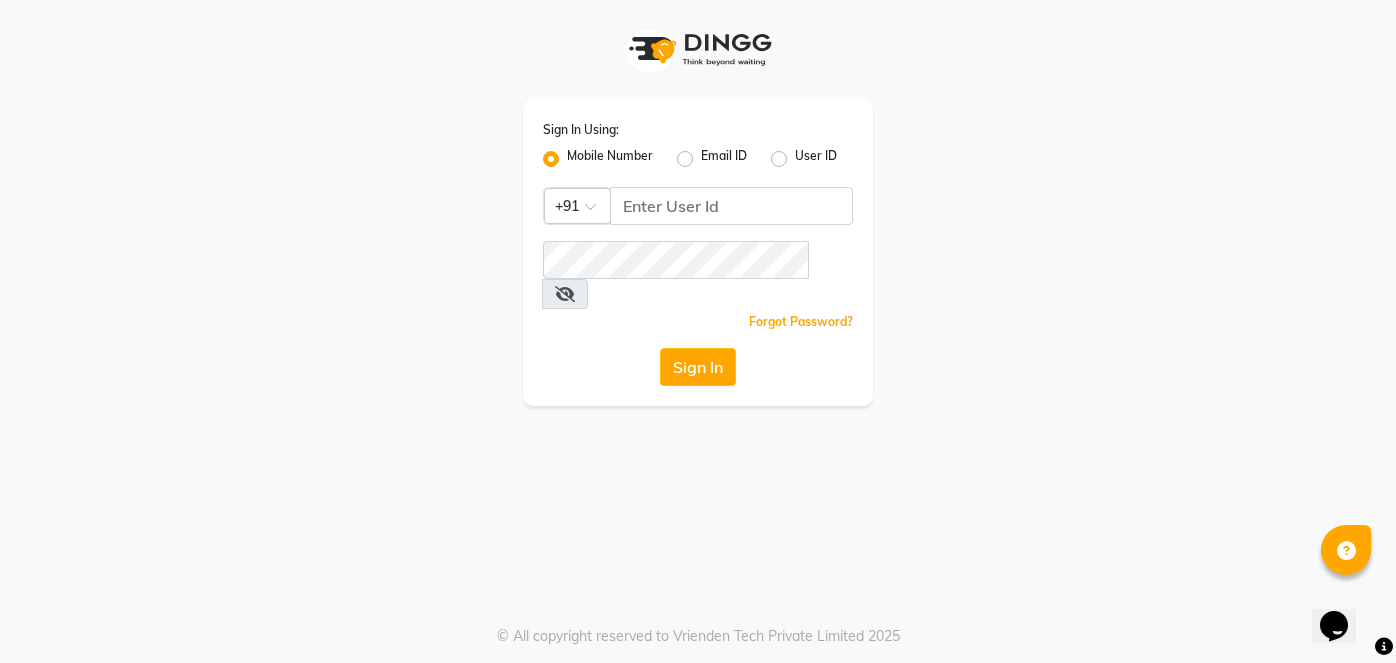 scroll, scrollTop: 0, scrollLeft: 0, axis: both 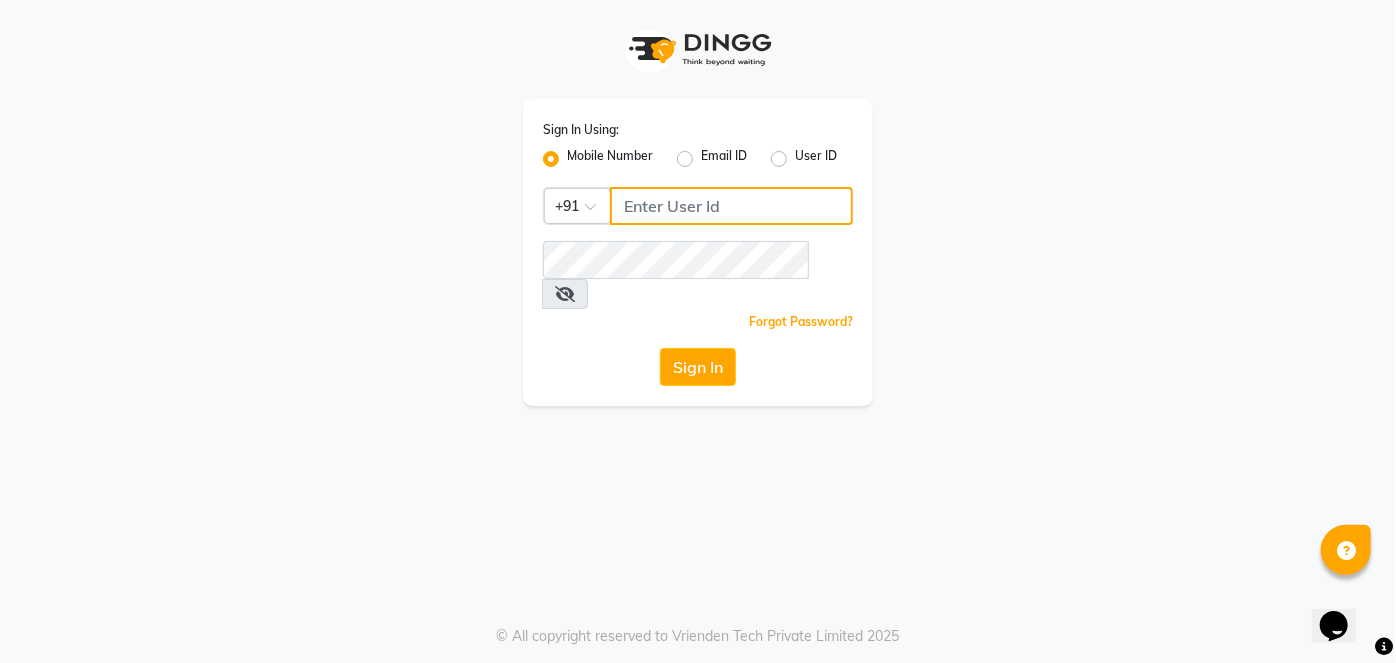 click 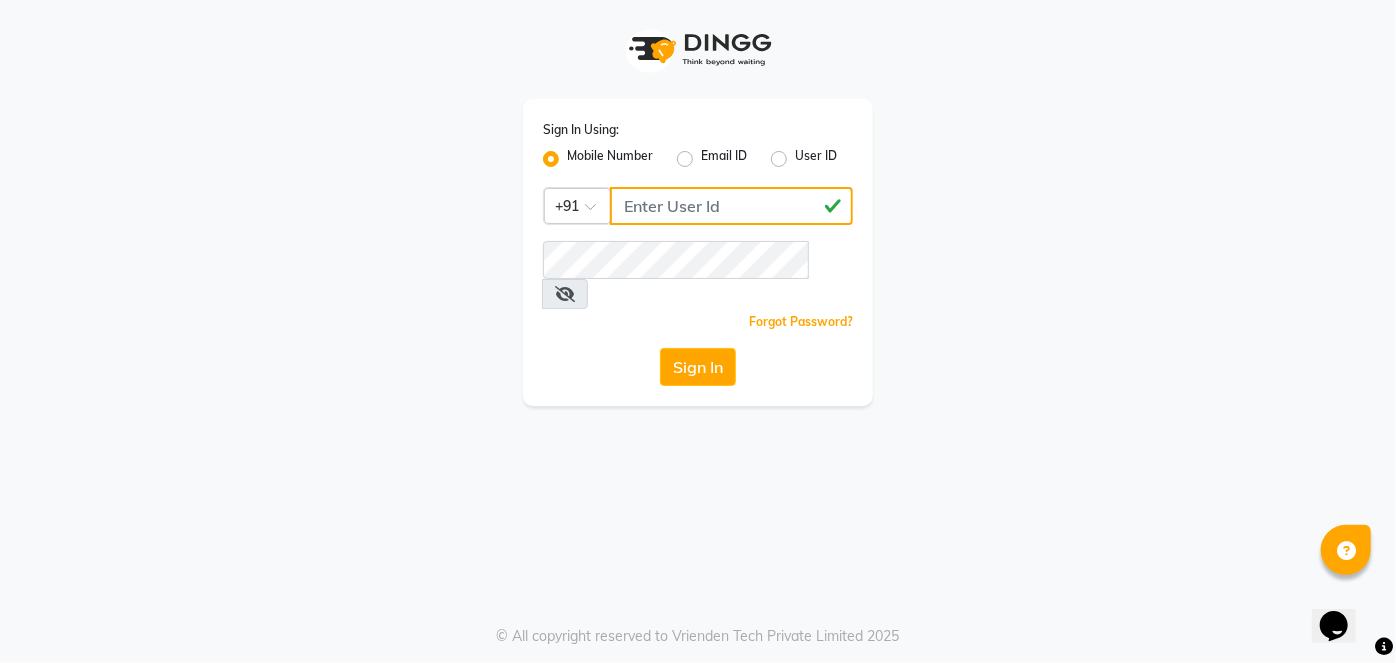 type on "[PHONE]" 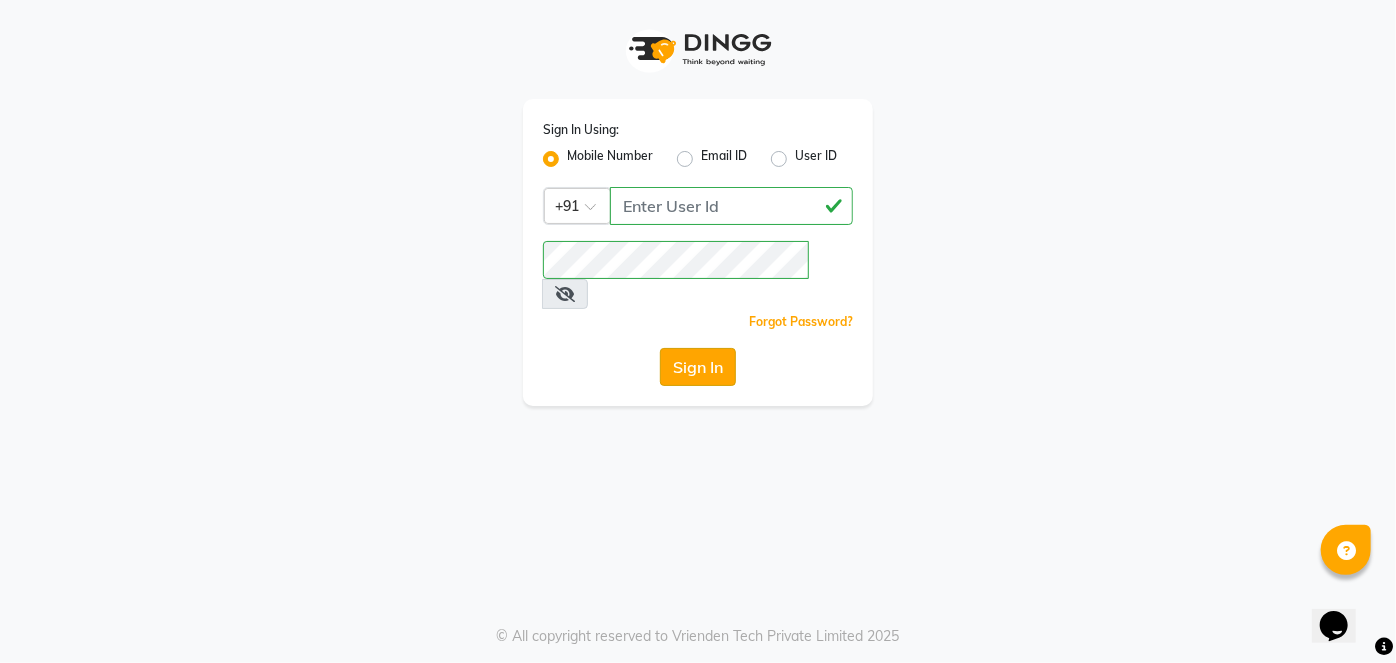 click on "Sign In" 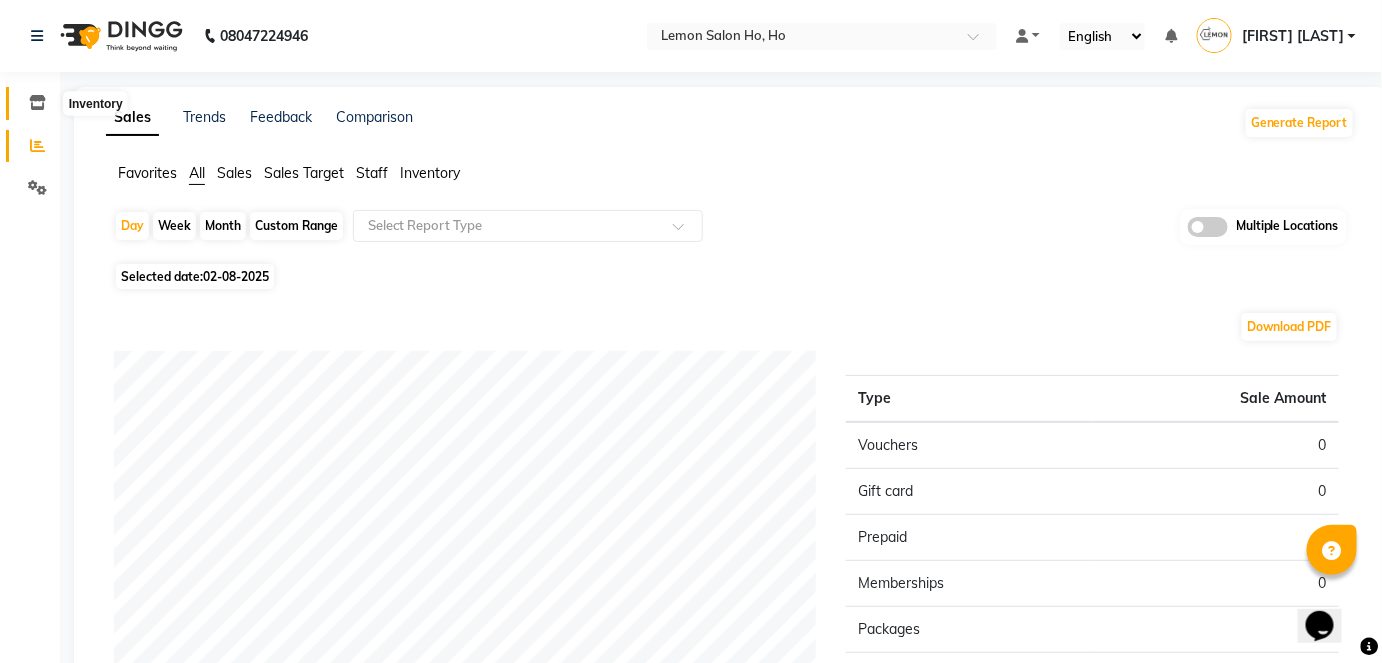 click 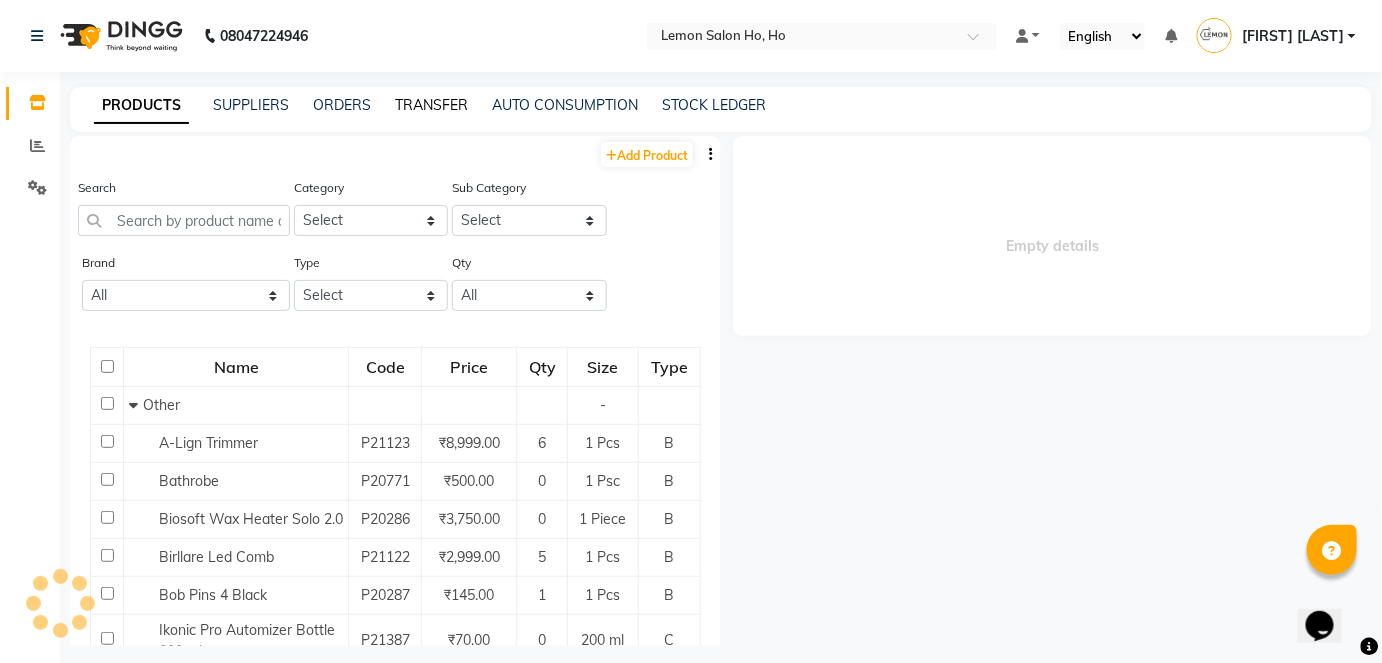 click on "TRANSFER" 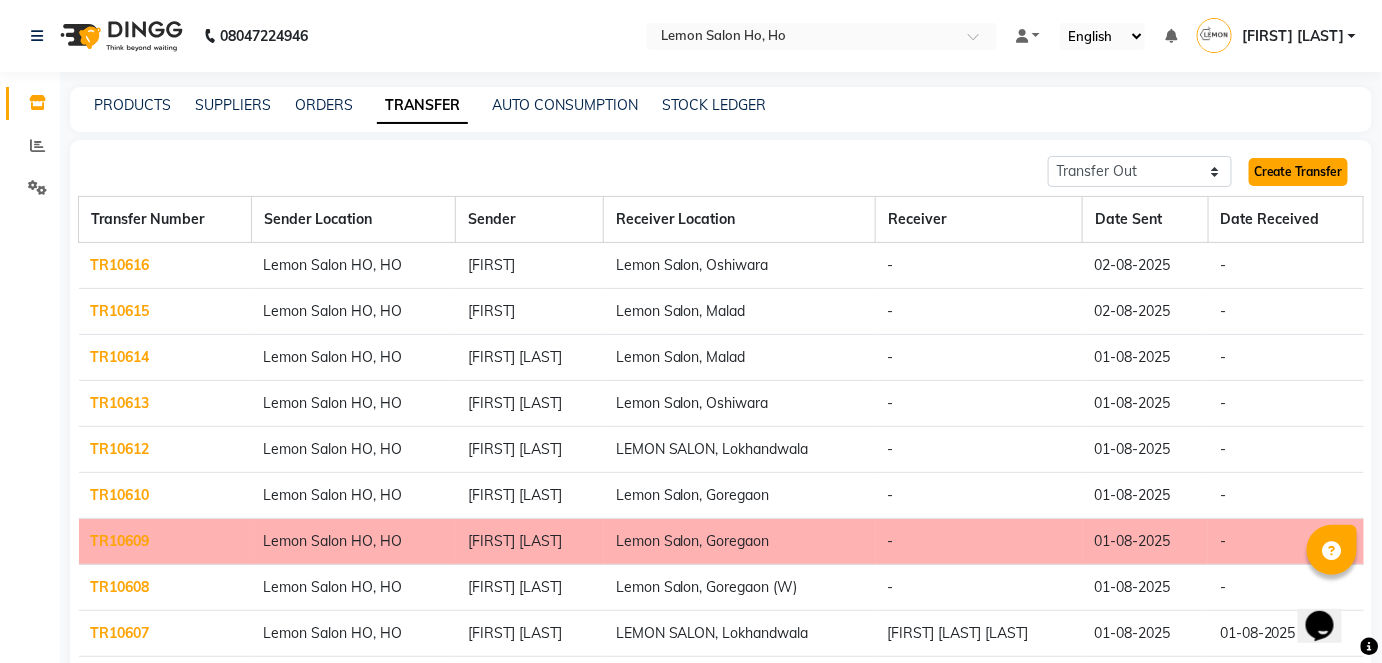 click on "Create Transfer" 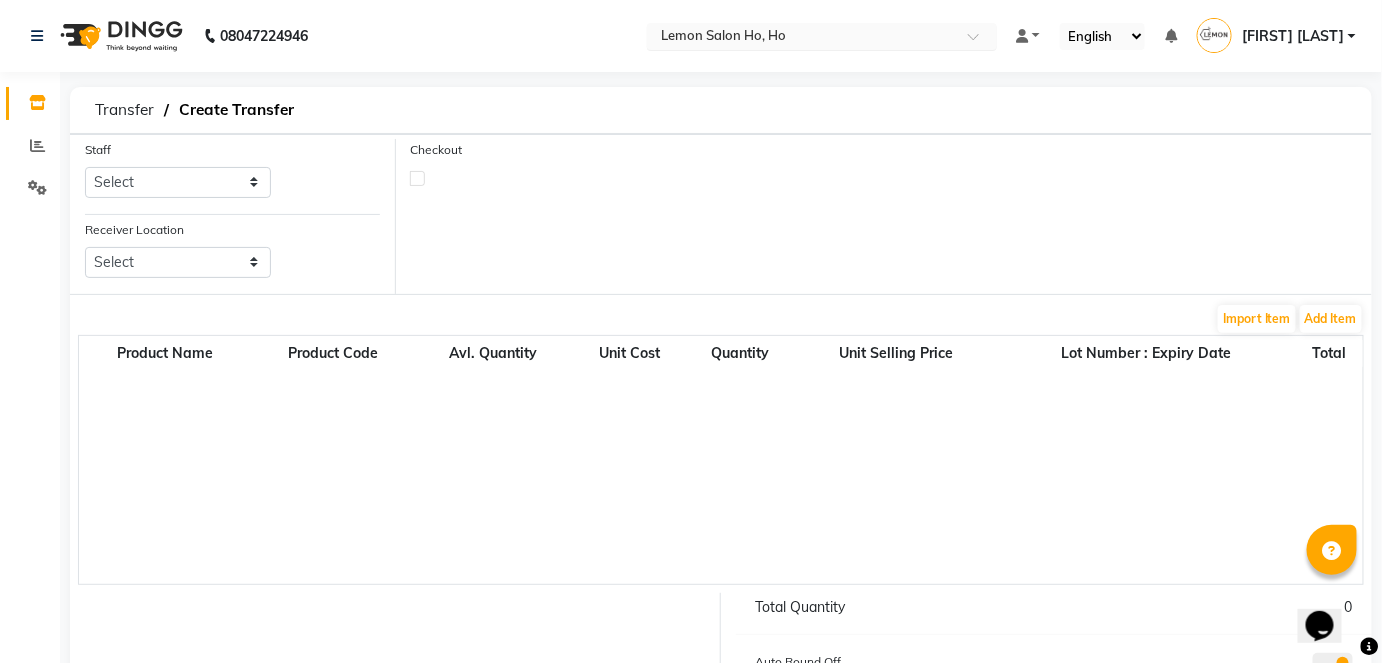 click at bounding box center [802, 38] 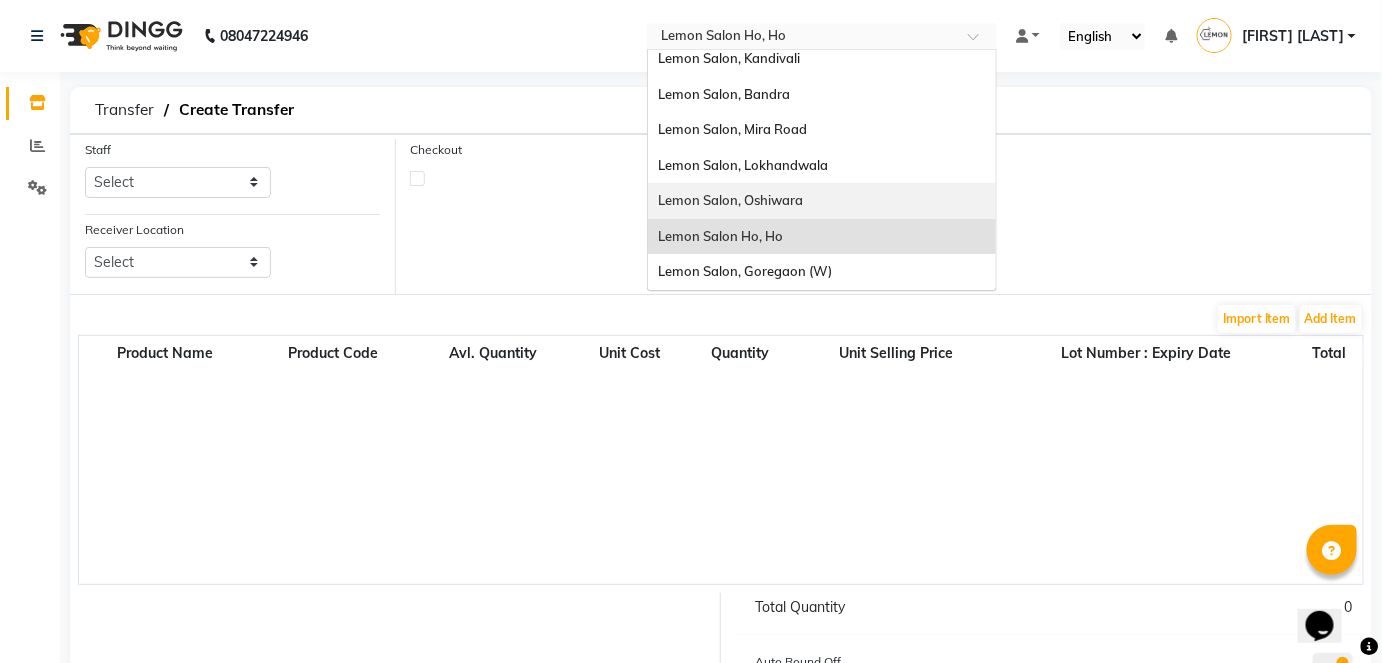 scroll, scrollTop: 185, scrollLeft: 0, axis: vertical 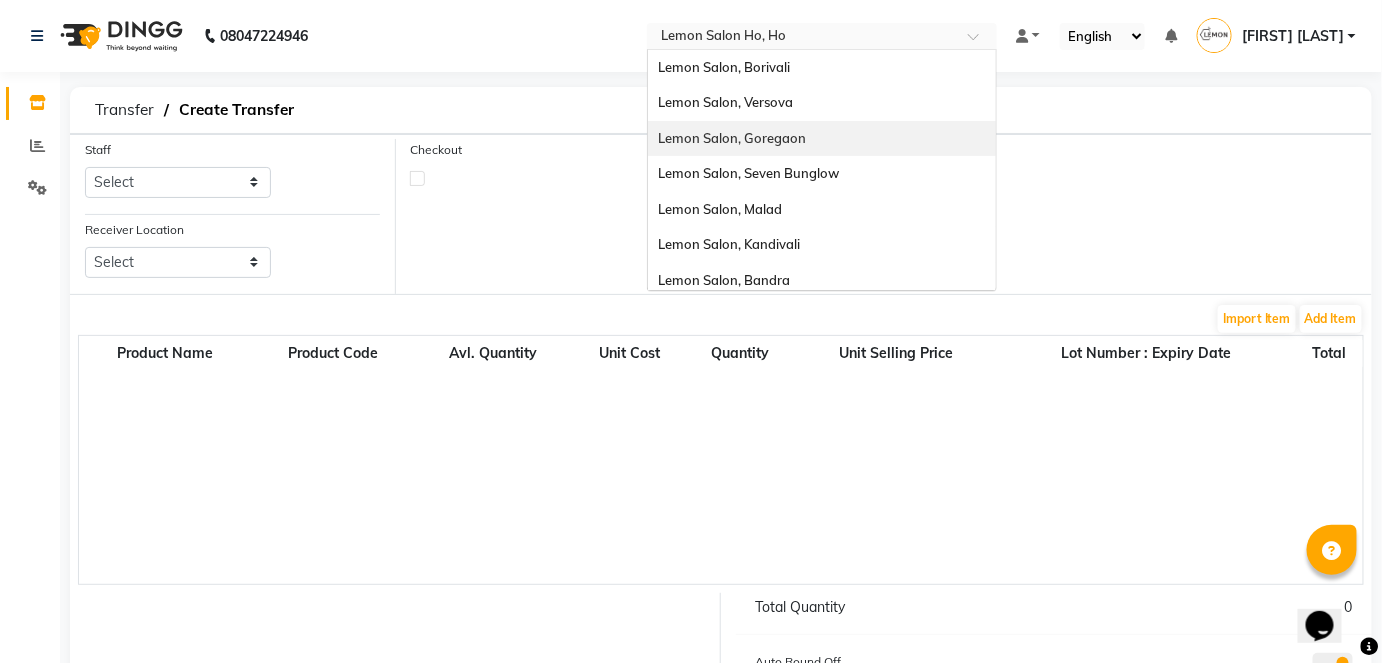 click on "Lemon Salon, Goregaon" at bounding box center (822, 139) 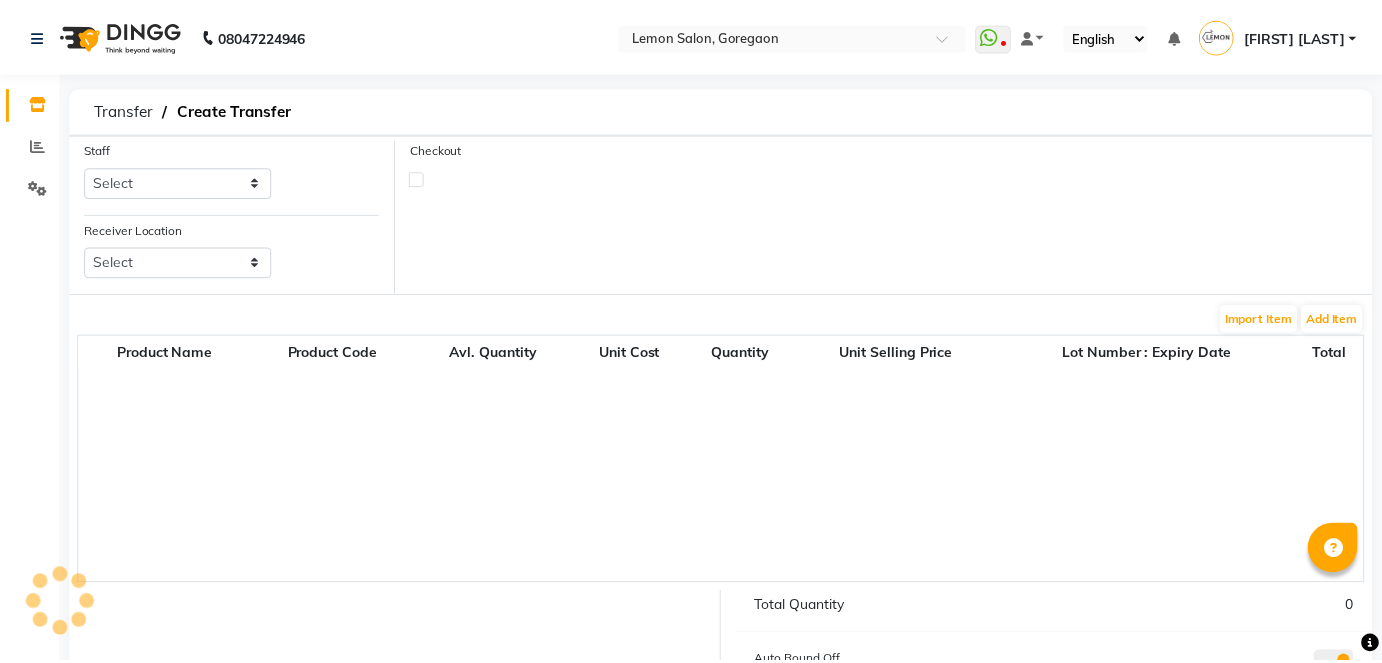 scroll, scrollTop: 0, scrollLeft: 0, axis: both 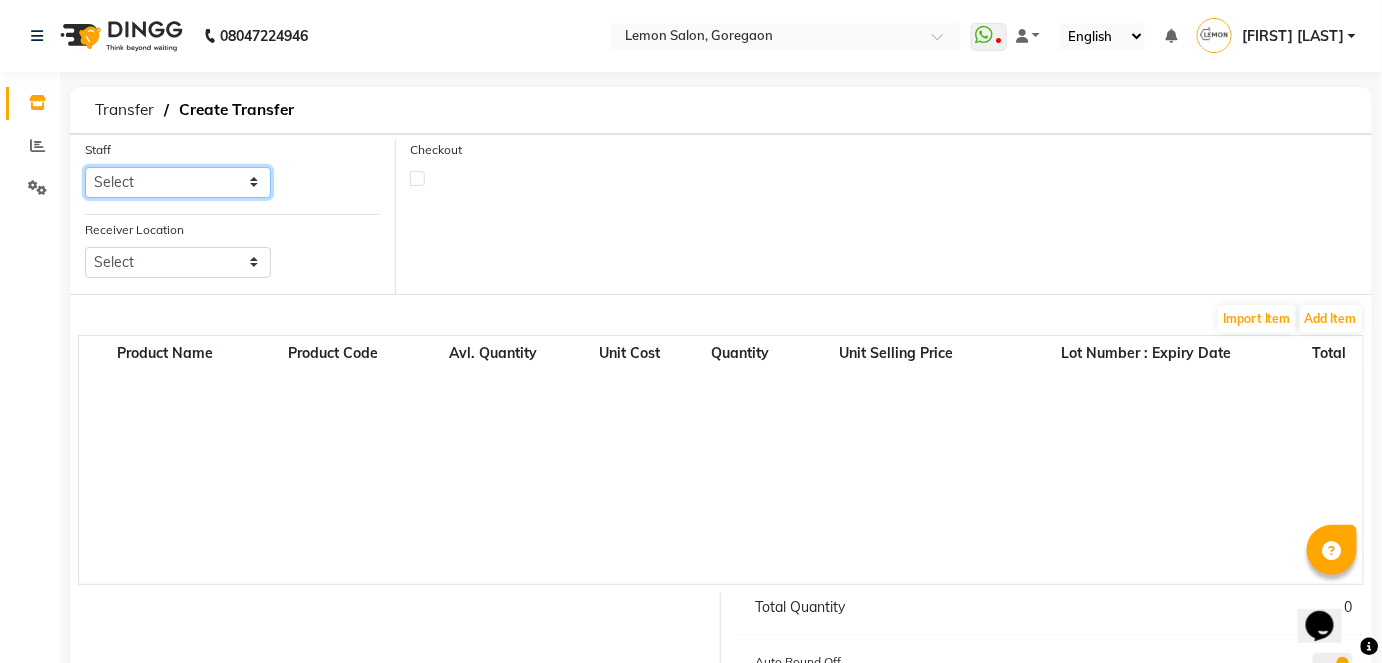 click on "Select Abhay  Akansha Sadafule Asma Dshpande Datta Kawar DC Furkan Mansoori Jenny Shah kavita Kelatkar  Manisha Mohammed Mohsin  Mohammed Nawab  Mukaddar Shaikh Pranali Jagtap Sana Mansoori Sandhya Tabrez Shah  Urmila Pol" at bounding box center (178, 182) 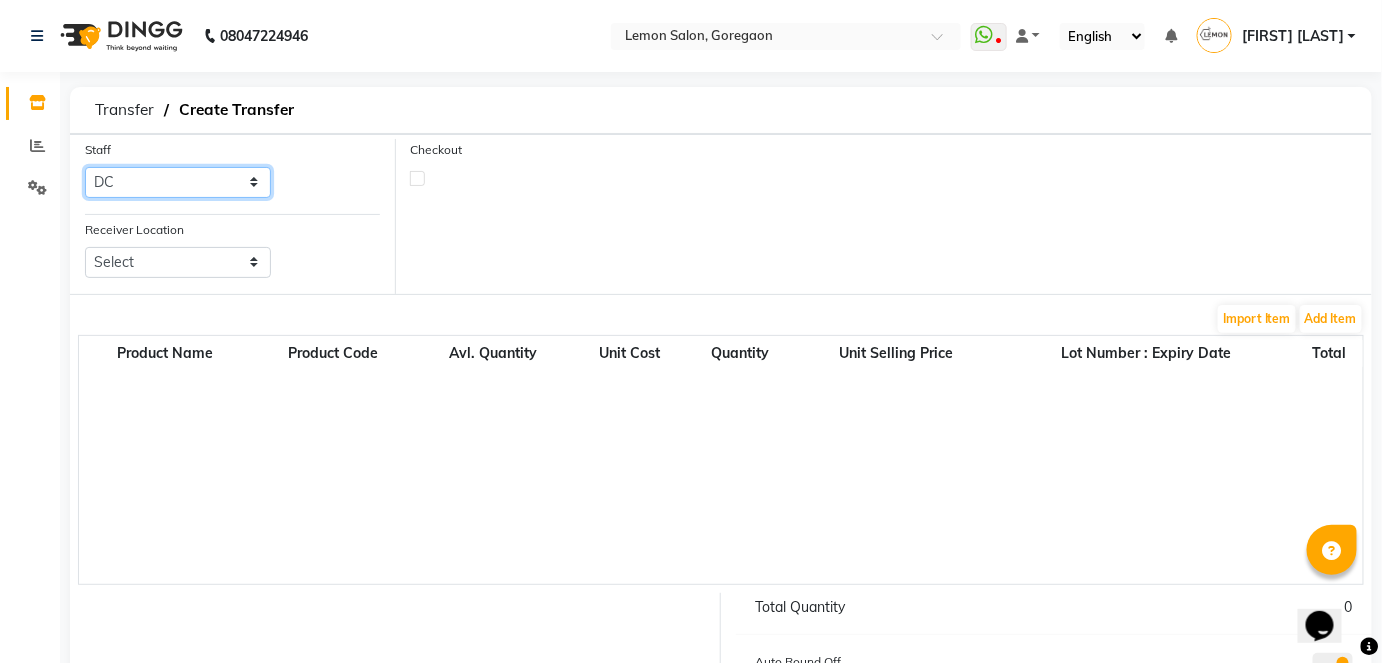 click on "Select Abhay  Akansha Sadafule Asma Dshpande Datta Kawar DC Furkan Mansoori Jenny Shah kavita Kelatkar  Manisha Mohammed Mohsin  Mohammed Nawab  Mukaddar Shaikh Pranali Jagtap Sana Mansoori Sandhya Tabrez Shah  Urmila Pol" at bounding box center [178, 182] 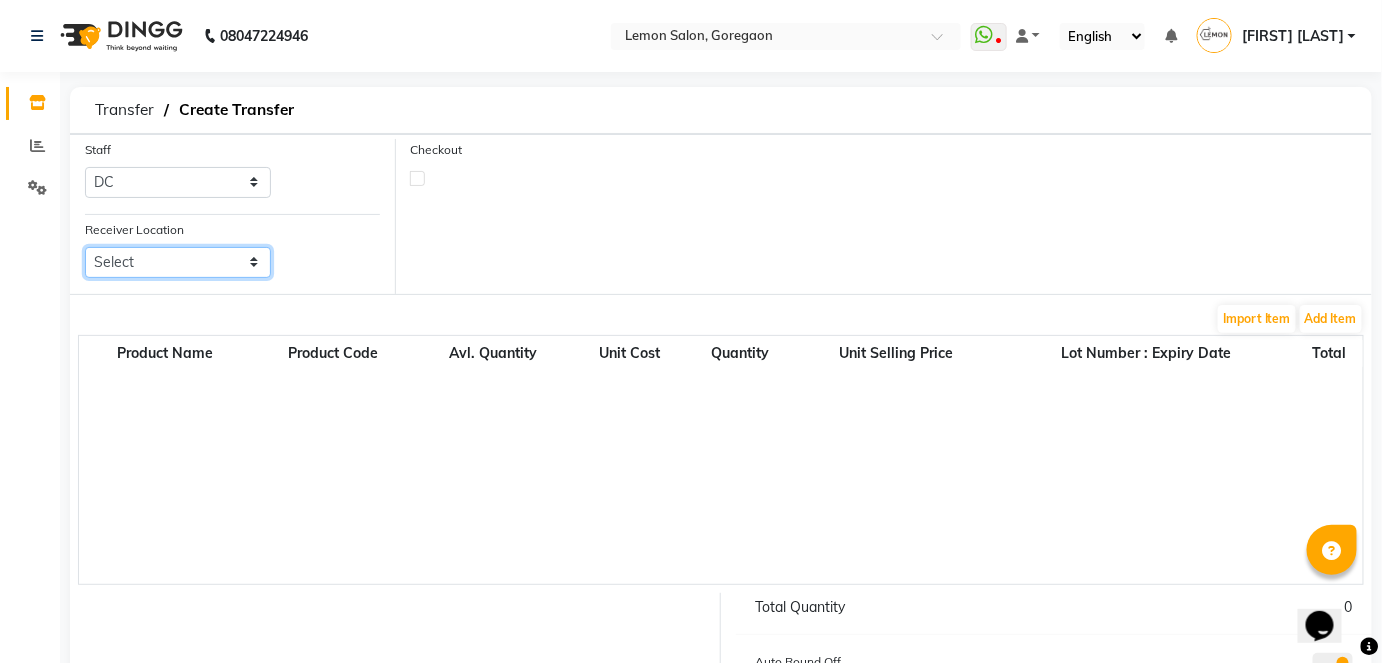 click on "Select Lemon Salon, Lokhandwala  Lemon Salon, Malad Lemon Salon, Seven Bunglow Lemon Salon, Bandra Lemon Salon, Versova Lemon Salon, Oshiwara Lemon Salon, Borivali Lemon Salon, Mira Road Lemon Salon, Kandivali Lemon Salon Ho, Ho Lemon Salon, Goregaon (W)" at bounding box center [178, 262] 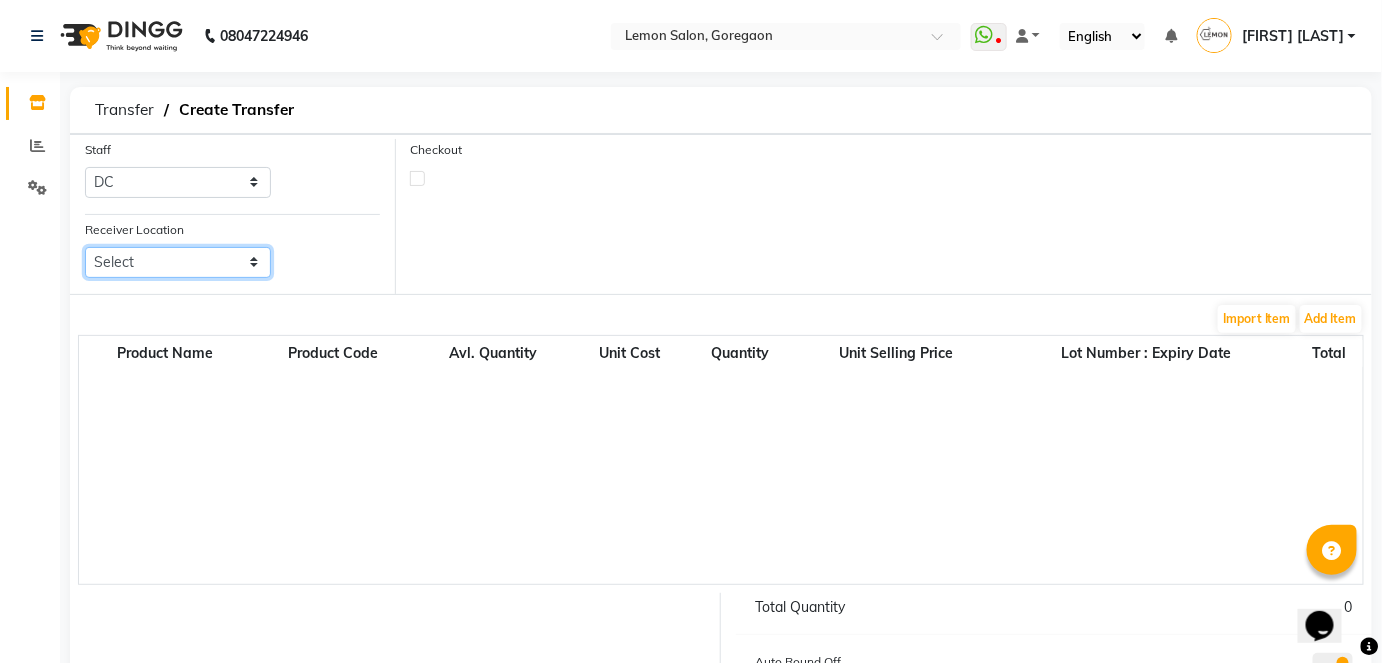 select on "968" 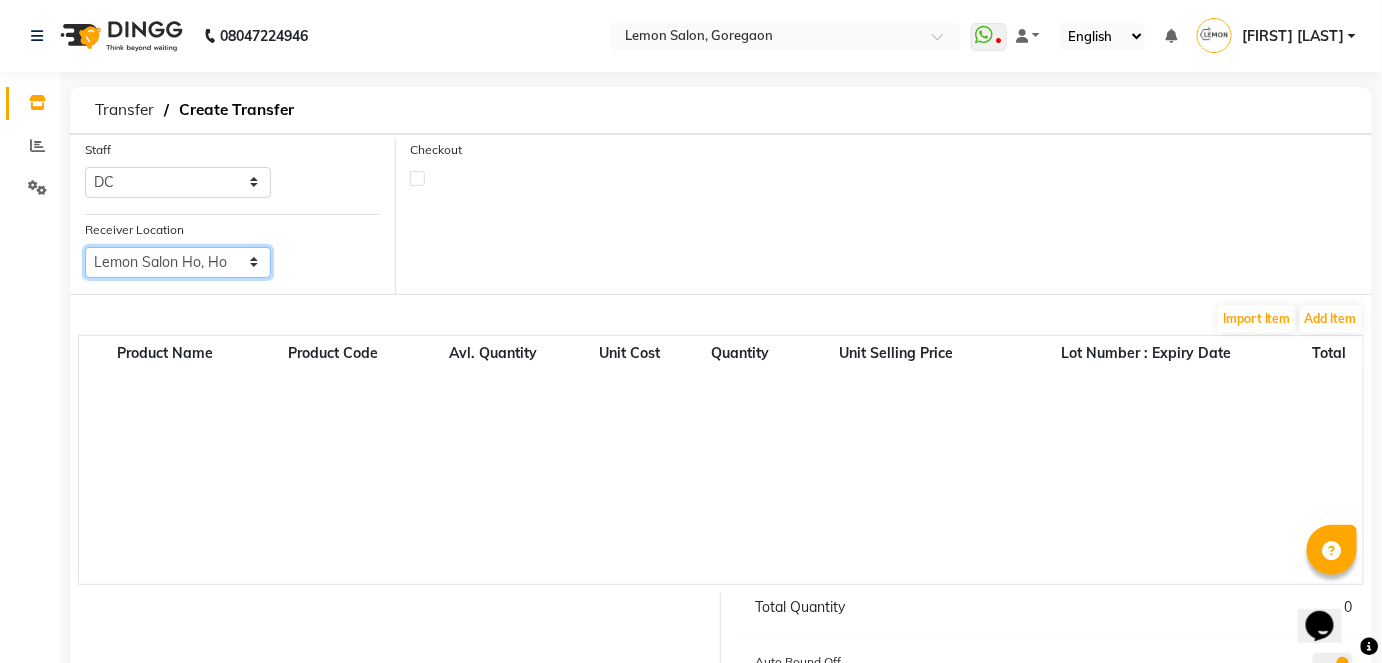 click on "Select Lemon Salon, Lokhandwala  Lemon Salon, Malad Lemon Salon, Seven Bunglow Lemon Salon, Bandra Lemon Salon, Versova Lemon Salon, Oshiwara Lemon Salon, Borivali Lemon Salon, Mira Road Lemon Salon, Kandivali Lemon Salon Ho, Ho Lemon Salon, Goregaon (W)" at bounding box center [178, 262] 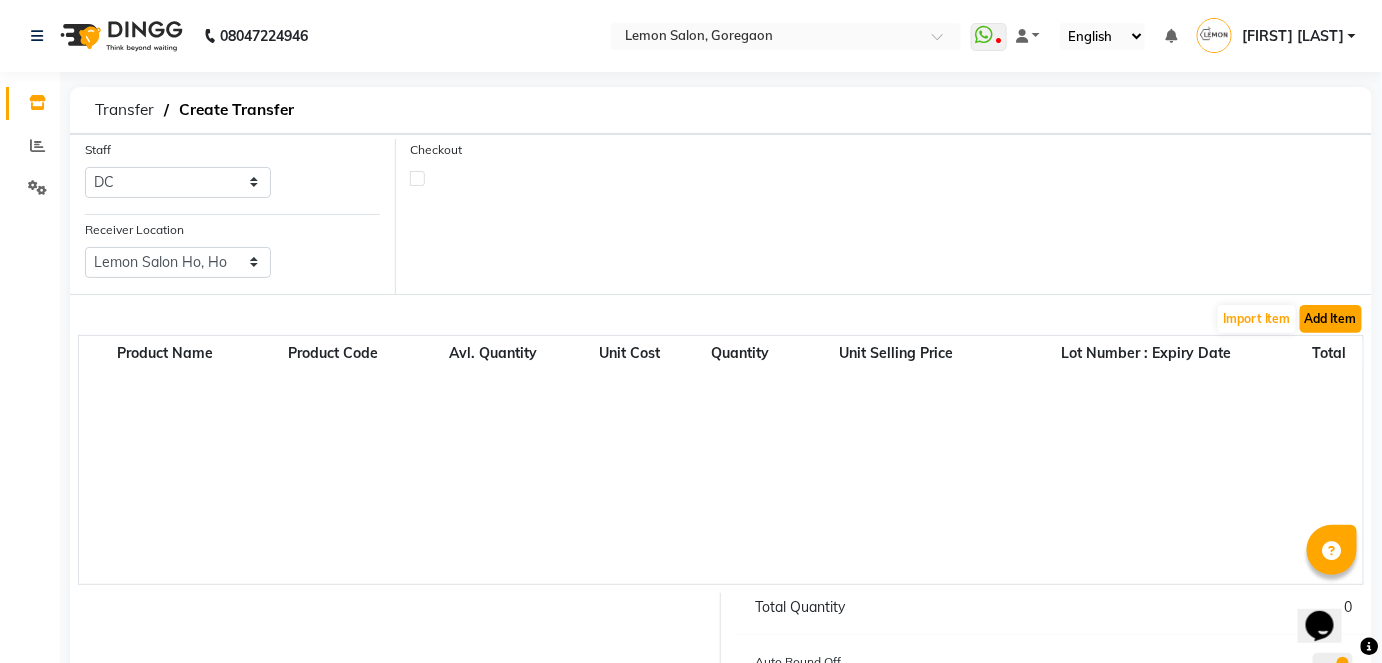 click on "Add Item" 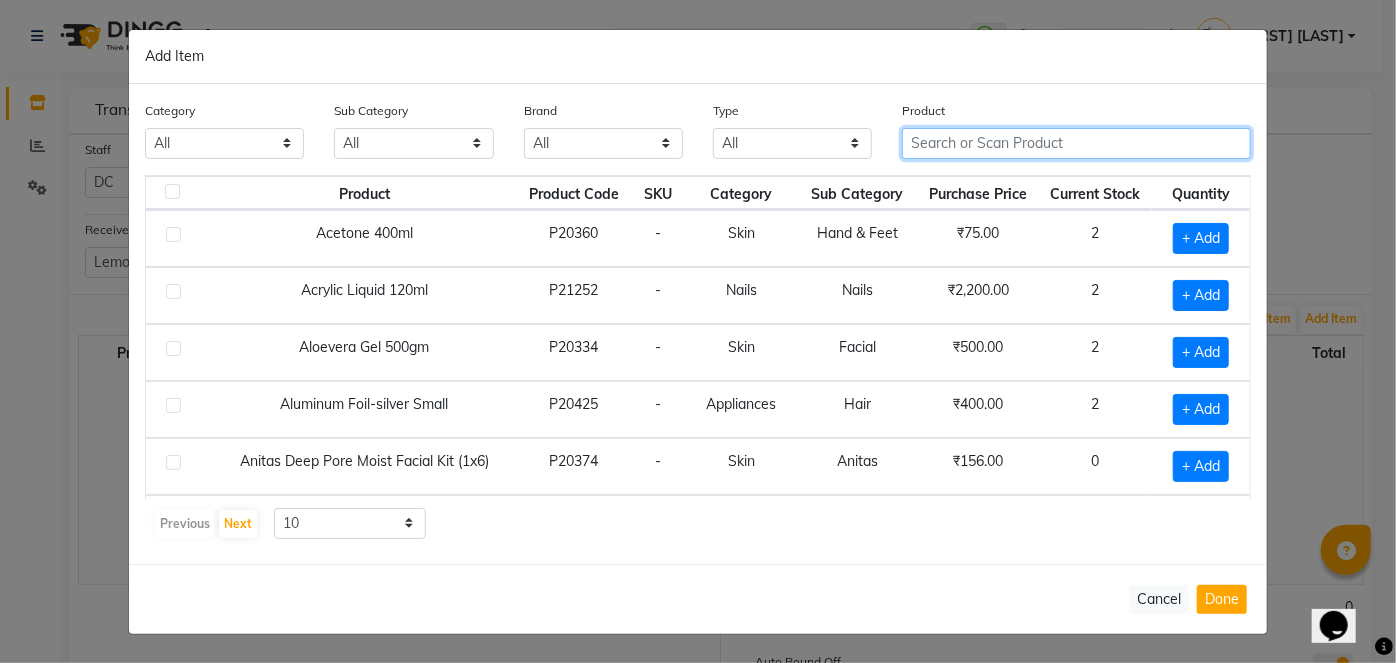 click 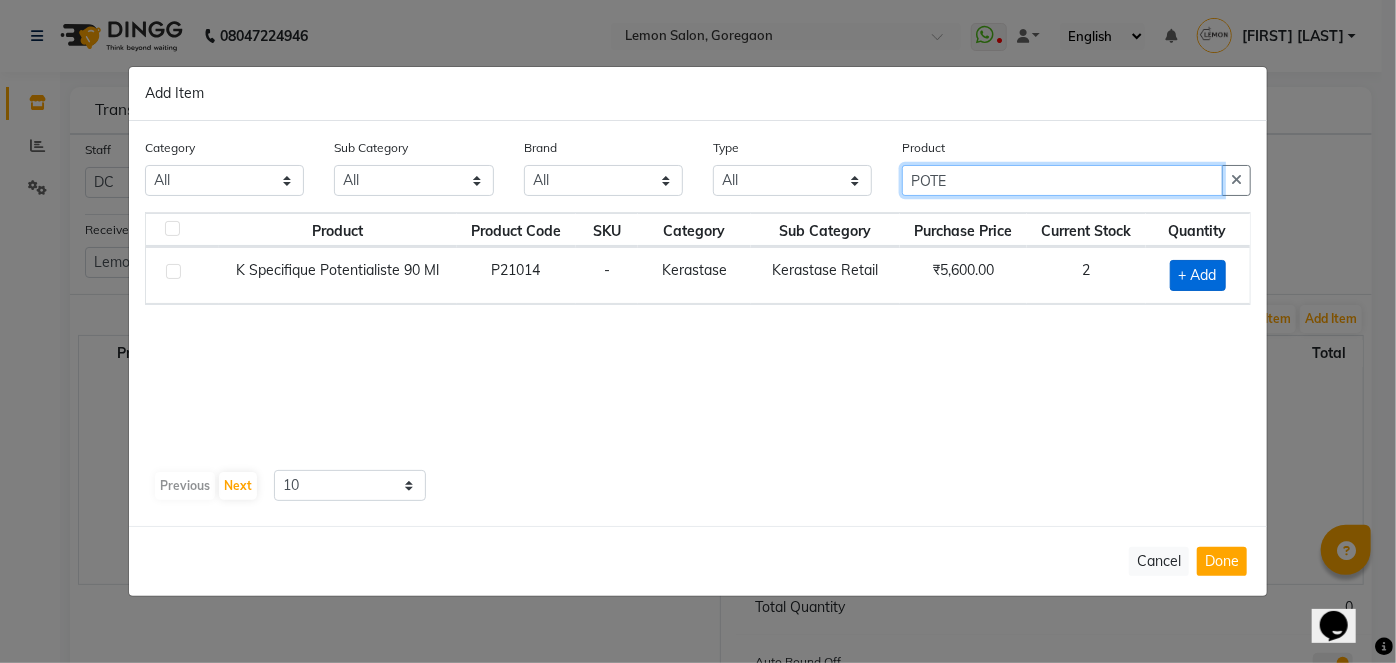 type on "POTE" 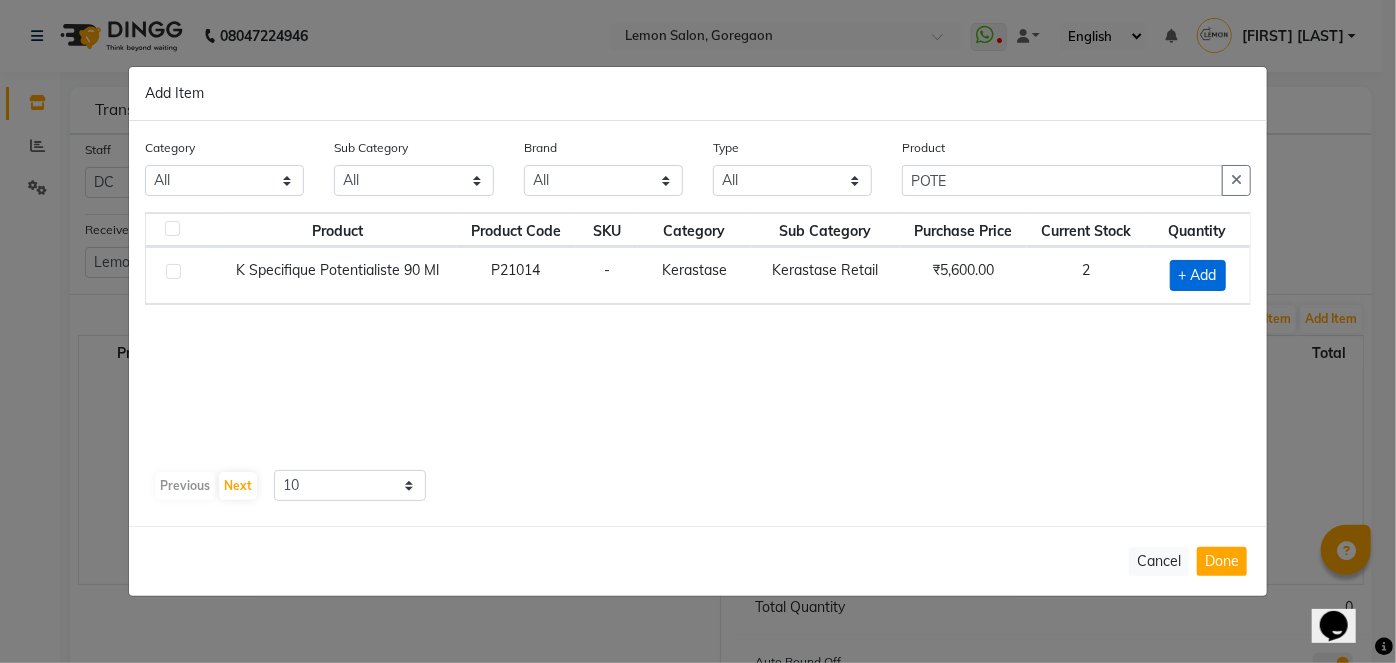 click on "+ Add" 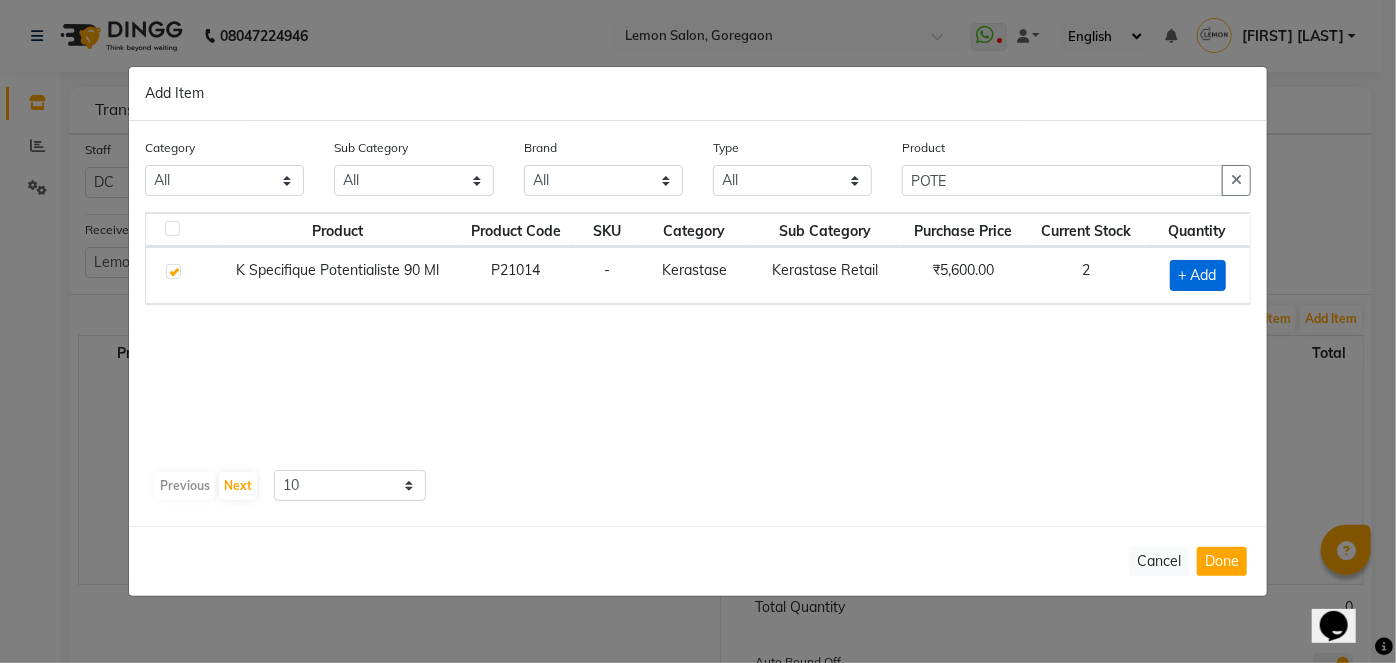 checkbox on "true" 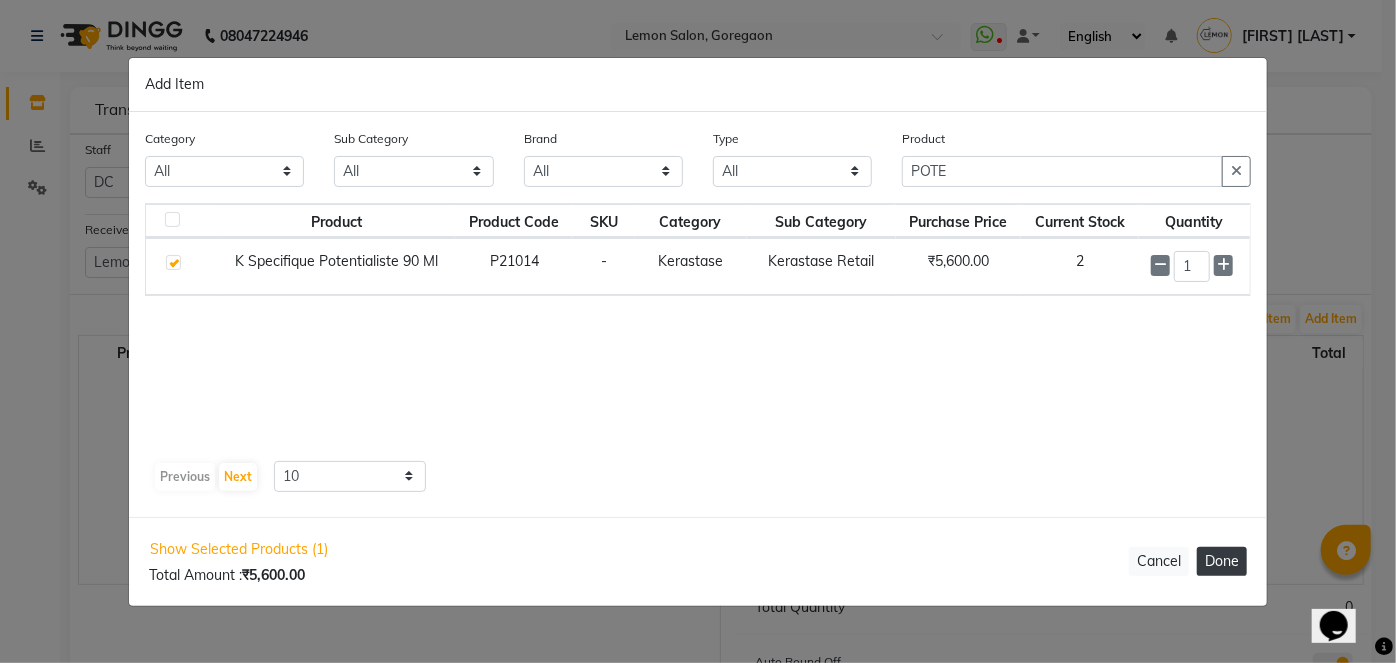 click on "Done" 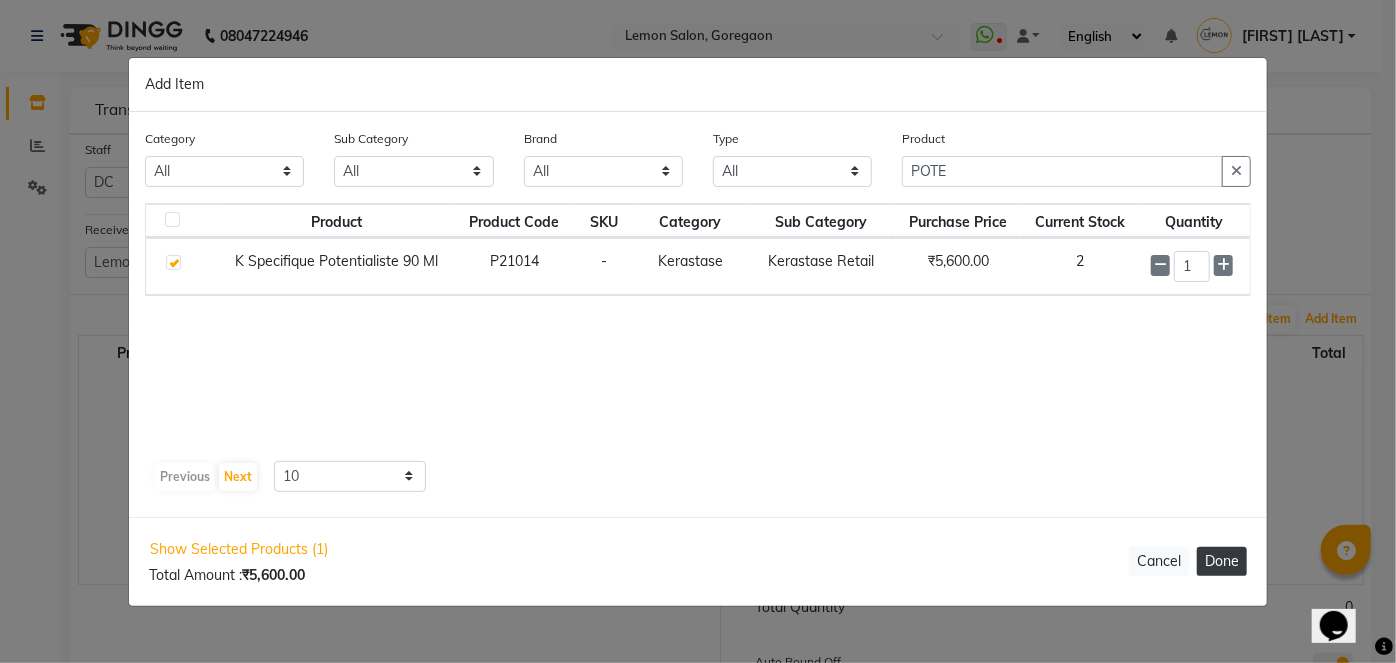 type 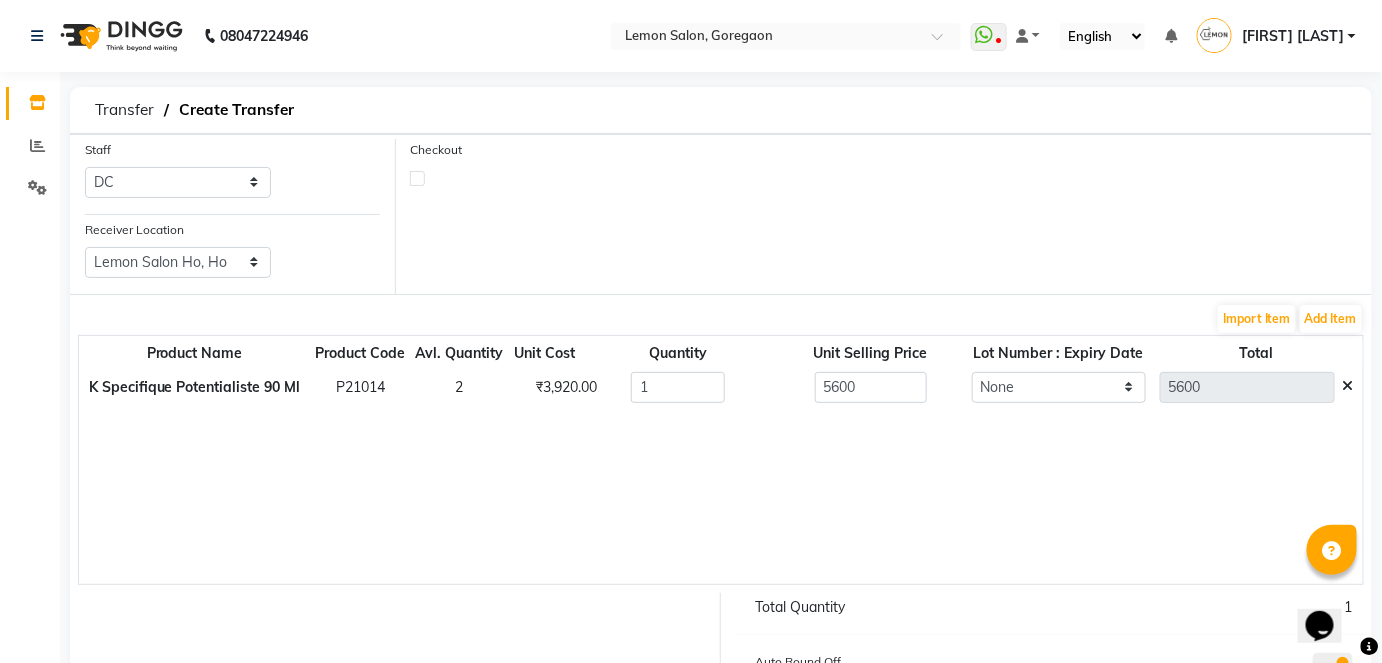 click 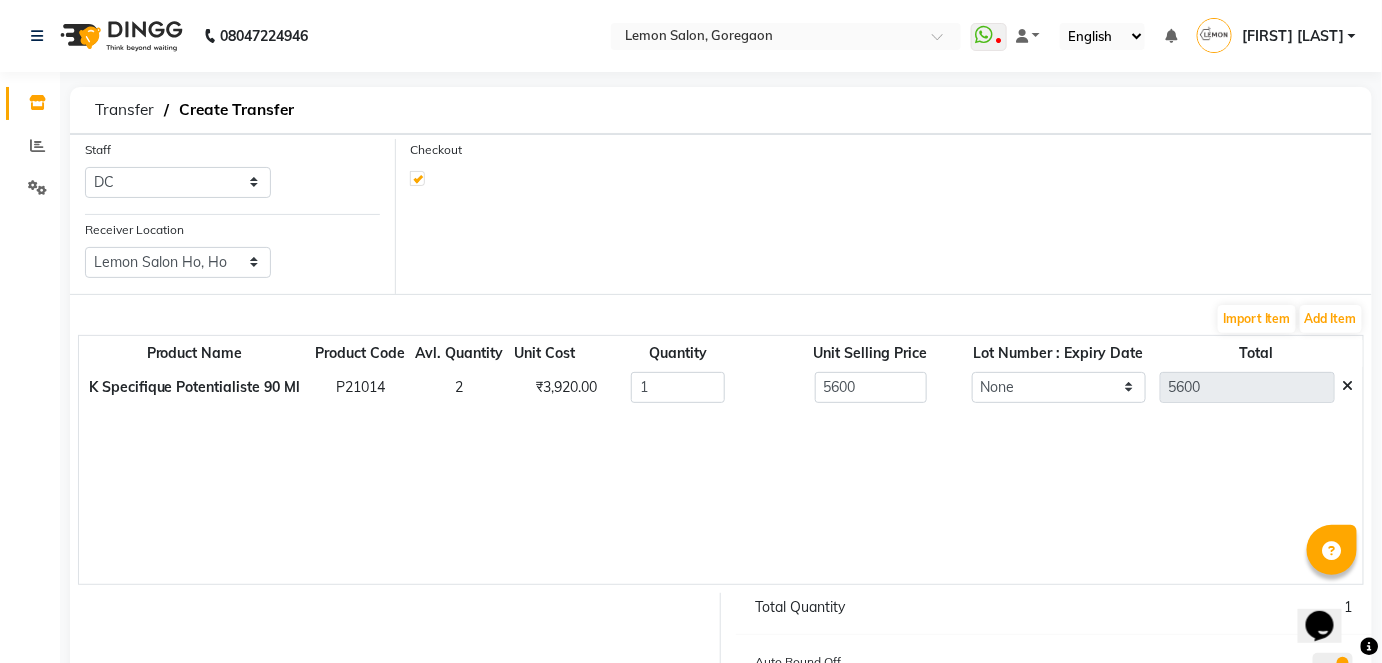 select on "true" 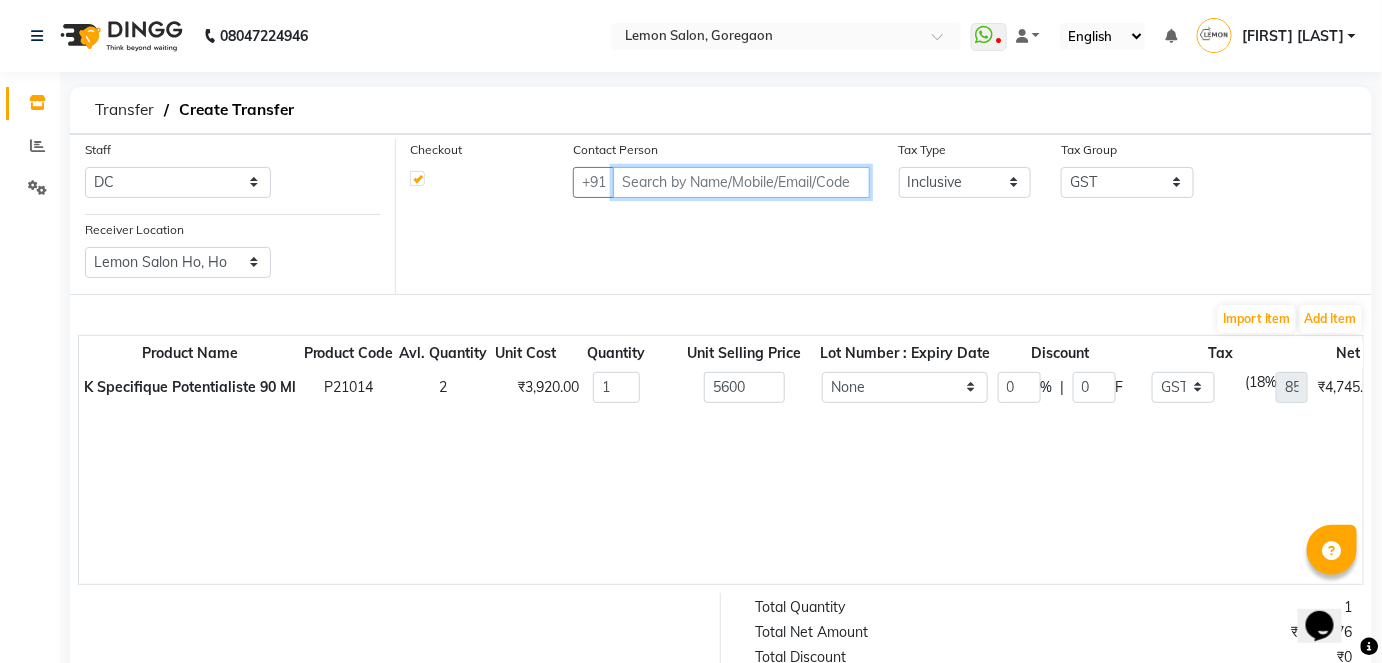 click at bounding box center (741, 182) 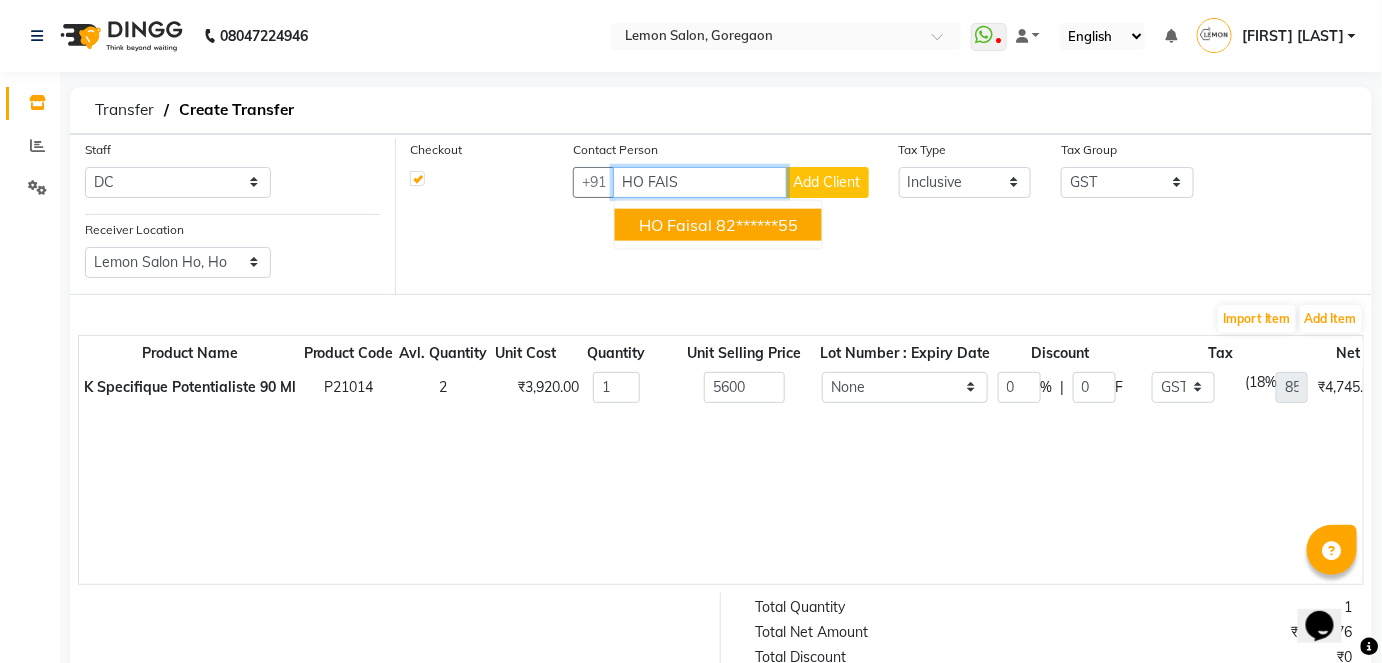 click on "82******55" at bounding box center [757, 225] 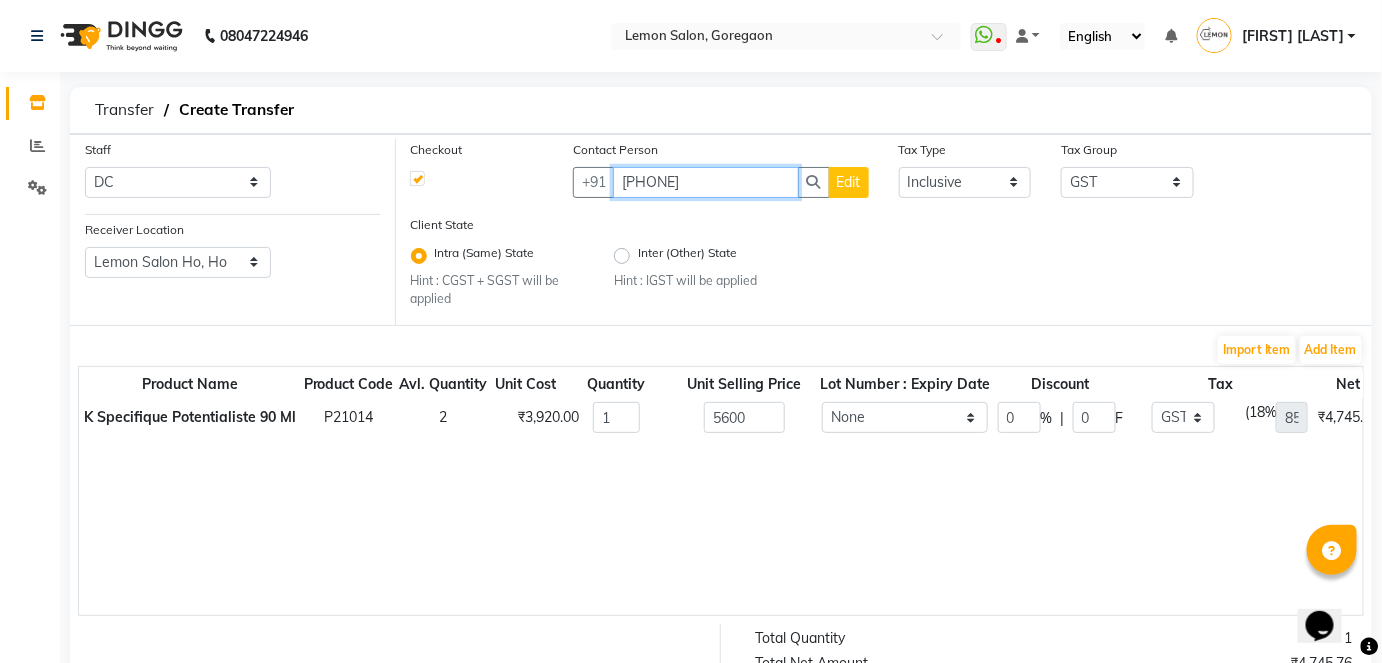 type on "[PHONE]" 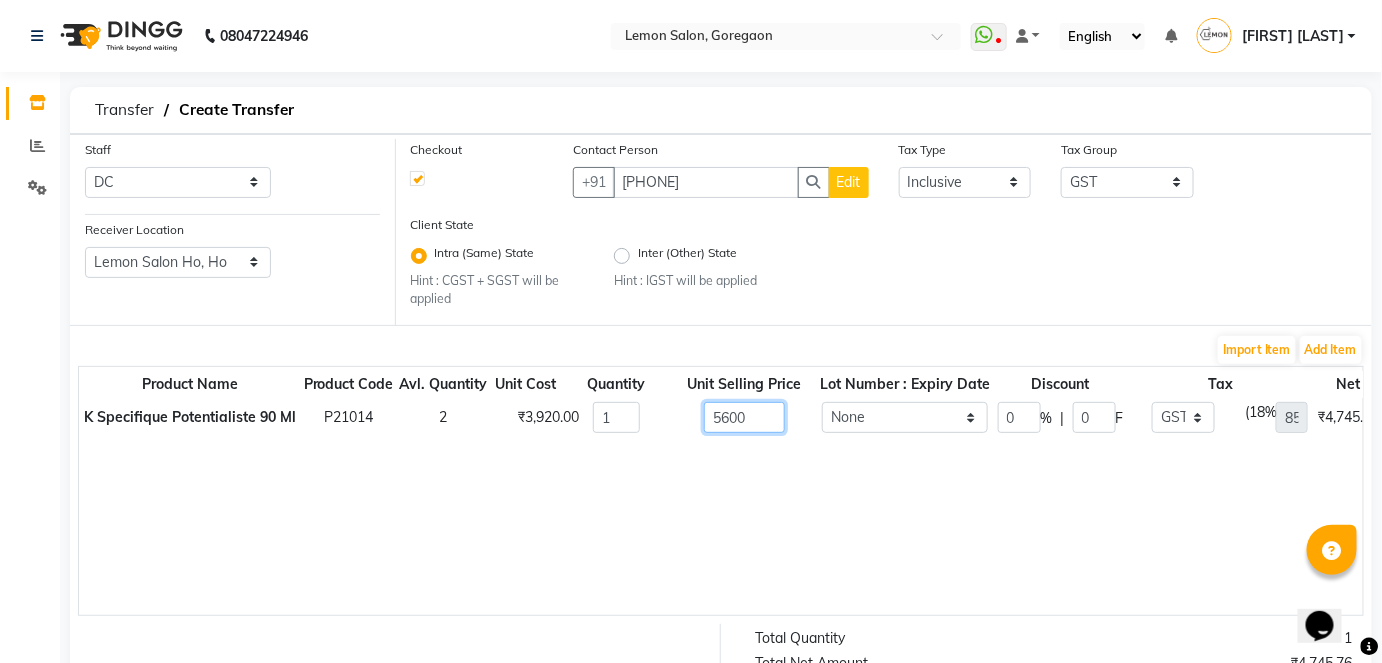click on "5600" 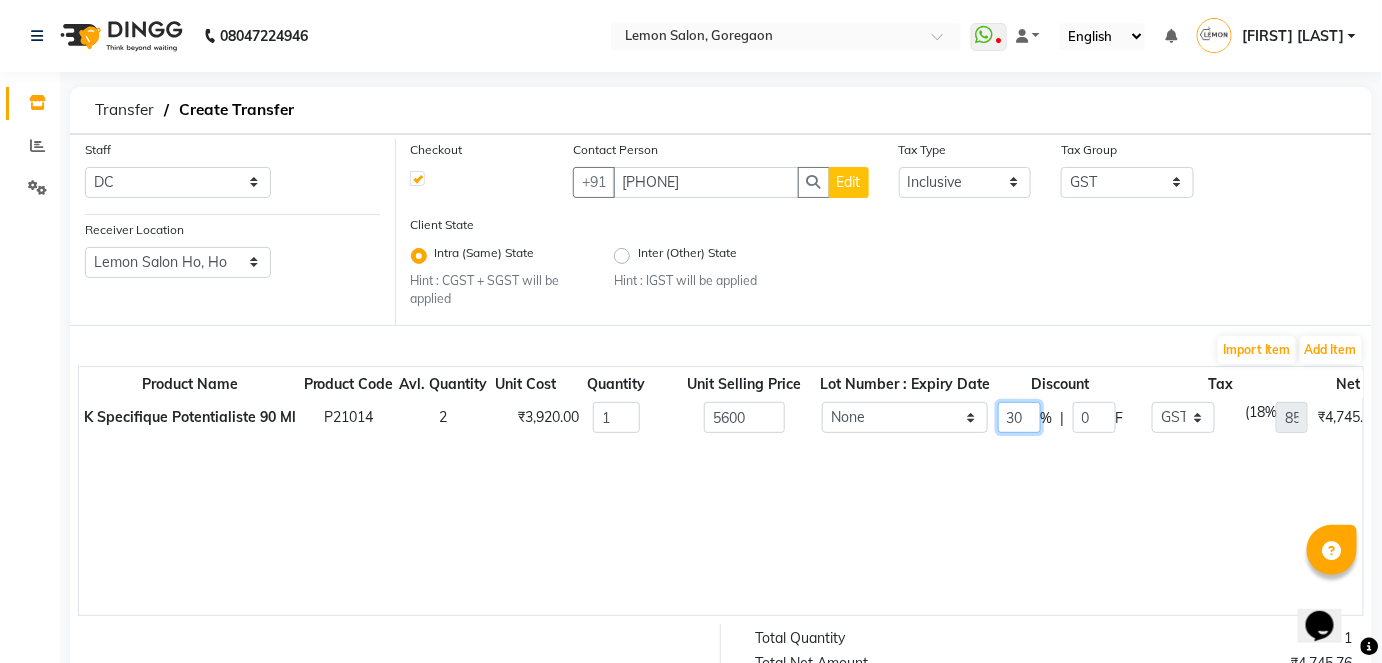 type on "30" 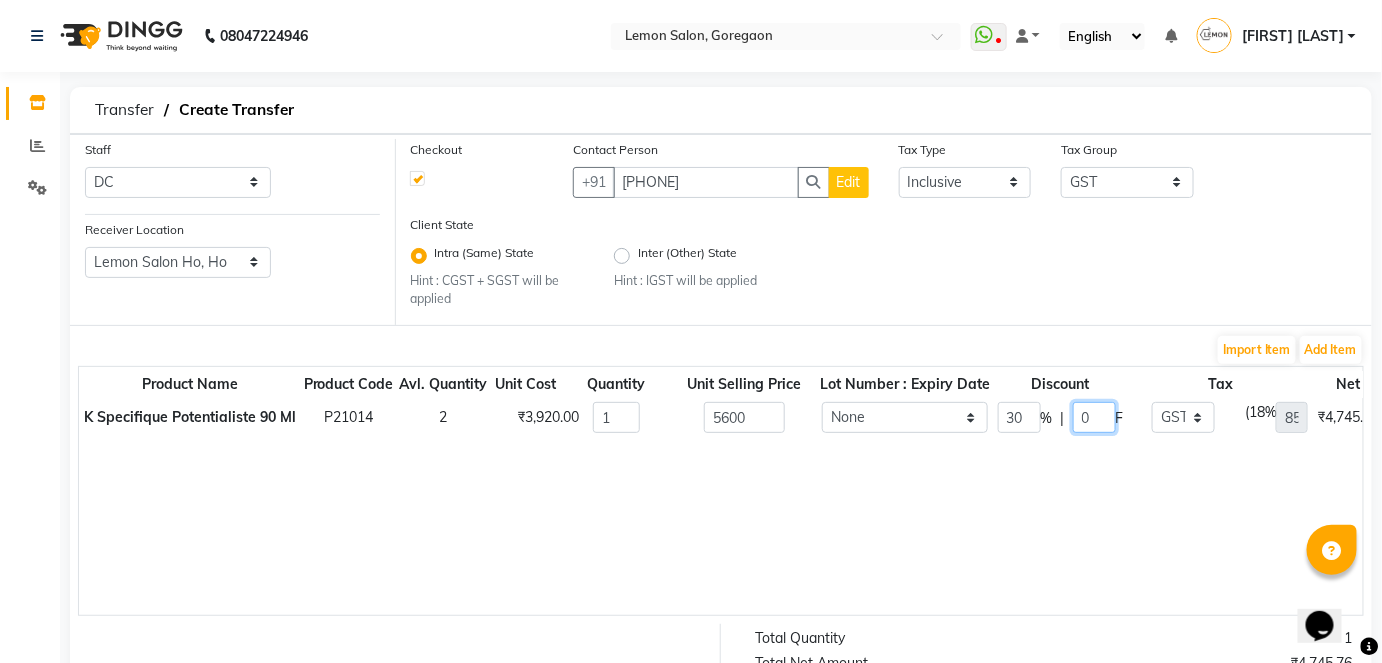 type on "3920" 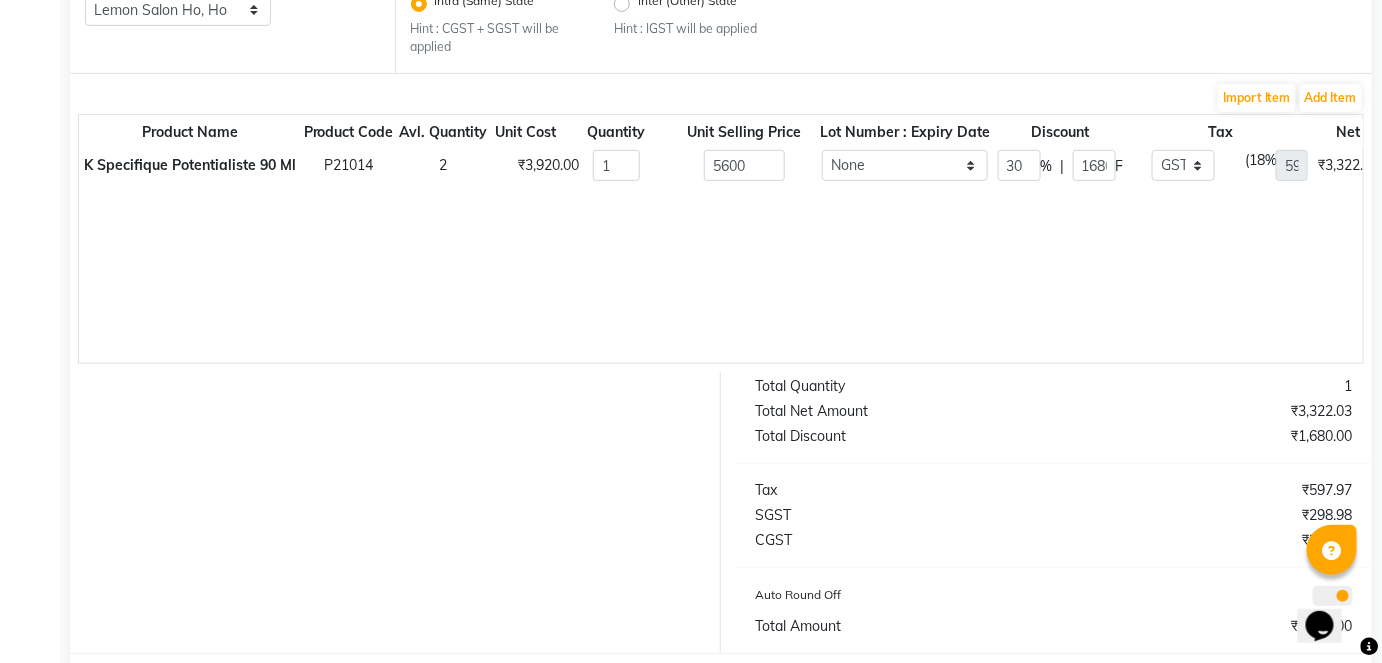 scroll, scrollTop: 343, scrollLeft: 0, axis: vertical 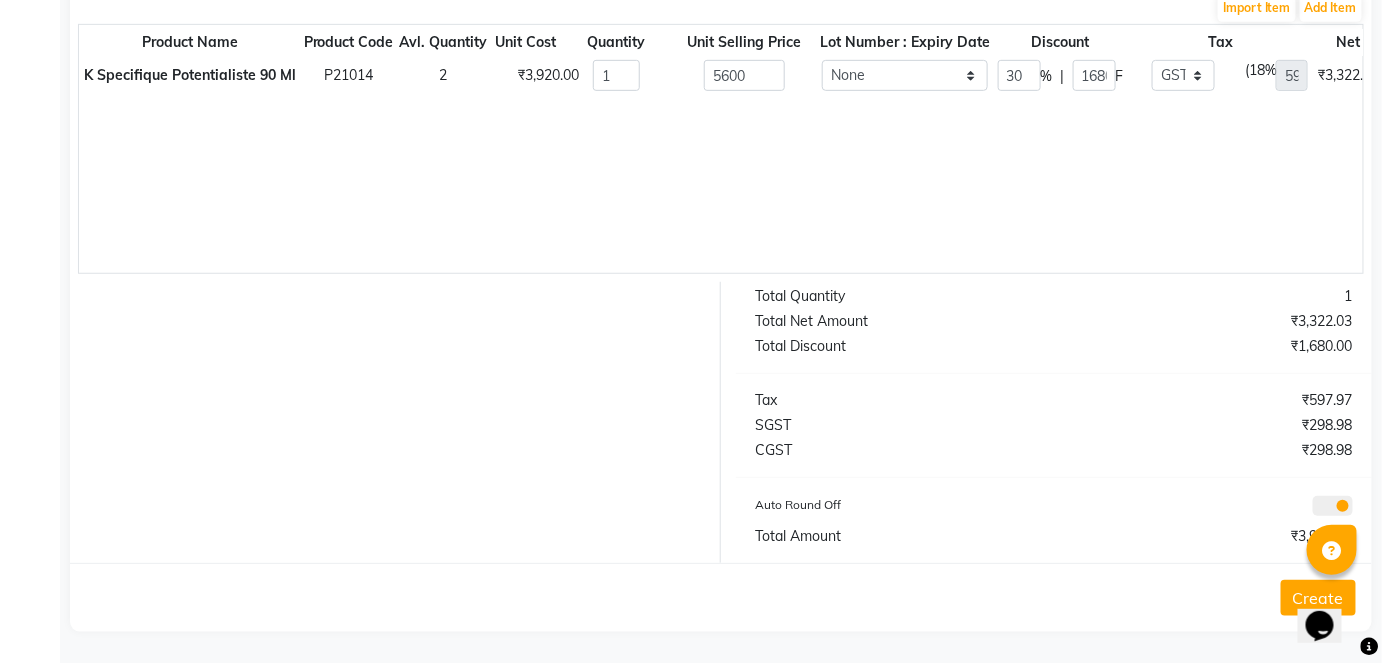 type 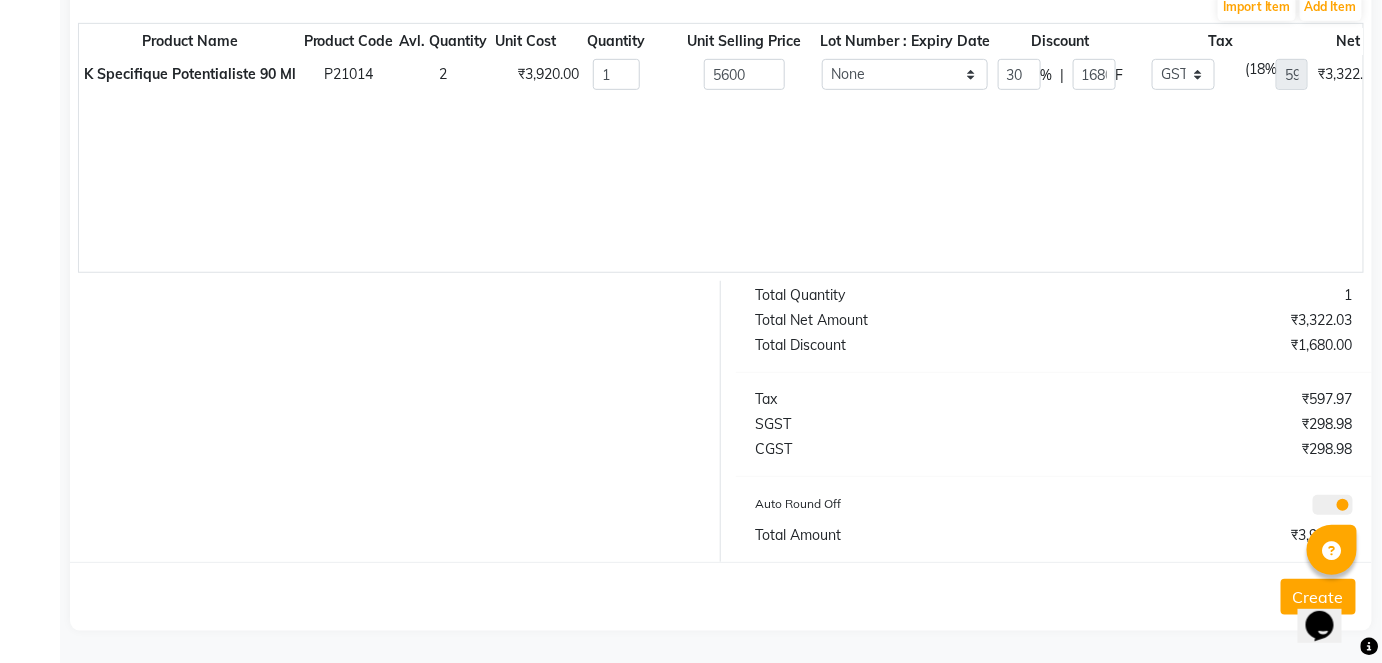 click on "Create" 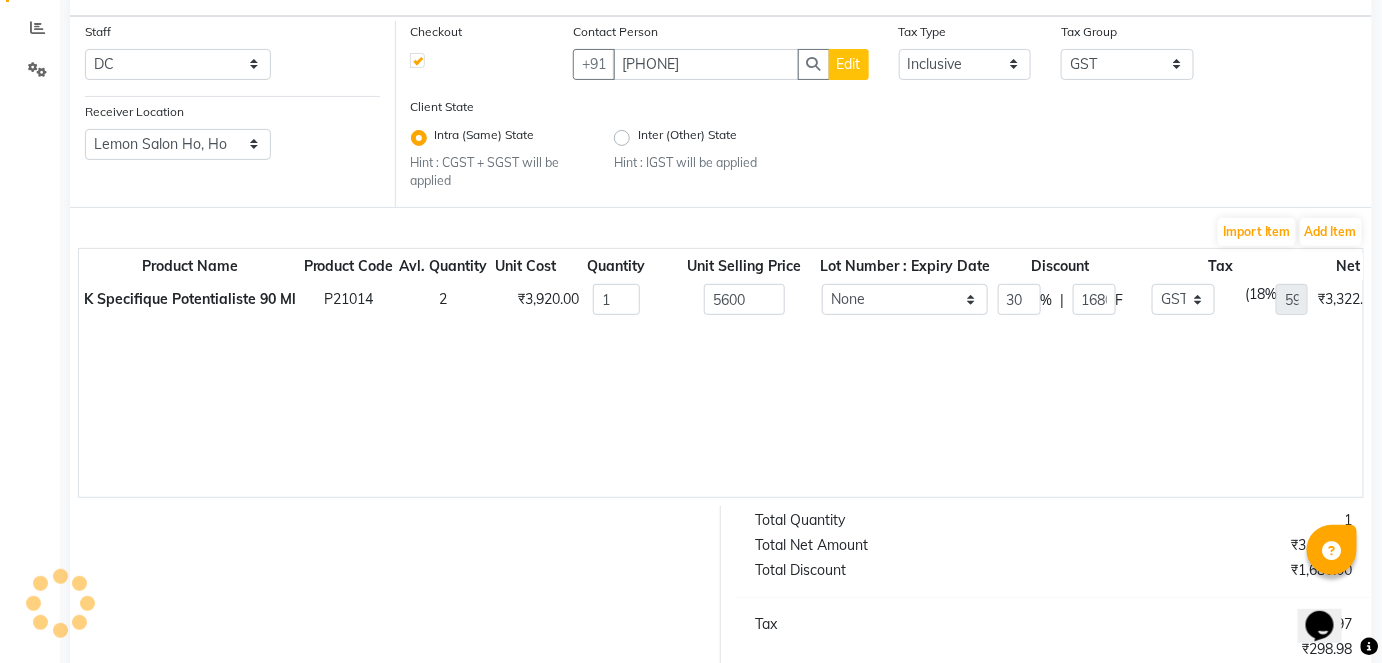 scroll, scrollTop: 0, scrollLeft: 0, axis: both 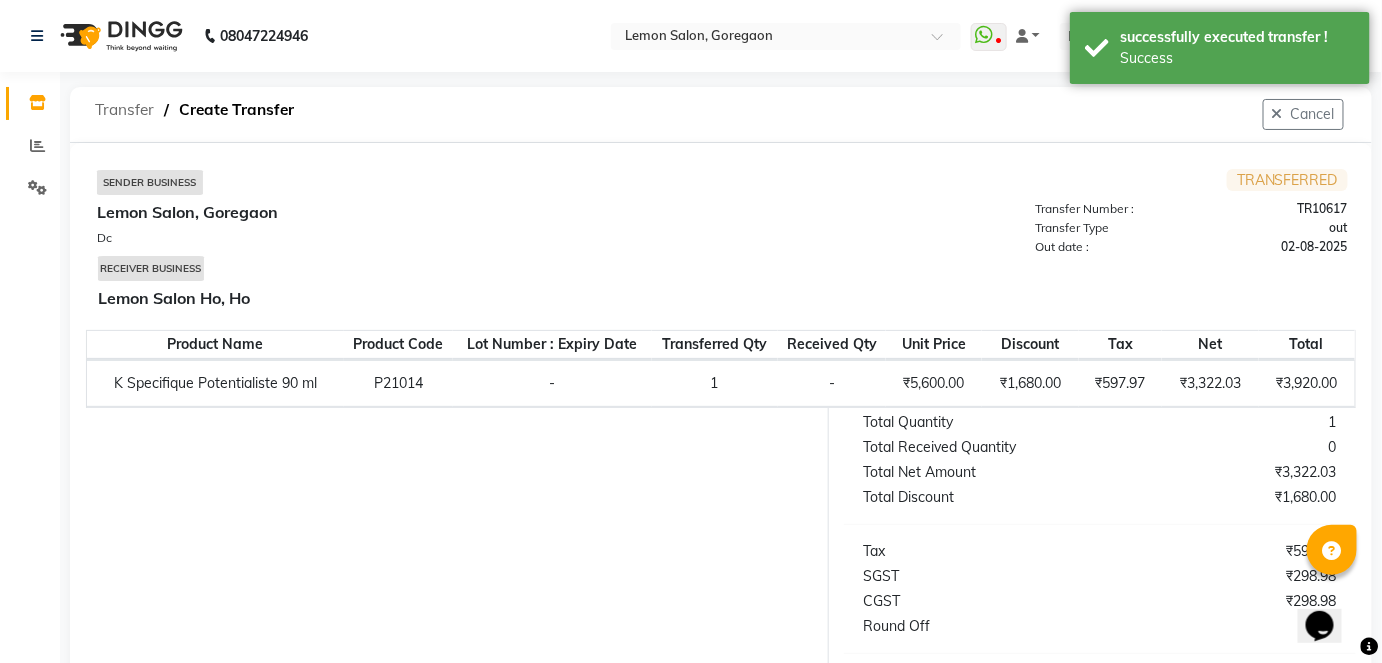 click on "Transfer" 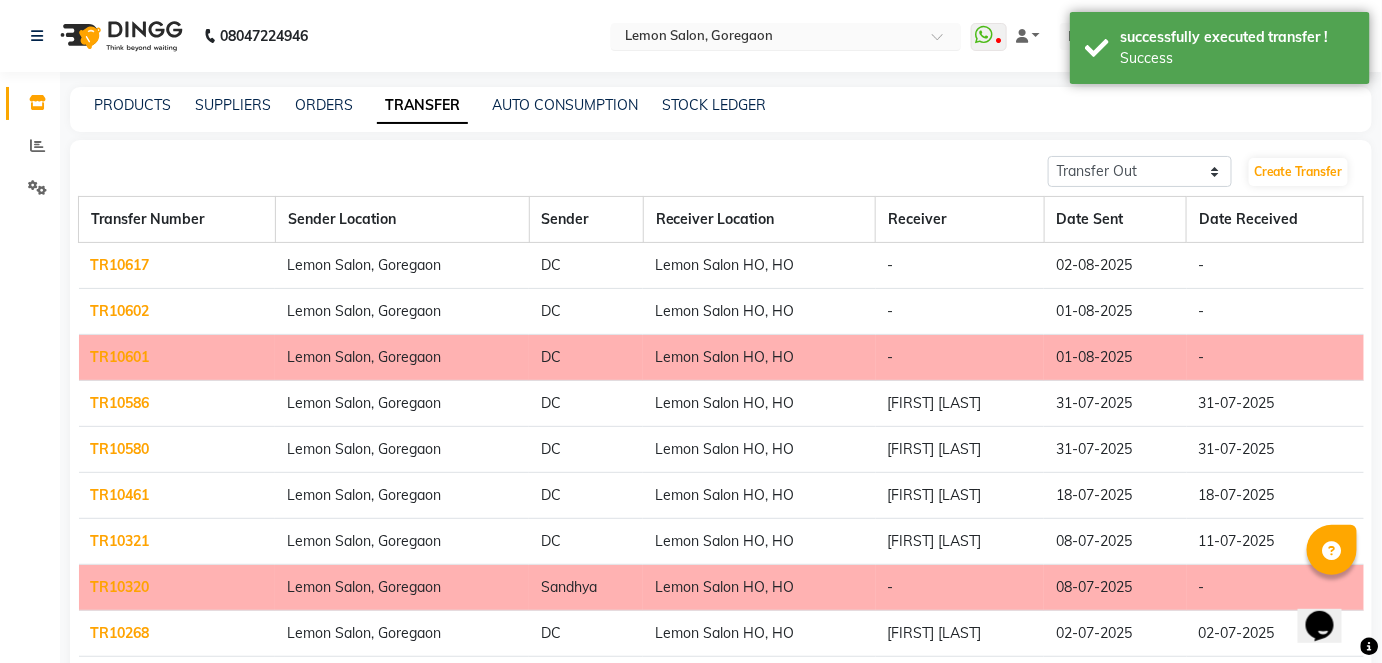 click at bounding box center (766, 38) 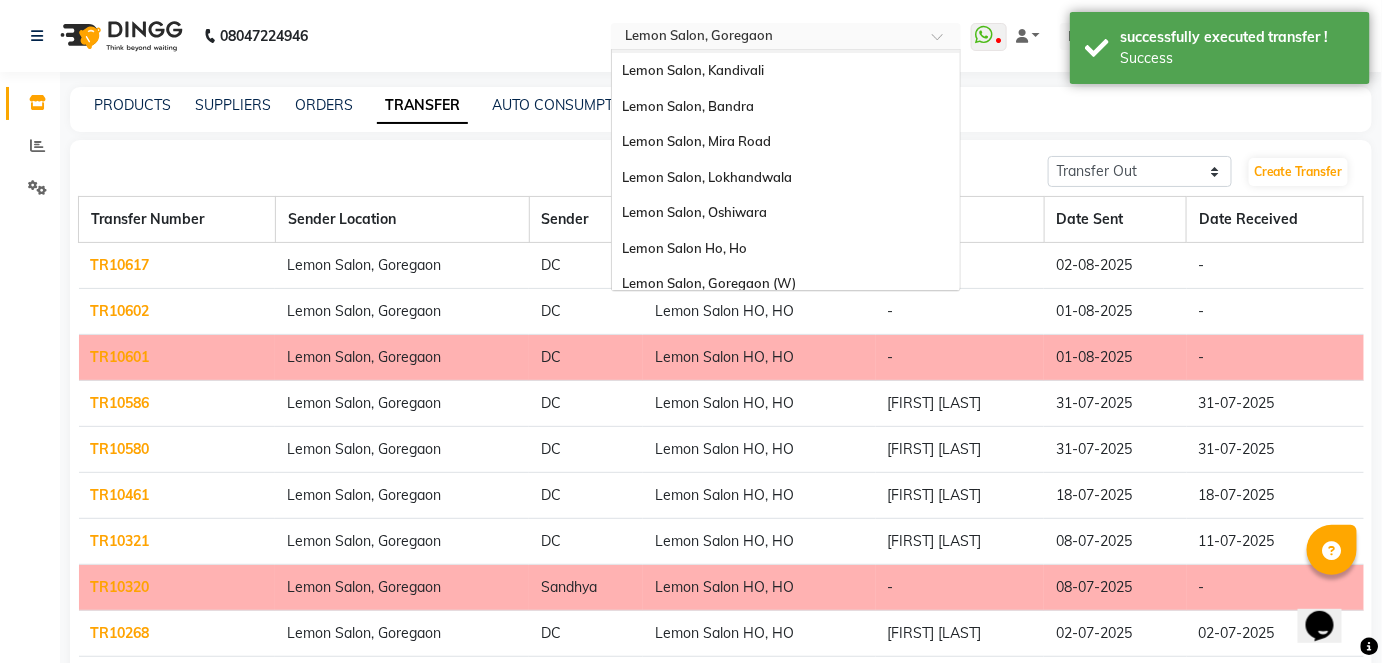 scroll, scrollTop: 181, scrollLeft: 0, axis: vertical 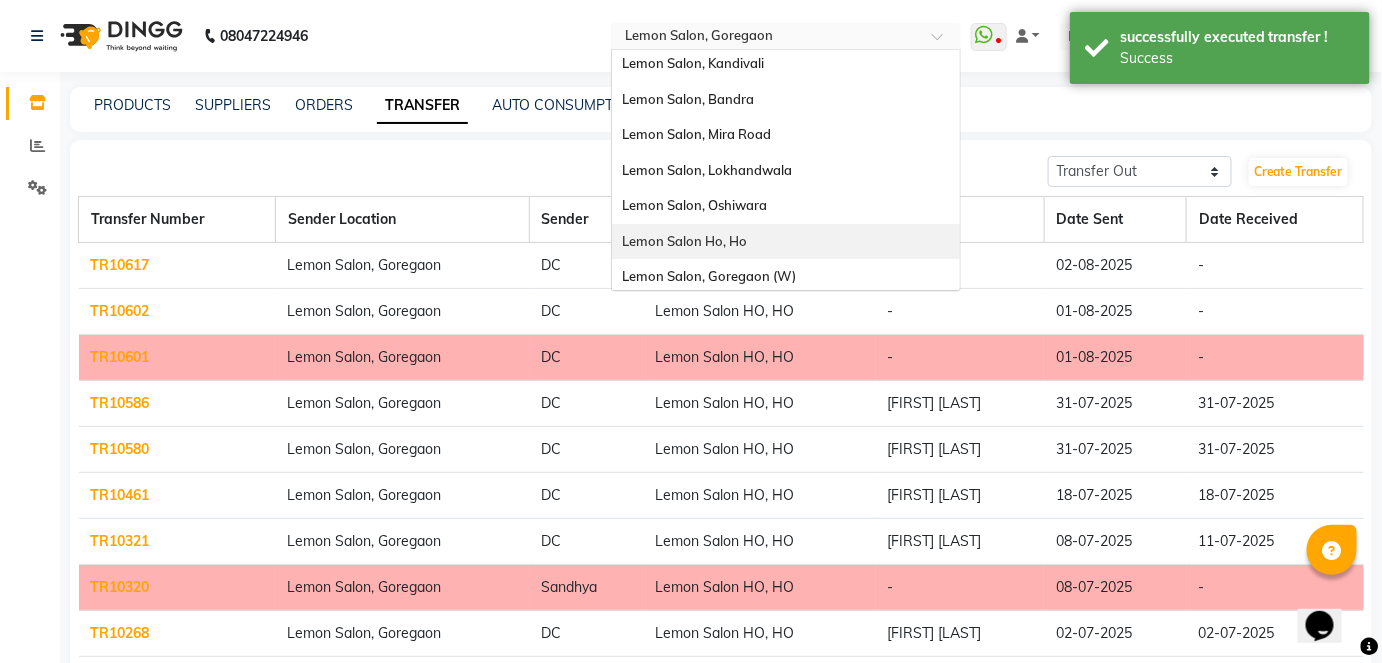 click on "Lemon Salon Ho, Ho" at bounding box center [786, 242] 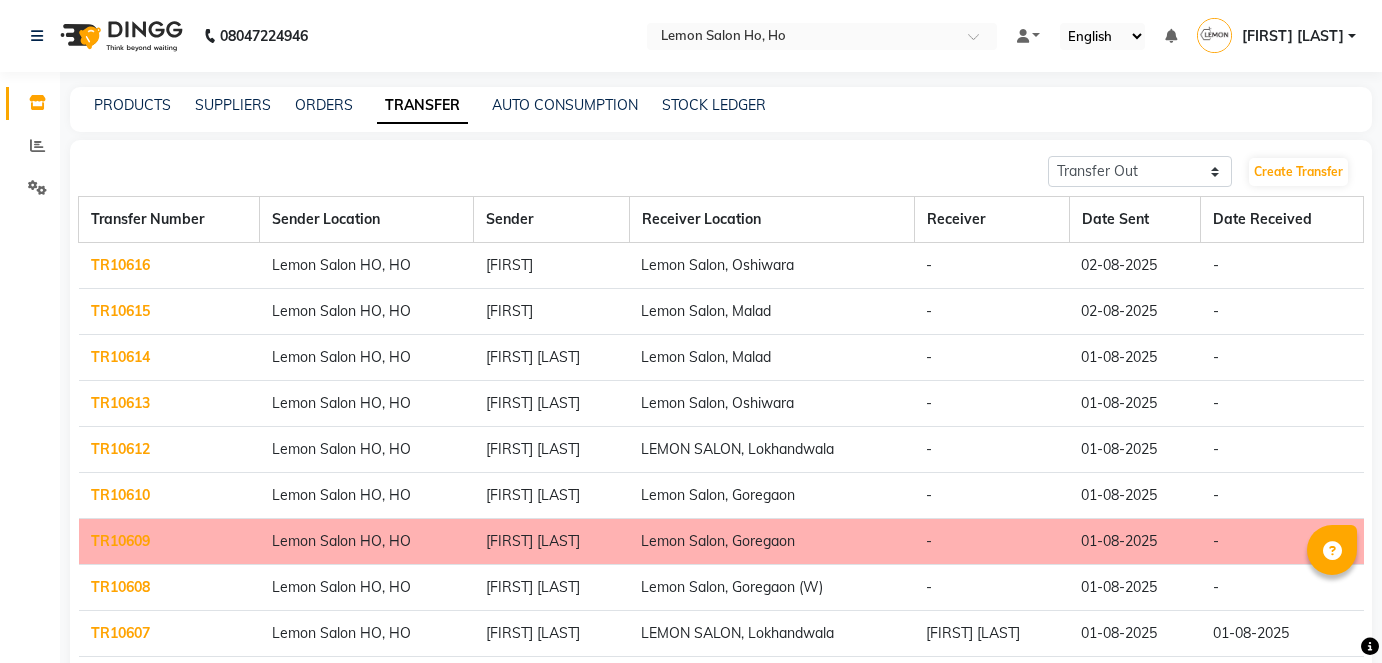 select on "sender" 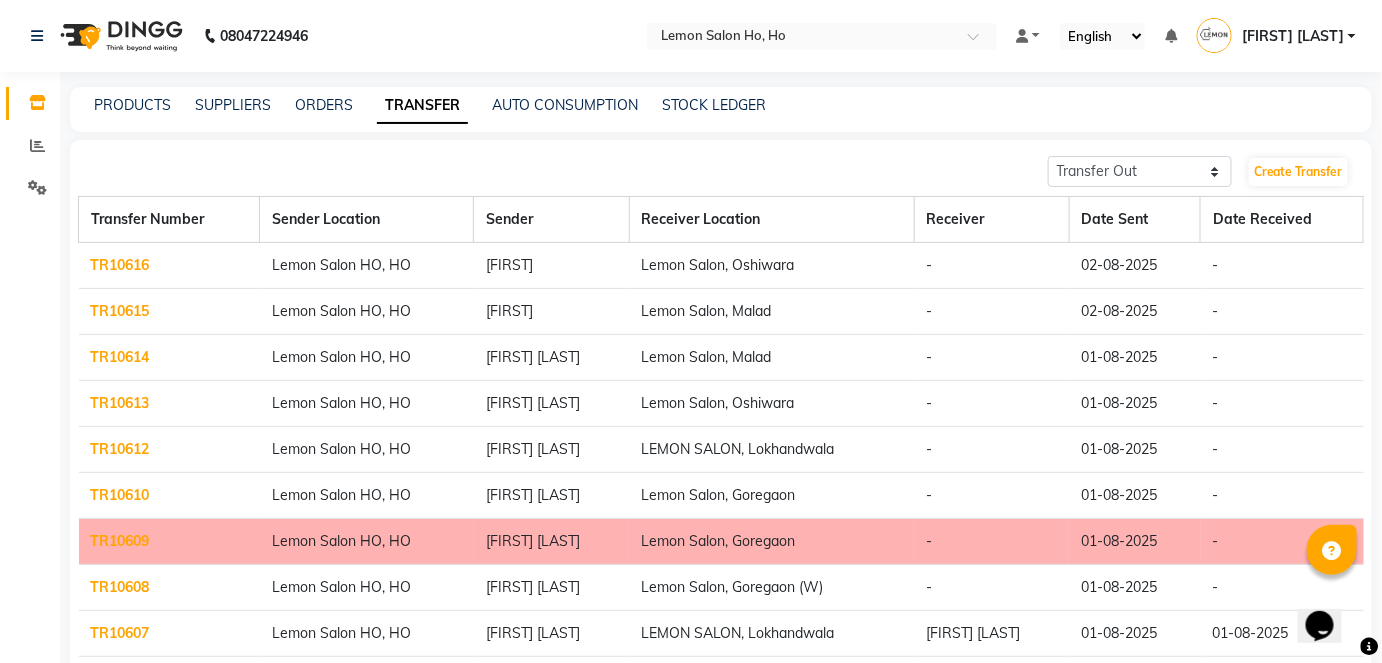 scroll, scrollTop: 0, scrollLeft: 0, axis: both 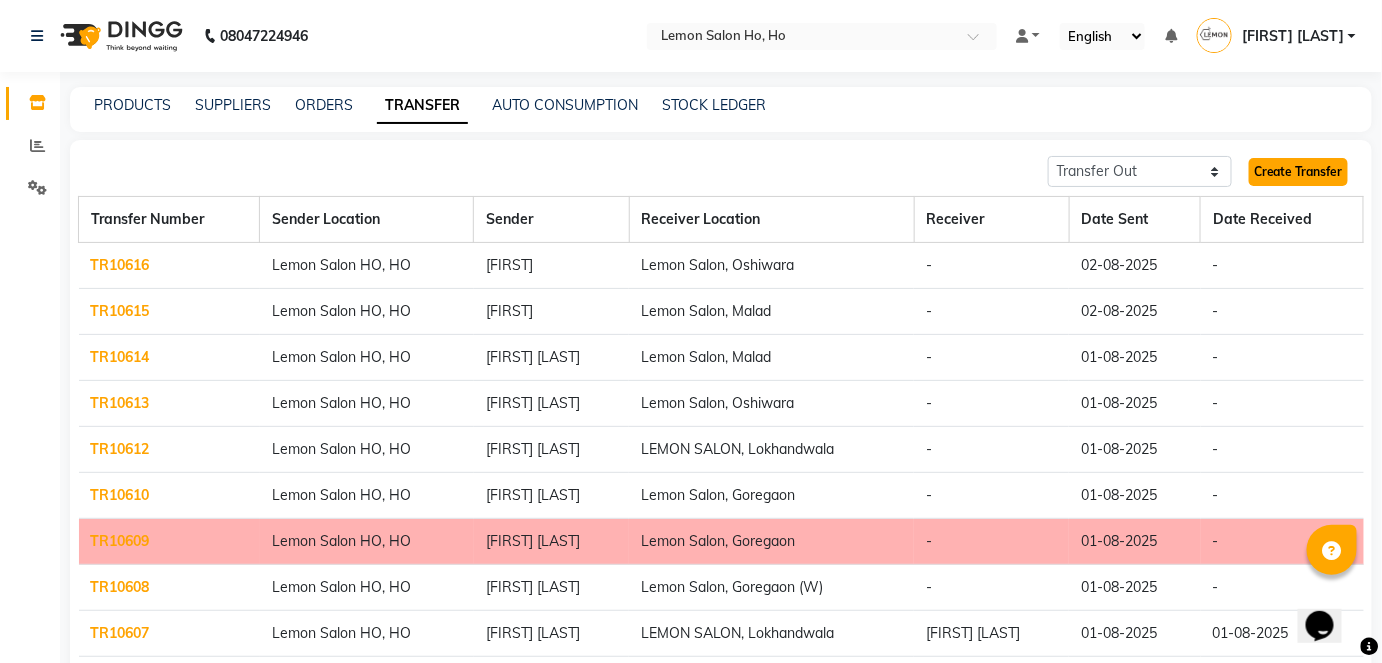 click on "Create Transfer" 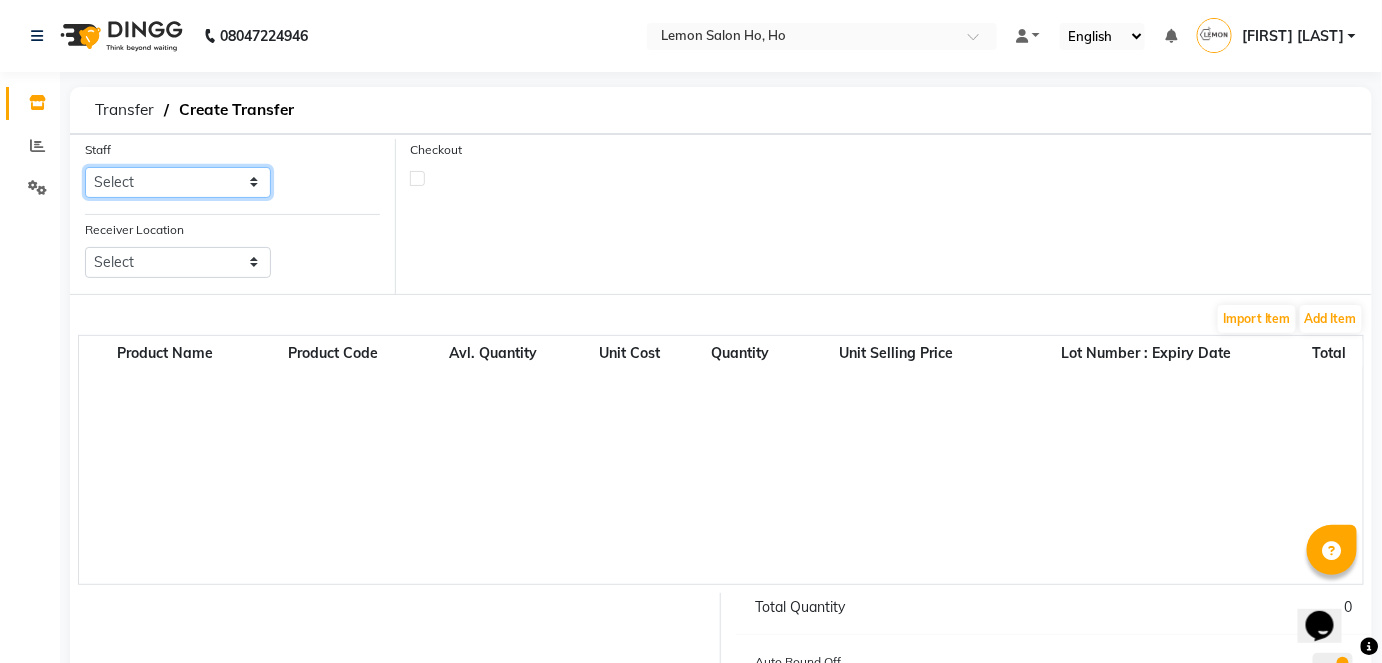 click on "Select Annie DC DINGG Support Farheen Ansari Kalpesh Kumavat  Mohammed Faisal Mukesh  Rohit Bhosle Roselooks Beauty  Runa Farah Das  Shadab" at bounding box center [178, 182] 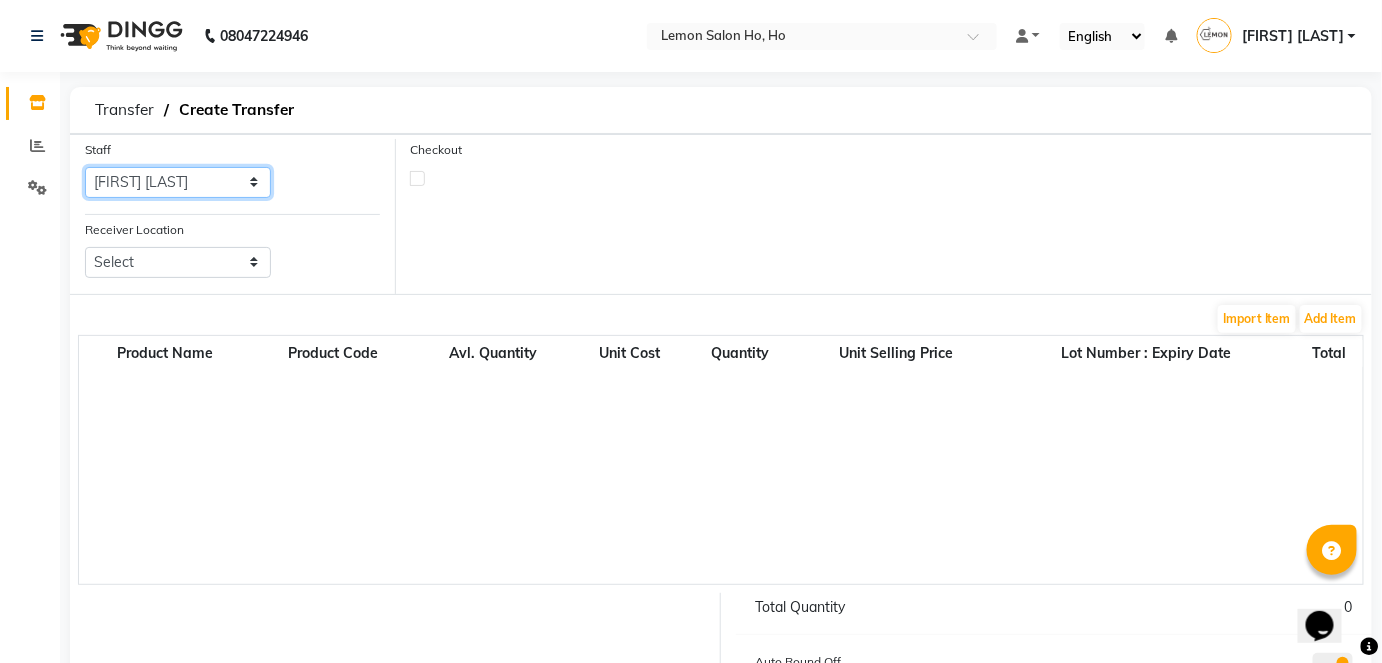 click on "Select Annie DC DINGG Support Farheen Ansari Kalpesh Kumavat  Mohammed Faisal Mukesh  Rohit Bhosle Roselooks Beauty  Runa Farah Das  Shadab" at bounding box center [178, 182] 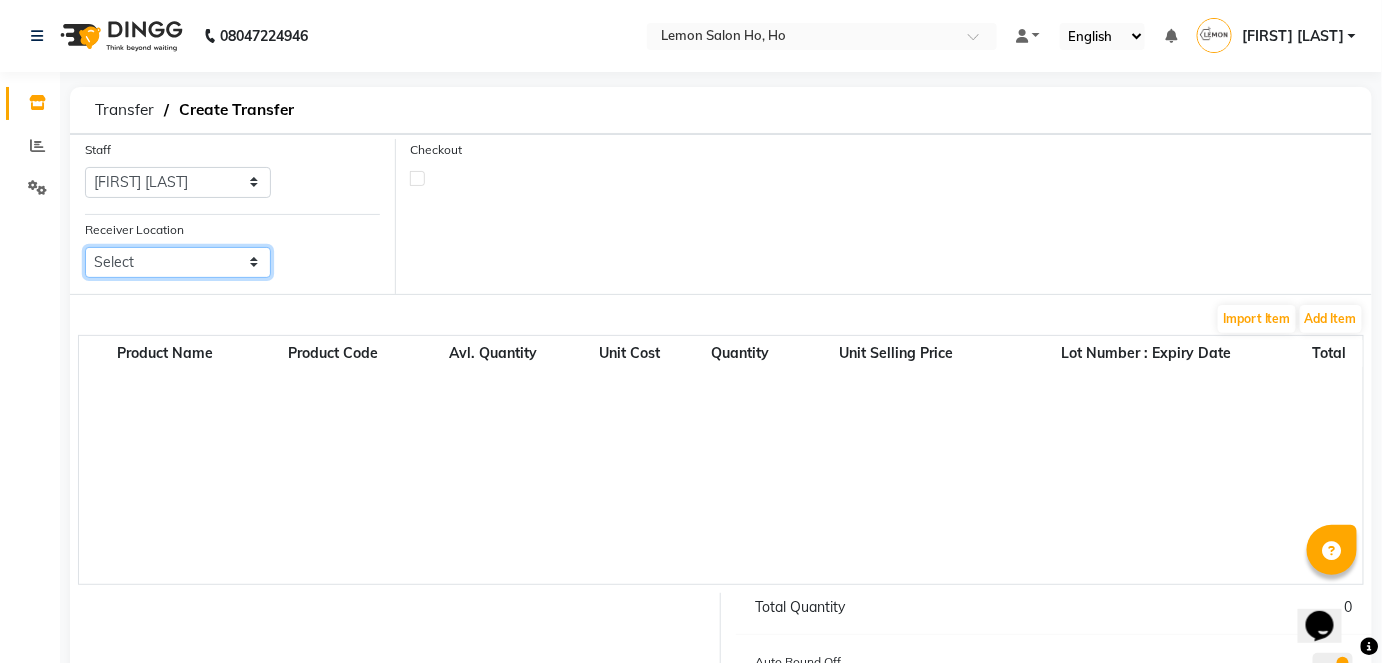 click on "Select Lemon Salon, Lokhandwala  Lemon Salon, Malad Lemon Salon, Seven Bunglow Lemon Salon, Bandra Lemon Salon, Versova Lemon Salon, Goregaon Lemon Salon, Oshiwara Lemon Salon, Borivali Lemon Salon, Mira Road Lemon Salon, Kandivali Lemon Salon, Goregaon (W)" at bounding box center (178, 262) 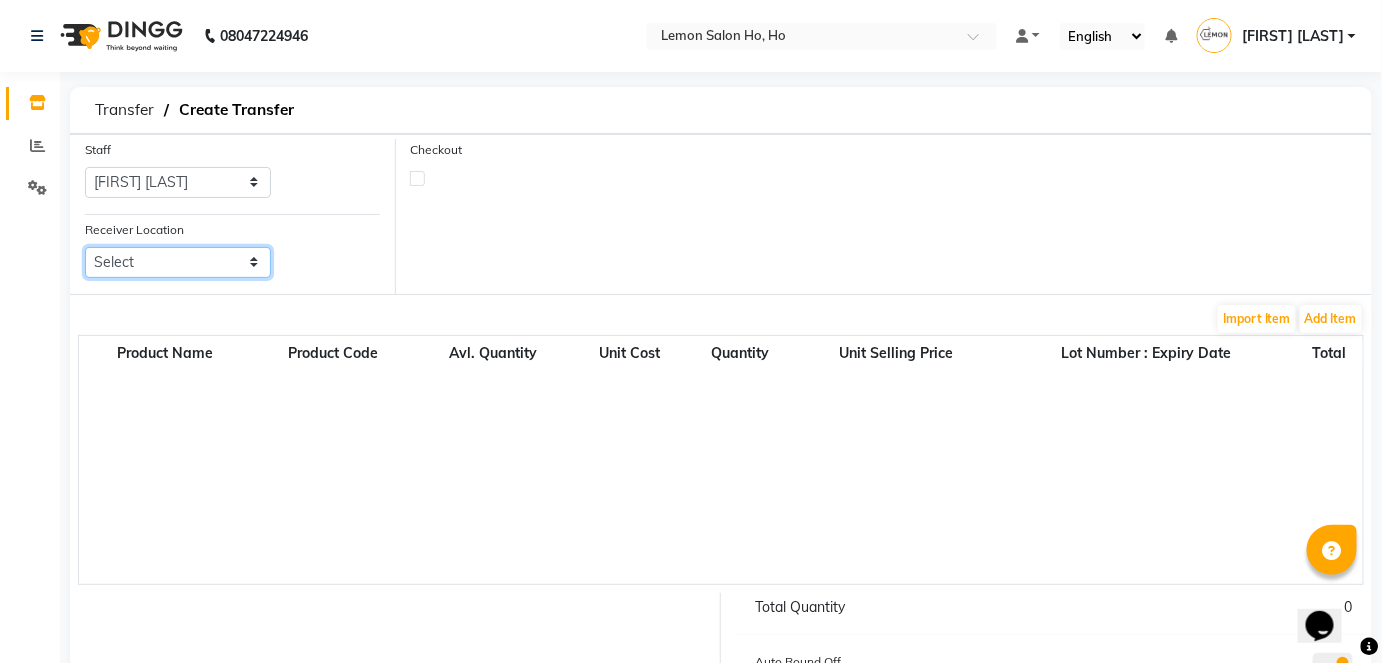 select on "3565" 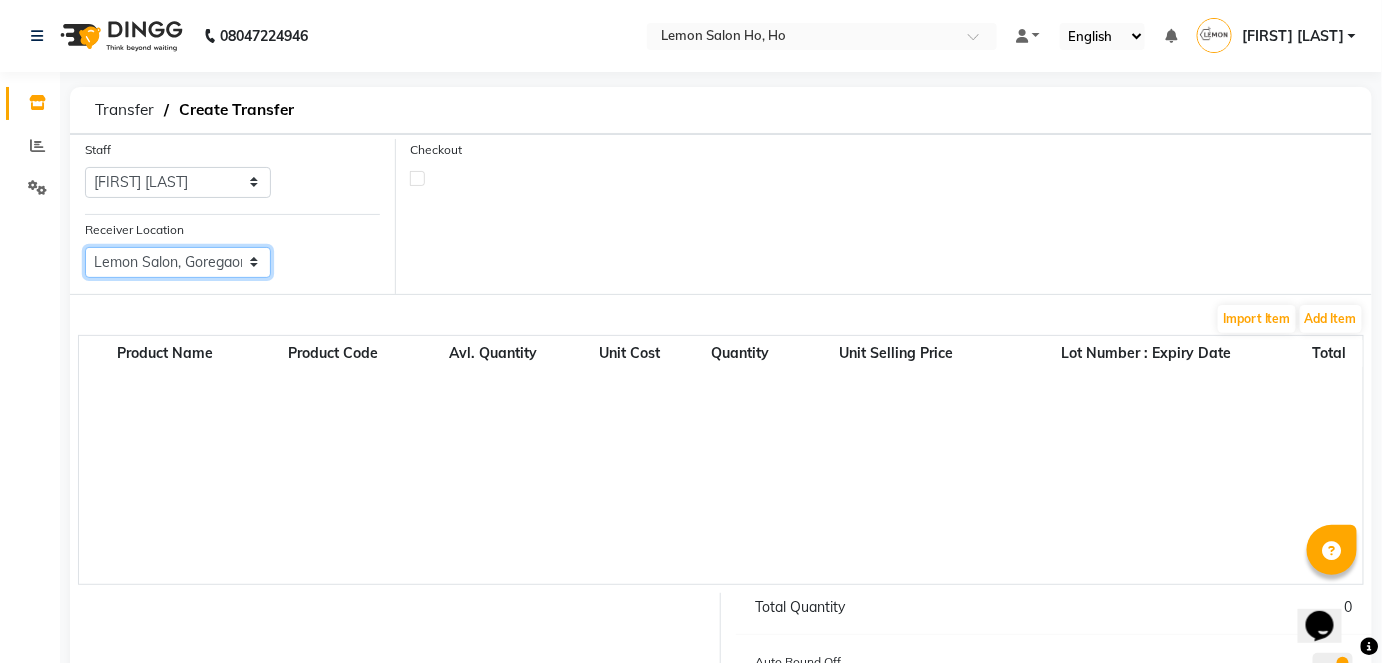 click on "Select Lemon Salon, Lokhandwala  Lemon Salon, Malad Lemon Salon, Seven Bunglow Lemon Salon, Bandra Lemon Salon, Versova Lemon Salon, Goregaon Lemon Salon, Oshiwara Lemon Salon, Borivali Lemon Salon, Mira Road Lemon Salon, Kandivali Lemon Salon, Goregaon (W)" at bounding box center [178, 262] 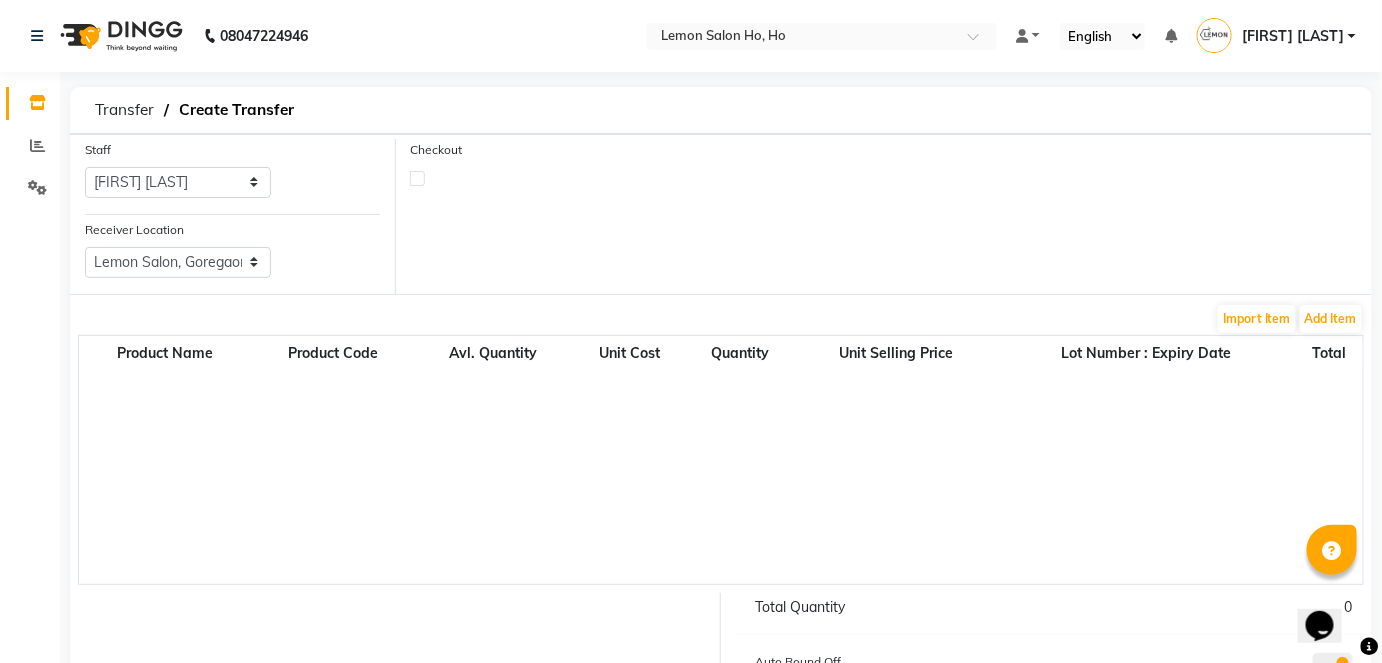 click 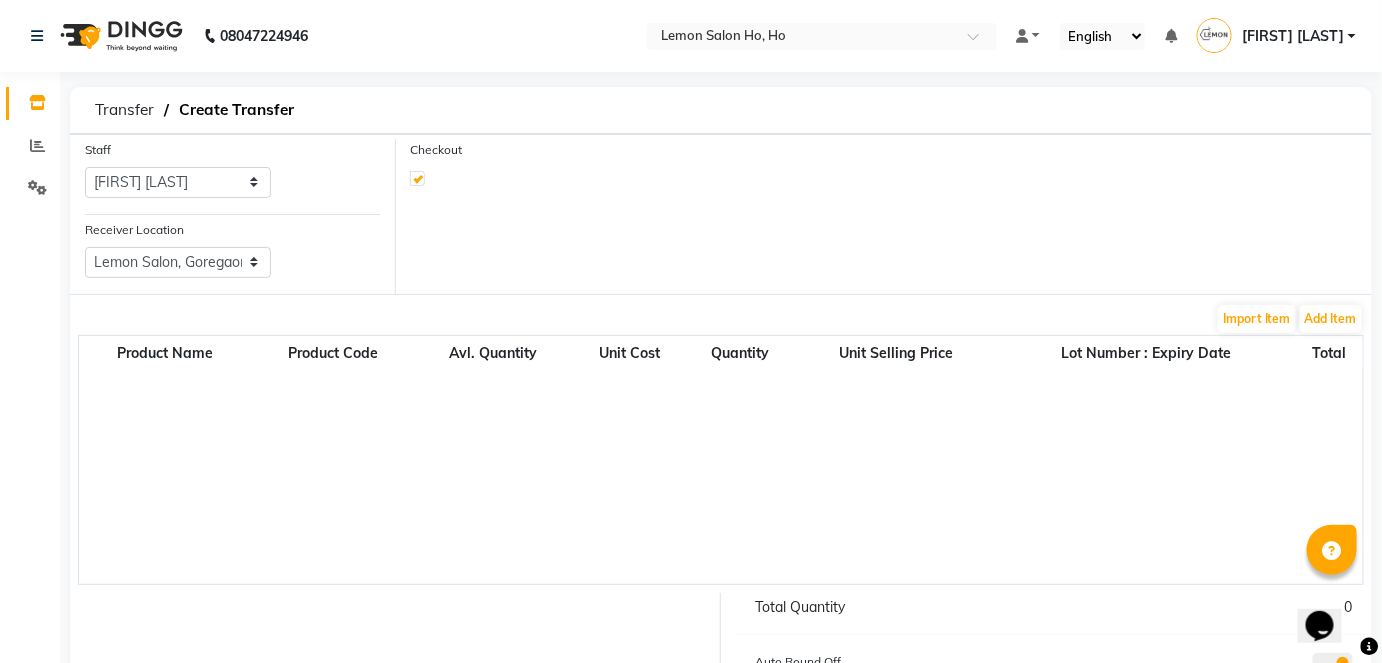 select on "true" 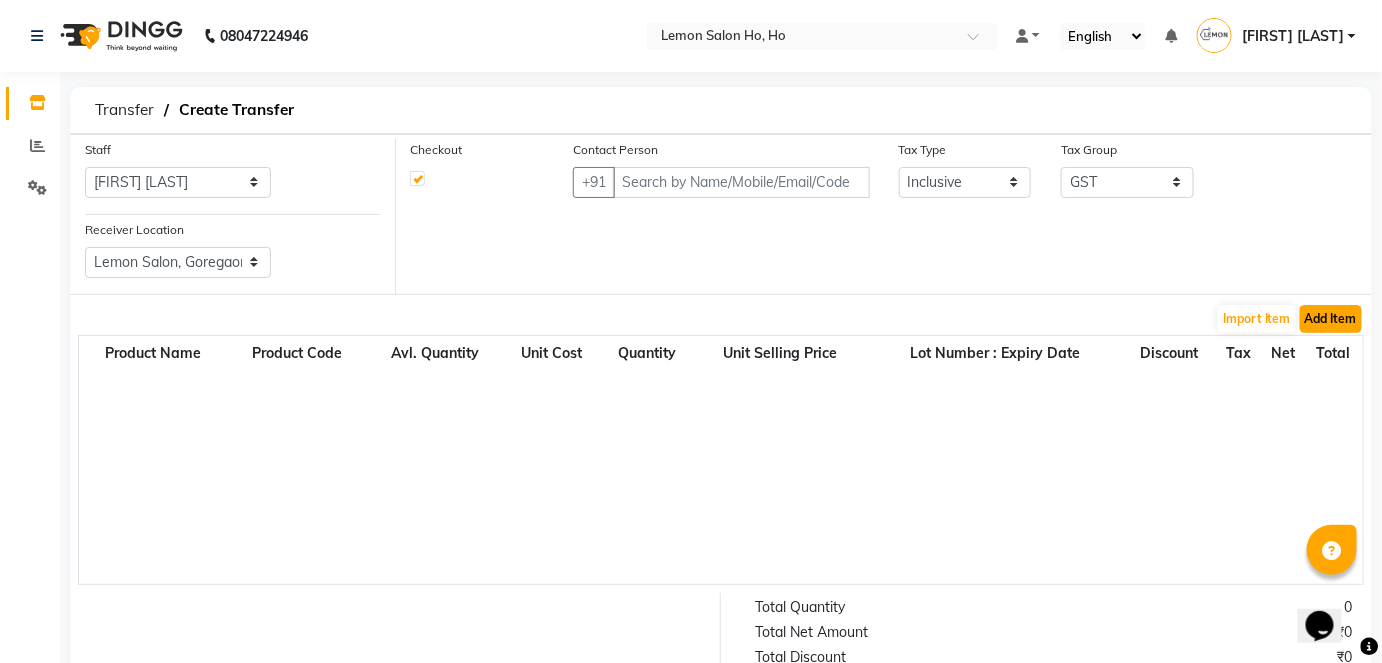 click on "Add Item" 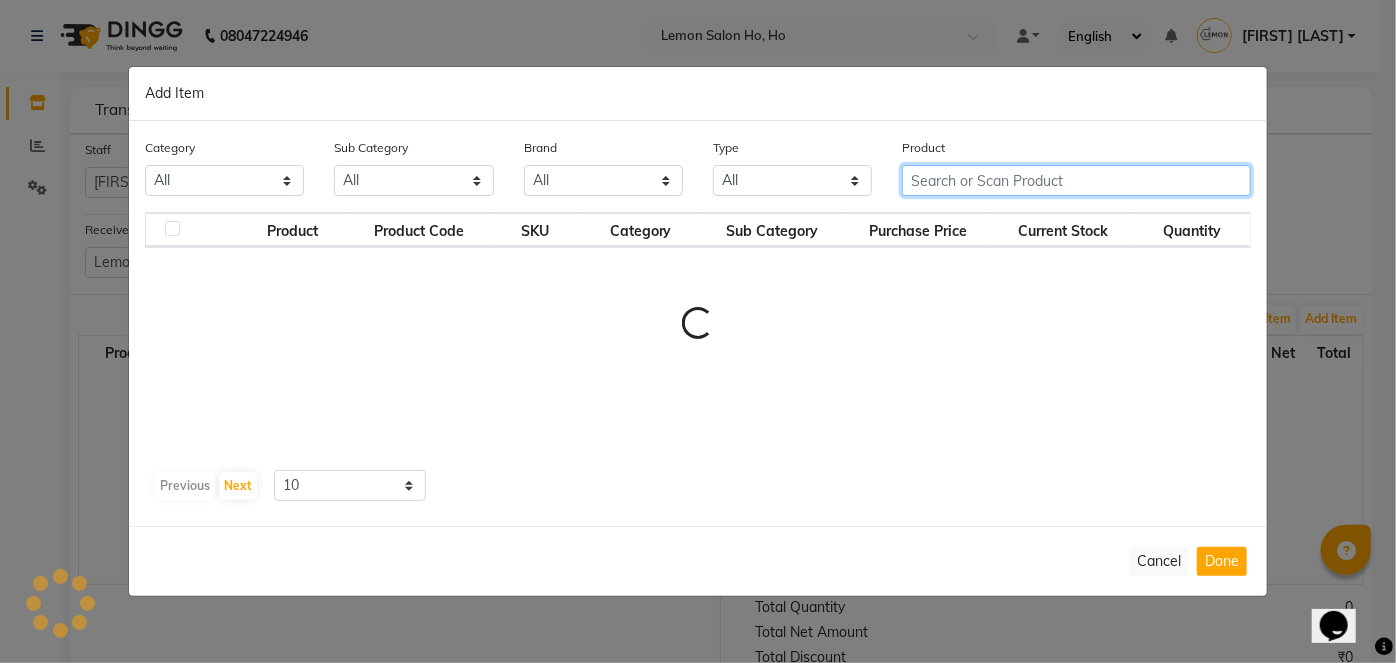 click 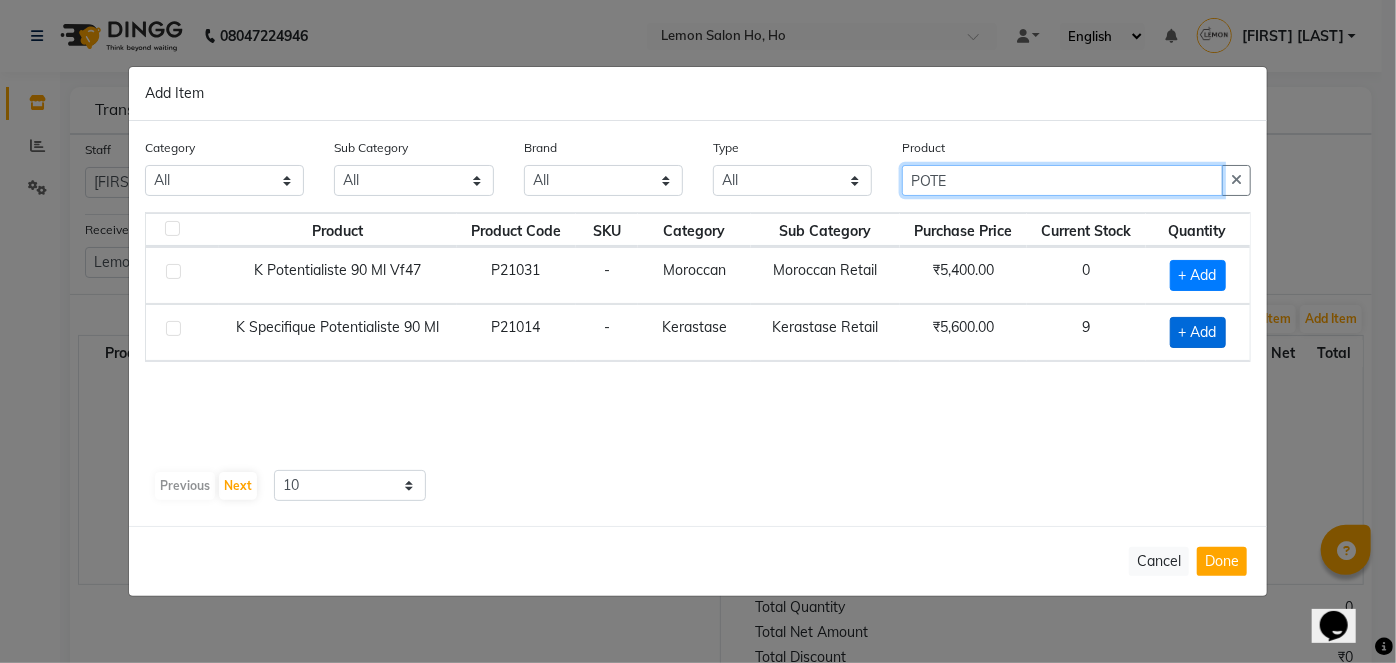 type on "POTE" 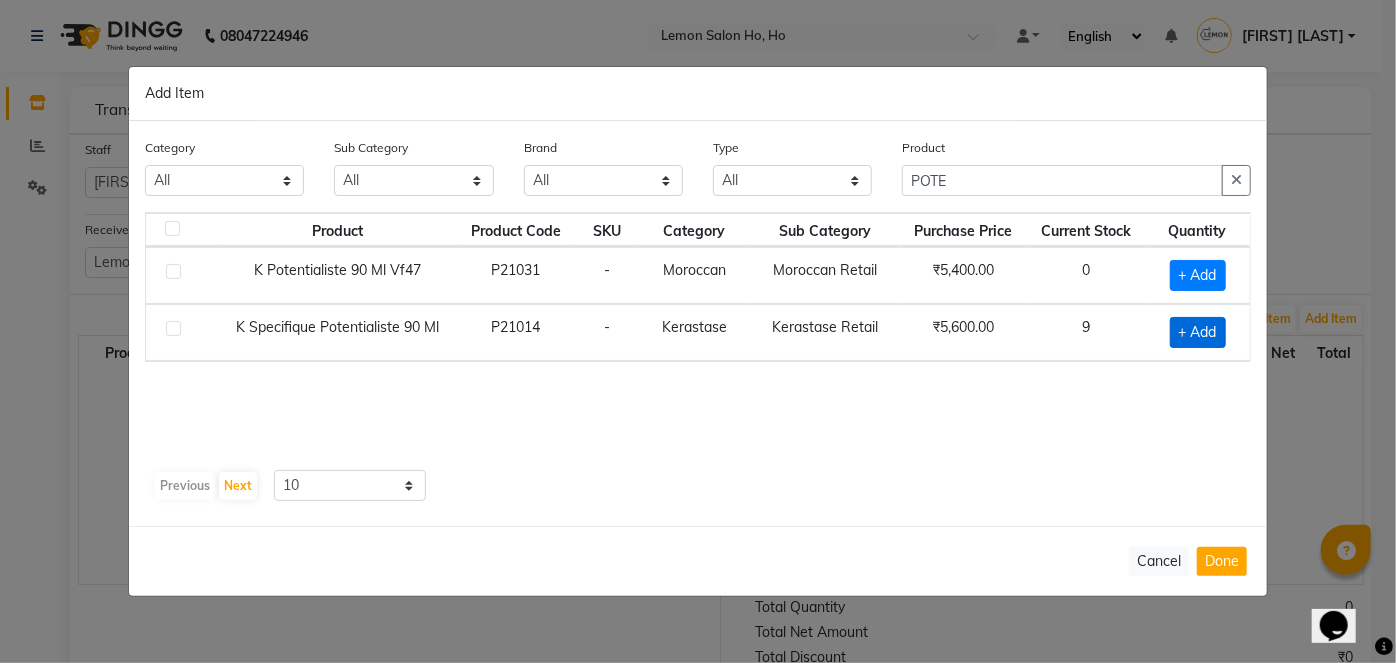 click on "+ Add" 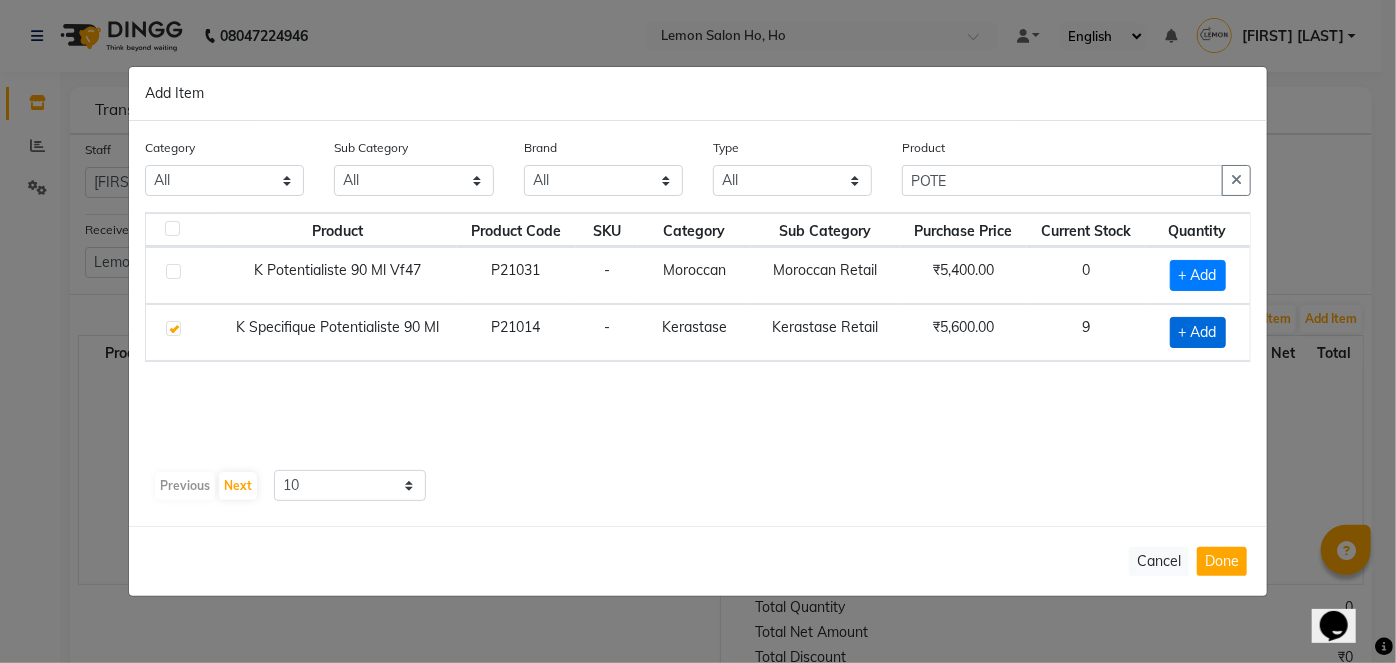 checkbox on "true" 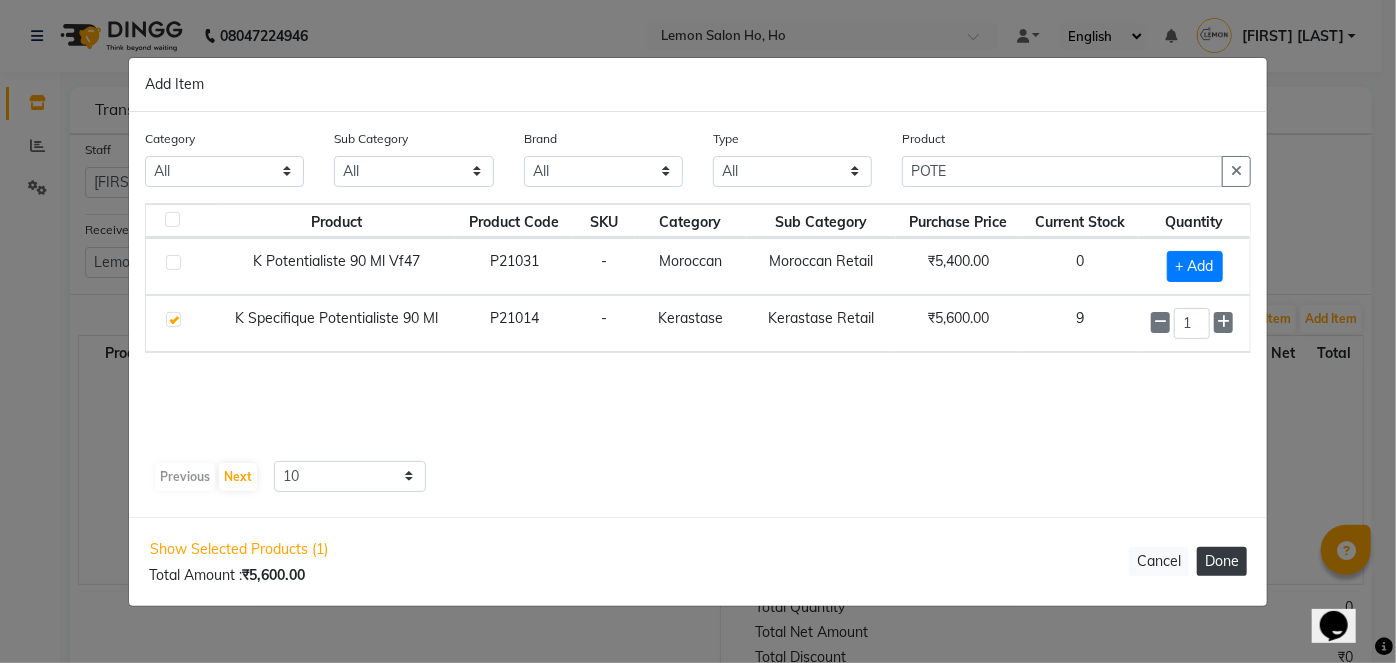 click on "Done" 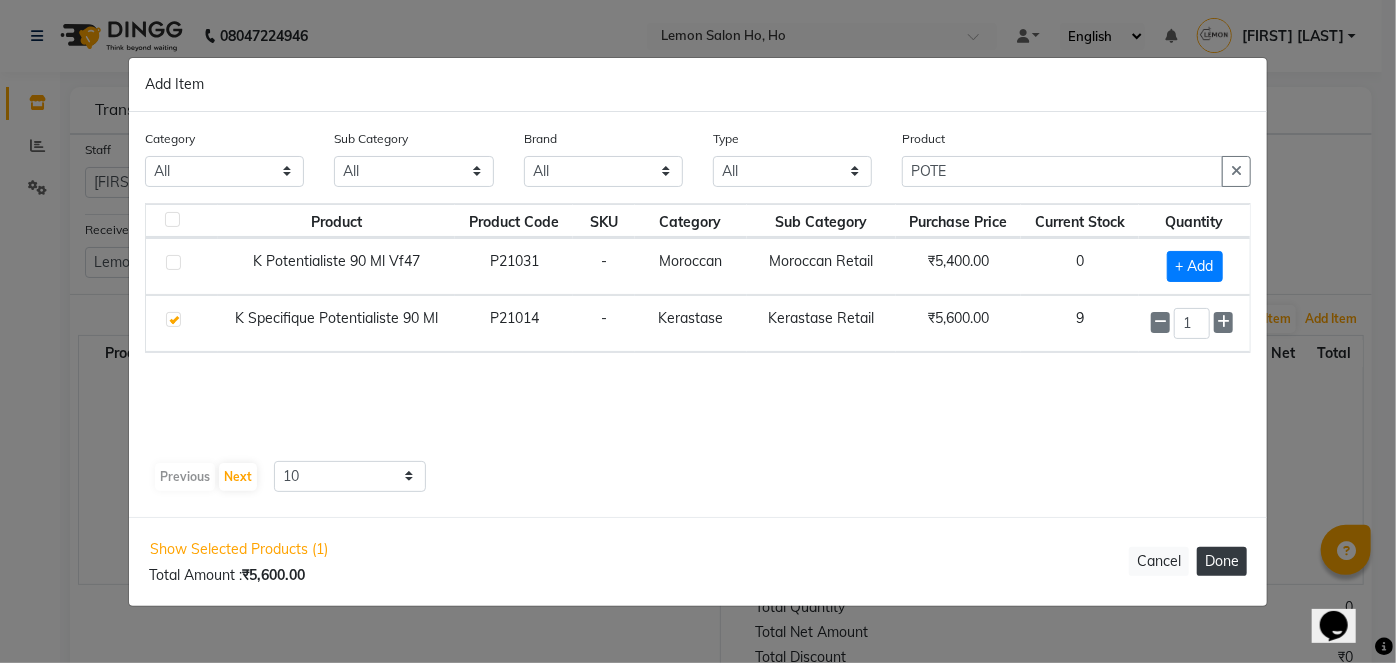 type 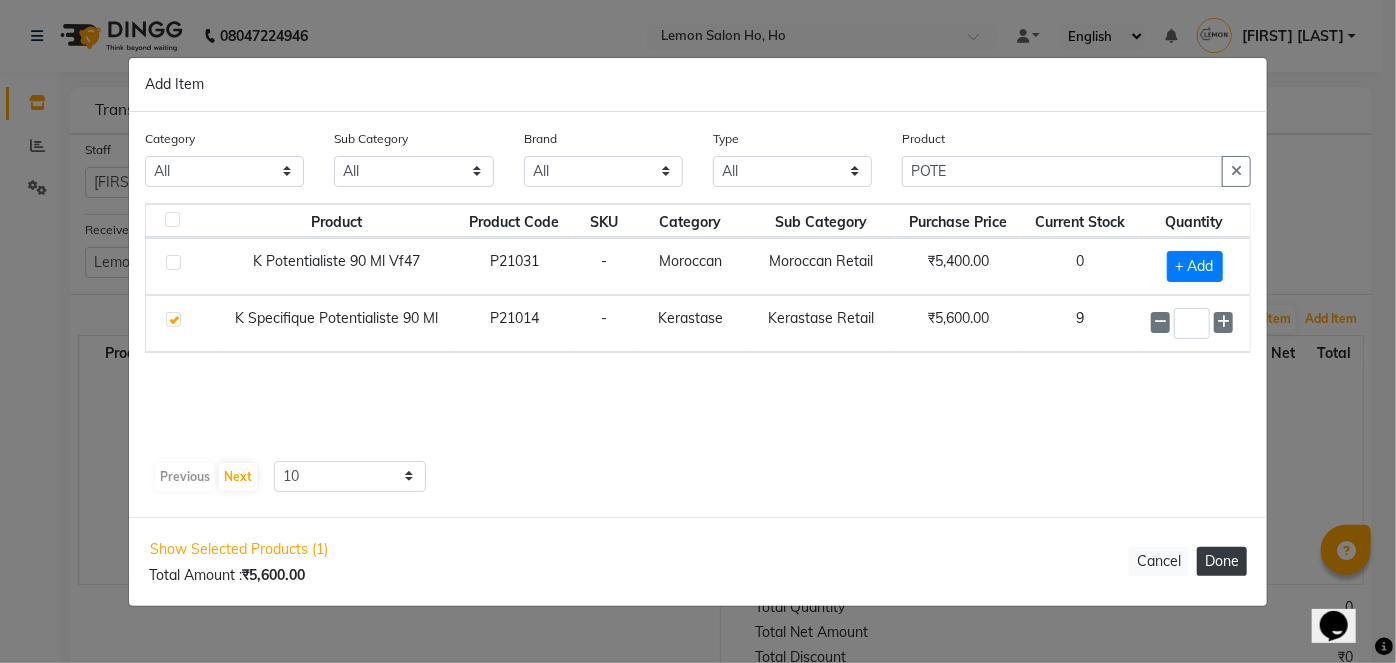 select on "2069" 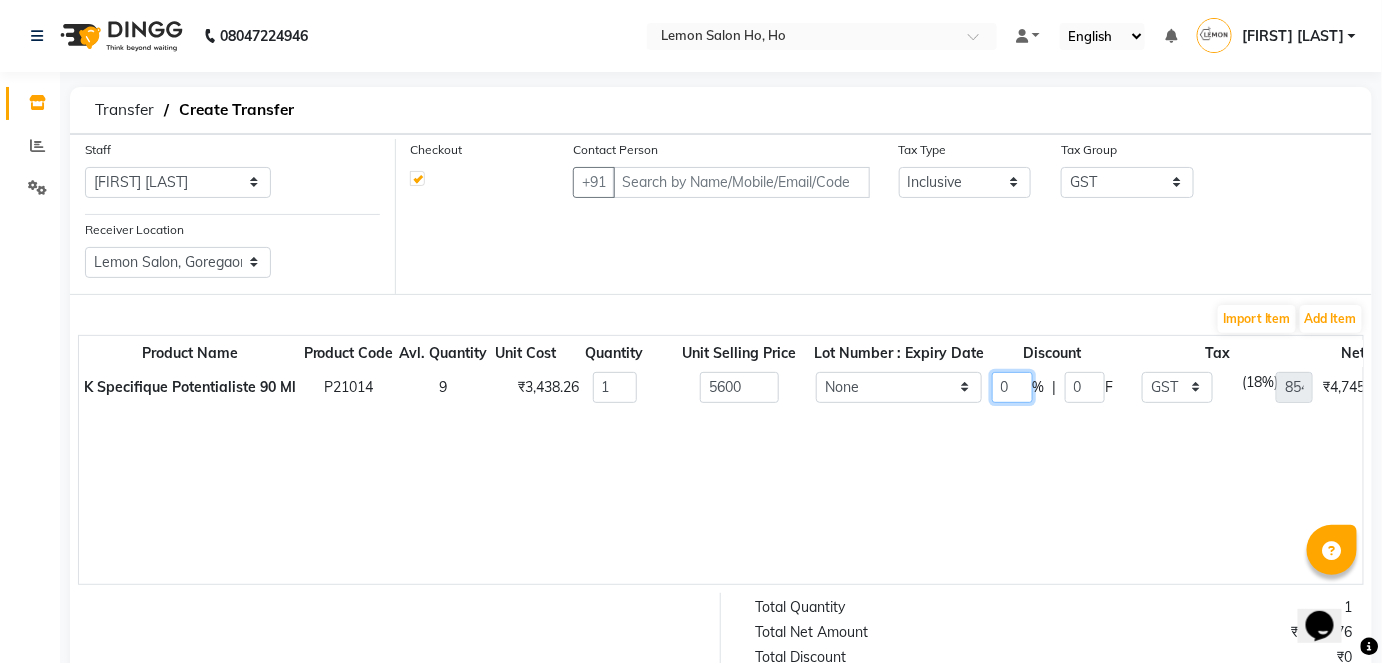 click on "0" 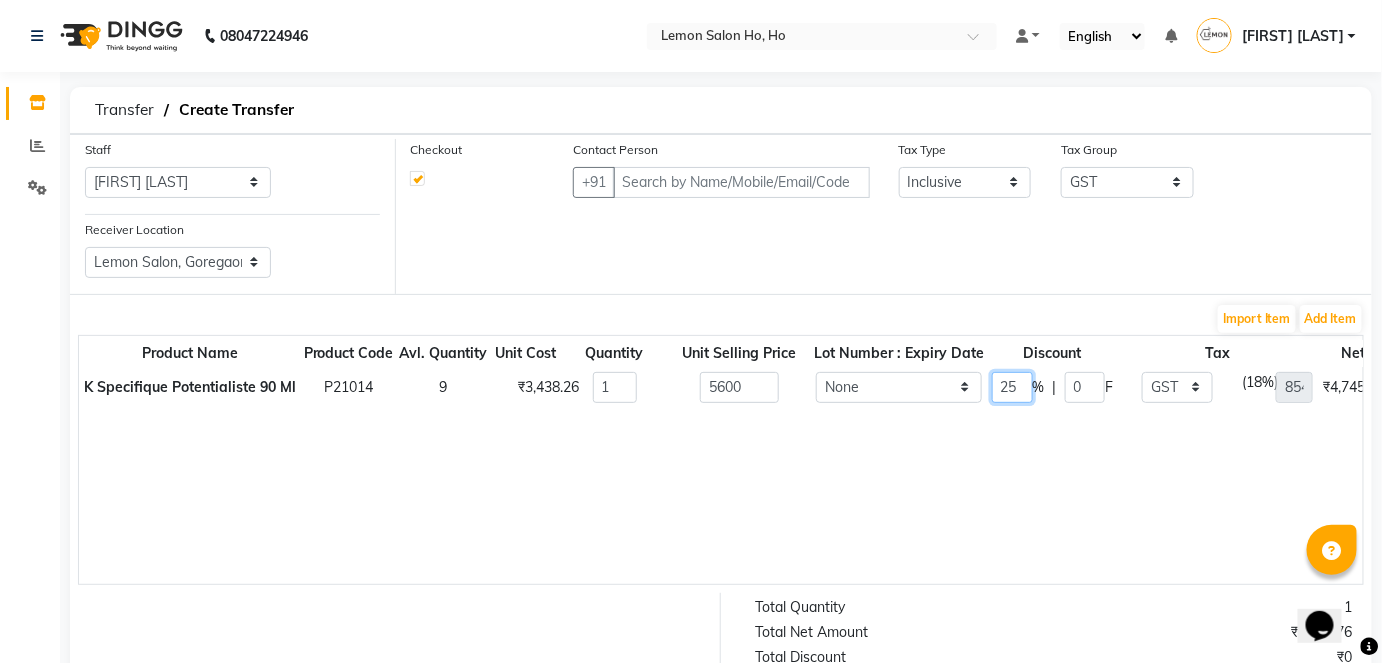 type on "25" 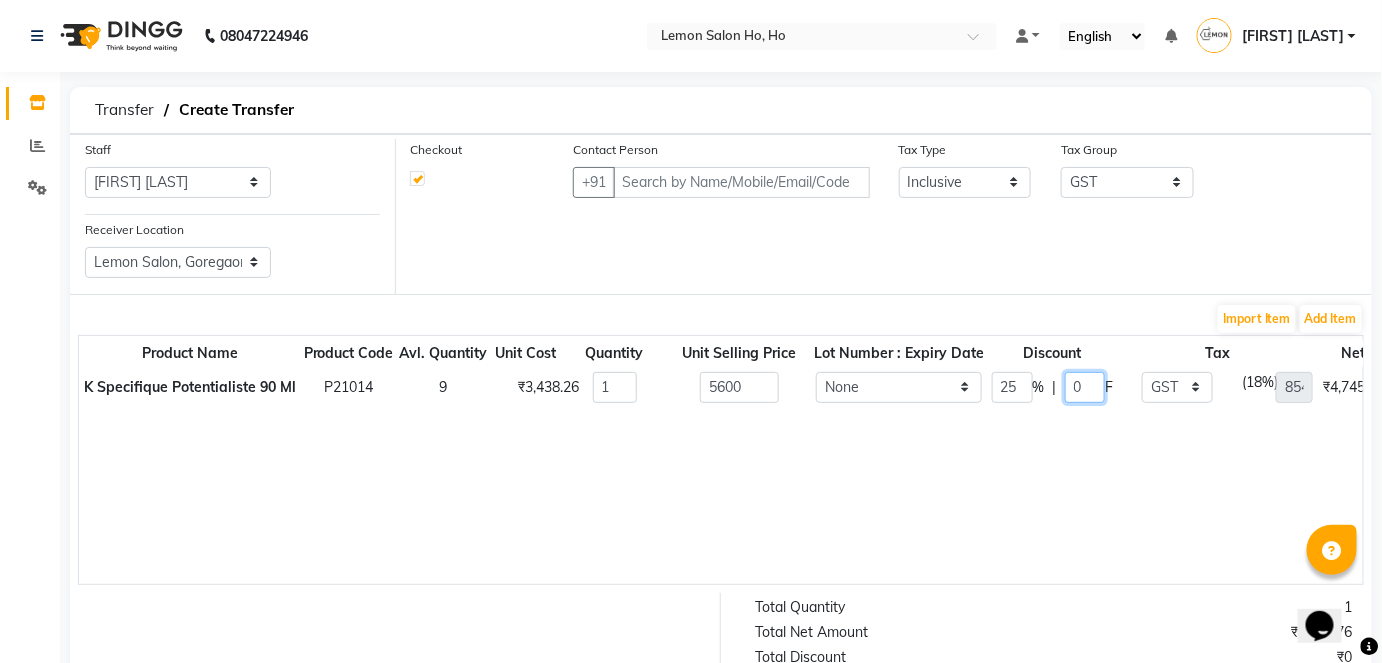 type on "1400" 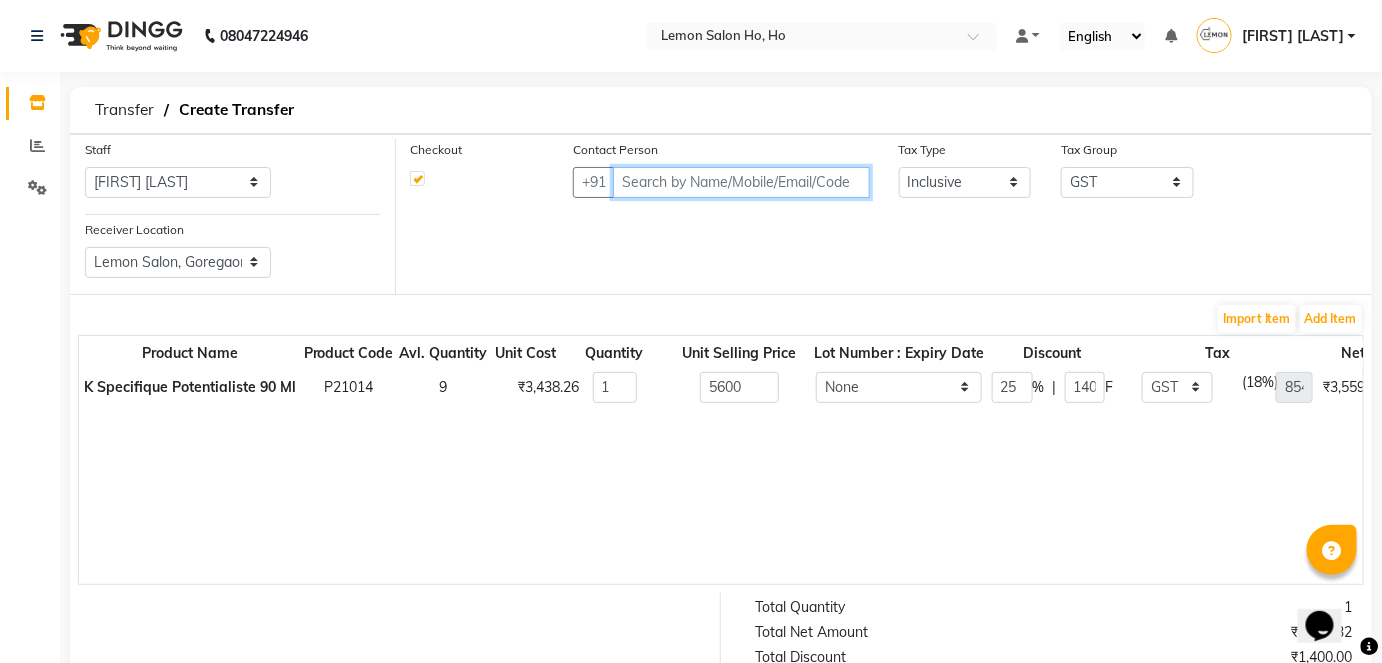 click at bounding box center [741, 182] 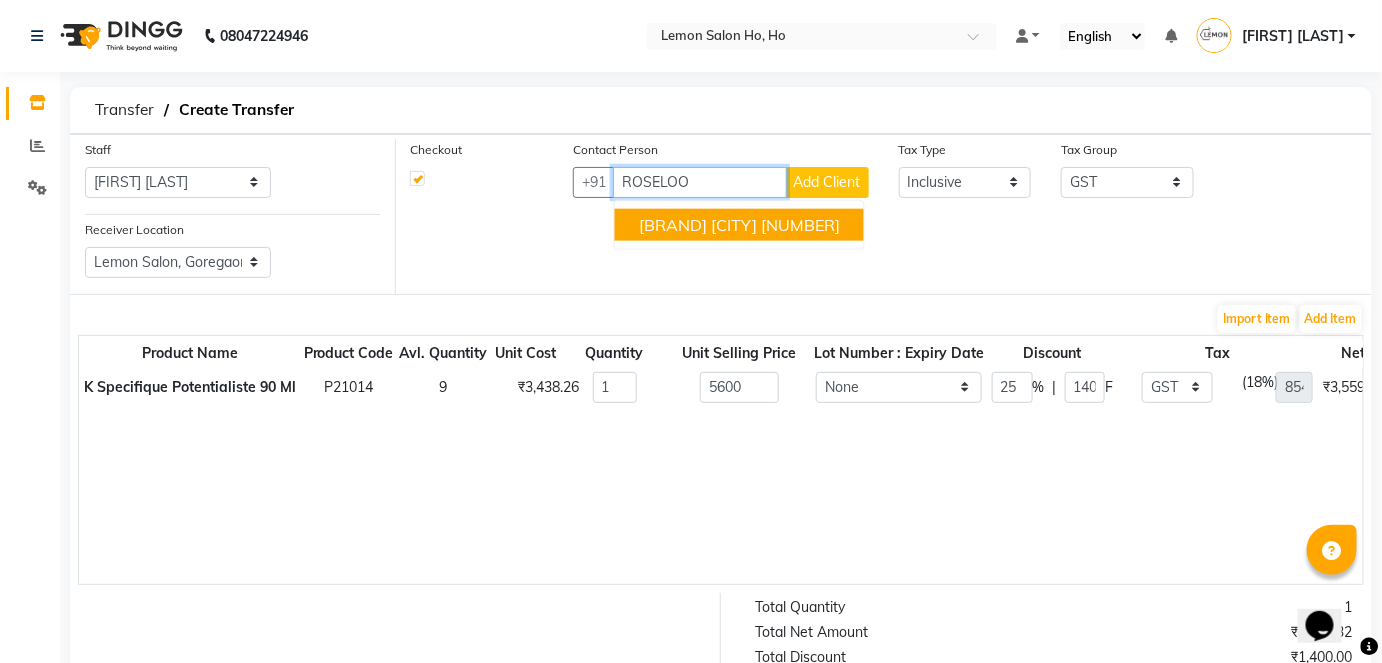 click on "Roselooks Beauty LLP Lemon Goregaon West 88******27" at bounding box center (739, 225) 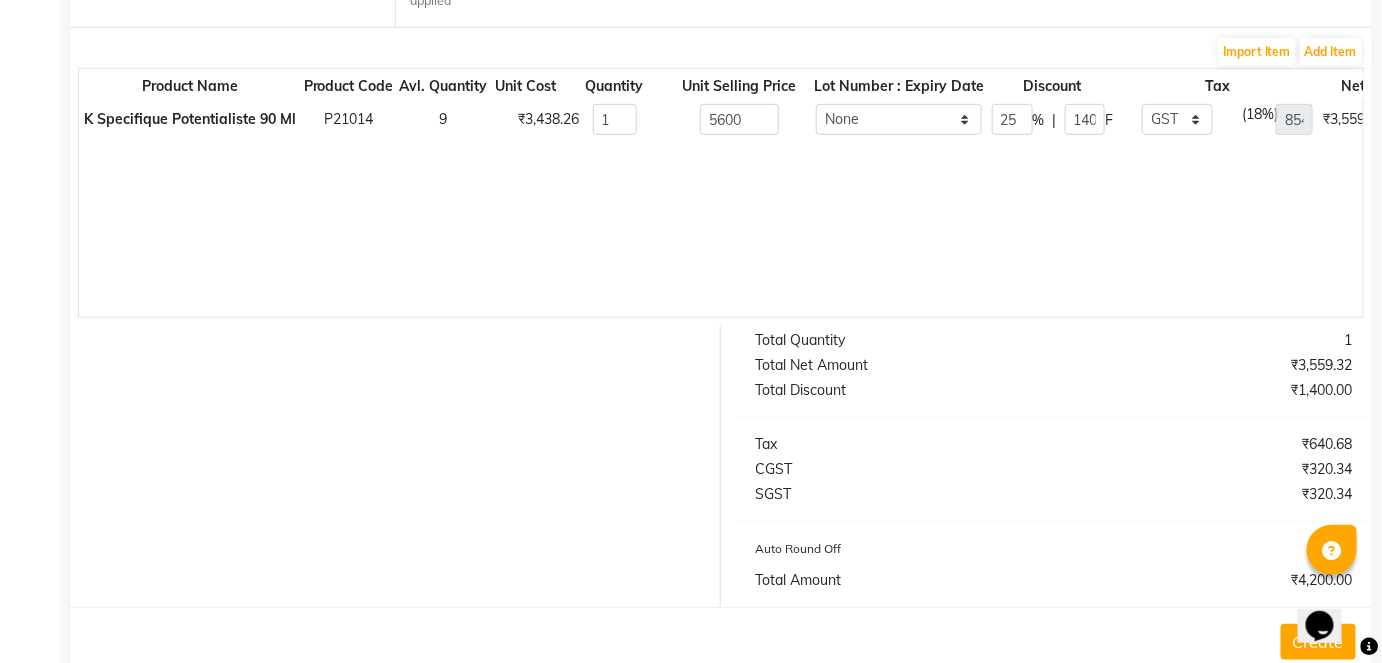 scroll, scrollTop: 343, scrollLeft: 0, axis: vertical 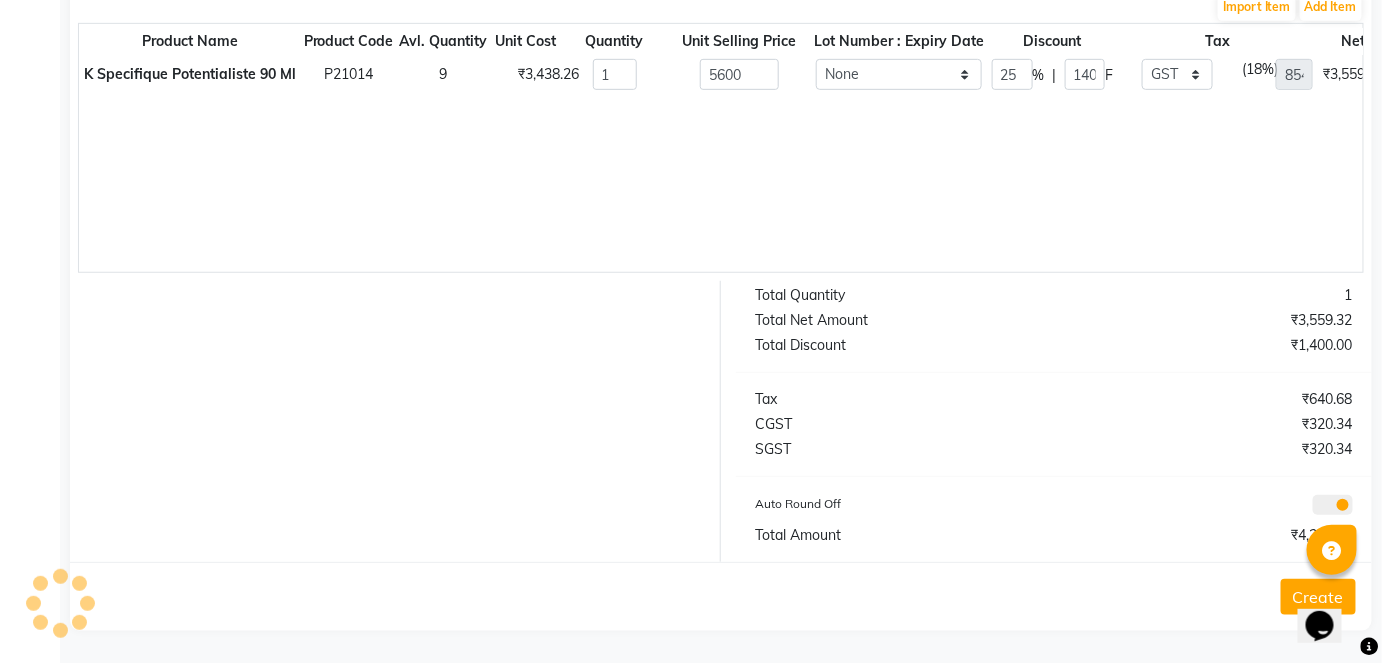 type on "8828226227" 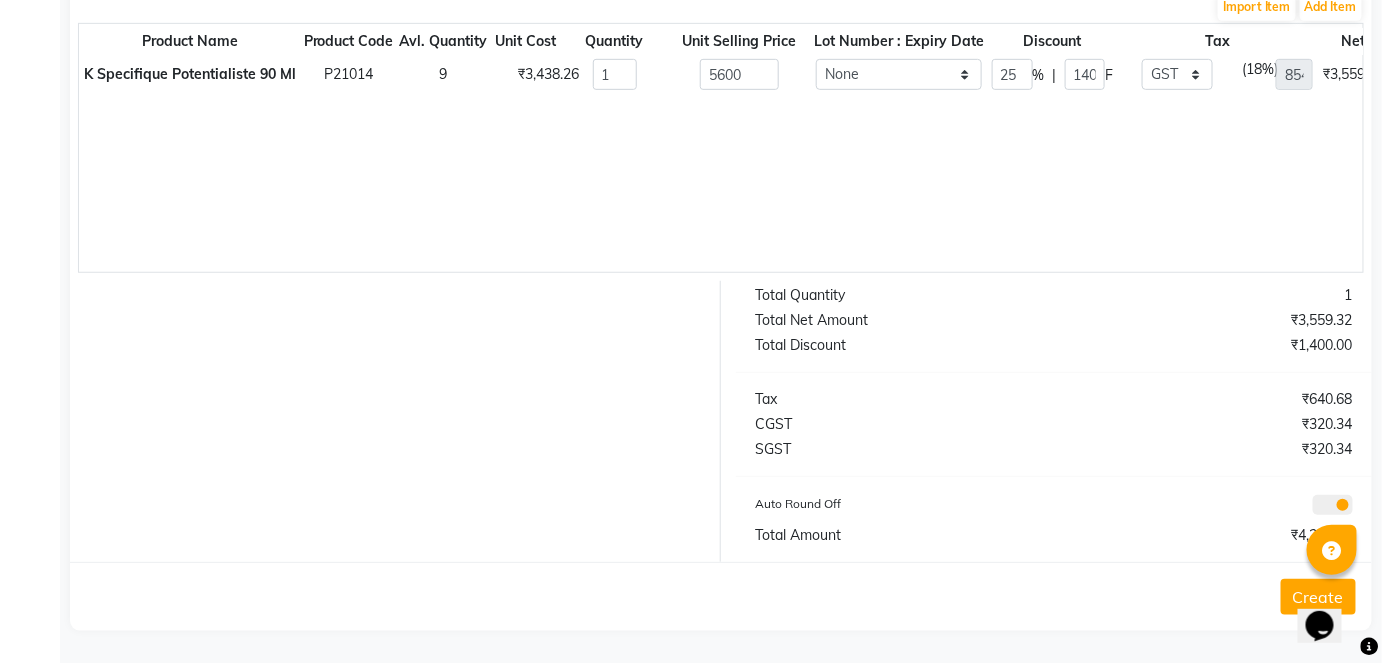 click on "Create" 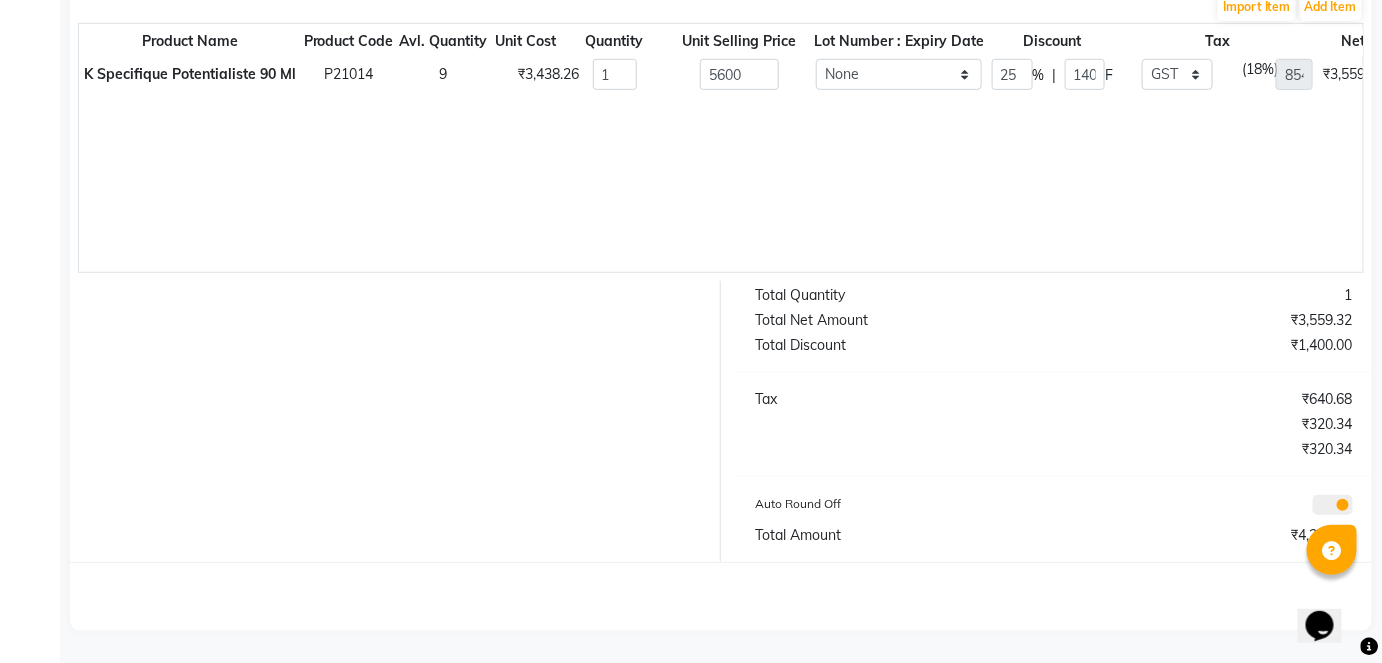 scroll, scrollTop: 0, scrollLeft: 0, axis: both 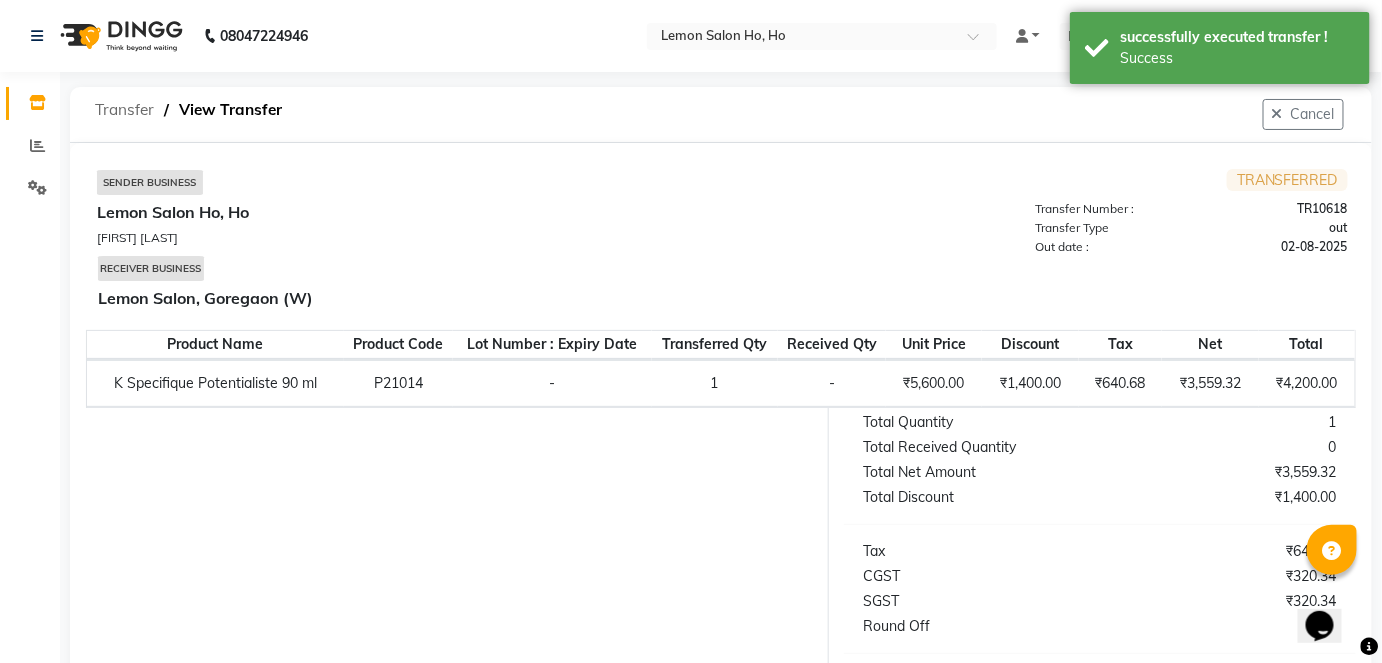 click on "Transfer" 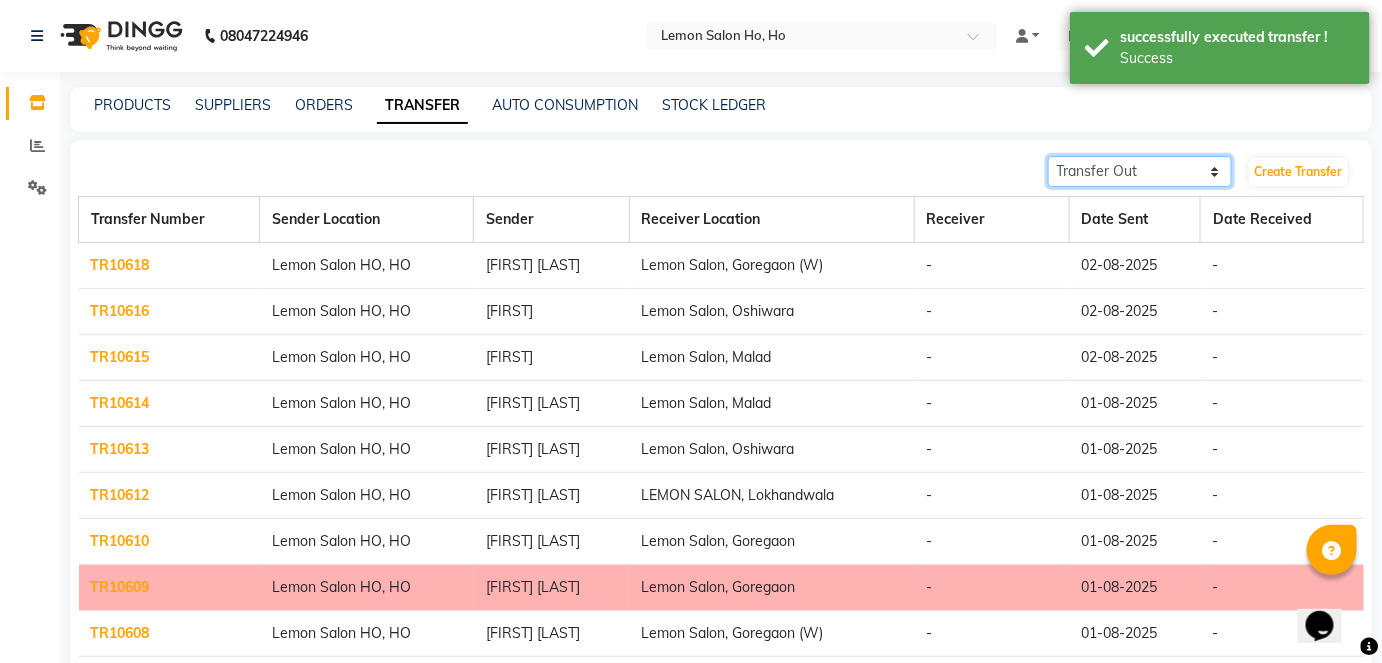 click on "Transfer In Transfer Out" 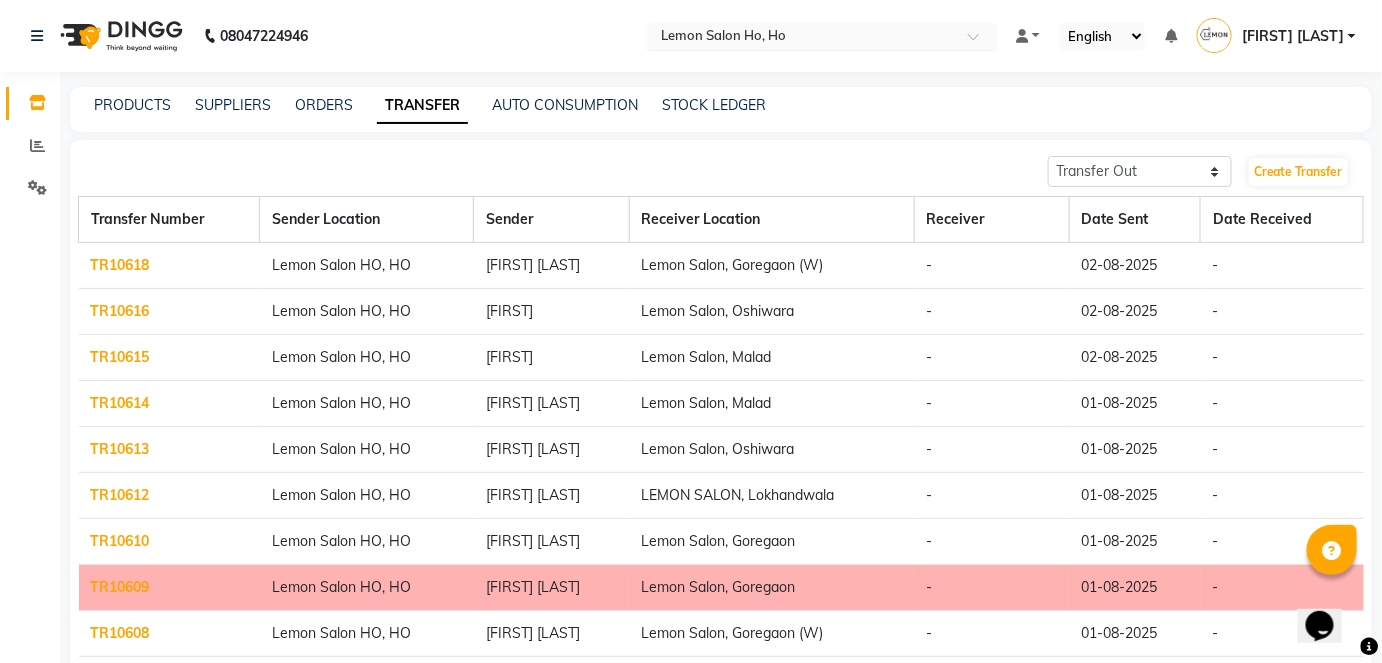 click at bounding box center [802, 38] 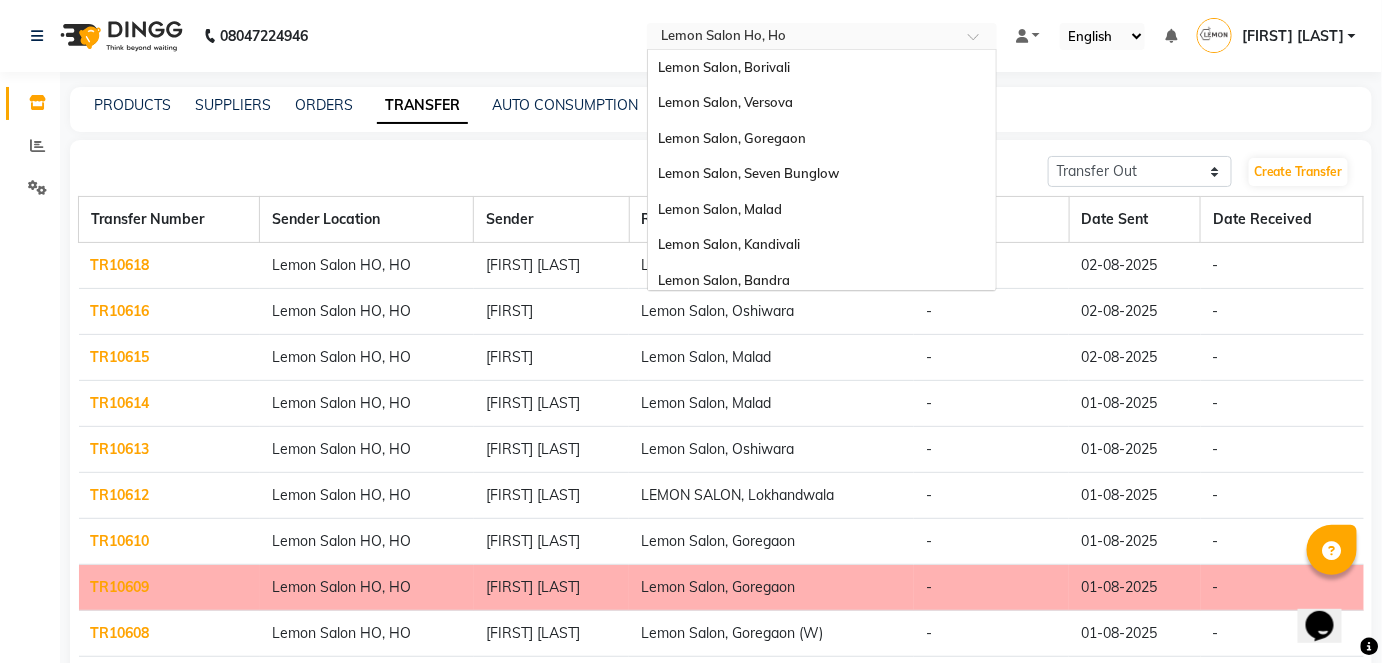 scroll, scrollTop: 186, scrollLeft: 0, axis: vertical 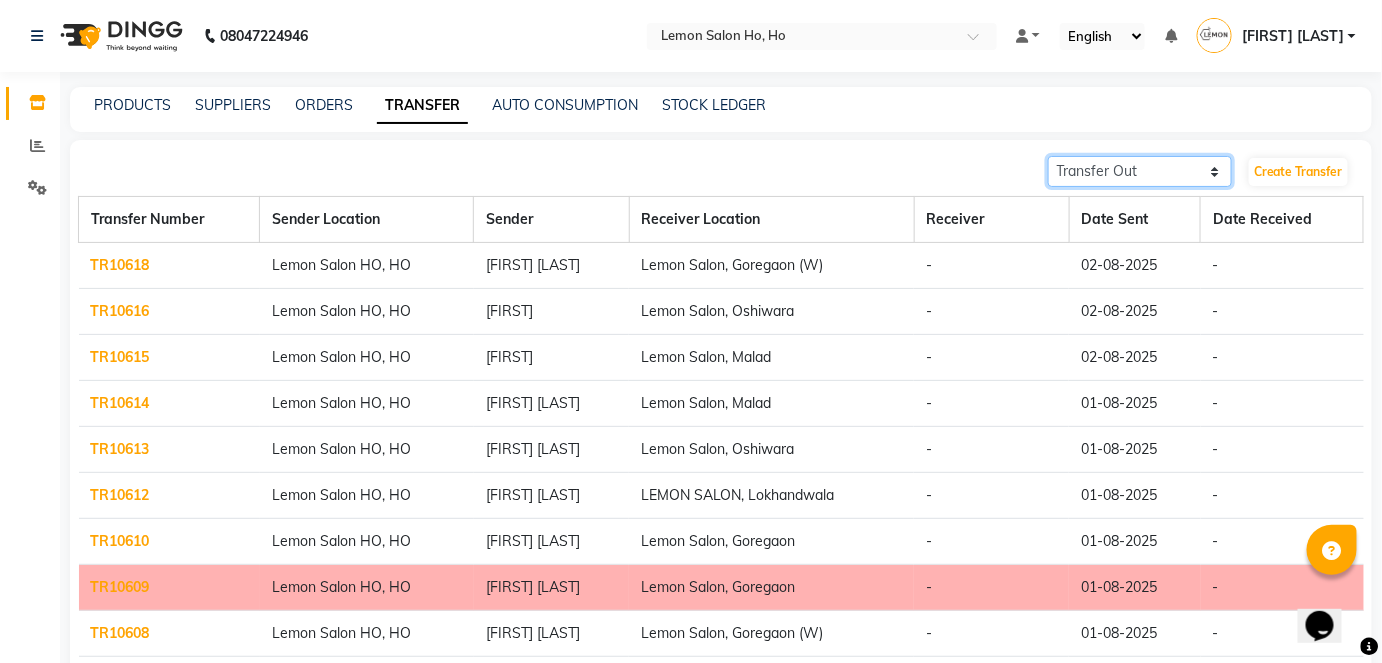 click on "Transfer In Transfer Out" 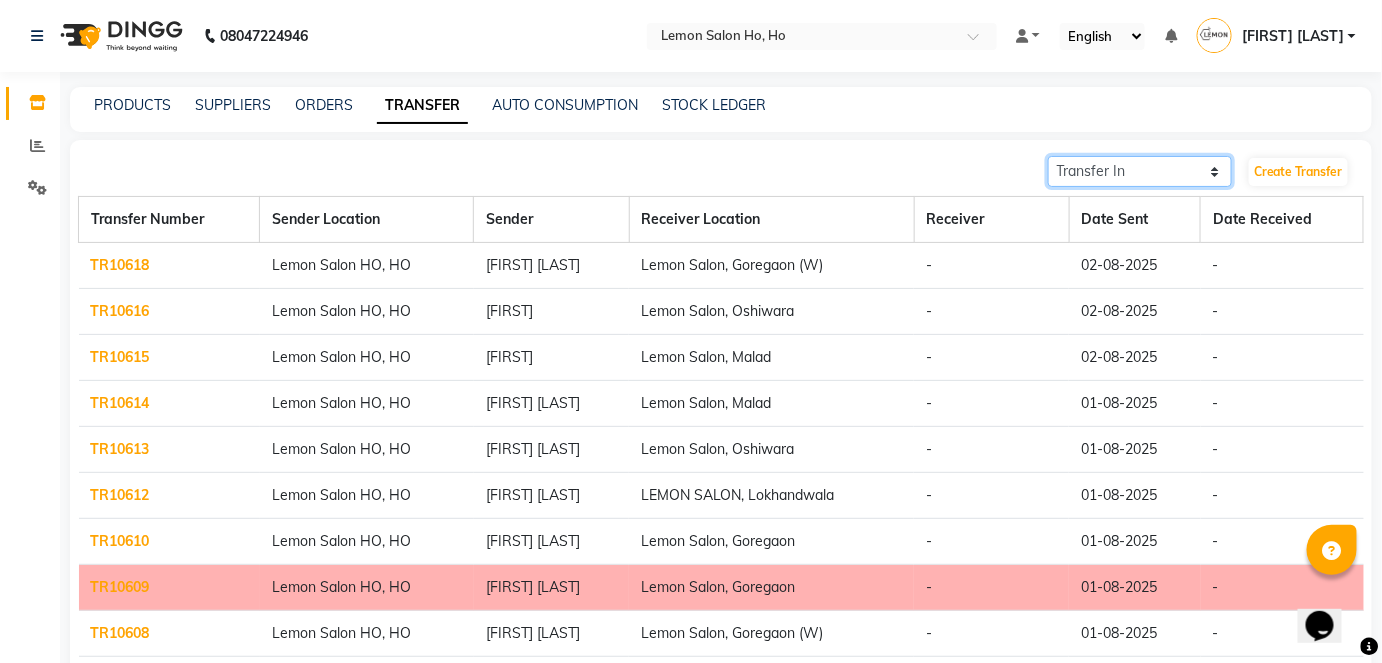 click on "Transfer In Transfer Out" 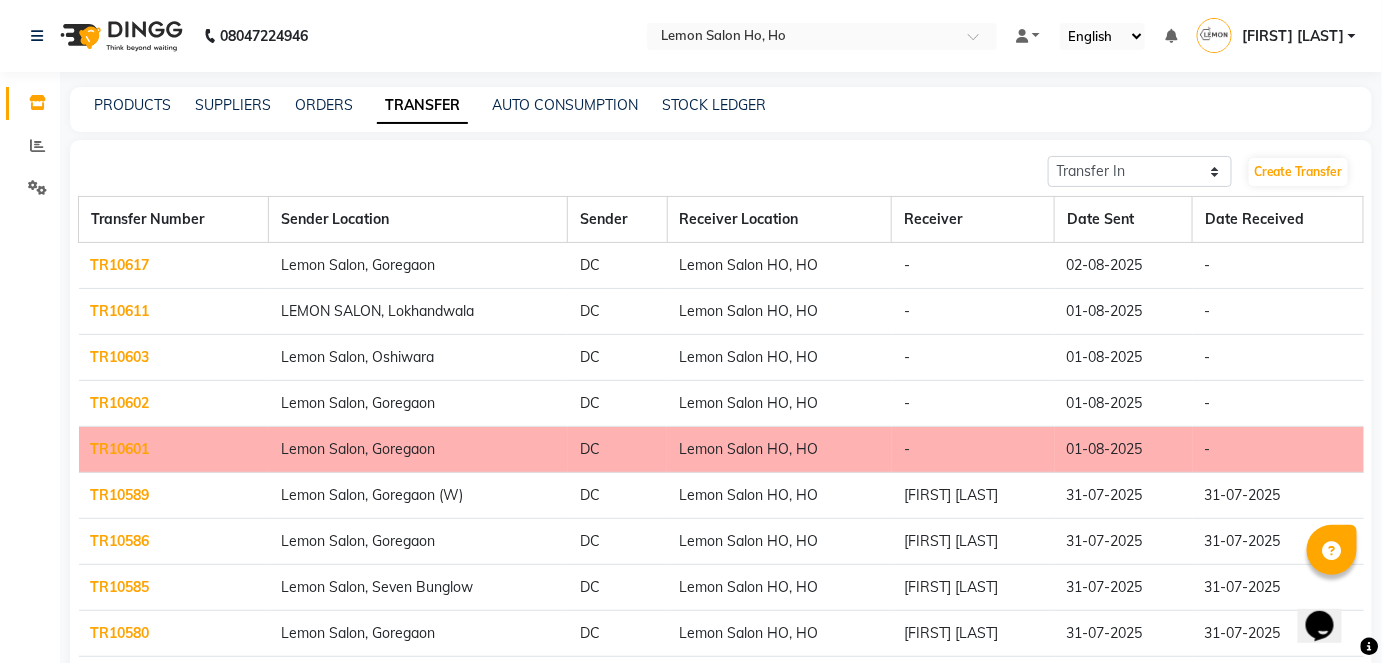 click on "TR10602" 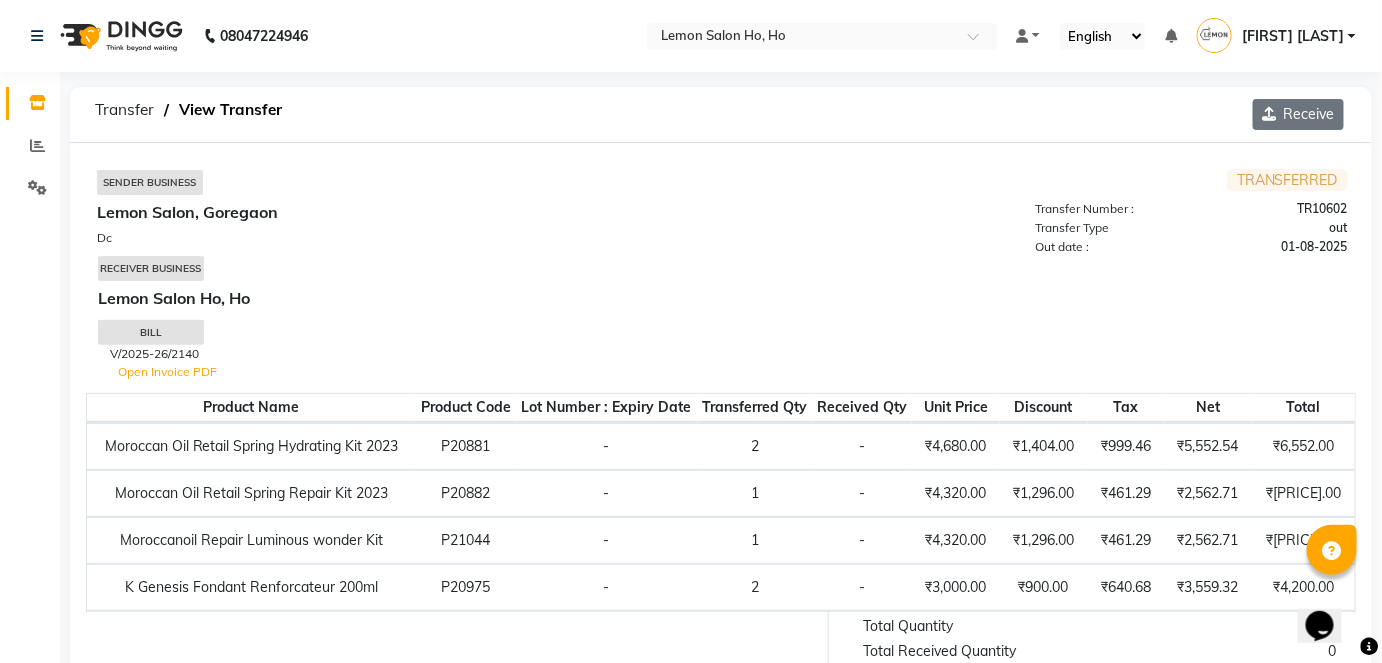 click on "Receive" 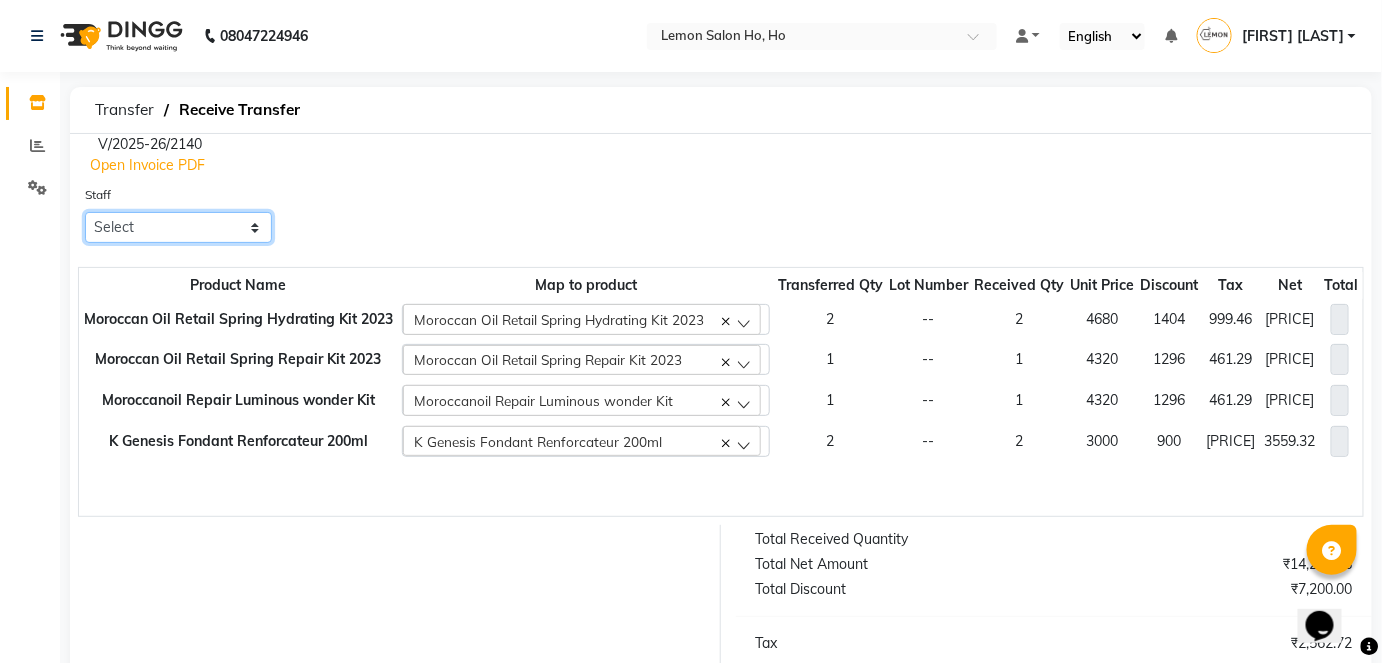 click on "Select Annie DC DINGG Support Farheen Ansari Kalpesh Kumavat  Mohammed Faisal Mukesh  Rohit Bhosle Roselooks Beauty  Runa Farah Das  Shadab" at bounding box center (178, 227) 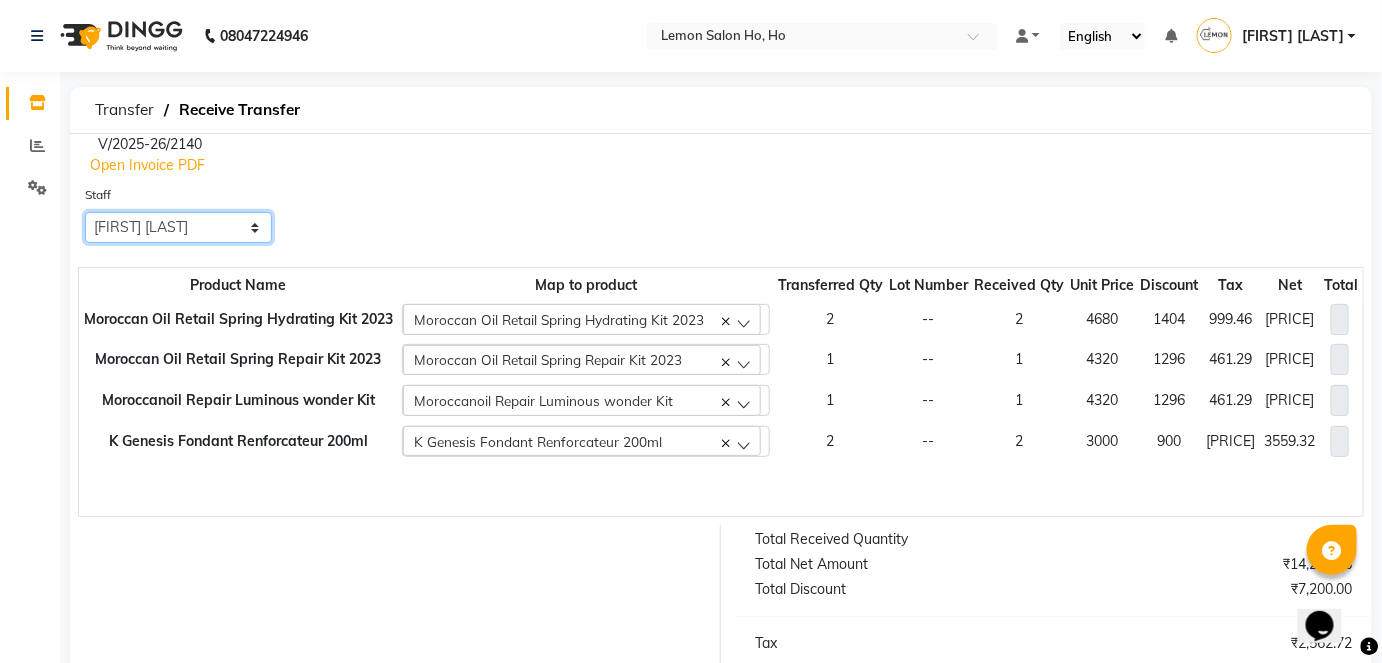 click on "Select Annie DC DINGG Support Farheen Ansari Kalpesh Kumavat  Mohammed Faisal Mukesh  Rohit Bhosle Roselooks Beauty  Runa Farah Das  Shadab" at bounding box center [178, 227] 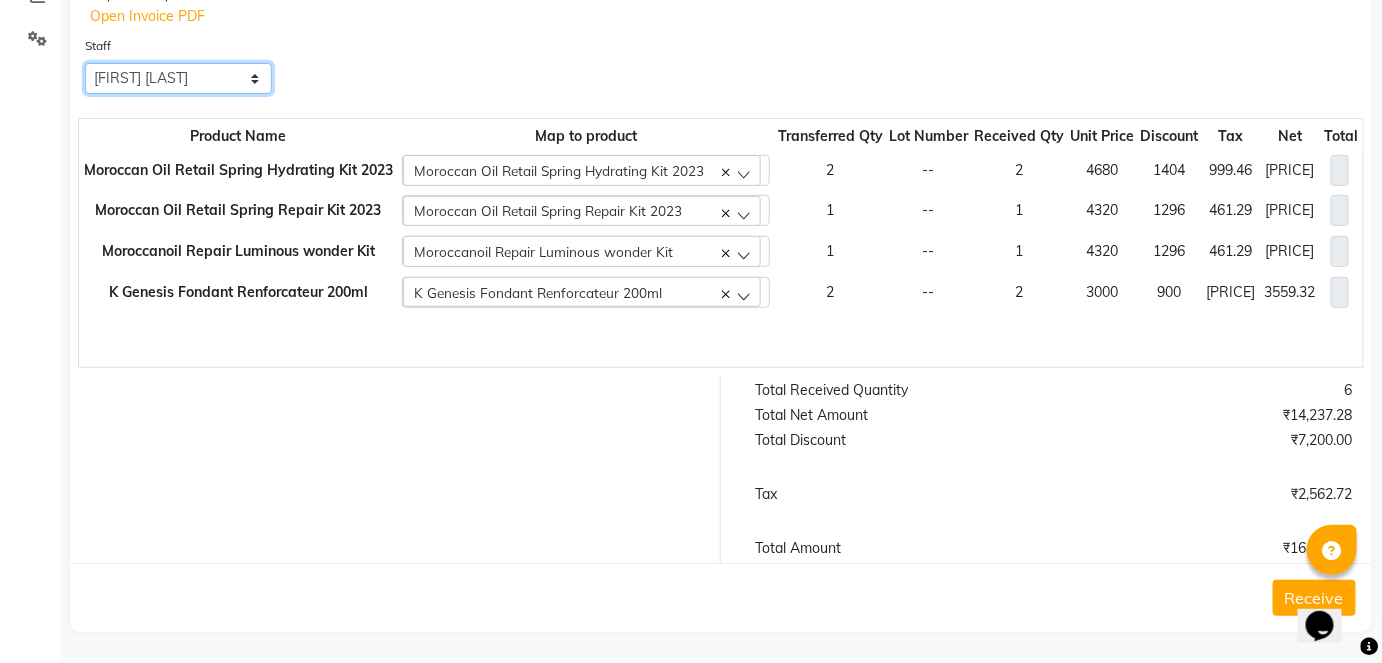 scroll, scrollTop: 150, scrollLeft: 0, axis: vertical 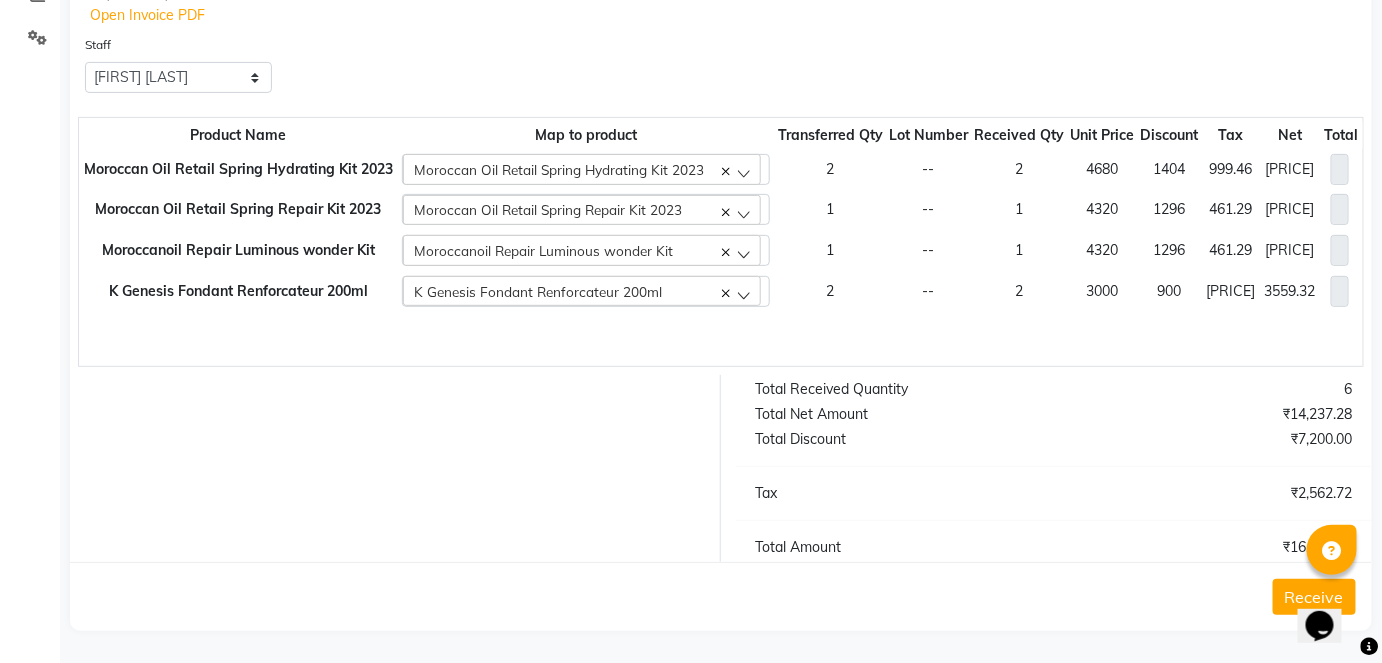 click on "Receive" 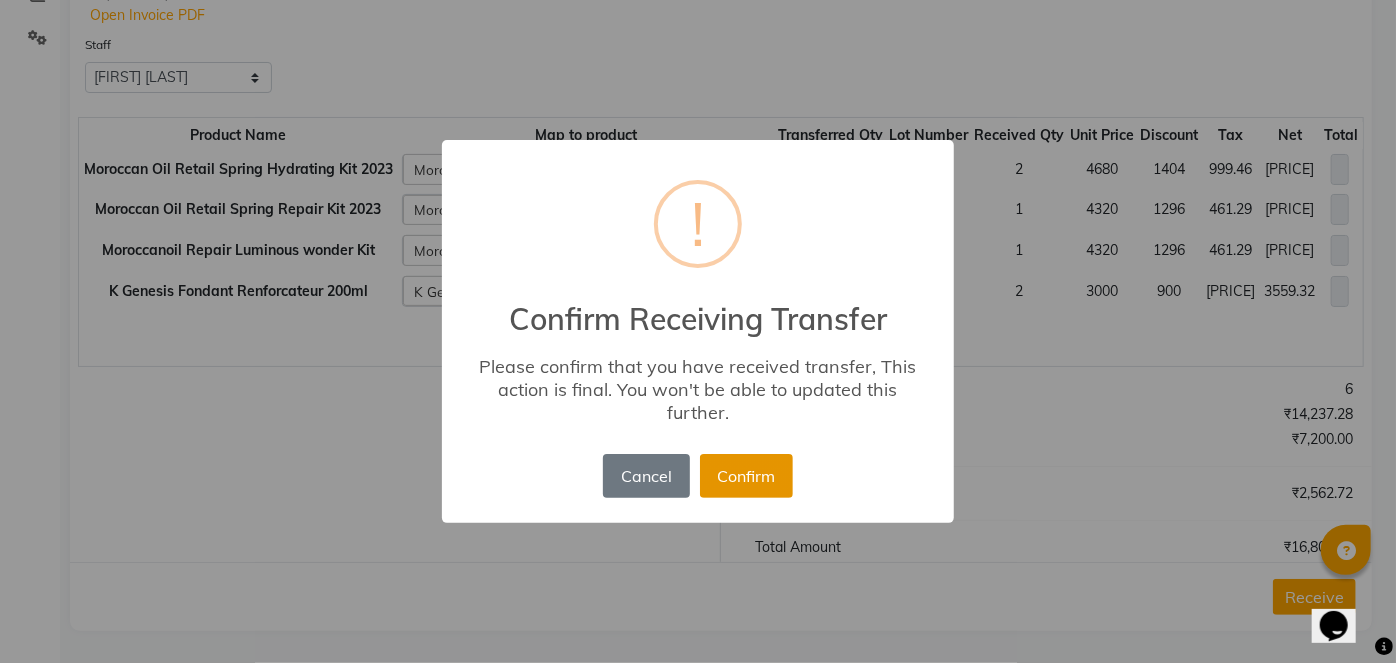 click on "Confirm" at bounding box center (746, 476) 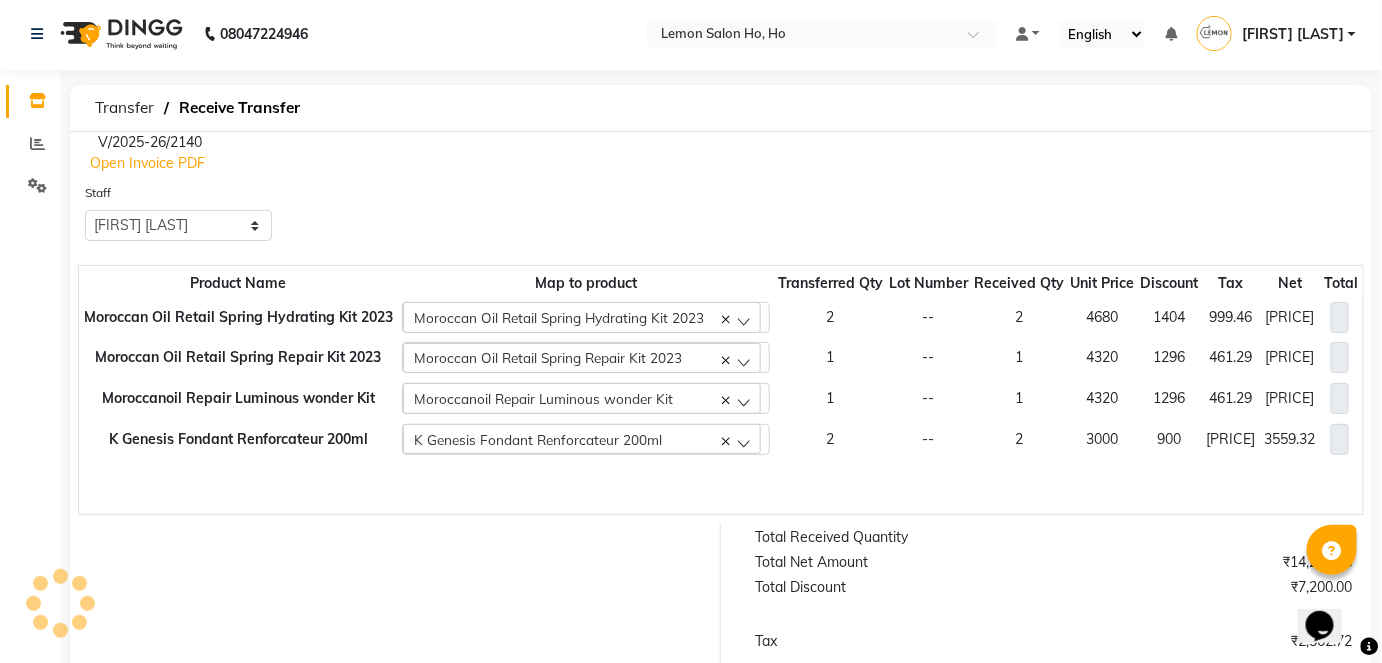 scroll, scrollTop: 0, scrollLeft: 0, axis: both 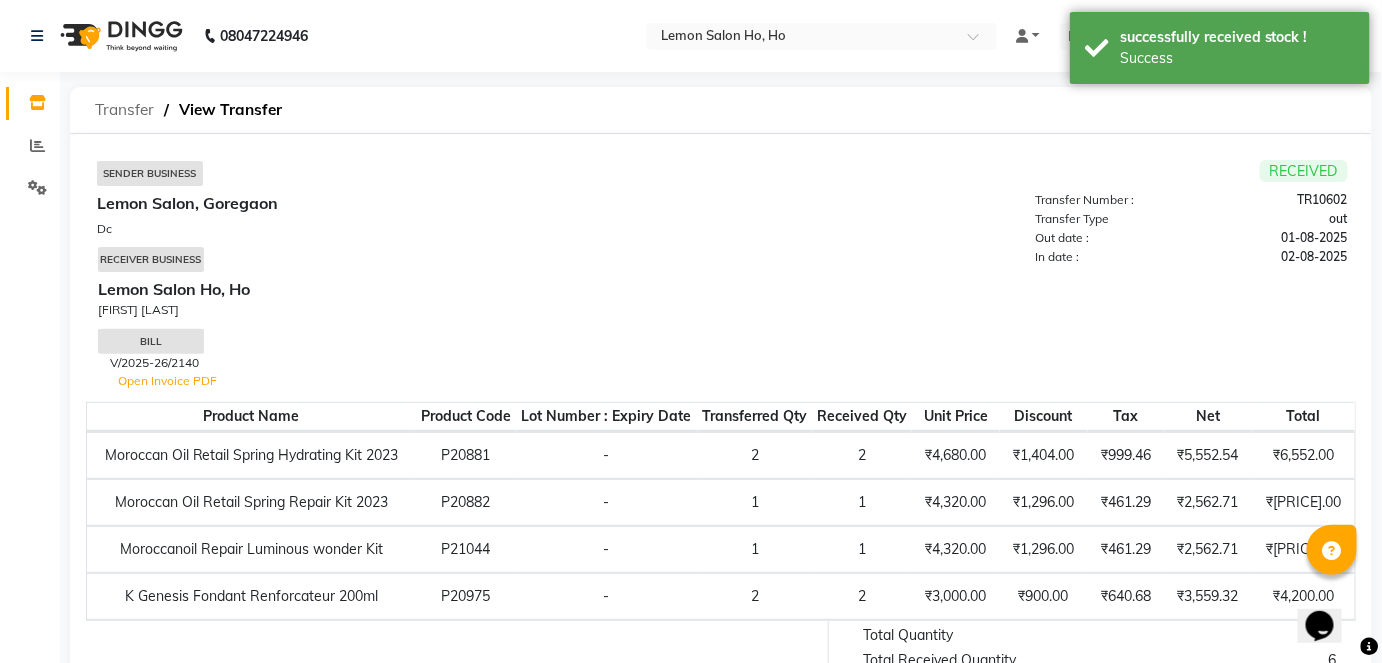 click on "Transfer" 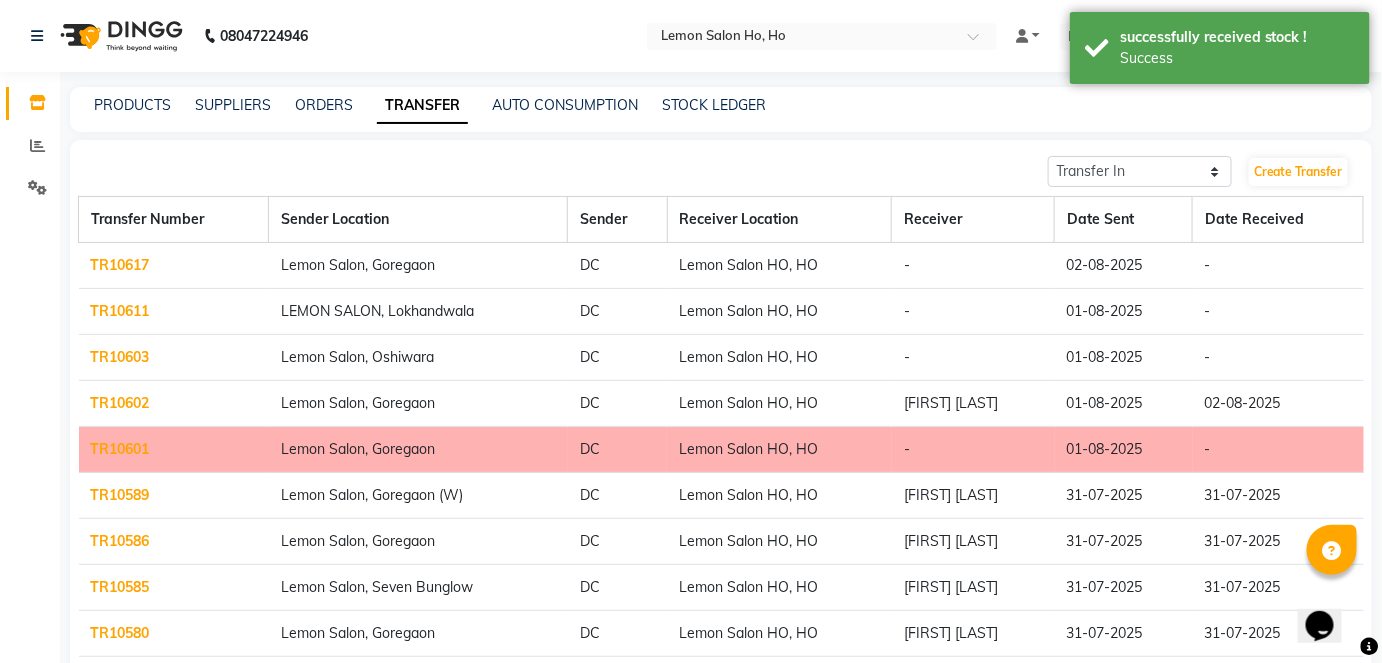click on "TR10603" 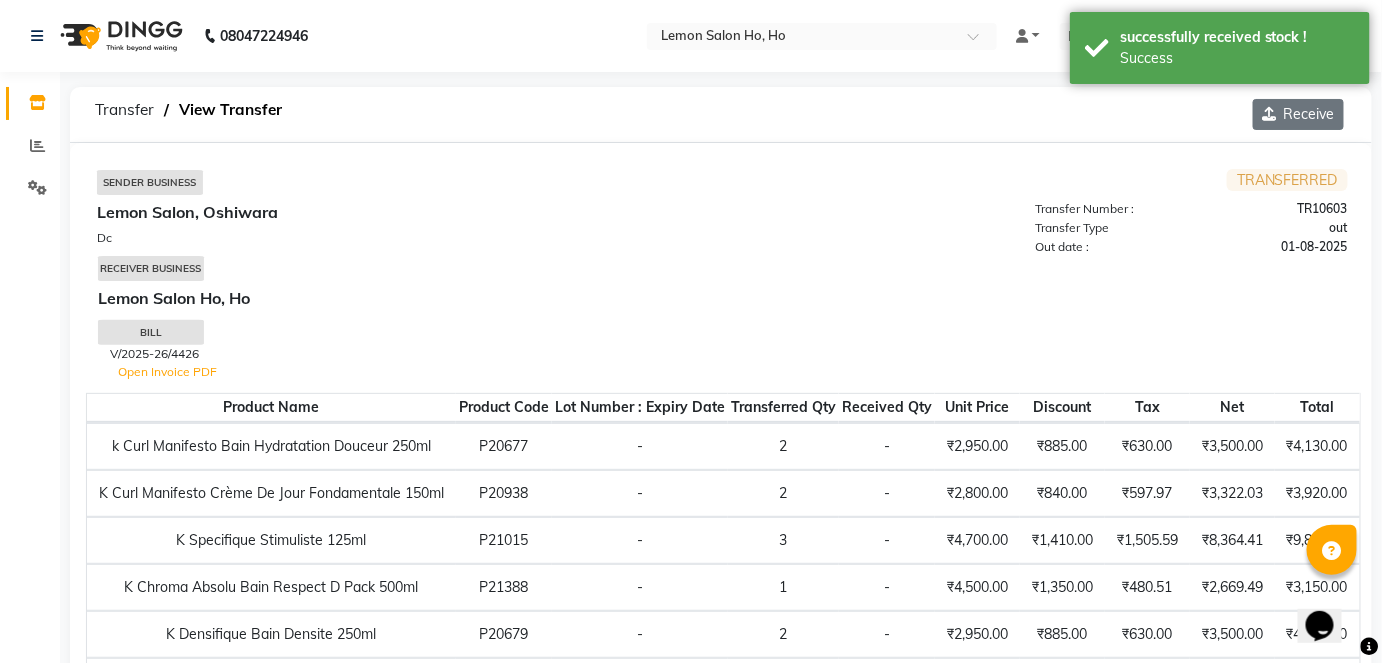 click on "Receive" 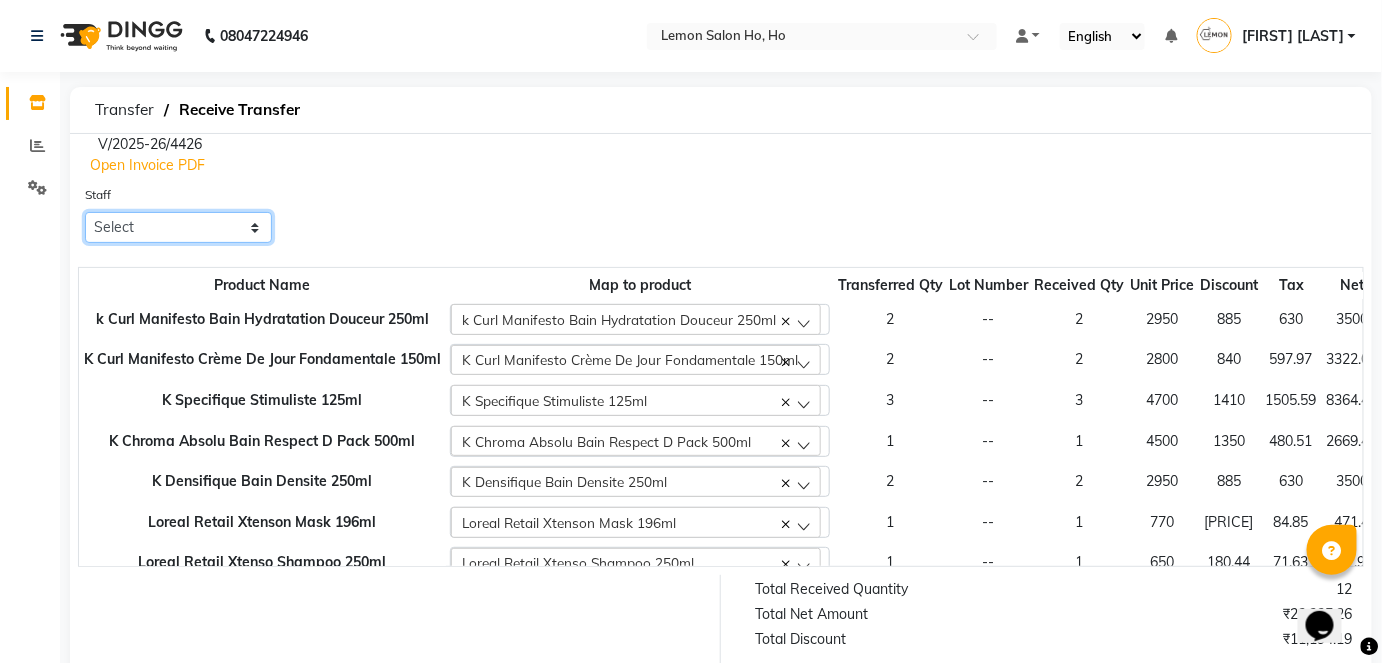 click on "Select Annie DC DINGG Support Farheen Ansari Kalpesh Kumavat  Mohammed Faisal Mukesh  Rohit Bhosle Roselooks Beauty  Runa Farah Das  Shadab" at bounding box center (178, 227) 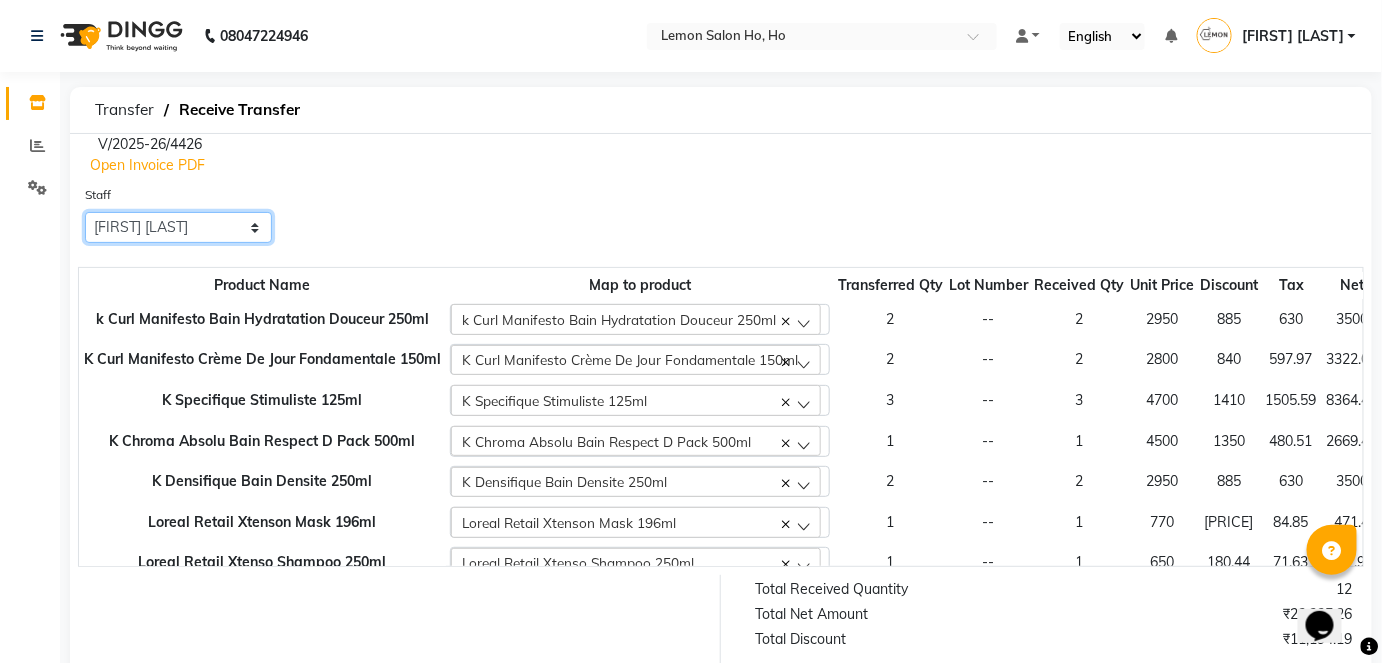 click on "Select Annie DC DINGG Support Farheen Ansari Kalpesh Kumavat  Mohammed Faisal Mukesh  Rohit Bhosle Roselooks Beauty  Runa Farah Das  Shadab" at bounding box center [178, 227] 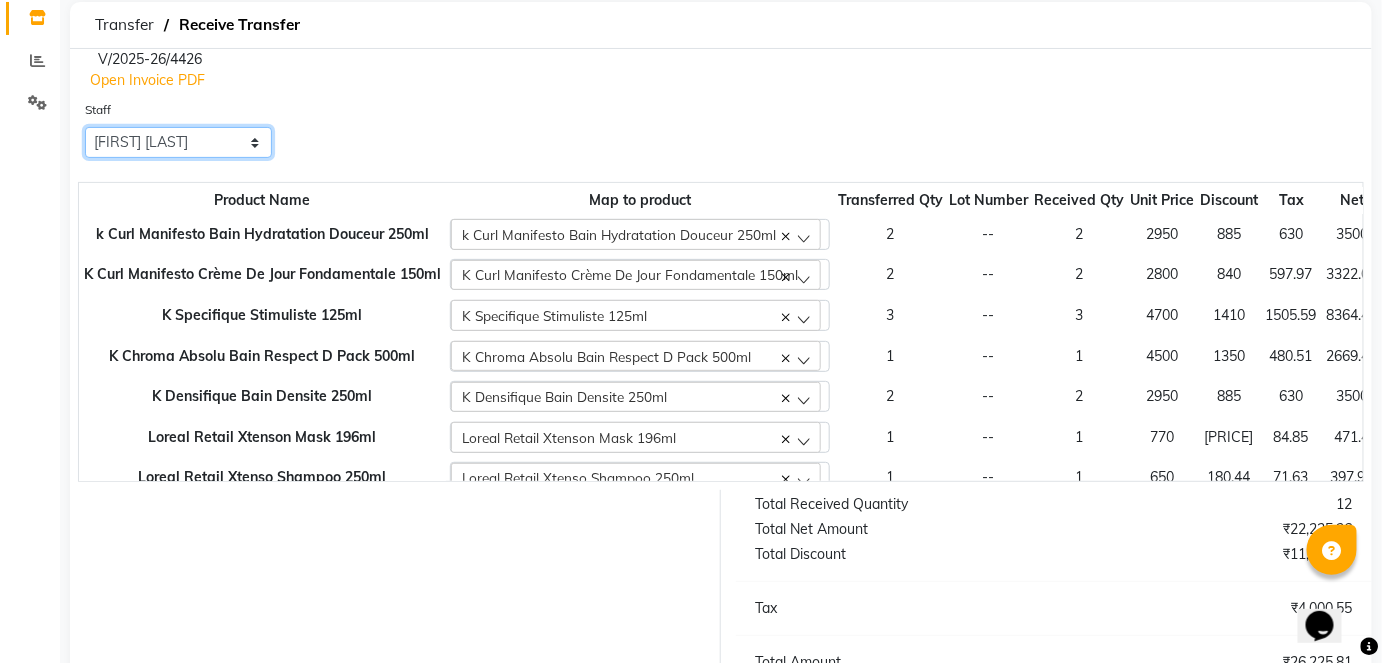scroll, scrollTop: 200, scrollLeft: 0, axis: vertical 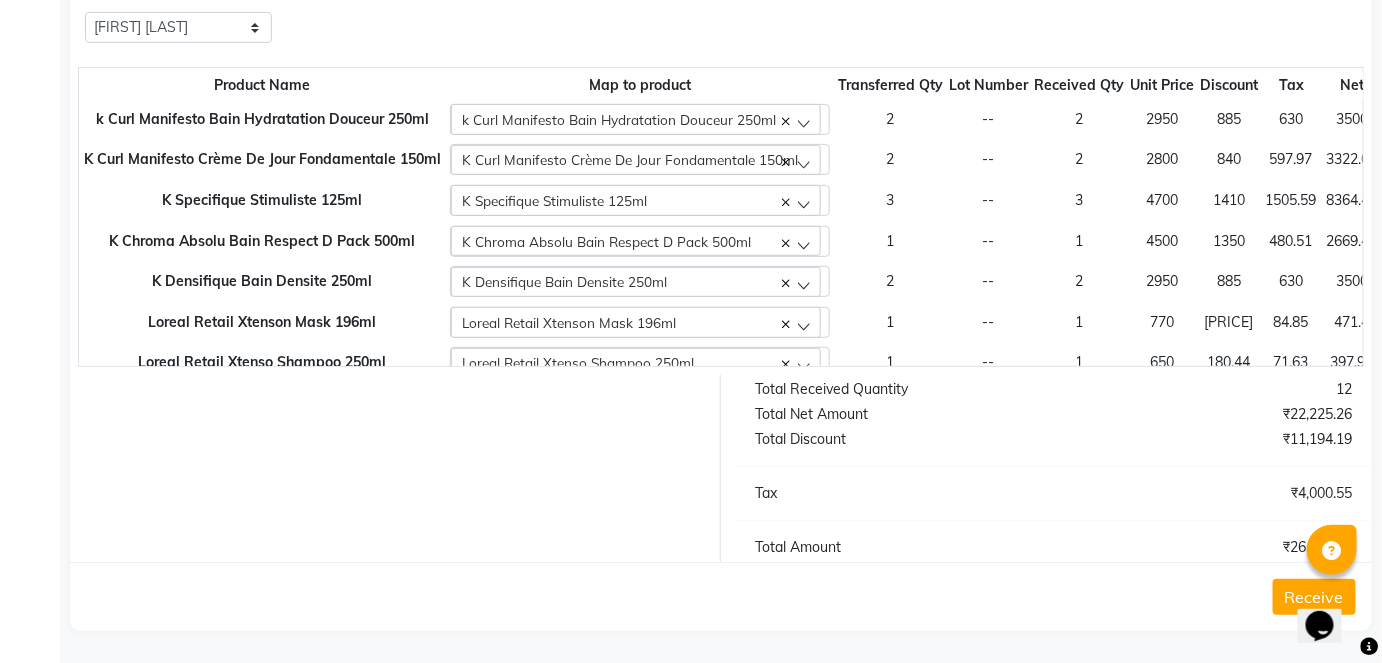 click on "Receive" 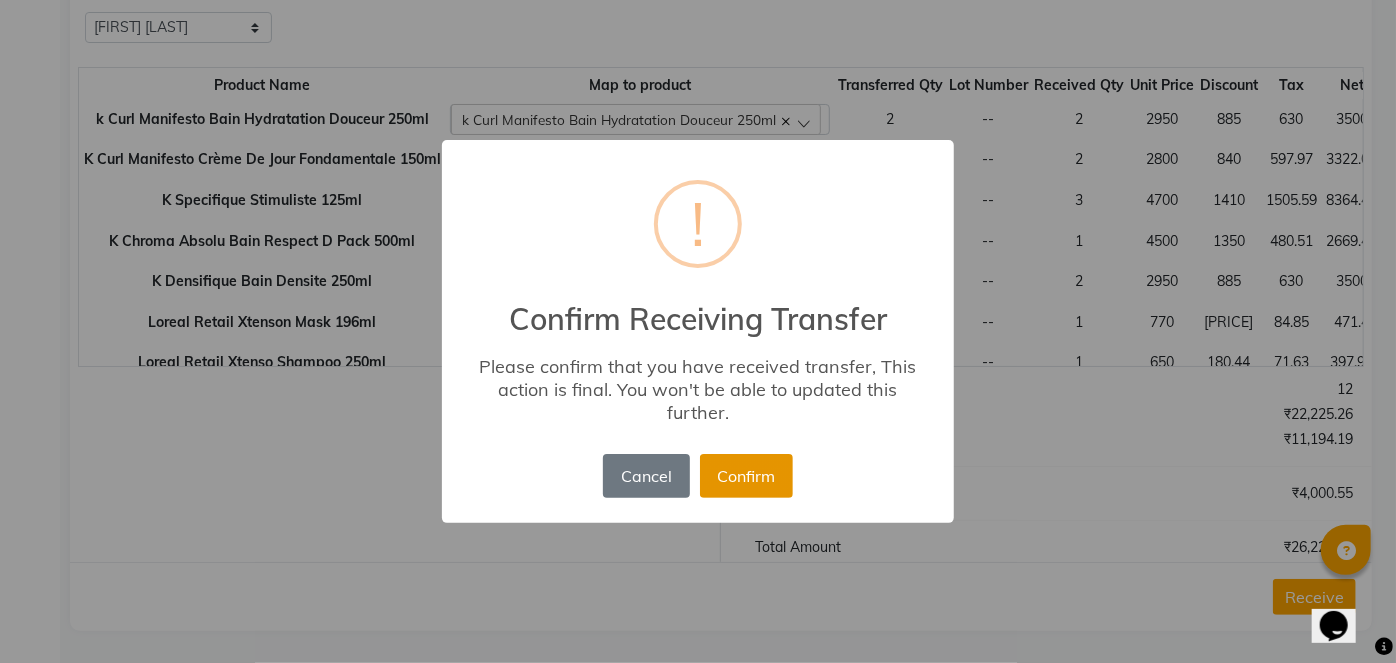 click on "Confirm" at bounding box center (746, 476) 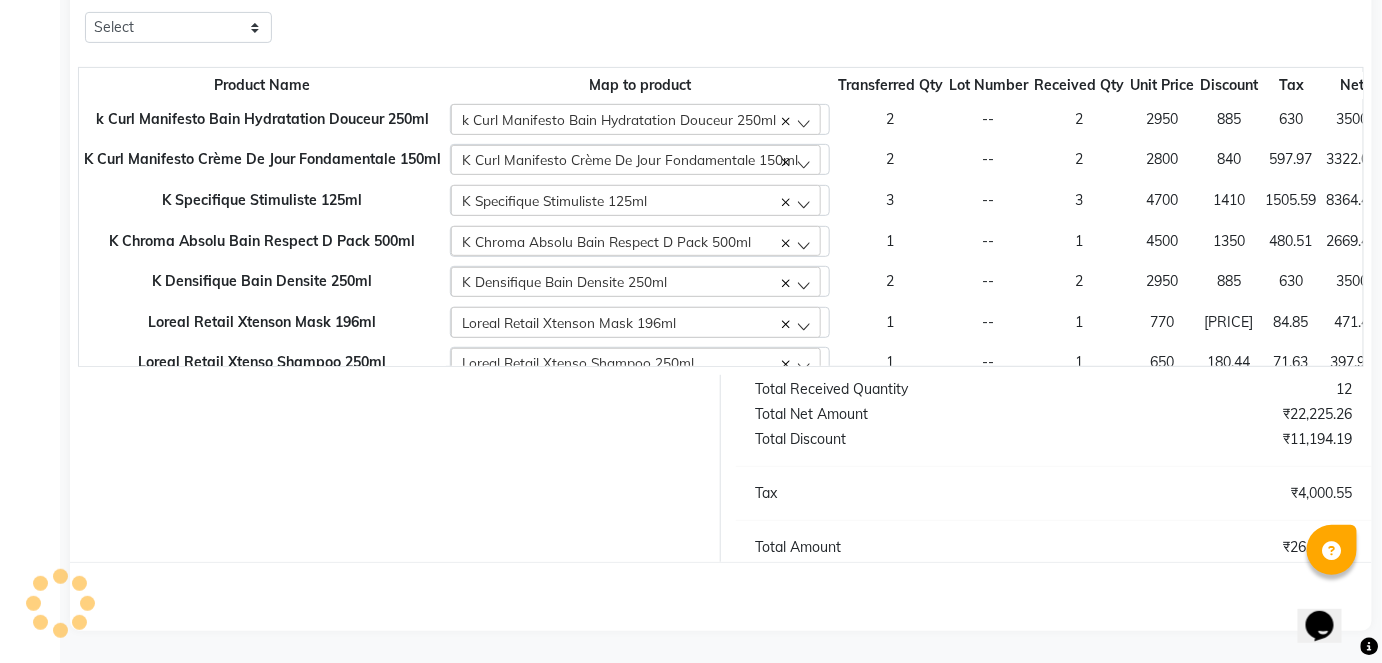 scroll, scrollTop: 0, scrollLeft: 0, axis: both 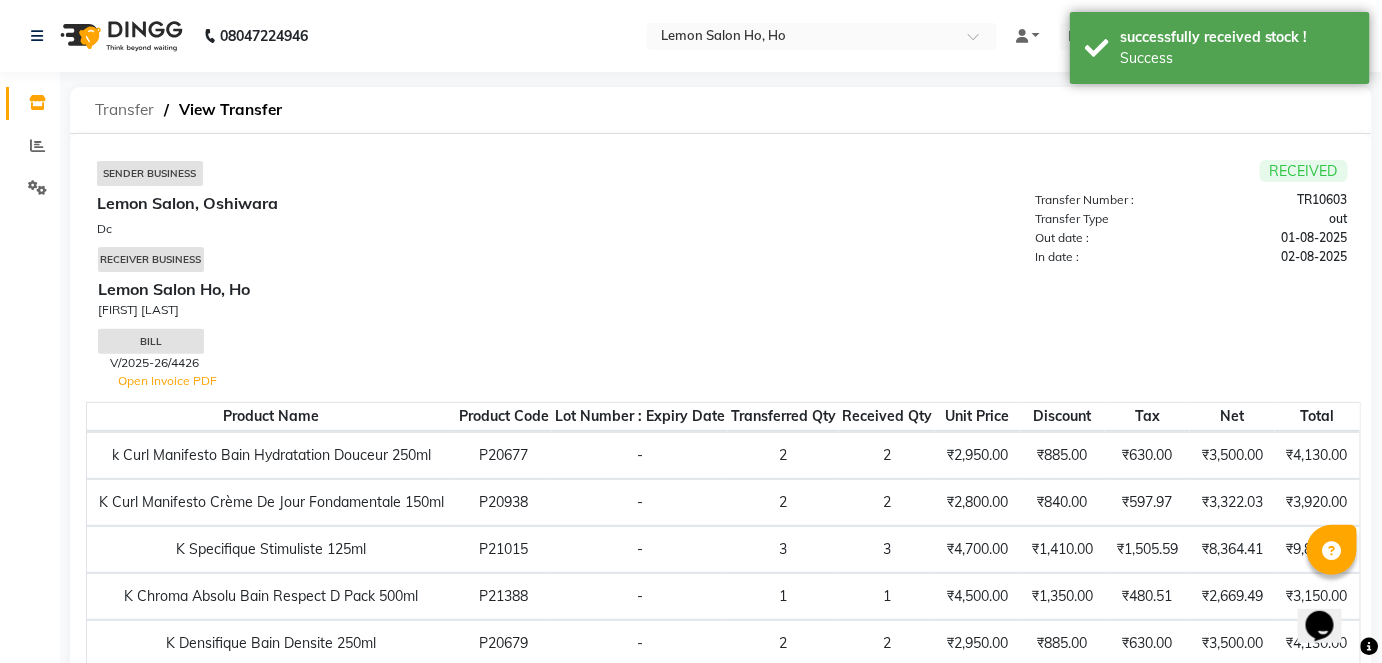 click on "Transfer" 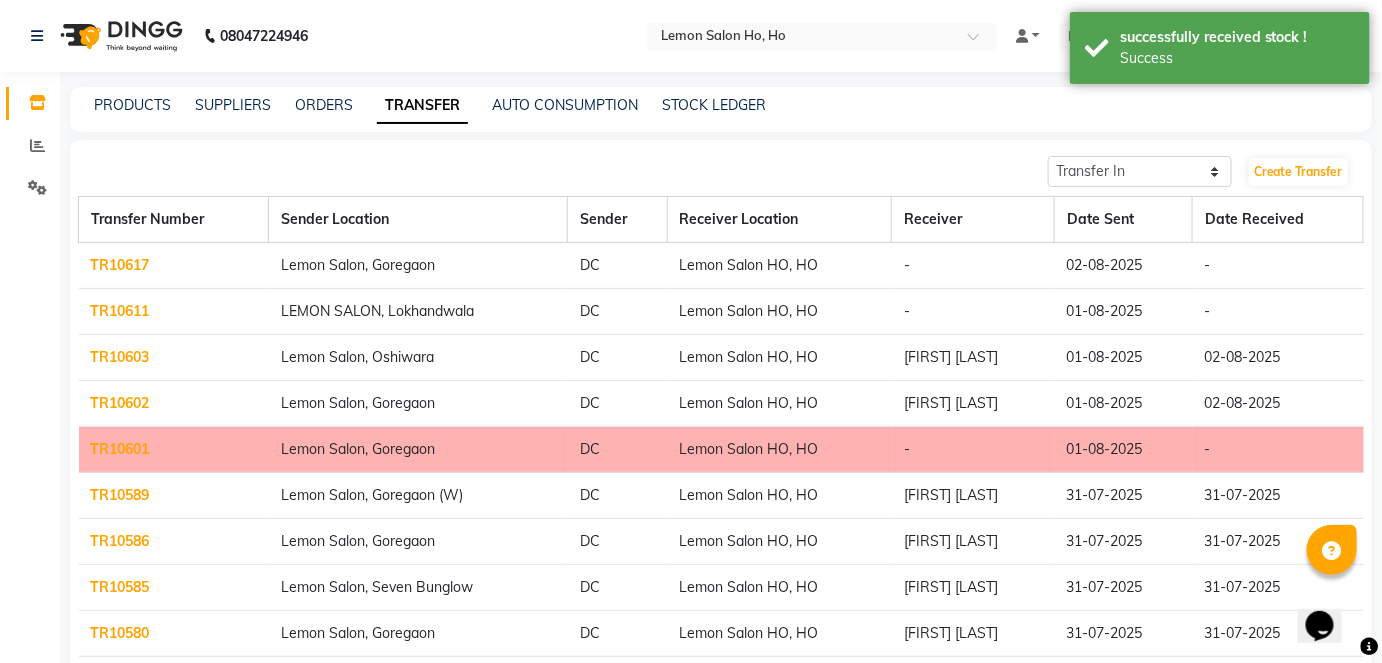click on "TR10611" 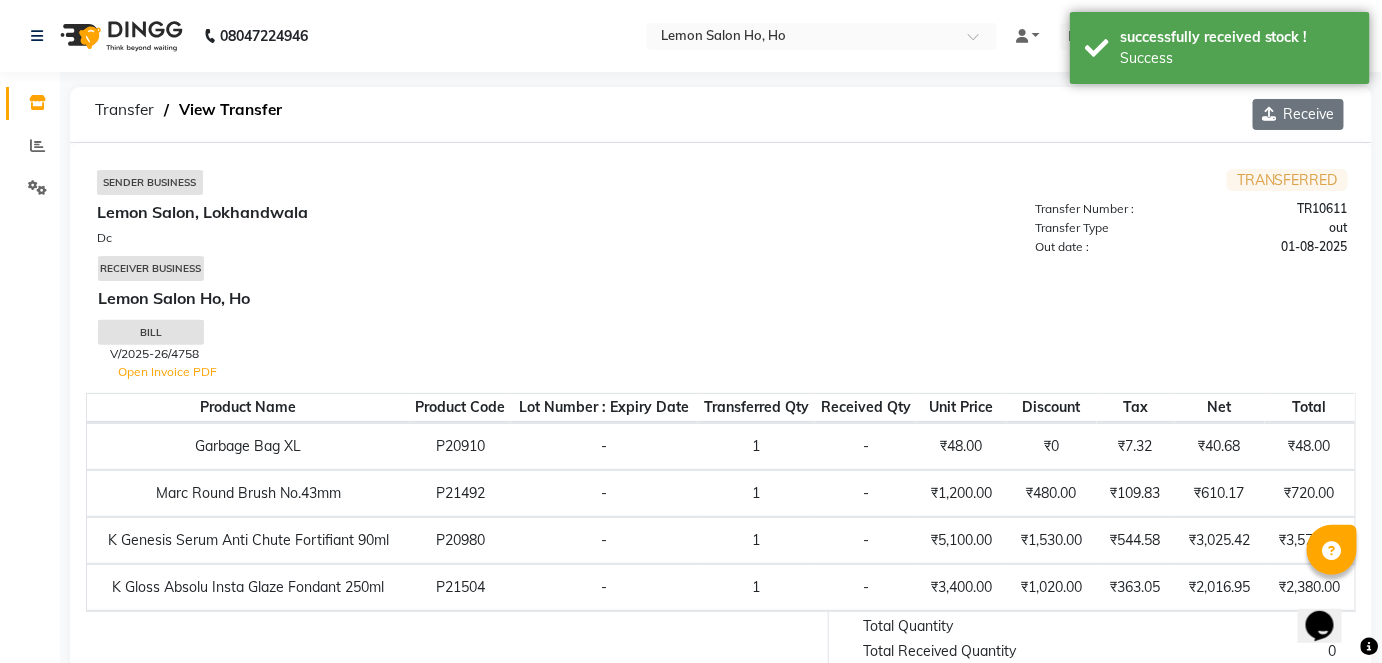 click on "Receive" 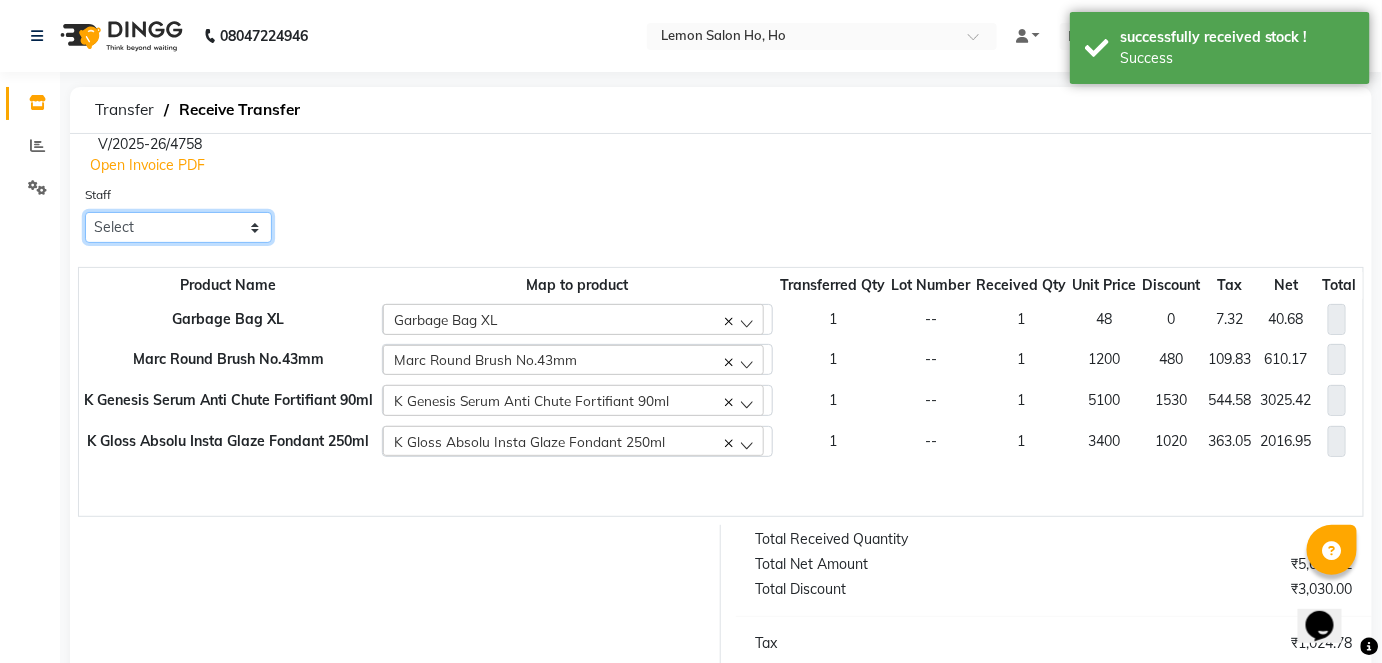 click on "Select Annie DC DINGG Support Farheen Ansari Kalpesh Kumavat  Mohammed Faisal Mukesh  Rohit Bhosle Roselooks Beauty  Runa Farah Das  Shadab" at bounding box center [178, 227] 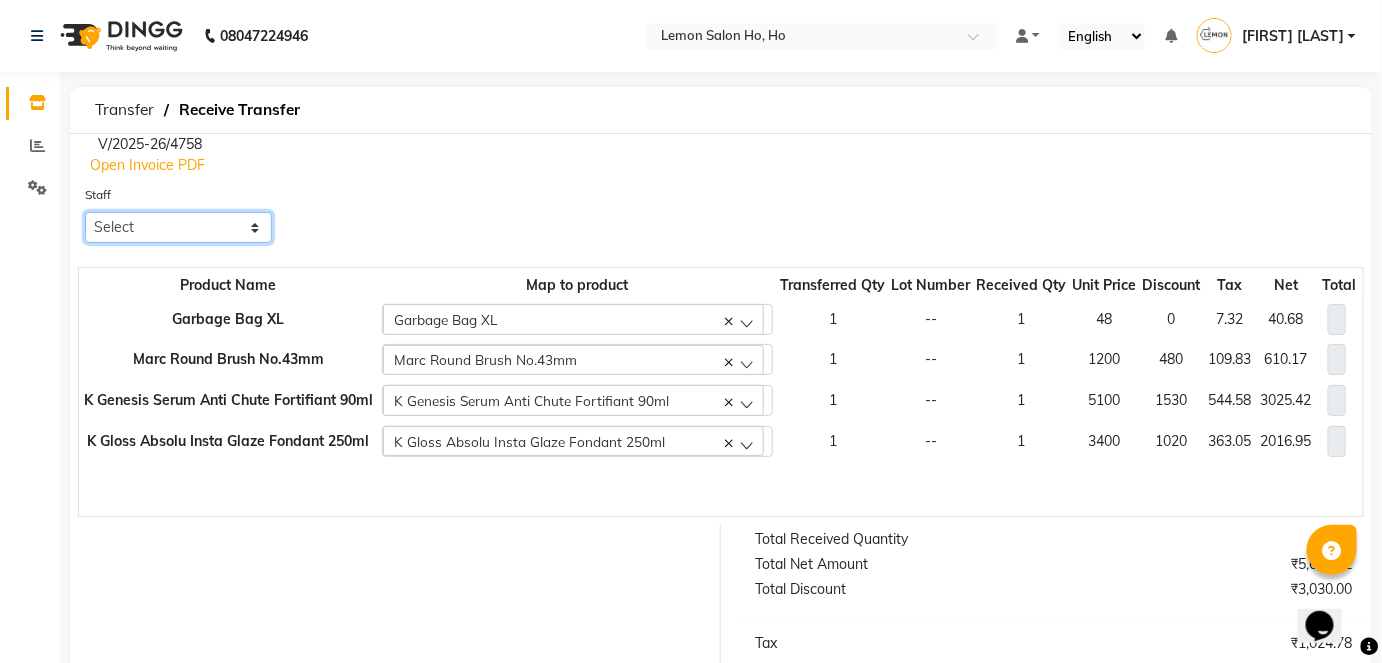 select on "34406" 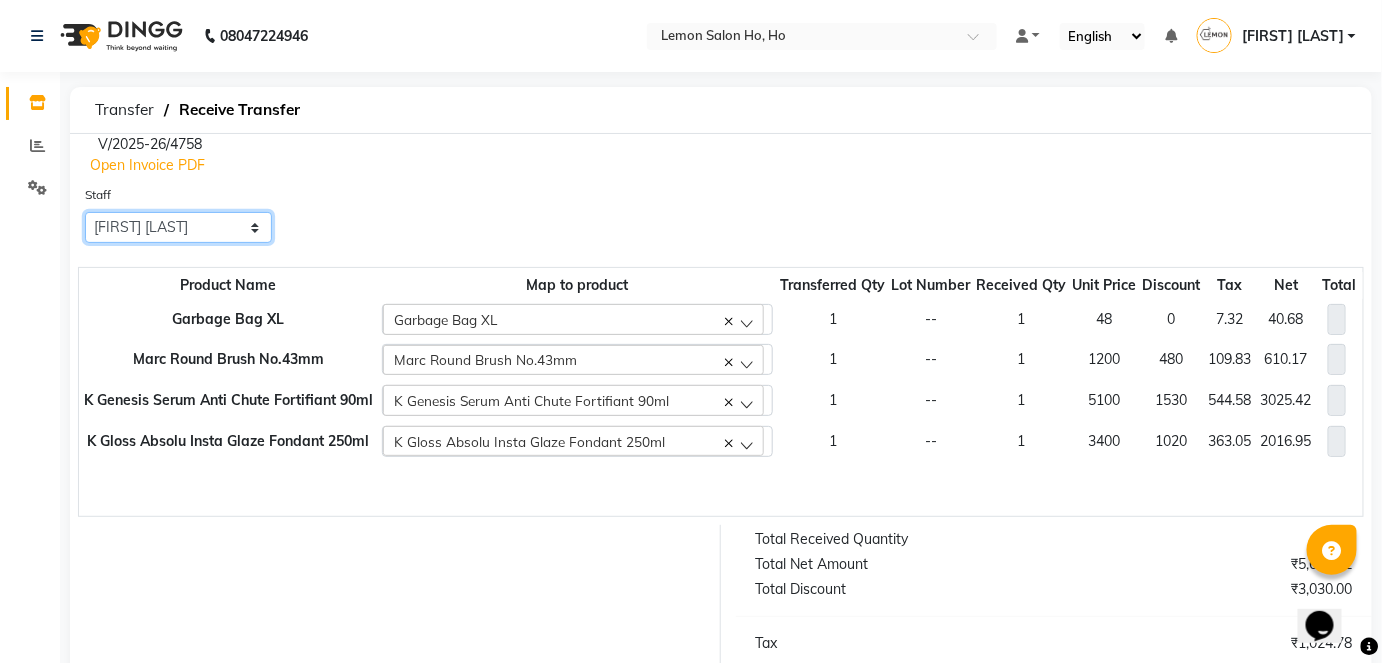 click on "Select Annie DC DINGG Support Farheen Ansari Kalpesh Kumavat  Mohammed Faisal Mukesh  Rohit Bhosle Roselooks Beauty  Runa Farah Das  Shadab" at bounding box center (178, 227) 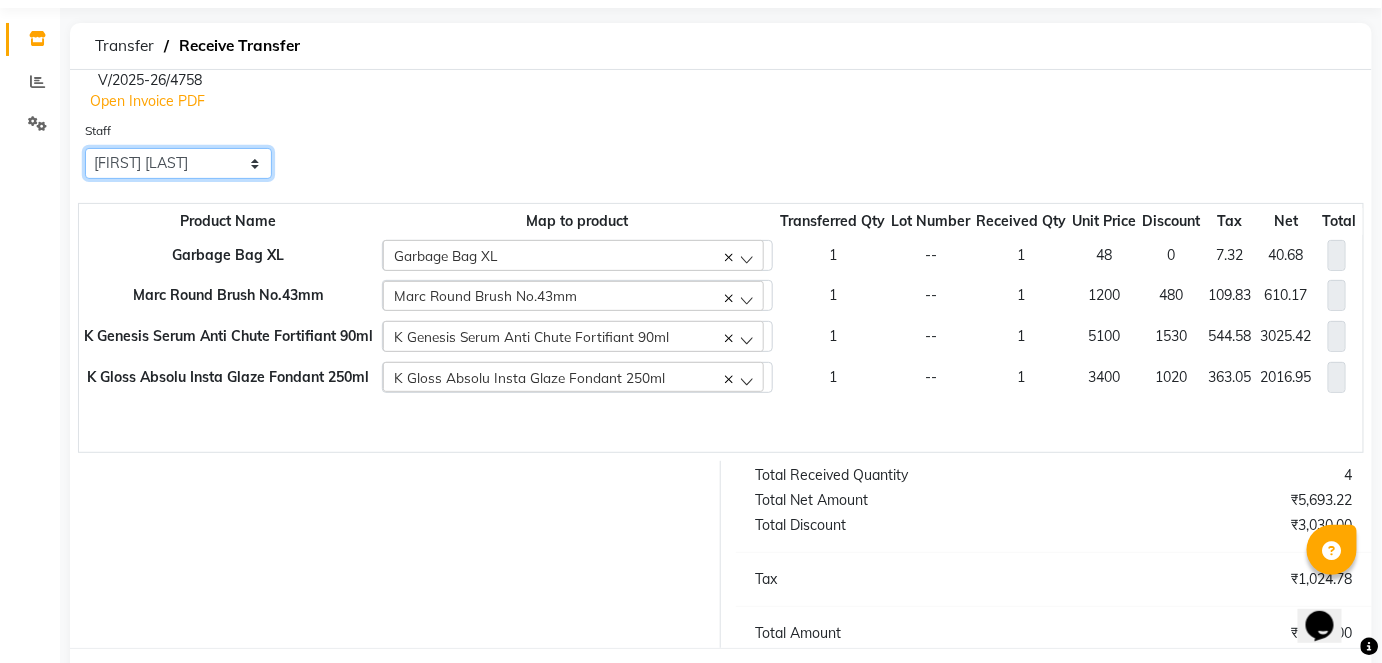 scroll, scrollTop: 150, scrollLeft: 0, axis: vertical 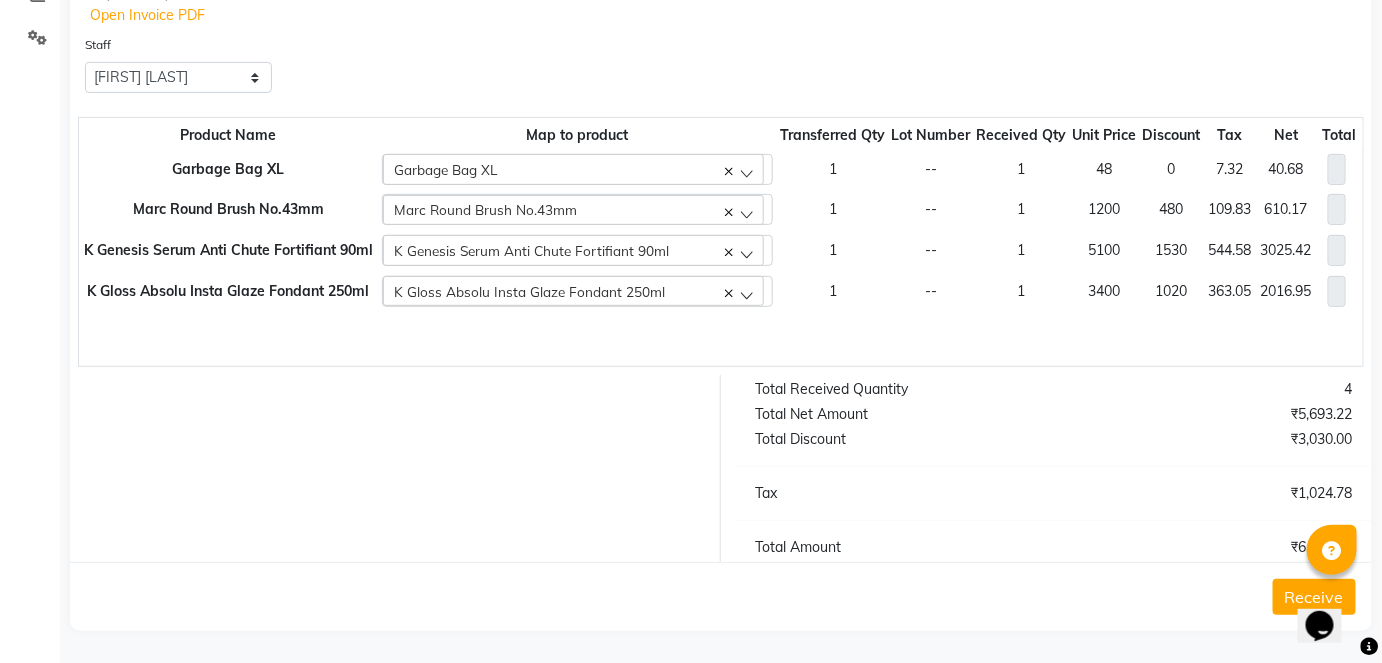 click on "Receive" 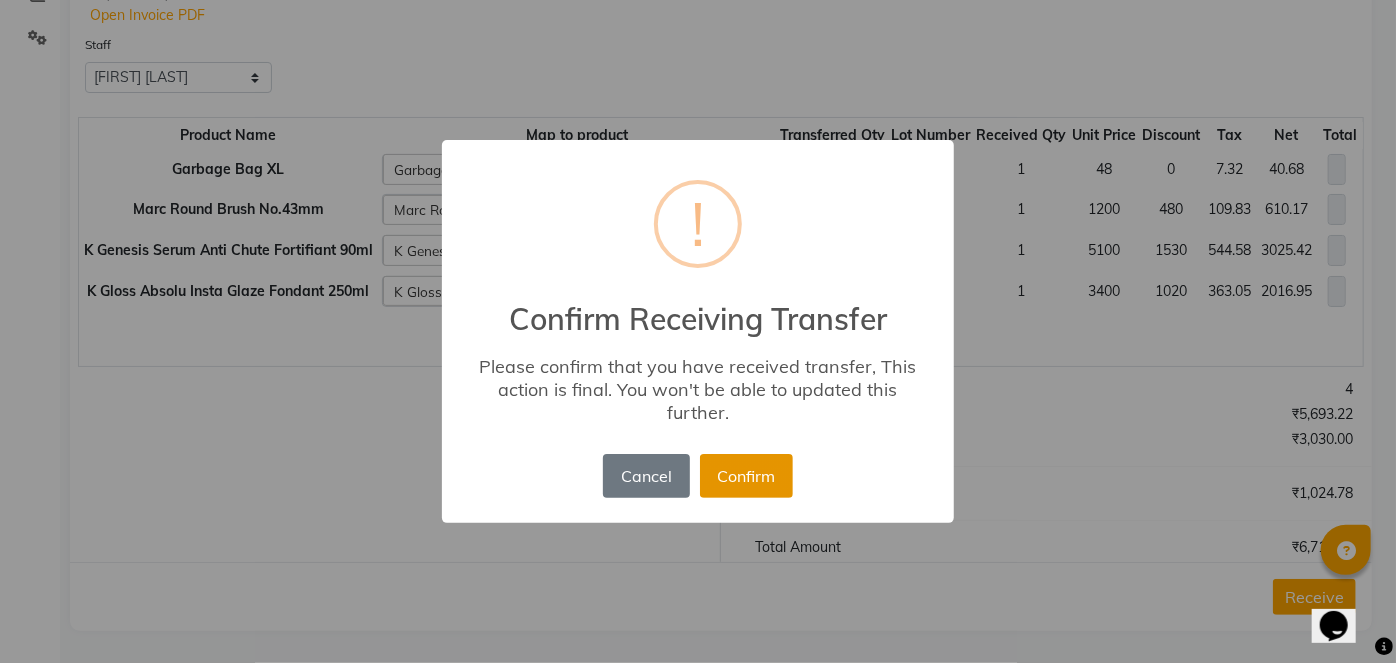 click on "Confirm" at bounding box center [746, 476] 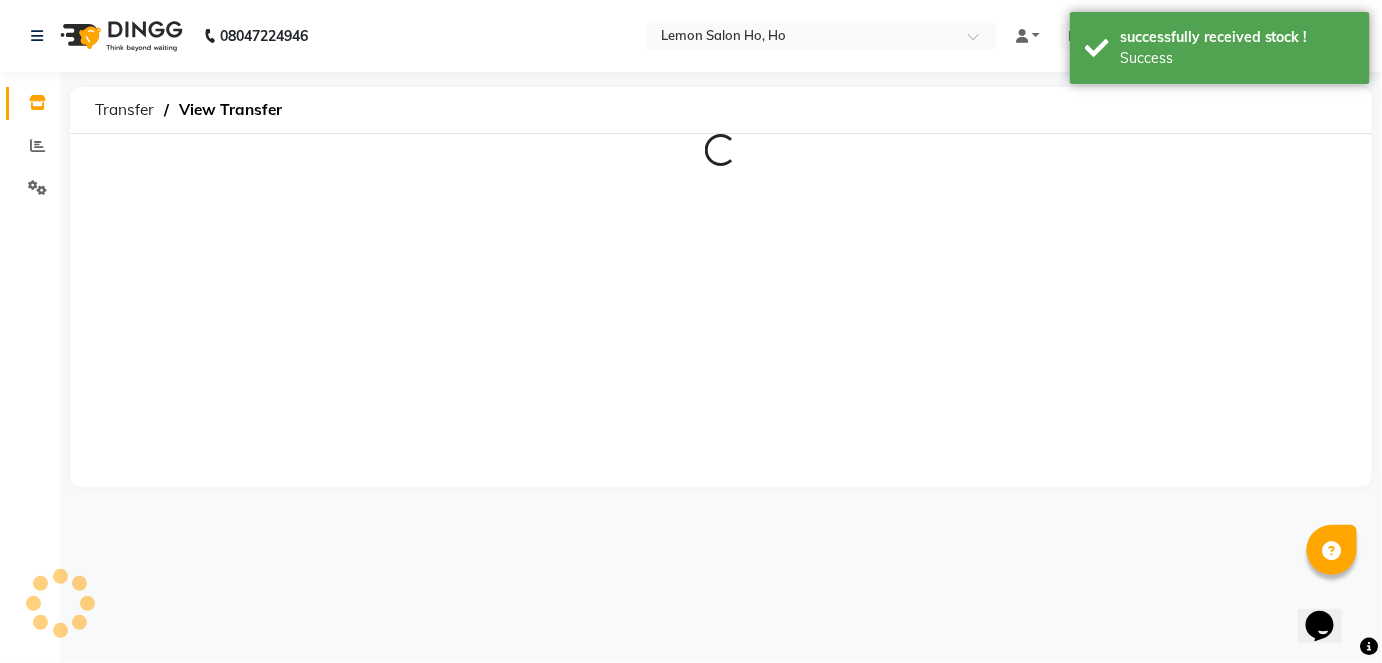 scroll, scrollTop: 0, scrollLeft: 0, axis: both 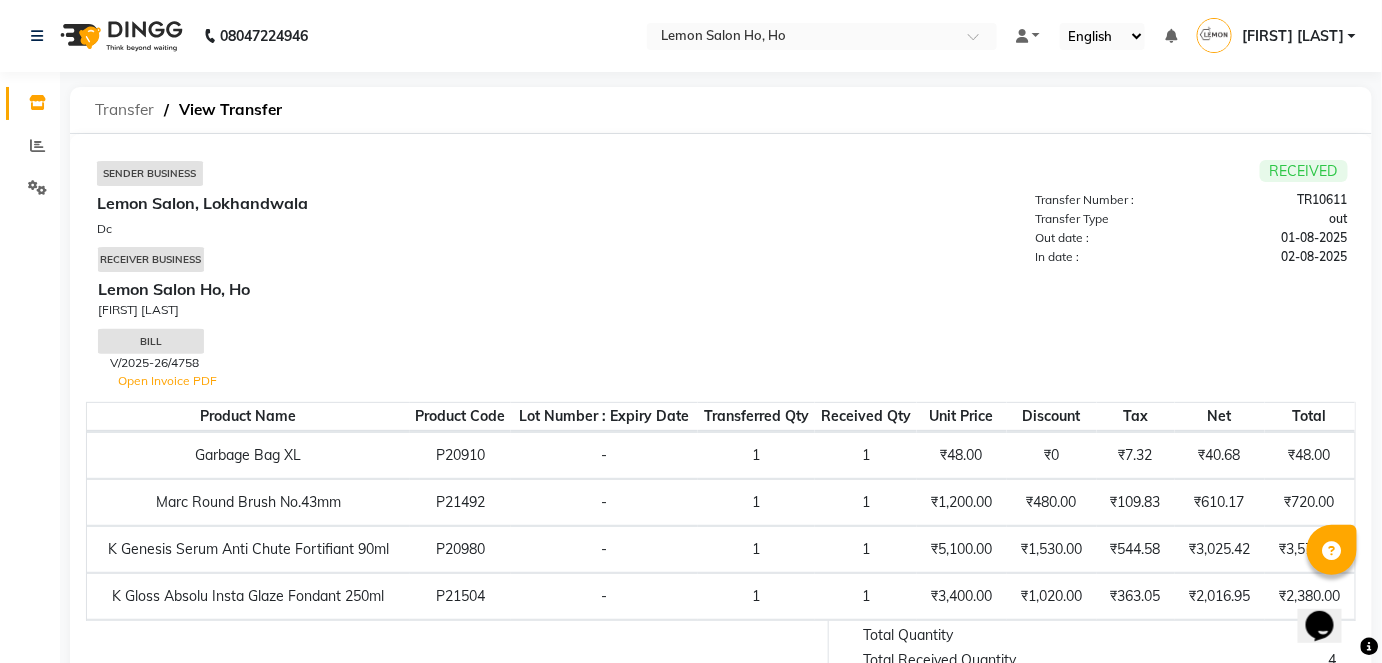 click on "Transfer" 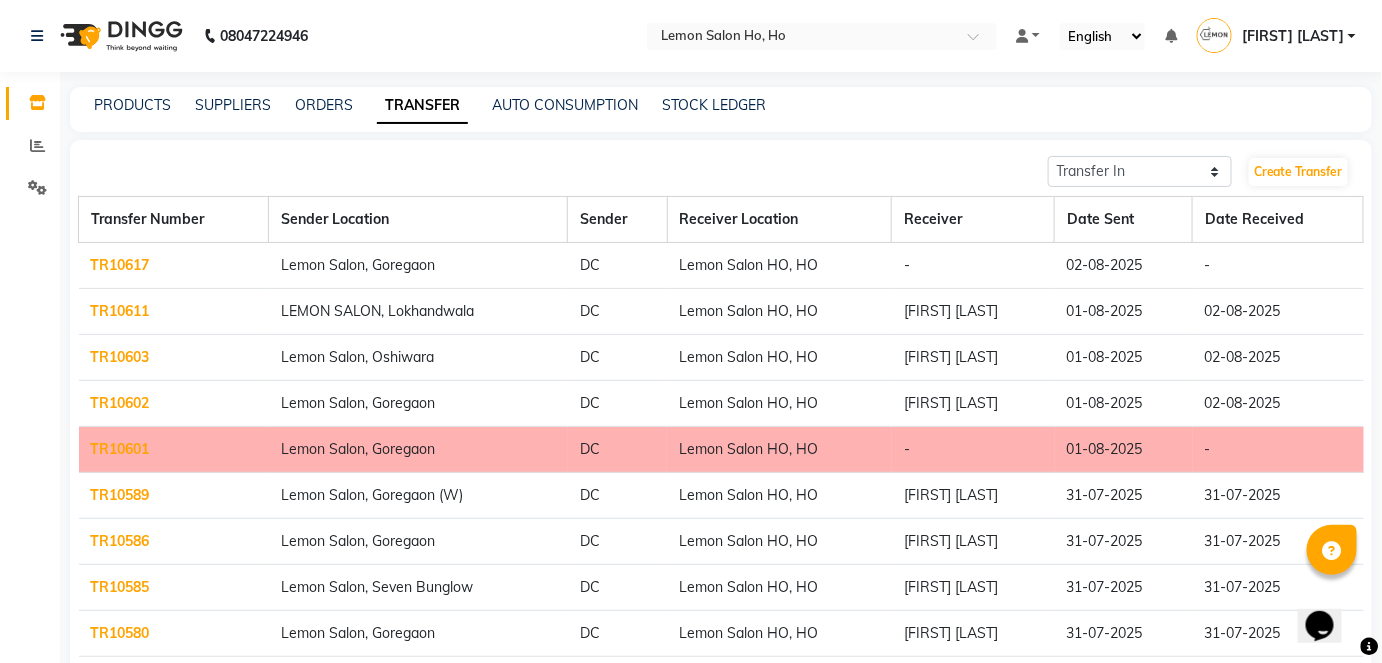 click on "TR10617" 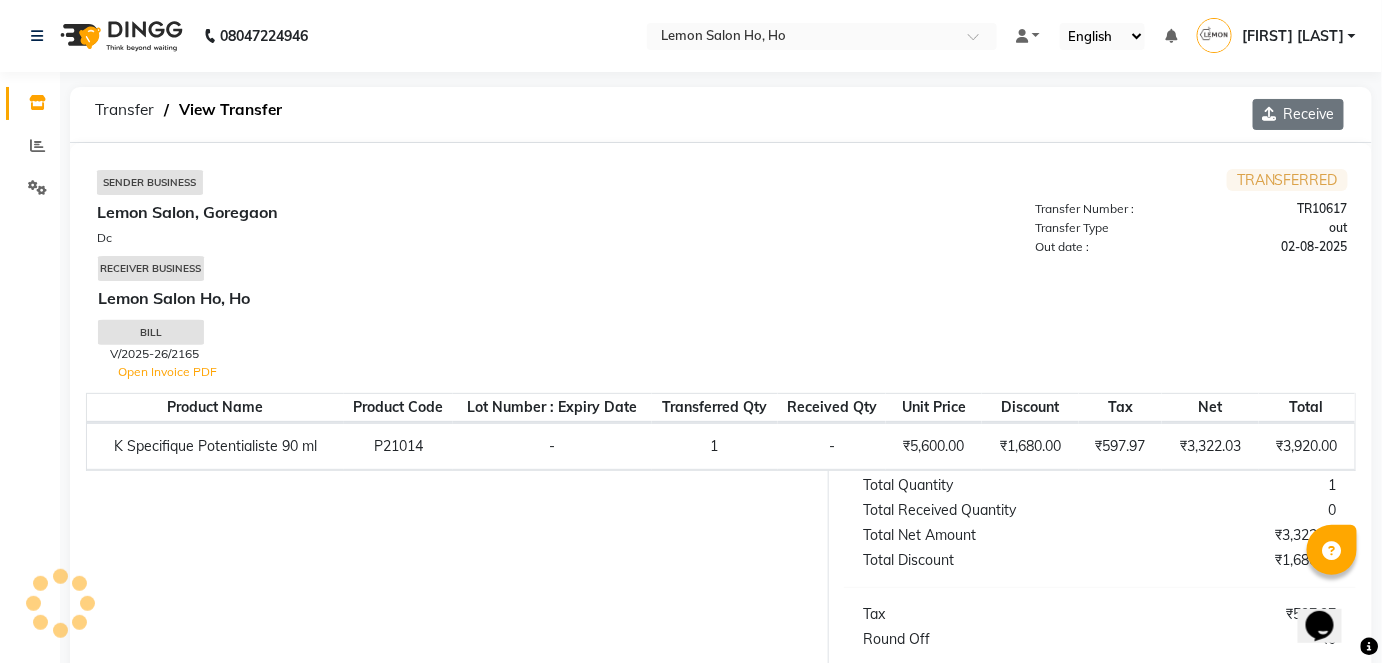click on "Receive" 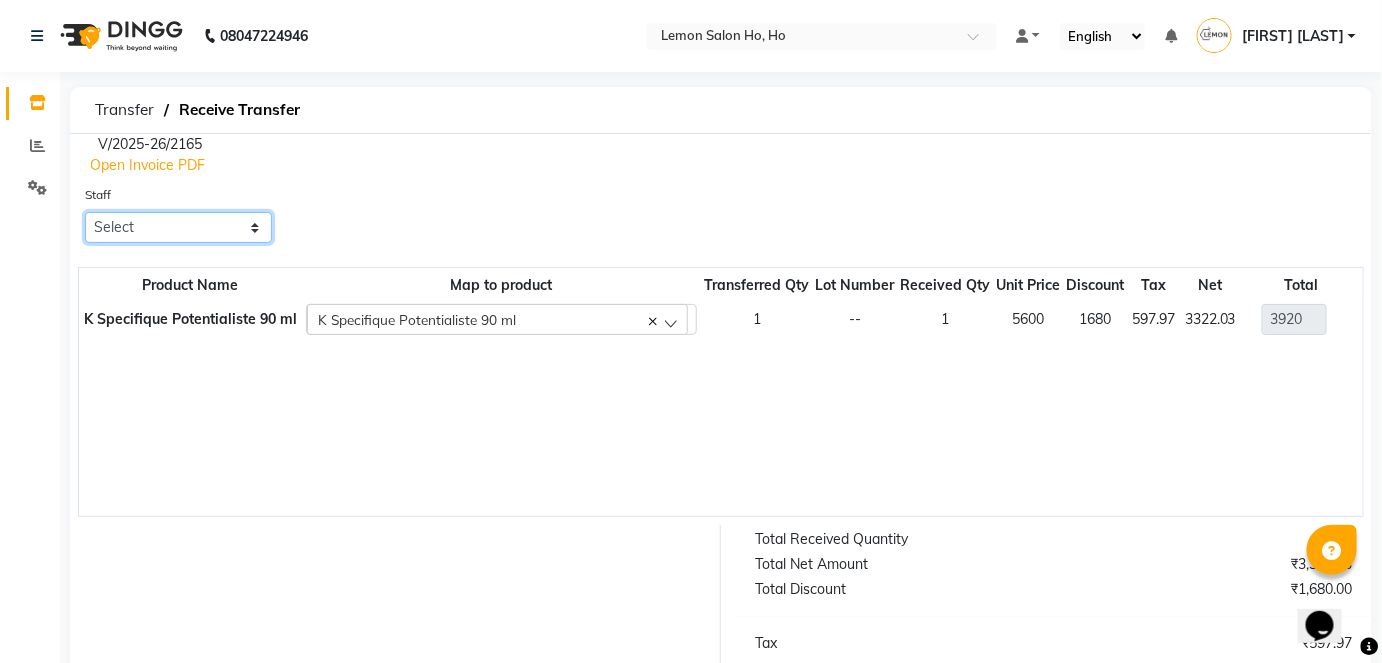 click on "Select Annie DC DINGG Support Farheen Ansari Kalpesh Kumavat  Mohammed Faisal Mukesh  Rohit Bhosle Roselooks Beauty  Runa Farah Das  Shadab" at bounding box center [178, 227] 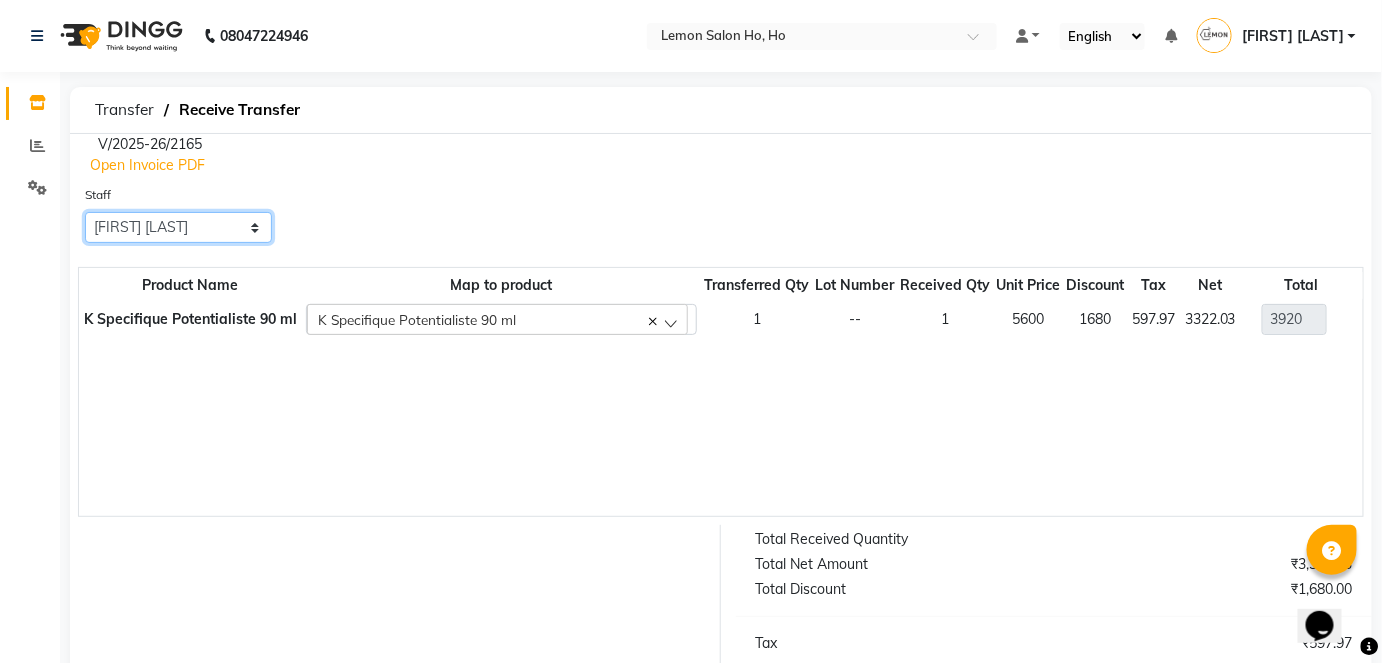 click on "Select Annie DC DINGG Support Farheen Ansari Kalpesh Kumavat  Mohammed Faisal Mukesh  Rohit Bhosle Roselooks Beauty  Runa Farah Das  Shadab" at bounding box center [178, 227] 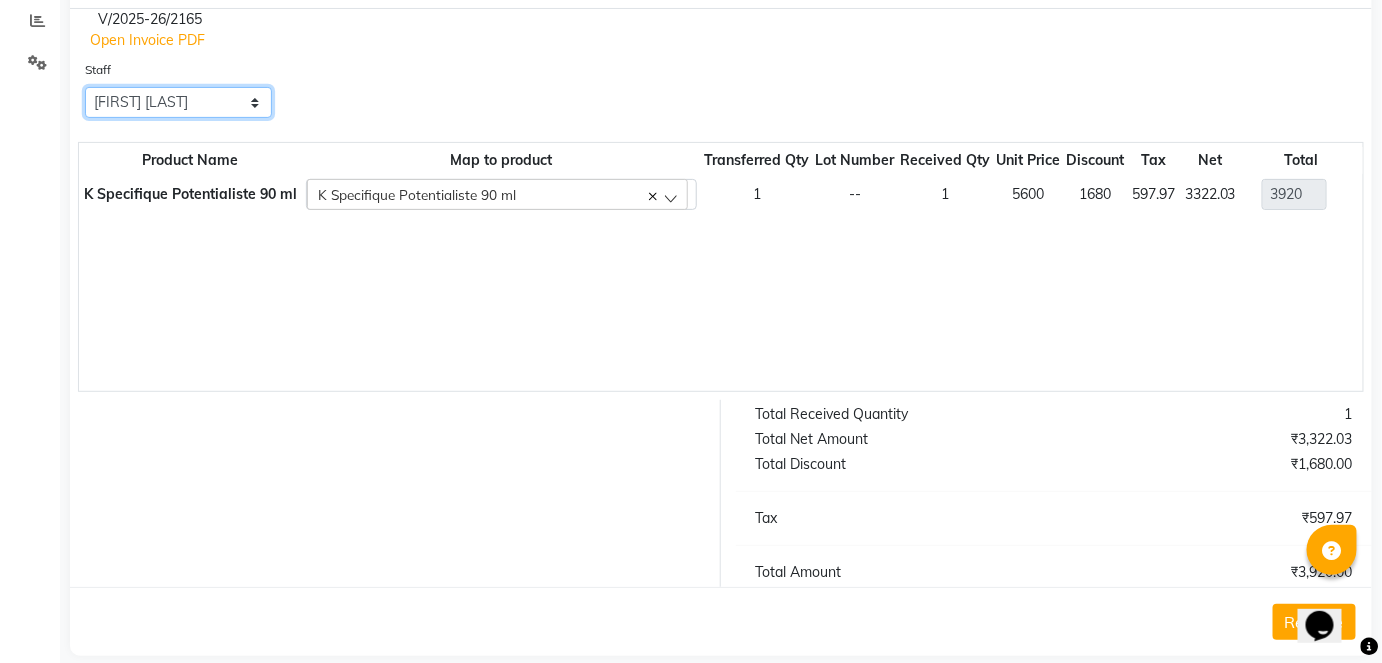 scroll, scrollTop: 150, scrollLeft: 0, axis: vertical 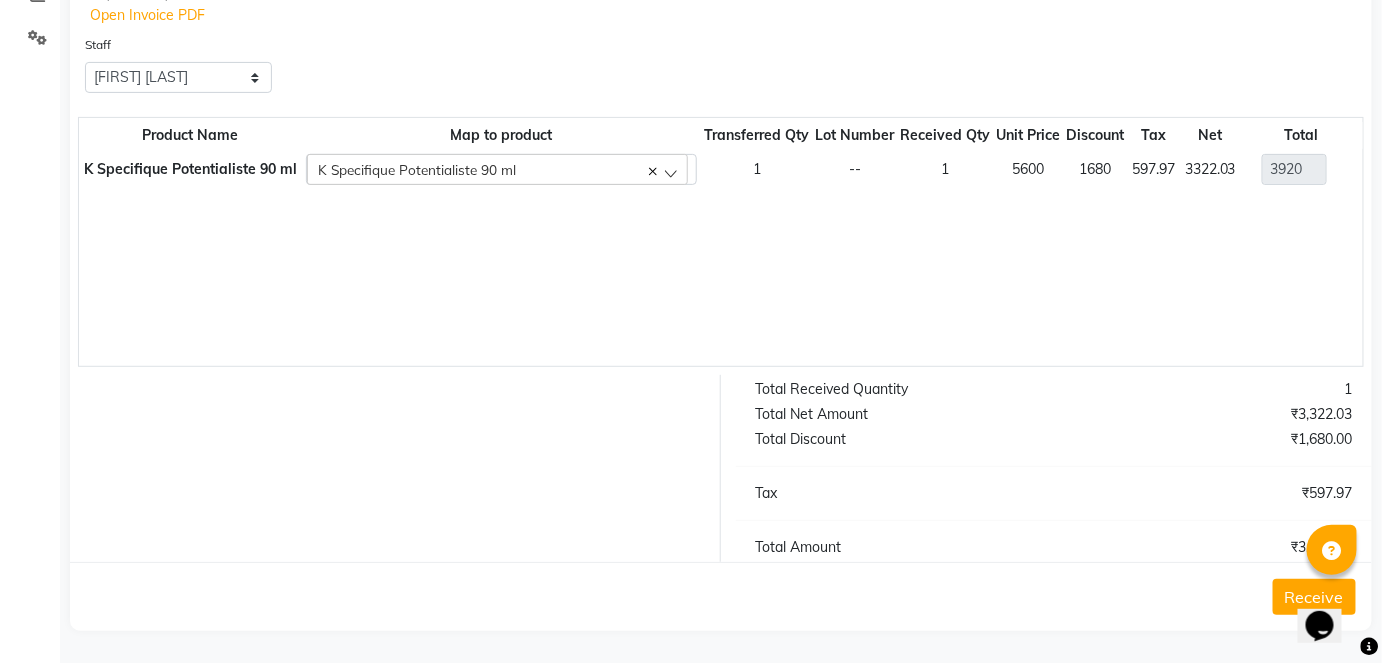 click on "Receive" 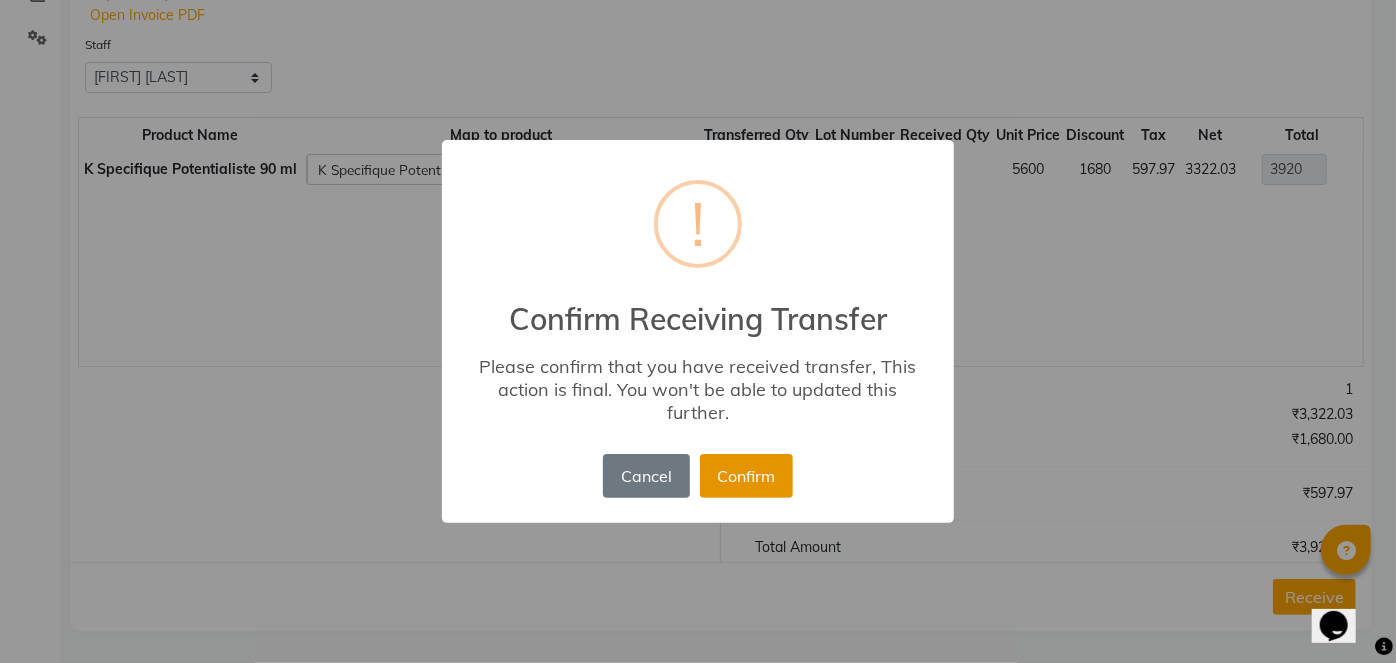 click on "Confirm" at bounding box center [746, 476] 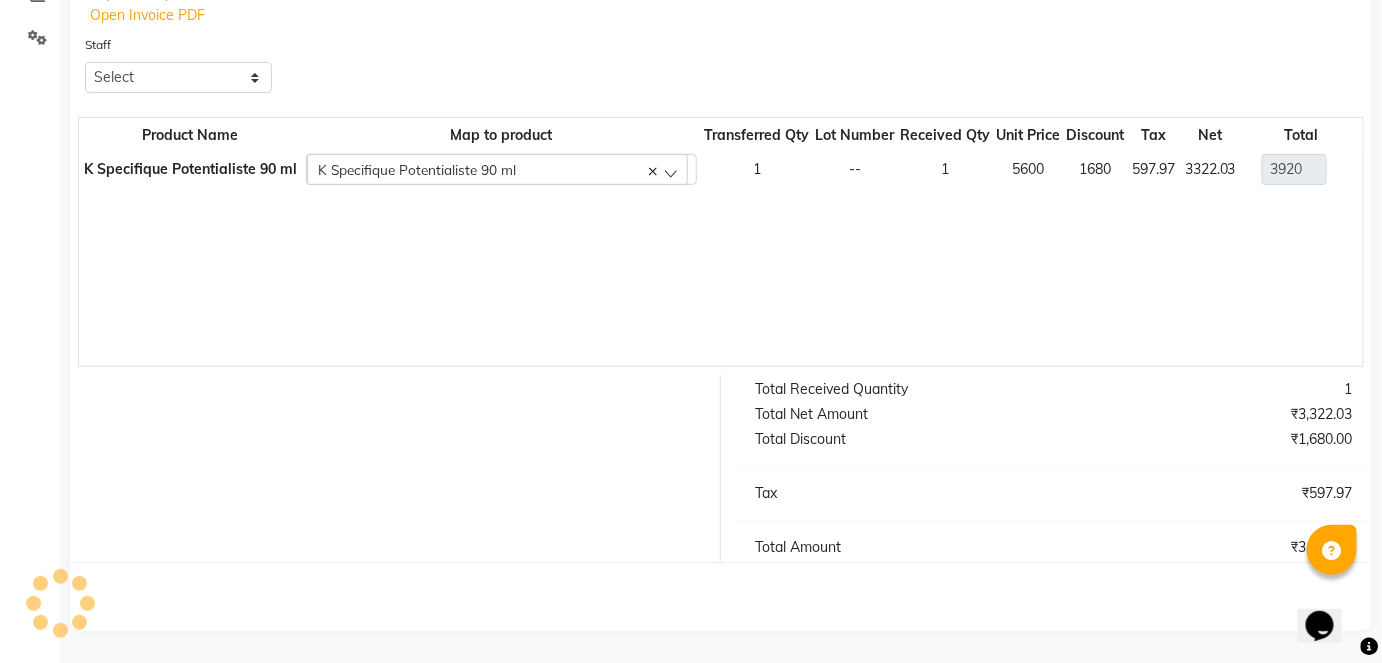 scroll, scrollTop: 0, scrollLeft: 0, axis: both 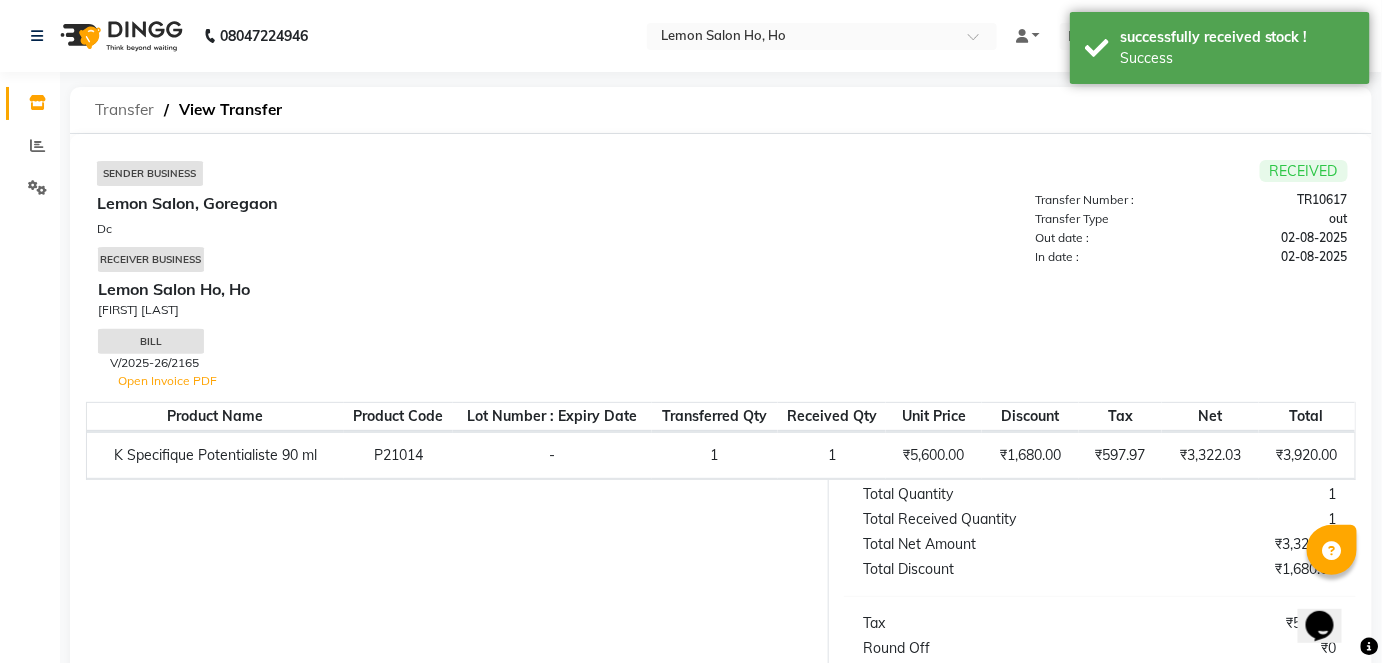click on "Transfer" 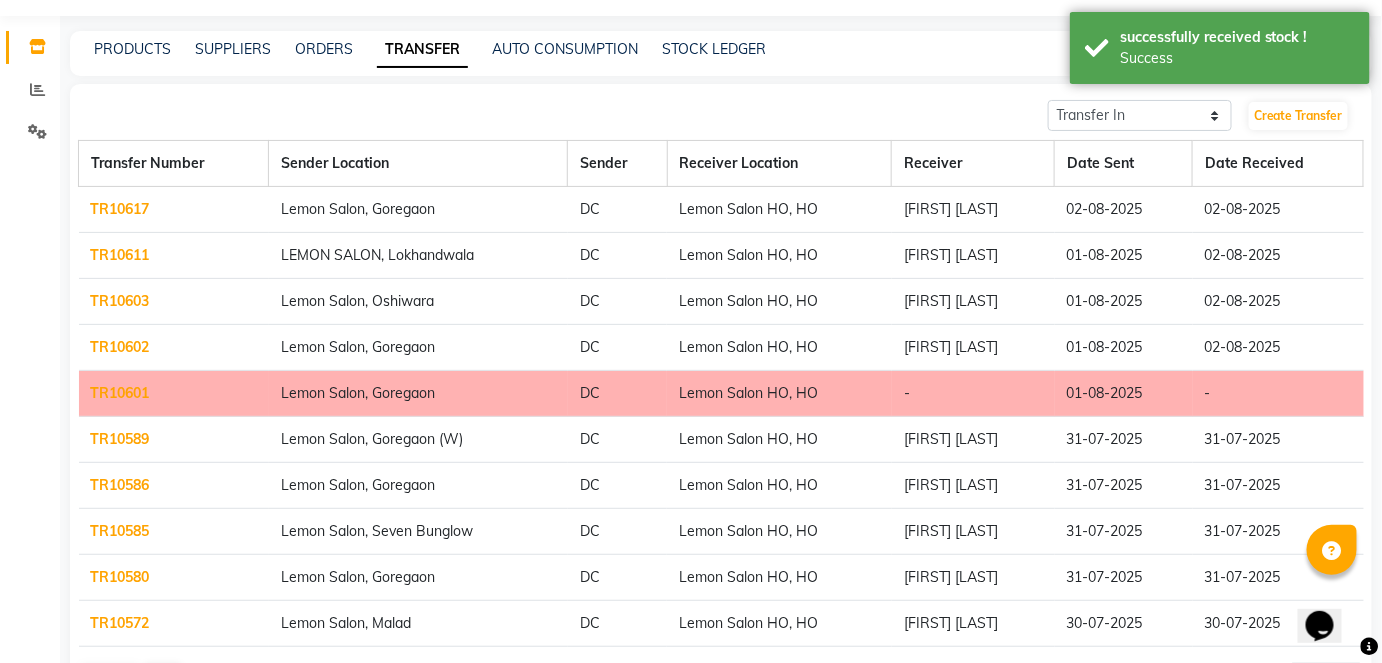 scroll, scrollTop: 0, scrollLeft: 0, axis: both 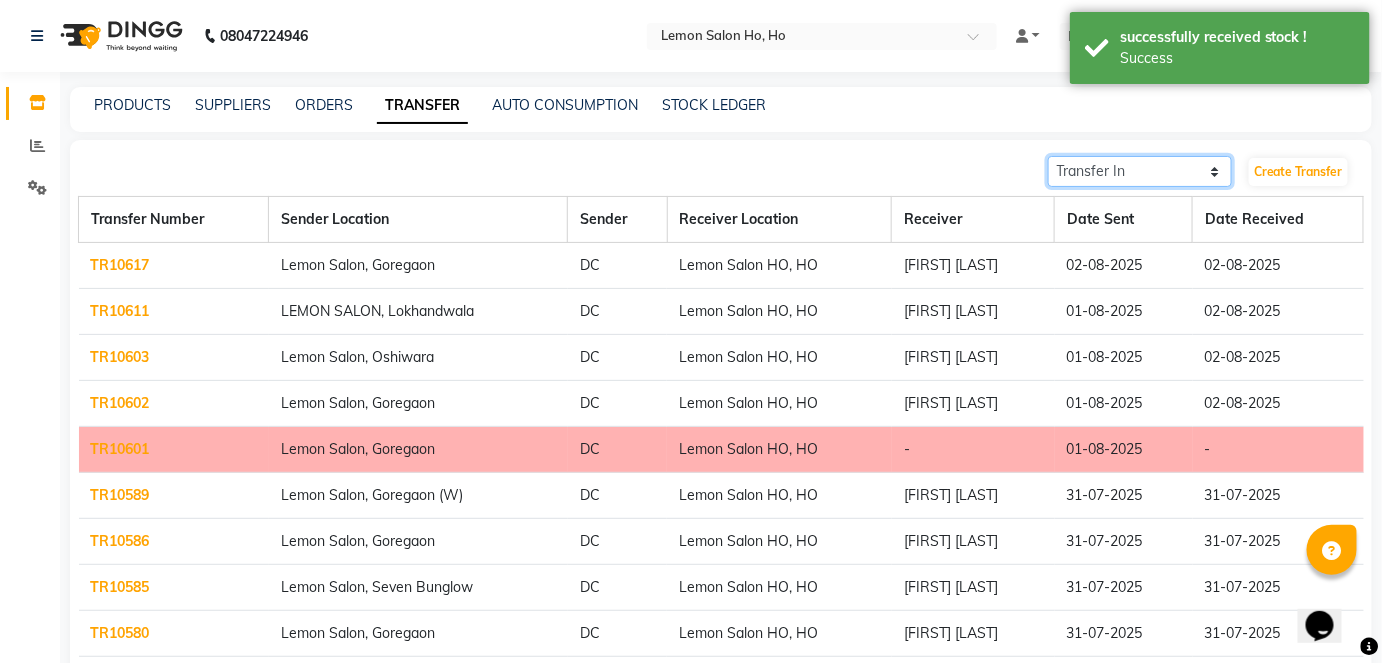 click on "Transfer In Transfer Out" 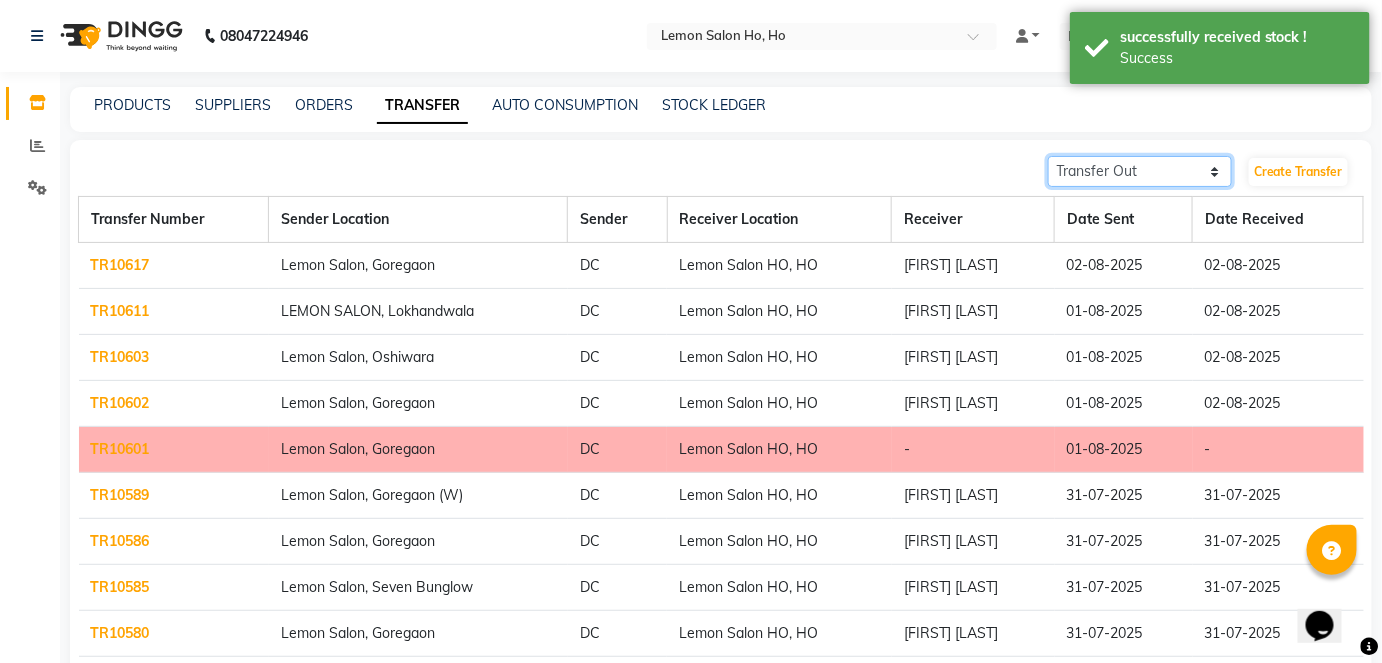 click on "Transfer In Transfer Out" 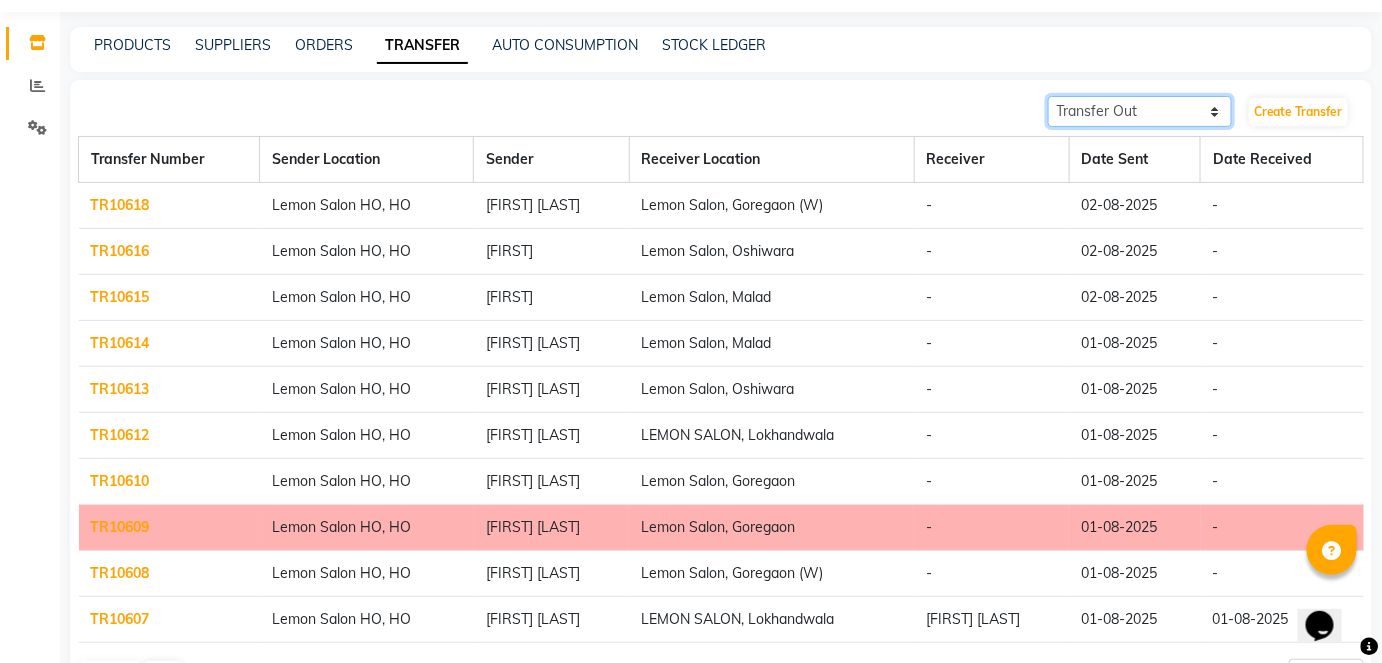 scroll, scrollTop: 0, scrollLeft: 0, axis: both 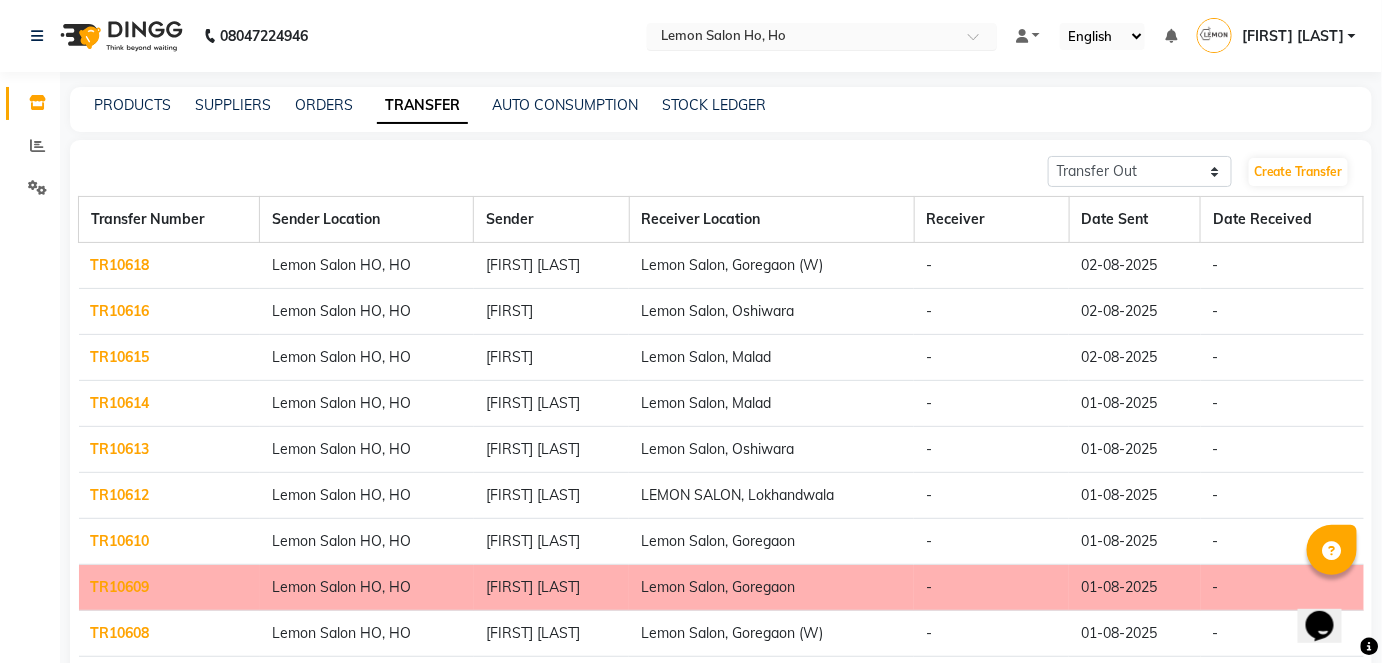 click at bounding box center [802, 38] 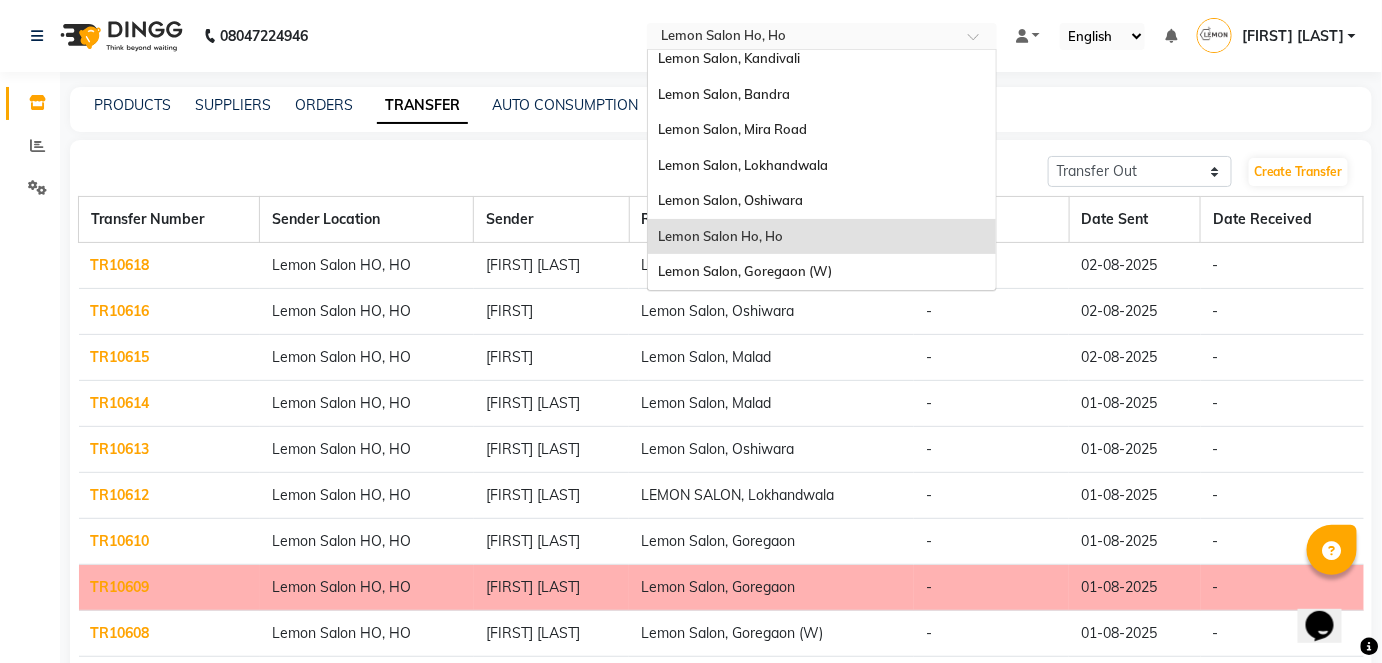 scroll, scrollTop: 185, scrollLeft: 0, axis: vertical 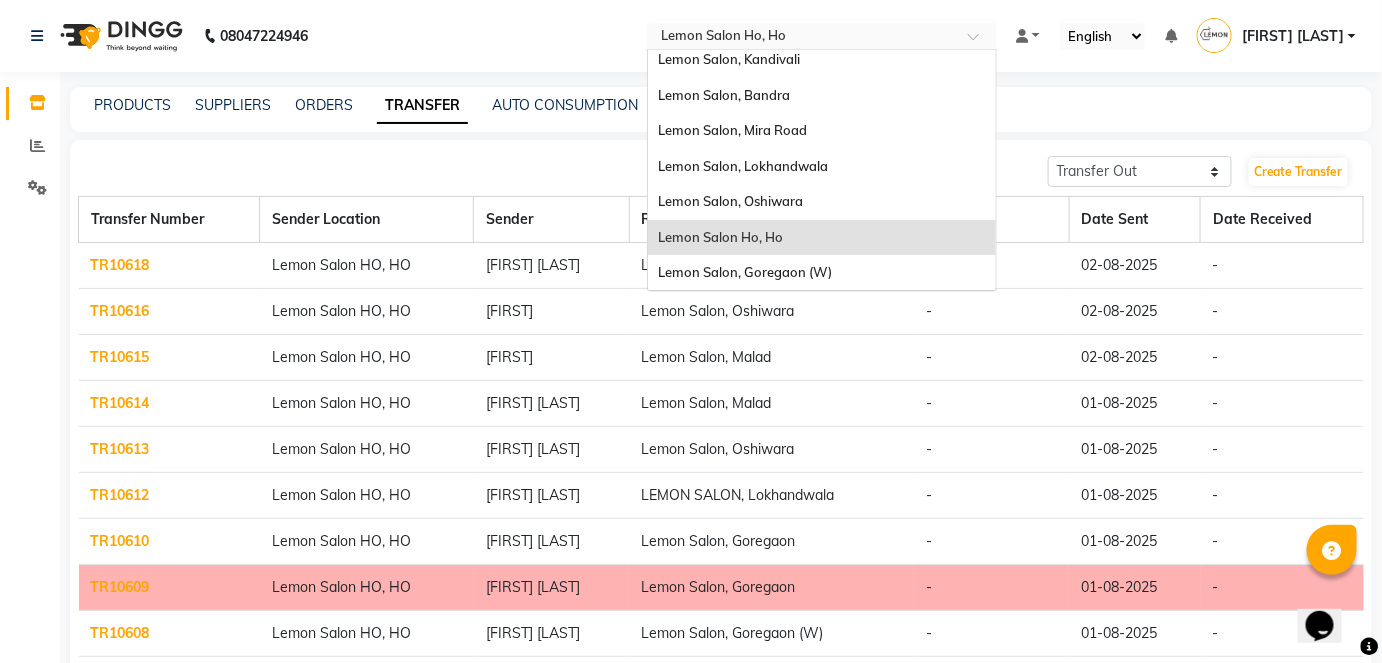 click on "Lemon Salon Ho, Ho" at bounding box center (822, 238) 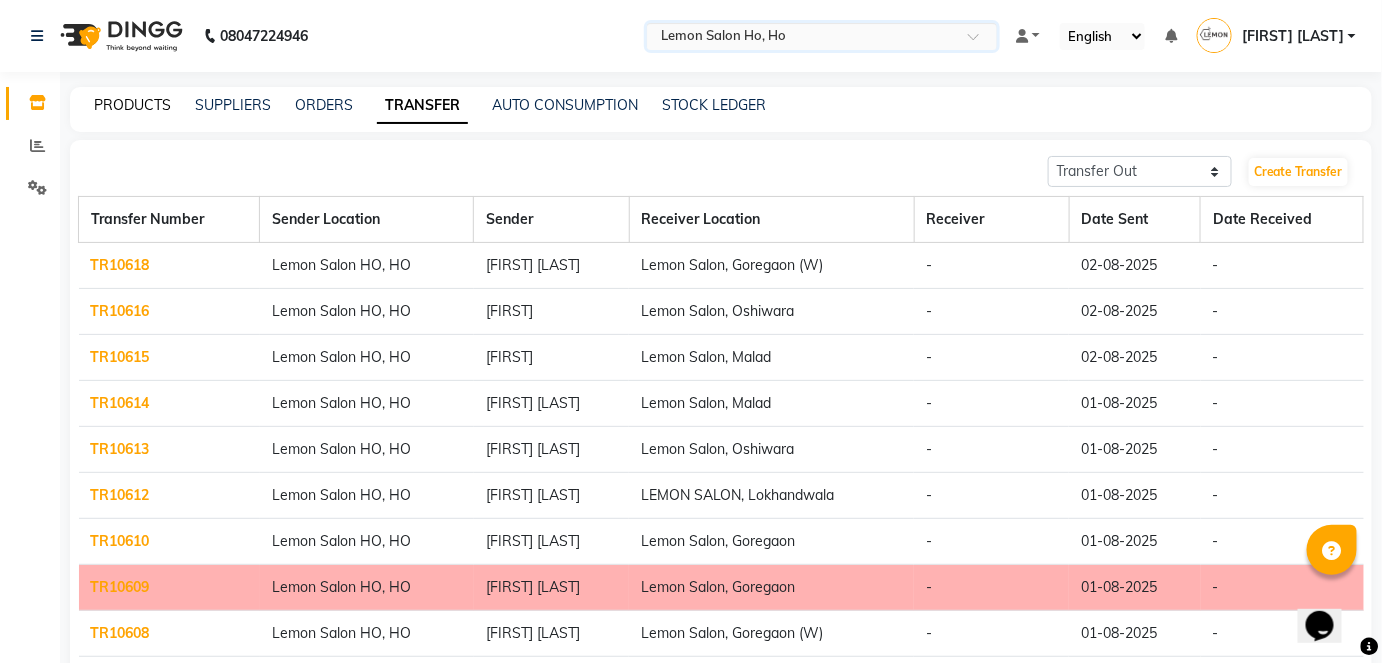 click on "PRODUCTS" 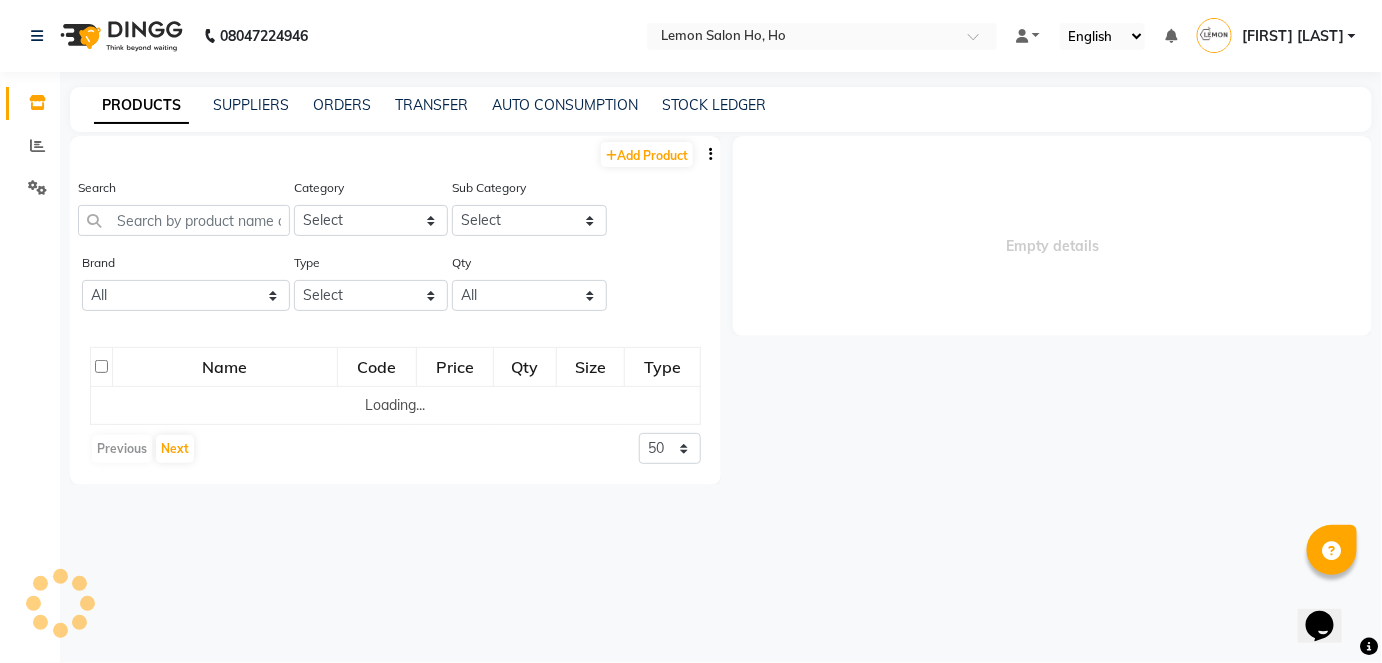 select 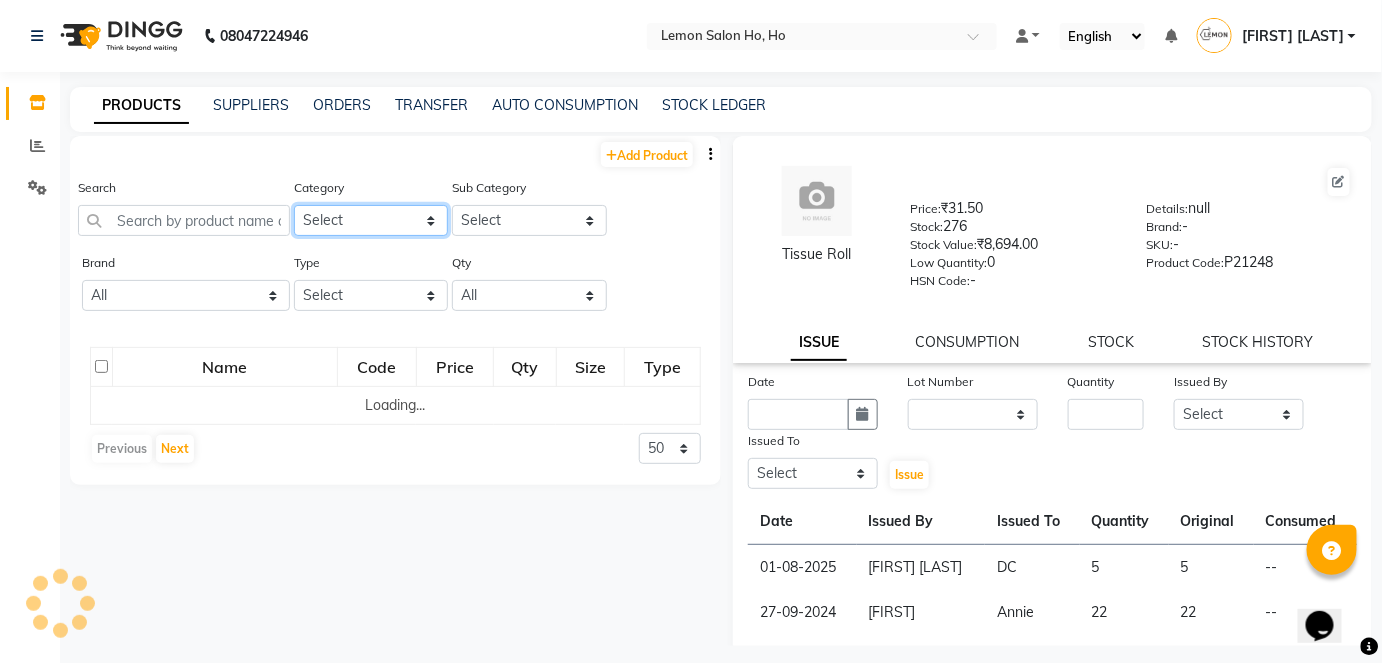click on "Select Hair Skin Makeup Personal Care Appliances Beard Waxing Disposable Threading Hands and Feet Beauty Planet Botox Cadiveu Casmara Cheryls Loreal Olaplex Remy Raure Kerastase Moroccan Schwarzkopf MK Naturica DE Fabulous & QOD Floractive Thalgo Housekepping Nails Nashi Saveth Skinora Tools  O3+ Curlin Unmess Mois Richelon  Rica Styling Brillare Brazilian Forest Samba Redken Other" 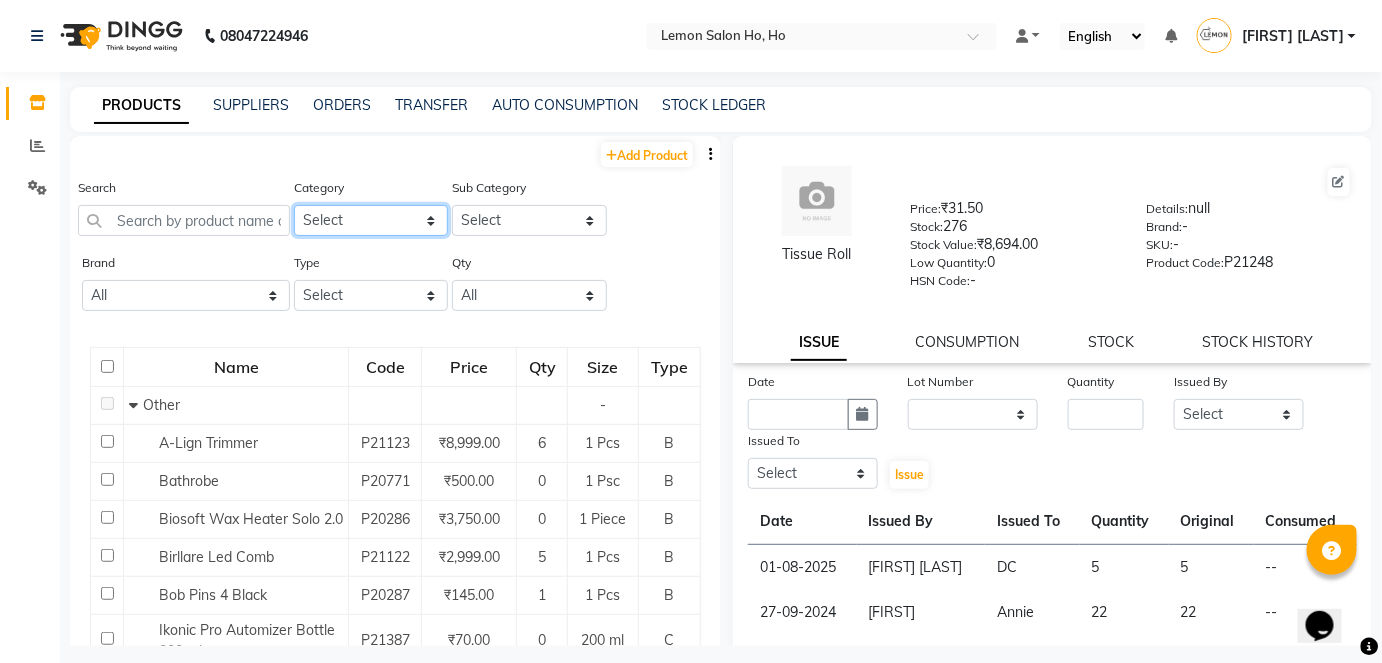 select on "213702150" 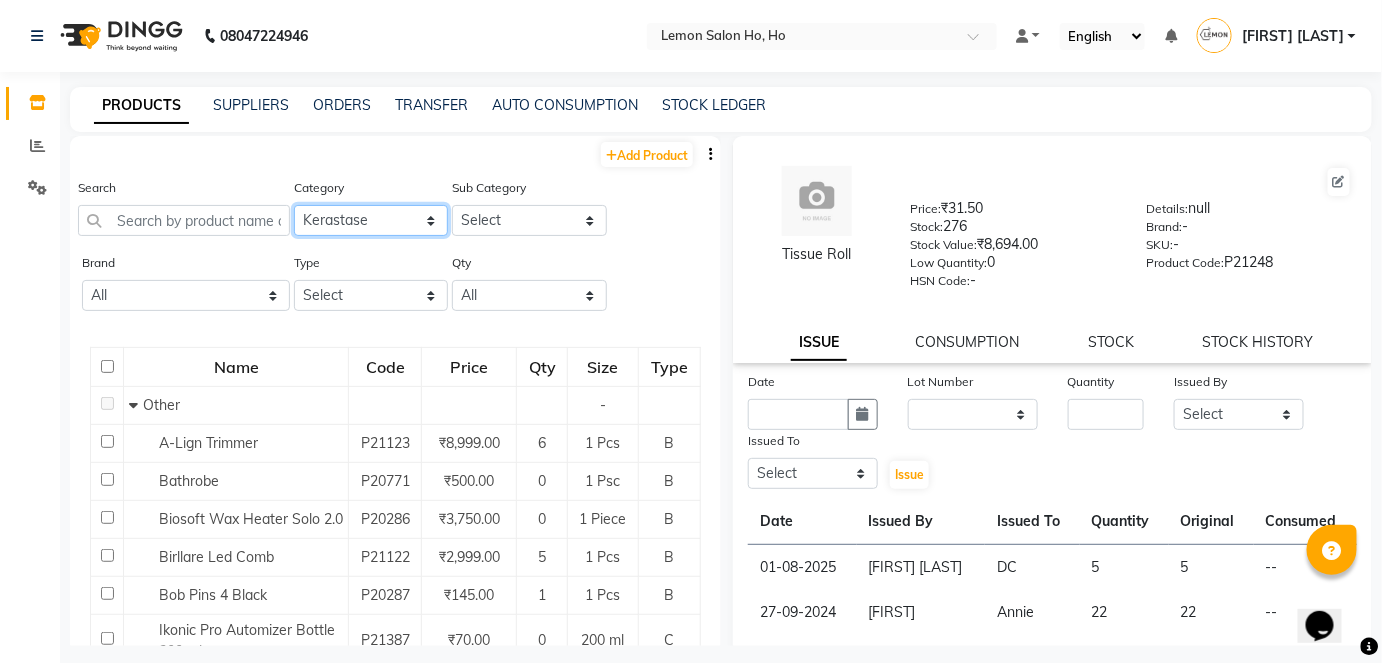click on "Select Hair Skin Makeup Personal Care Appliances Beard Waxing Disposable Threading Hands and Feet Beauty Planet Botox Cadiveu Casmara Cheryls Loreal Olaplex Remy Raure Kerastase Moroccan Schwarzkopf MK Naturica DE Fabulous & QOD Floractive Thalgo Housekepping Nails Nashi Saveth Skinora Tools  O3+ Curlin Unmess Mois Richelon  Rica Styling Brillare Brazilian Forest Samba Redken Other" 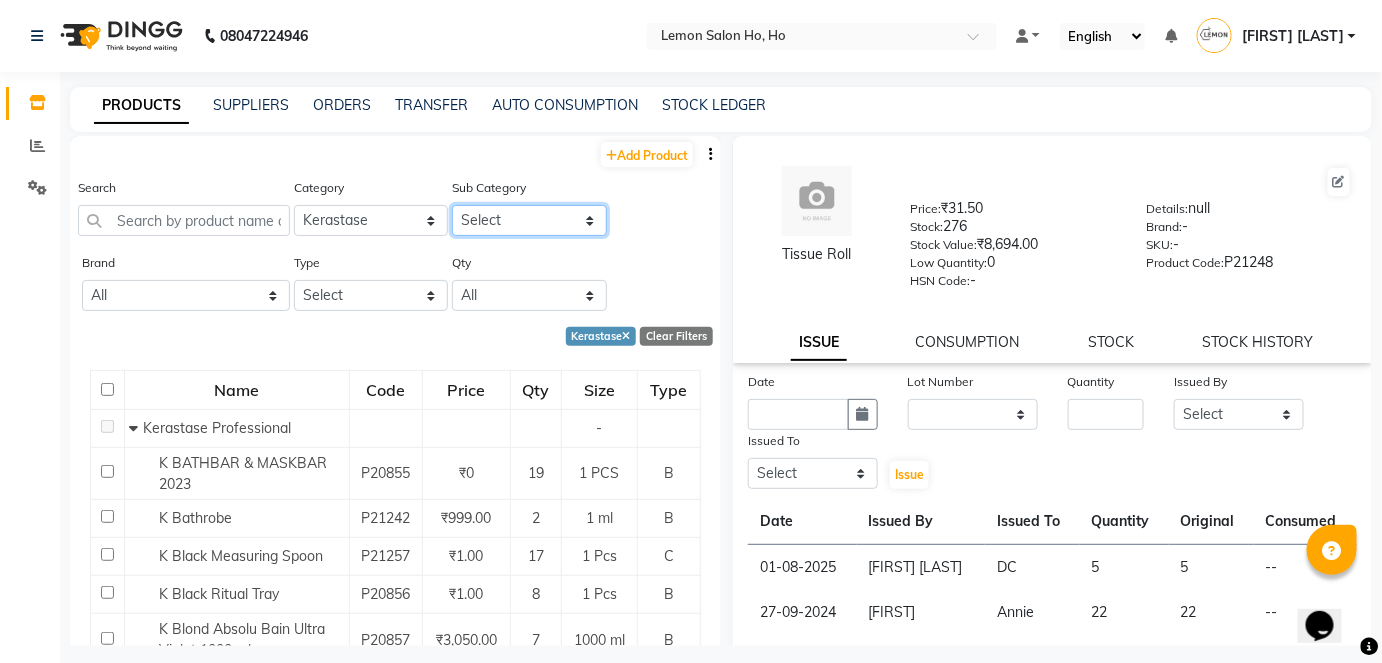 click on "Select Kerastase Professional Kerastase Retail" 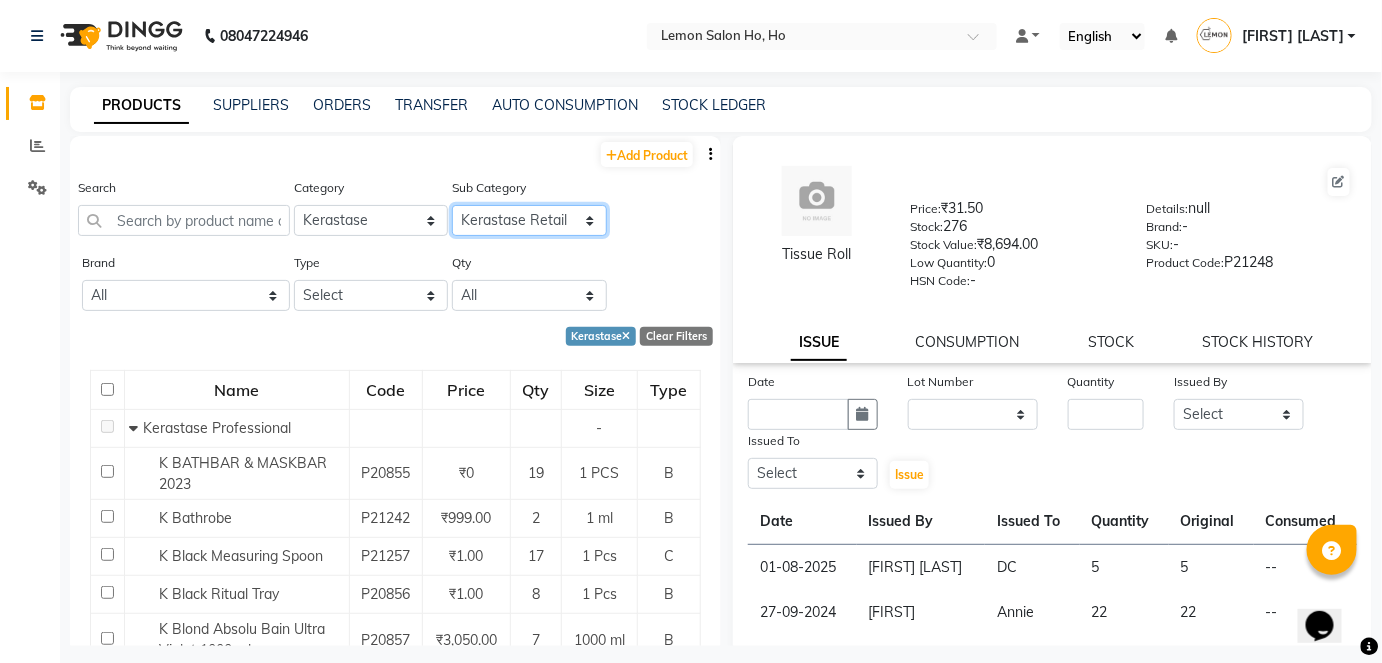 click on "Select Kerastase Professional Kerastase Retail" 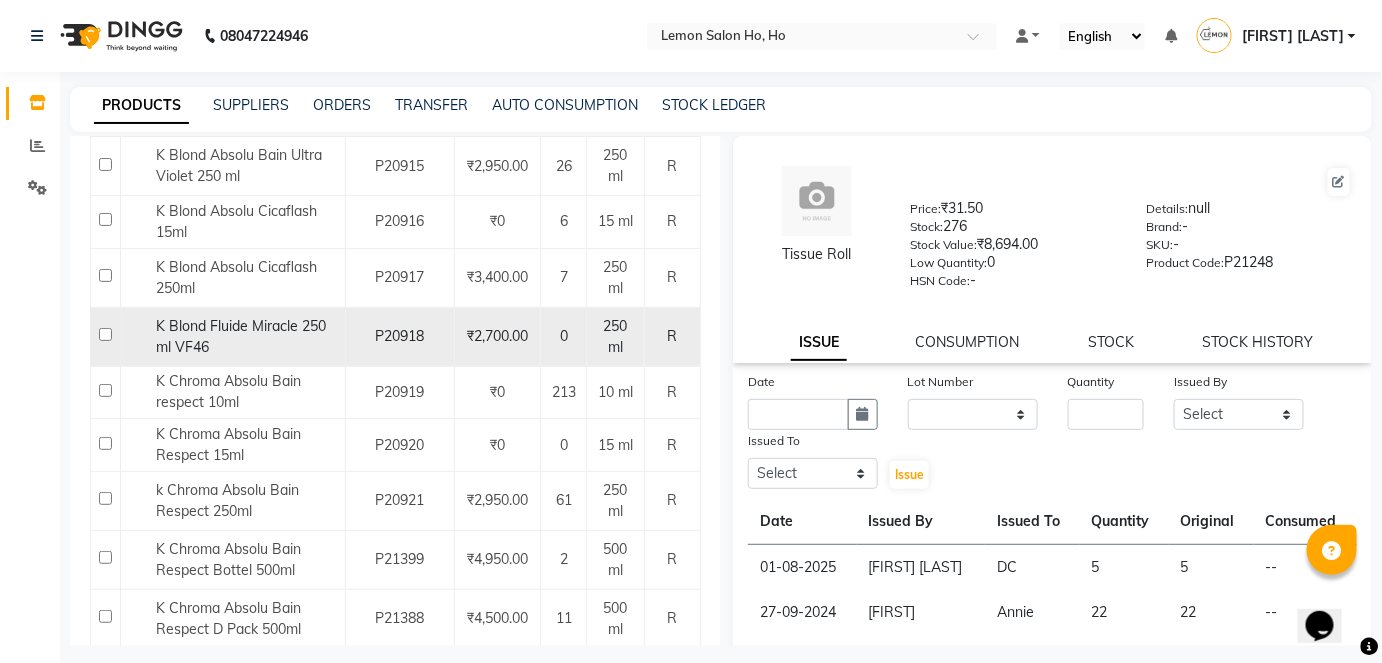 scroll, scrollTop: 90, scrollLeft: 0, axis: vertical 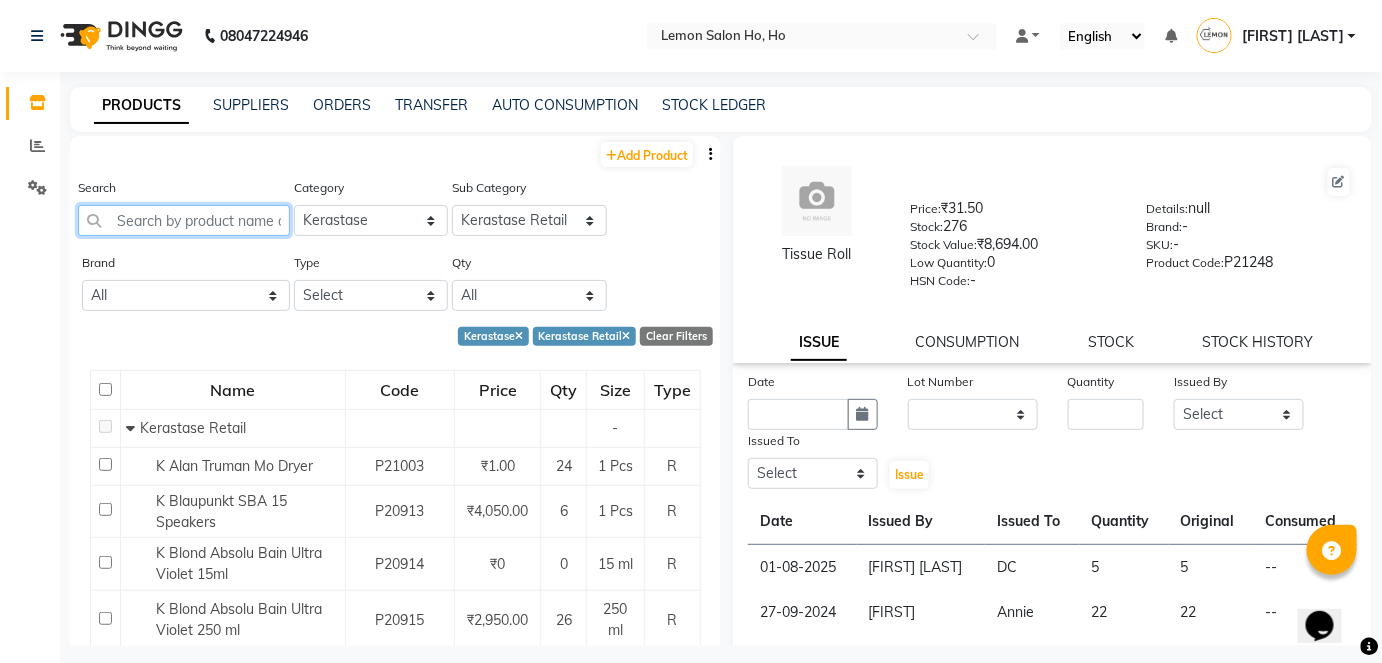 click 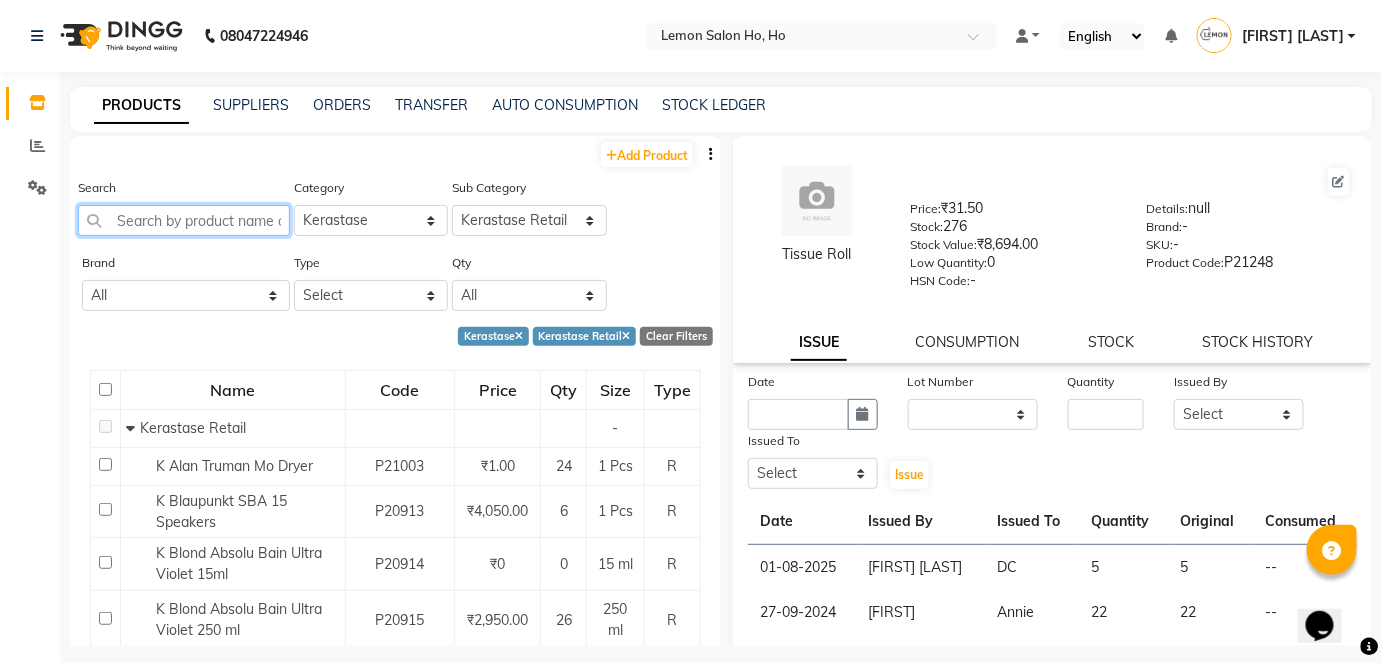 click 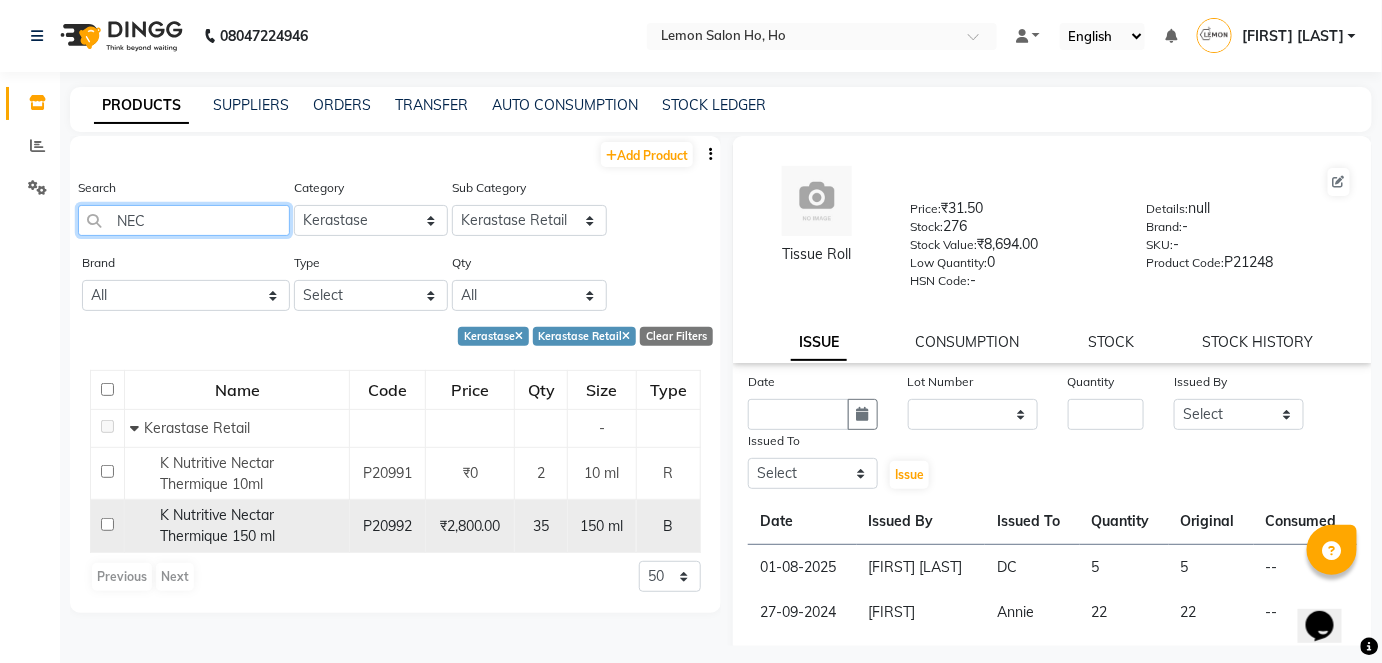 type on "NEC" 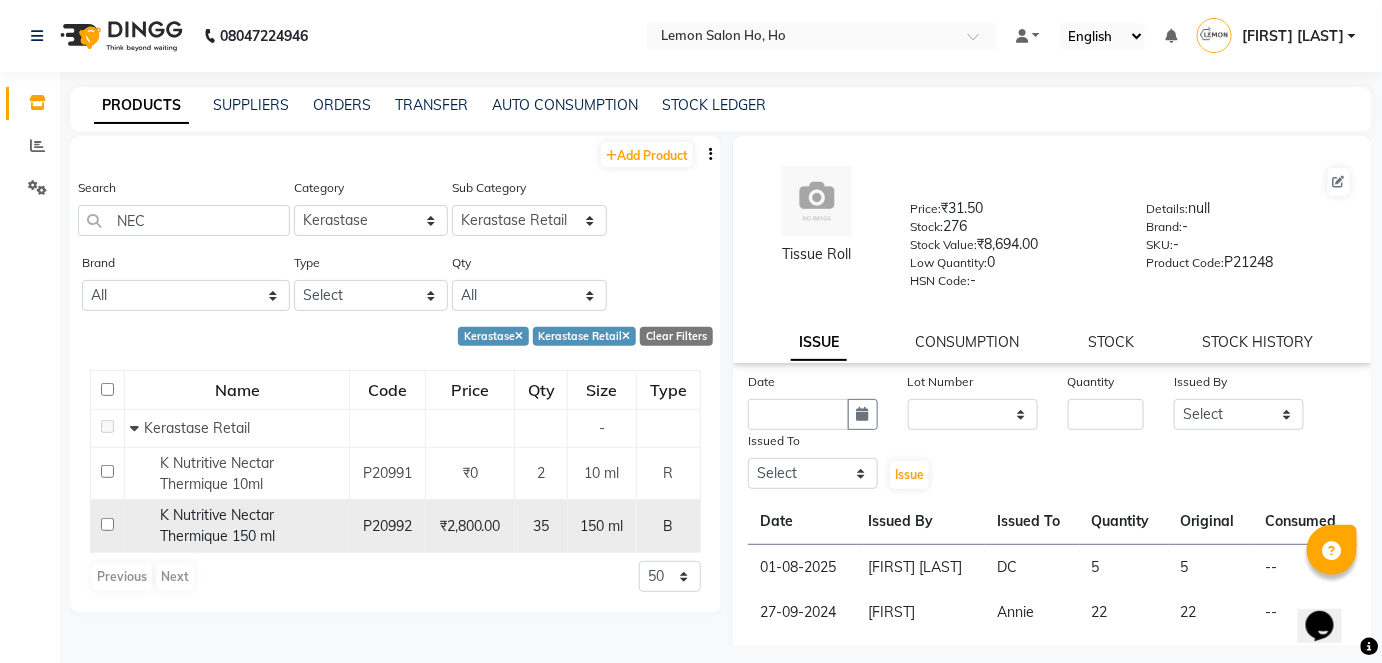 click 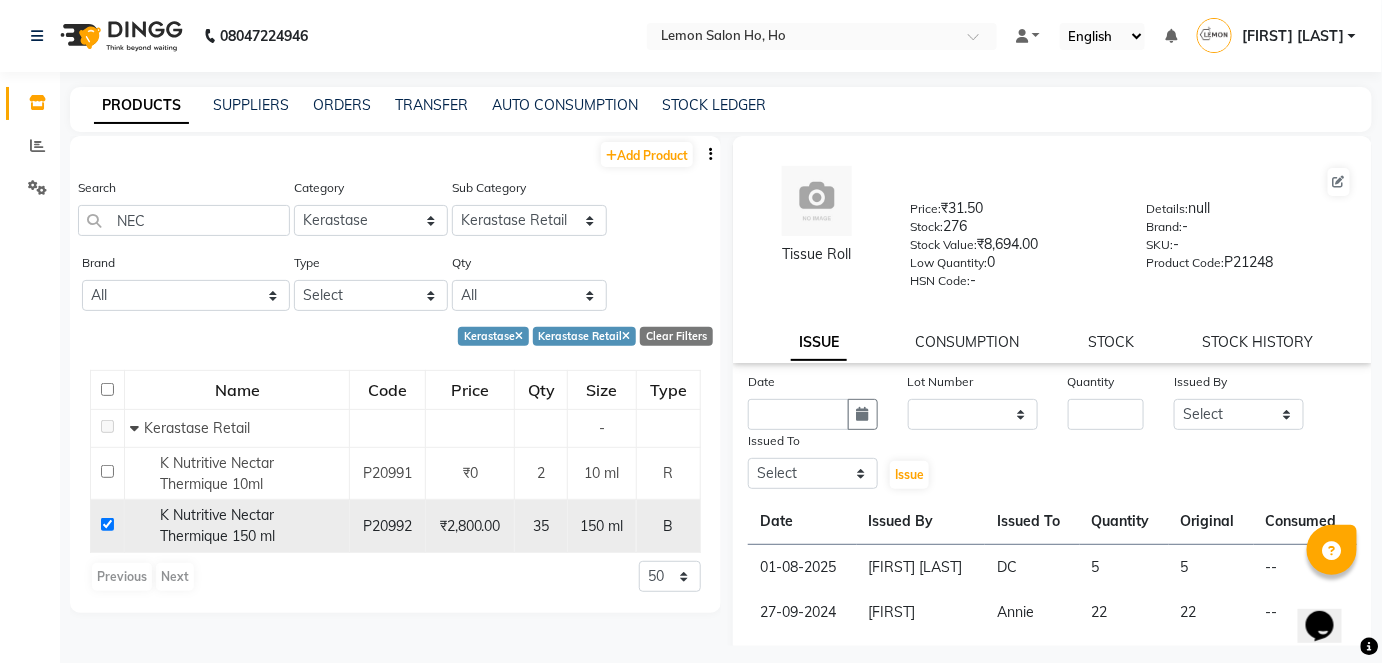 checkbox on "true" 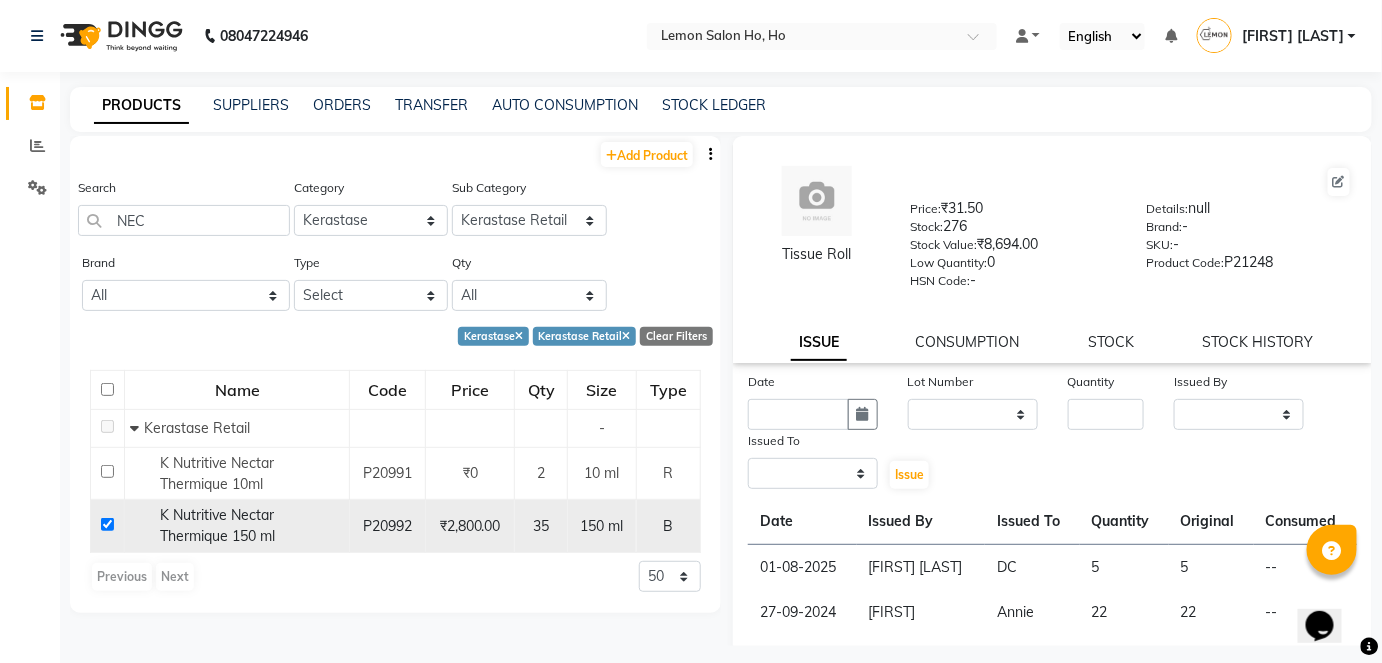 select 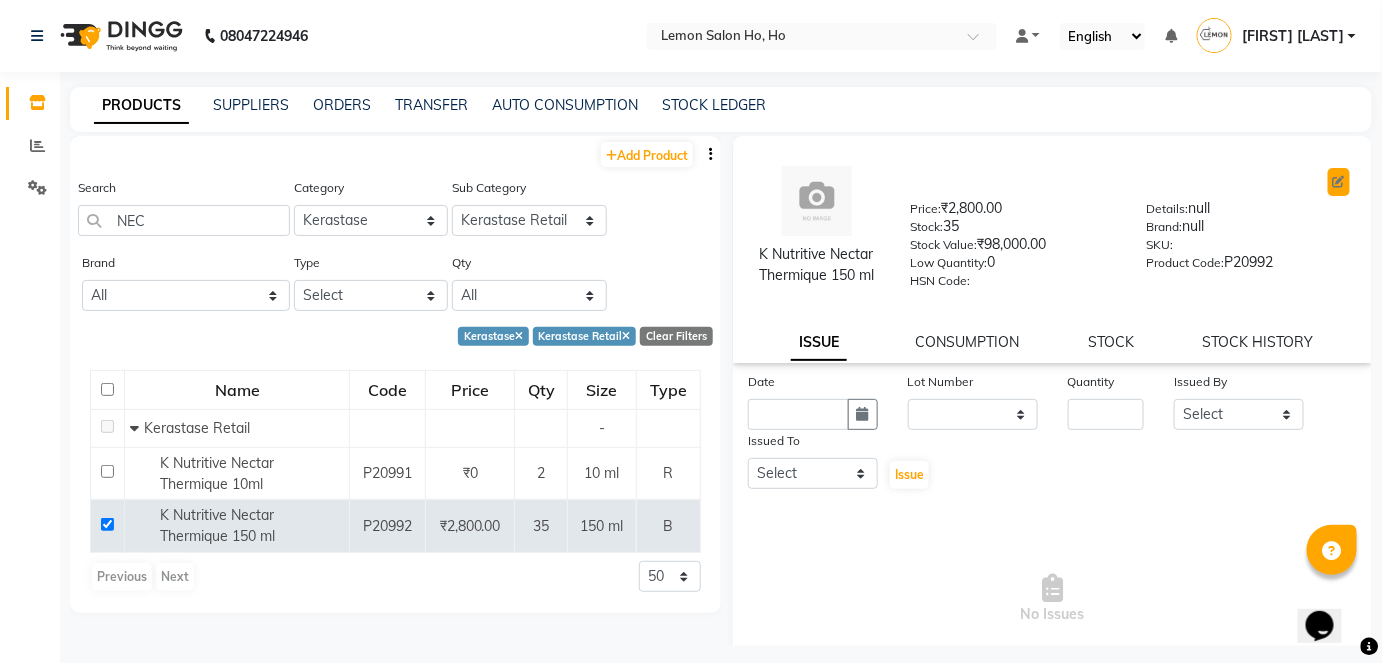 click 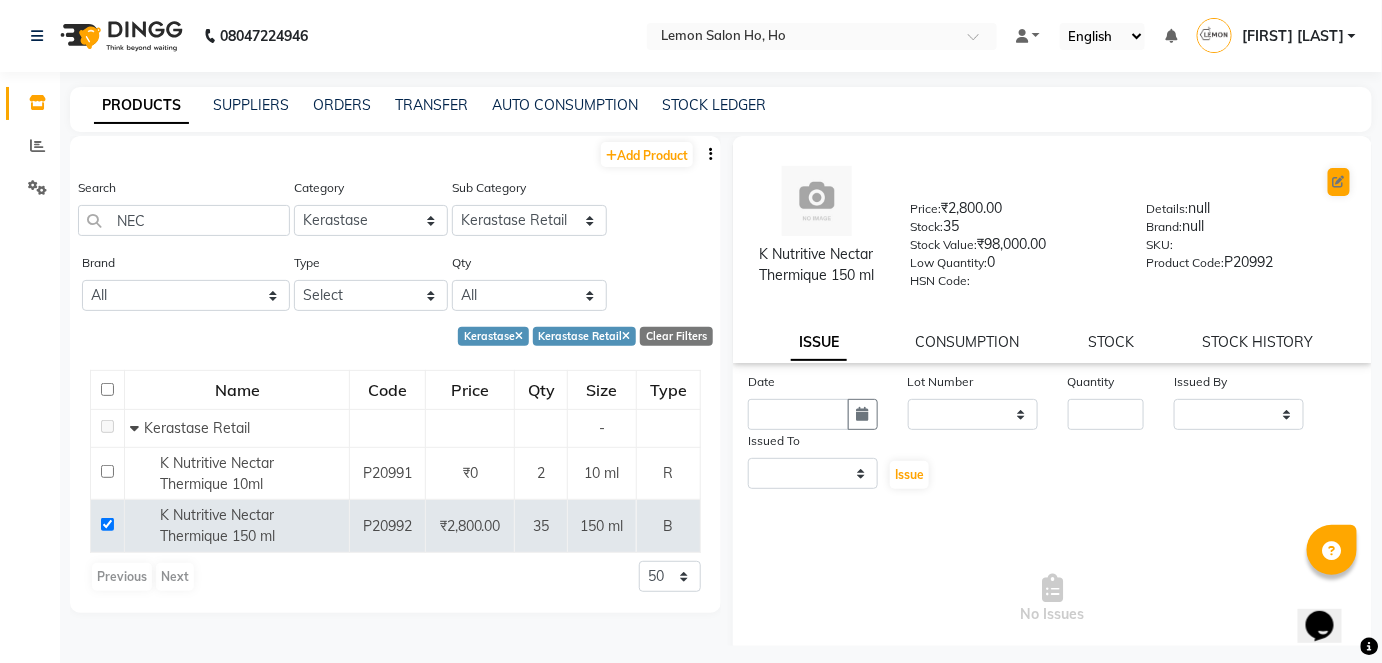 select on "true" 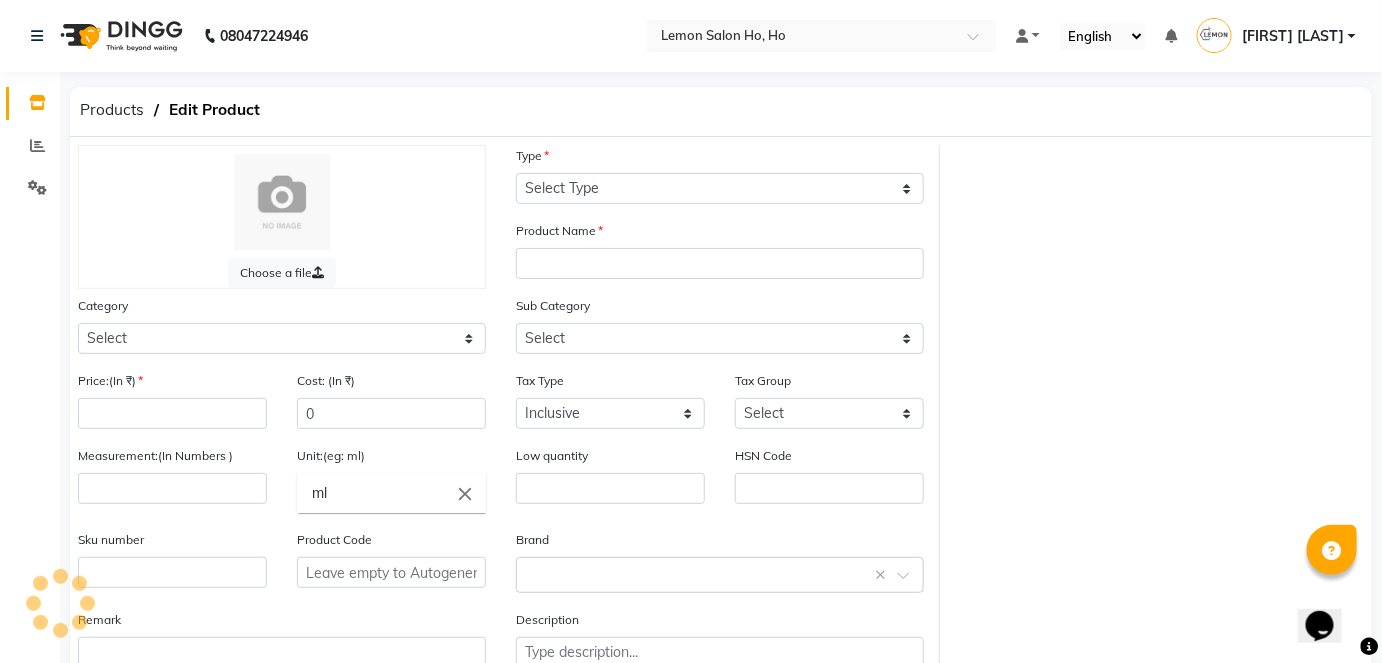 select on "B" 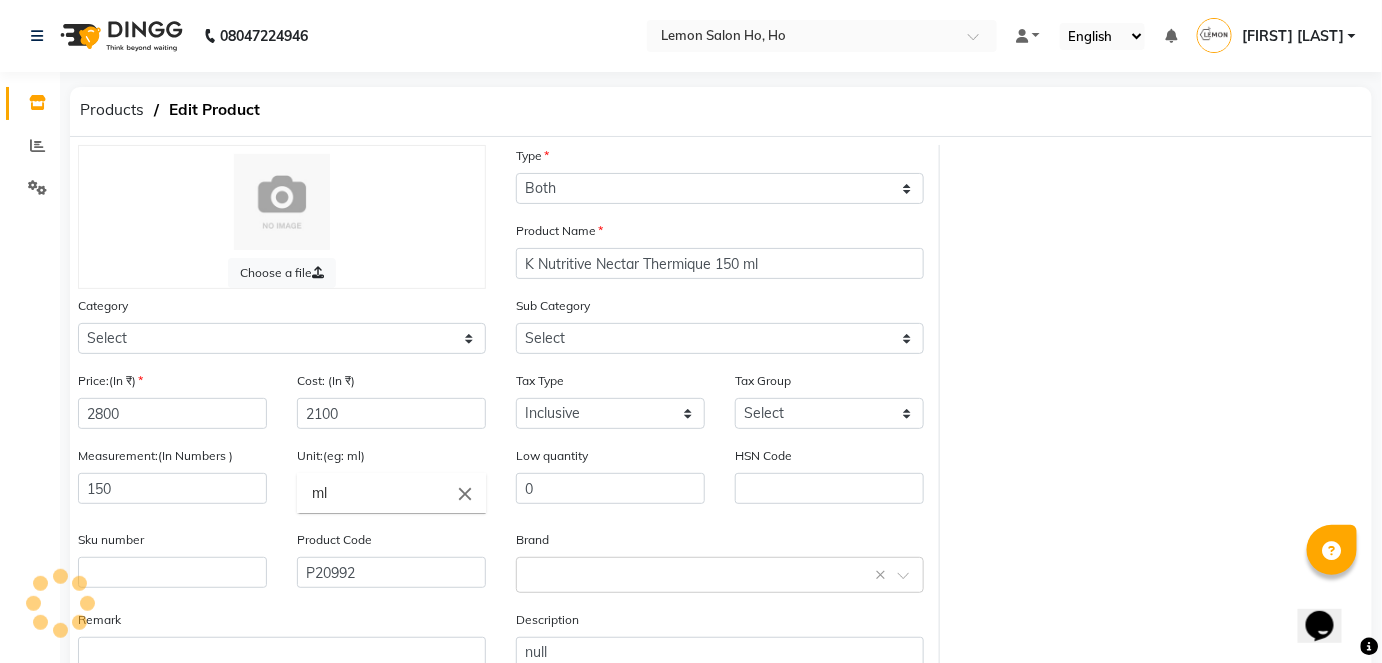 select on "213702150" 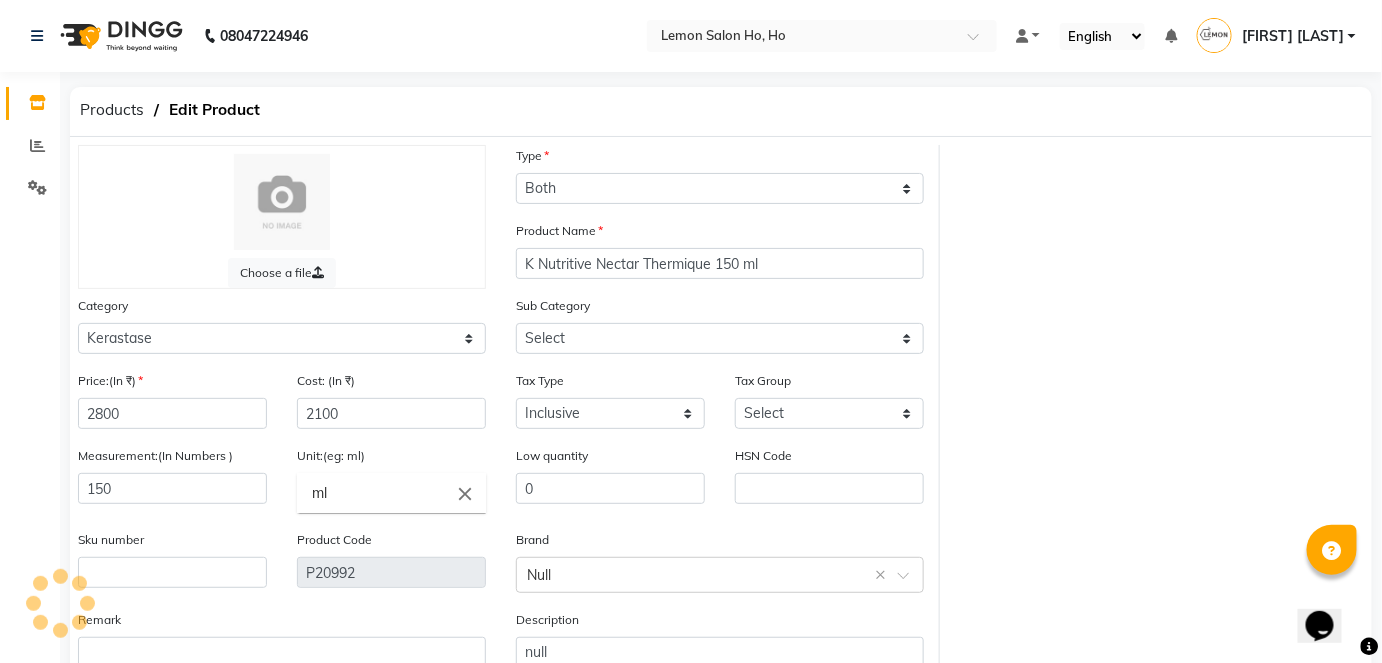 select on "2137021502" 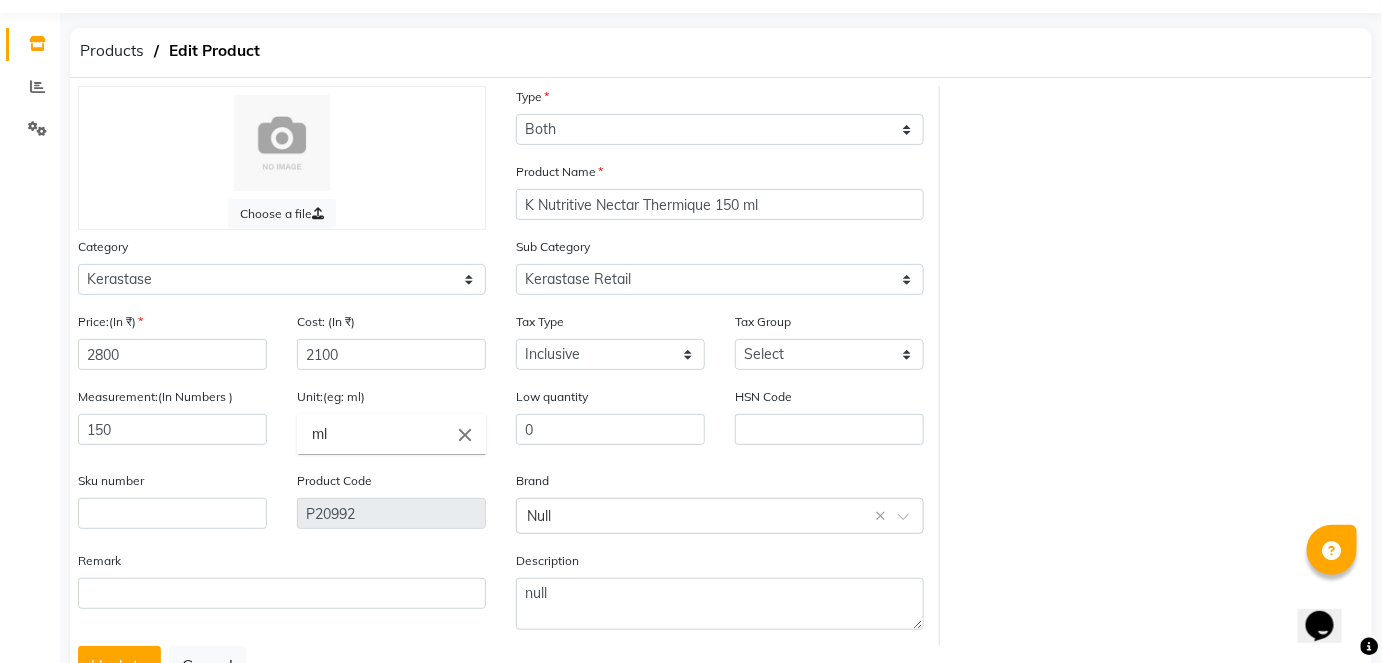 scroll, scrollTop: 90, scrollLeft: 0, axis: vertical 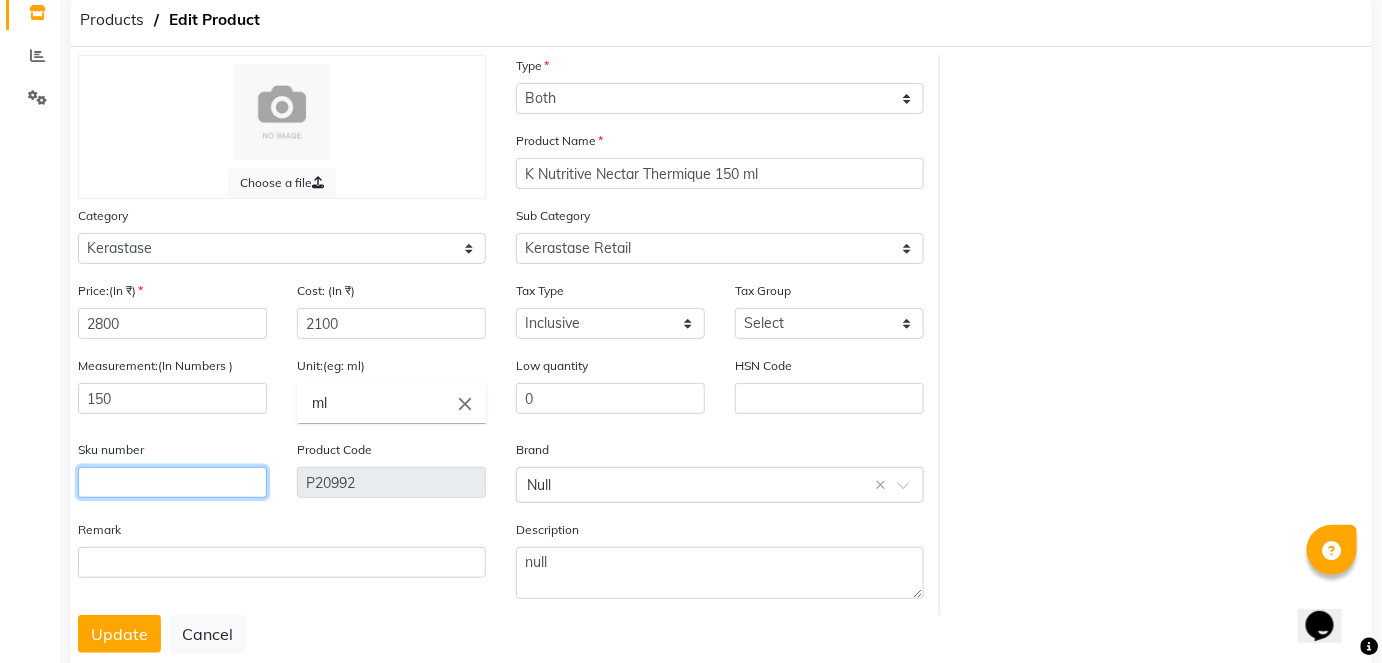 click 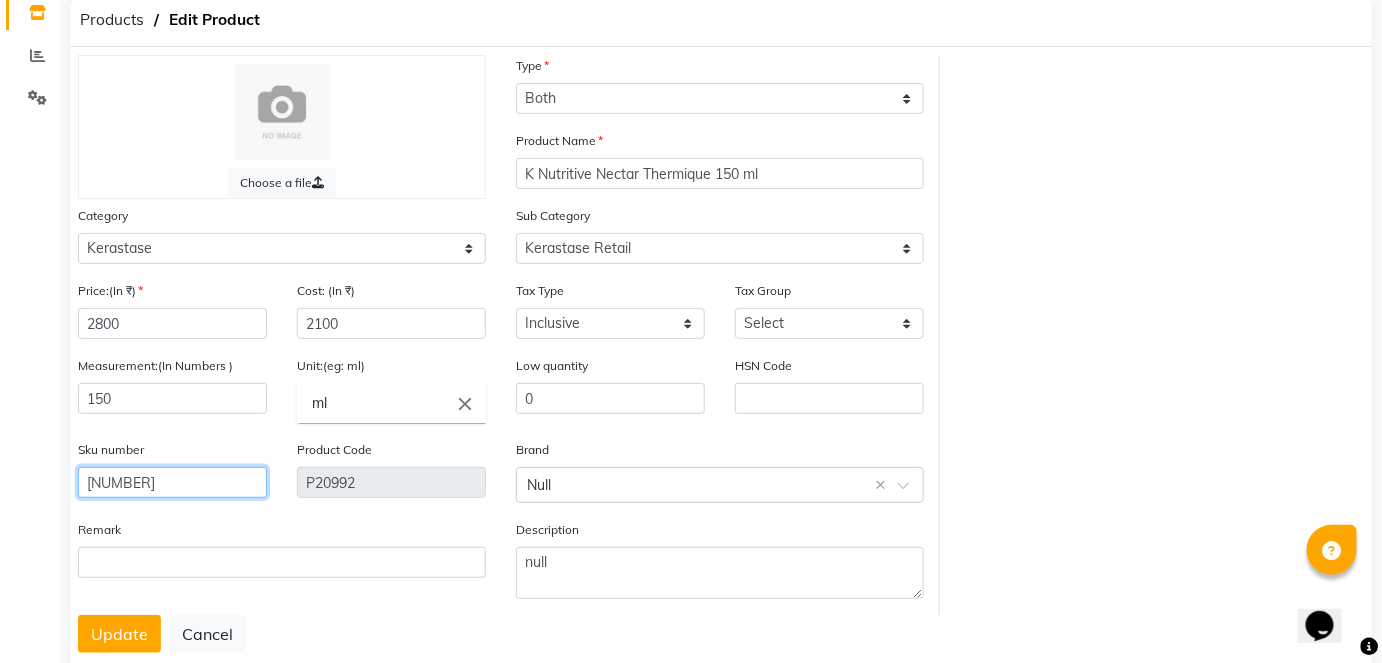 scroll, scrollTop: 138, scrollLeft: 0, axis: vertical 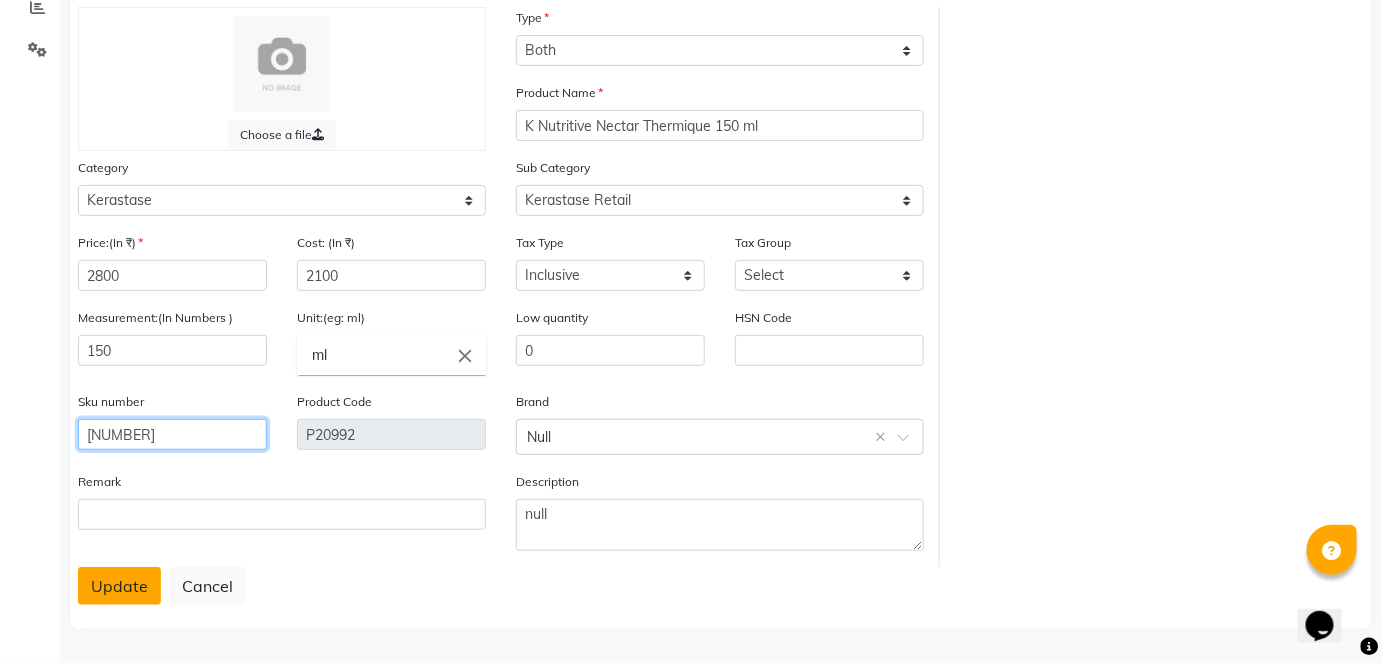 type on "3474637155063" 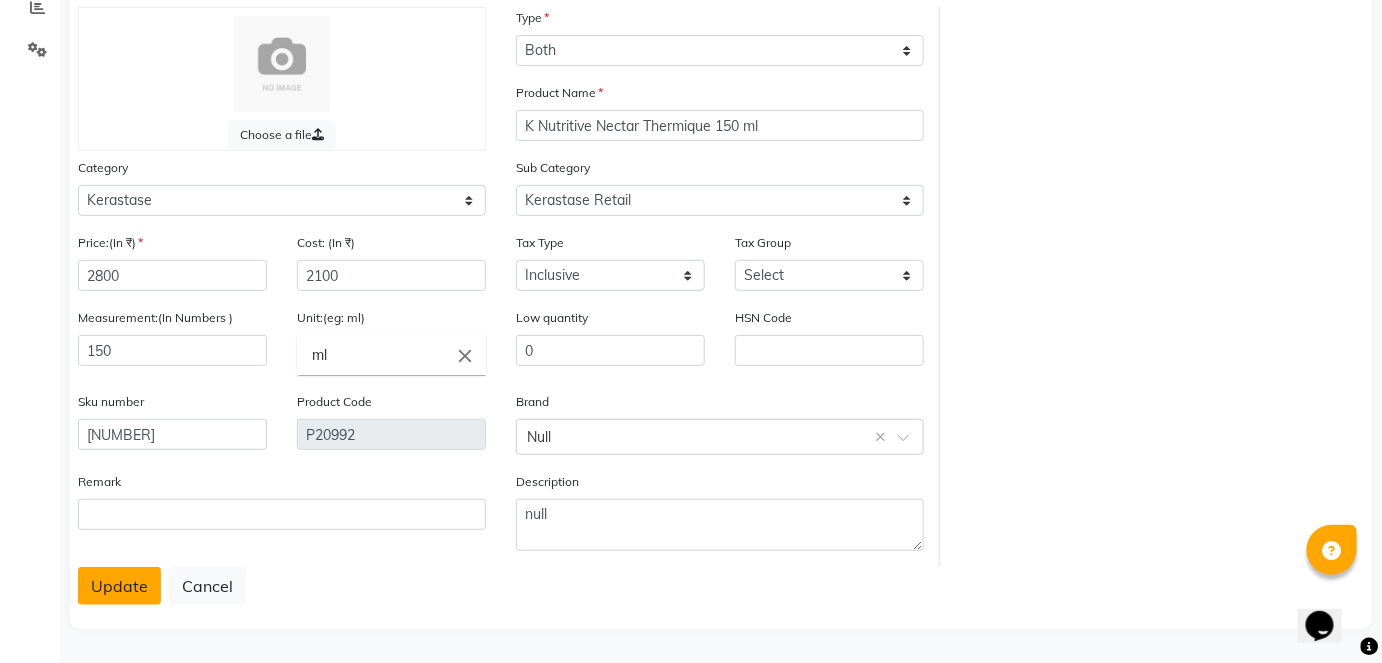 click on "Update" 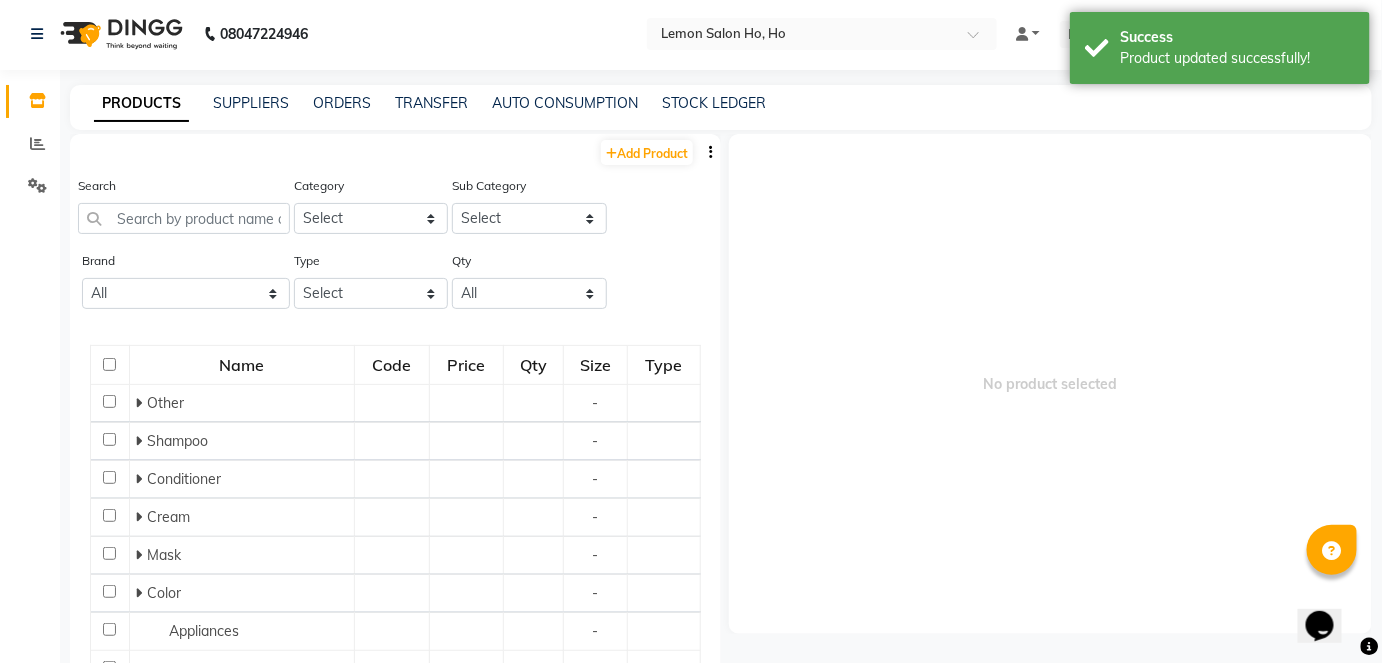 scroll, scrollTop: 13, scrollLeft: 0, axis: vertical 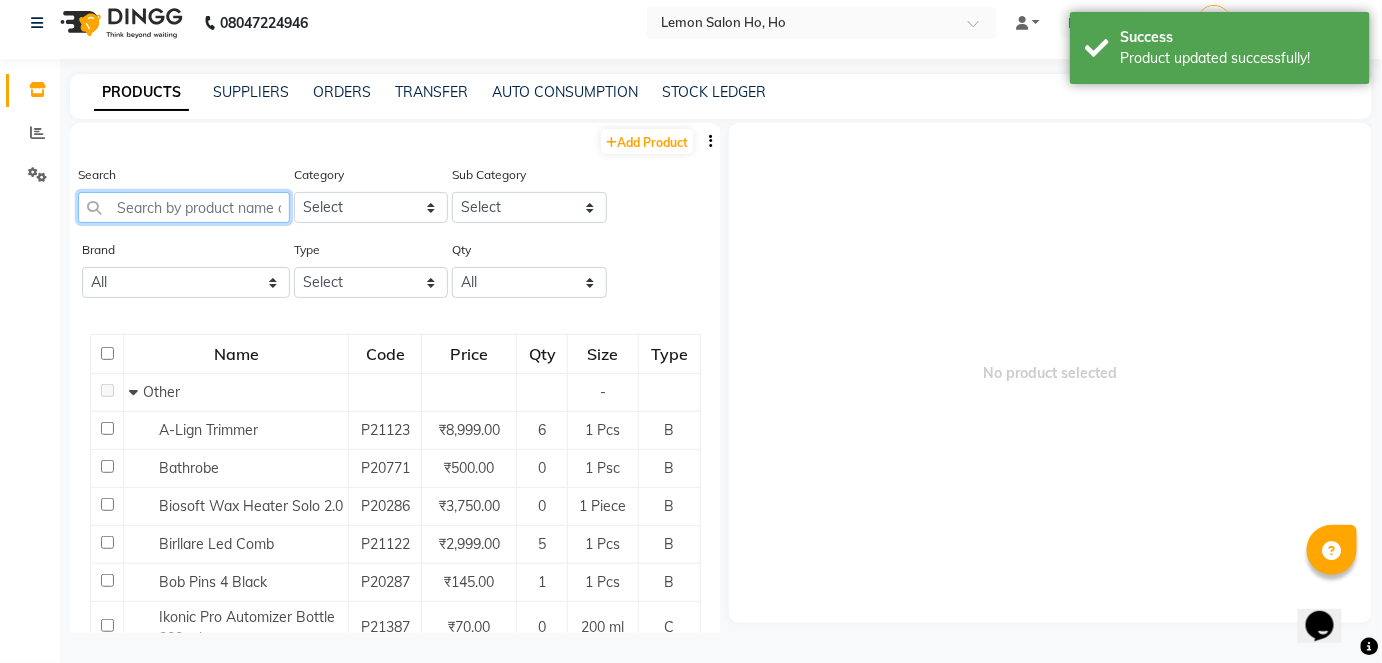 click 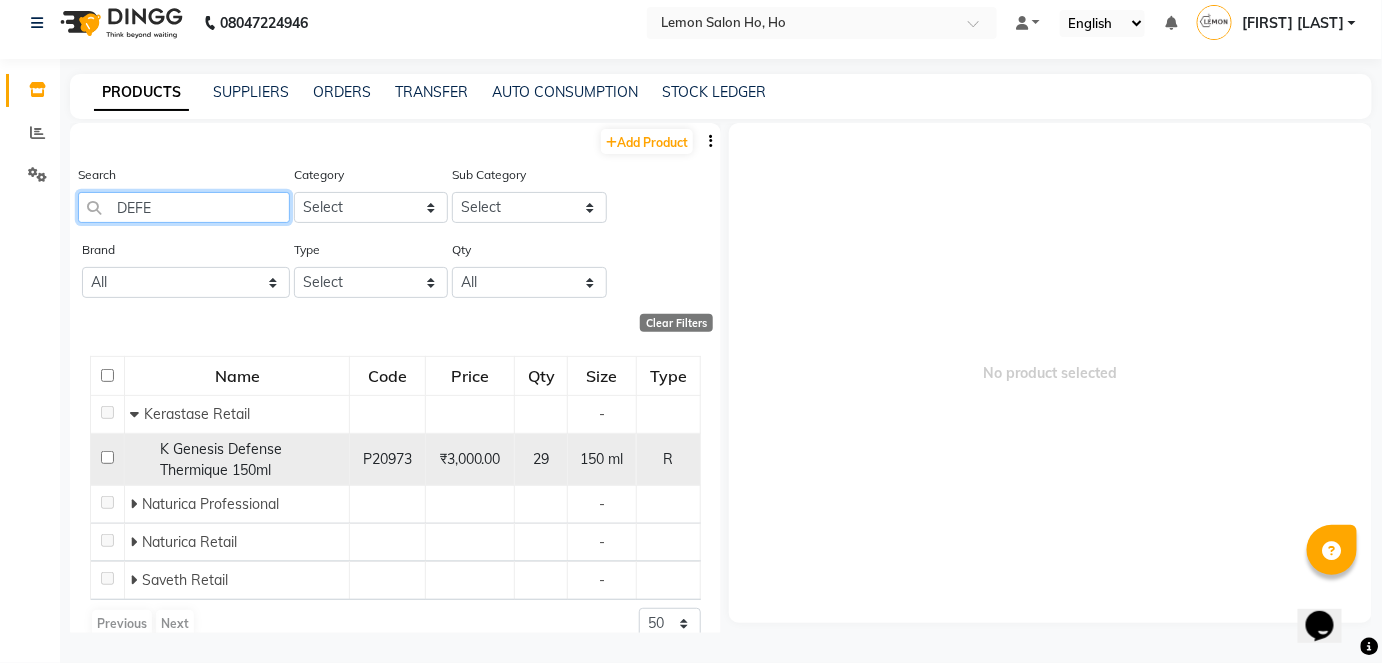 type on "DEFE" 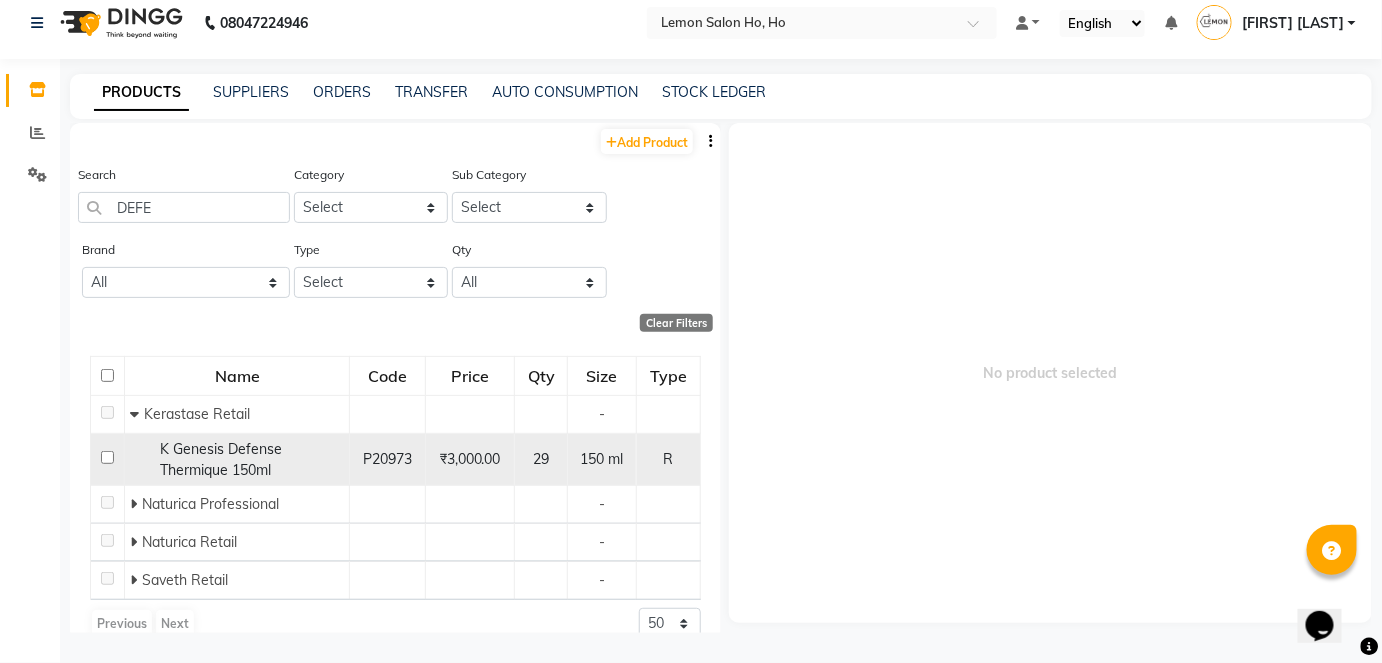 click 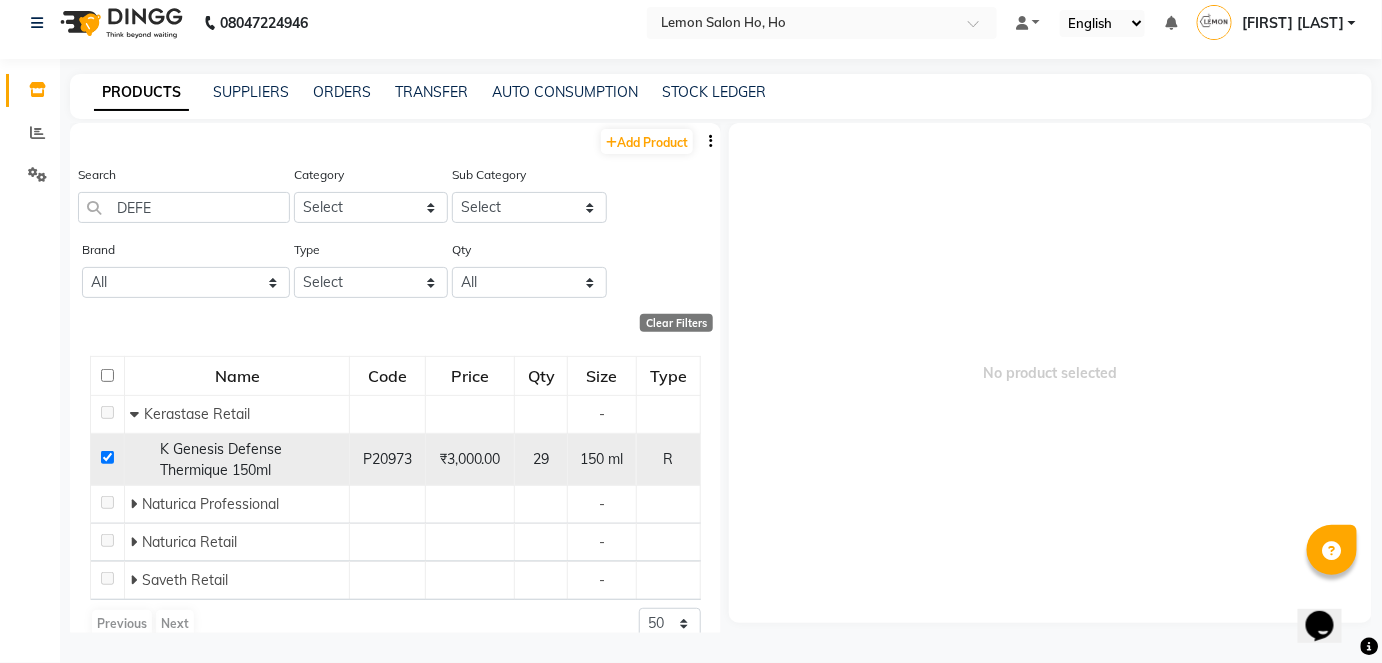 checkbox on "true" 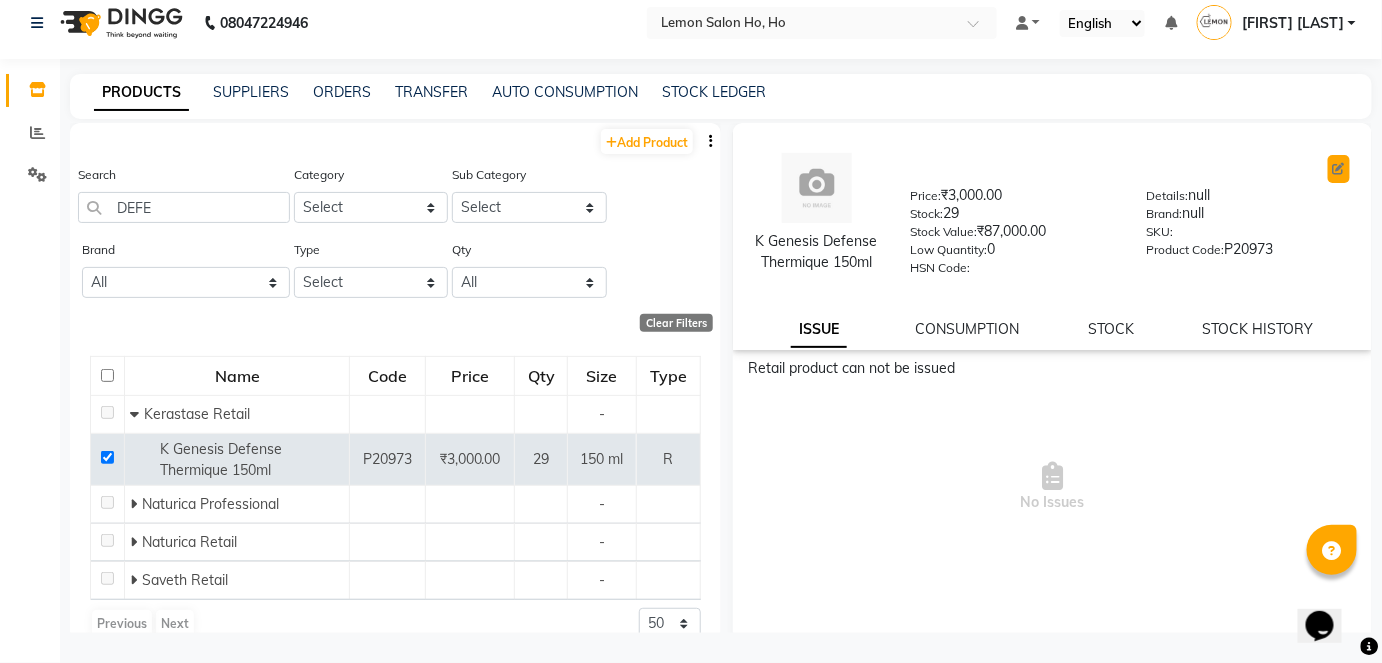click 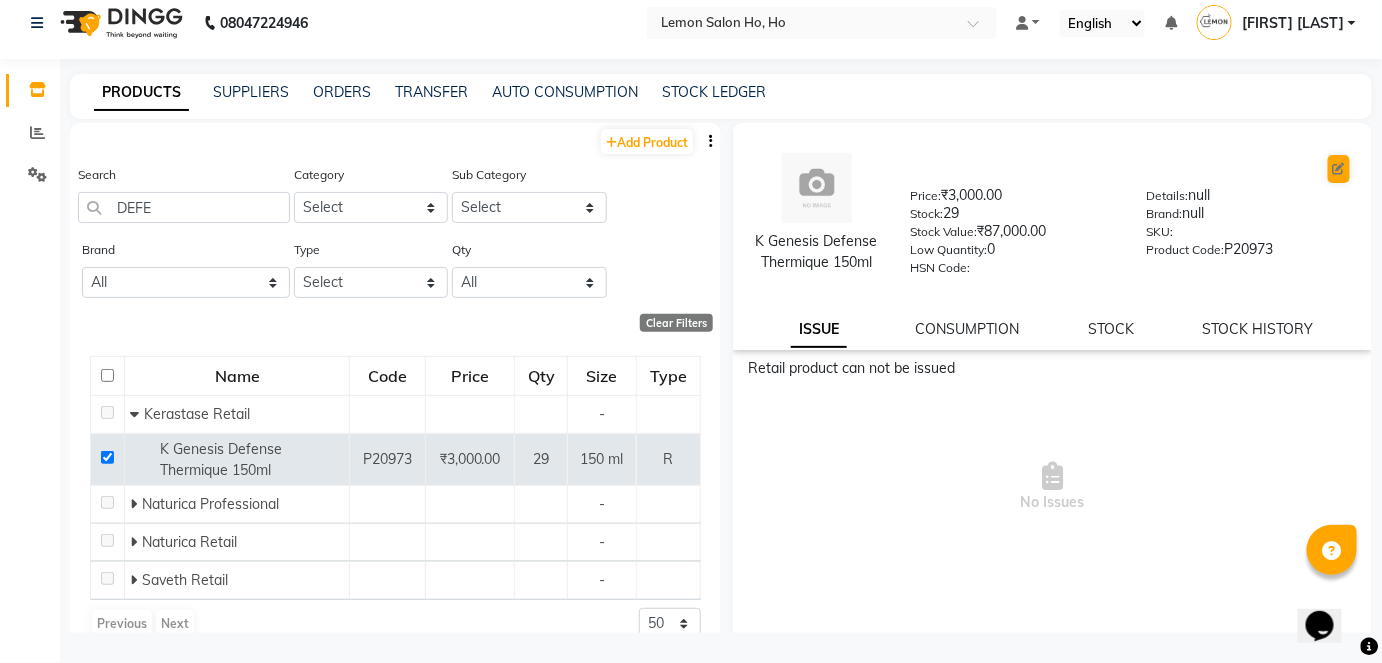 select on "R" 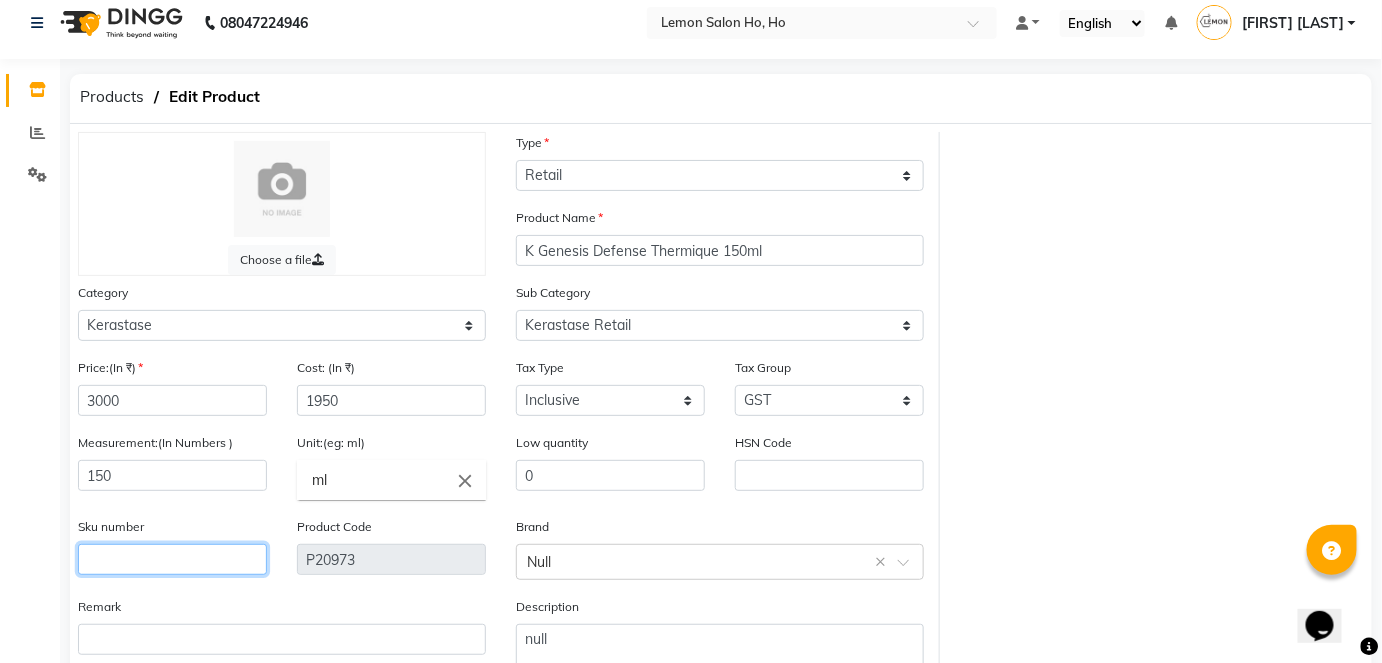 click 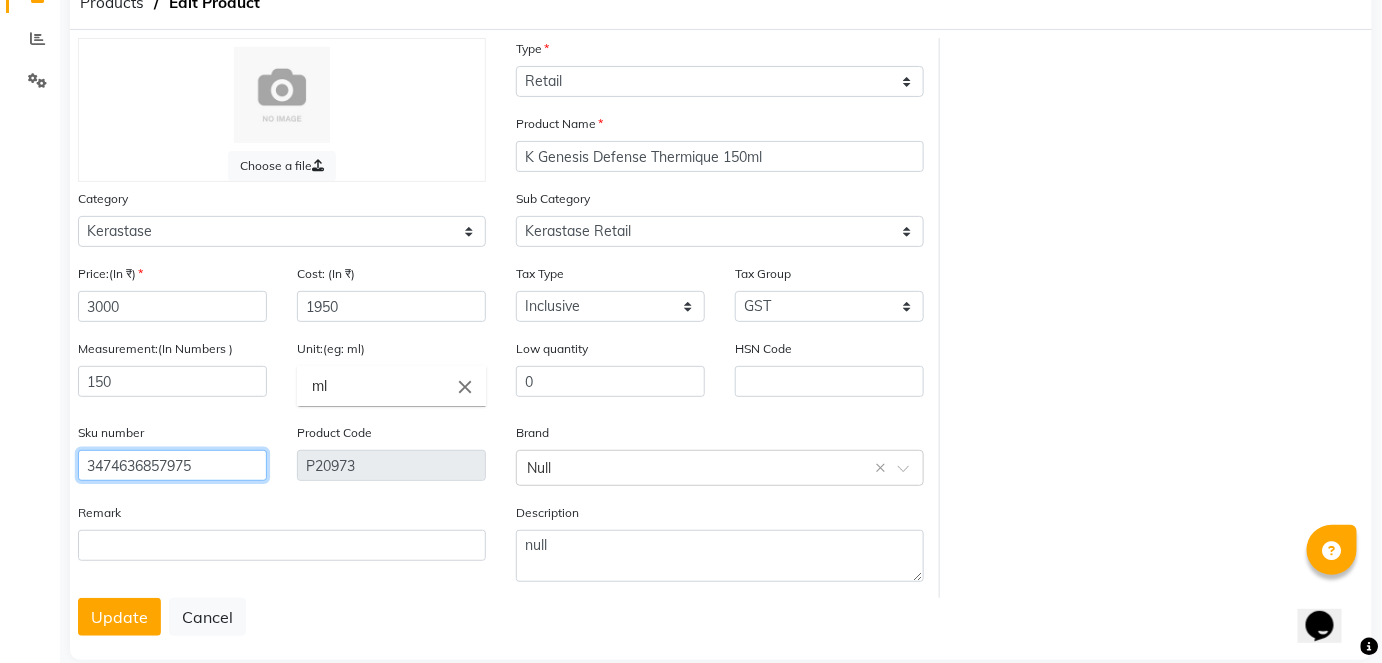 scroll, scrollTop: 138, scrollLeft: 0, axis: vertical 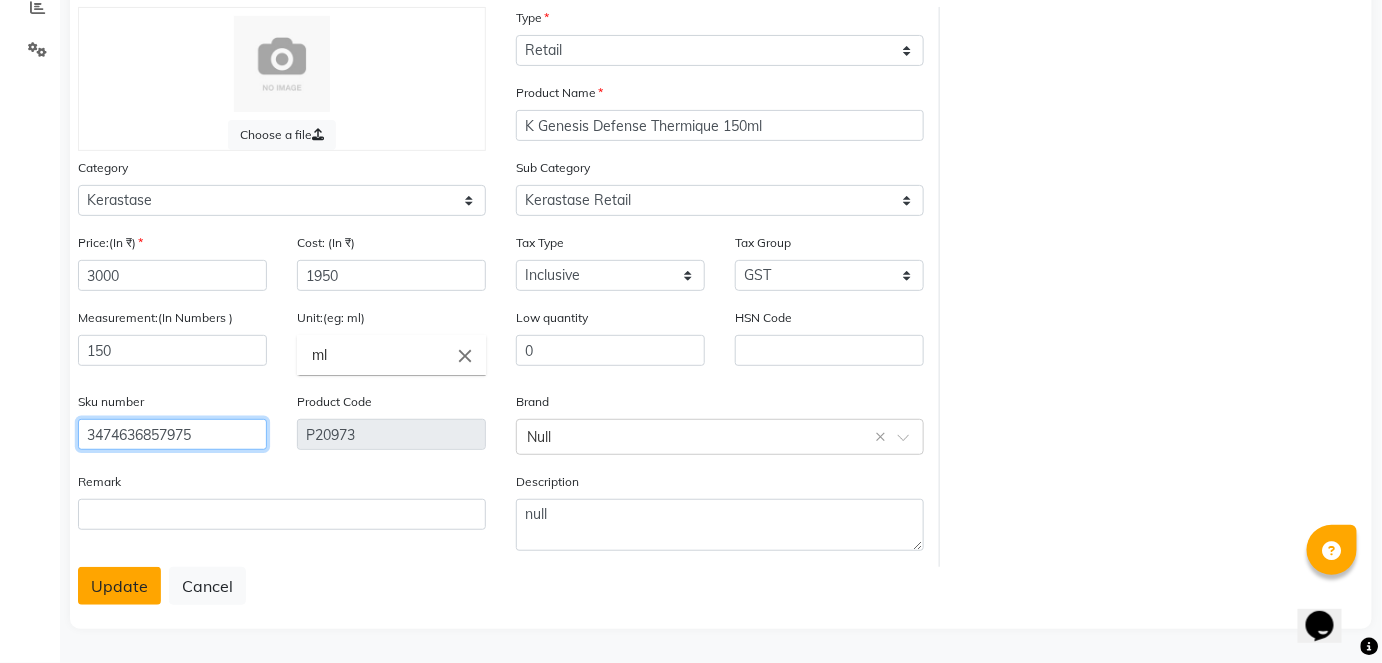 type on "3474636857975" 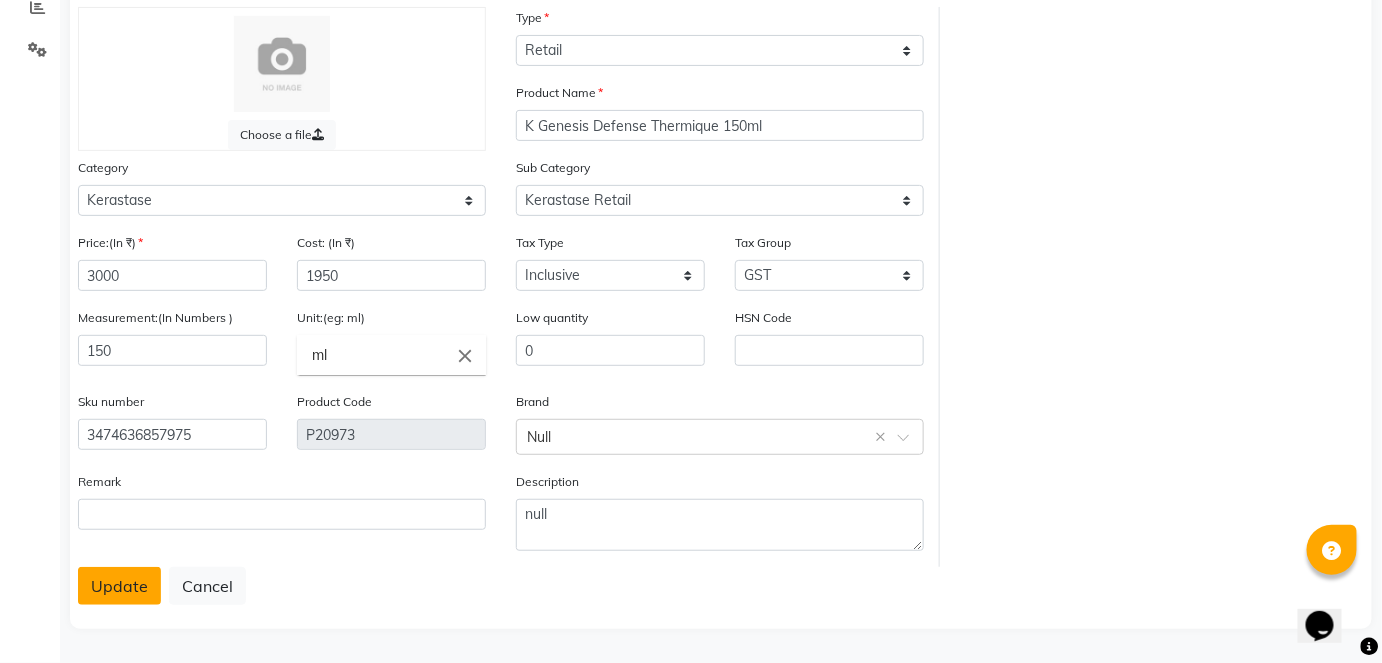 click on "Update" 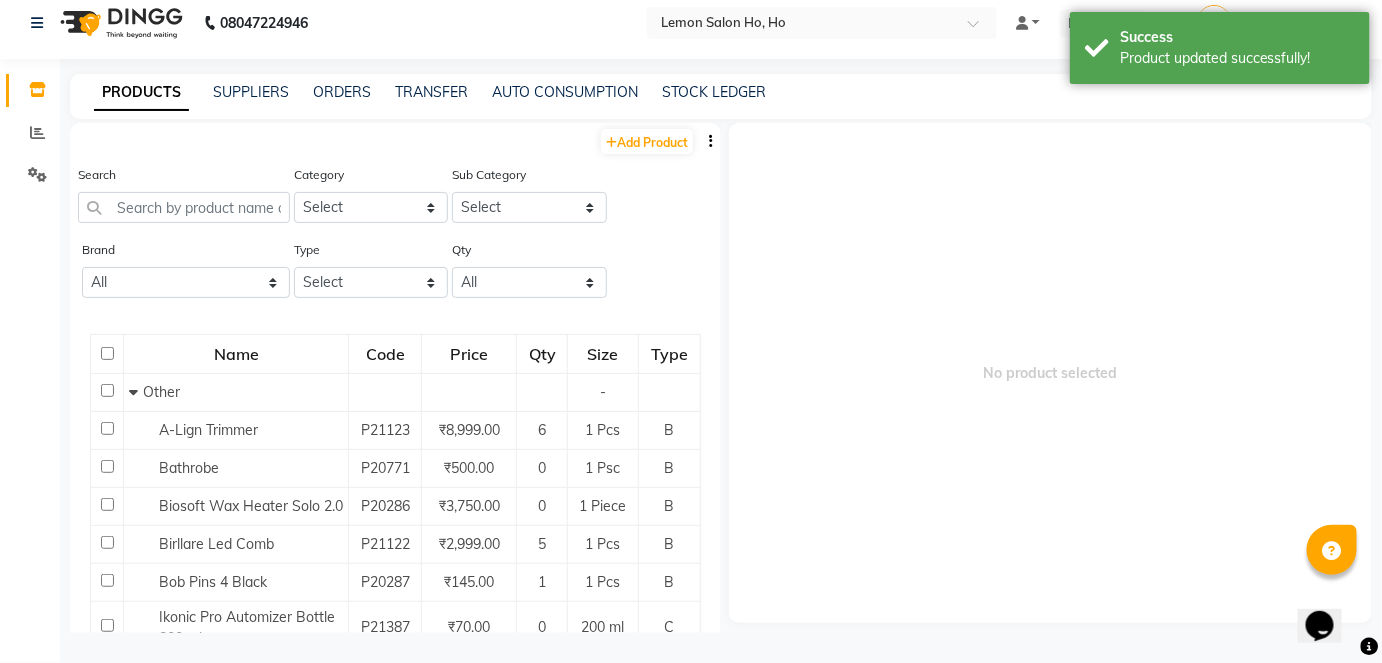 scroll, scrollTop: 13, scrollLeft: 0, axis: vertical 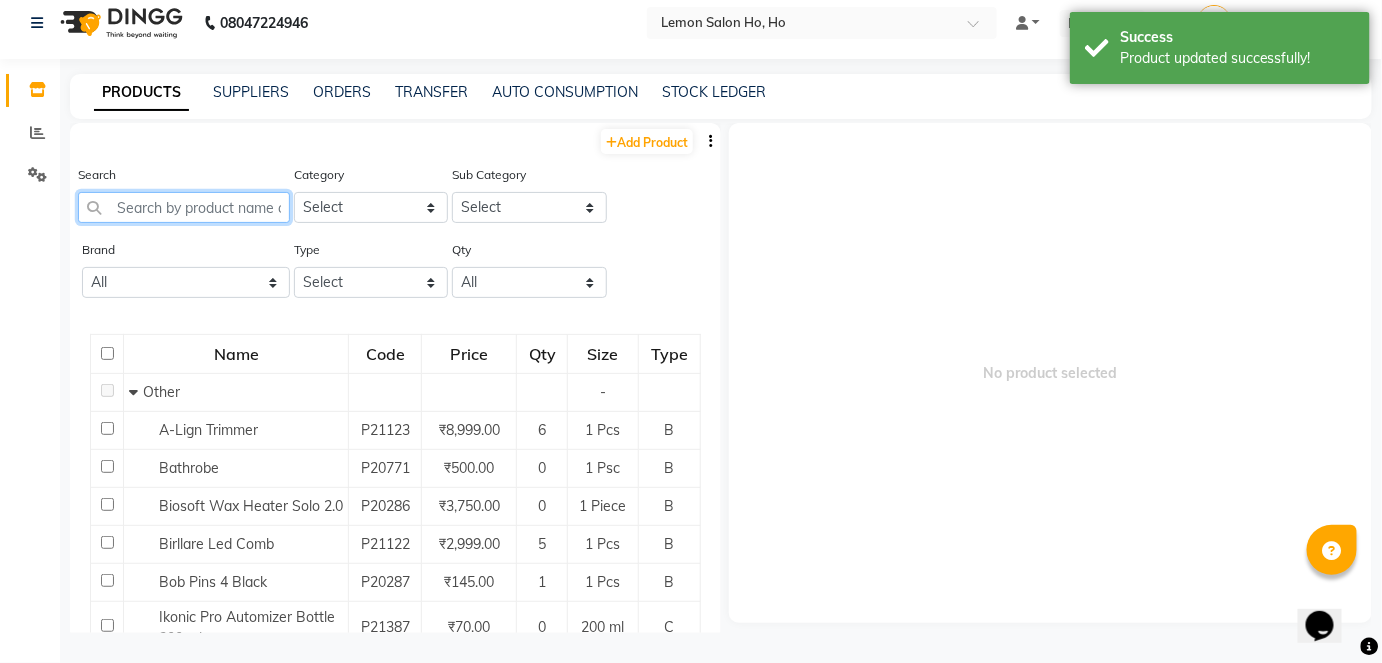 click 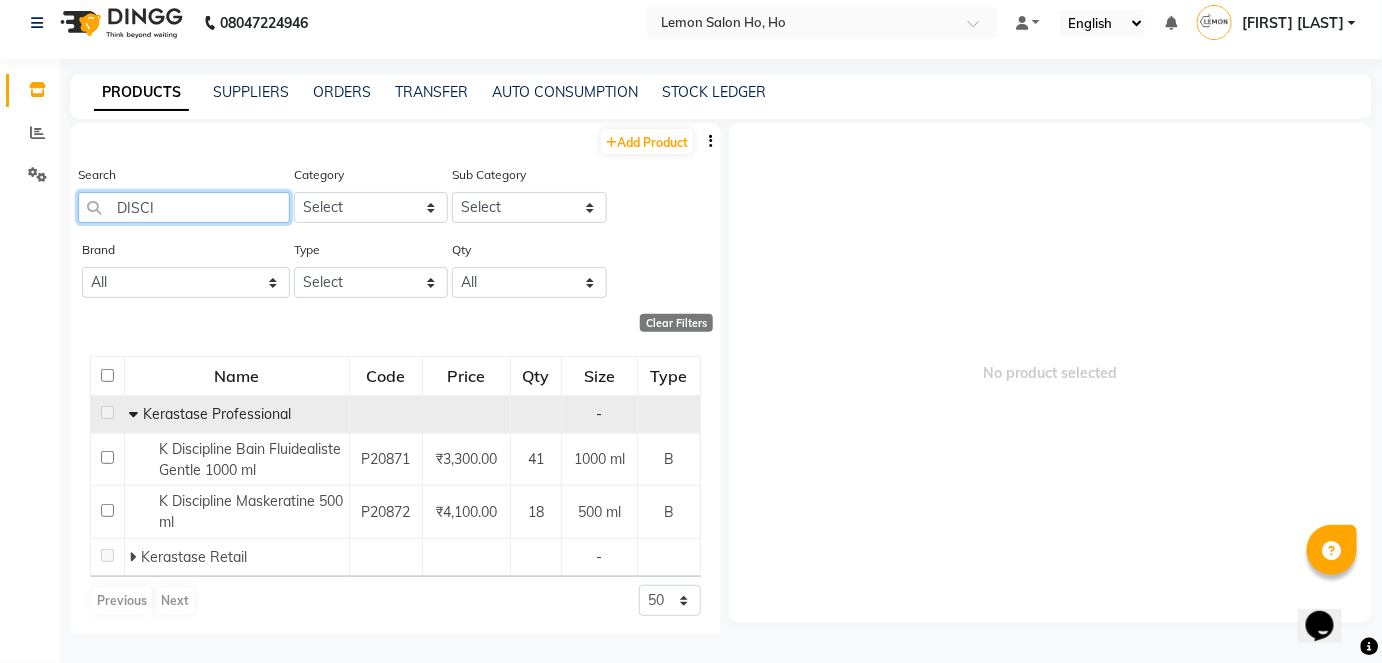 type on "DISCI" 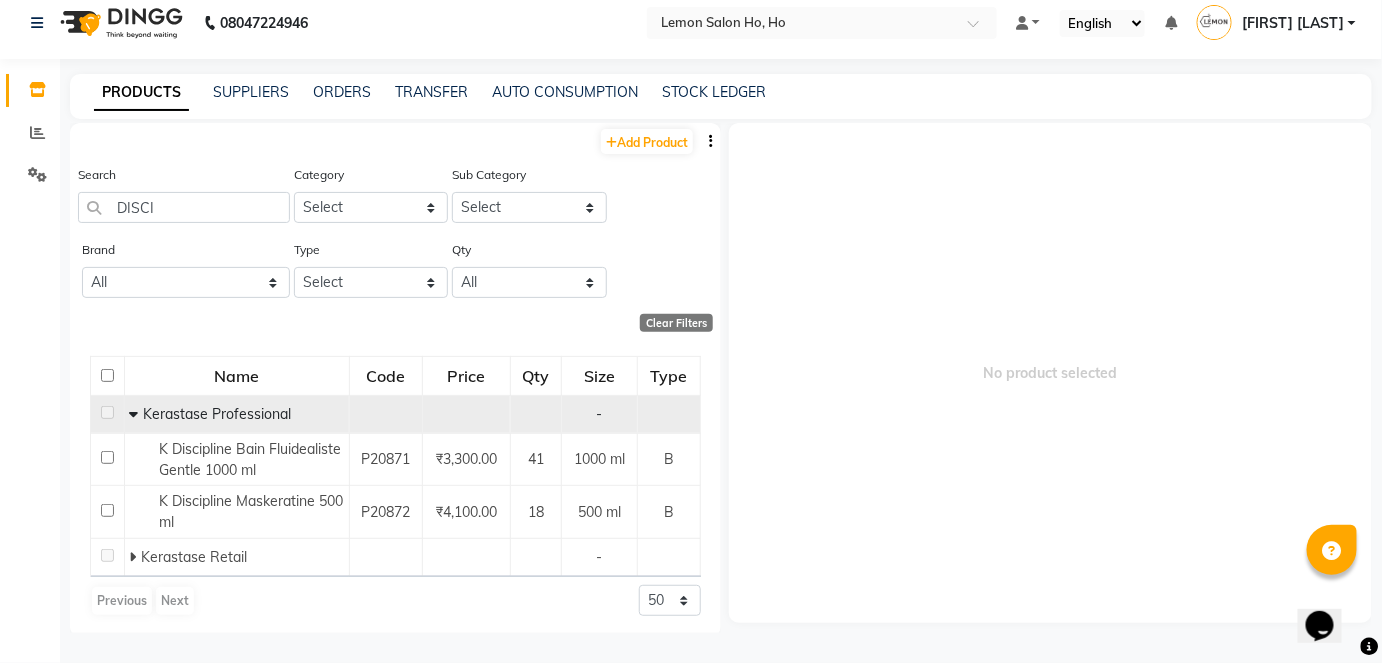 click 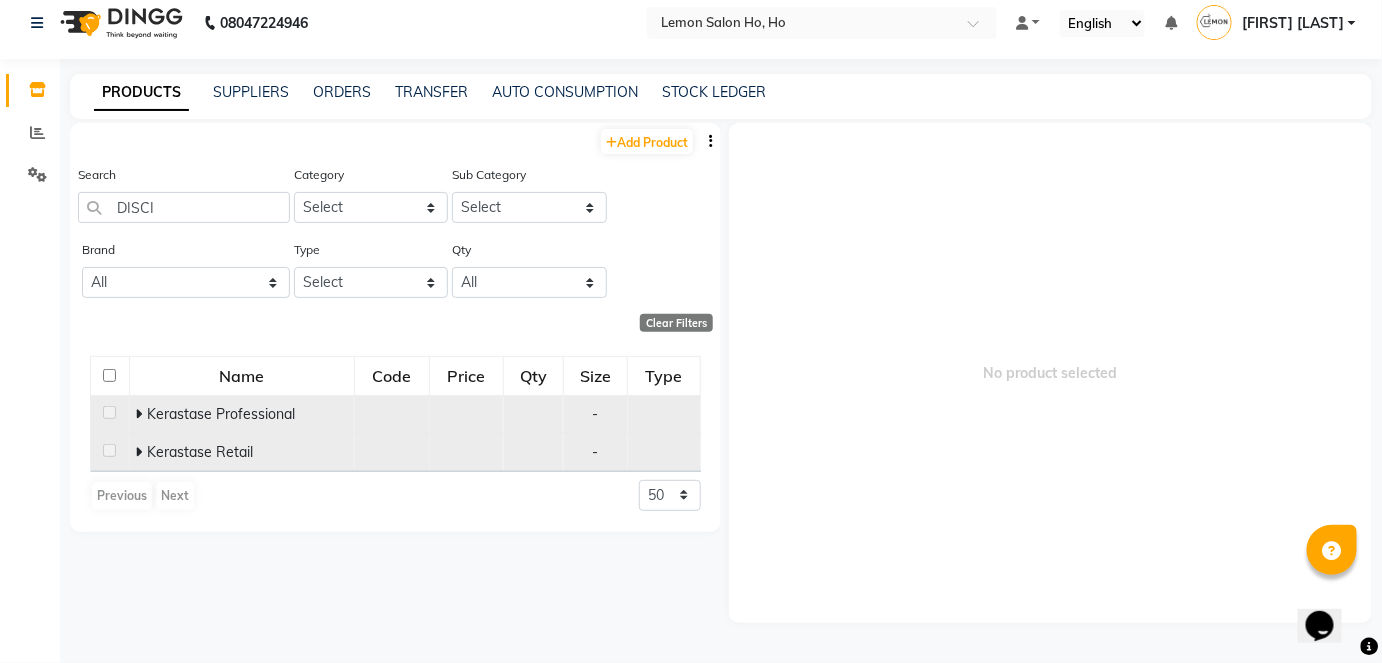 click 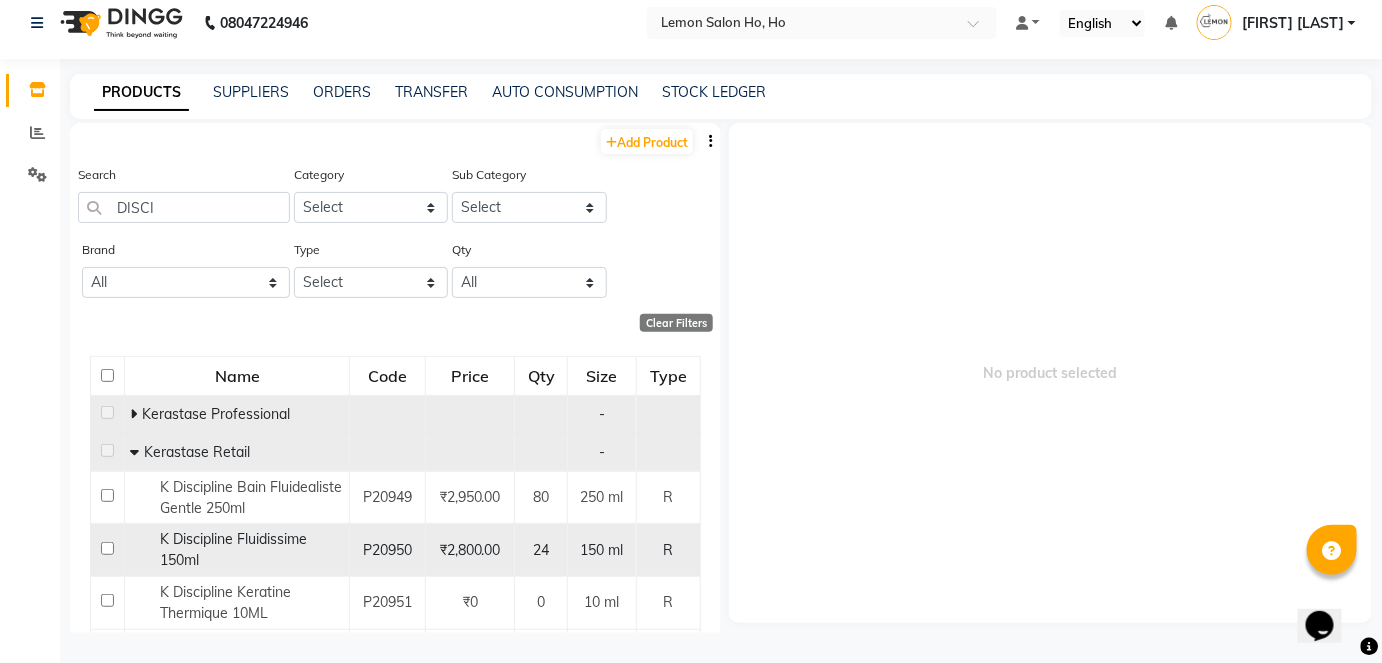 scroll, scrollTop: 90, scrollLeft: 0, axis: vertical 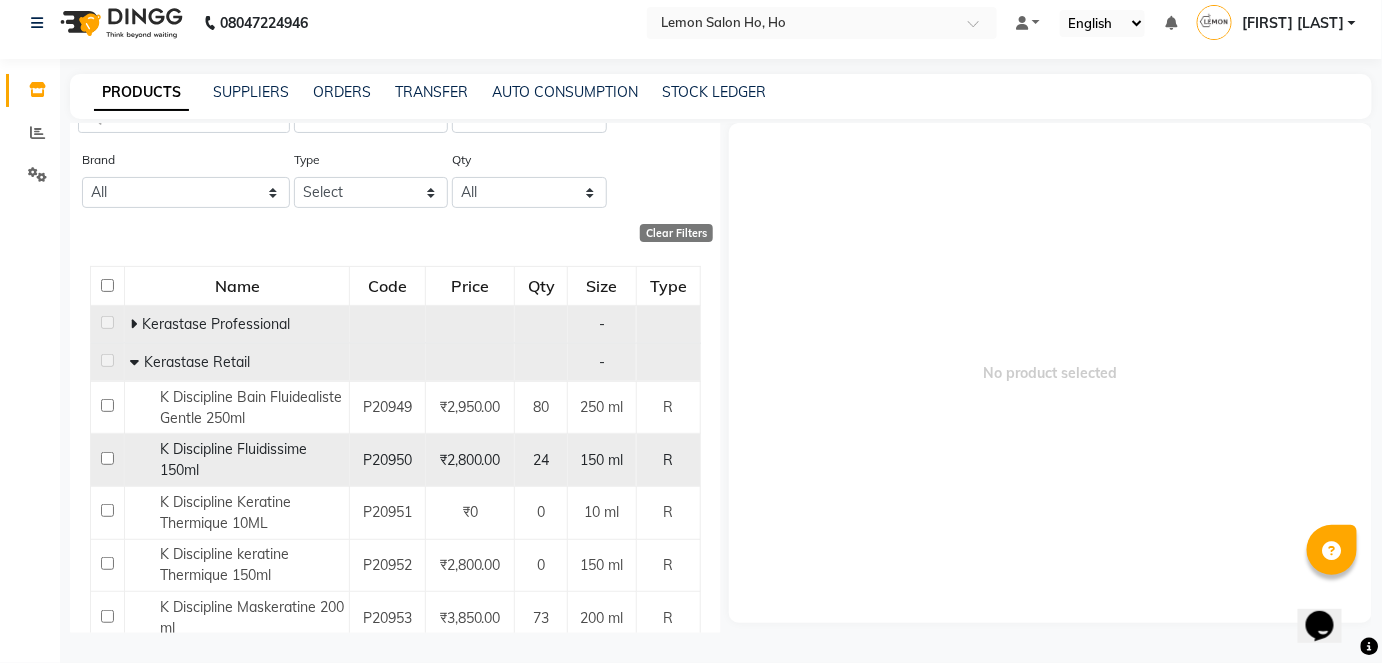 click 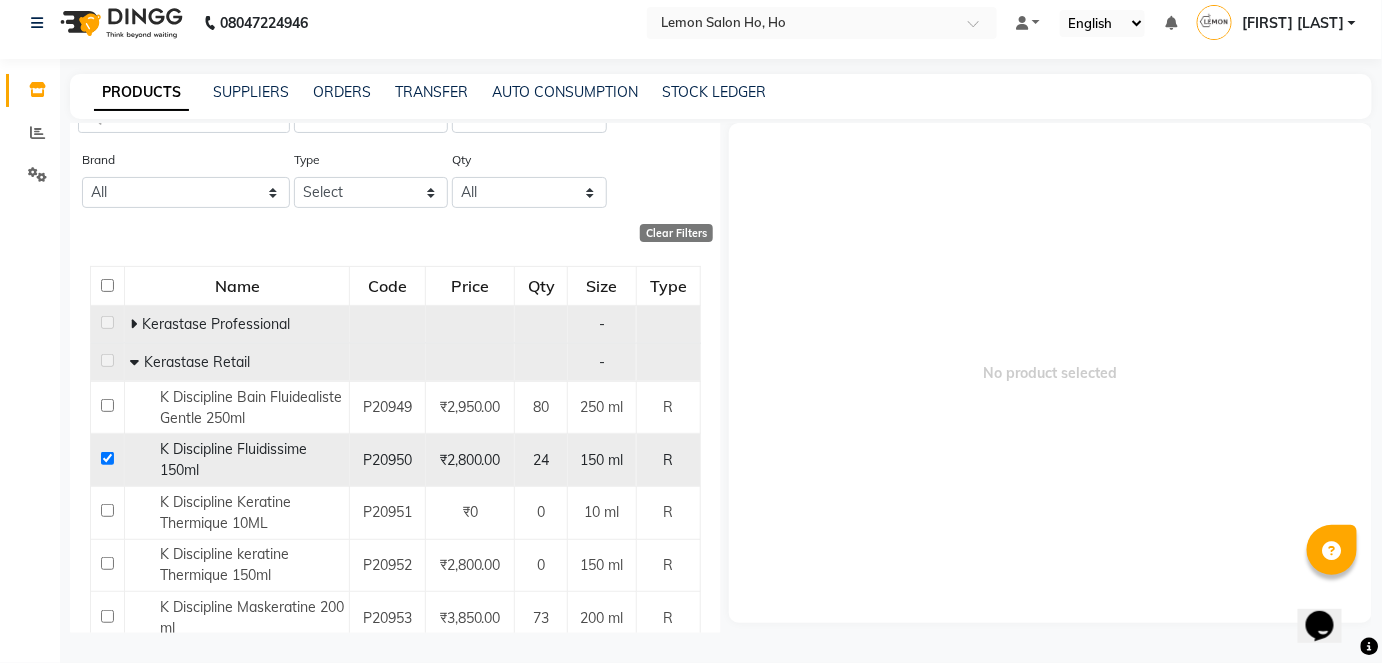 checkbox on "true" 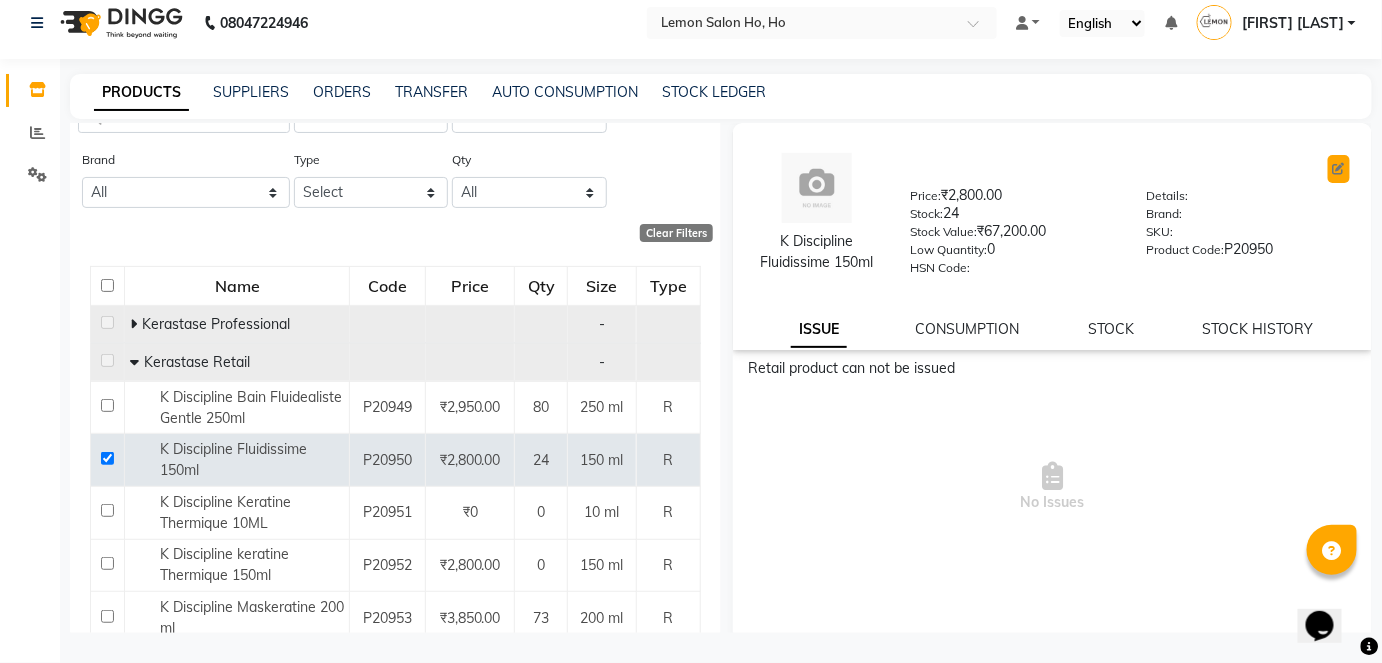 click 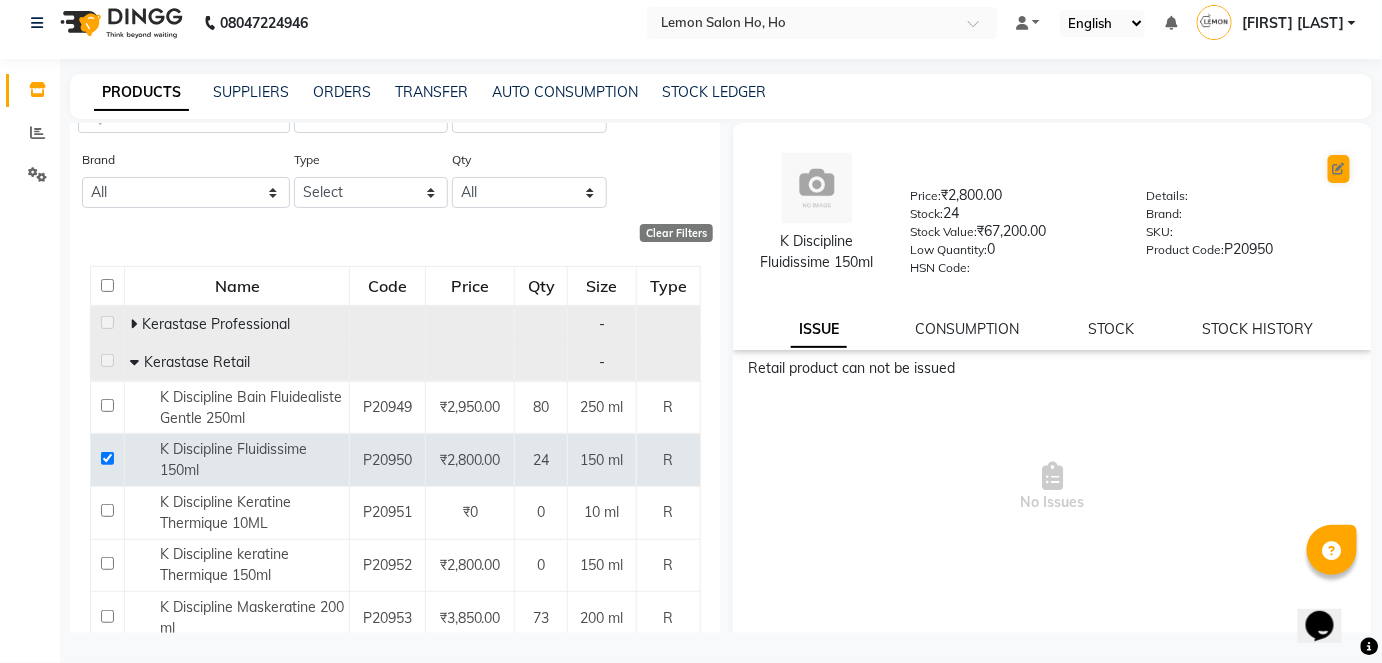 select on "true" 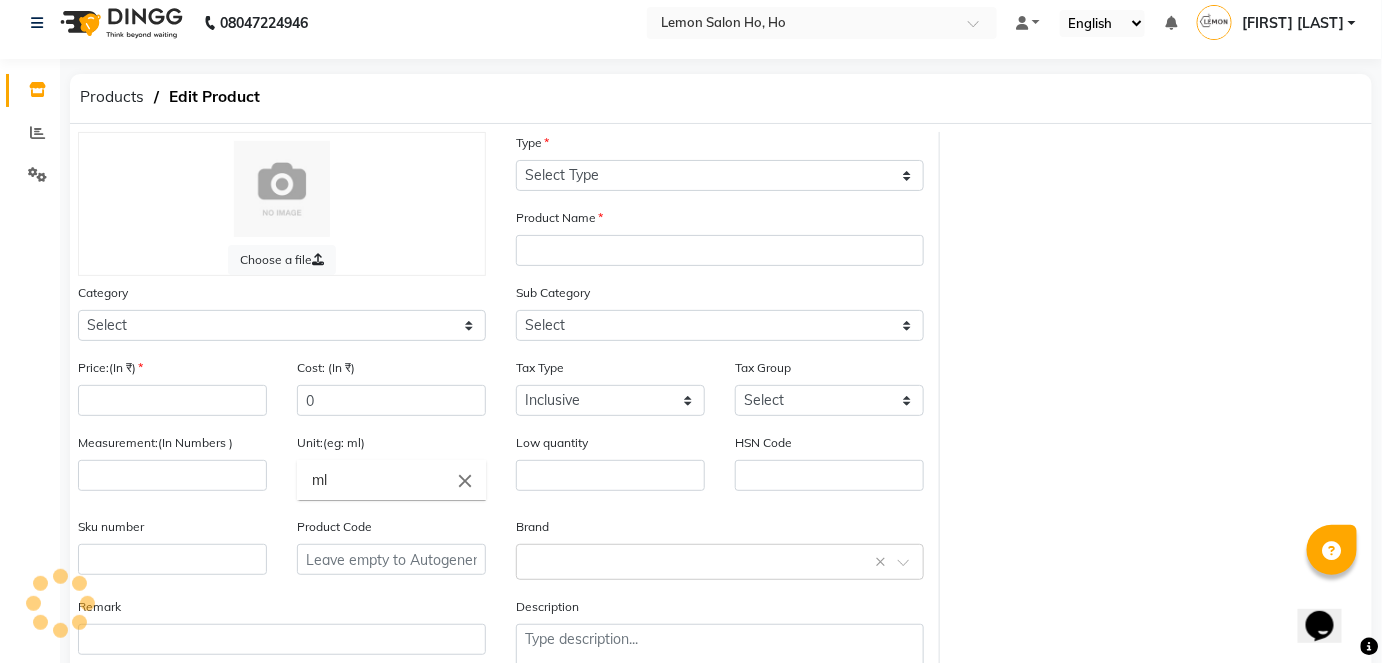 select on "R" 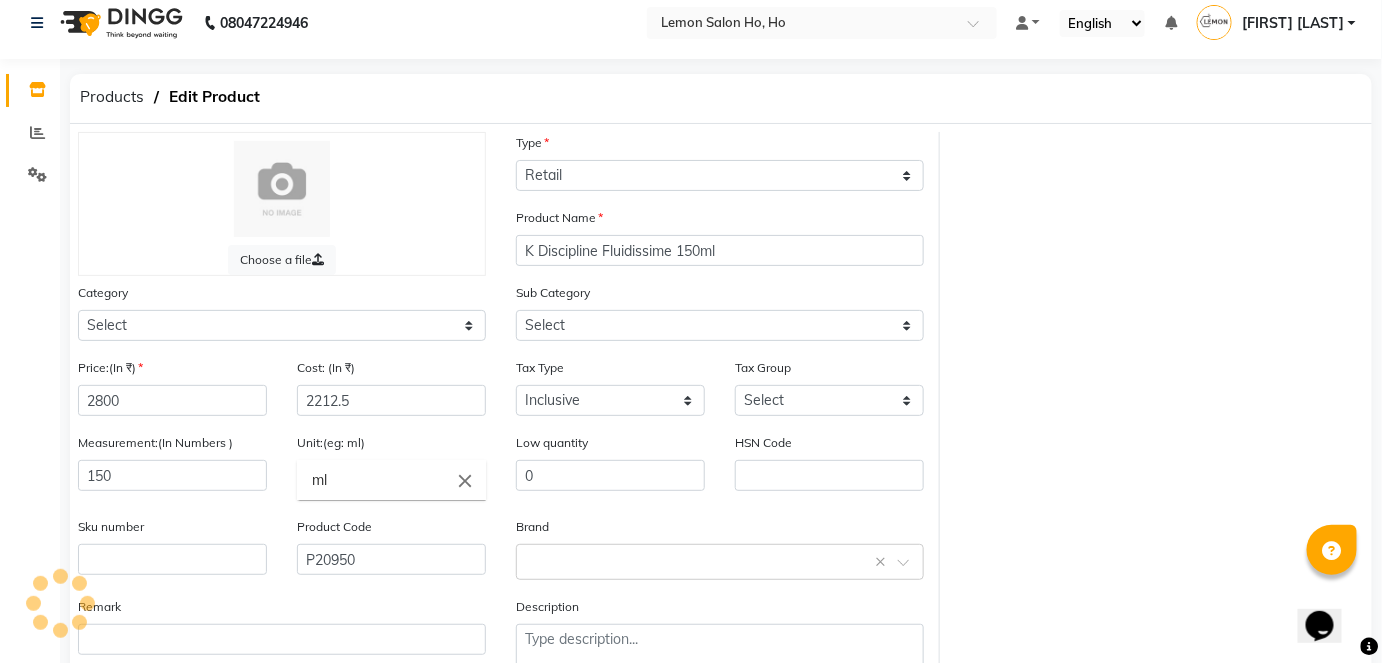 select on "213702150" 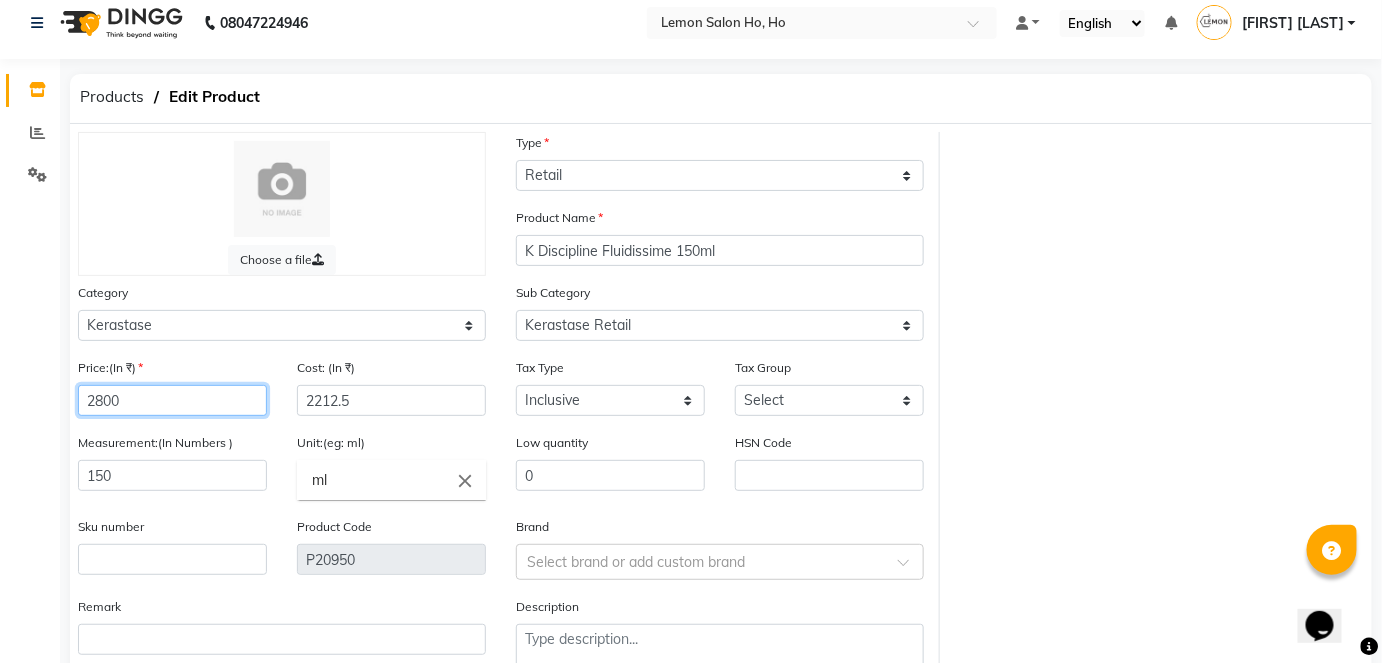 click on "2800" 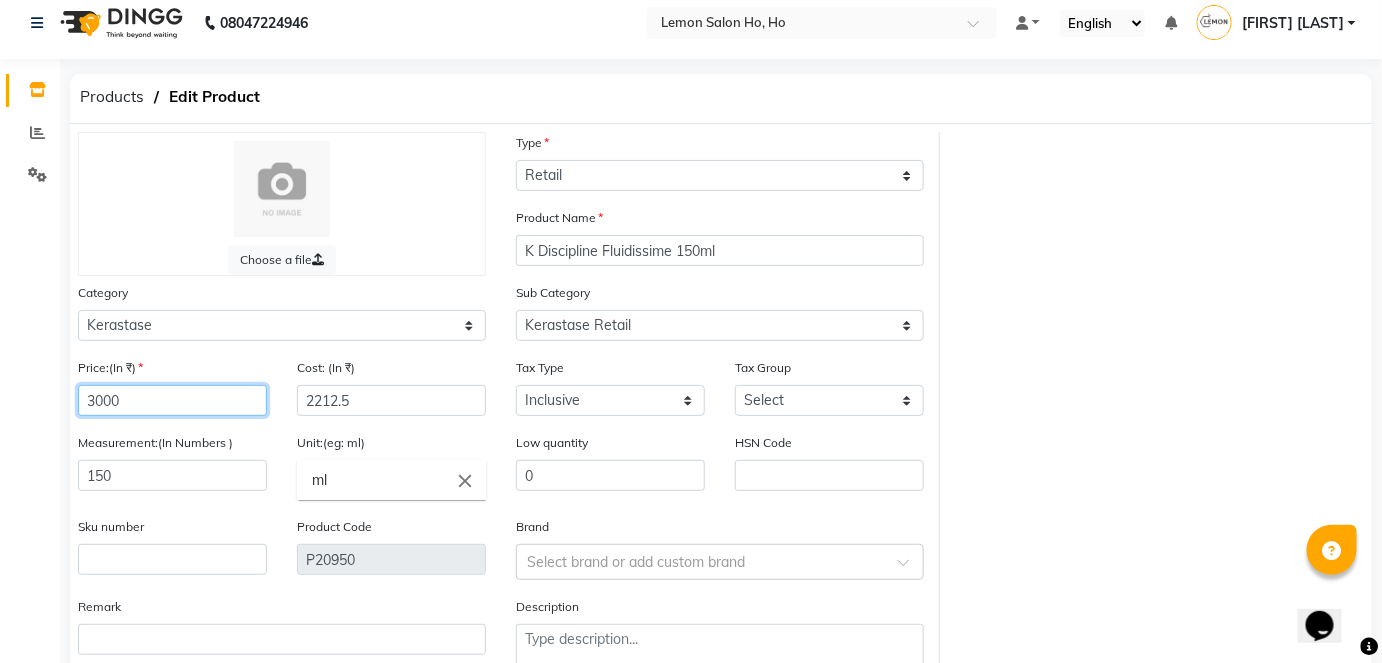 type on "3000" 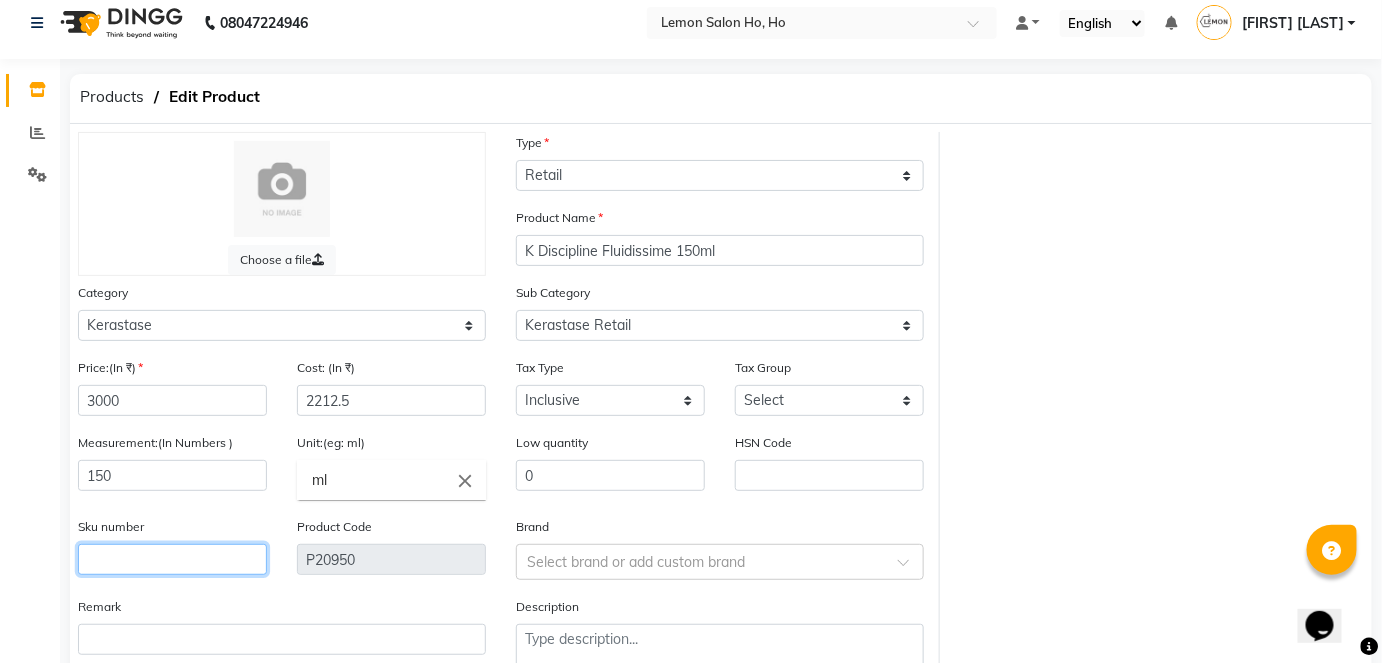 click 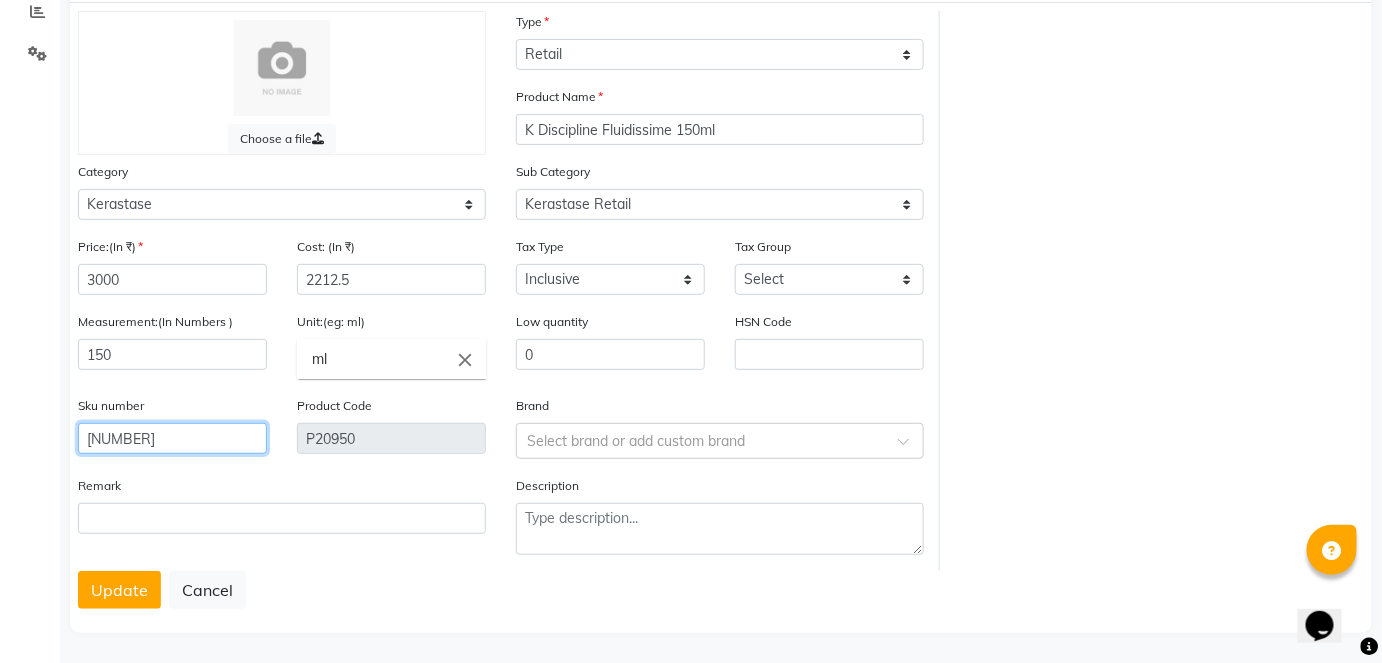 scroll, scrollTop: 138, scrollLeft: 0, axis: vertical 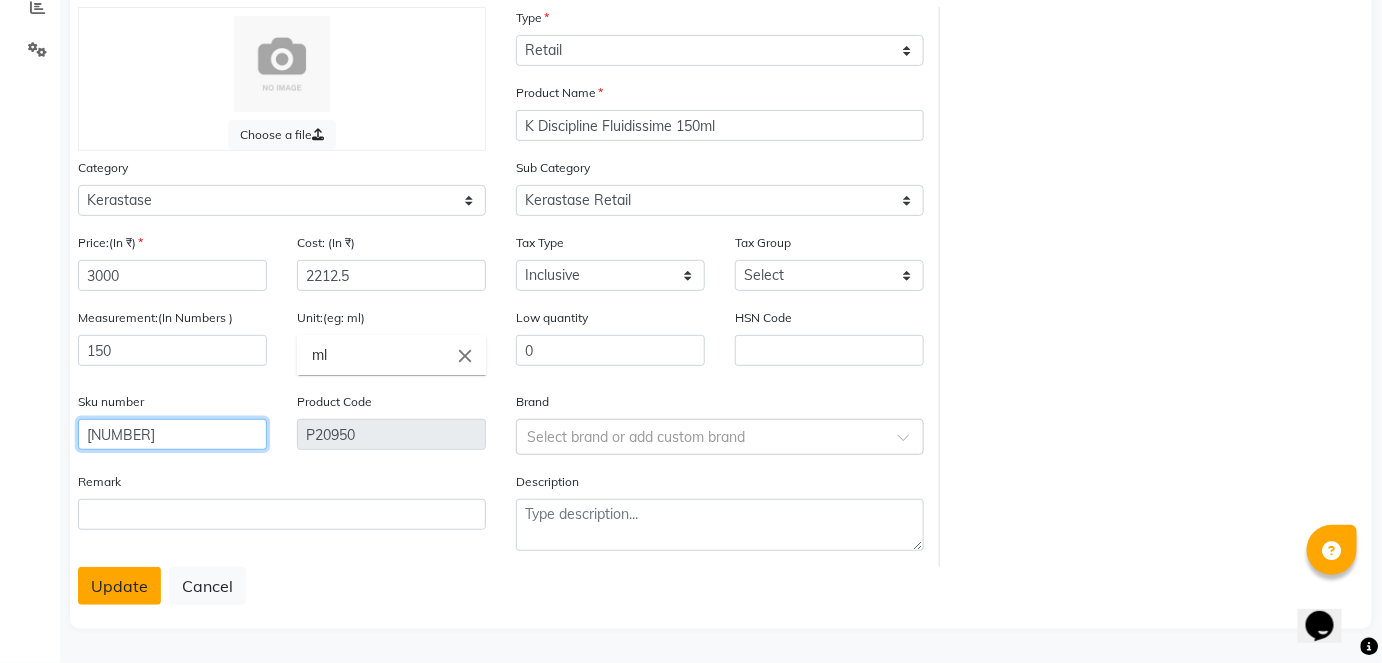 type on "3474630655201" 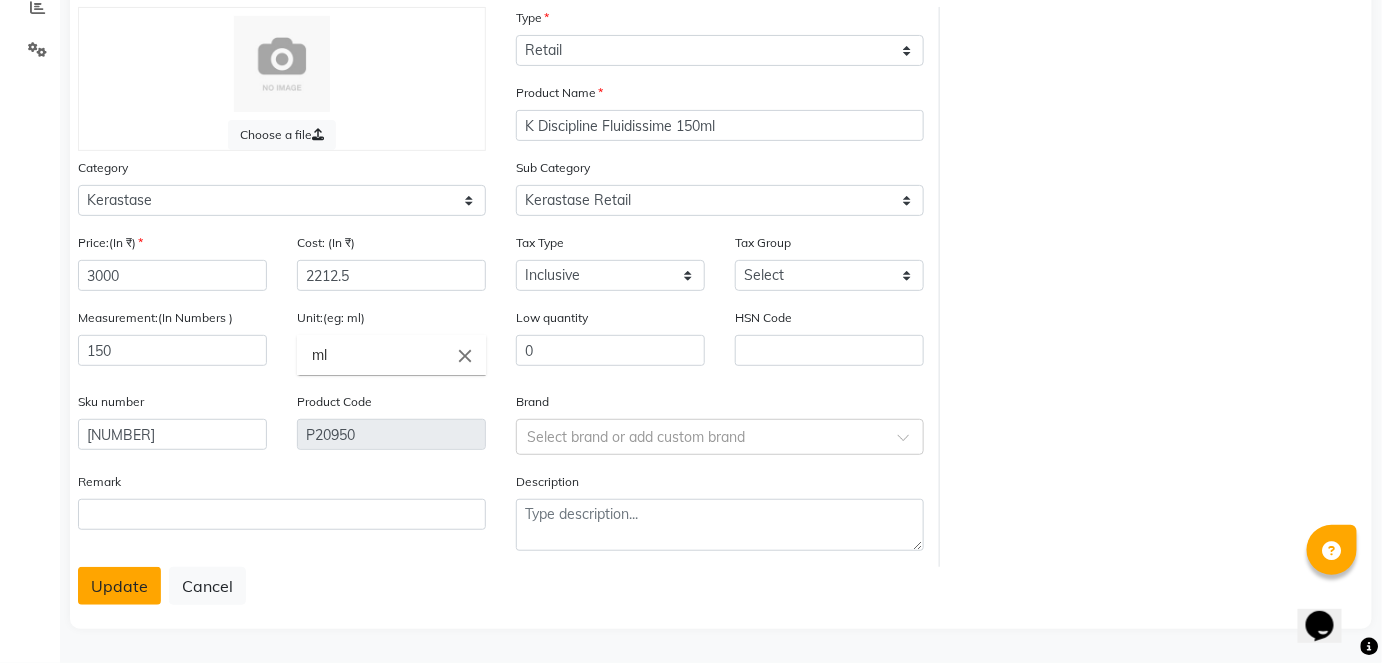 click on "Update" 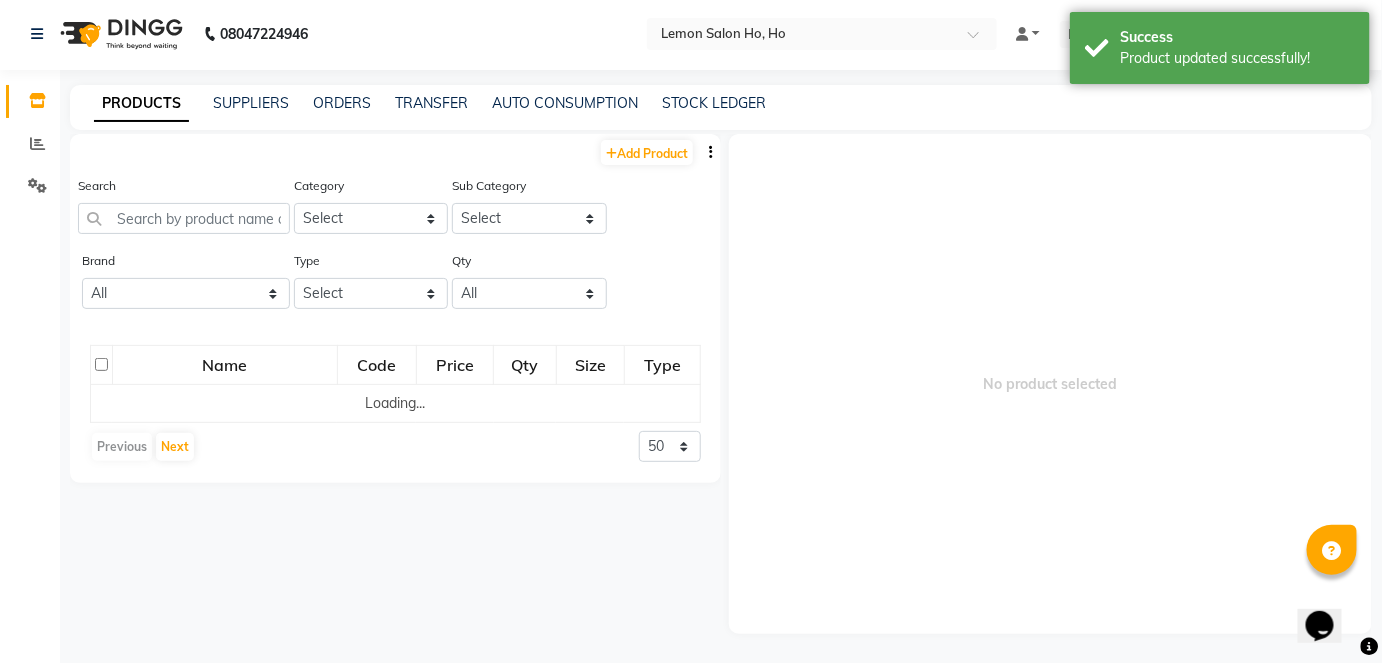 scroll, scrollTop: 13, scrollLeft: 0, axis: vertical 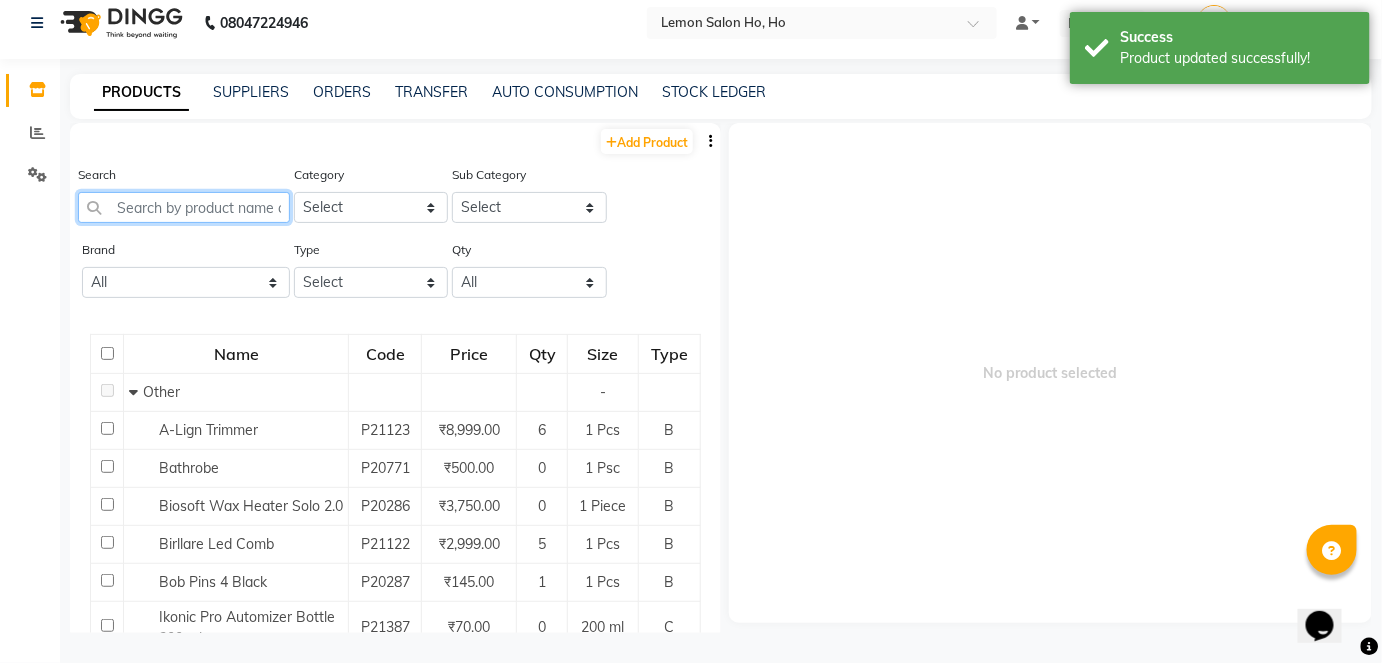 click 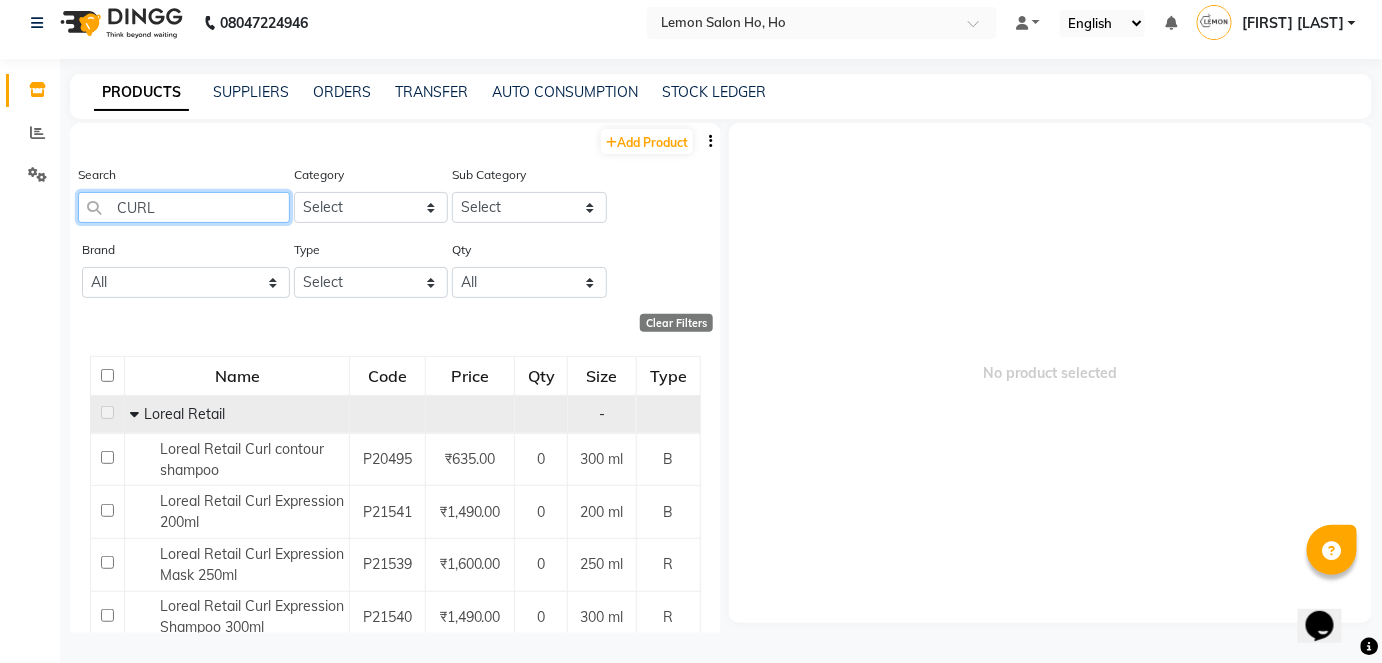 type on "CURL" 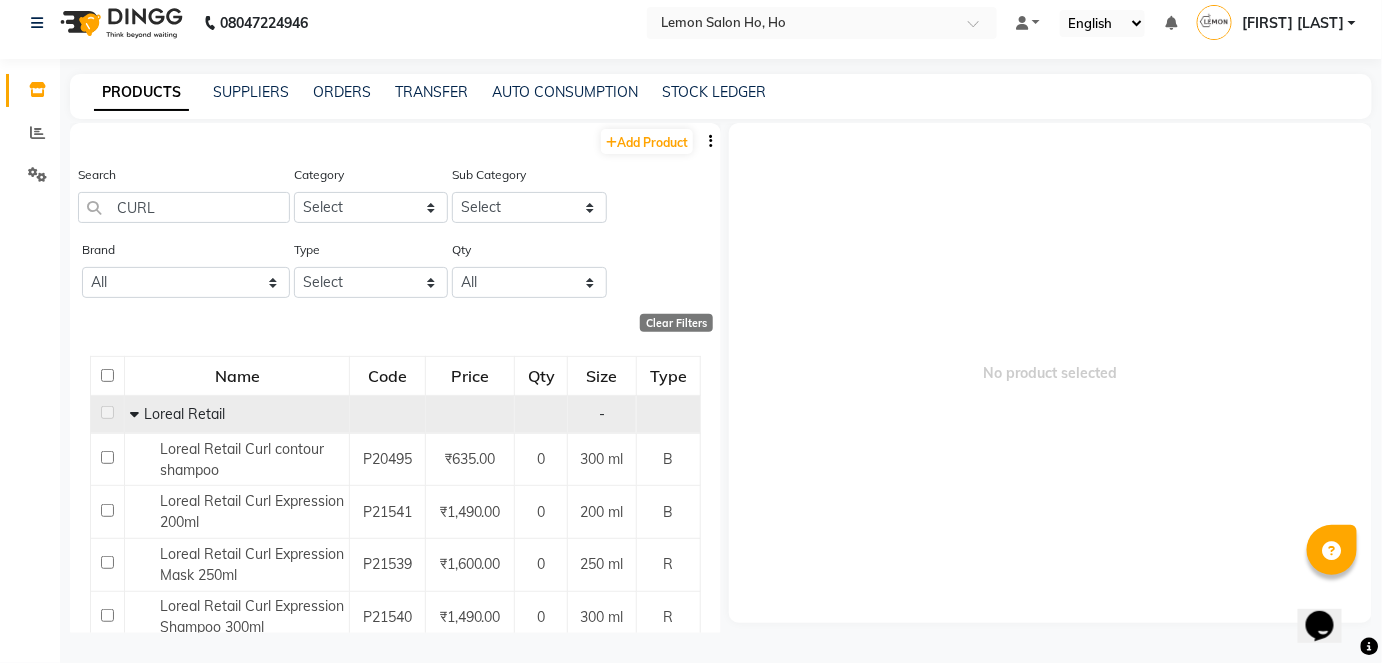 click 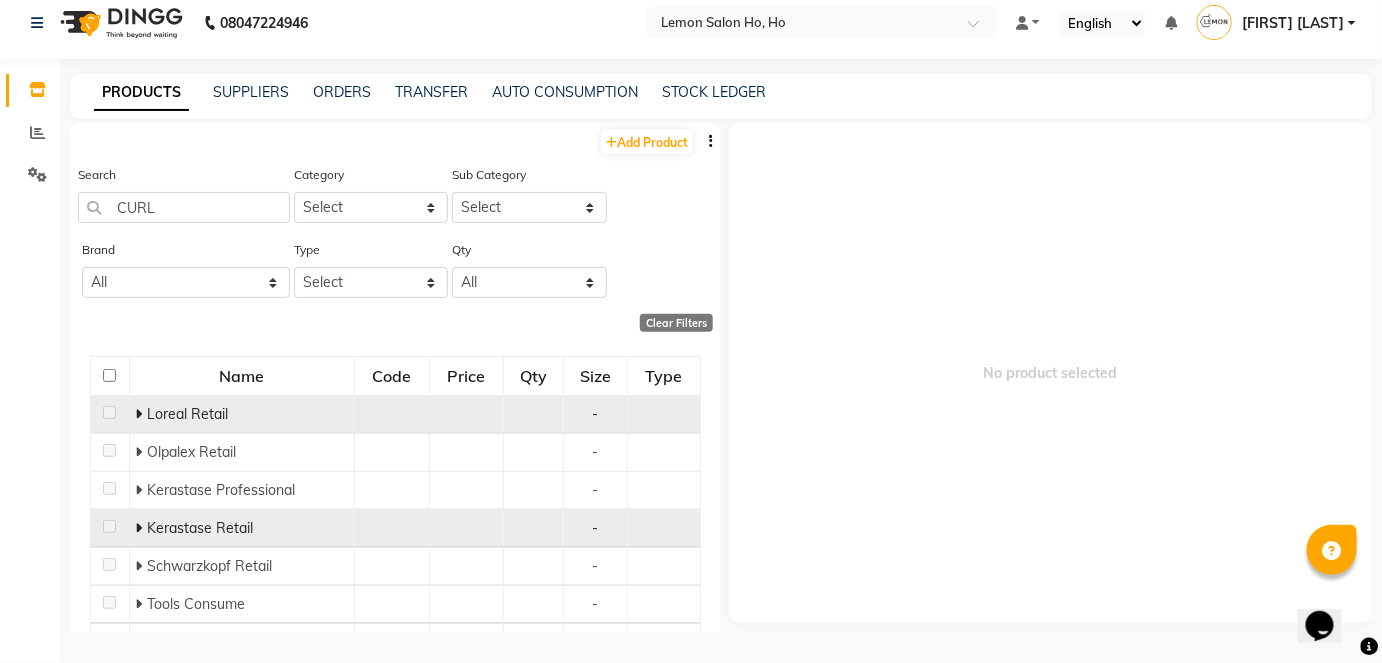 click 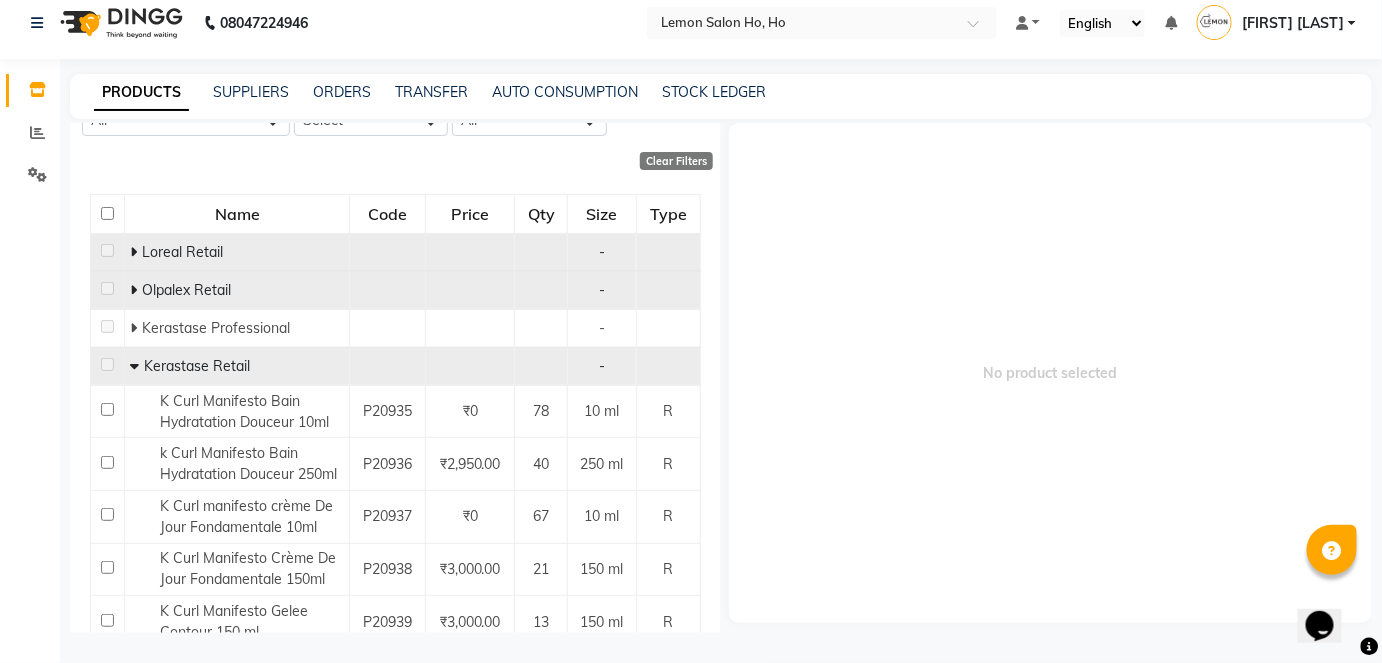 scroll, scrollTop: 181, scrollLeft: 0, axis: vertical 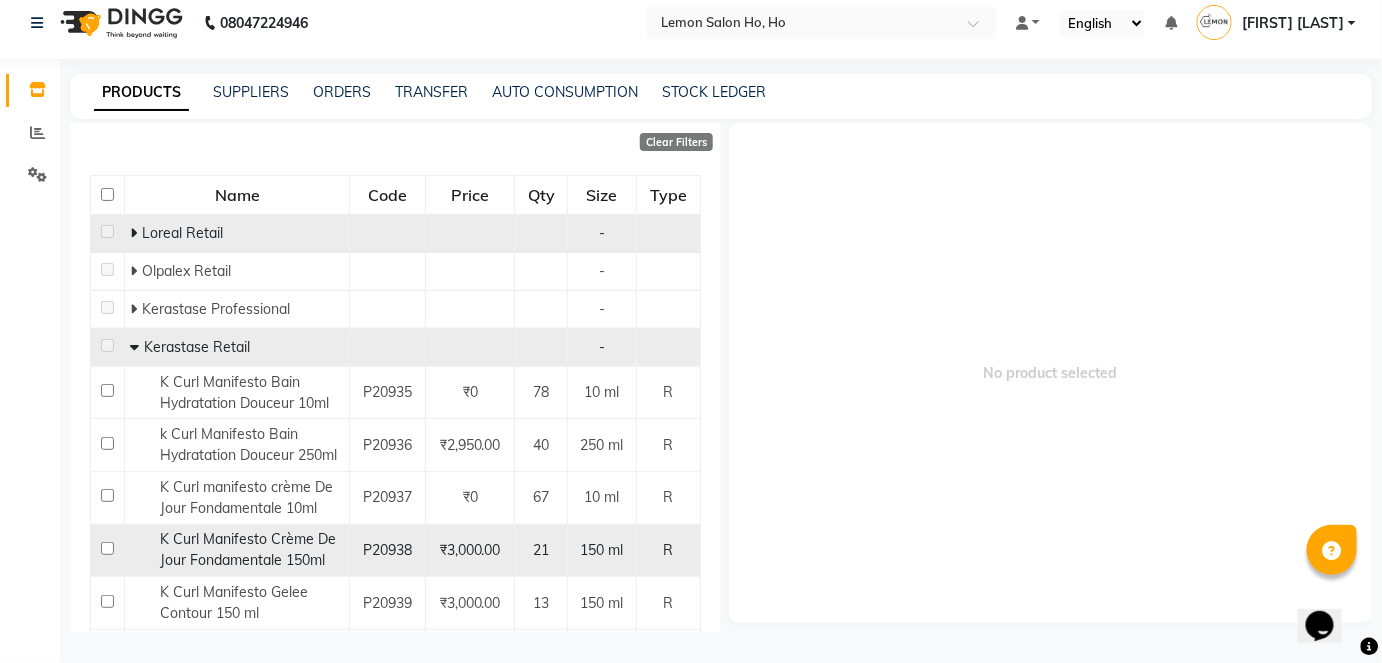 click 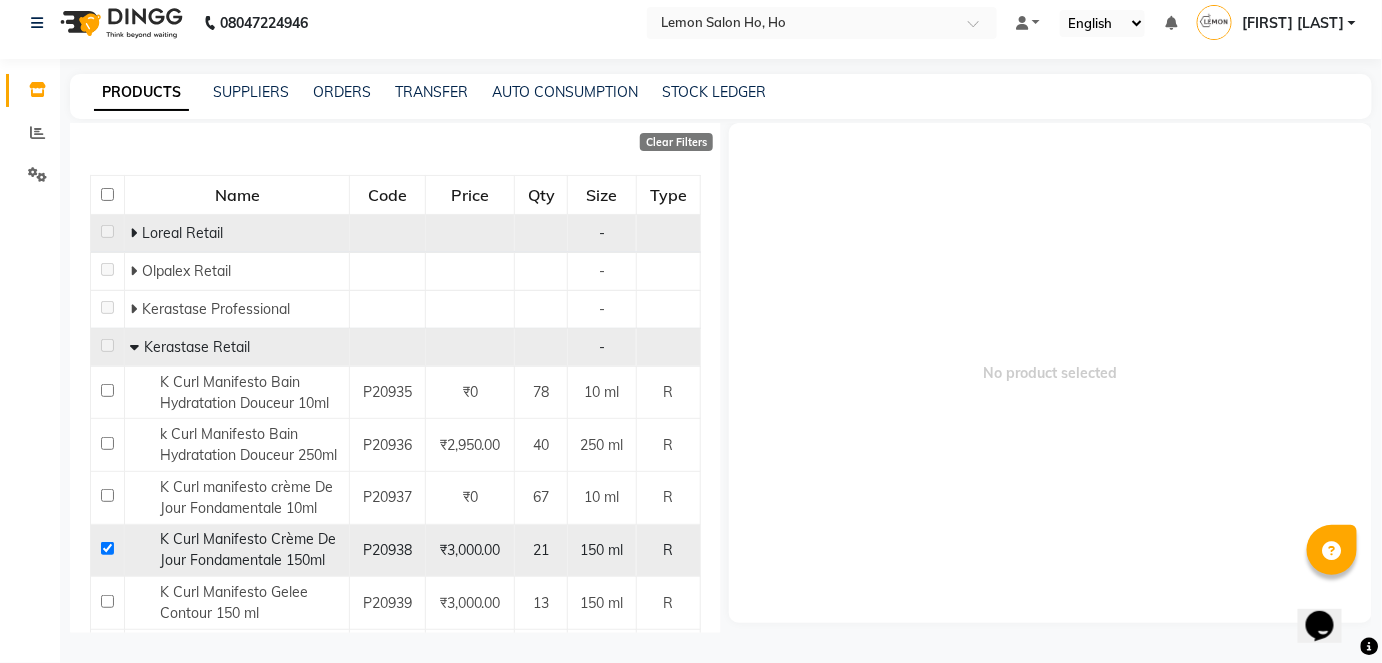 checkbox on "true" 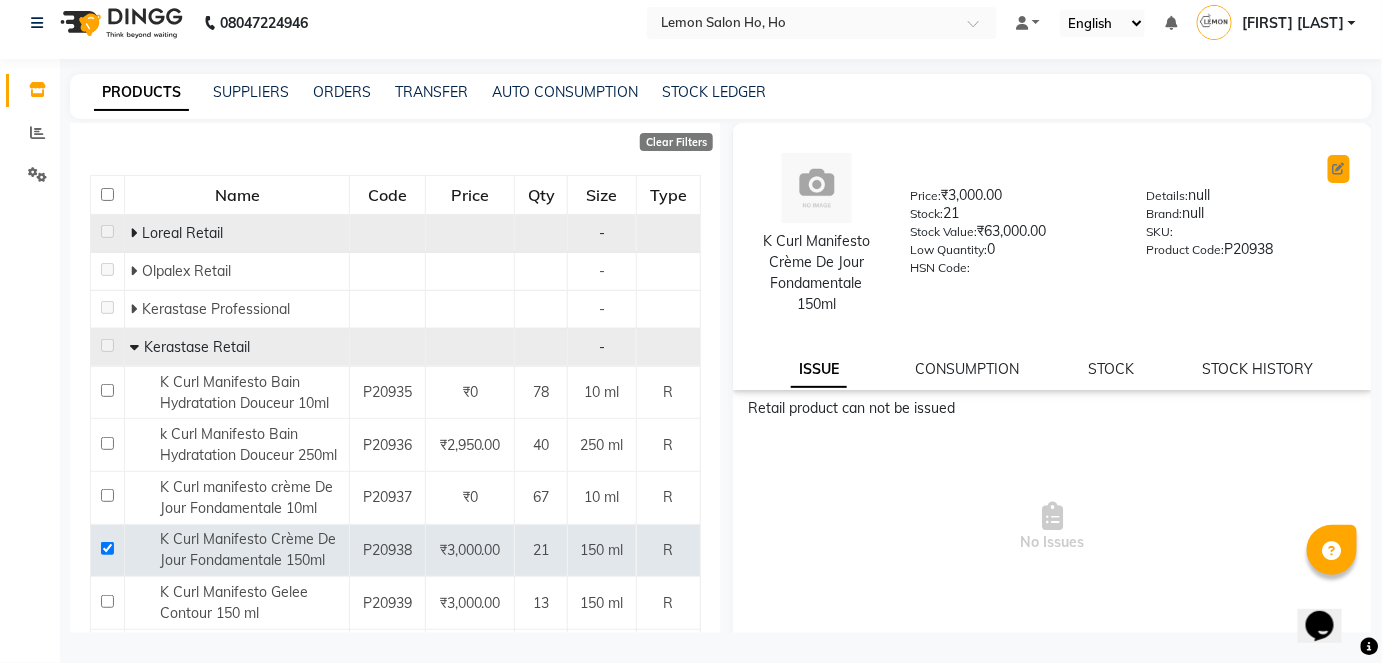 click 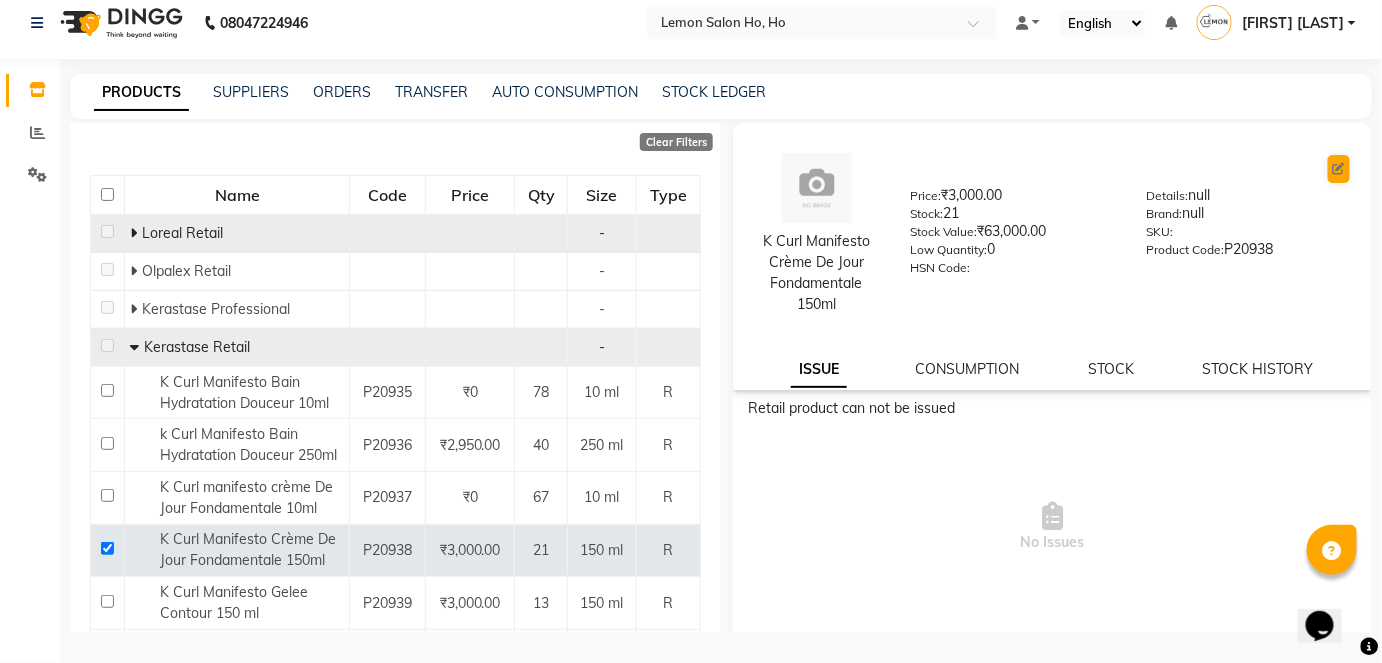 select on "R" 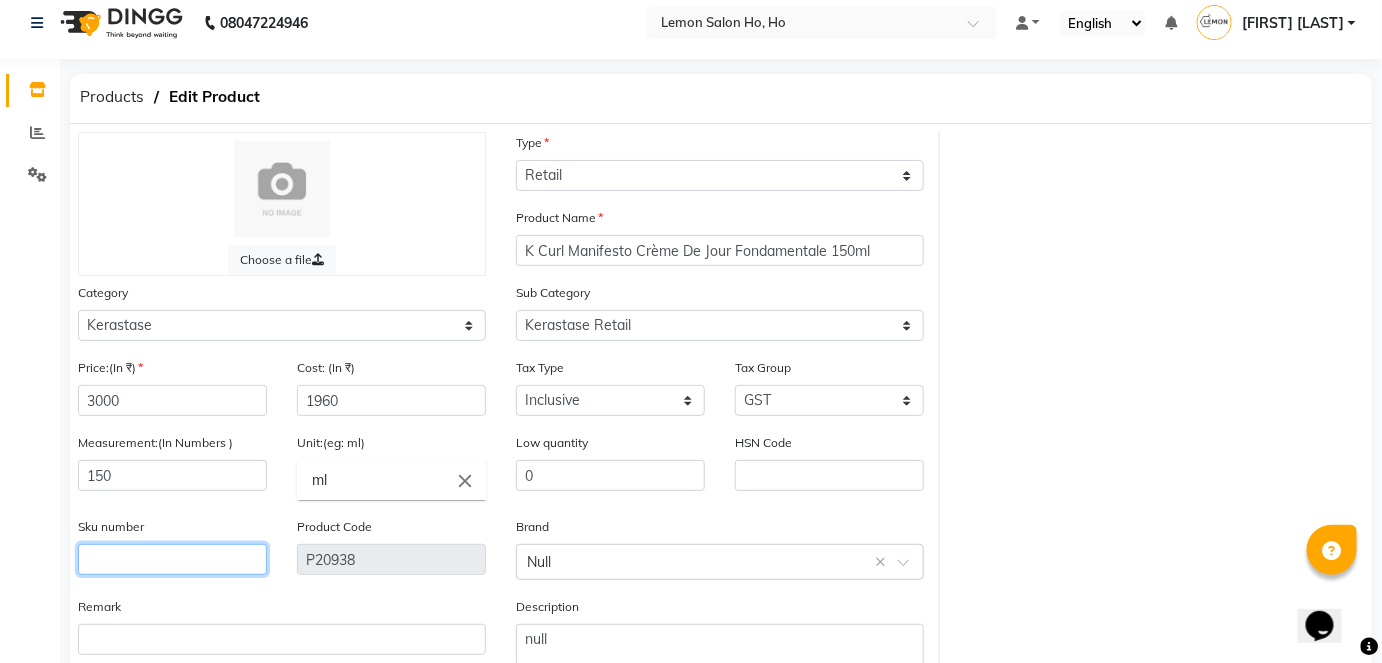 click 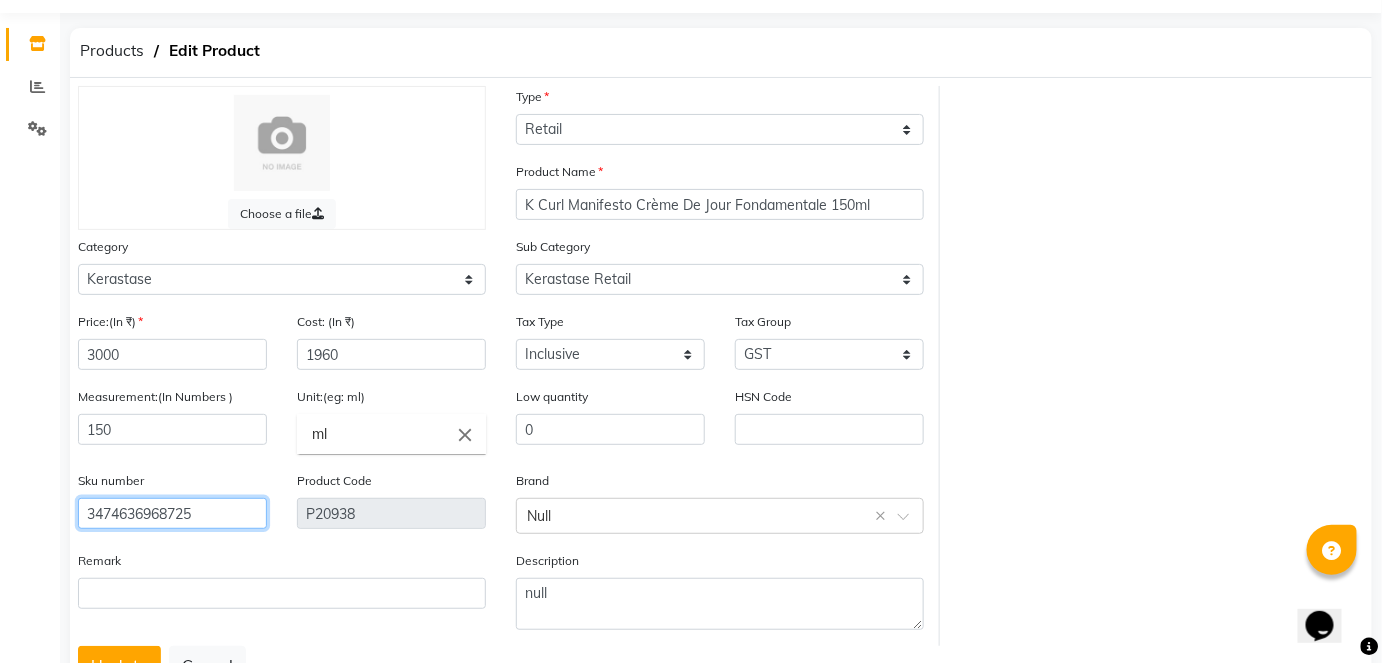 scroll, scrollTop: 138, scrollLeft: 0, axis: vertical 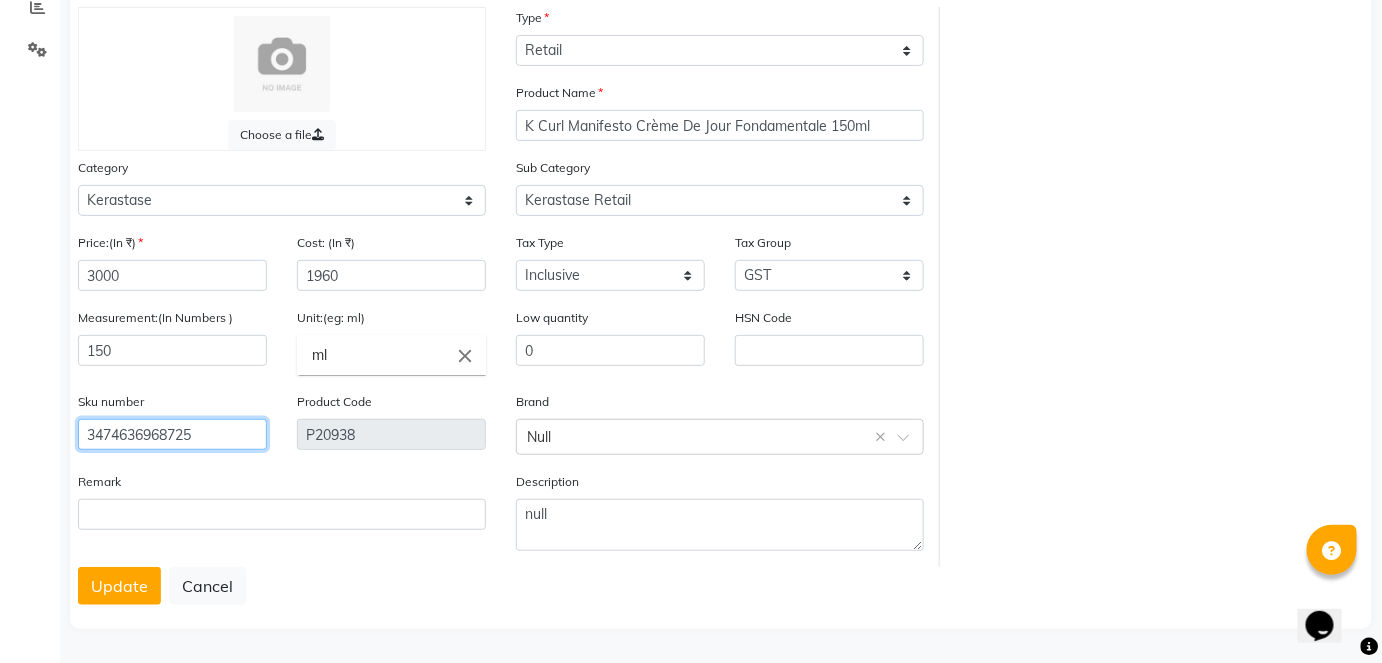 type on "3474636968725" 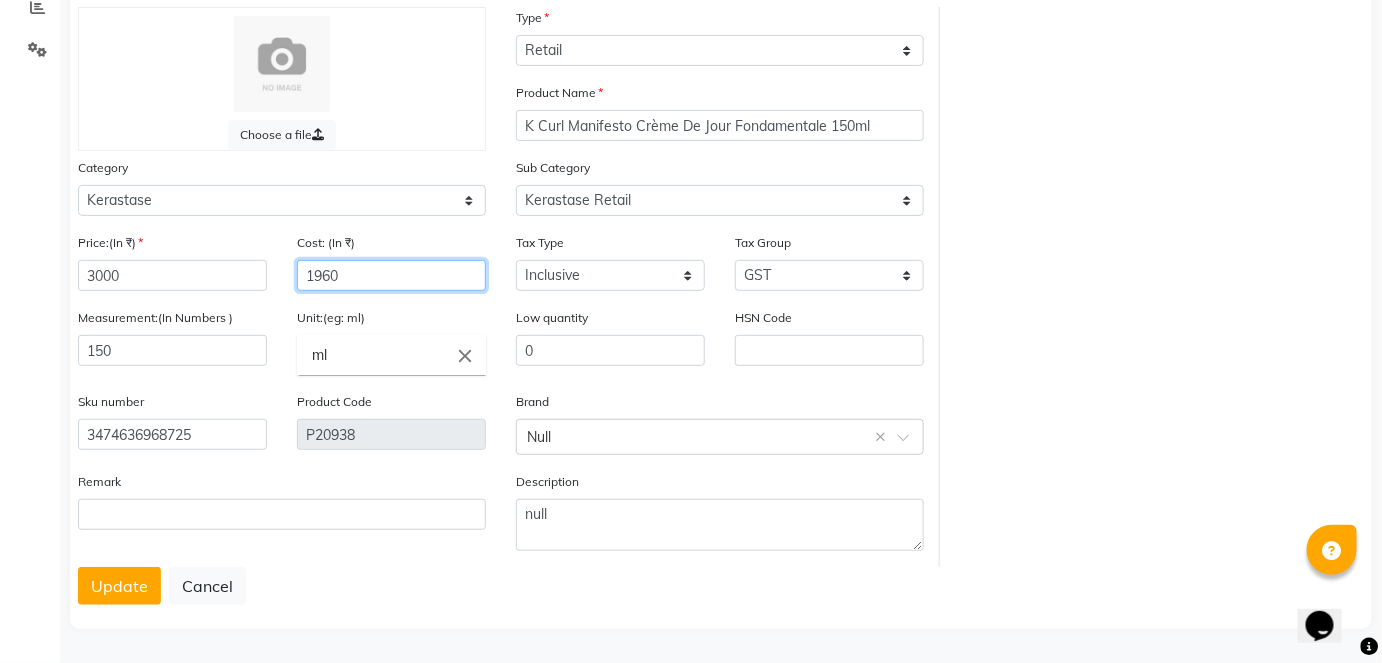 click on "1960" 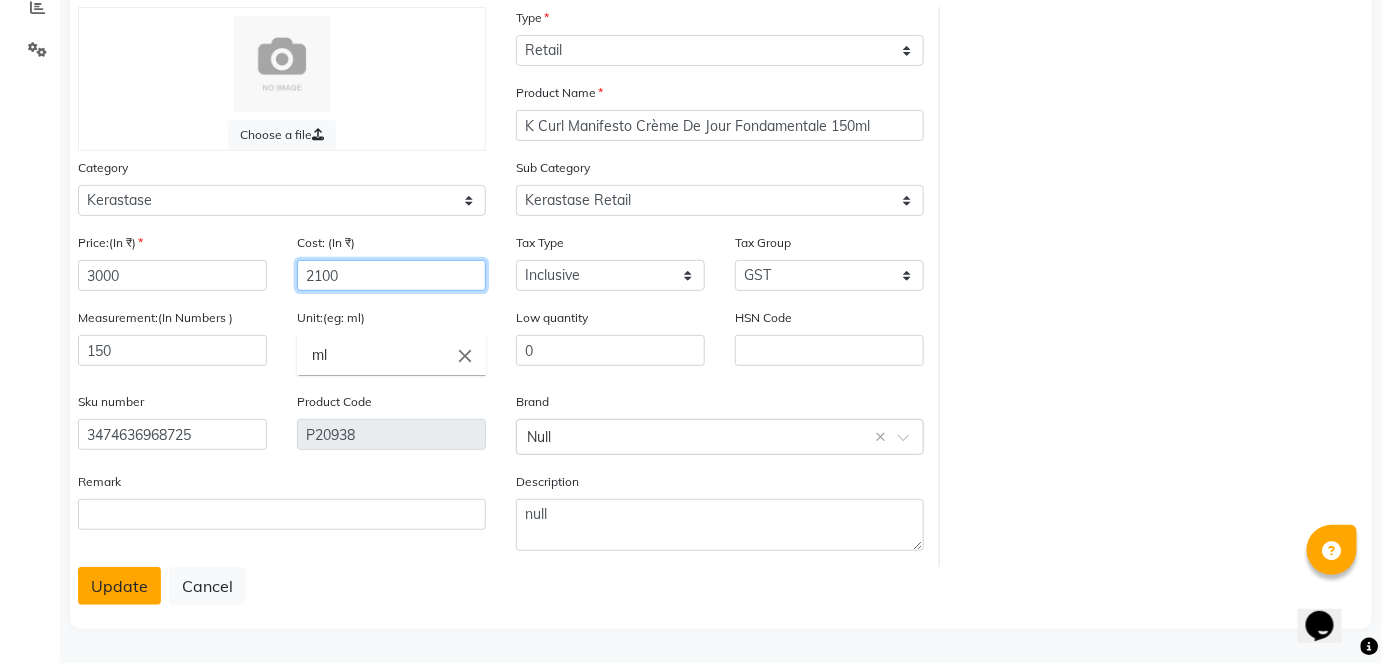 type on "2100" 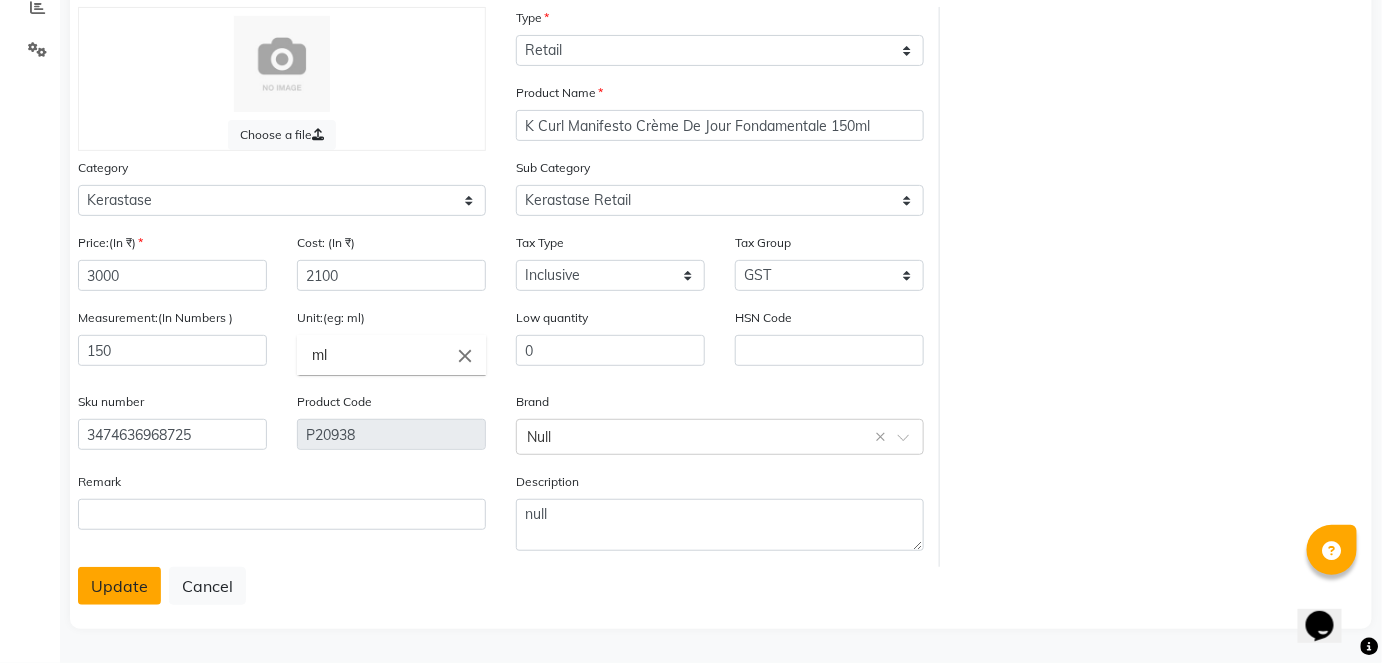 click on "Update" 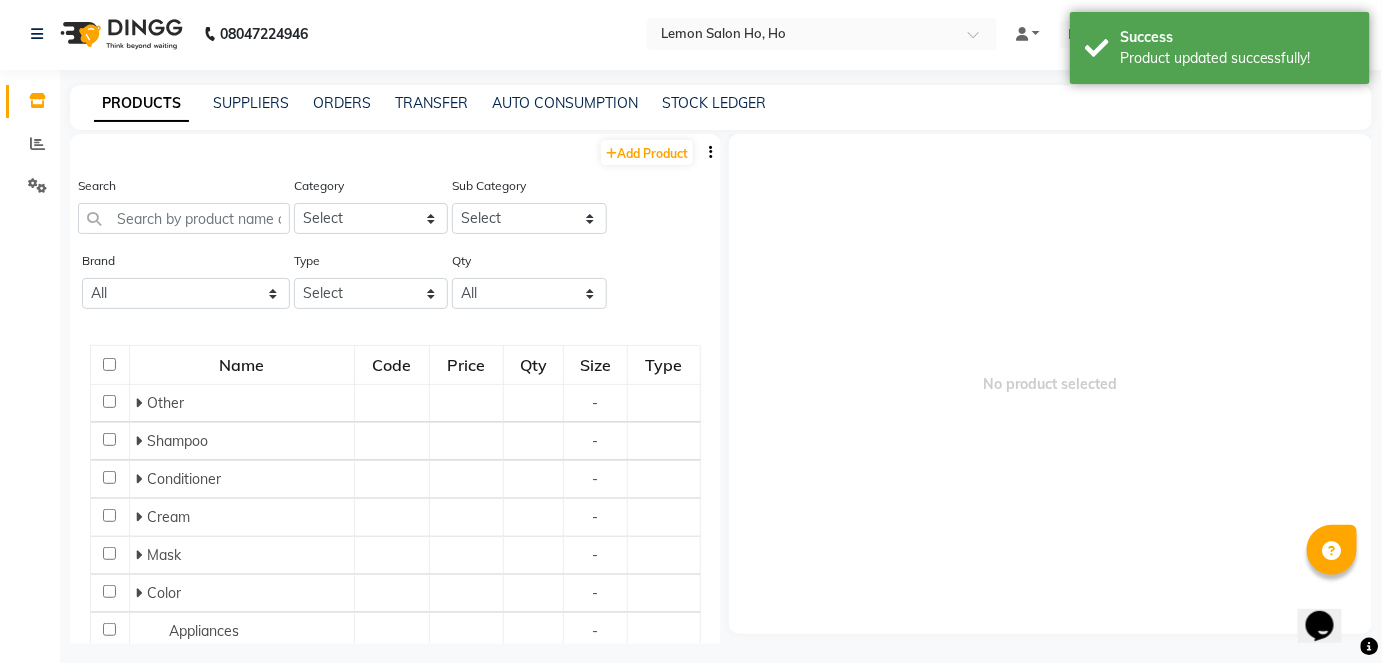 scroll, scrollTop: 13, scrollLeft: 0, axis: vertical 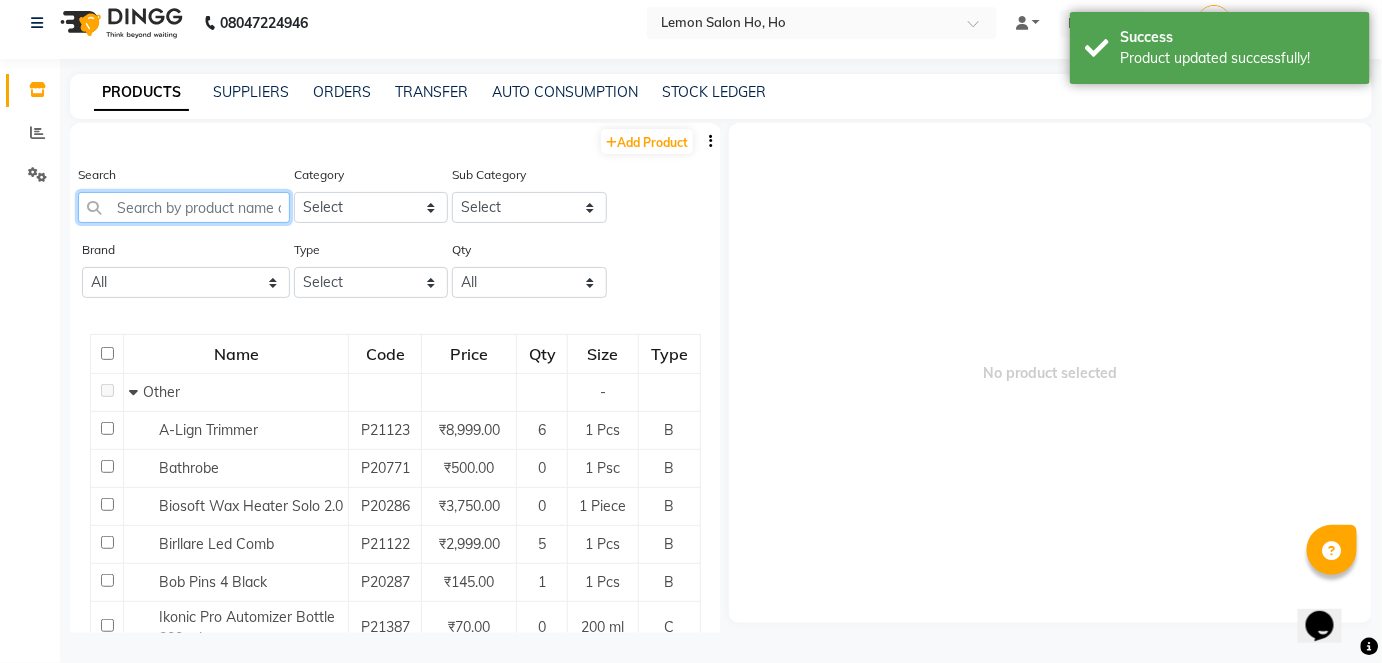 click 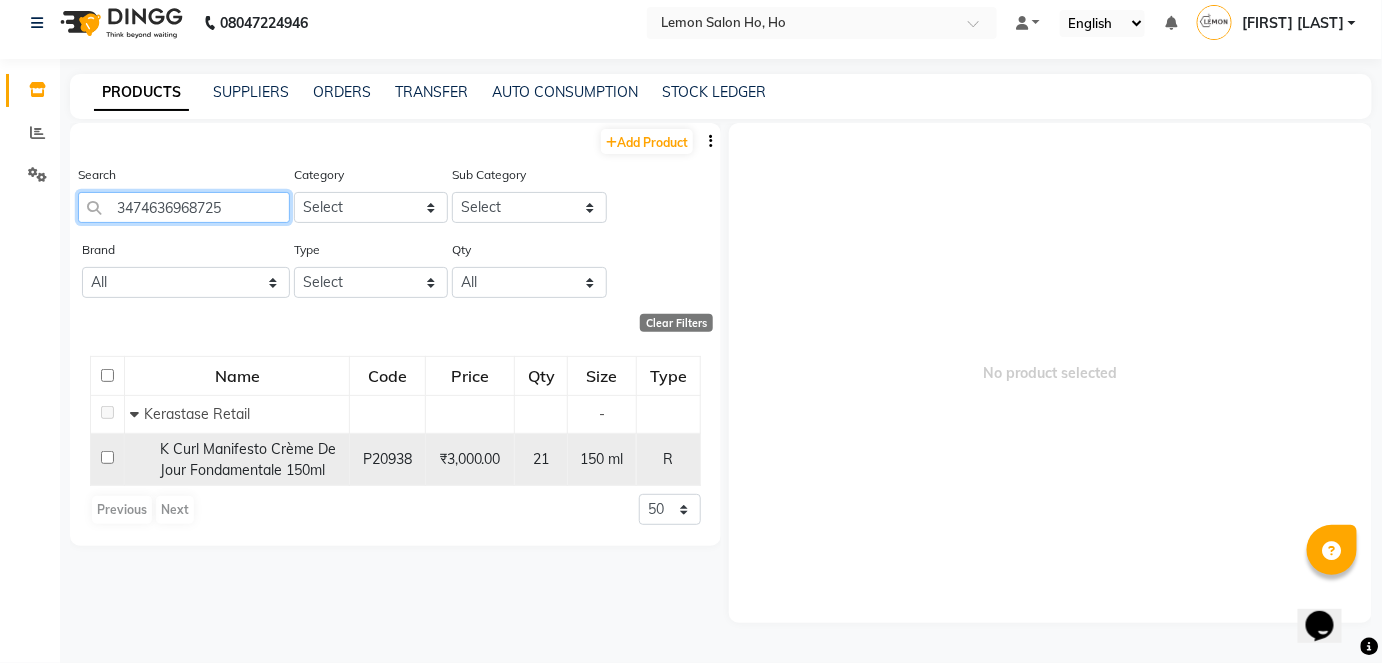 type on "3474636968725" 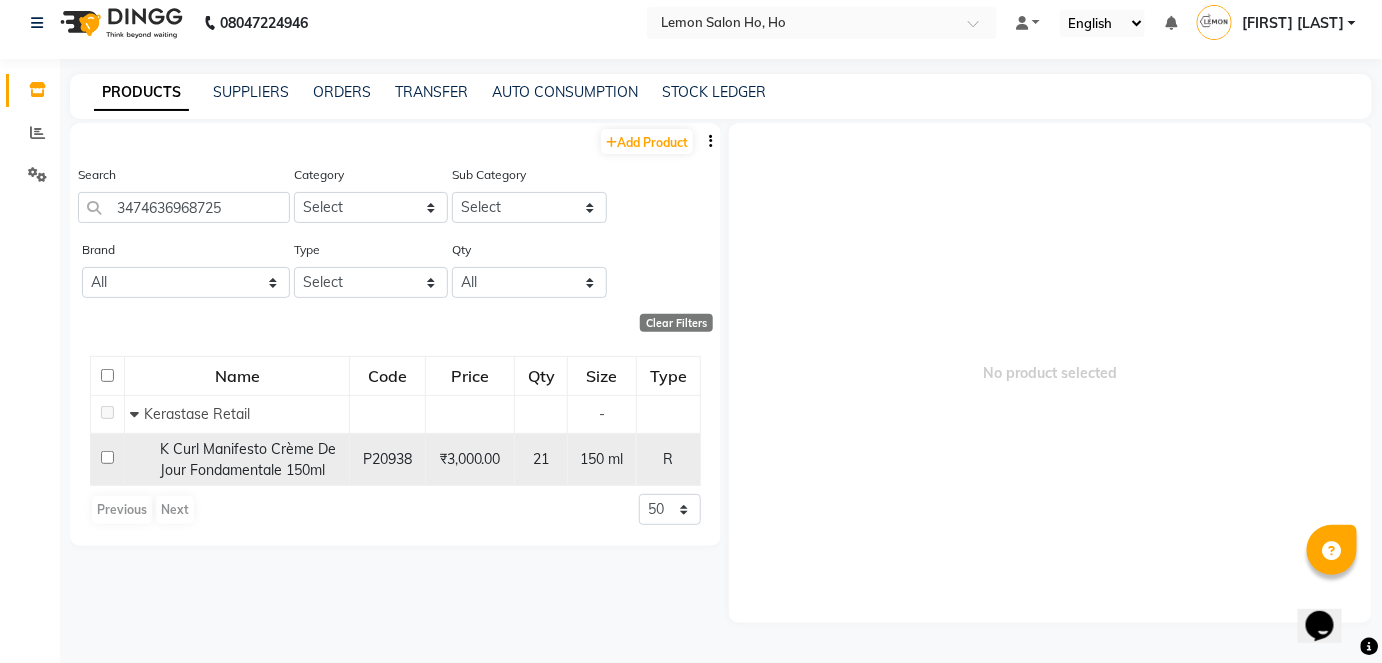 click 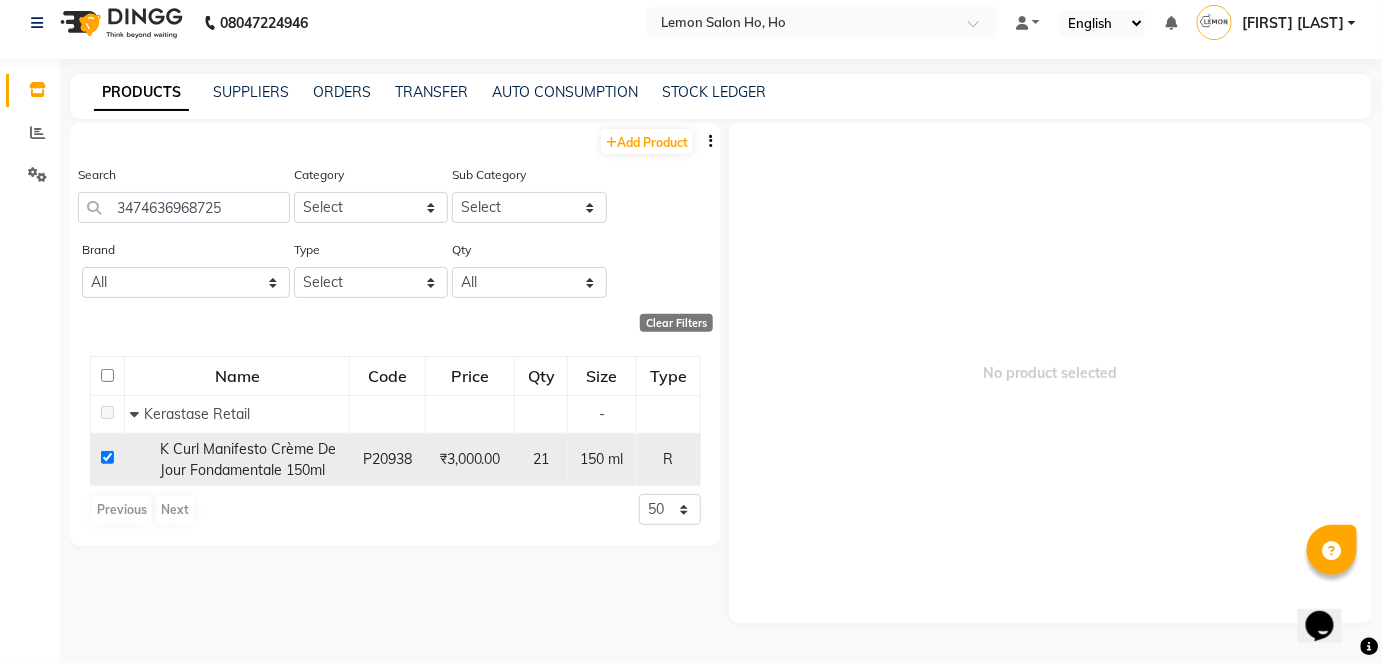 checkbox on "true" 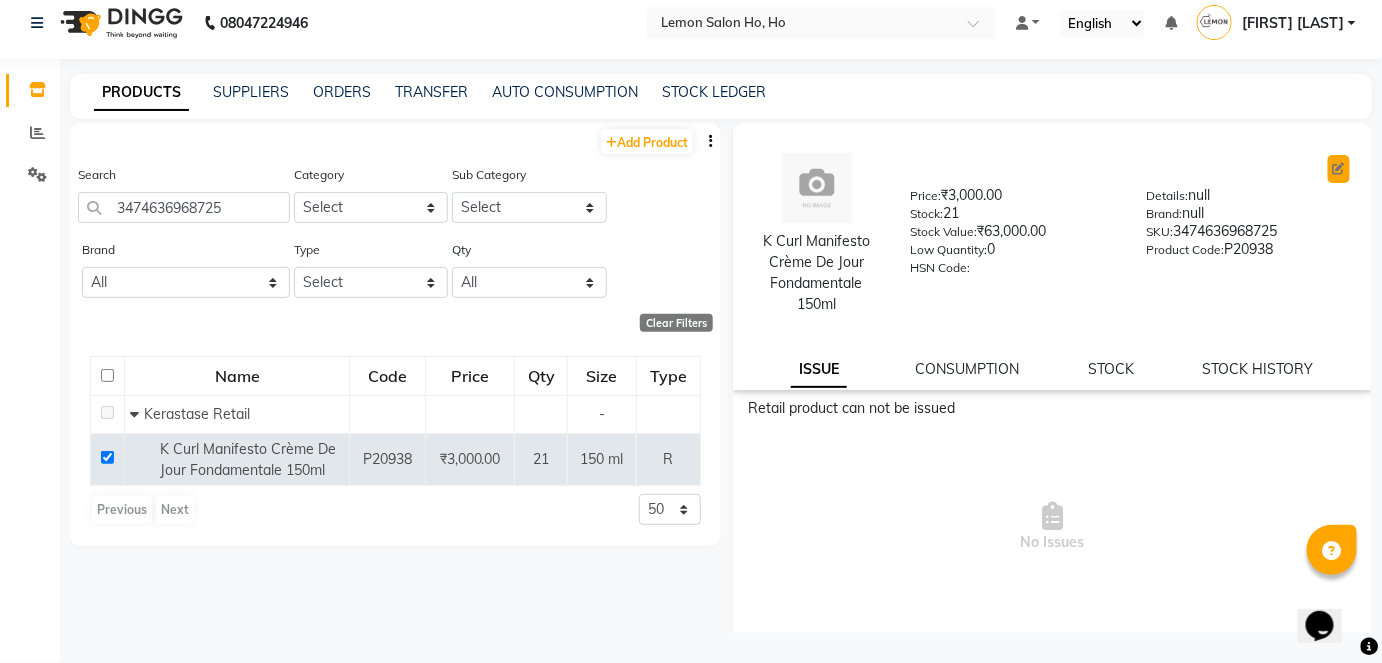 click 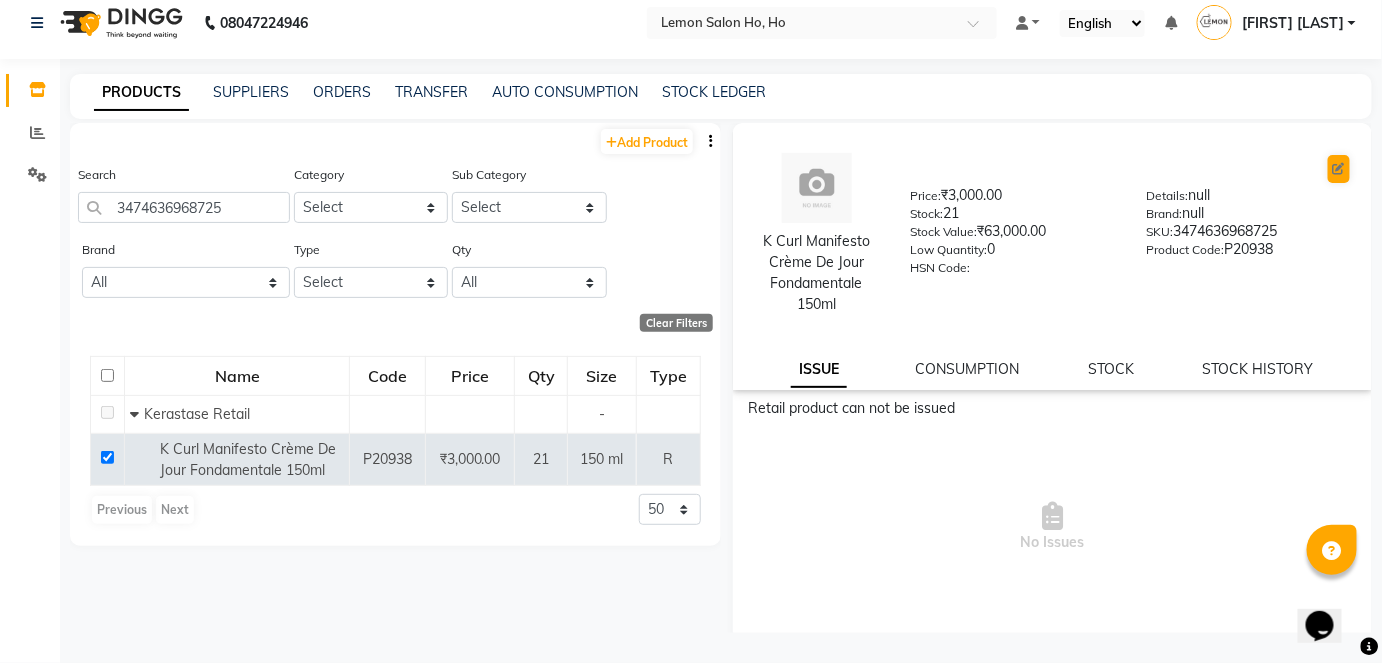 select on "true" 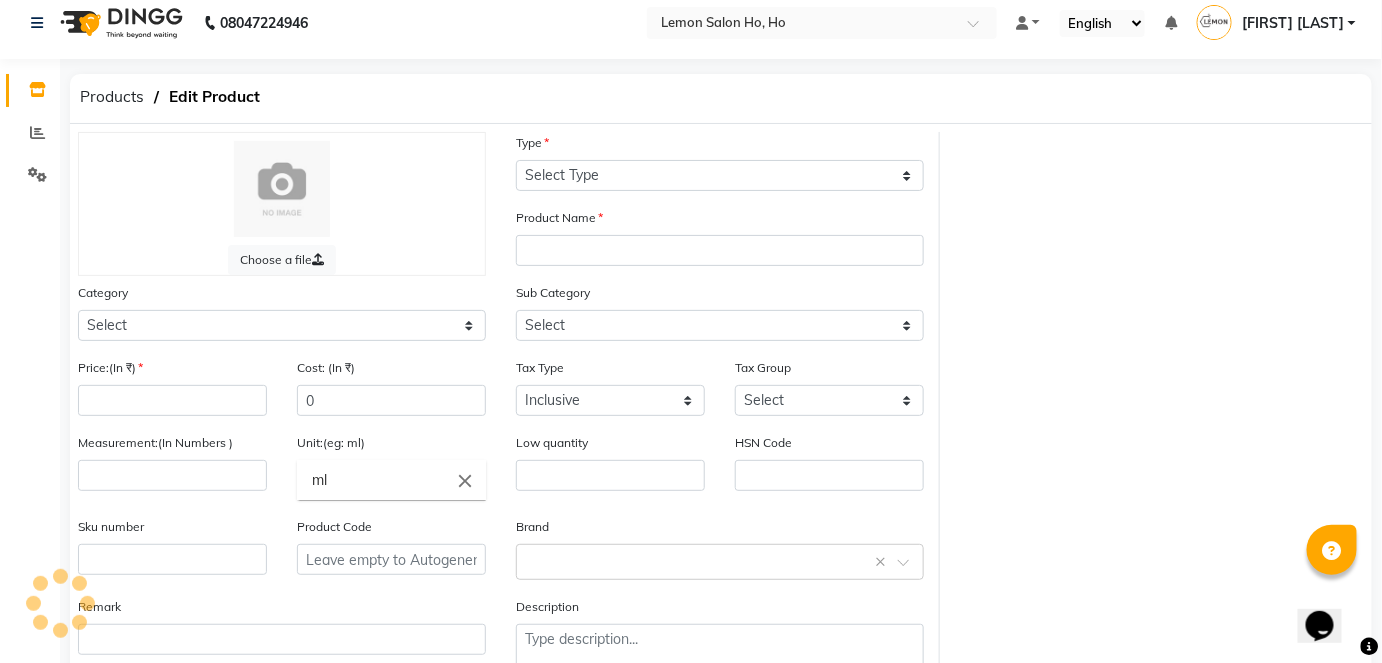 select on "R" 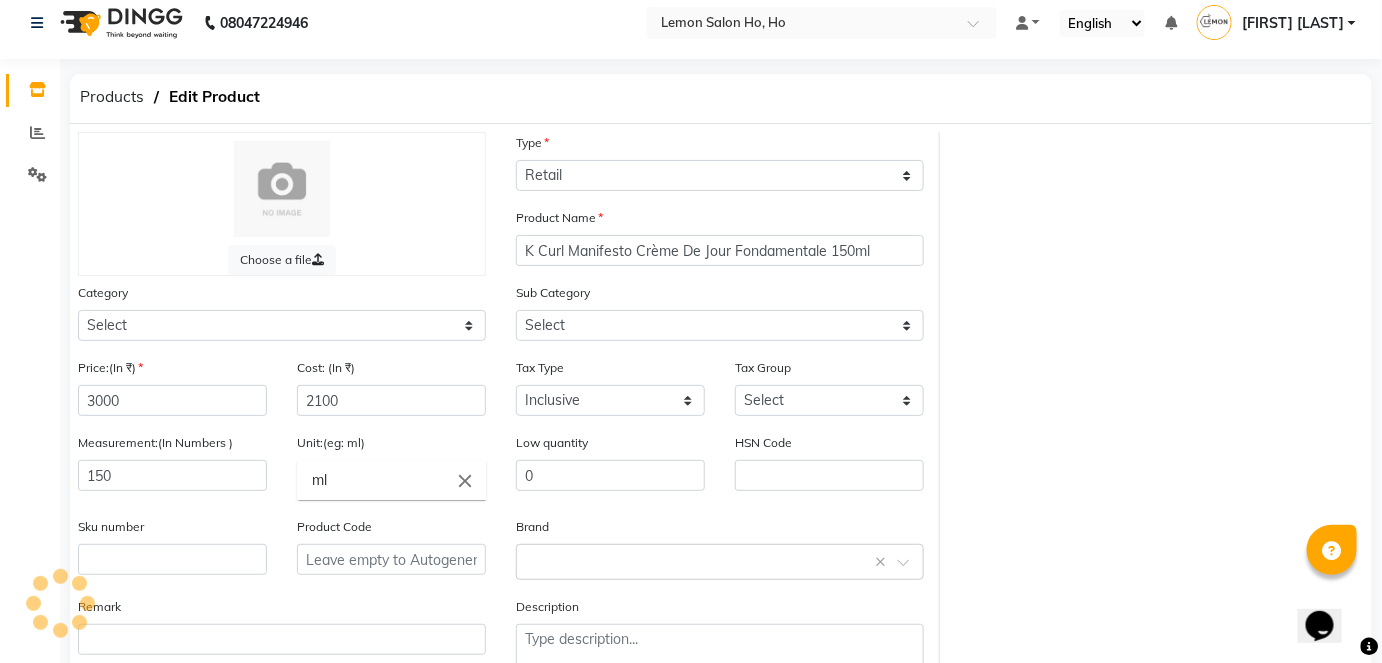 type on "3474636968725" 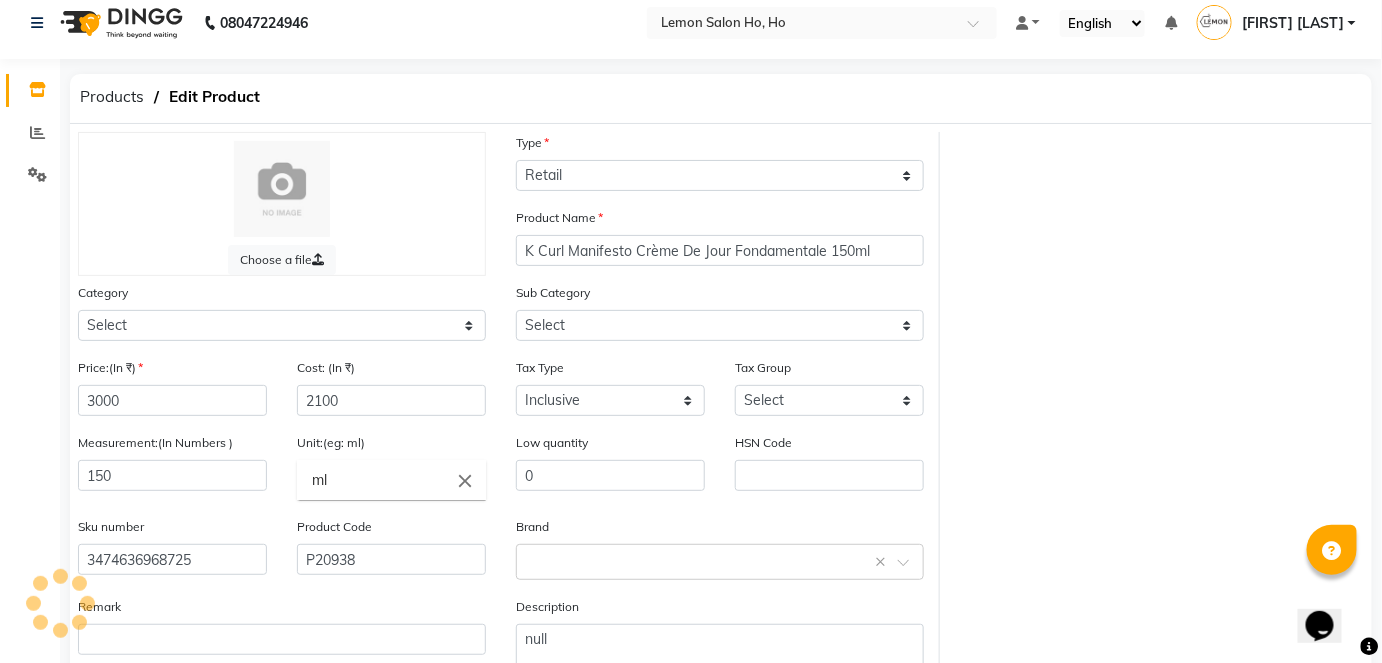 select on "213702150" 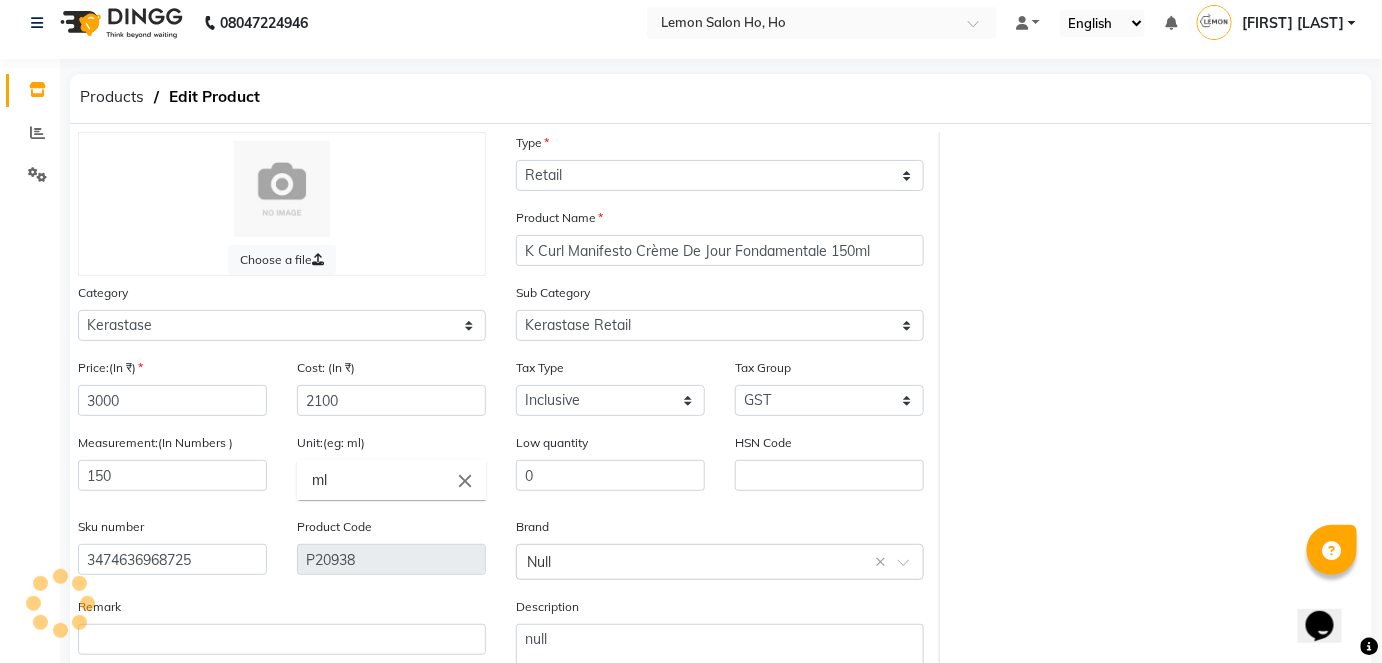 click on "Sku number 3474636968725" 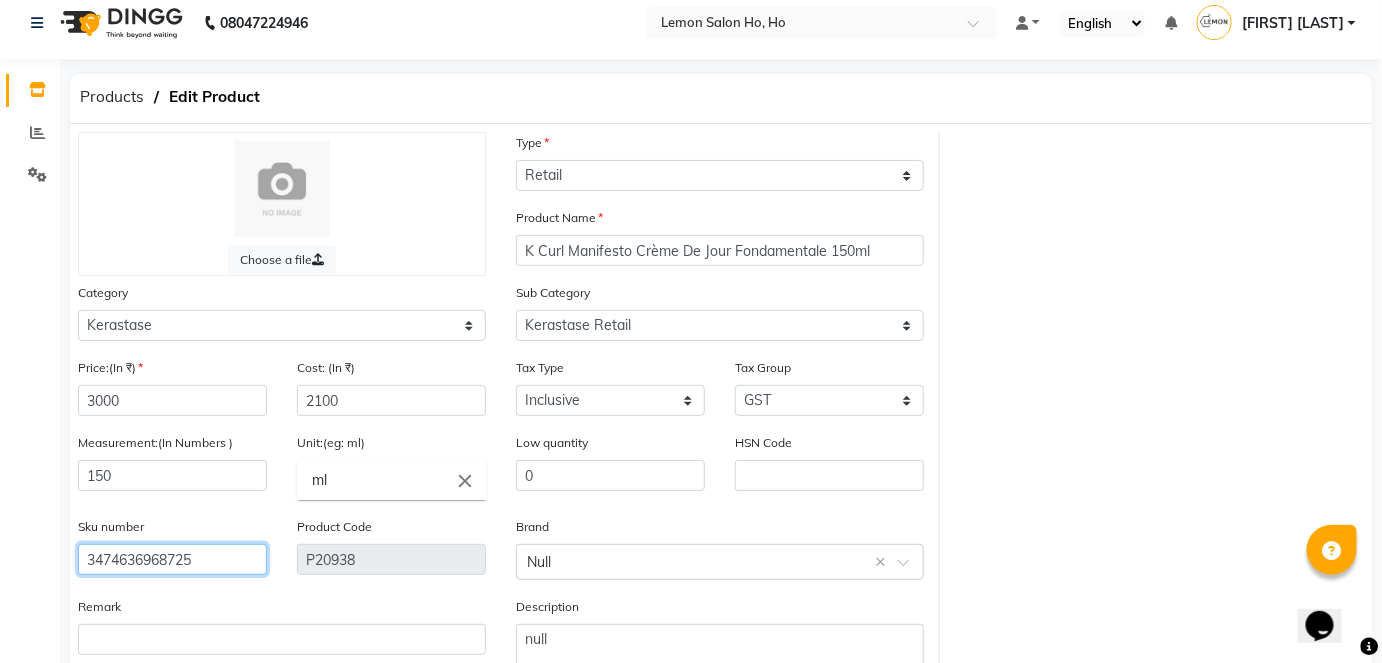 click on "3474636968725" 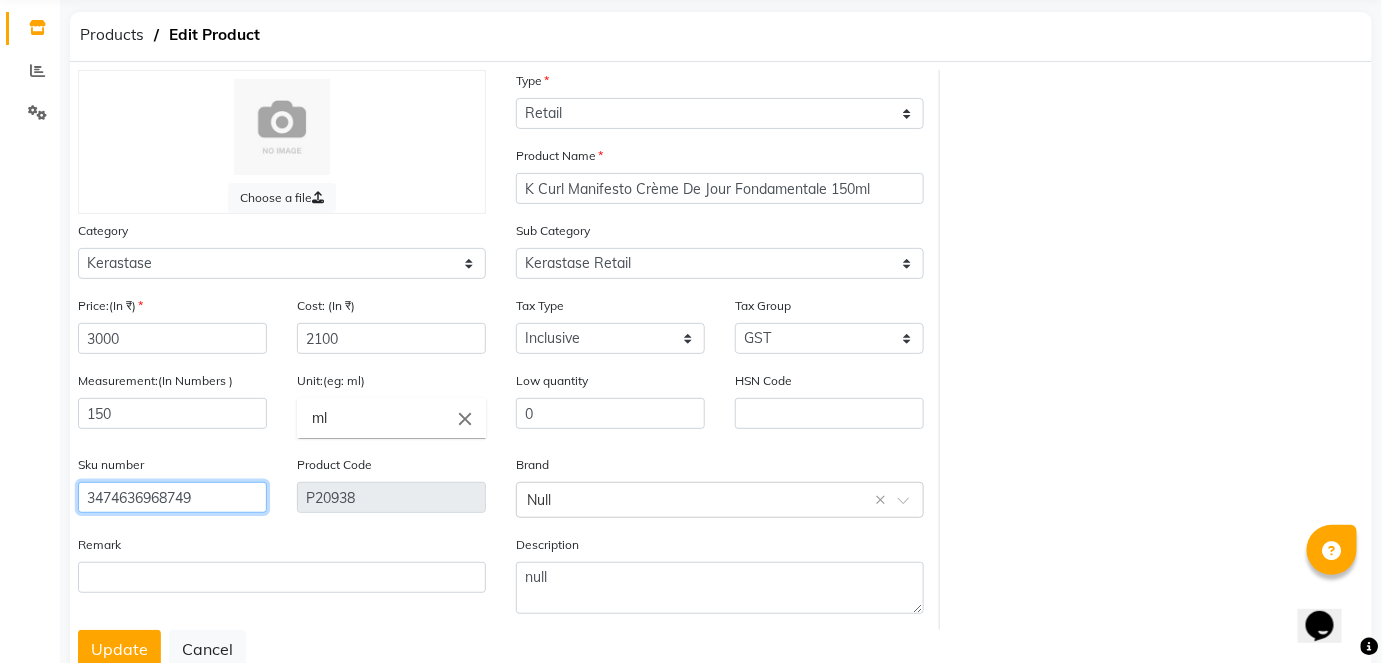 scroll, scrollTop: 138, scrollLeft: 0, axis: vertical 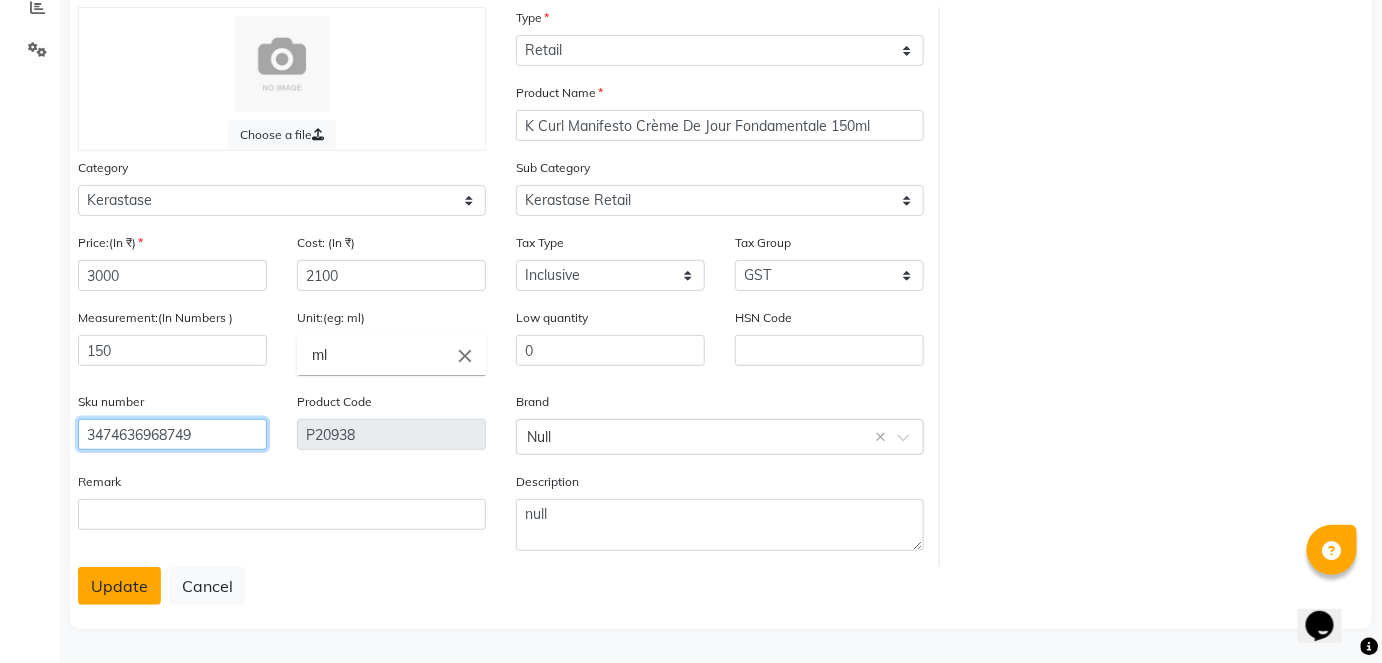 type on "3474636968749" 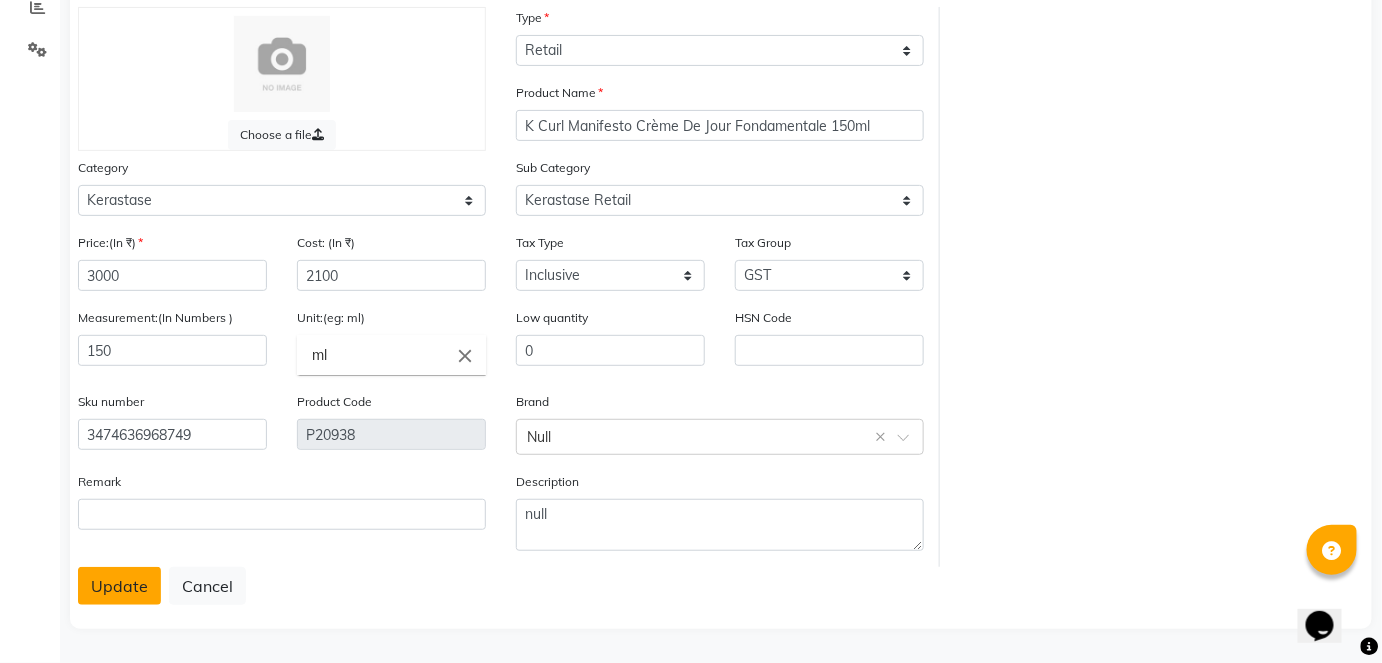 click on "Update" 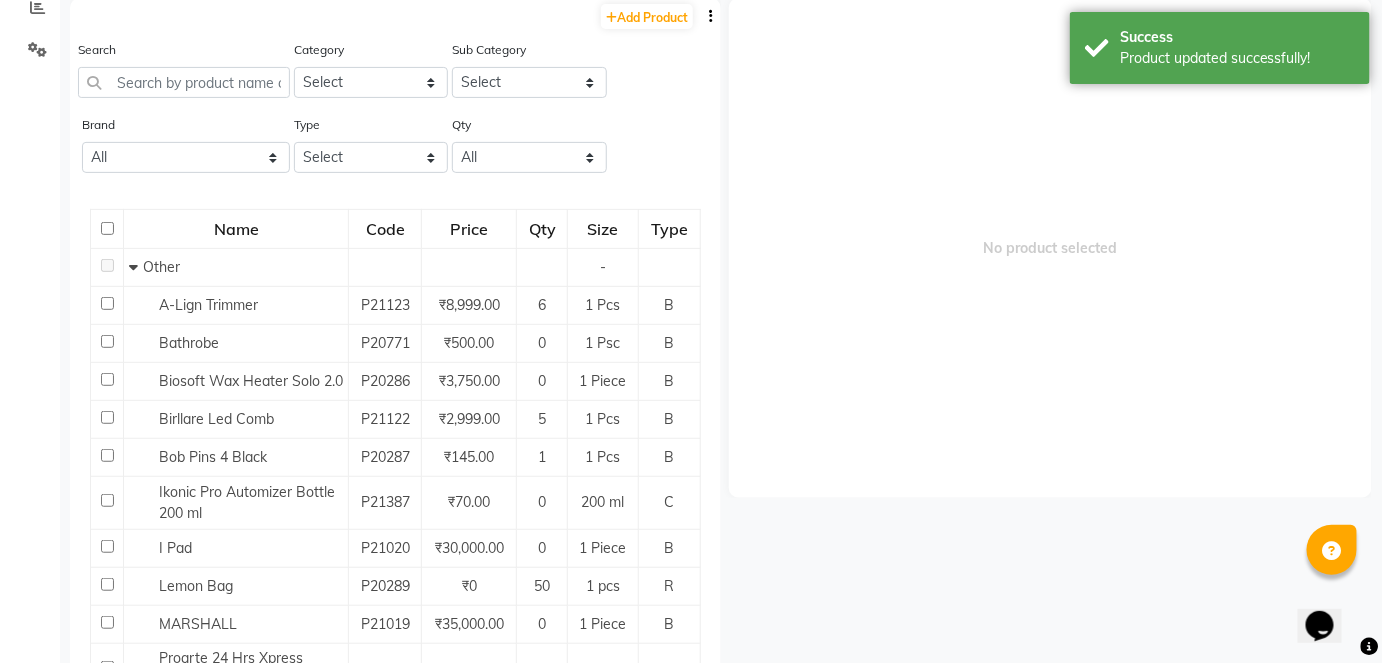 scroll, scrollTop: 13, scrollLeft: 0, axis: vertical 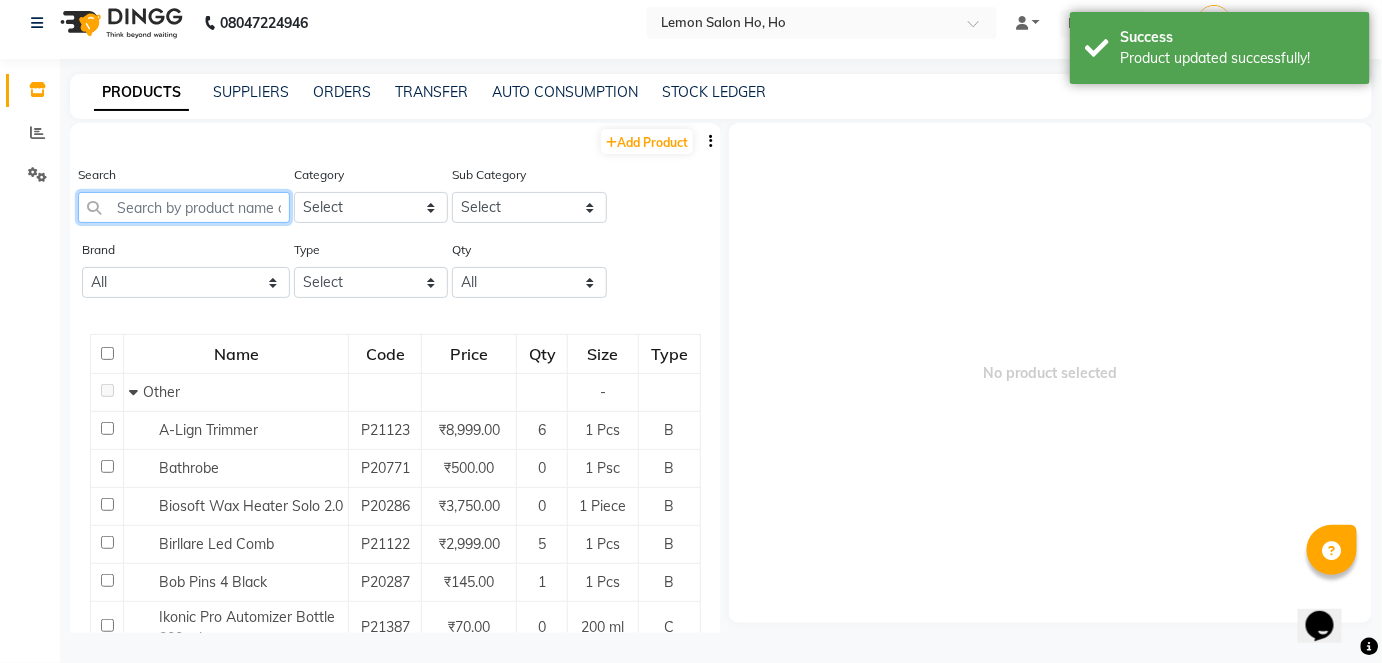 click 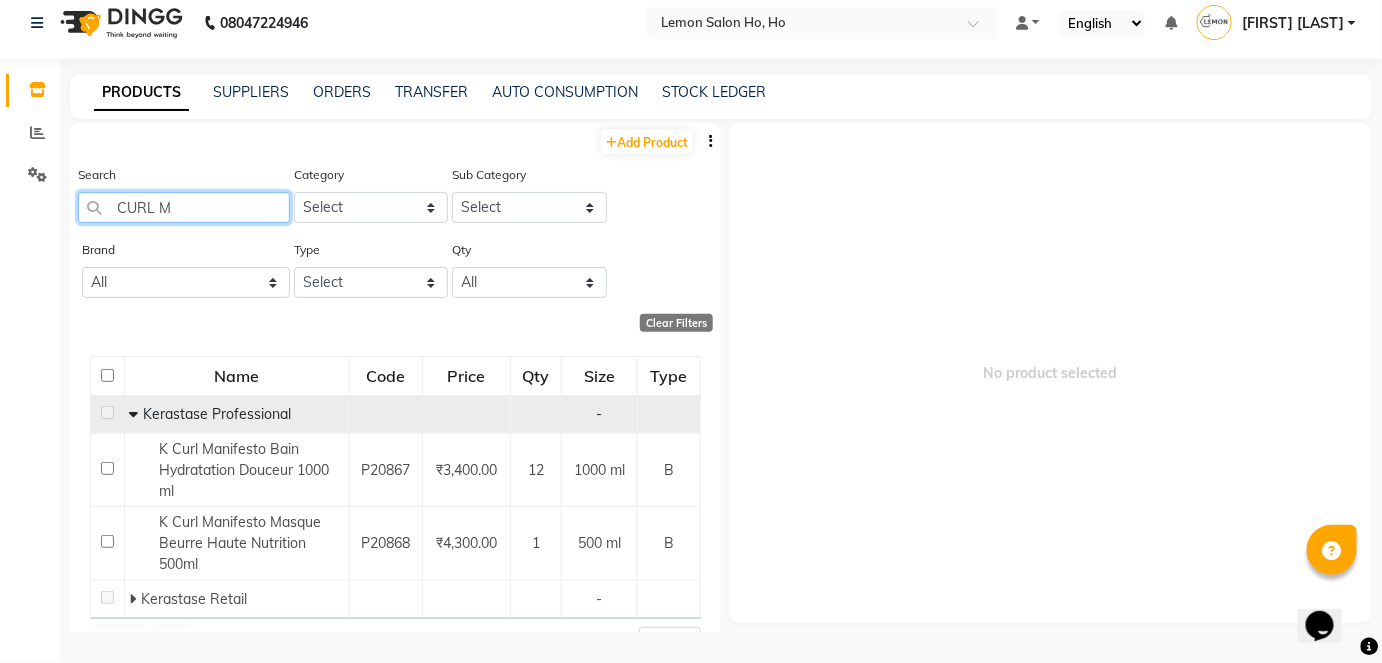 type on "CURL M" 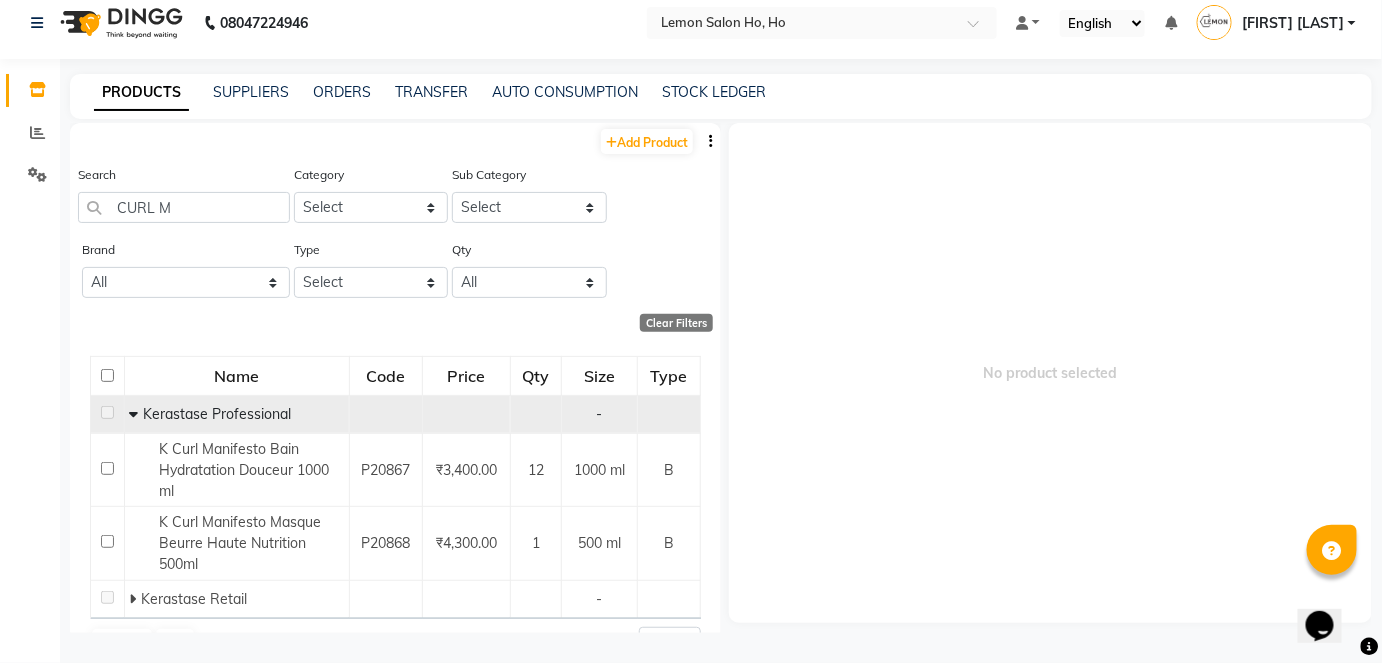 click 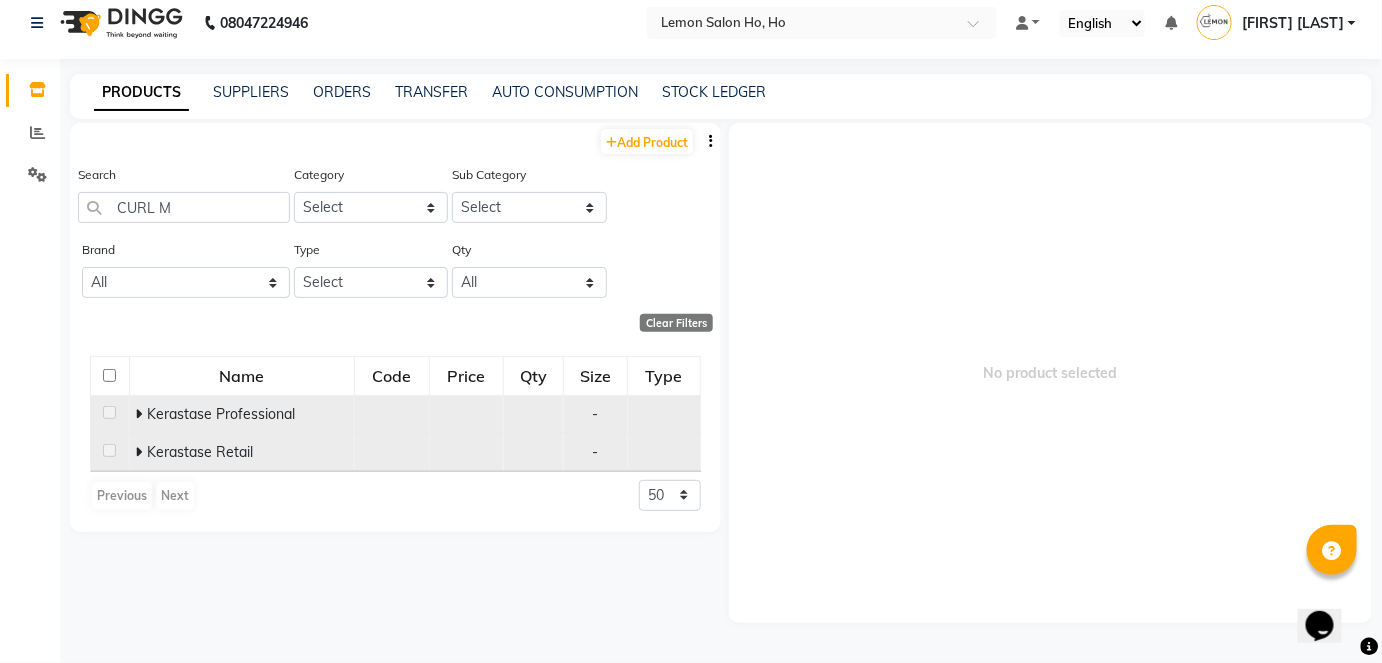 click 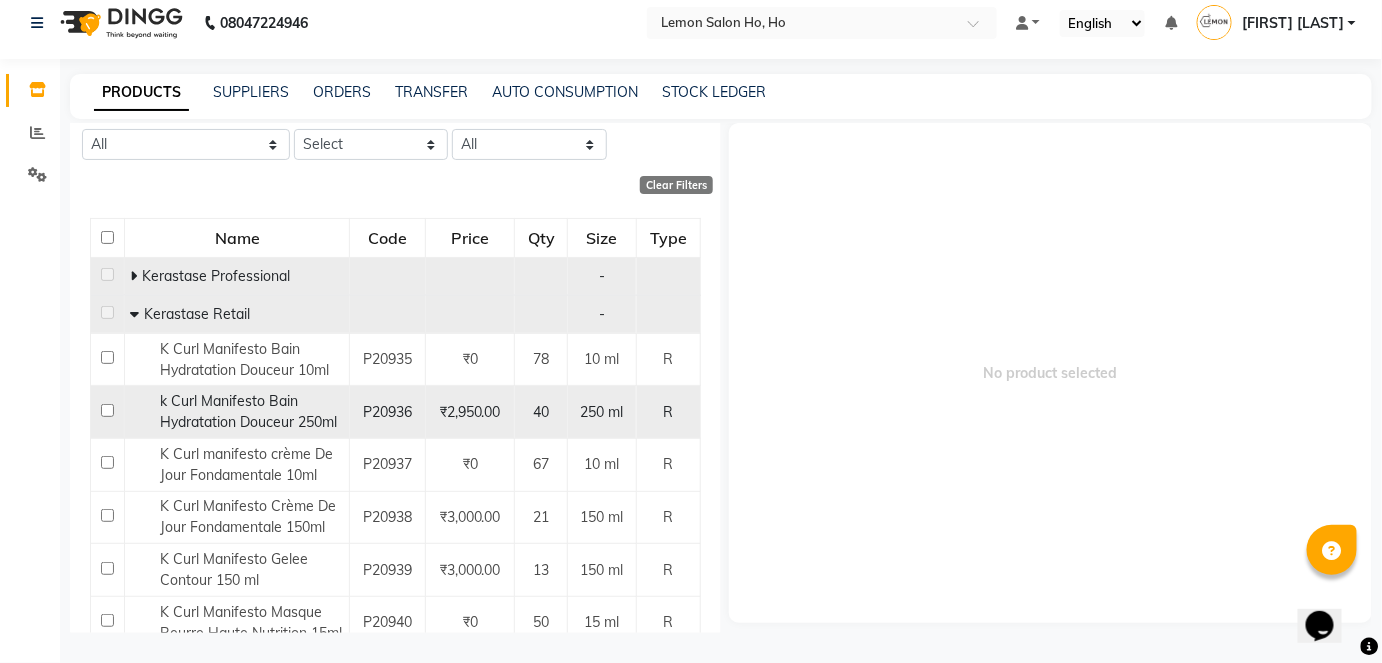 scroll, scrollTop: 181, scrollLeft: 0, axis: vertical 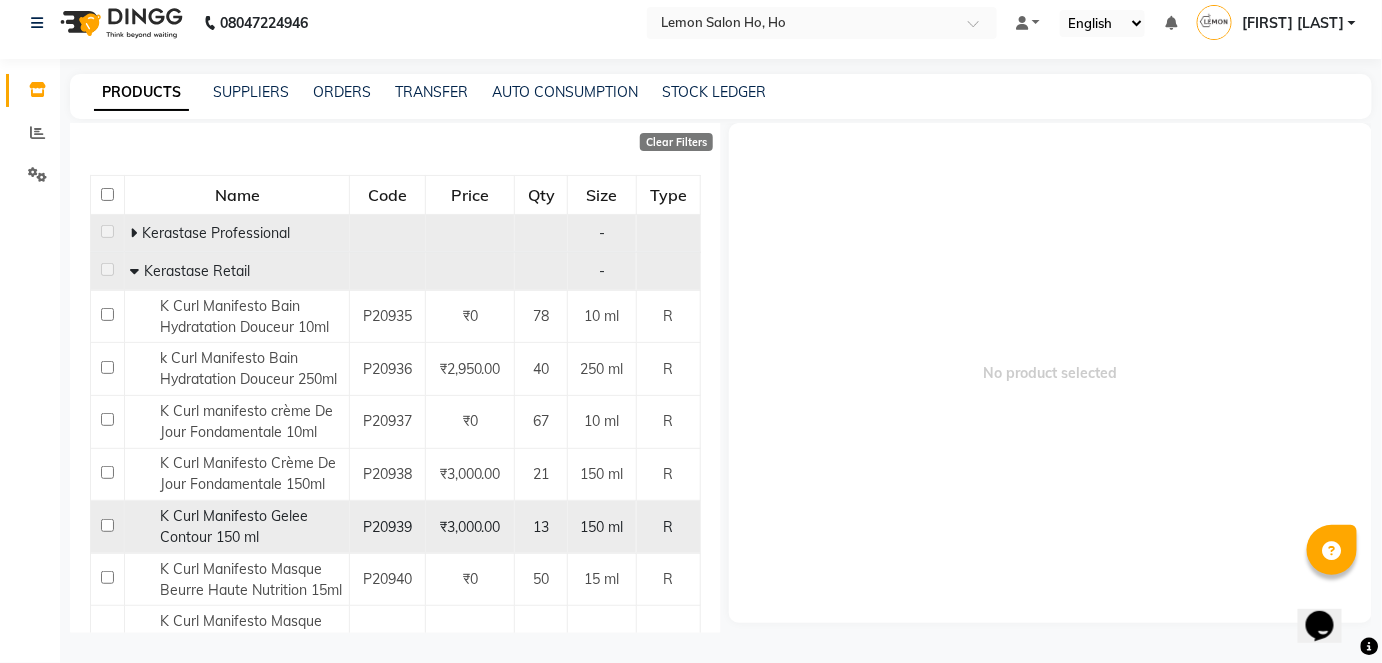 click 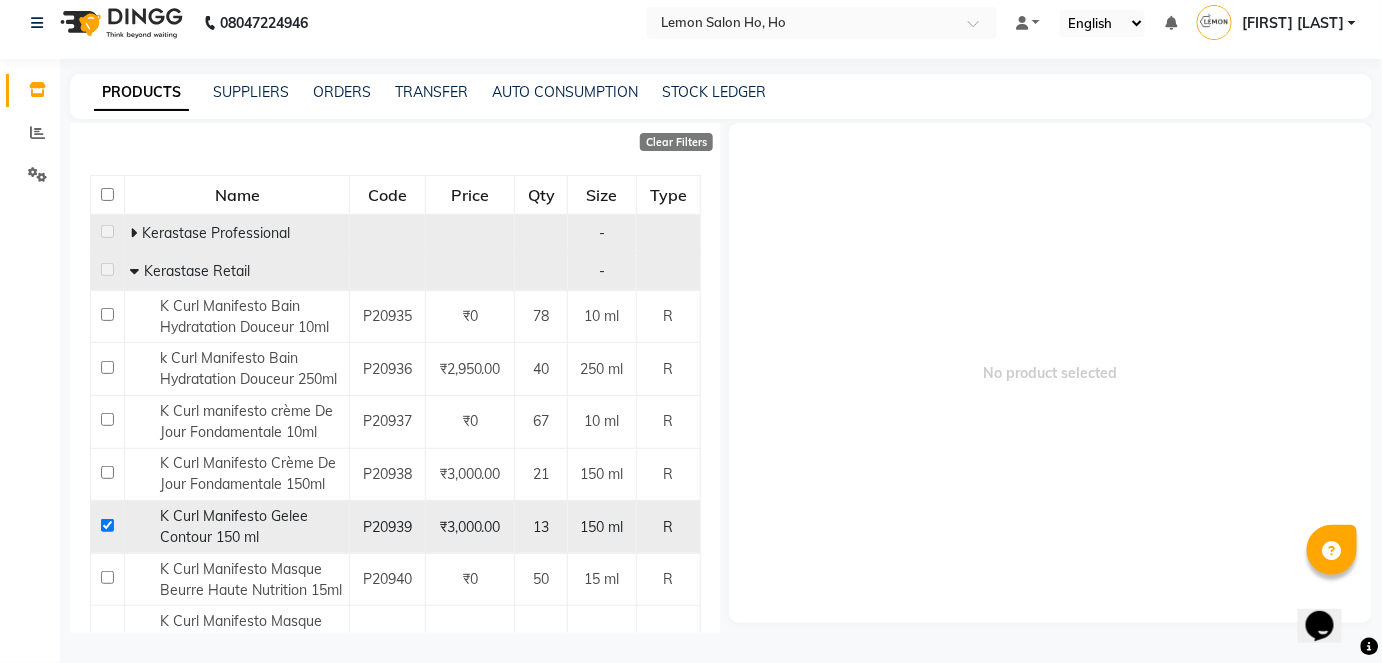 checkbox on "true" 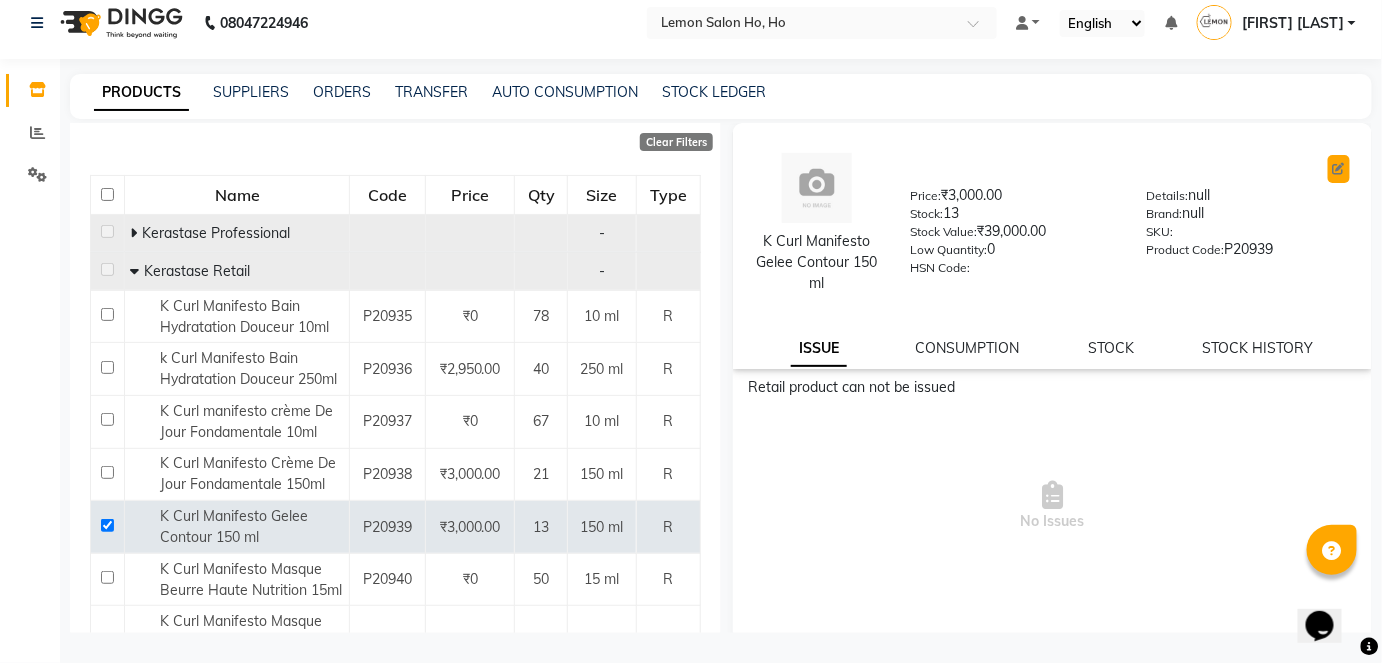 click 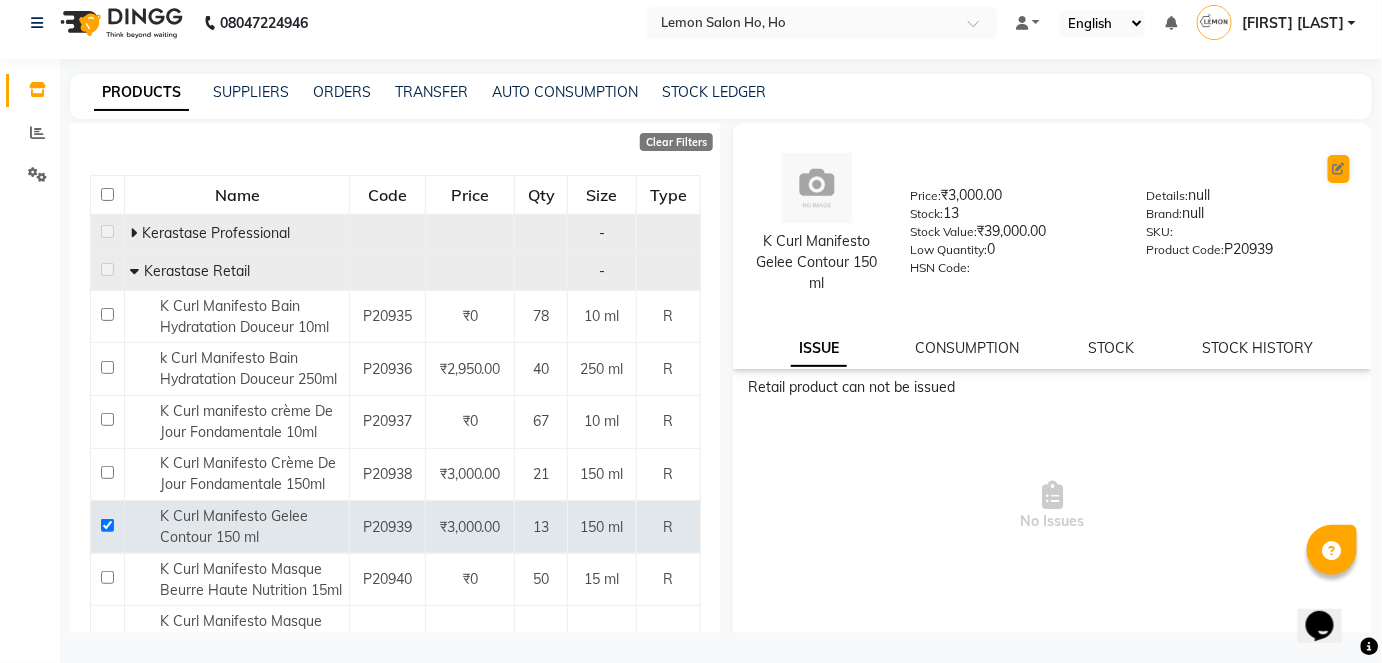 select on "R" 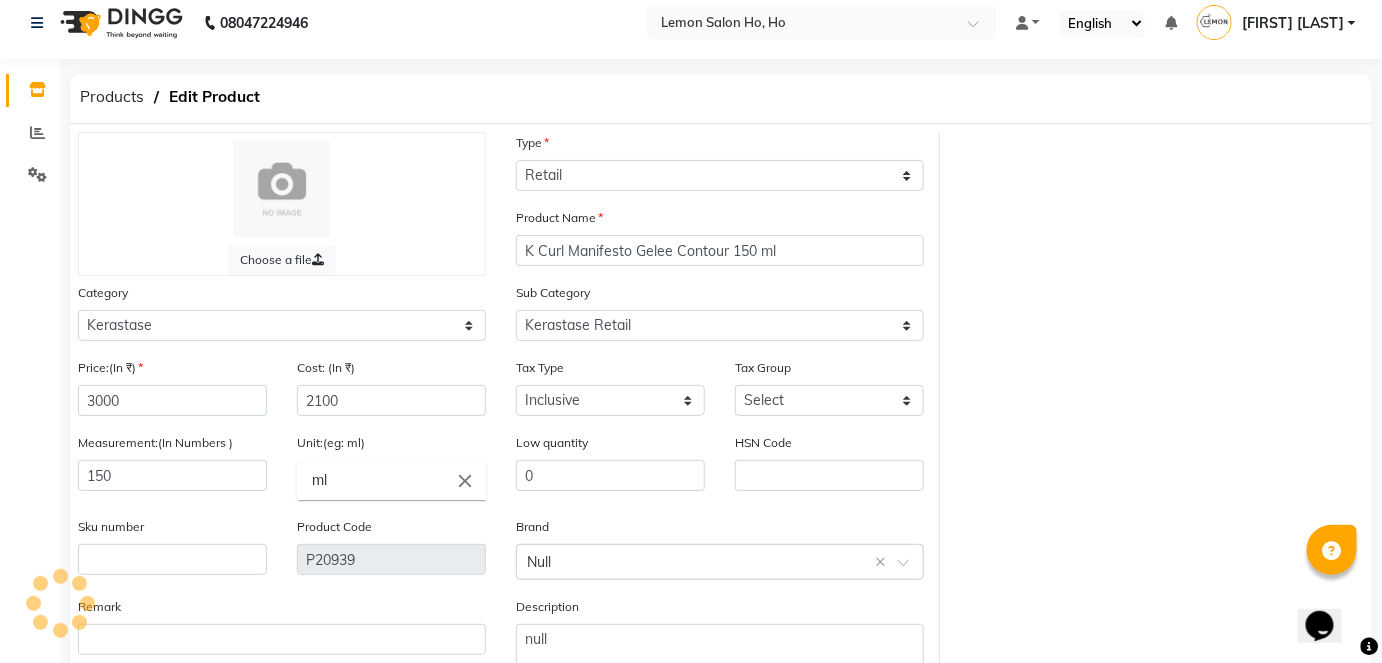 select on "2069" 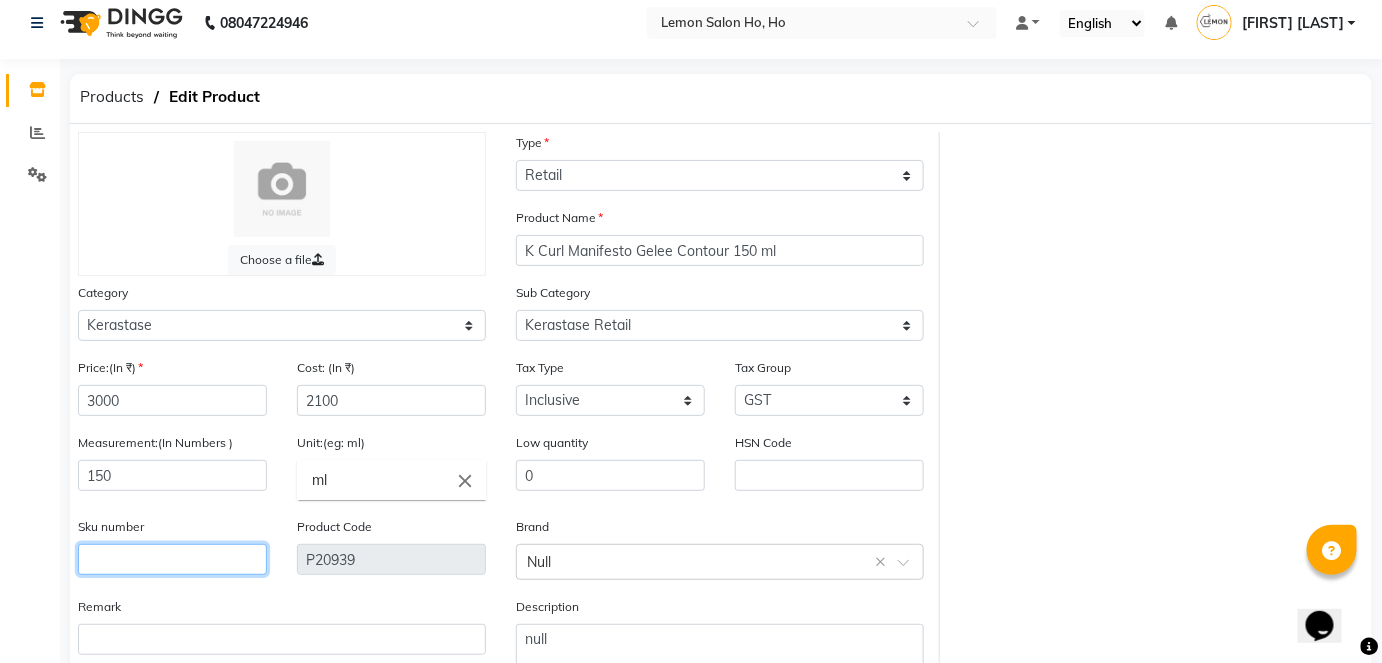 click 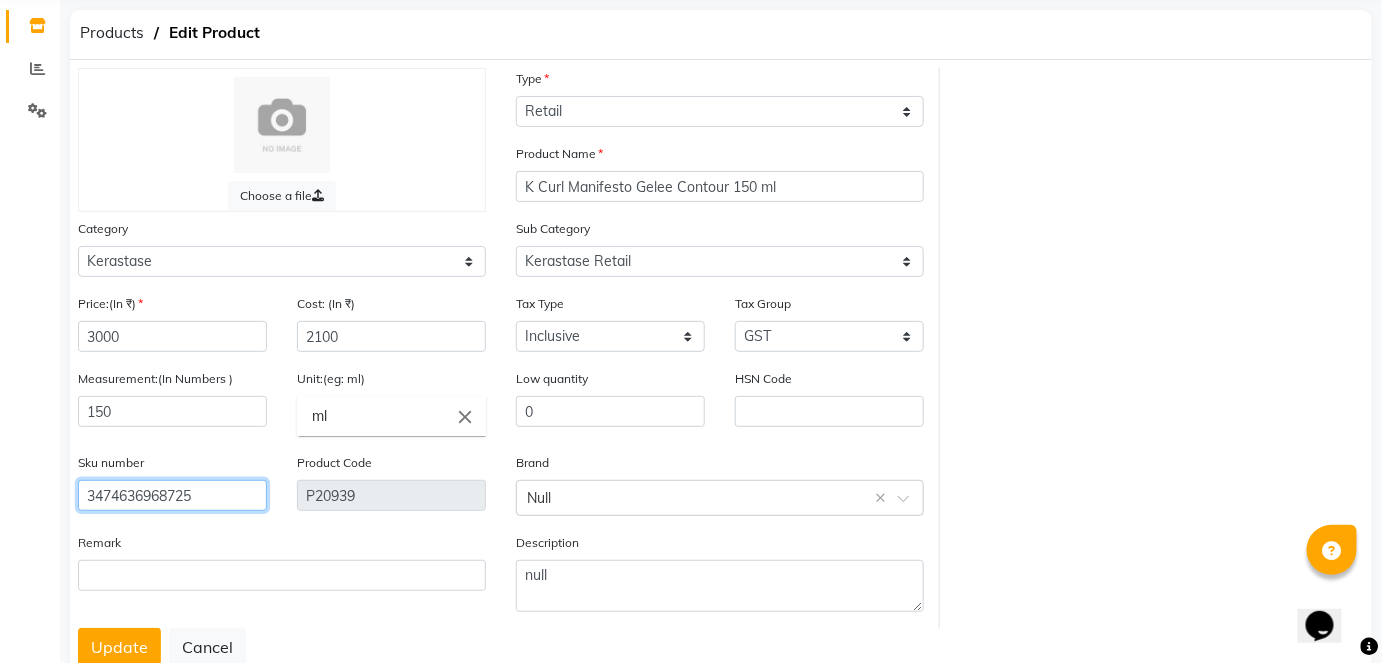 scroll, scrollTop: 138, scrollLeft: 0, axis: vertical 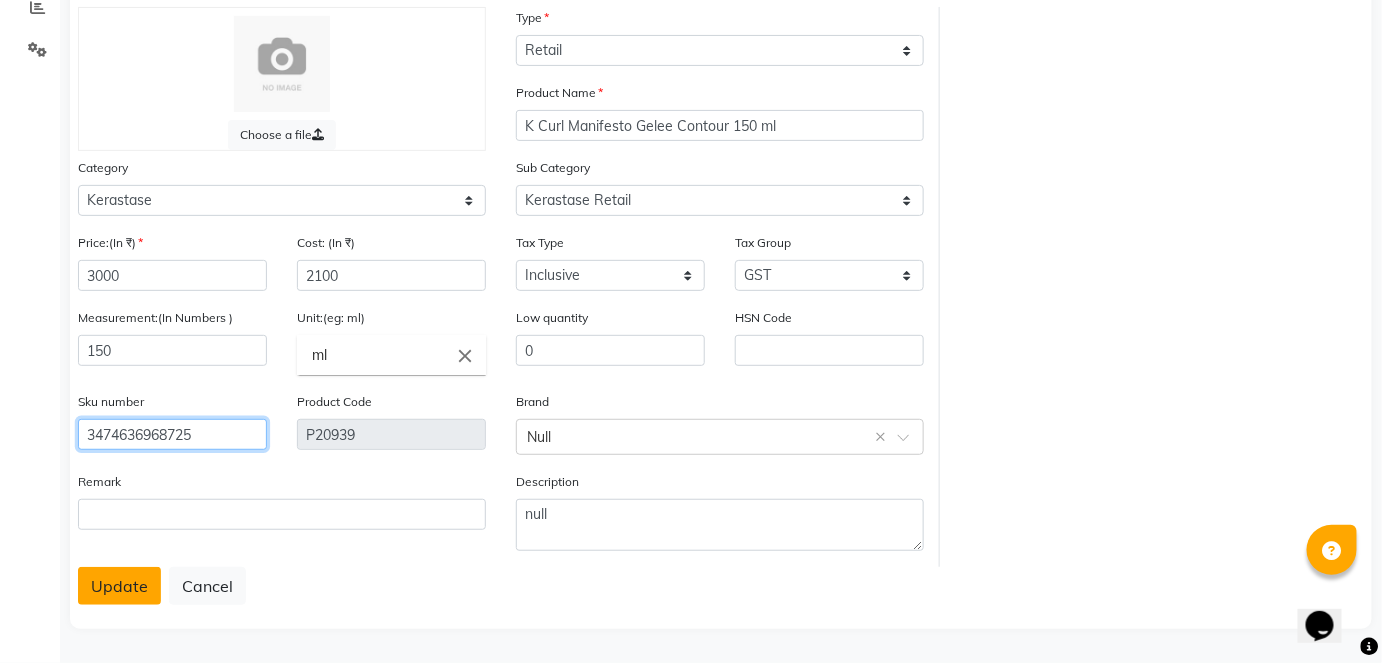 type on "3474636968725" 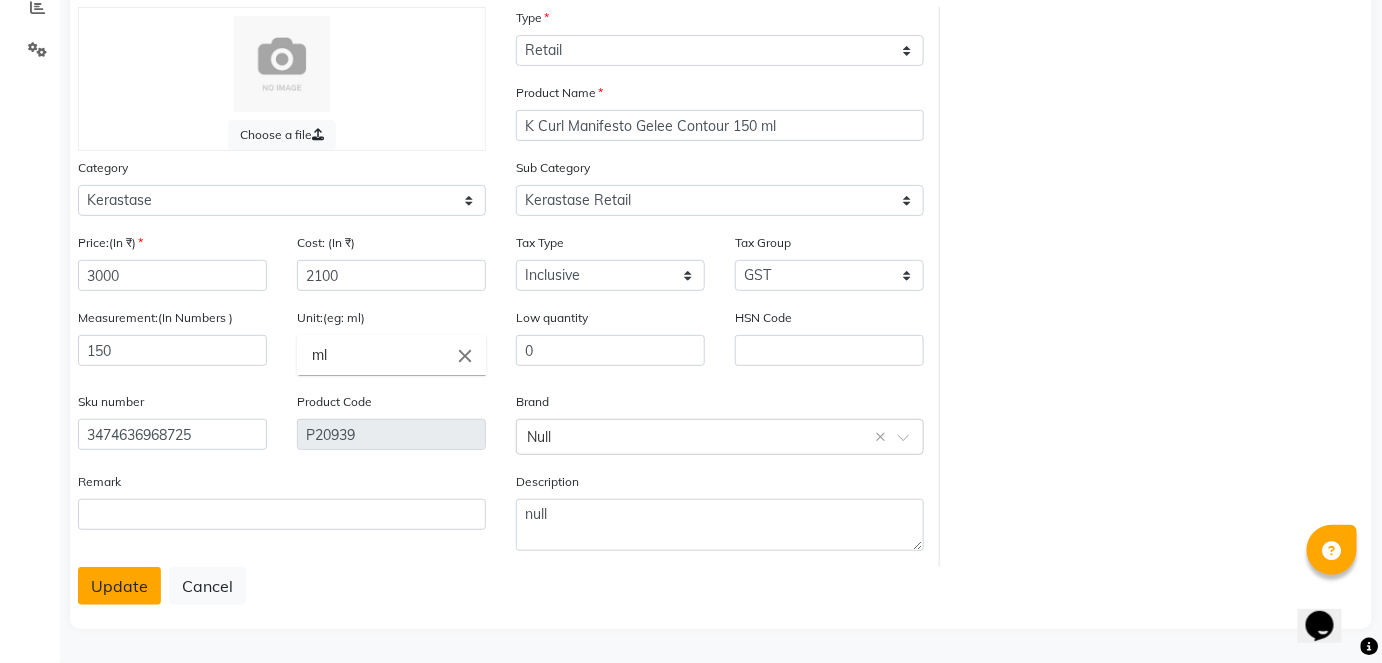 click on "Update" 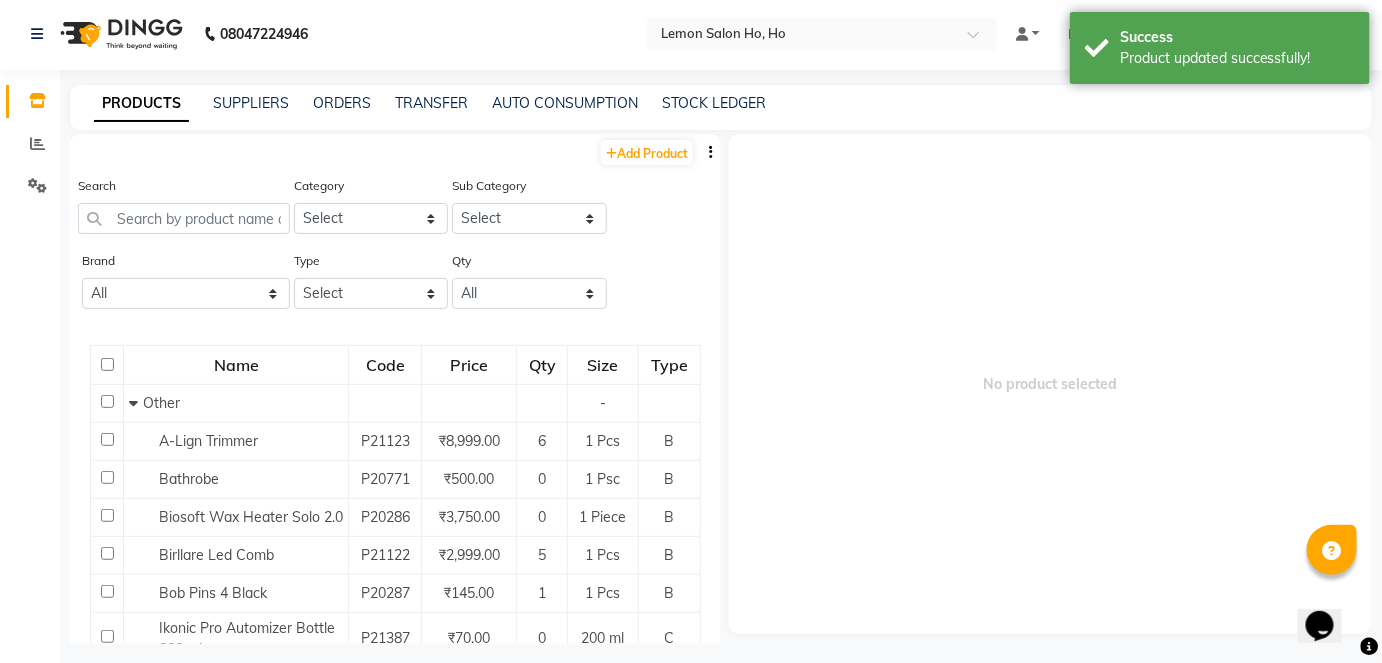 scroll, scrollTop: 13, scrollLeft: 0, axis: vertical 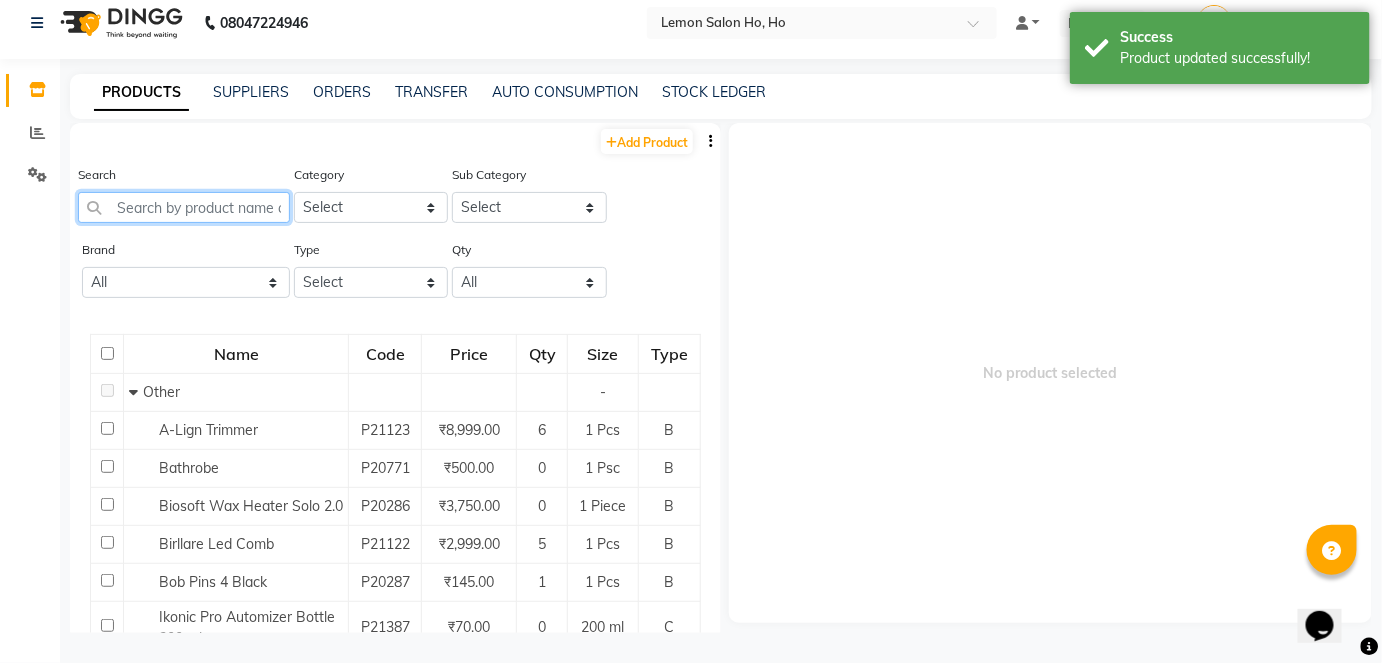 click 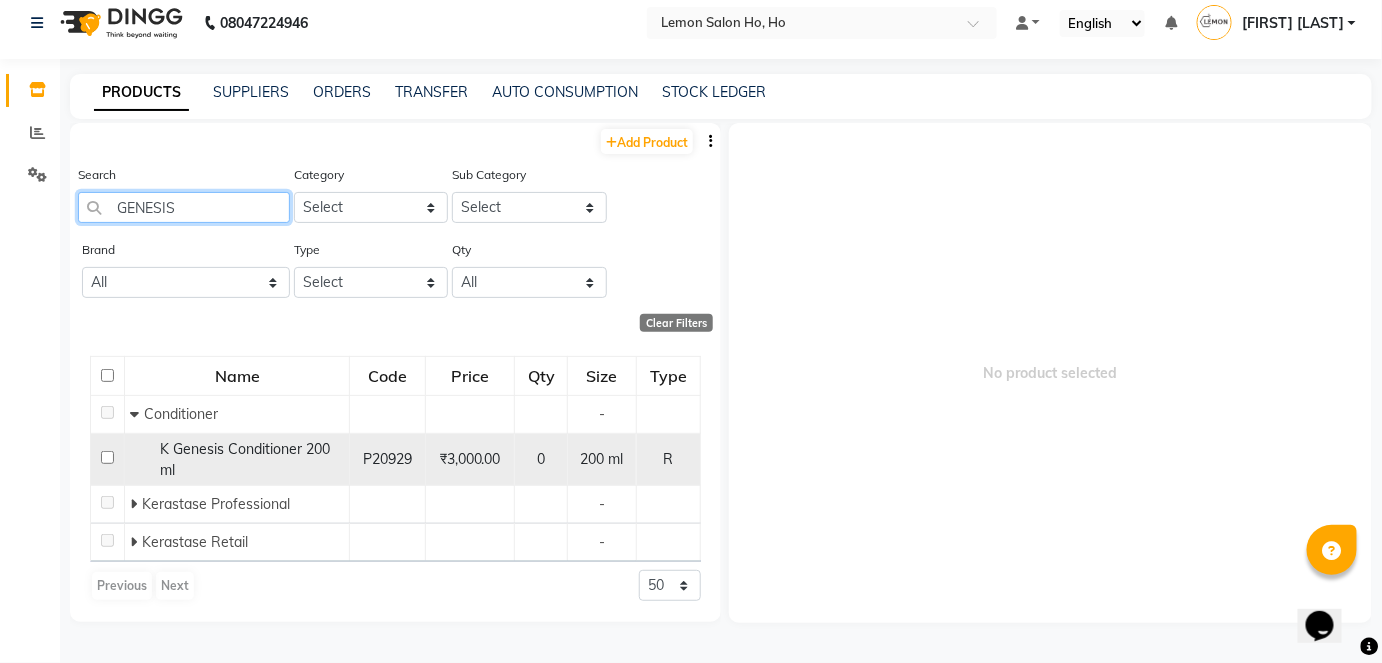type on "GENESIS" 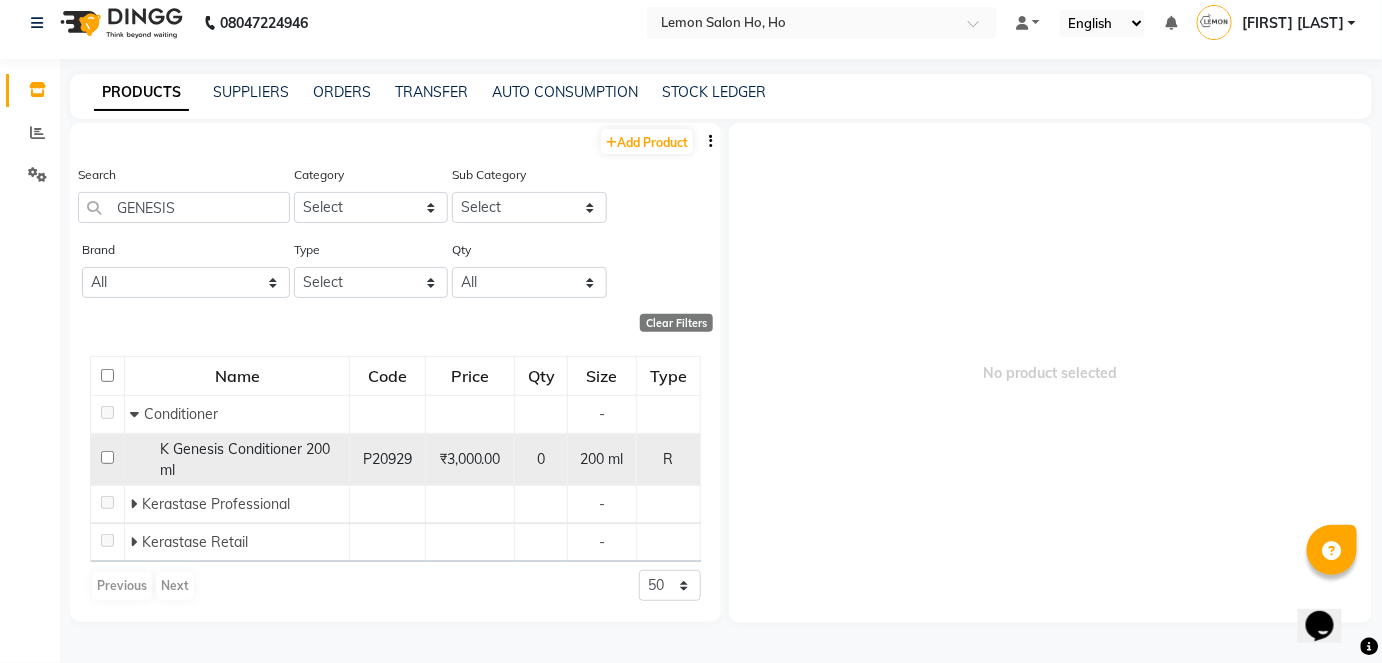 click 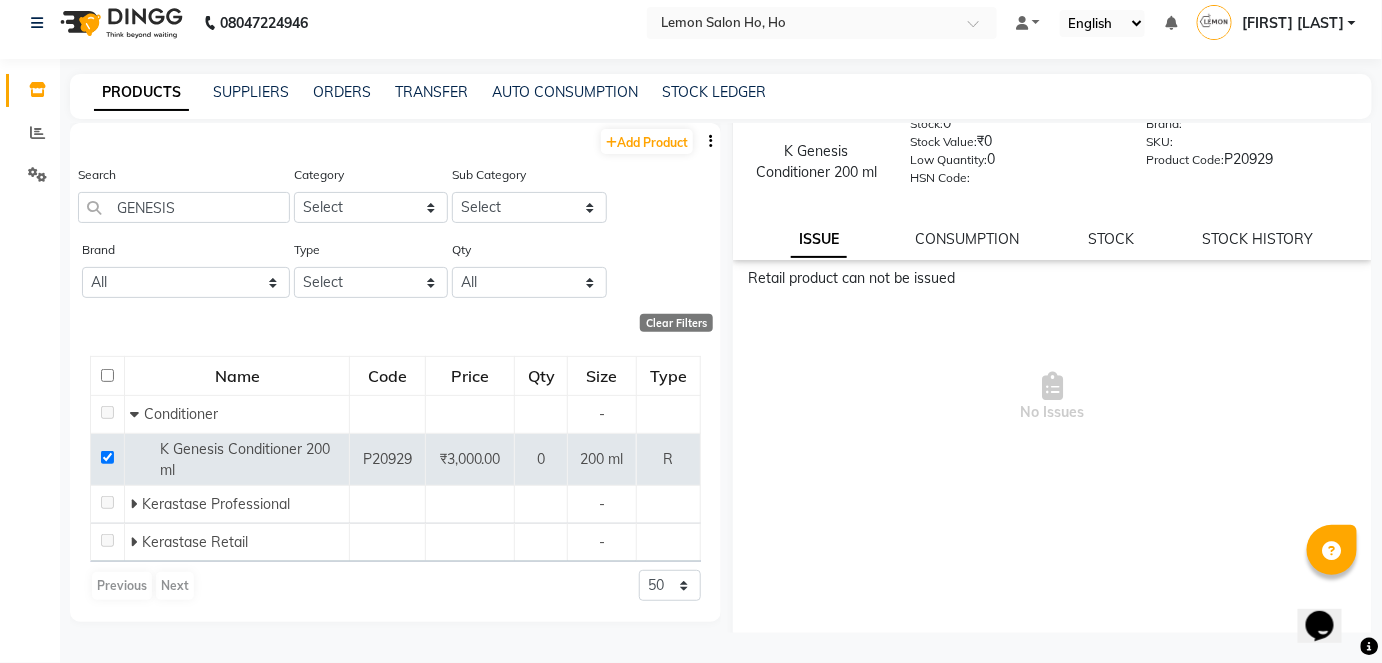 scroll, scrollTop: 0, scrollLeft: 0, axis: both 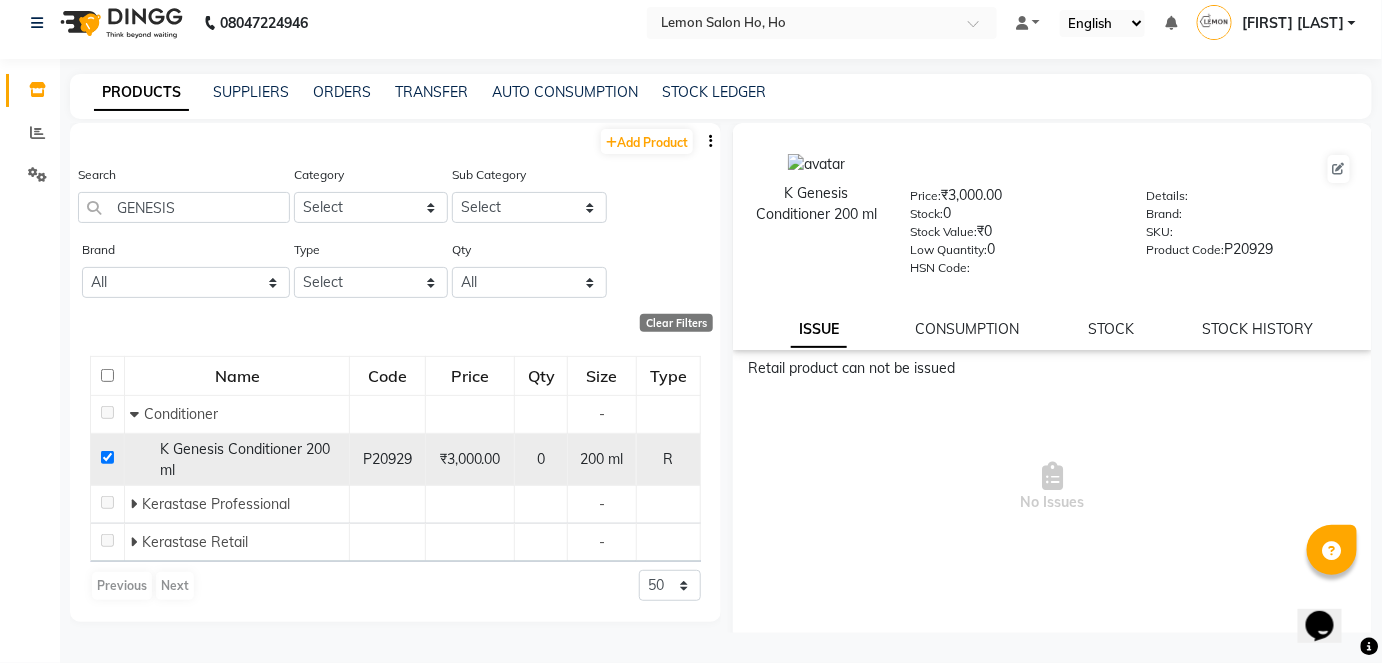 click 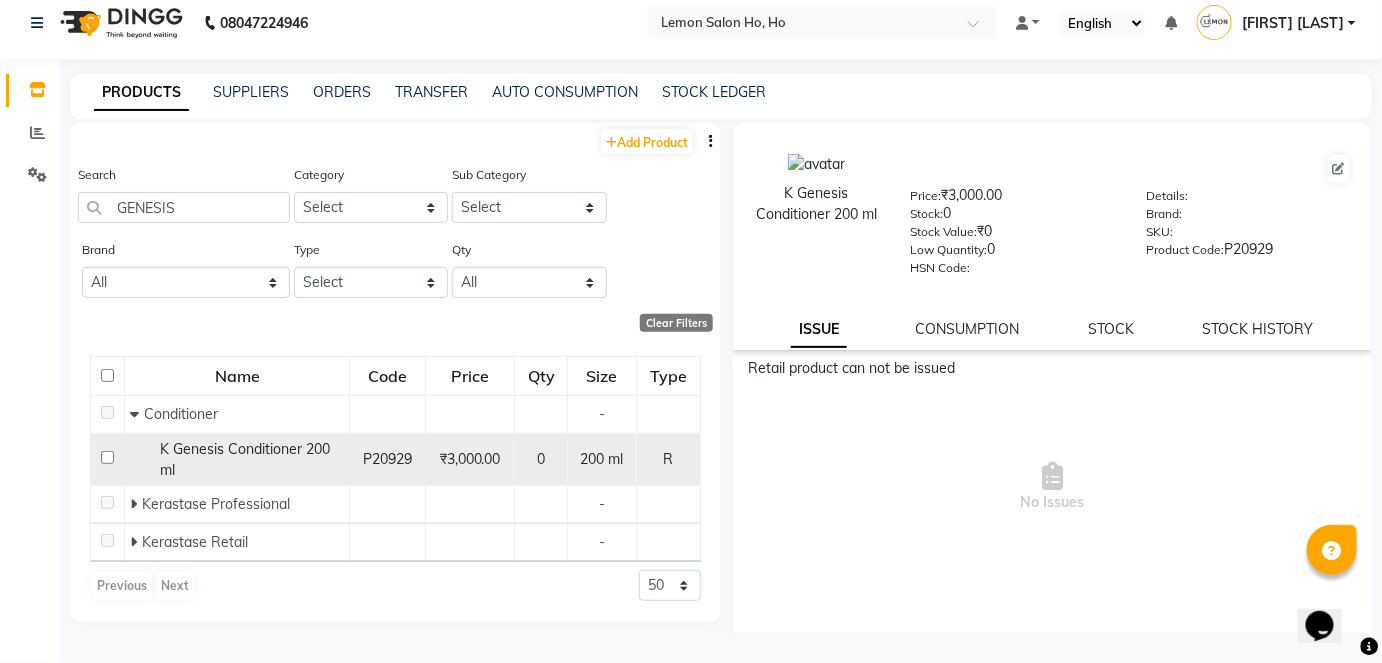 checkbox on "false" 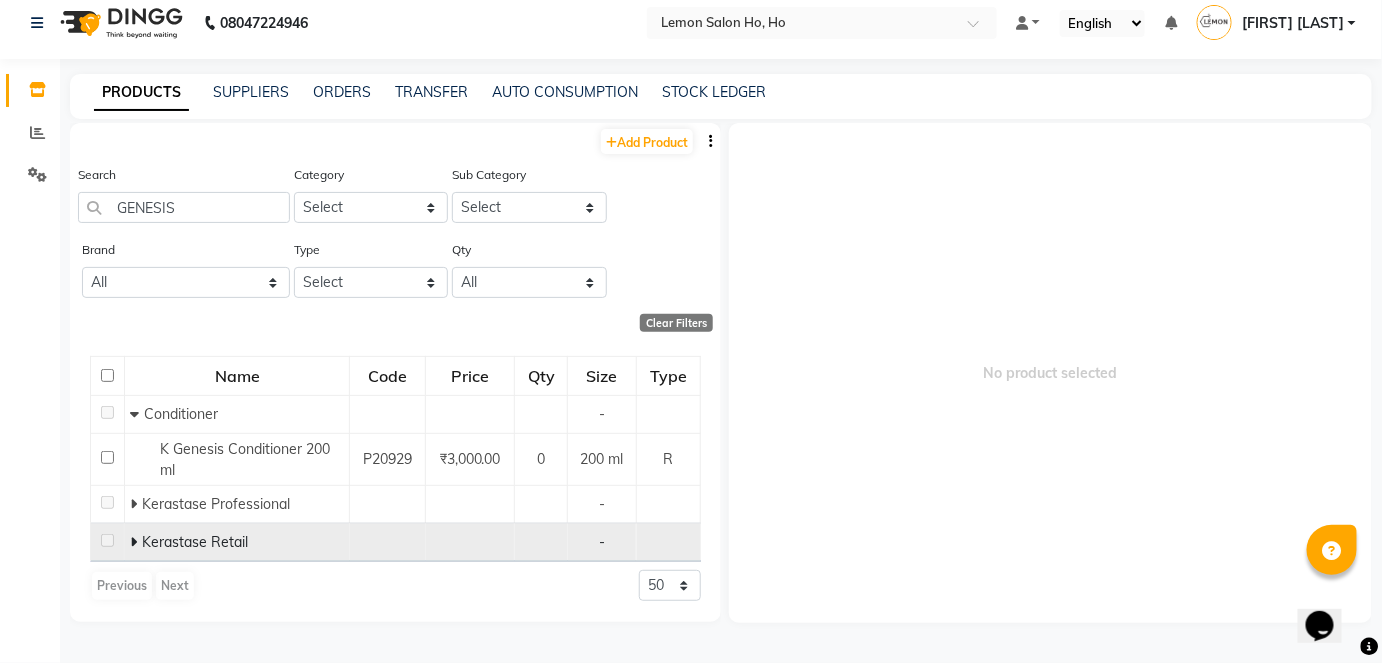 click 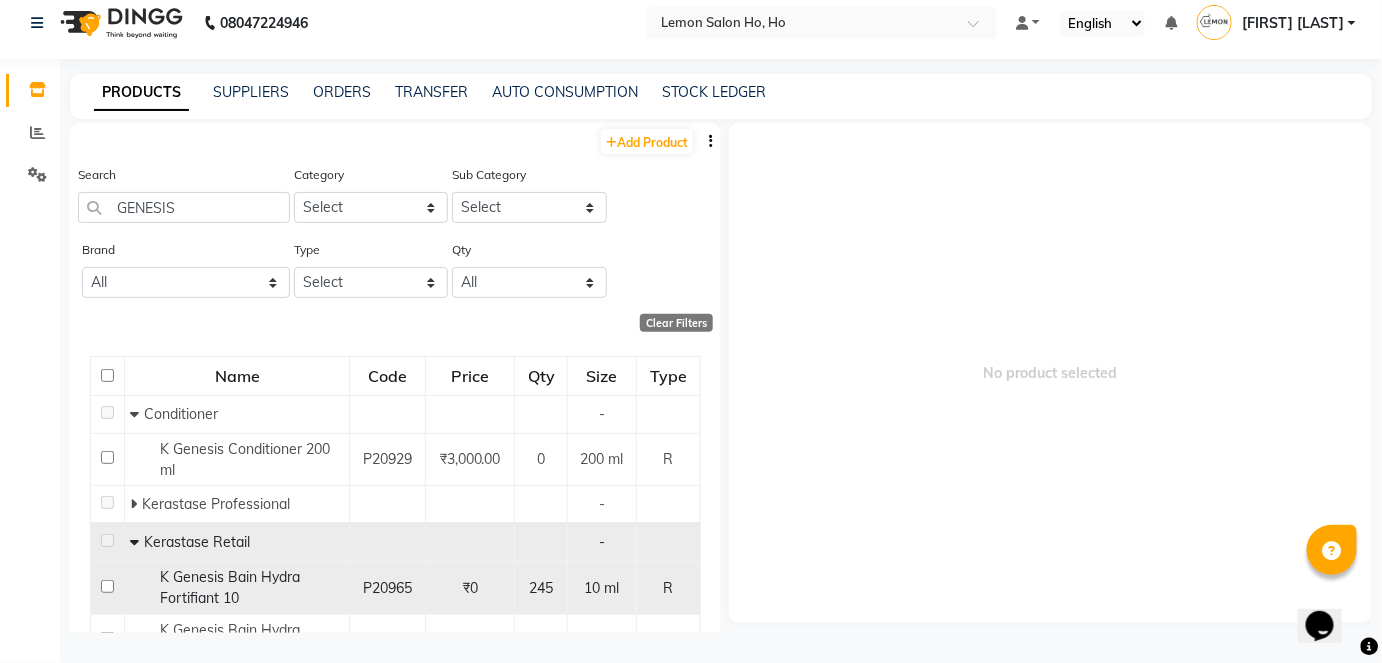 click 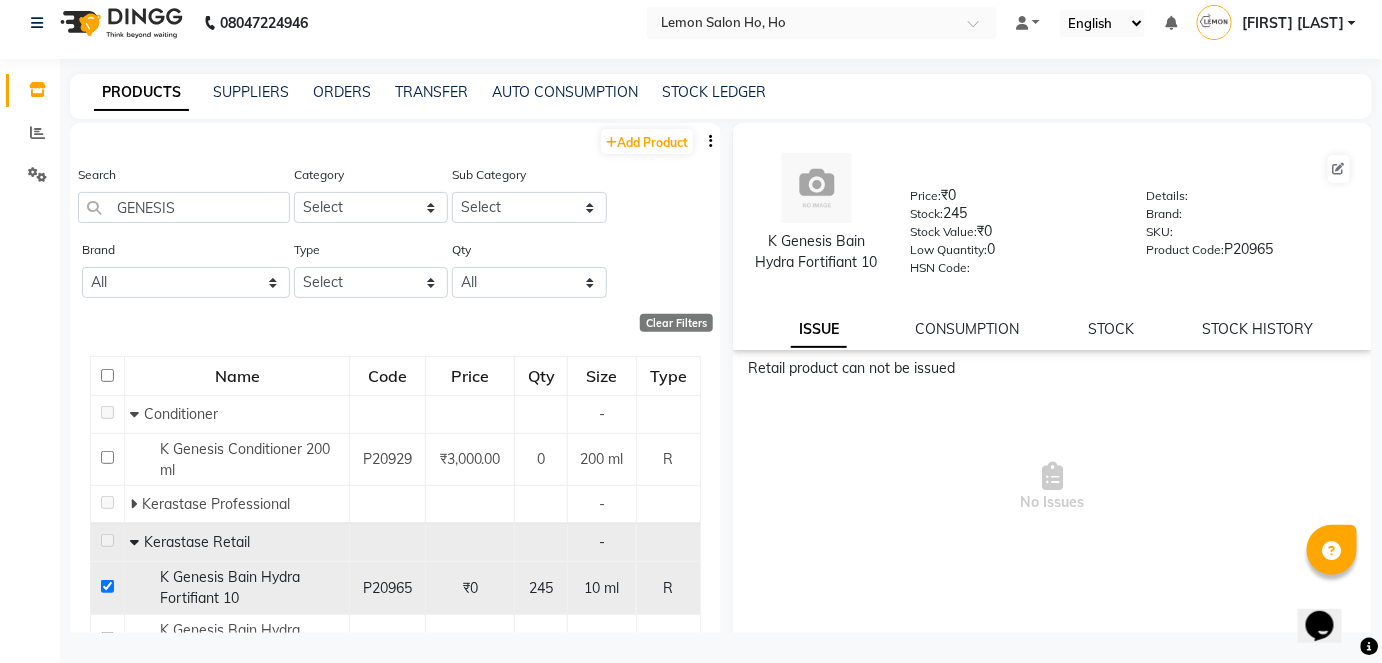click 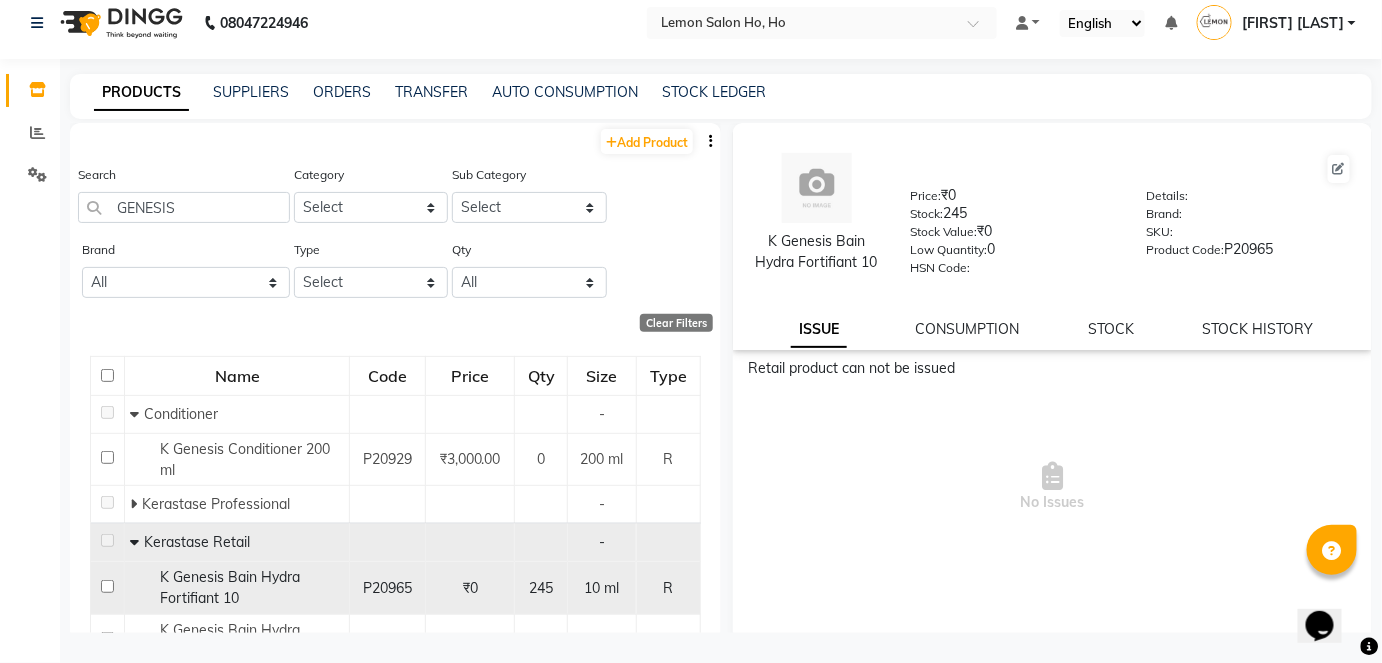 checkbox on "false" 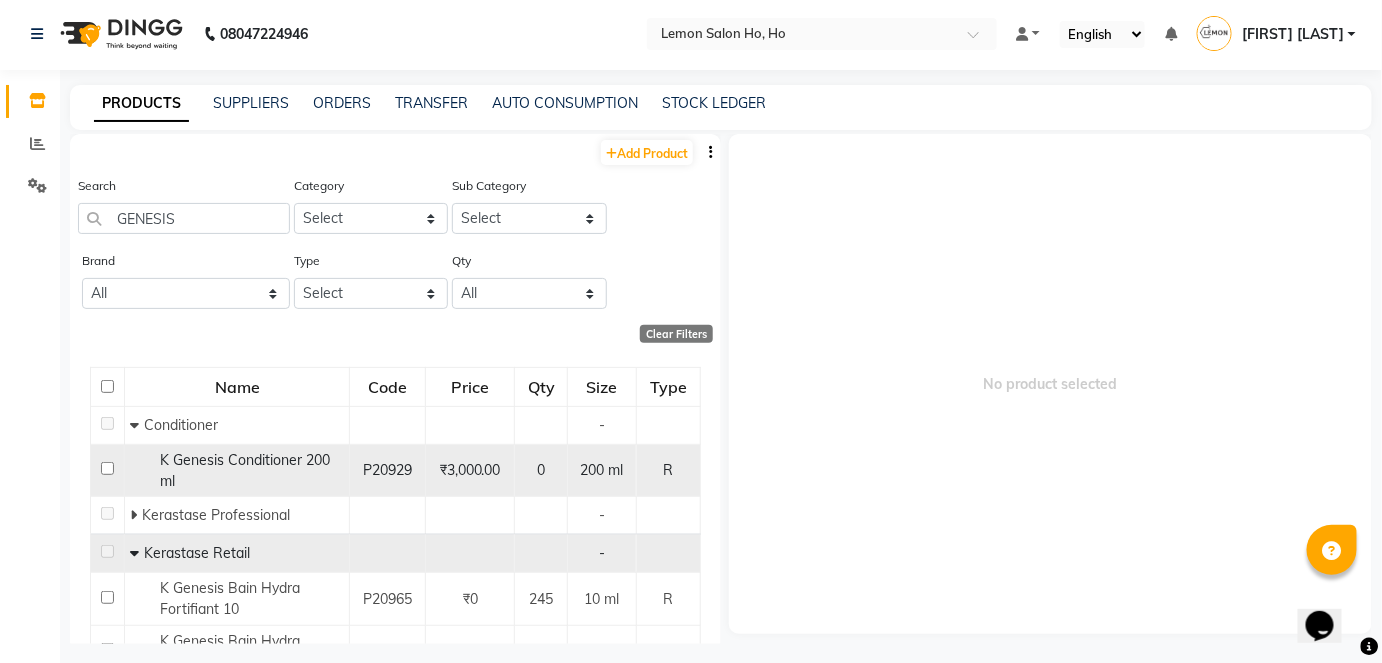 scroll, scrollTop: 0, scrollLeft: 0, axis: both 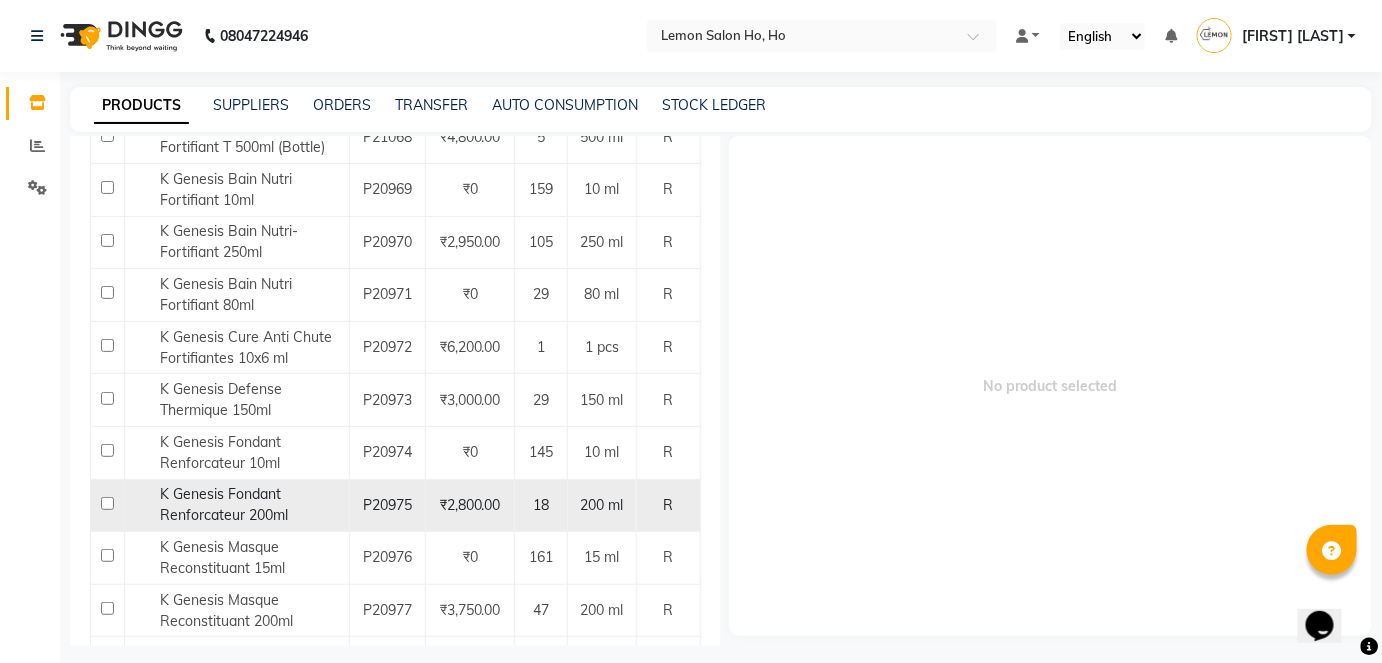 click 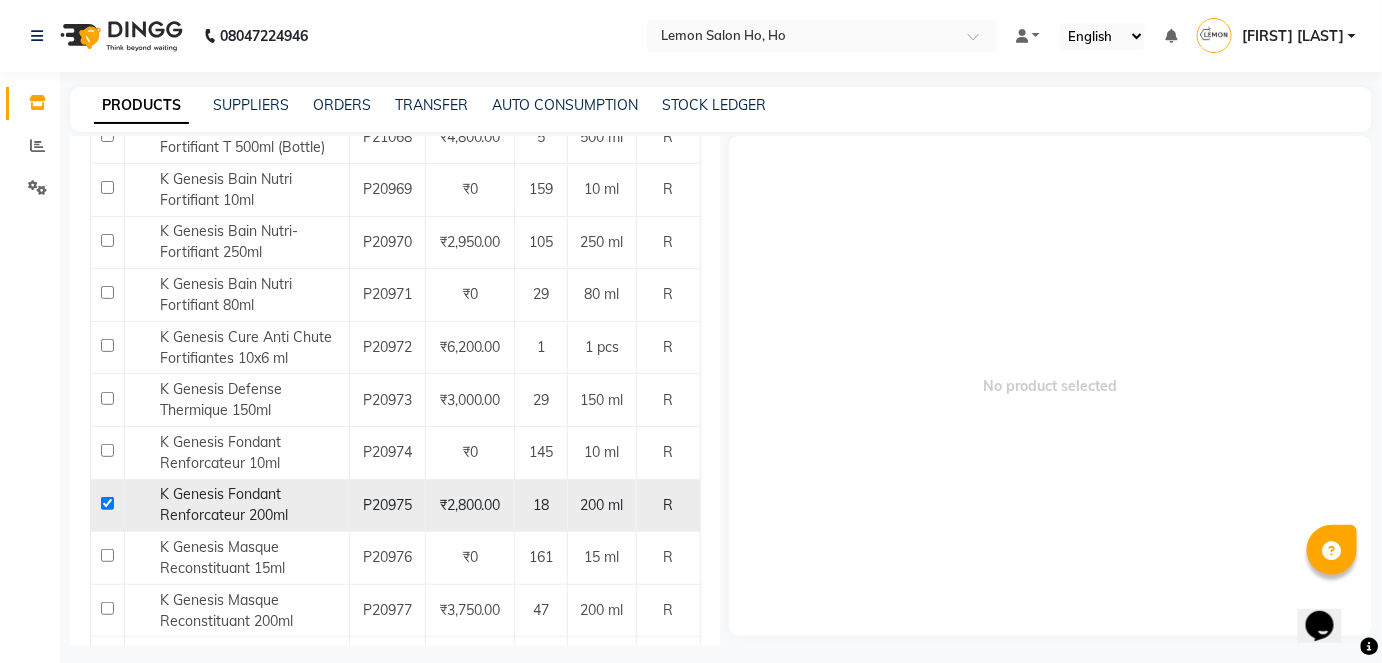 checkbox on "true" 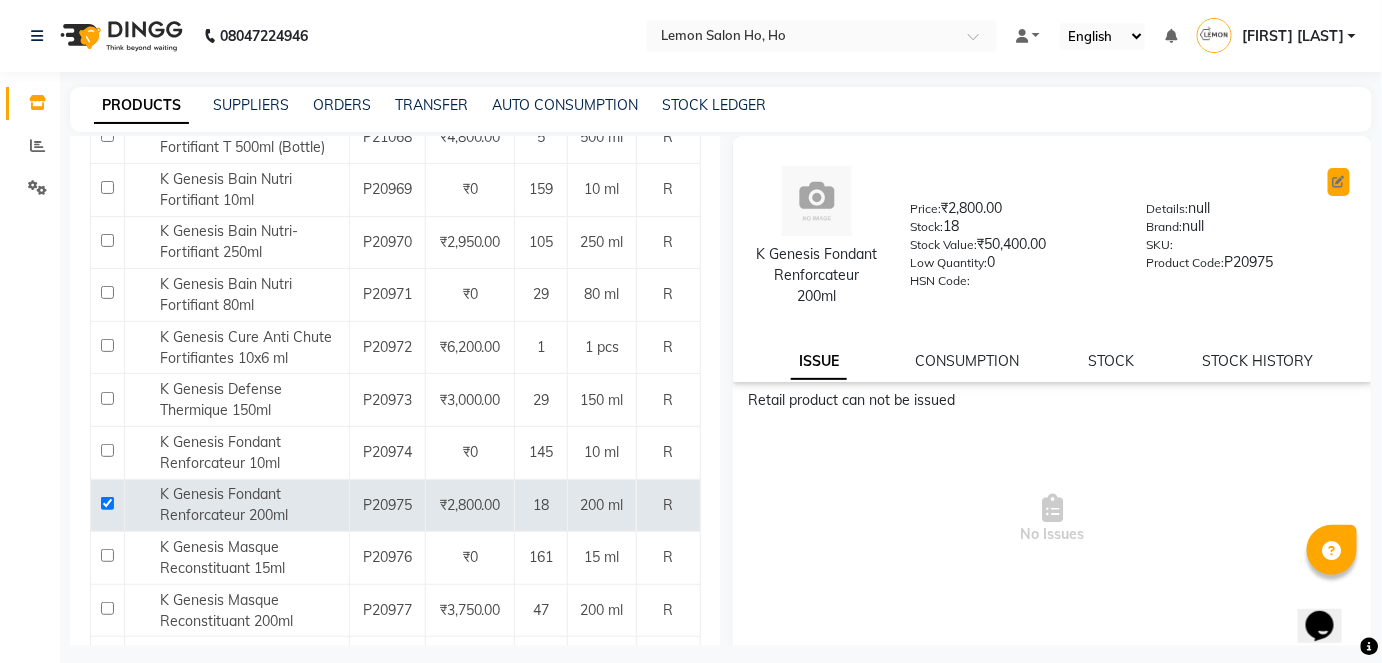 click 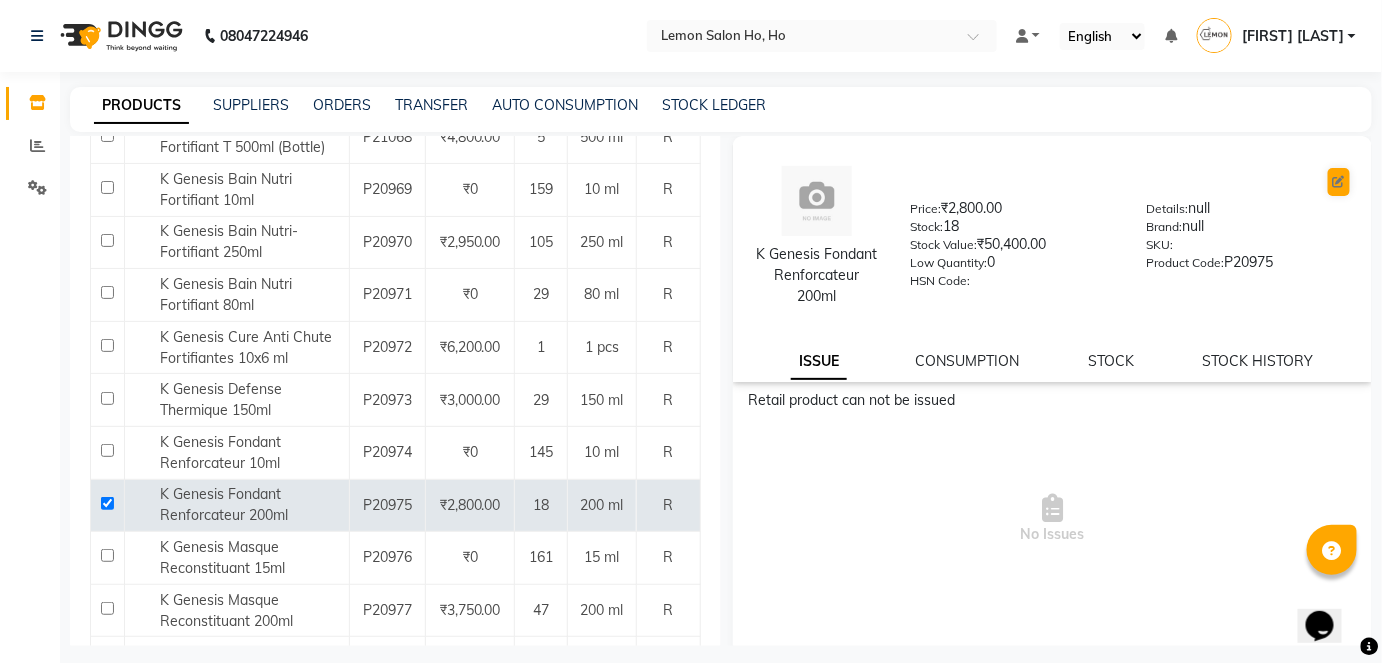 select on "true" 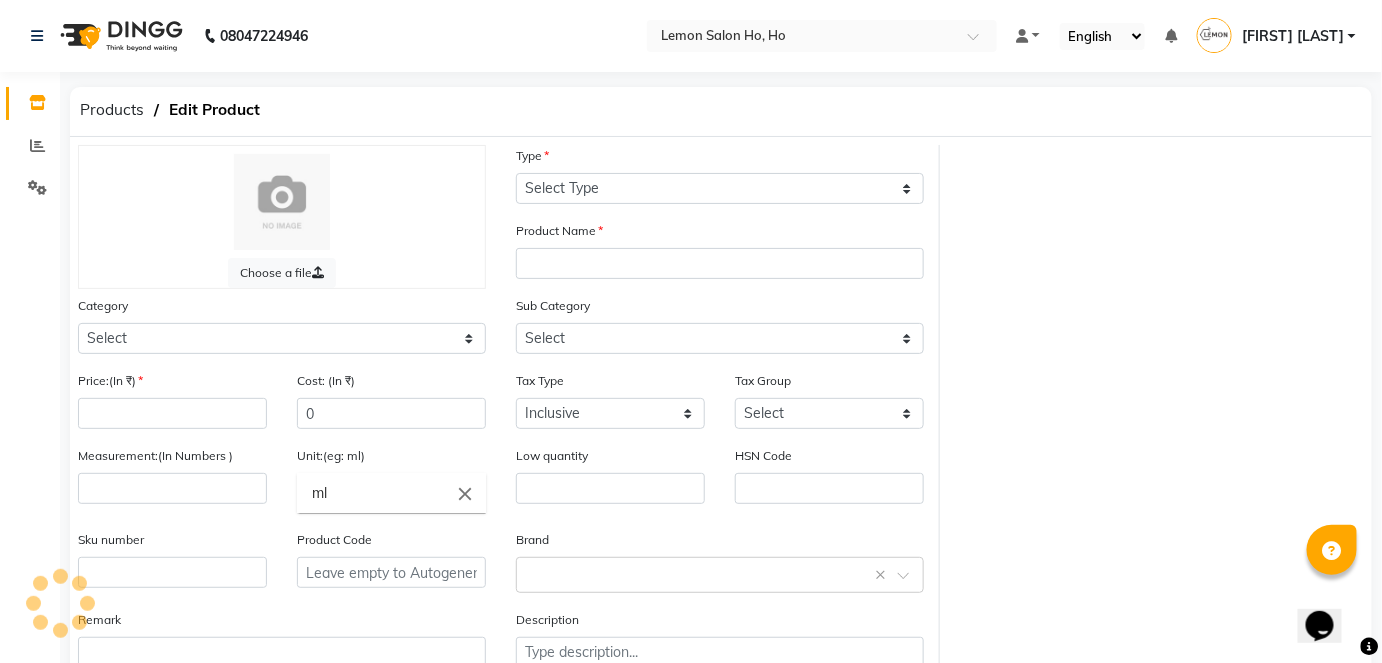 select on "R" 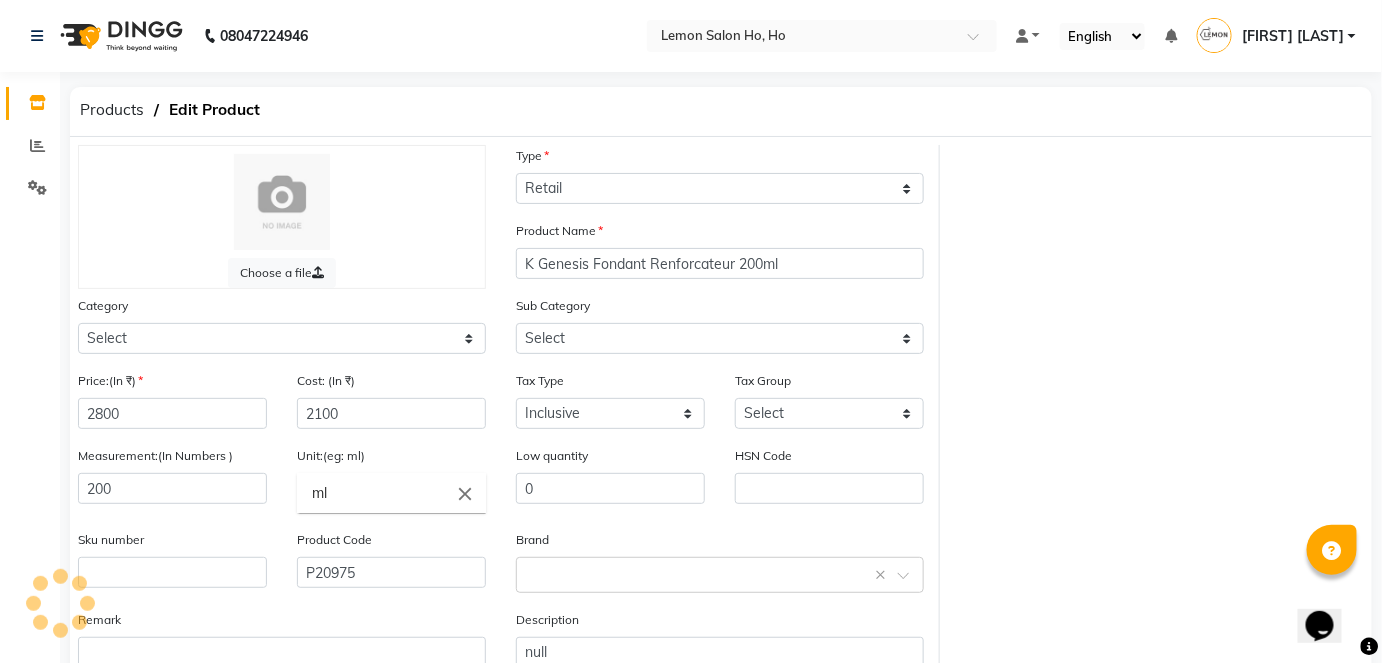 select on "213702150" 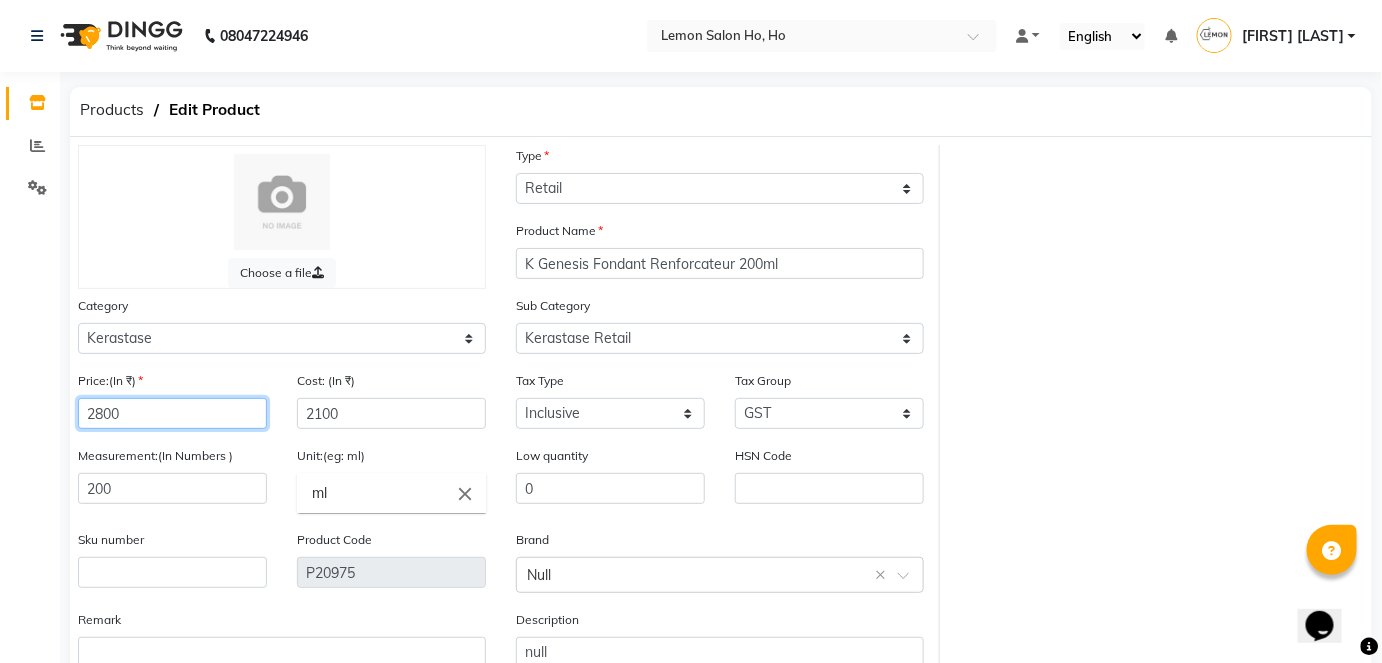 click on "2800" 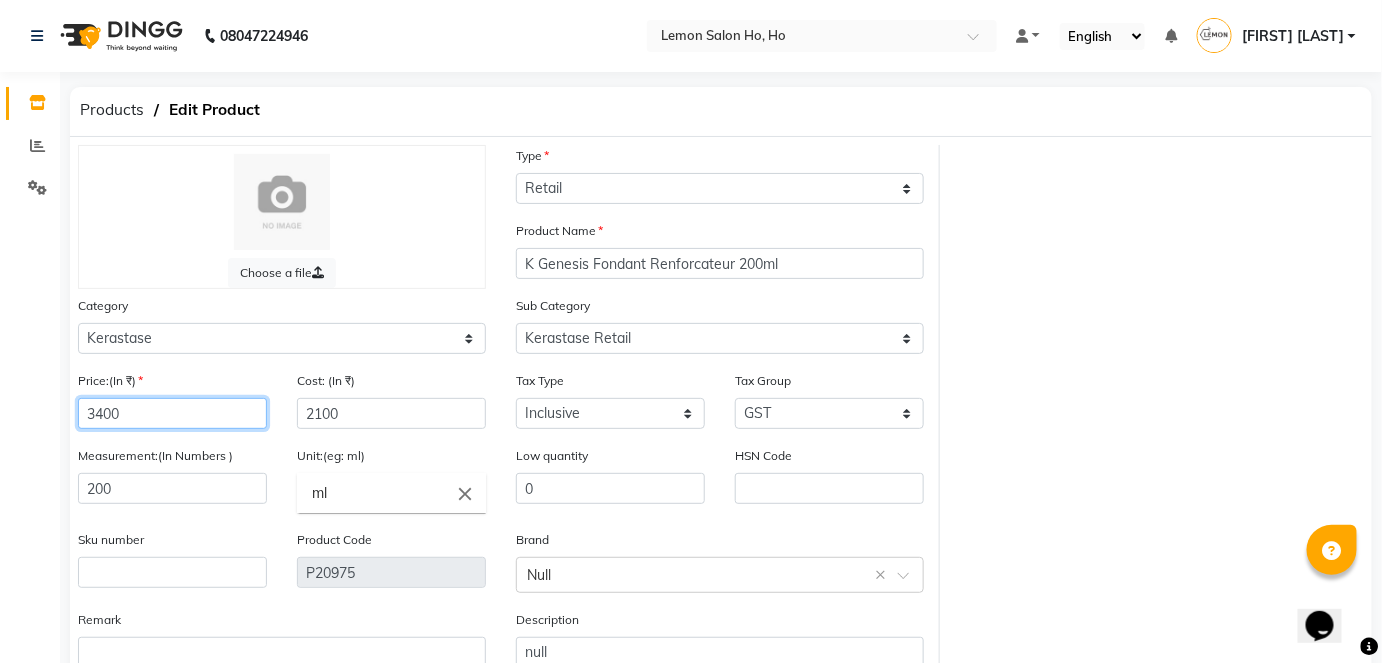 type on "3400" 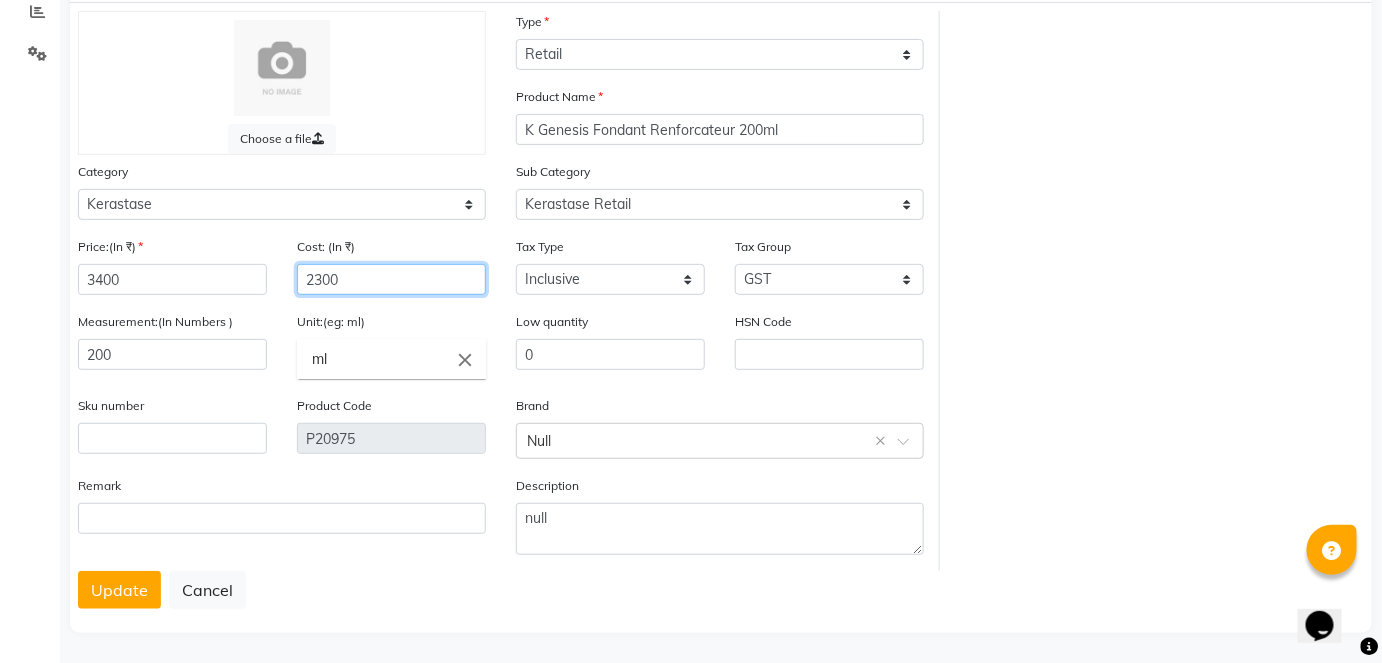 scroll, scrollTop: 138, scrollLeft: 0, axis: vertical 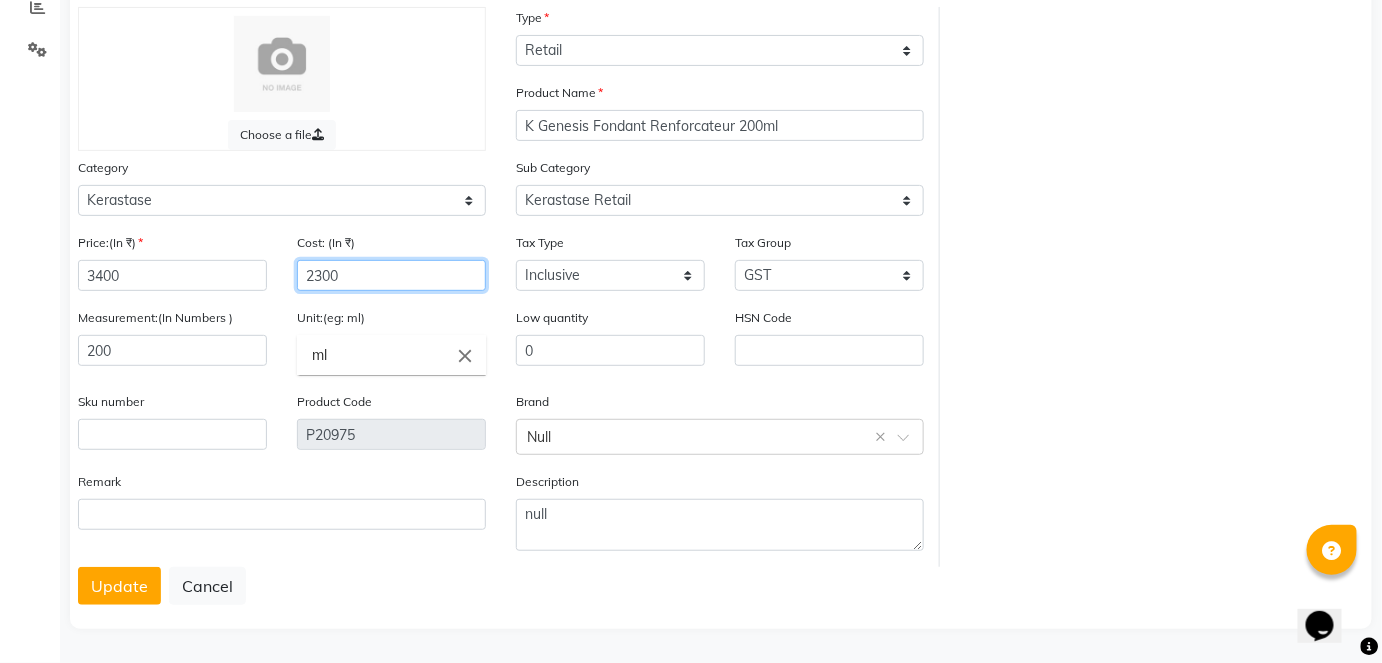 type on "2300" 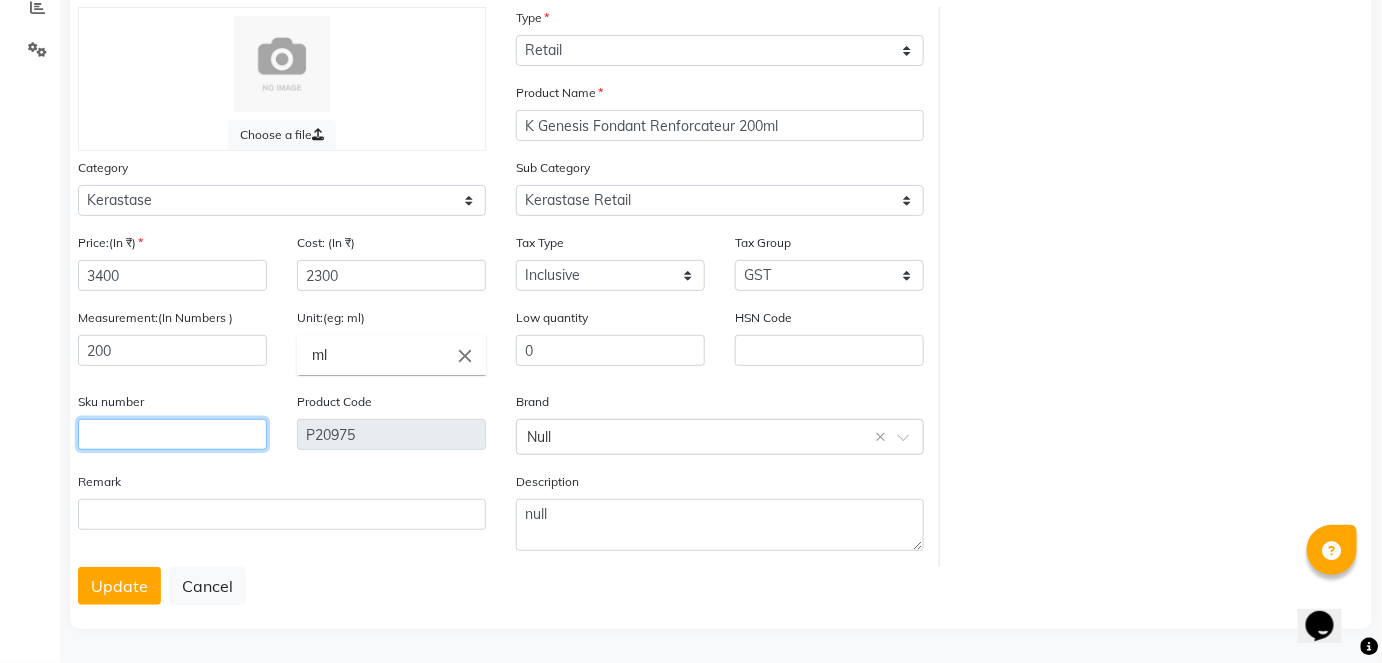click 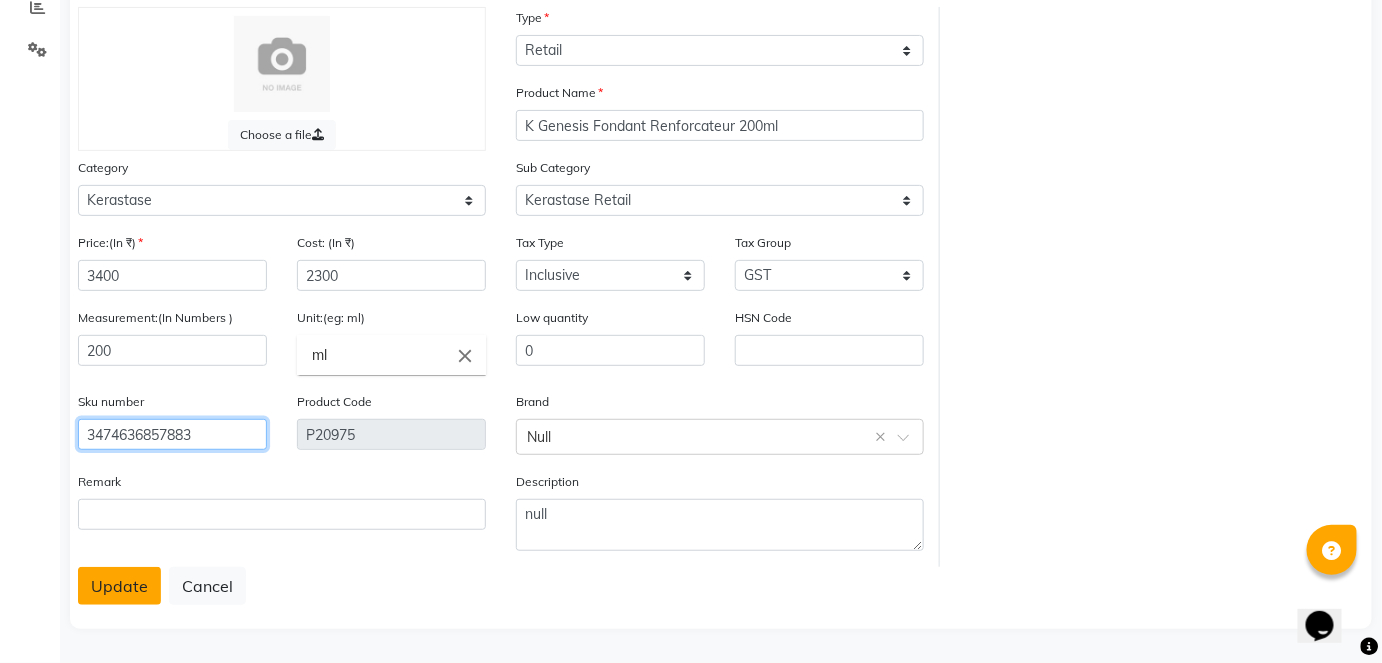 type on "3474636857883" 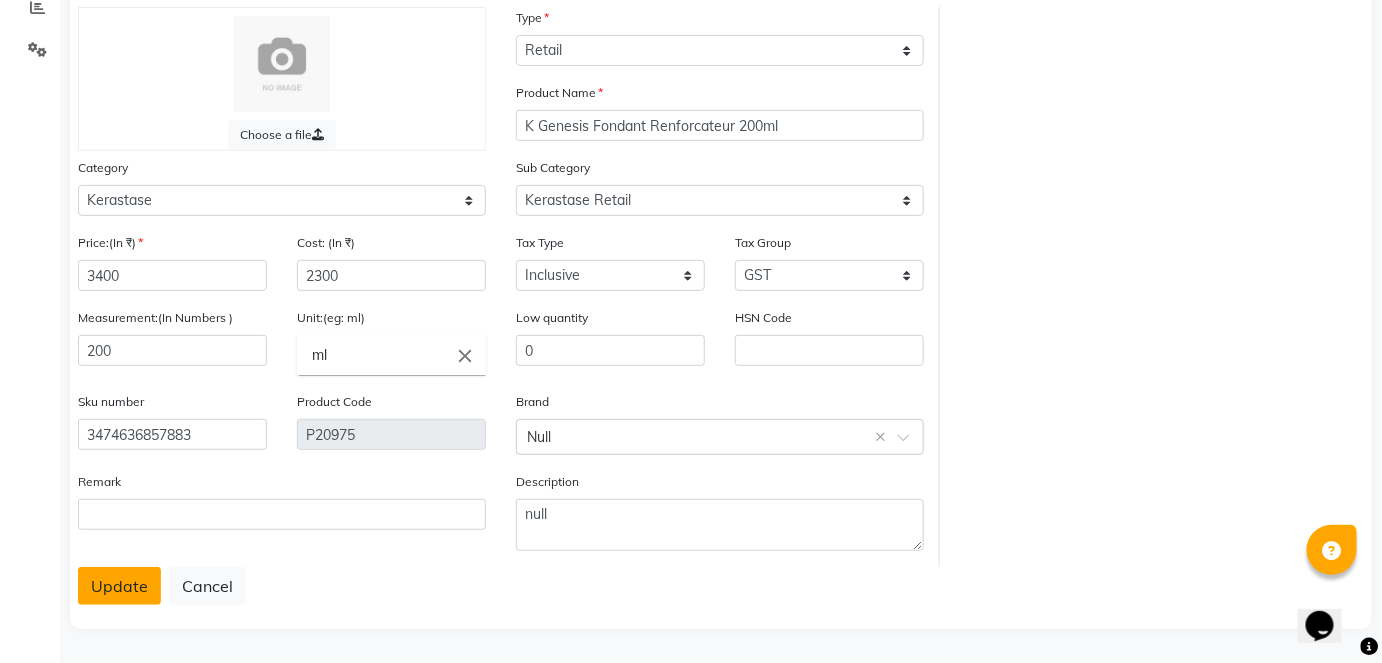 click on "Update" 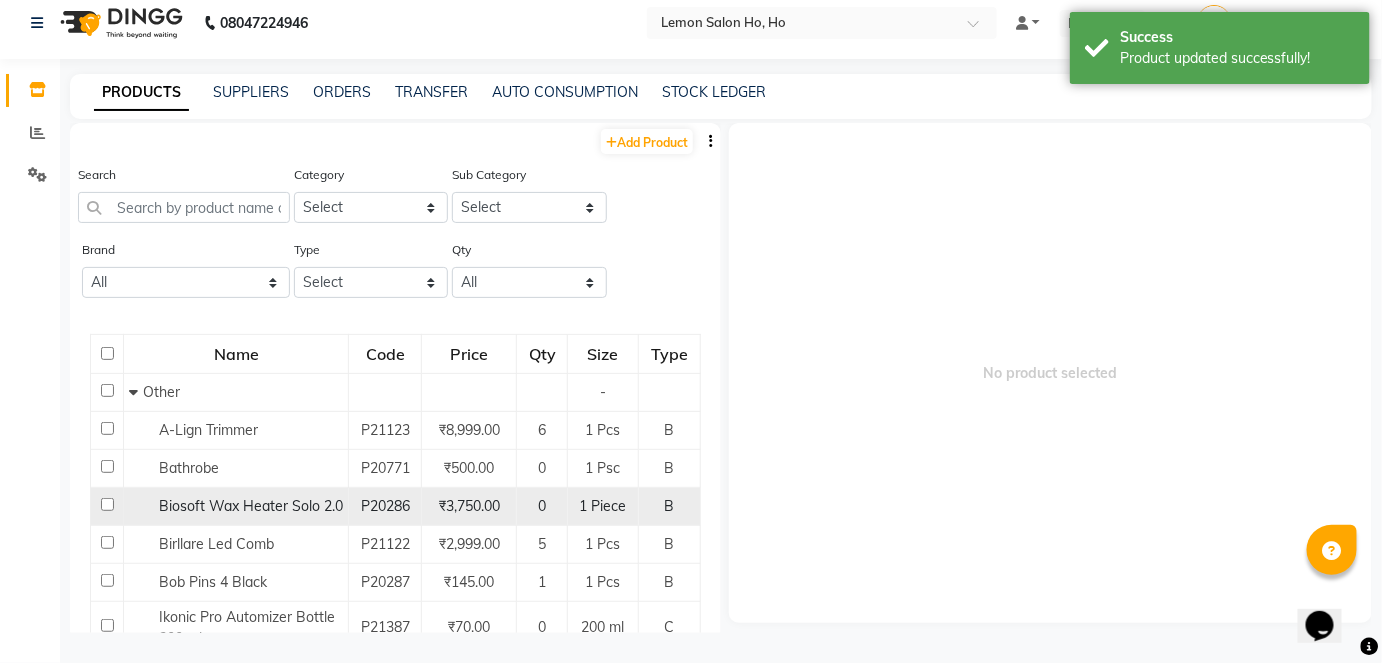 scroll, scrollTop: 13, scrollLeft: 0, axis: vertical 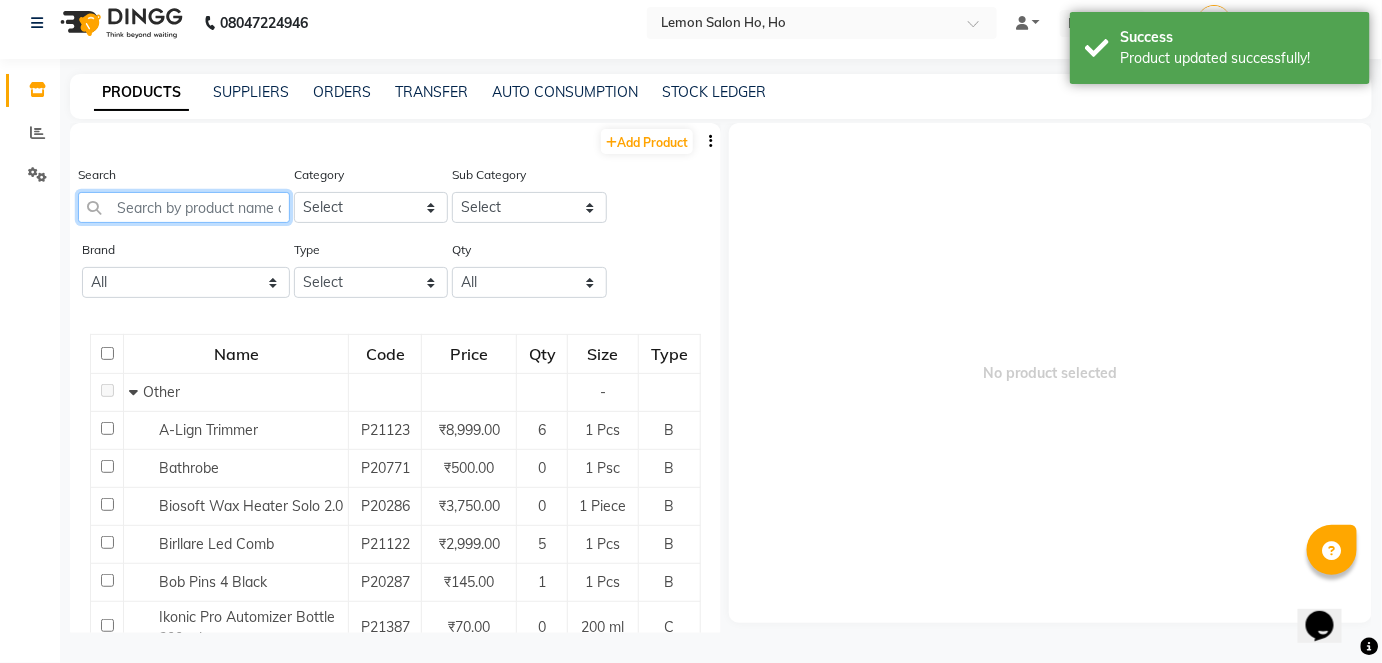 click 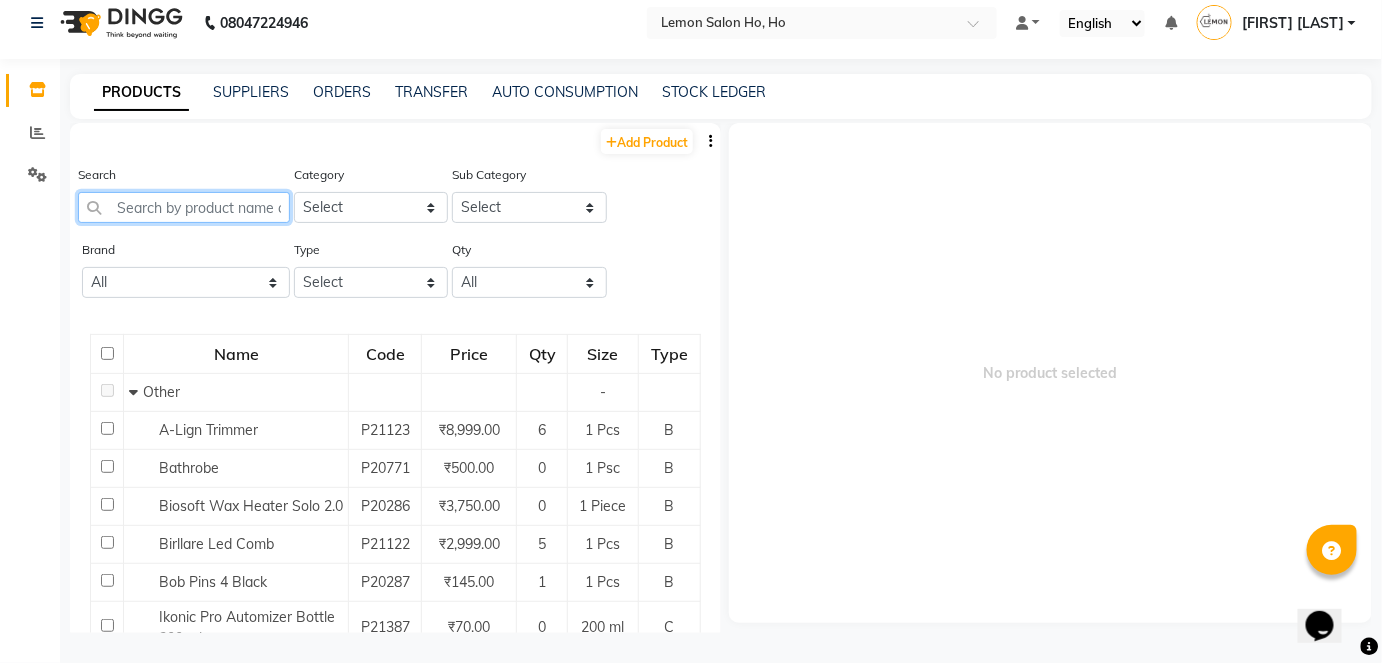 click 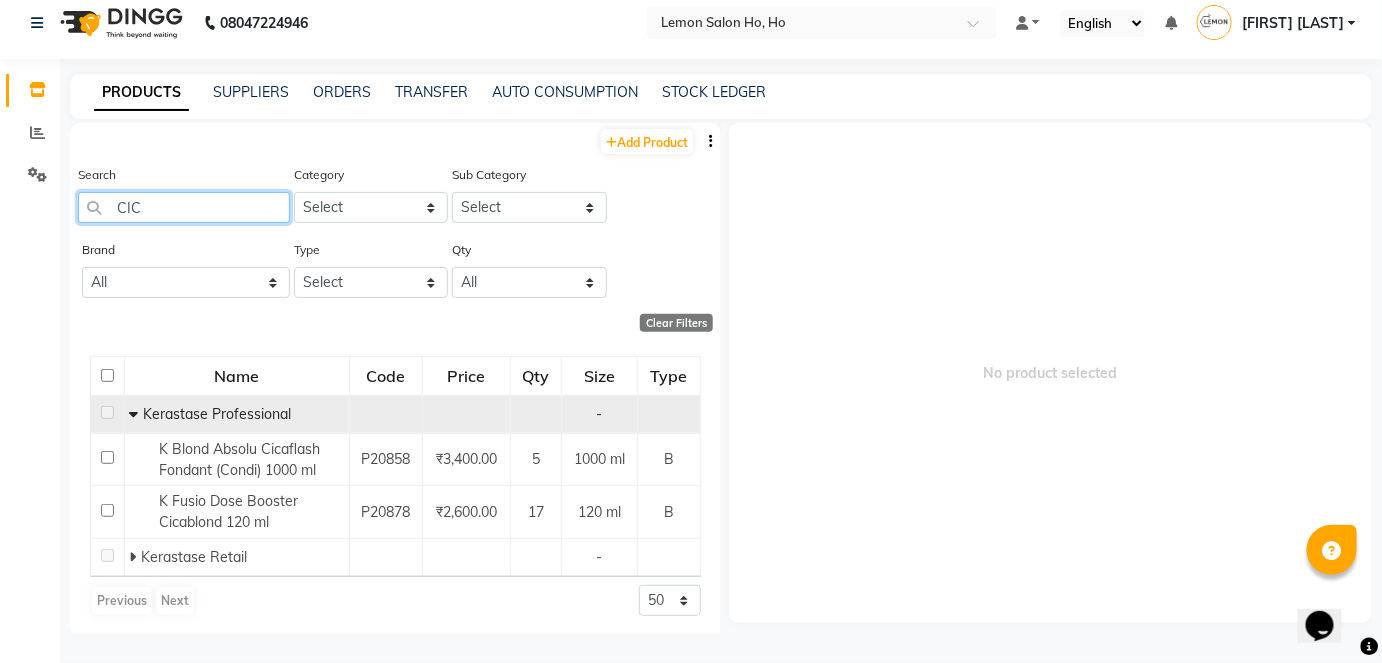 type on "CIC" 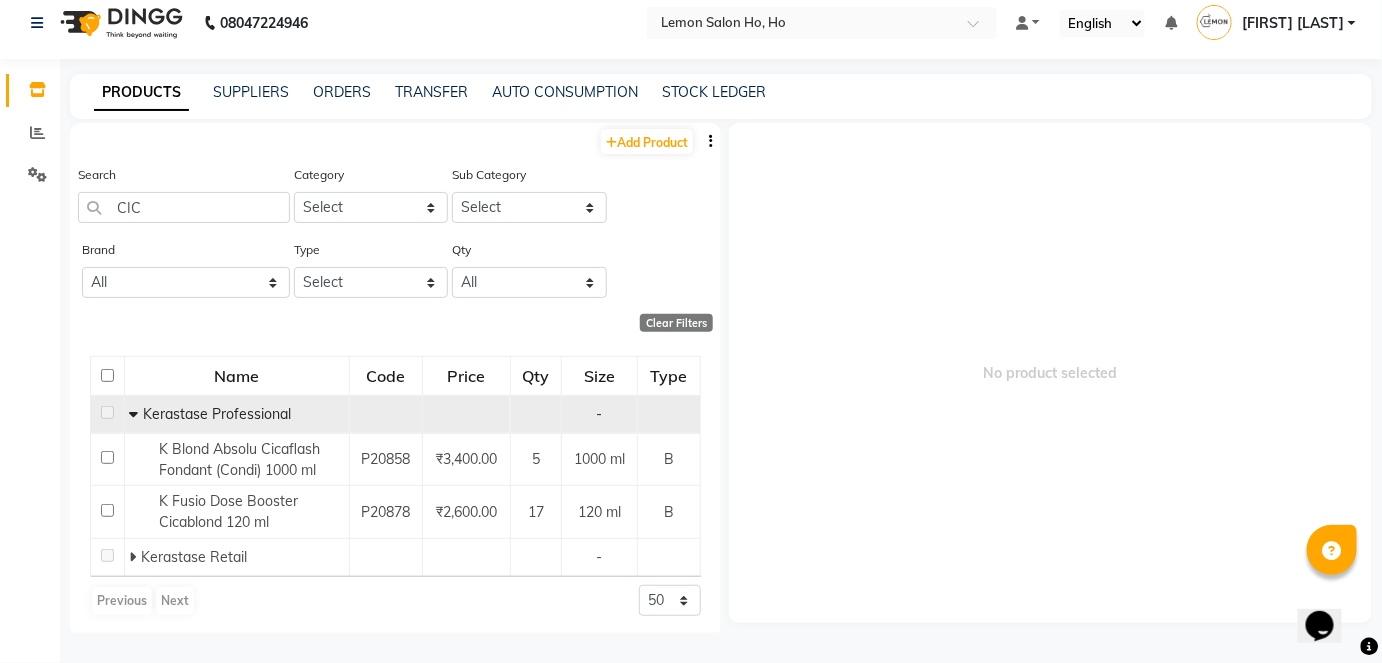 click 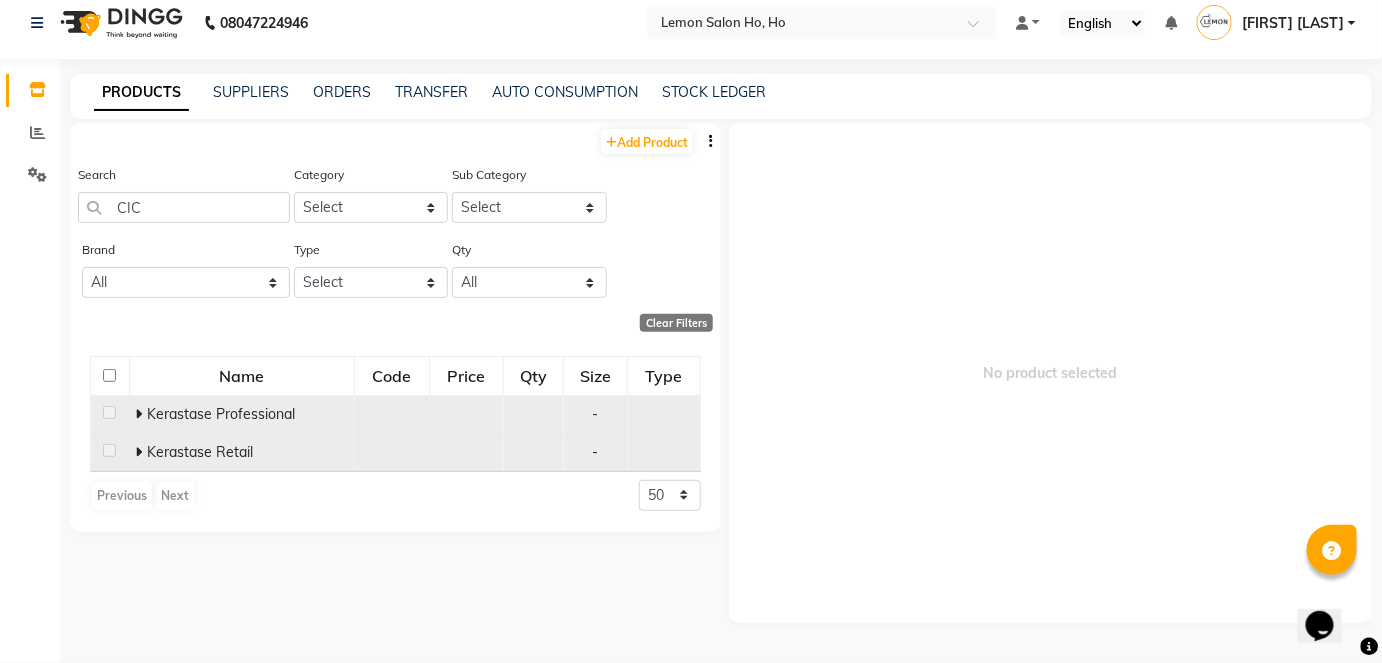click 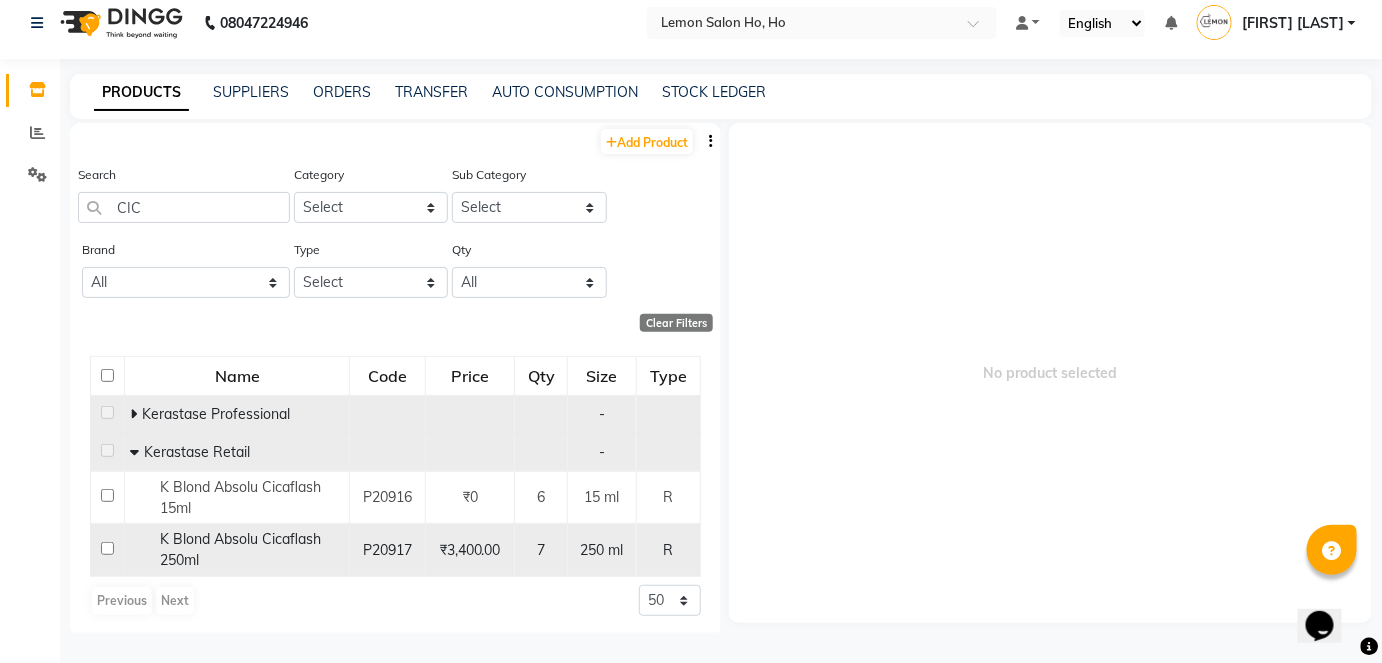click 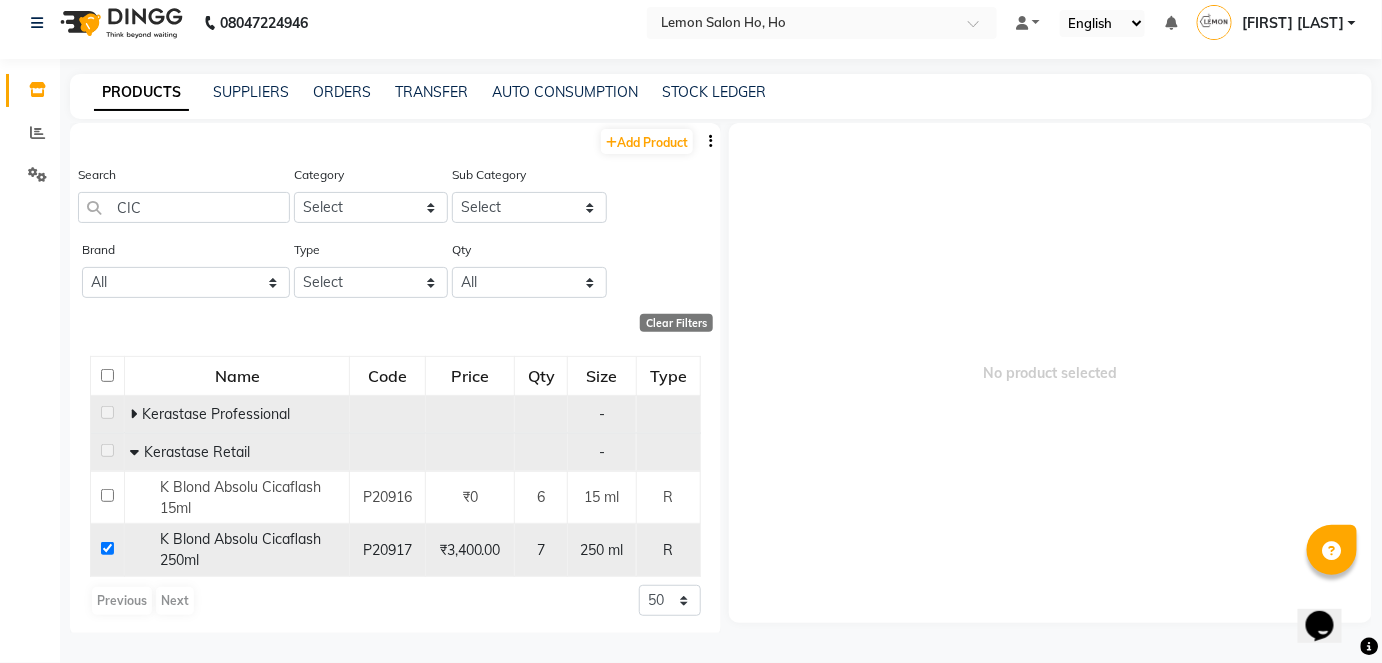 checkbox on "true" 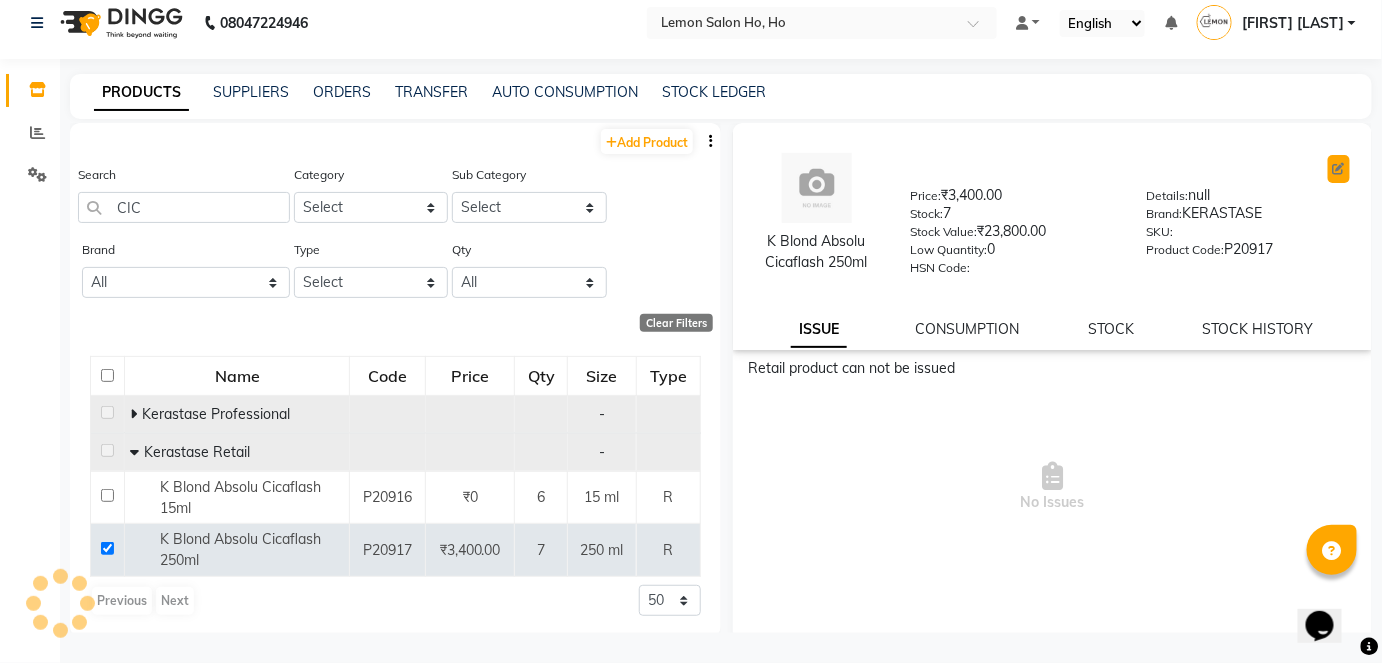 click 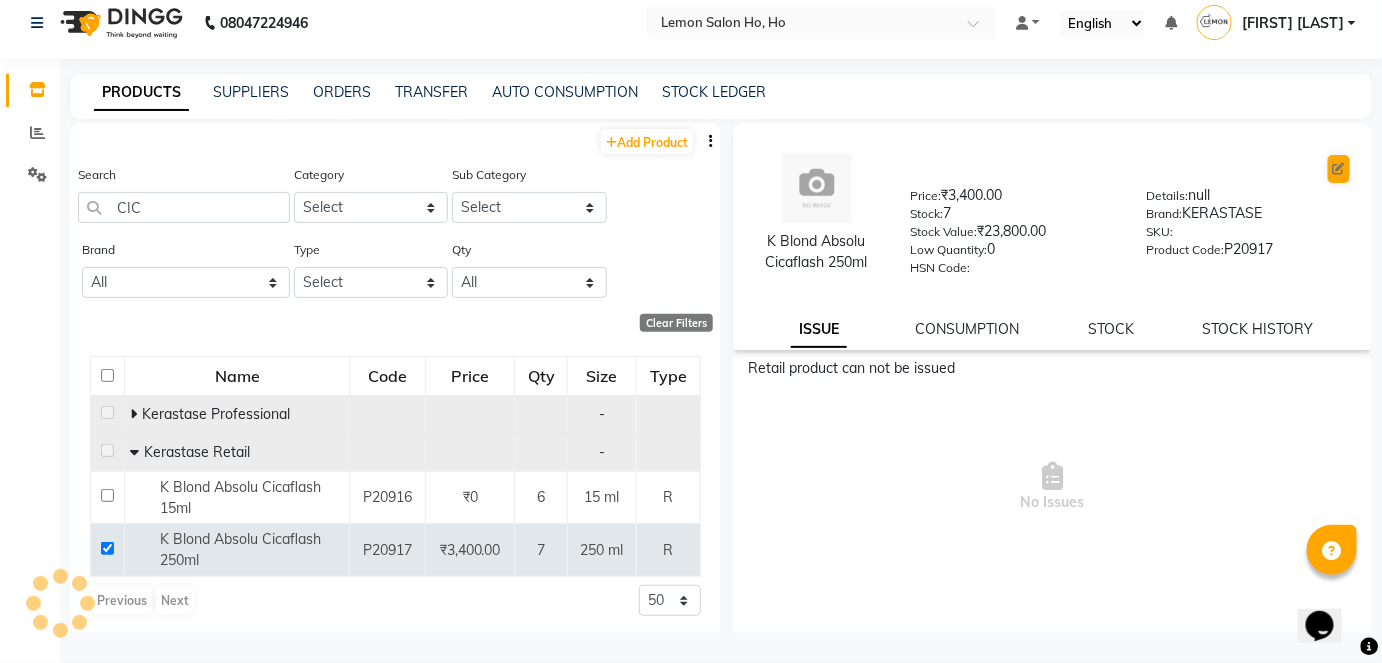select on "R" 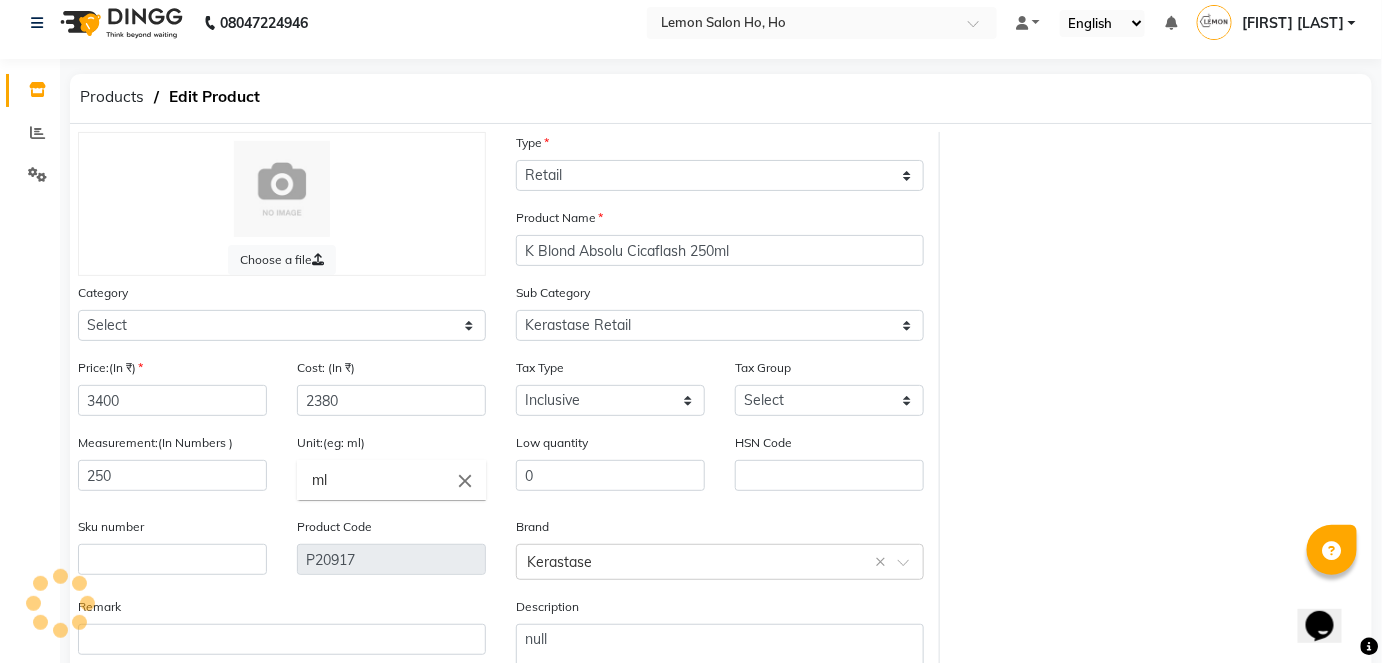 select on "213702150" 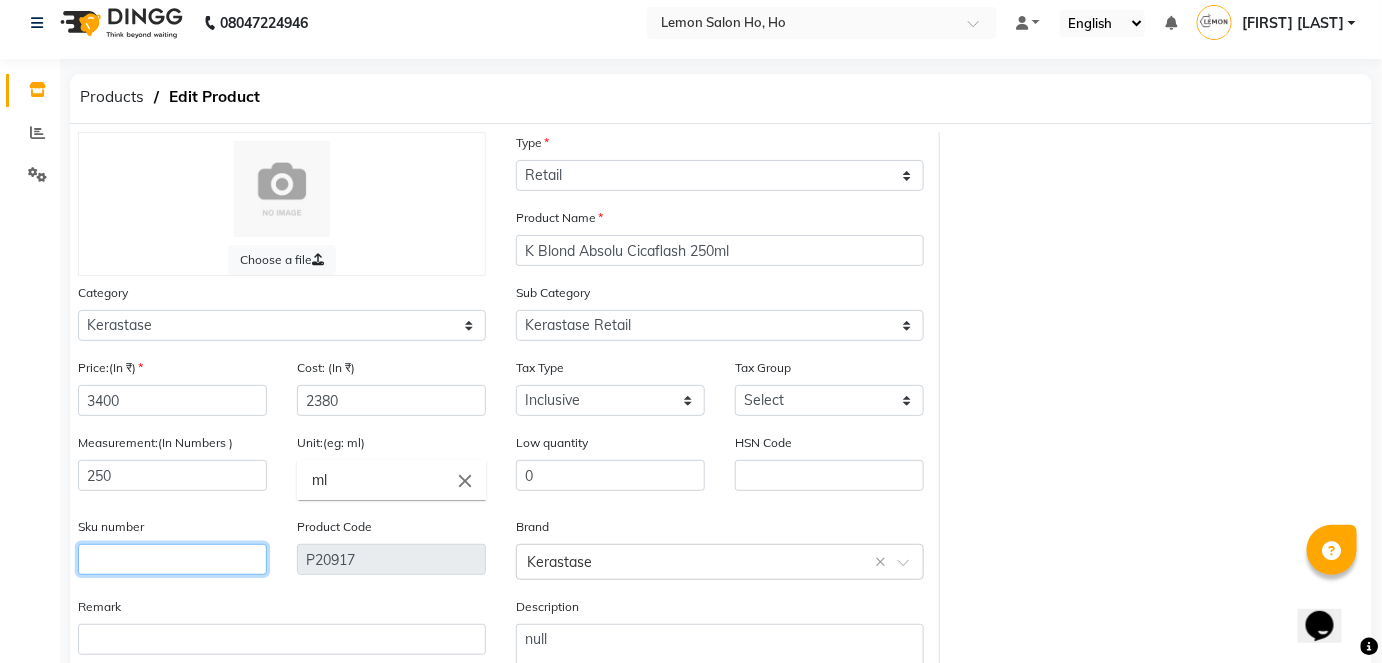 click 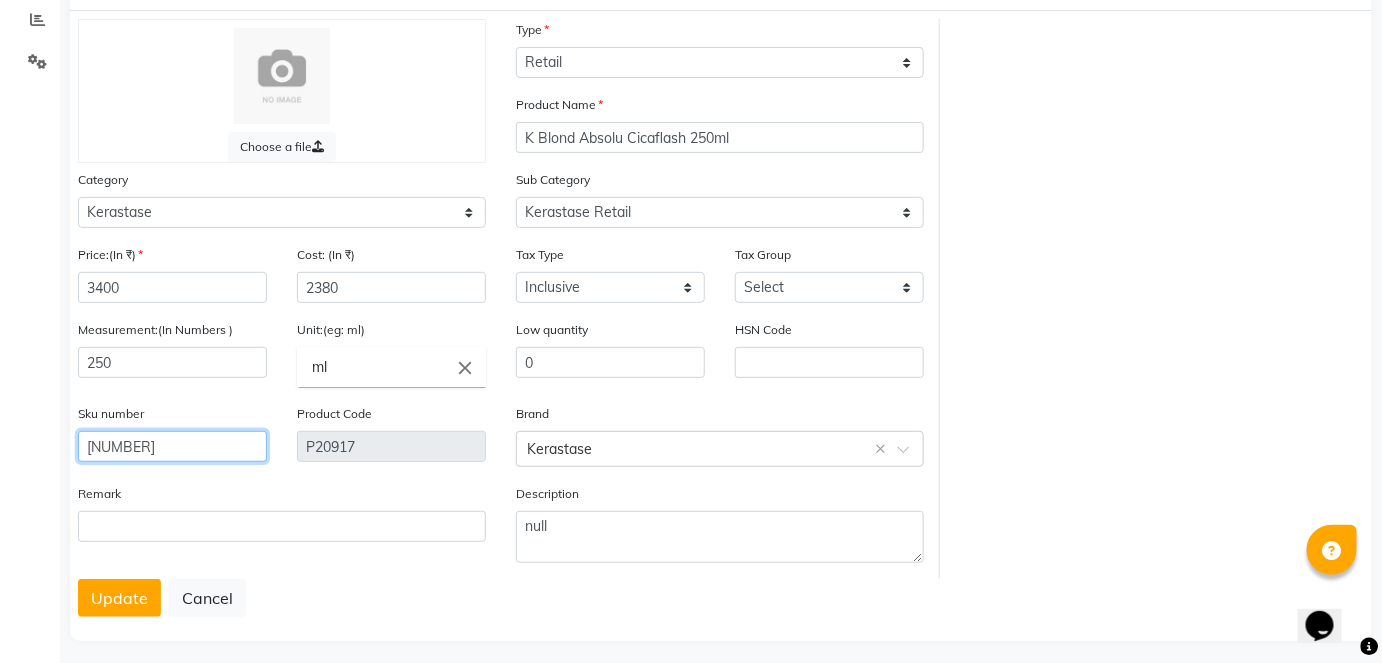 scroll, scrollTop: 138, scrollLeft: 0, axis: vertical 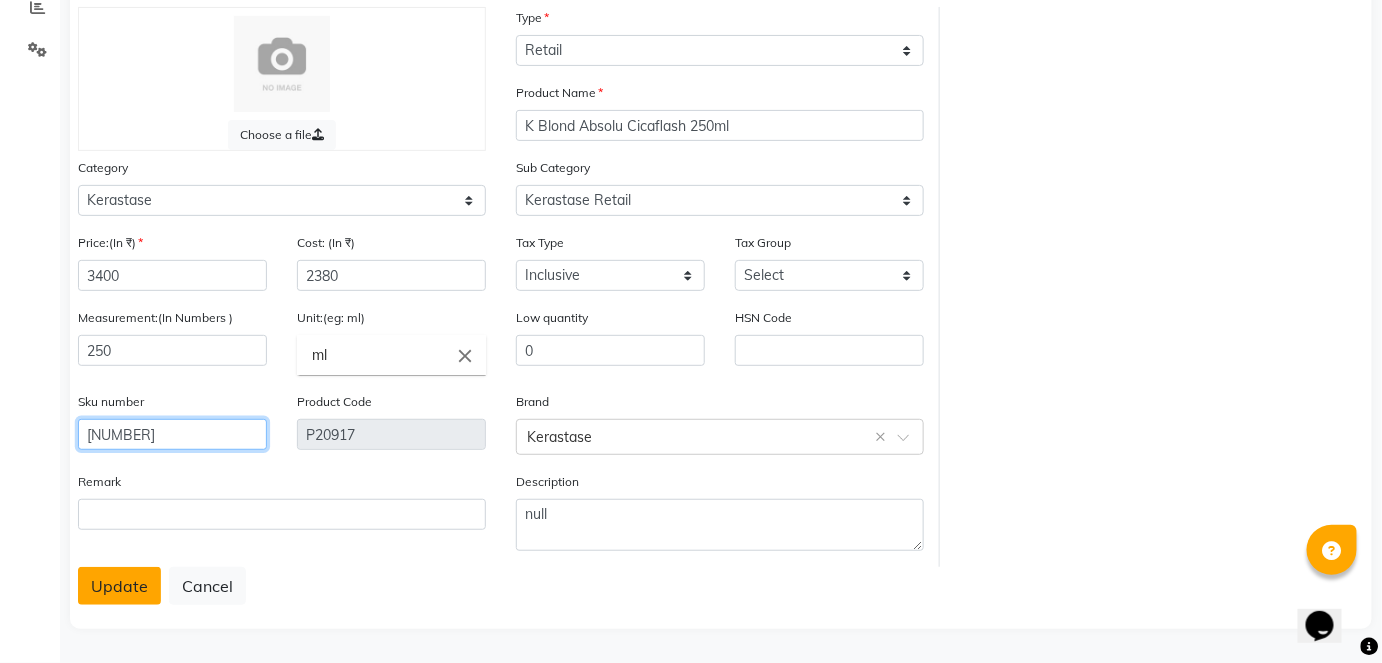 type on "[PHONE]" 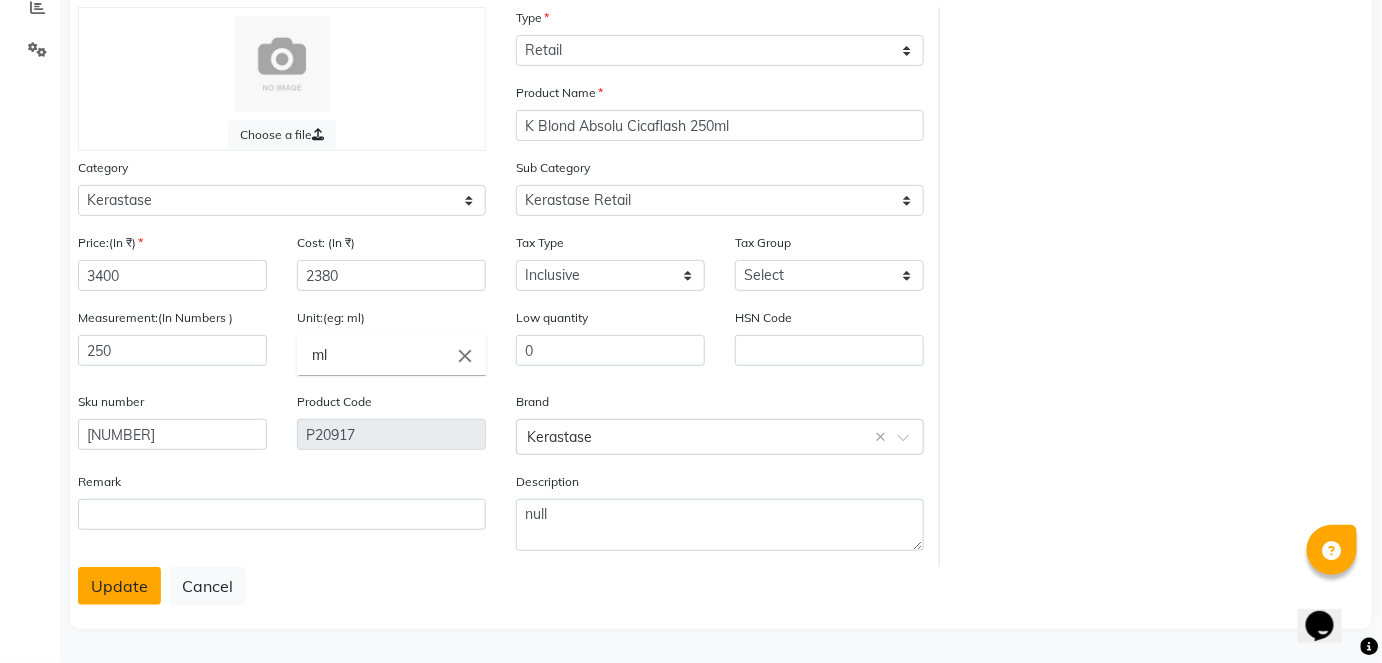 click on "Update" 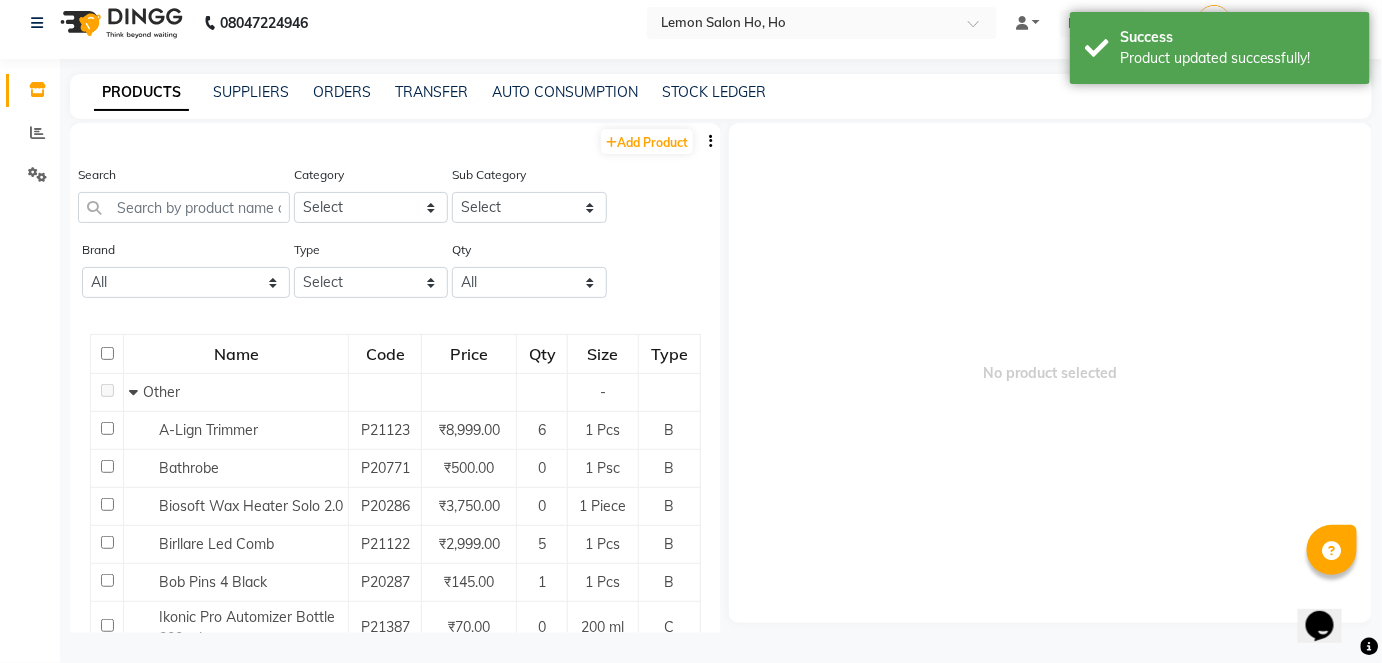 scroll, scrollTop: 13, scrollLeft: 0, axis: vertical 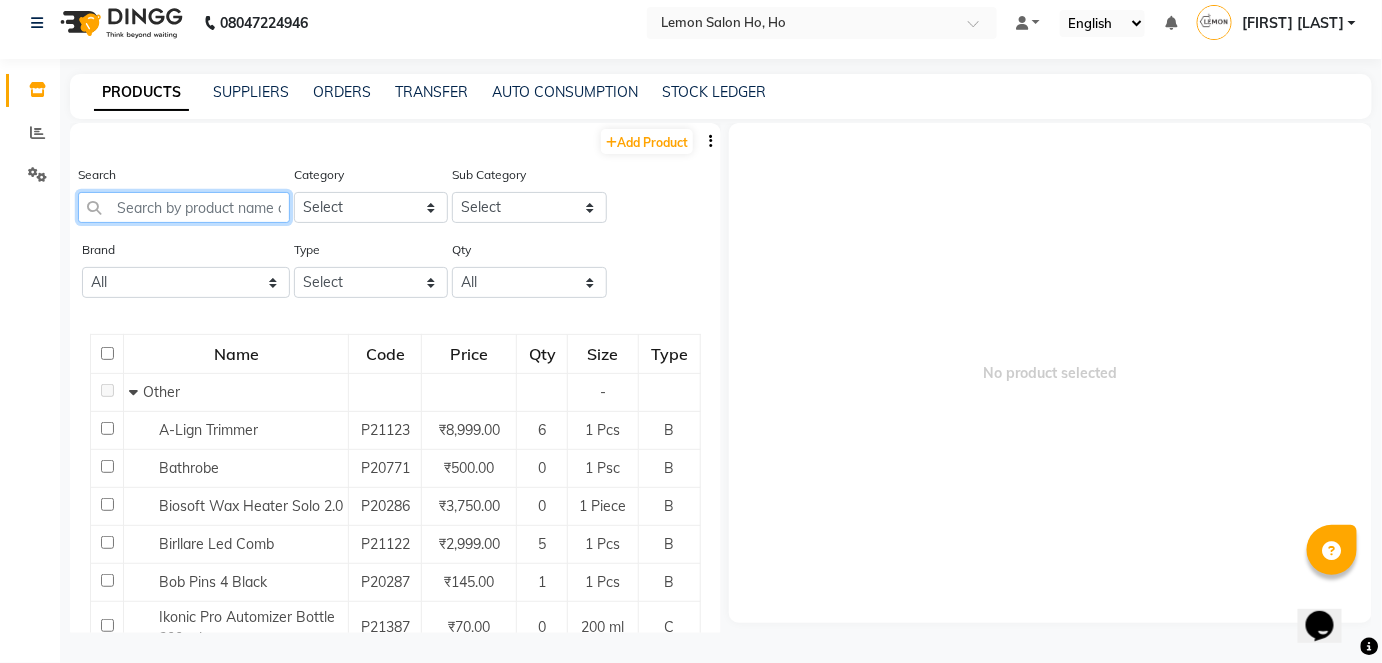 click 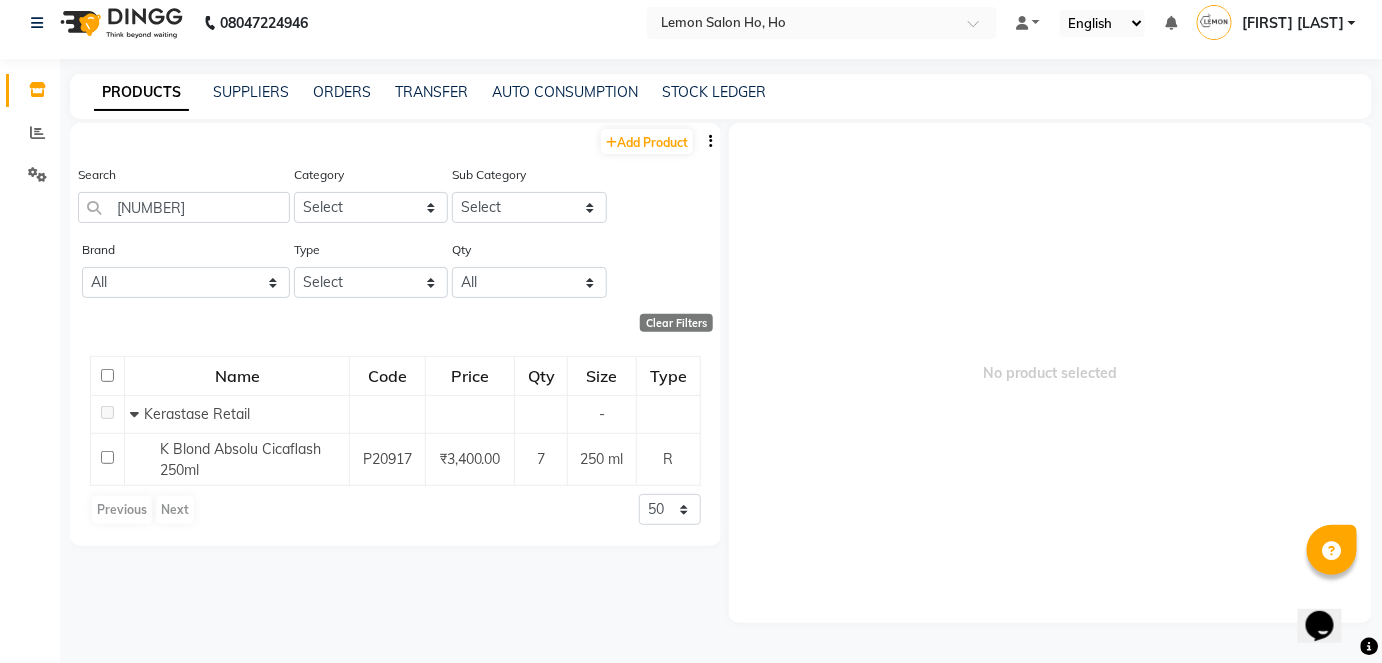 click on "Search 3474636692361" 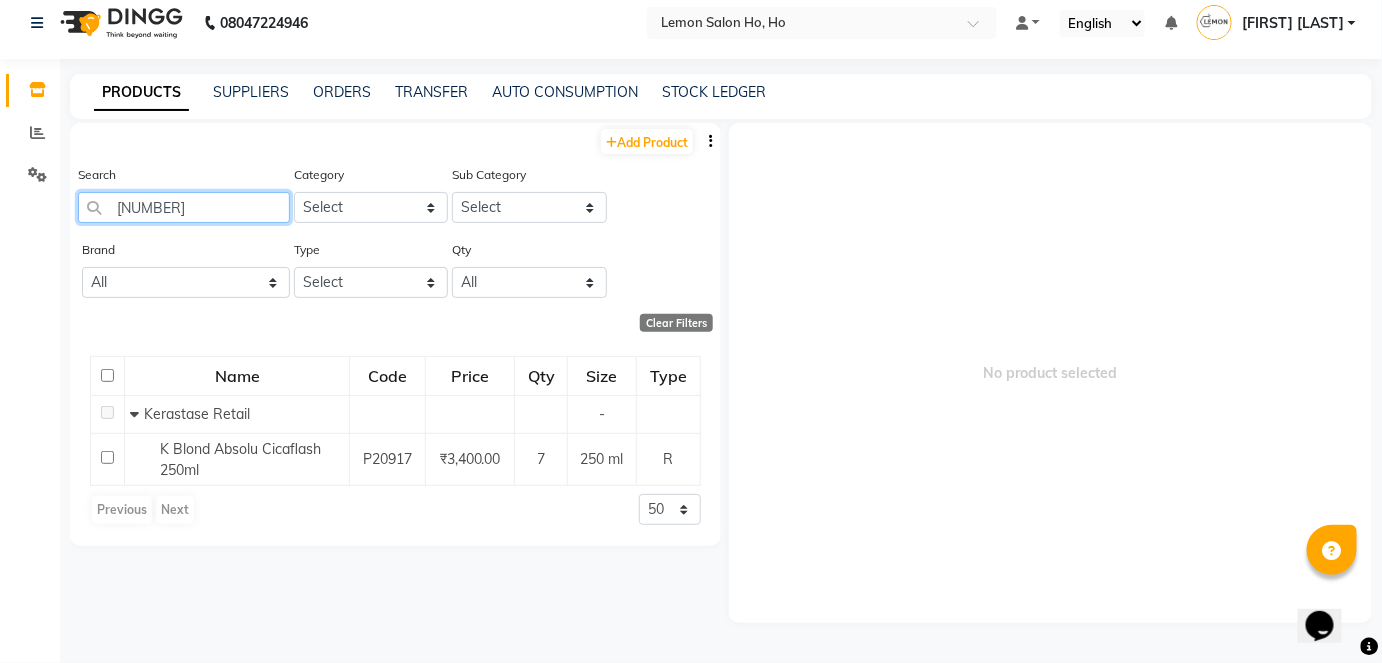 click on "[PHONE]" 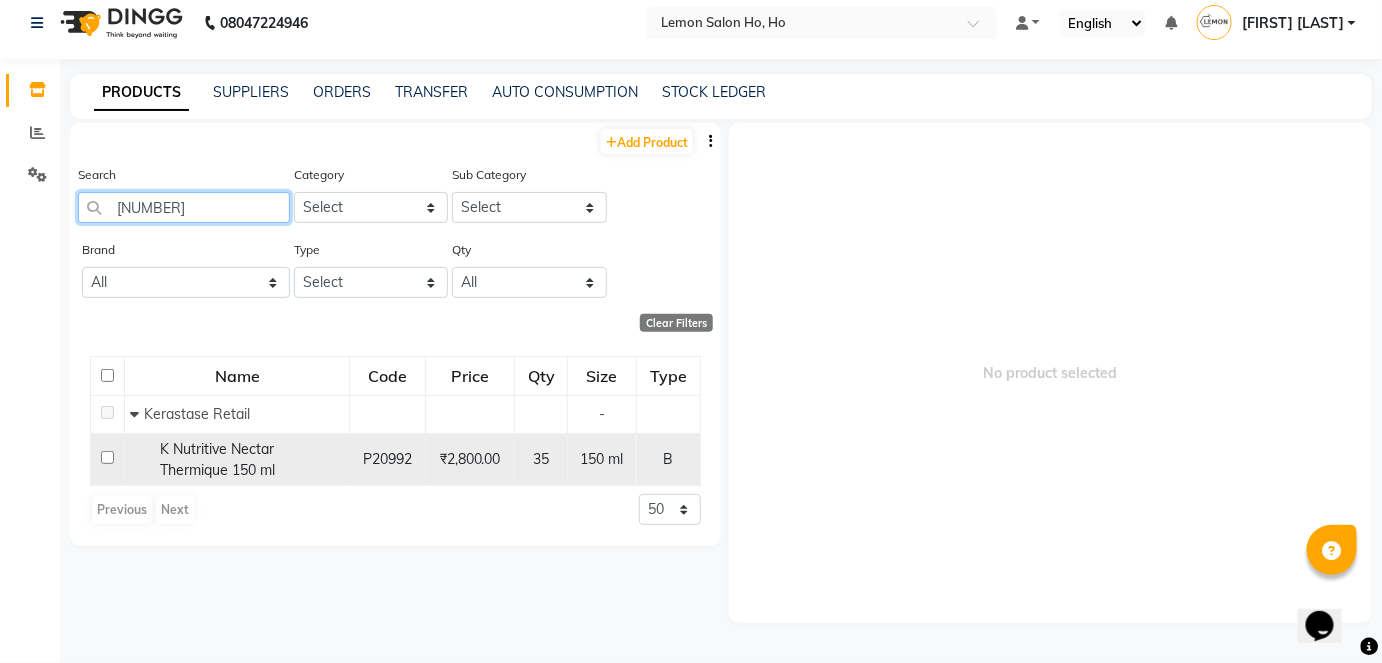 type on "3474637155063" 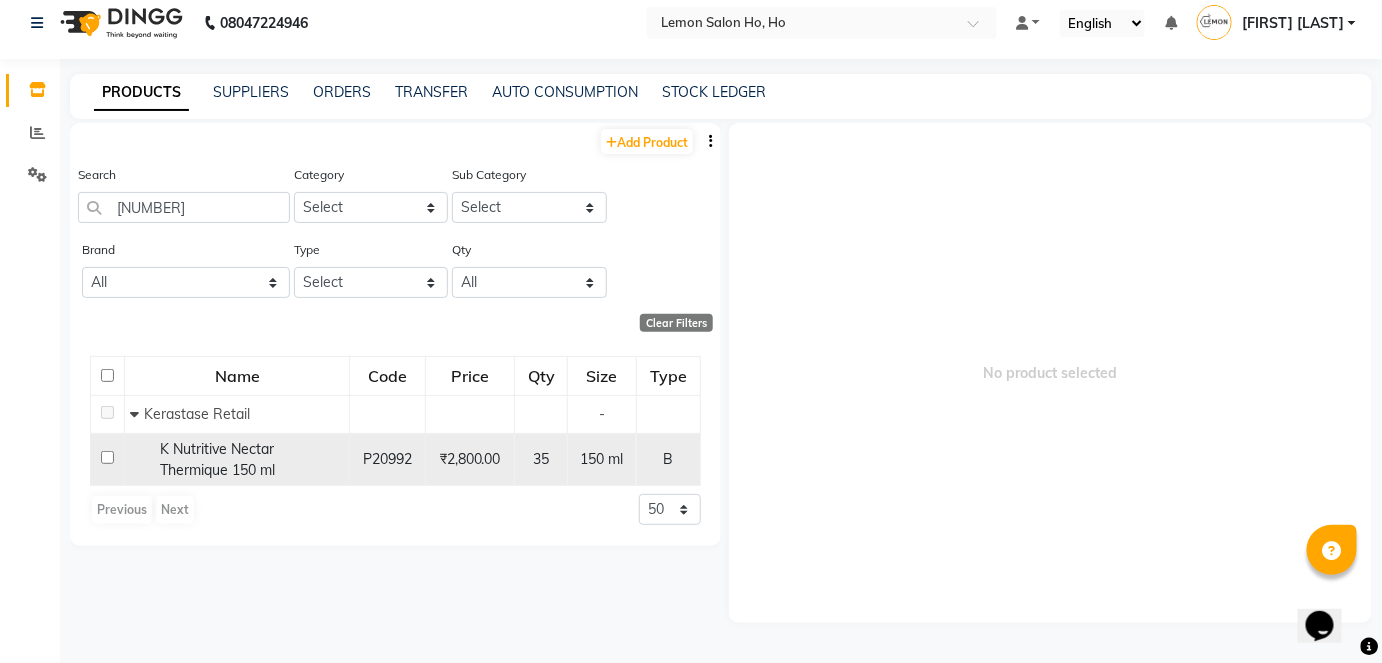 click 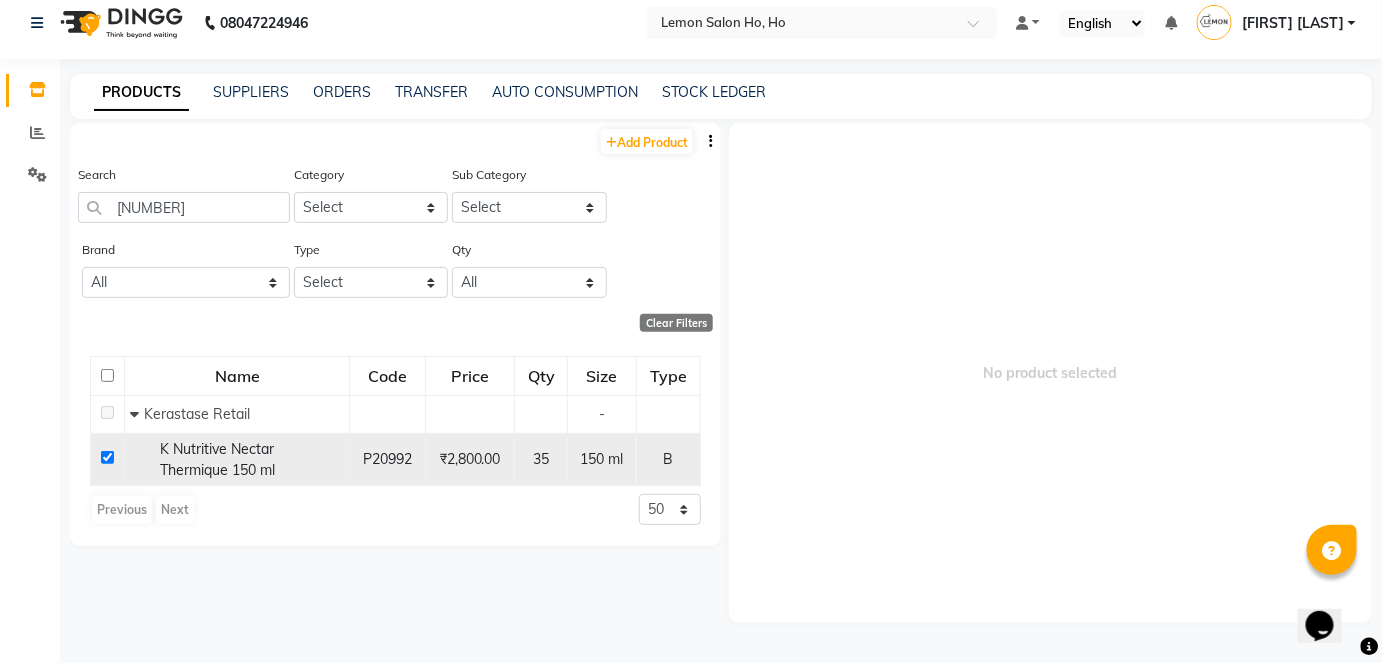 checkbox on "true" 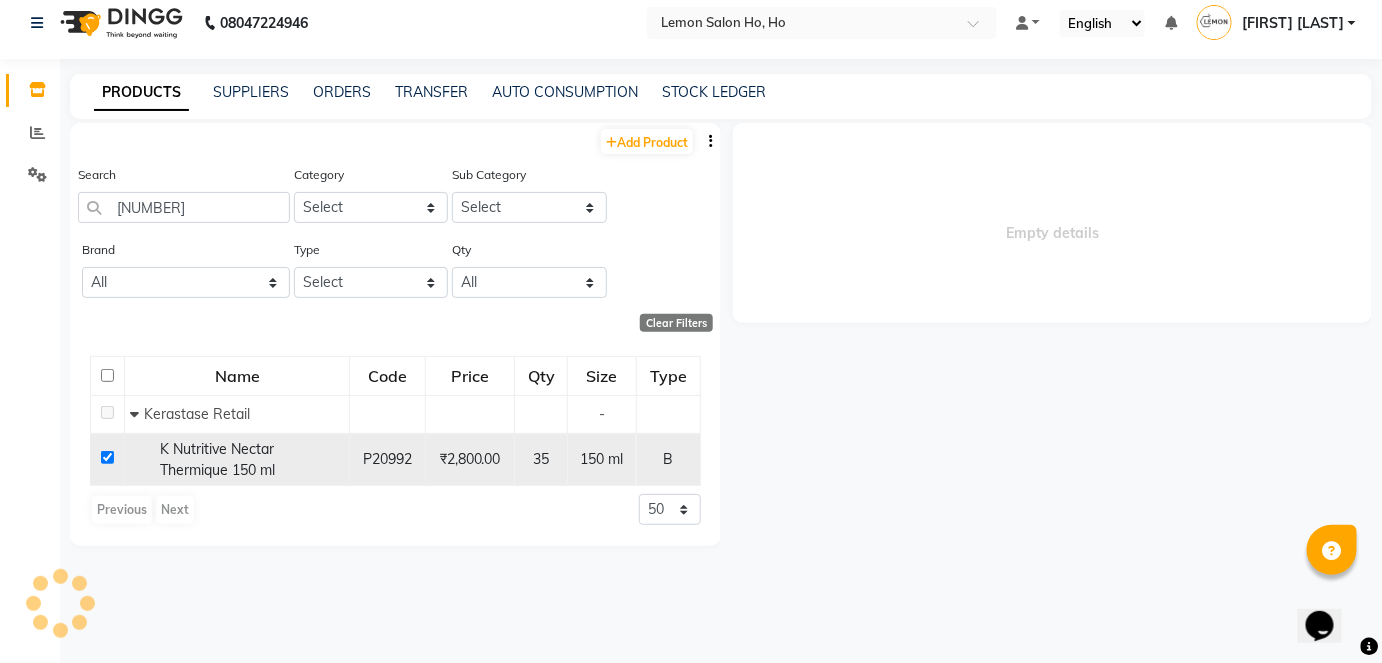 select 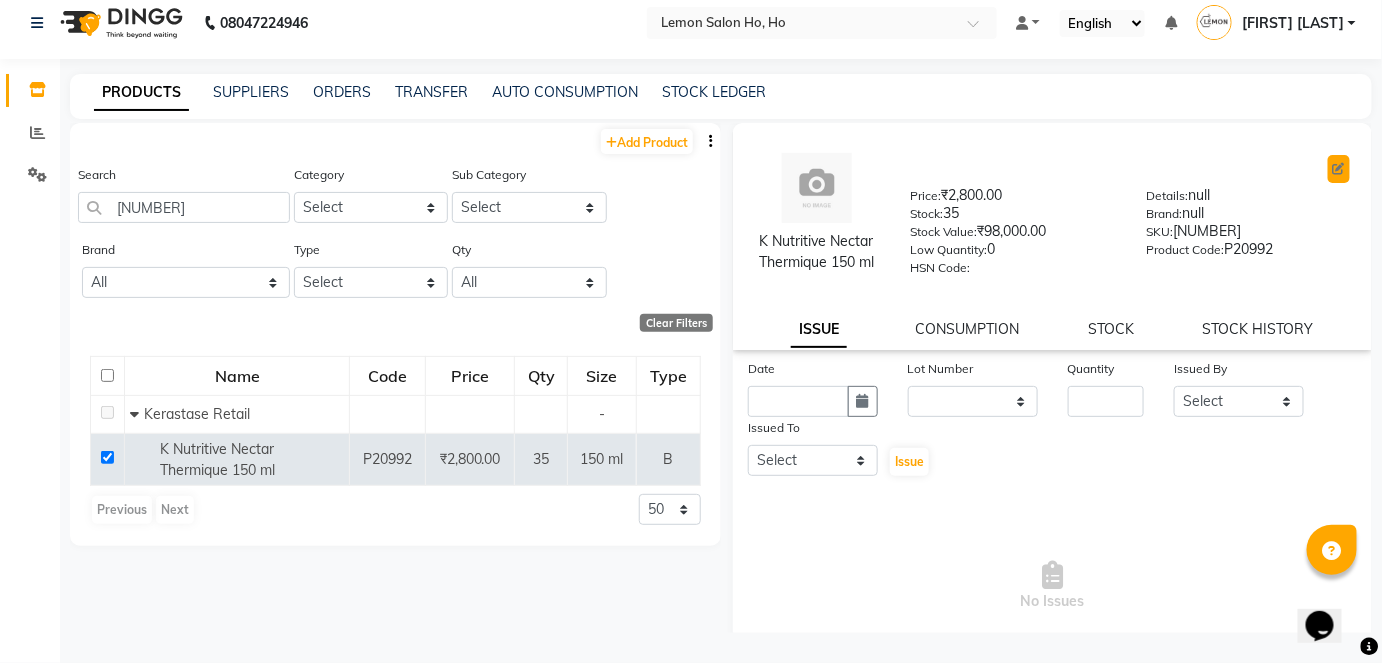 click 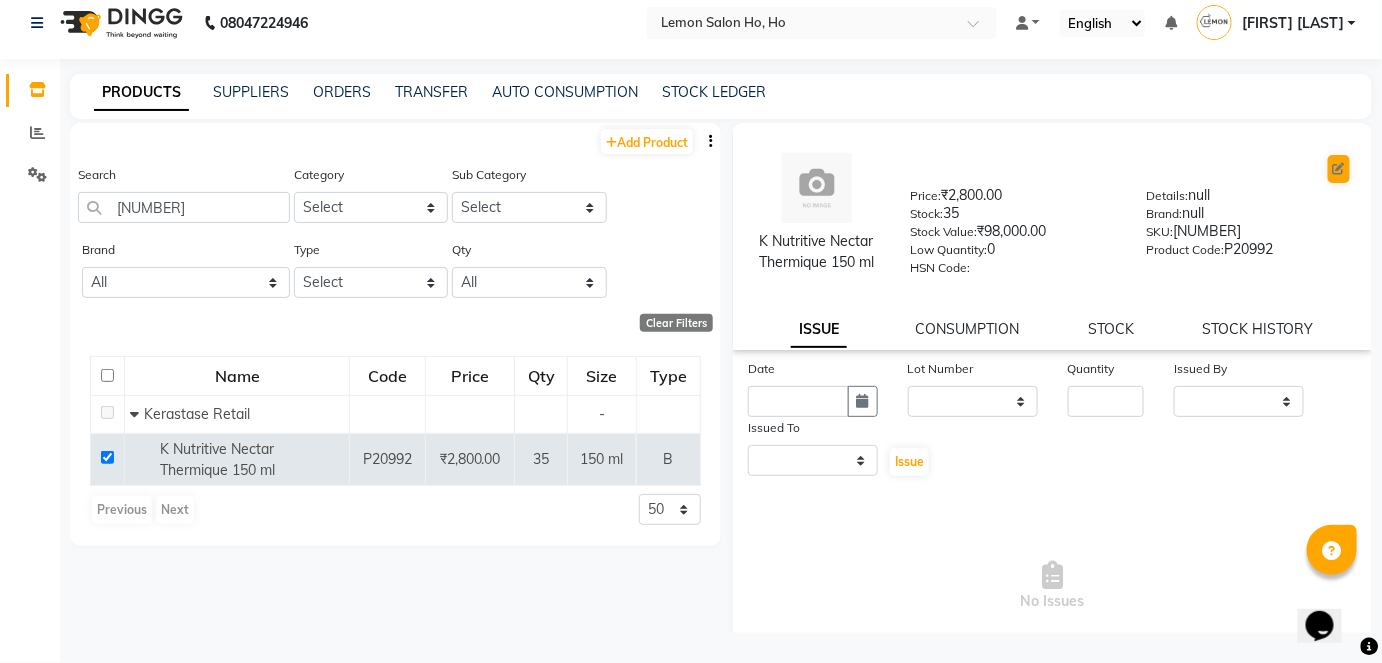 select on "B" 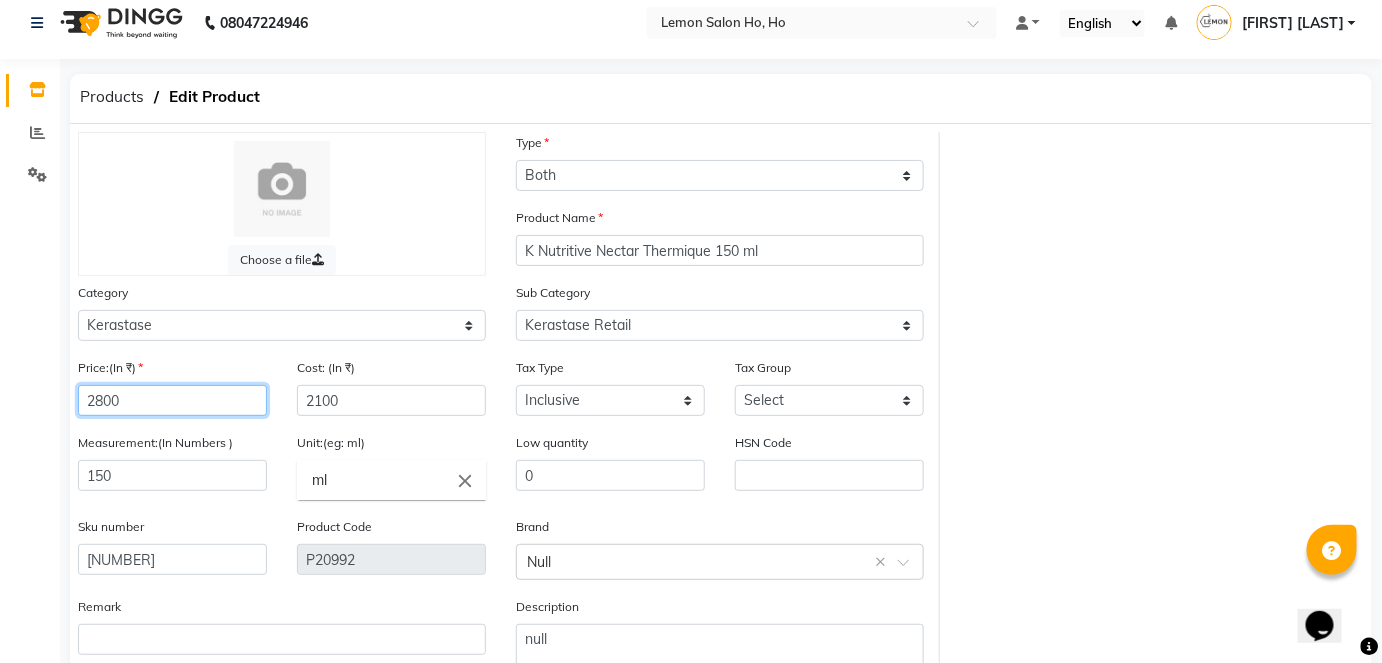 click on "2800" 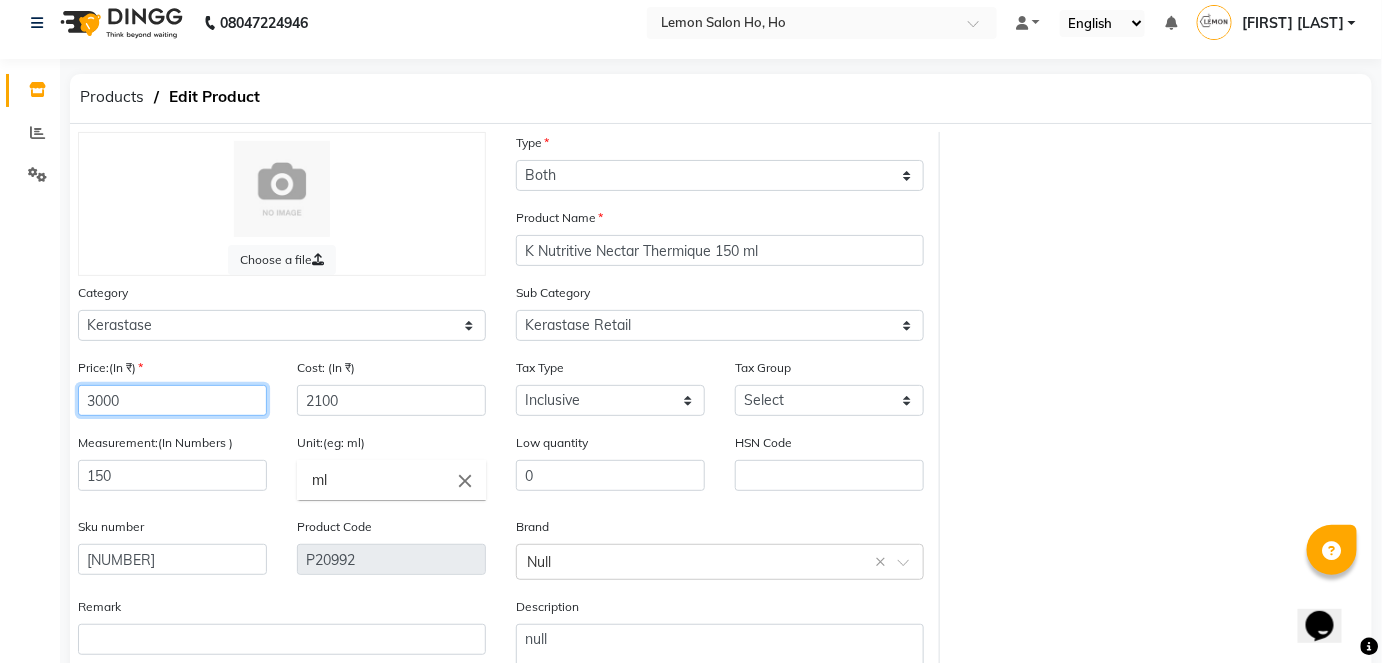 type on "3000" 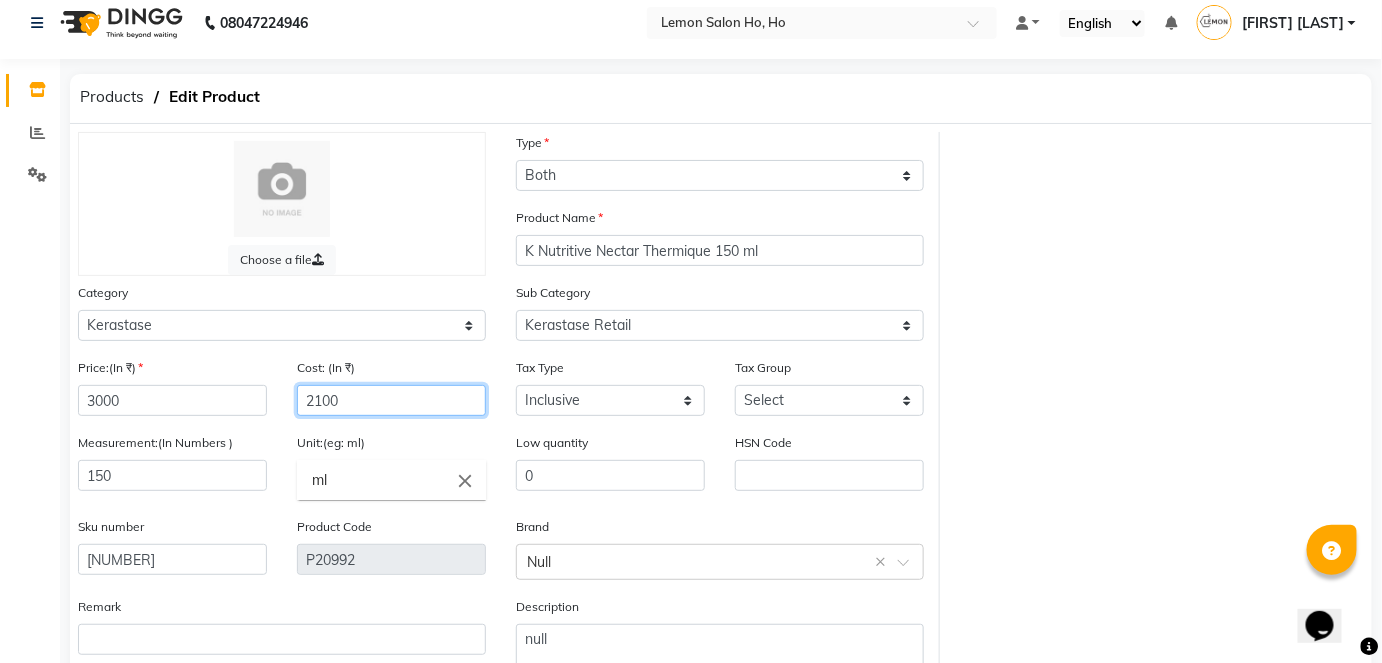 click on "2100" 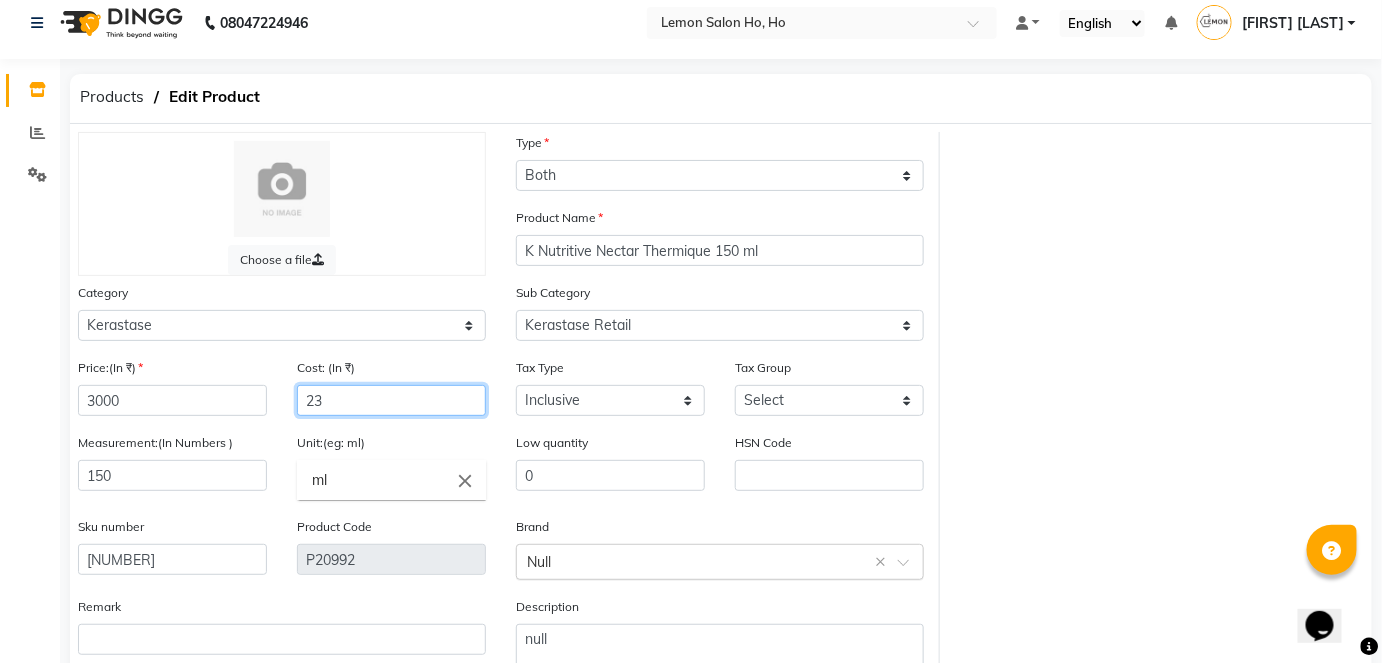 type on "2" 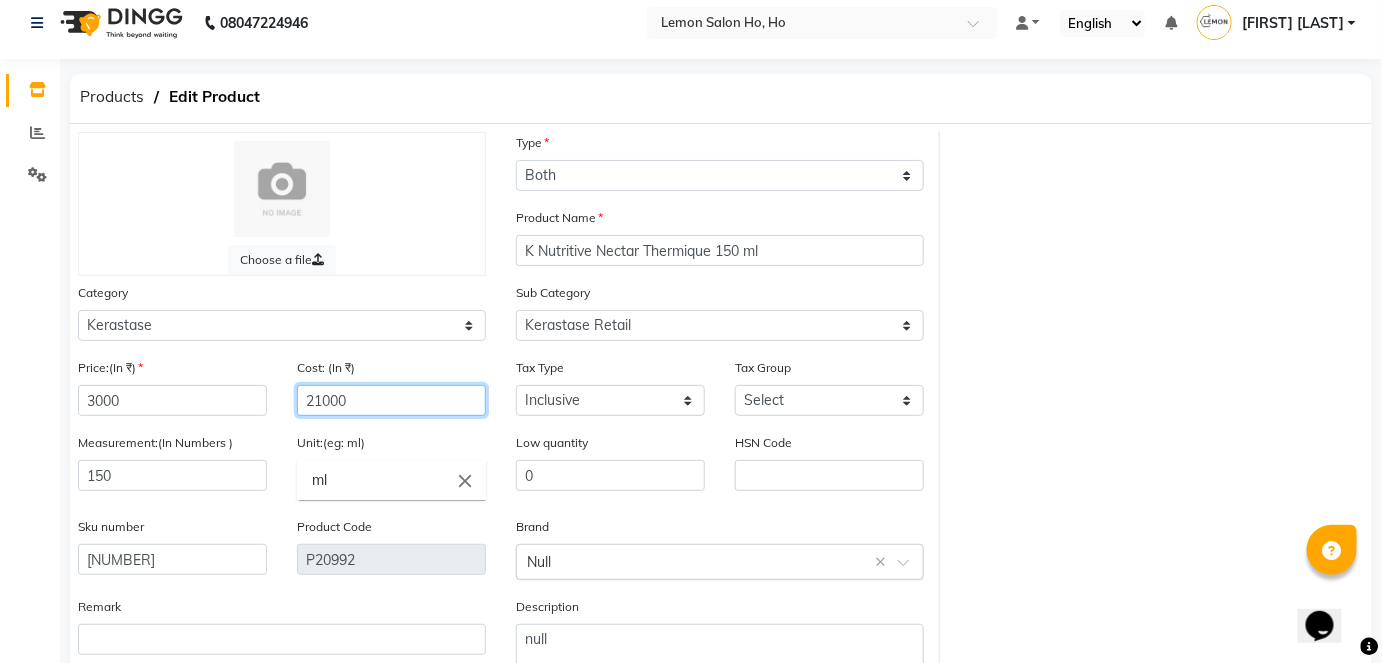 type on "2100" 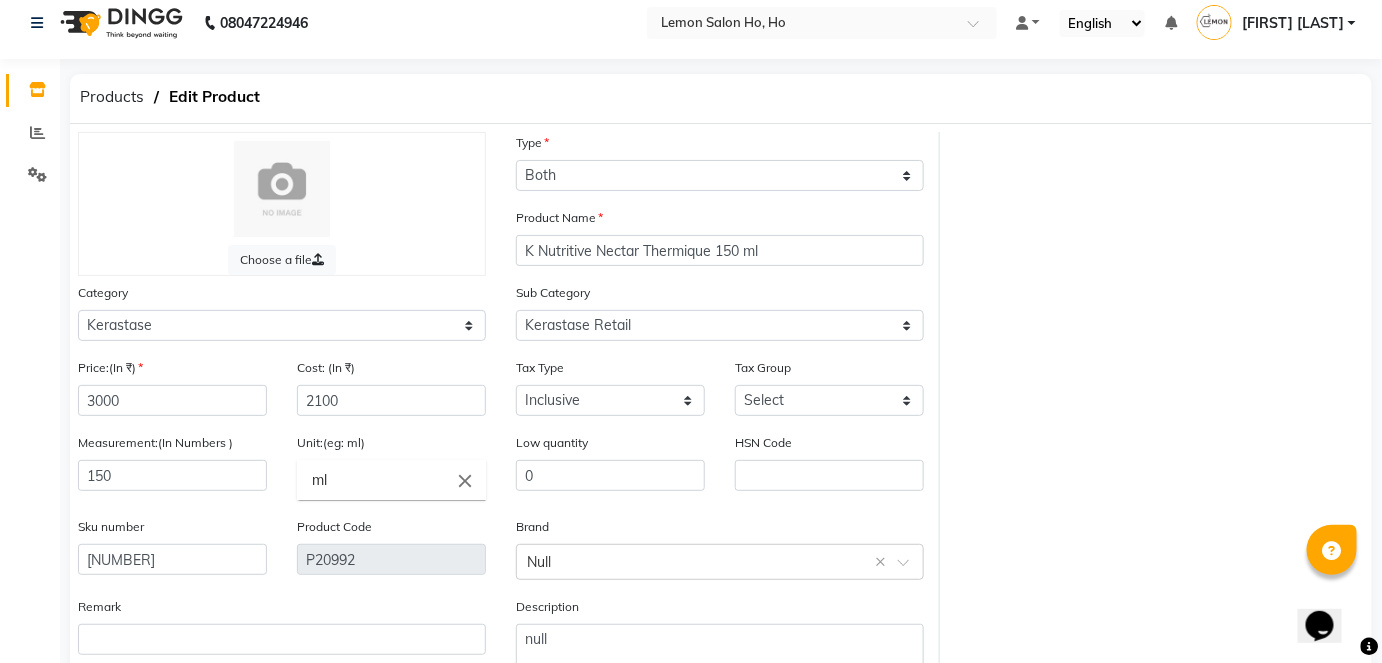click on "Choose a file Type Select Type Both Retail Consumable Product Name K Nutritive Nectar Thermique 150 ml Category Select Hair Skin Makeup Personal Care Appliances Beard Waxing Disposable Threading Hands and Feet Beauty Planet Botox Cadiveu Casmara Cheryls Loreal Olaplex Remy Raure Kerastase Moroccan Schwarzkopf MK Naturica DE Fabulous & QOD Floractive Thalgo Housekepping Nails Nashi Saveth Skinora Tools  O3+ Curlin Unmess Mois Richelon  Rica Styling Brillare Brazilian Forest Samba Redken Other Sub Category Select Kerastase Professional Kerastase Retail Price:(In ₹) 3000 Cost: (In ₹) 2100 Tax Type Select Inclusive Exclusive Tax Group Select GST (12%) (Any) IGST GST Measurement:(In Numbers ) 150 Unit:(eg: ml) ml close Low quantity 0 HSN Code Sku number 3474637155063 Product Code P20992 Brand Select brand or add custom brand  Null  × Remark Description null" 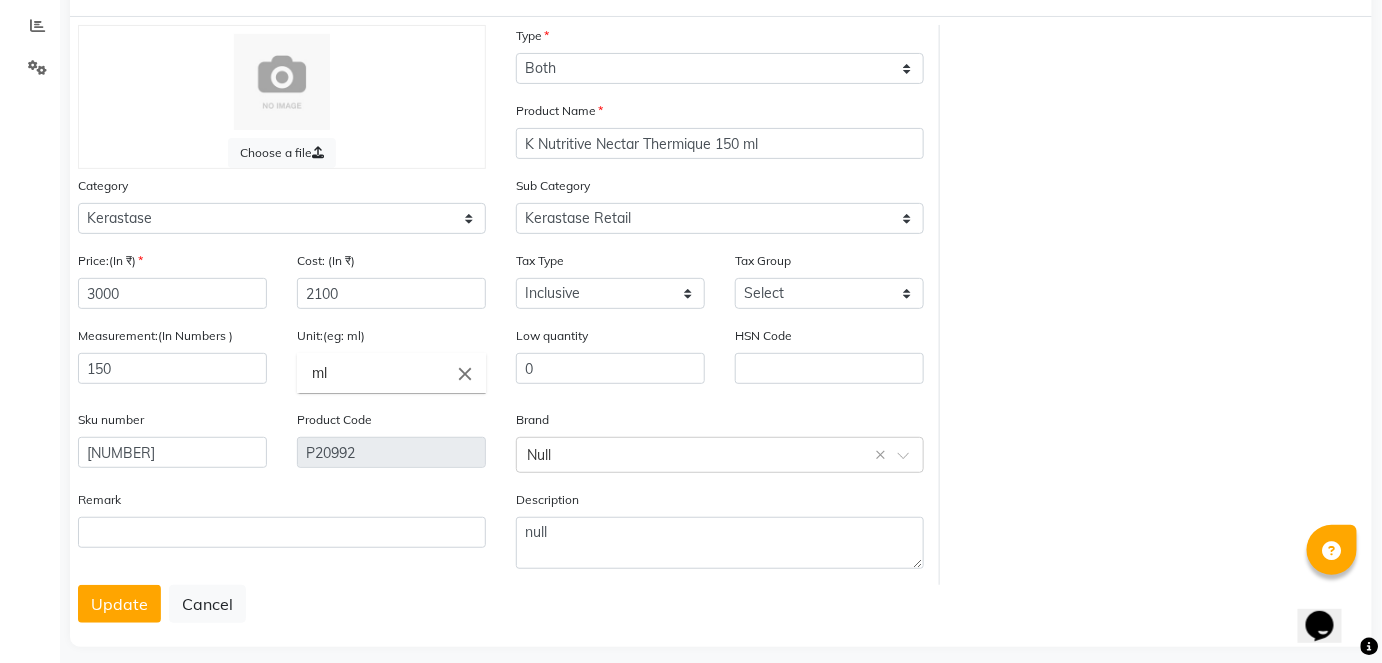 scroll, scrollTop: 138, scrollLeft: 0, axis: vertical 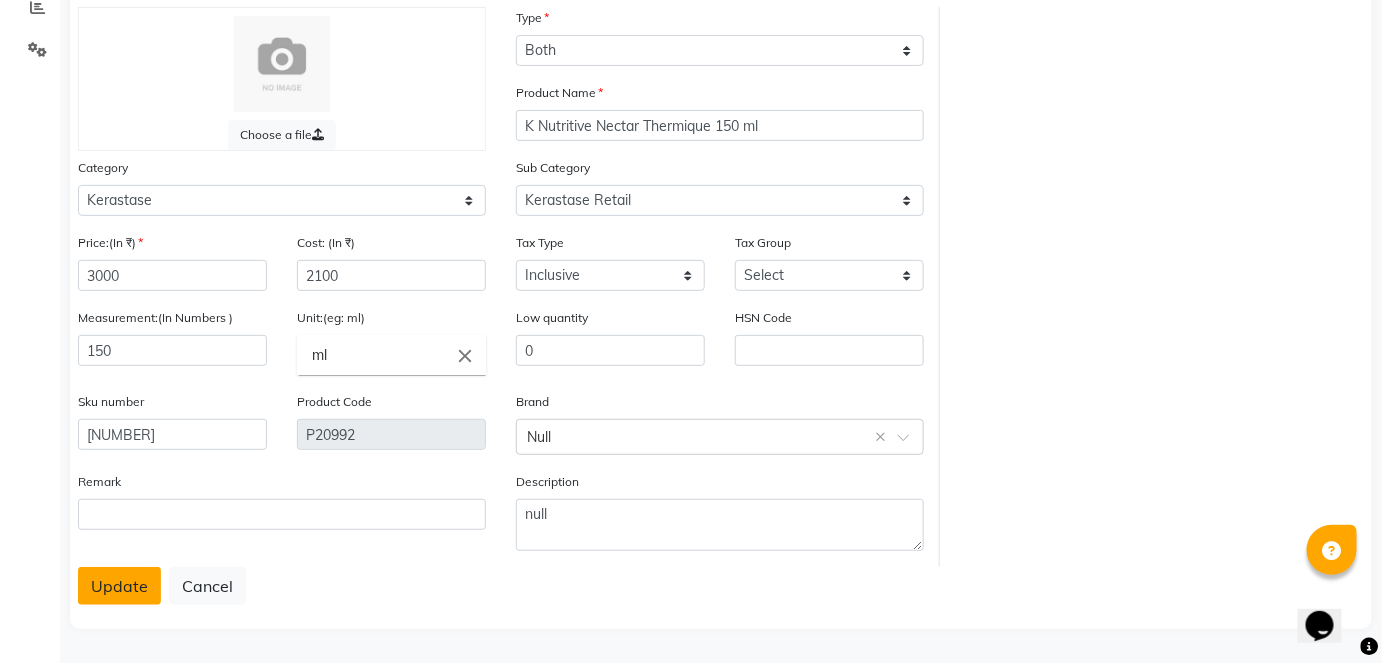 click on "Update" 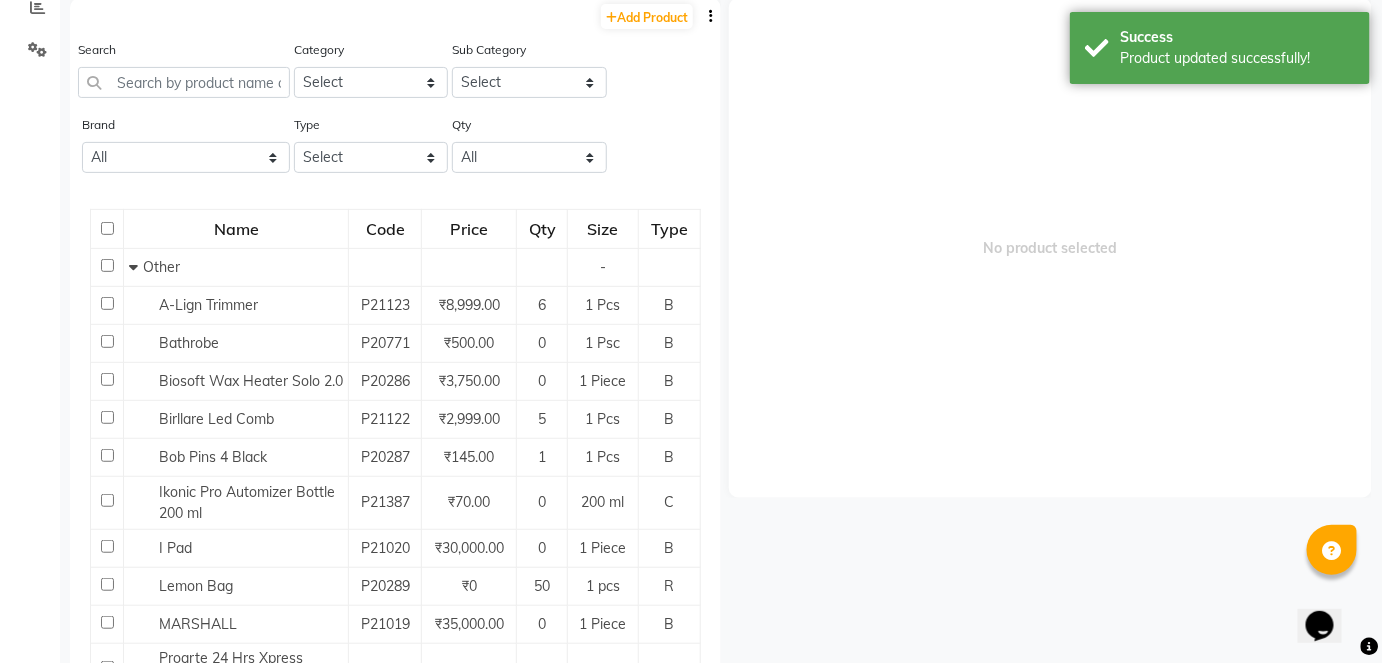 scroll, scrollTop: 13, scrollLeft: 0, axis: vertical 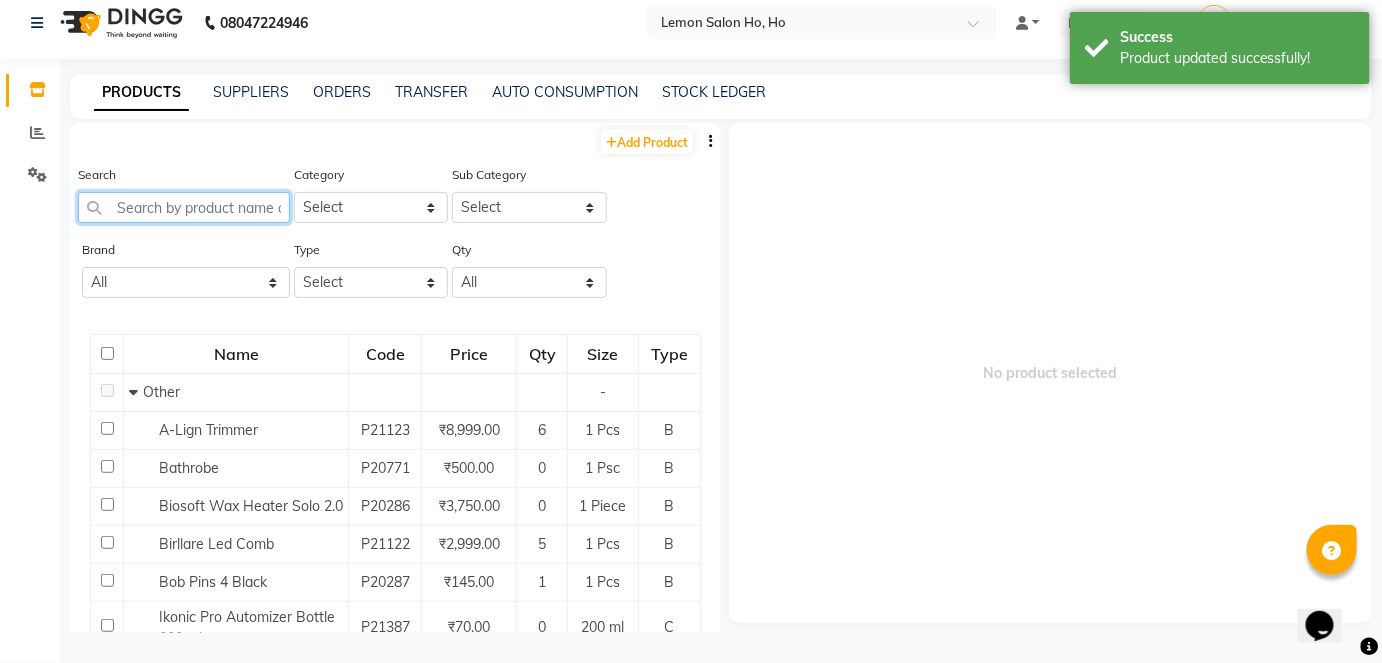 click 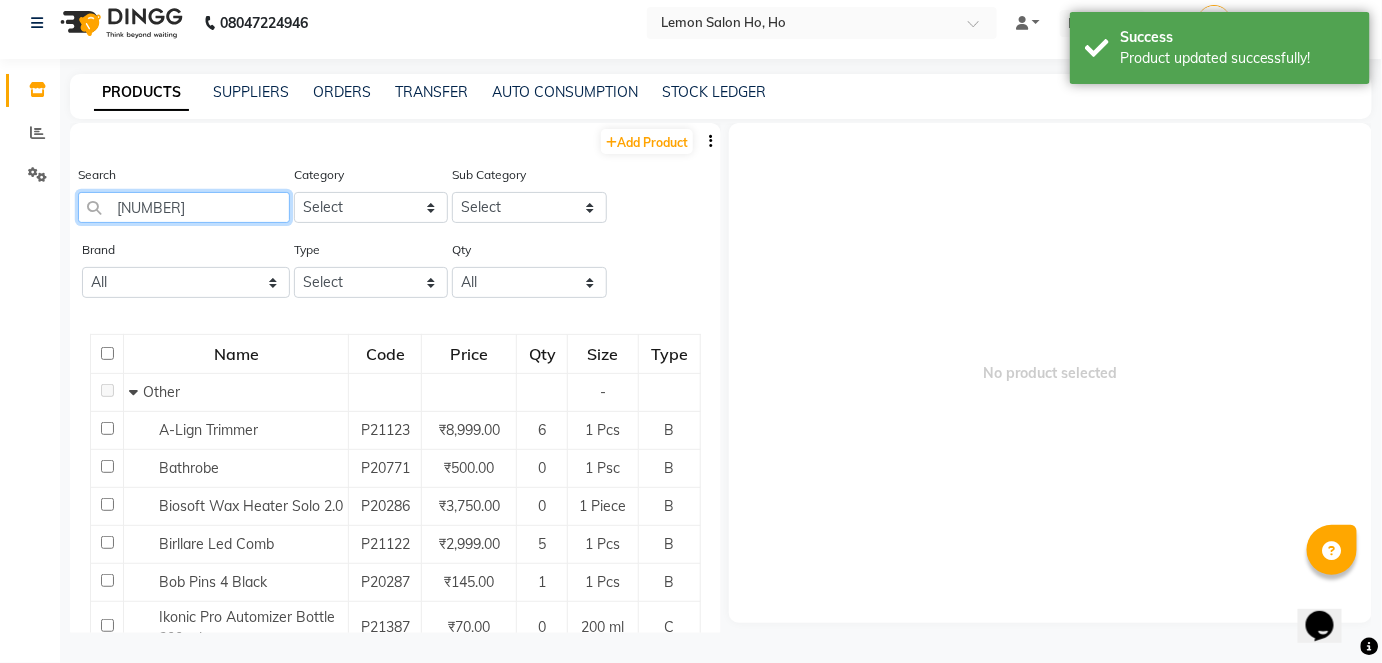 type on "3474637155063" 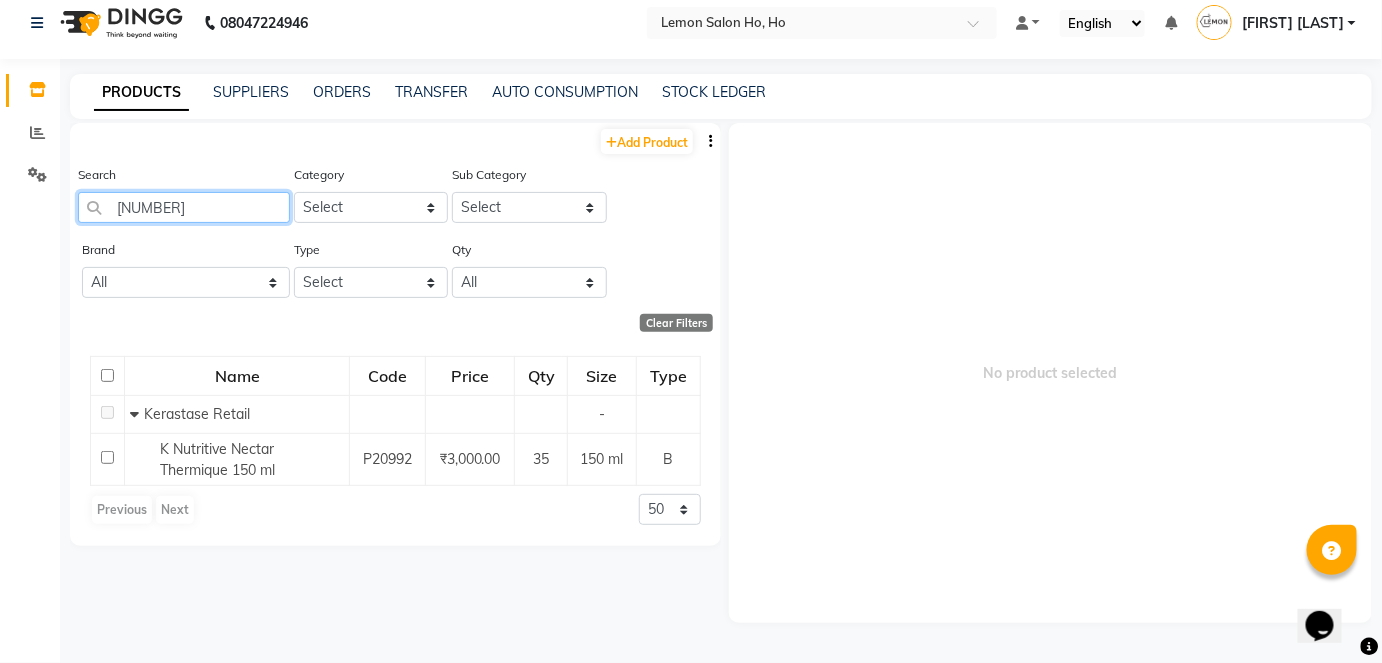 click on "3474637155063" 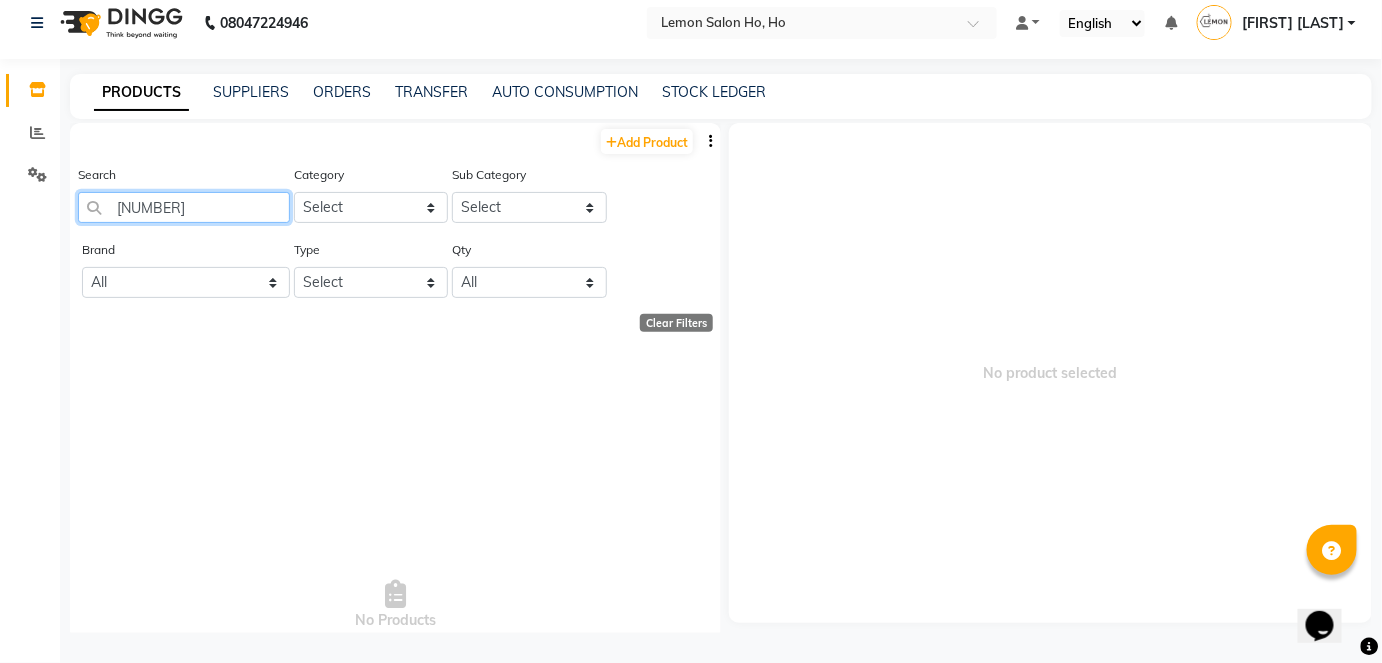 click on "3474636397433" 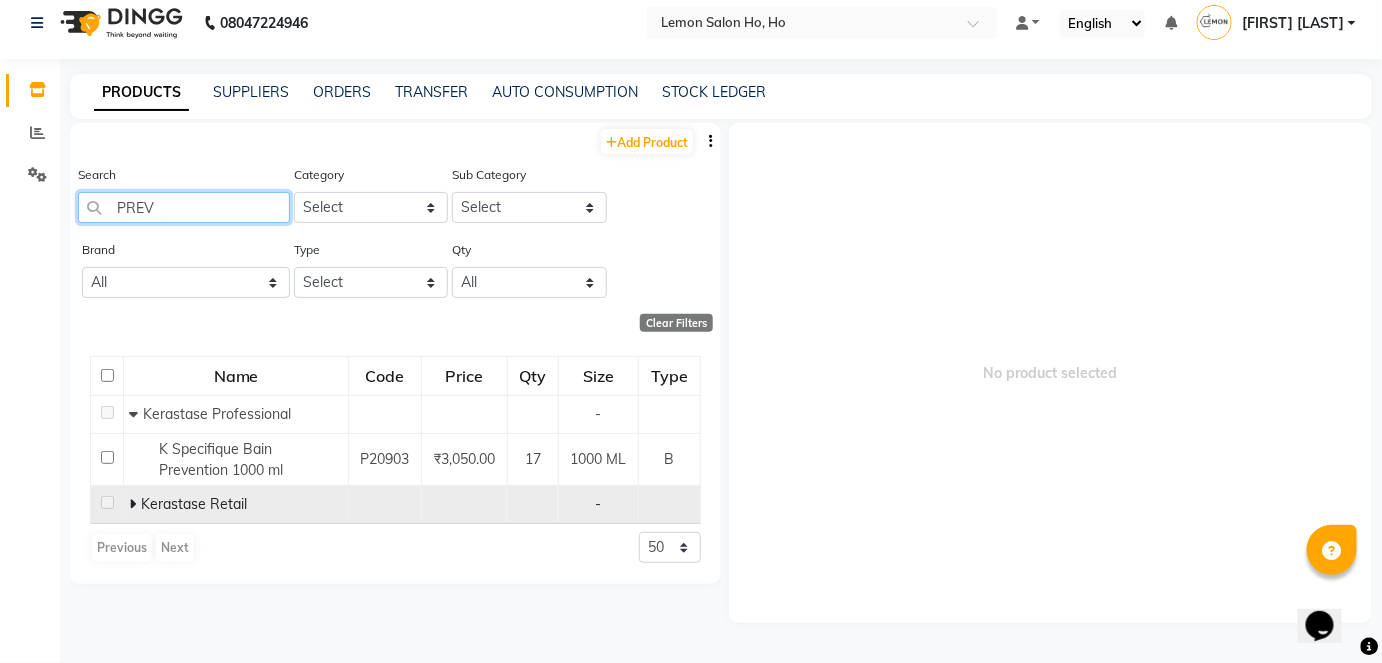 type on "PREV" 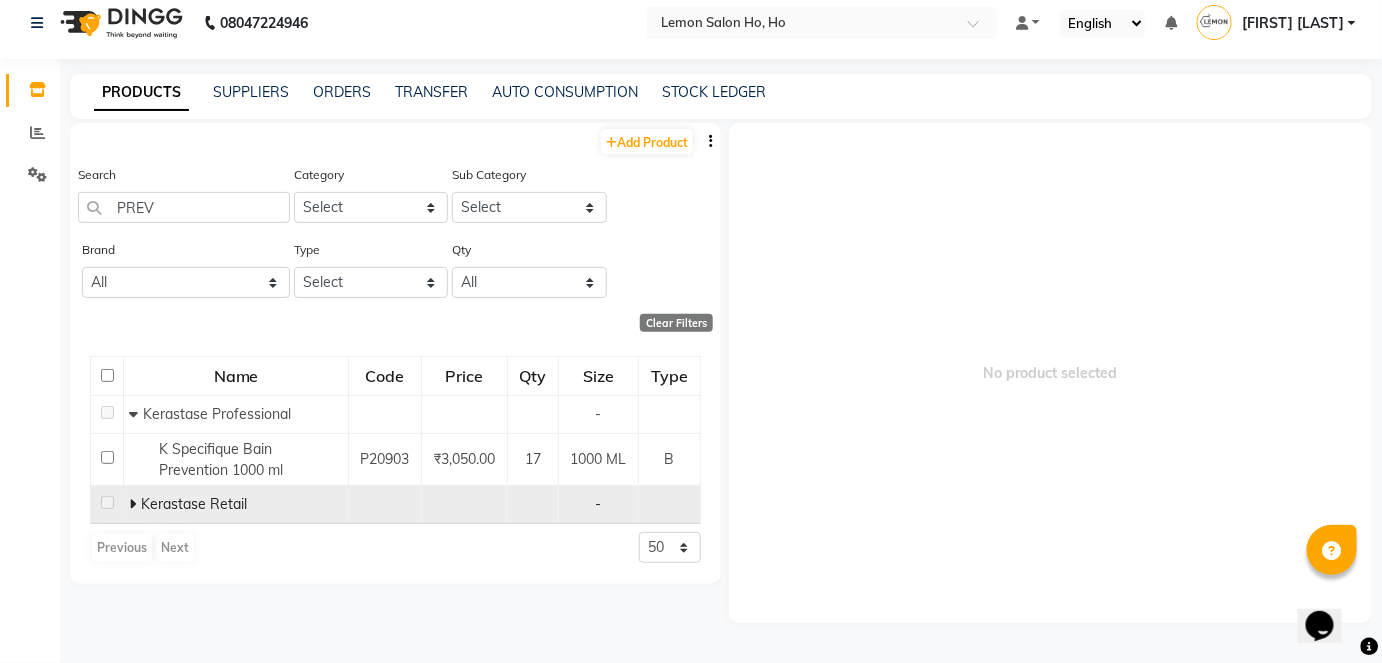 click 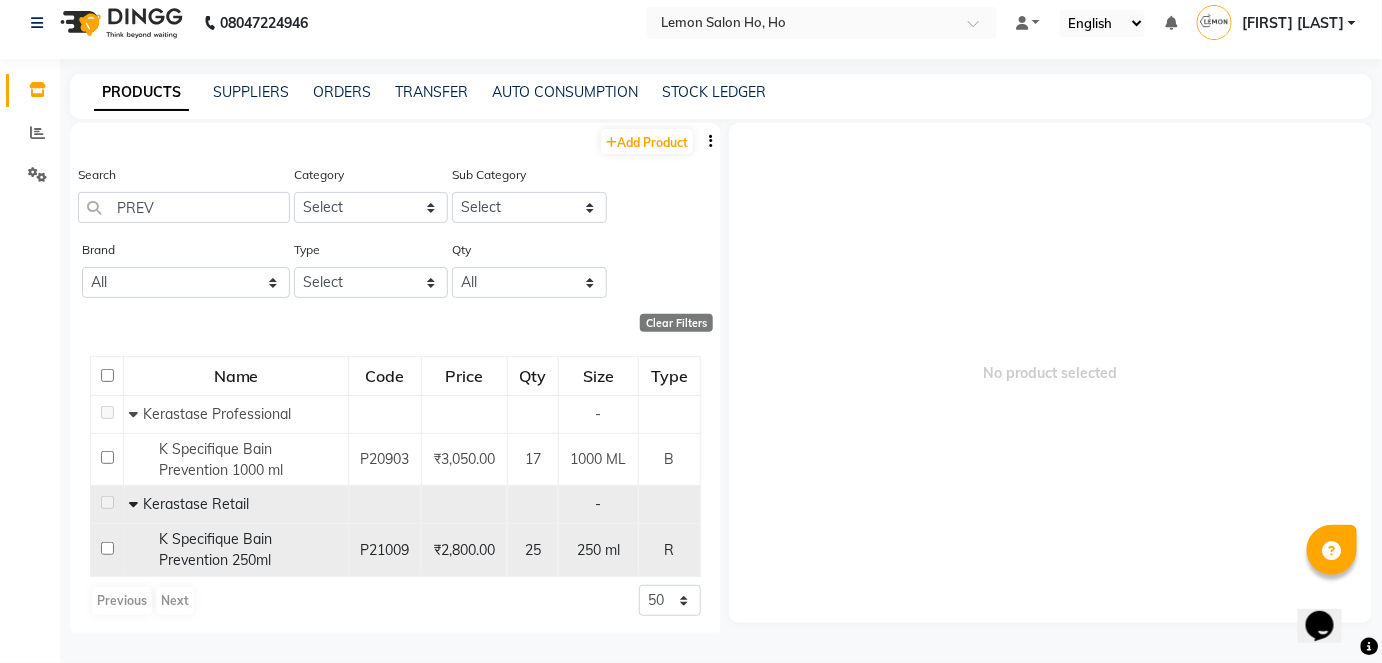 click 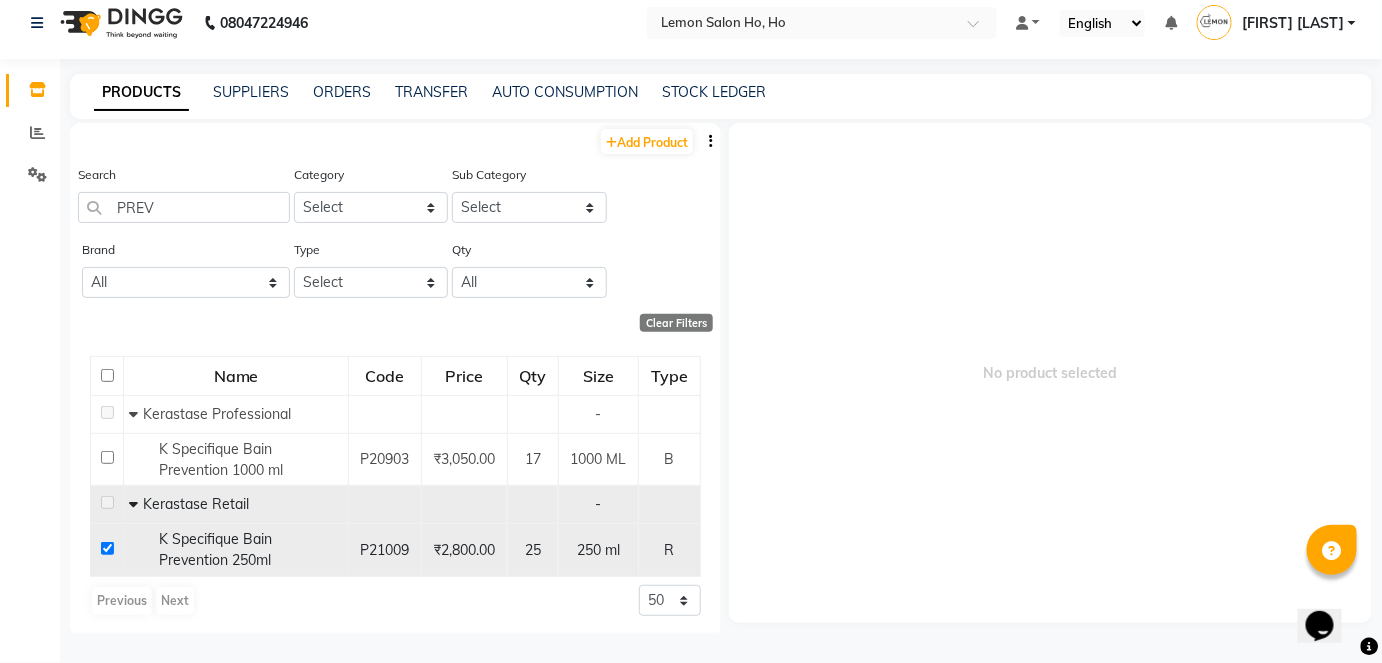 checkbox on "true" 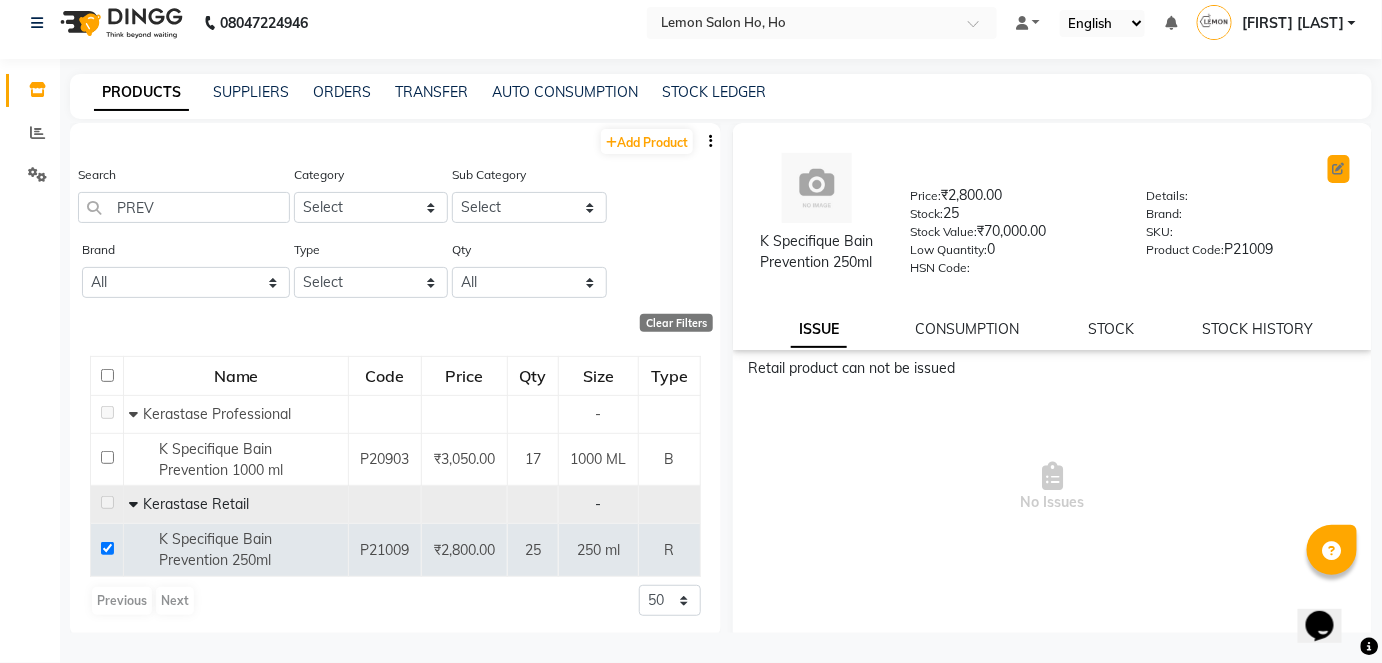 click 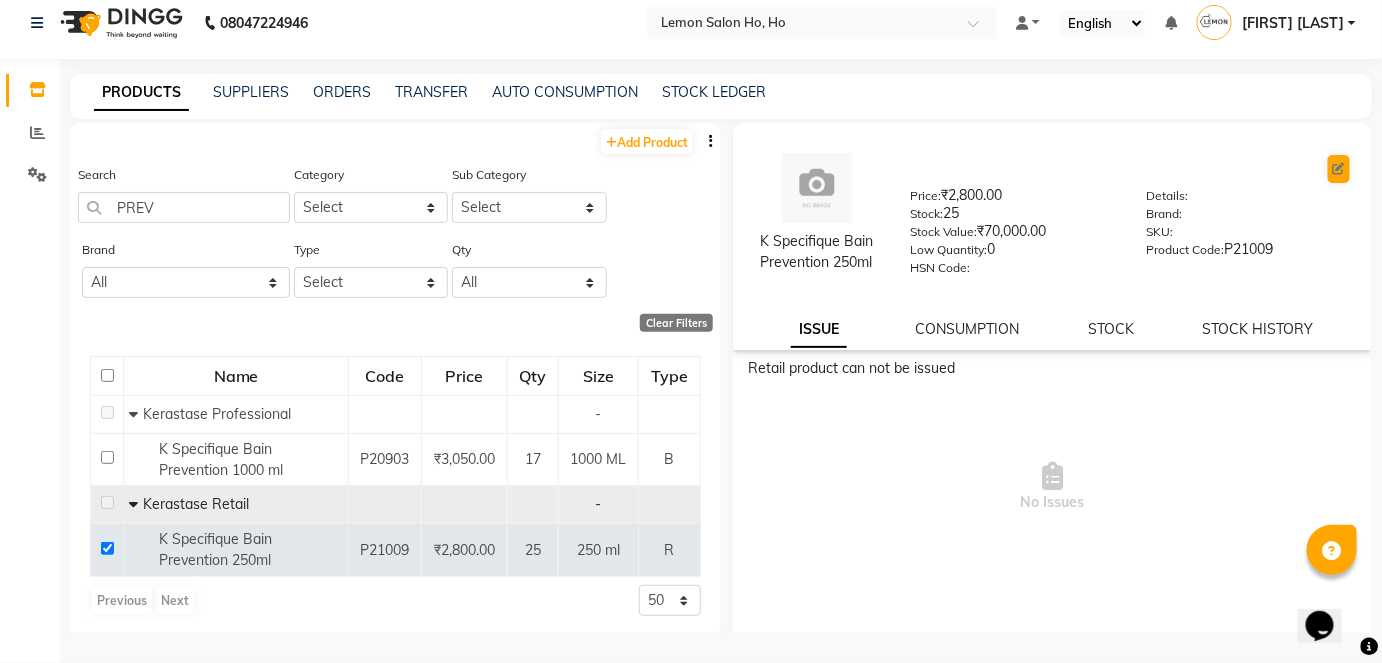 select on "true" 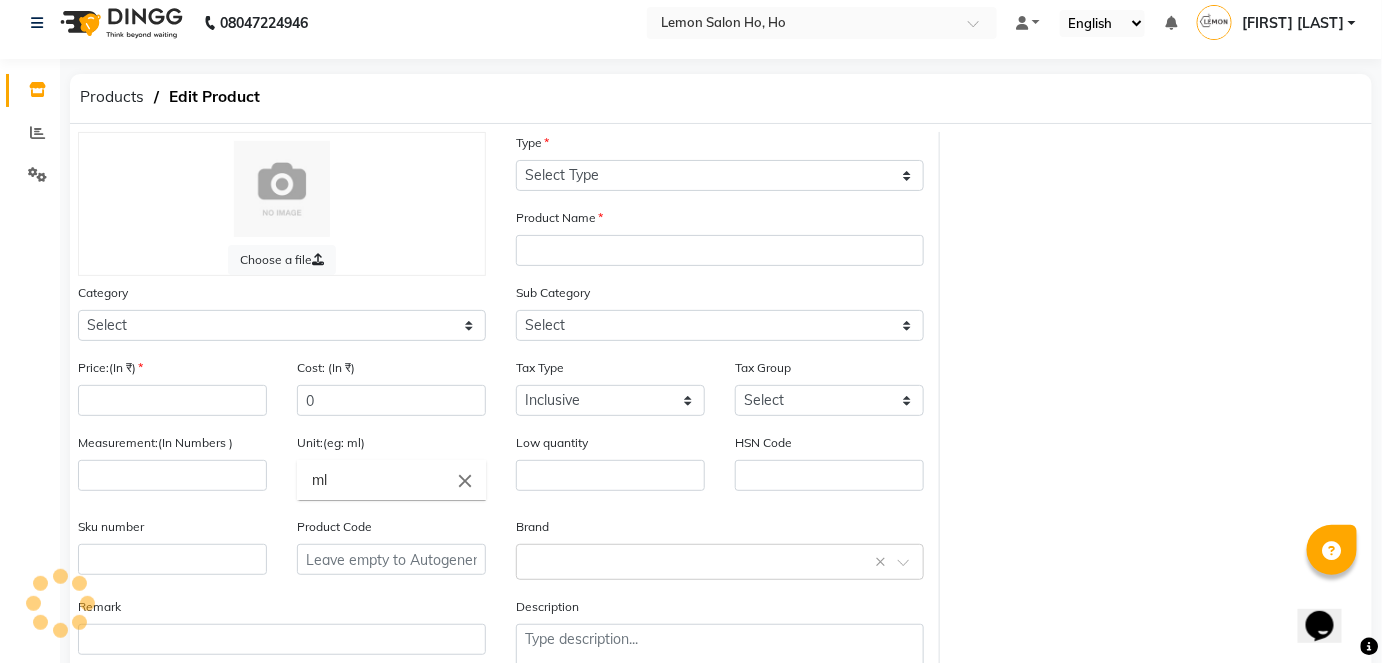 select on "R" 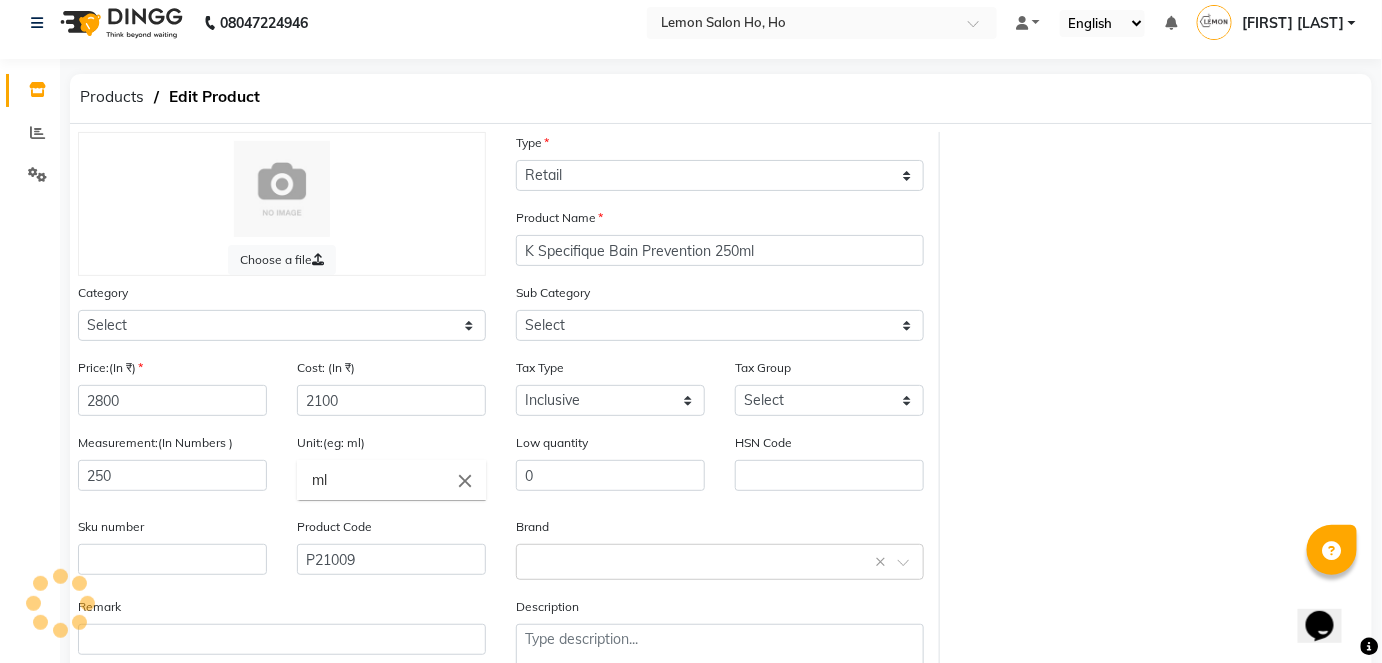 select on "213702150" 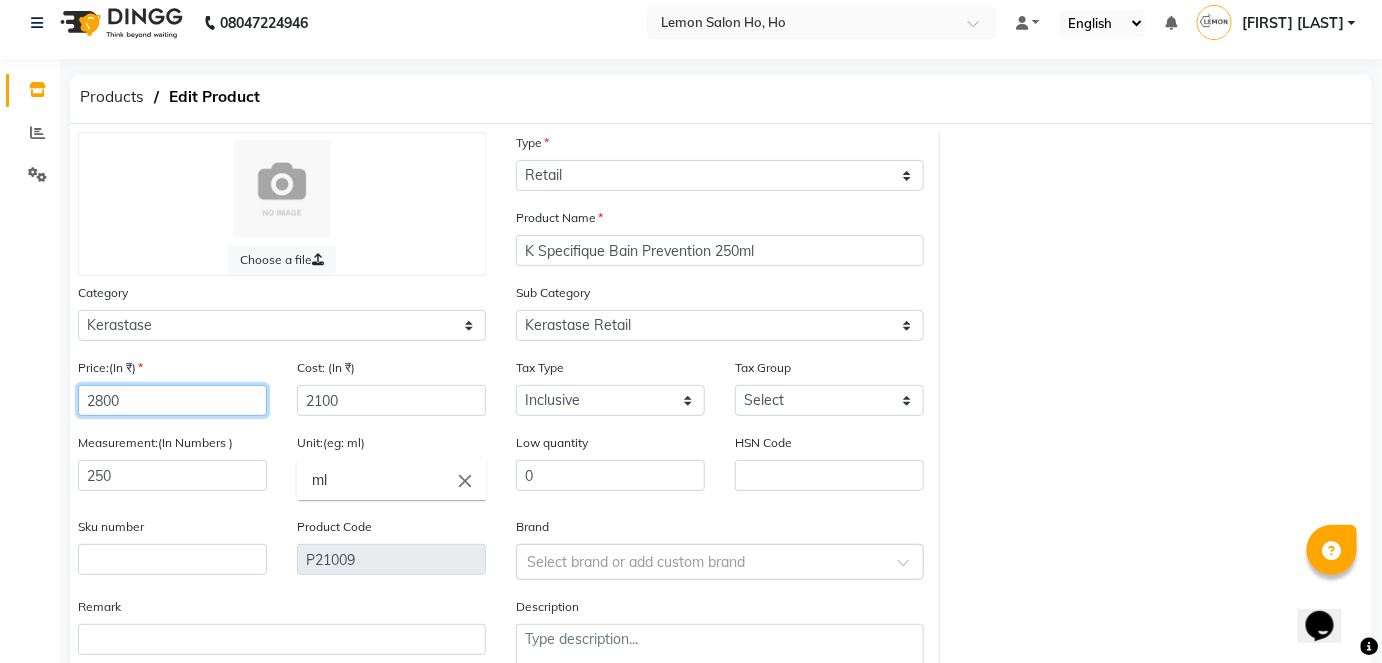 click on "2800" 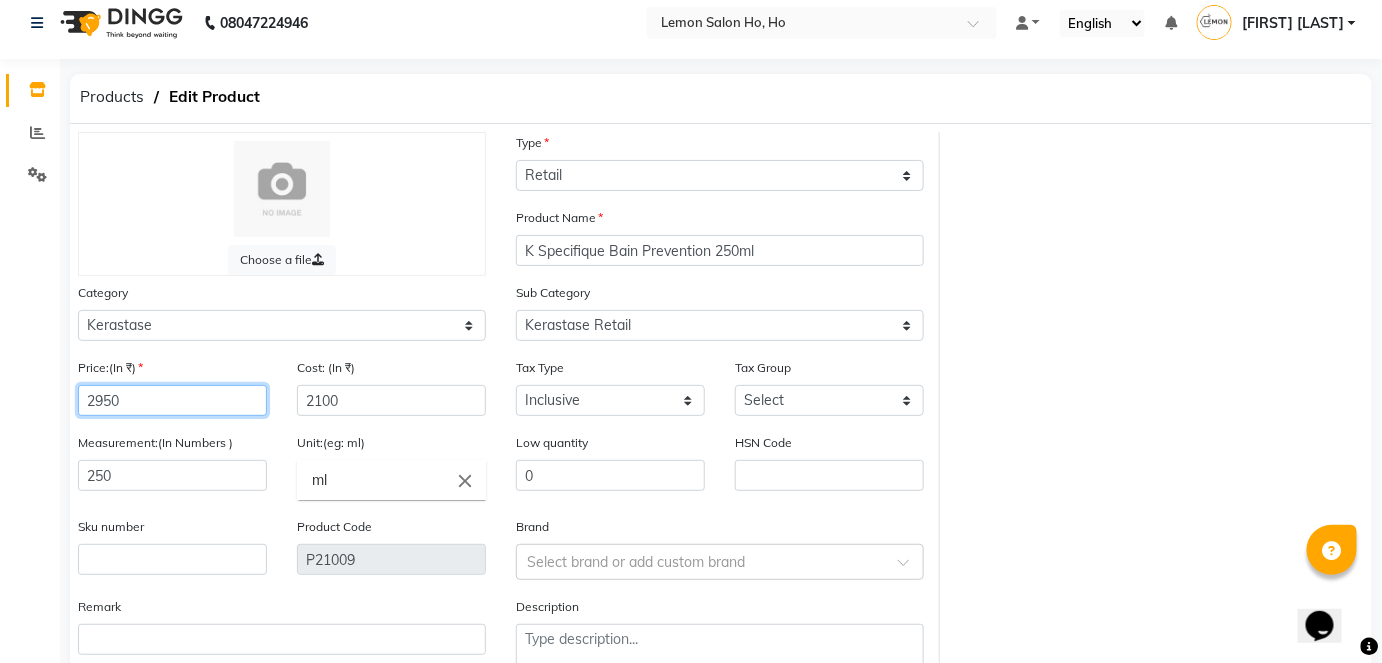 type on "2950" 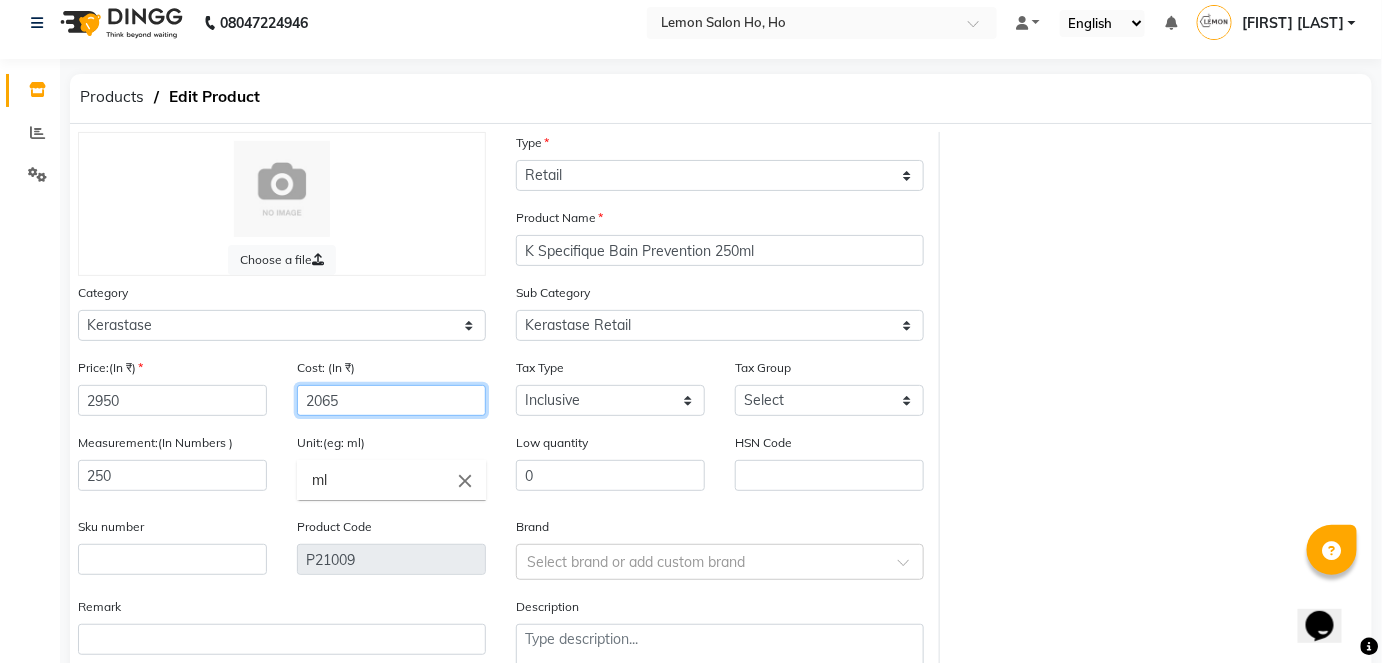 type on "2065" 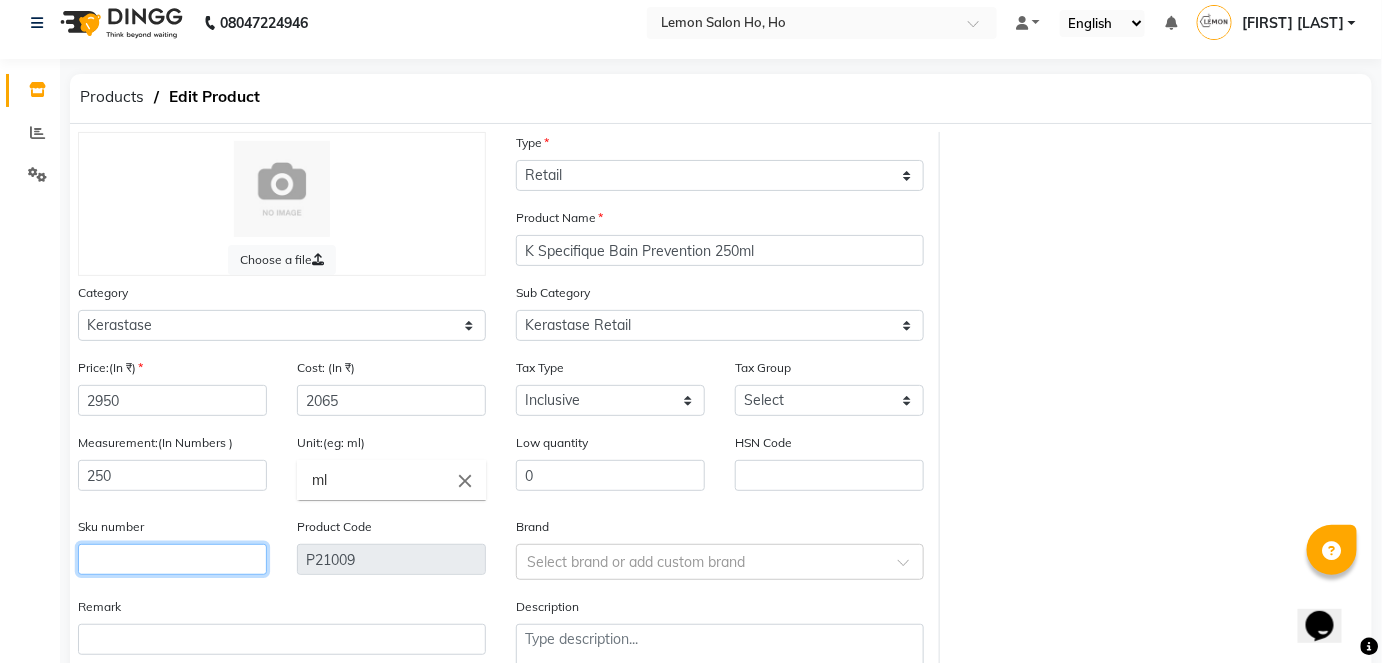 click 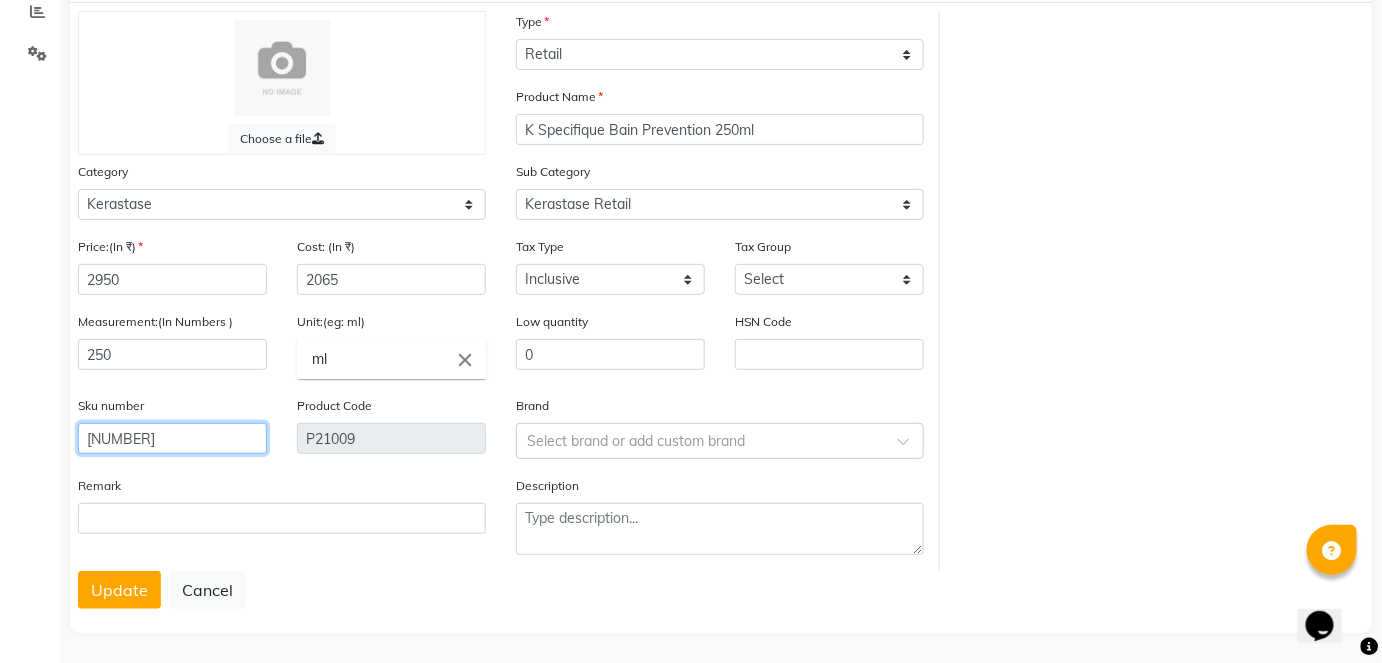 scroll, scrollTop: 138, scrollLeft: 0, axis: vertical 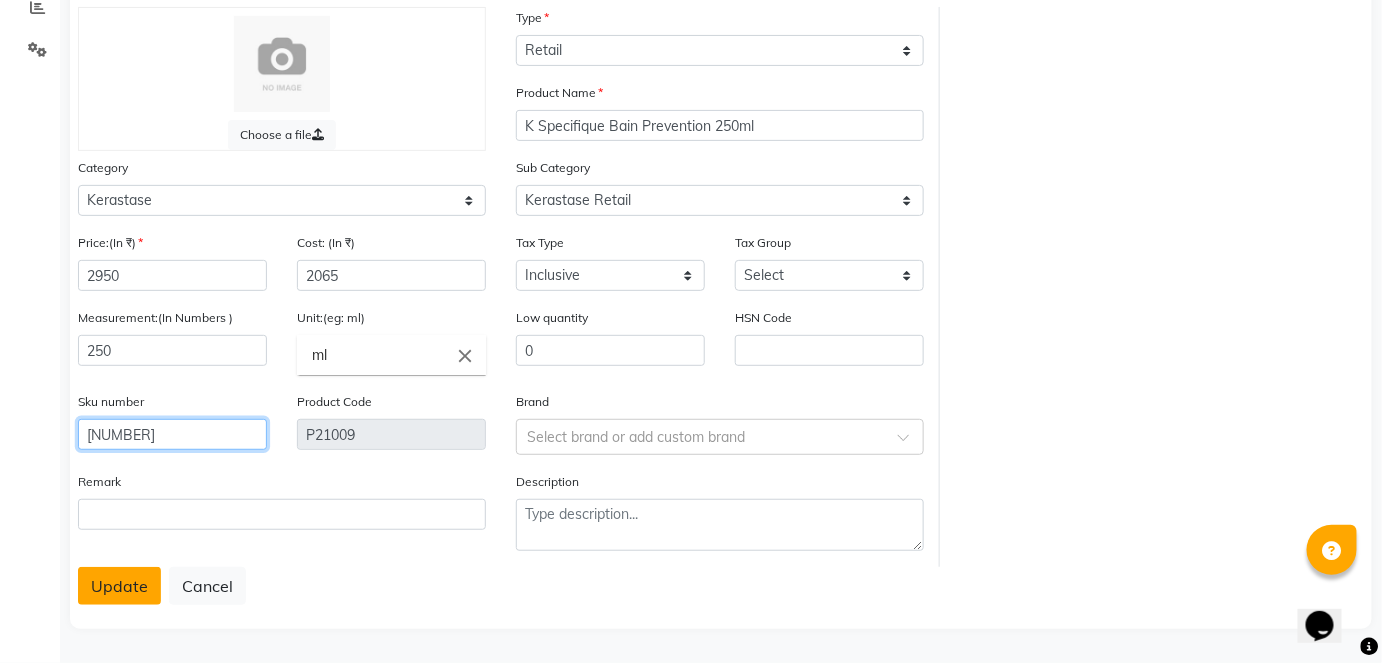 type on "3474636397433" 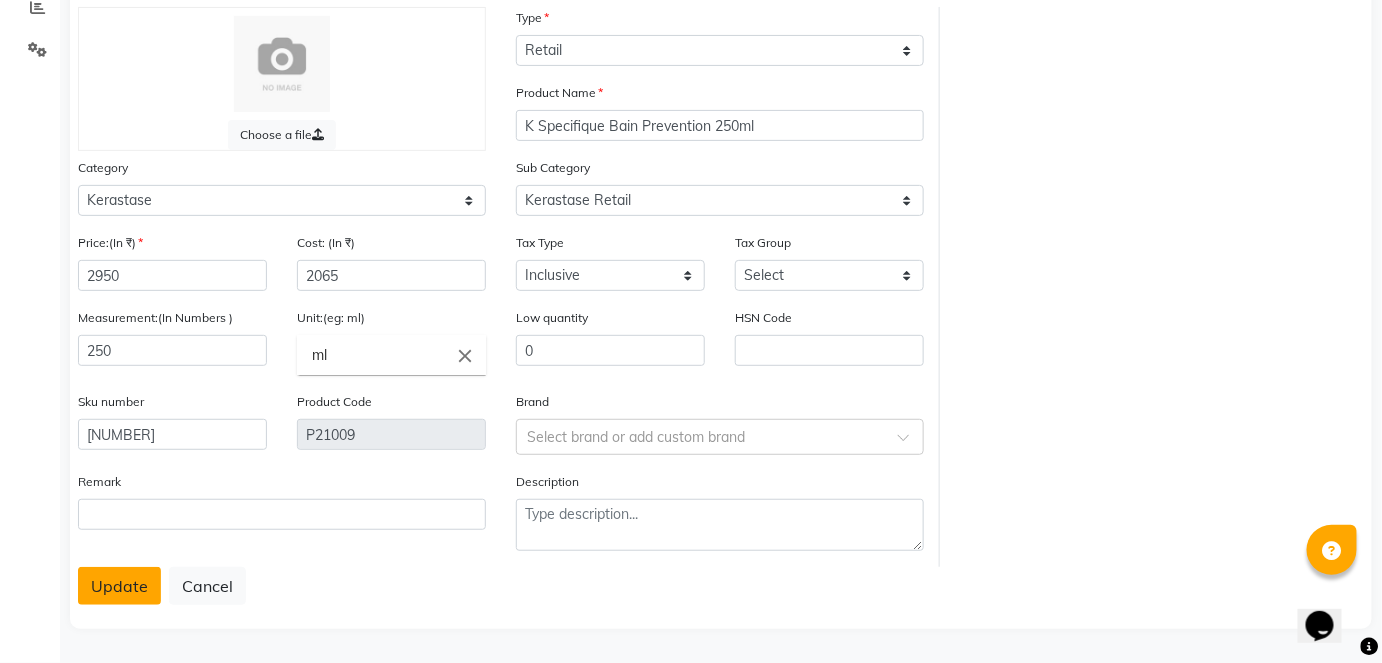 click on "Update" 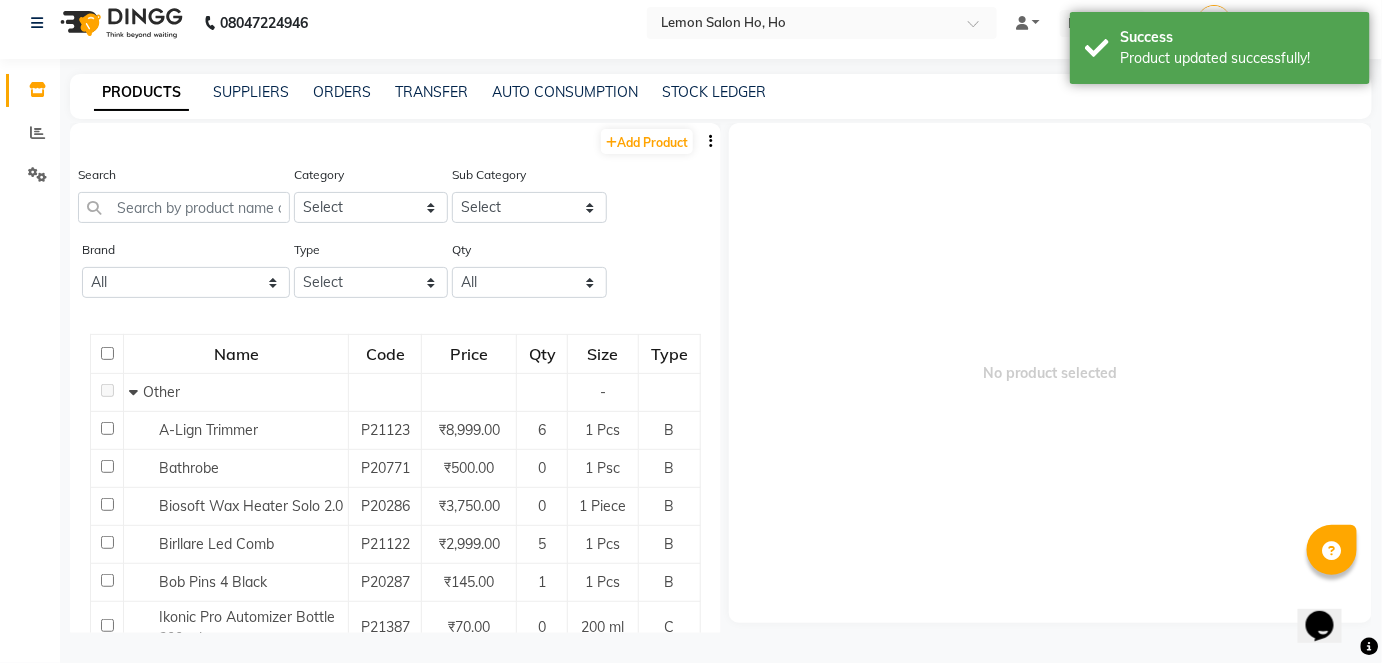 scroll, scrollTop: 13, scrollLeft: 0, axis: vertical 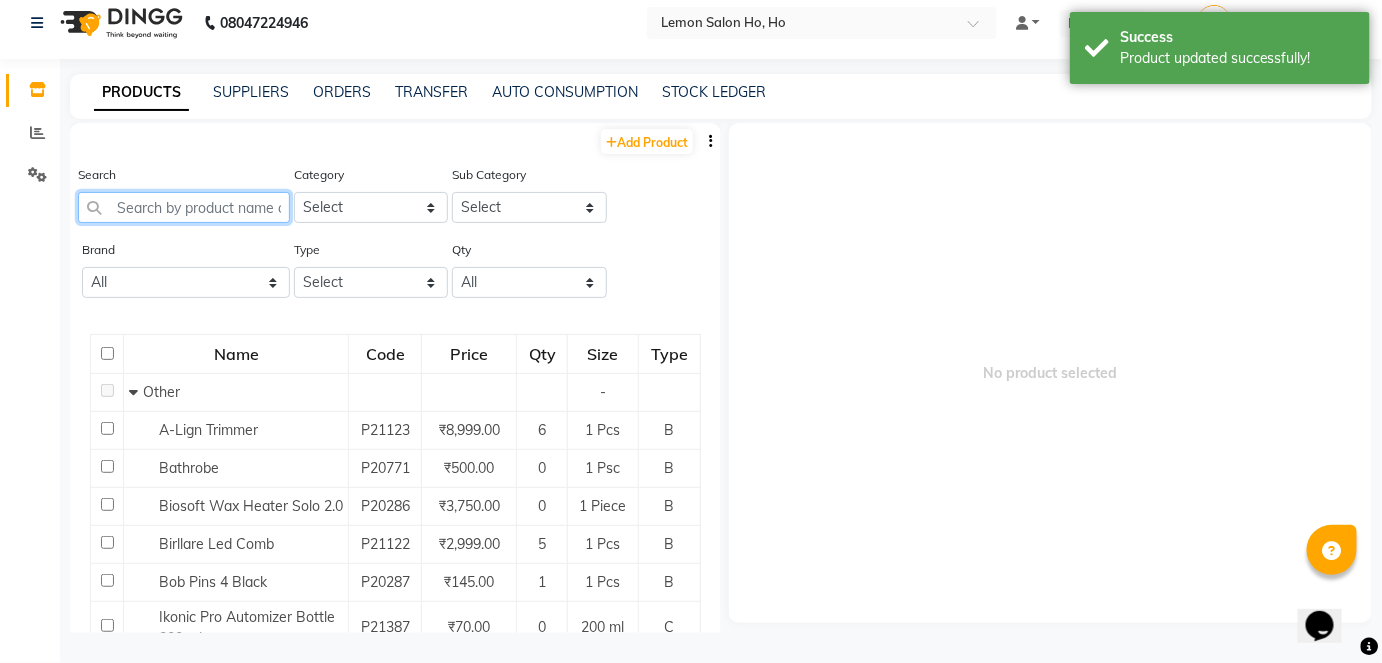 click 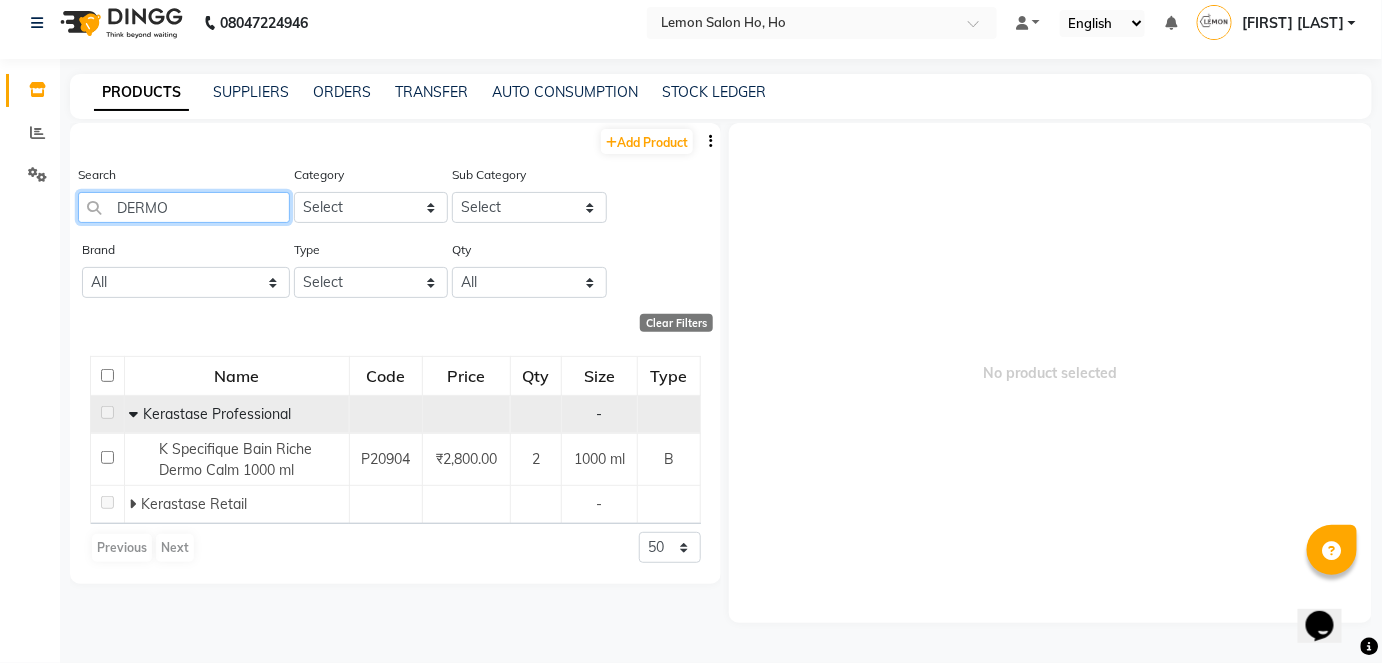 type on "DERMO" 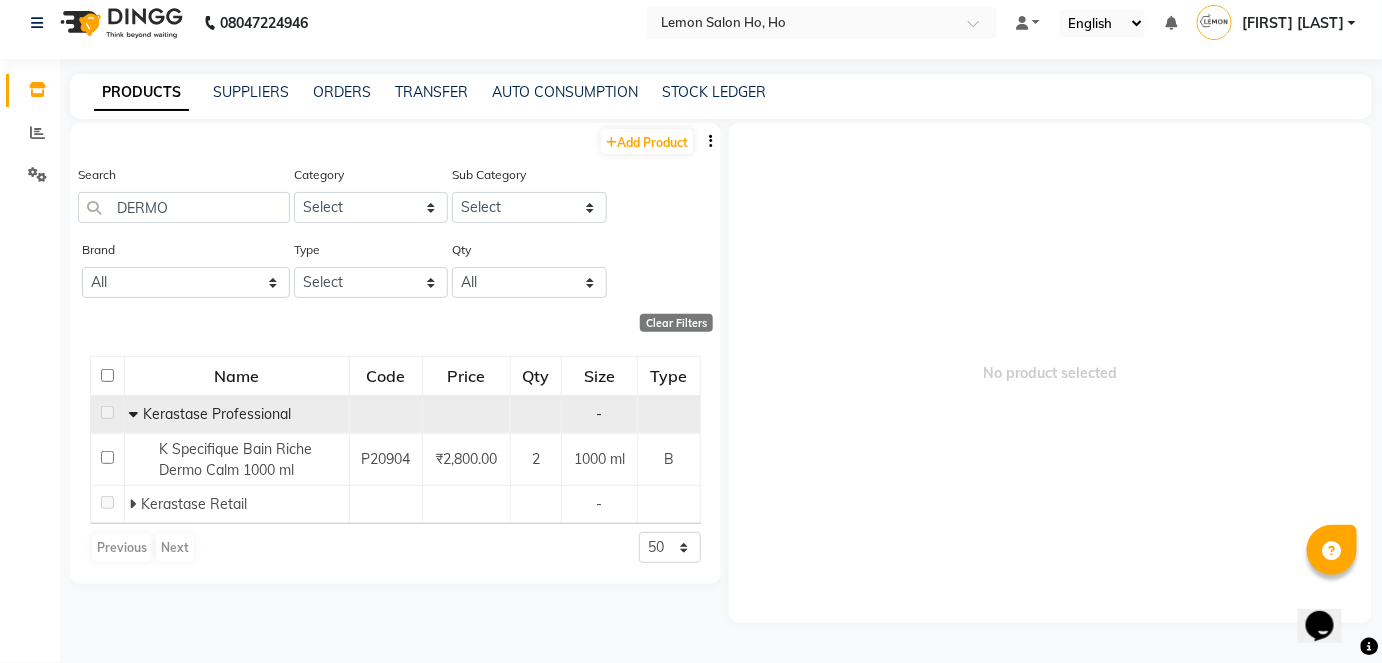 click 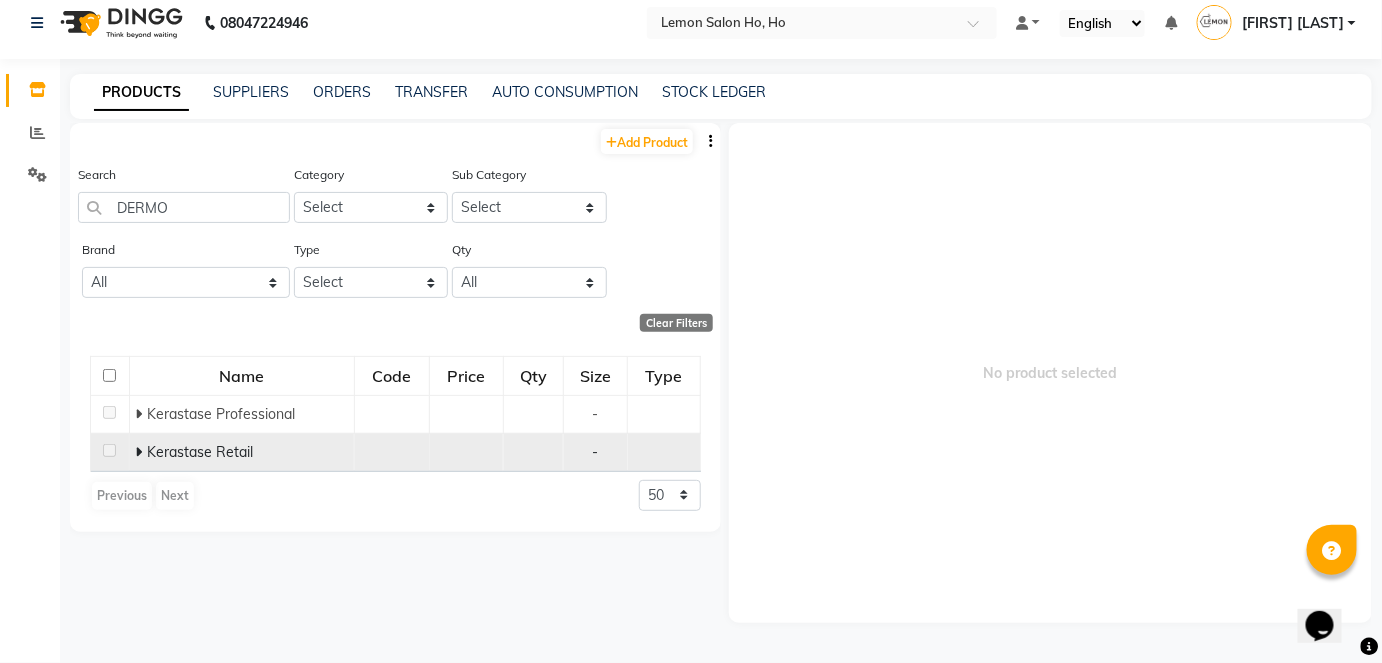 click 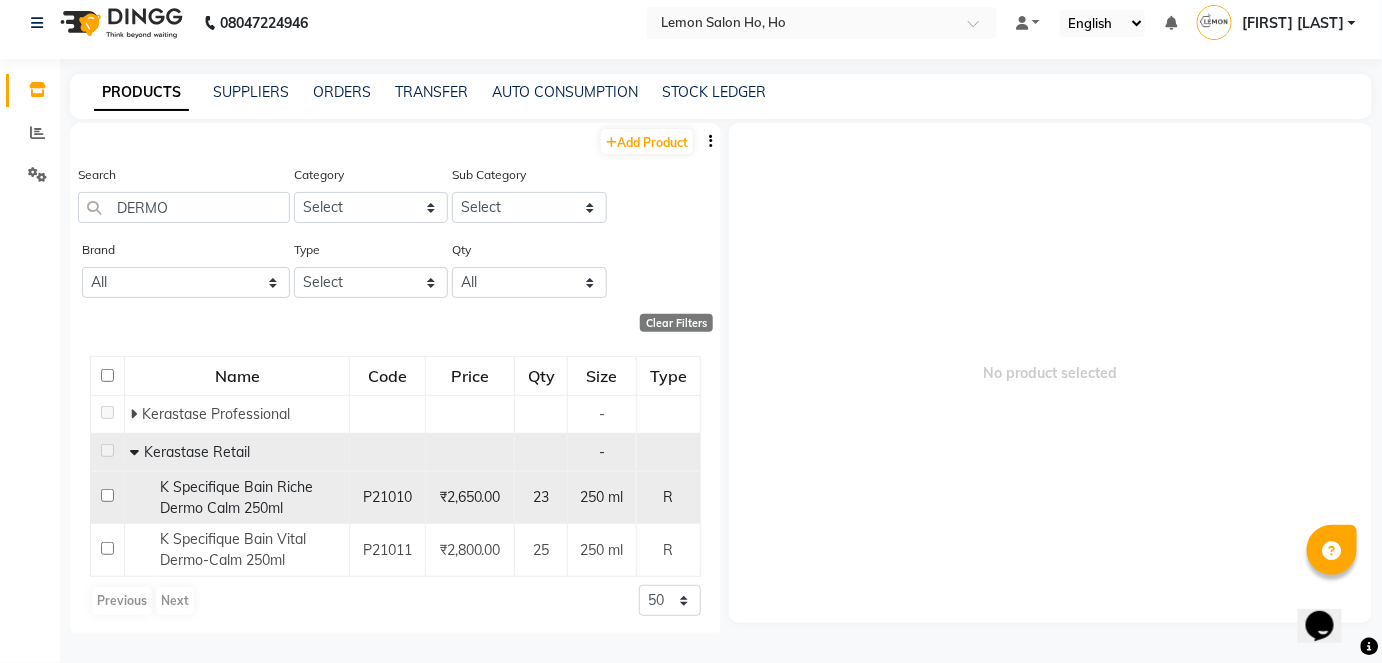 click 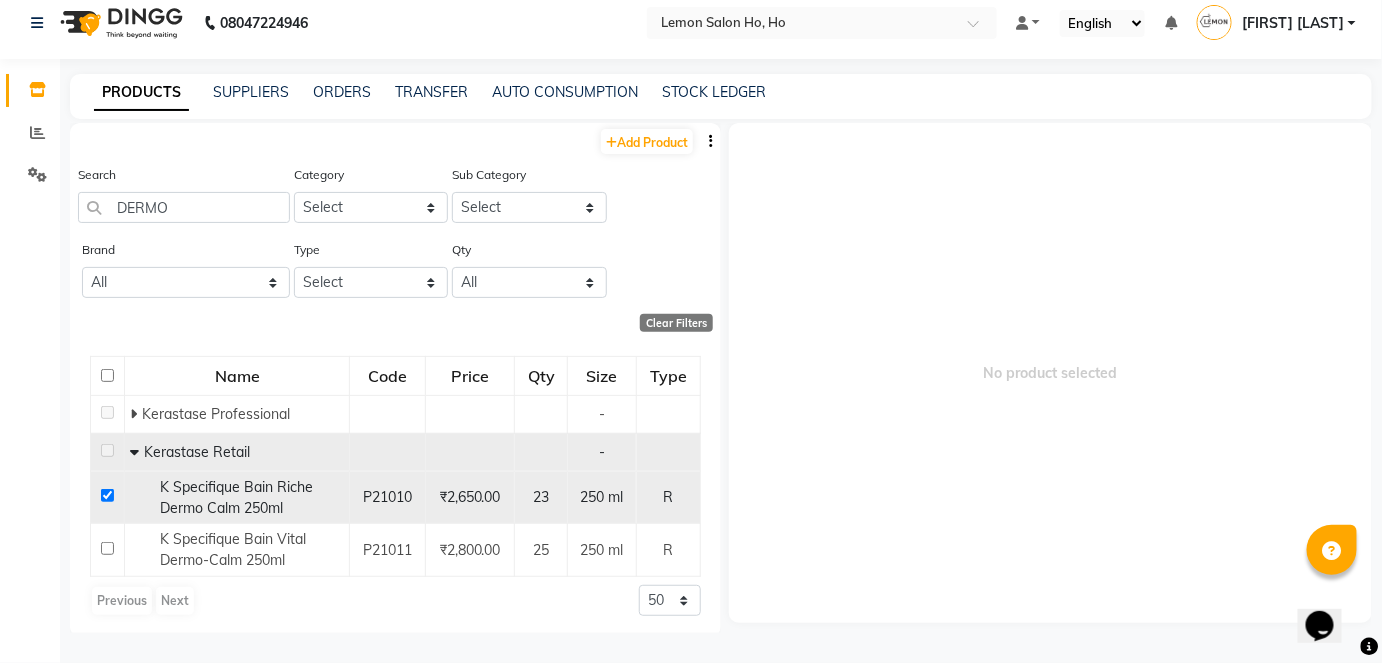checkbox on "true" 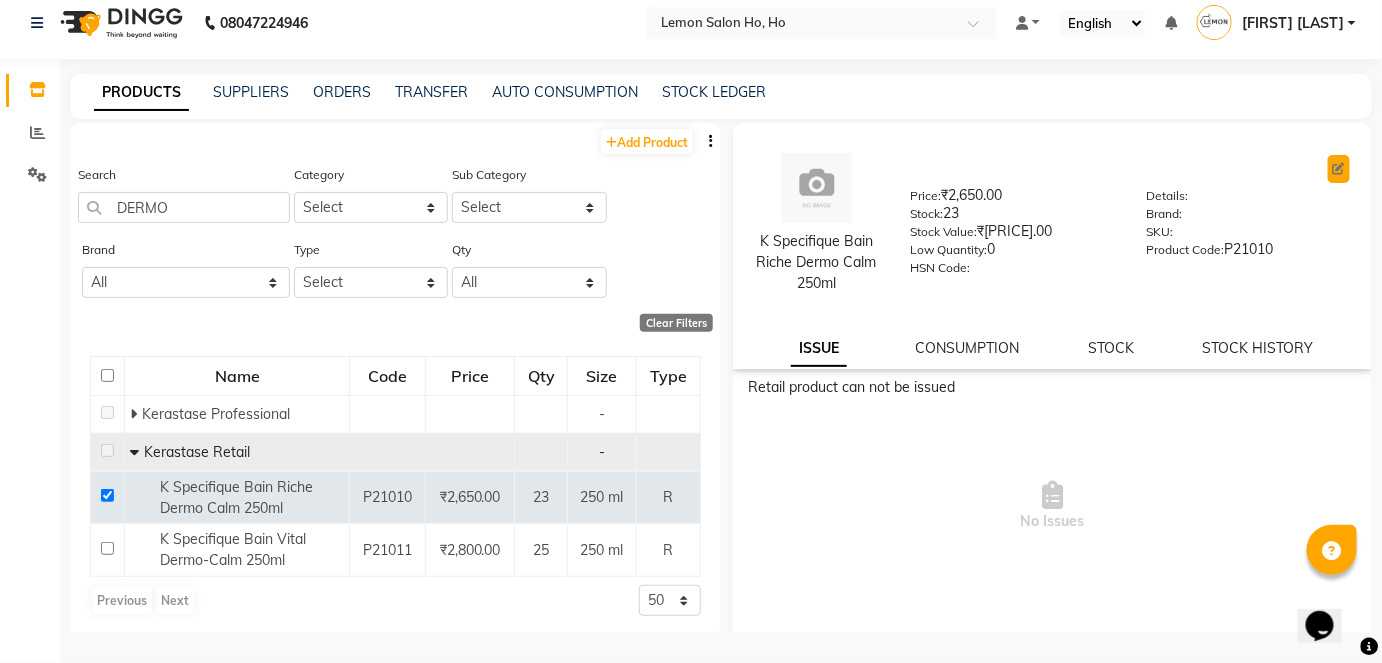 click 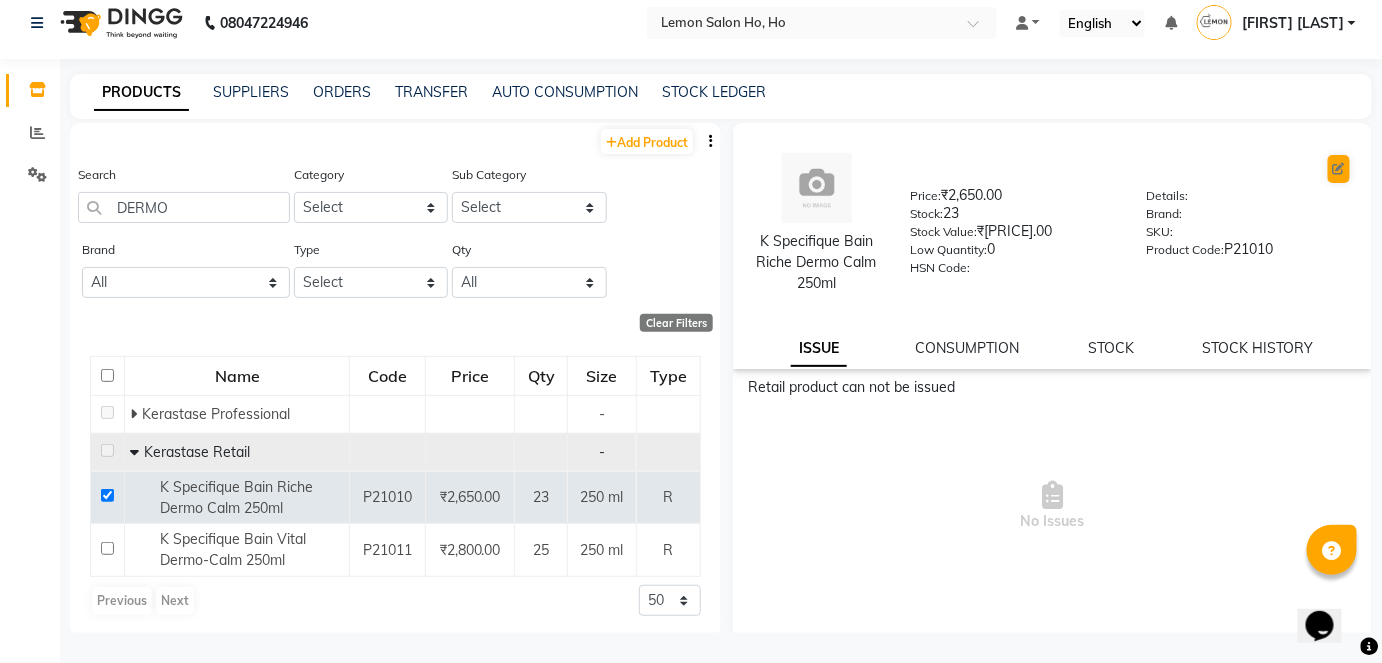 select on "R" 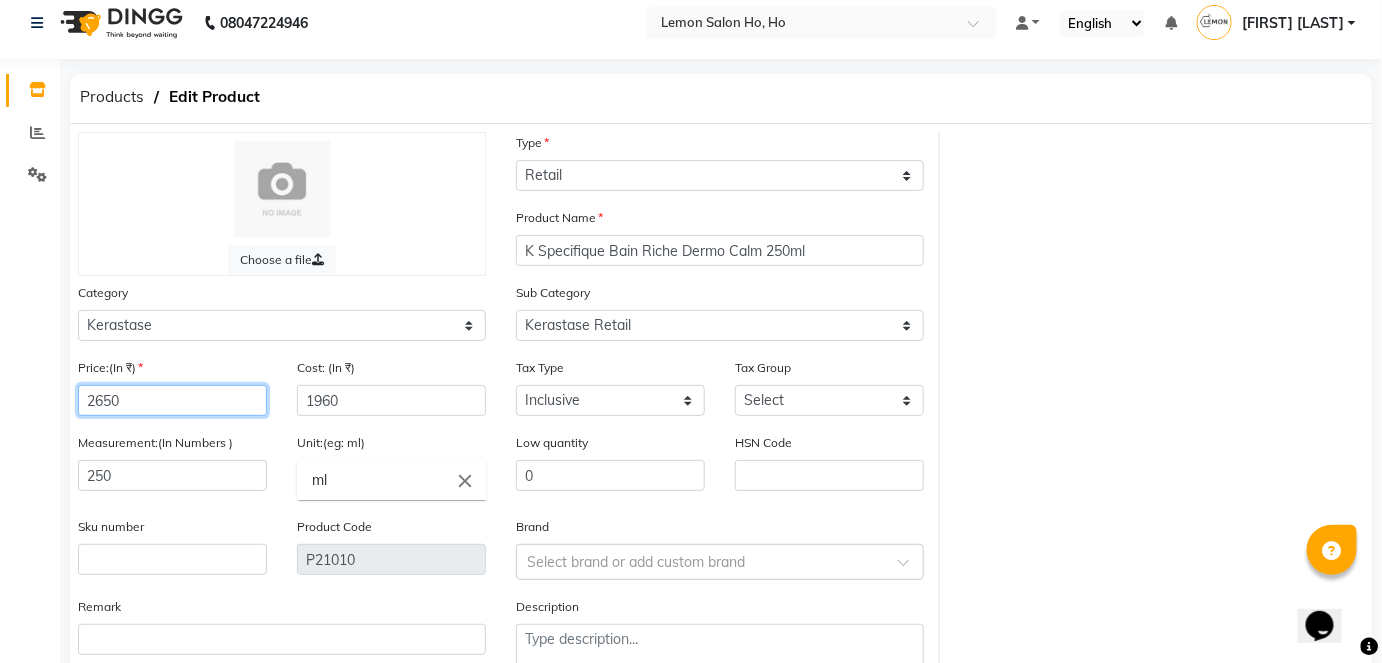 click on "2650" 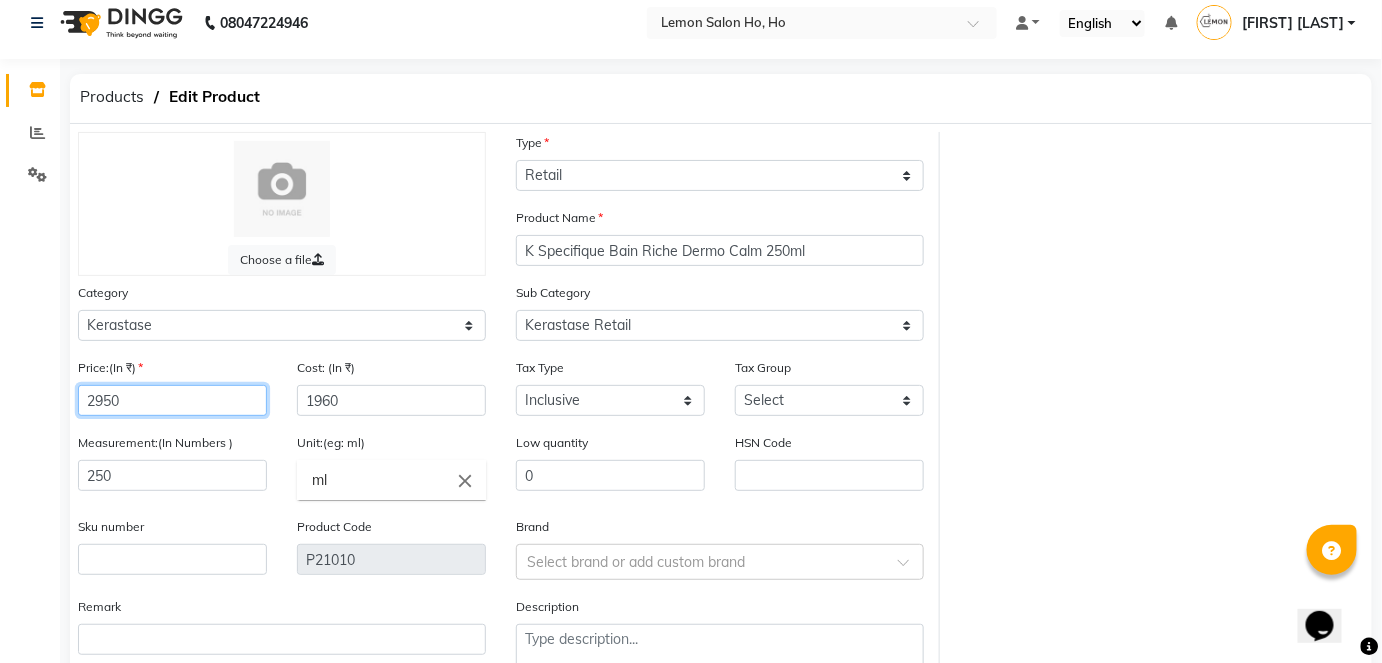 type on "2950" 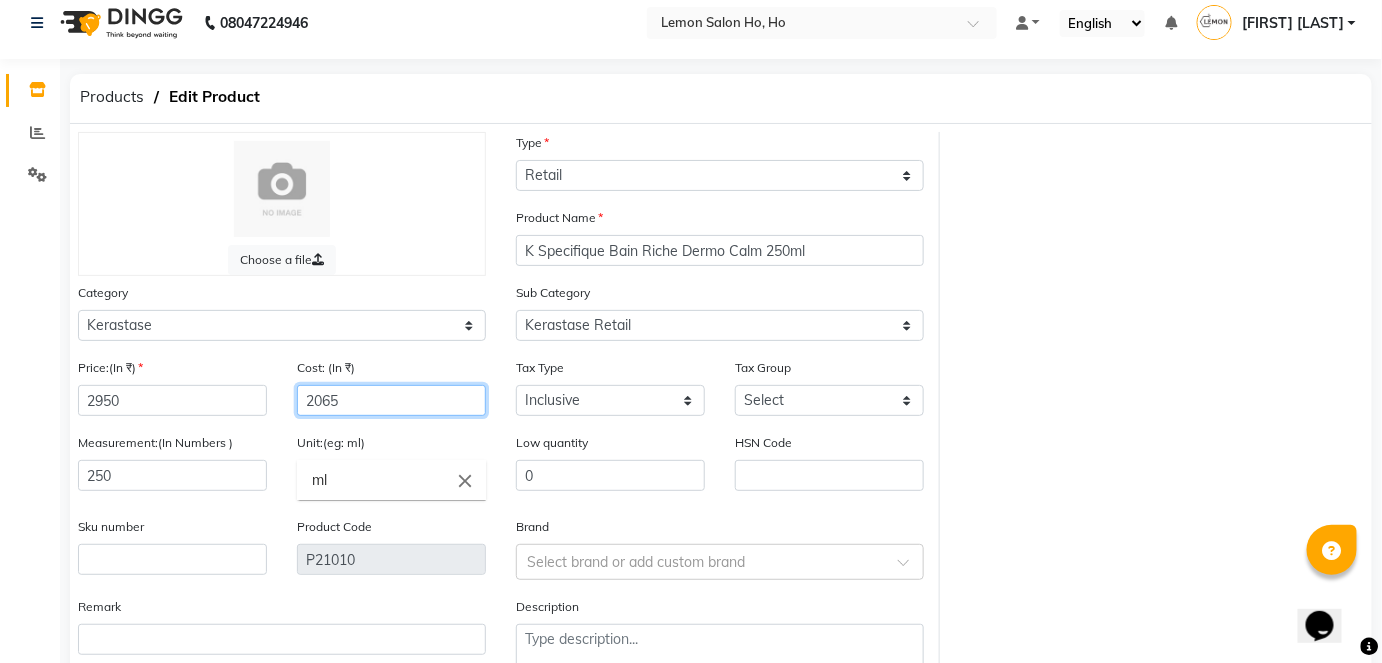 type on "2065" 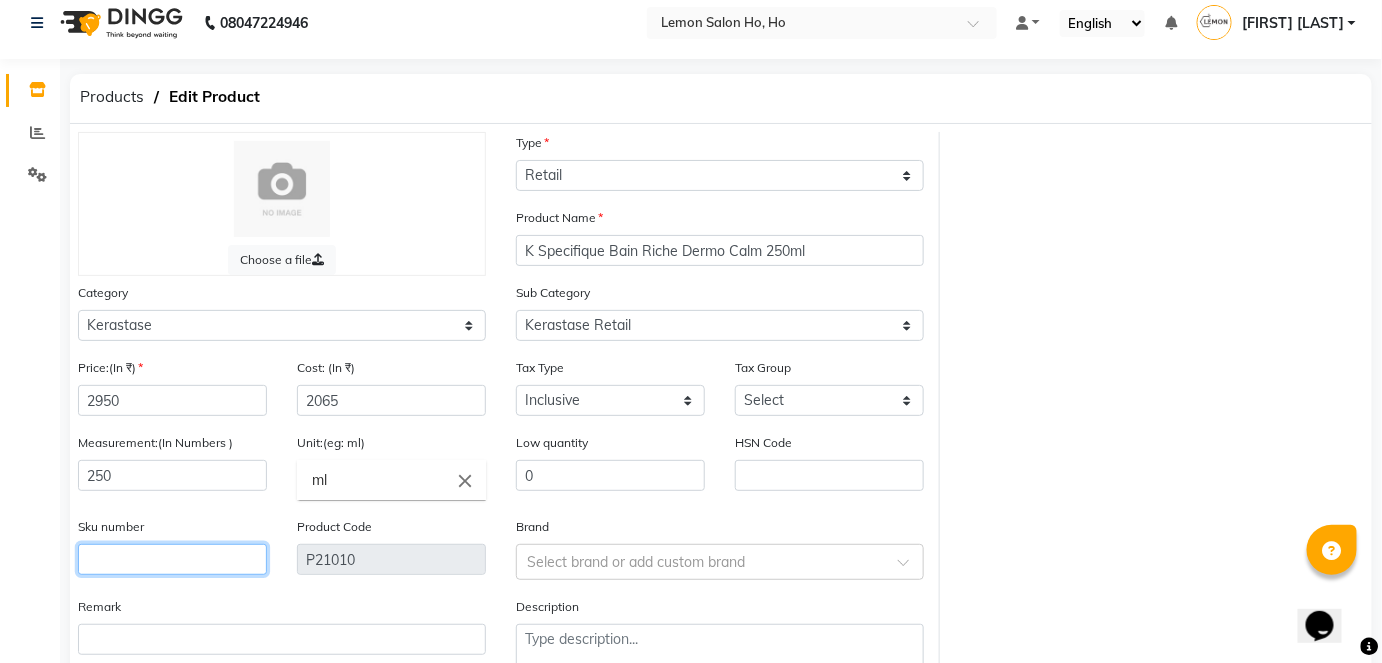 click 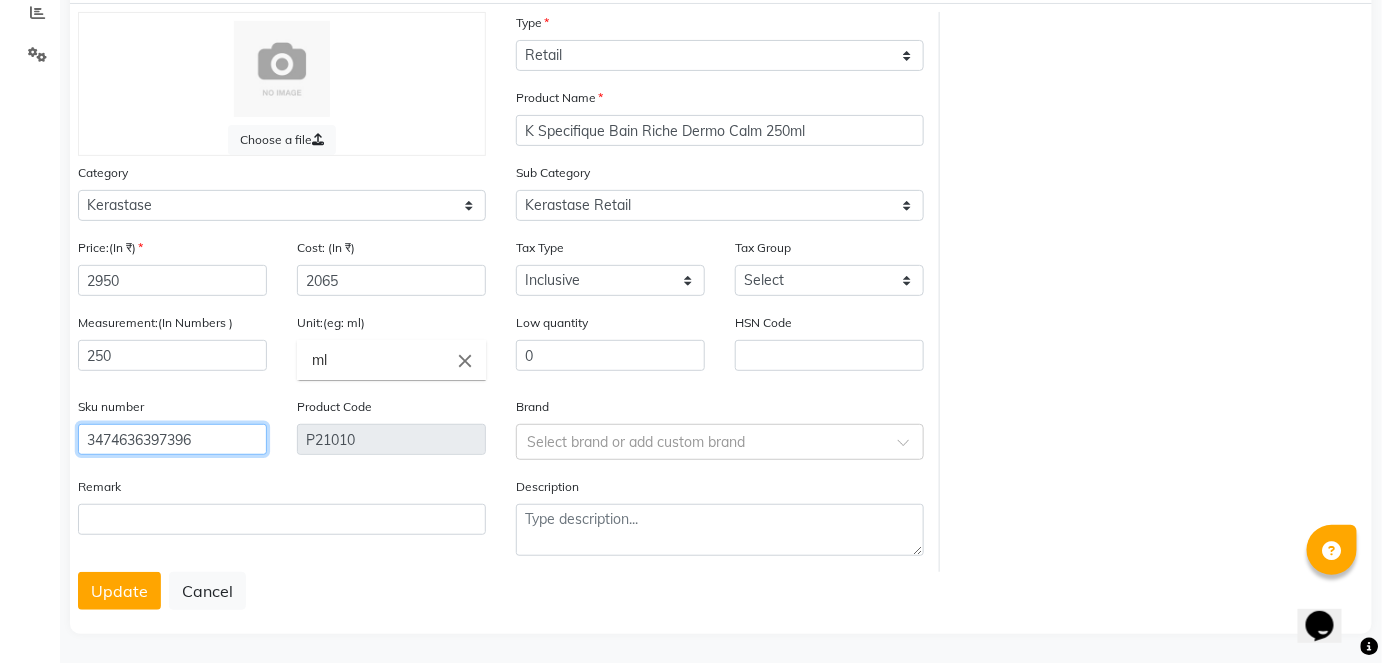scroll, scrollTop: 138, scrollLeft: 0, axis: vertical 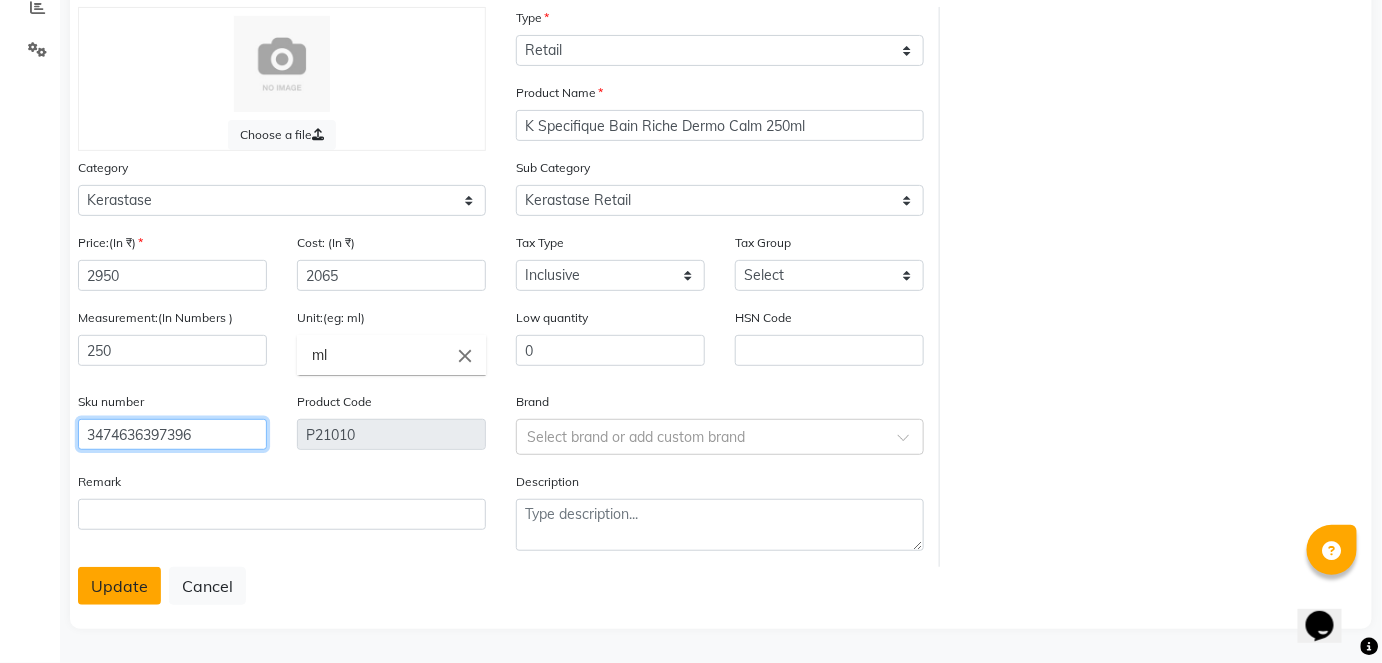 type on "3474636397396" 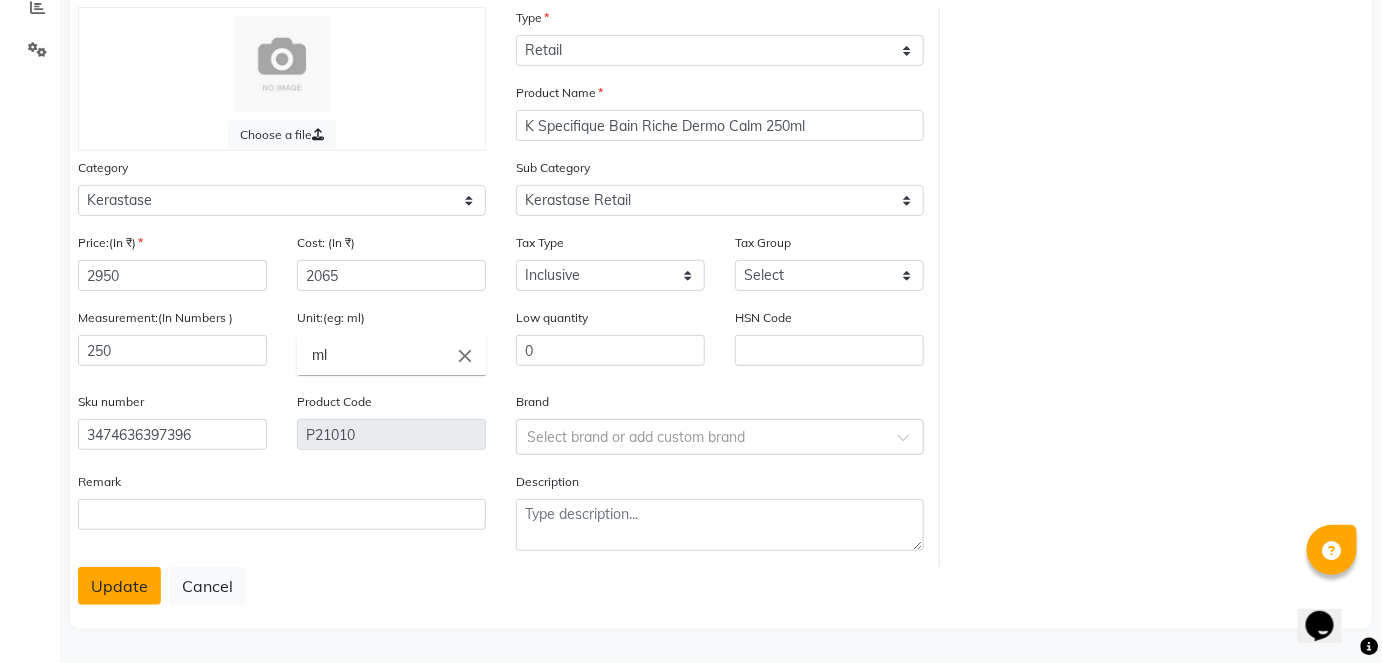 click on "Update" 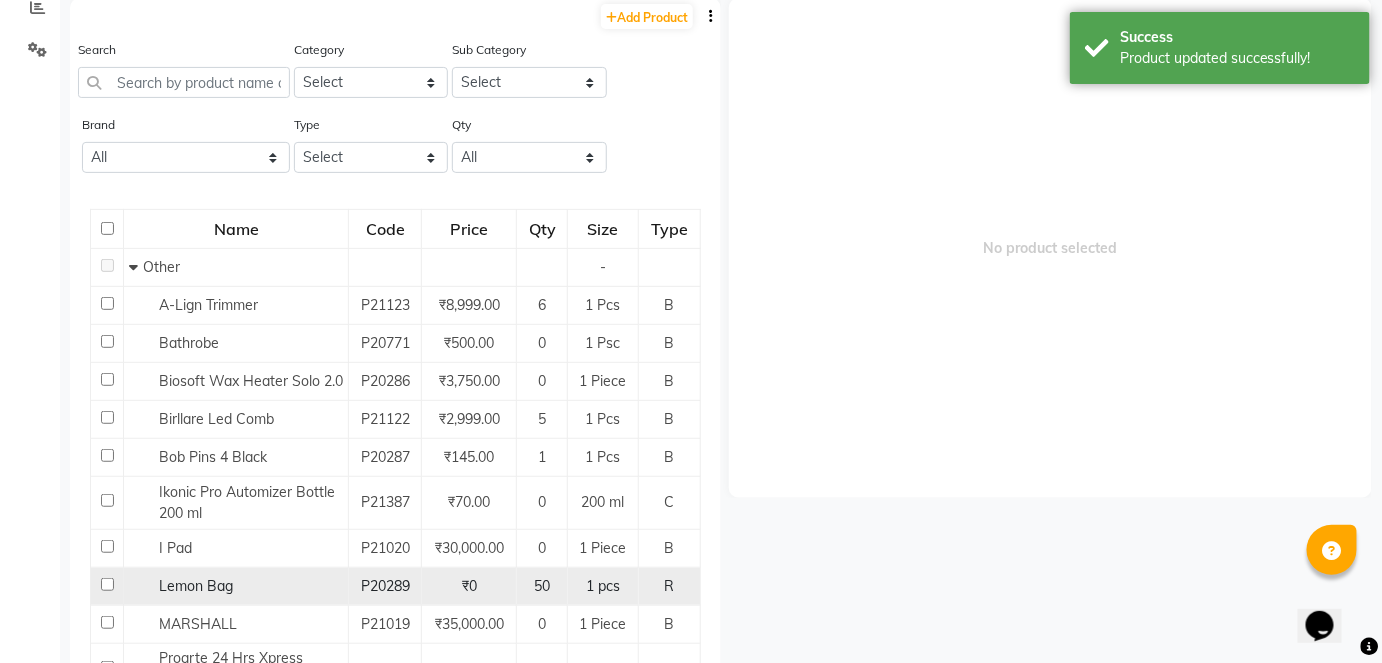 scroll, scrollTop: 13, scrollLeft: 0, axis: vertical 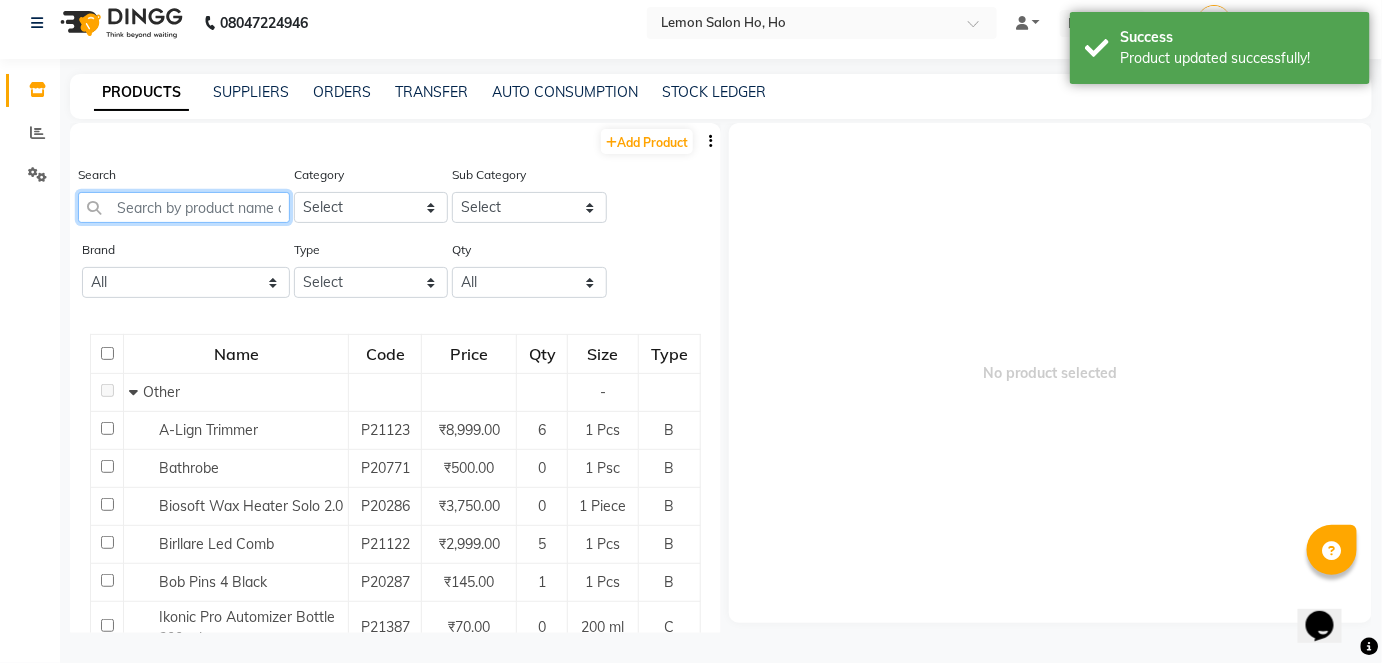 click 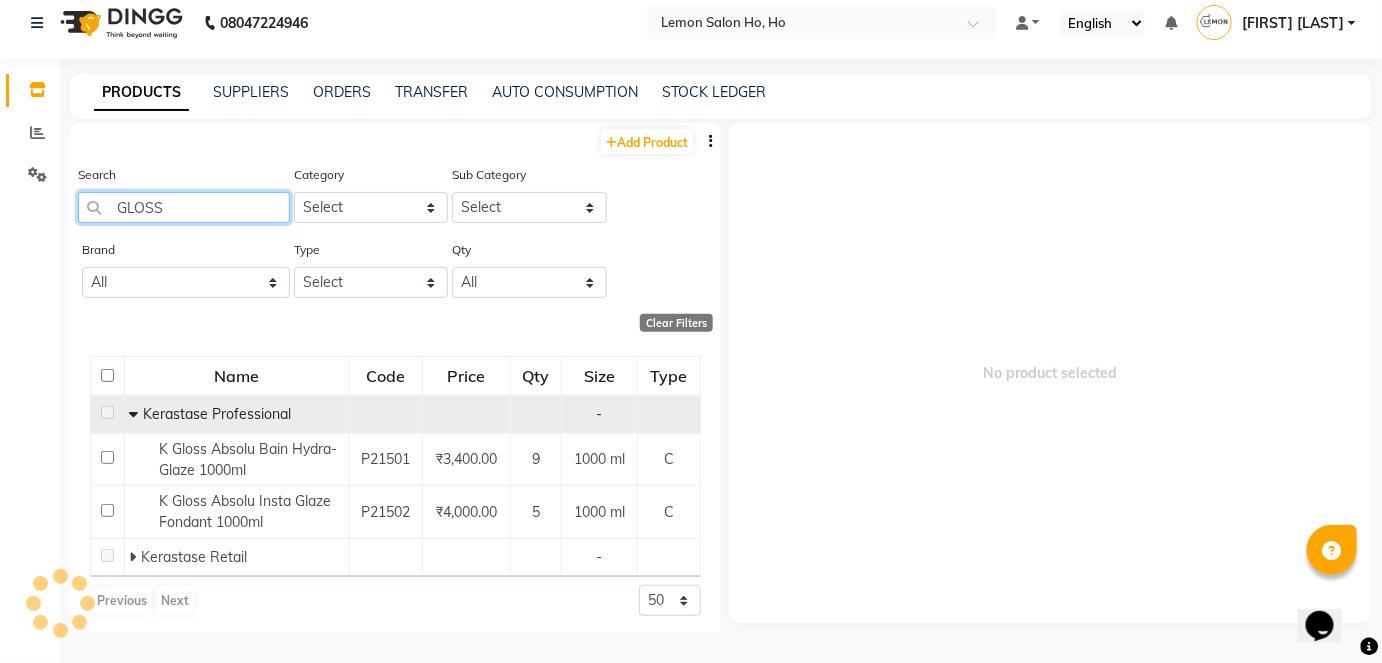 type on "GLOSS" 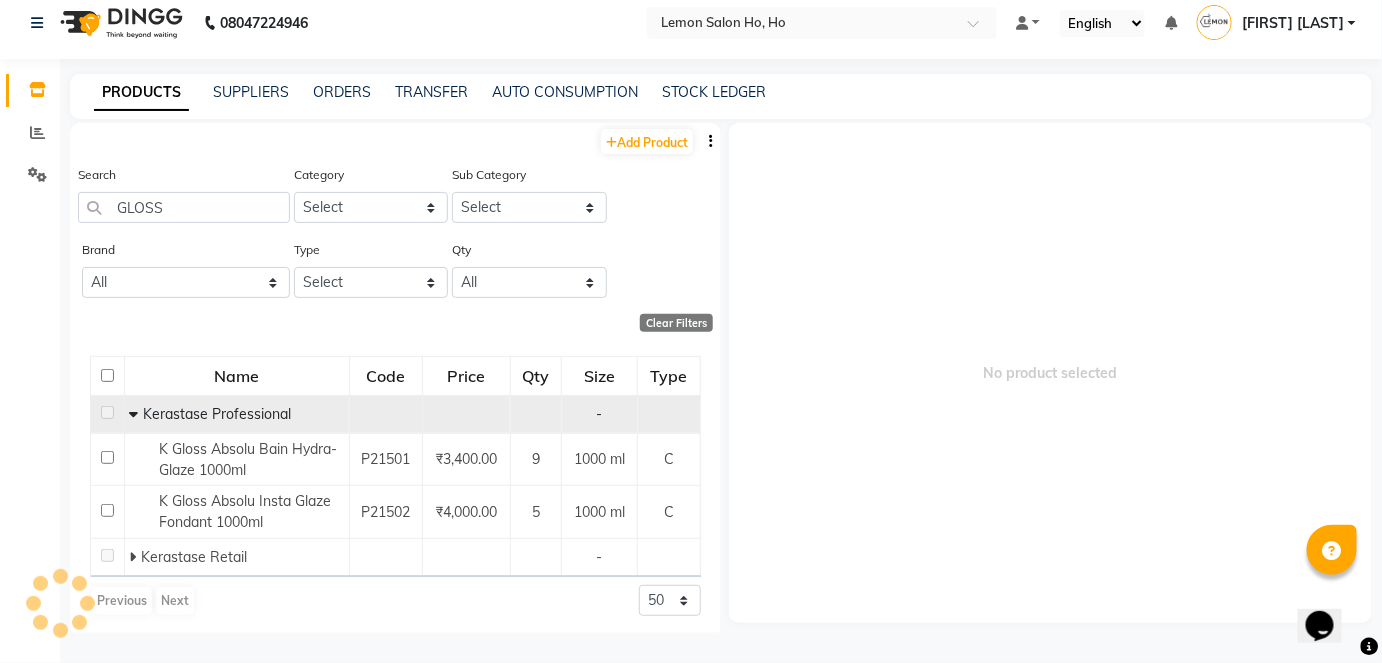 click 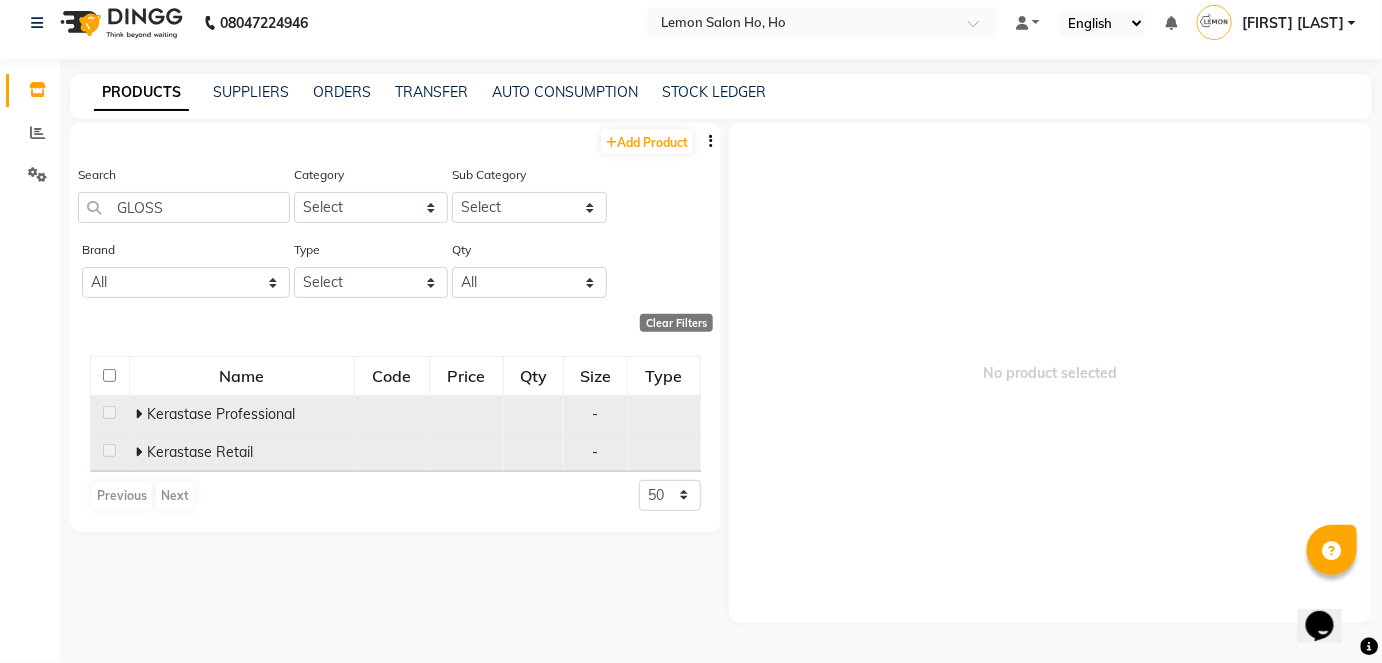 click 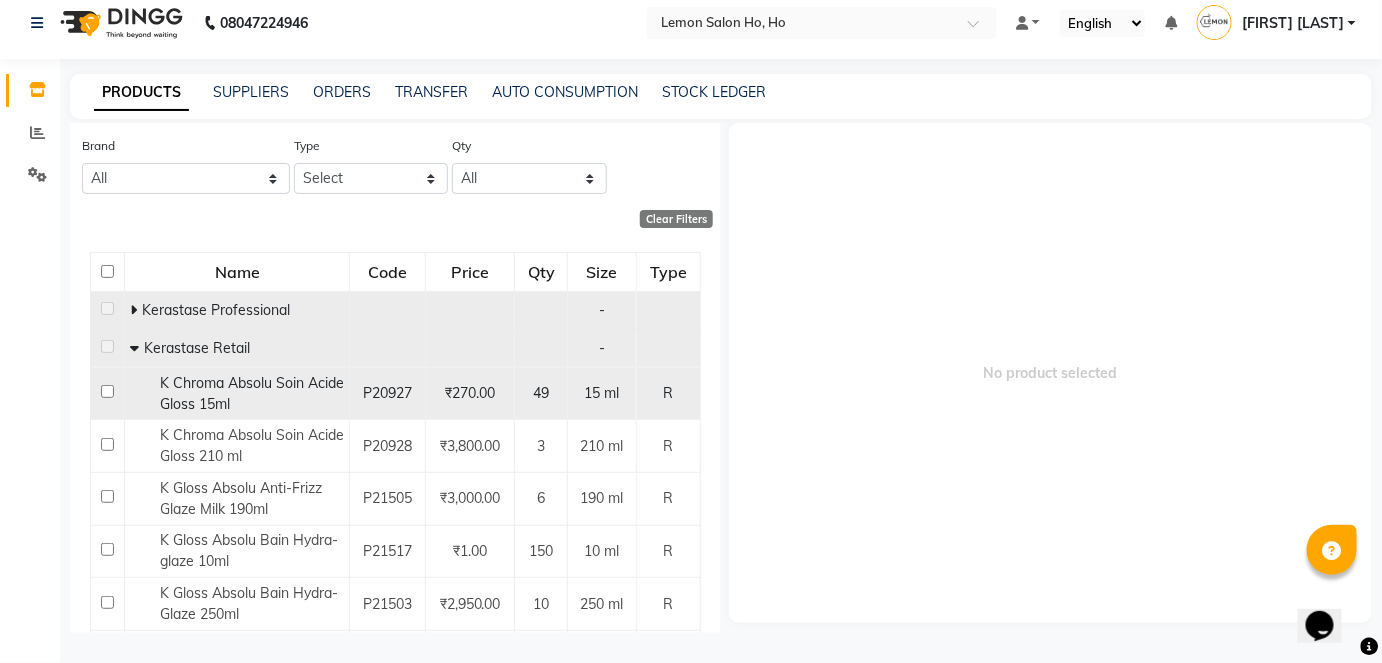 scroll, scrollTop: 181, scrollLeft: 0, axis: vertical 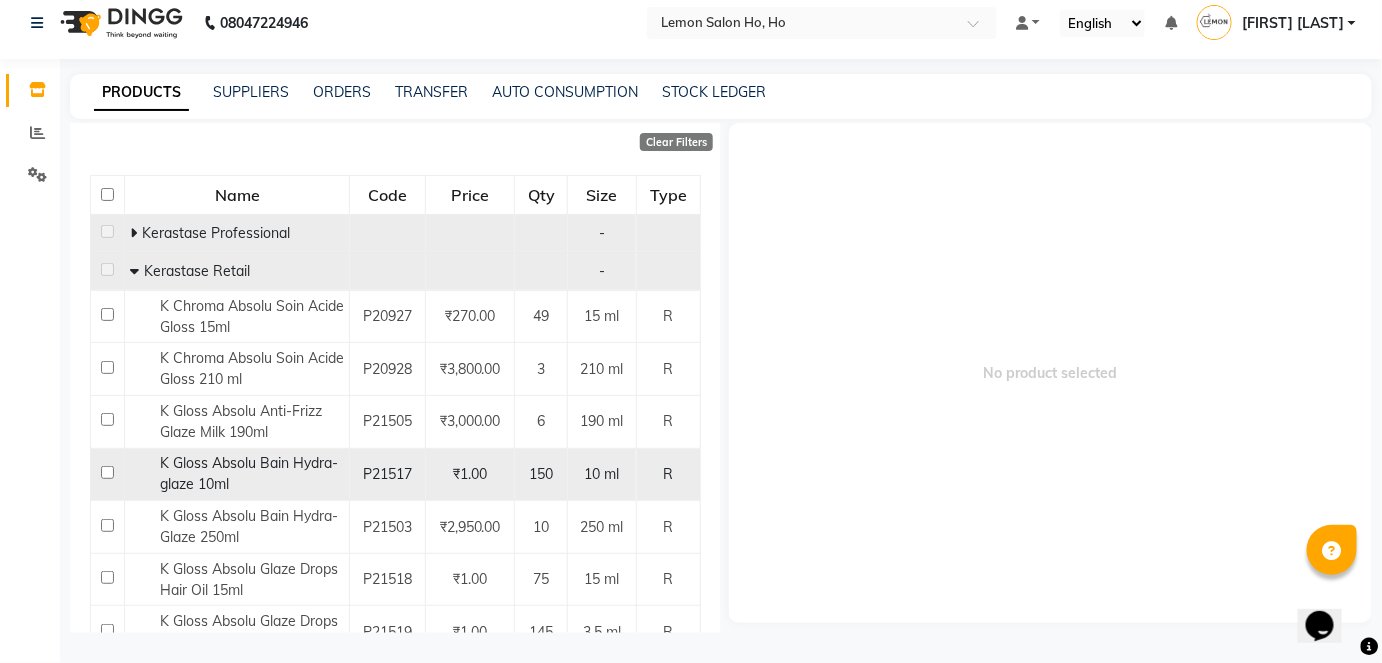 click 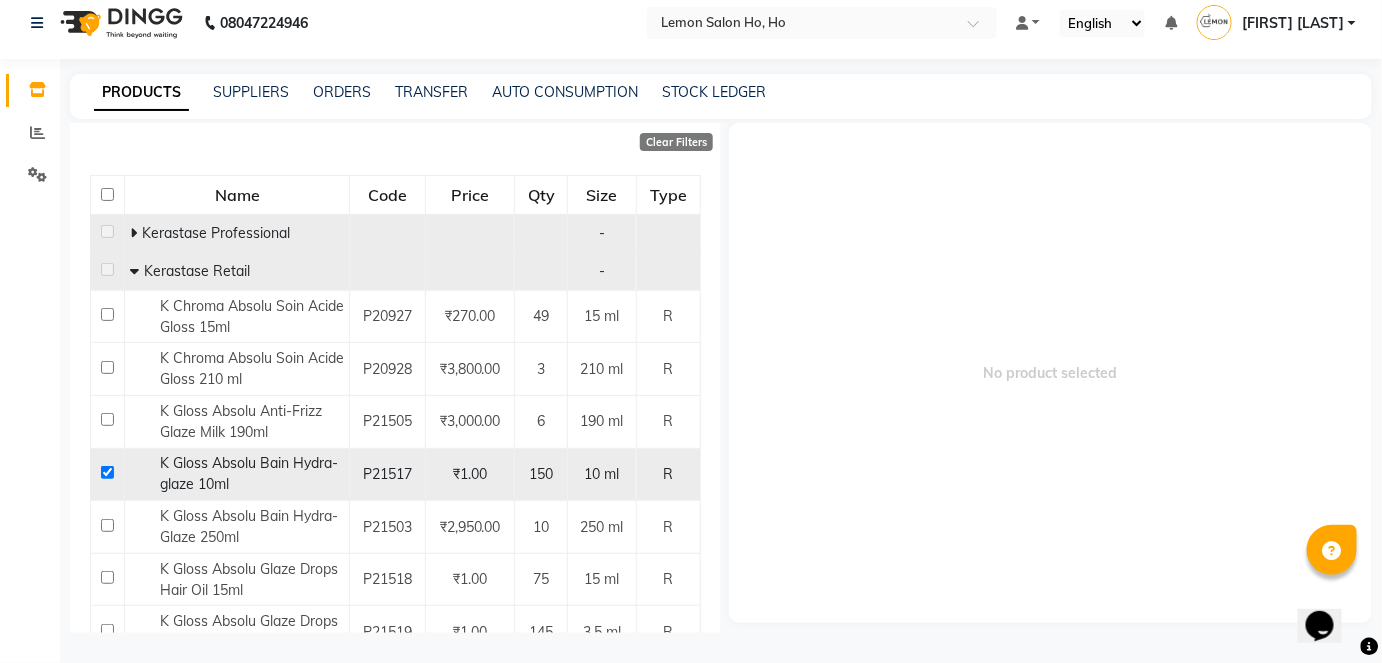 checkbox on "true" 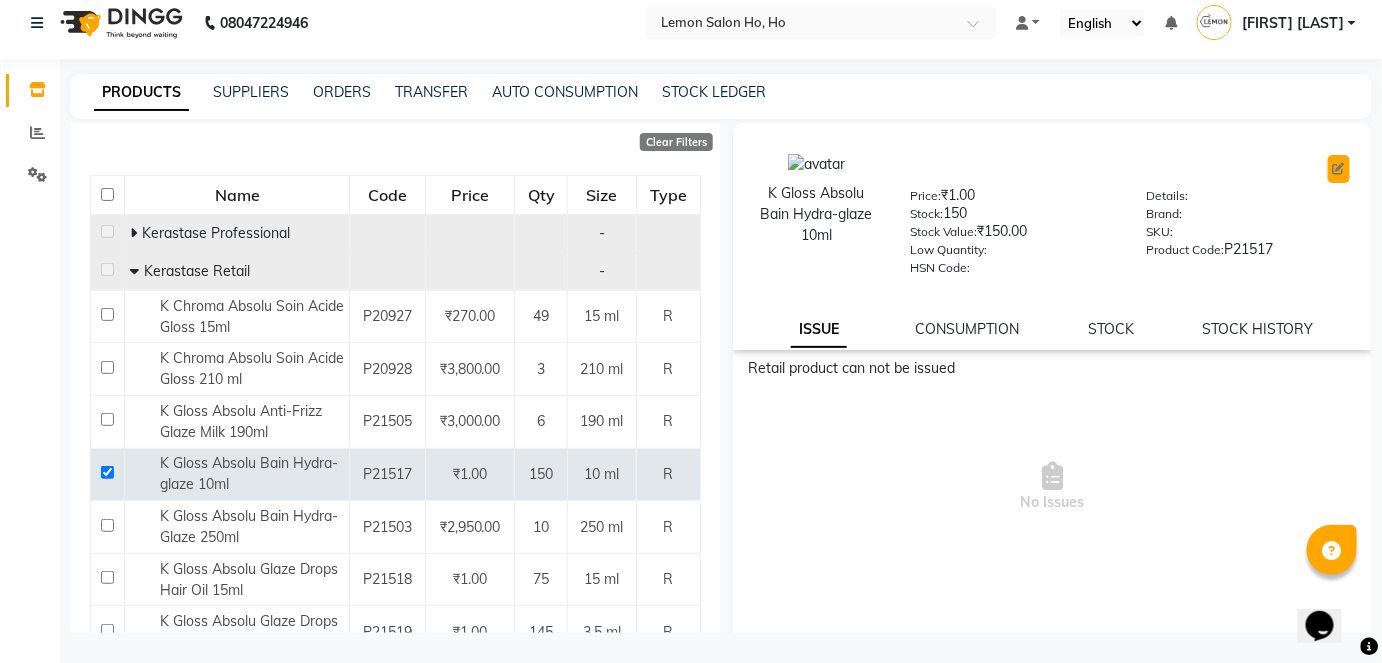 click 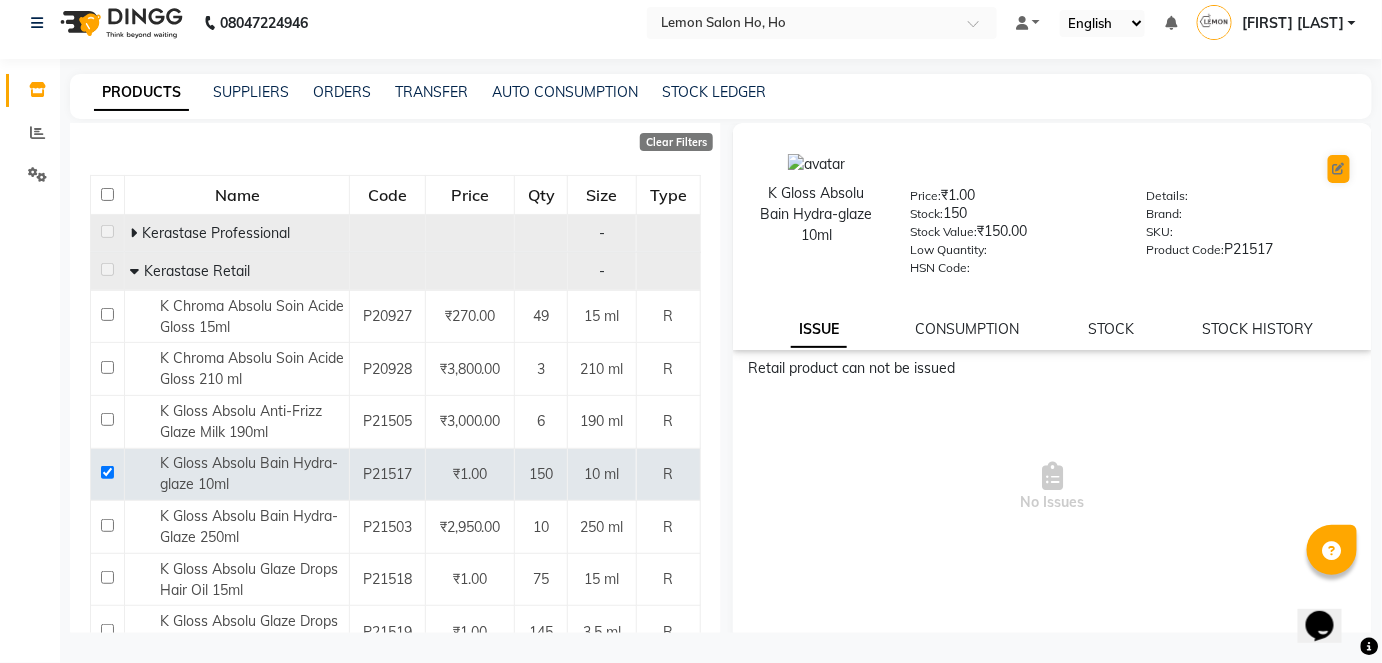 select on "R" 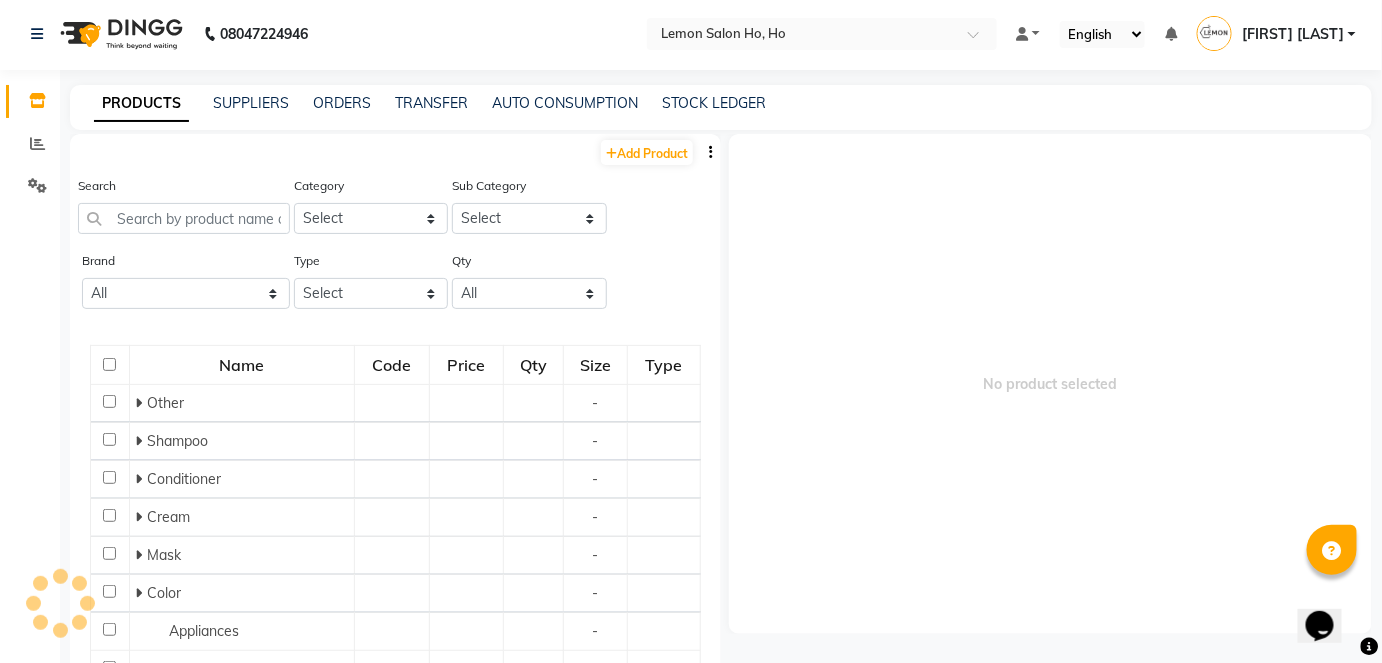 scroll, scrollTop: 13, scrollLeft: 0, axis: vertical 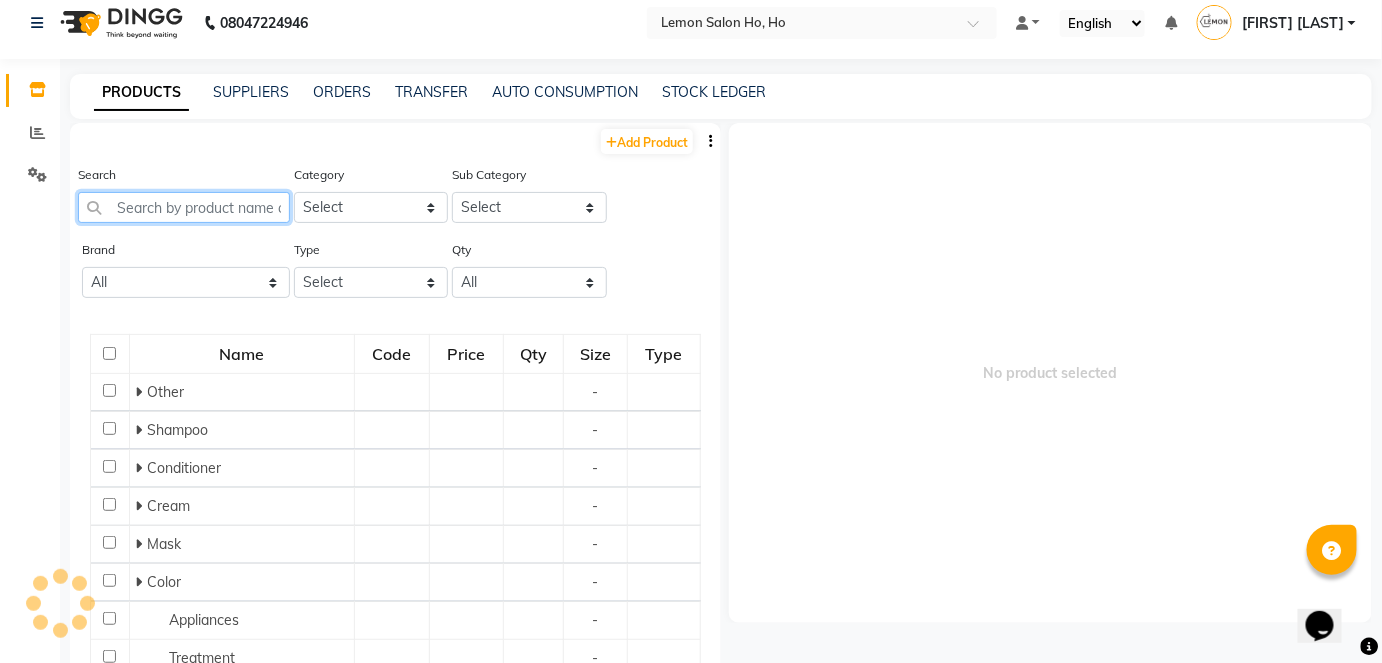 click 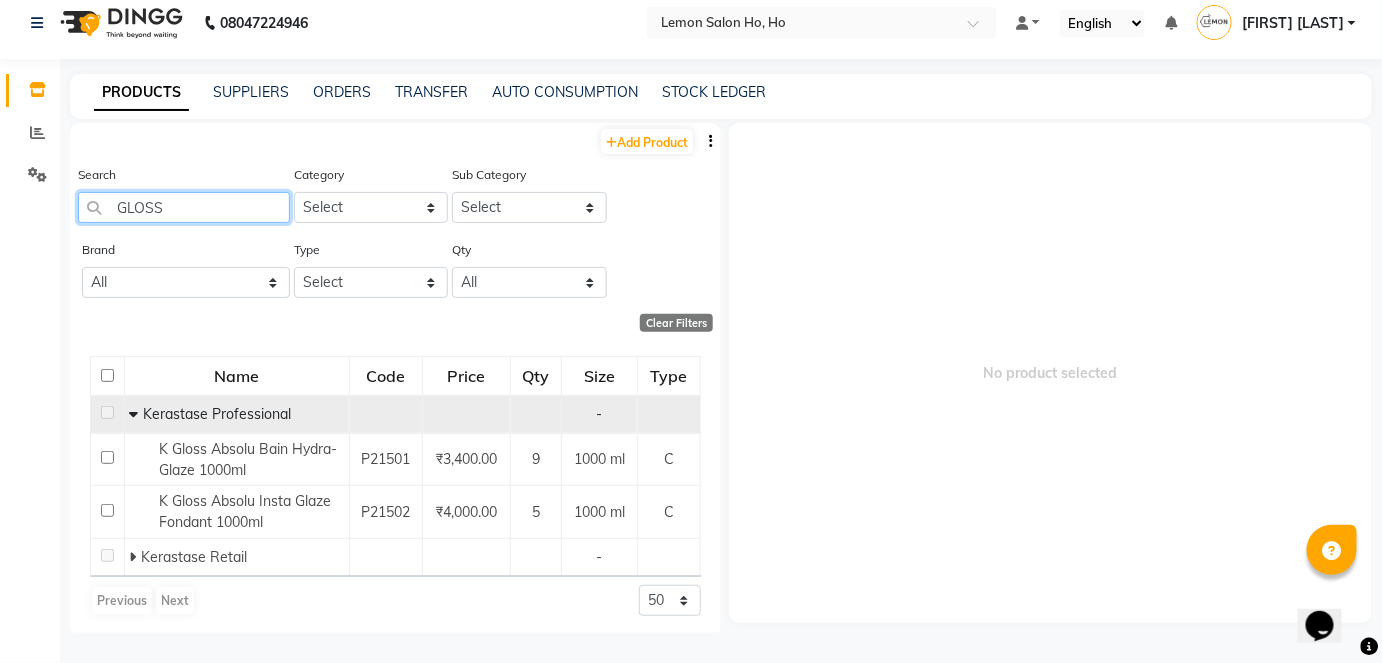 type on "GLOSS" 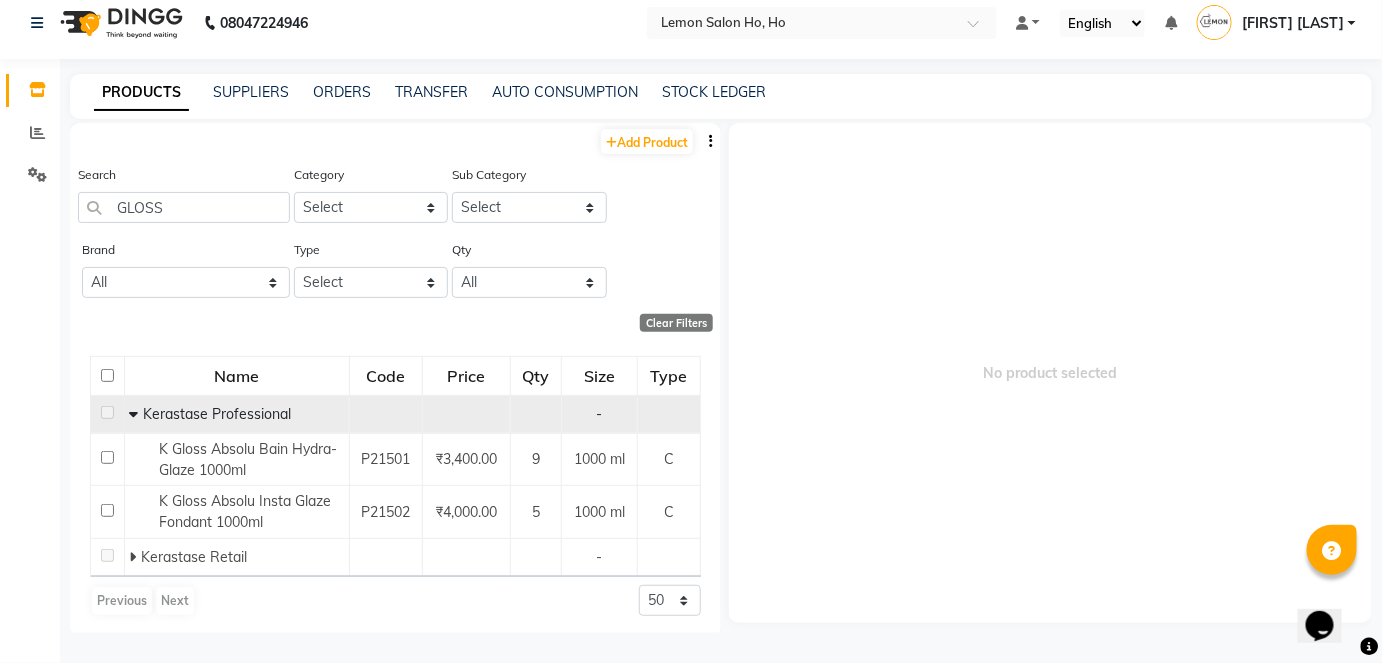 click on "Kerastase Professional" 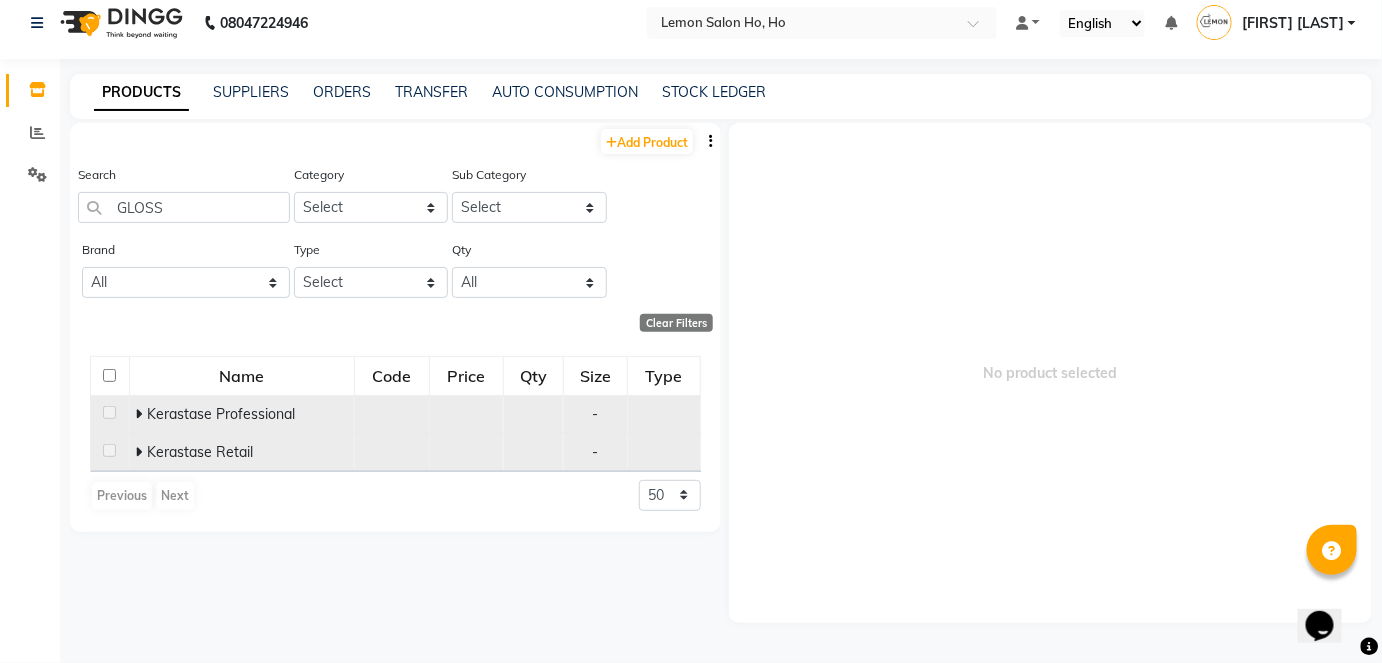 click 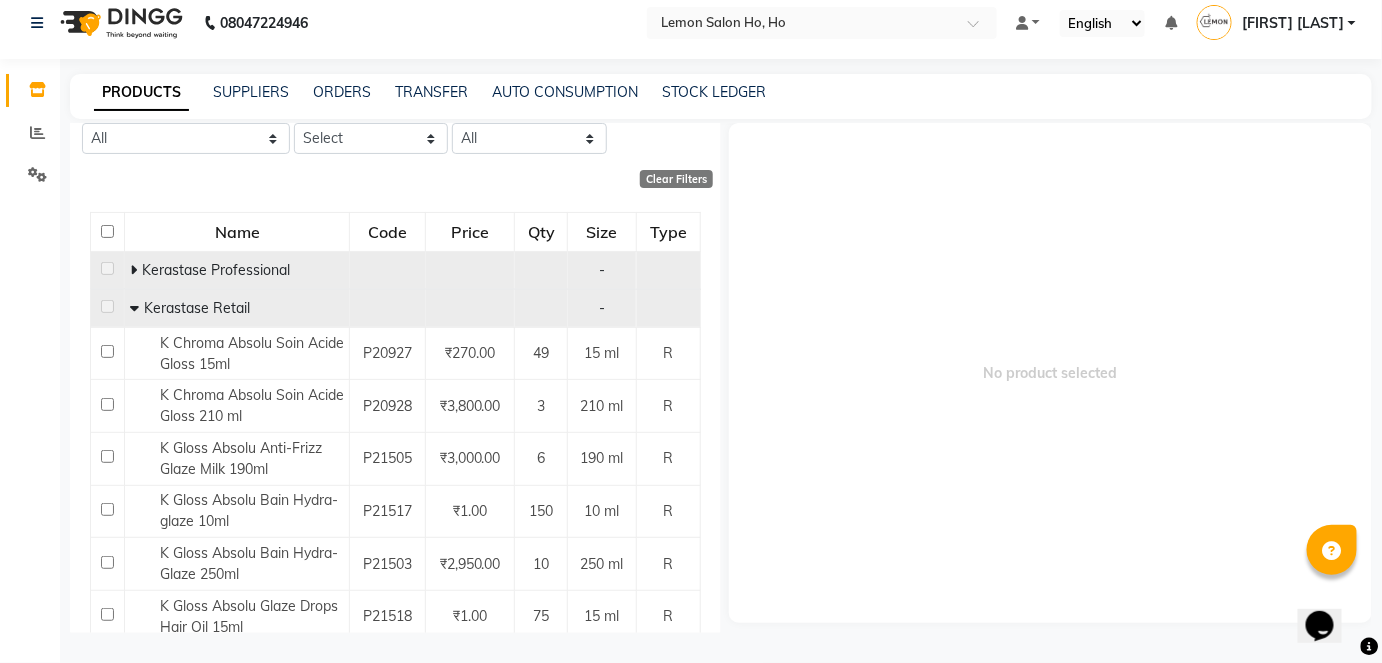 scroll, scrollTop: 181, scrollLeft: 0, axis: vertical 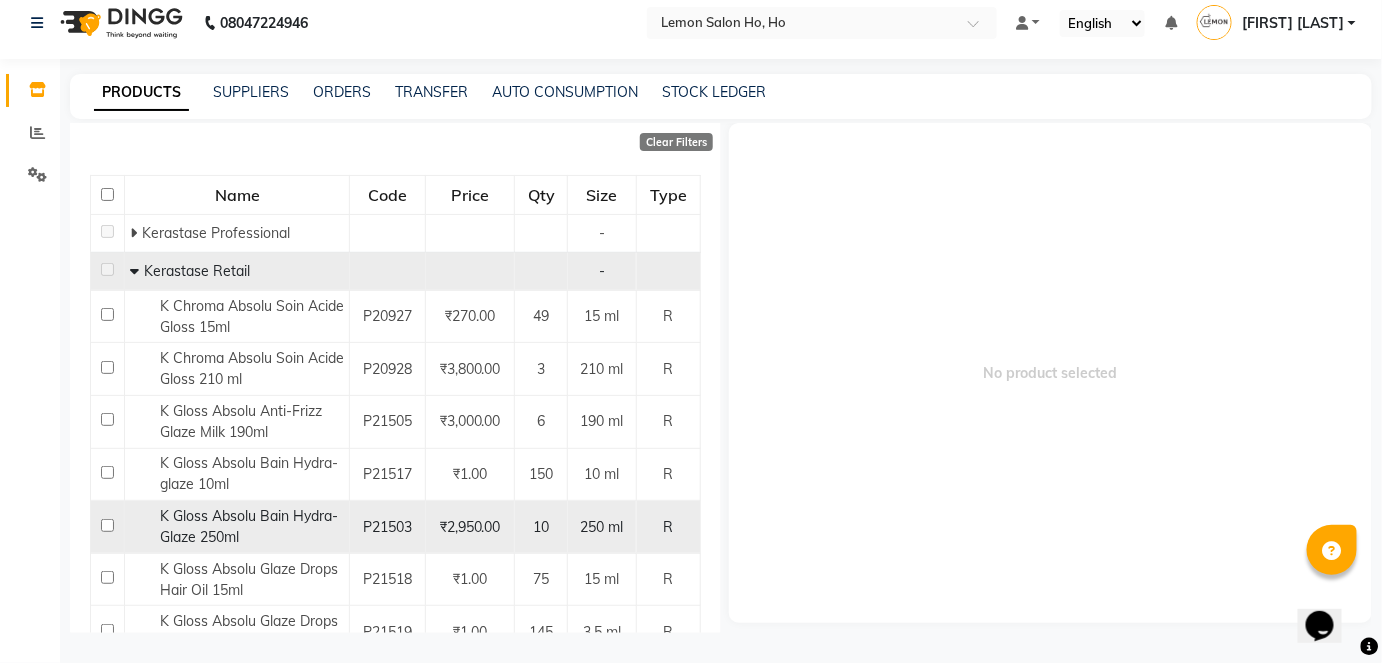click 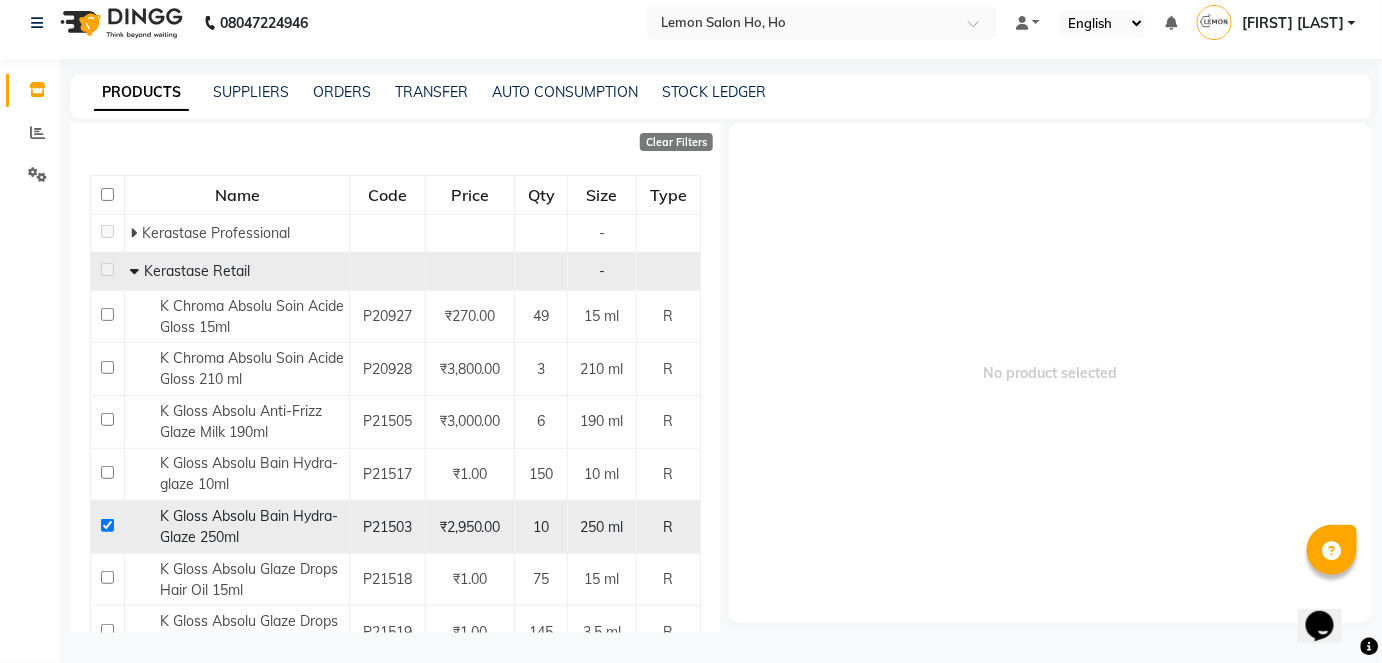 checkbox on "true" 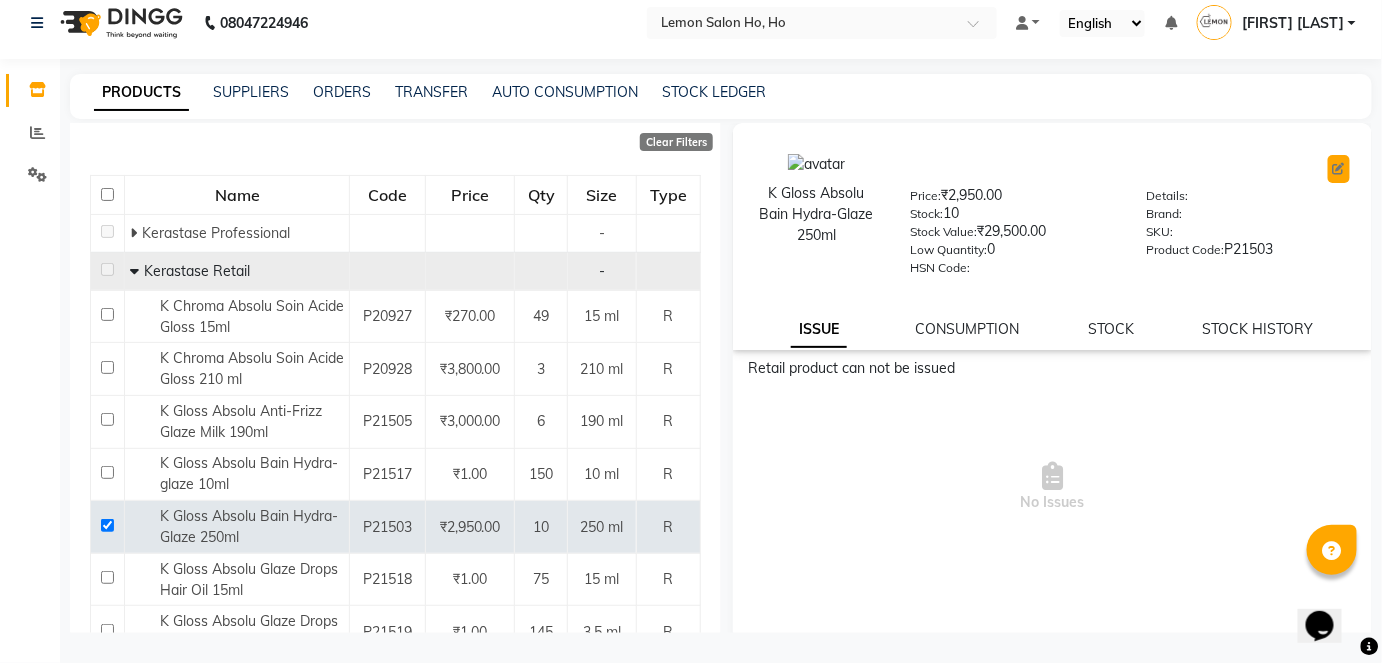 click 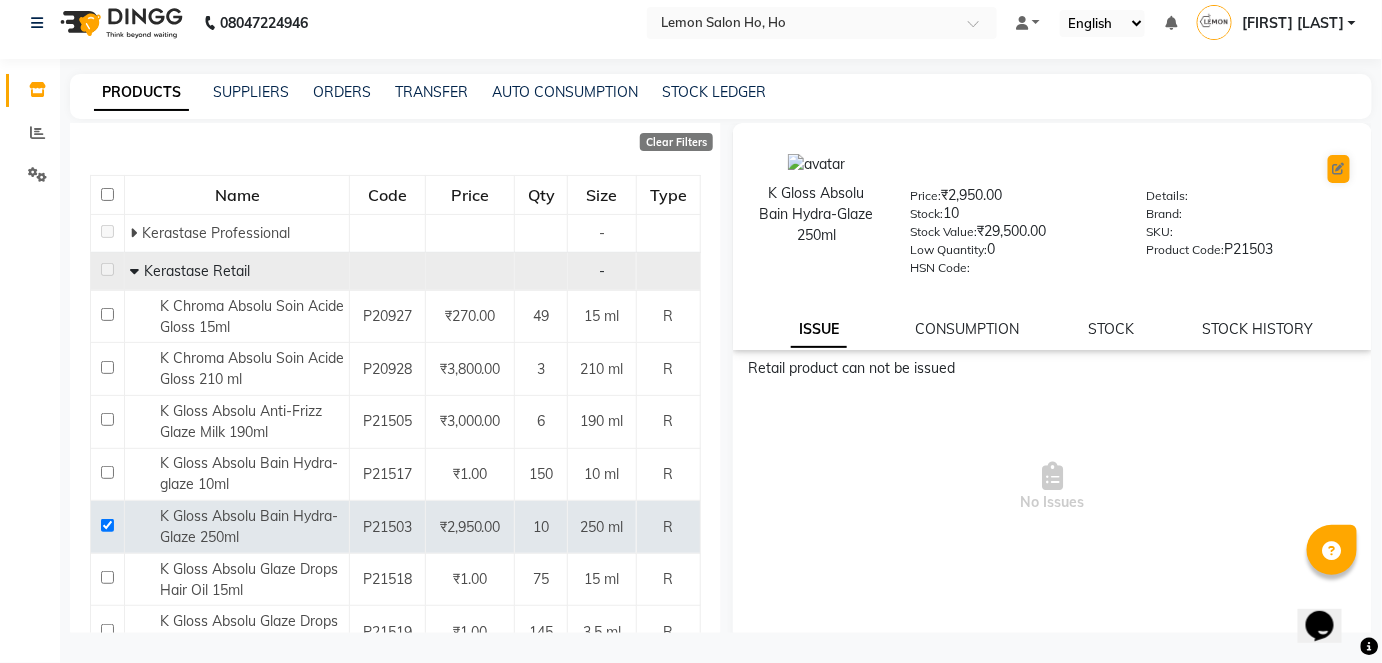 select on "true" 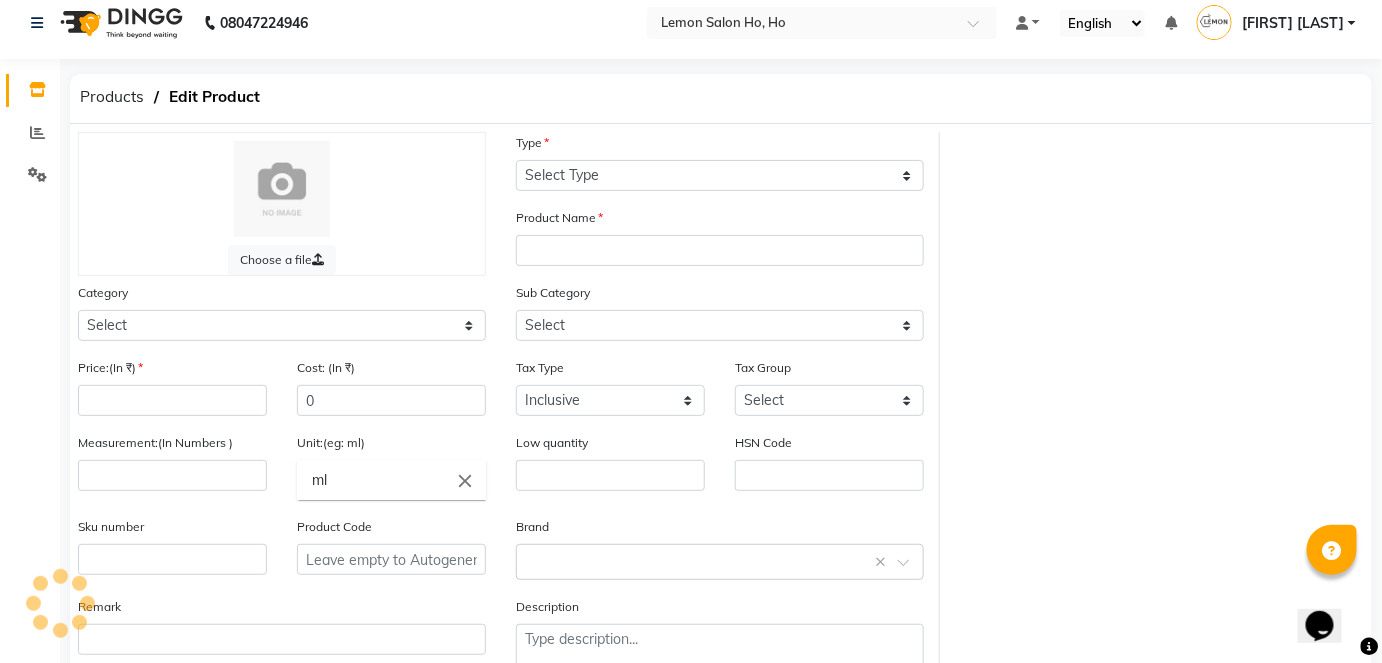 select on "R" 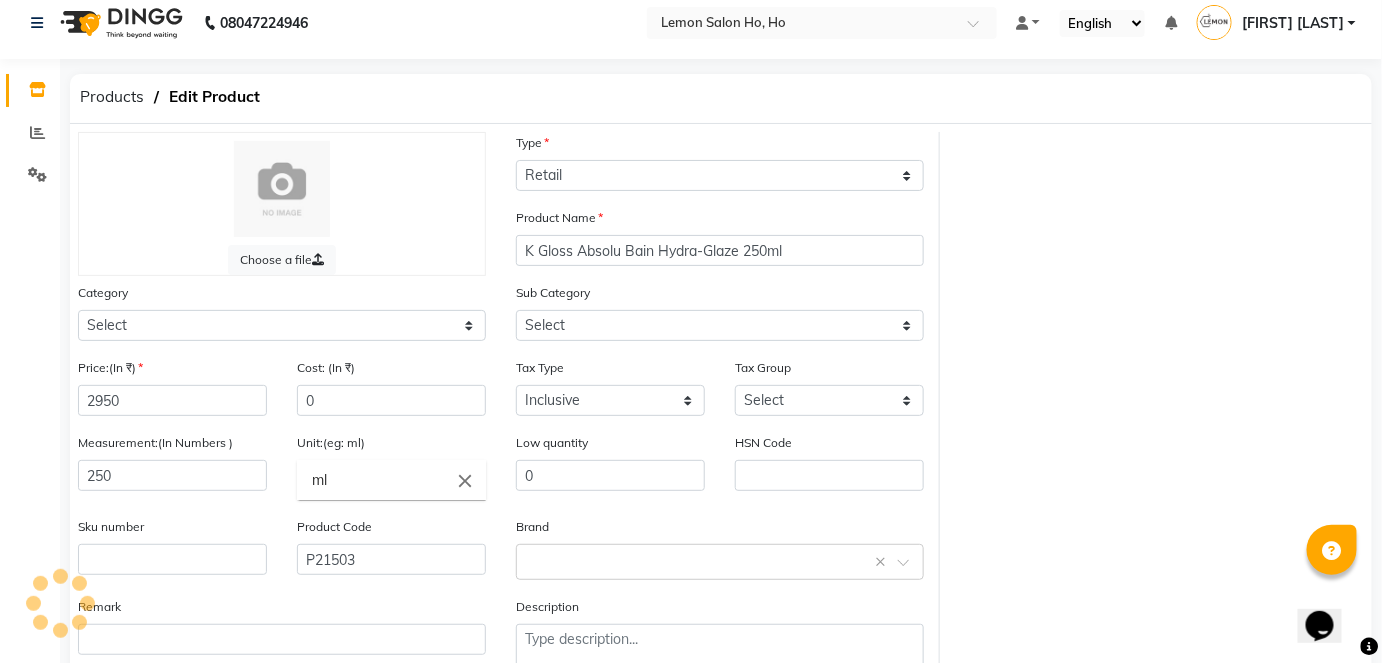 select on "213702150" 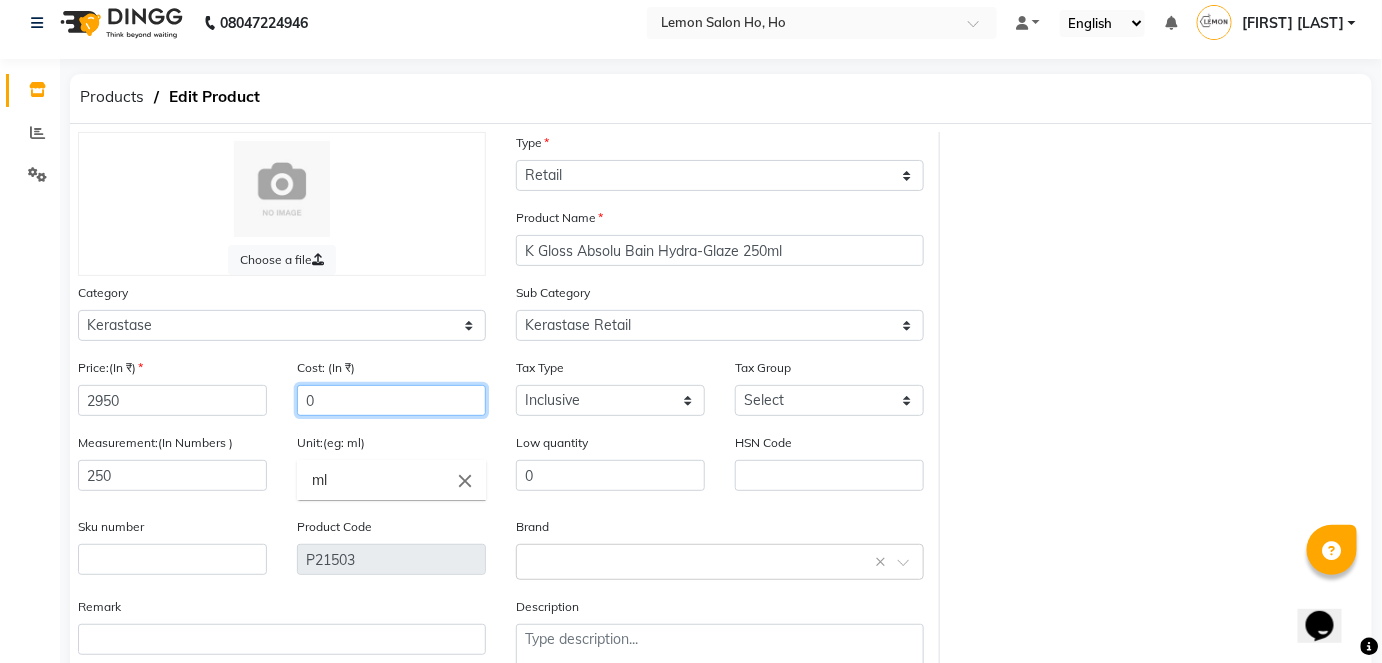 click on "0" 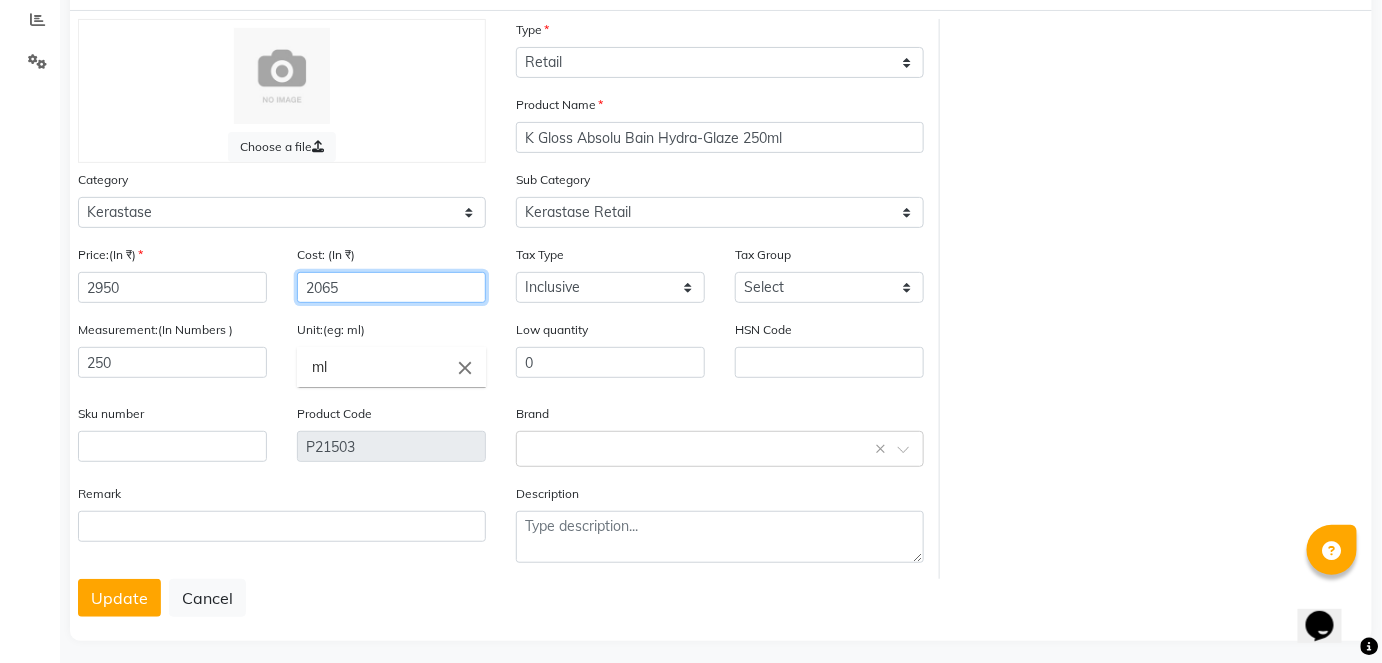 scroll, scrollTop: 138, scrollLeft: 0, axis: vertical 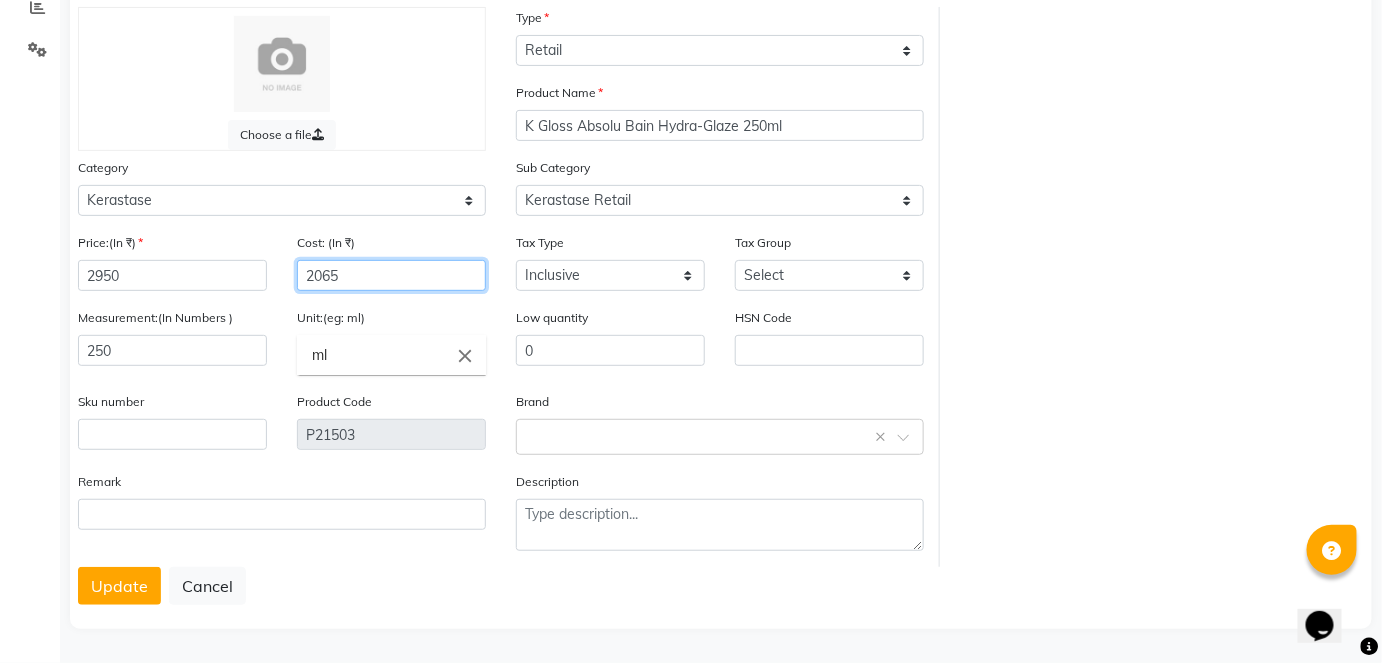 type on "2065" 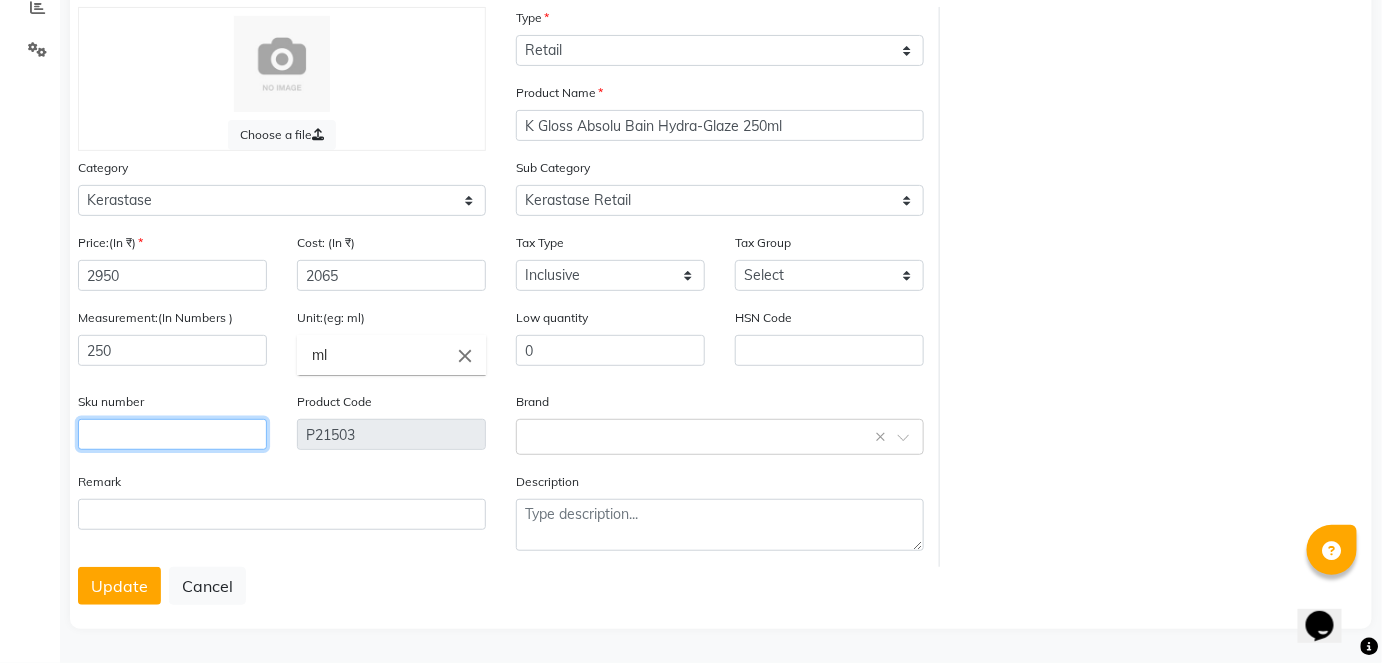 click 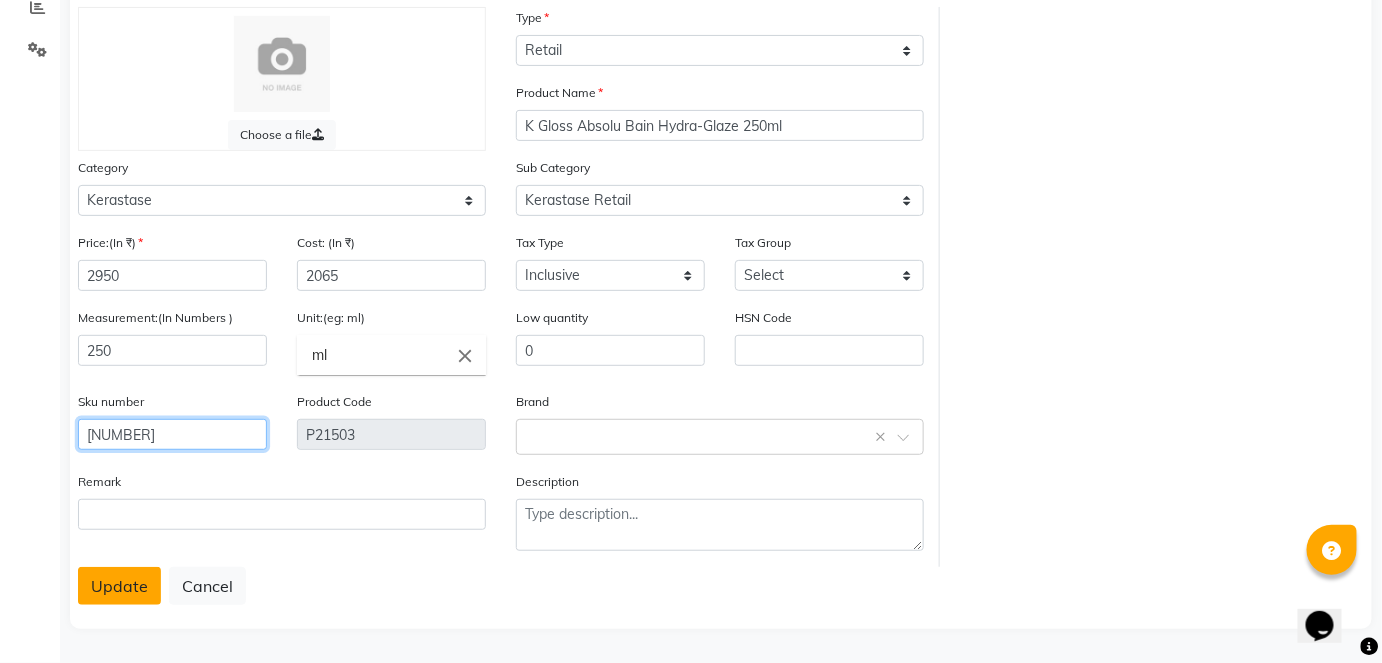 type on "3474637283384" 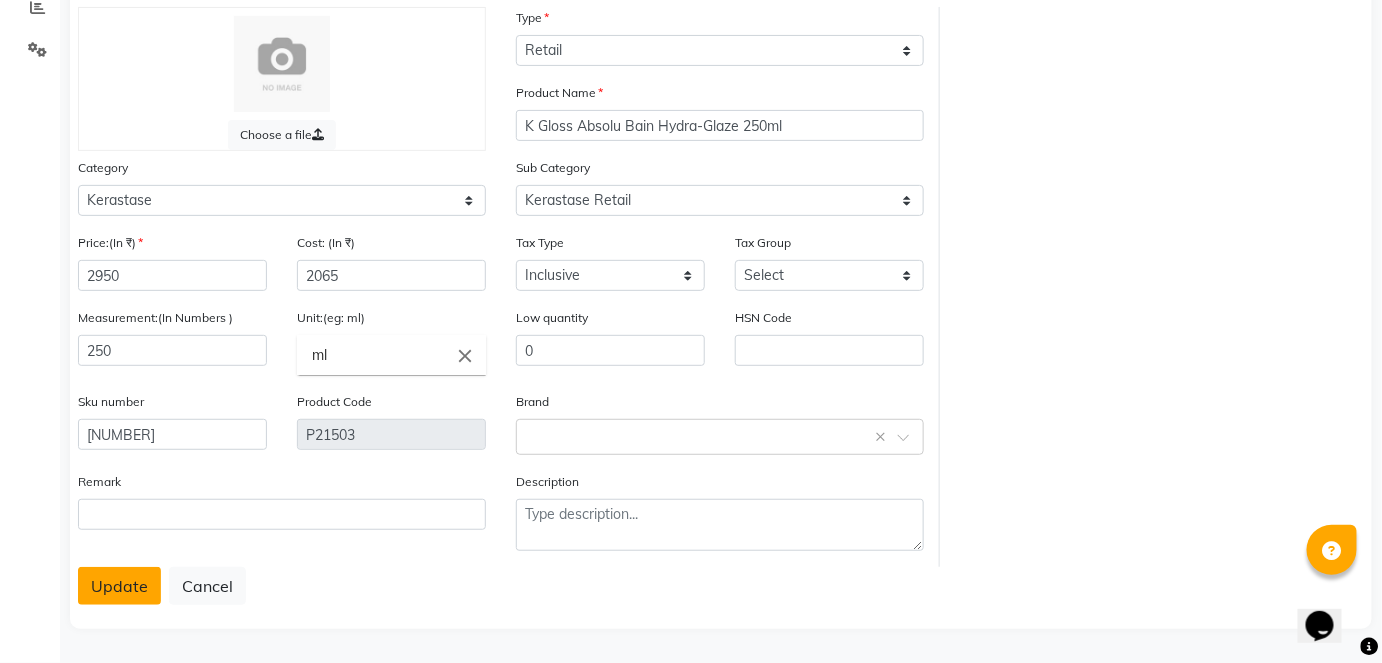 click on "Update" 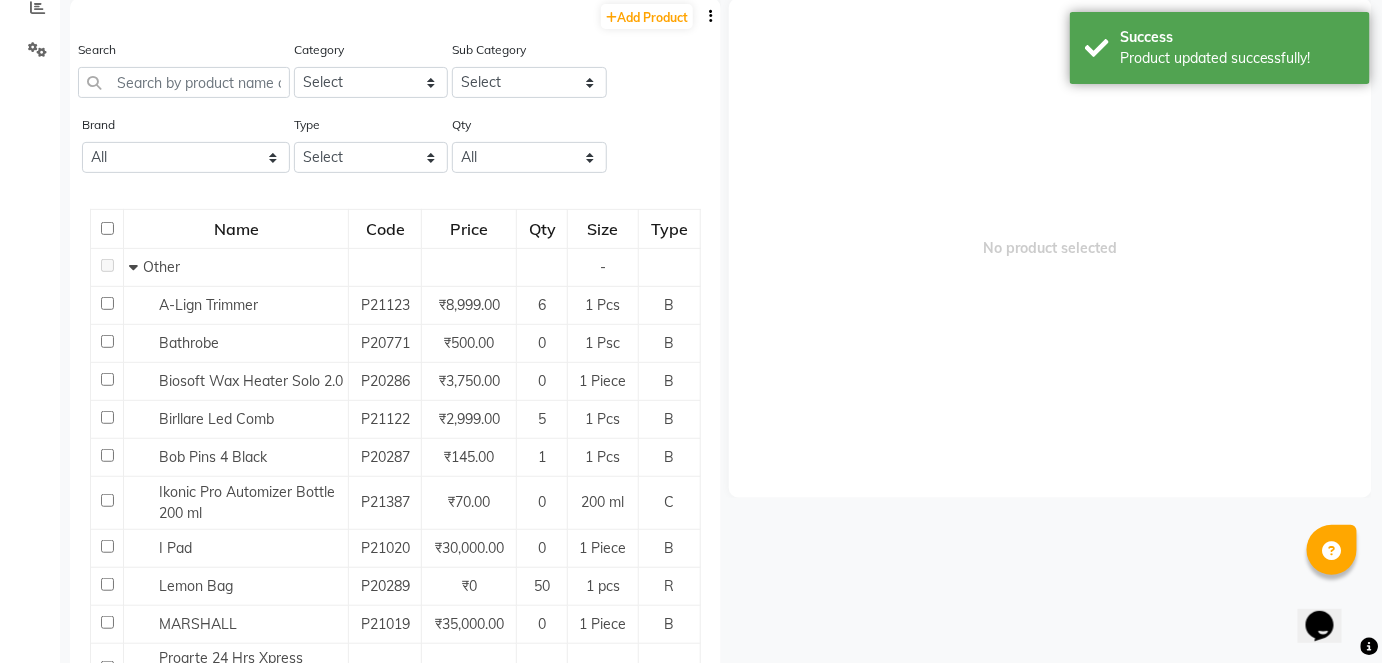 scroll, scrollTop: 13, scrollLeft: 0, axis: vertical 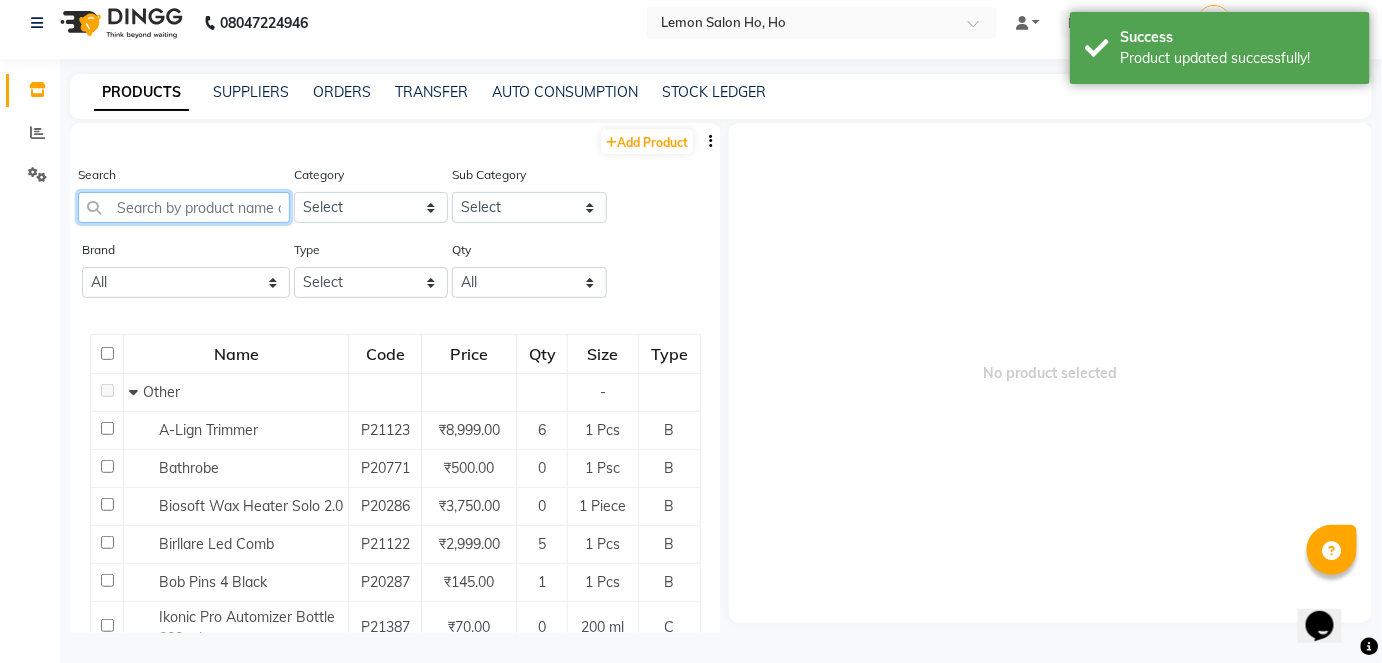 click 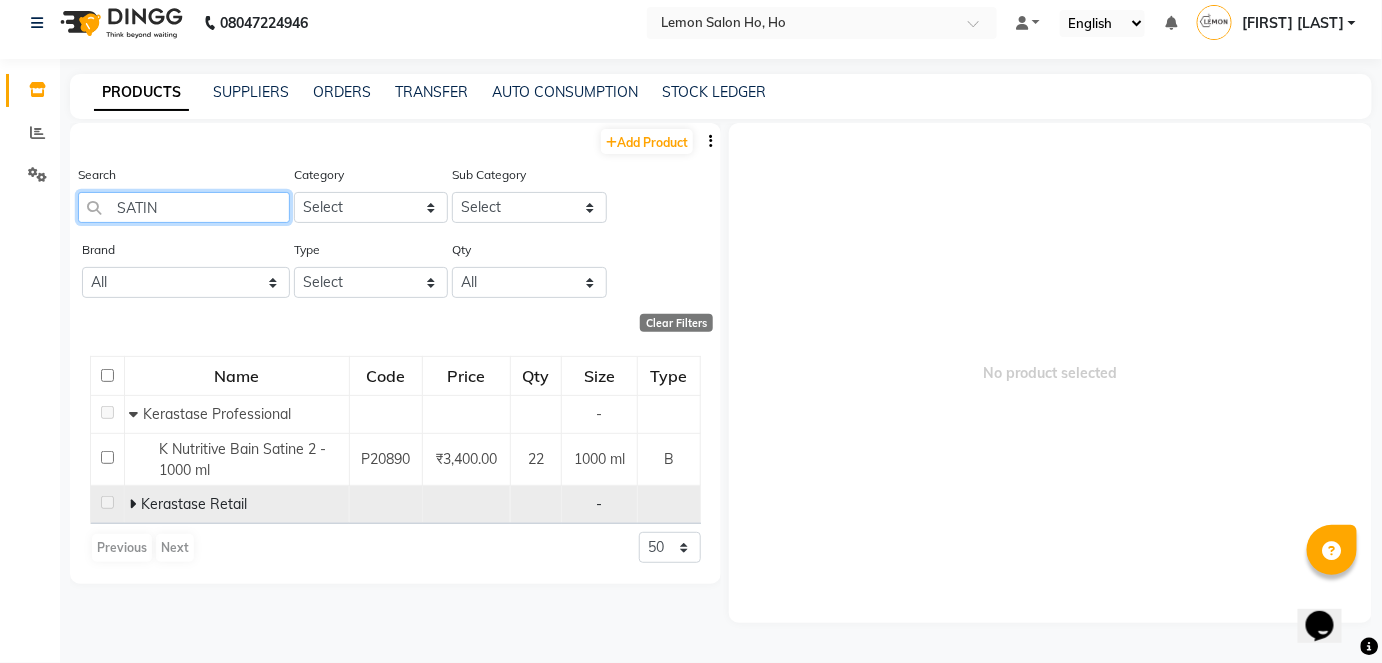 type on "SATIN" 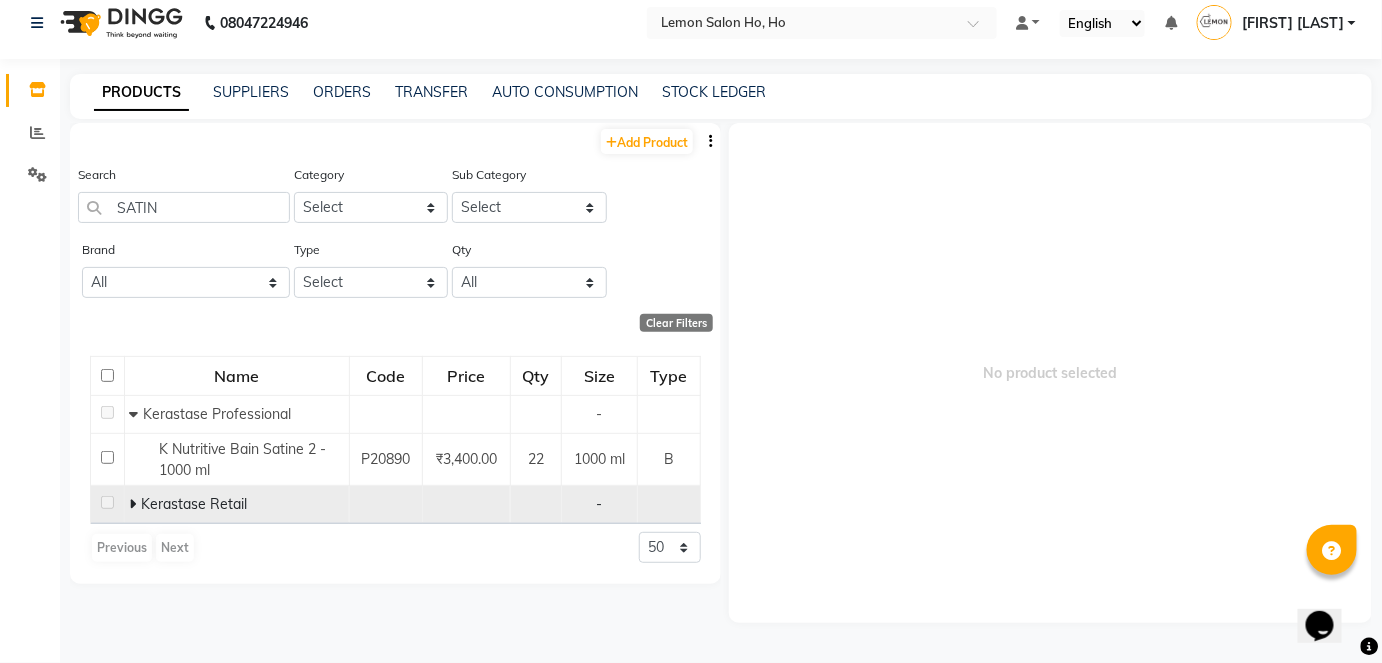click on "Kerastase Retail" 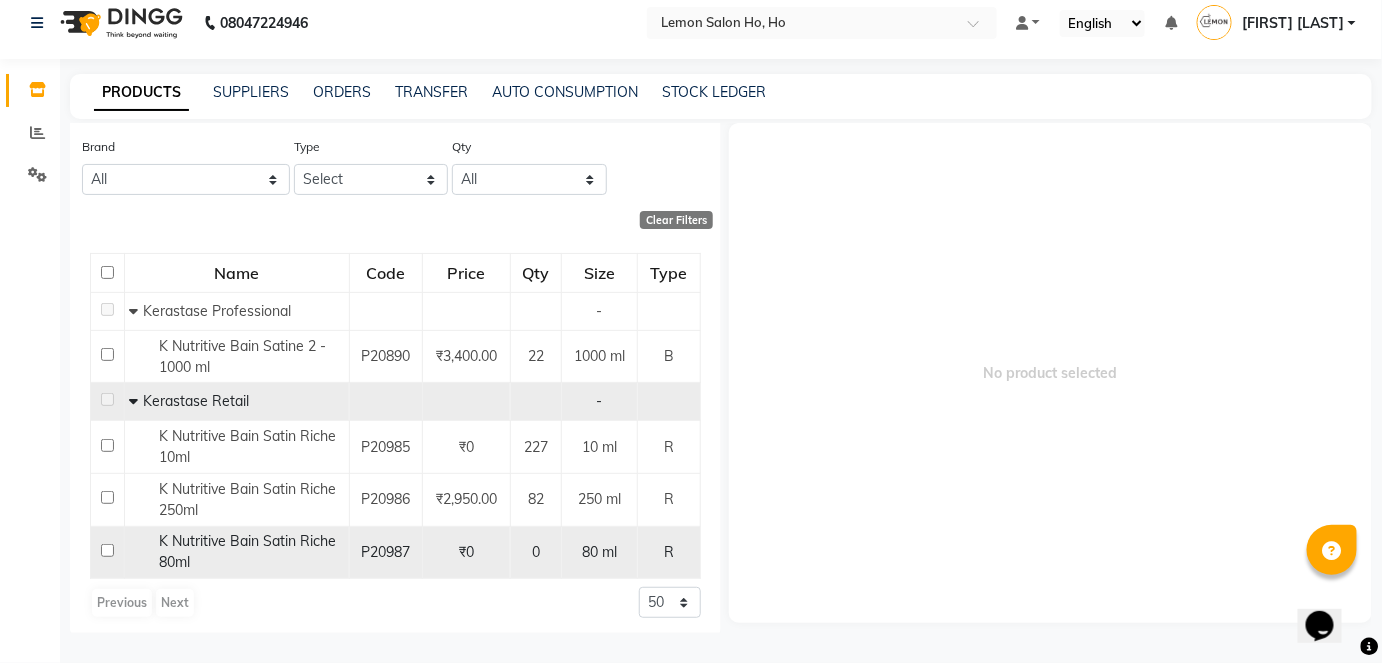 scroll, scrollTop: 107, scrollLeft: 0, axis: vertical 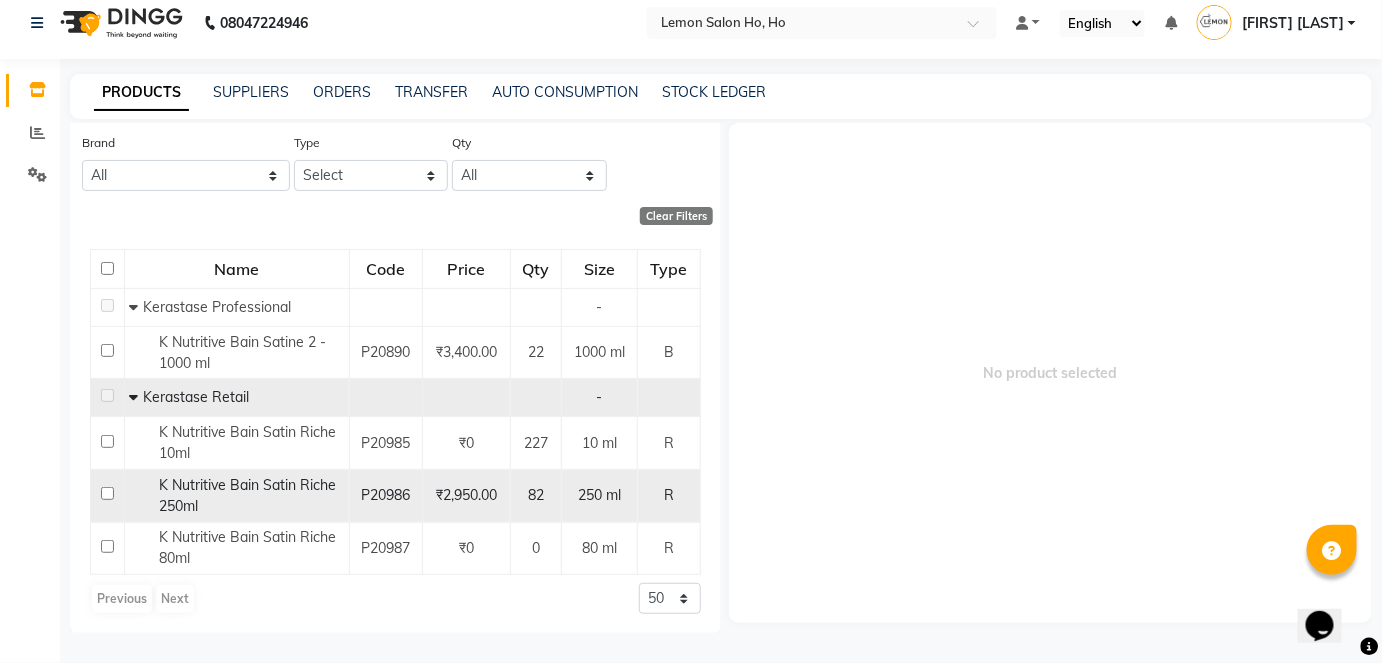 click 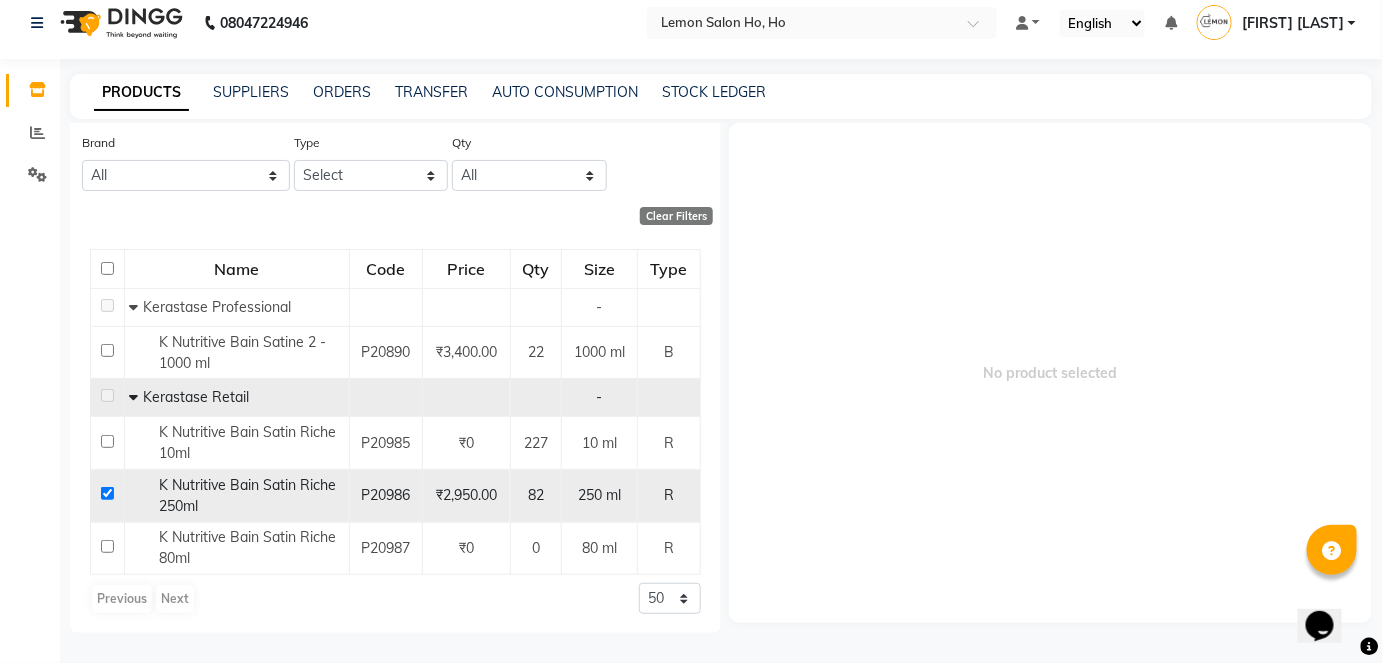 checkbox on "true" 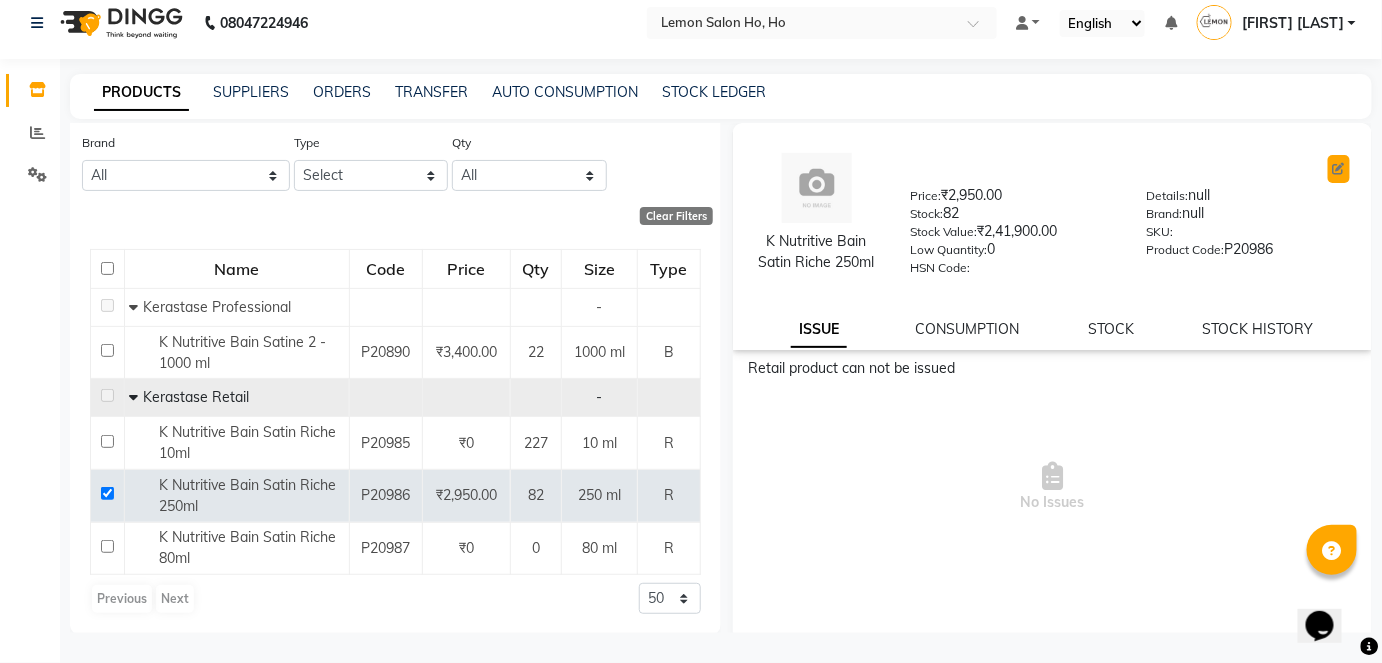 click 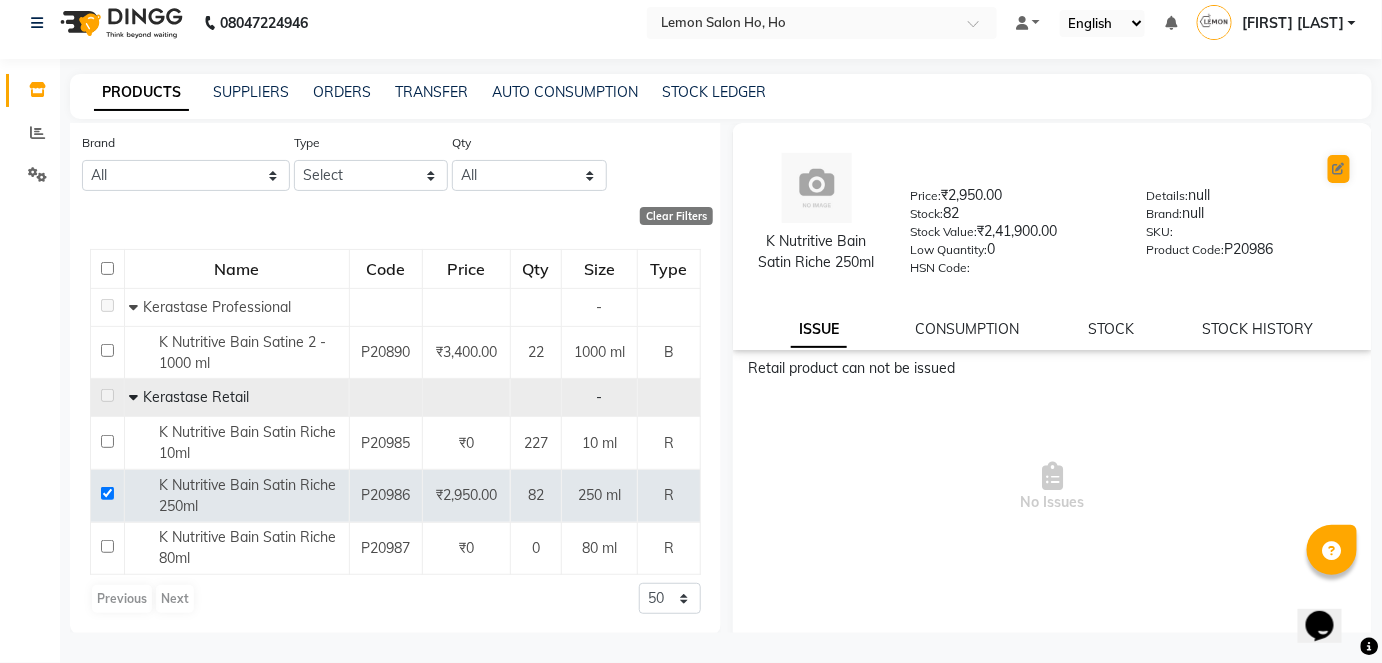 select on "R" 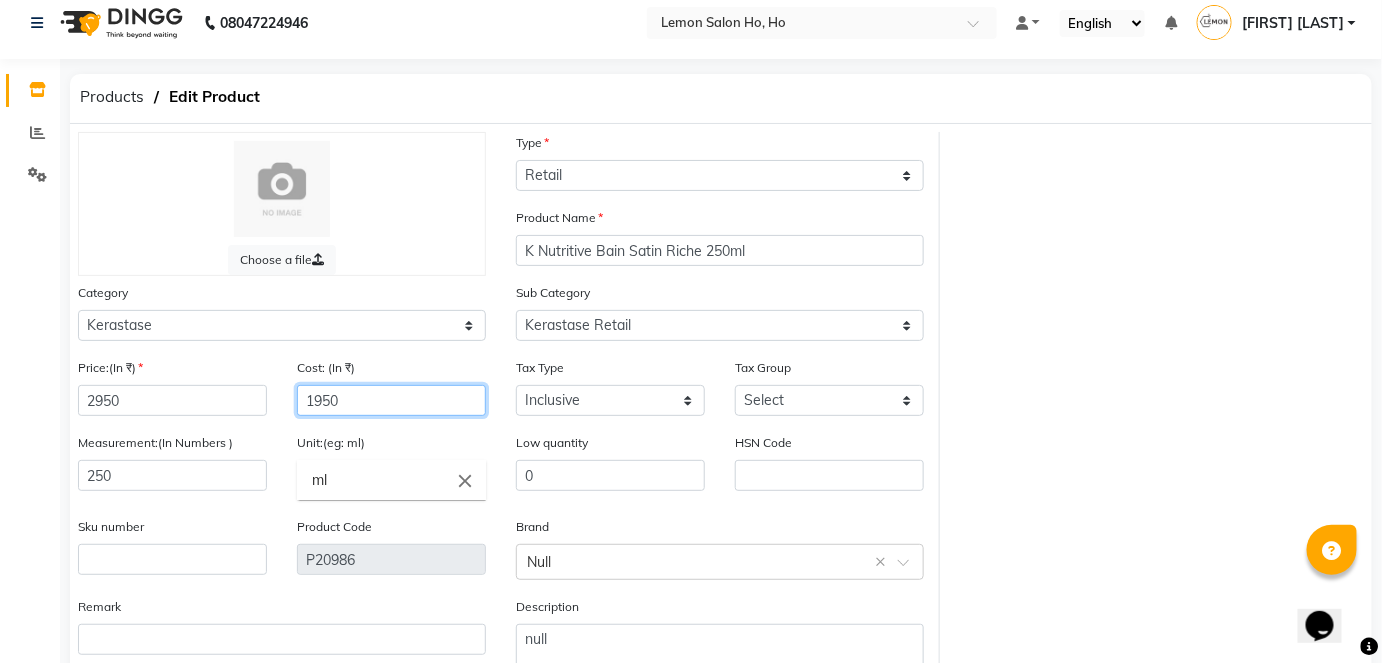 click on "1950" 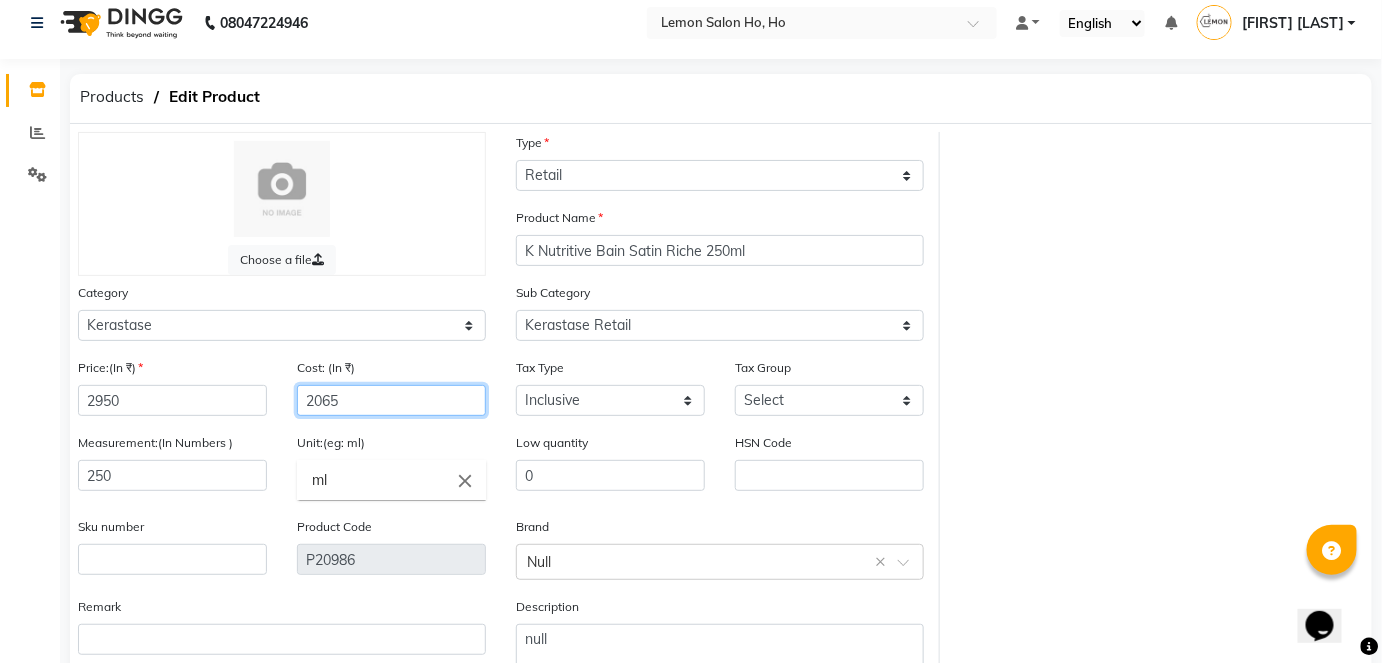 type on "2065" 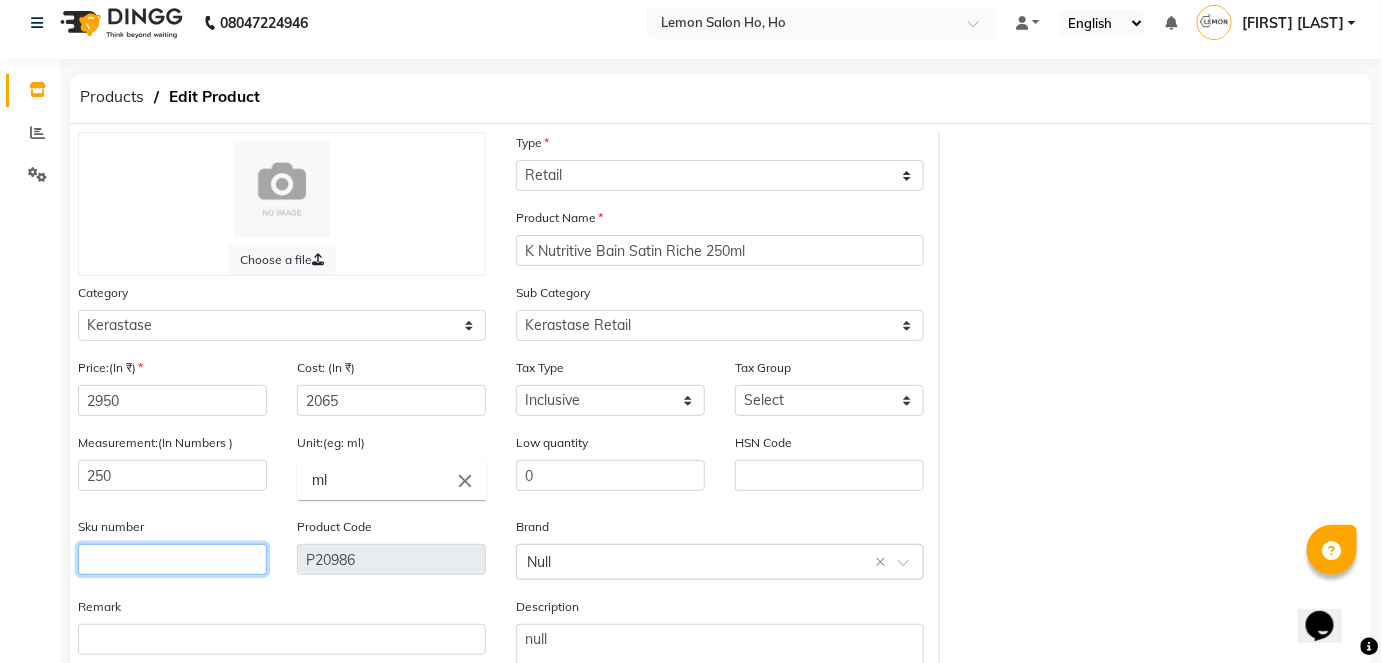 click 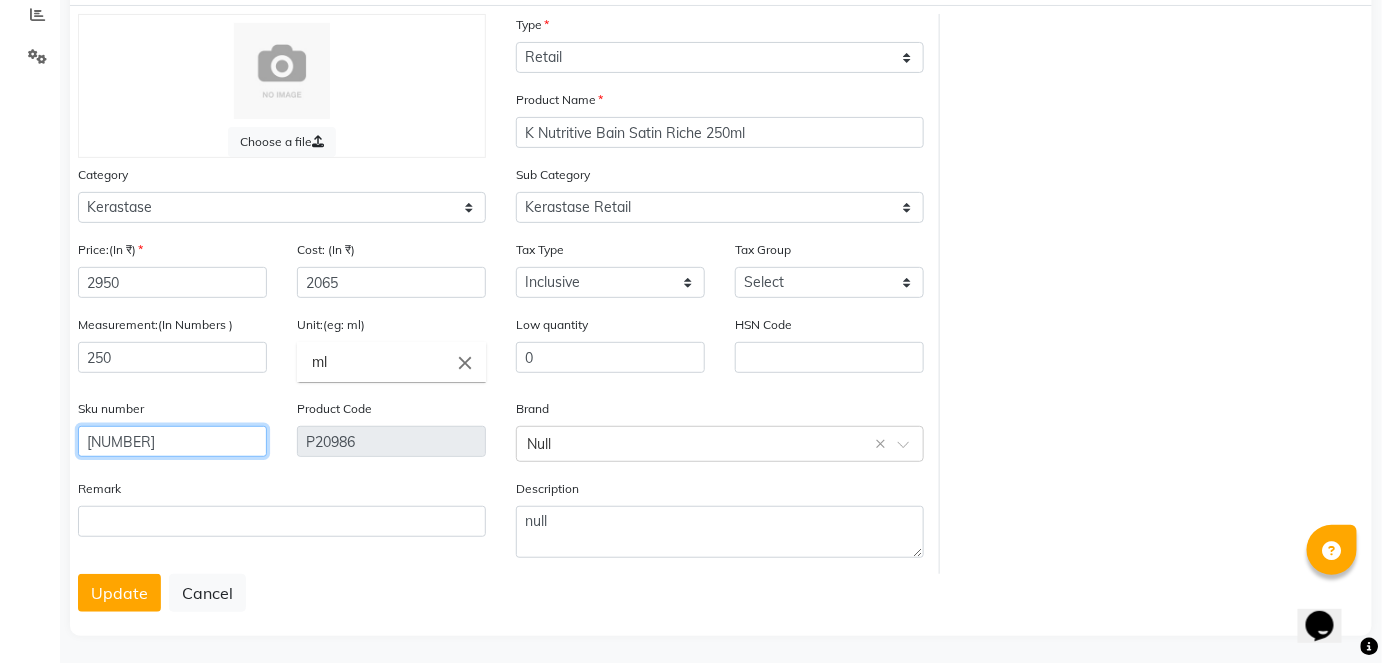 scroll, scrollTop: 138, scrollLeft: 0, axis: vertical 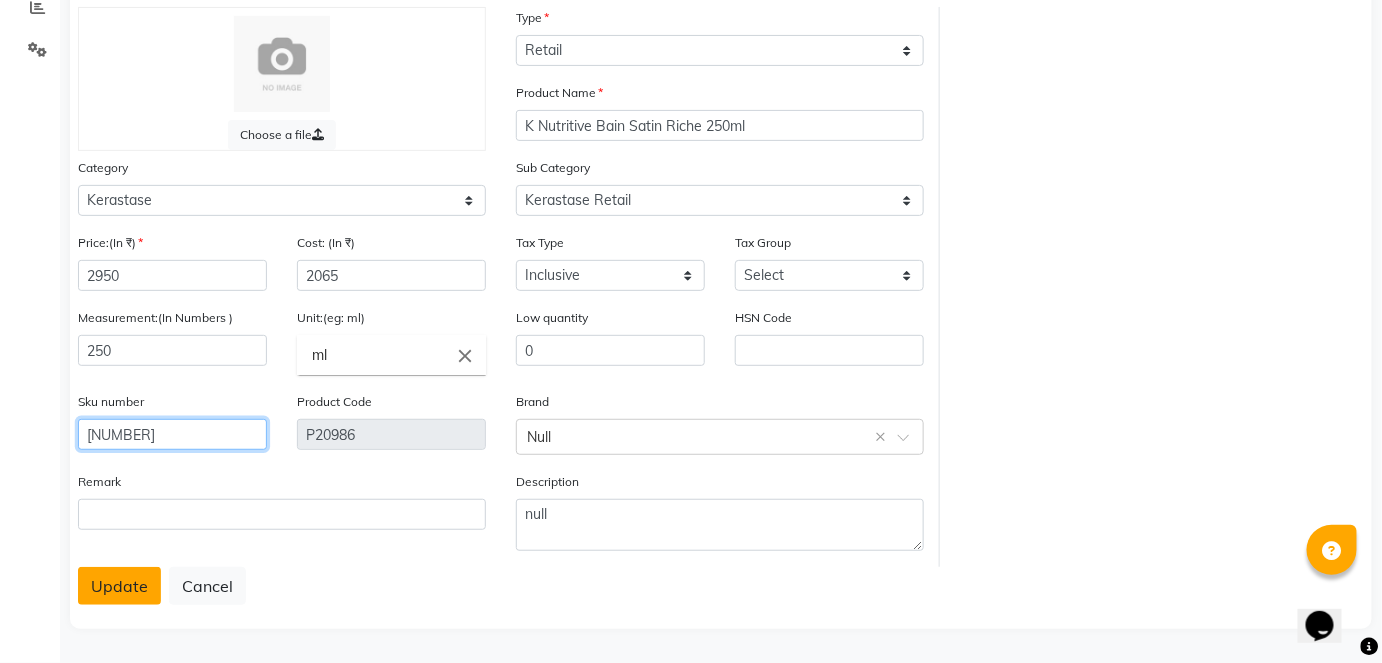 type on "3474637154943" 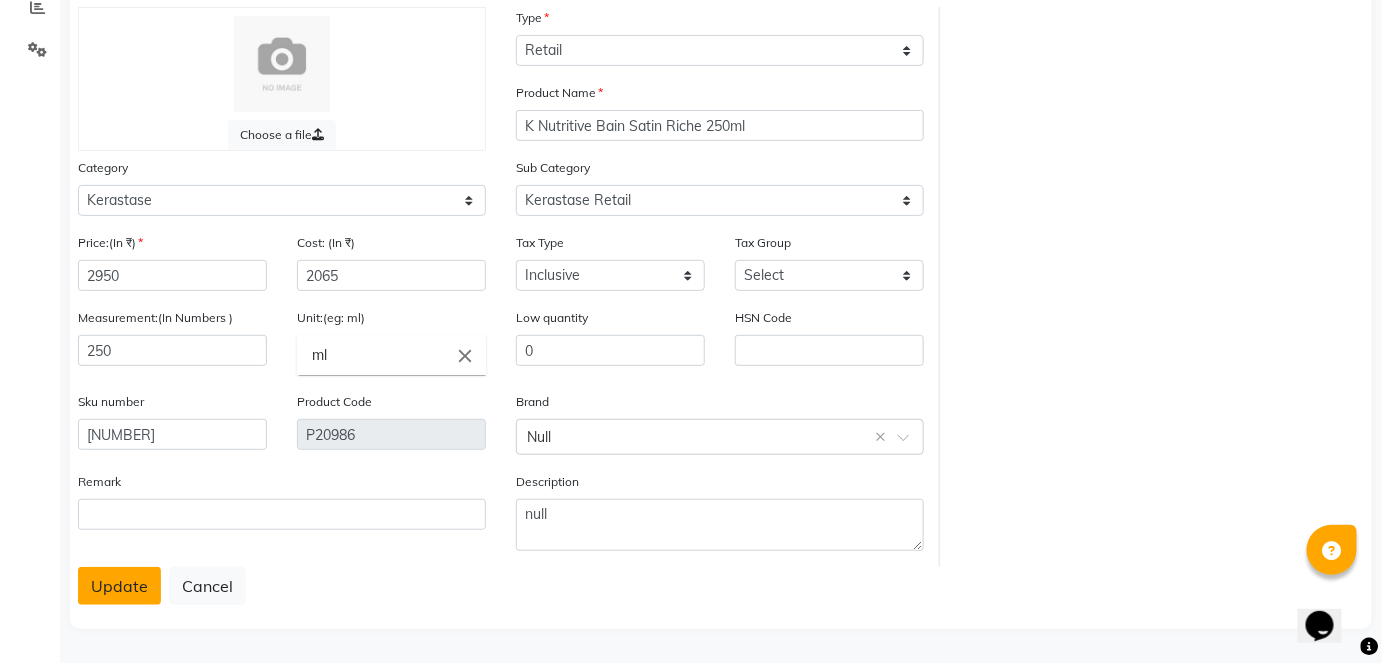 click on "Update" 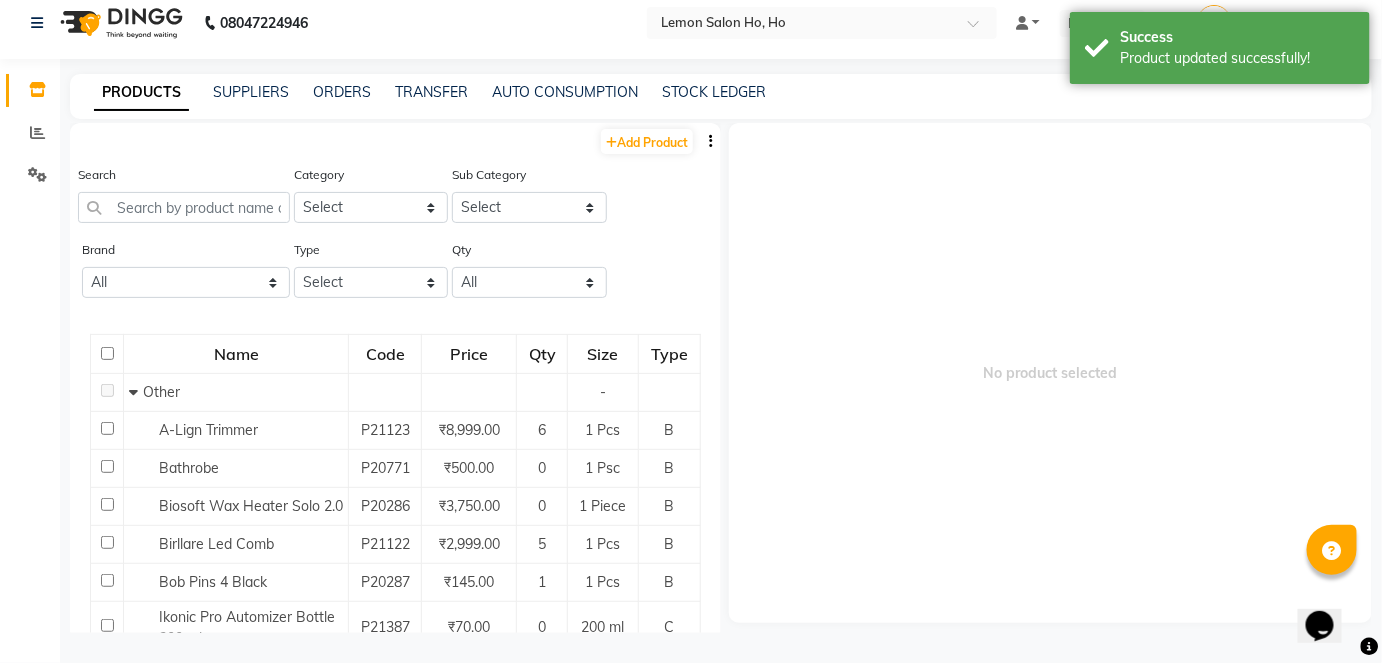 scroll, scrollTop: 13, scrollLeft: 0, axis: vertical 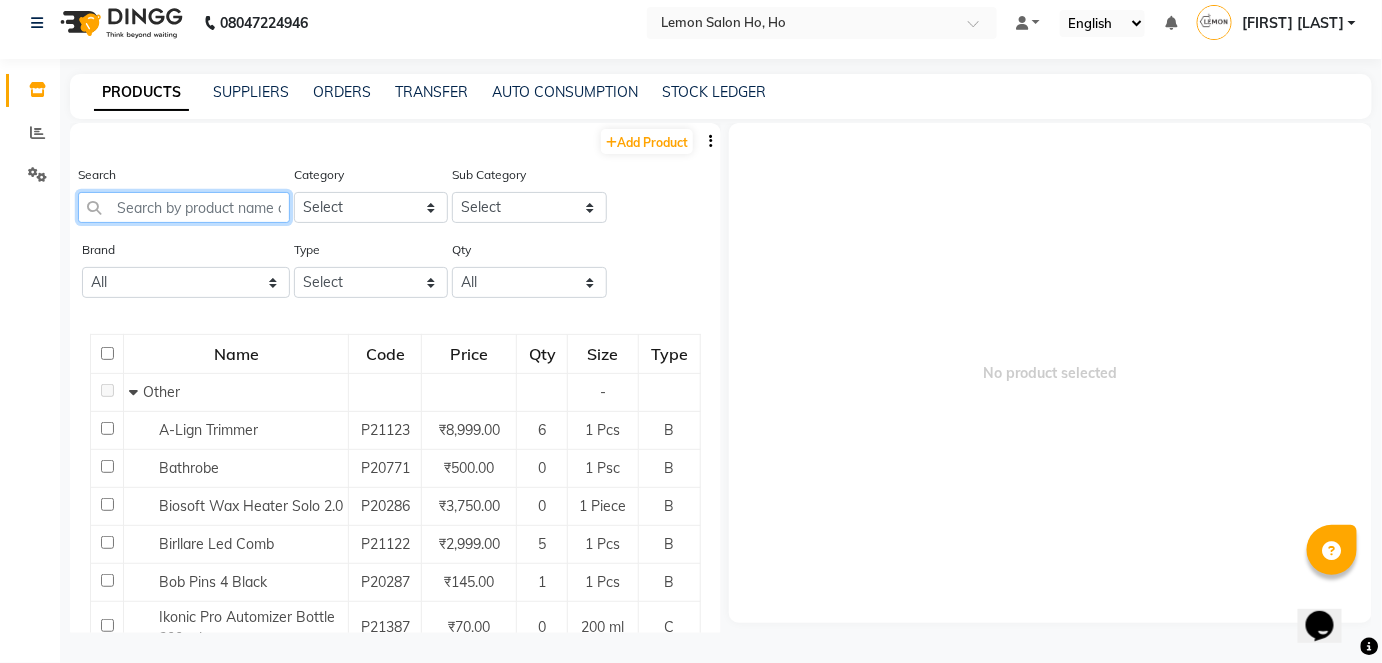 click 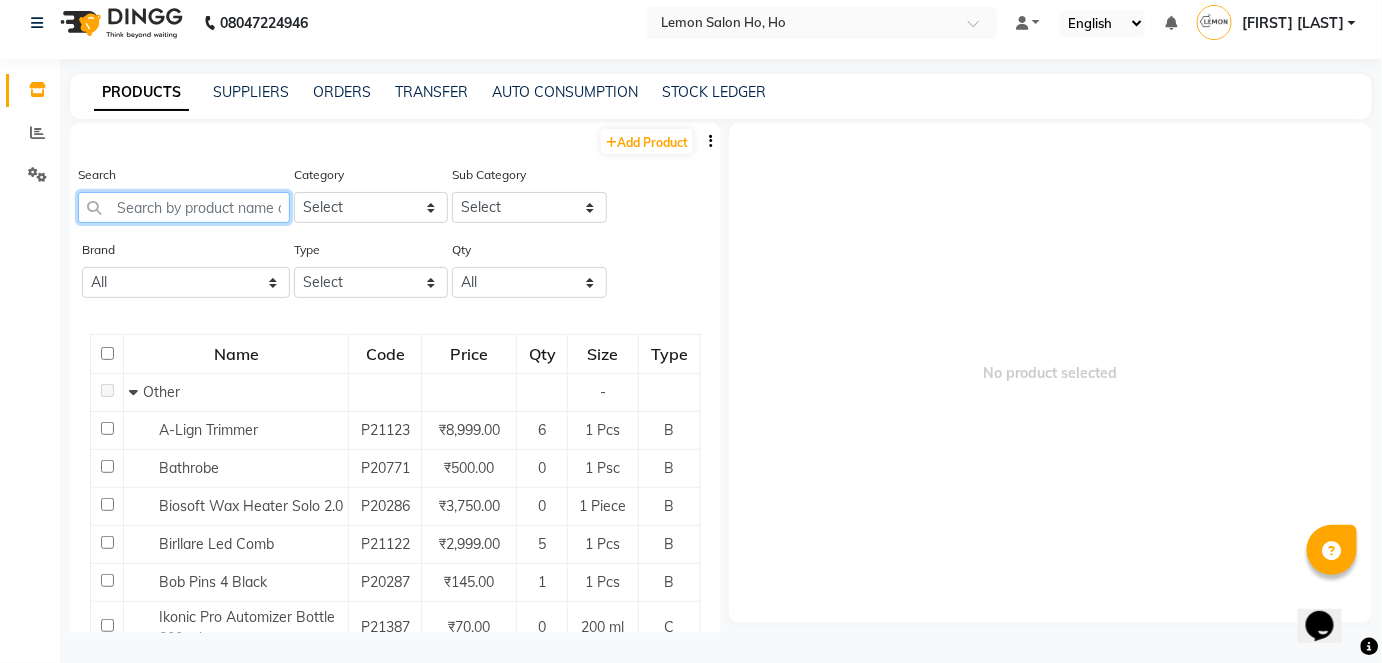 click 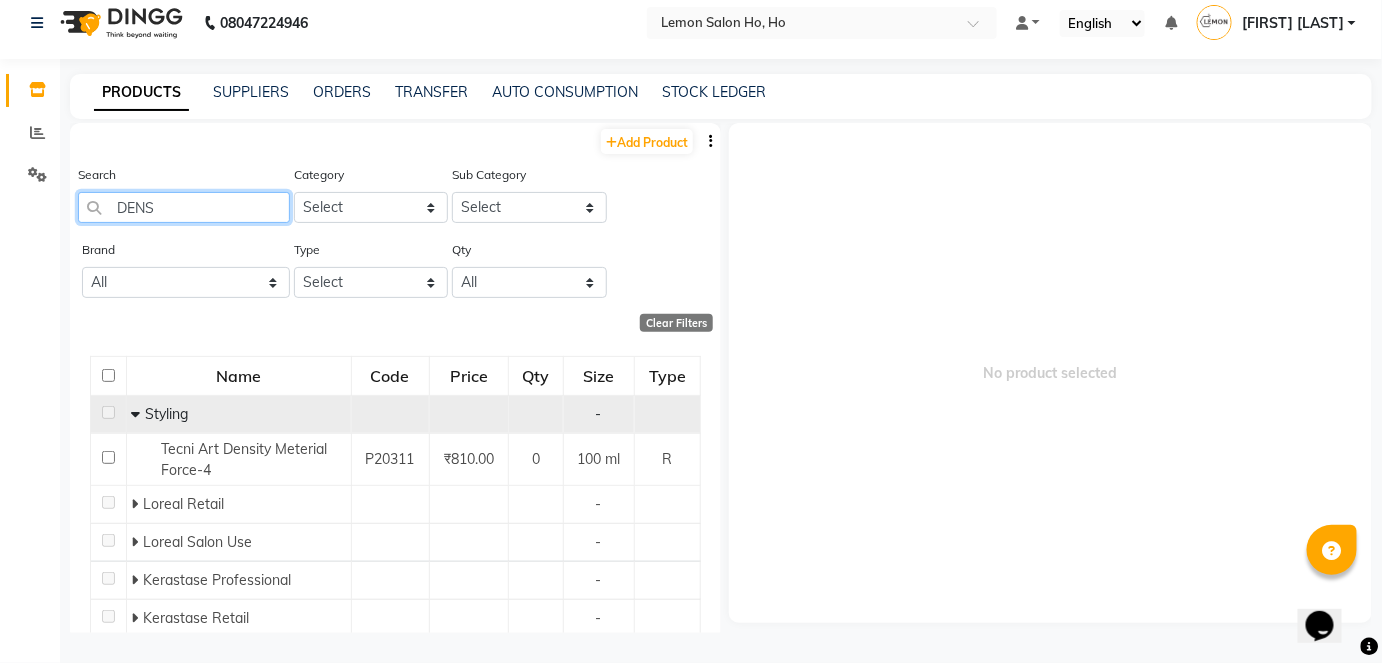 type on "DENS" 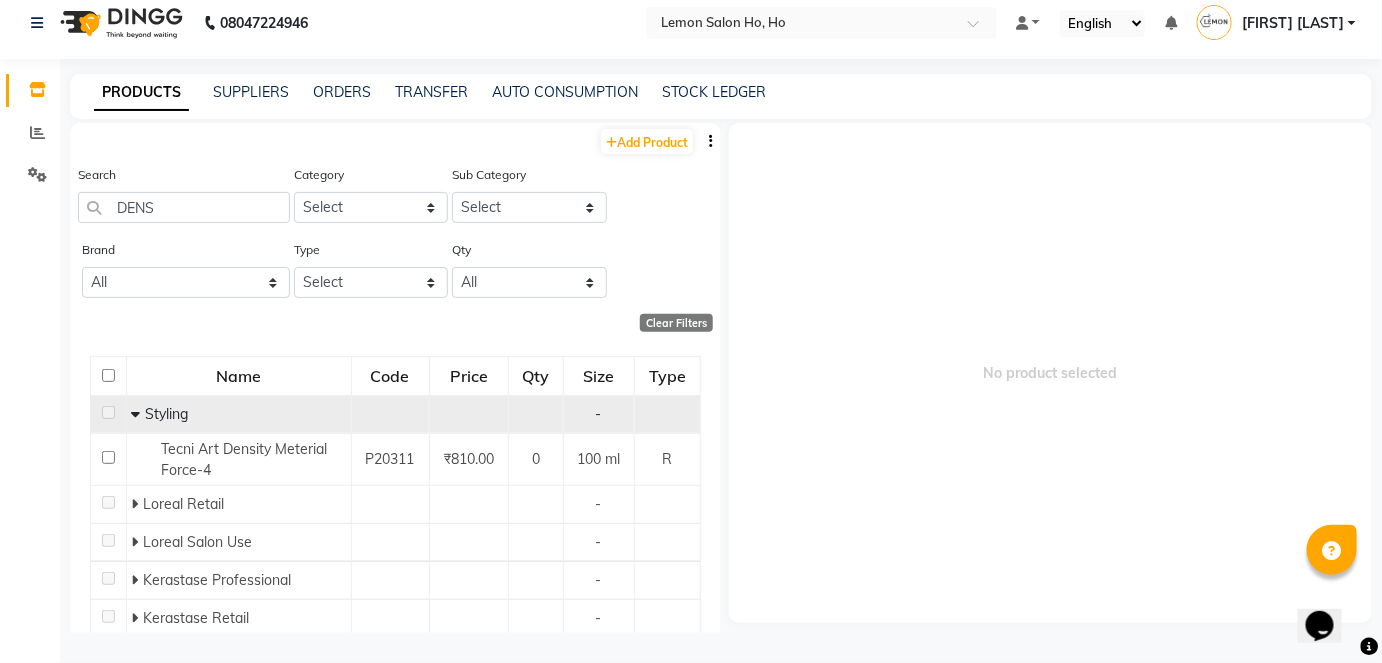 click 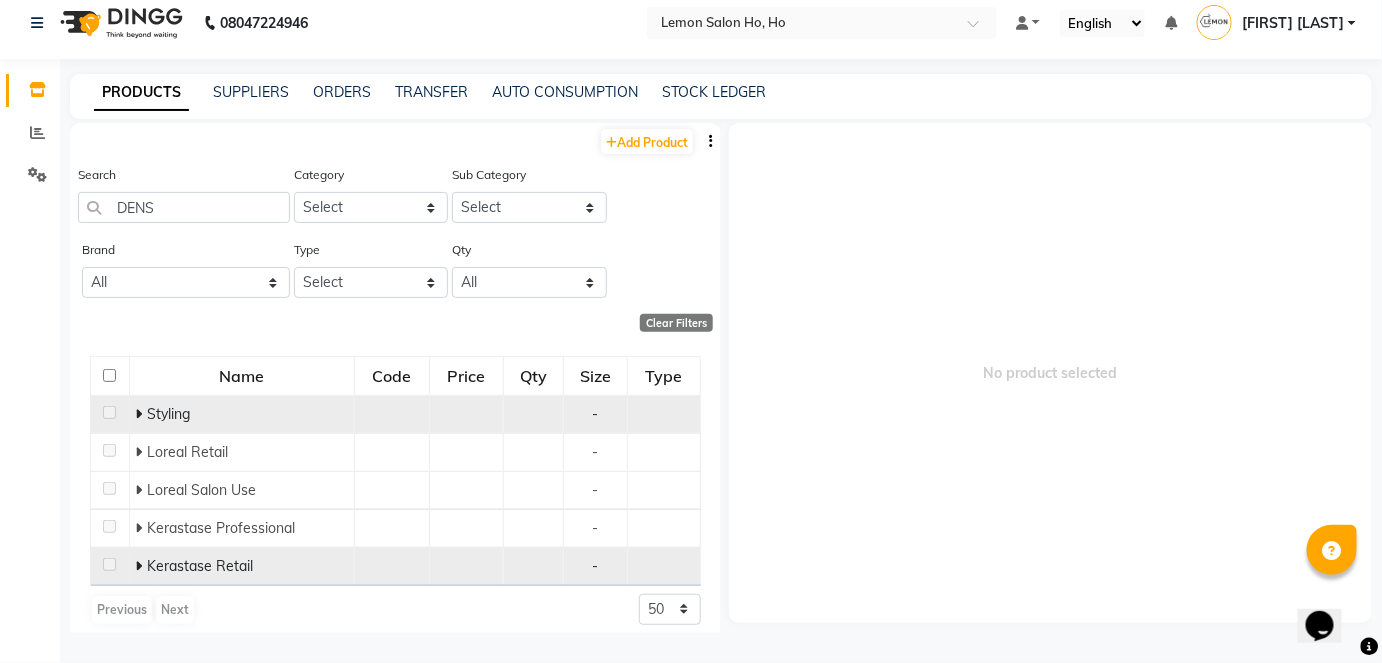 click 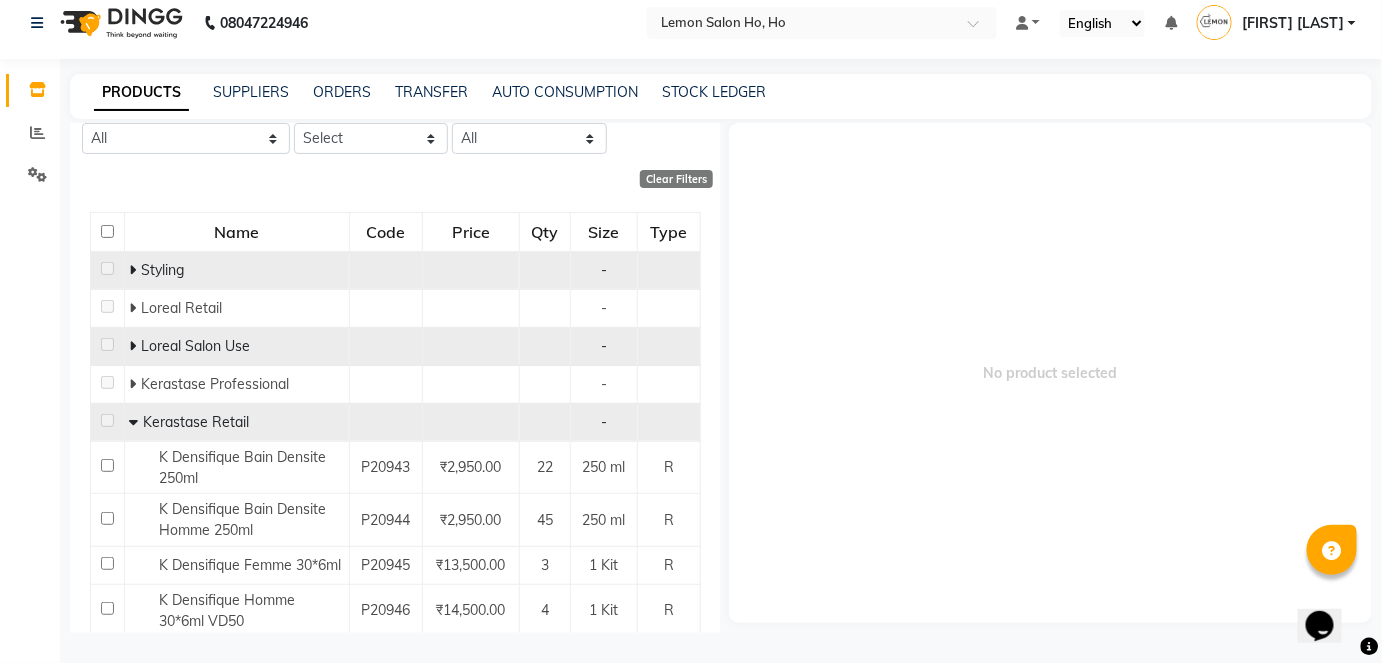scroll, scrollTop: 181, scrollLeft: 0, axis: vertical 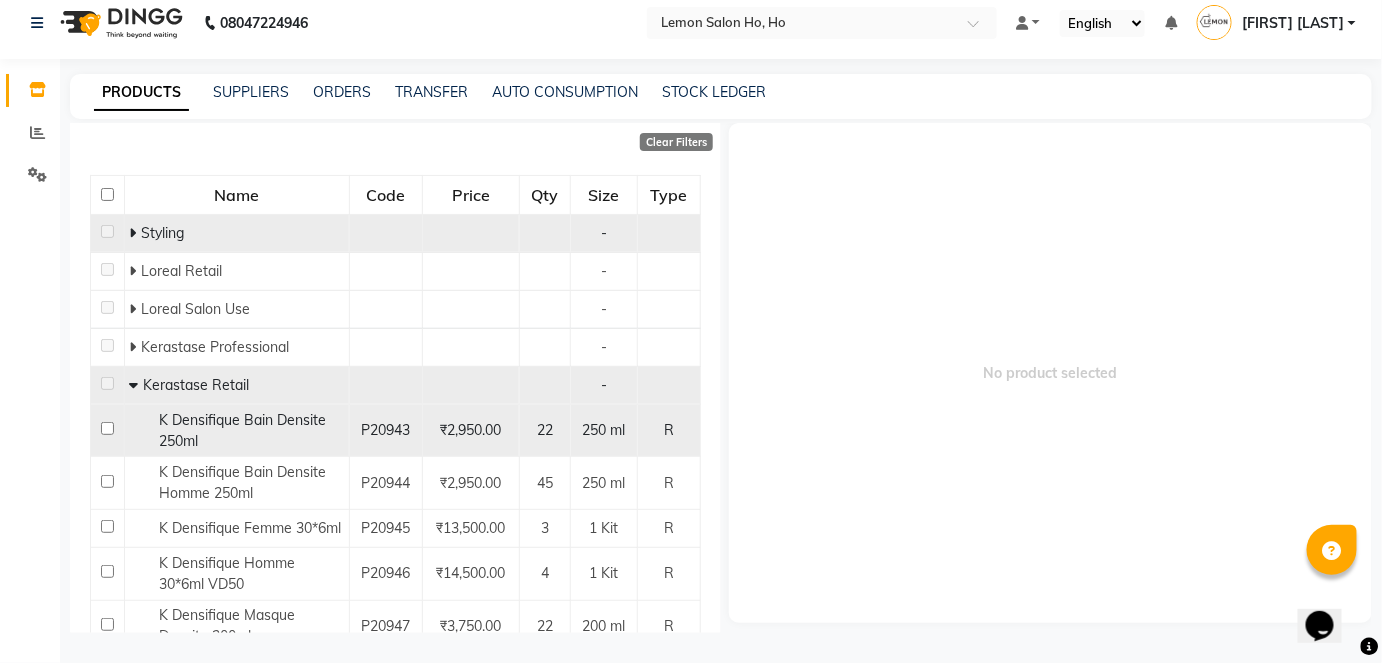 click 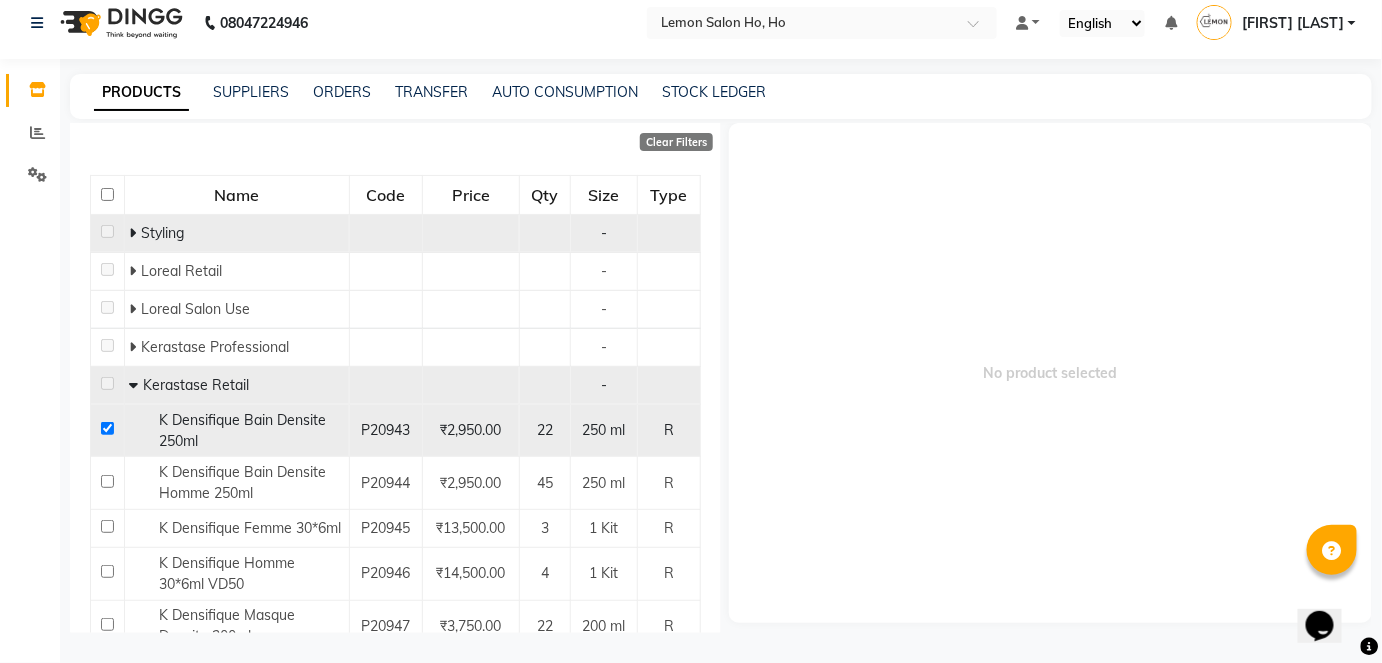 checkbox on "true" 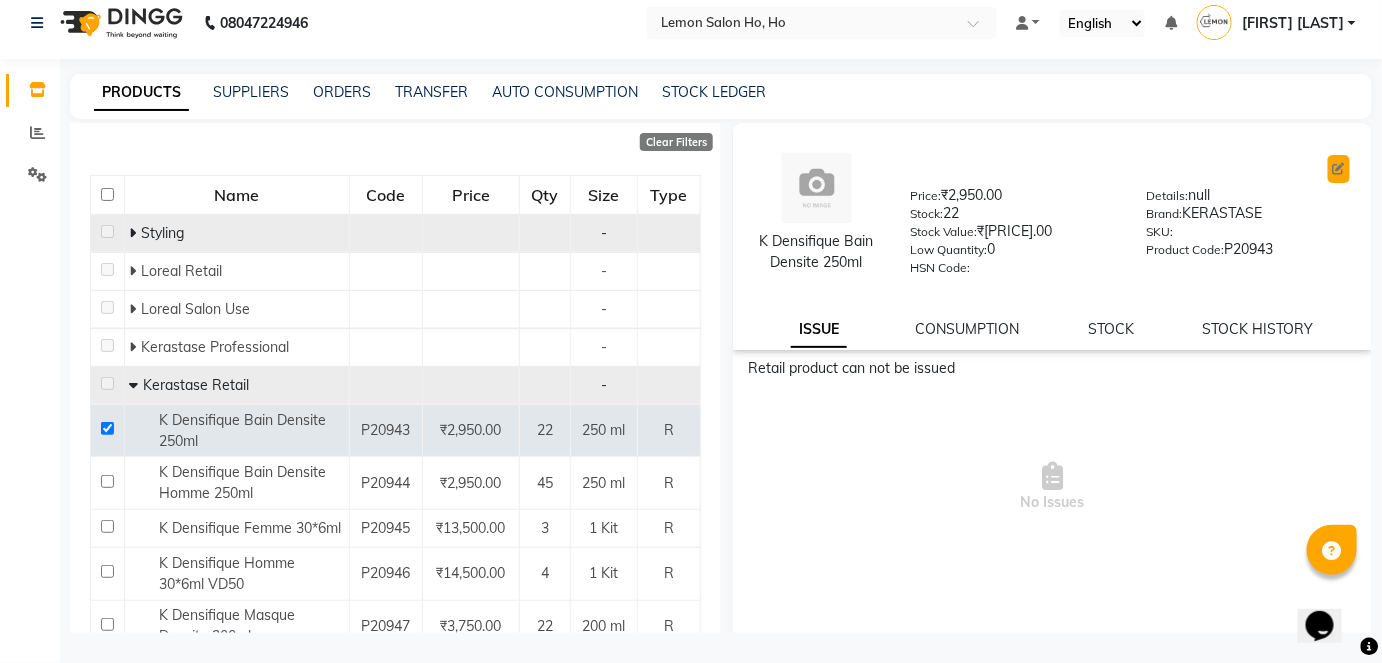 click 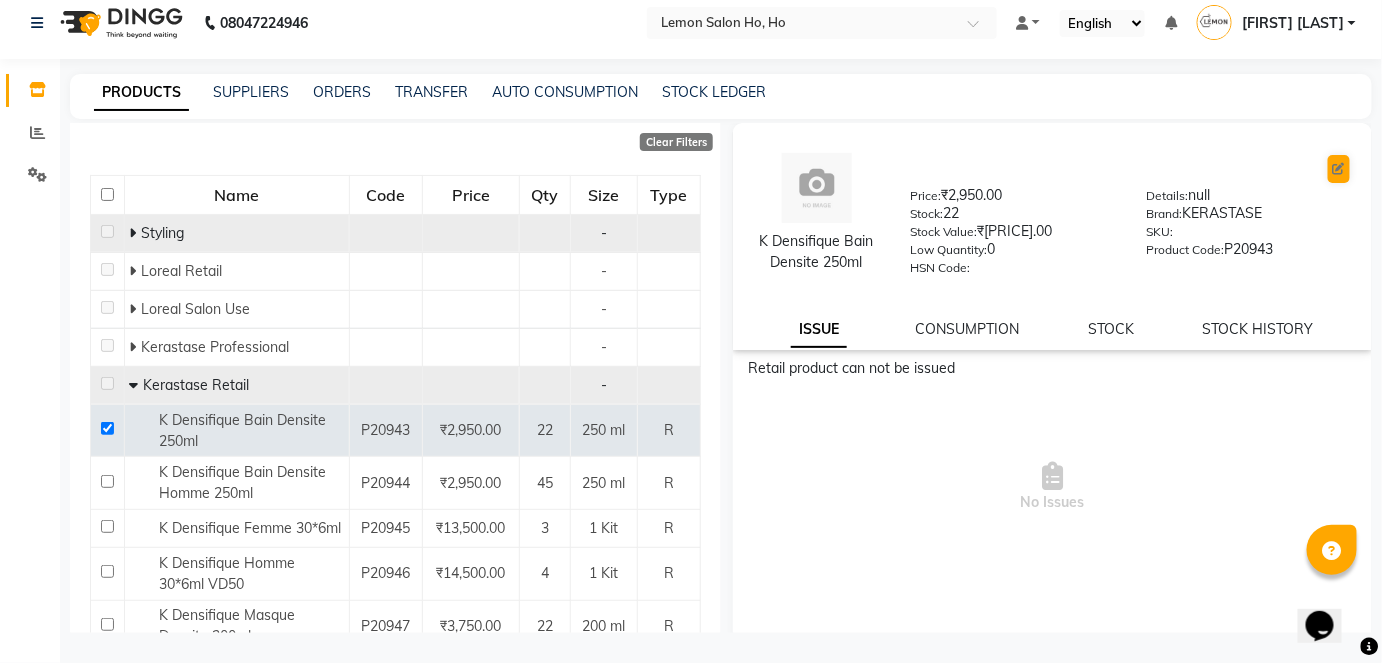 select on "R" 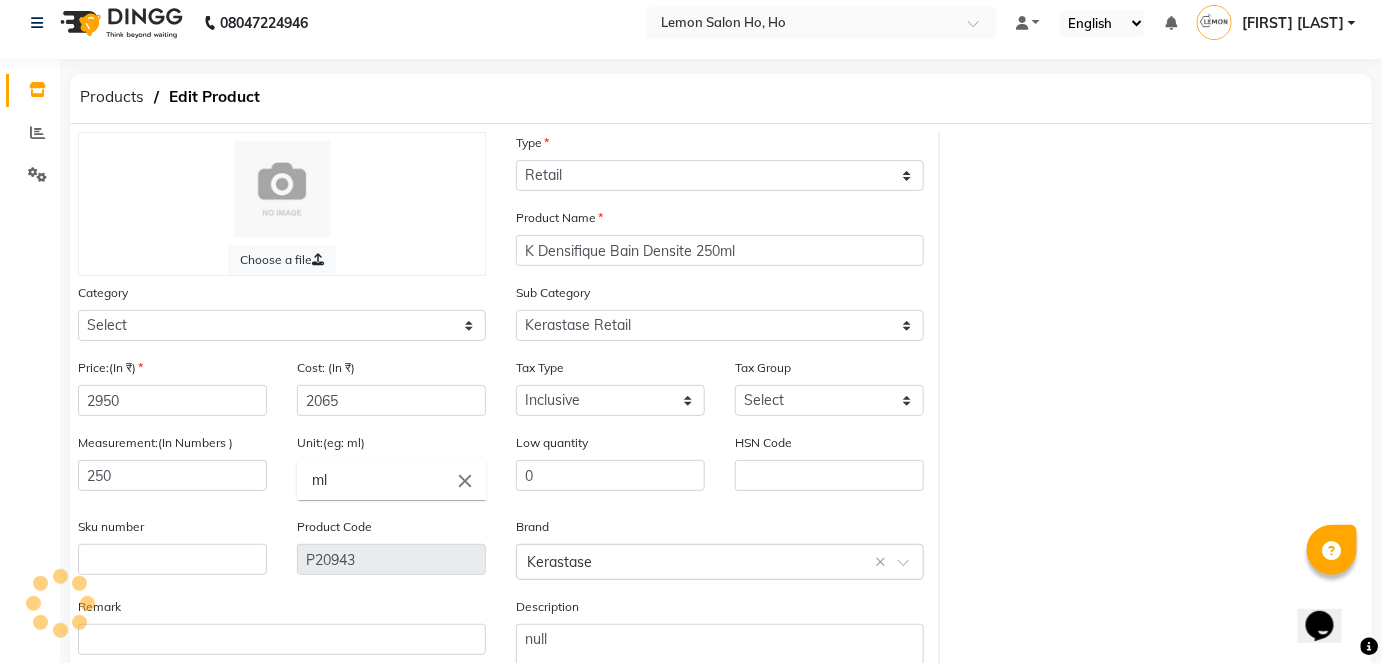 select on "213702150" 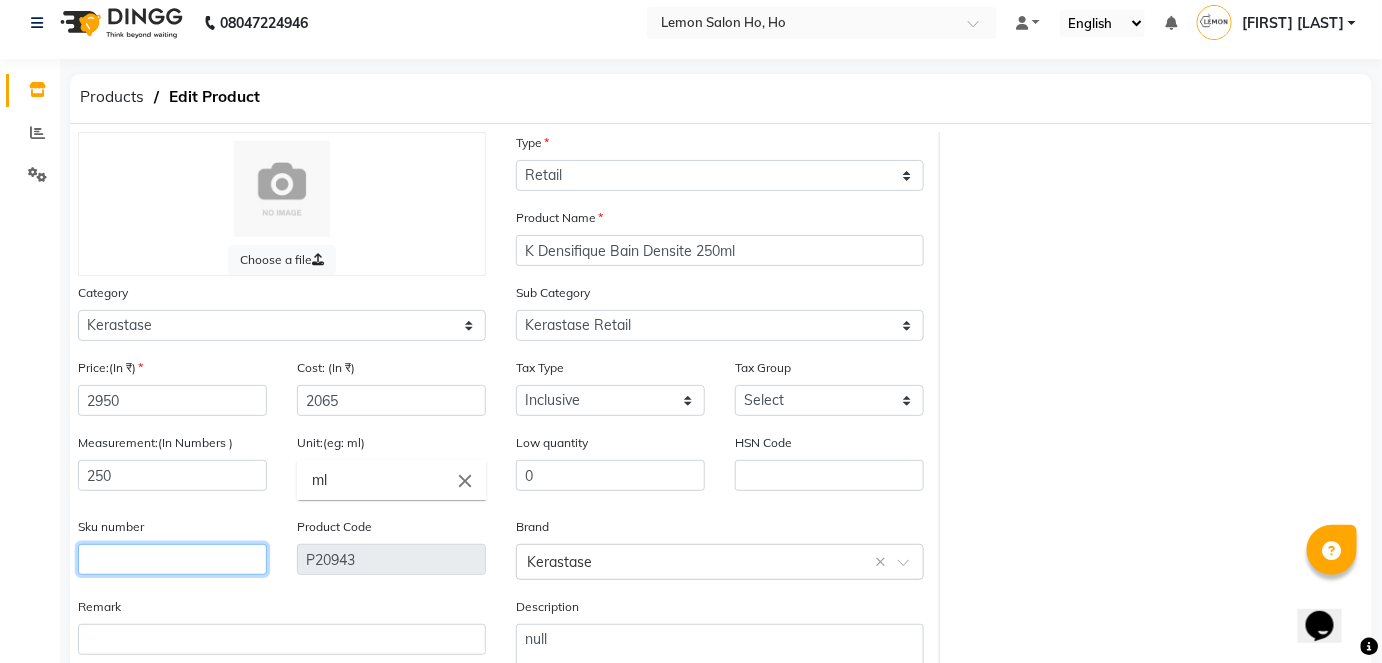 click 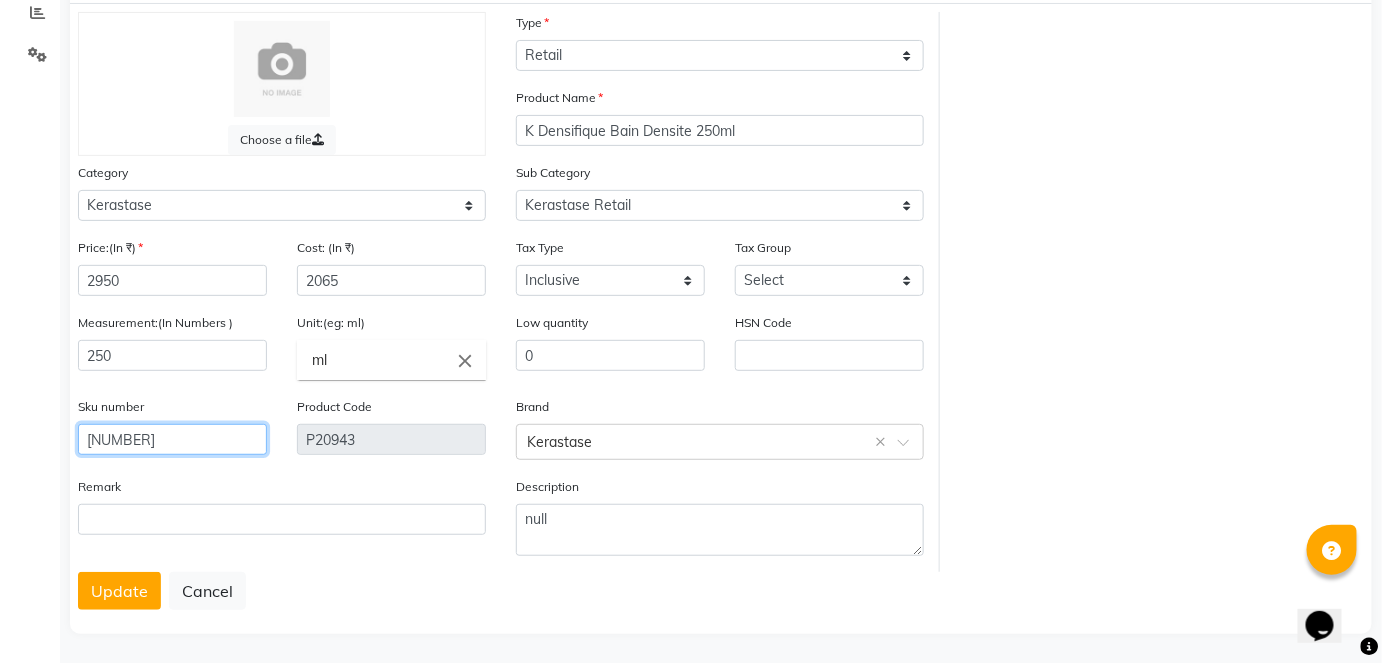 scroll, scrollTop: 138, scrollLeft: 0, axis: vertical 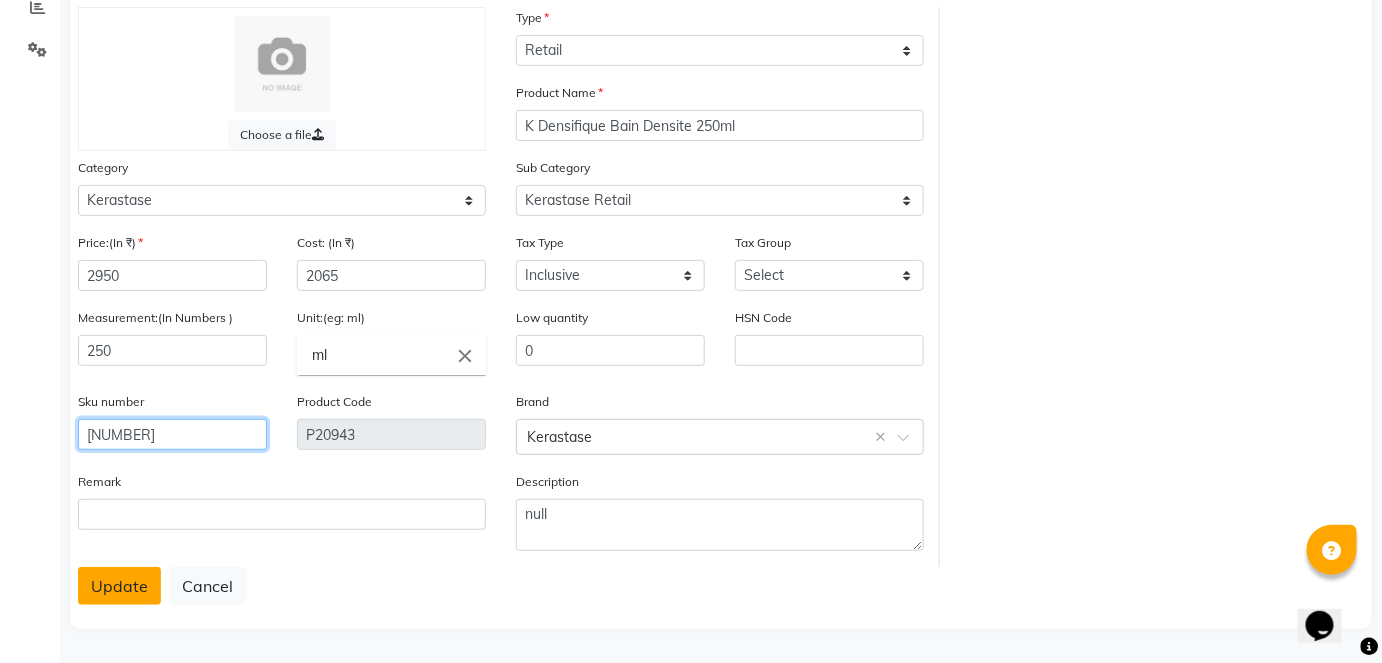 type 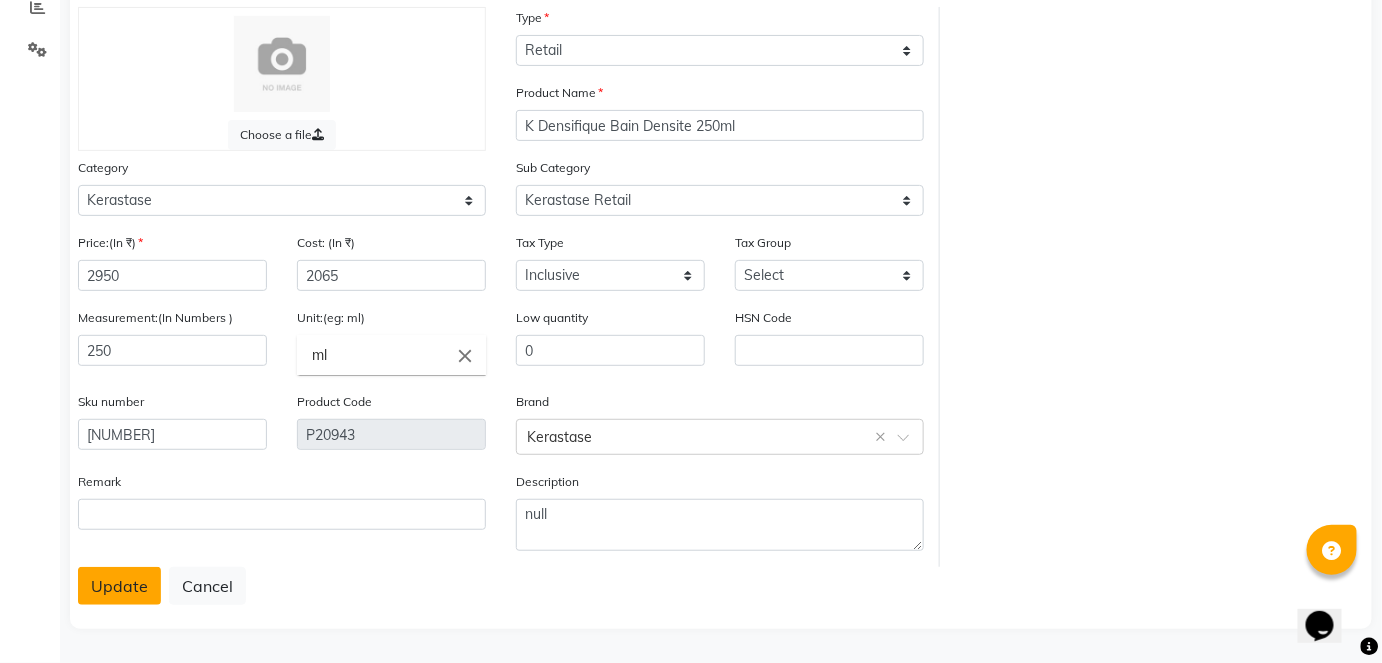 click on "Update" 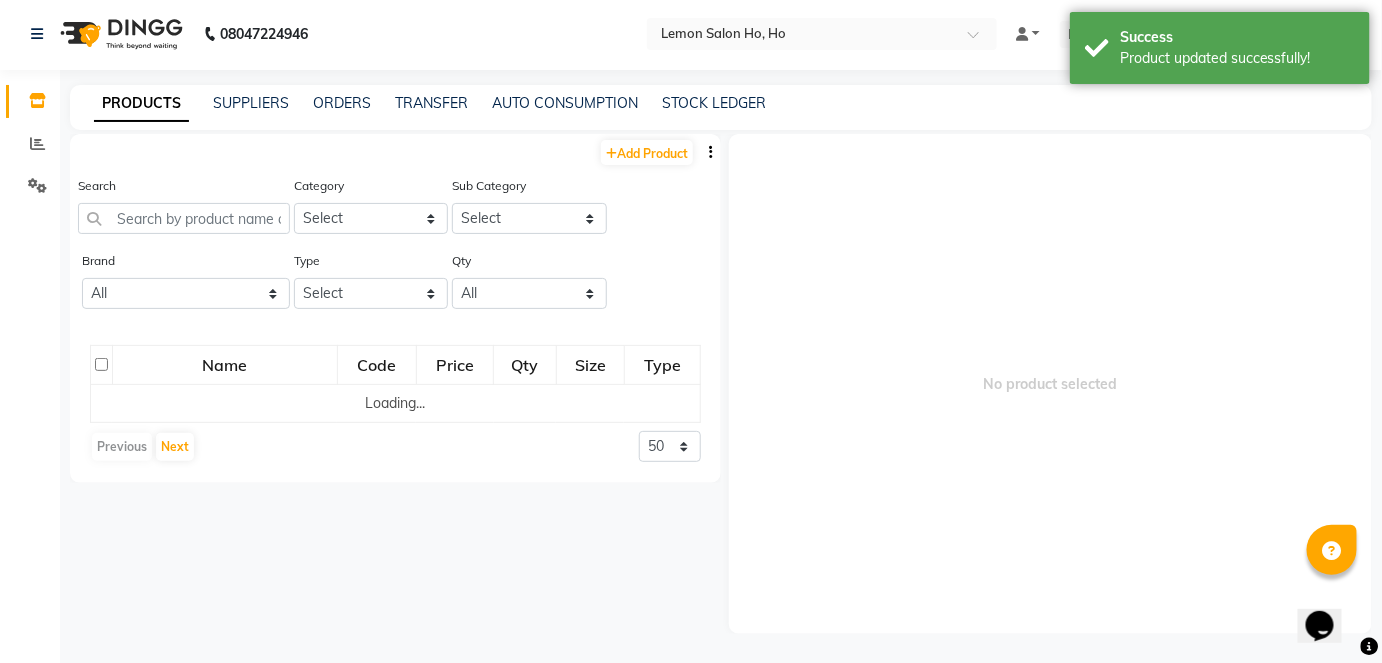 scroll, scrollTop: 13, scrollLeft: 0, axis: vertical 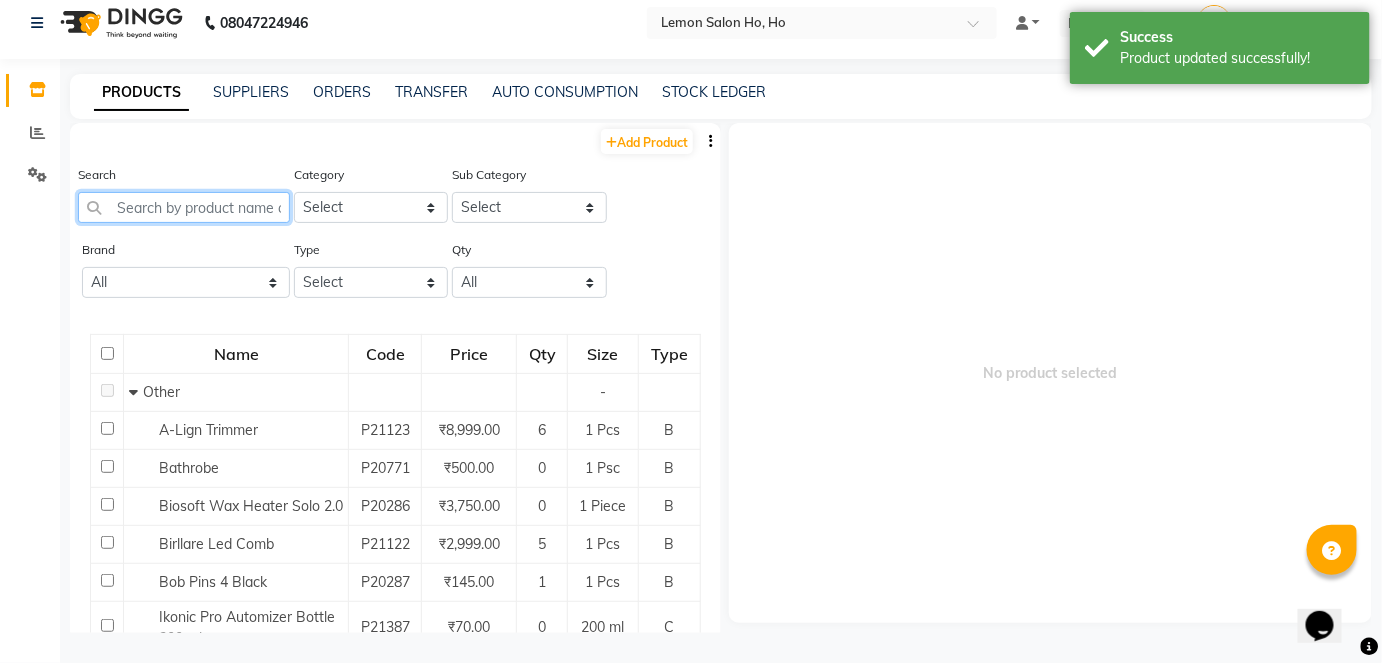 click 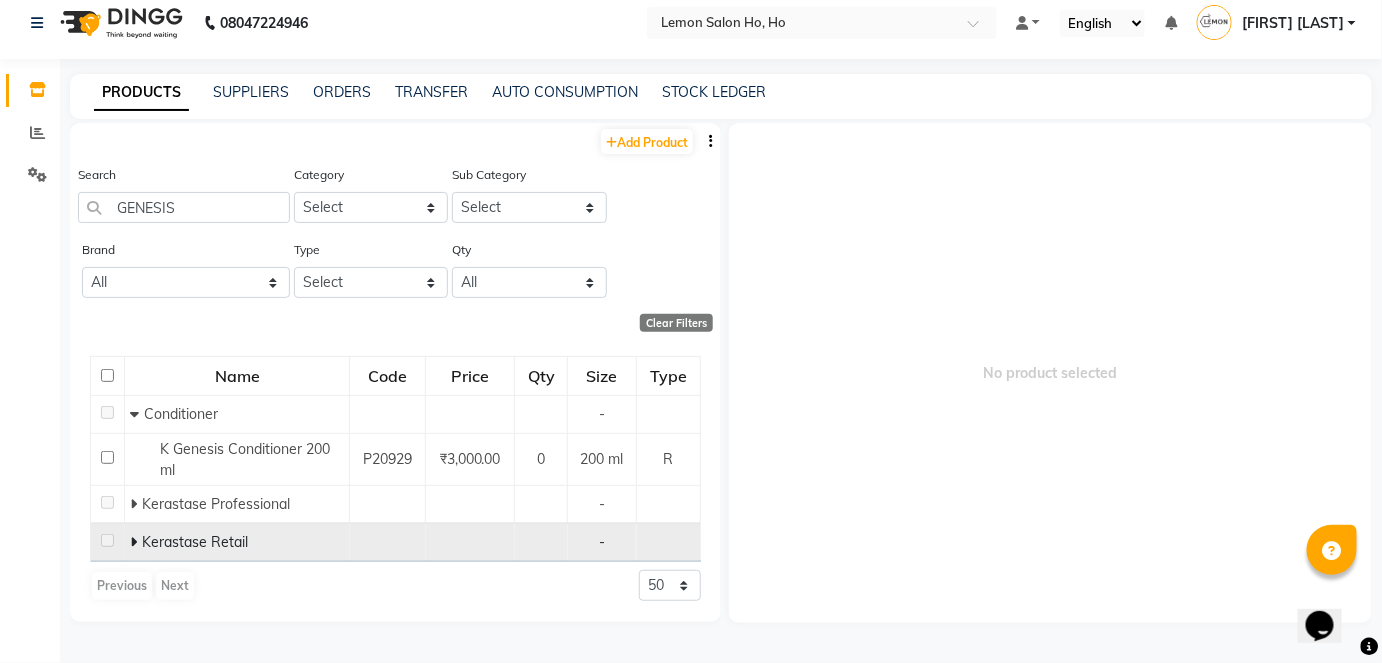 click 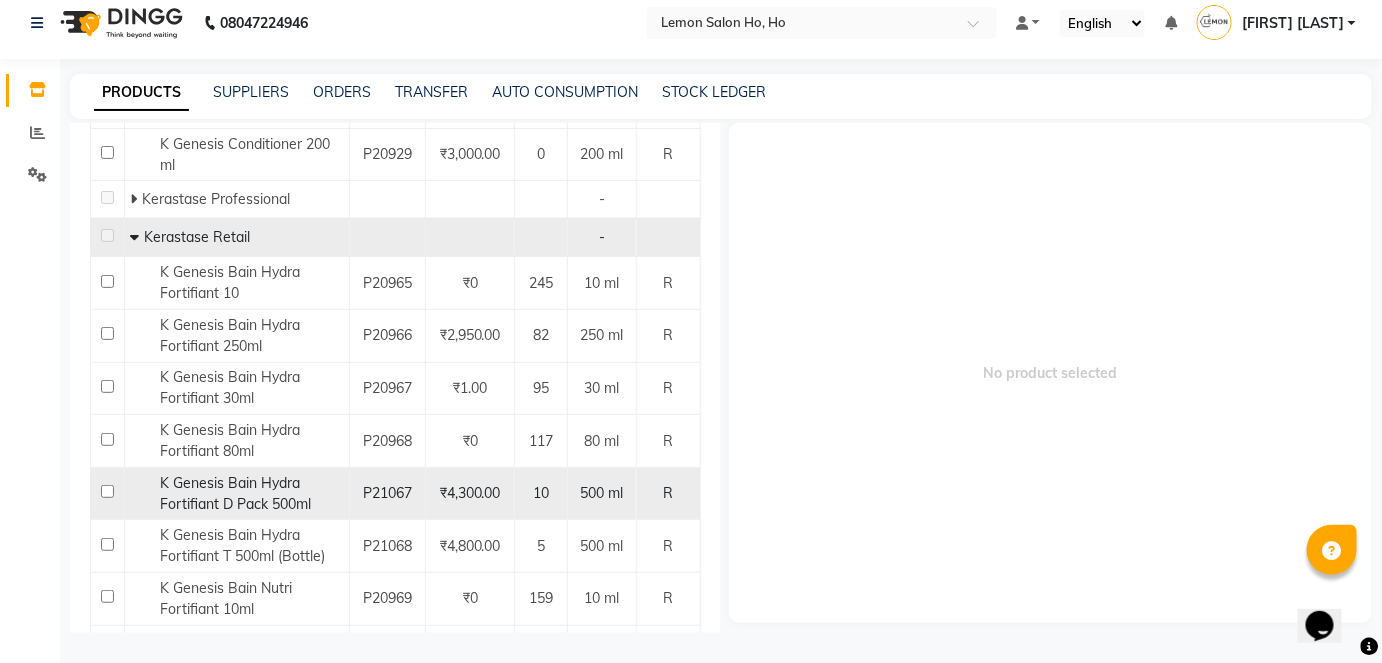 scroll, scrollTop: 363, scrollLeft: 0, axis: vertical 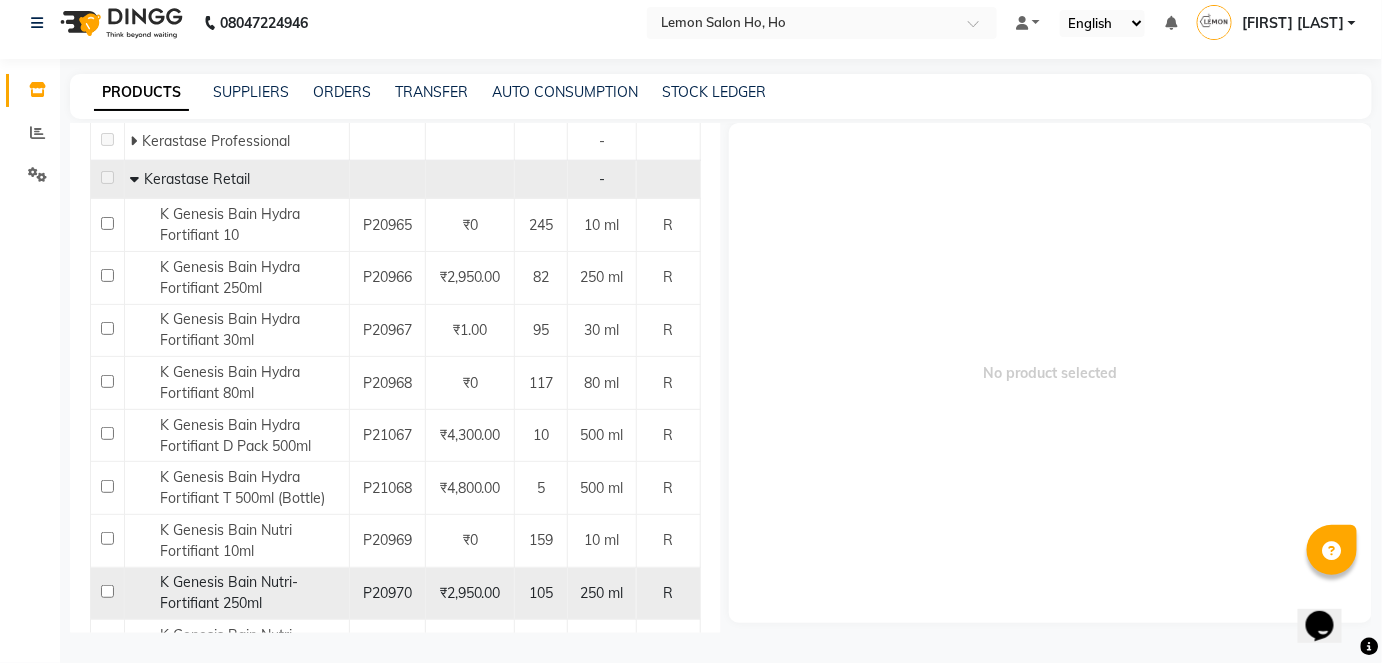 click 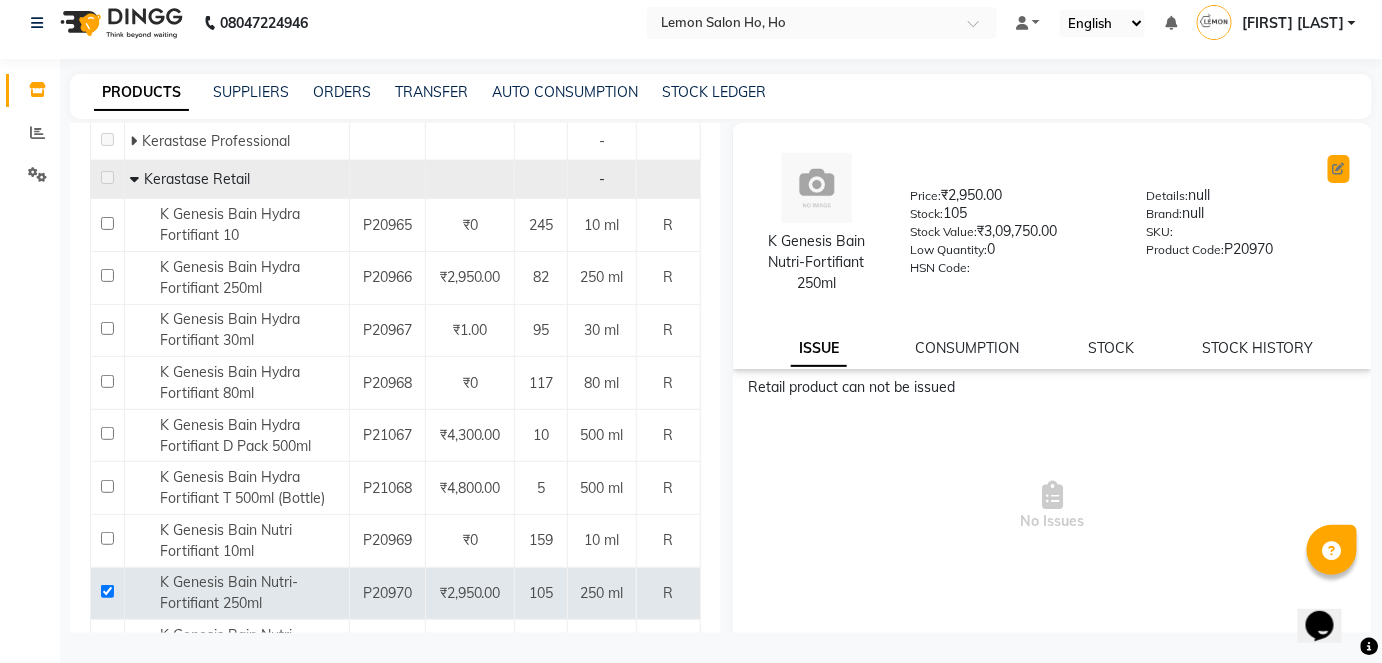 click 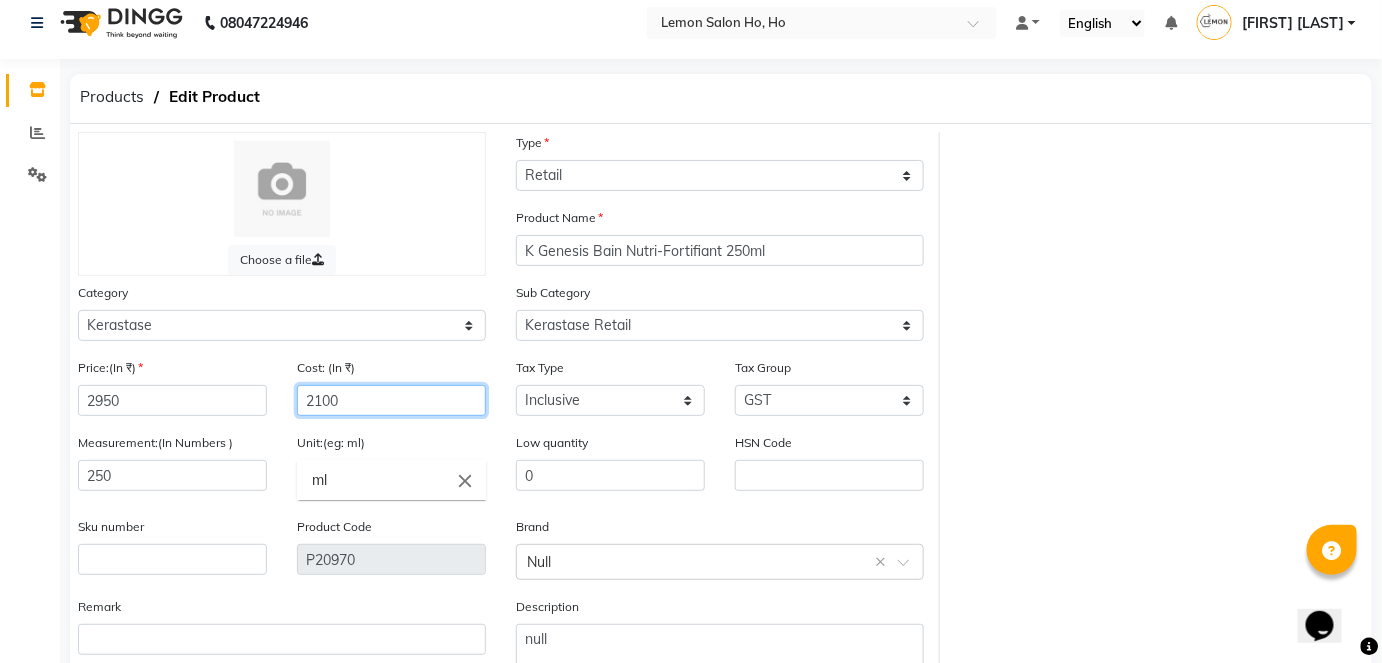 click on "2100" 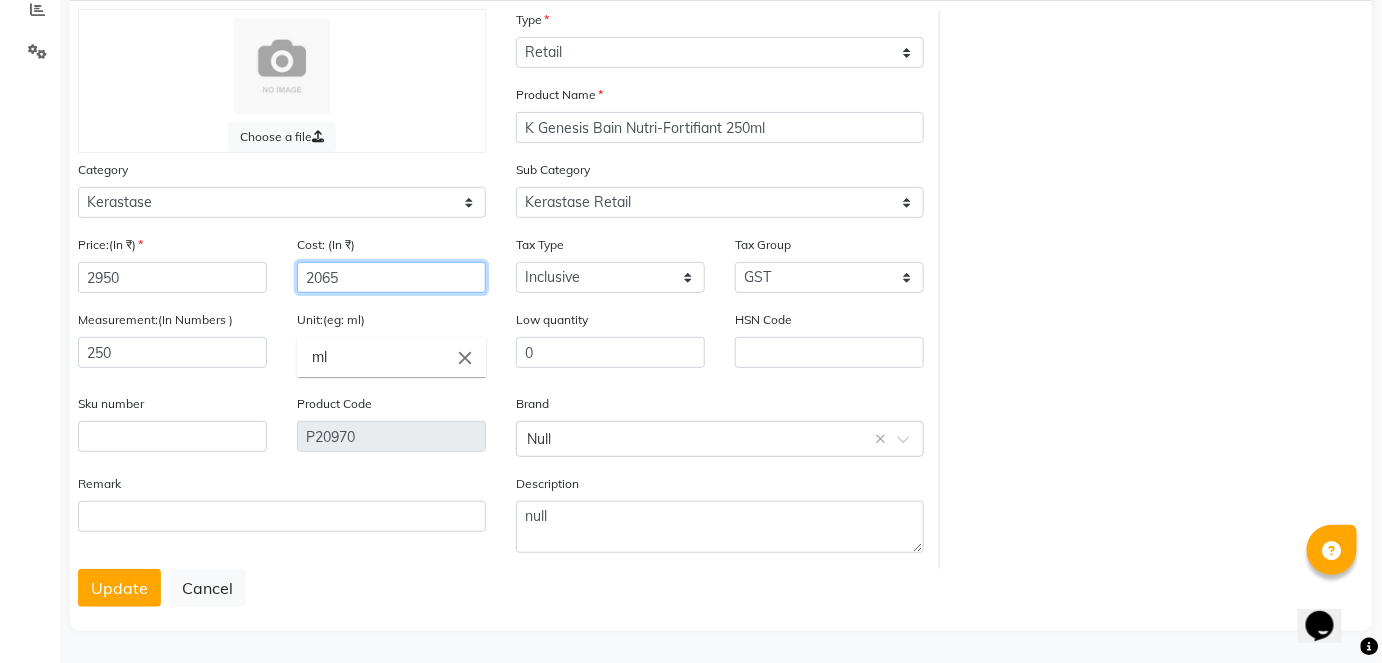 scroll, scrollTop: 138, scrollLeft: 0, axis: vertical 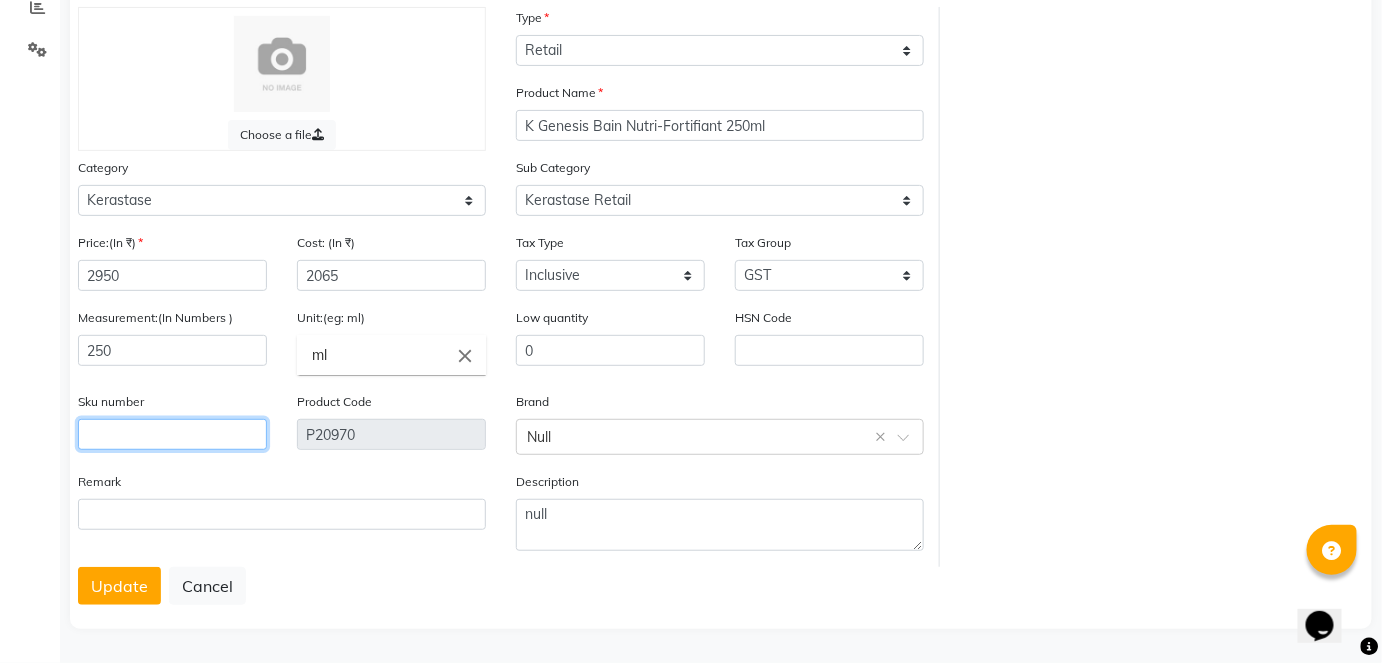 click 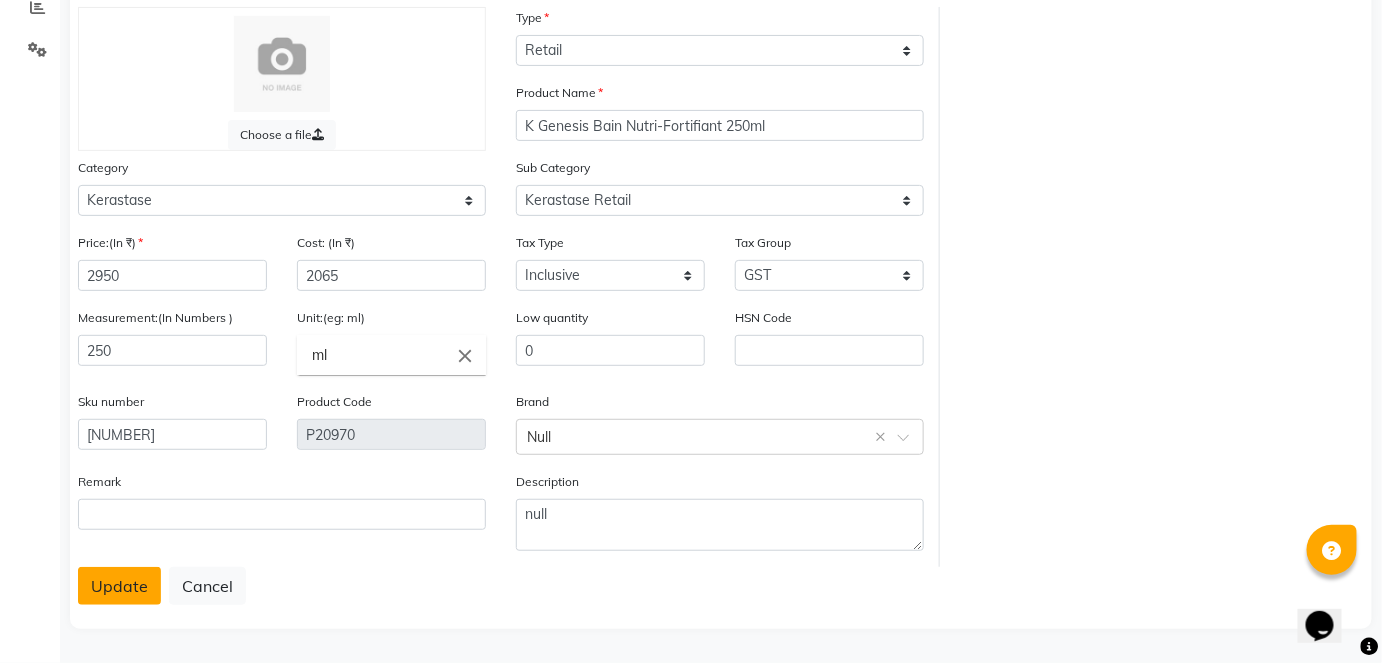 click on "Update" 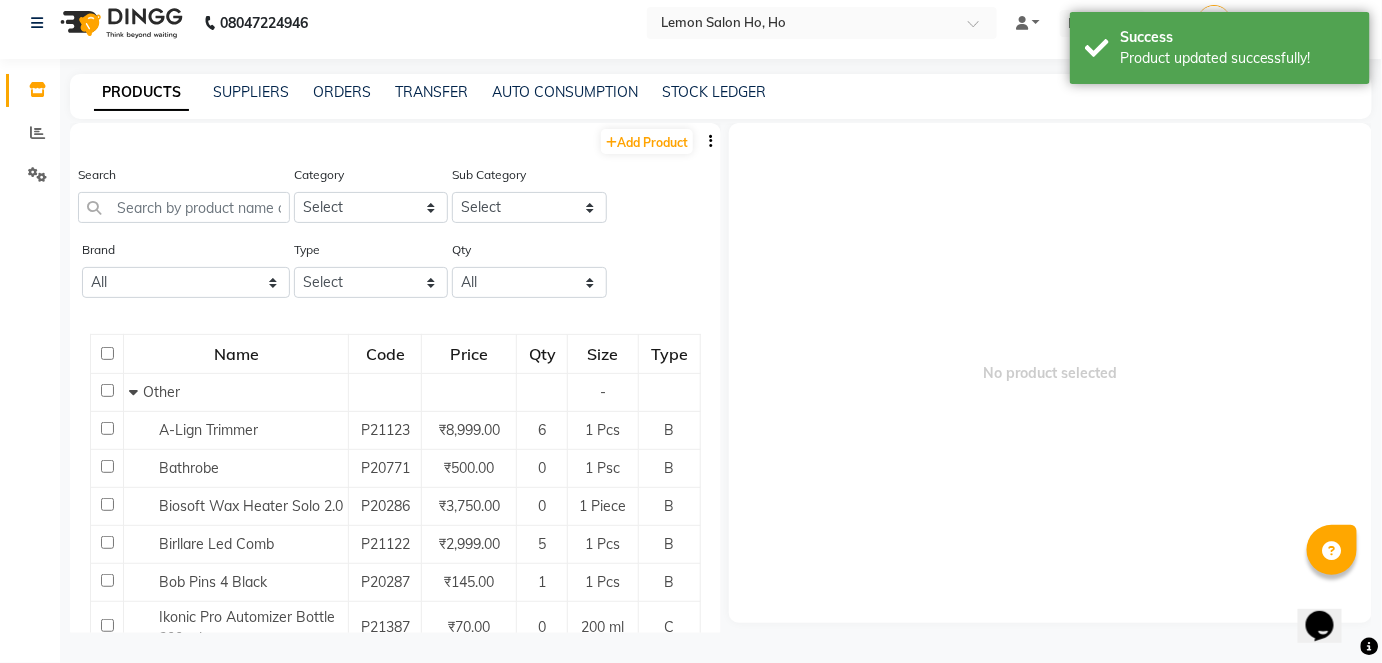 scroll, scrollTop: 13, scrollLeft: 0, axis: vertical 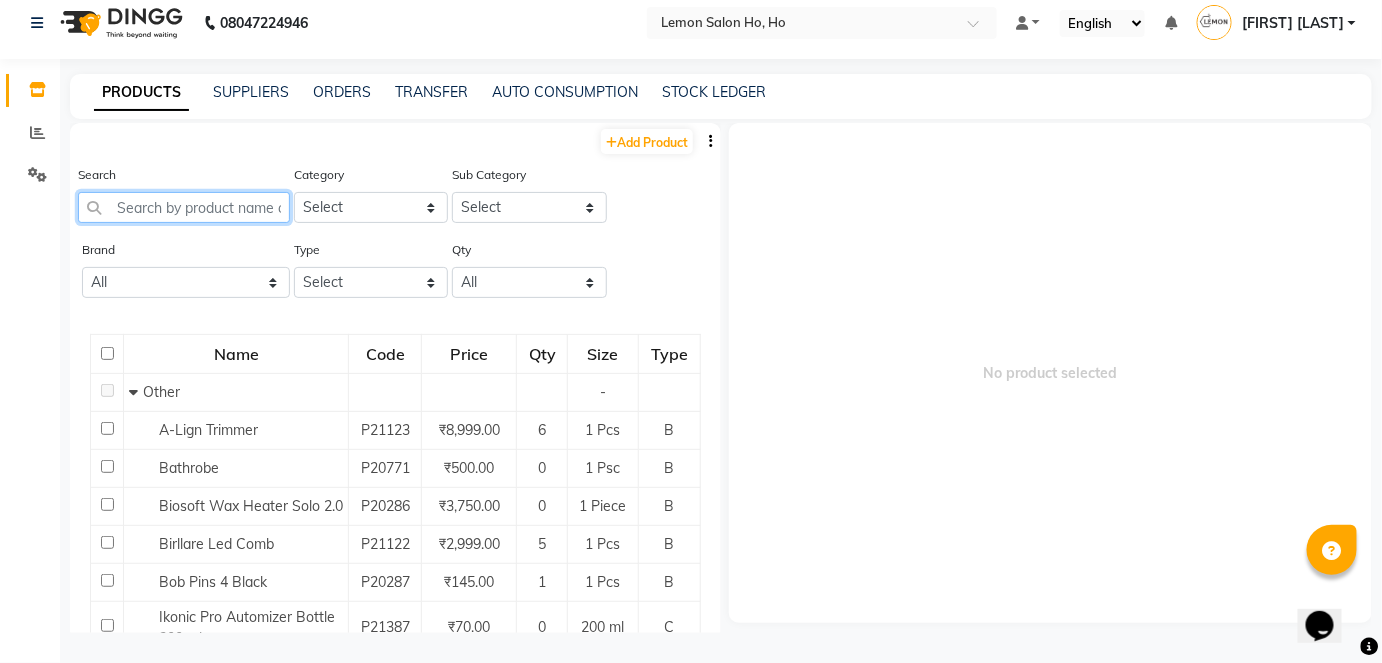 click 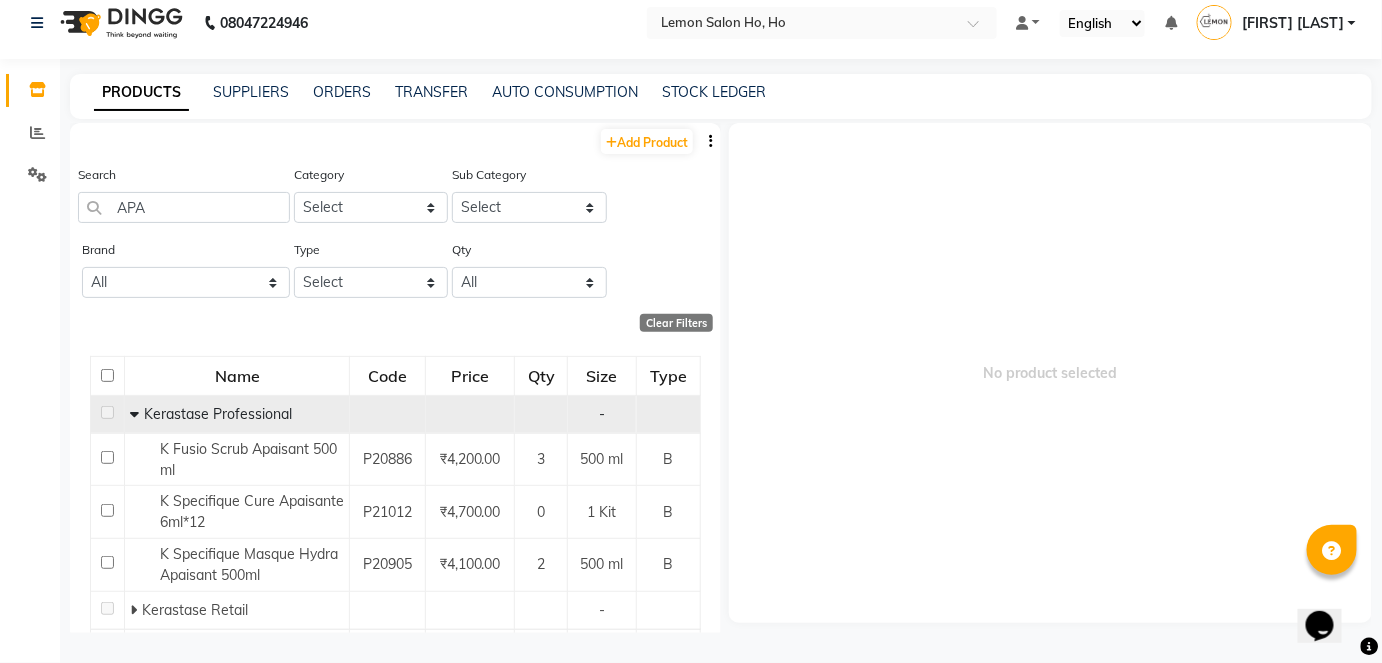 click 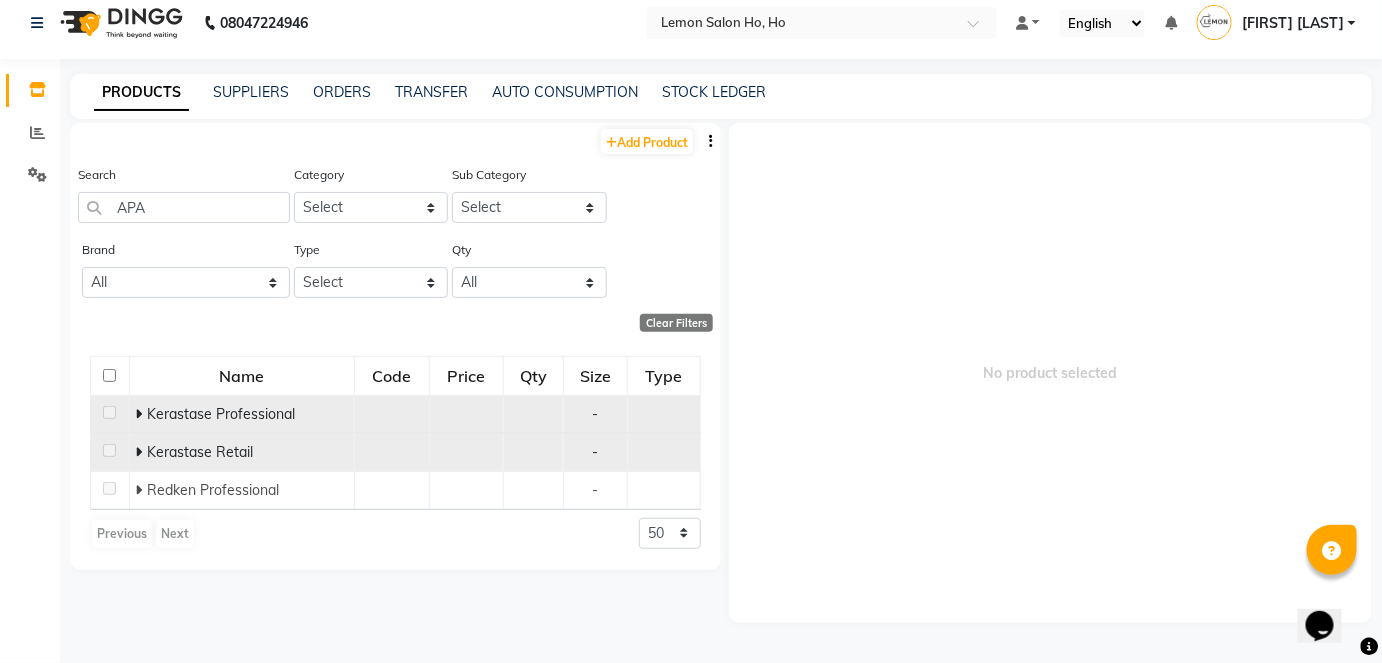 click 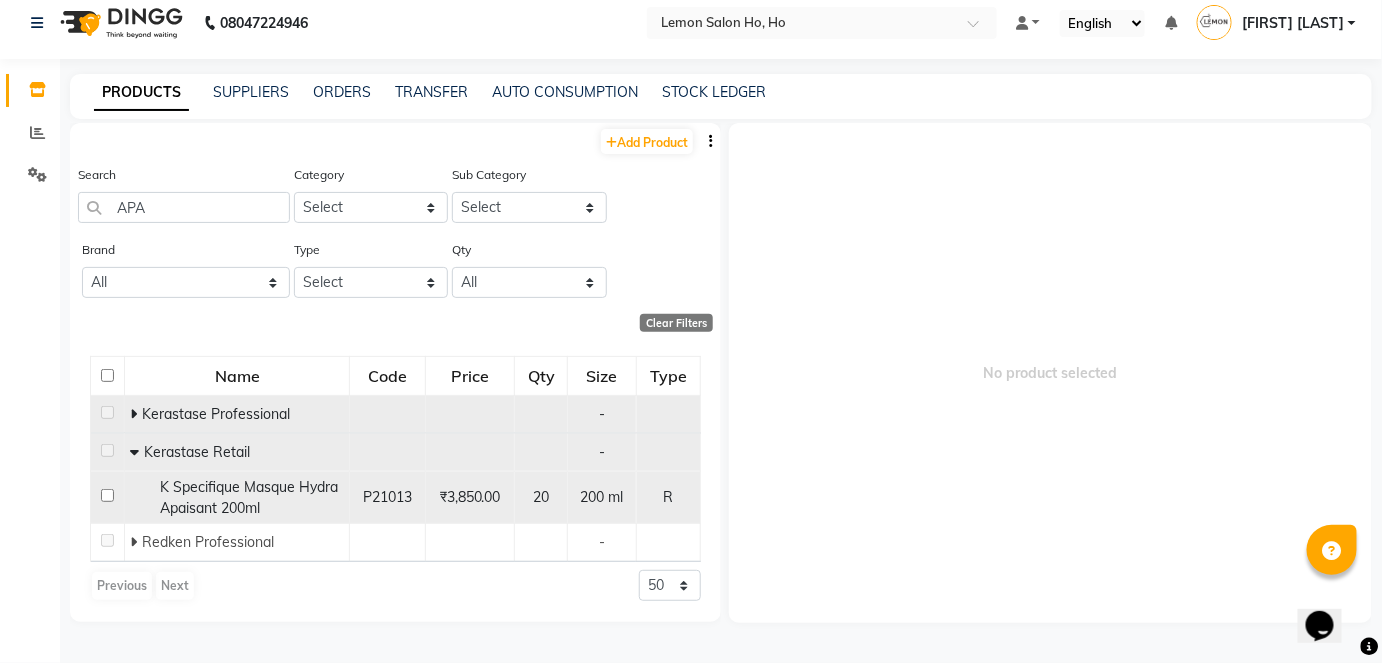 click 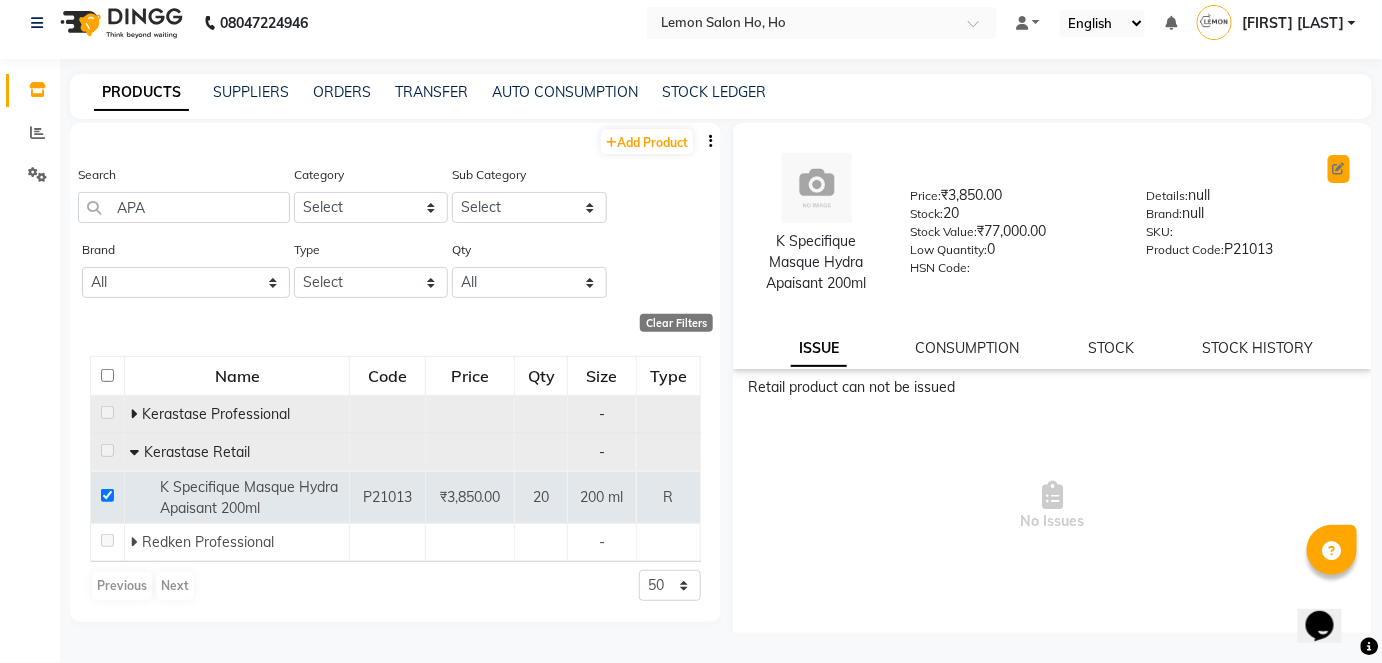 click 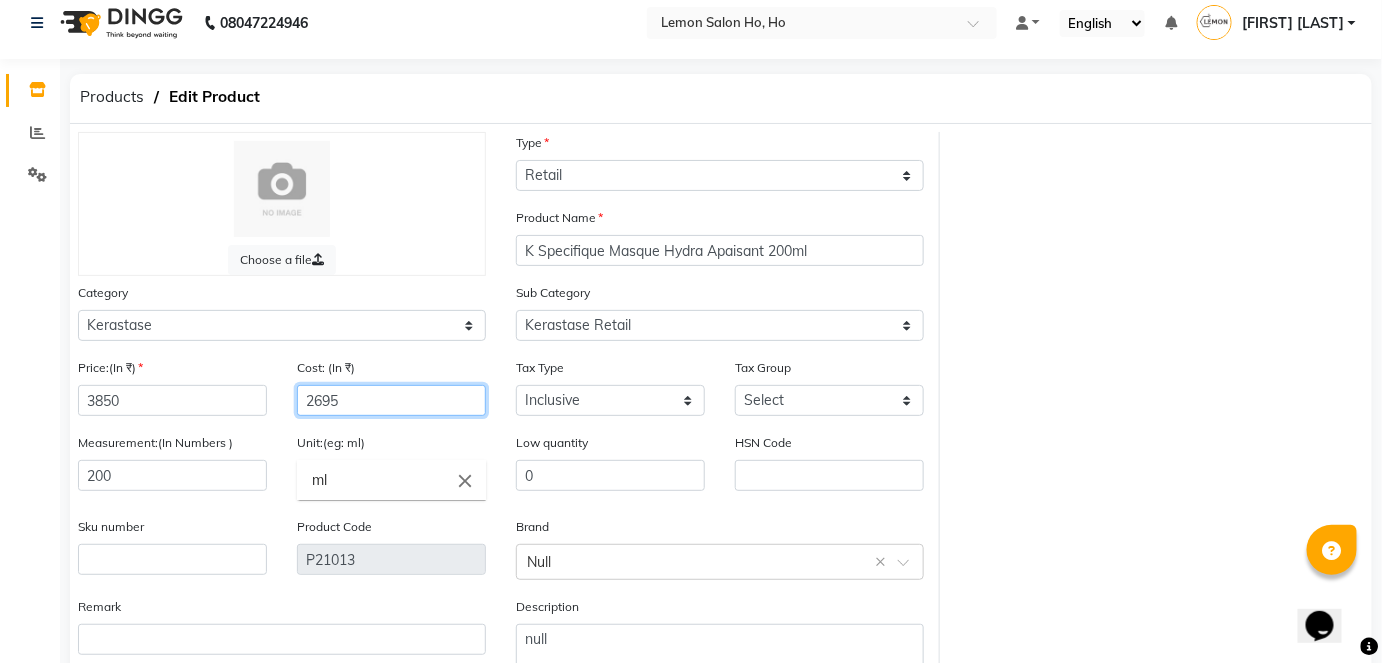 click on "2695" 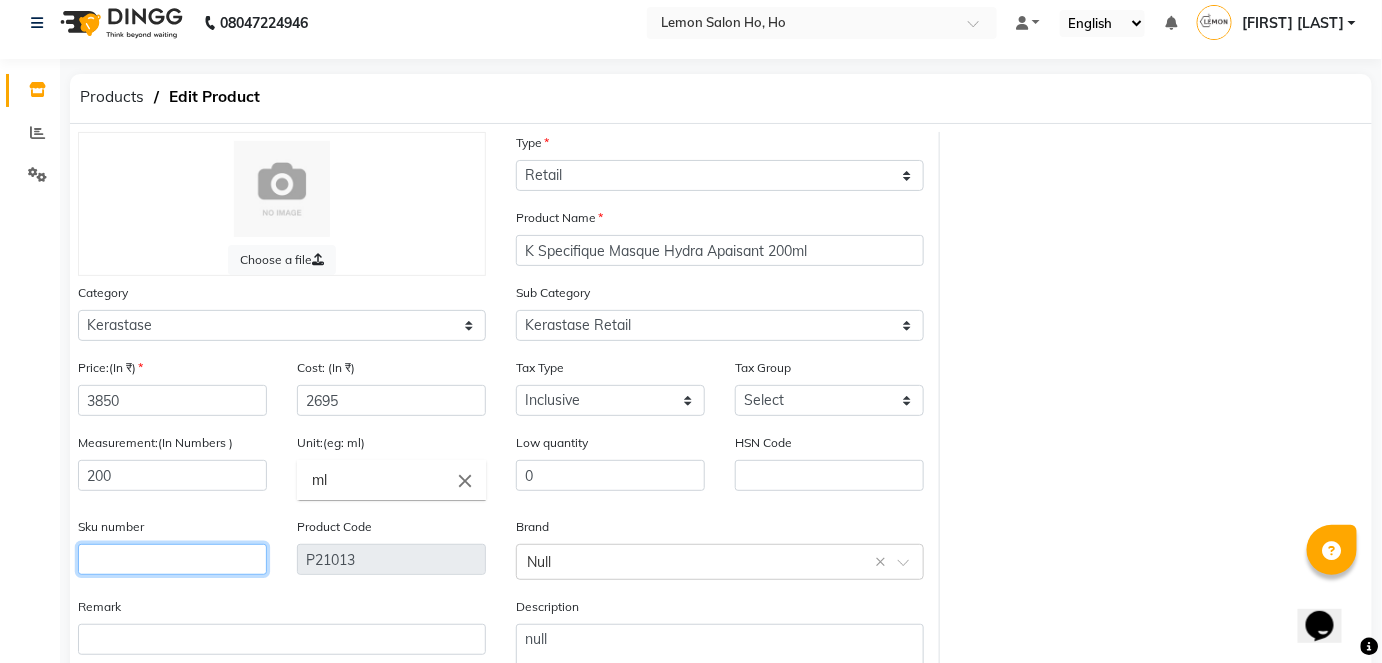 click 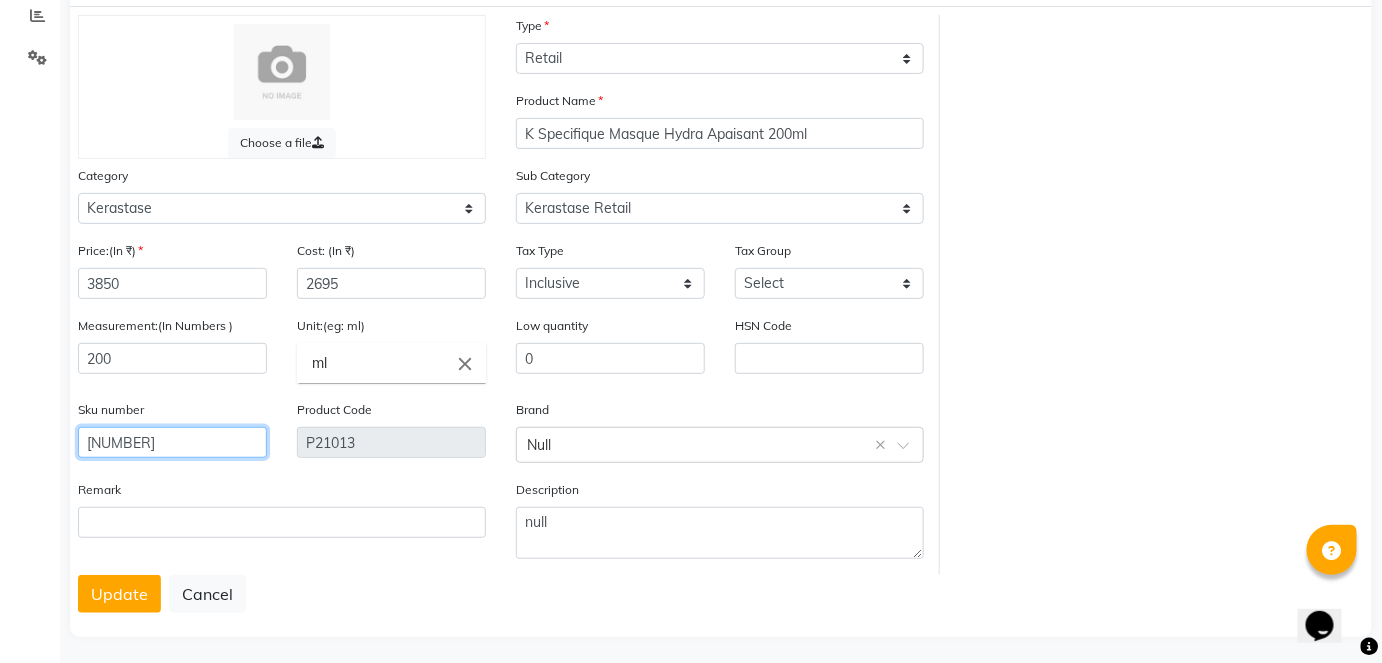 scroll, scrollTop: 138, scrollLeft: 0, axis: vertical 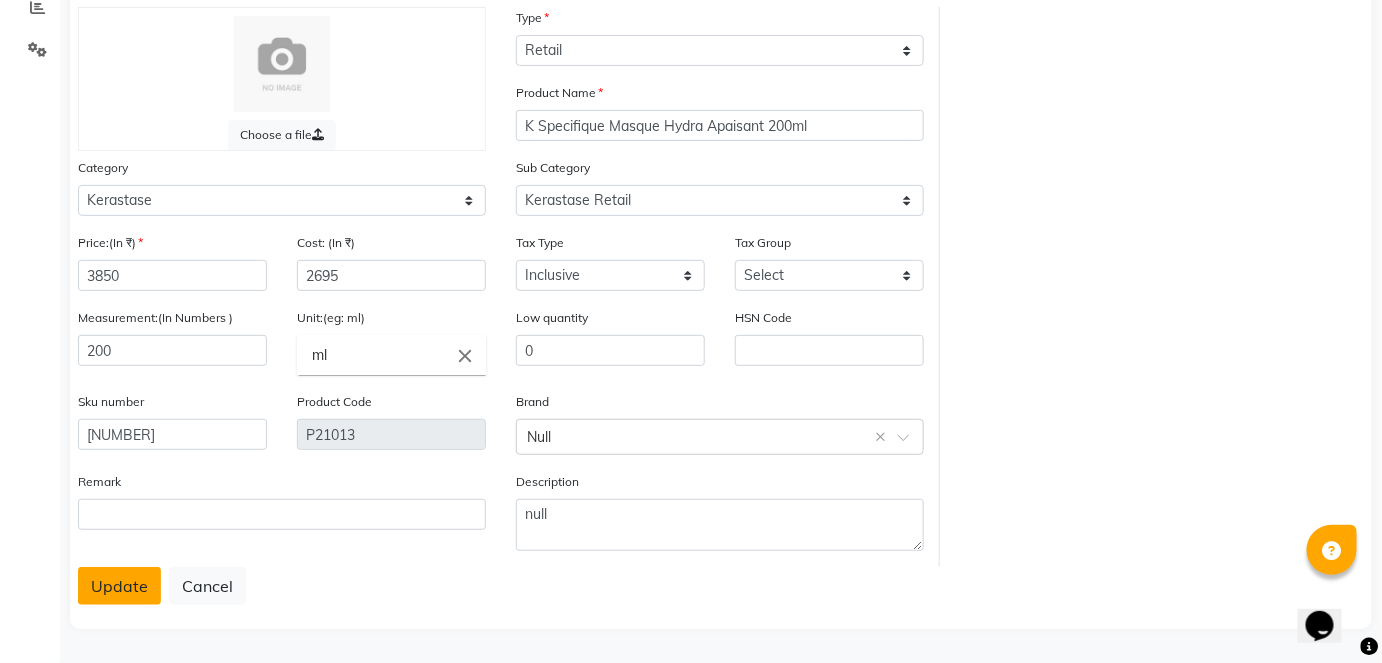 click on "Update" 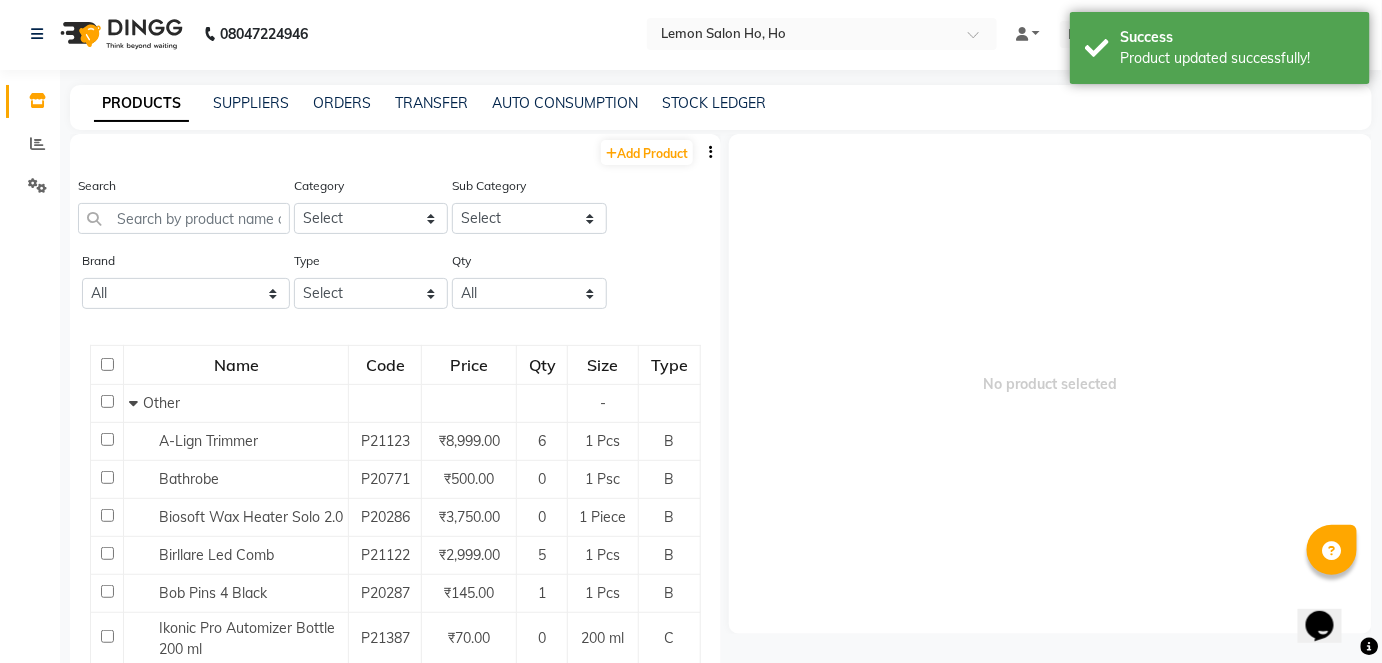 scroll, scrollTop: 13, scrollLeft: 0, axis: vertical 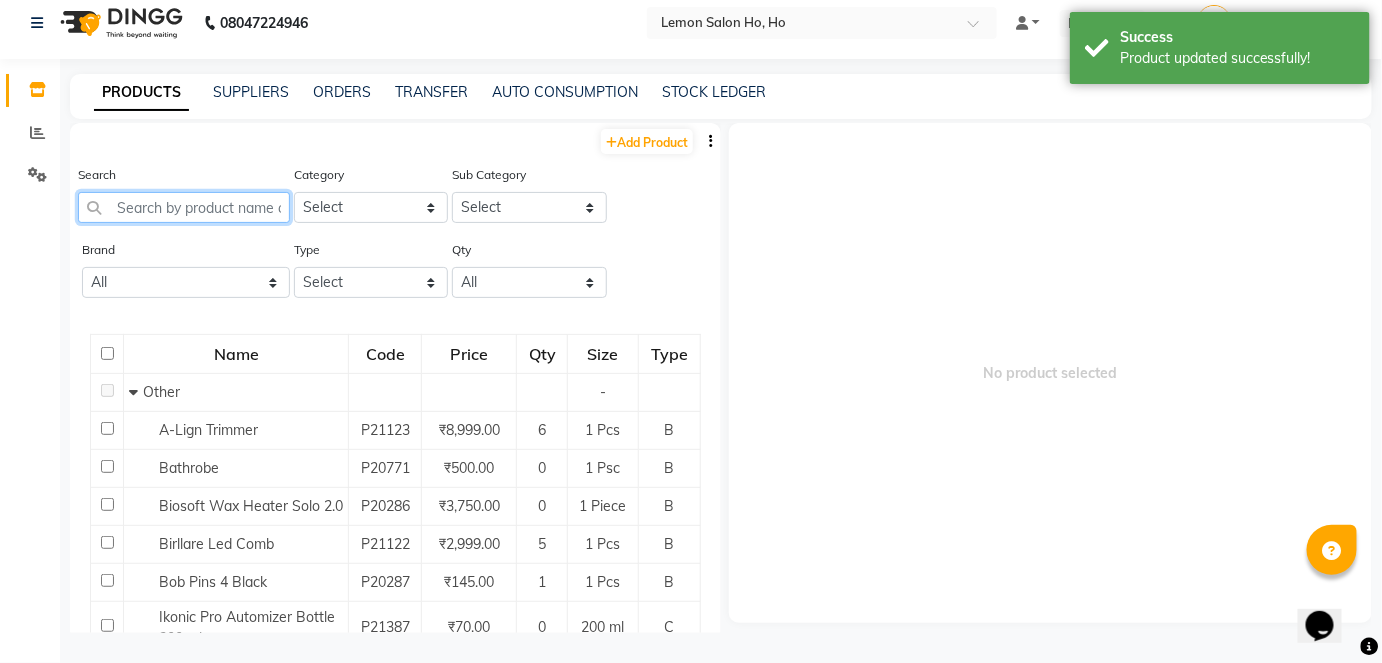 click 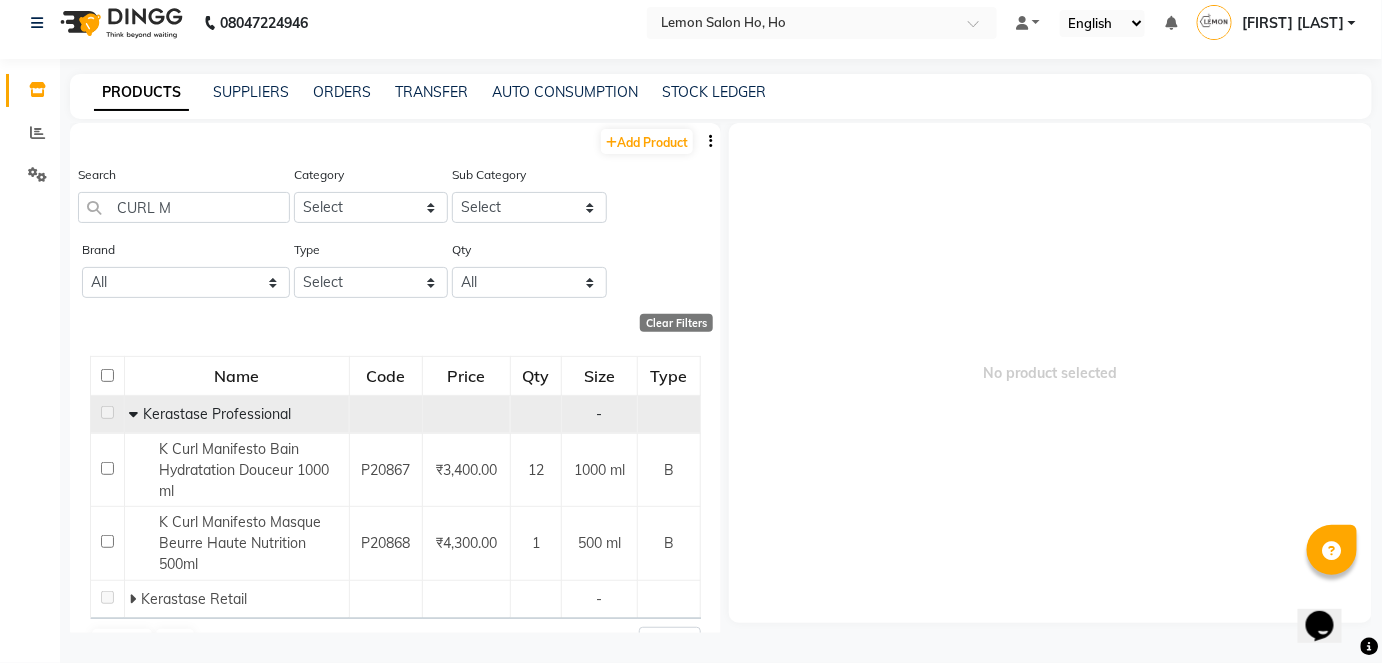 click 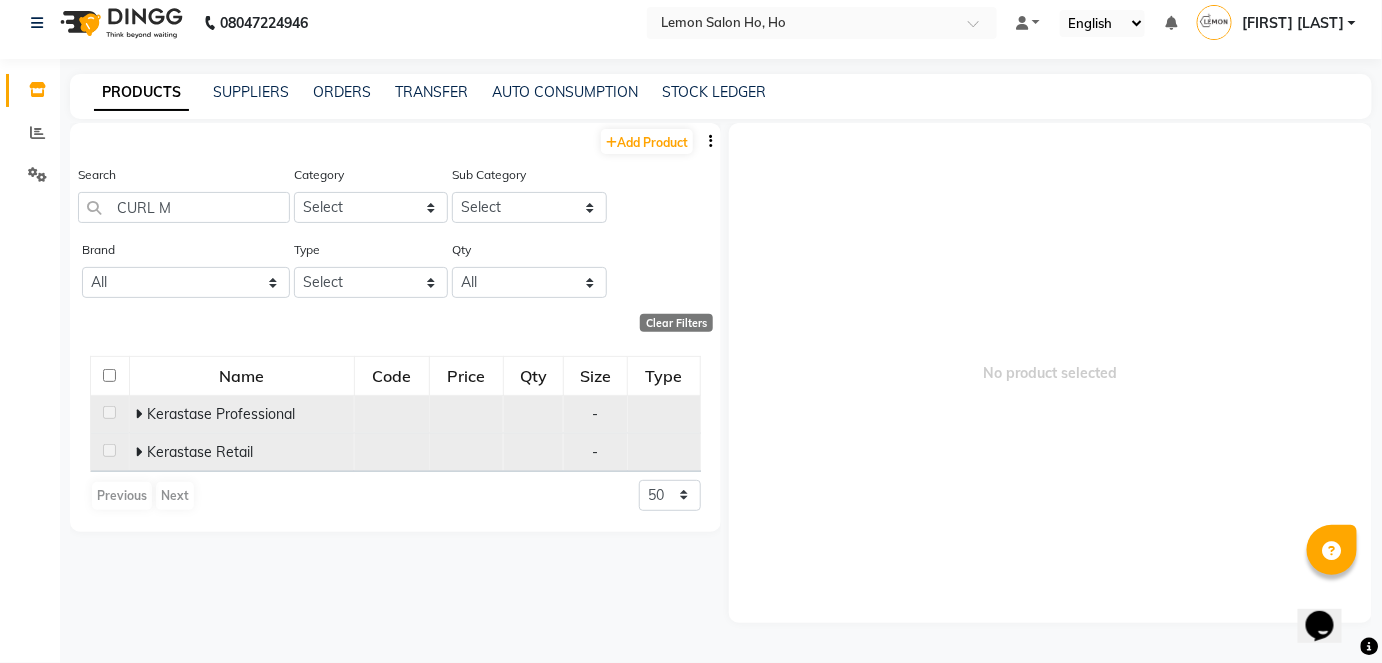 click 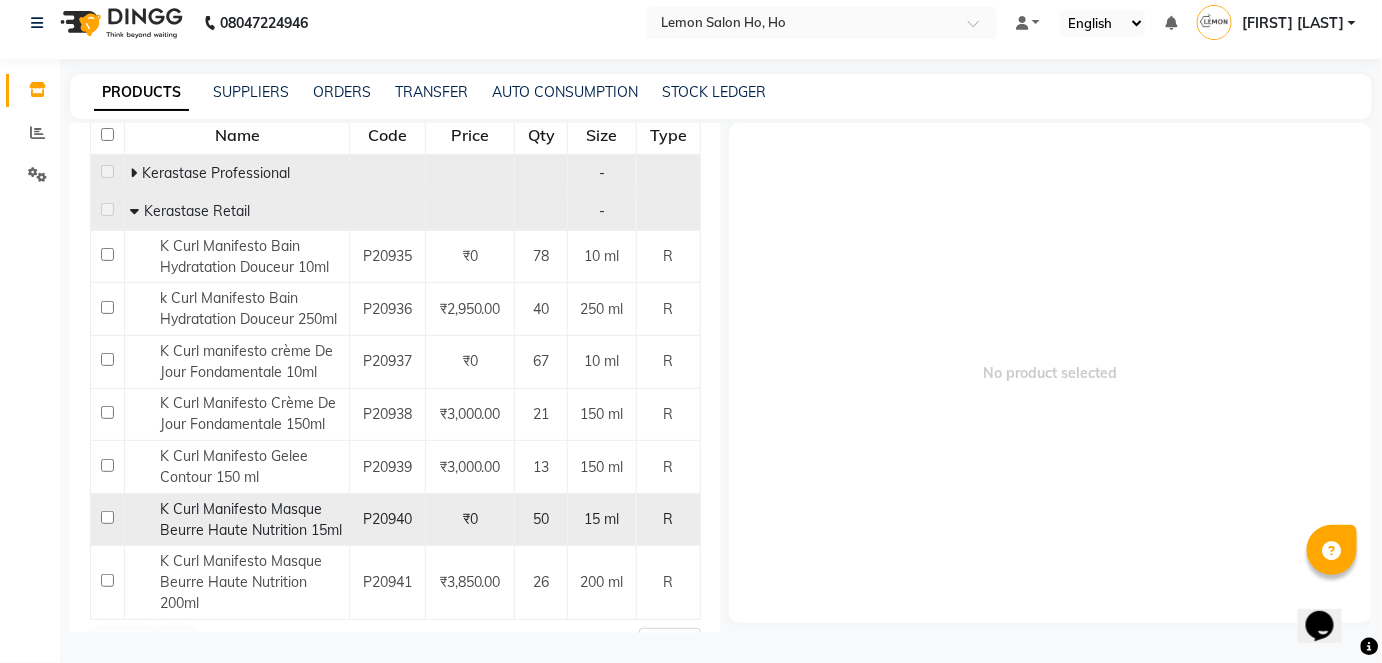 scroll, scrollTop: 272, scrollLeft: 0, axis: vertical 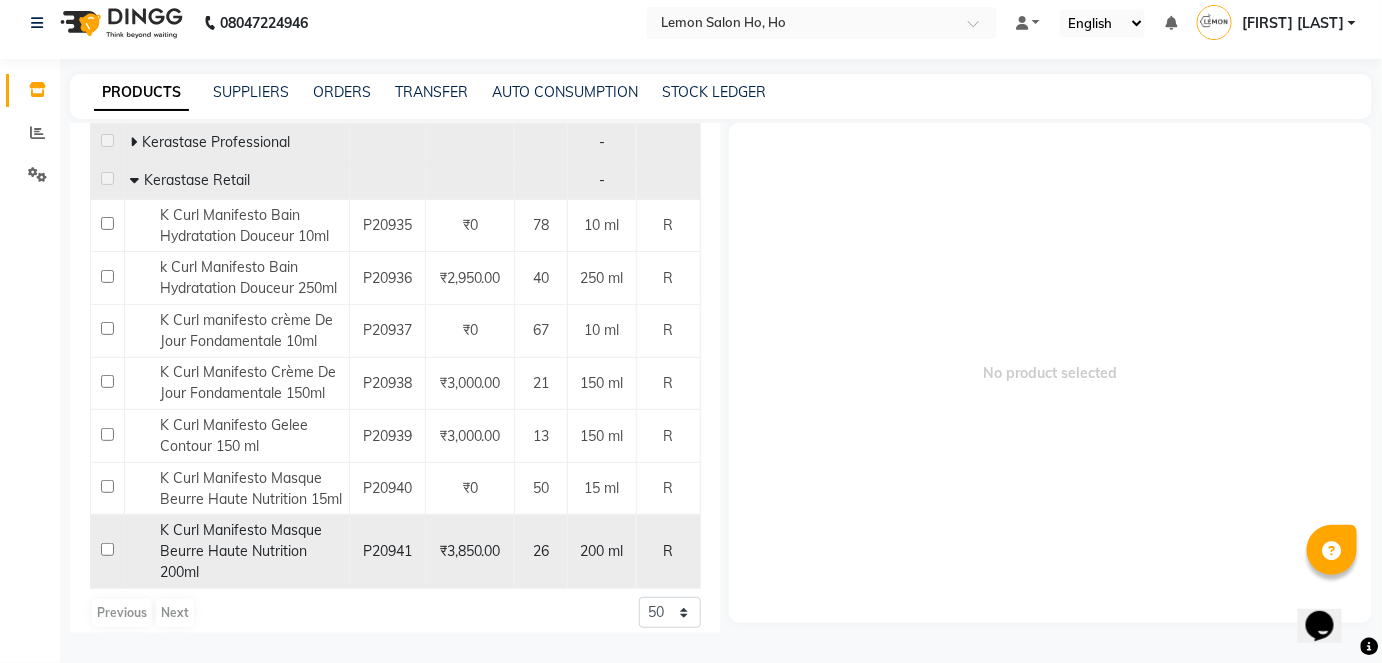 click 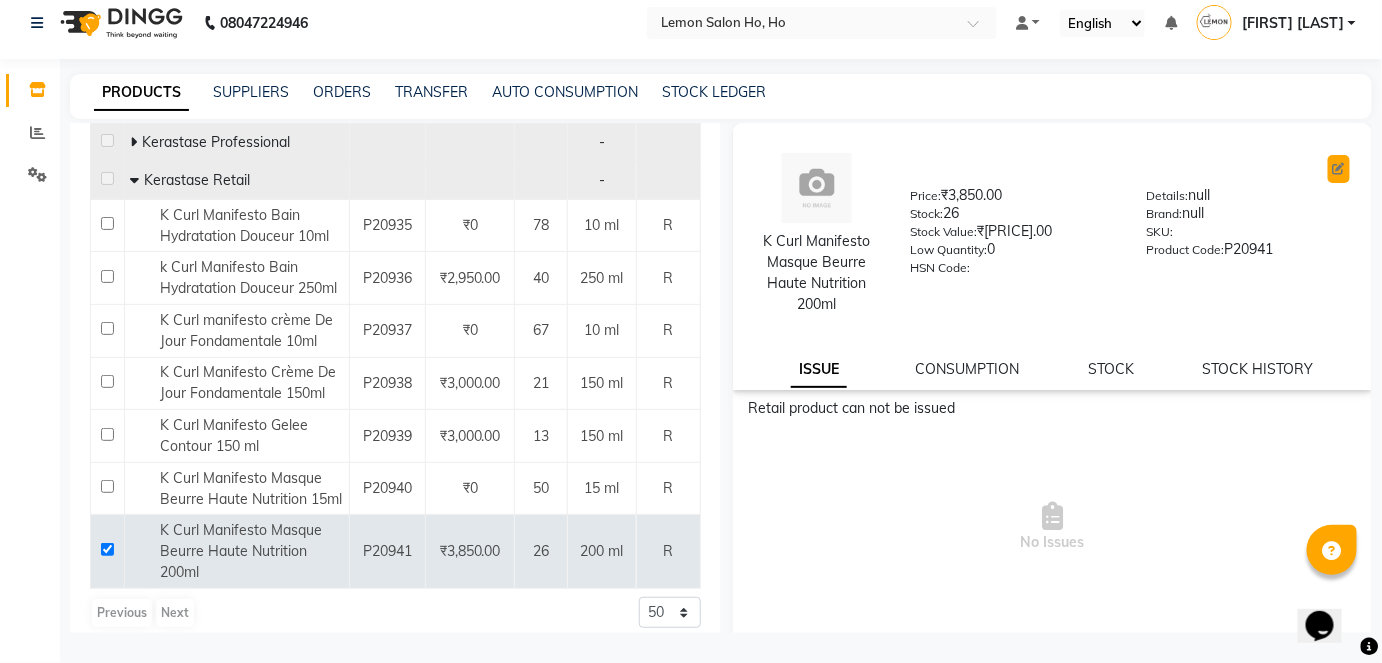 click 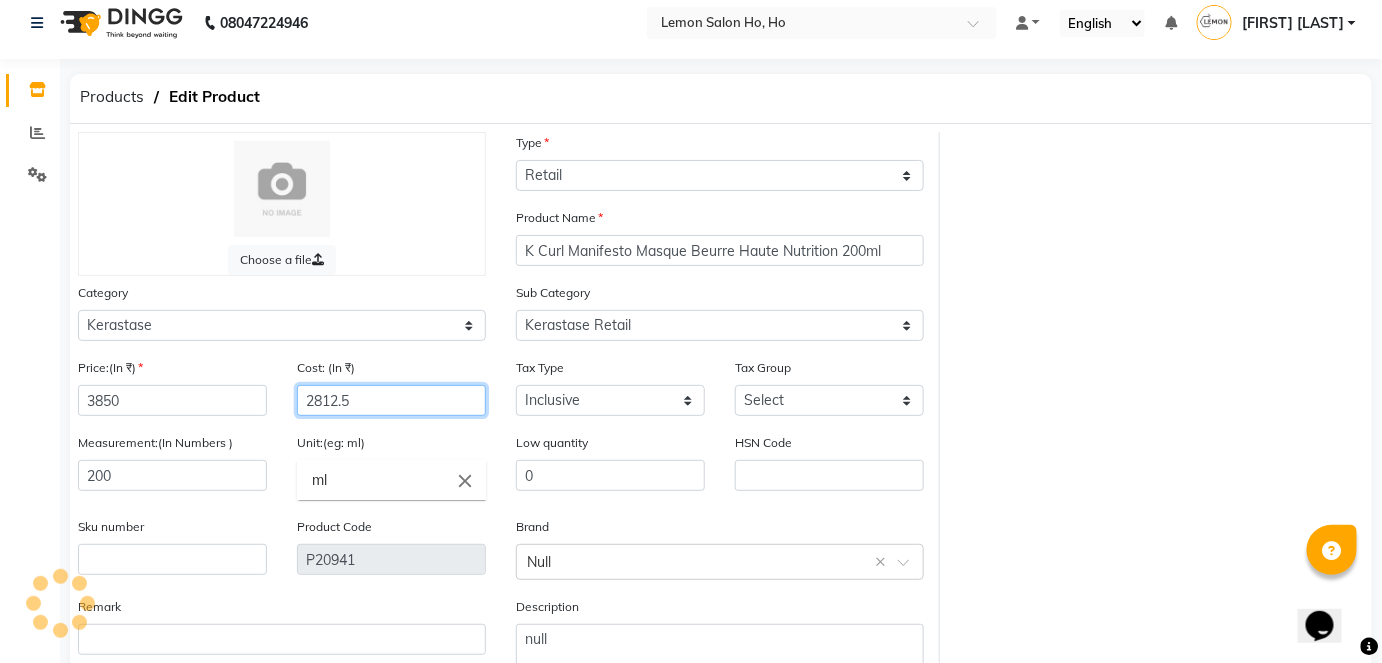 click on "2812.5" 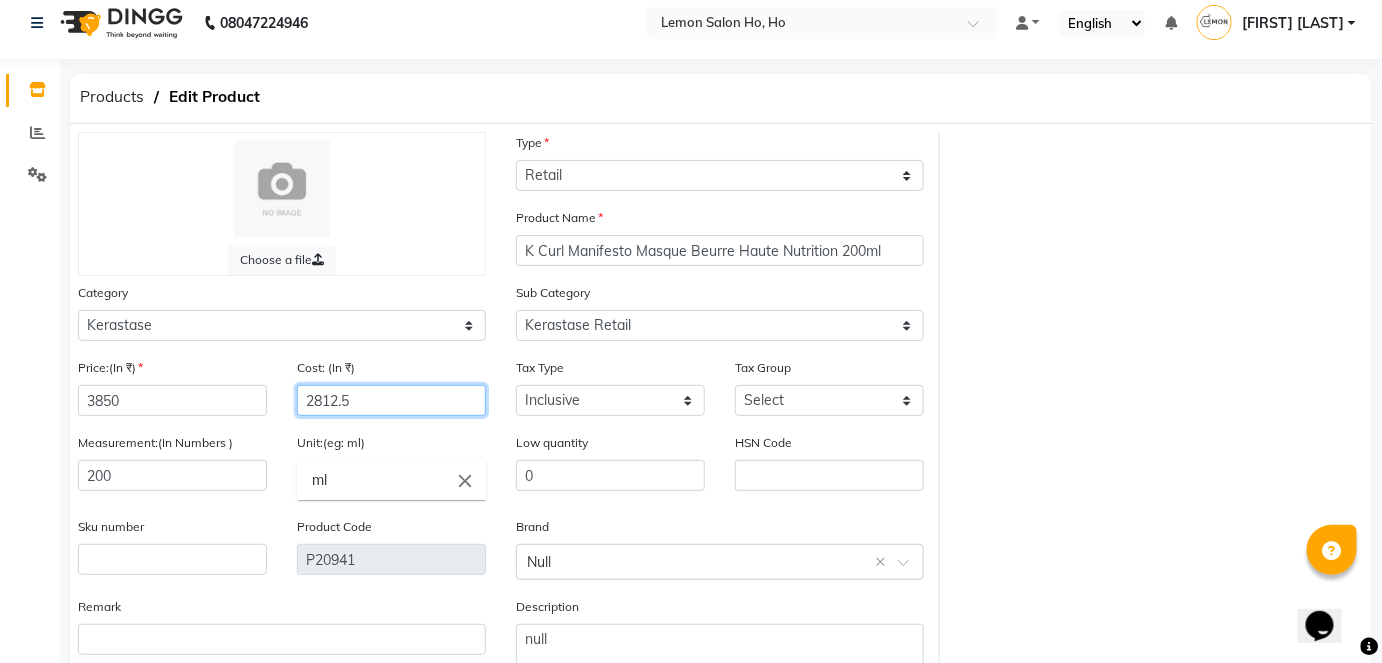 click on "2812.5" 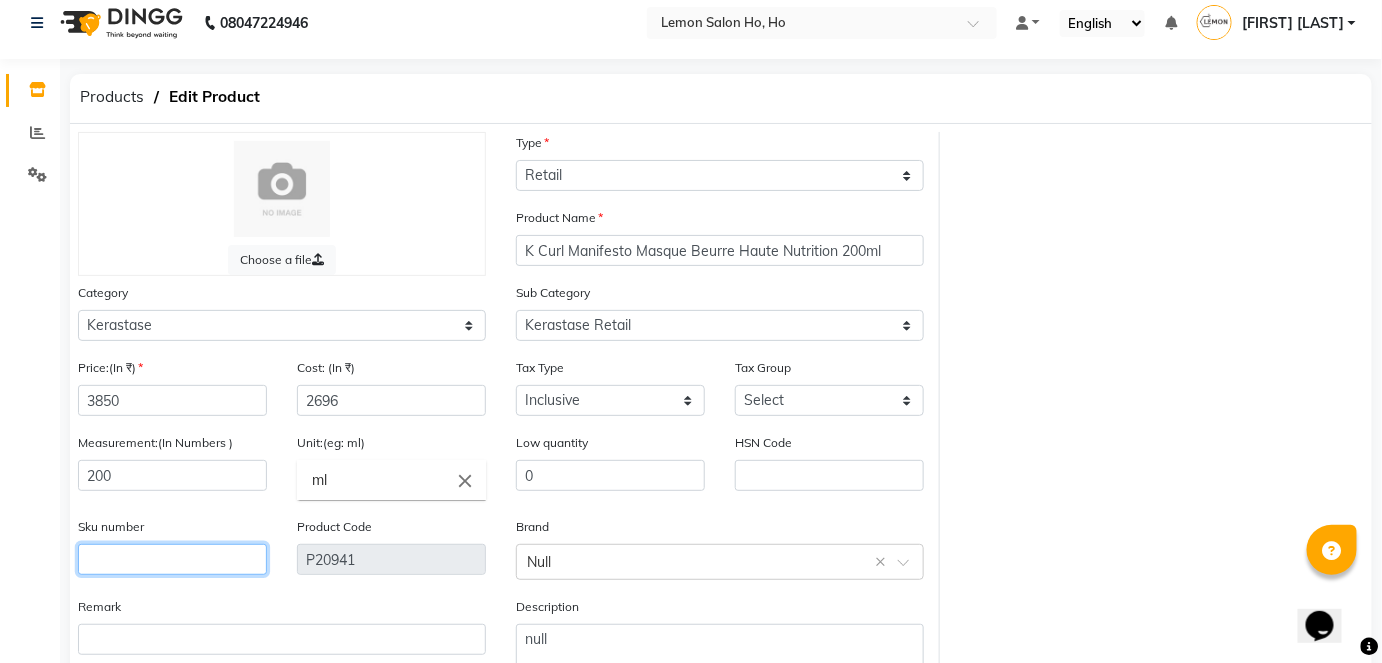click 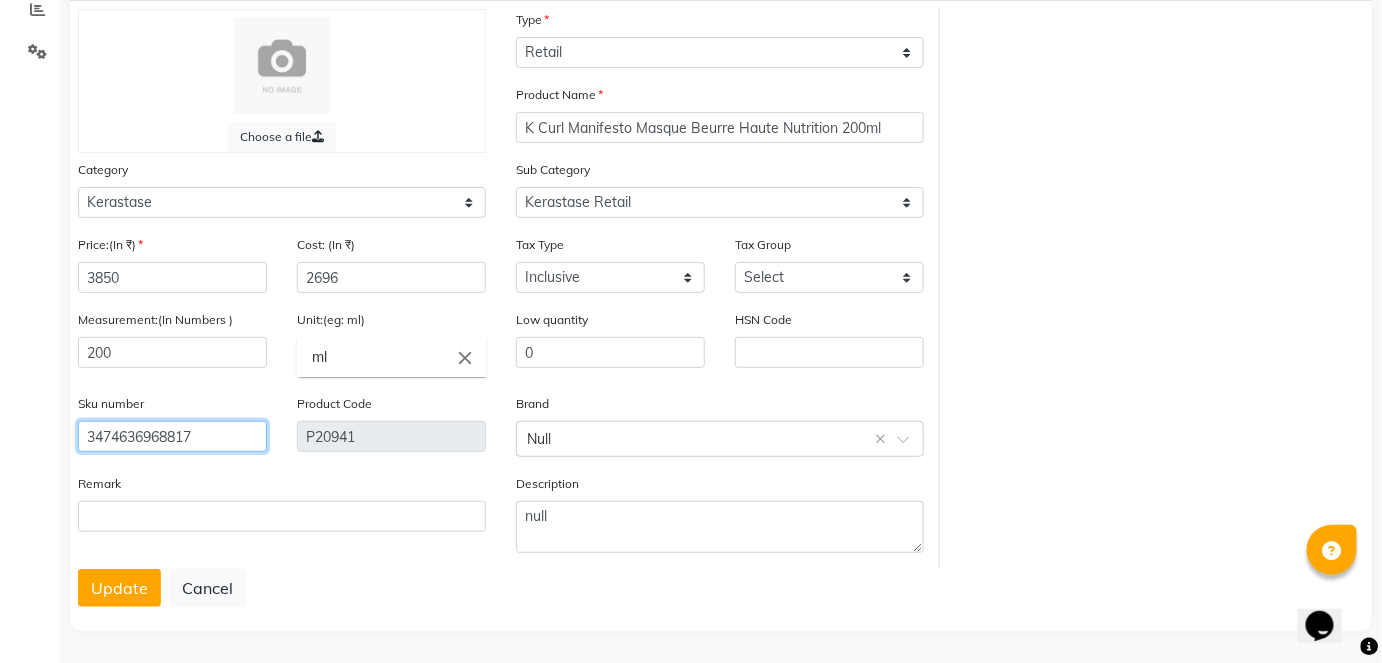 scroll, scrollTop: 138, scrollLeft: 0, axis: vertical 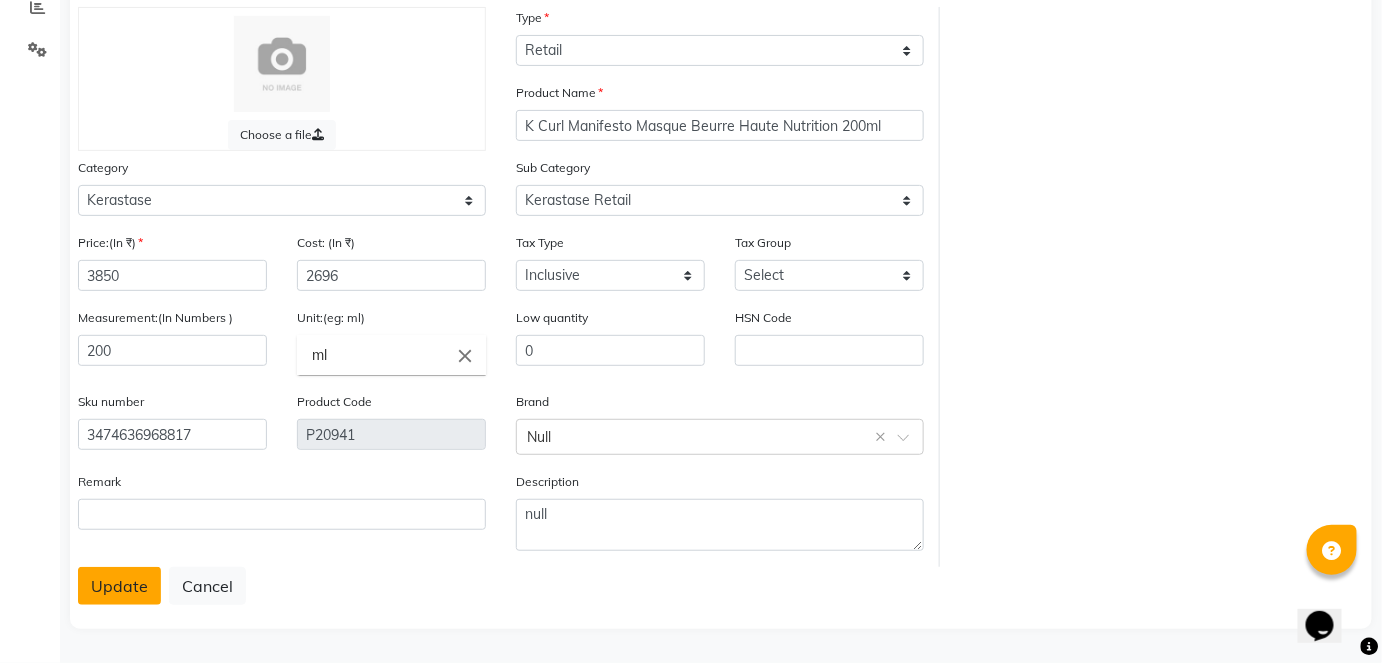 click on "Update" 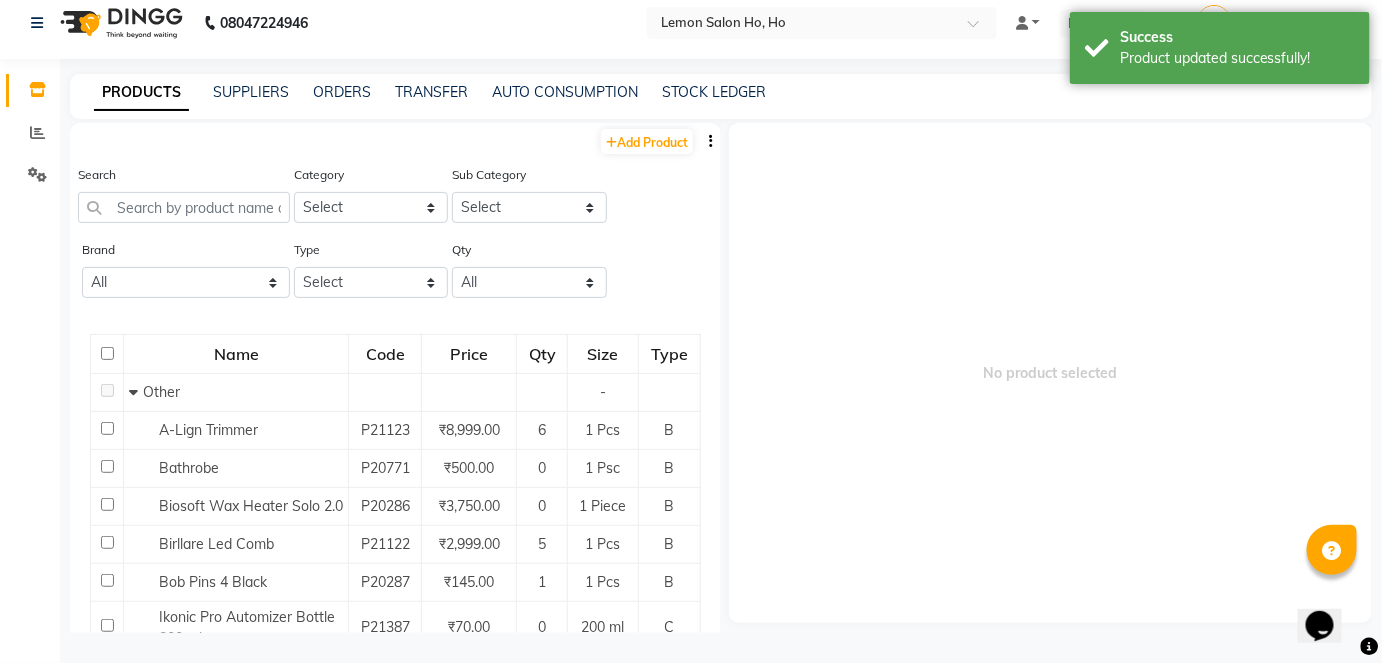 scroll, scrollTop: 13, scrollLeft: 0, axis: vertical 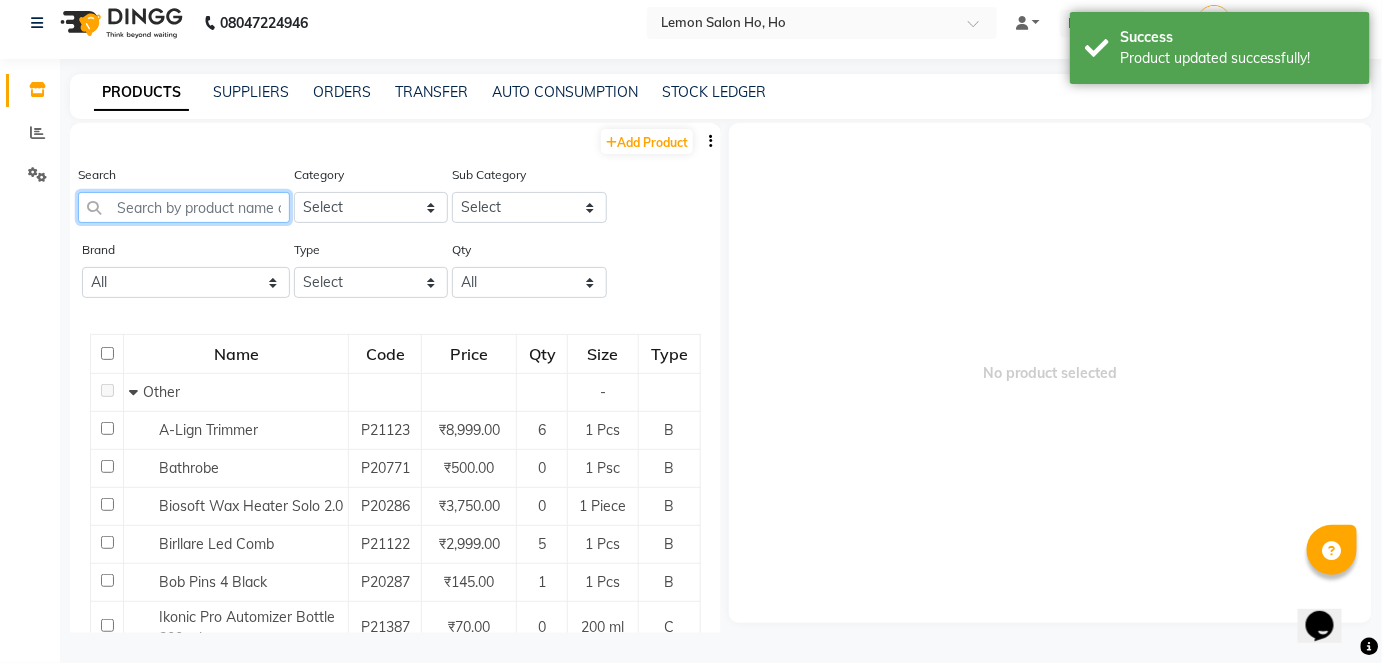 click 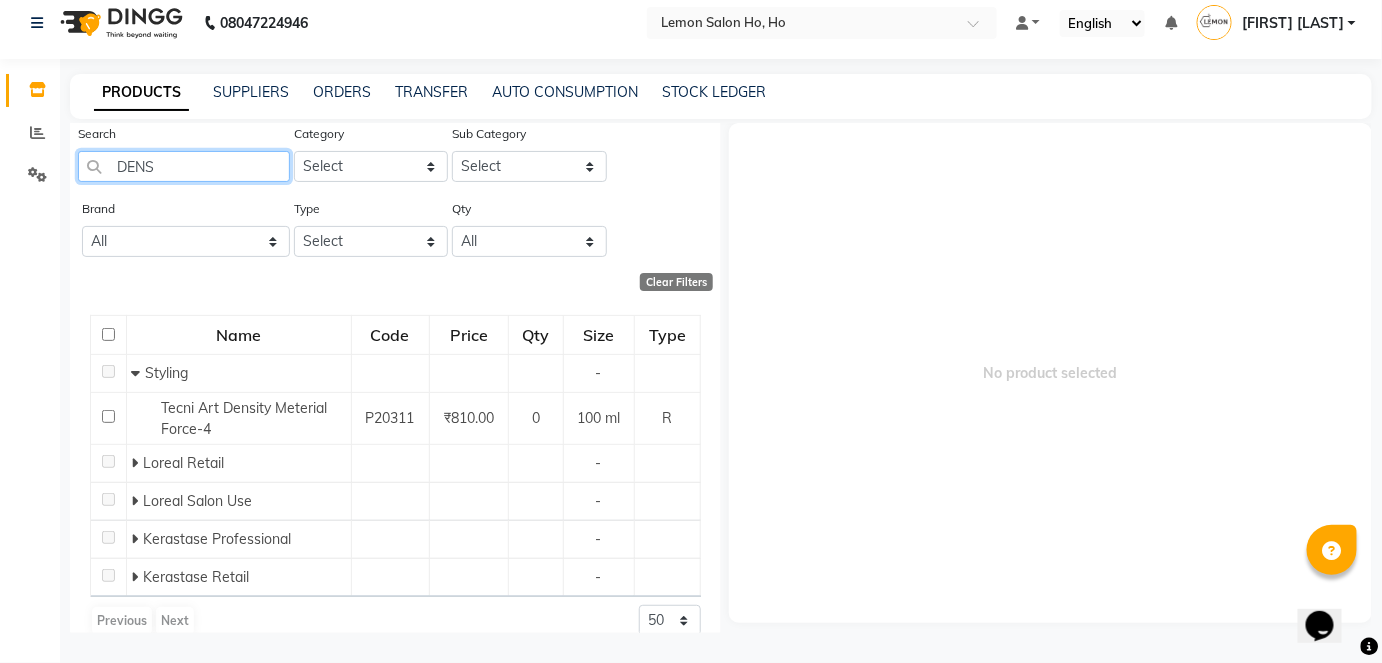 scroll, scrollTop: 64, scrollLeft: 0, axis: vertical 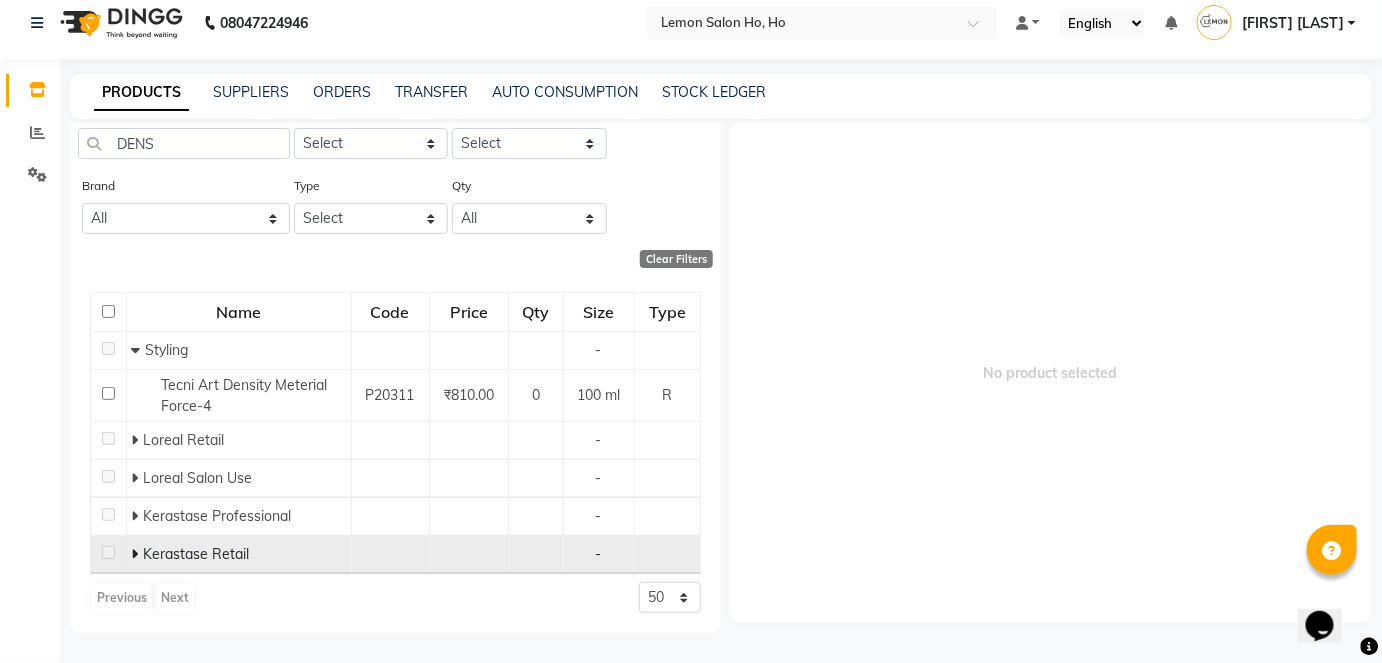 click 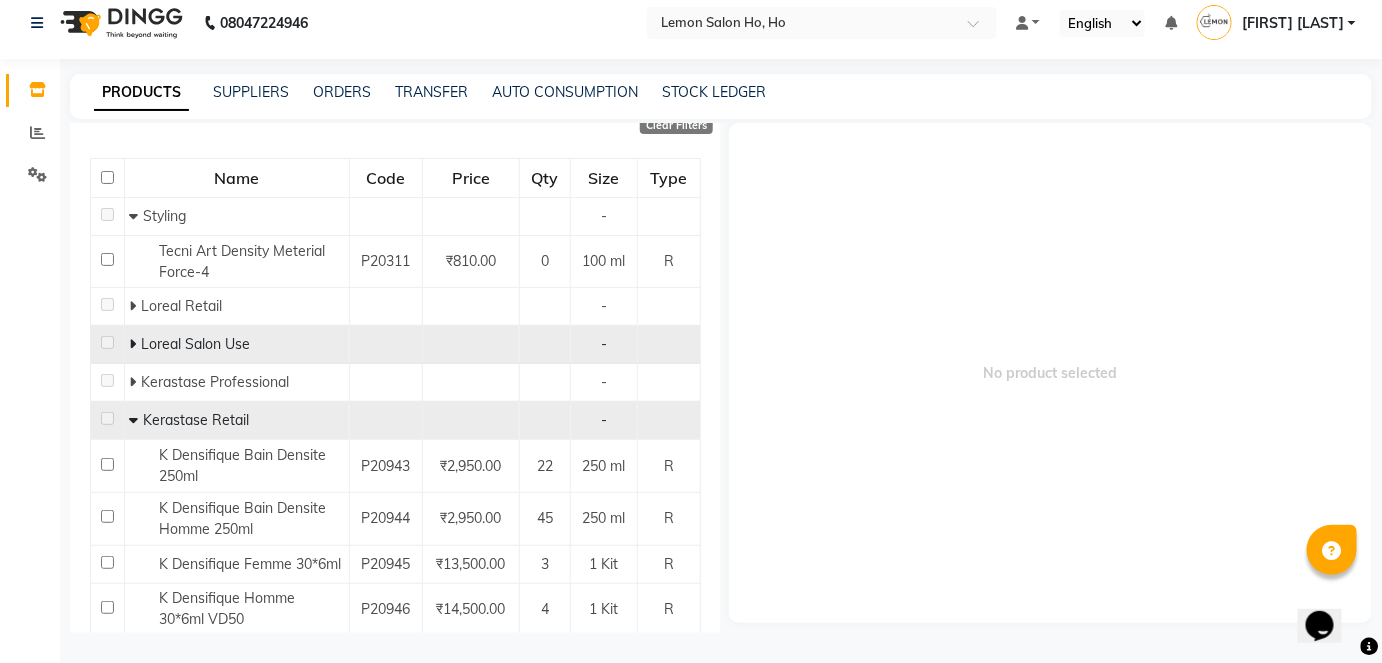 scroll, scrollTop: 336, scrollLeft: 0, axis: vertical 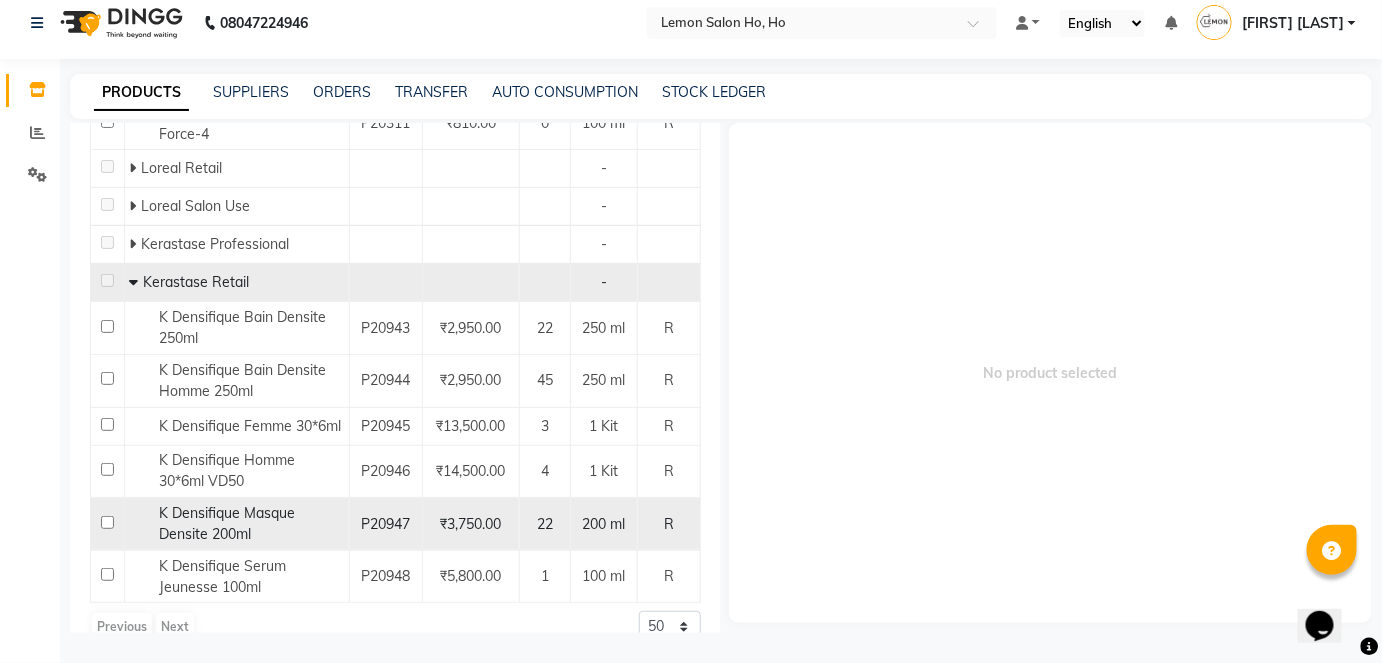 click 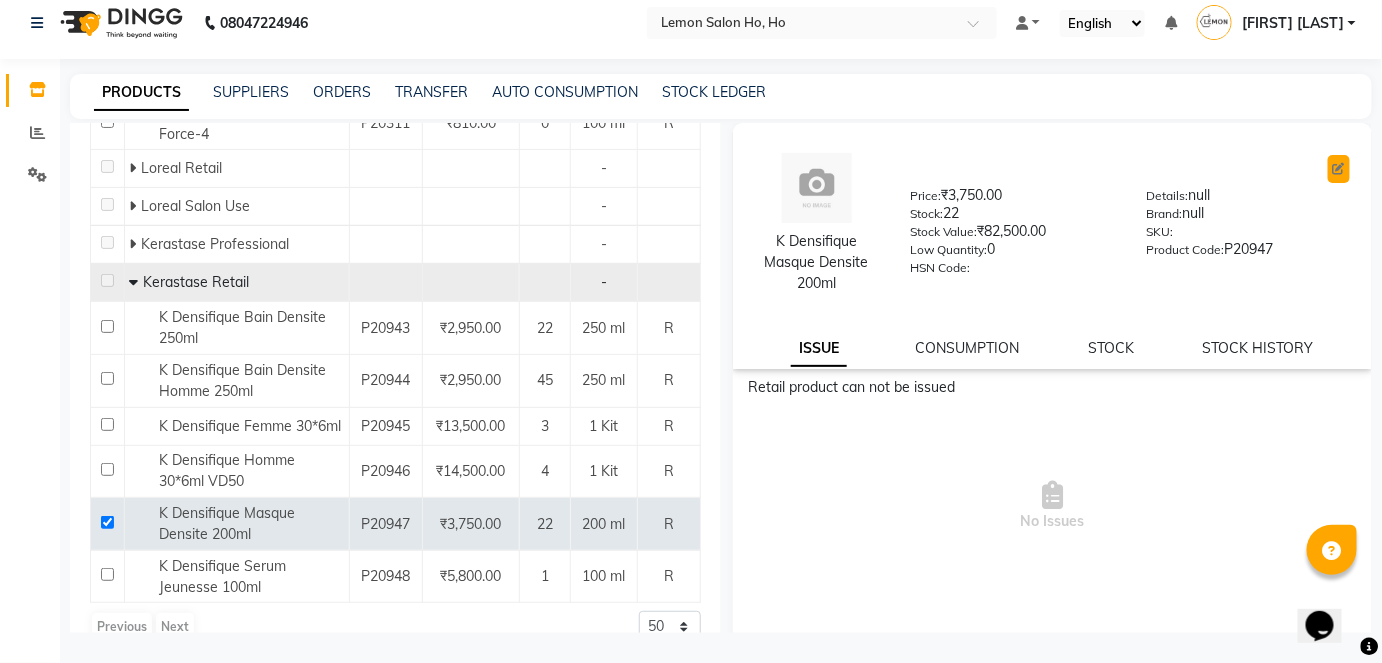 click 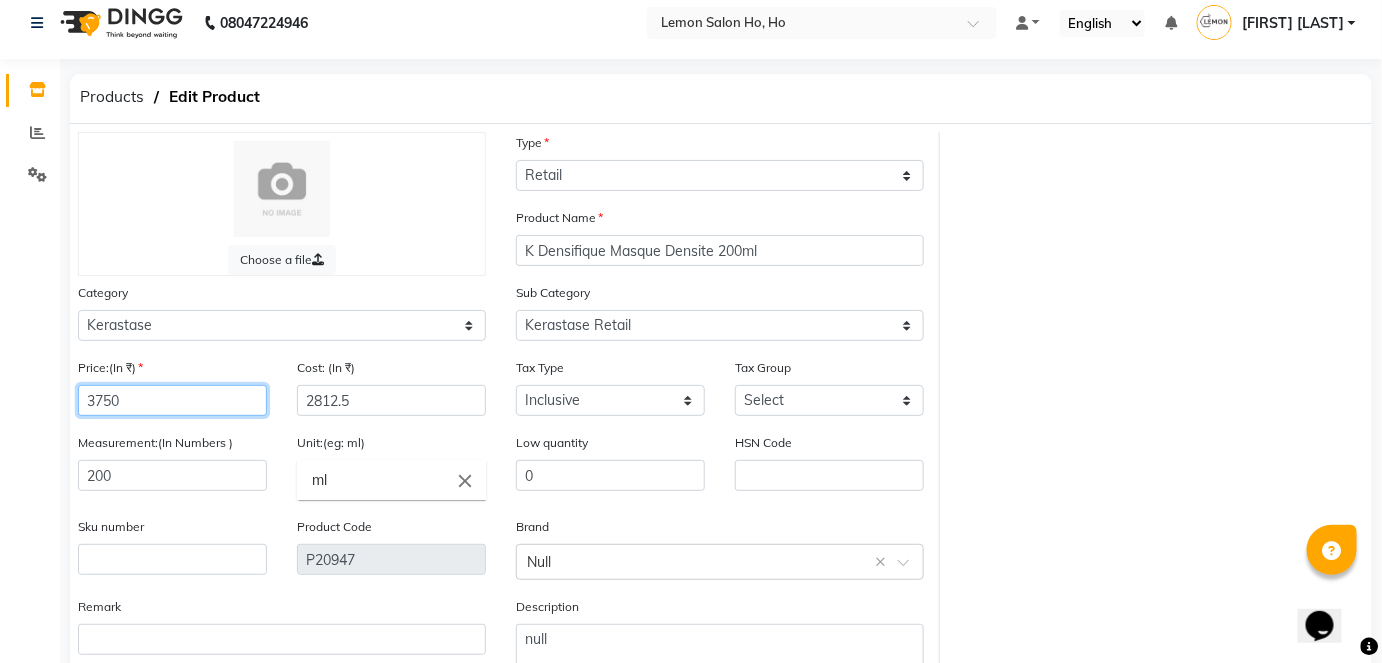 click on "3750" 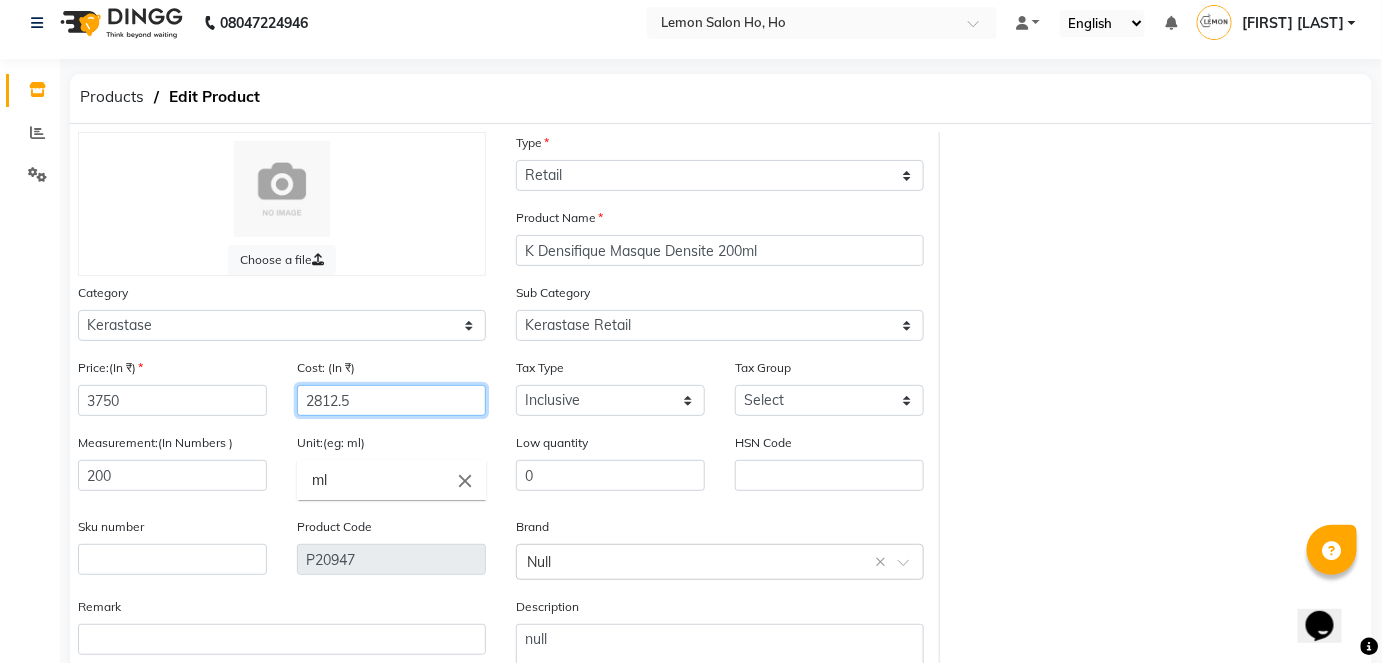 click on "2812.5" 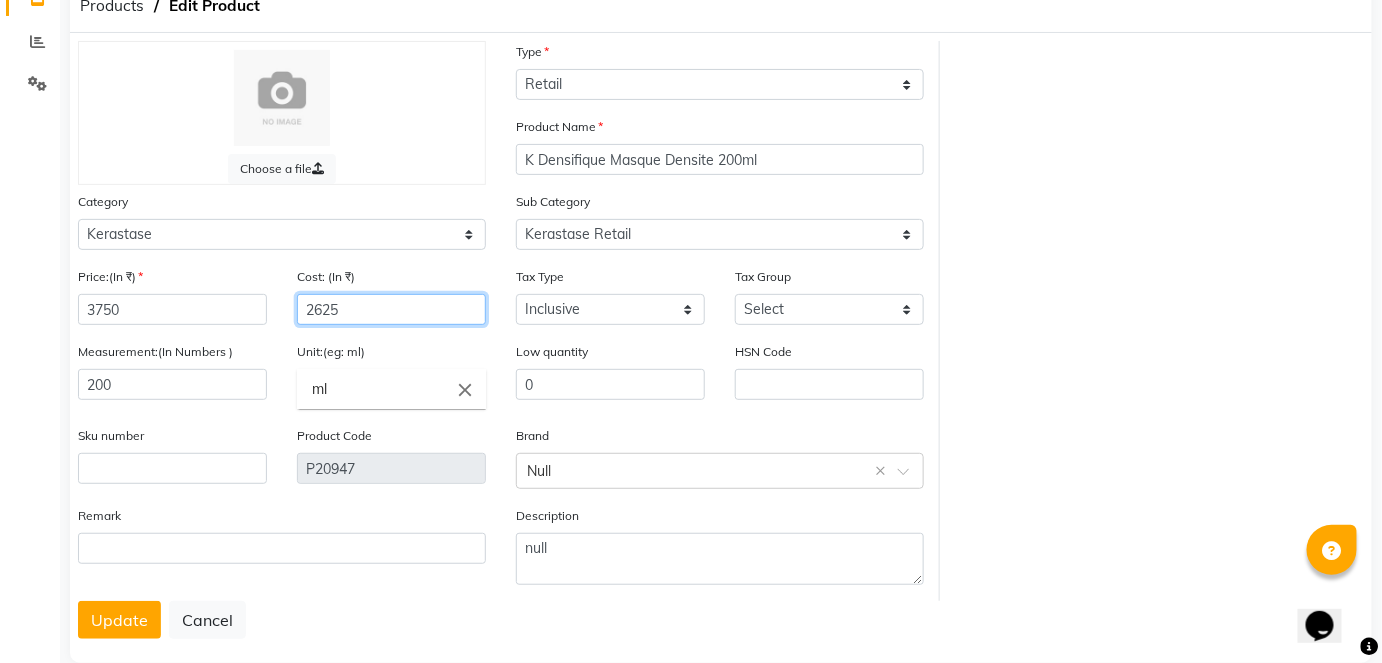 scroll, scrollTop: 138, scrollLeft: 0, axis: vertical 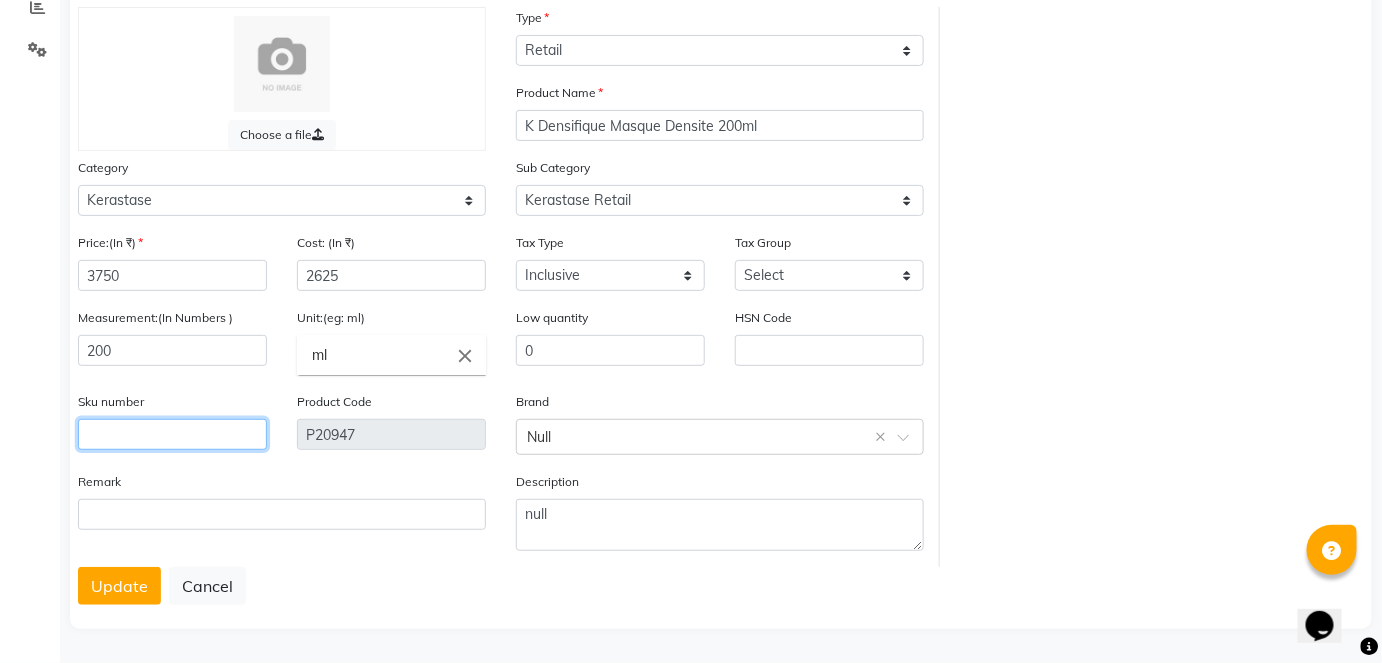 click 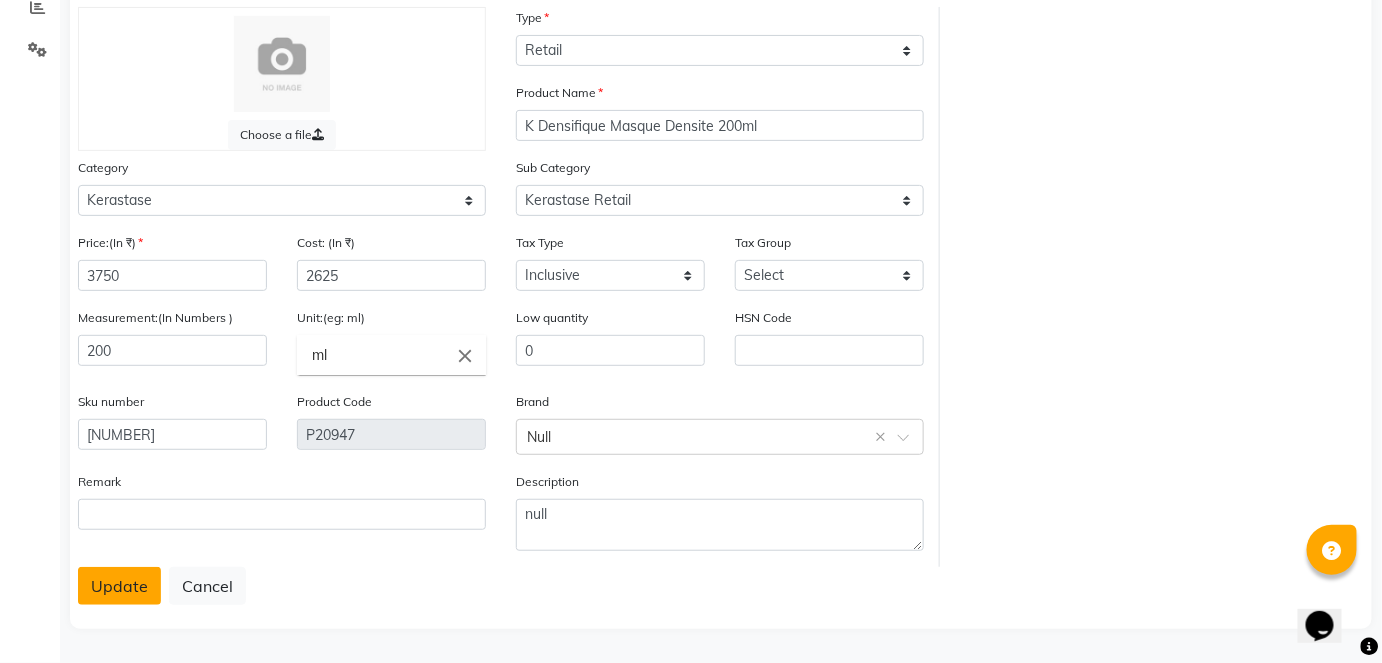 click on "Update" 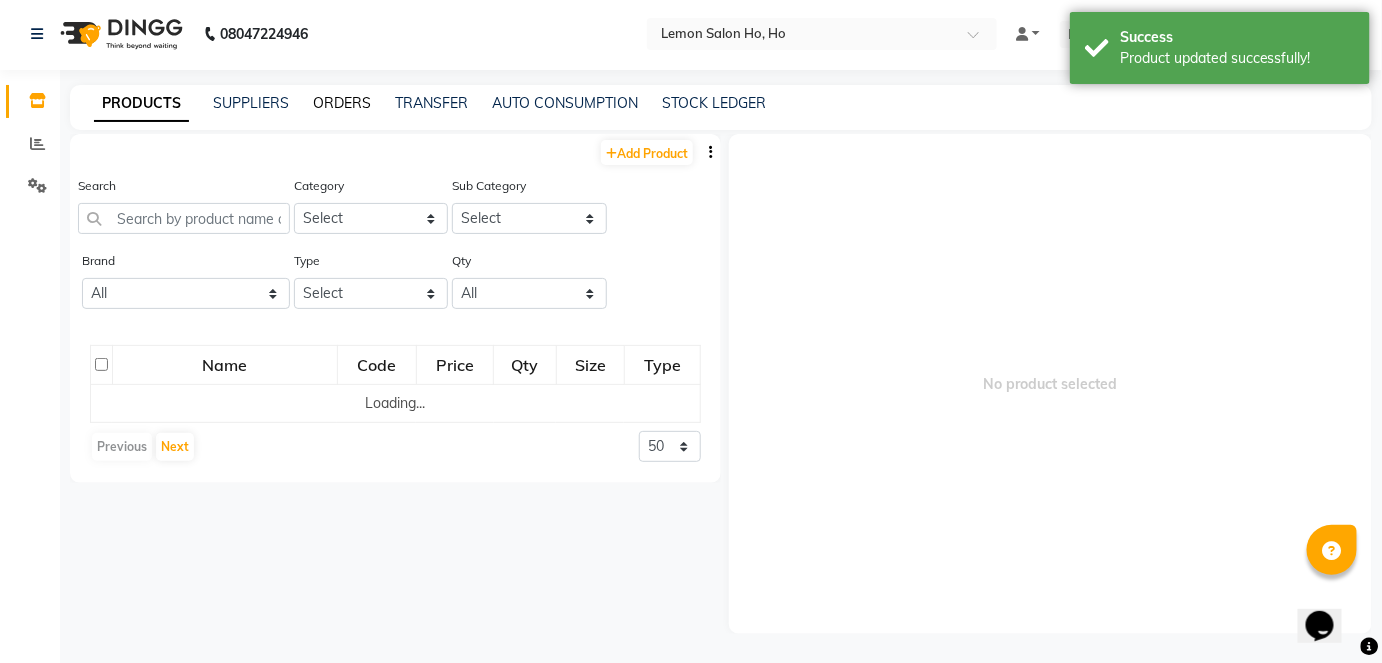 scroll, scrollTop: 13, scrollLeft: 0, axis: vertical 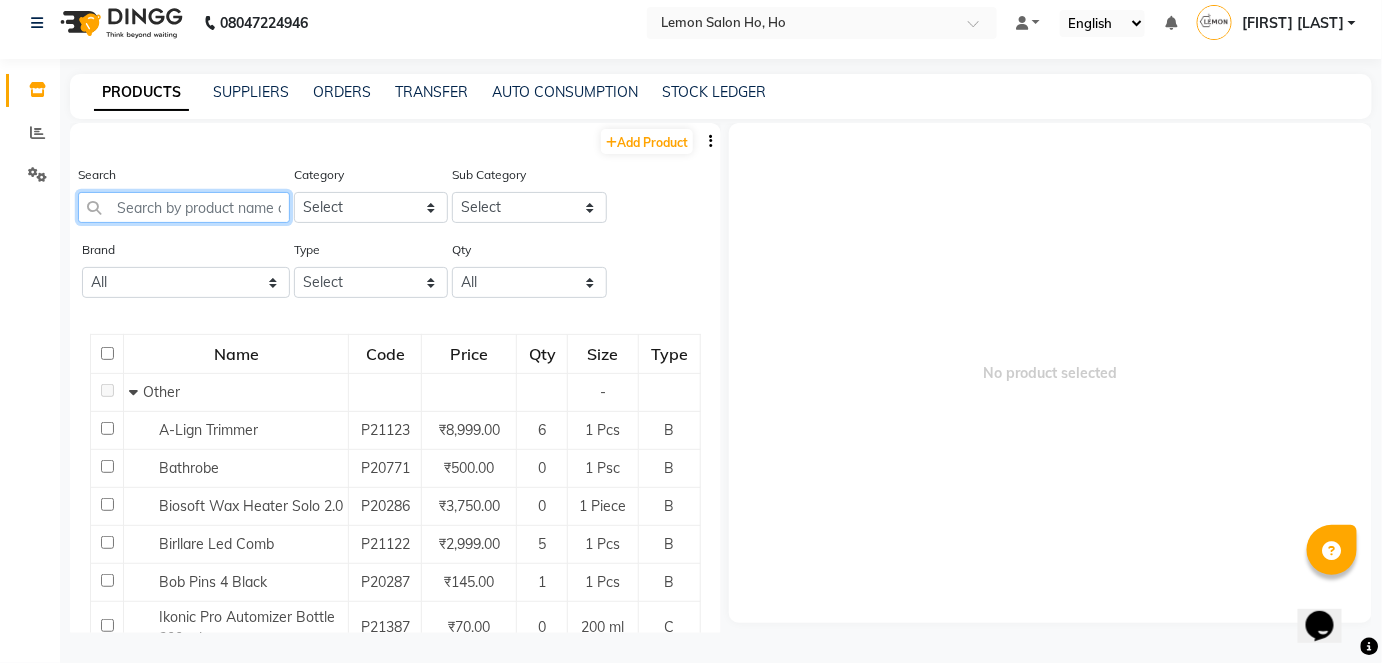 click 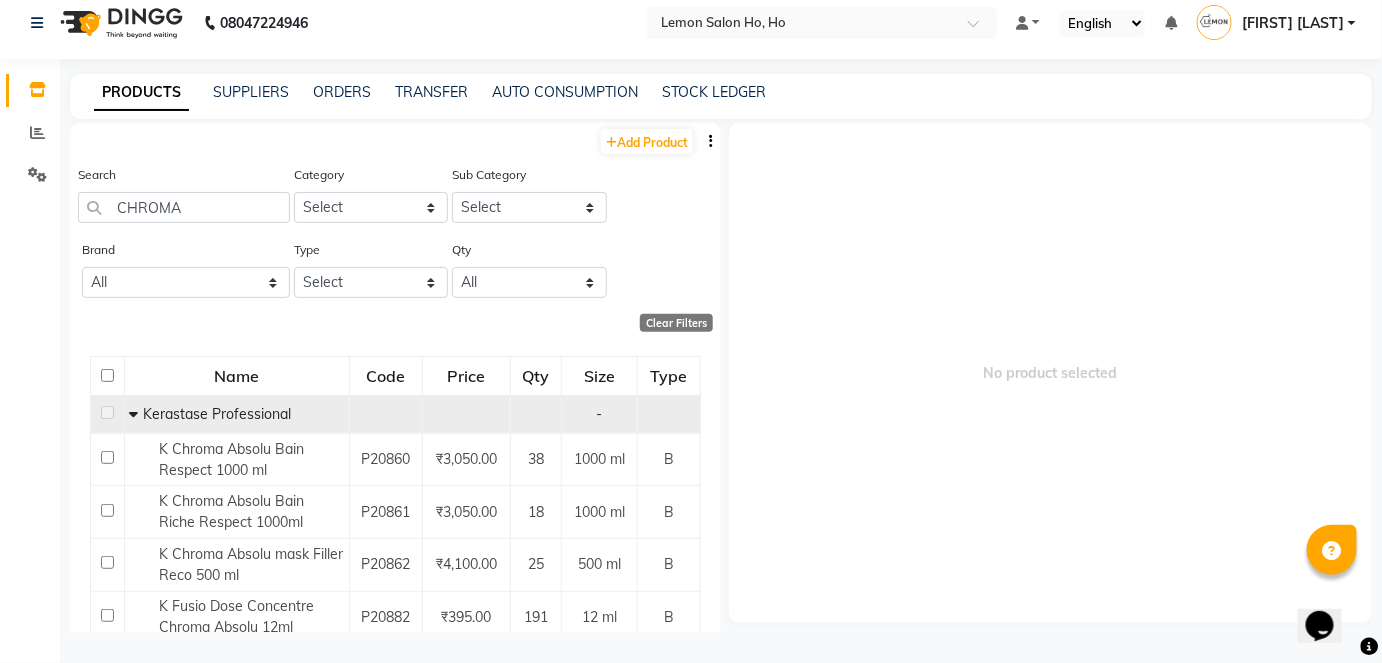 click 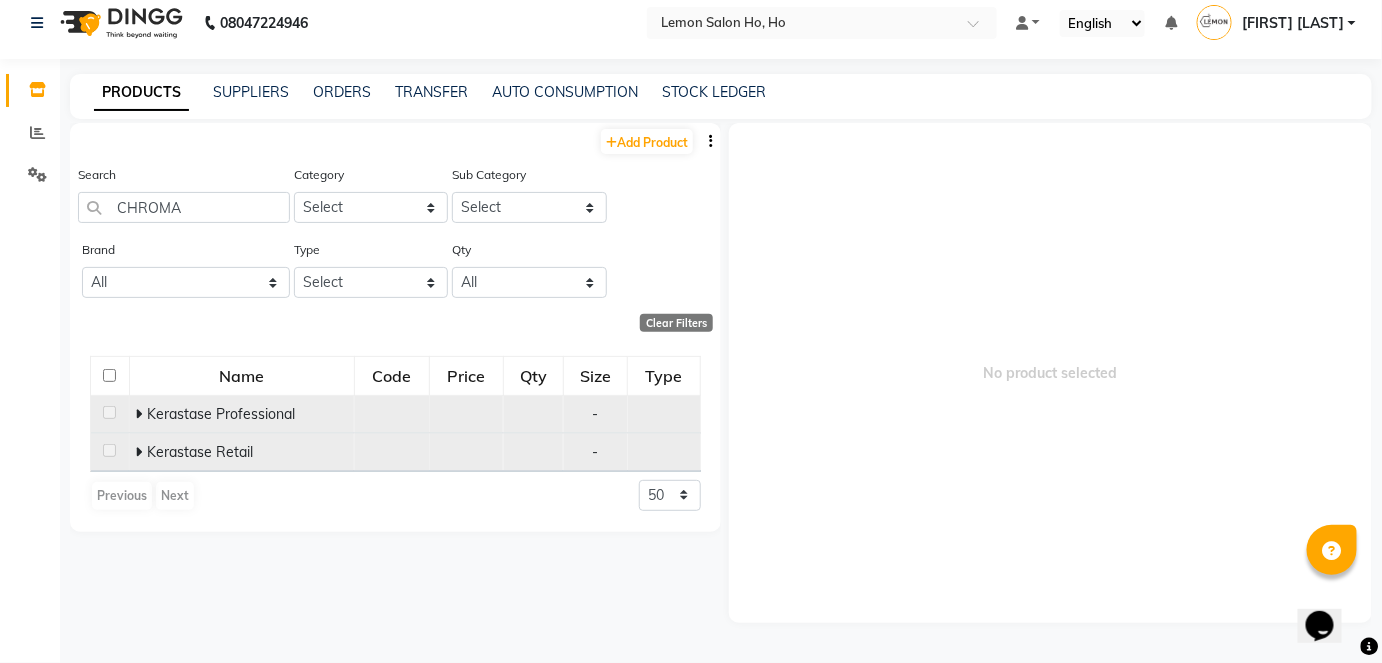 click 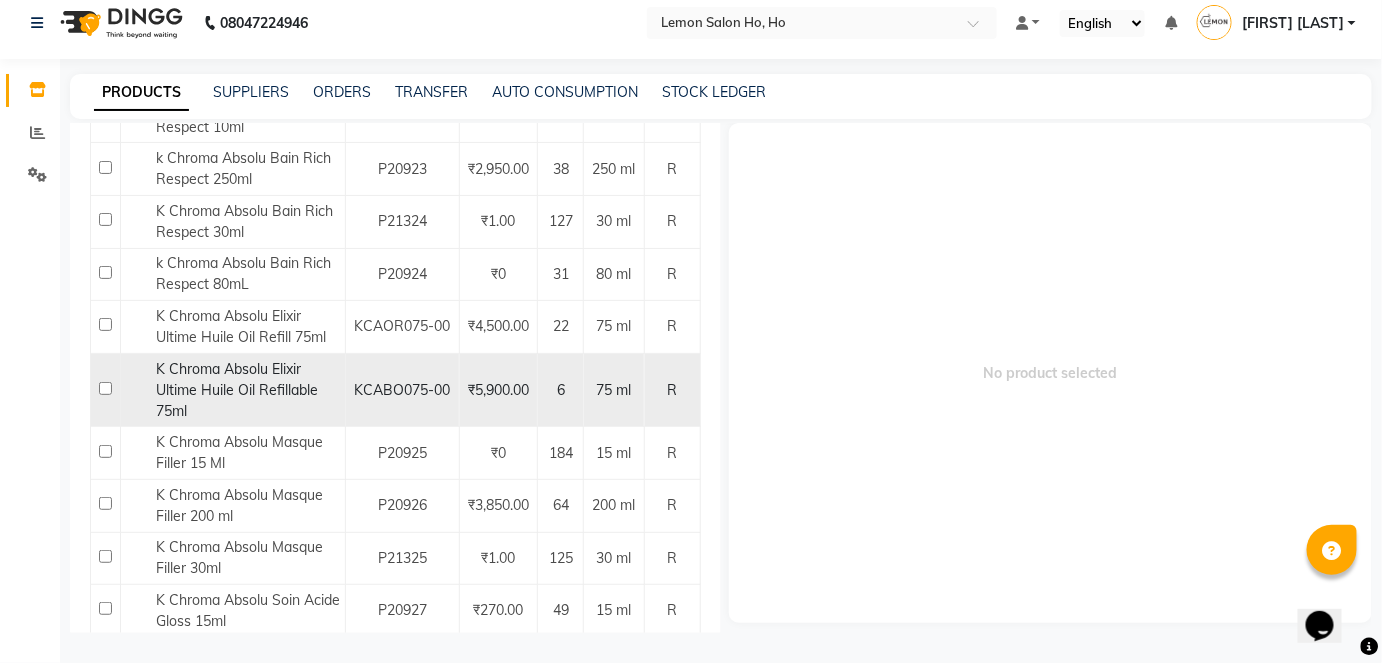 scroll, scrollTop: 727, scrollLeft: 0, axis: vertical 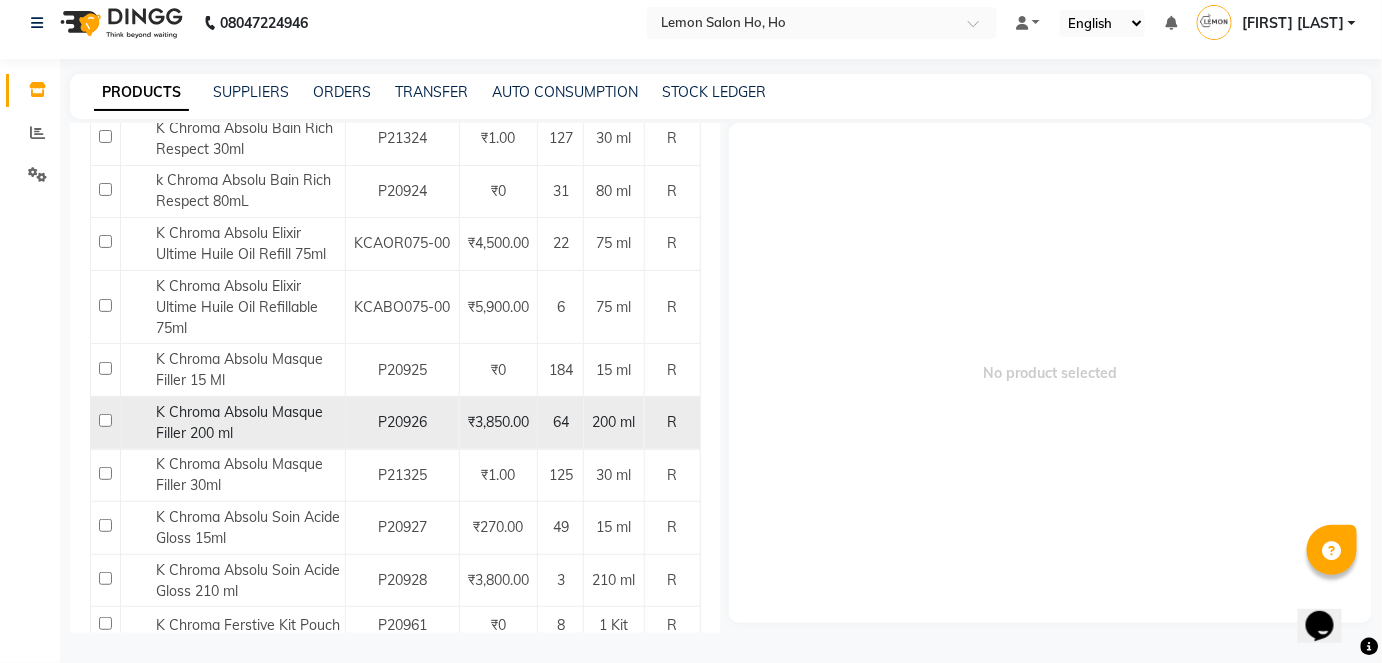 click 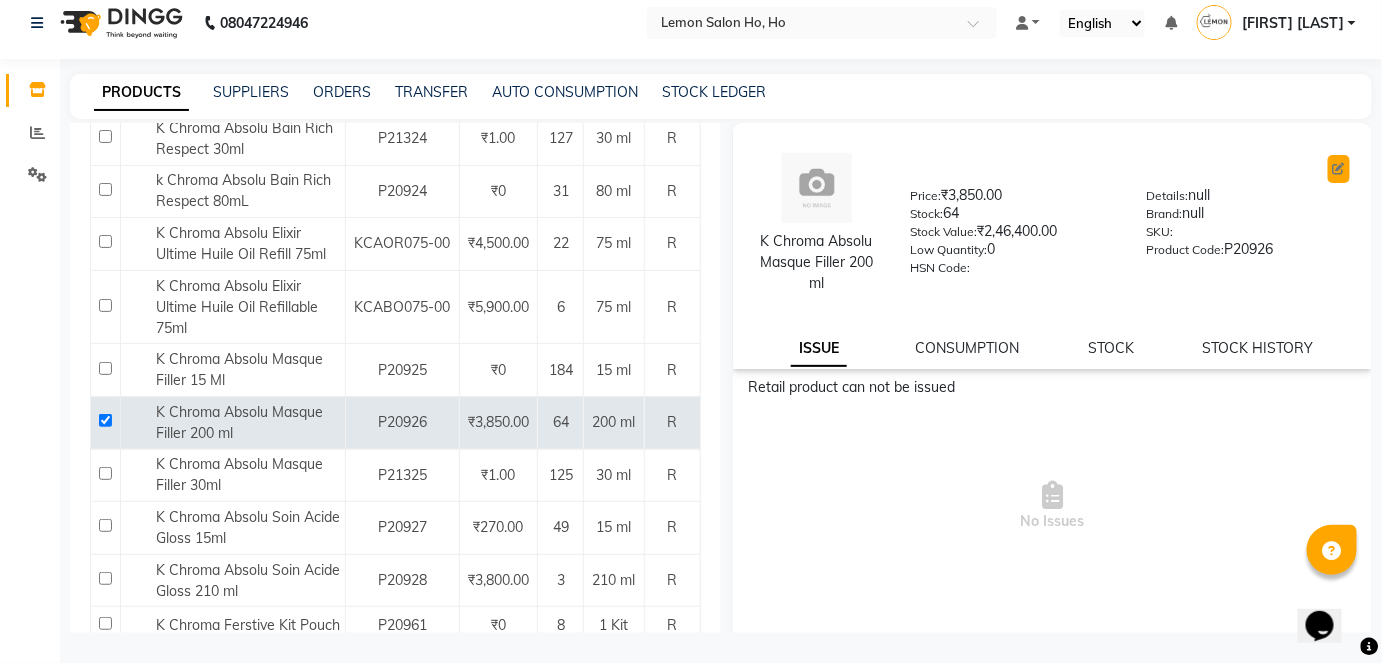 click 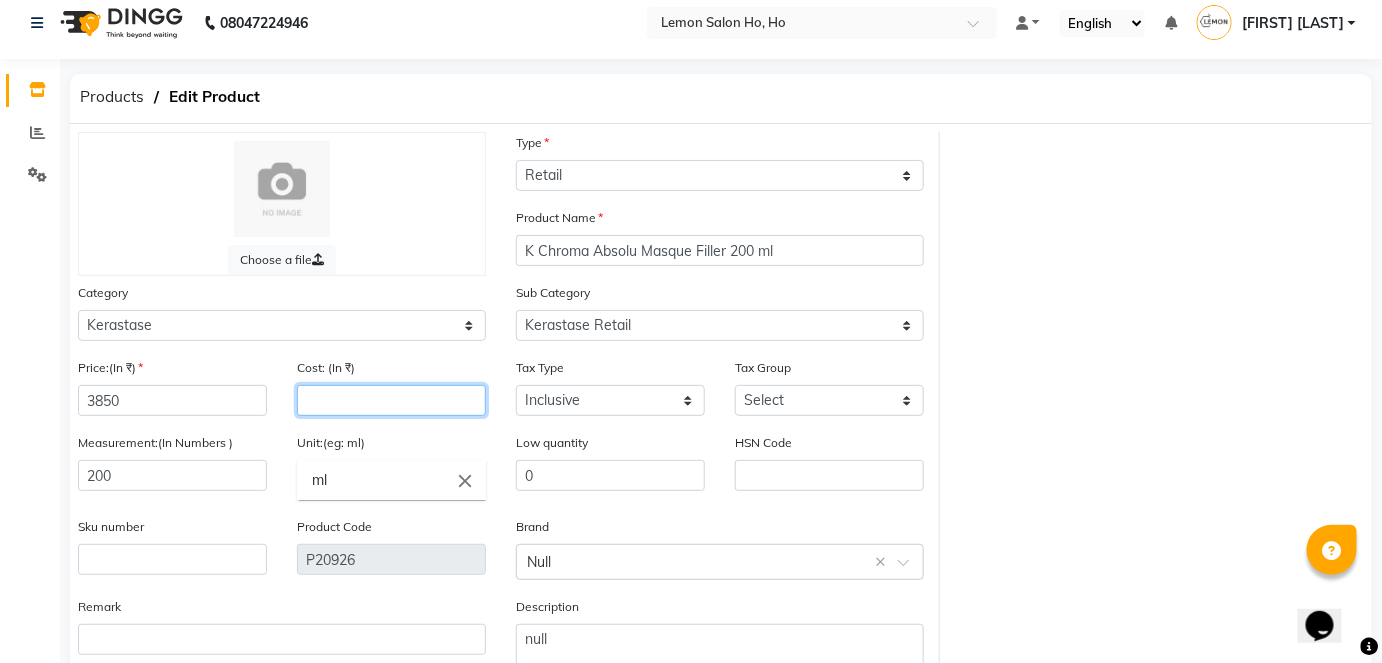 click on "2887.5" 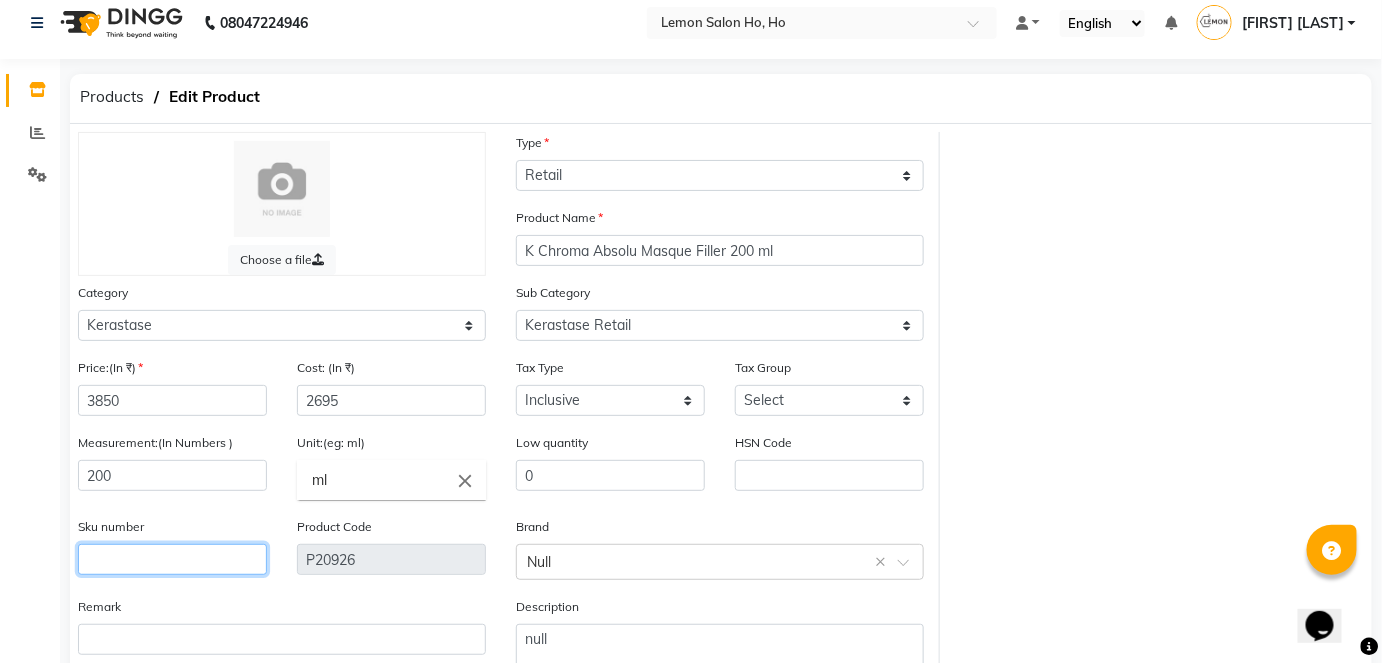 click 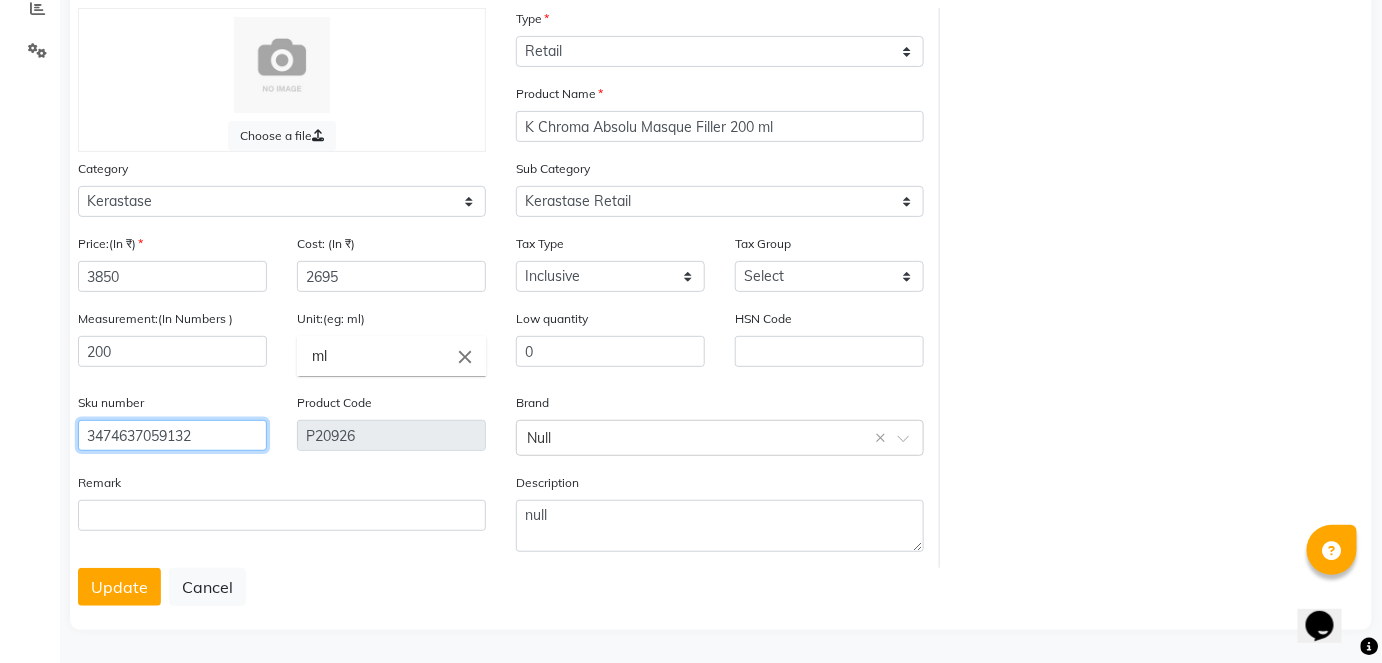 scroll, scrollTop: 138, scrollLeft: 0, axis: vertical 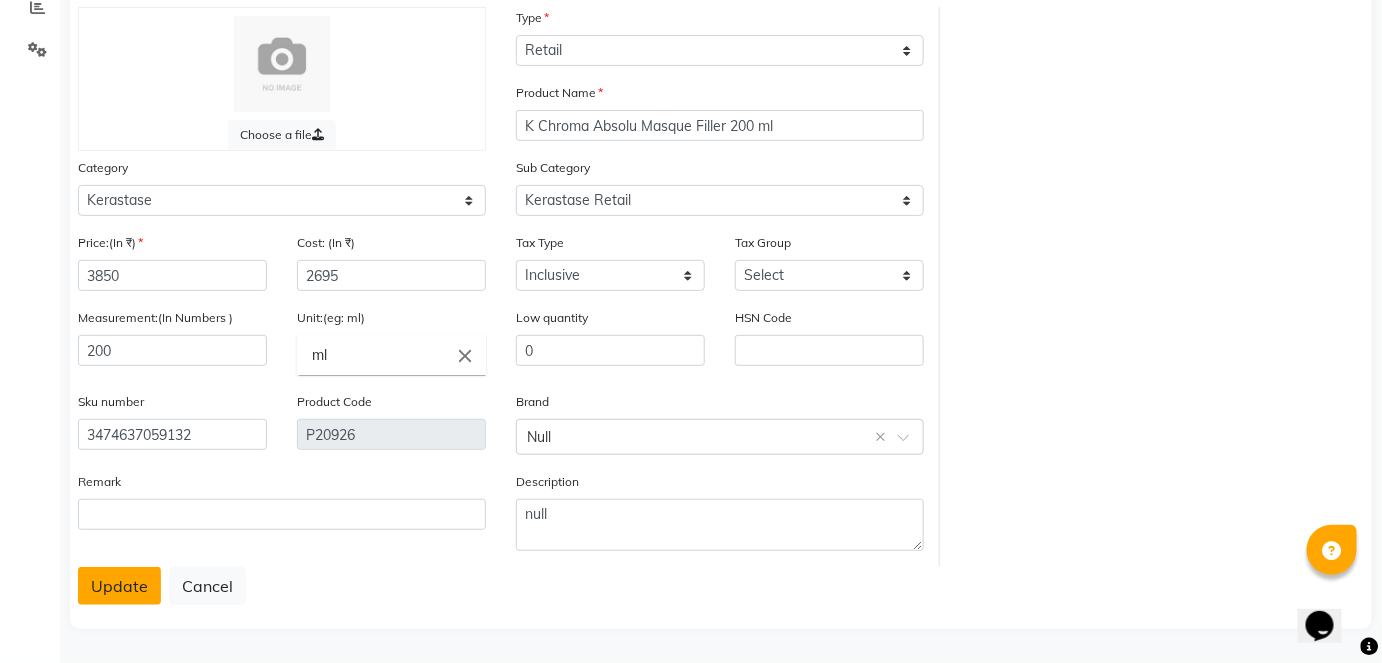 click on "Update" 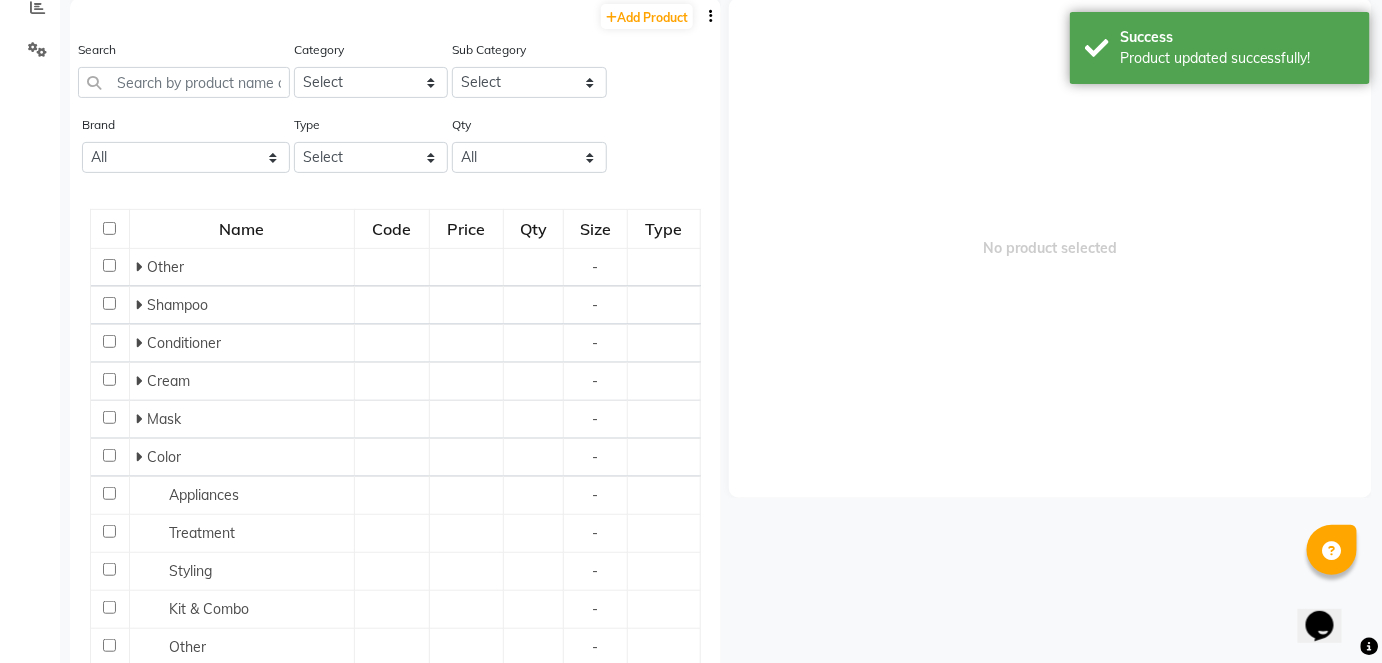 scroll, scrollTop: 13, scrollLeft: 0, axis: vertical 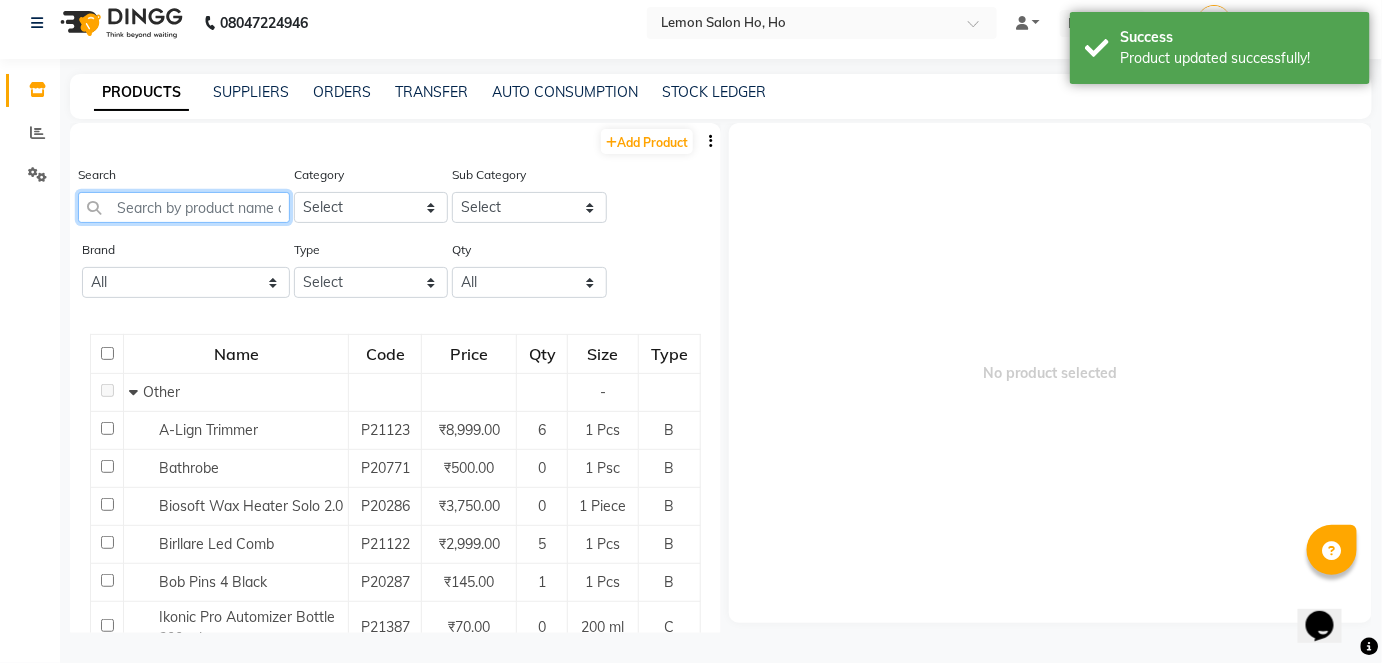 click 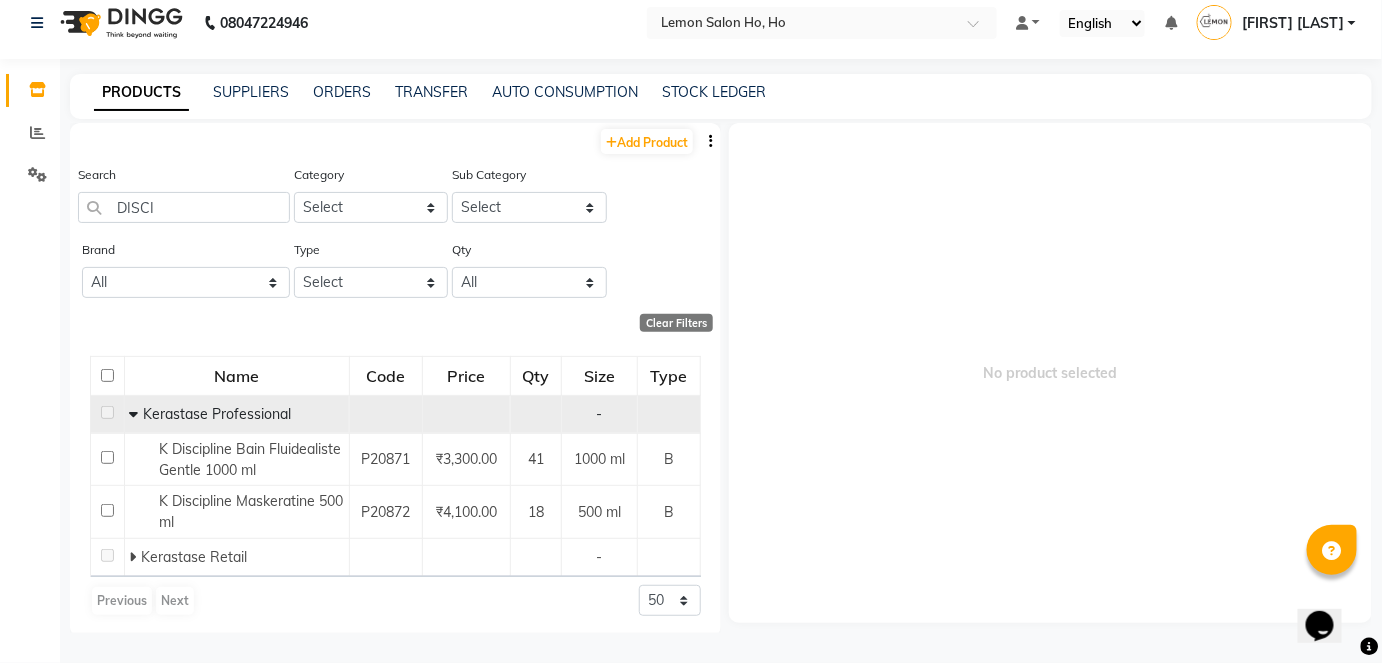 click 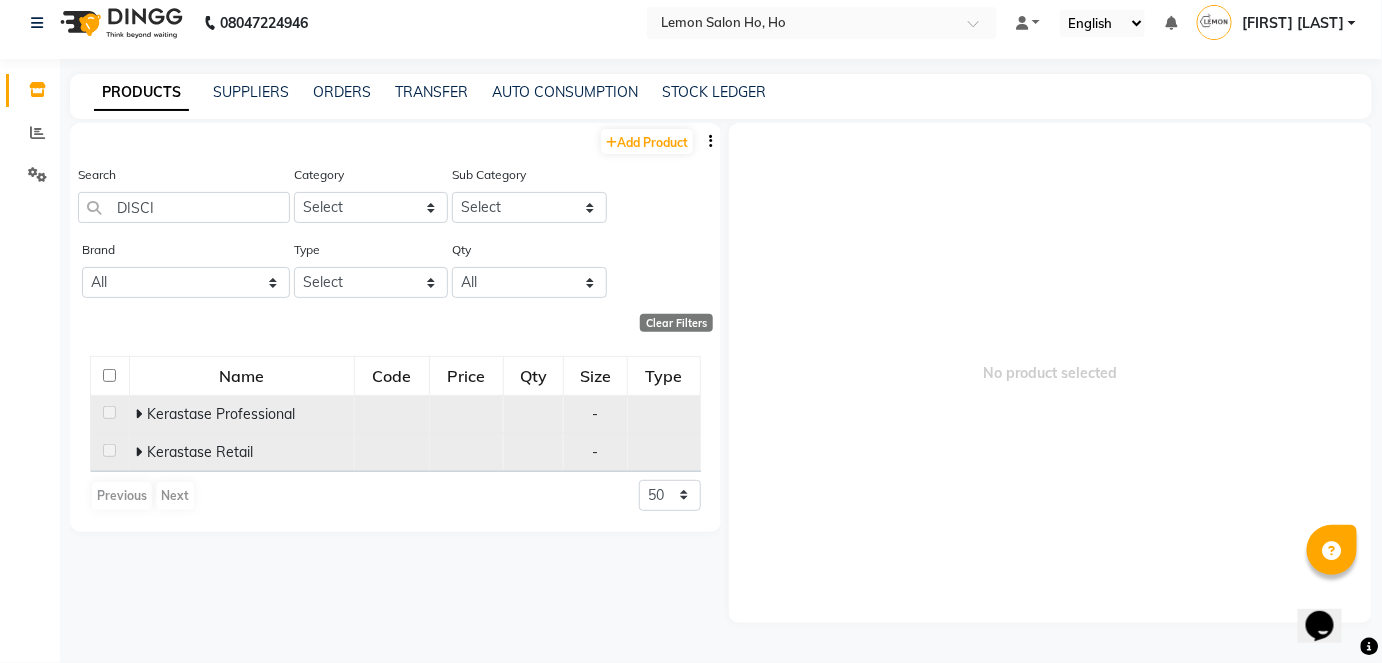 click 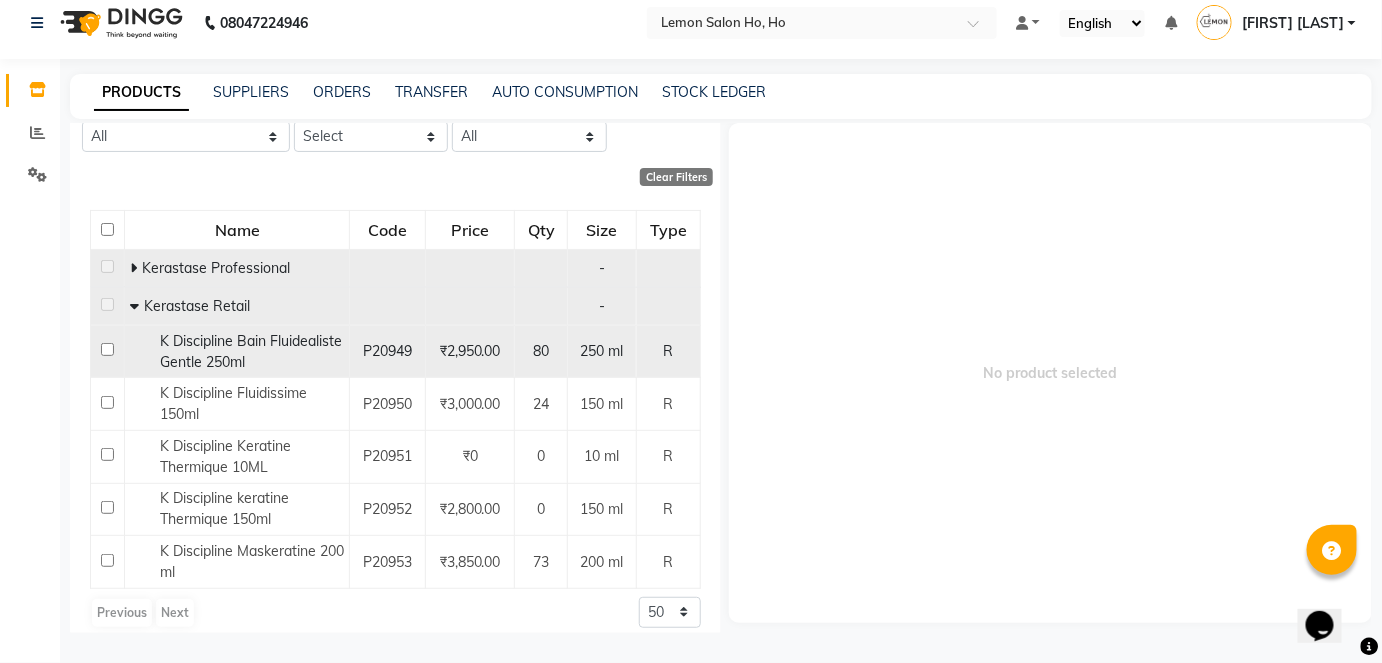 scroll, scrollTop: 160, scrollLeft: 0, axis: vertical 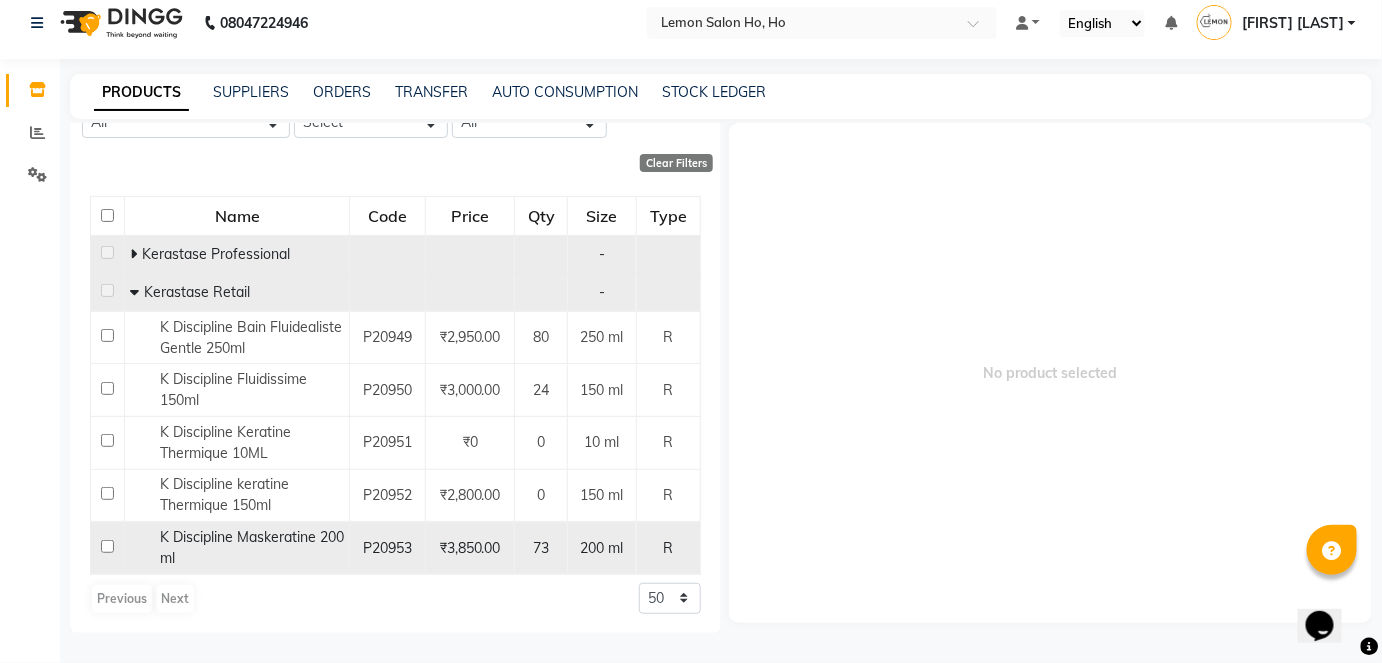 click 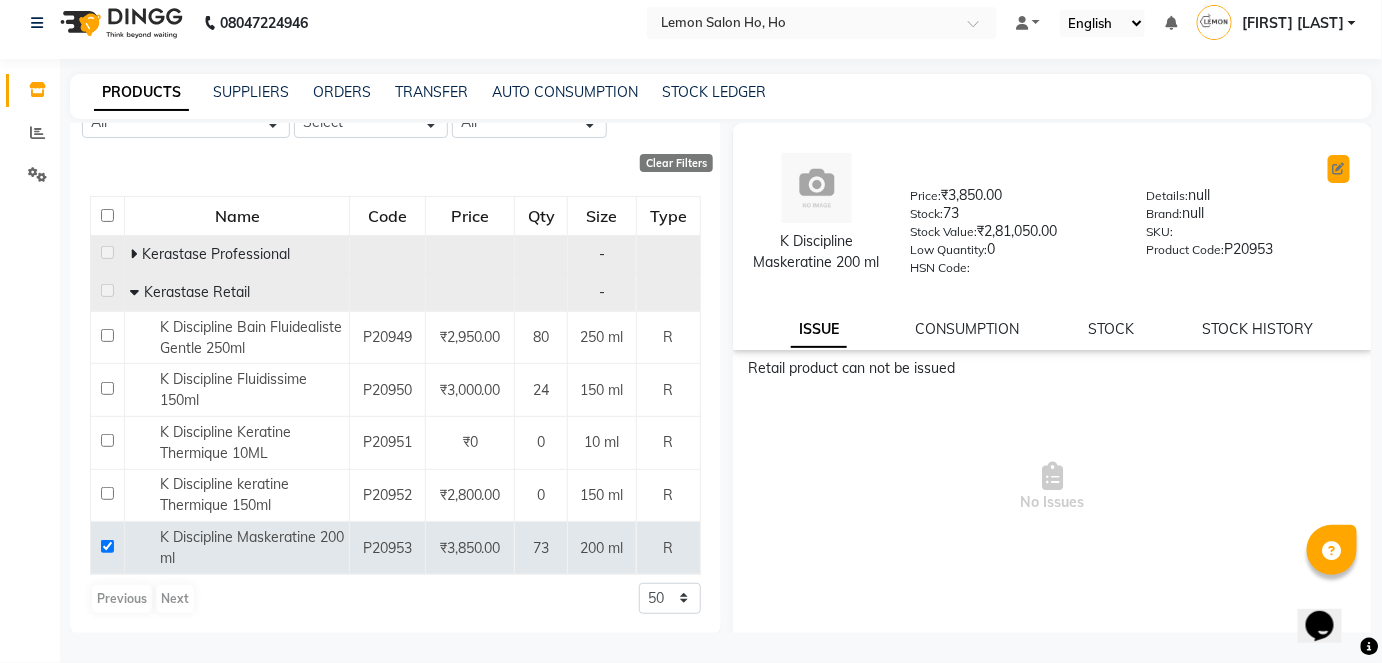 click 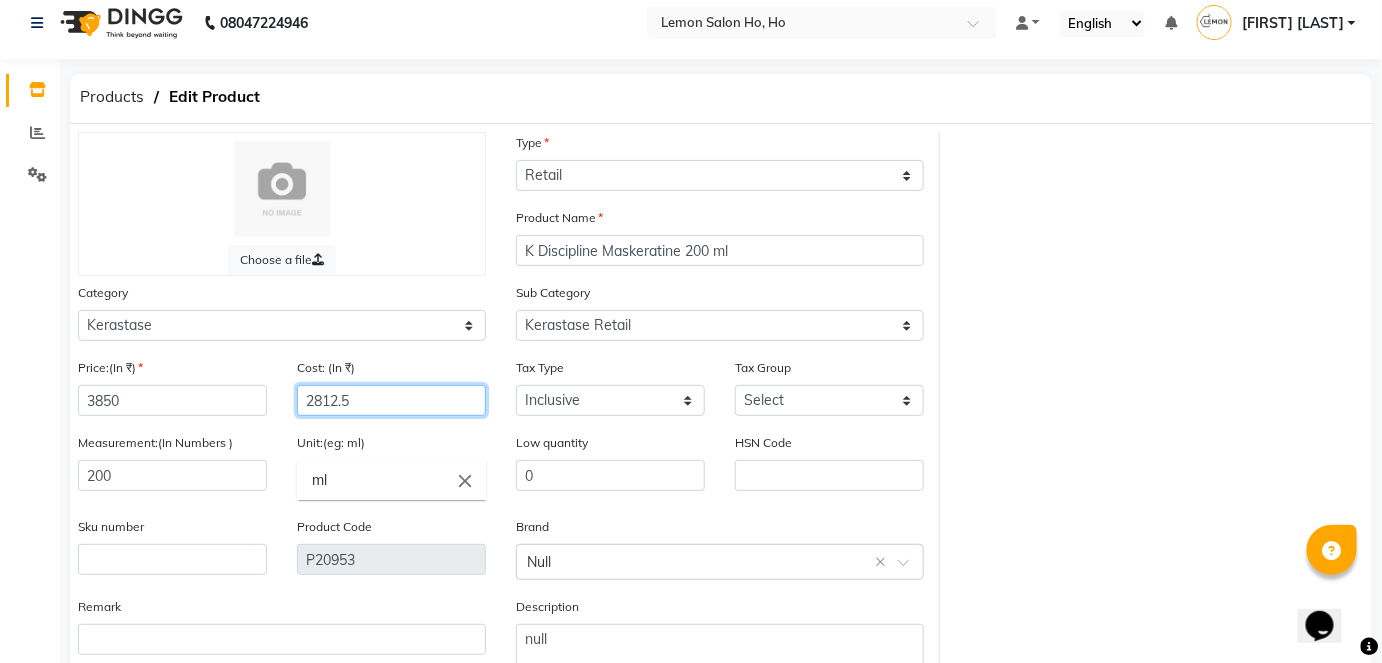 click on "2812.5" 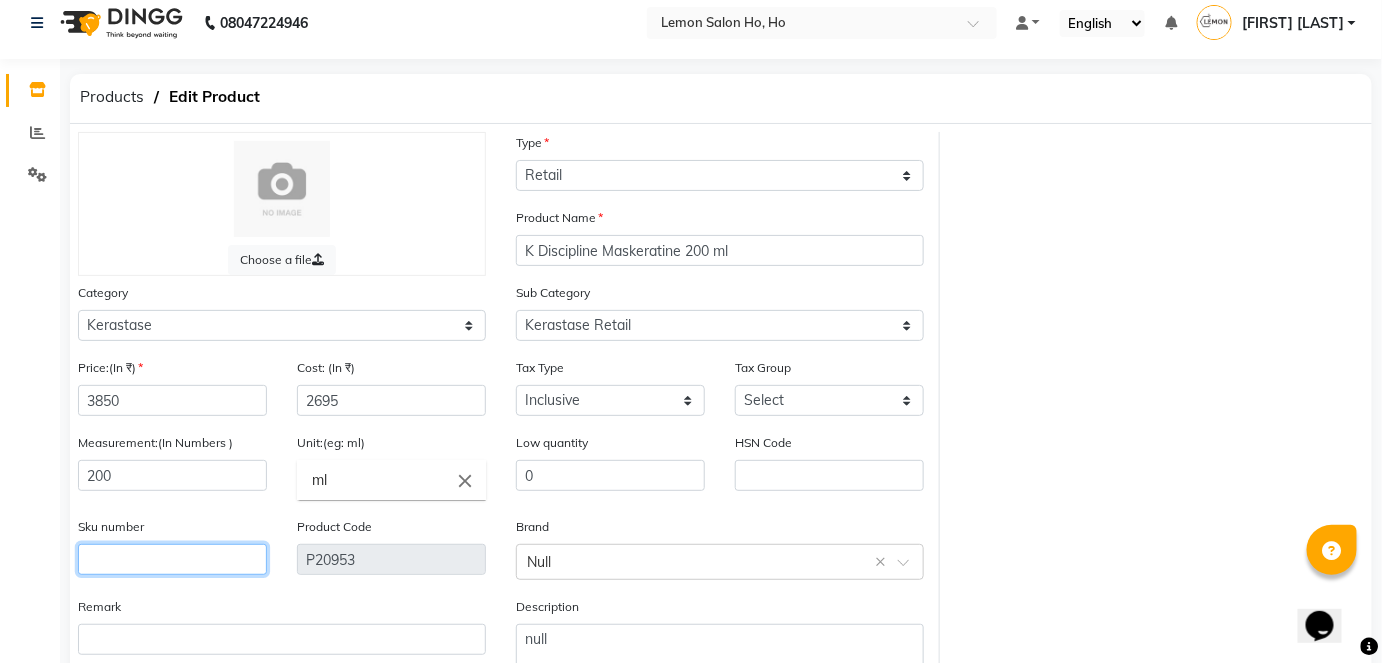 click 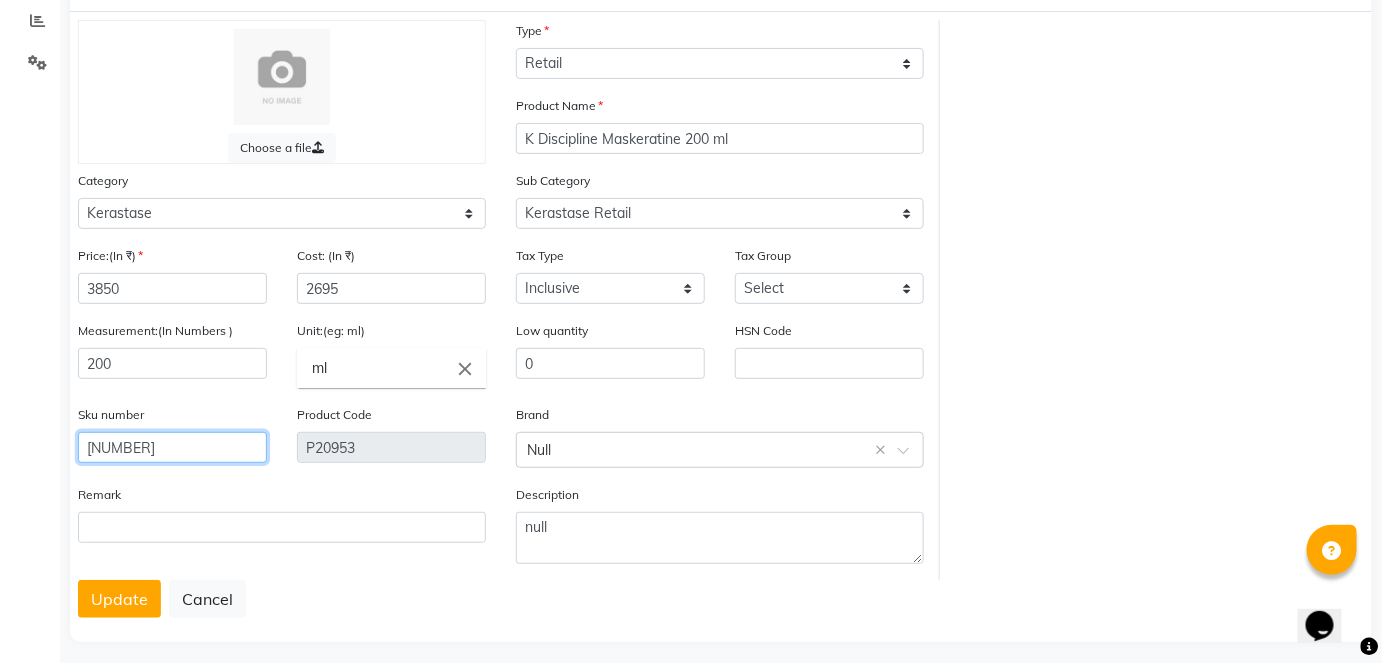 scroll, scrollTop: 138, scrollLeft: 0, axis: vertical 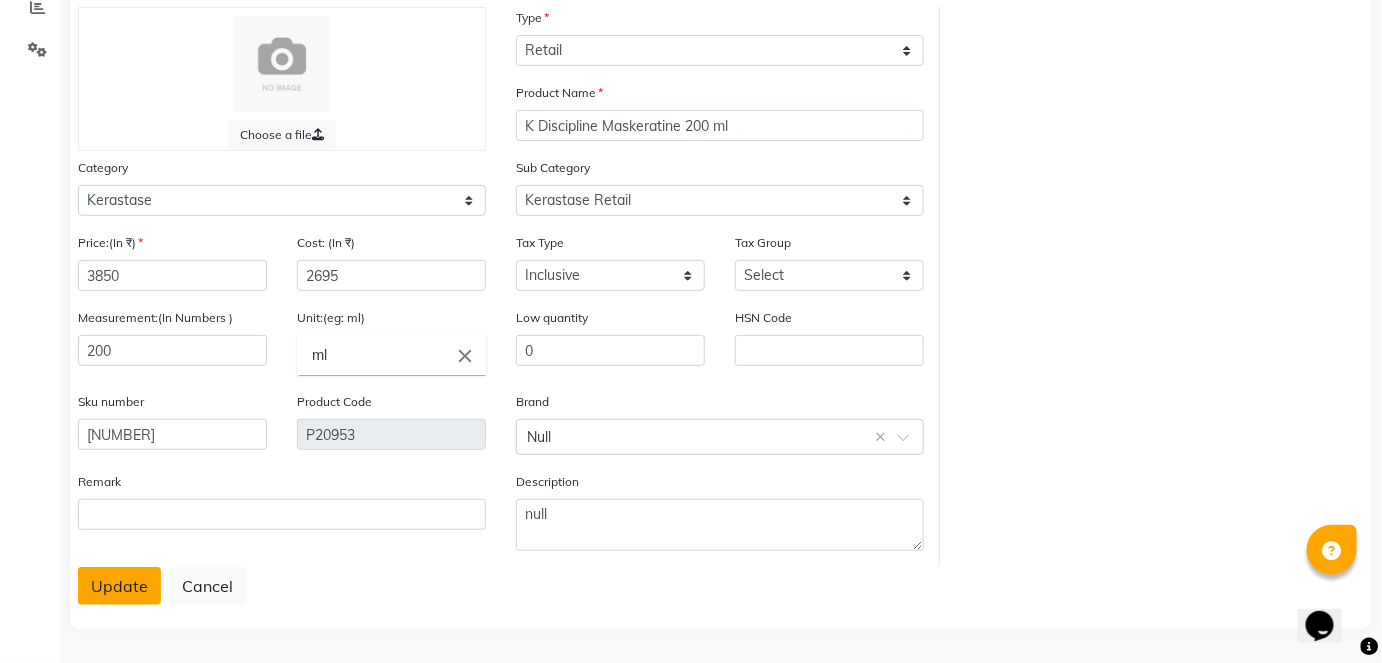 click on "Update" 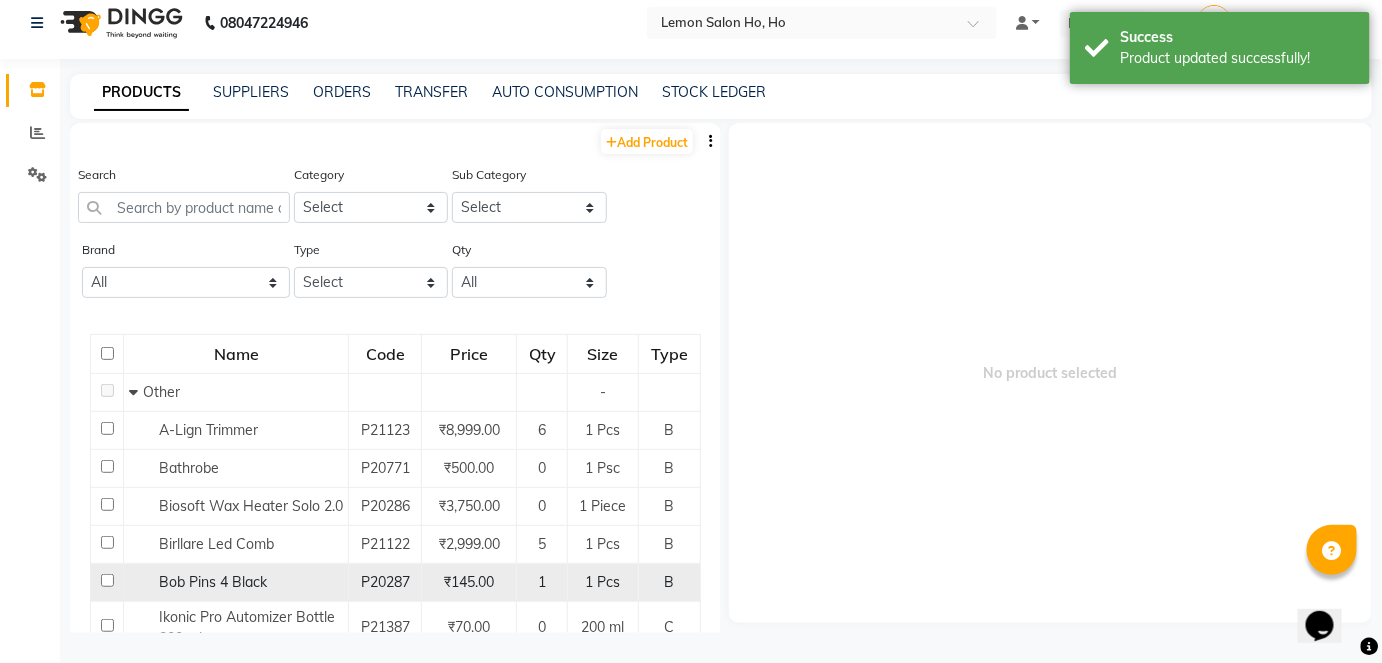 scroll, scrollTop: 13, scrollLeft: 0, axis: vertical 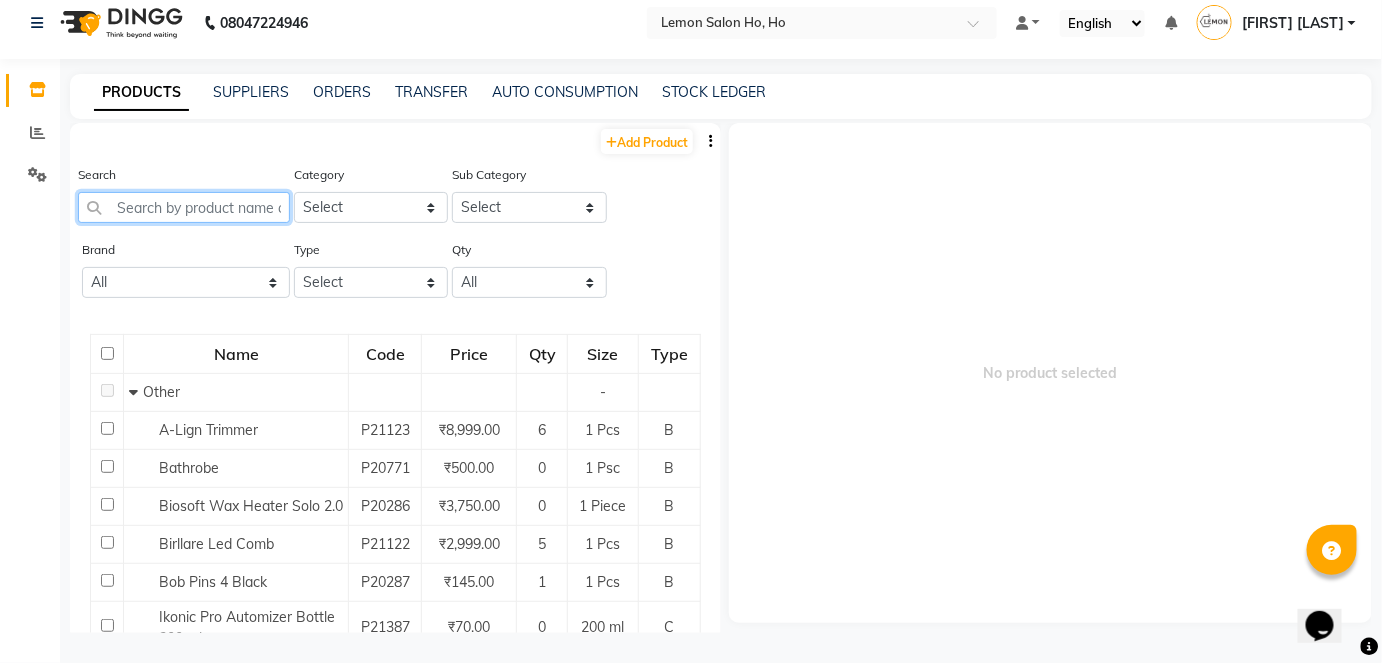 click 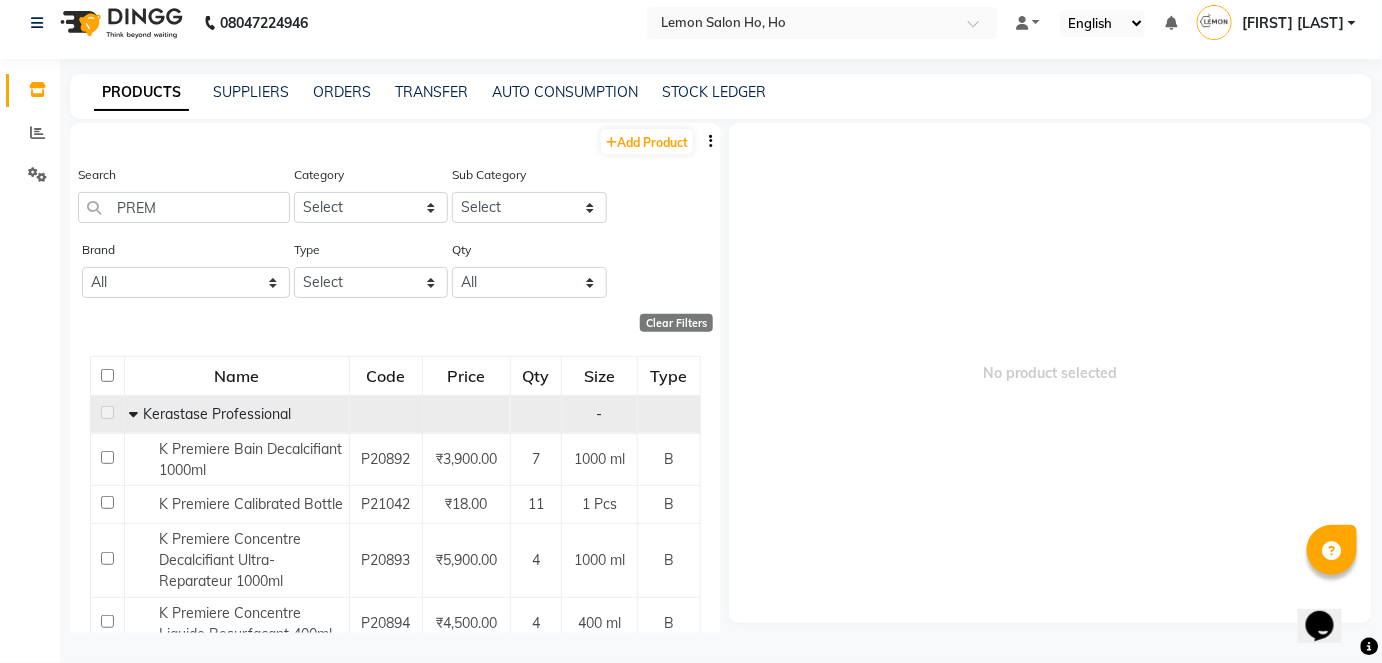 click 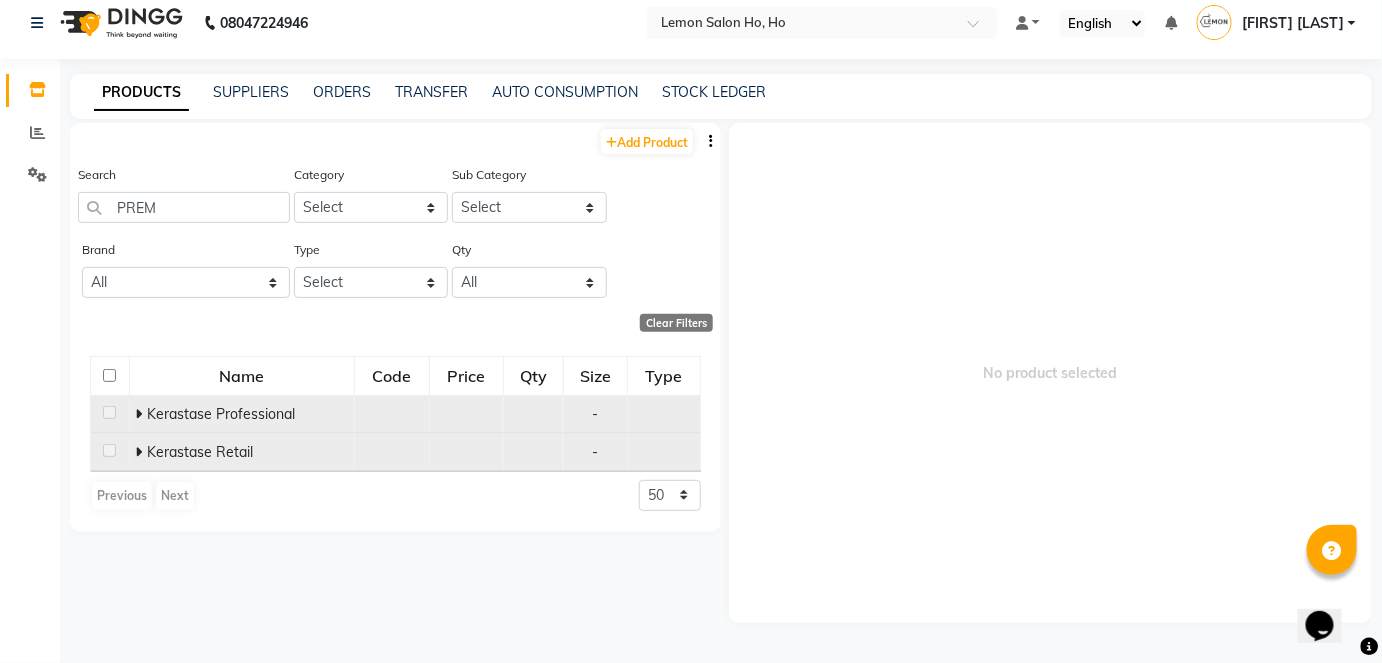 click 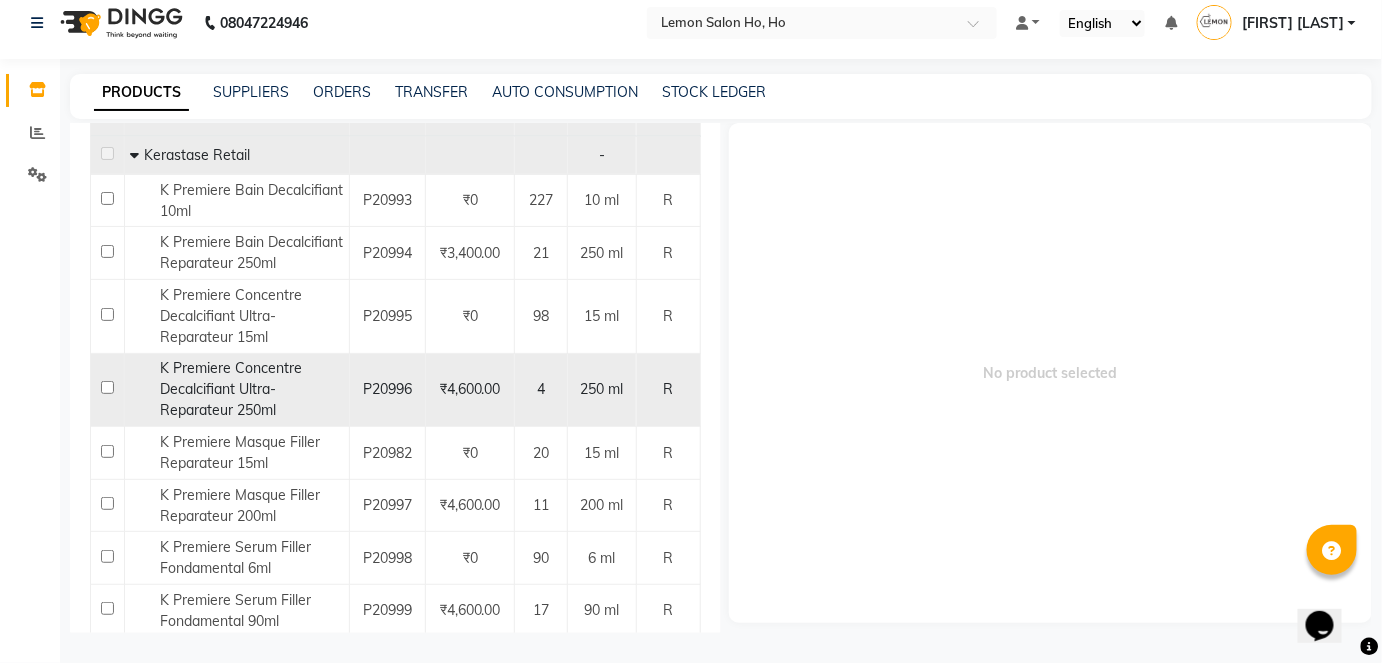 scroll, scrollTop: 358, scrollLeft: 0, axis: vertical 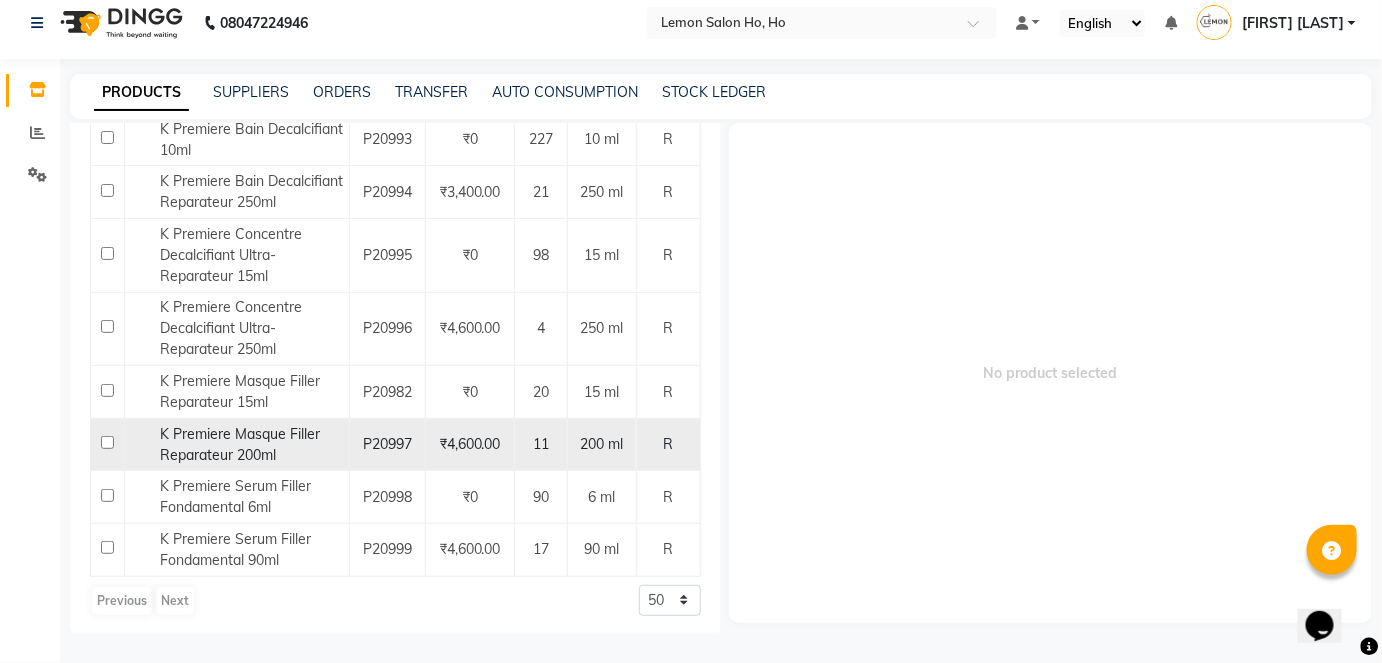 click 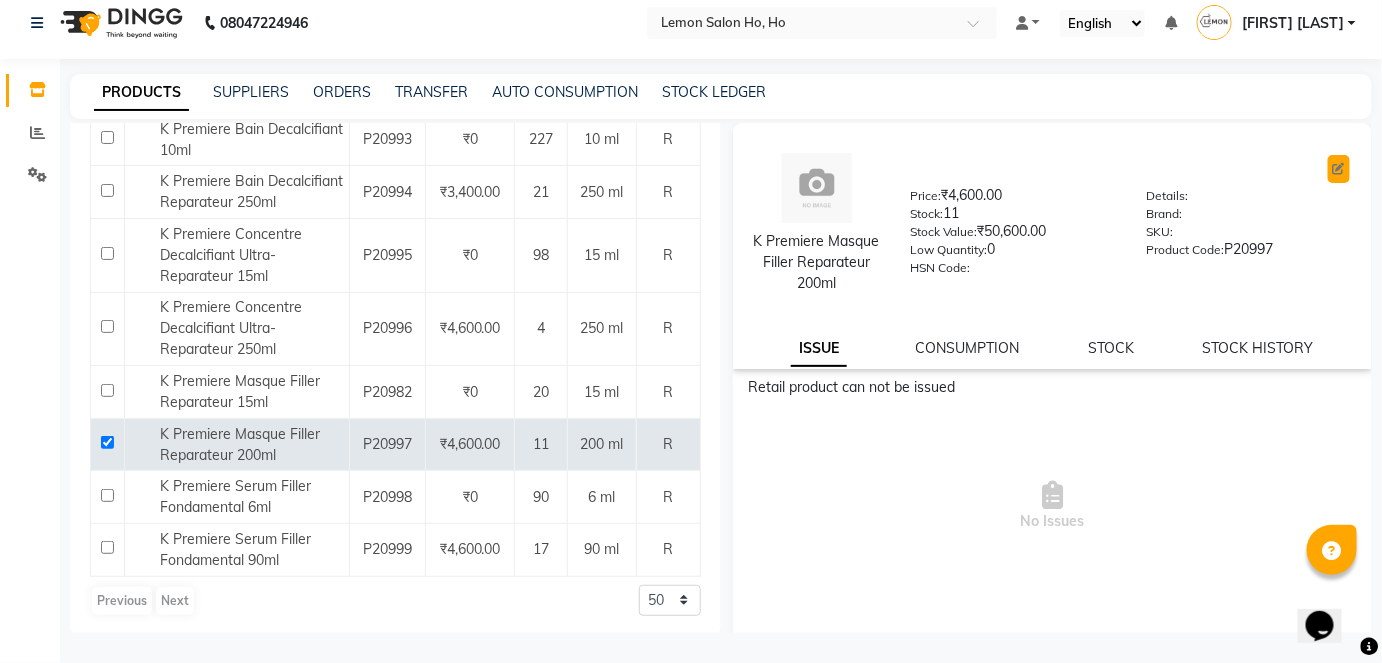 click 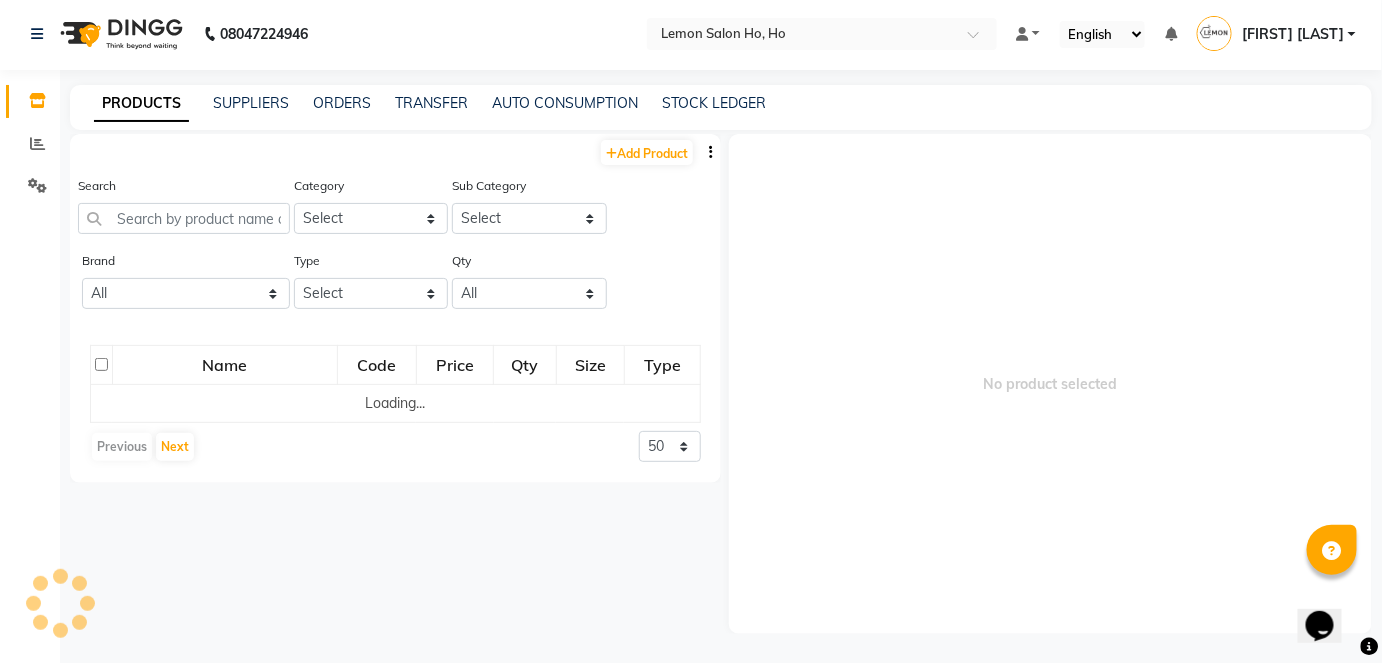 scroll, scrollTop: 13, scrollLeft: 0, axis: vertical 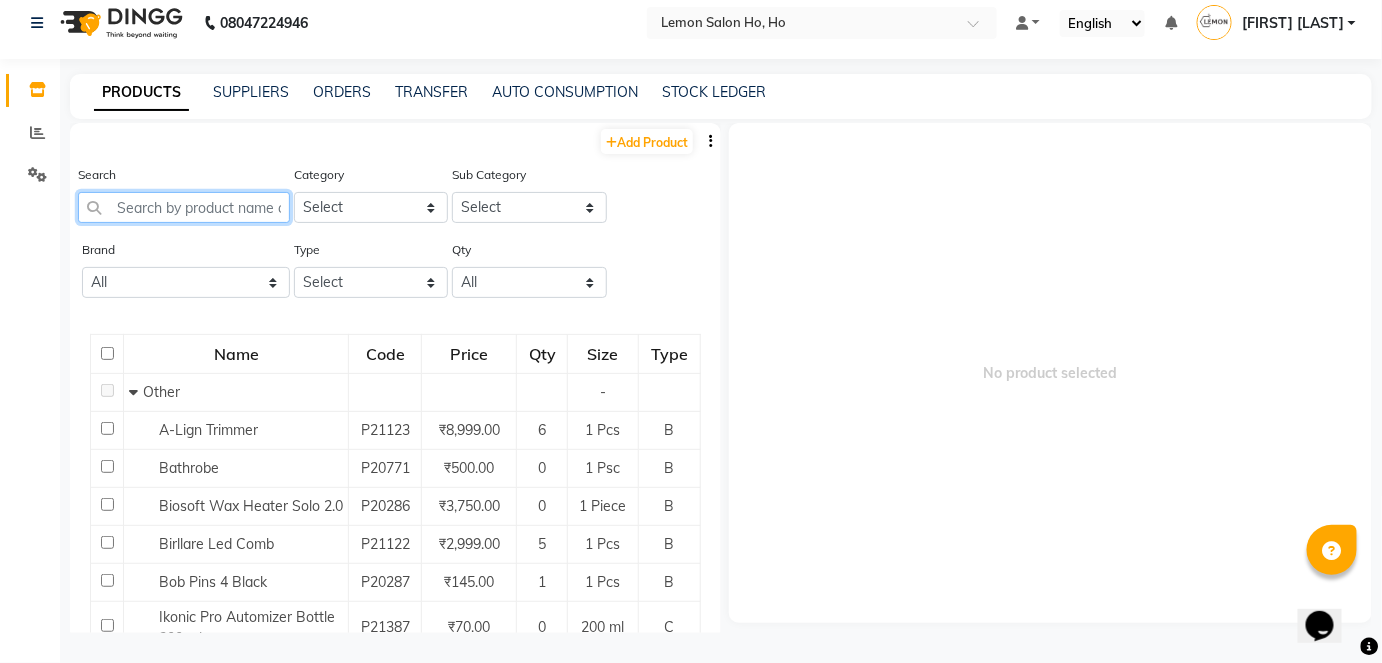 click 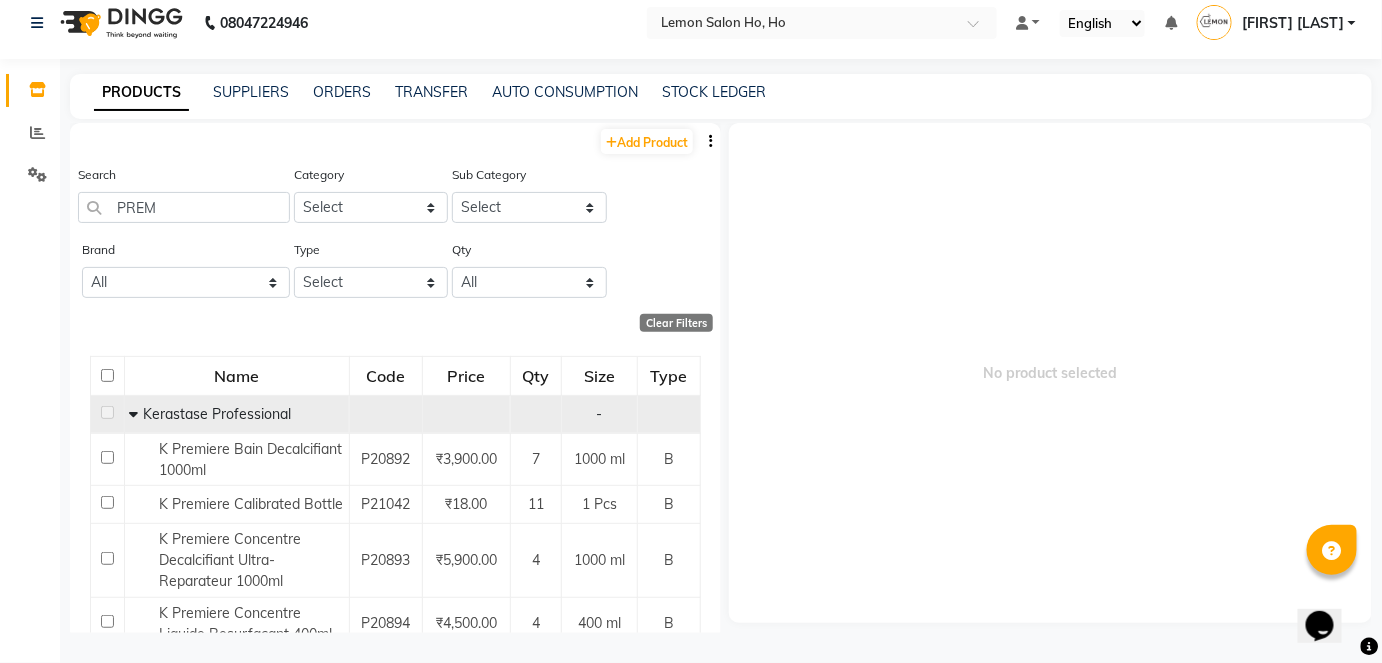 click 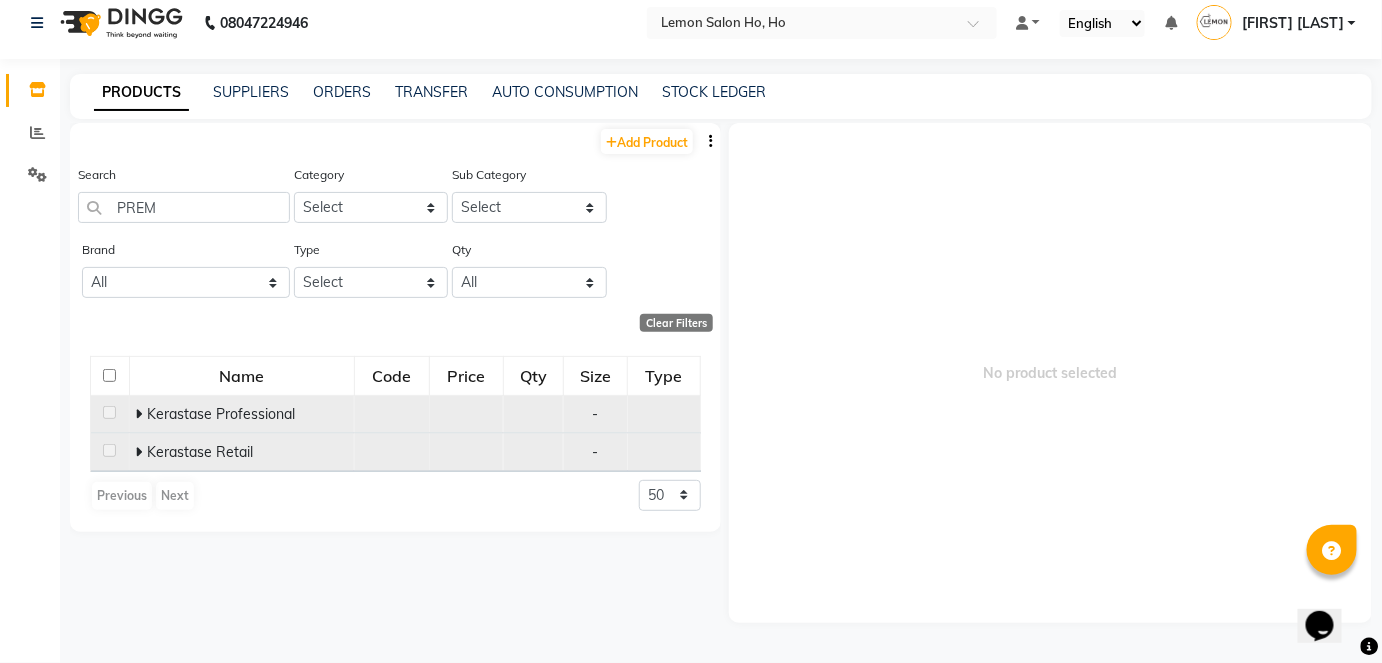 click 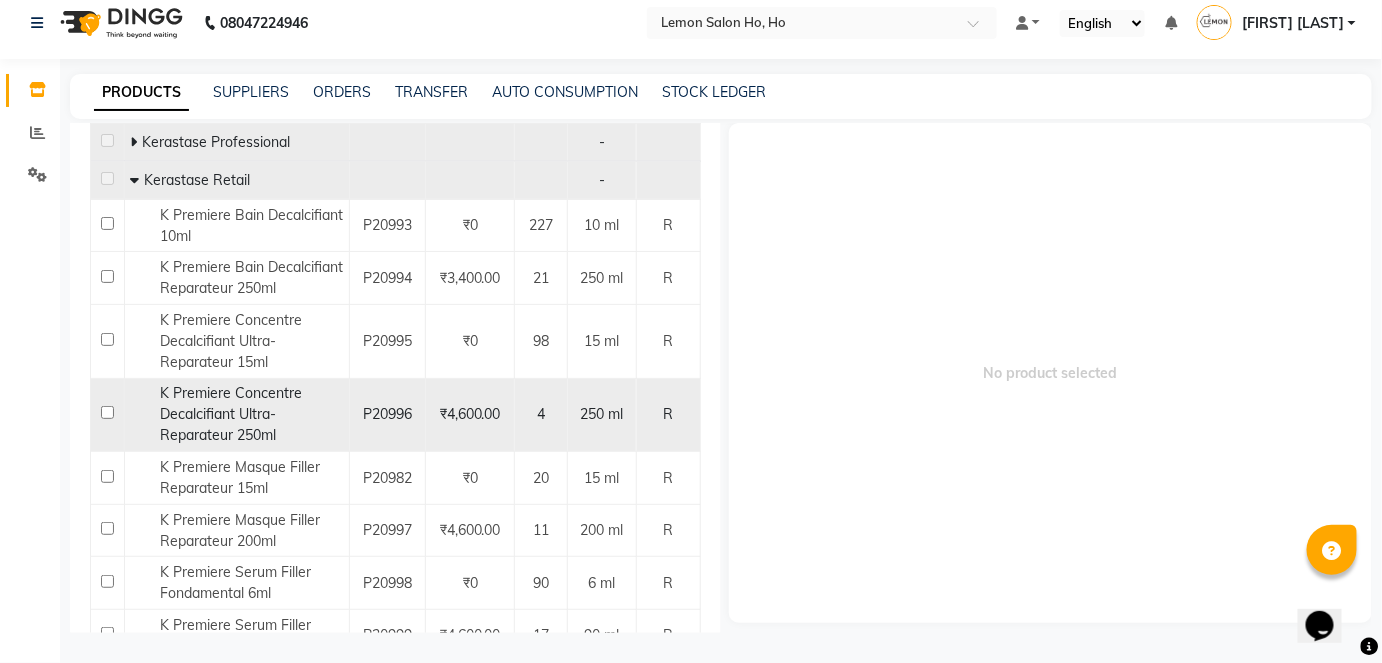 scroll, scrollTop: 358, scrollLeft: 0, axis: vertical 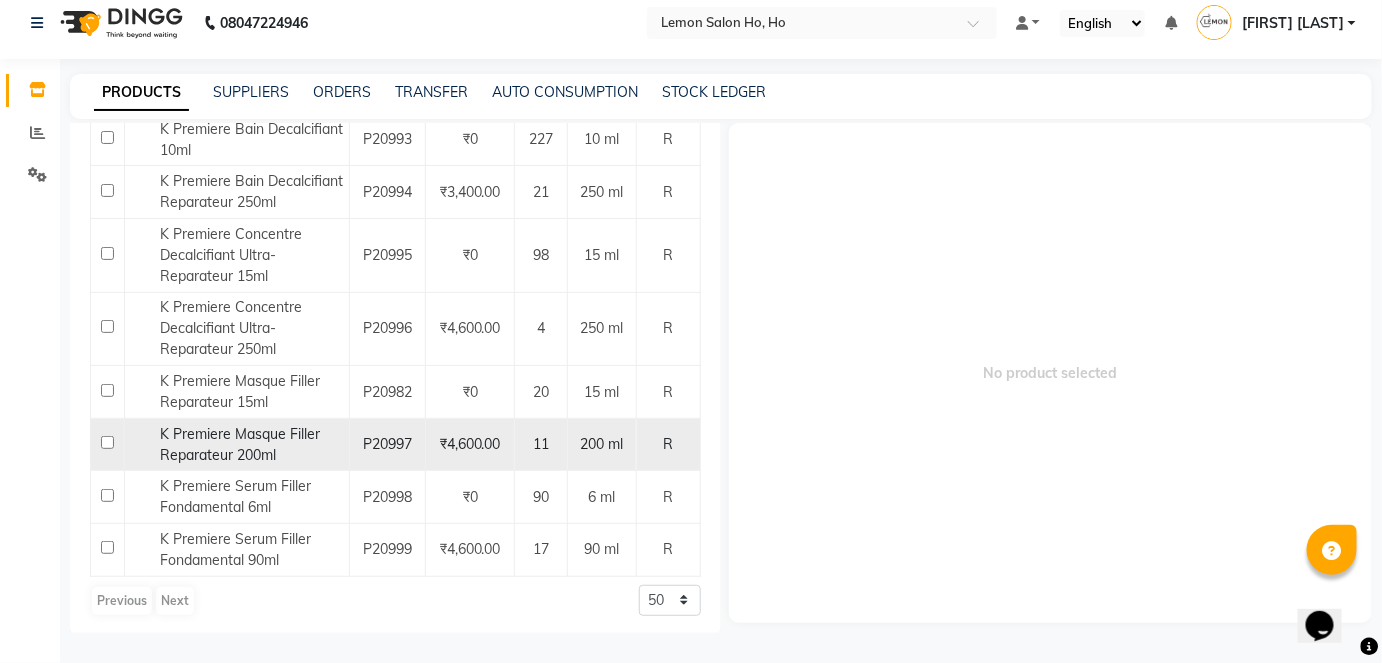 click 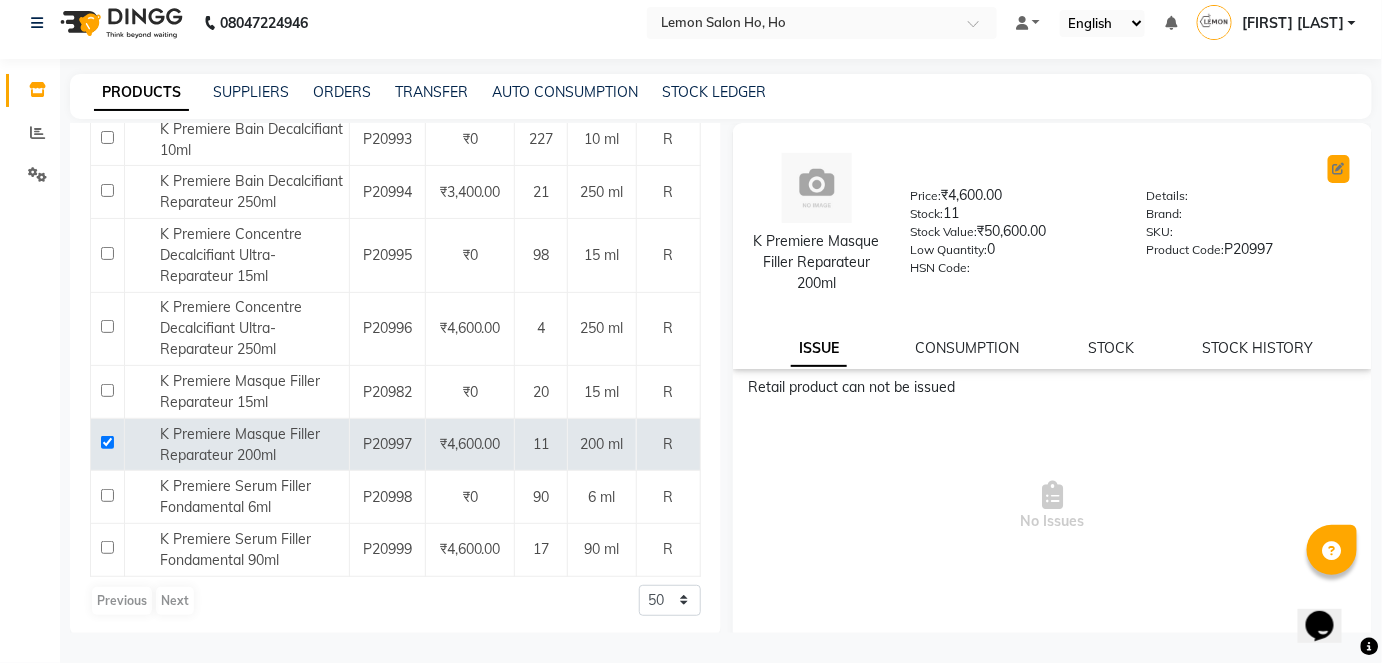 click 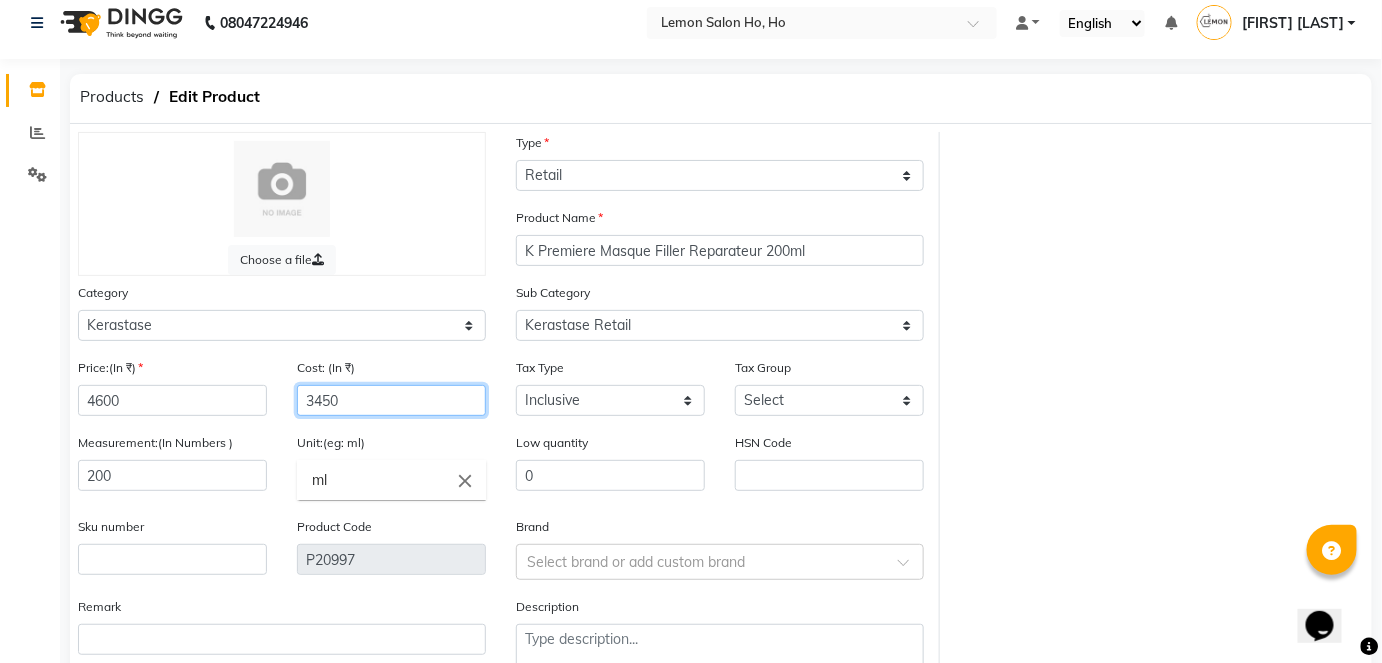 click on "3450" 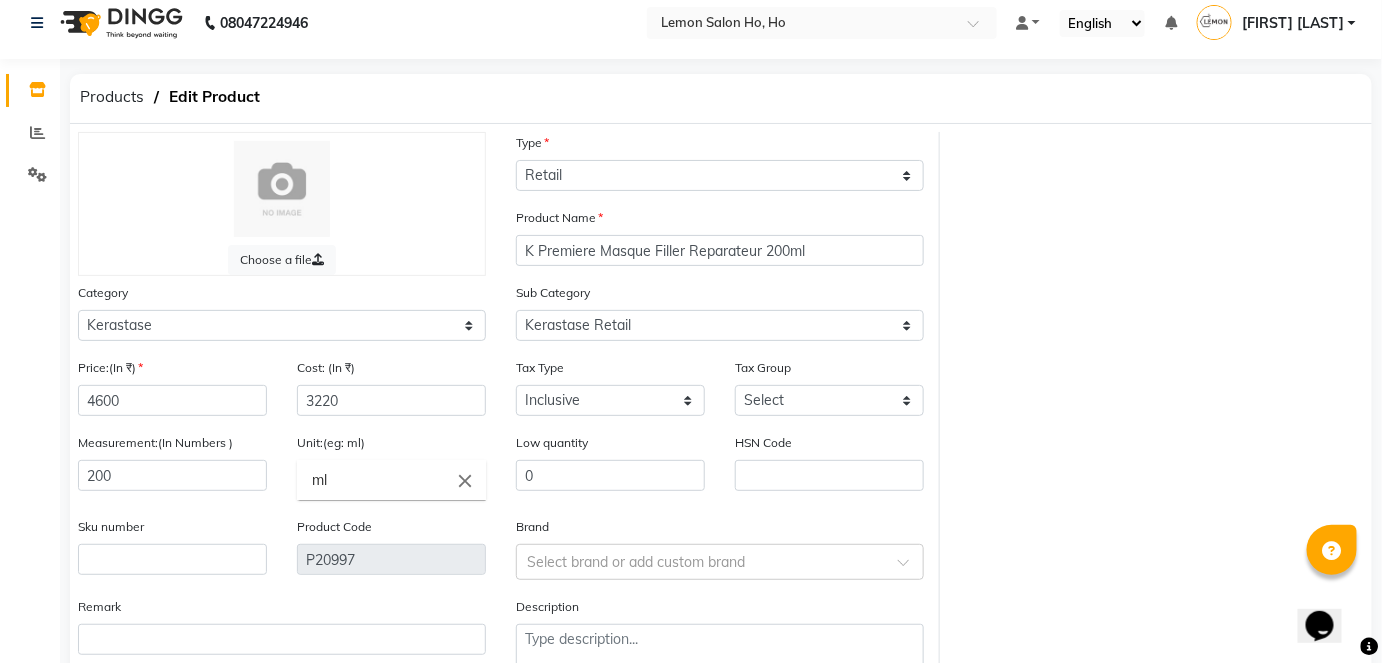 click on "Unit:(eg: ml) ml close" 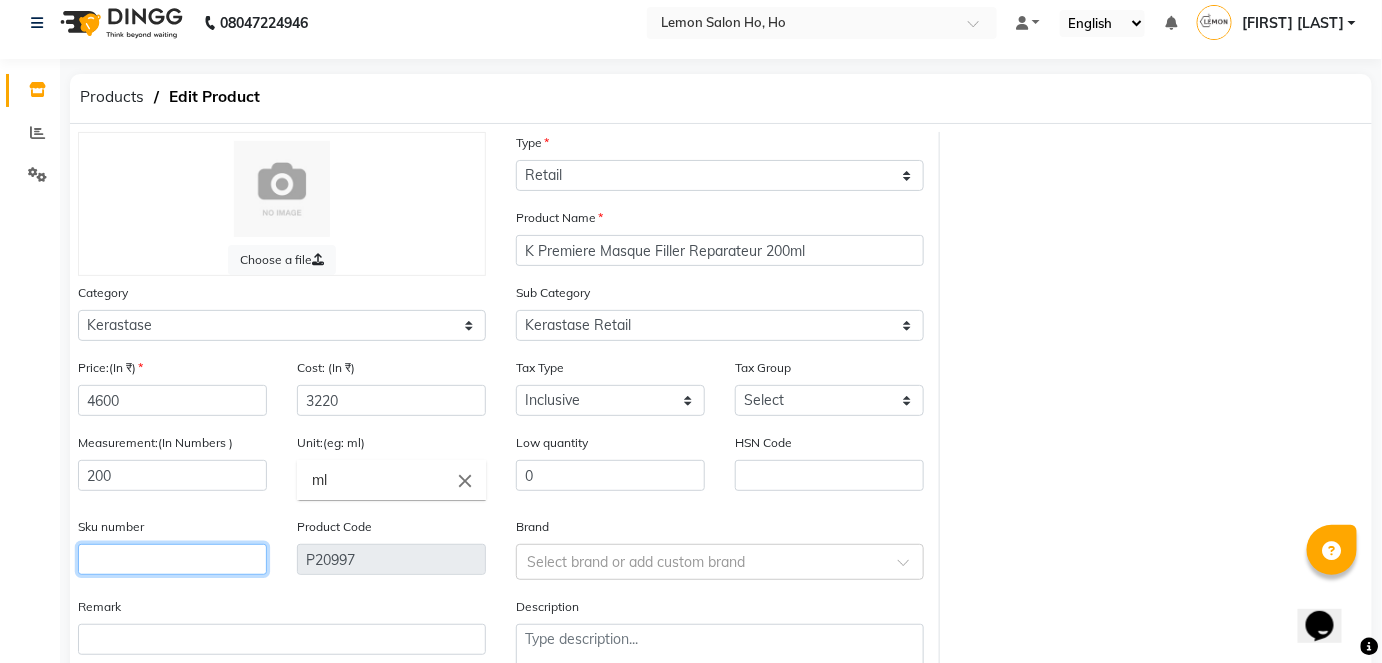 click 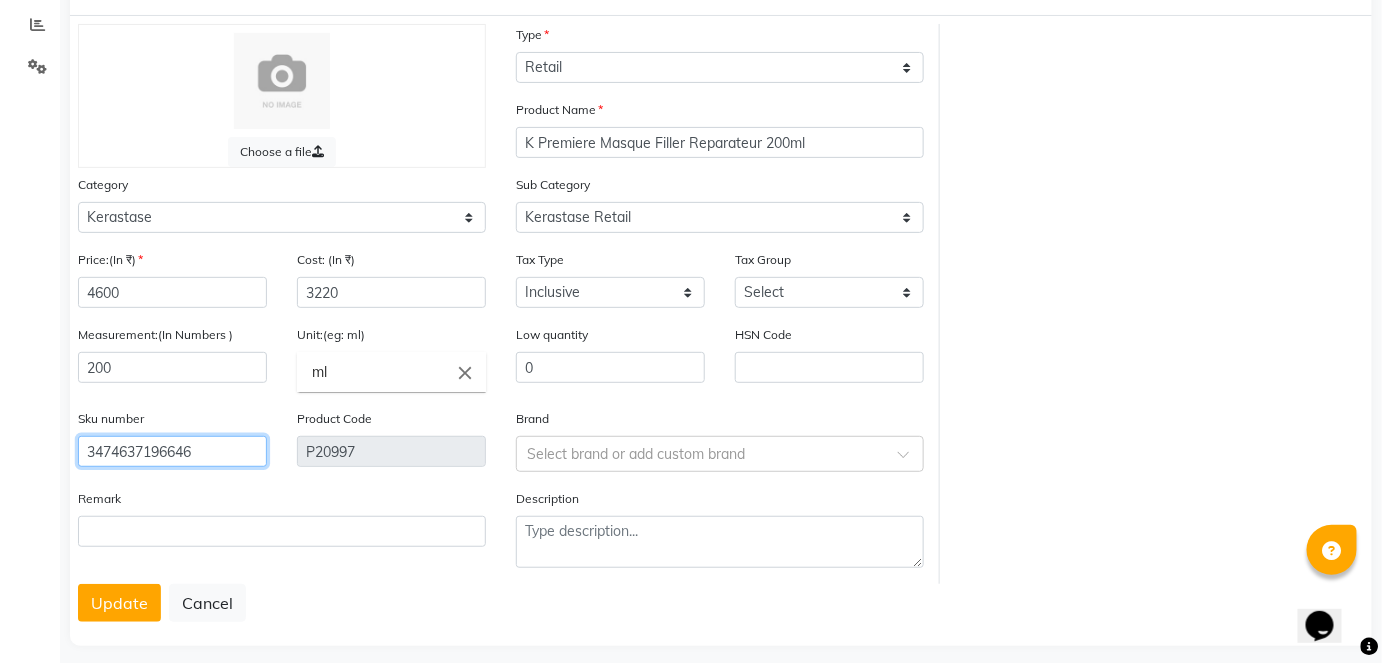 scroll, scrollTop: 138, scrollLeft: 0, axis: vertical 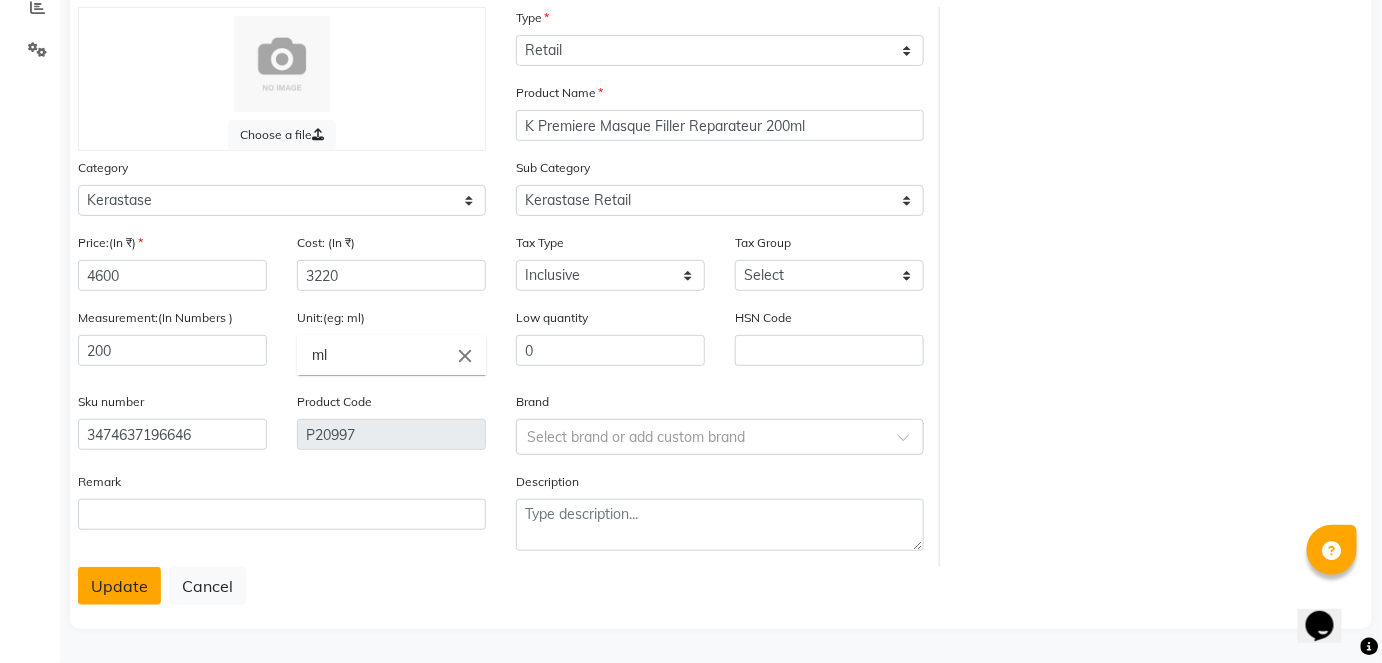 click on "Update" 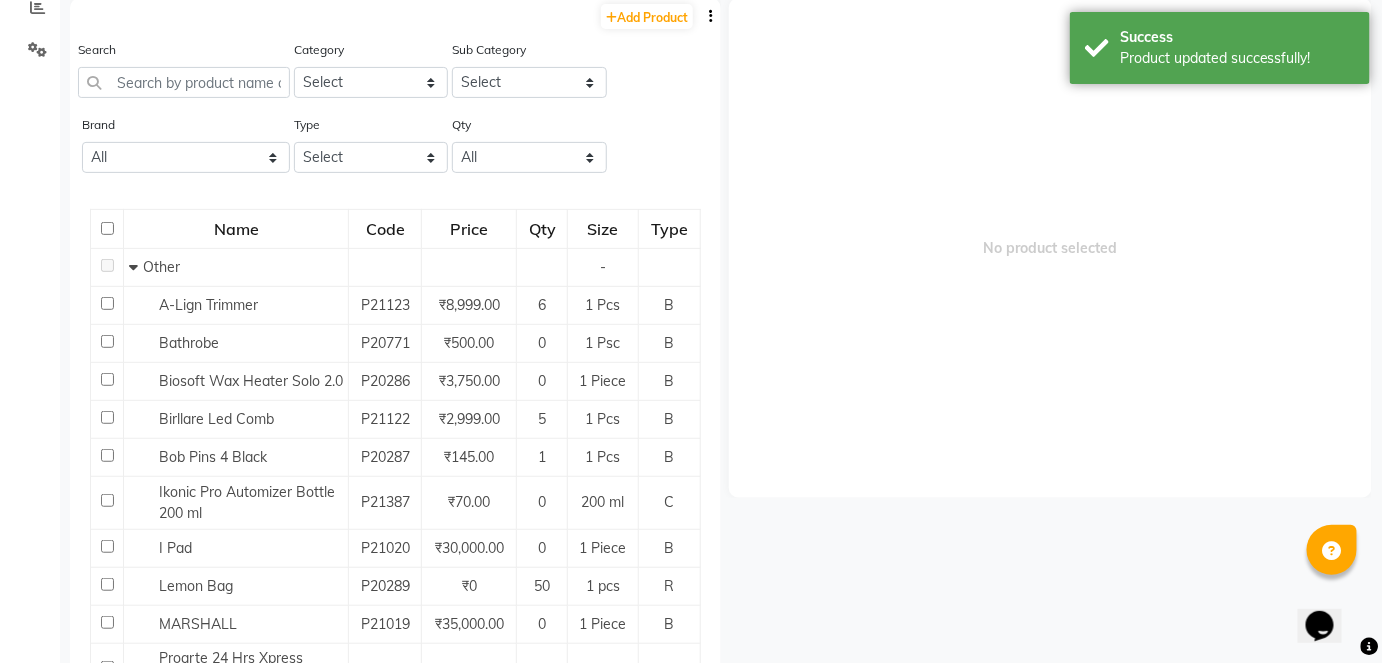 scroll, scrollTop: 13, scrollLeft: 0, axis: vertical 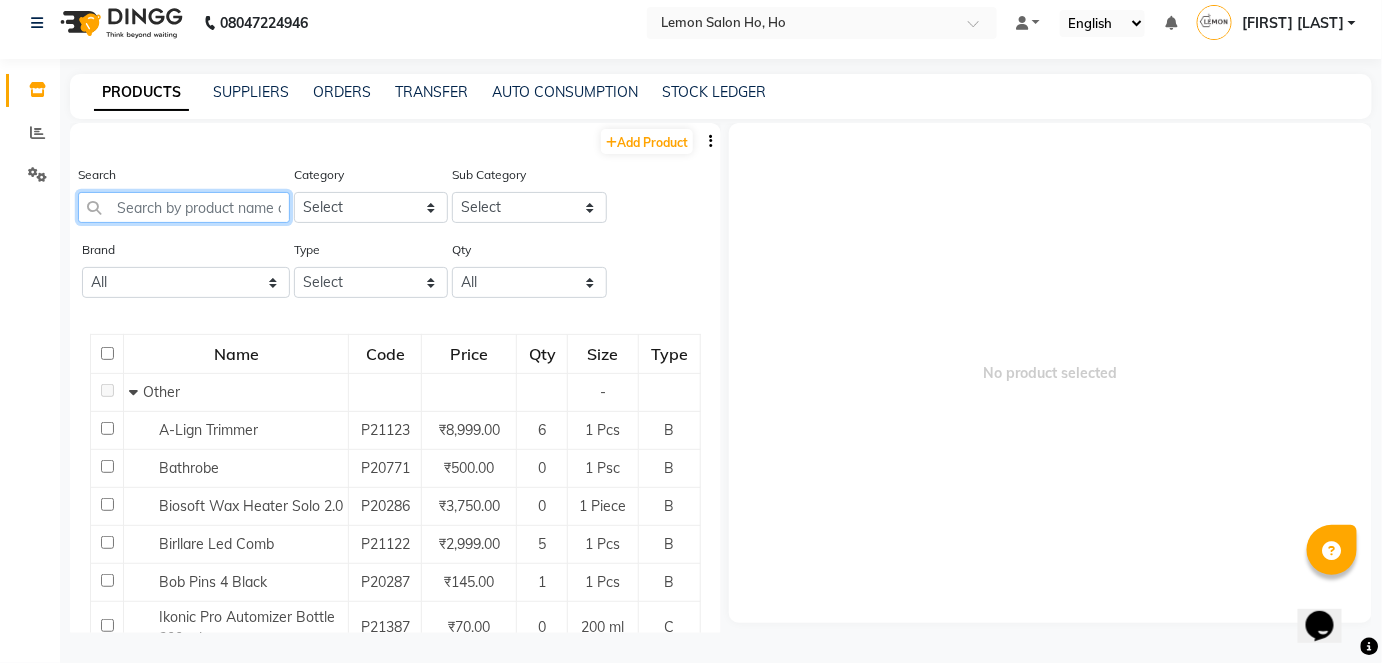 click 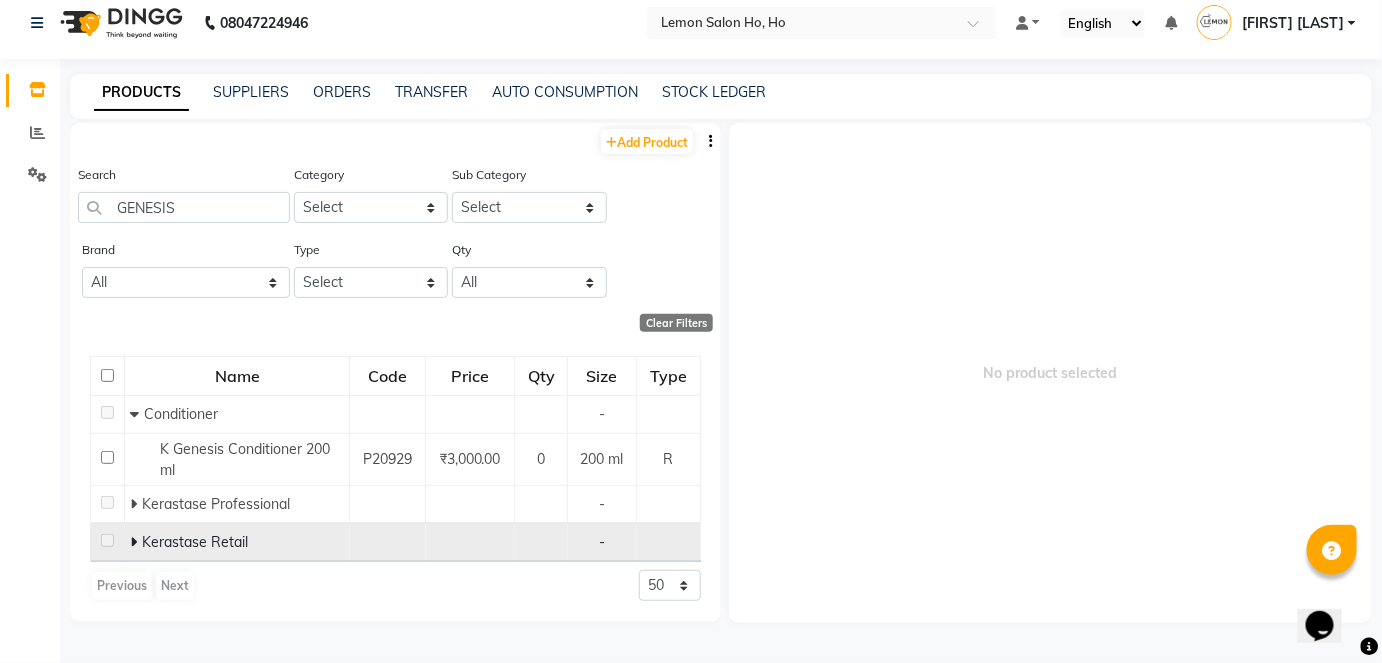click 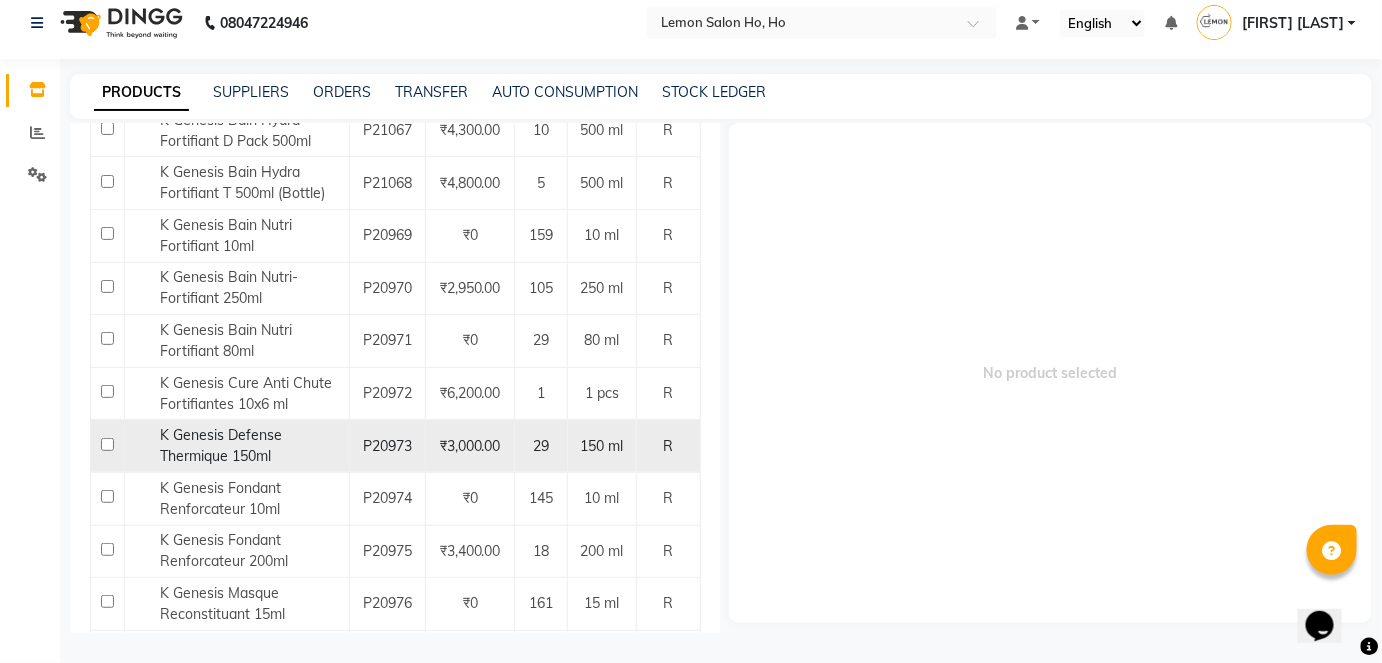 scroll, scrollTop: 727, scrollLeft: 0, axis: vertical 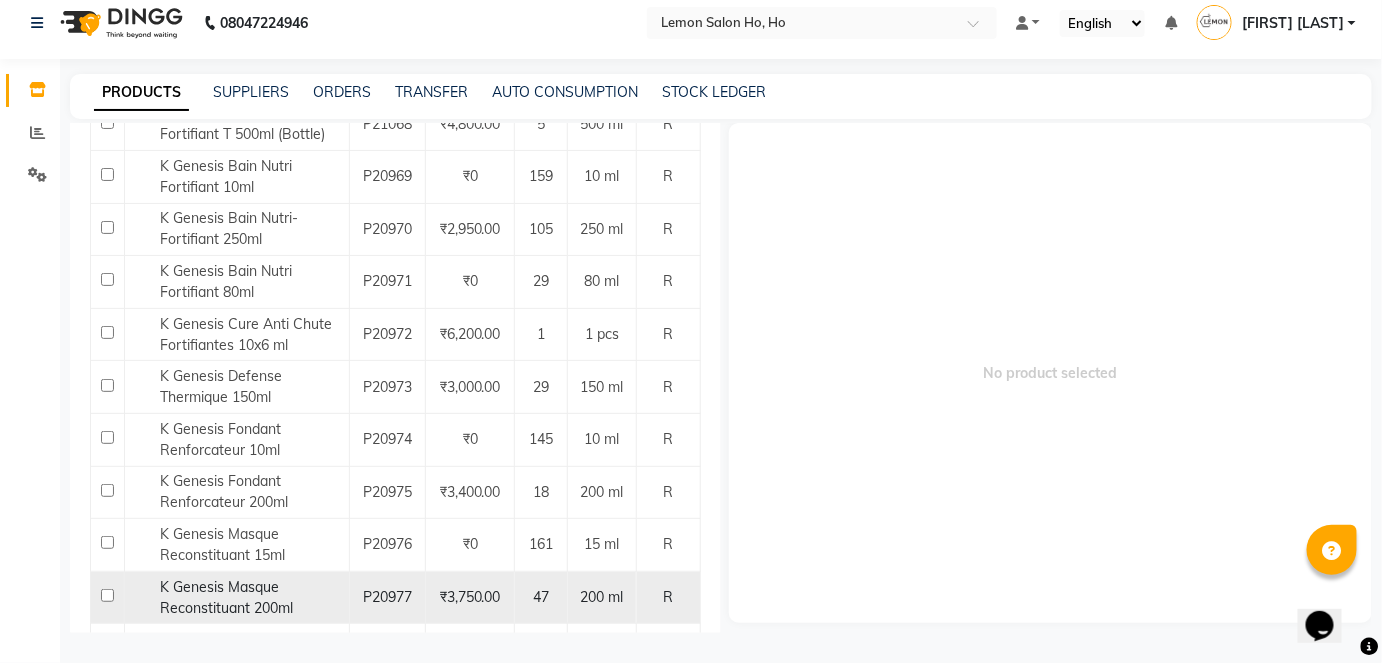 click 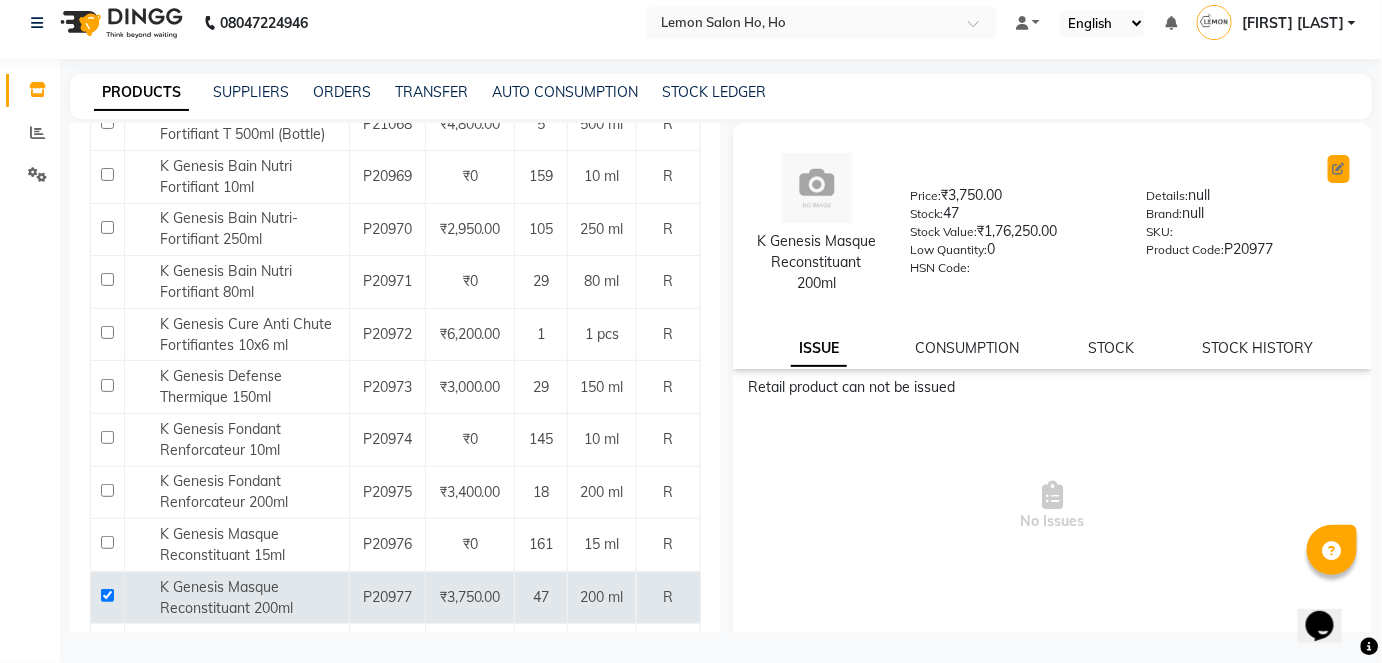 click 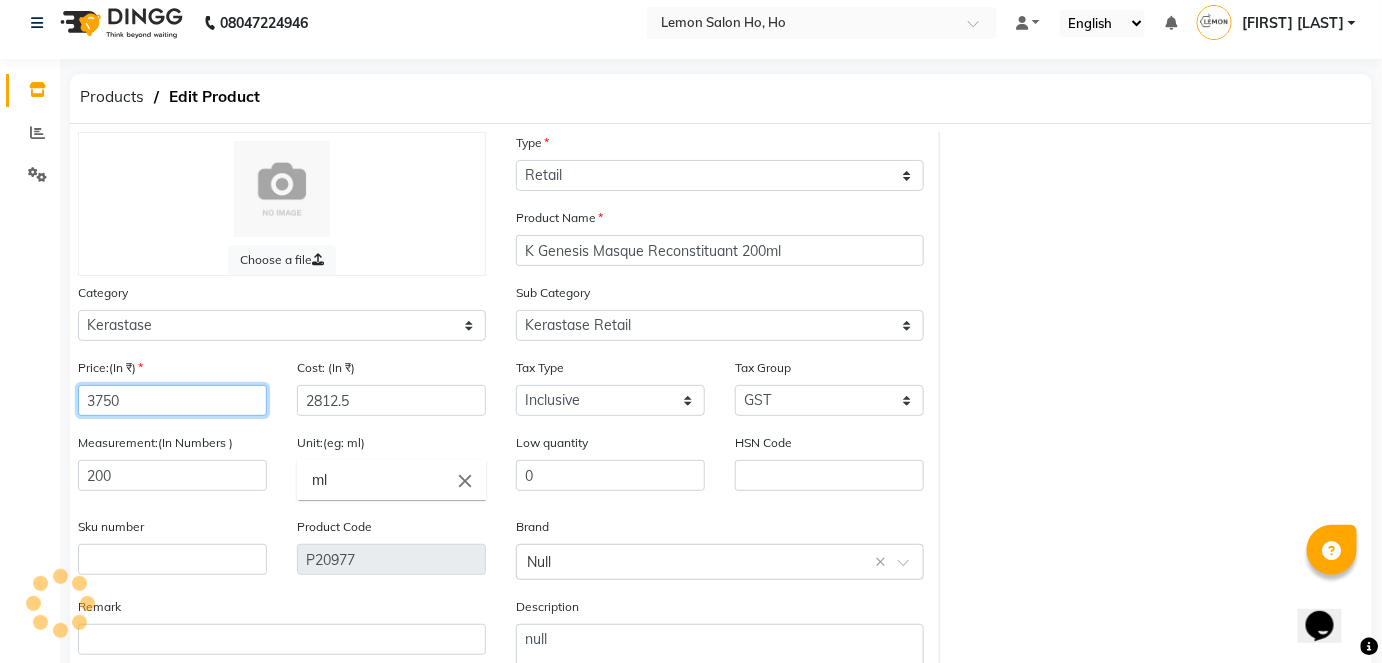 click on "3750" 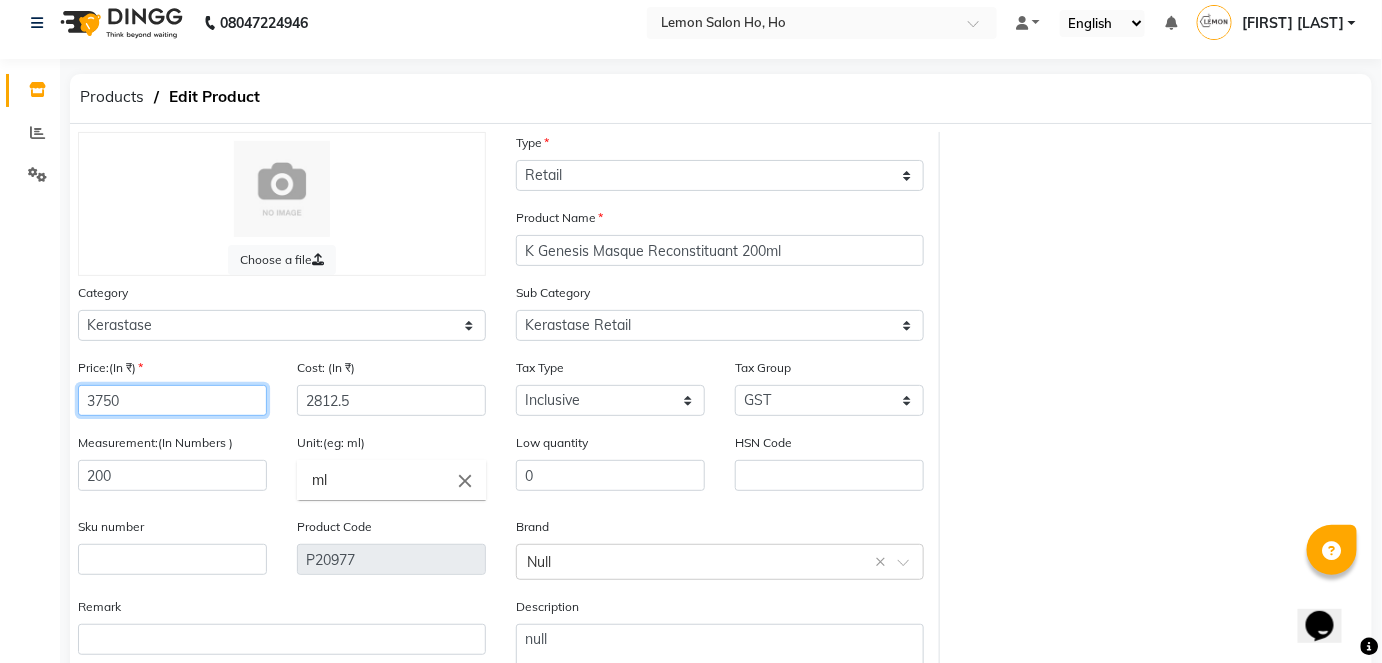 click on "3750" 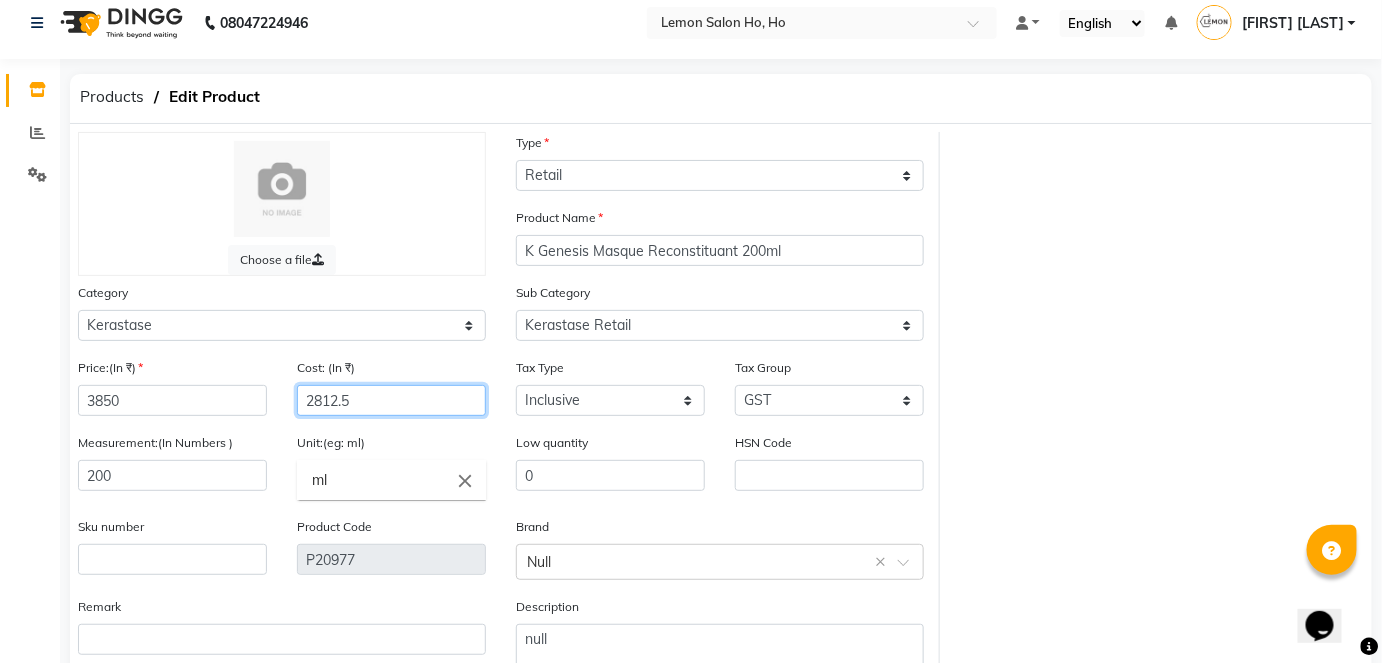 click on "2812.5" 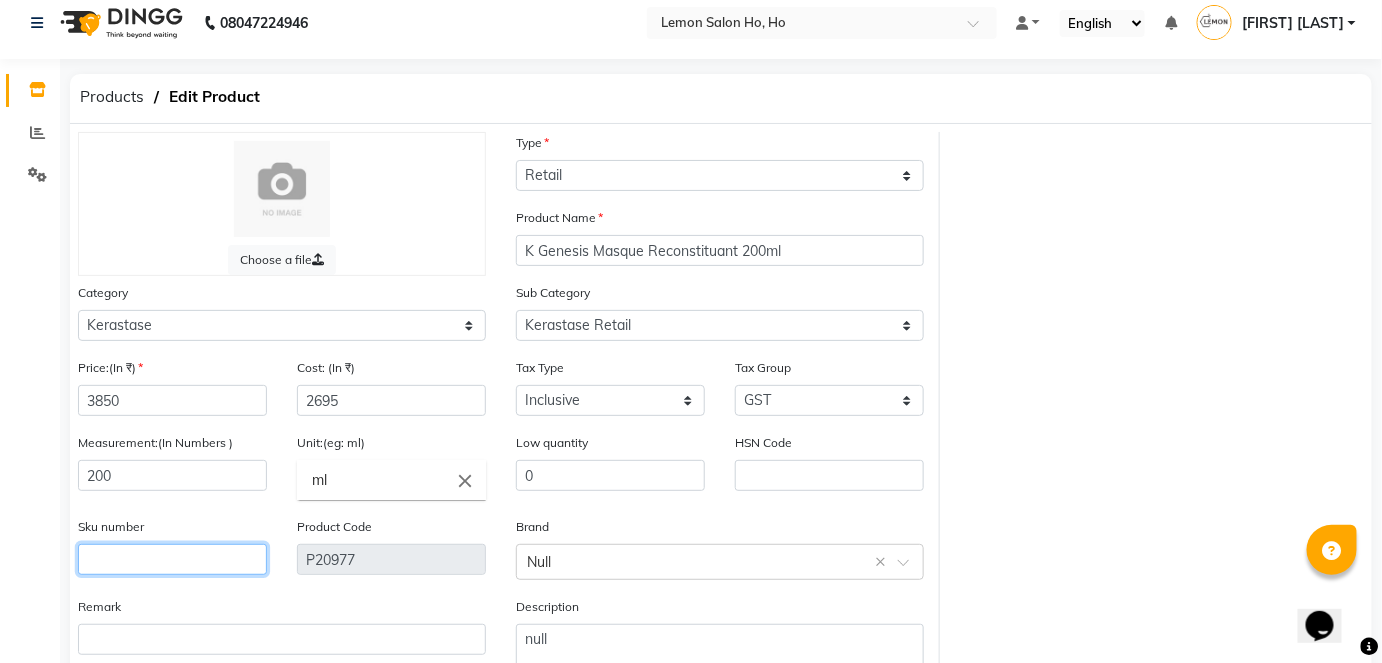 click 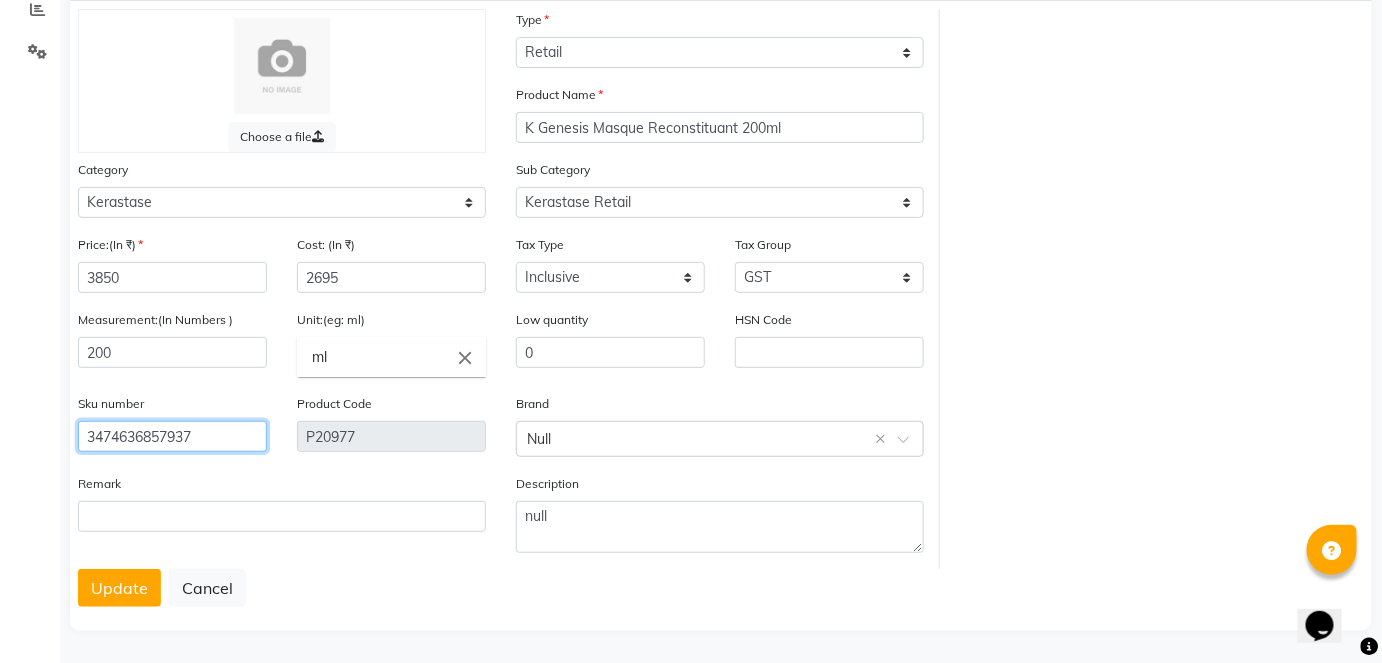 scroll, scrollTop: 138, scrollLeft: 0, axis: vertical 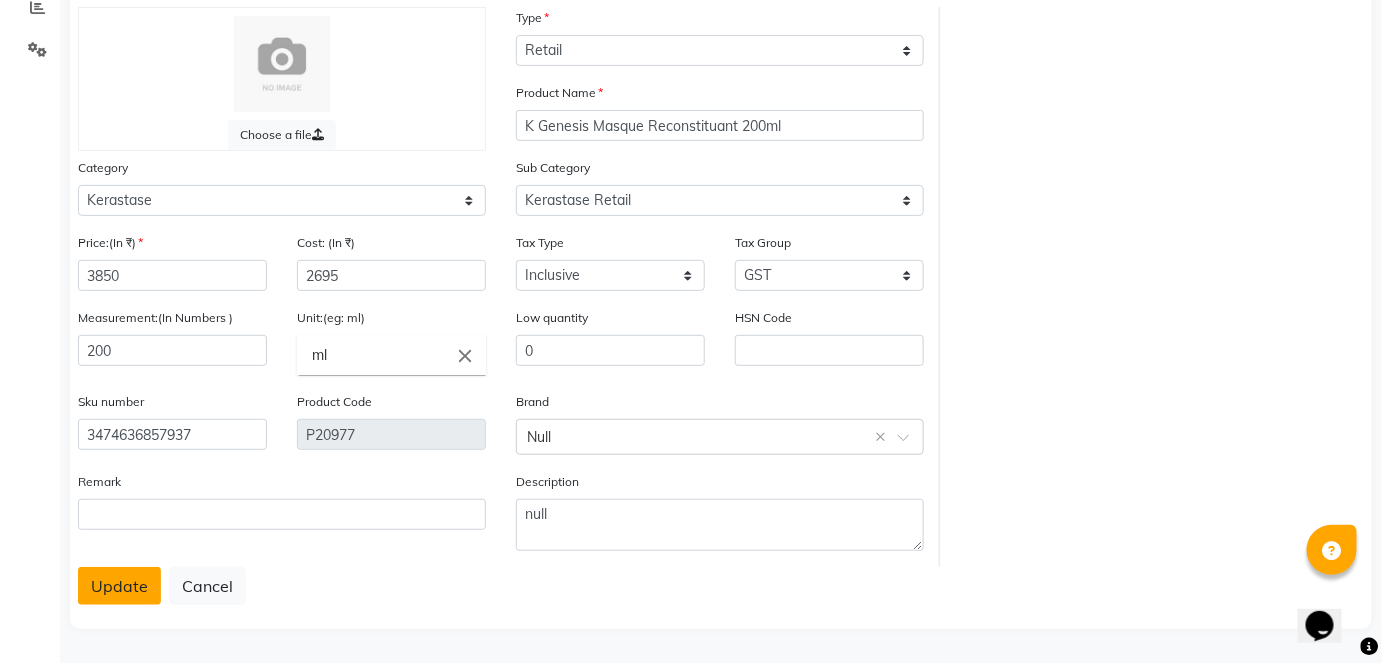 click on "Update" 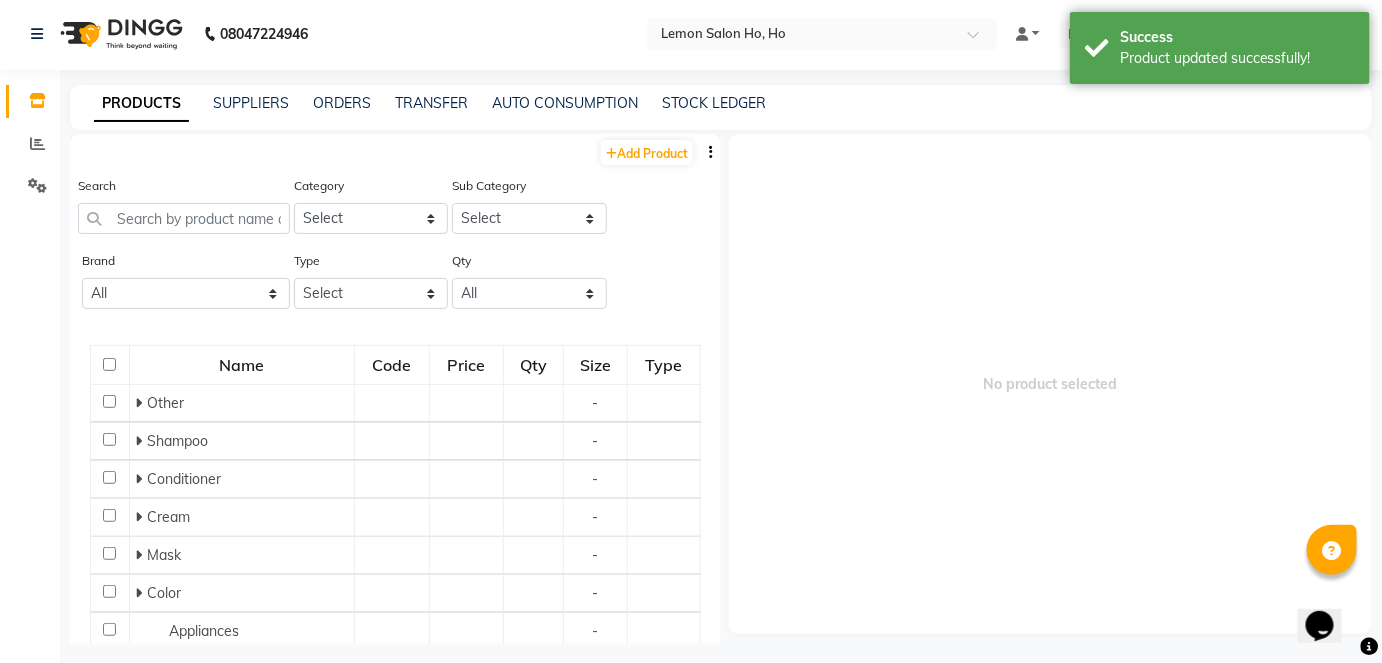 scroll, scrollTop: 13, scrollLeft: 0, axis: vertical 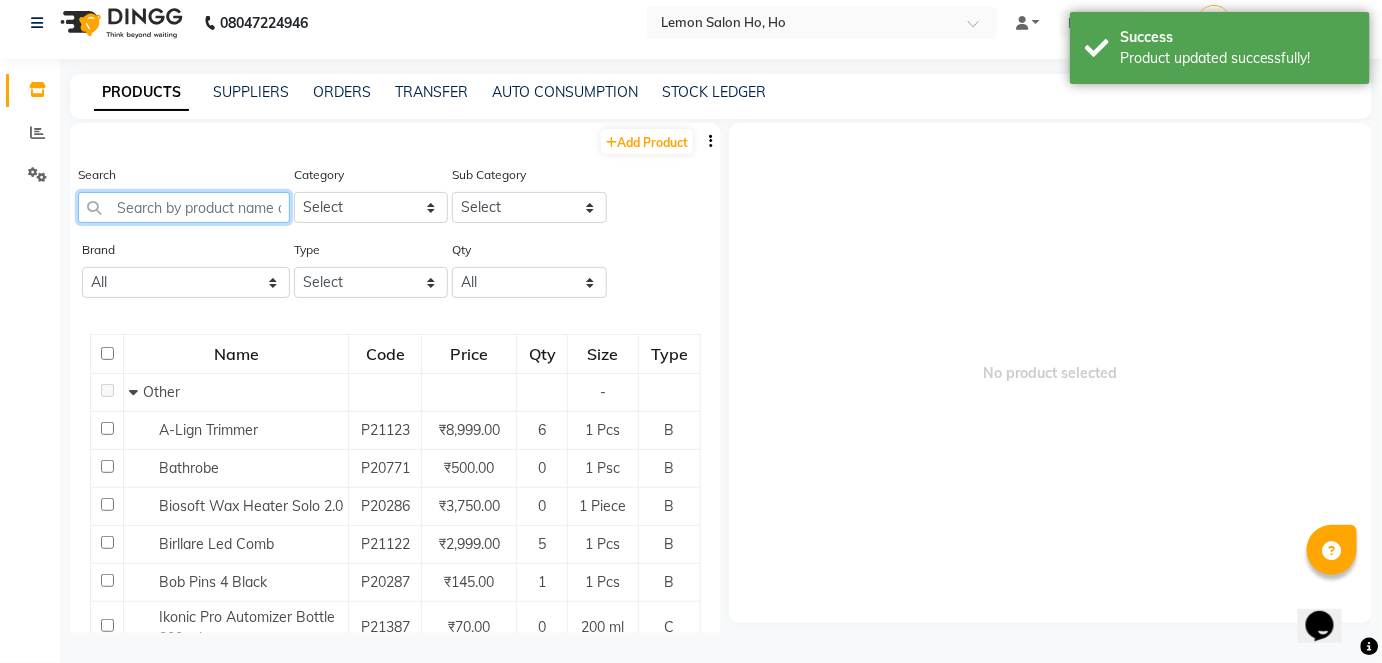 click 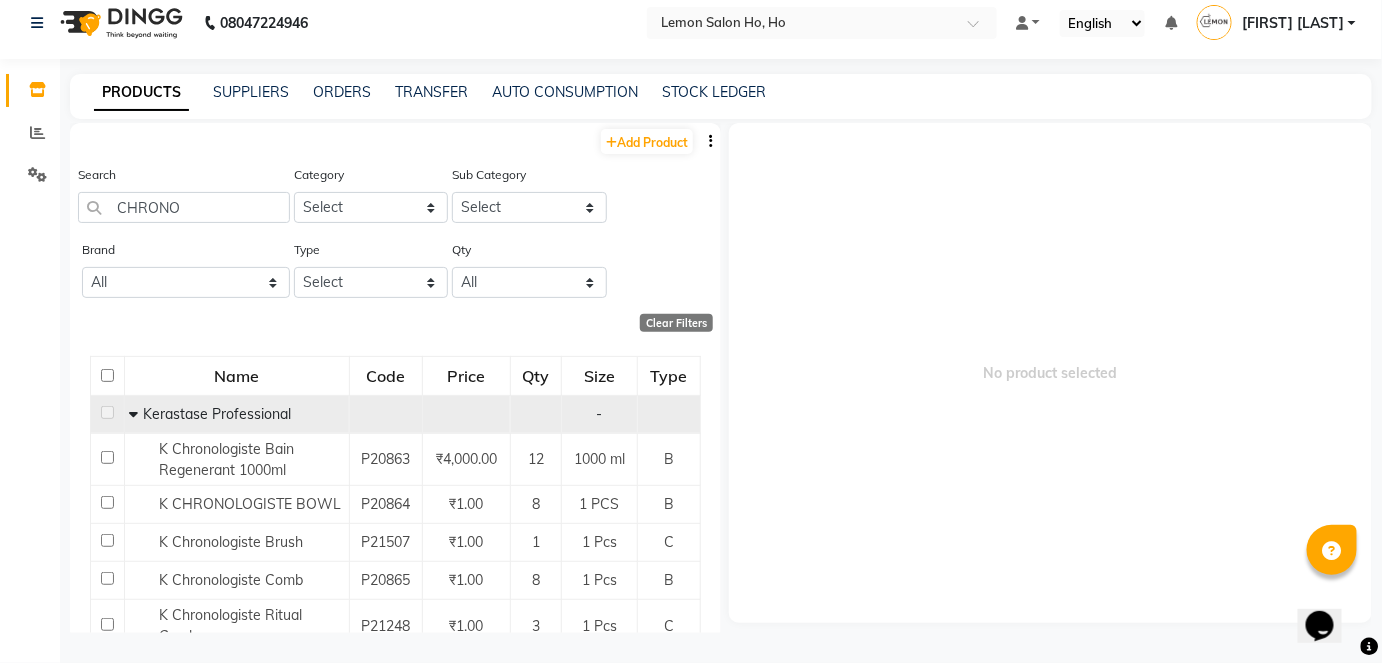 click 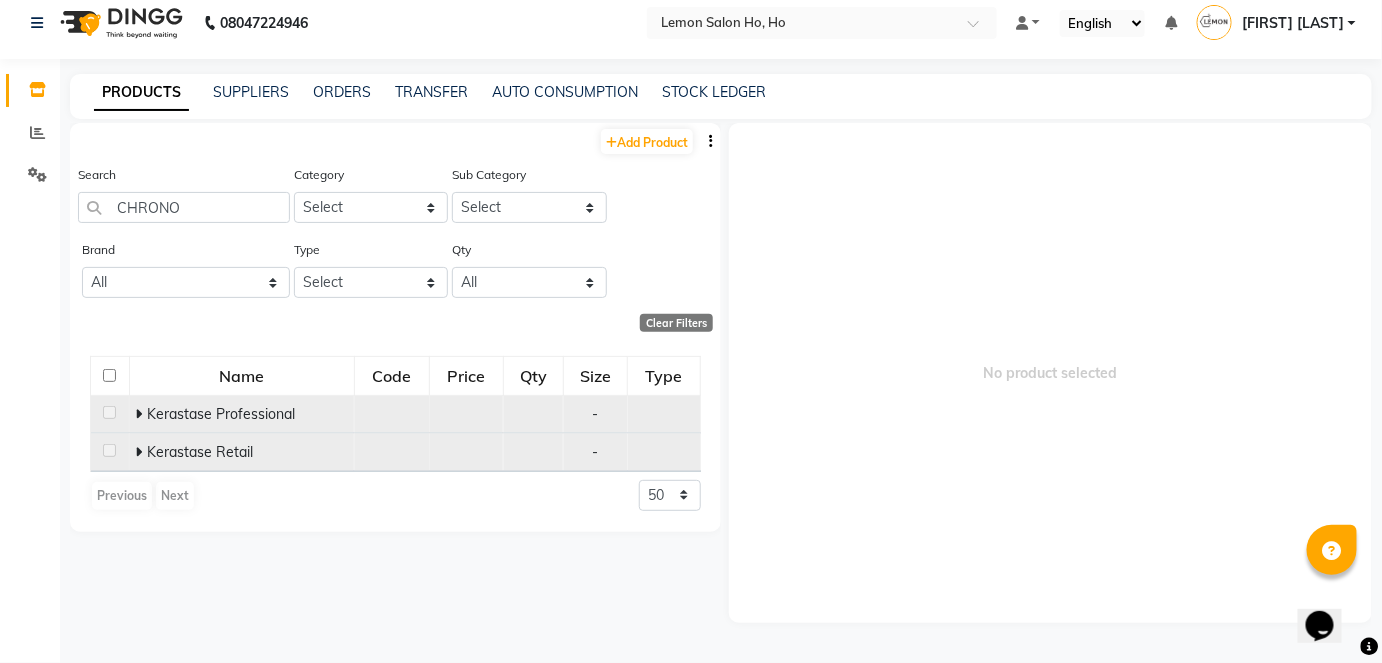 click 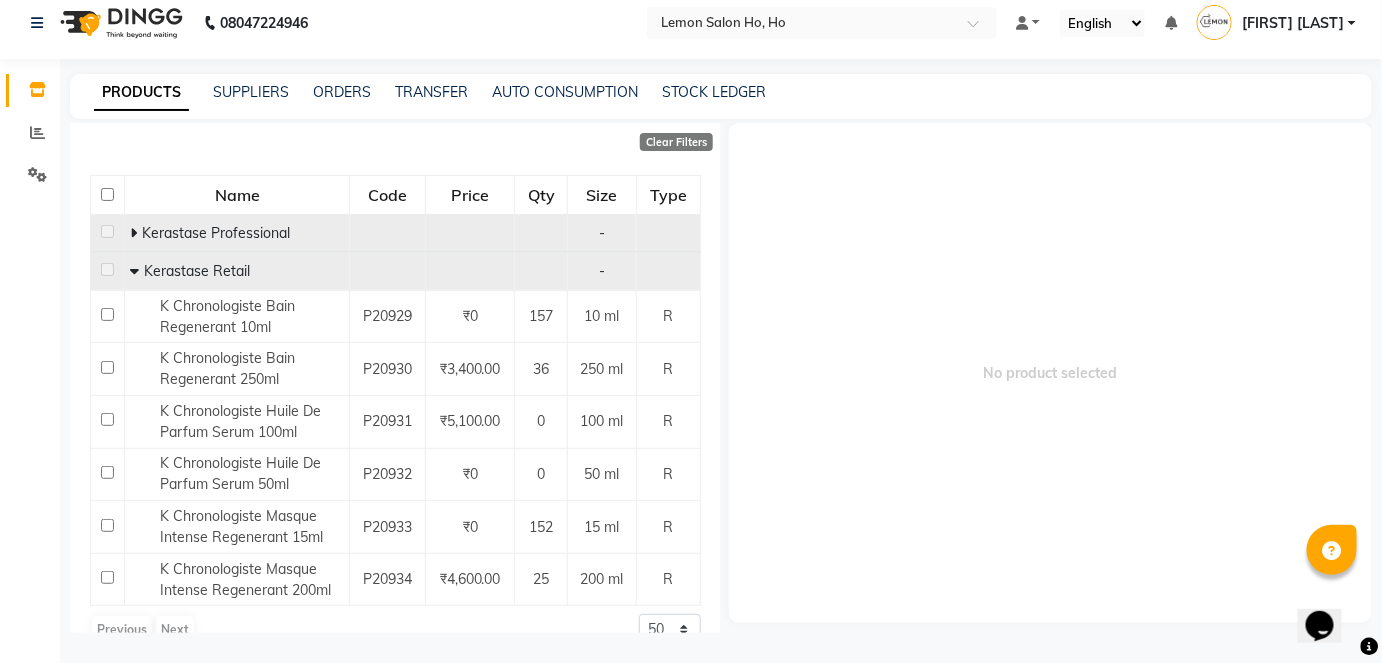 scroll, scrollTop: 212, scrollLeft: 0, axis: vertical 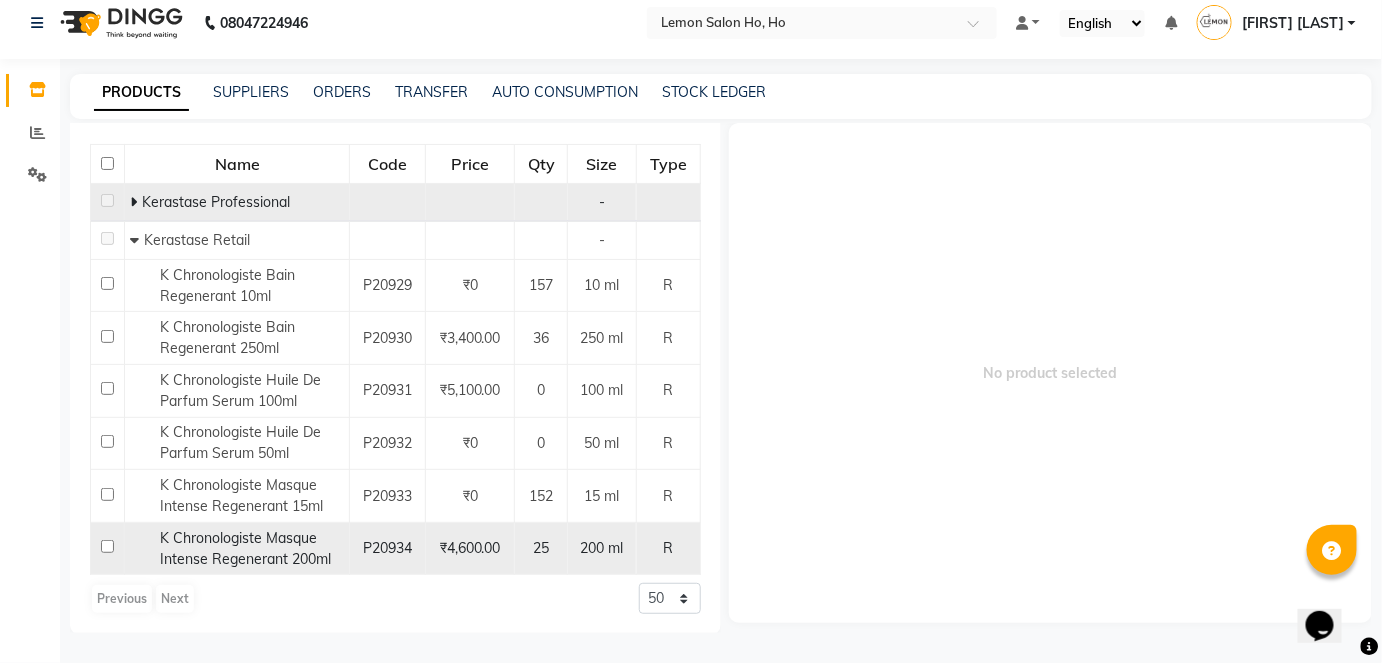 click 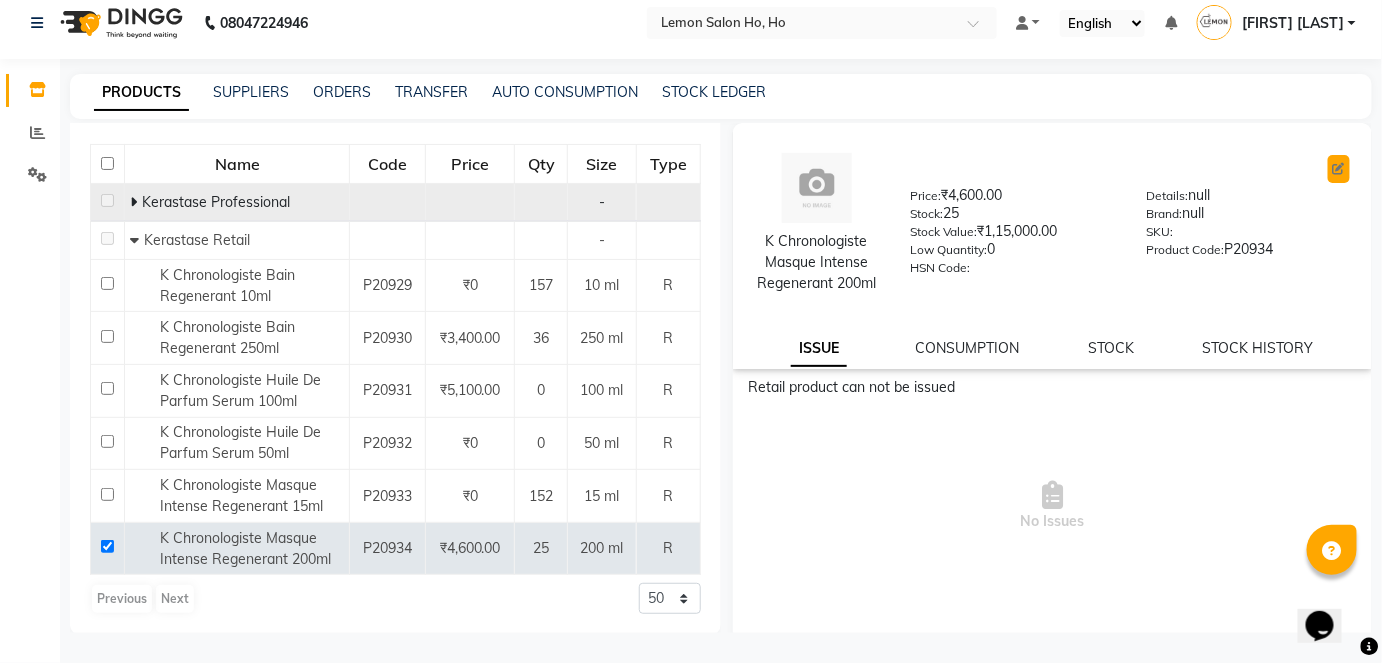 click 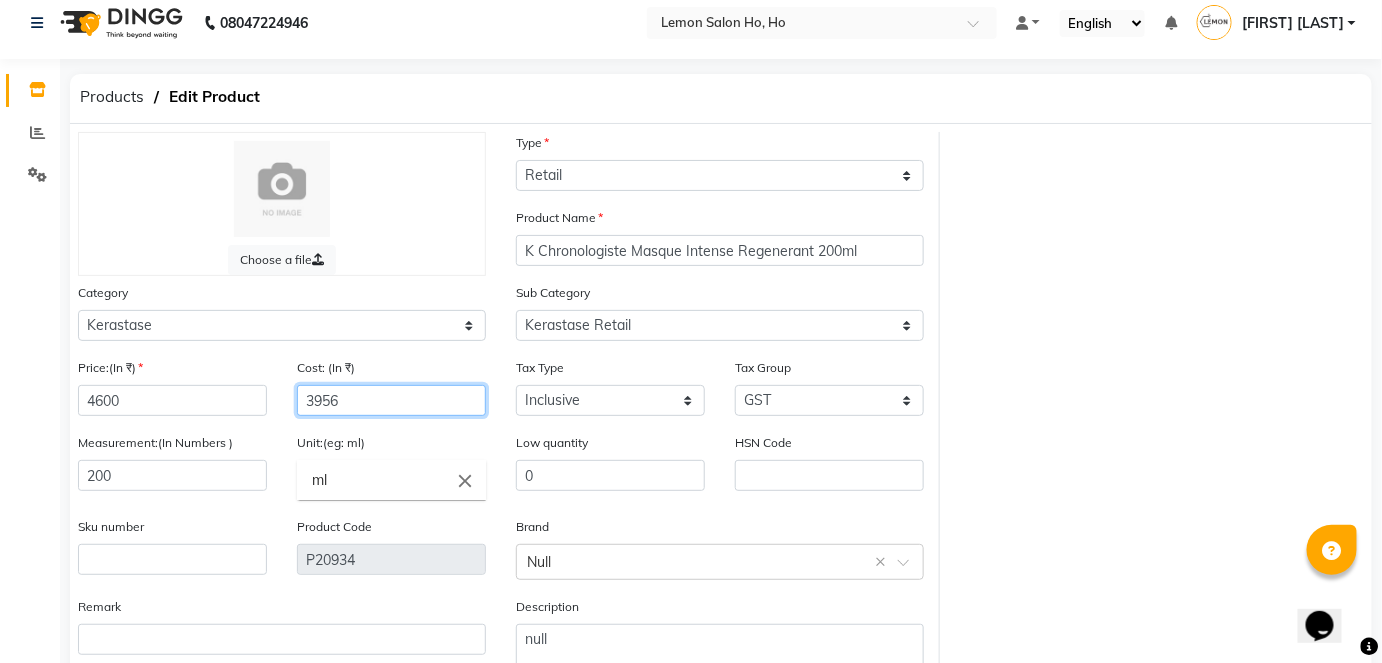 click on "3956" 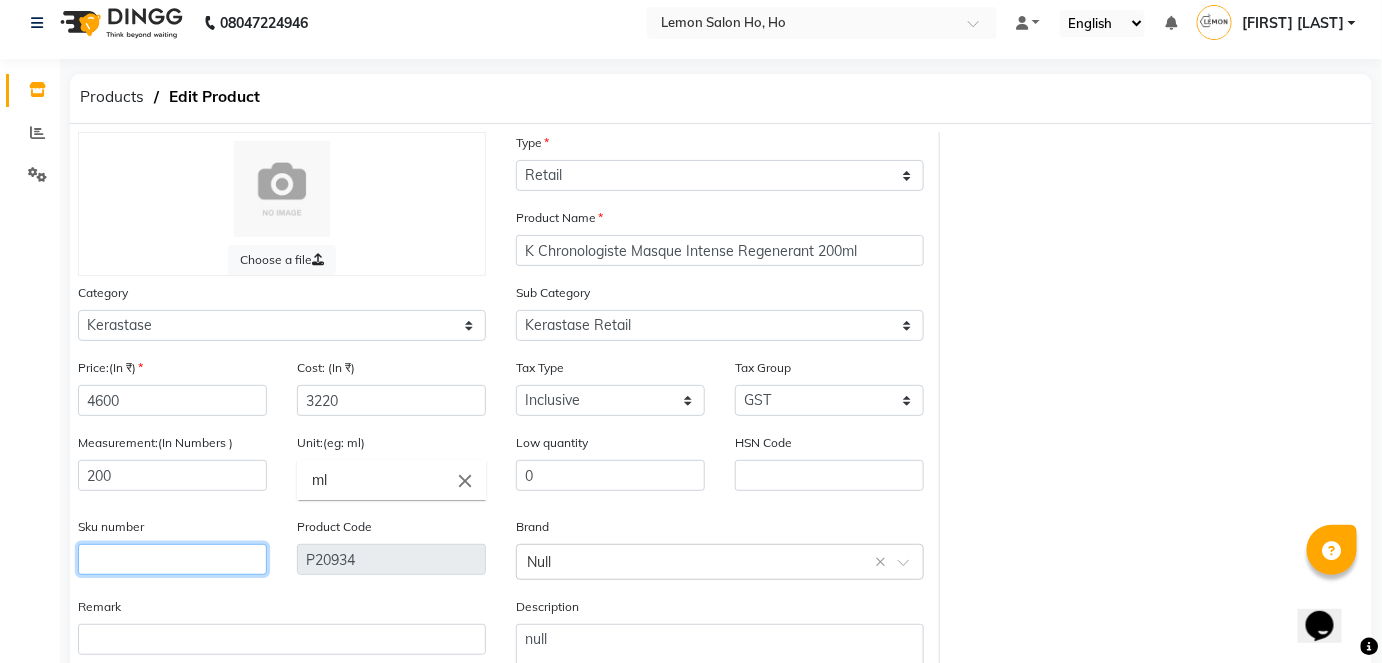 click 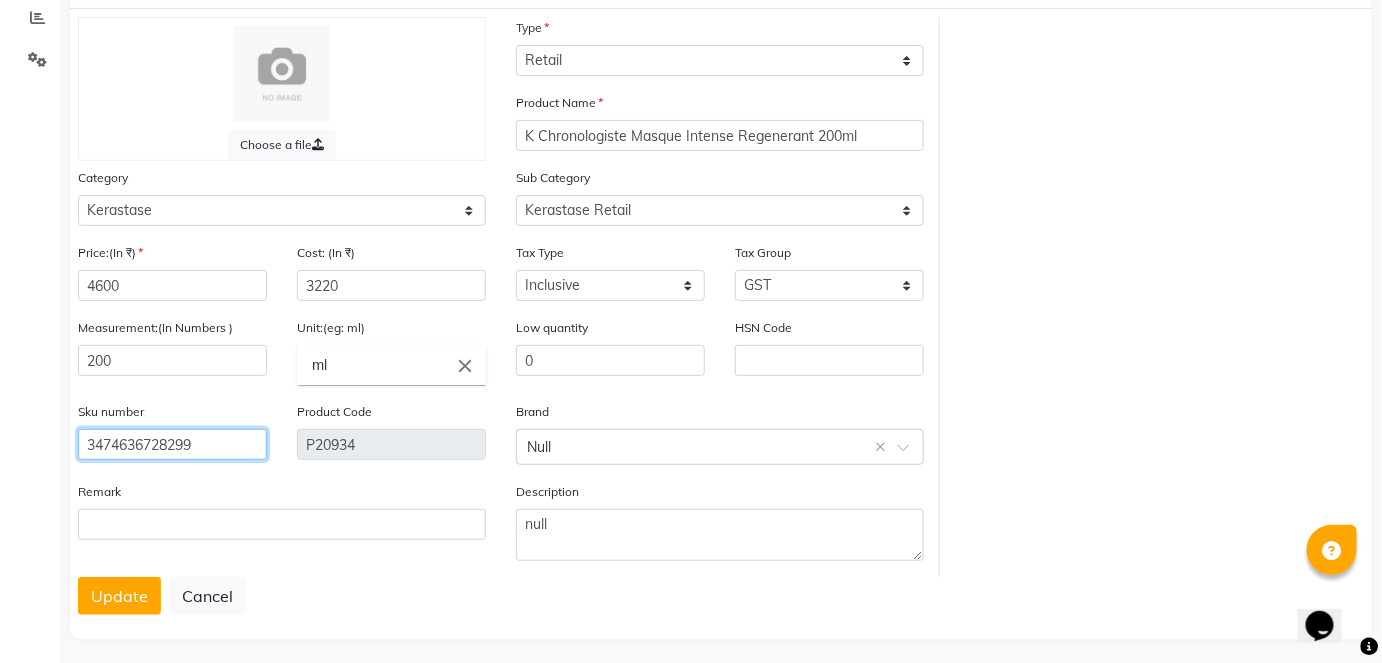 scroll, scrollTop: 138, scrollLeft: 0, axis: vertical 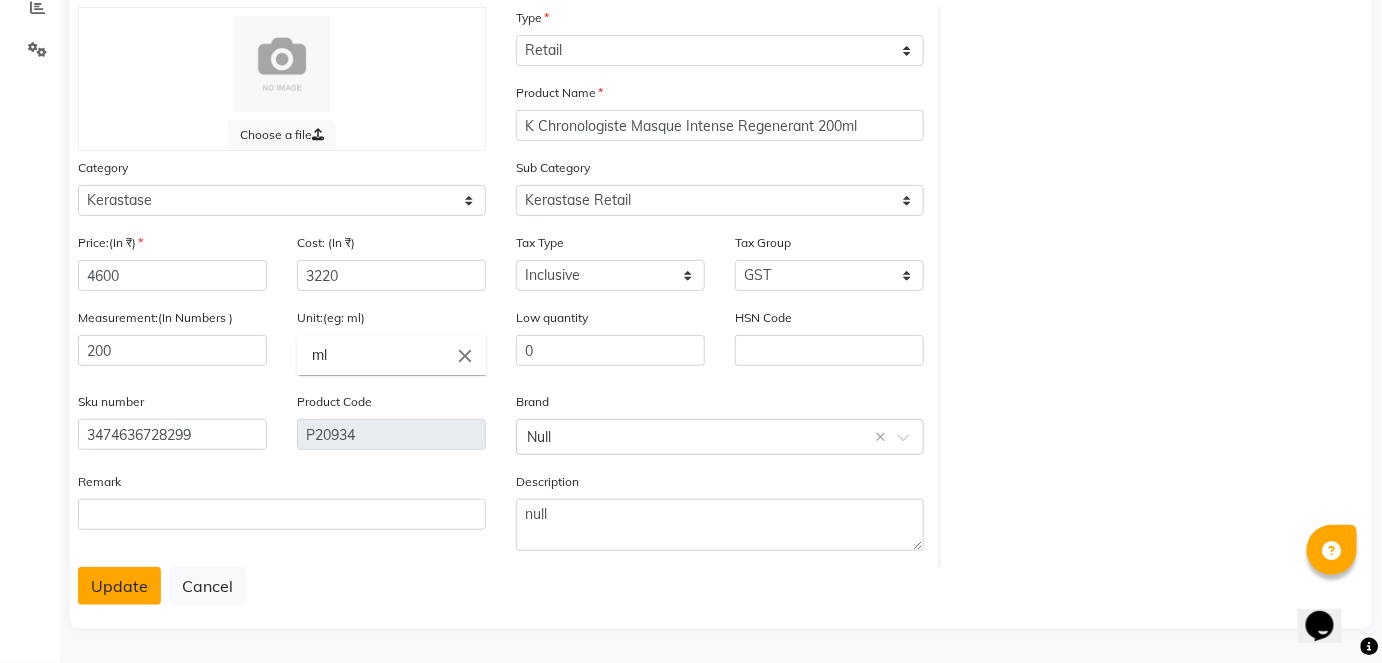 click on "Update" 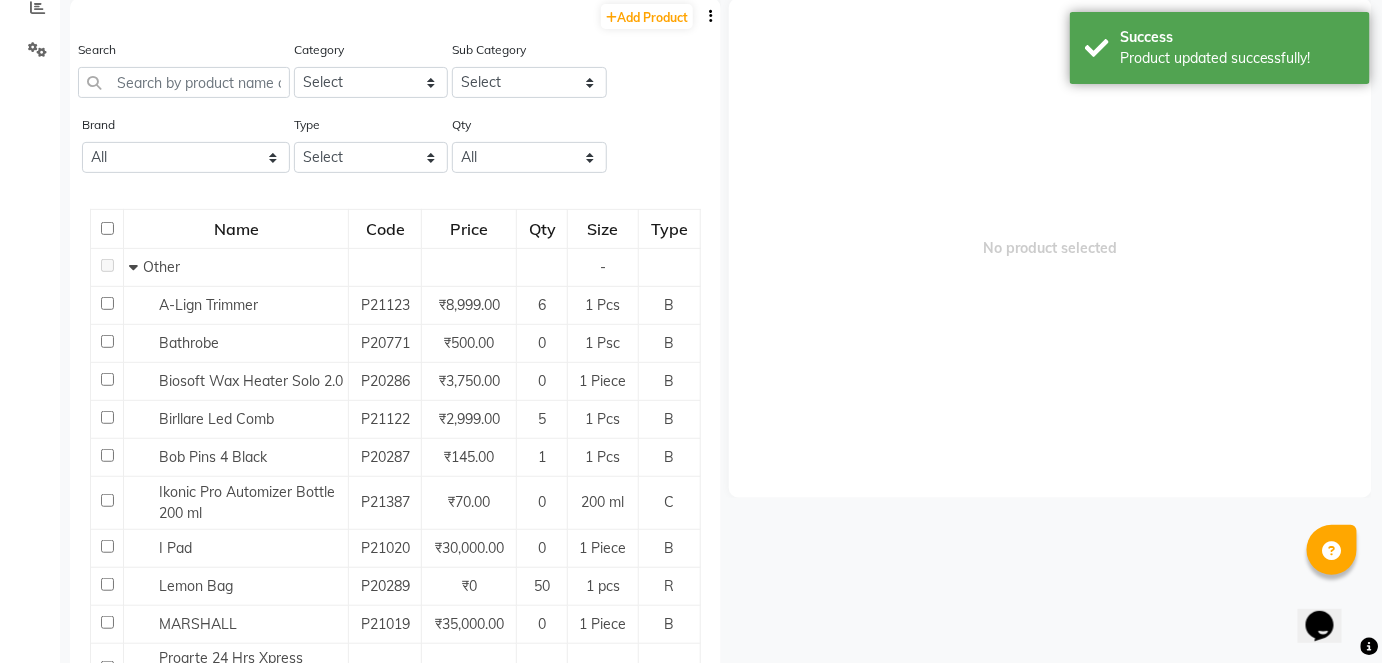 scroll, scrollTop: 13, scrollLeft: 0, axis: vertical 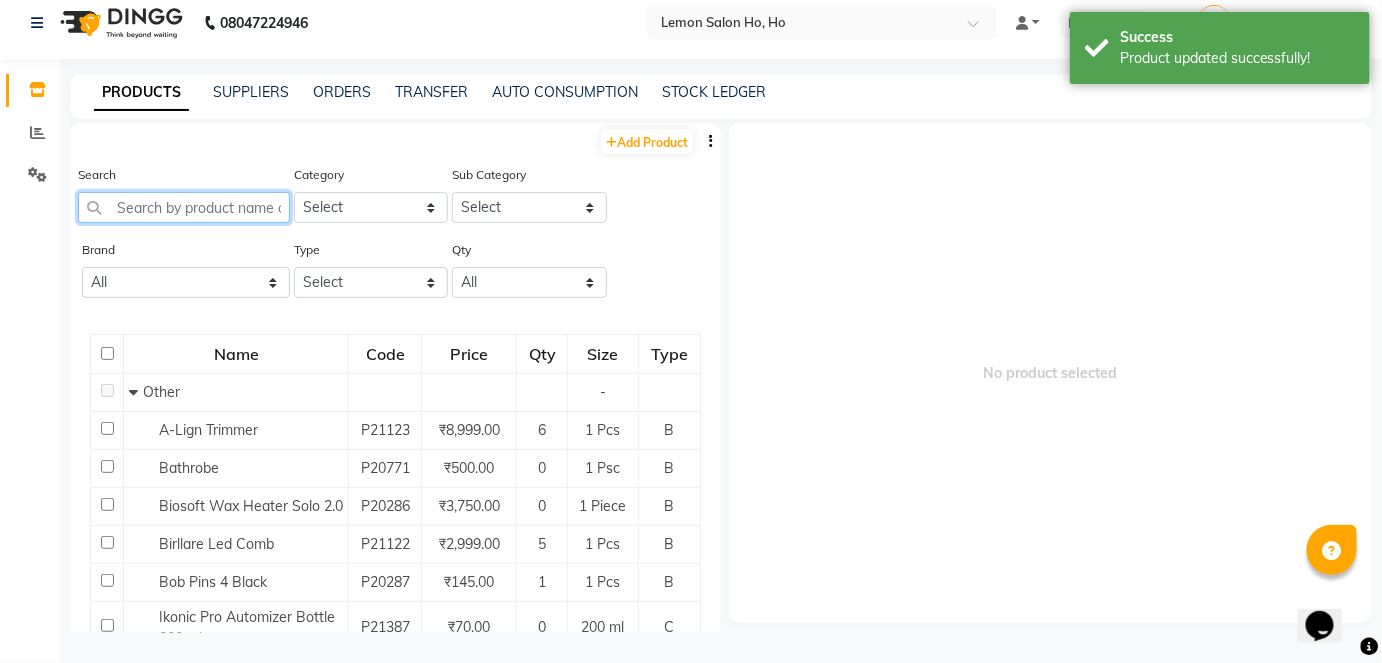 click 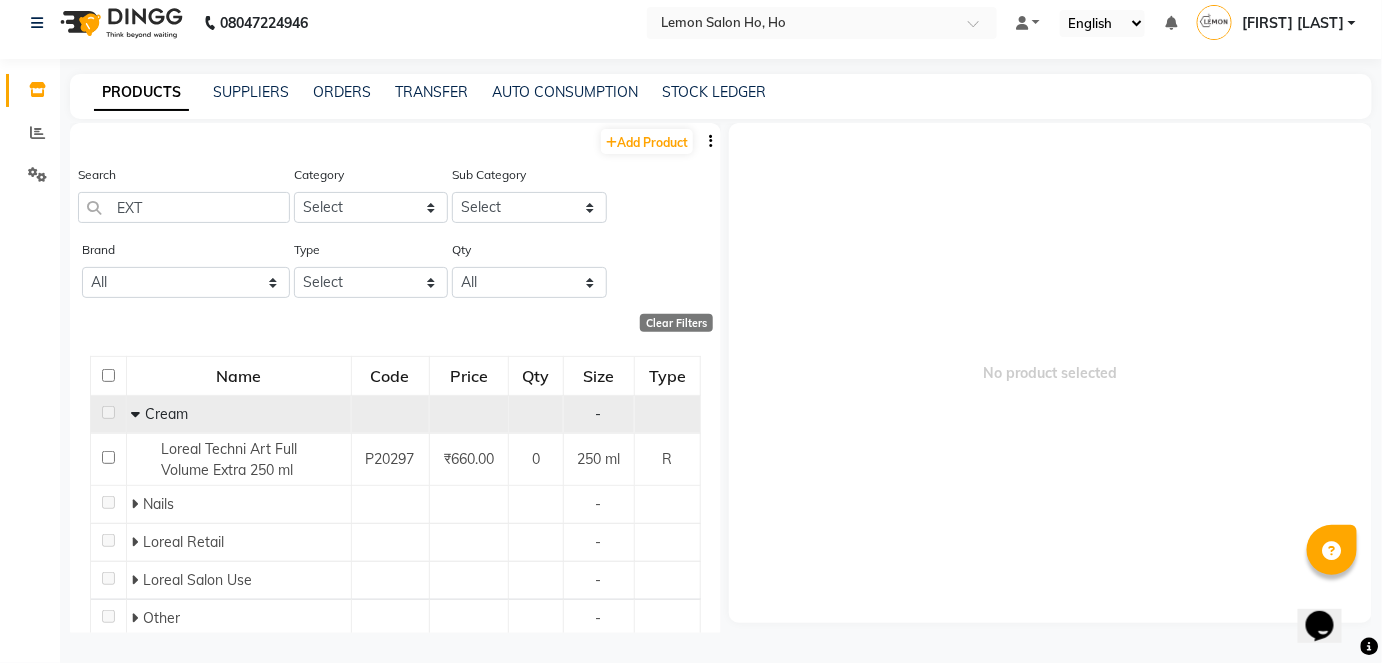 click 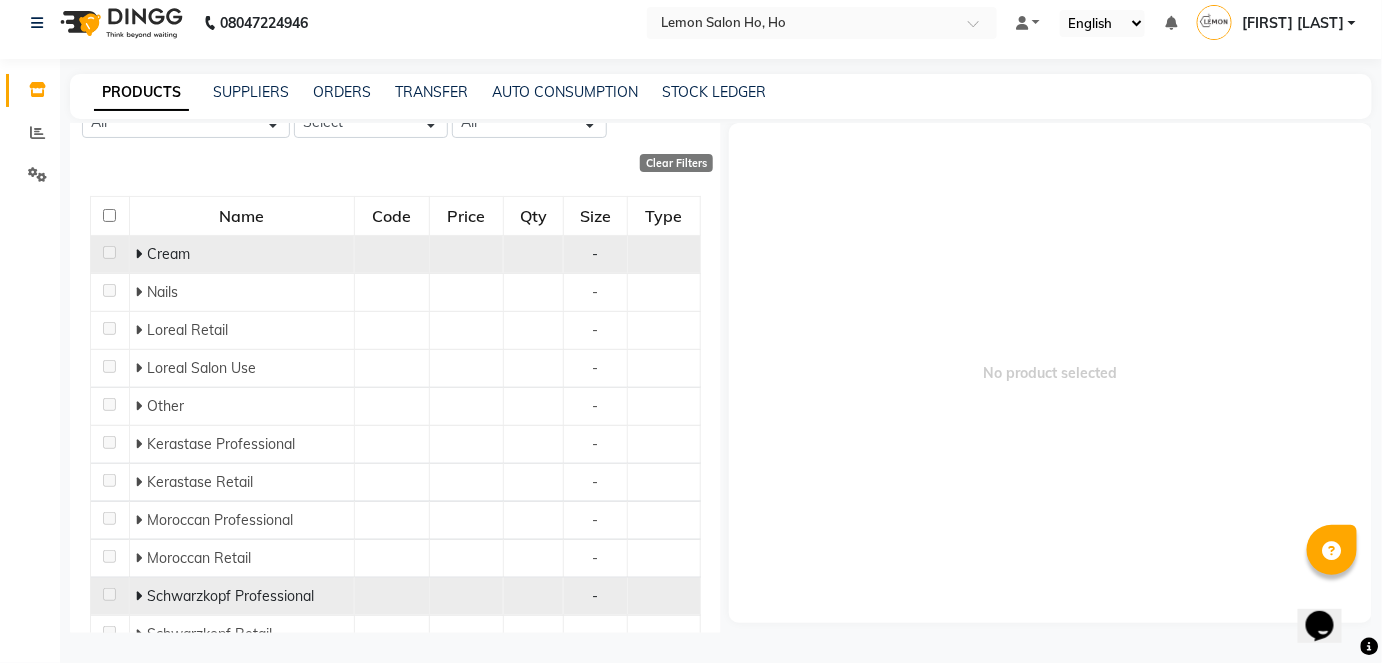 scroll, scrollTop: 181, scrollLeft: 0, axis: vertical 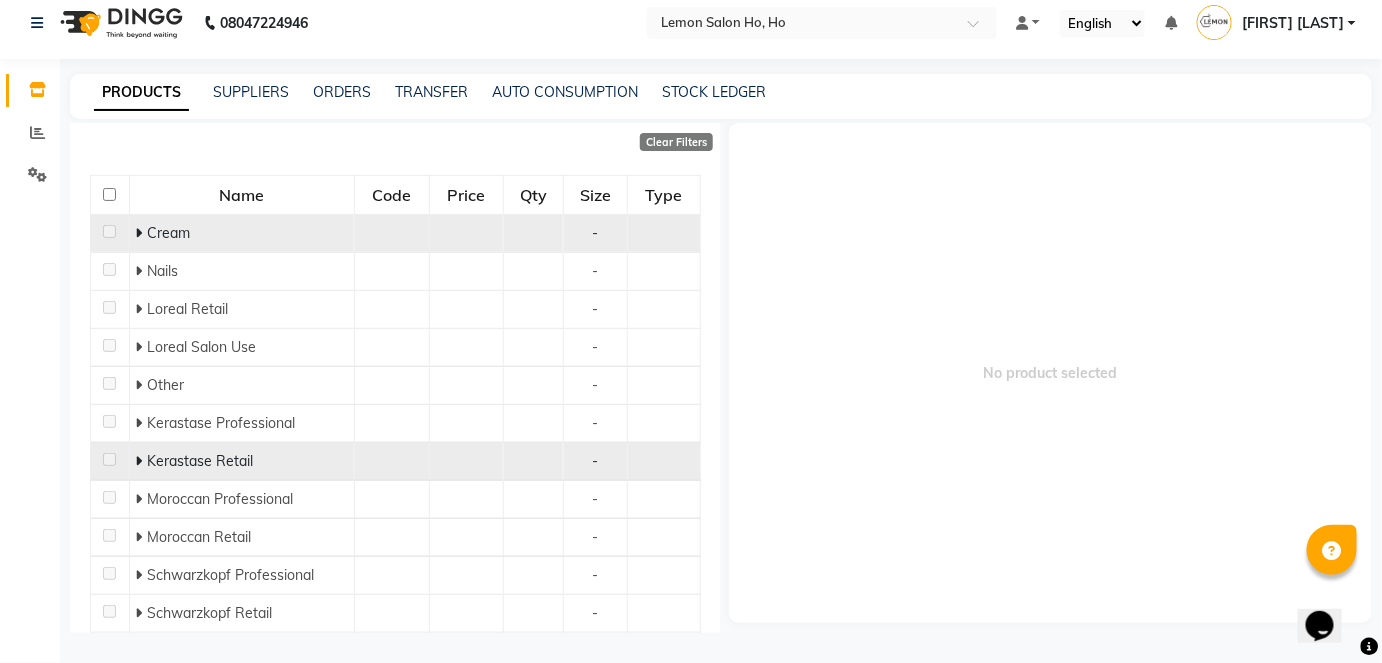 click 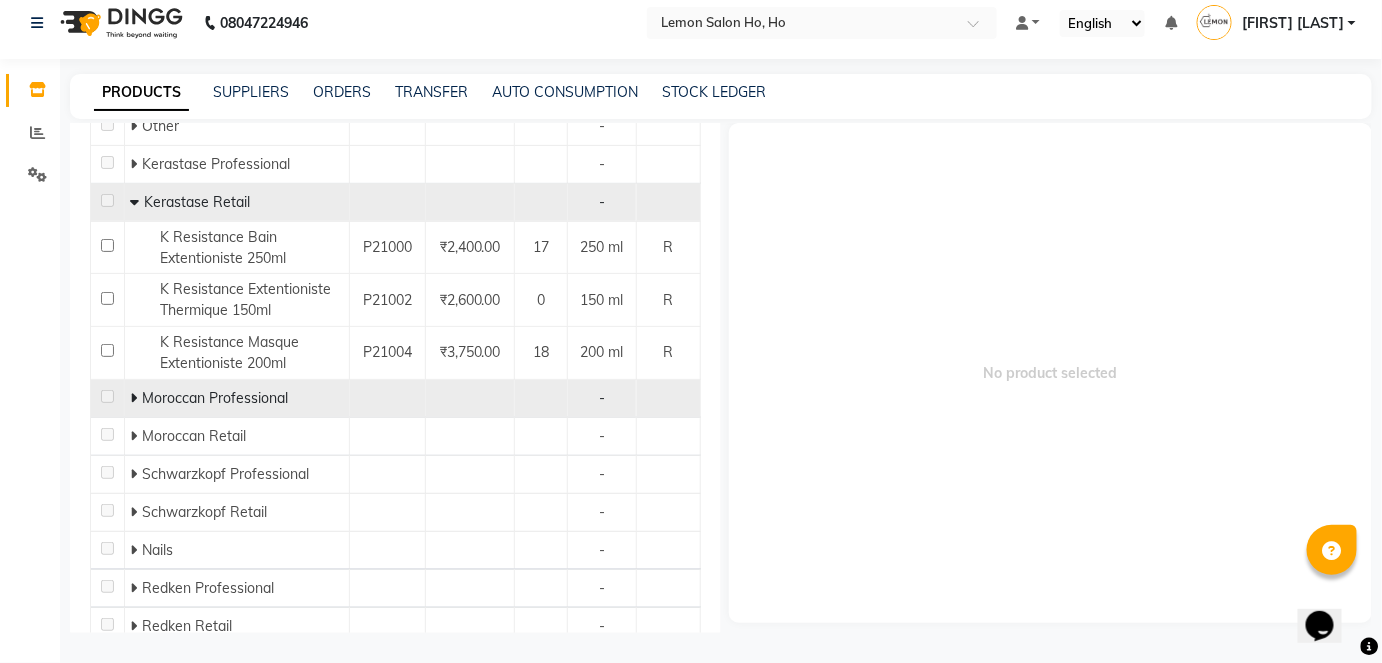 scroll, scrollTop: 454, scrollLeft: 0, axis: vertical 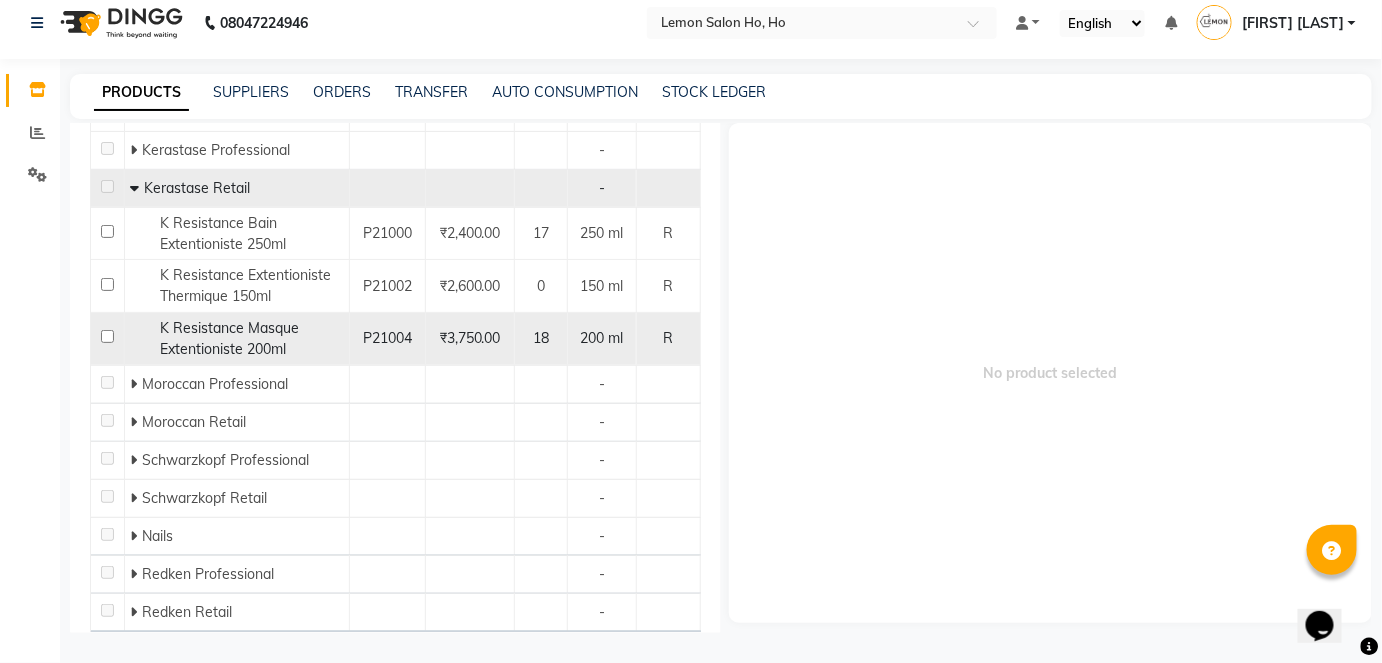 click 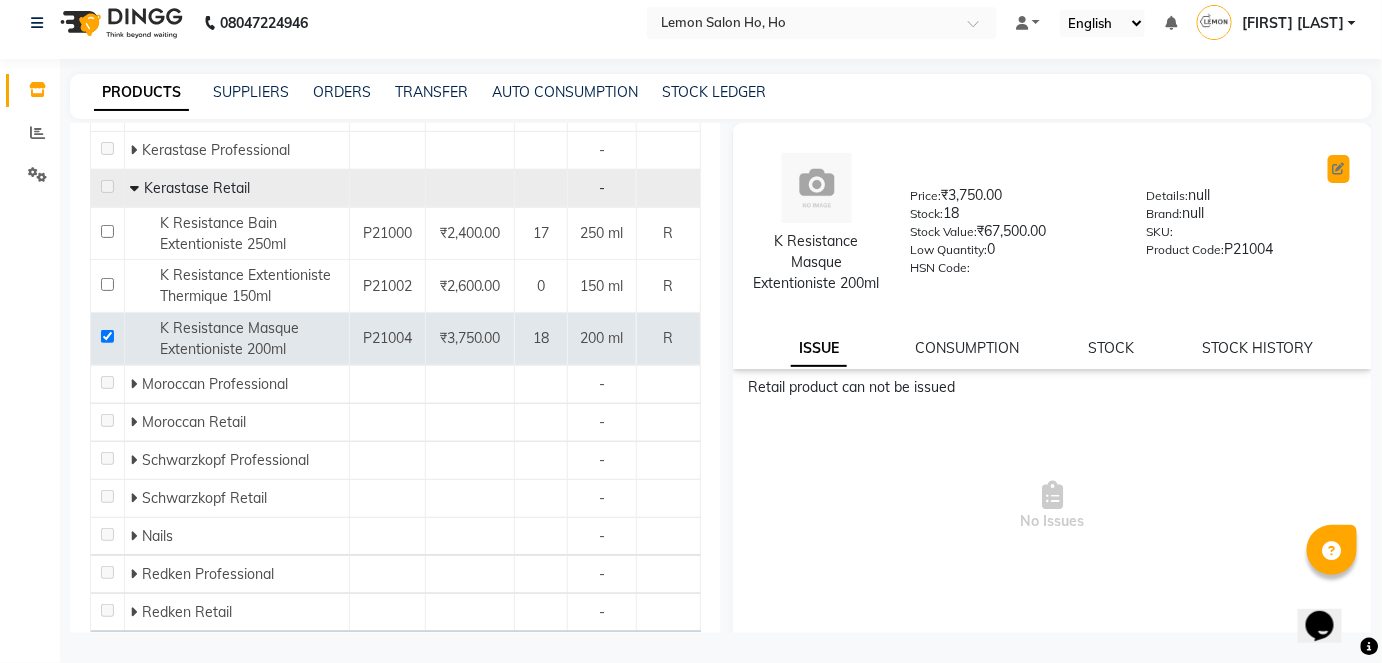 click 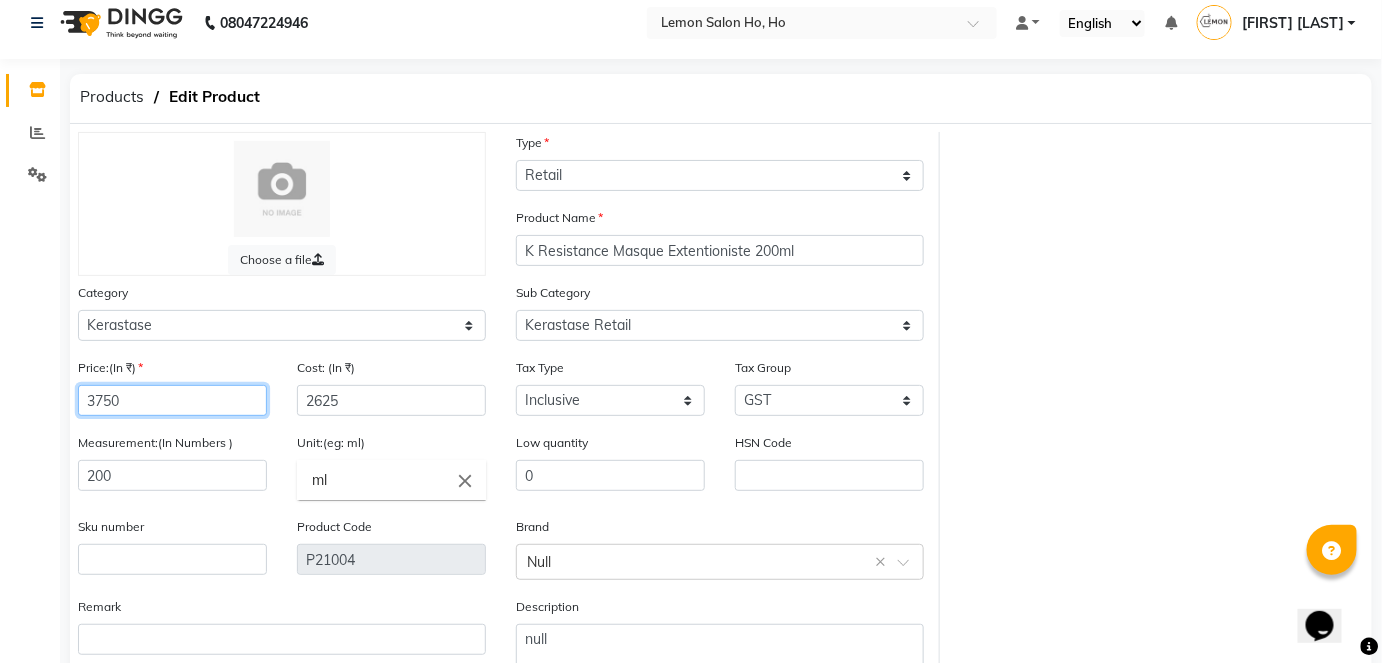 click on "3750" 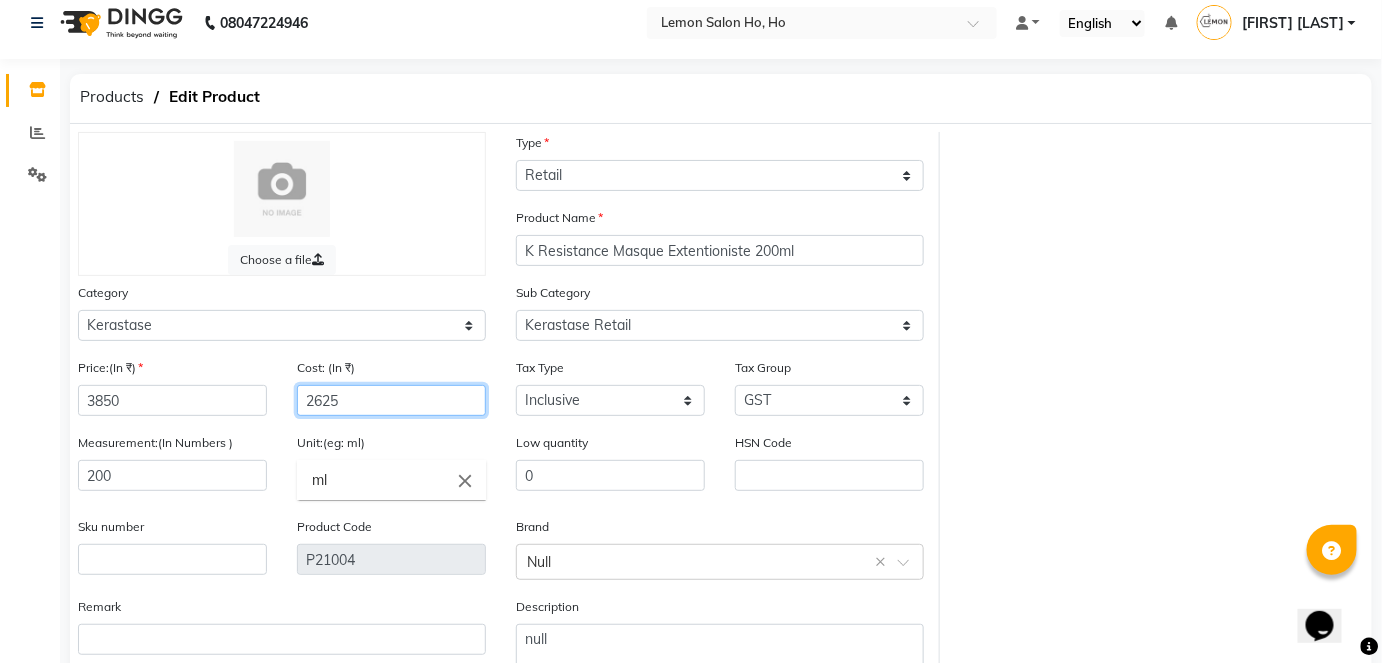 click on "2625" 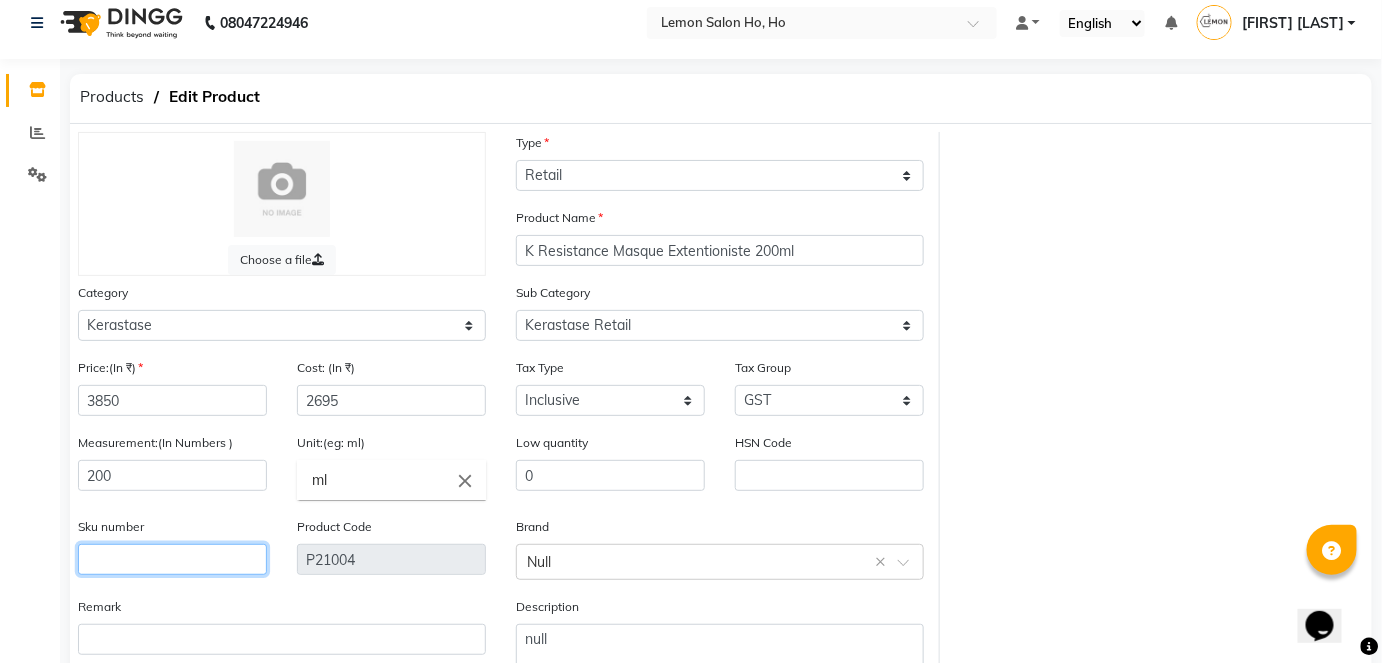 click 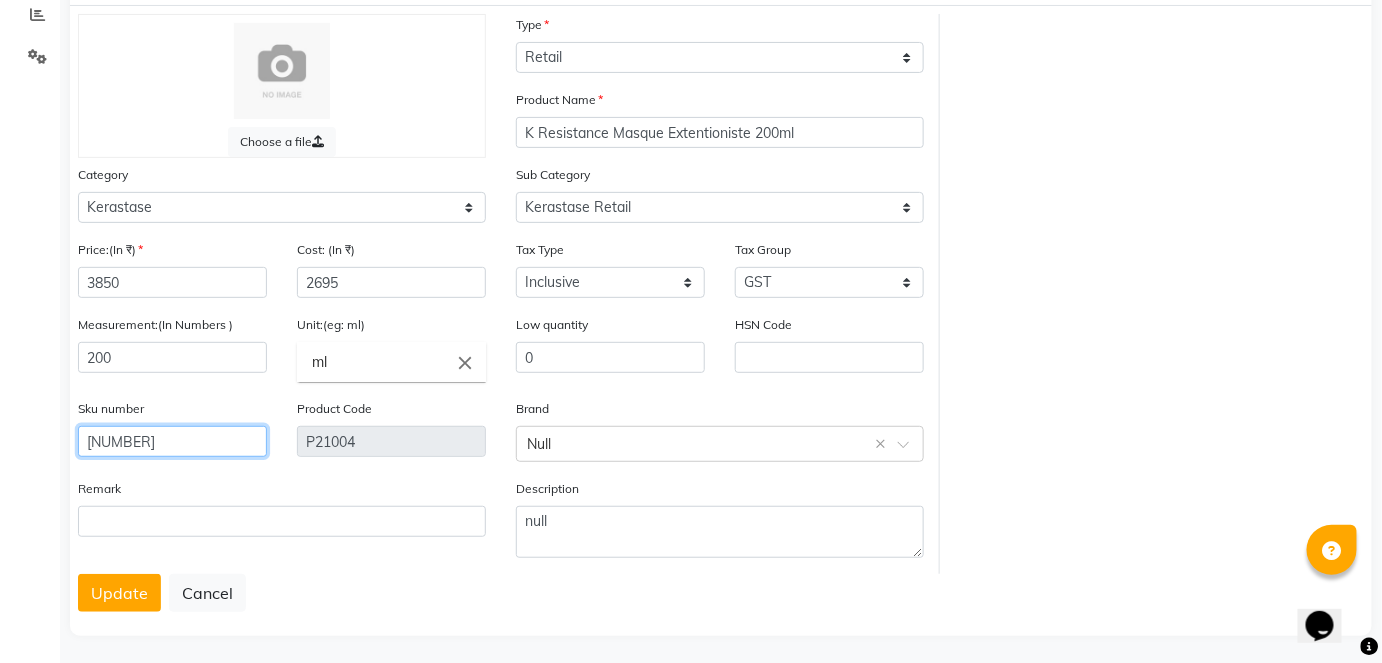 scroll, scrollTop: 138, scrollLeft: 0, axis: vertical 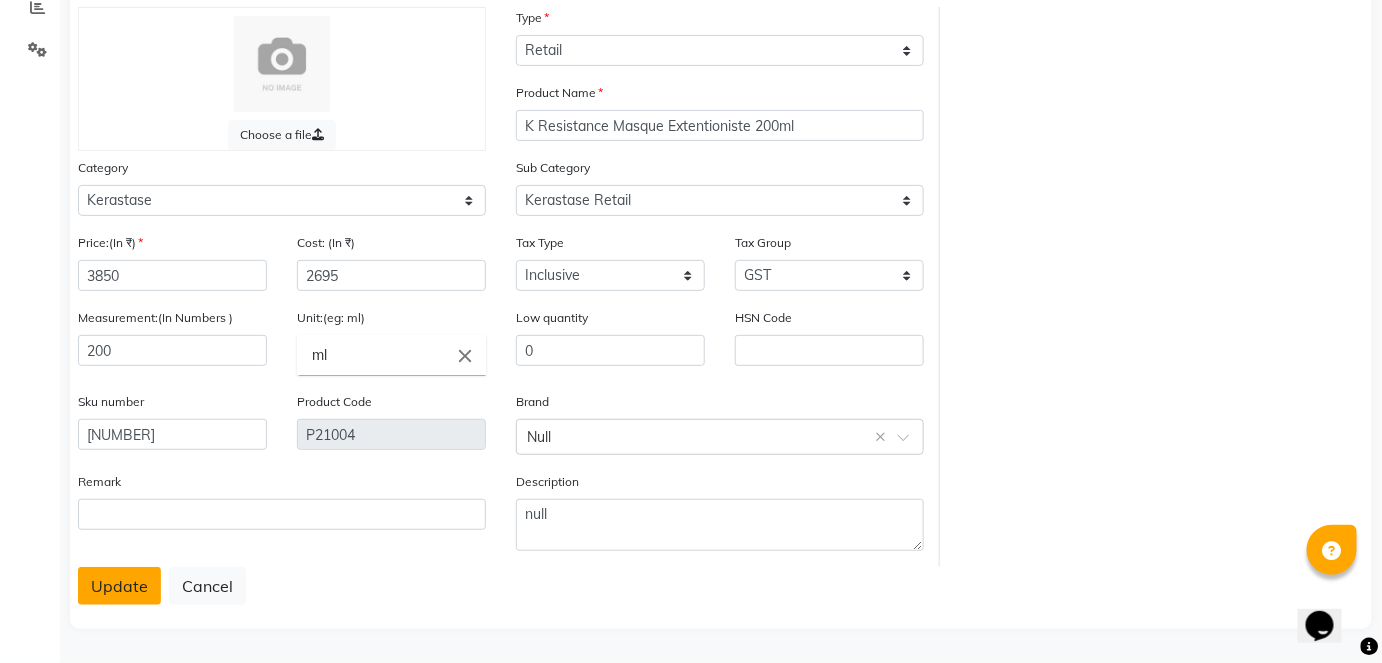 click on "Update" 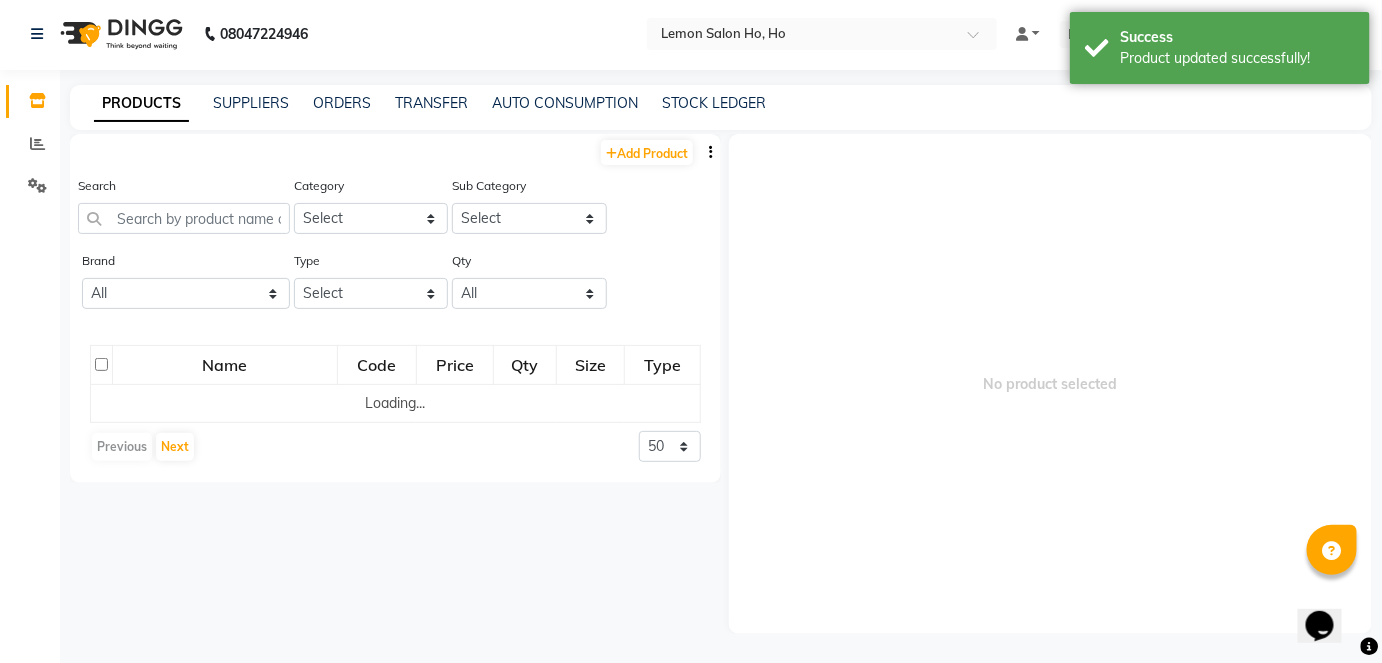 scroll, scrollTop: 13, scrollLeft: 0, axis: vertical 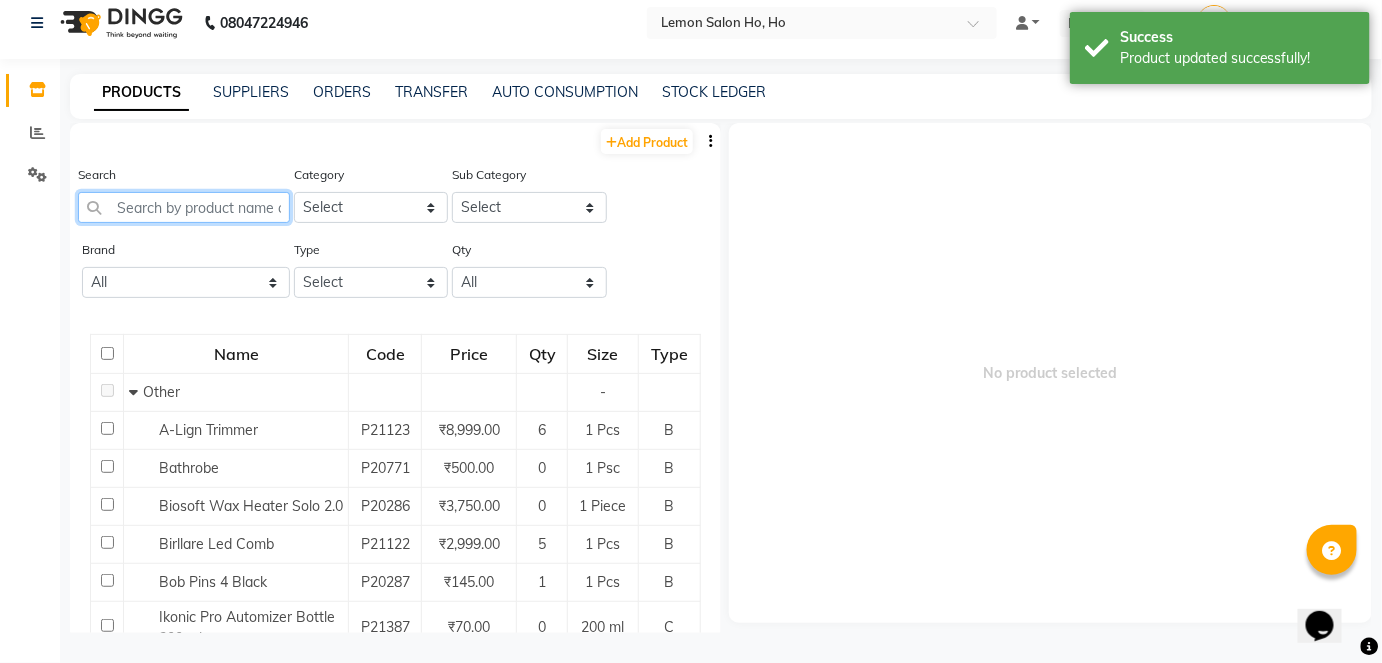 click 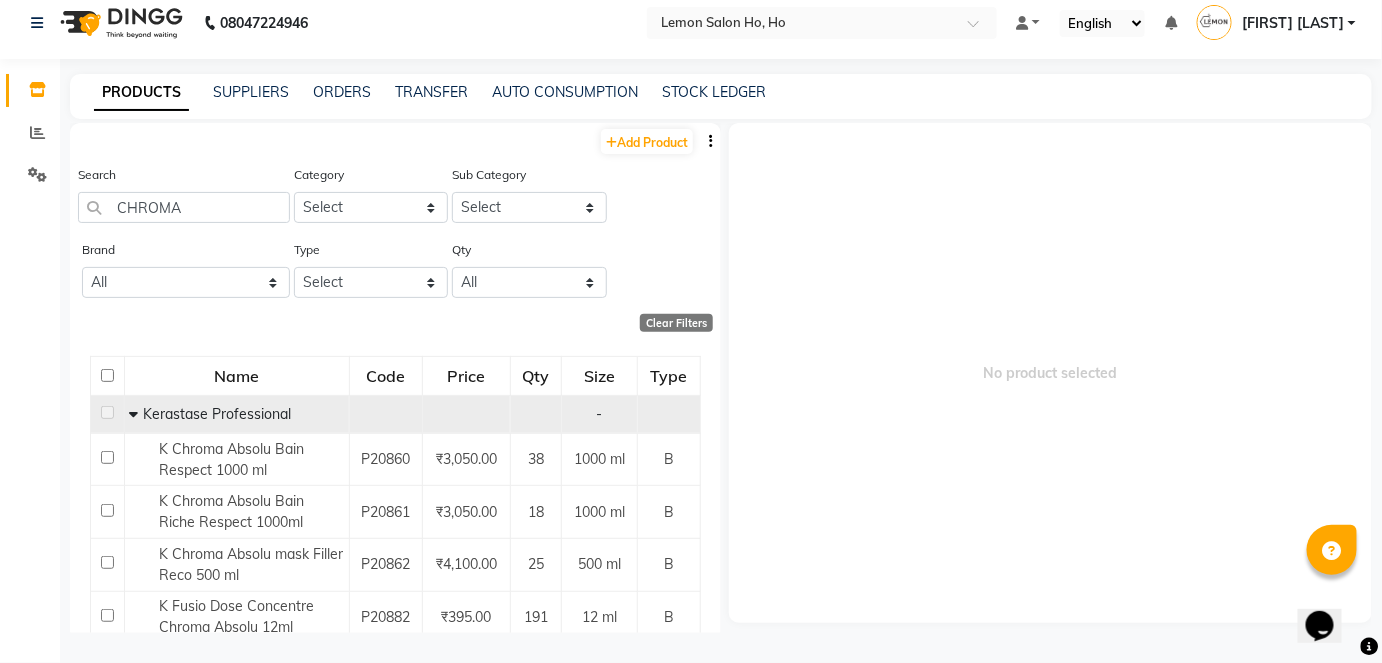 click 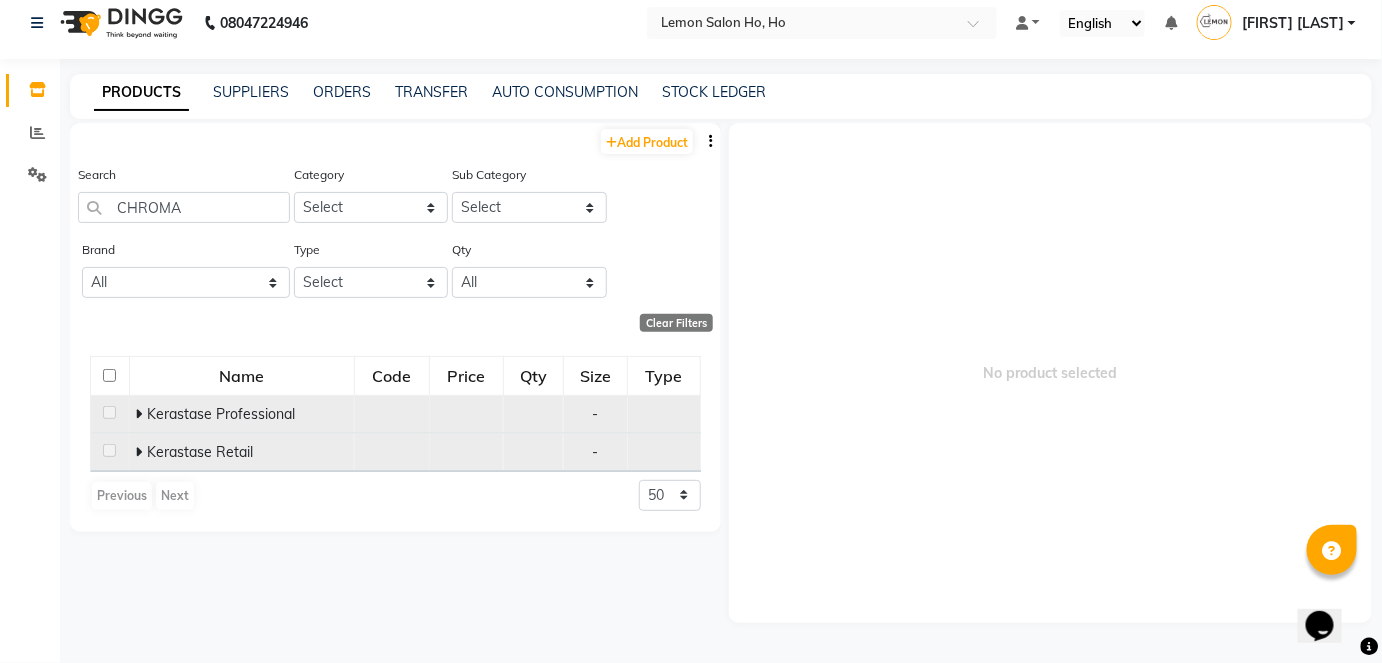 click 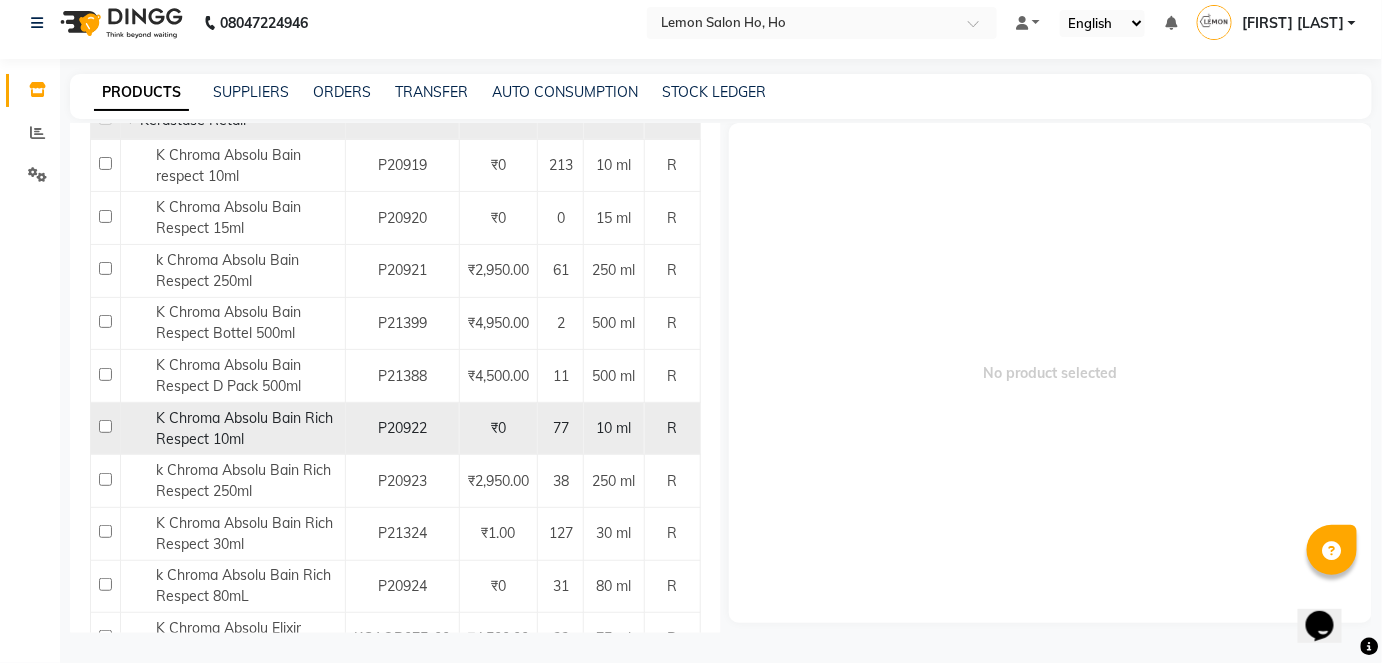 scroll, scrollTop: 363, scrollLeft: 0, axis: vertical 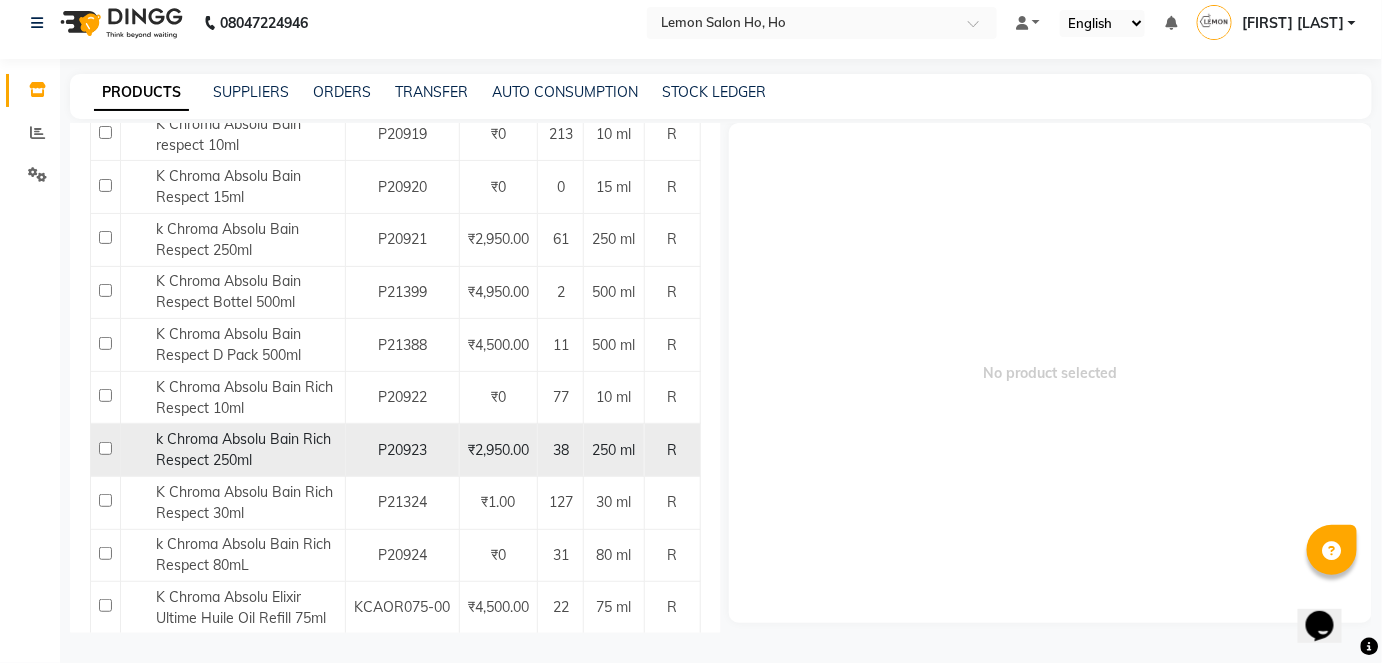 click 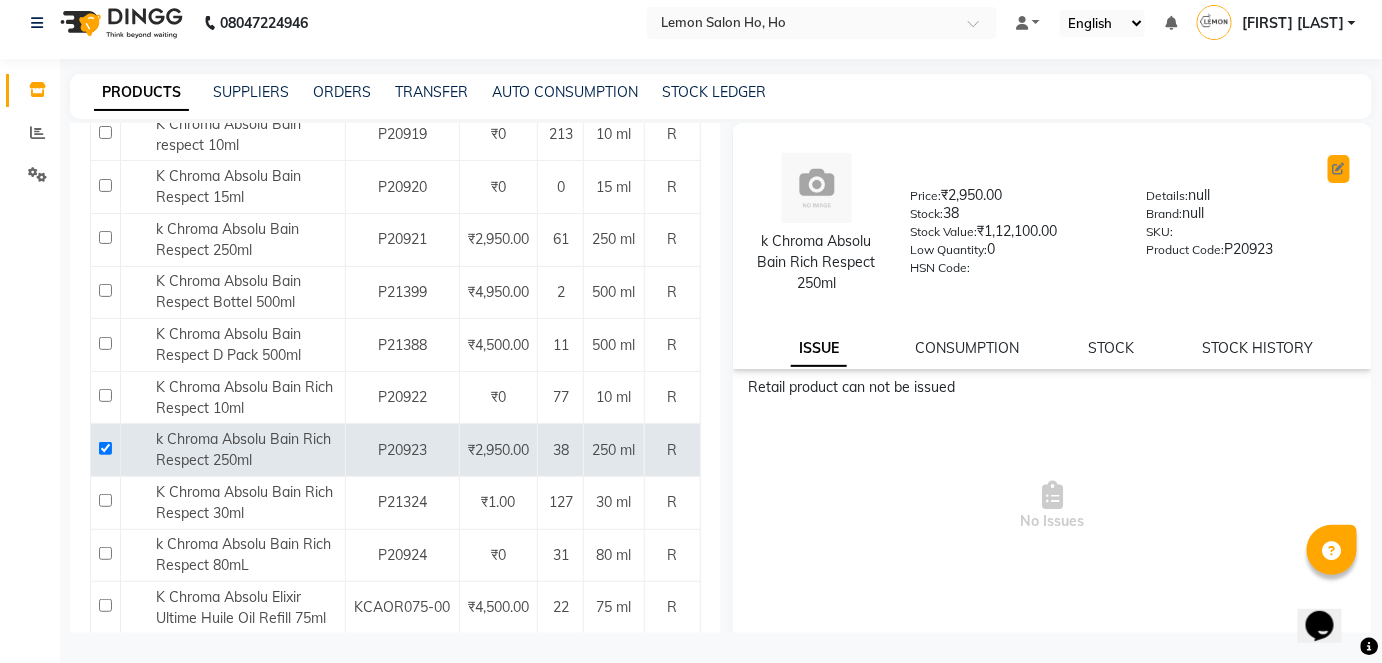 click 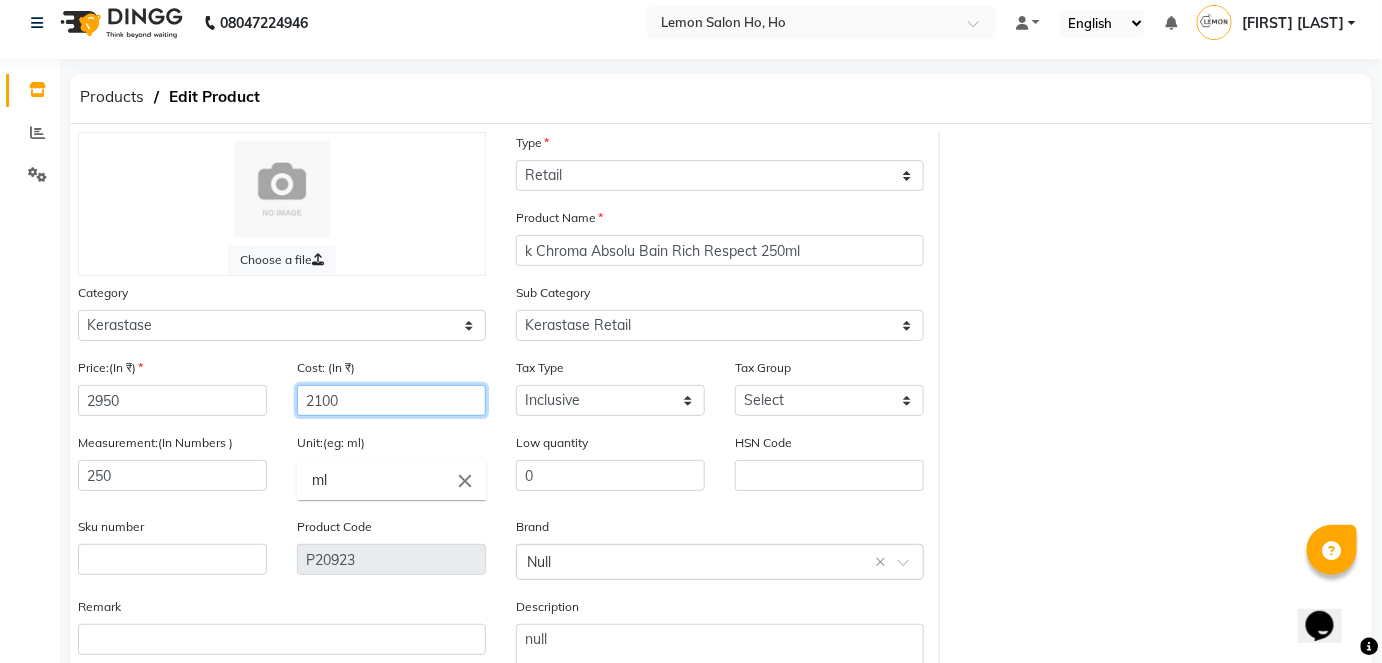 click on "2100" 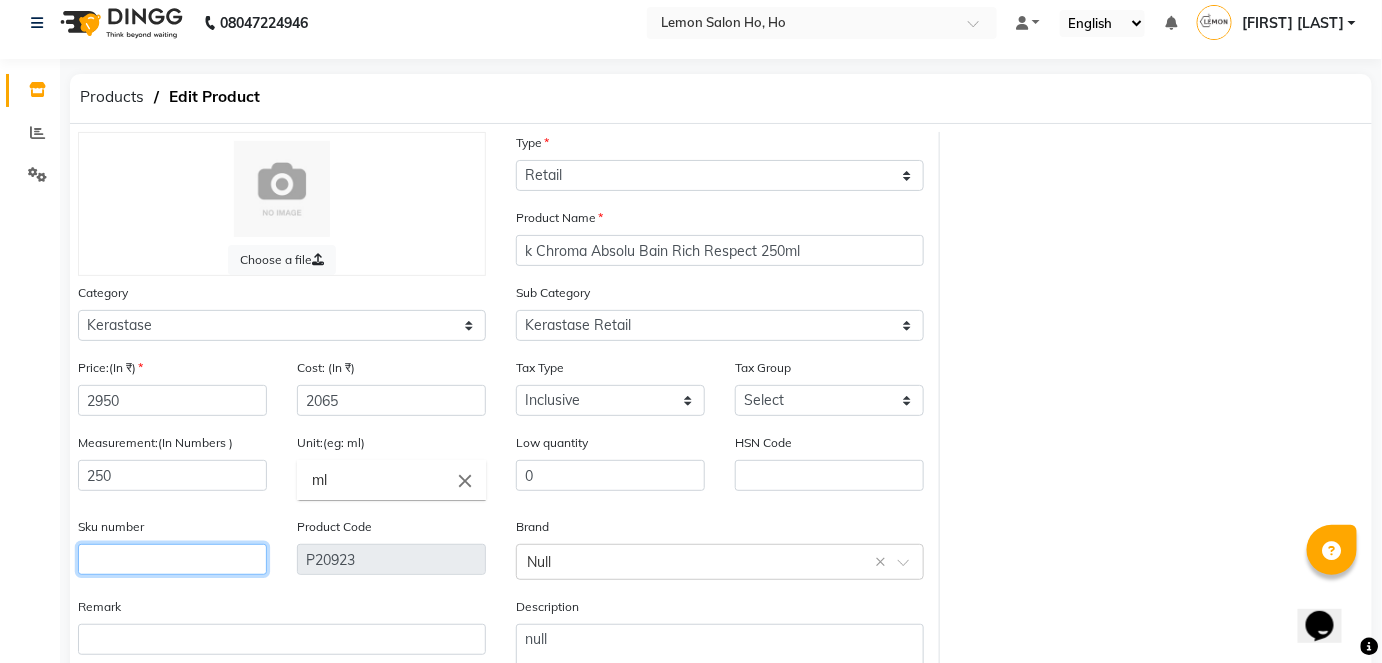 click 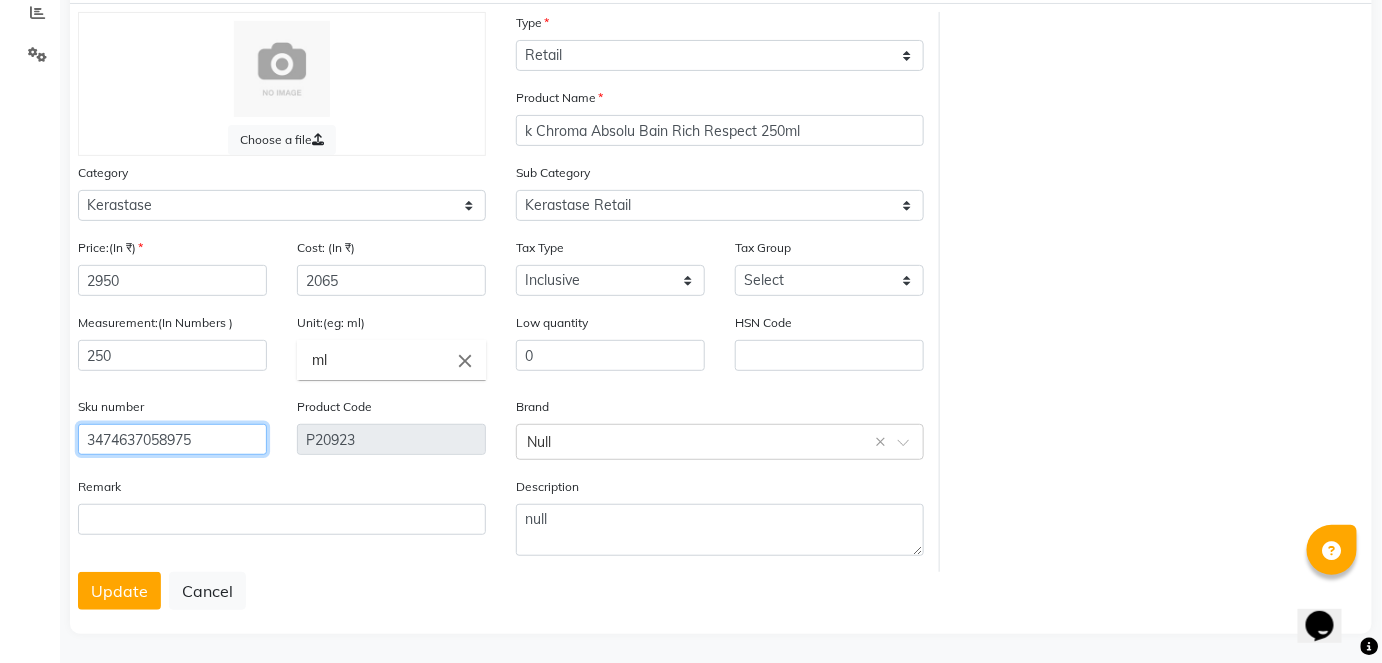 scroll, scrollTop: 138, scrollLeft: 0, axis: vertical 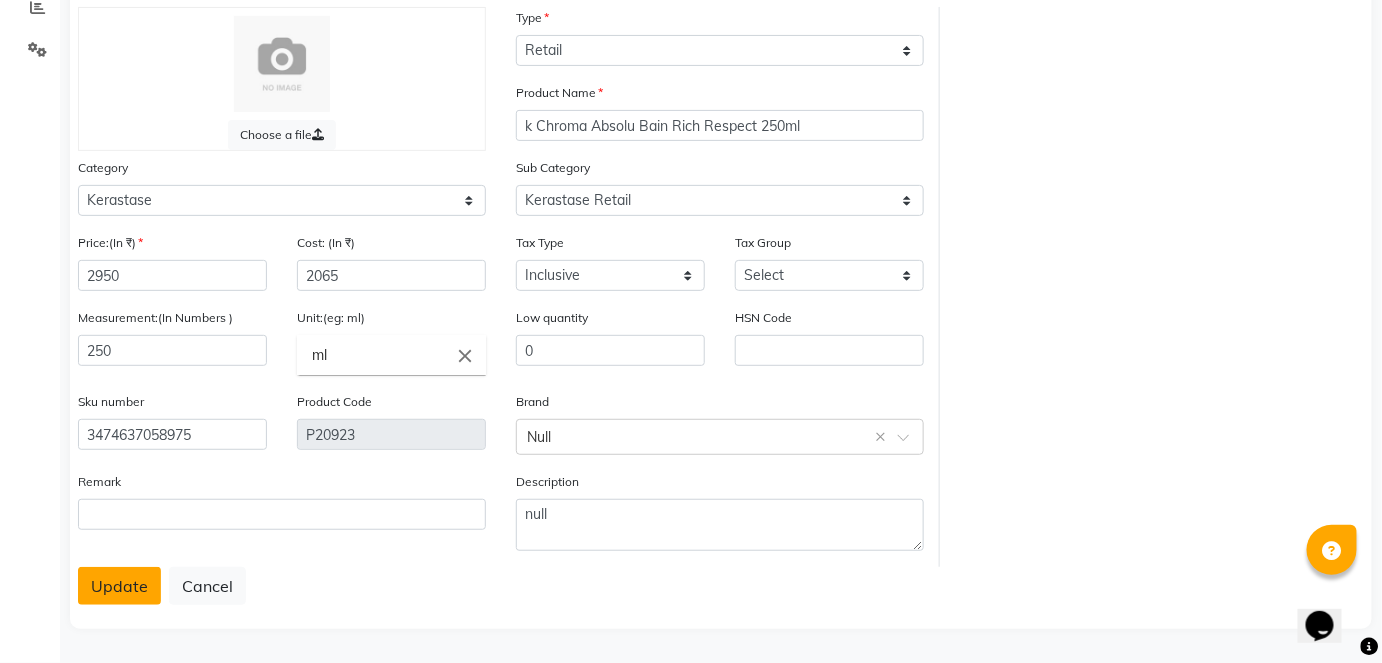 click on "Update" 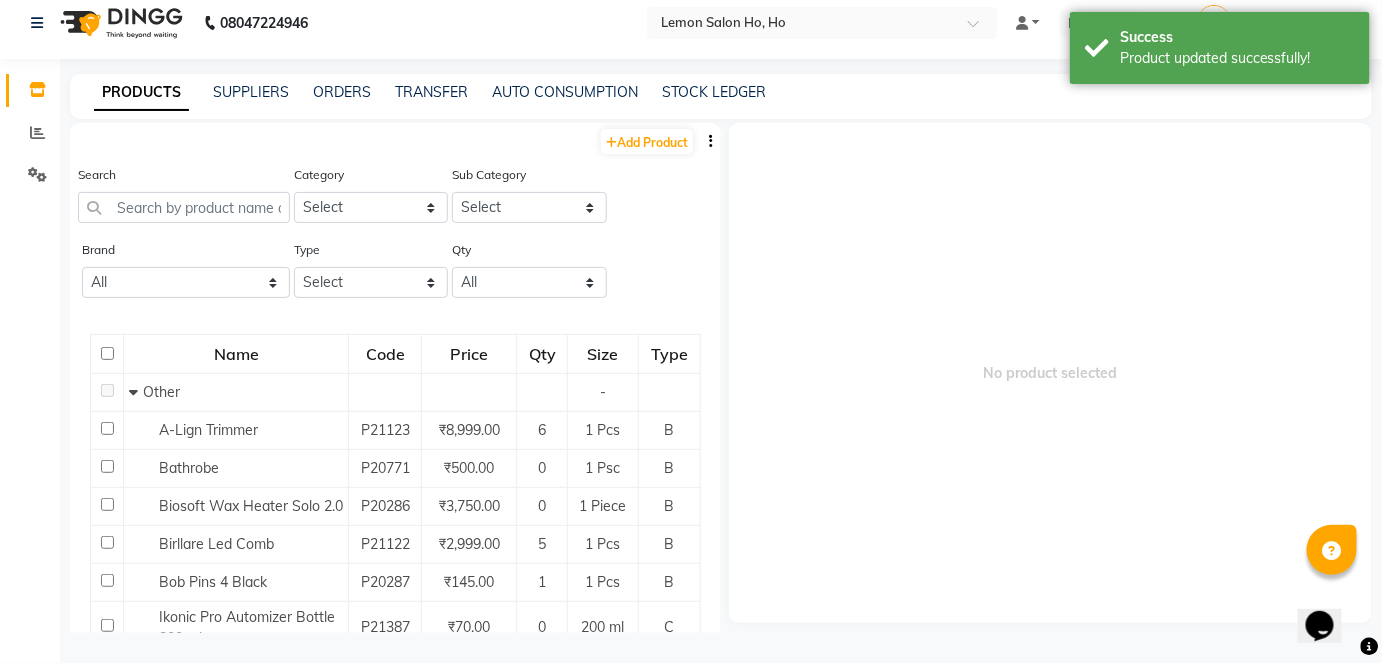 scroll, scrollTop: 13, scrollLeft: 0, axis: vertical 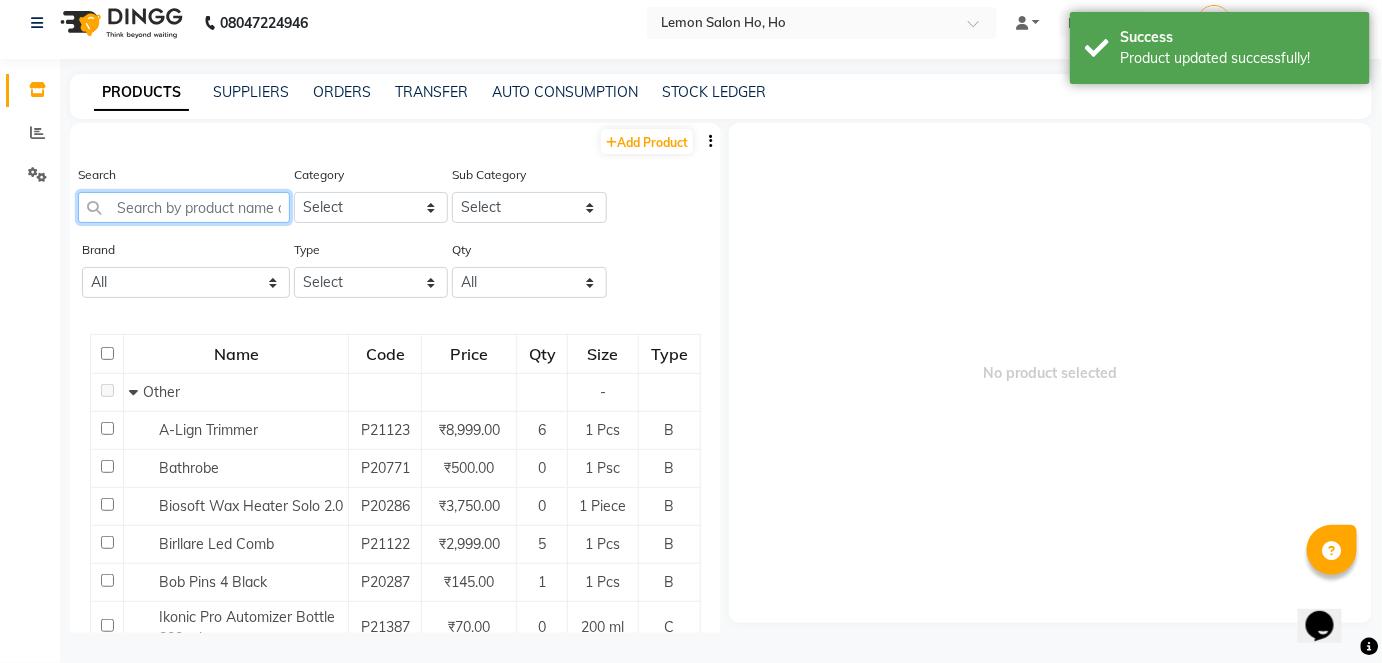 click 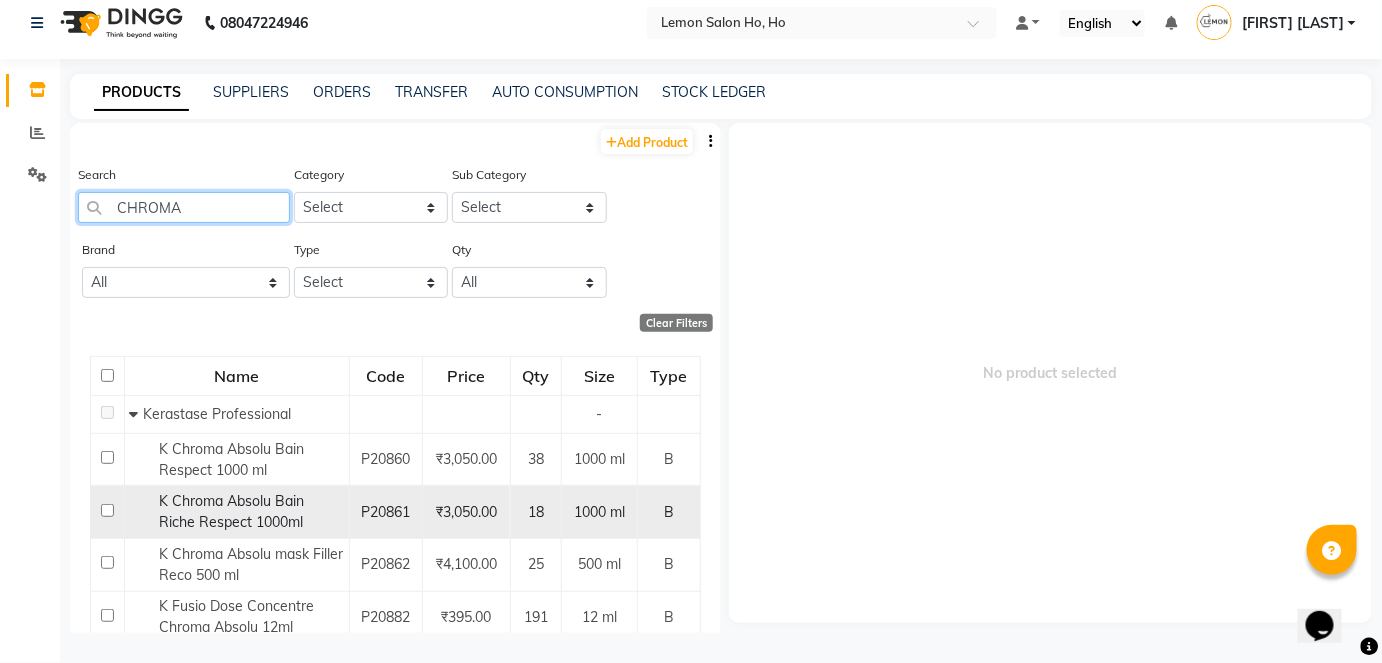scroll, scrollTop: 90, scrollLeft: 0, axis: vertical 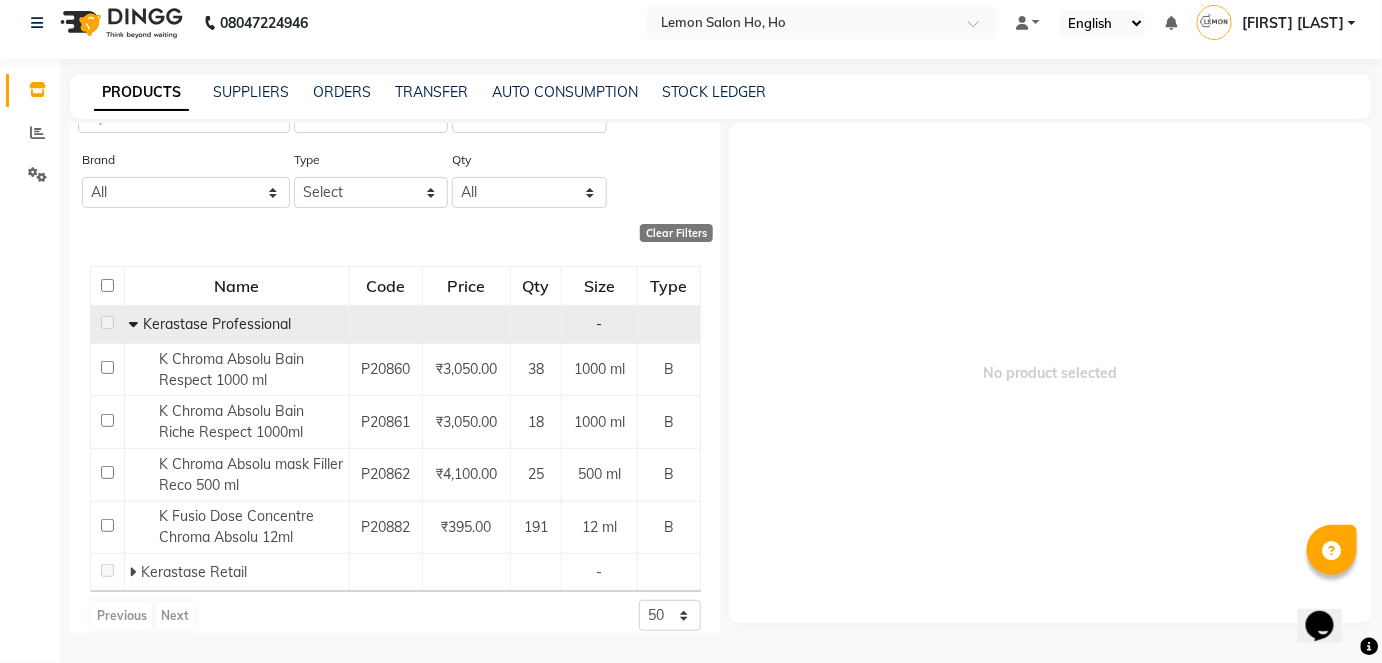 click 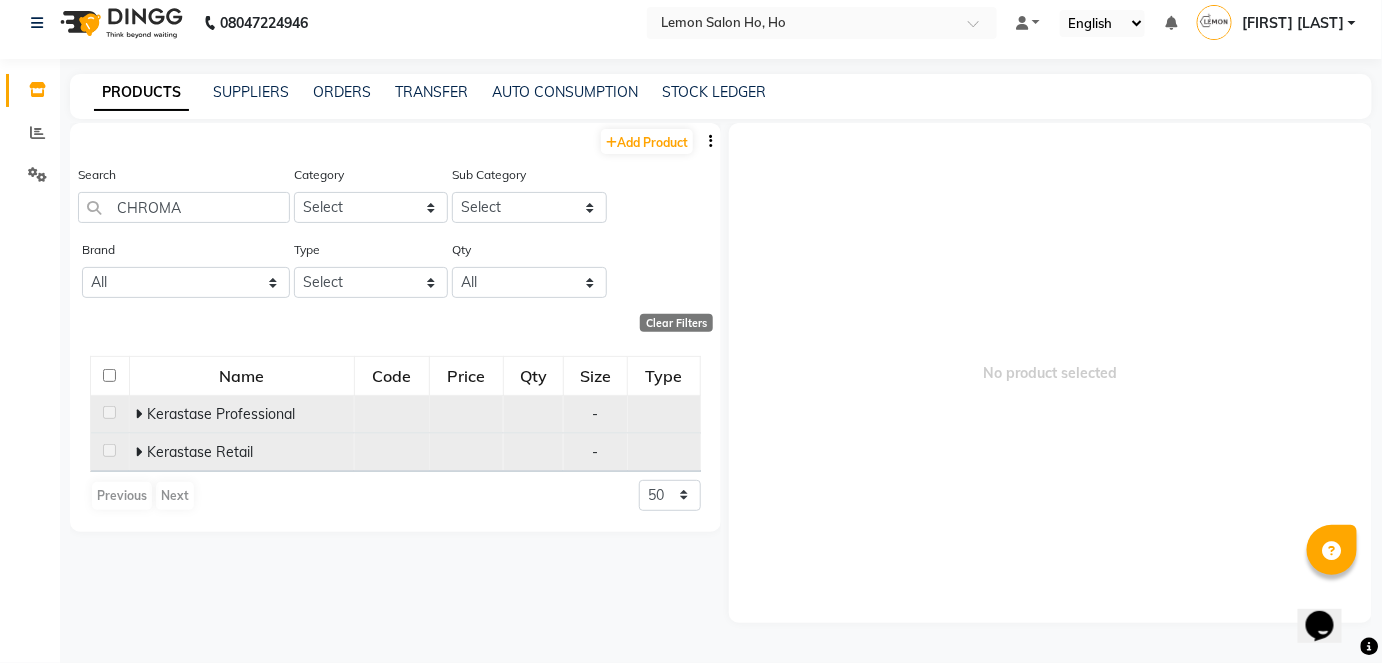 click 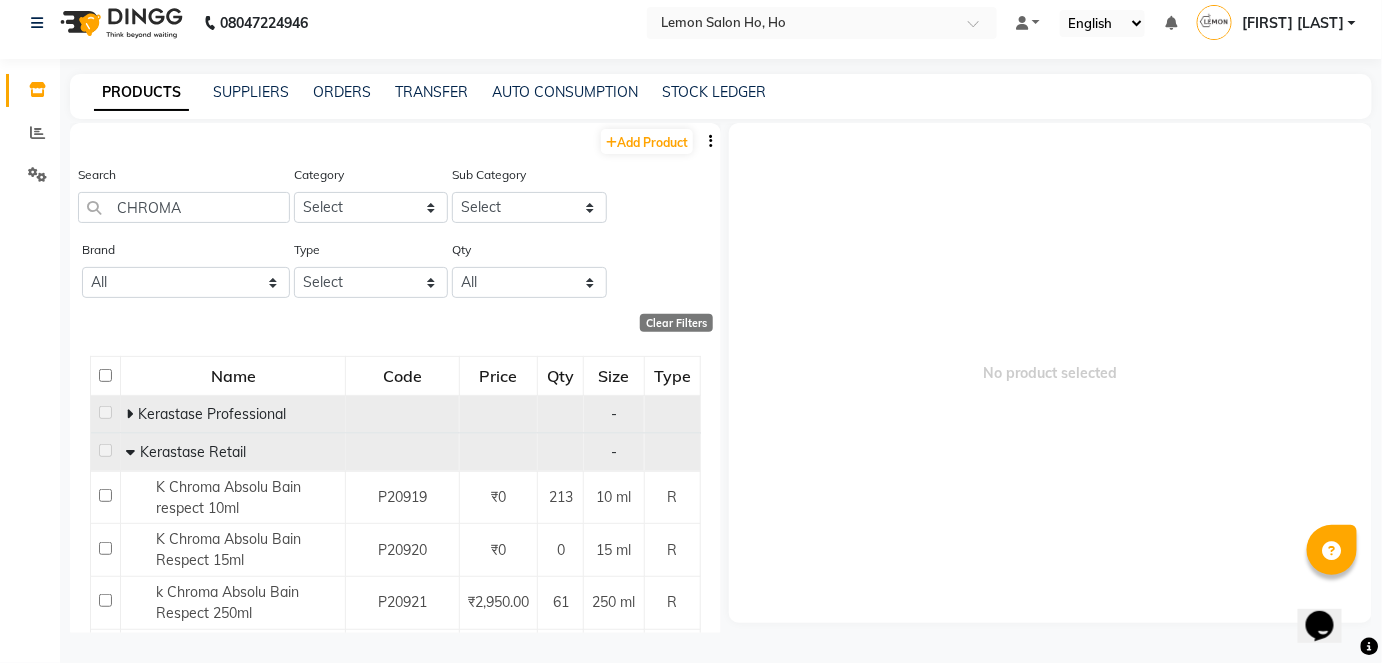 scroll, scrollTop: 90, scrollLeft: 0, axis: vertical 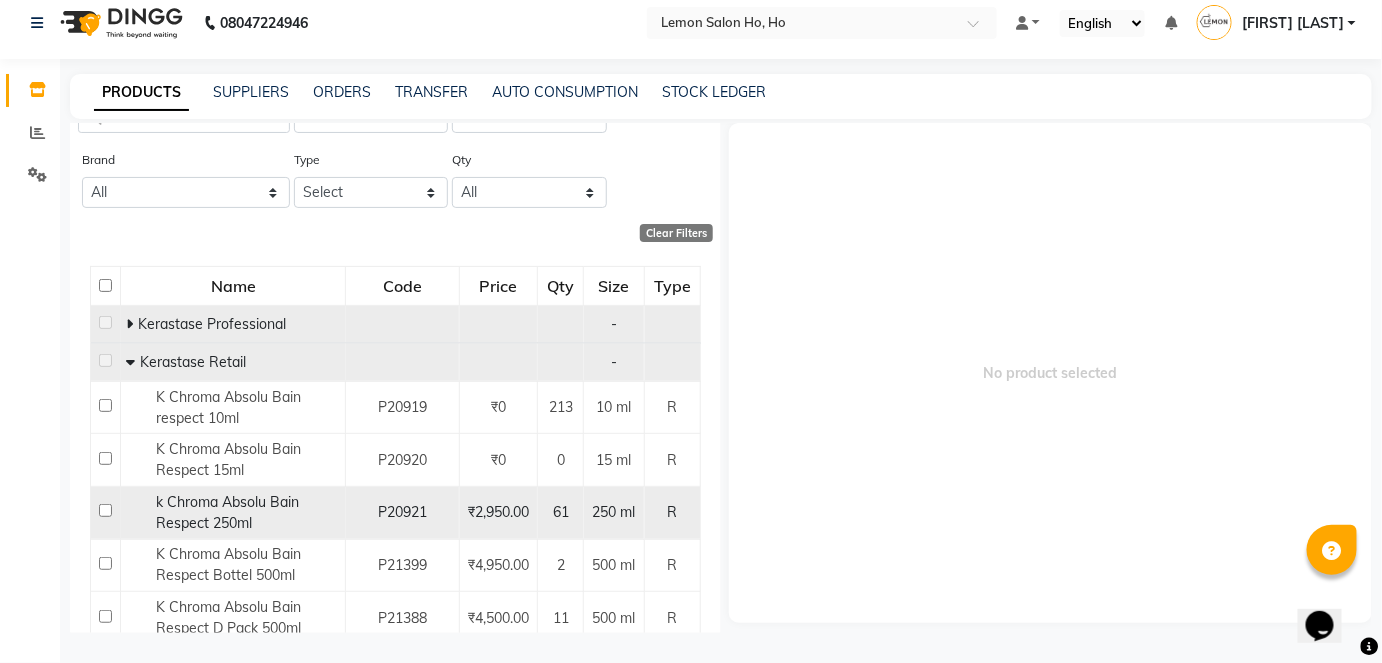 click 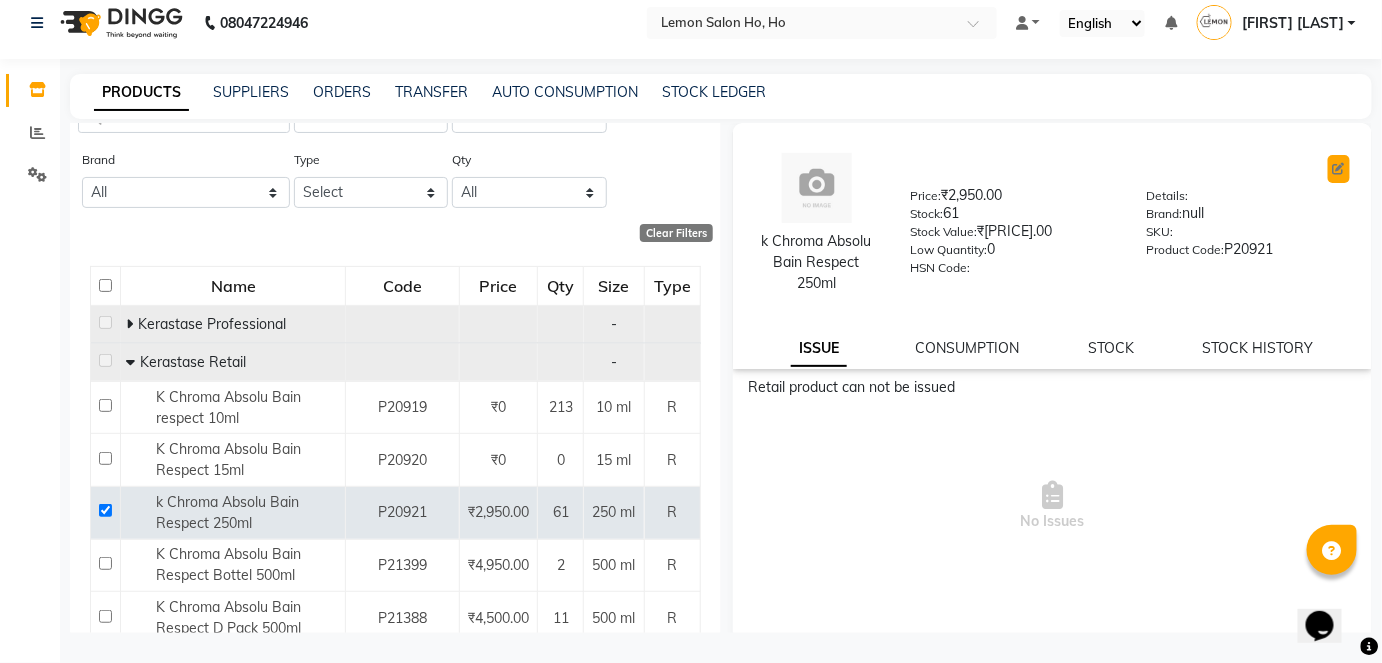 click 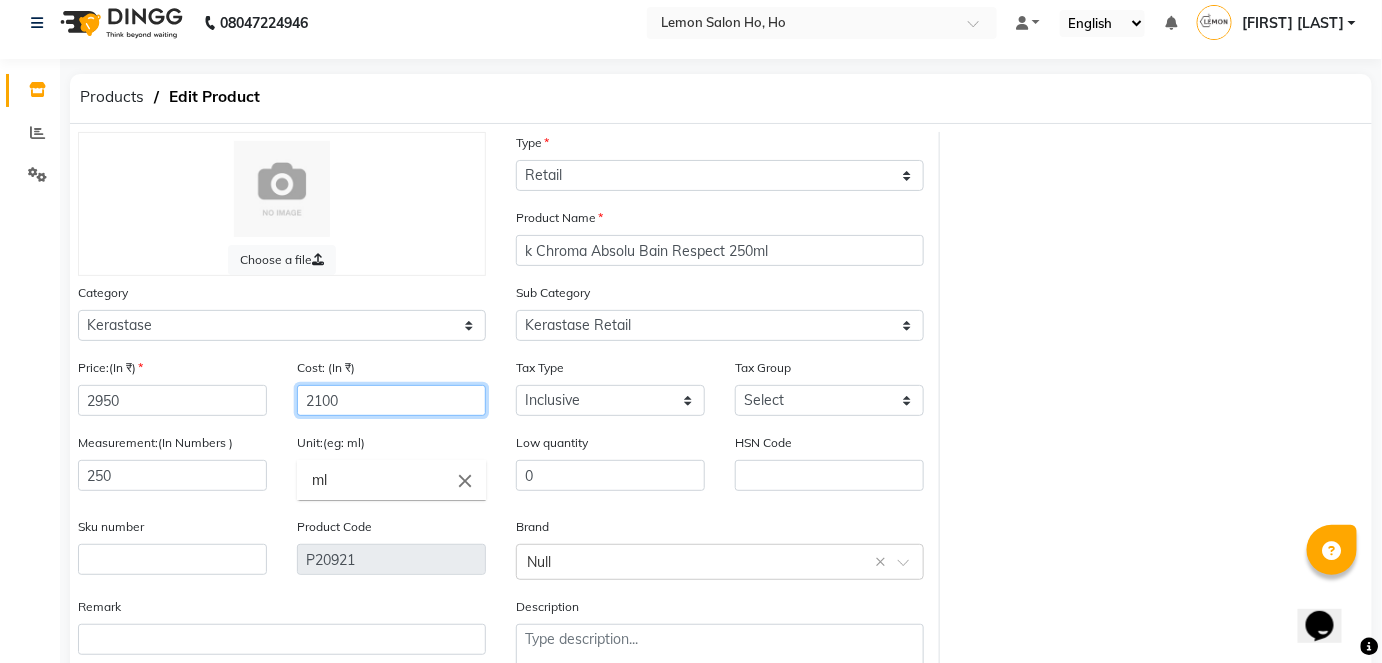 click on "2100" 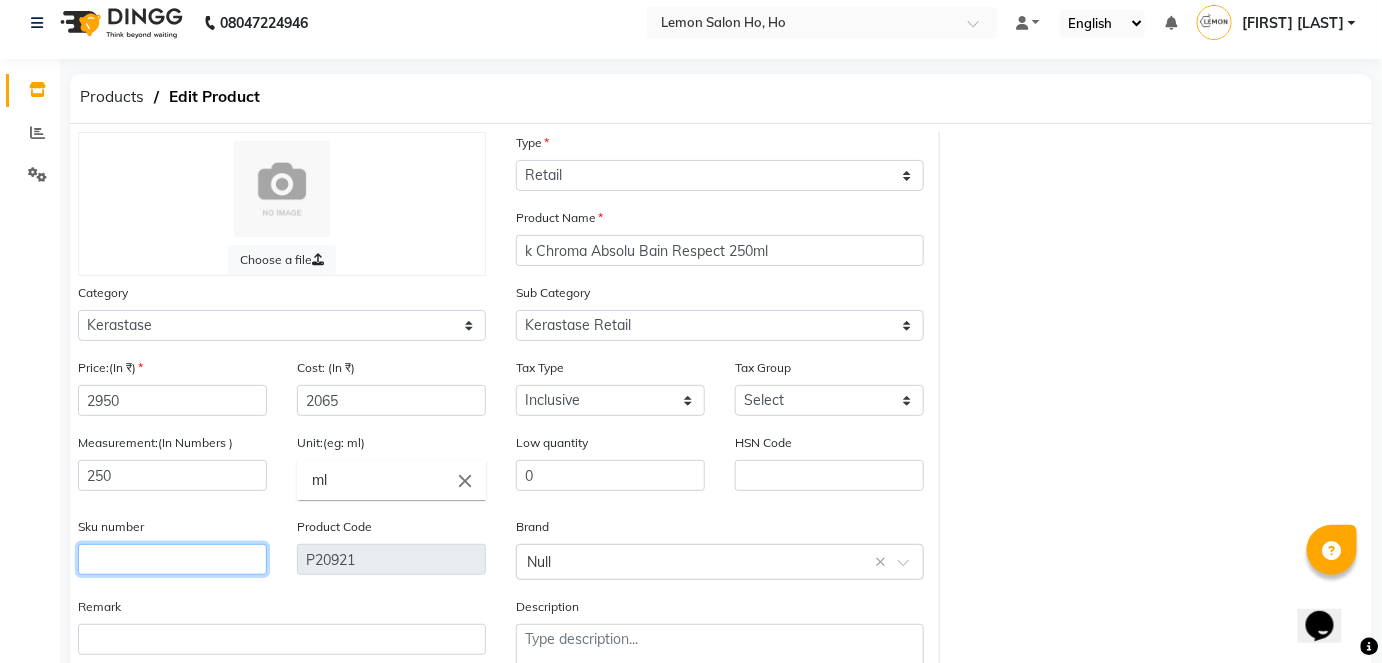 click 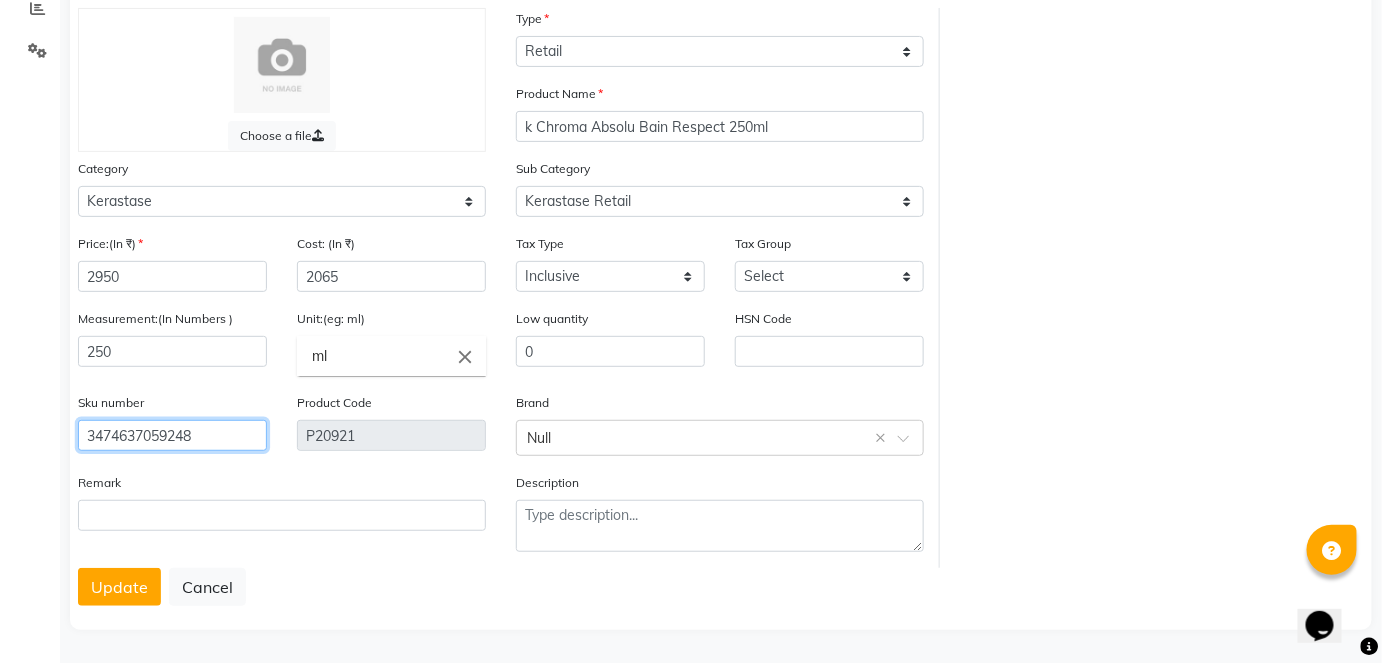 scroll, scrollTop: 138, scrollLeft: 0, axis: vertical 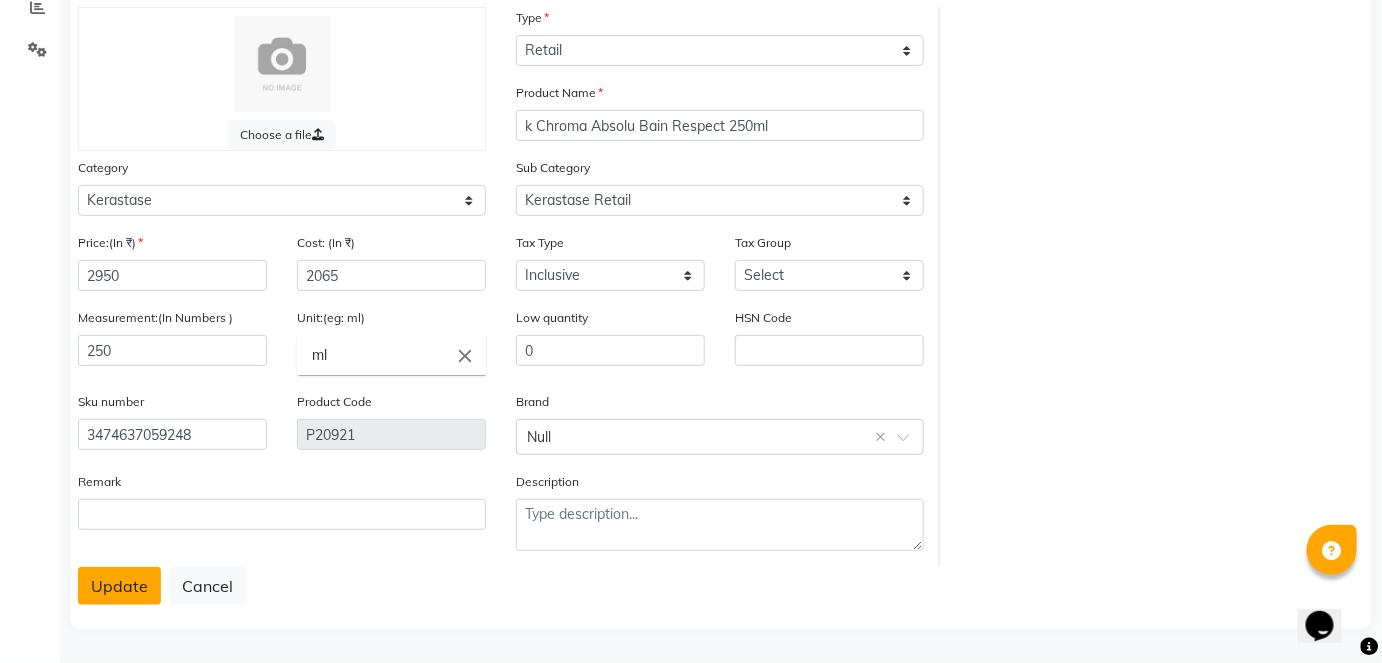 click on "Update" 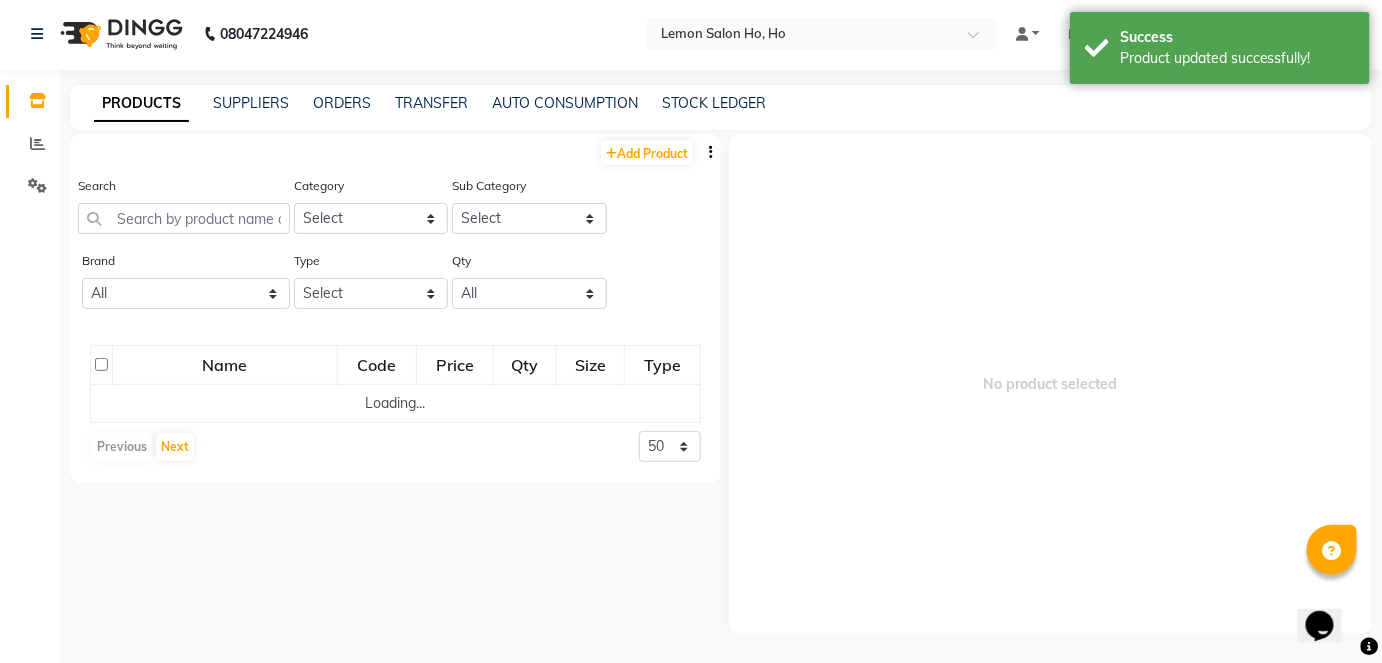 scroll, scrollTop: 13, scrollLeft: 0, axis: vertical 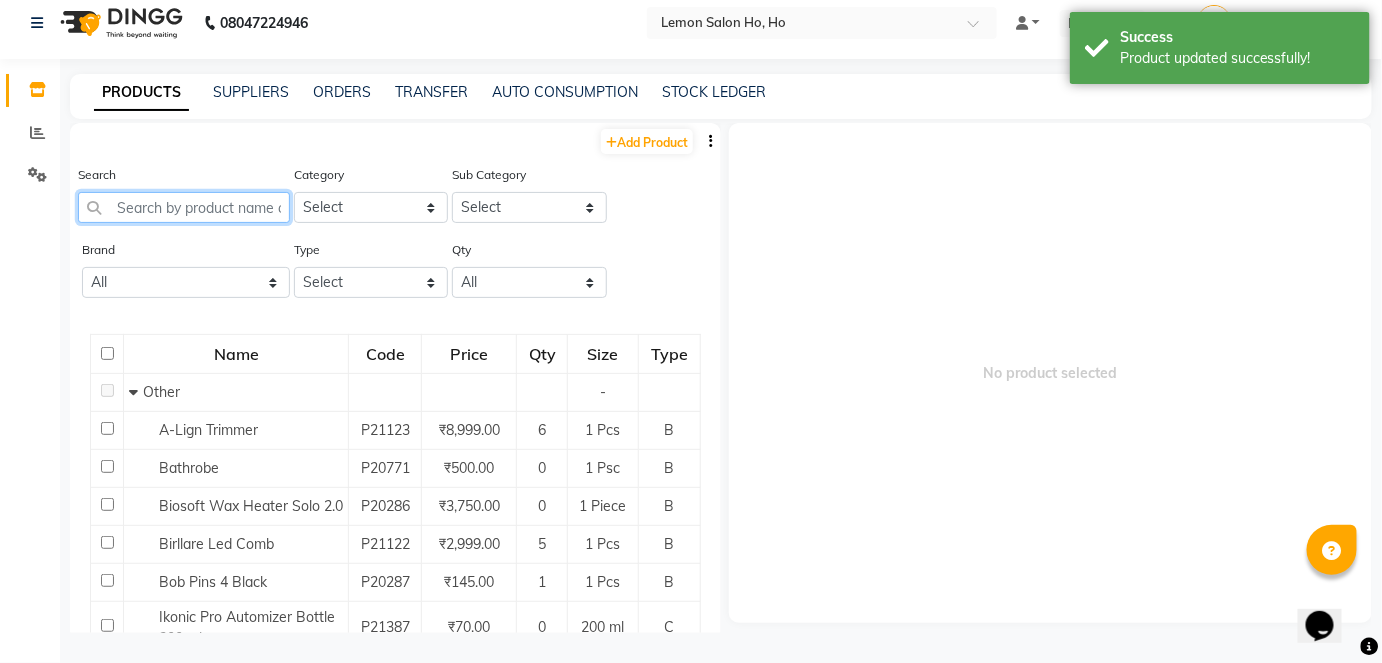 click 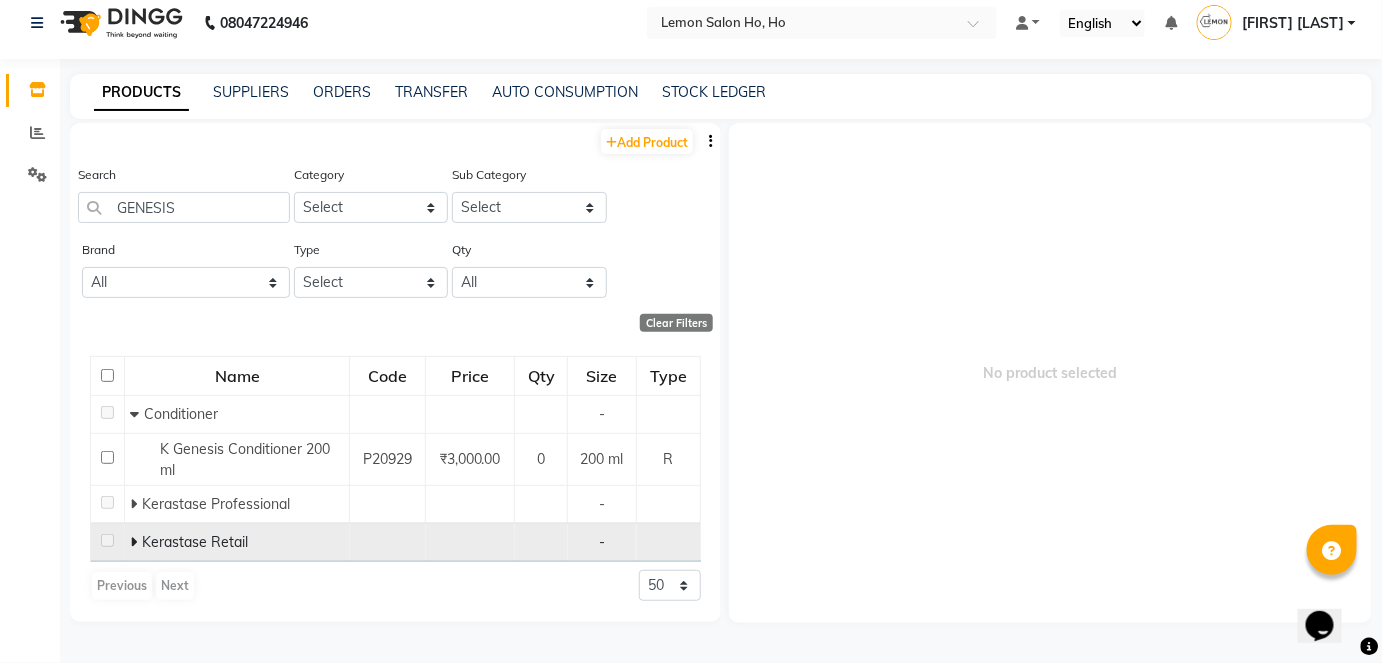 click 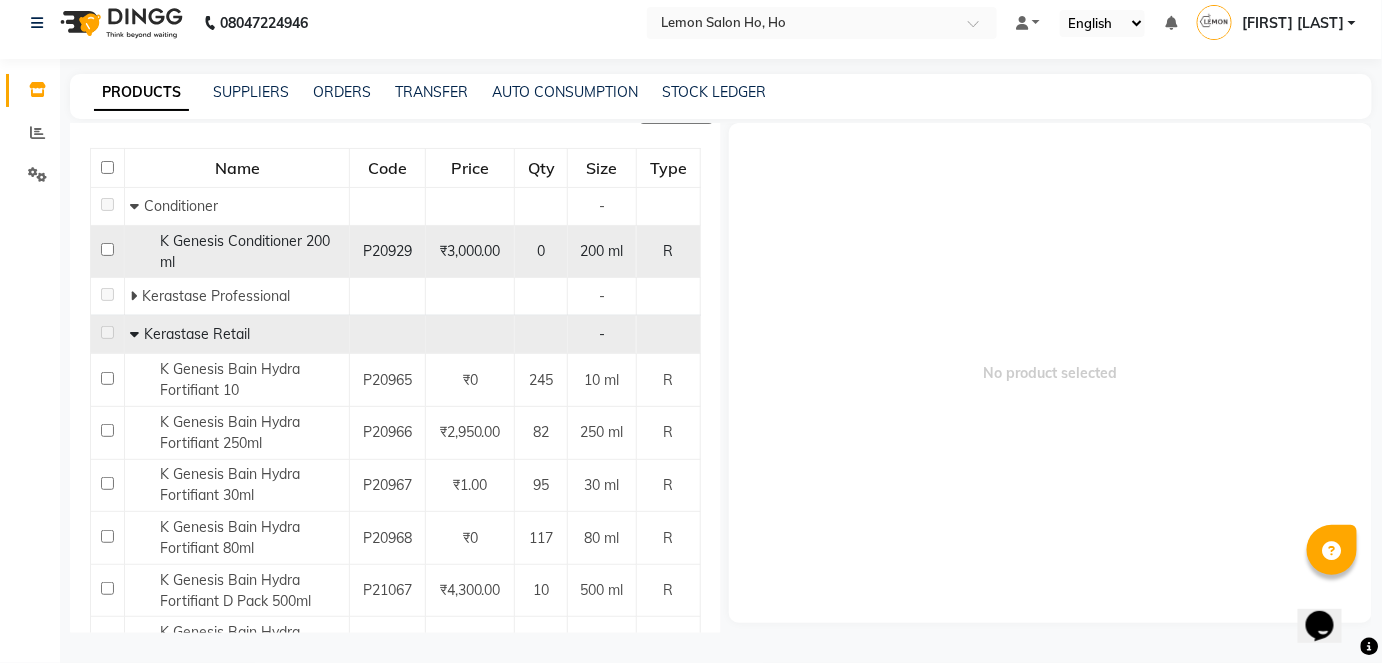 scroll, scrollTop: 272, scrollLeft: 0, axis: vertical 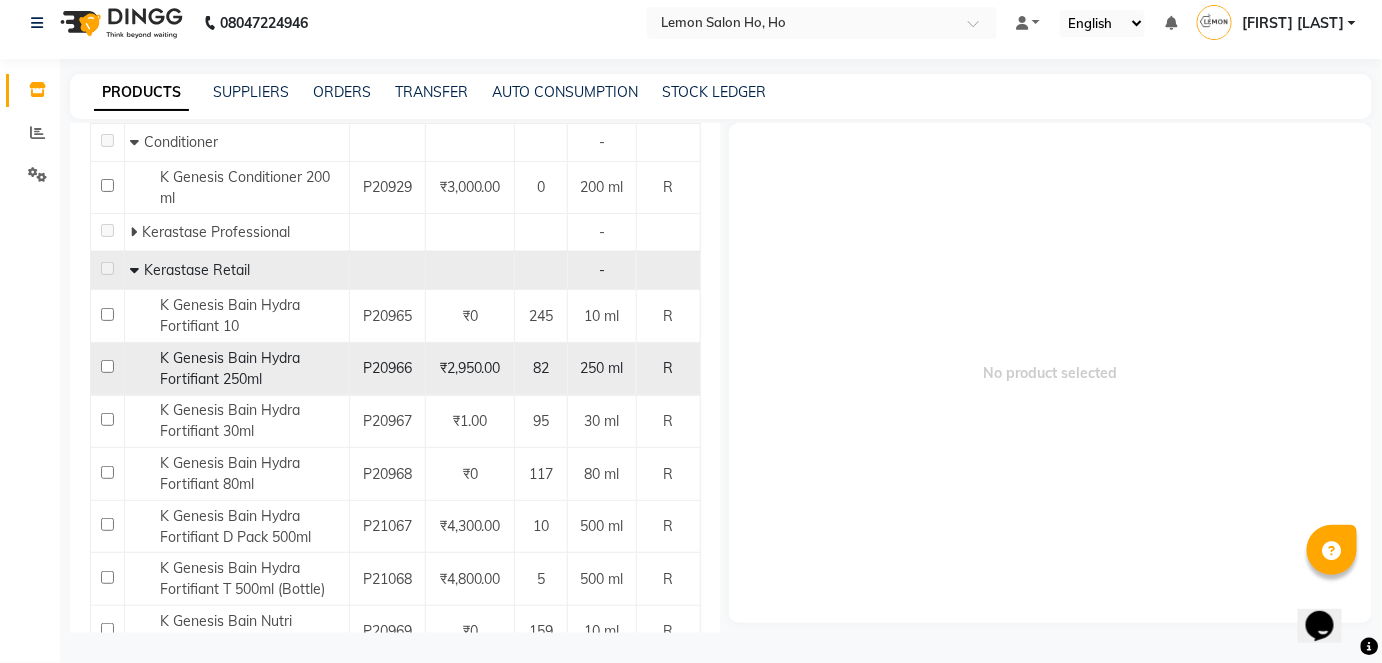 click 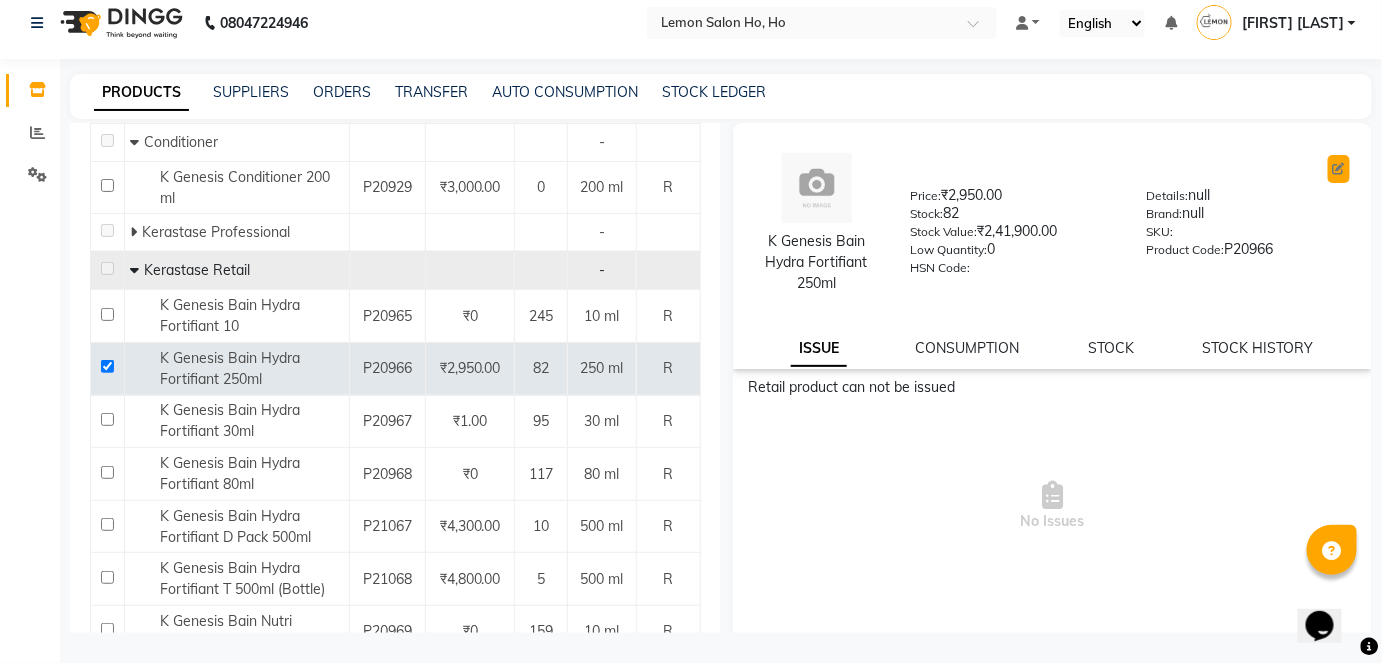 click 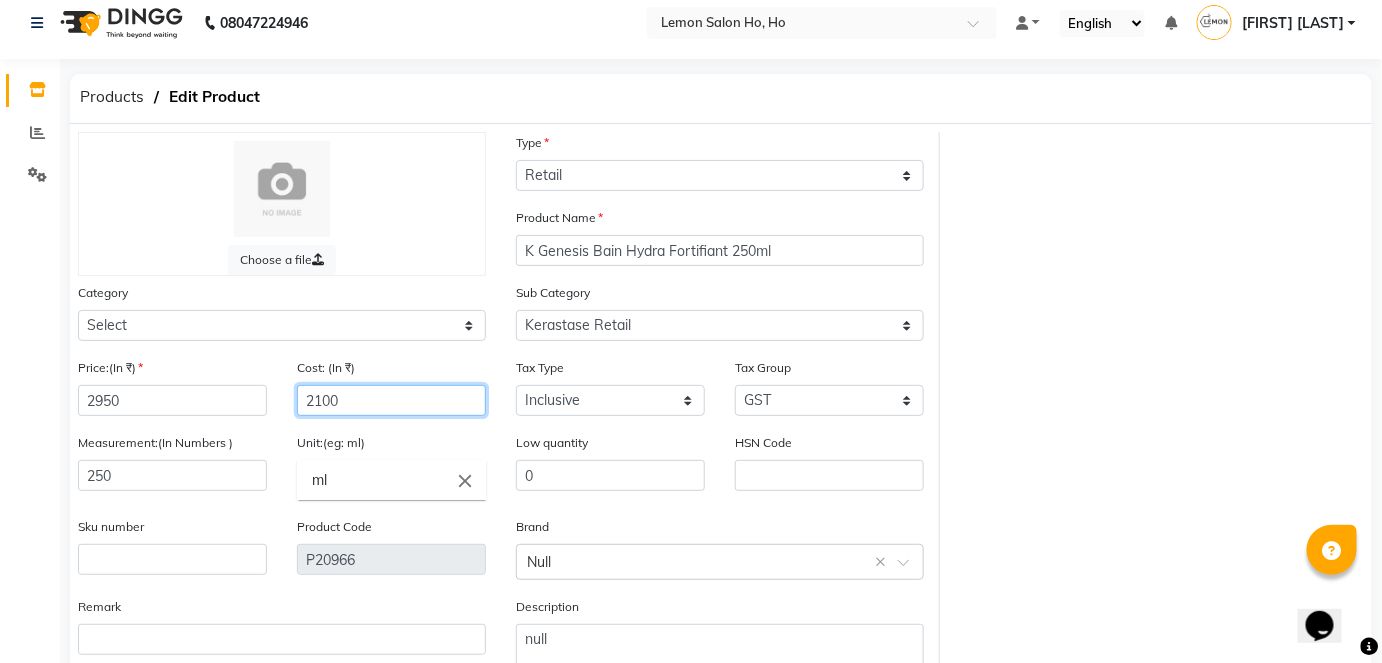 click on "2100" 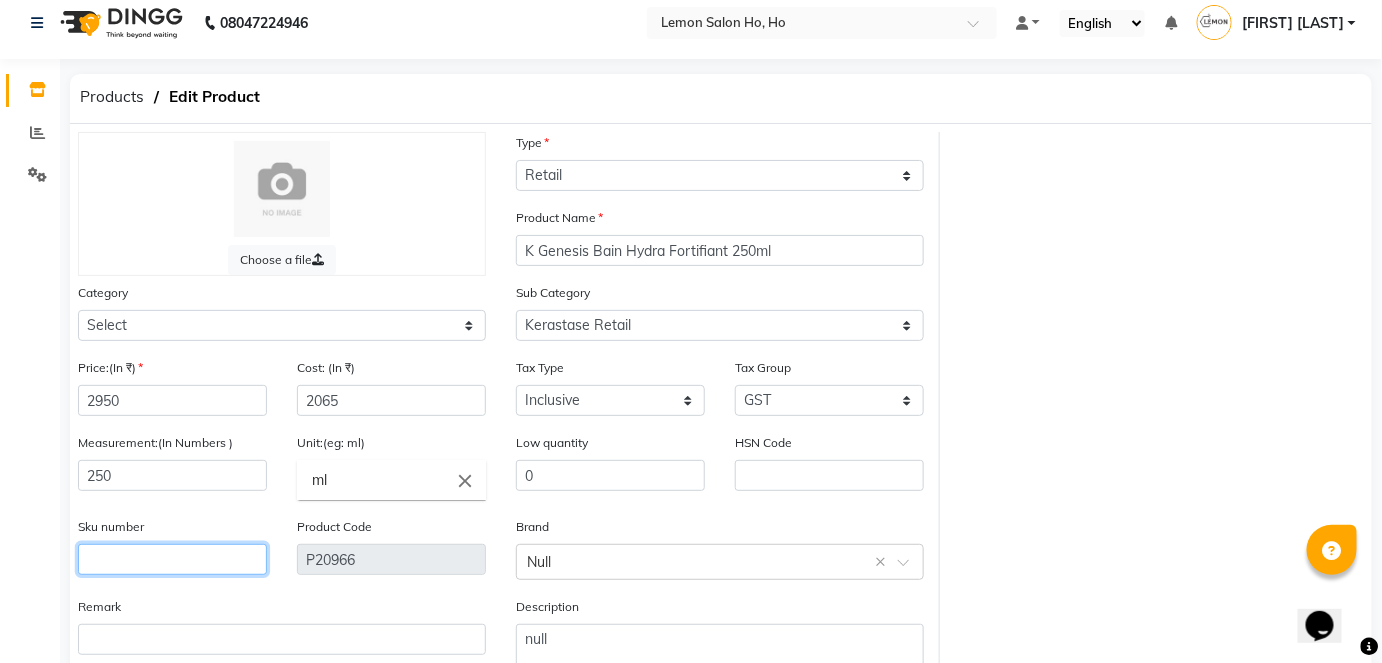 click 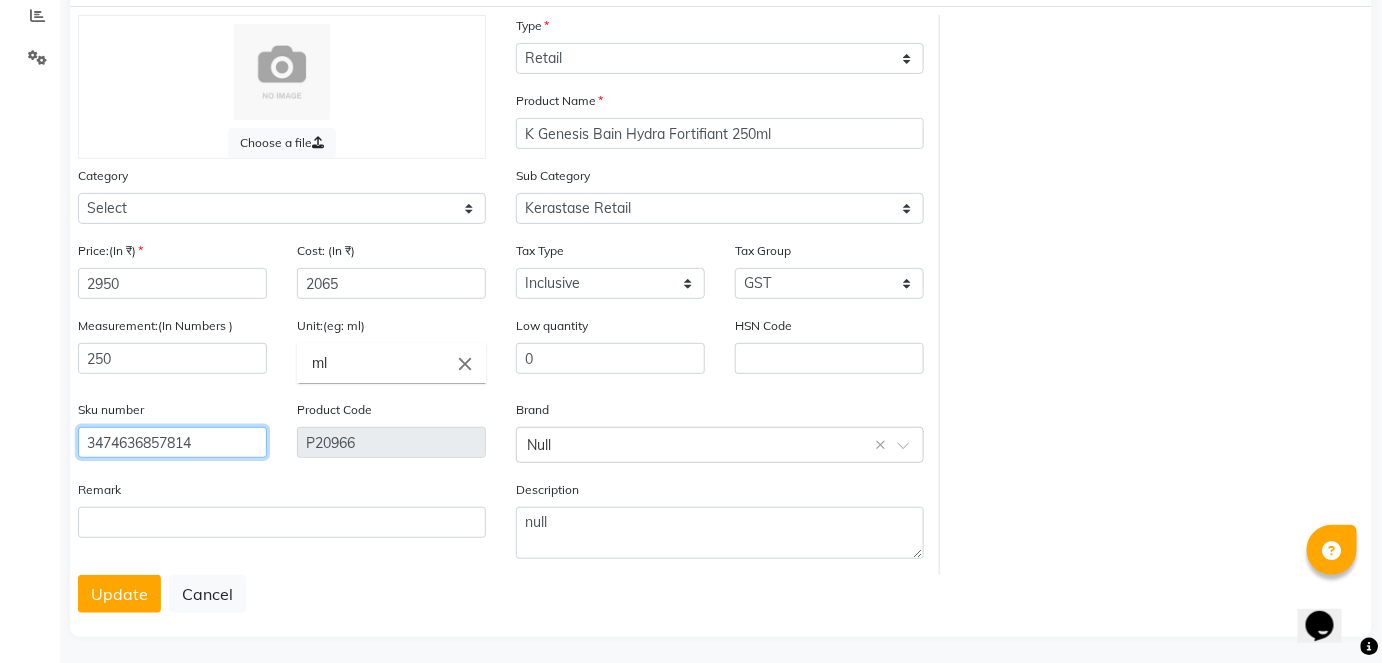 scroll, scrollTop: 138, scrollLeft: 0, axis: vertical 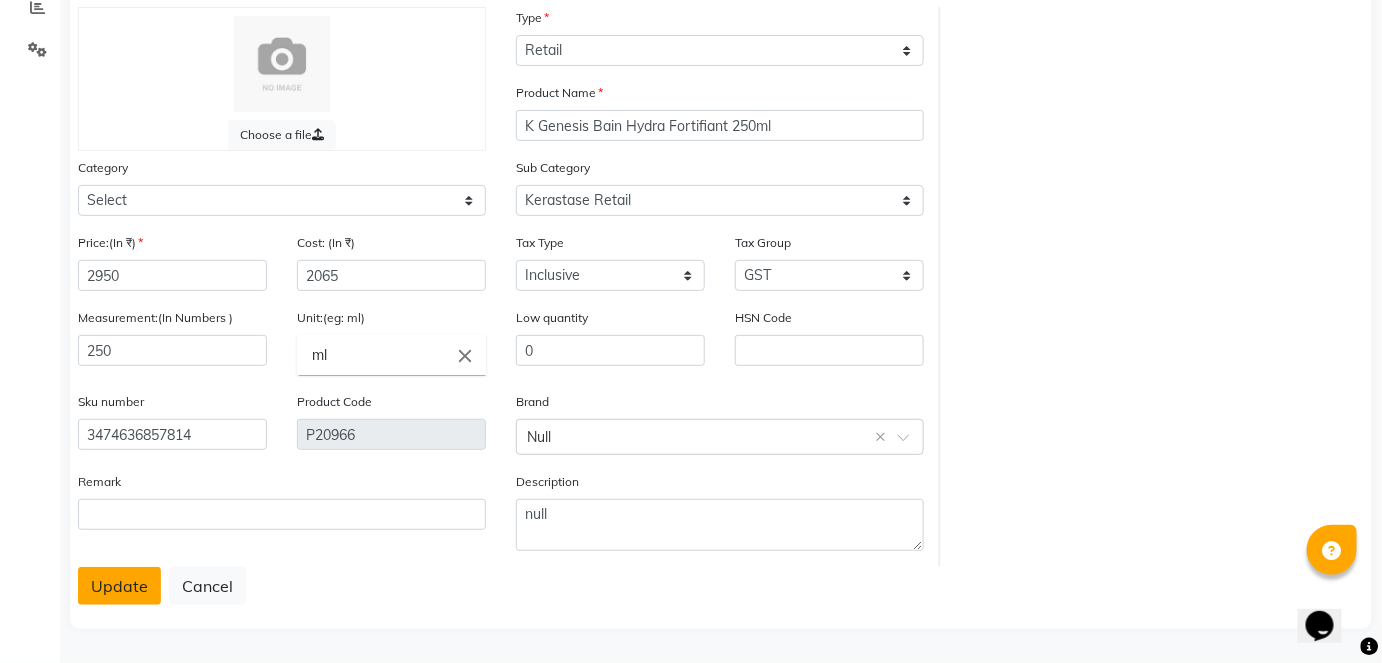 click on "Update" 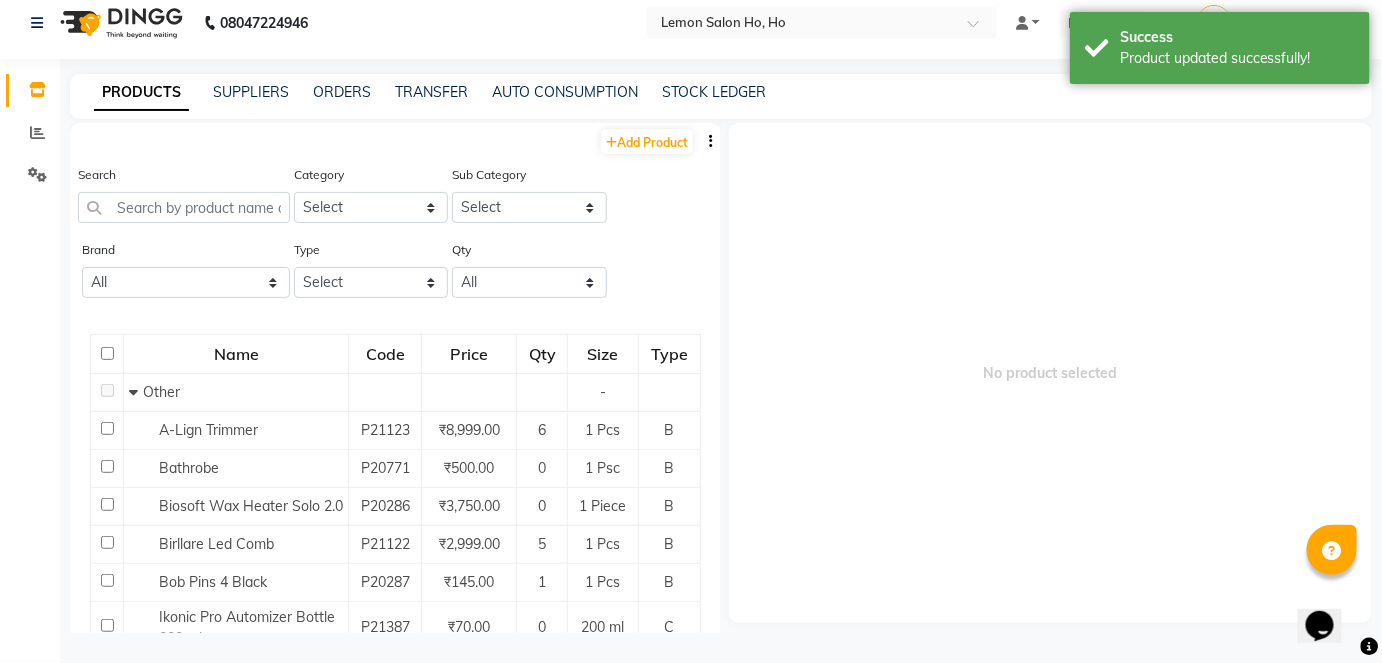 scroll, scrollTop: 13, scrollLeft: 0, axis: vertical 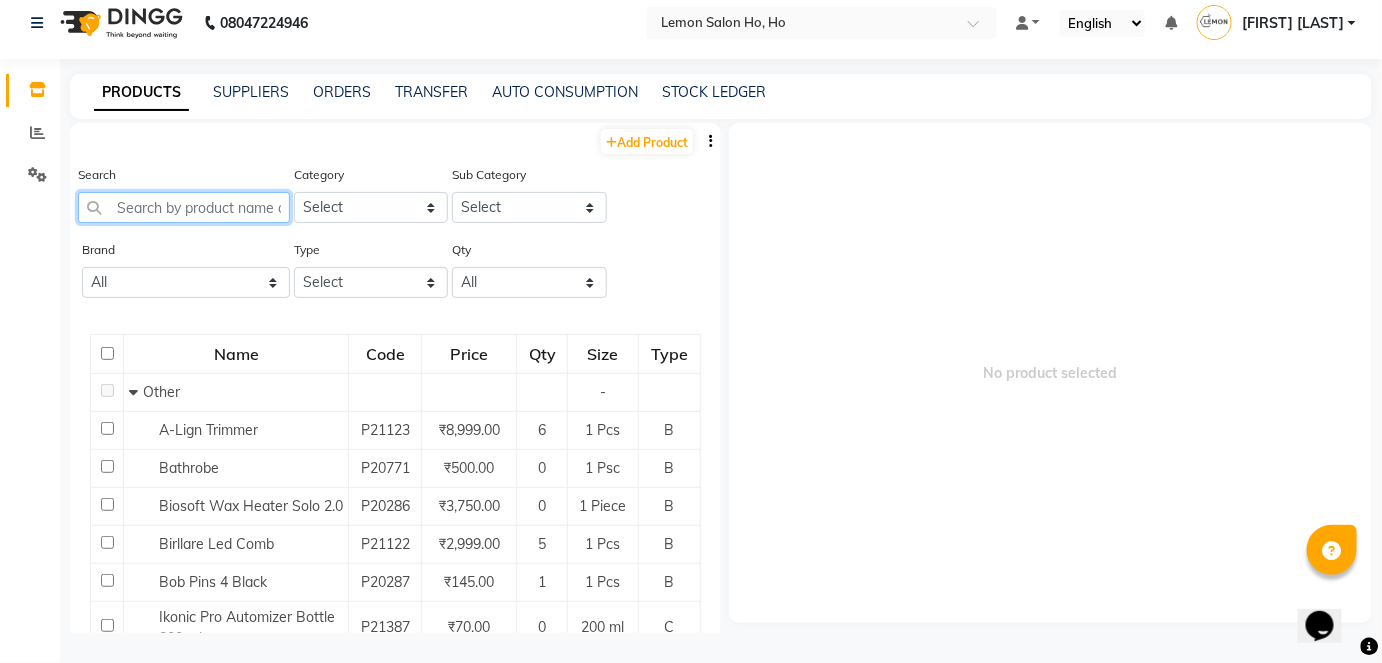 click 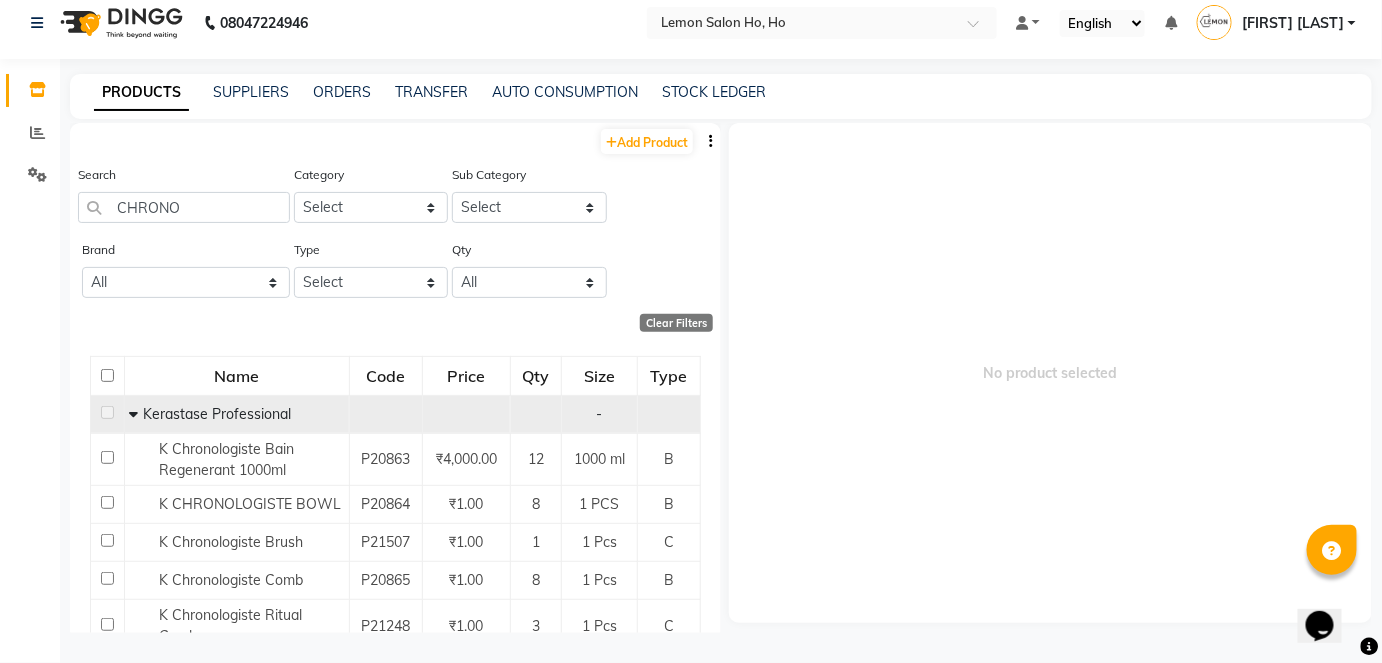 click 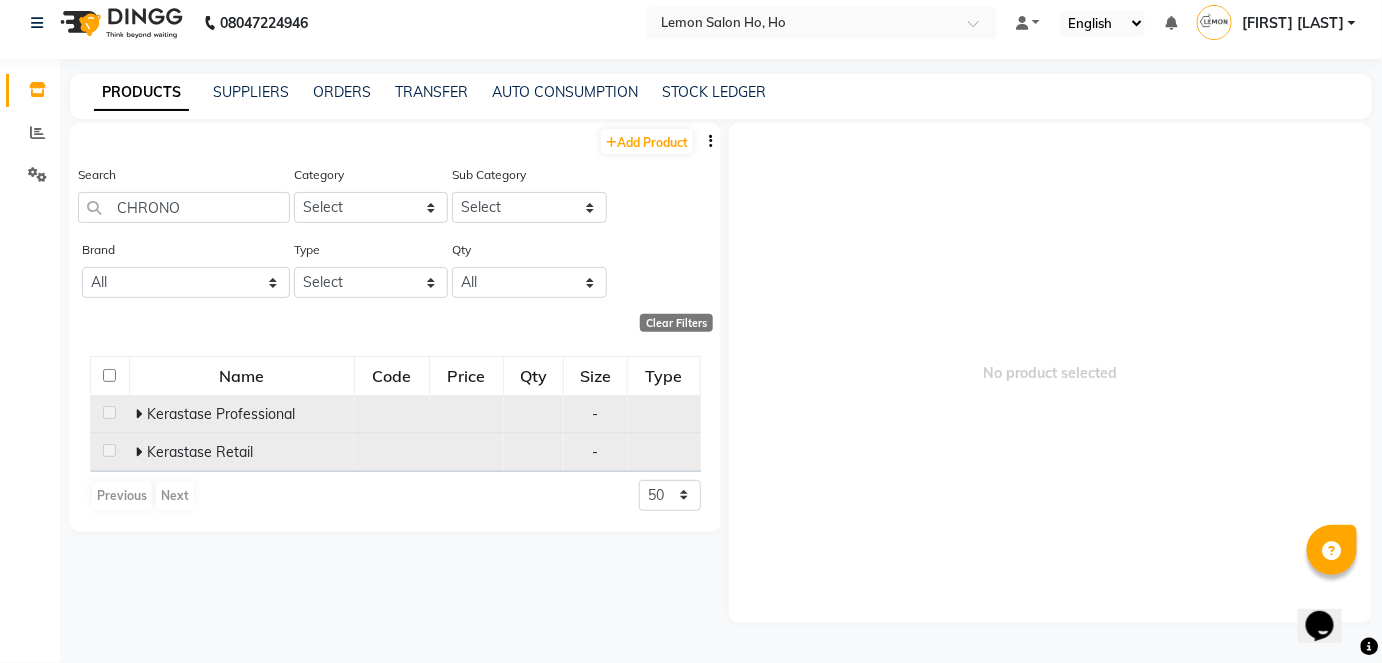 click 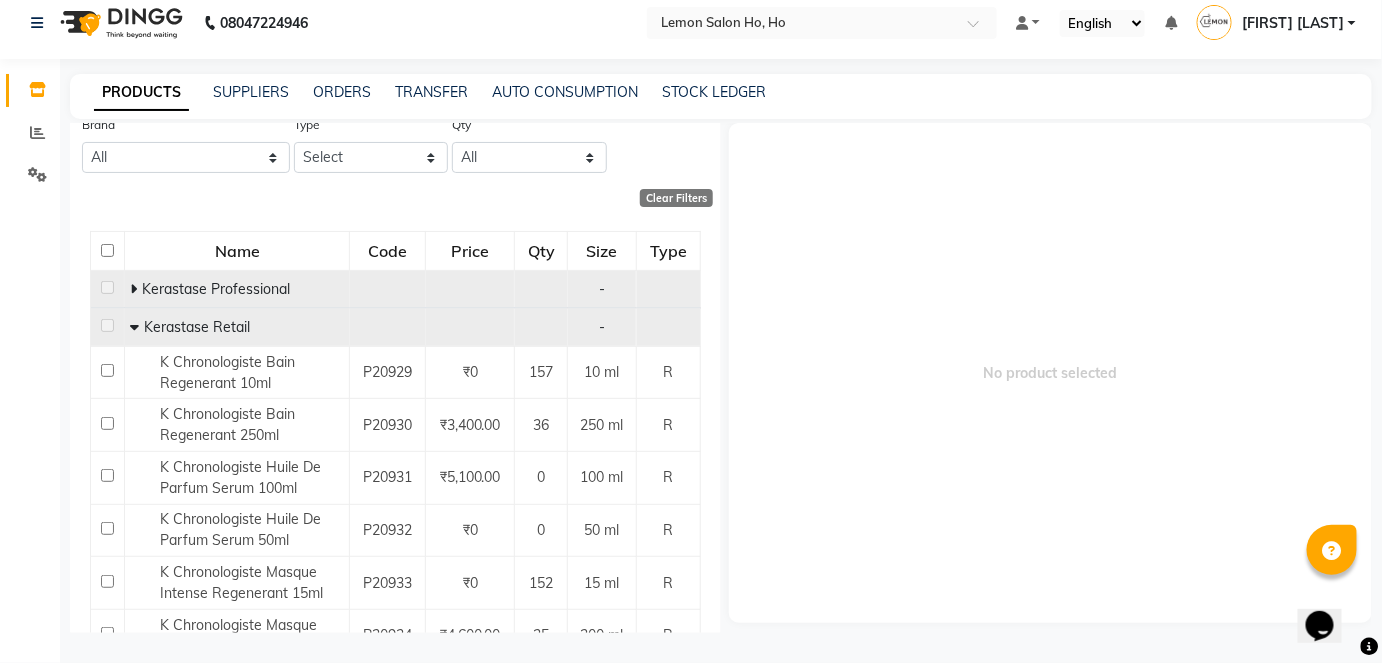 scroll, scrollTop: 181, scrollLeft: 0, axis: vertical 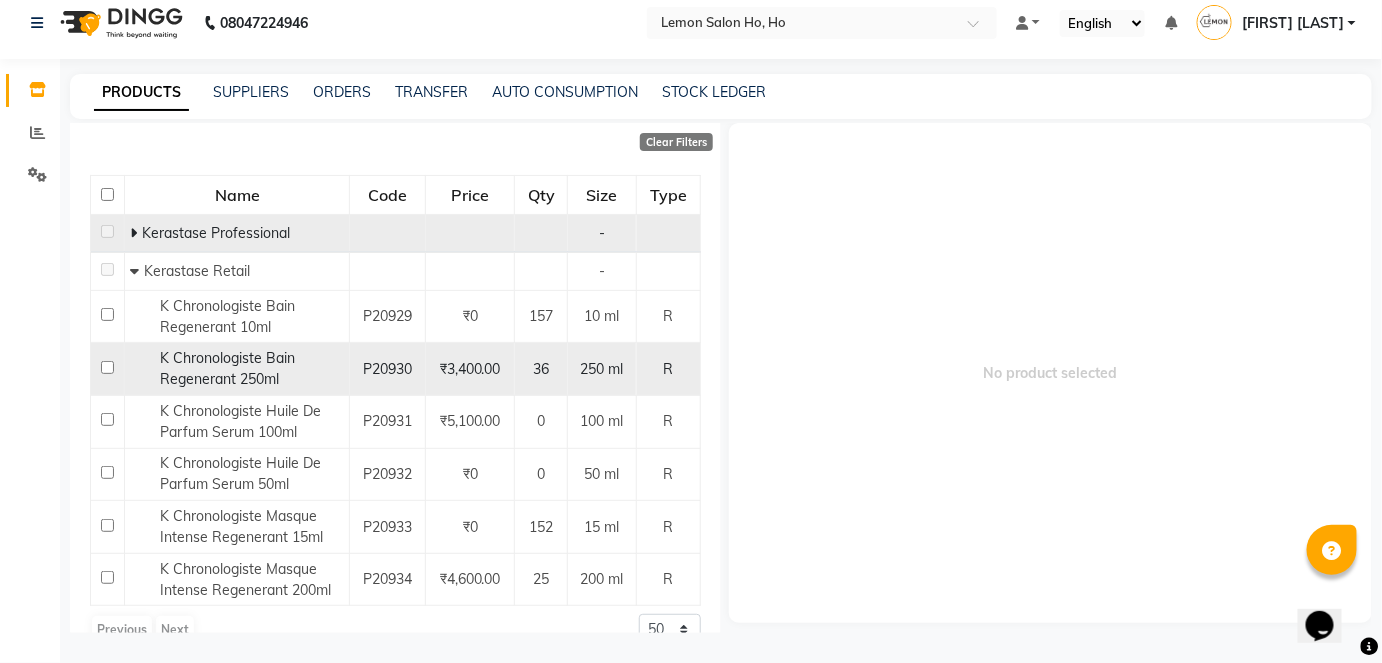 click 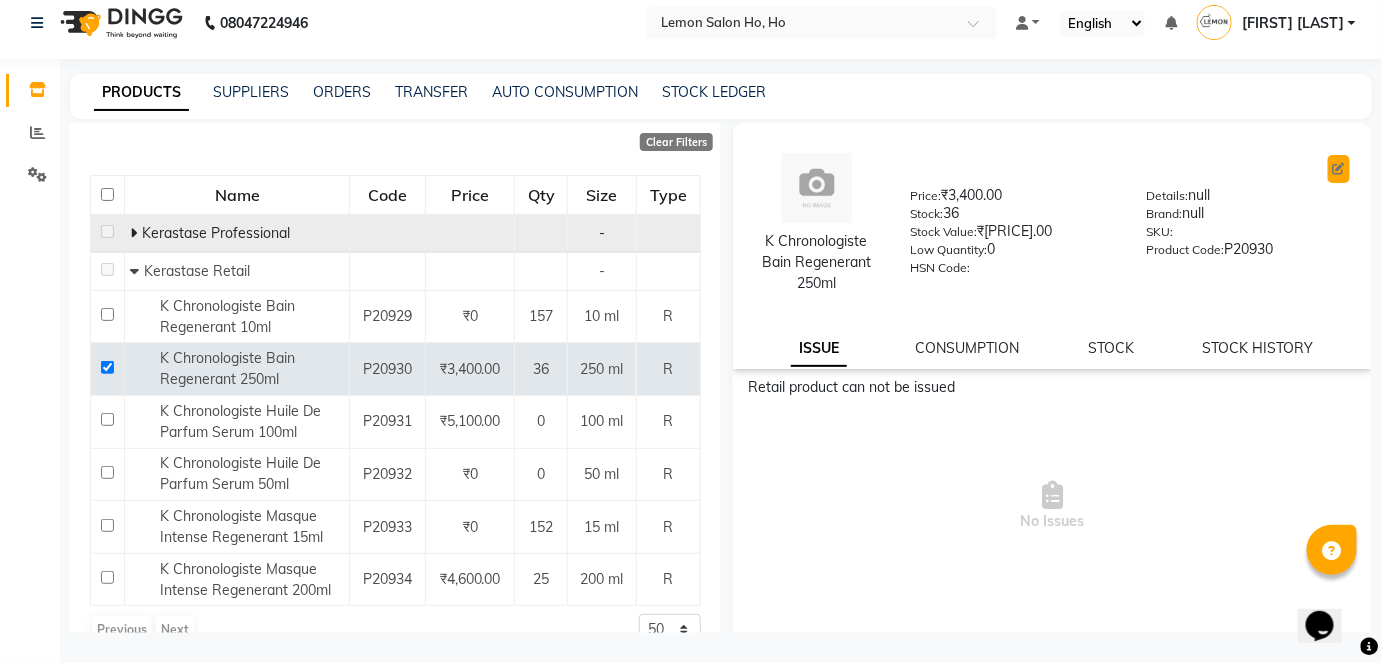 click 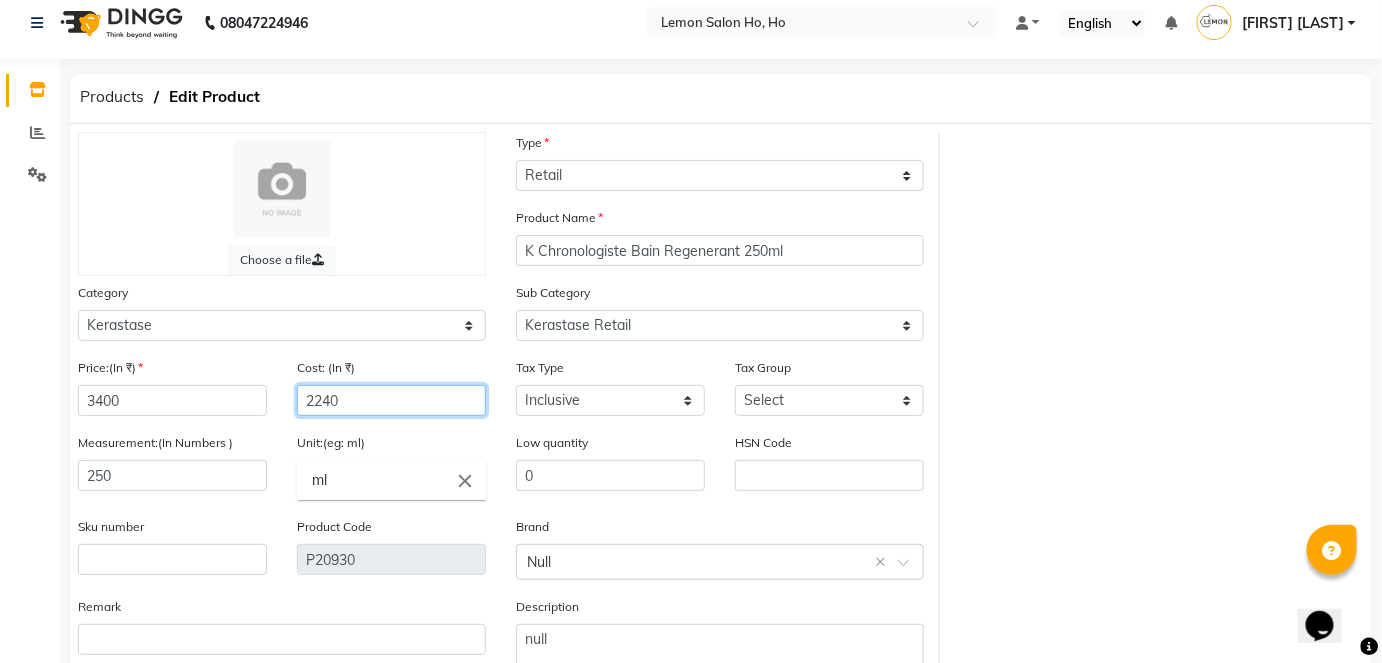 click on "2240" 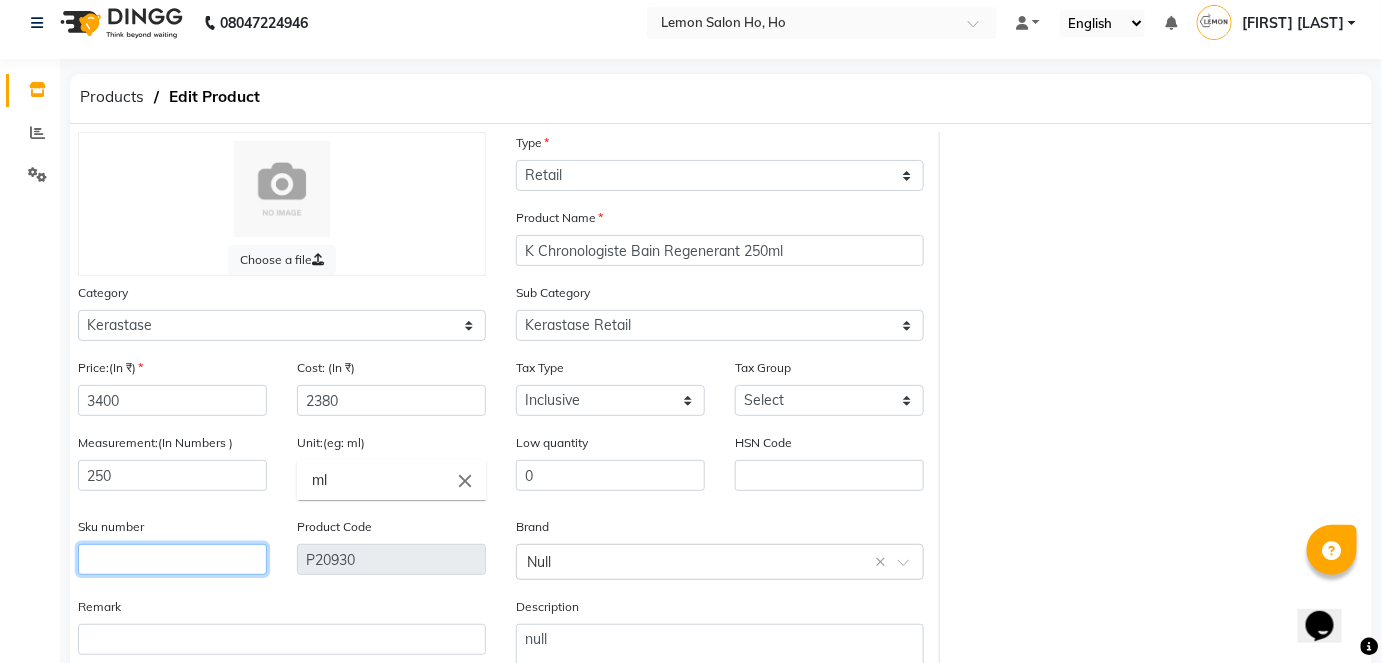 click 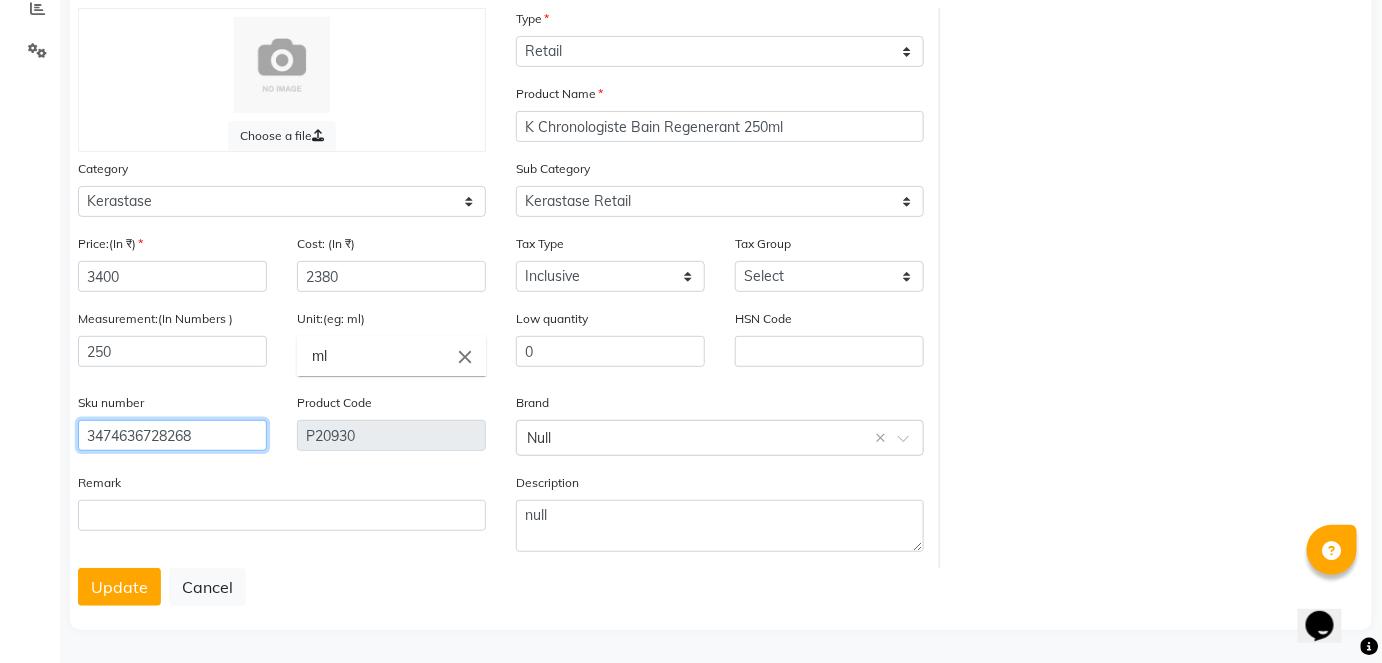 scroll, scrollTop: 138, scrollLeft: 0, axis: vertical 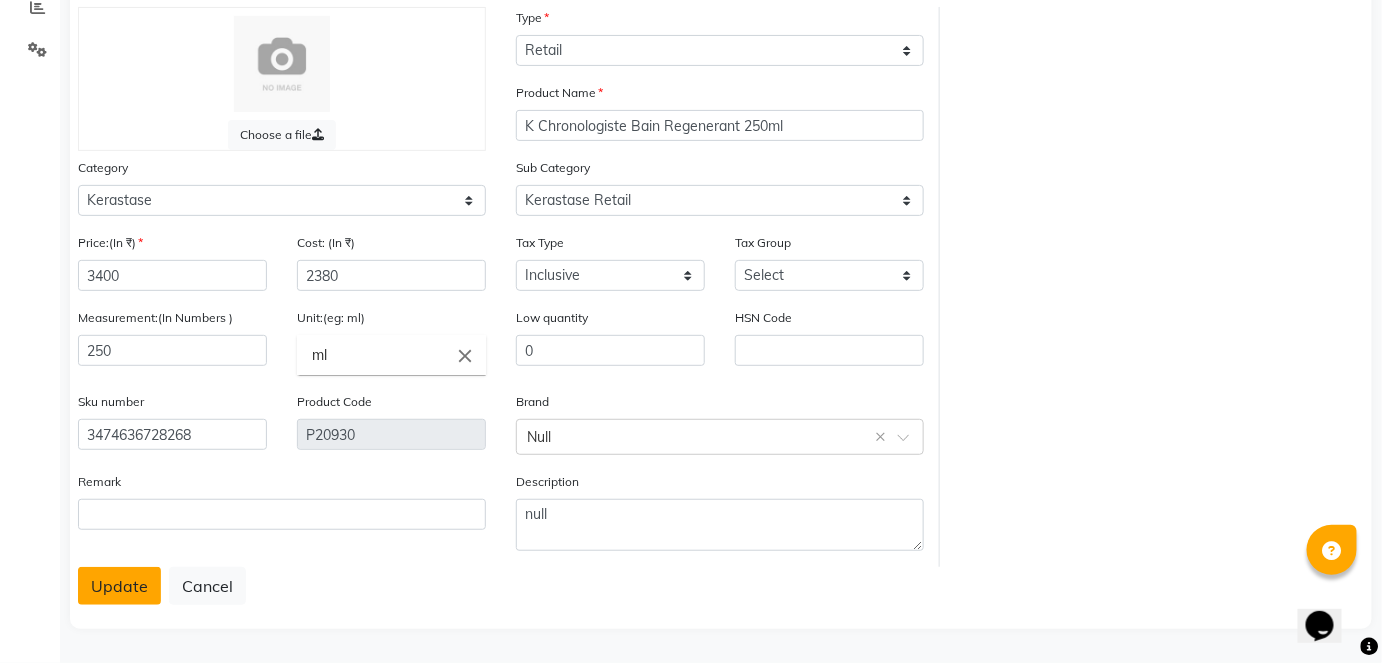 click on "Update" 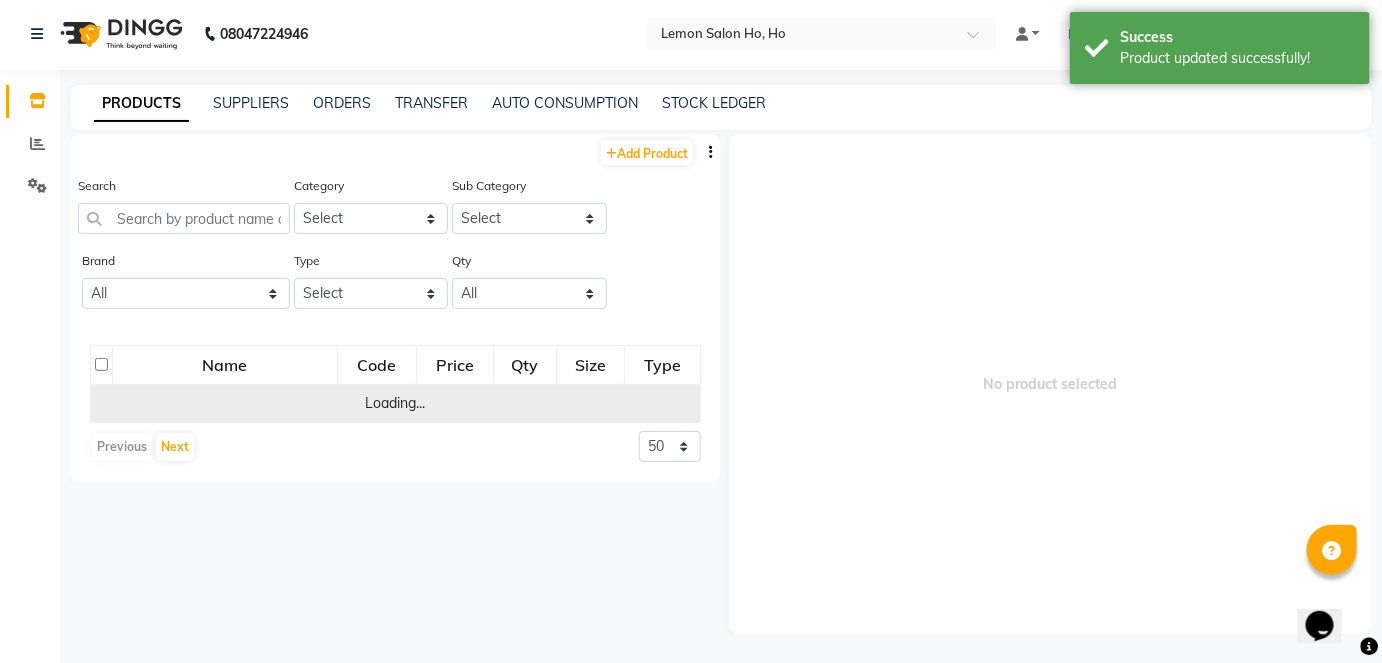 scroll, scrollTop: 13, scrollLeft: 0, axis: vertical 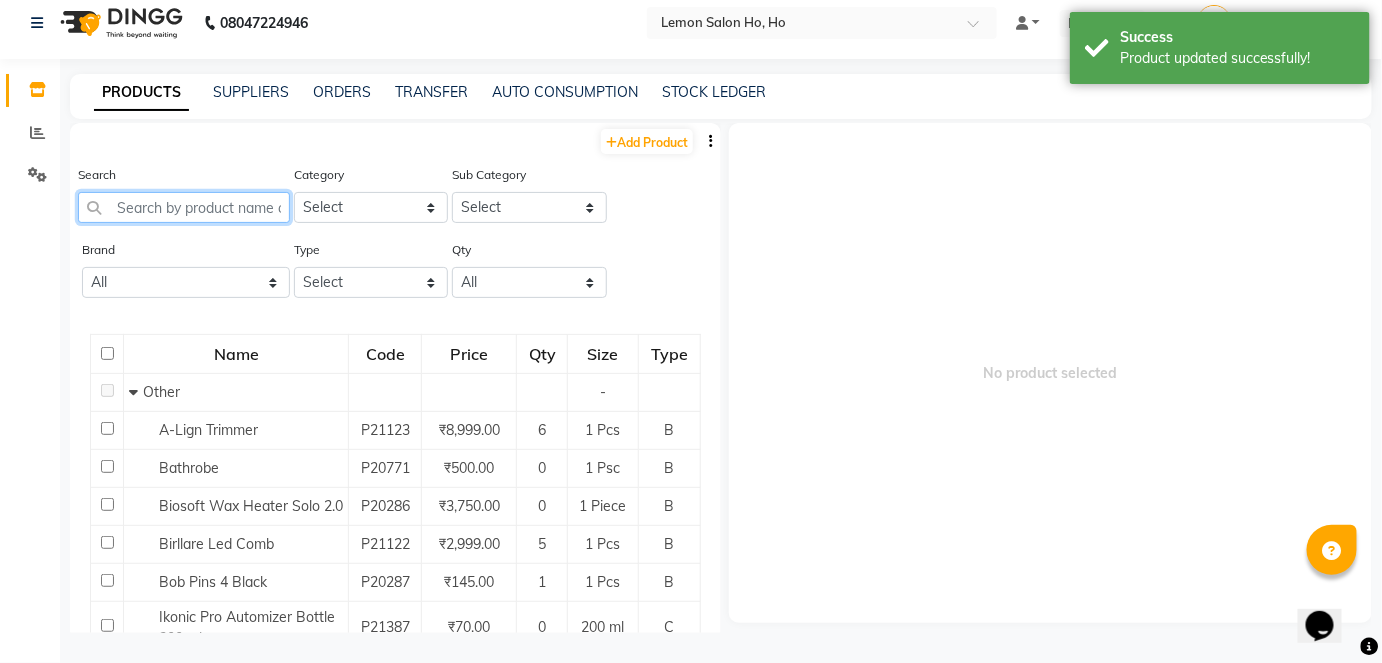 click 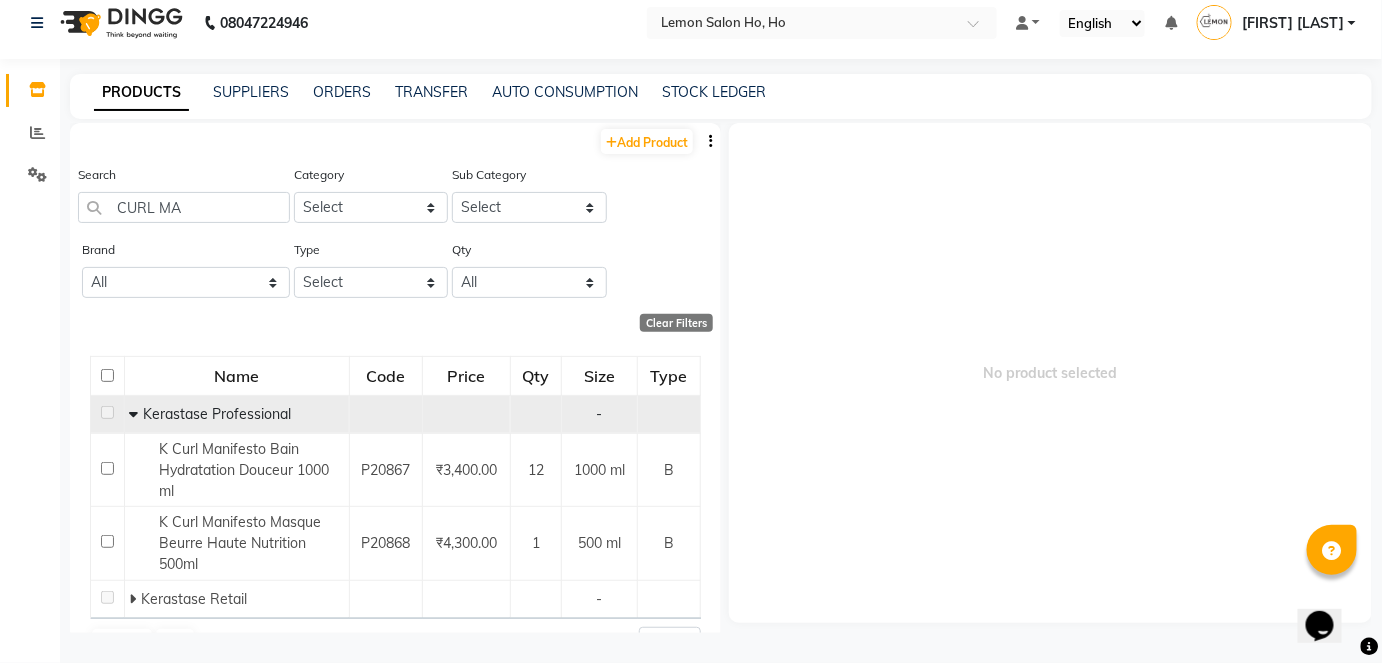 click 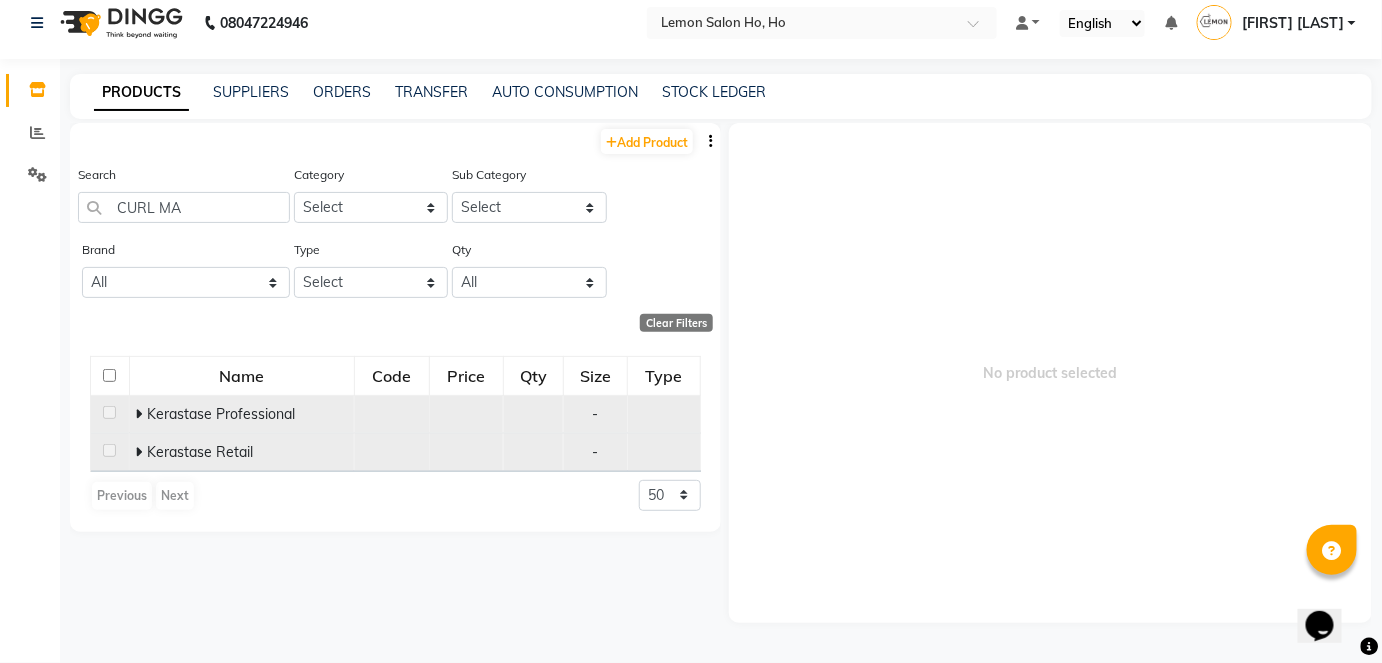 click 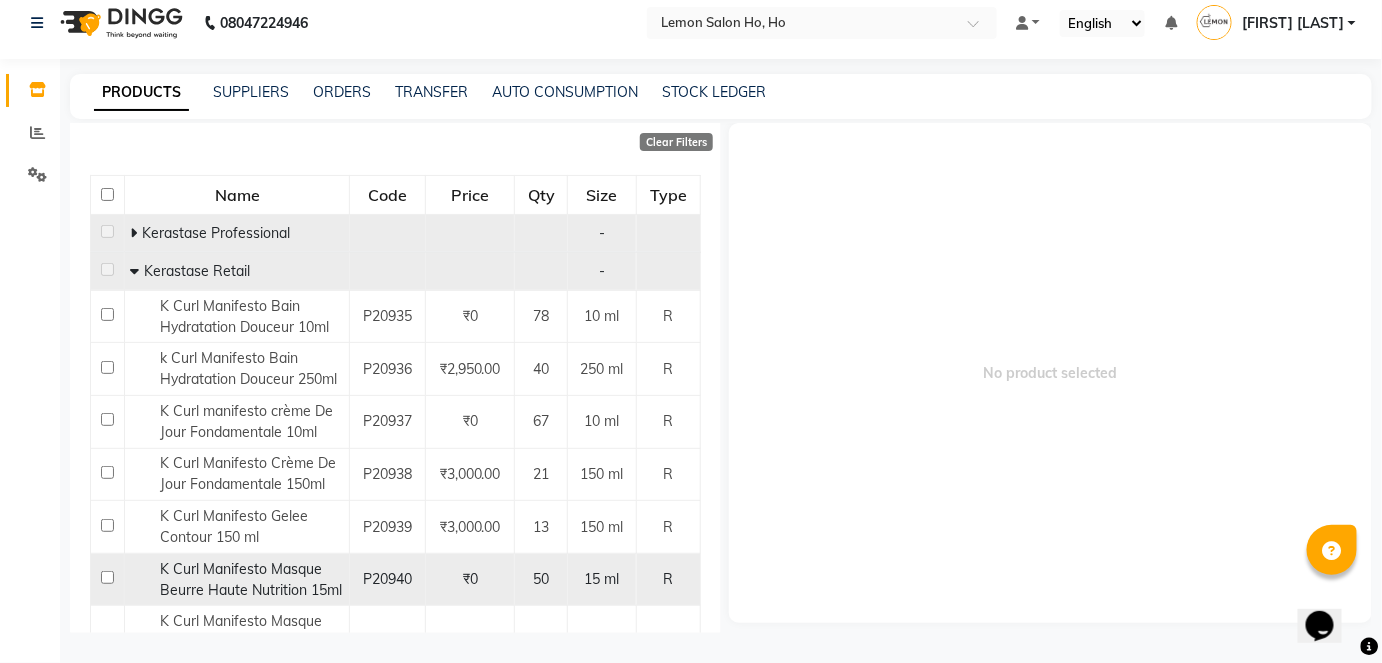 scroll, scrollTop: 272, scrollLeft: 0, axis: vertical 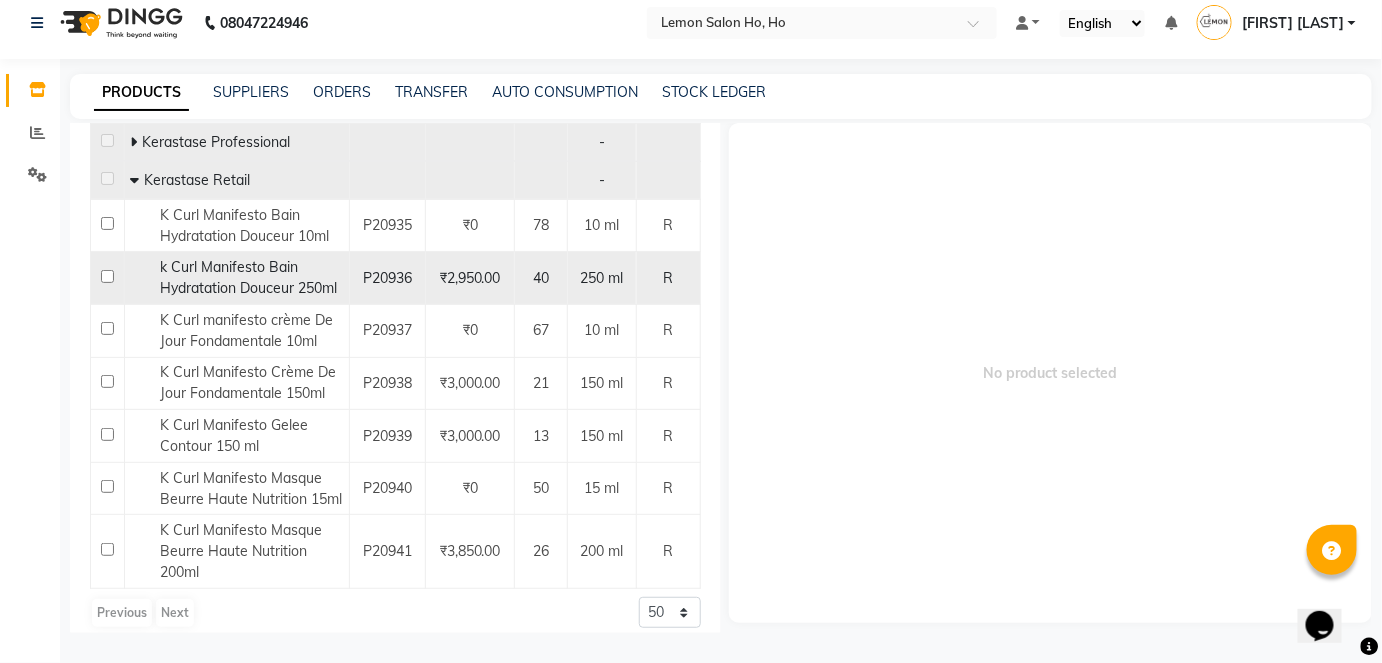 click 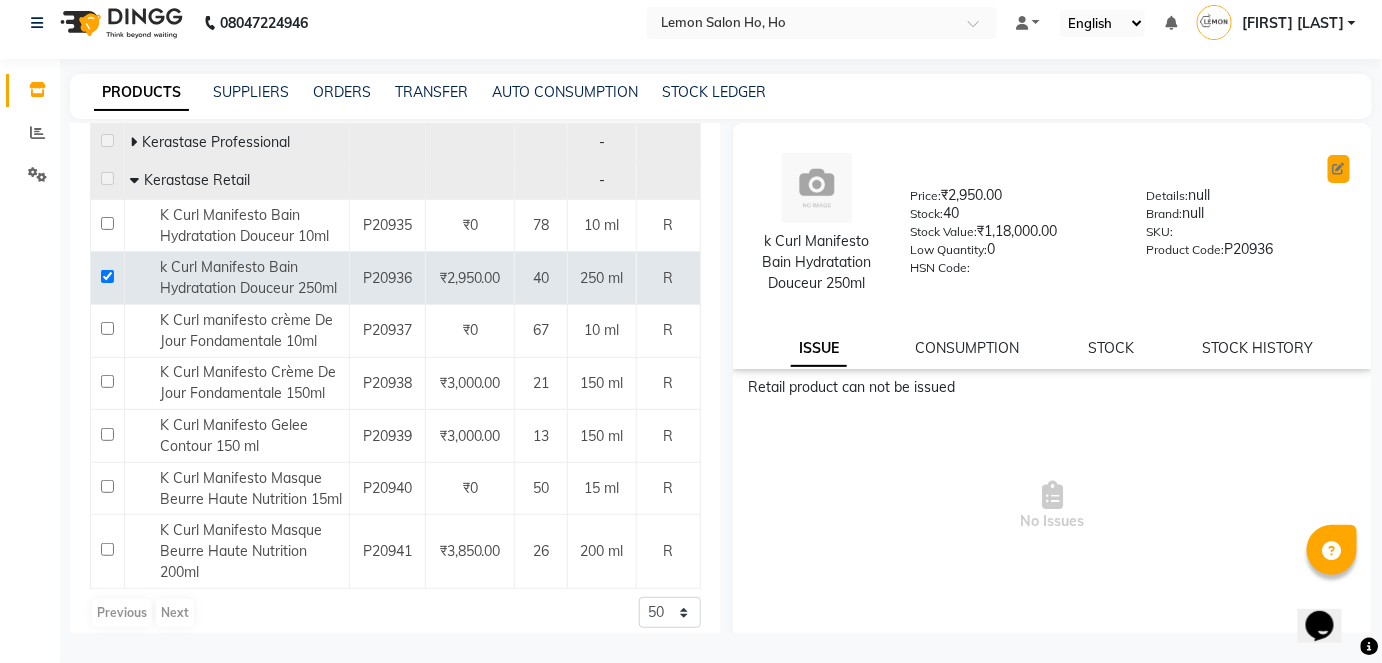 click 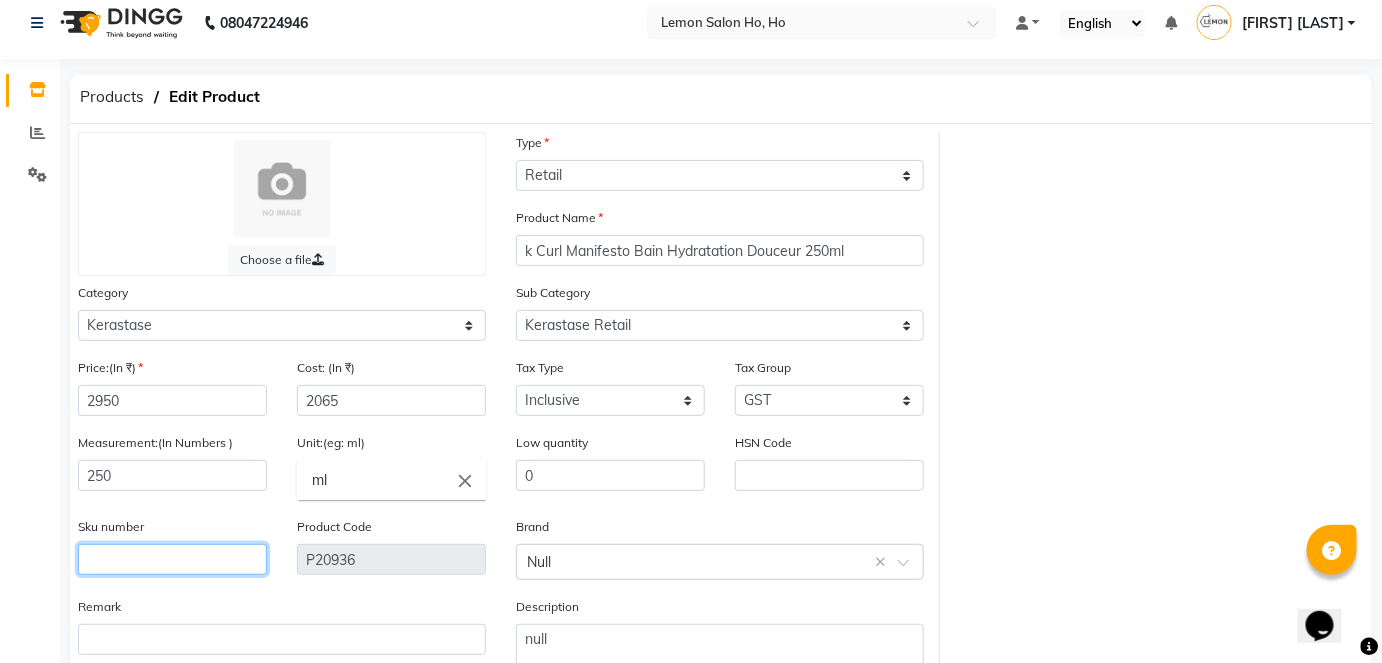 click 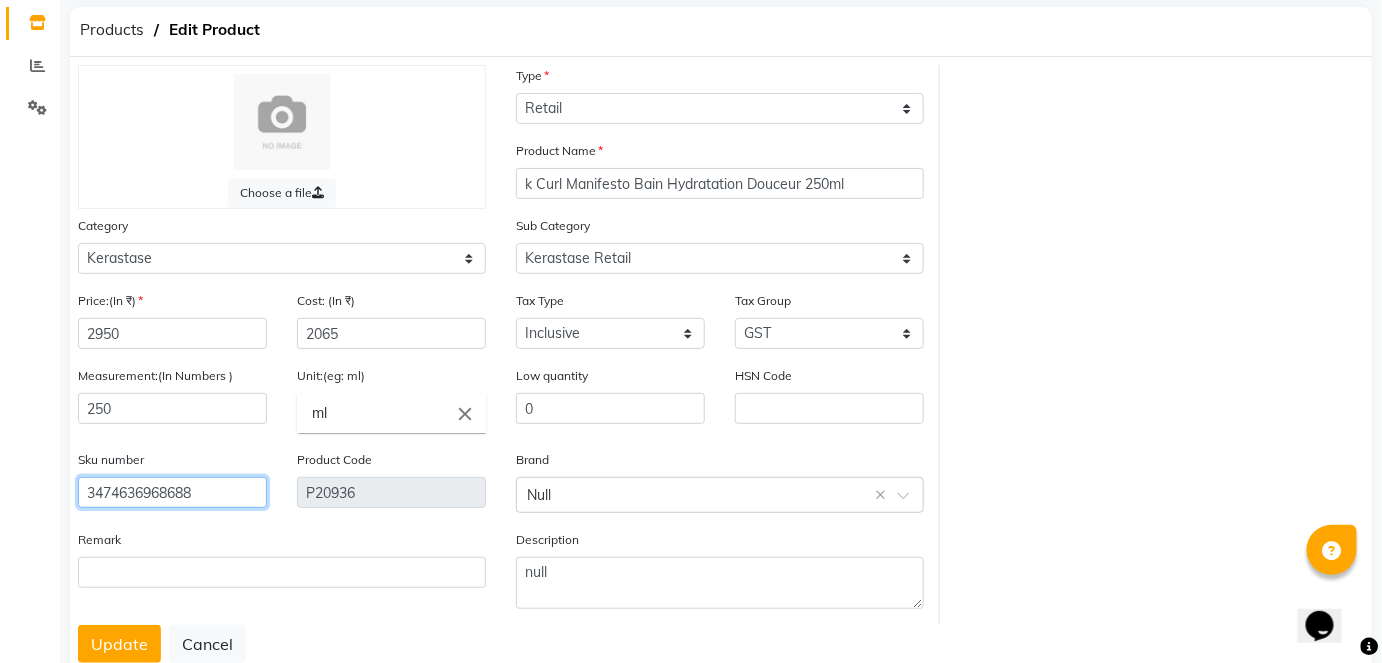 scroll, scrollTop: 138, scrollLeft: 0, axis: vertical 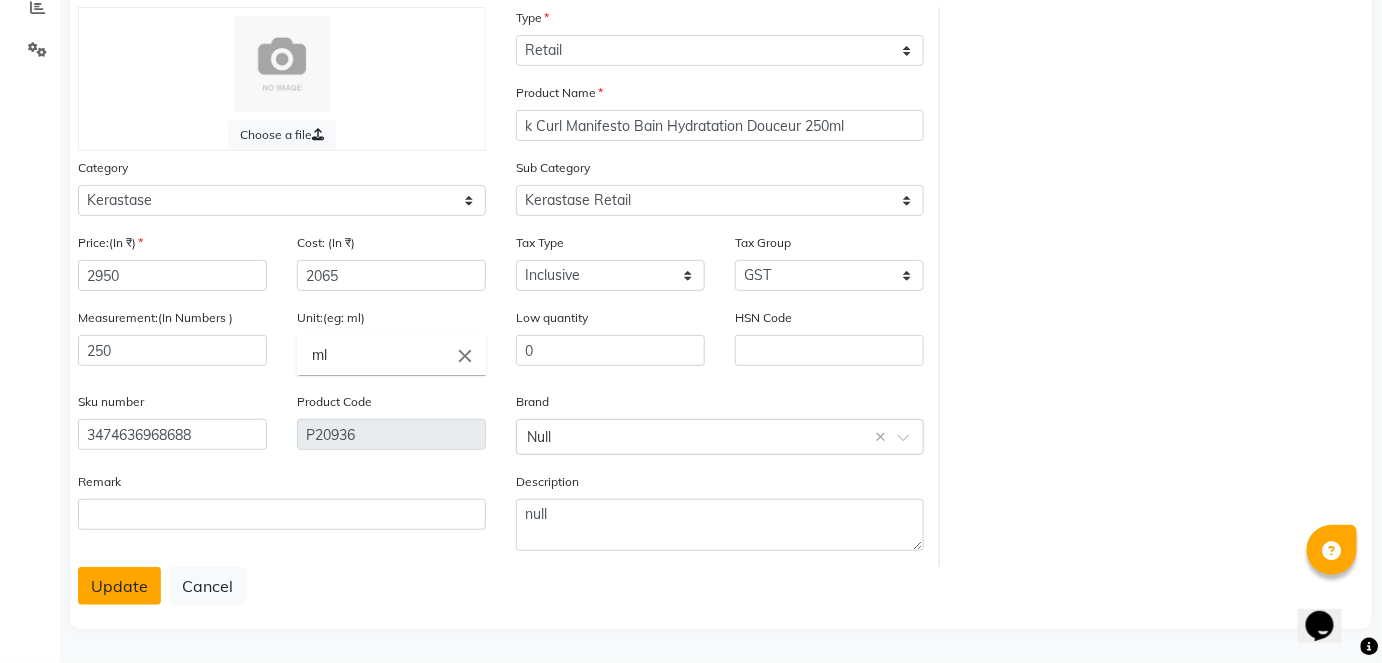 click on "Update" 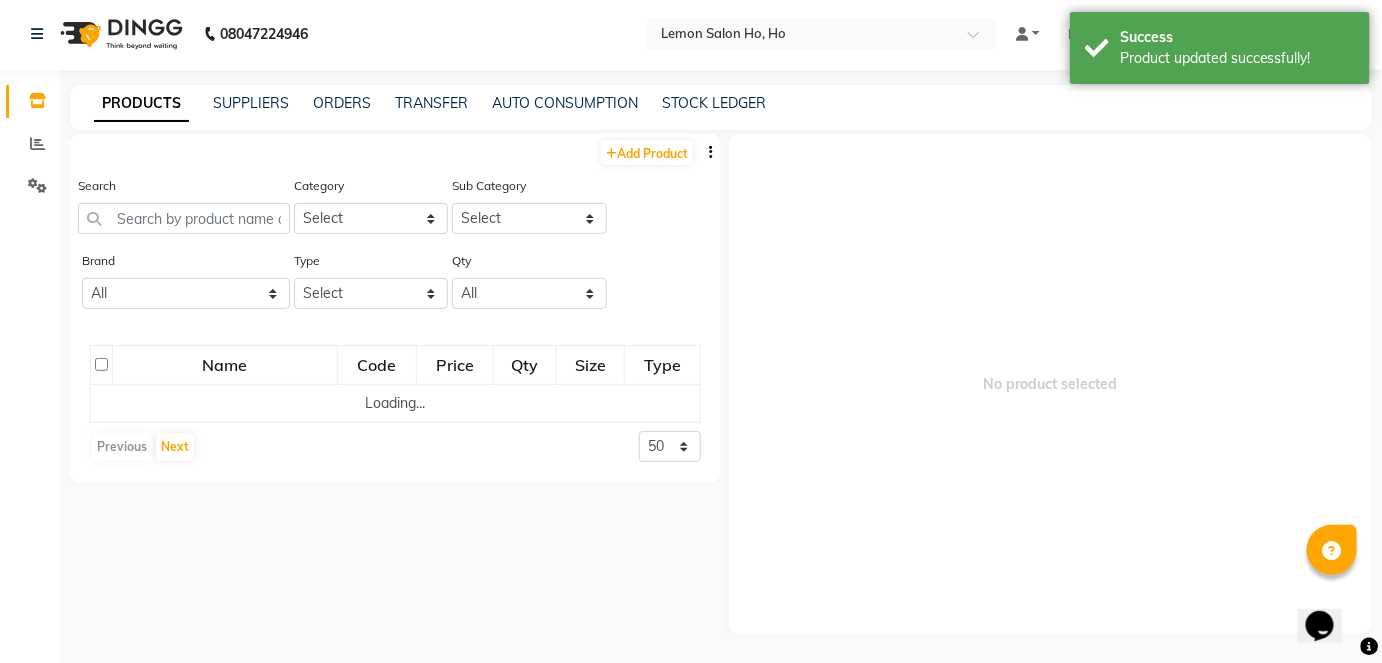 scroll, scrollTop: 13, scrollLeft: 0, axis: vertical 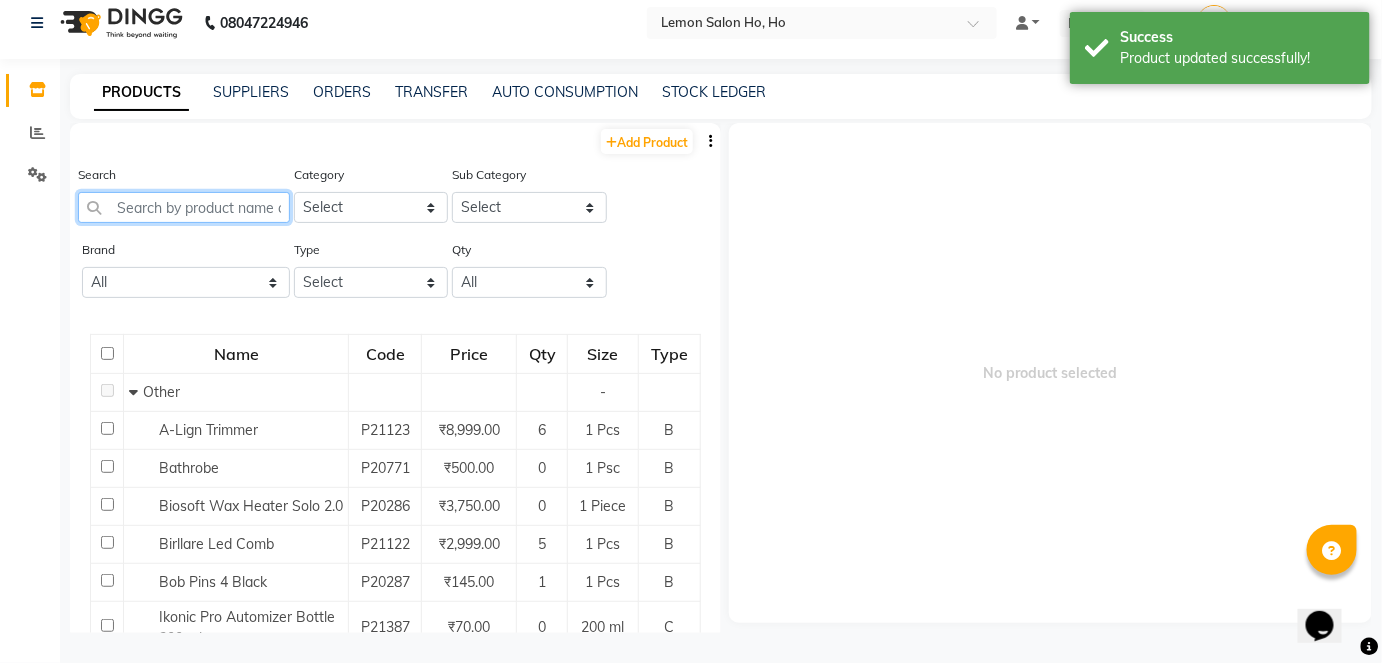 click 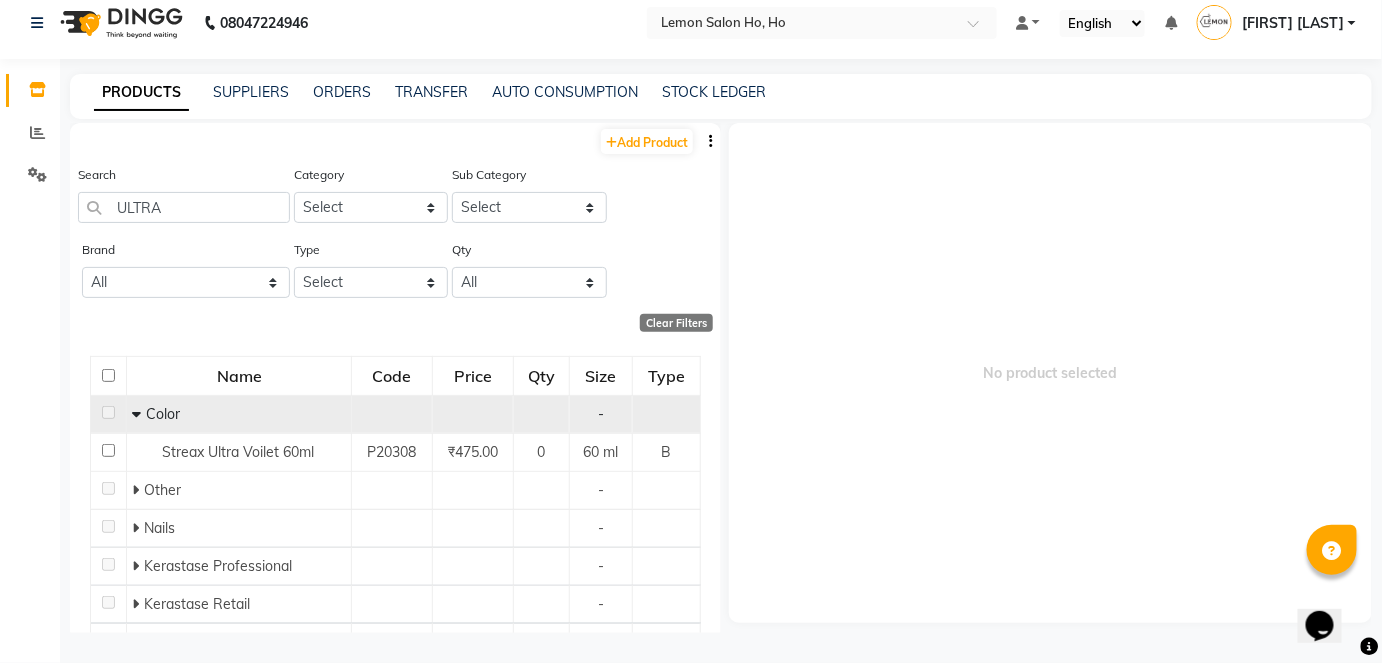 click 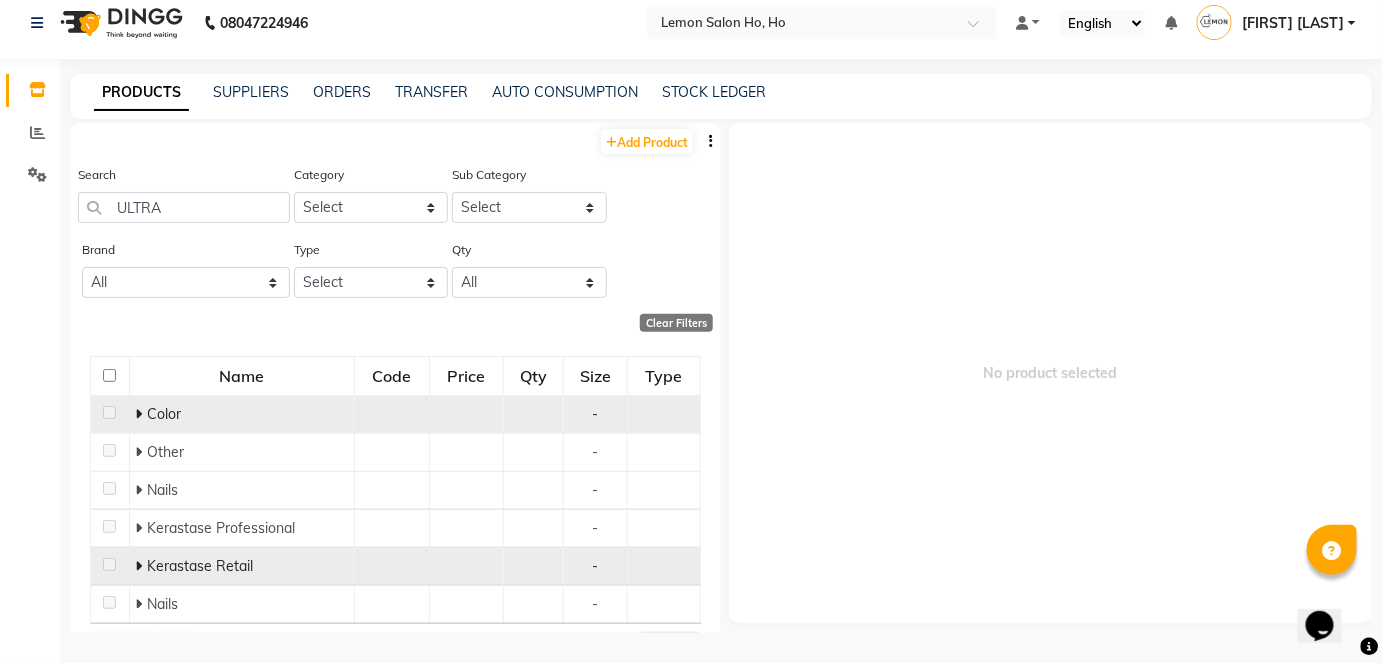click 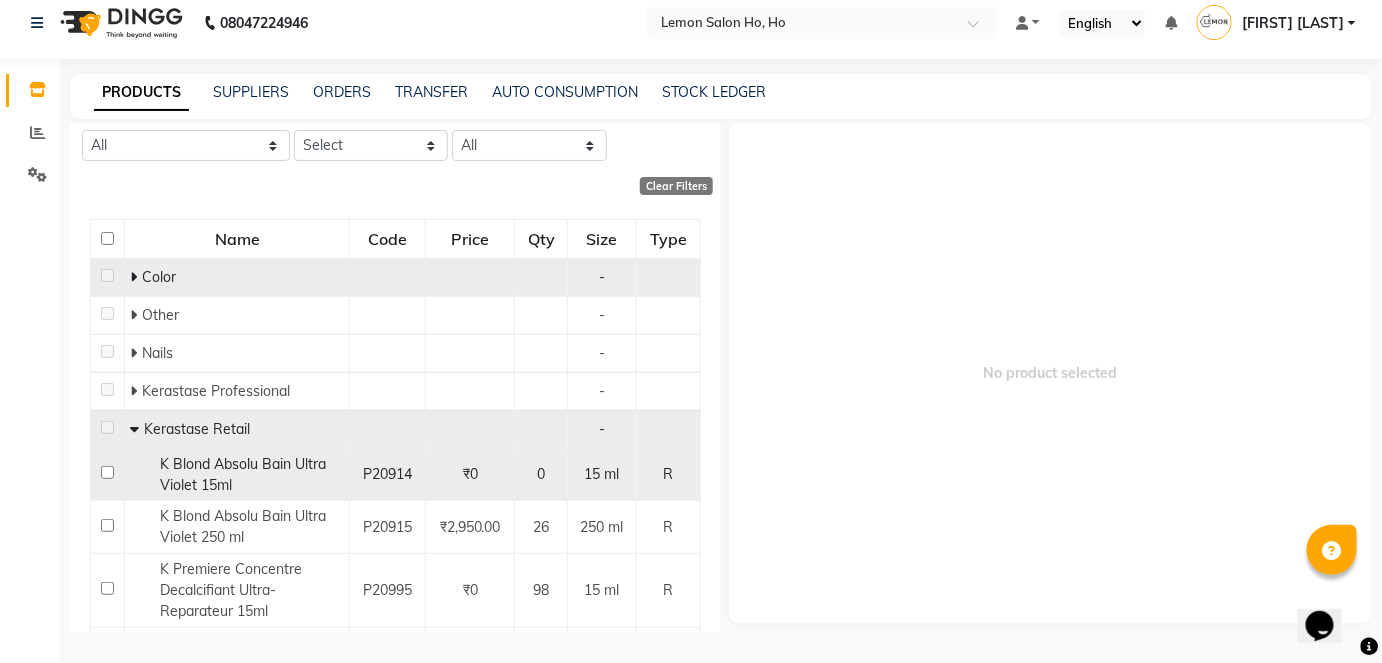scroll, scrollTop: 181, scrollLeft: 0, axis: vertical 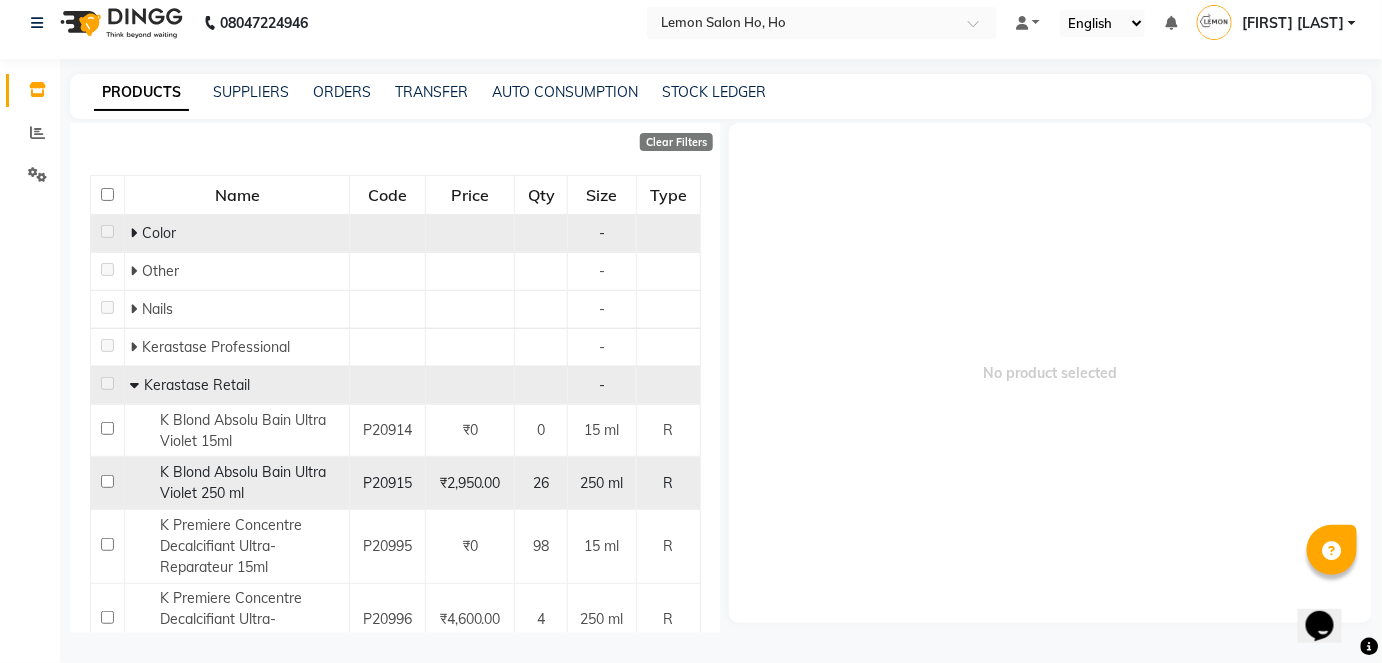 click 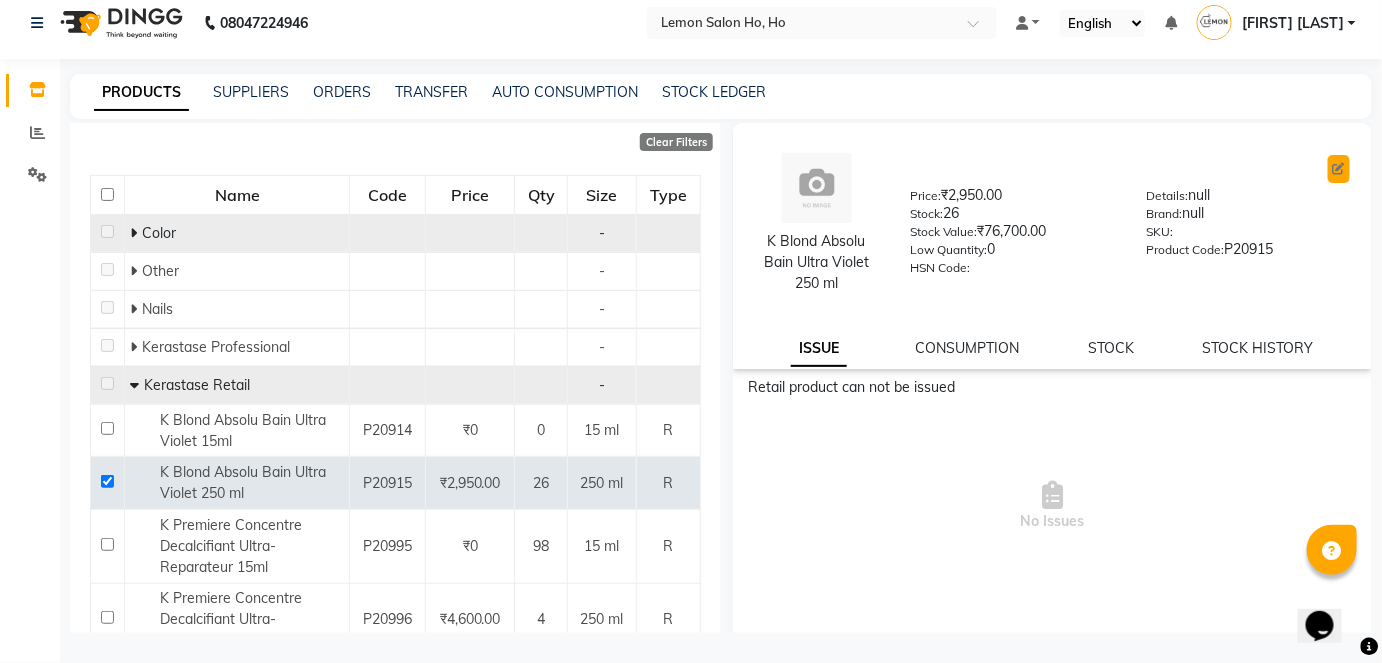 click 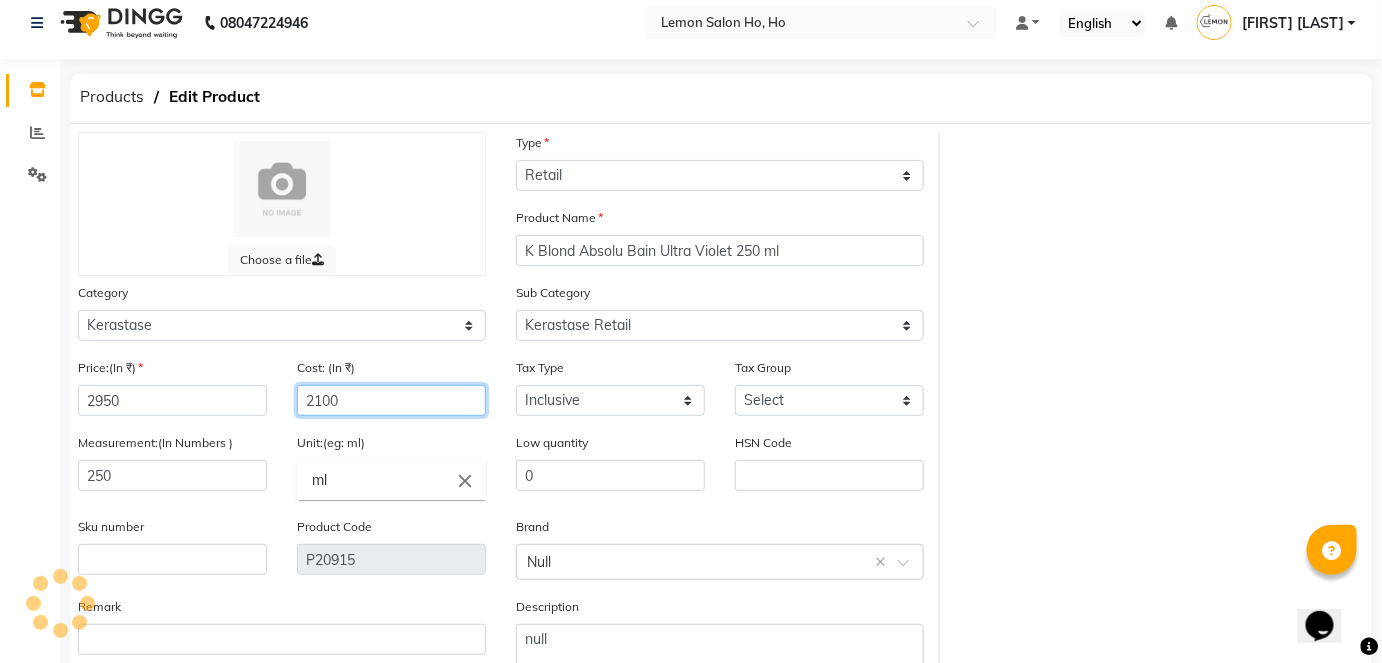 click on "2100" 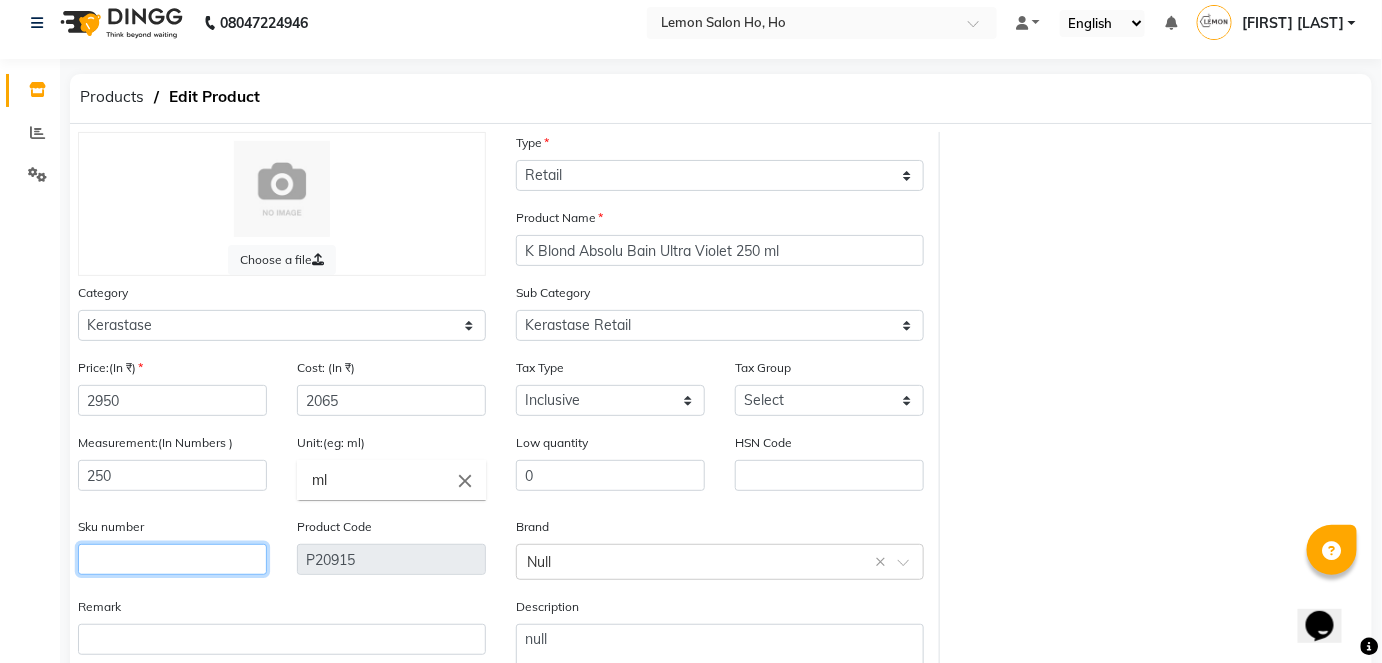 click 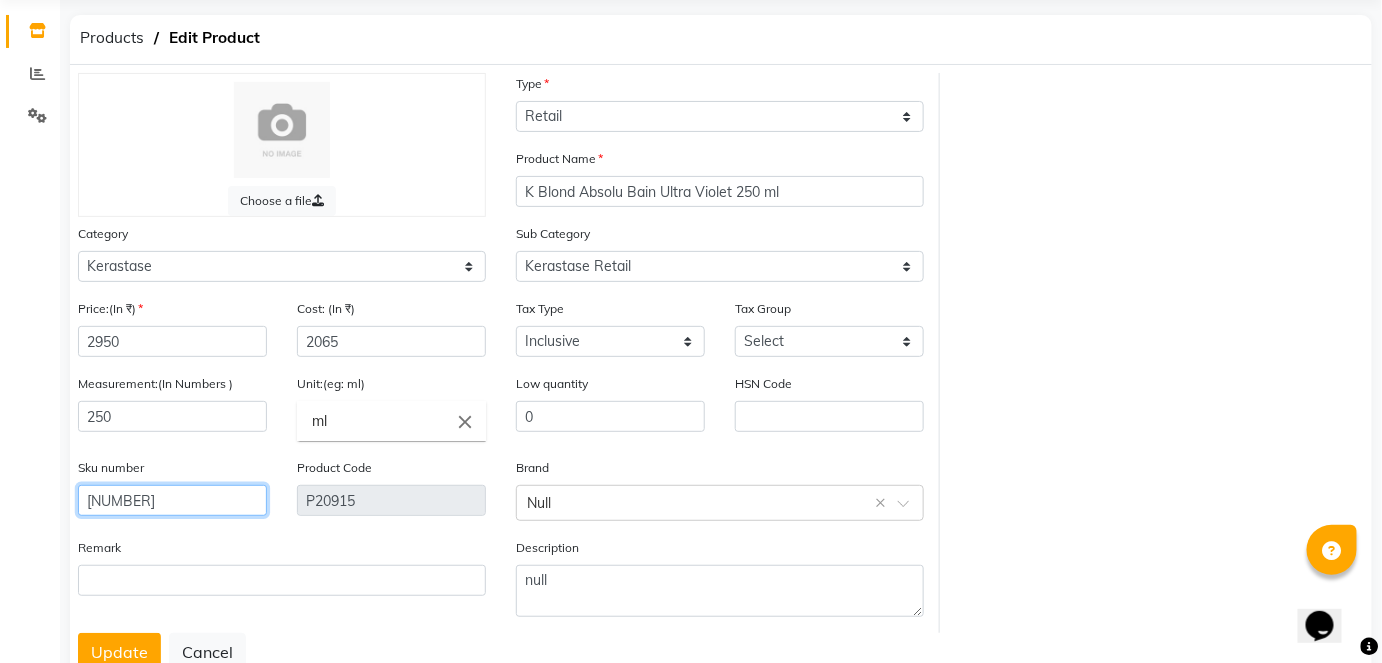 scroll, scrollTop: 138, scrollLeft: 0, axis: vertical 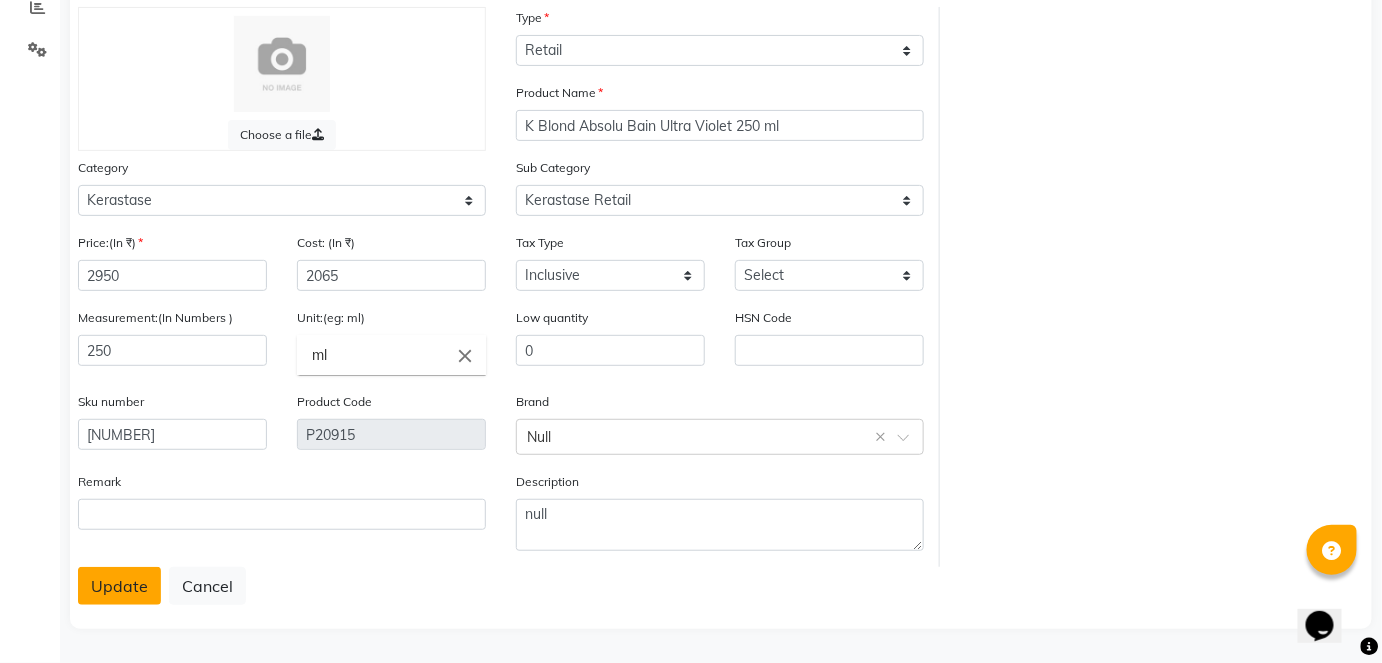 click on "Update" 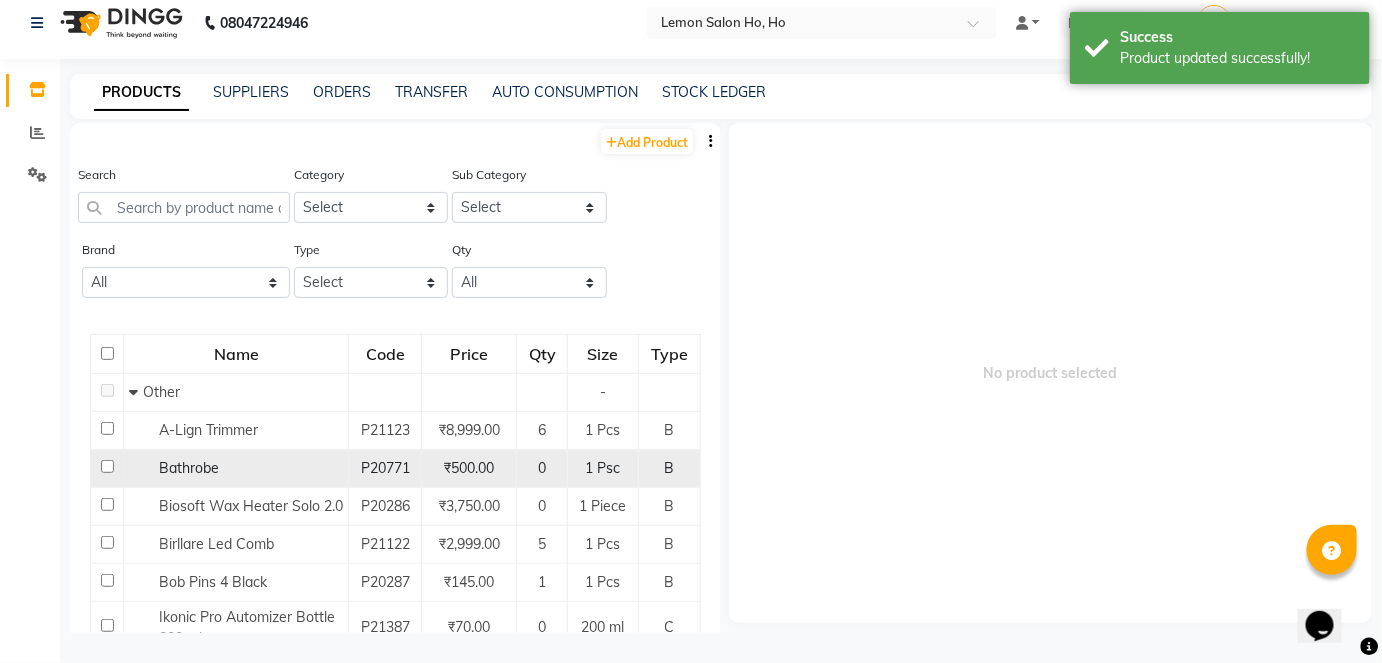 scroll, scrollTop: 13, scrollLeft: 0, axis: vertical 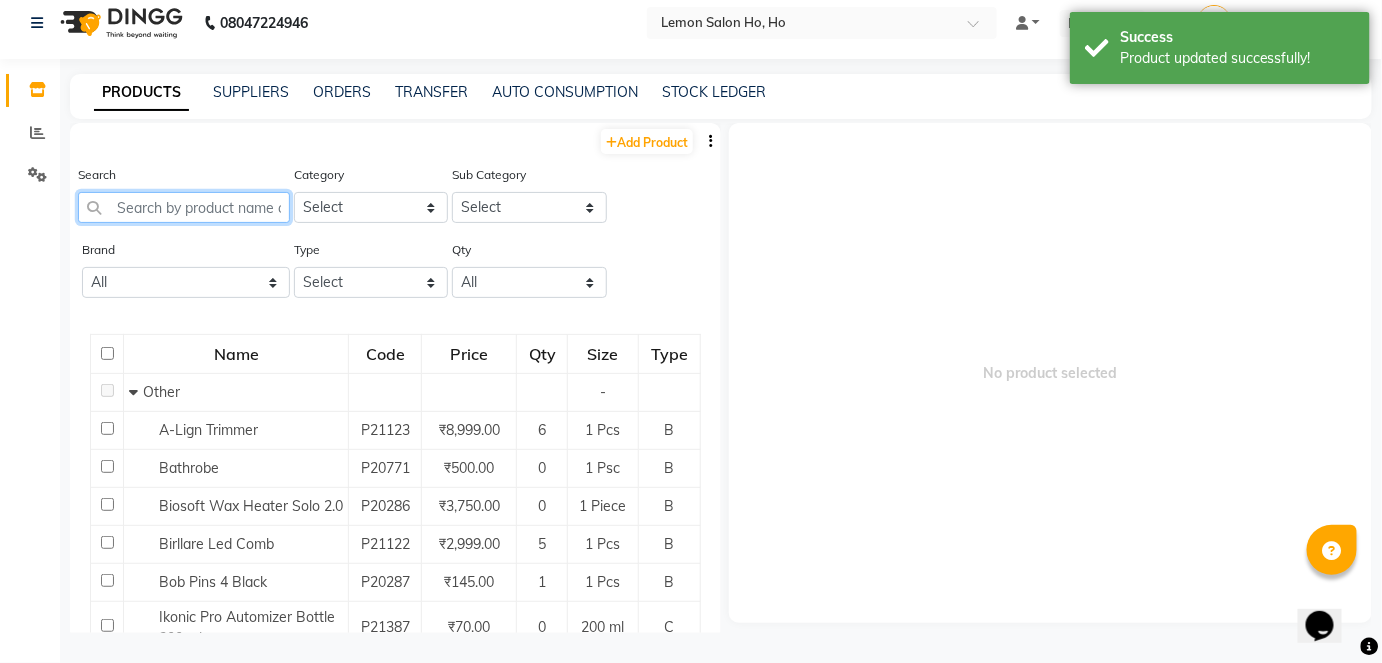 click 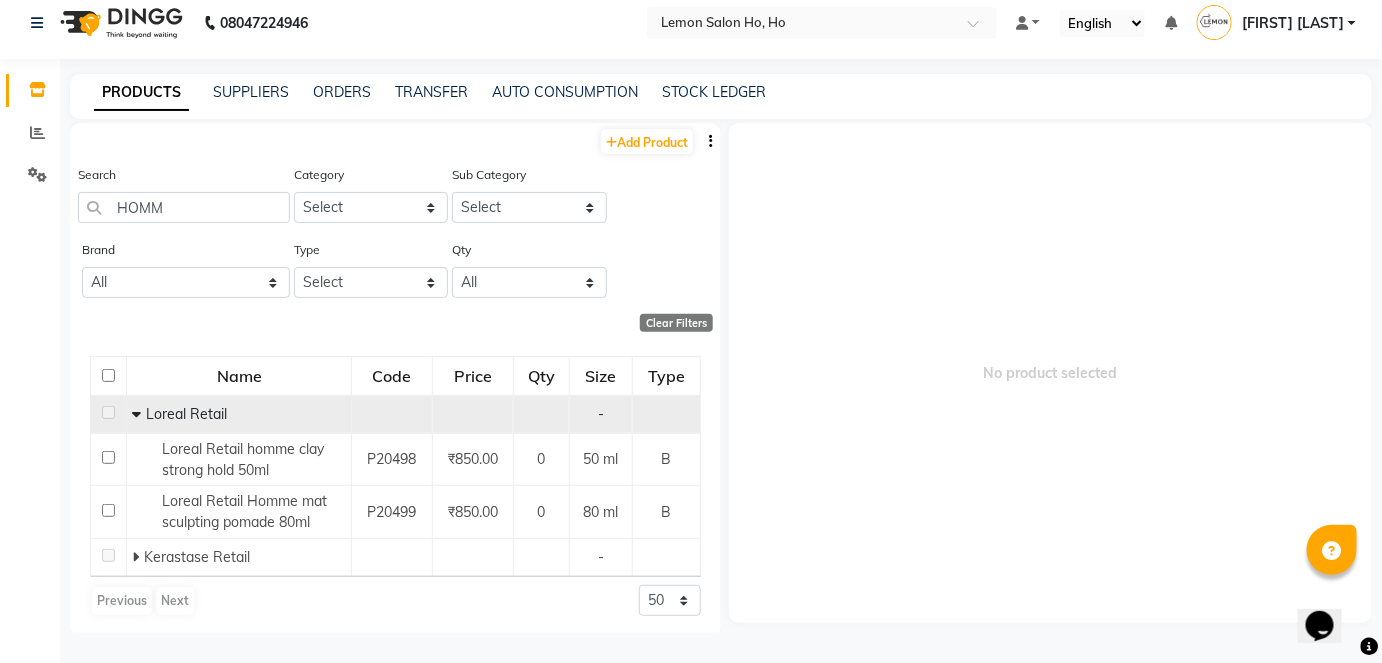 click 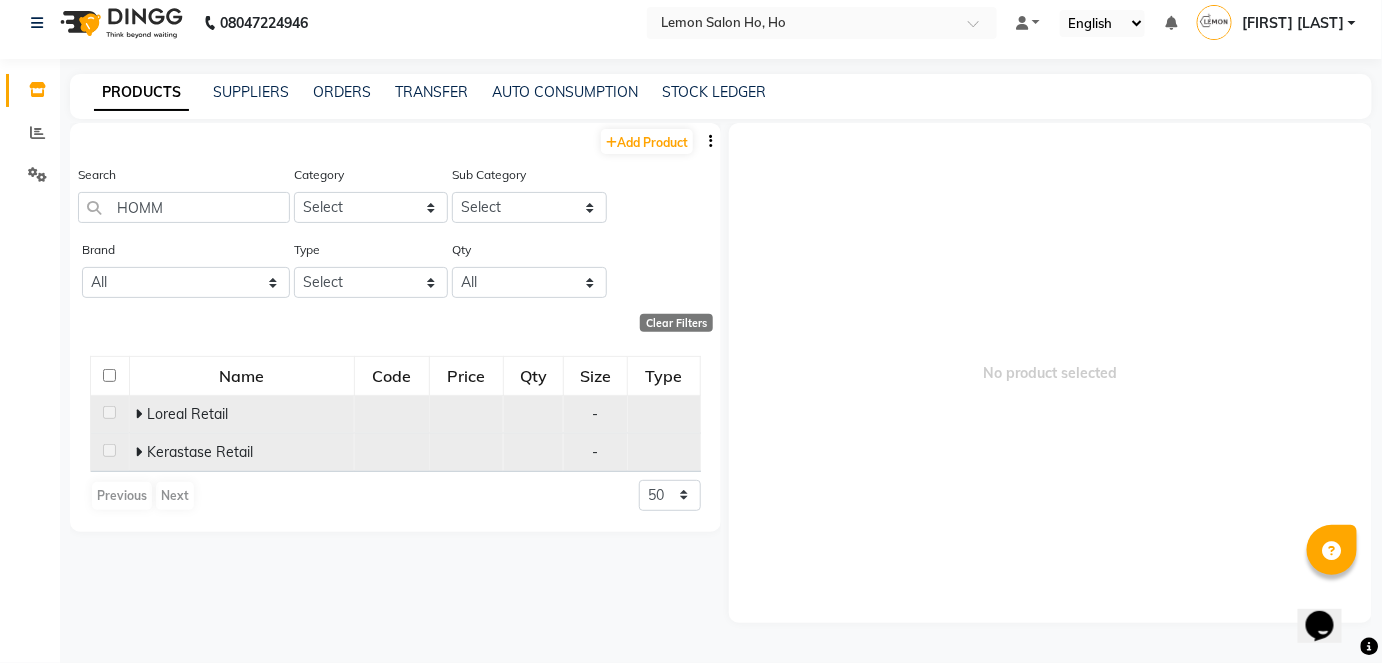 click on "Kerastase Retail" 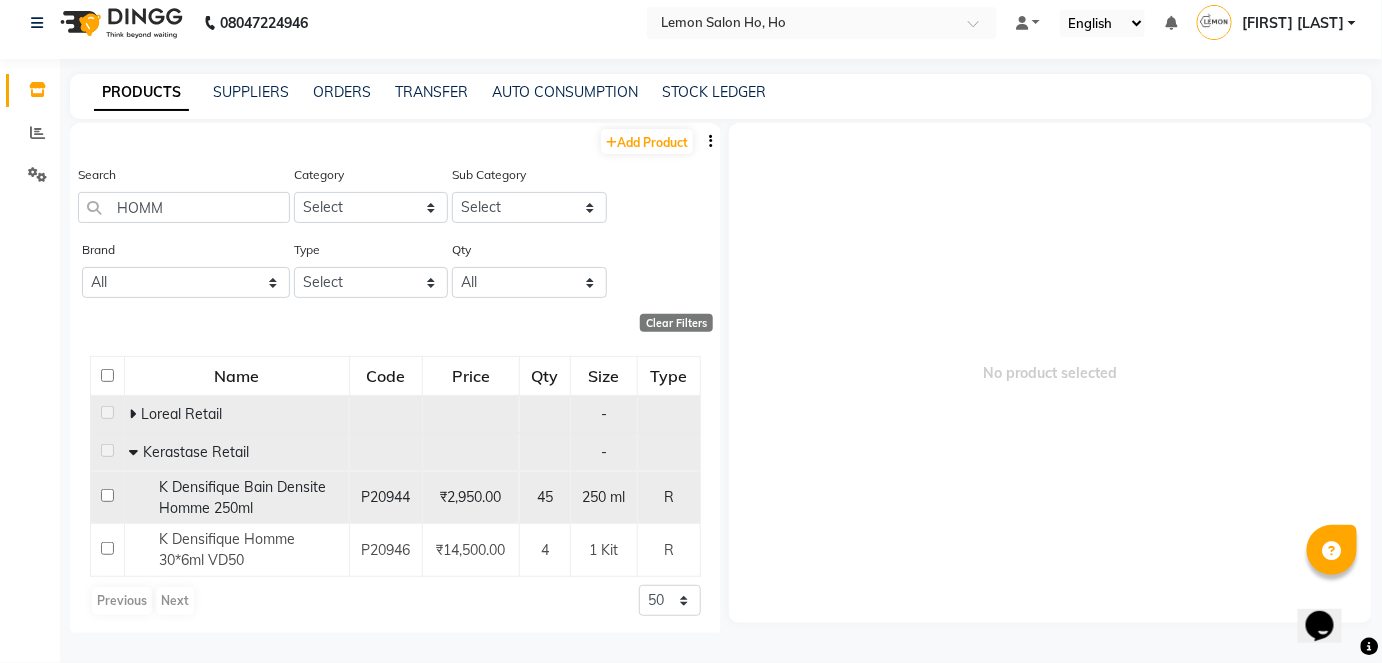 click 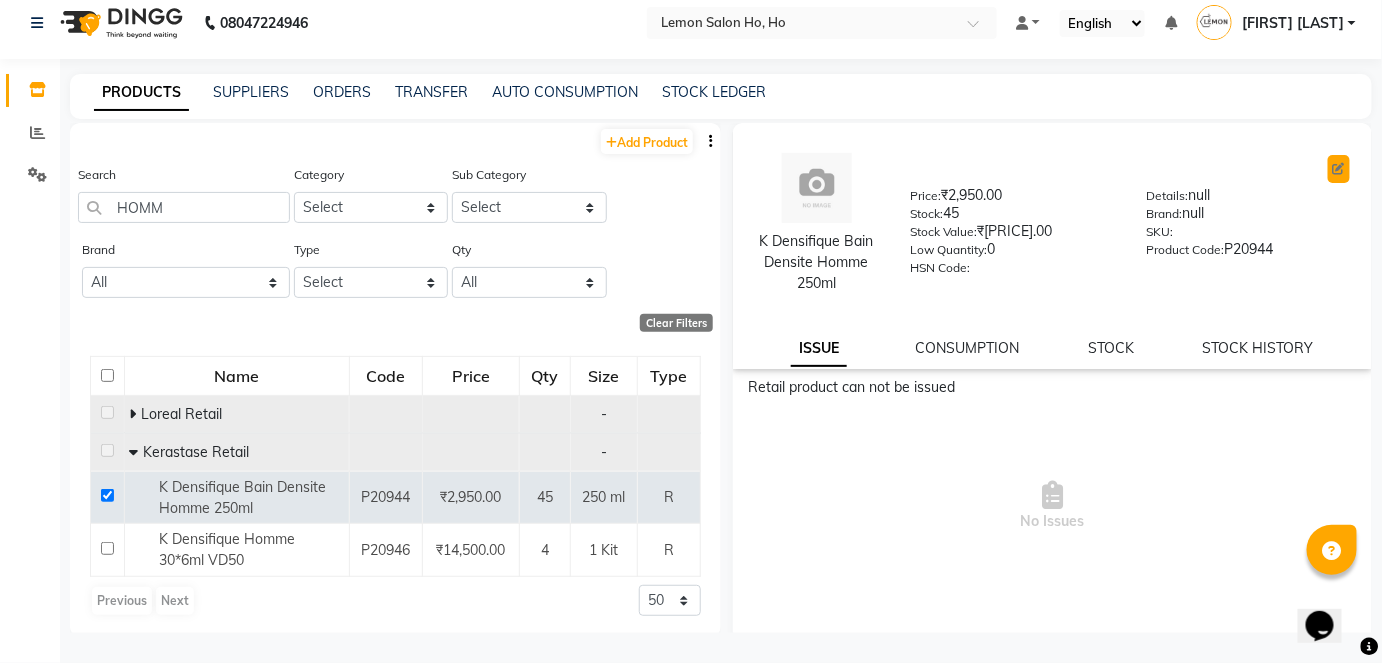 click 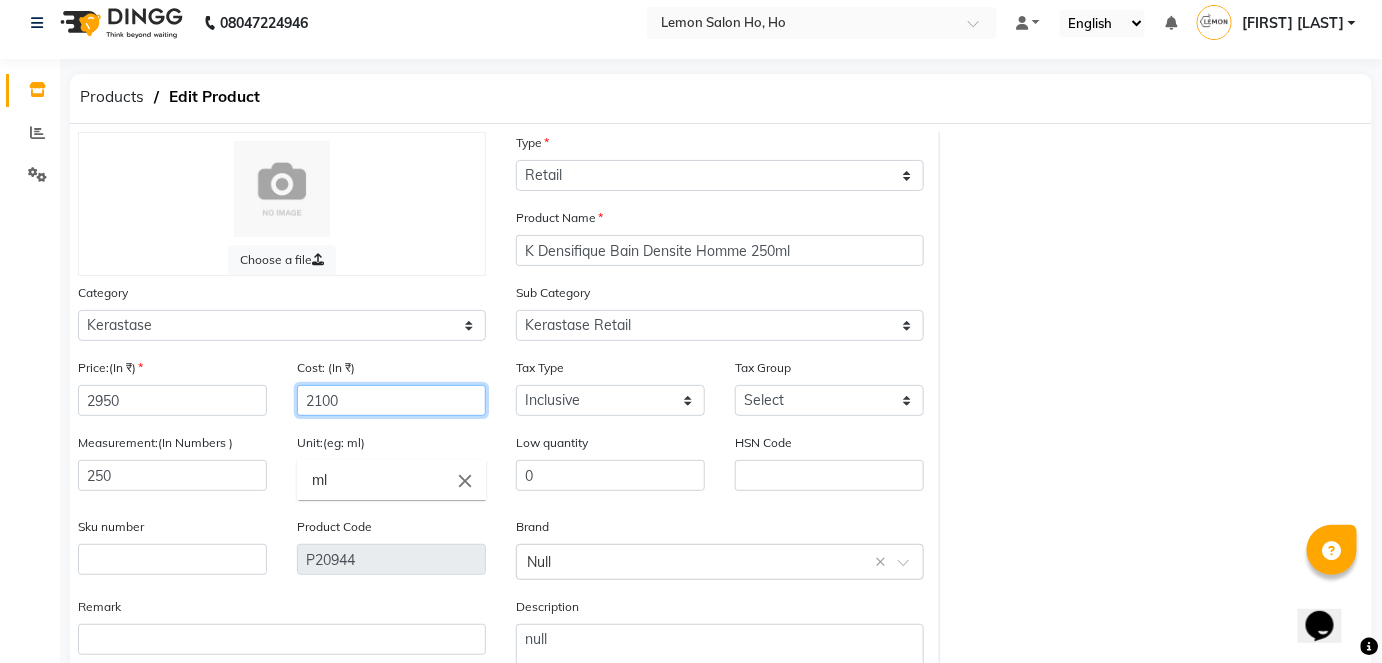 click on "2100" 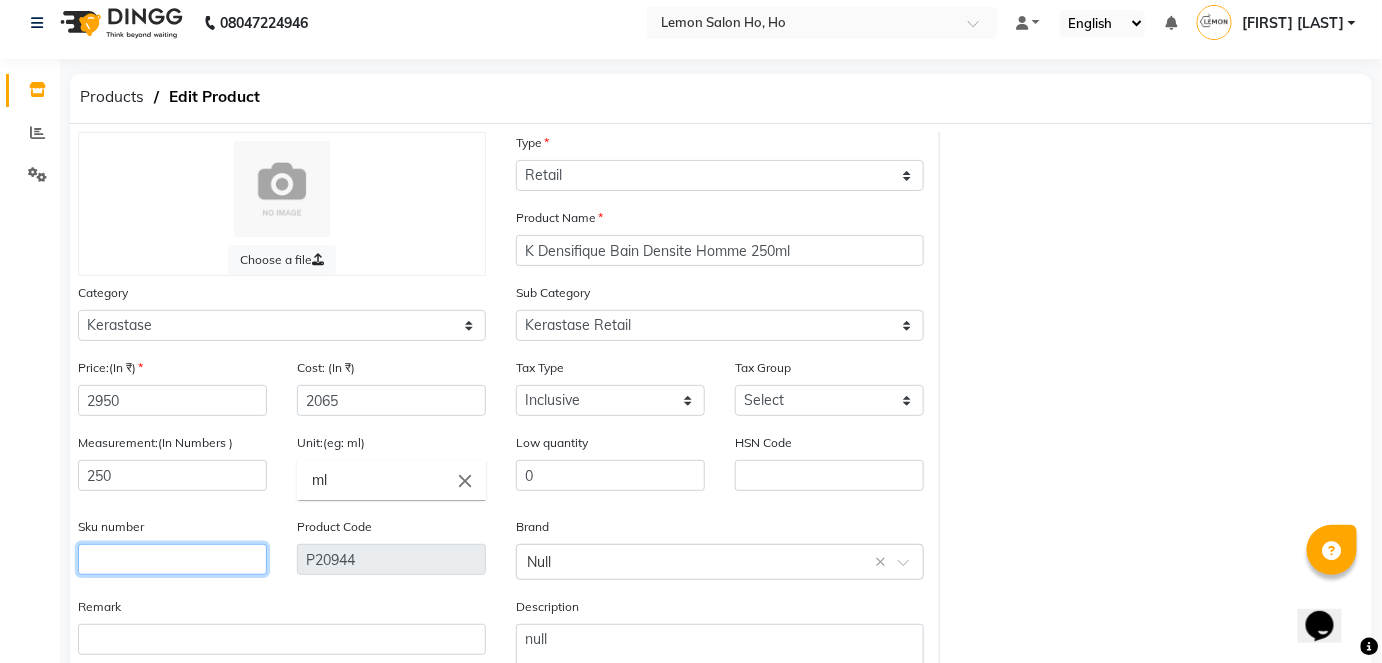 click 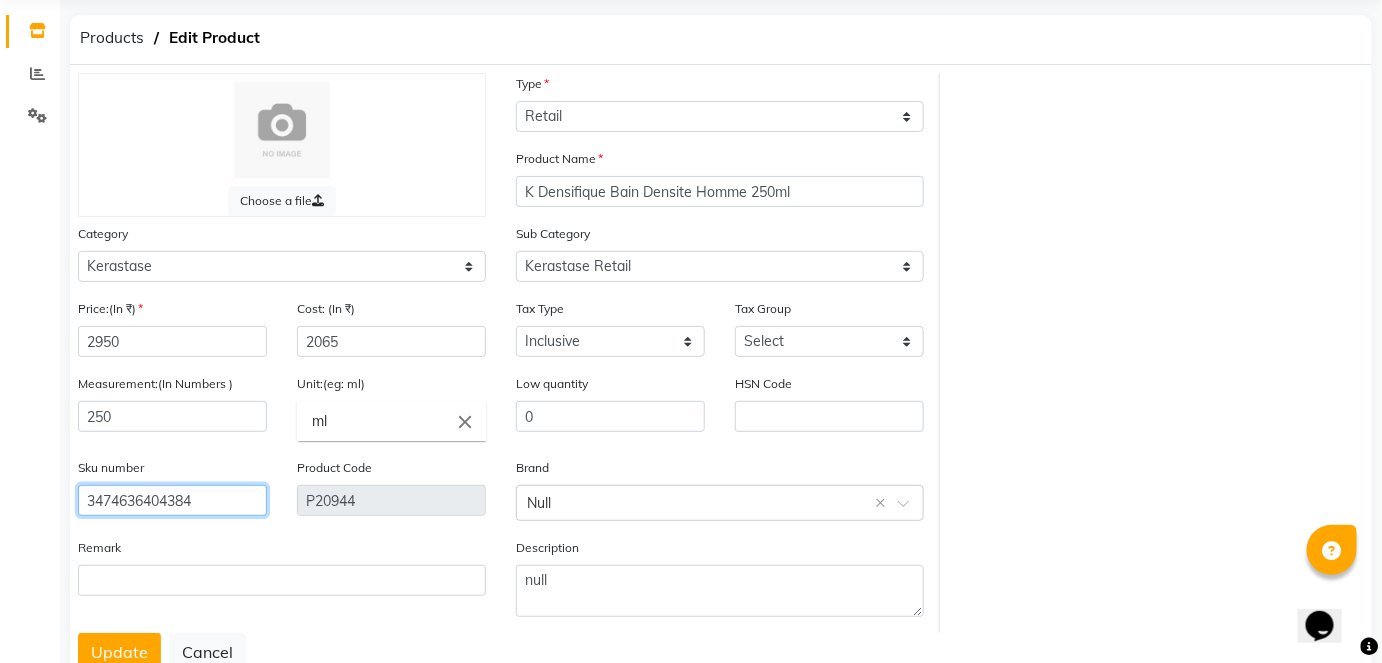scroll, scrollTop: 138, scrollLeft: 0, axis: vertical 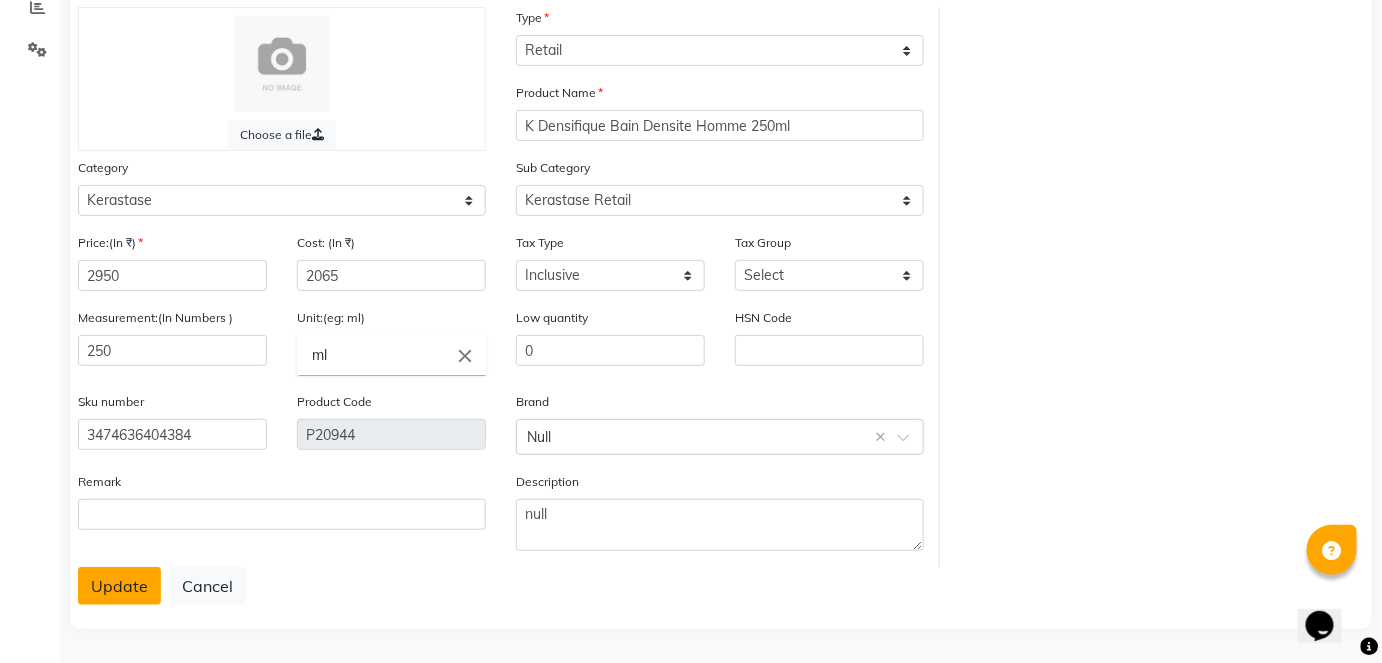 click on "Update" 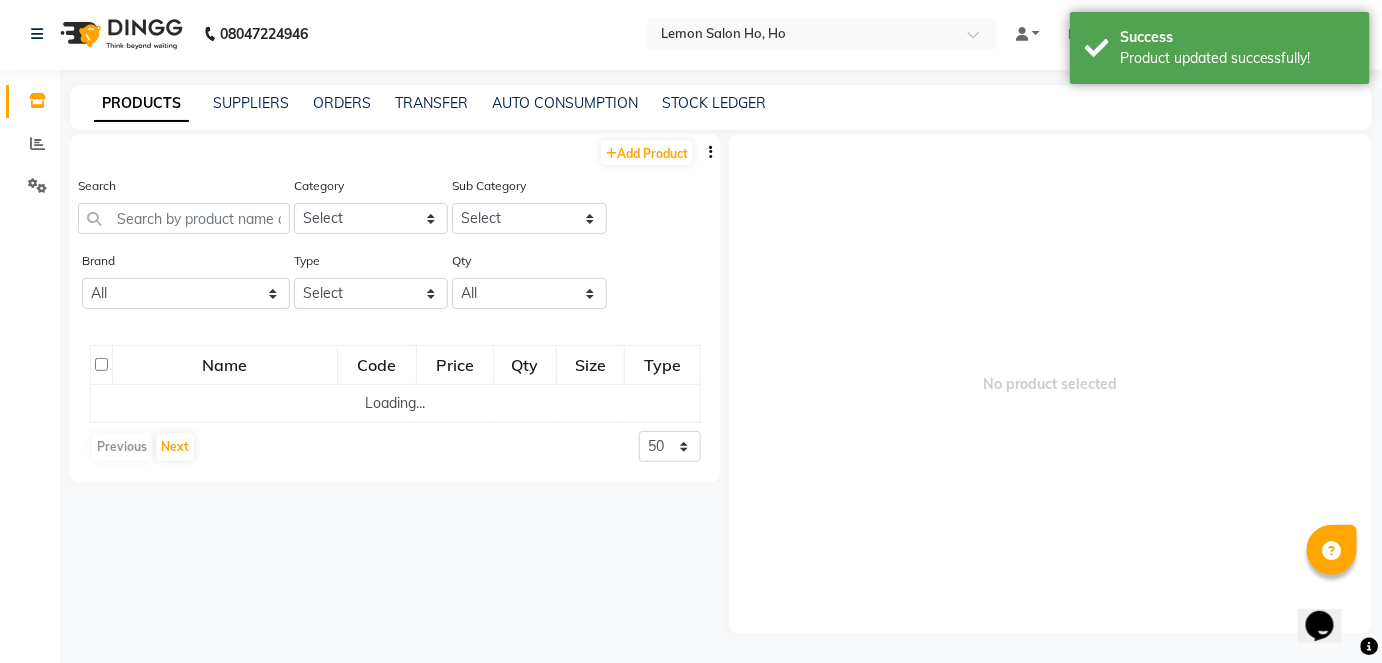 scroll, scrollTop: 13, scrollLeft: 0, axis: vertical 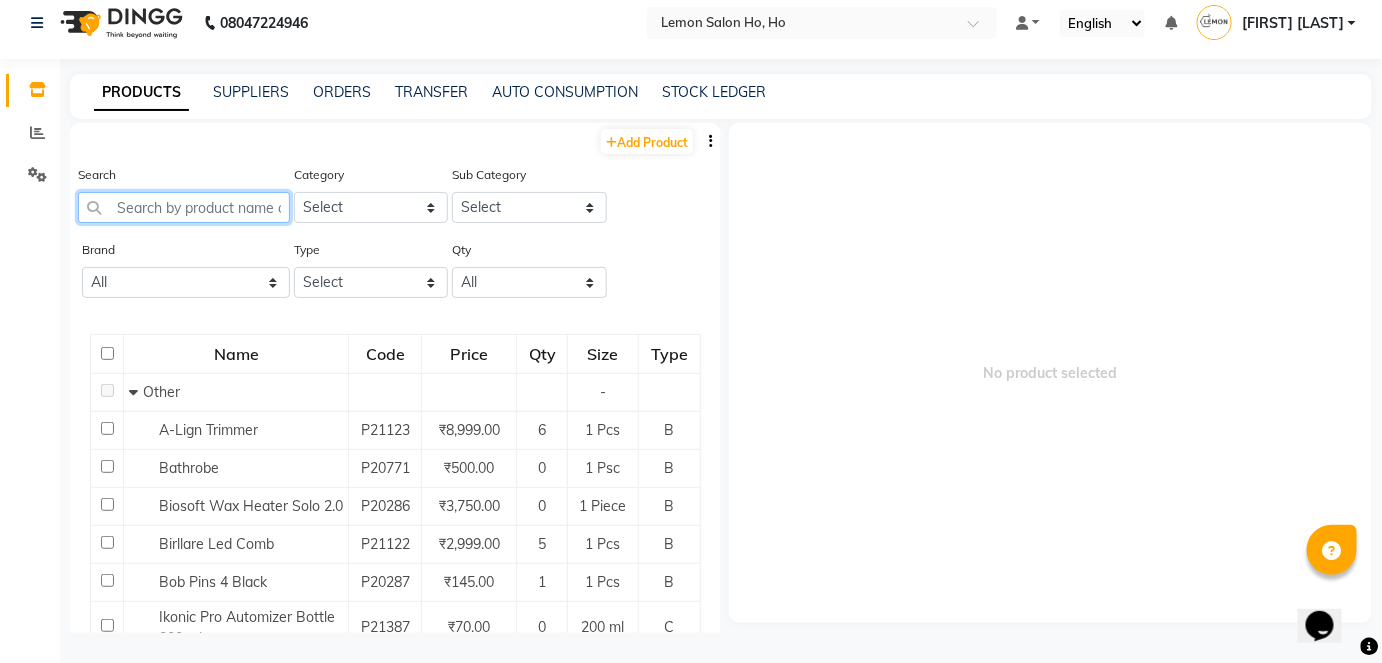 click 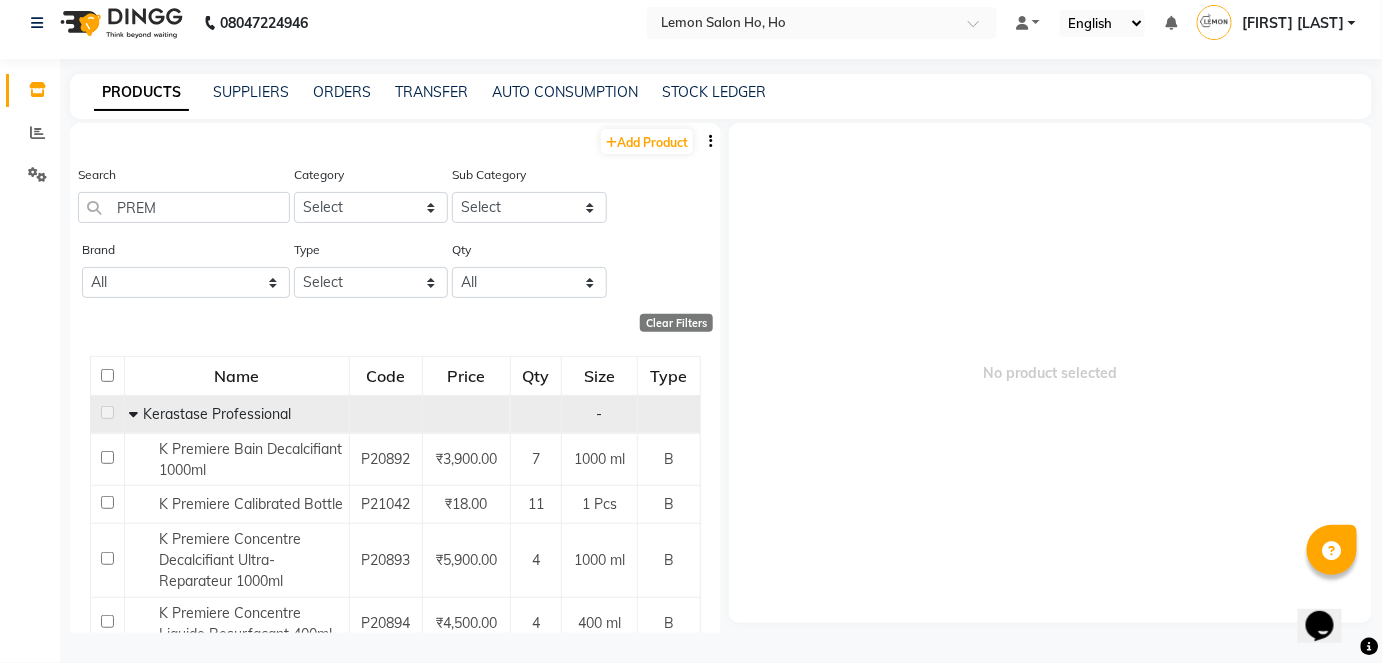 click 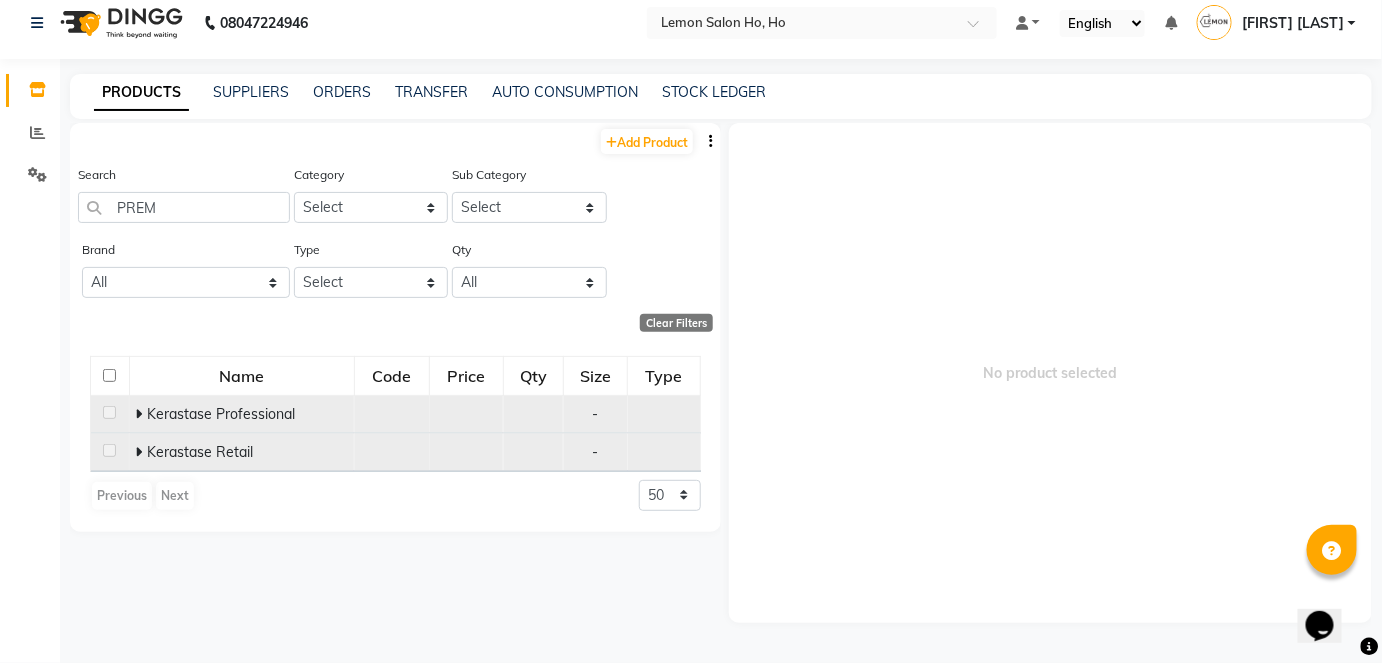 click 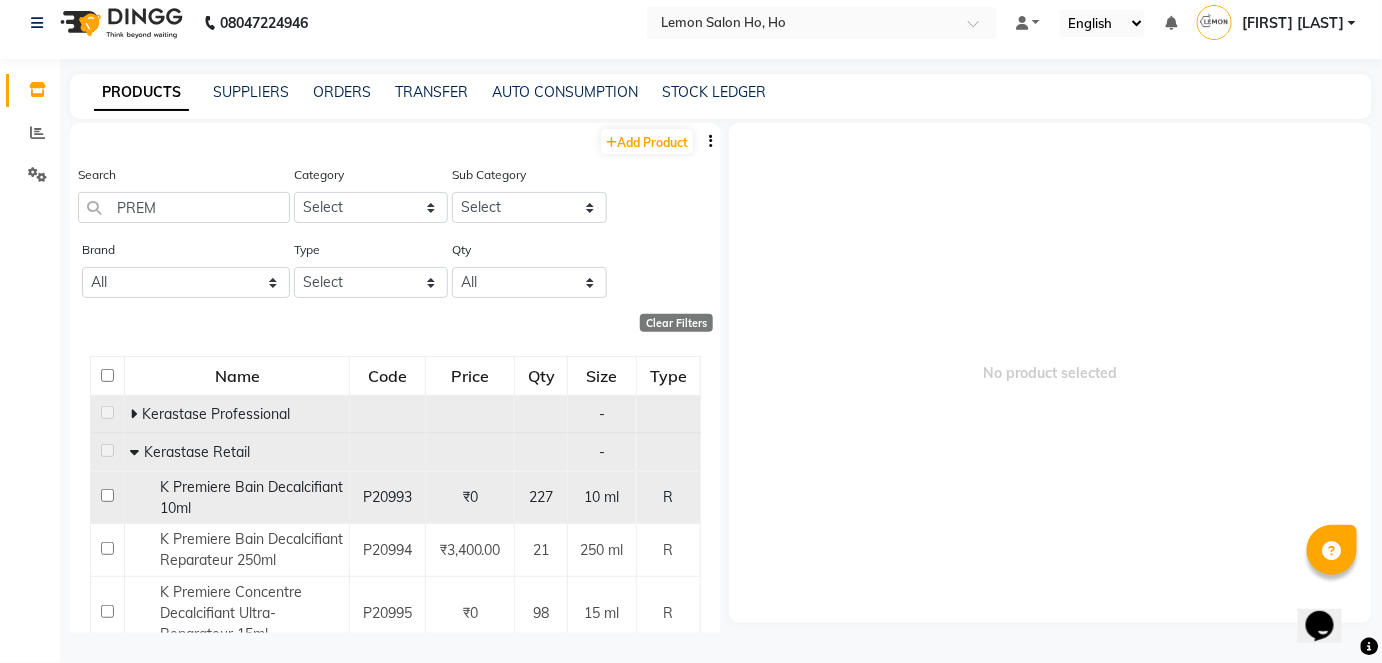 scroll, scrollTop: 90, scrollLeft: 0, axis: vertical 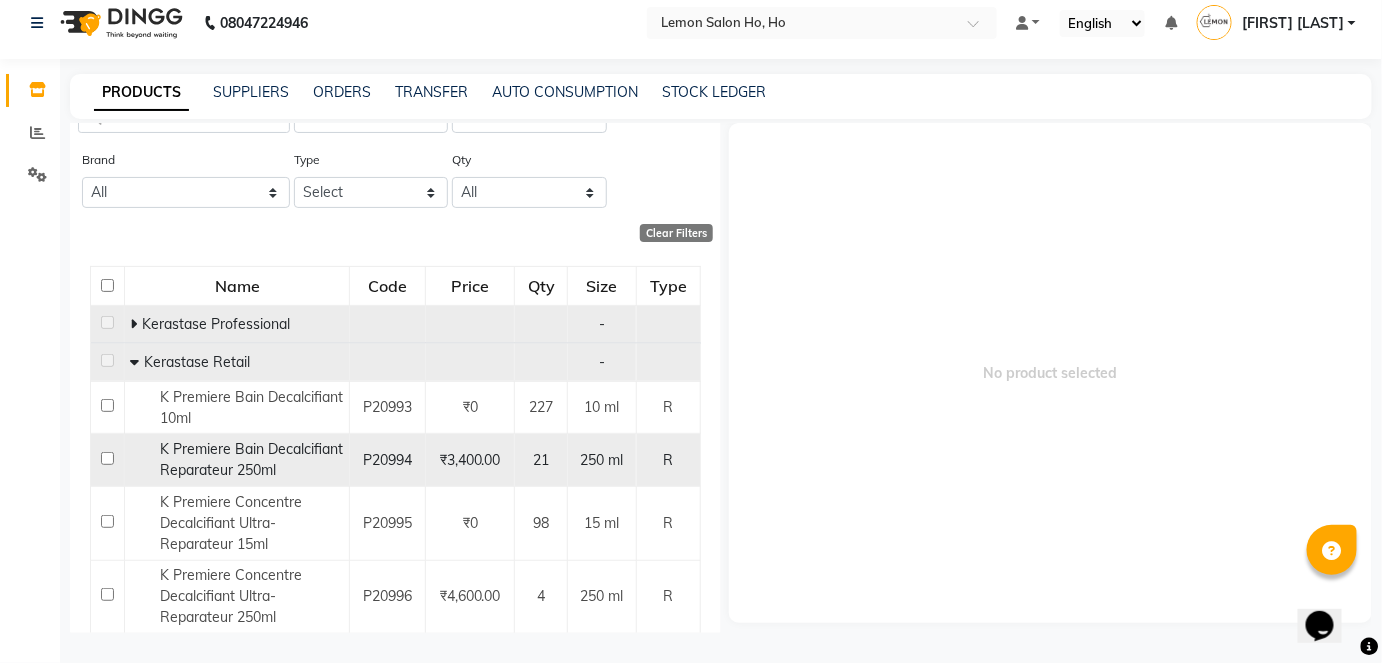 click 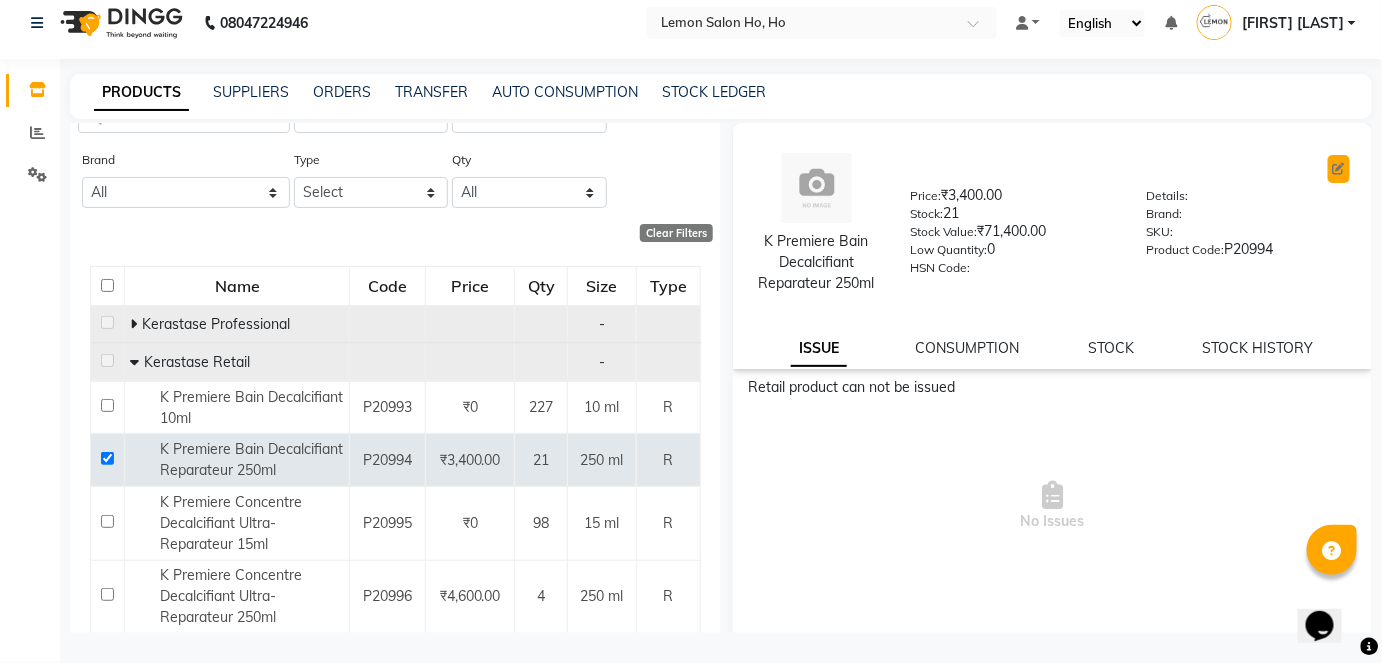 click 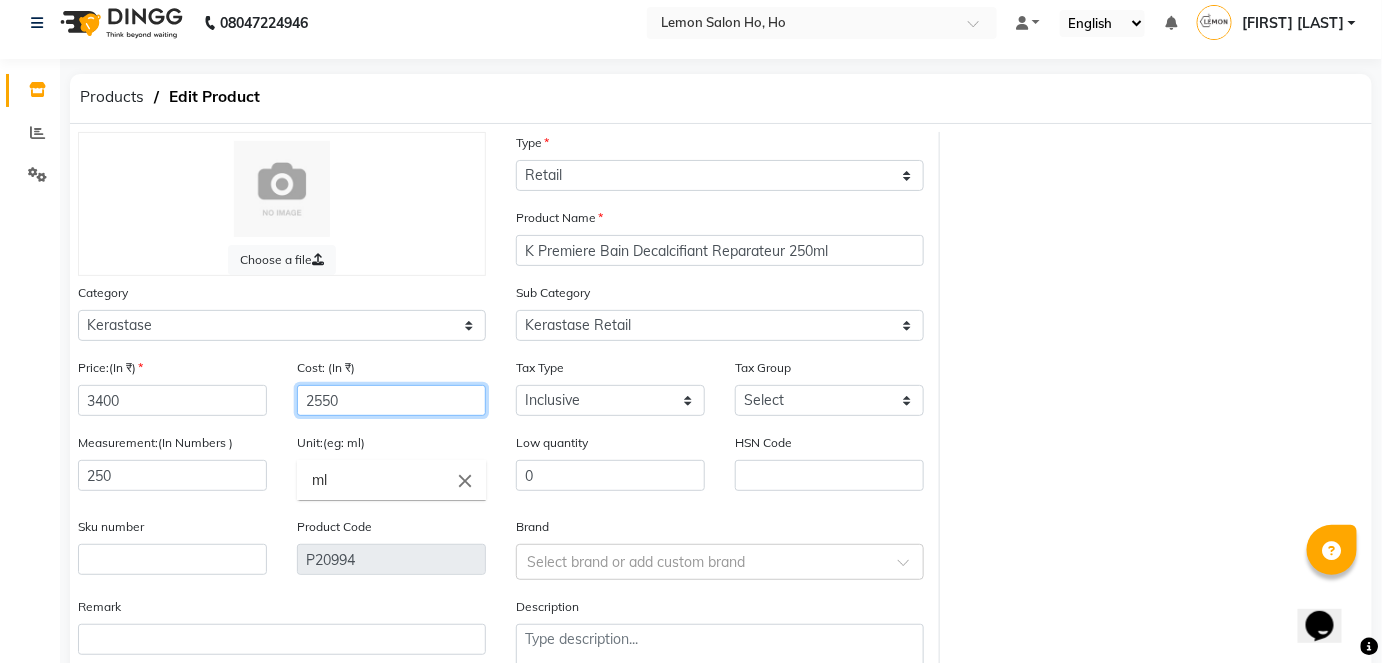 click on "2550" 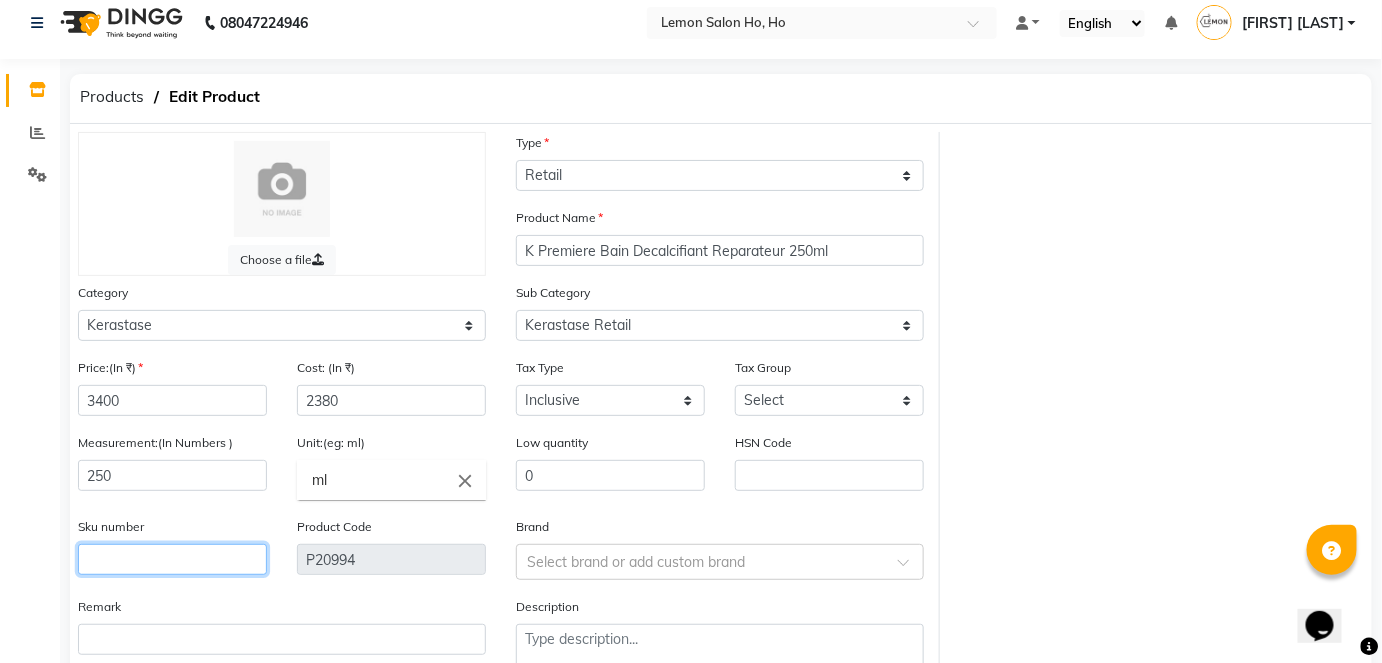 click 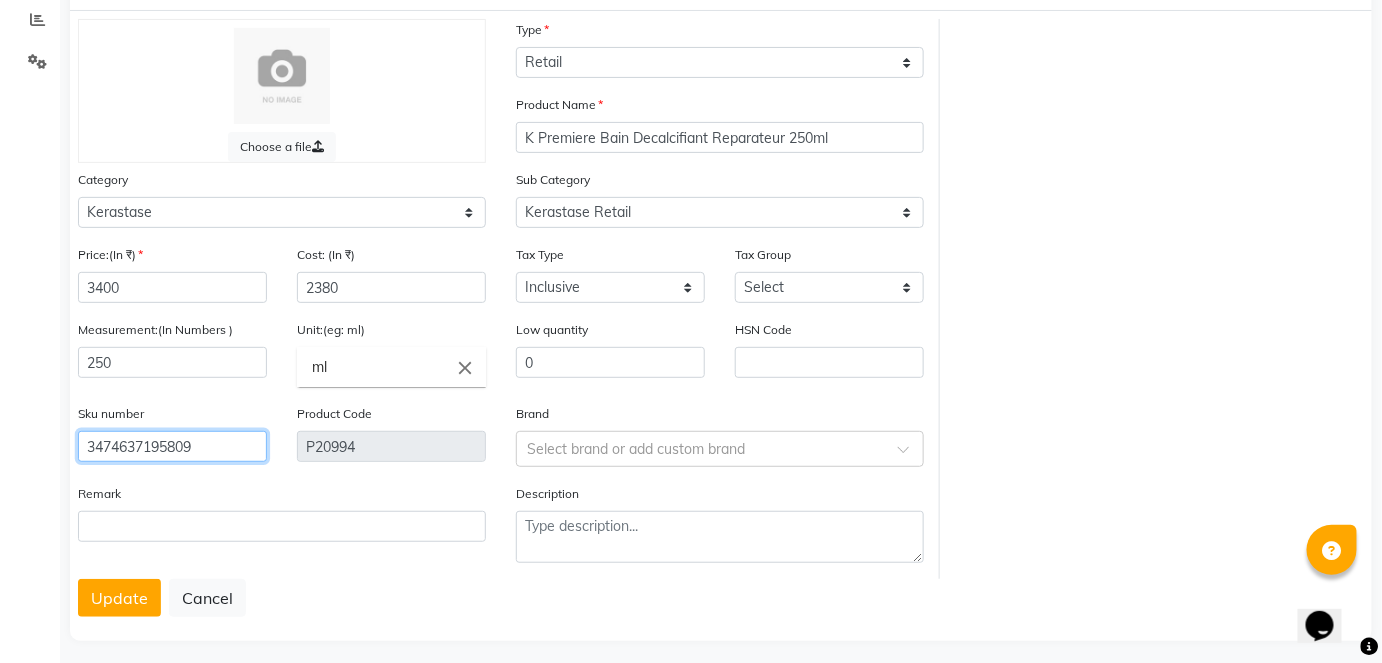 scroll, scrollTop: 138, scrollLeft: 0, axis: vertical 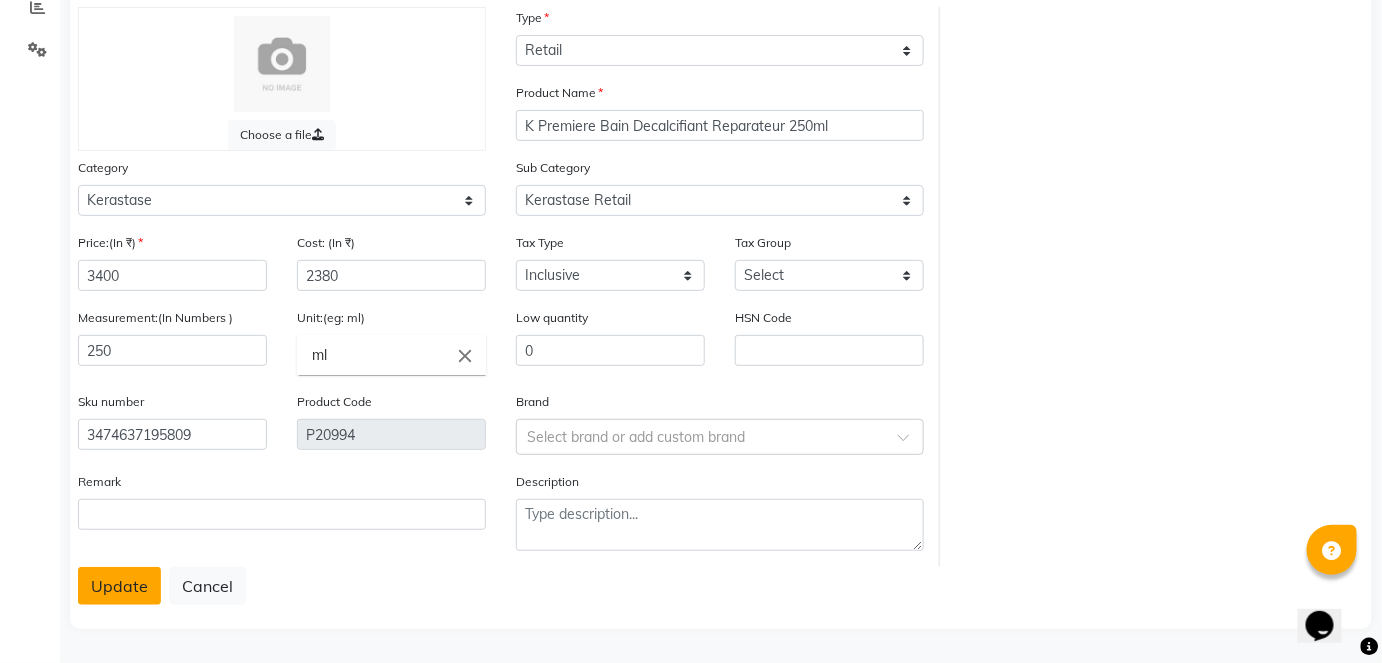 click on "Update" 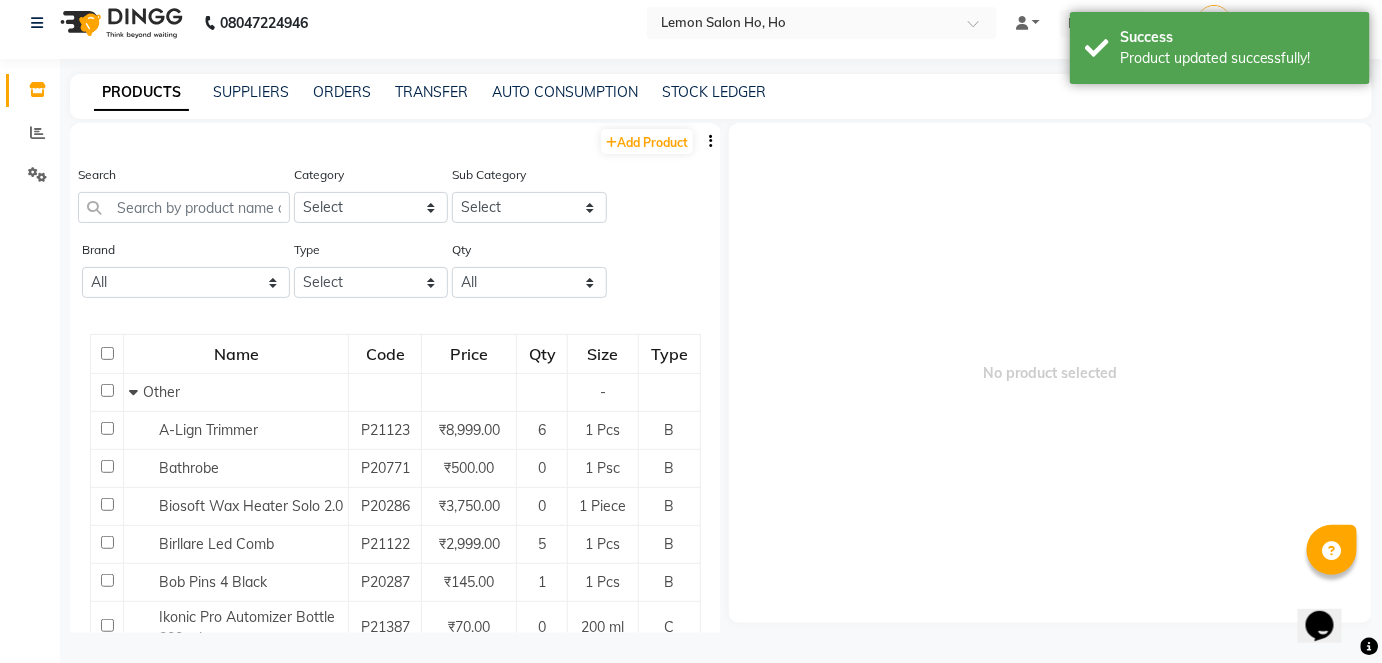 scroll, scrollTop: 13, scrollLeft: 0, axis: vertical 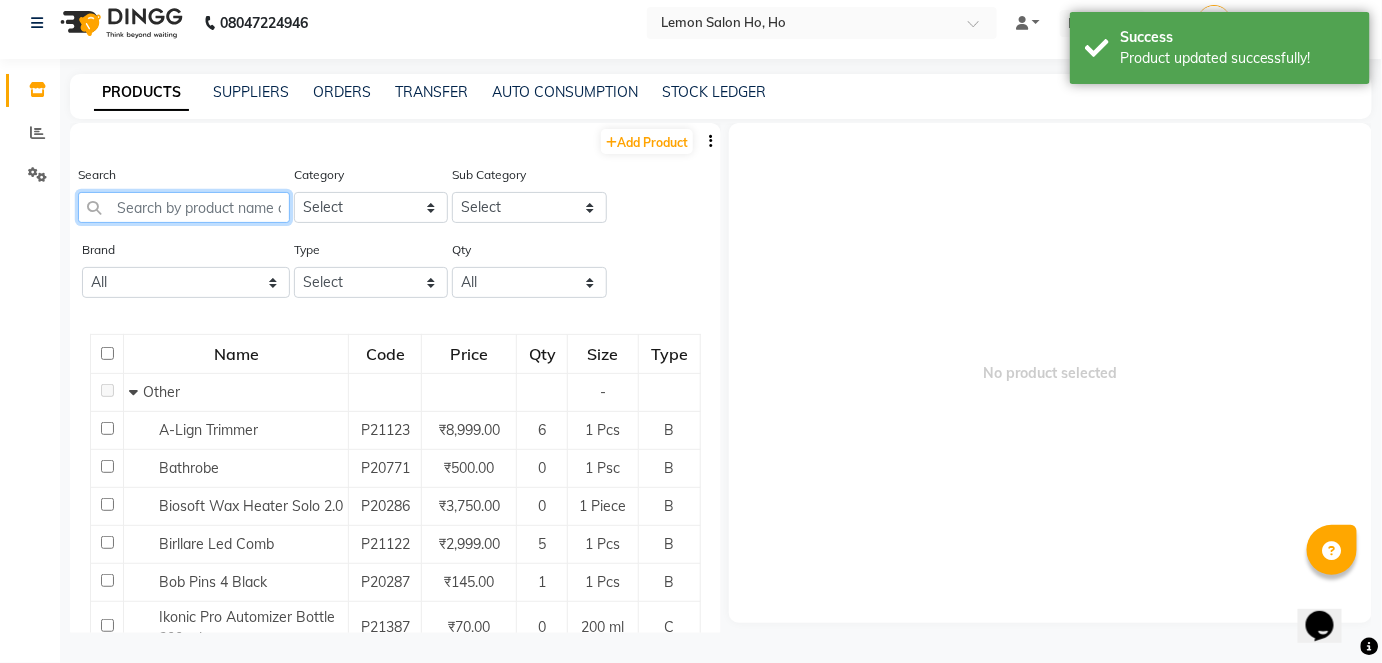 click 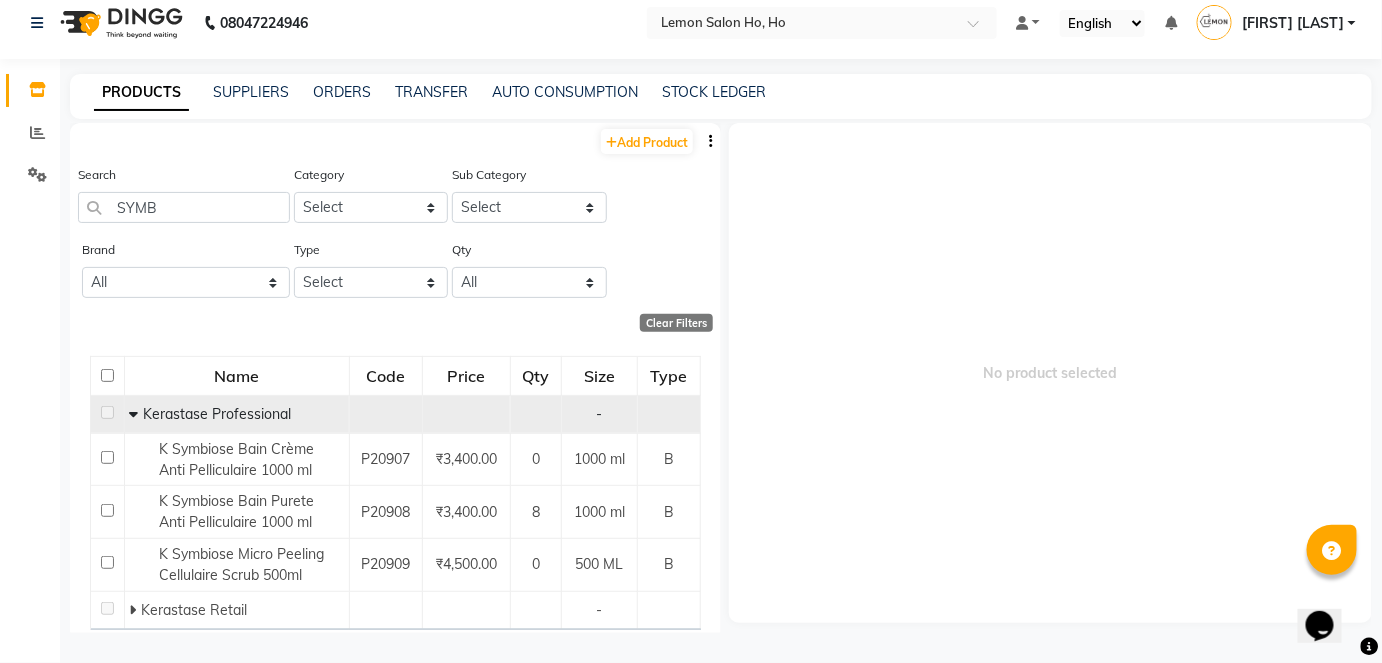 click 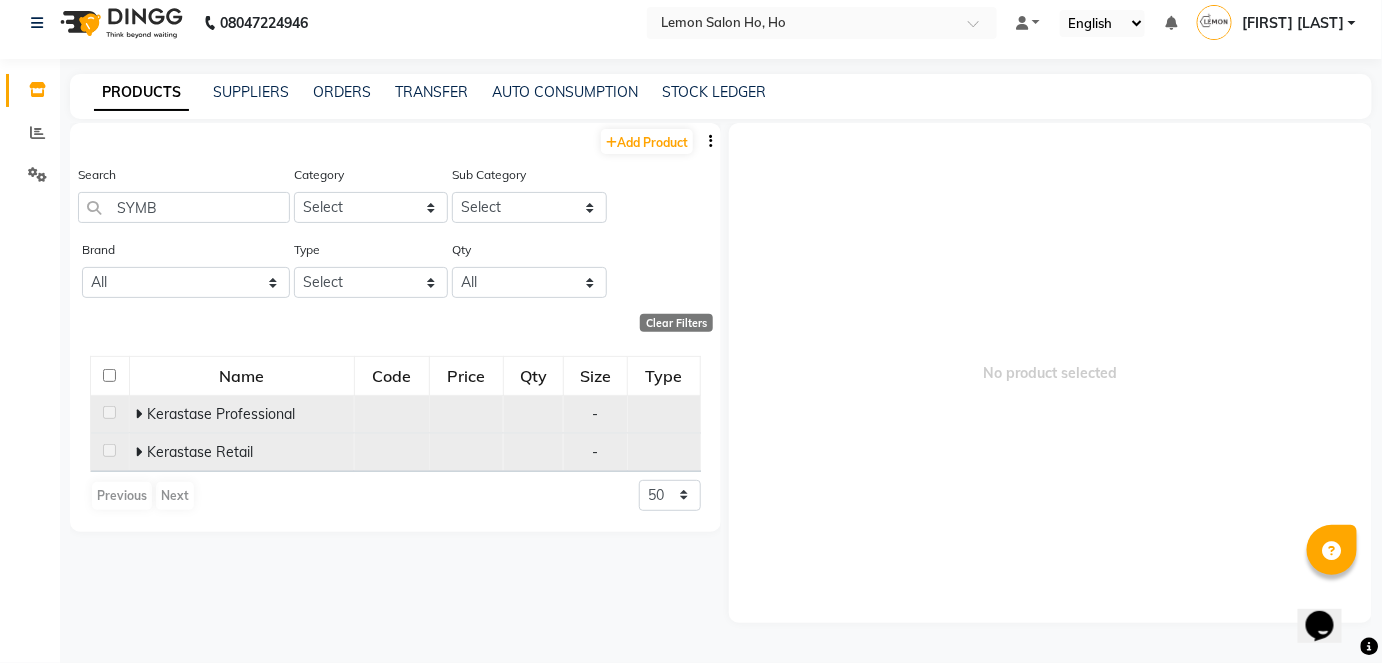 click 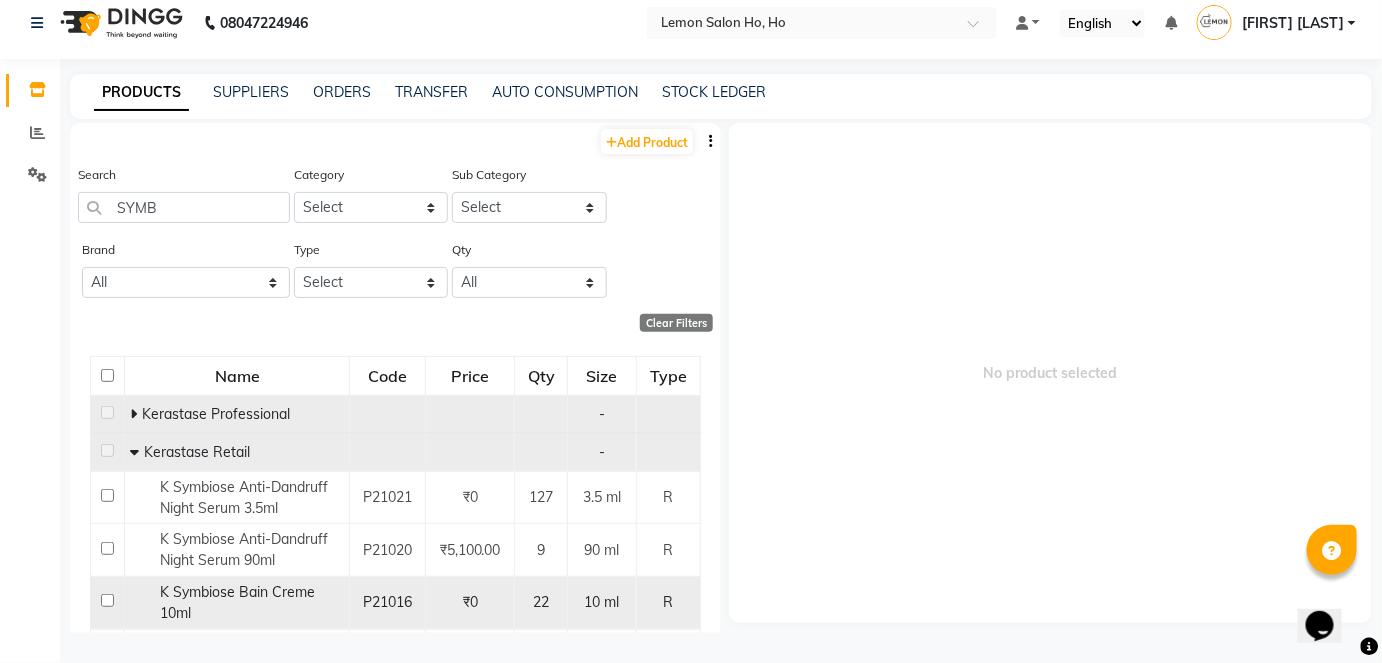 scroll, scrollTop: 90, scrollLeft: 0, axis: vertical 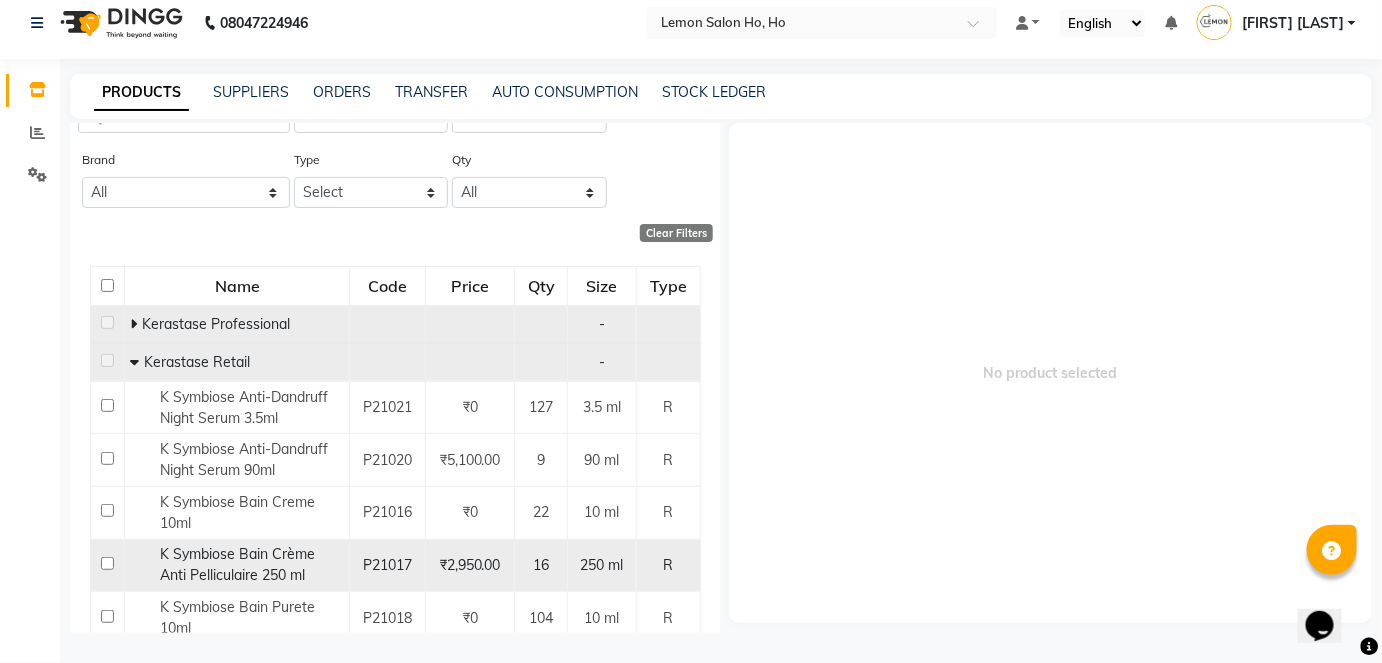 click 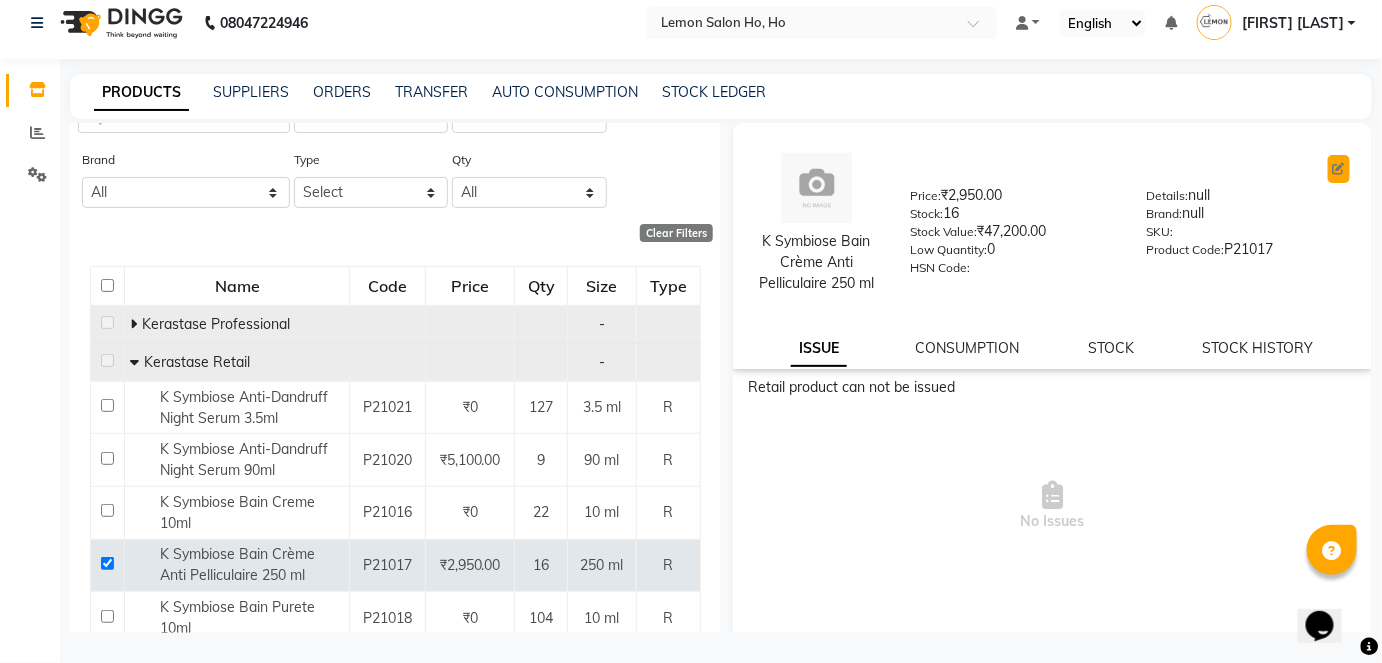 click 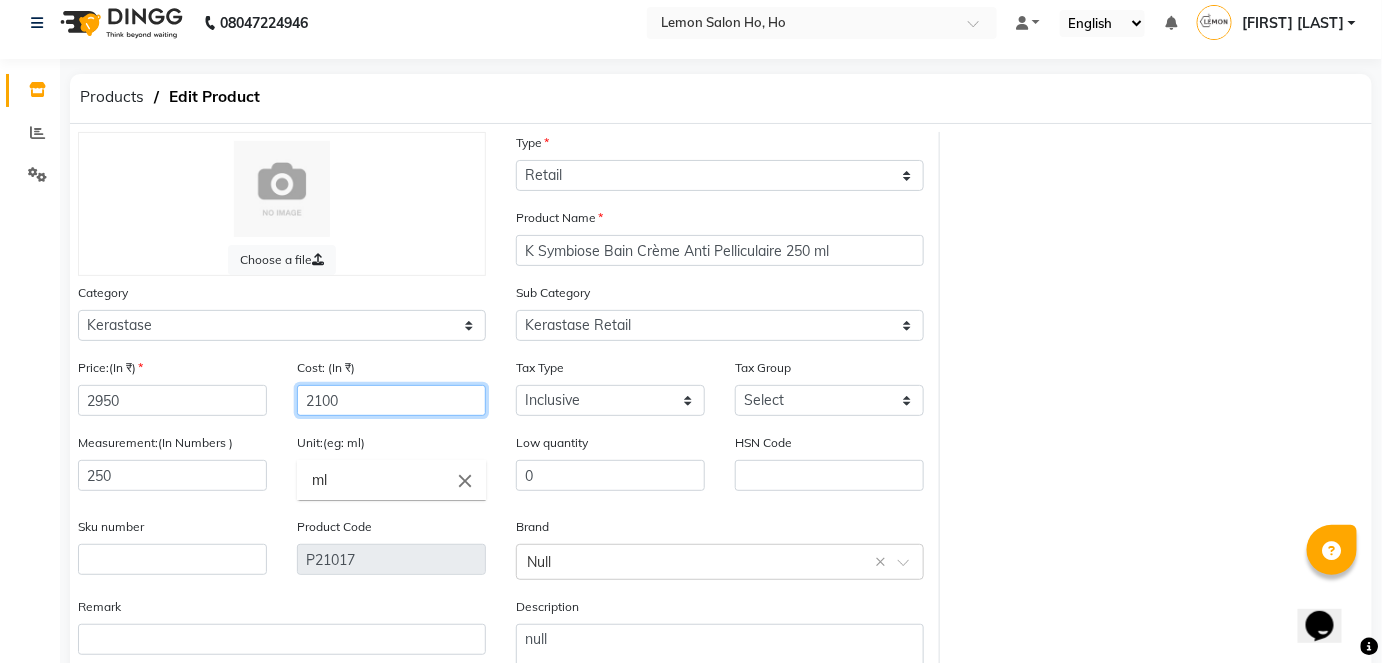 click on "2100" 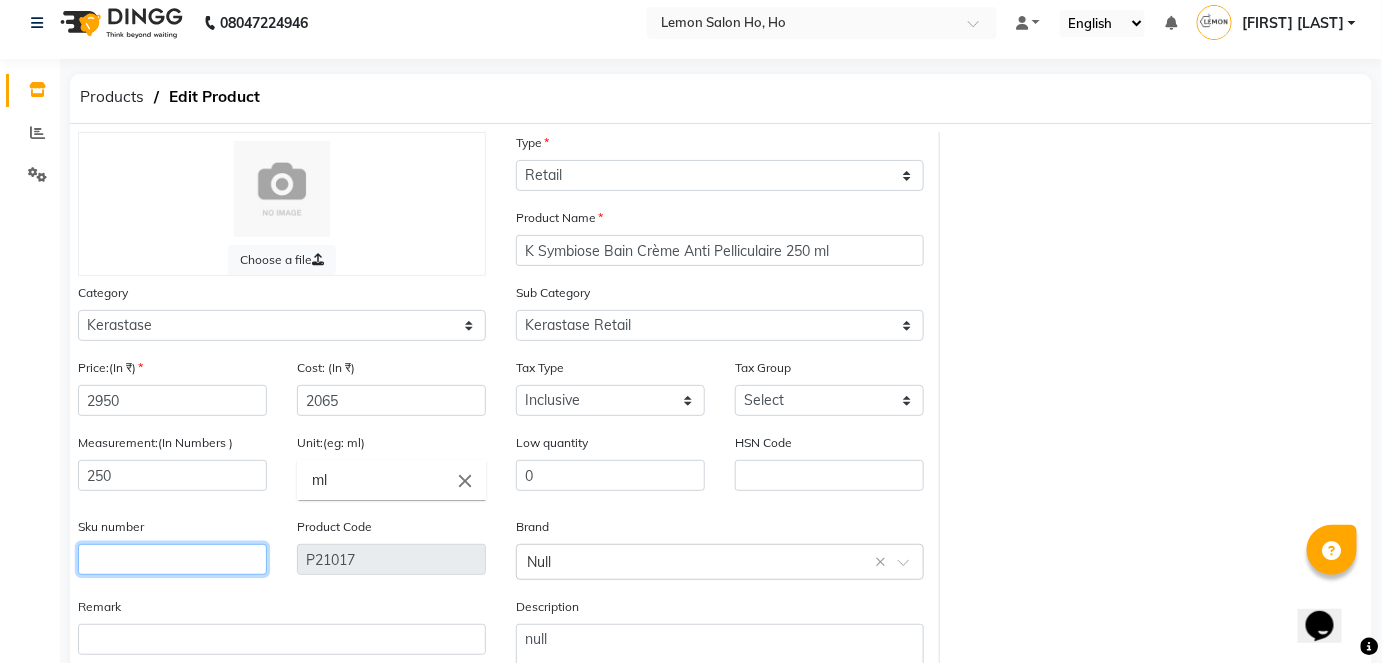 click 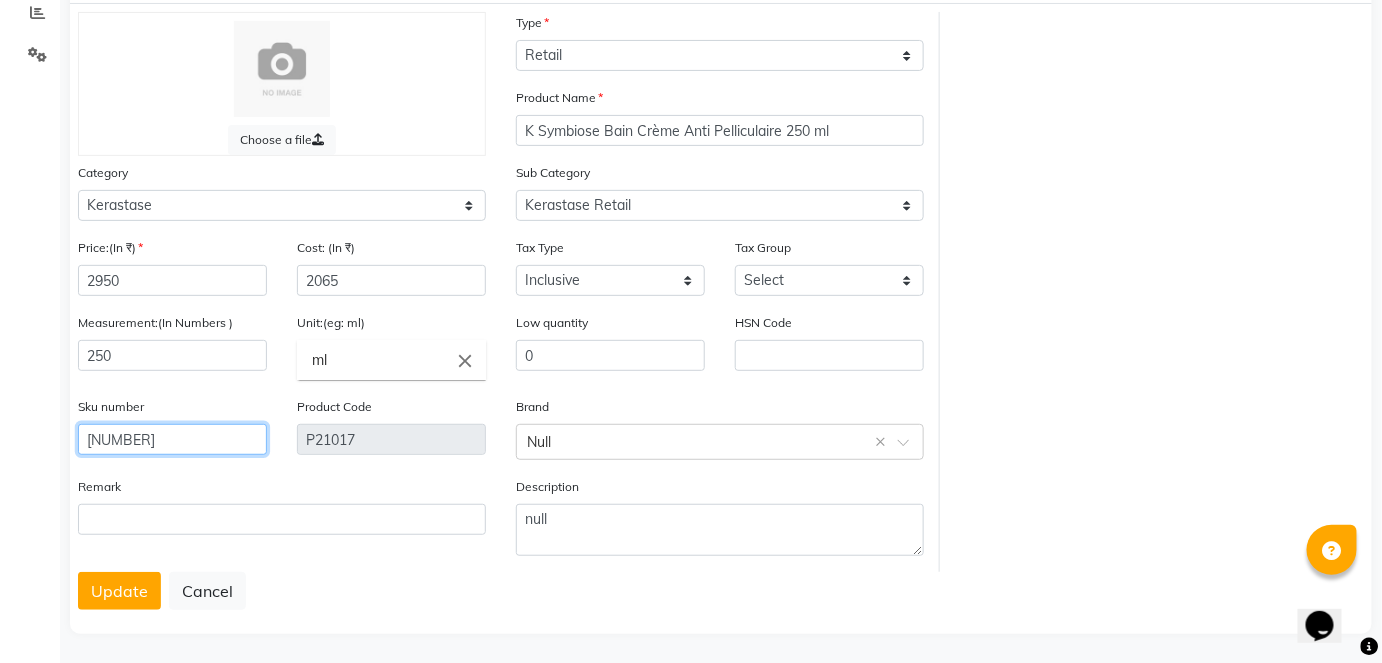 scroll, scrollTop: 138, scrollLeft: 0, axis: vertical 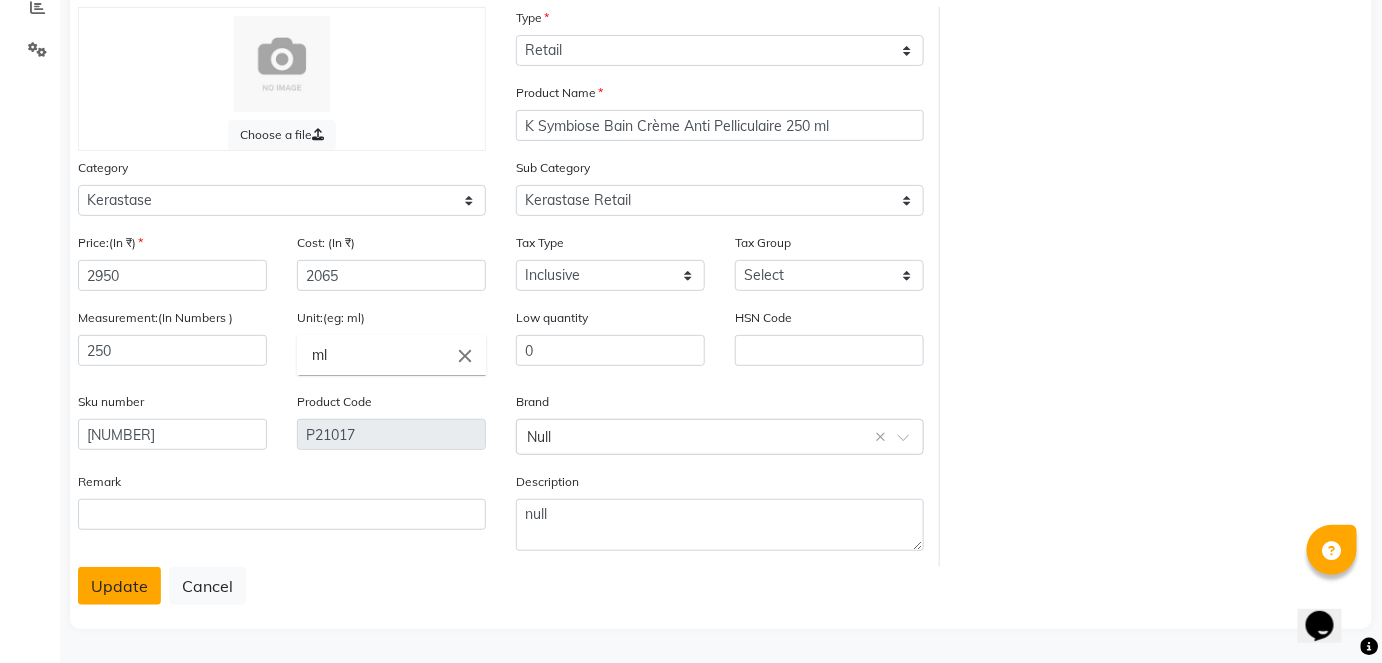 click on "Update" 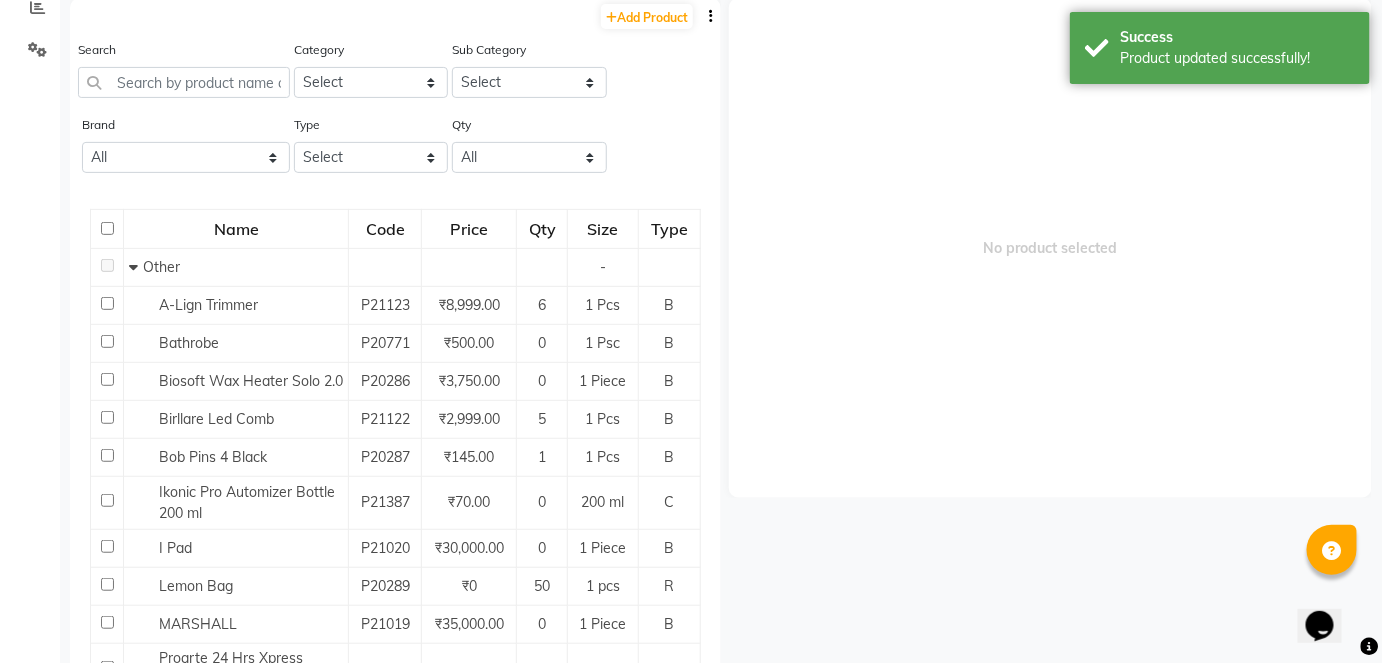scroll, scrollTop: 13, scrollLeft: 0, axis: vertical 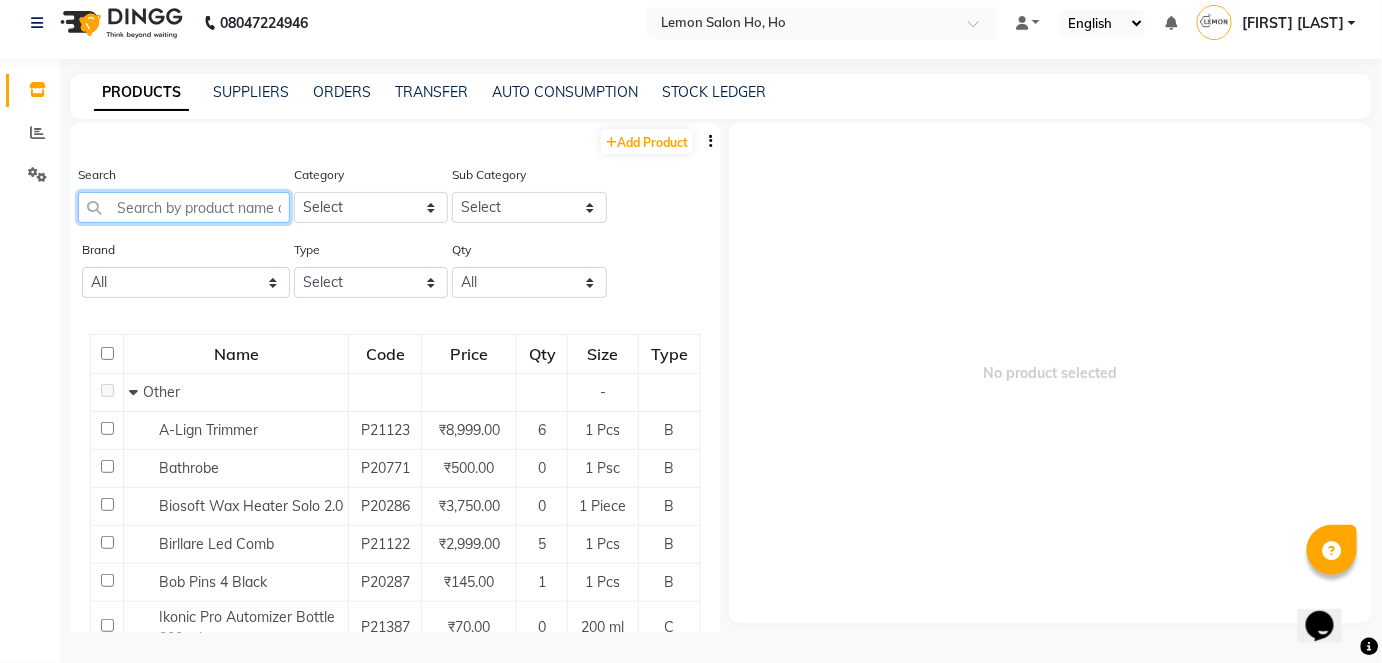 click 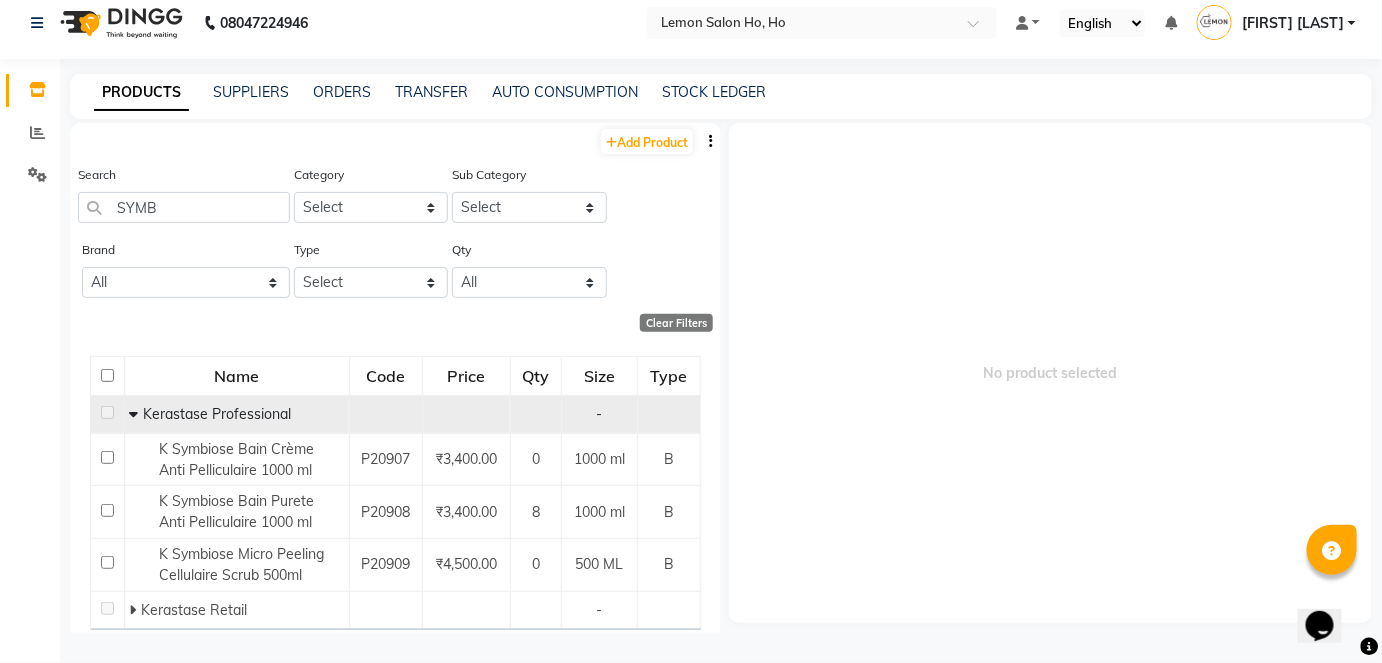 click 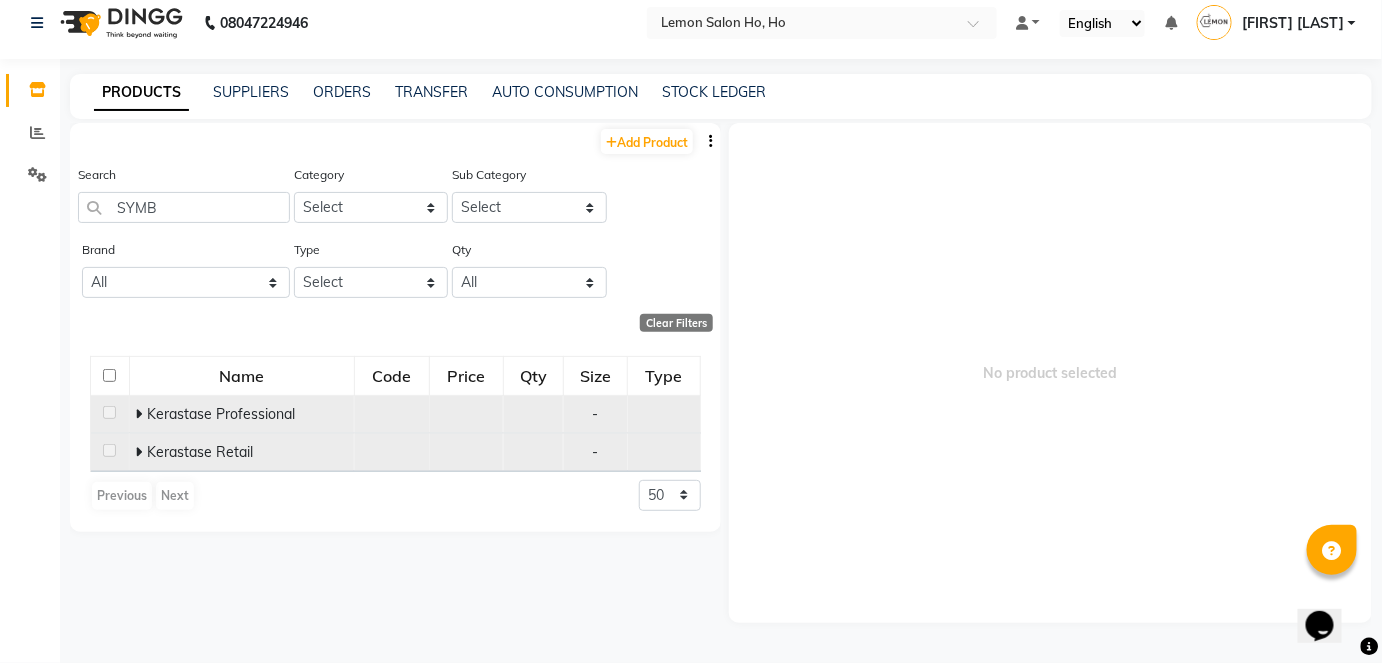 click 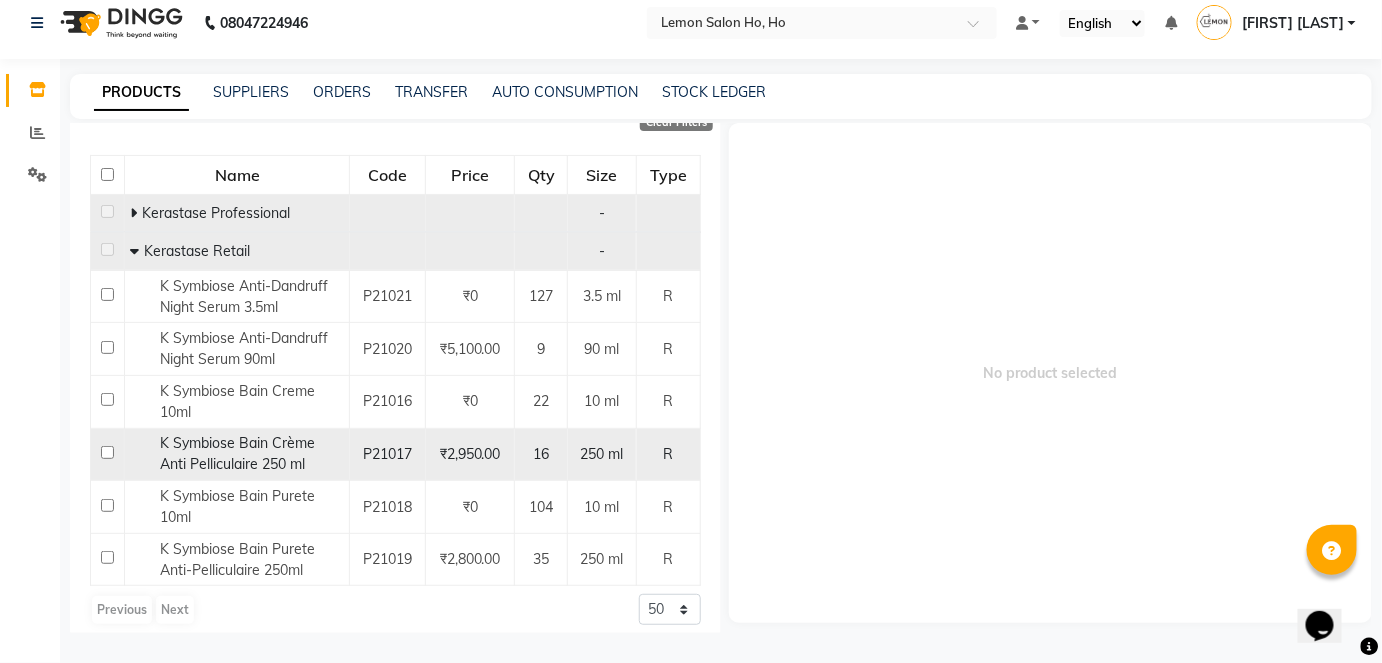 scroll, scrollTop: 212, scrollLeft: 0, axis: vertical 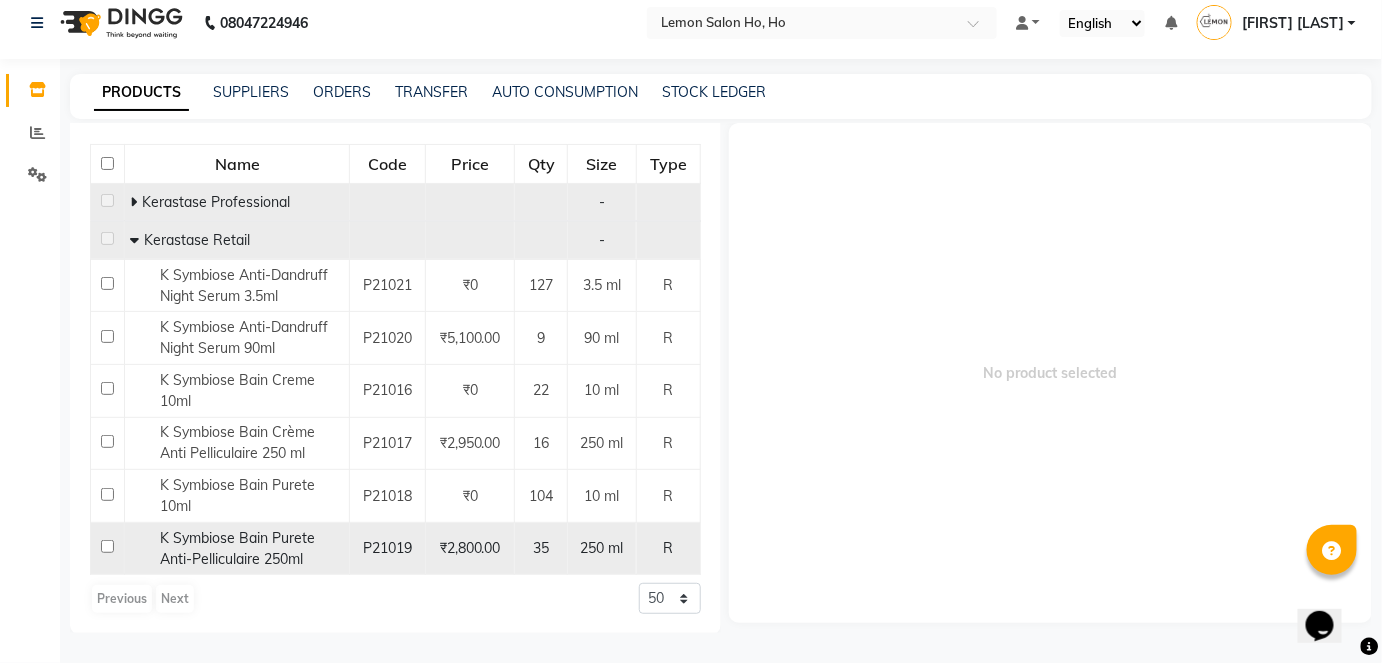 click 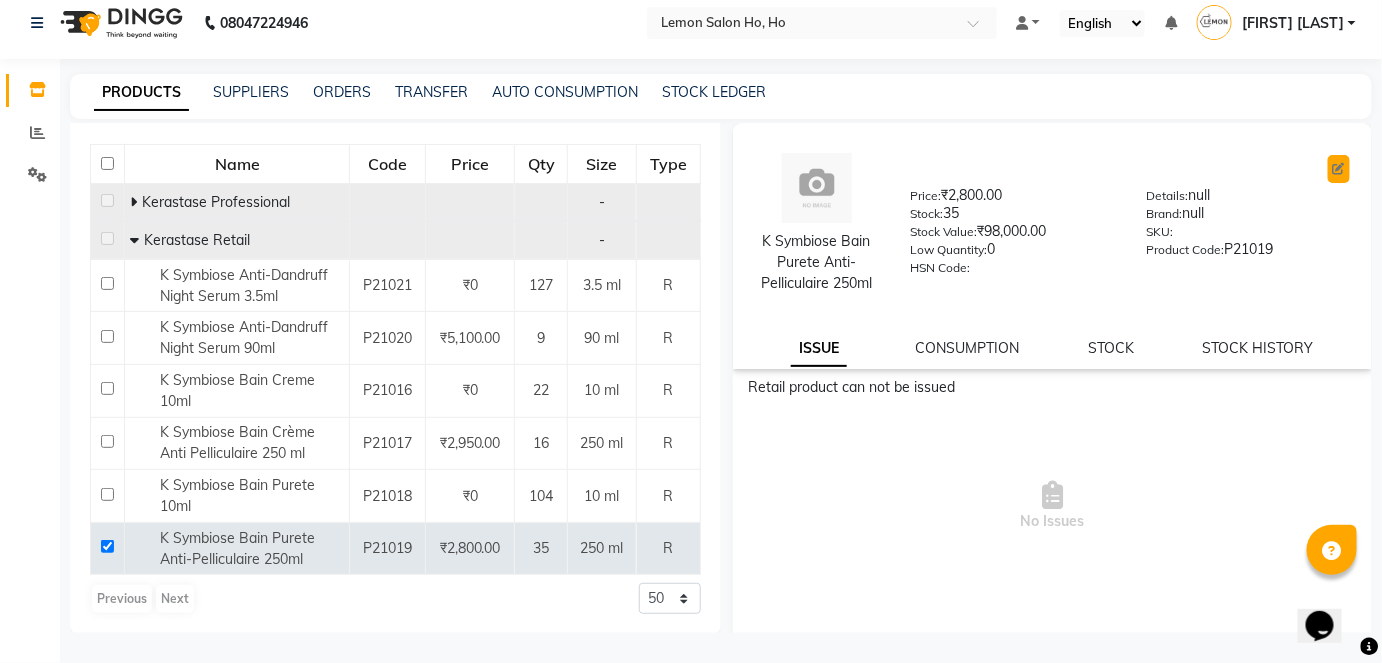click 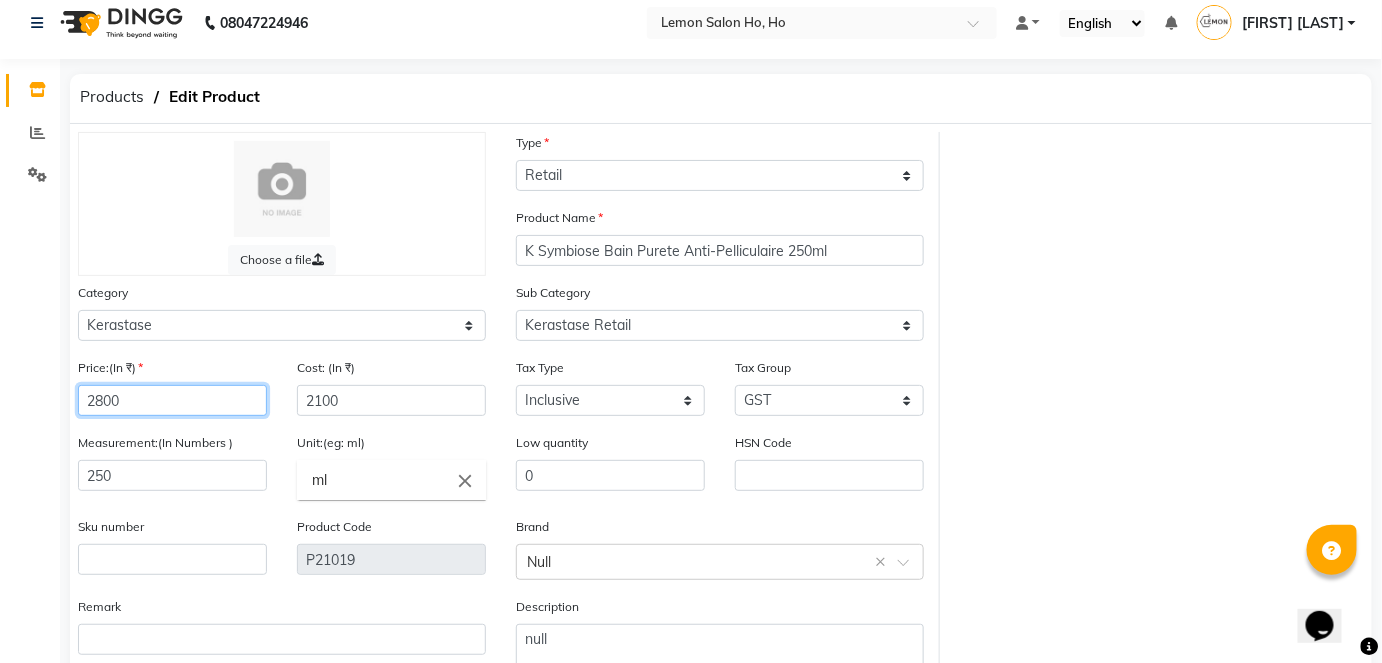 click on "2800" 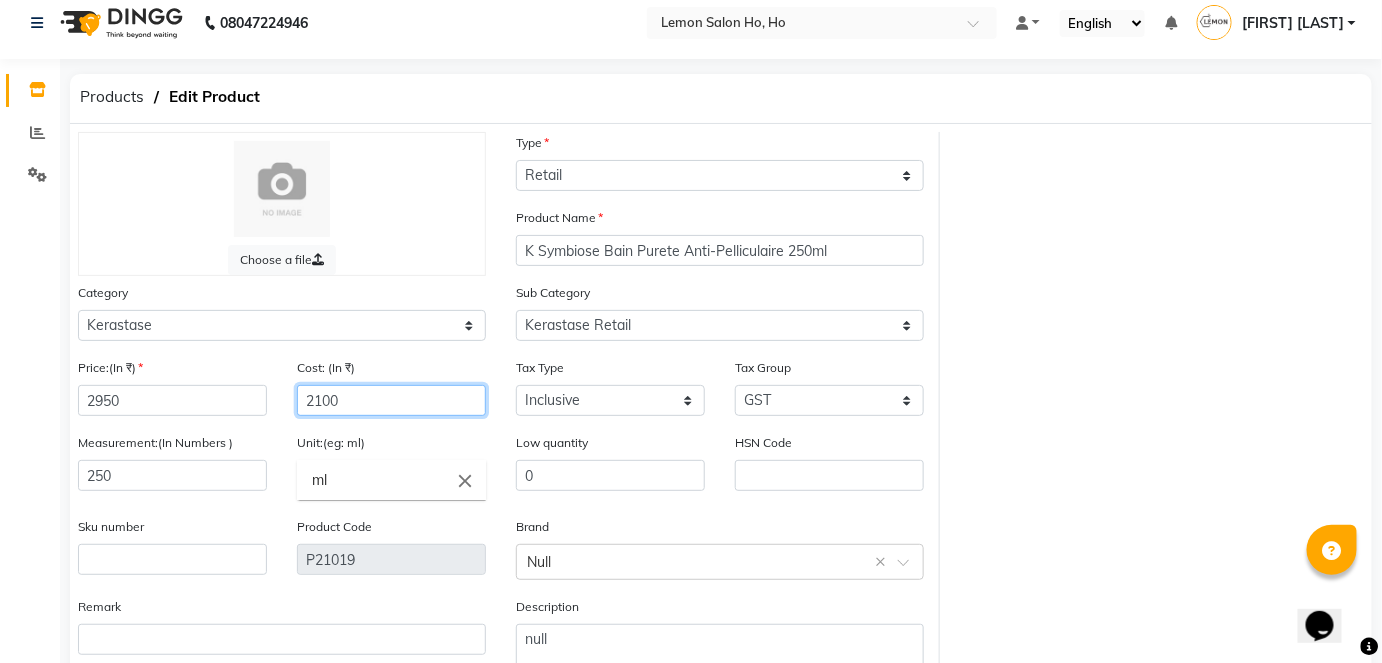 click on "2100" 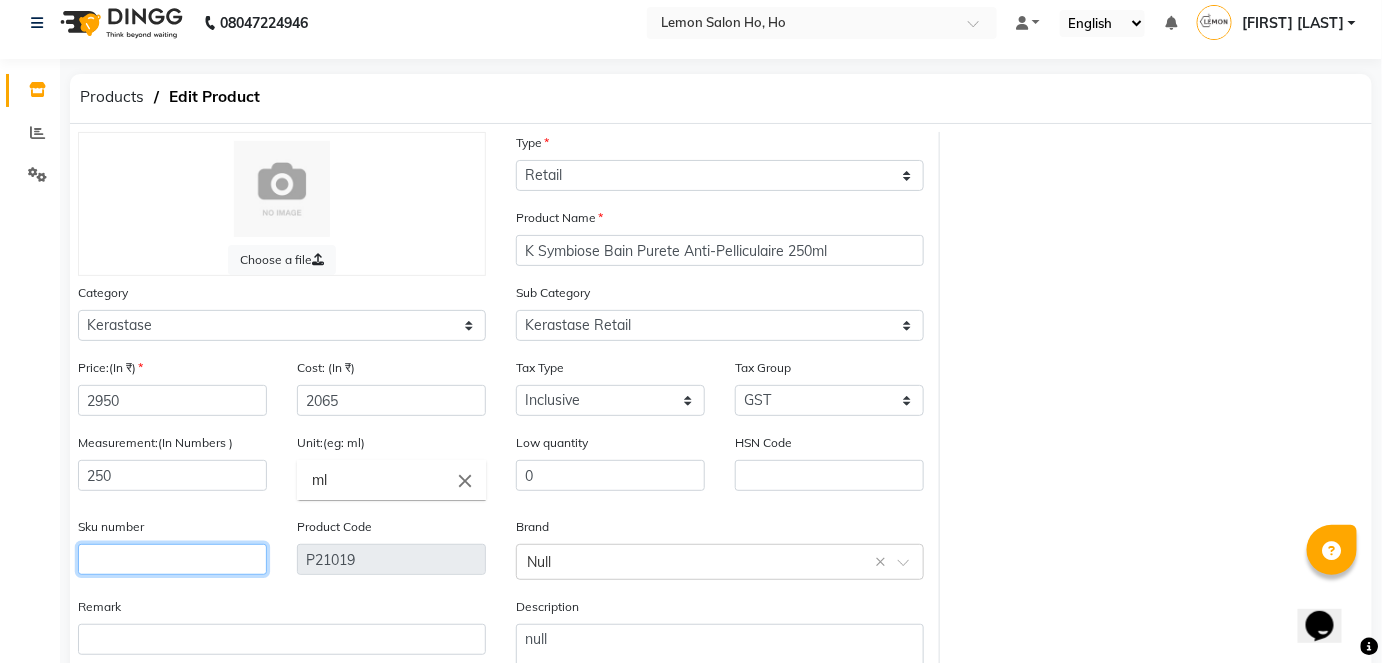 click 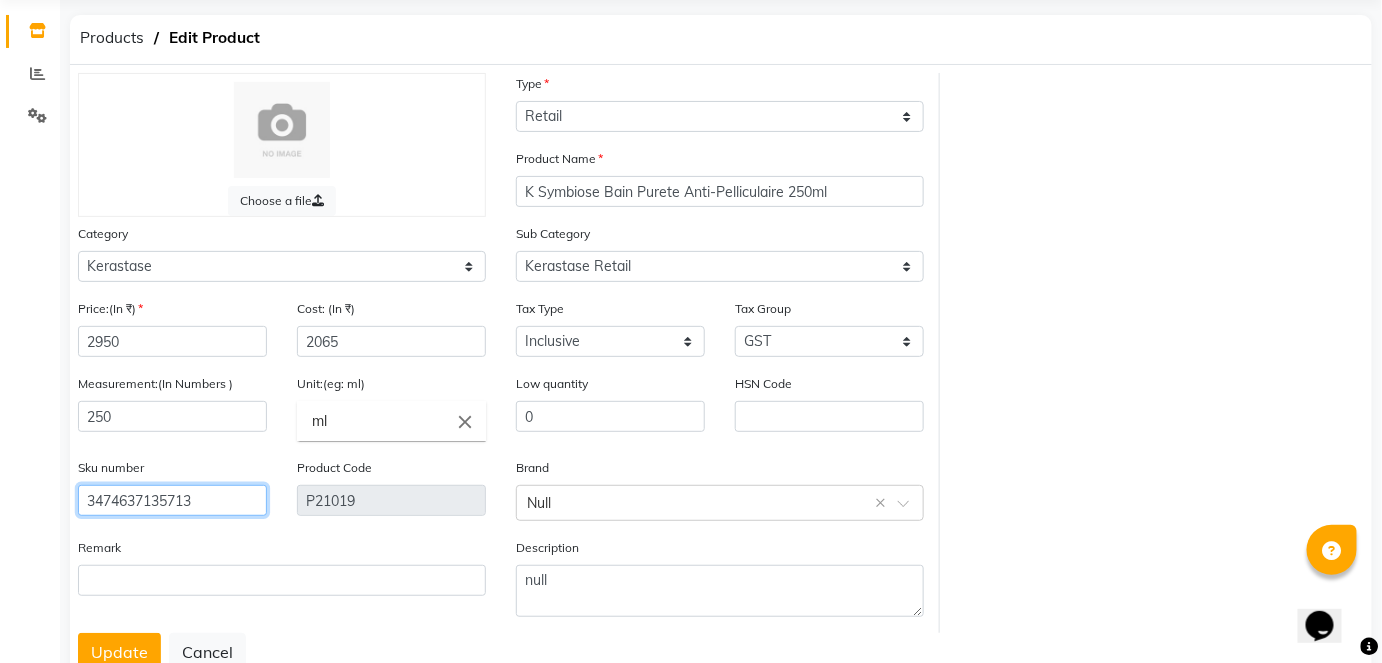 scroll, scrollTop: 138, scrollLeft: 0, axis: vertical 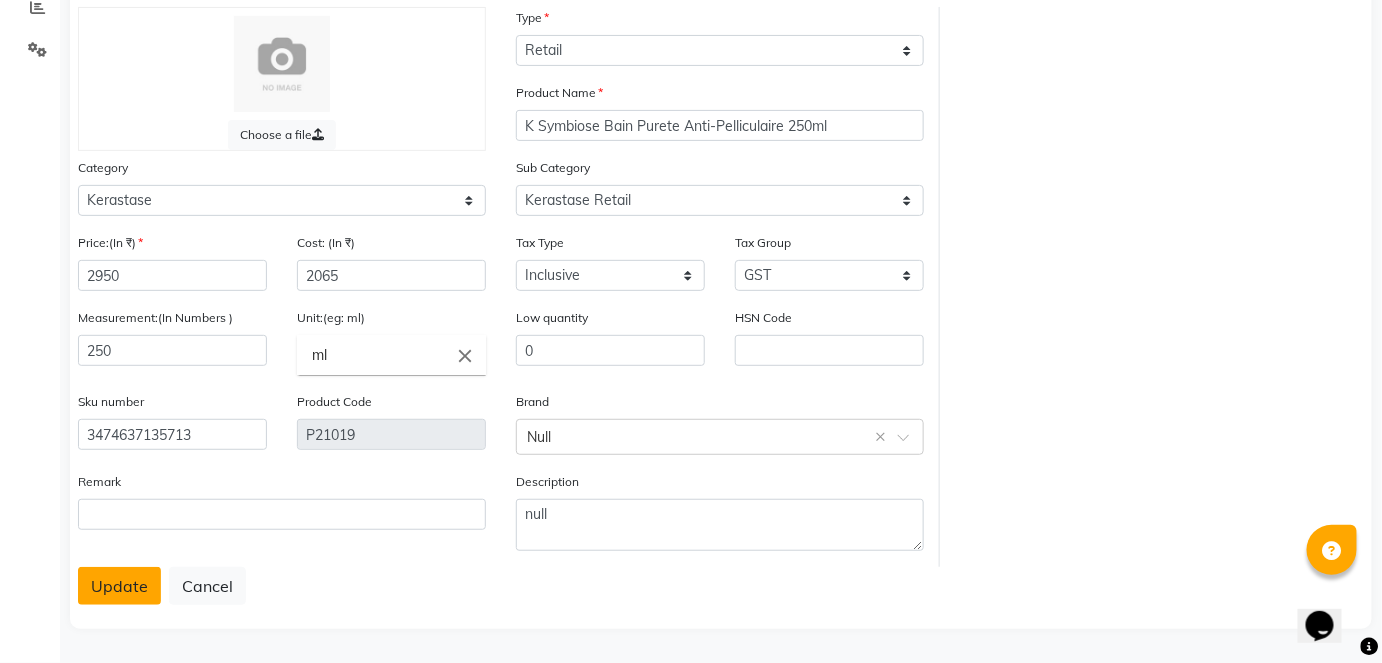 click on "Update" 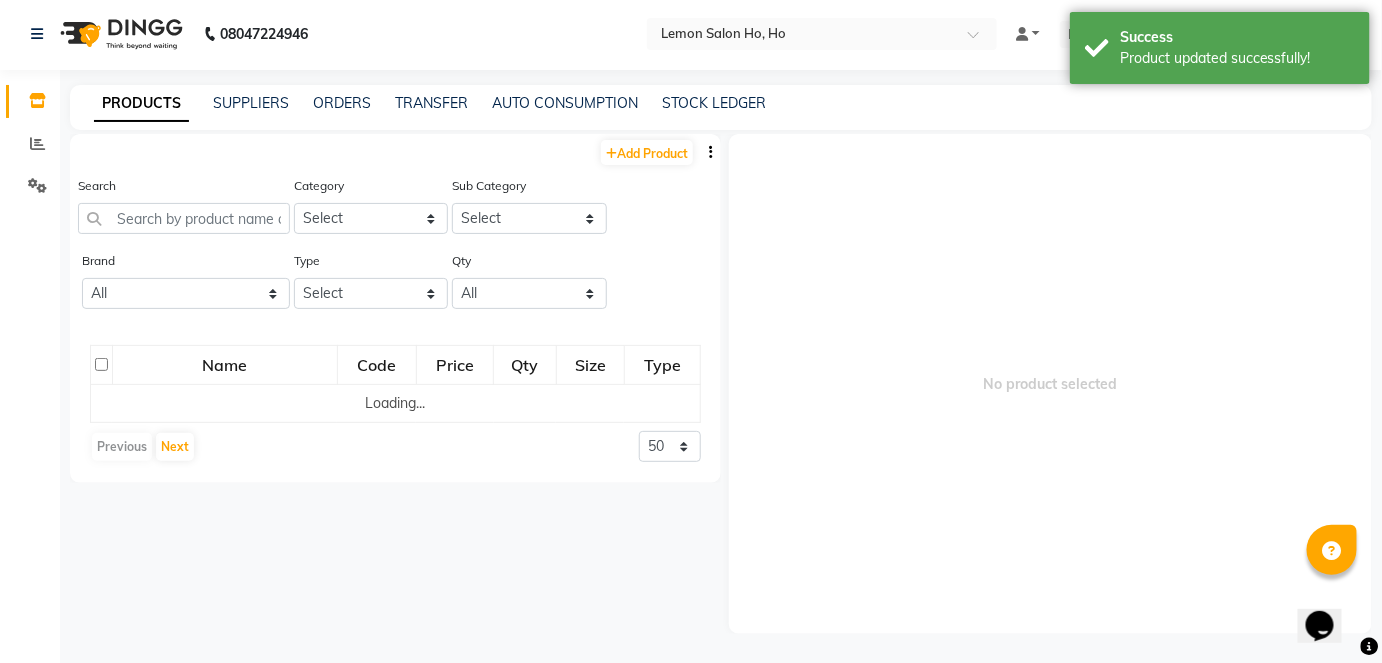 scroll, scrollTop: 13, scrollLeft: 0, axis: vertical 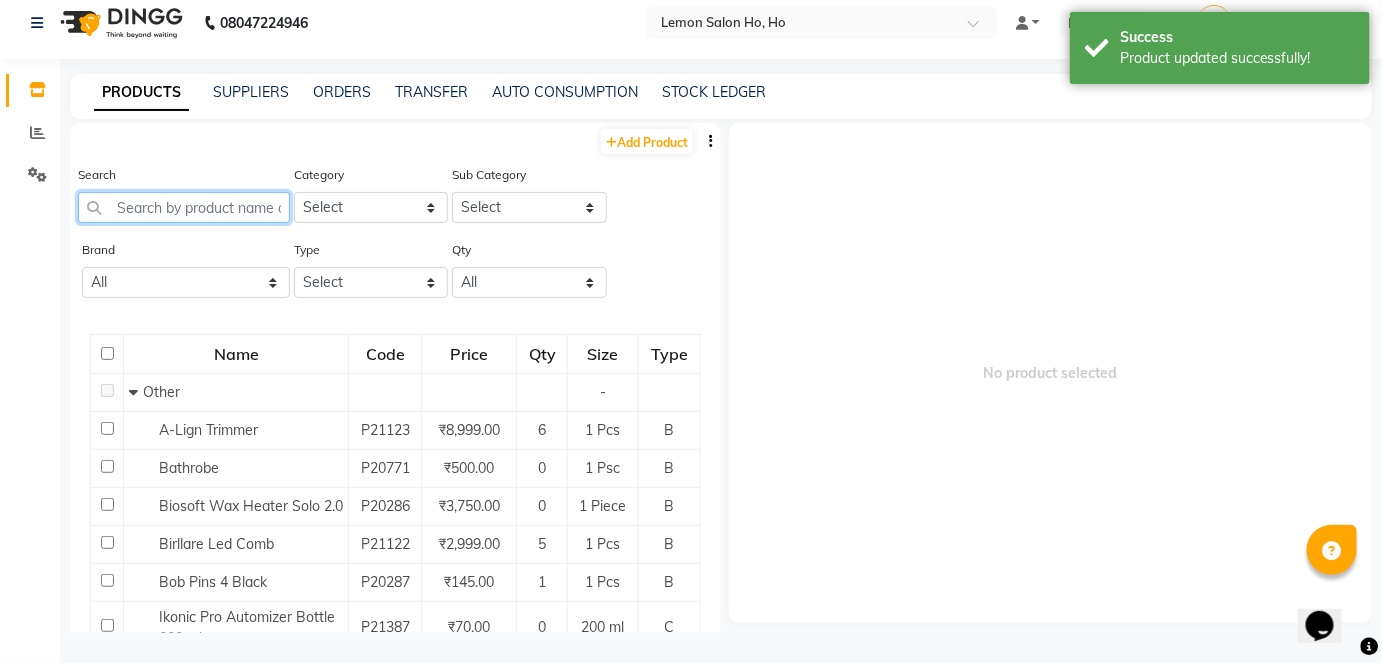 click 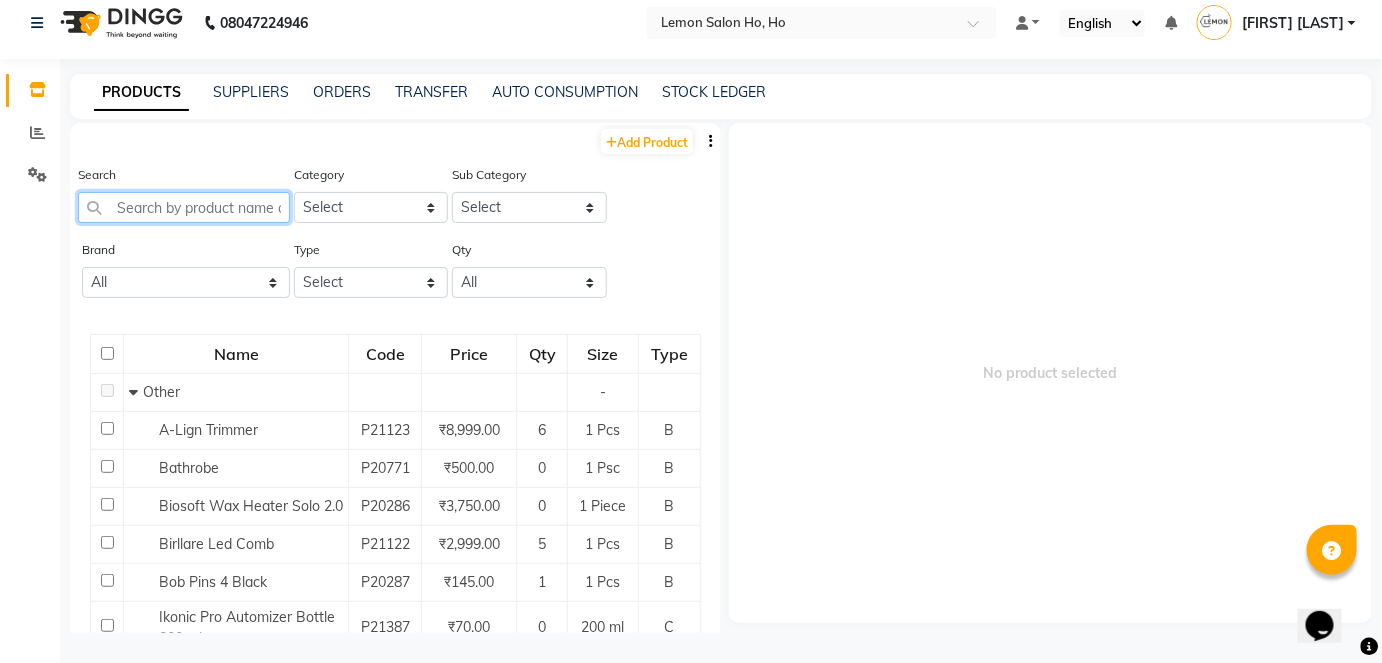 click 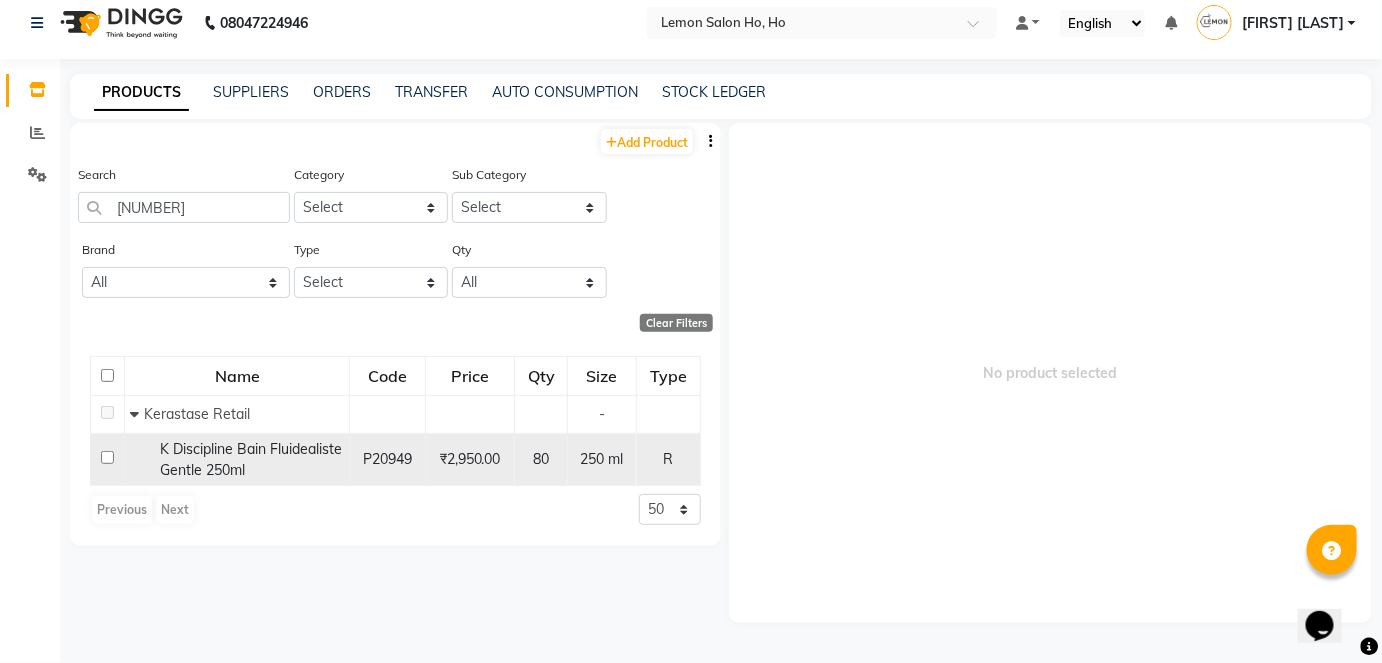 click 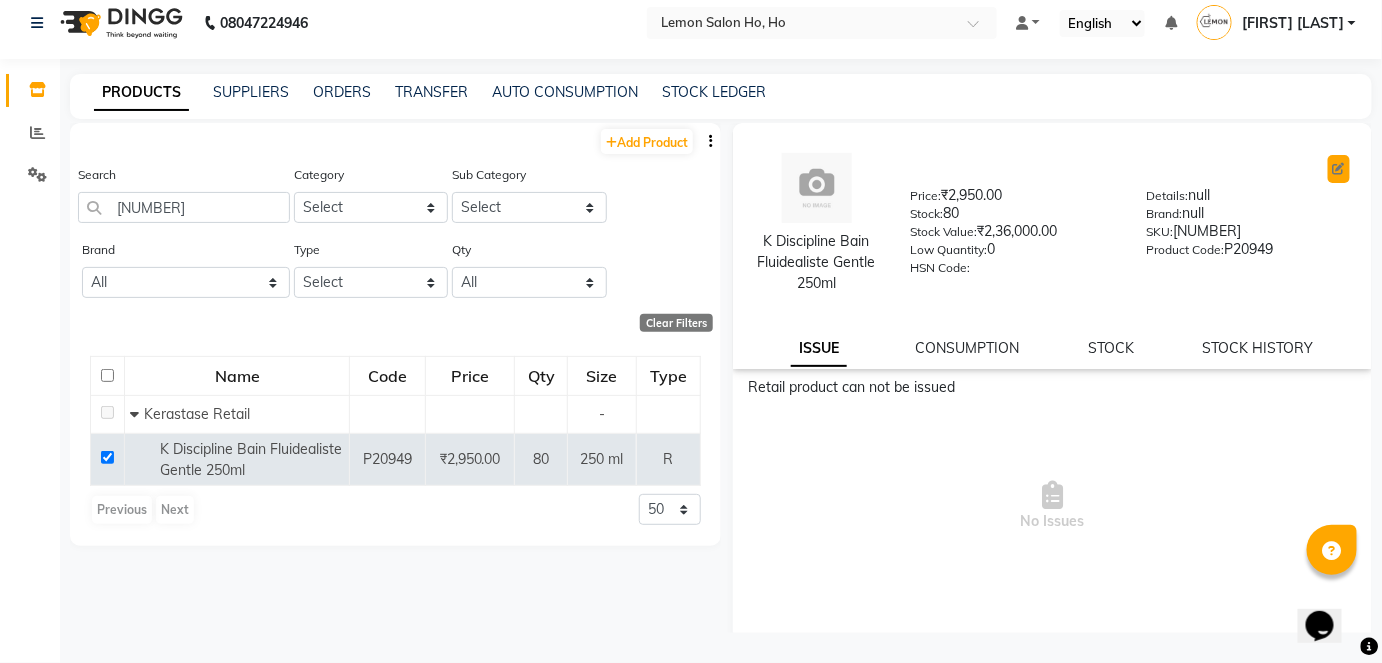 click 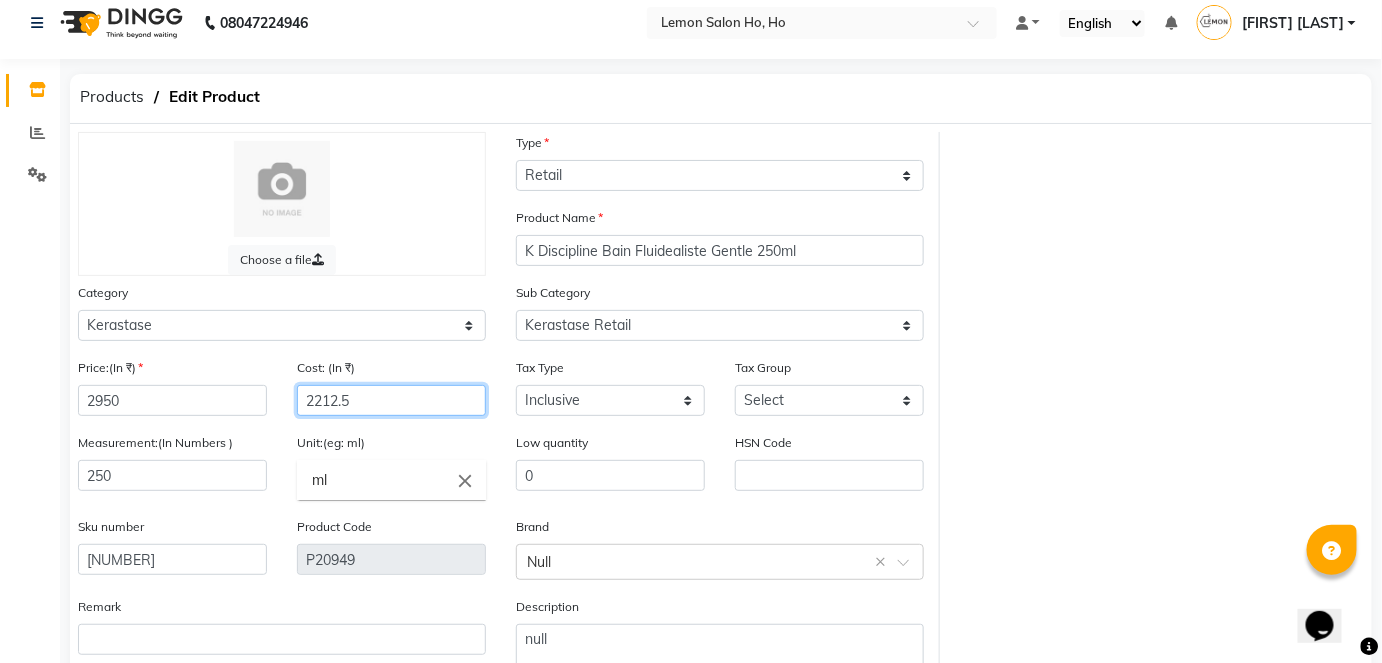 click on "2212.5" 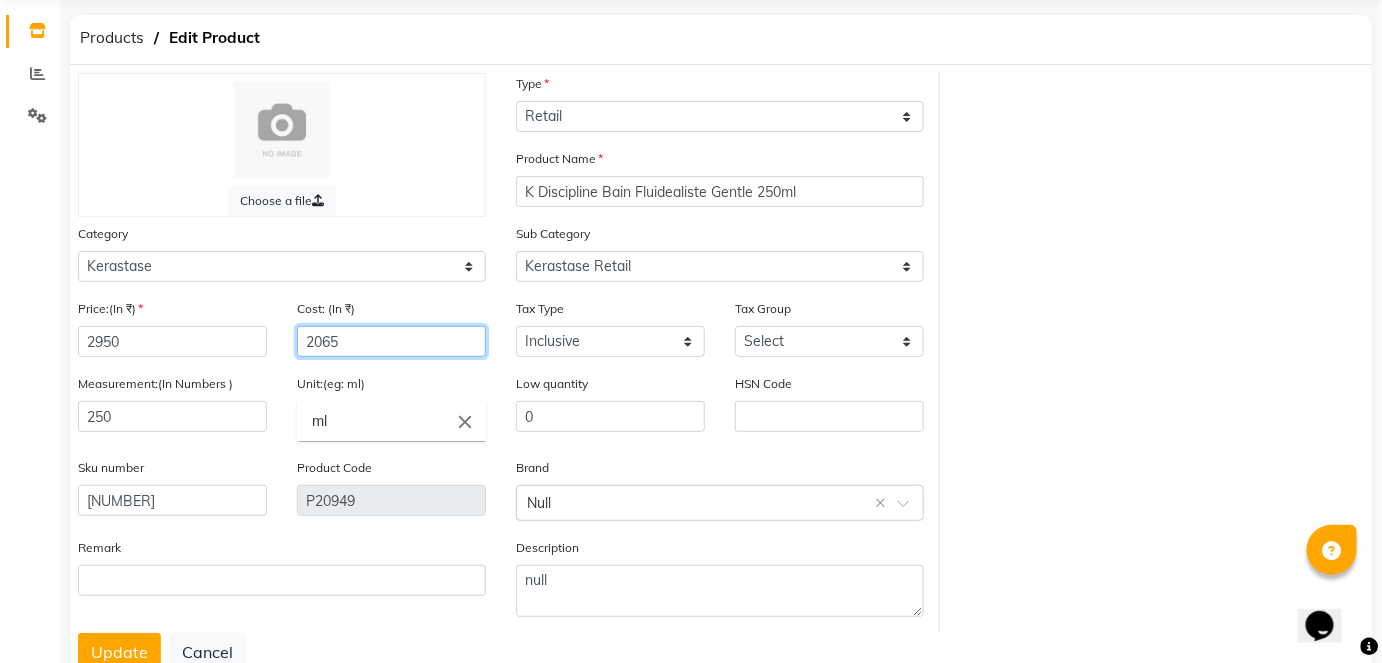 scroll, scrollTop: 138, scrollLeft: 0, axis: vertical 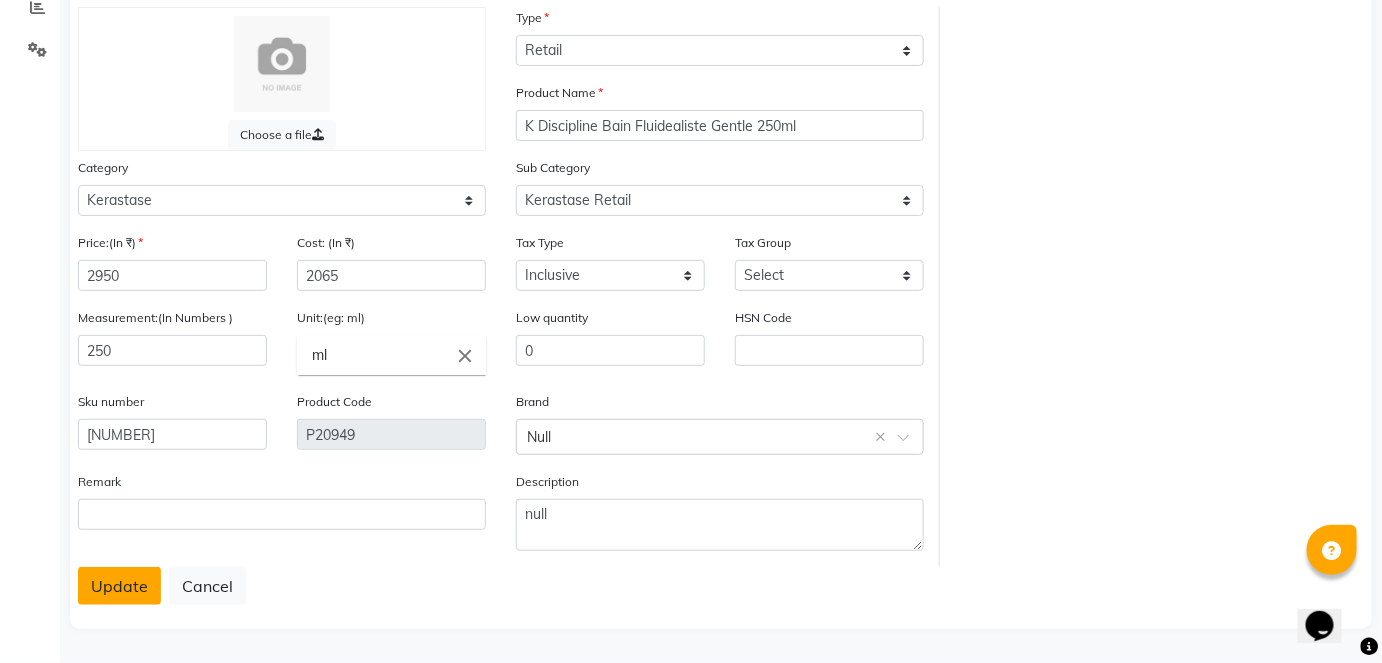 click on "Update" 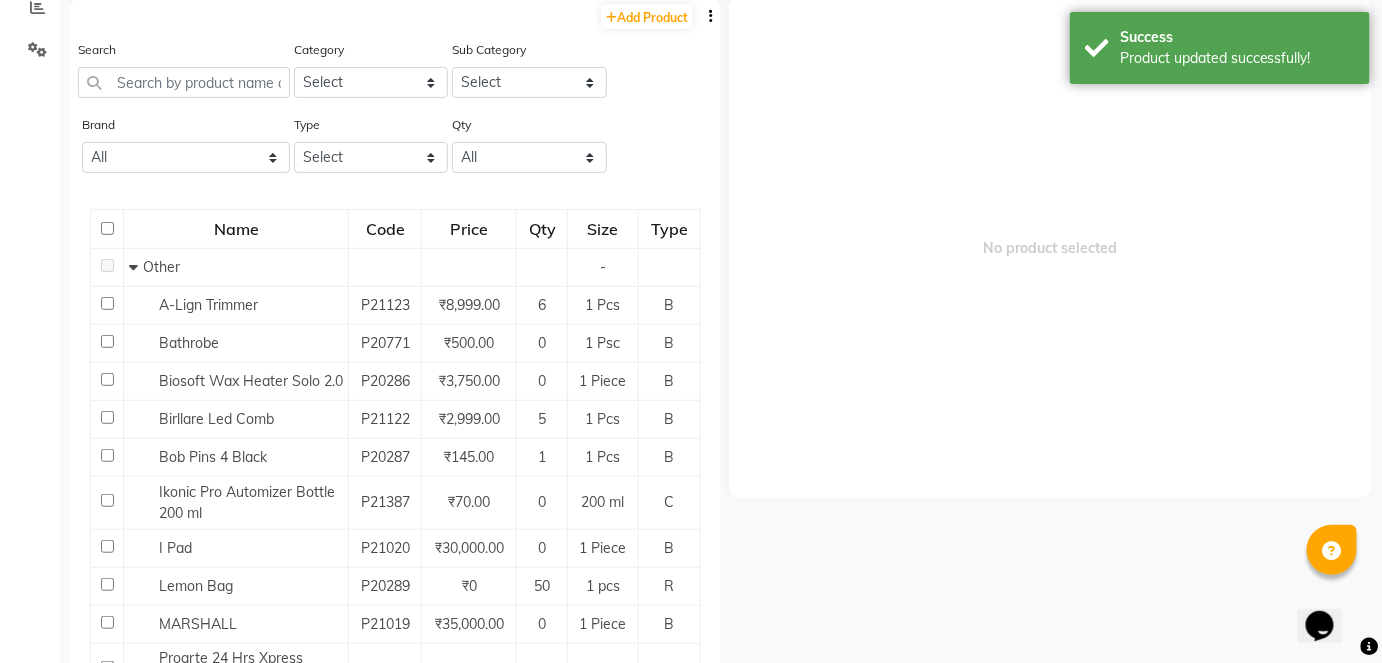 scroll, scrollTop: 13, scrollLeft: 0, axis: vertical 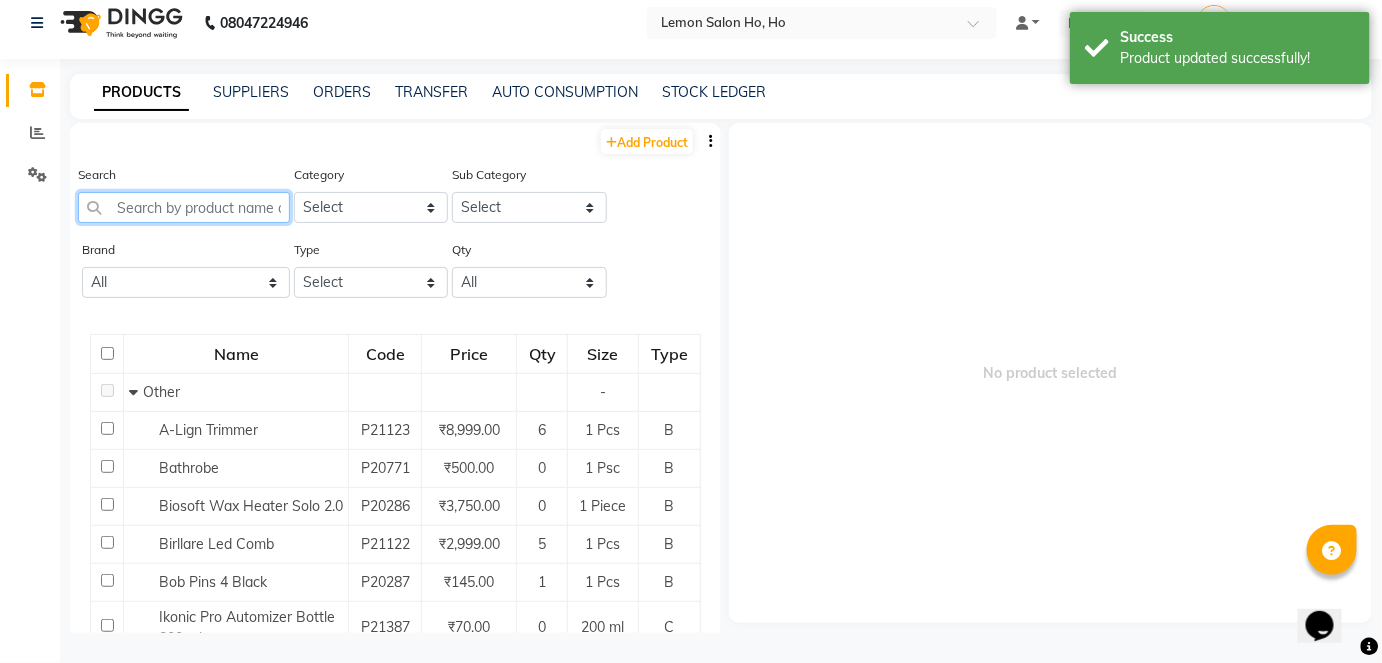click 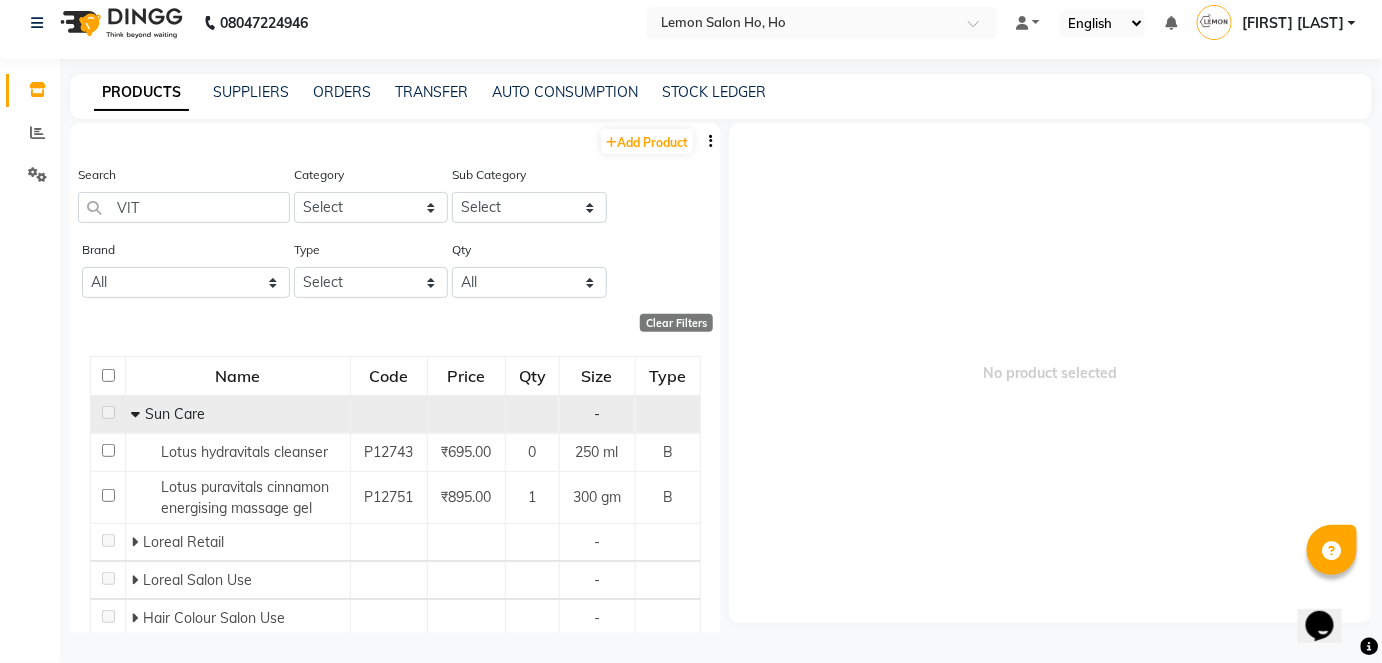 click 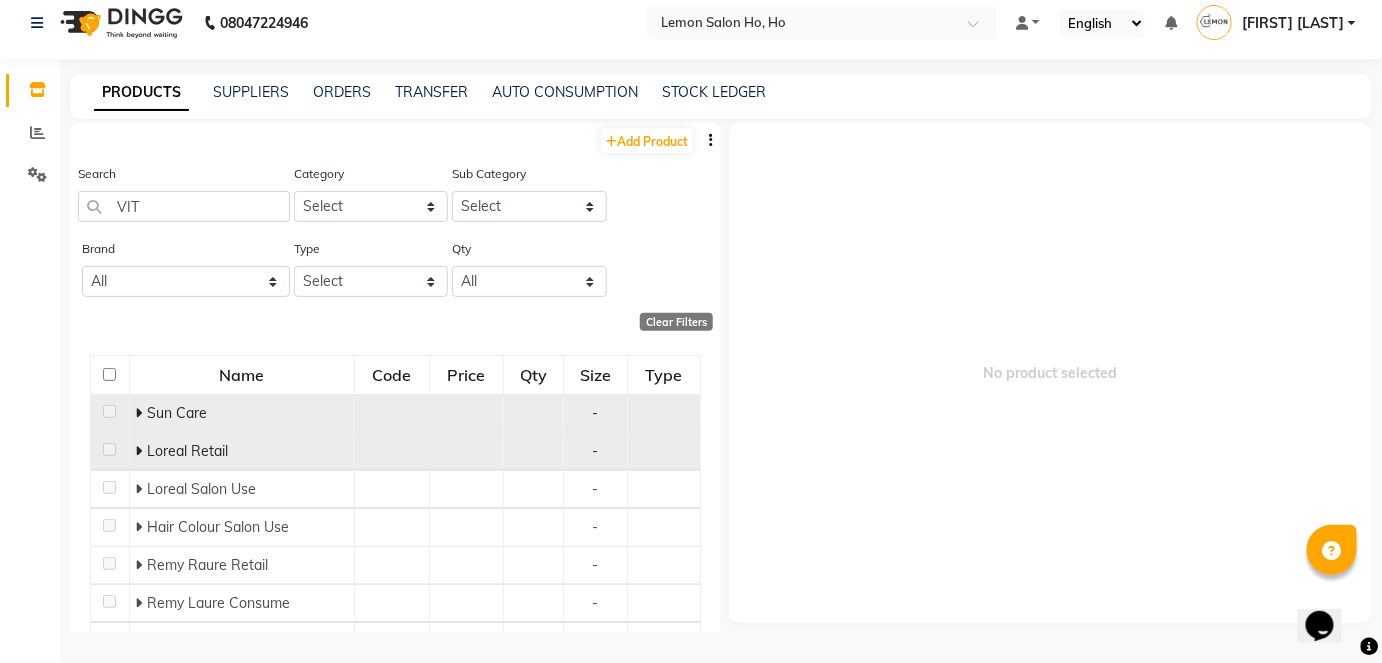 scroll, scrollTop: 0, scrollLeft: 0, axis: both 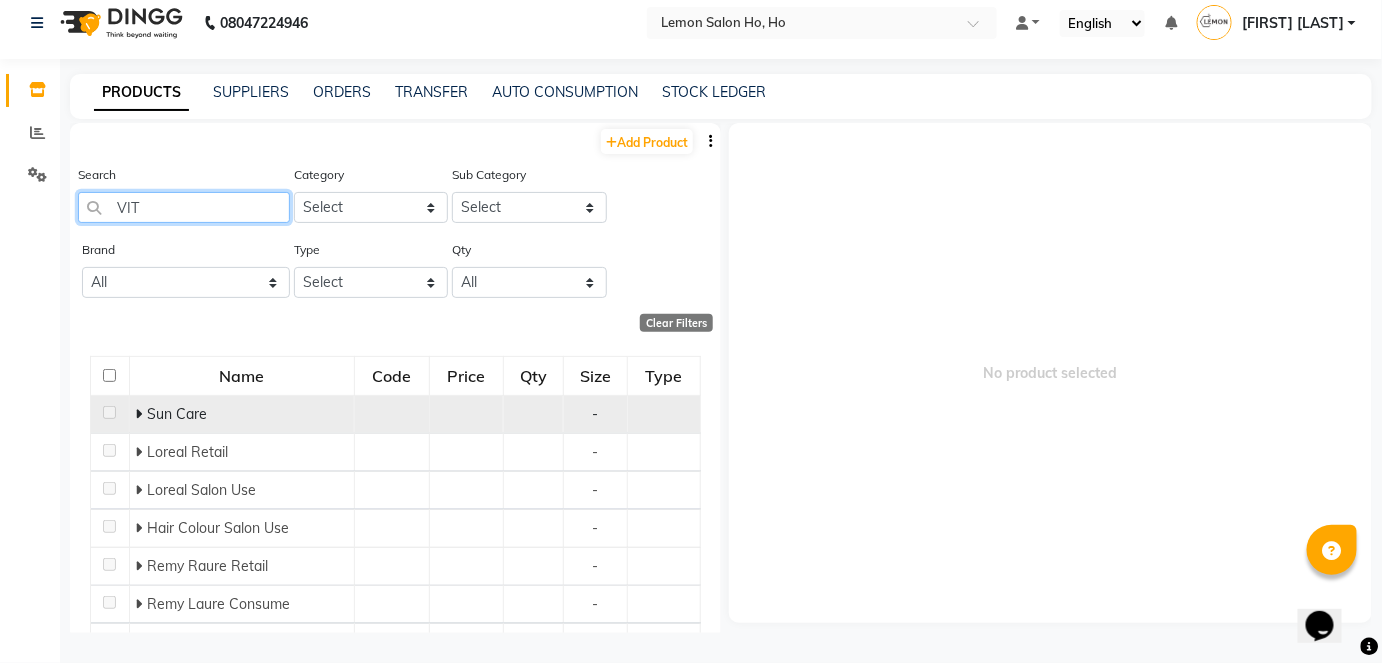 drag, startPoint x: 173, startPoint y: 213, endPoint x: 78, endPoint y: 210, distance: 95.047356 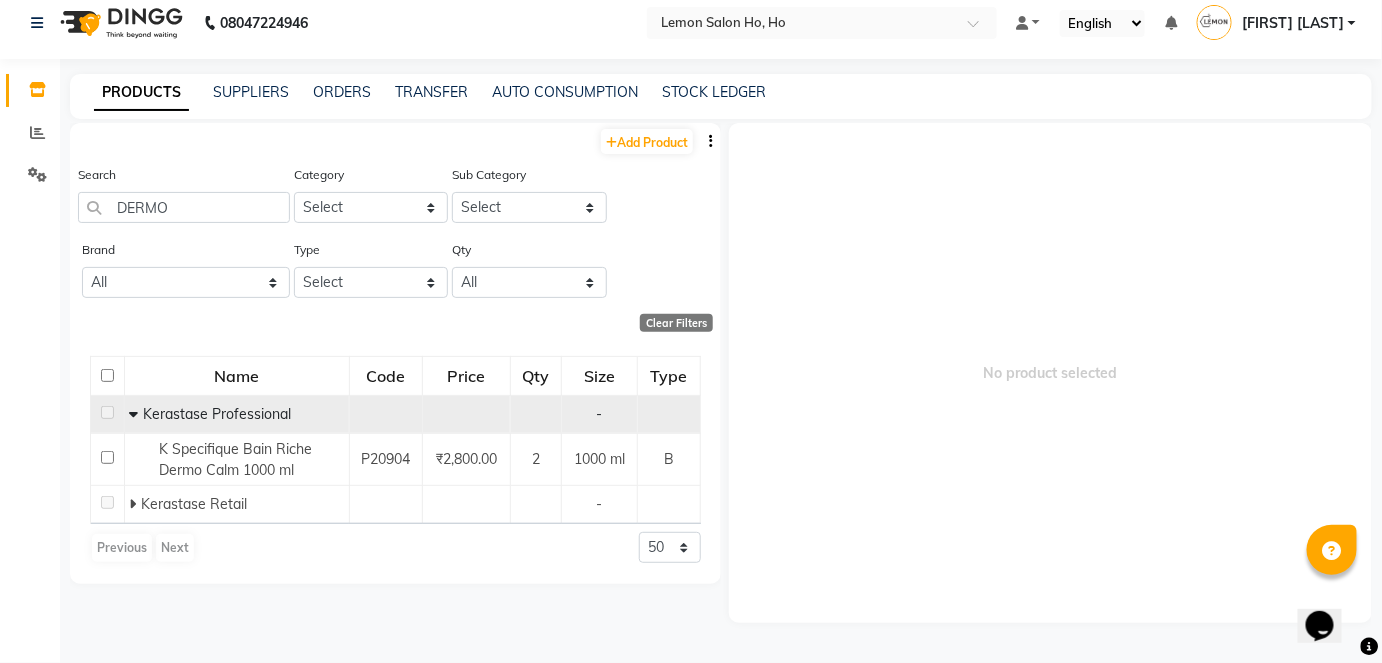 click 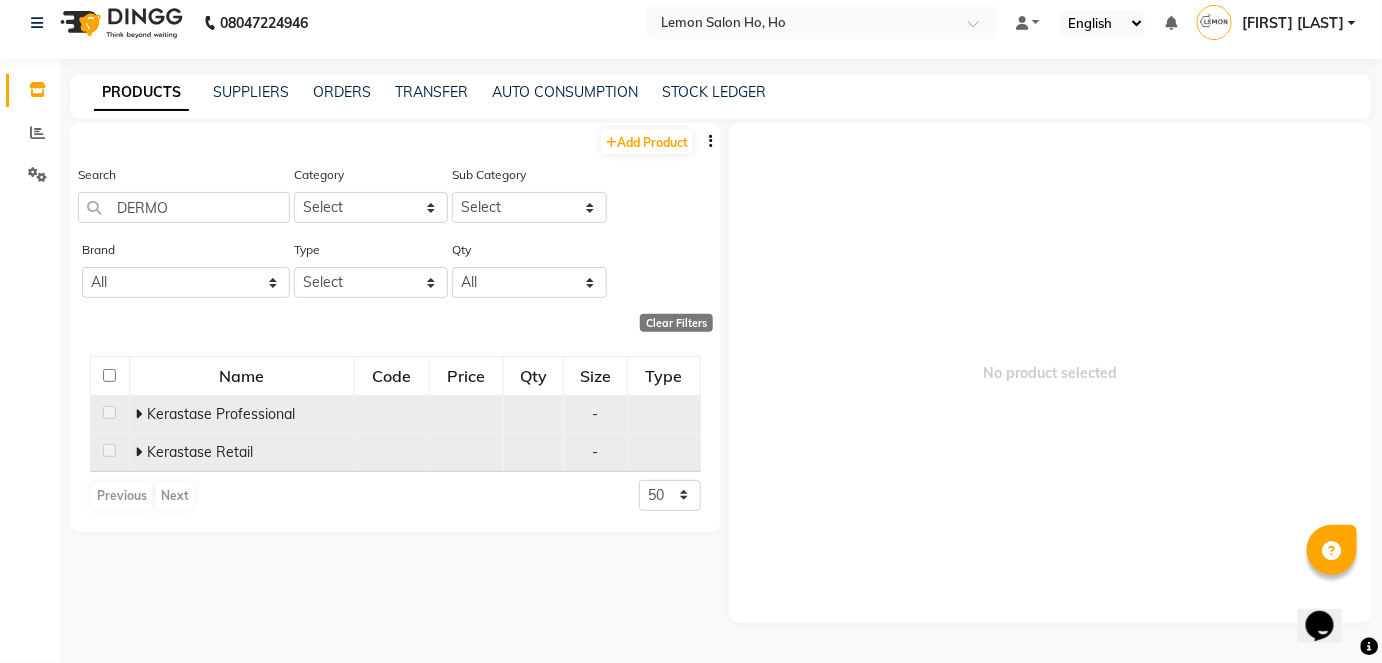 click on "Kerastase Retail" 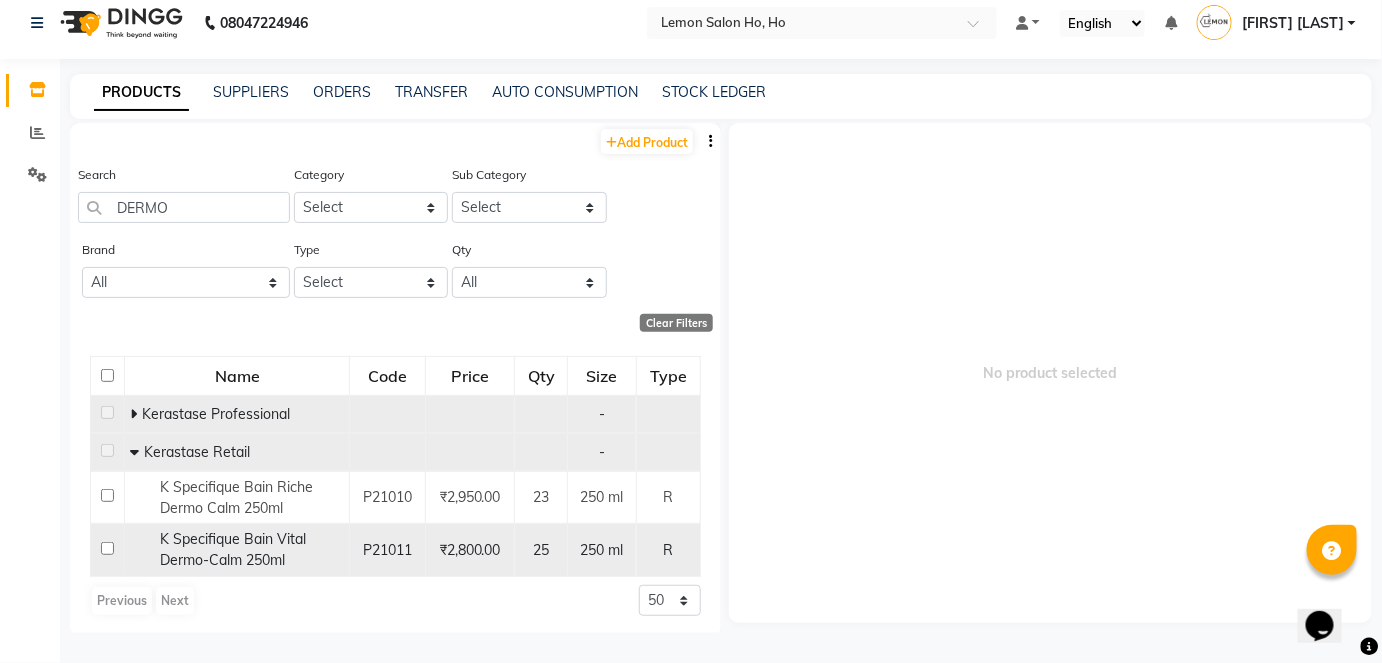 click 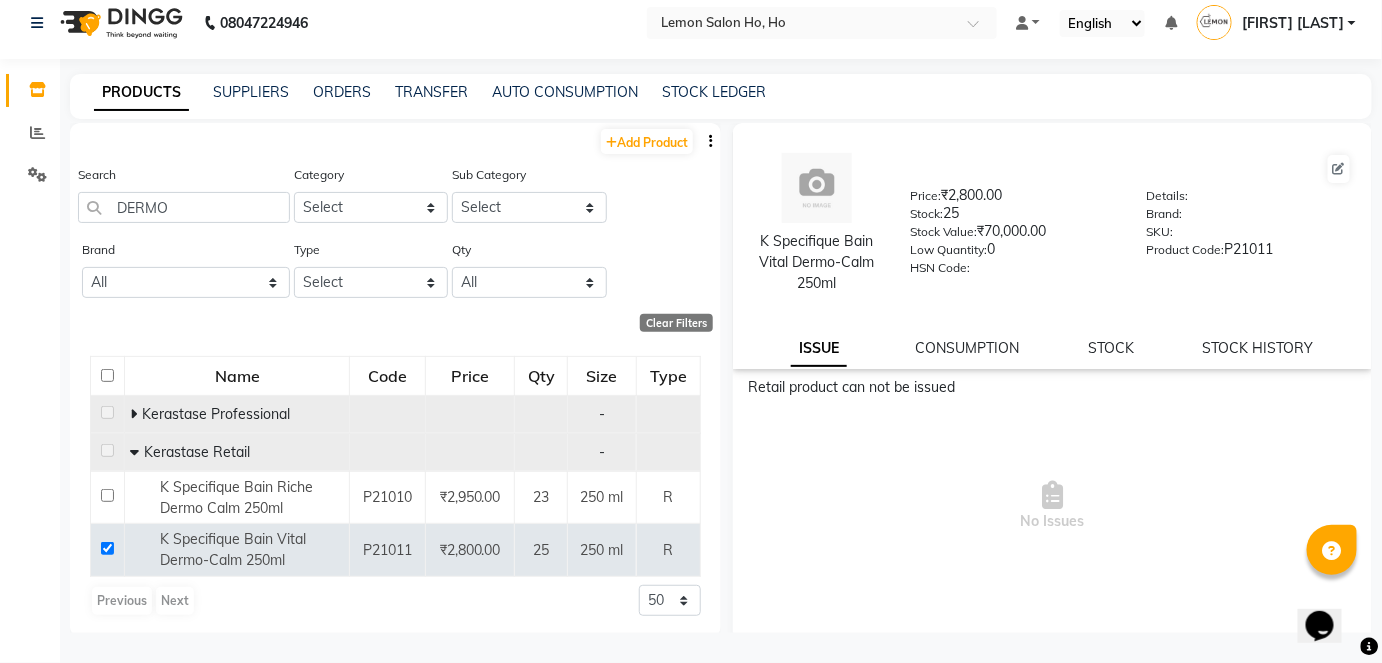 click 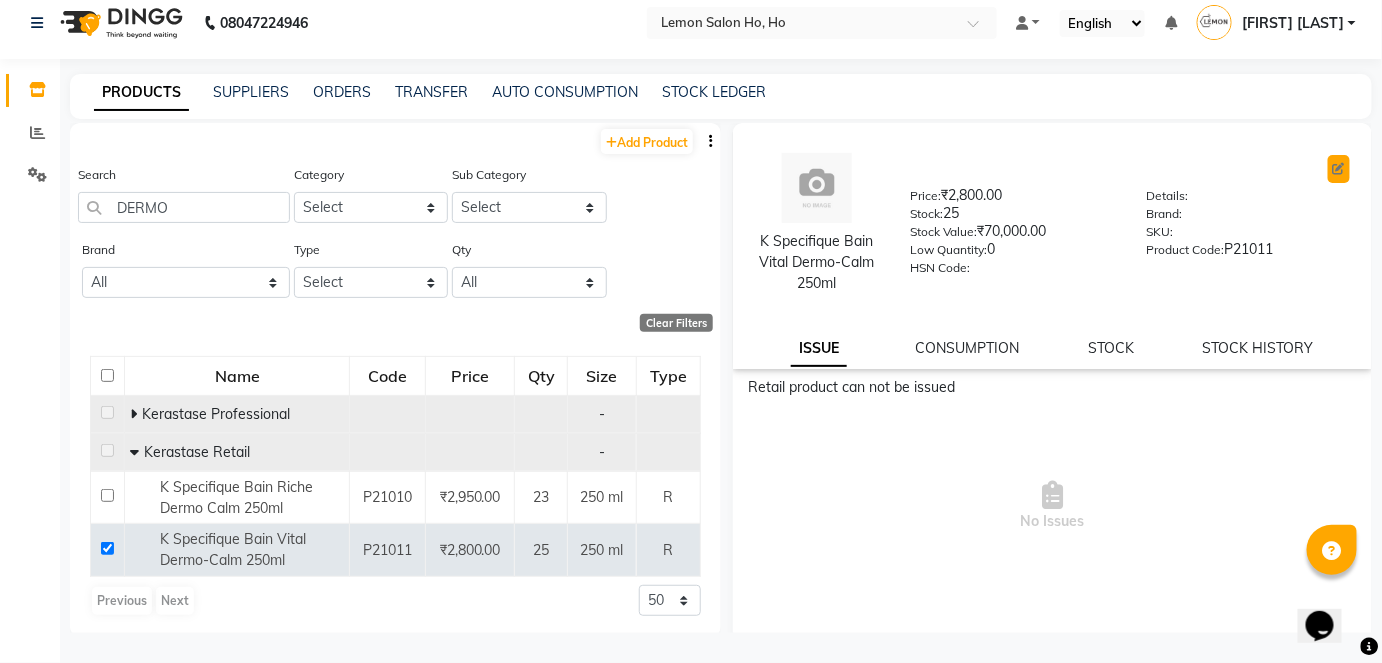 click 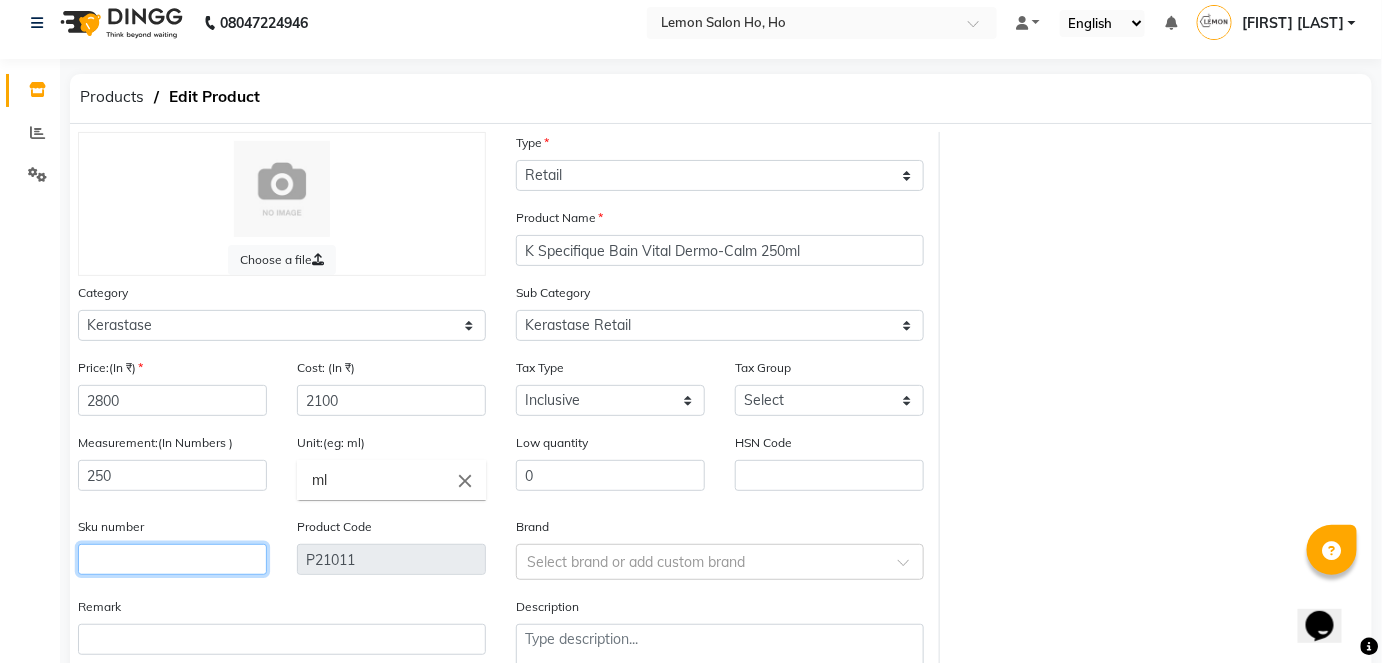 click 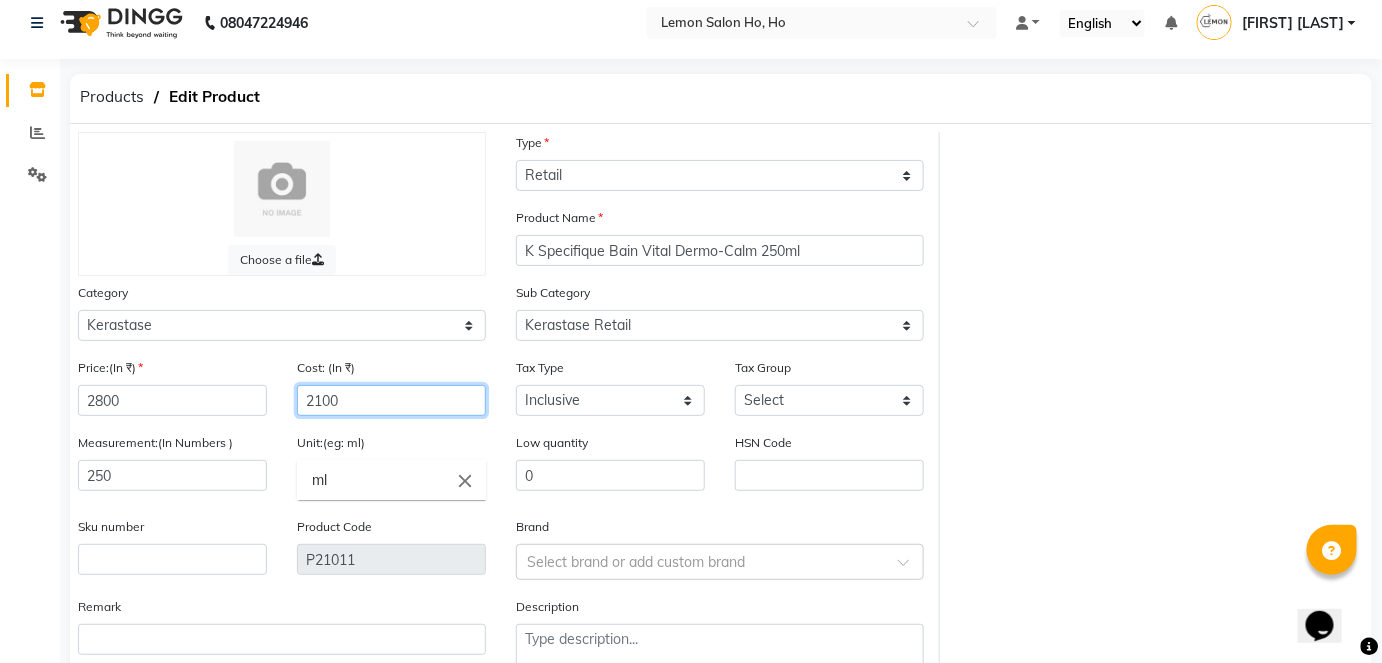 click on "2100" 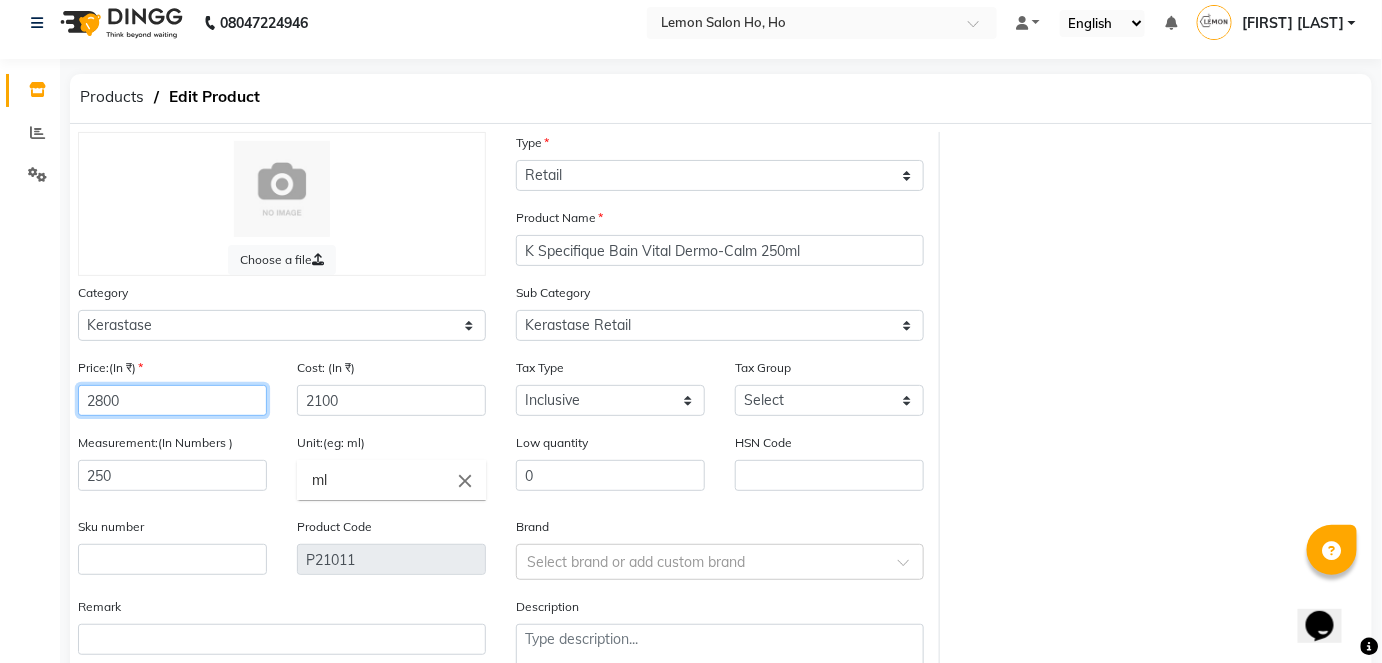 click on "2800" 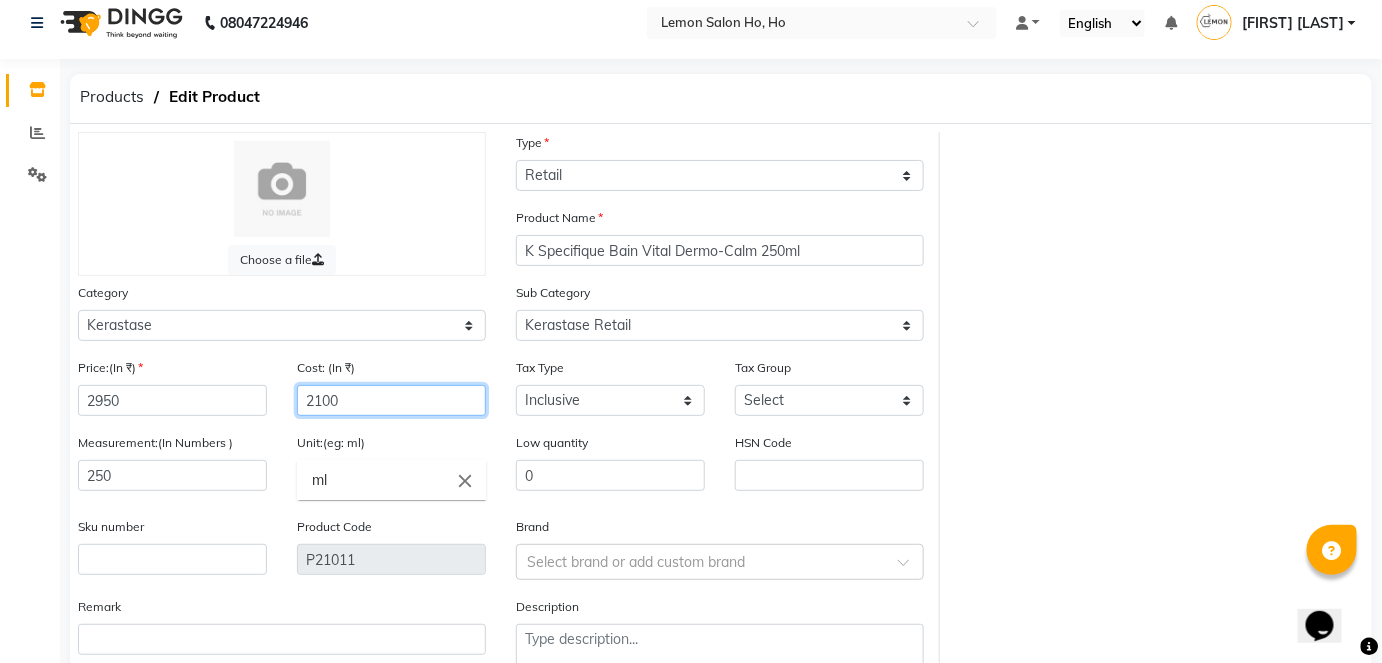 click on "2100" 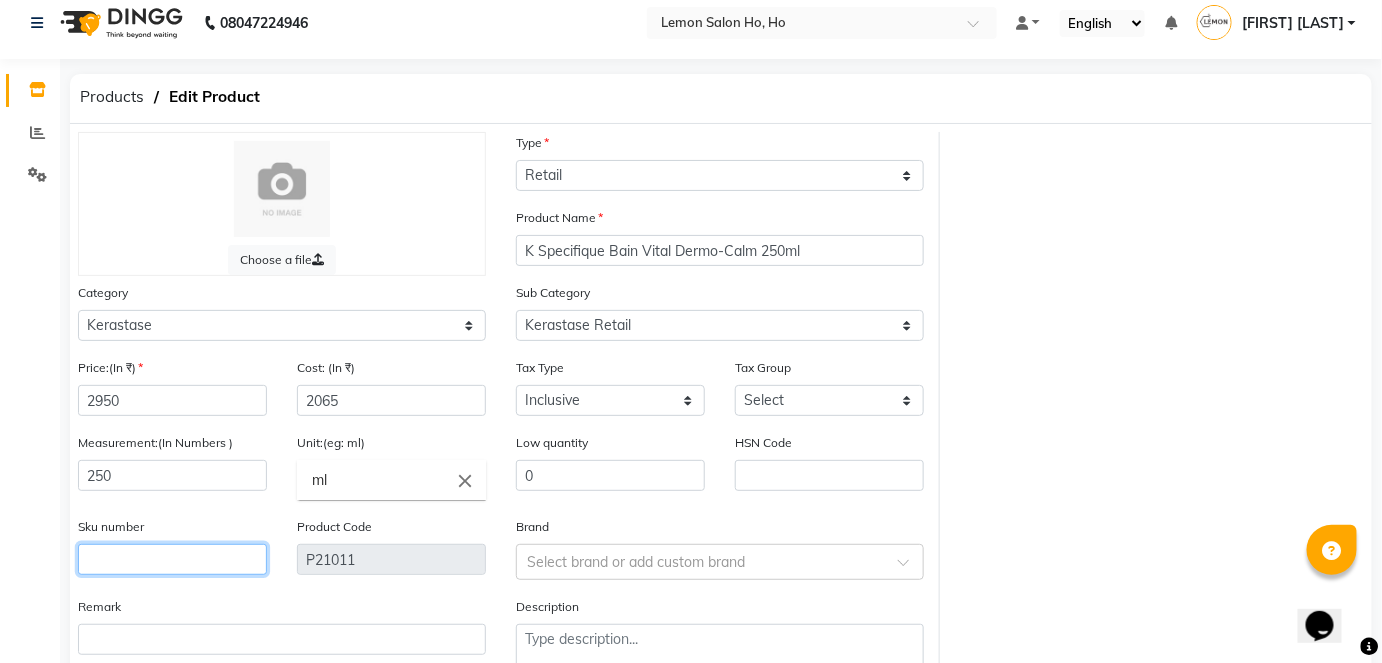 click 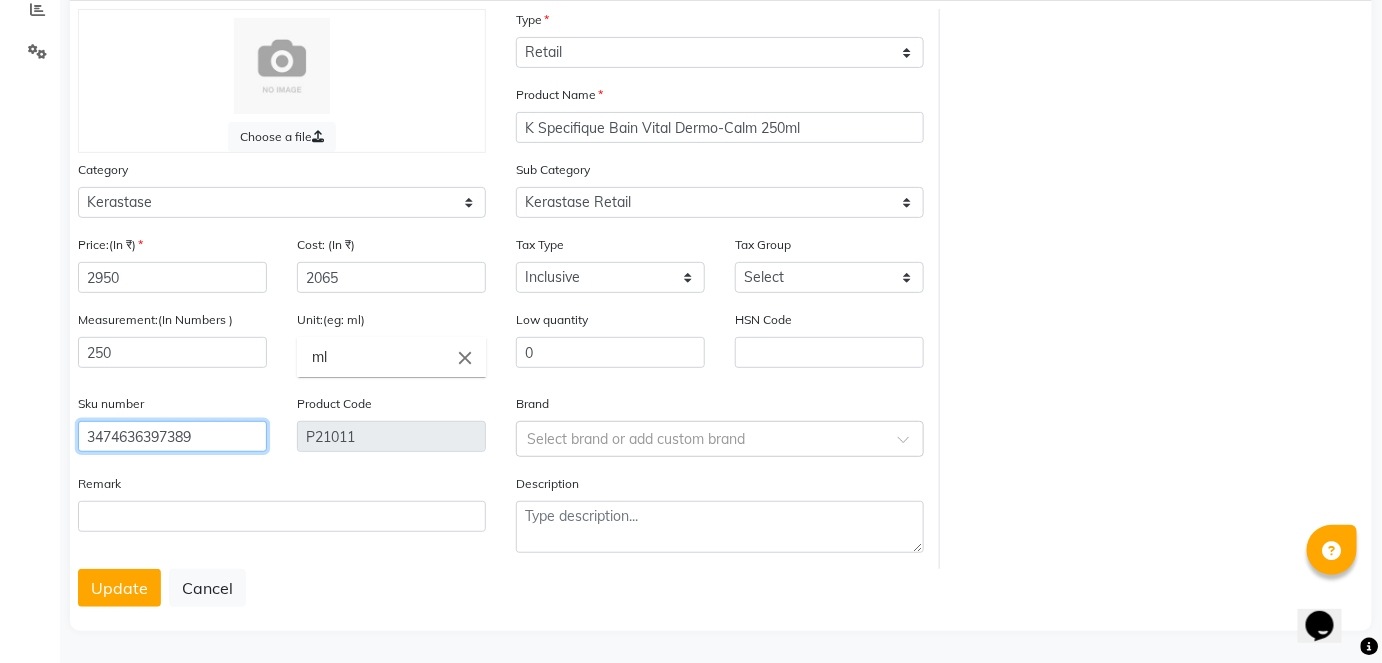 scroll, scrollTop: 138, scrollLeft: 0, axis: vertical 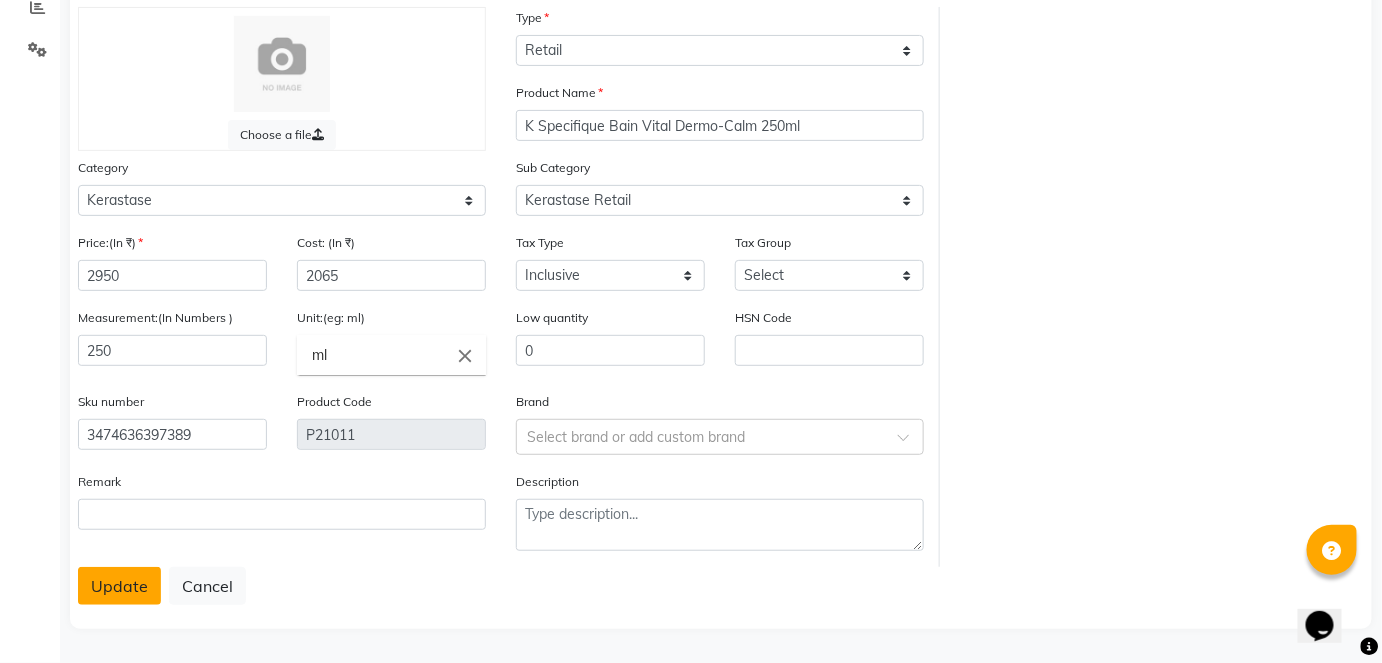 click on "Update" 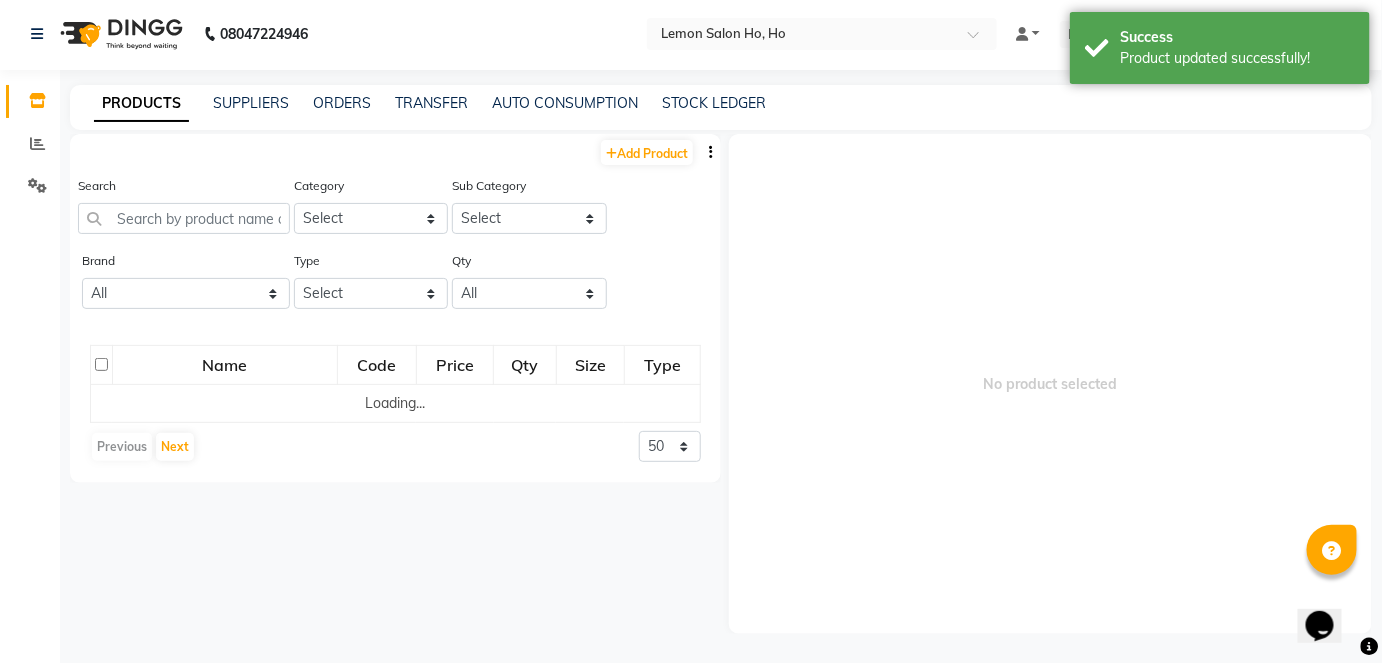 scroll, scrollTop: 13, scrollLeft: 0, axis: vertical 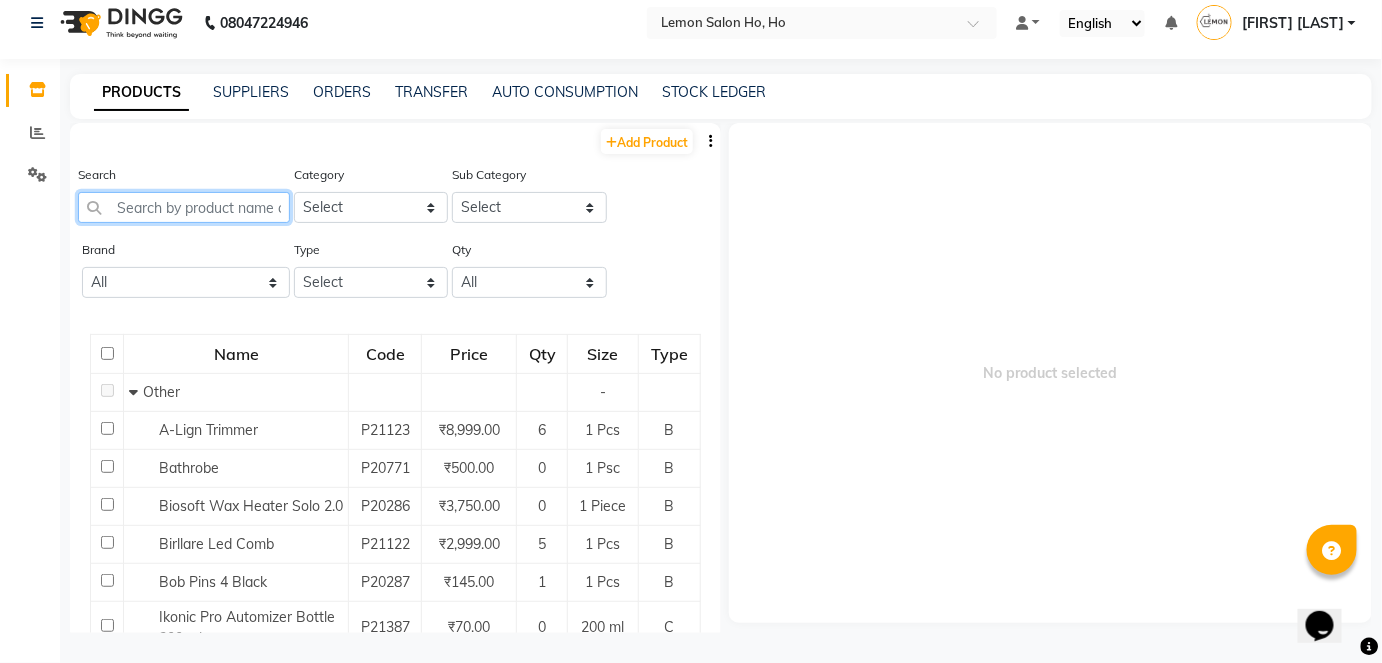 click 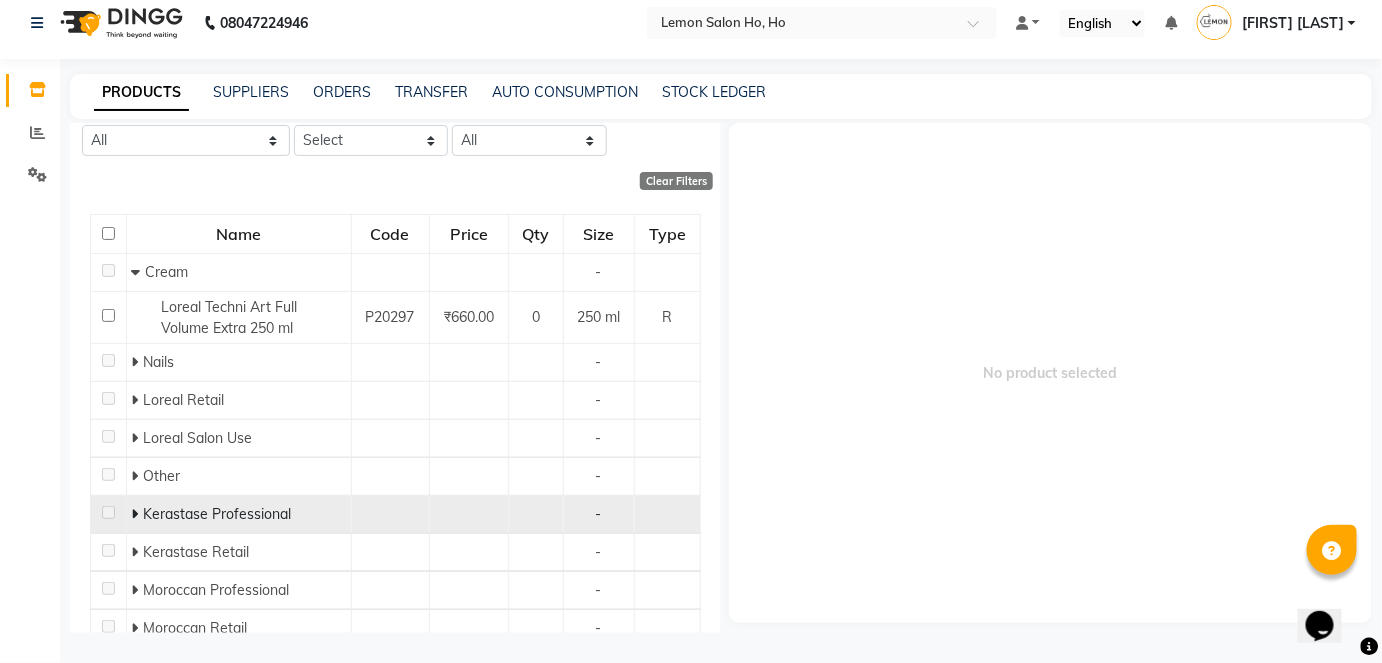 scroll, scrollTop: 181, scrollLeft: 0, axis: vertical 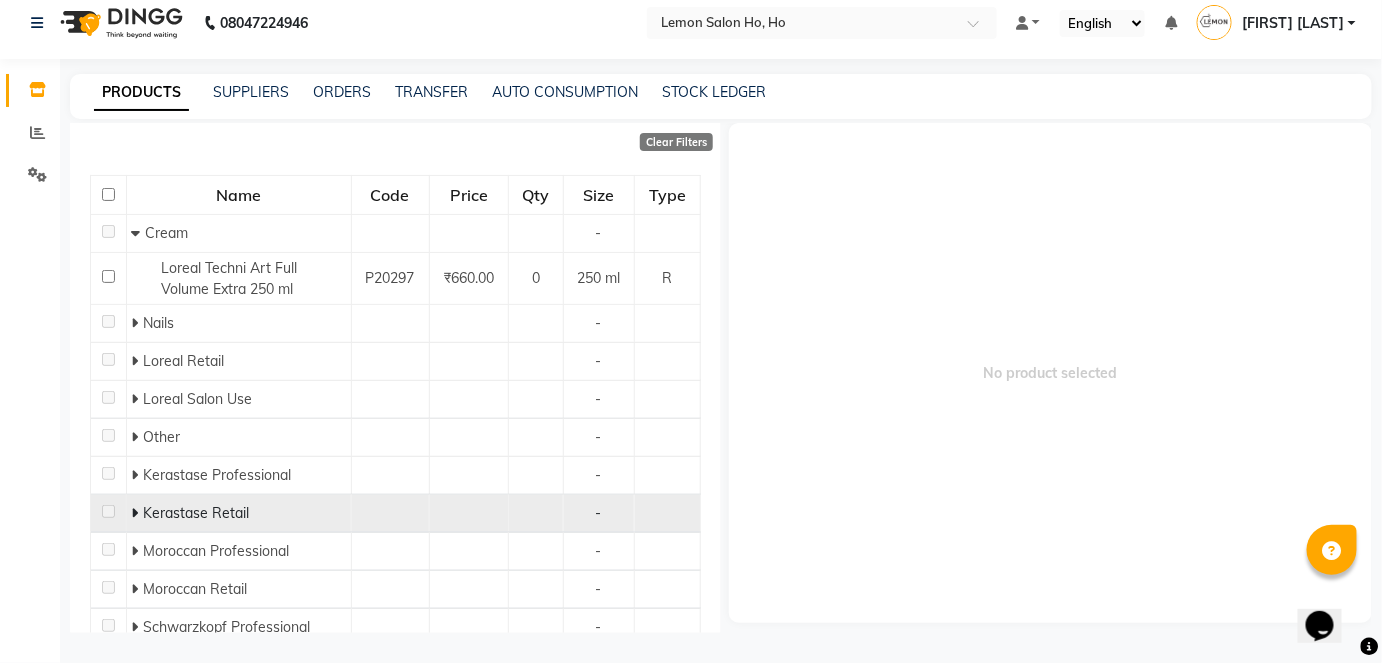 click 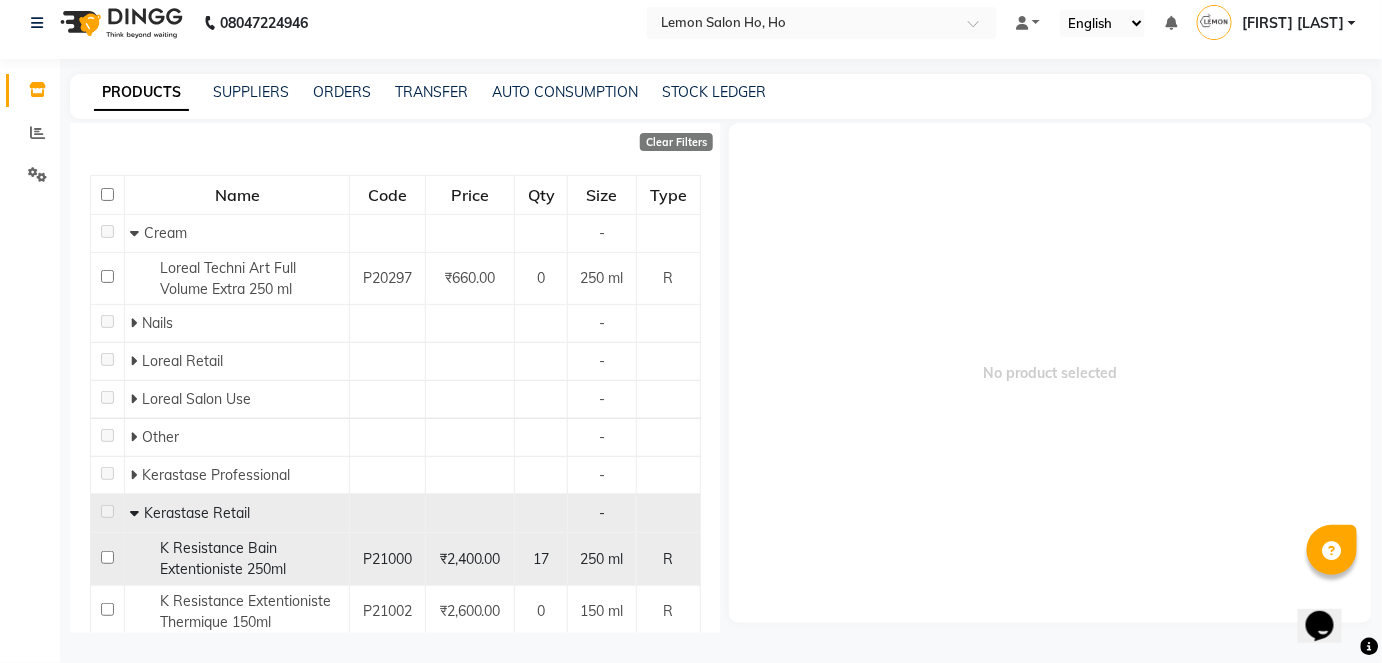click 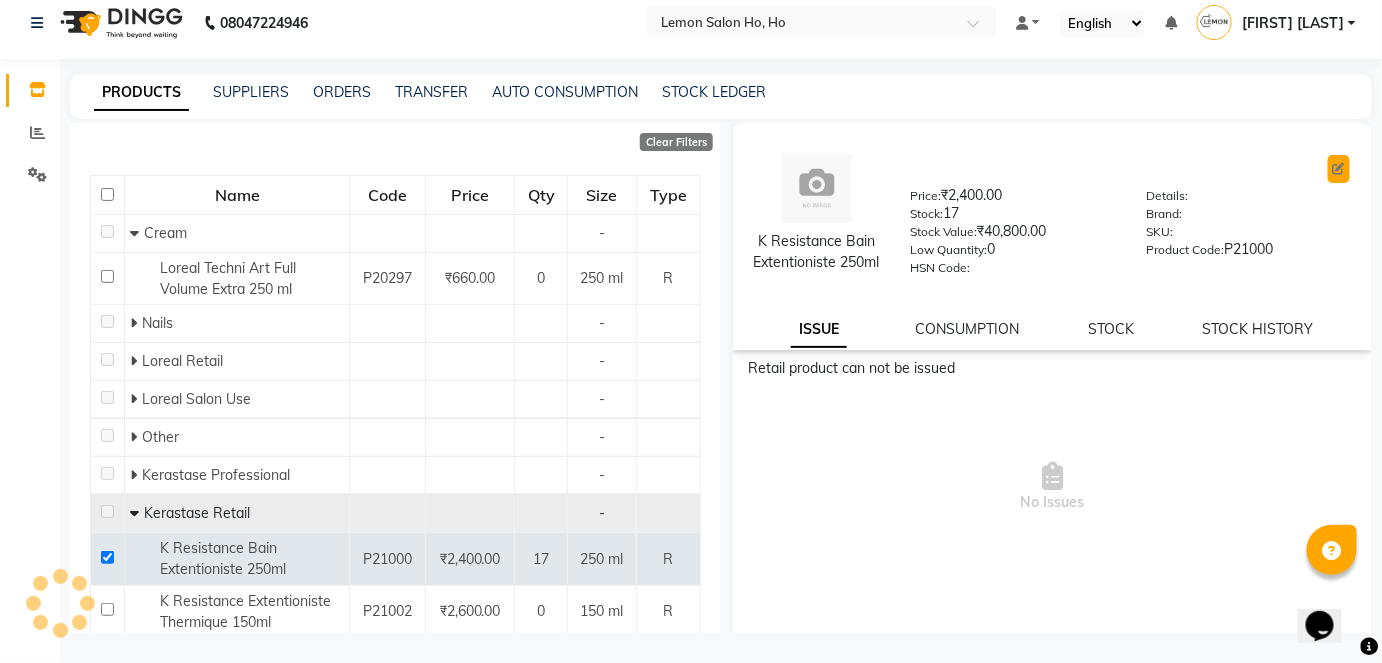 click 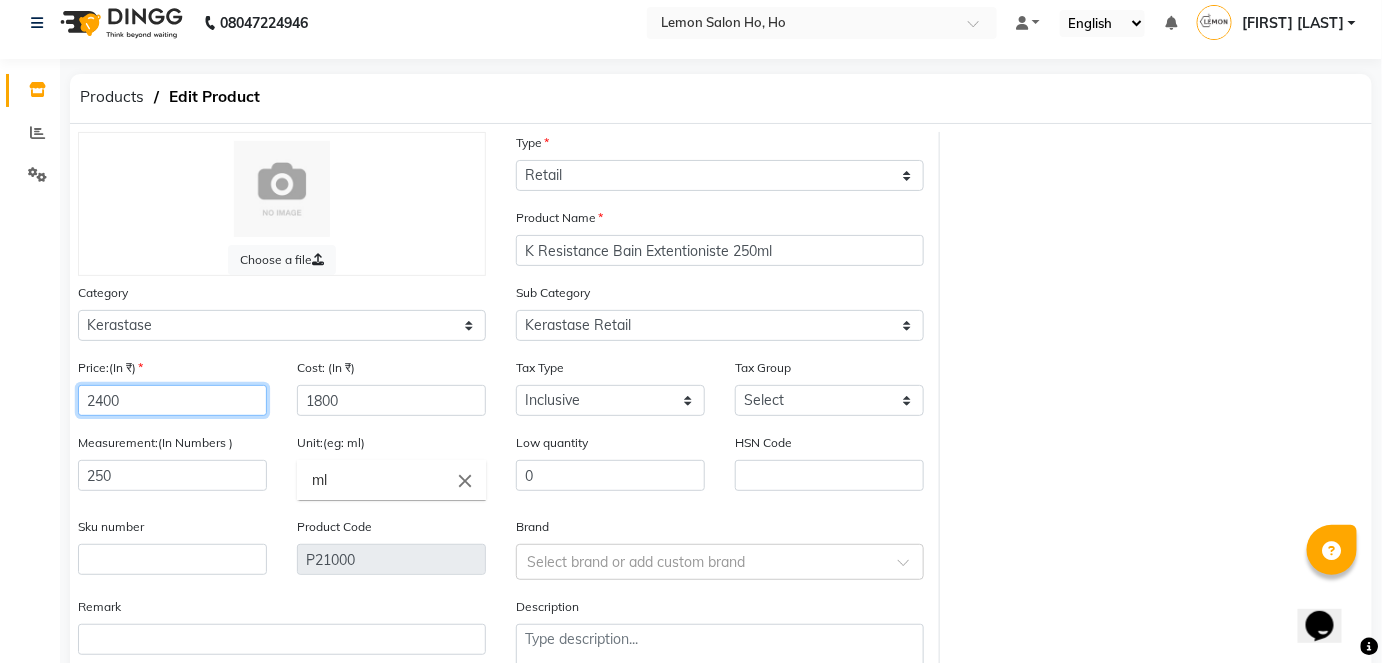 click on "2400" 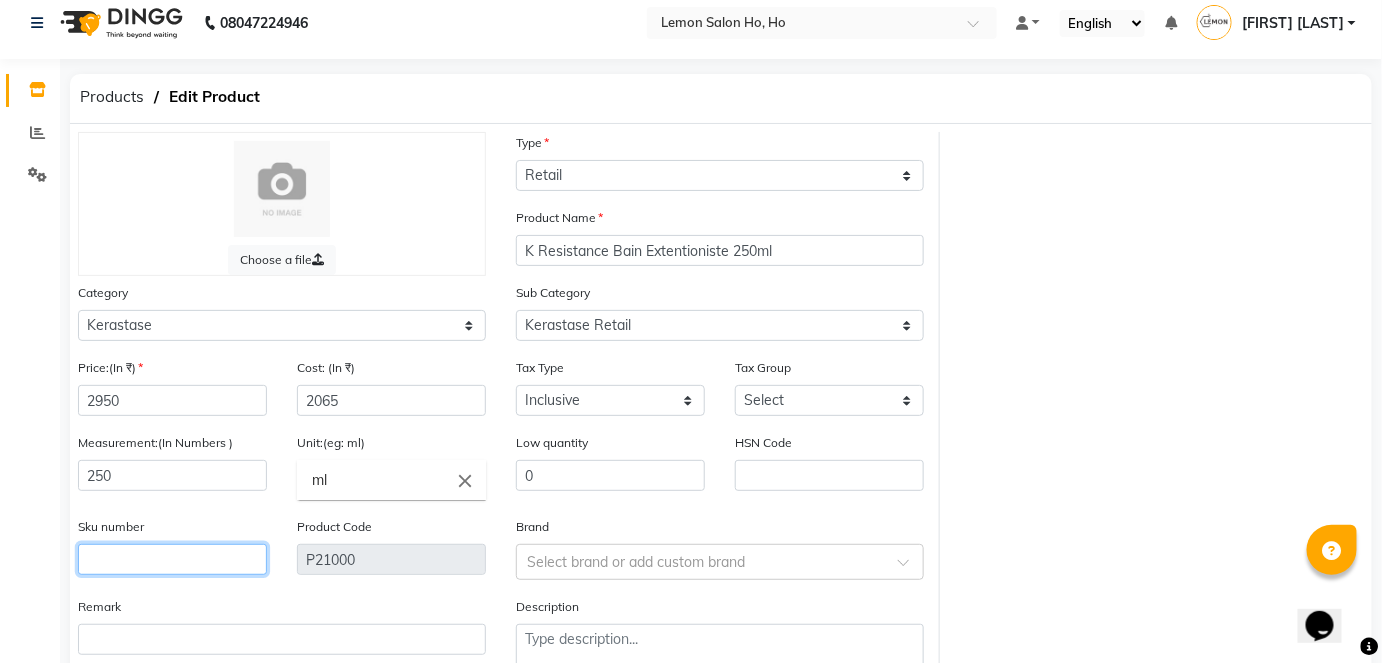 click 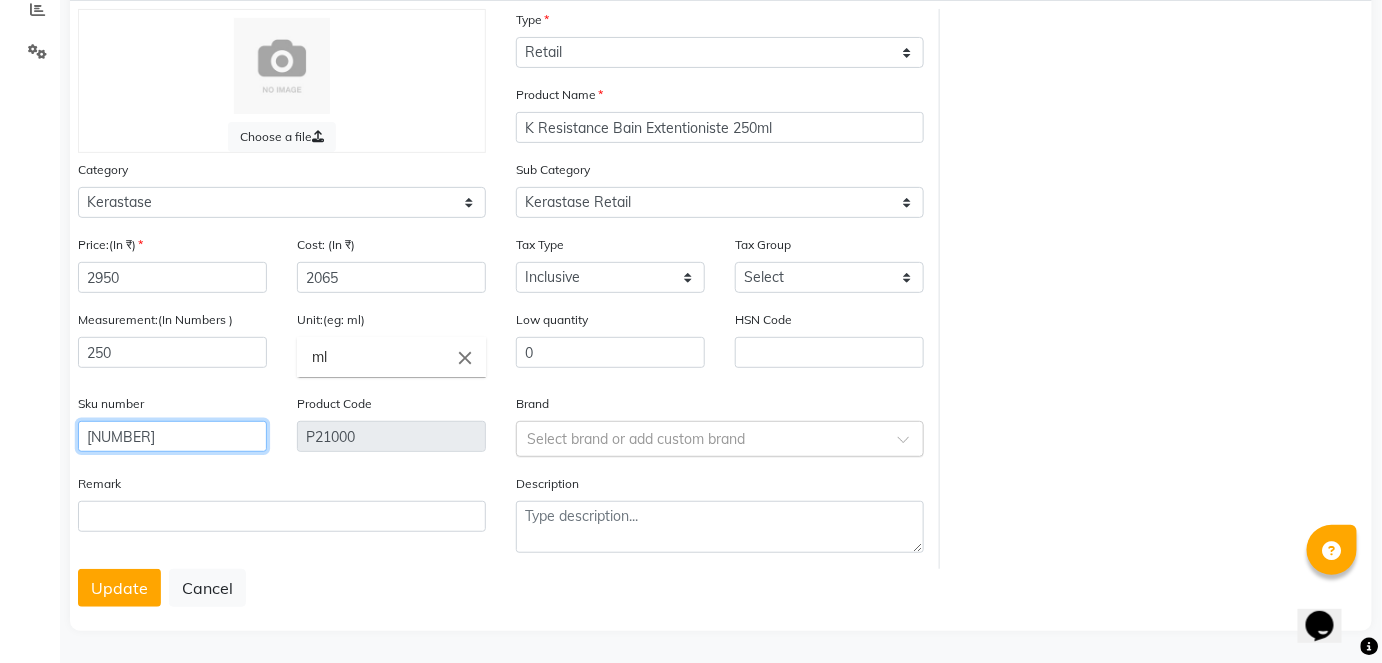scroll, scrollTop: 138, scrollLeft: 0, axis: vertical 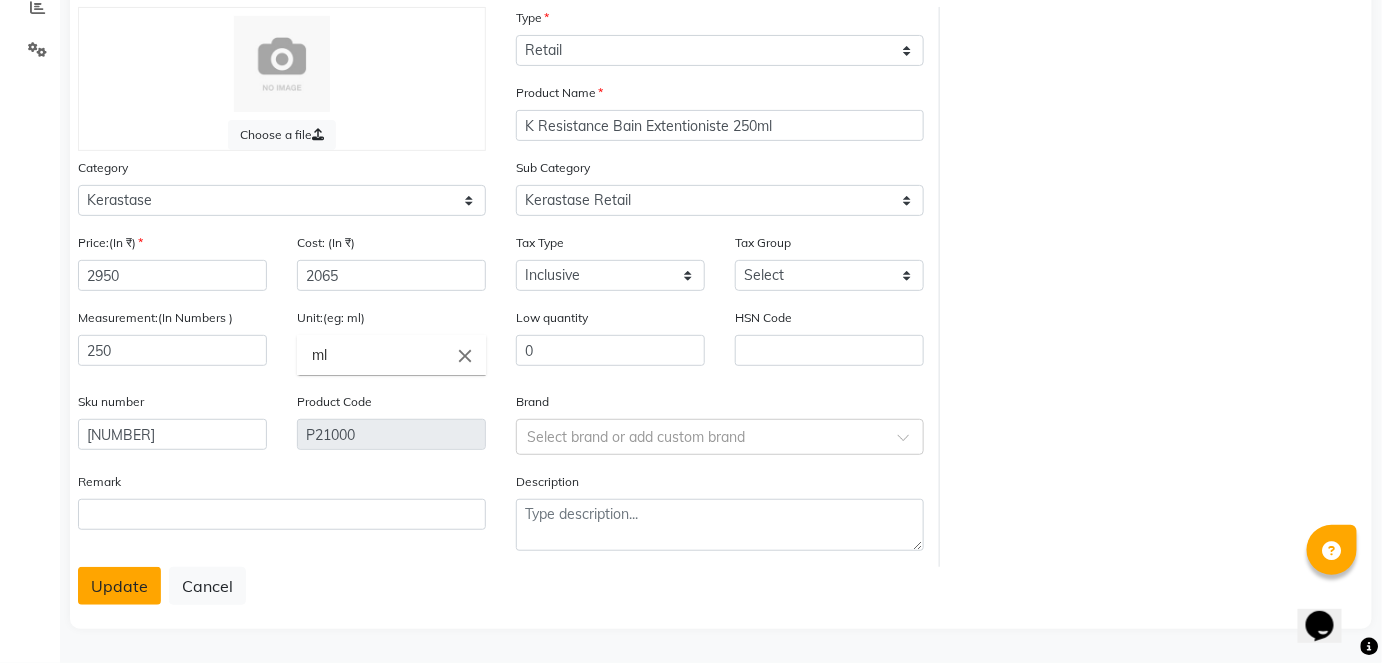 click on "Update" 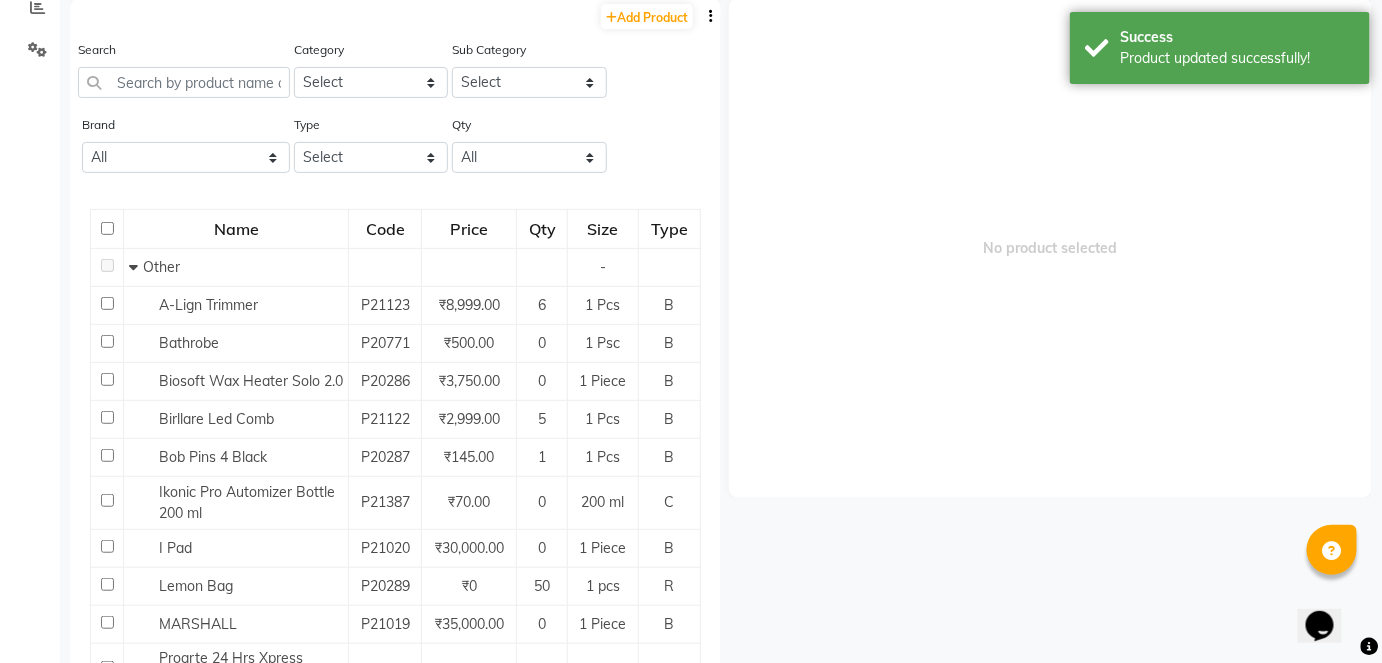 scroll, scrollTop: 13, scrollLeft: 0, axis: vertical 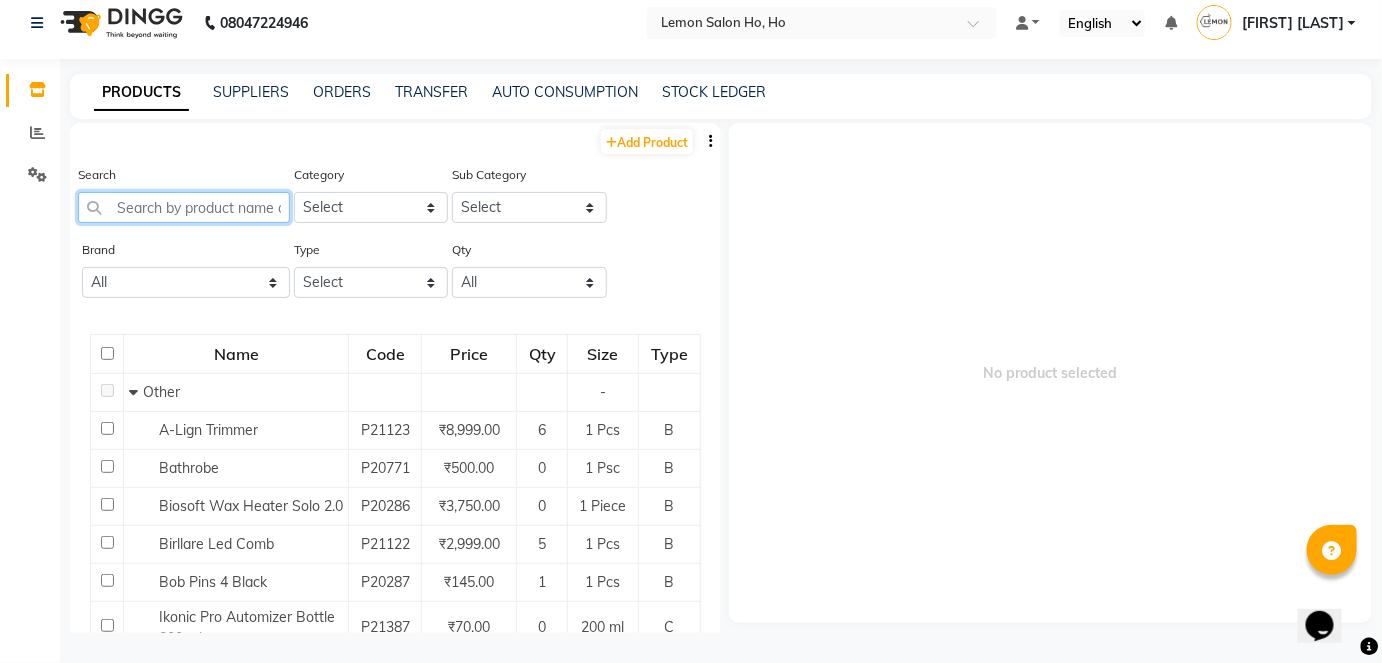 click 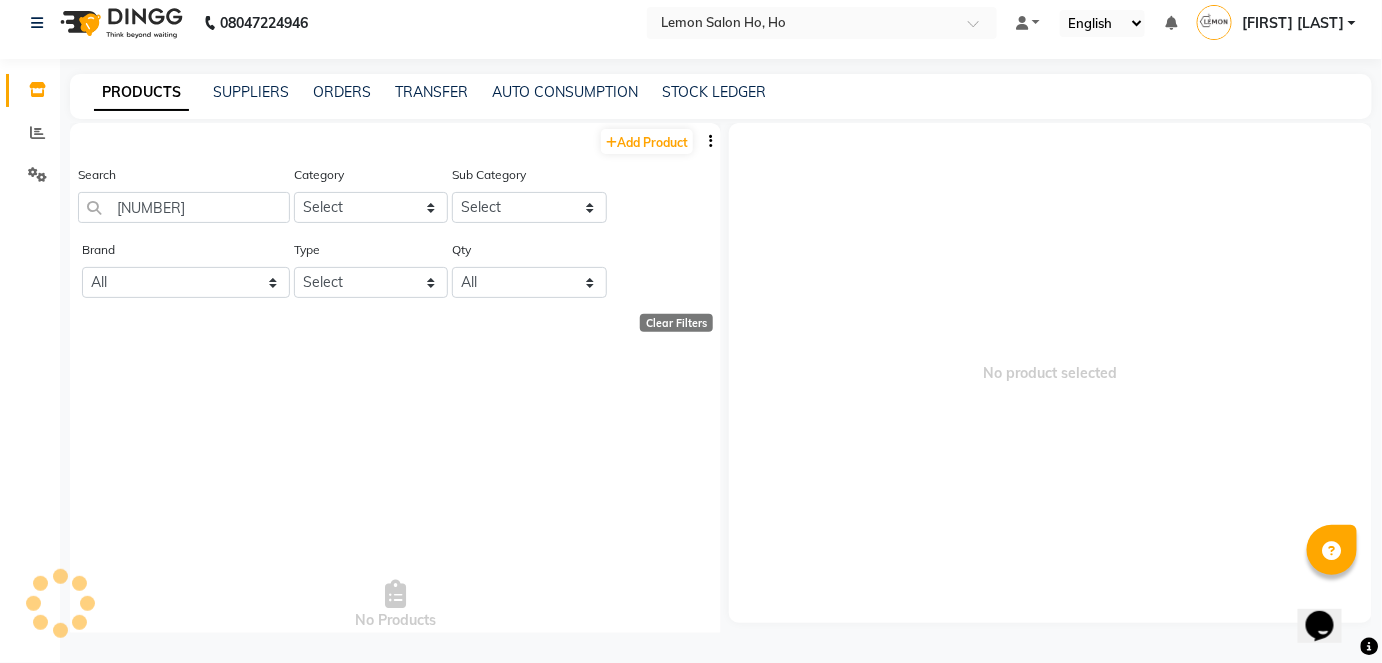 scroll, scrollTop: 0, scrollLeft: 0, axis: both 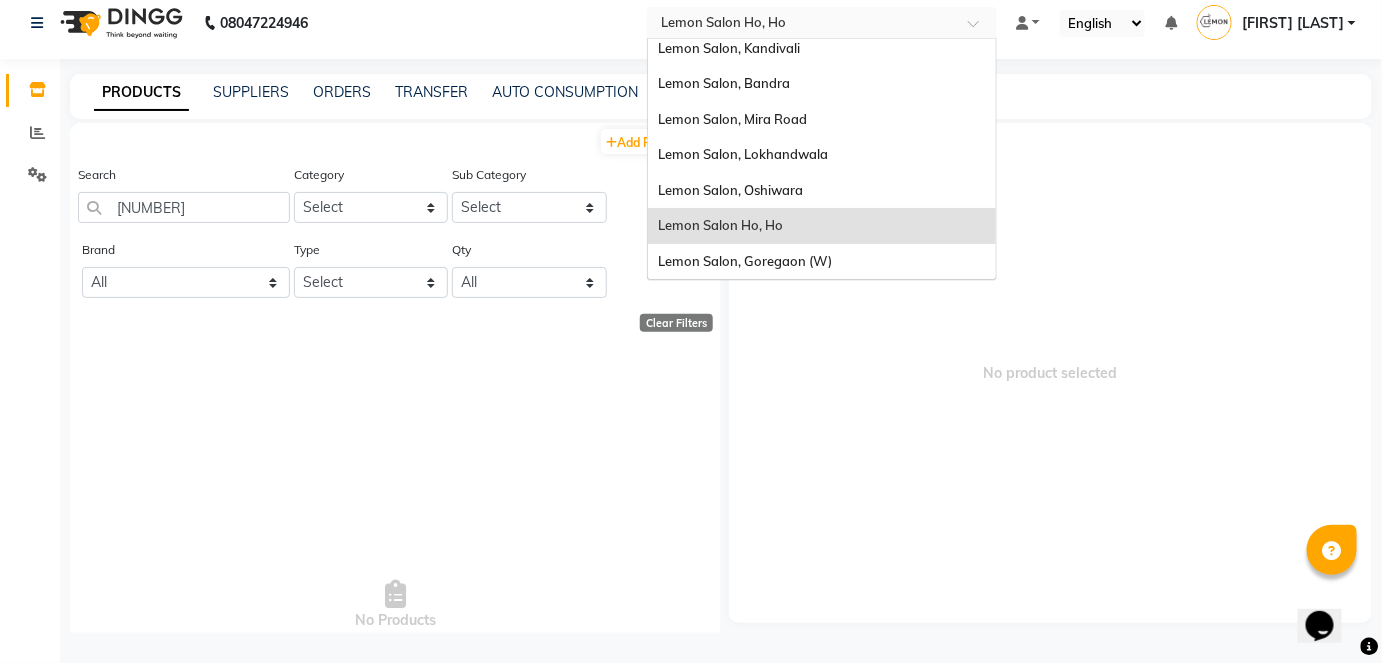click at bounding box center (802, 22) 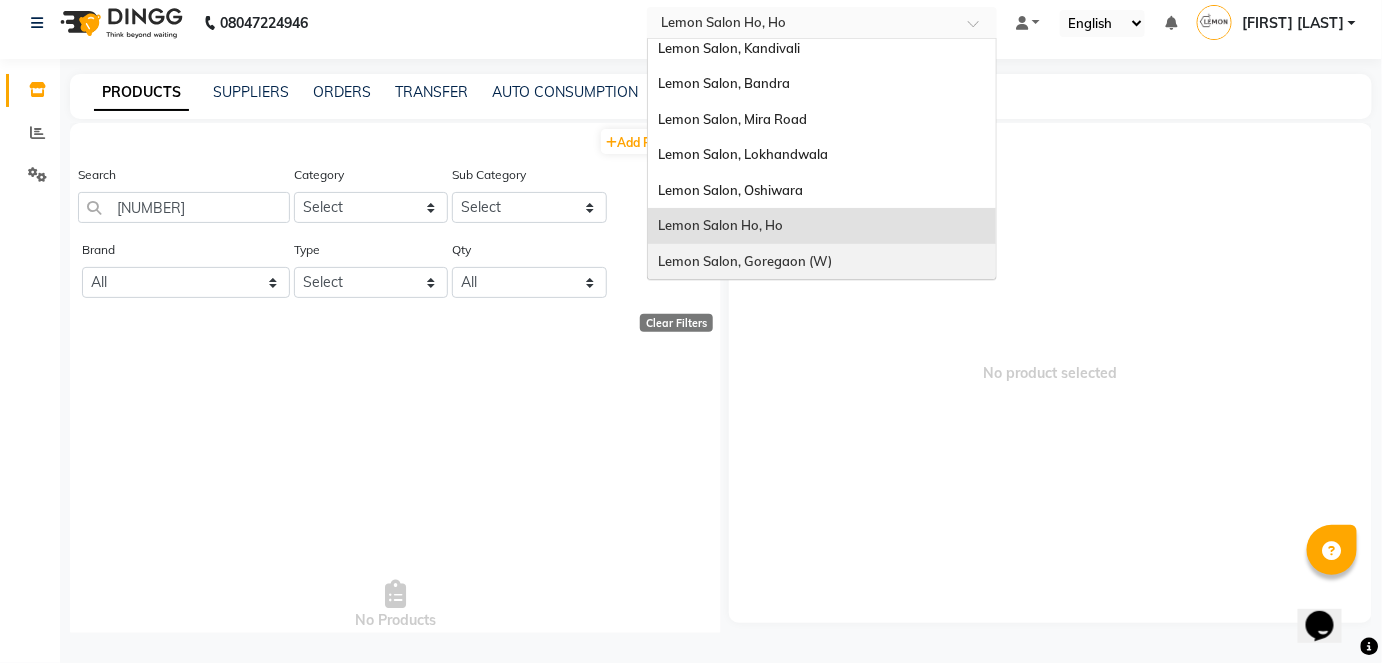 click on "Lemon Salon, Goregaon (W)" at bounding box center [745, 261] 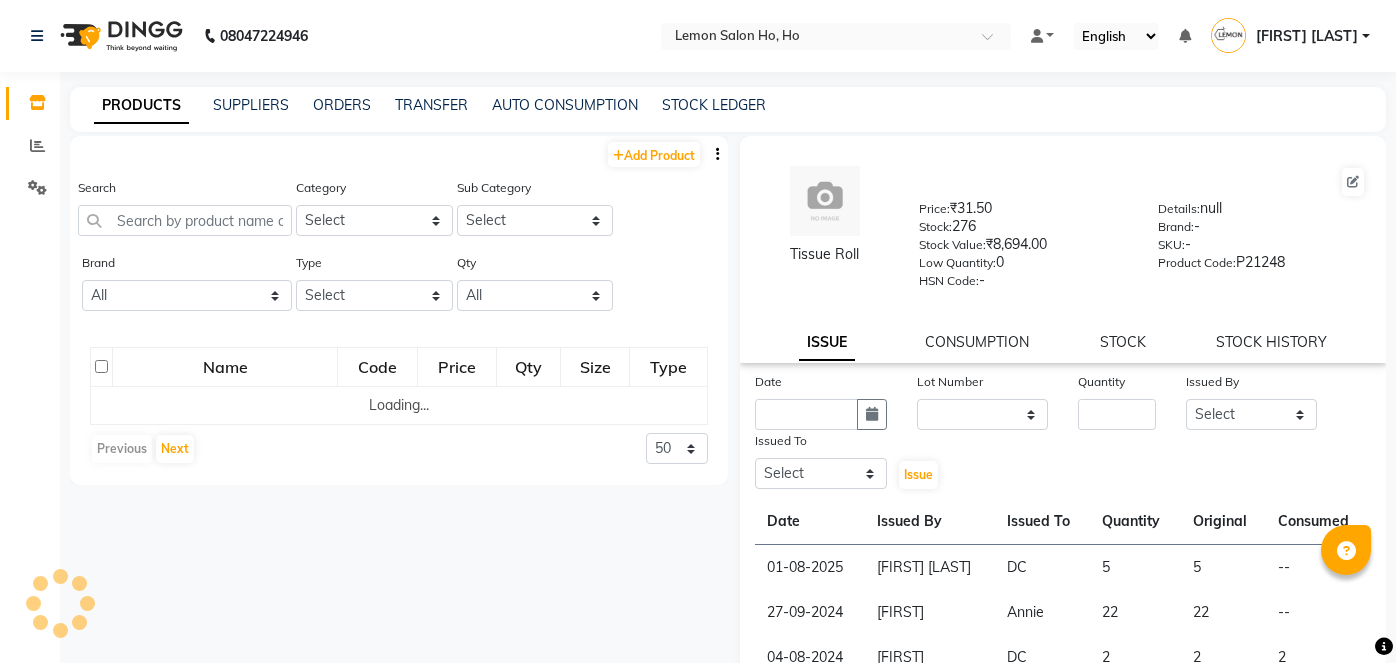 select 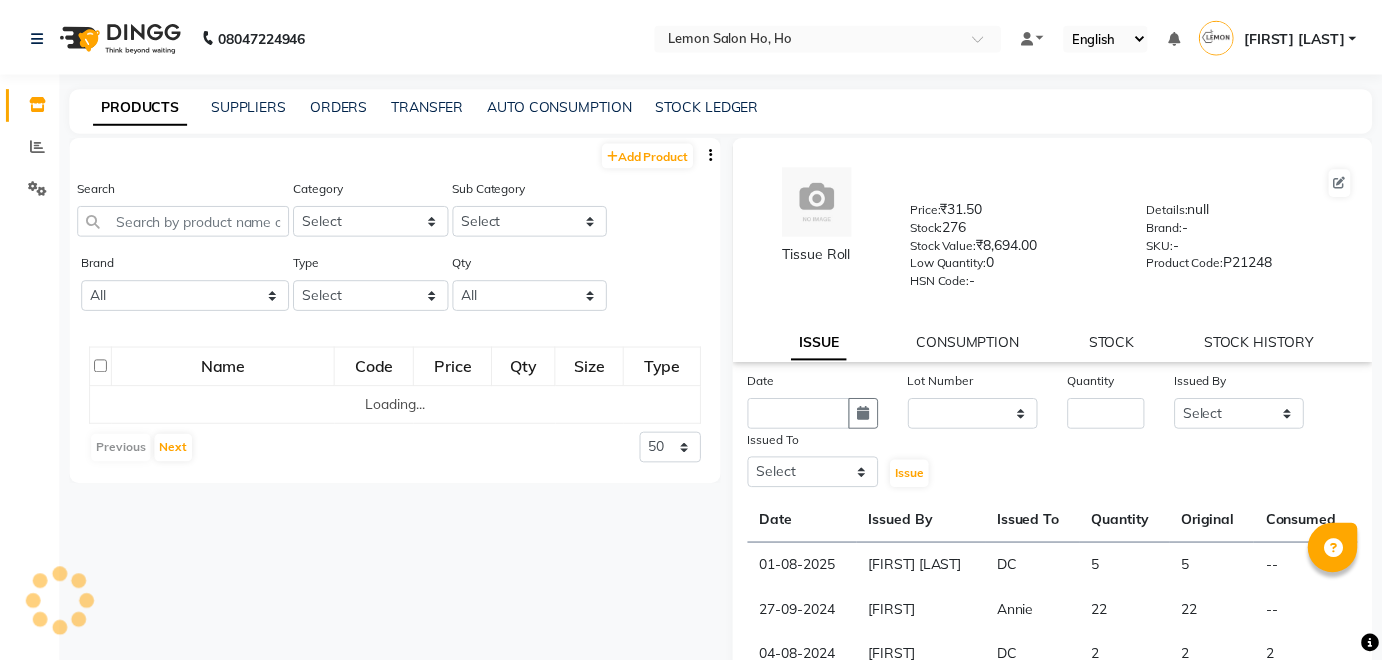 scroll, scrollTop: 0, scrollLeft: 0, axis: both 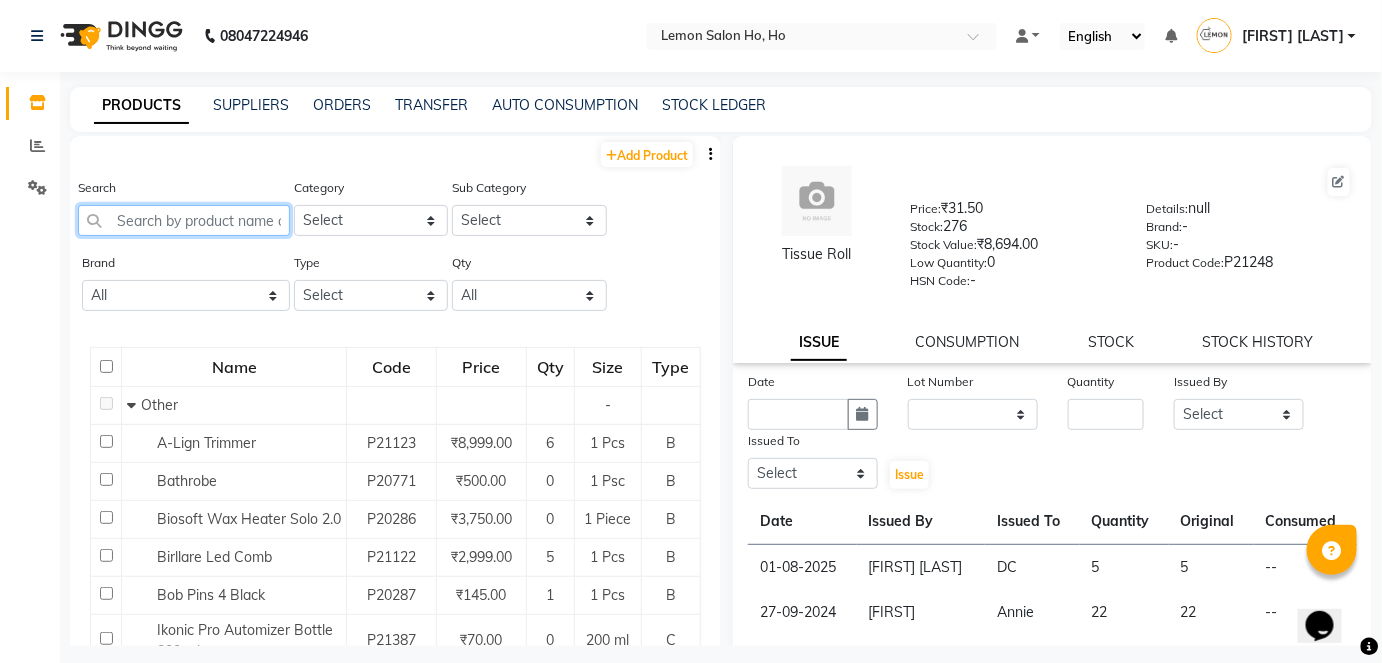 click 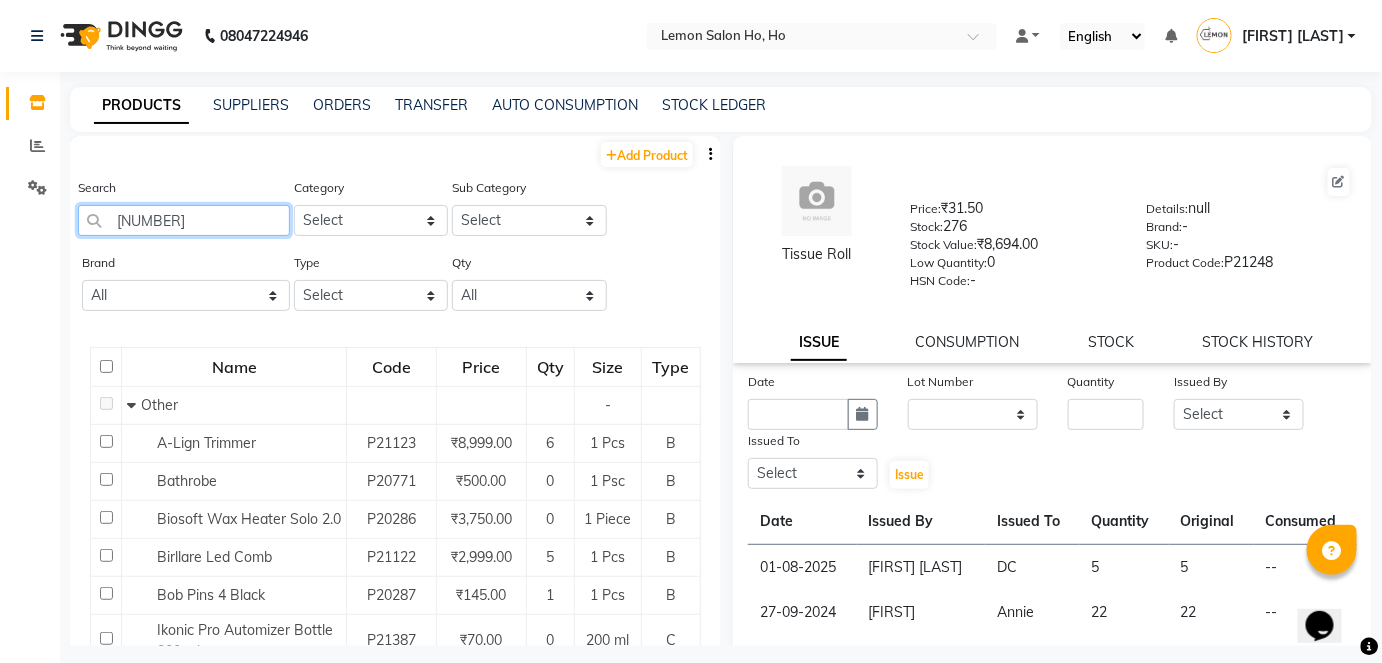 type on "3474637155063" 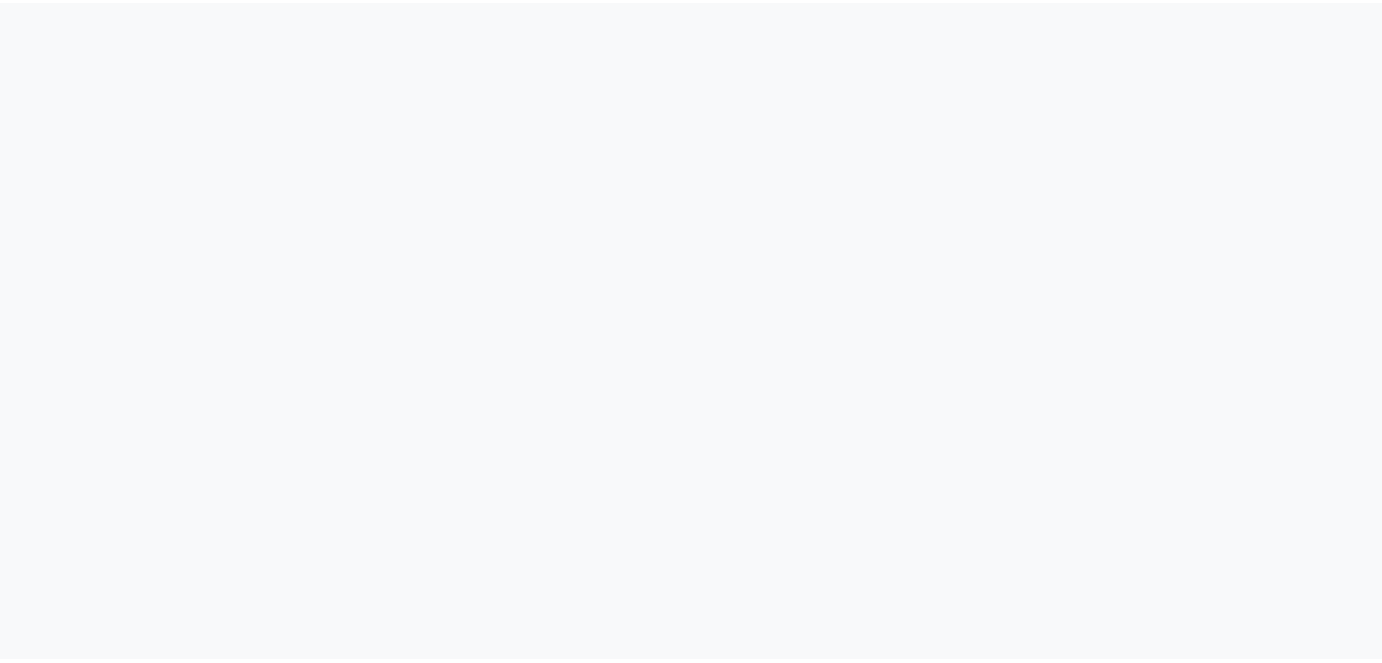 scroll, scrollTop: 0, scrollLeft: 0, axis: both 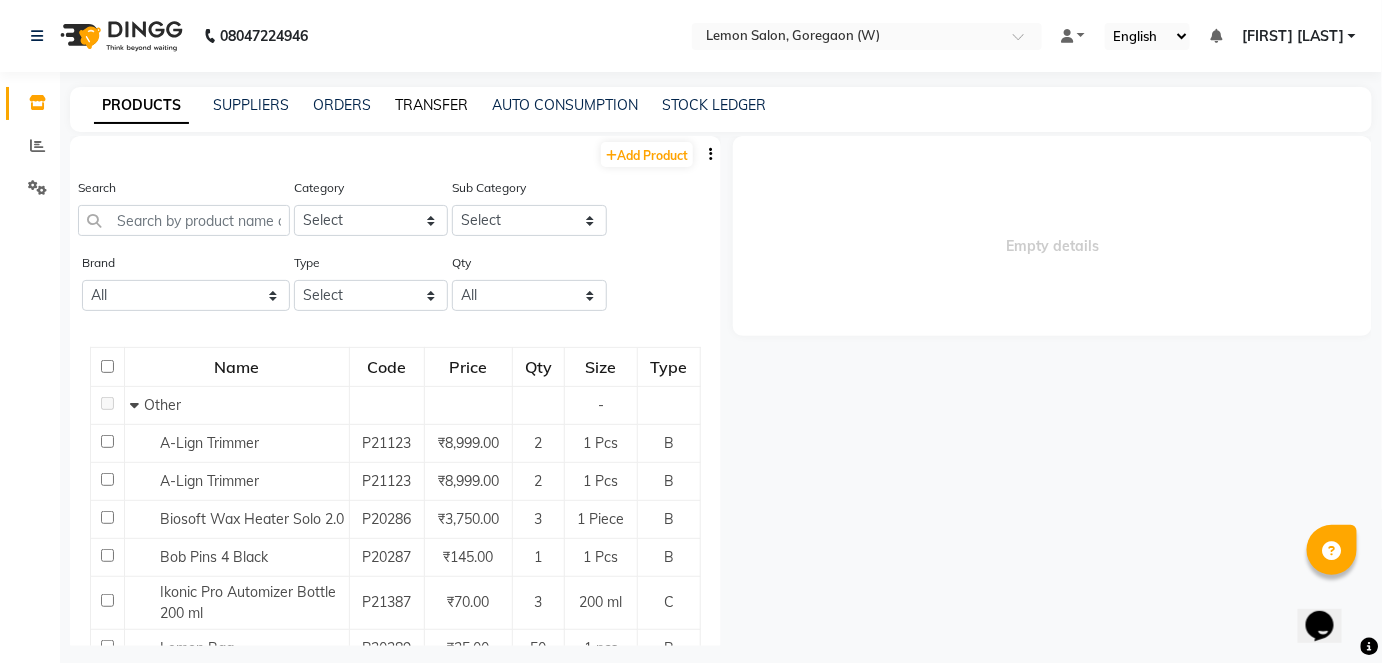 click on "TRANSFER" 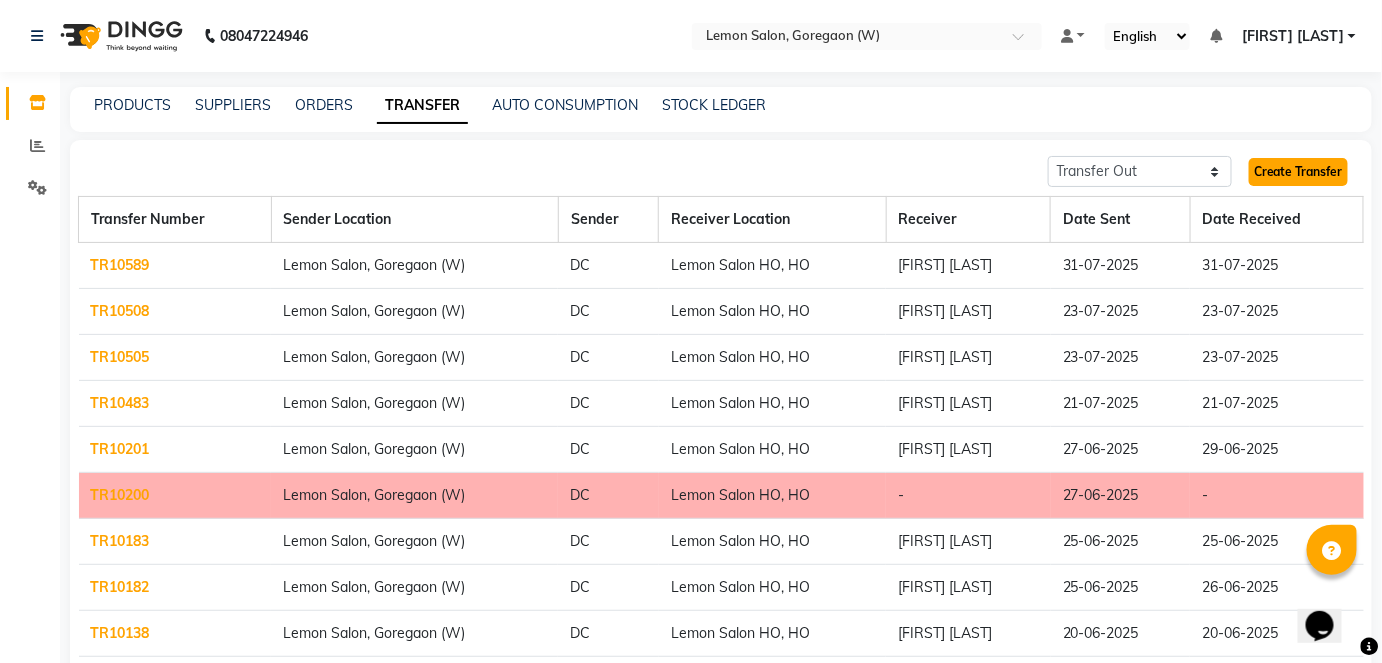 click on "Create Transfer" 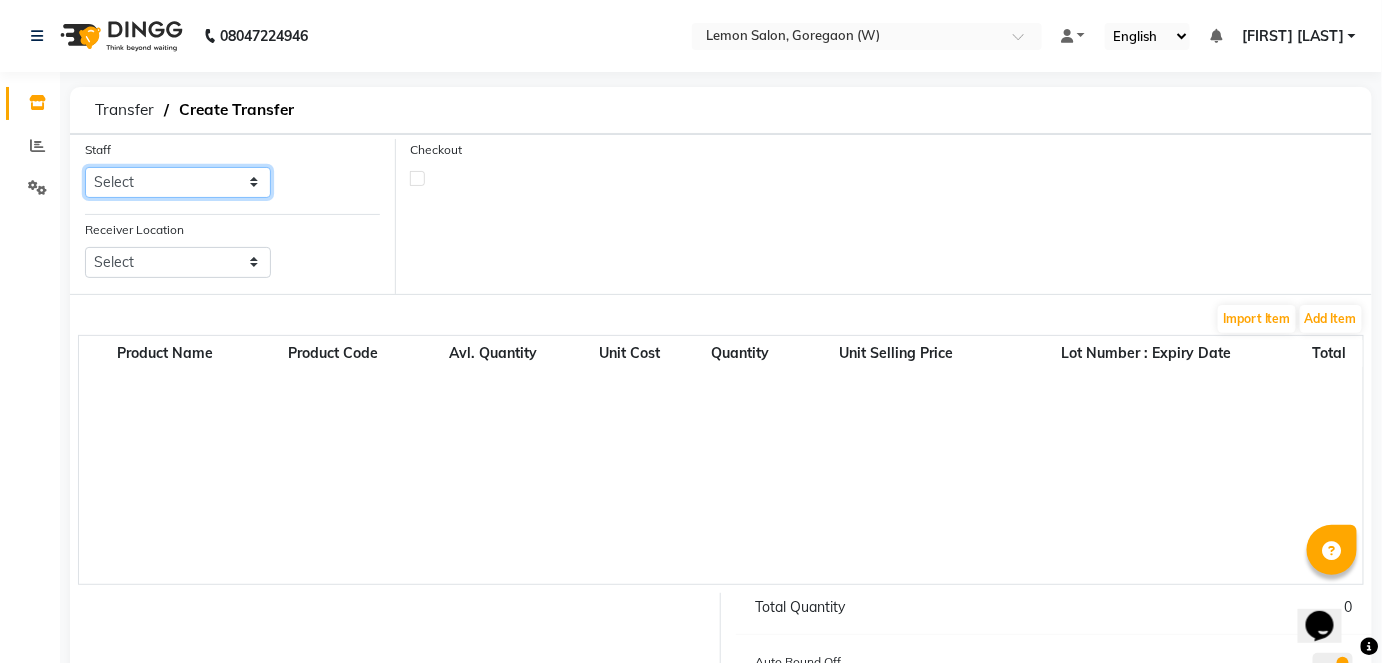 click on "Select Anamta Sayyed DC Dharmishta Akshayn Waghela Faheem Shaikh Ganesh Motewad Jyoti Thorat  Kassar Sahil Megha  Nazim Riyaz Zubair Khan Sana Shaikh Shahrukh Mansoori Simran Singh Tejashree Kulkarni Zishan" at bounding box center [178, 182] 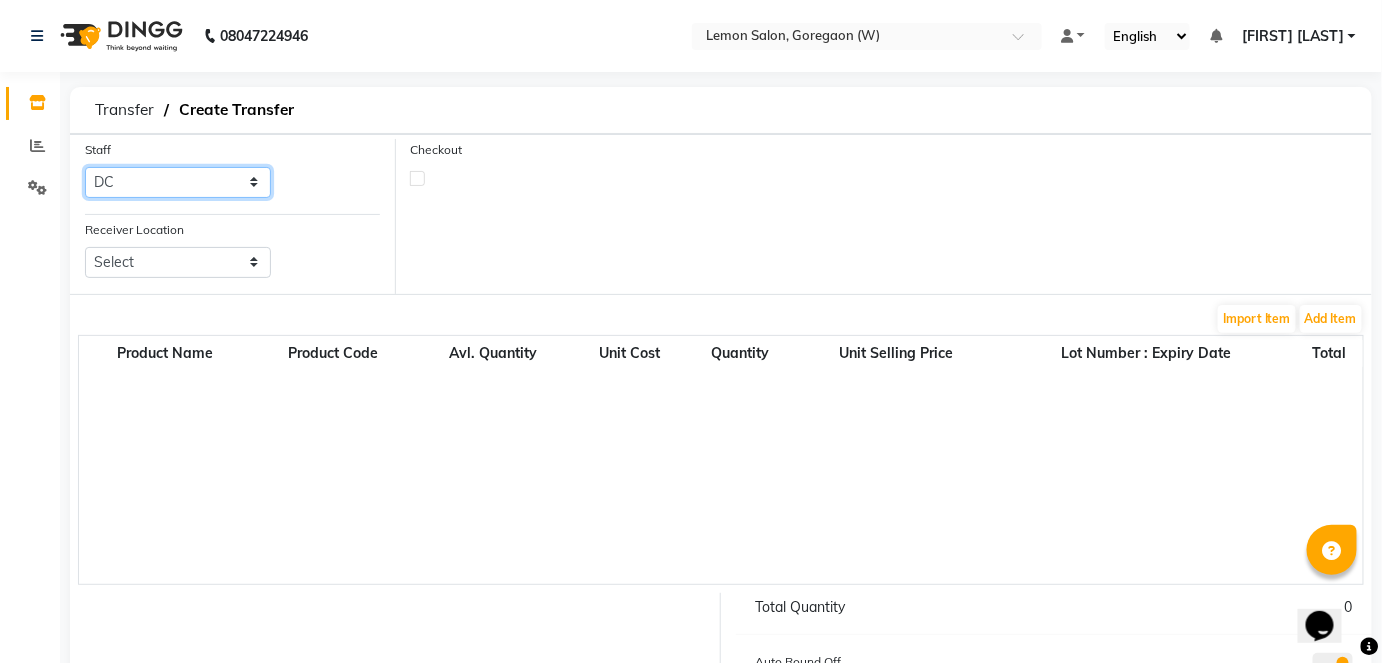 click on "Select Anamta Sayyed DC Dharmishta Akshayn Waghela Faheem Shaikh Ganesh Motewad Jyoti Thorat  Kassar Sahil Megha  Nazim Riyaz Zubair Khan Sana Shaikh Shahrukh Mansoori Simran Singh Tejashree Kulkarni Zishan" at bounding box center [178, 182] 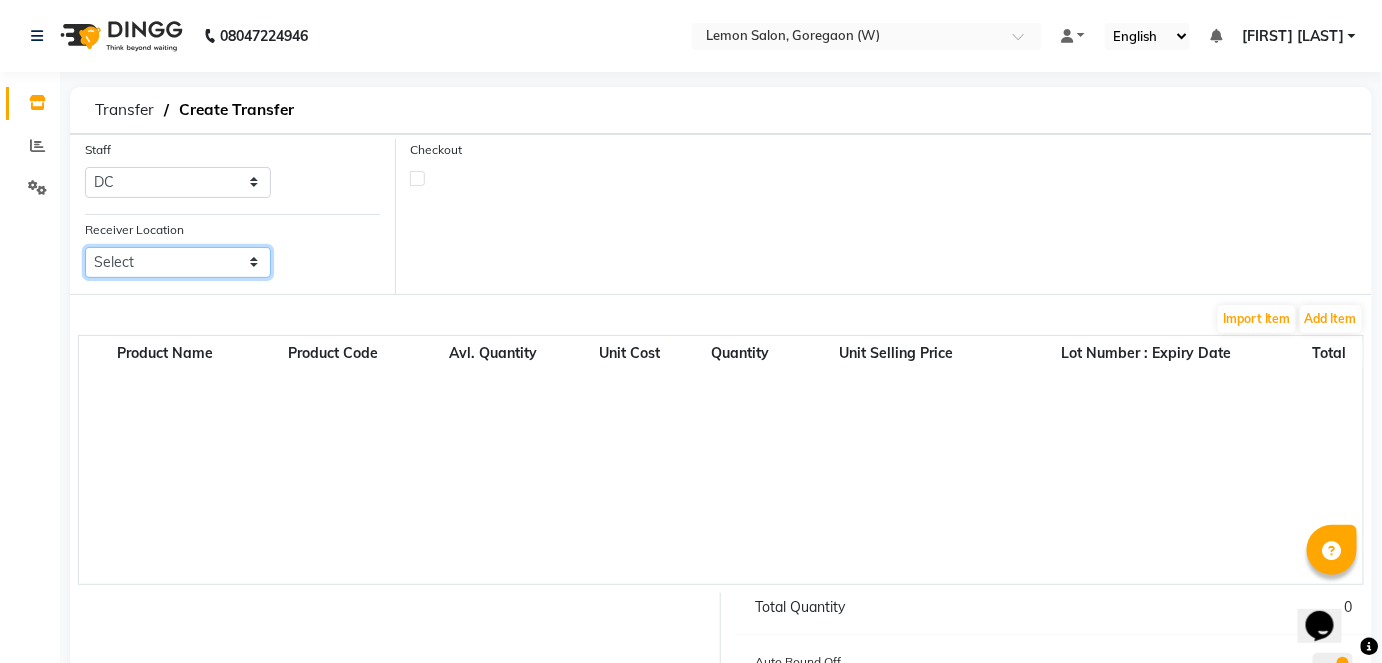 click on "Select Lemon Salon, Lokhandwala  Lemon Salon, Malad Lemon Salon, Seven Bunglow Lemon Salon, Bandra Lemon Salon, Versova Lemon Salon, Goregaon Lemon Salon, Oshiwara Lemon Salon, Borivali Lemon Salon, Mira Road Lemon Salon, Kandivali Lemon Salon Ho, Ho" at bounding box center (178, 262) 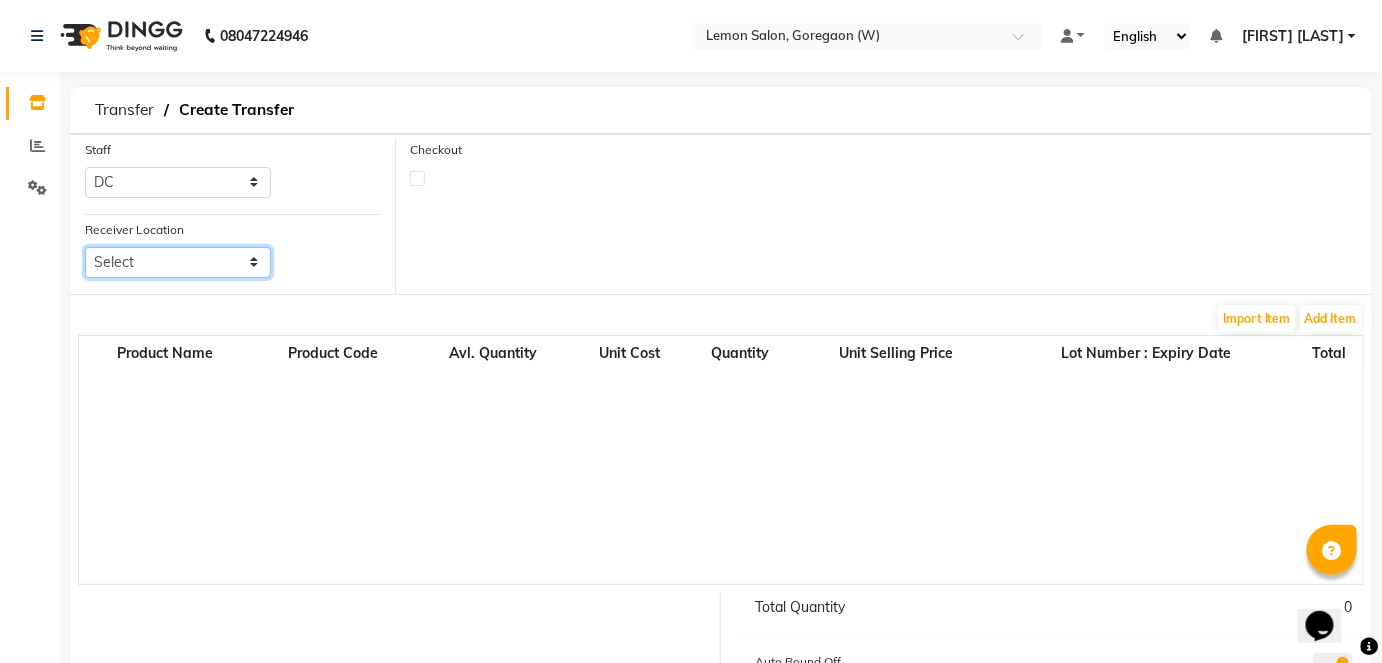 select on "968" 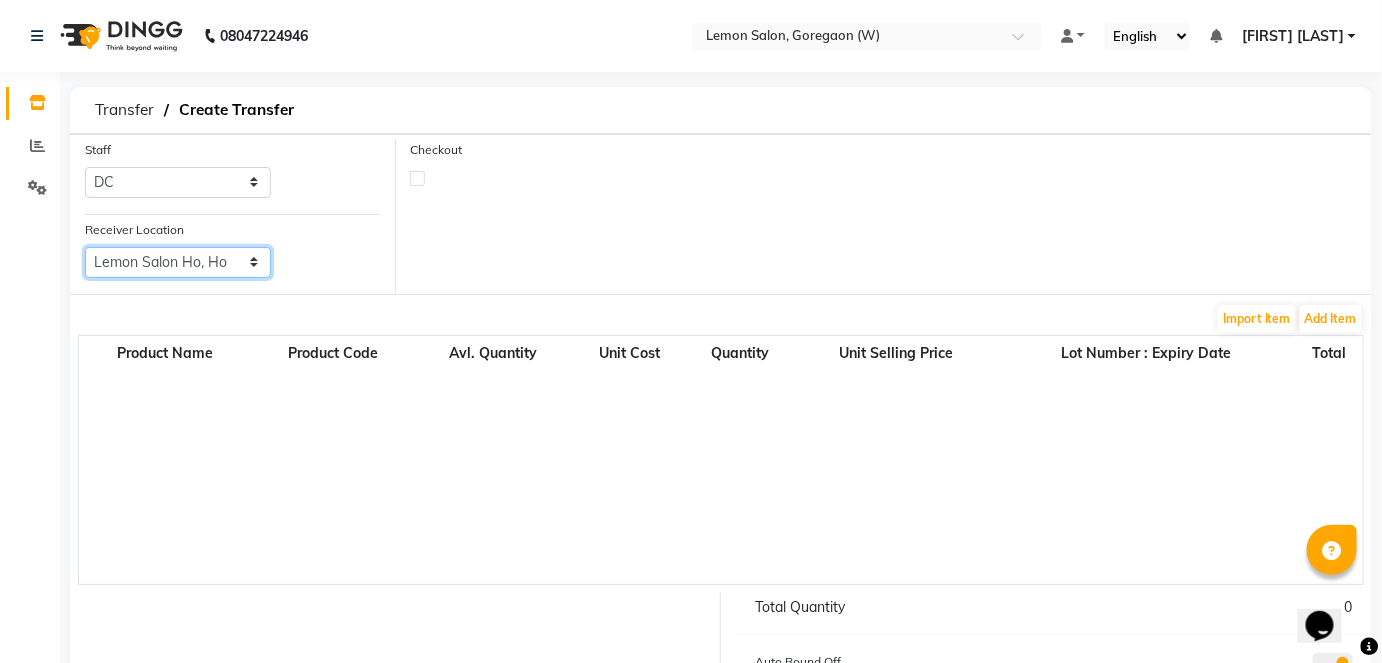 click on "Select Lemon Salon, Lokhandwala  Lemon Salon, Malad Lemon Salon, Seven Bunglow Lemon Salon, Bandra Lemon Salon, Versova Lemon Salon, Goregaon Lemon Salon, Oshiwara Lemon Salon, Borivali Lemon Salon, Mira Road Lemon Salon, Kandivali Lemon Salon Ho, Ho" at bounding box center (178, 262) 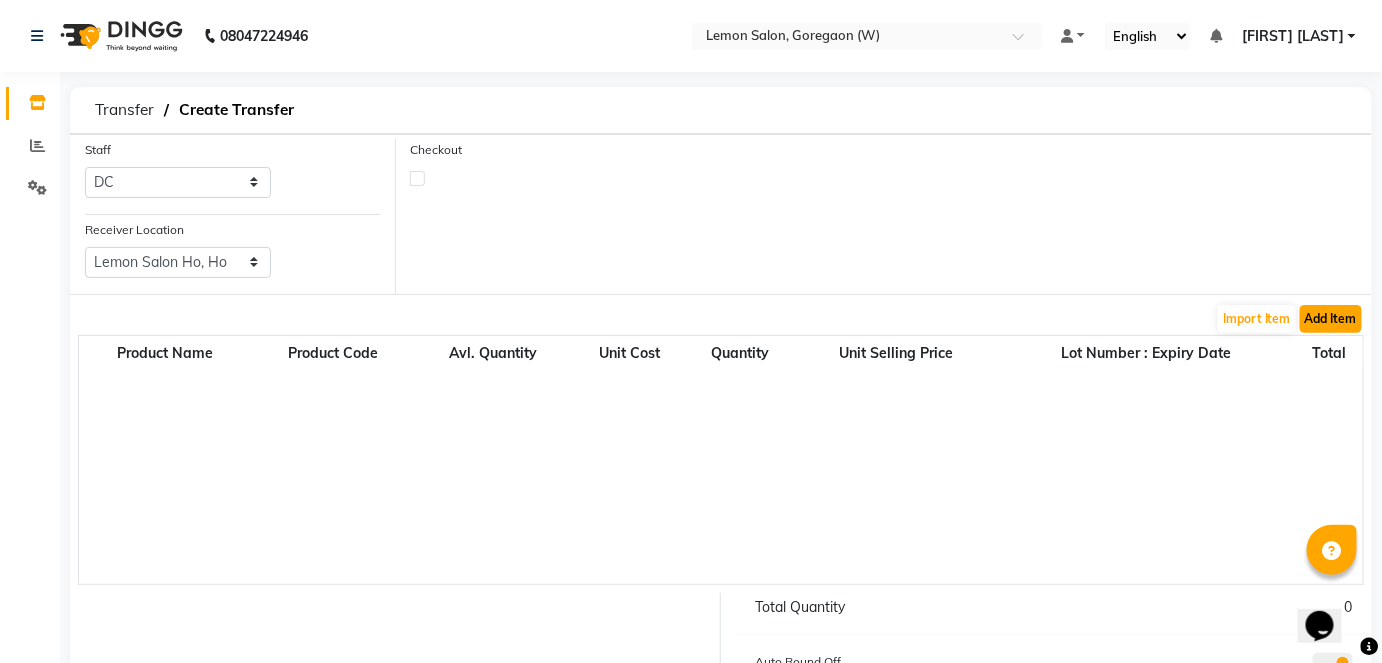 click on "Add Item" 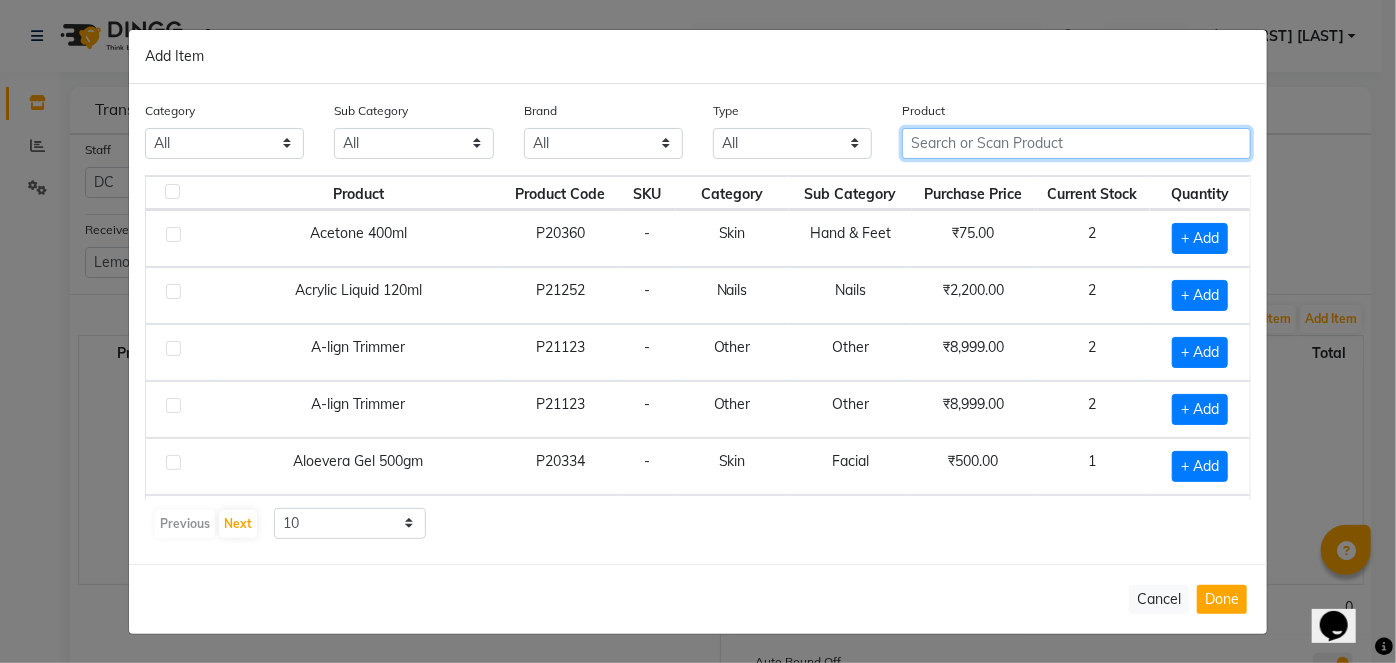 click 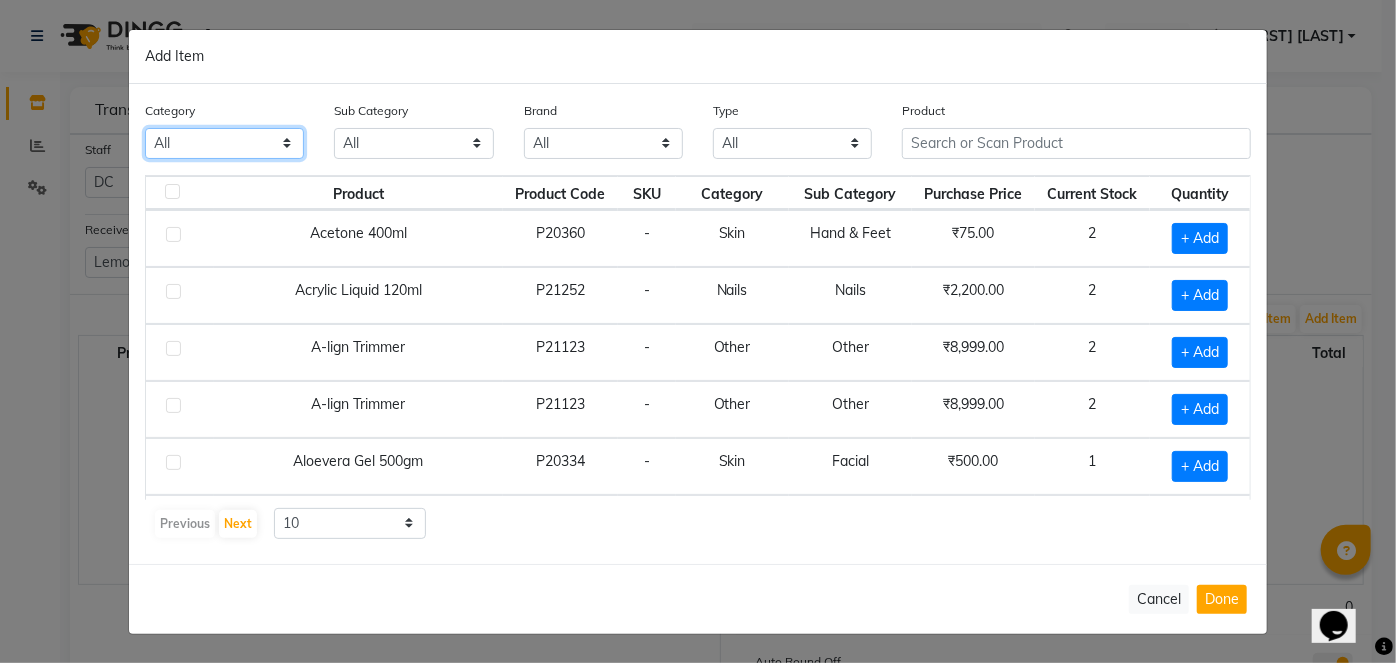 drag, startPoint x: 732, startPoint y: 138, endPoint x: 254, endPoint y: 139, distance: 478.00104 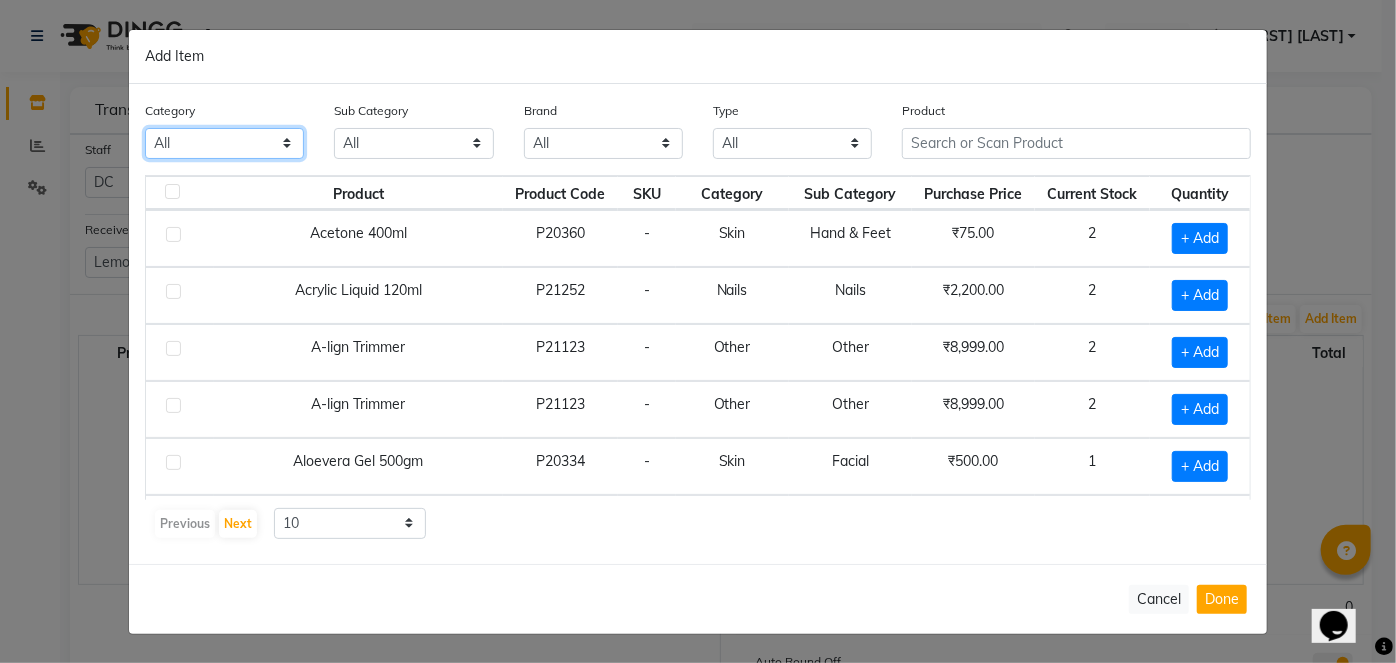 select on "213703450" 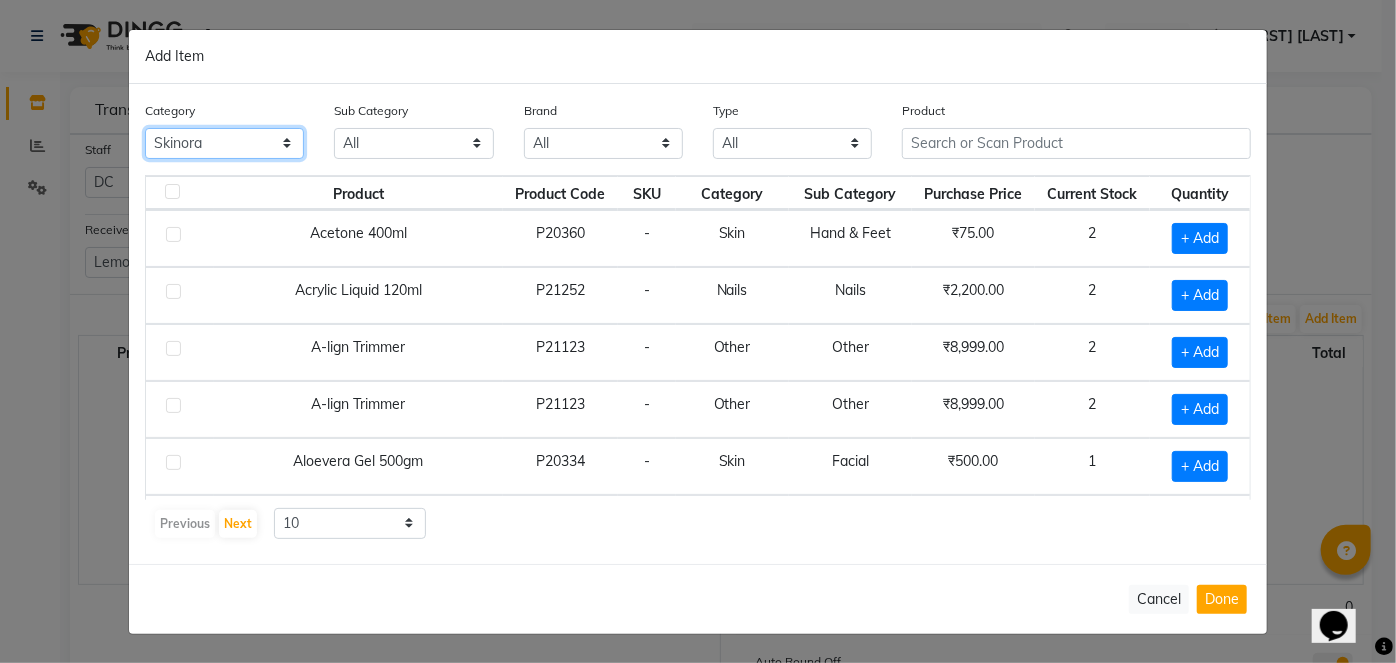 click on "All Hair Skin Makeup Personal Care Appliances Beard Waxing Disposable Threading Hands and Feet Beauty Planet Botox Cadiveu Casmara Cheryls Loreal Olaplex Remy Raure Kerastase Moroccan Schwarzkopf MK Naturica DE Fabulous & QOD Floractive Thalgo Housekepping Nails Nashi Saveth Skinora Tools  O3+ Curlin Unmess Mois Richelon  Rica Styling Brillare Brazilian Forest Samba Redken Other" 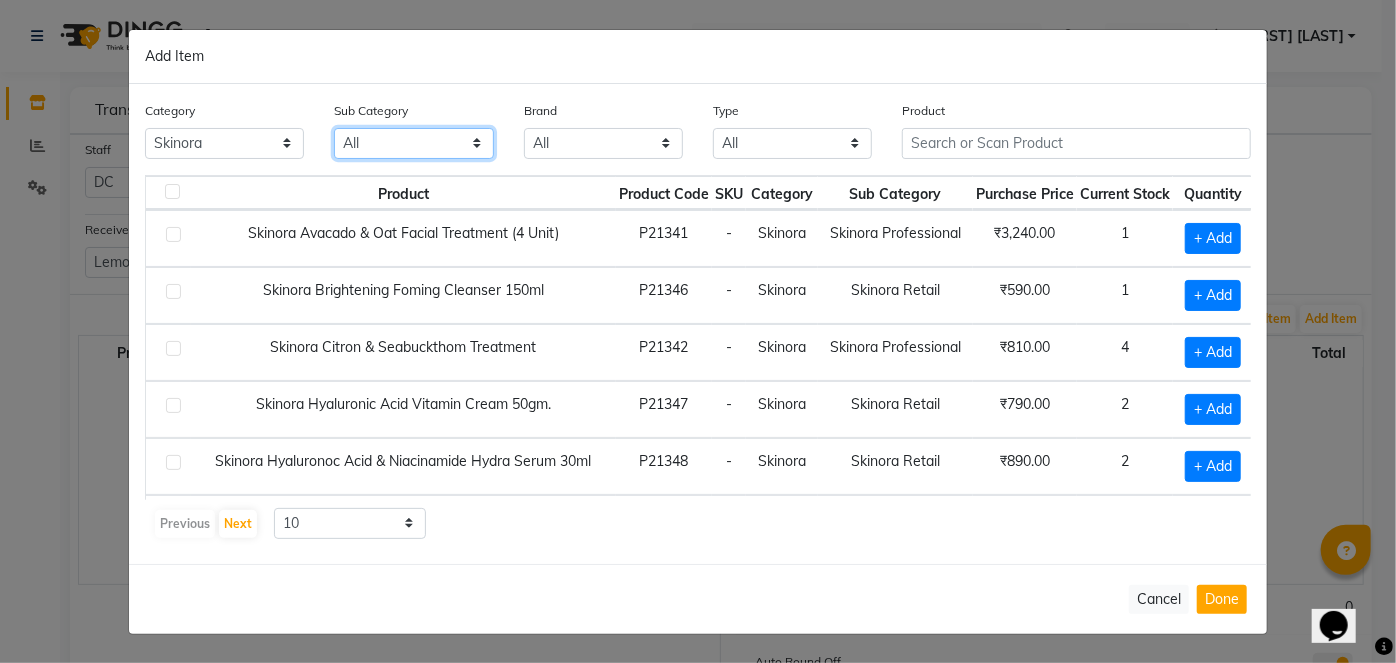 click on "All Skinora Professional Skinora Retail" 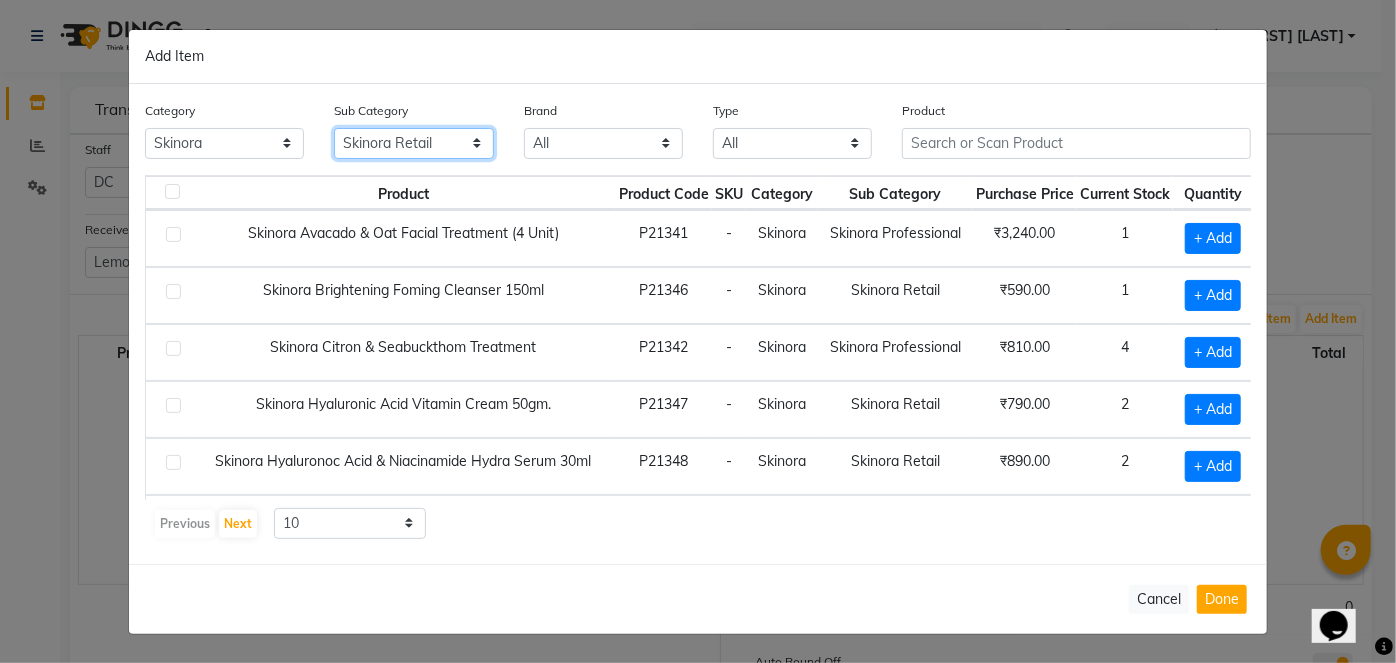 click on "All Skinora Professional Skinora Retail" 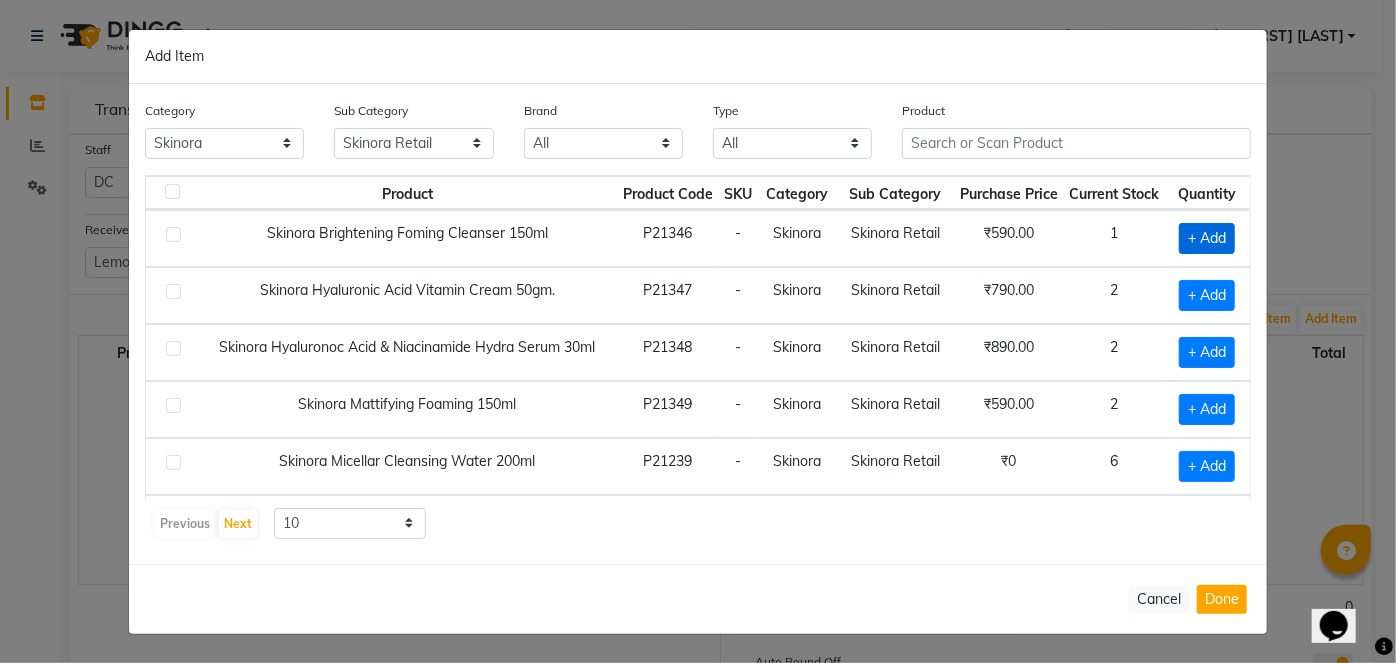 click on "+ Add" 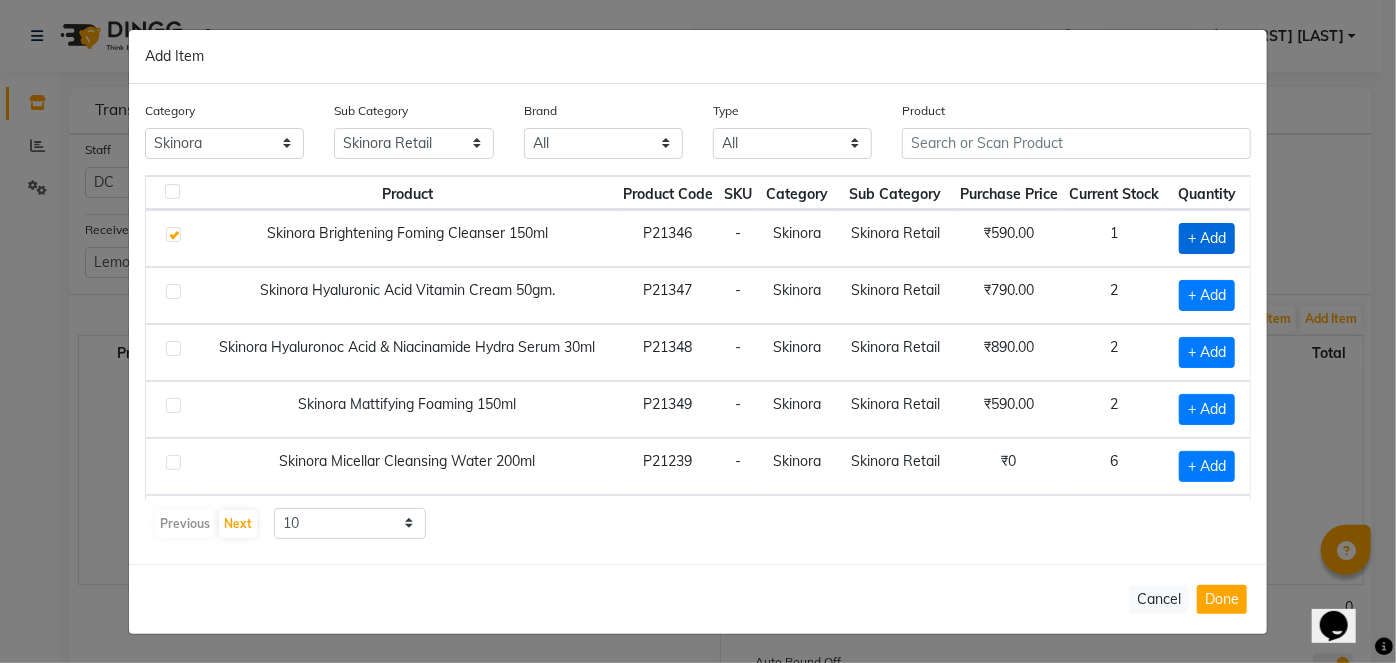 checkbox on "true" 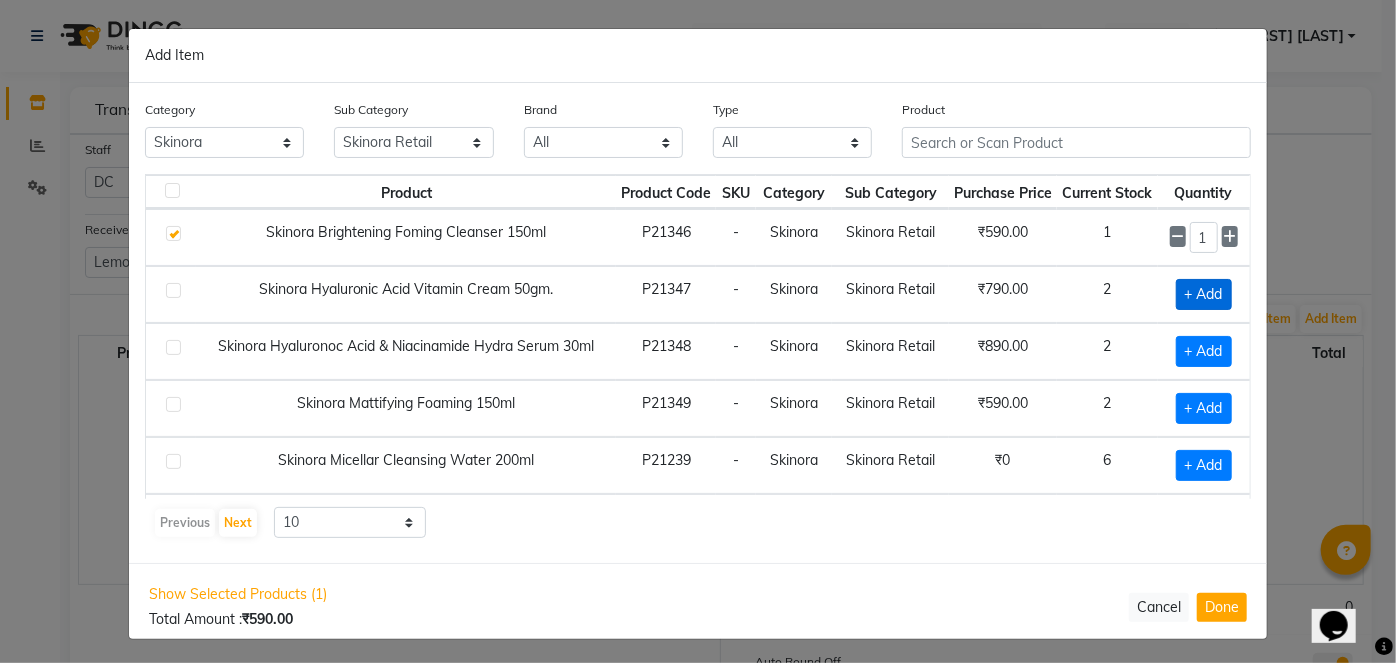 click on "+ Add" 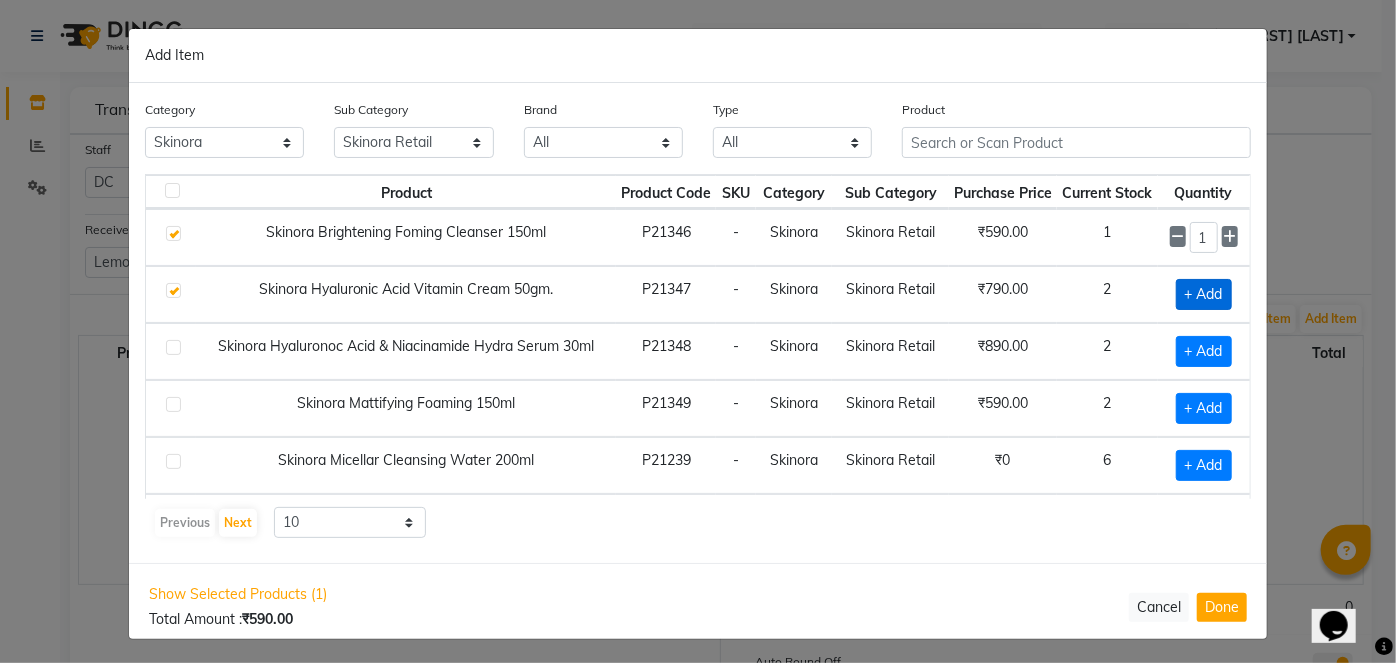 checkbox on "true" 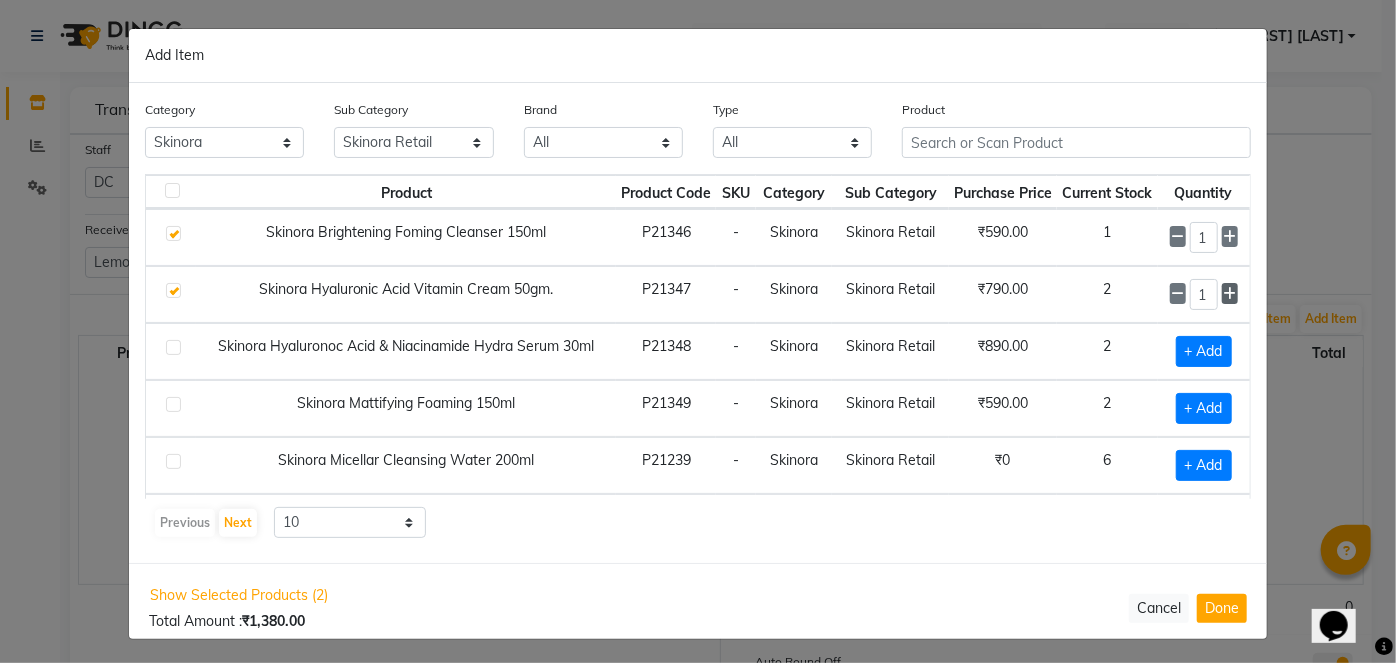 click 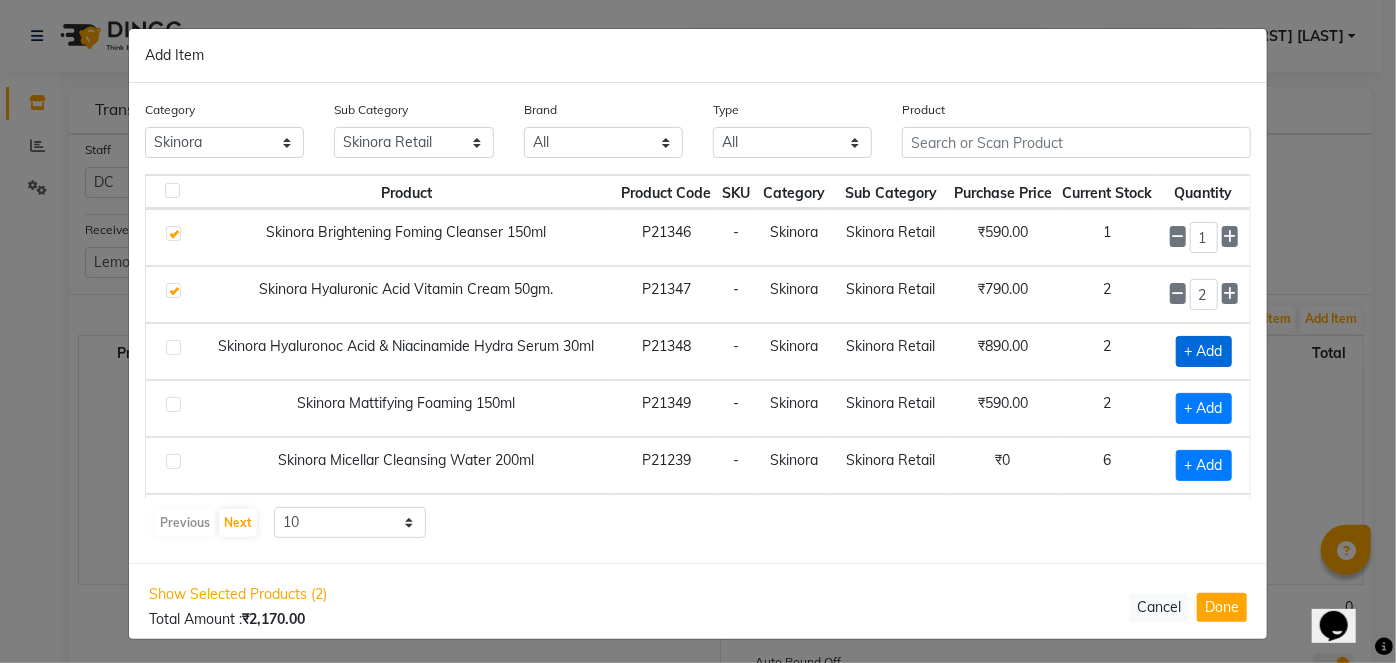 click on "+ Add" 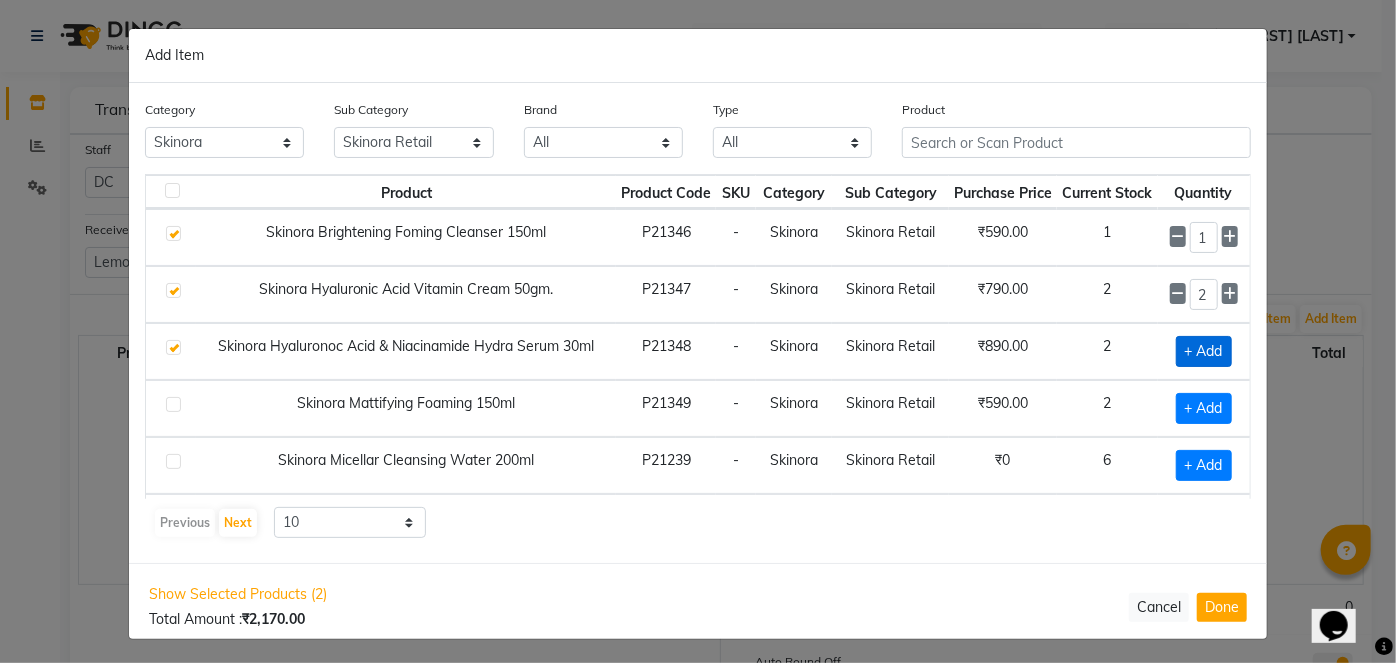 checkbox on "true" 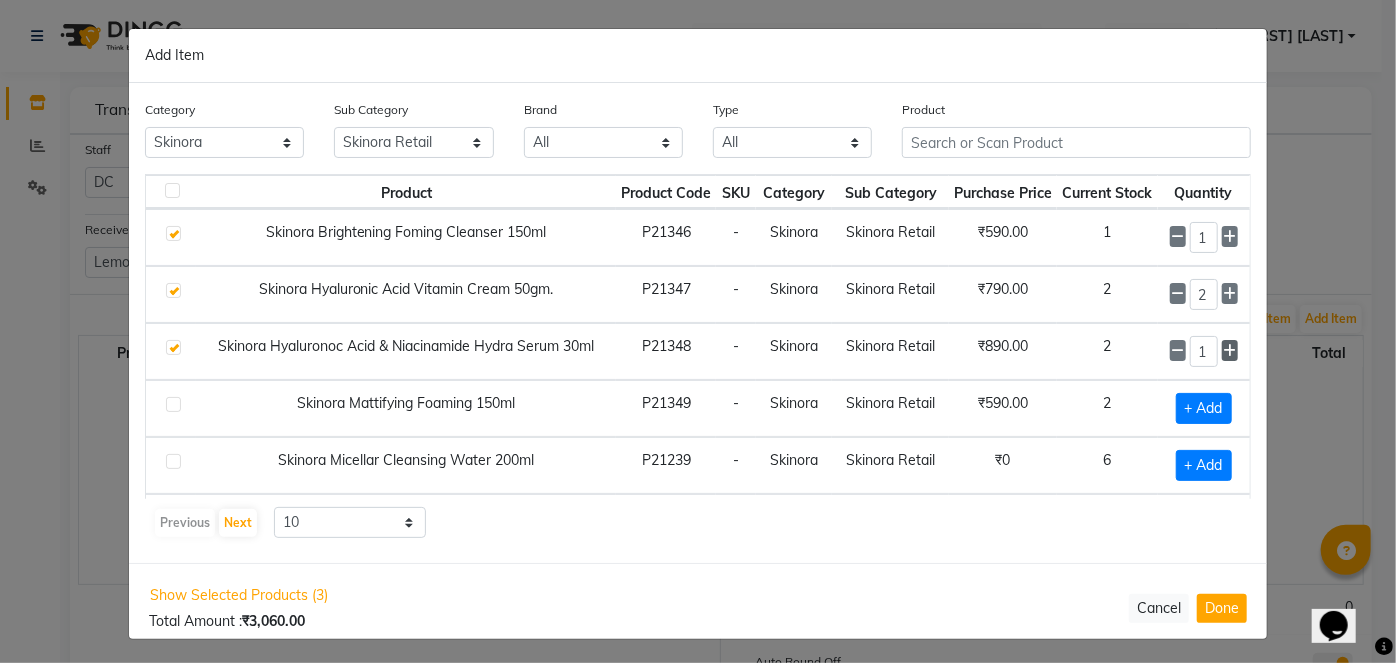 click 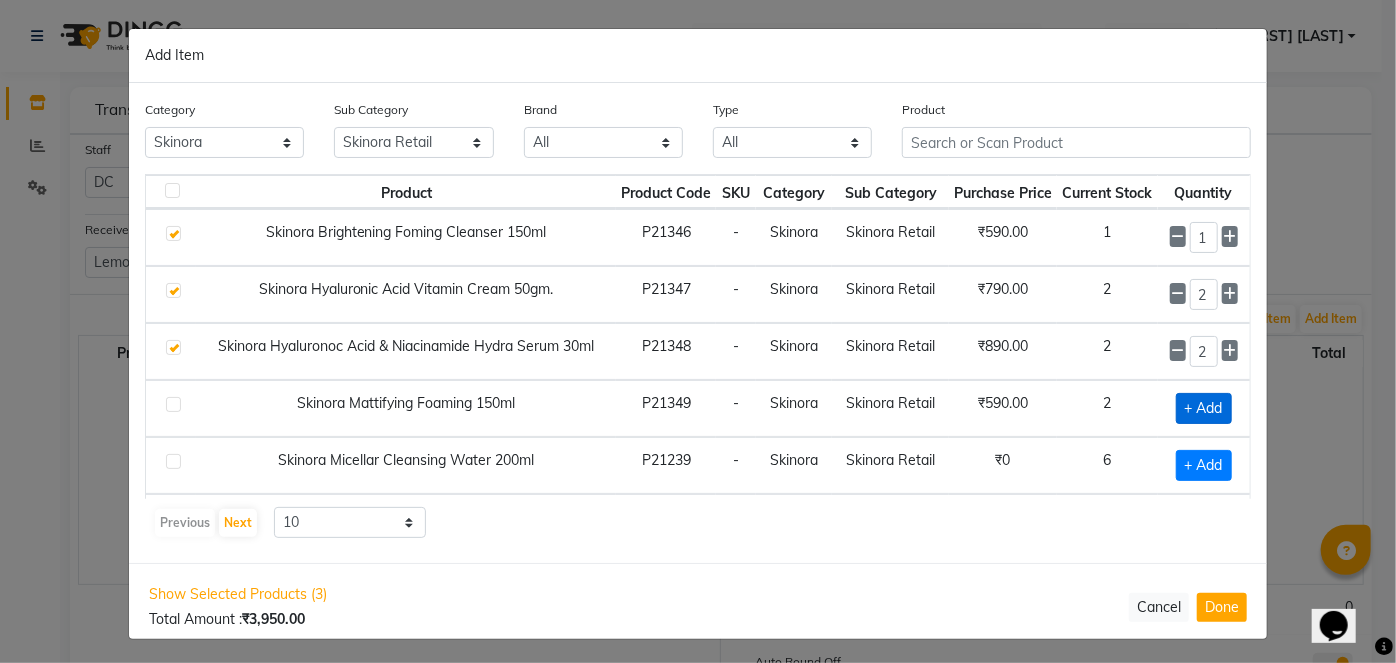 click on "+ Add" 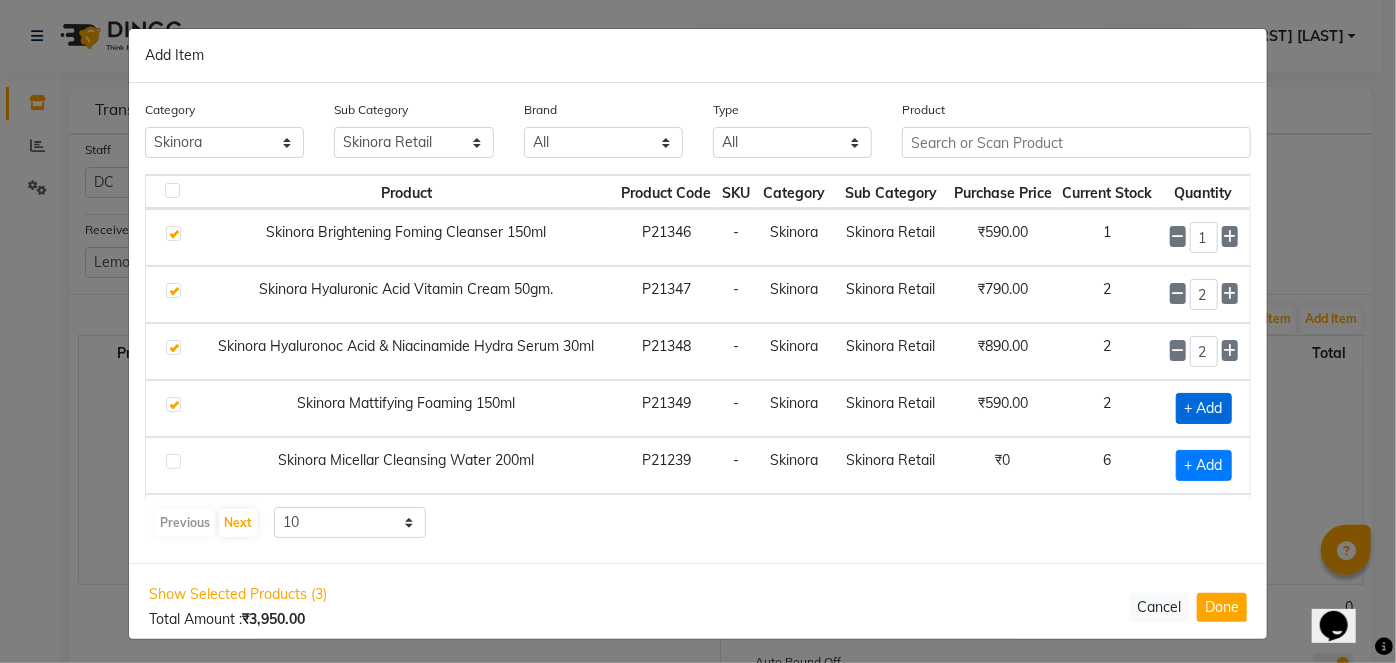 checkbox on "true" 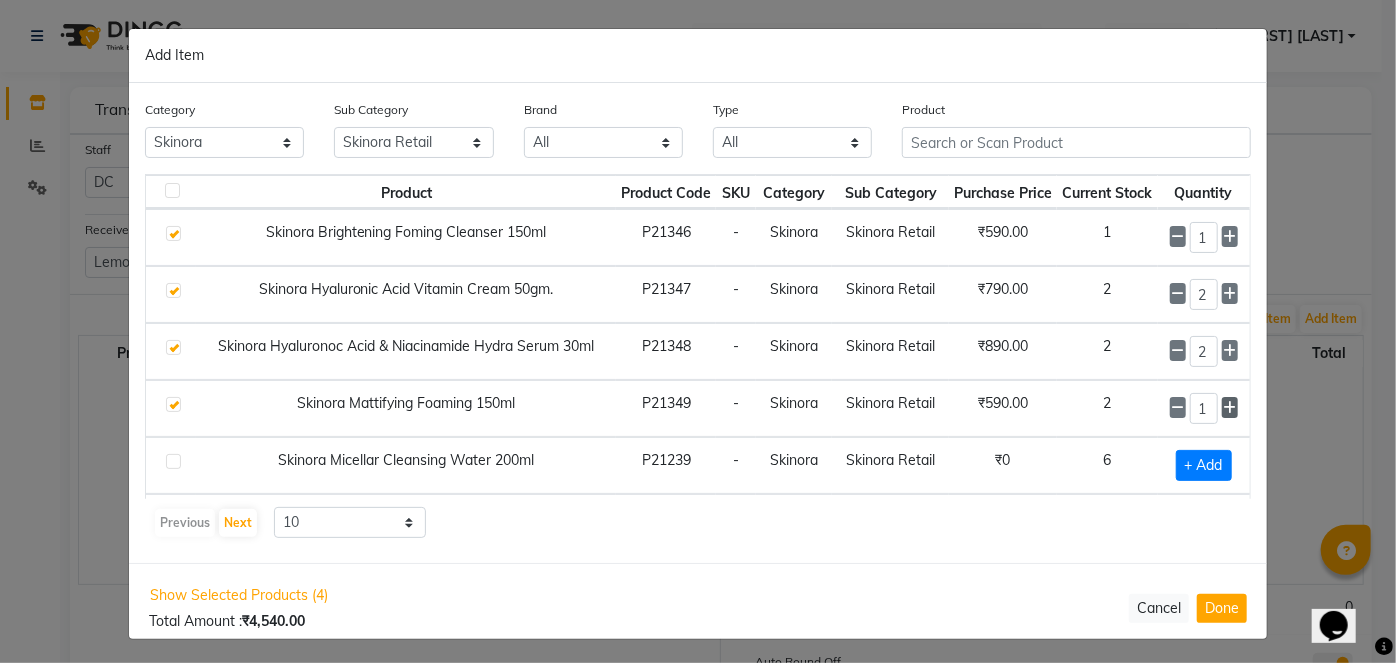 click 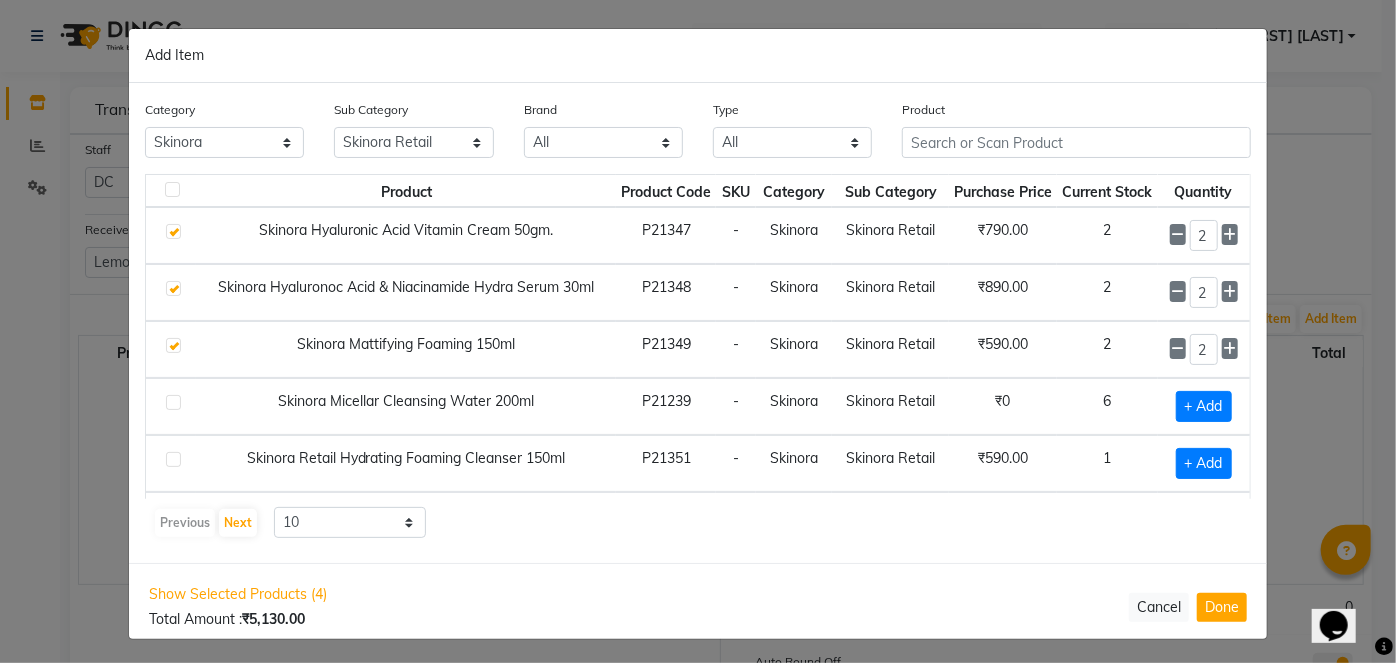scroll, scrollTop: 90, scrollLeft: 0, axis: vertical 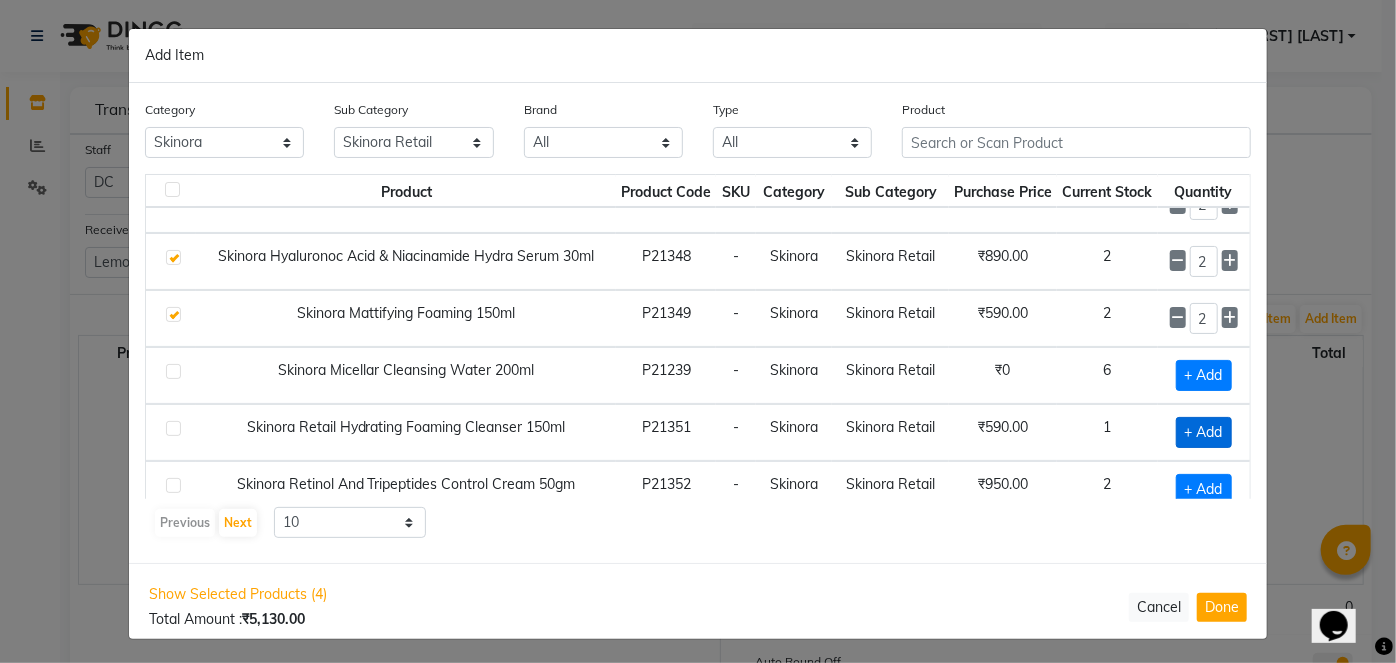 click on "+ Add" 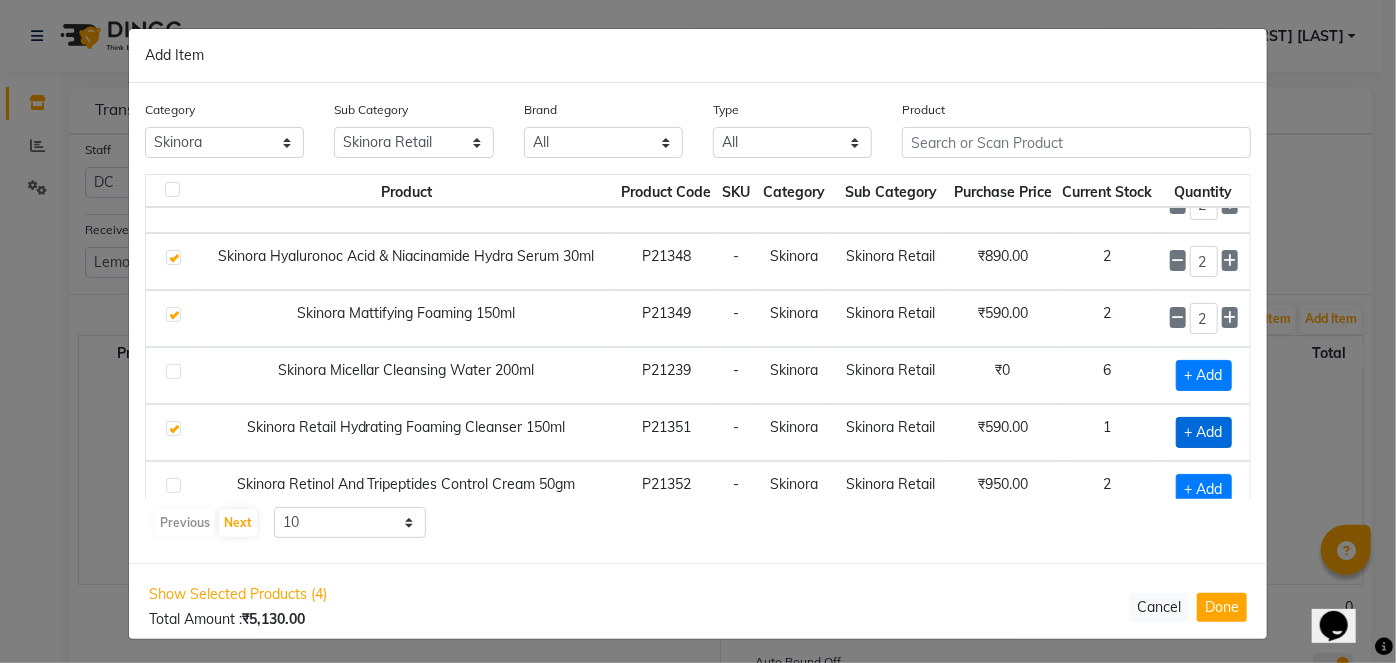 checkbox on "true" 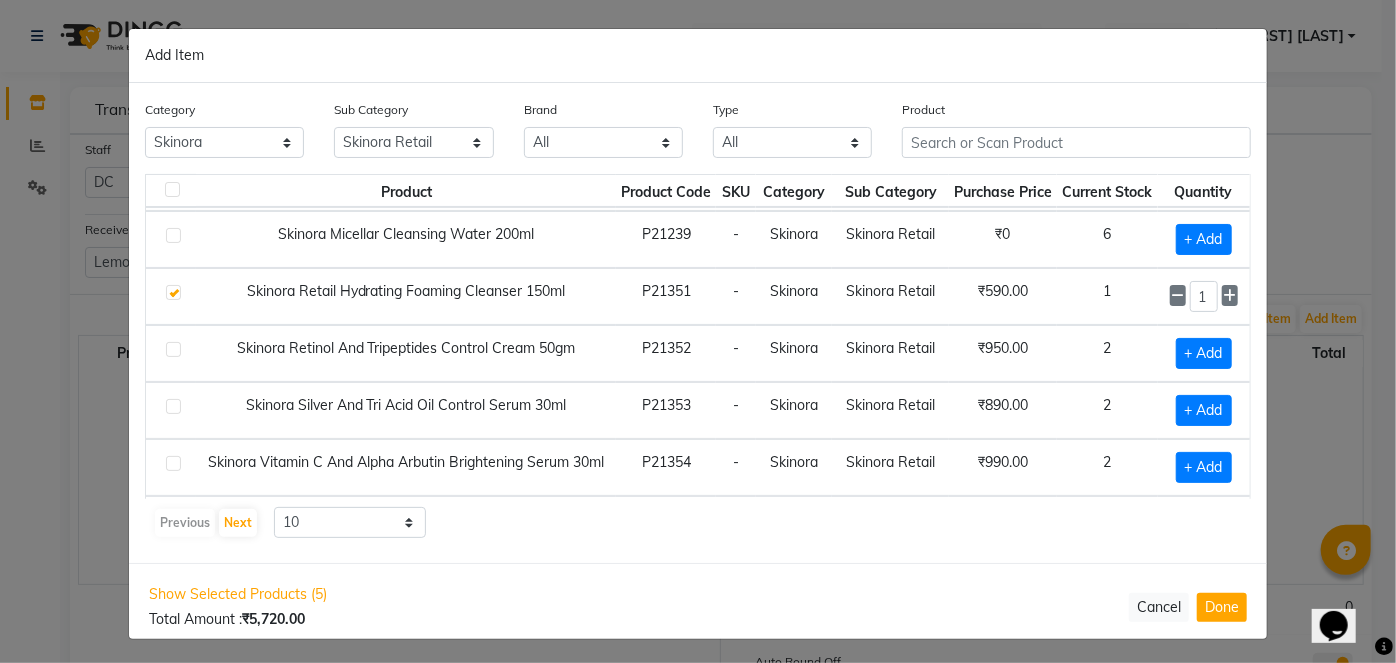 scroll, scrollTop: 271, scrollLeft: 0, axis: vertical 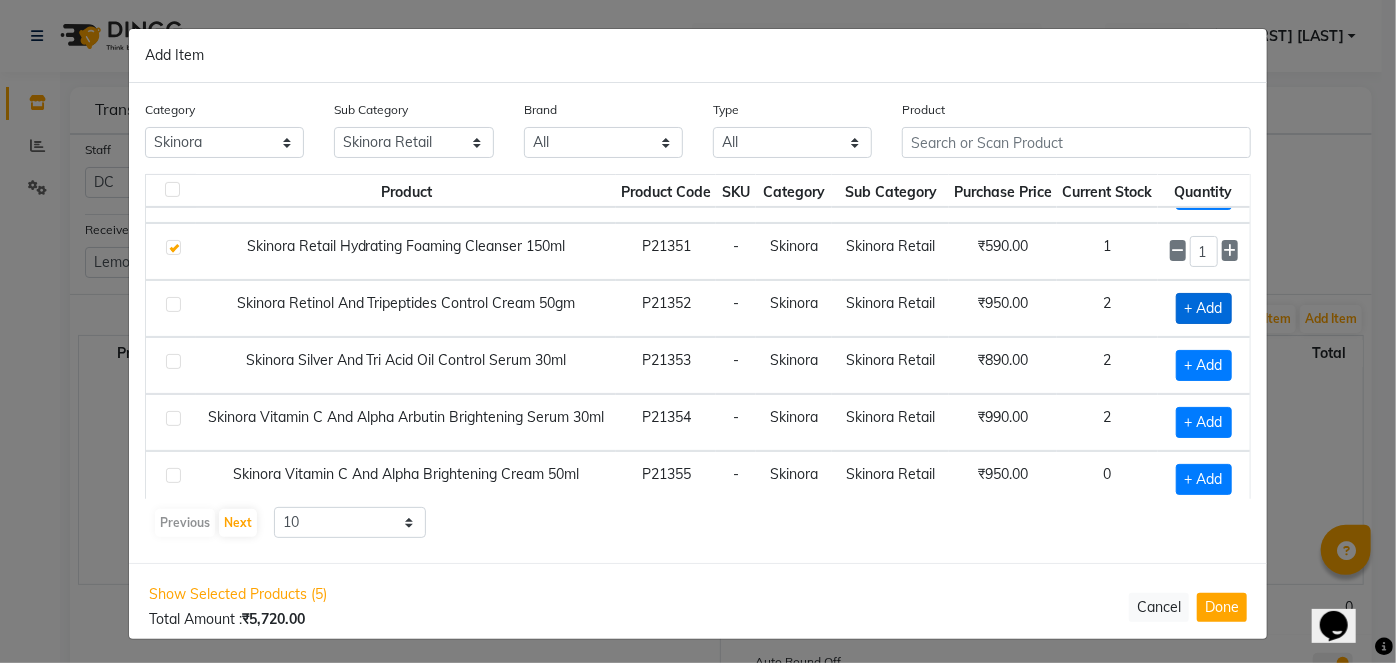 click on "+ Add" 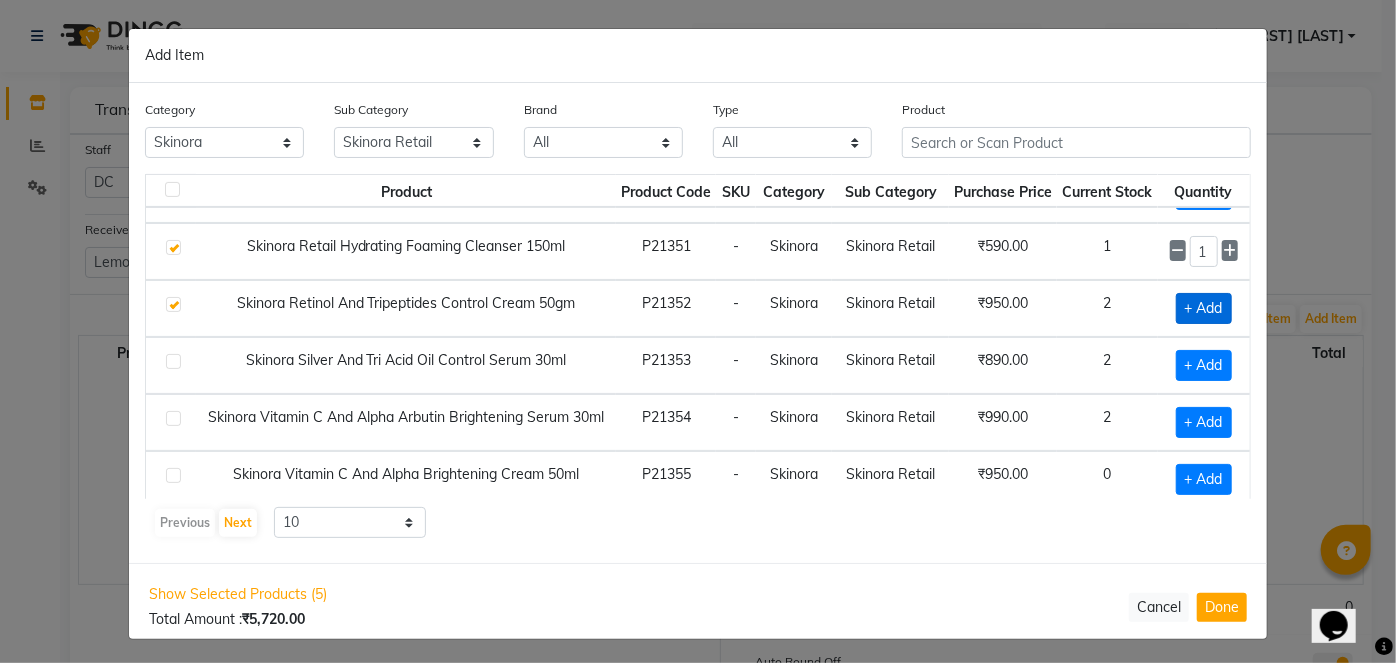 checkbox on "true" 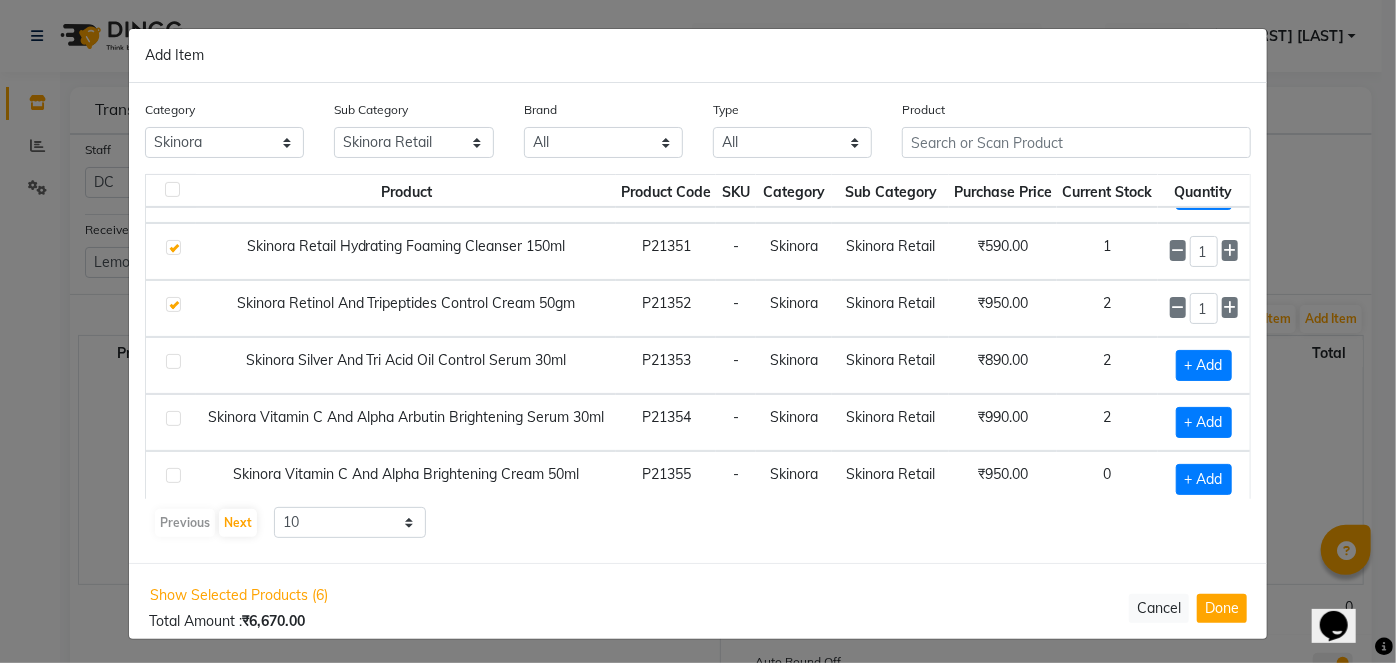 click on "1" 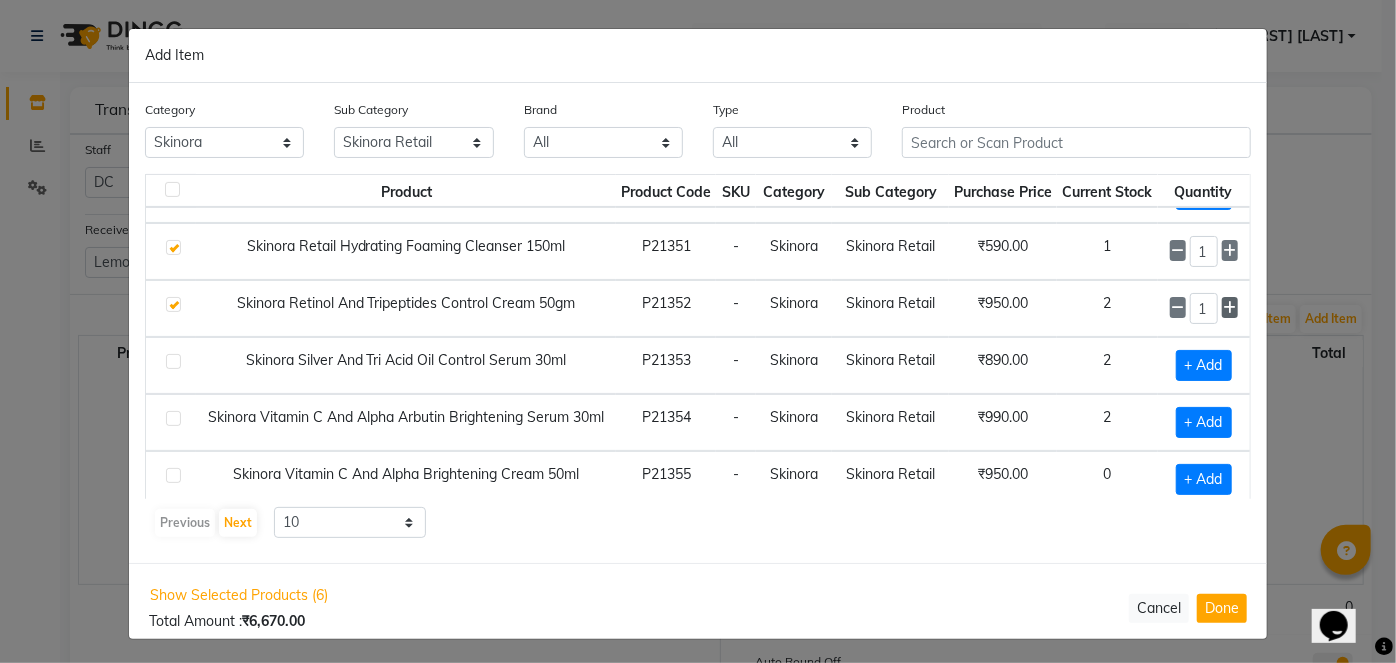 click 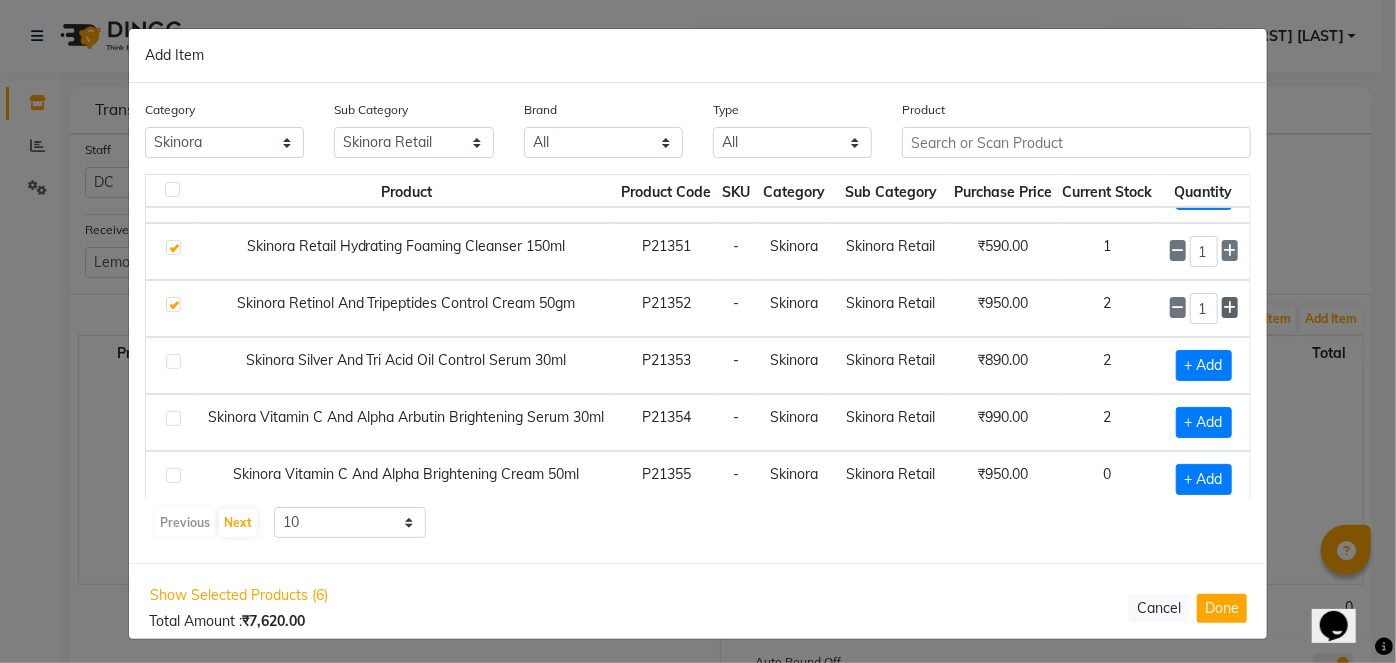 type on "2" 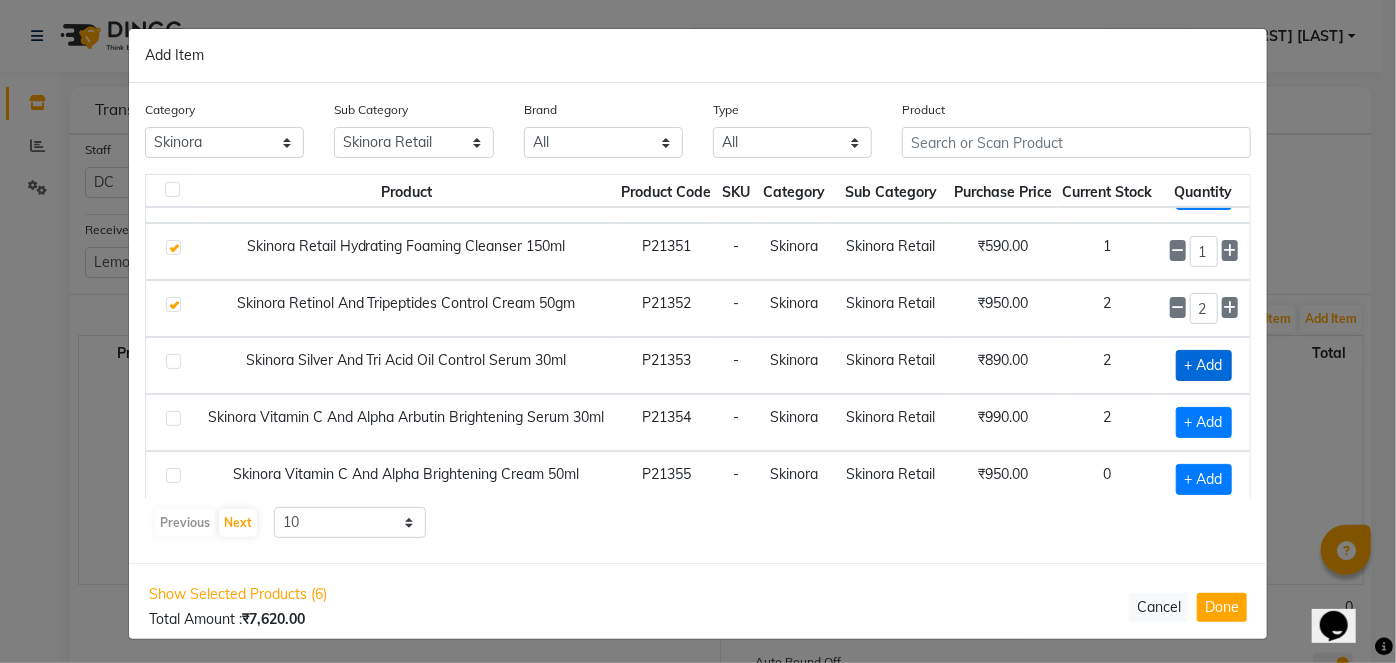 click on "+ Add" 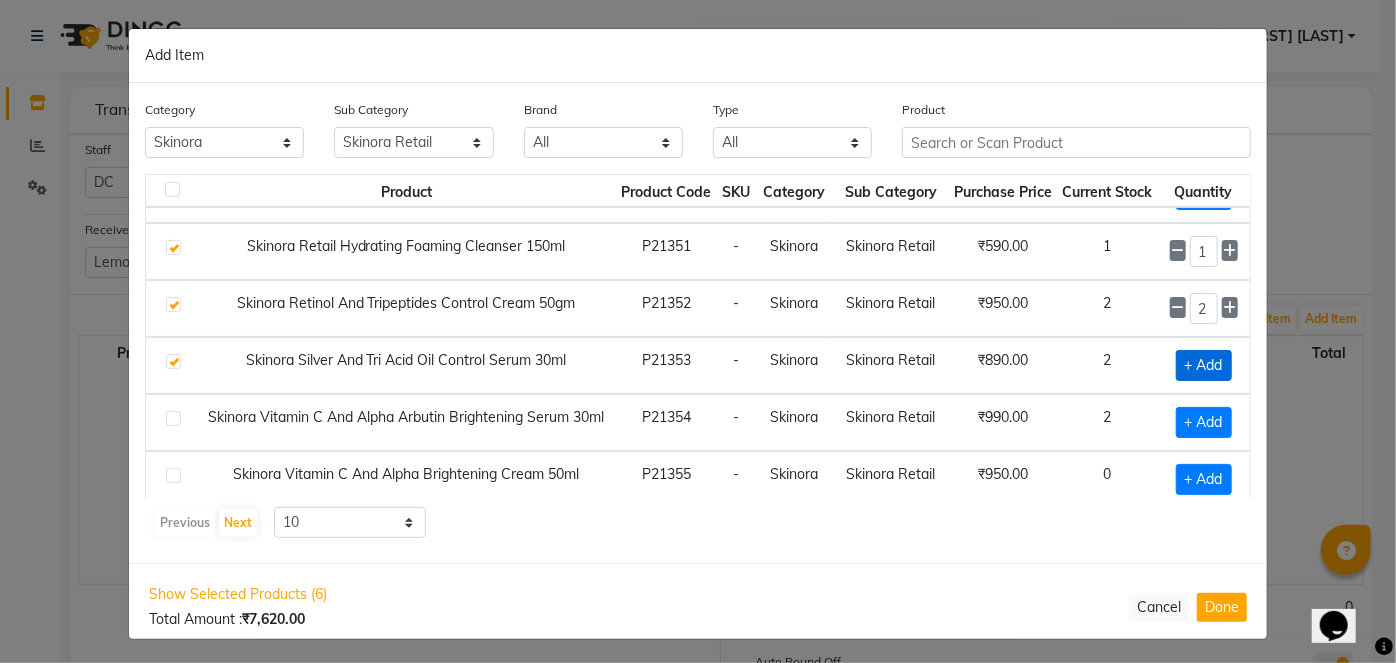 checkbox on "true" 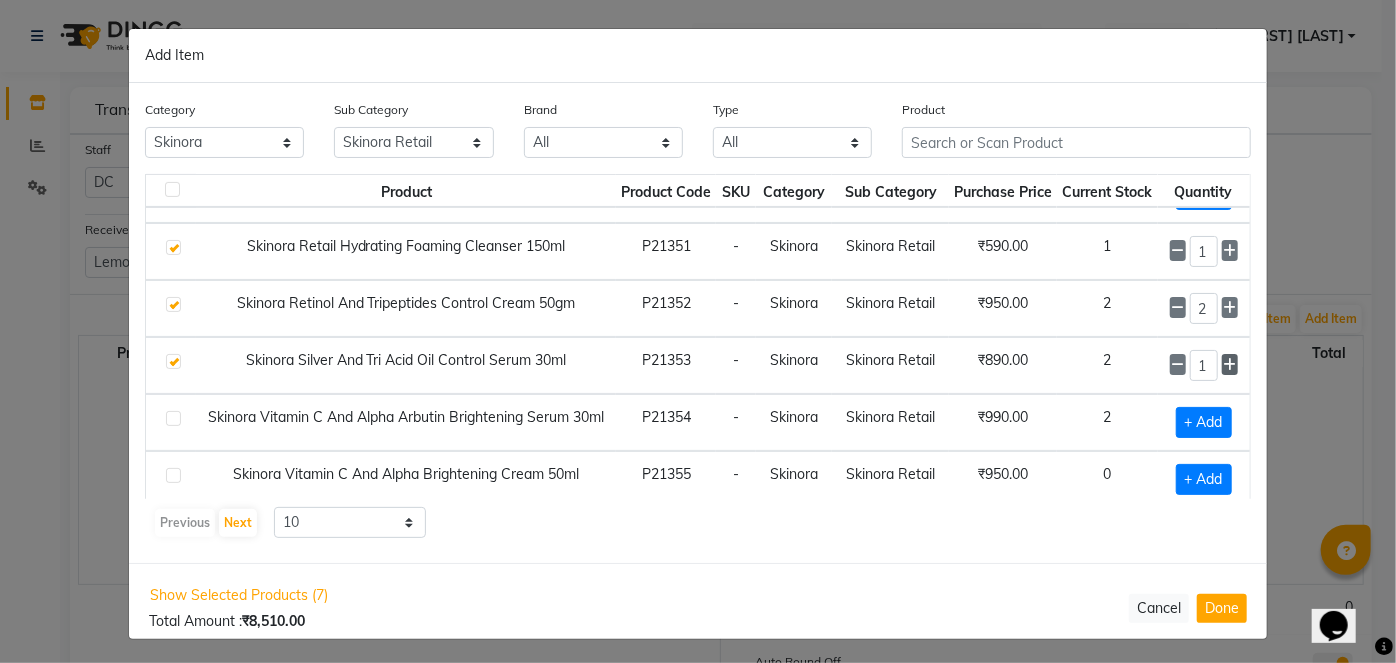 click 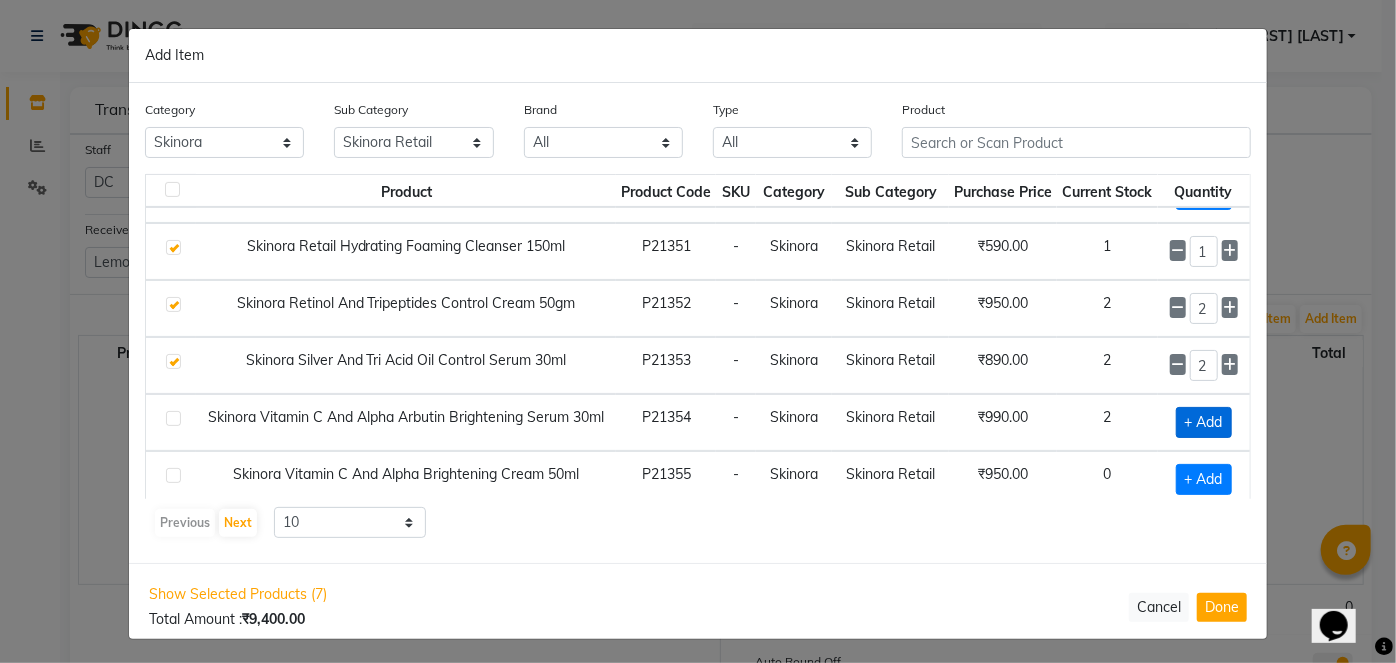 click on "+ Add" 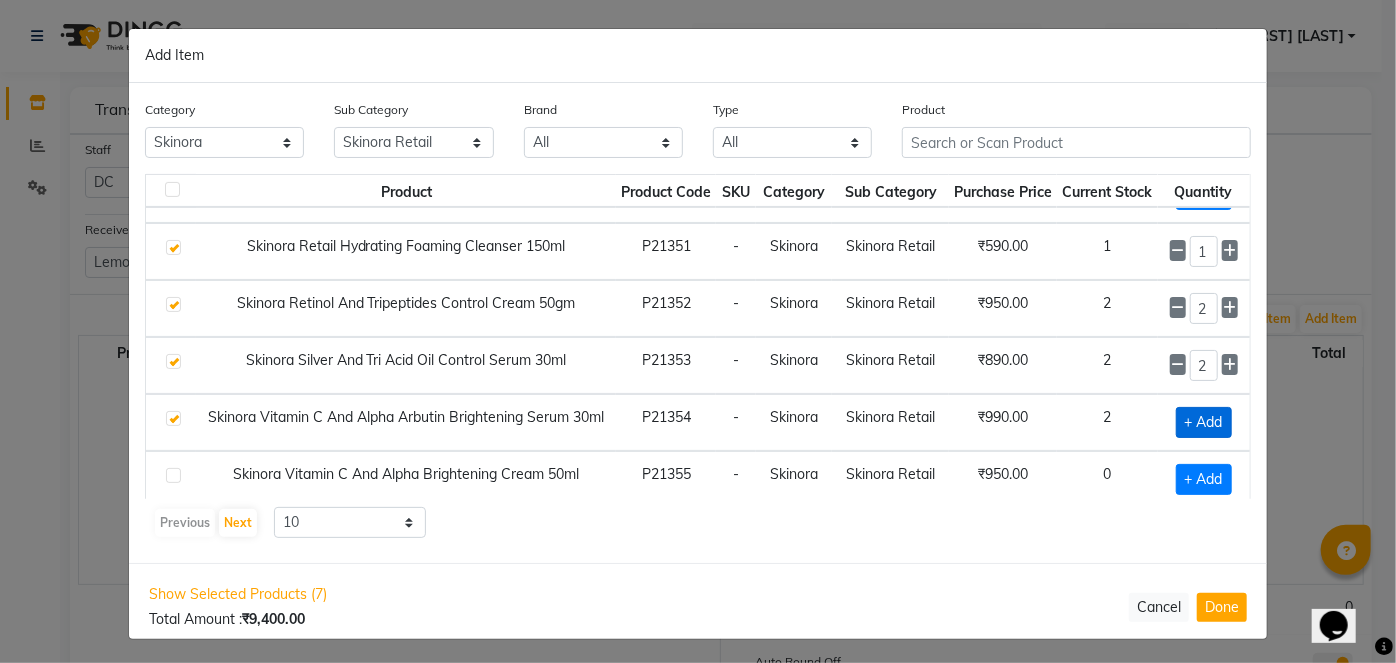 checkbox on "true" 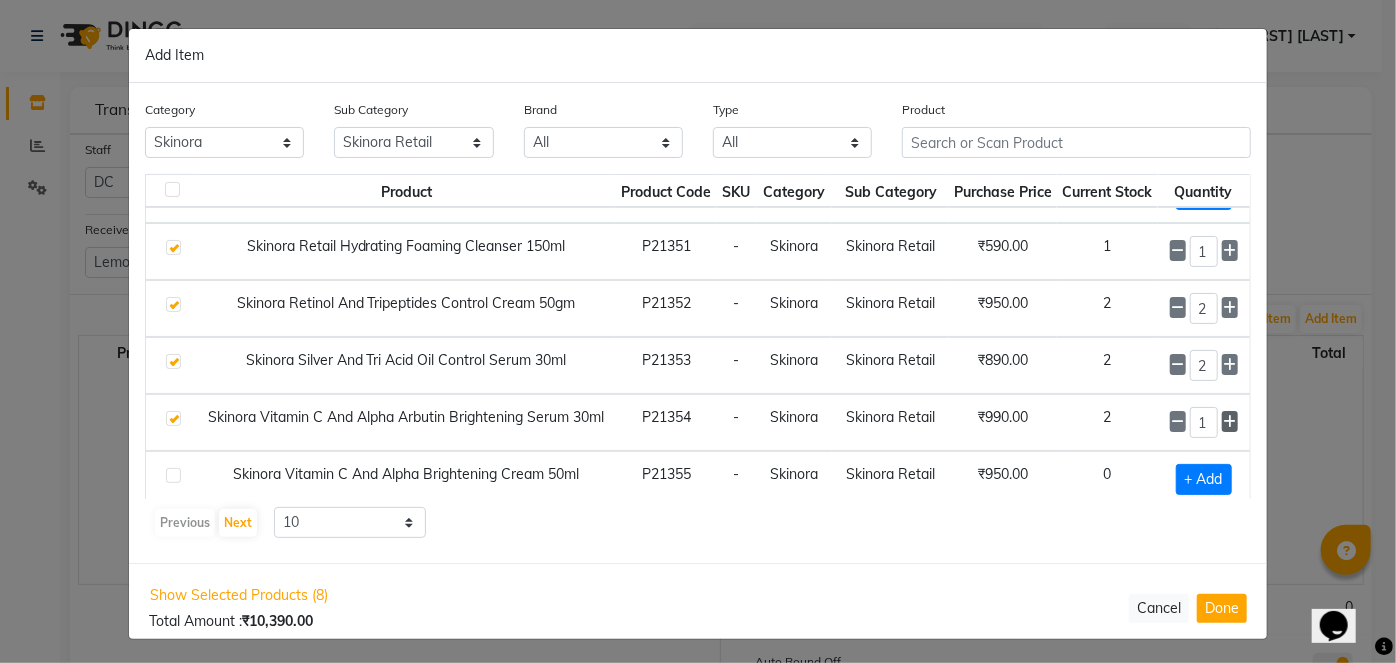 click 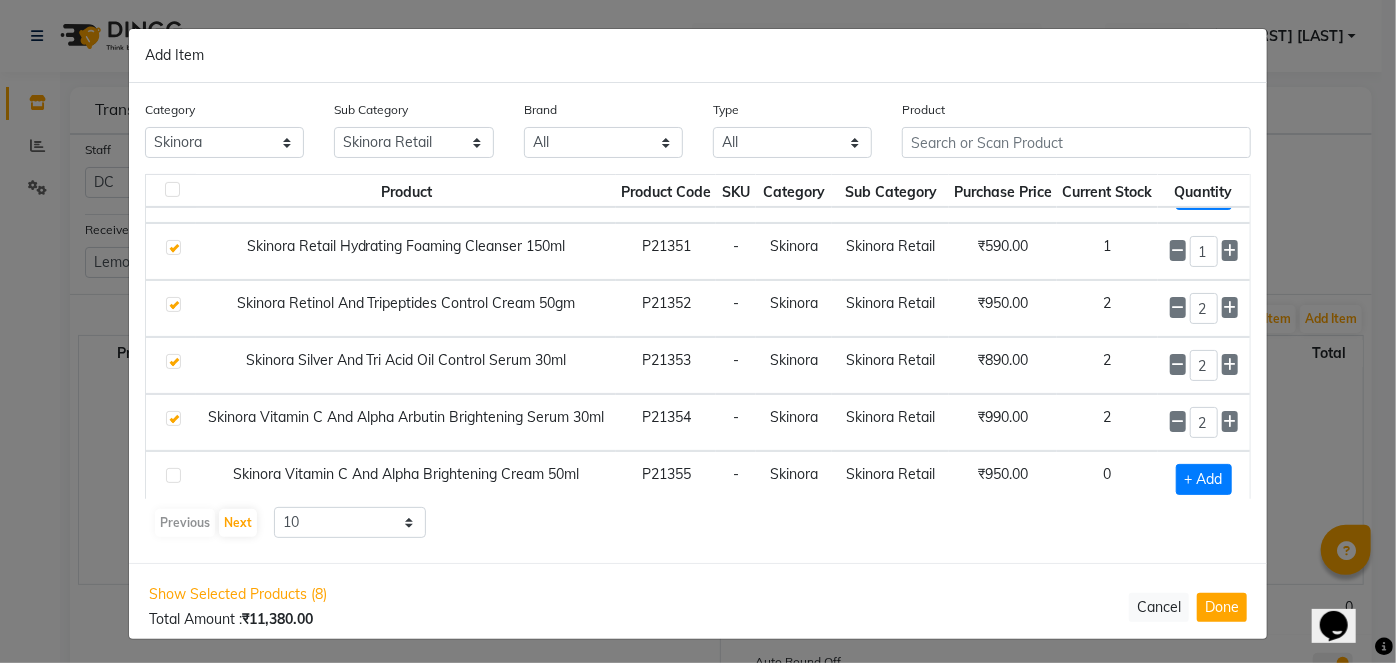 scroll, scrollTop: 272, scrollLeft: 0, axis: vertical 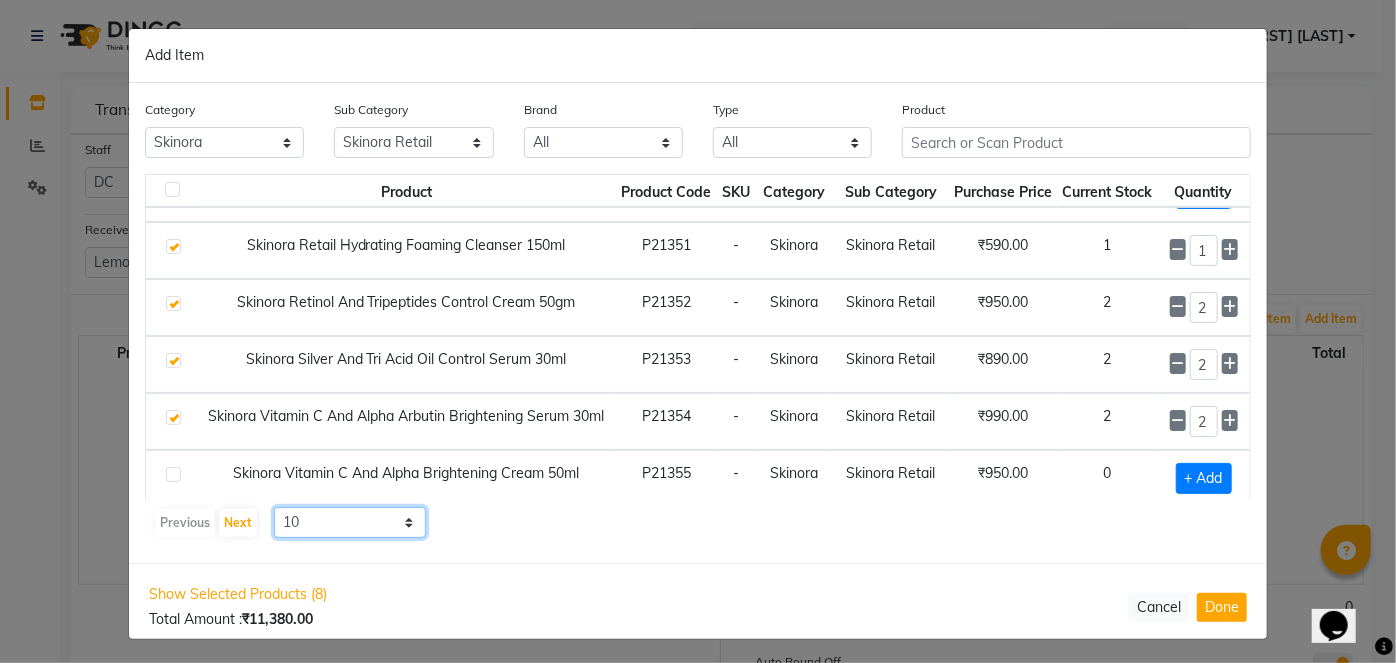 click on "10 50 100" 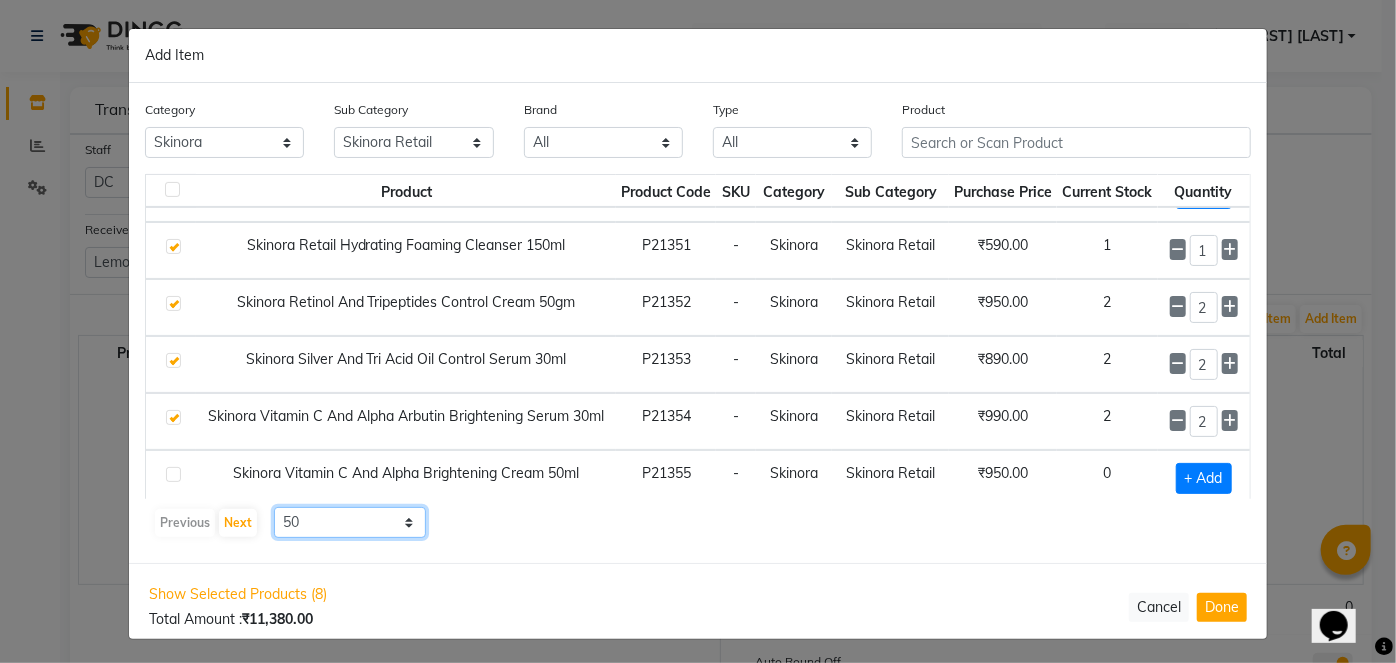 click on "10 50 100" 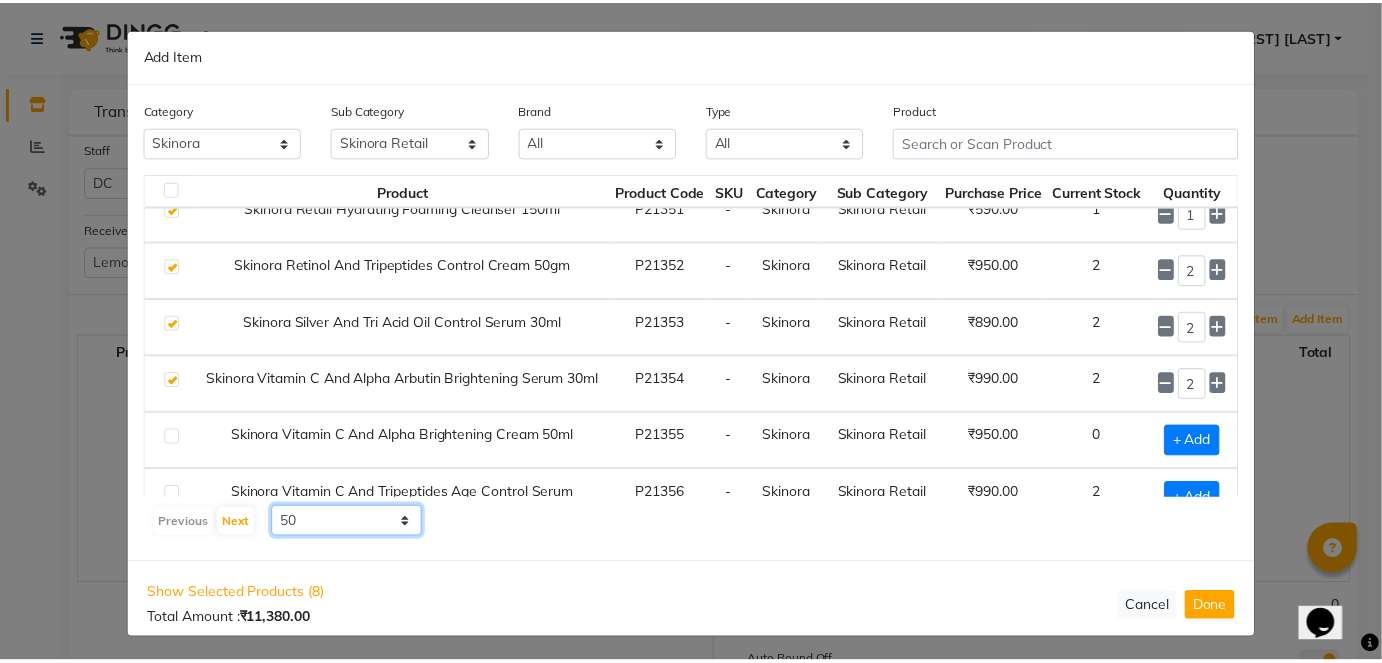 scroll, scrollTop: 328, scrollLeft: 0, axis: vertical 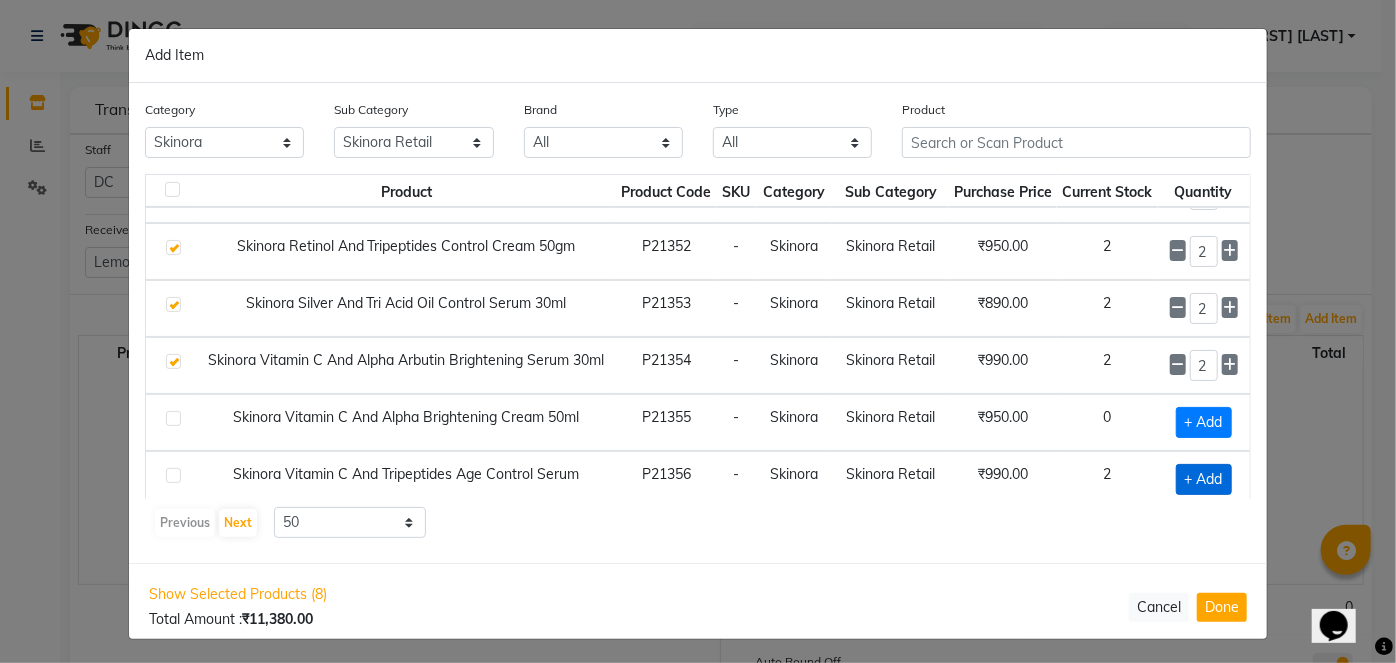 drag, startPoint x: 1181, startPoint y: 454, endPoint x: 1181, endPoint y: 470, distance: 16 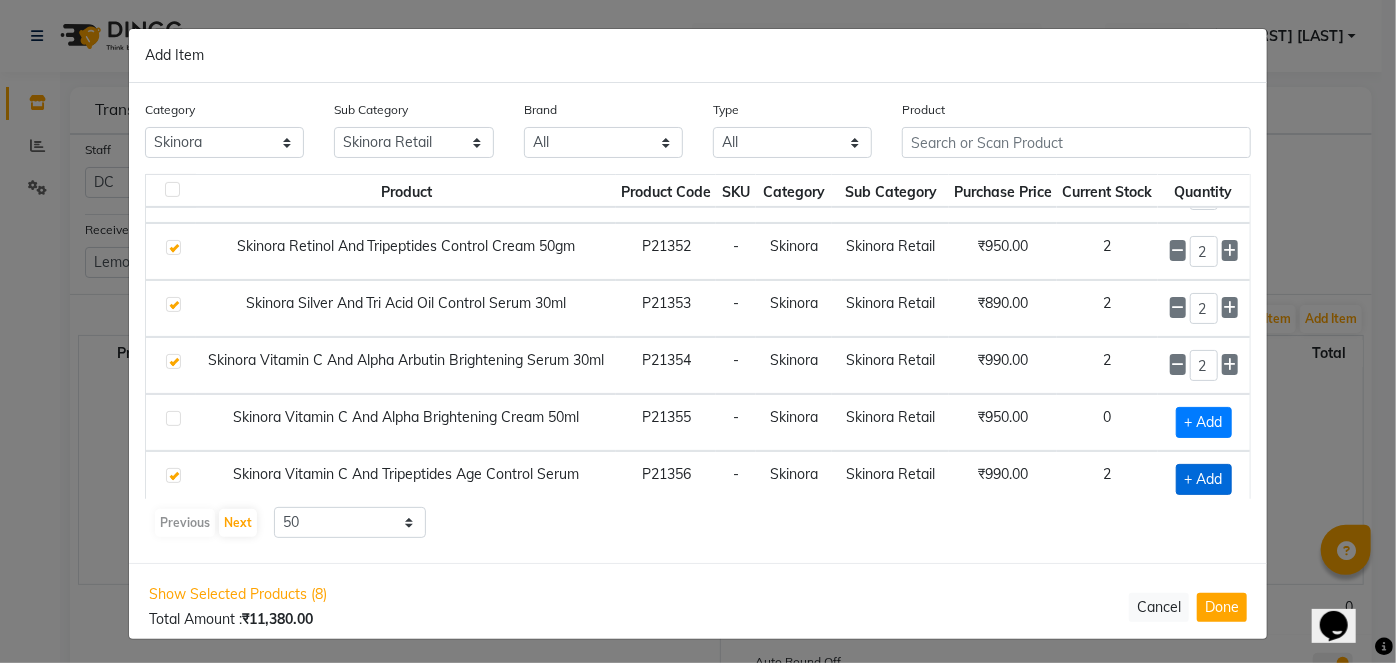 checkbox on "true" 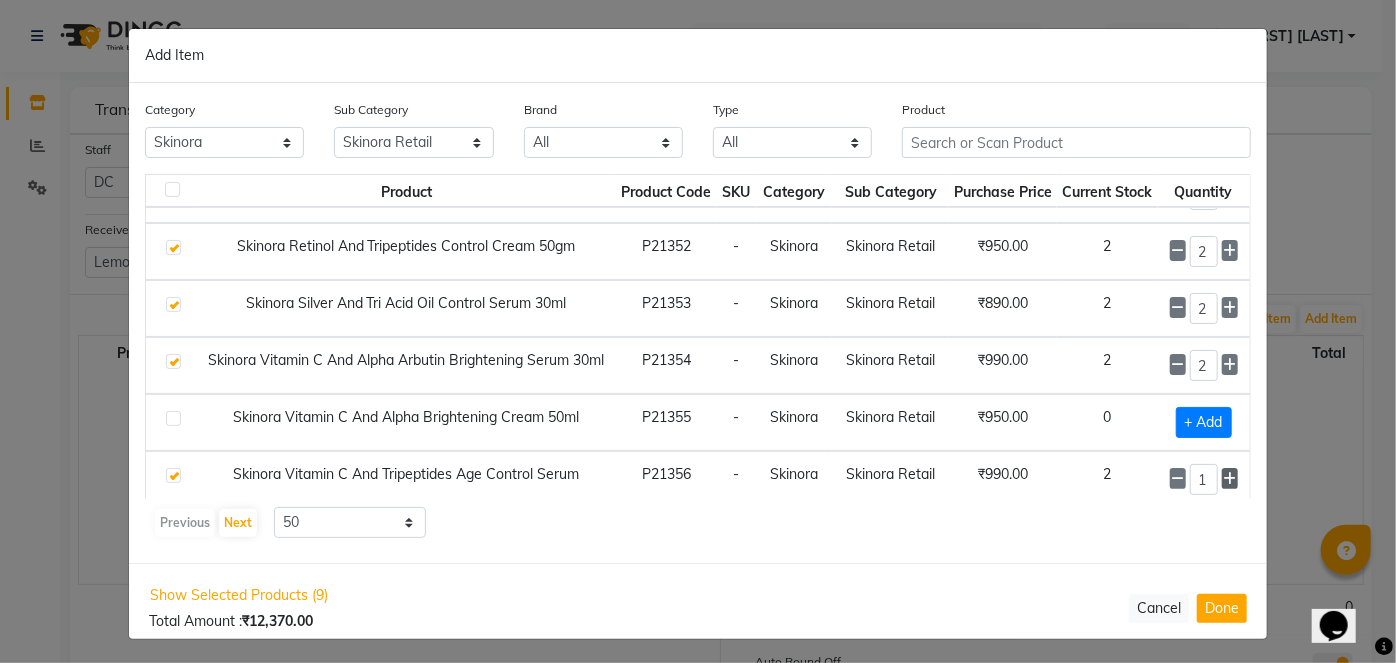 click 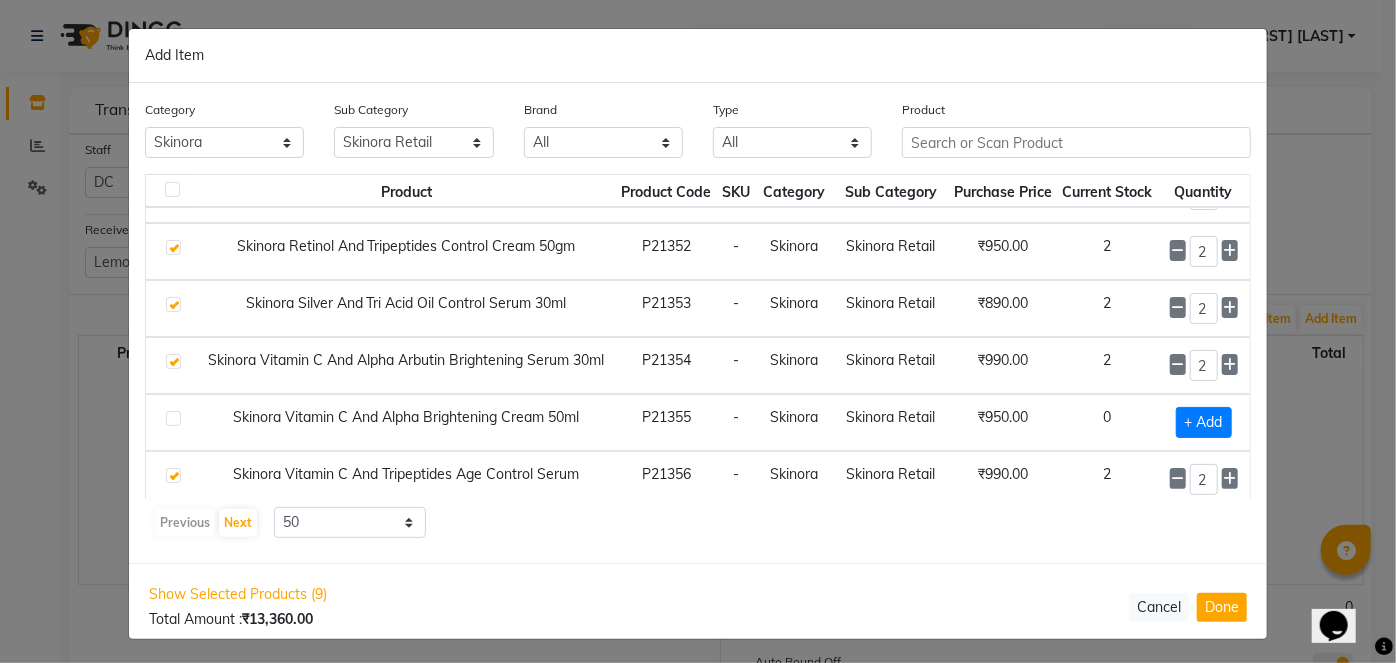 click on "Show Selected Products (9) Total Amount :  ₹13,360.00  Cancel  Done" 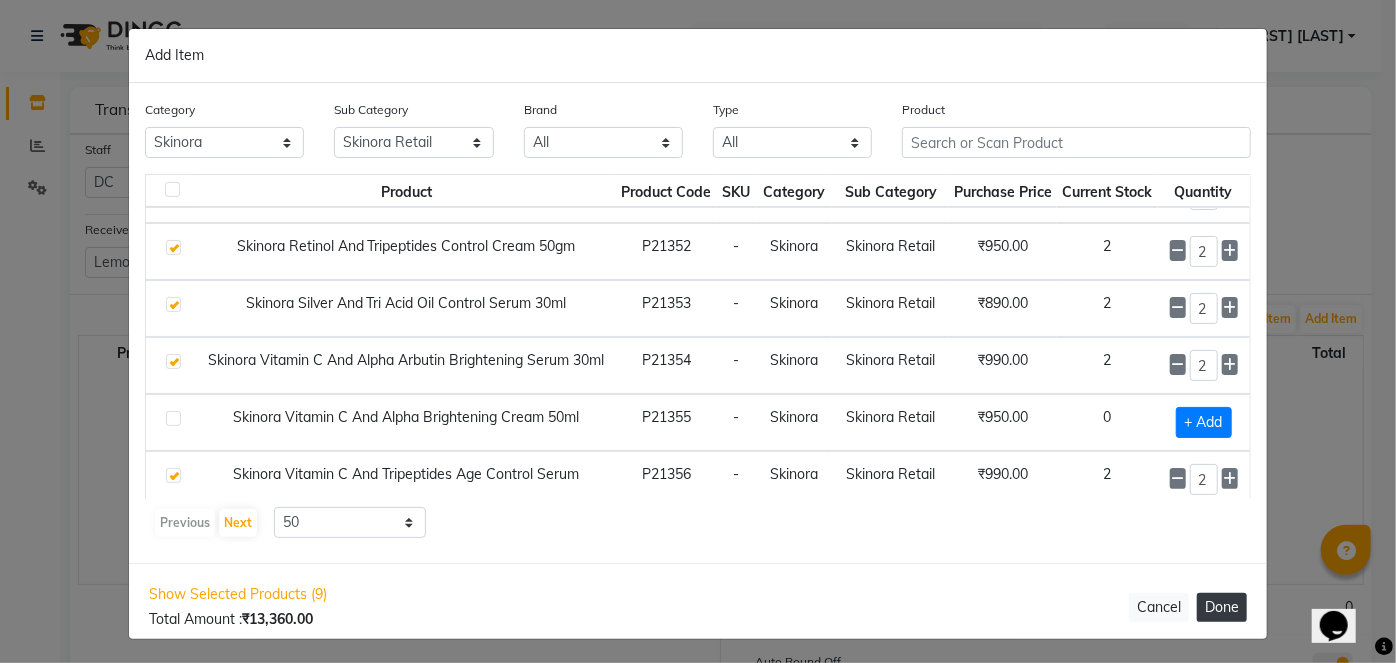 click on "Done" 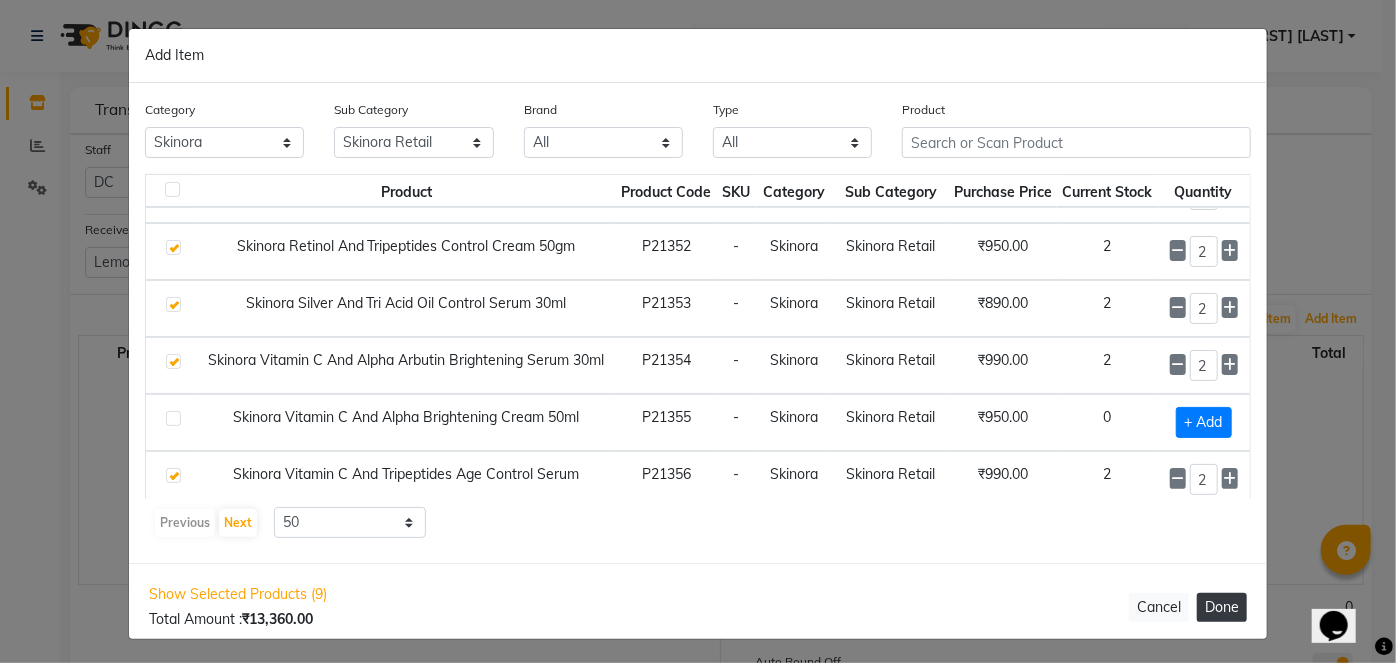 type 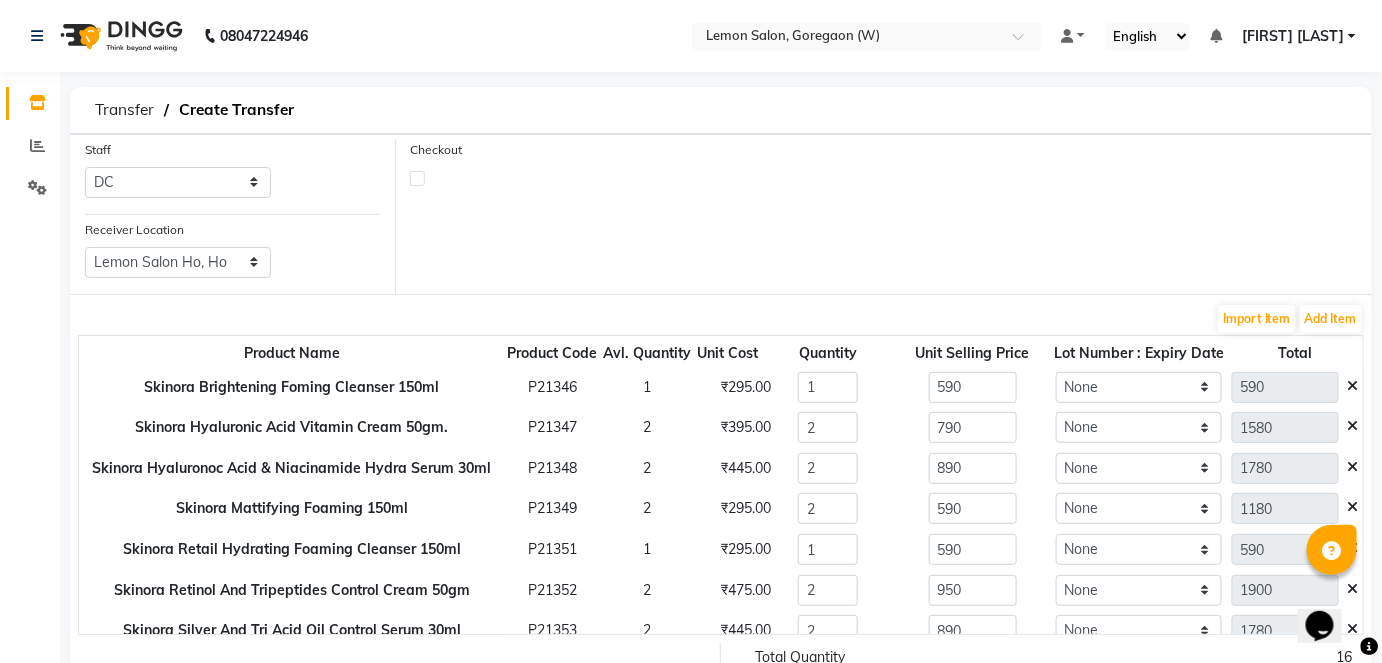 click 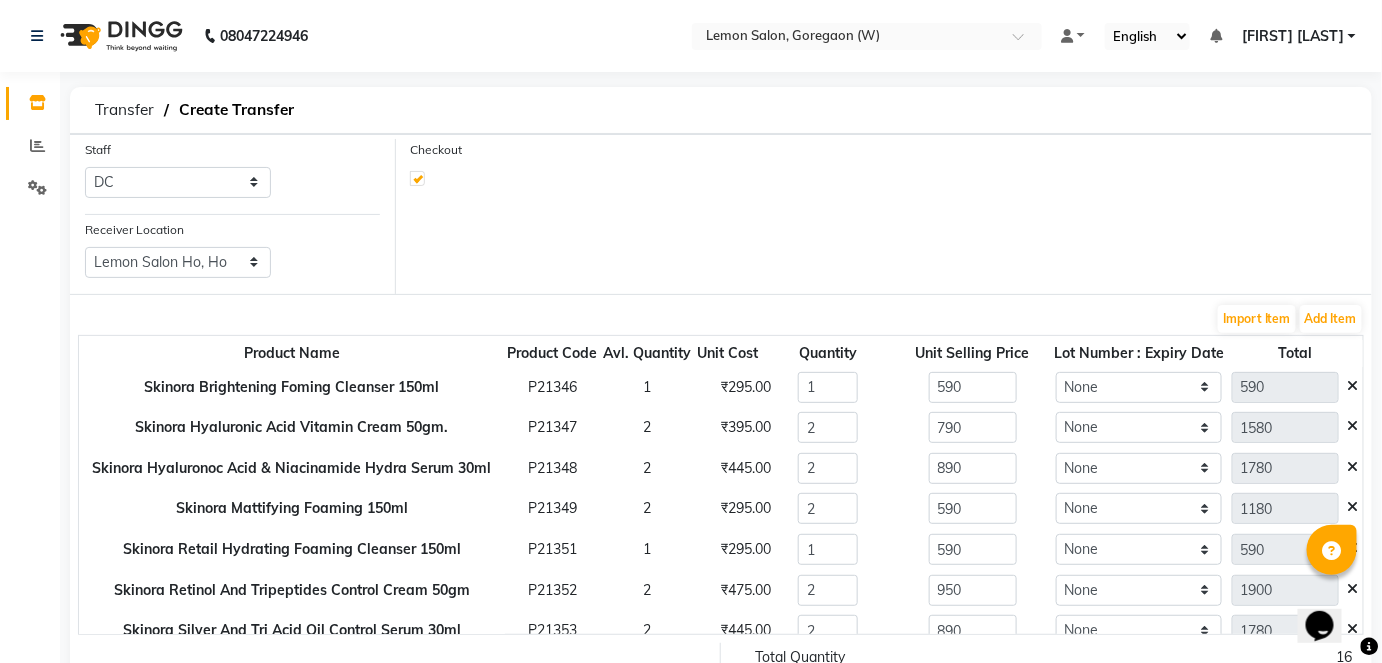 select on "true" 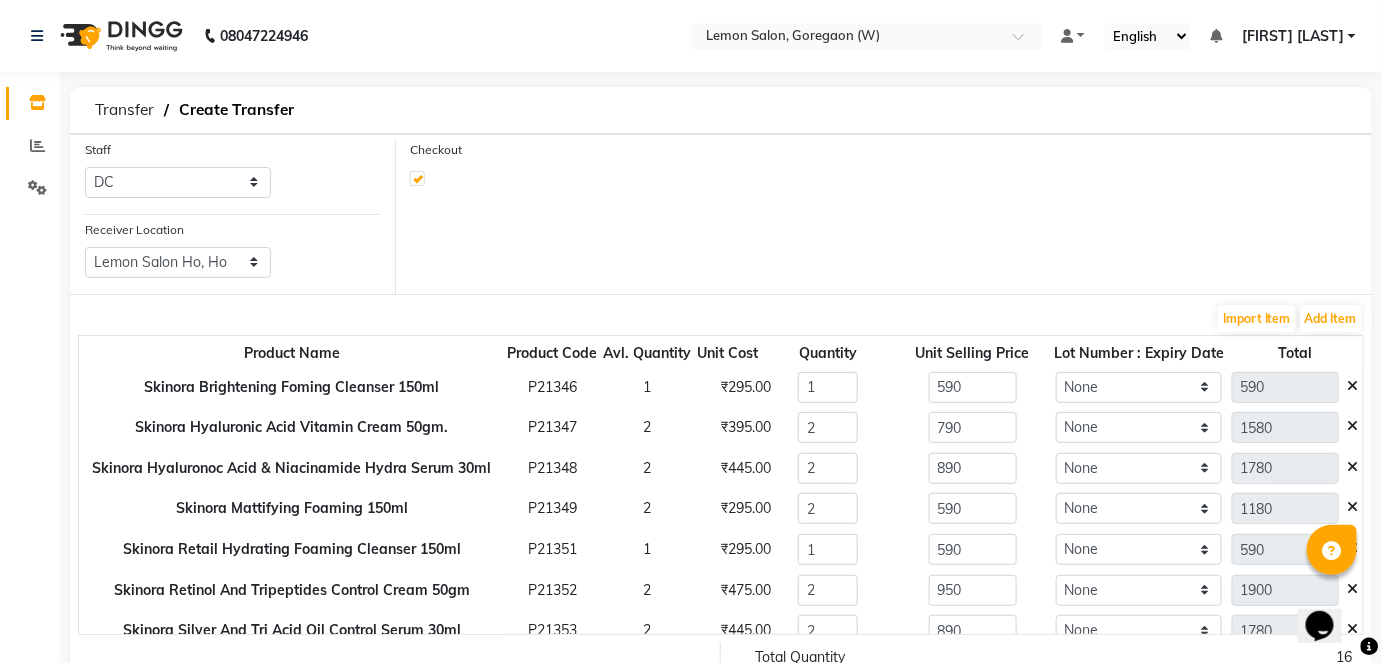 select on "3587" 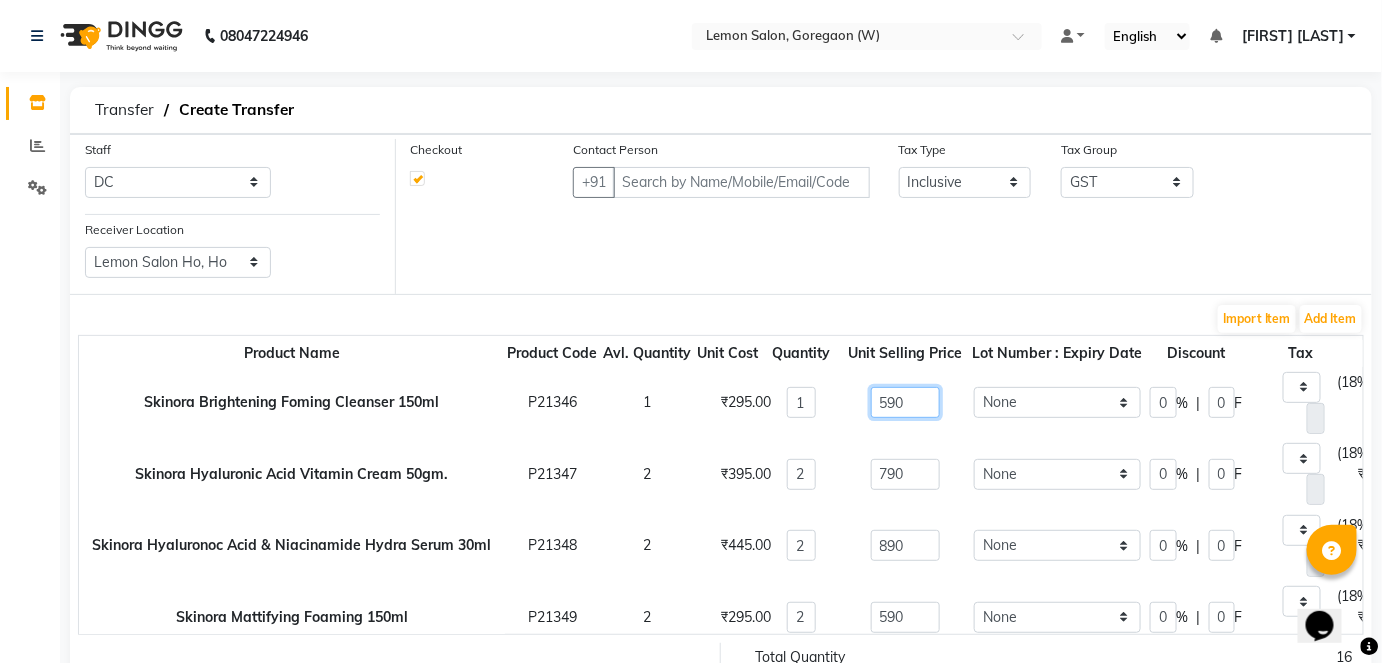 click on "590" 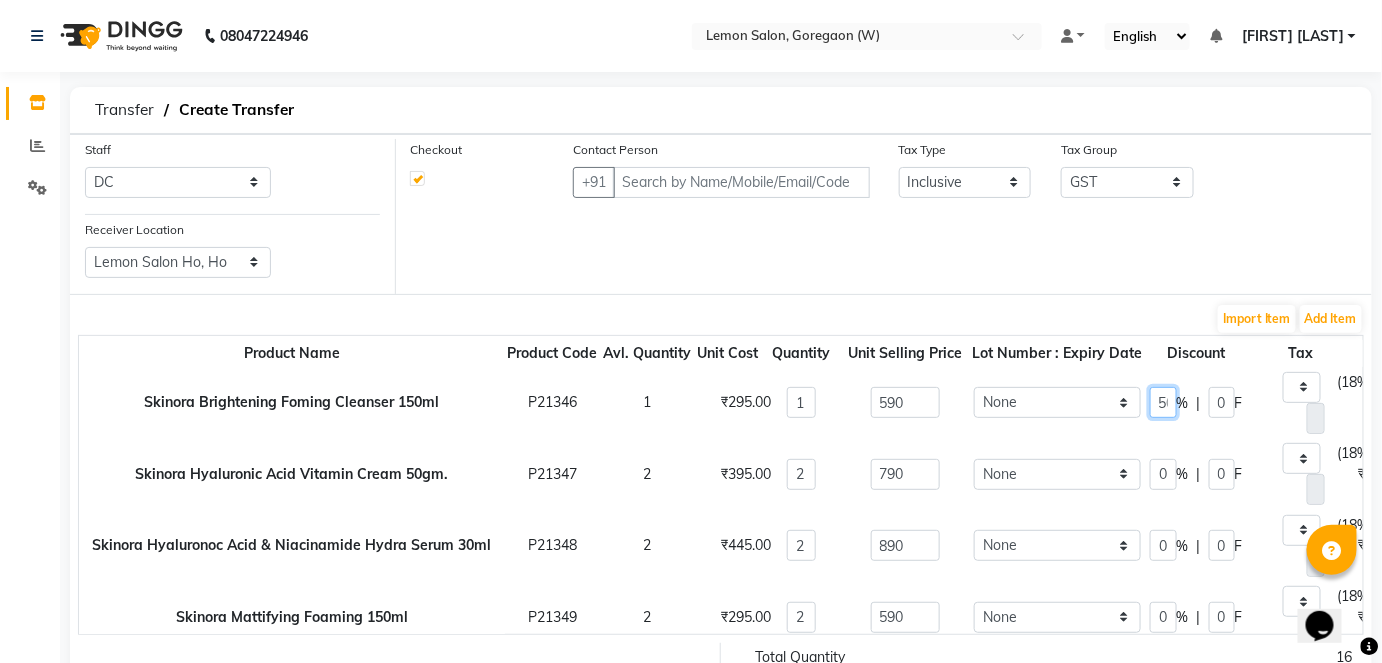 scroll, scrollTop: 0, scrollLeft: 9, axis: horizontal 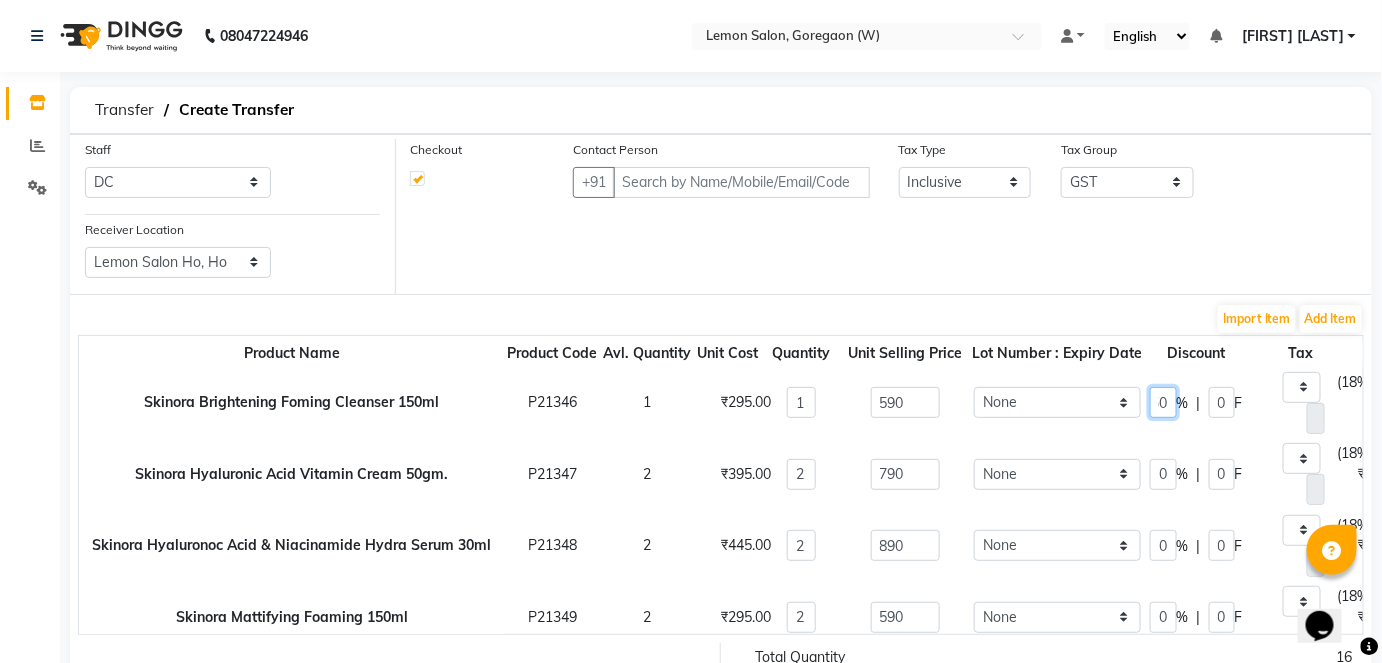 type on "50" 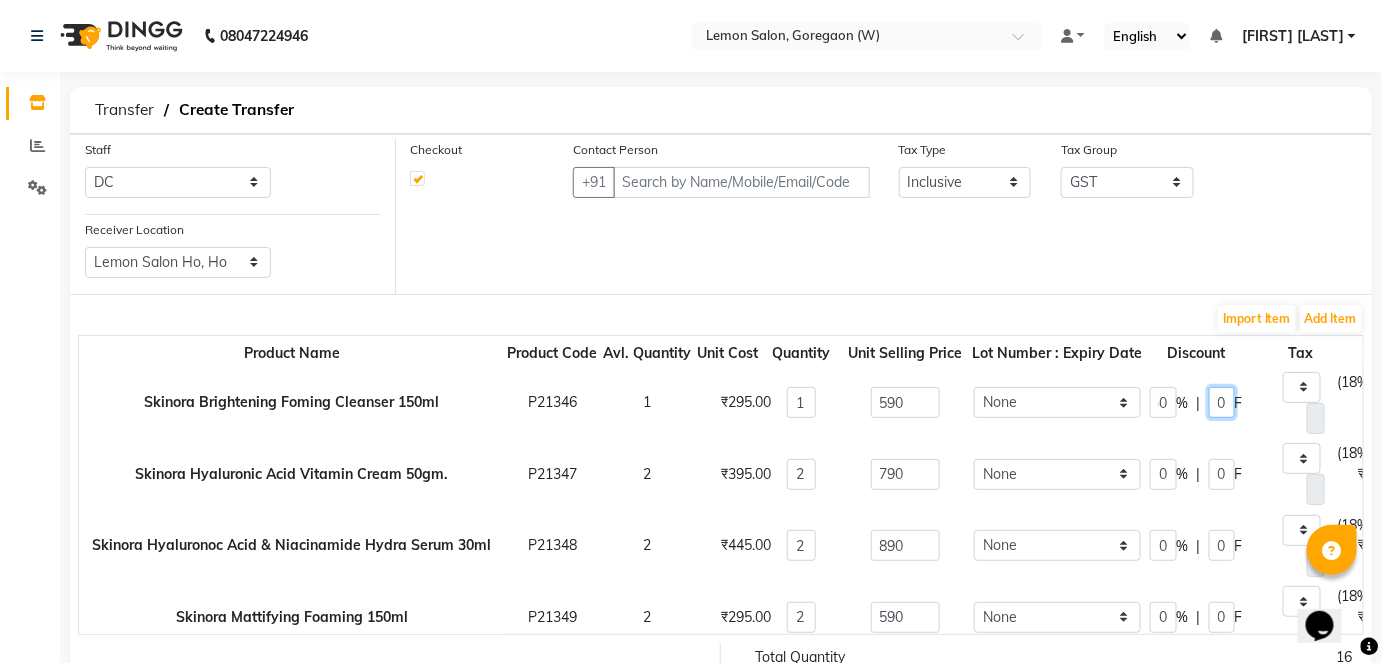 type on "295" 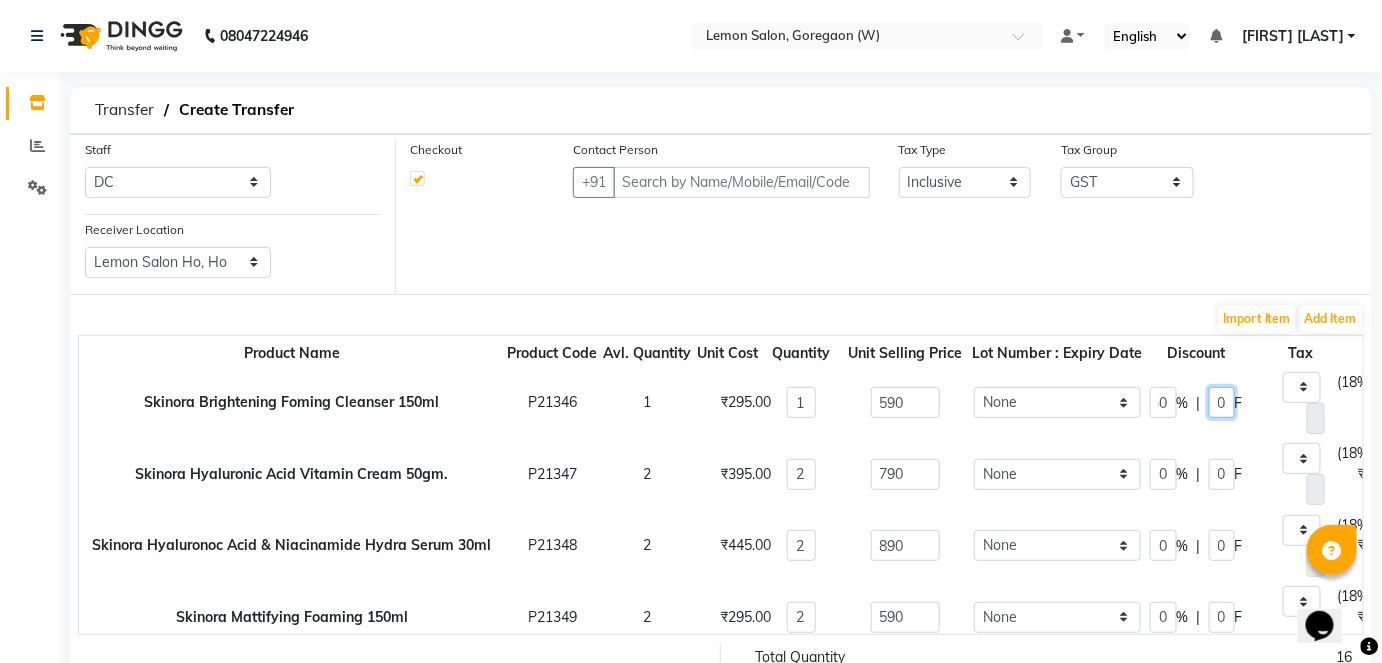 type on "295" 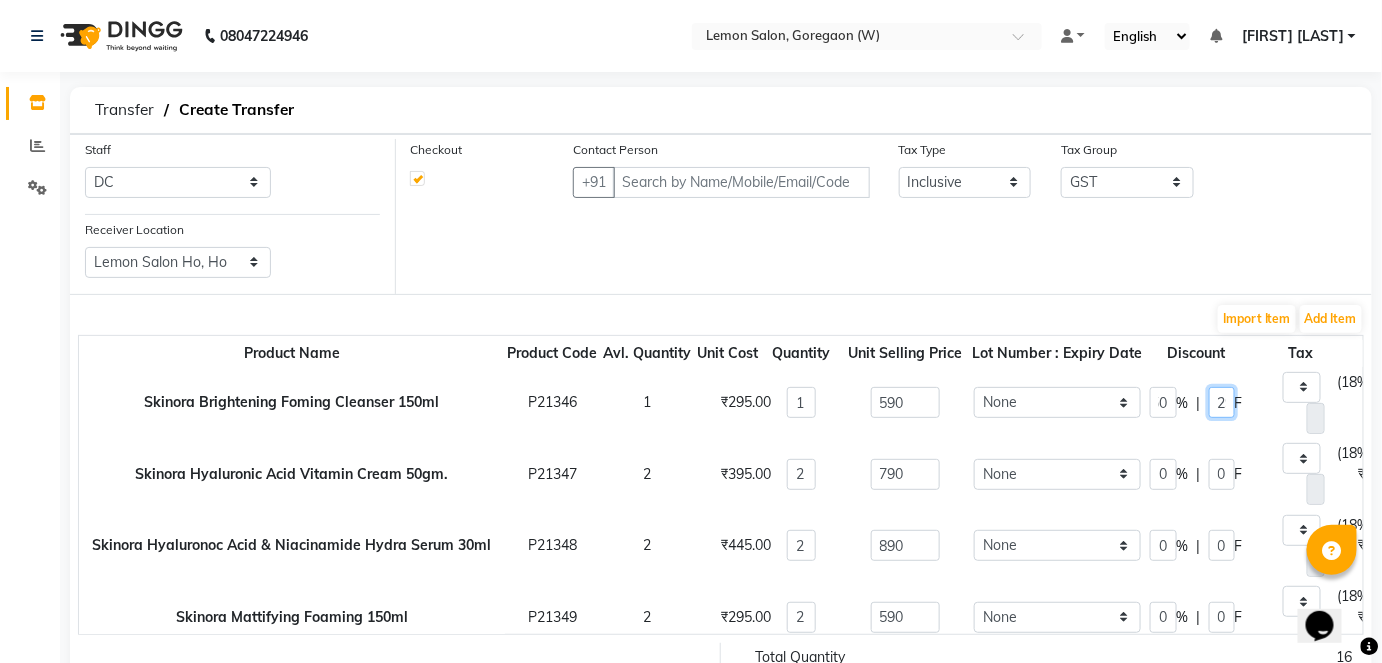 scroll, scrollTop: 0, scrollLeft: 0, axis: both 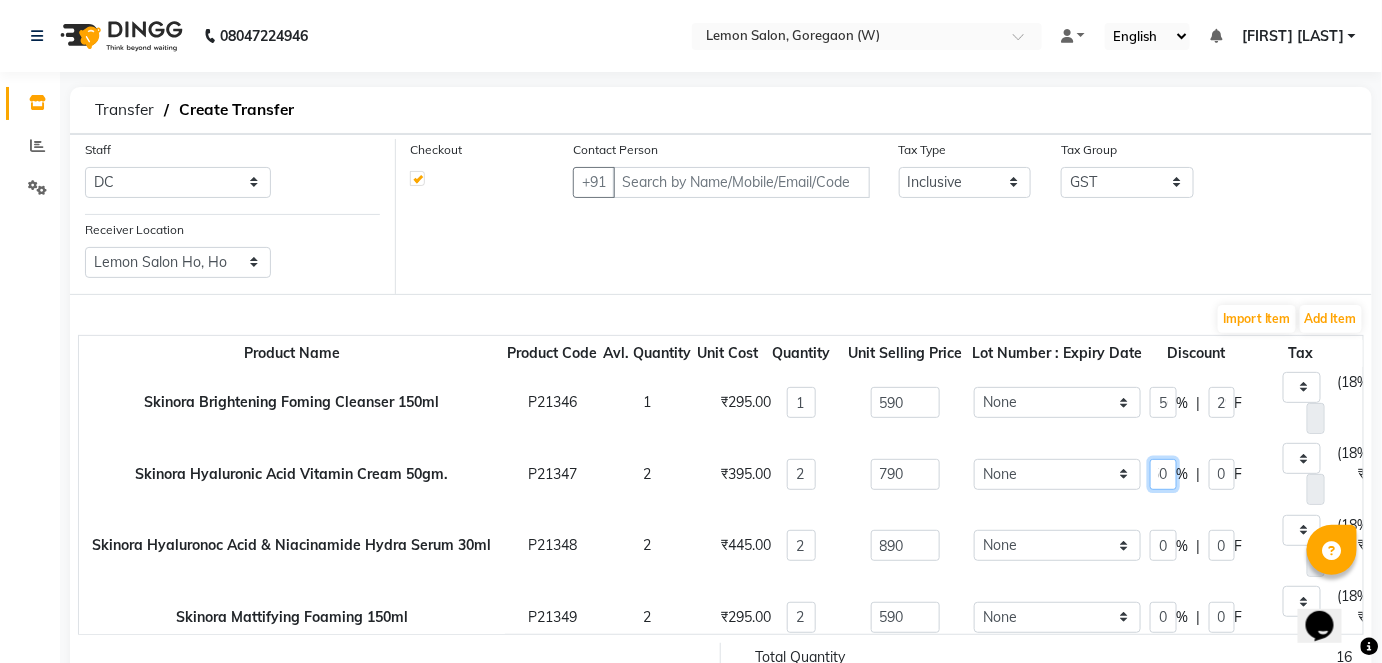 type on "50" 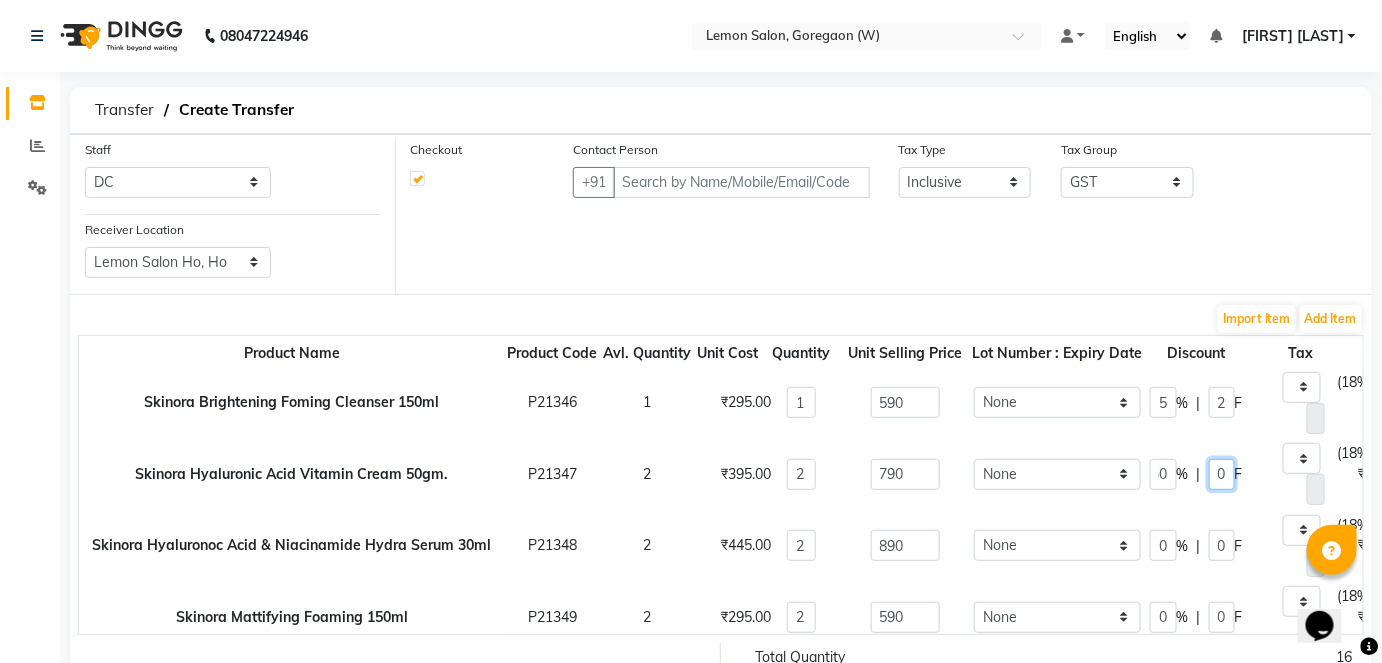 type on "790" 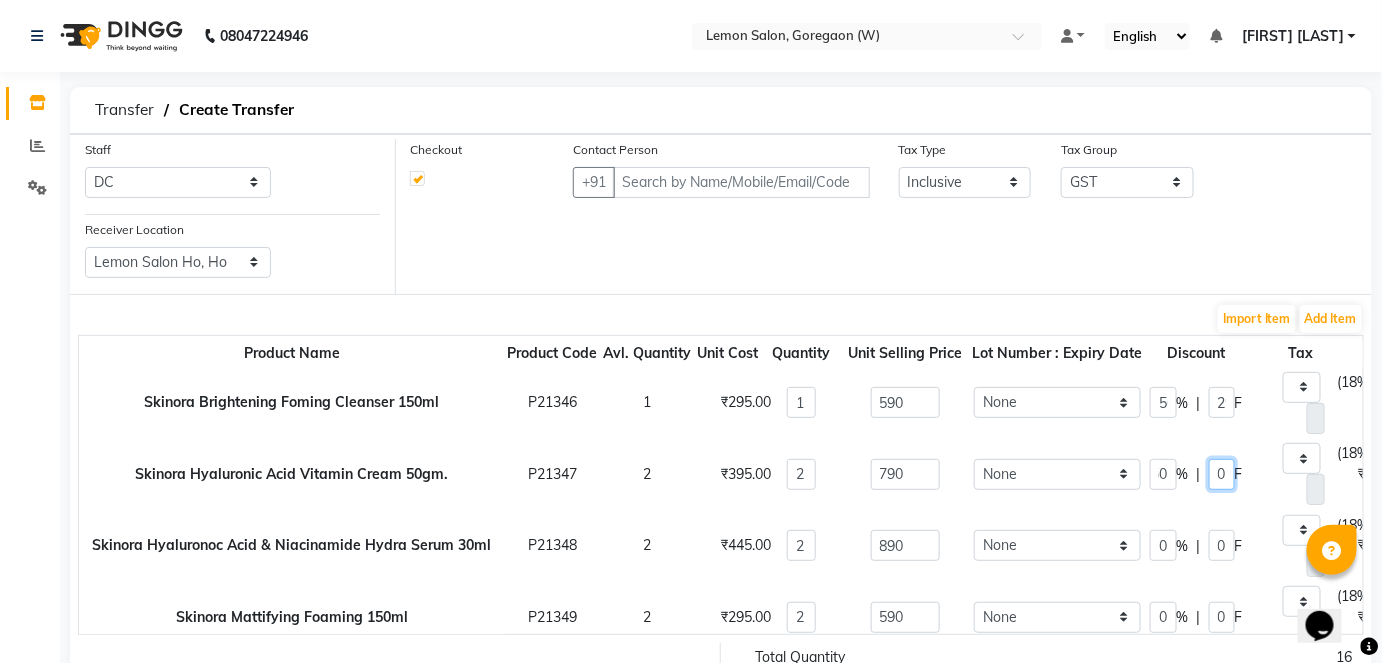 type on "395" 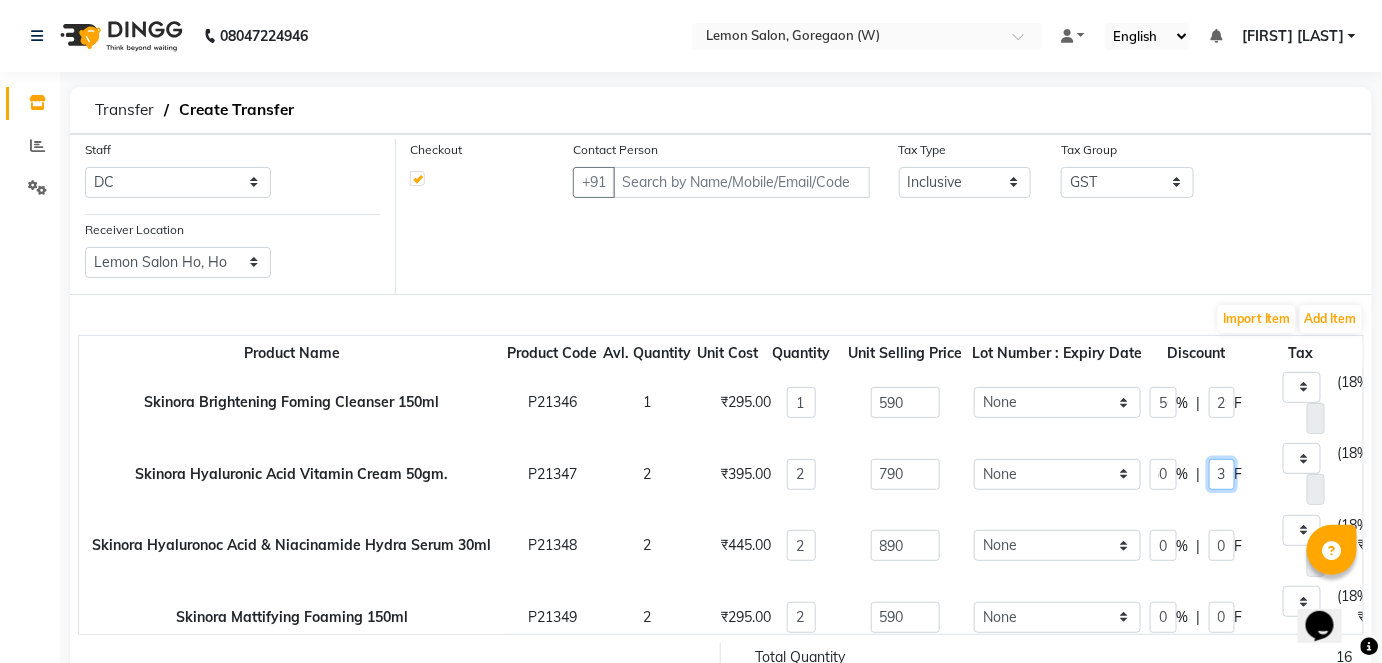 scroll, scrollTop: 0, scrollLeft: 0, axis: both 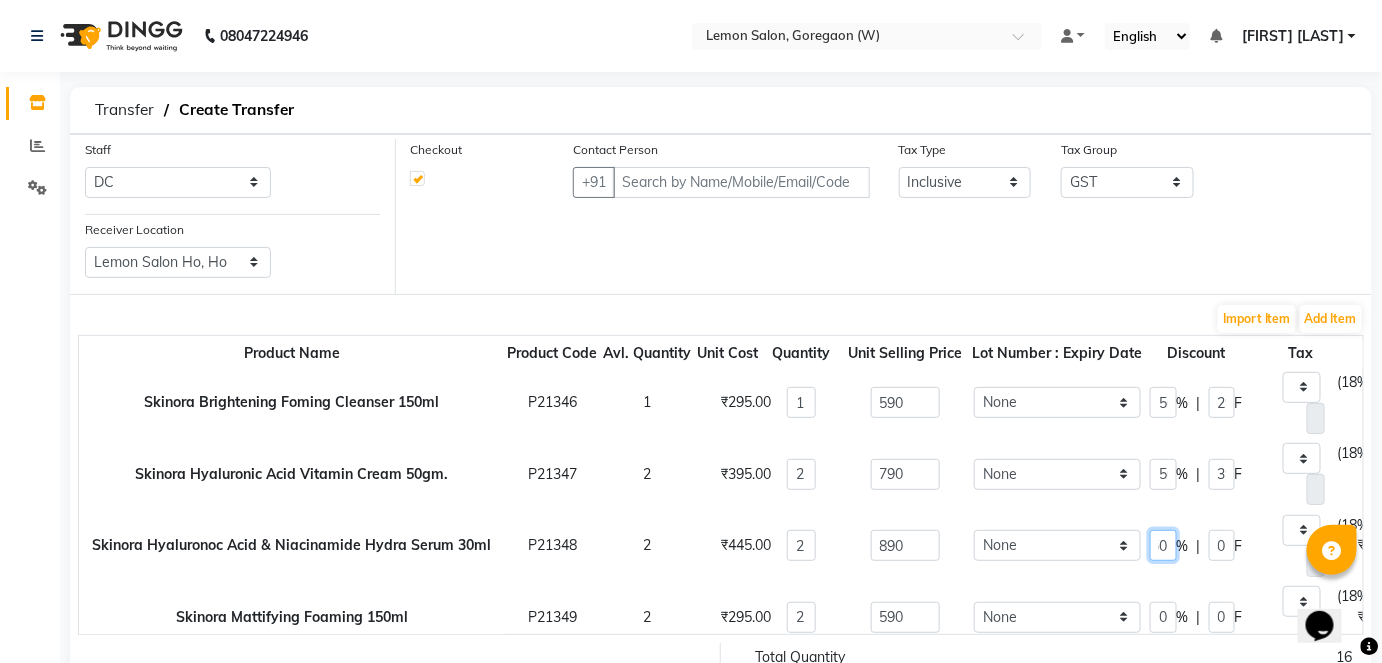 type on "50" 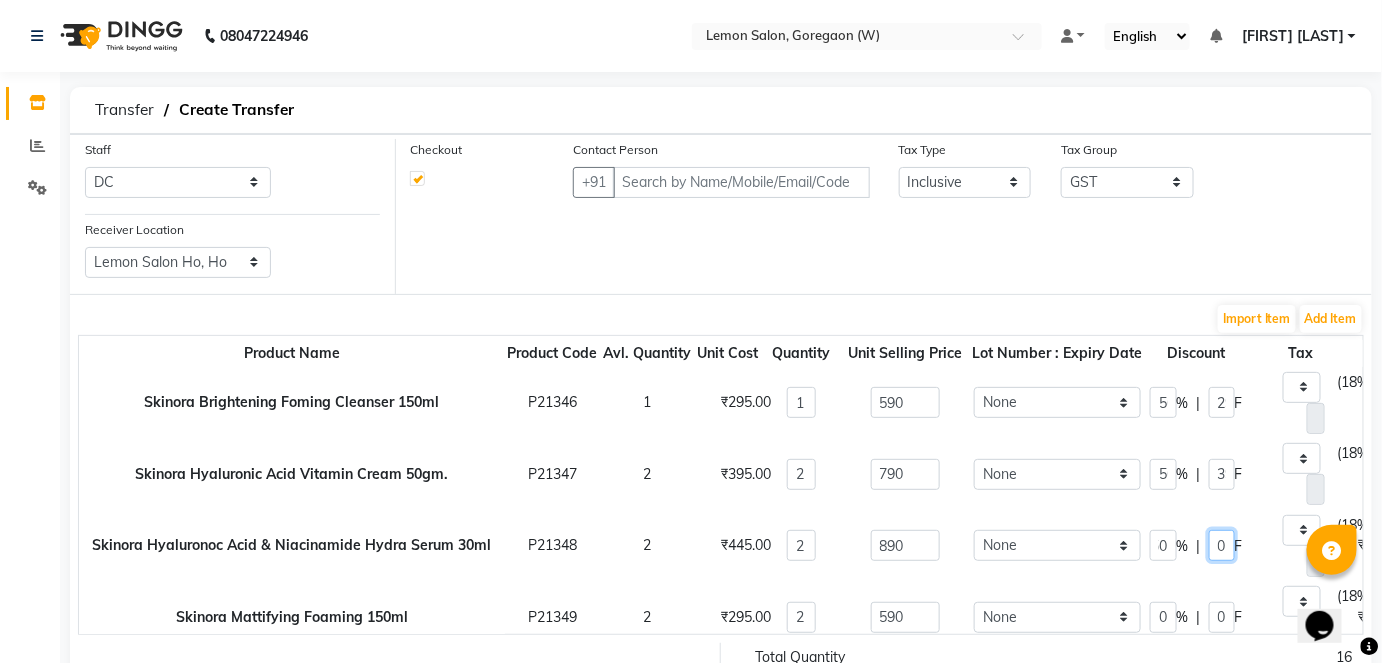 type on "890" 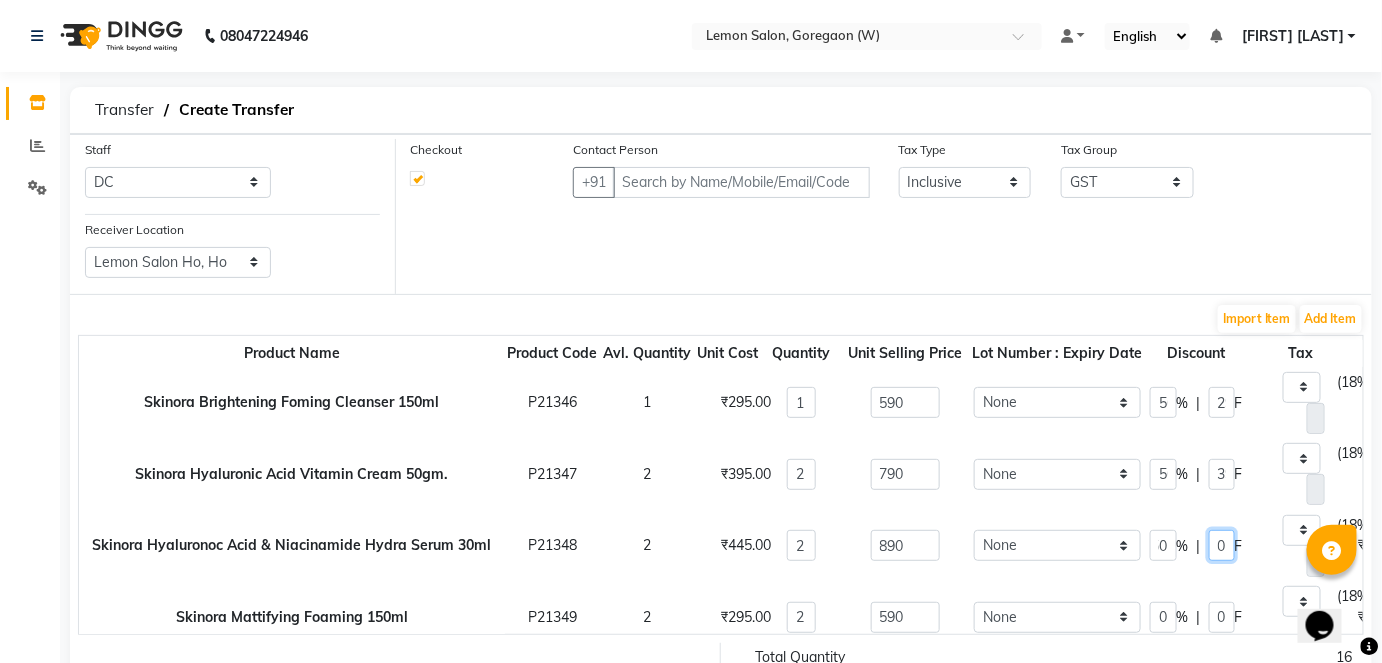 type on "445" 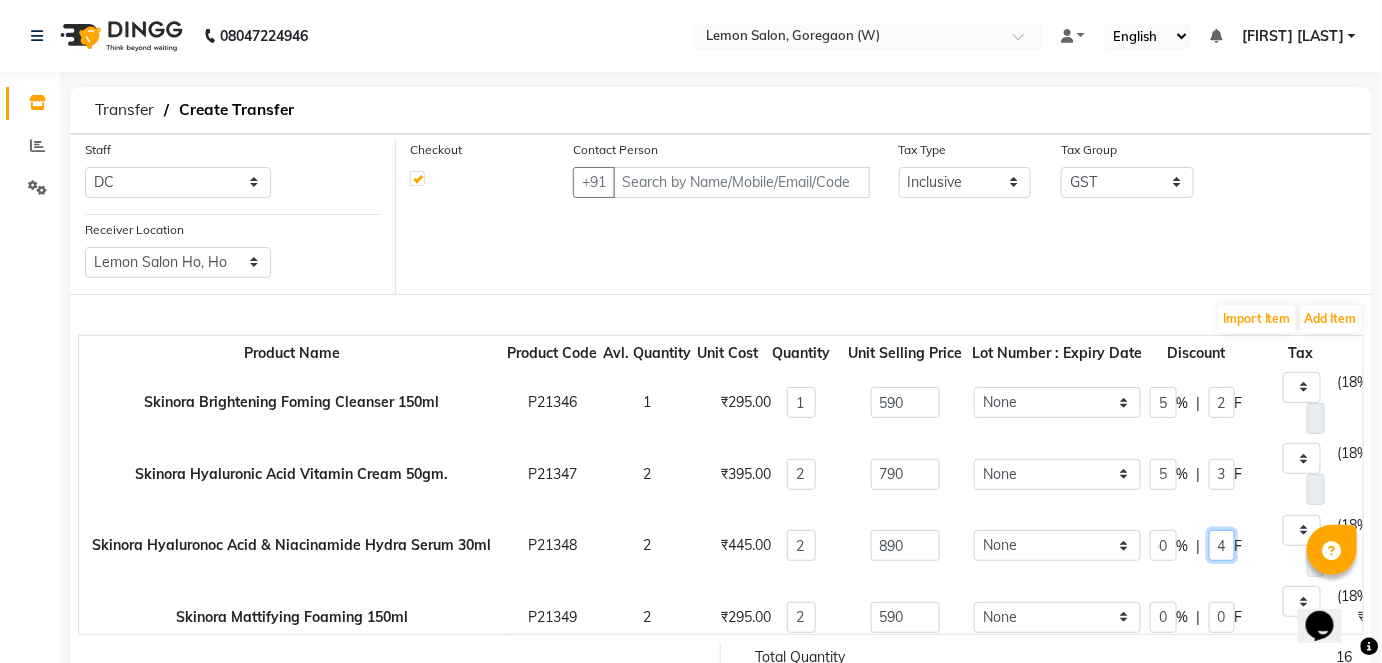 scroll, scrollTop: 0, scrollLeft: 0, axis: both 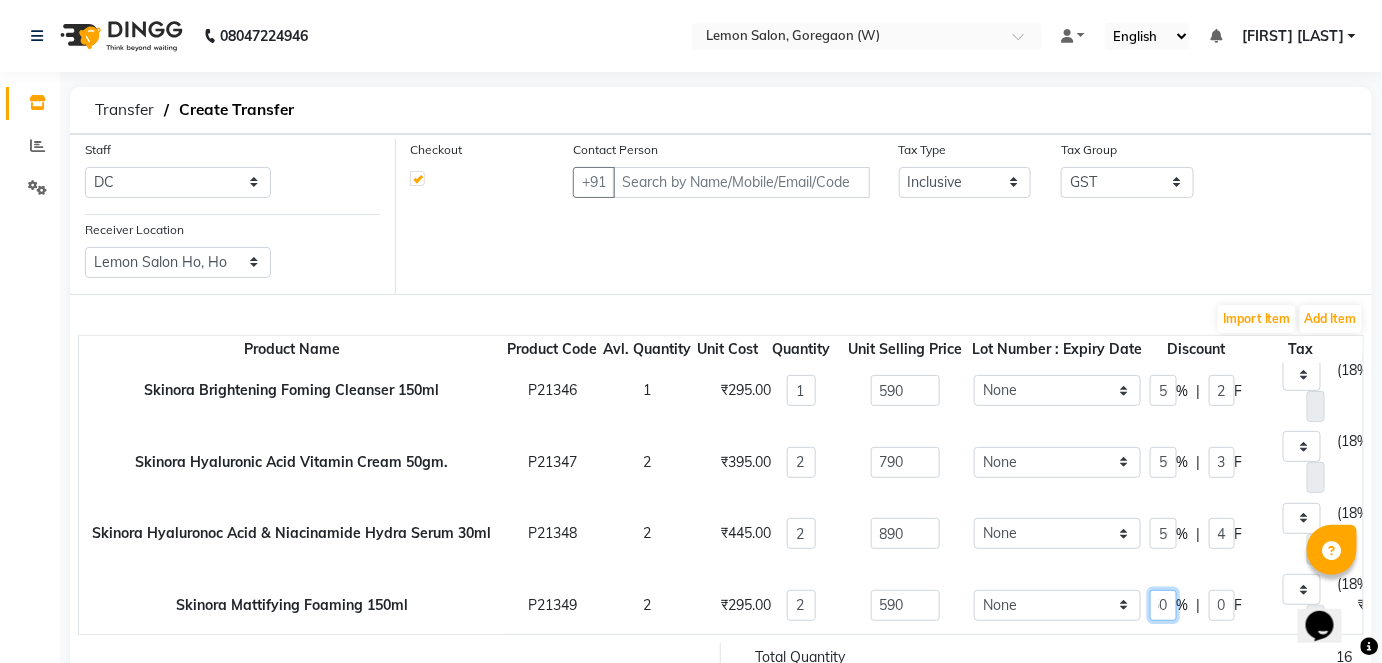 type on "50" 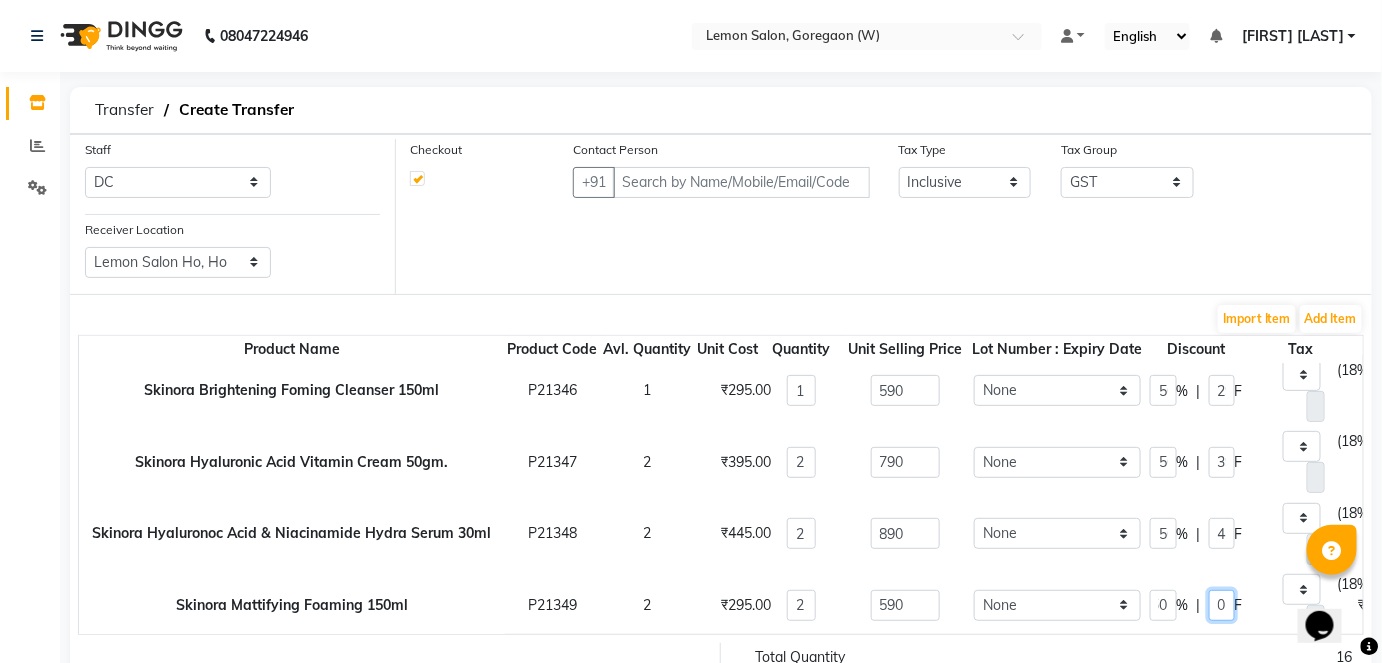 type on "590" 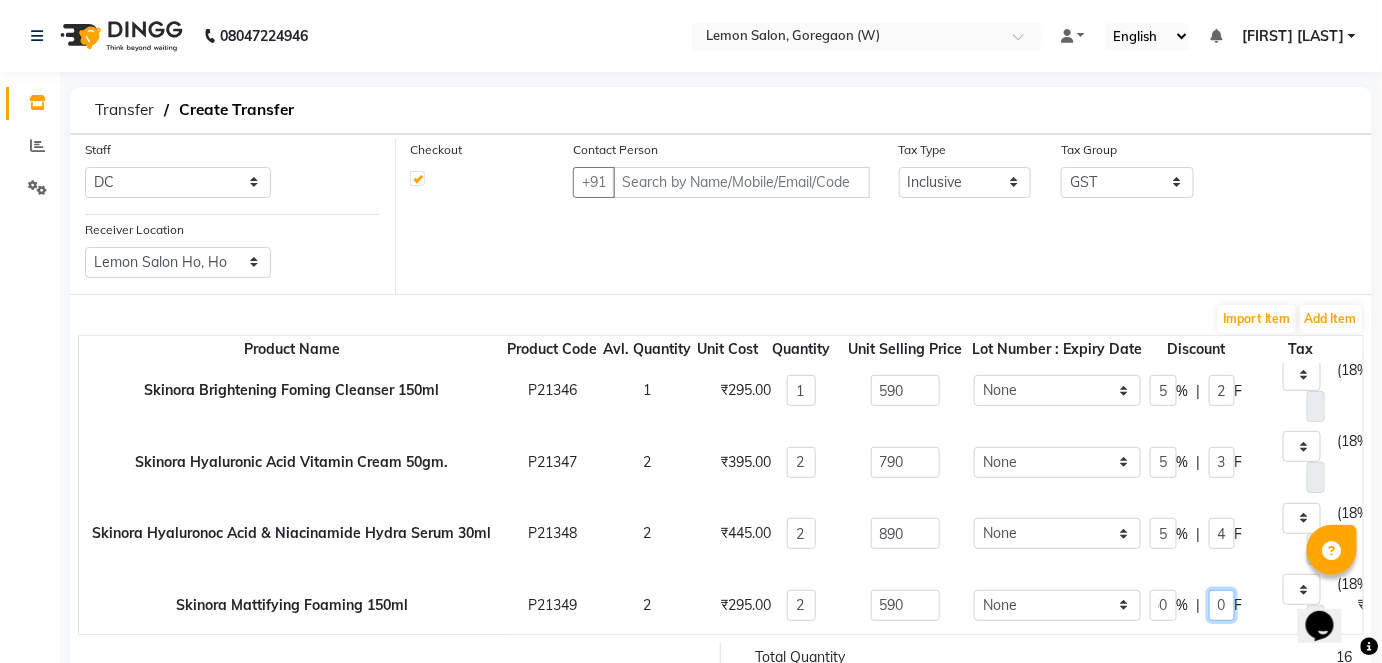 type on "295" 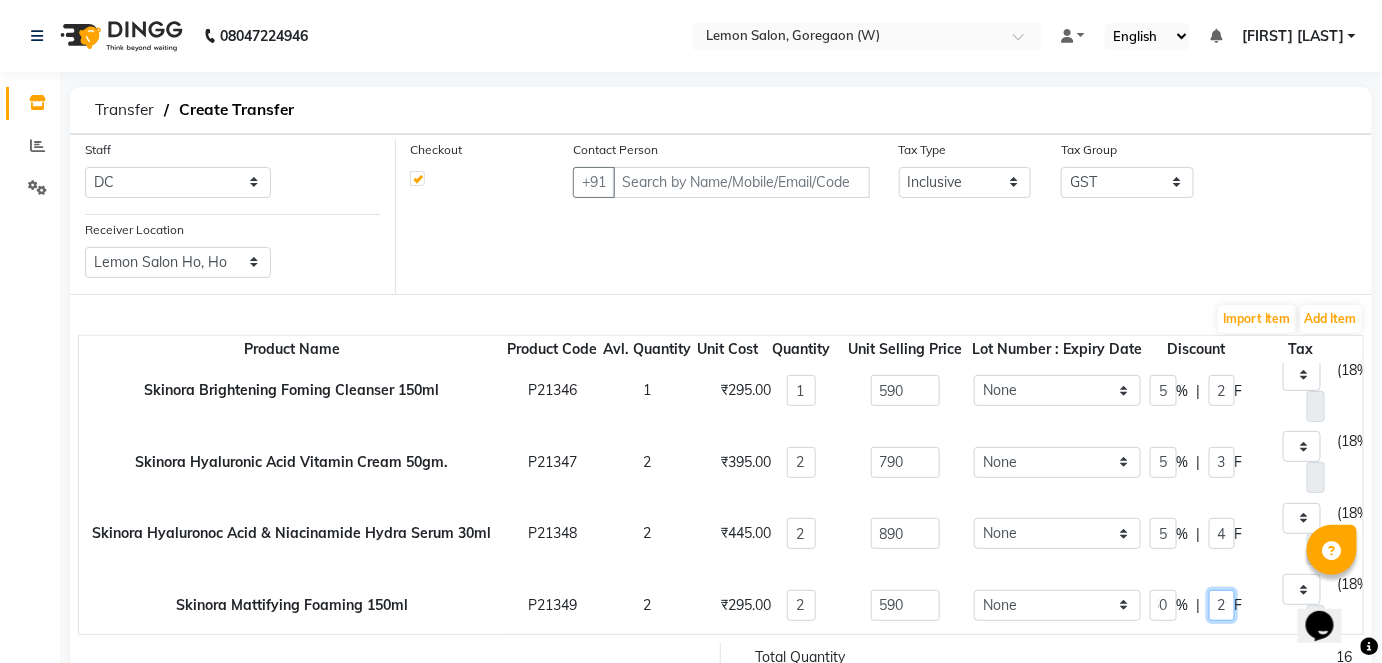 scroll, scrollTop: 0, scrollLeft: 0, axis: both 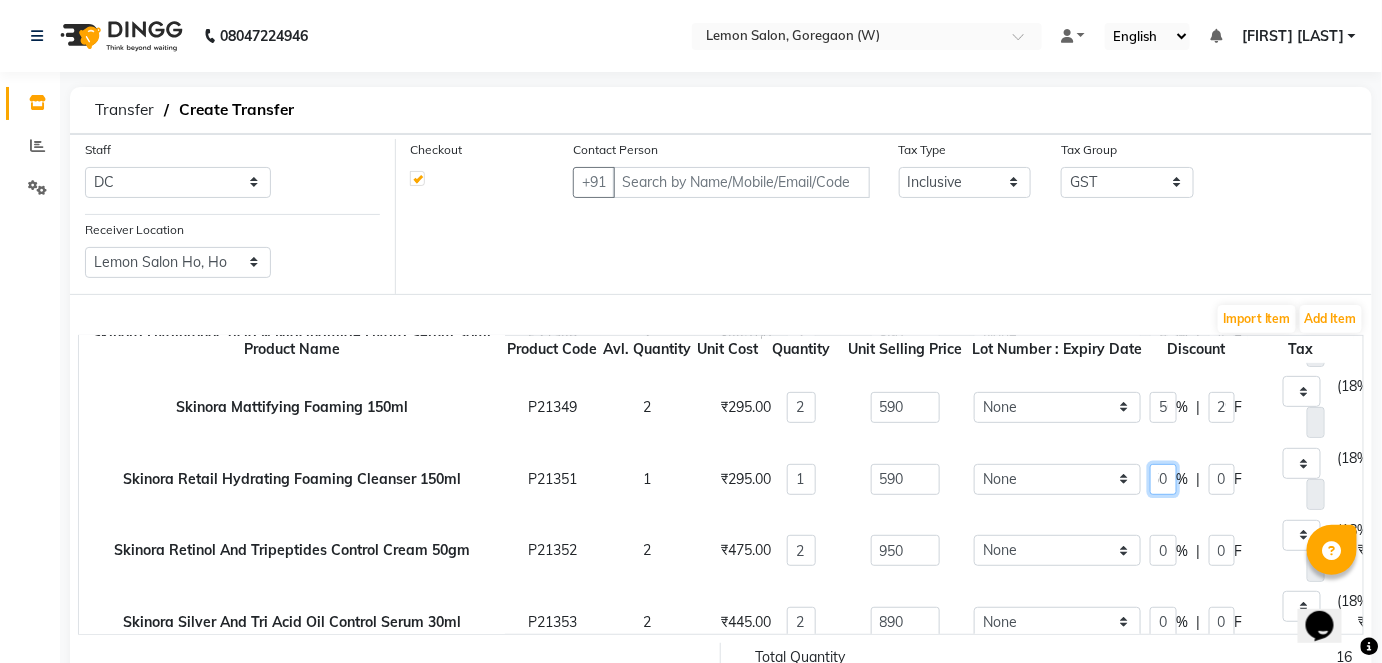 type on "50" 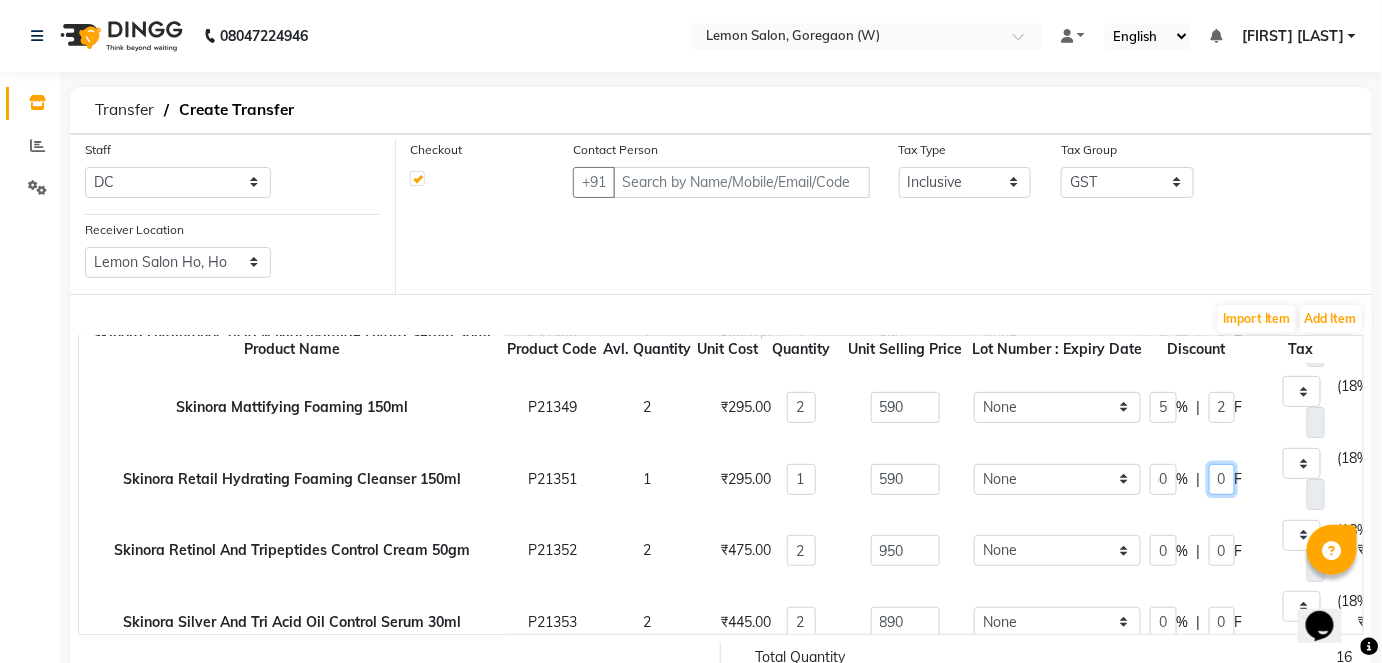 type on "295" 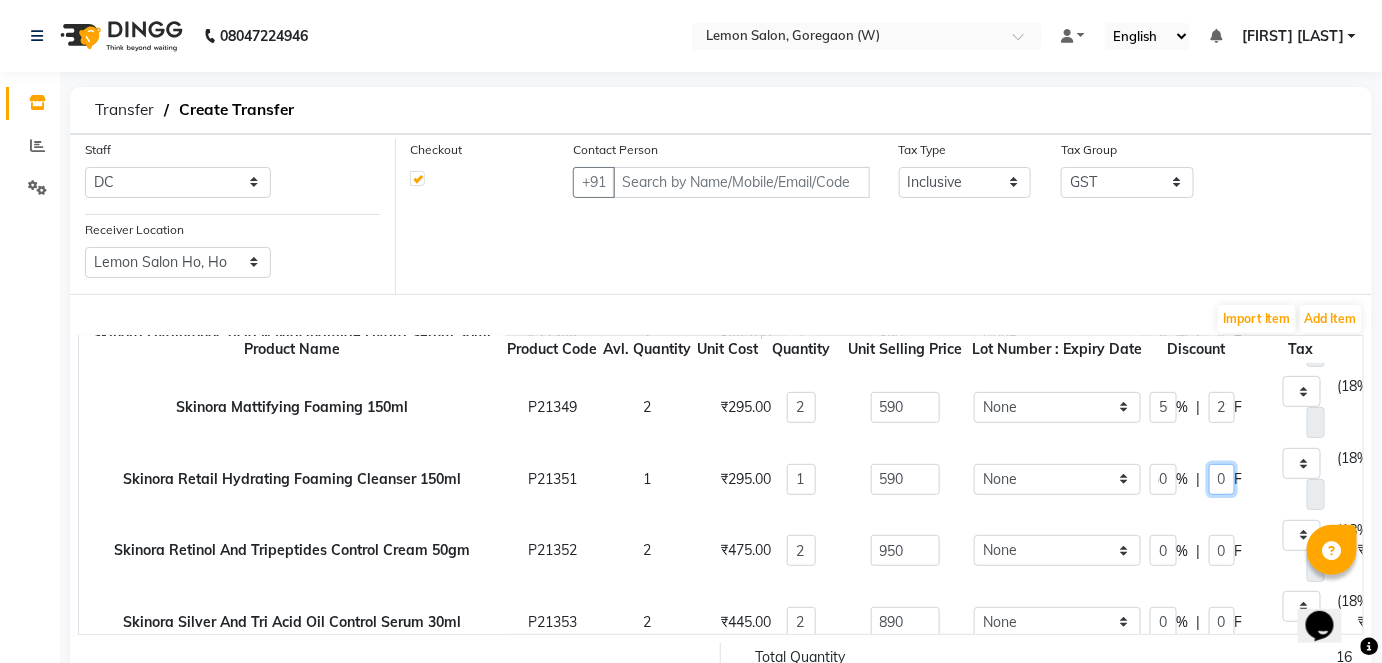 type on "295" 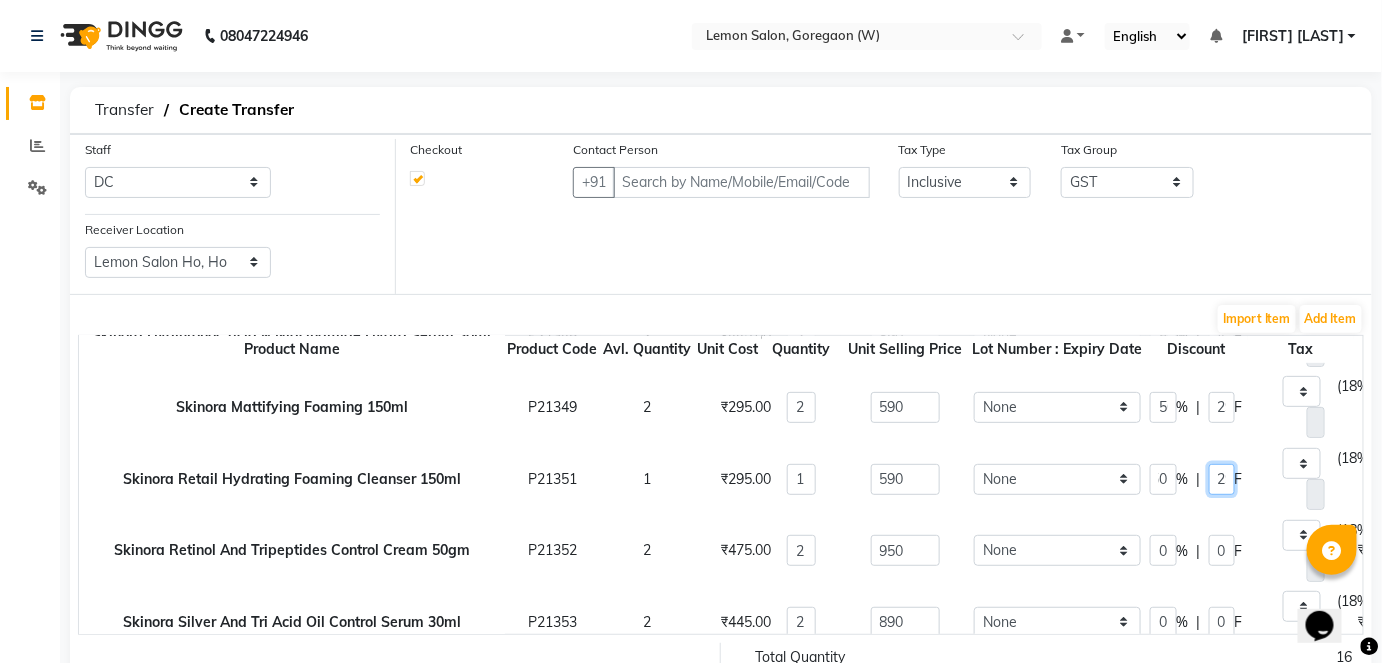 scroll, scrollTop: 0, scrollLeft: 0, axis: both 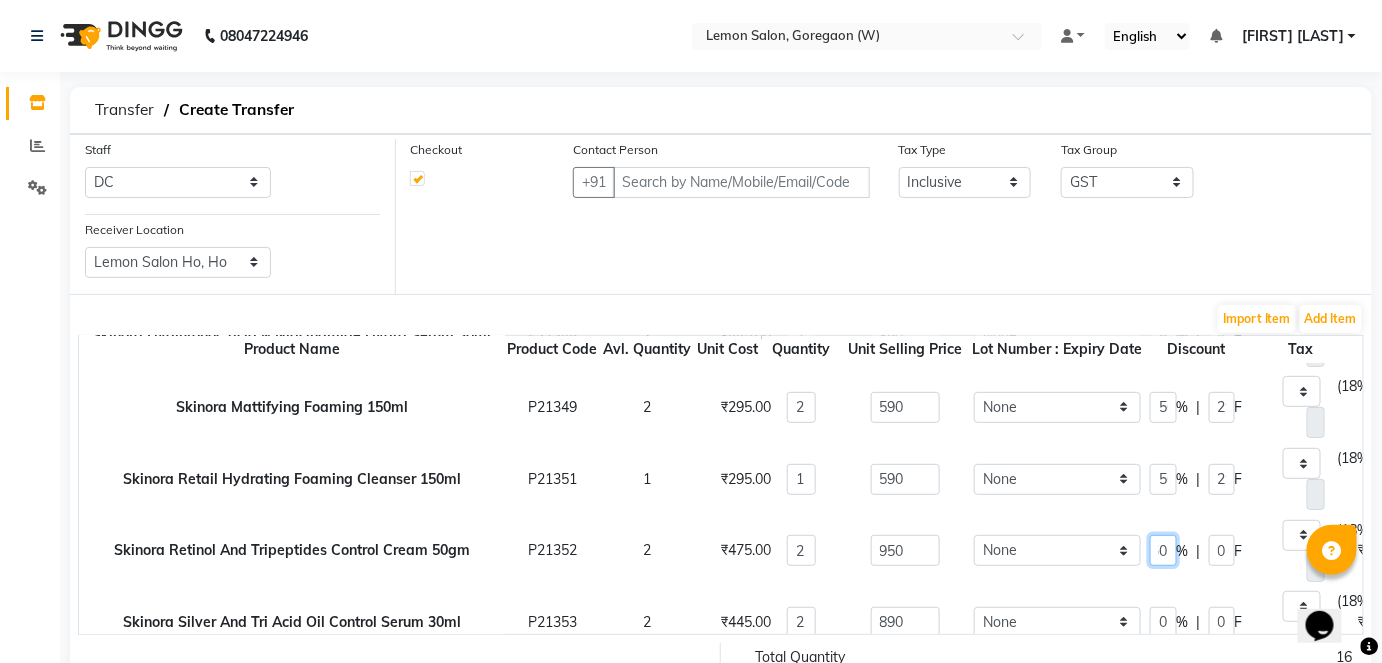 type on "50" 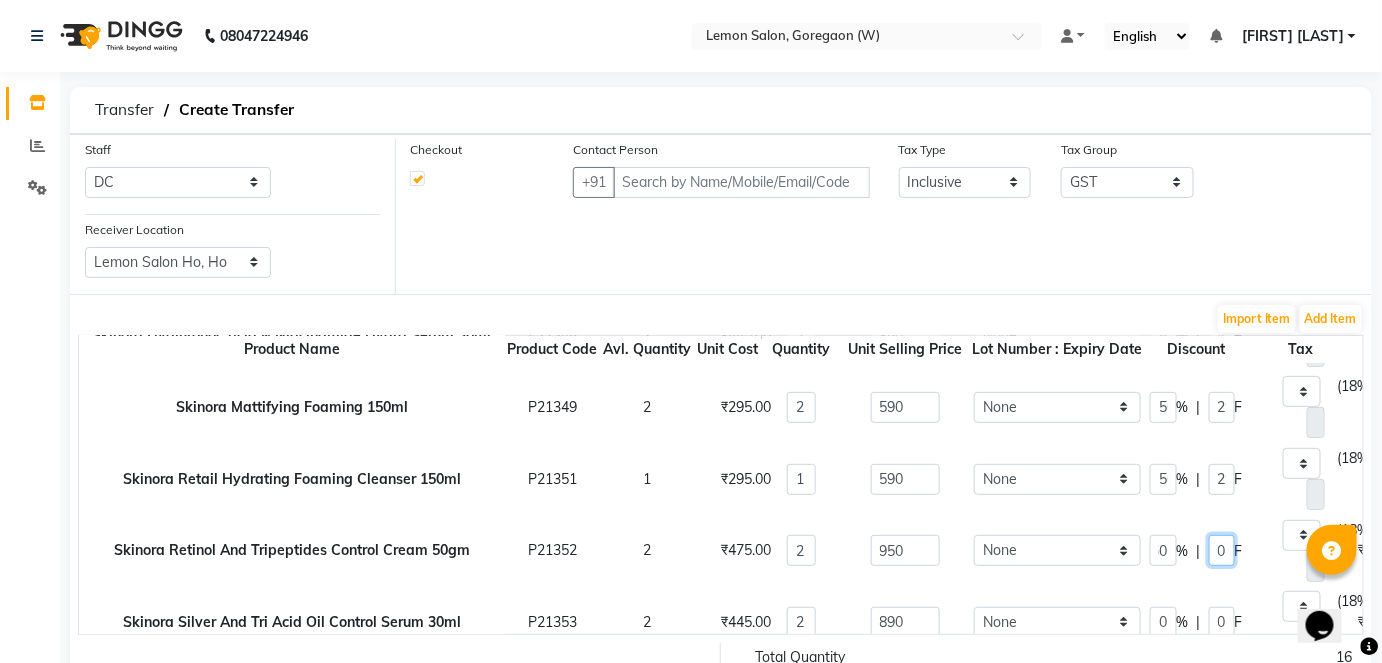 type on "950" 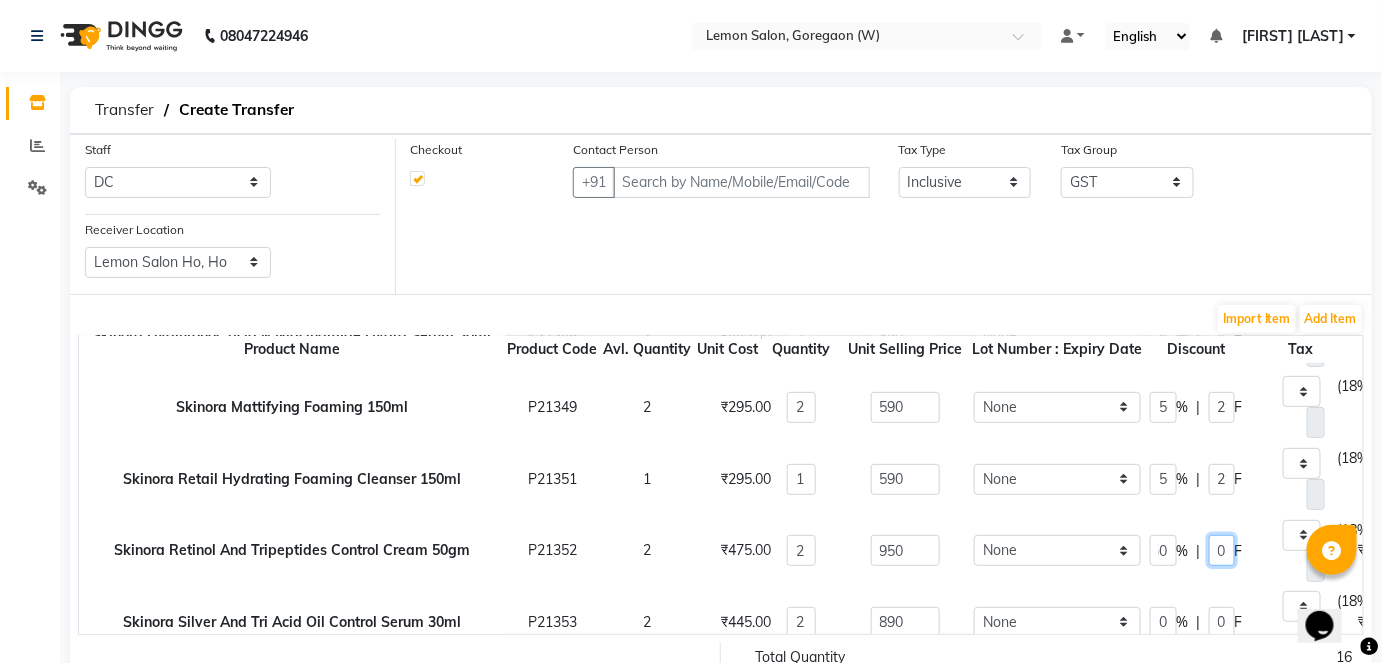 type on "475" 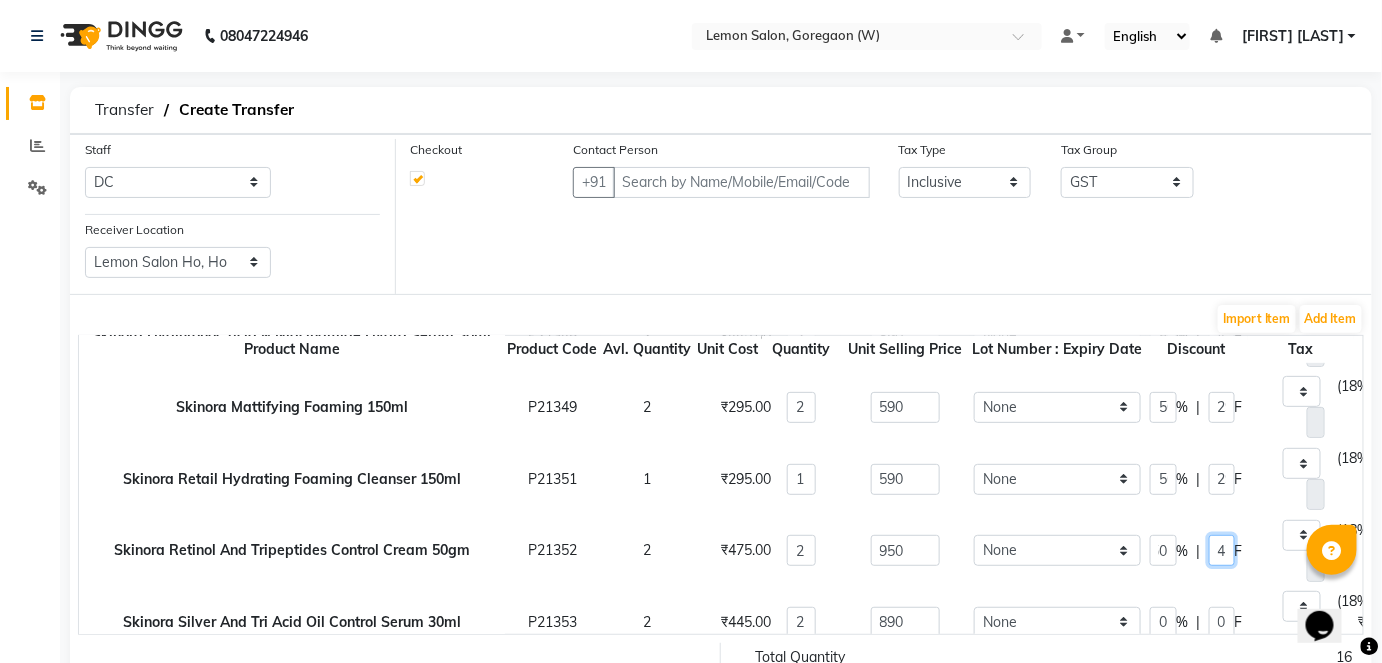 scroll, scrollTop: 0, scrollLeft: 0, axis: both 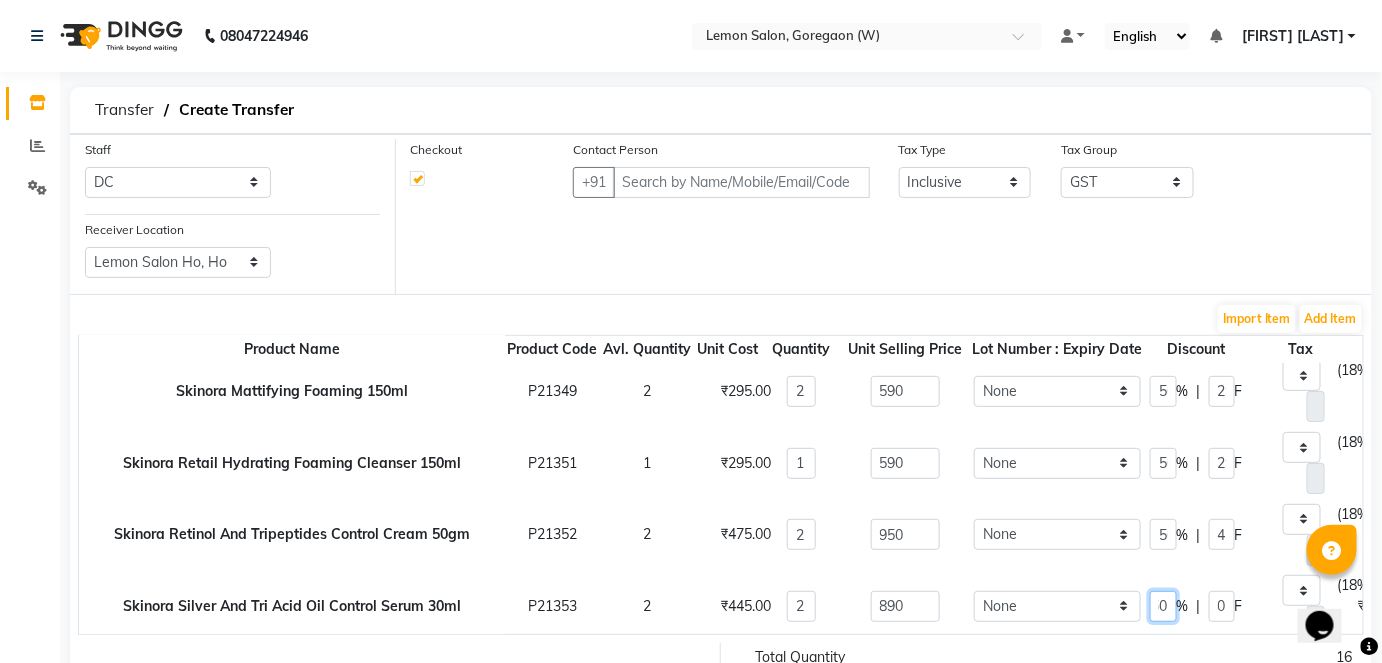 type on "50" 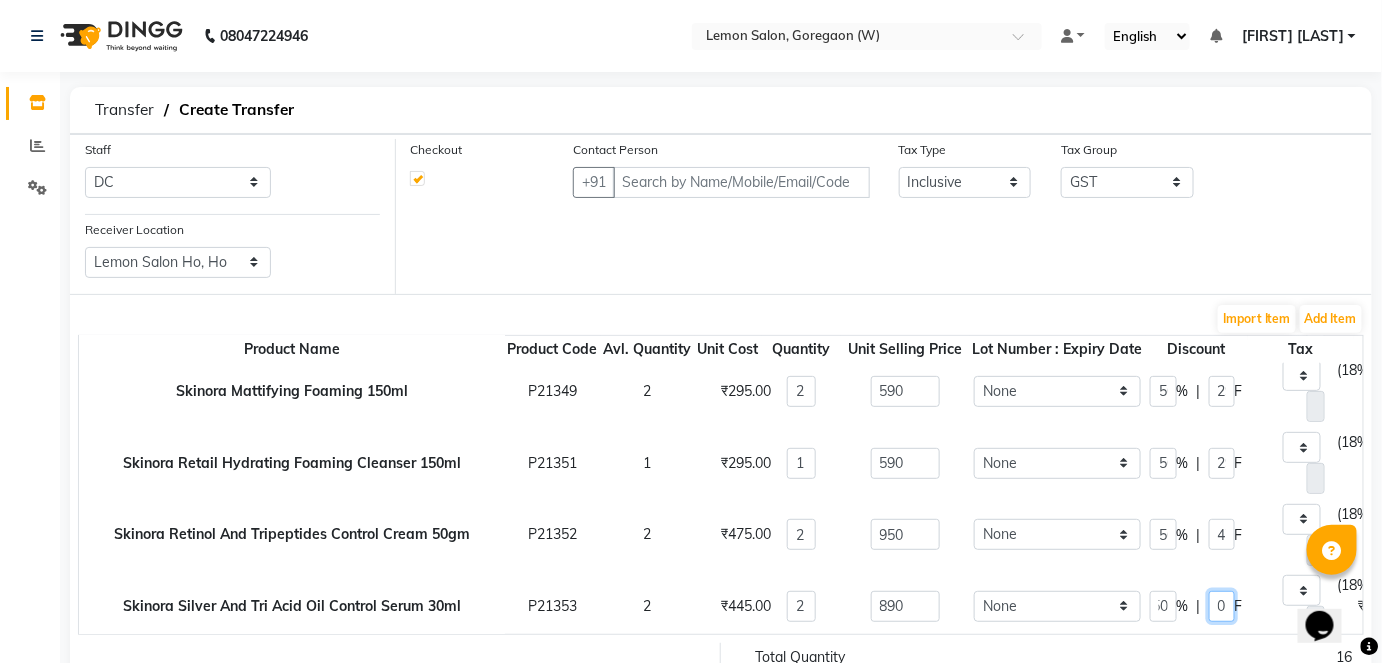 type on "890" 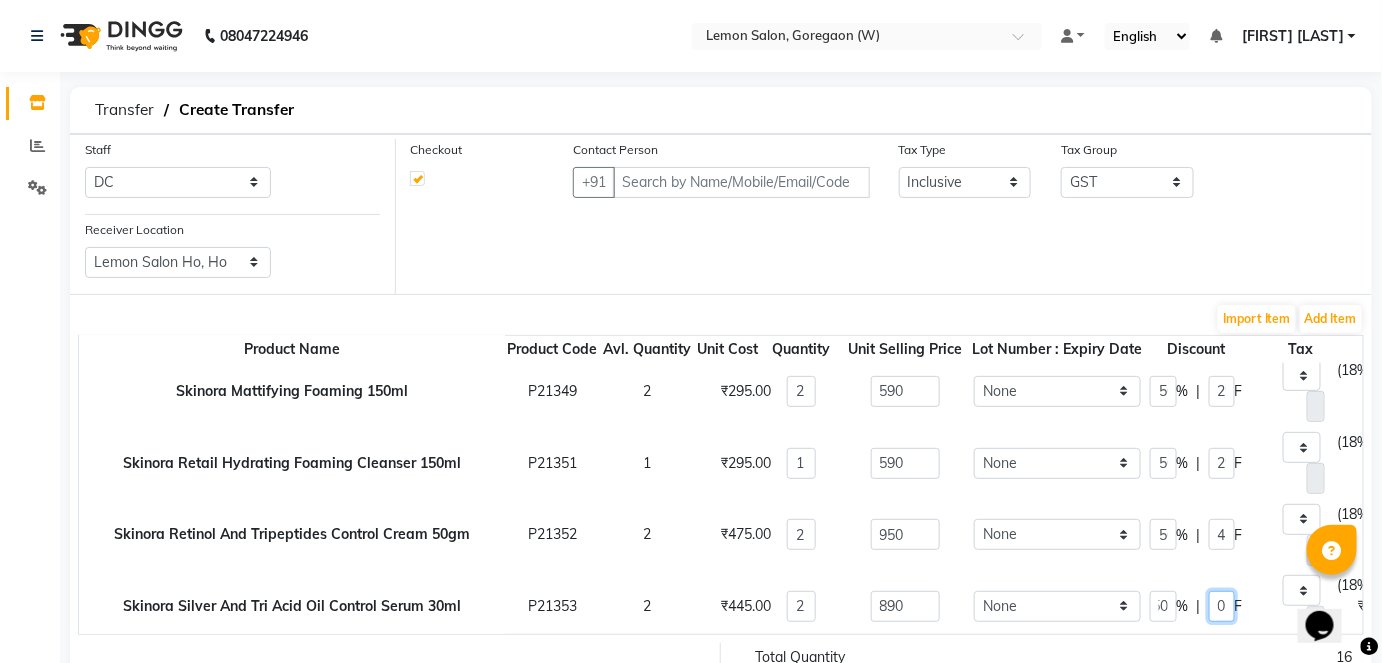 type on "445" 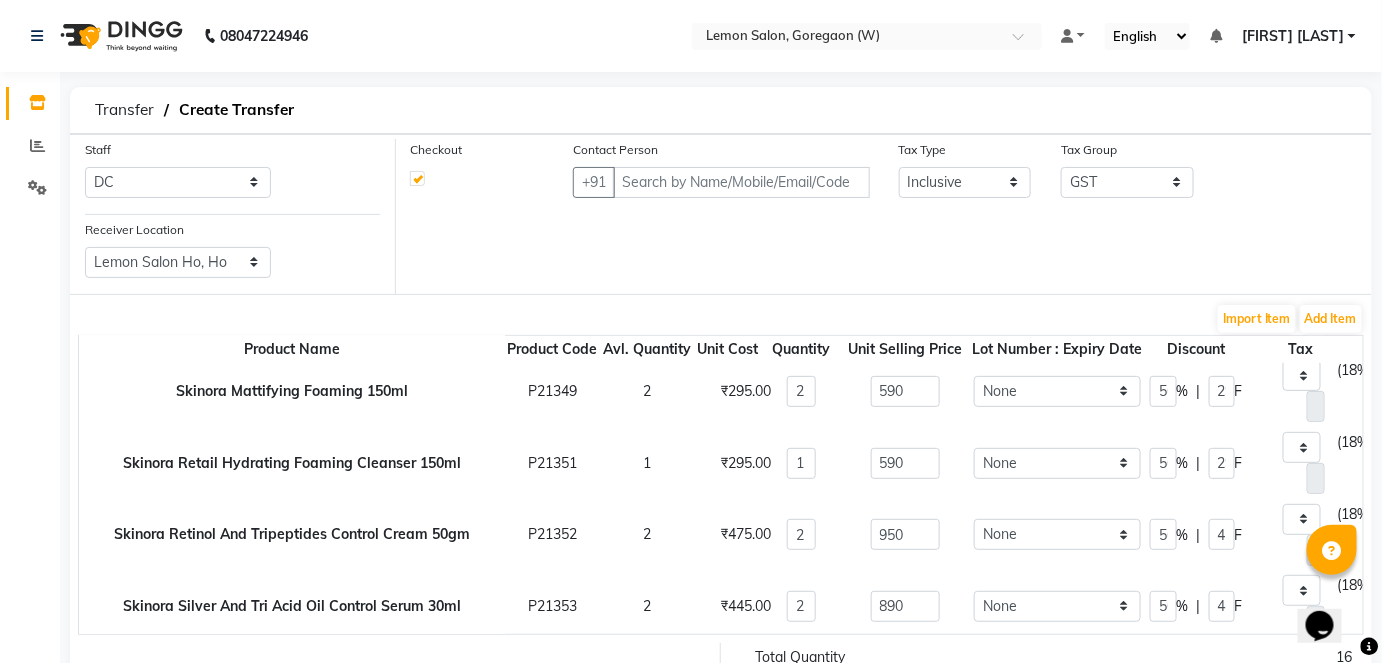scroll, scrollTop: 390, scrollLeft: 0, axis: vertical 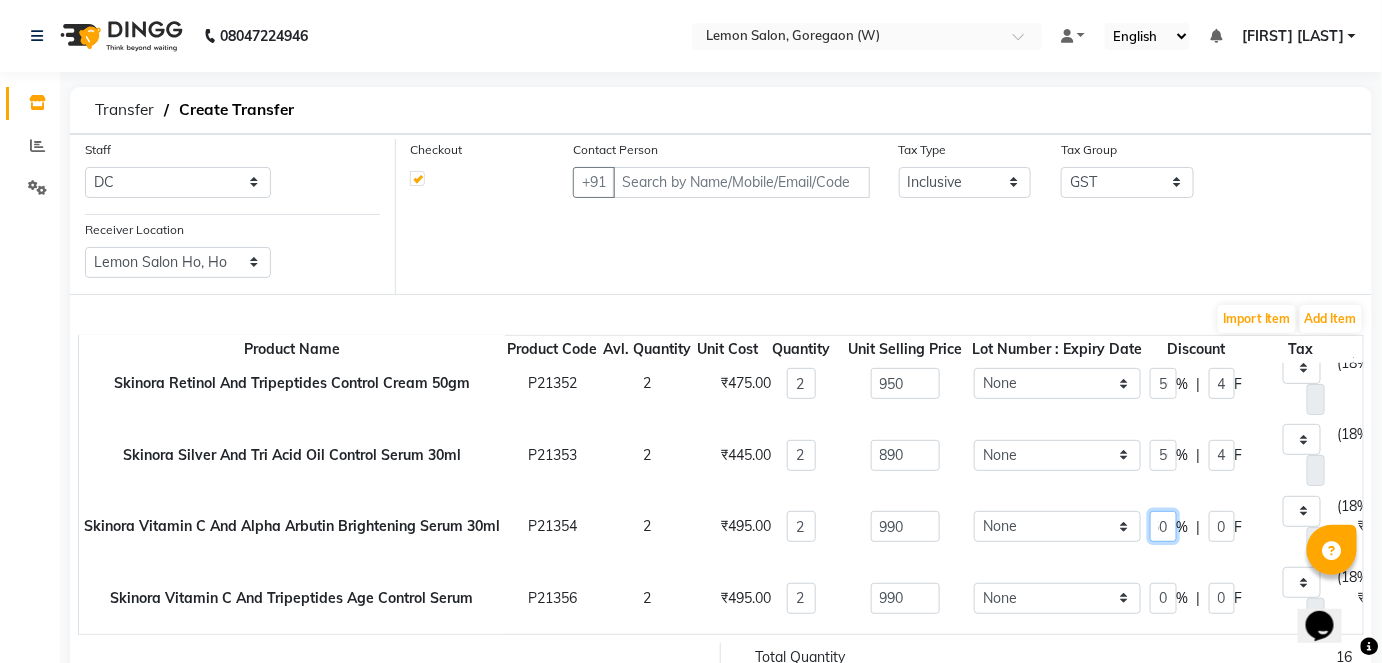 type on "50" 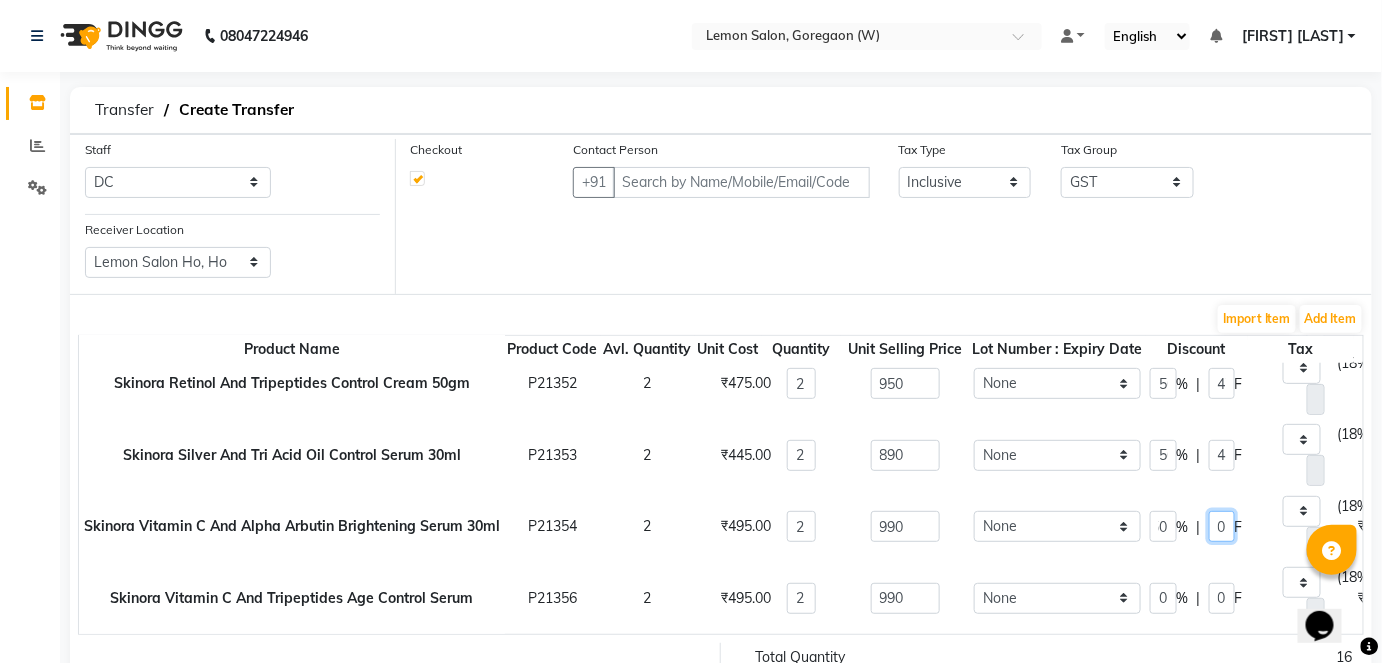 type on "990" 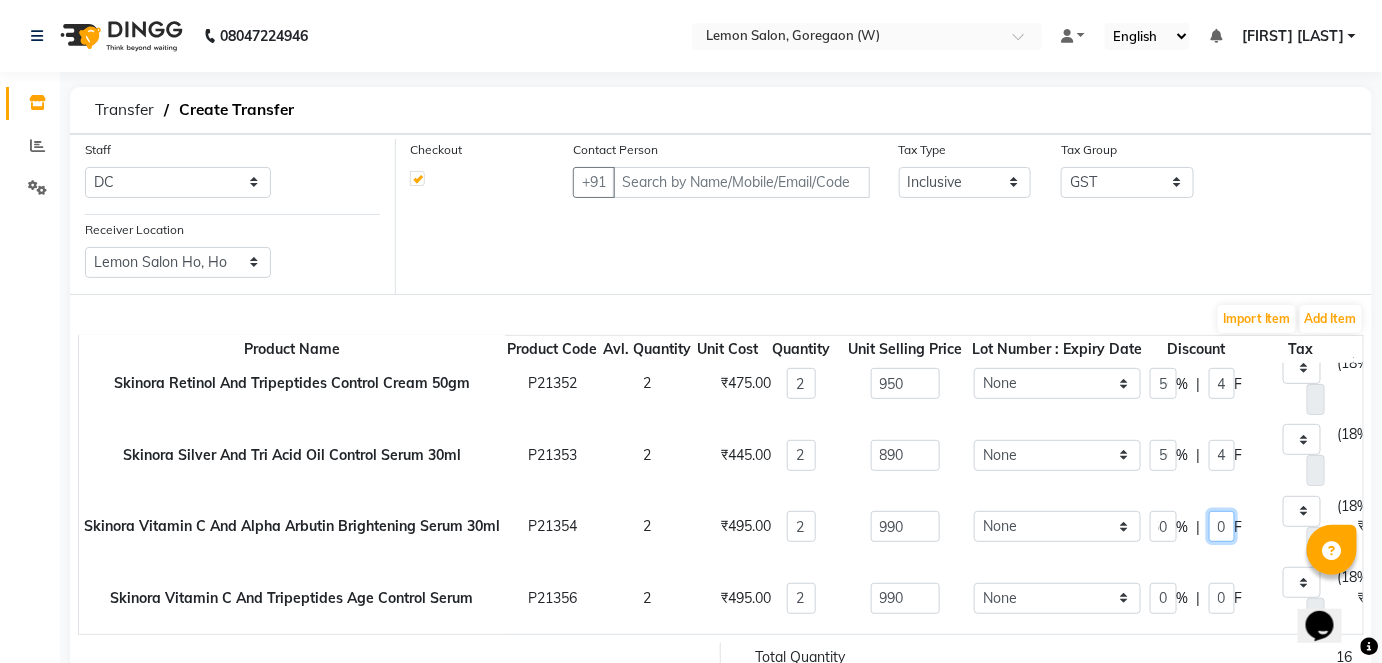 type on "495" 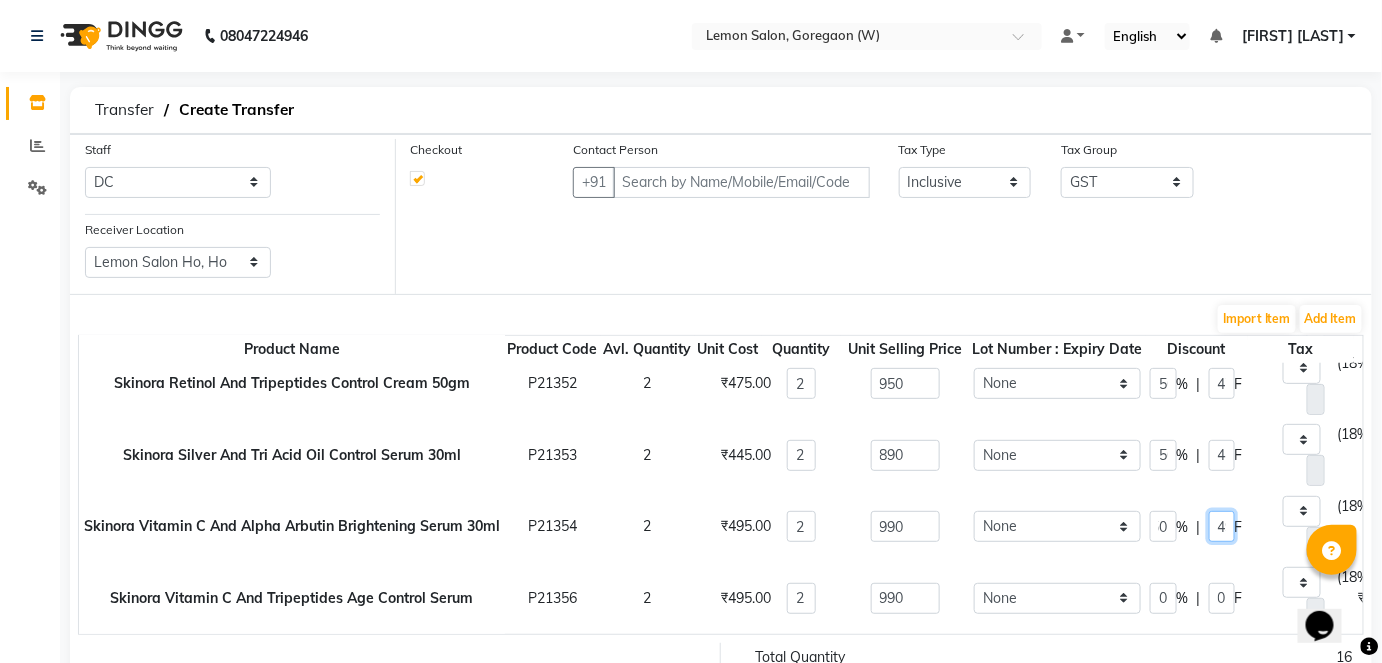 scroll, scrollTop: 0, scrollLeft: 0, axis: both 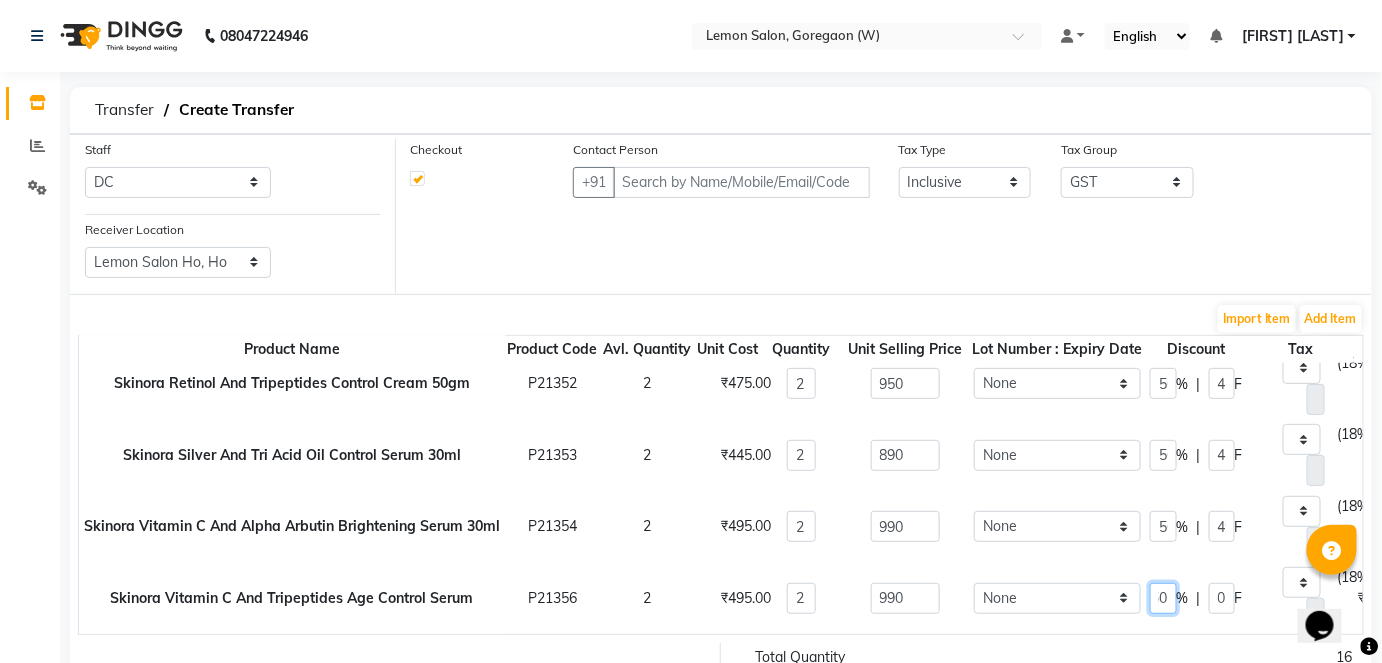type on "50" 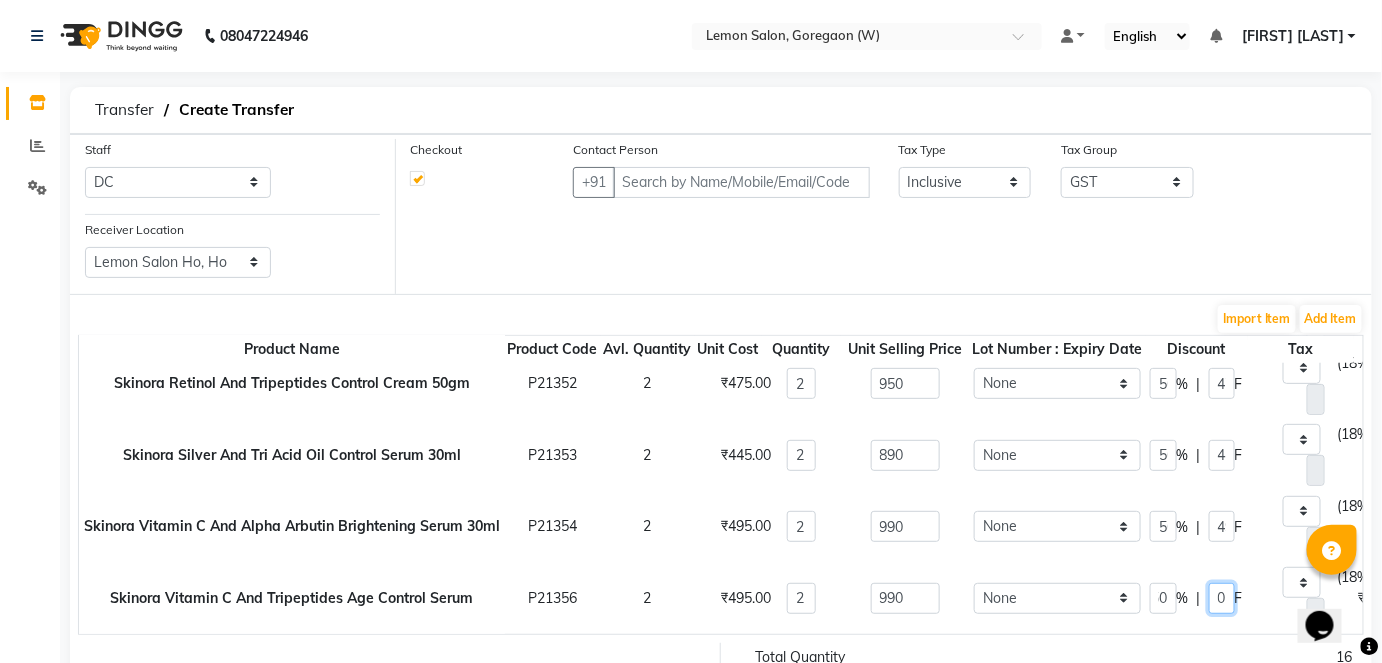 type on "990" 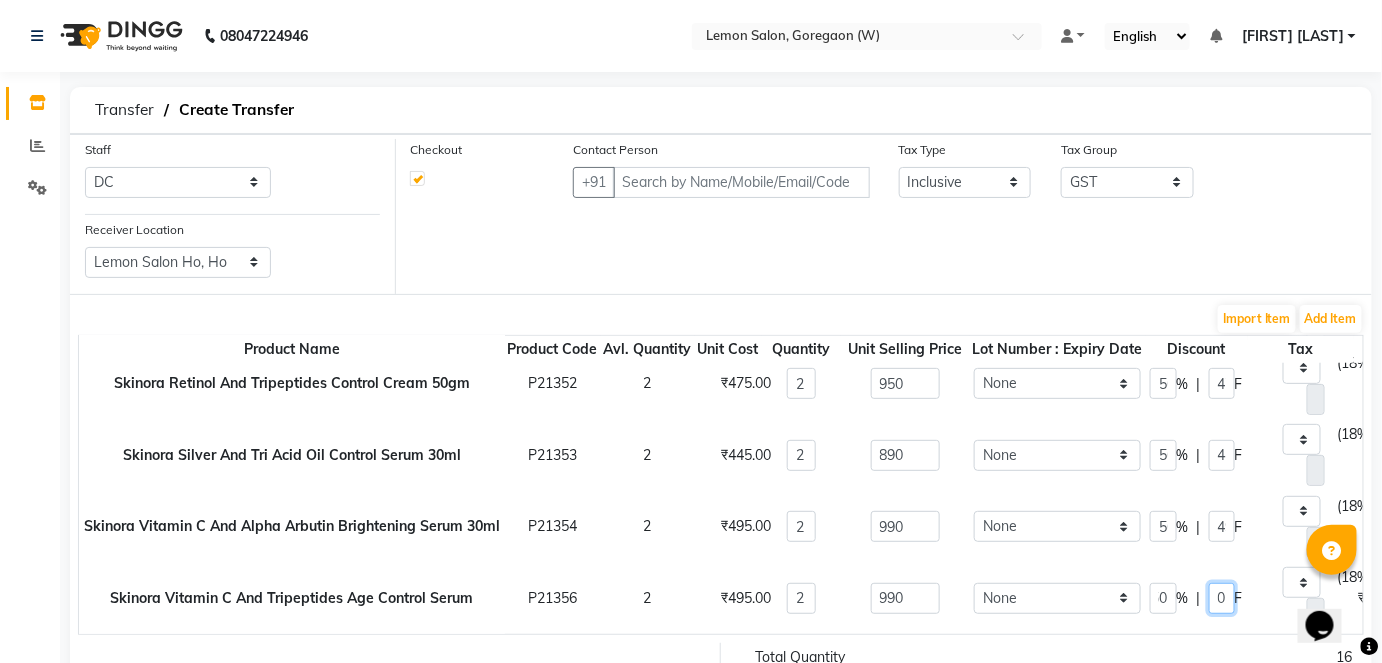 type on "495" 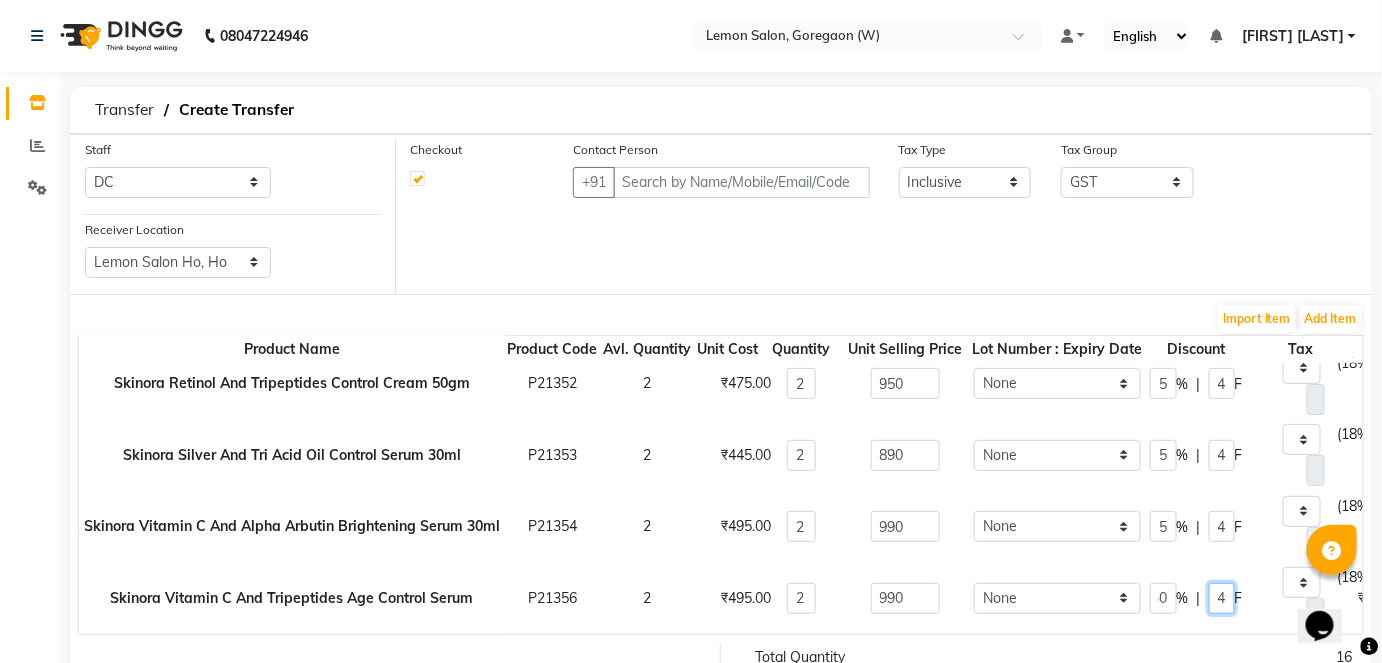 scroll, scrollTop: 0, scrollLeft: 0, axis: both 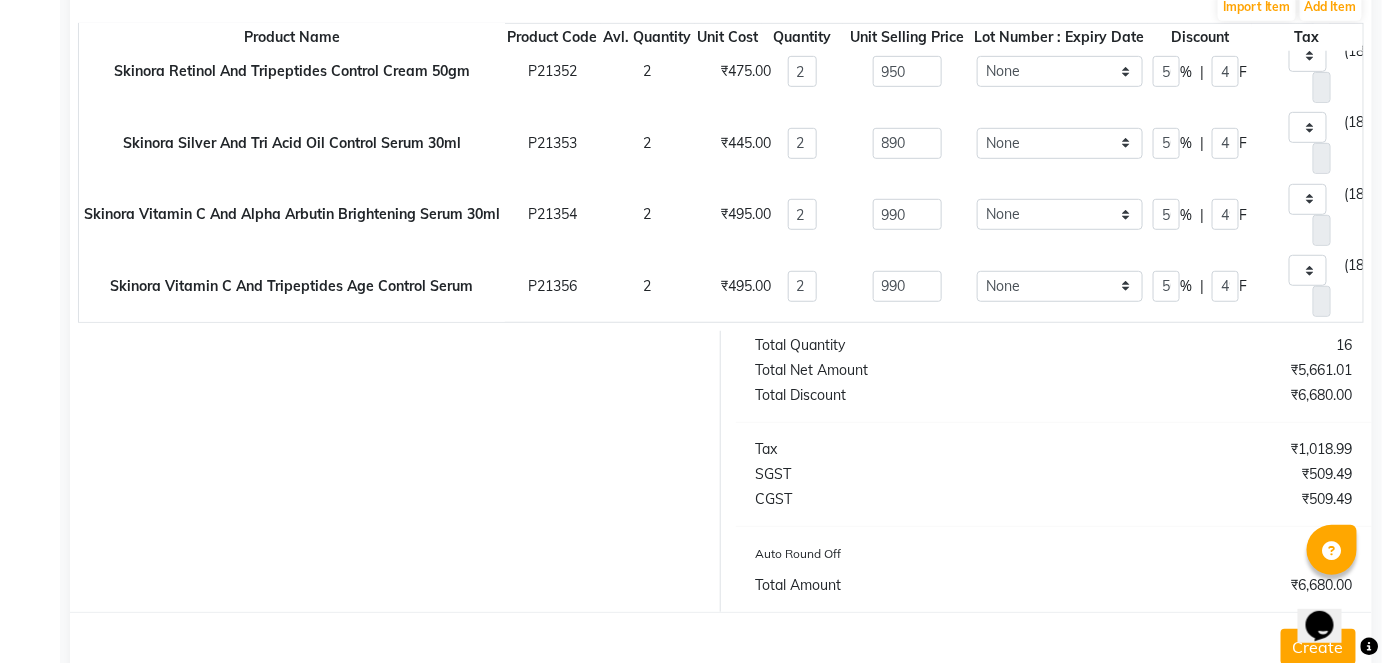 type 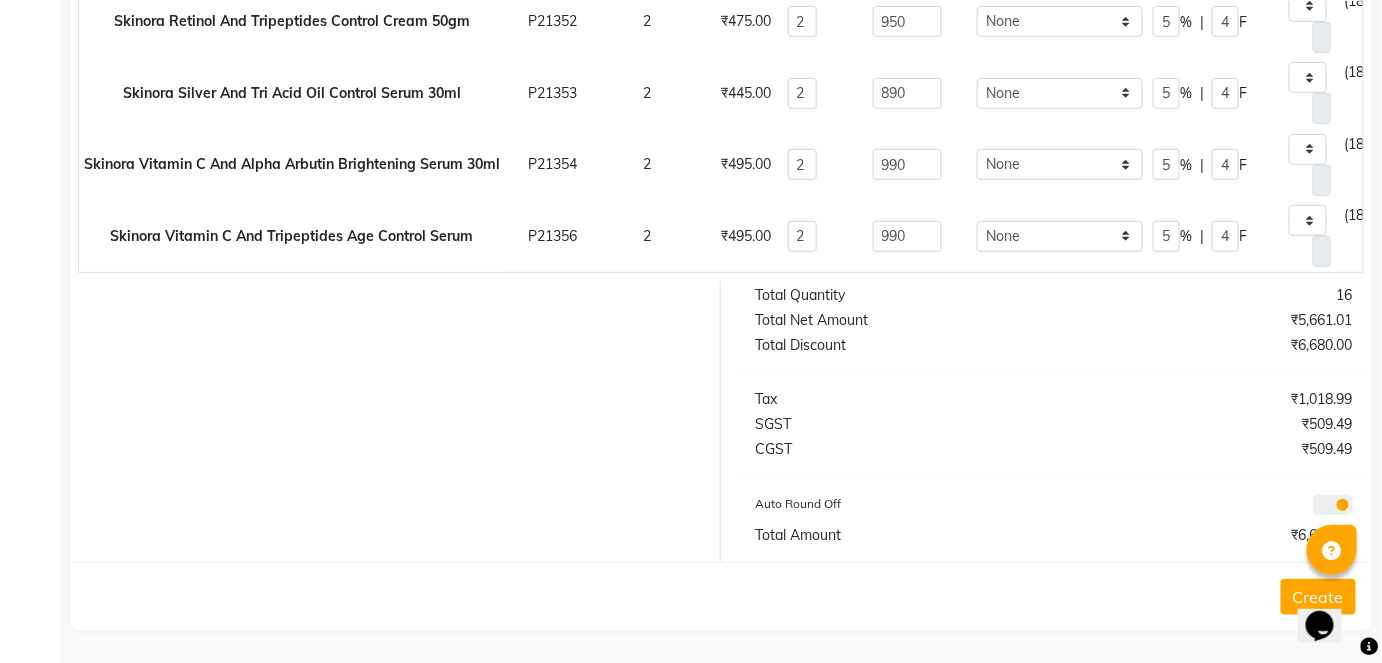 scroll, scrollTop: 0, scrollLeft: 0, axis: both 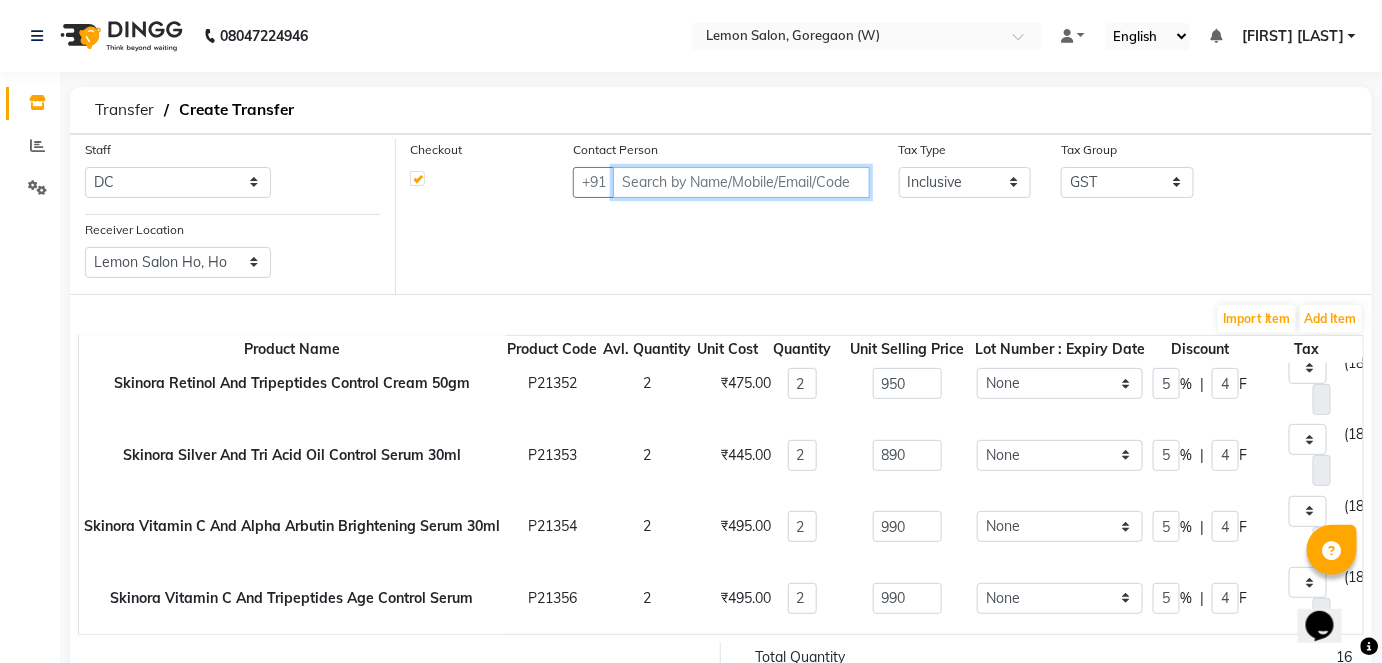 click at bounding box center [741, 182] 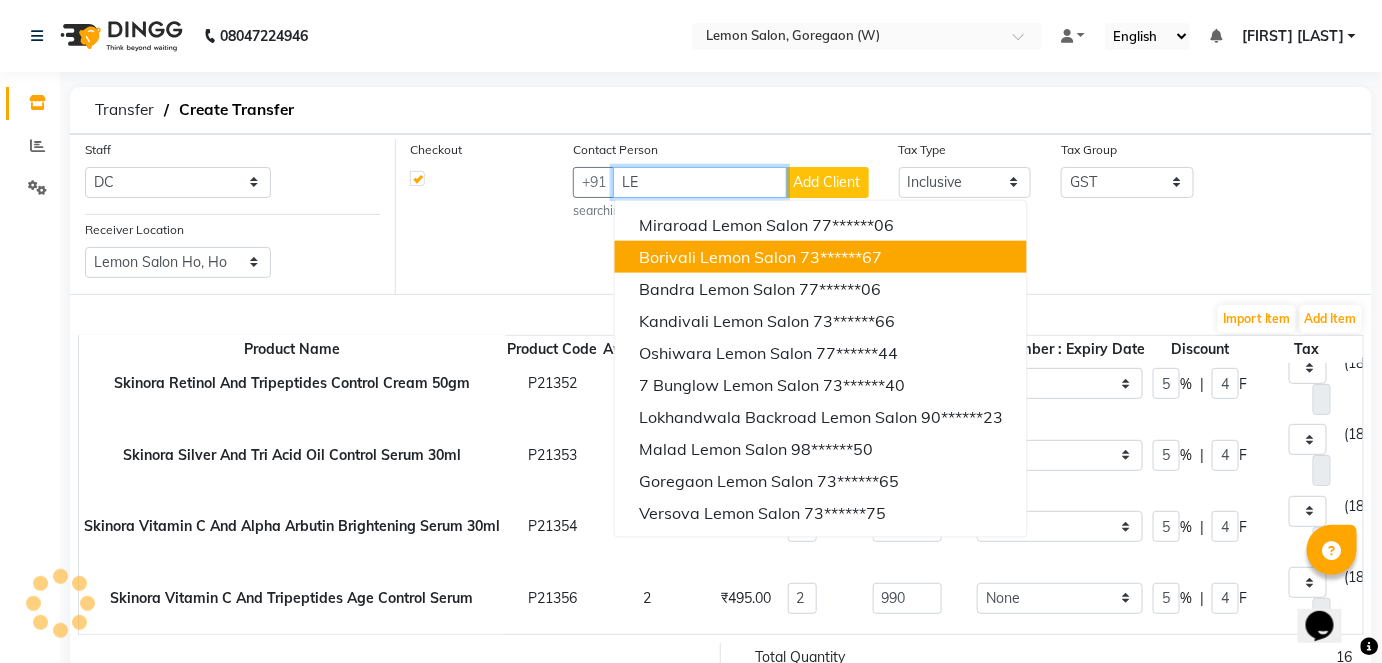 type on "L" 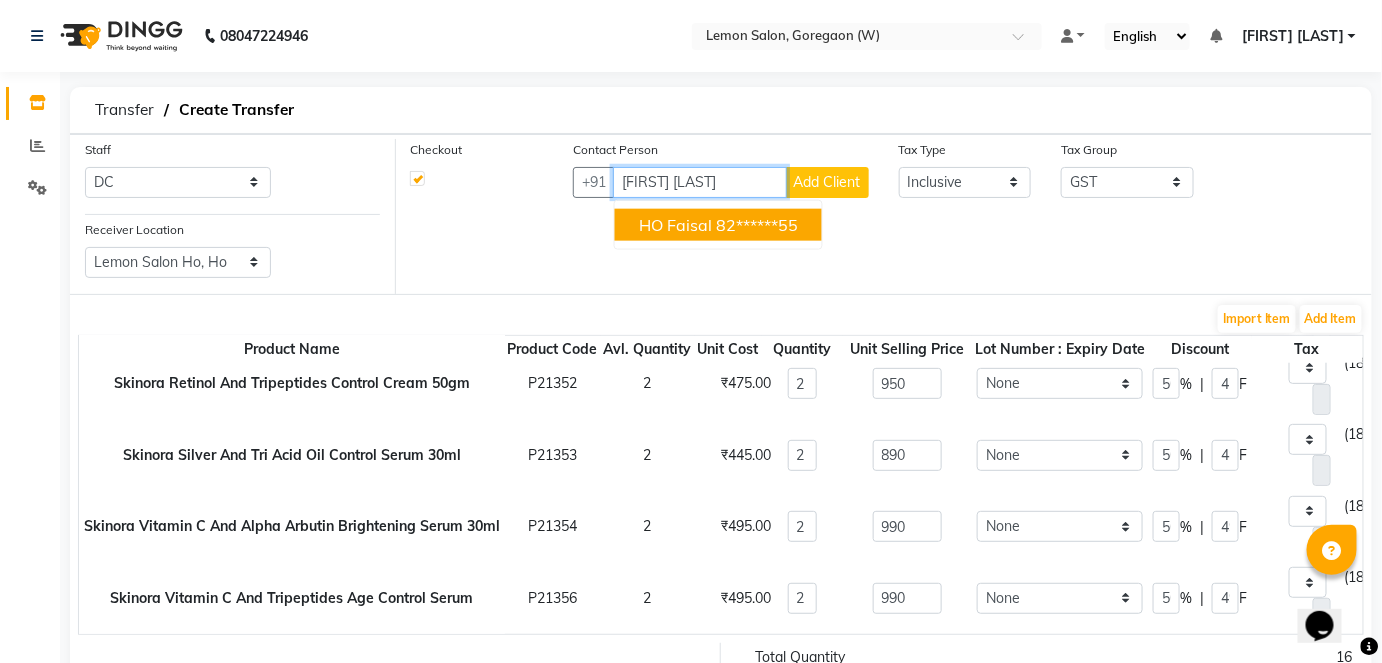 click on "82******55" at bounding box center [757, 225] 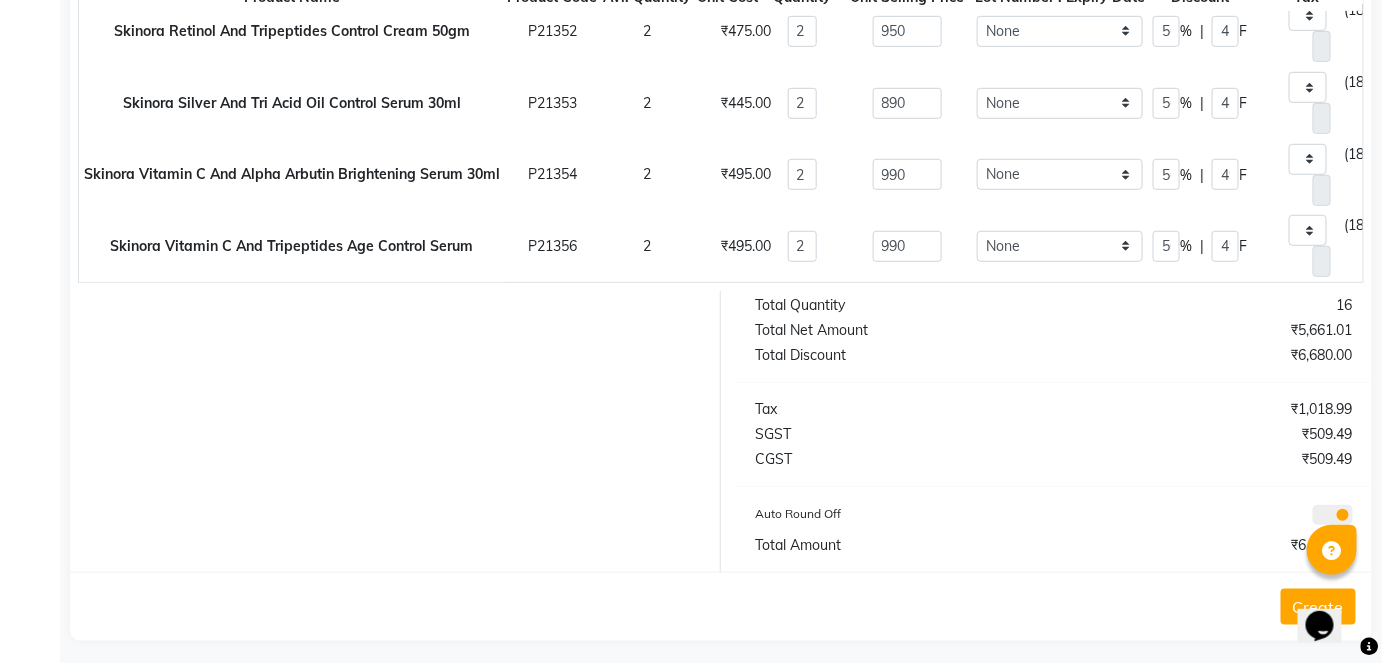 scroll, scrollTop: 393, scrollLeft: 0, axis: vertical 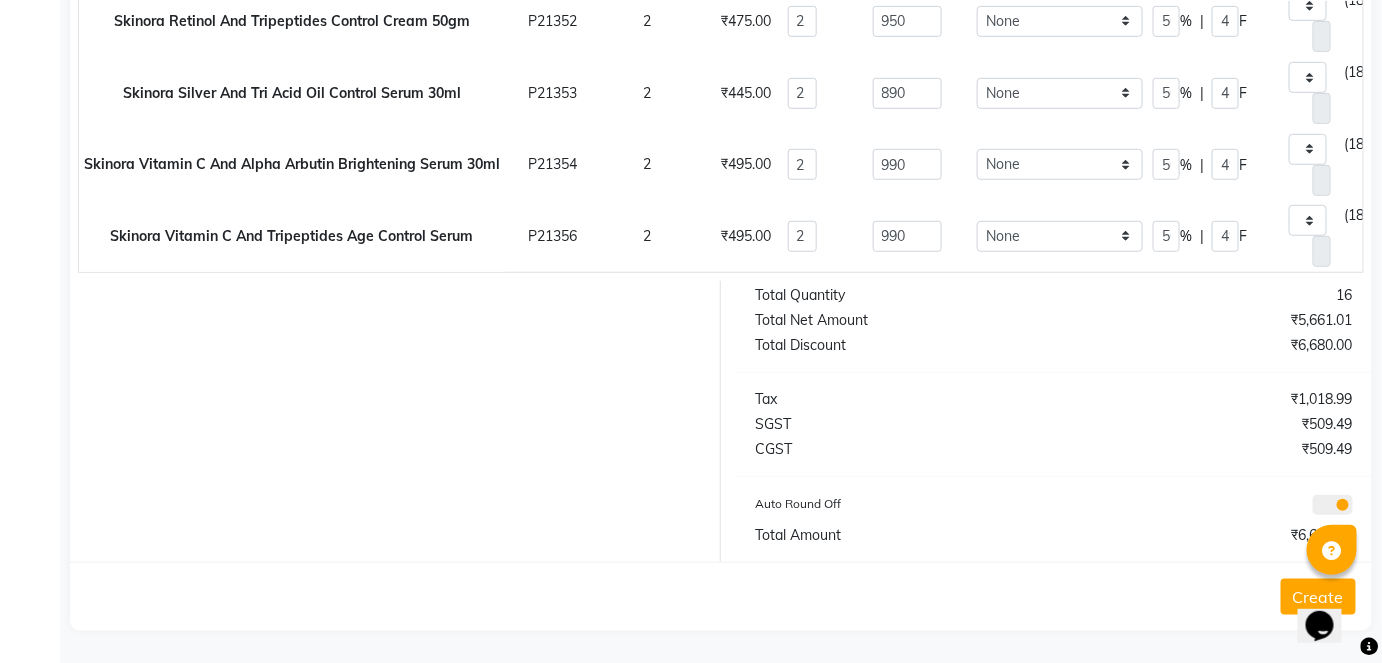 type on "8273361755" 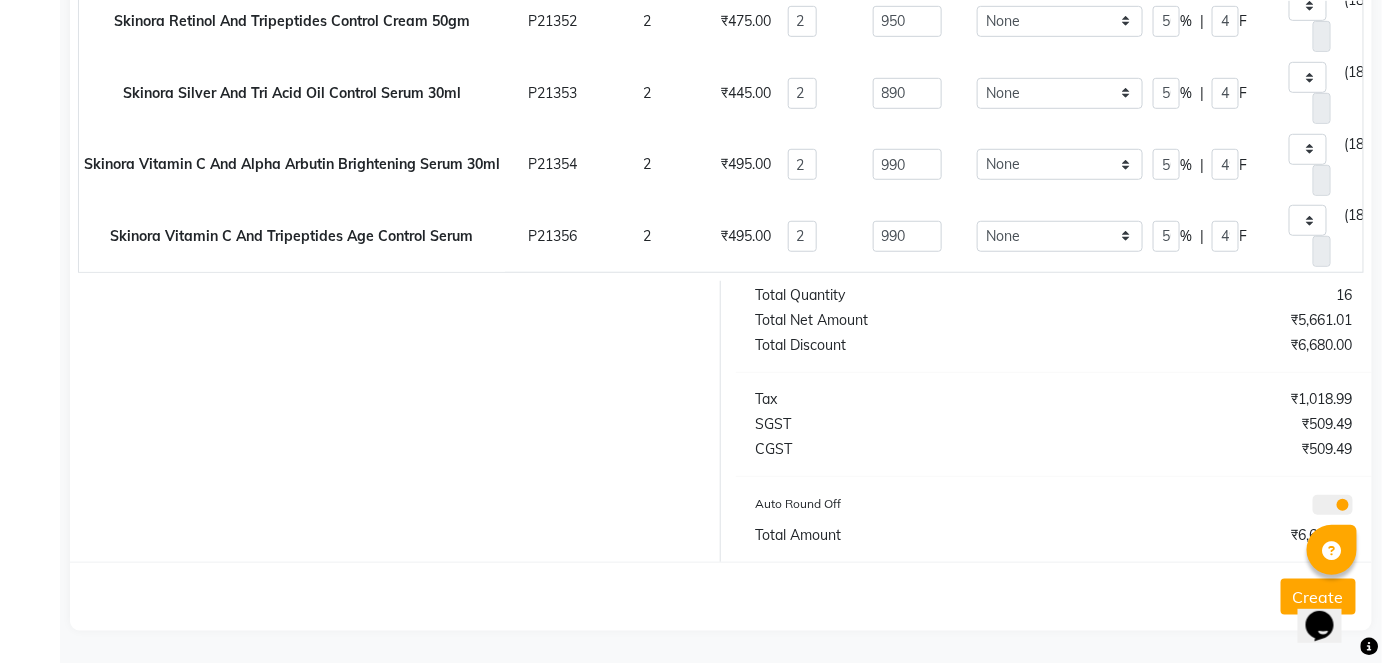 click on "Create" 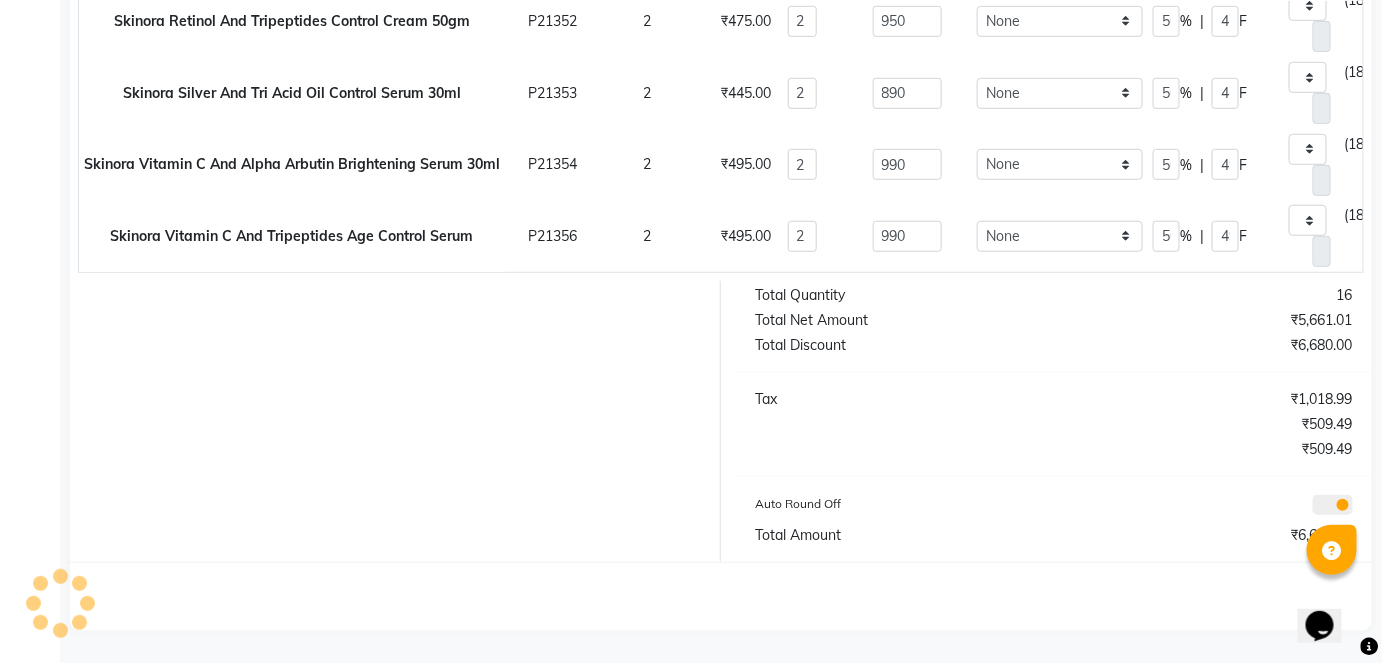 scroll 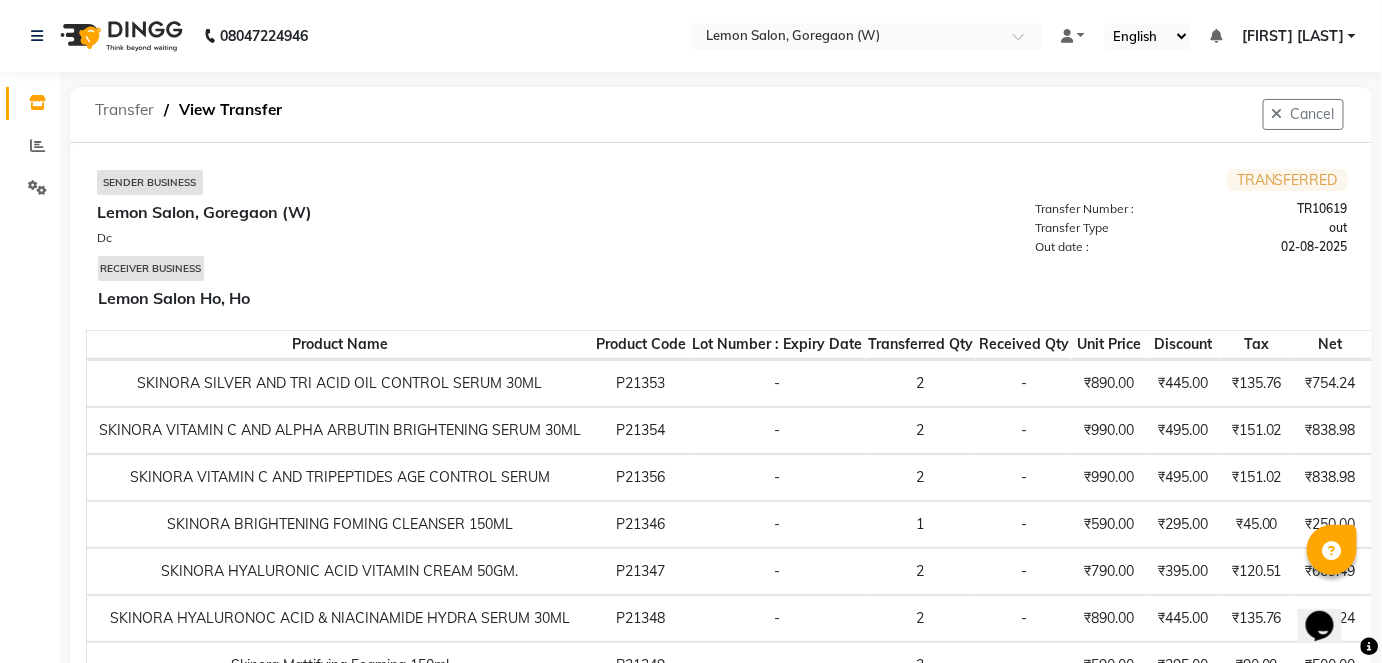 click on "Transfer" 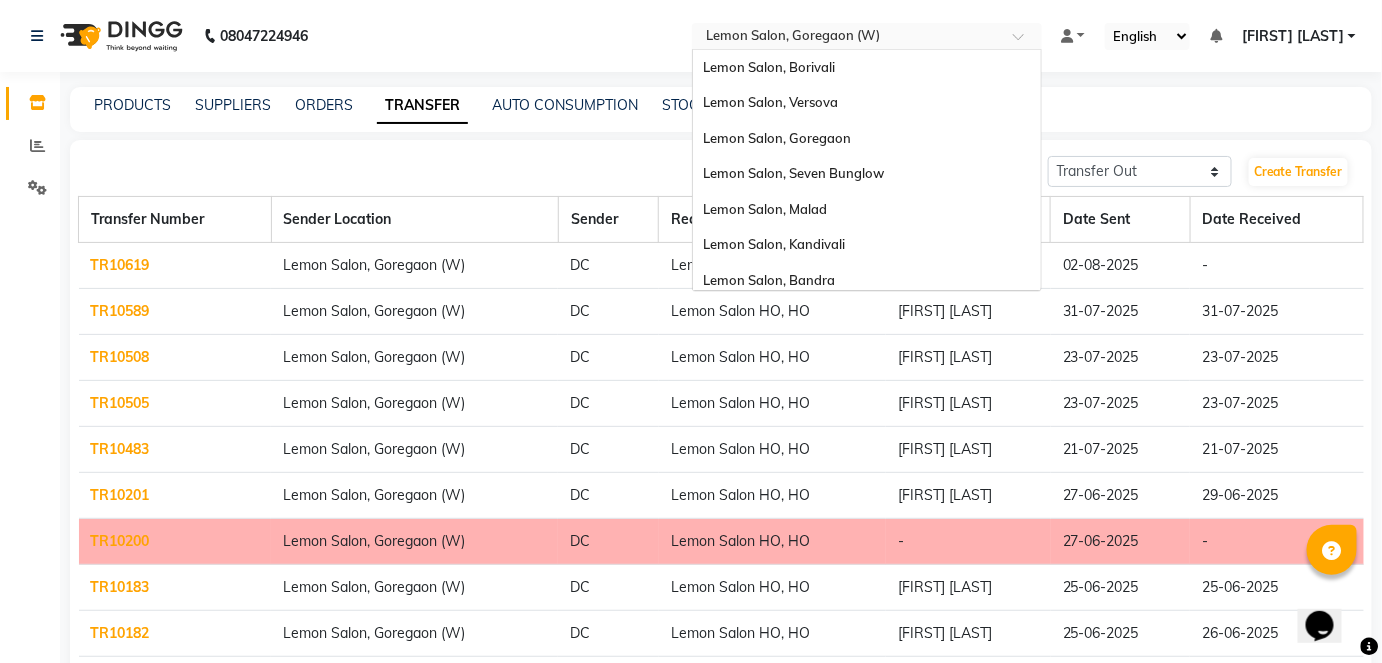 click at bounding box center (847, 38) 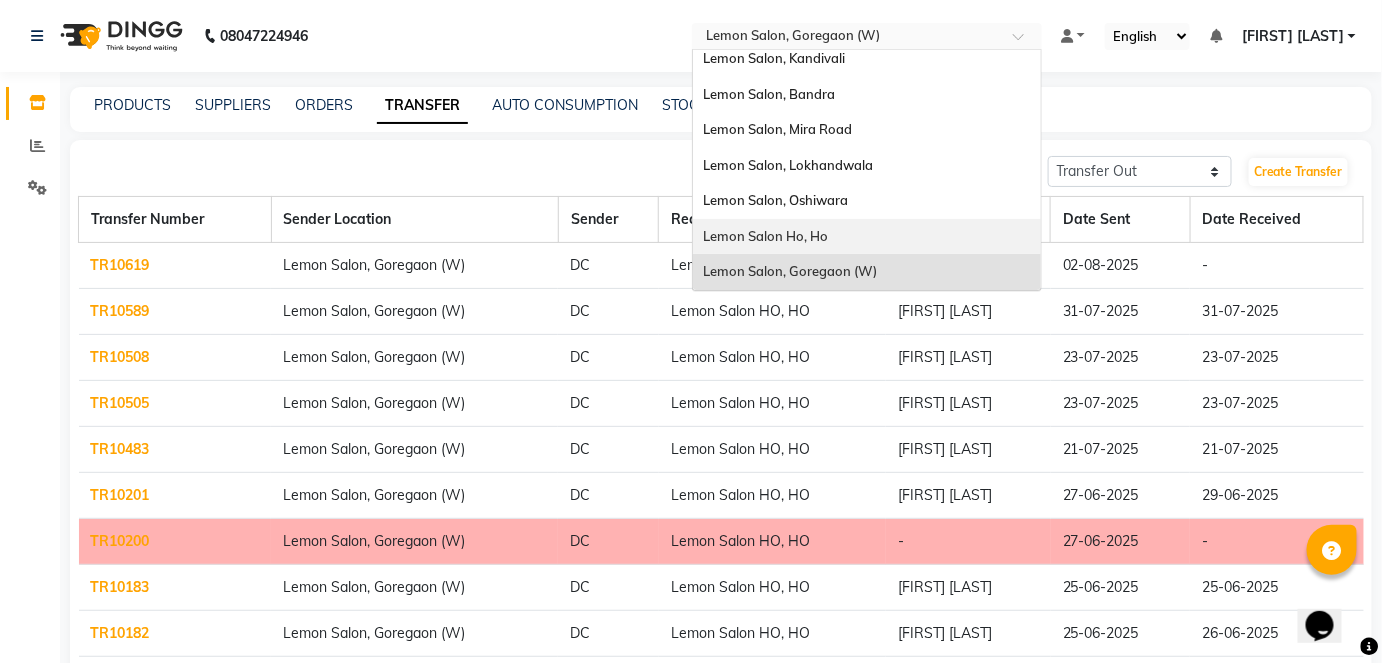 click on "Lemon Salon Ho, Ho" at bounding box center (867, 237) 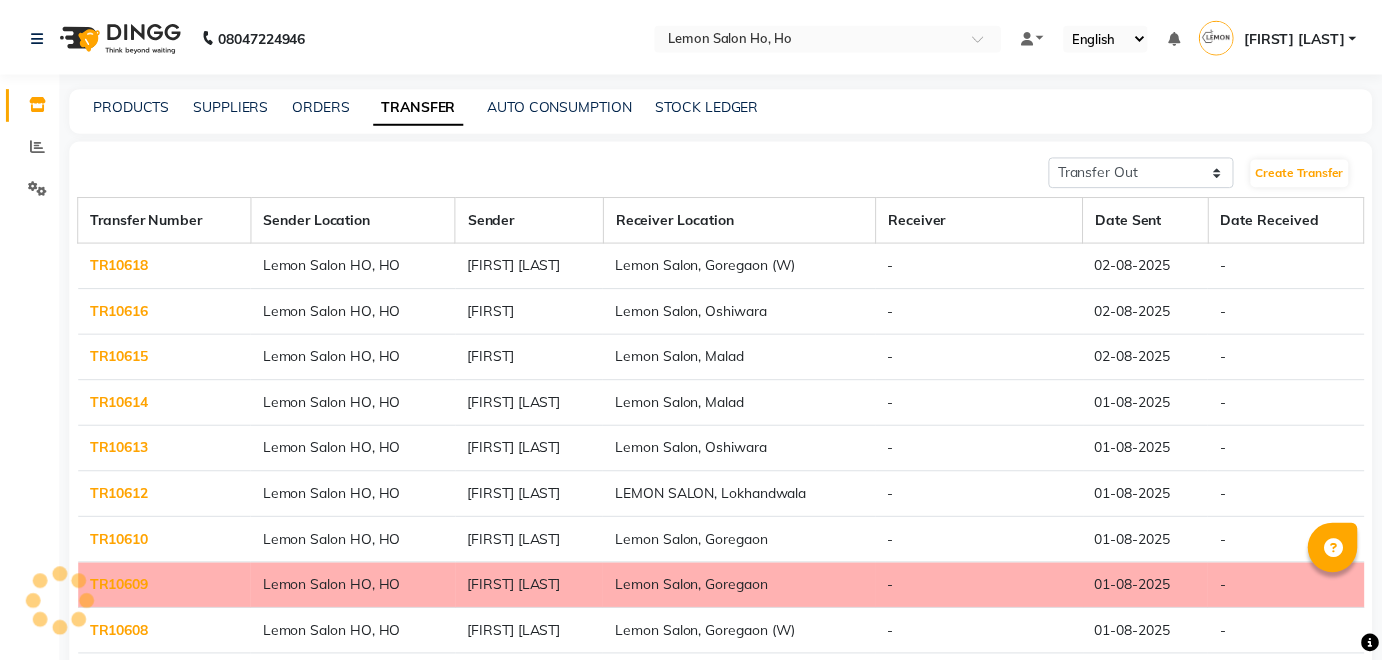 scroll, scrollTop: 0, scrollLeft: 0, axis: both 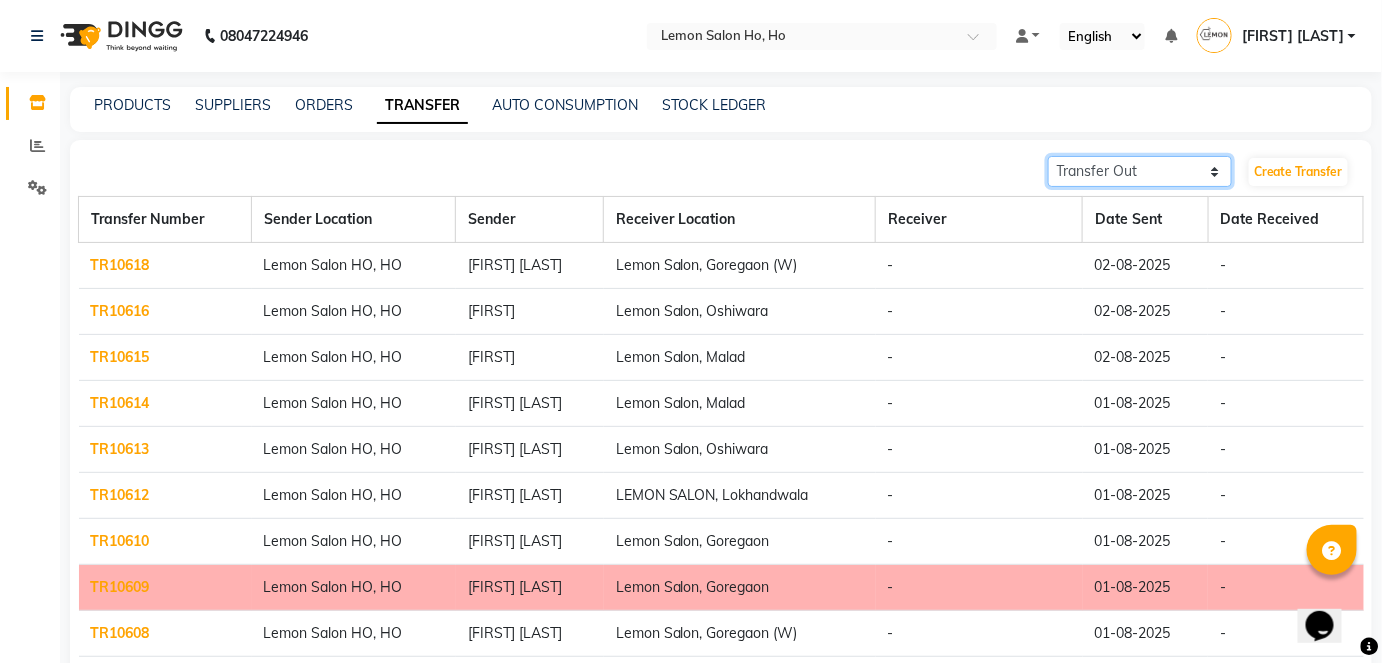 click on "Transfer In Transfer Out" 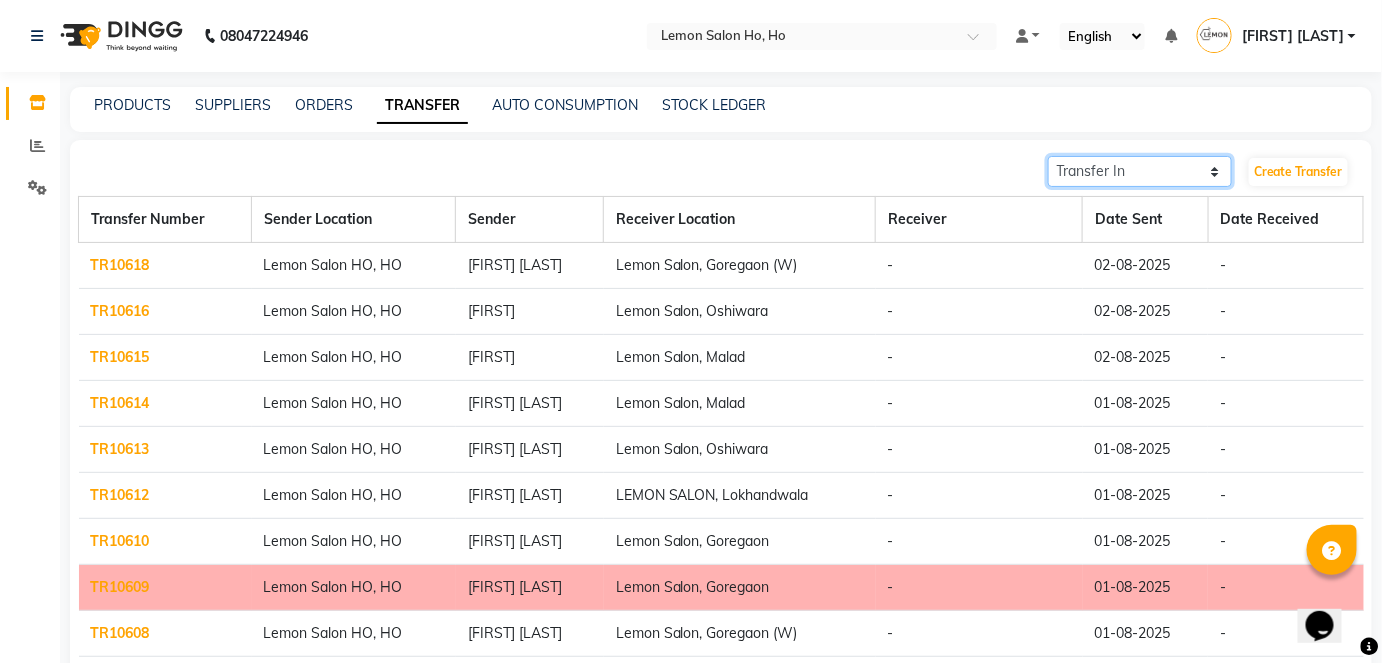 click on "Transfer In Transfer Out" 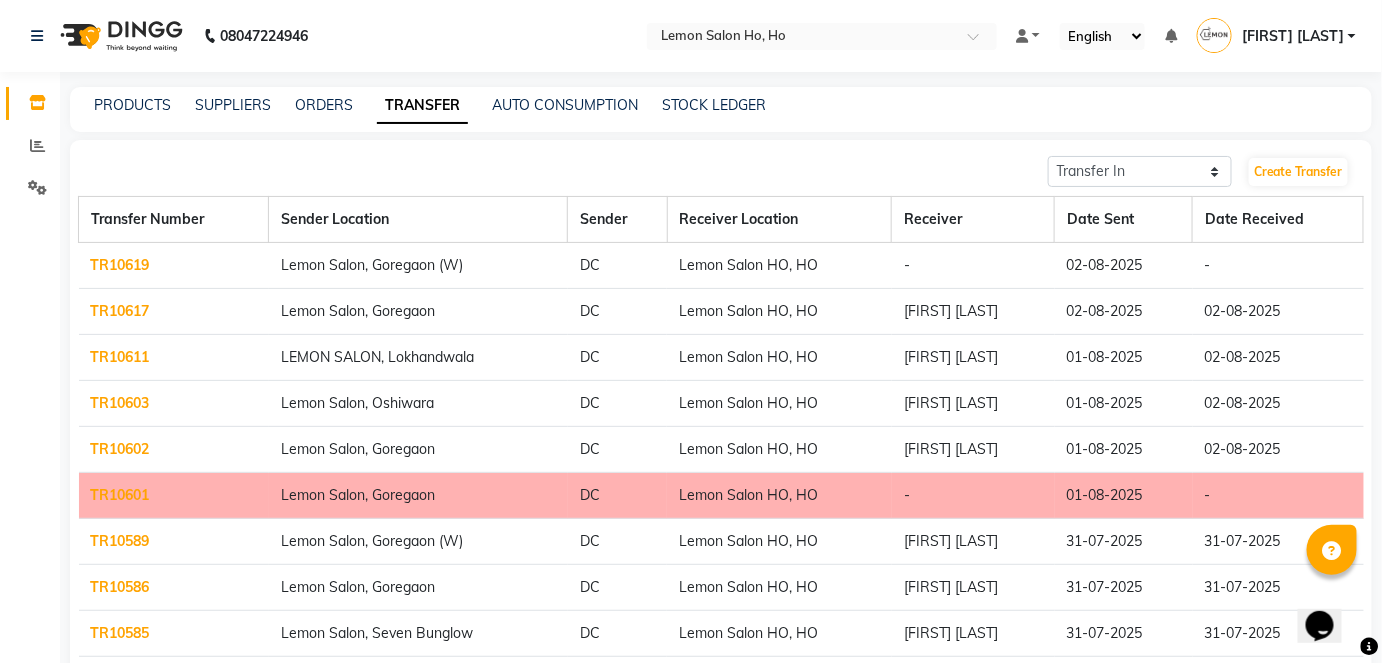 click on "TR10619" 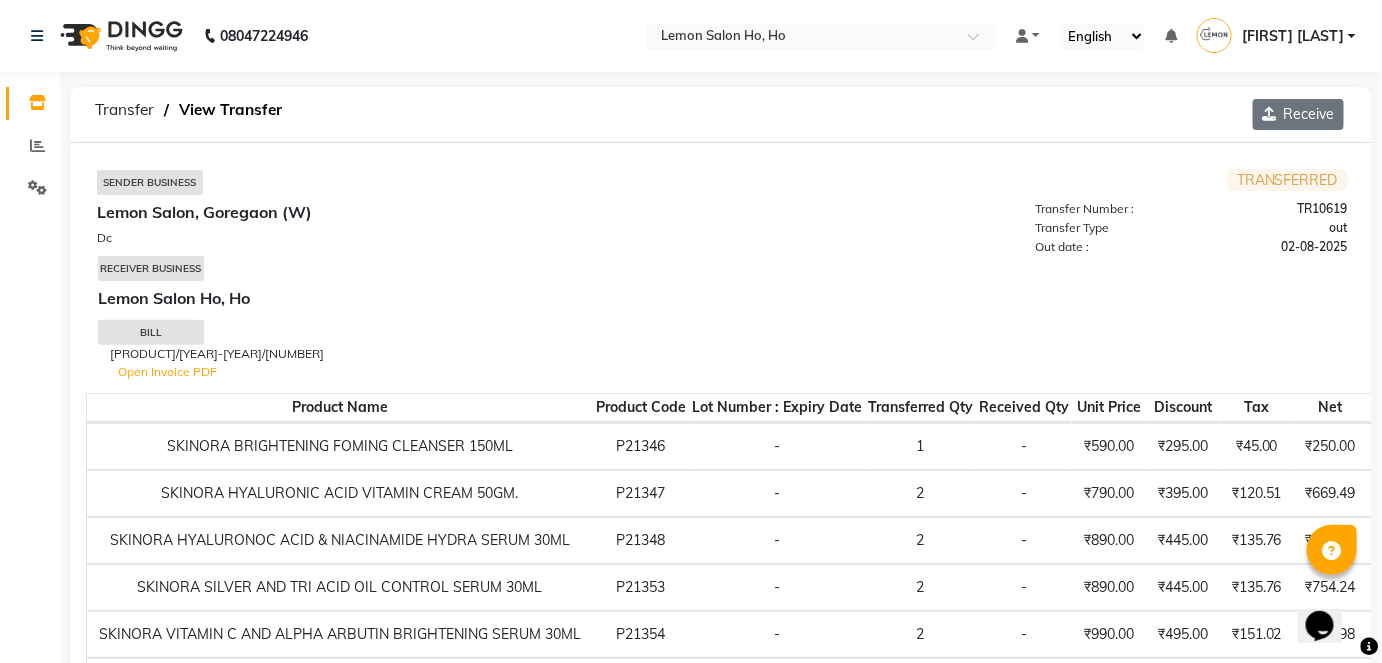 click on "Receive" 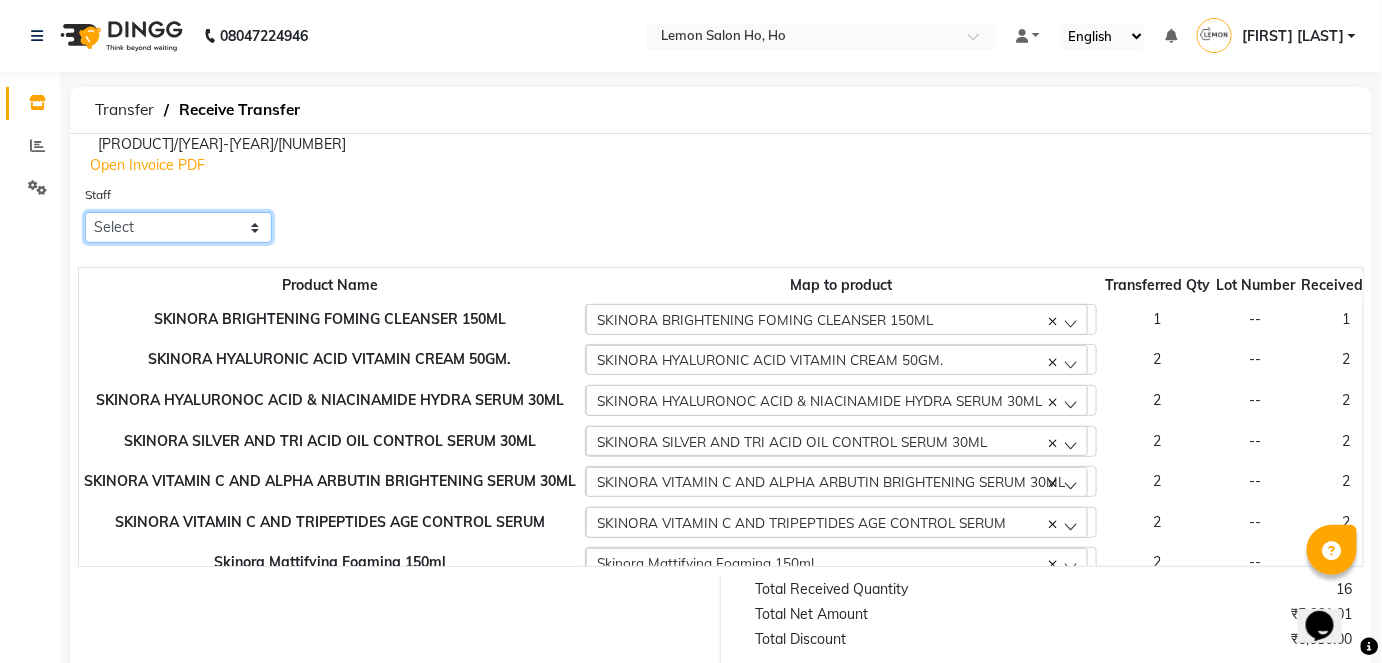 click on "Select Annie DC DINGG Support Farheen Ansari Kalpesh Kumavat  Mohammed Faisal Mukesh  Rohit Bhosle Roselooks Beauty  Runa Farah Das  Shadab" at bounding box center (178, 227) 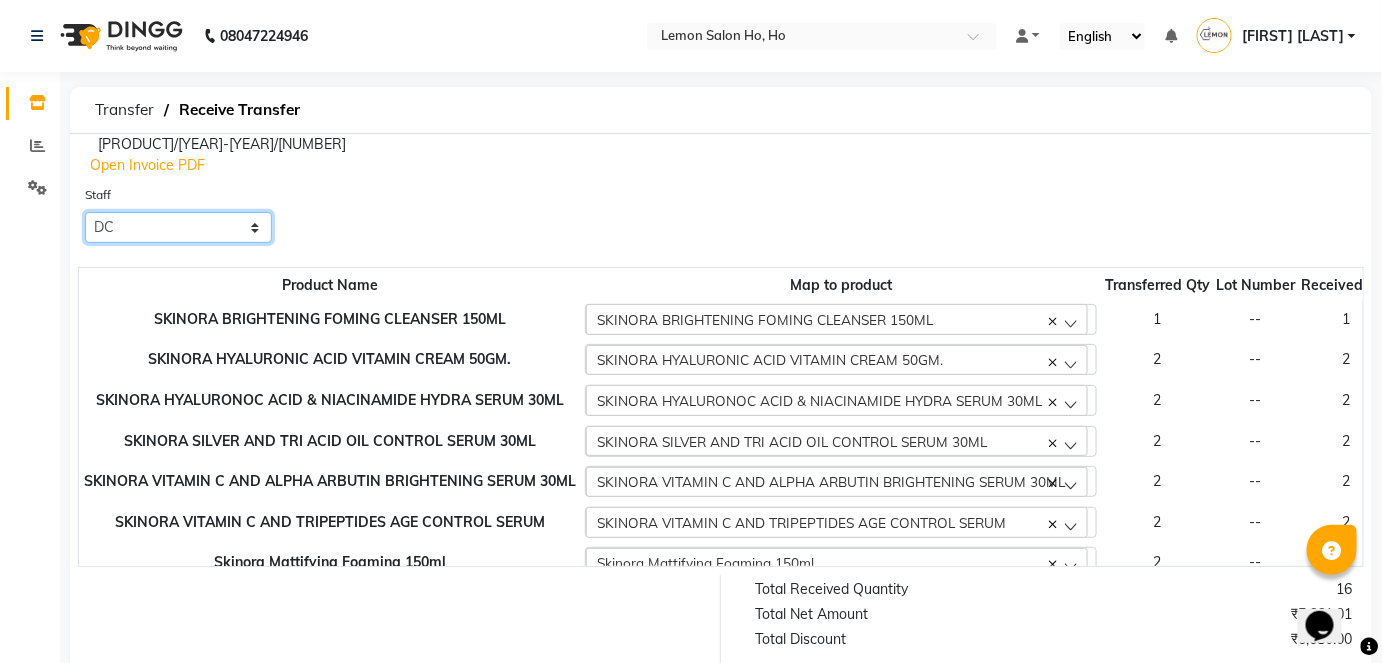 click on "Select Annie DC DINGG Support Farheen Ansari Kalpesh Kumavat  Mohammed Faisal Mukesh  Rohit Bhosle Roselooks Beauty  Runa Farah Das  Shadab" at bounding box center [178, 227] 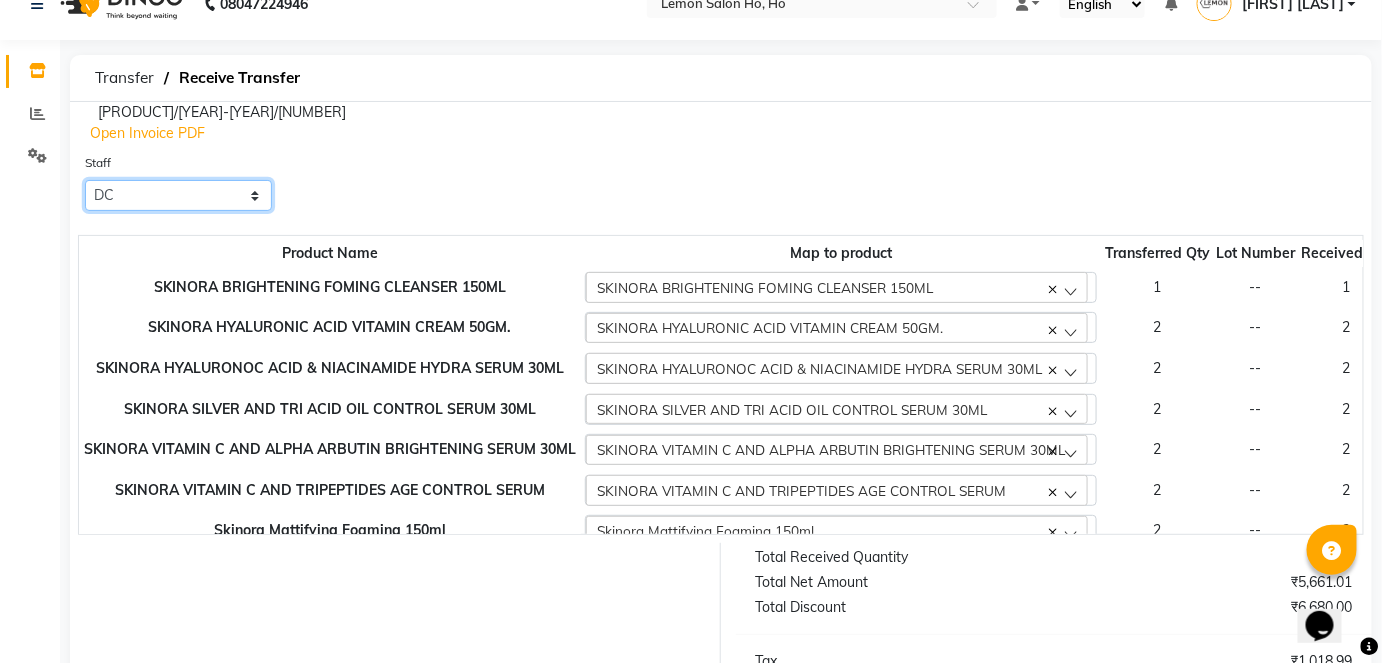 scroll, scrollTop: 0, scrollLeft: 0, axis: both 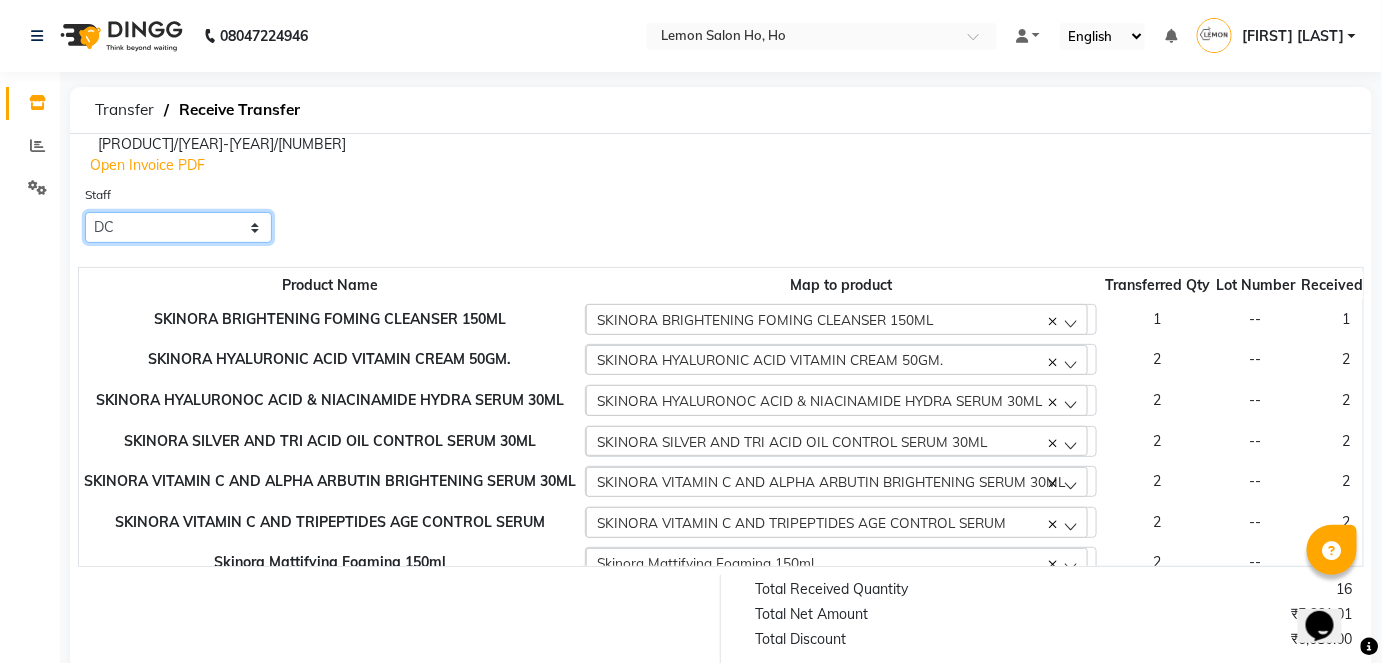 click on "Select Annie DC DINGG Support Farheen Ansari Kalpesh Kumavat  Mohammed Faisal Mukesh  Rohit Bhosle Roselooks Beauty  Runa Farah Das  Shadab" at bounding box center [178, 227] 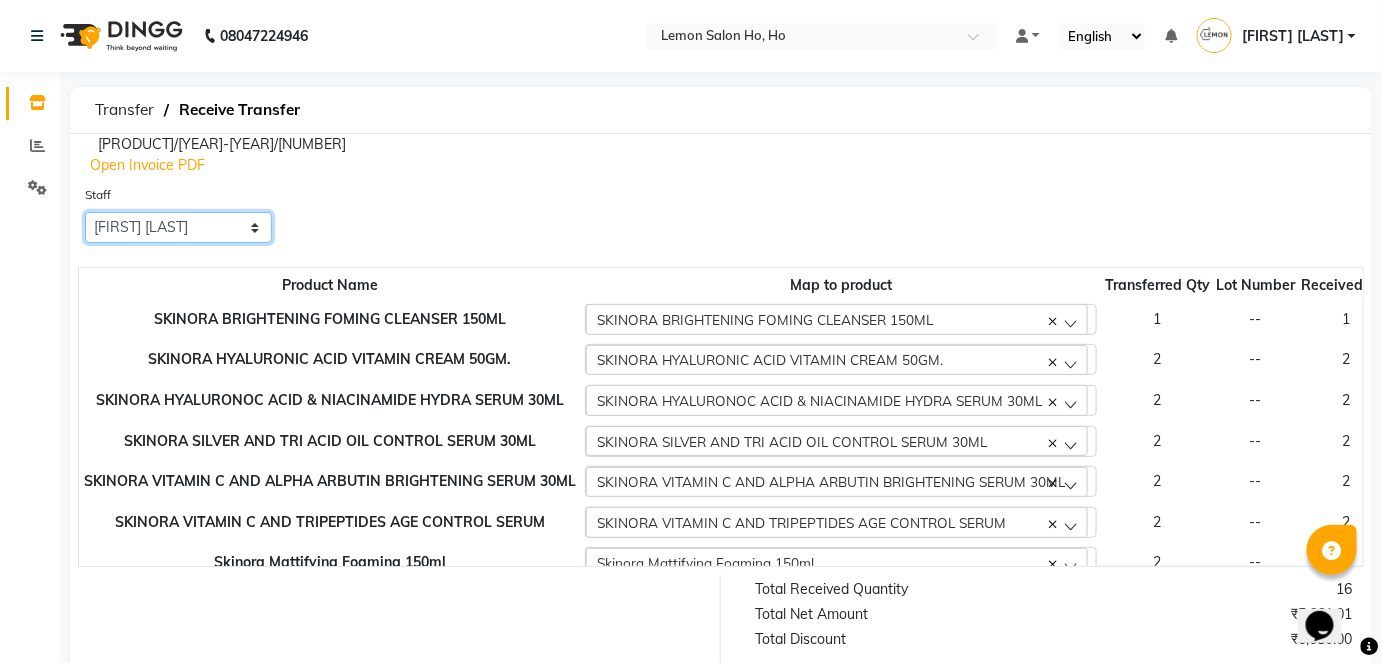 click on "Select Annie DC DINGG Support Farheen Ansari Kalpesh Kumavat  Mohammed Faisal Mukesh  Rohit Bhosle Roselooks Beauty  Runa Farah Das  Shadab" at bounding box center [178, 227] 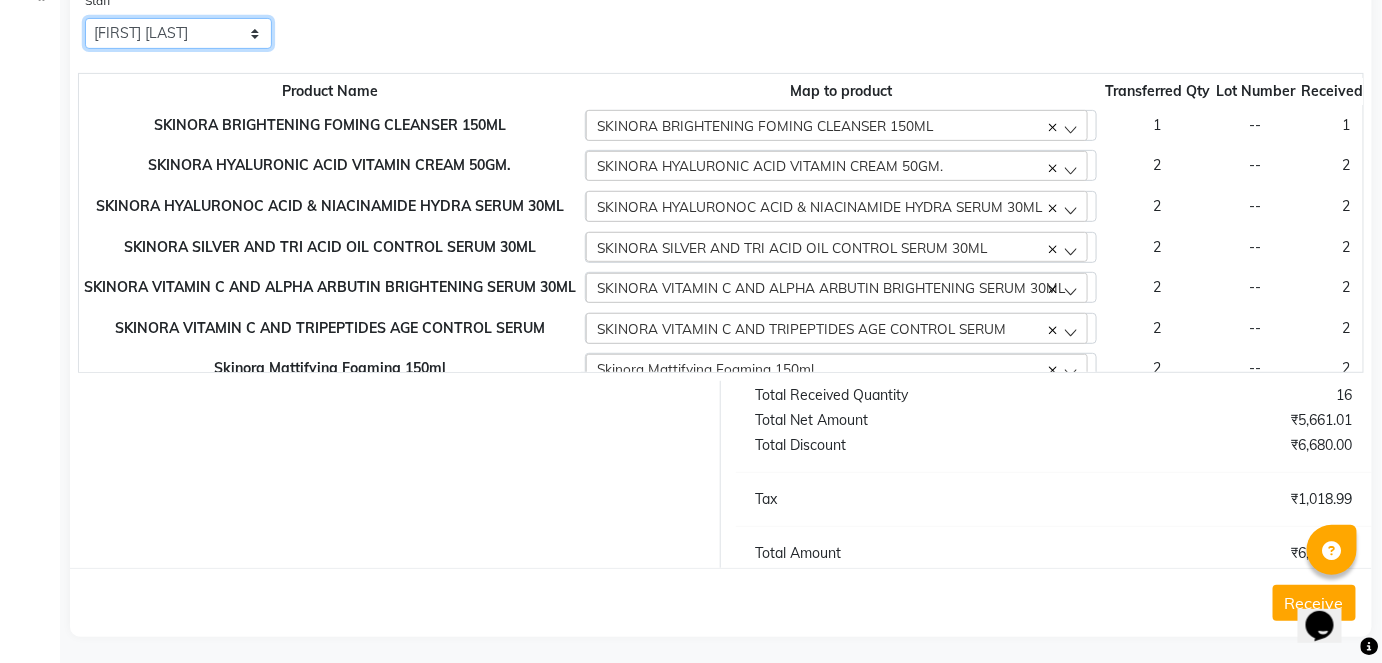scroll, scrollTop: 200, scrollLeft: 0, axis: vertical 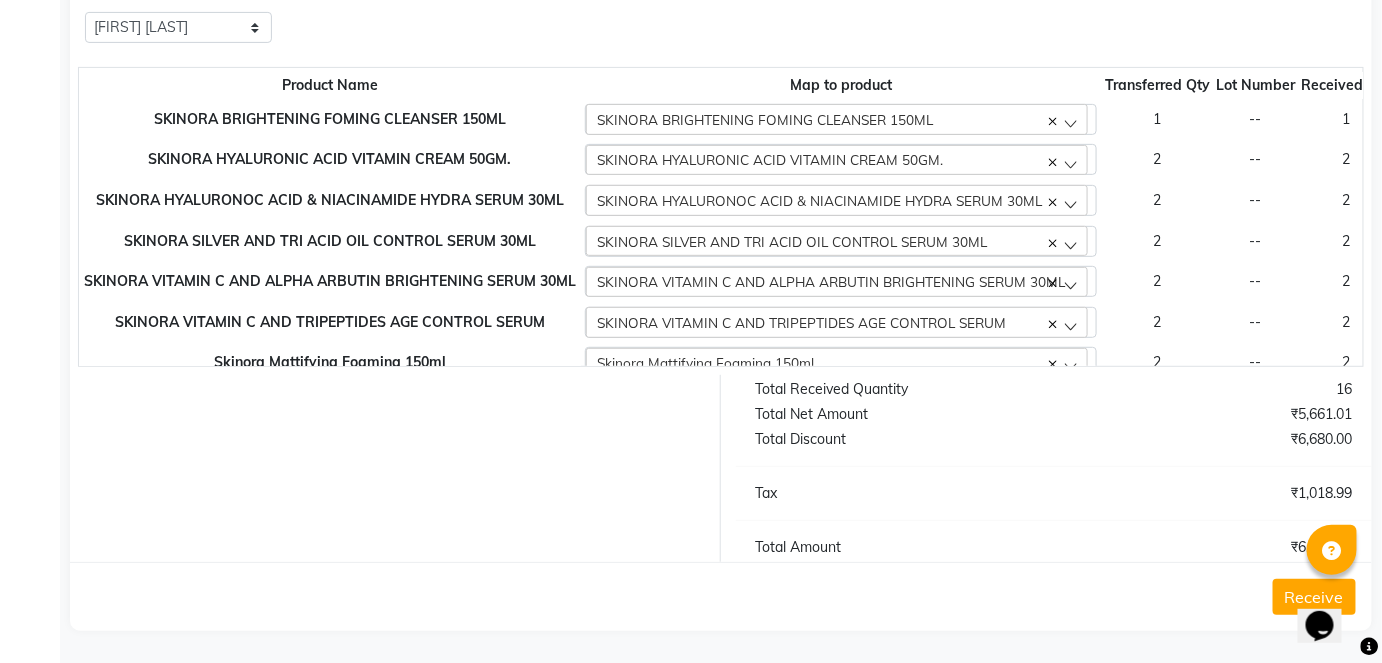 click on "Receive" 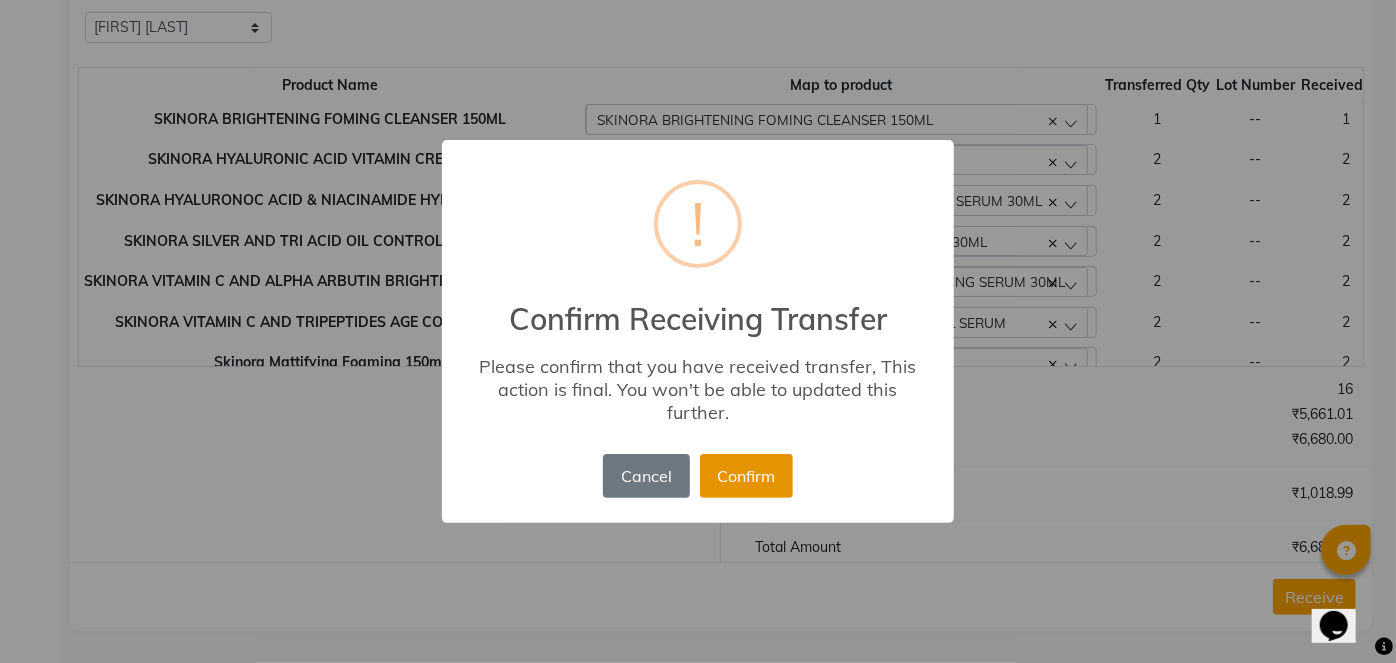 click on "Confirm" at bounding box center (746, 476) 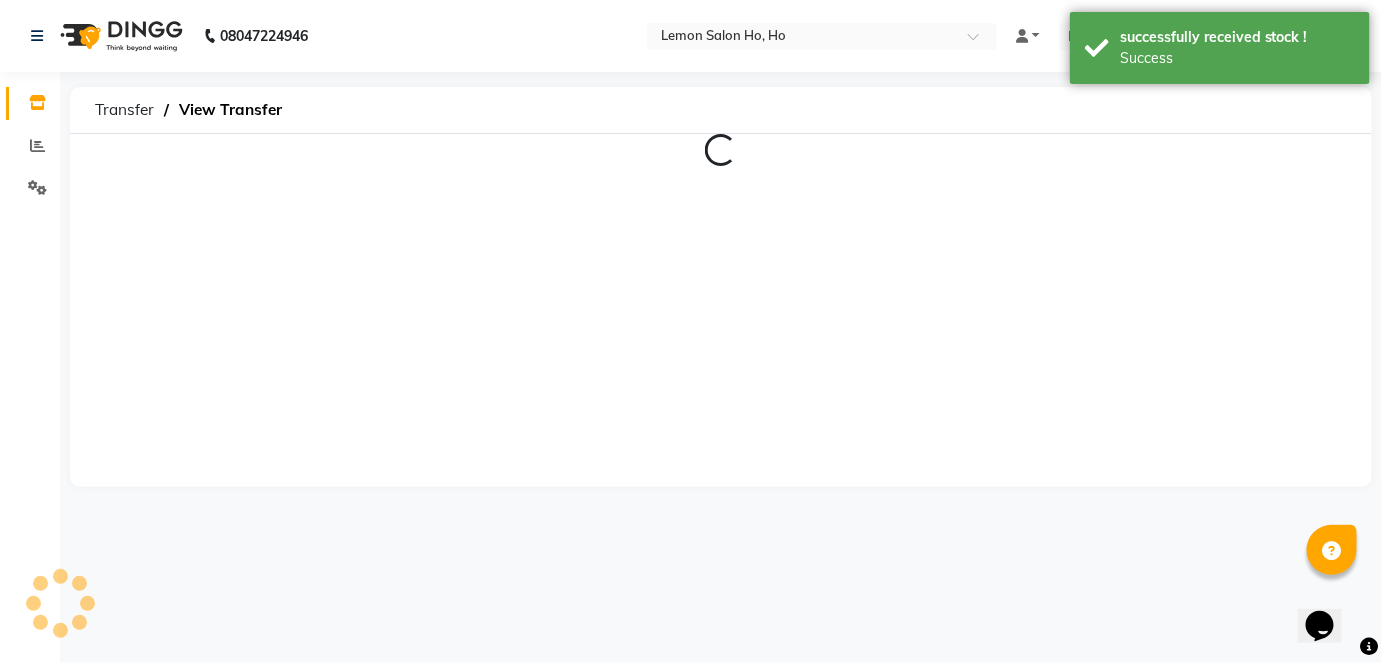 scroll, scrollTop: 0, scrollLeft: 0, axis: both 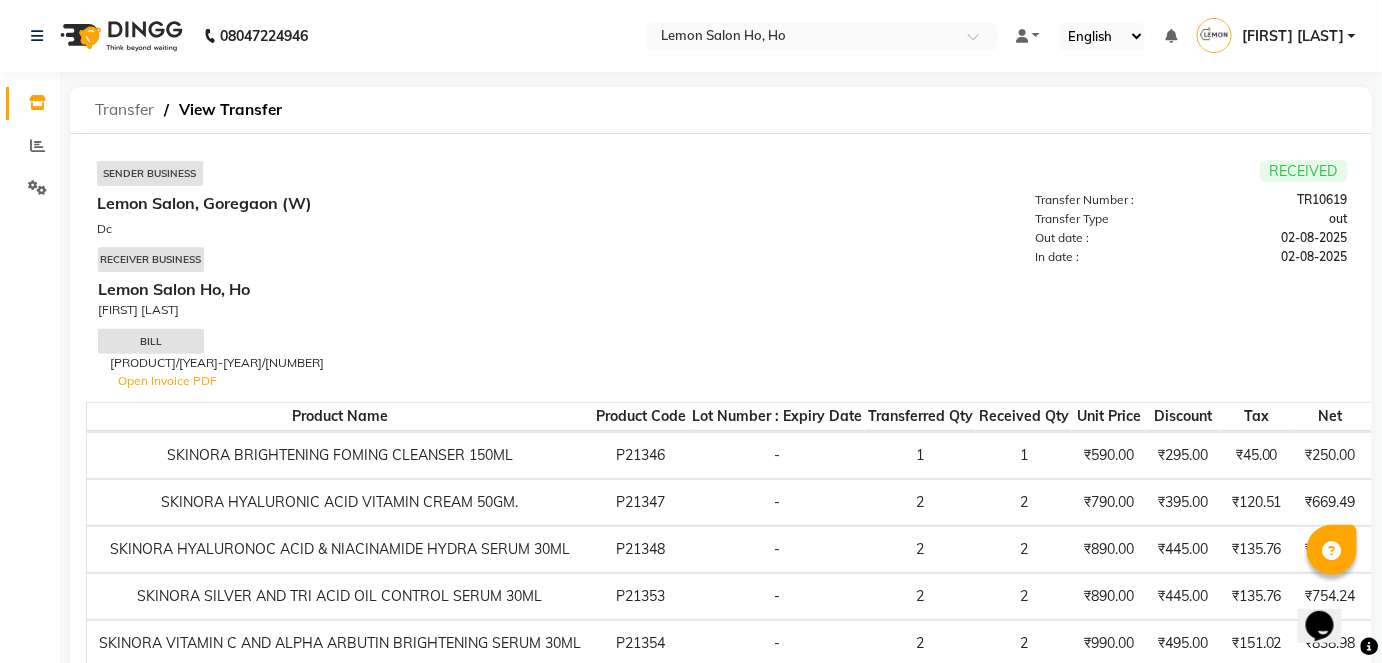 click on "Transfer" 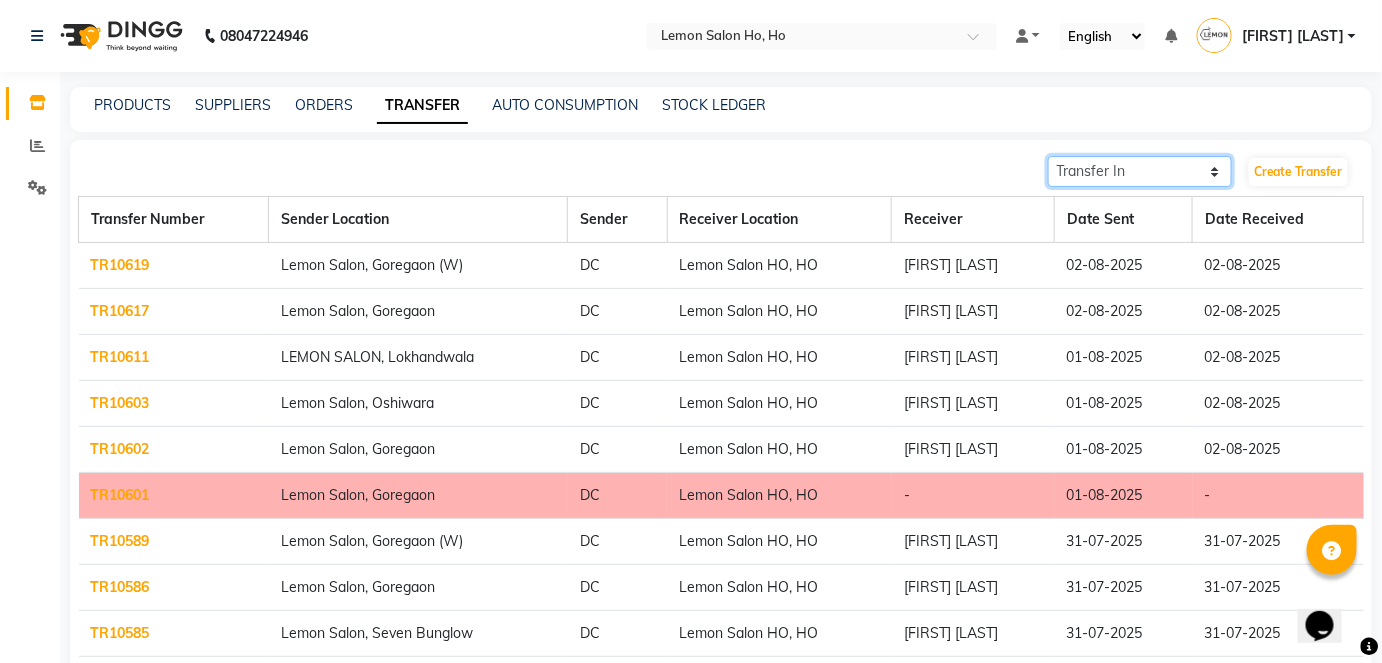 click on "Transfer In Transfer Out" 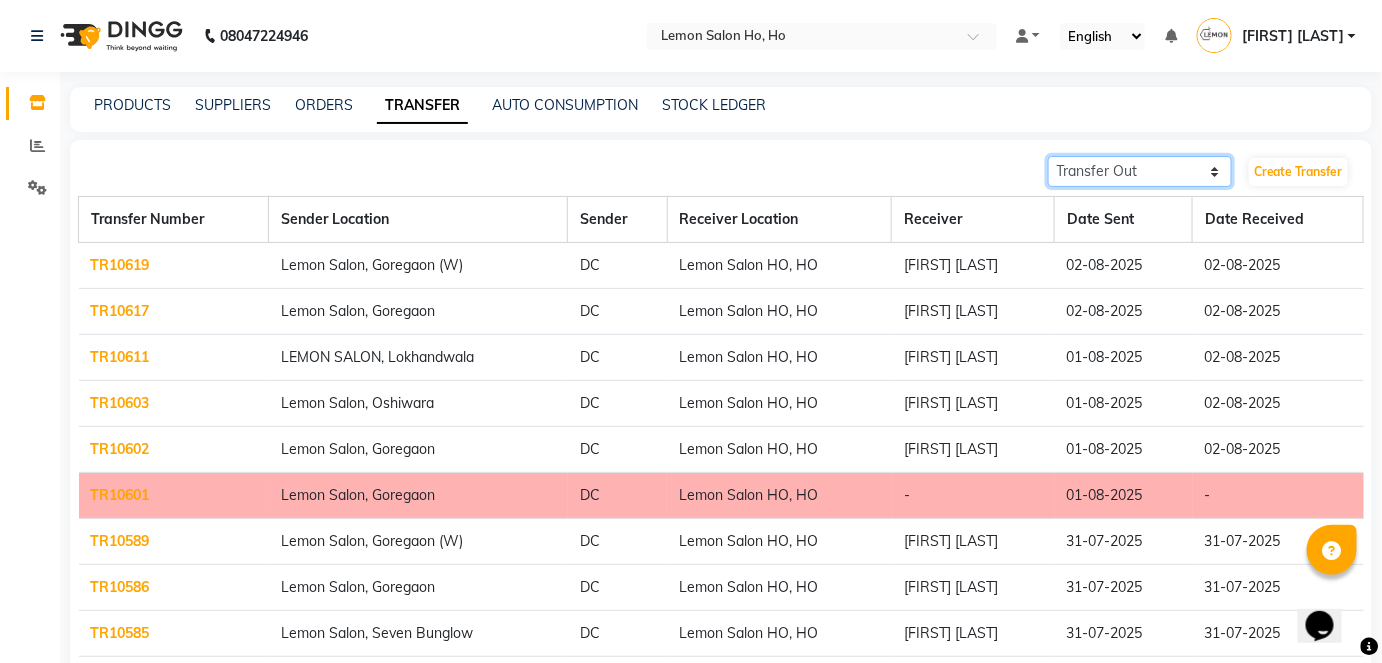 click on "Transfer In Transfer Out" 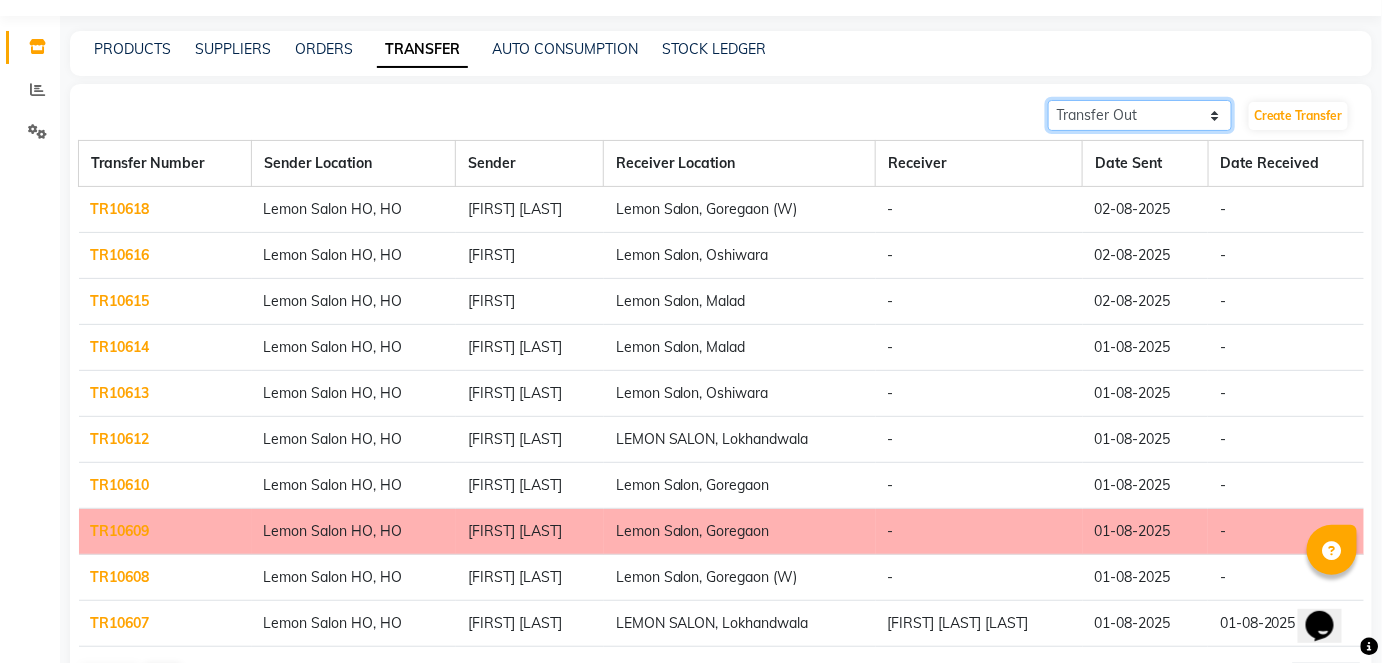 scroll, scrollTop: 0, scrollLeft: 0, axis: both 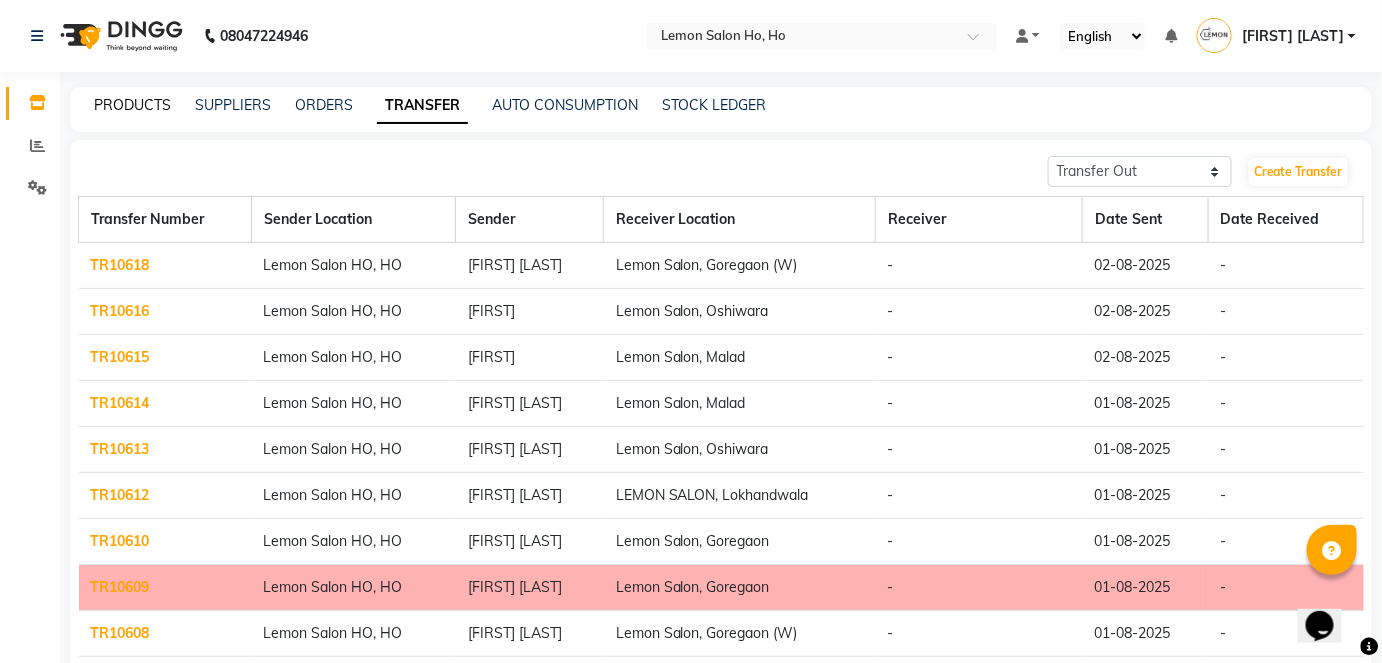 click on "PRODUCTS" 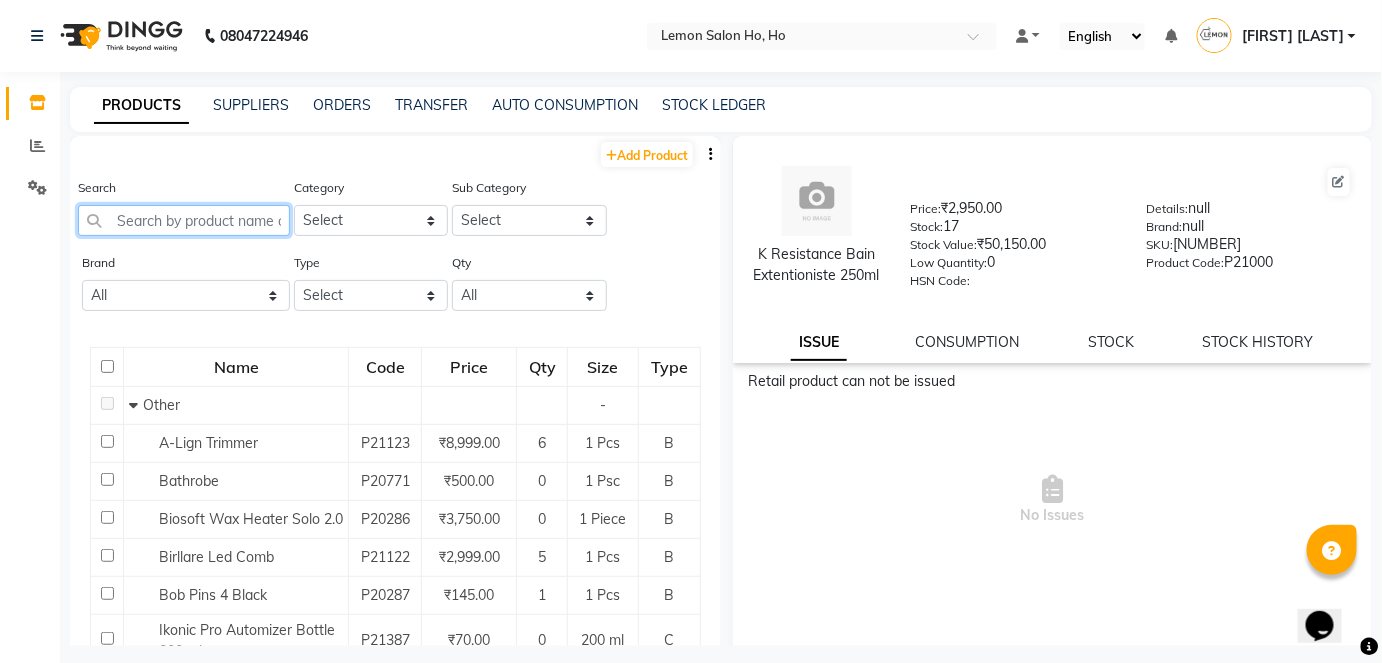 click 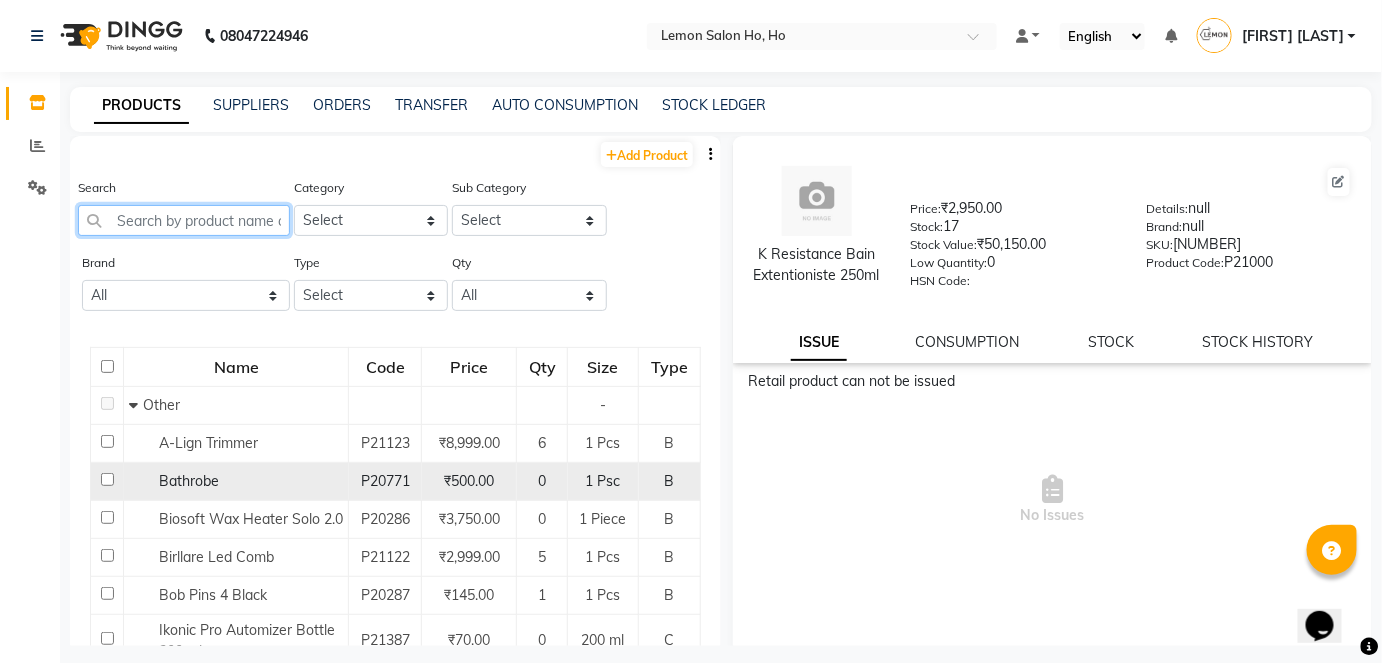 type on "M" 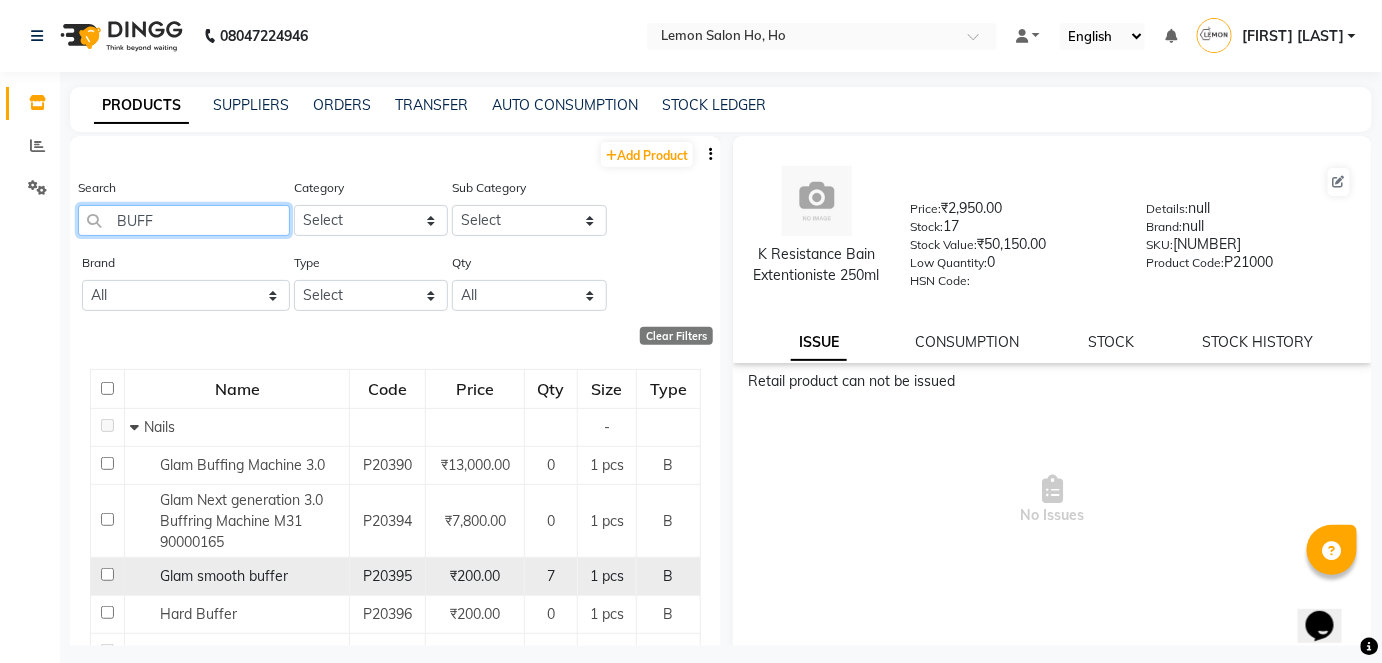 type on "BUFF" 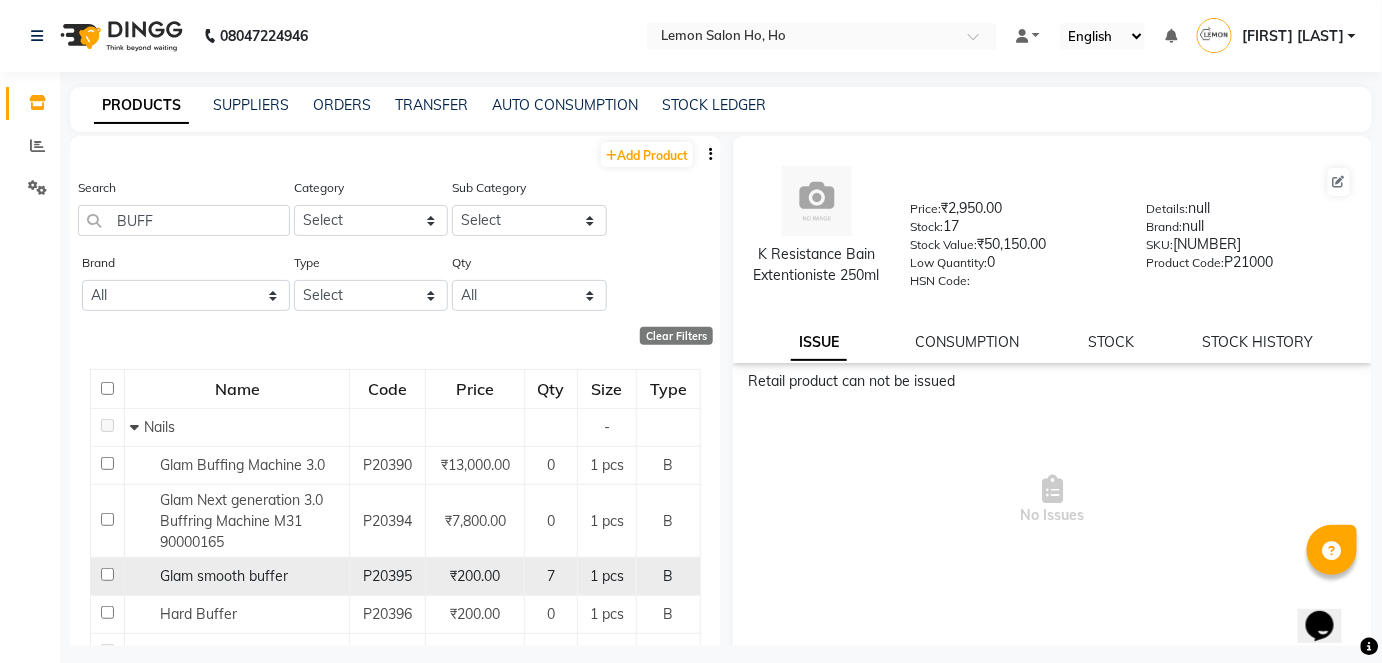 click 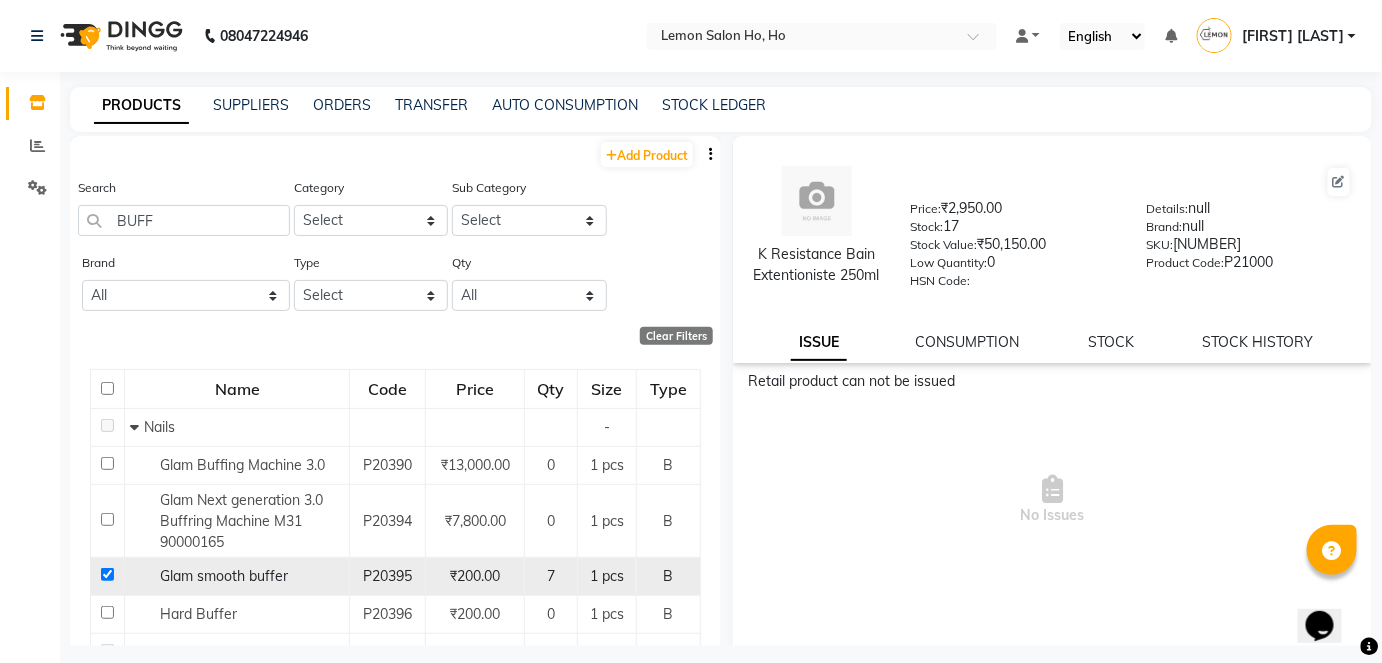 checkbox on "true" 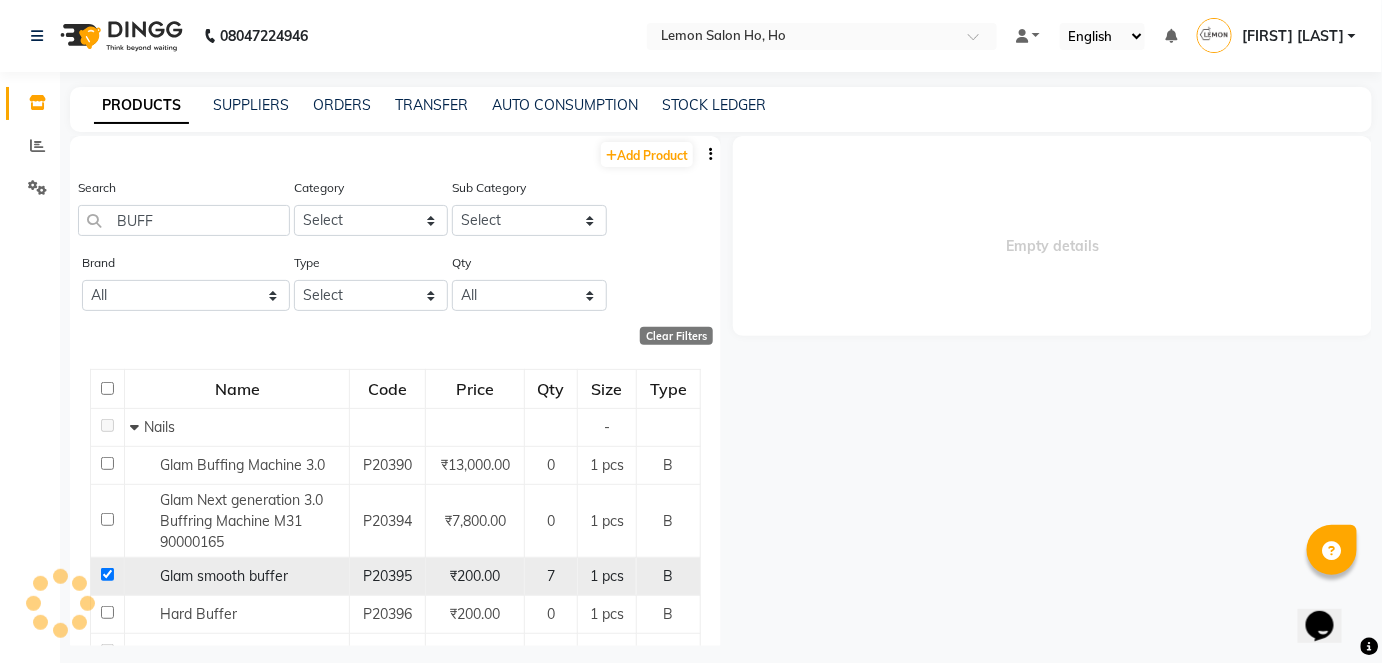 select 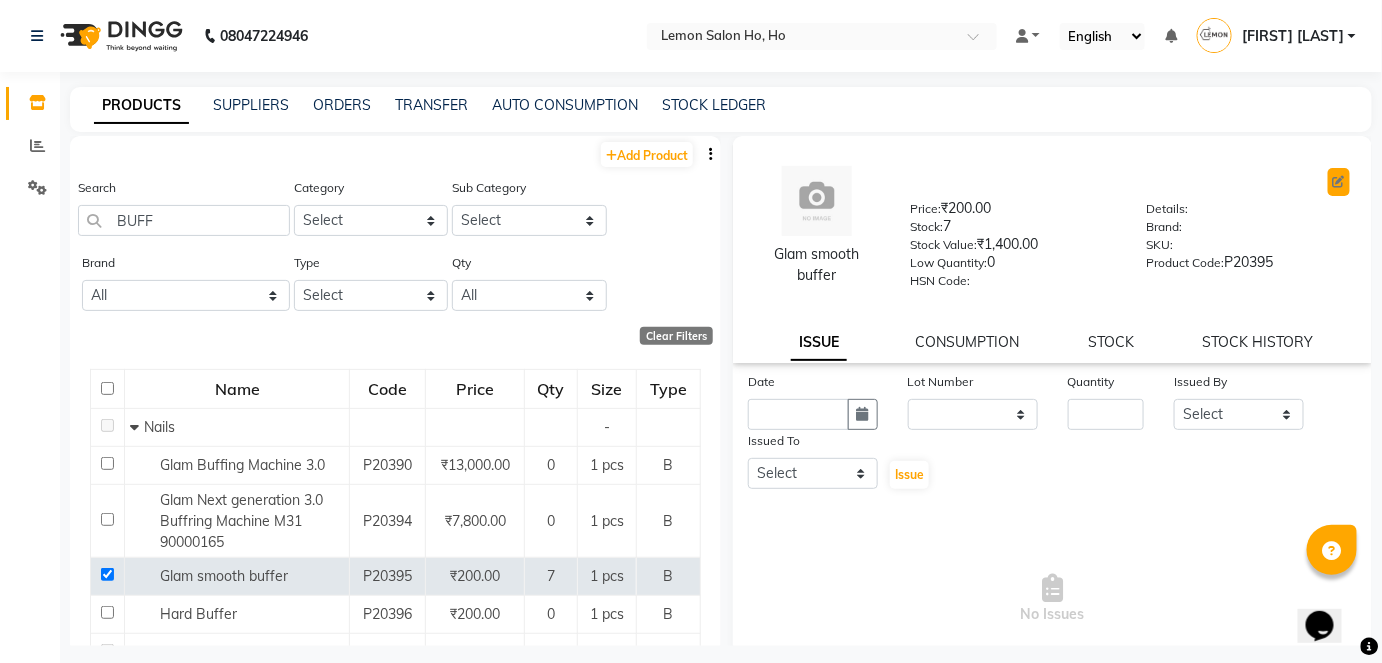 click 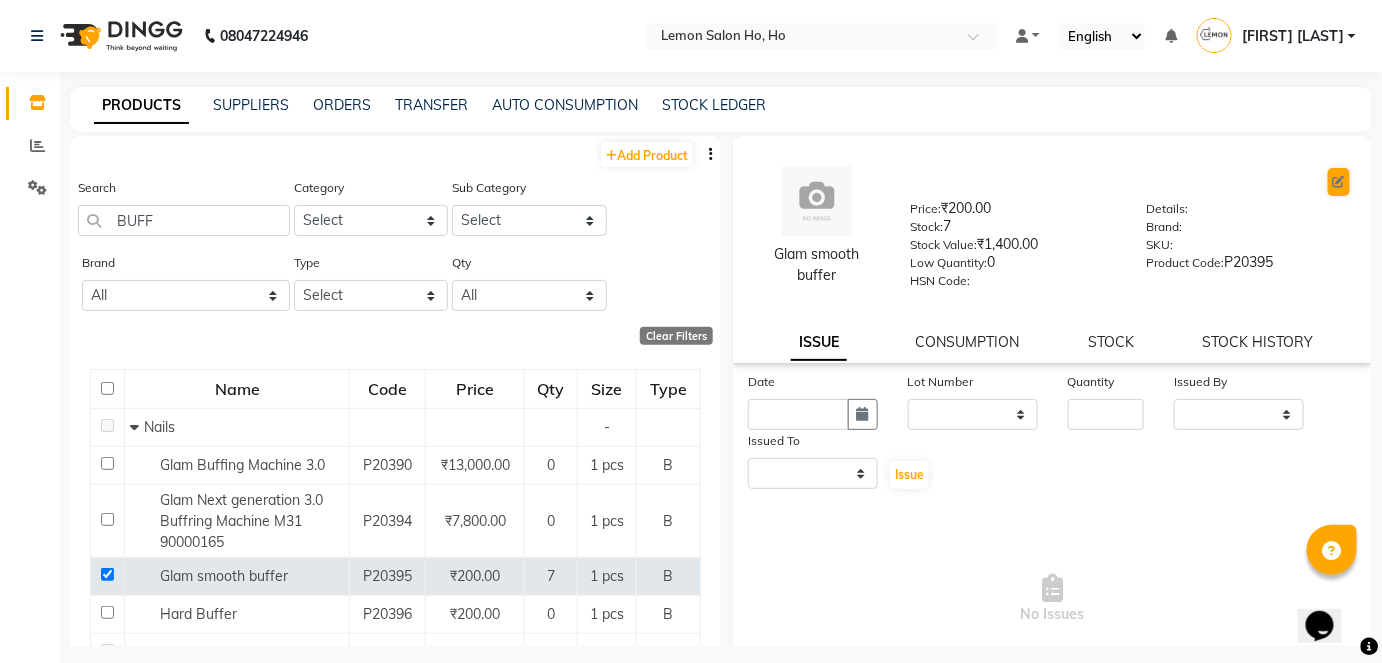 select on "true" 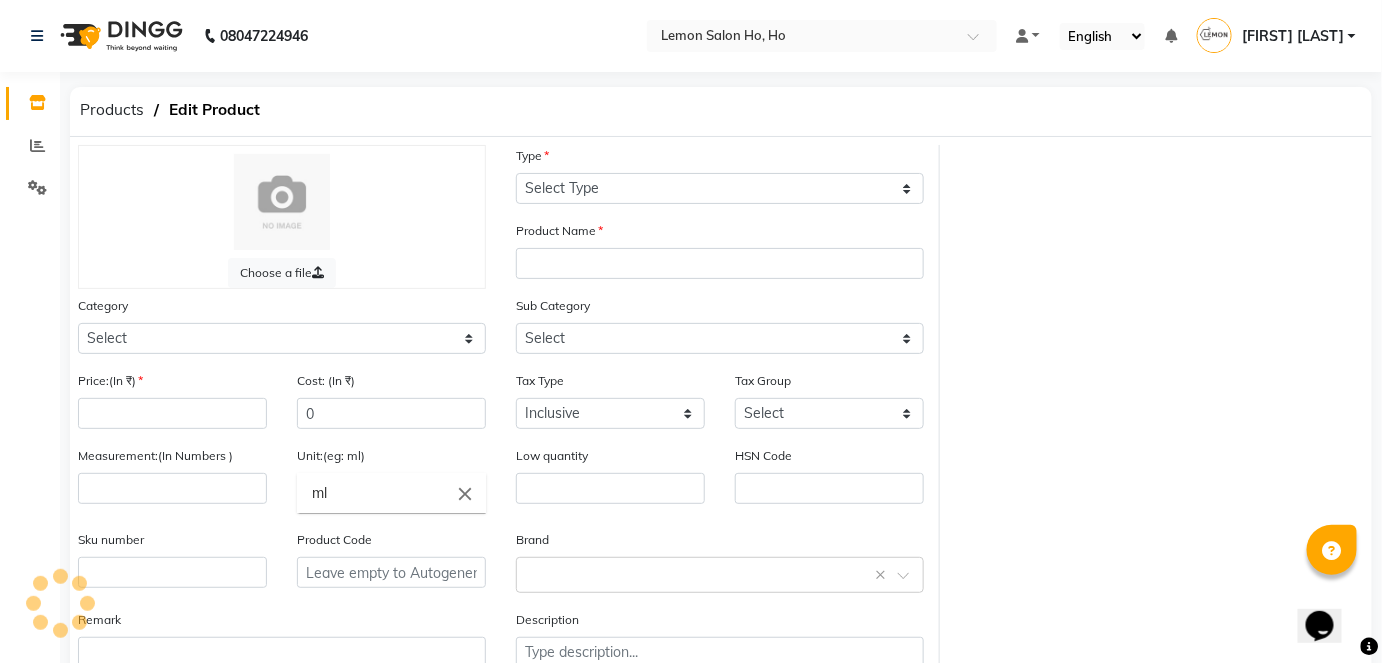 select on "B" 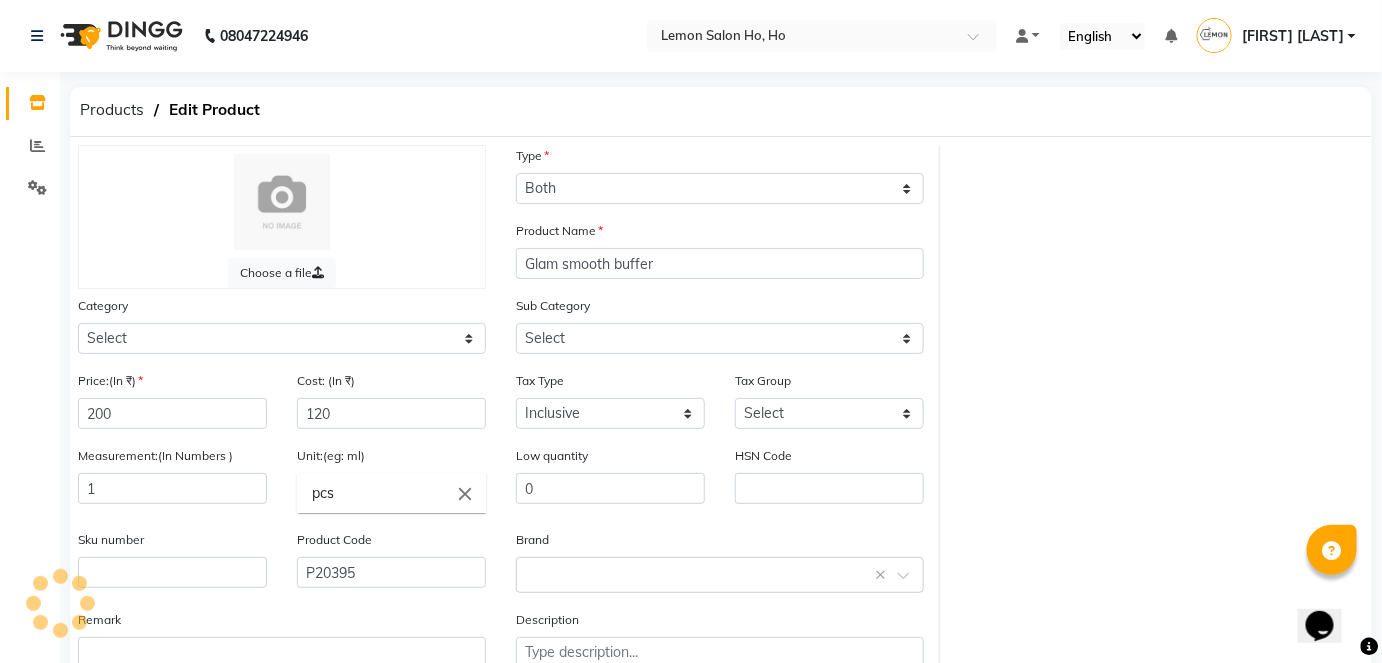 select on "213701200" 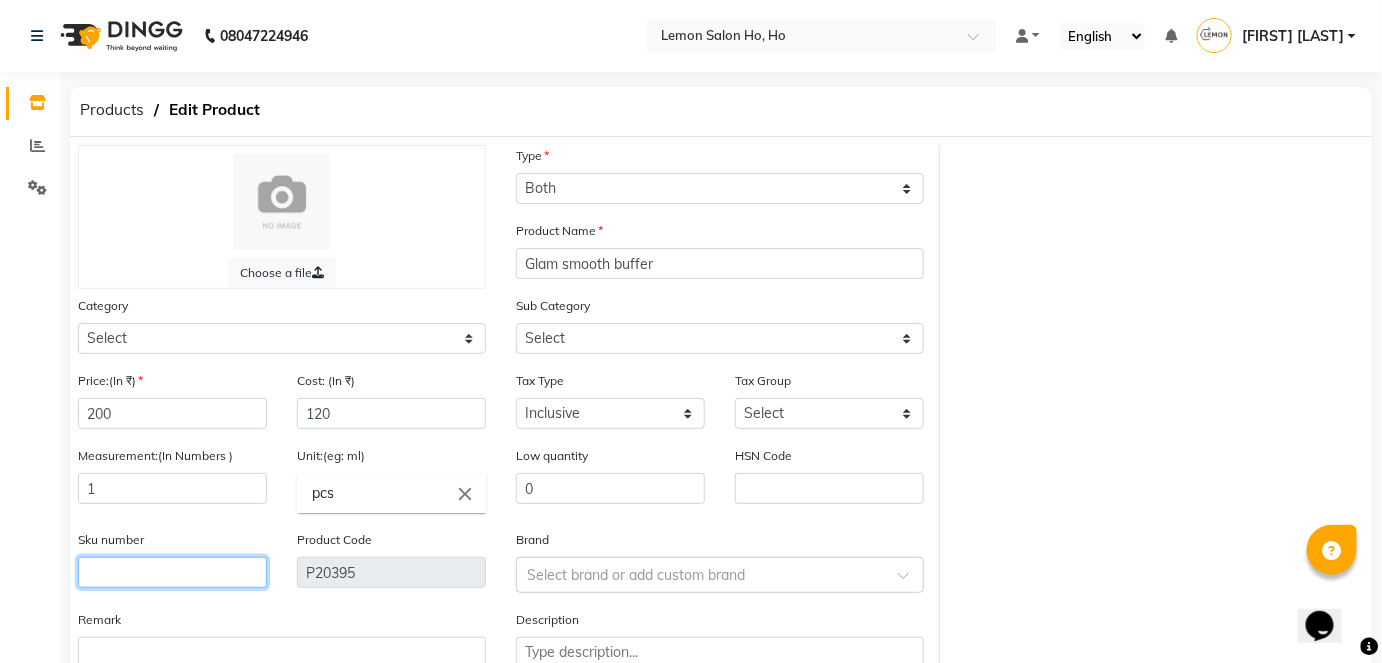 click 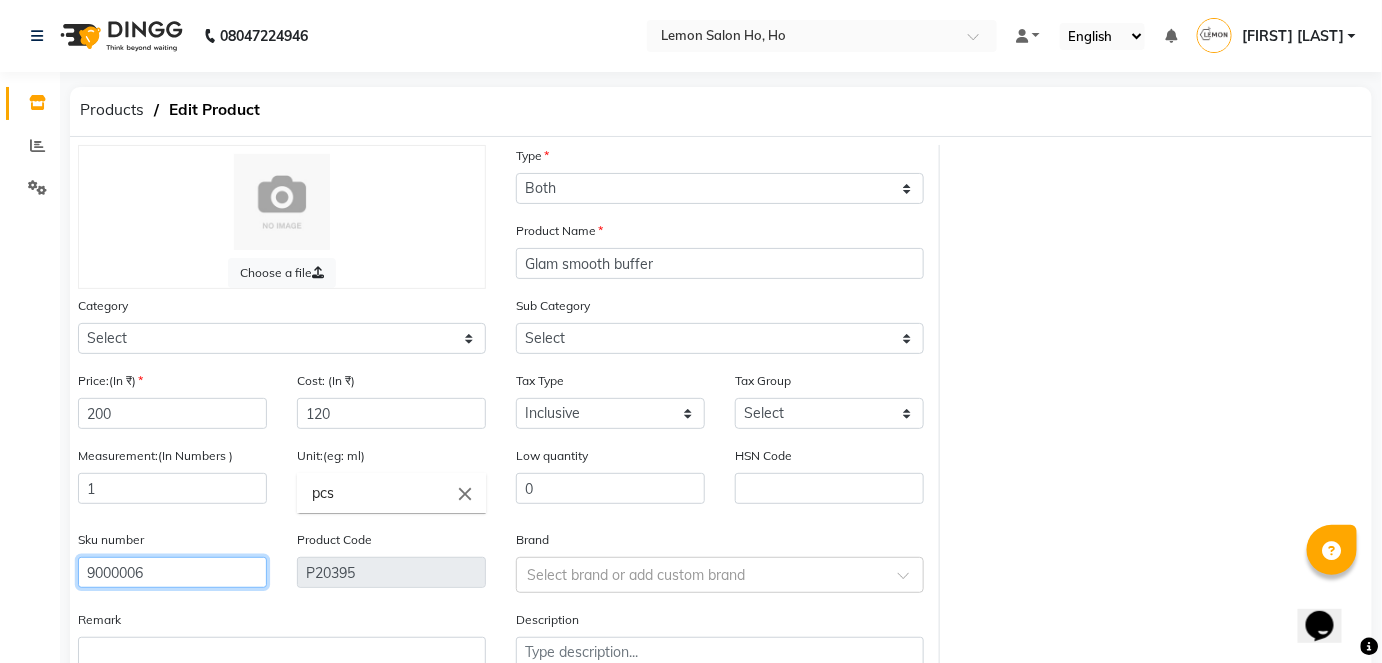 type on "90000064" 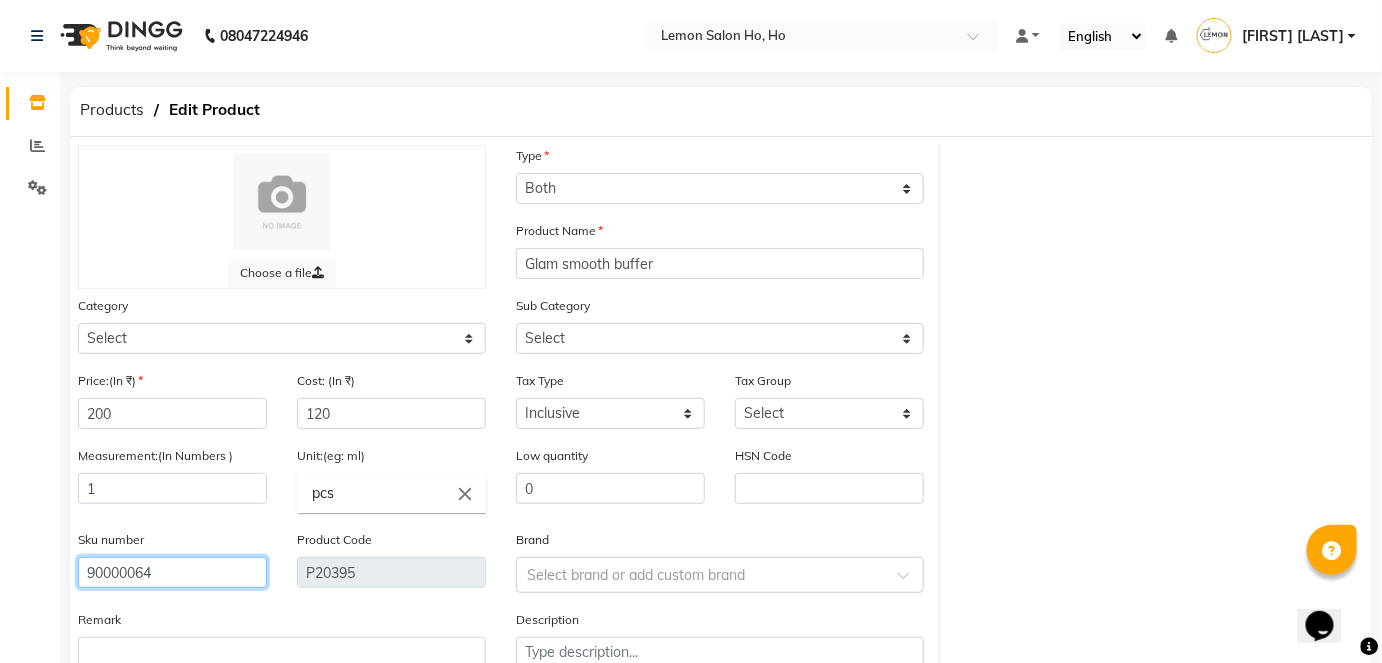 click on "Update" 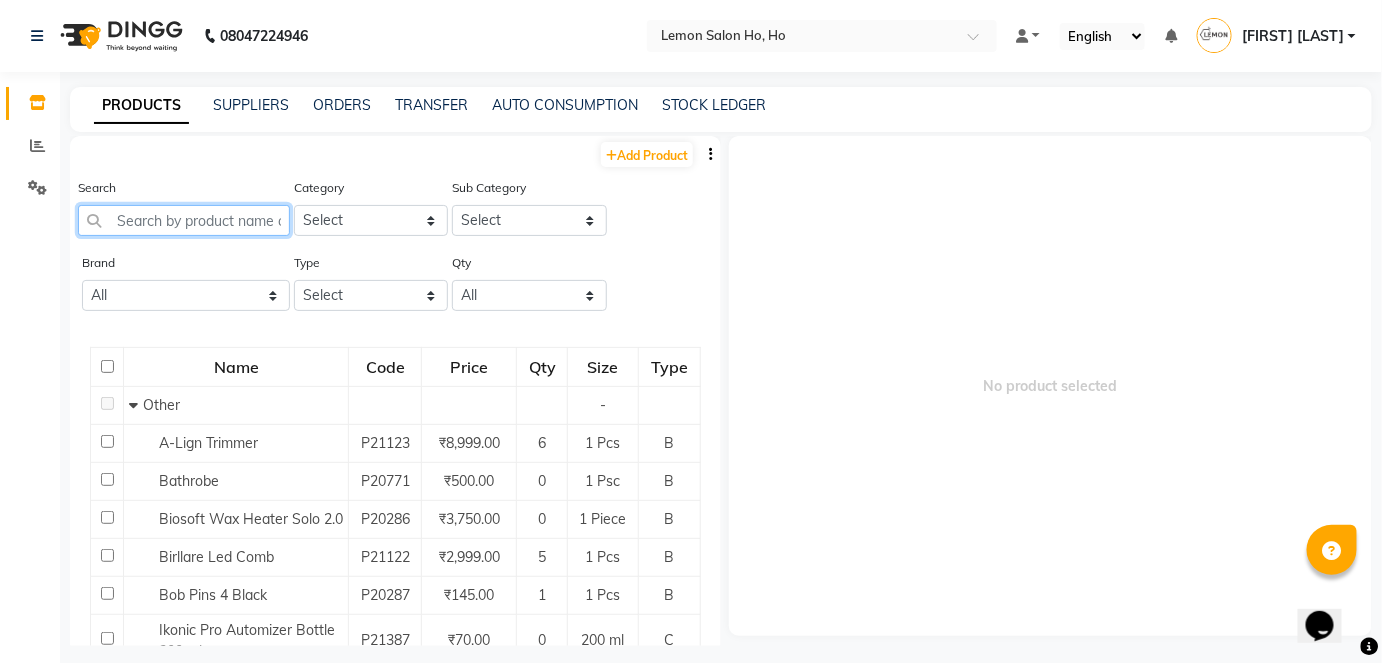 click 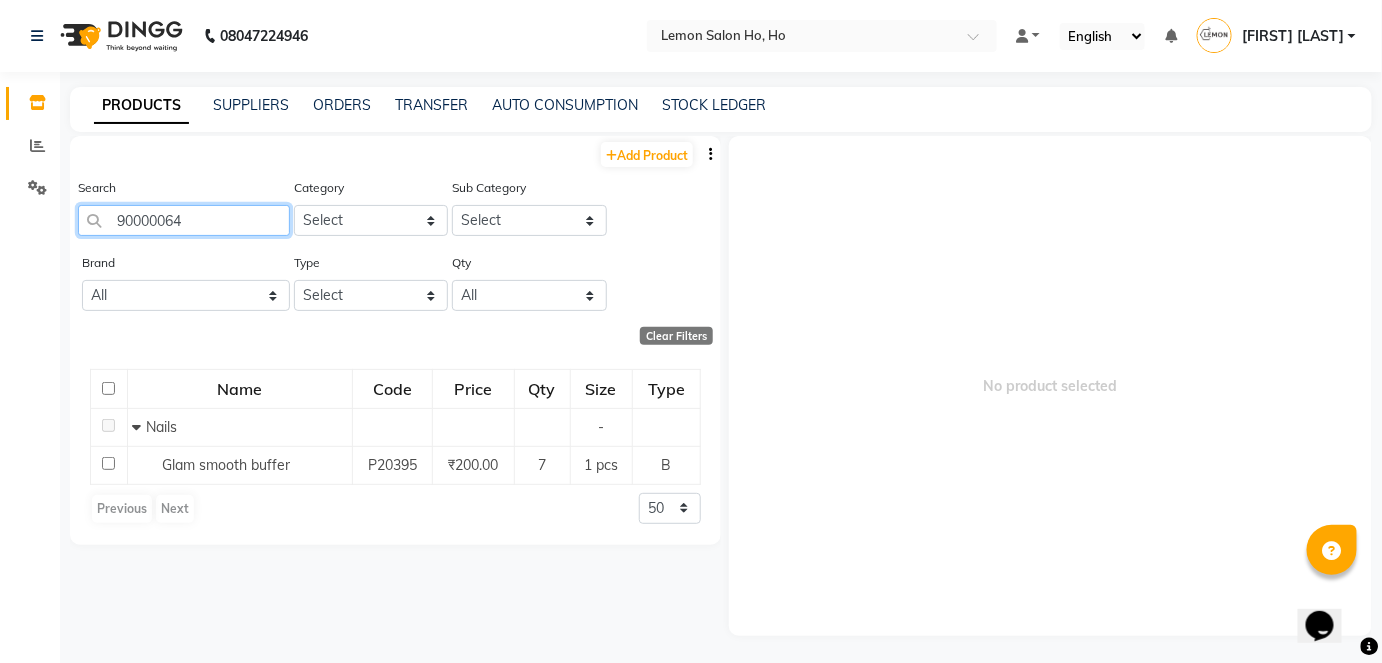 click on "90000064" 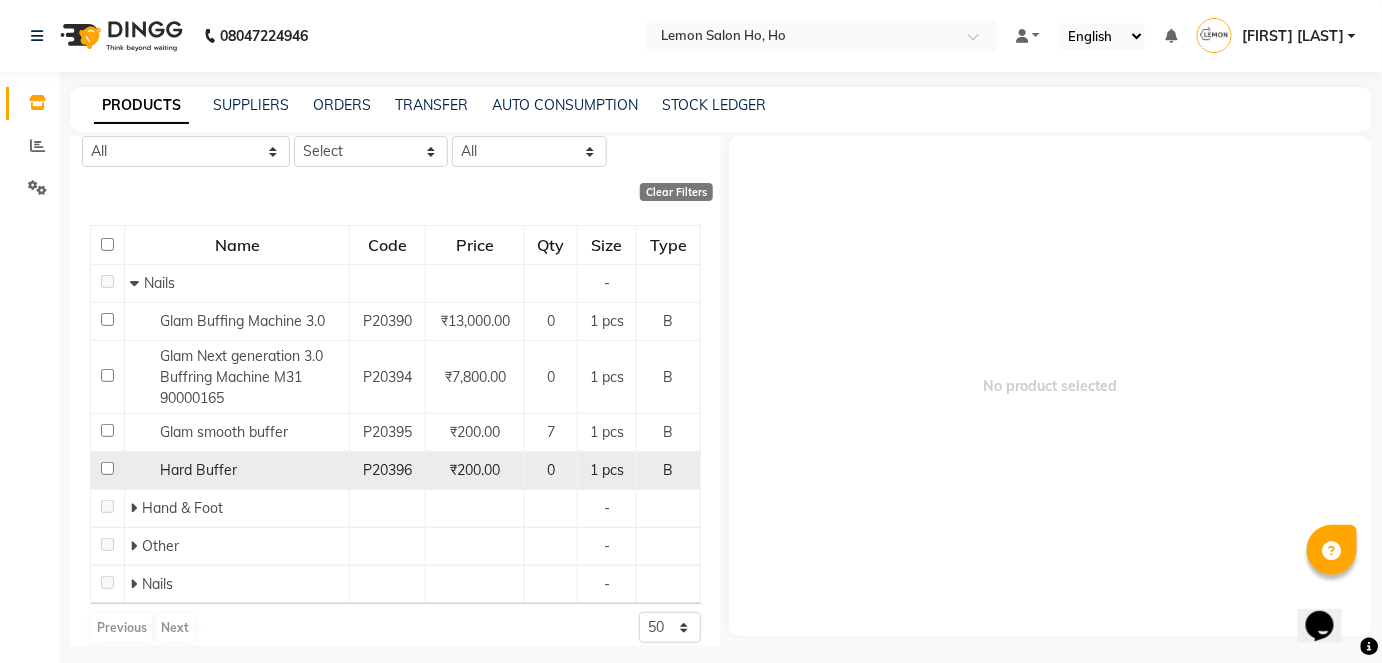 scroll, scrollTop: 160, scrollLeft: 0, axis: vertical 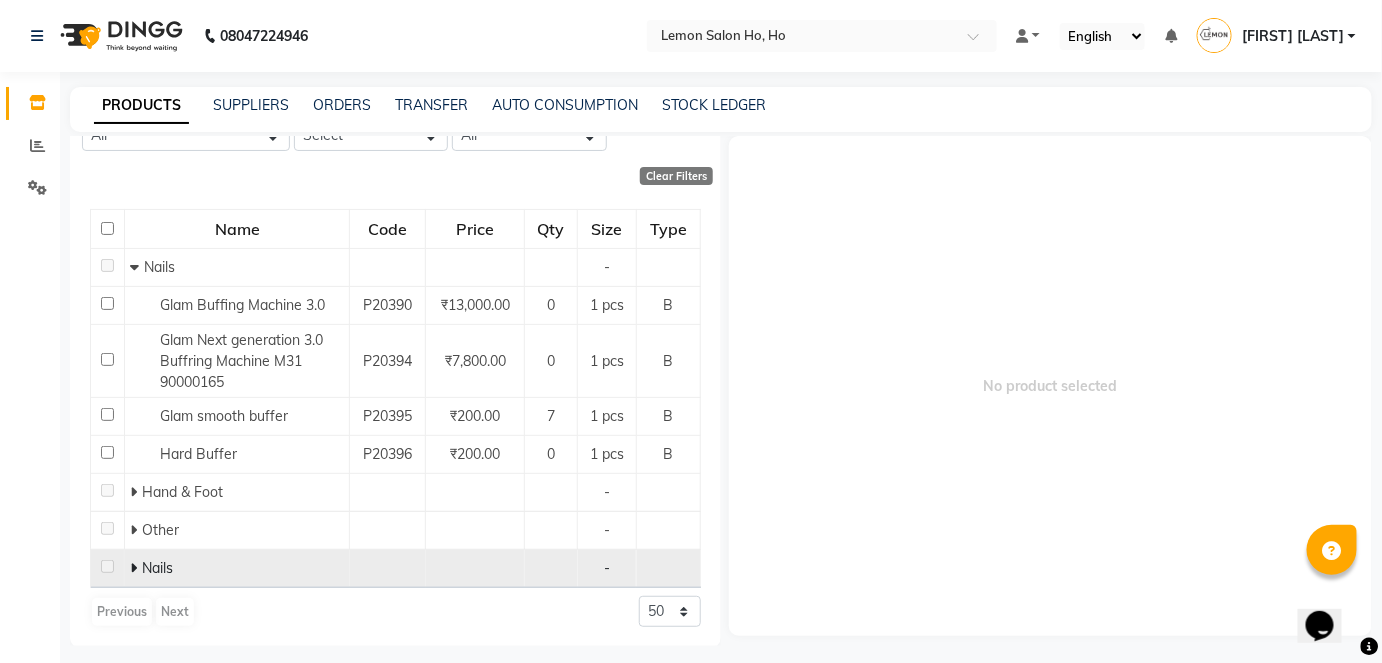 type on "BUFF" 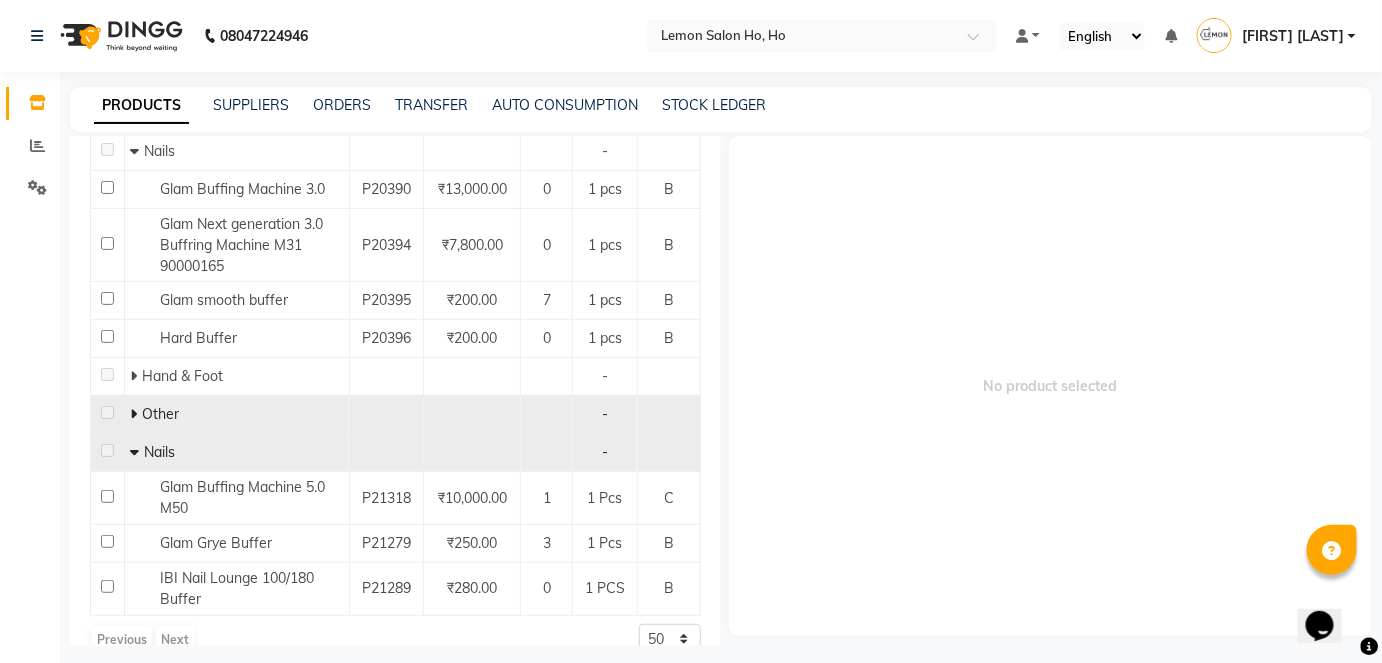 scroll, scrollTop: 302, scrollLeft: 0, axis: vertical 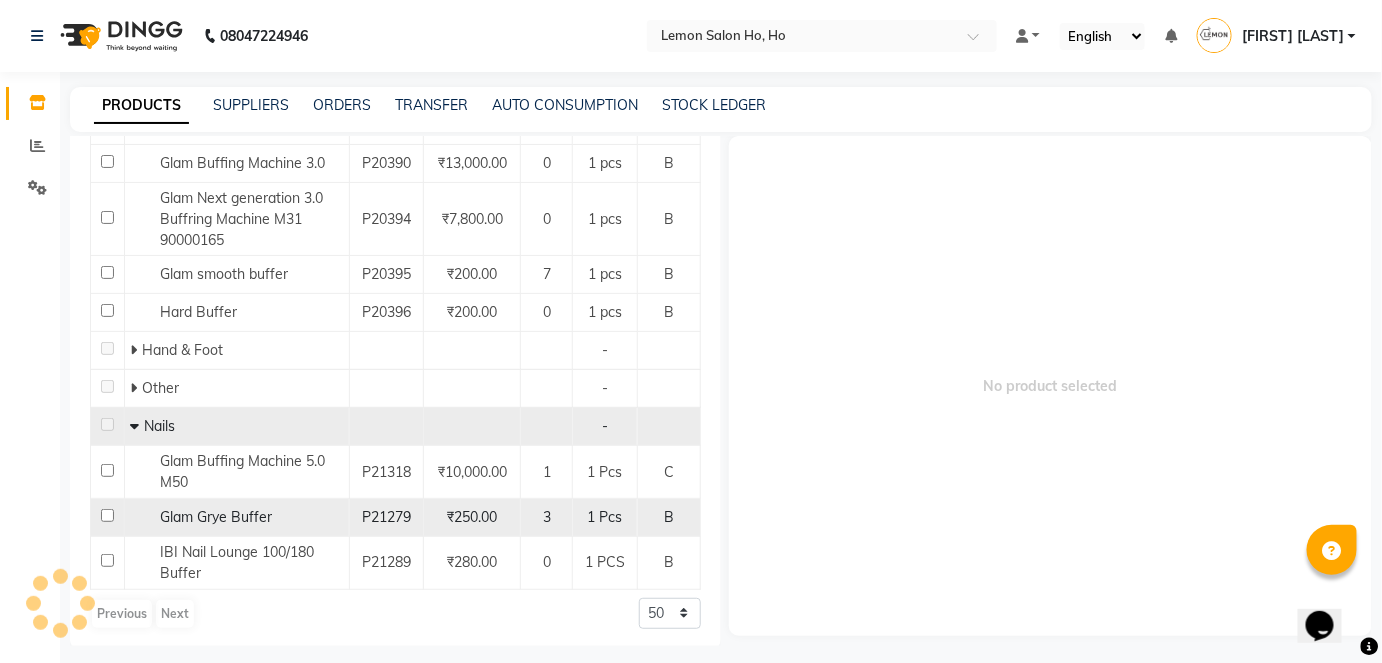 click 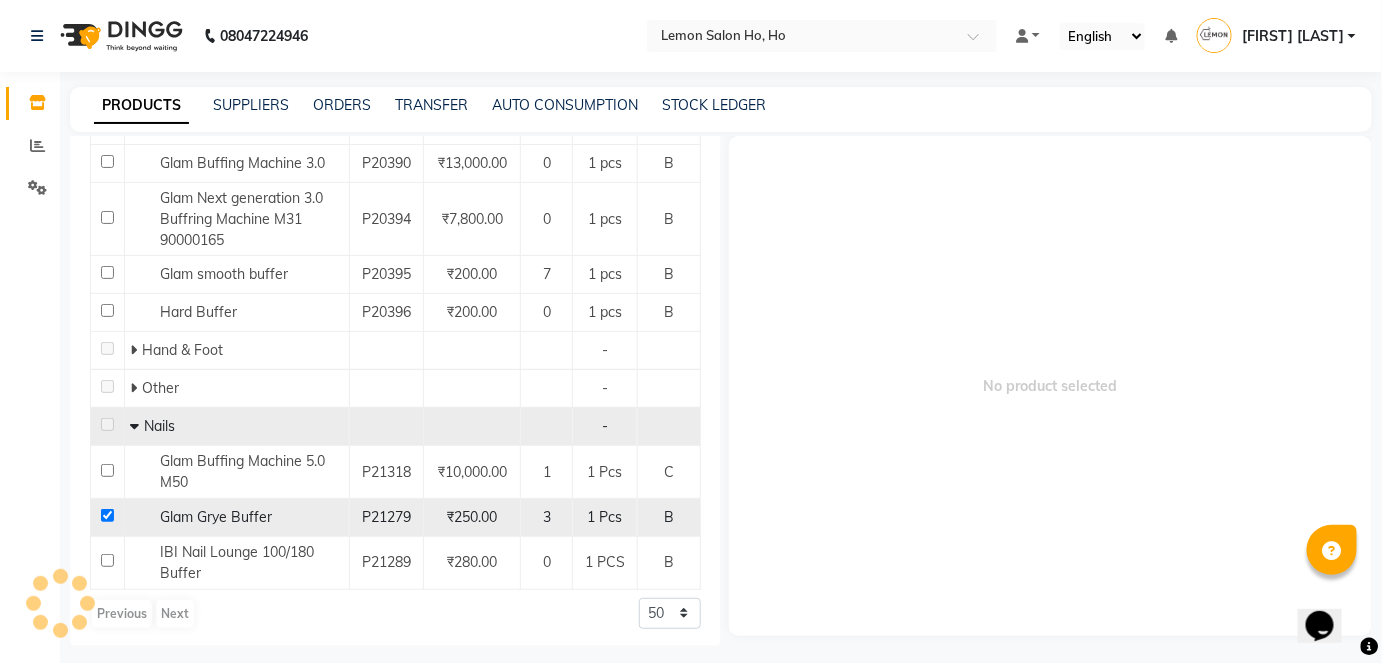 checkbox on "true" 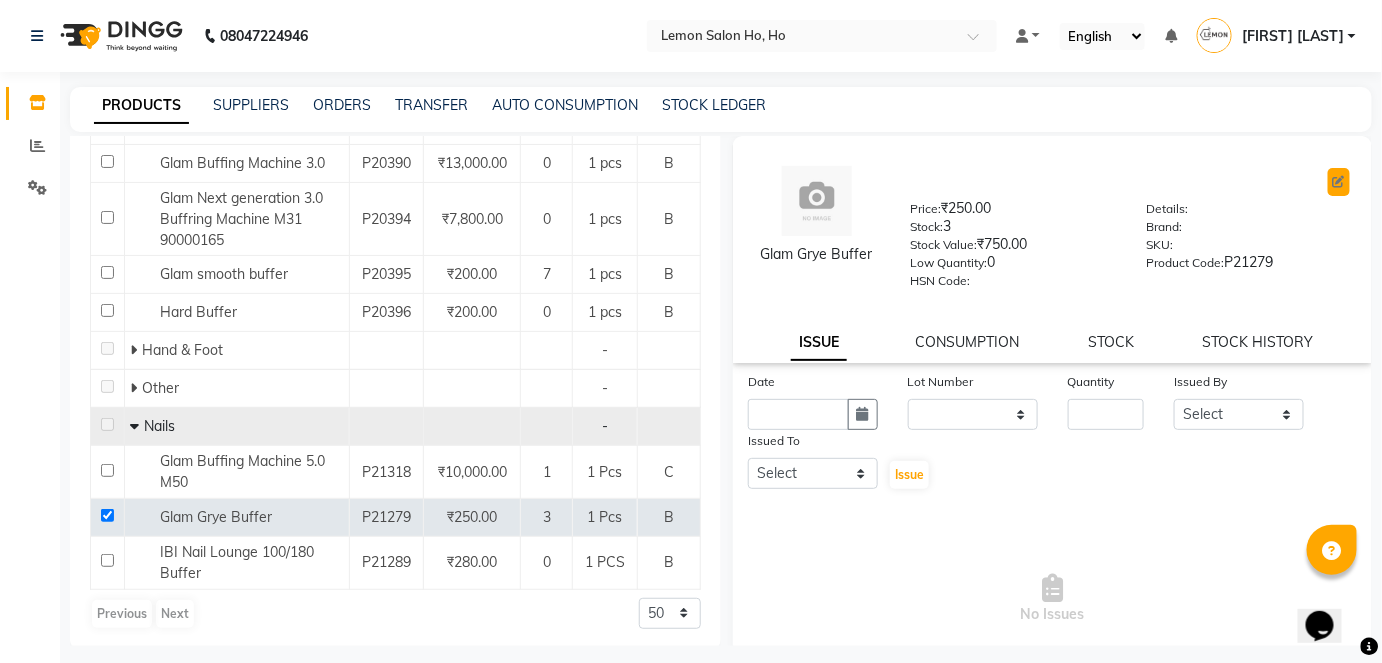 click 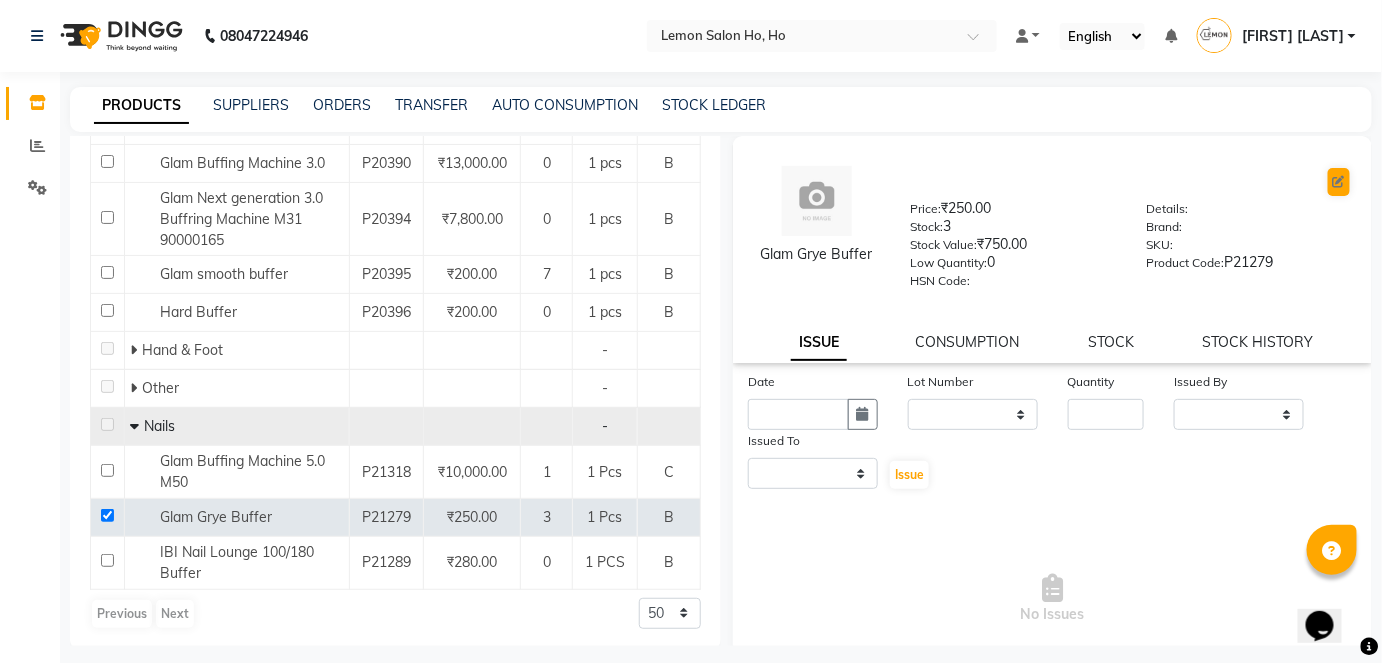 select on "B" 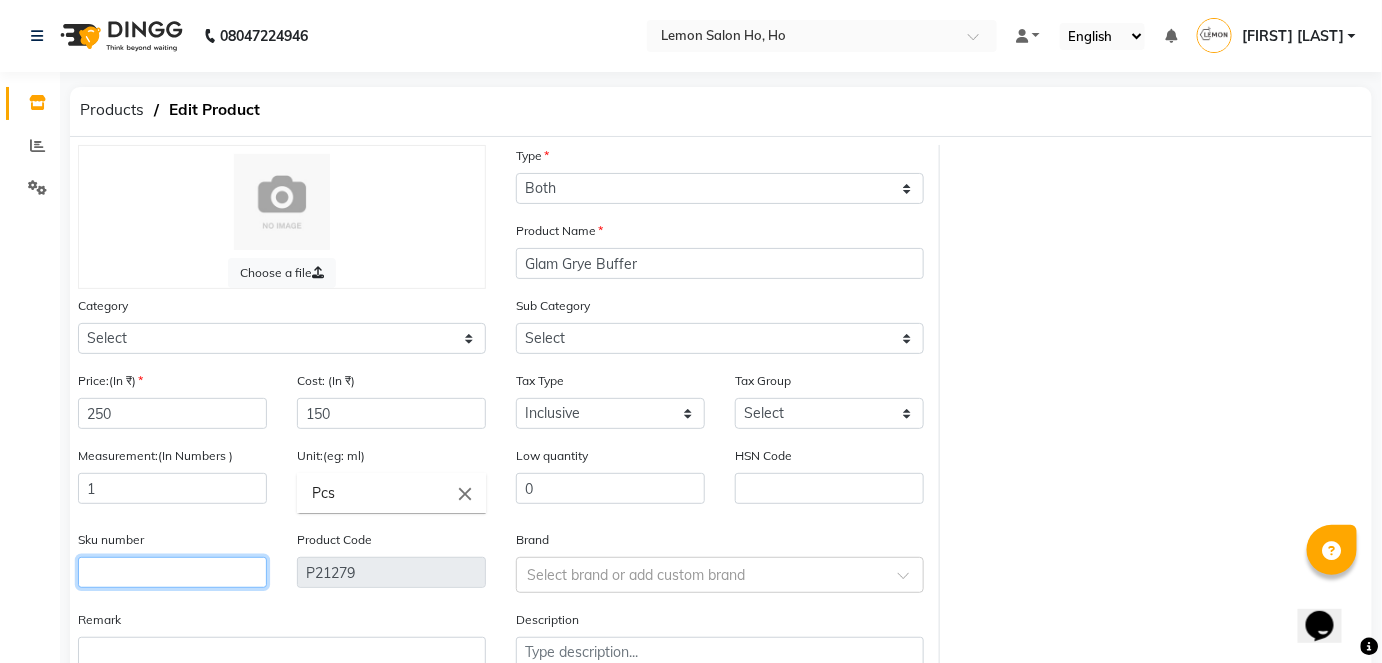 click 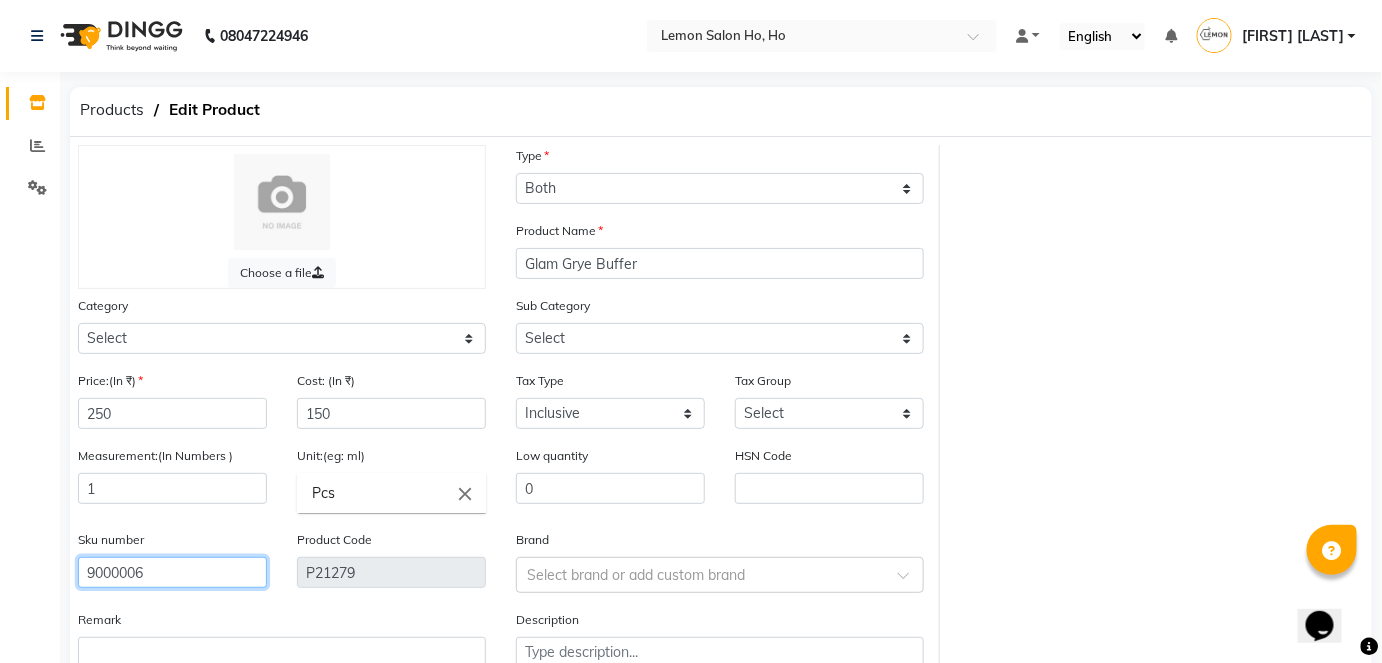 type on "90000069" 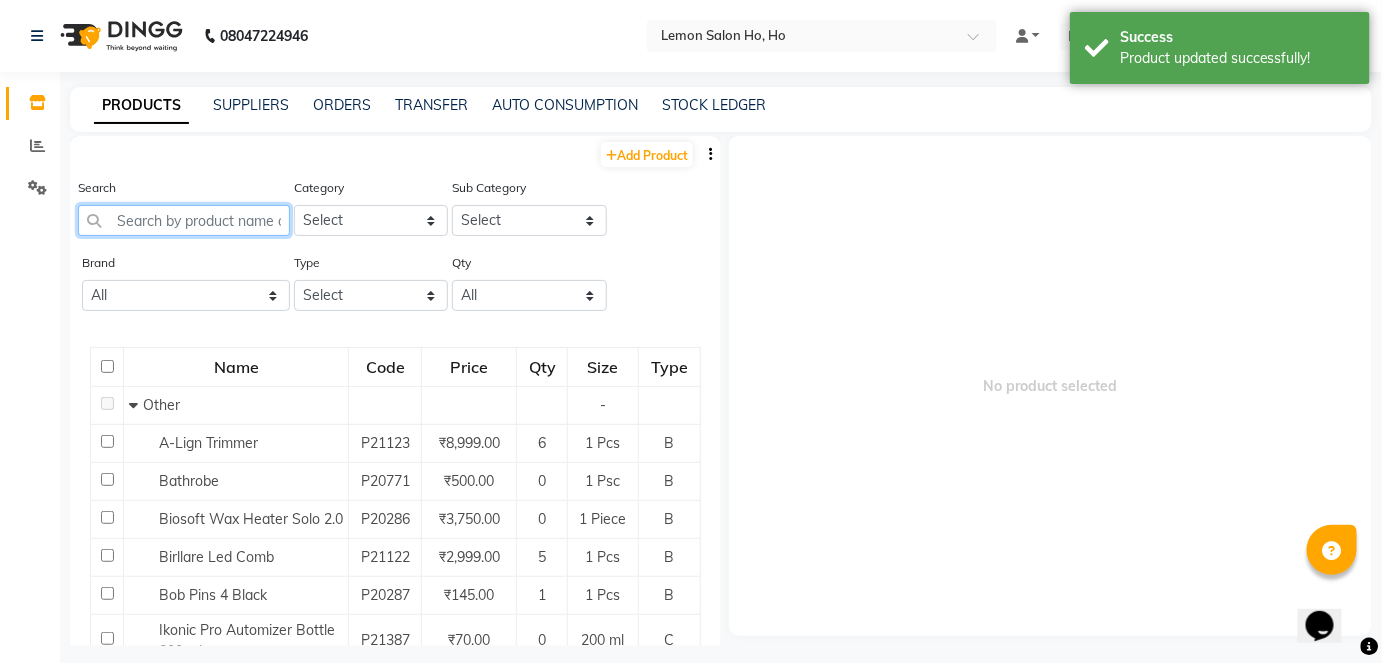 click 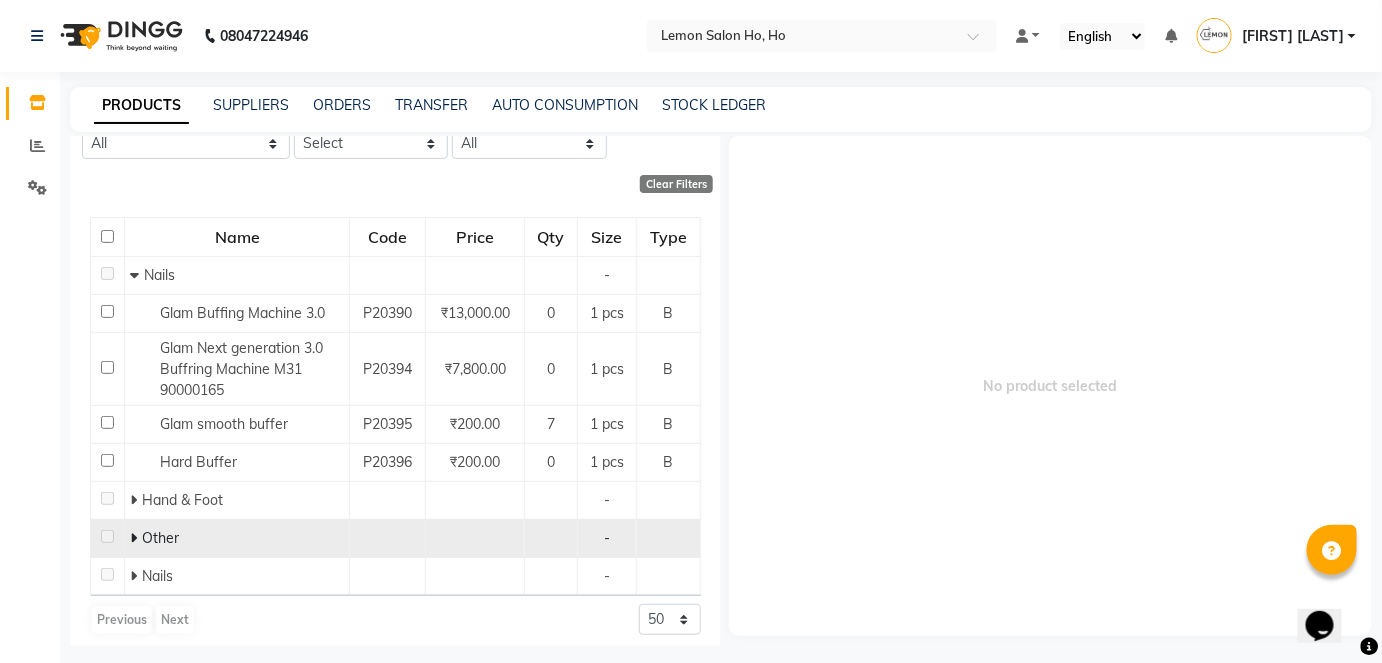 scroll, scrollTop: 160, scrollLeft: 0, axis: vertical 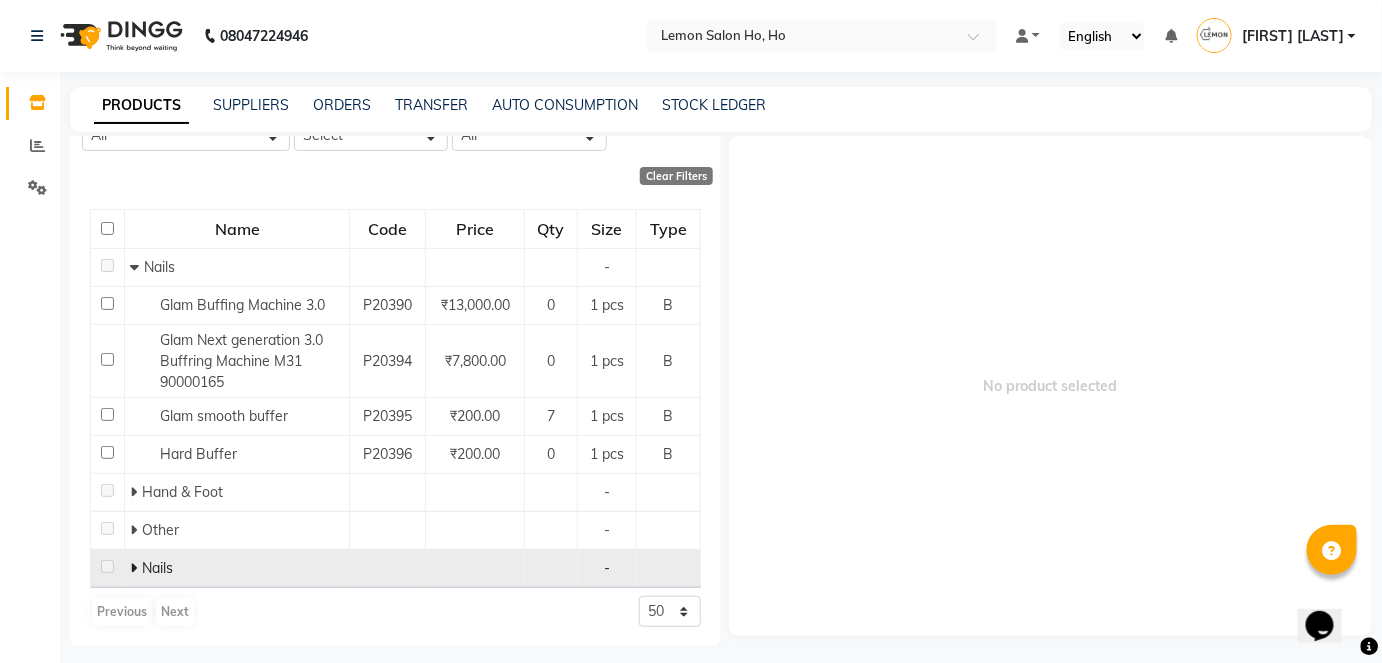 type on "BUFF" 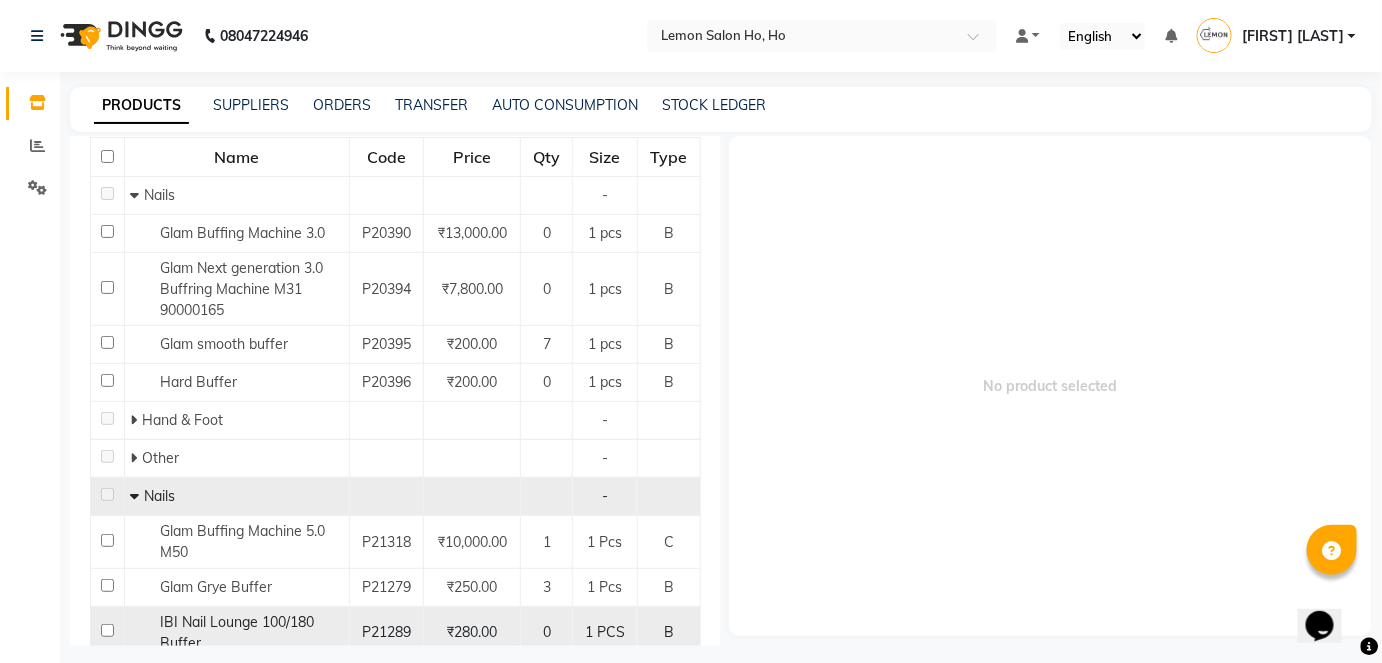 scroll, scrollTop: 120, scrollLeft: 0, axis: vertical 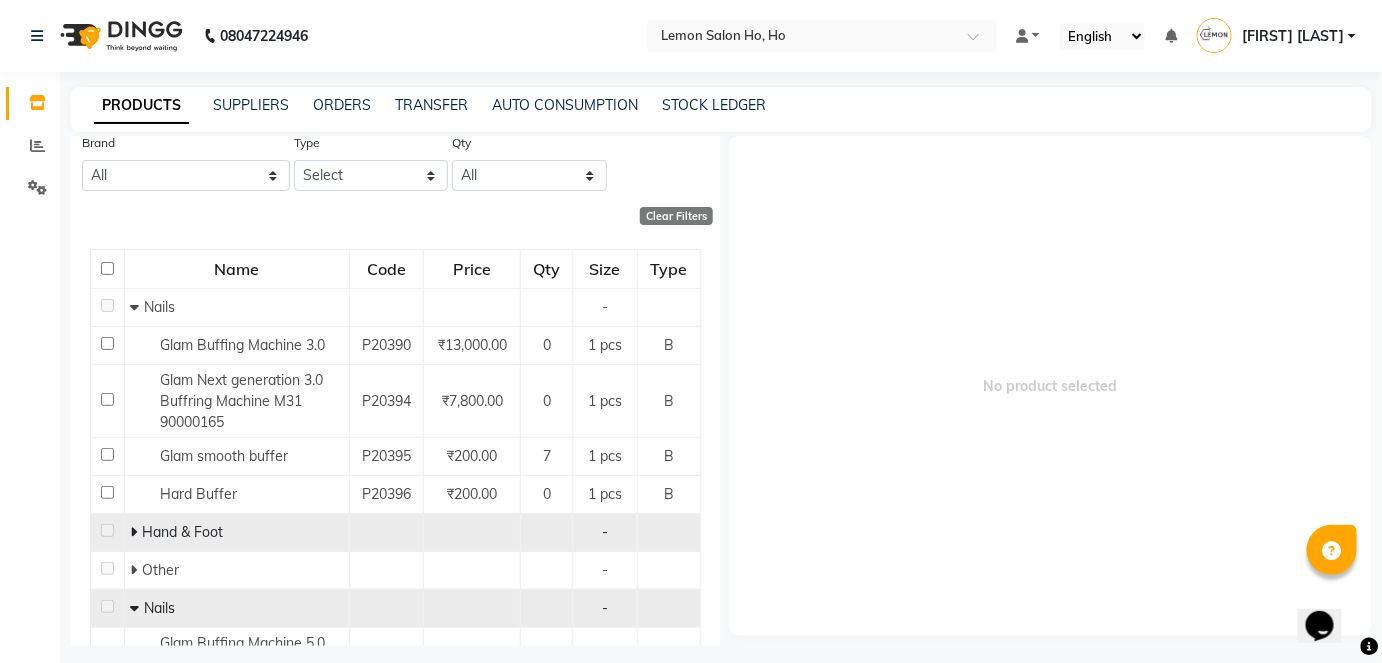 click 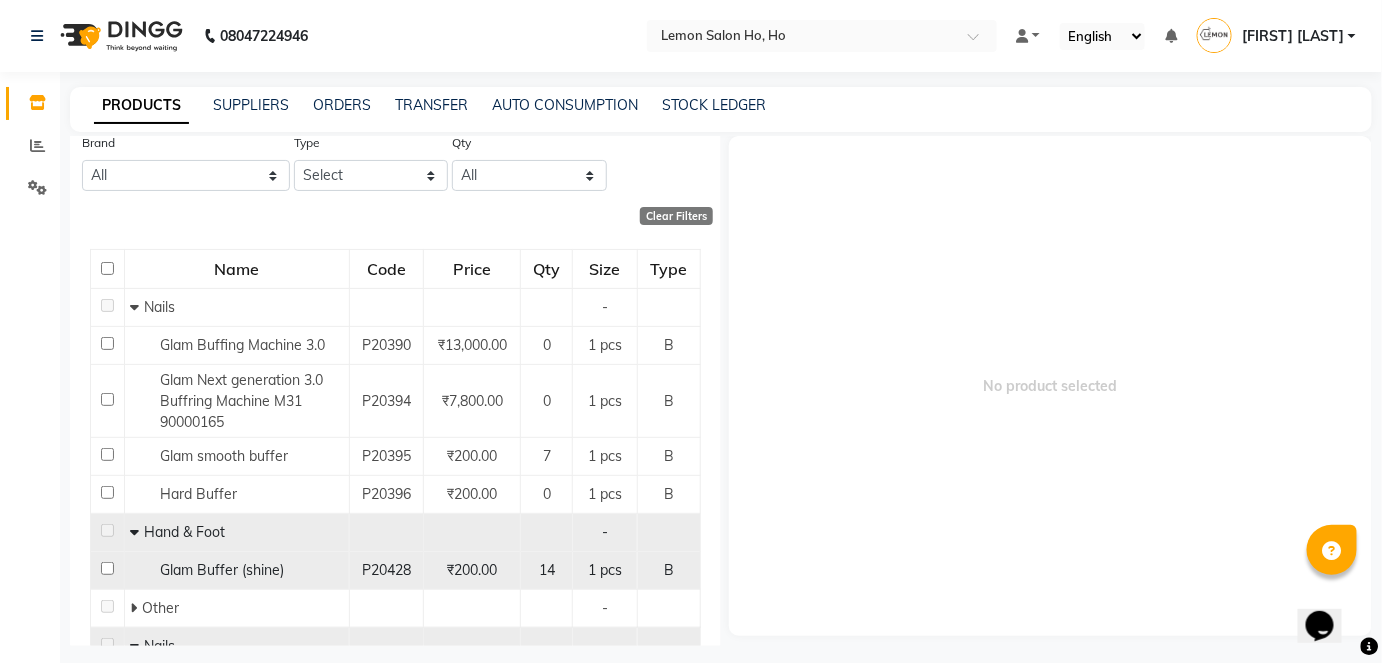 click 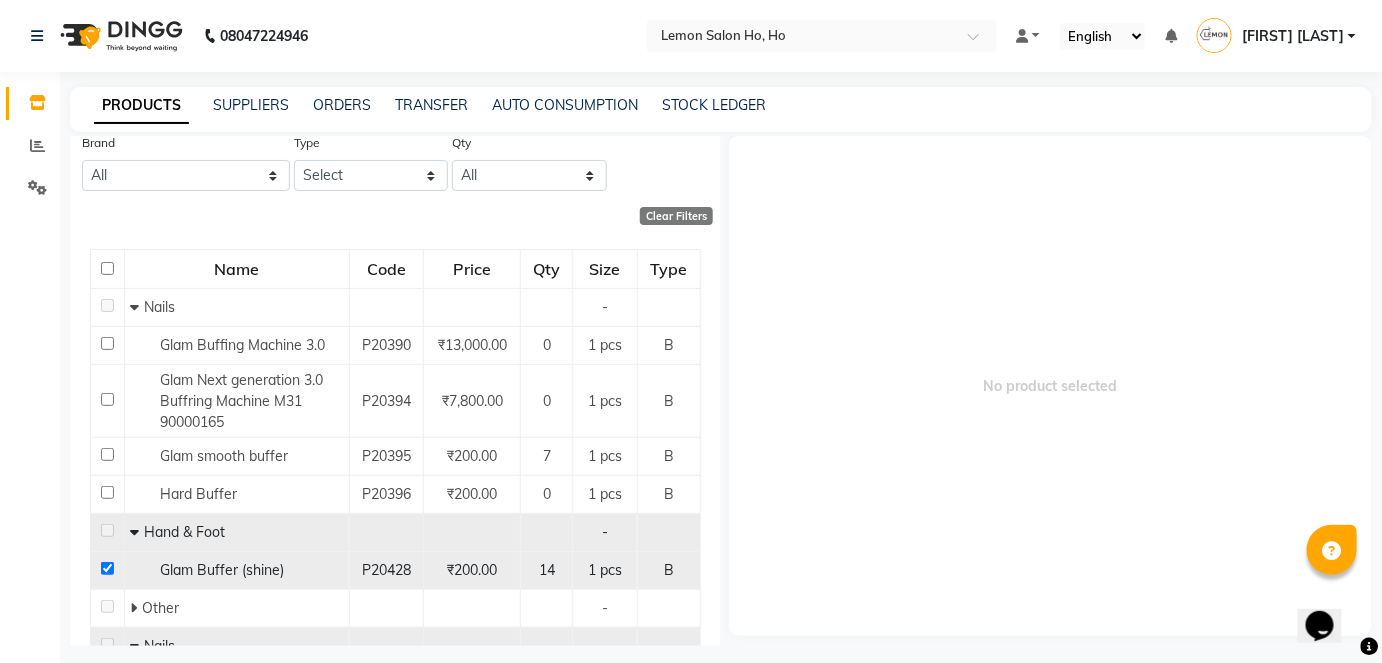 checkbox on "true" 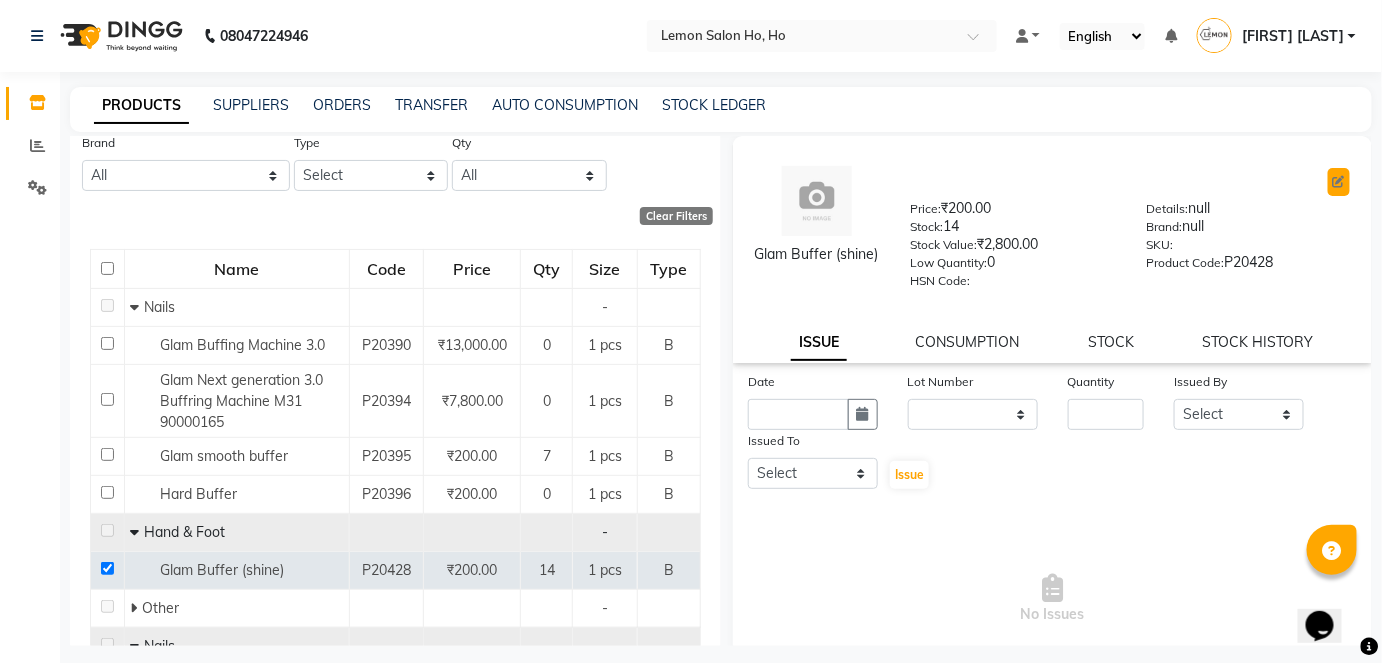 click 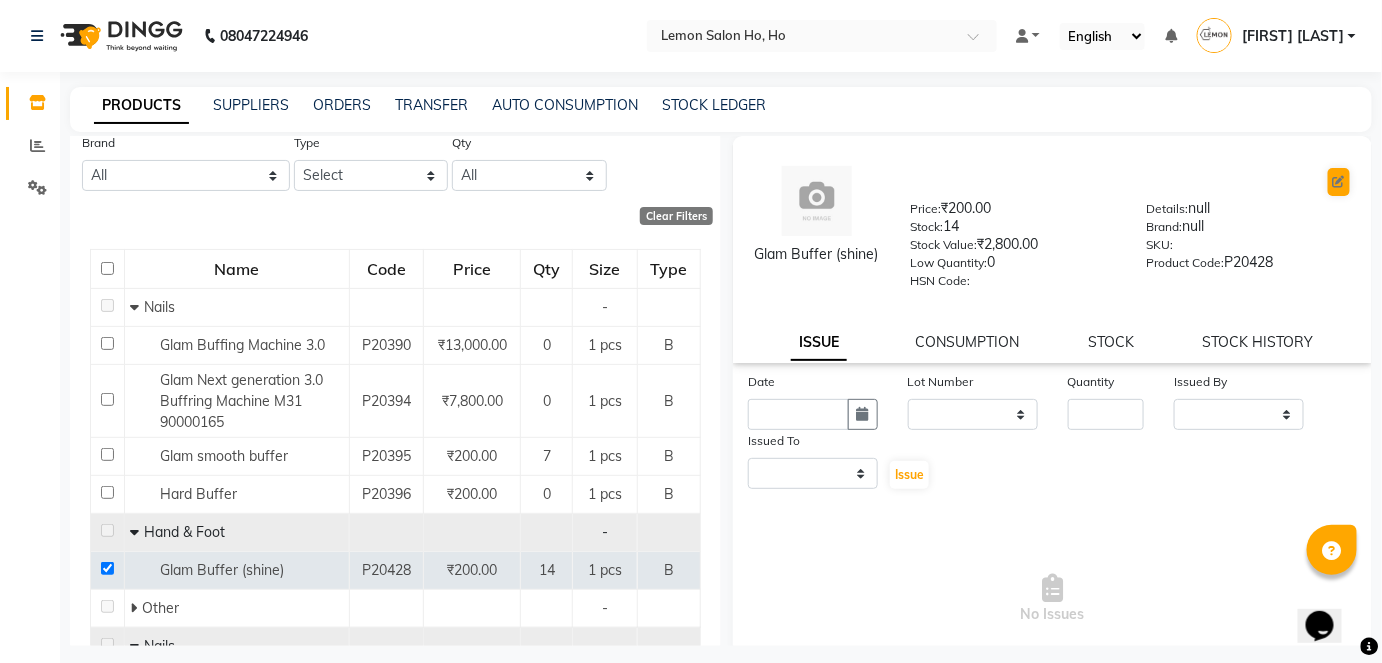 select on "true" 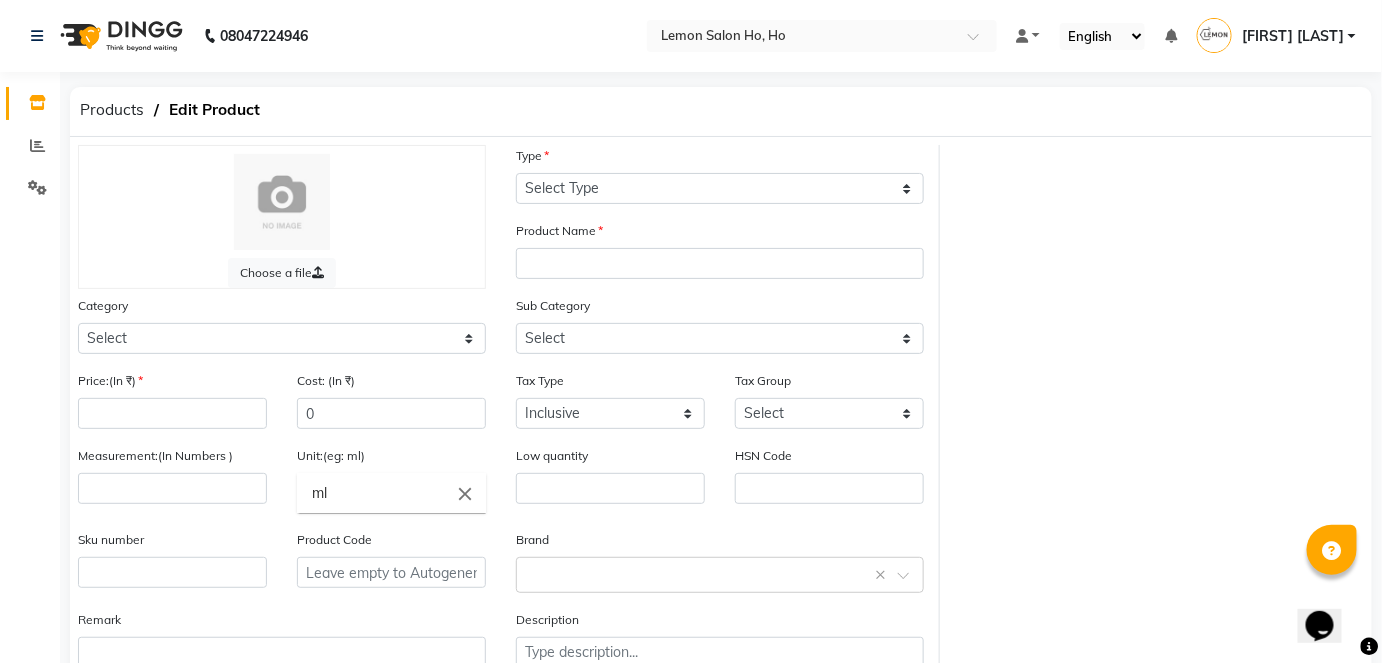 select on "B" 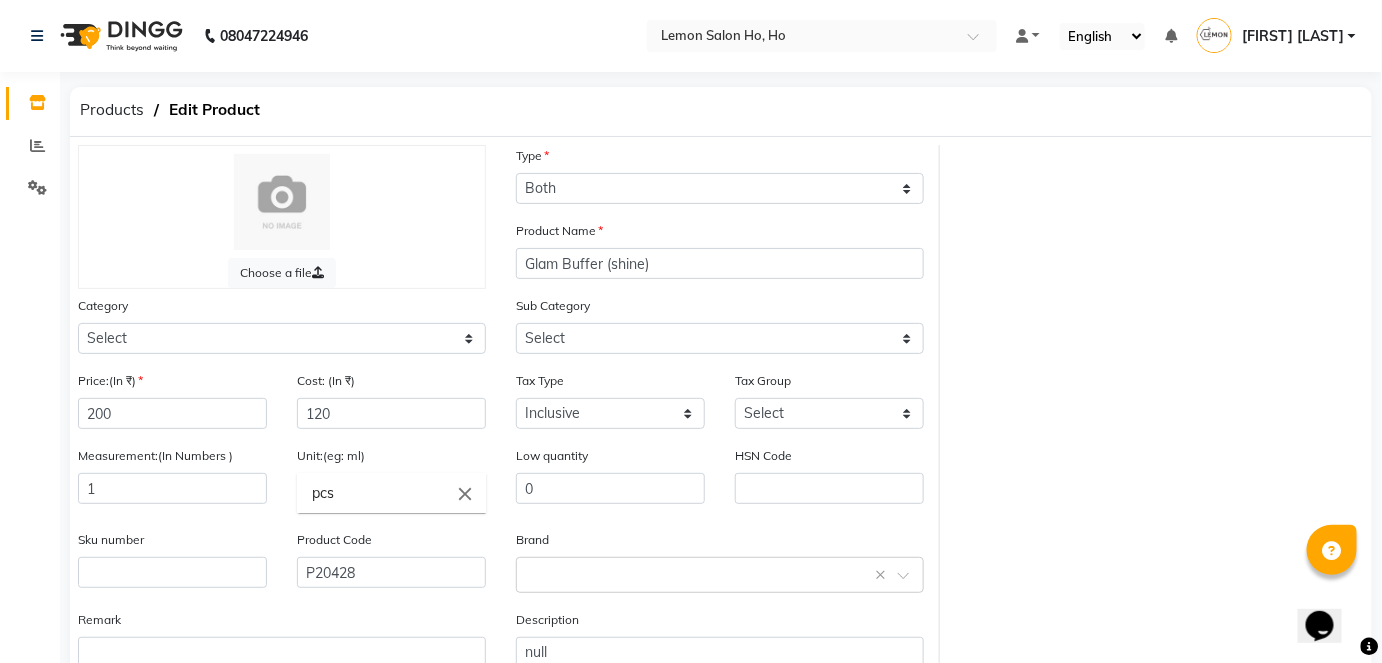 select on "213701256" 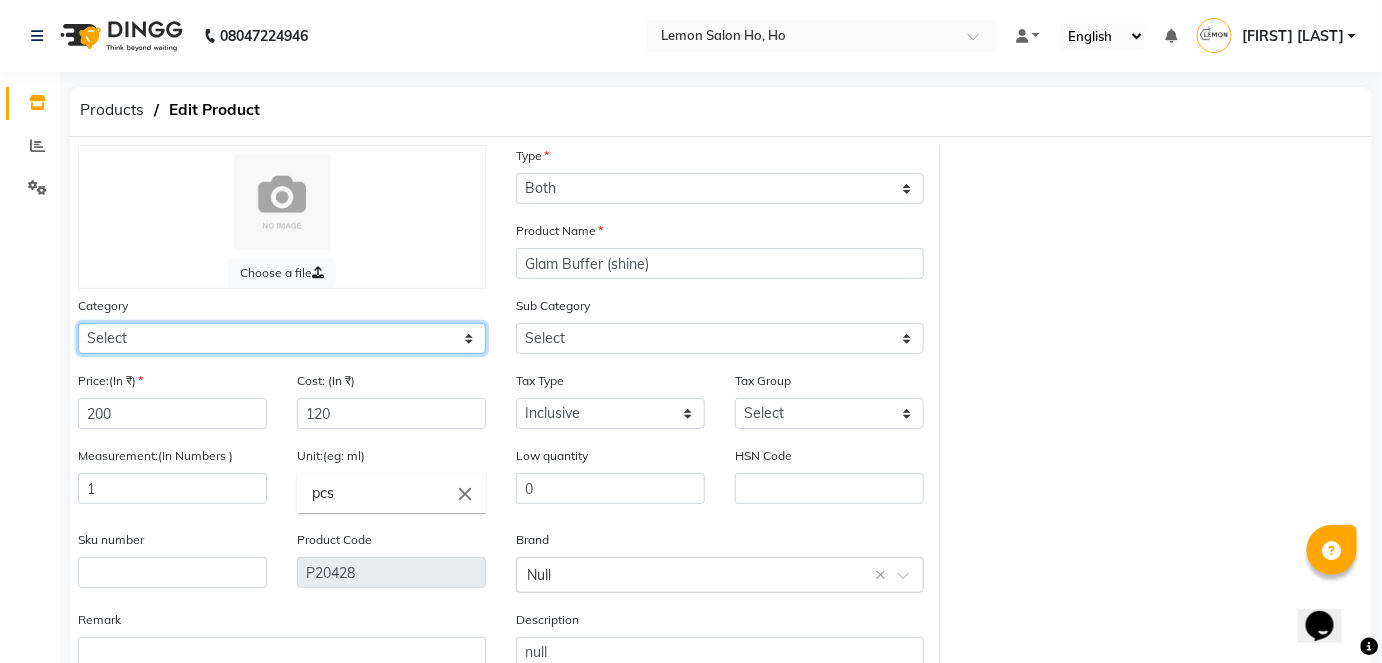 click on "Select Hair Skin Makeup Personal Care Appliances Beard Waxing Disposable Threading Hands and Feet Beauty Planet Botox Cadiveu Casmara Cheryls Loreal Olaplex Remy Raure Kerastase Moroccan Schwarzkopf MK Naturica DE Fabulous & QOD Floractive Thalgo Housekepping Nails Nashi Saveth Skinora Tools  O3+ Curlin Unmess Mois Richelon  Rica Styling Brillare Brazilian Forest Samba Redken Other" 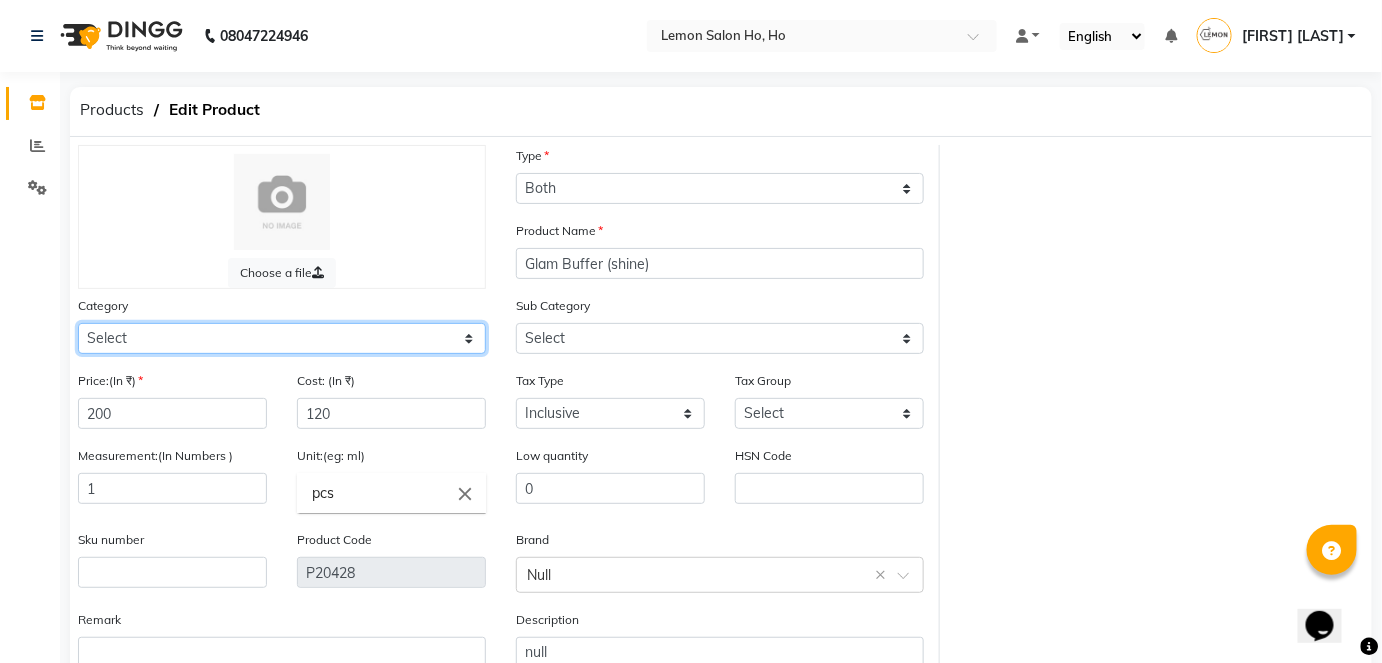 select on "213703050" 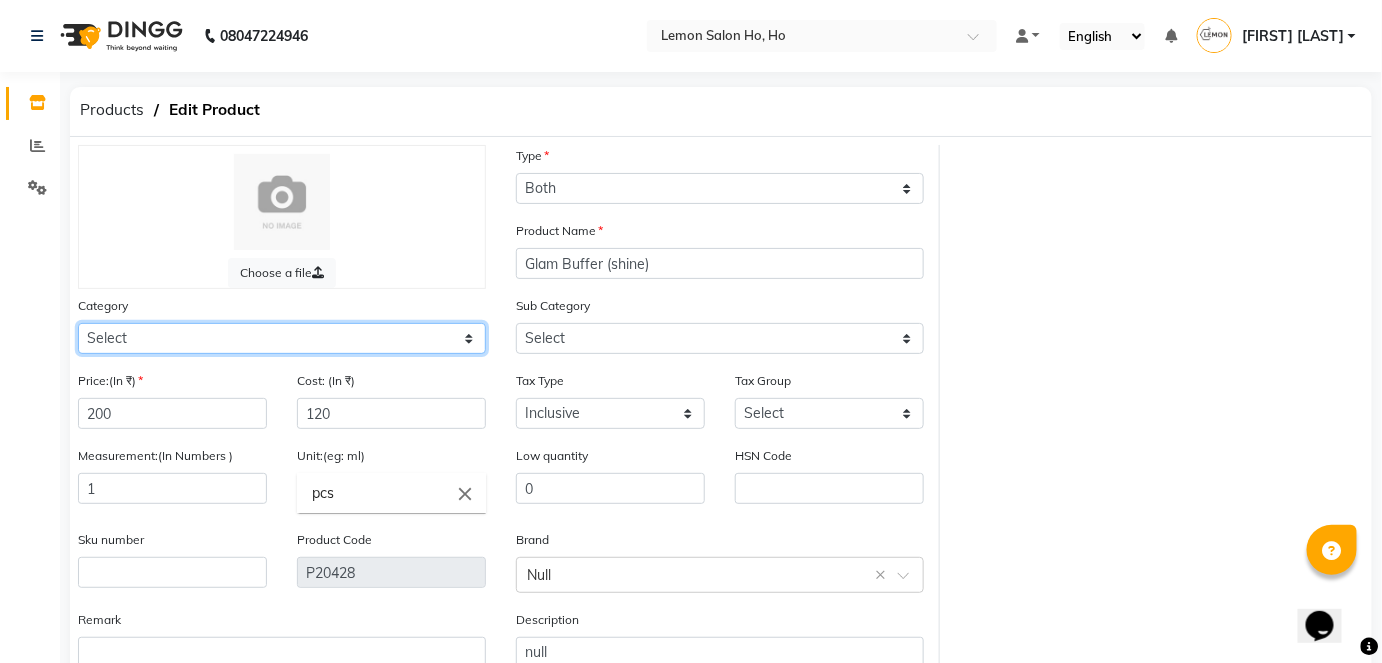 click on "Select Hair Skin Makeup Personal Care Appliances Beard Waxing Disposable Threading Hands and Feet Beauty Planet Botox Cadiveu Casmara Cheryls Loreal Olaplex Remy Raure Kerastase Moroccan Schwarzkopf MK Naturica DE Fabulous & QOD Floractive Thalgo Housekepping Nails Nashi Saveth Skinora Tools  O3+ Curlin Unmess Mois Richelon  Rica Styling Brillare Brazilian Forest Samba Redken Other" 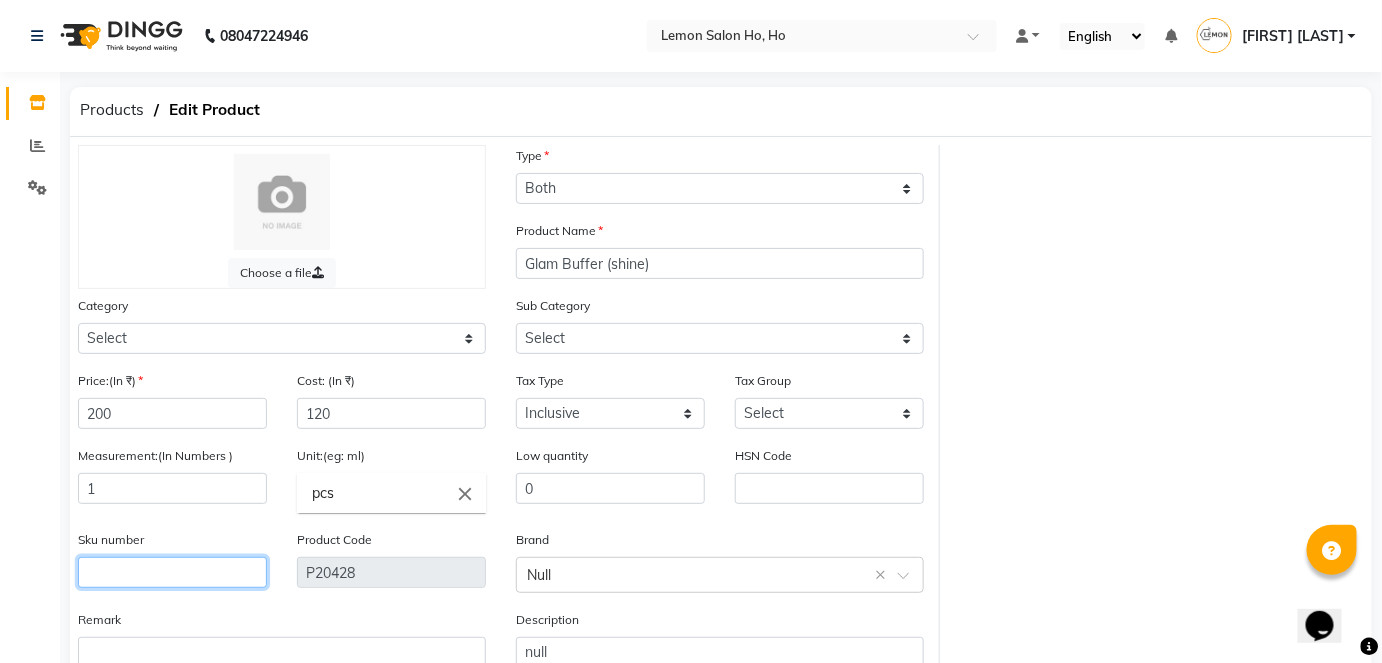click 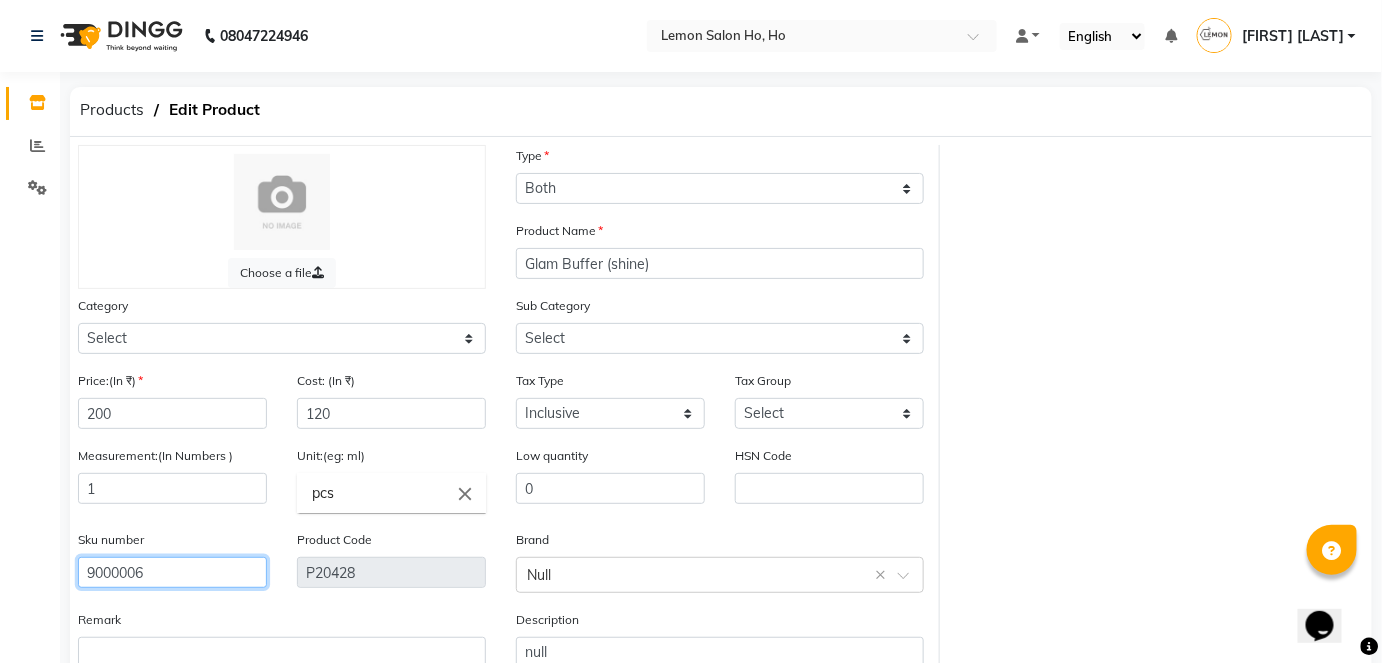 type on "90000065" 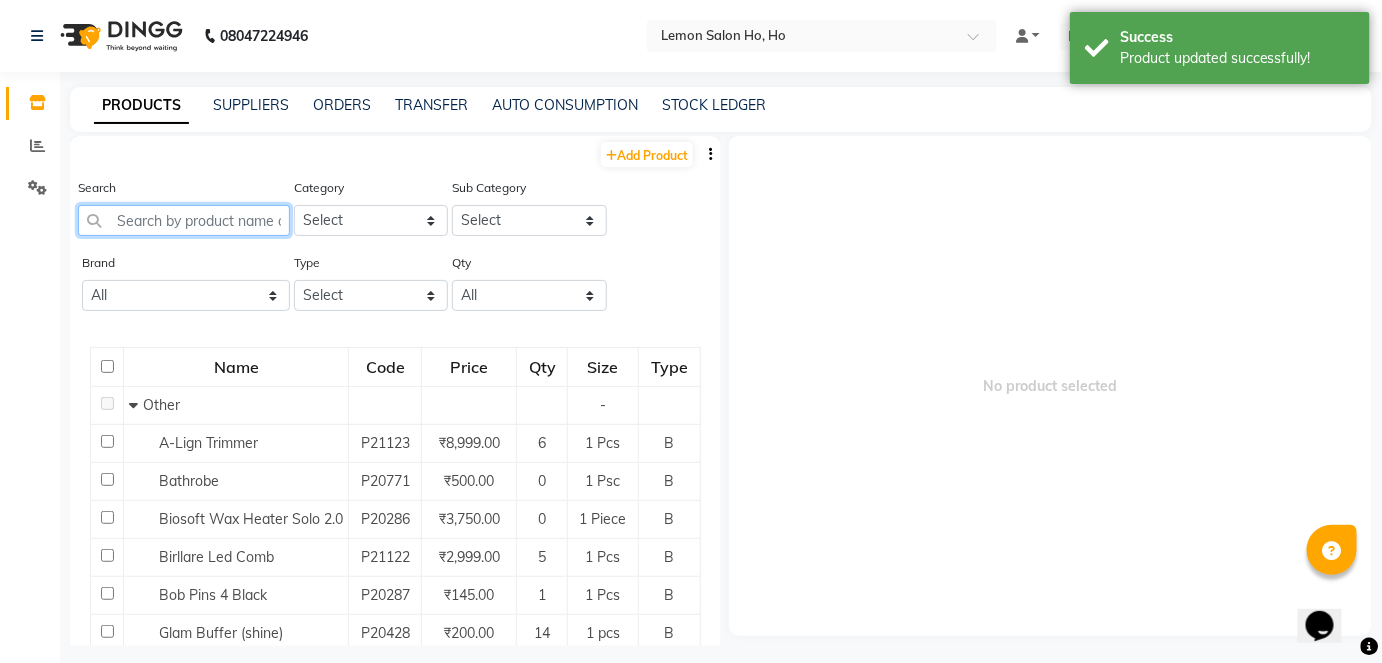 click 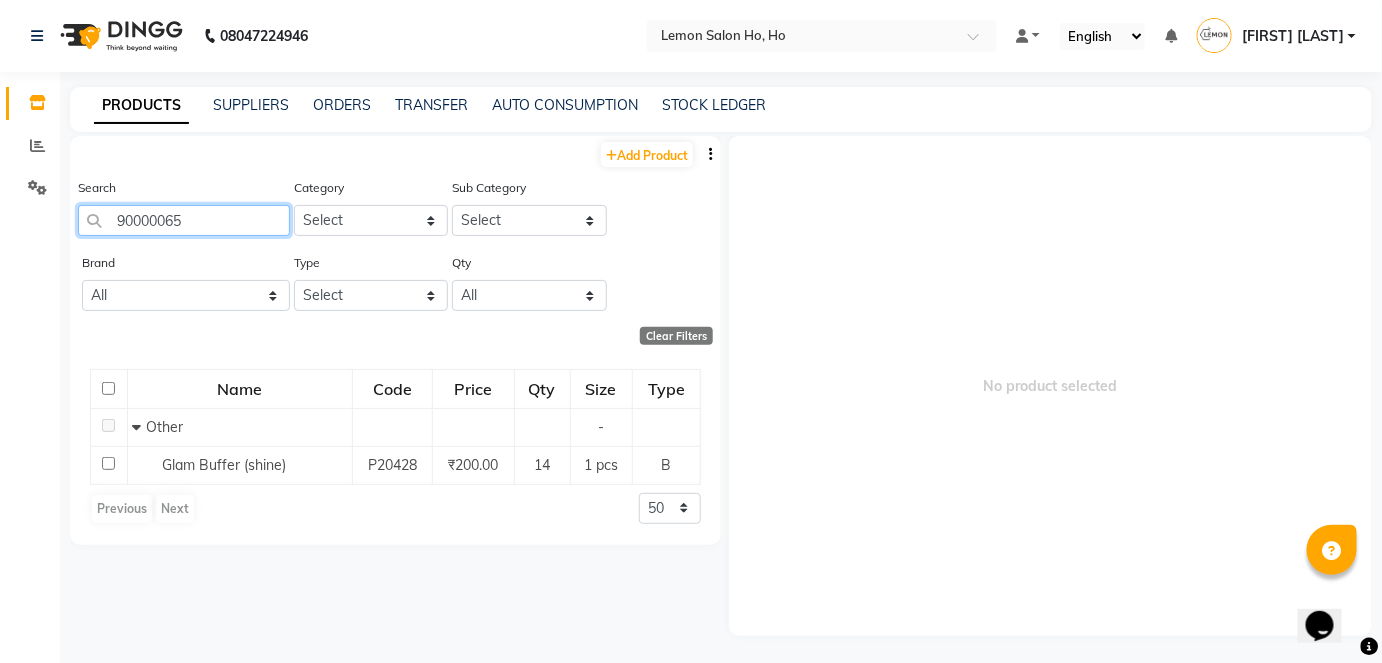 click on "90000065" 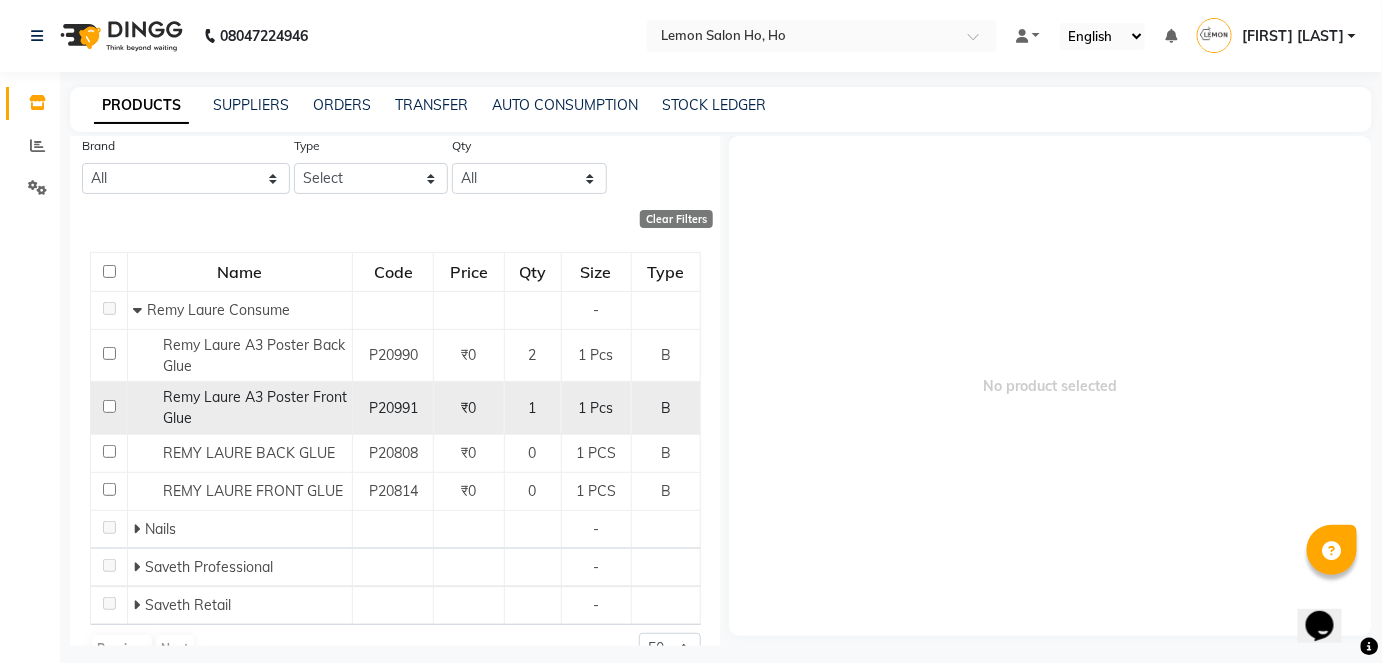 scroll, scrollTop: 154, scrollLeft: 0, axis: vertical 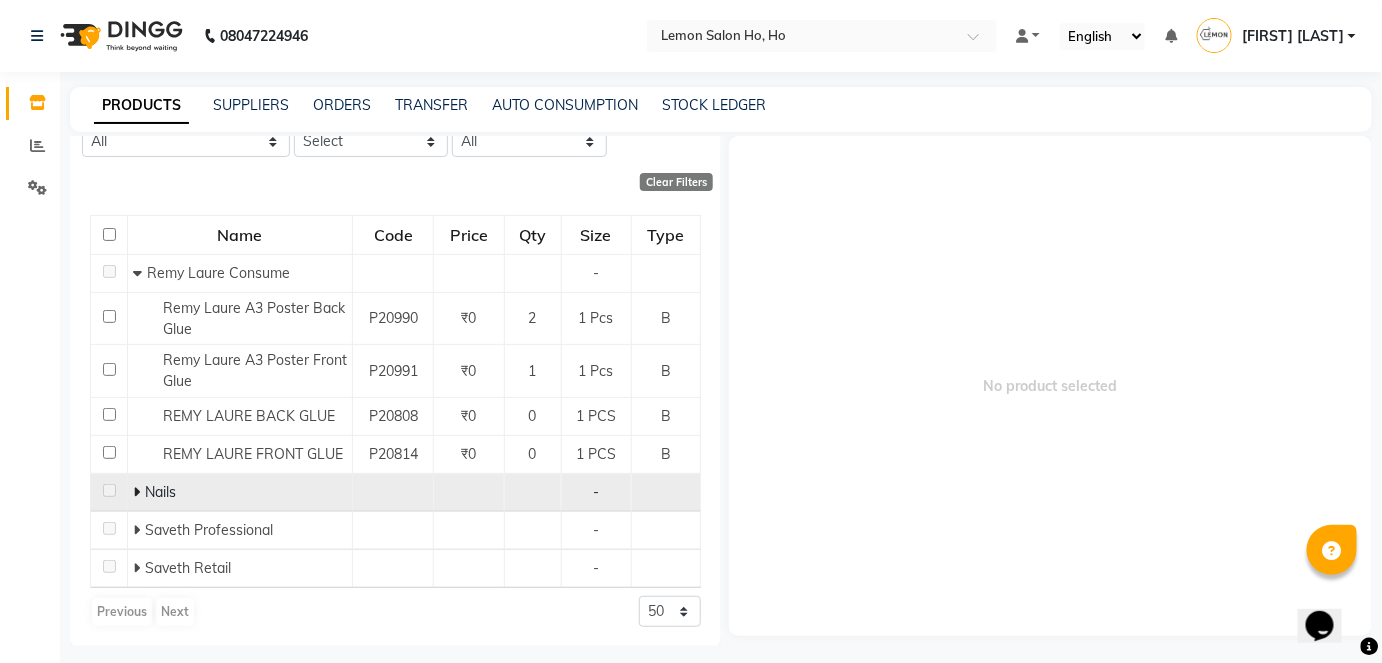 type on "GLU" 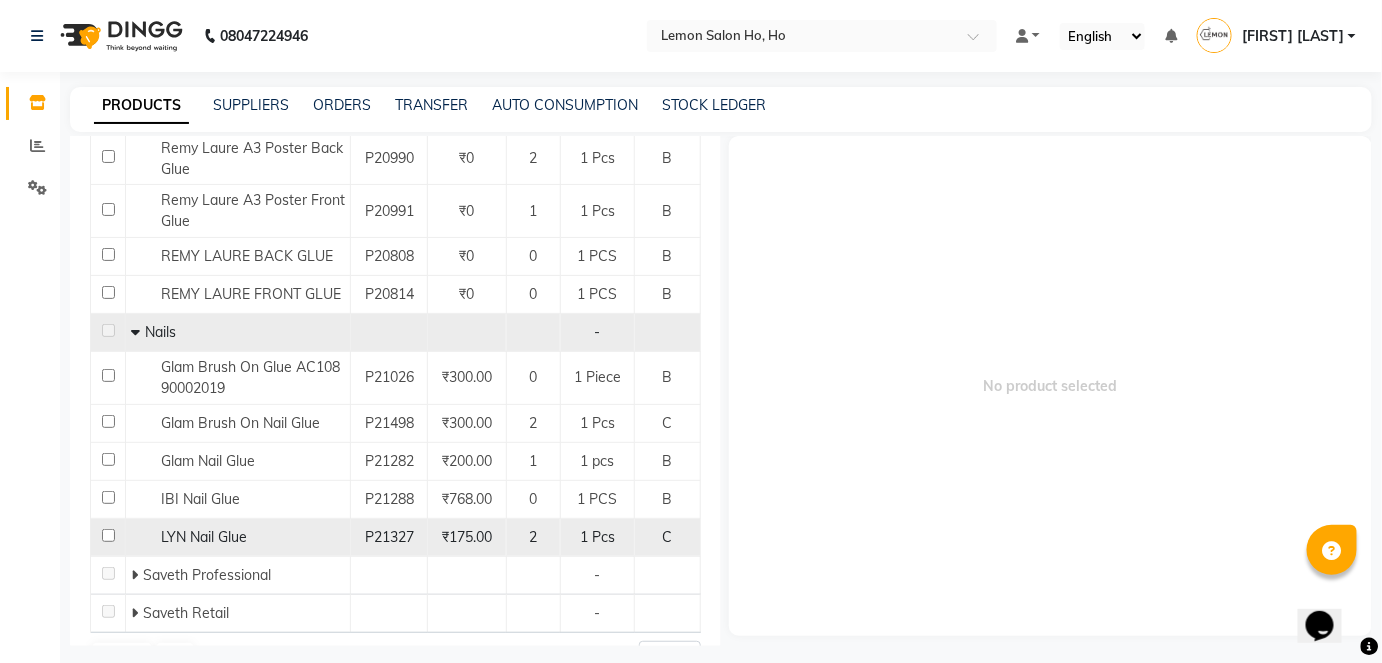 scroll, scrollTop: 336, scrollLeft: 0, axis: vertical 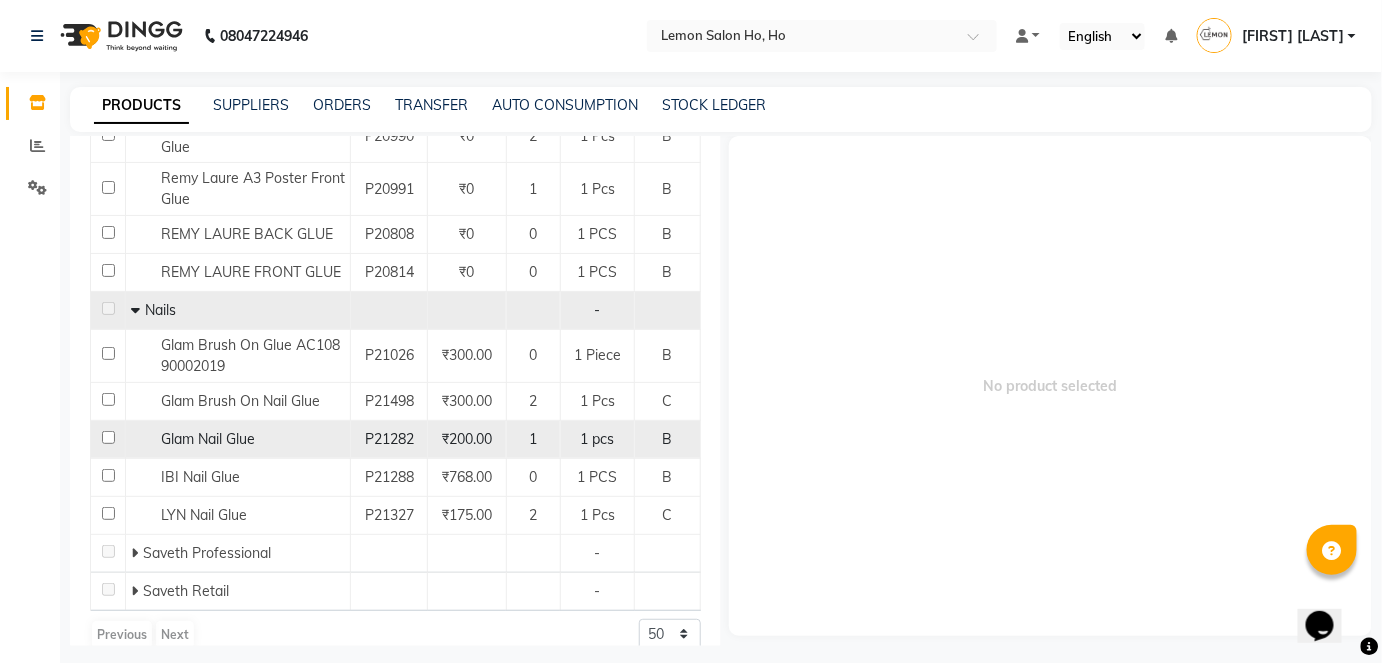 click 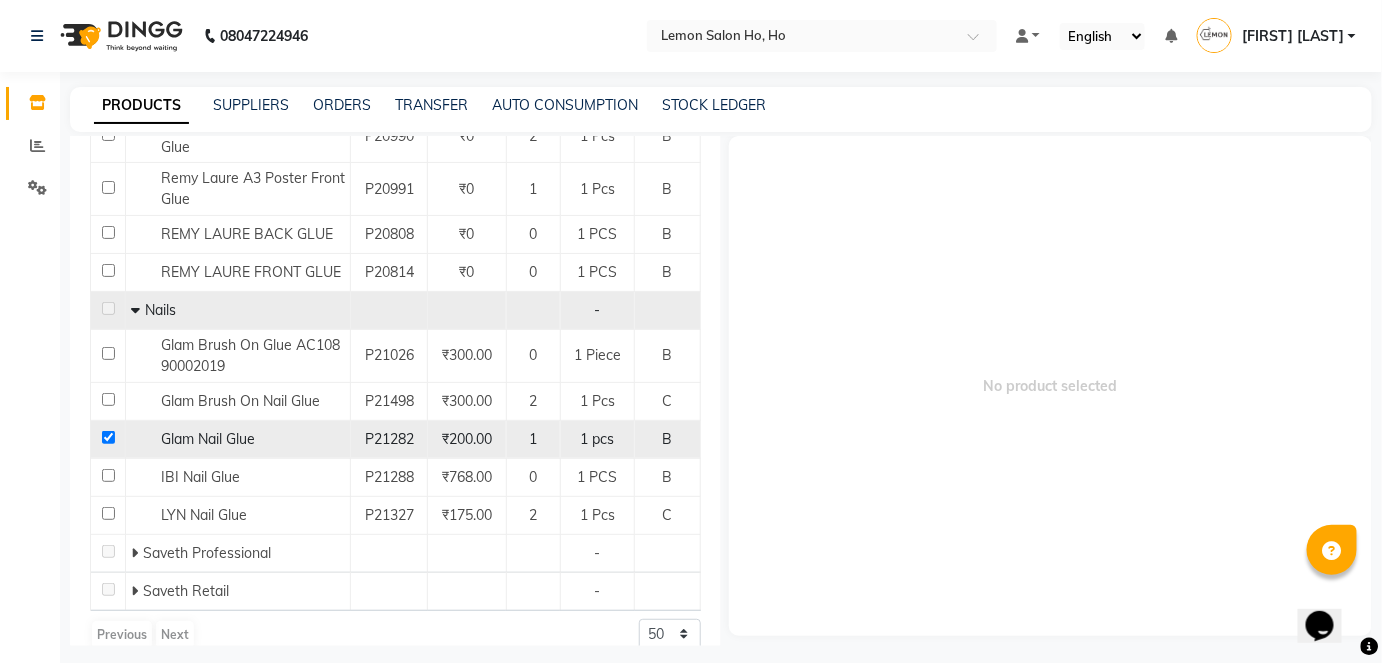checkbox on "true" 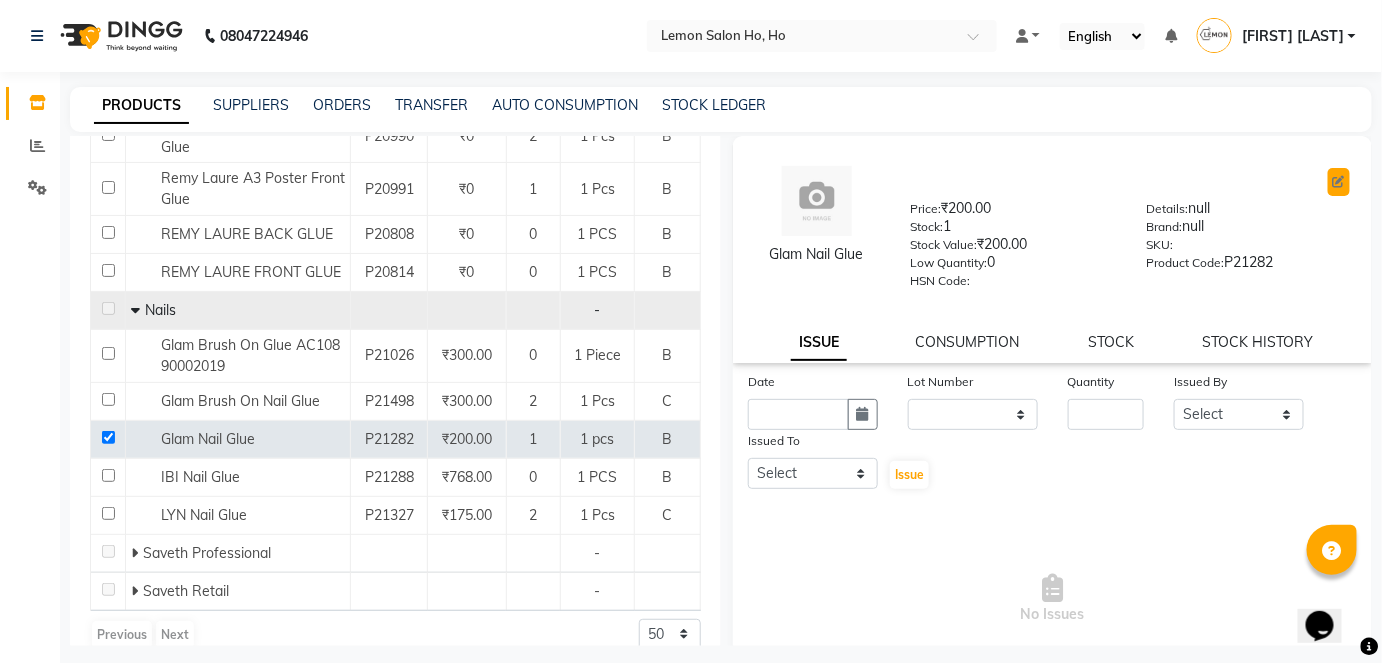 click 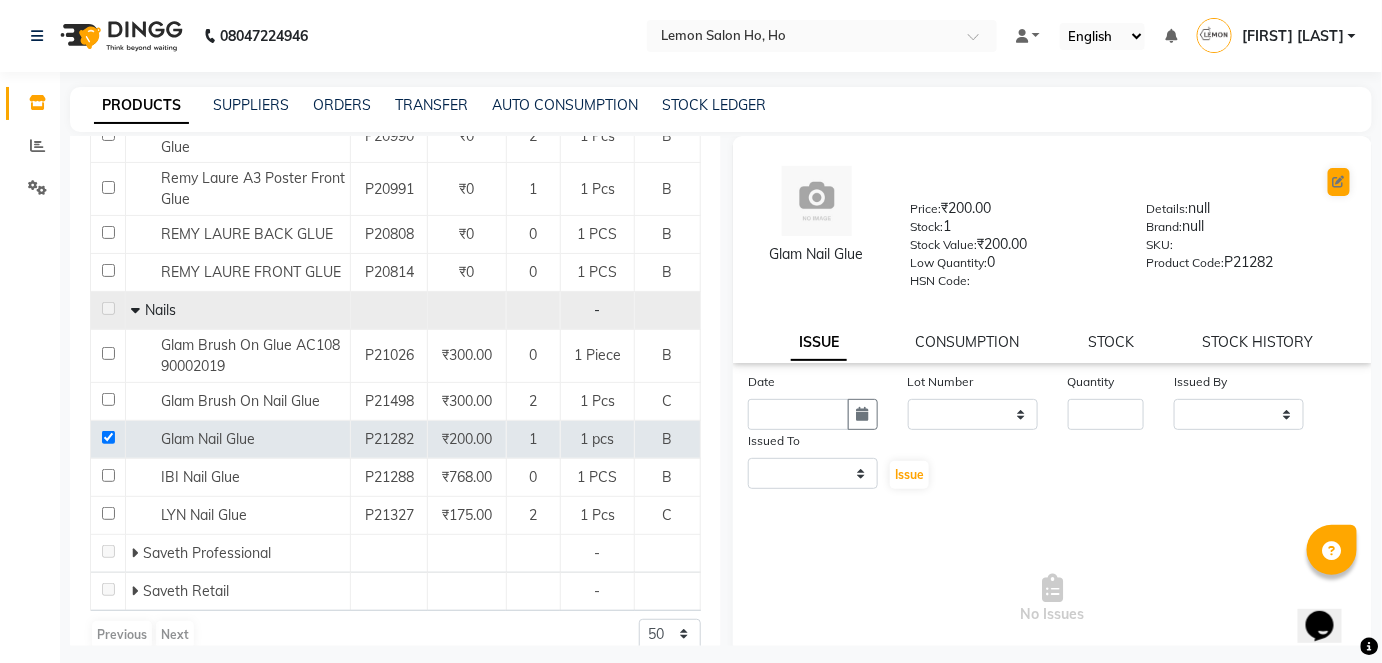 select on "B" 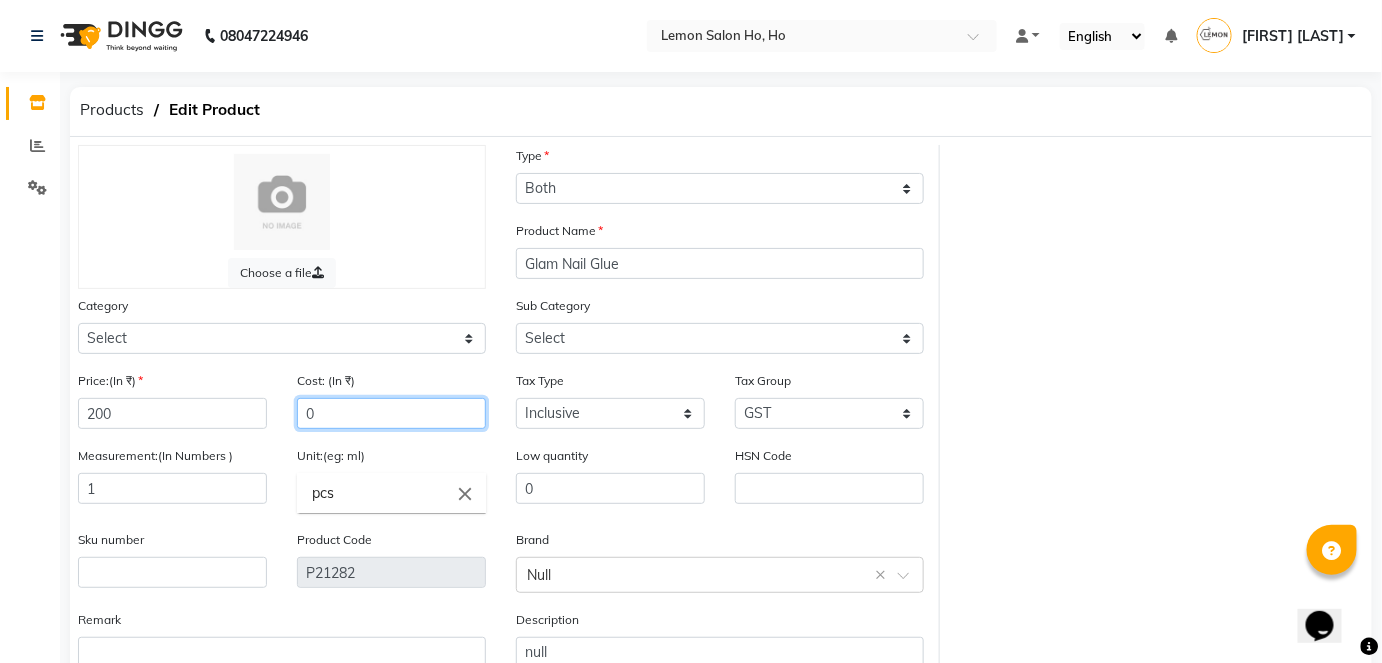 click on "0" 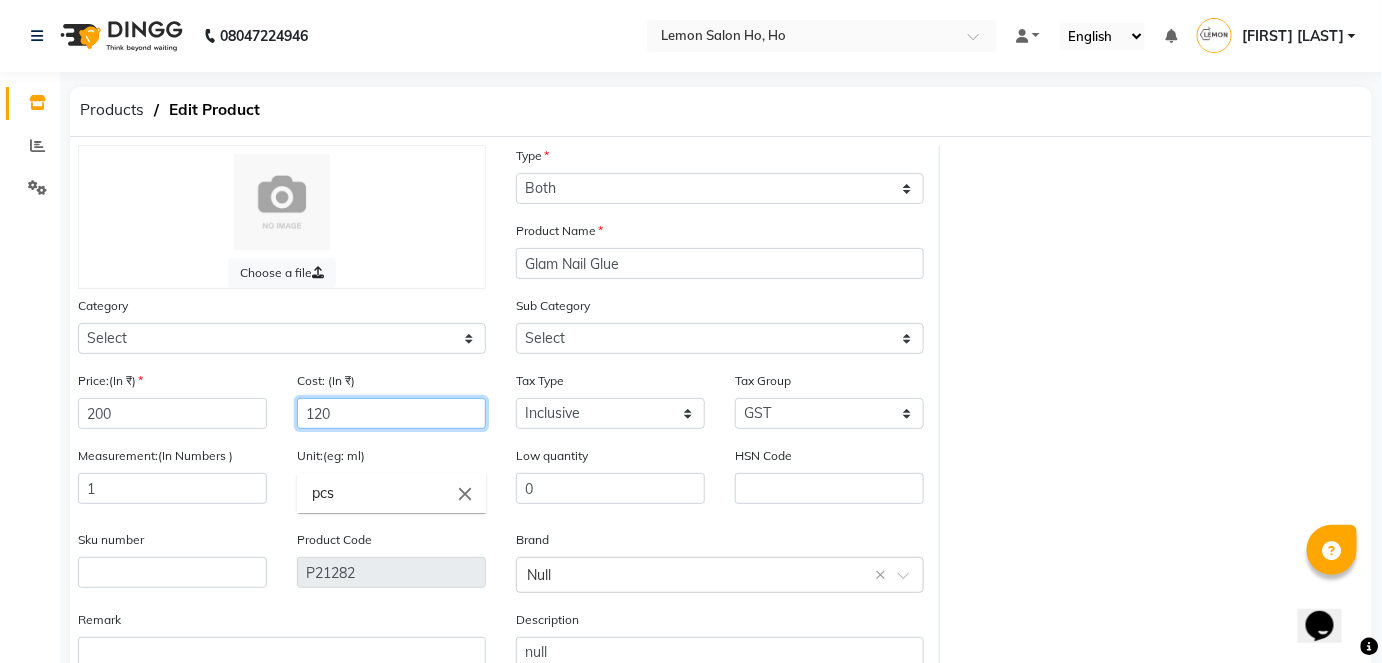 type on "120" 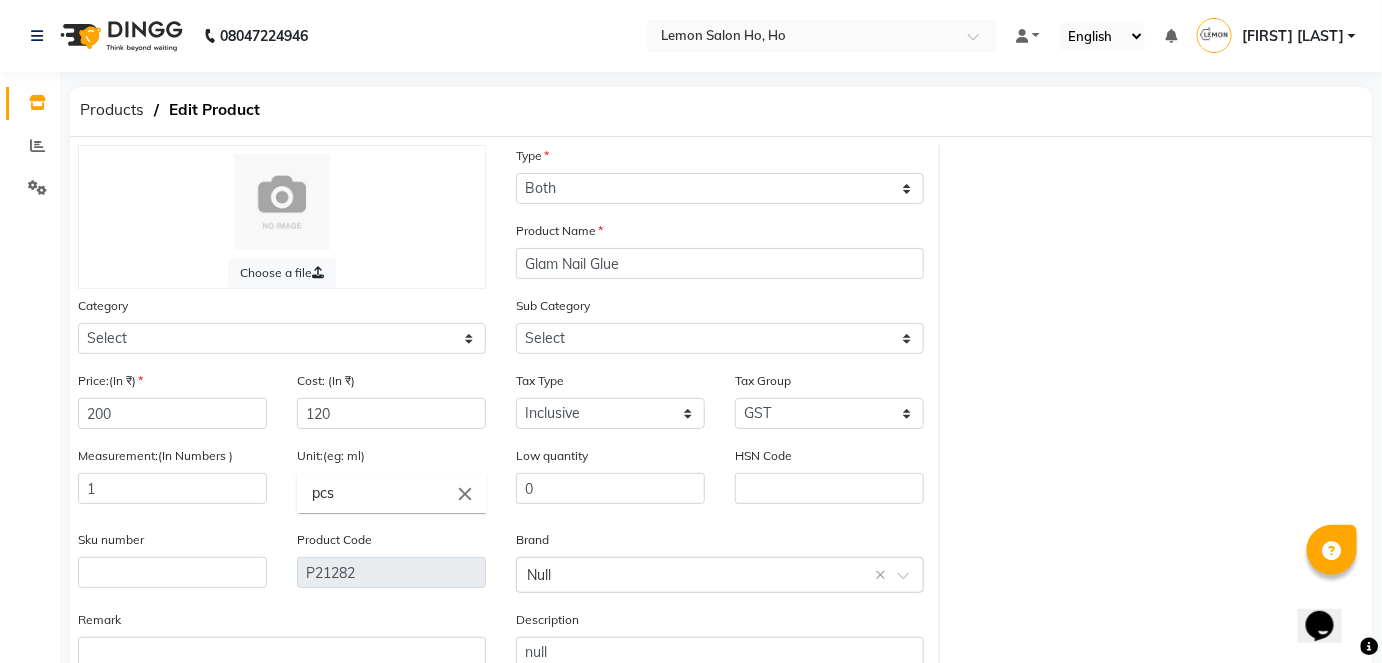 click on "Sku number" 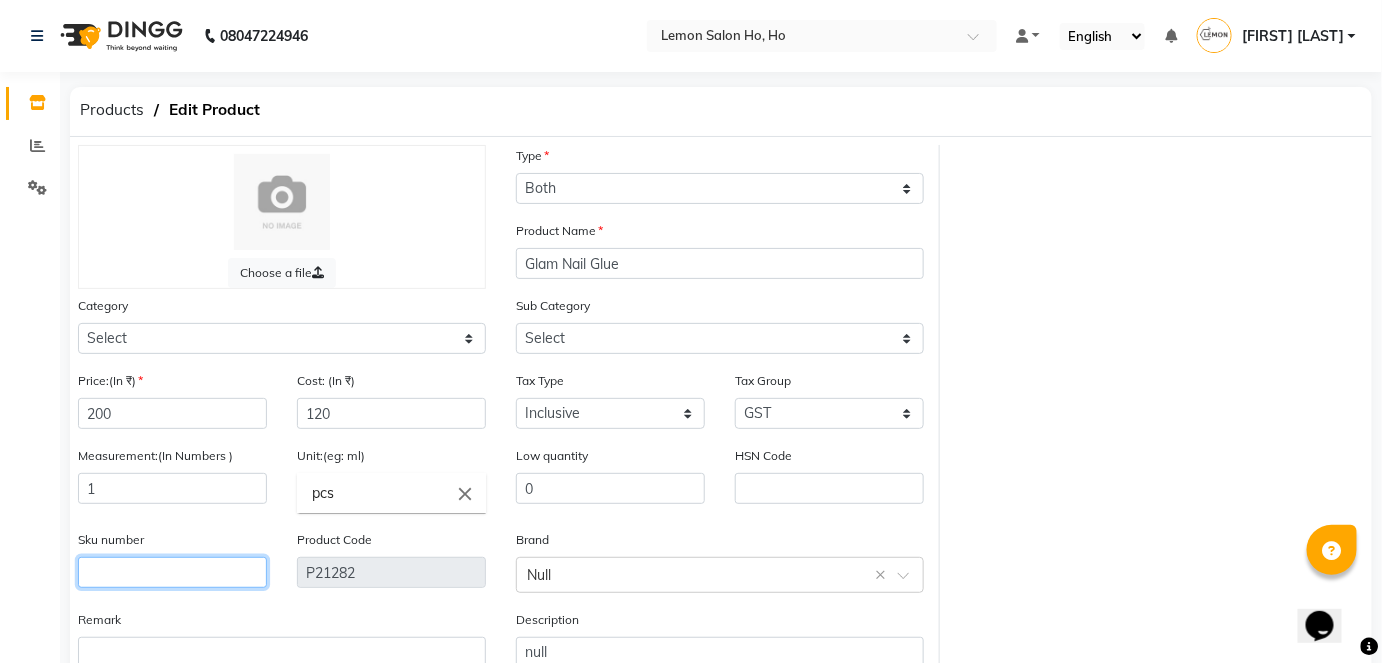 click 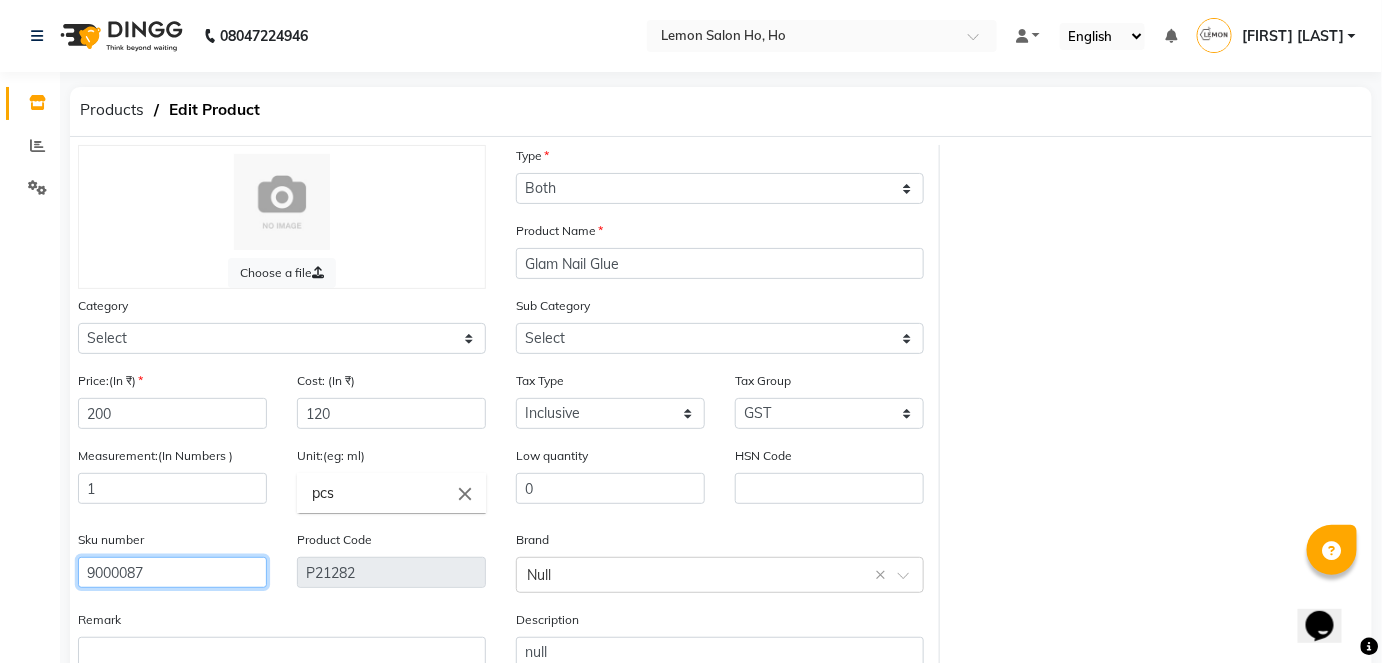 type on "90000879" 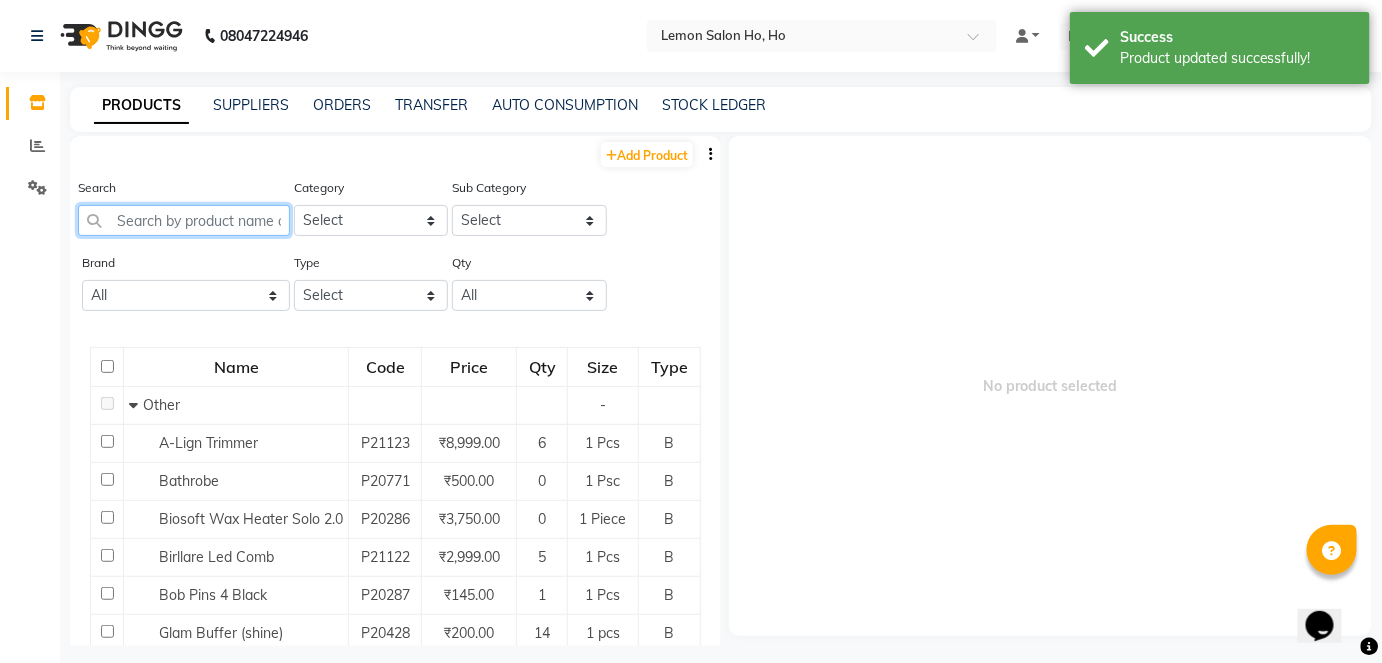 click 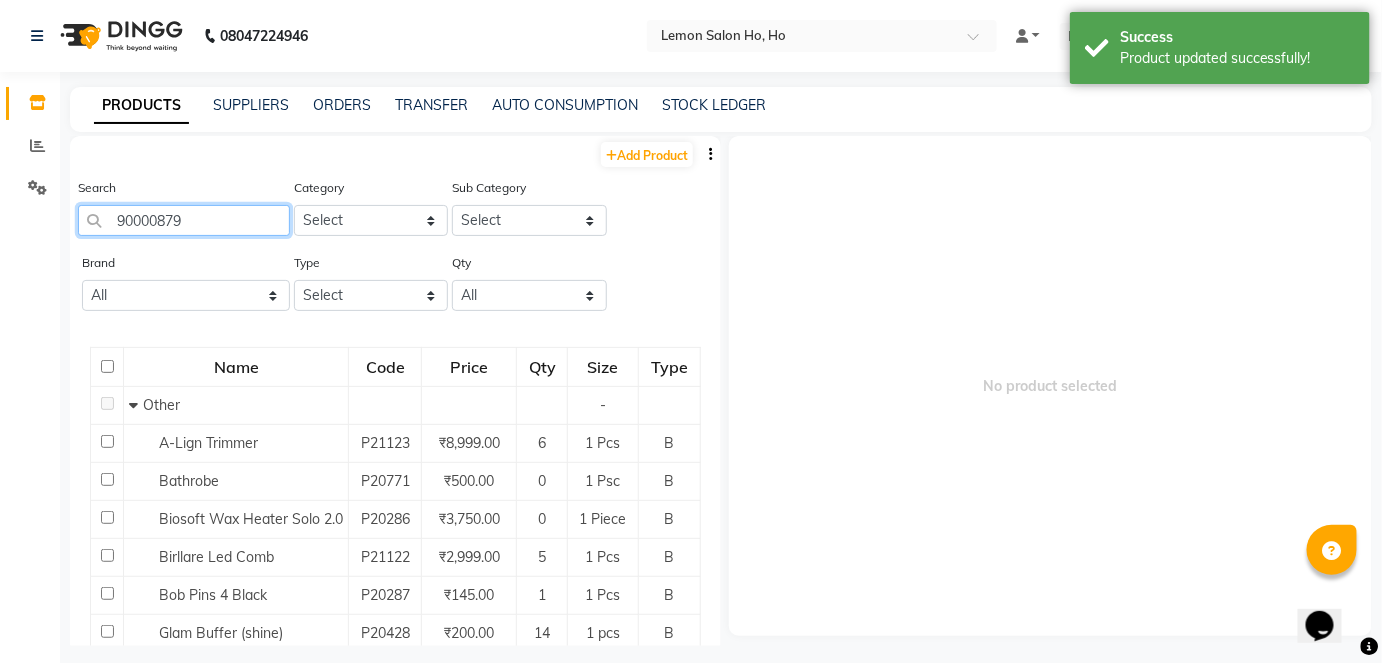 type on "90000879" 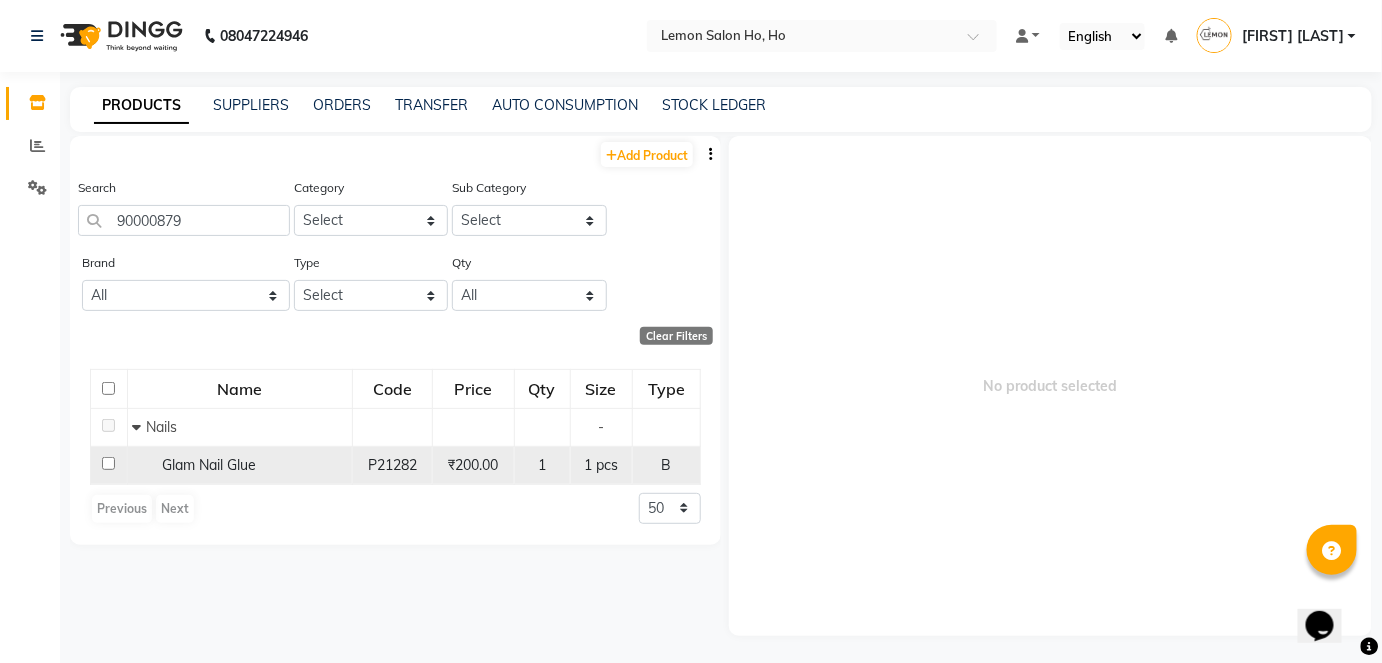 click 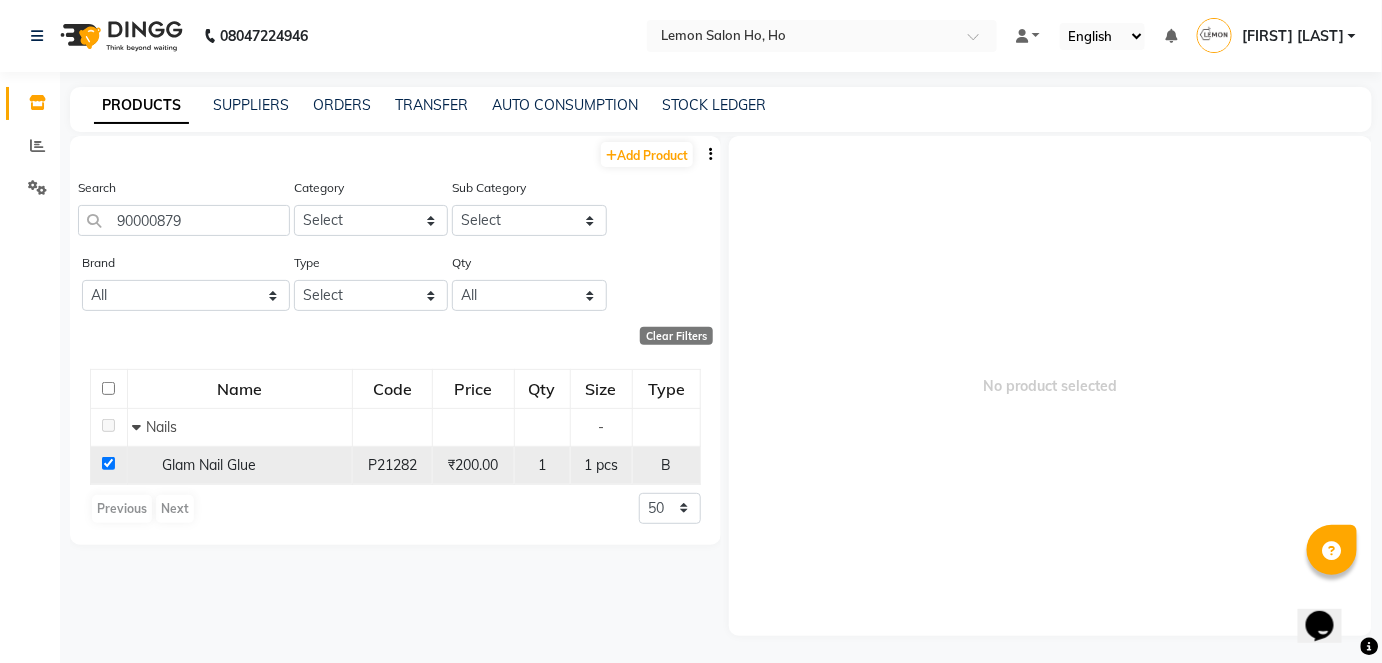 checkbox on "true" 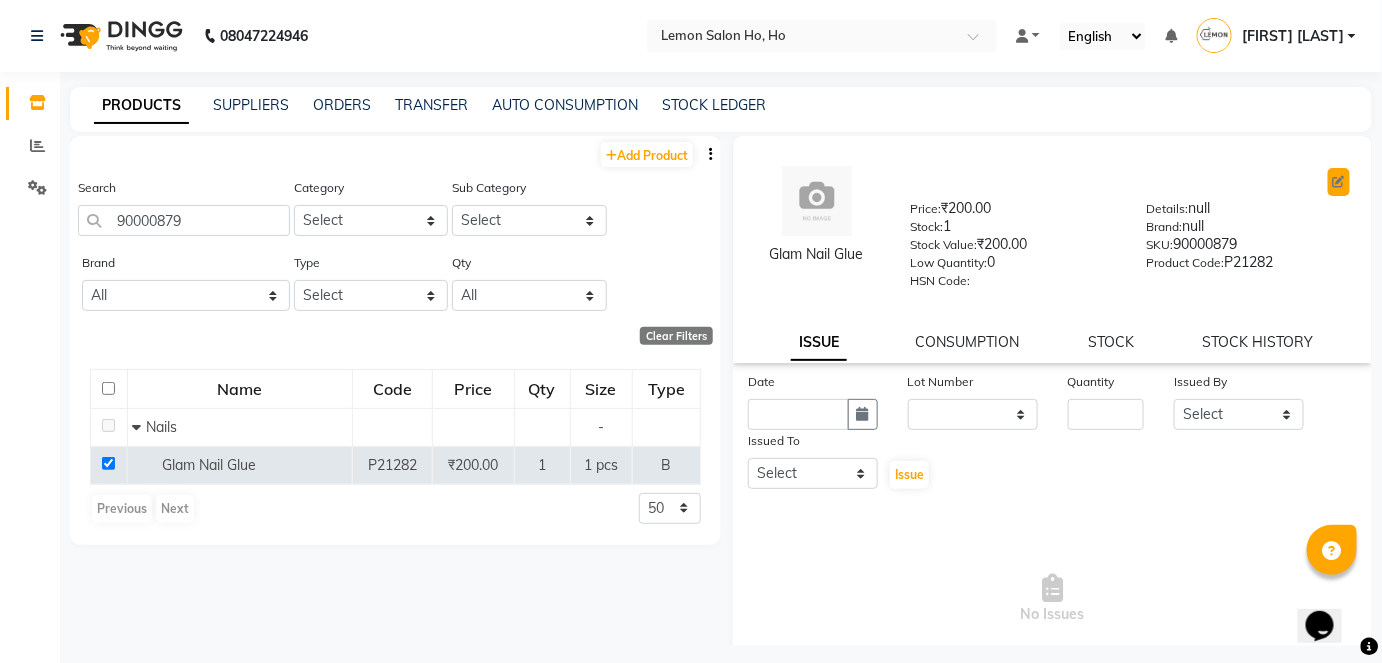 click 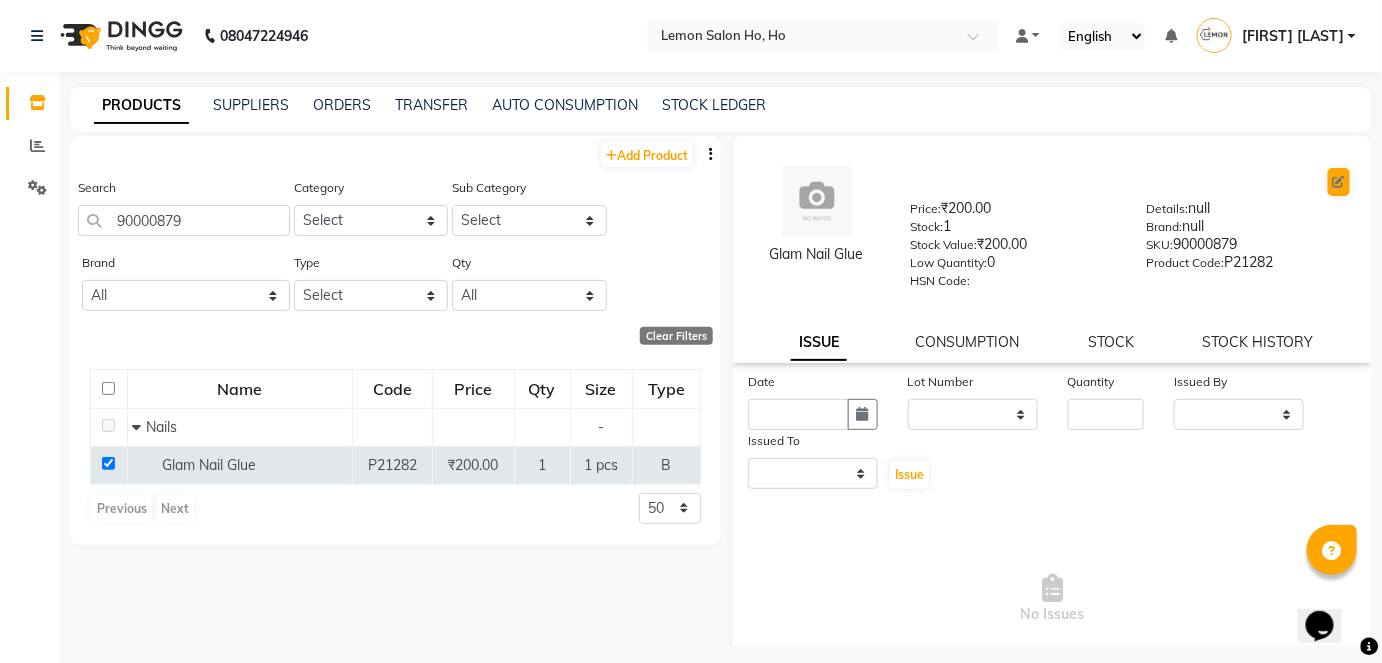 select on "B" 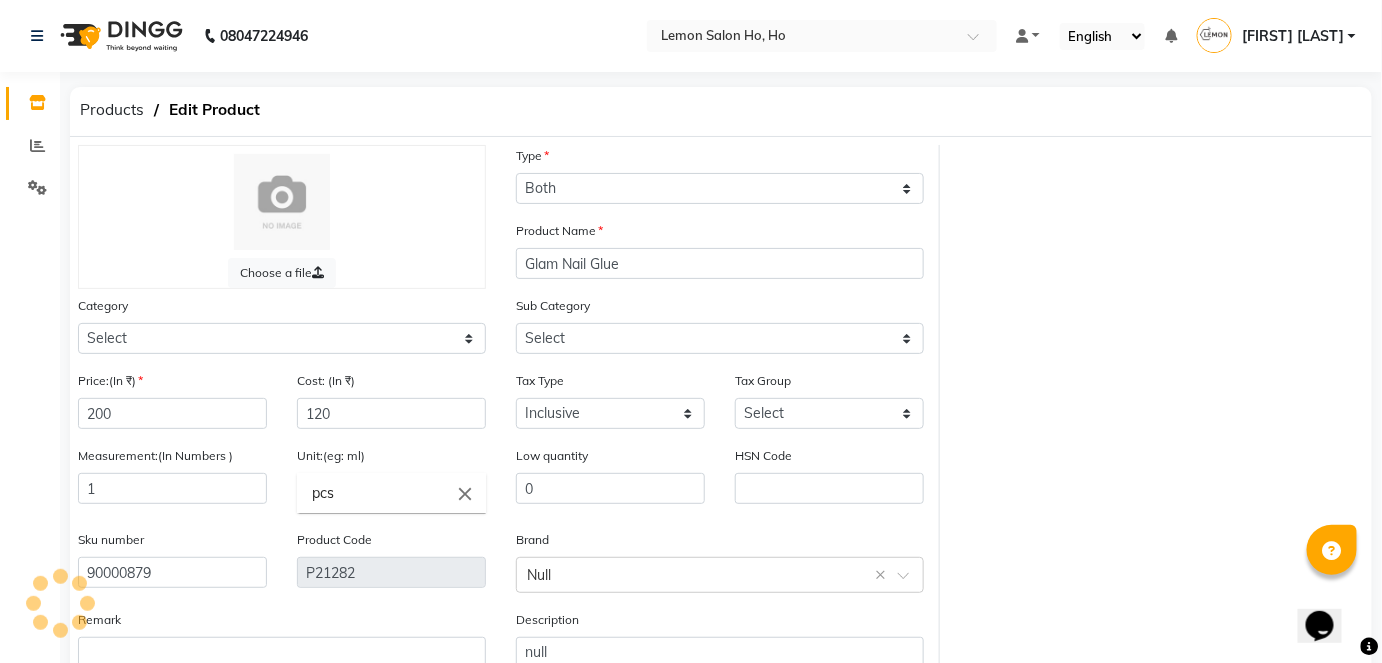 select on "2069" 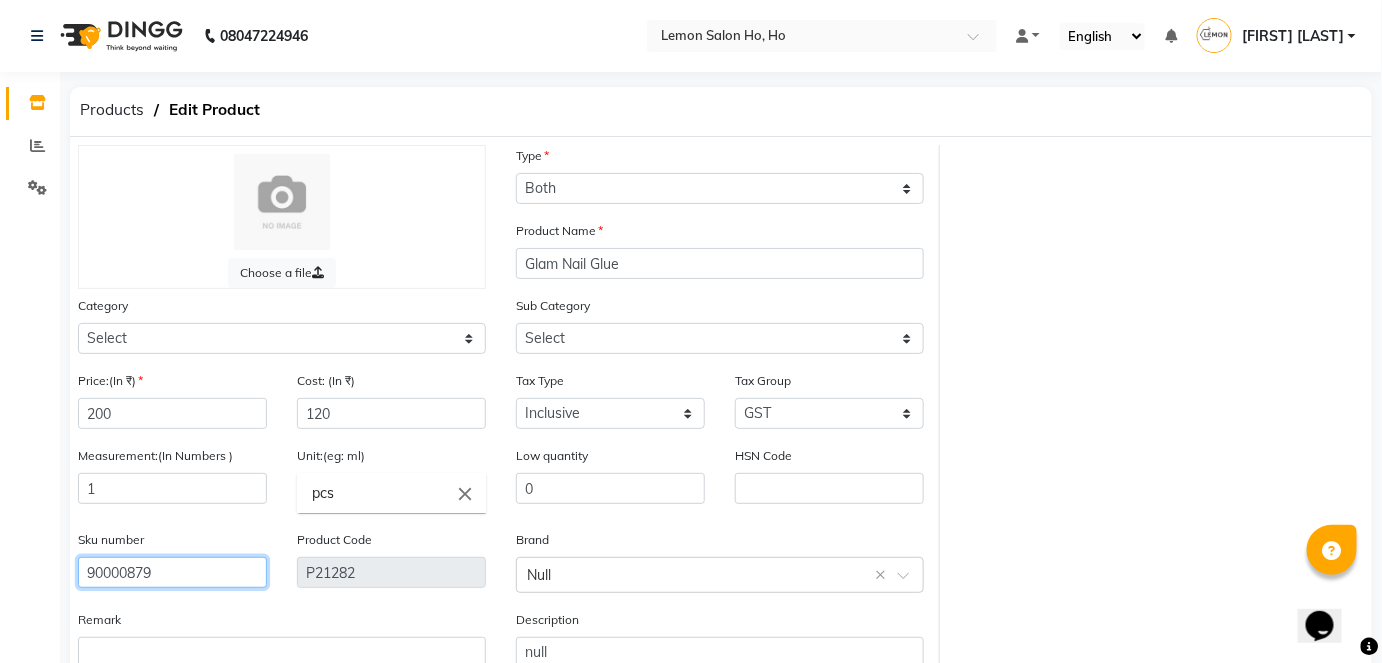 click on "90000879" 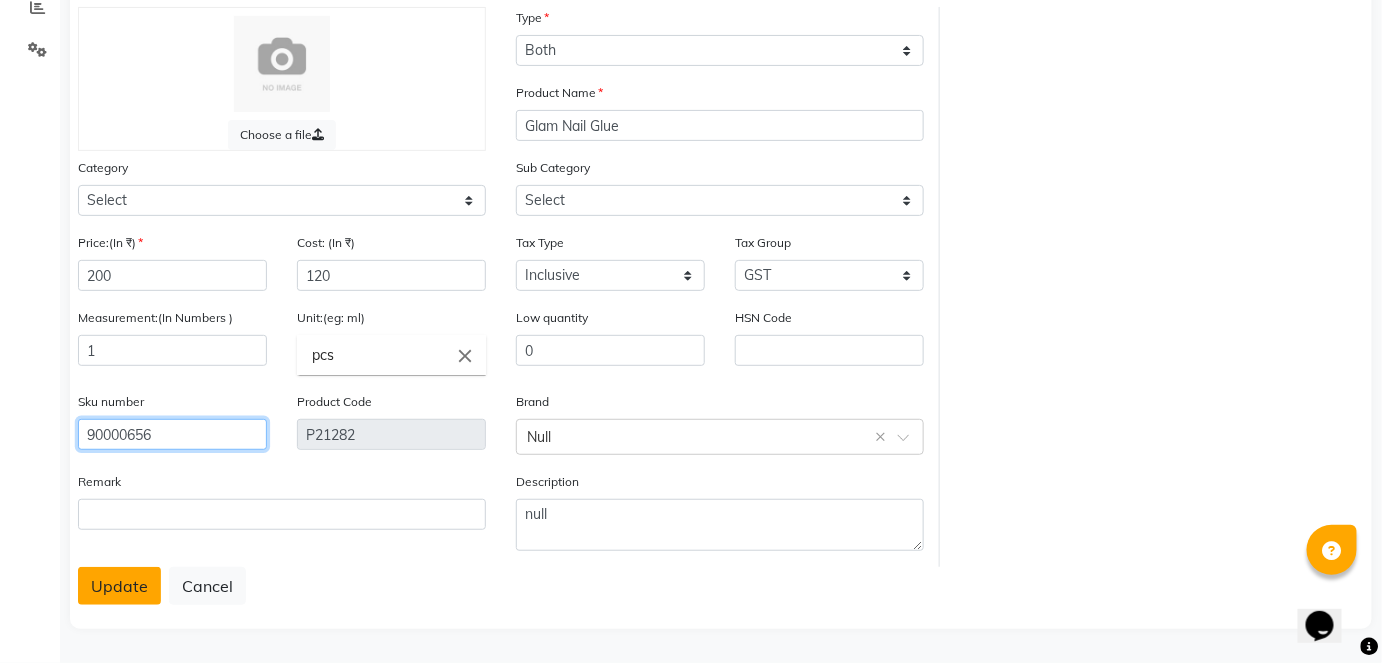 type on "90000656" 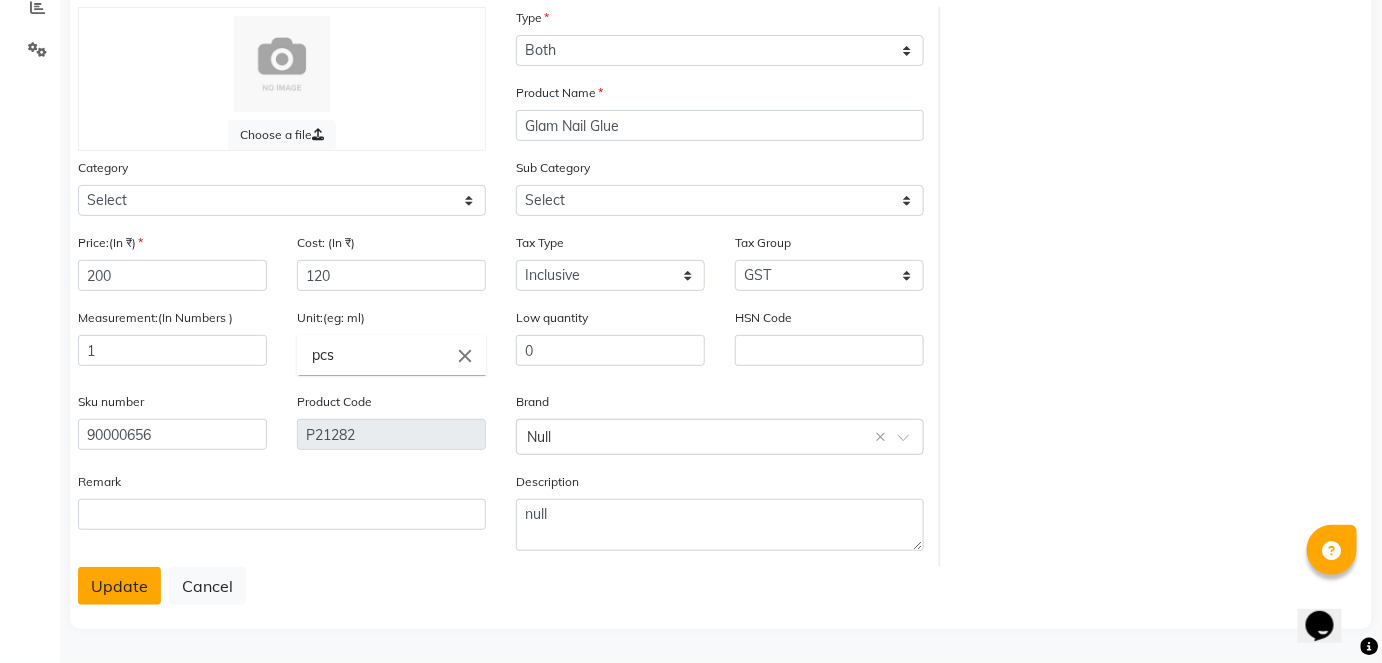 click on "Update" 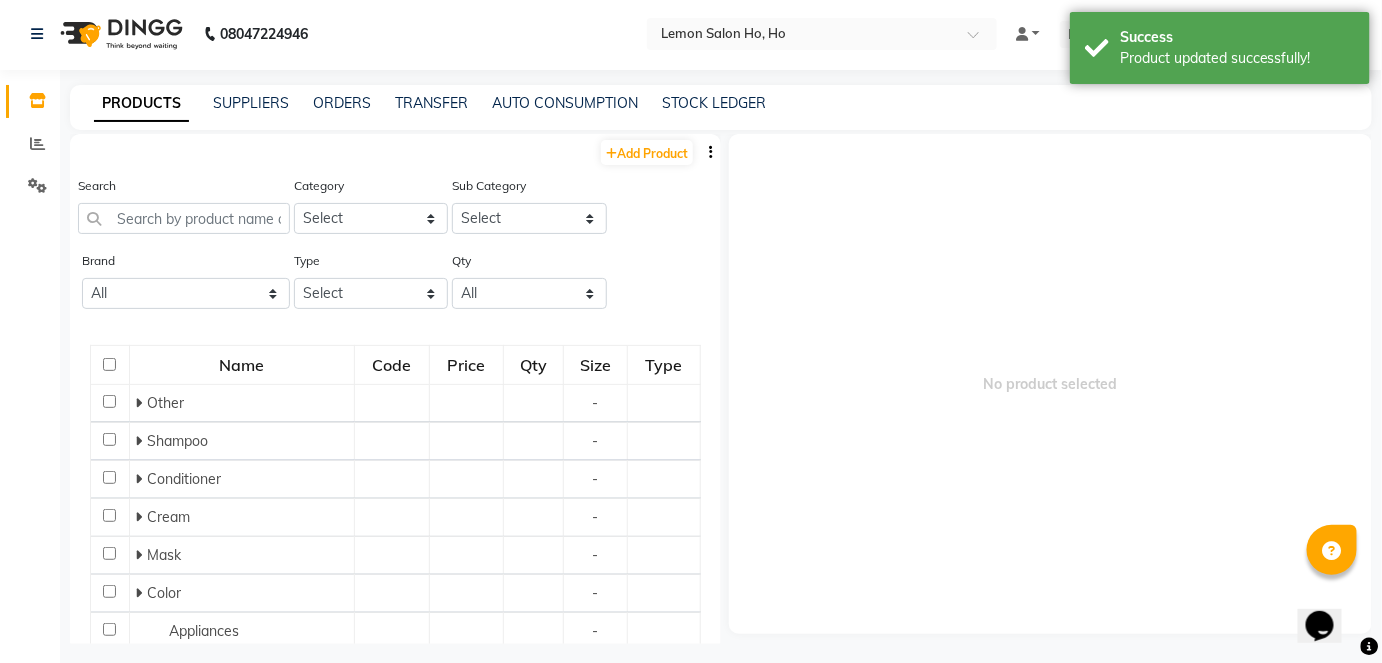 scroll, scrollTop: 13, scrollLeft: 0, axis: vertical 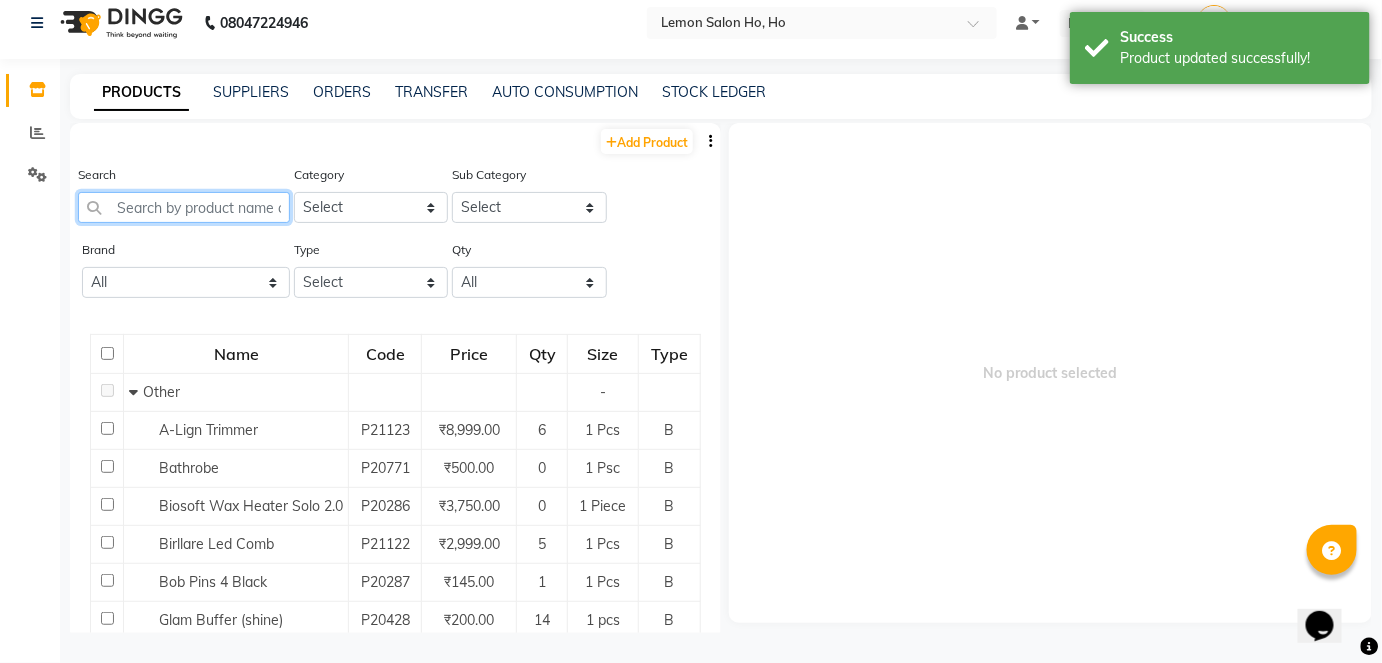 click 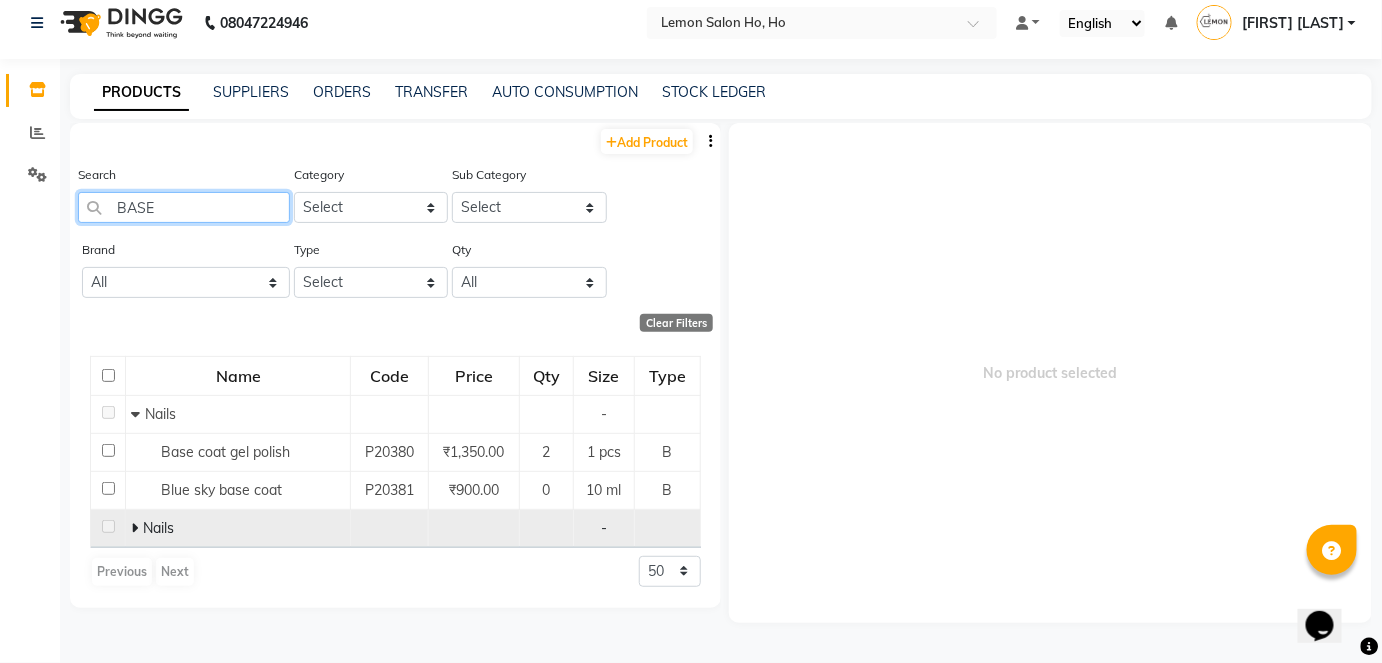 type on "BASE" 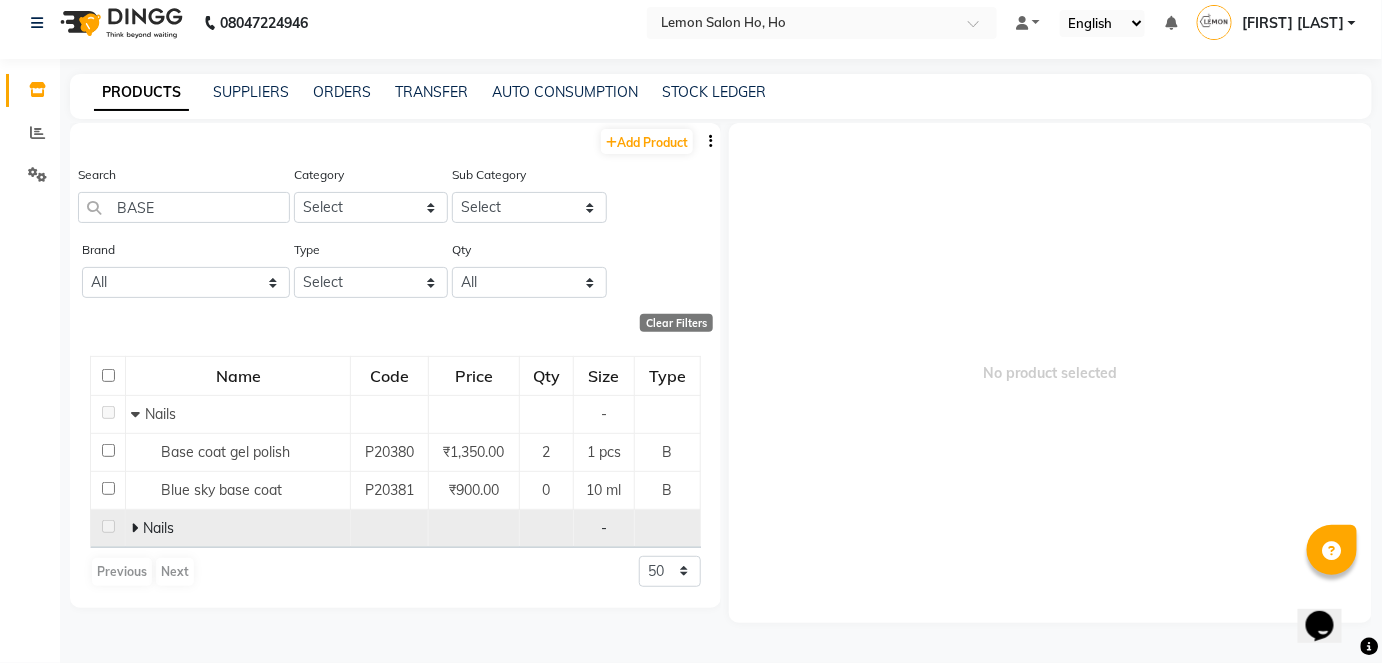 click 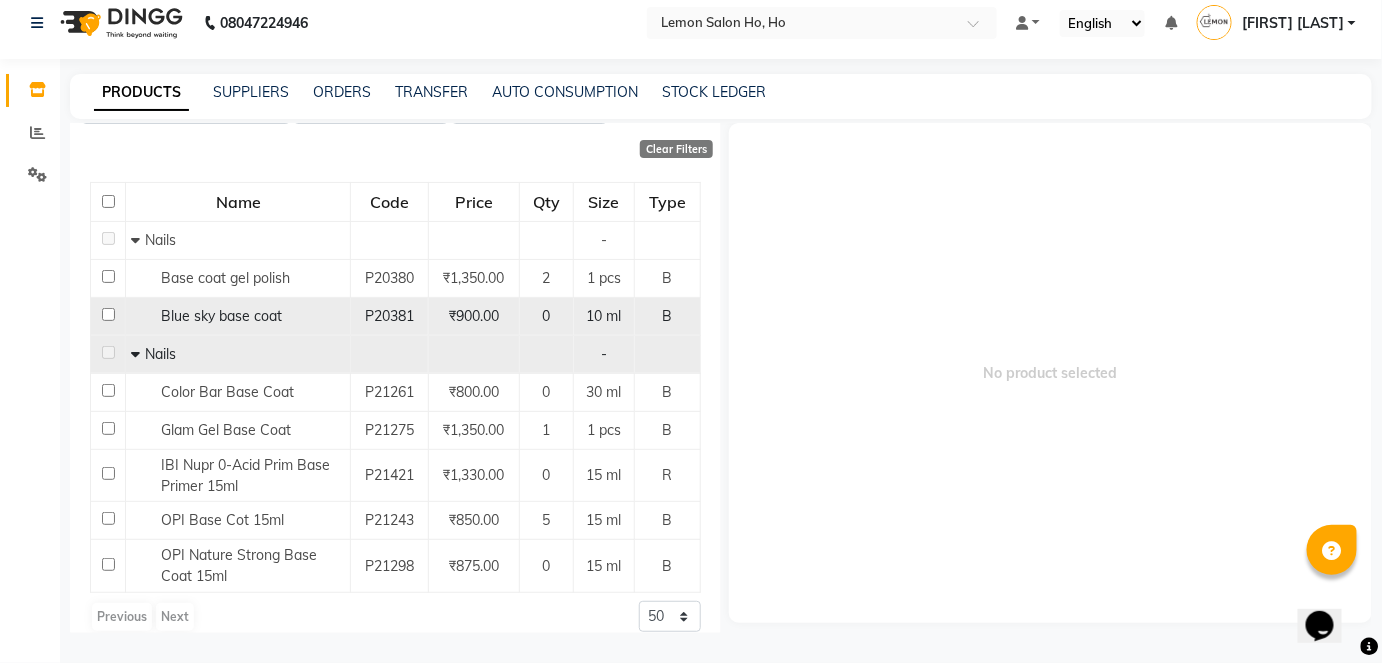 scroll, scrollTop: 181, scrollLeft: 0, axis: vertical 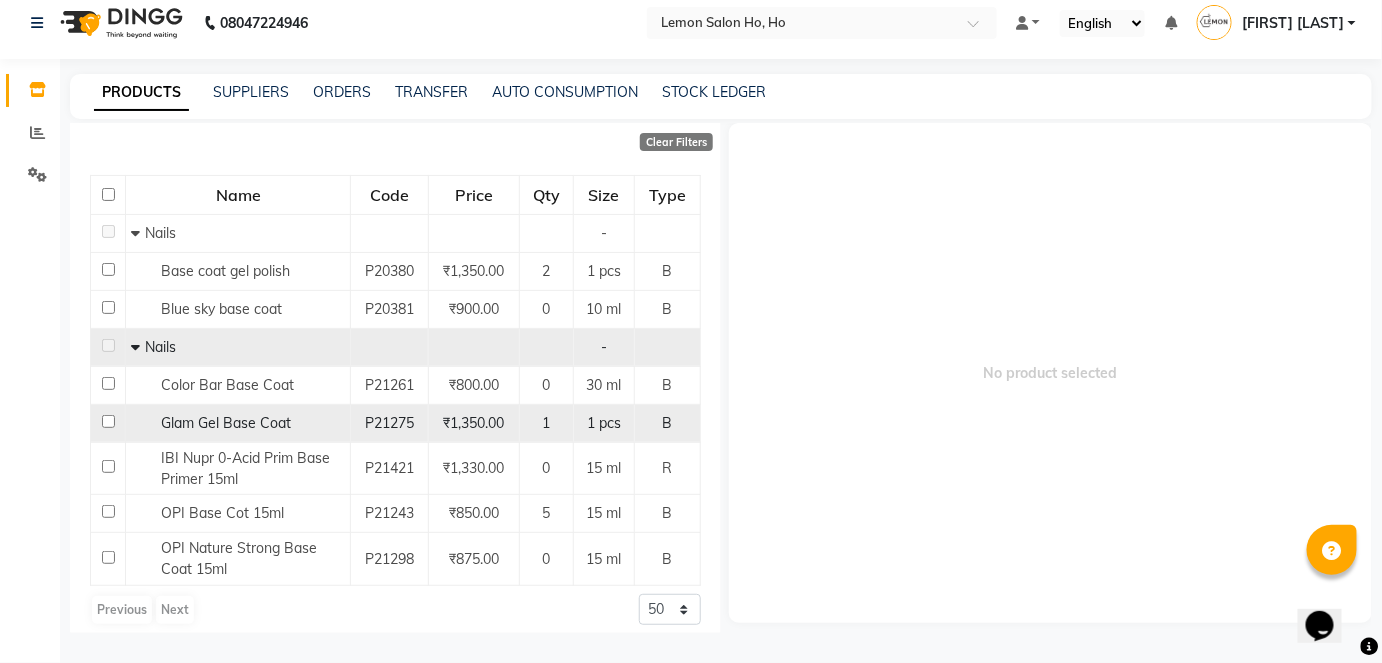 click 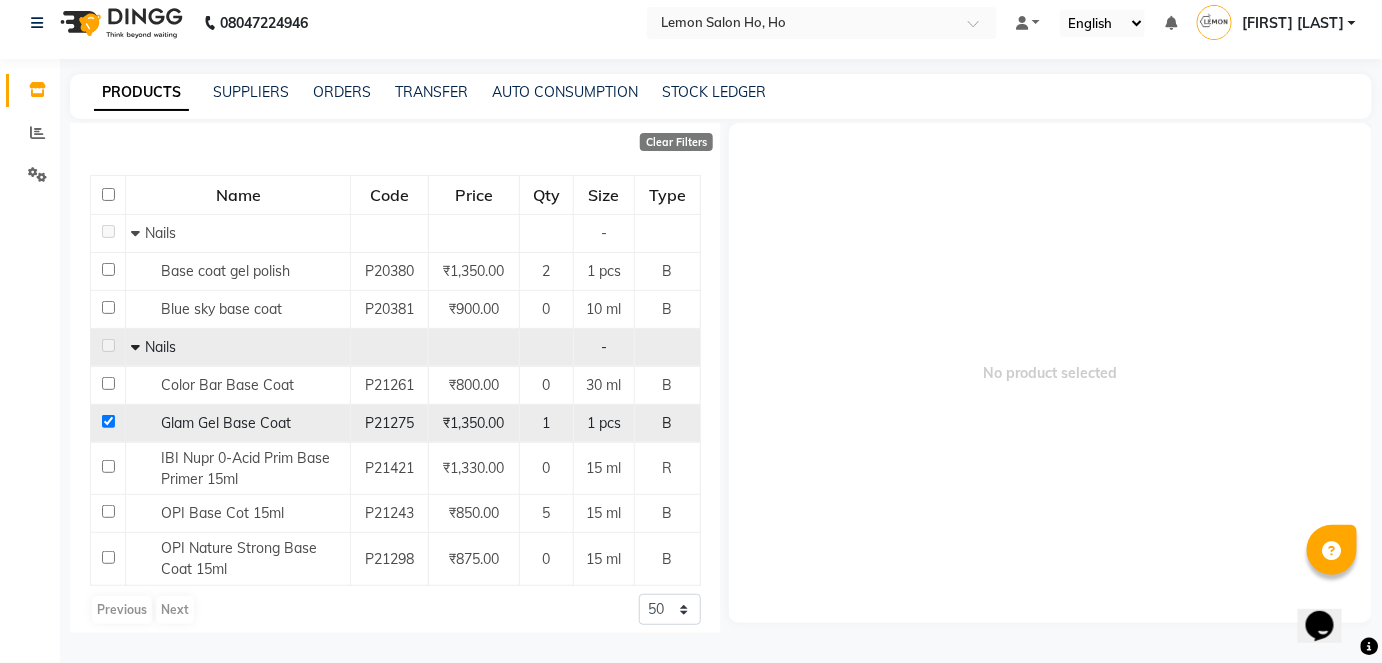checkbox on "true" 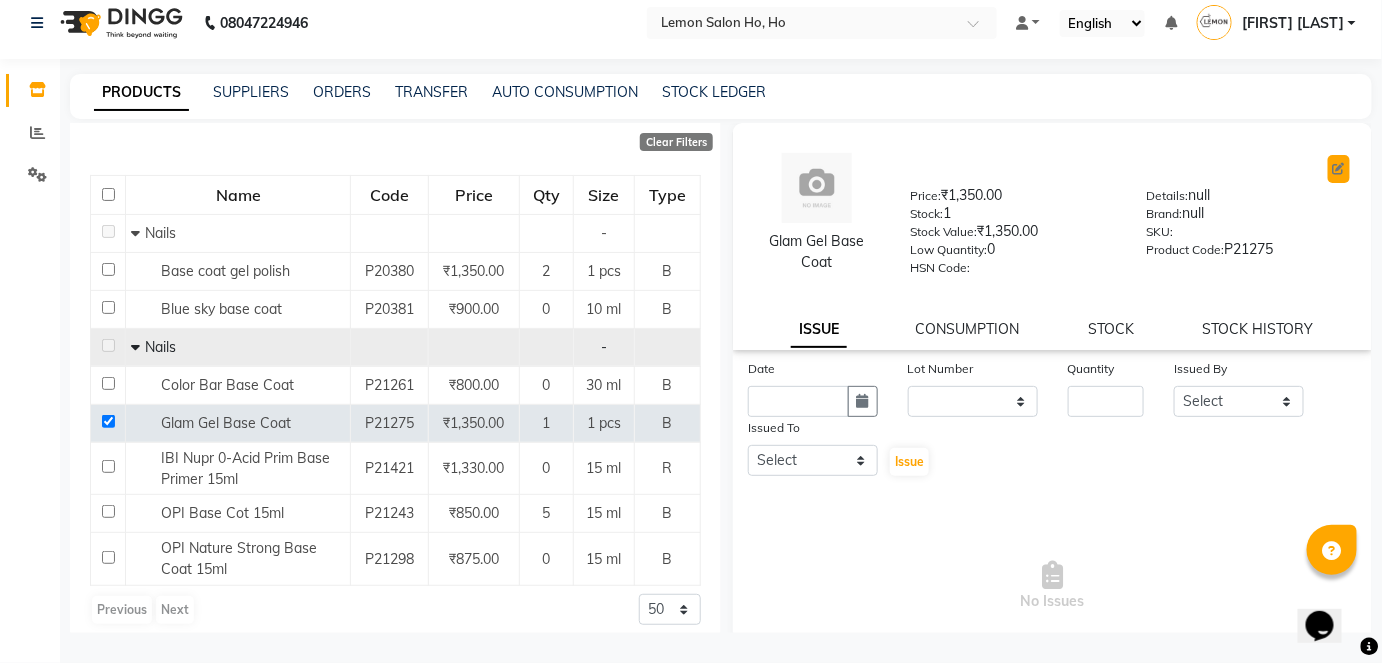 click 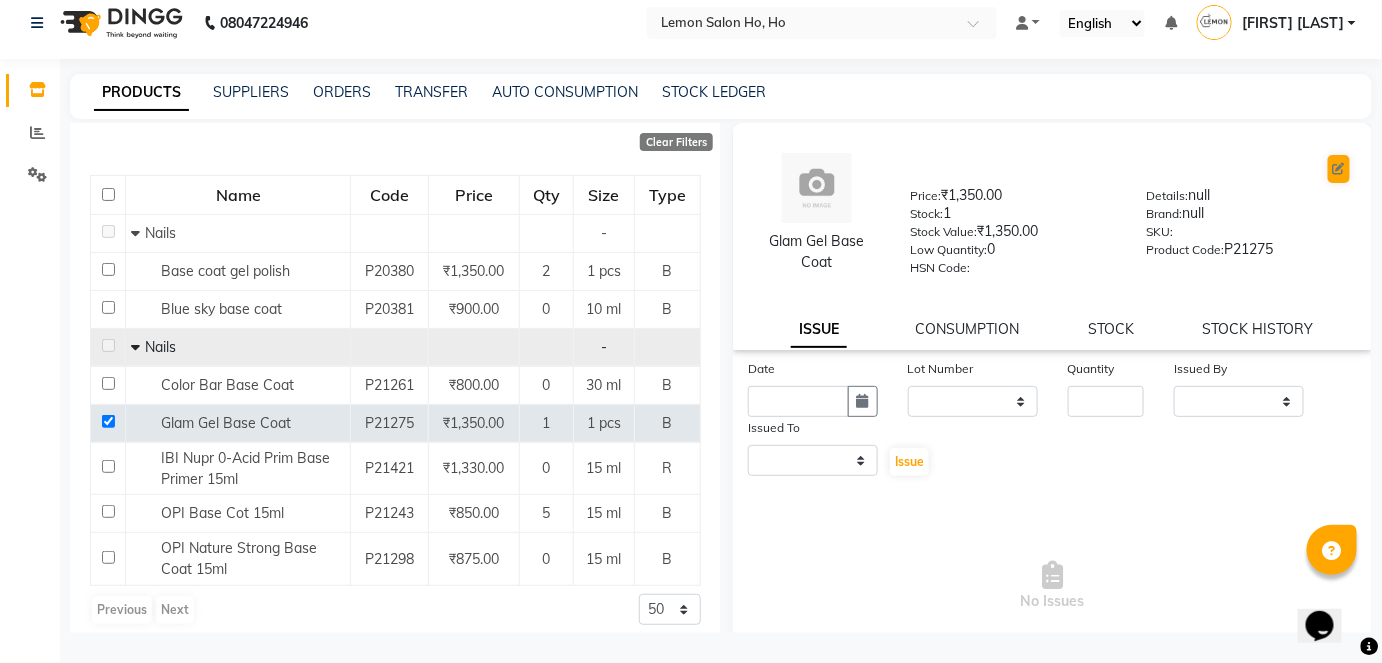 select on "B" 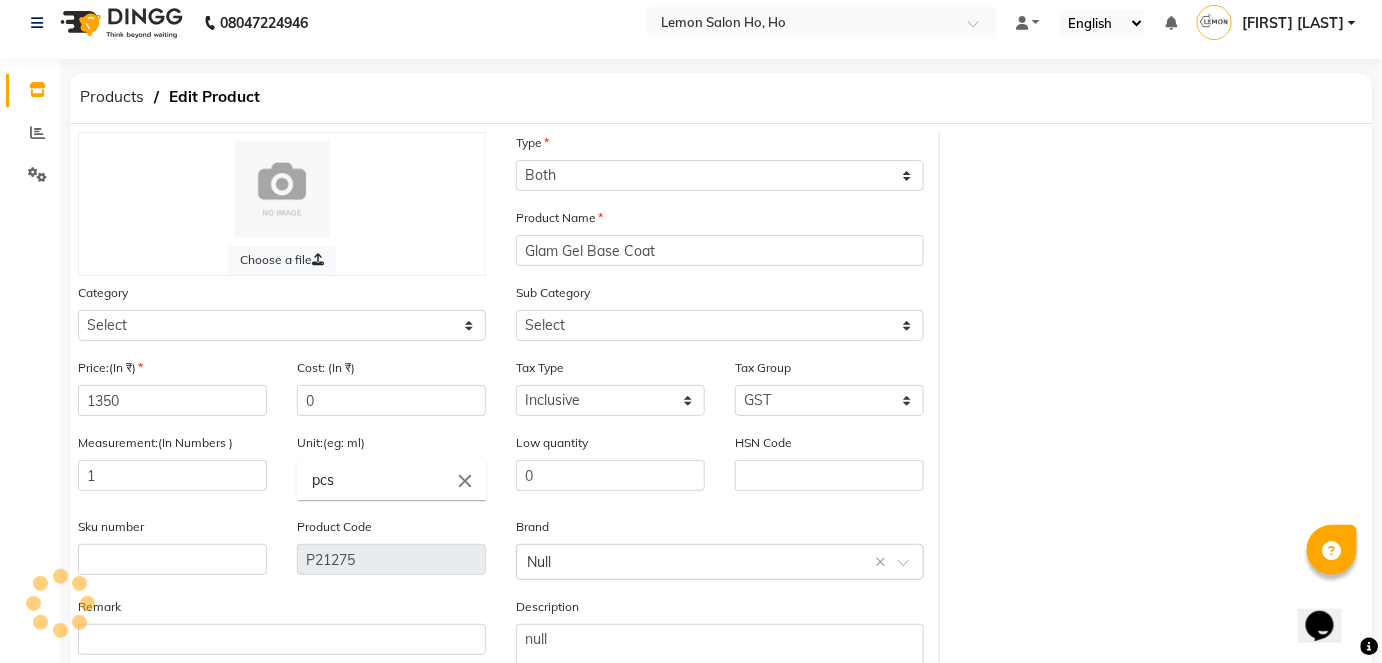 select on "213703050" 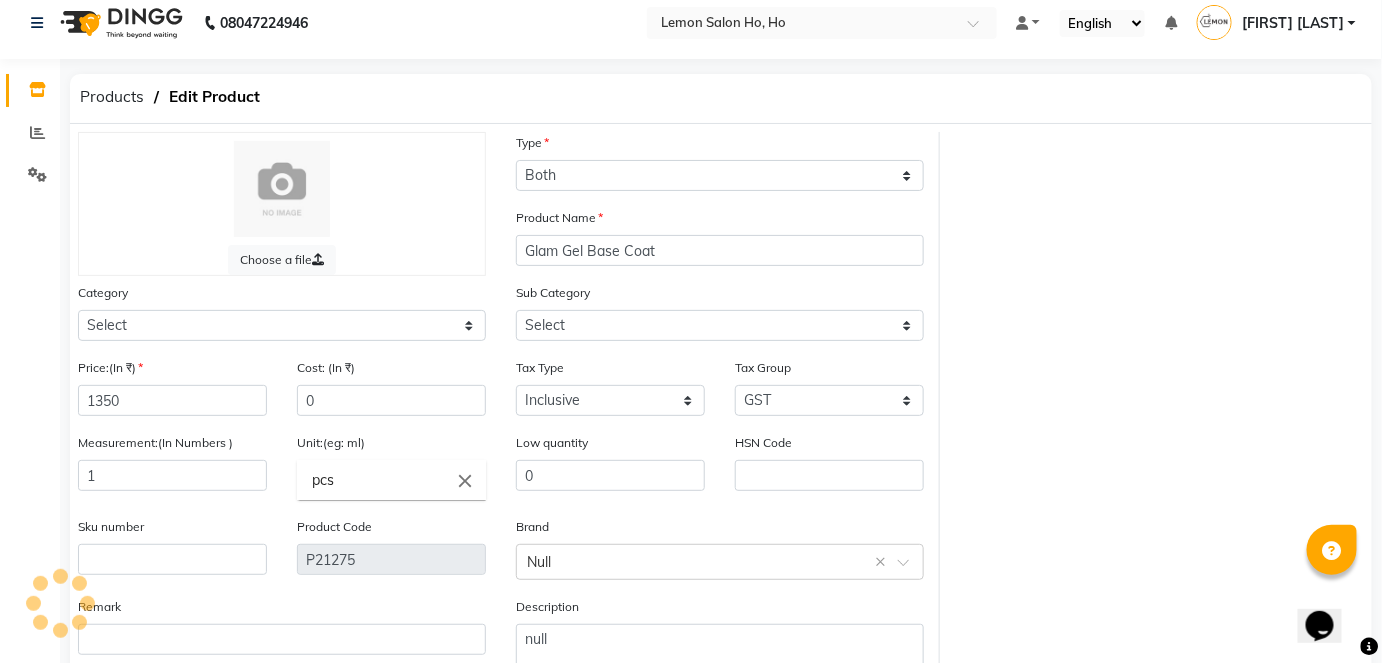 select on "2137030501" 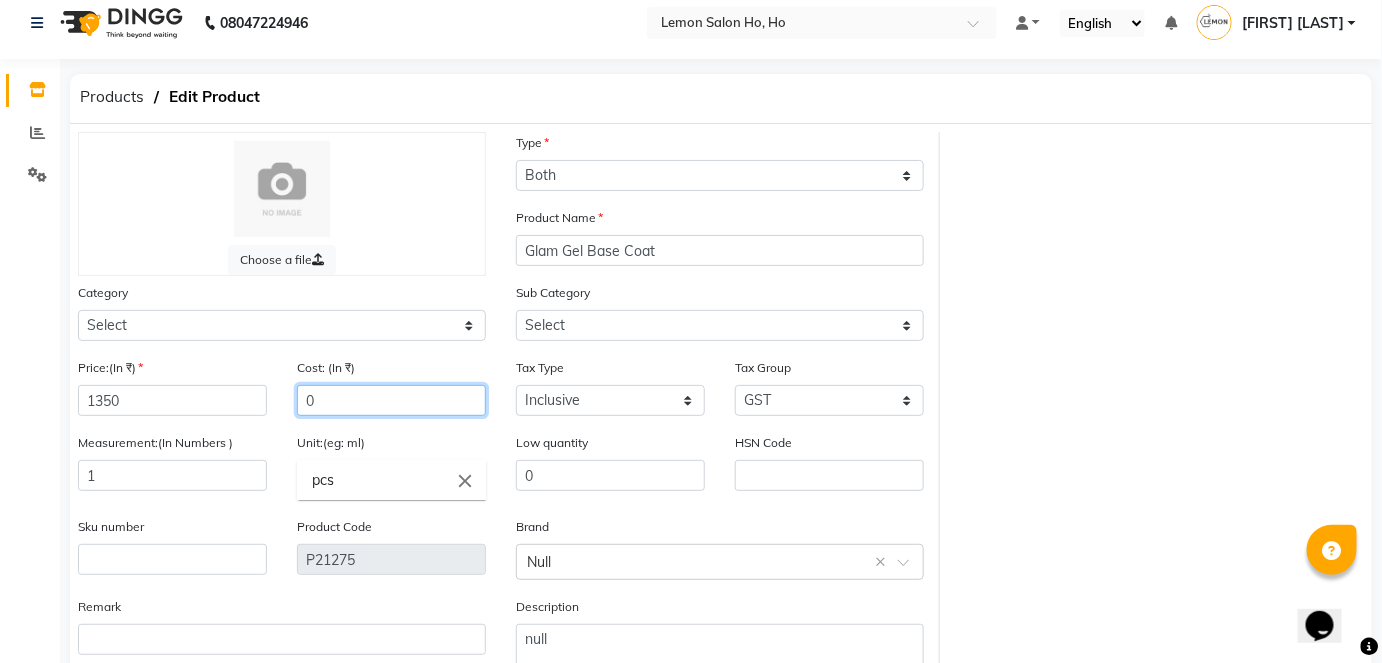click on "0" 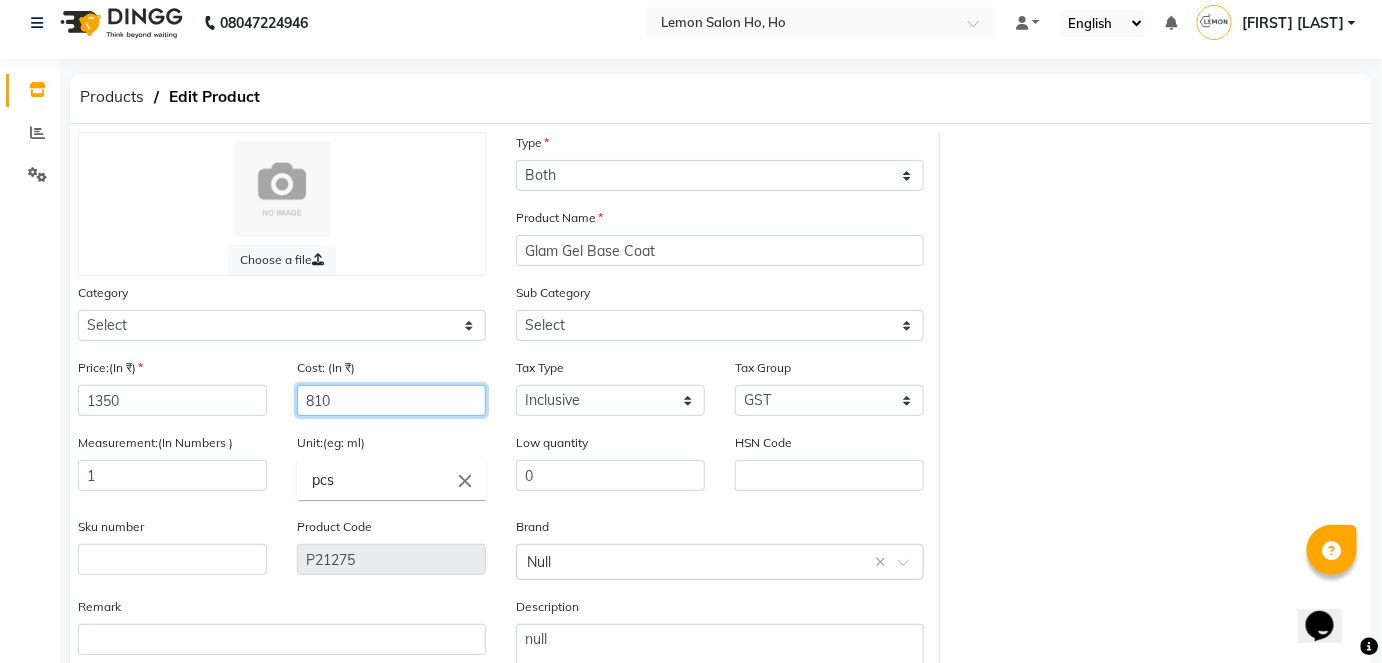 type on "810" 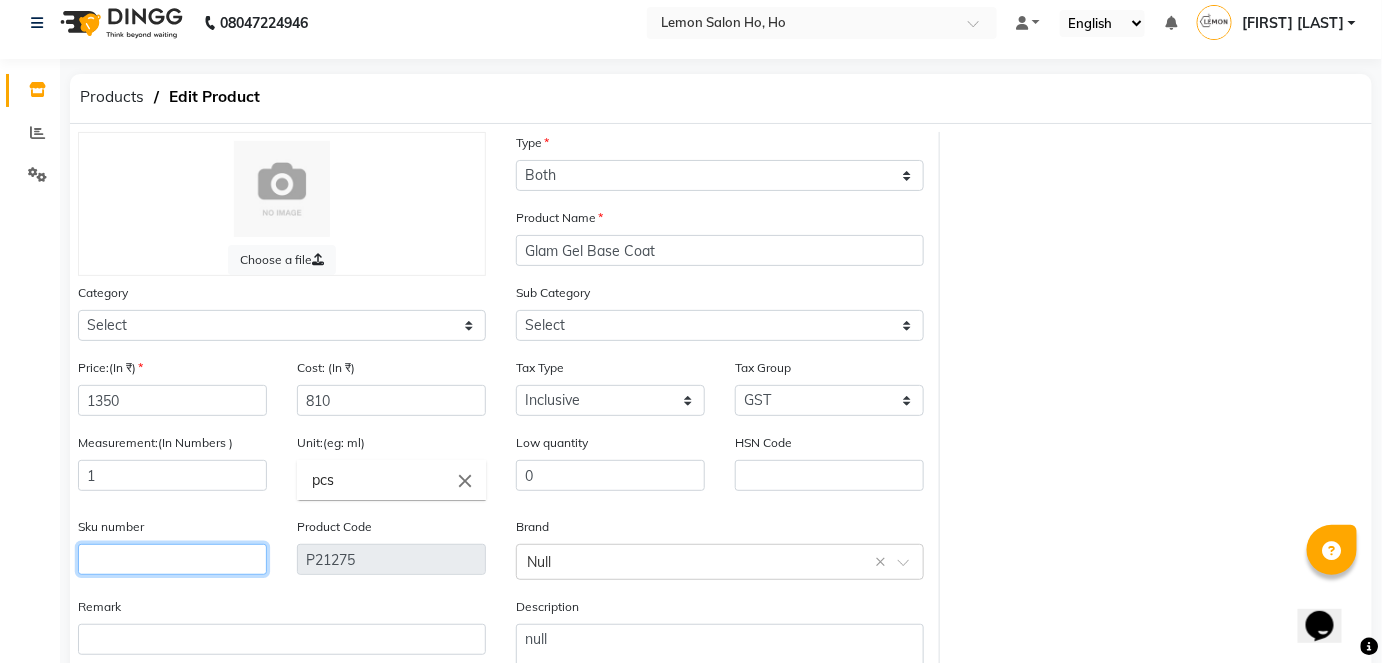 click 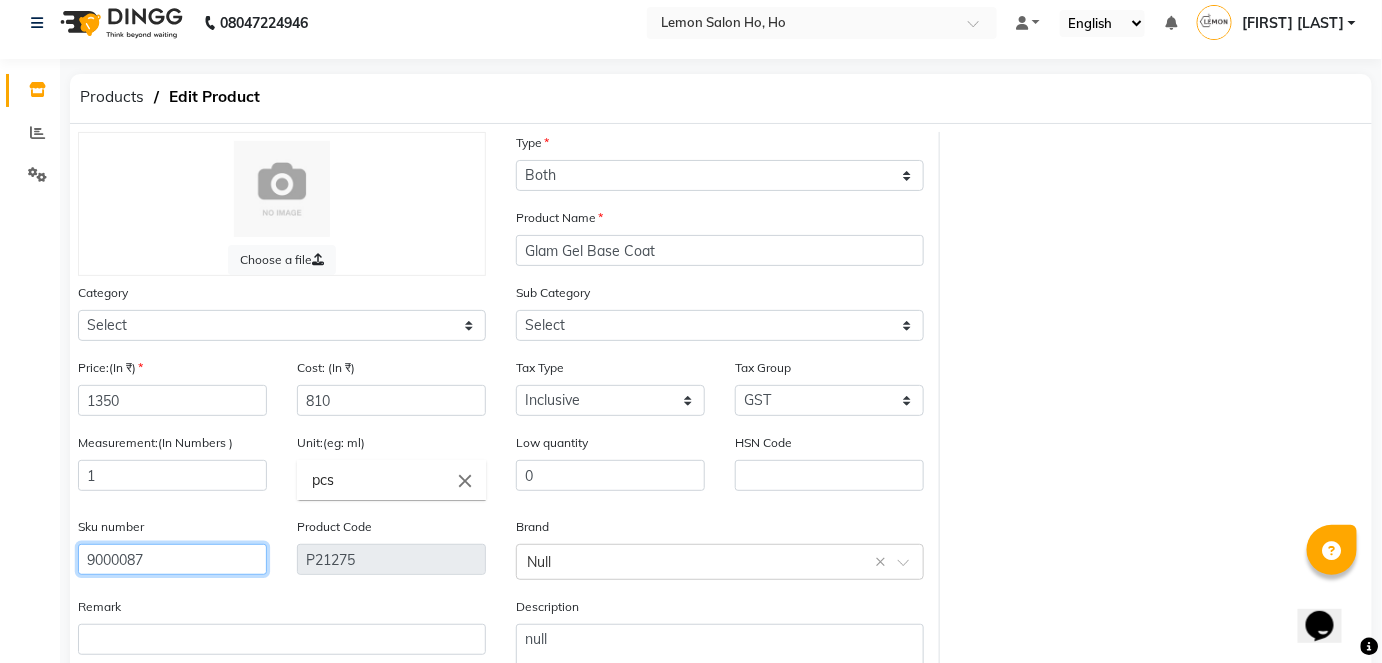 type on "90000879" 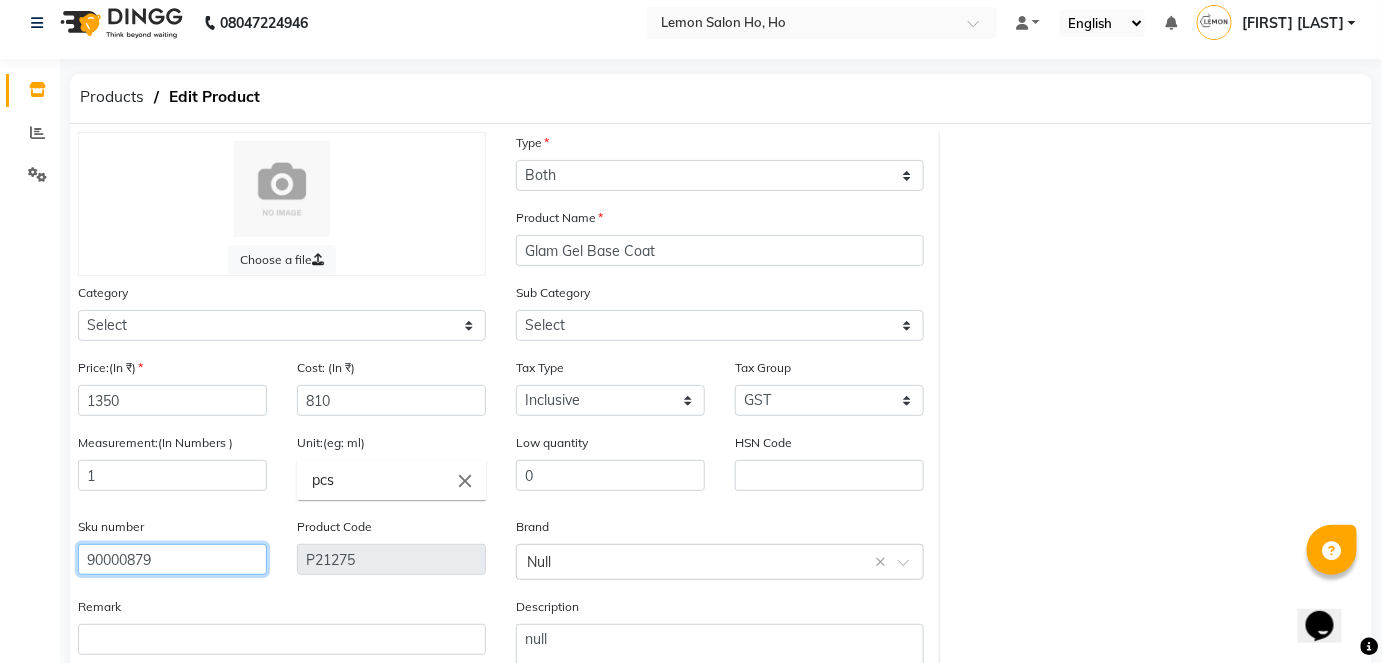 click on "Update" 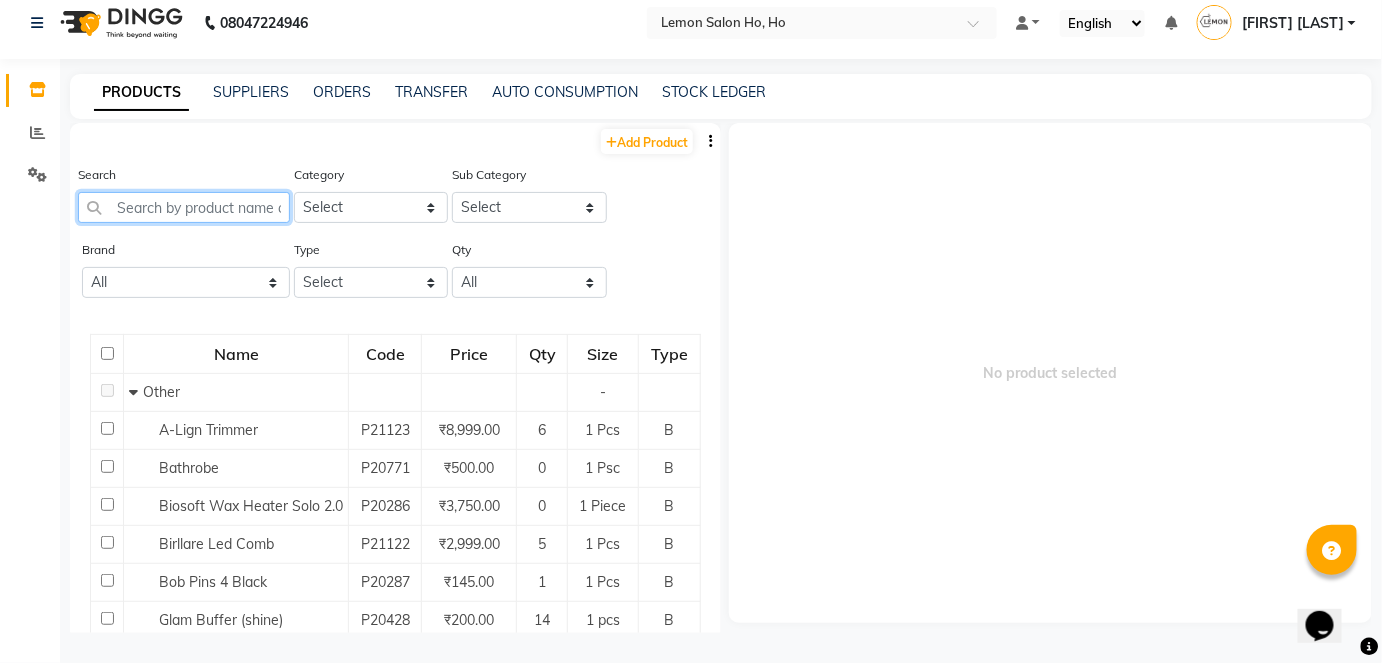 click 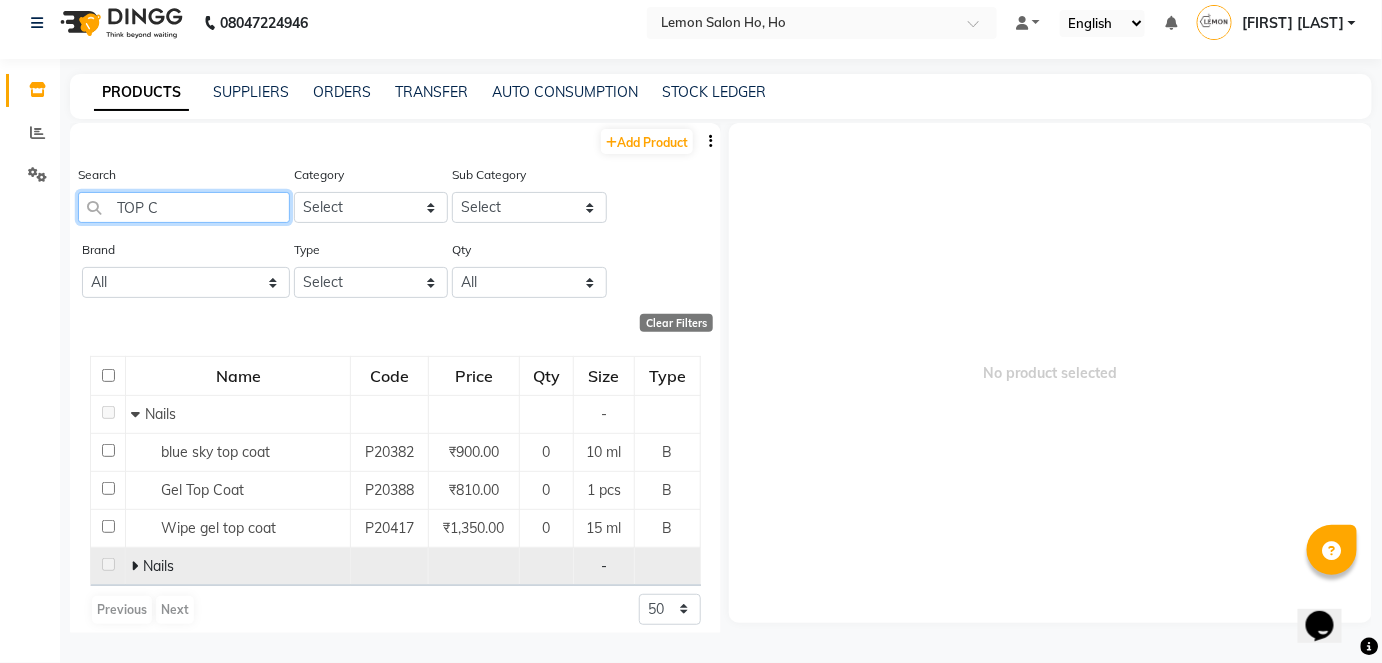 type on "TOP C" 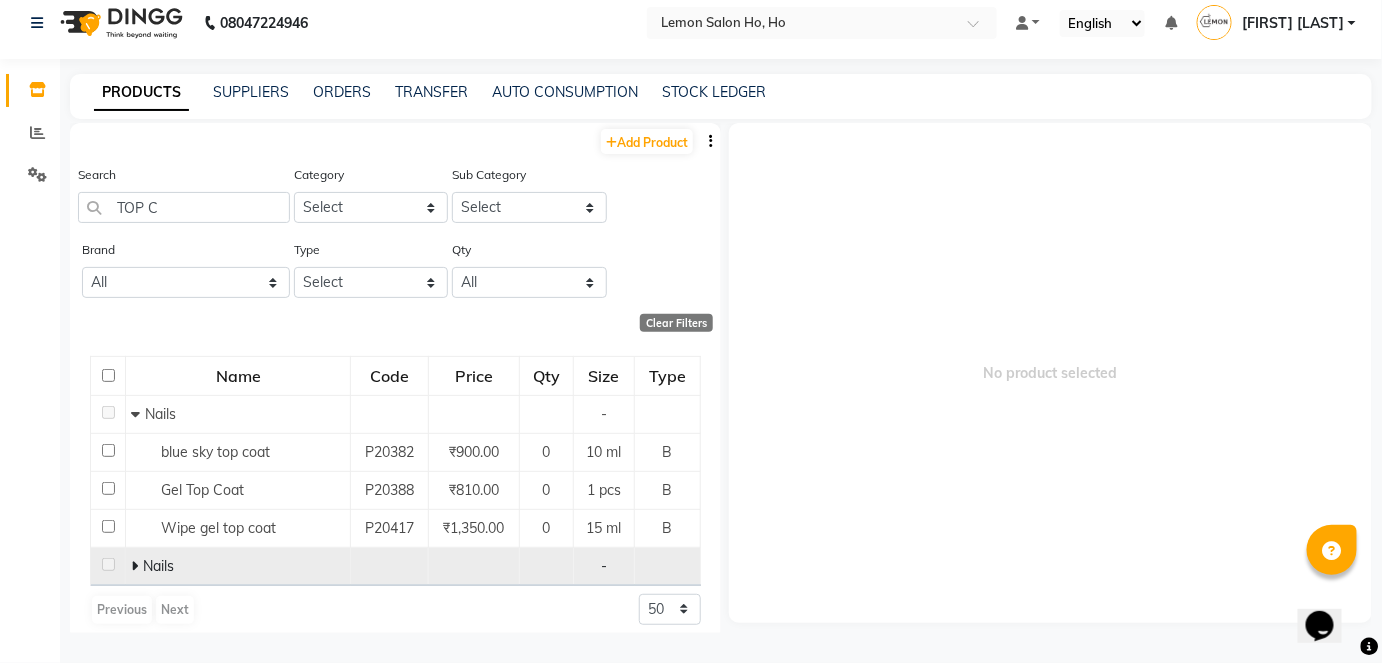 click 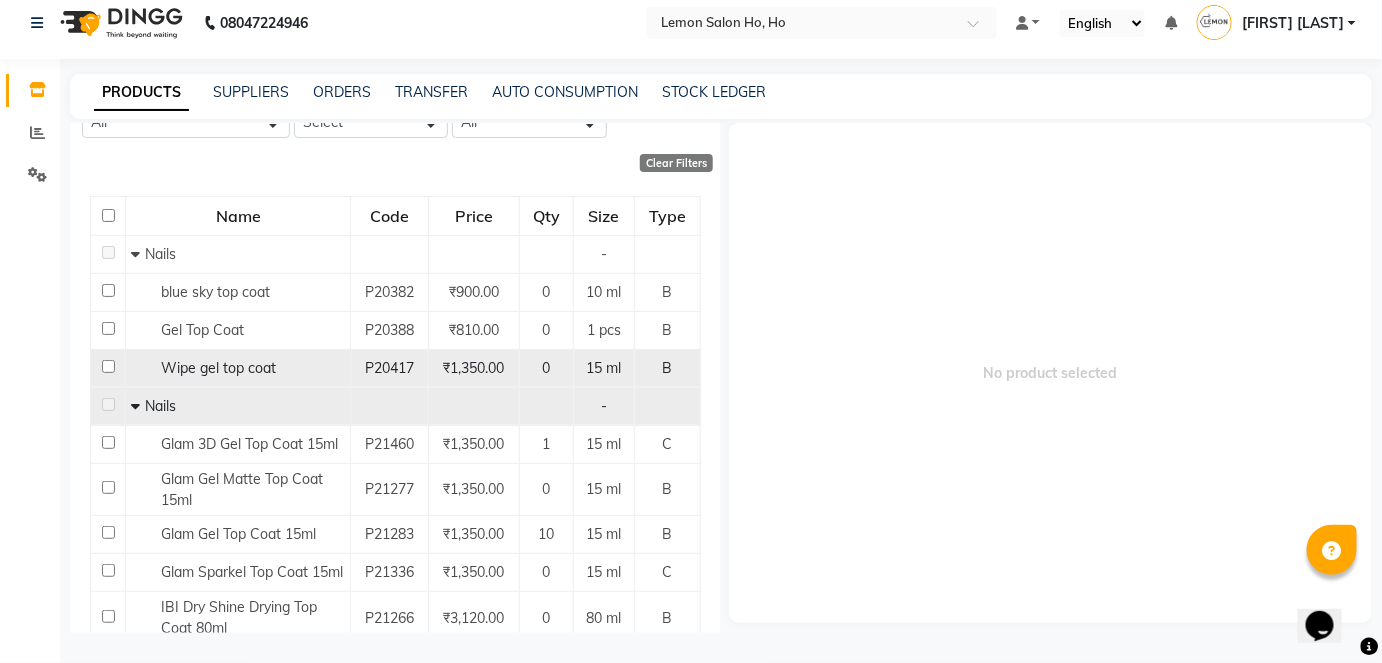 scroll, scrollTop: 181, scrollLeft: 0, axis: vertical 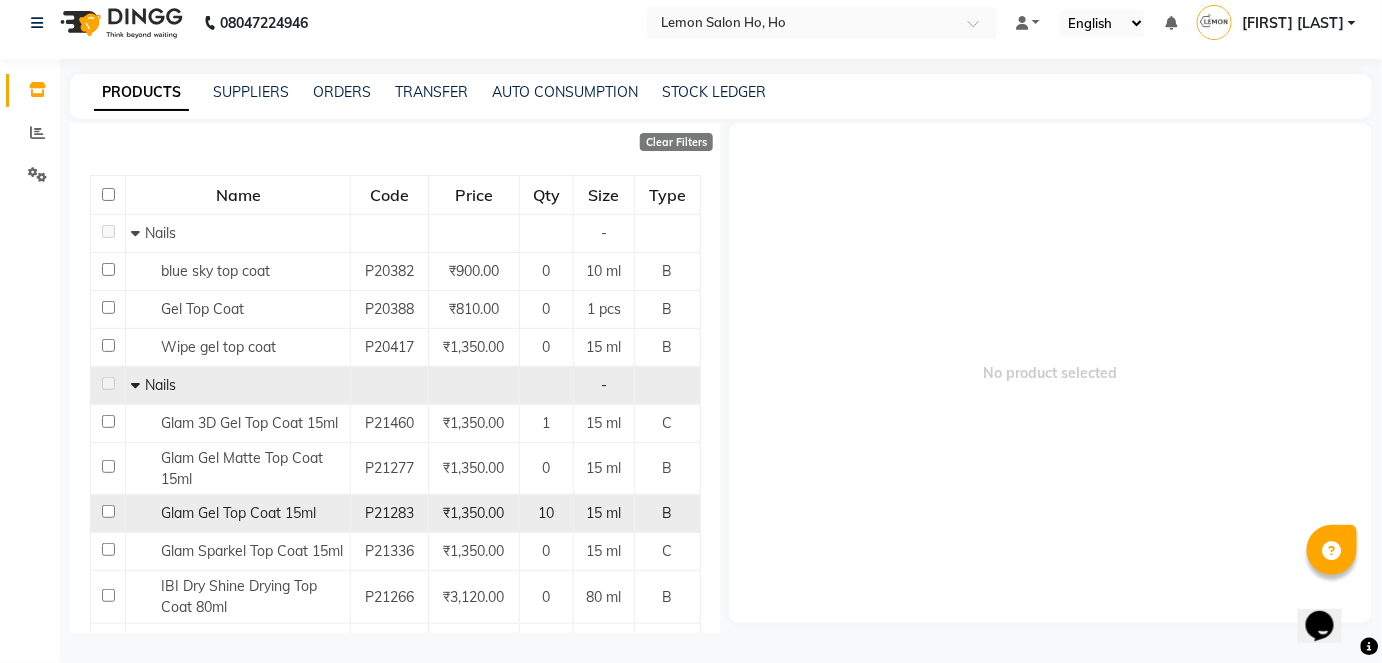 click 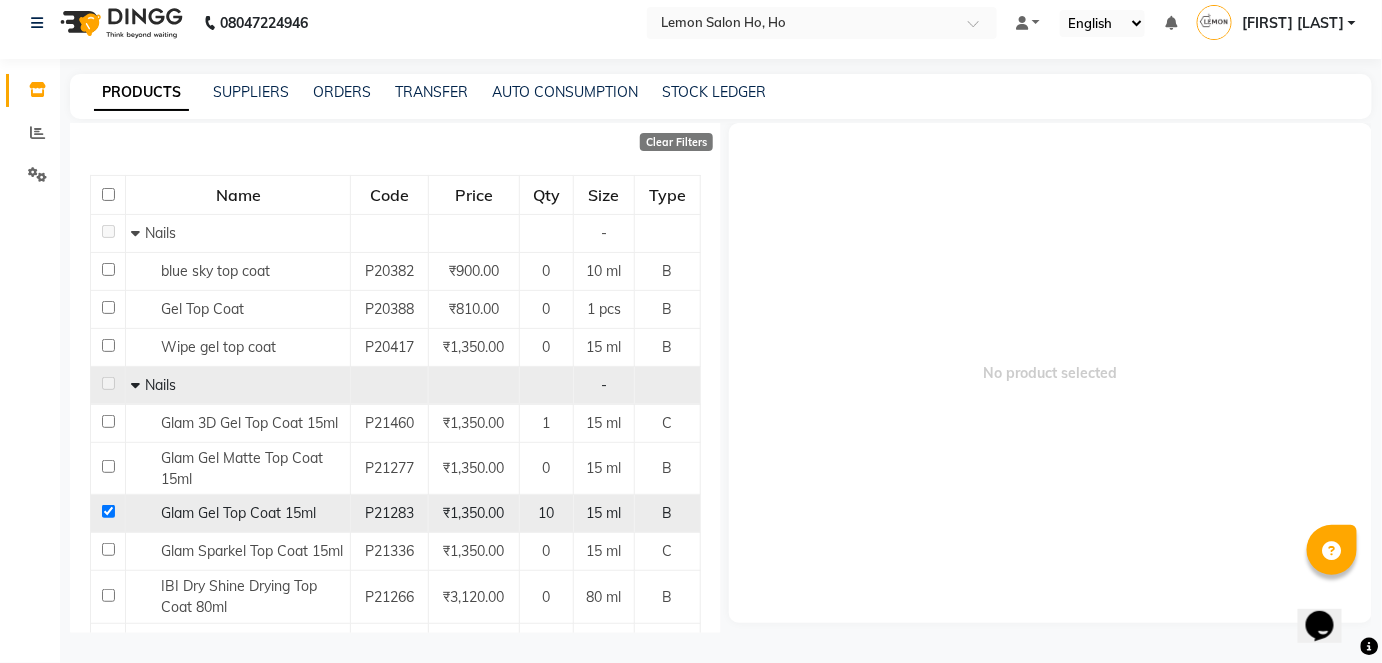 checkbox on "true" 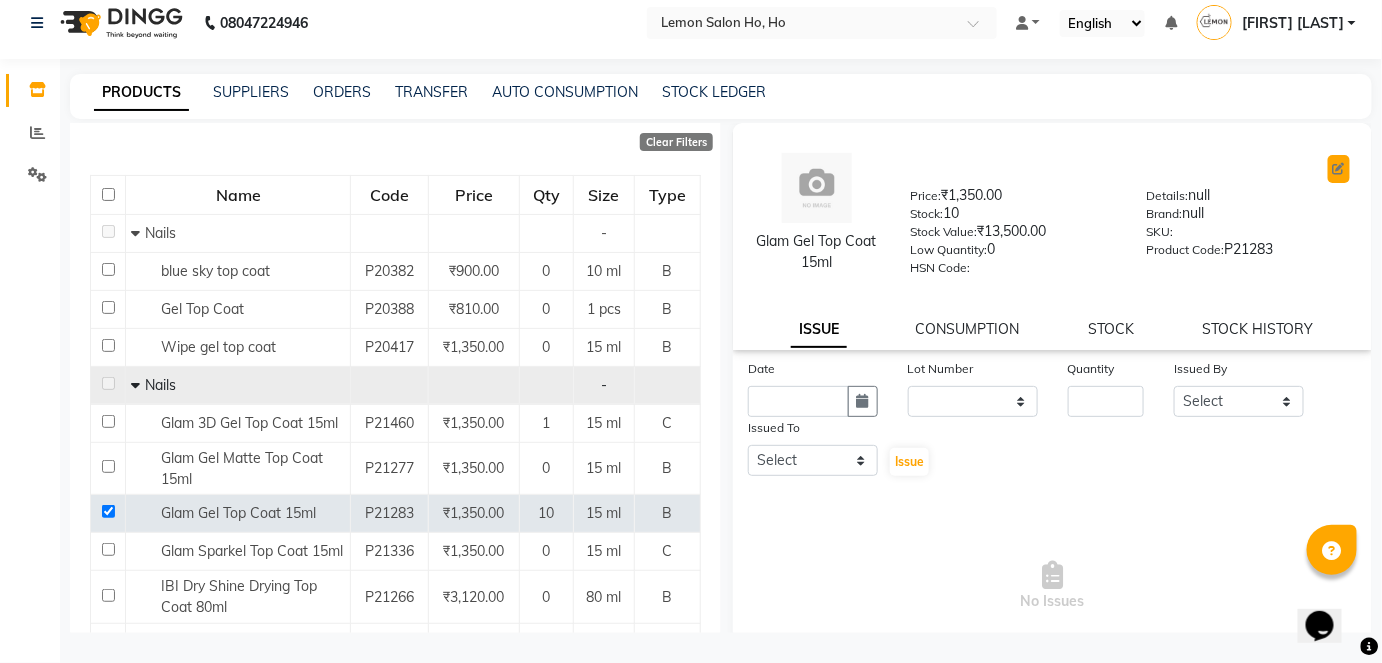 click 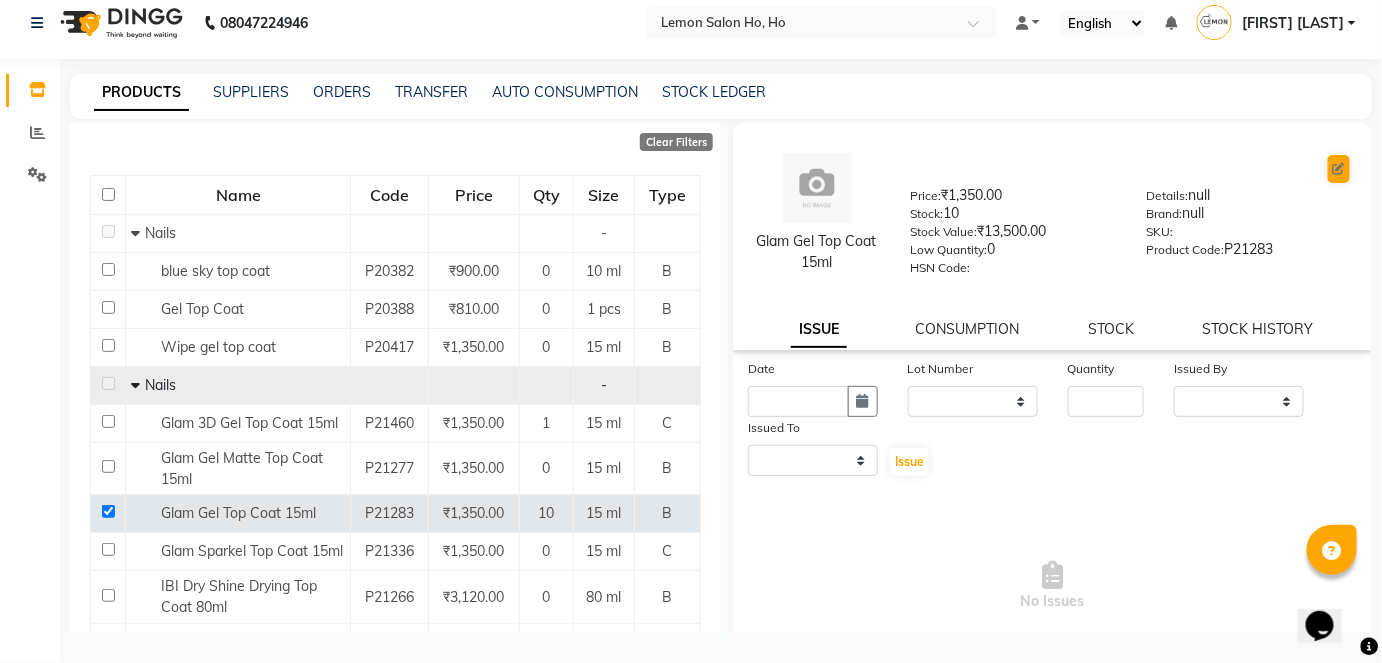 select on "true" 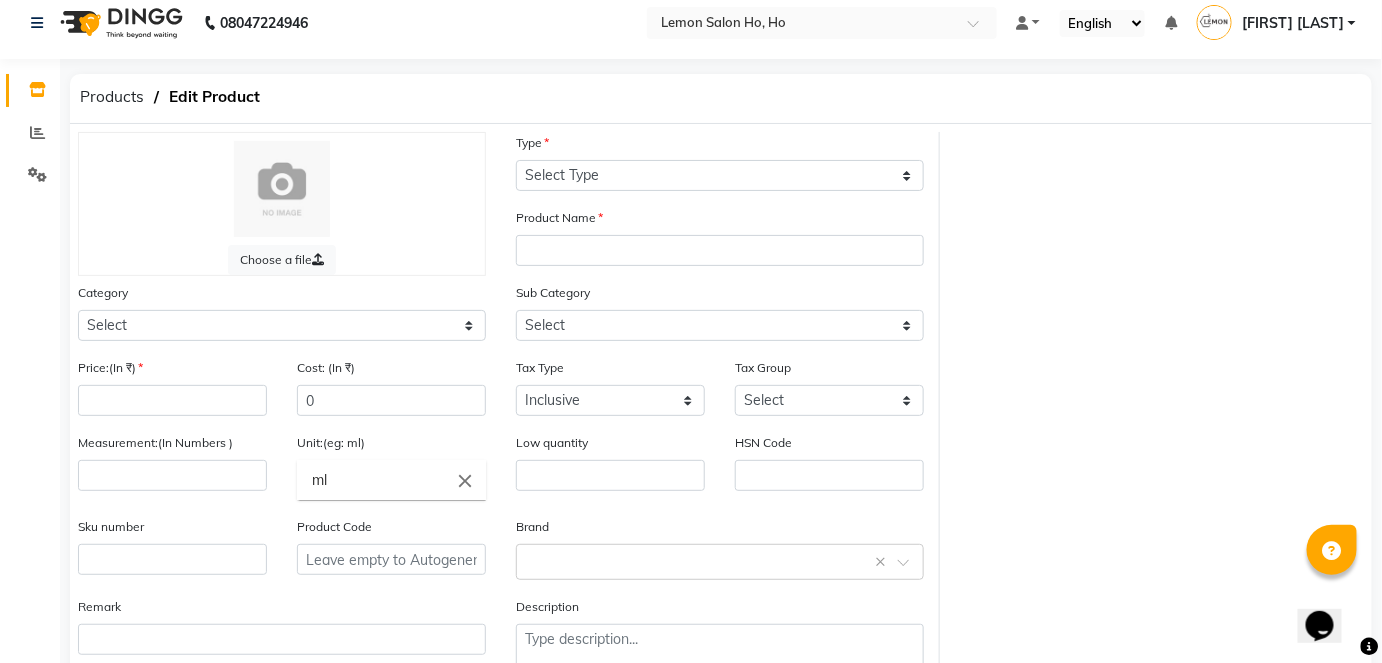 select on "B" 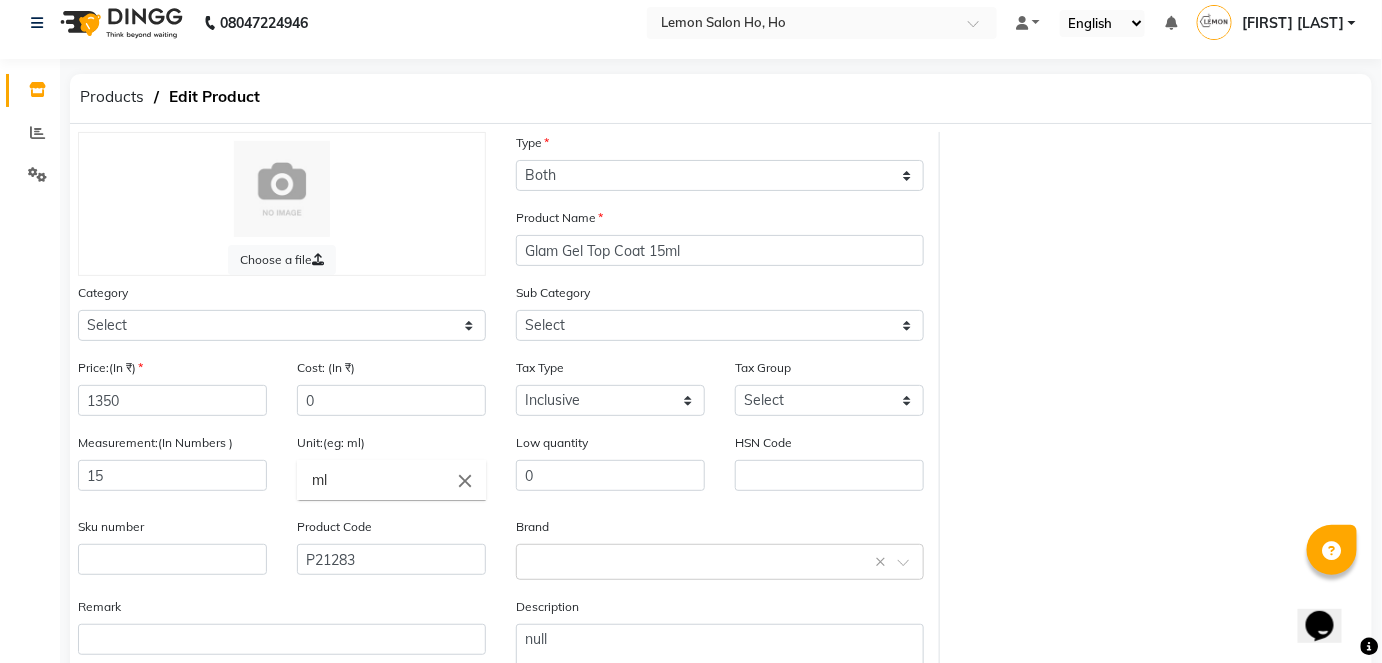 select on "213703050" 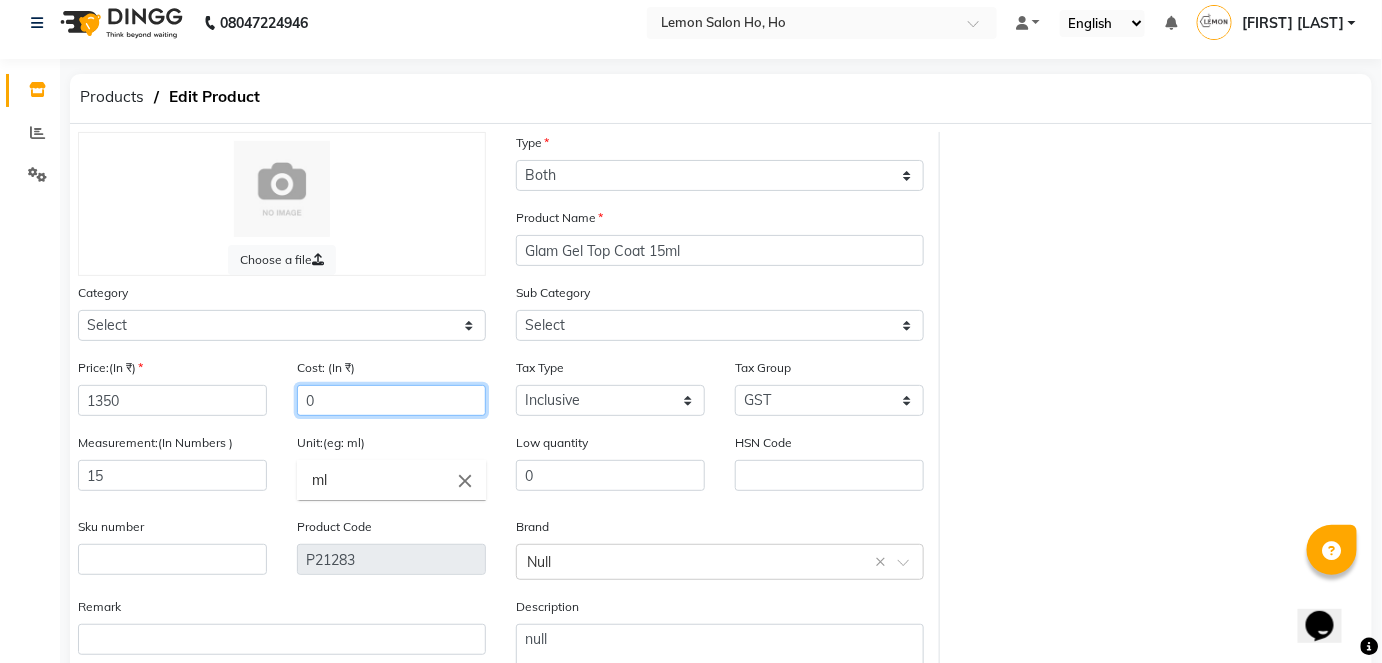click on "0" 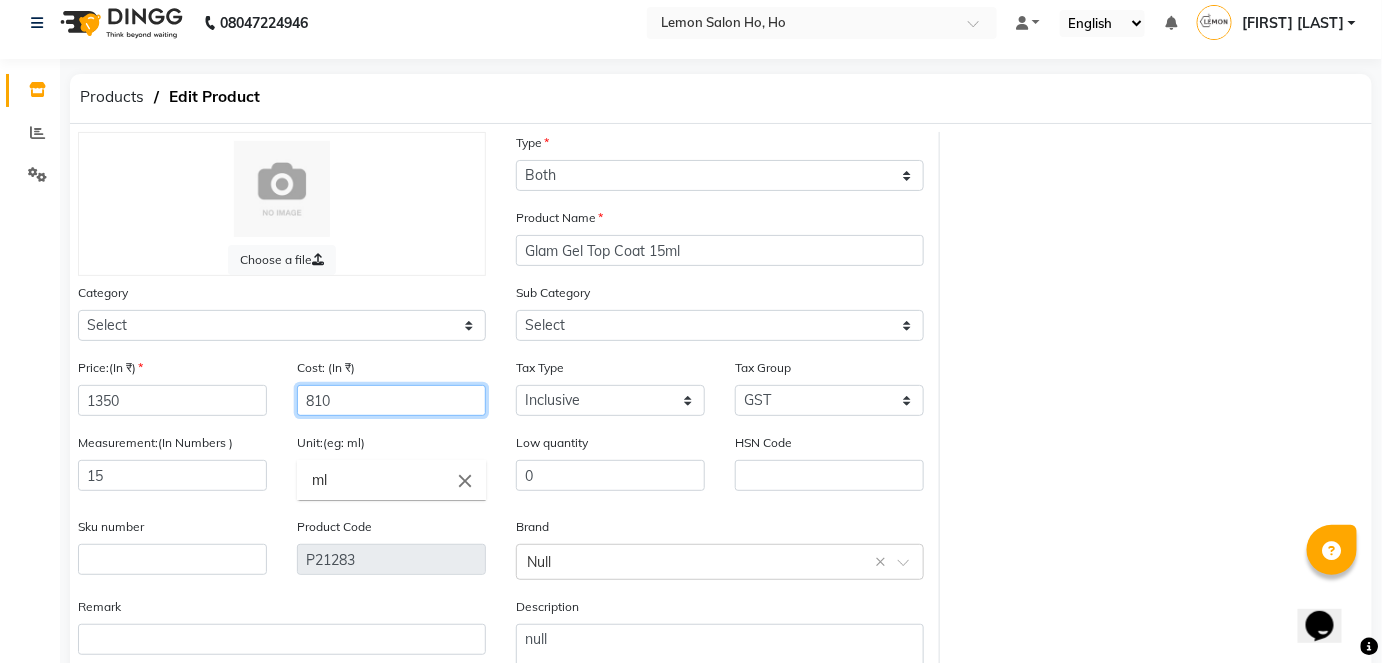 type on "810" 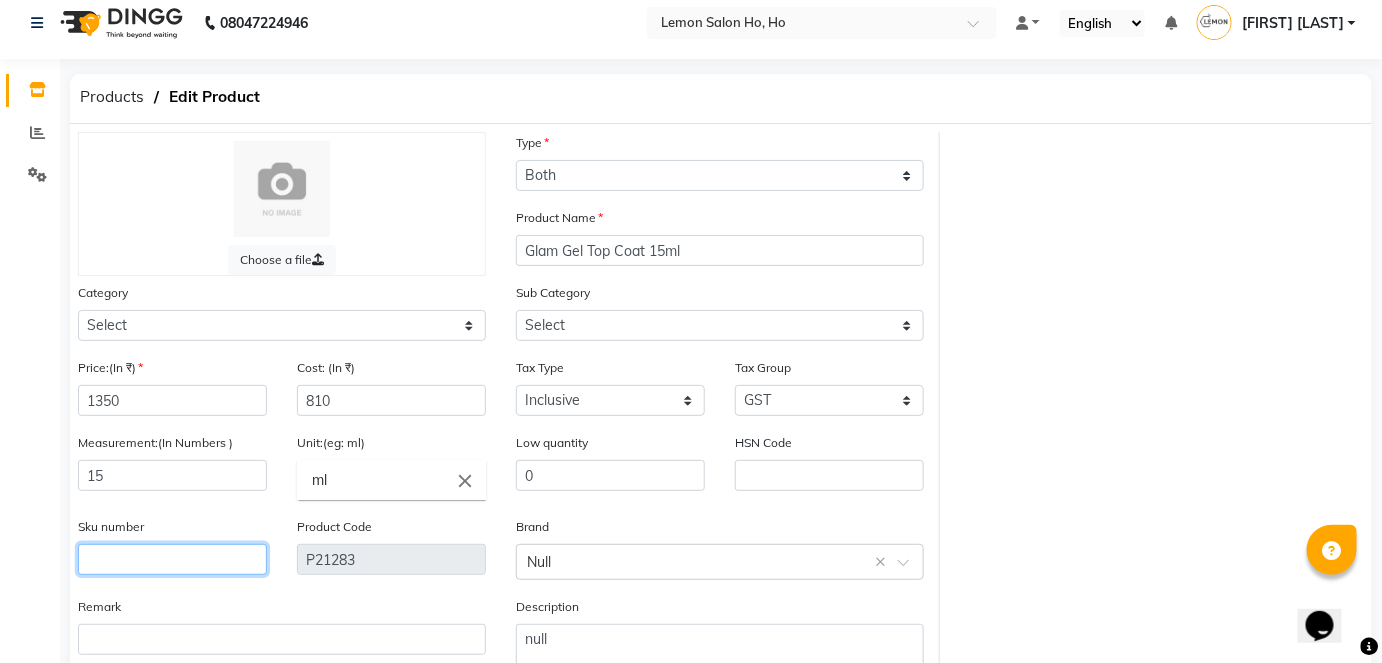 click 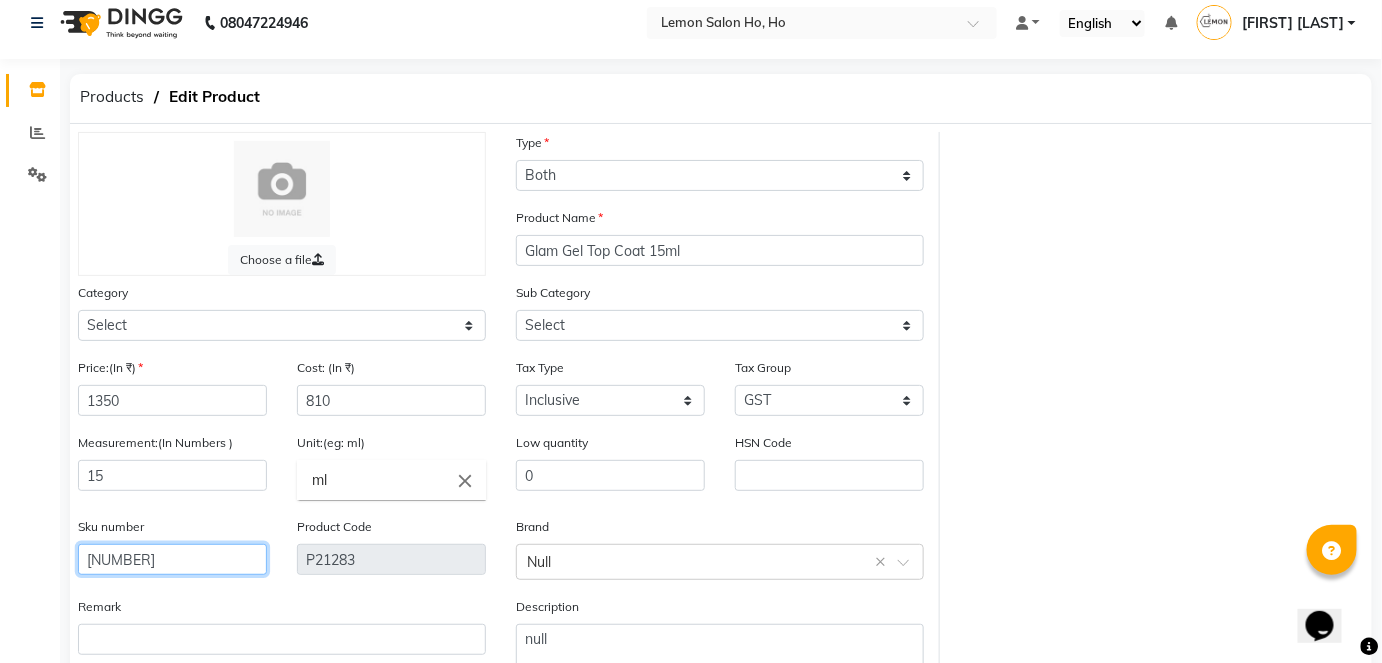 type on "90000880" 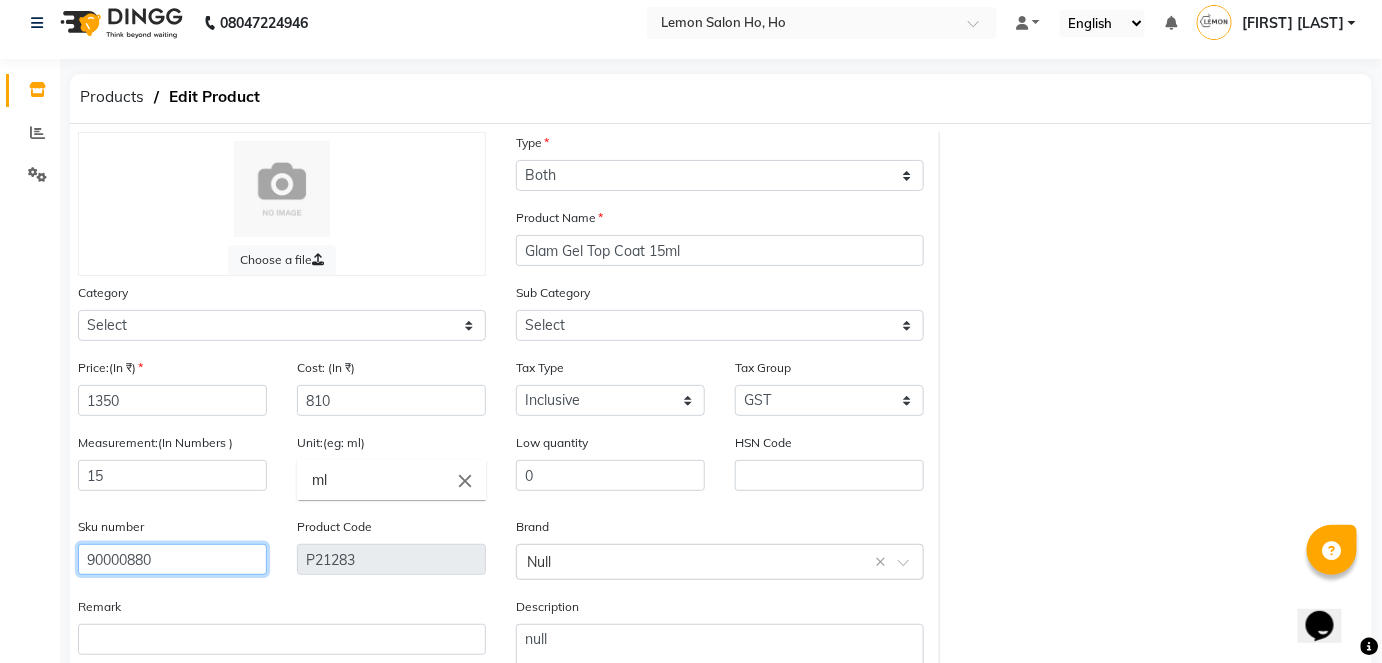 click on "Update" 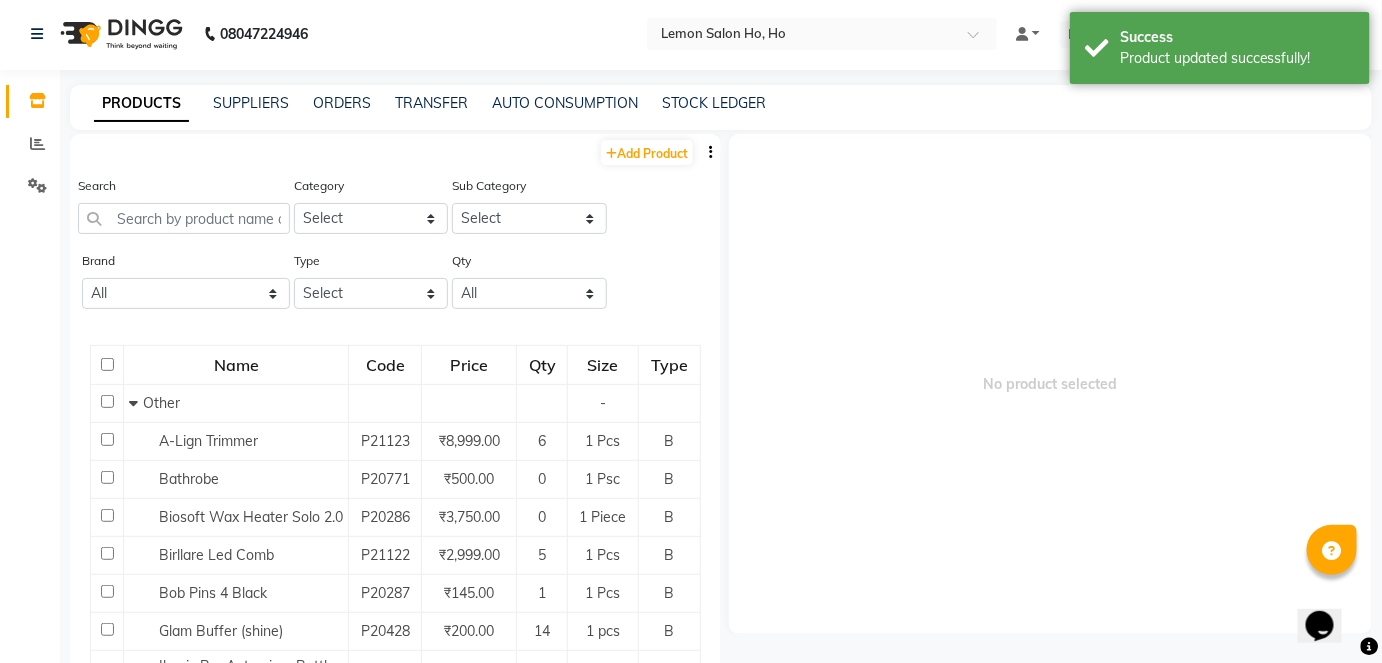 scroll, scrollTop: 13, scrollLeft: 0, axis: vertical 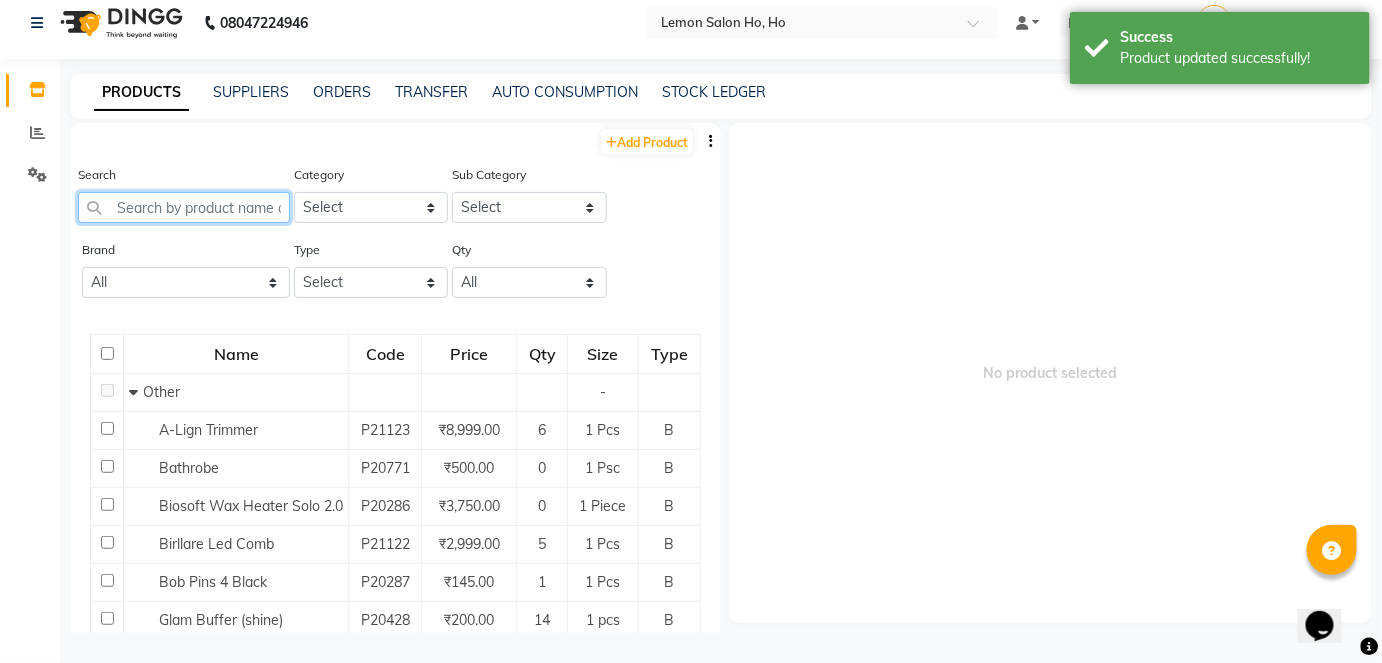 click 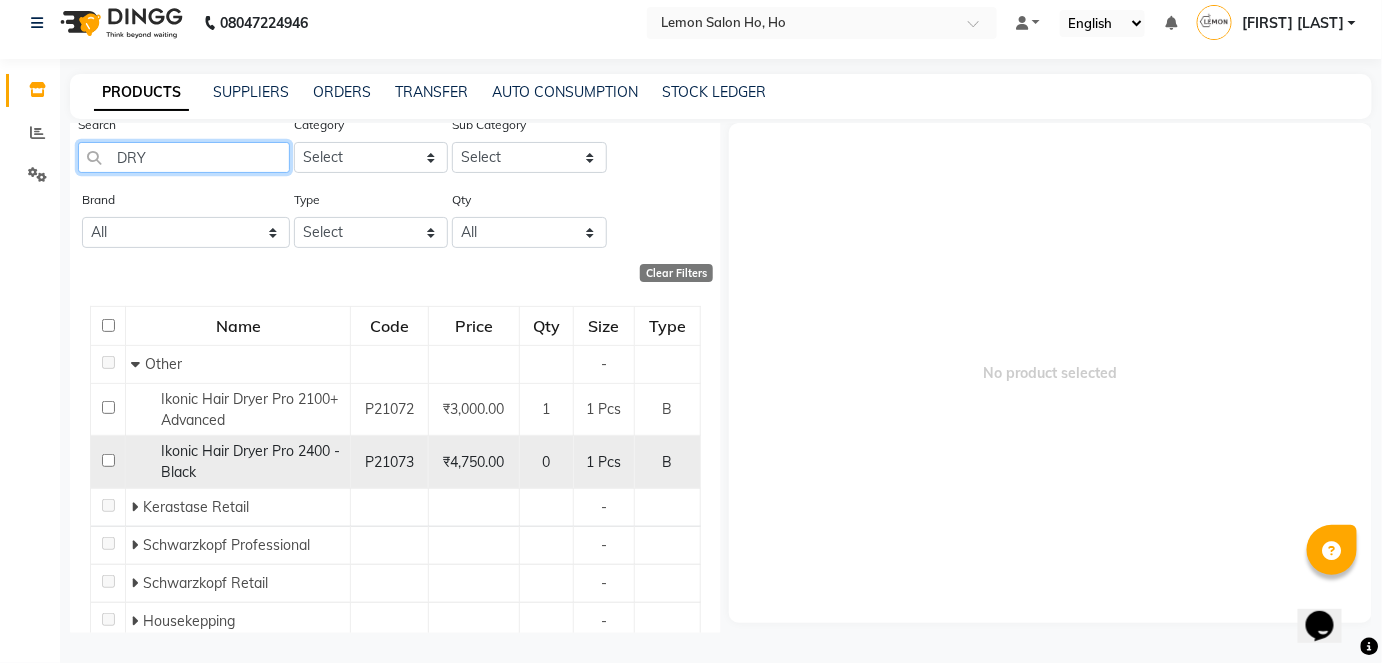 scroll, scrollTop: 90, scrollLeft: 0, axis: vertical 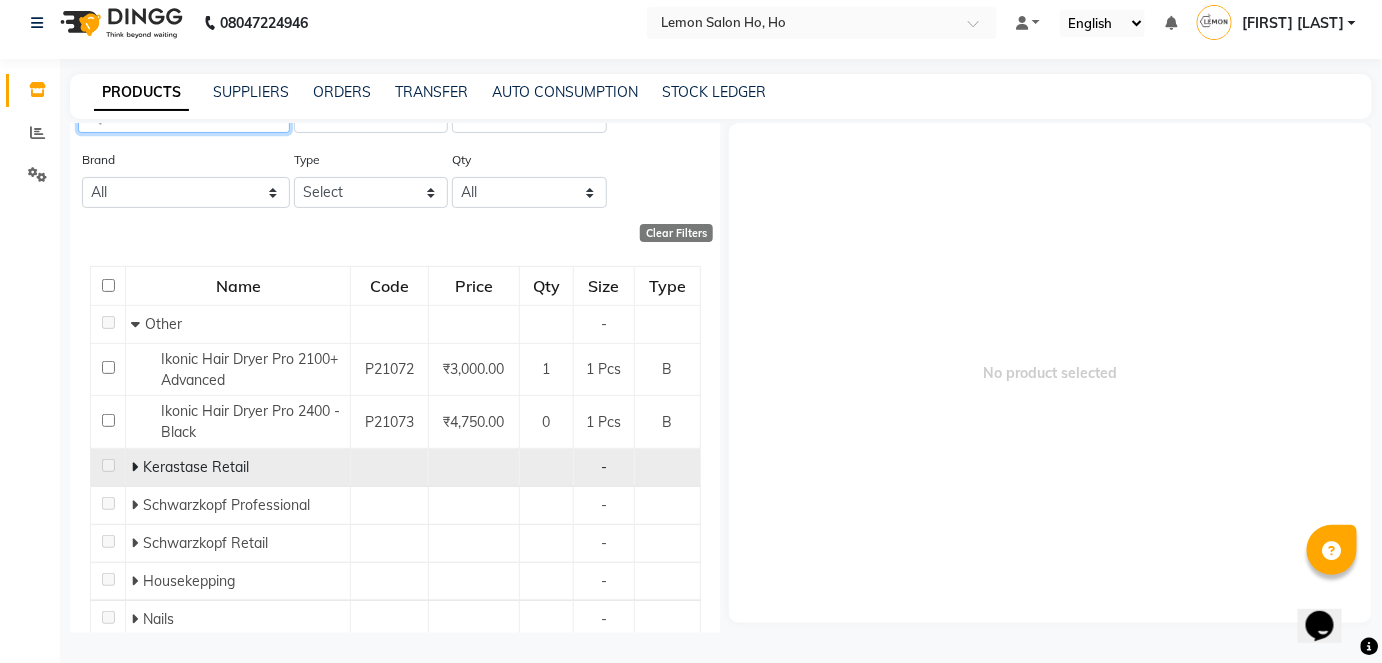 type on "DRY" 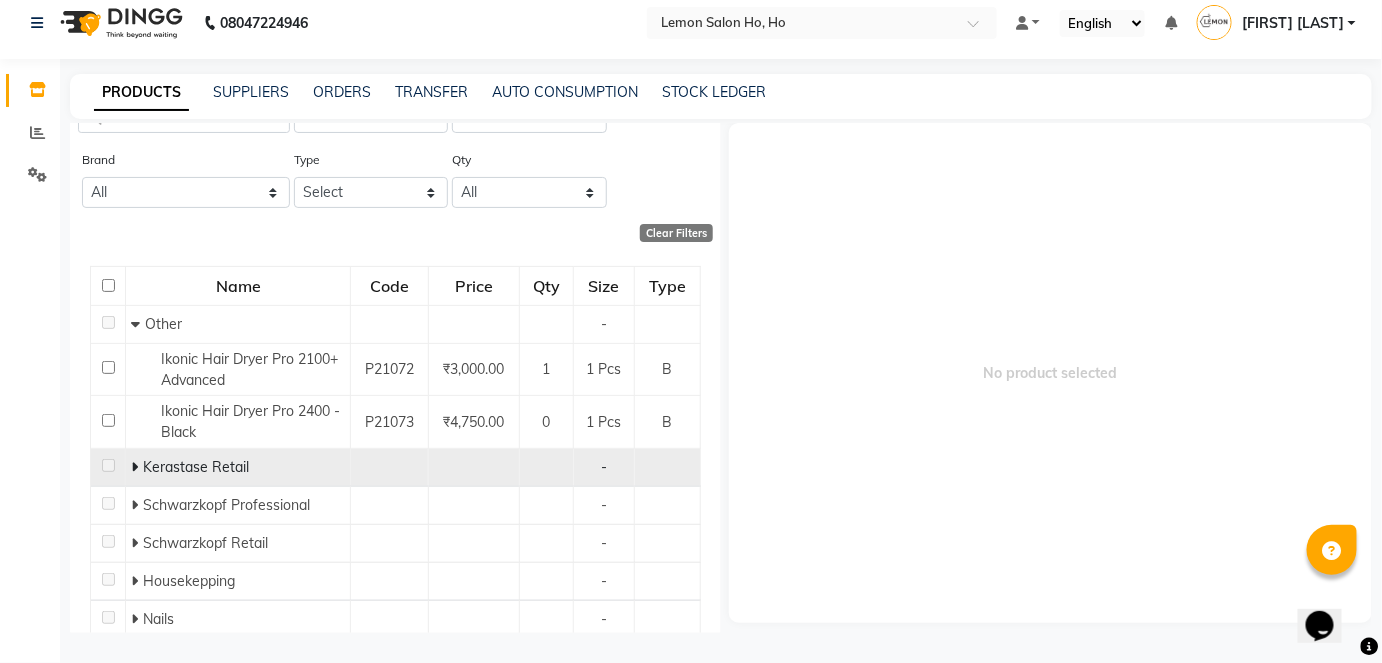 click 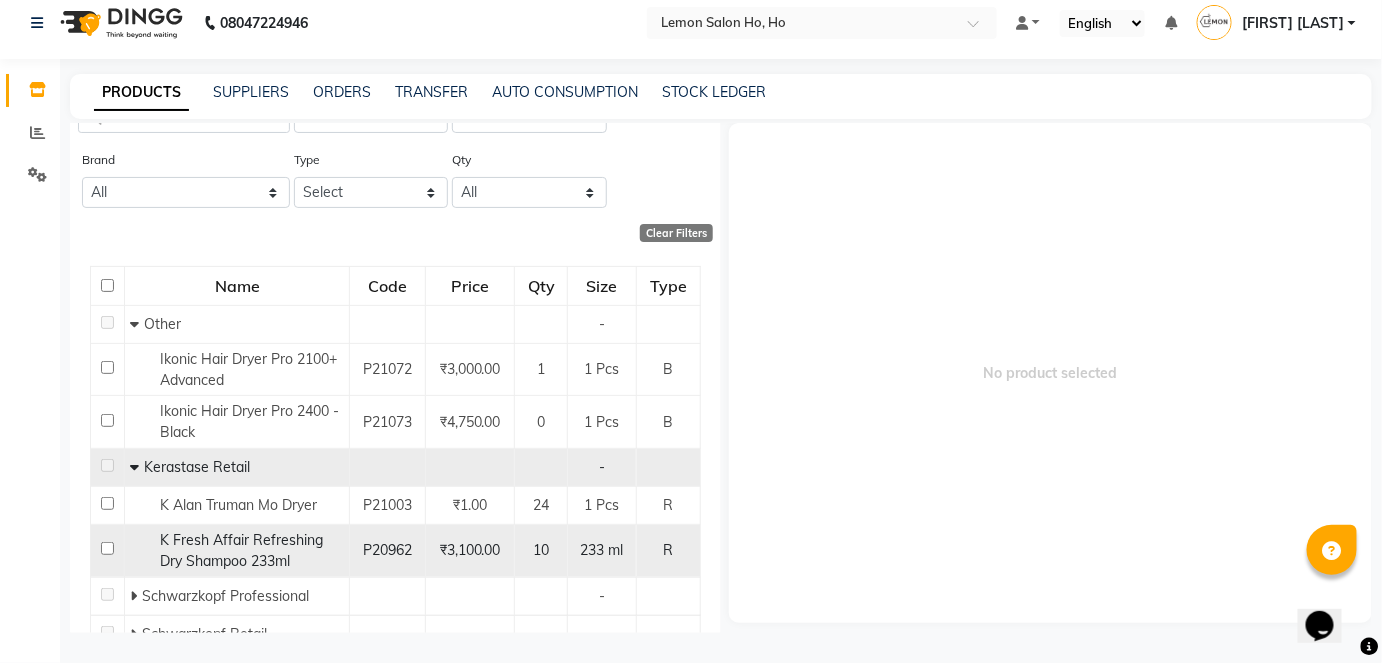 click 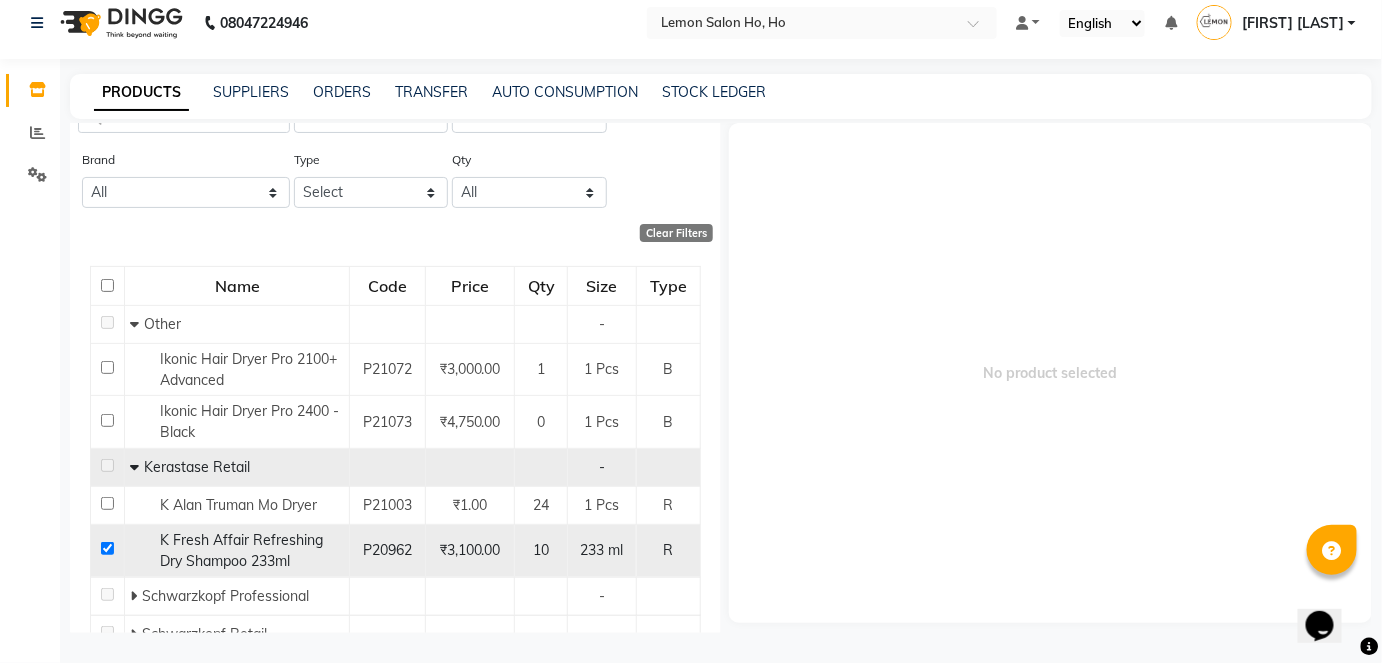 checkbox on "true" 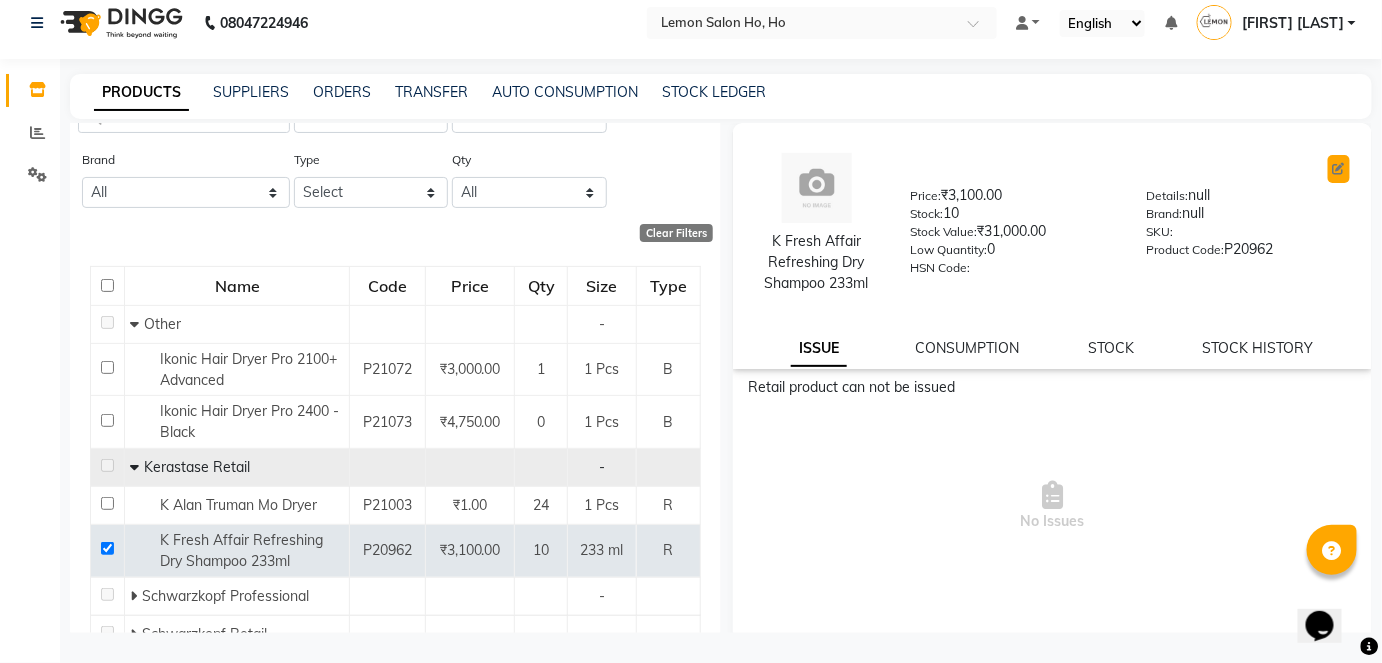 click 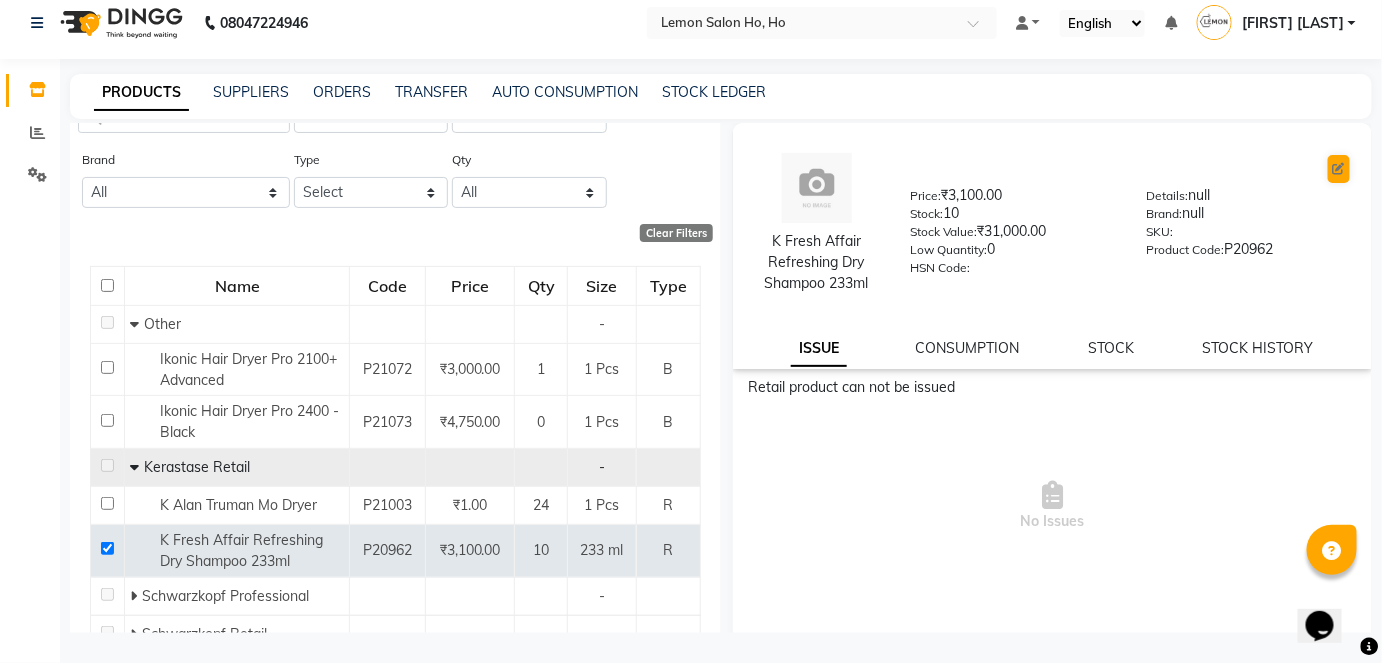 select on "R" 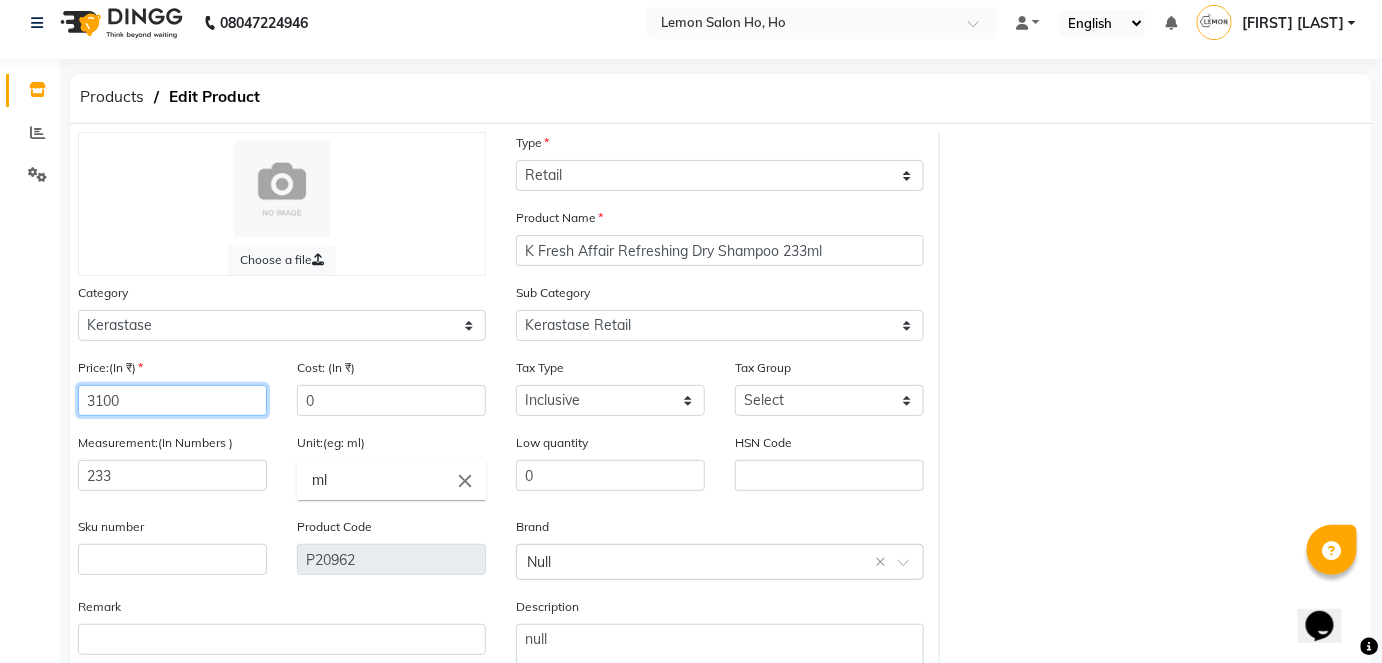 click on "3100" 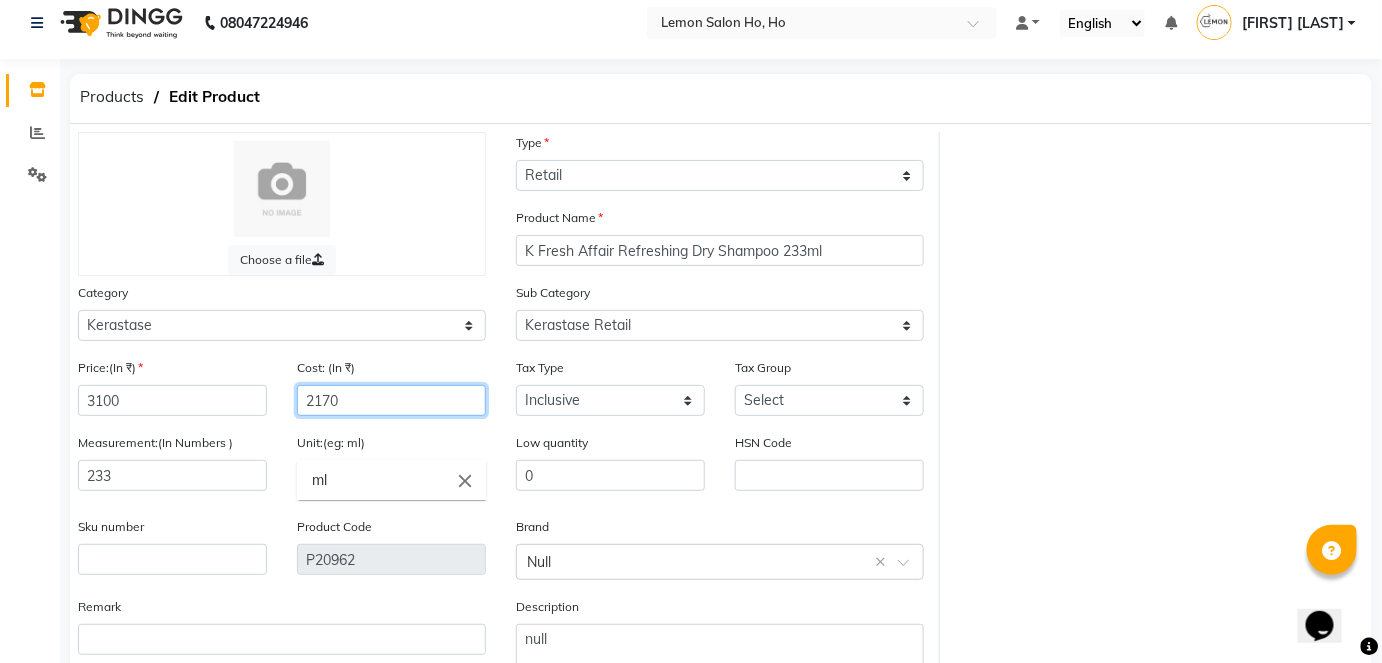 type on "2170" 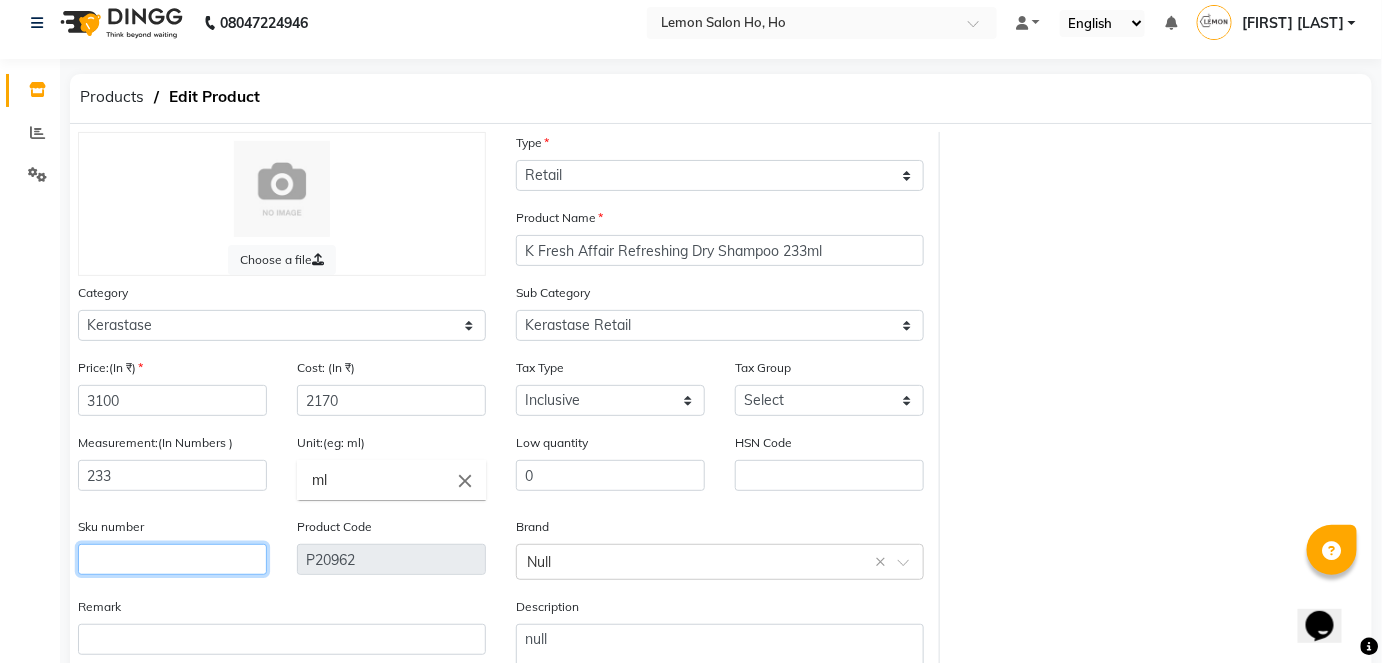 click 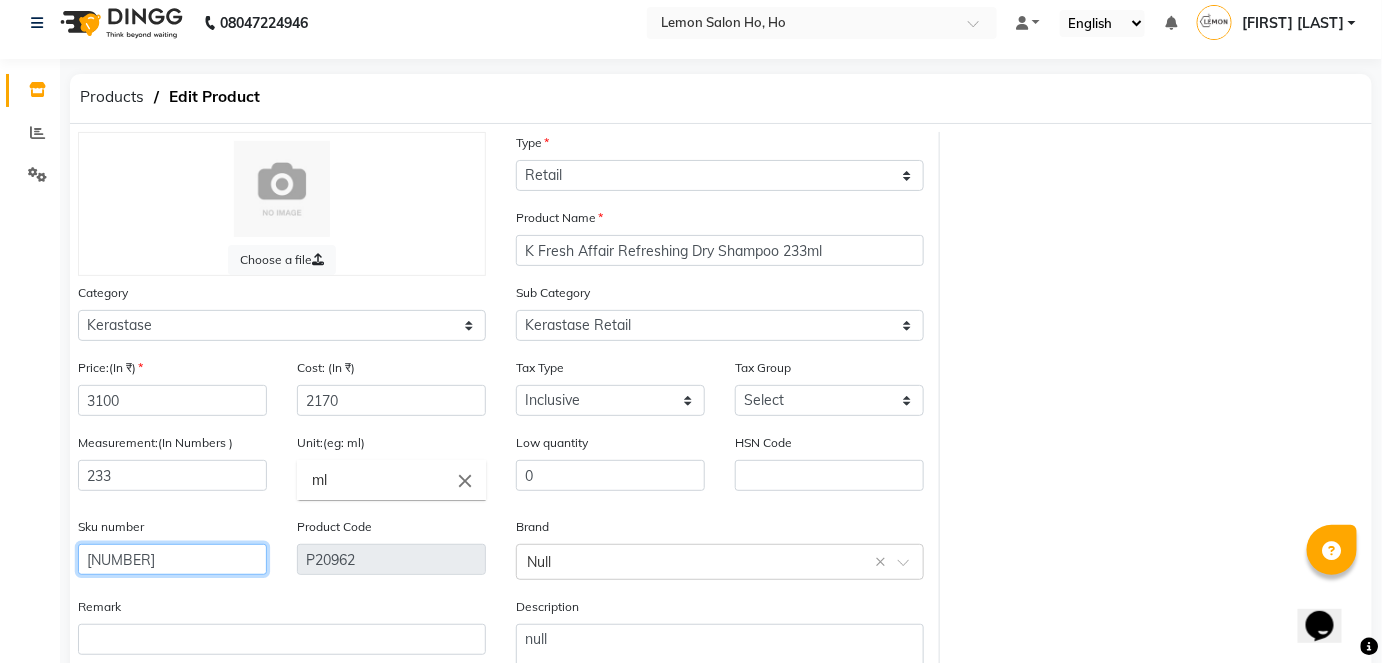 type on "884486442543" 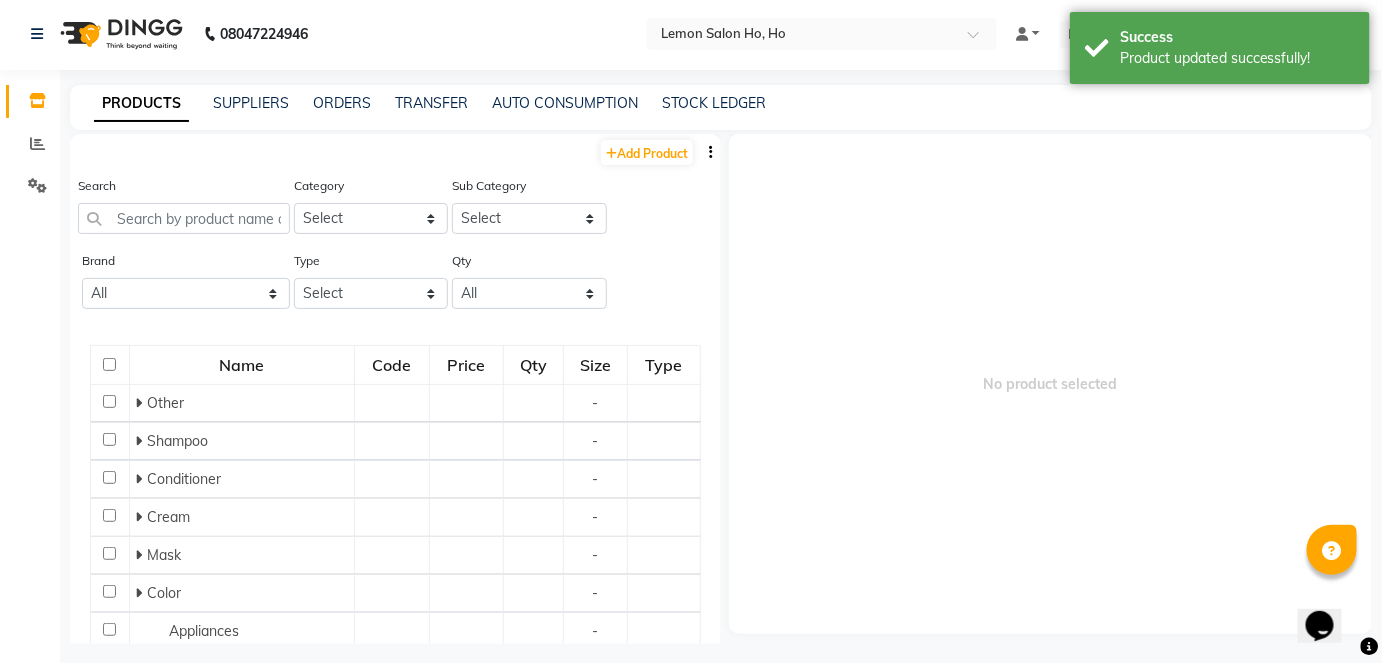 scroll, scrollTop: 13, scrollLeft: 0, axis: vertical 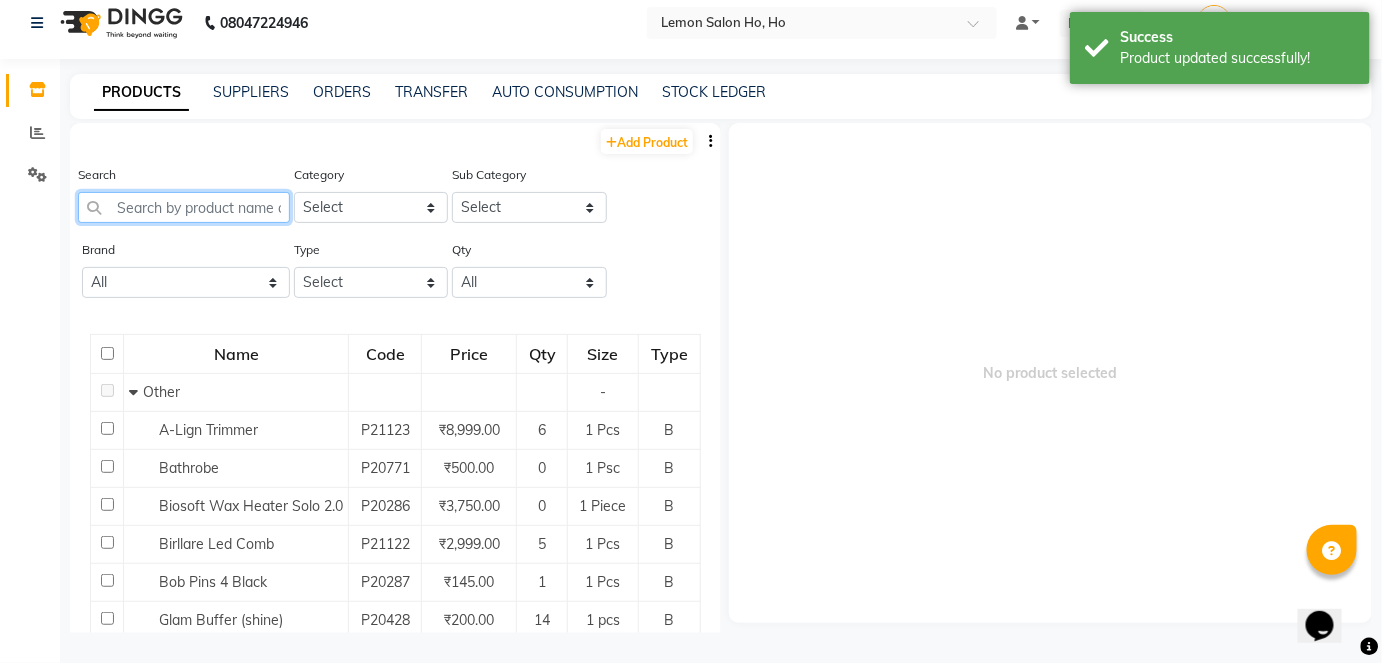 click 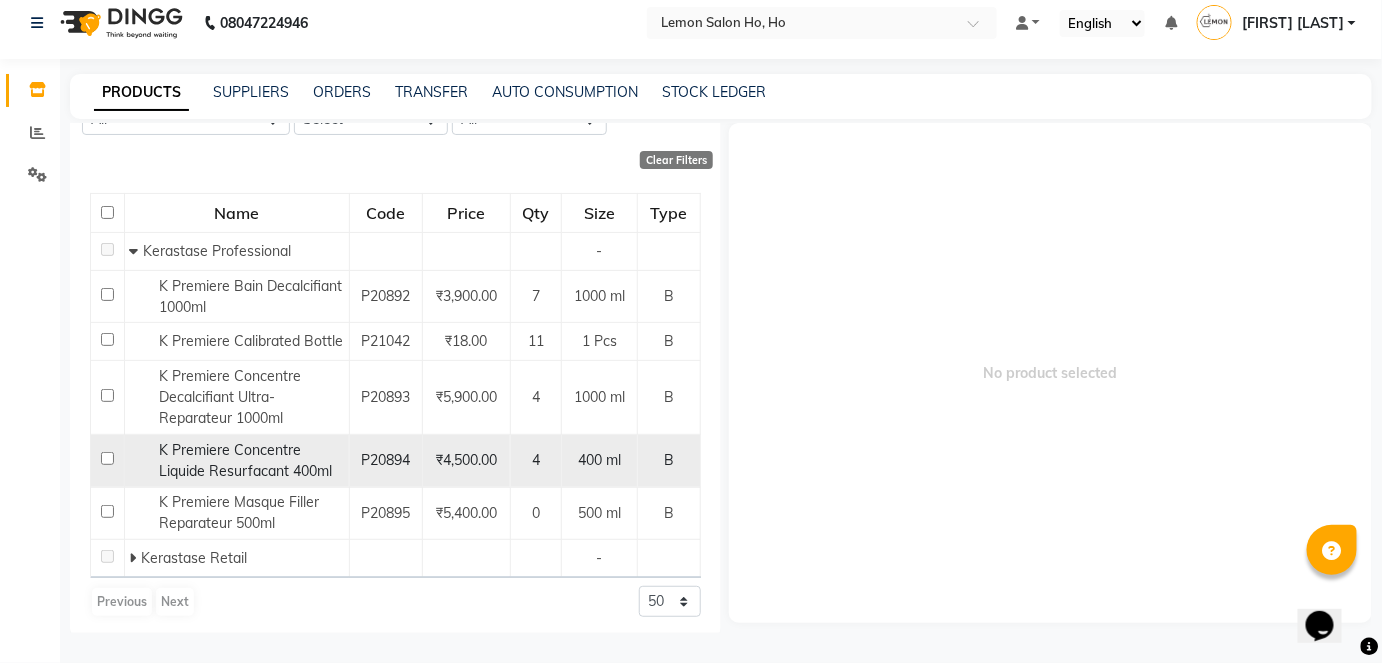 scroll, scrollTop: 166, scrollLeft: 0, axis: vertical 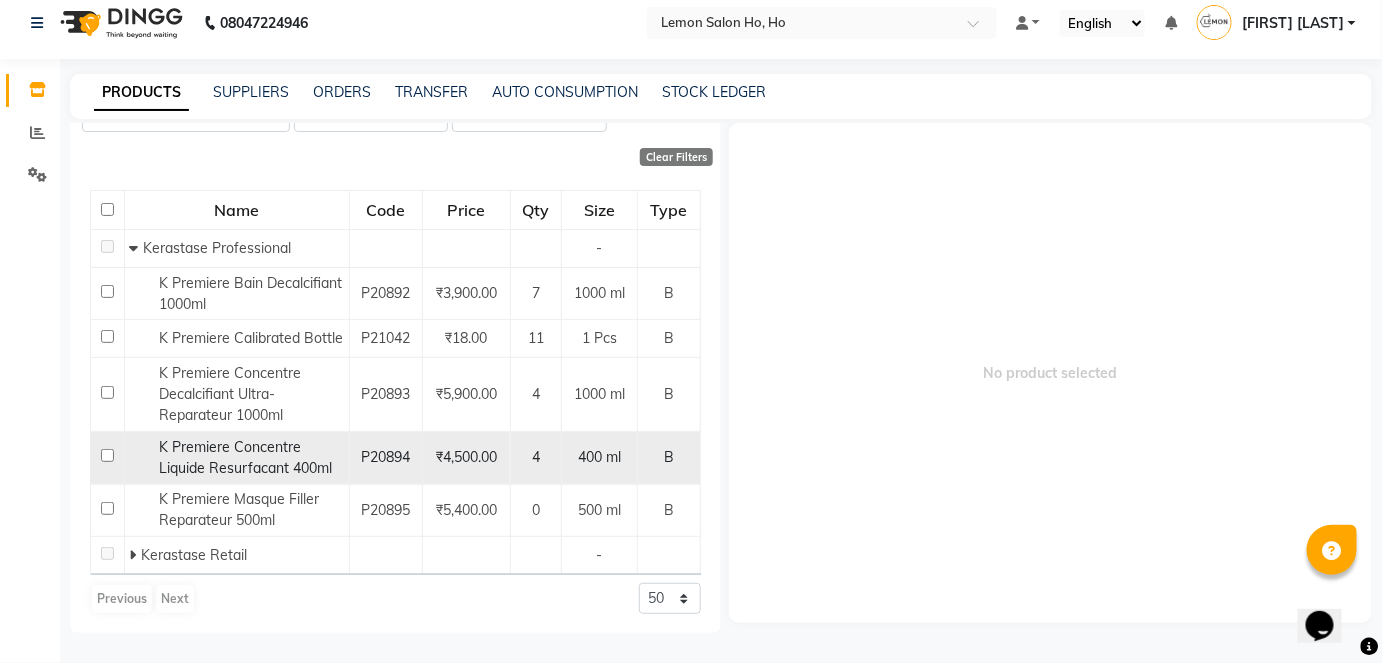 type on "PREM" 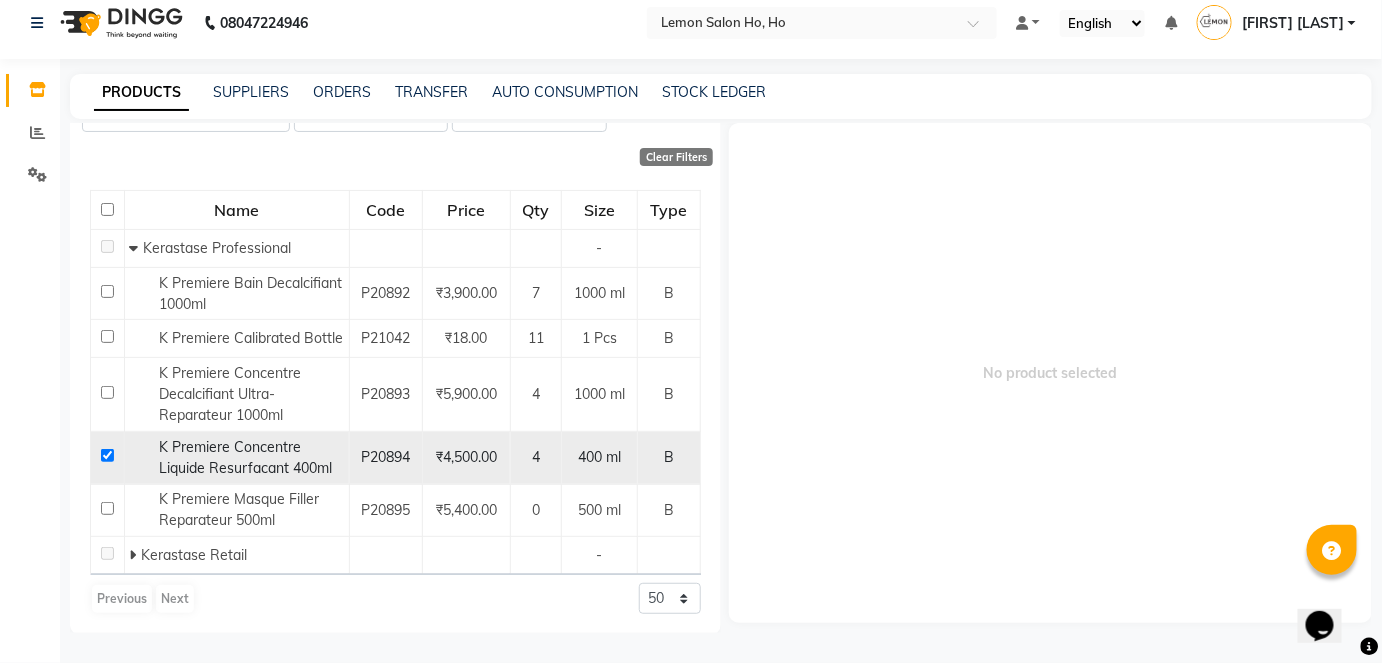 checkbox on "true" 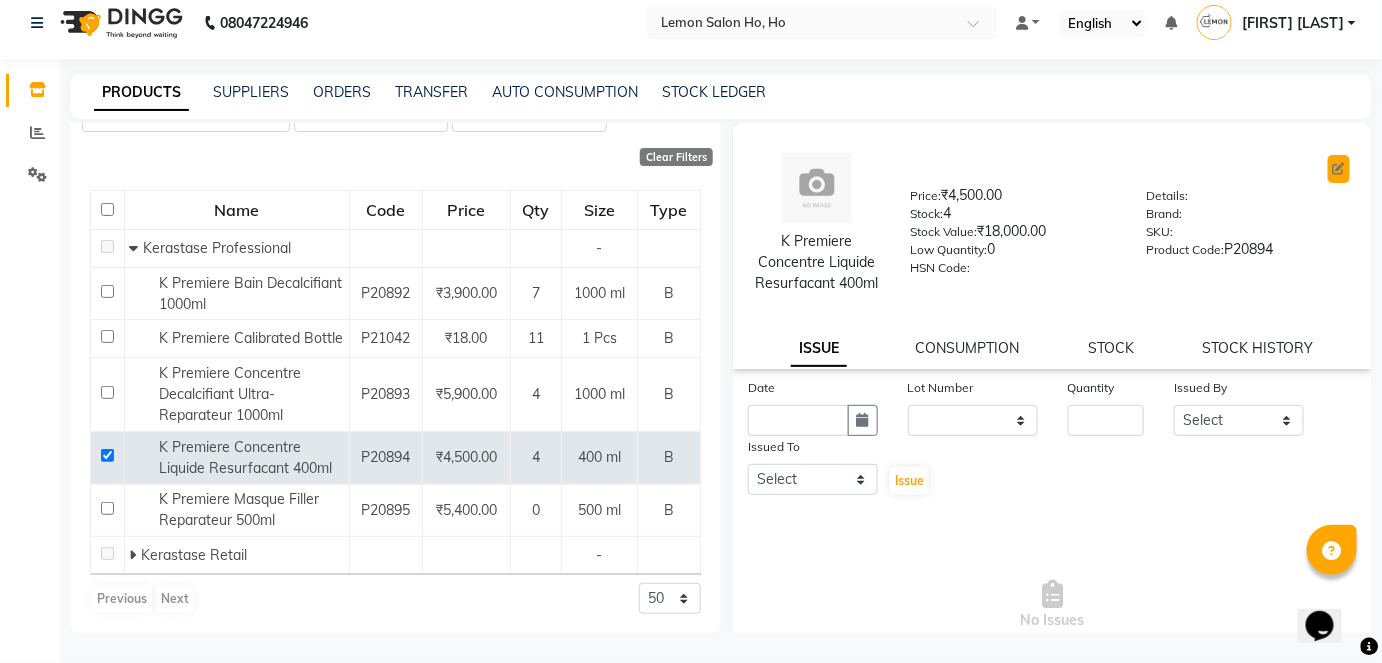 click 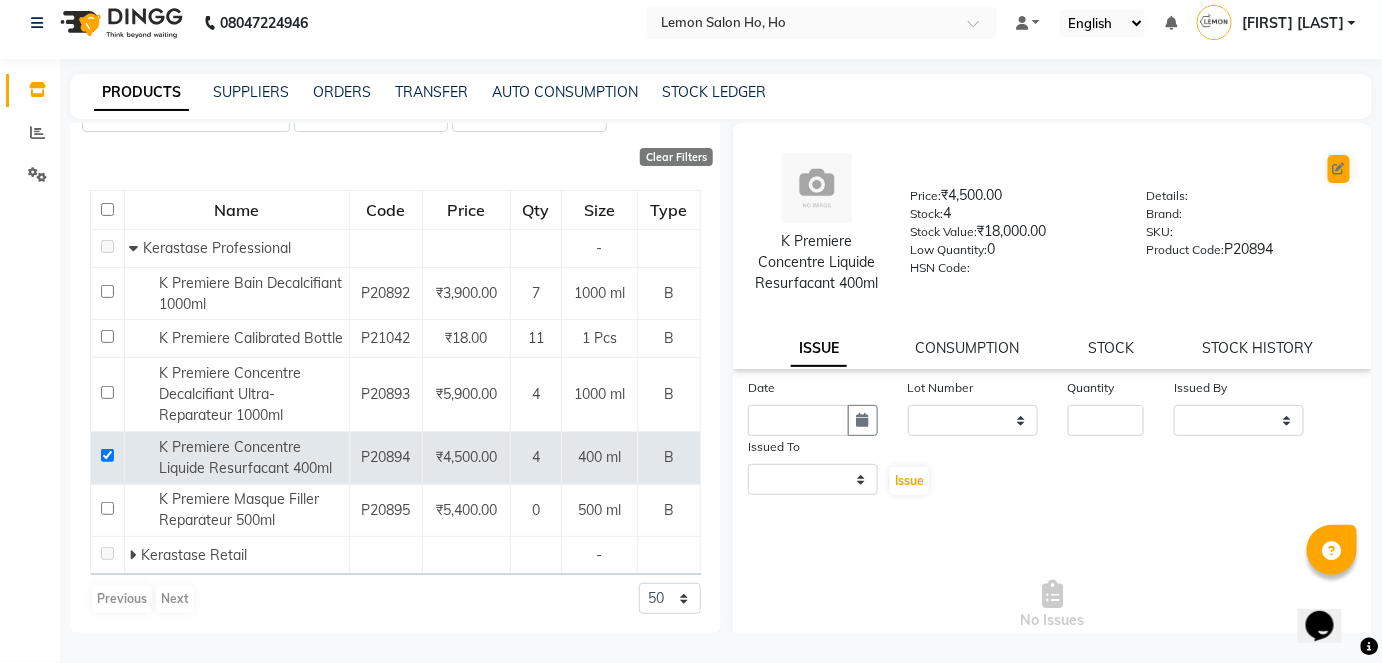 select on "true" 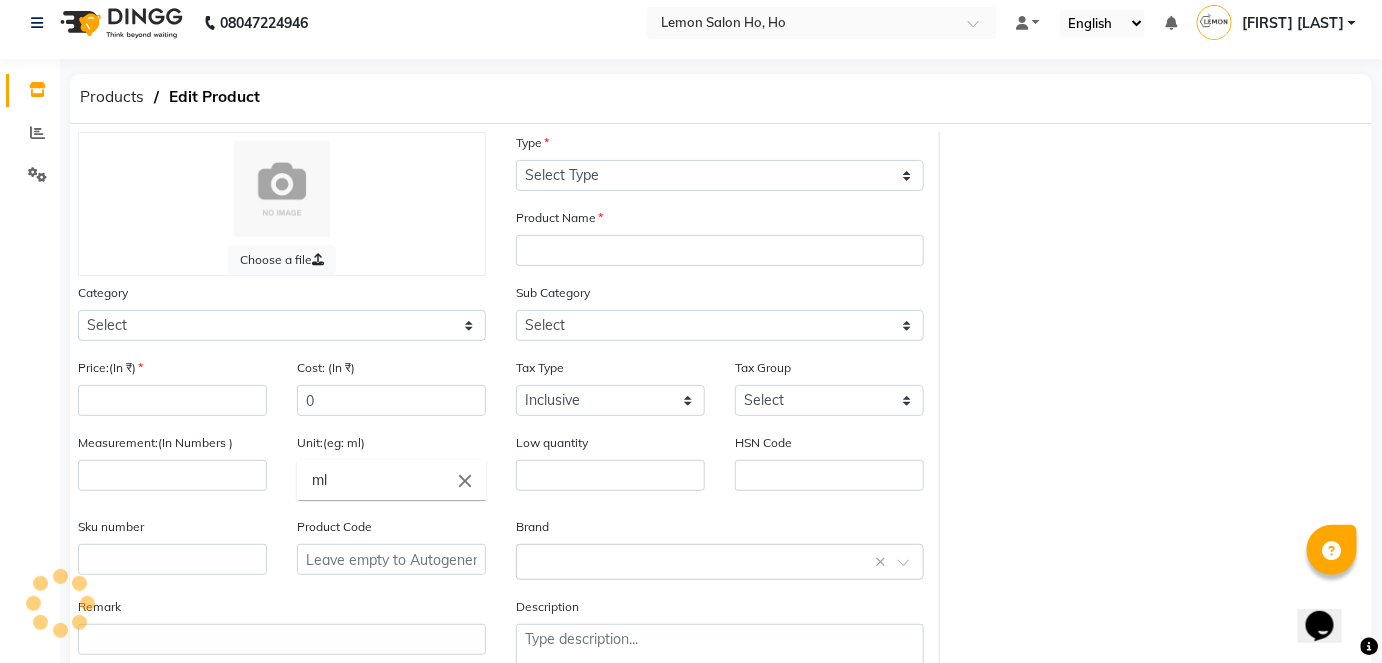 select on "B" 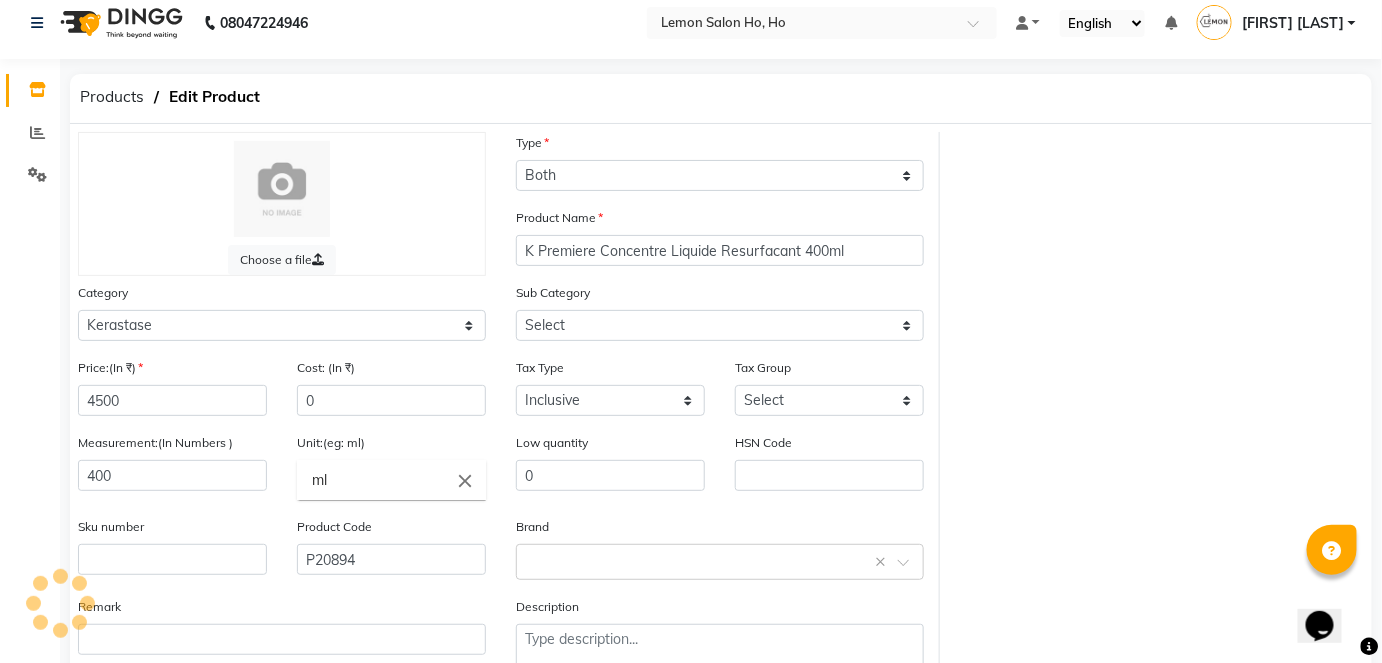 select on "[PHONE]" 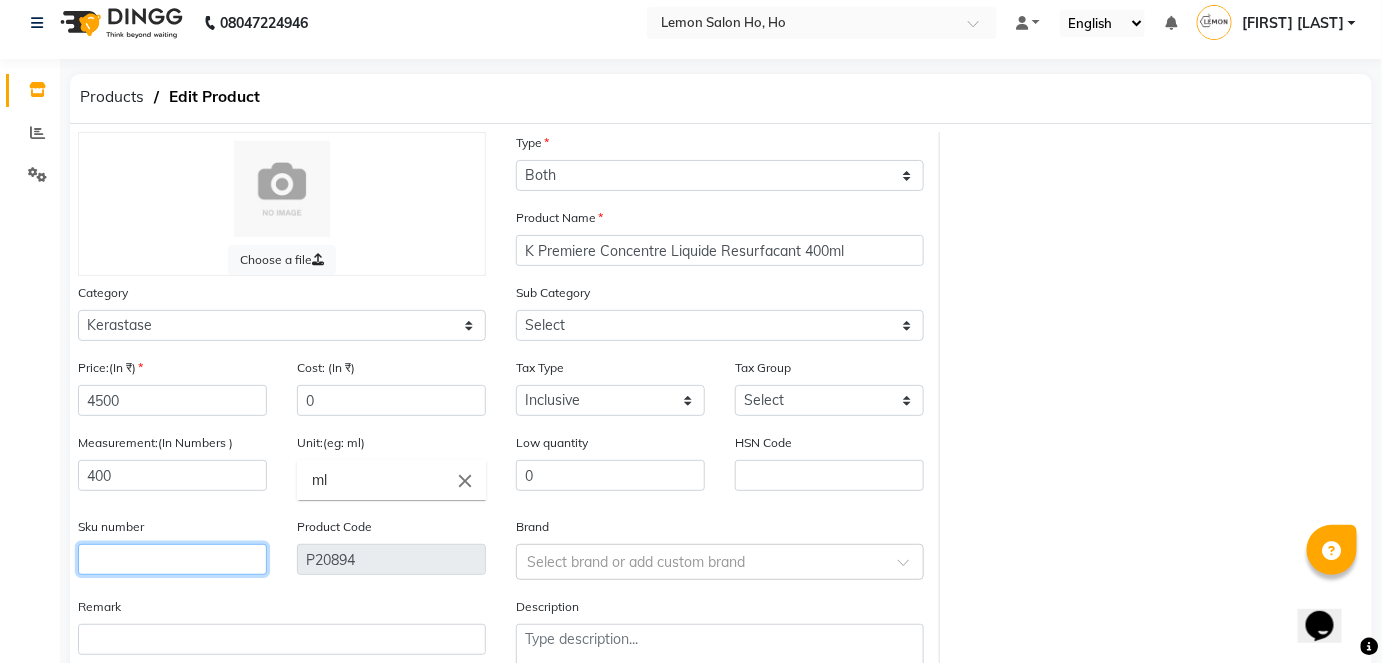 click 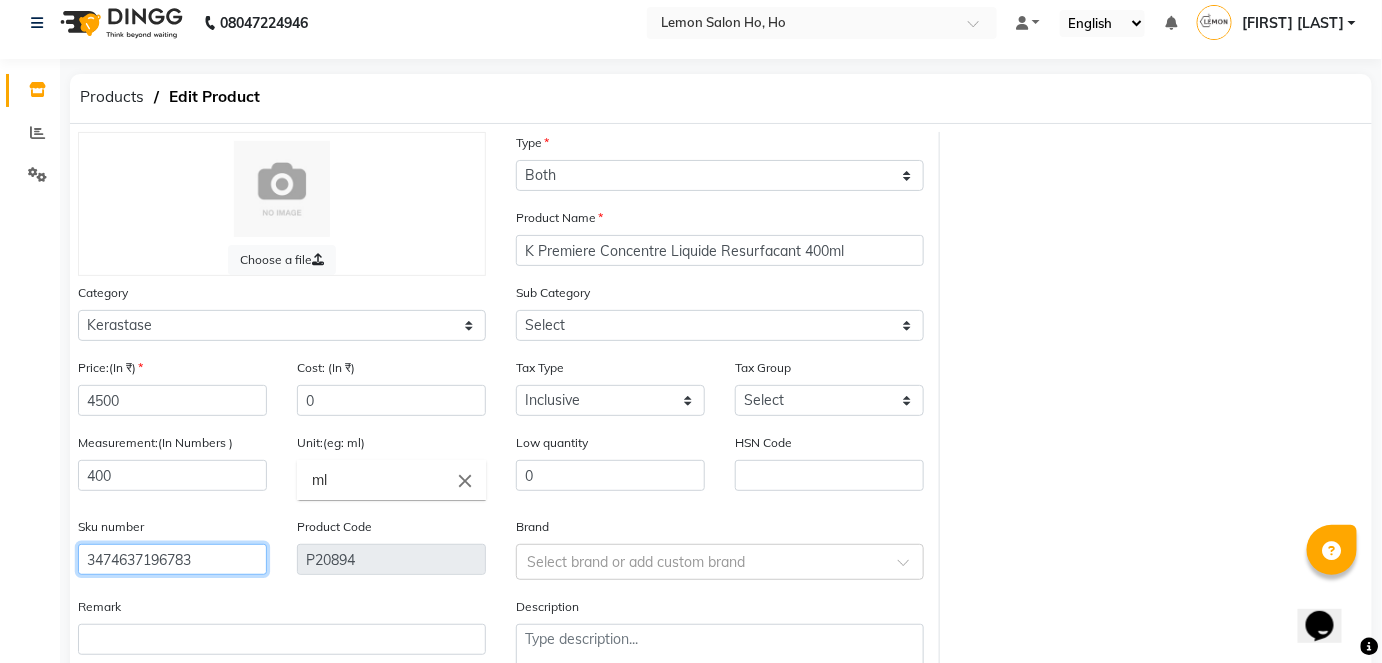 type on "3474637196783" 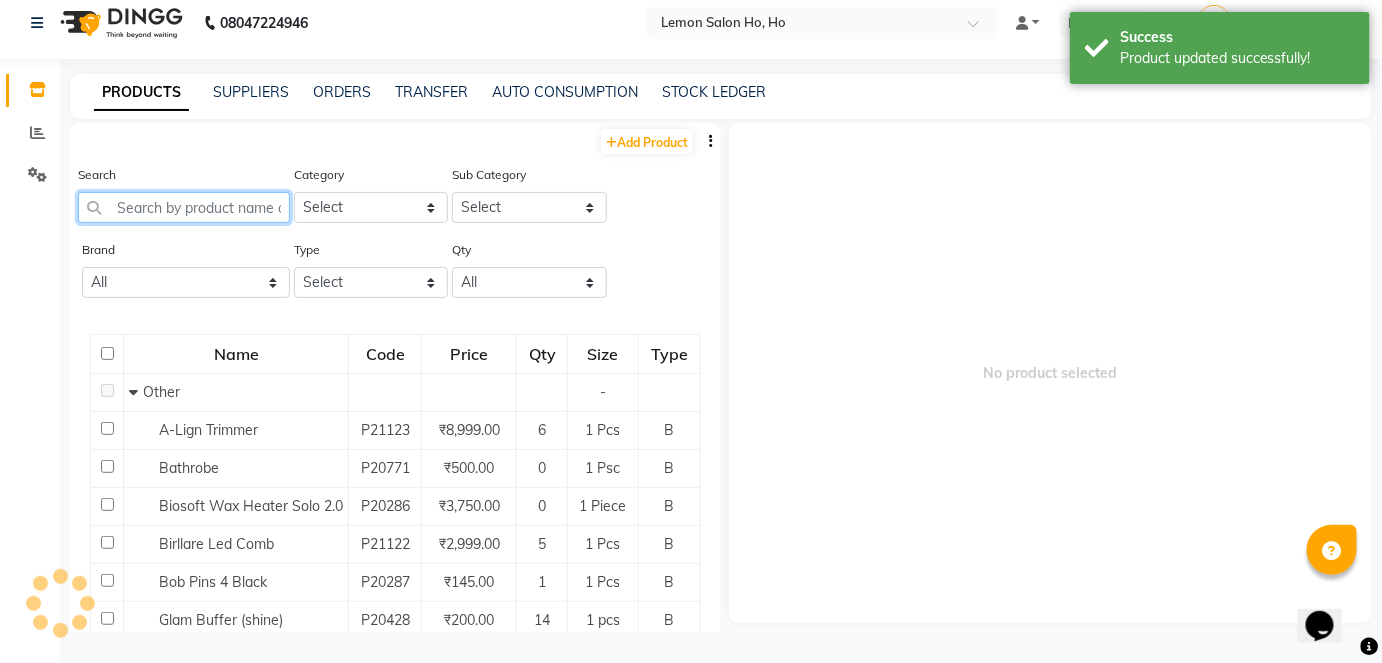 click 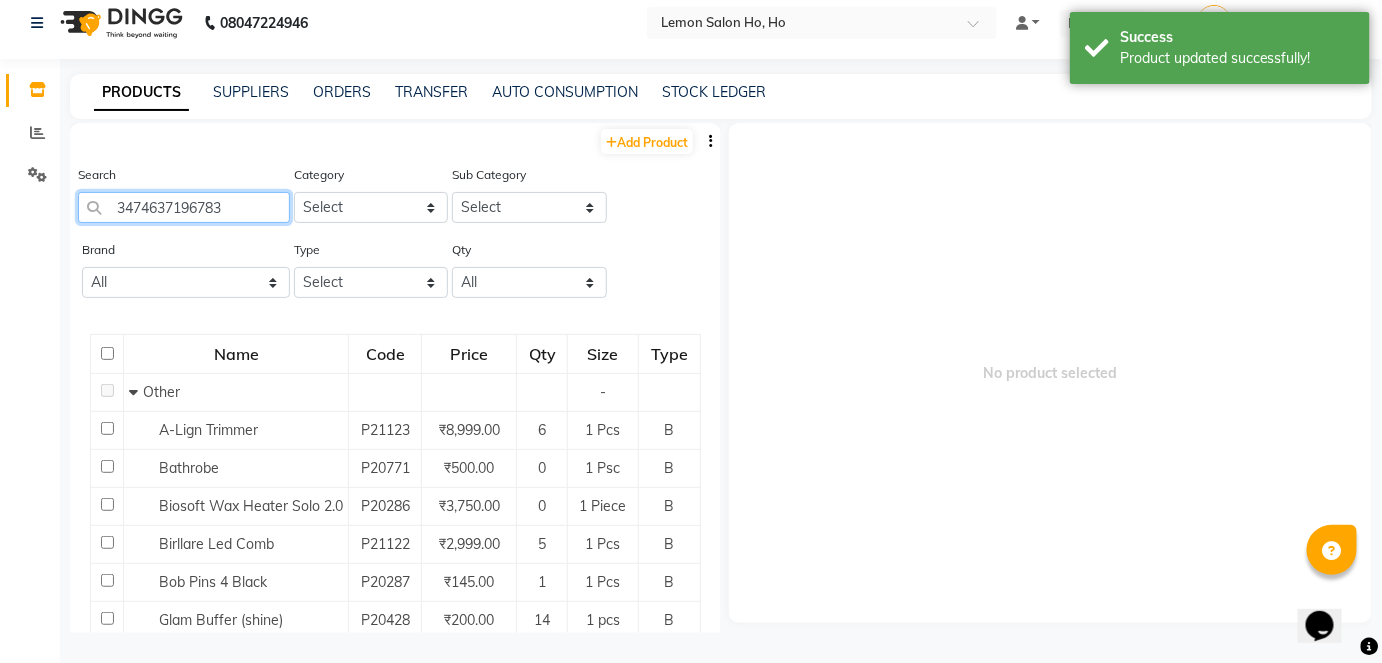 type on "3474637196783" 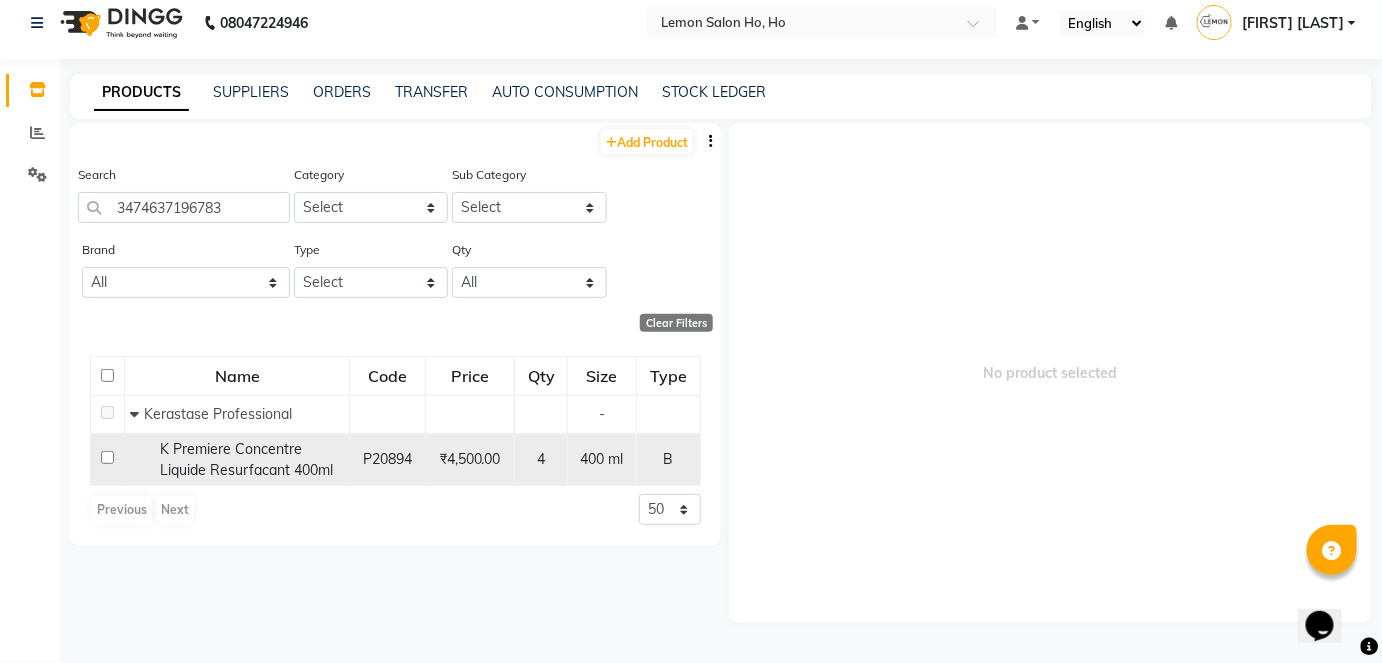 click 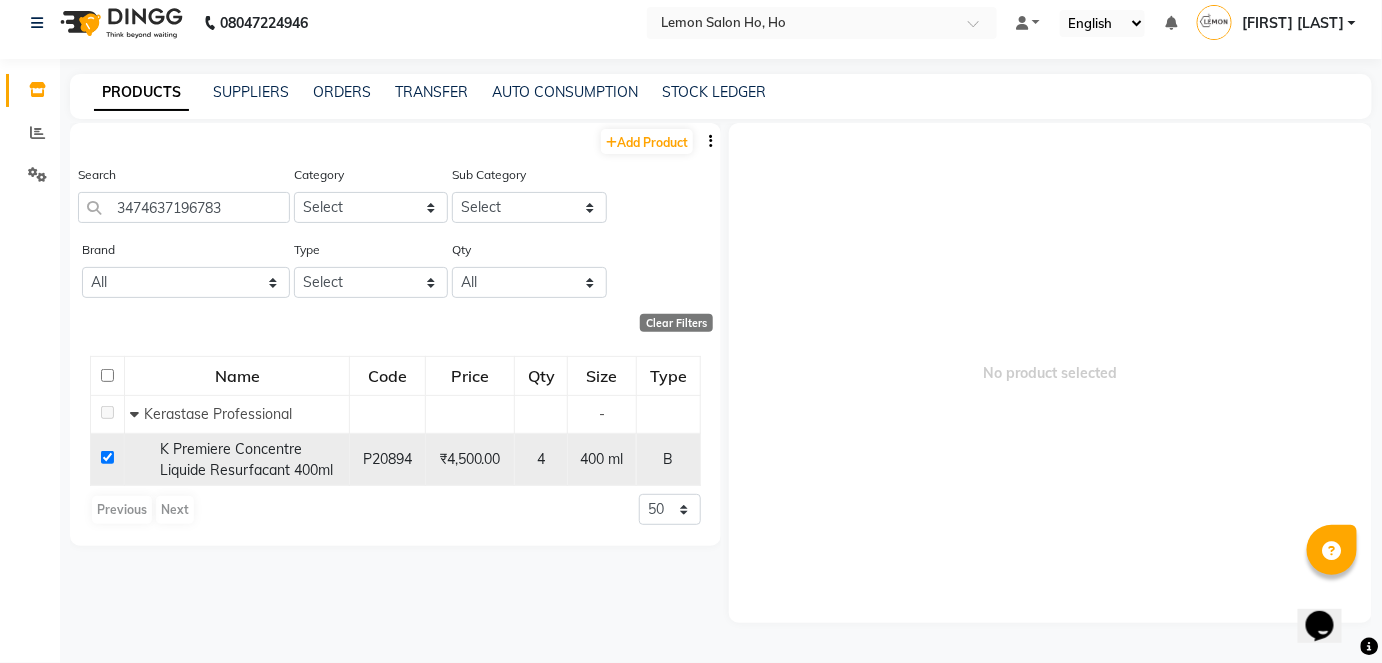 checkbox on "true" 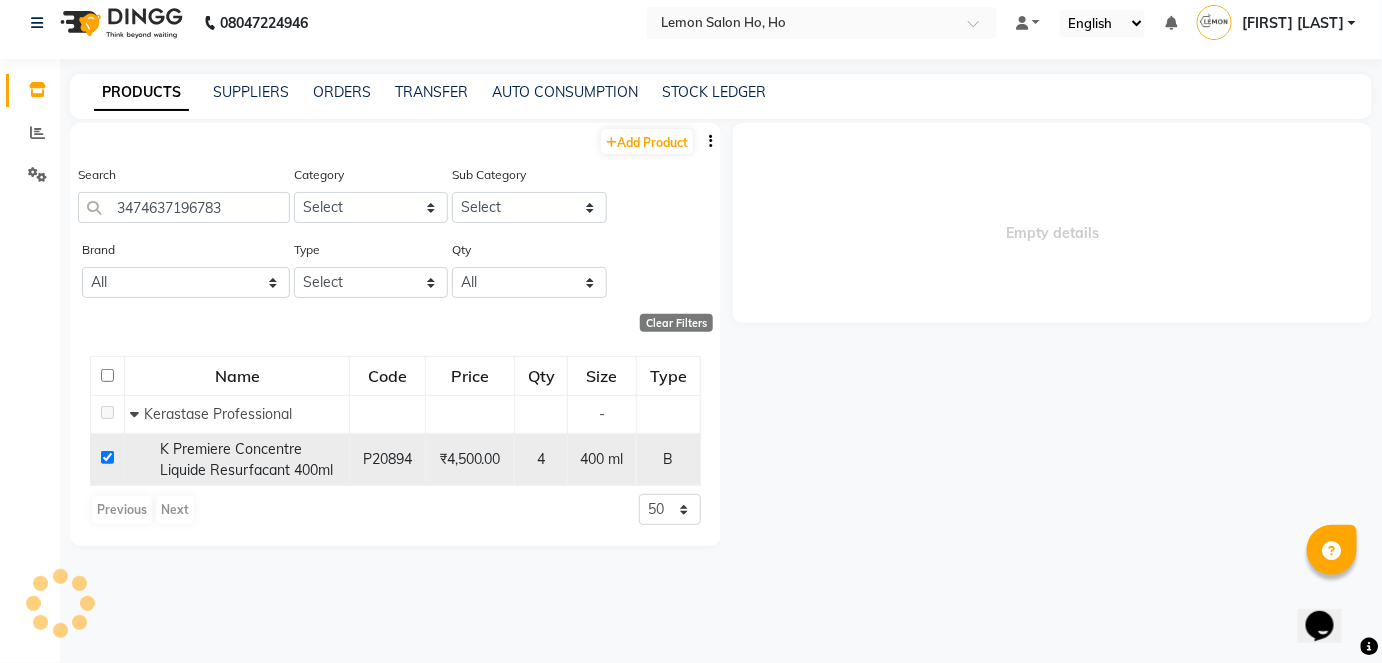 select 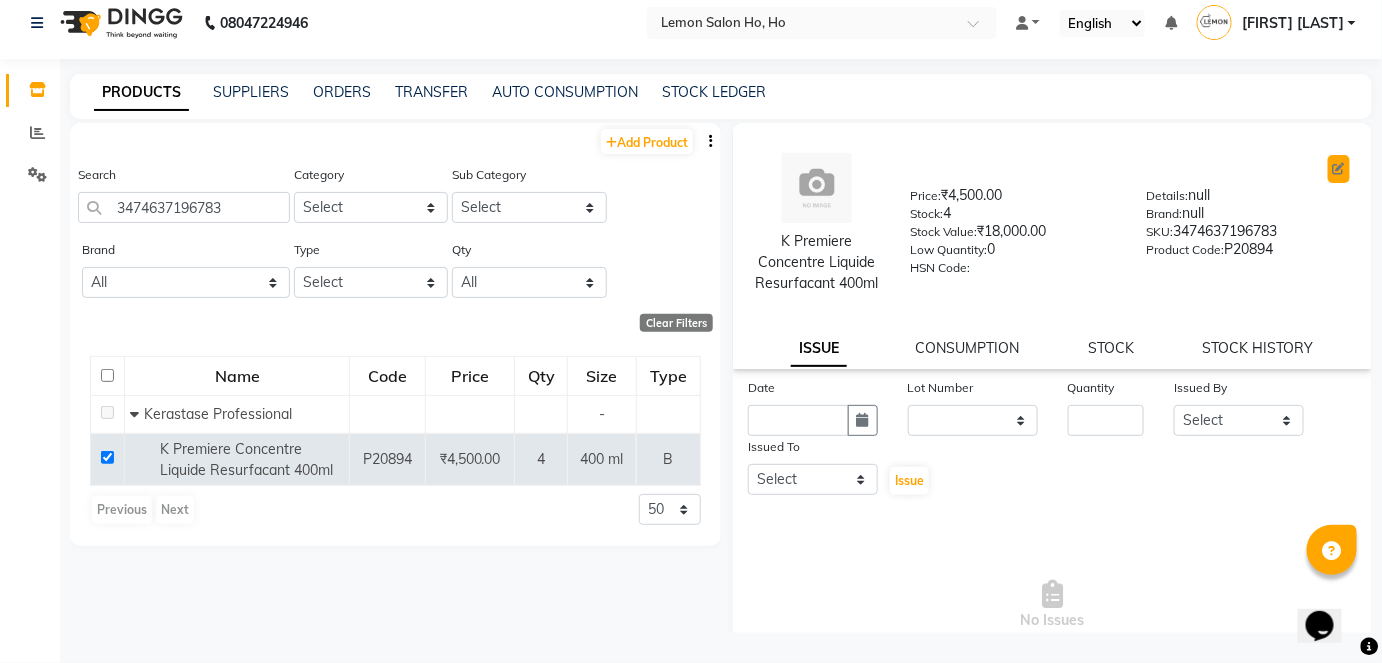 click 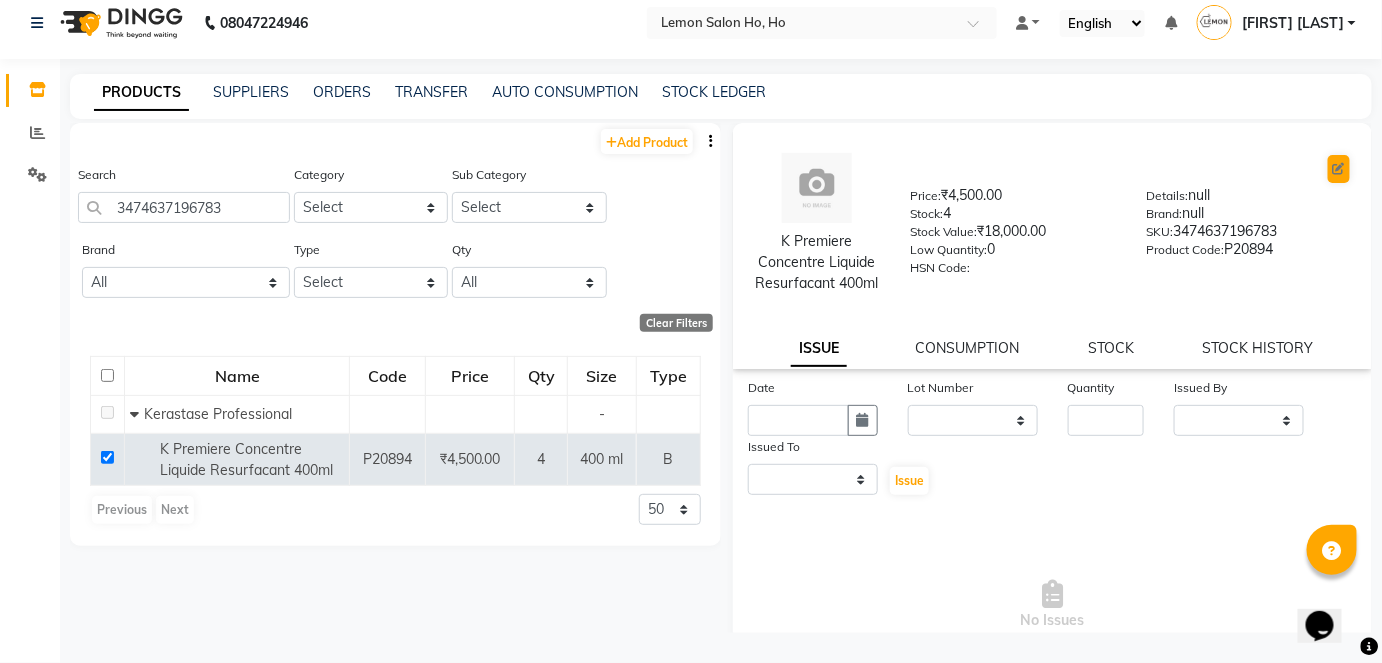 select on "B" 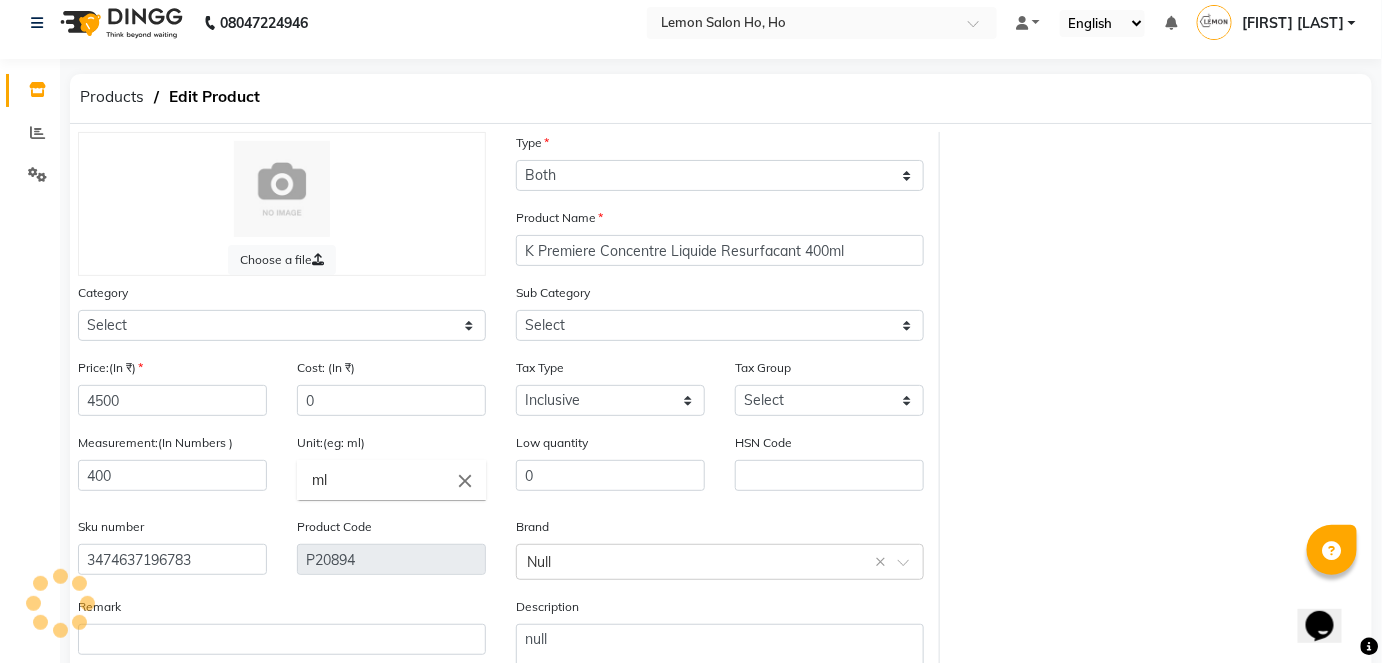 select on "213702150" 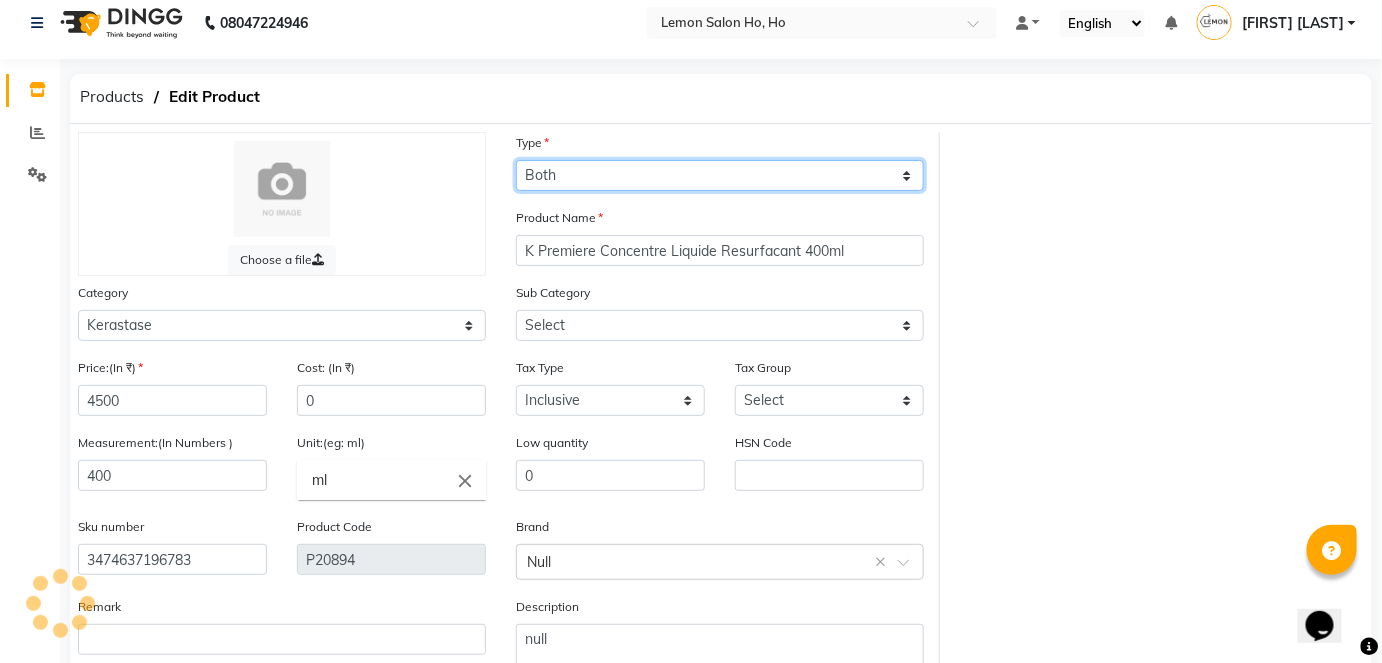 click on "Select Type Both Retail Consumable" 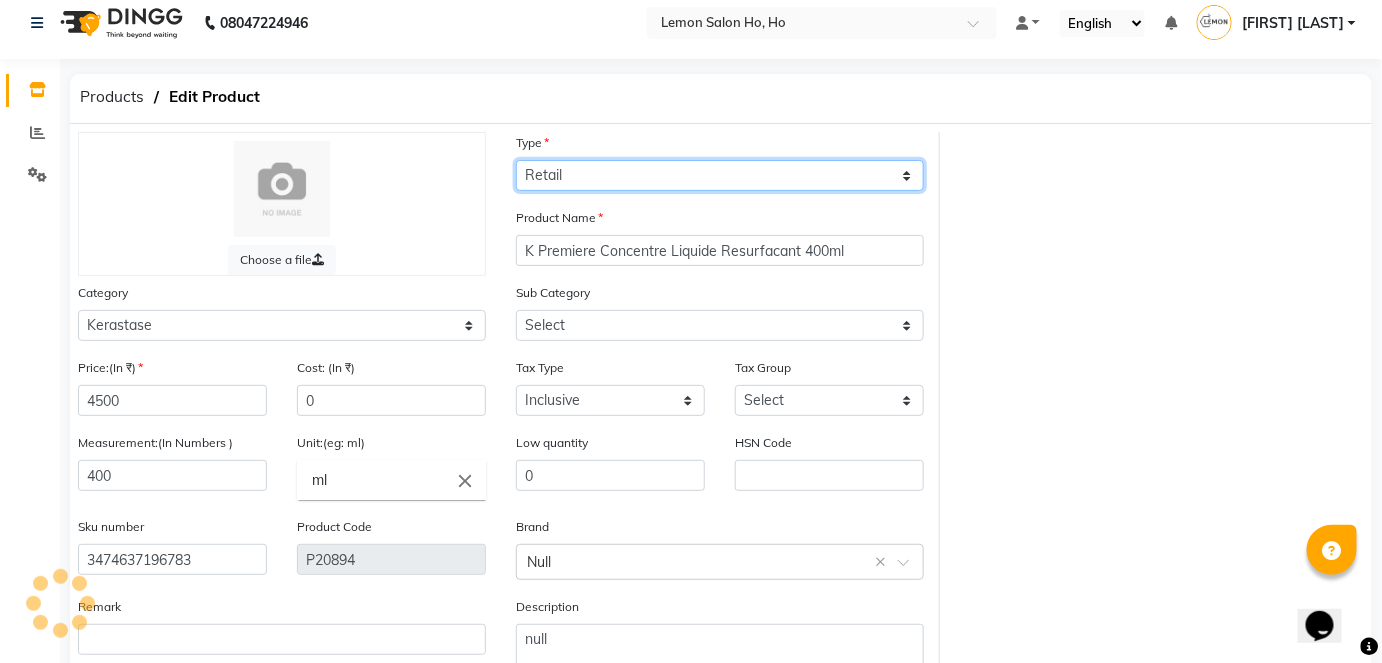 click on "Select Type Both Retail Consumable" 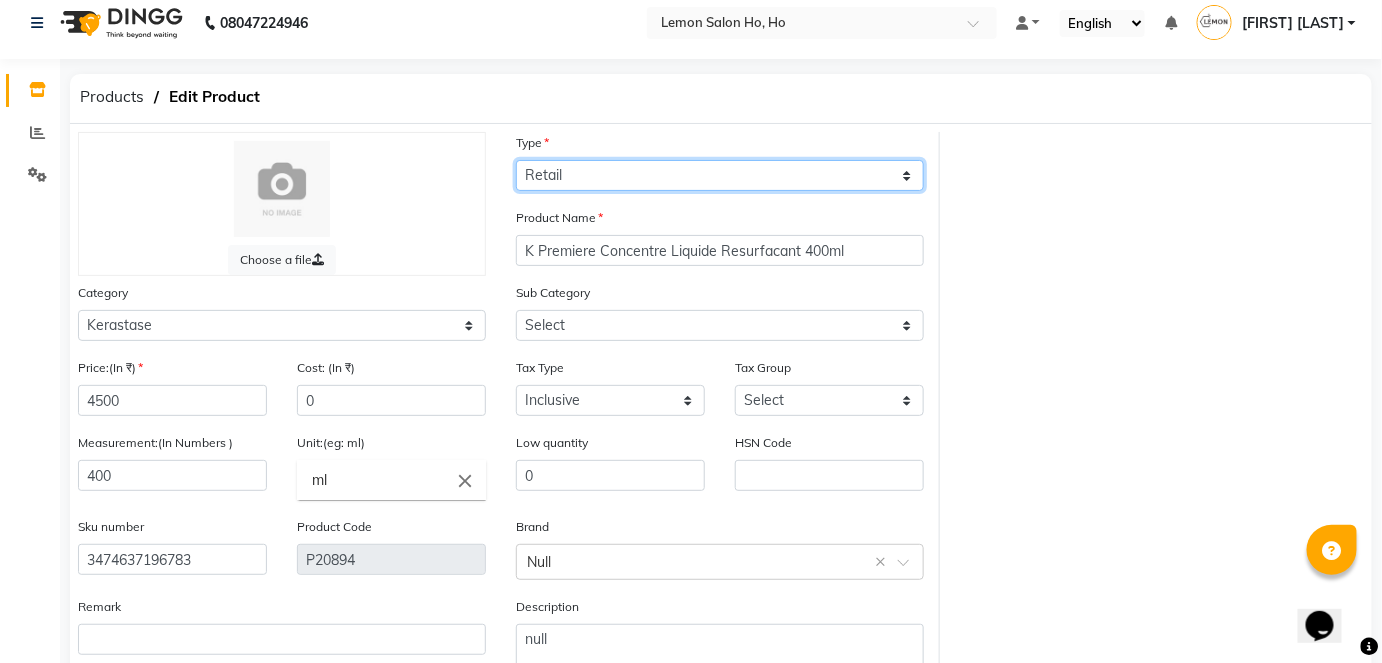 click on "Select Type Both Retail Consumable" 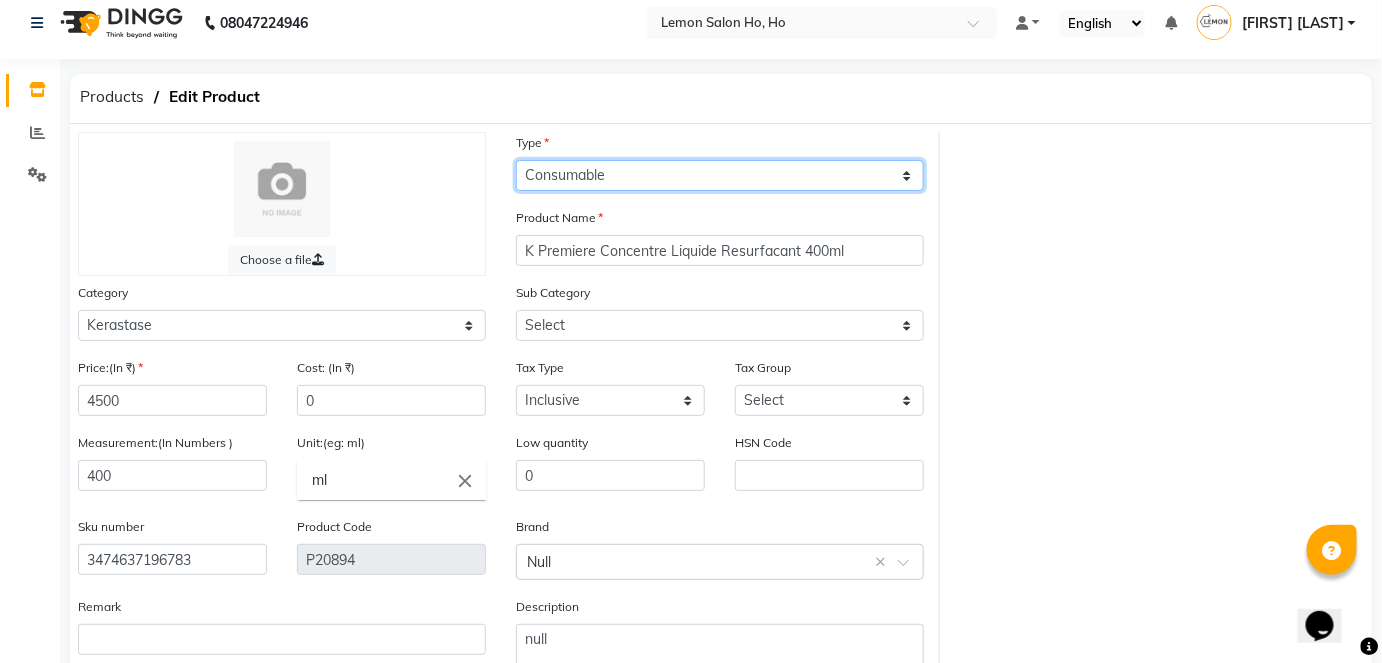 click on "Select Type Both Retail Consumable" 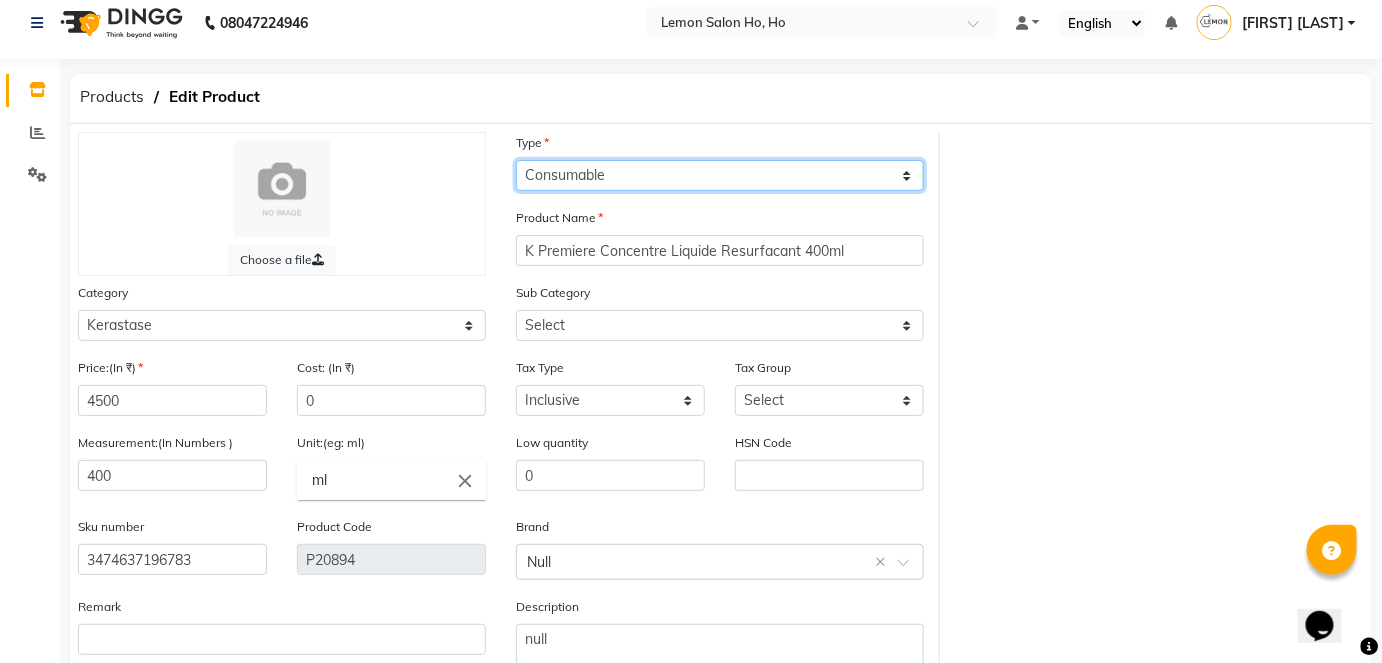 scroll, scrollTop: 138, scrollLeft: 0, axis: vertical 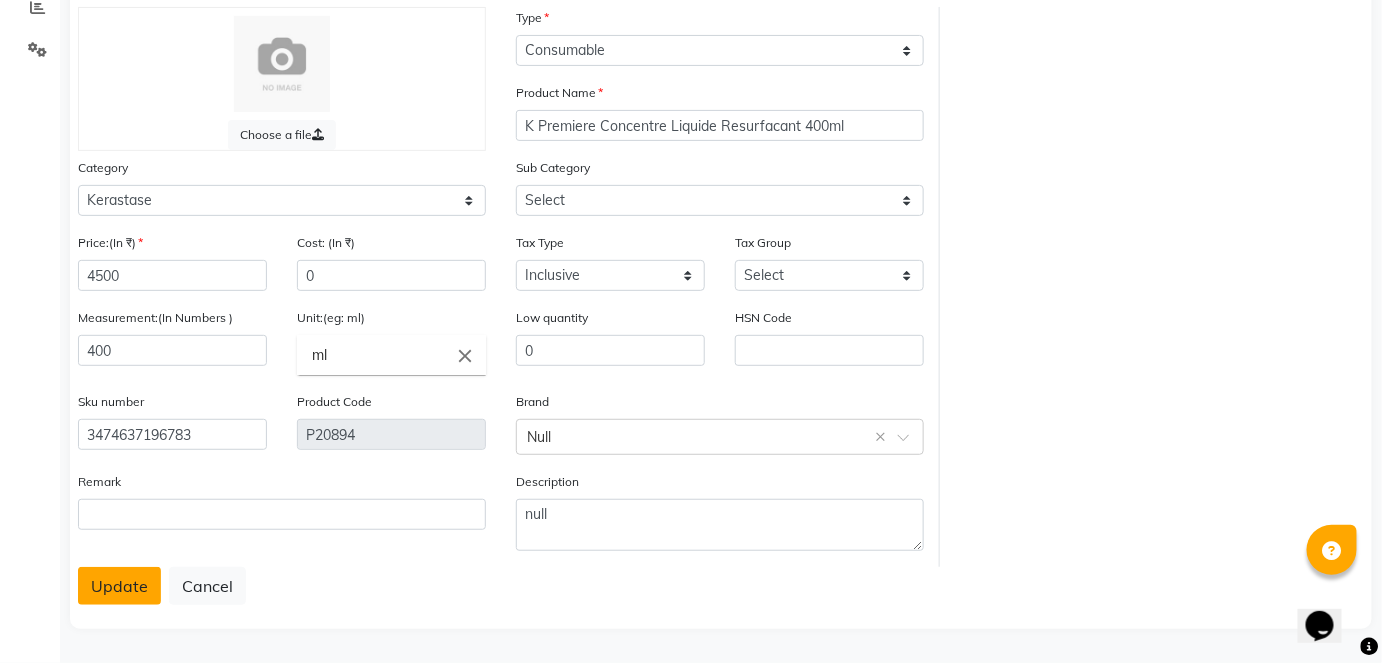 click on "Update" 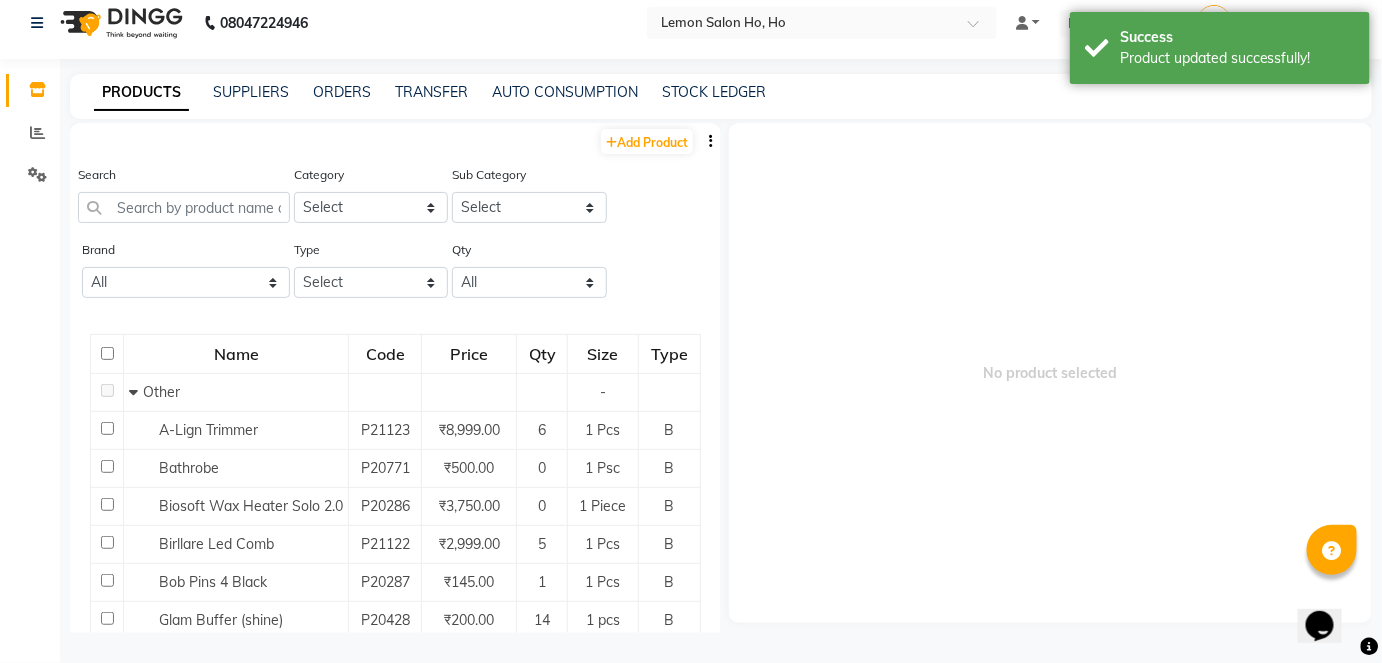 scroll, scrollTop: 13, scrollLeft: 0, axis: vertical 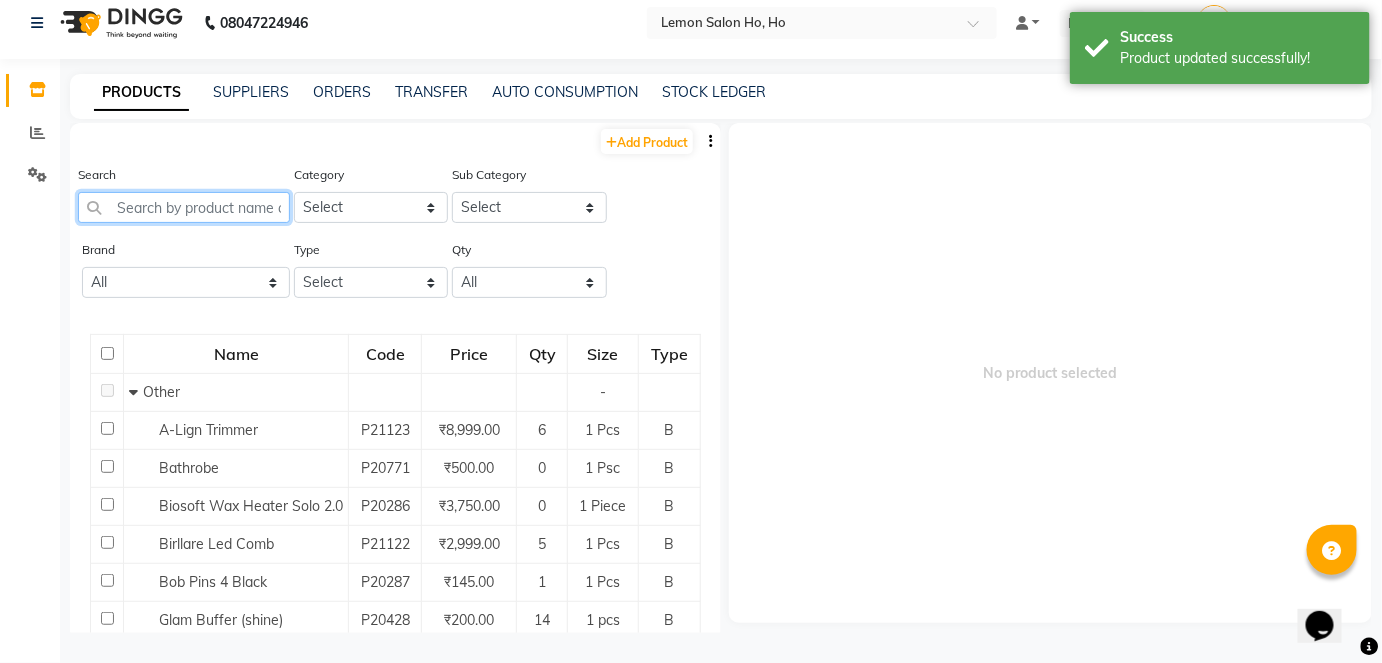 click 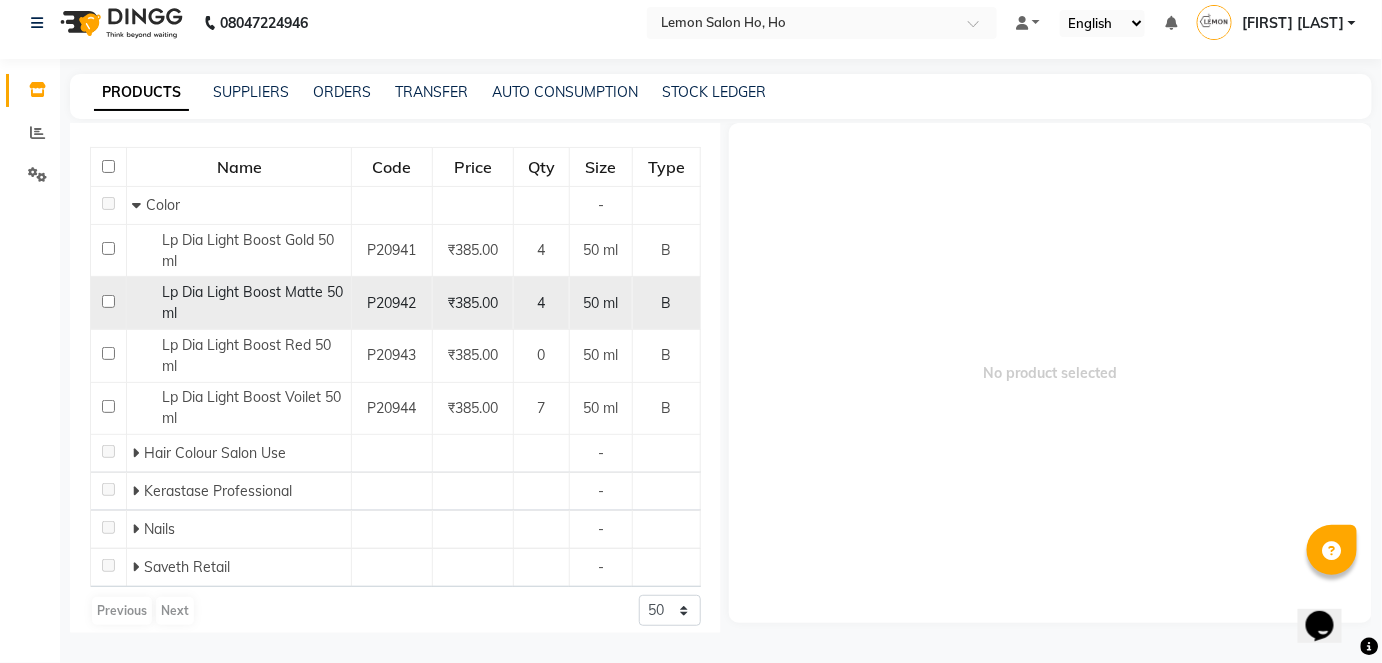 scroll, scrollTop: 221, scrollLeft: 0, axis: vertical 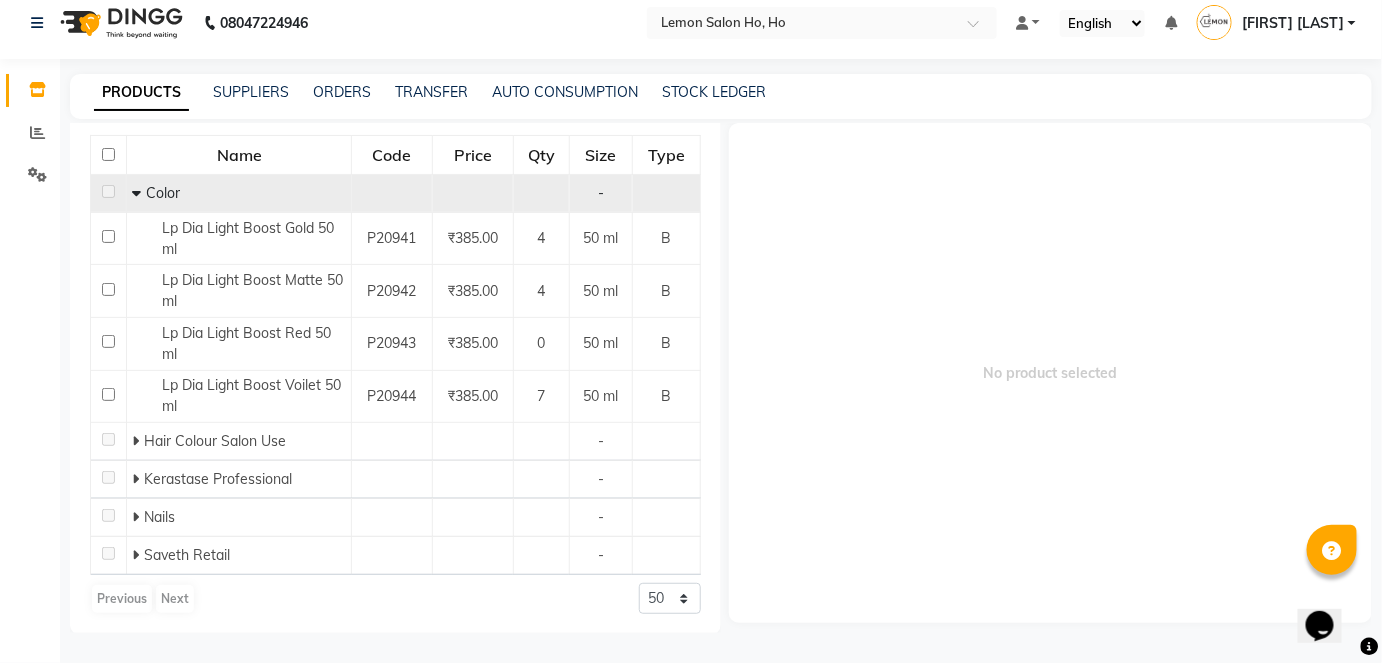 type on "BOOS" 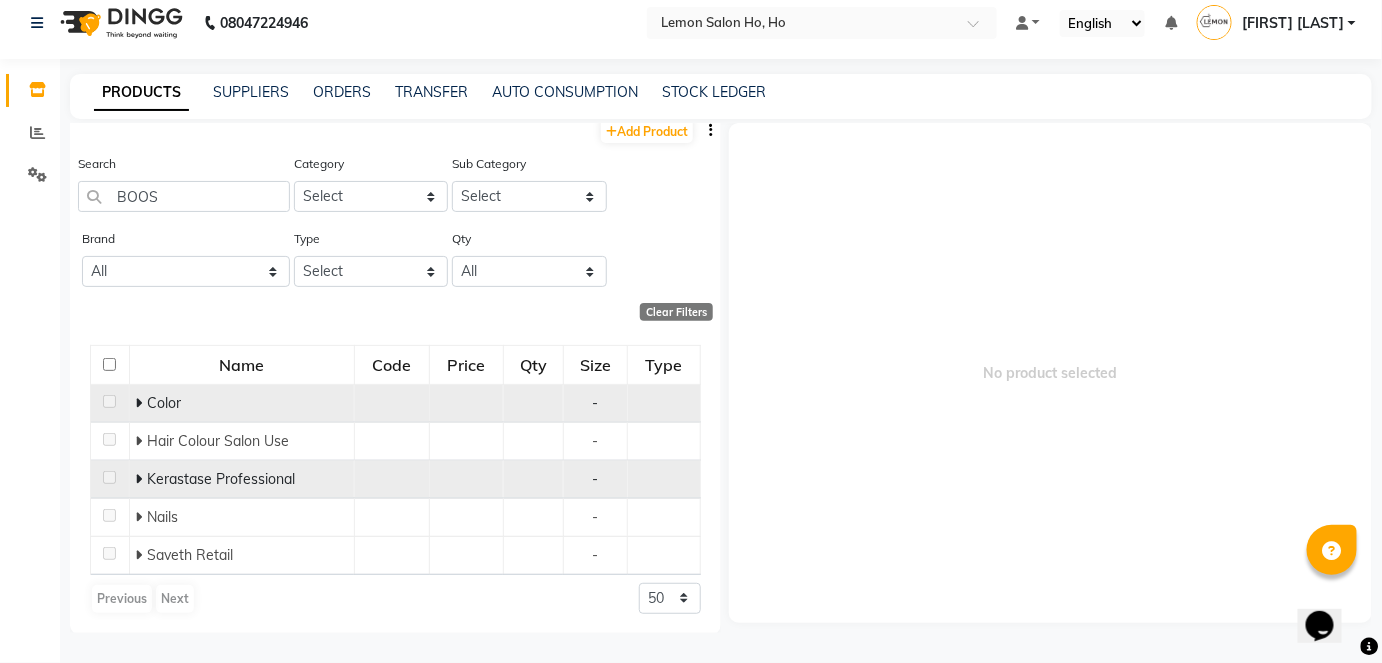 click 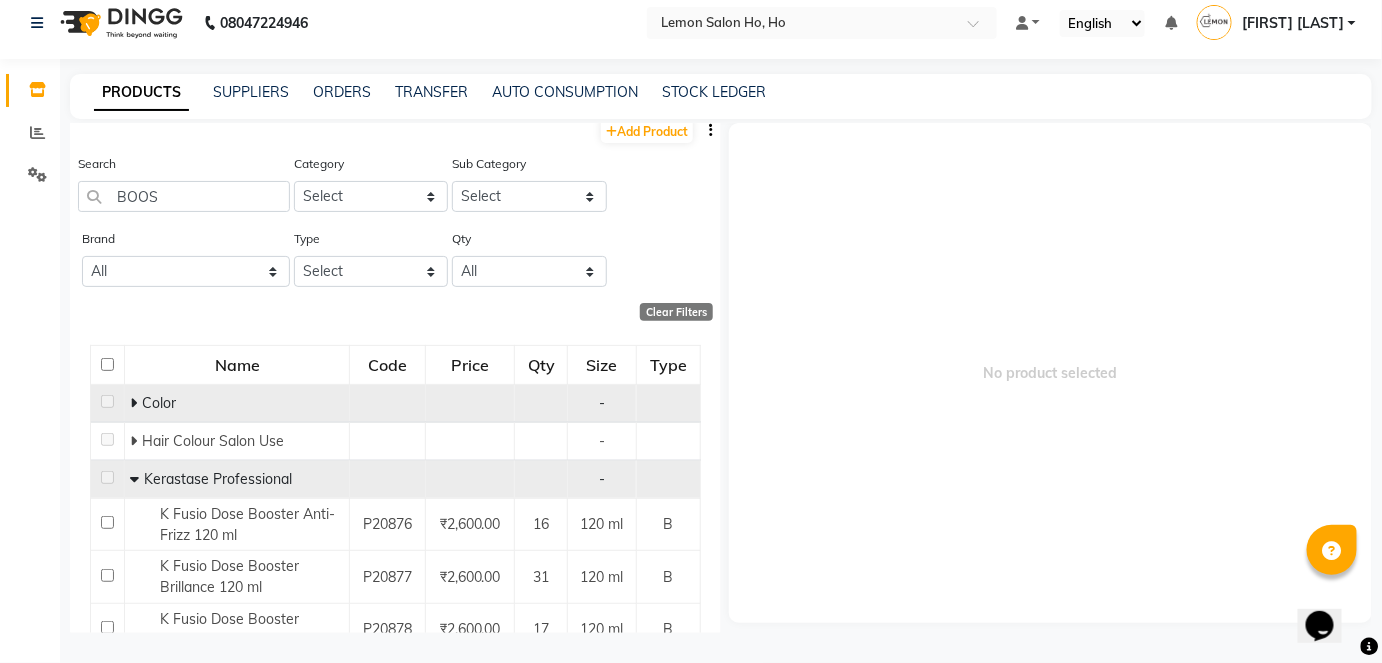scroll, scrollTop: 221, scrollLeft: 0, axis: vertical 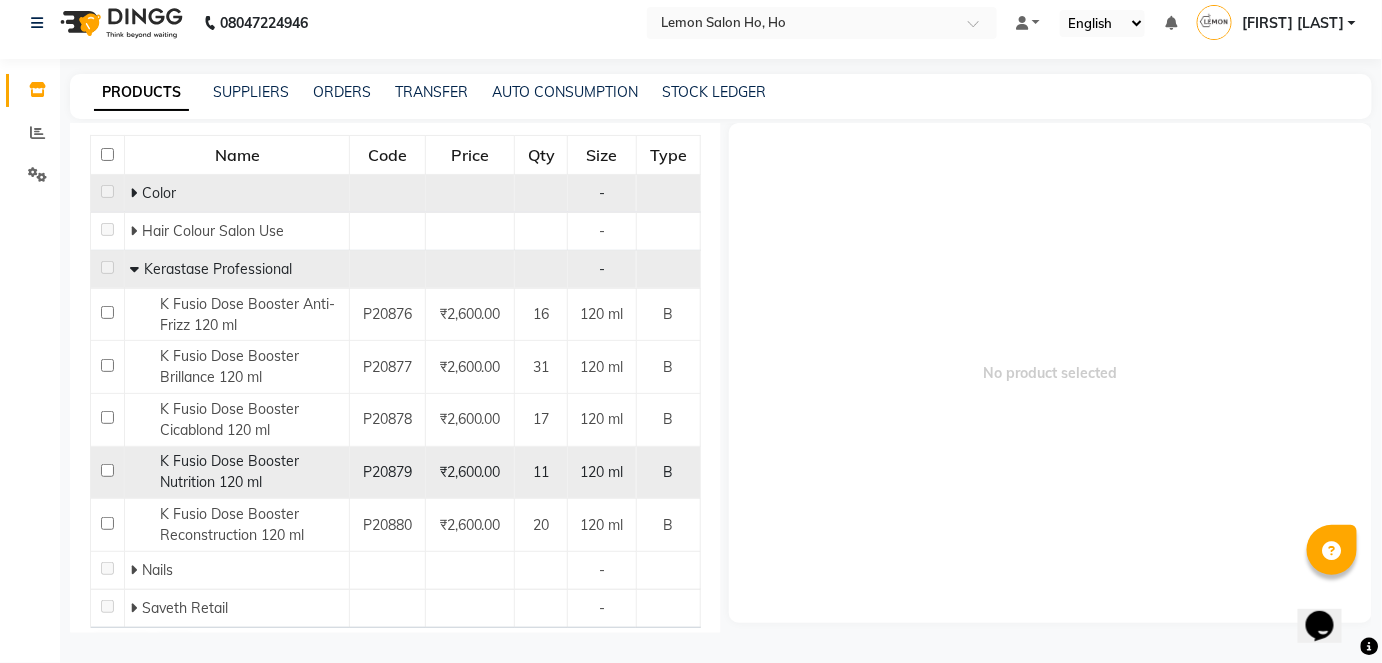 click 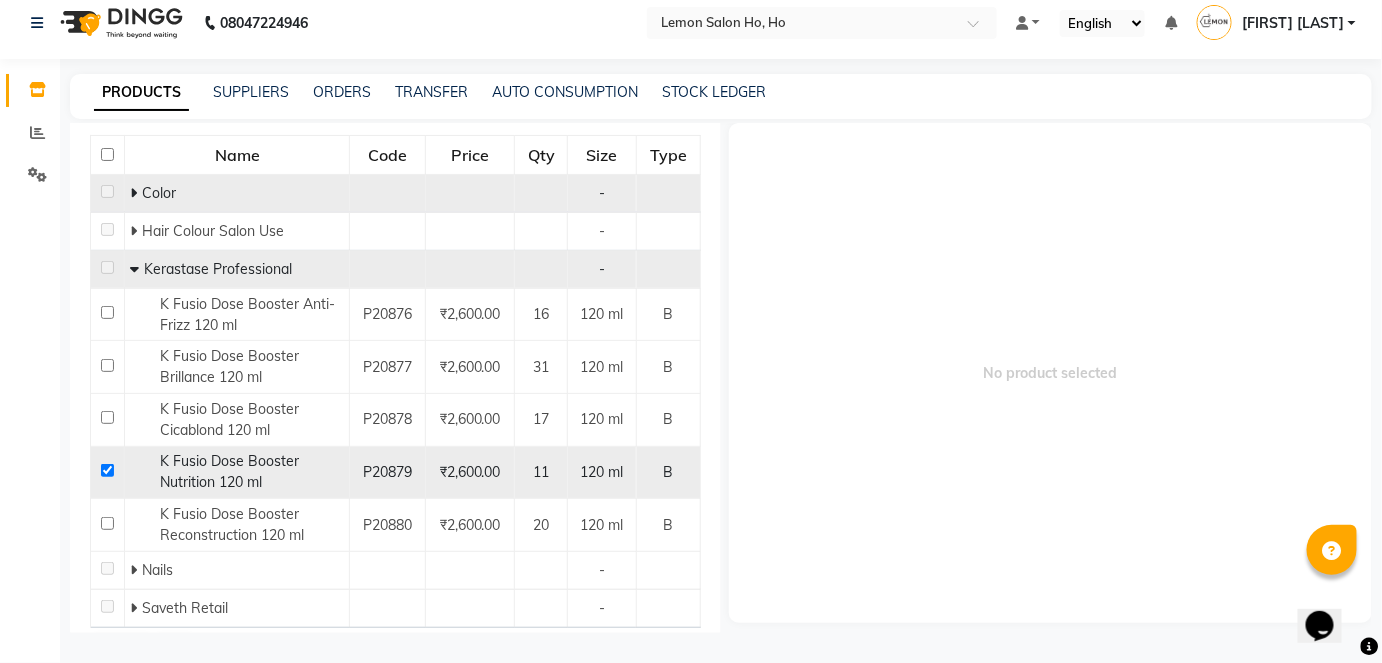 checkbox on "true" 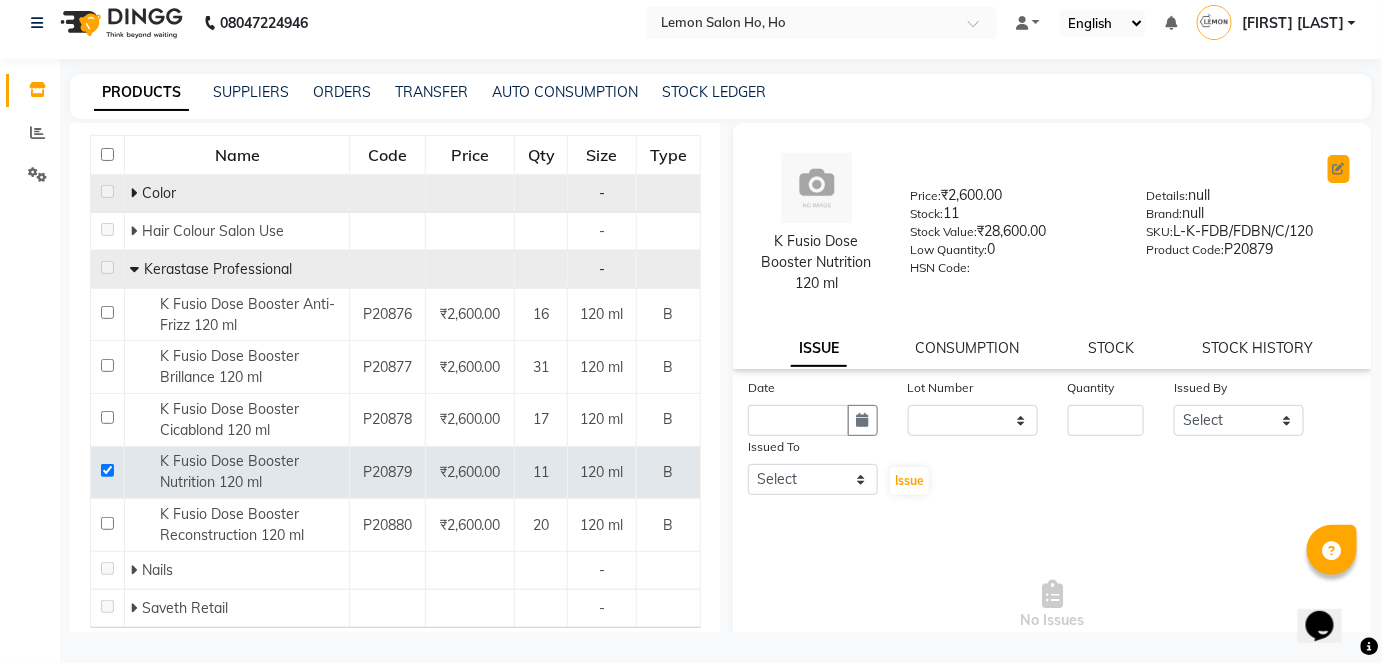 click 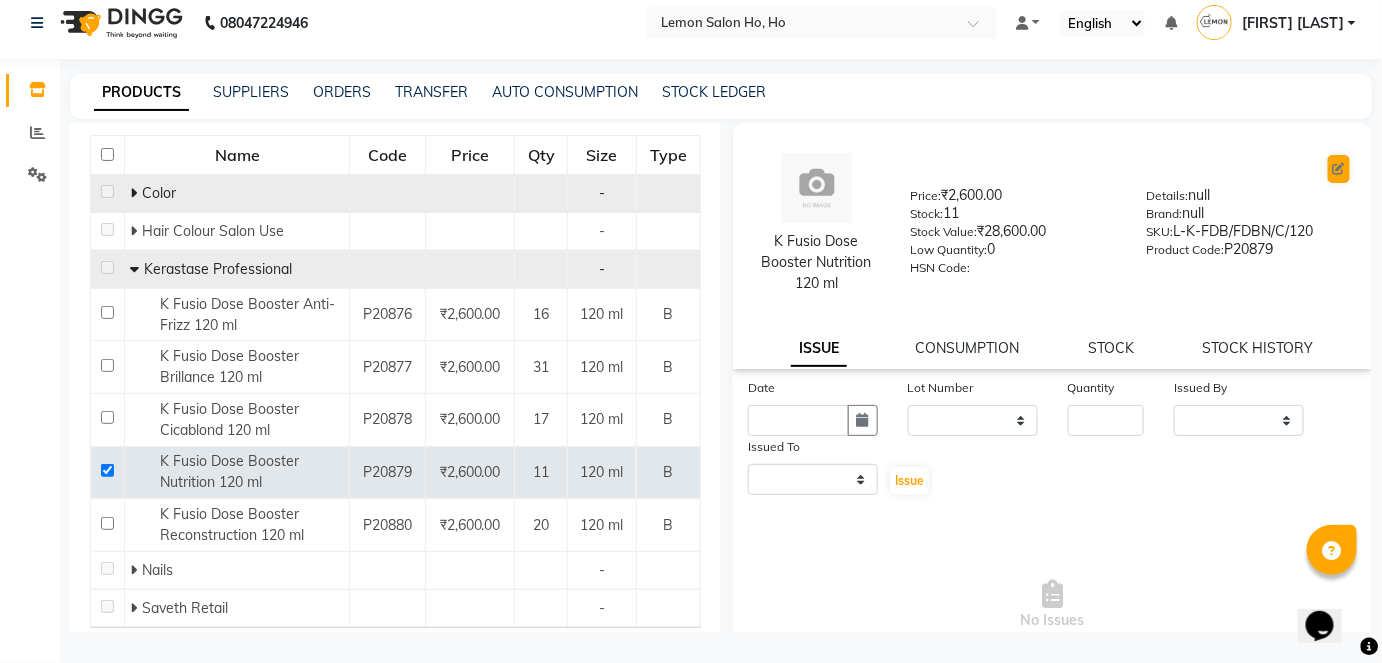 select on "B" 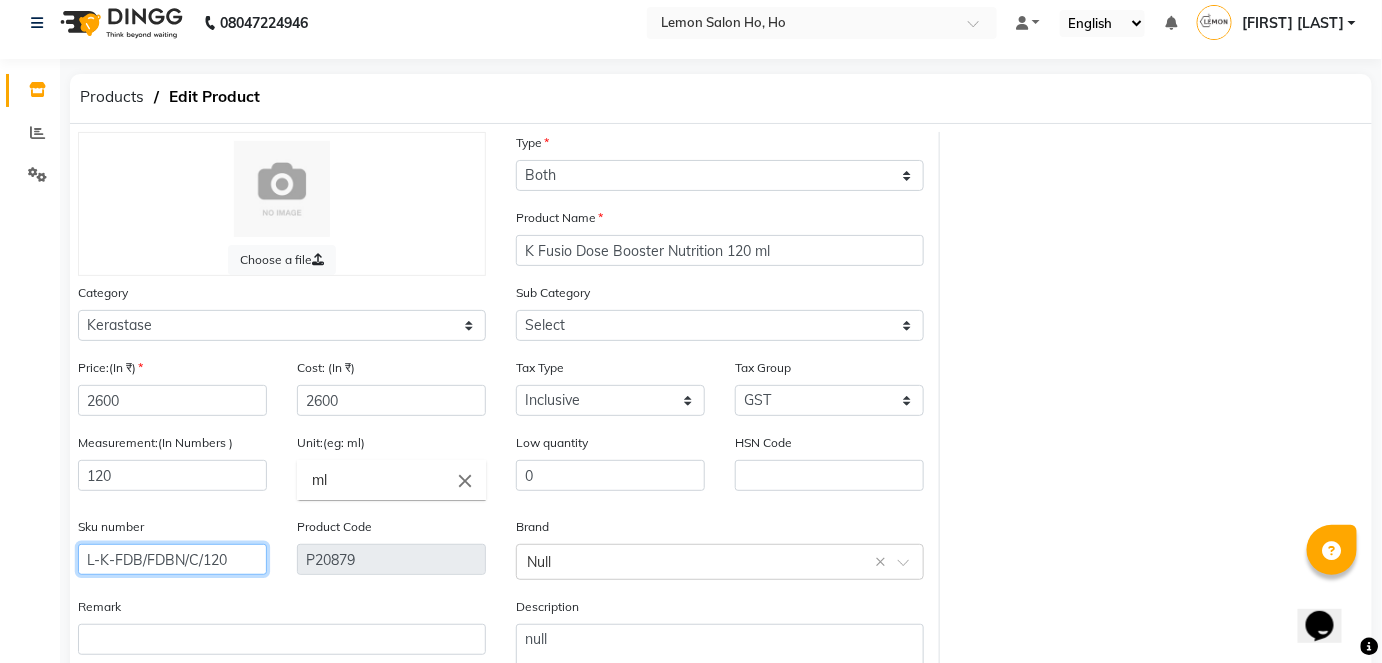 click on "L-K-FDB/FDBN/C/120" 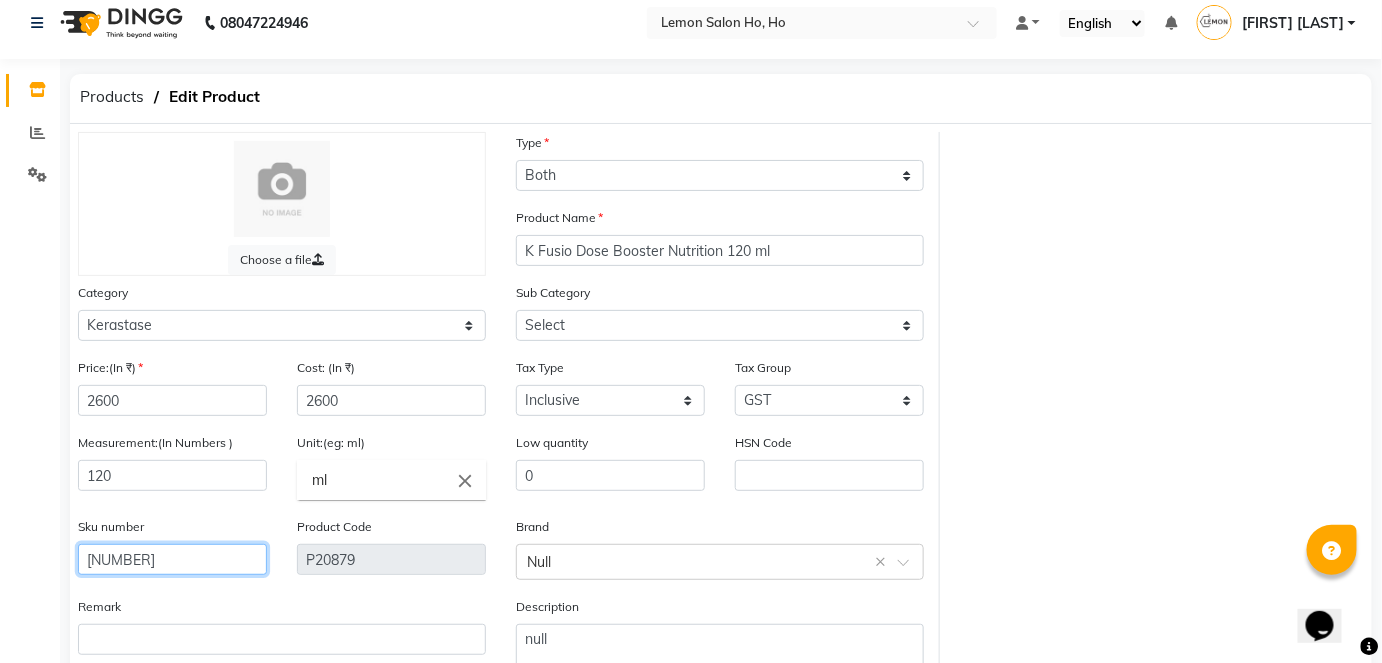type on "3474637091217" 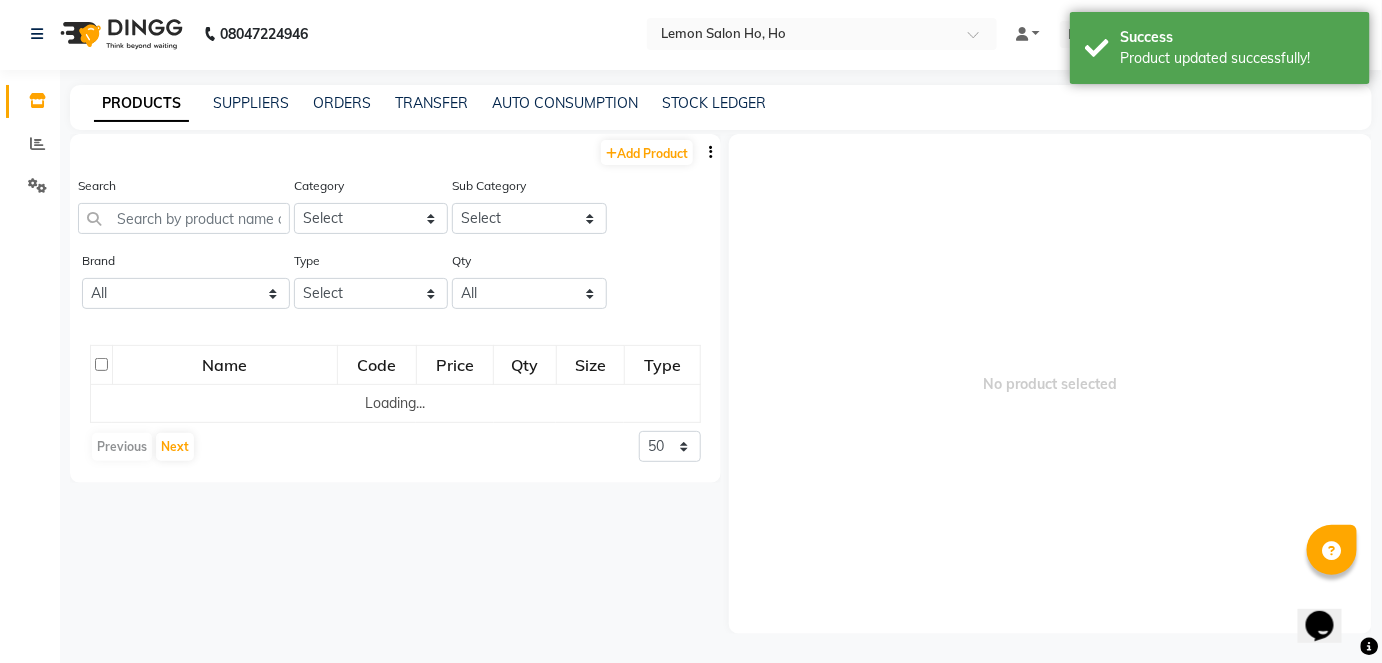 scroll, scrollTop: 13, scrollLeft: 0, axis: vertical 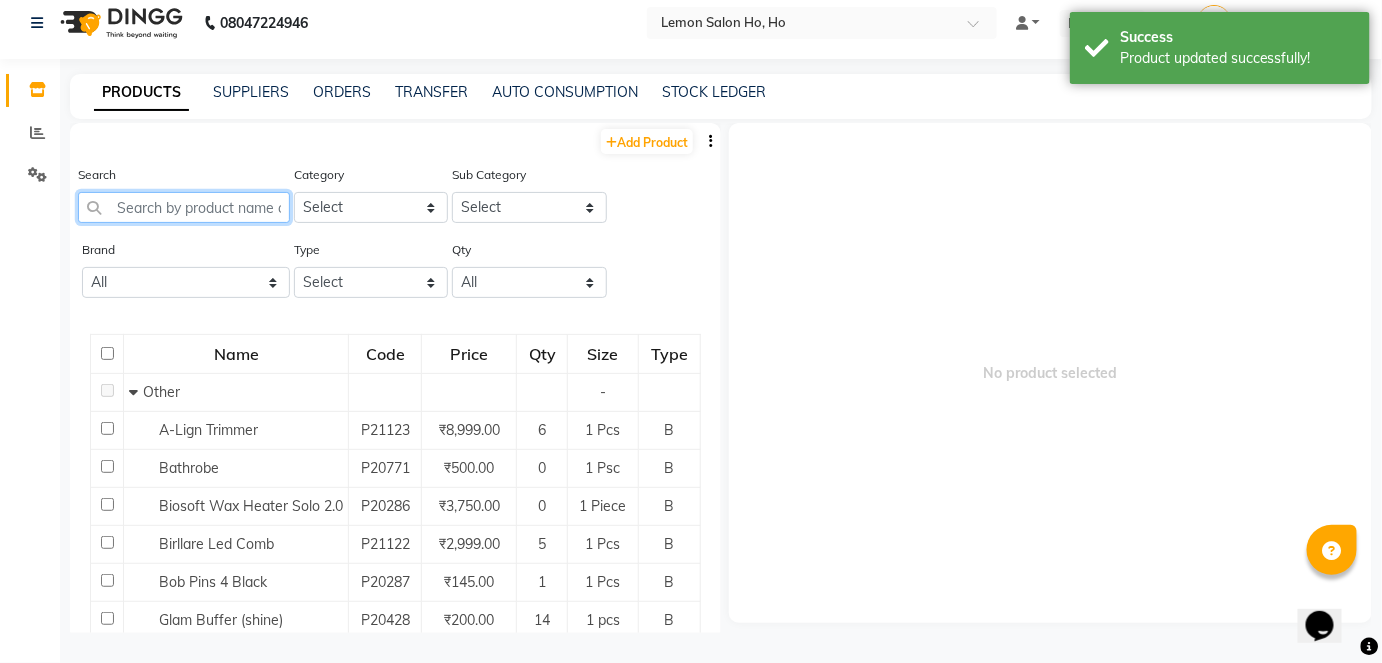 click 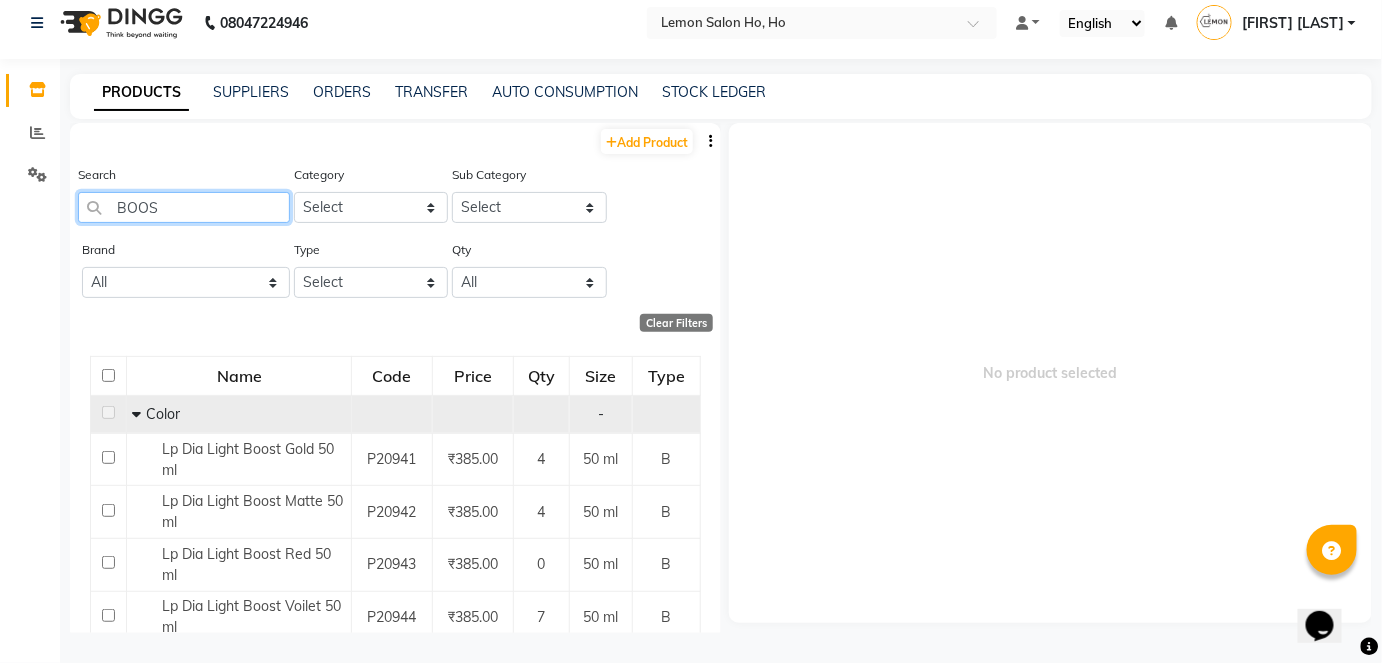 type on "BOOS" 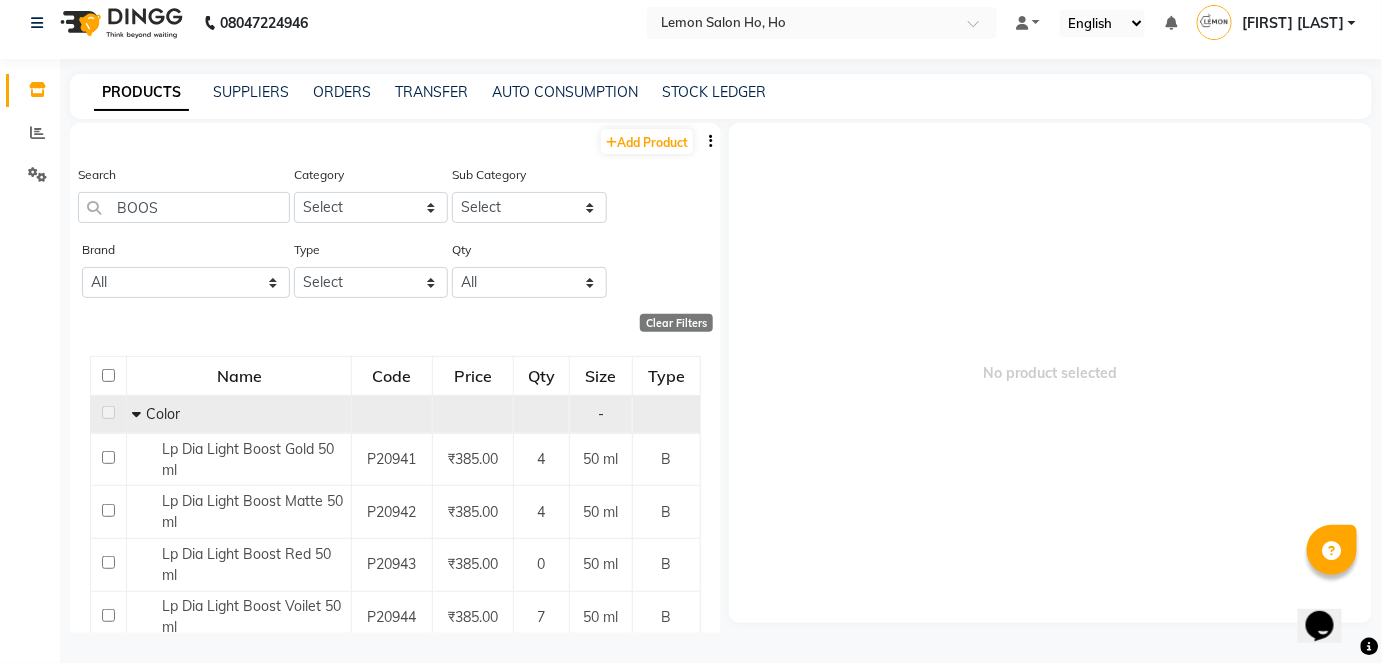 click 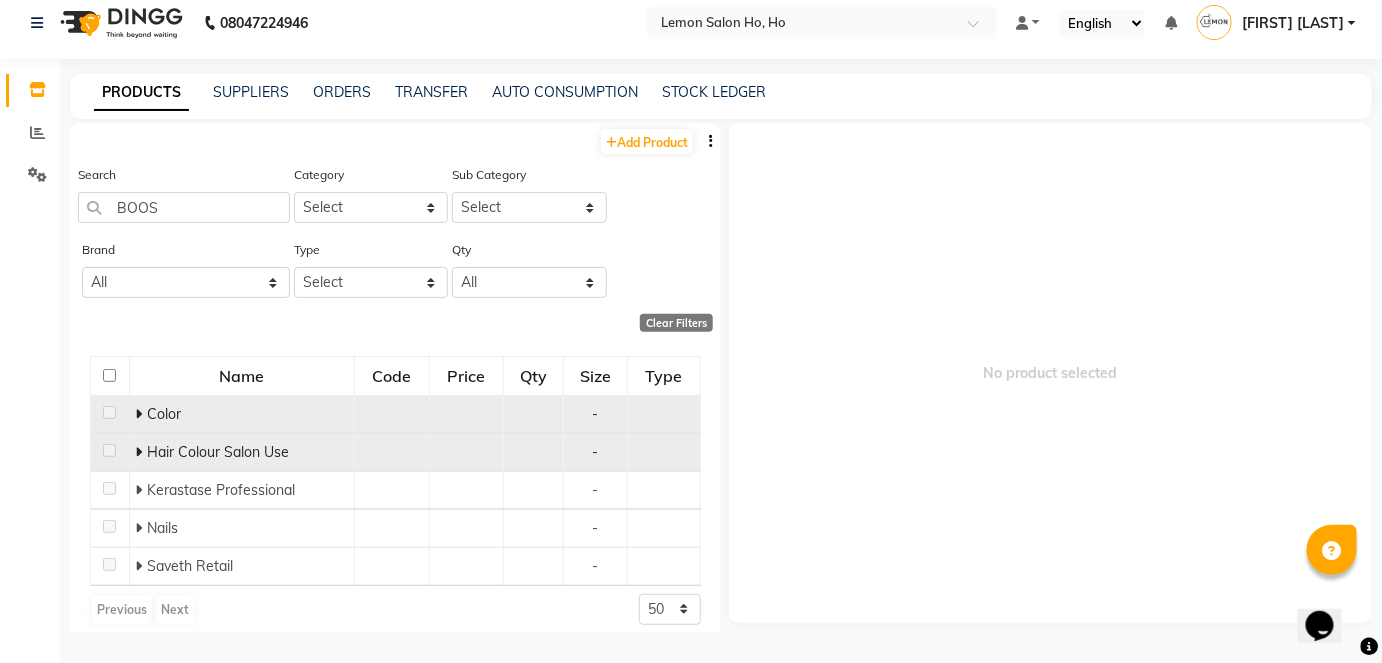 scroll, scrollTop: 11, scrollLeft: 0, axis: vertical 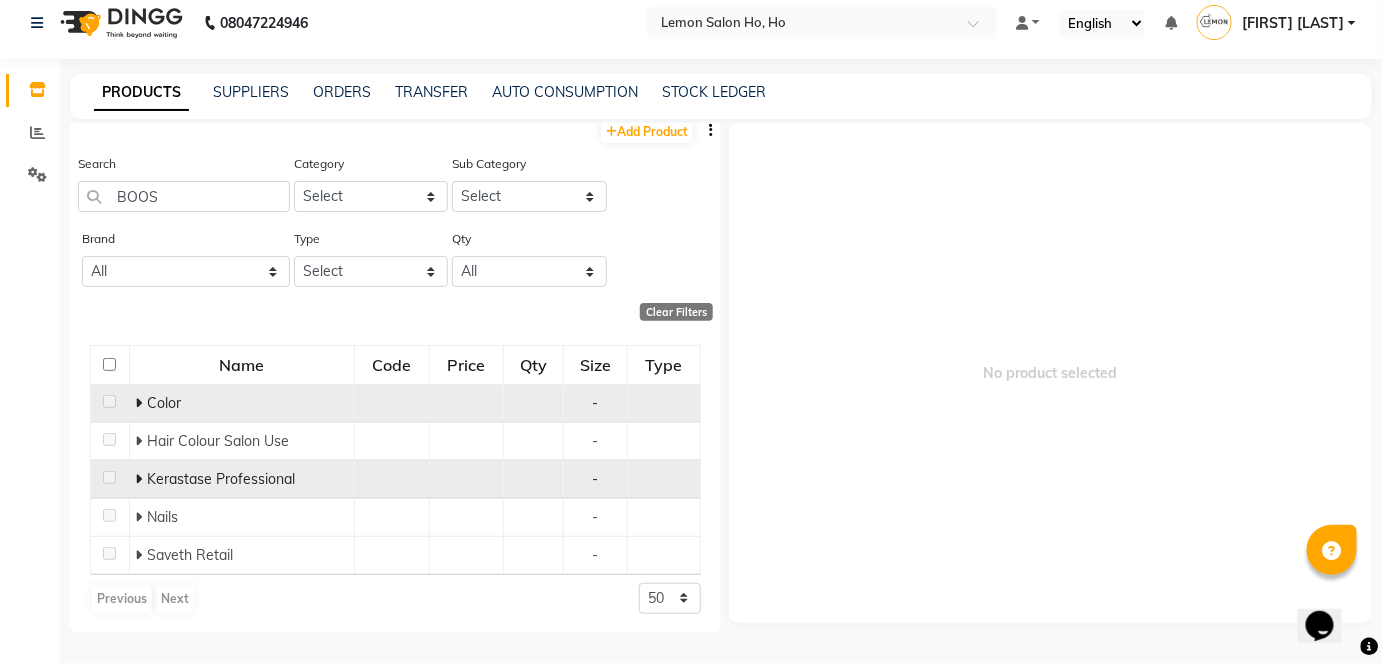 click 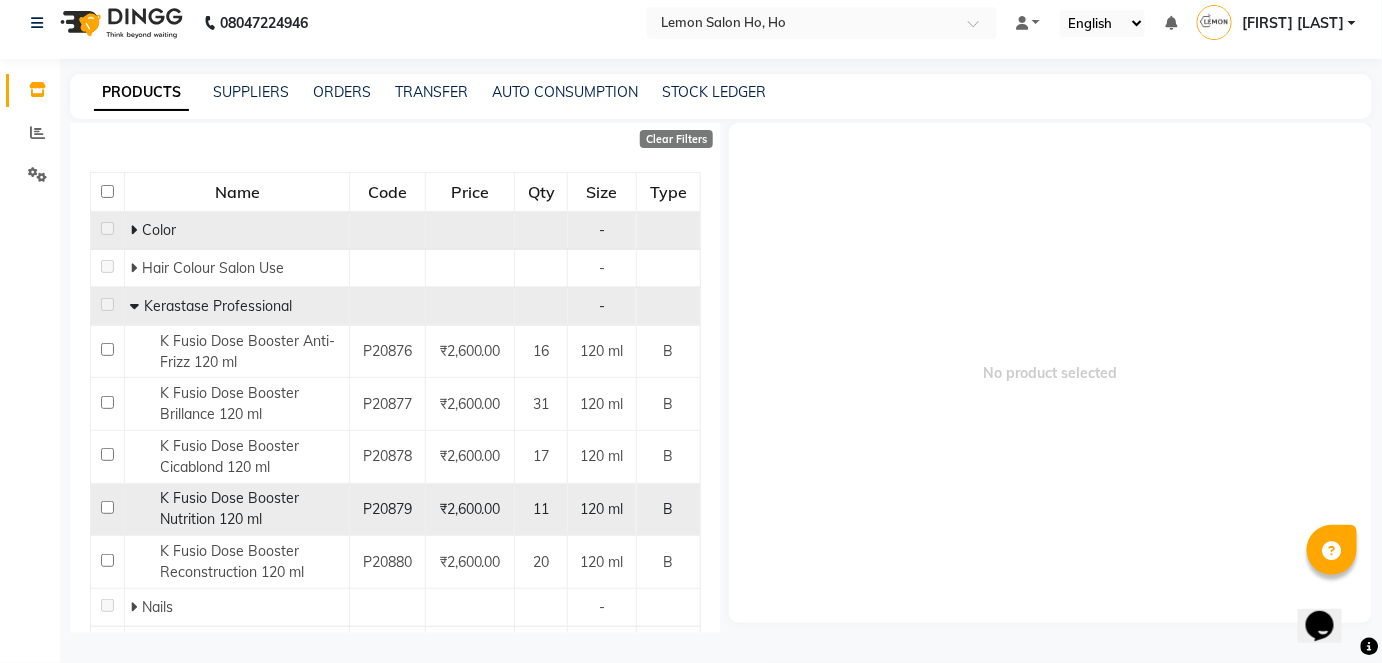 scroll, scrollTop: 193, scrollLeft: 0, axis: vertical 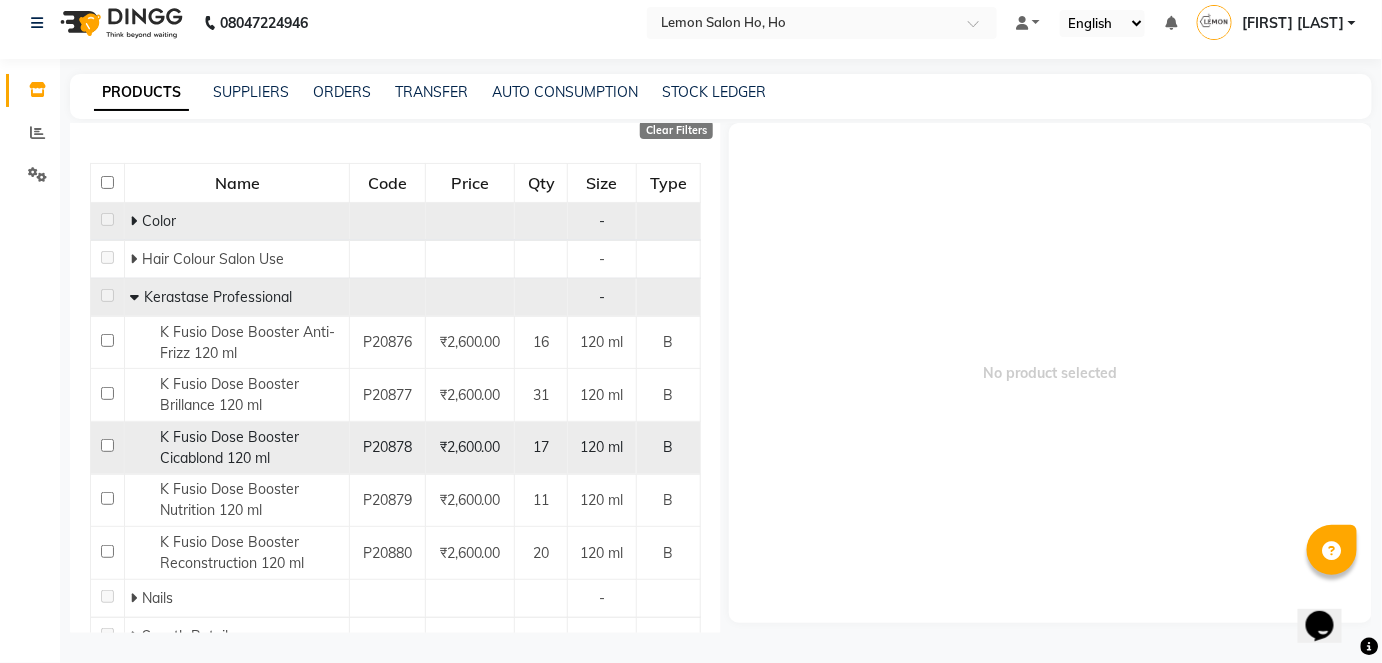 click 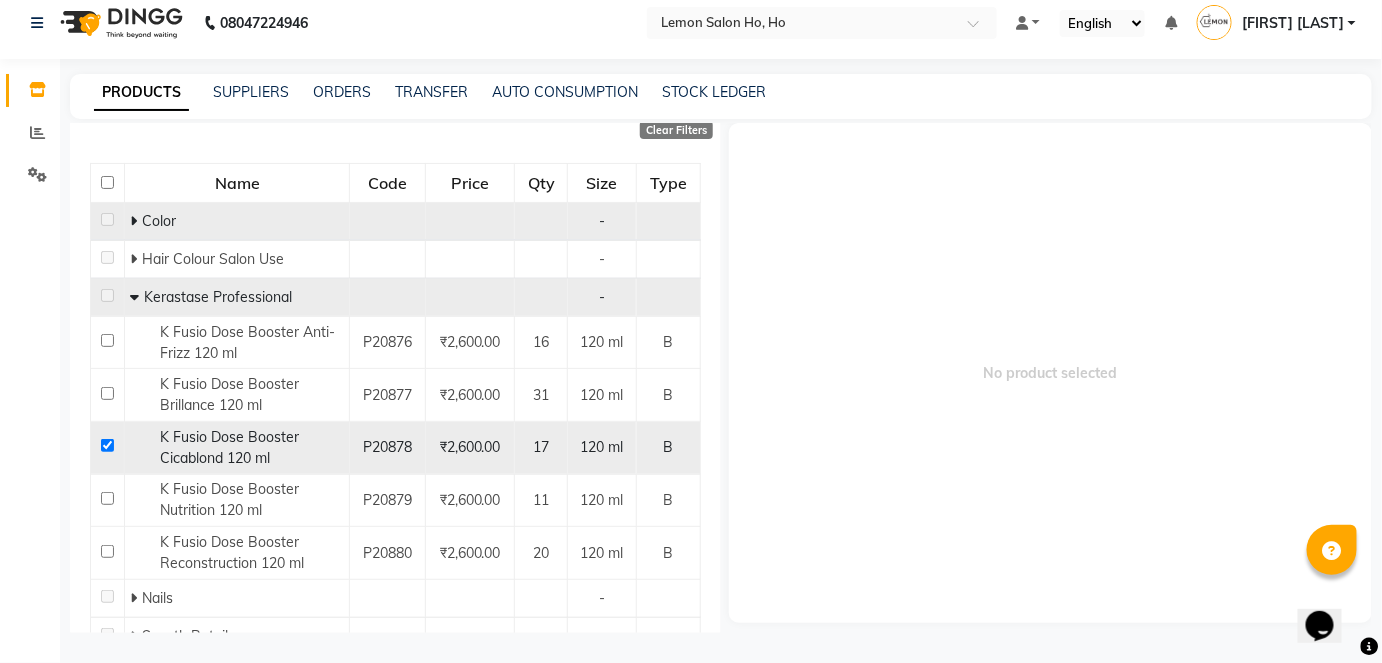 checkbox on "true" 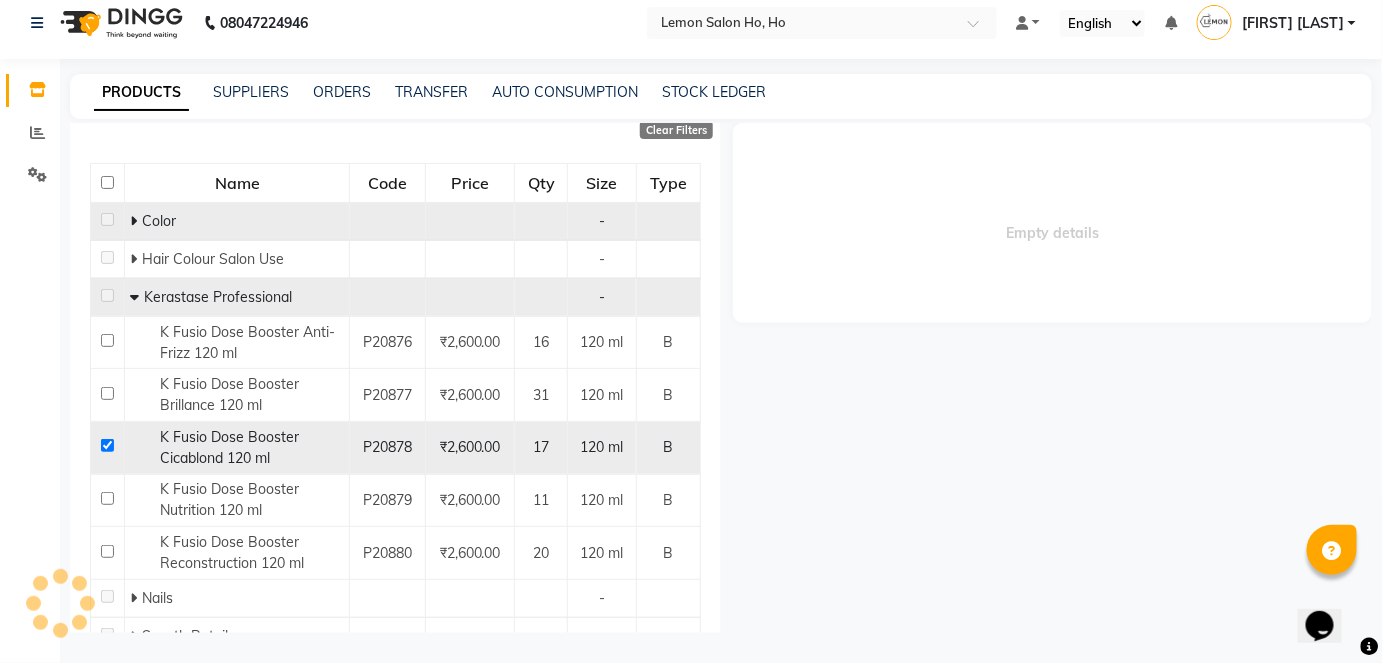 select 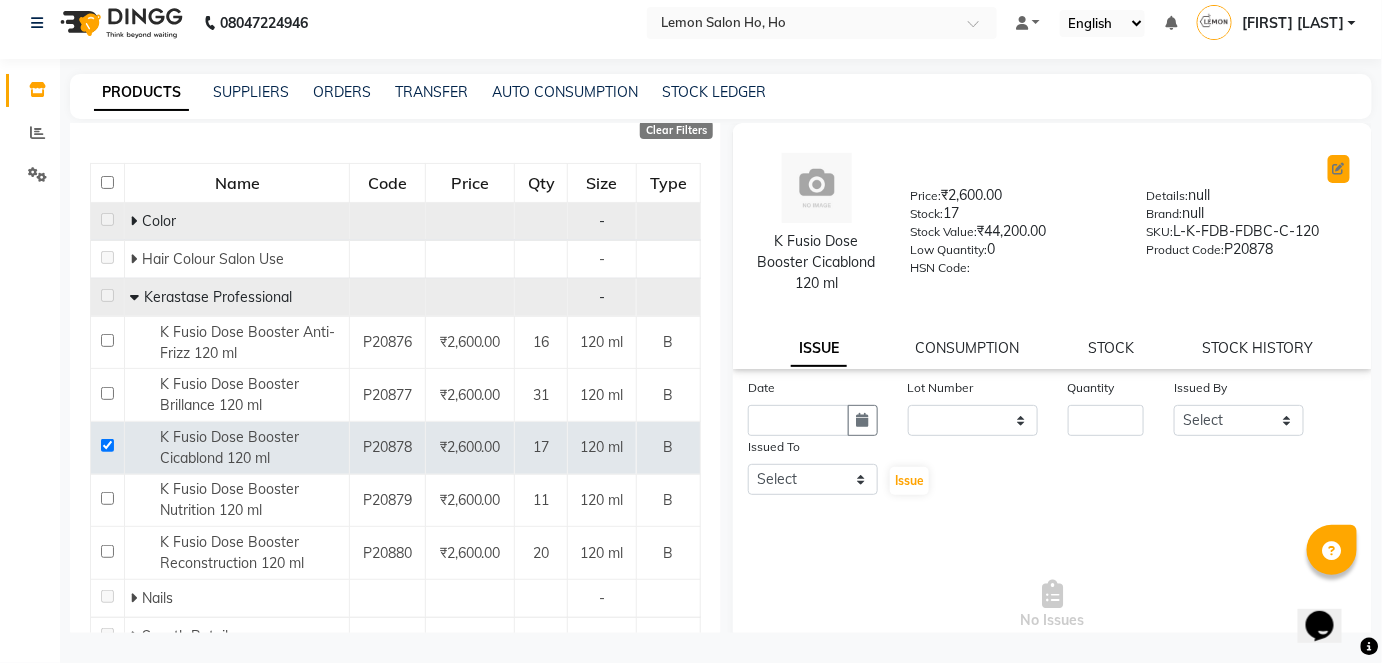 click 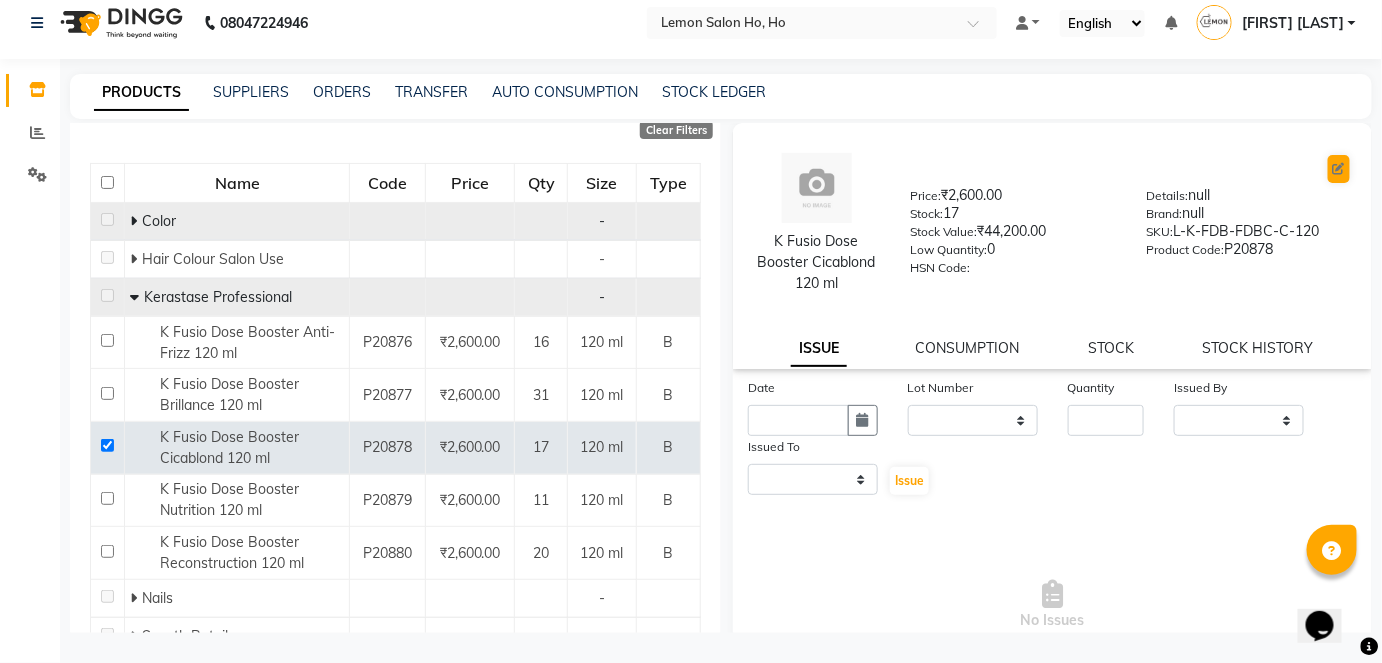 select on "true" 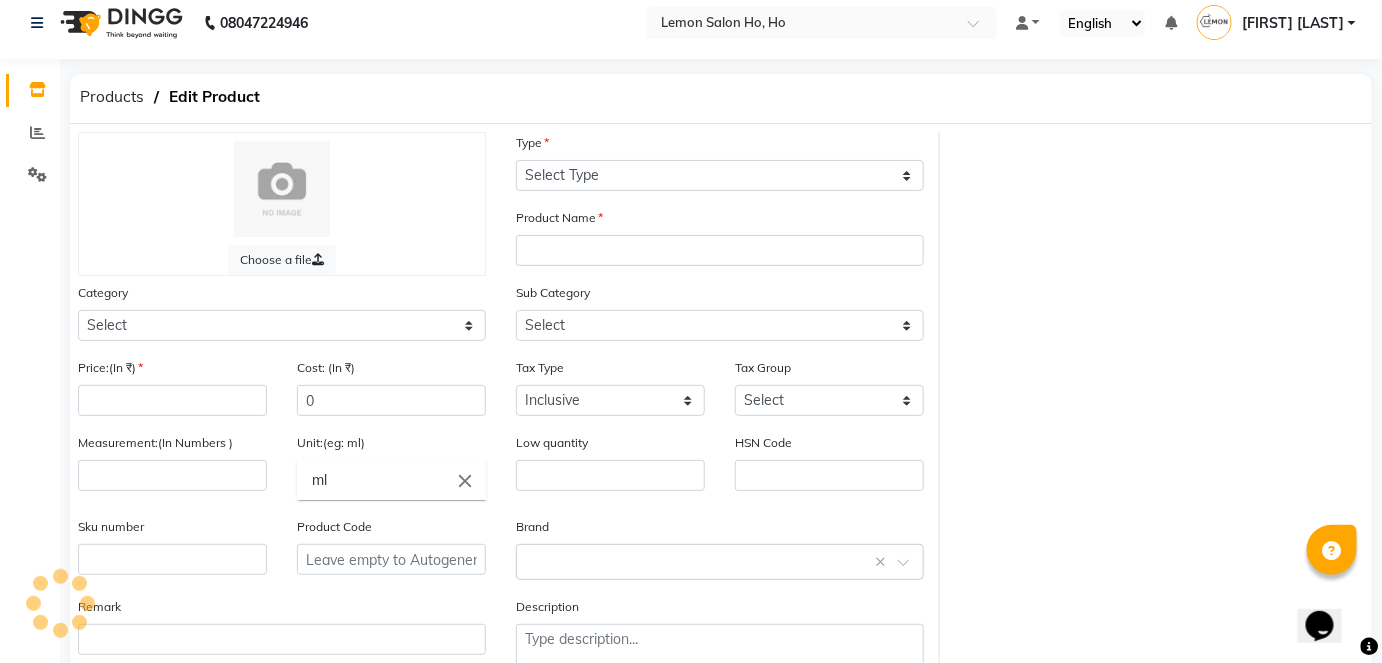 select on "B" 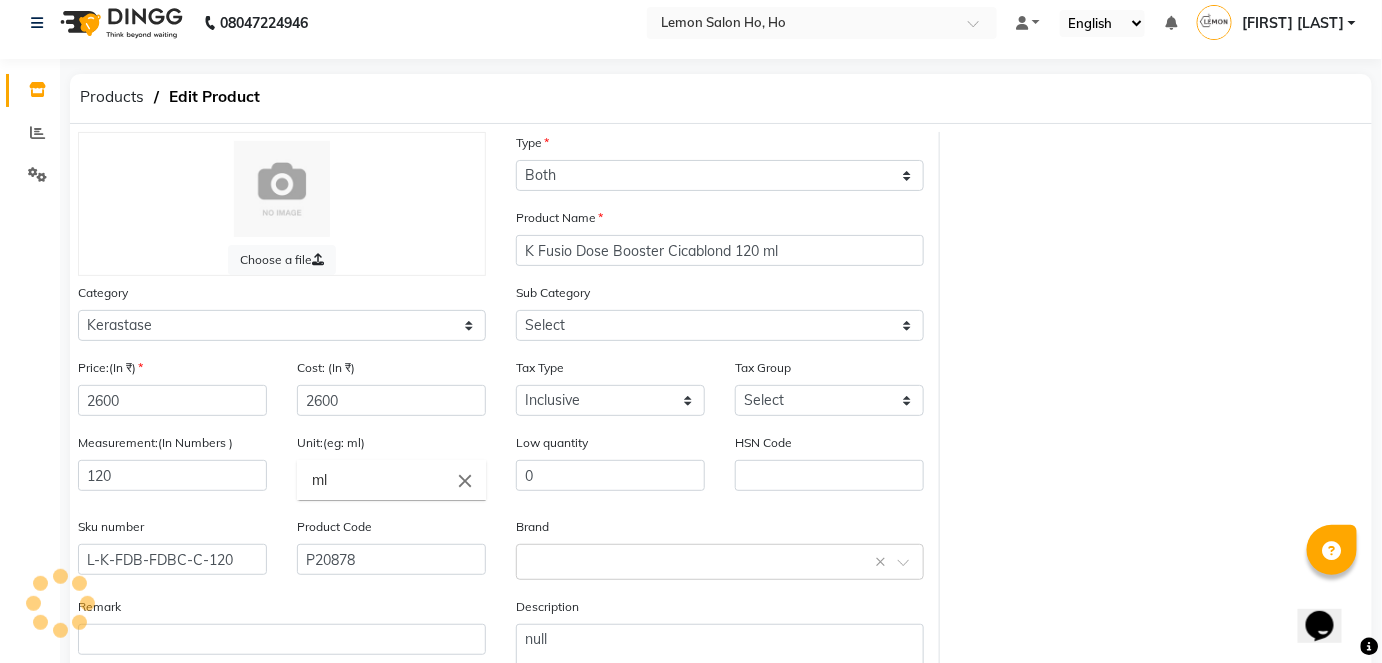 select on "[PHONE]" 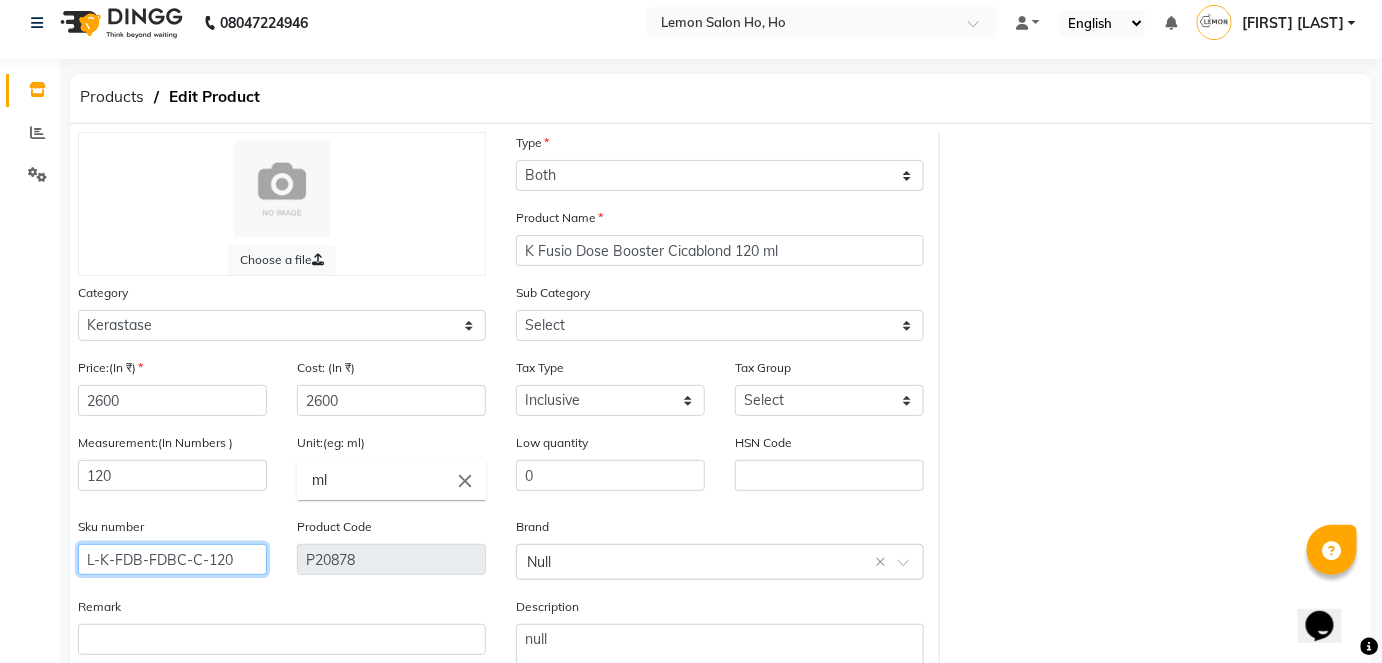 click on "L-K-FDB-FDBC-C-120" 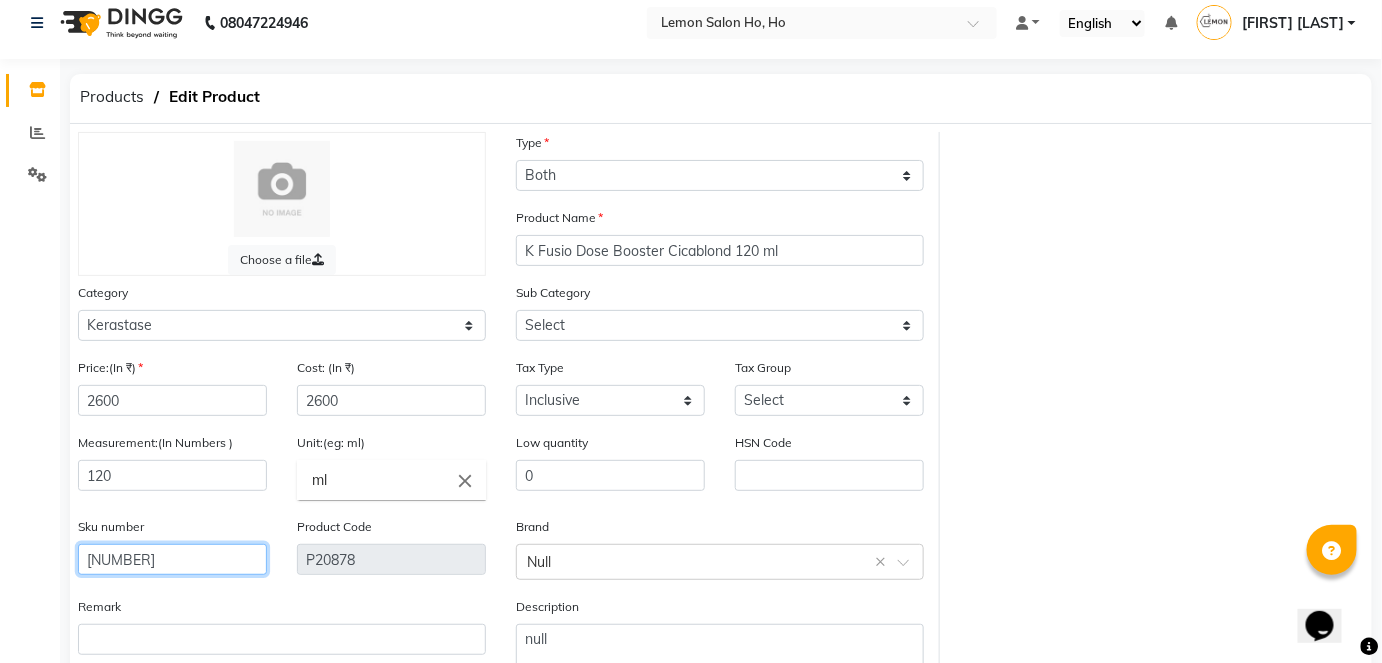type on "3474637091231" 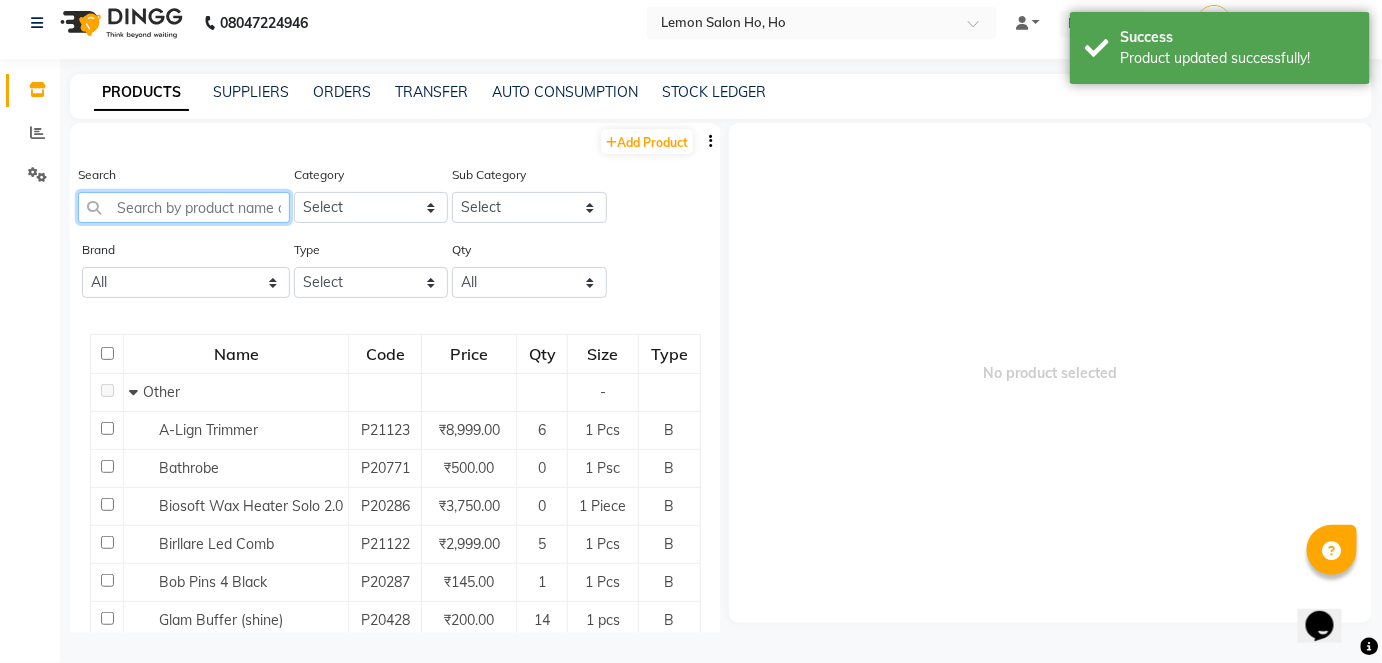 click 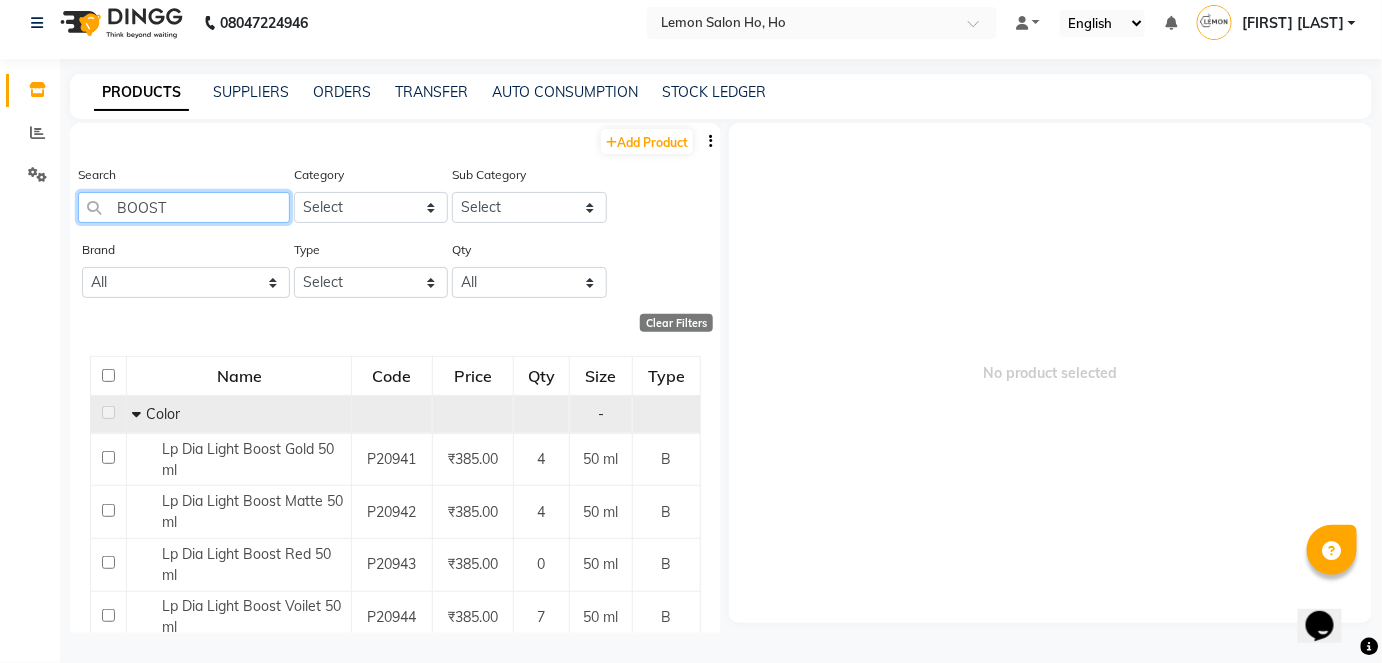 type on "BOOST" 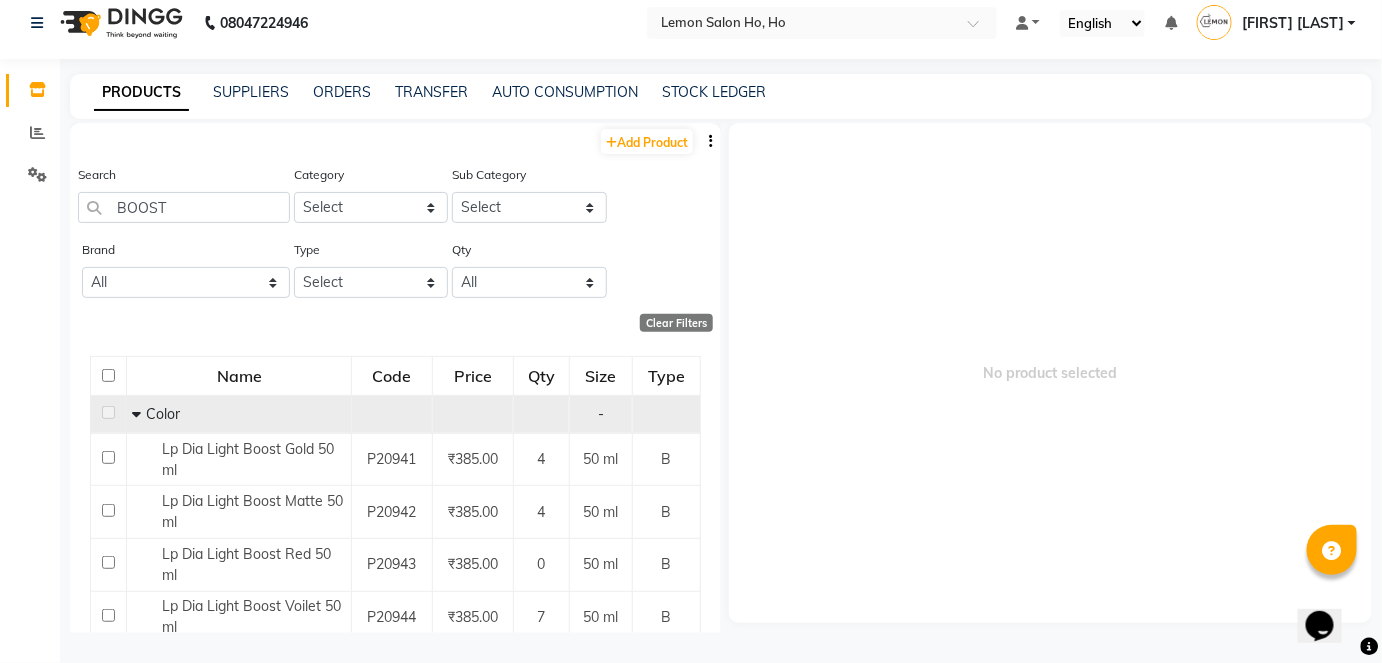 click 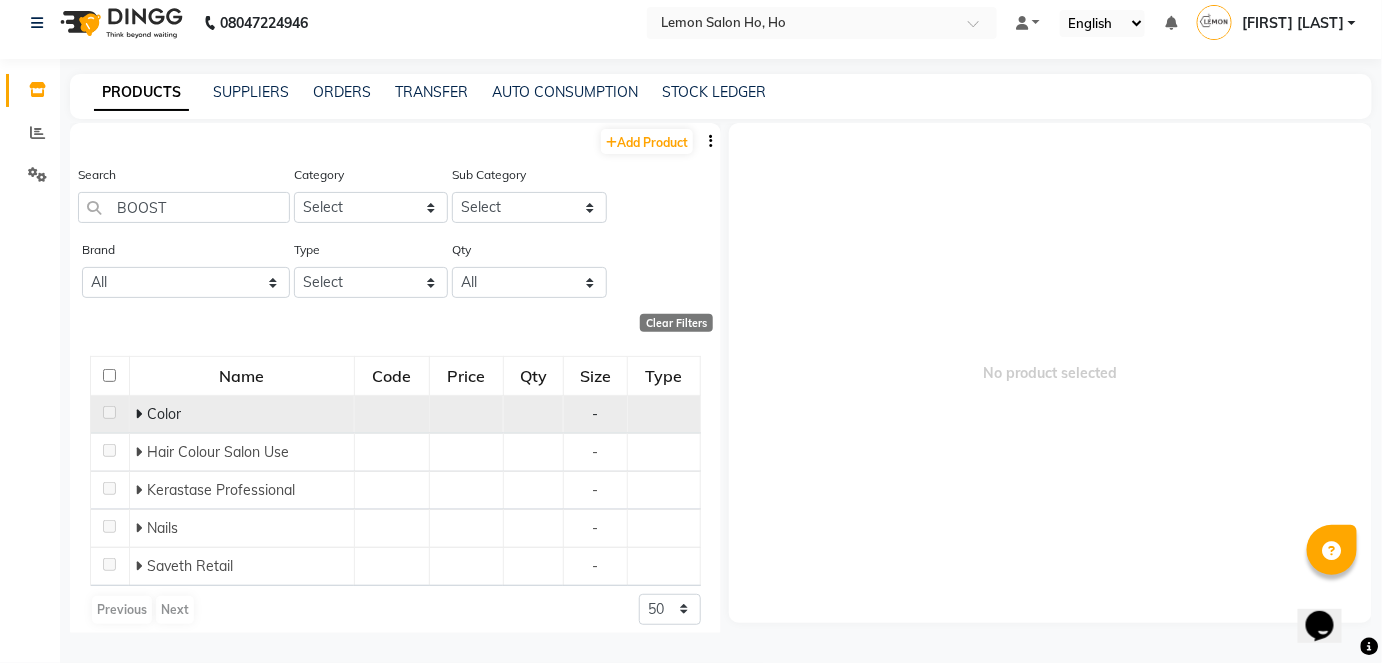 scroll, scrollTop: 11, scrollLeft: 0, axis: vertical 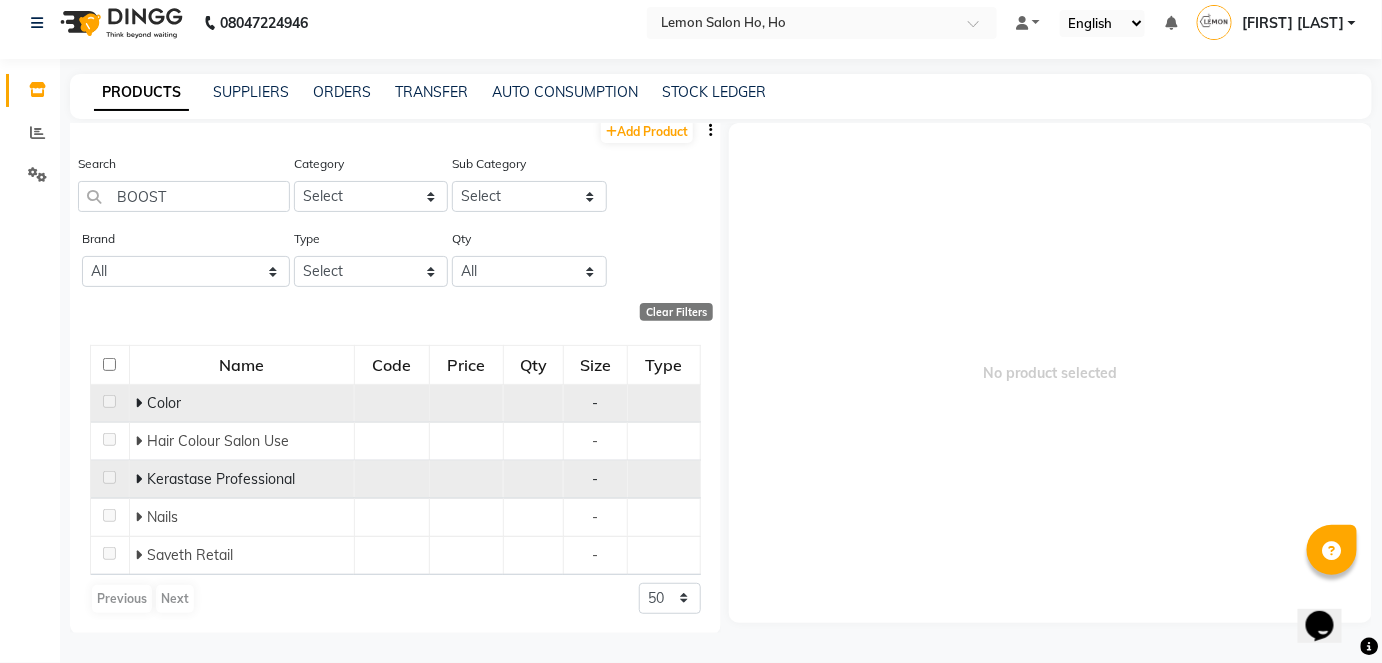 click 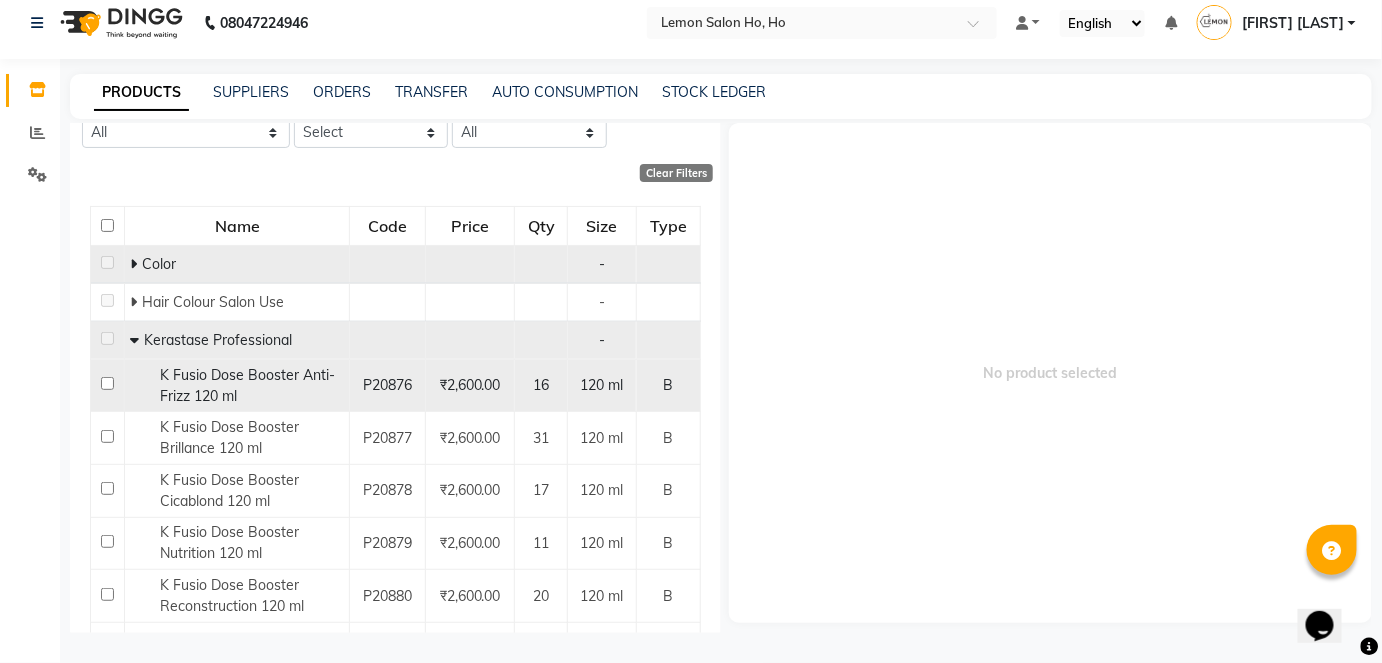 scroll, scrollTop: 193, scrollLeft: 0, axis: vertical 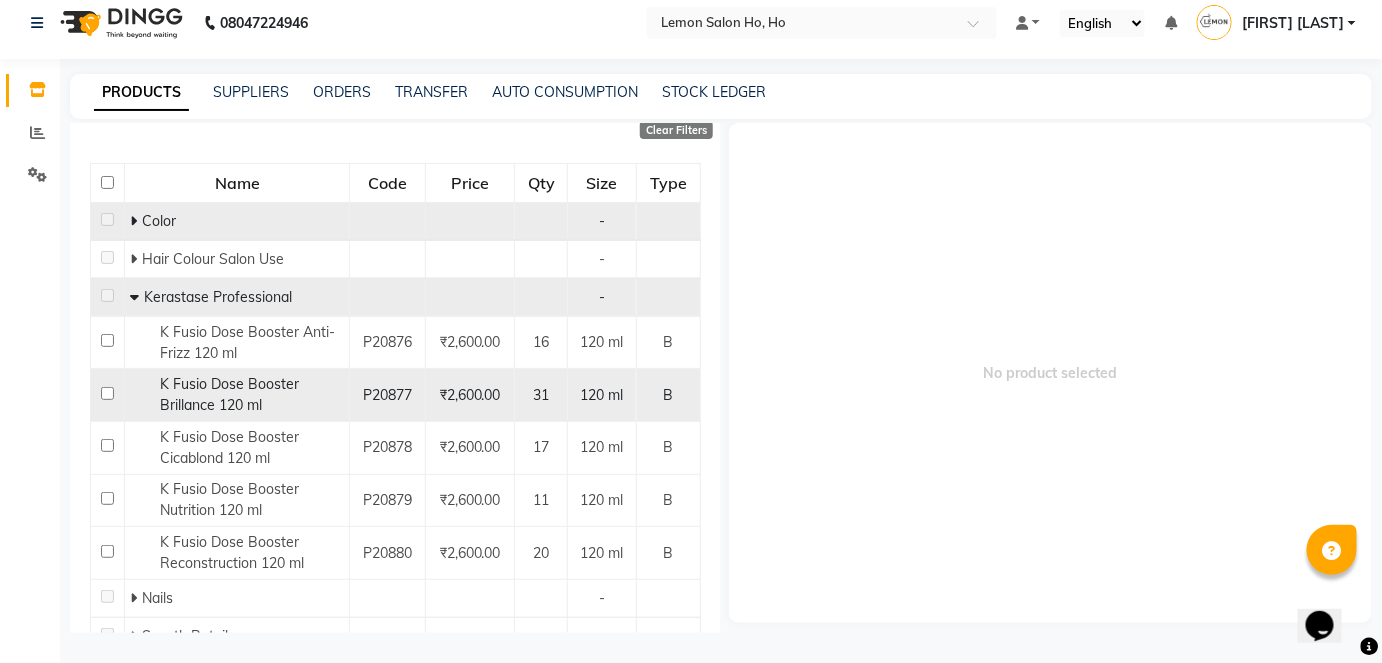 click 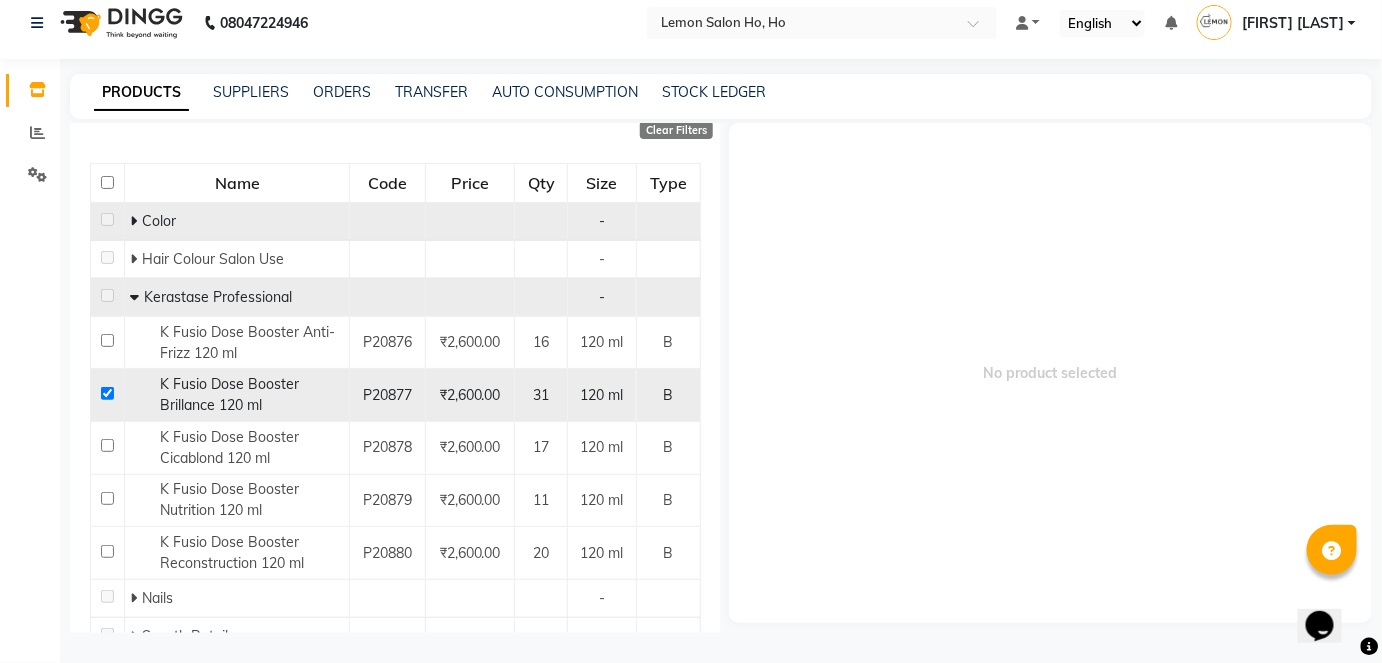 checkbox on "true" 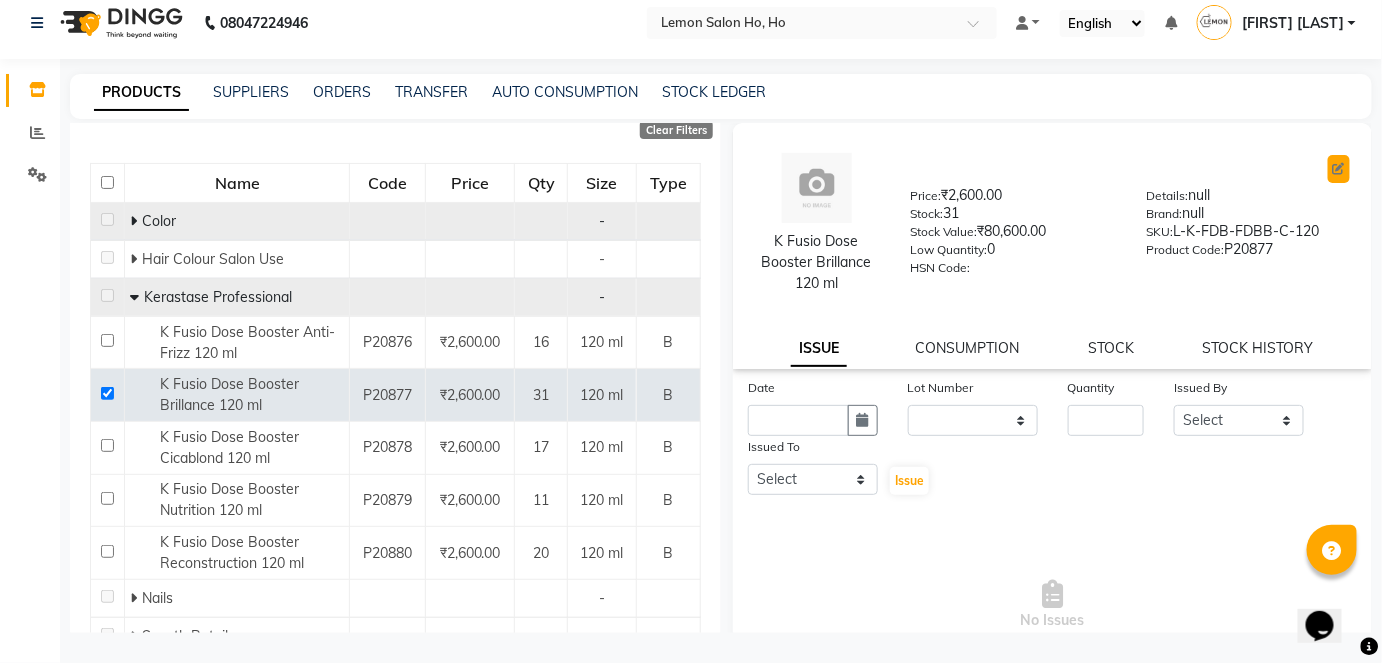 click 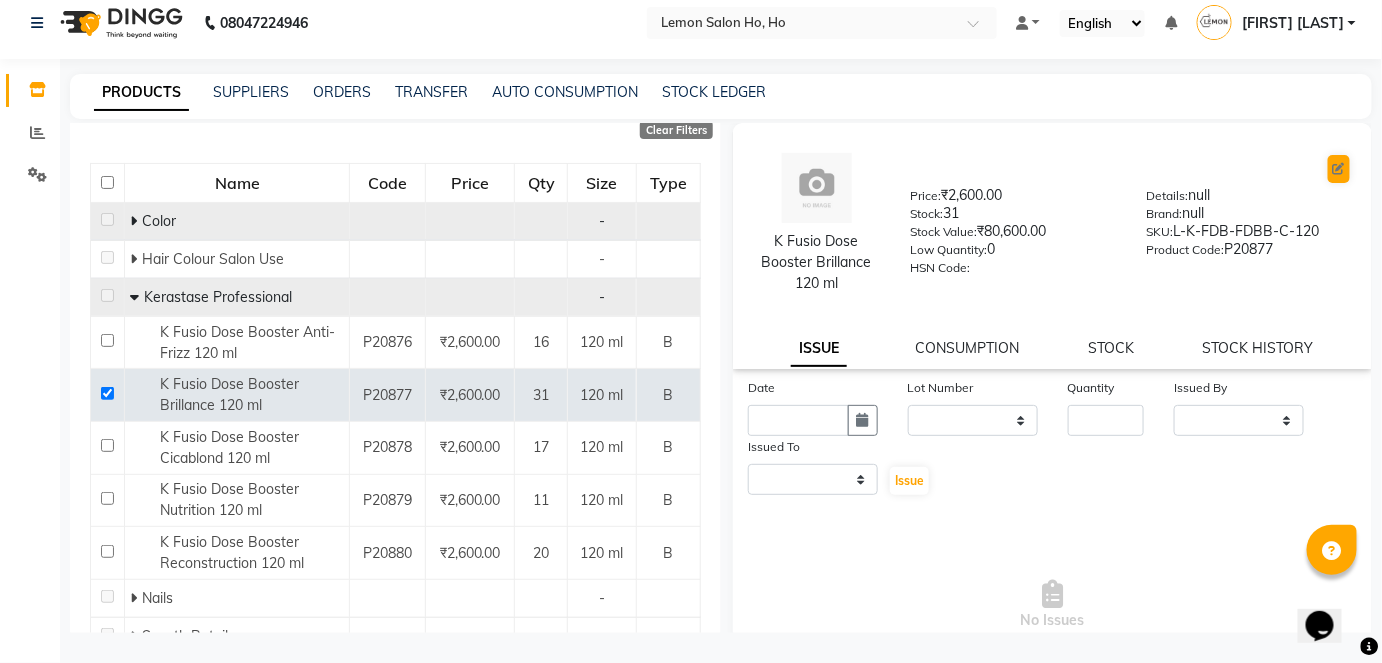 select on "B" 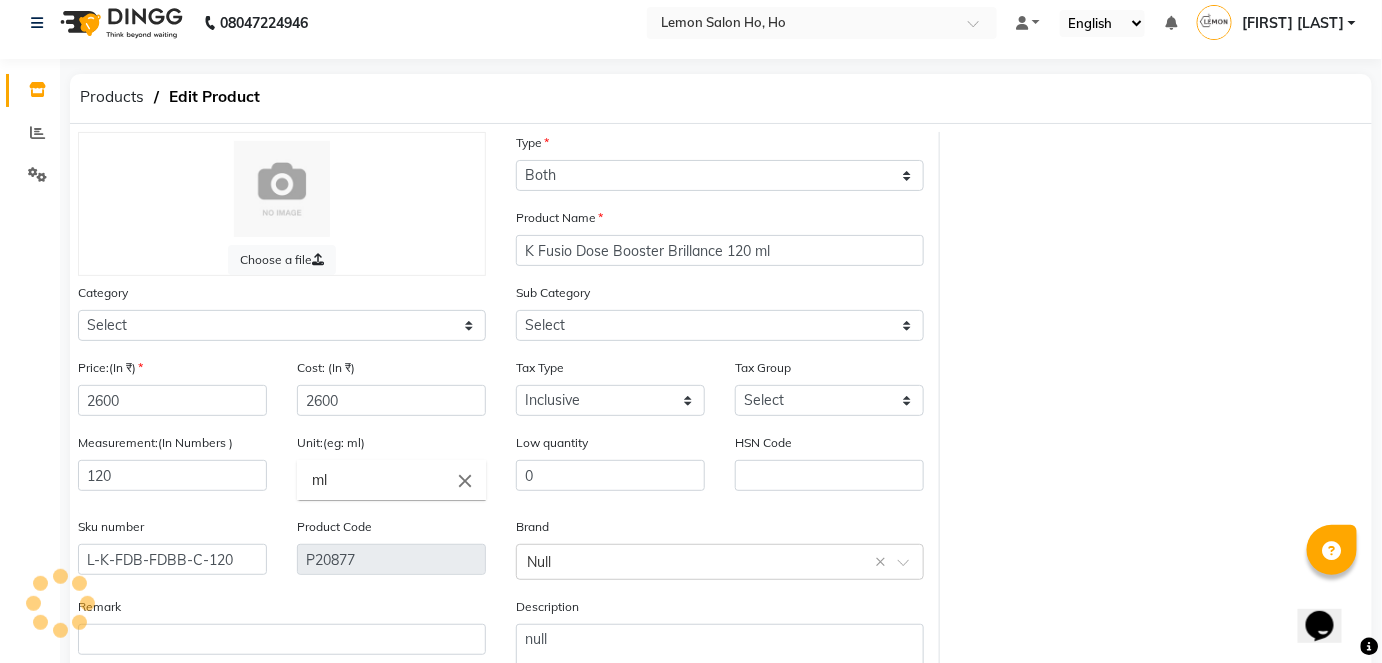 select on "213702150" 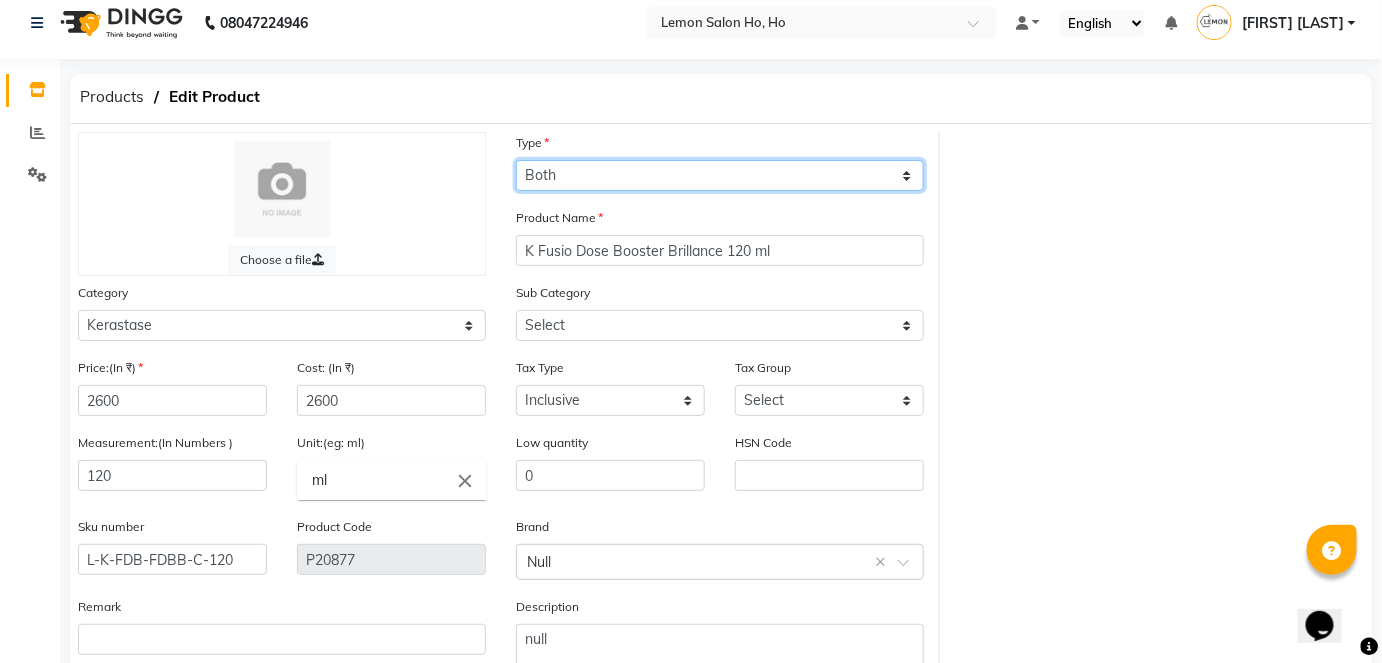 click on "Select Type Both Retail Consumable" 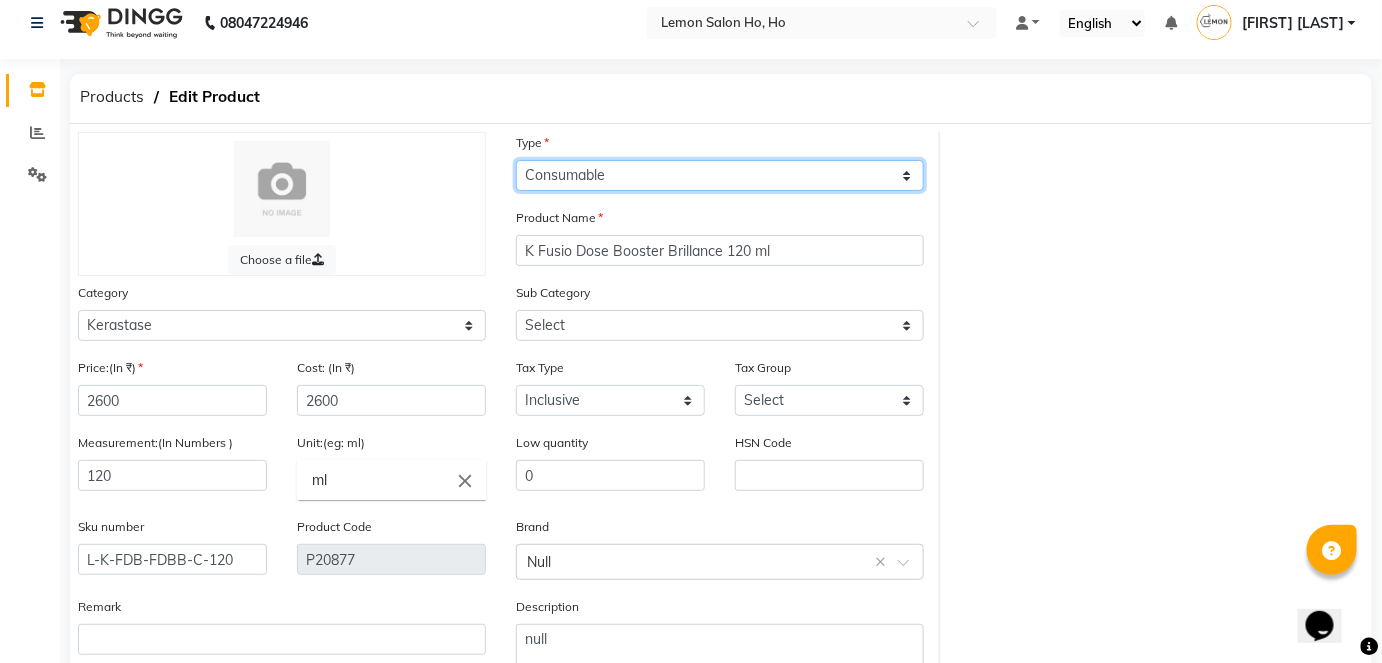 click on "Select Type Both Retail Consumable" 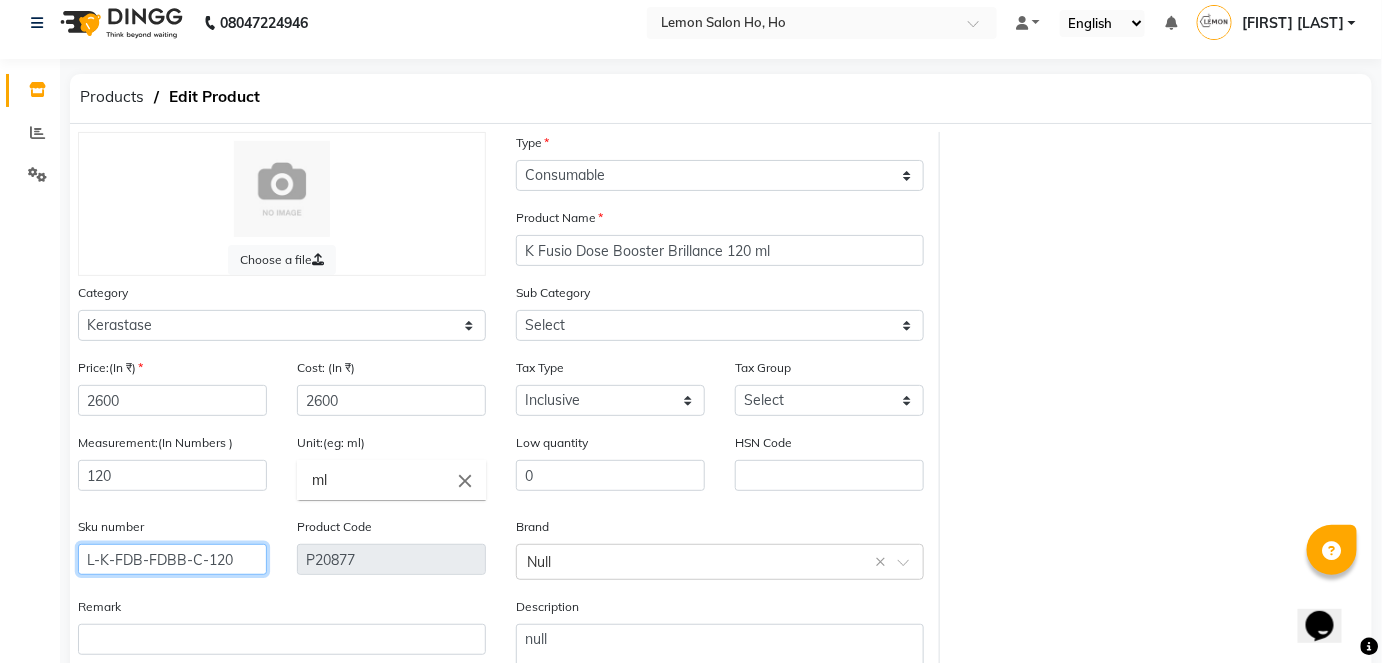 click on "L-K-FDB-FDBB-C-120" 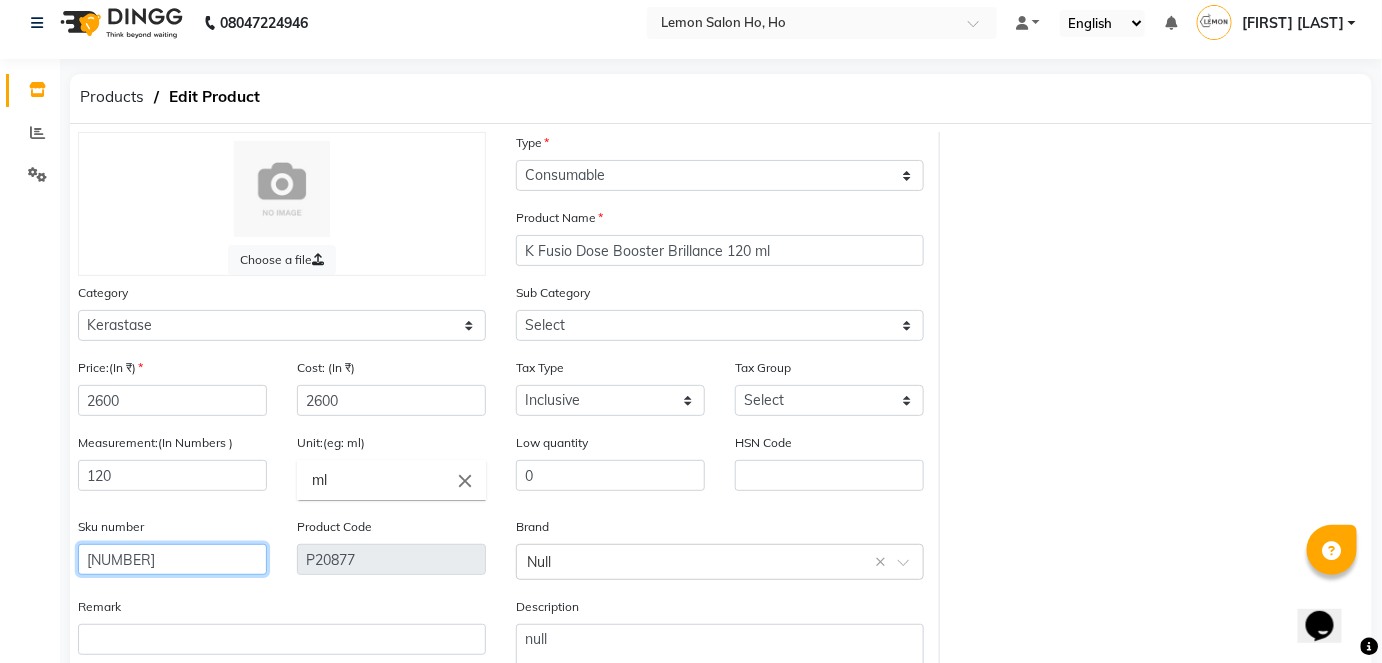 type on "3474637091255" 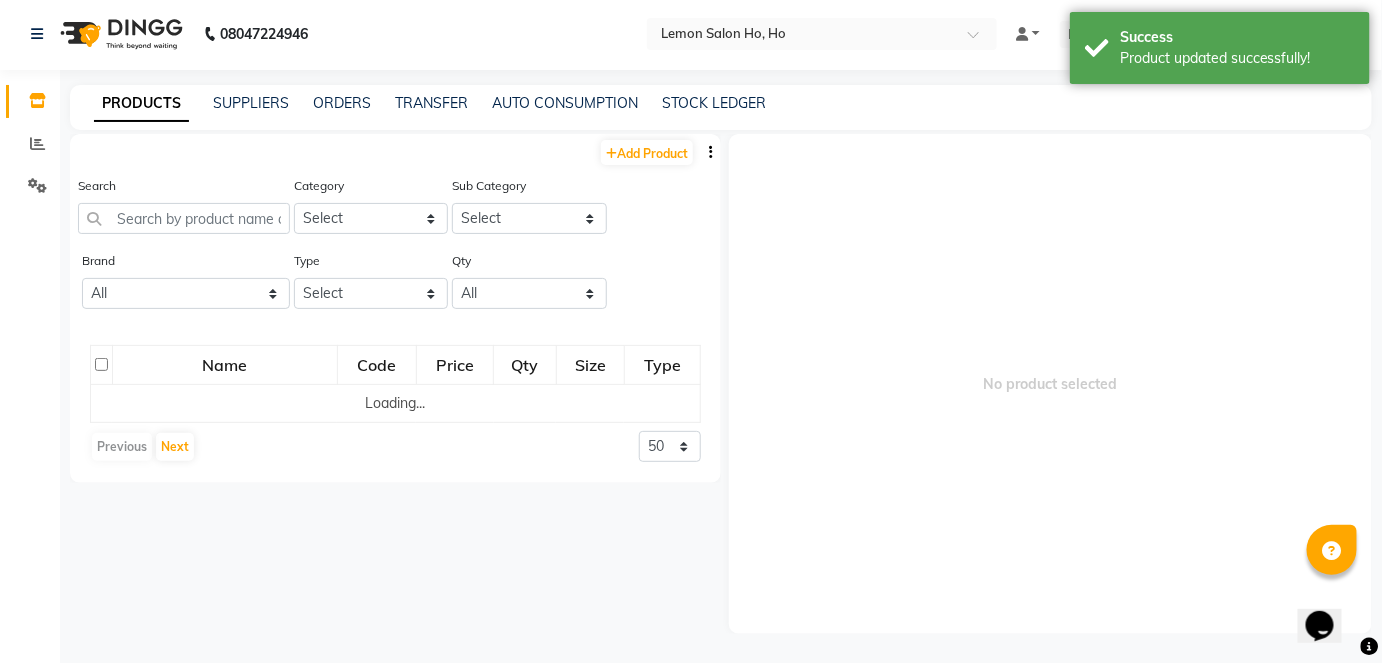 scroll, scrollTop: 13, scrollLeft: 0, axis: vertical 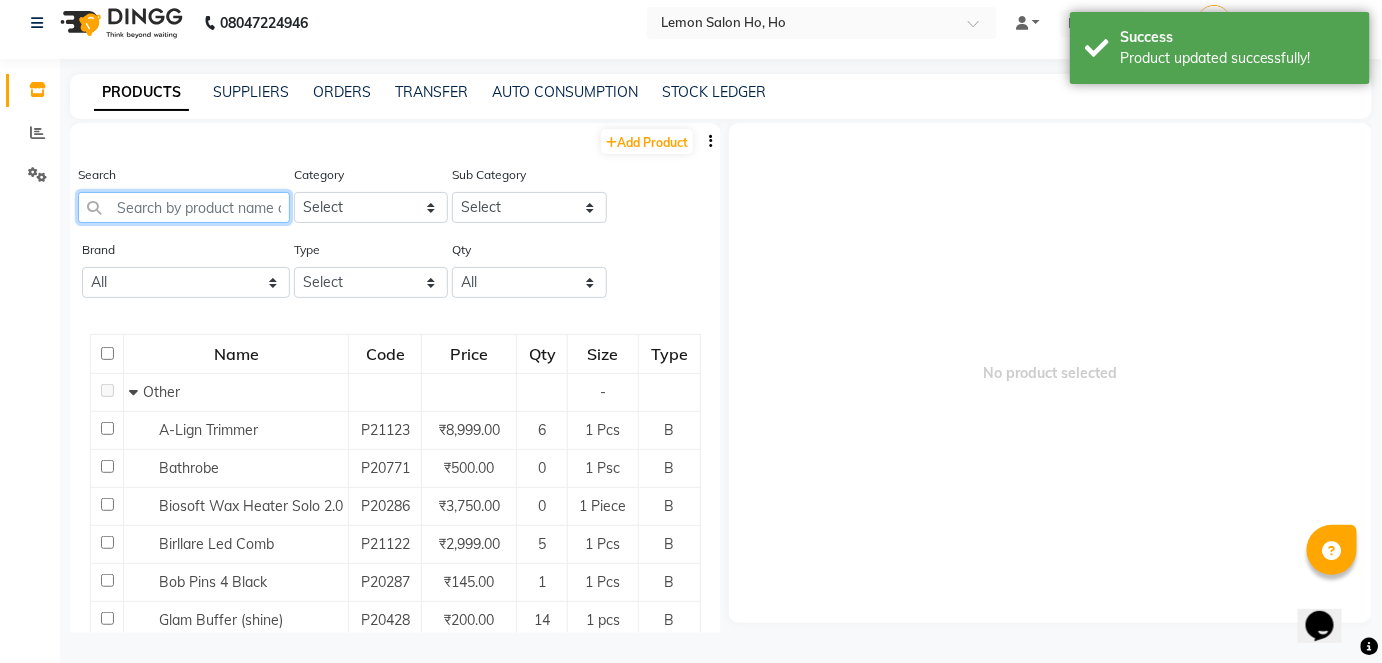 click 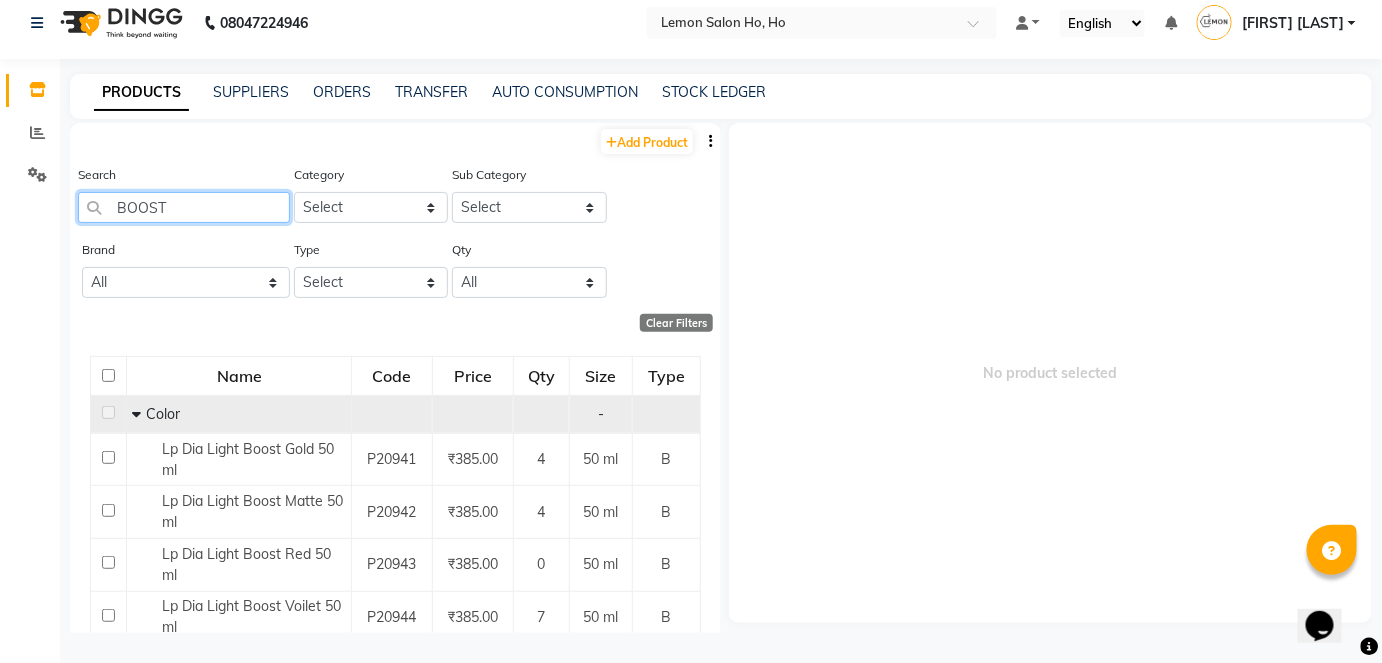 type on "BOOST" 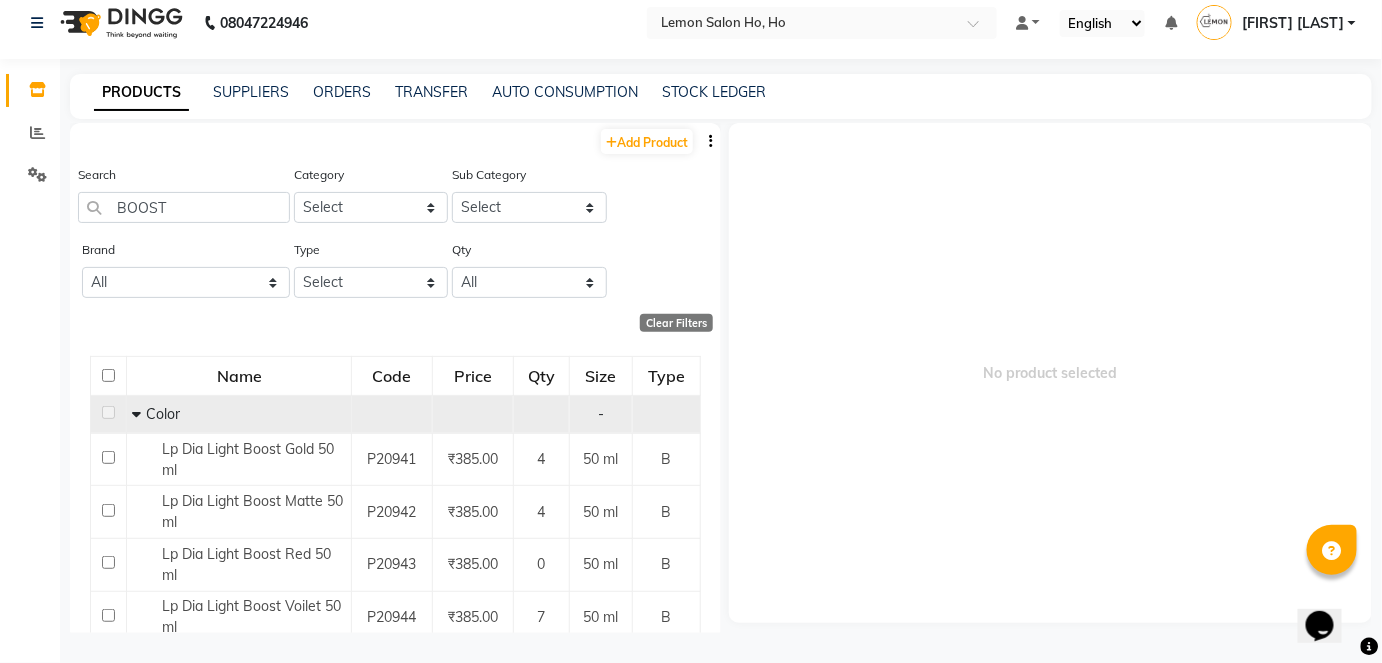 click 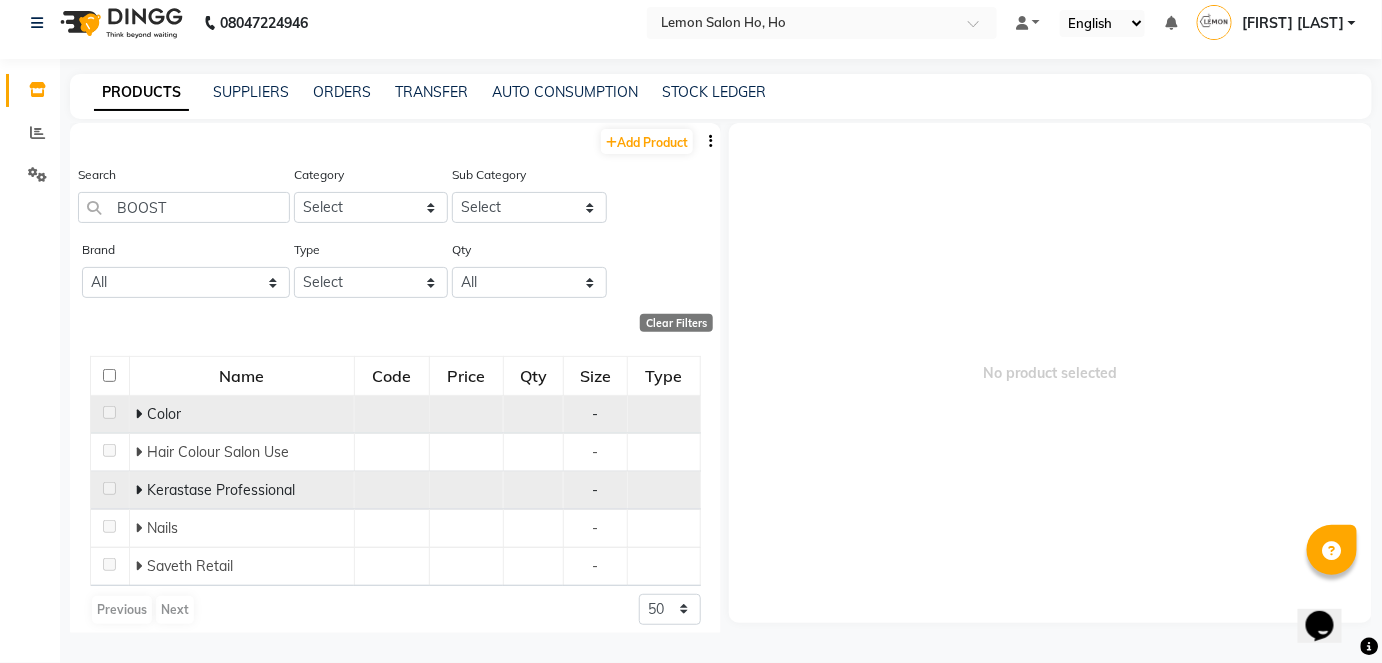 click 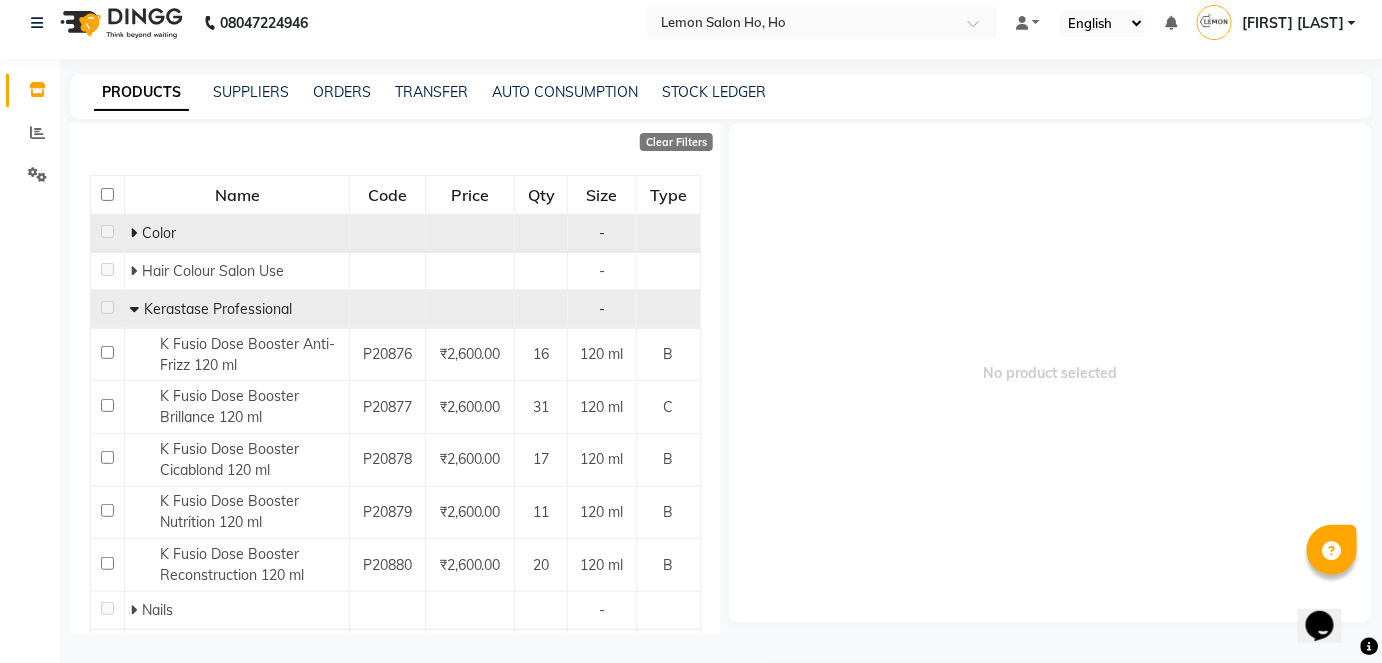 scroll, scrollTop: 181, scrollLeft: 0, axis: vertical 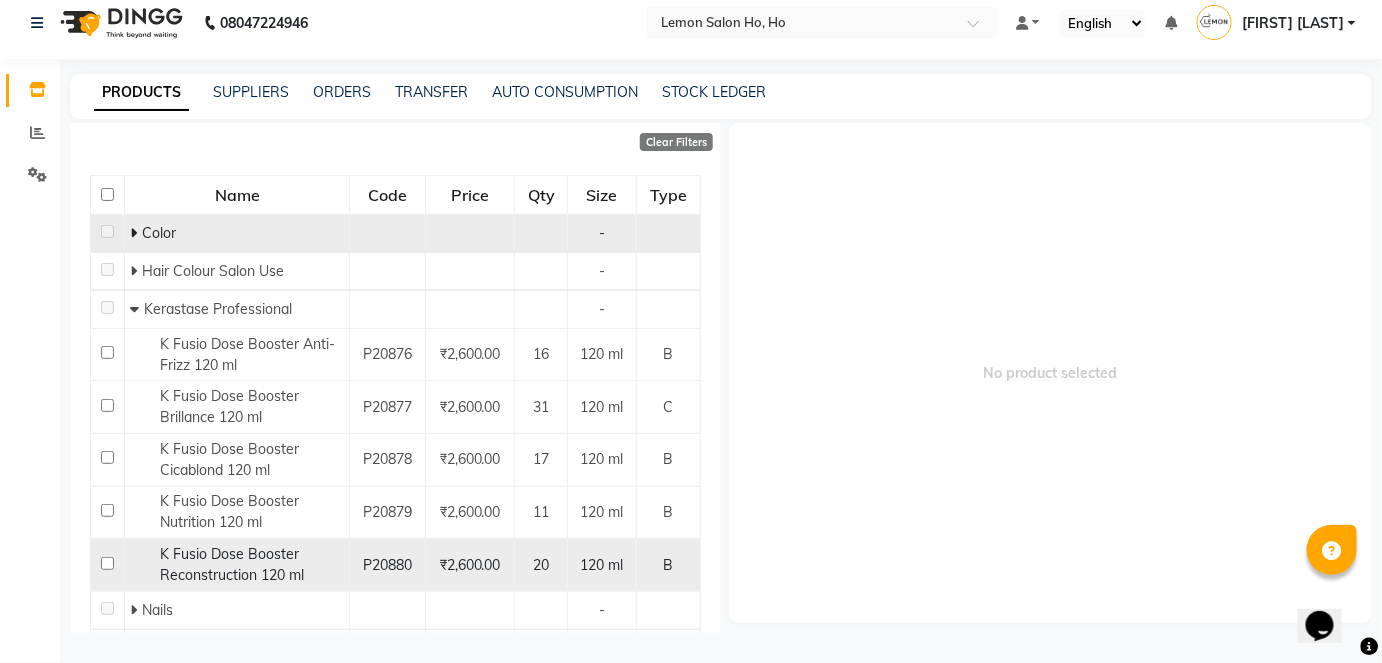 click 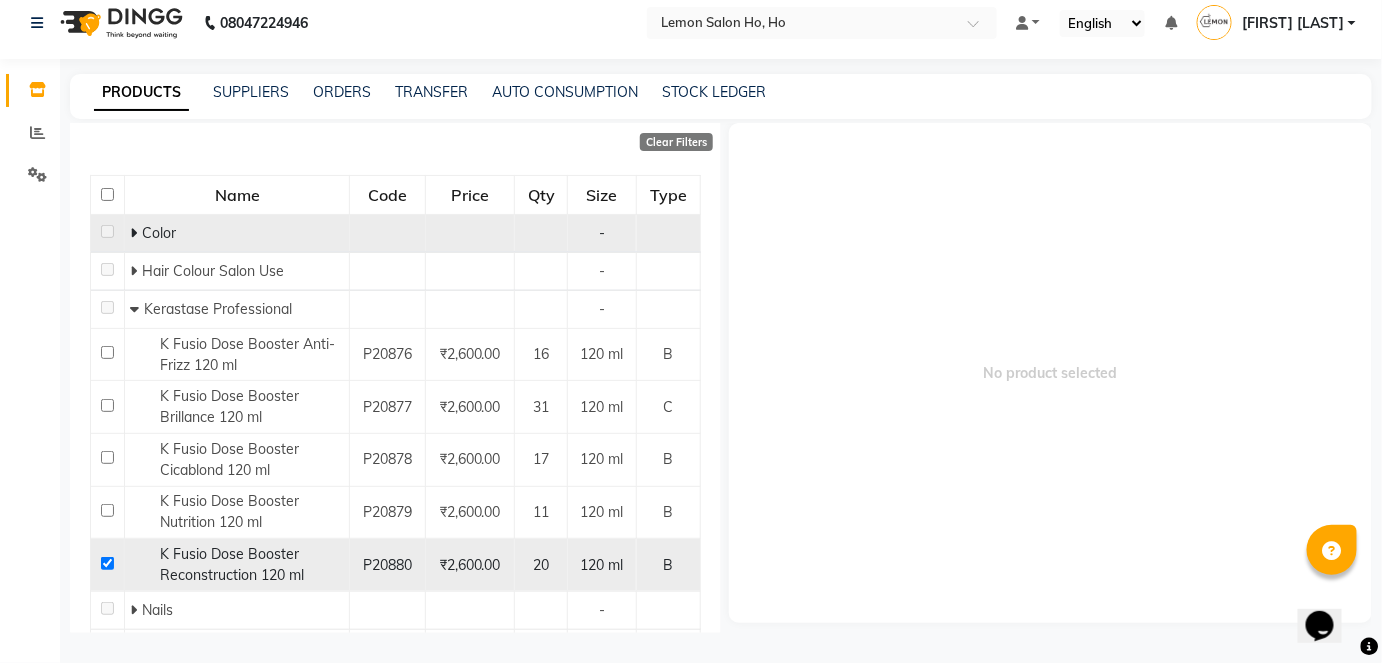 checkbox on "true" 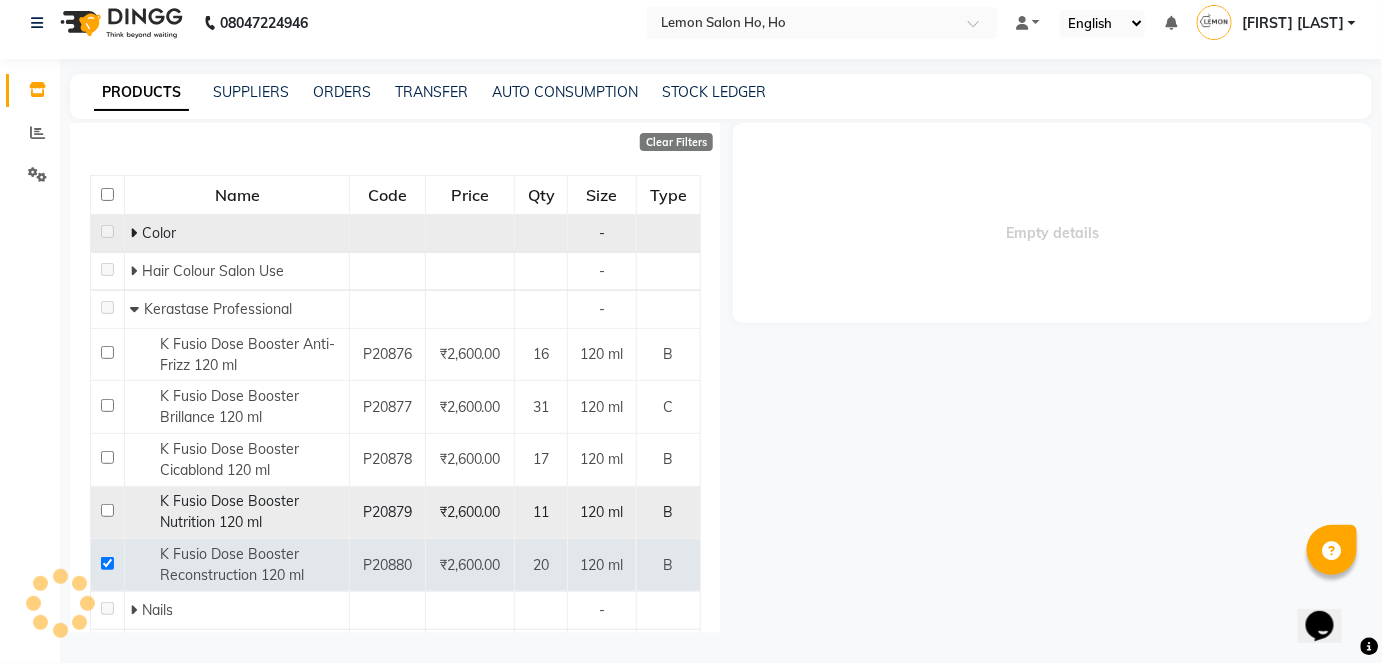 select 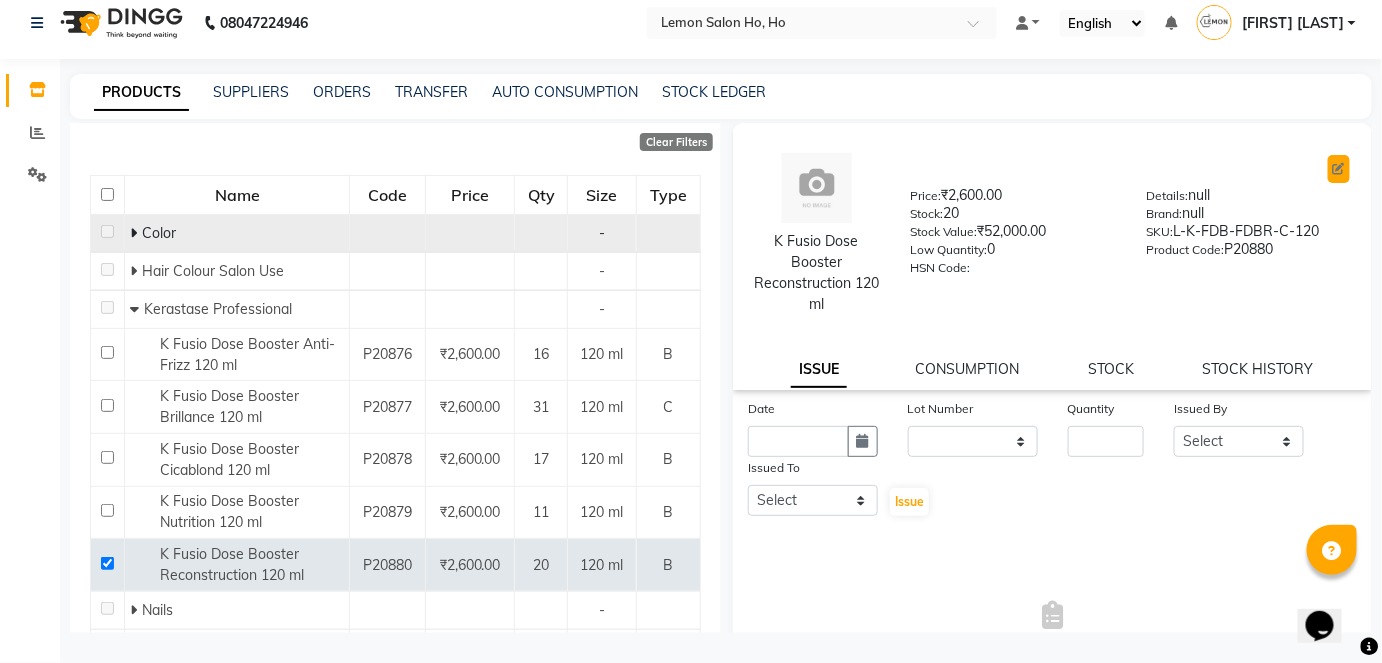 click 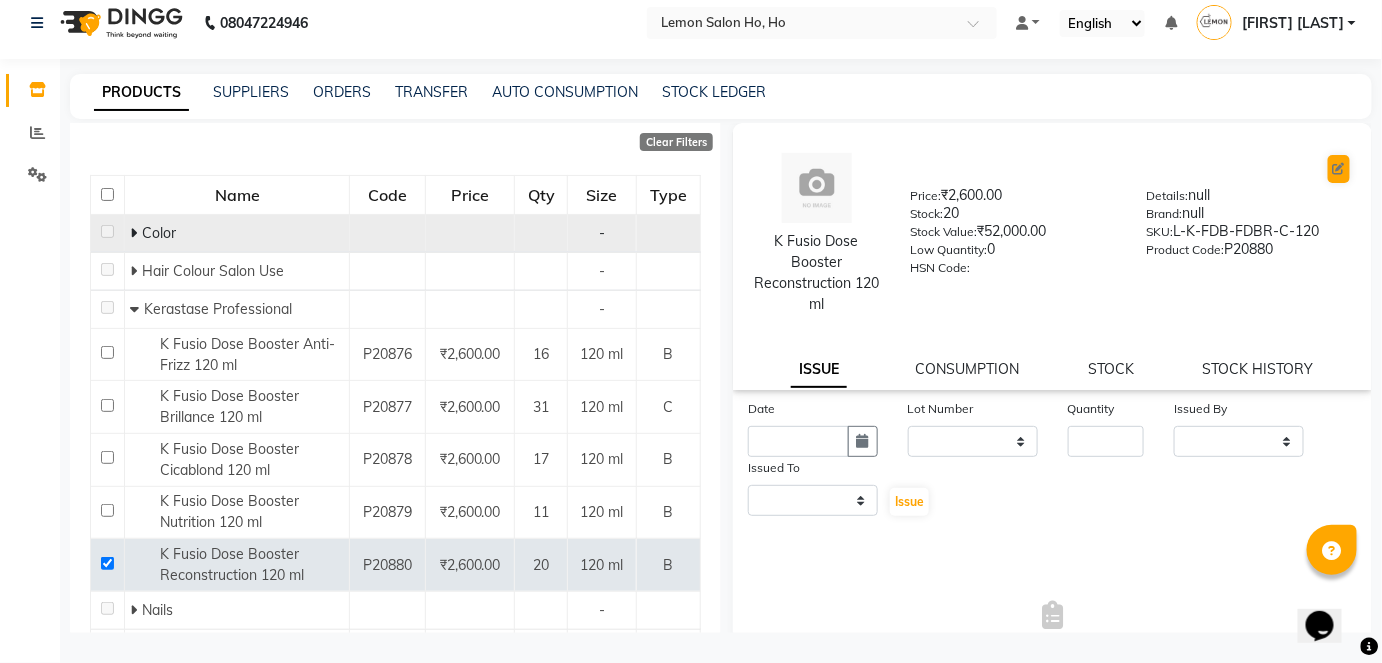 select on "B" 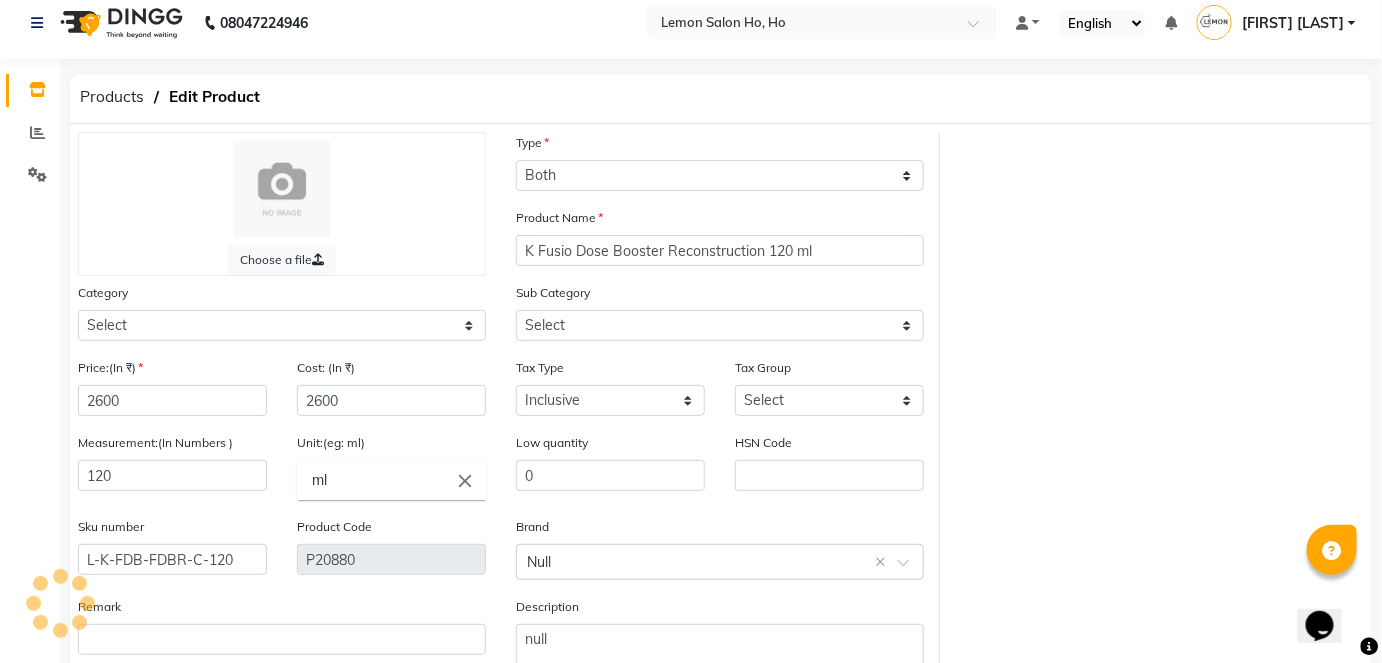 select on "213702150" 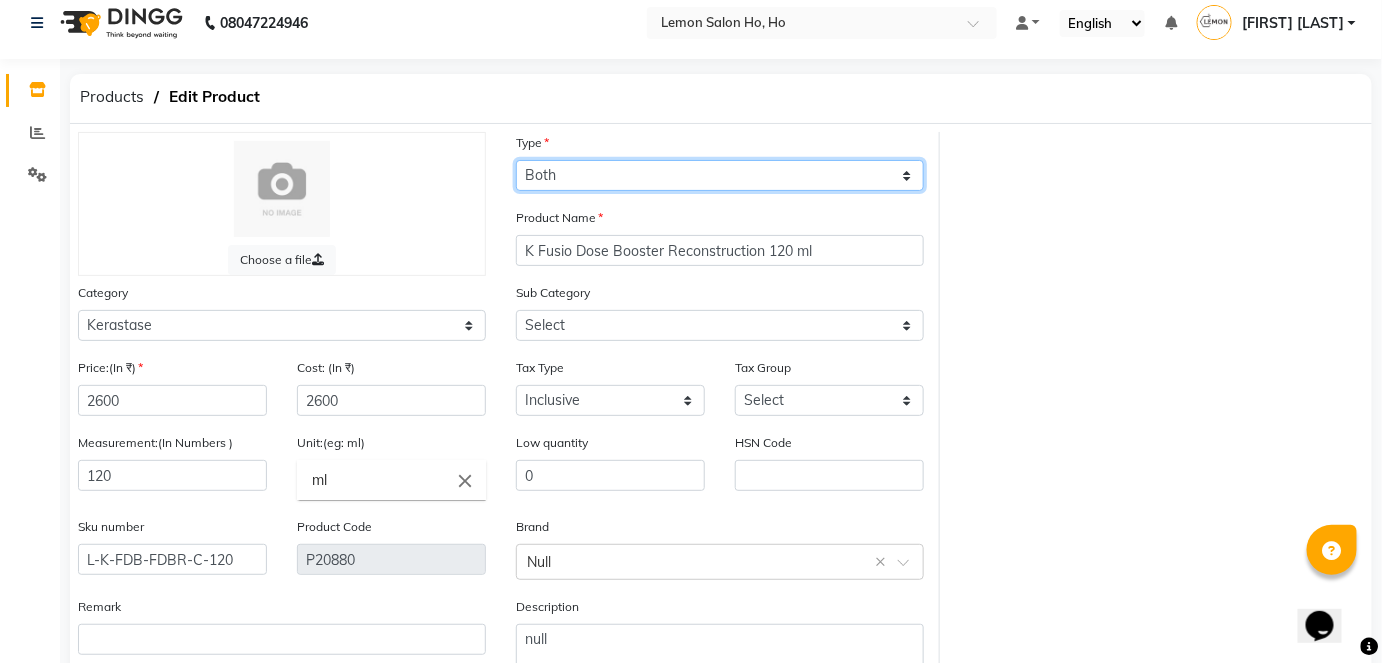 click on "Select Type Both Retail Consumable" 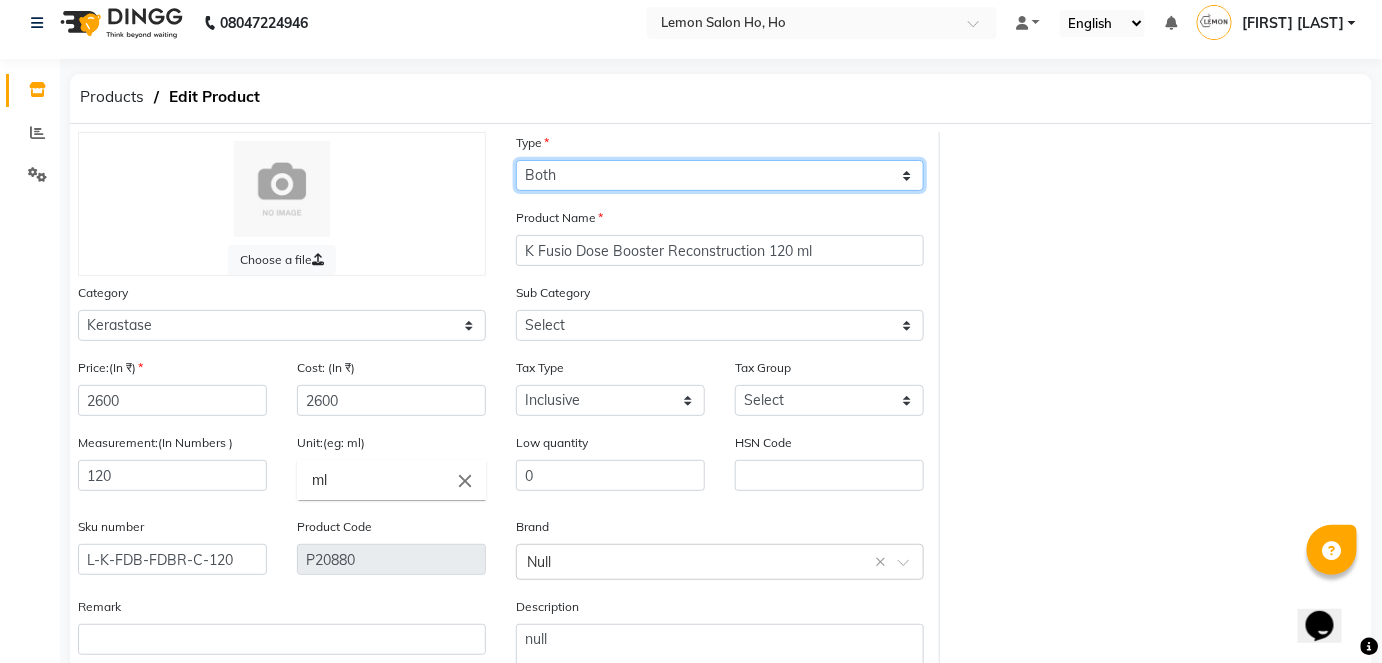 select on "C" 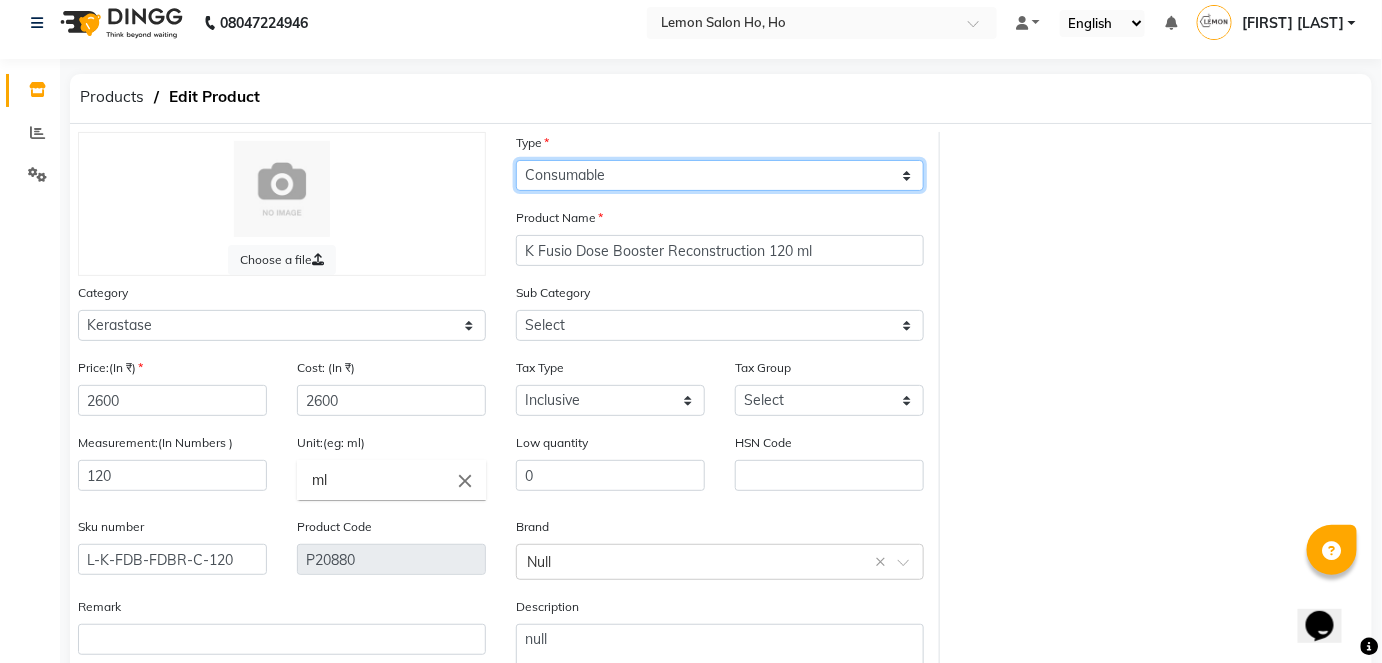 click on "Select Type Both Retail Consumable" 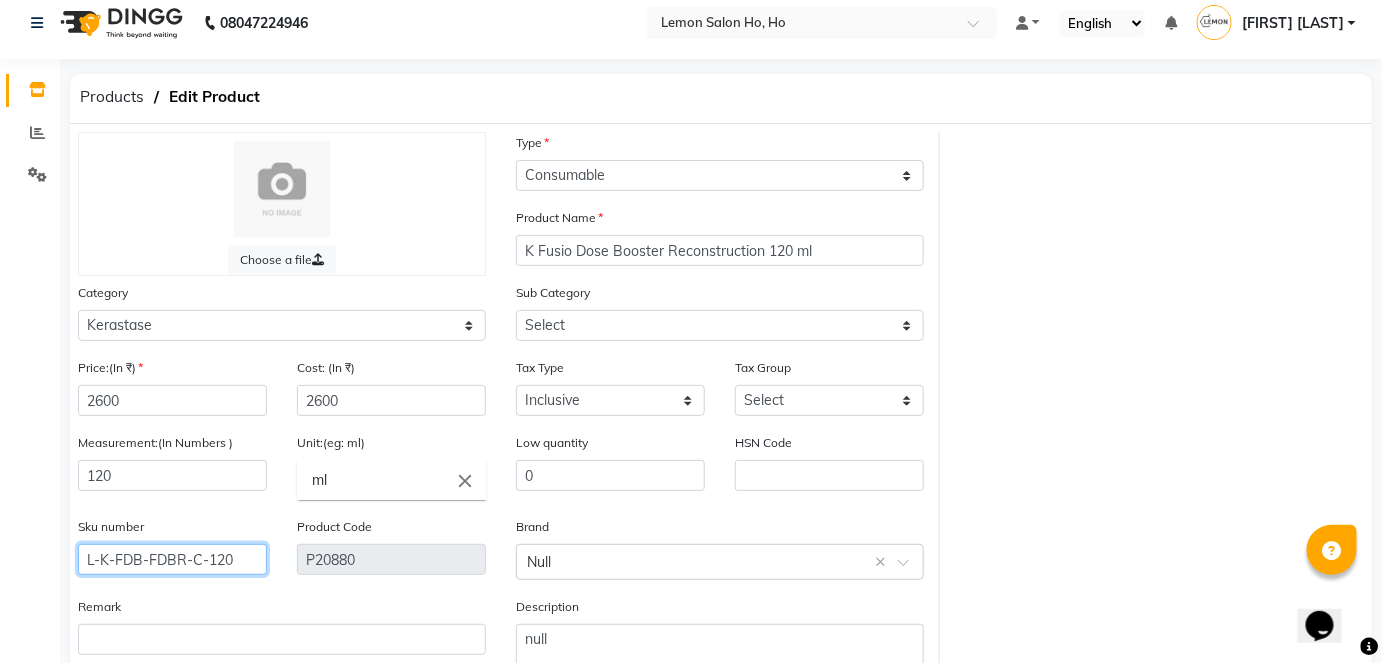 click on "L-K-FDB-FDBR-C-120" 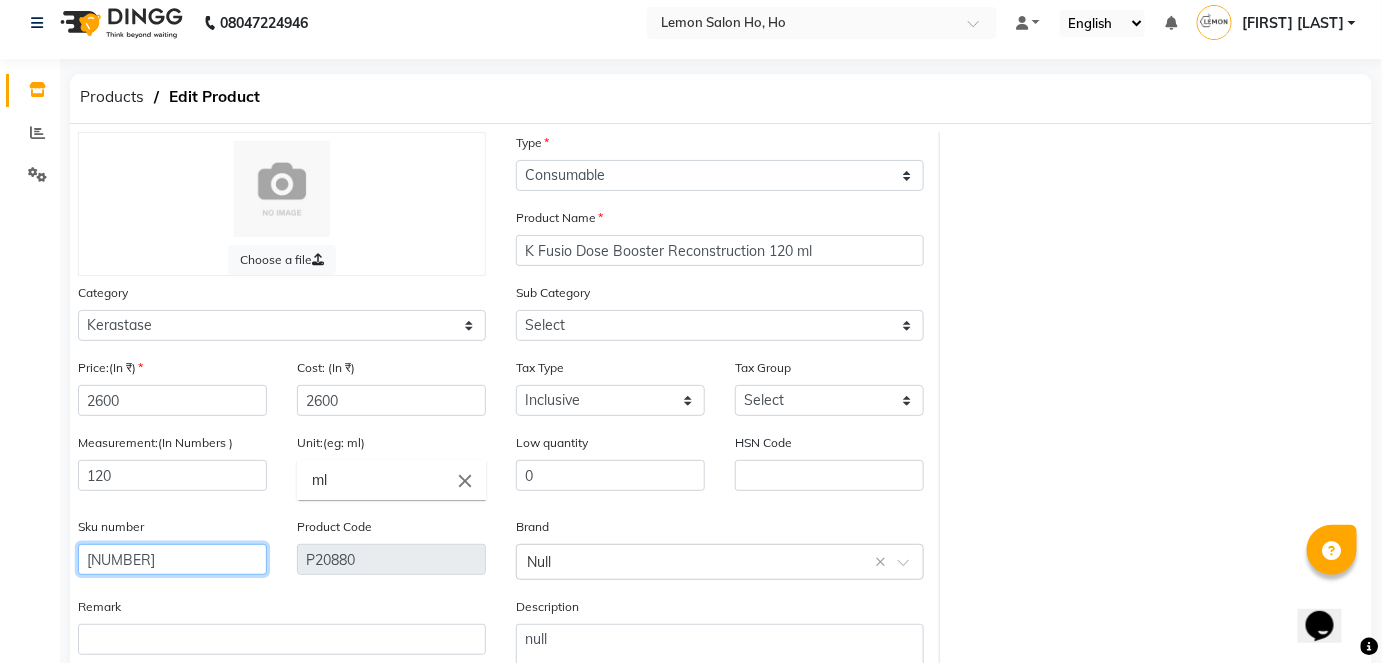 type on "3474637091200" 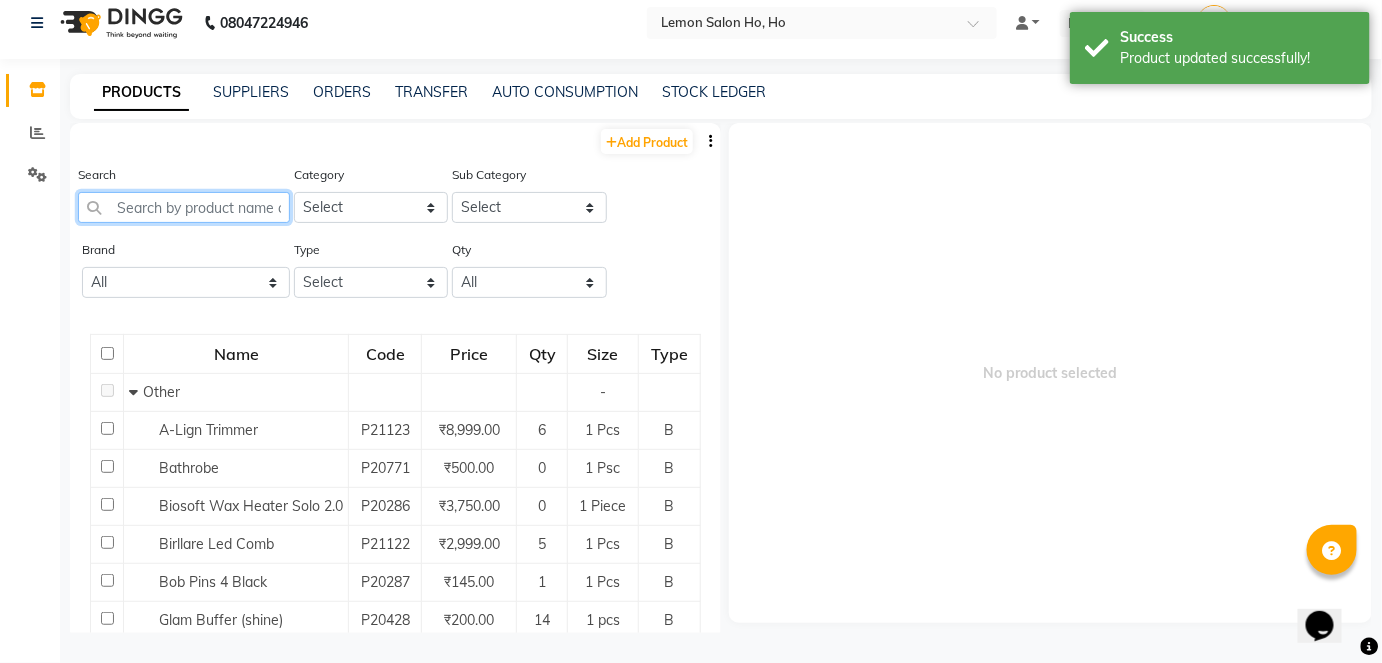 click 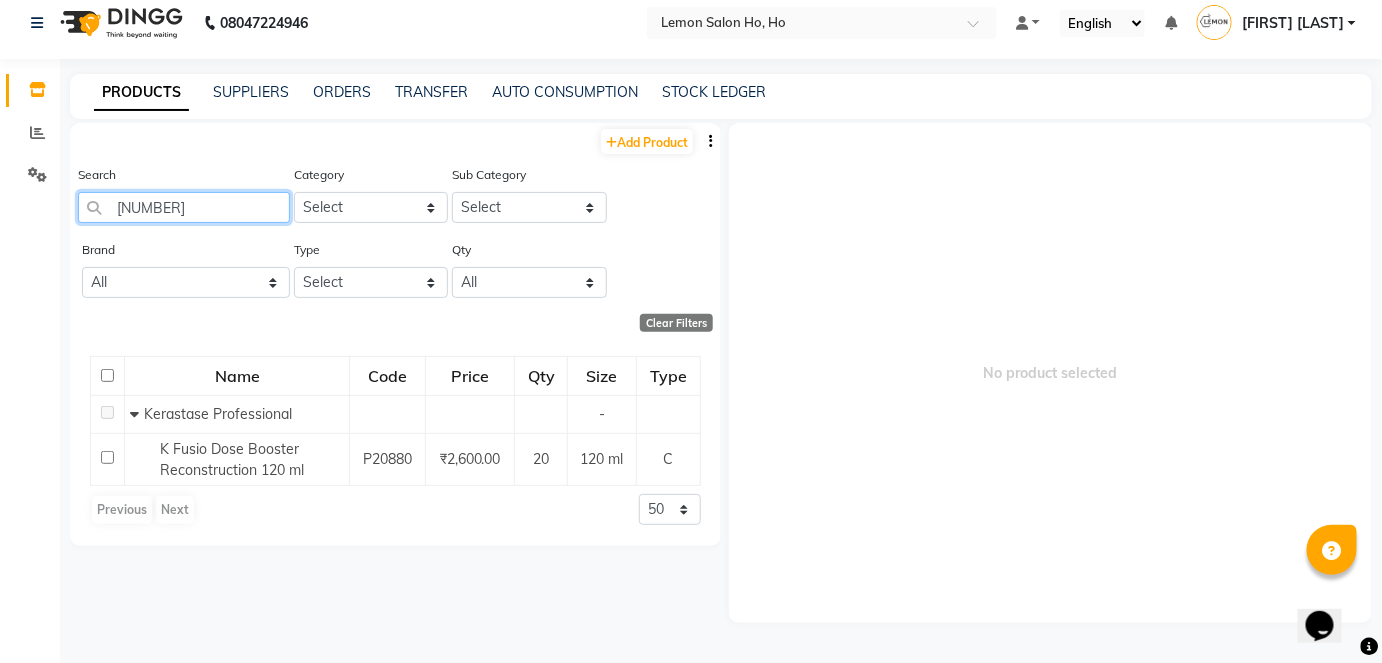 click on "3474637091200" 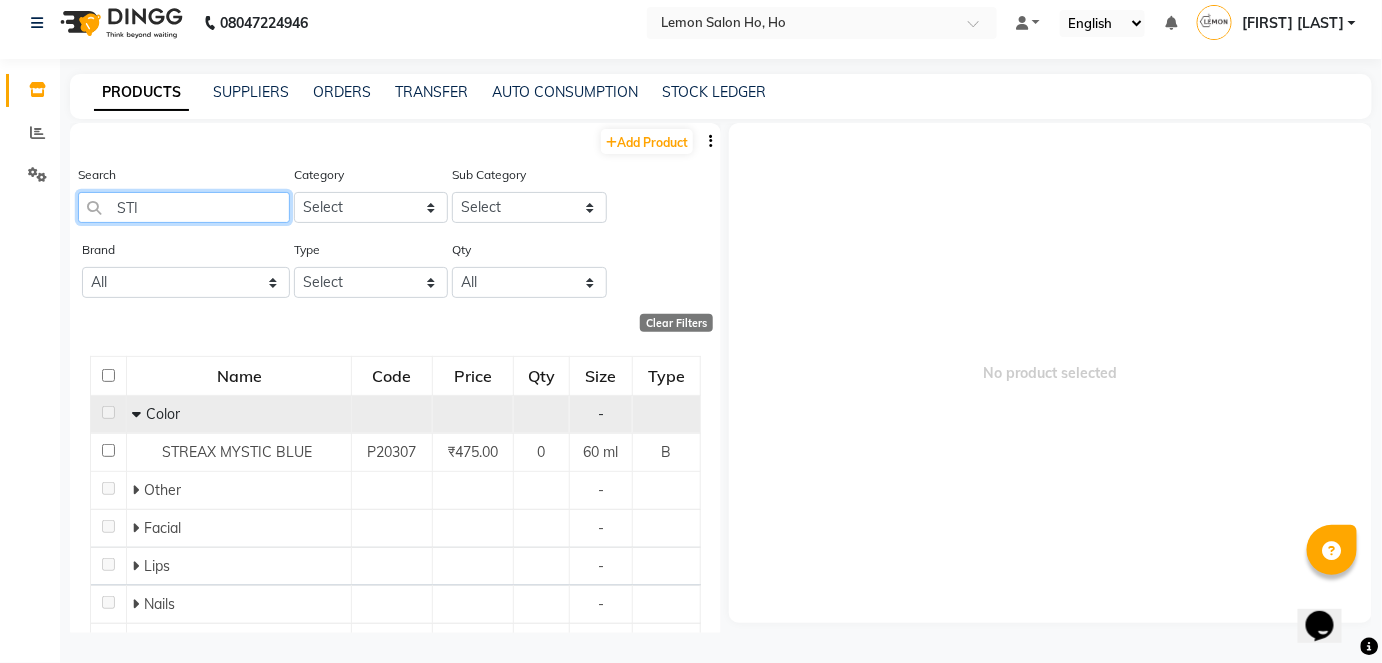 type on "STI" 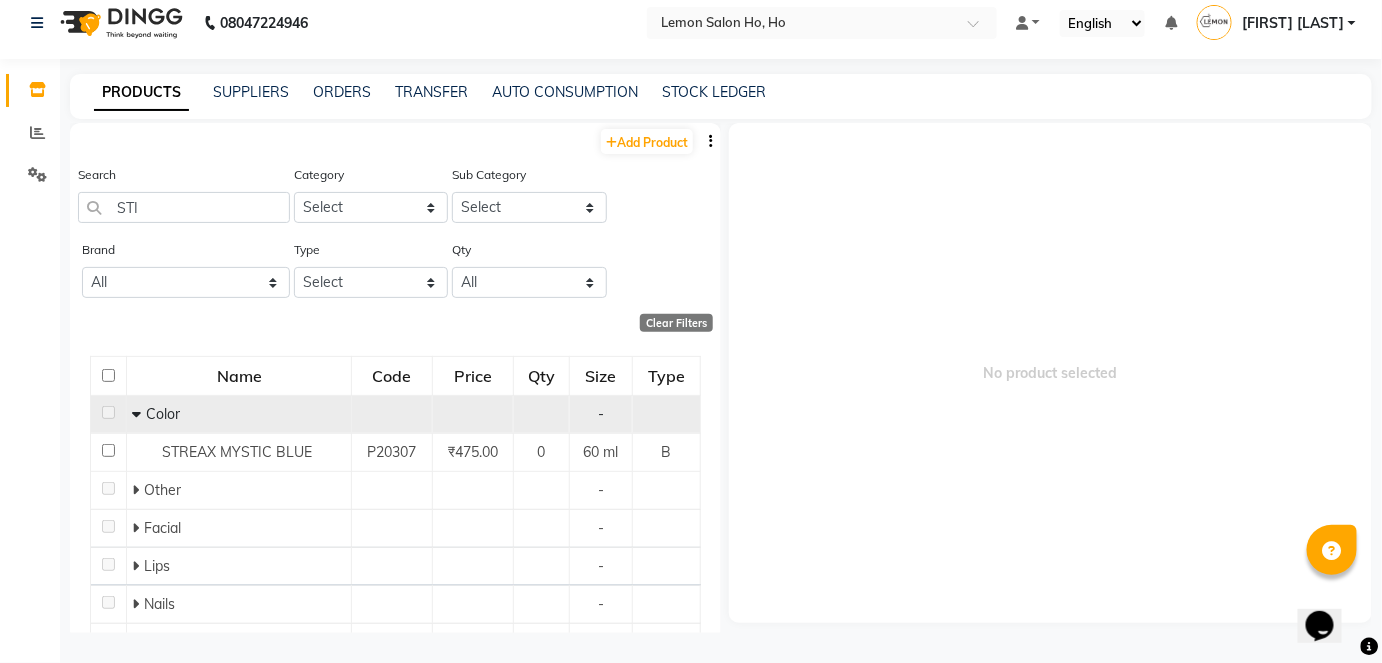 click 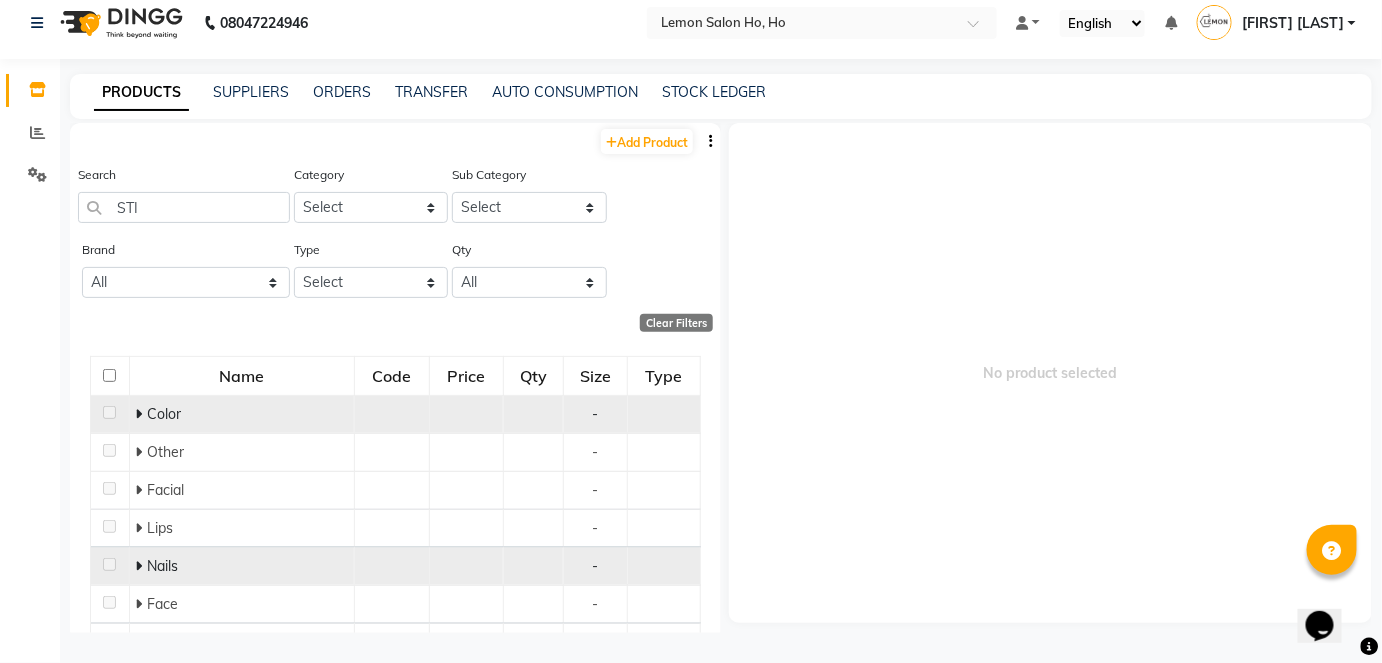 scroll, scrollTop: 181, scrollLeft: 0, axis: vertical 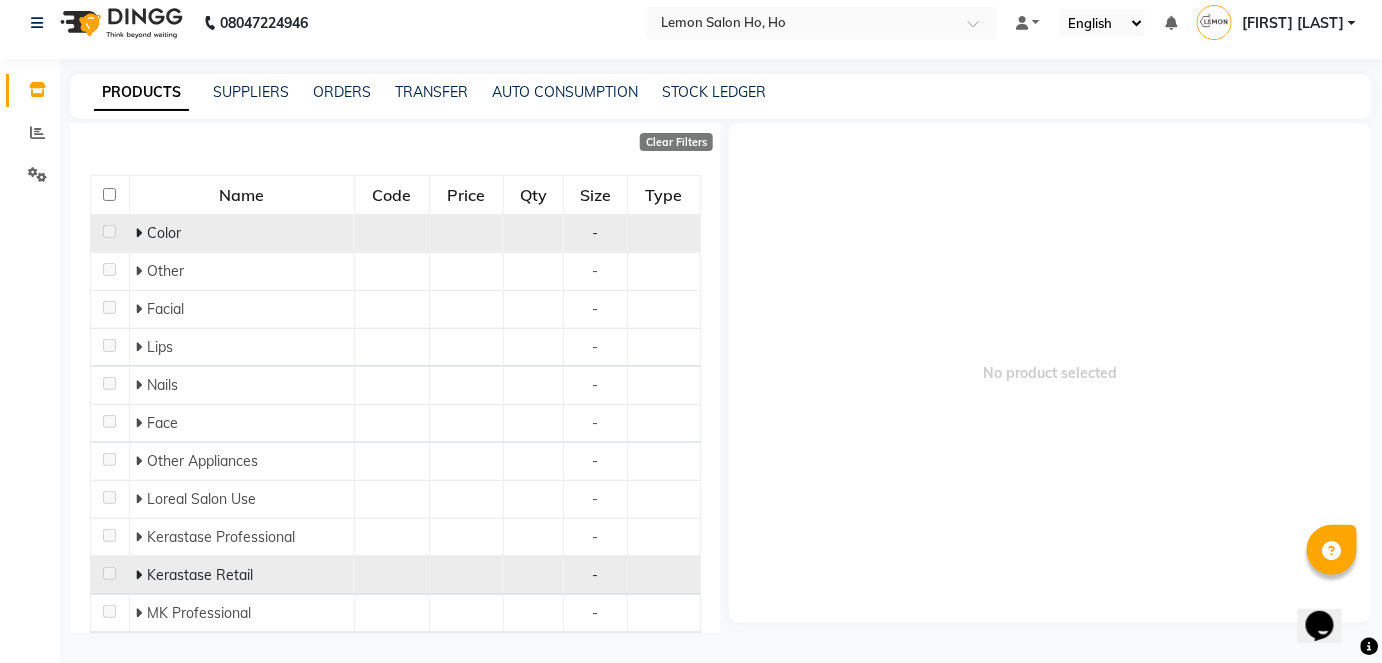 click 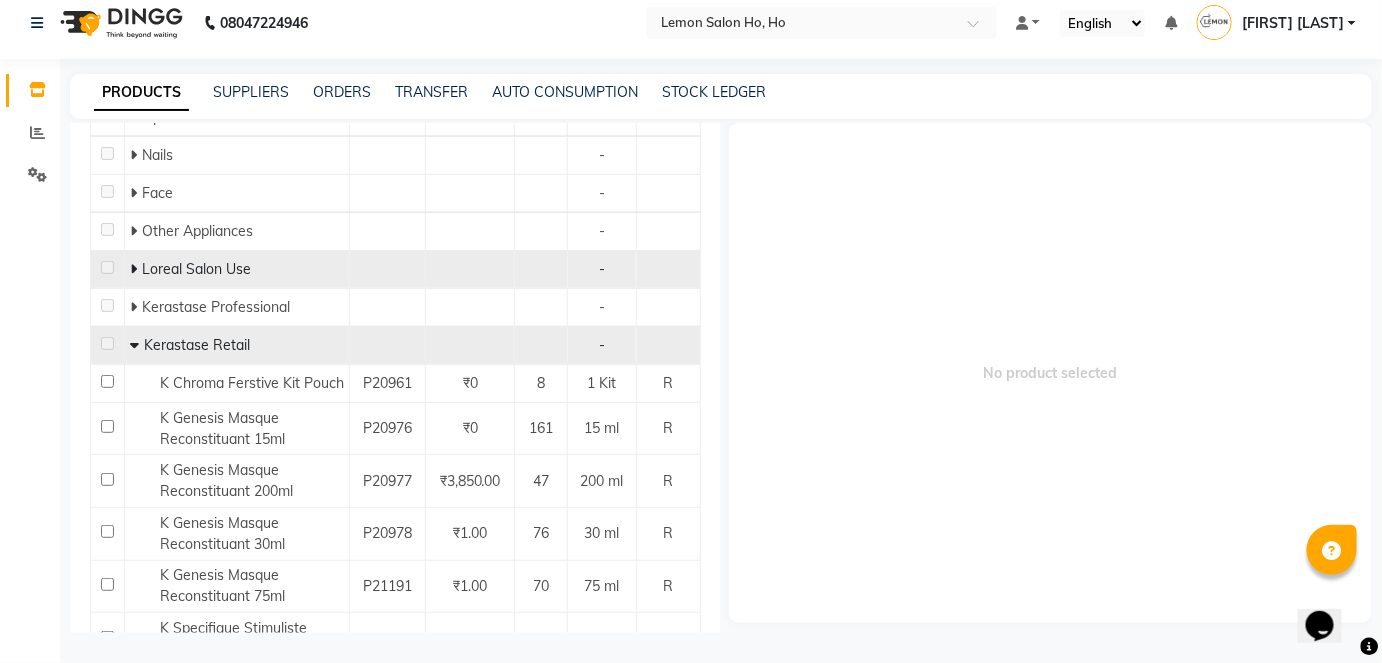 scroll, scrollTop: 454, scrollLeft: 0, axis: vertical 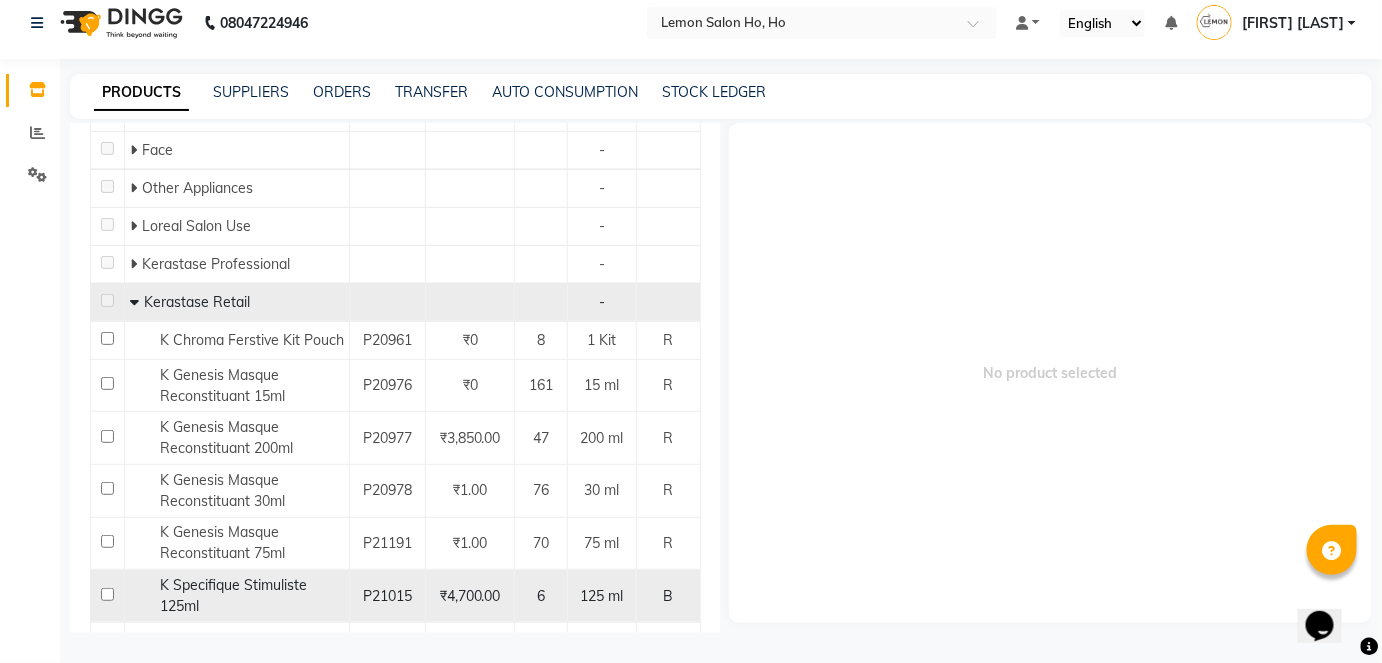 click 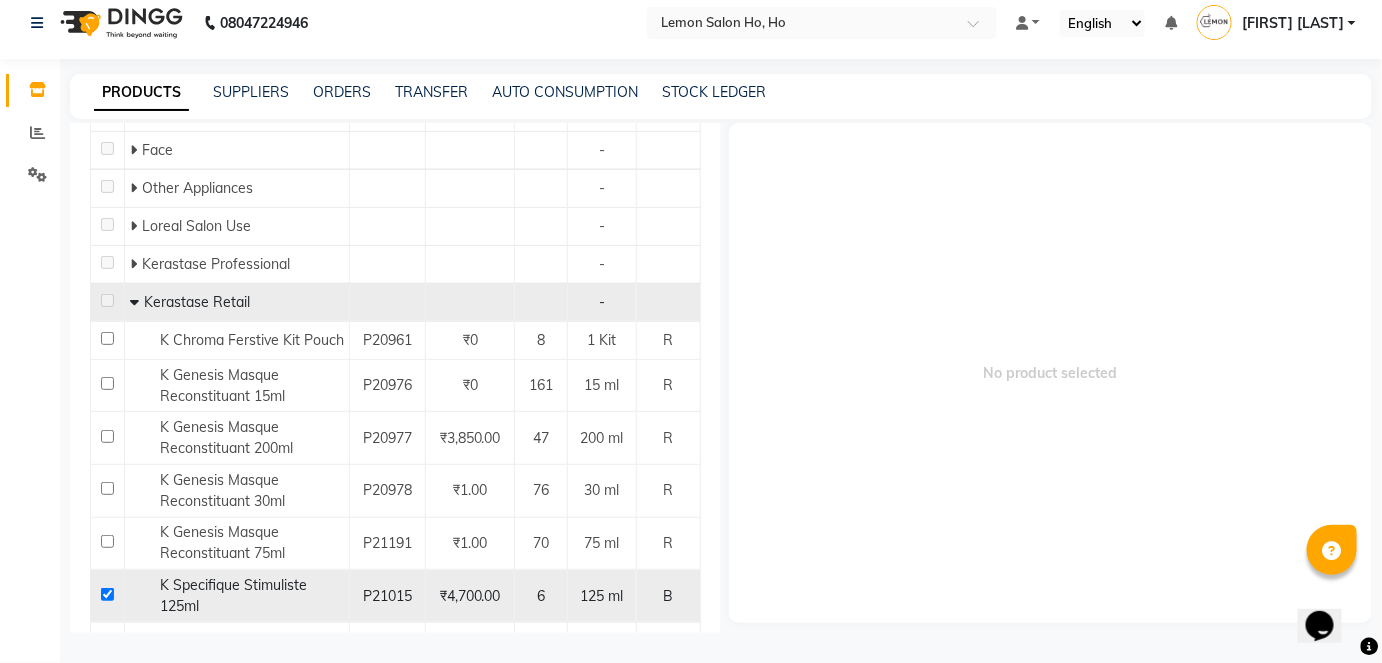 checkbox on "true" 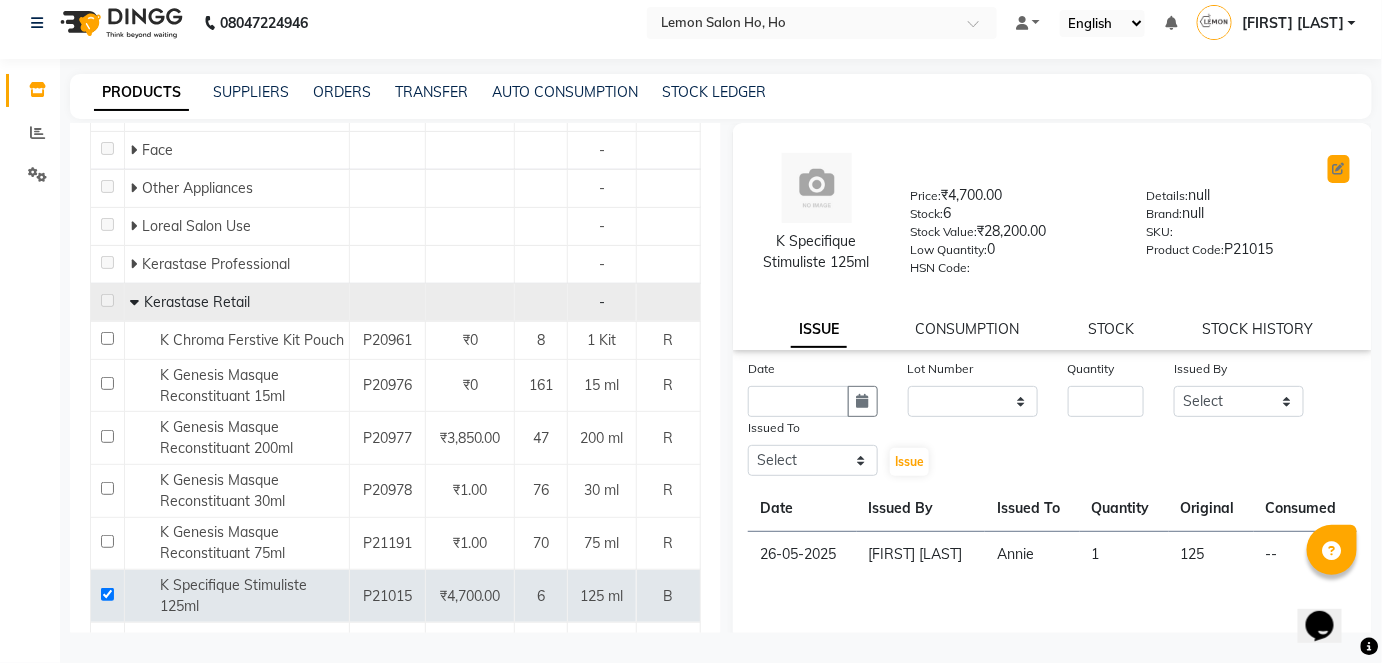 click 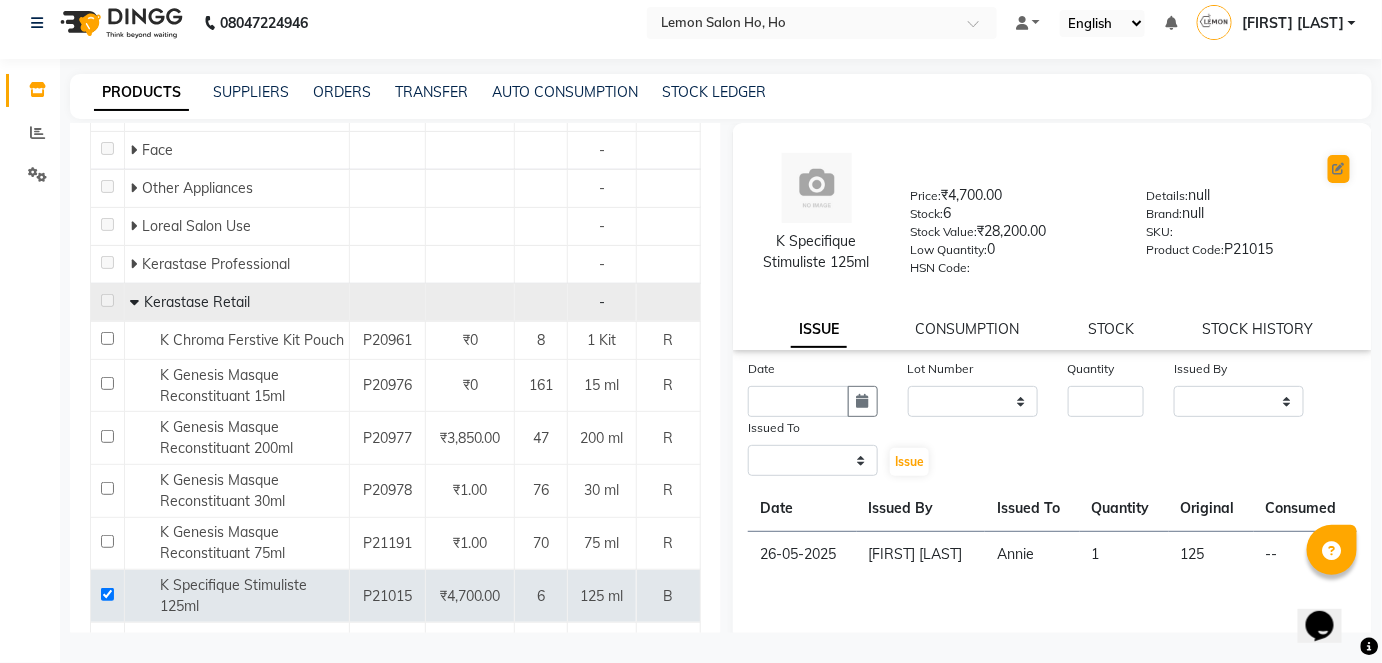 select on "true" 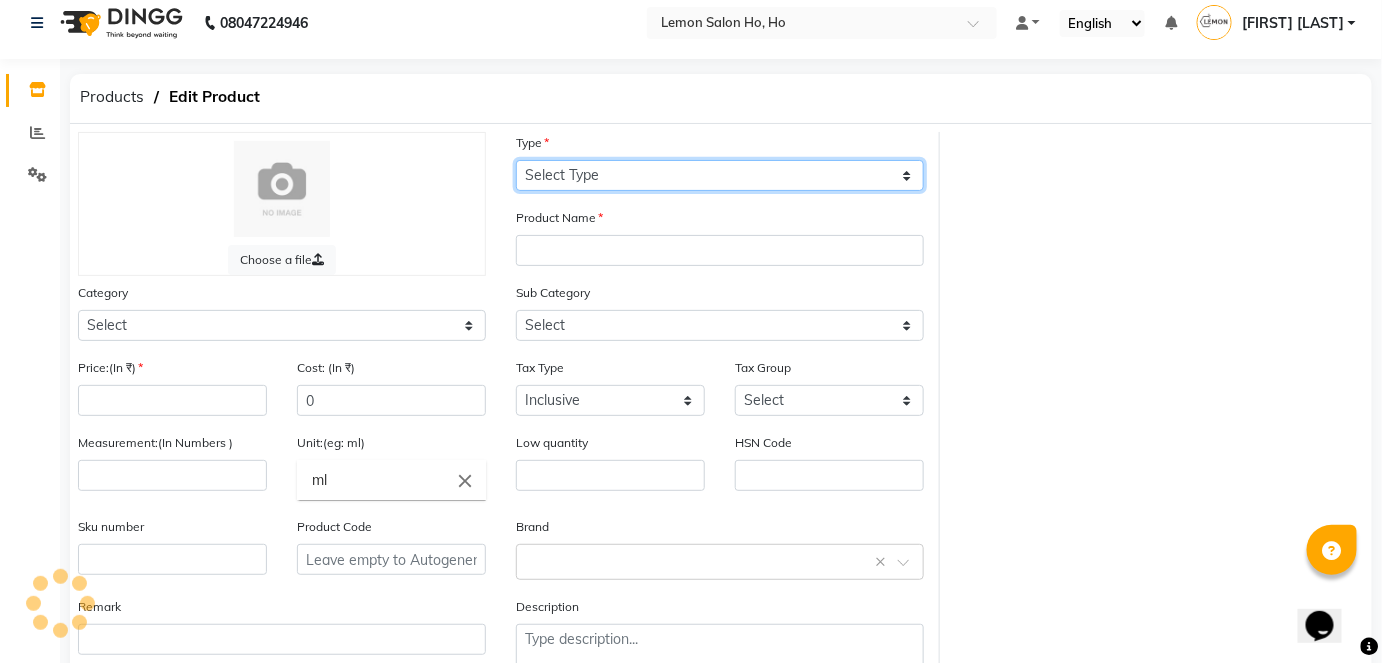 click on "Select Type Both Retail Consumable" 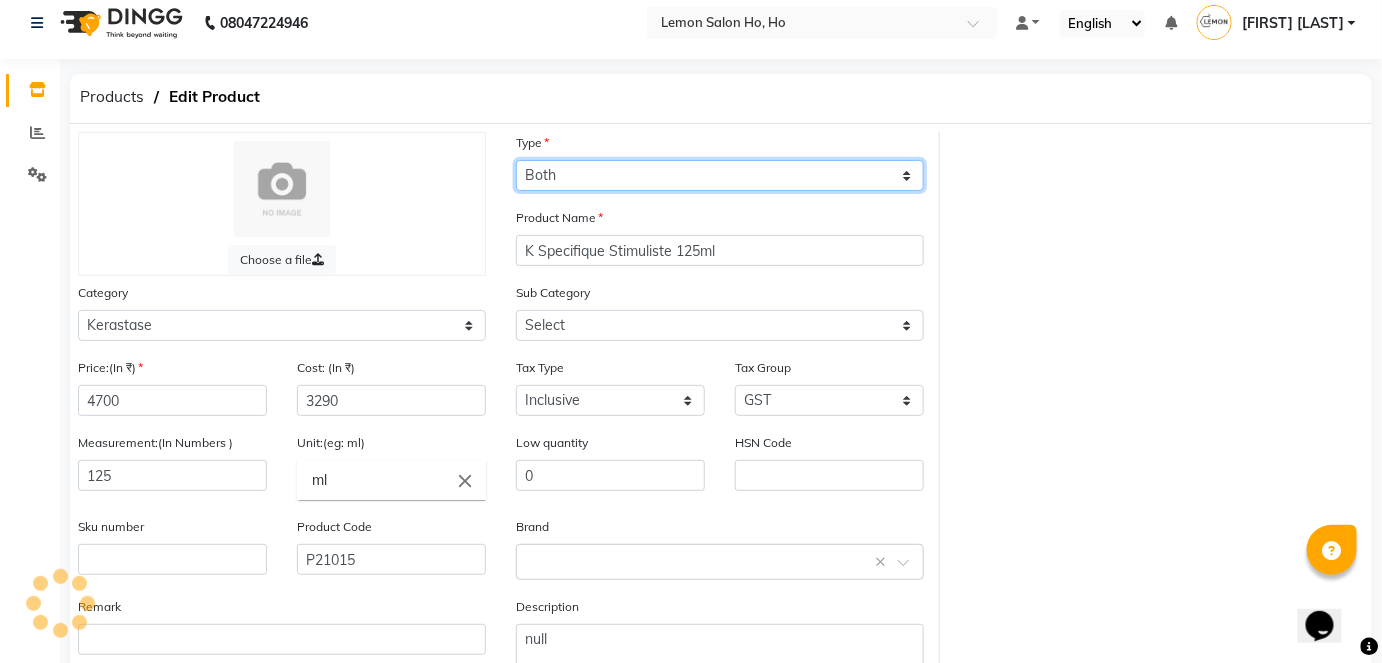 select on "2137021502" 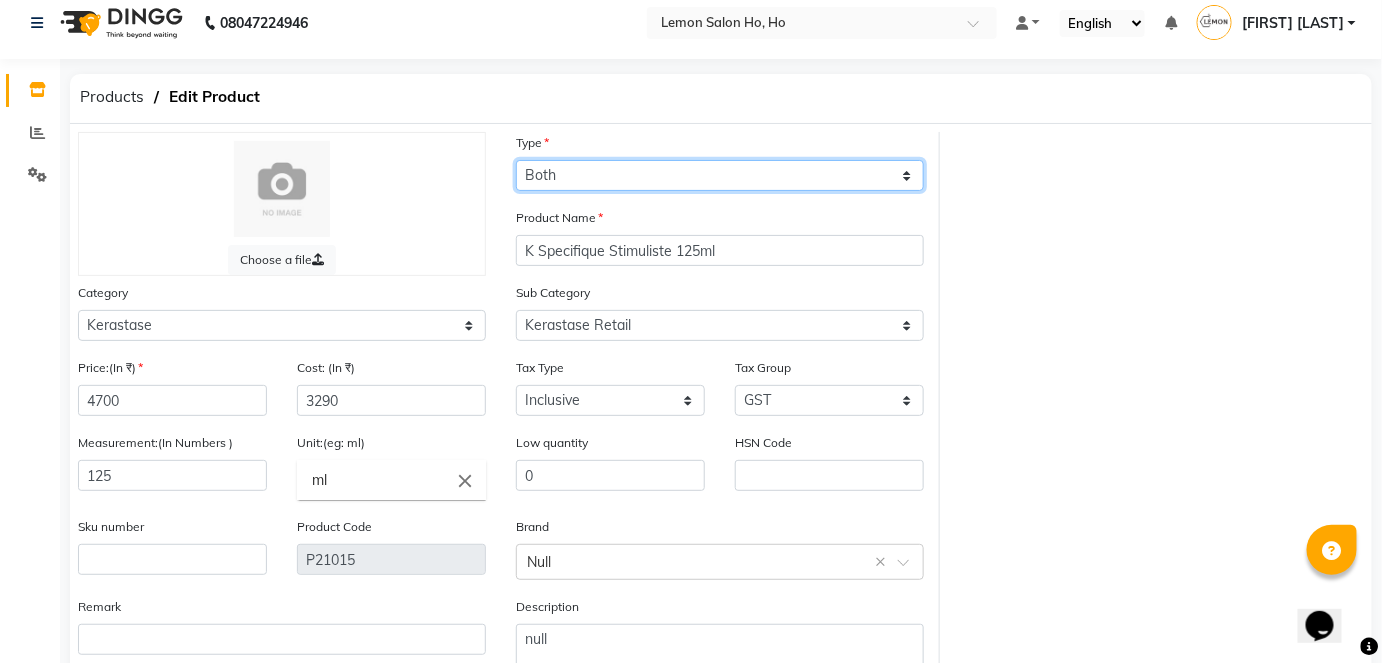 select on "R" 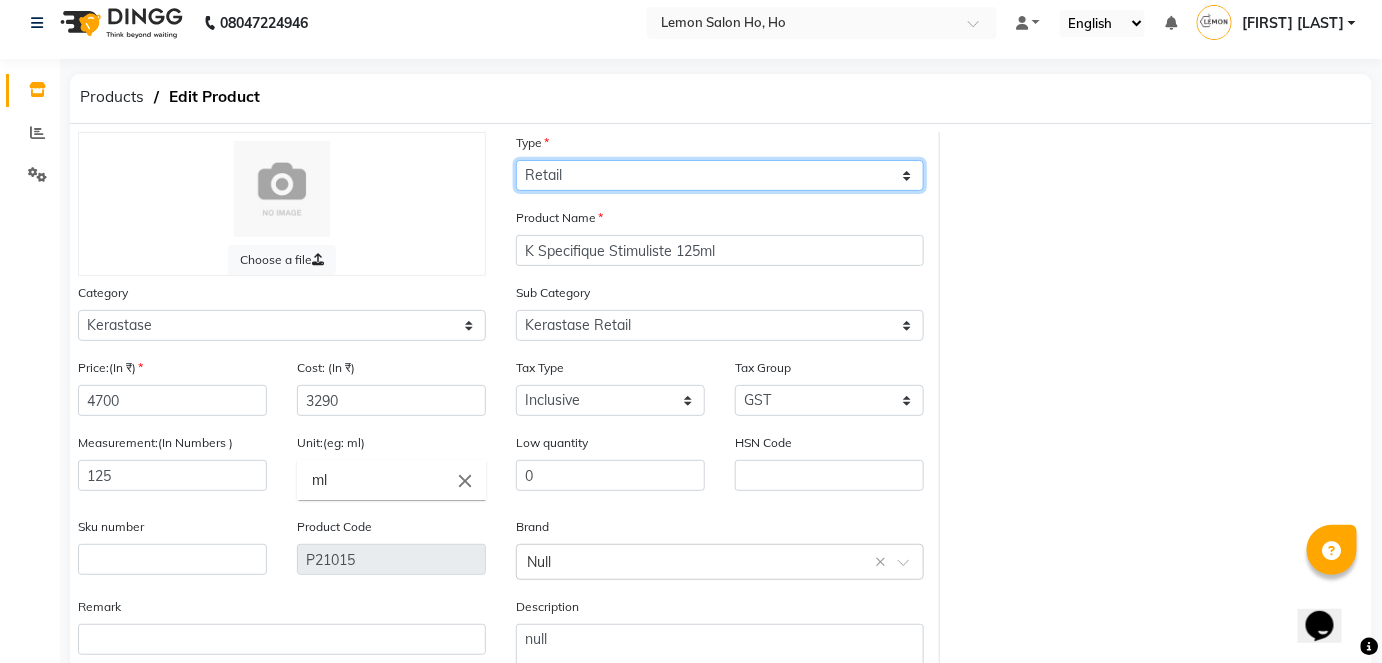 click on "Select Type Both Retail Consumable" 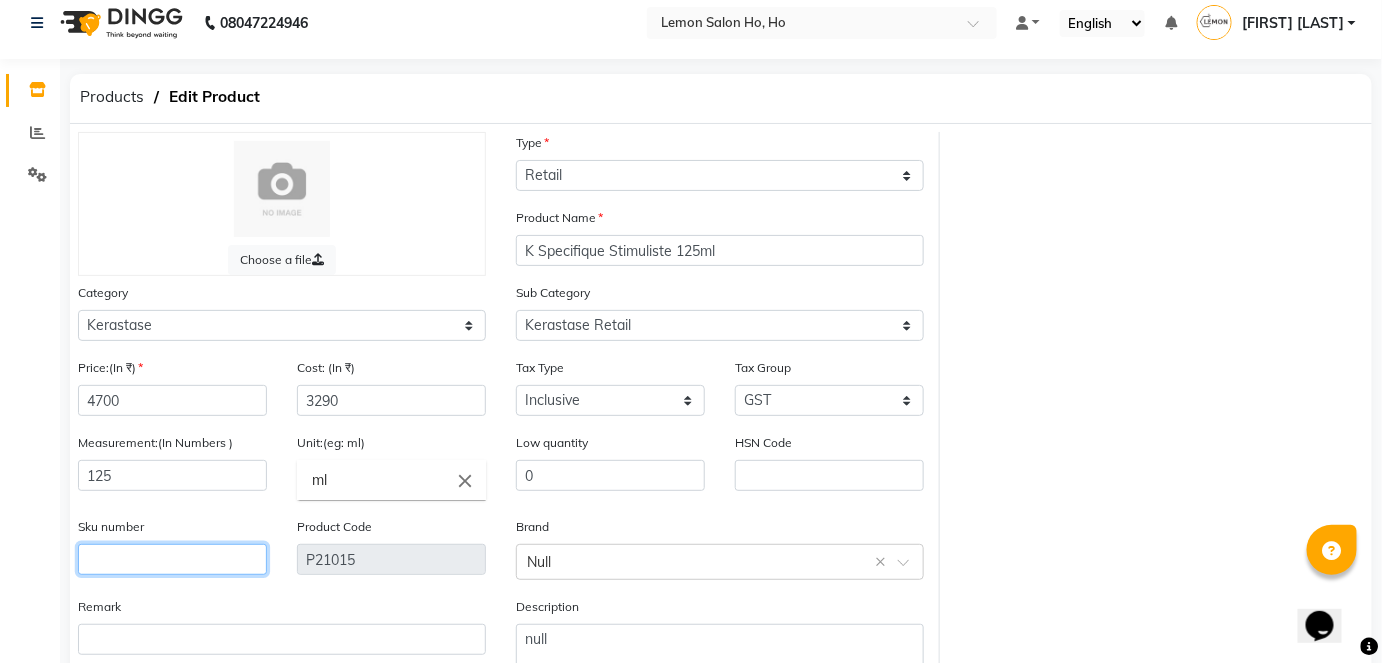 click 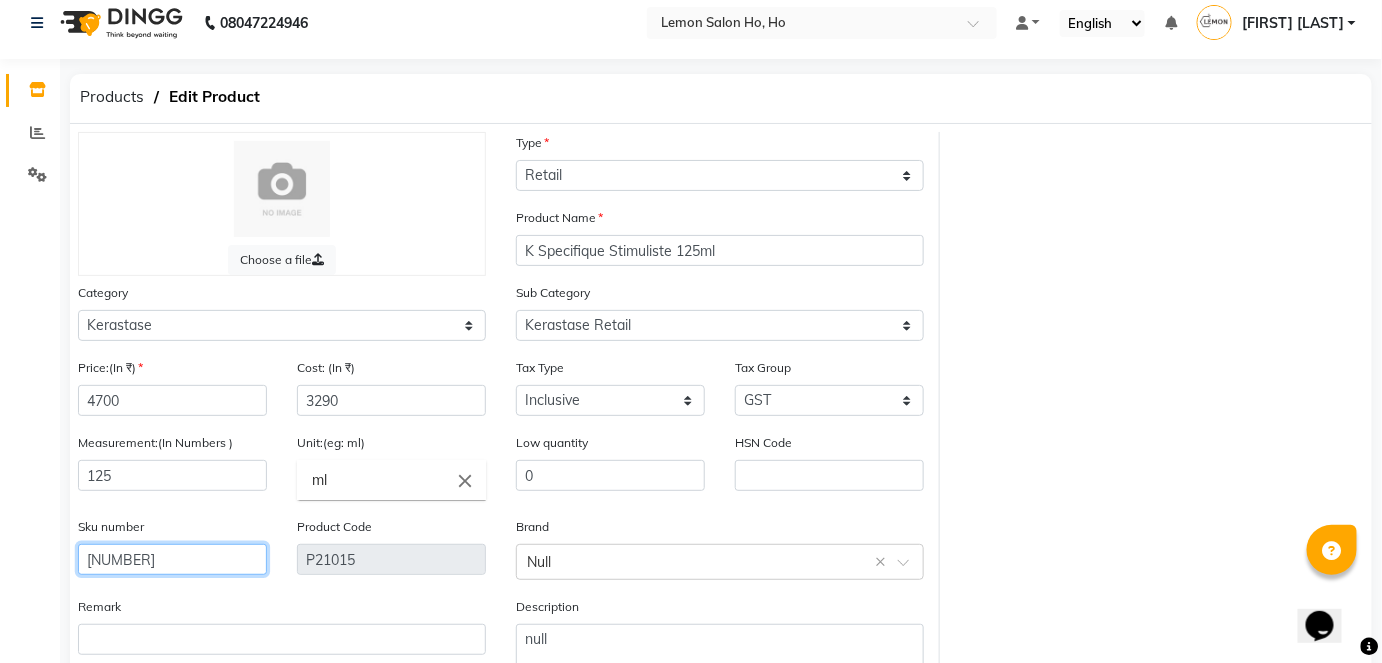 type on "3474636397570" 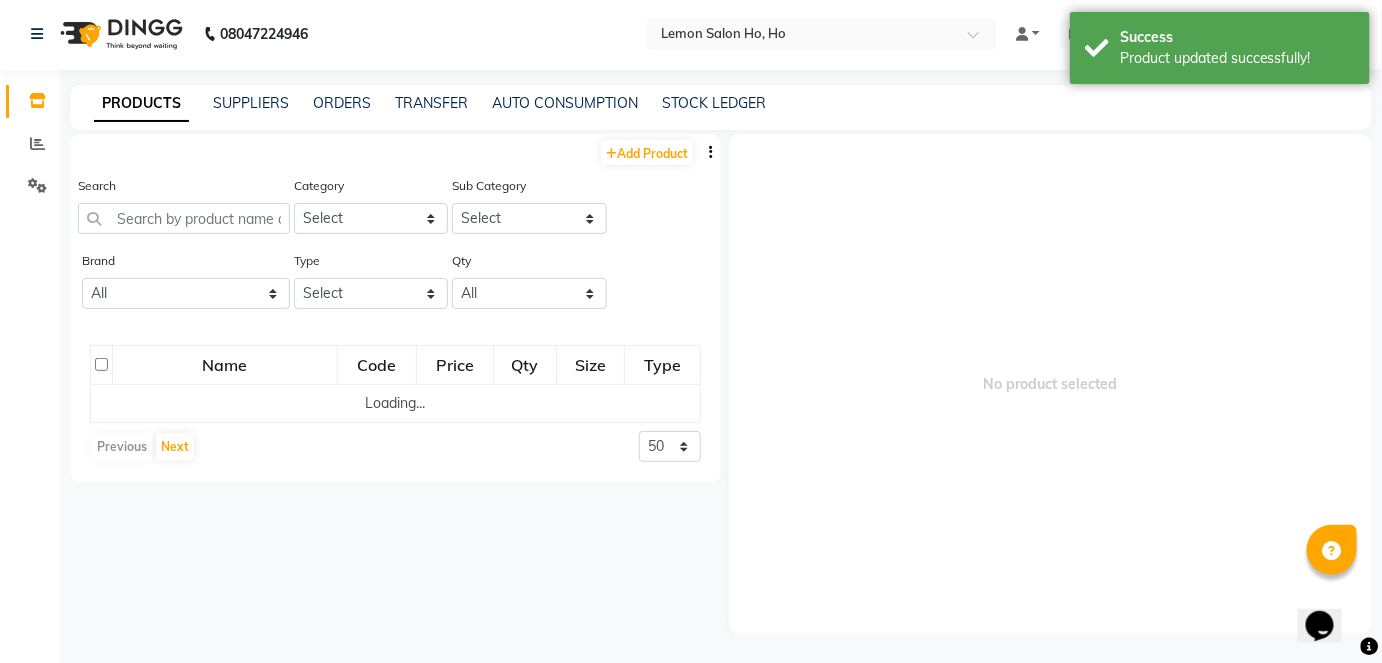 scroll, scrollTop: 13, scrollLeft: 0, axis: vertical 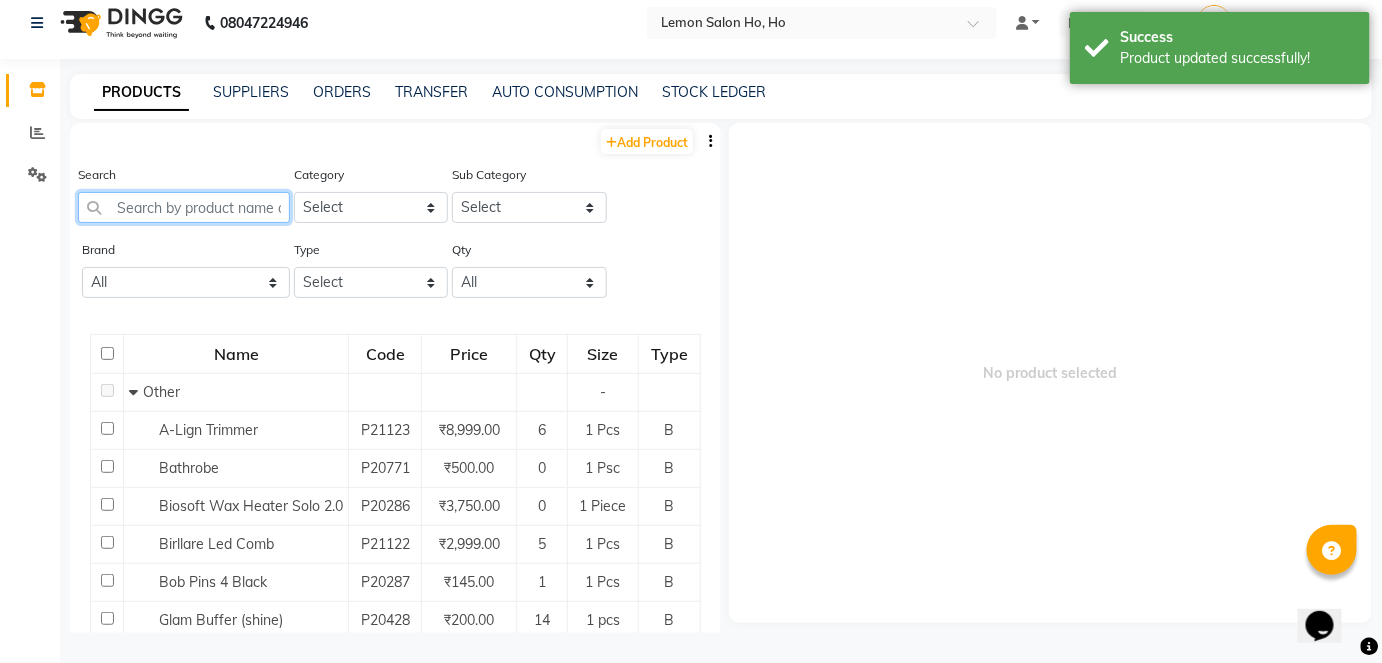 click 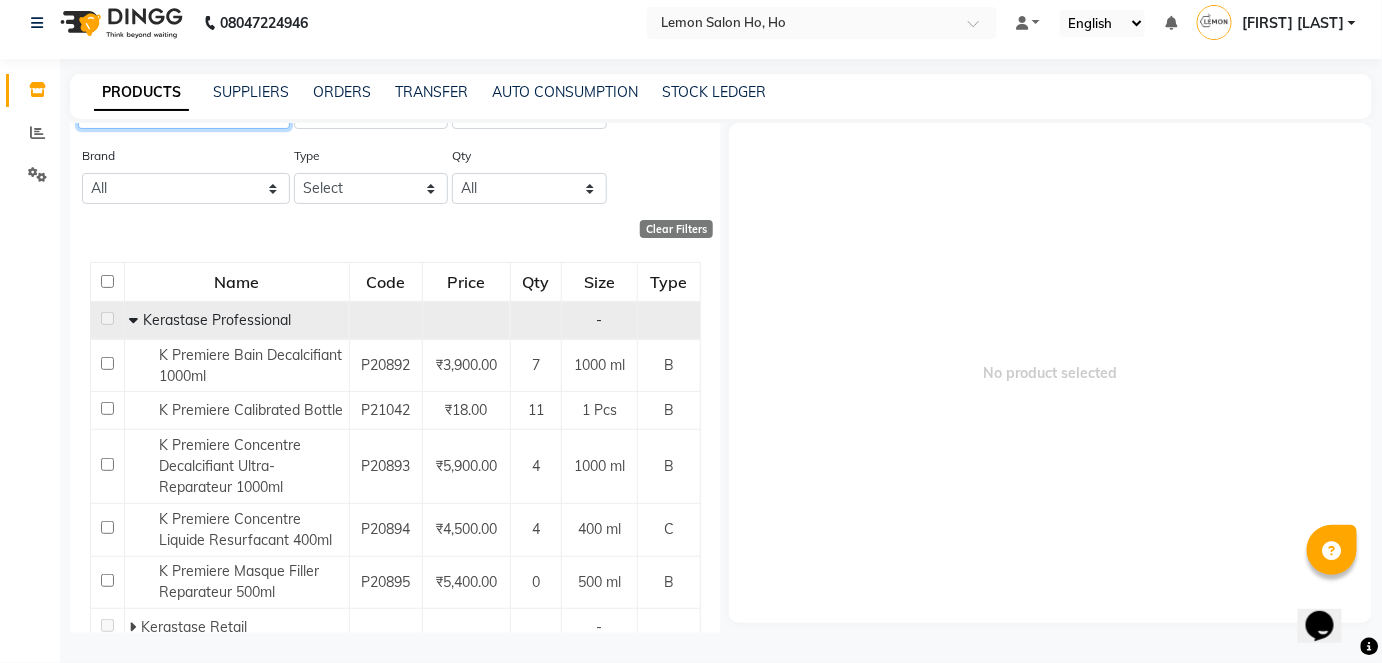 scroll, scrollTop: 166, scrollLeft: 0, axis: vertical 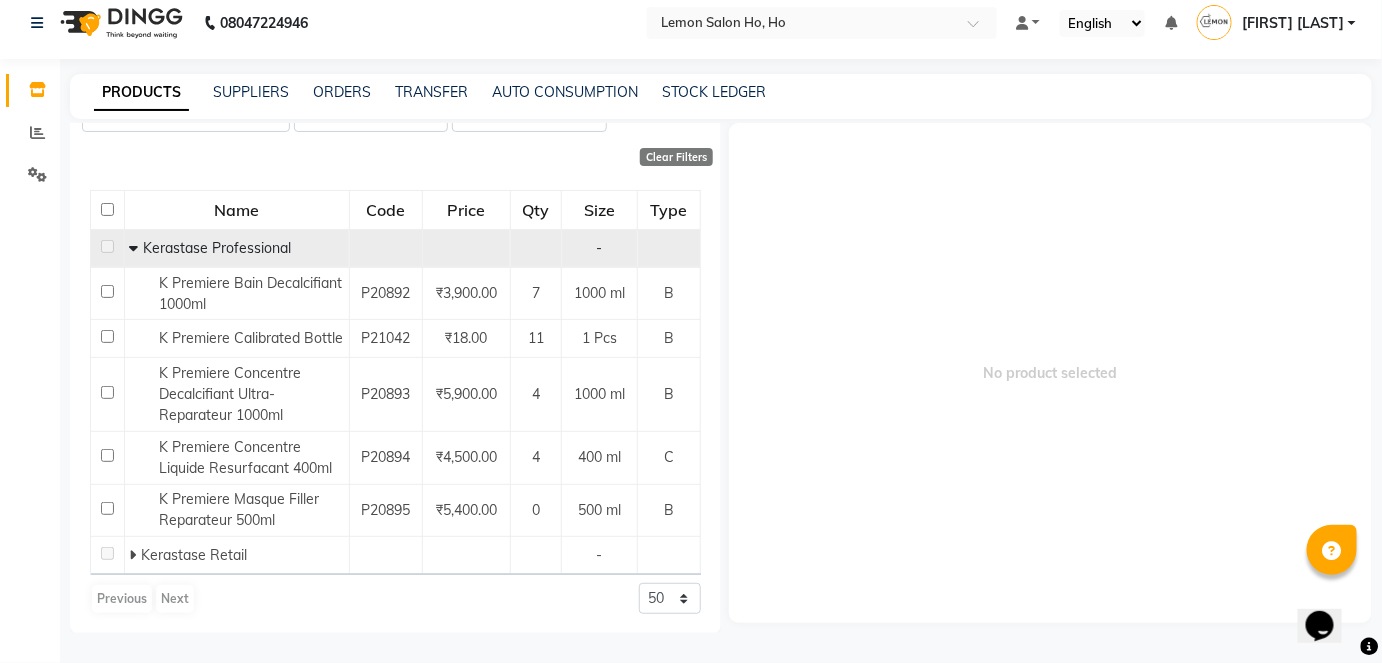 type on "PREM" 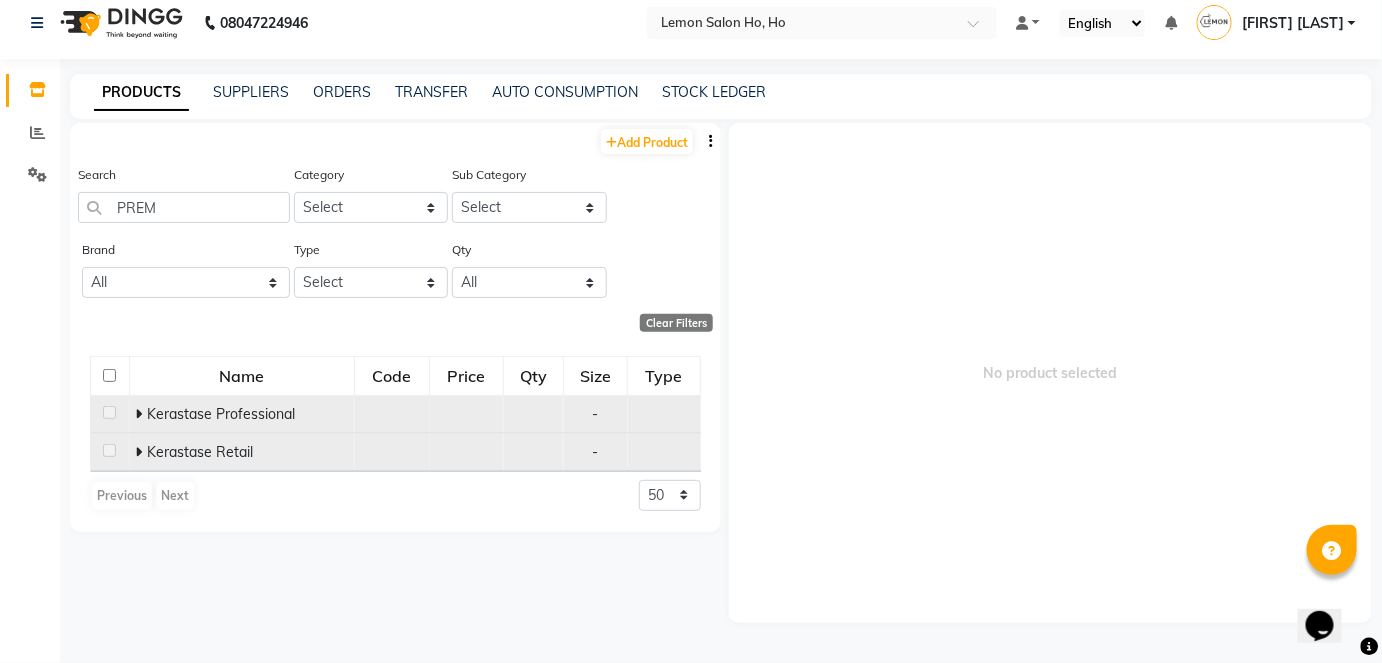 click 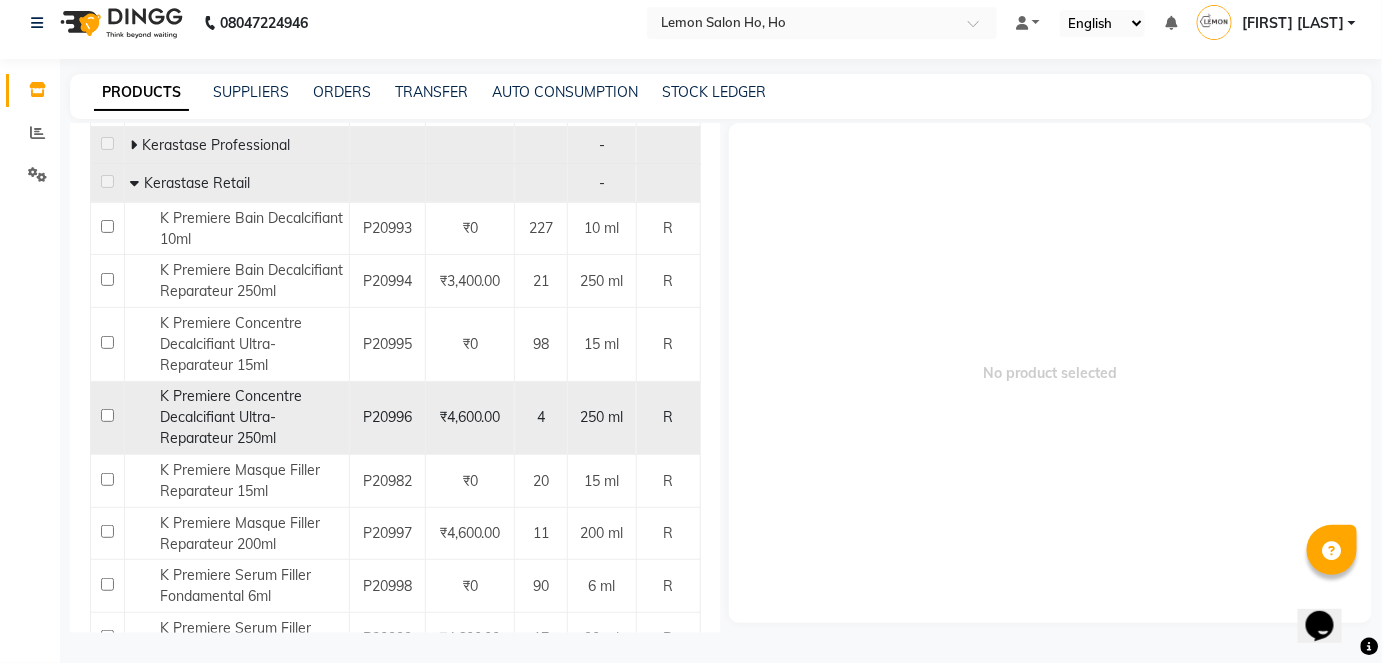 scroll, scrollTop: 272, scrollLeft: 0, axis: vertical 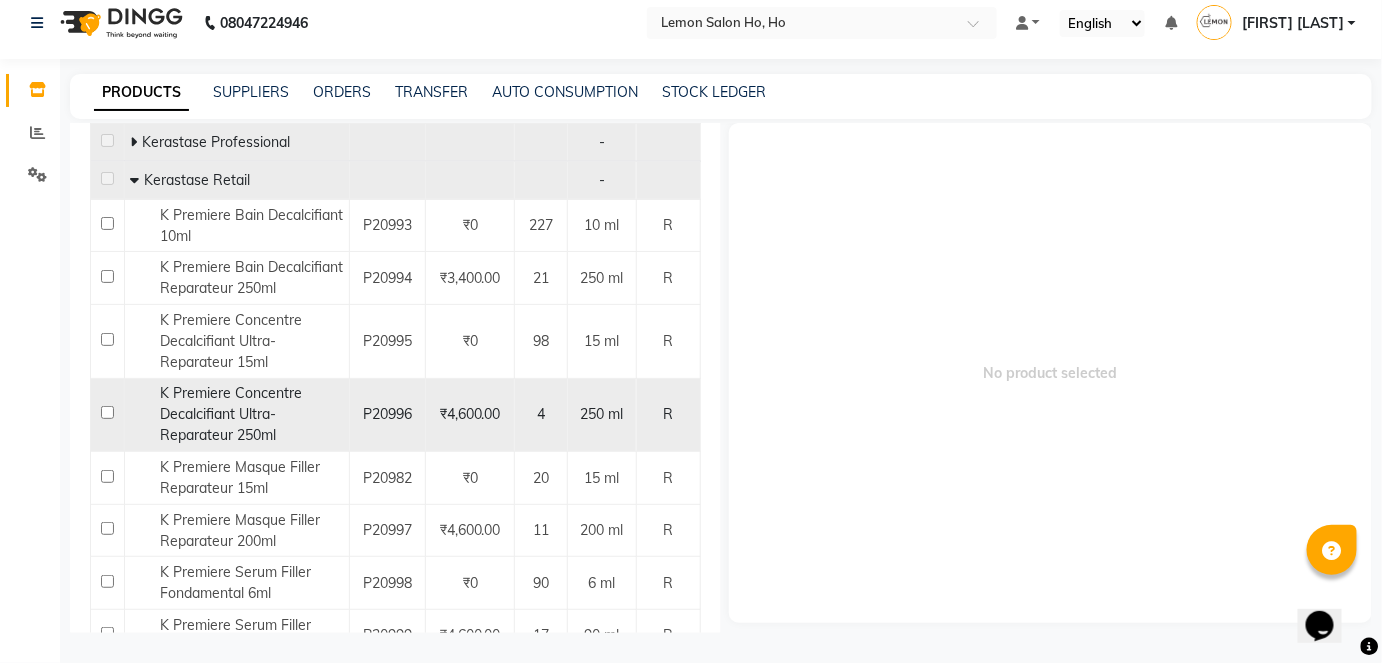 click 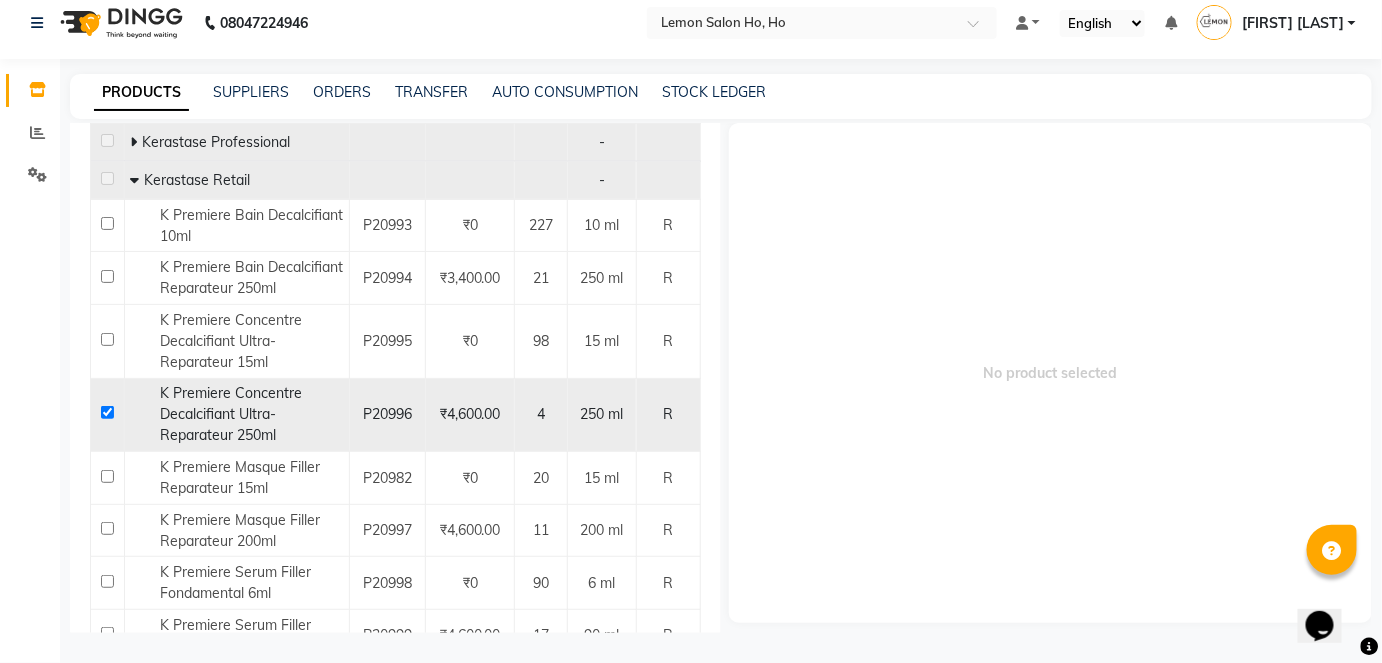 checkbox on "true" 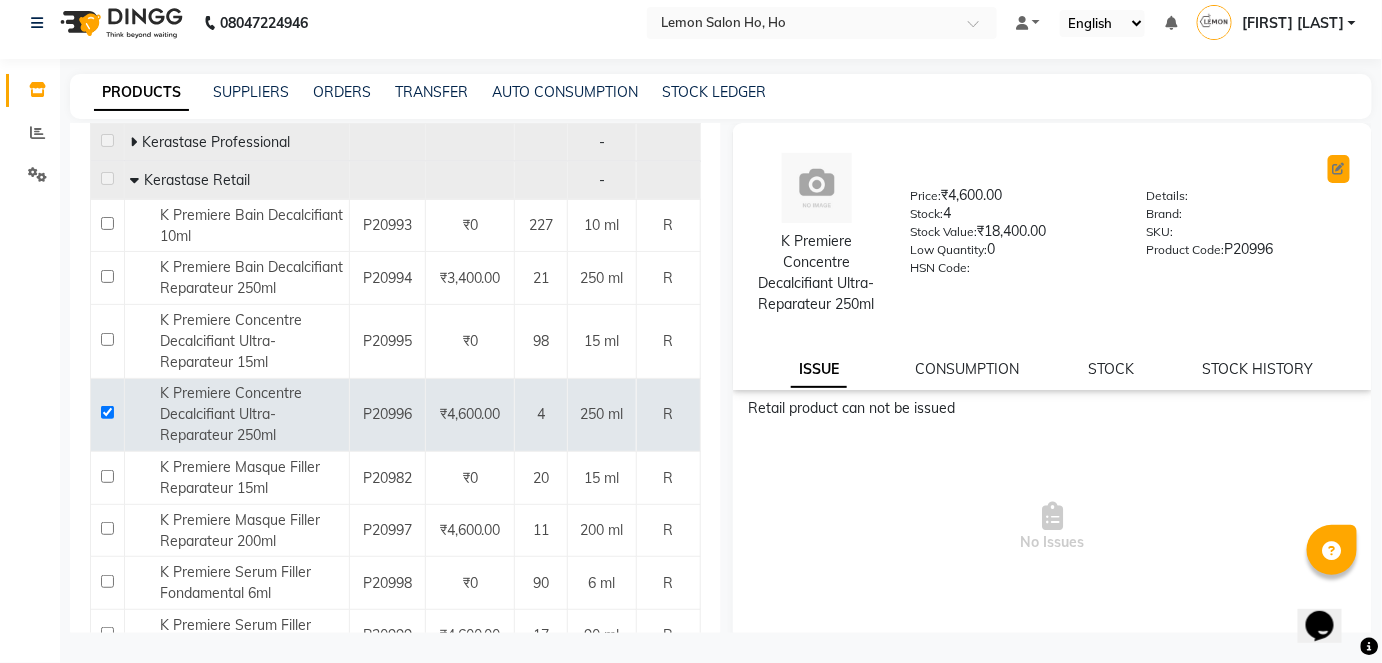 click 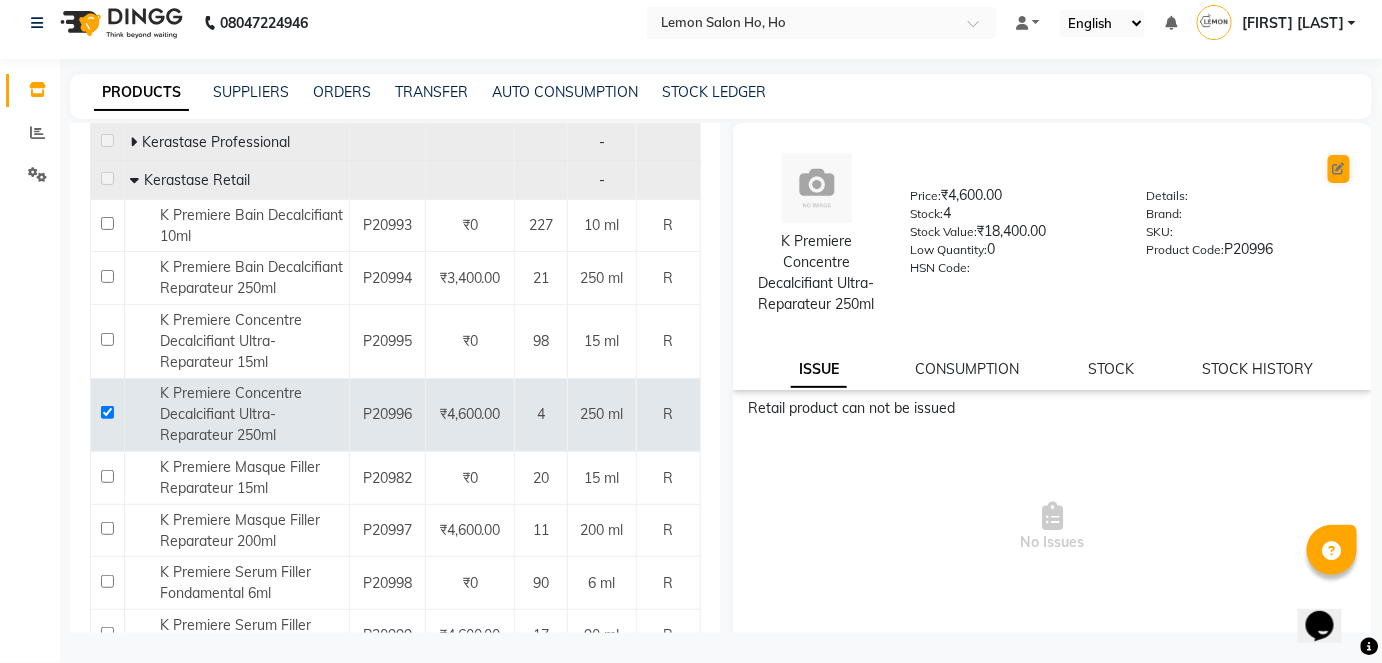 select on "true" 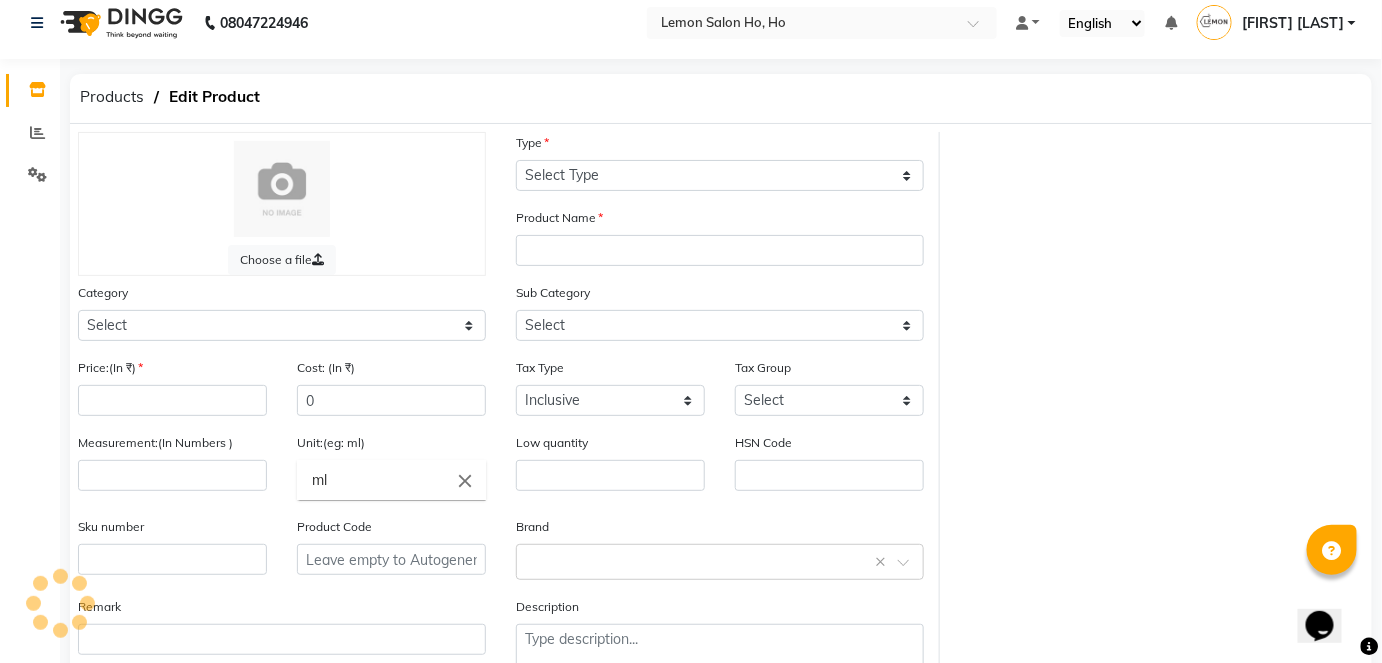 select on "R" 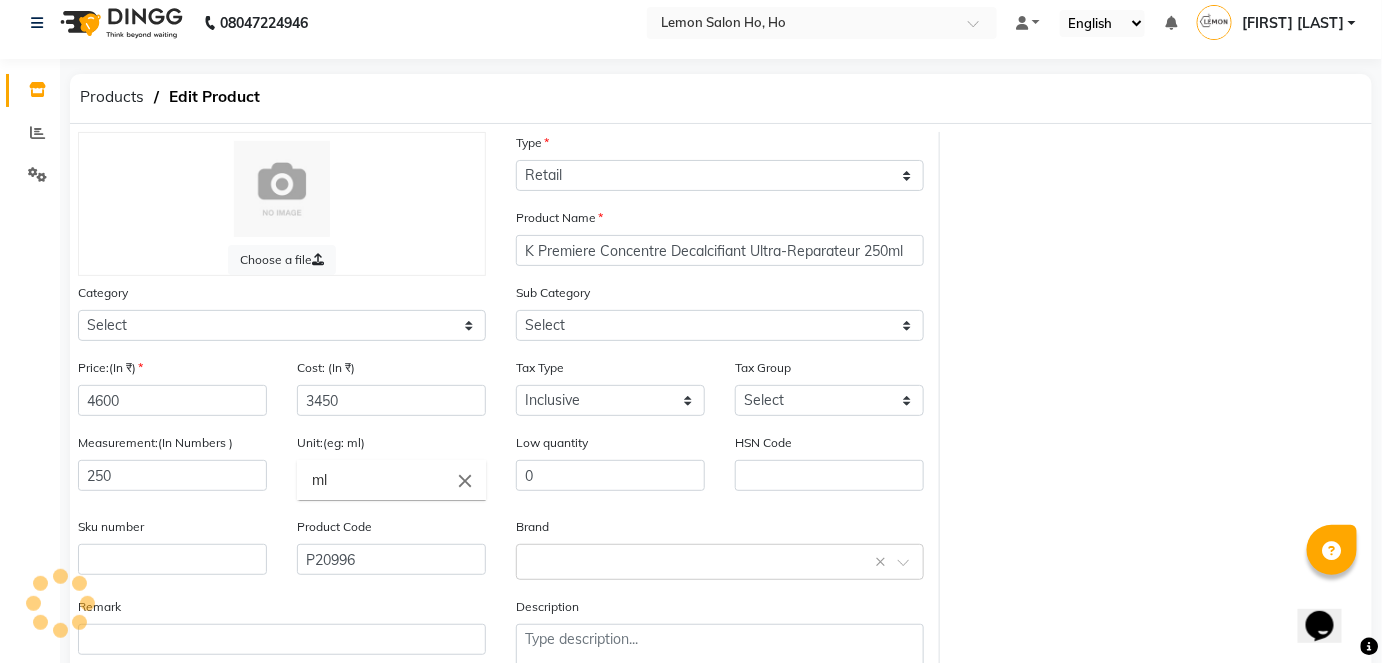select on "213702150" 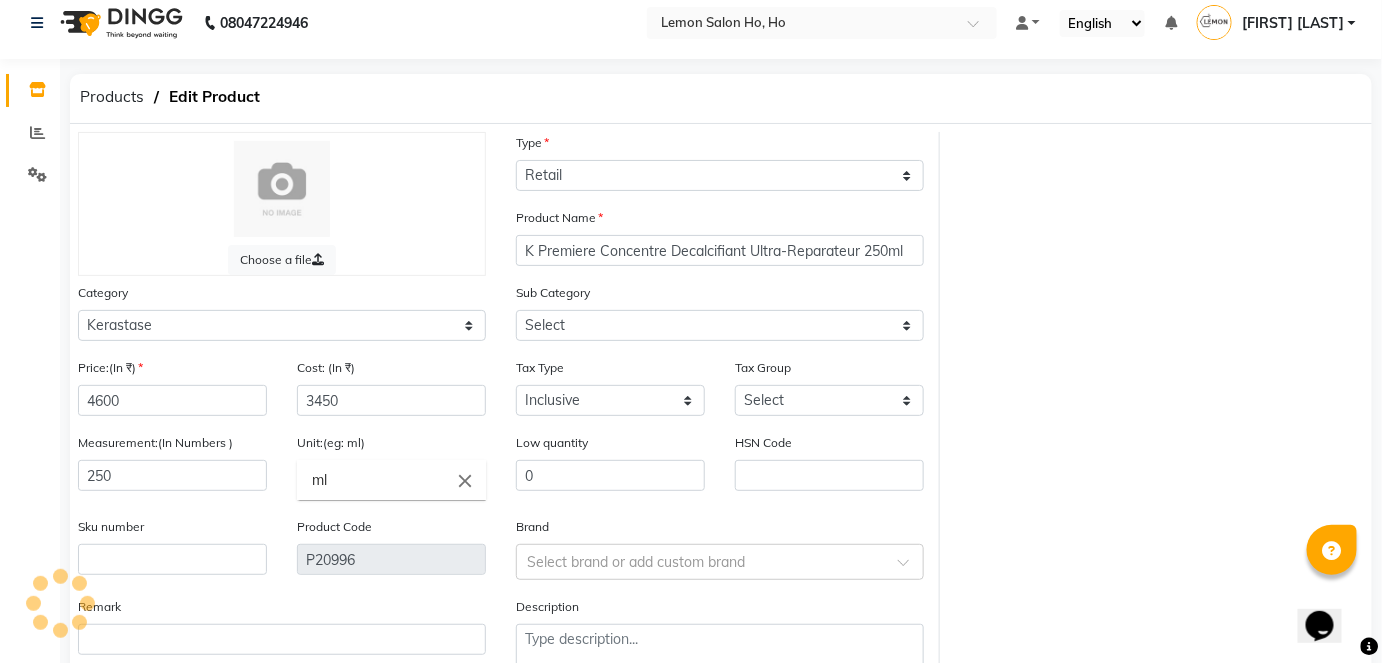 select on "2137021502" 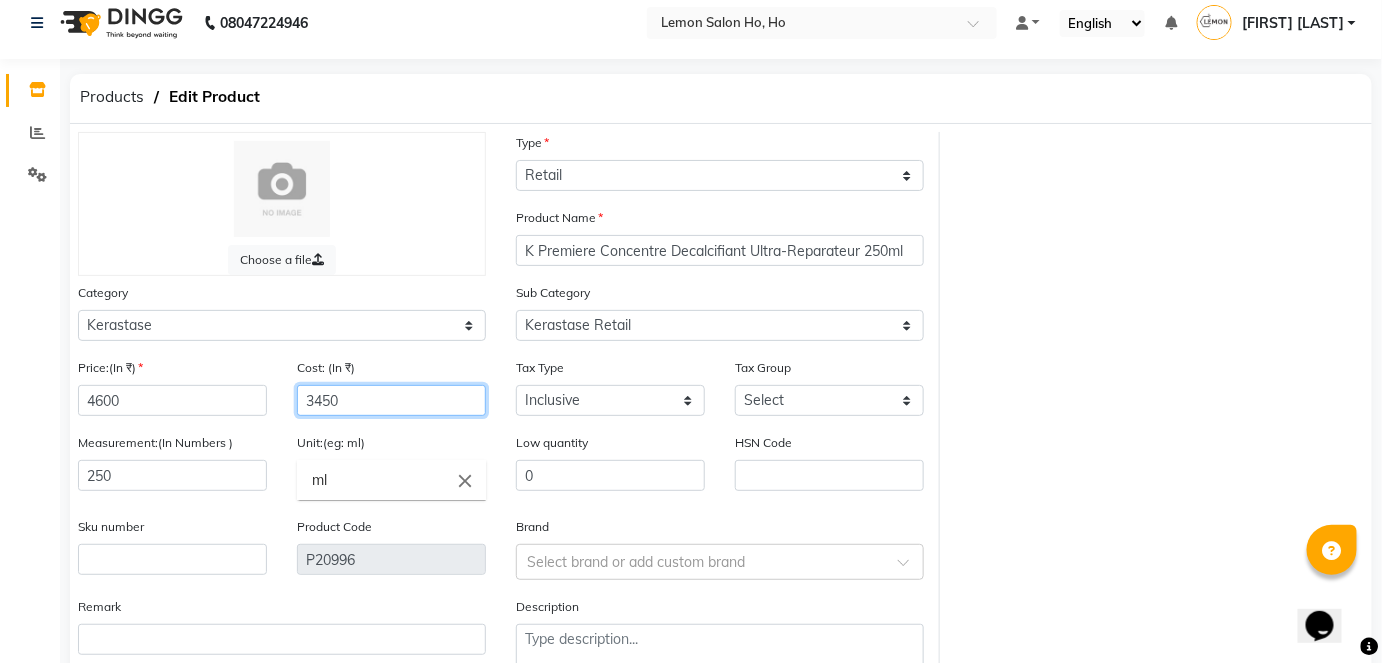 click on "3450" 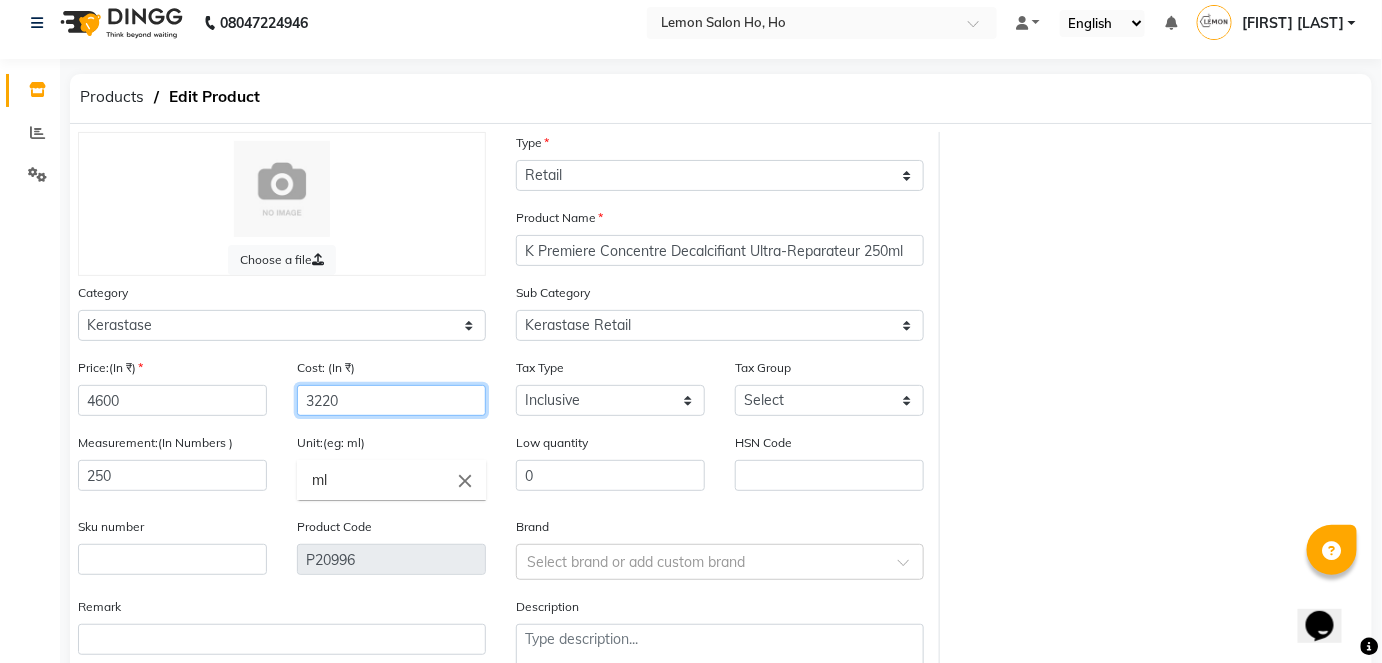 type 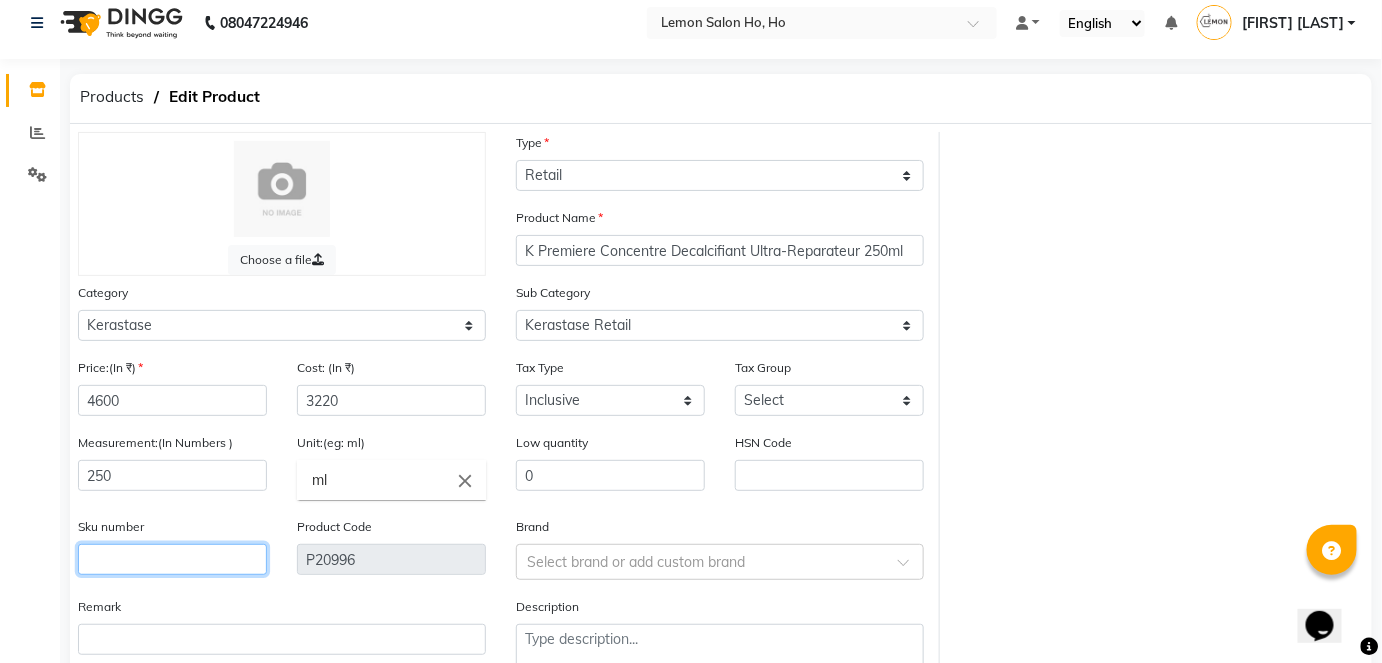 click 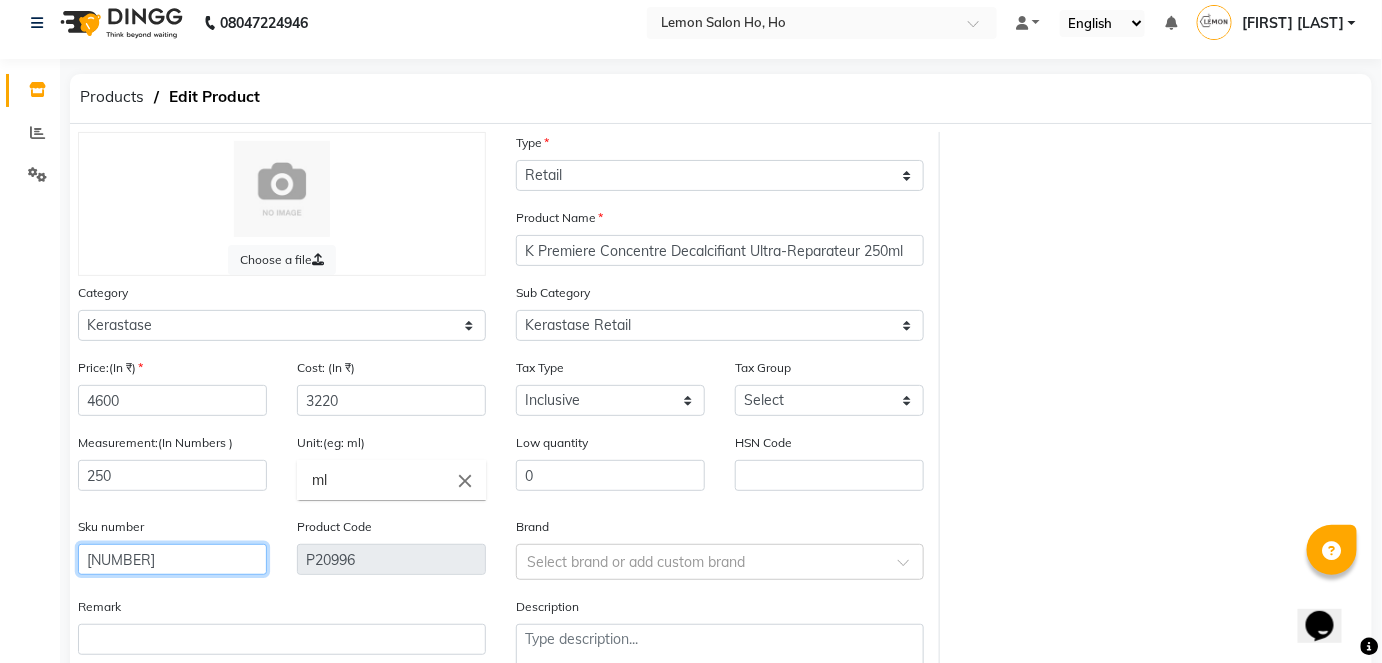 click on "Update" 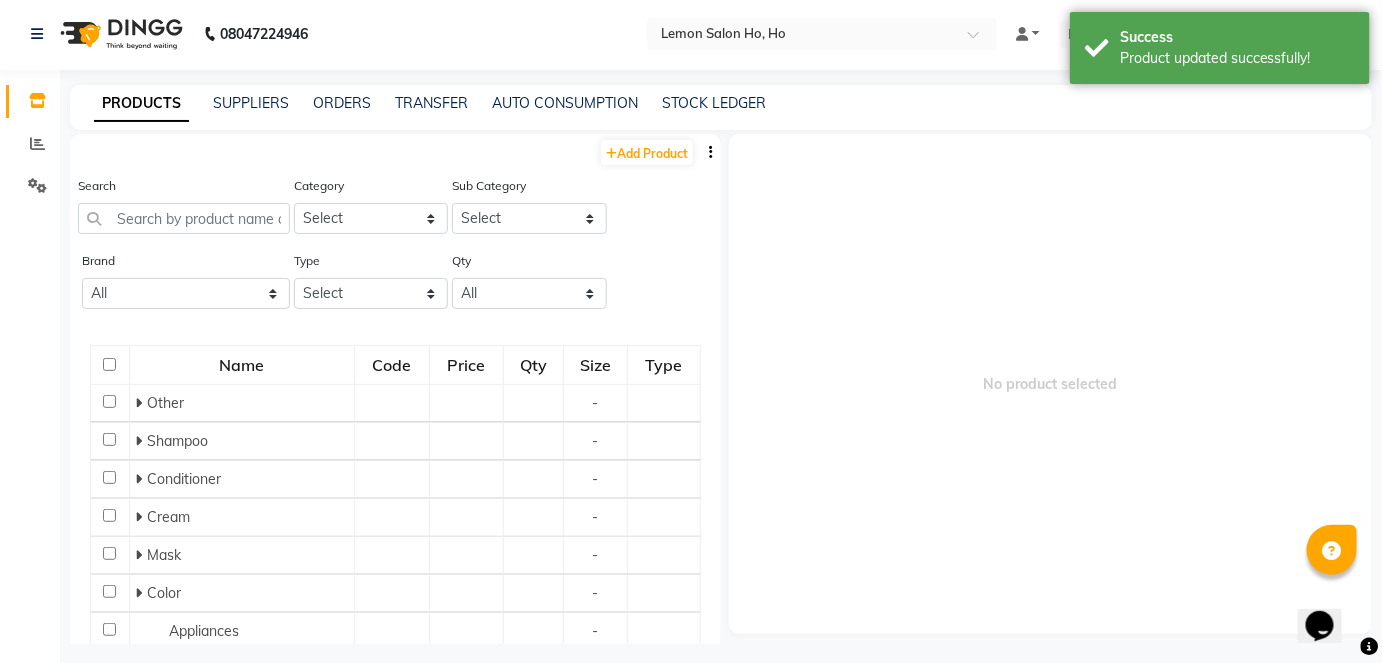 scroll, scrollTop: 13, scrollLeft: 0, axis: vertical 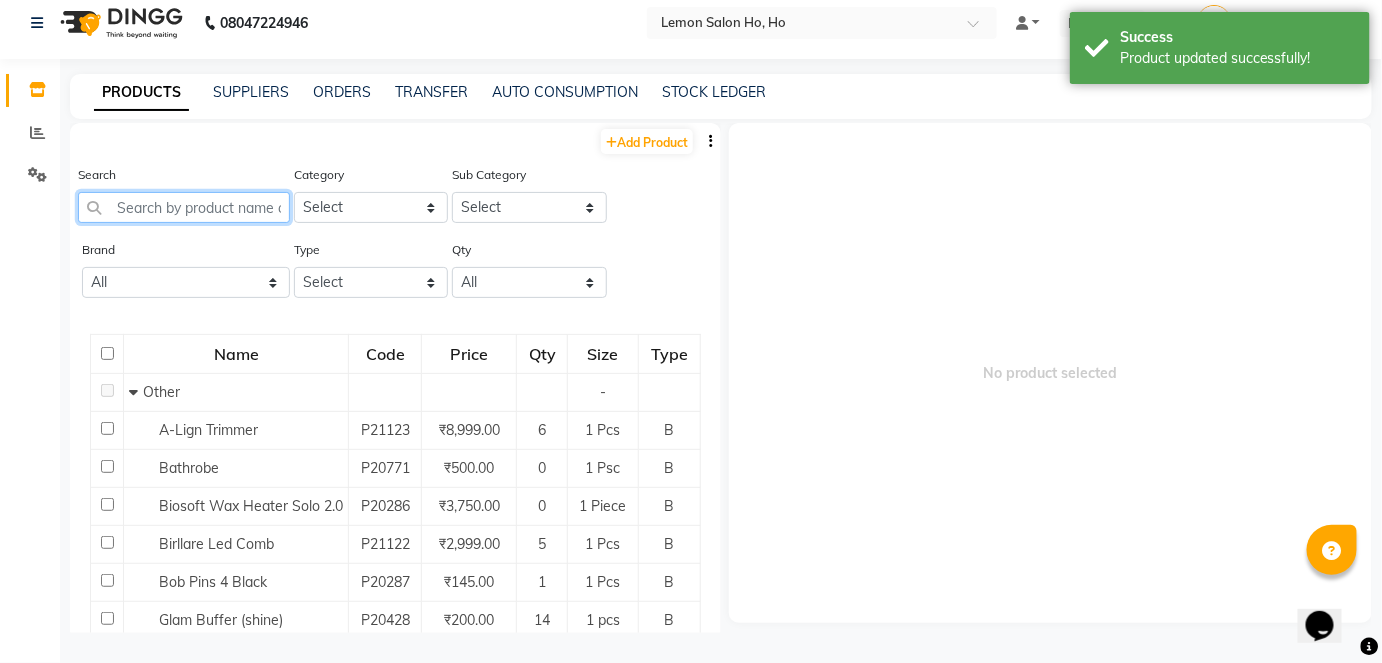 click 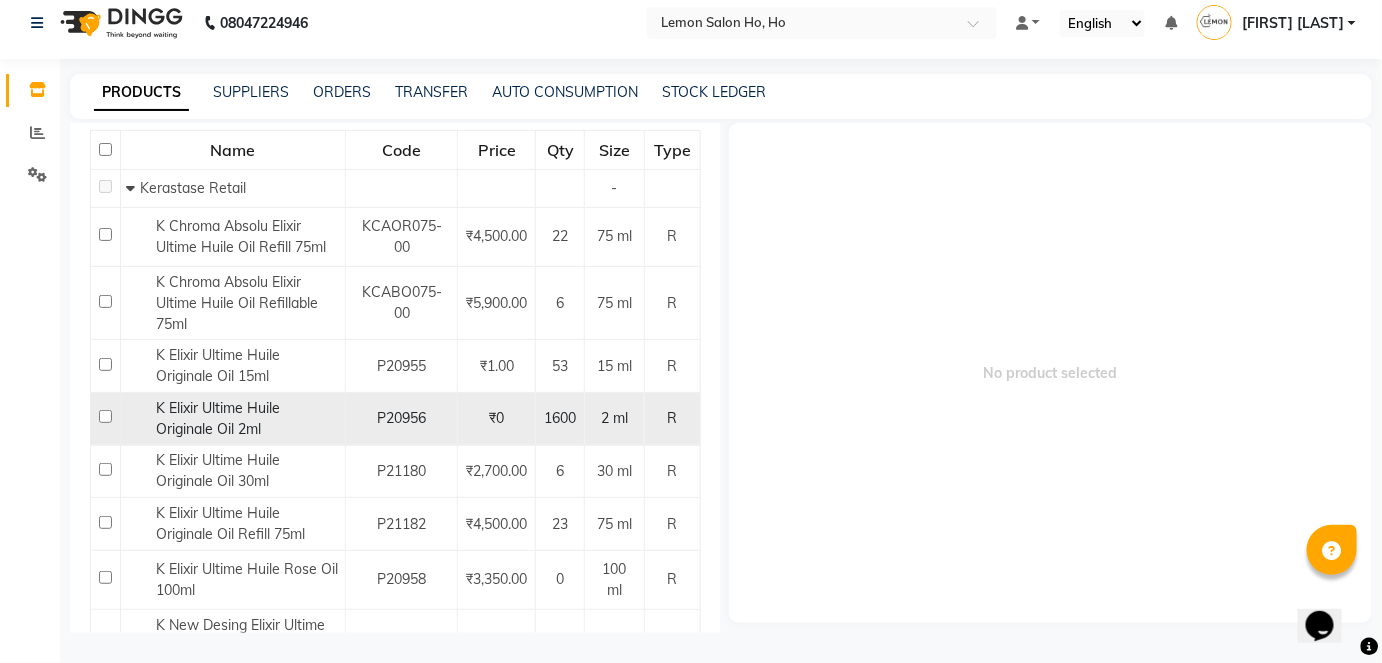 scroll, scrollTop: 272, scrollLeft: 0, axis: vertical 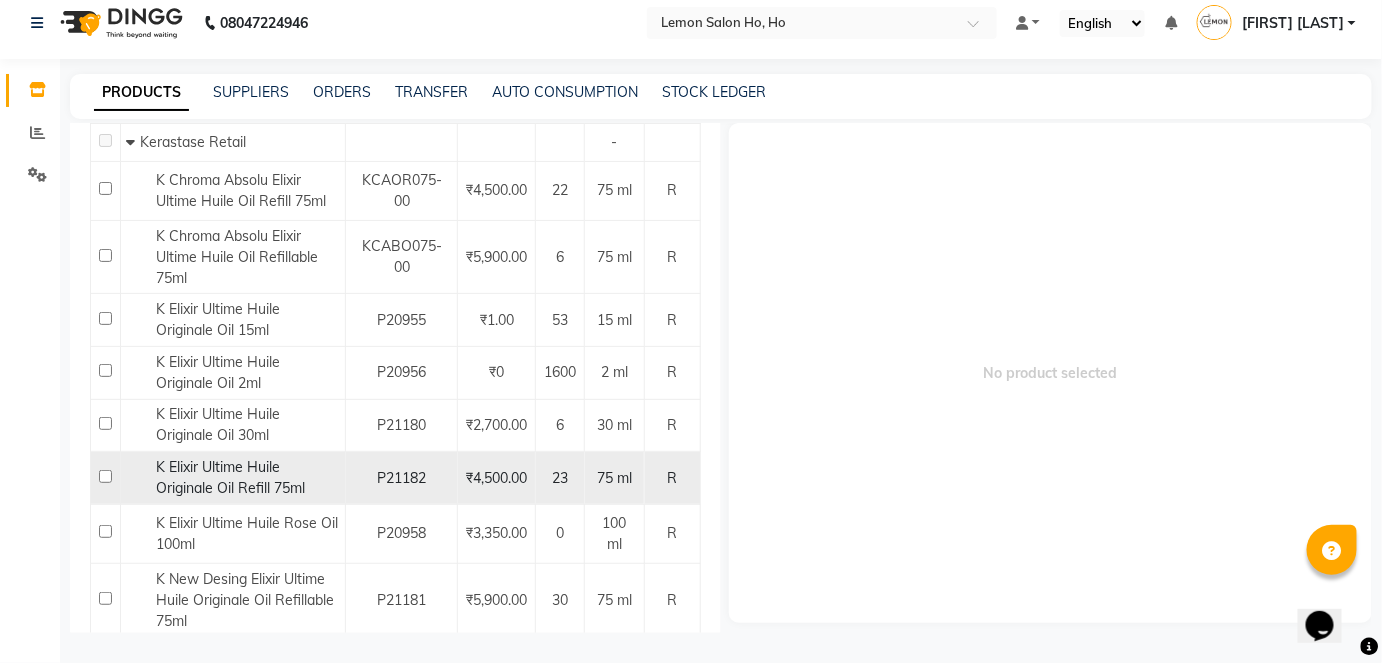 click 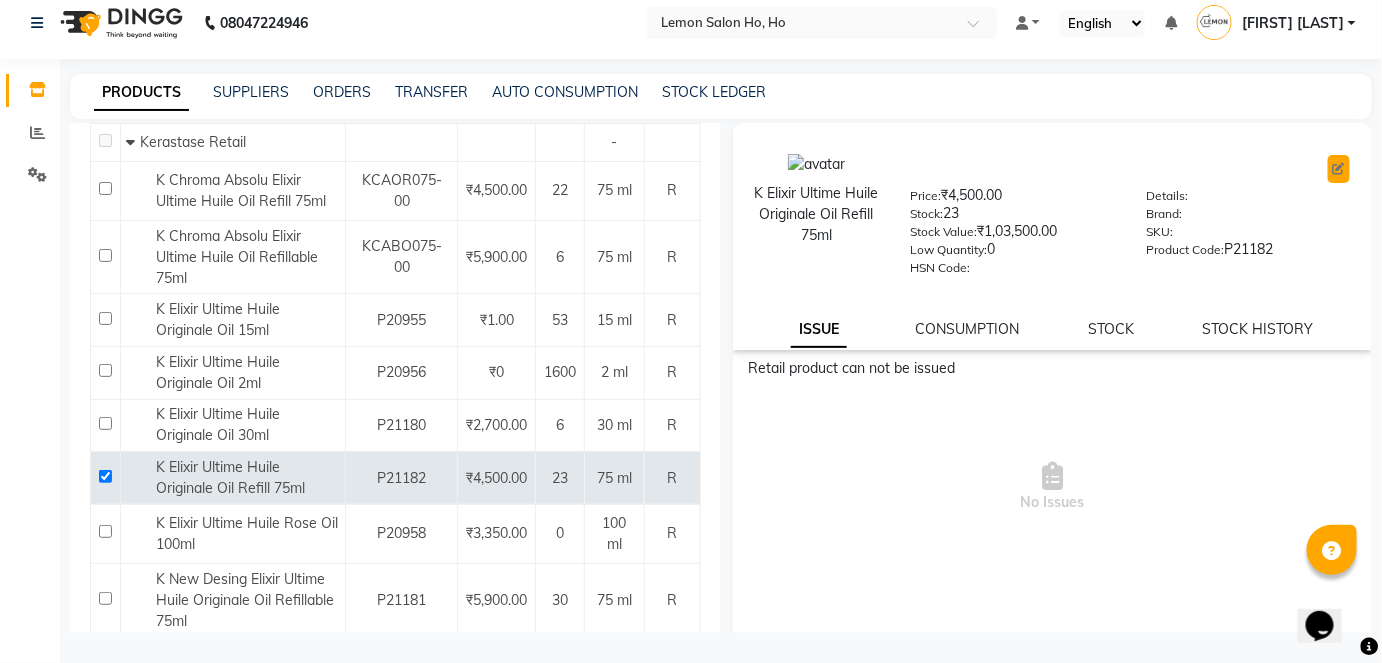 click 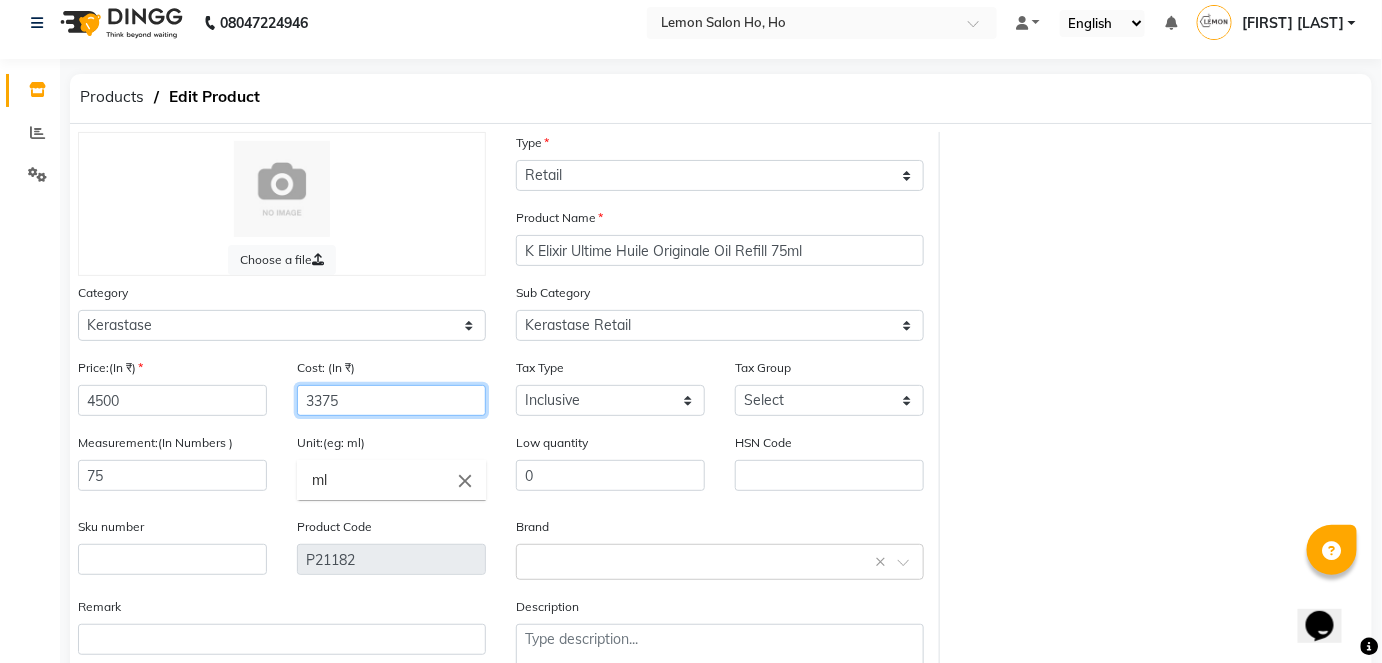 click on "3375" 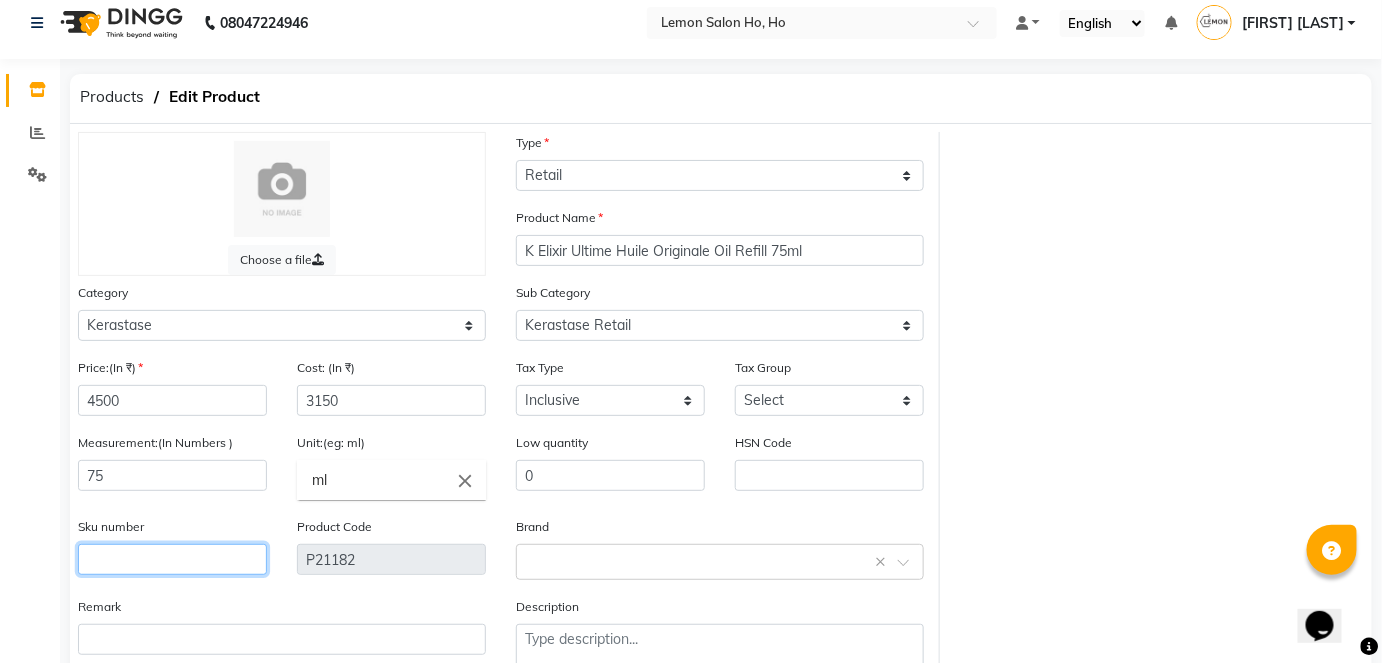 click 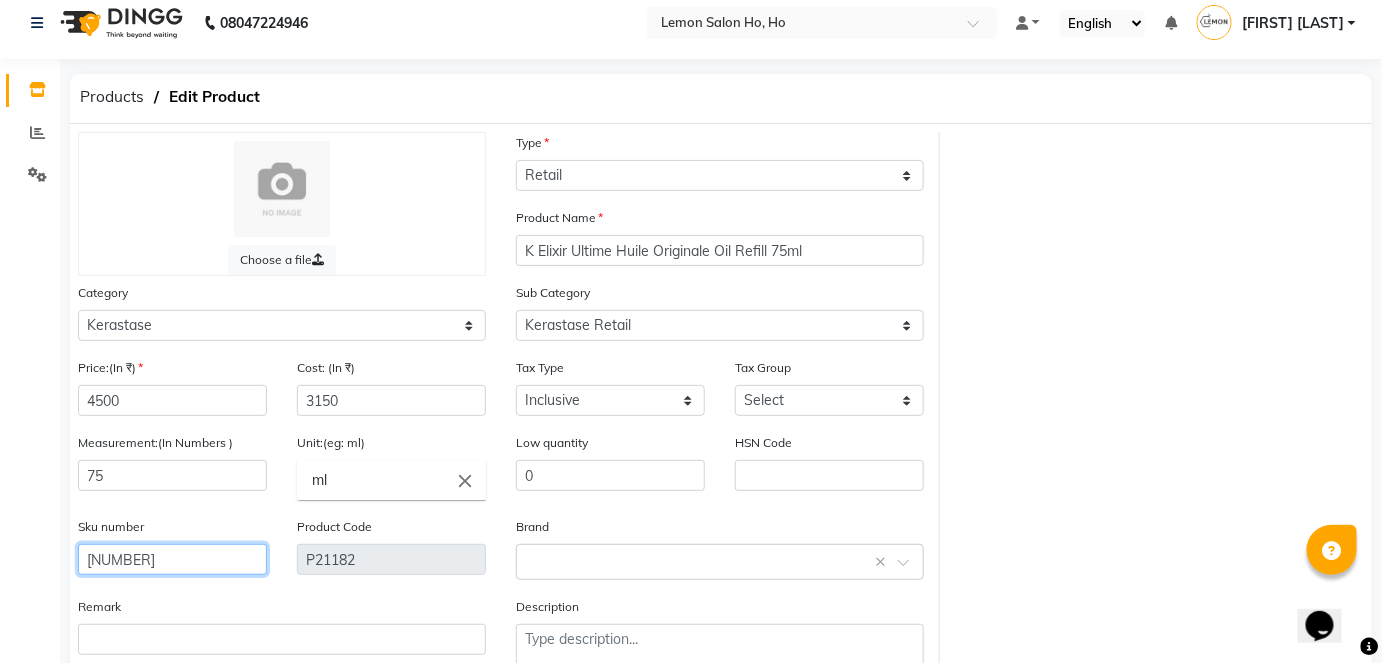 click on "Update" 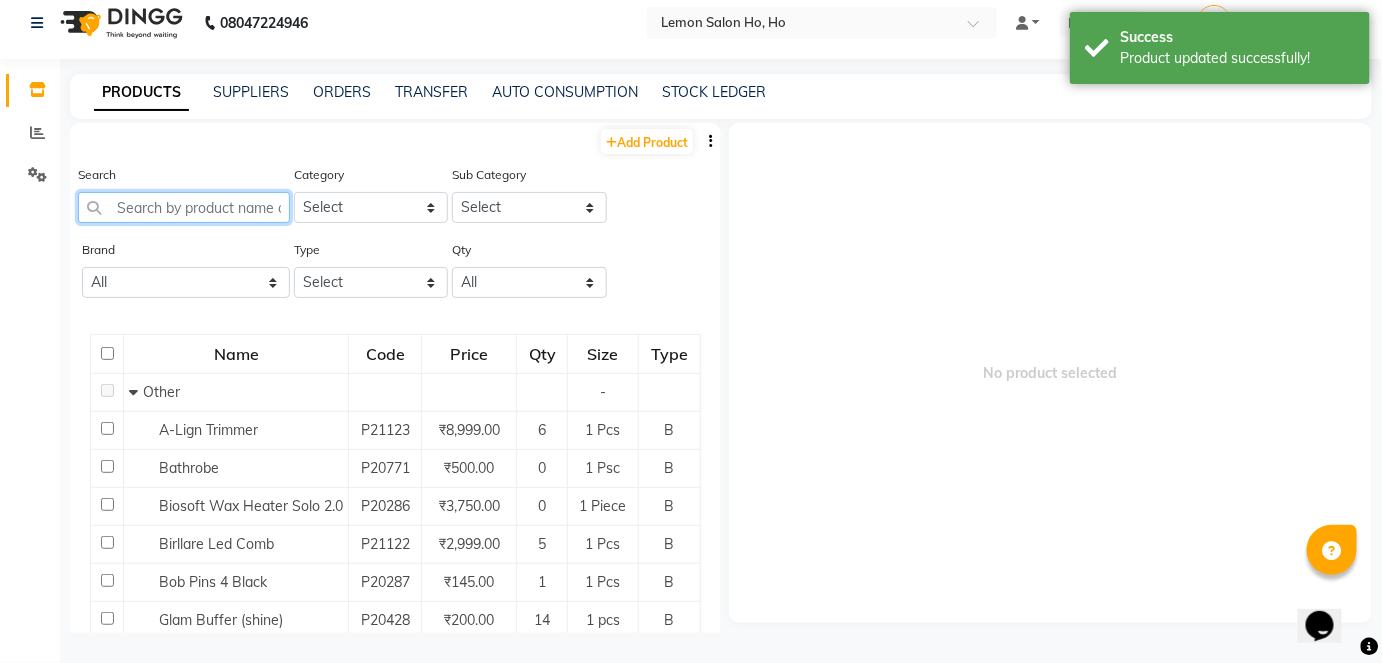 click 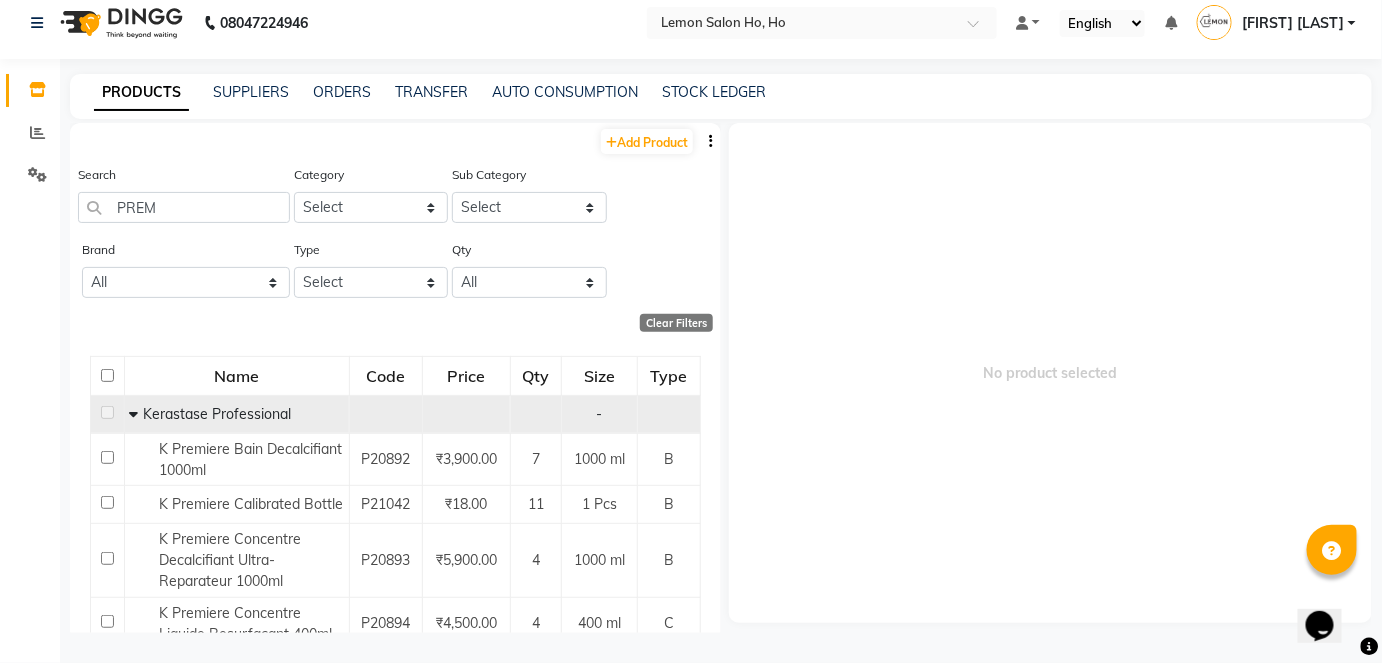 click 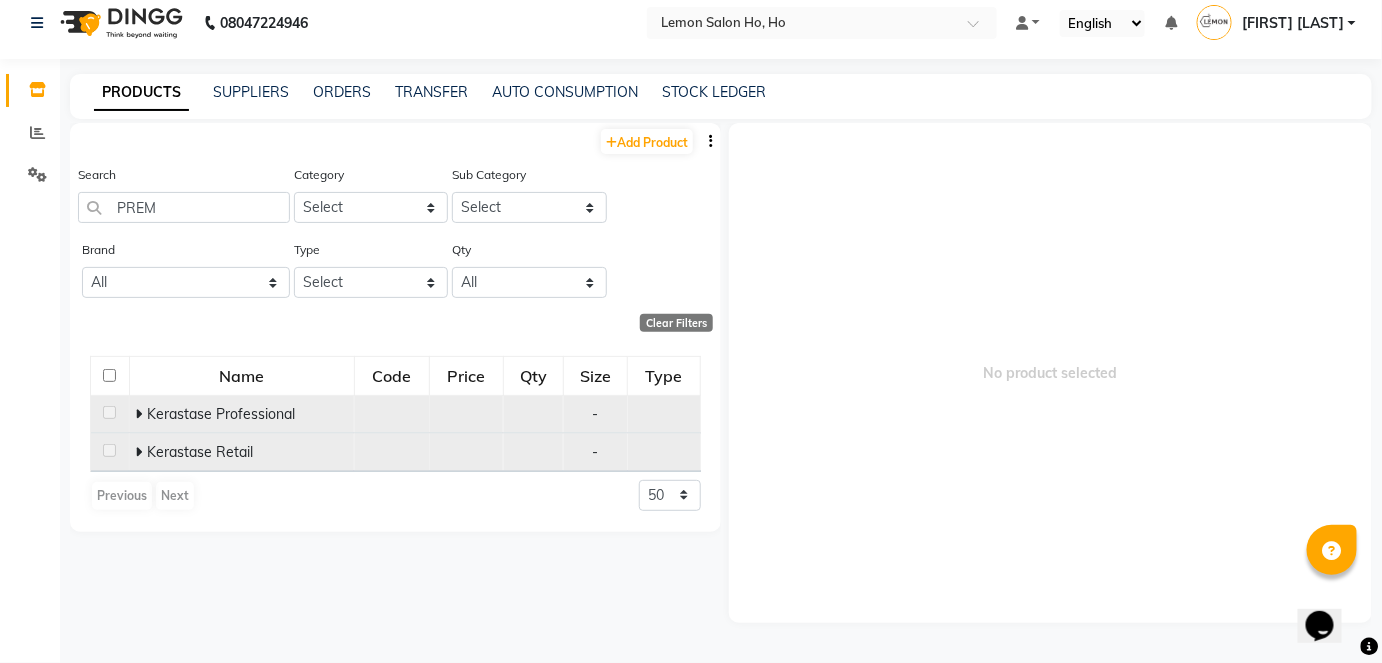 click 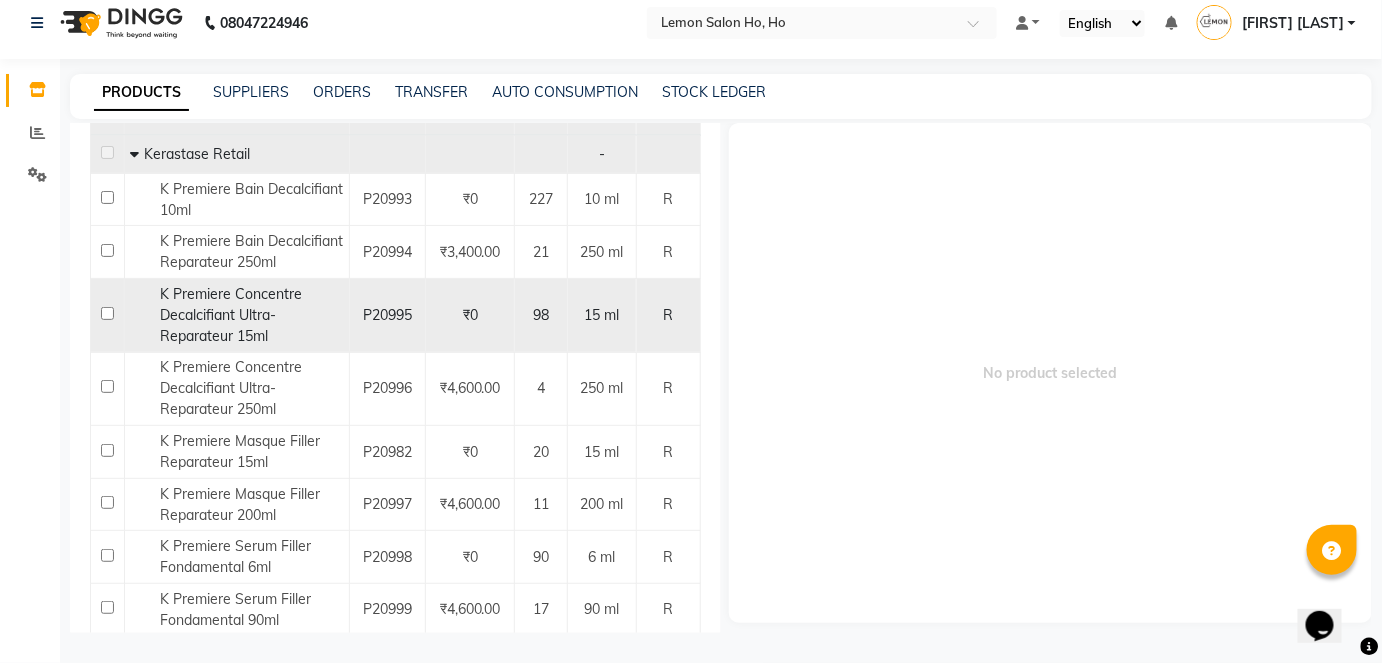 scroll, scrollTop: 358, scrollLeft: 0, axis: vertical 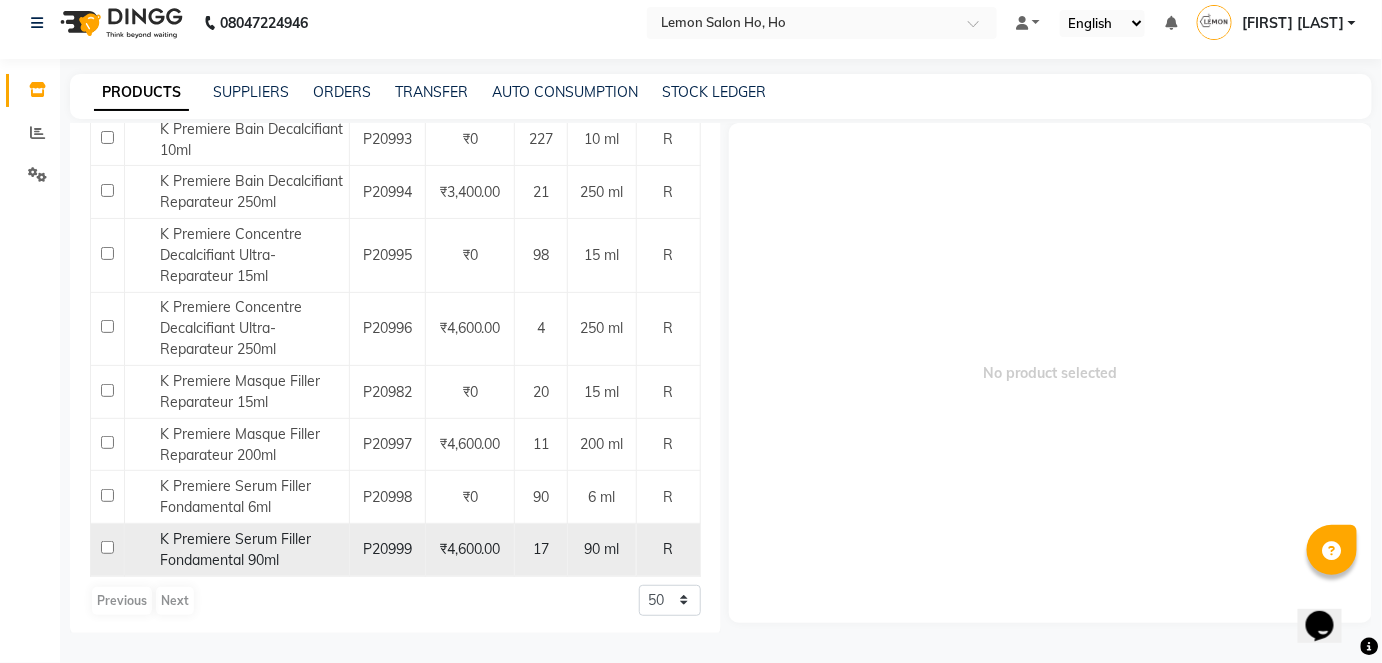 click 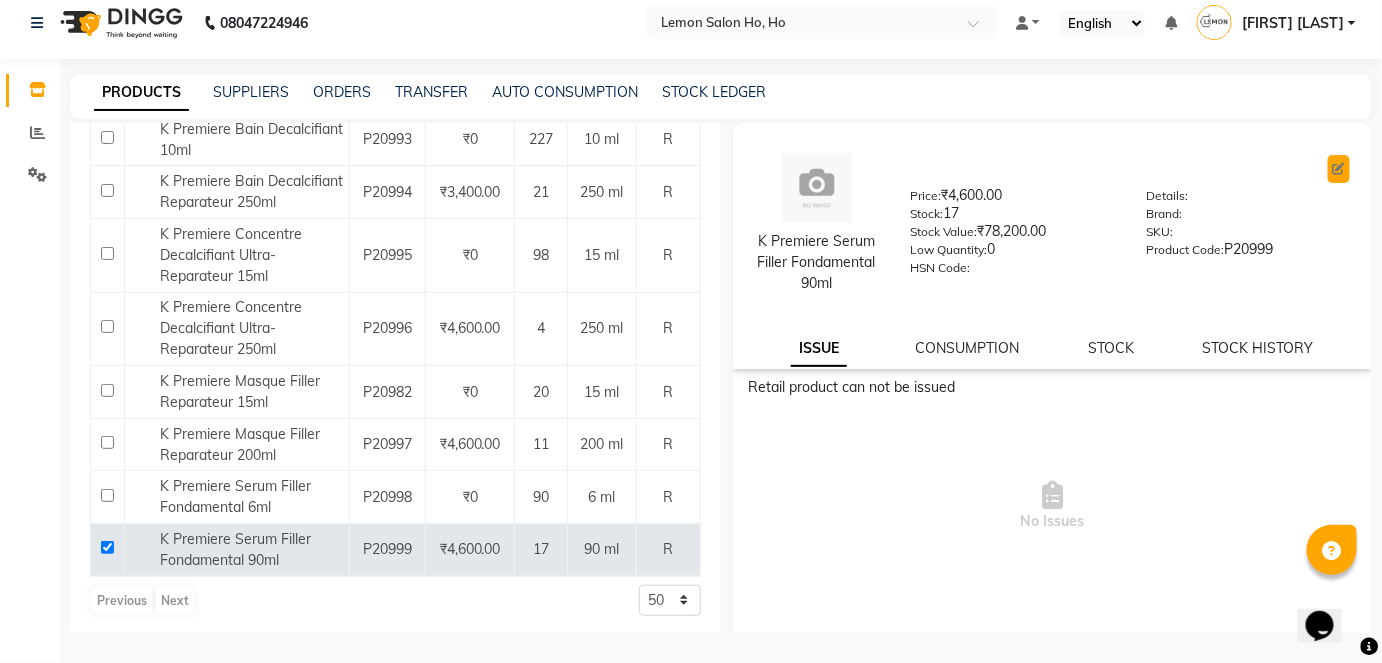 click 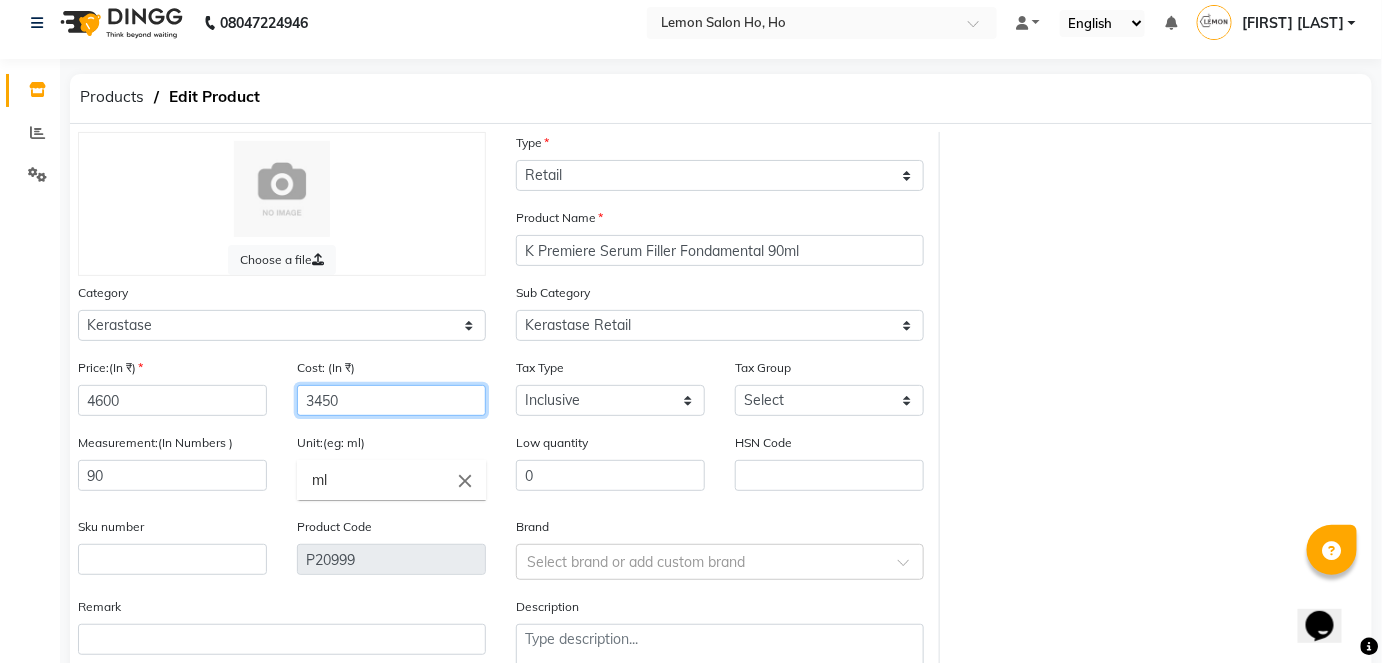 click on "3450" 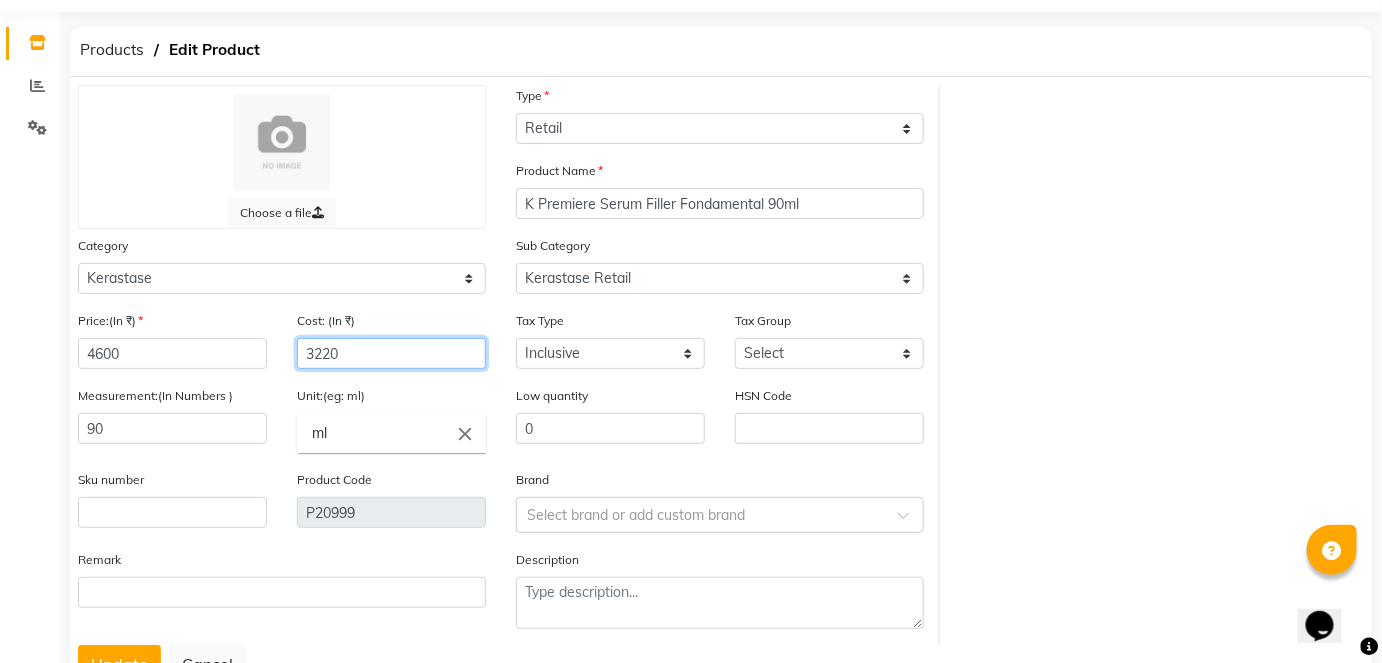 scroll, scrollTop: 104, scrollLeft: 0, axis: vertical 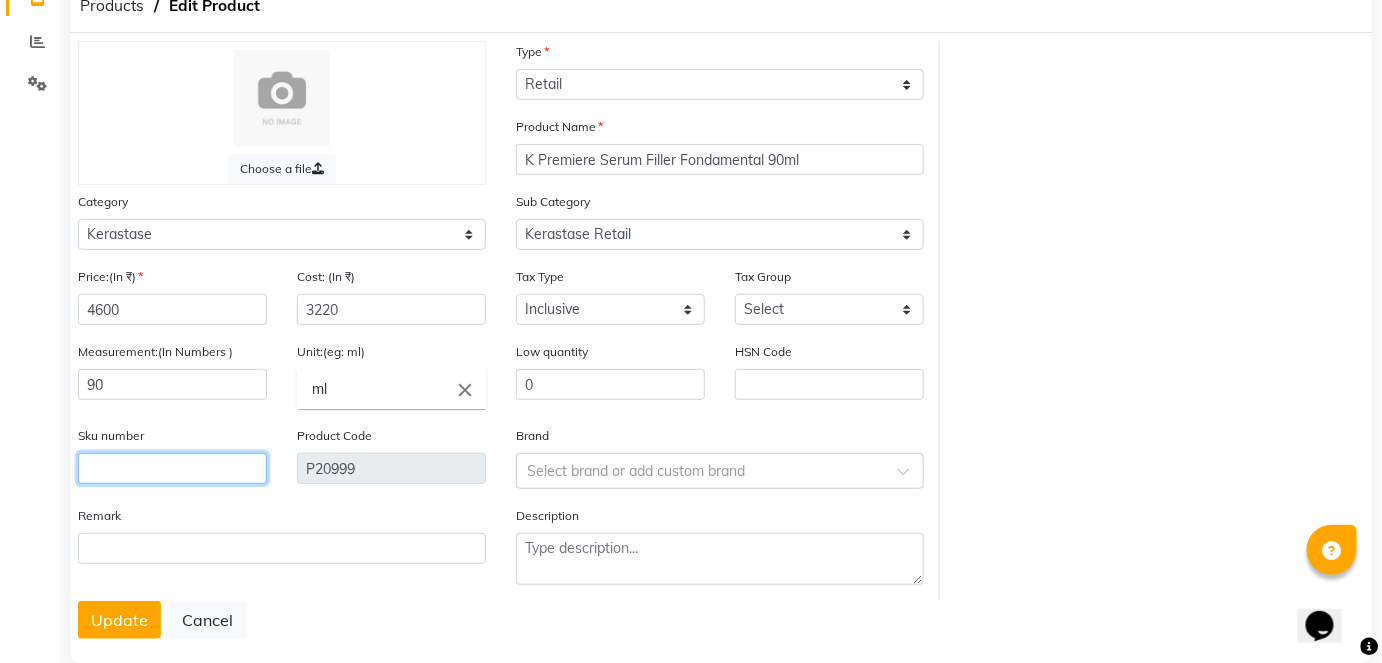 click 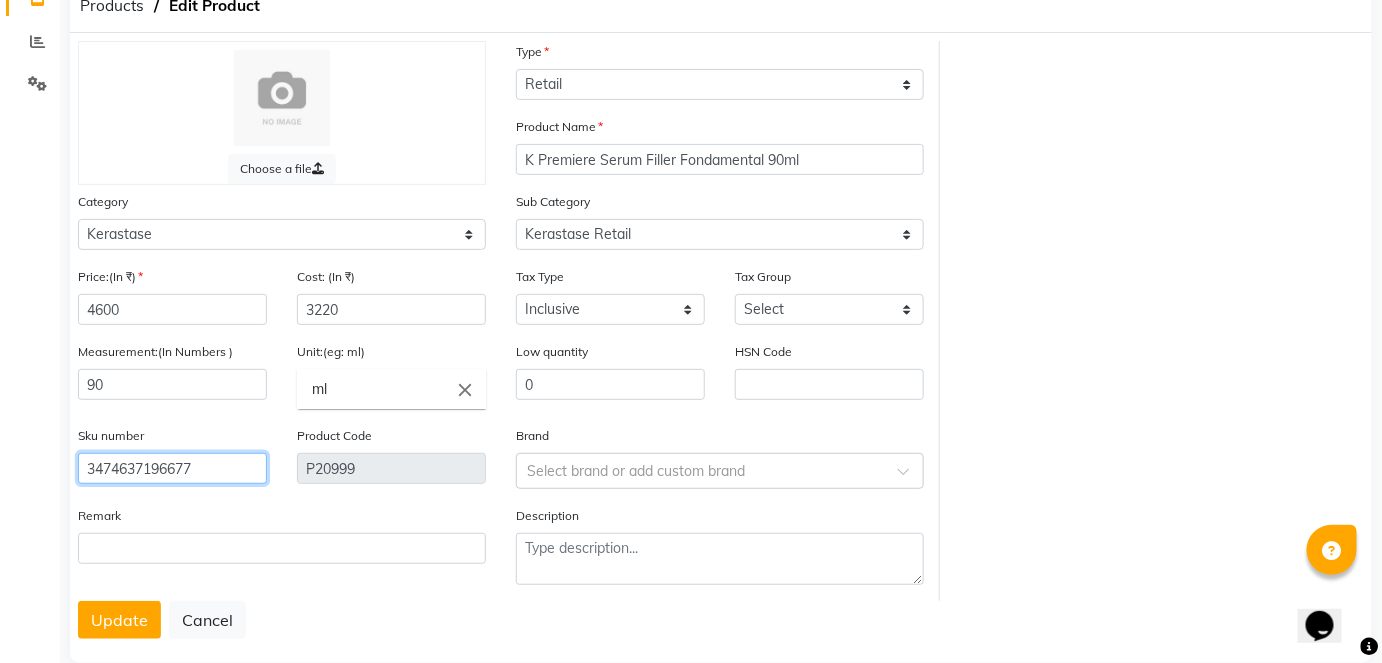 click on "Update" 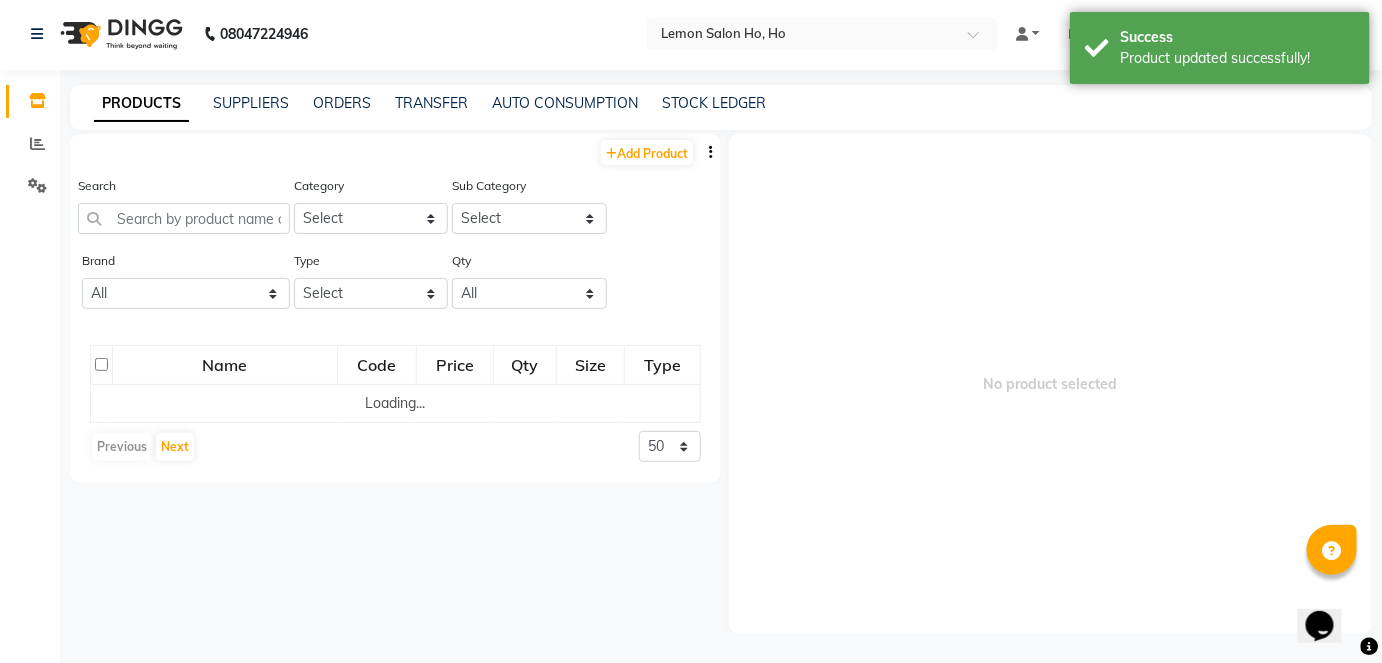 scroll, scrollTop: 13, scrollLeft: 0, axis: vertical 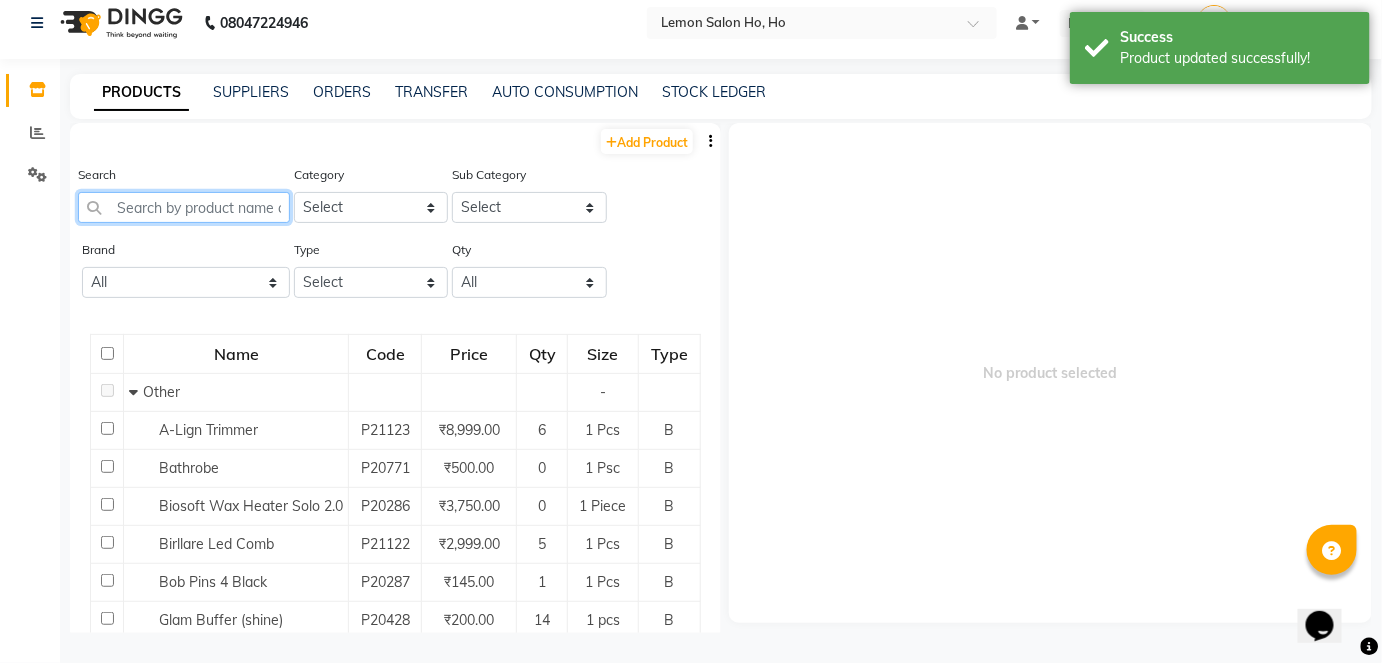 click 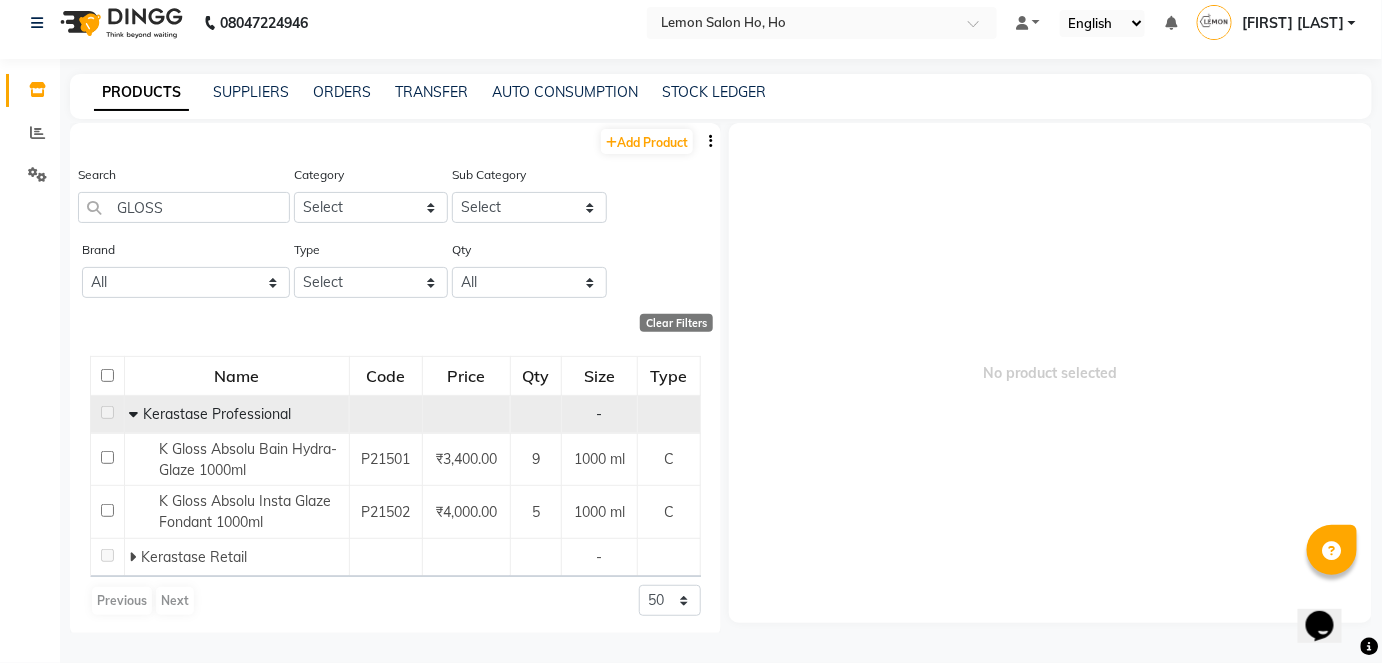 click 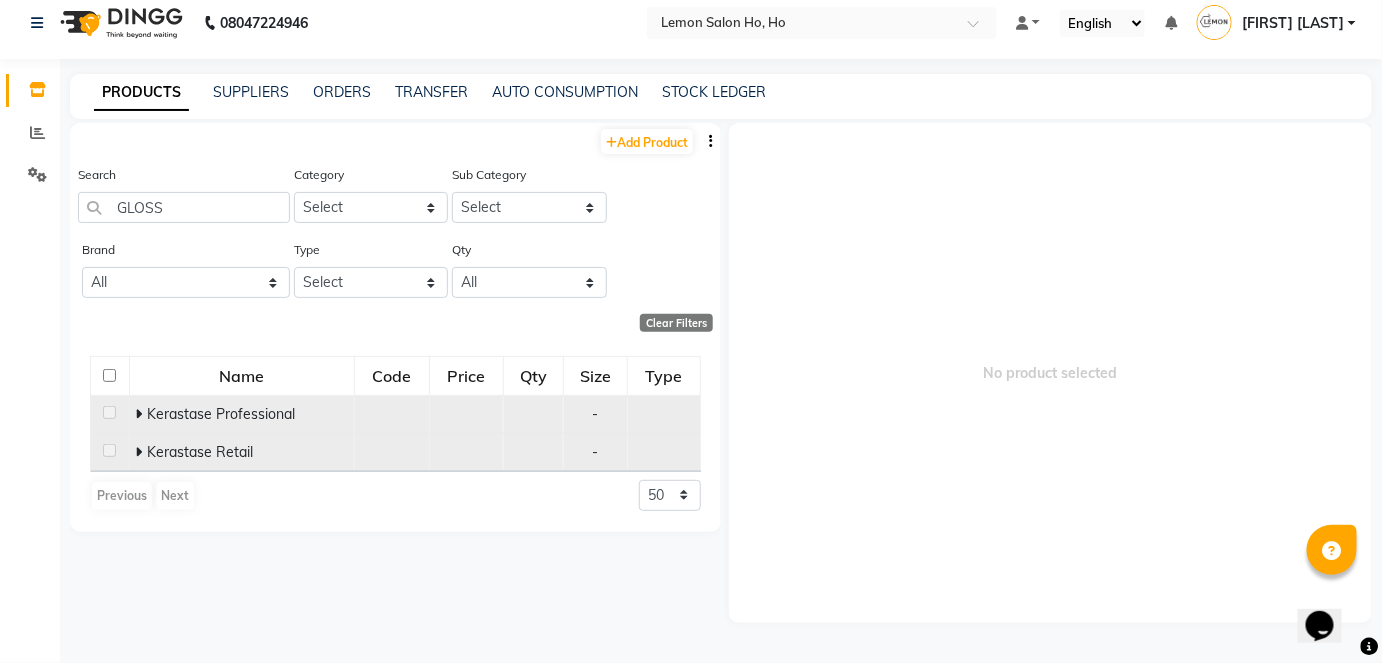click 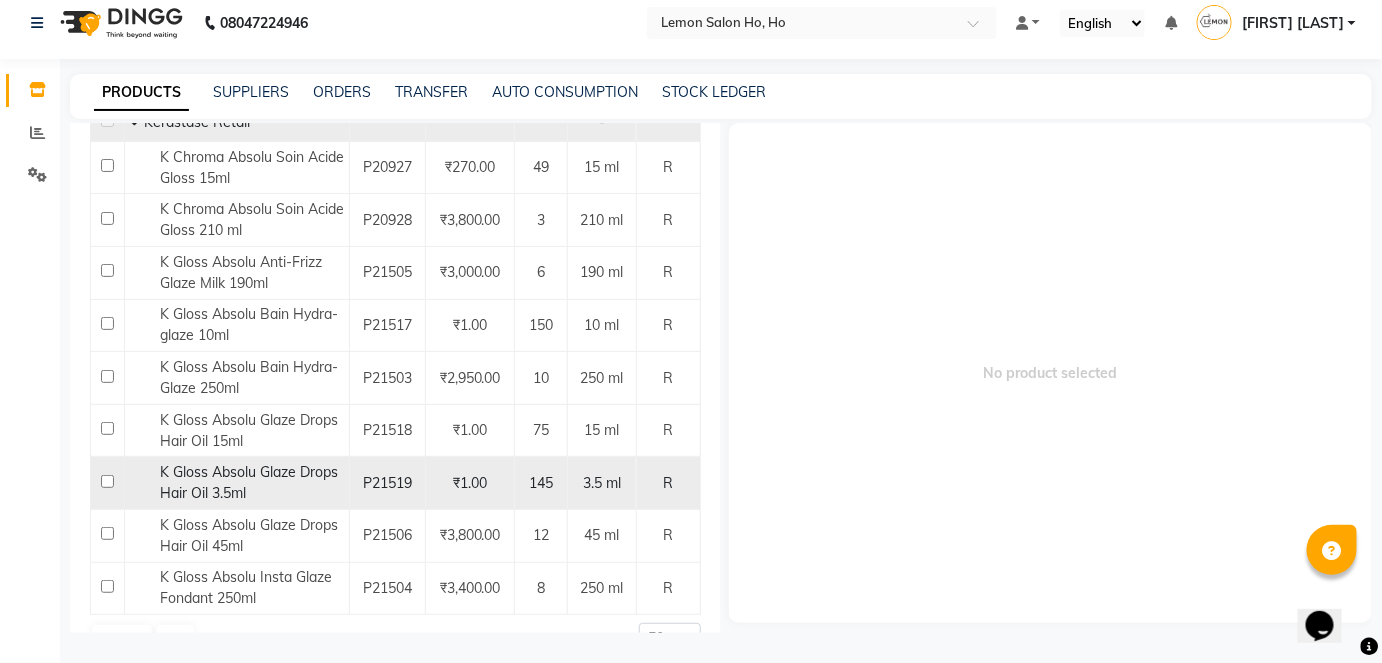 scroll, scrollTop: 369, scrollLeft: 0, axis: vertical 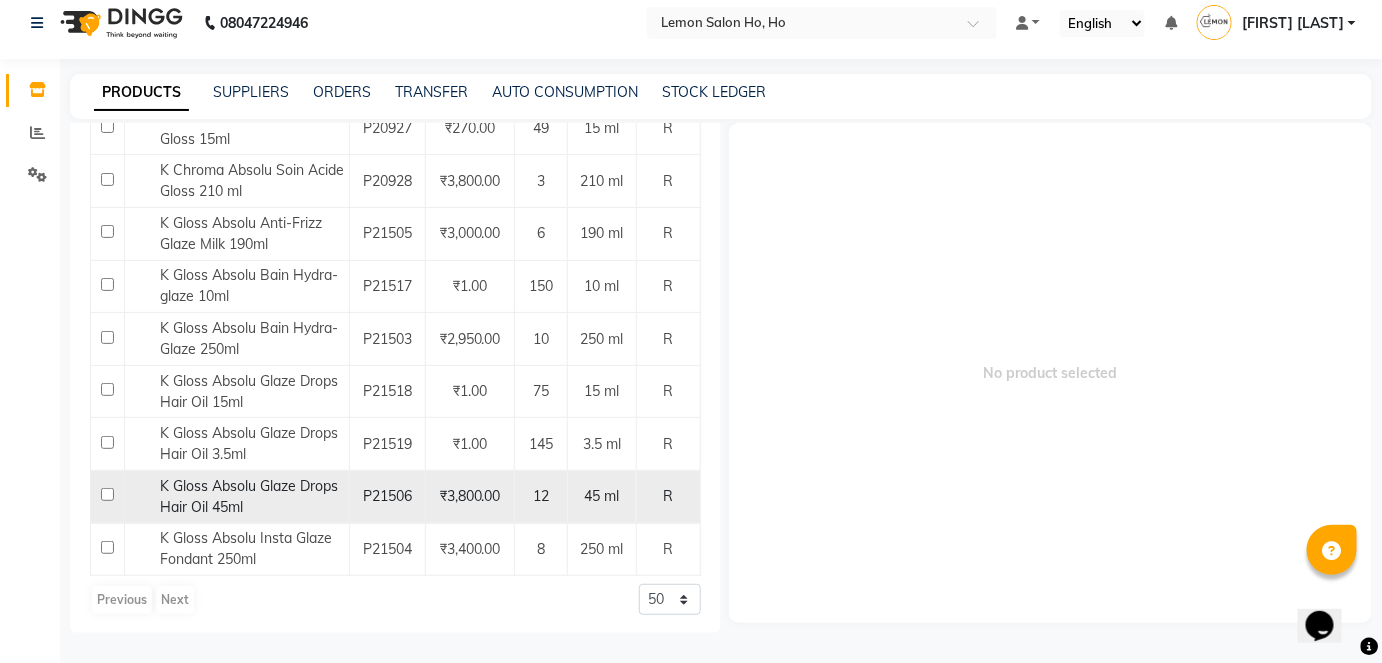 click 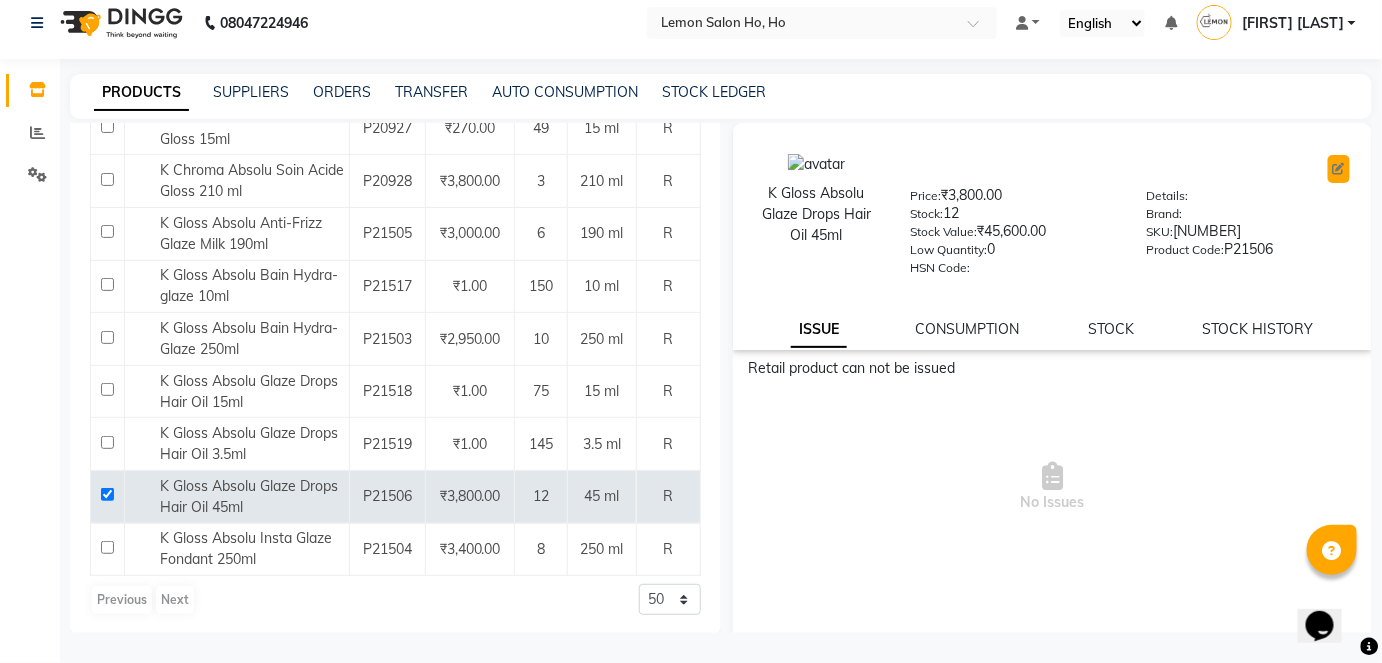 click 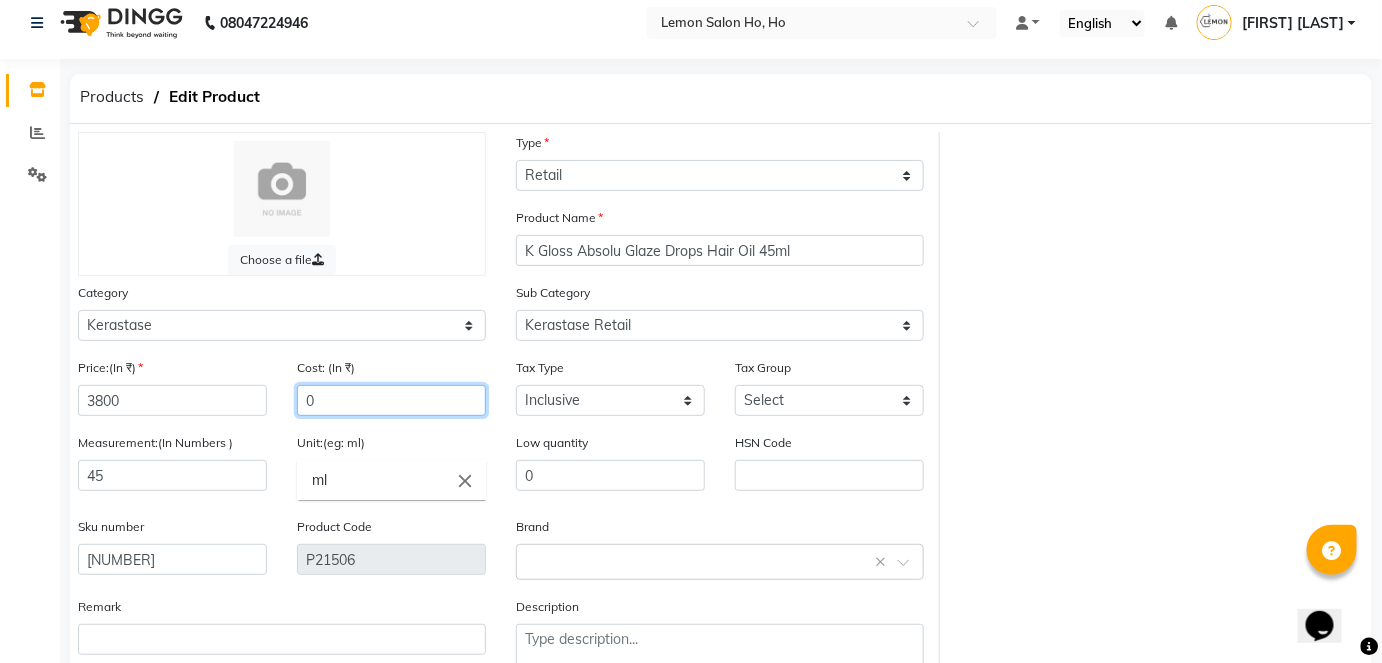 click on "0" 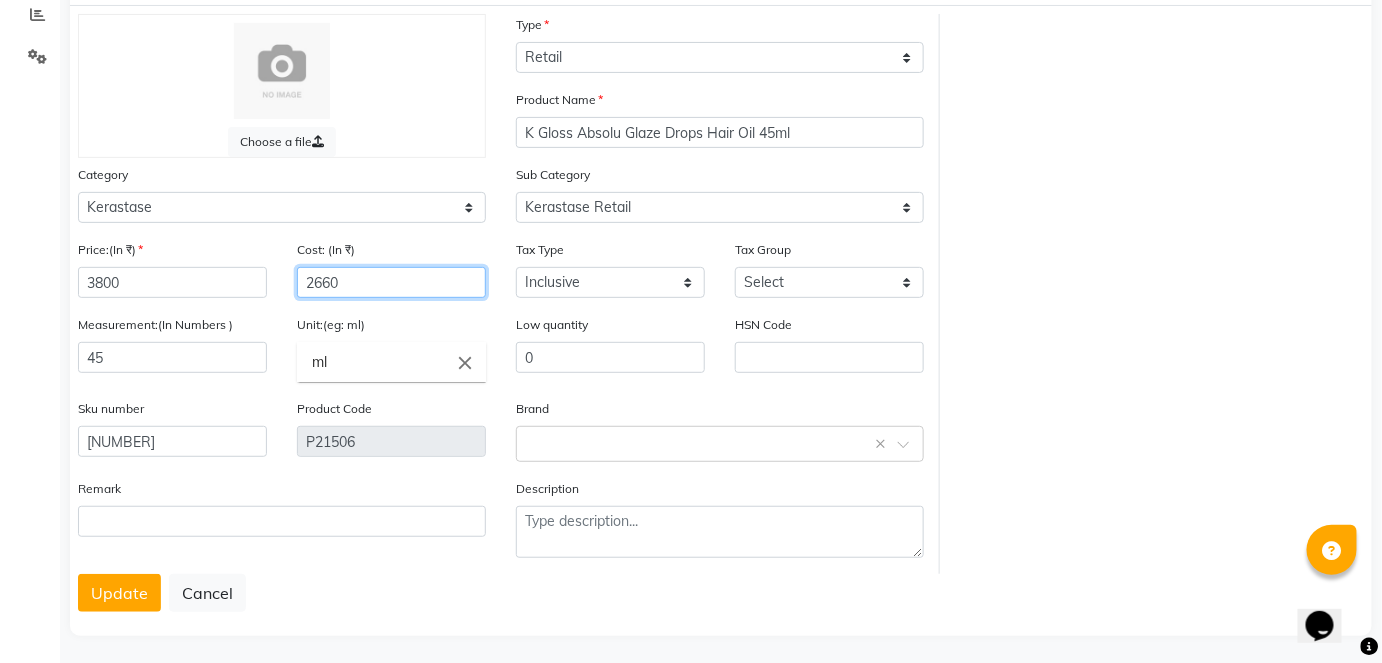 scroll, scrollTop: 138, scrollLeft: 0, axis: vertical 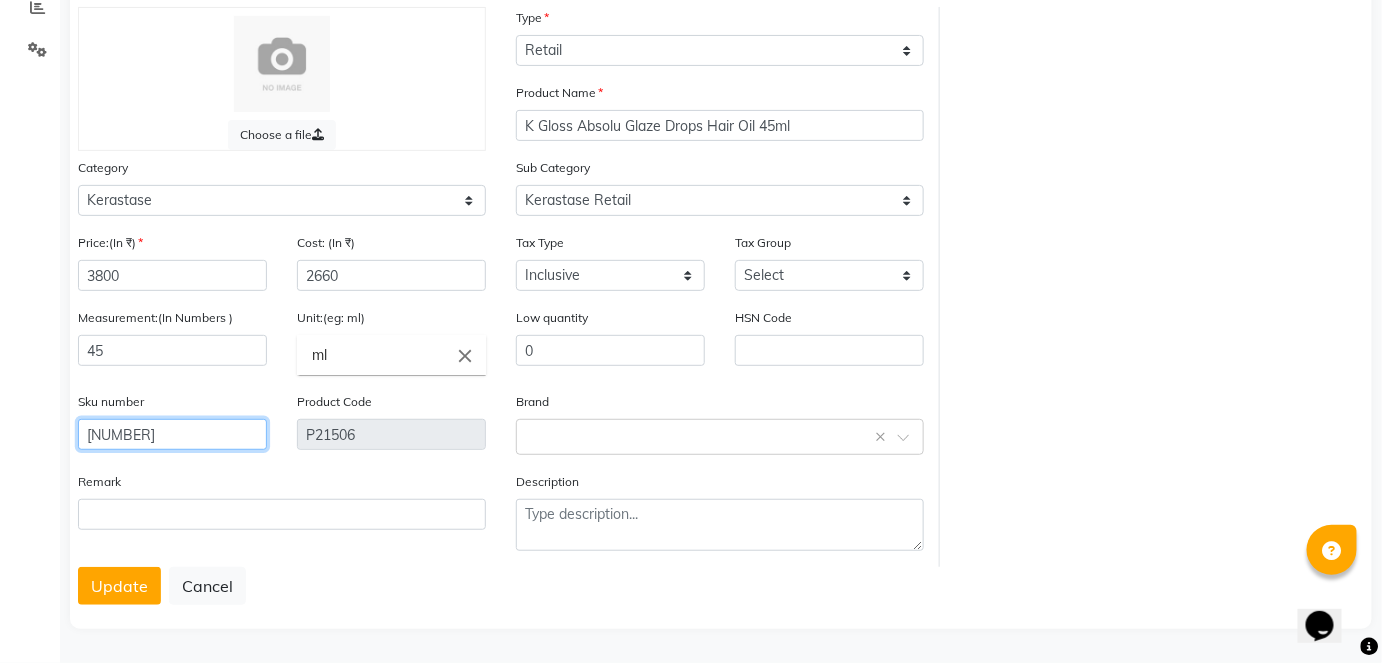 click on "[PHONE]" 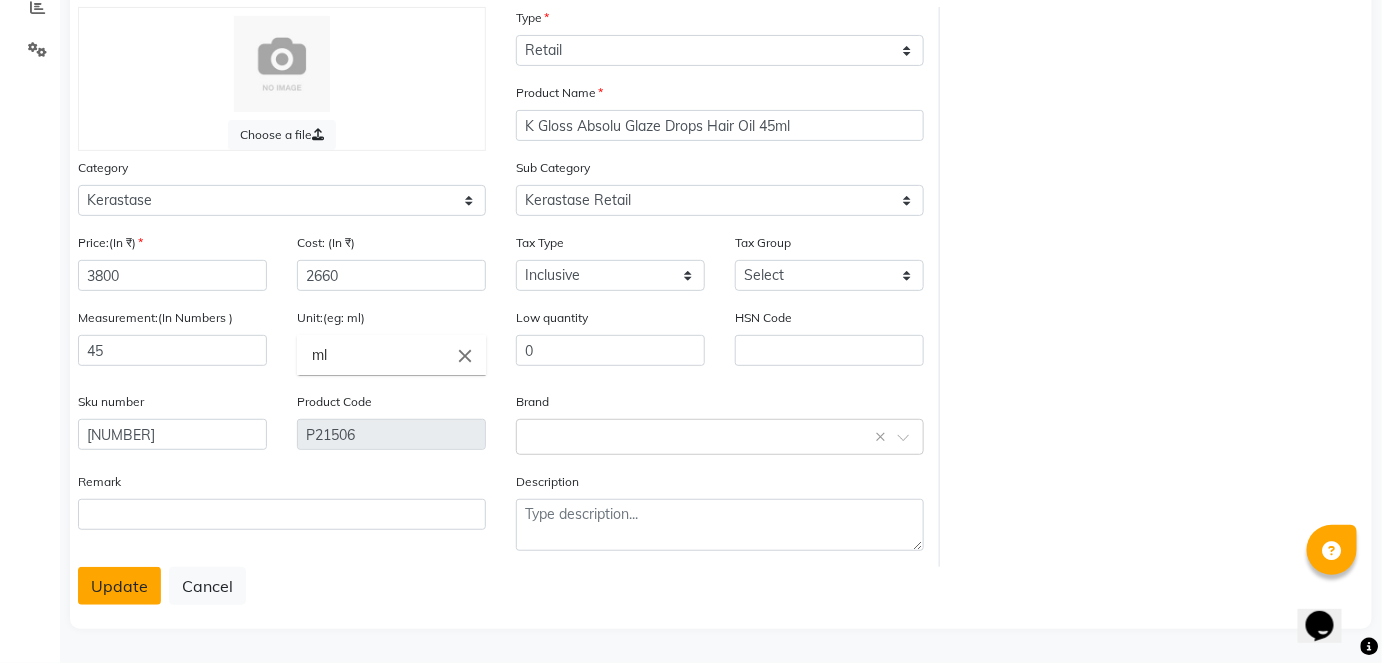 click on "Update" 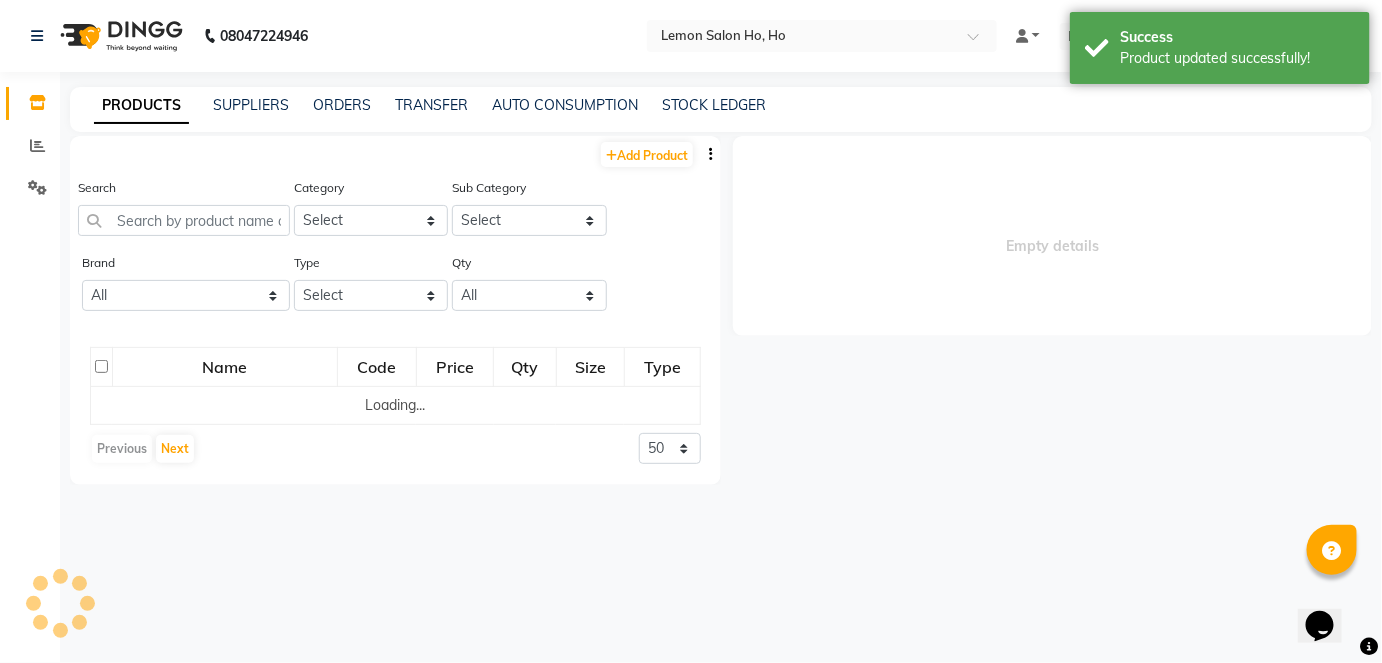 scroll, scrollTop: 0, scrollLeft: 0, axis: both 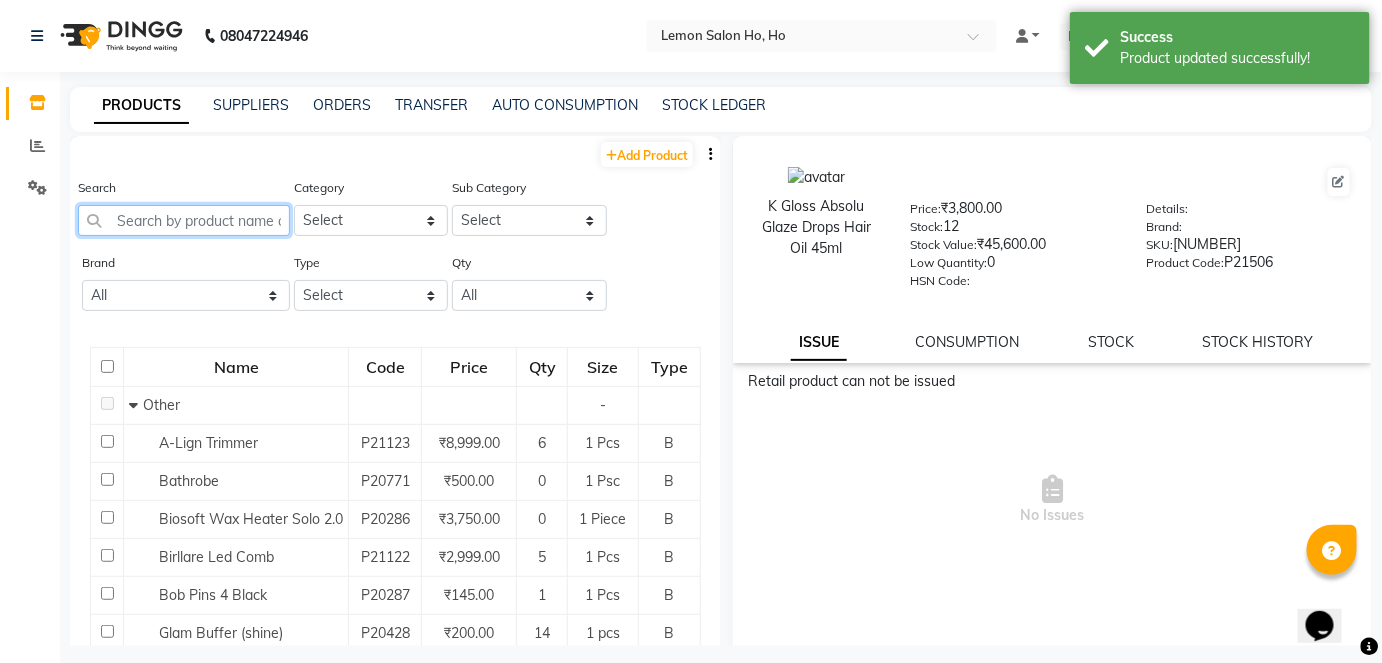 click 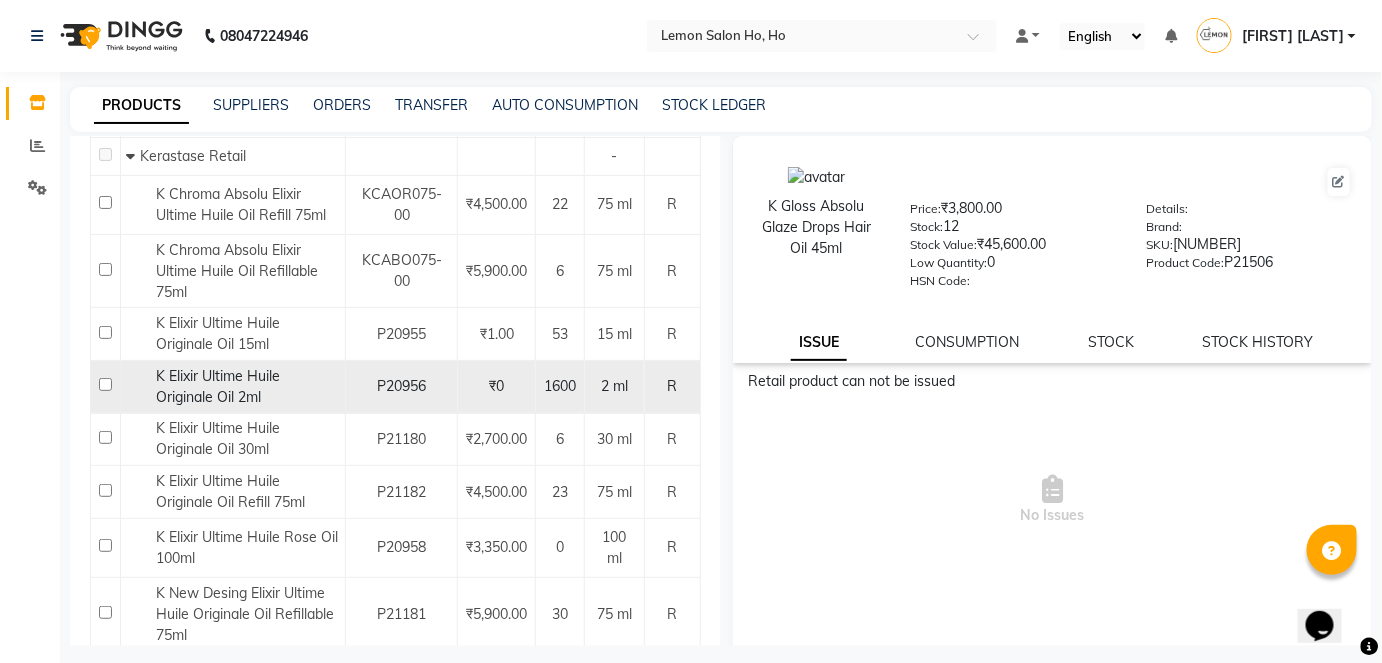 scroll, scrollTop: 272, scrollLeft: 0, axis: vertical 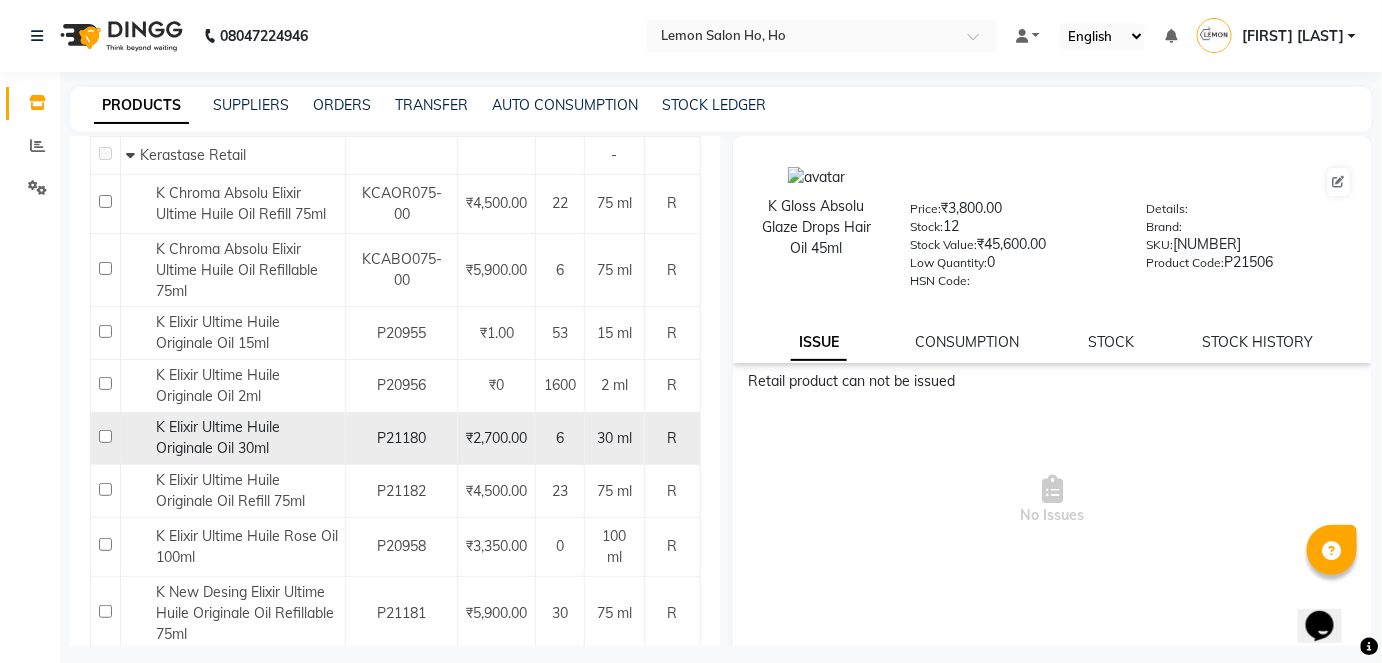 click 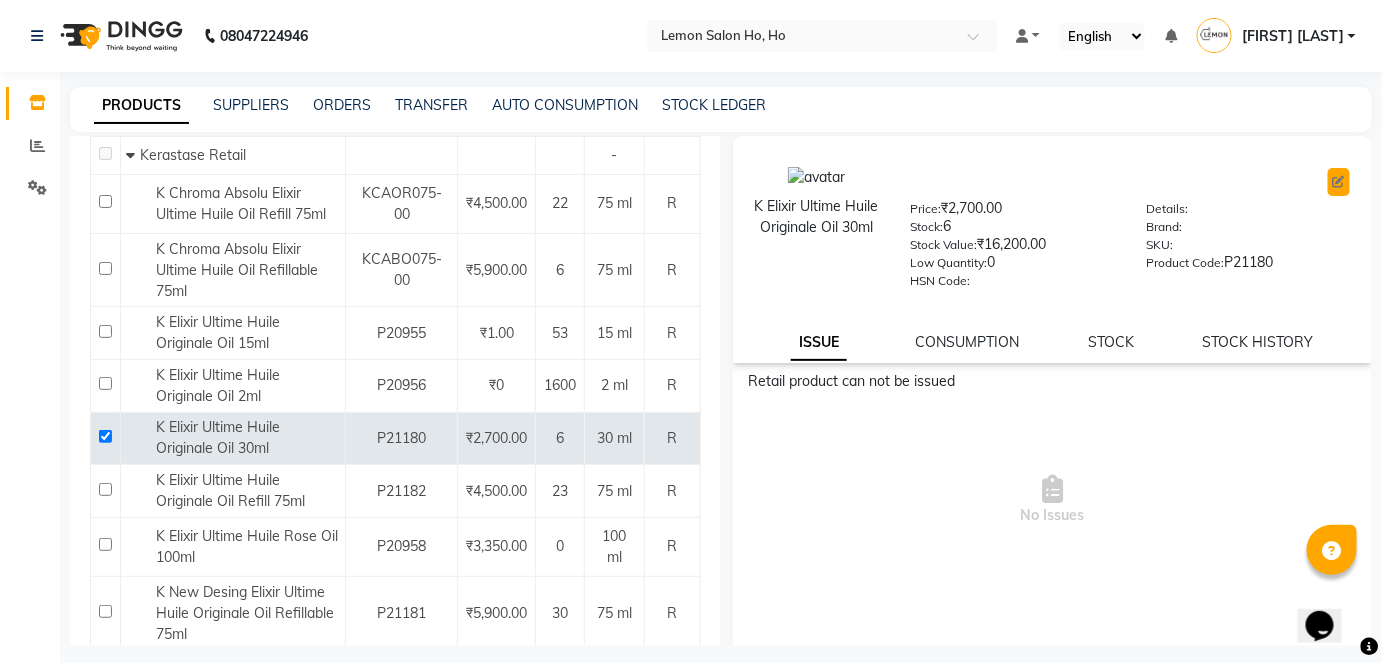 click 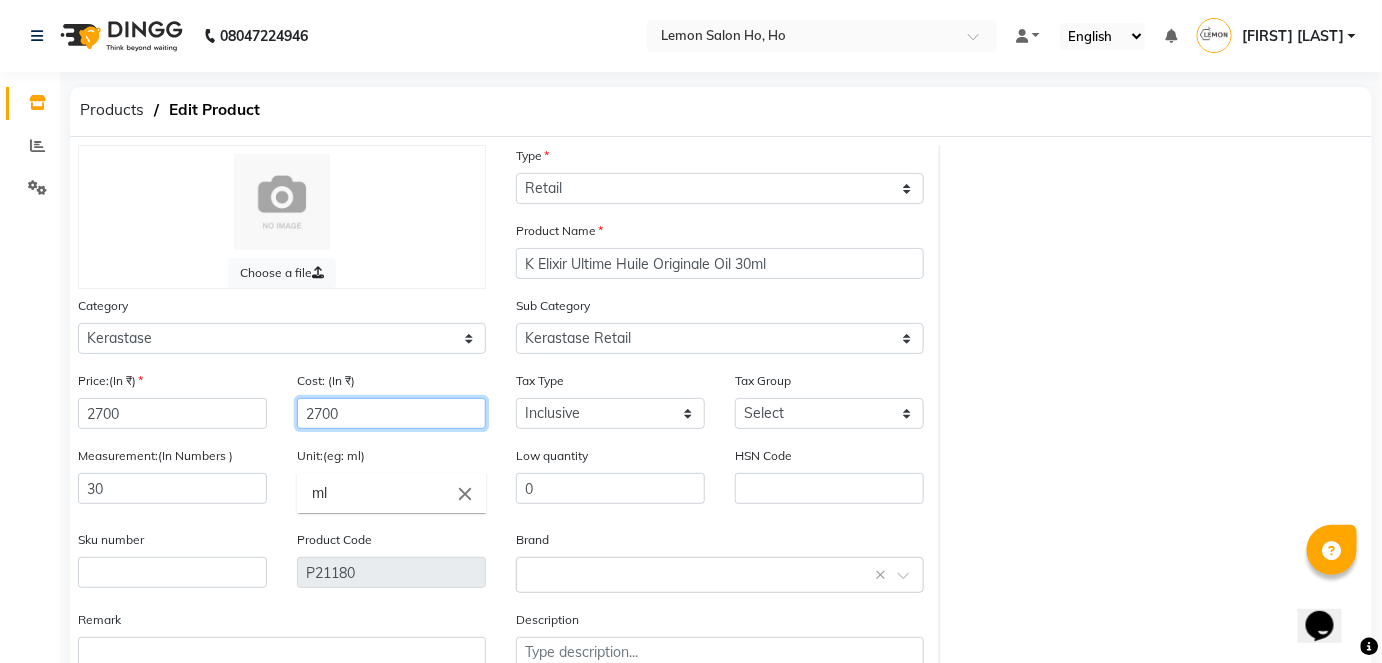 click on "2700" 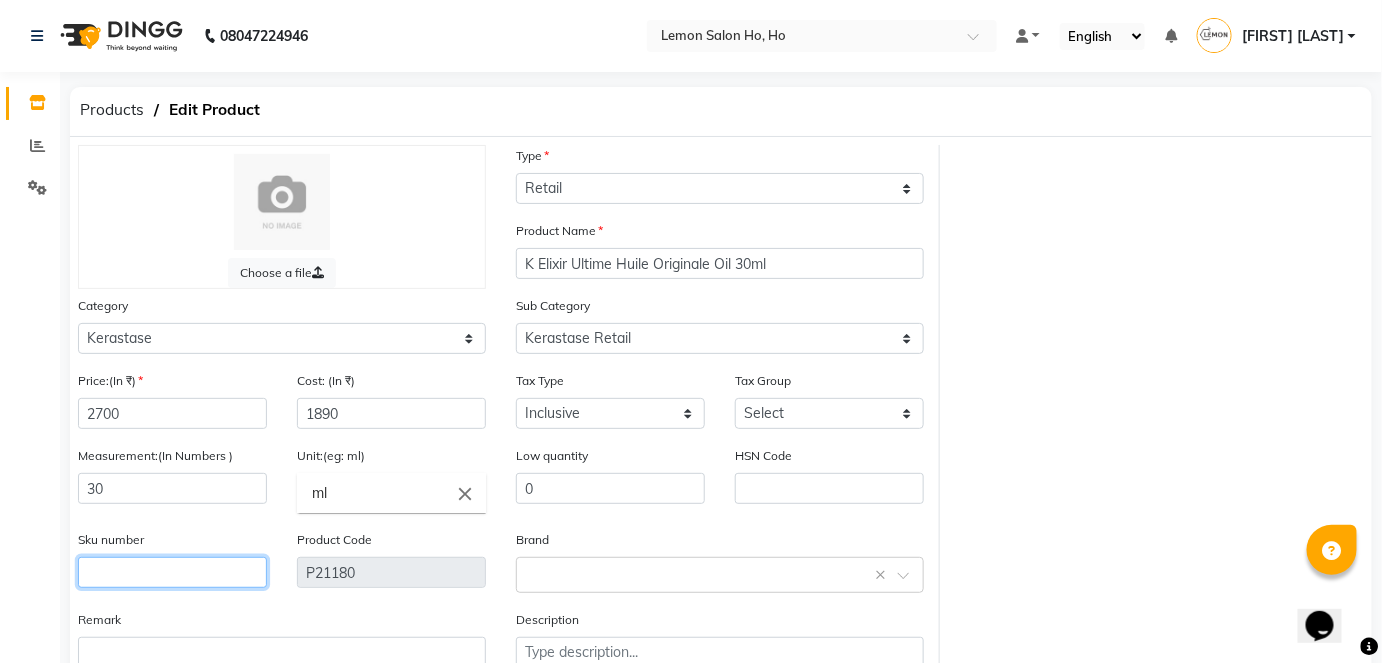click 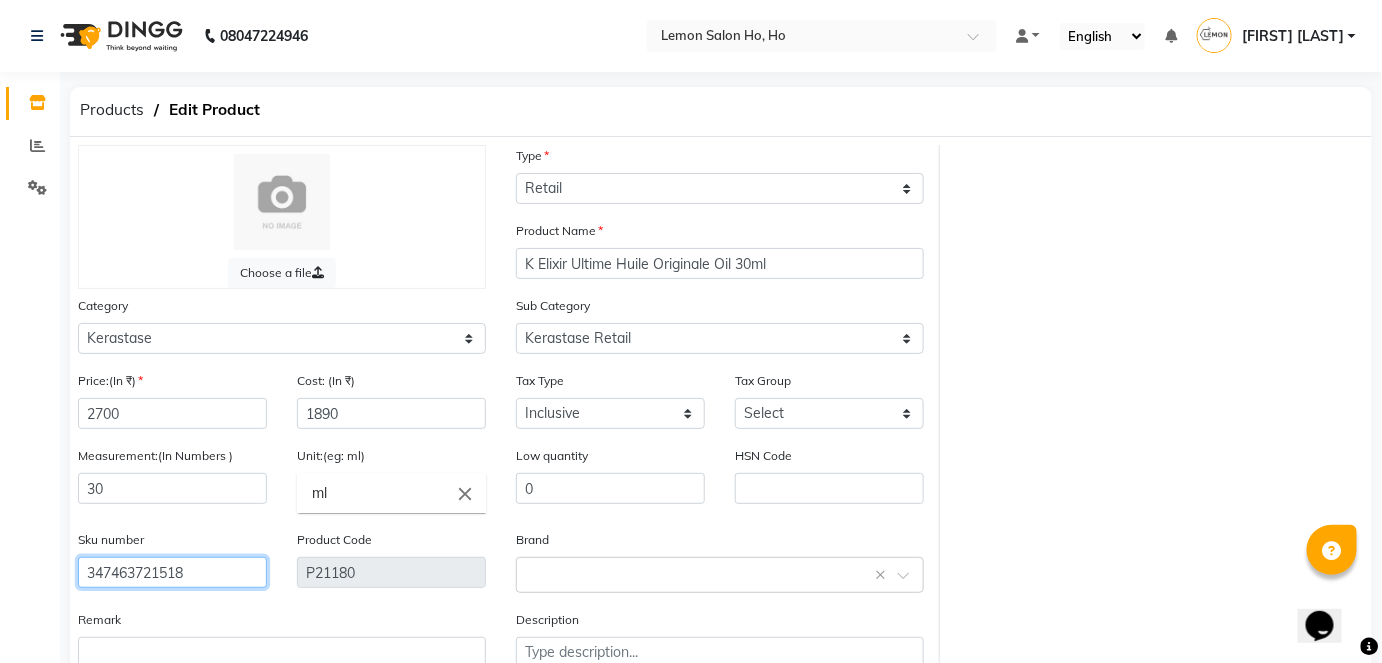 click on "Update" 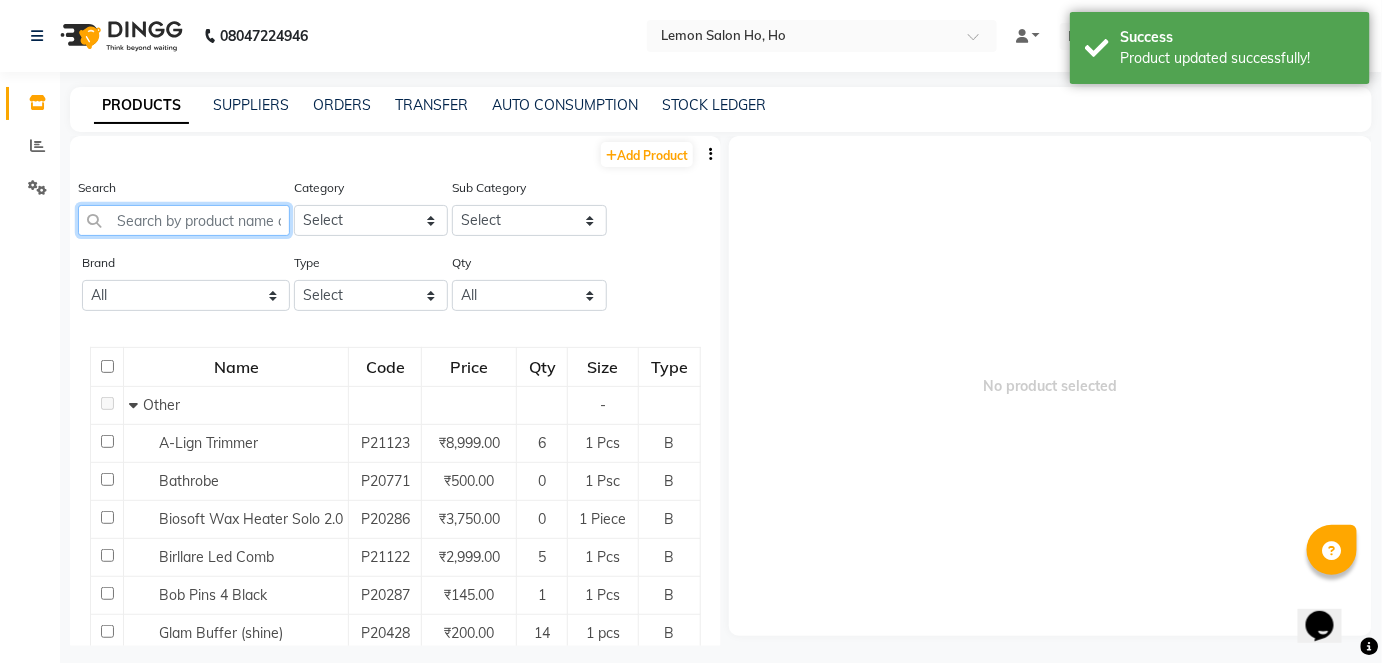 click 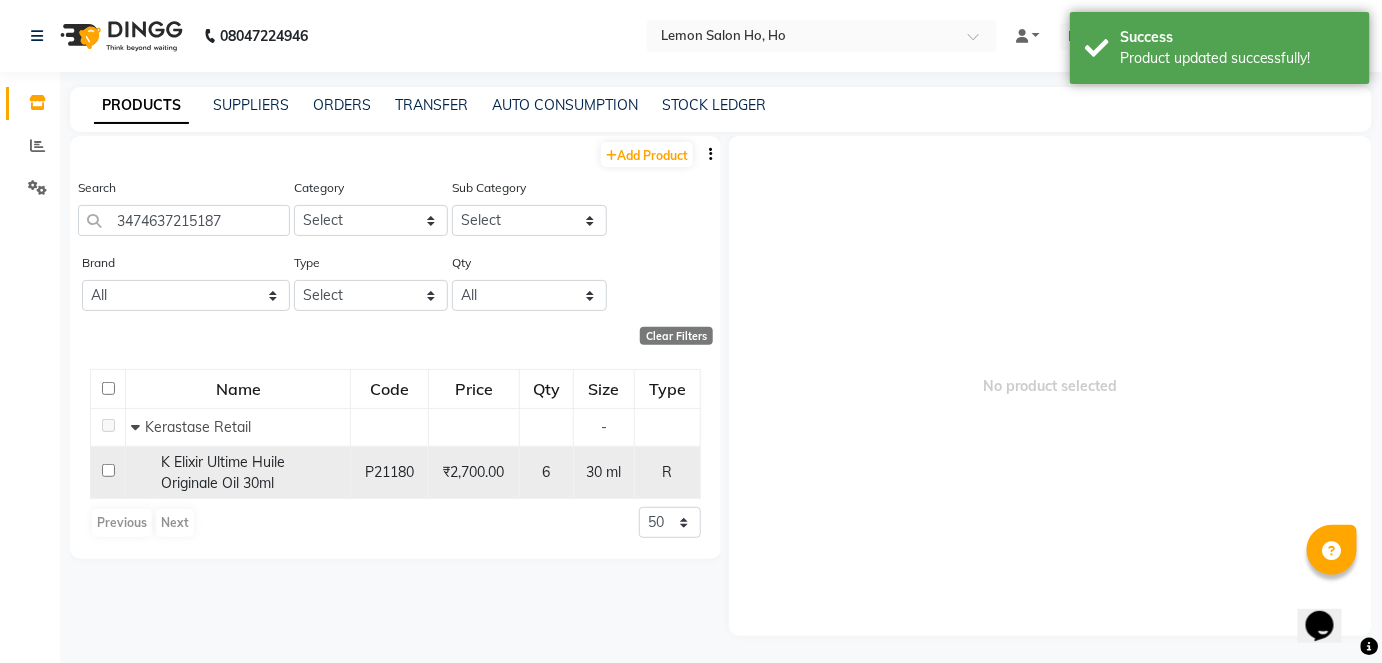 click 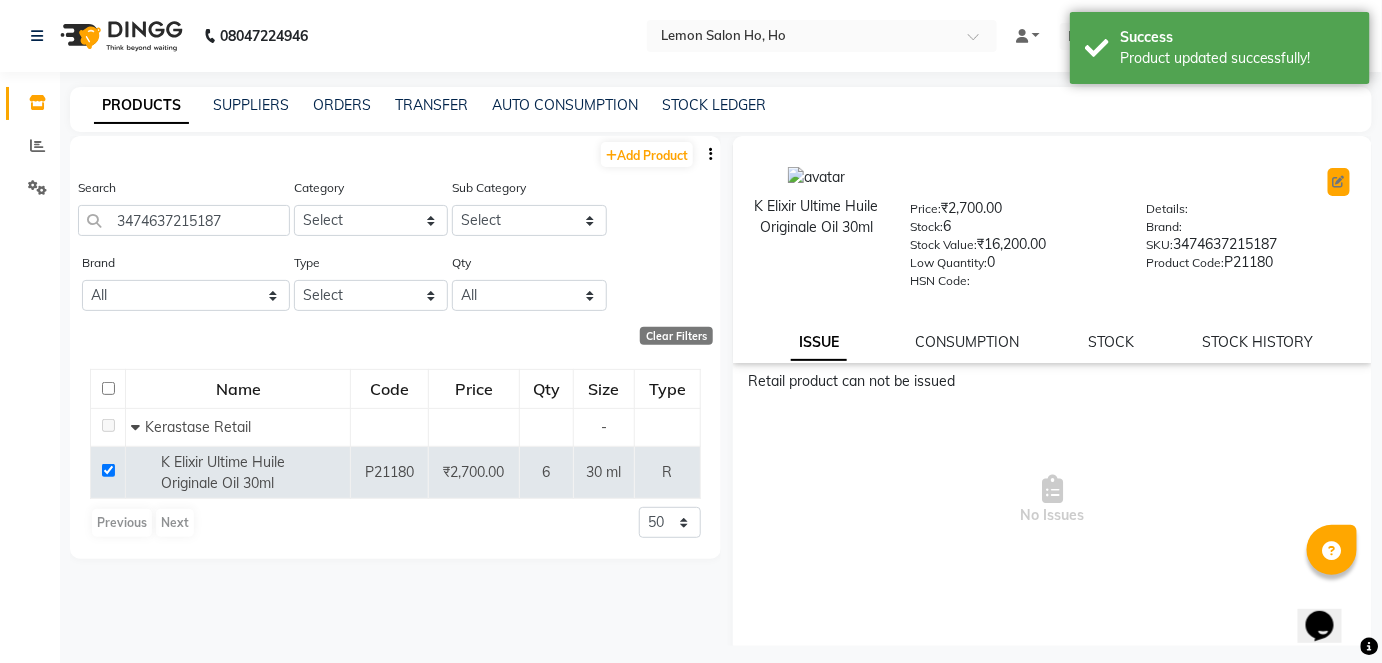 click 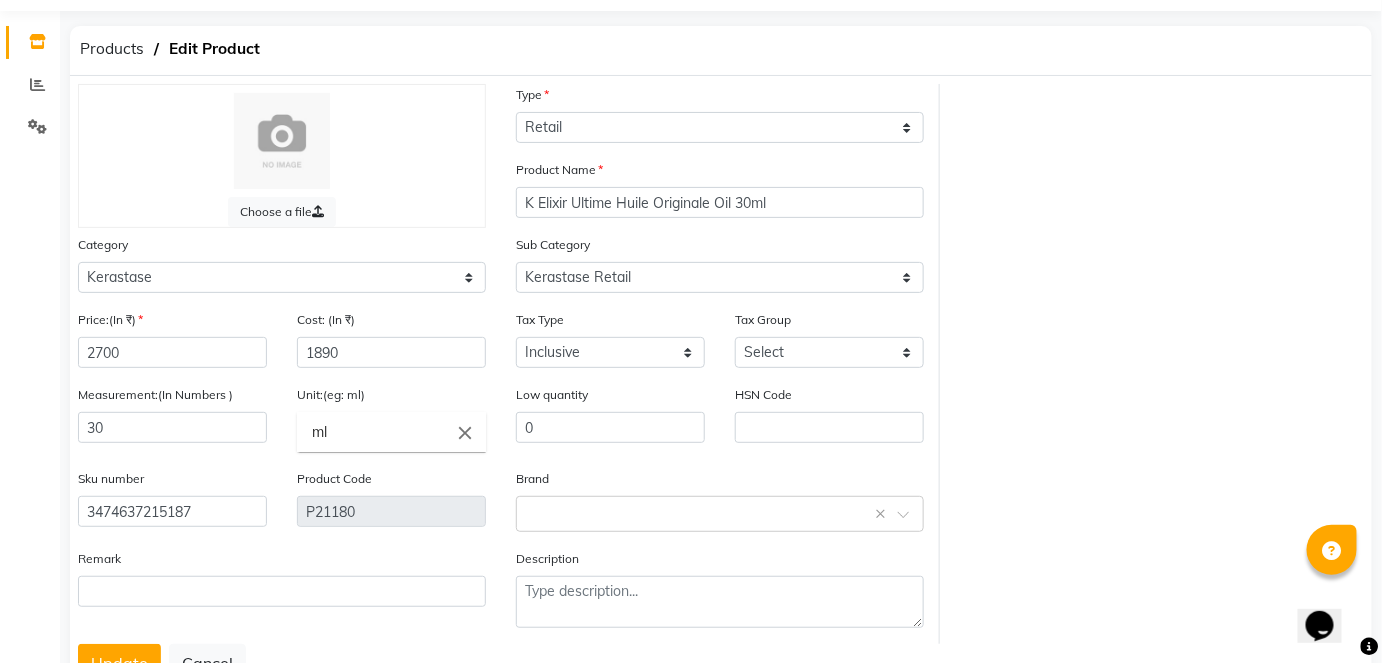 scroll, scrollTop: 138, scrollLeft: 0, axis: vertical 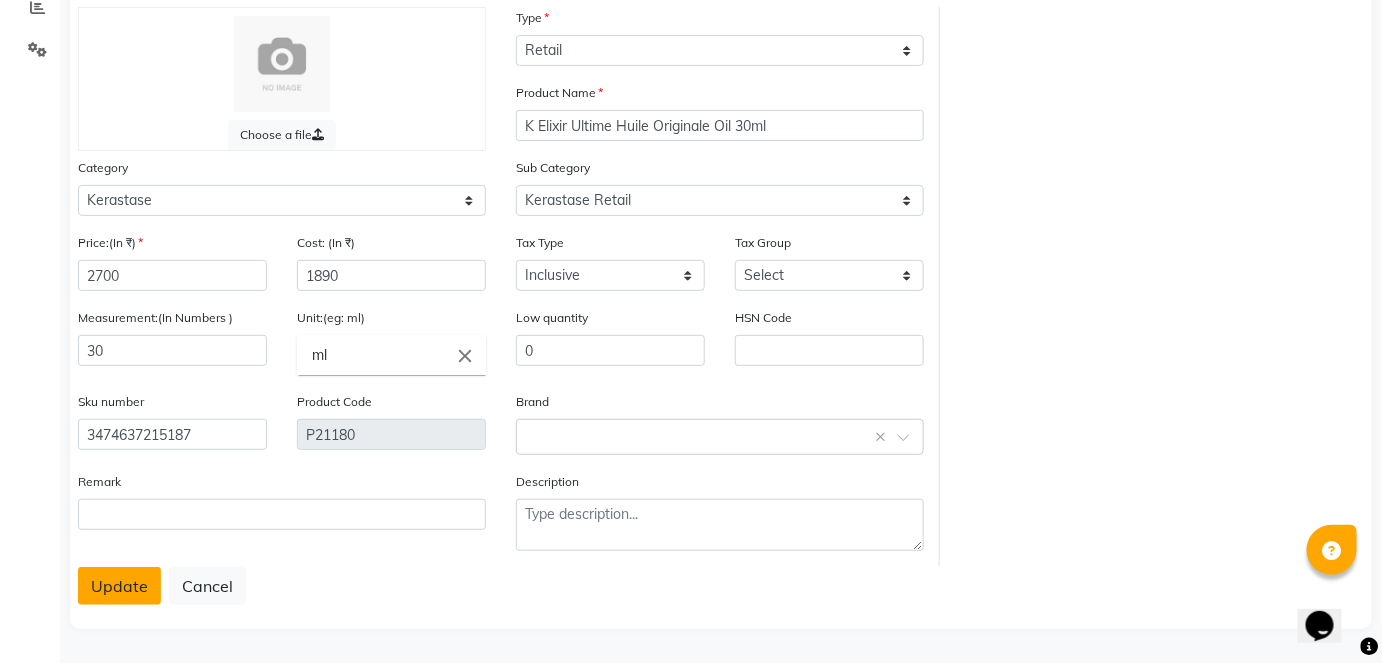 click on "Update" 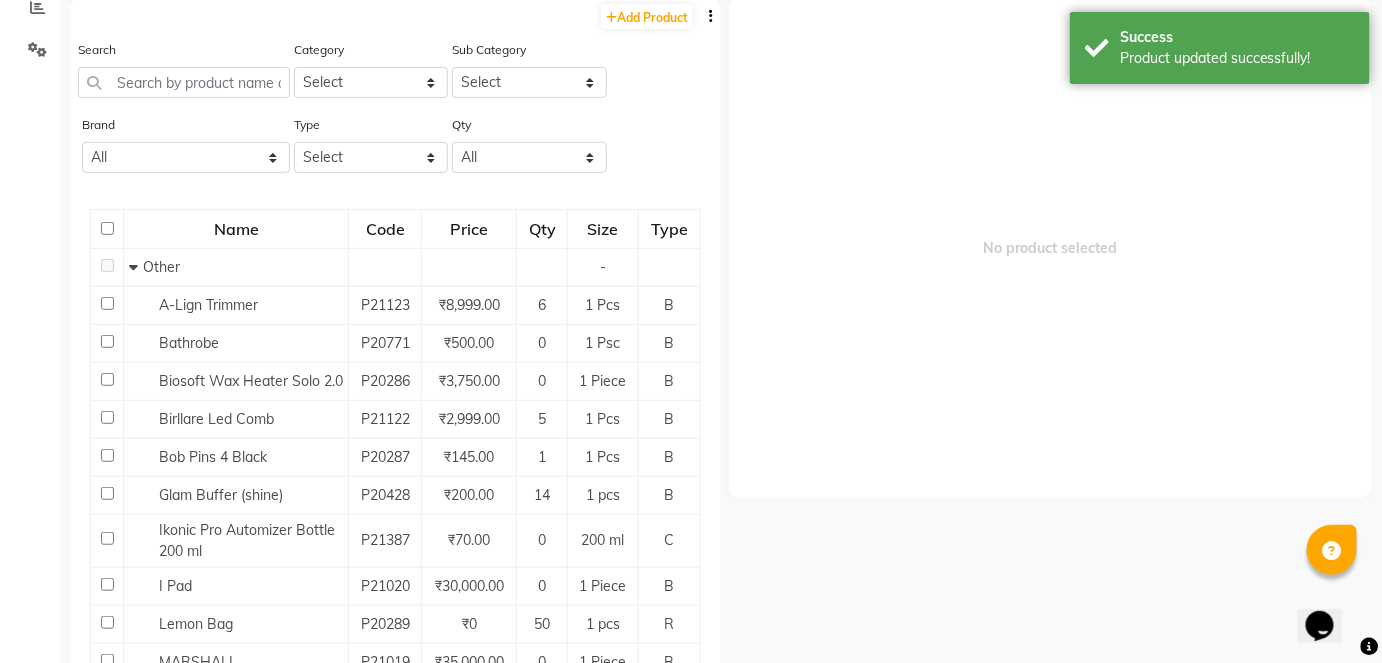 scroll, scrollTop: 13, scrollLeft: 0, axis: vertical 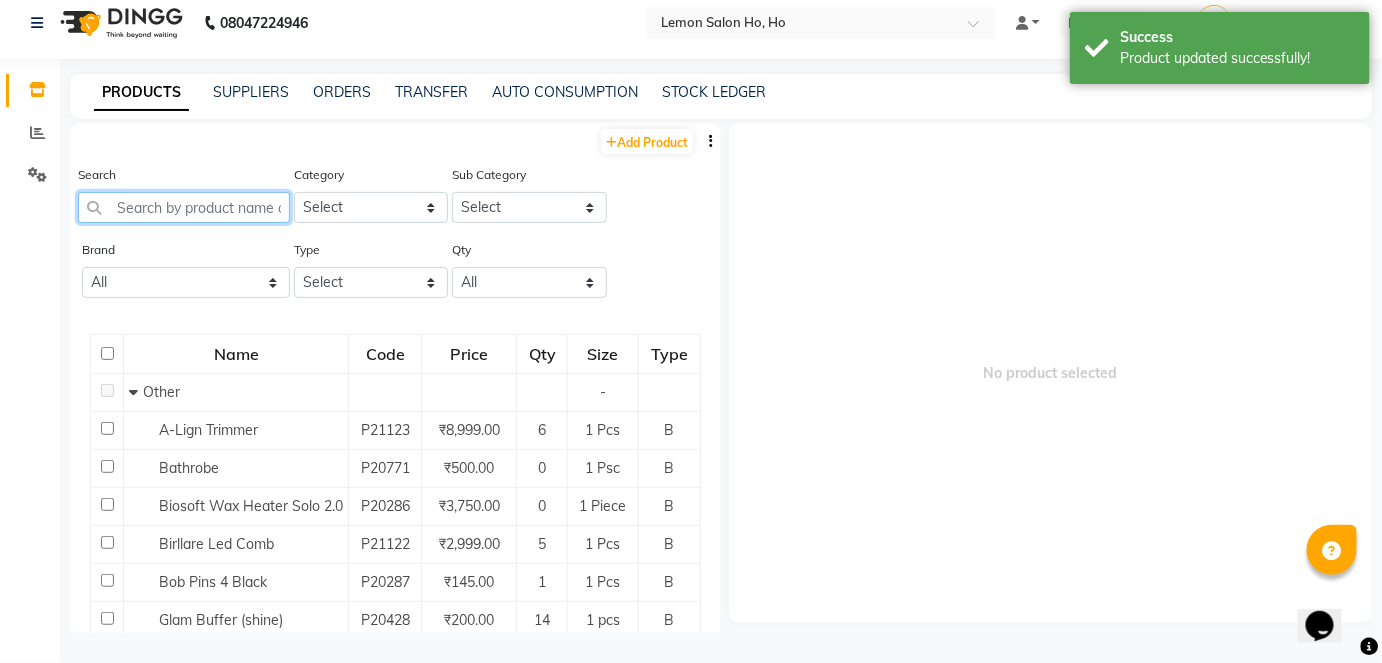 click 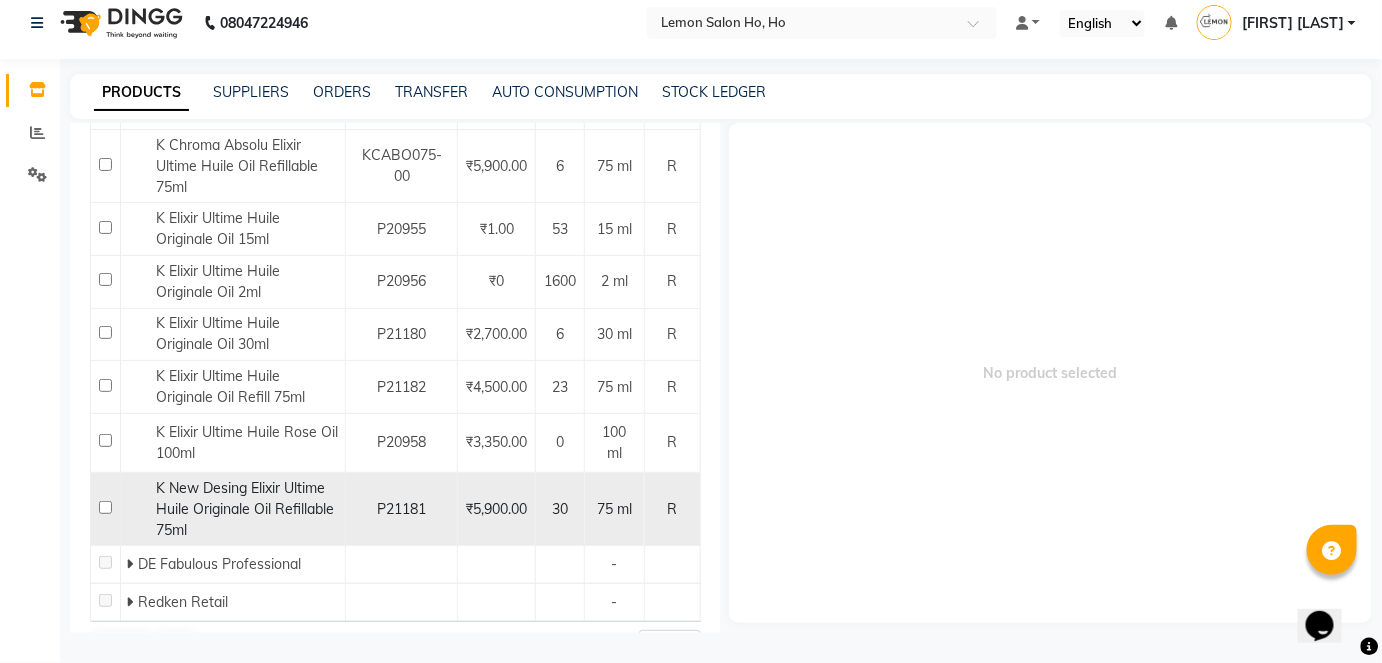 scroll, scrollTop: 409, scrollLeft: 0, axis: vertical 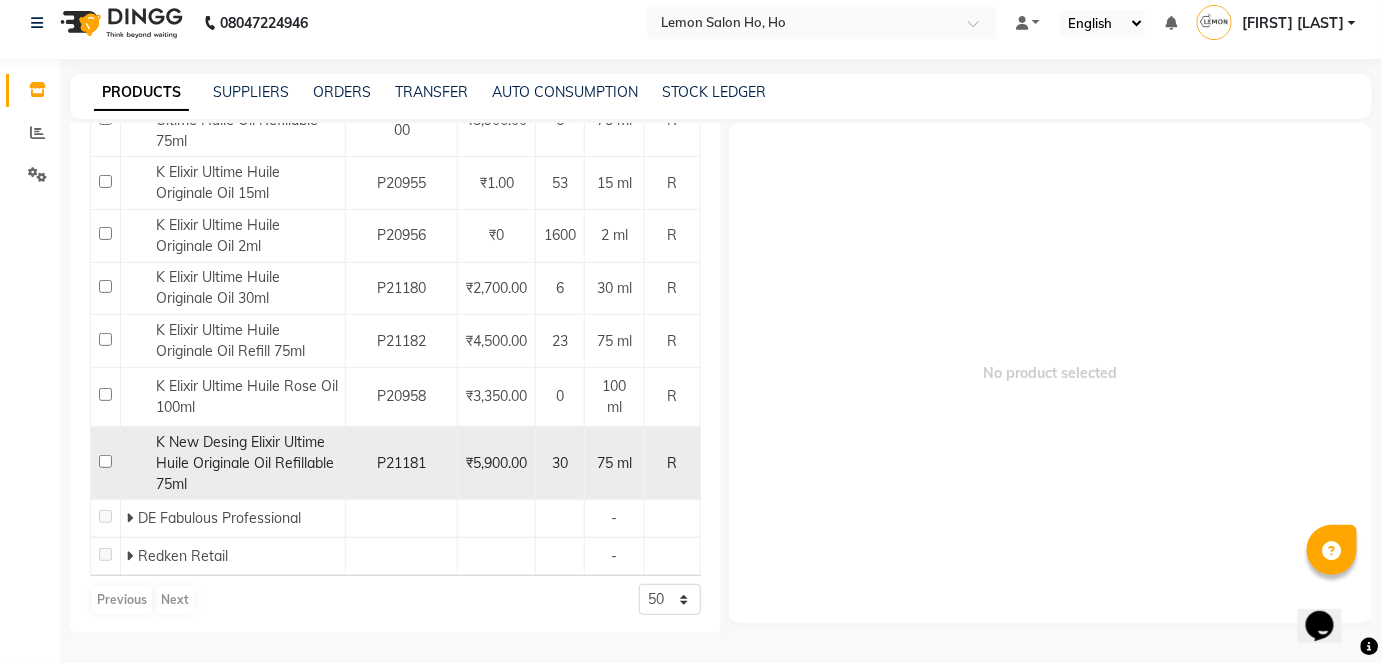 click 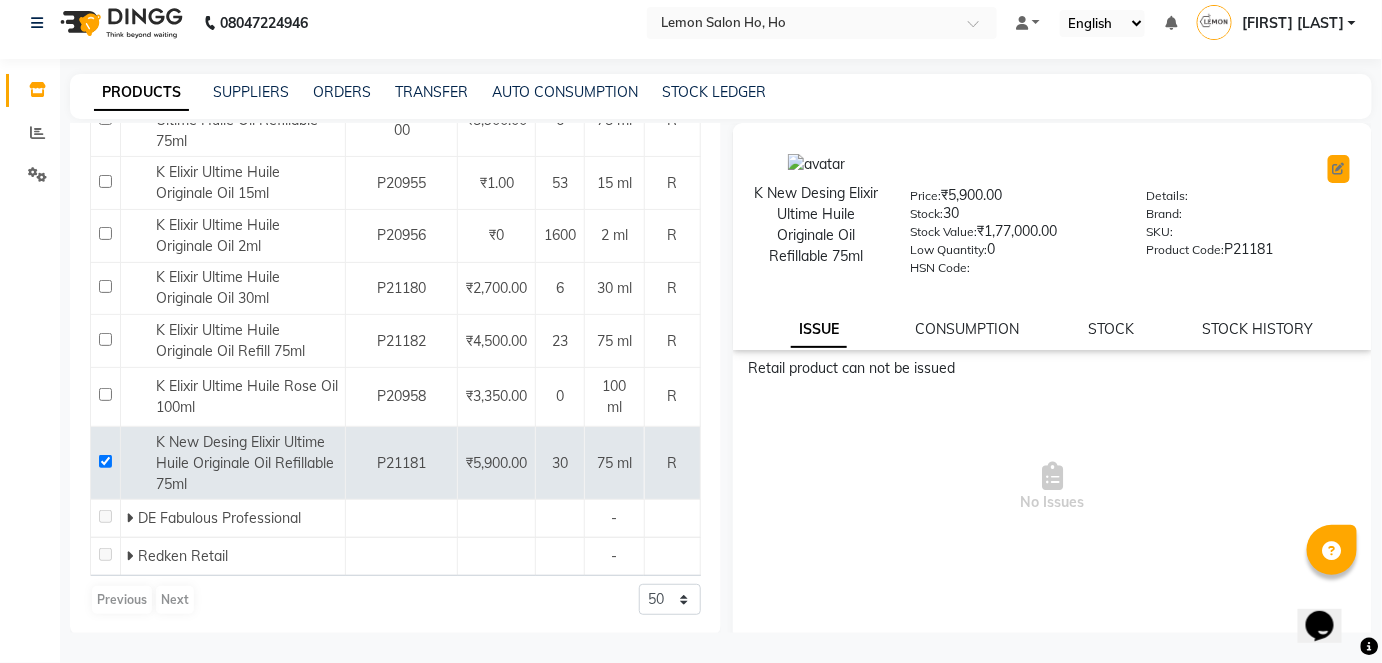 click 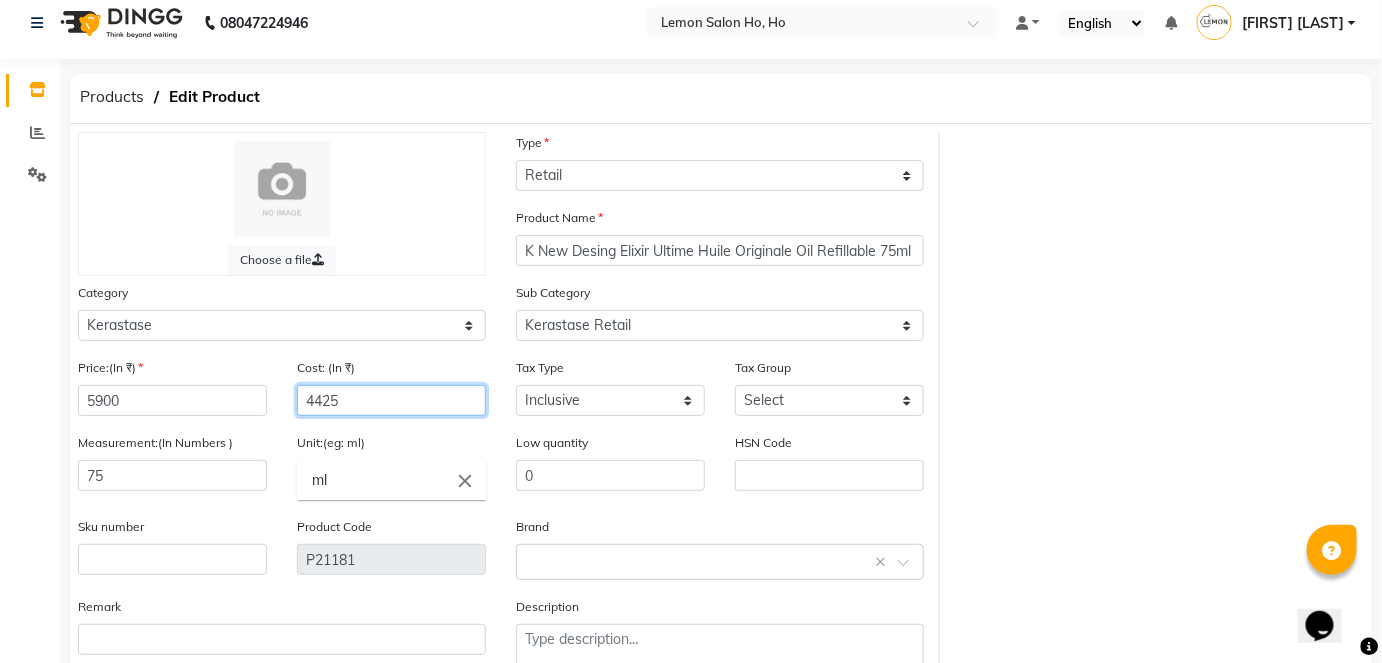 click on "4425" 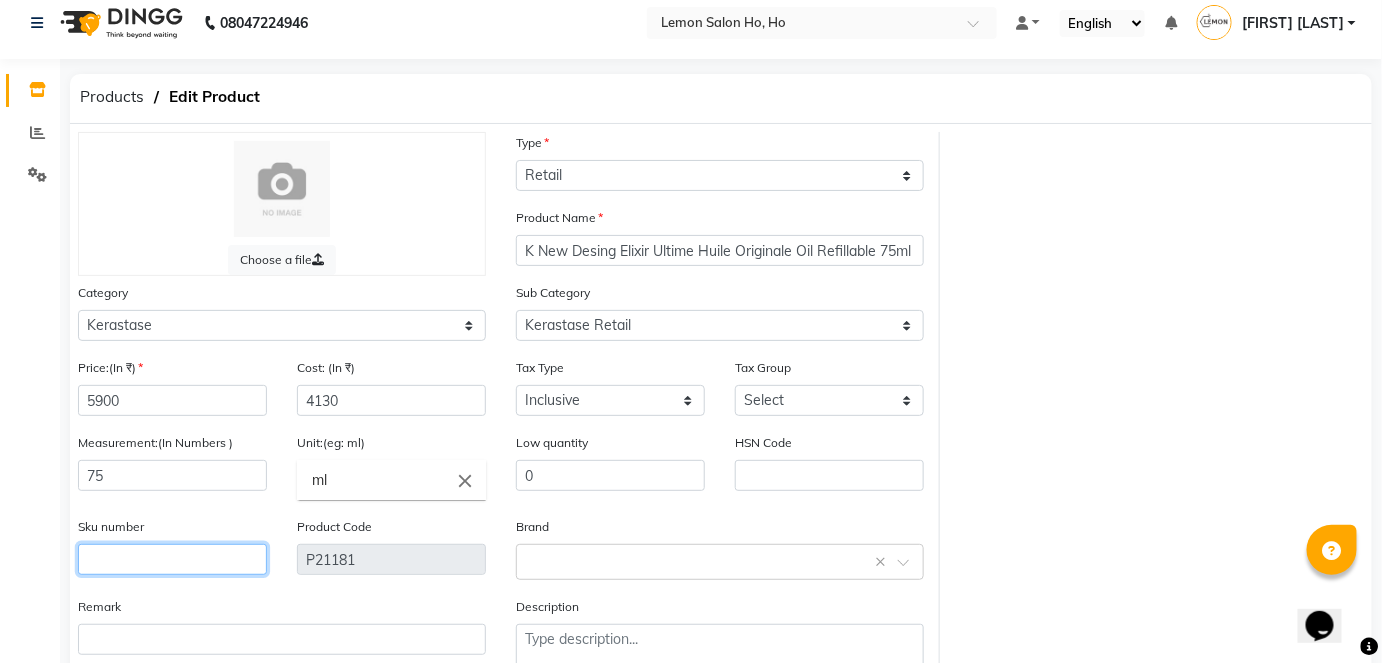 click 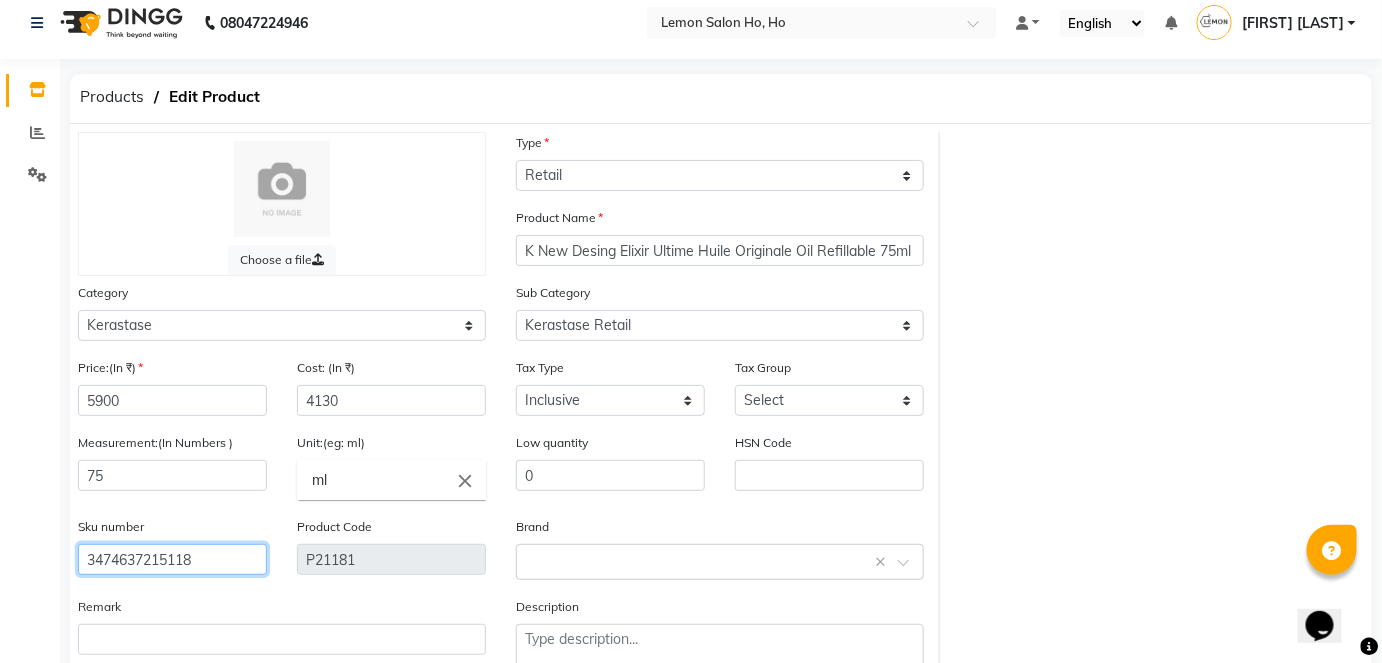 click on "Update" 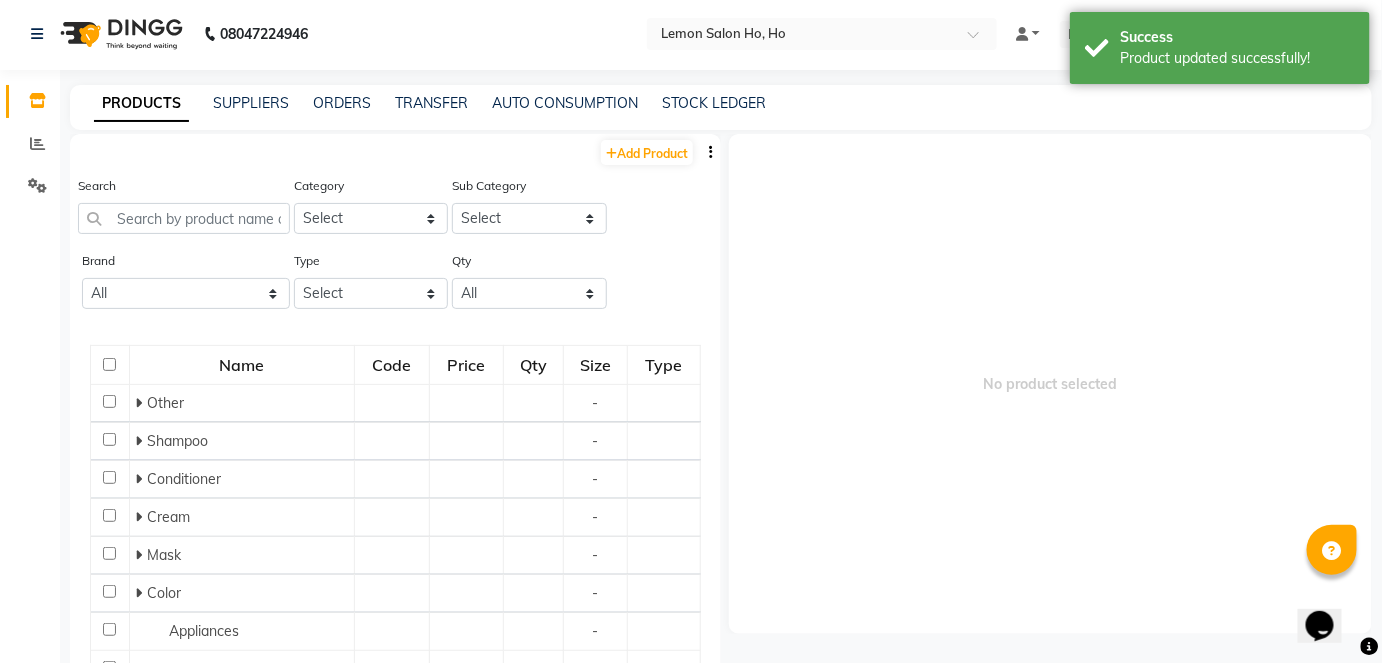 scroll, scrollTop: 13, scrollLeft: 0, axis: vertical 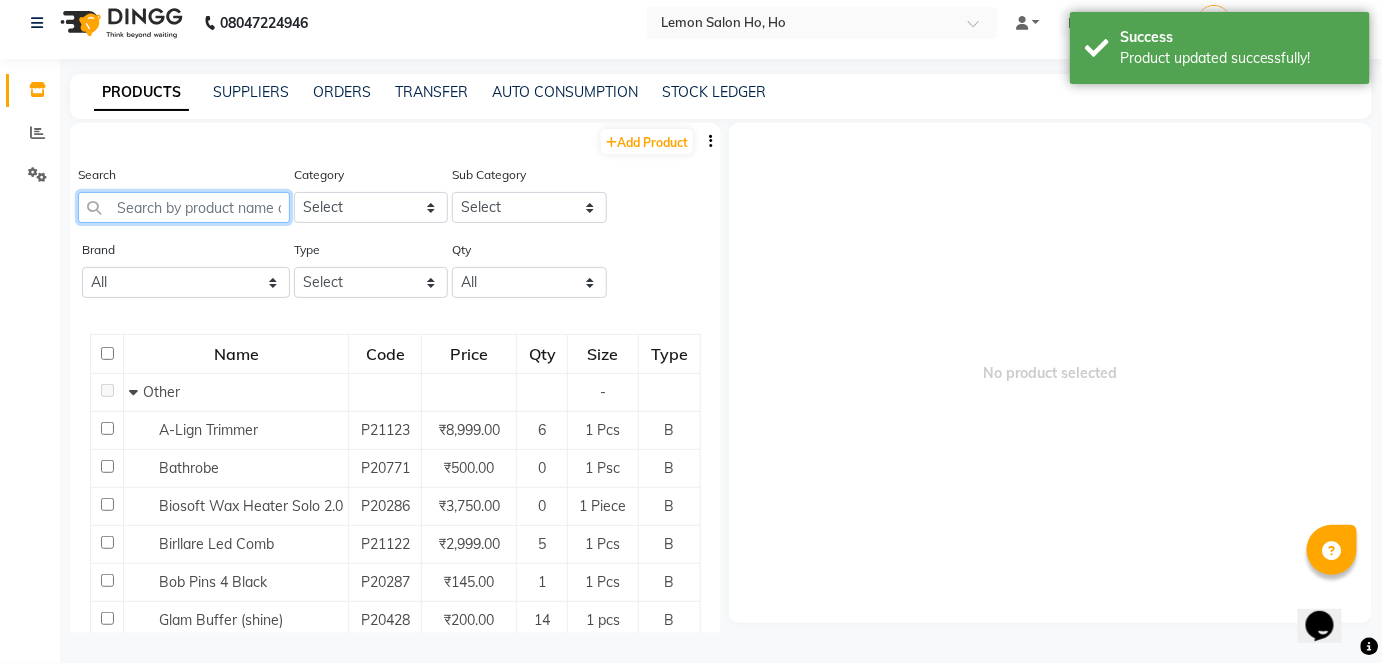 click 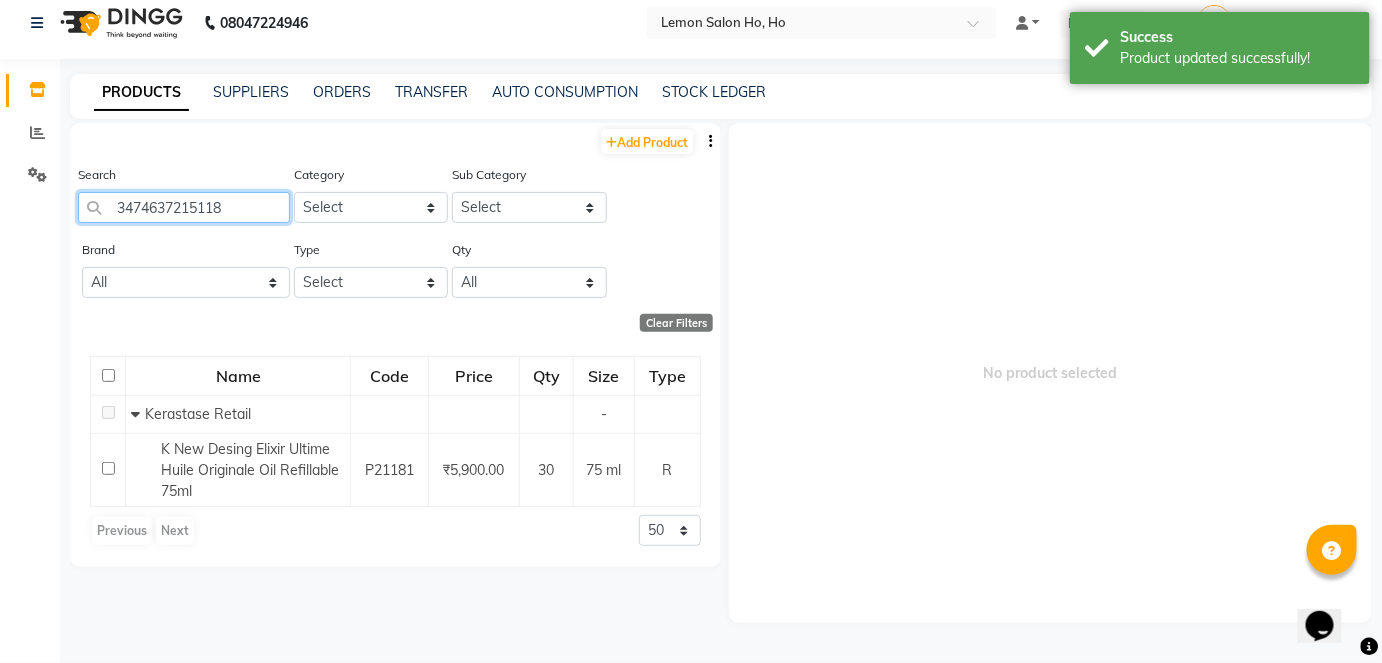 click on "3474637215118" 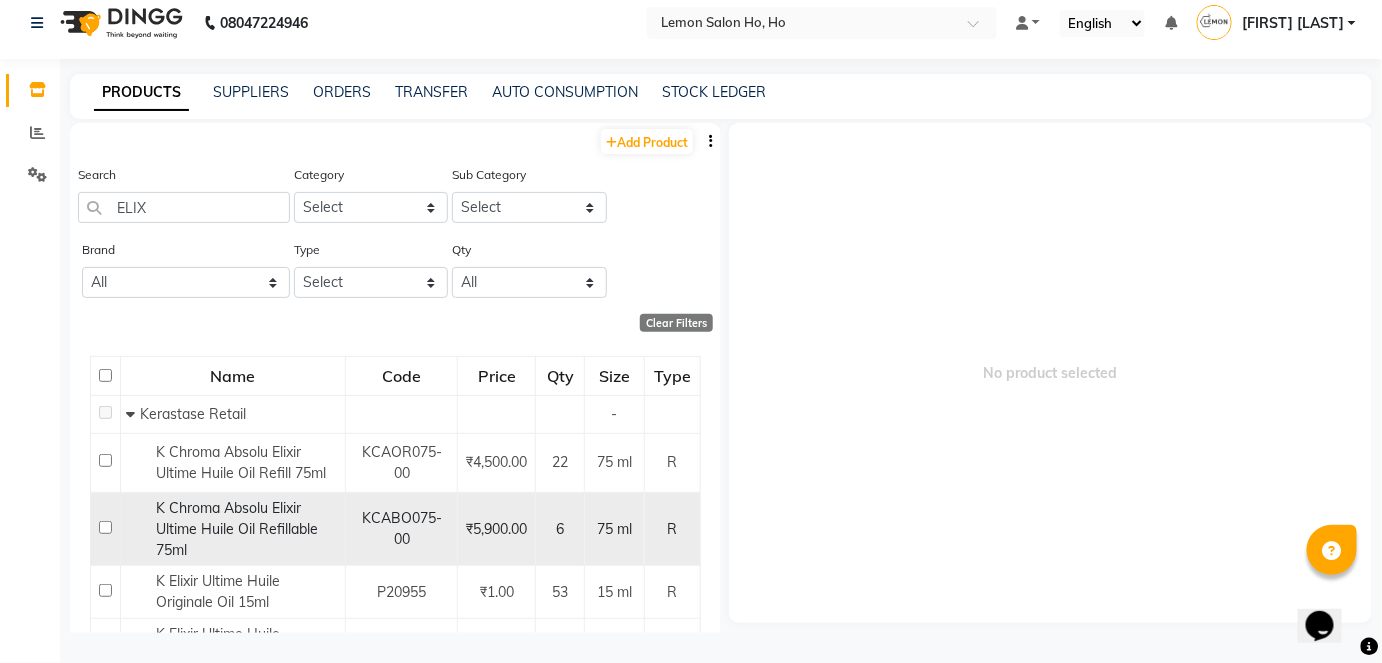 click 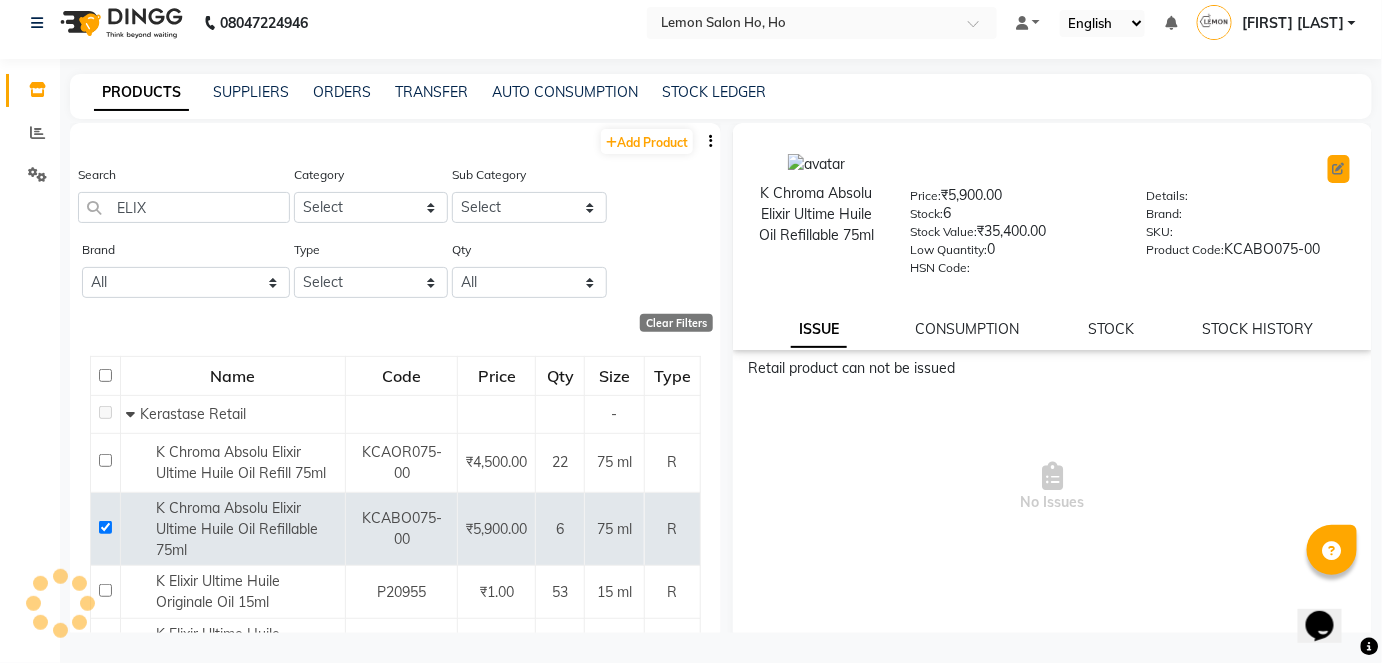 click 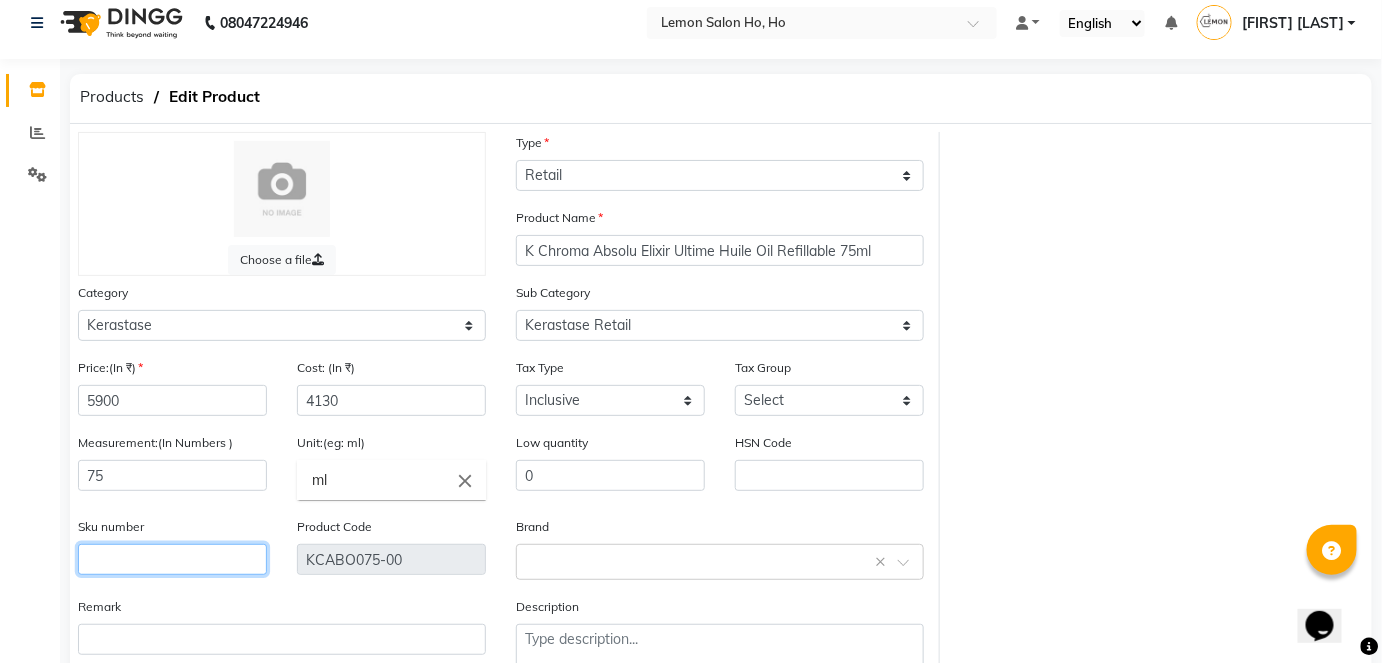 click 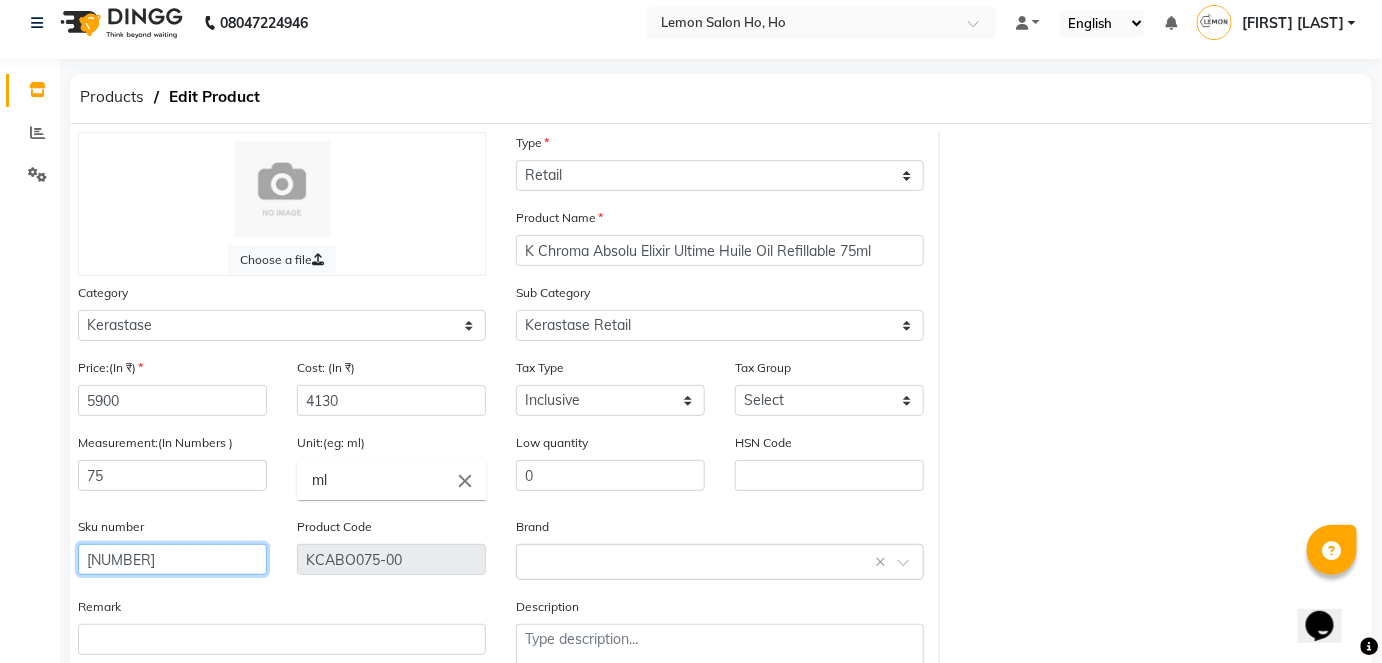 click on "Update" 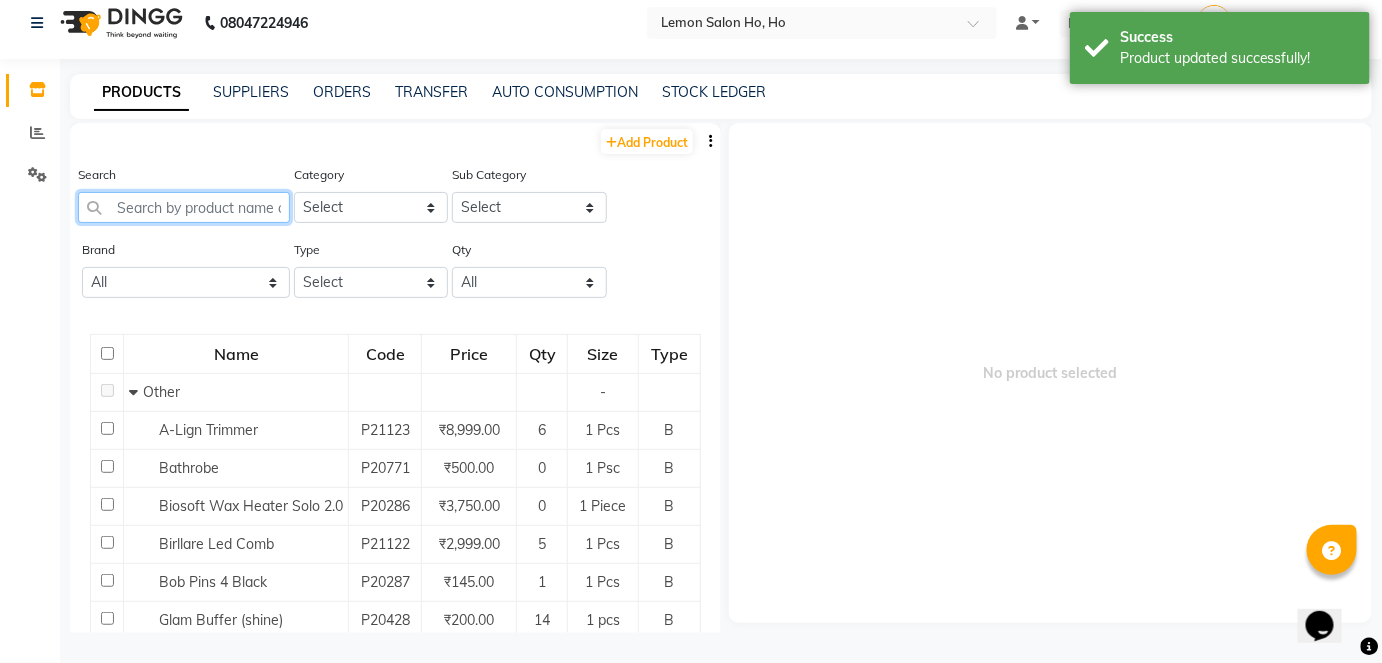 click 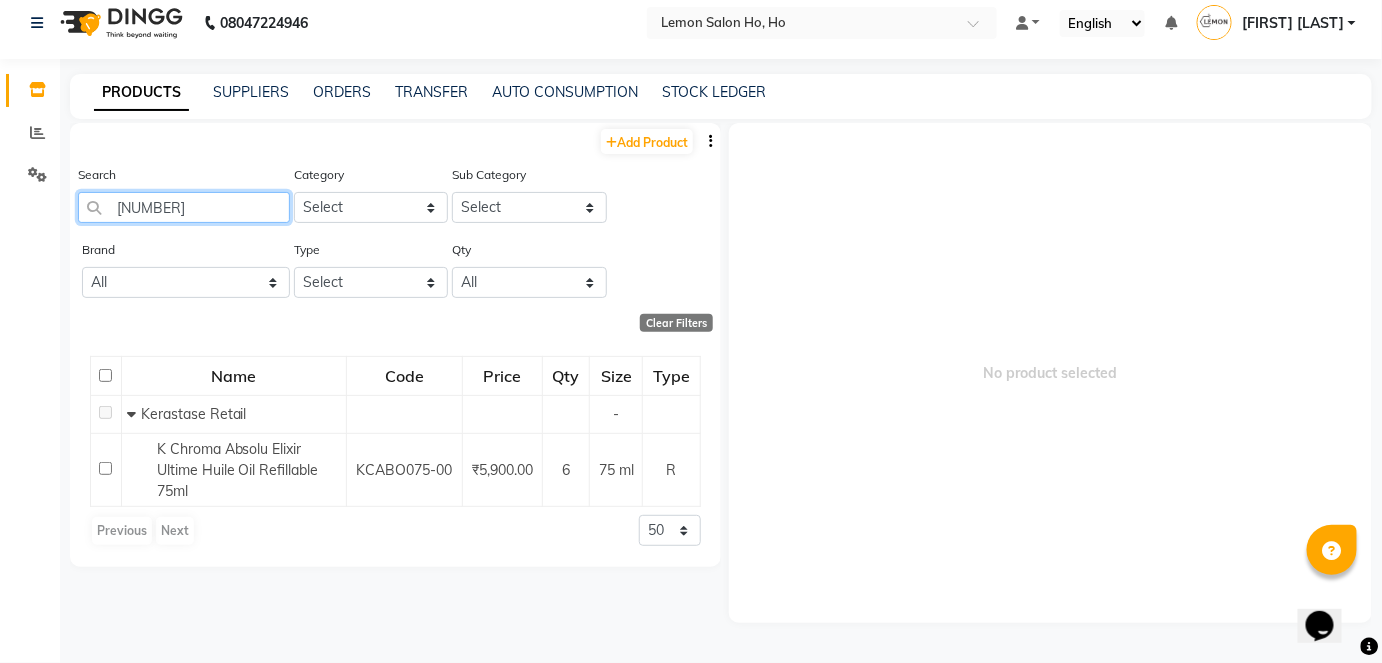 click on "[PHONE]" 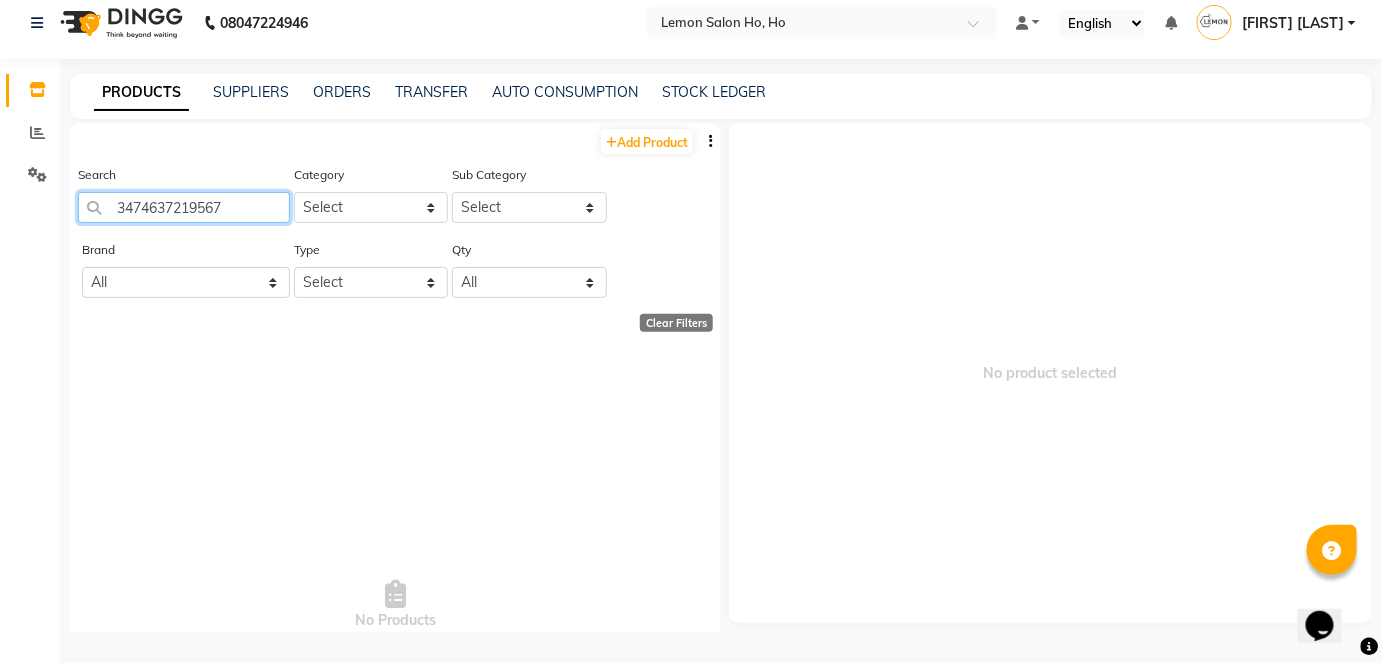 scroll, scrollTop: 0, scrollLeft: 0, axis: both 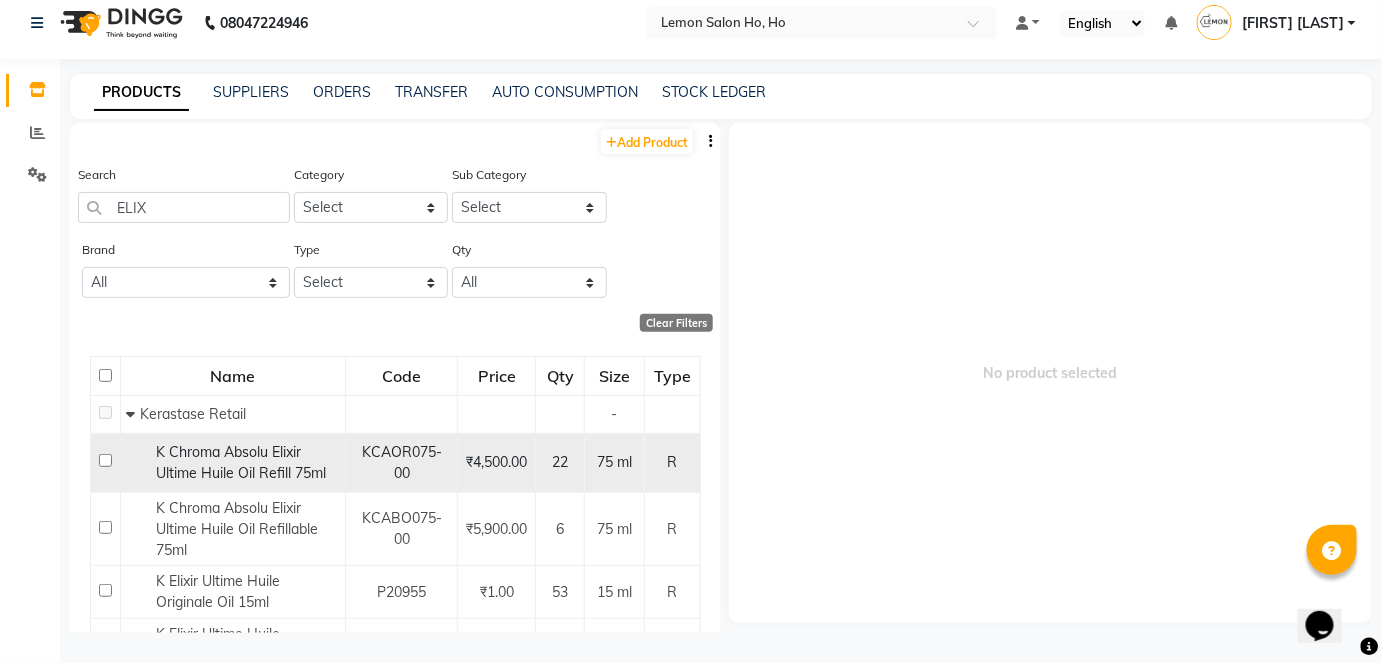 click 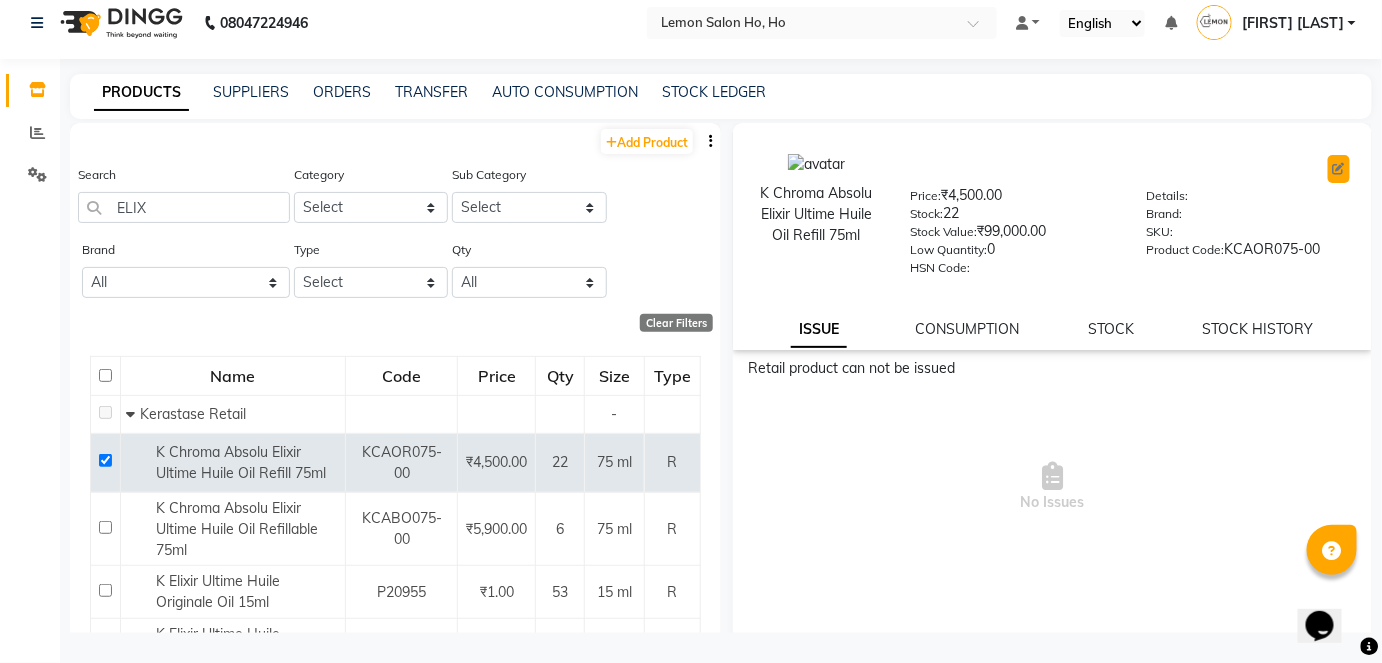 click 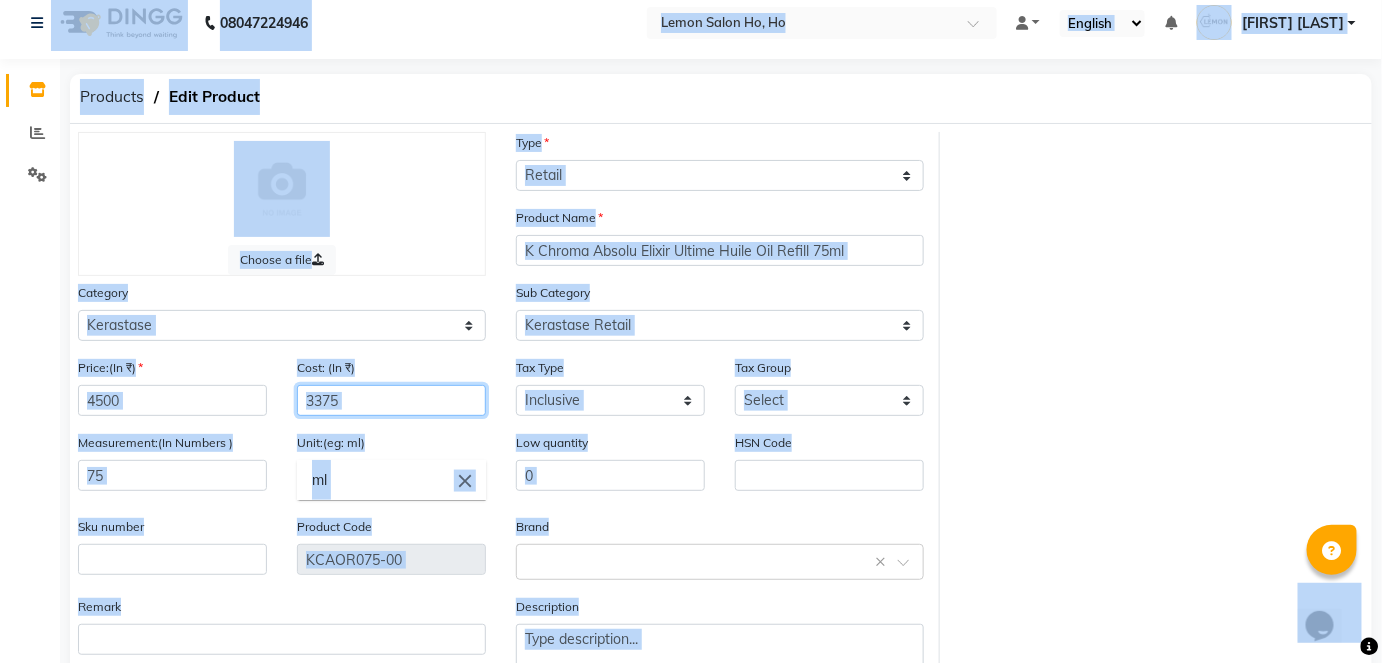 click on "3375" 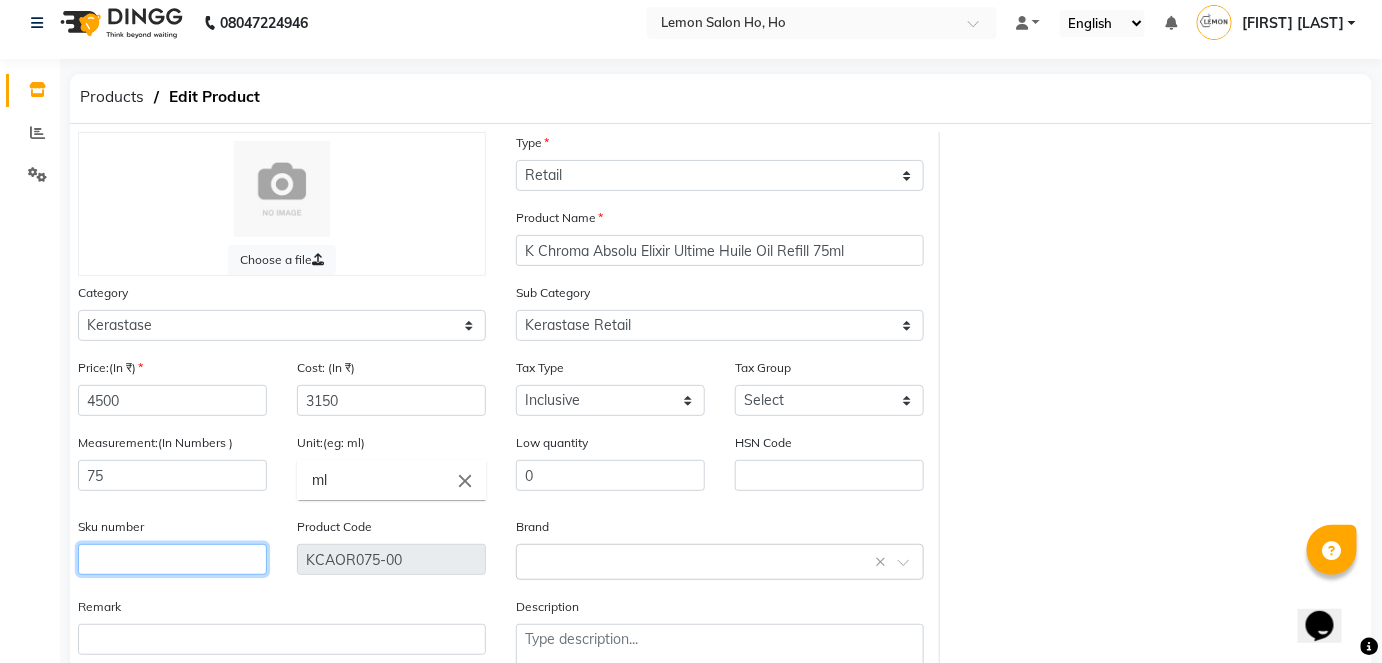 click 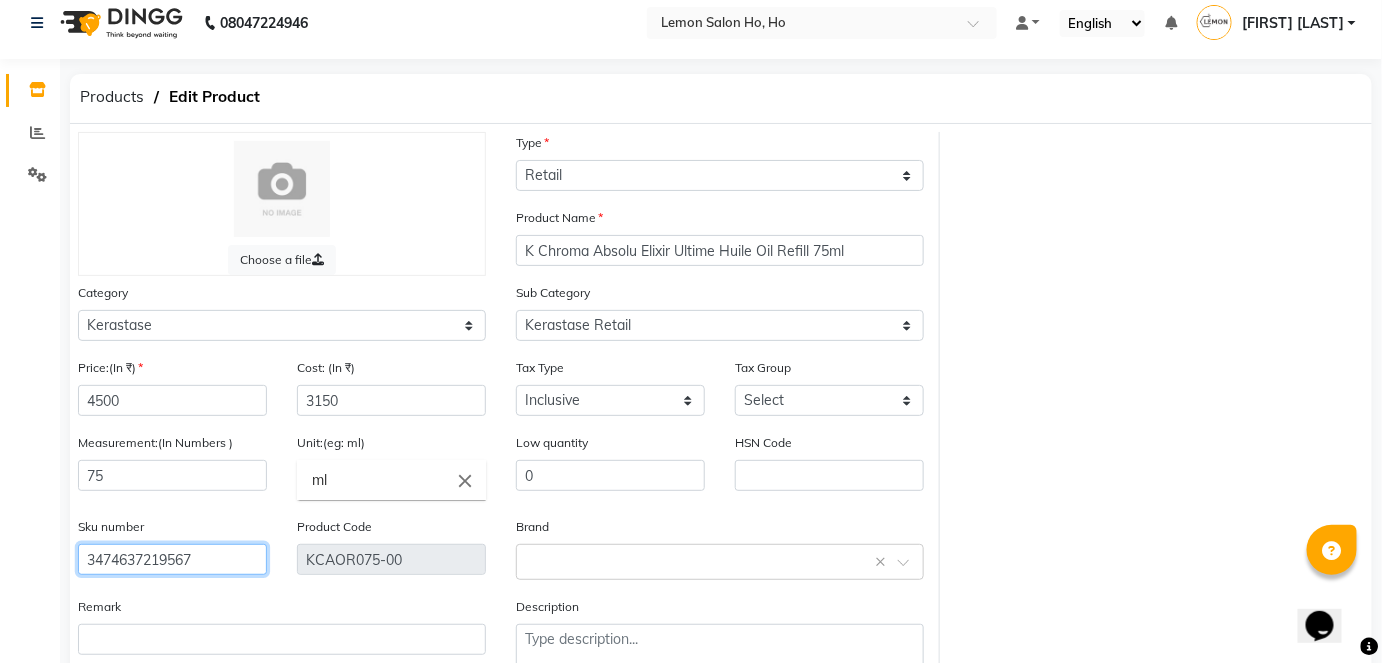 click on "Update" 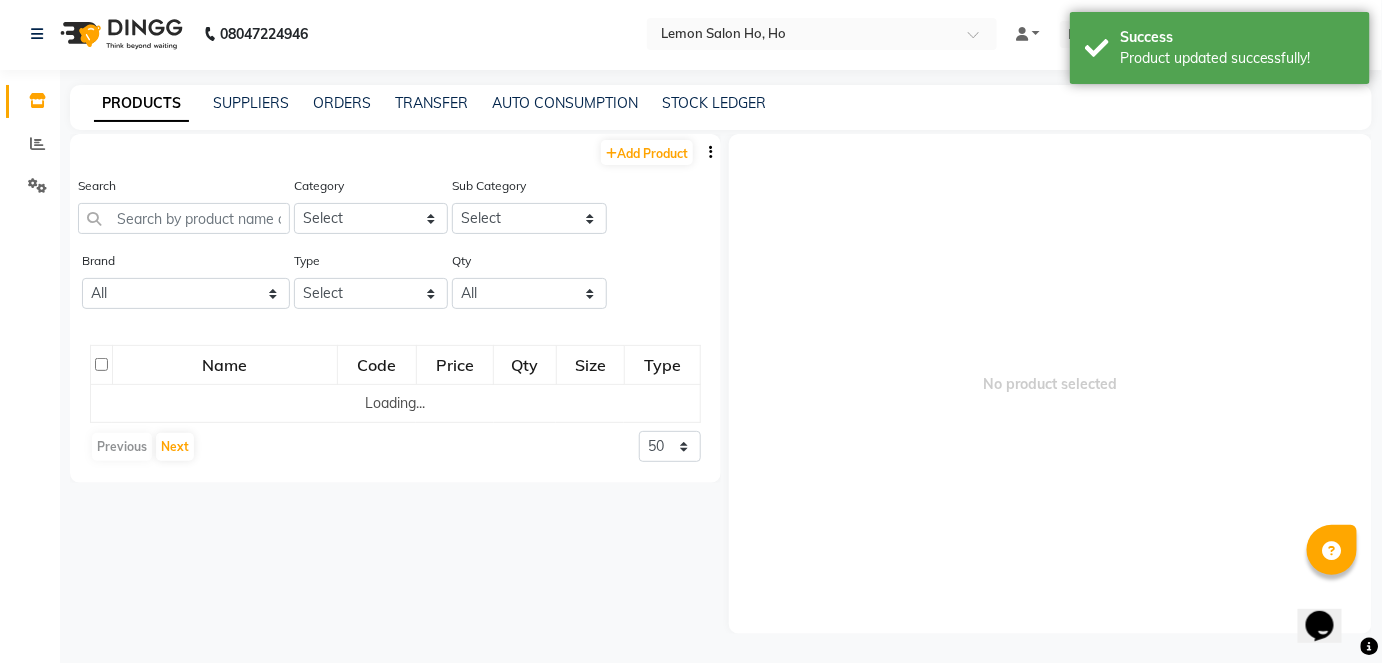 scroll, scrollTop: 13, scrollLeft: 0, axis: vertical 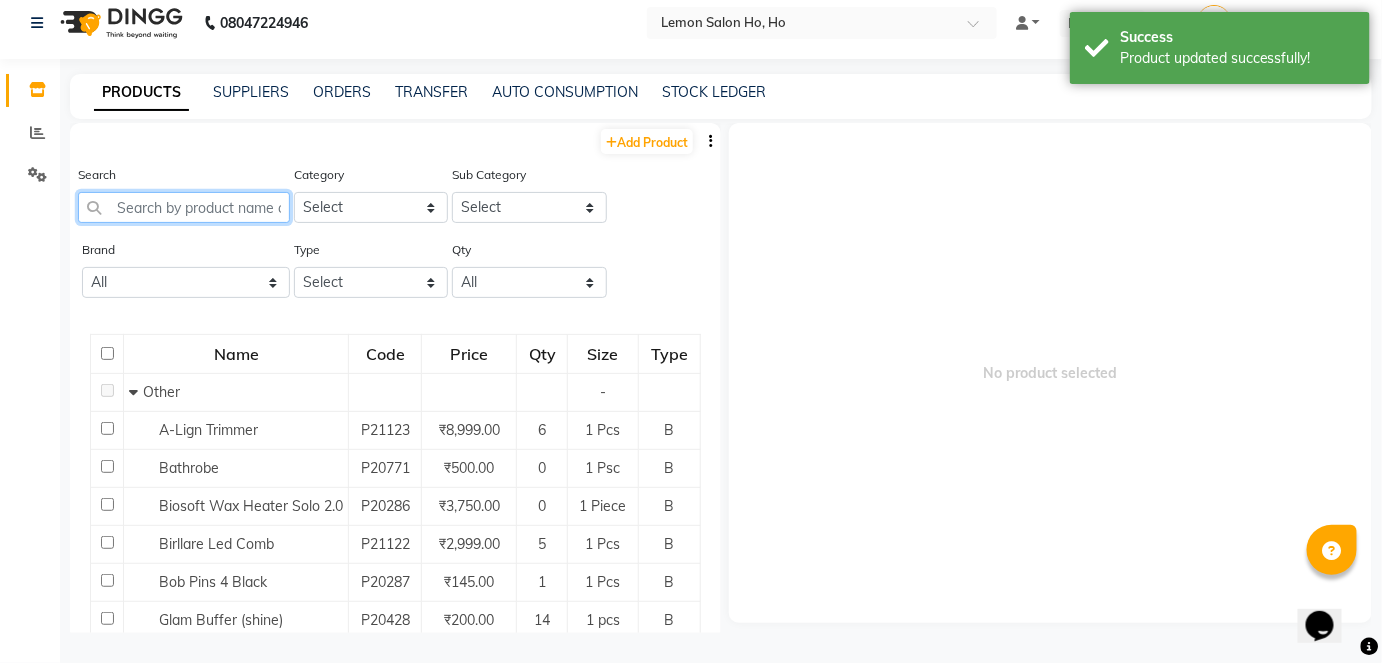 click 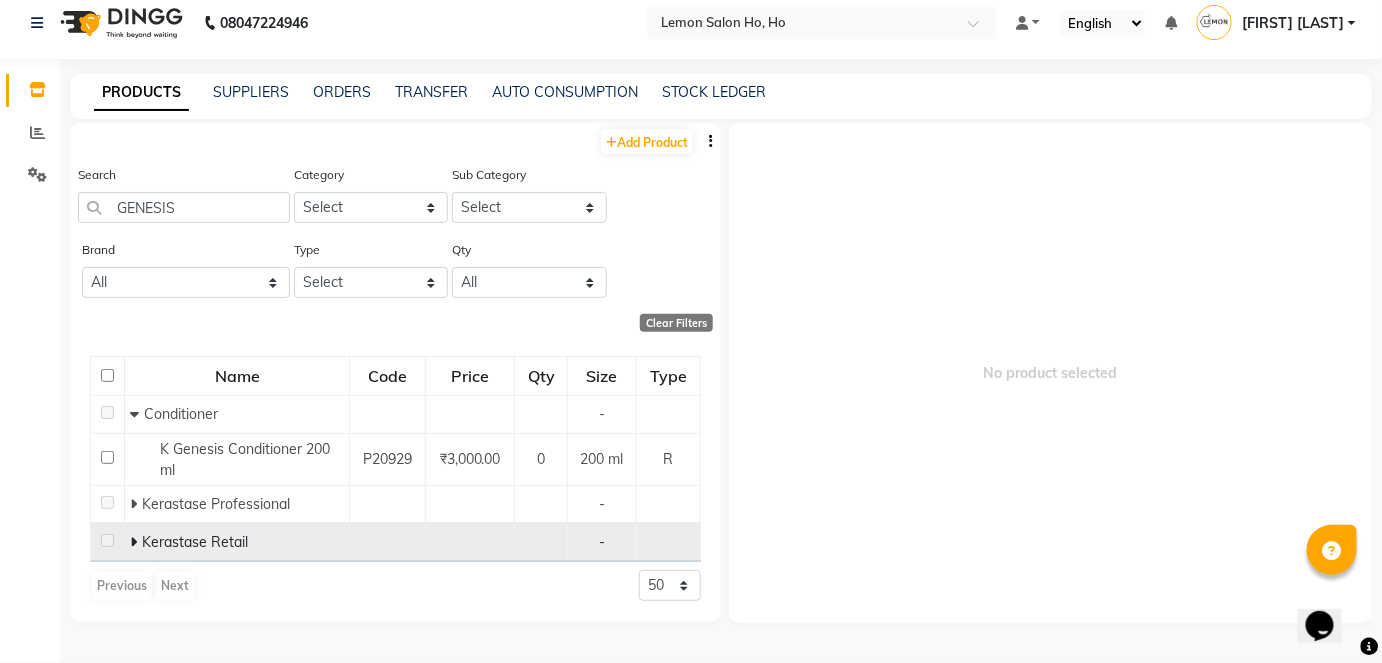 click 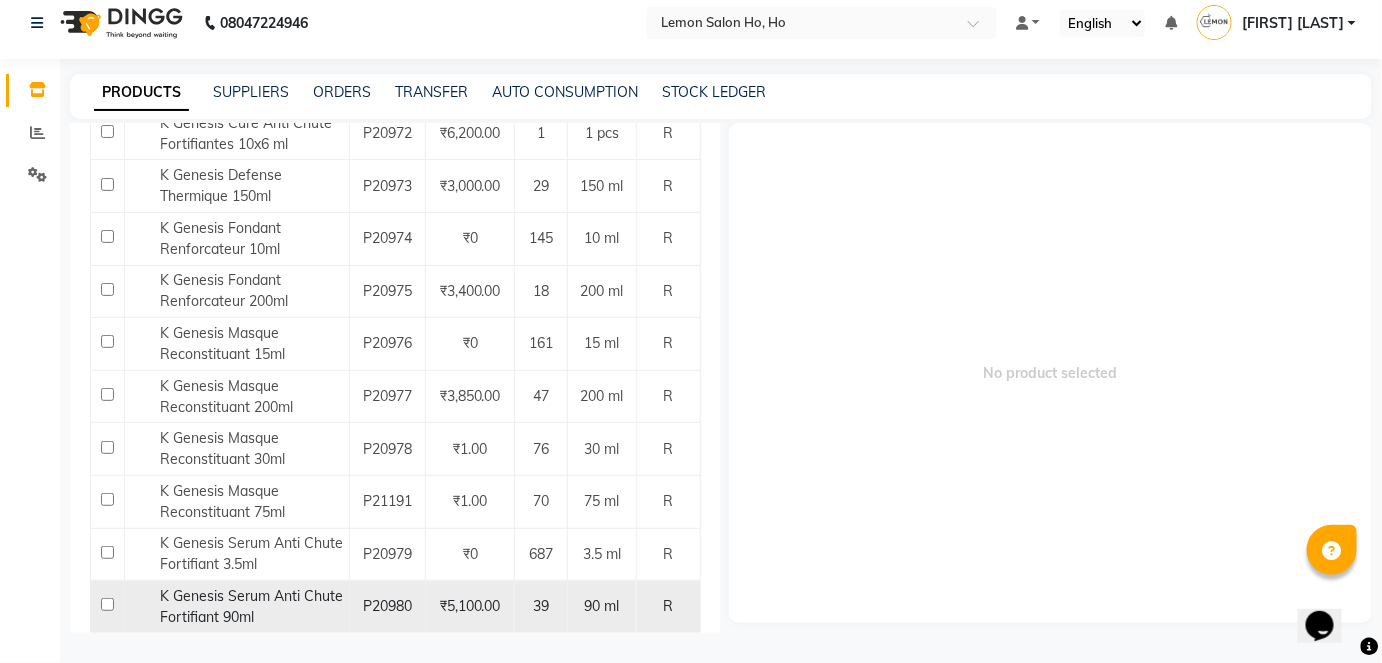 scroll, scrollTop: 982, scrollLeft: 0, axis: vertical 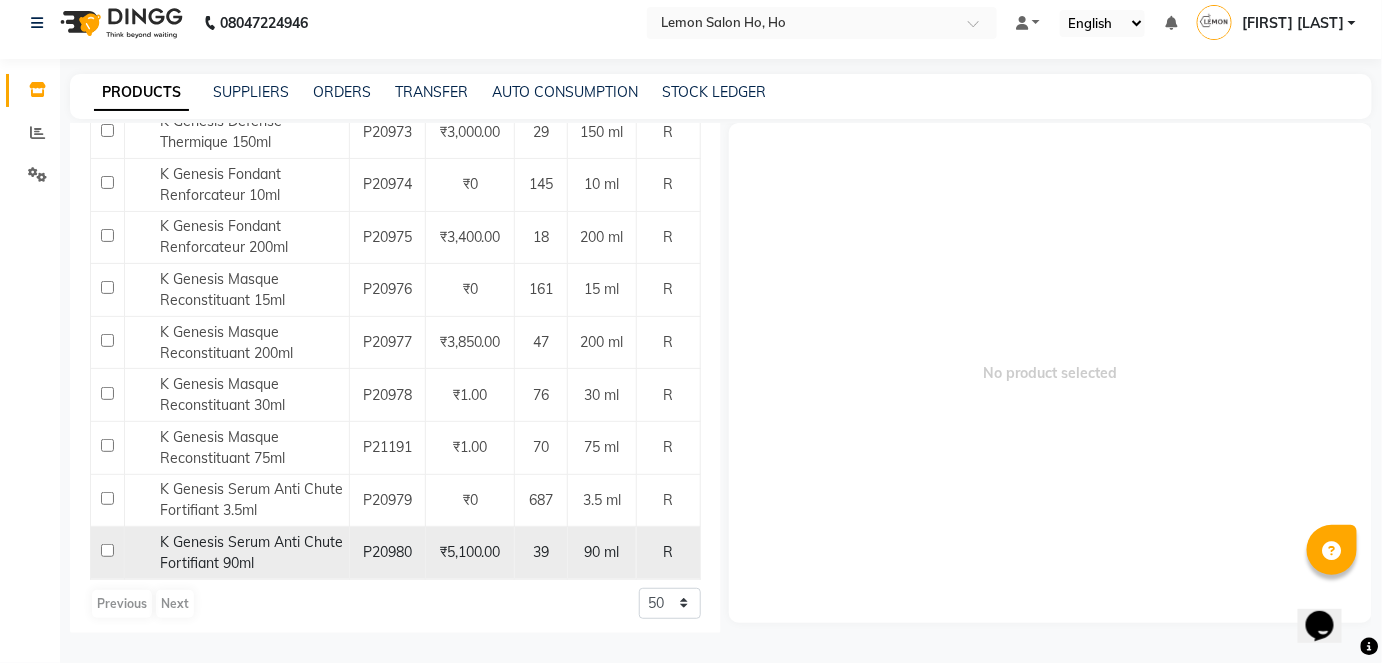 click 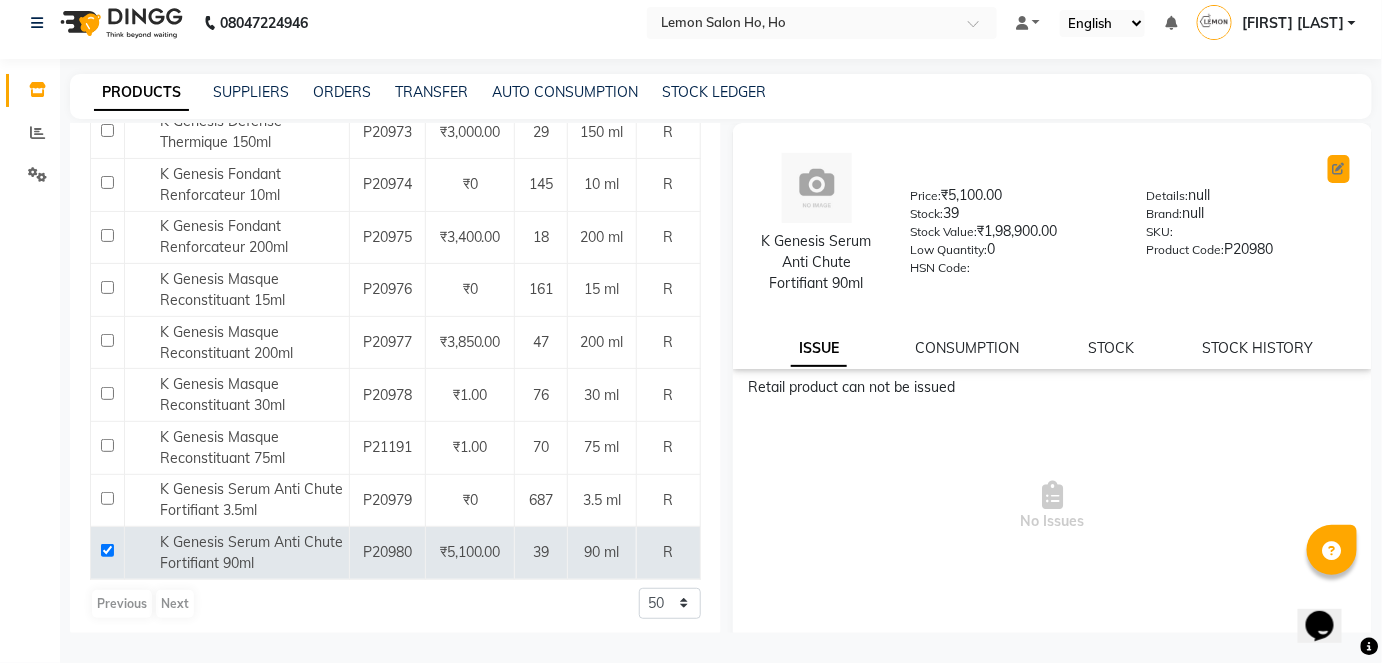 click 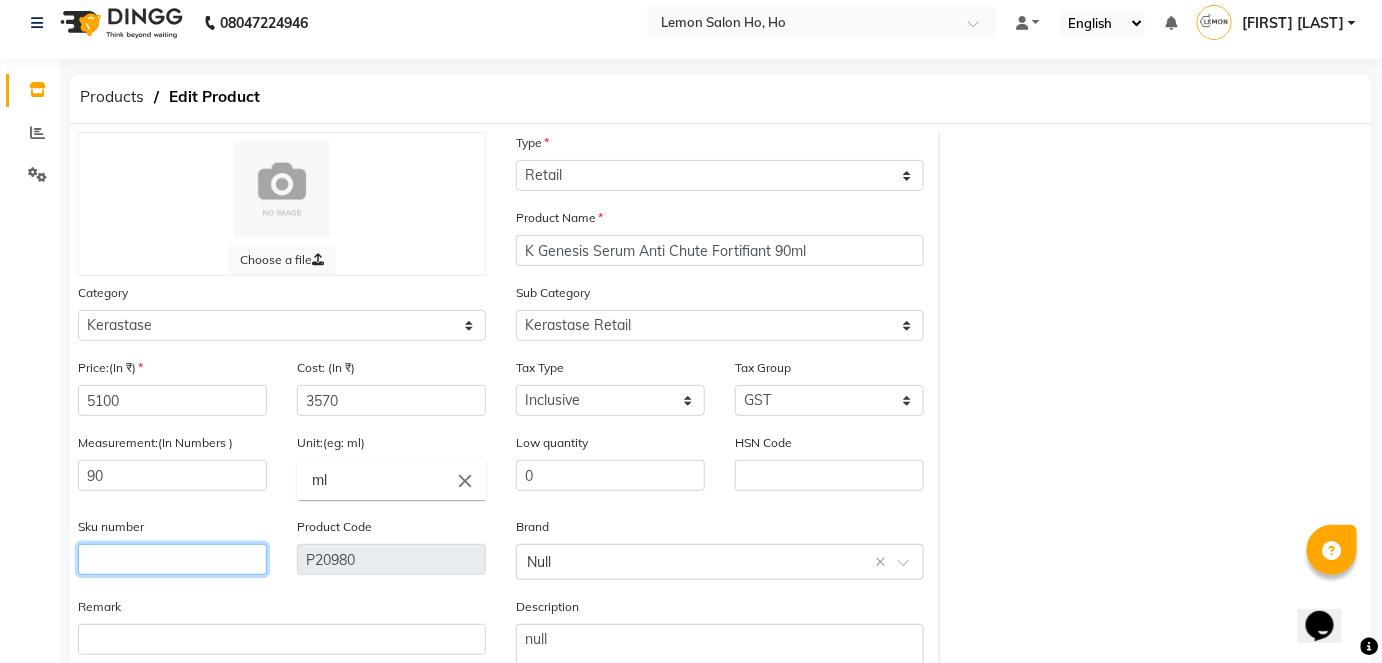 click 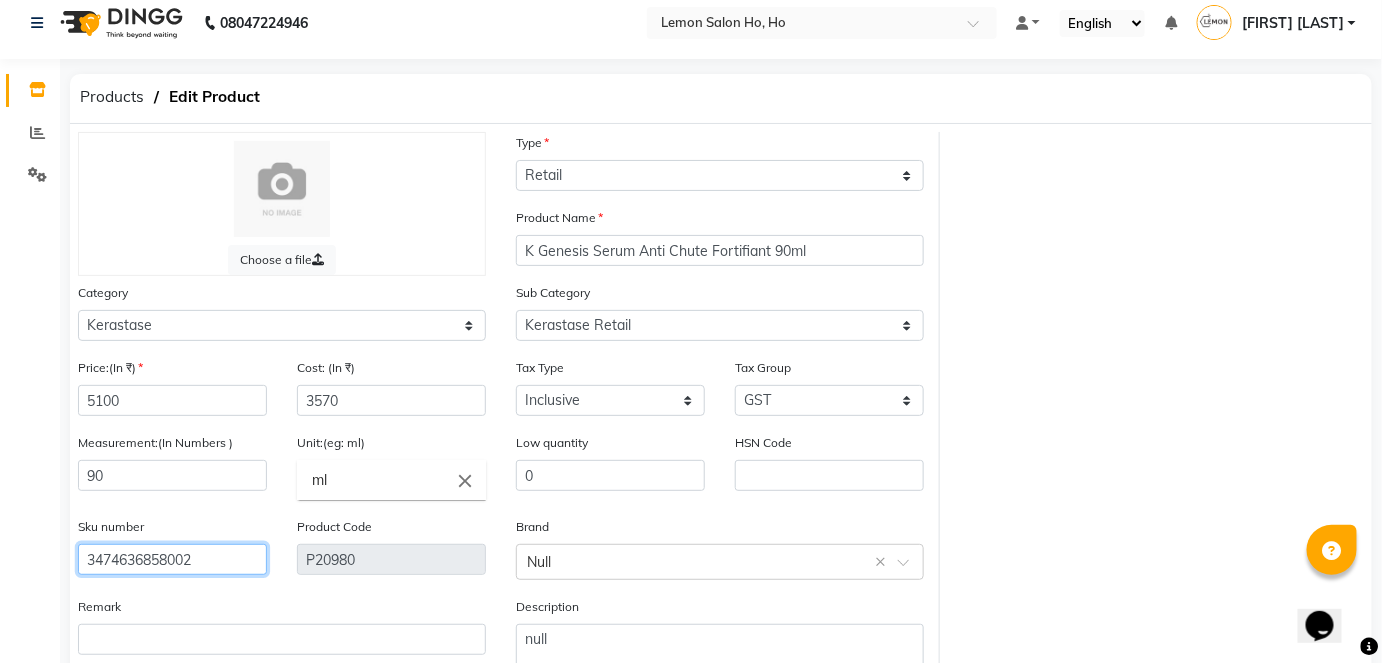 click on "Update" 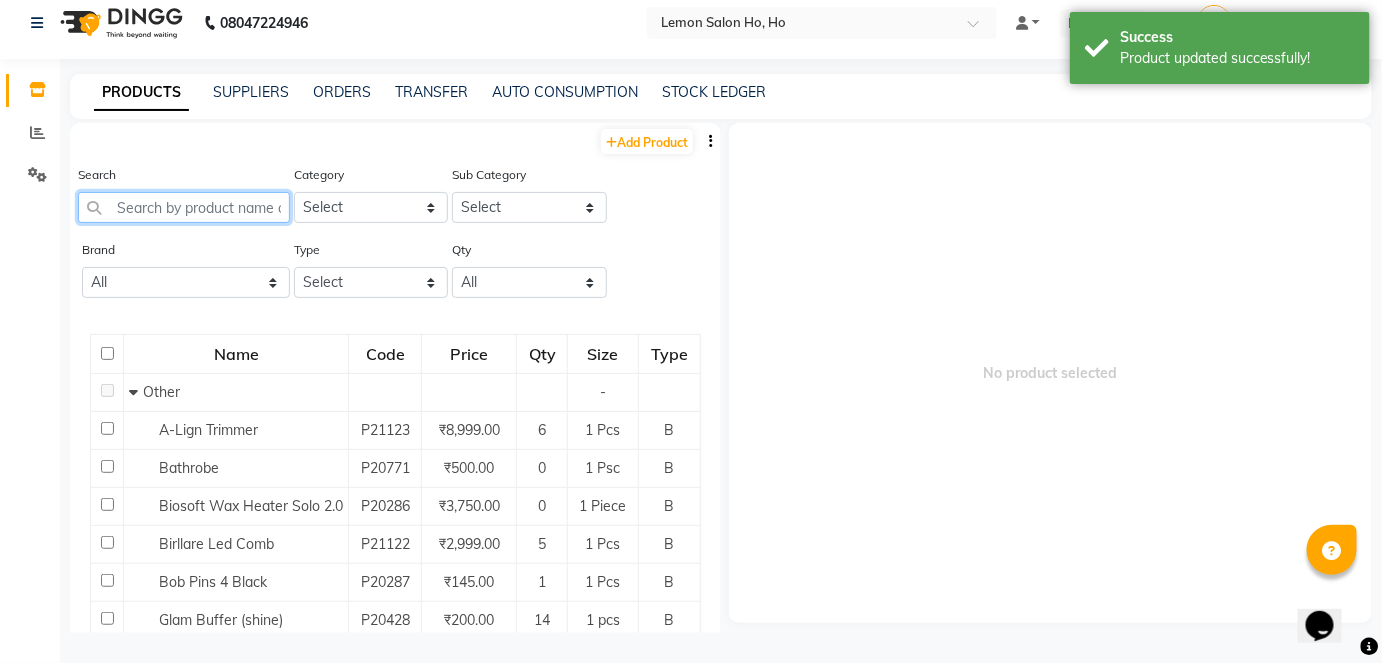 click 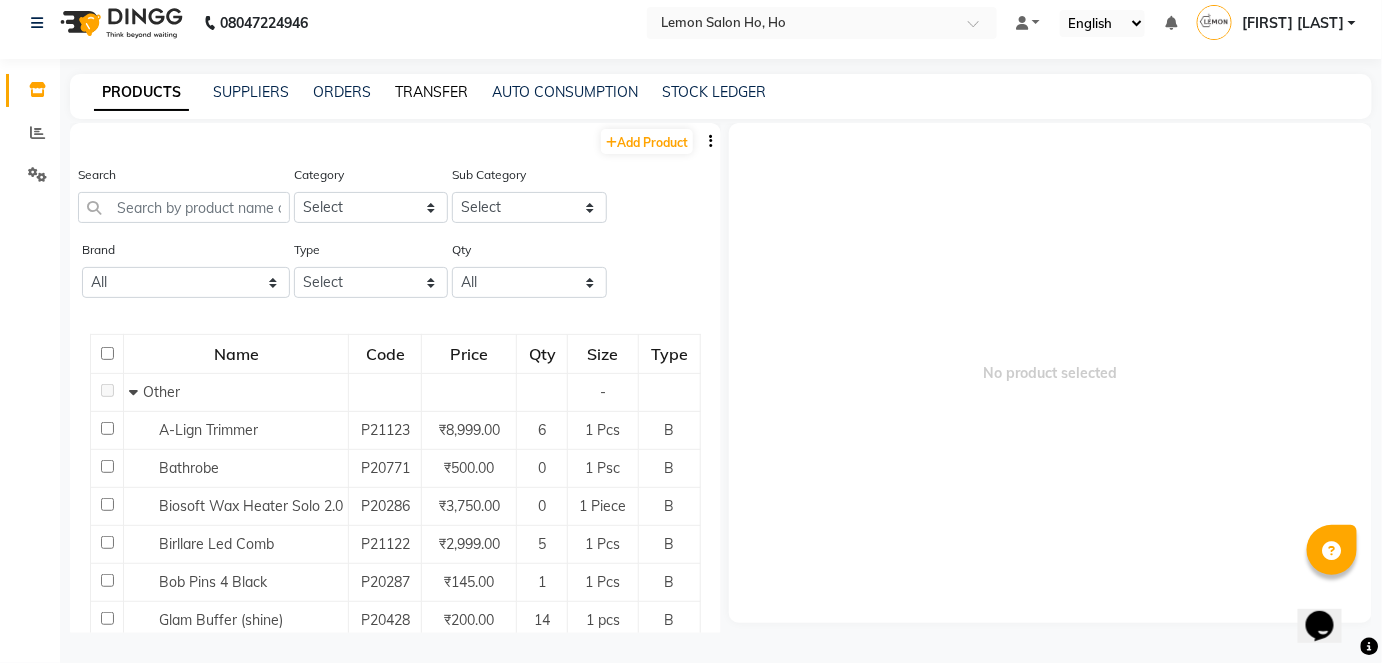 click on "TRANSFER" 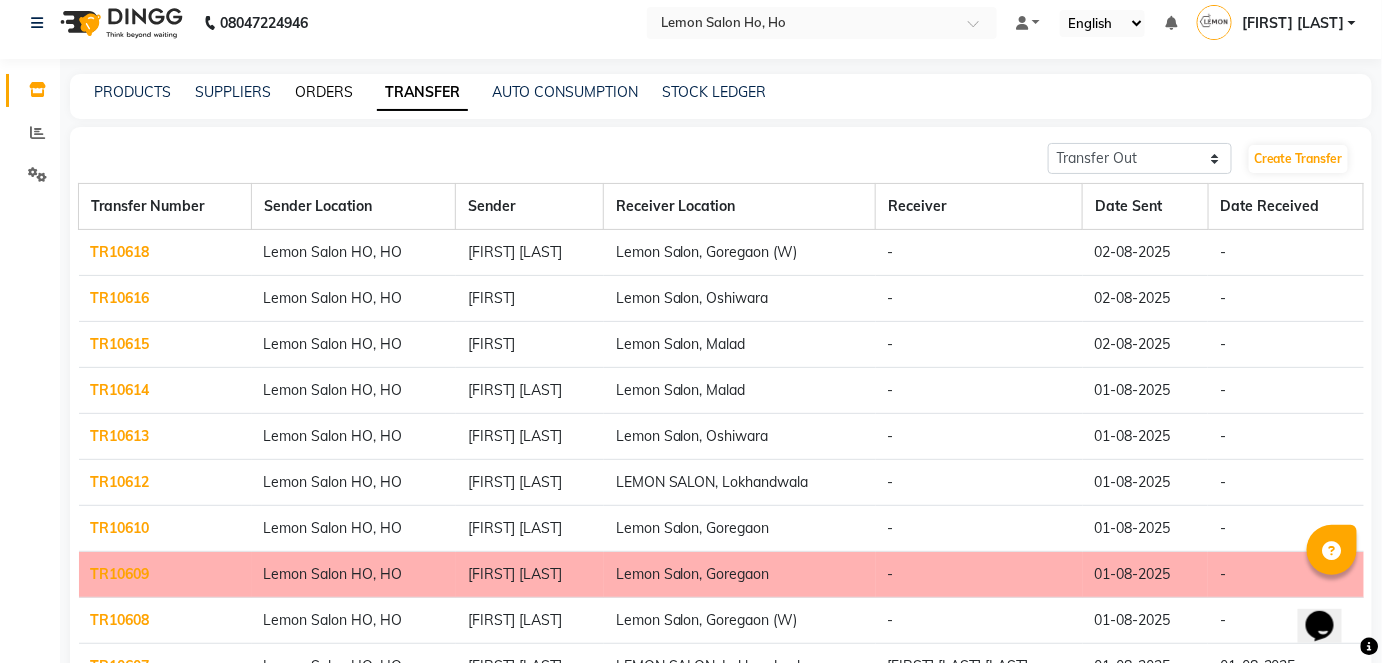 click on "ORDERS" 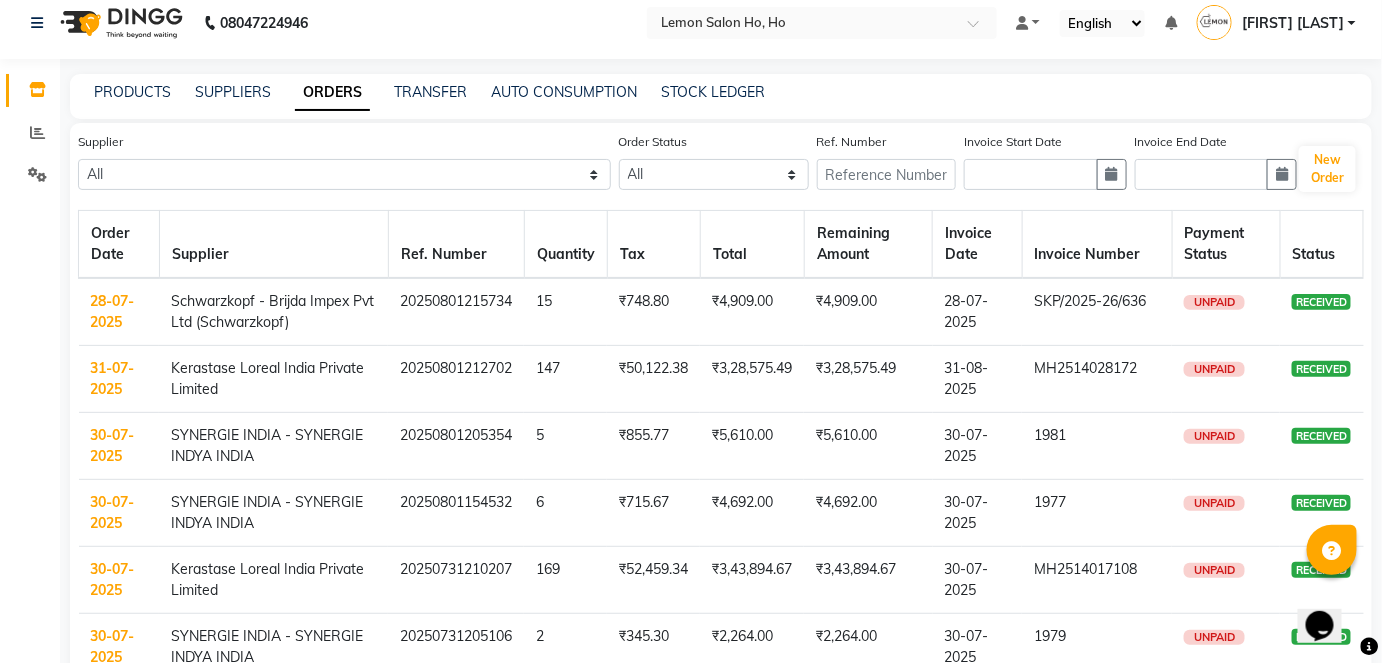 scroll, scrollTop: 0, scrollLeft: 0, axis: both 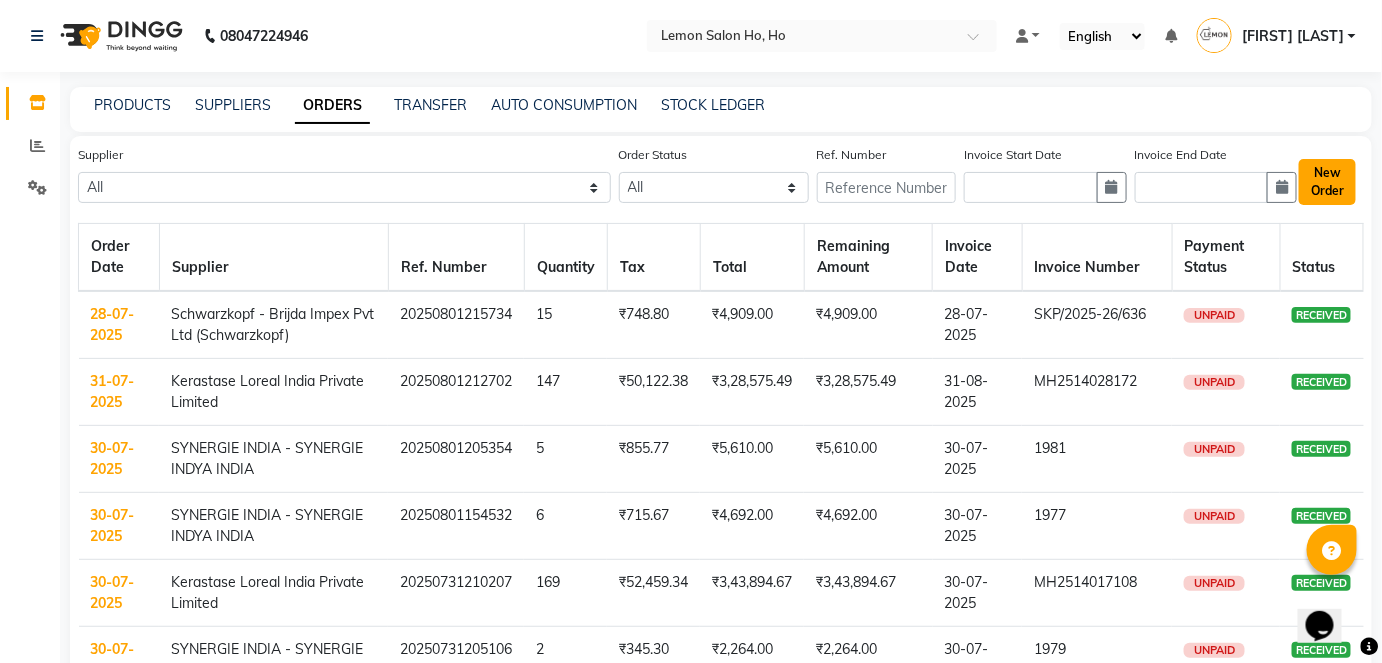 click on "New Order" 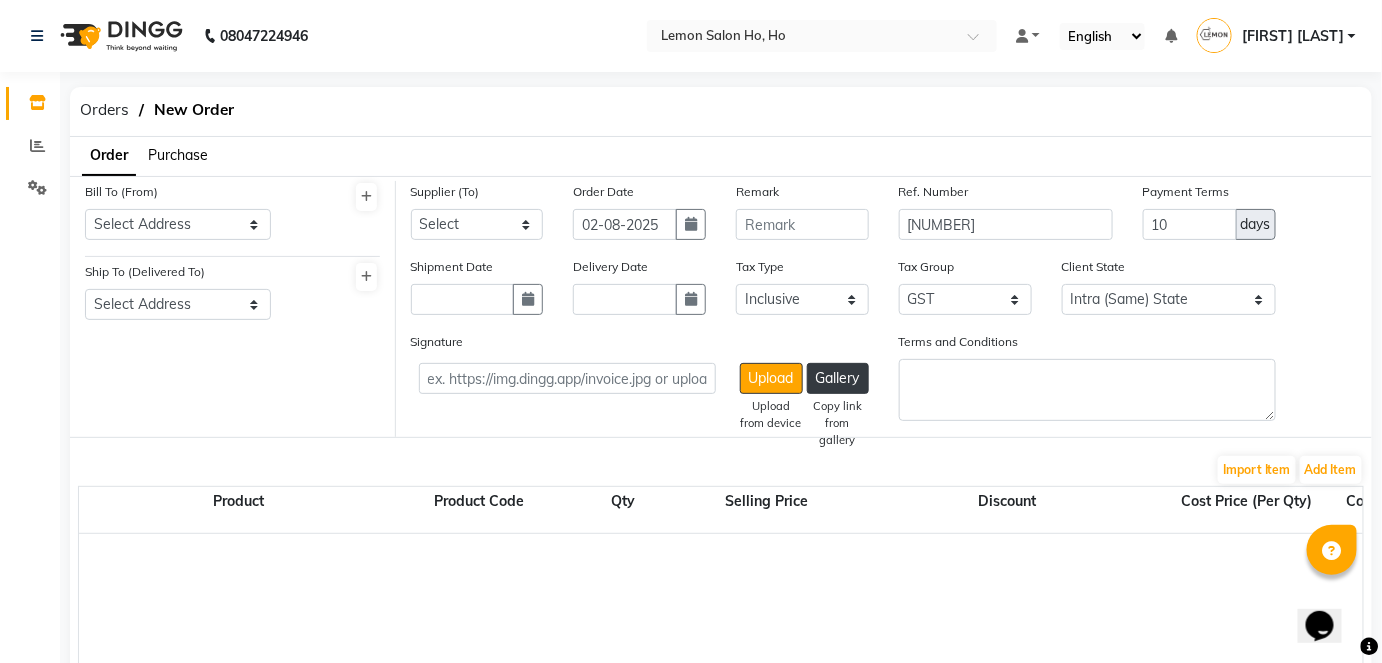 click on "Purchase" 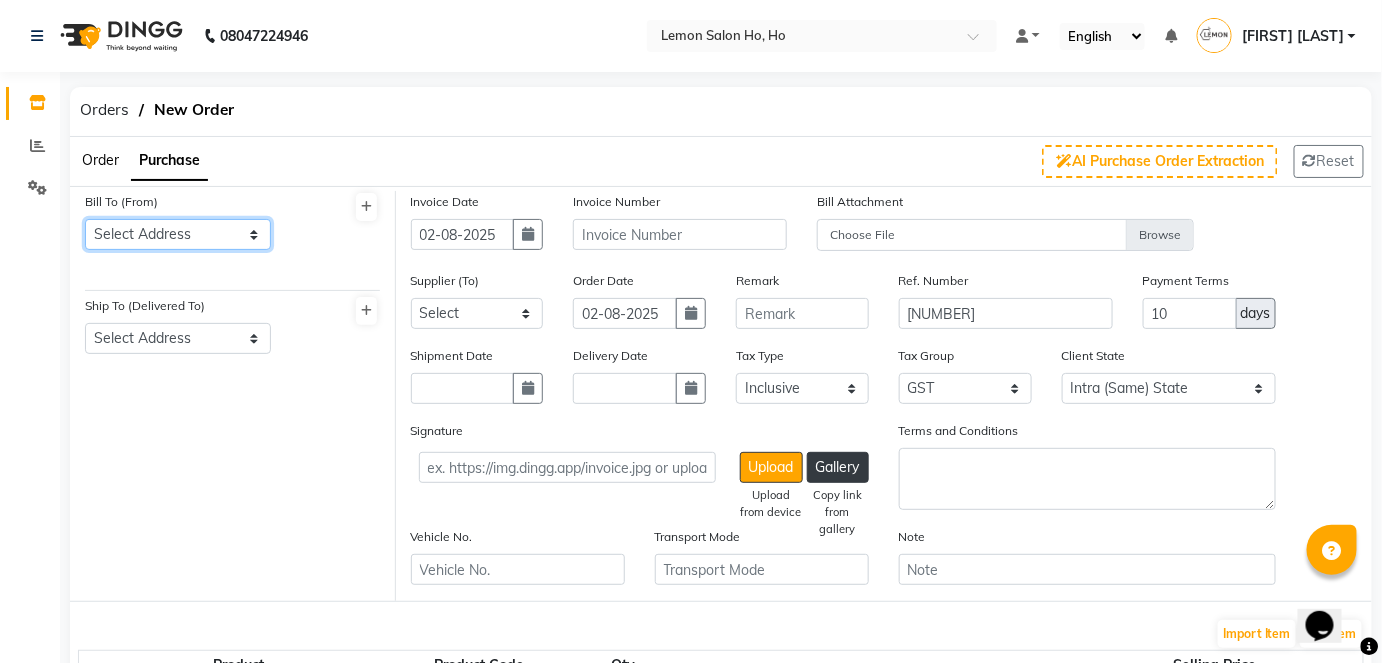 click on "Select Address  shop no-1 samarth siddhi near andheri west mumbai 400053    HO   GG   Ho" 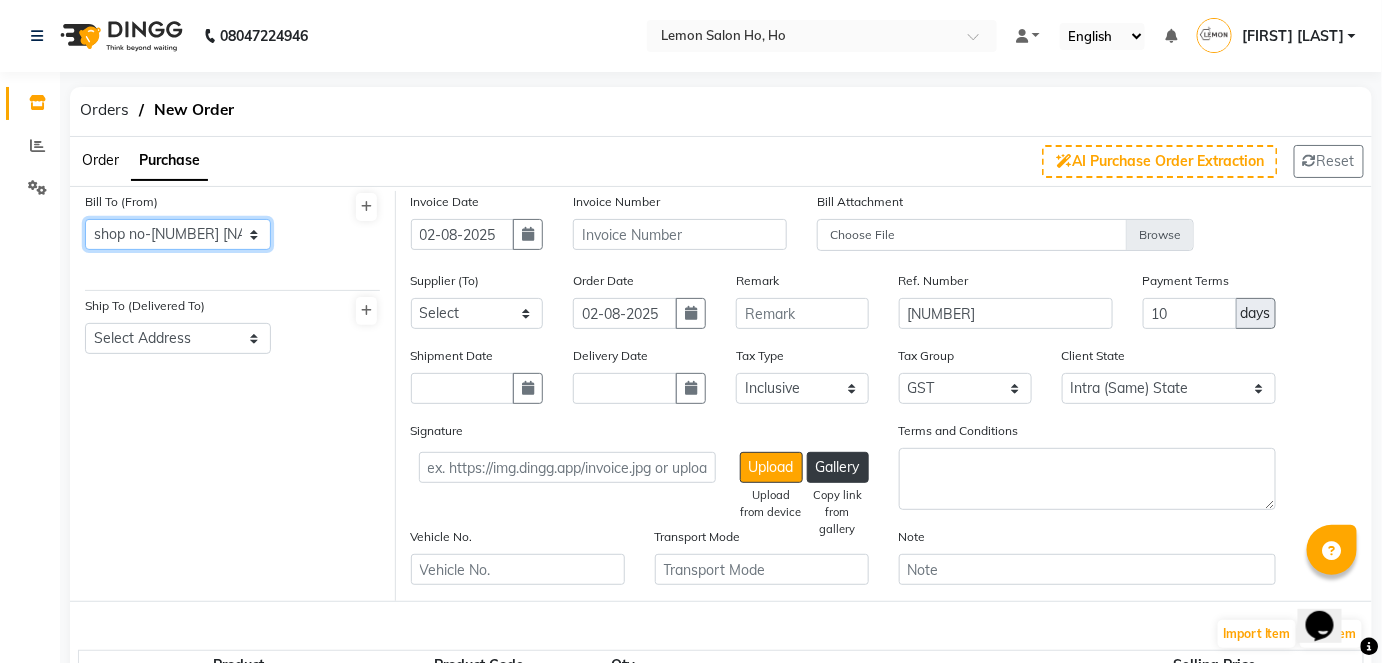 click on "Select Address  shop no-1 samarth siddhi near andheri west mumbai 400053    HO   GG   Ho" 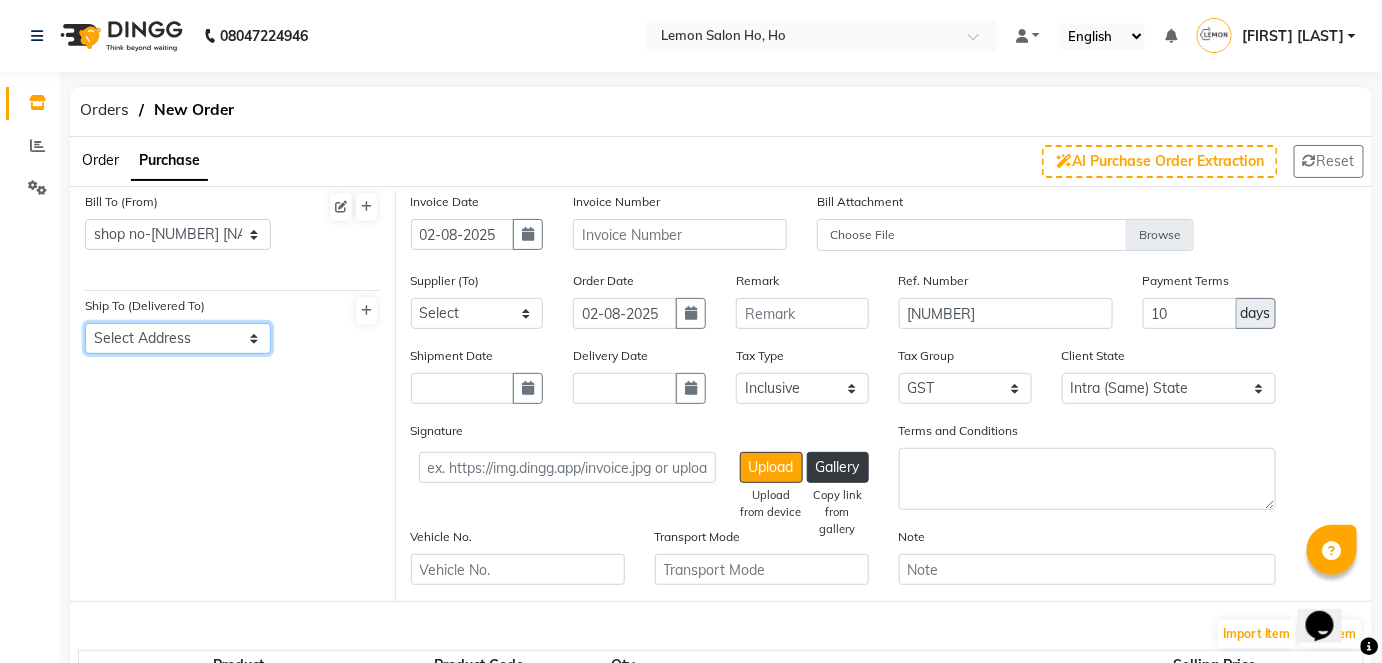 drag, startPoint x: 190, startPoint y: 334, endPoint x: 191, endPoint y: 349, distance: 15.033297 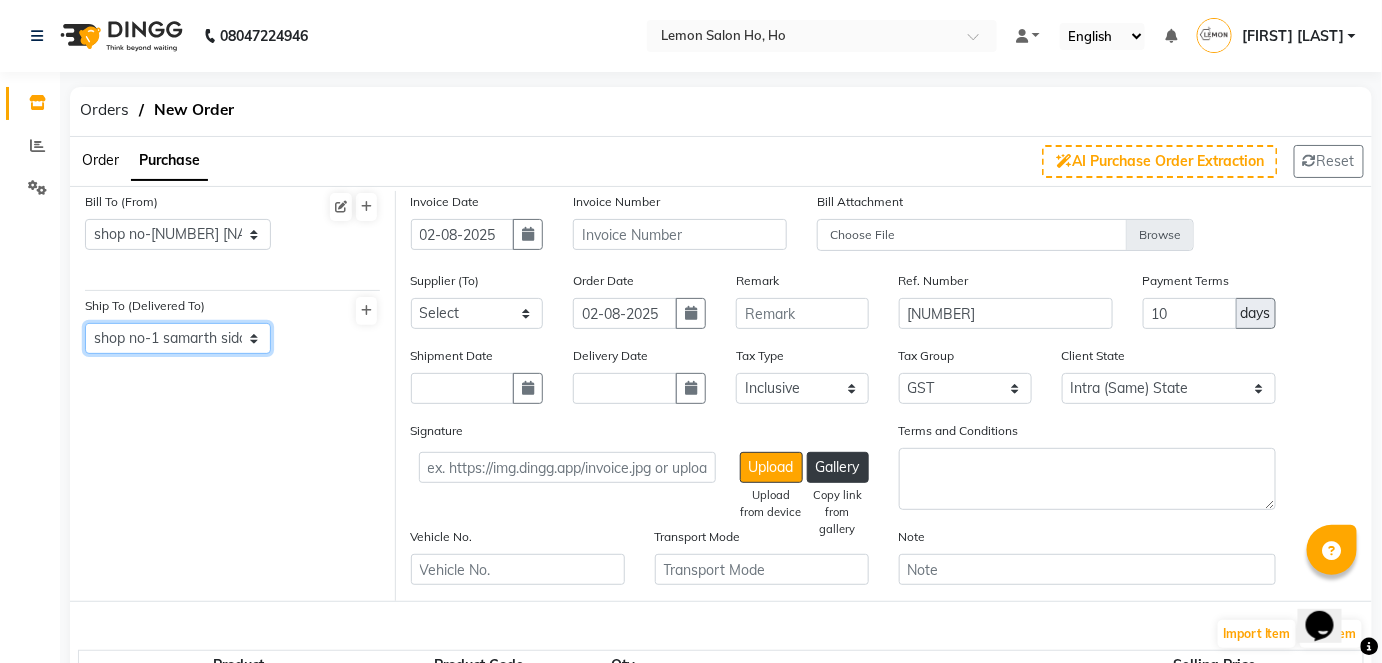 click on "Select Address  shop no-1 samarth siddhi near joggers park opp starbucks andheri west mumbai -400053    YY   Lemon Malad Auris Galleria" 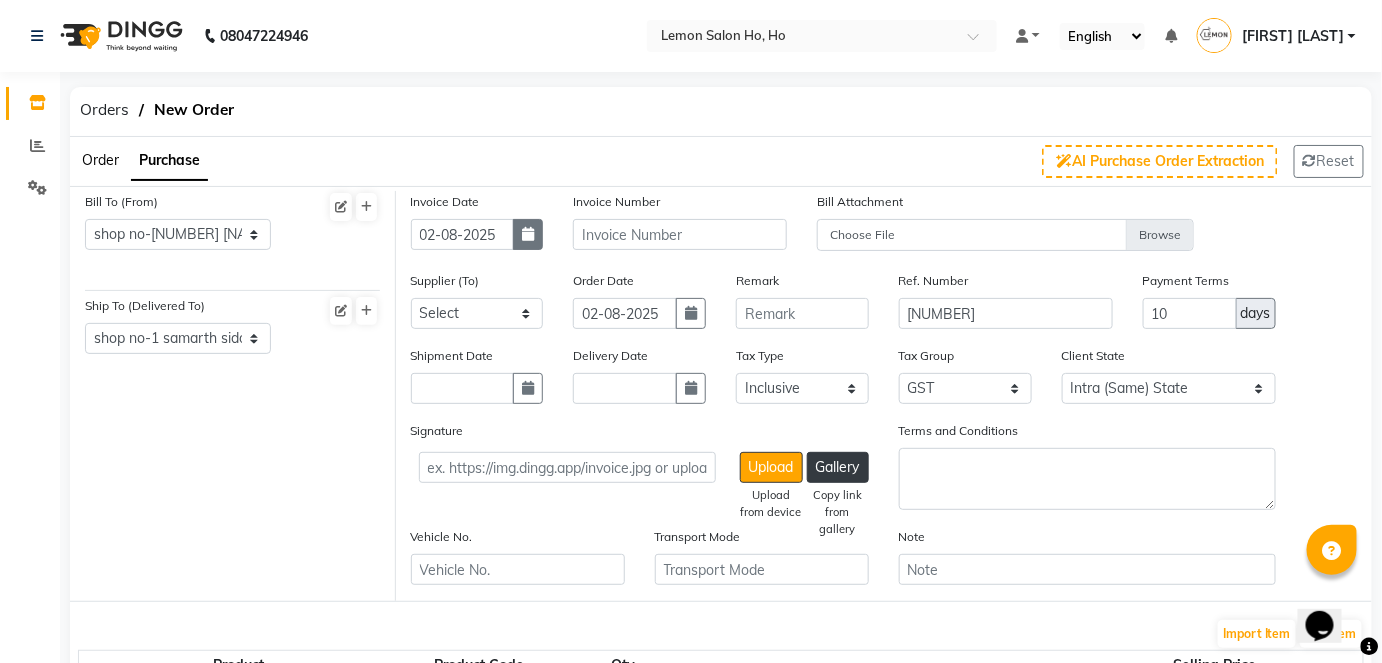 click 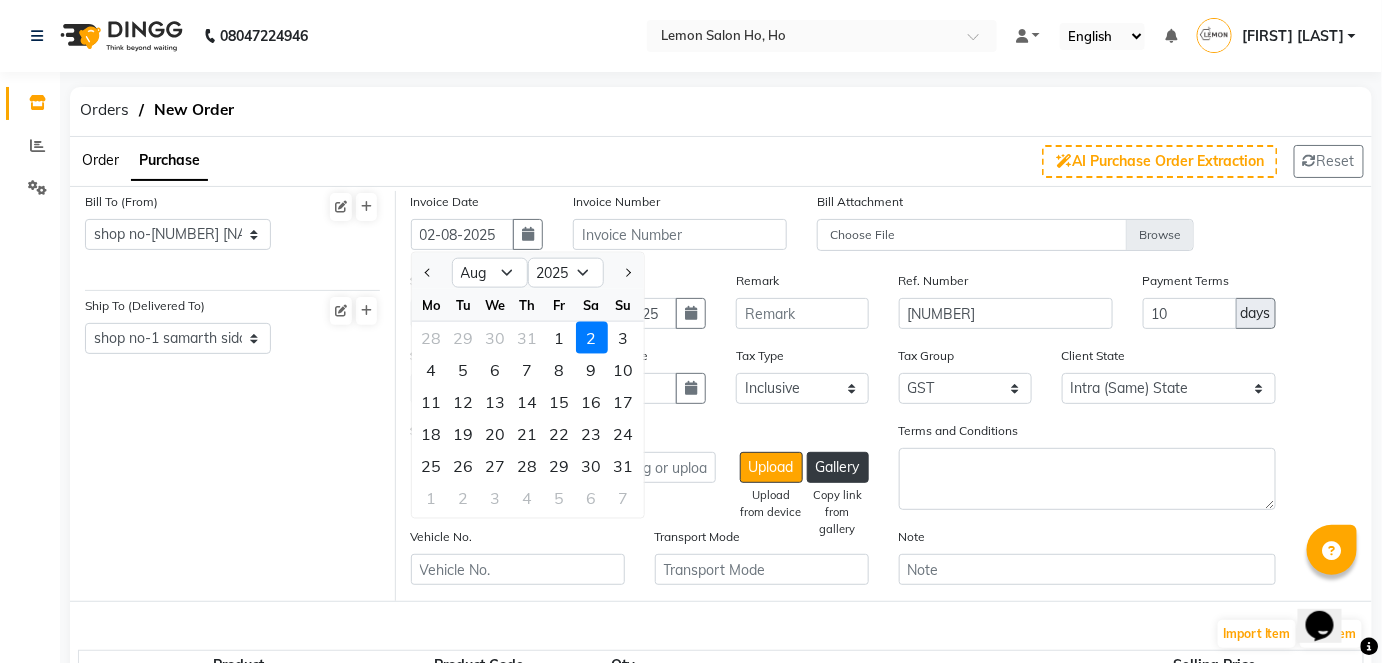 drag, startPoint x: 587, startPoint y: 335, endPoint x: 575, endPoint y: 336, distance: 12.0415945 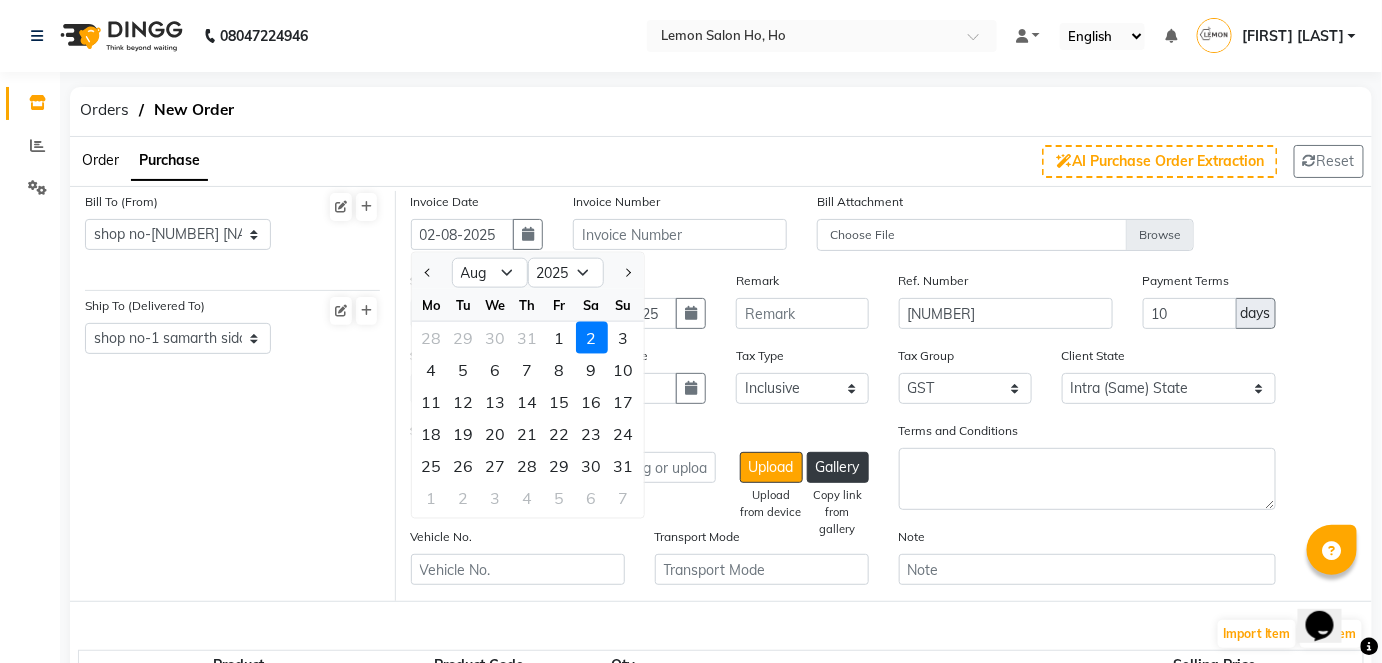 click on "2" 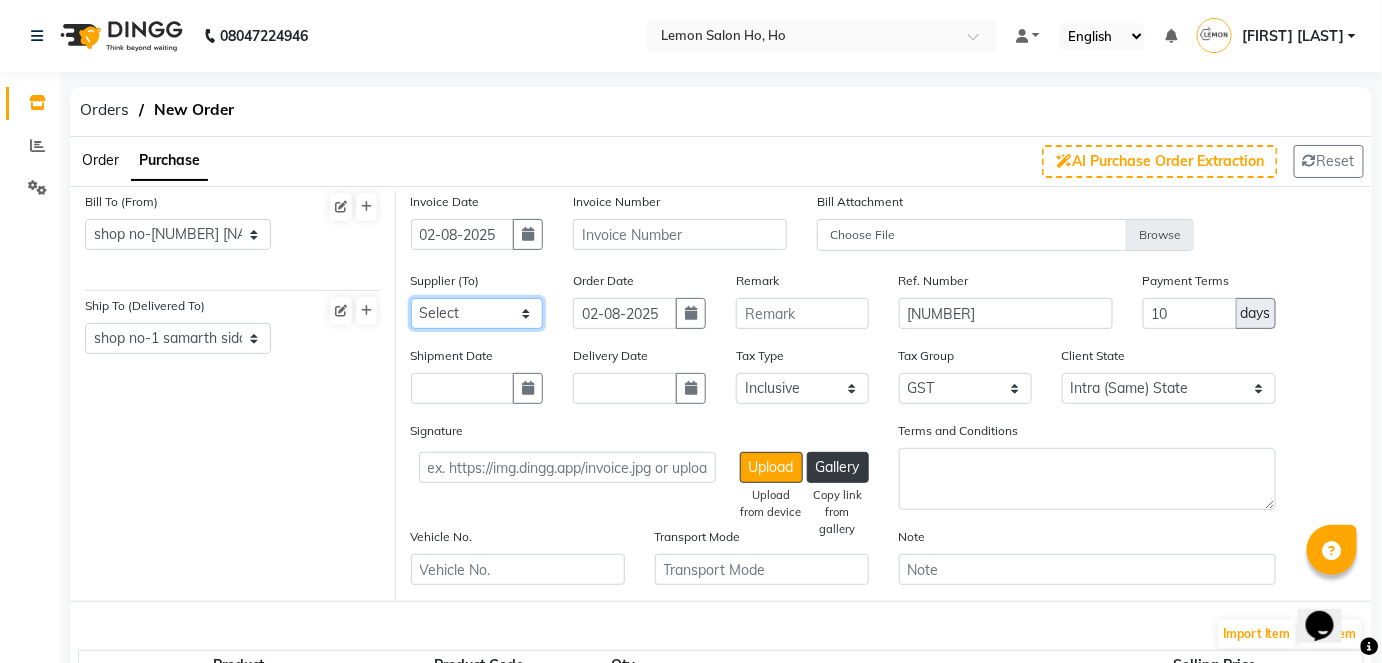 click on "Select Komal Enterprises (Loreal) Narayan Sales Agency  Osp Healthcare Rica Wax AURUS CORP  FLORACTIVE  - Floractive Cysteine Nashi  Remy Beauty Palace OLAPLEX MOKSH ENTERPRISE Moroccan Oil Ketki Panama SR Collection OPI Rich Personal Care - Richelon  wax  BEAUTY ESSENTIALS MARKETING INDIA LLP - QOD marketing  Ocean Marine Thalgo/Cirepil Oneline Wellness Ayur Marketing Beauty Glow Beauty and Glow Moksh Enterprise Zink Wellness SRISHTI ENTERPRISES Housekeeping  Czar Wellness (Vedic) Om Shanti Corporation- H&F Kit Evergreen Color Bar skinura  pvt ltd Shivam inc richelon  Shimmers Cosmetic Rich Hair & Skin  Park Exim (lotus) Beso Enterprises Nakoda Sales (bombini ) AL AHAD  ENTERPRISE TURQOISE  WELLNESS Nilesh Enterprise  Hair  Originals Glam ANITAS AROMATIC SOLUTIONS - ANITAS AROMATIC  SOLUTIONS Kerastase  Loreal India Private Limited  ENERGY BEVERAGES PVT LTD  - ENERGY WATER CREAT  BEVERAGES PVT LTD  SYNERGIE INDIA  - SYNERGIE INDYA INDIA Big Dad Enterprise - Nails  - Dinesh M.M.ENTERPRISES M.M.ENTERPRISES" 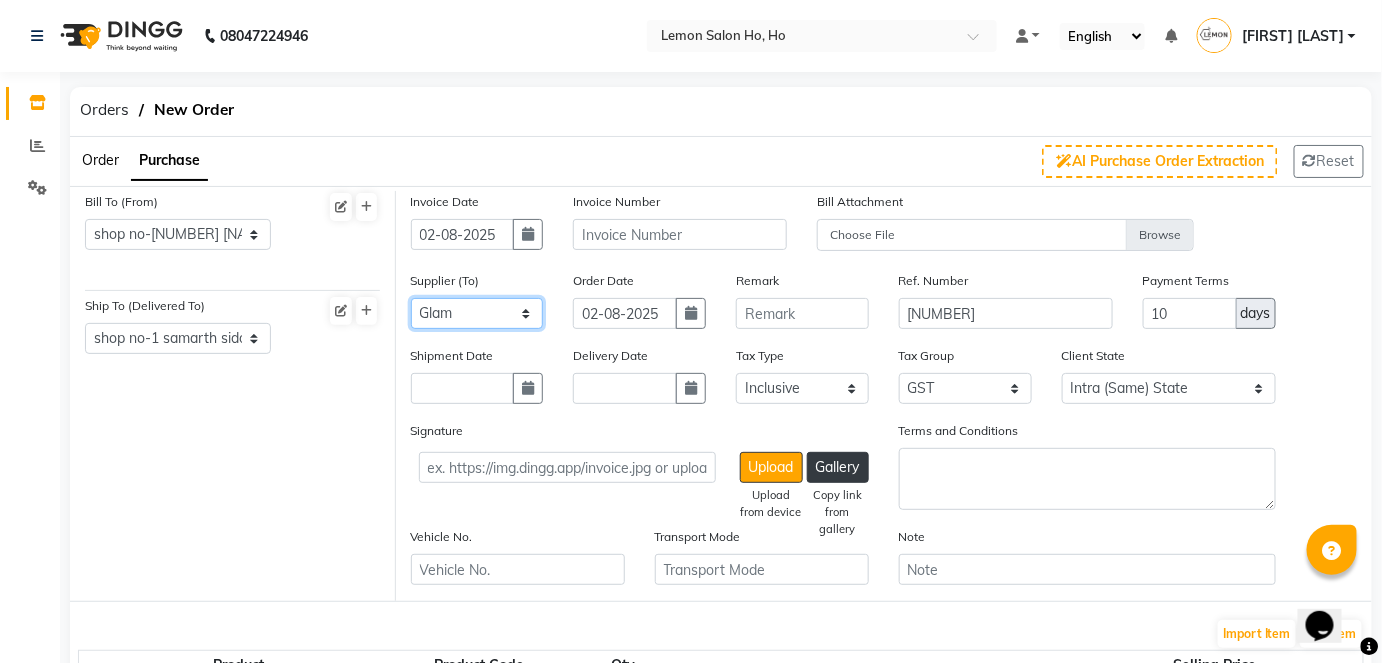 click on "Select Komal Enterprises (Loreal) Narayan Sales Agency  Osp Healthcare Rica Wax AURUS CORP  FLORACTIVE  - Floractive Cysteine Nashi  Remy Beauty Palace OLAPLEX MOKSH ENTERPRISE Moroccan Oil Ketki Panama SR Collection OPI Rich Personal Care - Richelon  wax  BEAUTY ESSENTIALS MARKETING INDIA LLP - QOD marketing  Ocean Marine Thalgo/Cirepil Oneline Wellness Ayur Marketing Beauty Glow Beauty and Glow Moksh Enterprise Zink Wellness SRISHTI ENTERPRISES Housekeeping  Czar Wellness (Vedic) Om Shanti Corporation- H&F Kit Evergreen Color Bar skinura  pvt ltd Shivam inc richelon  Shimmers Cosmetic Rich Hair & Skin  Park Exim (lotus) Beso Enterprises Nakoda Sales (bombini ) AL AHAD  ENTERPRISE TURQOISE  WELLNESS Nilesh Enterprise  Hair  Originals Glam ANITAS AROMATIC SOLUTIONS - ANITAS AROMATIC  SOLUTIONS Kerastase  Loreal India Private Limited  ENERGY BEVERAGES PVT LTD  - ENERGY WATER CREAT  BEVERAGES PVT LTD  SYNERGIE INDIA  - SYNERGIE INDYA INDIA Big Dad Enterprise - Nails  - Dinesh M.M.ENTERPRISES M.M.ENTERPRISES" 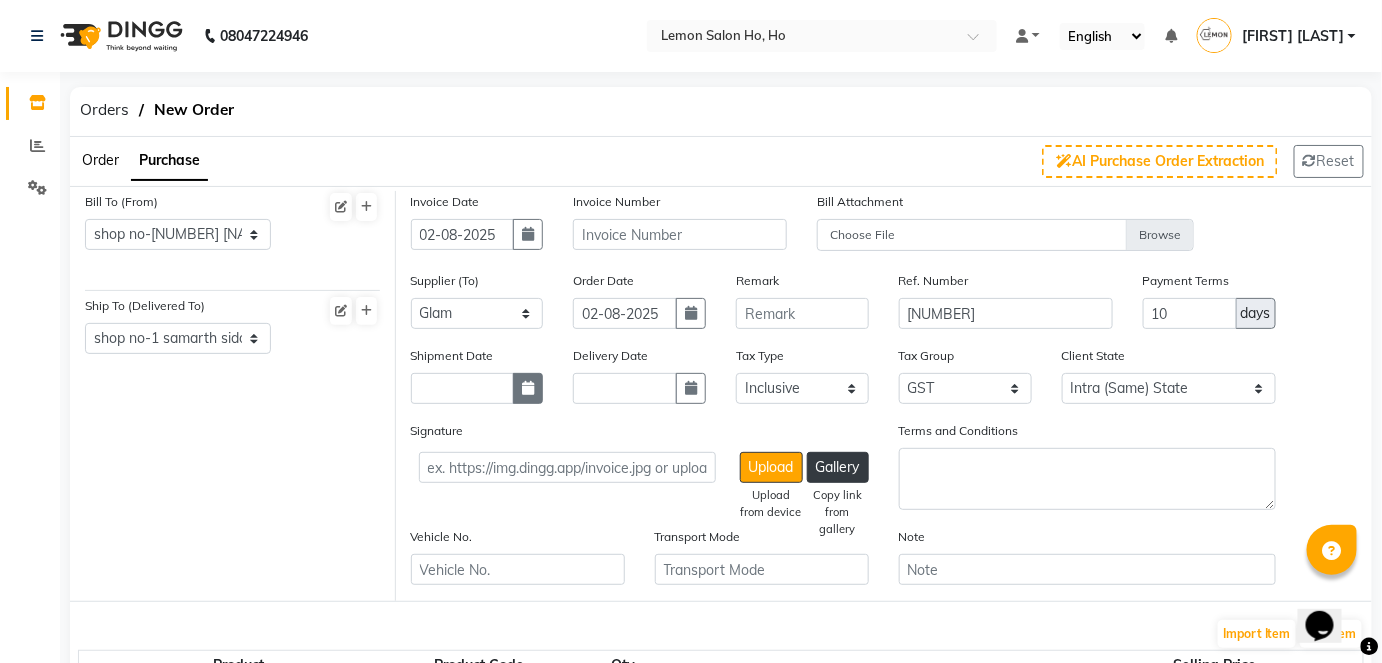 click 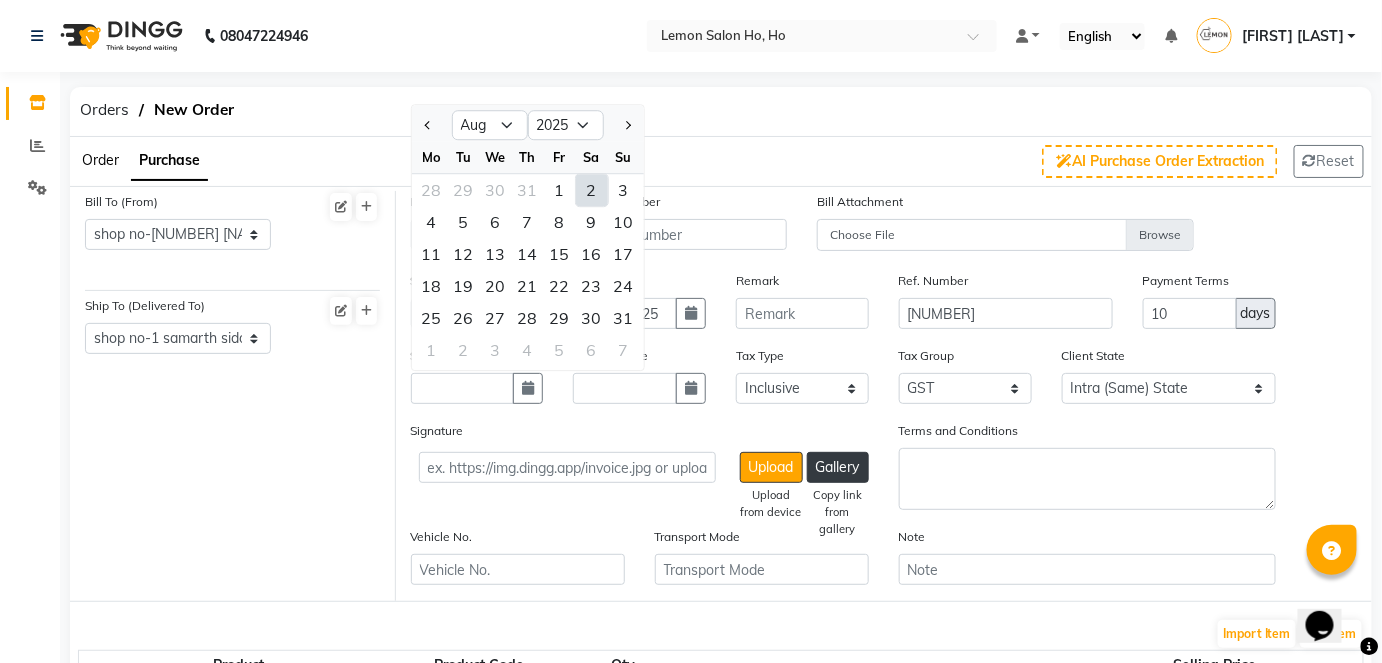 drag, startPoint x: 597, startPoint y: 184, endPoint x: 627, endPoint y: 286, distance: 106.320274 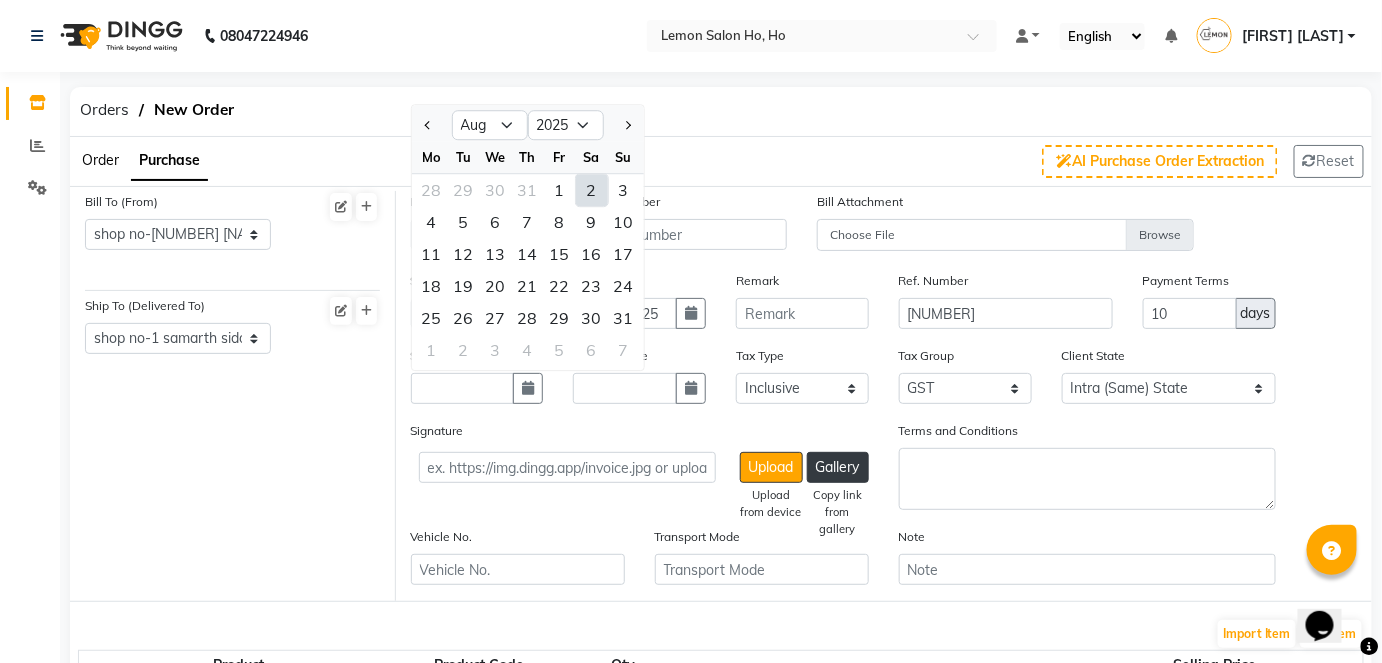 click on "2" 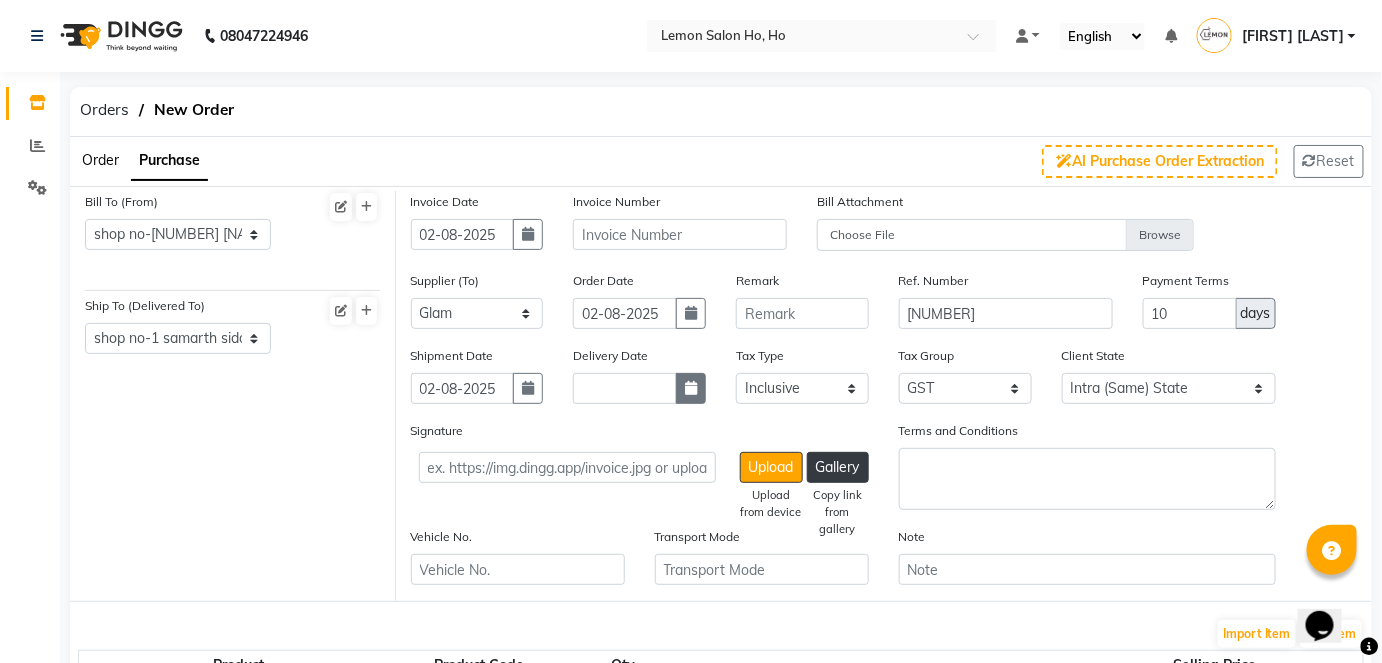 click 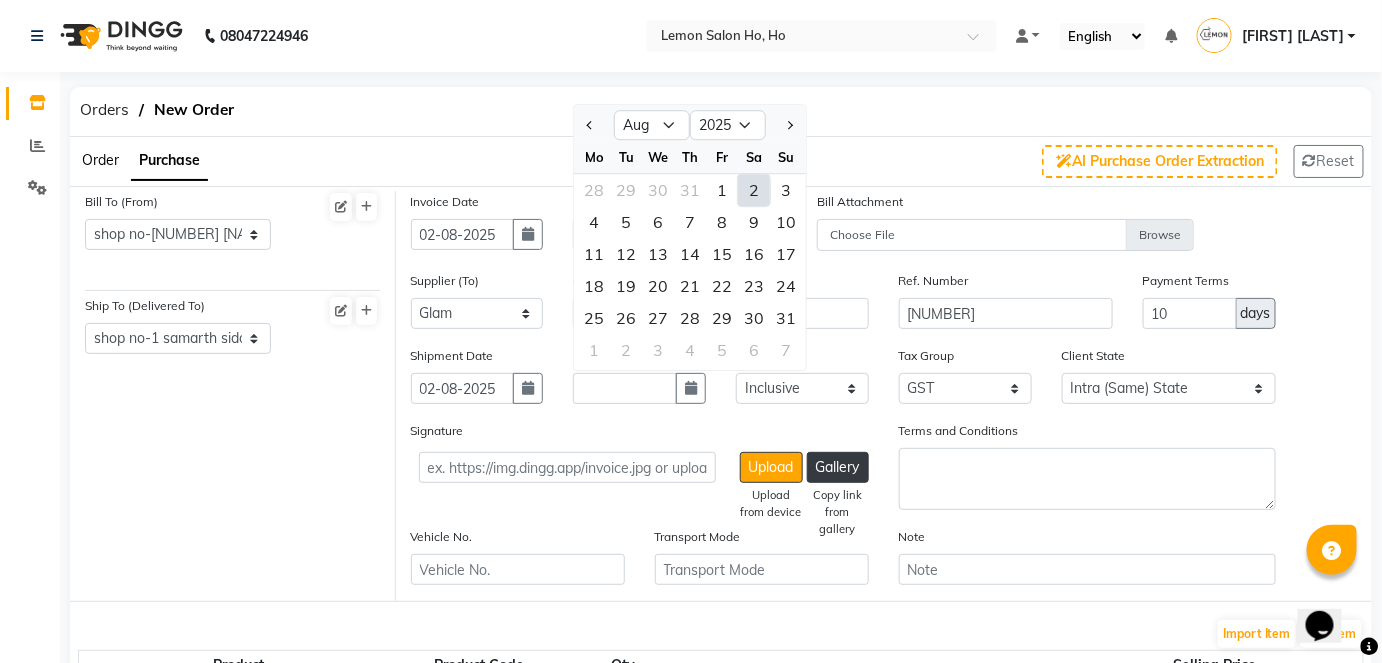 click on "2" 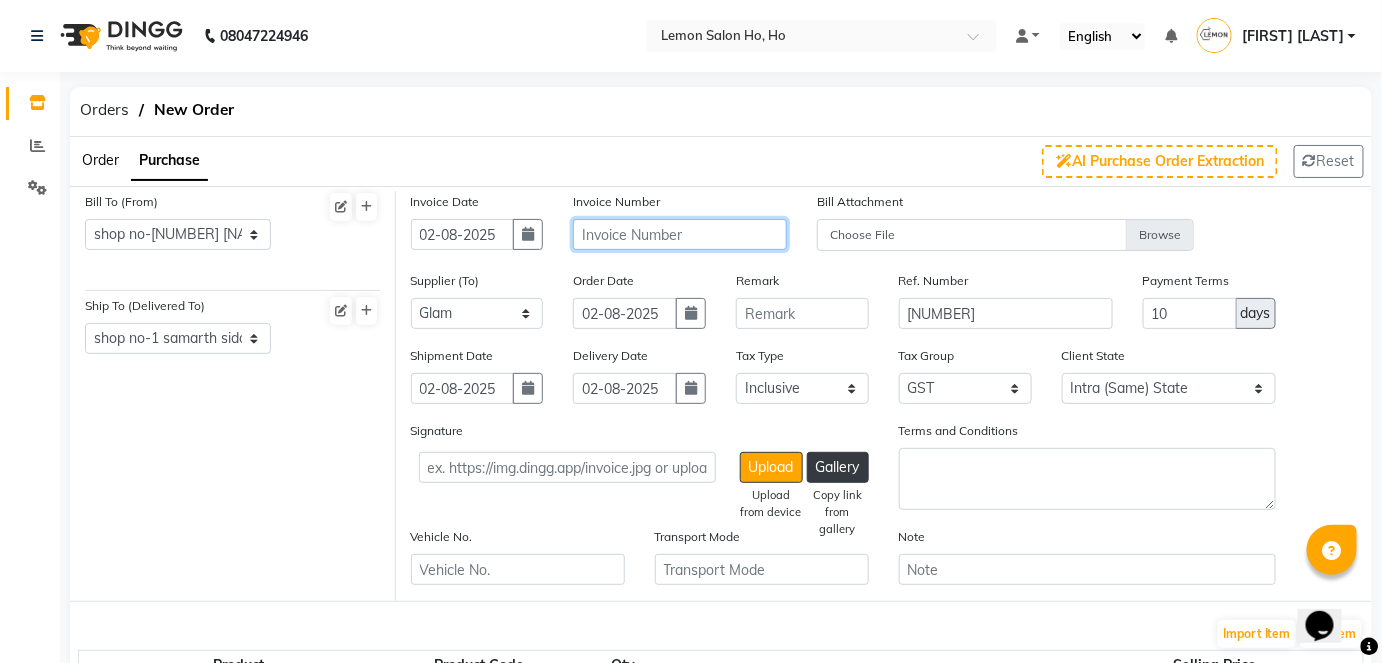 click 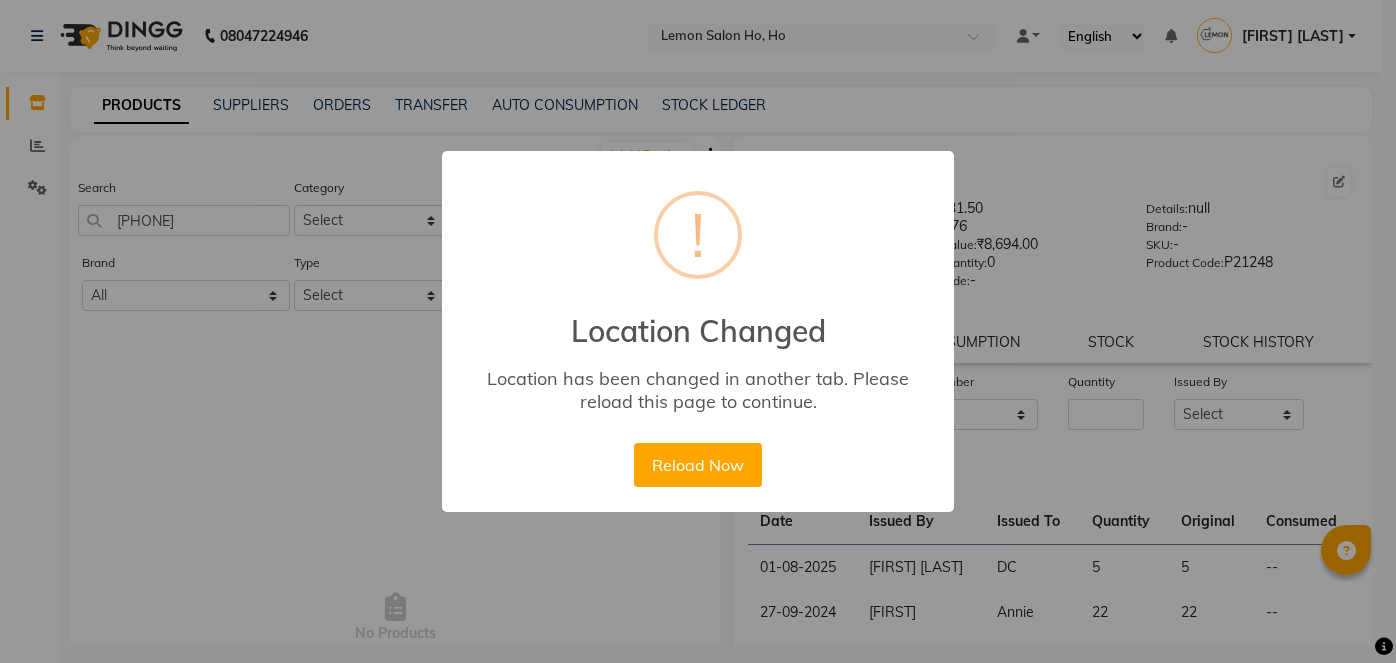 select 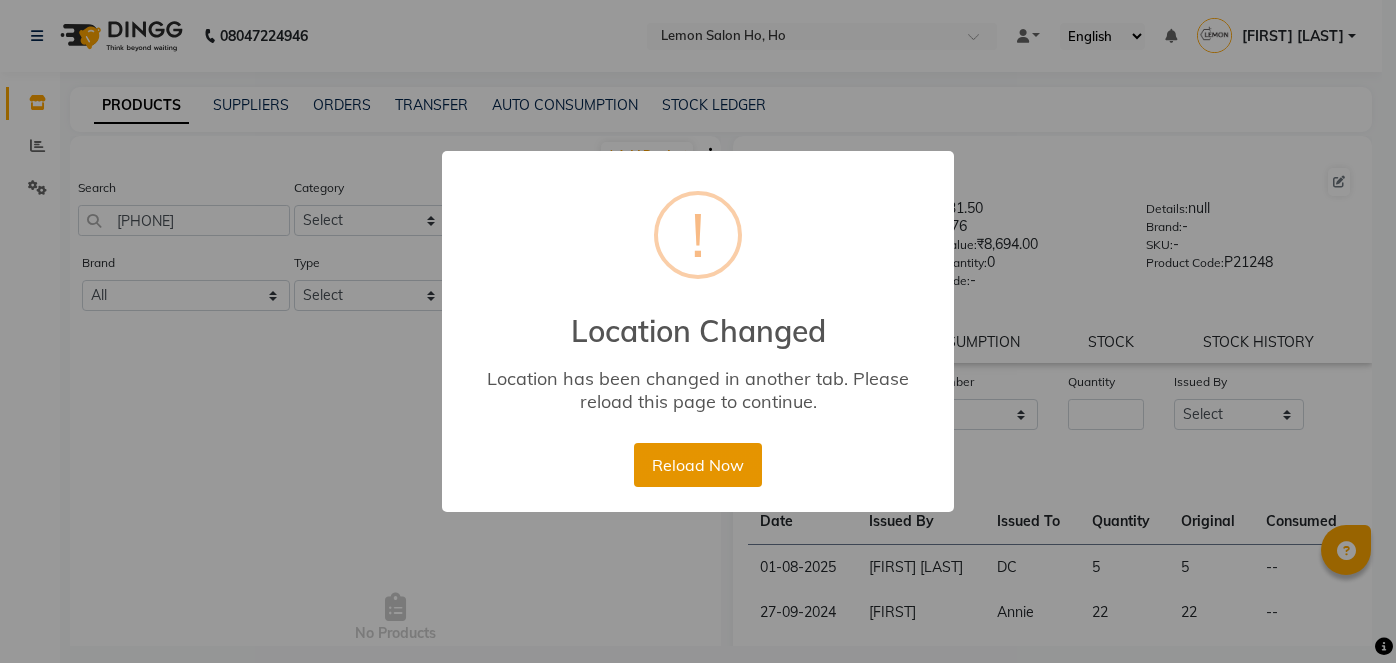 scroll, scrollTop: 0, scrollLeft: 0, axis: both 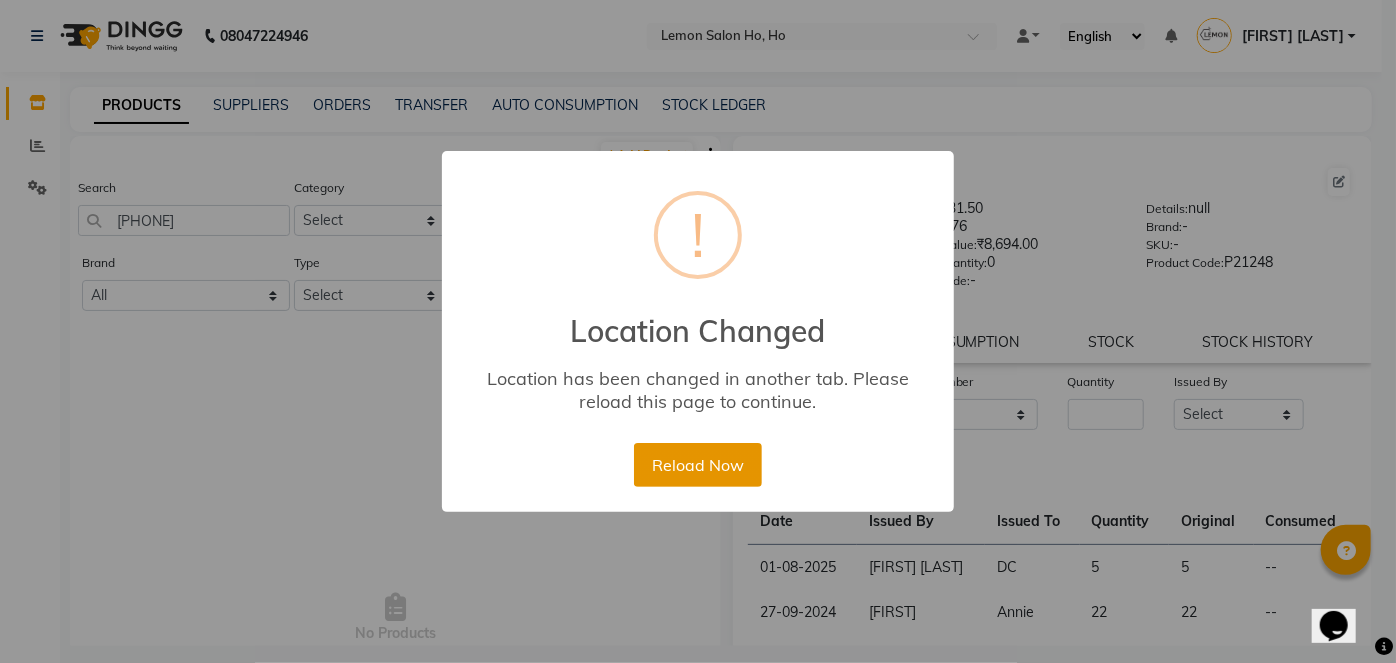 click on "Reload Now" at bounding box center [697, 465] 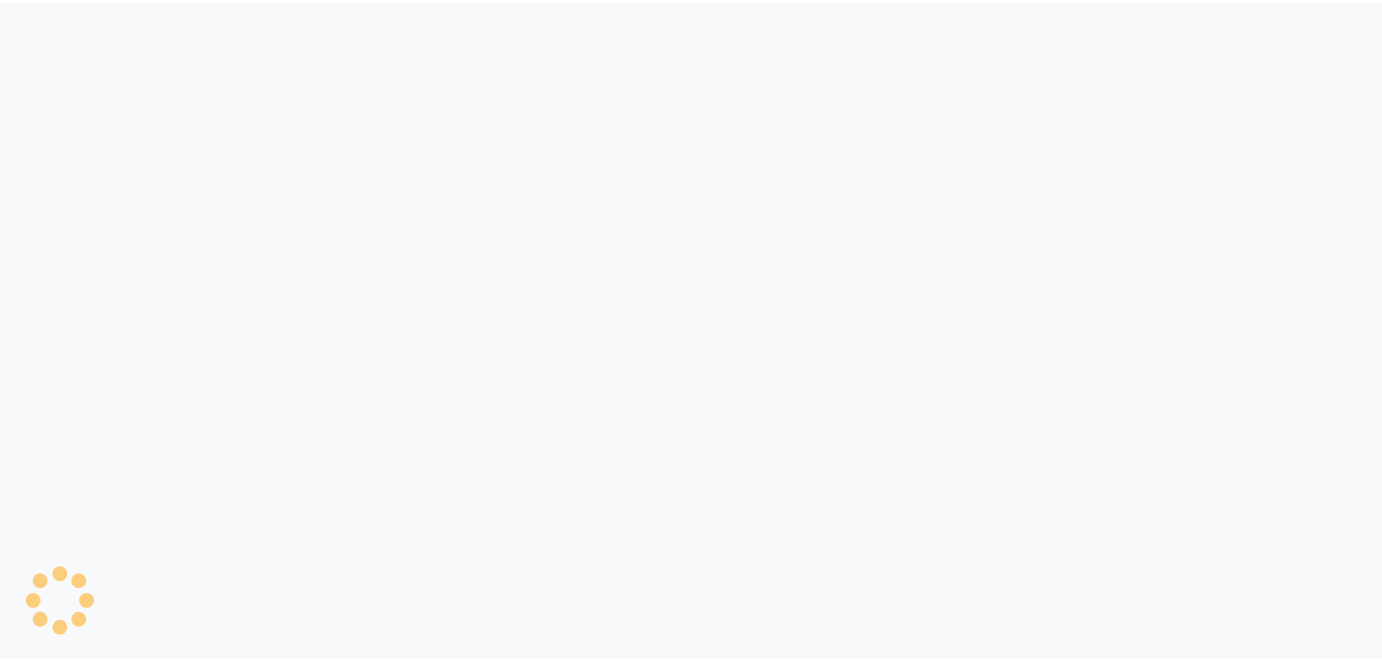 scroll, scrollTop: 0, scrollLeft: 0, axis: both 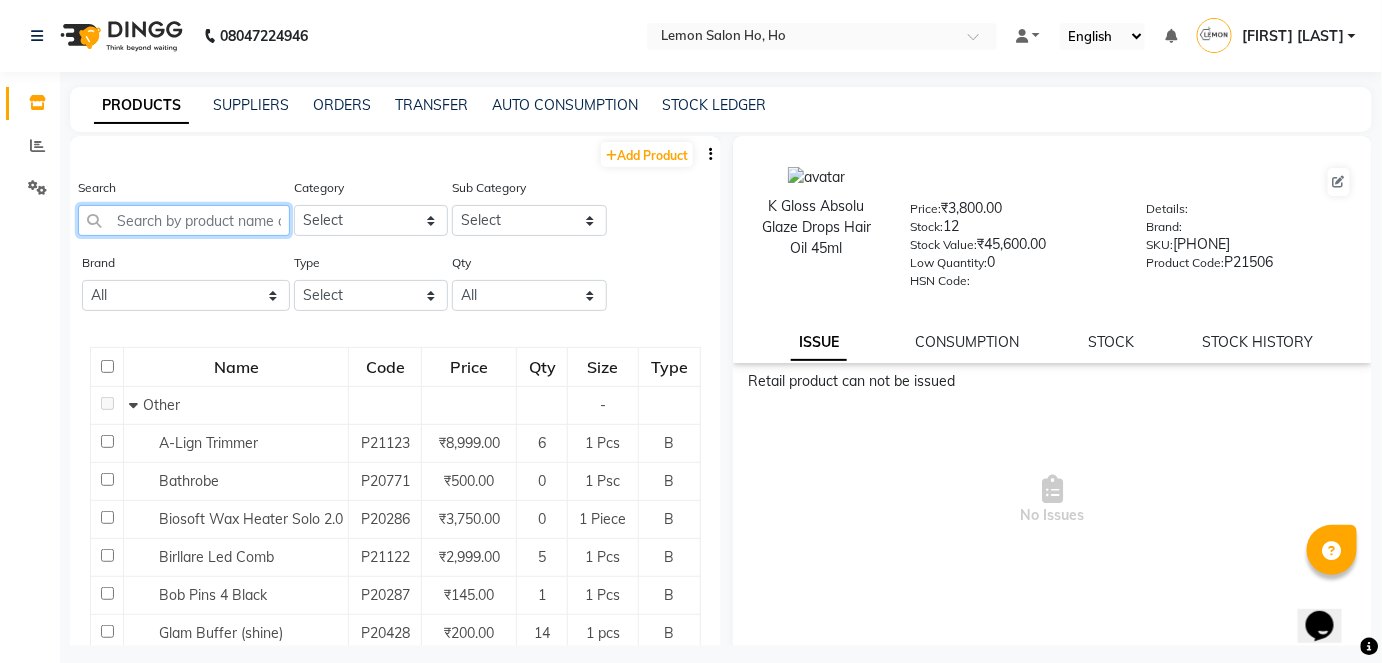 click 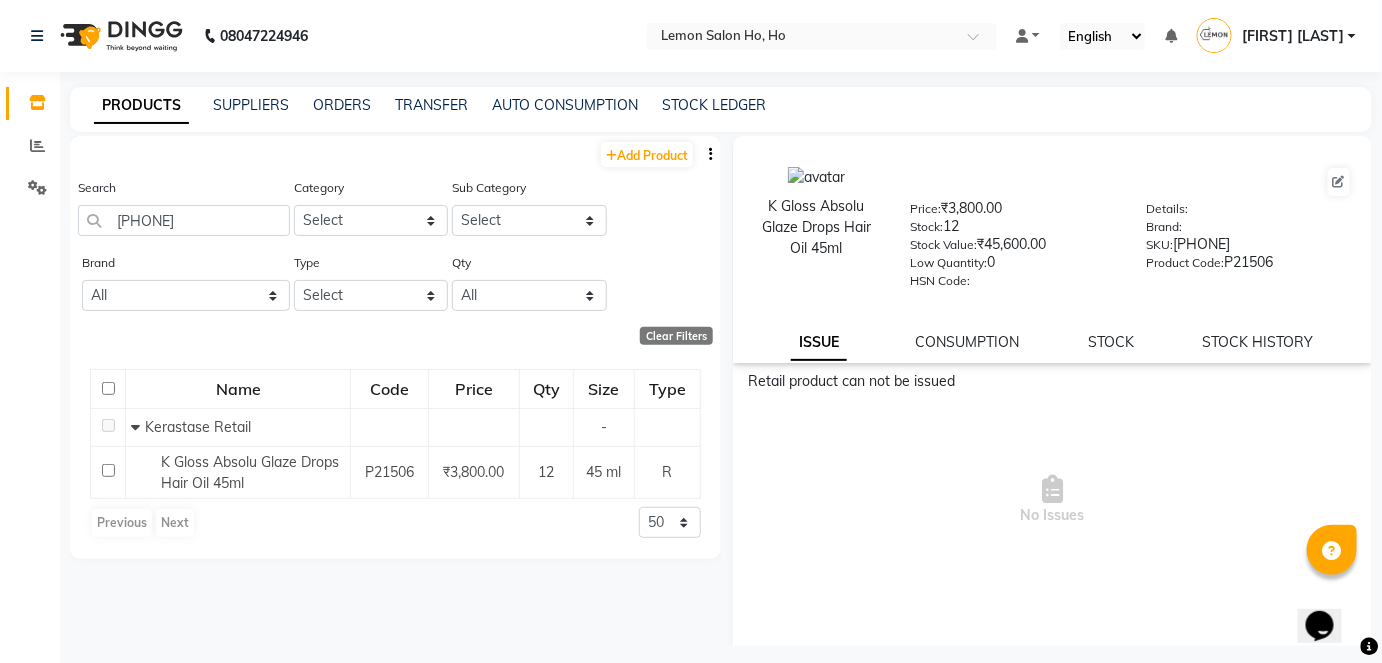 click on "Search [PHONE]" 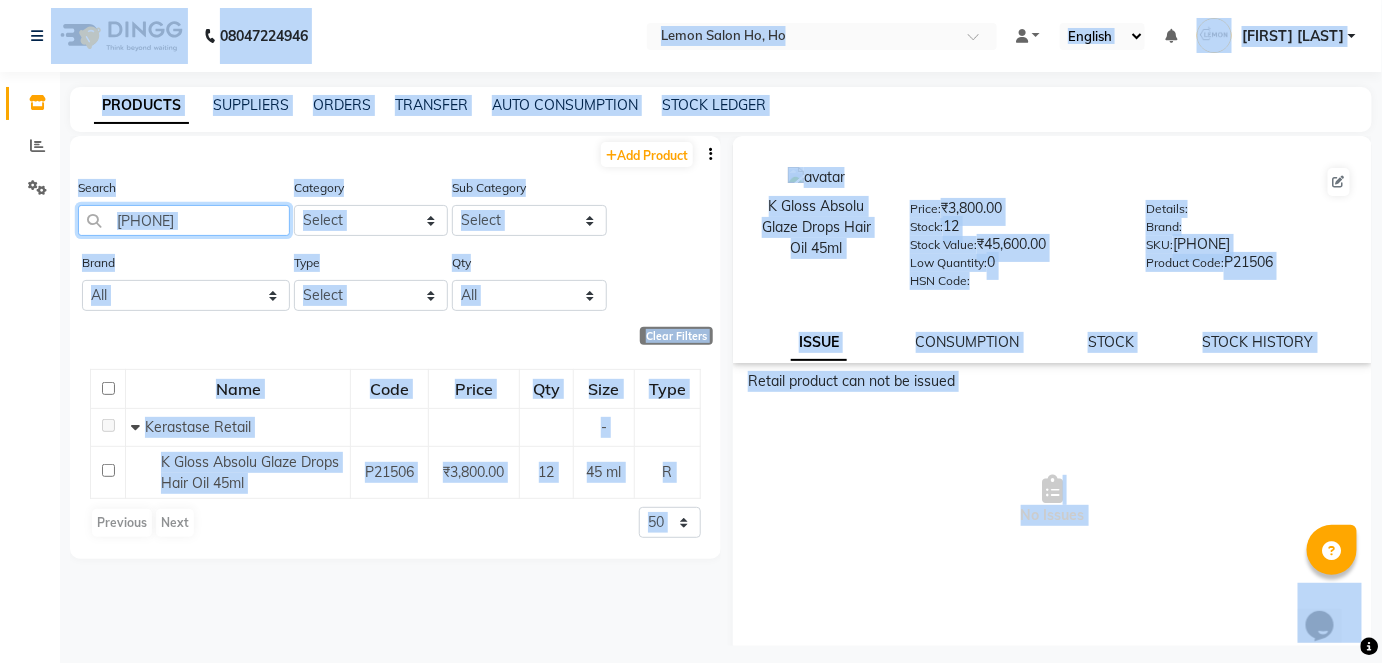 click on "[PHONE]" 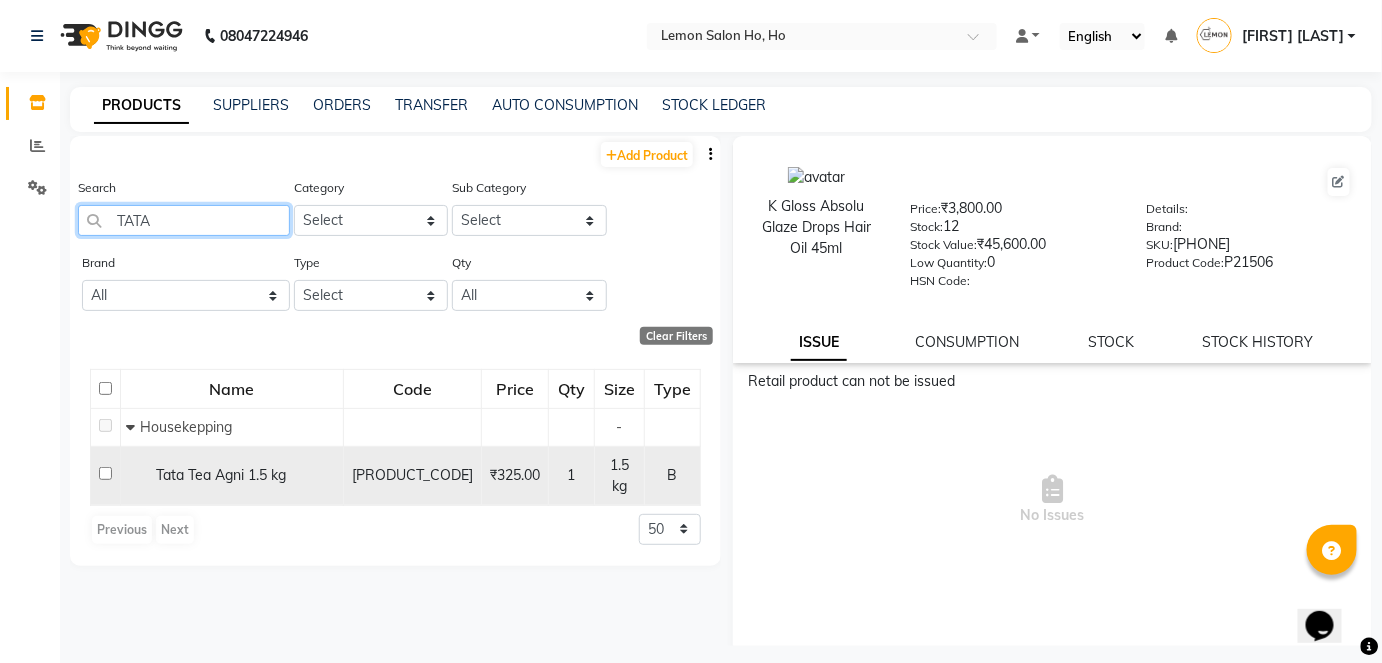 type on "TATA" 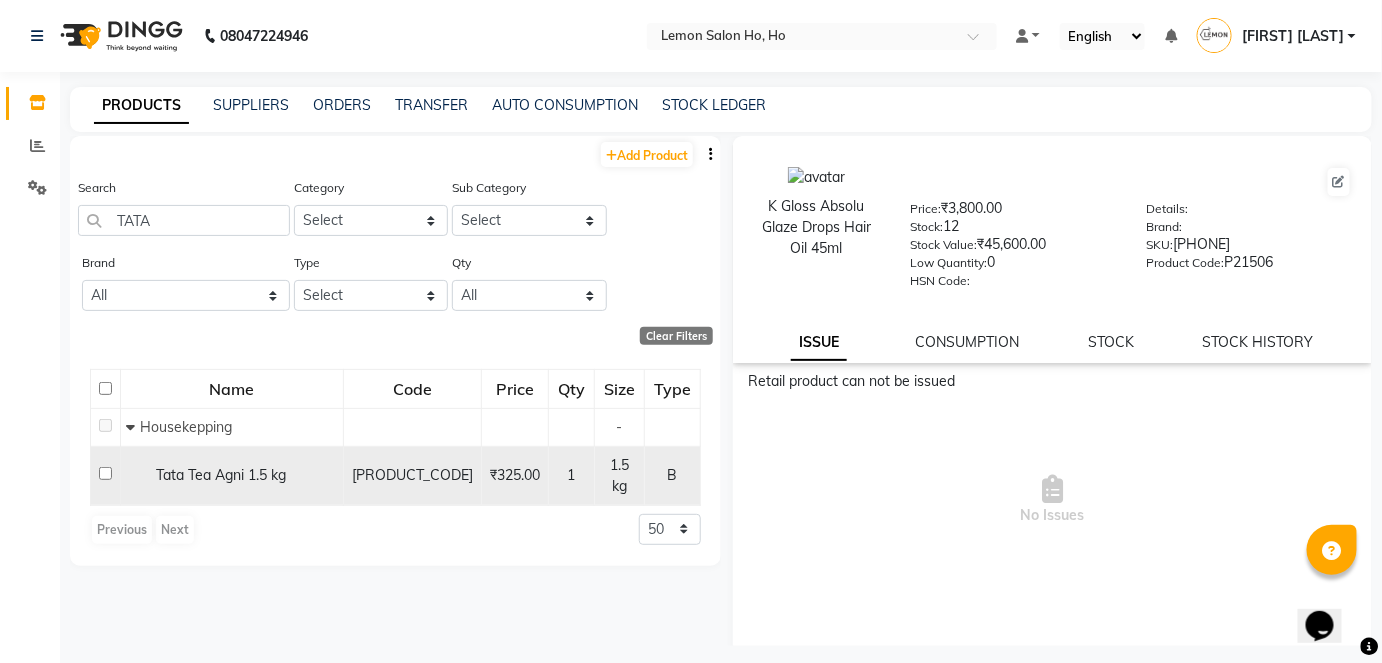 click 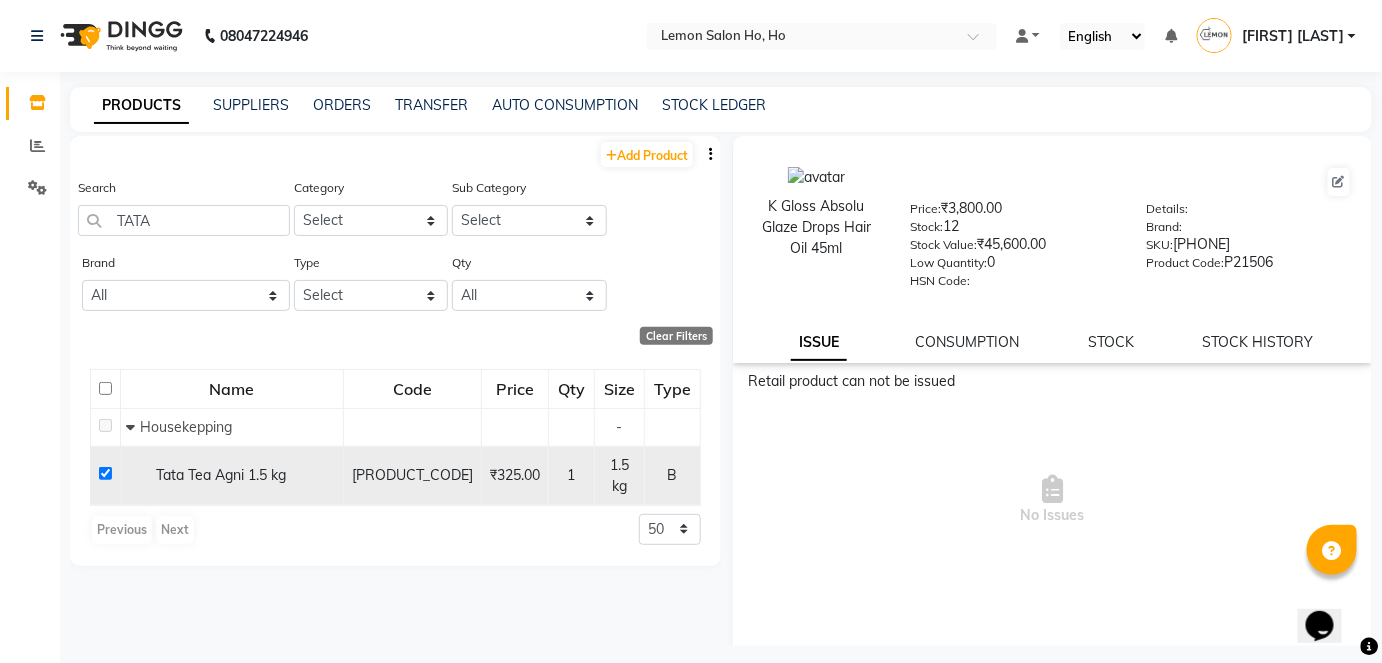 checkbox on "true" 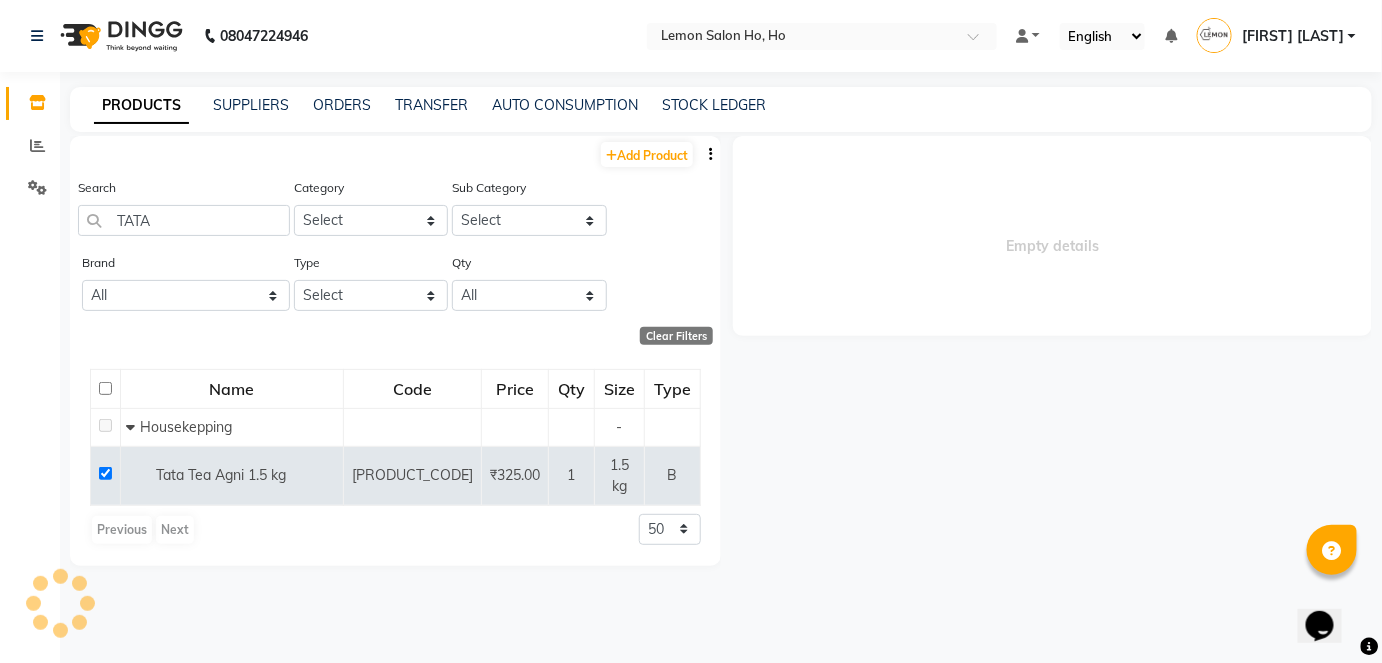 select 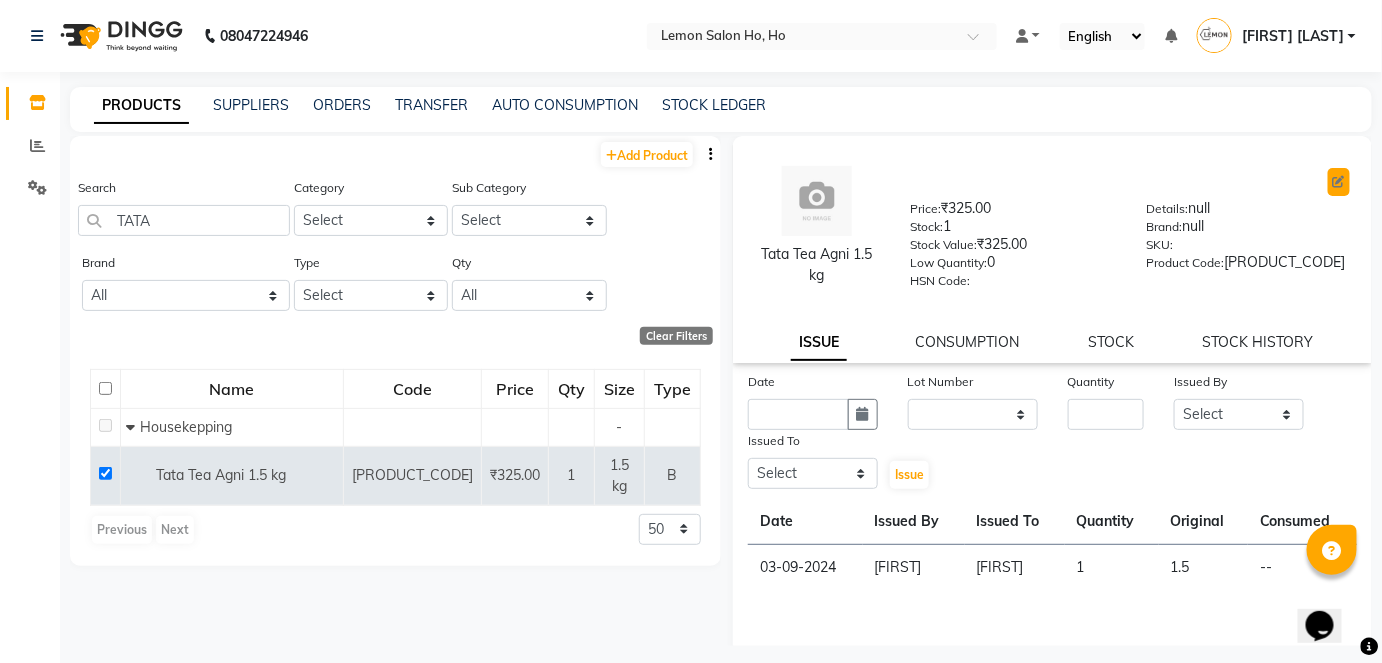click 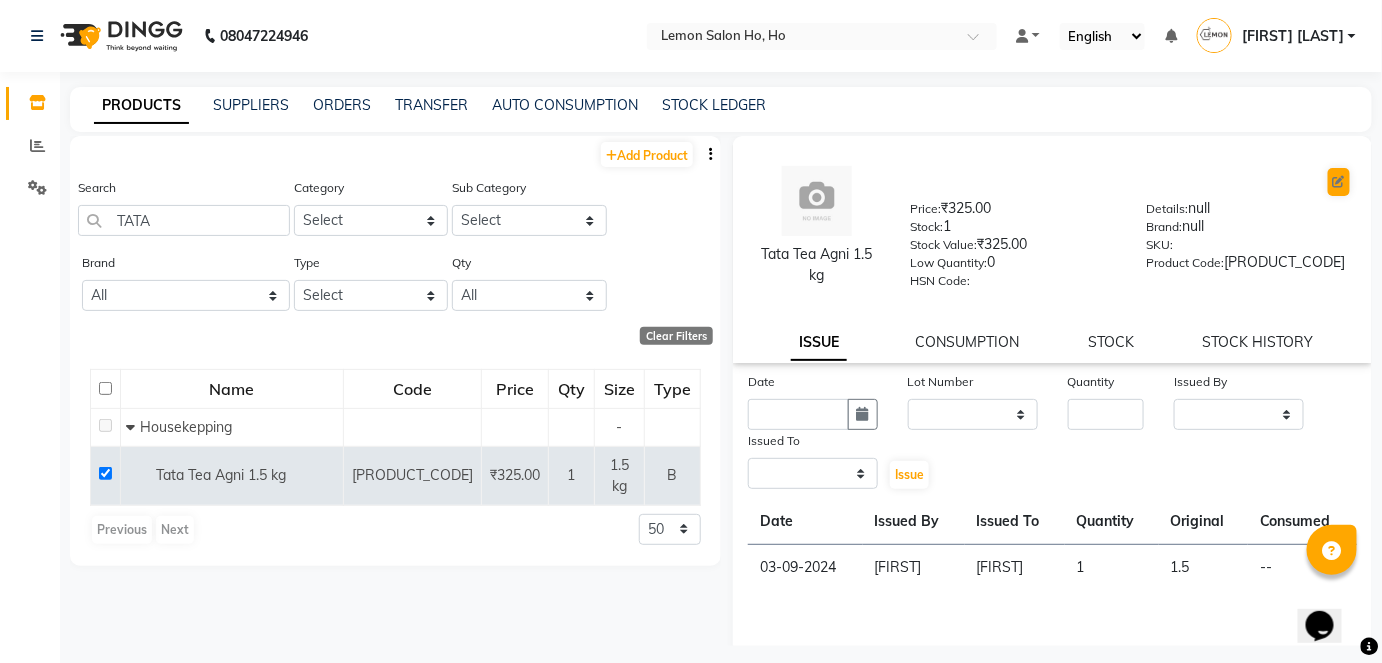 select on "true" 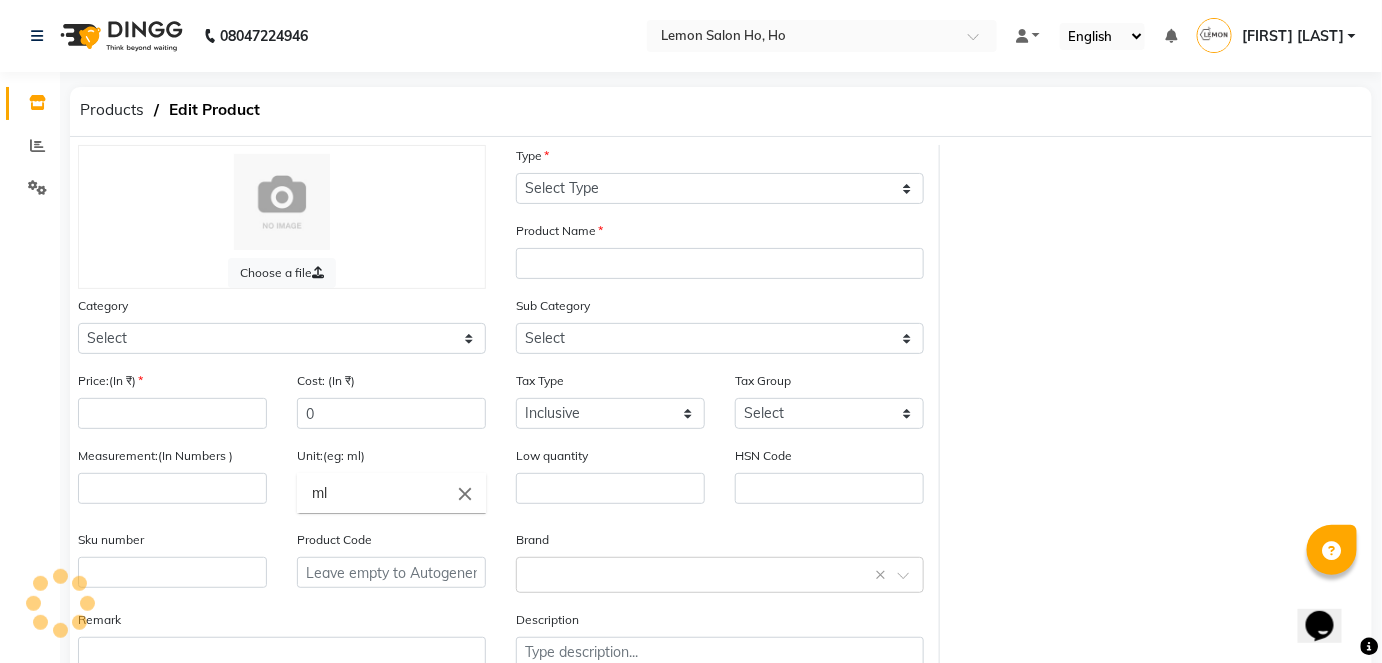 select on "B" 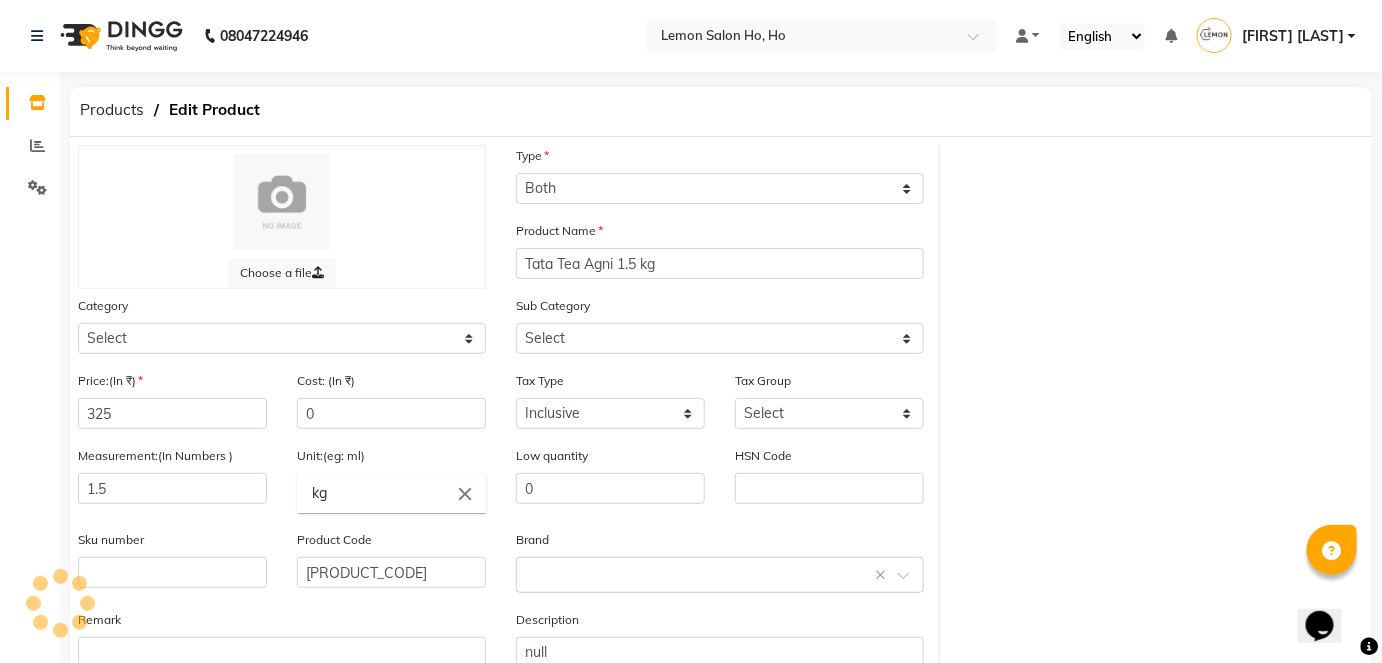 select on "[PHONE]" 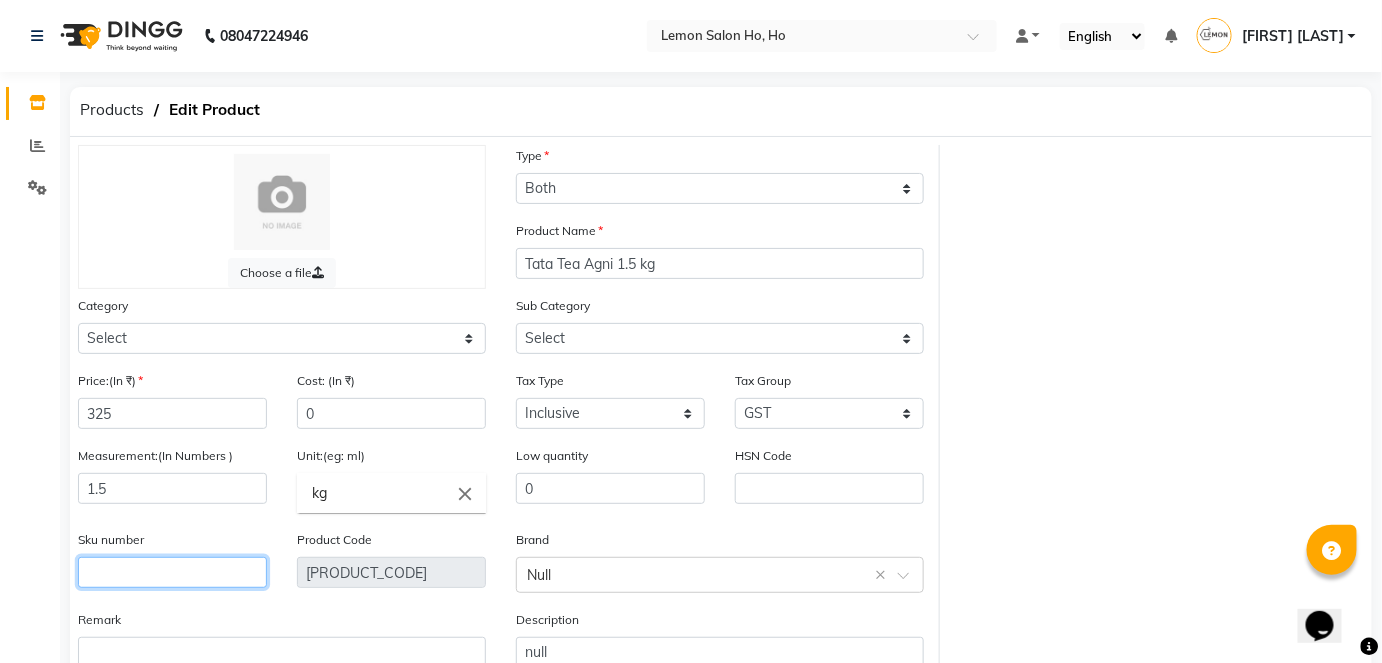 click 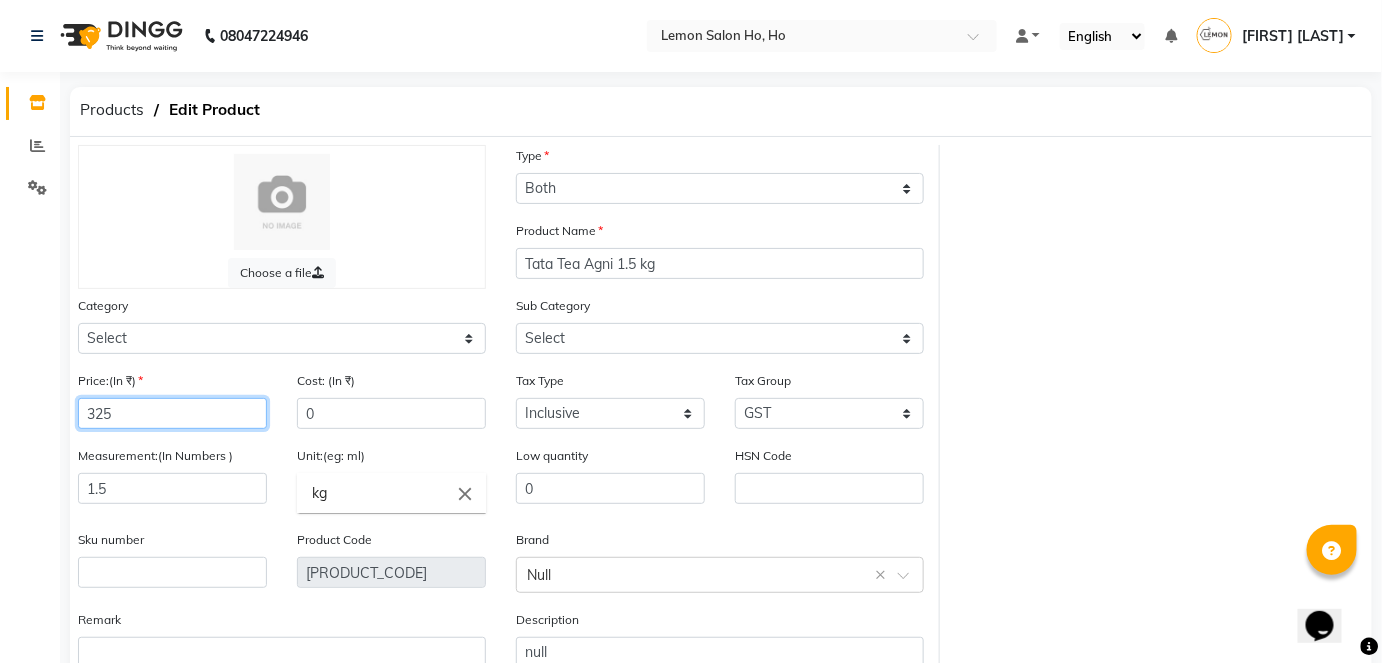 click on "325" 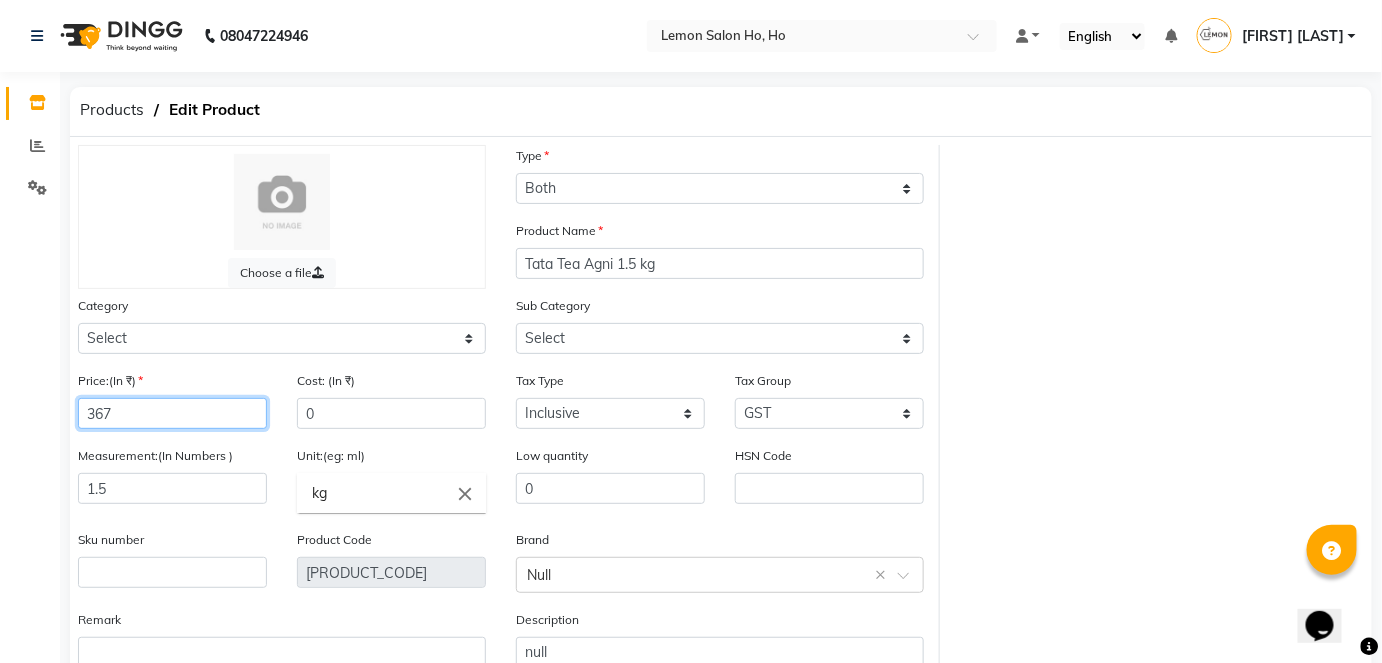type on "367" 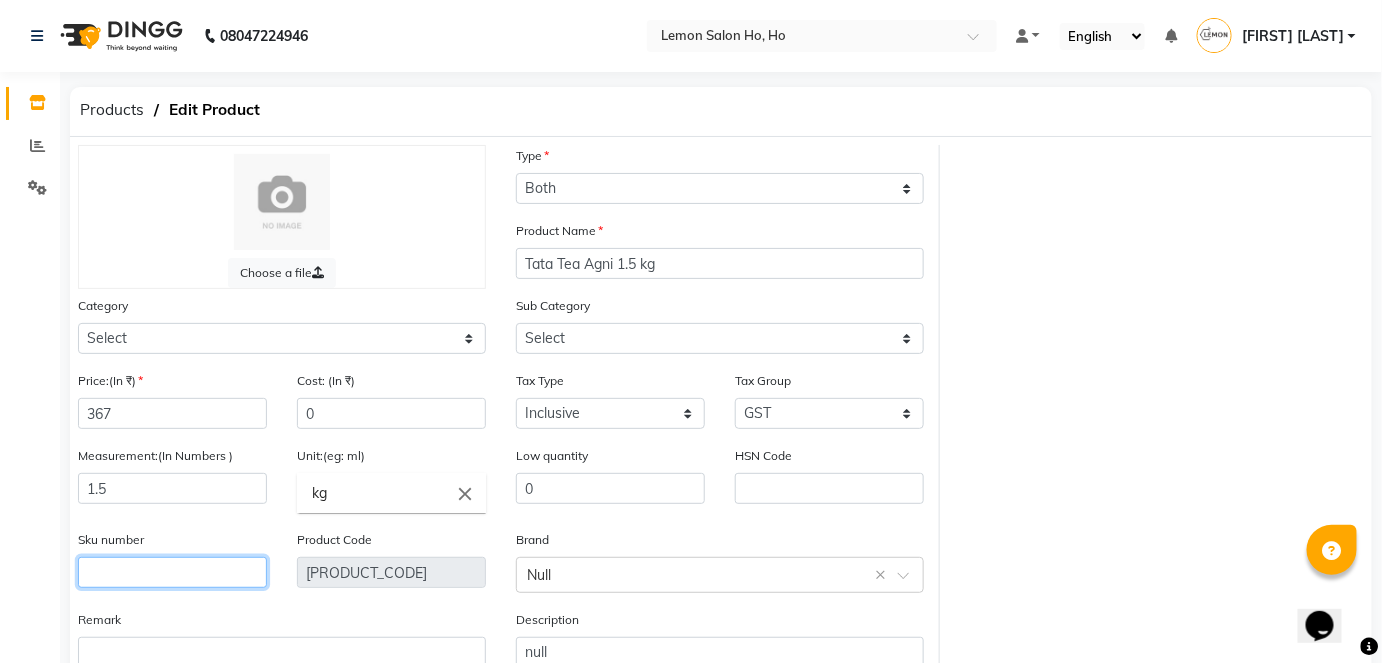 click 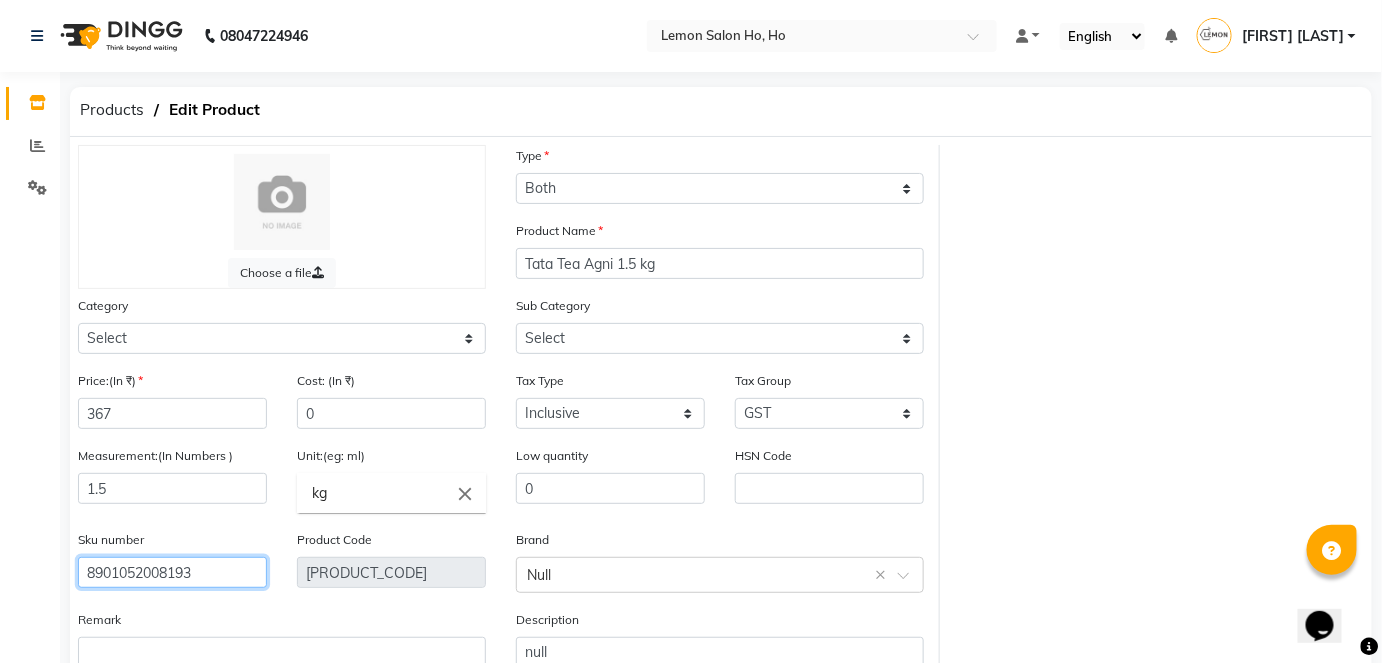 type on "8901052008193" 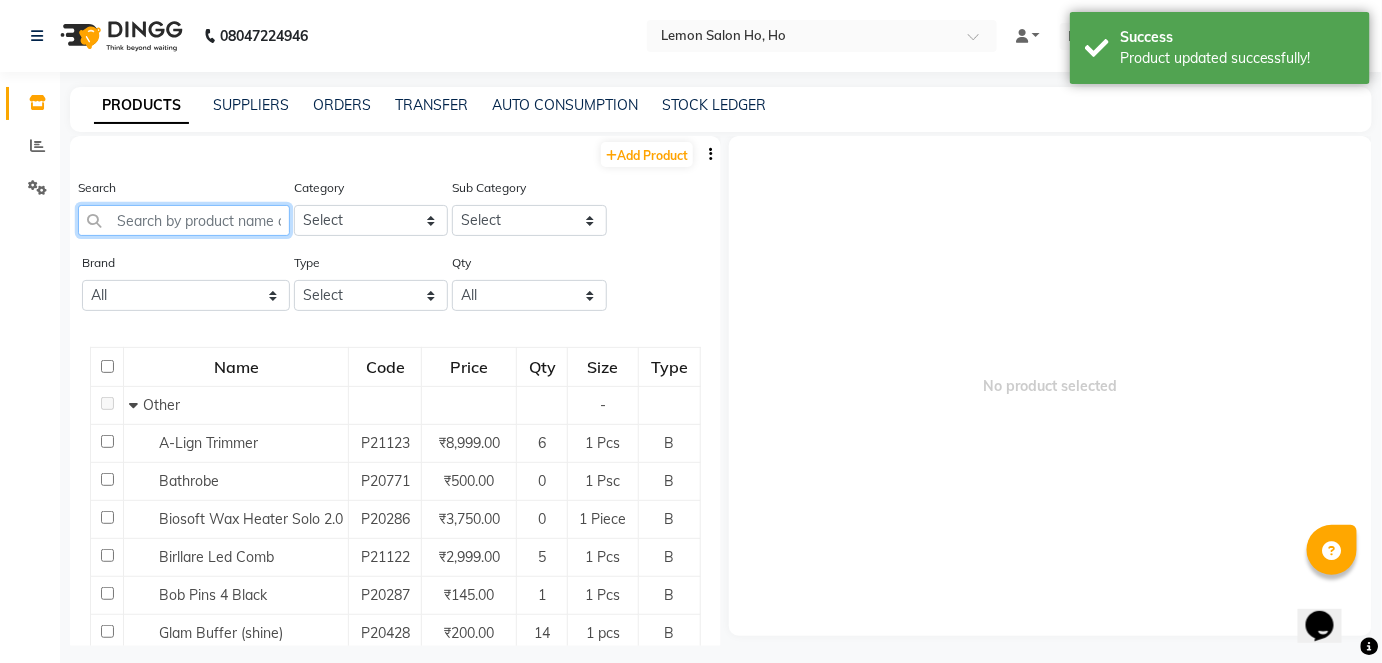 click 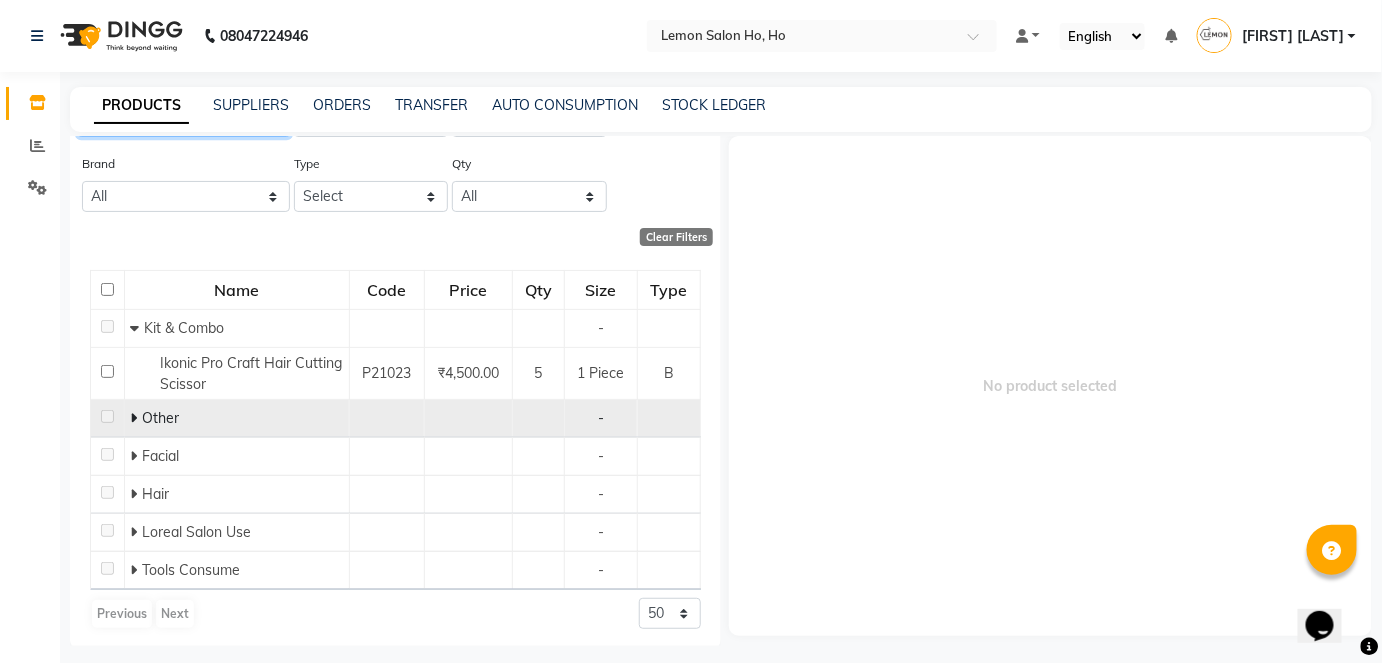 scroll, scrollTop: 101, scrollLeft: 0, axis: vertical 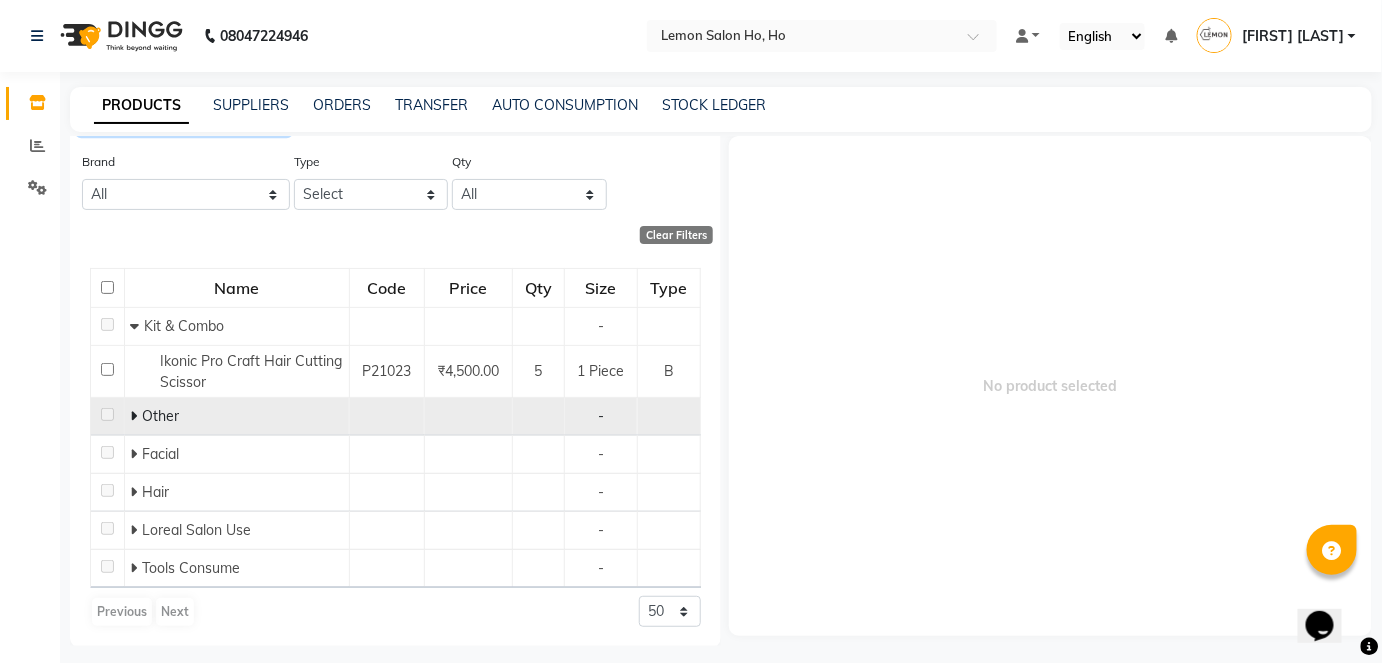 type on "SCISS" 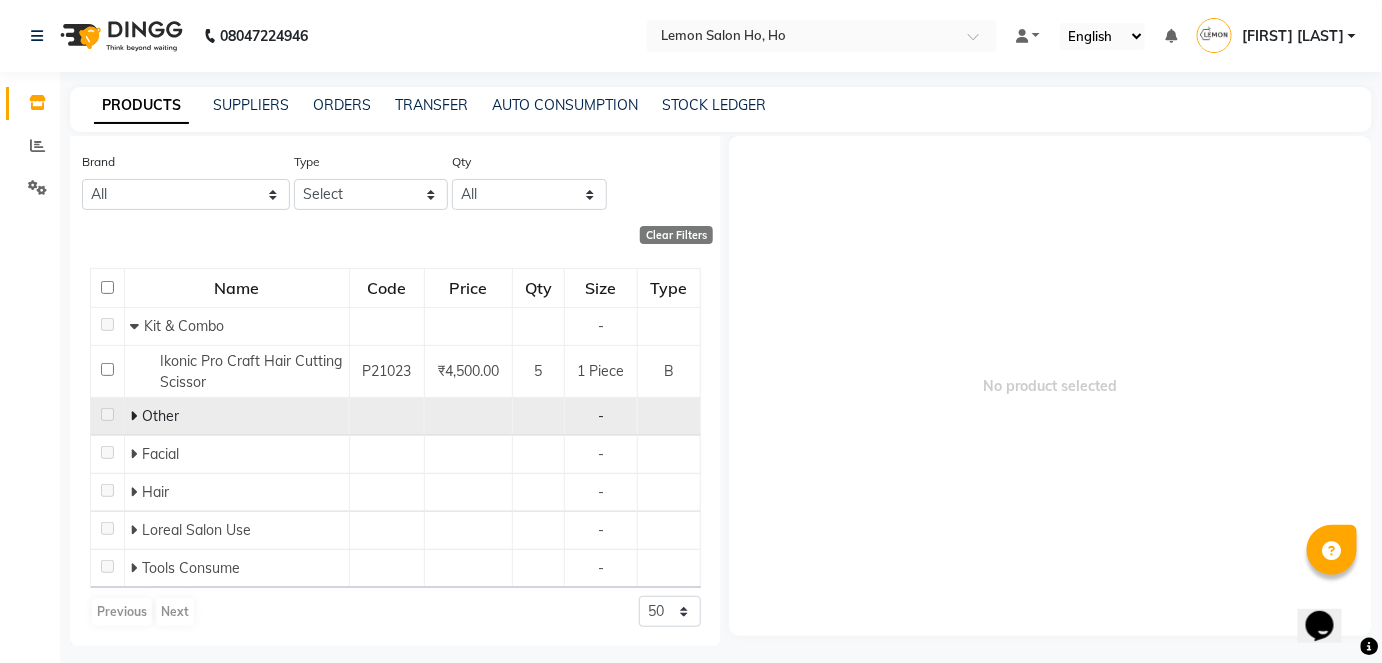 click 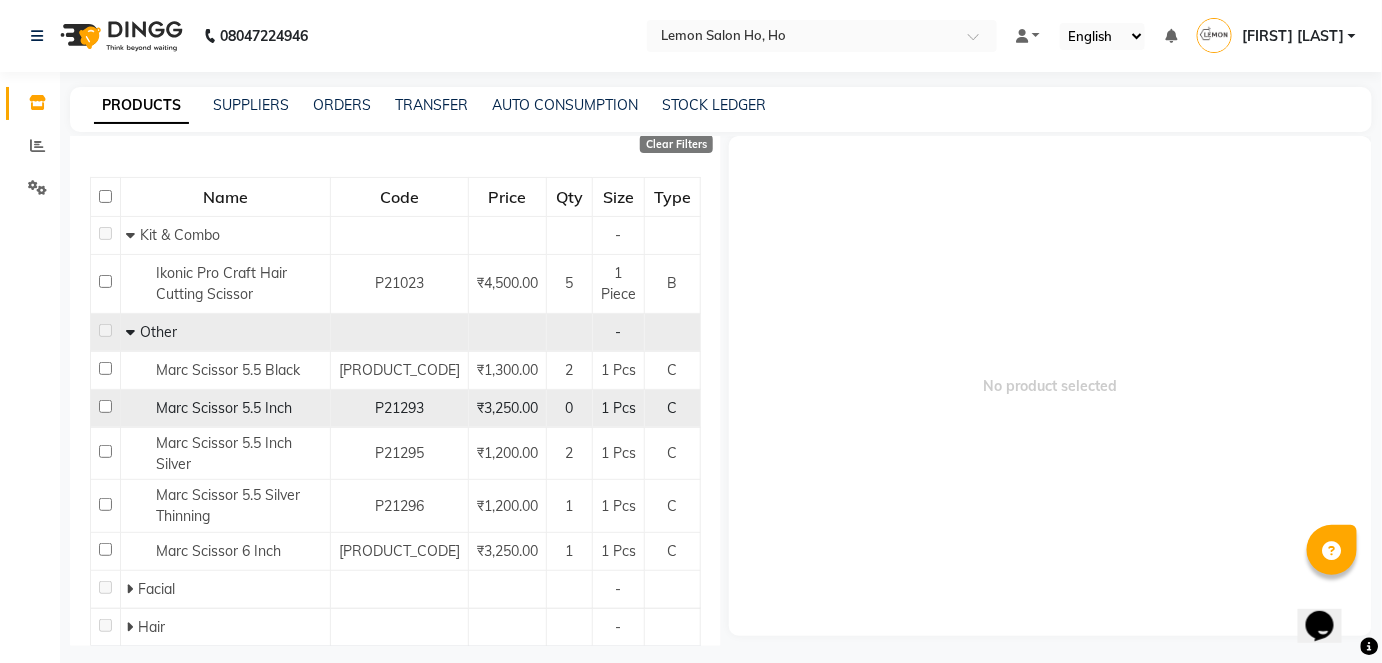 scroll, scrollTop: 283, scrollLeft: 0, axis: vertical 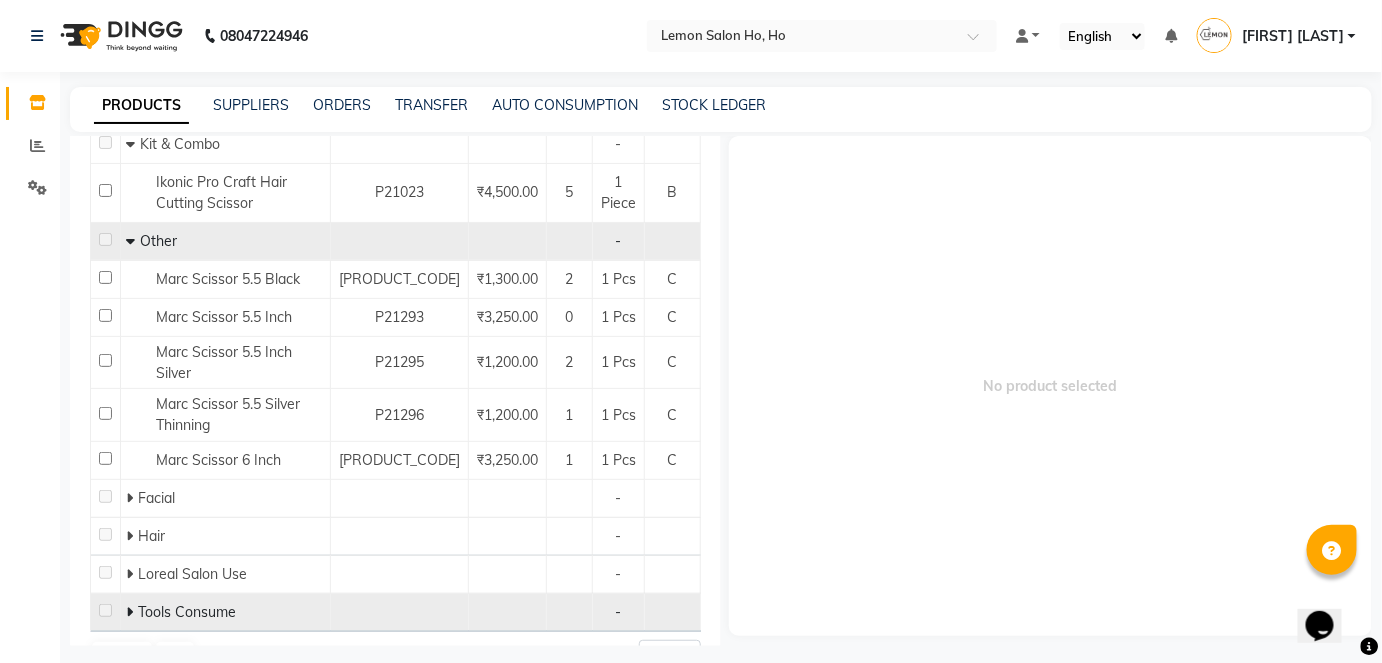 click 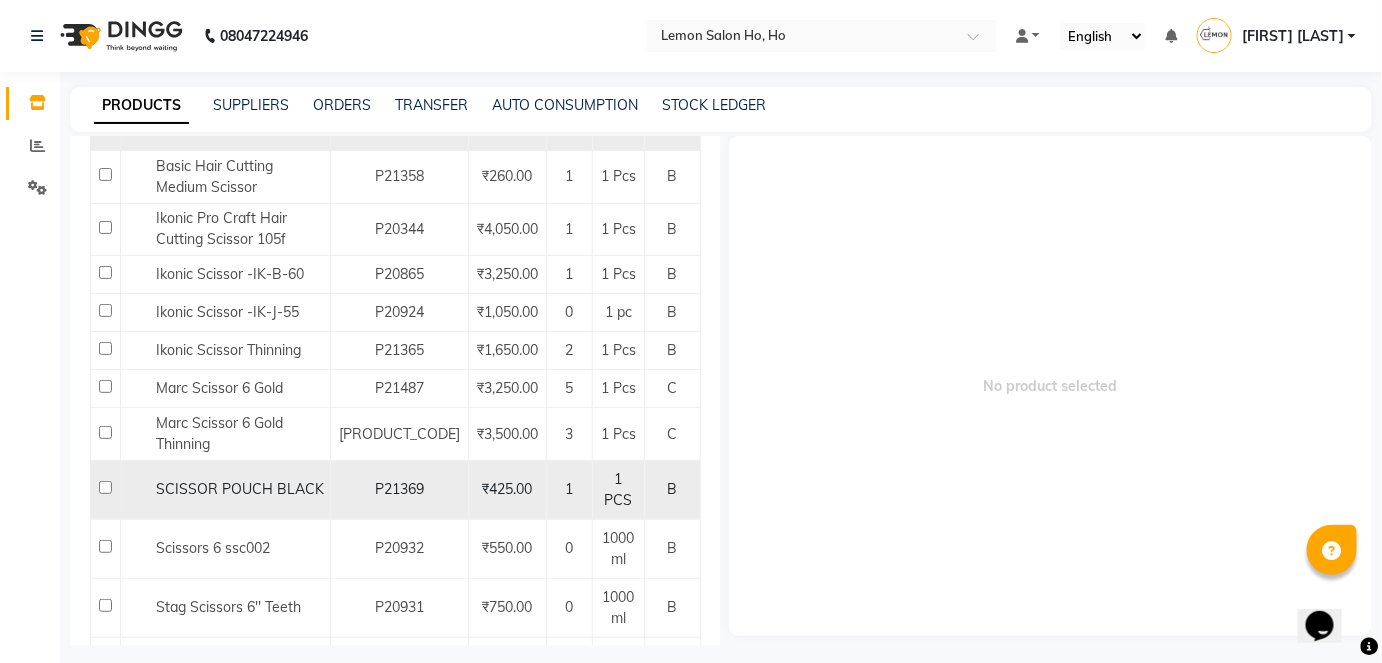 scroll, scrollTop: 778, scrollLeft: 0, axis: vertical 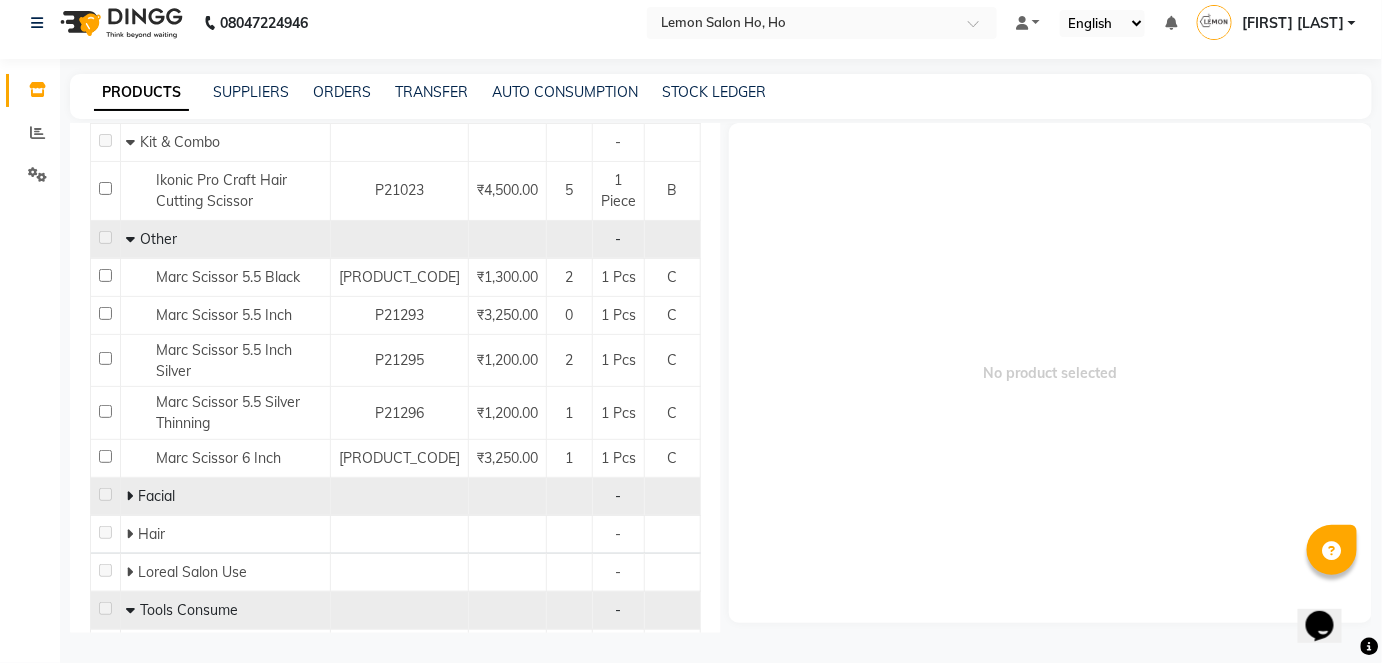 click 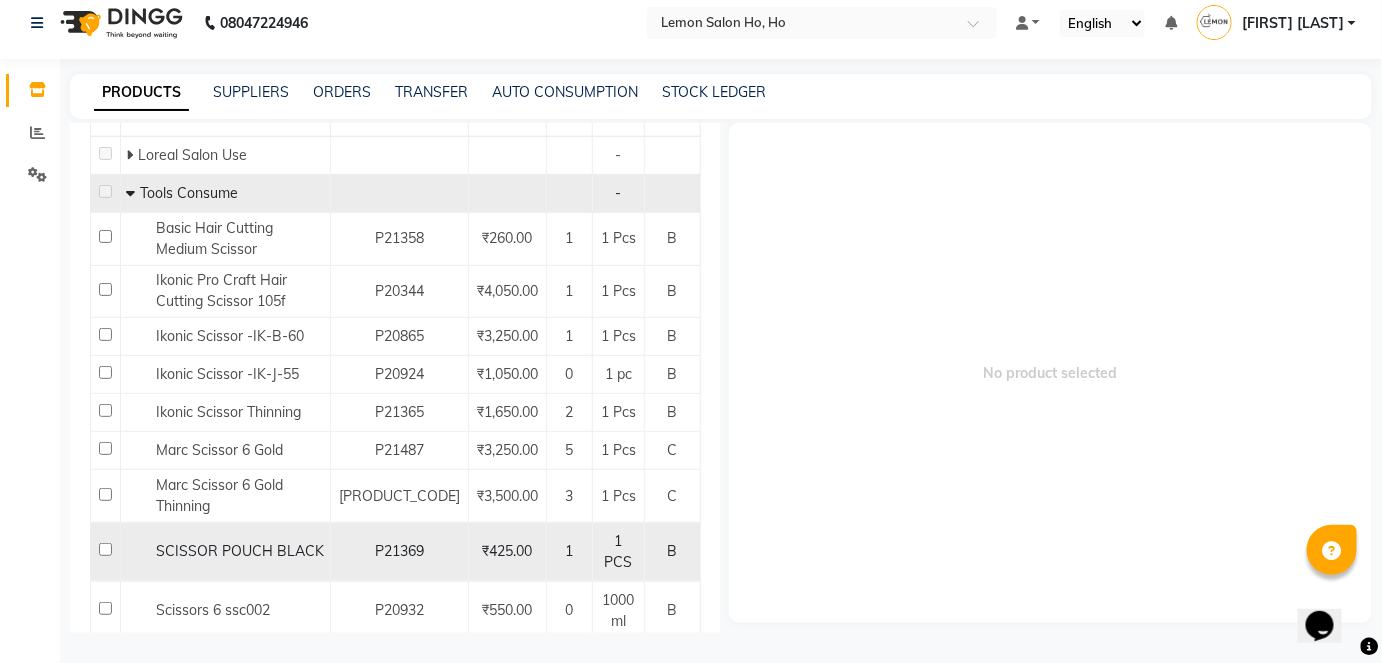 scroll, scrollTop: 816, scrollLeft: 0, axis: vertical 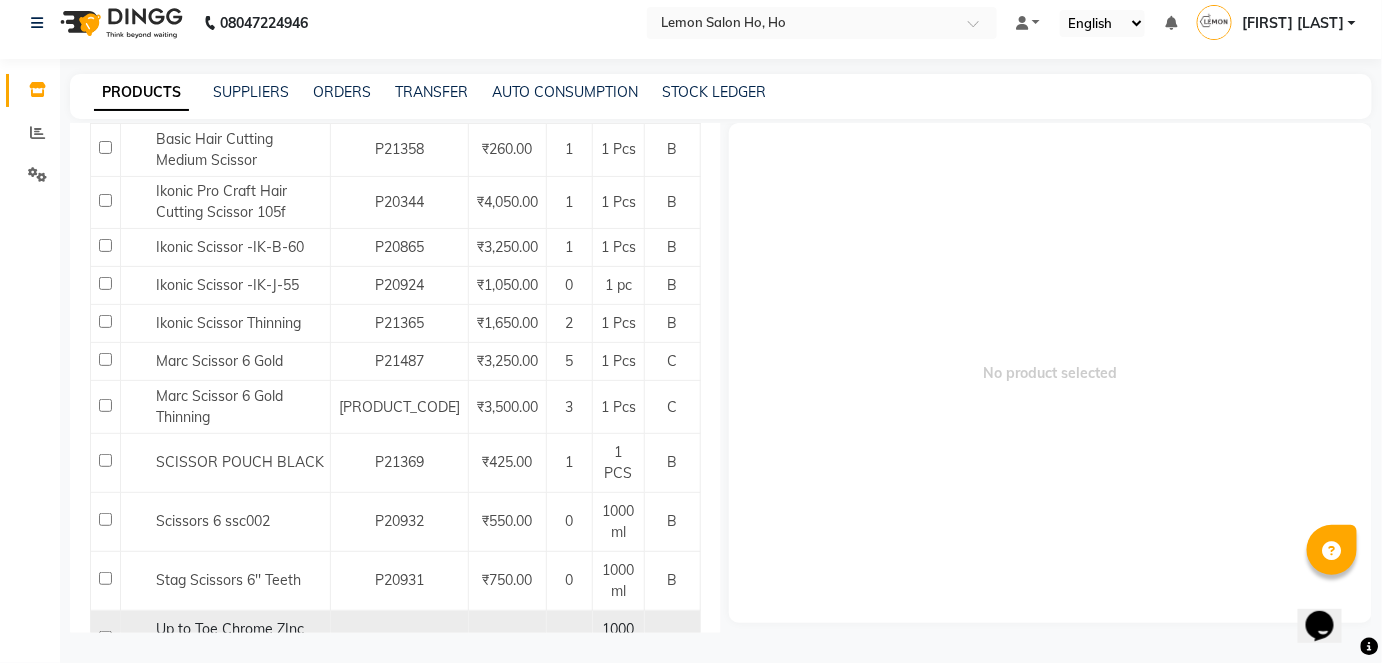 click 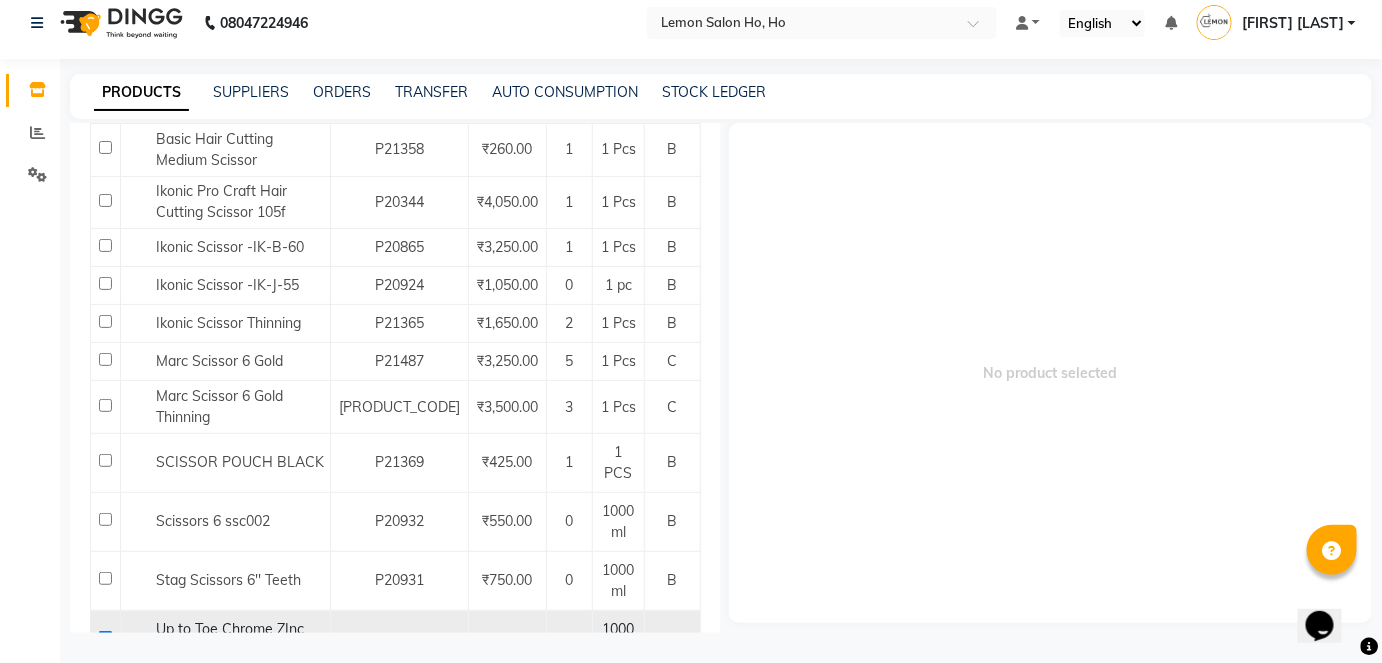 checkbox on "true" 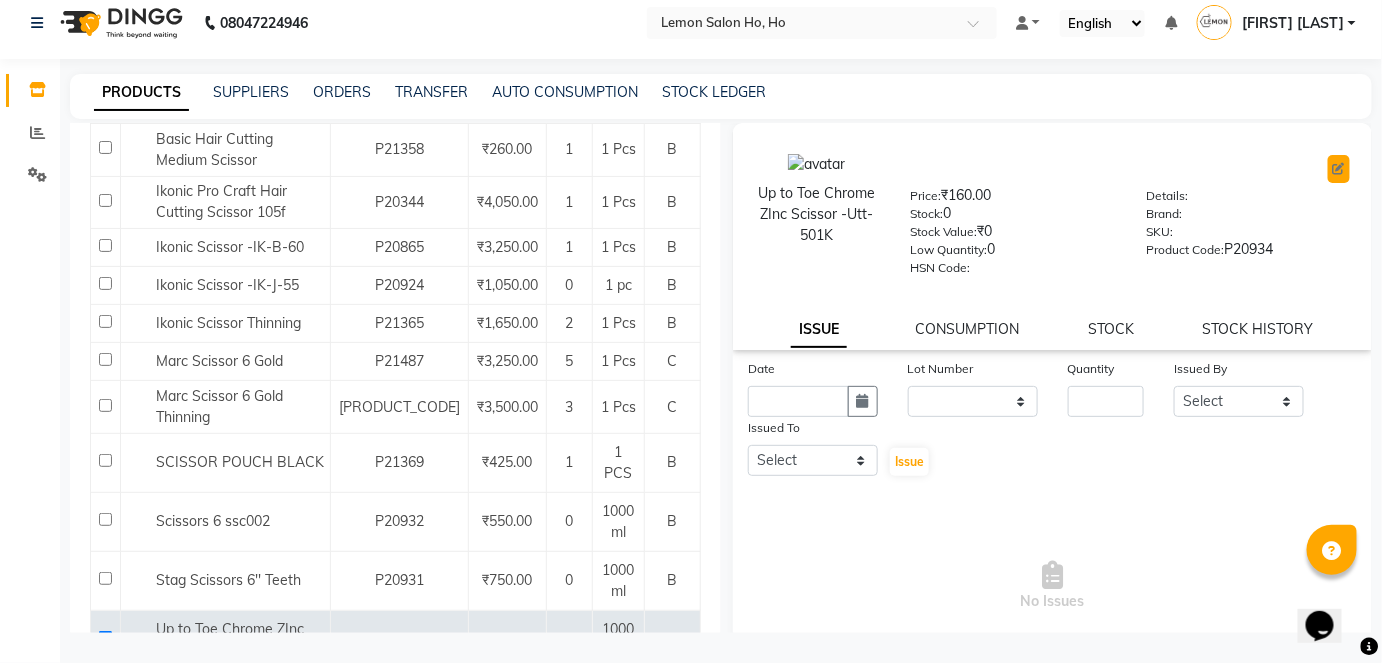 click 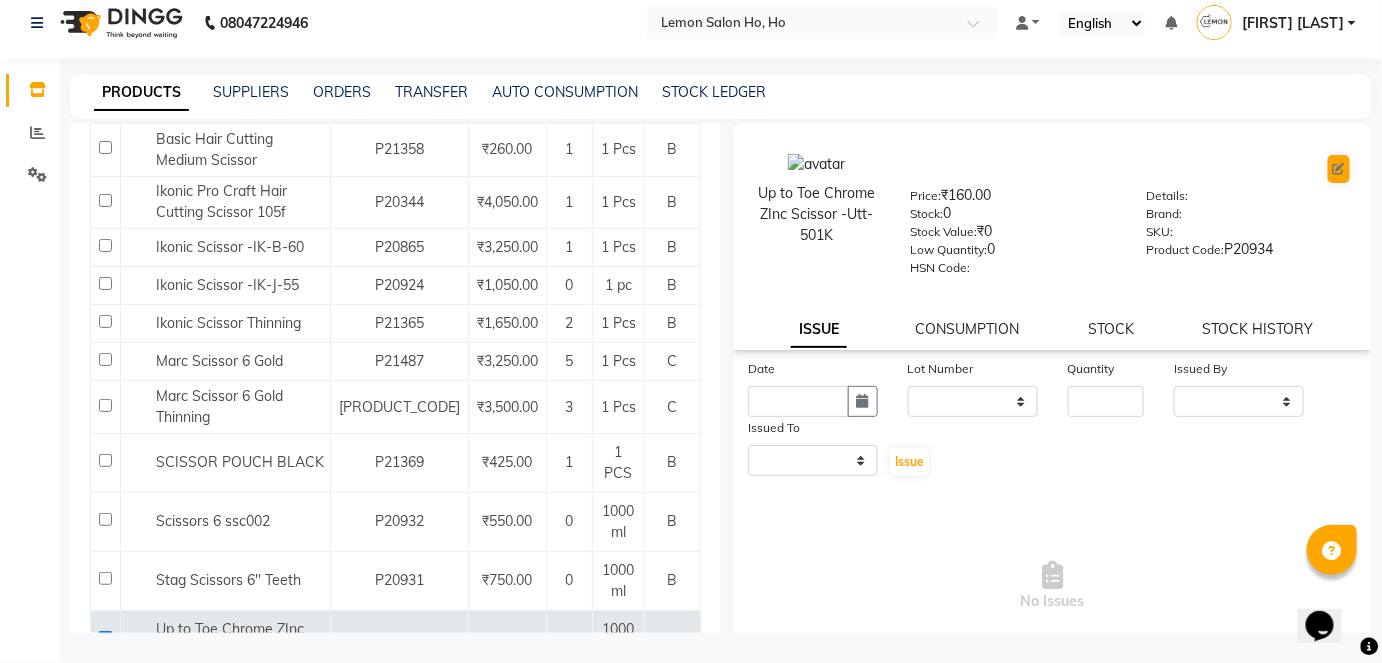 select on "B" 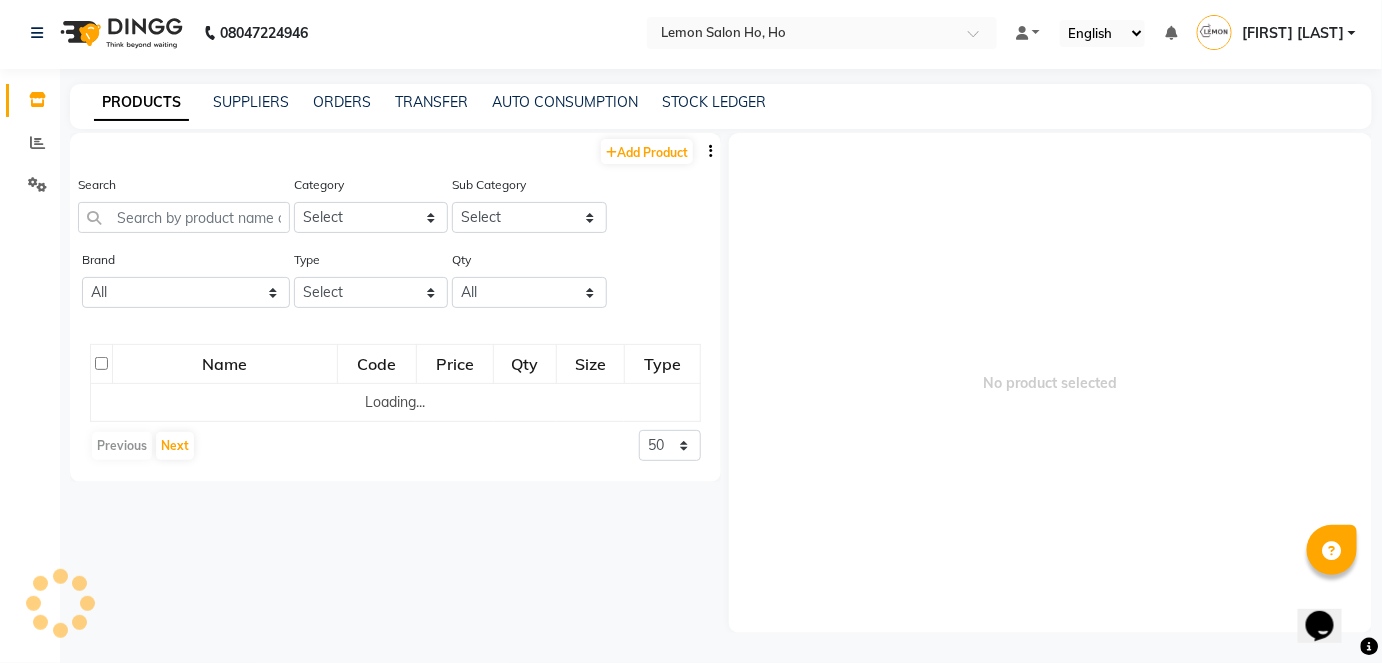 scroll, scrollTop: 2, scrollLeft: 0, axis: vertical 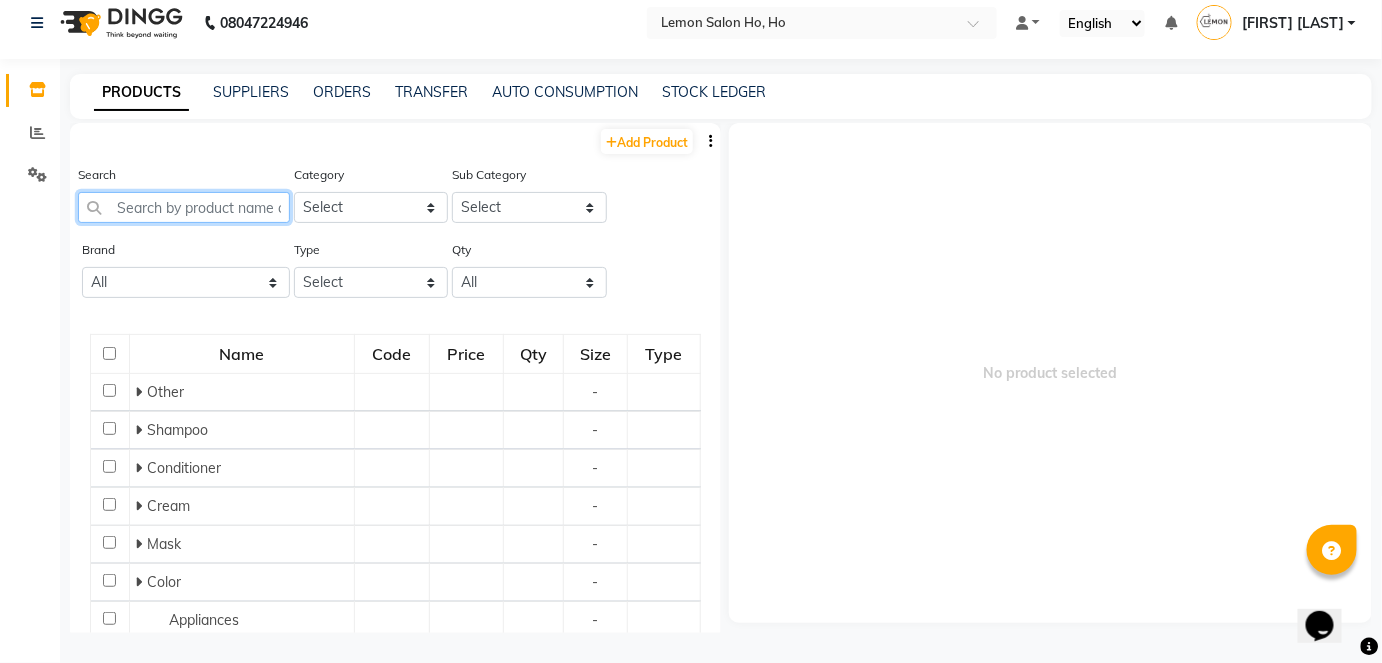 click 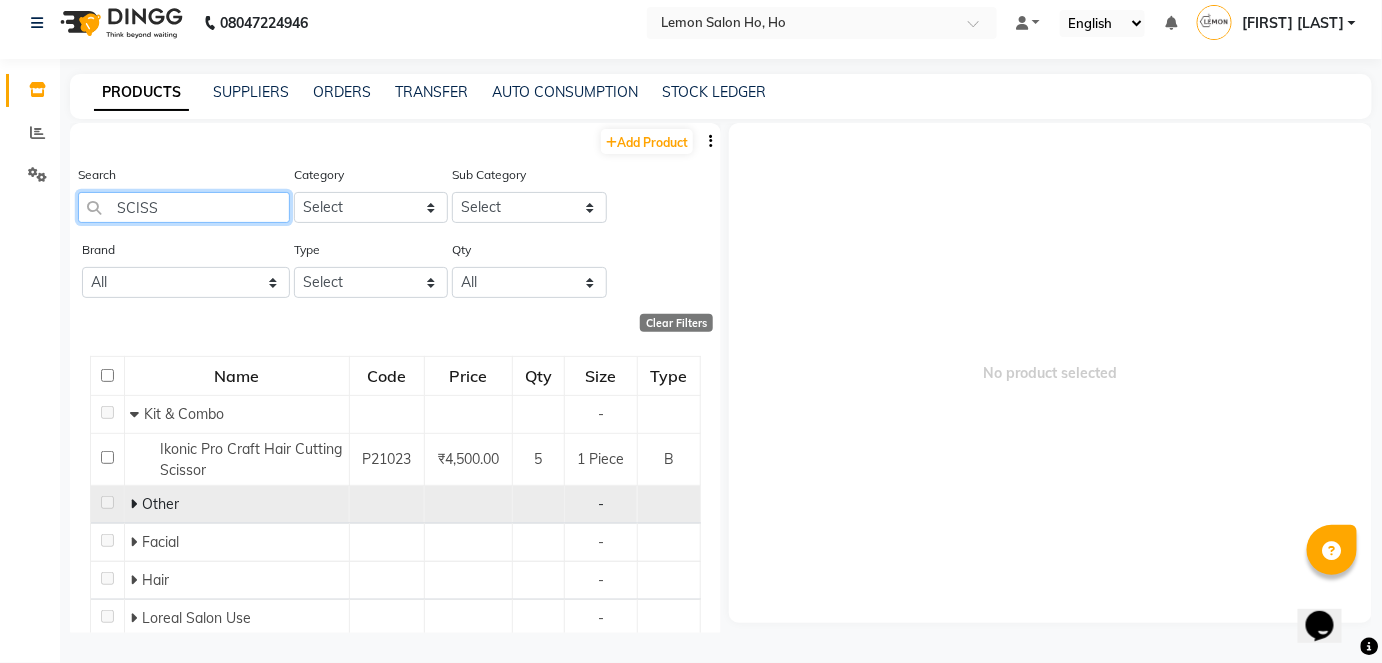type on "SCISS" 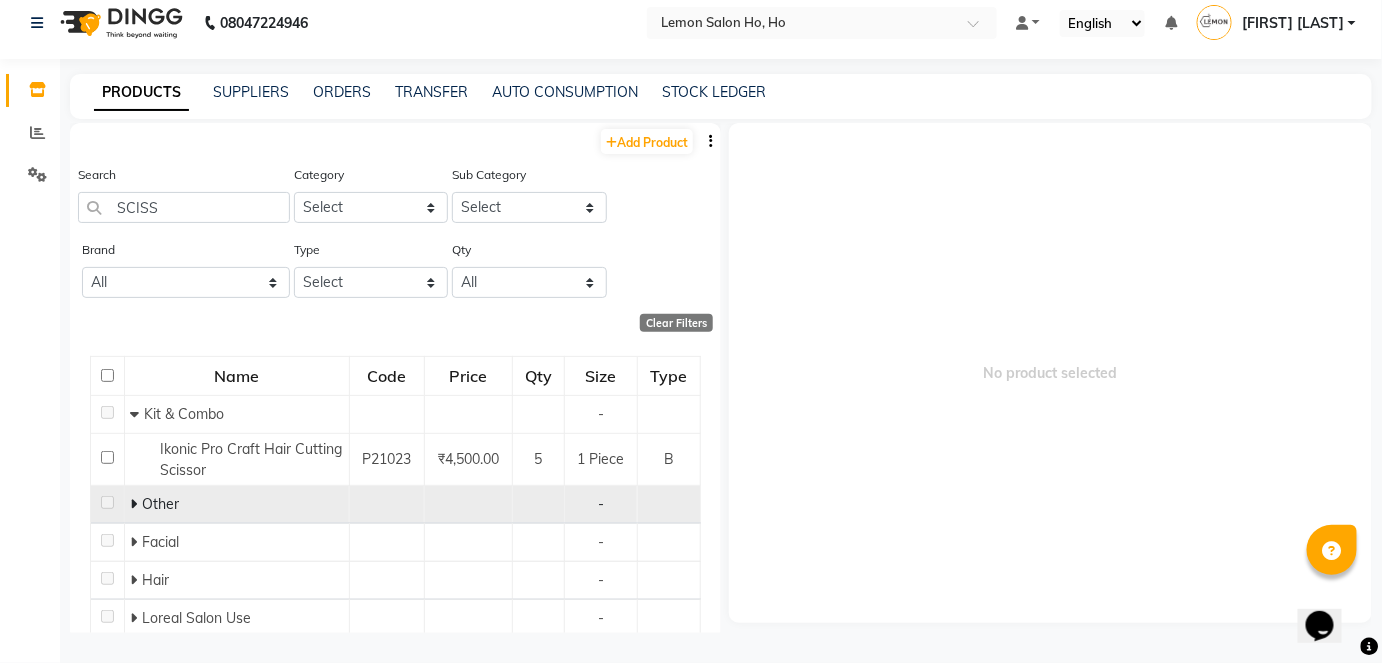 click 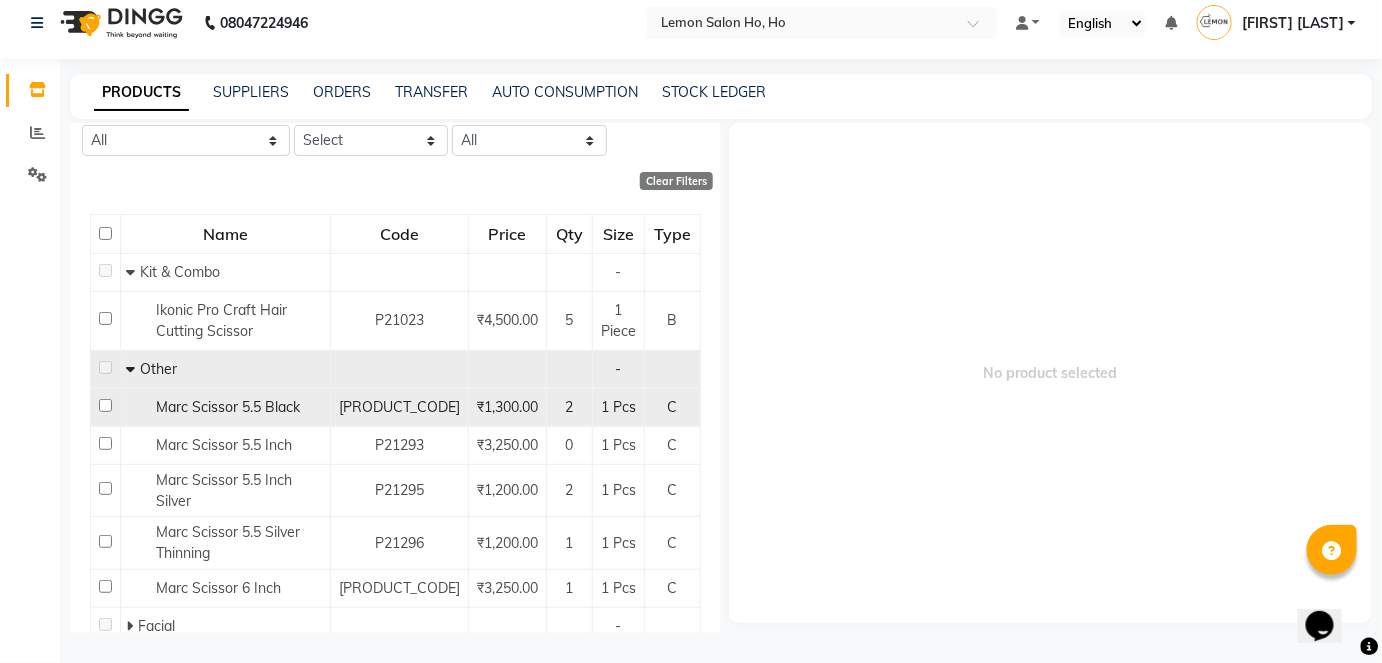 scroll, scrollTop: 181, scrollLeft: 0, axis: vertical 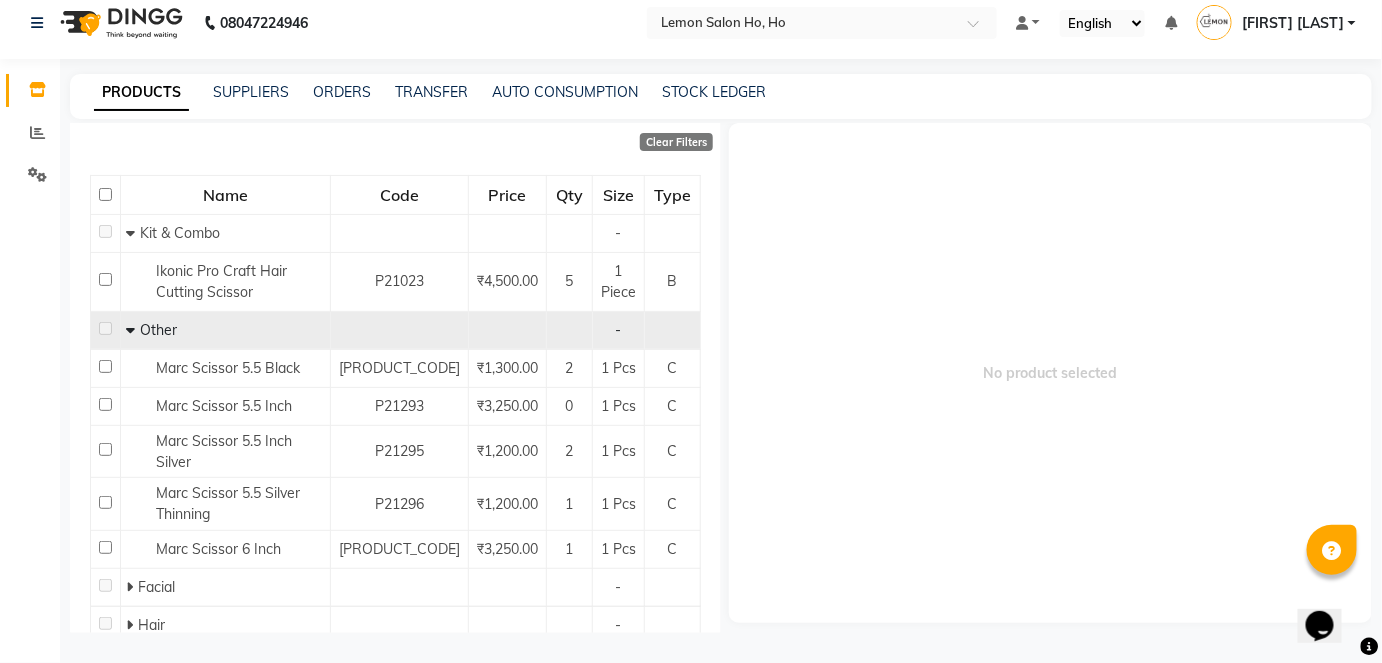 click 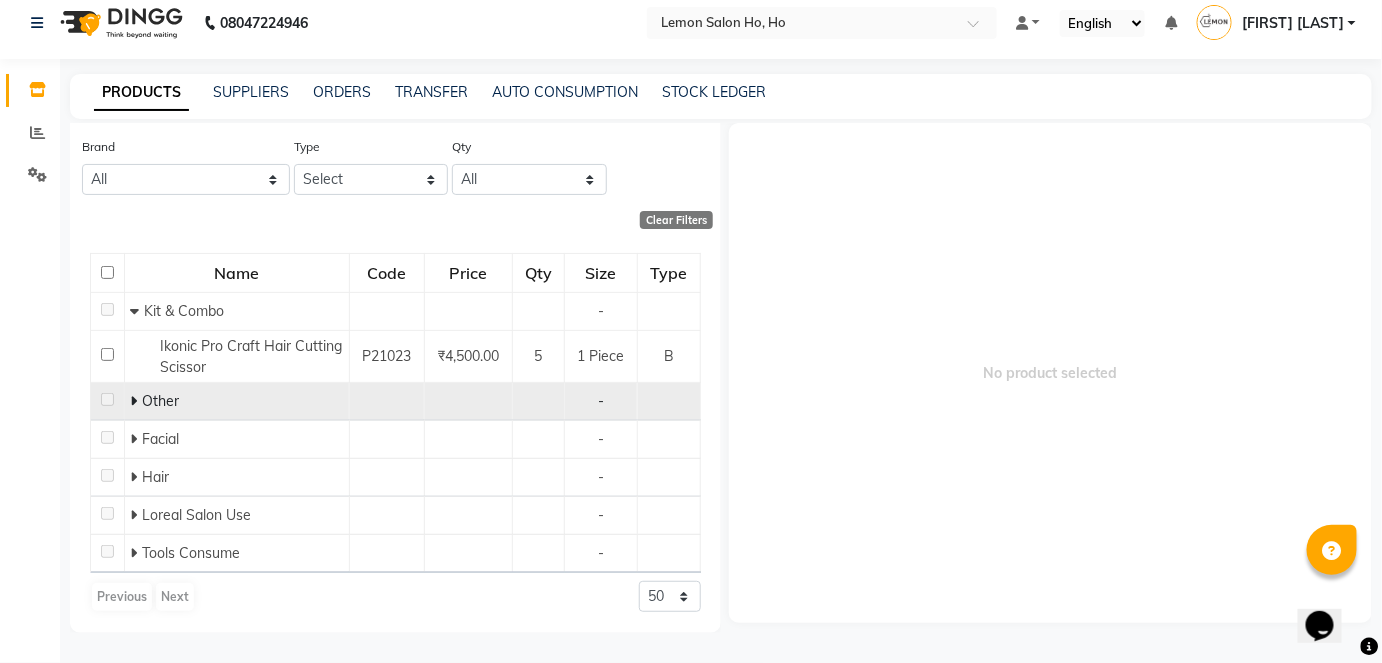 scroll, scrollTop: 101, scrollLeft: 0, axis: vertical 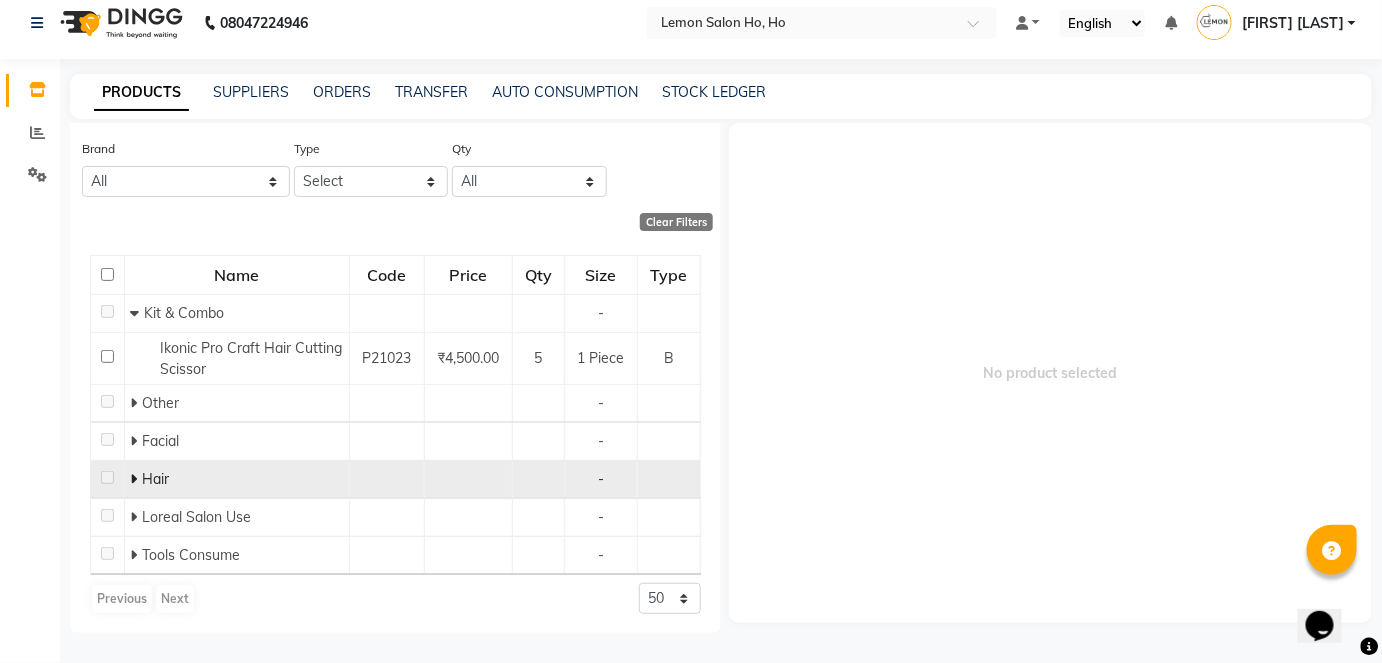 click 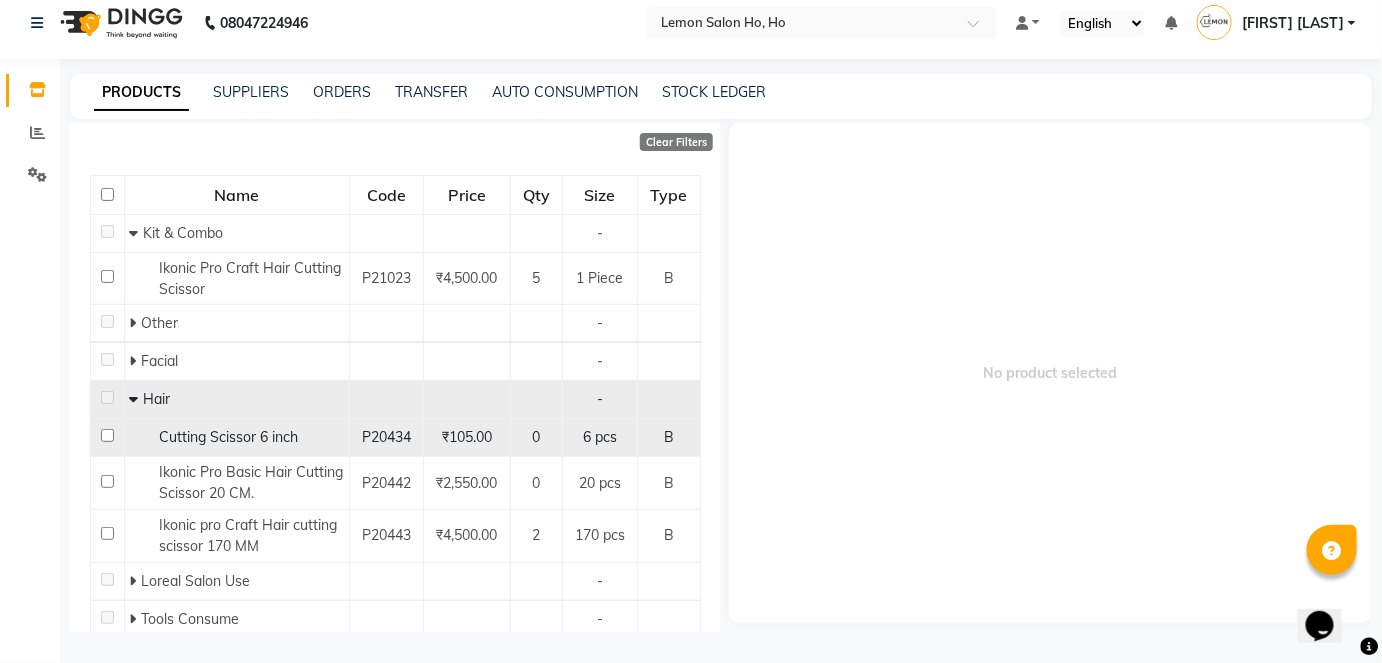 click 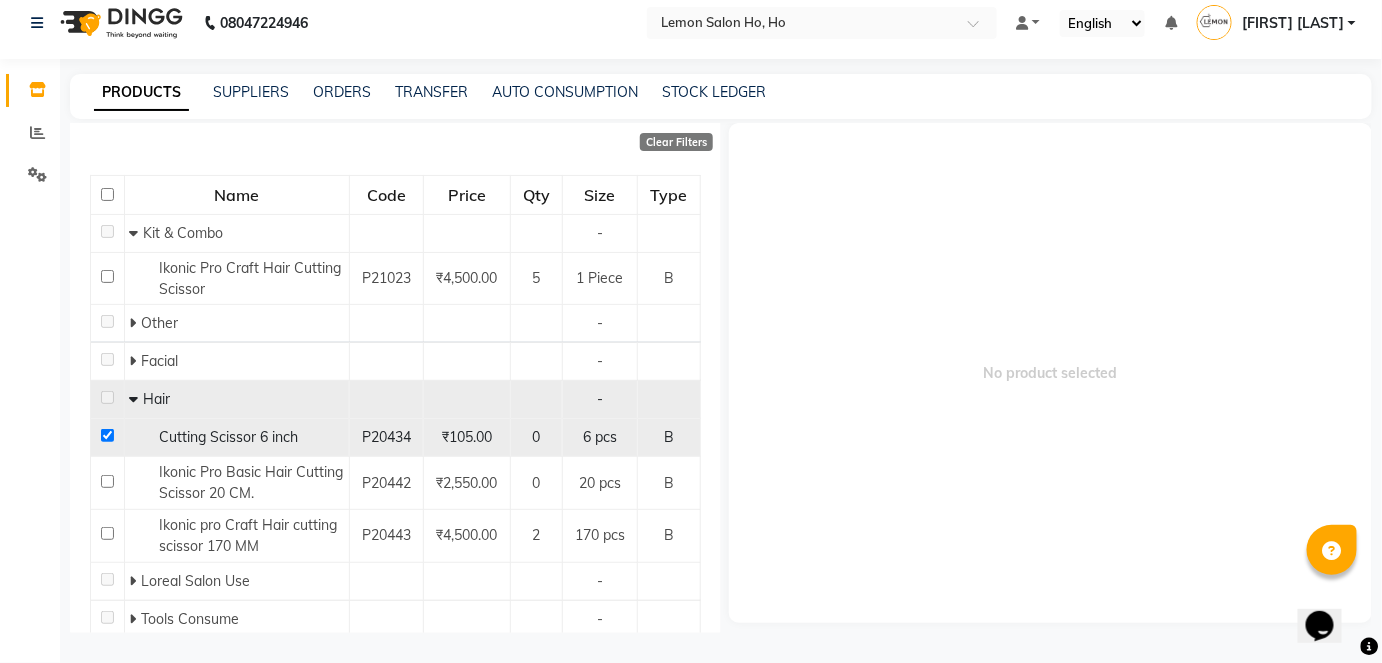 checkbox on "true" 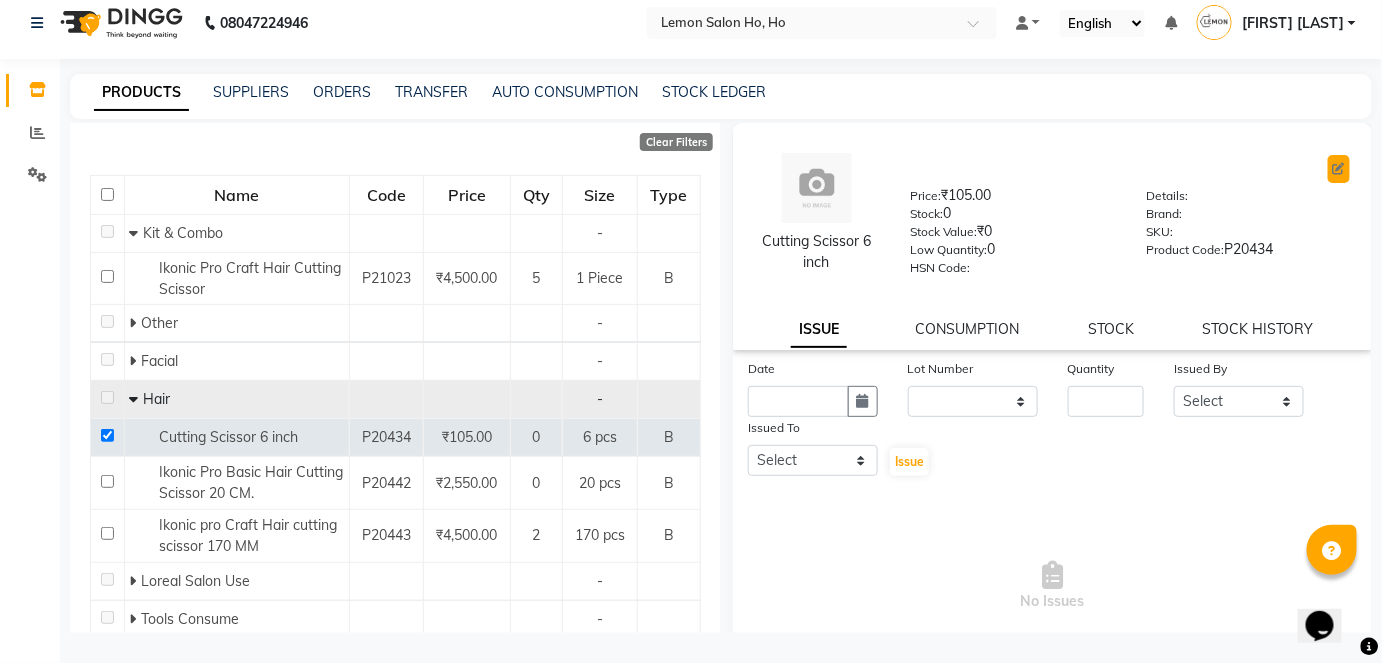 click 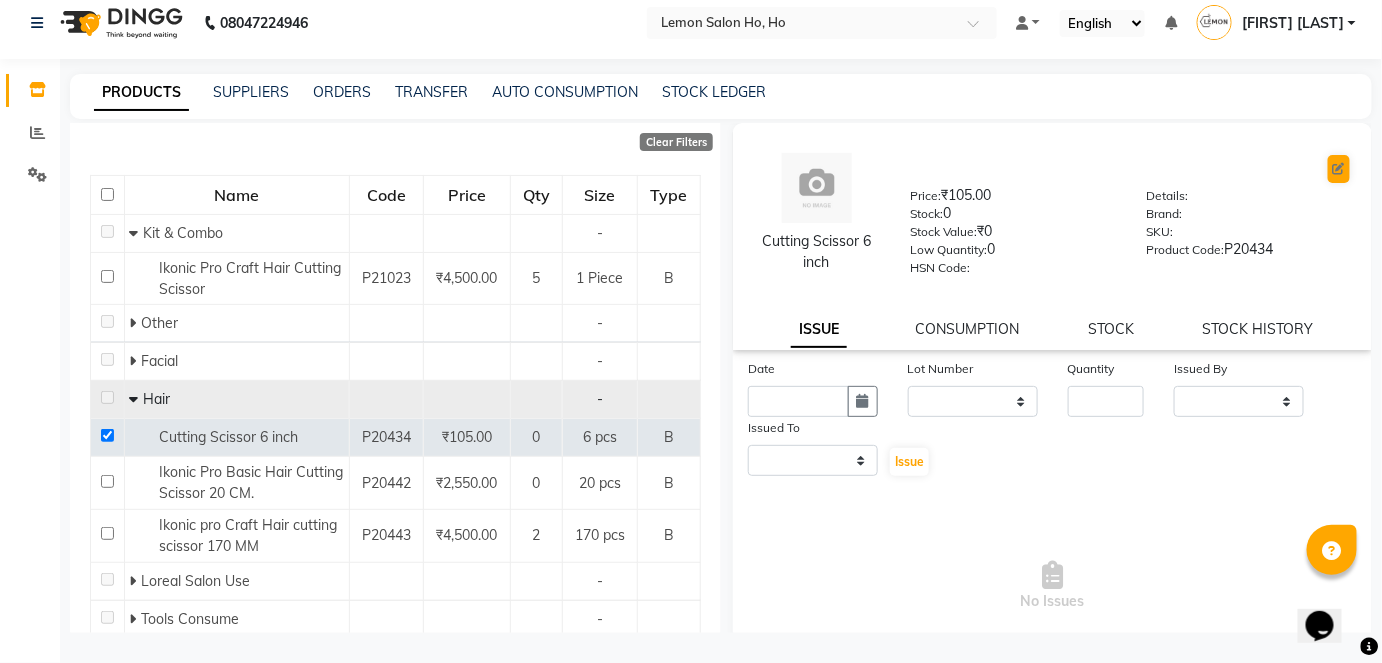 select on "B" 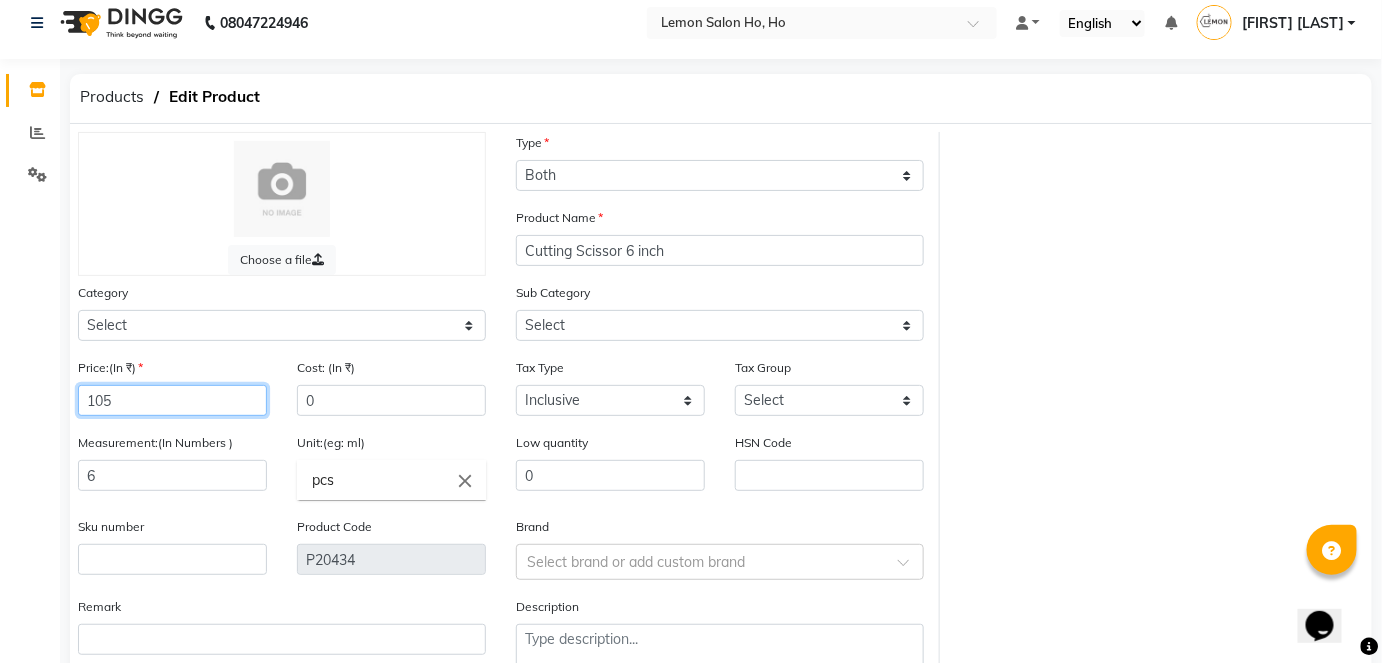 click on "105" 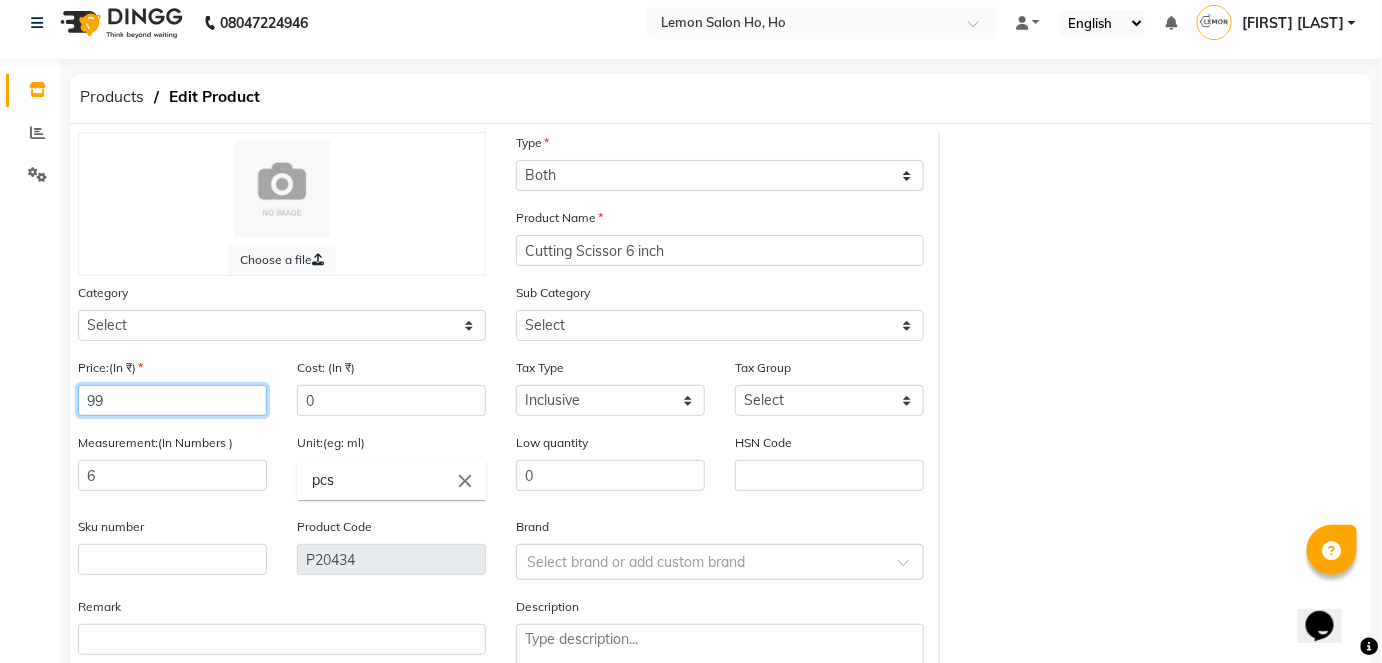 type on "99" 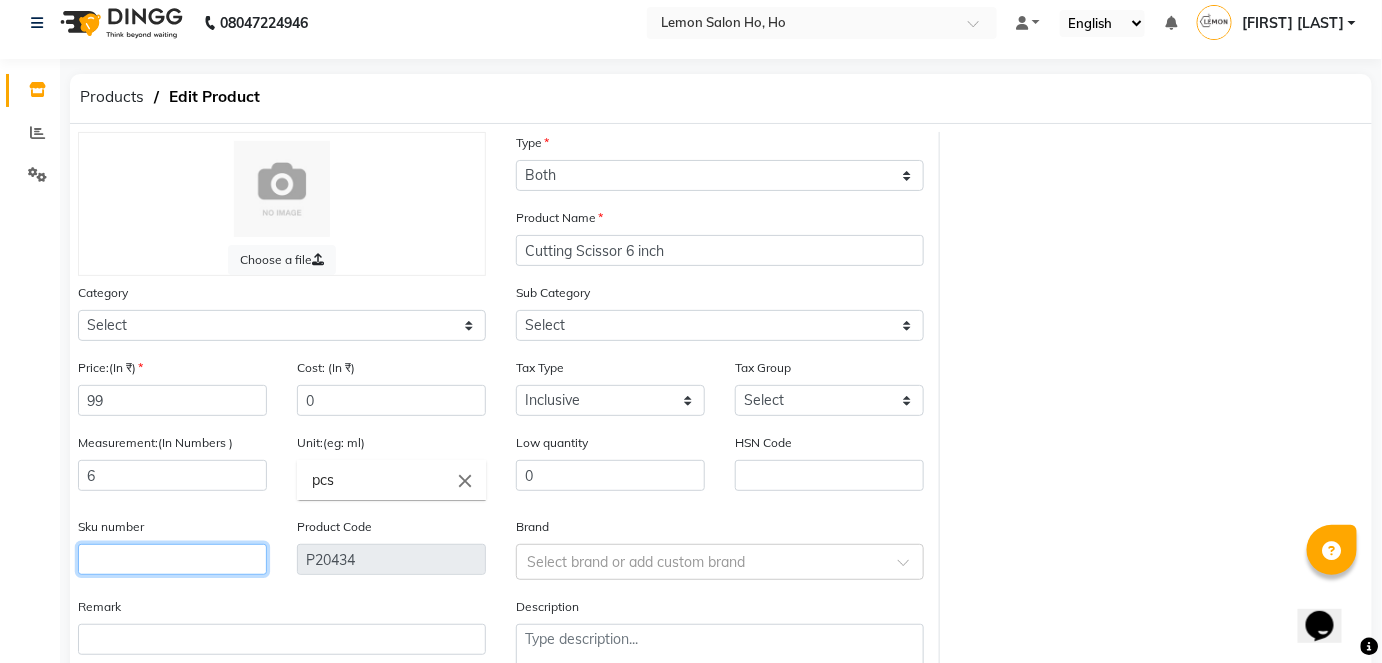 click 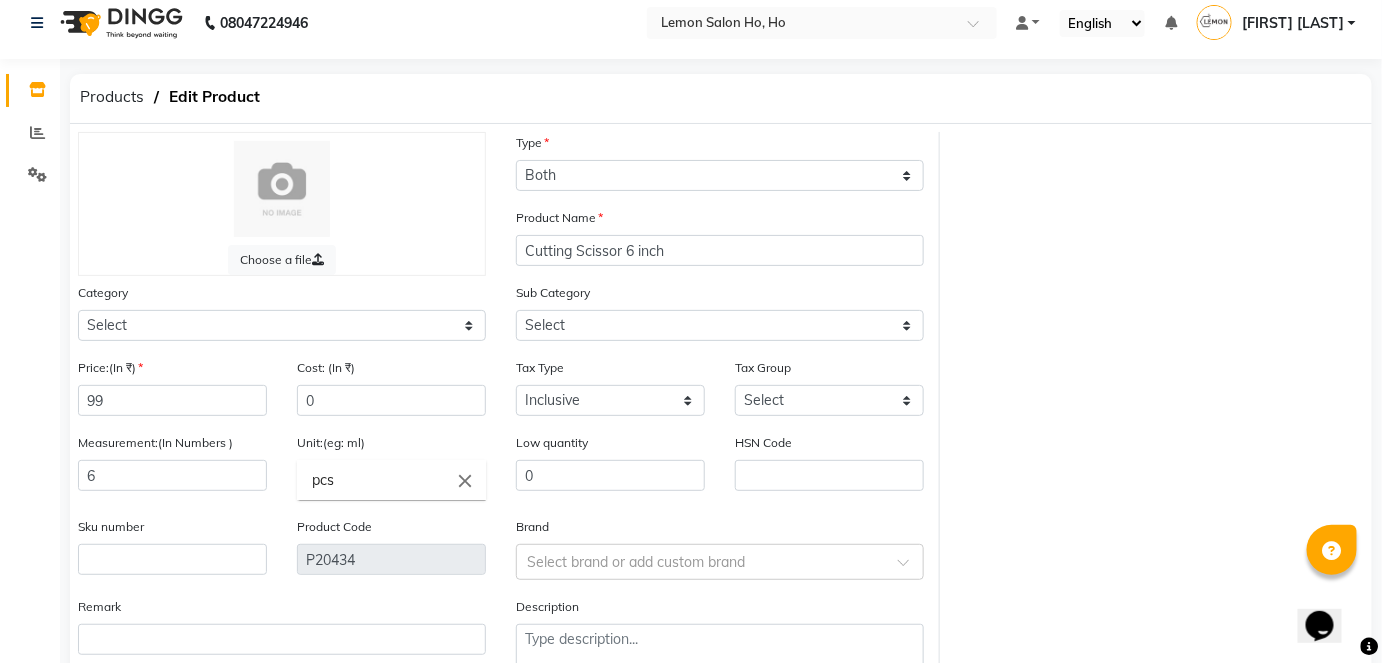 click on "pcs" 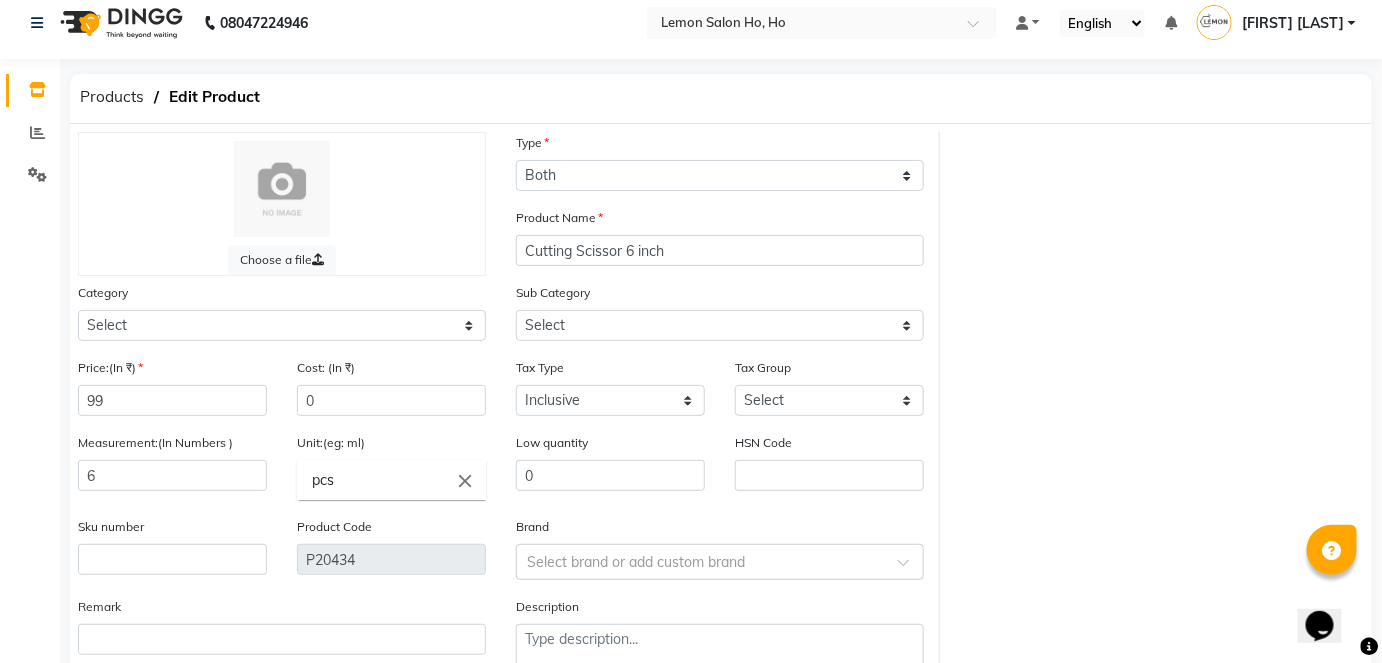 click 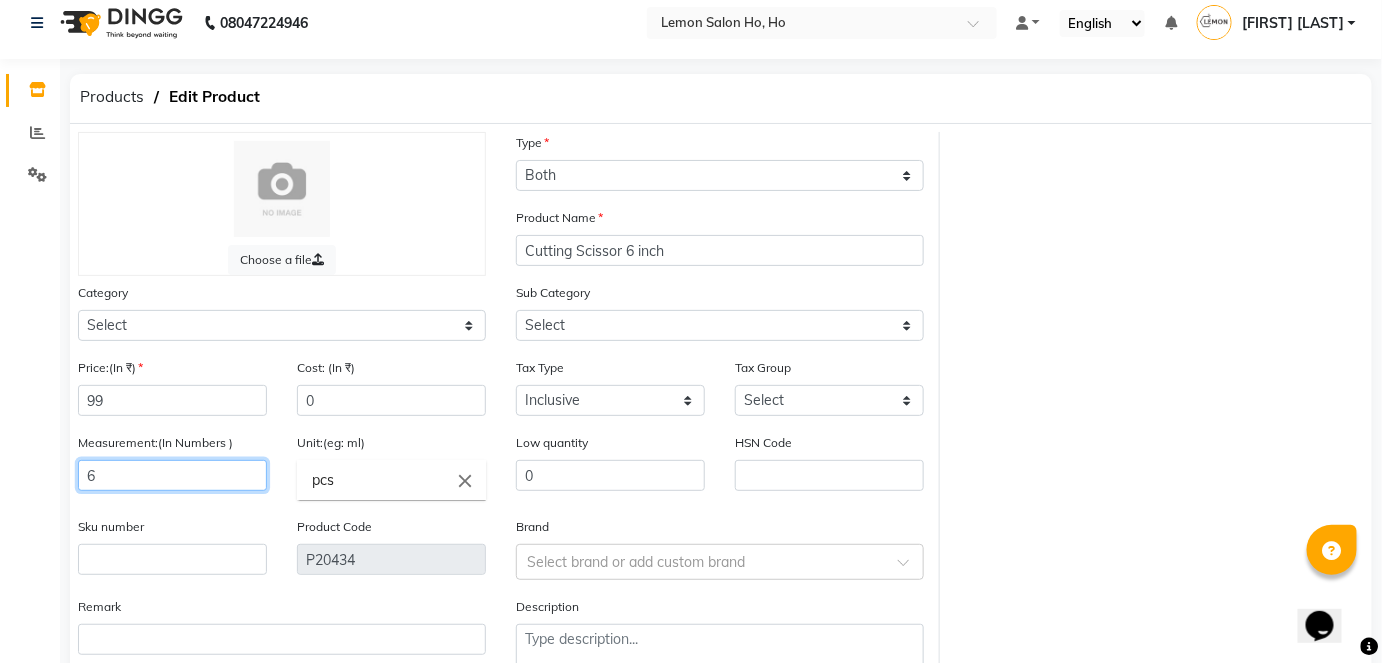 click on "6" 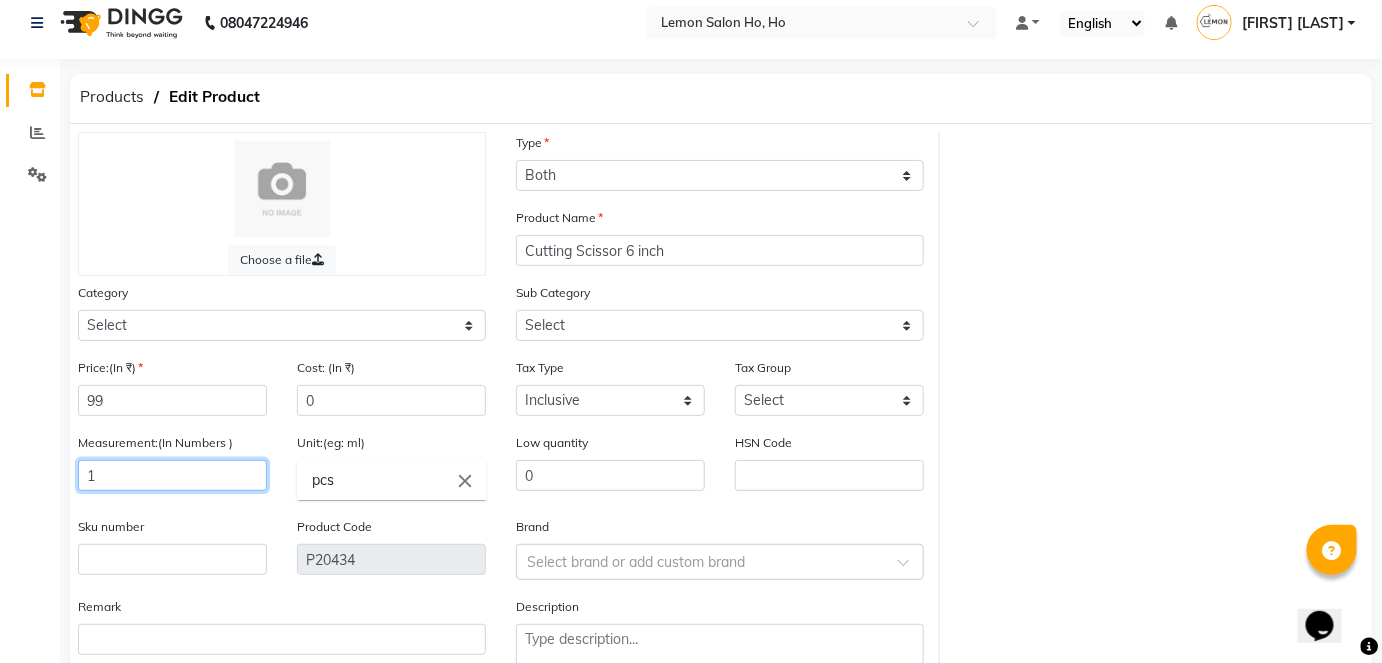 type on "1" 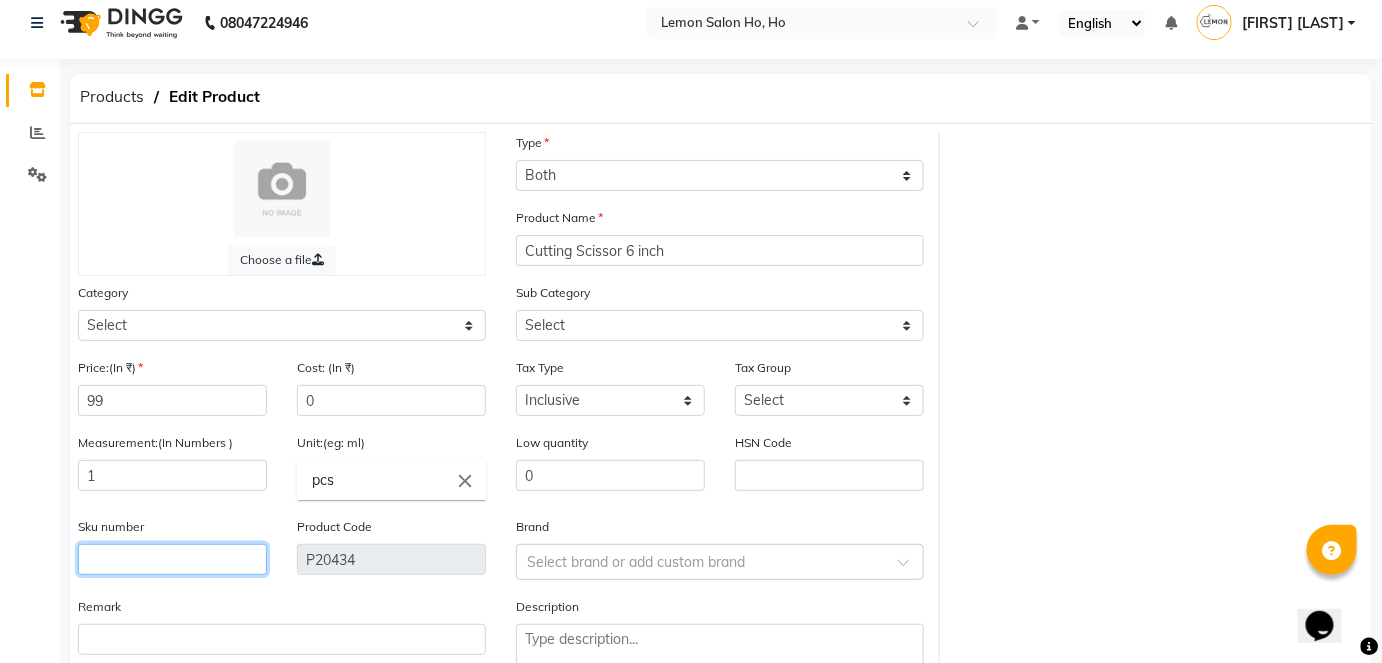 click 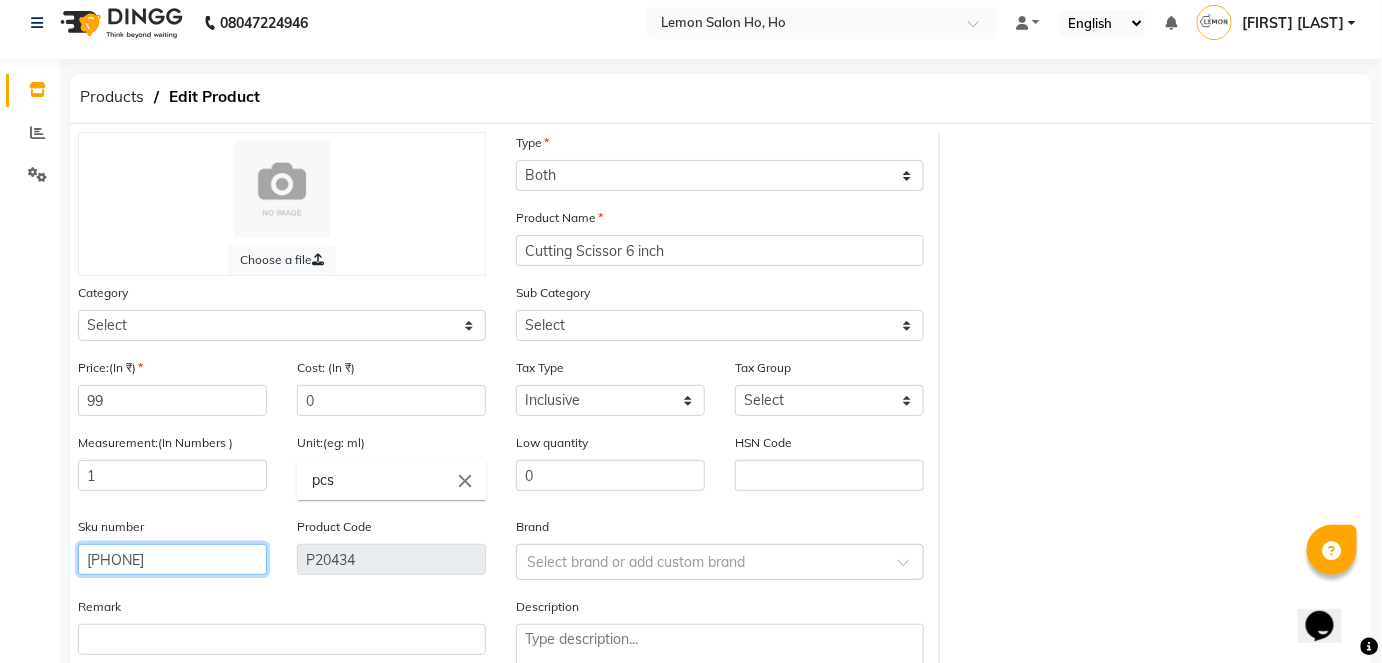 type on "1001864769" 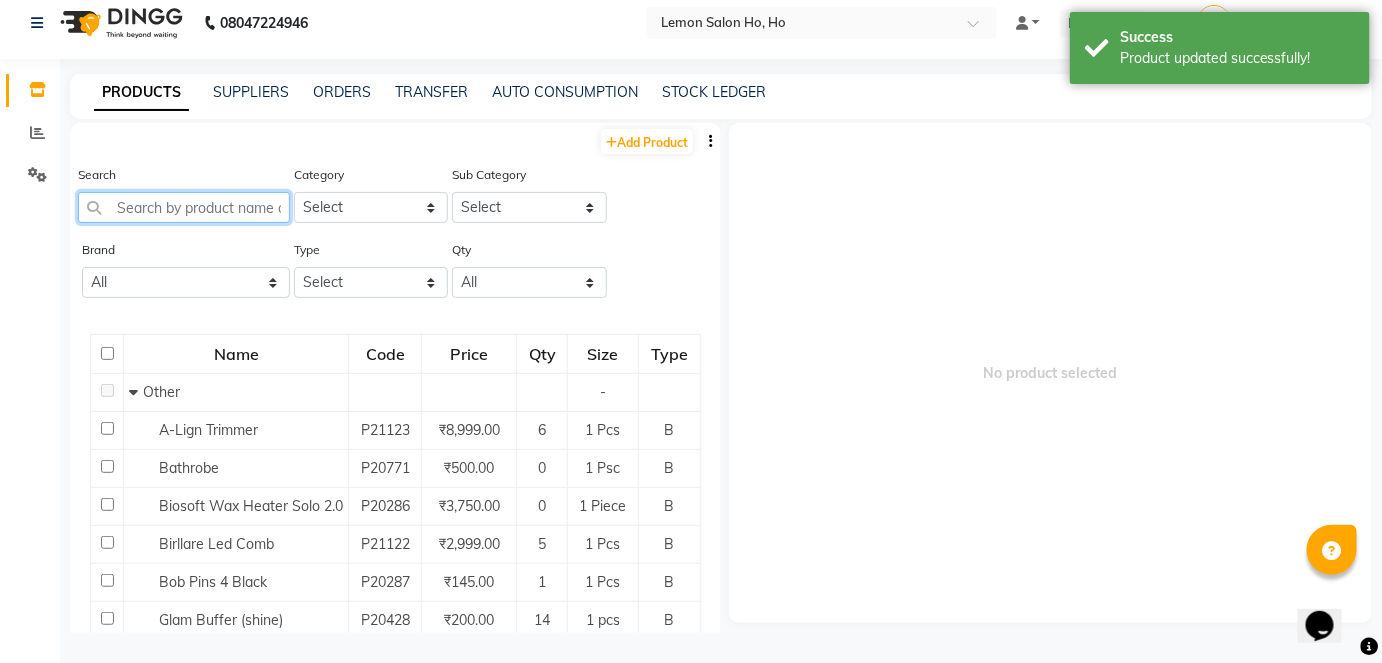 click 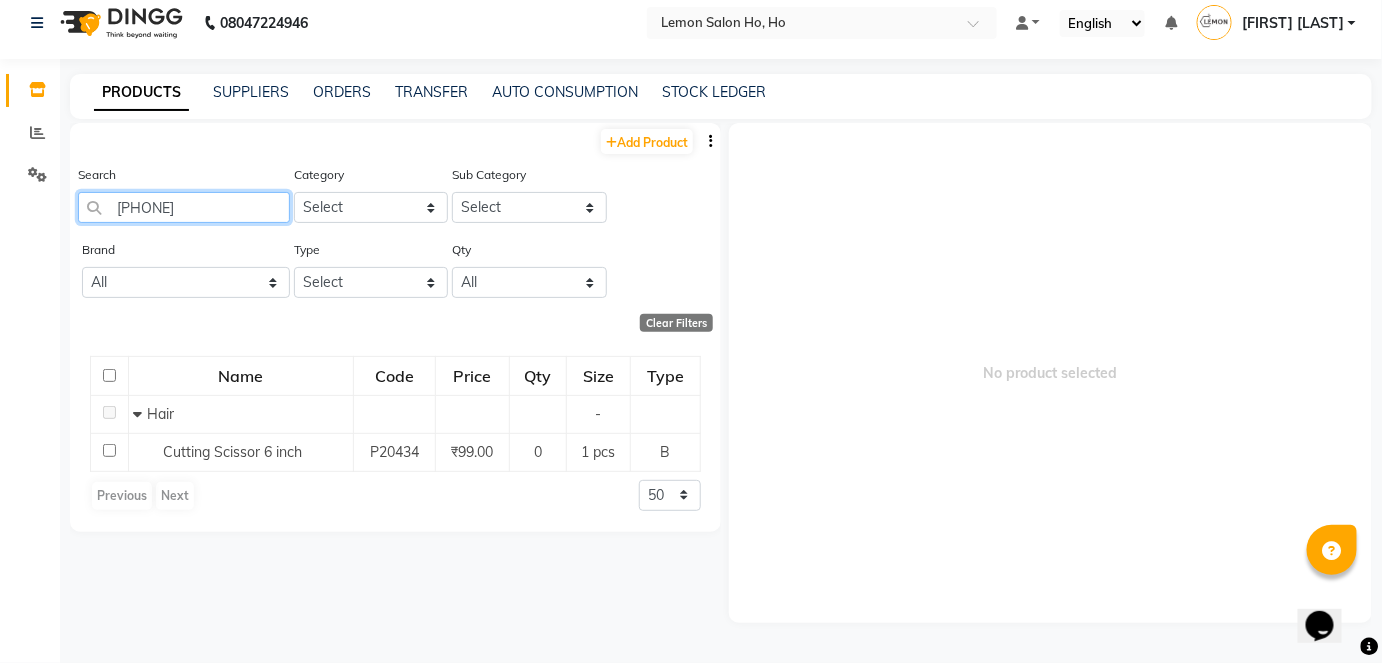 scroll, scrollTop: 0, scrollLeft: 29, axis: horizontal 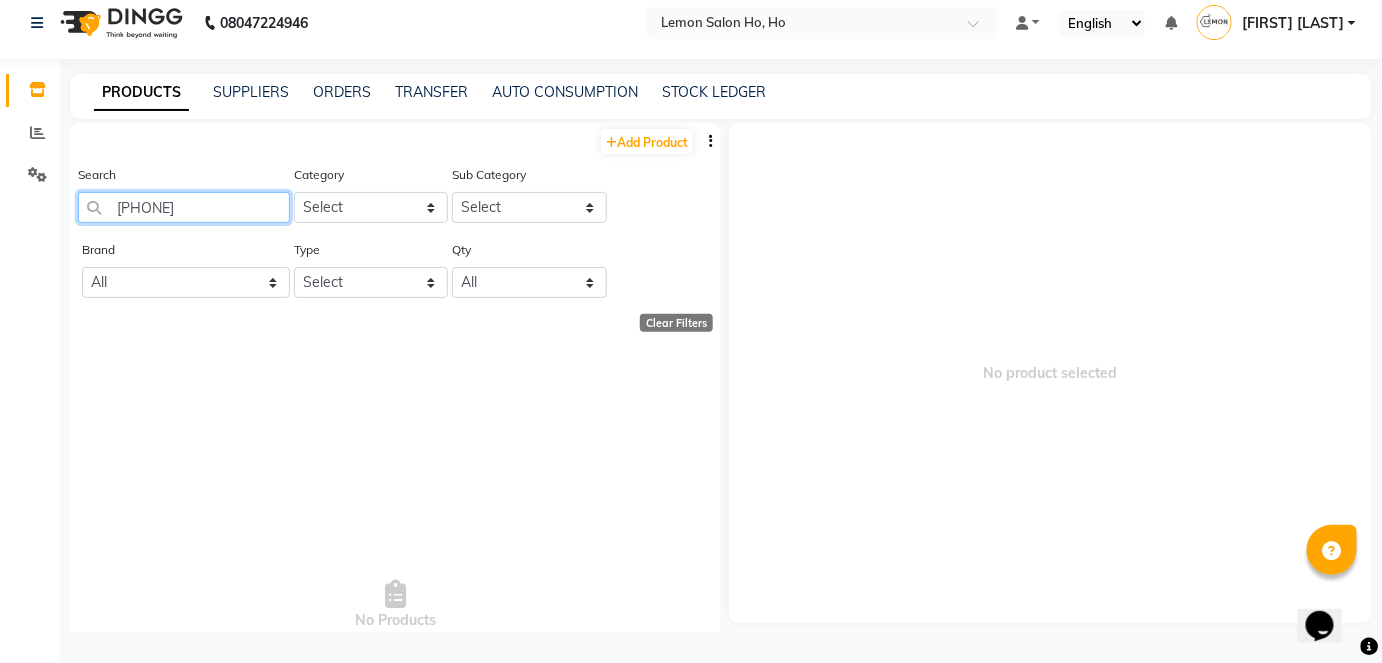 click on "[PHONE]" 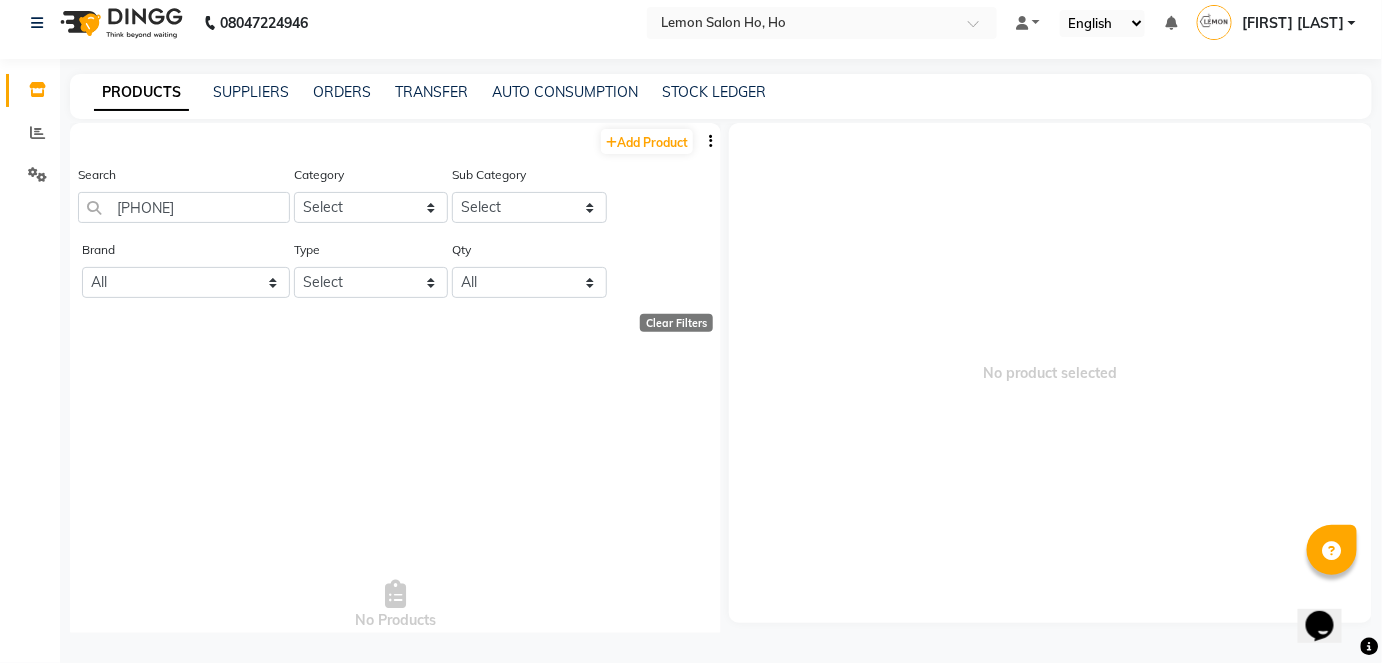 scroll, scrollTop: 0, scrollLeft: 0, axis: both 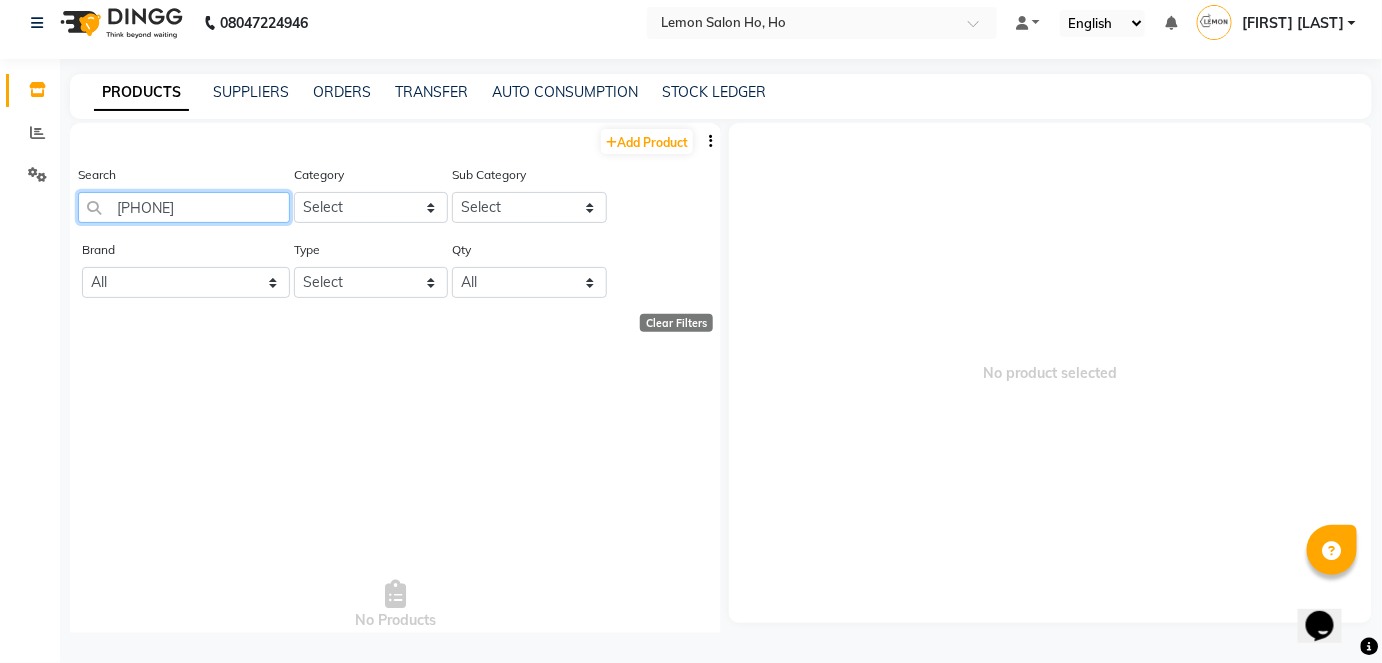 click on "[PHONE]" 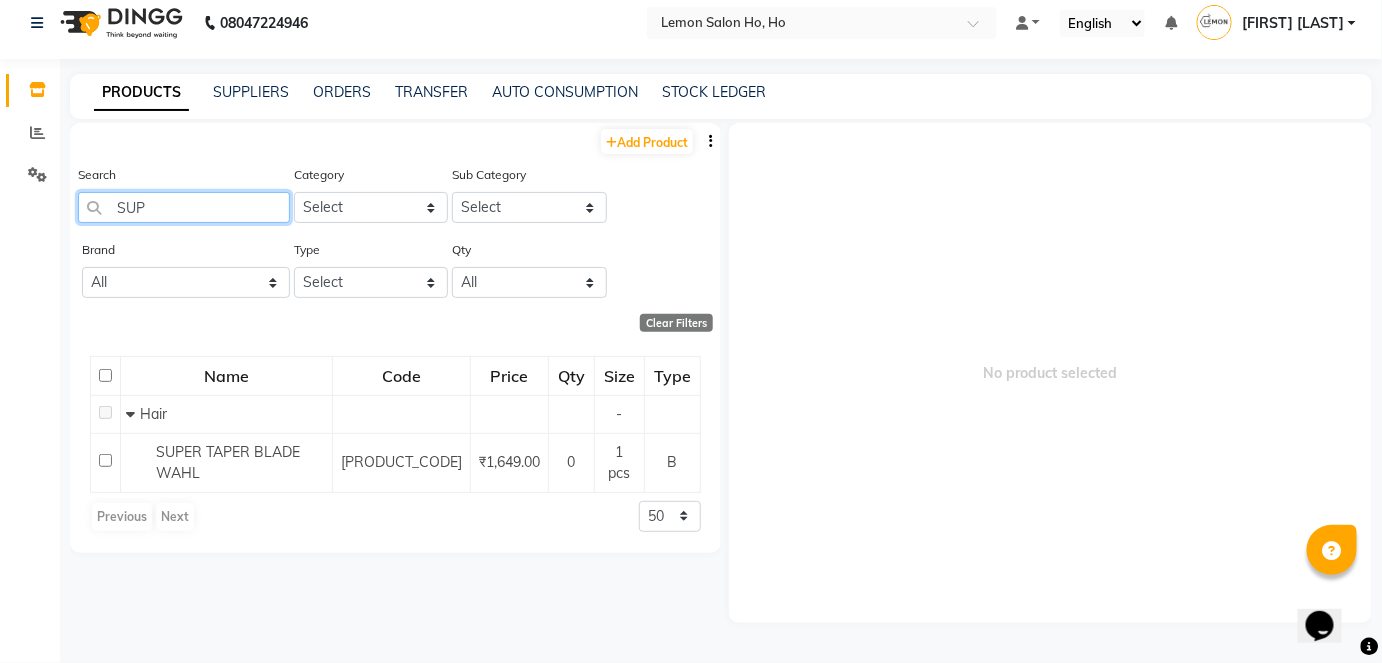 drag, startPoint x: 189, startPoint y: 212, endPoint x: 112, endPoint y: 207, distance: 77.16217 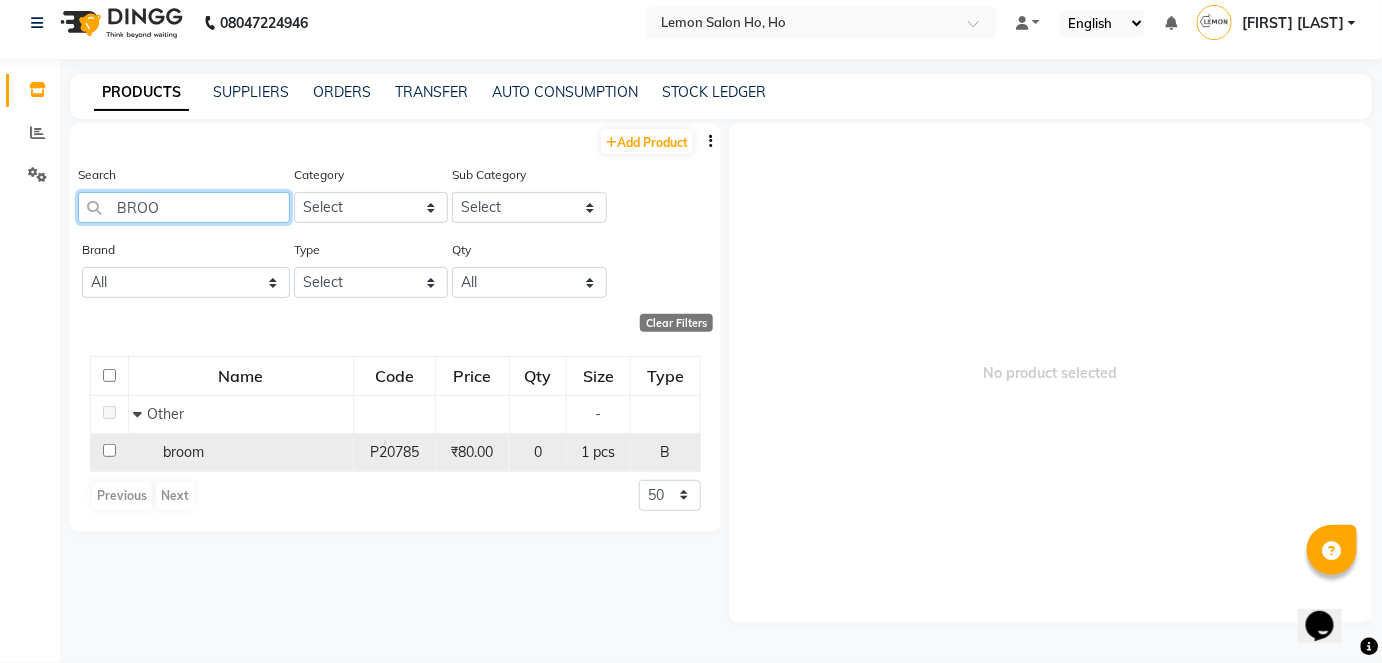 type on "BROO" 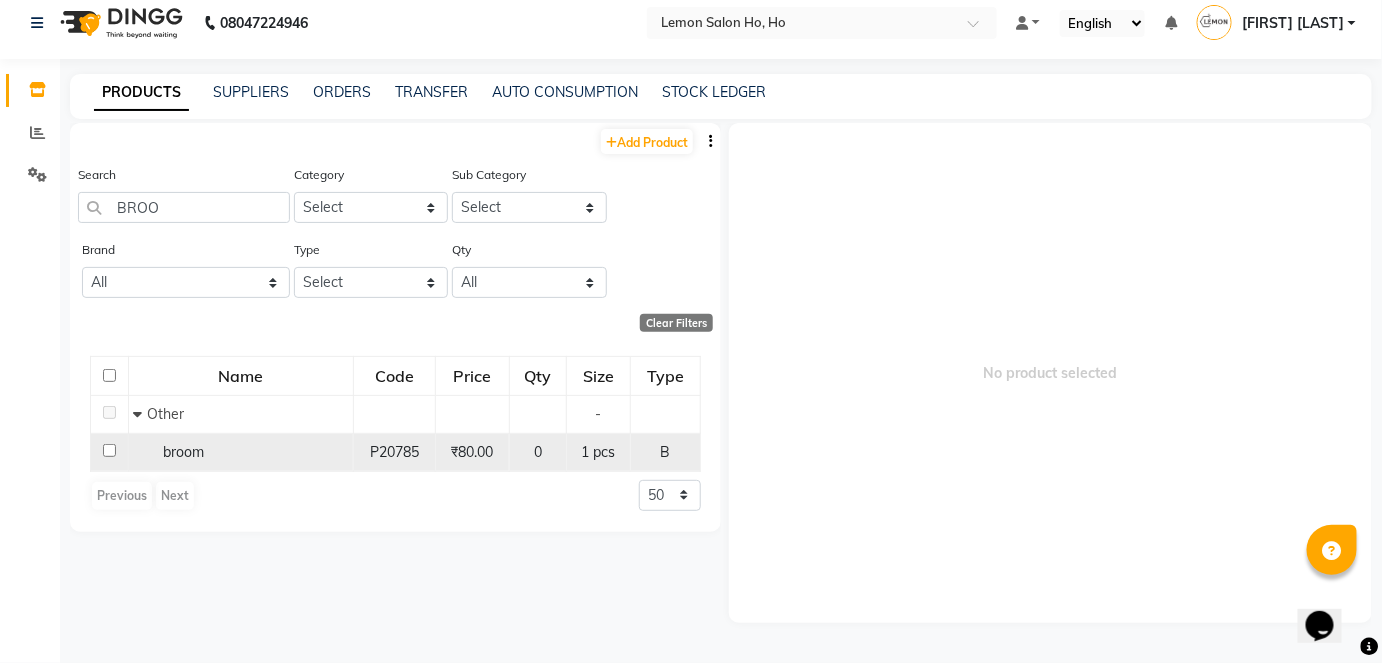 click 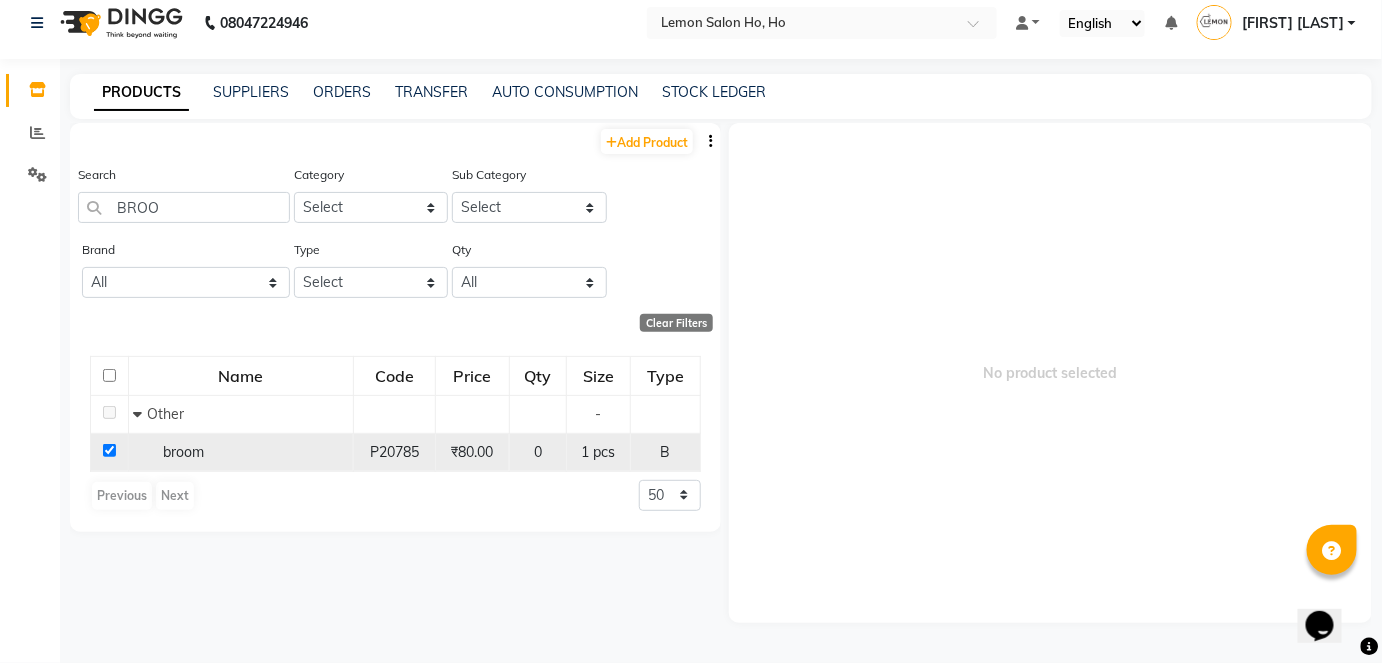 checkbox on "true" 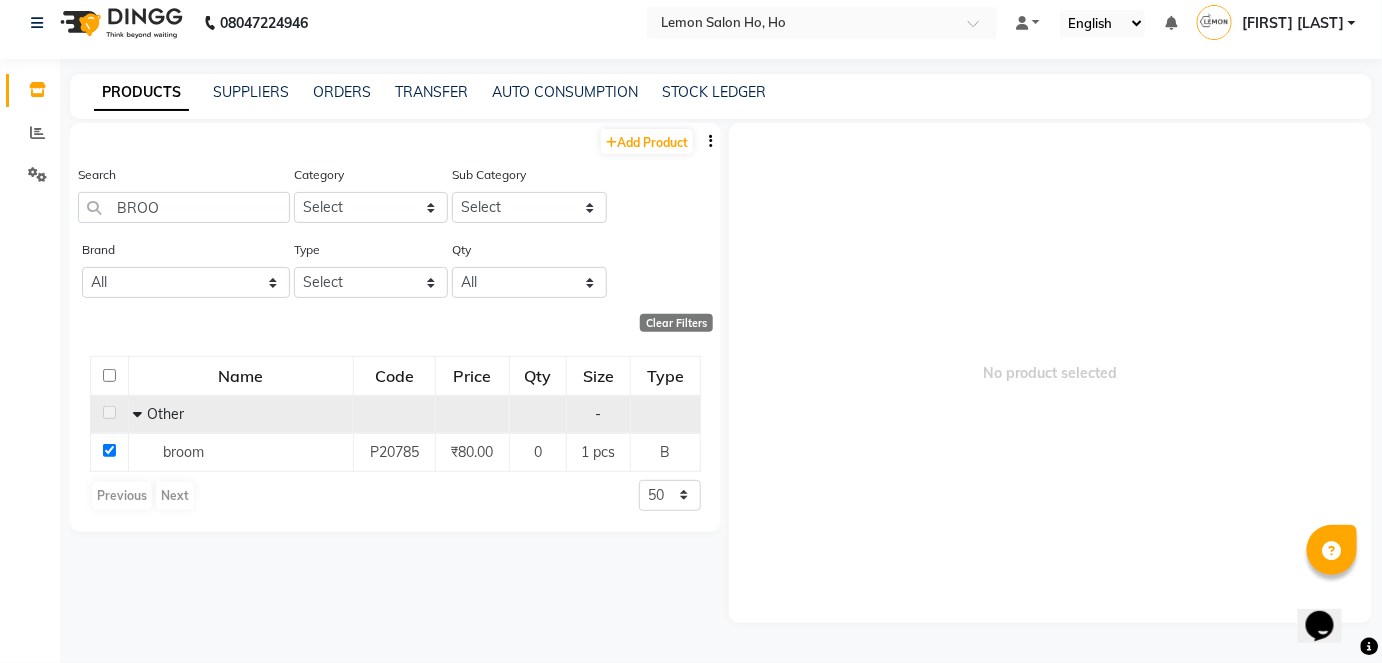 select 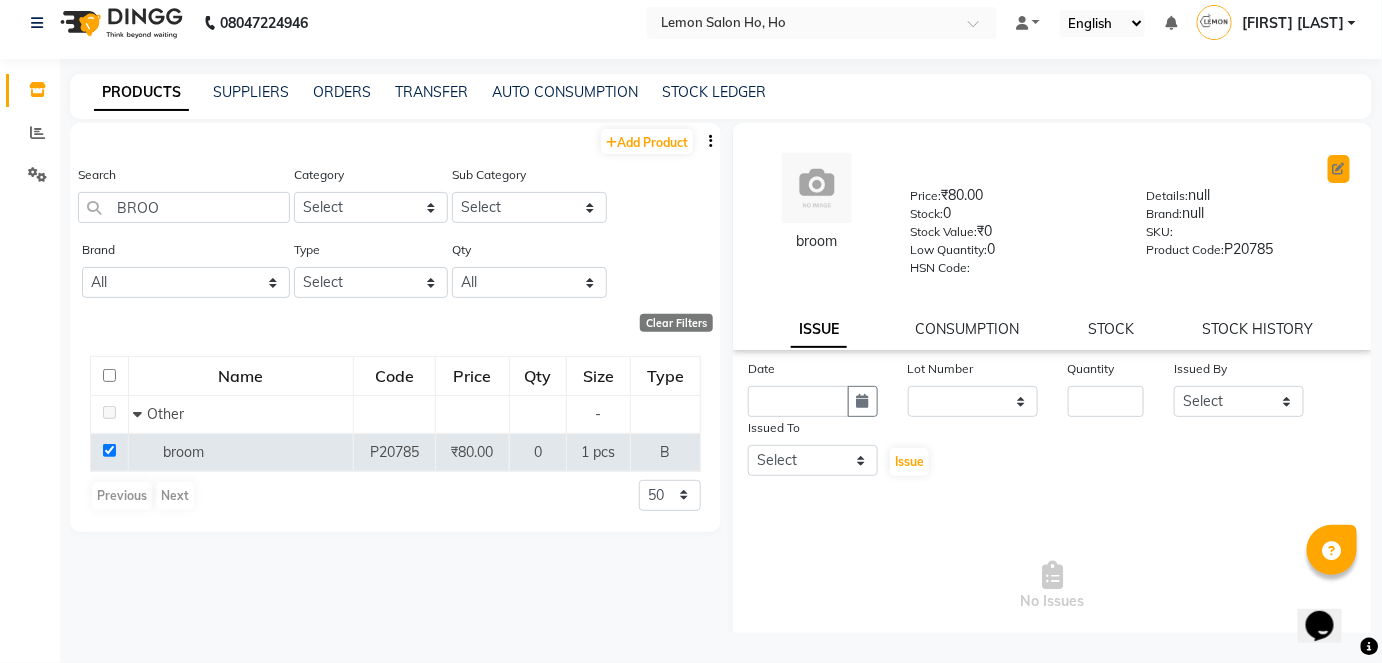 click 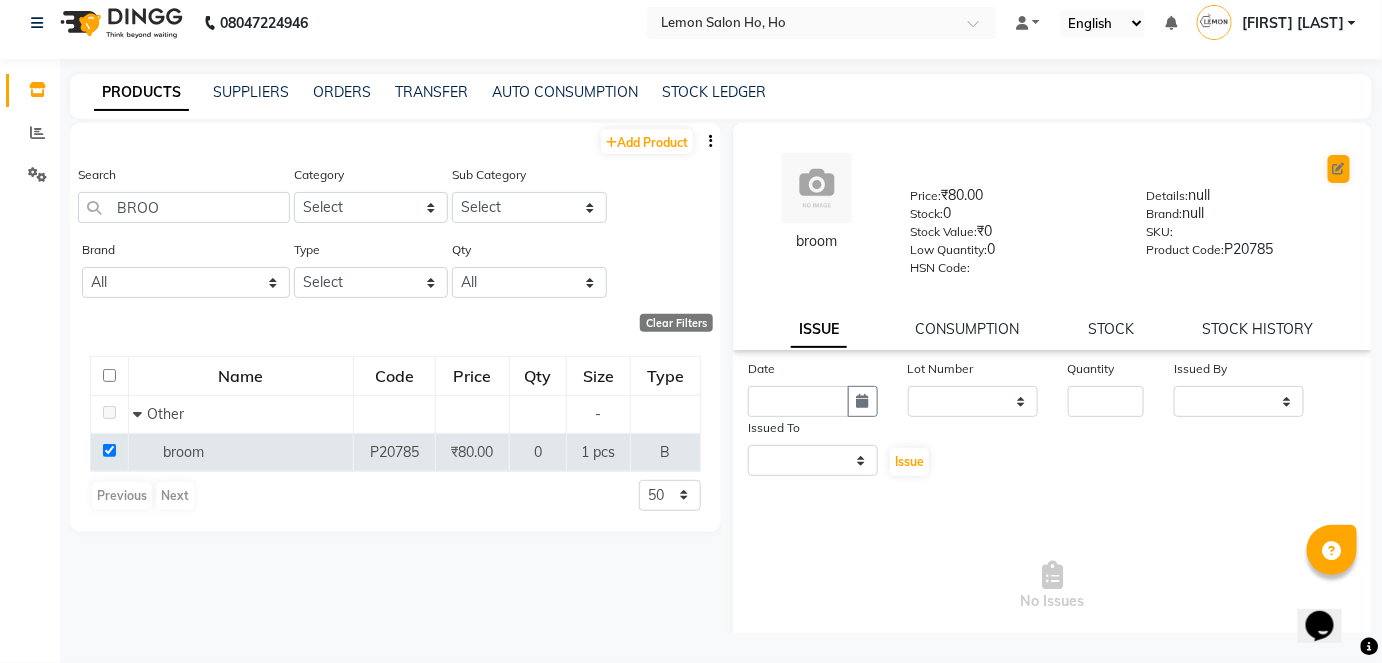 select on "true" 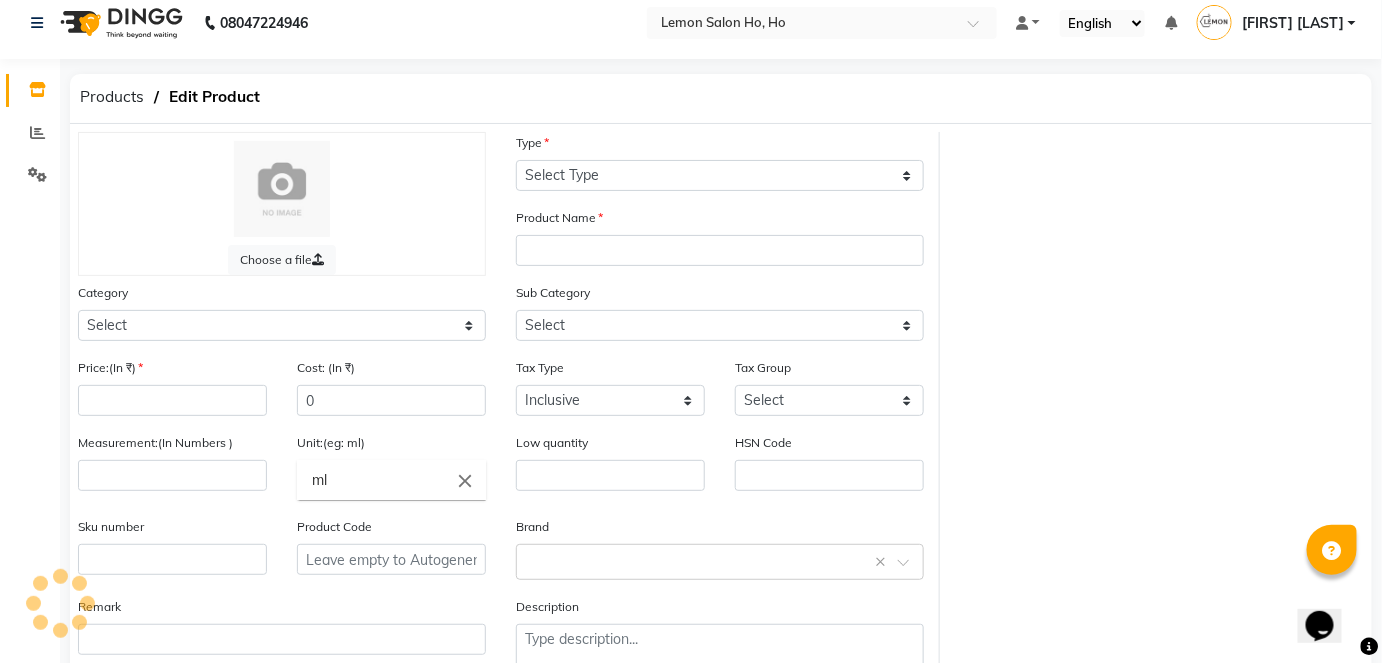 select on "B" 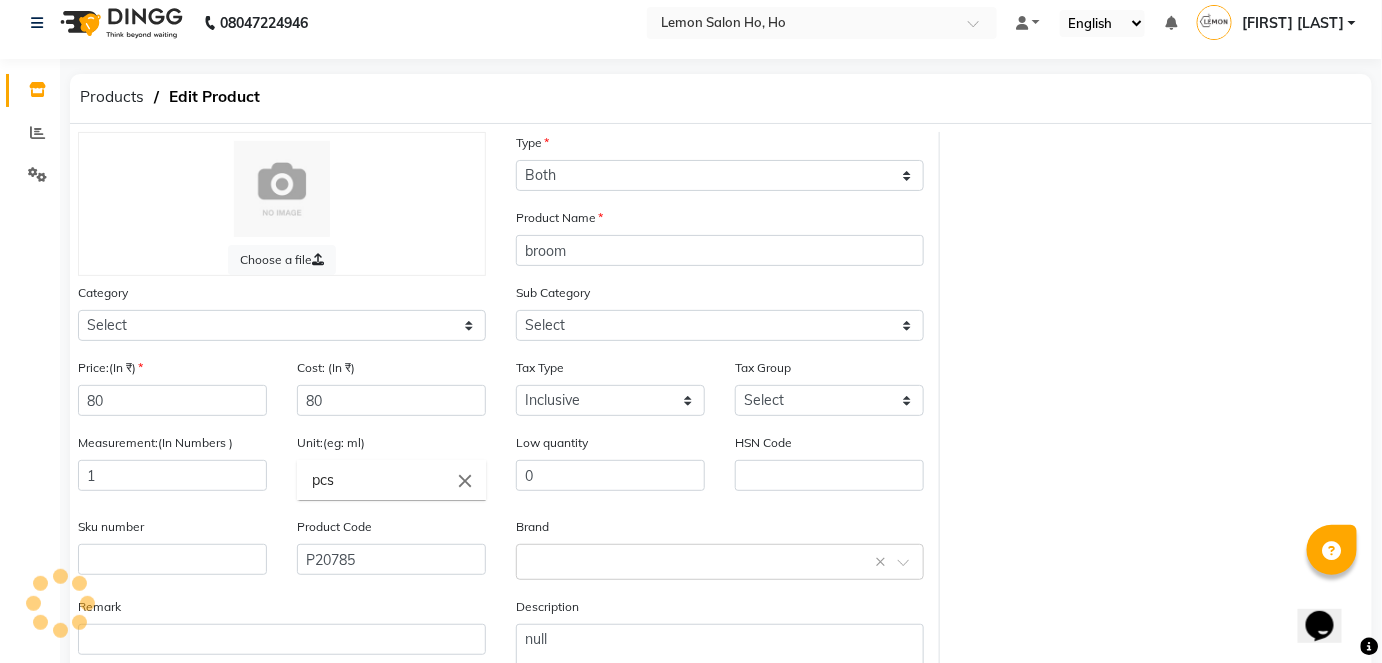 select on "[PHONE]" 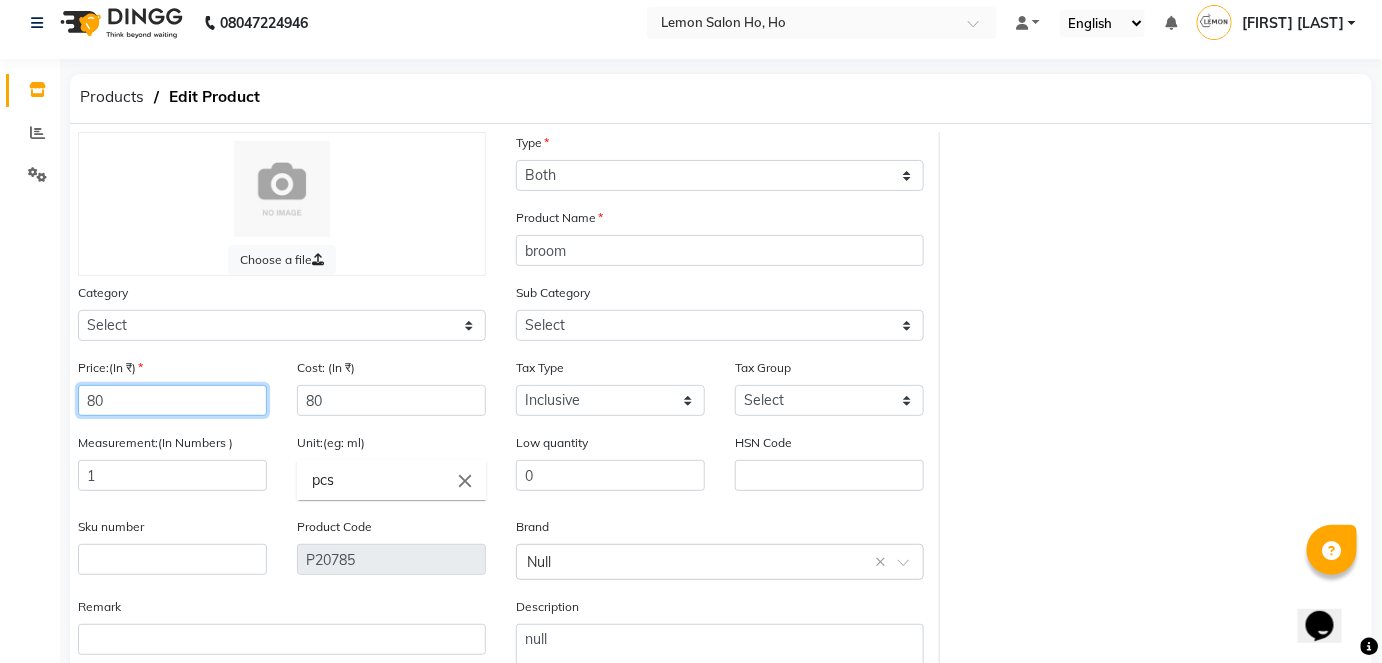 click on "80" 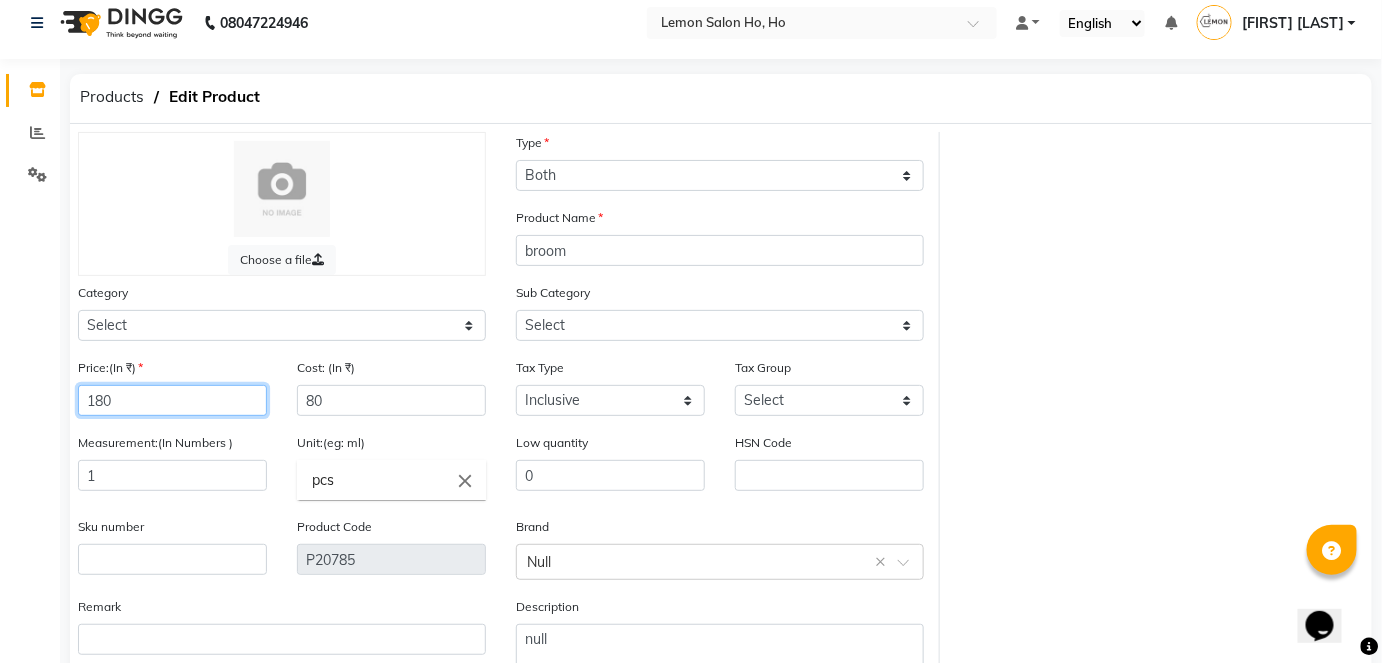 type on "180" 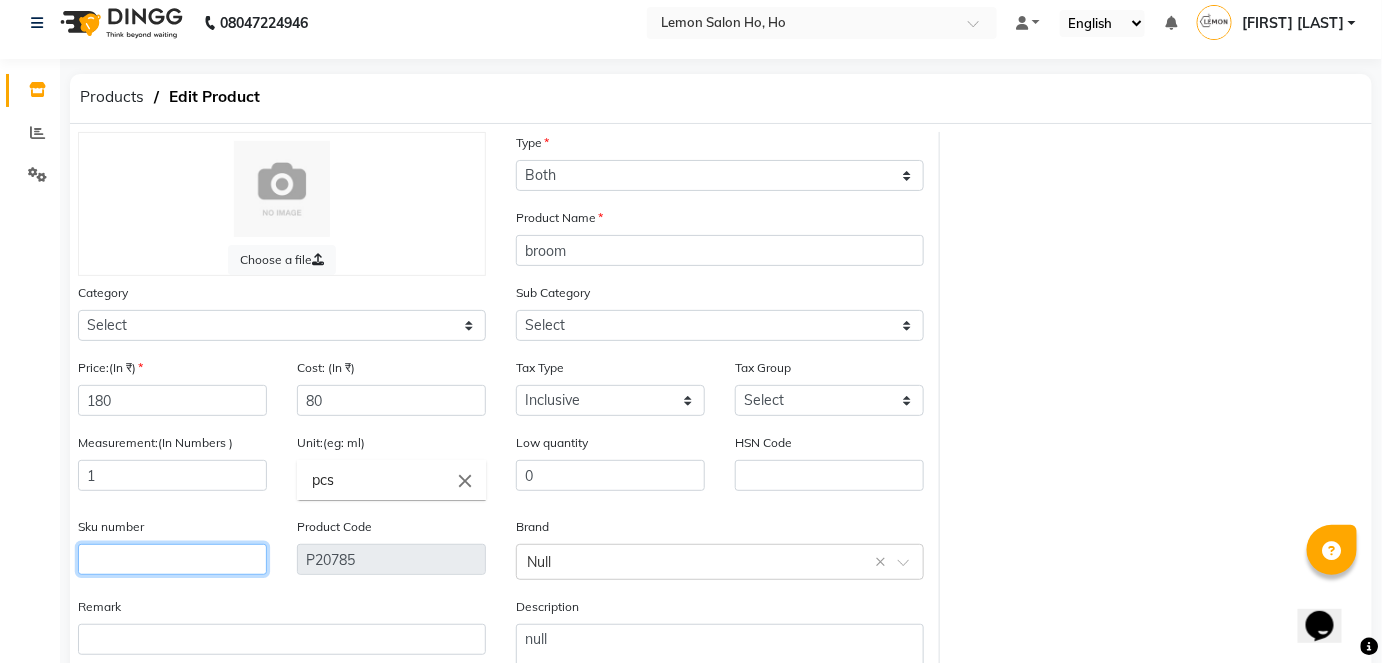 click 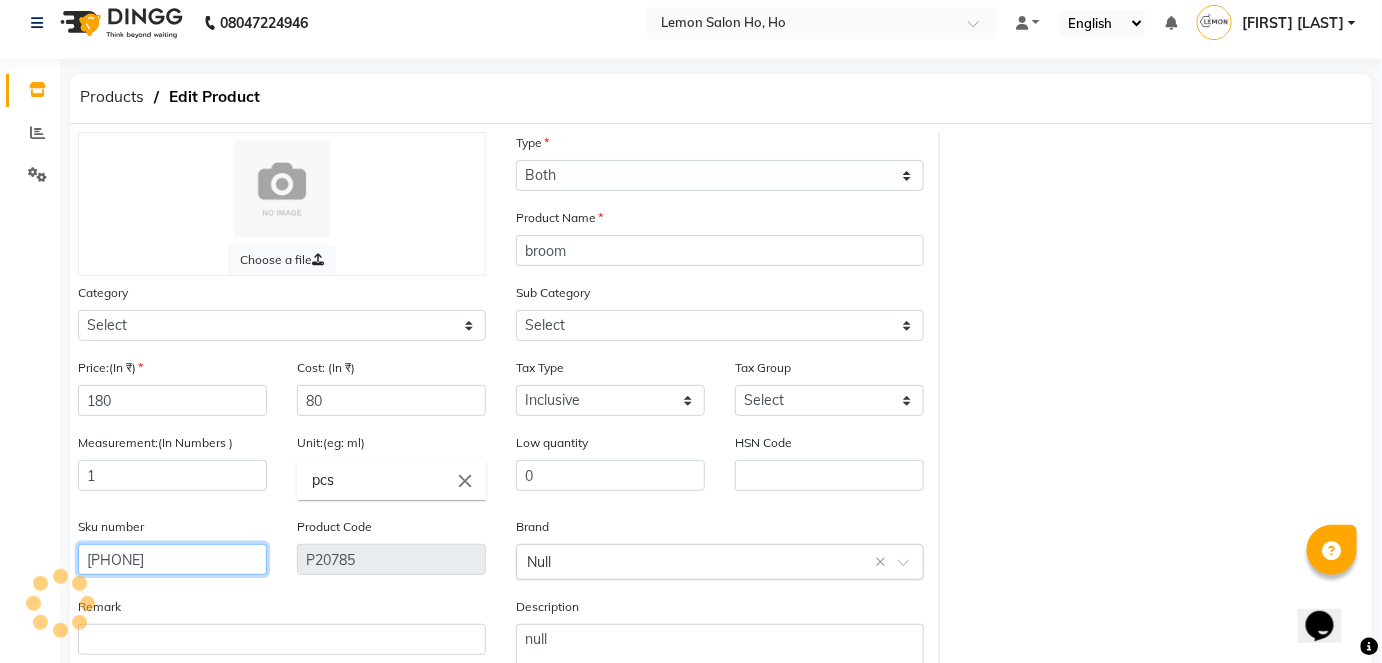 type on "8903363012494" 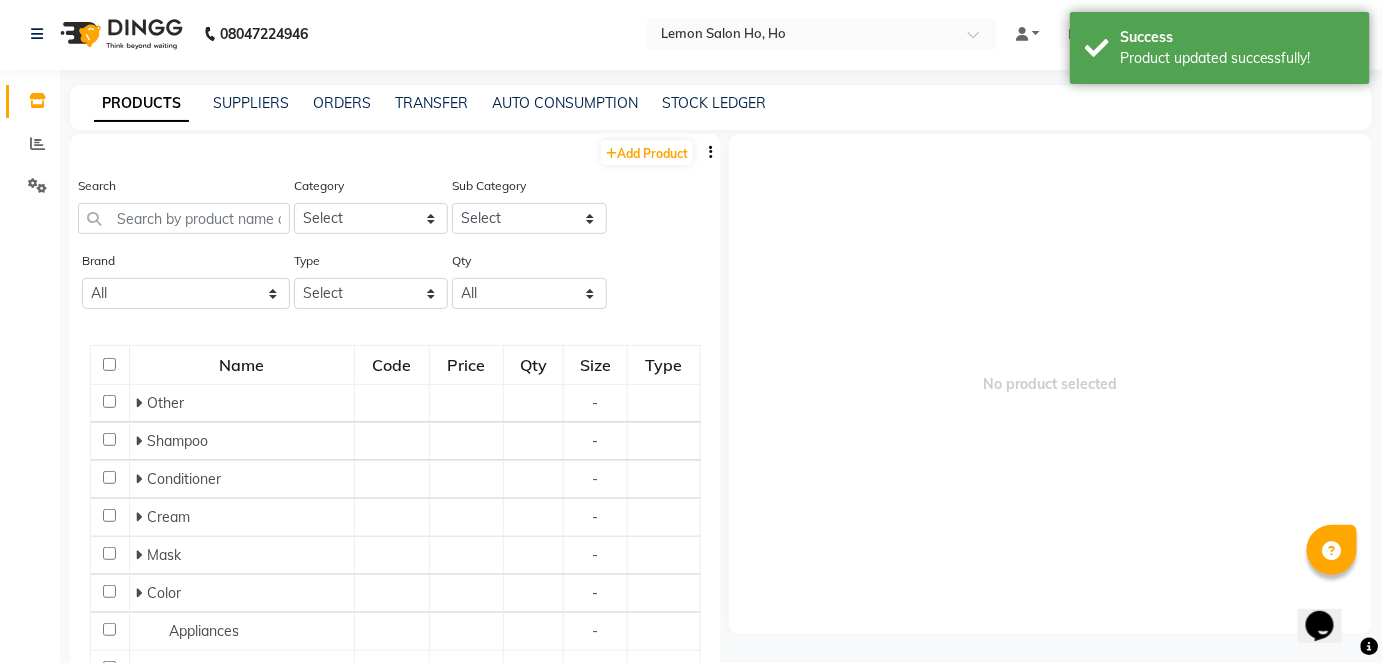 scroll, scrollTop: 13, scrollLeft: 0, axis: vertical 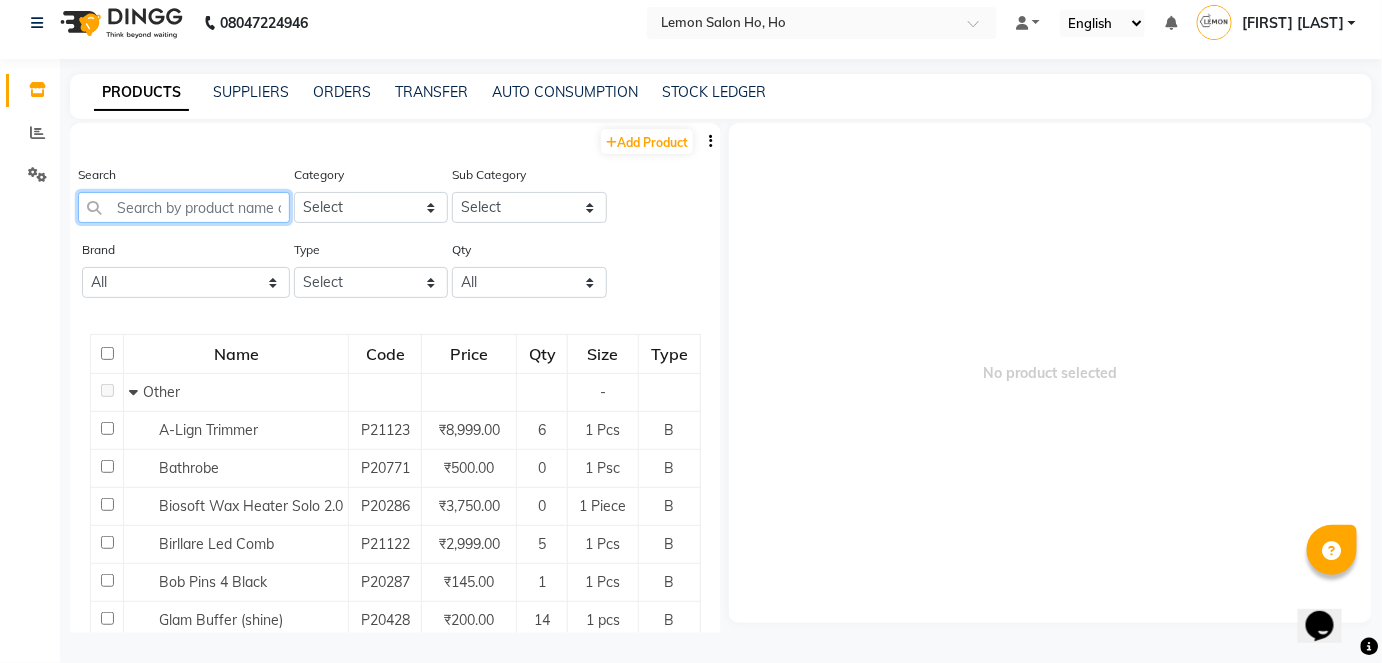 click 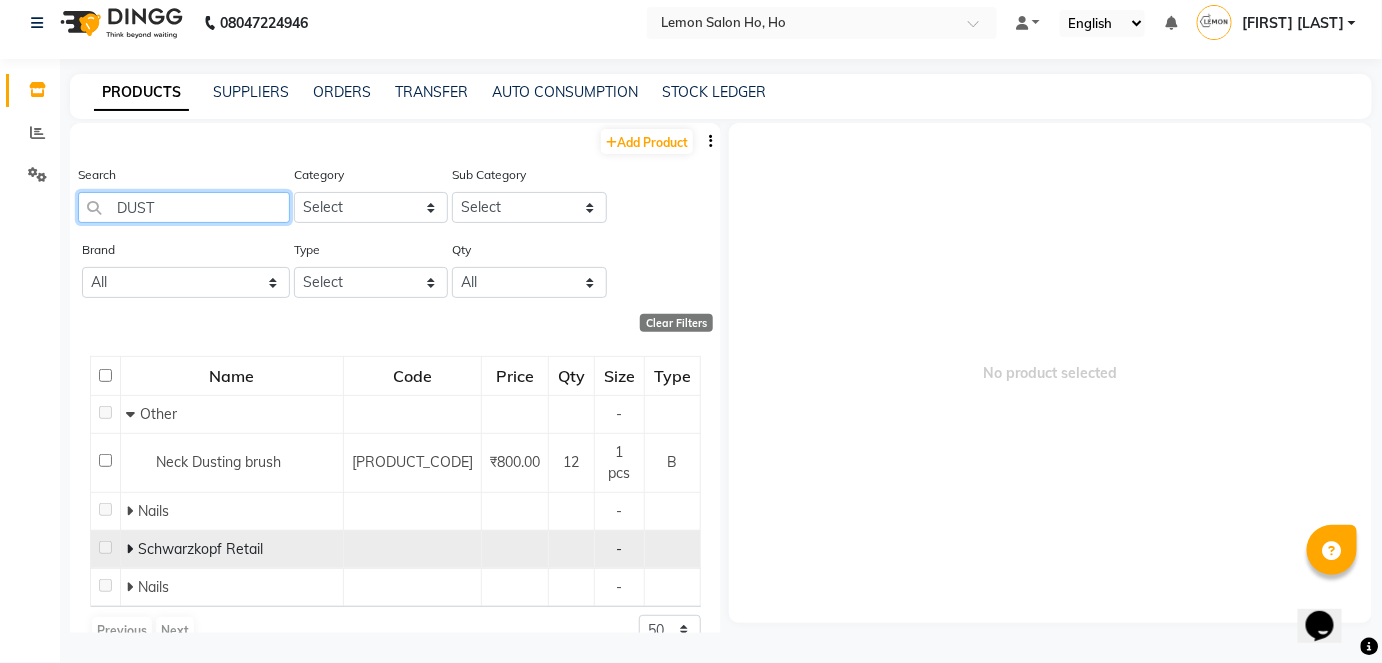 type on "DUST" 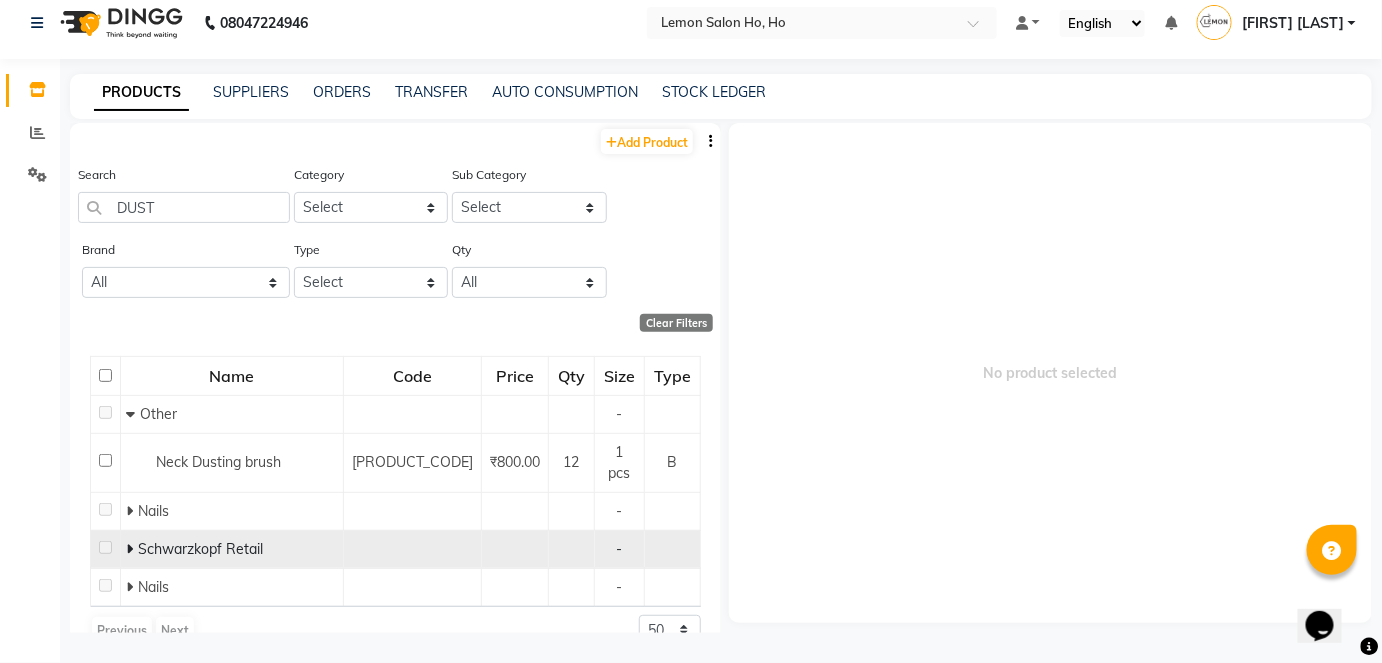 click 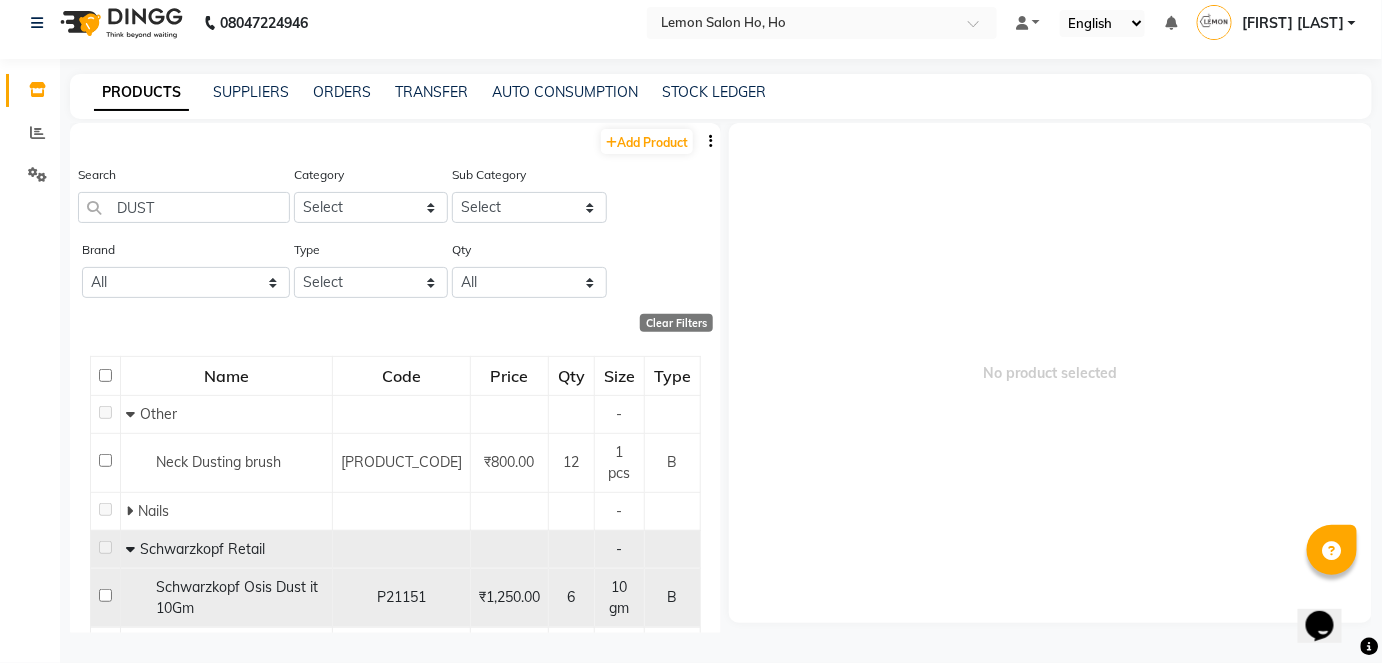 scroll, scrollTop: 64, scrollLeft: 0, axis: vertical 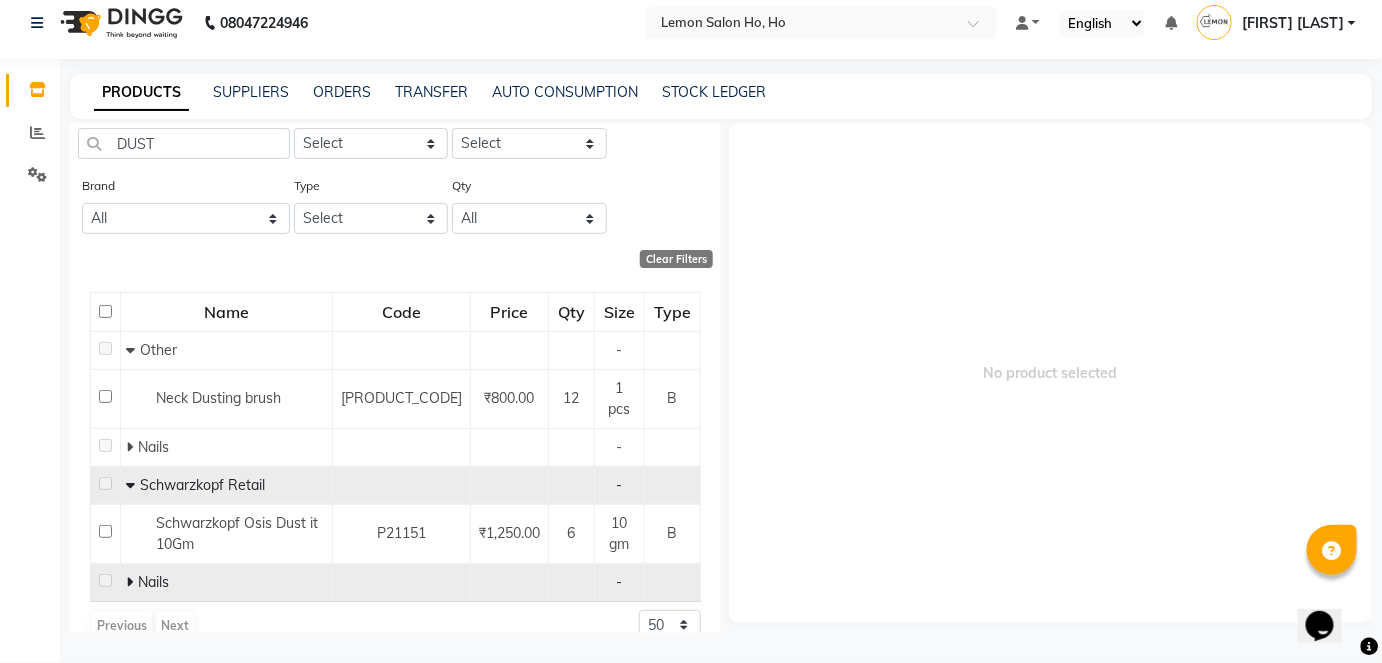 click on "Nails" 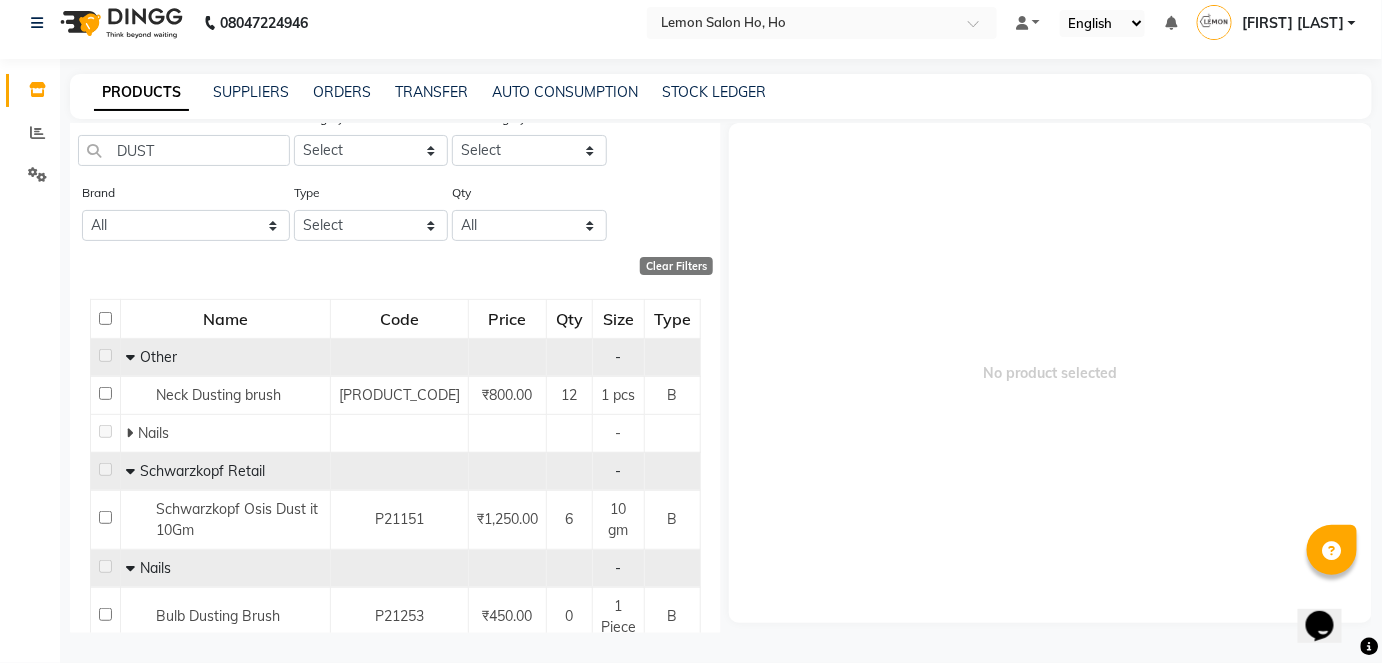 scroll, scrollTop: 0, scrollLeft: 0, axis: both 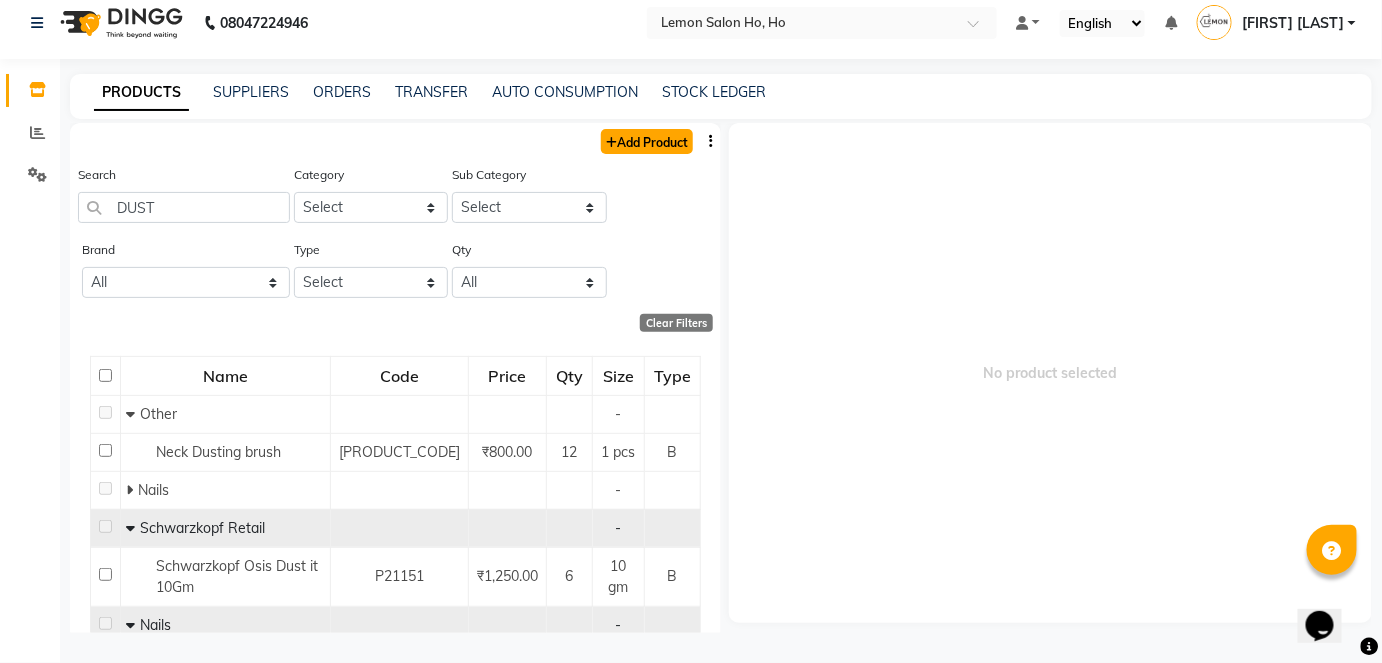 click on "Add Product" 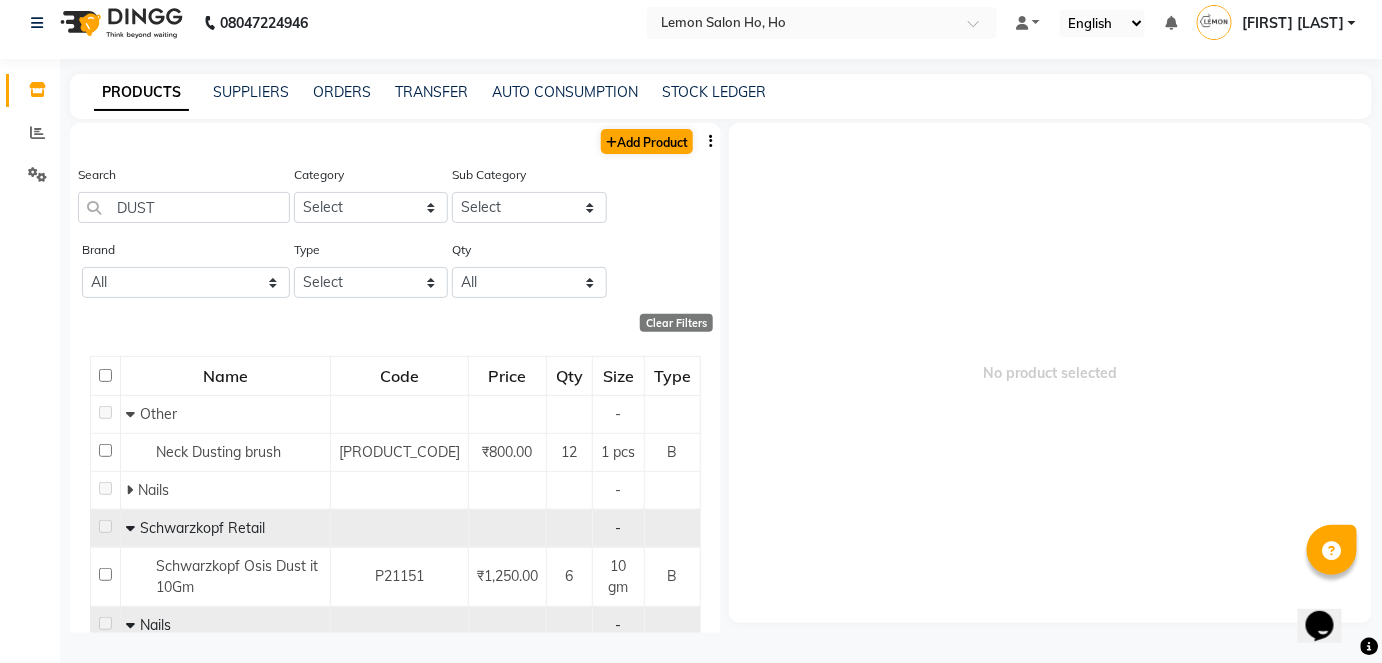 select on "true" 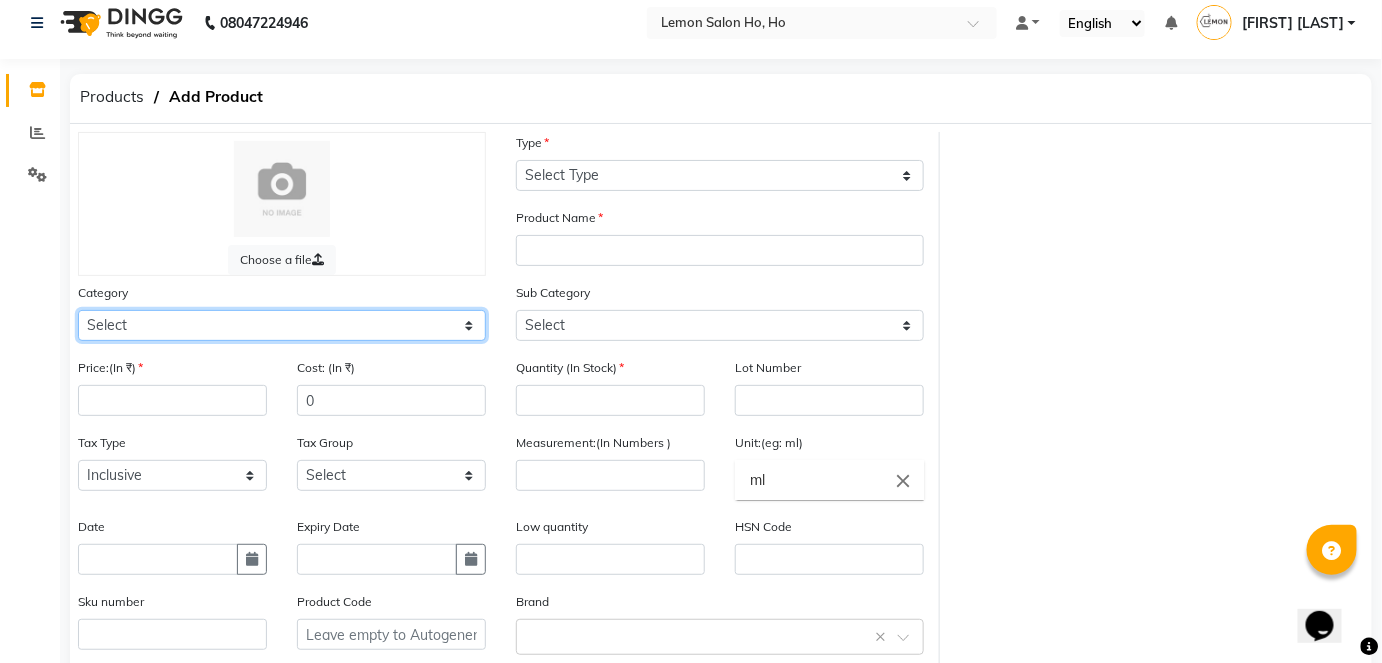 click on "Select Hair Skin Makeup Personal Care Appliances Beard Waxing Disposable Threading Hands and Feet Beauty Planet Botox Cadiveu Casmara Cheryls Loreal Olaplex Remy Raure Kerastase Moroccan Schwarzkopf MK Naturica DE Fabulous & QOD Floractive Thalgo Housekepping Nails Nashi Saveth Skinora Tools  O3+ Curlin Unmess Mois Richelon  Rica Styling Brillare Brazilian Forest Samba Redken Other" 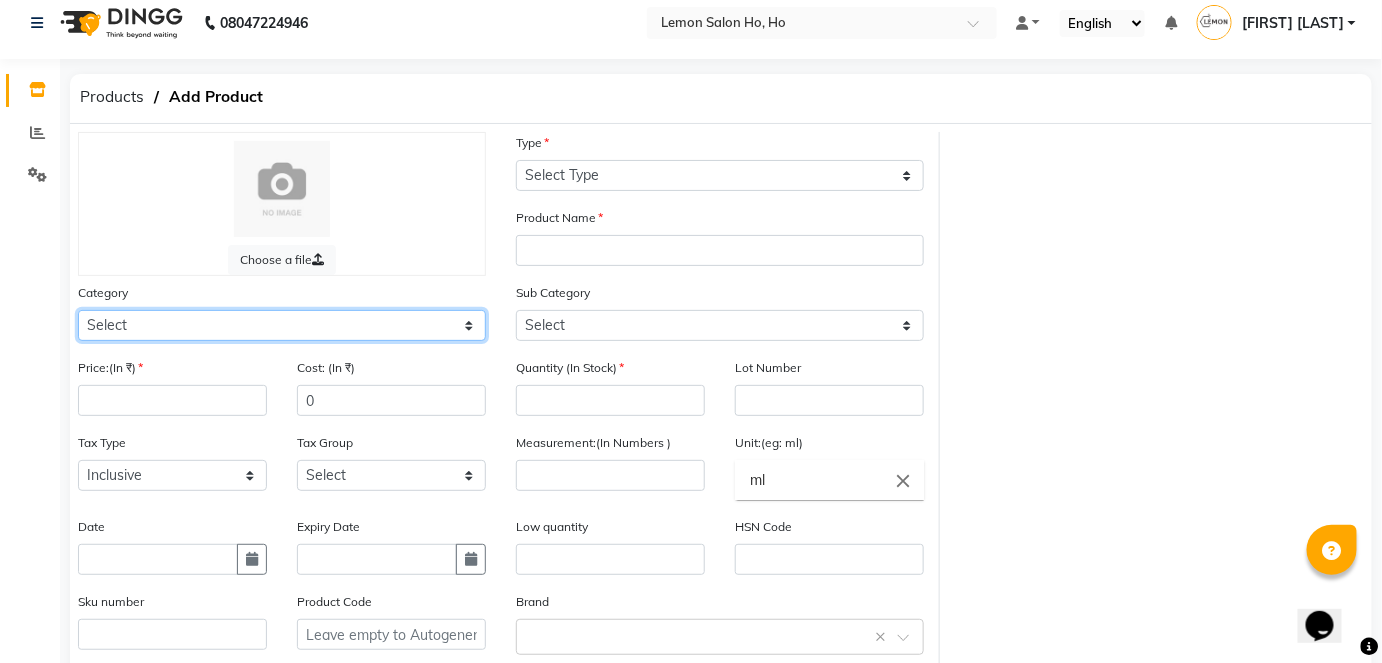 select on "[PHONE]" 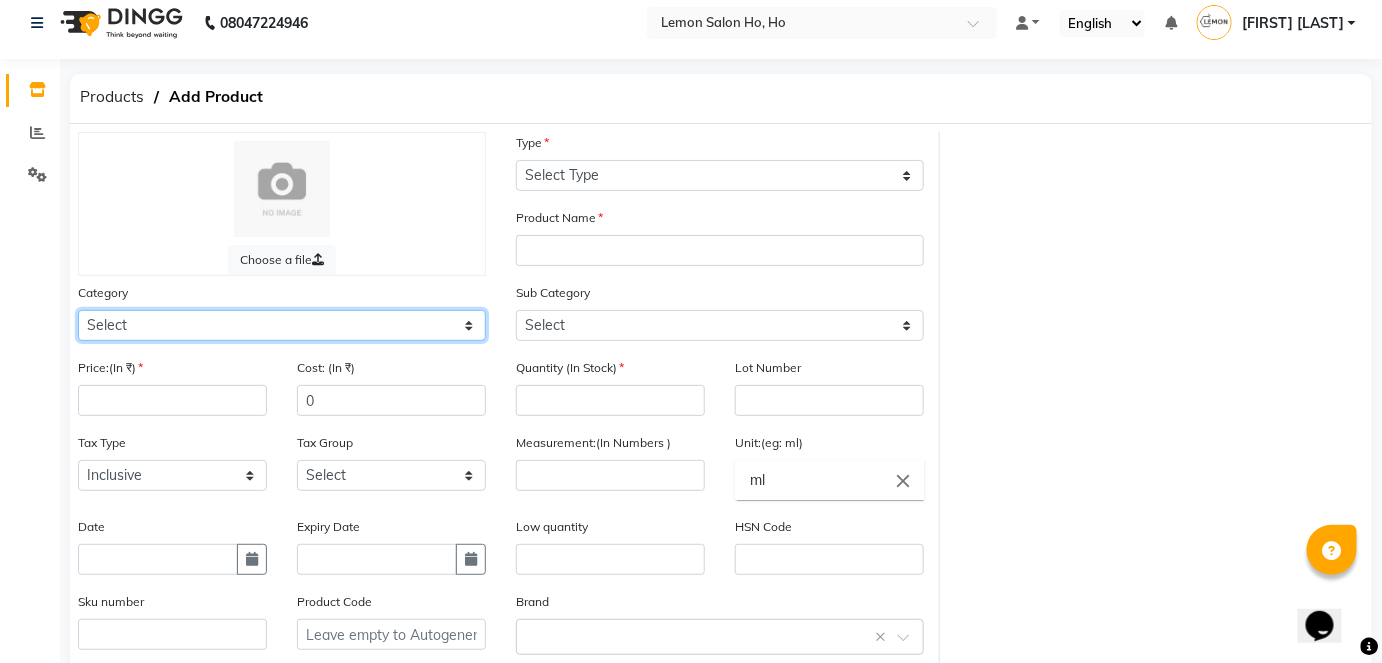 click on "Select Hair Skin Makeup Personal Care Appliances Beard Waxing Disposable Threading Hands and Feet Beauty Planet Botox Cadiveu Casmara Cheryls Loreal Olaplex Remy Raure Kerastase Moroccan Schwarzkopf MK Naturica DE Fabulous & QOD Floractive Thalgo Housekepping Nails Nashi Saveth Skinora Tools  O3+ Curlin Unmess Mois Richelon  Rica Styling Brillare Brazilian Forest Samba Redken Other" 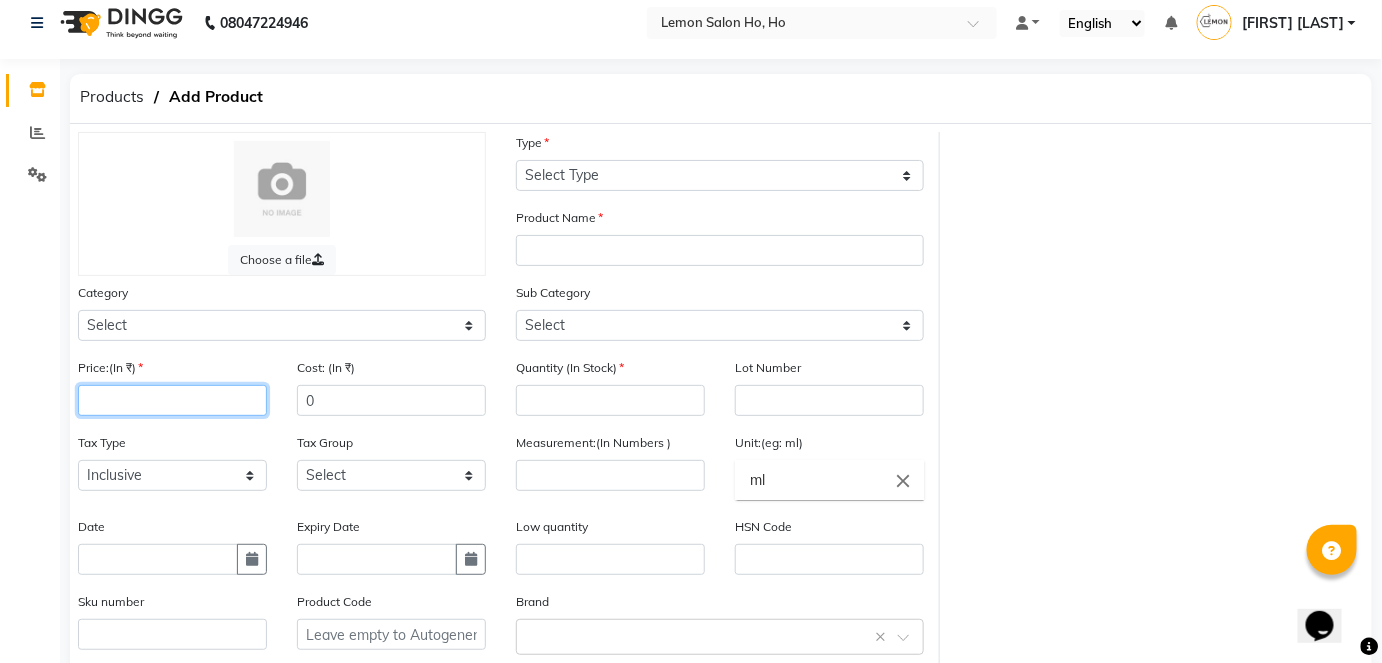 click 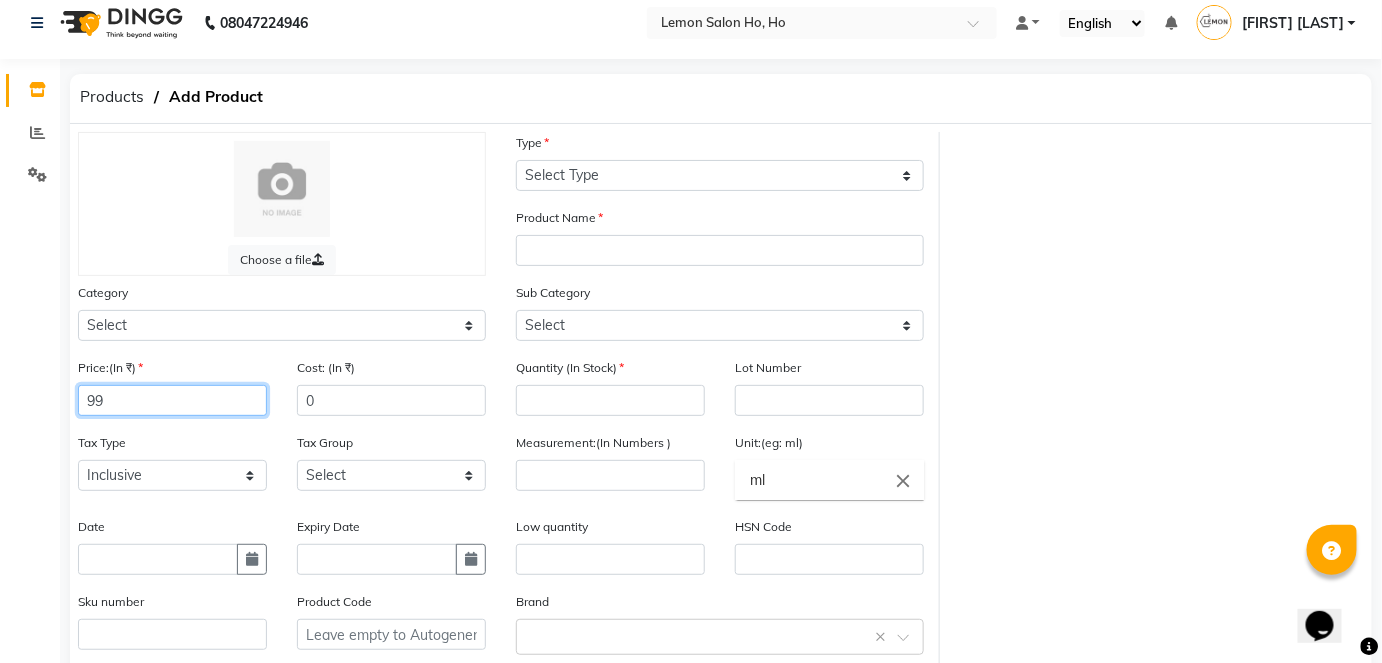 type on "99" 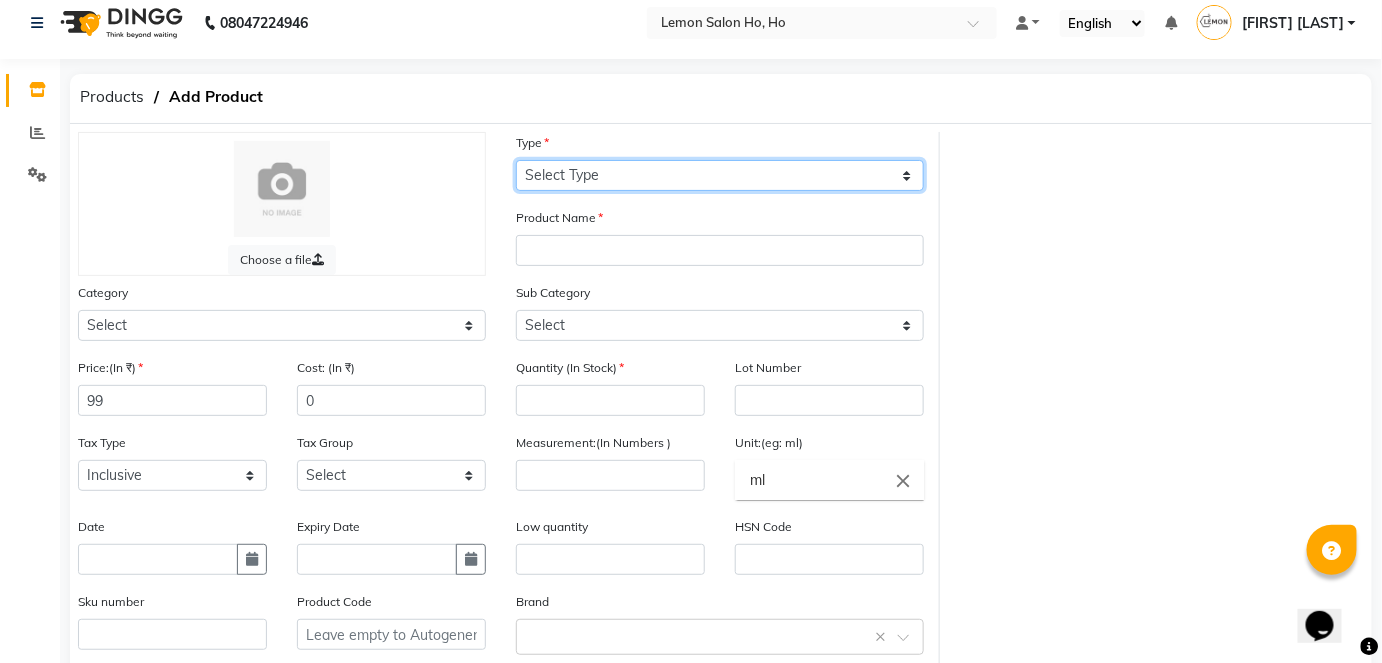 click on "Select Type Both Retail Consumable" 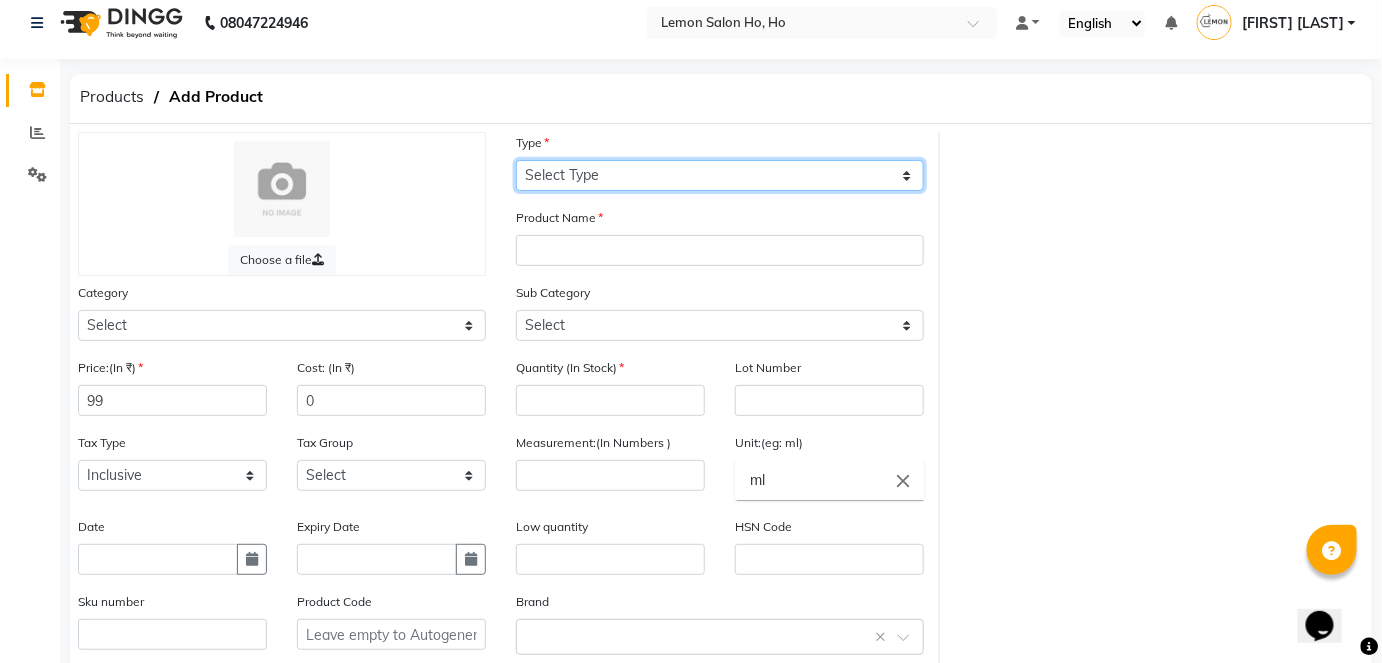 select on "C" 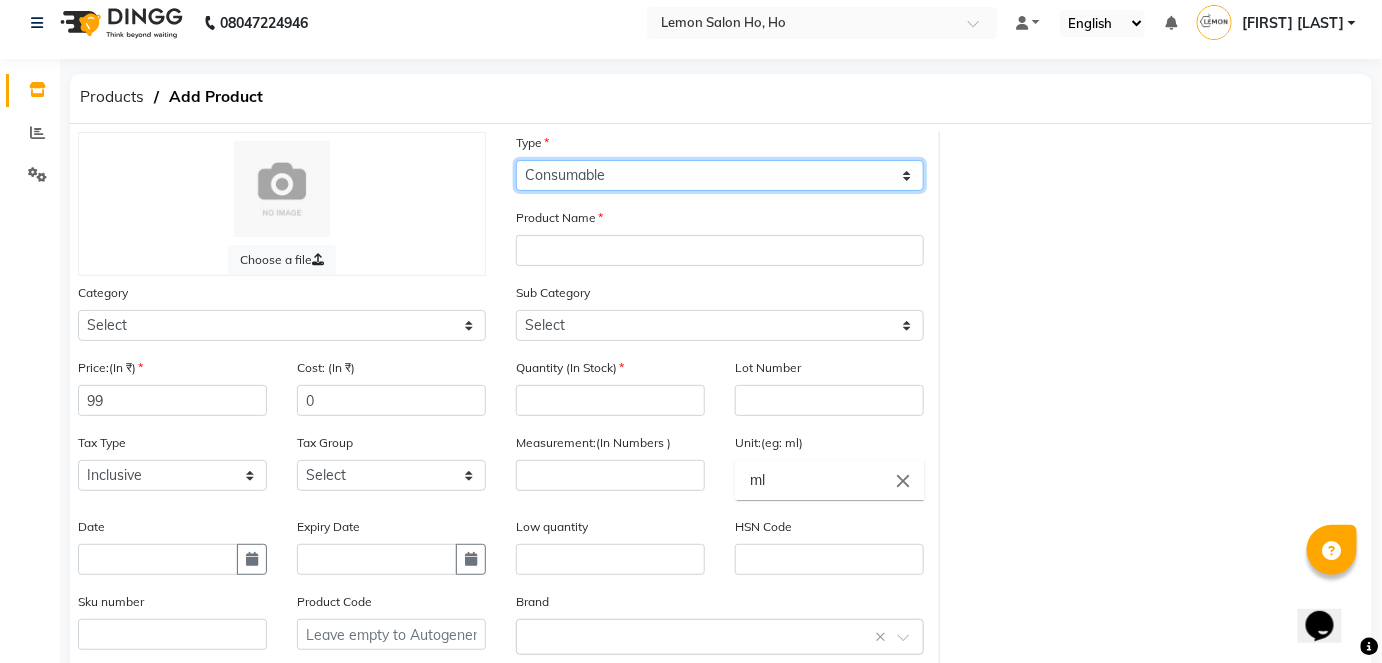 click on "Select Type Both Retail Consumable" 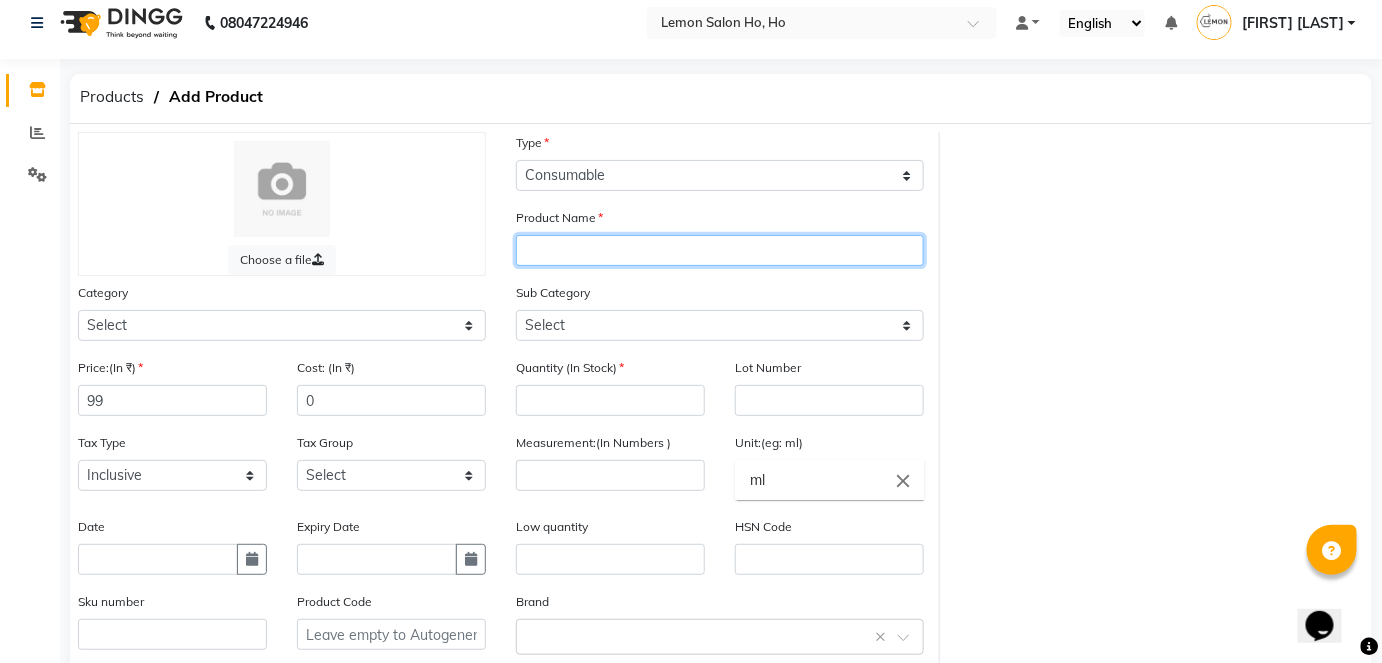 click 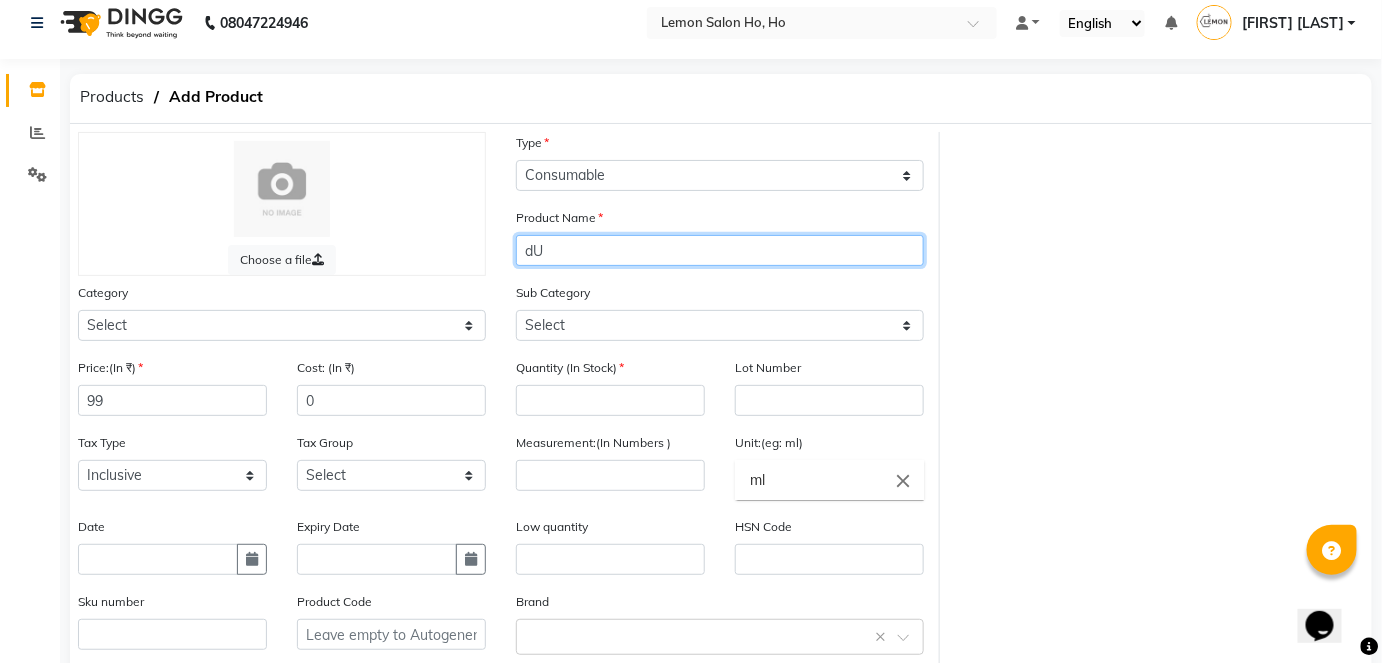type on "d" 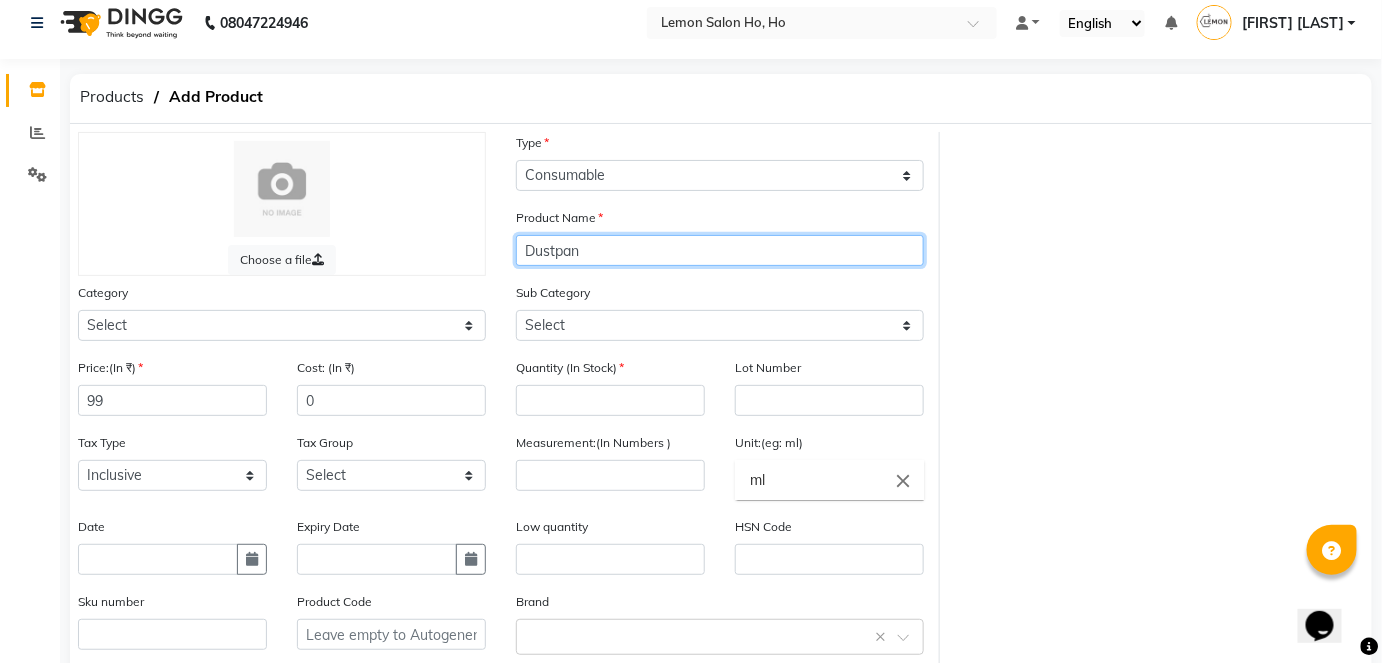 type on "Dustpan" 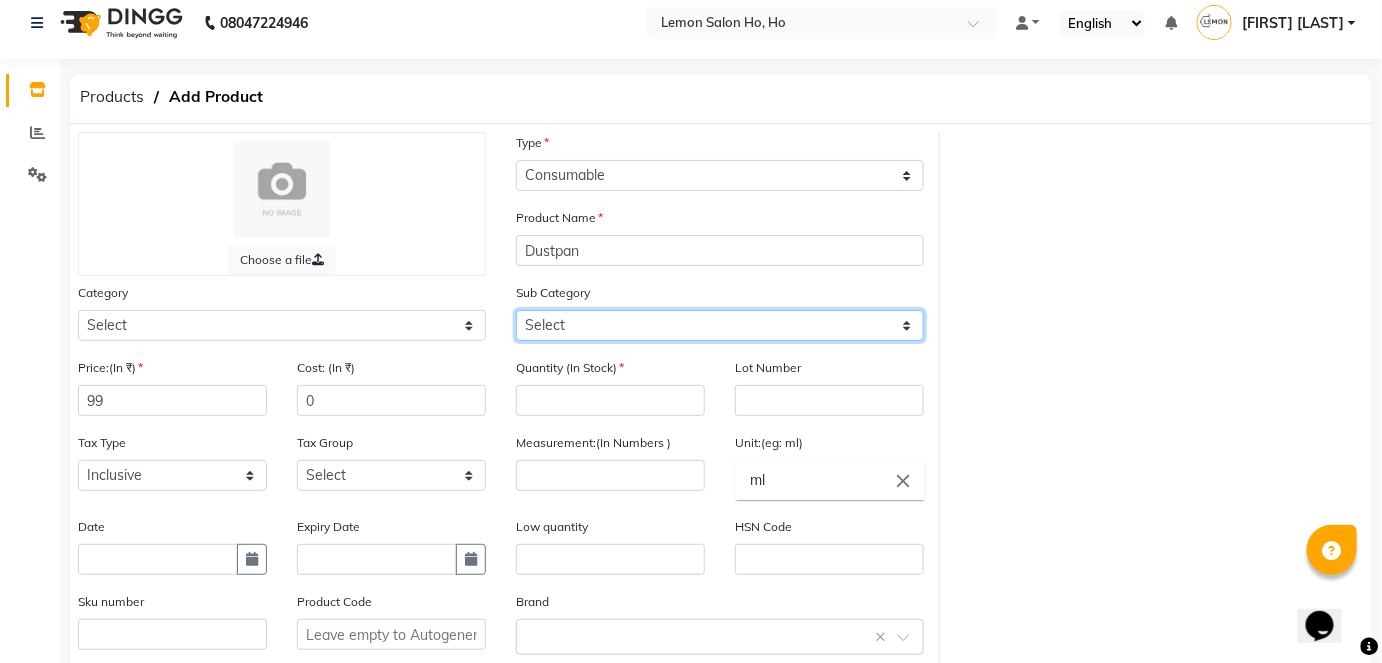 click on "Select Housekepping" 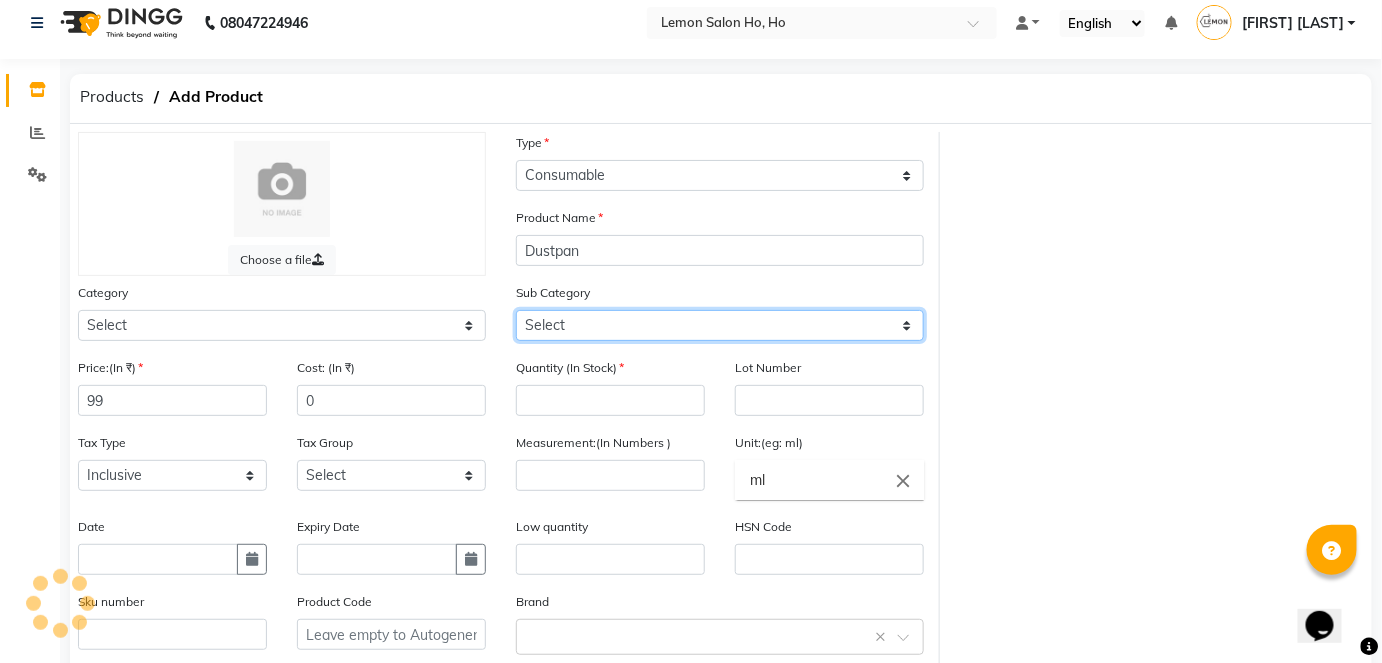 select on "[PHONE]" 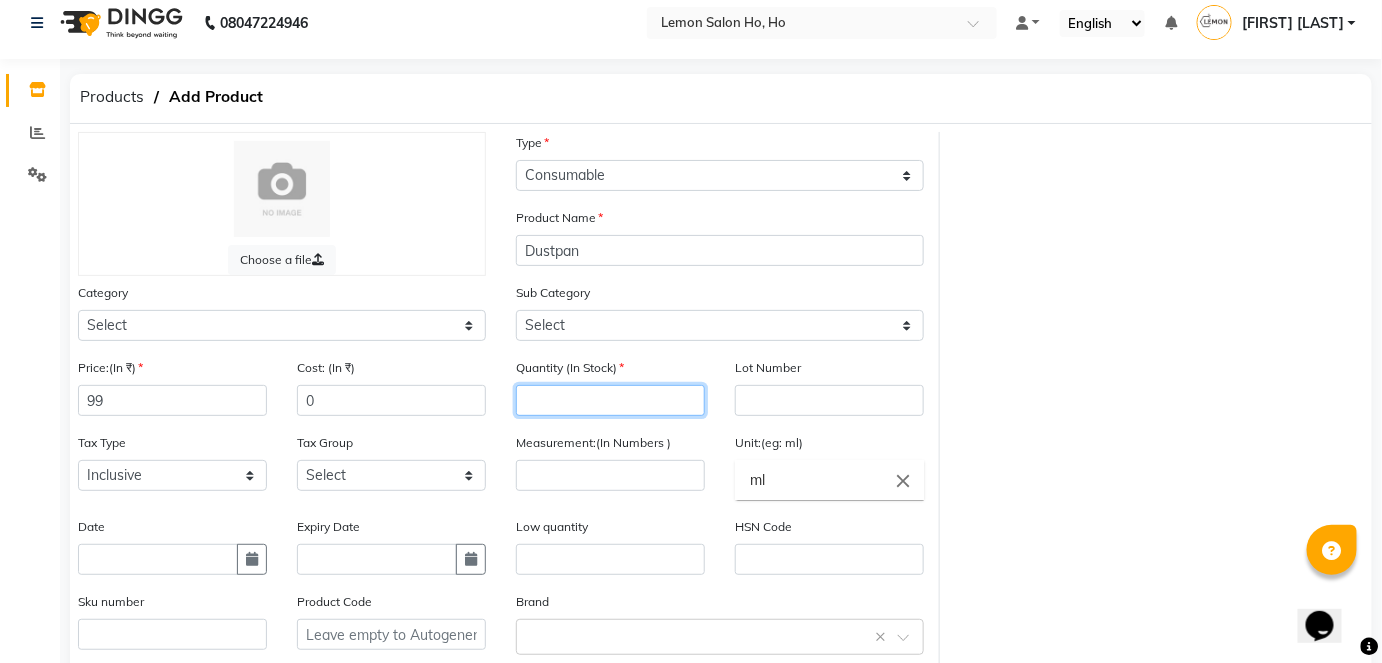 click 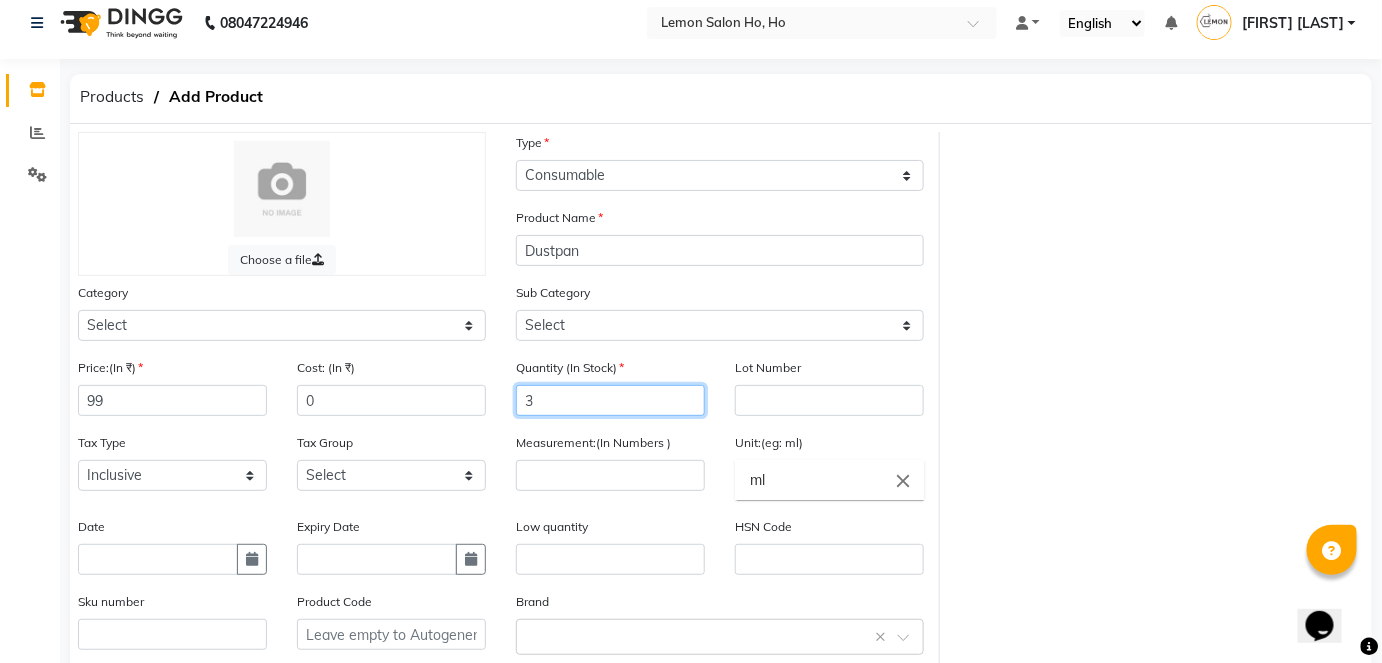 type on "3" 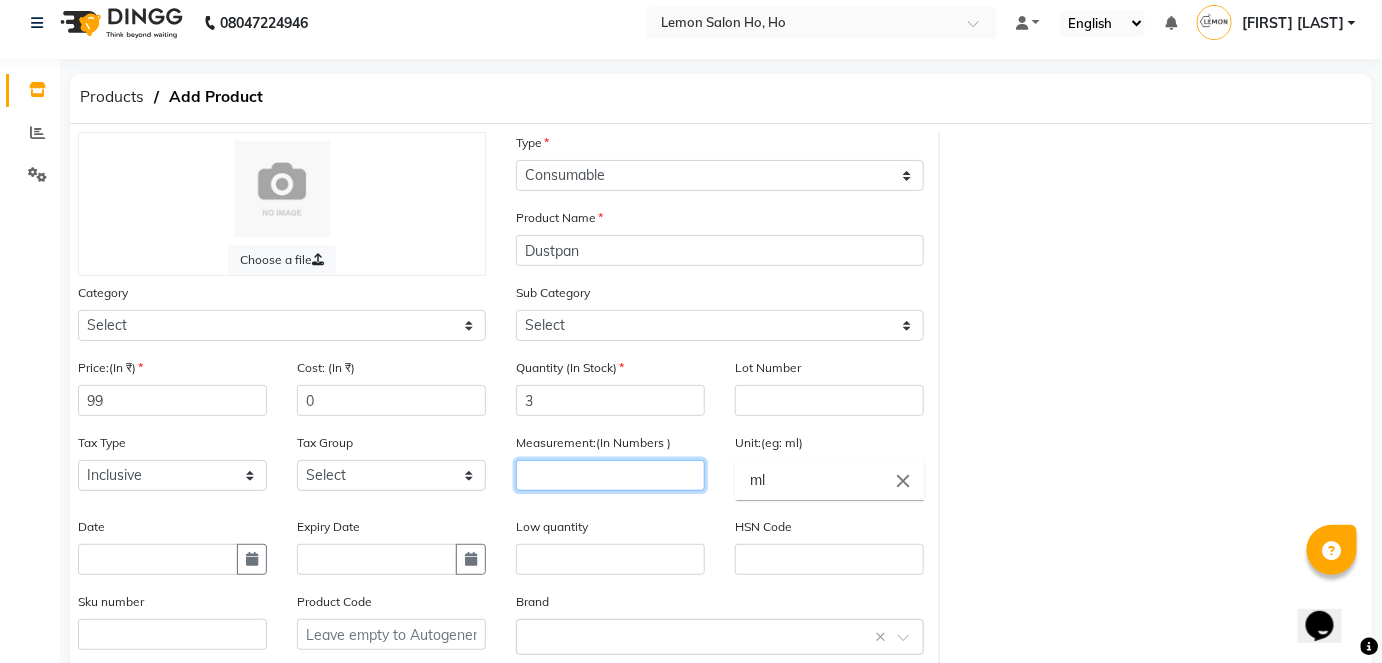 click 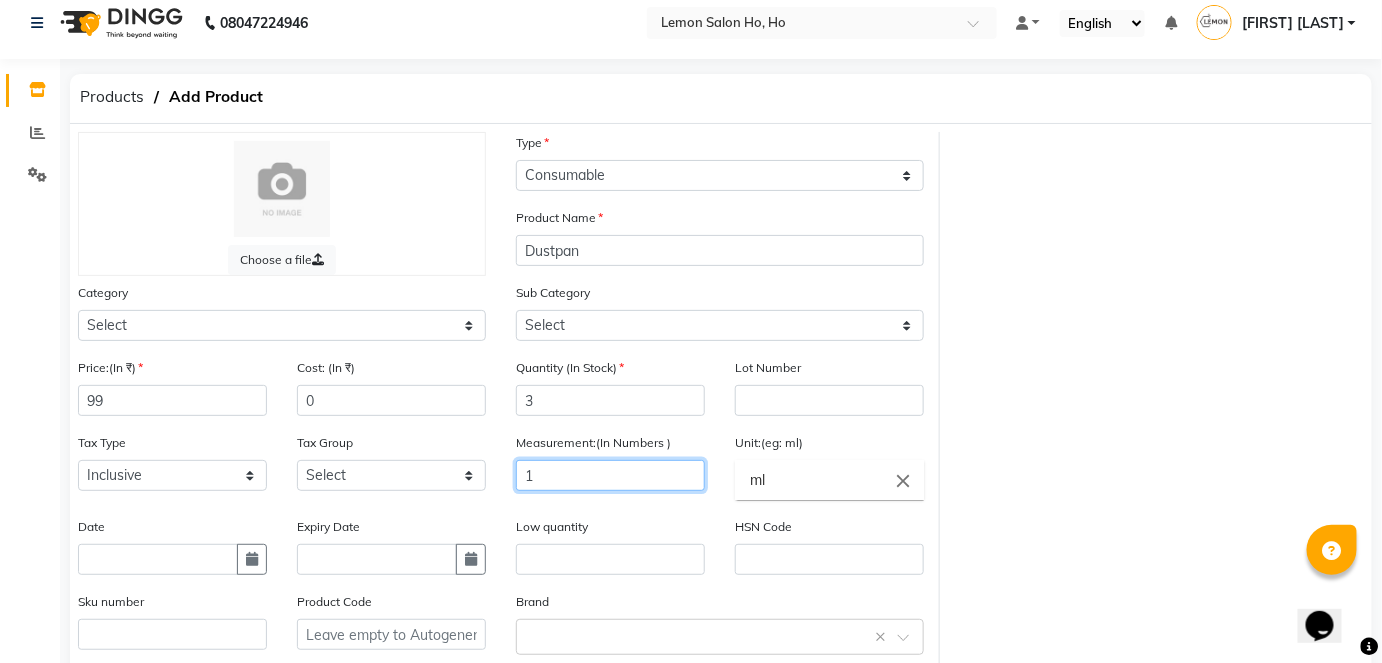 type on "1" 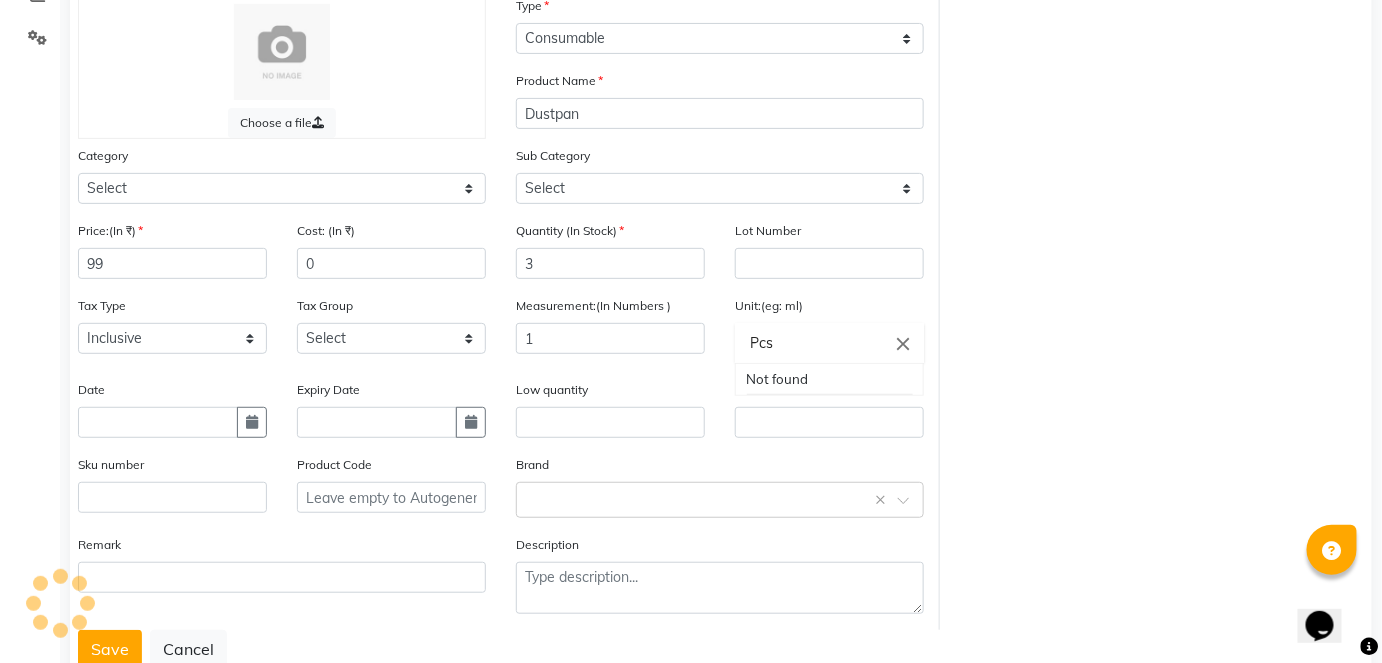 scroll, scrollTop: 213, scrollLeft: 0, axis: vertical 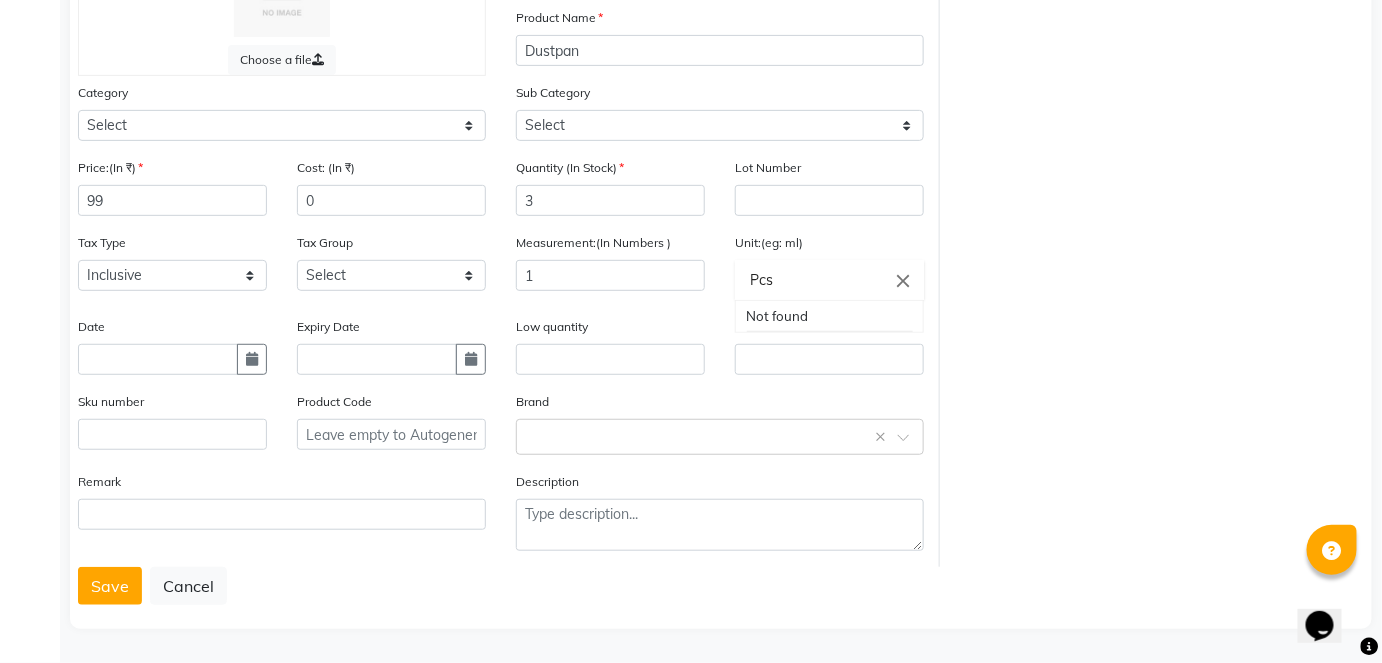 type on "Pcs" 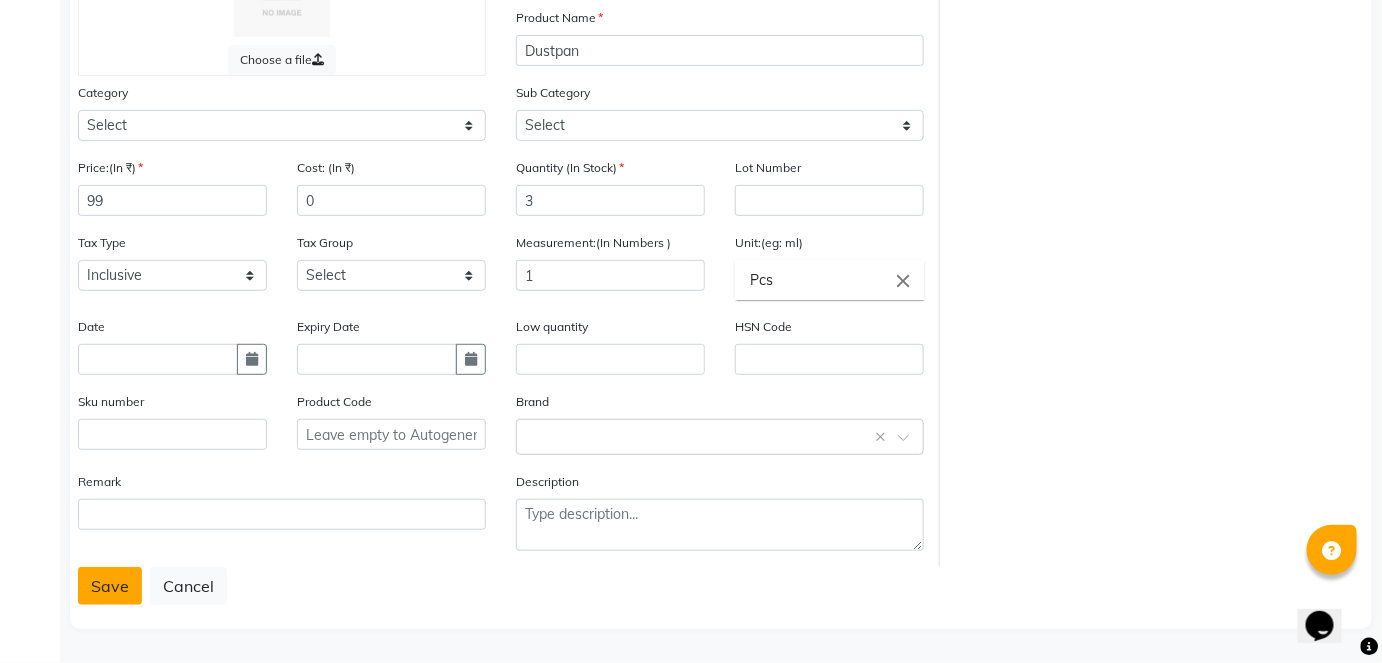 click on "Save" 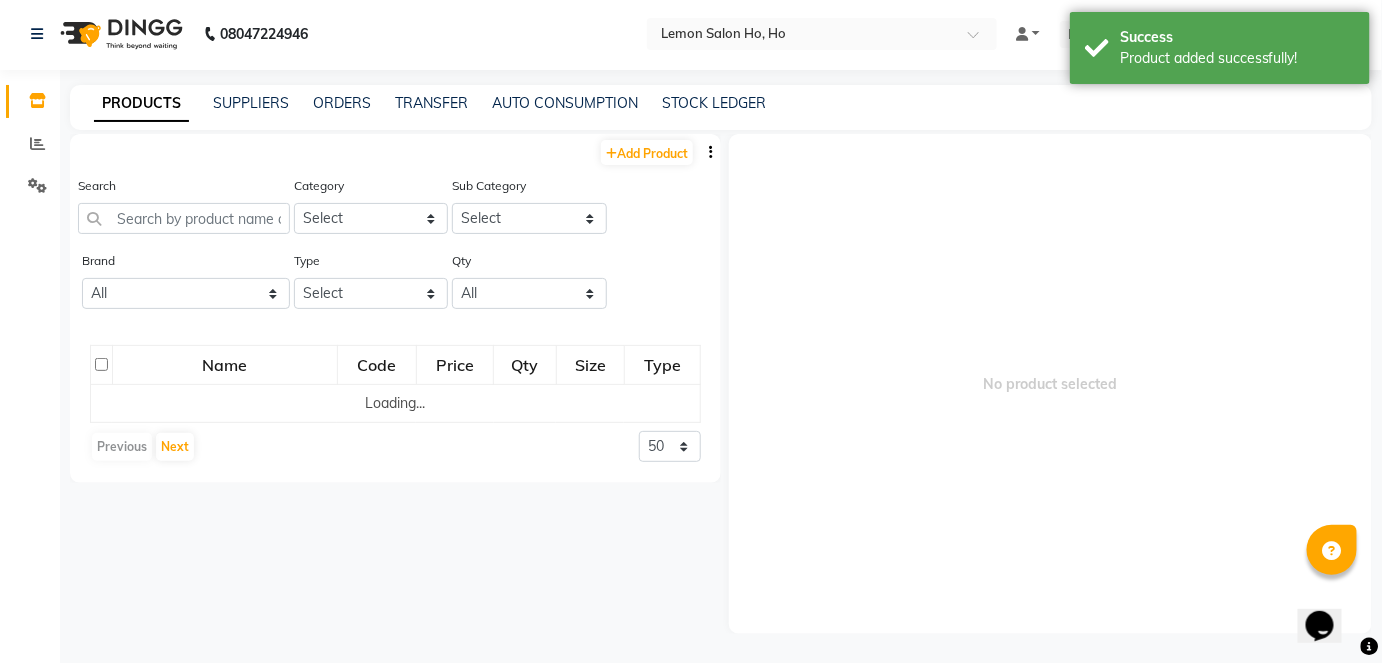 scroll, scrollTop: 13, scrollLeft: 0, axis: vertical 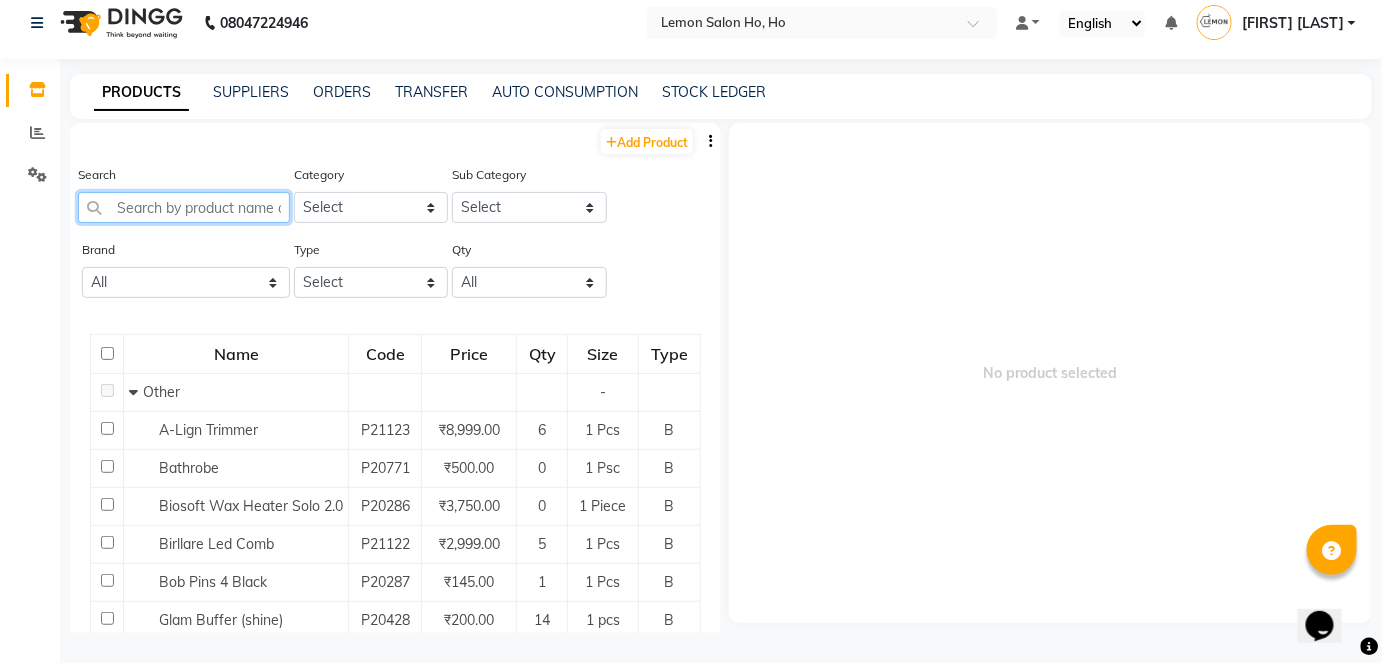 click 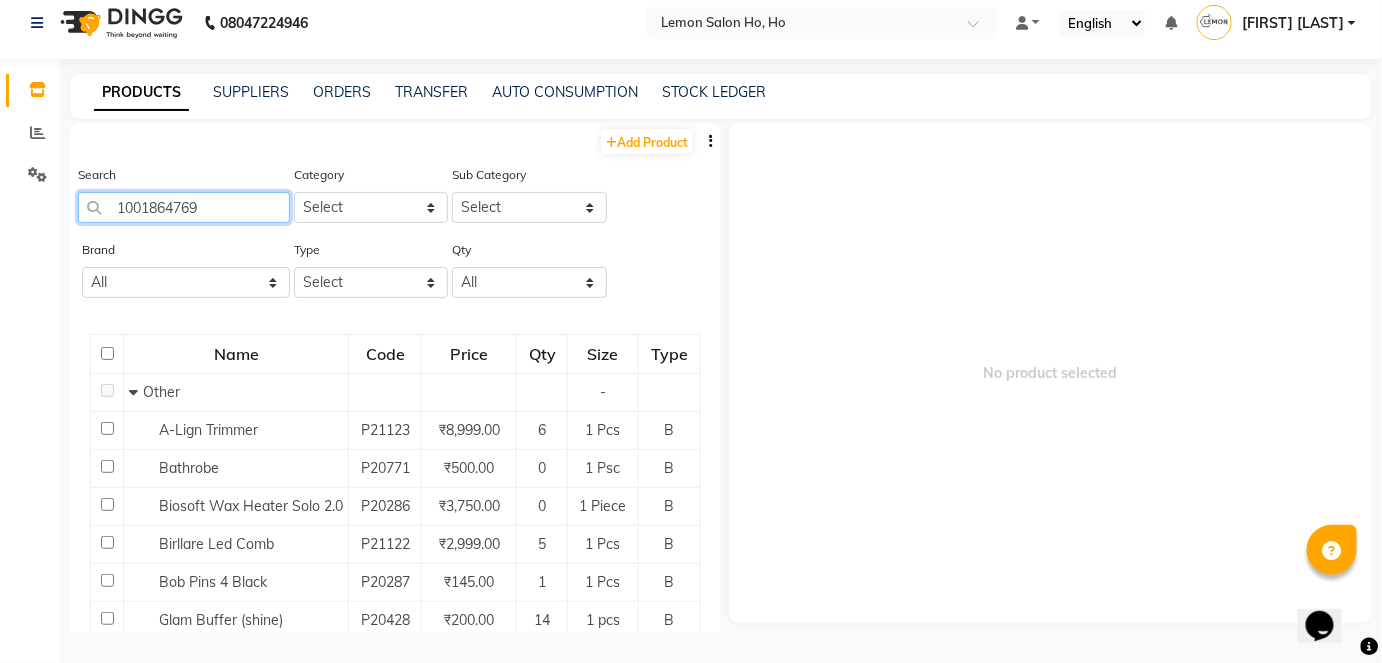type on "1001864769" 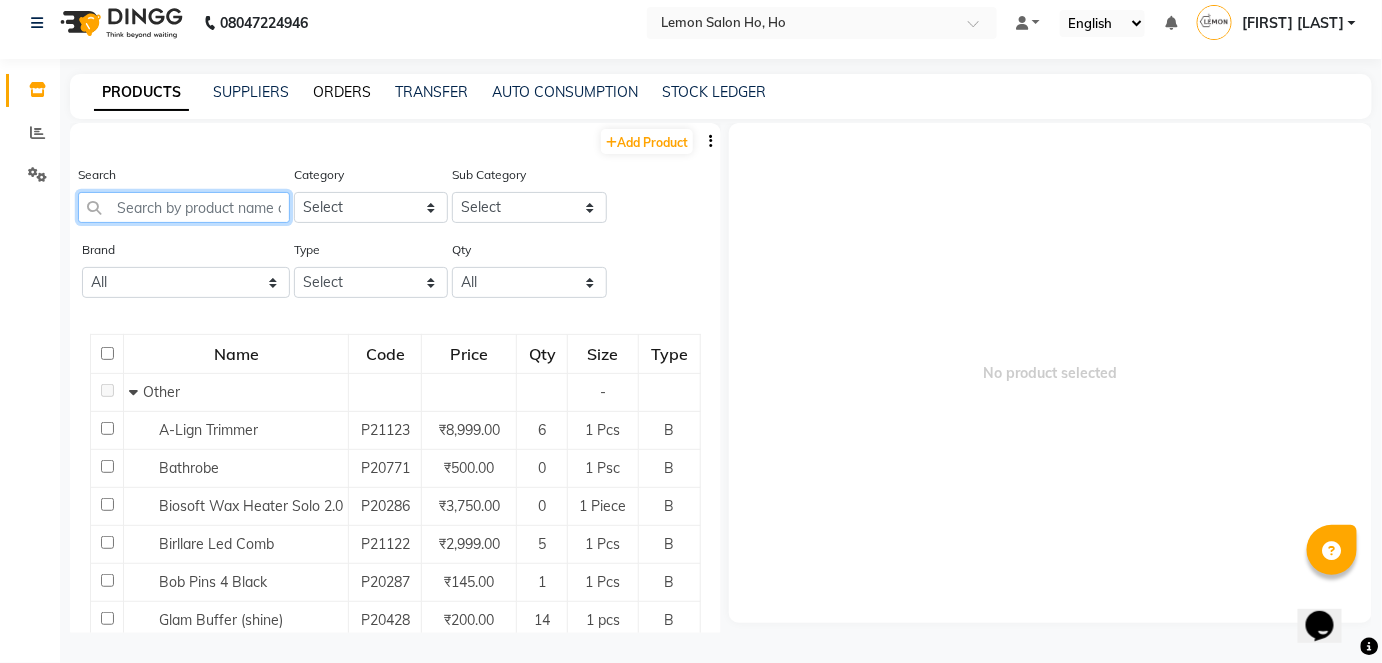 type 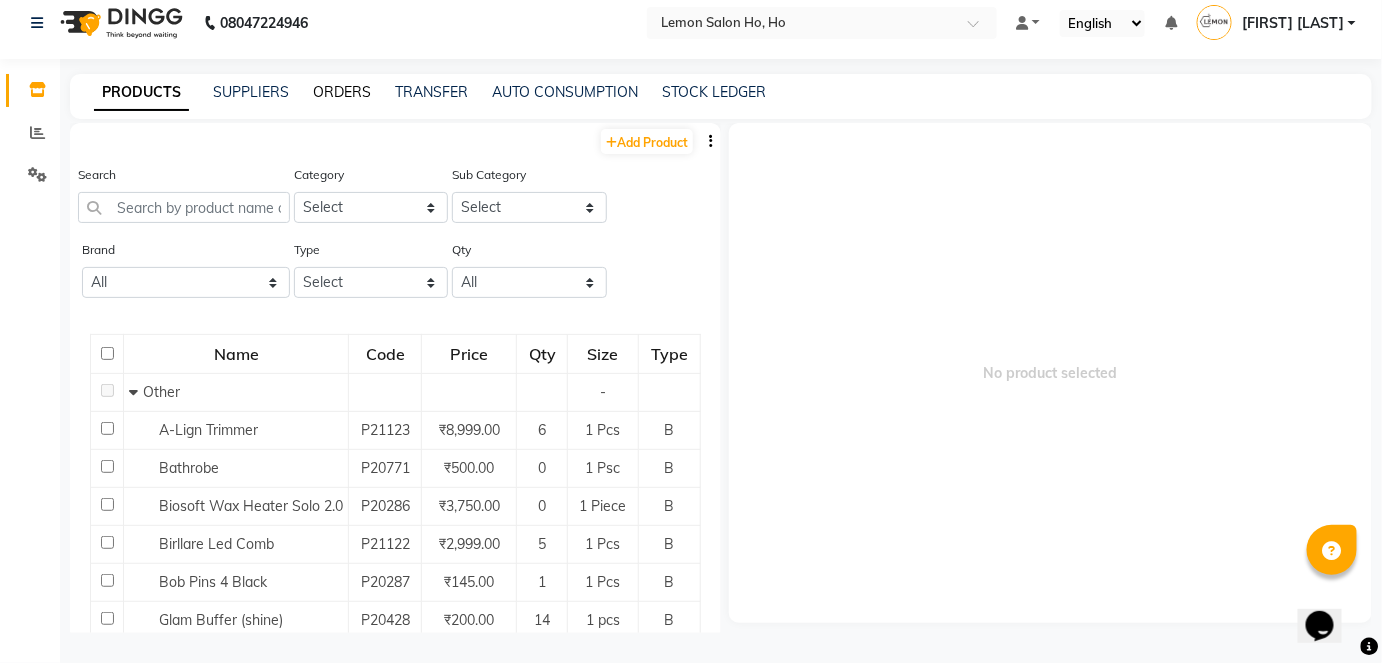 click on "ORDERS" 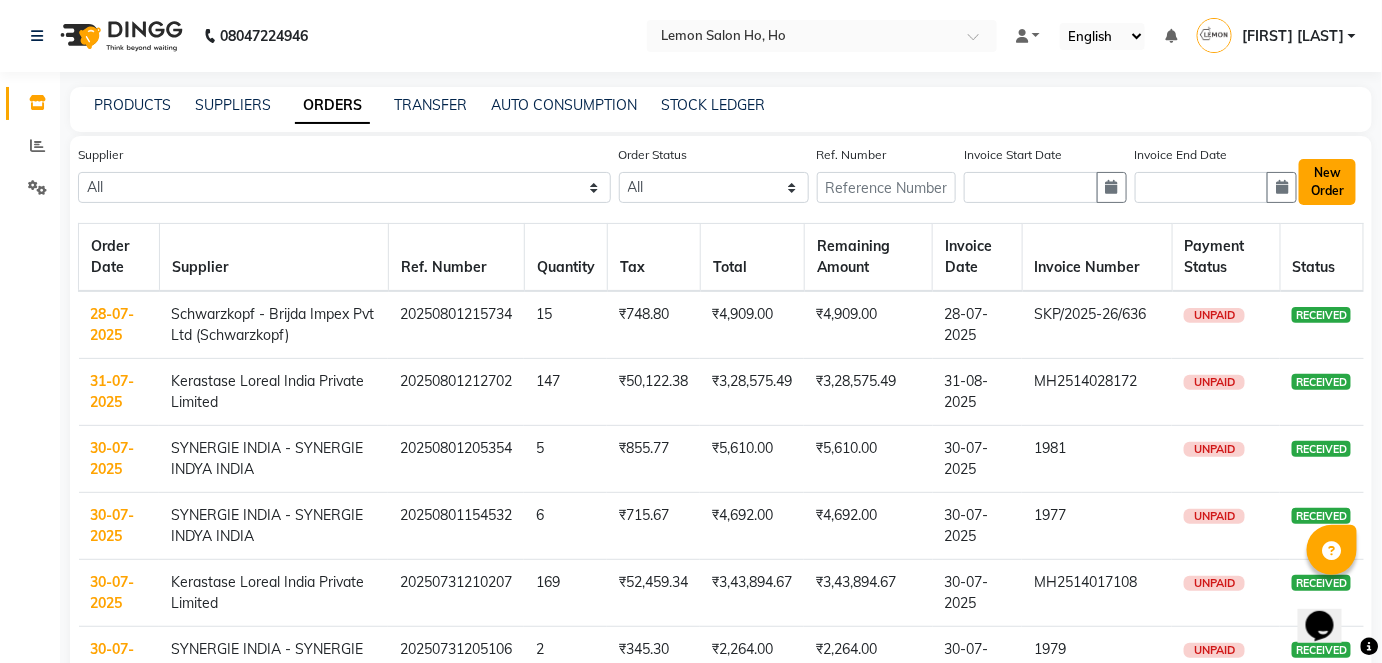 click on "New Order" 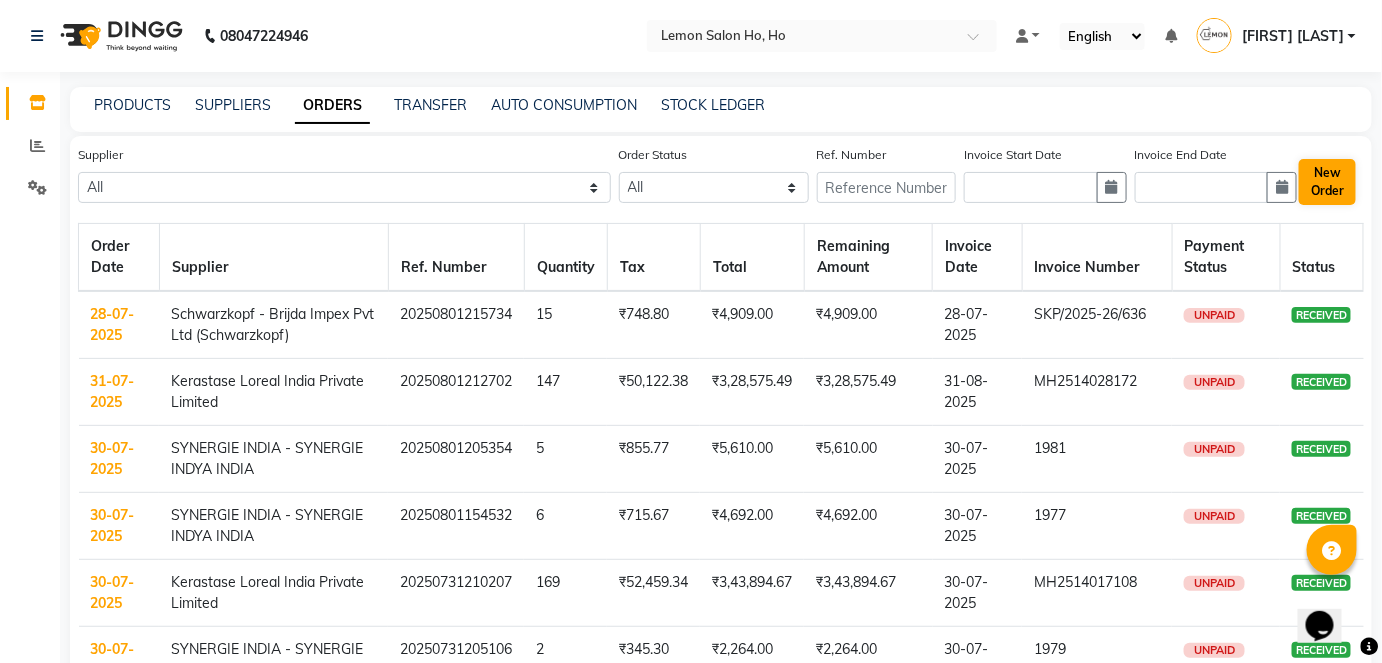 select on "true" 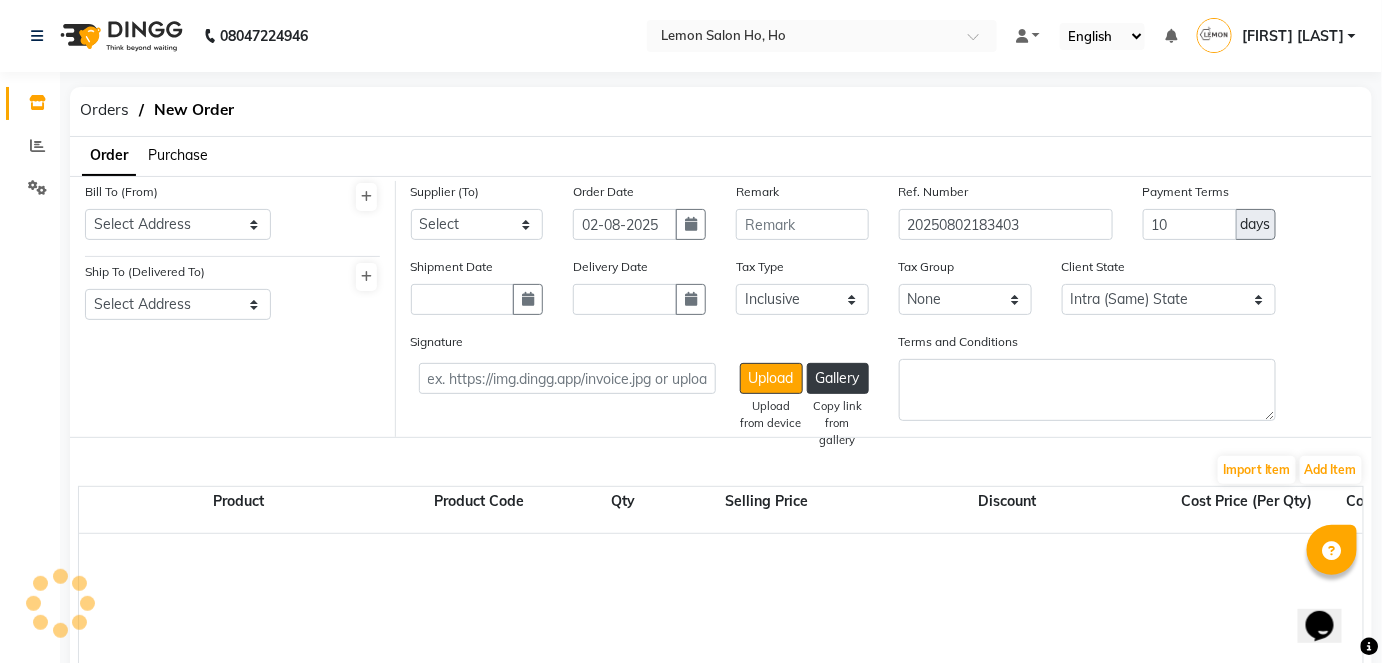 select on "2069" 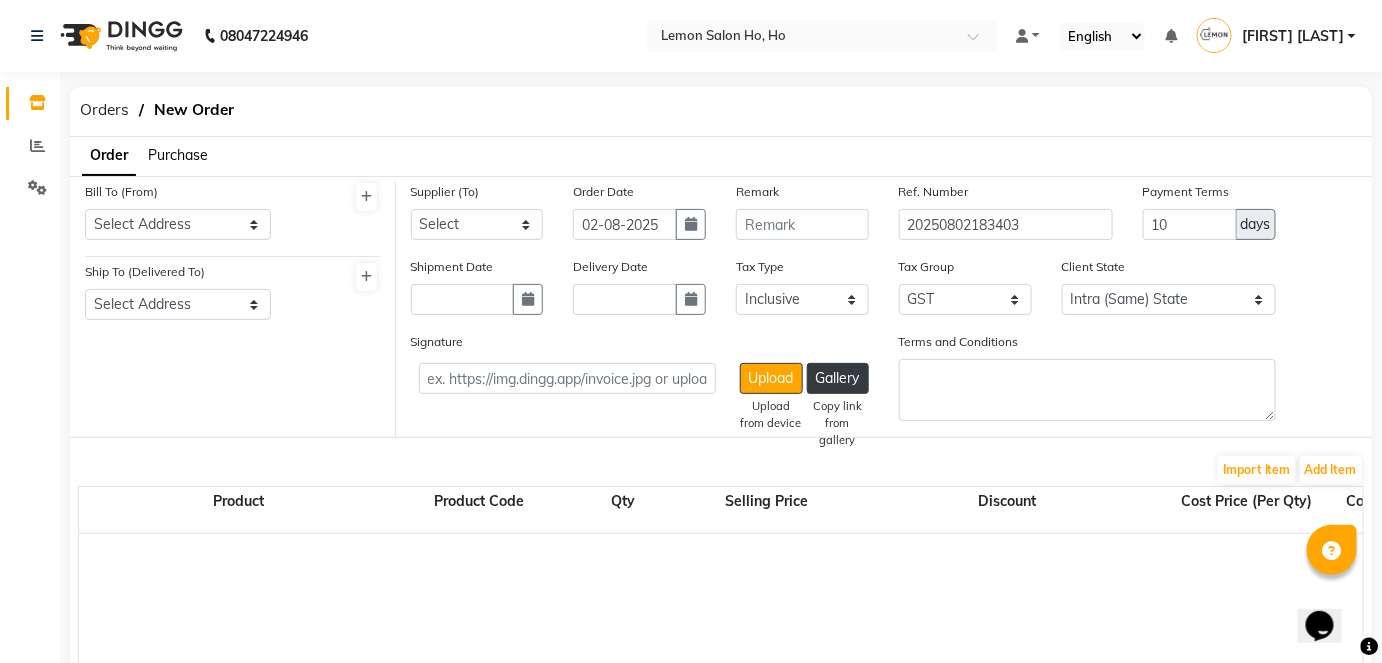 click on "Purchase" 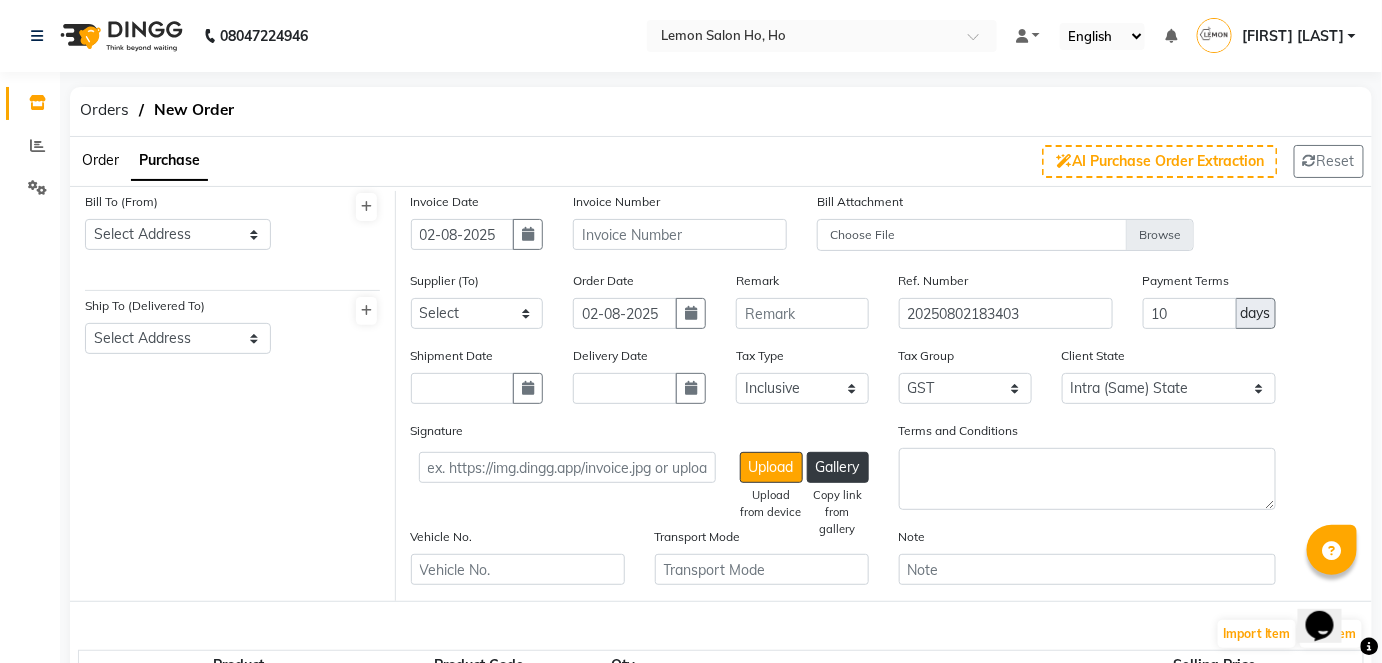 click on "Bill To (From) Select Address [NUMBER] [STREET] near [AREA] [CITY] [POSTAL_CODE] HO GG Ho" 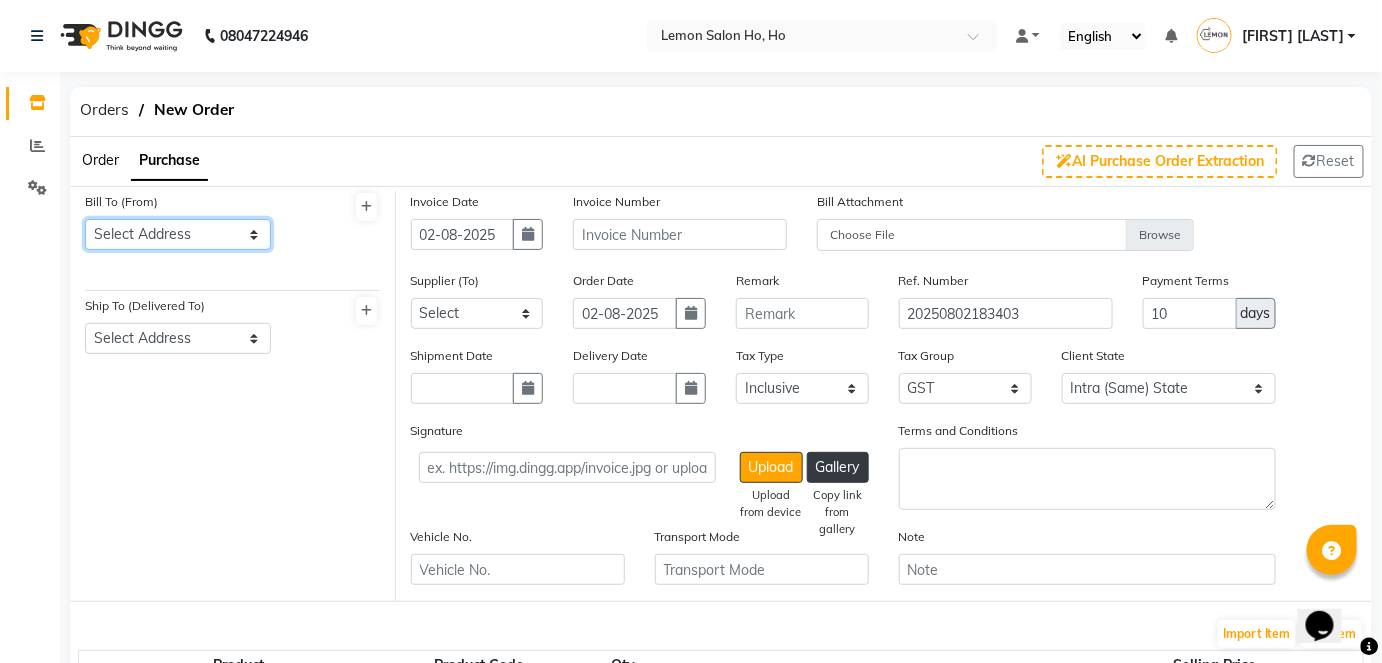 click on "Select Address  shop no-1 samarth siddhi near andheri west mumbai 400053    HO   GG   Ho" 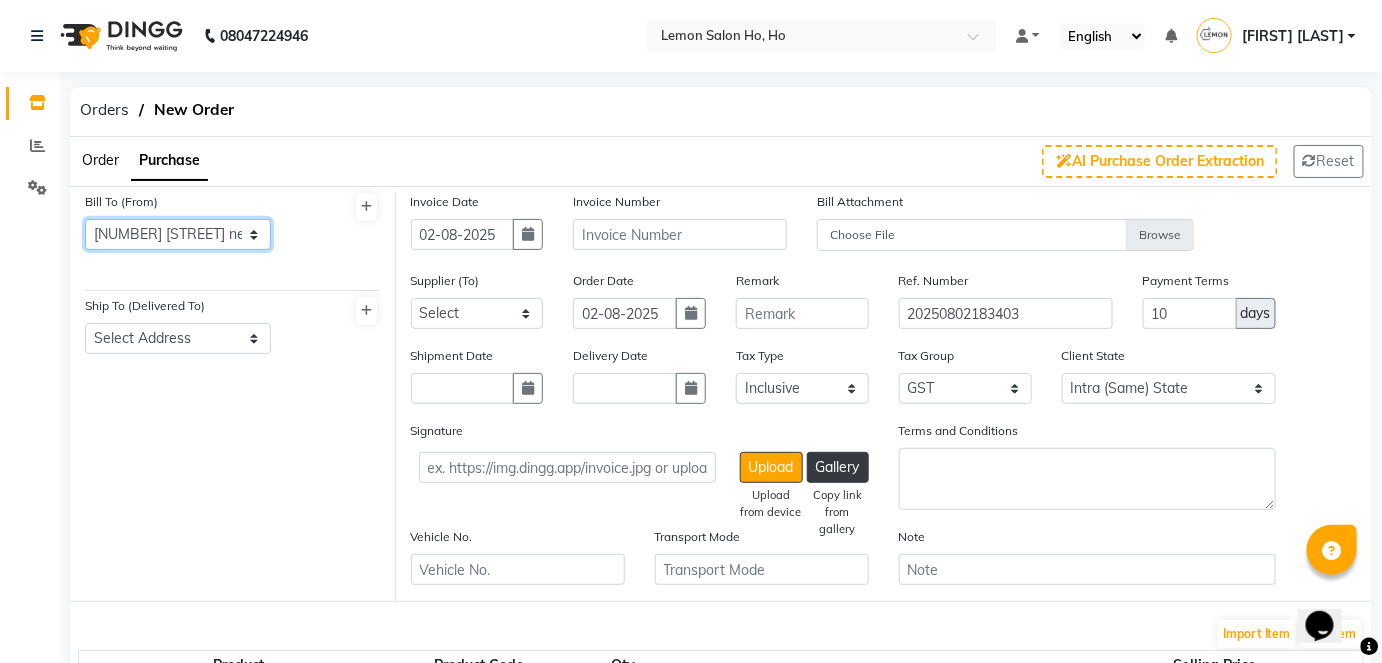 click on "Select Address  shop no-1 samarth siddhi near andheri west mumbai 400053    HO   GG   Ho" 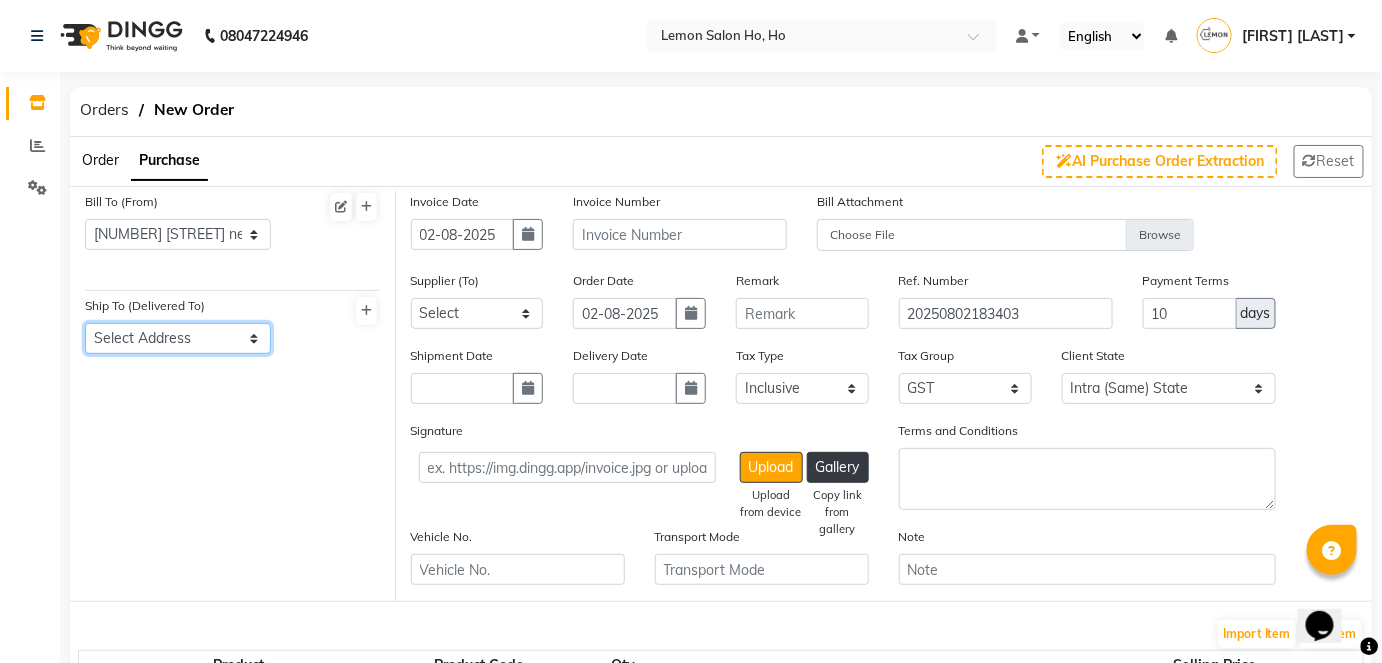 click on "Select Address  shop no-1 samarth siddhi near joggers park opp starbucks andheri west mumbai -400053    YY   Lemon Malad Auris Galleria" 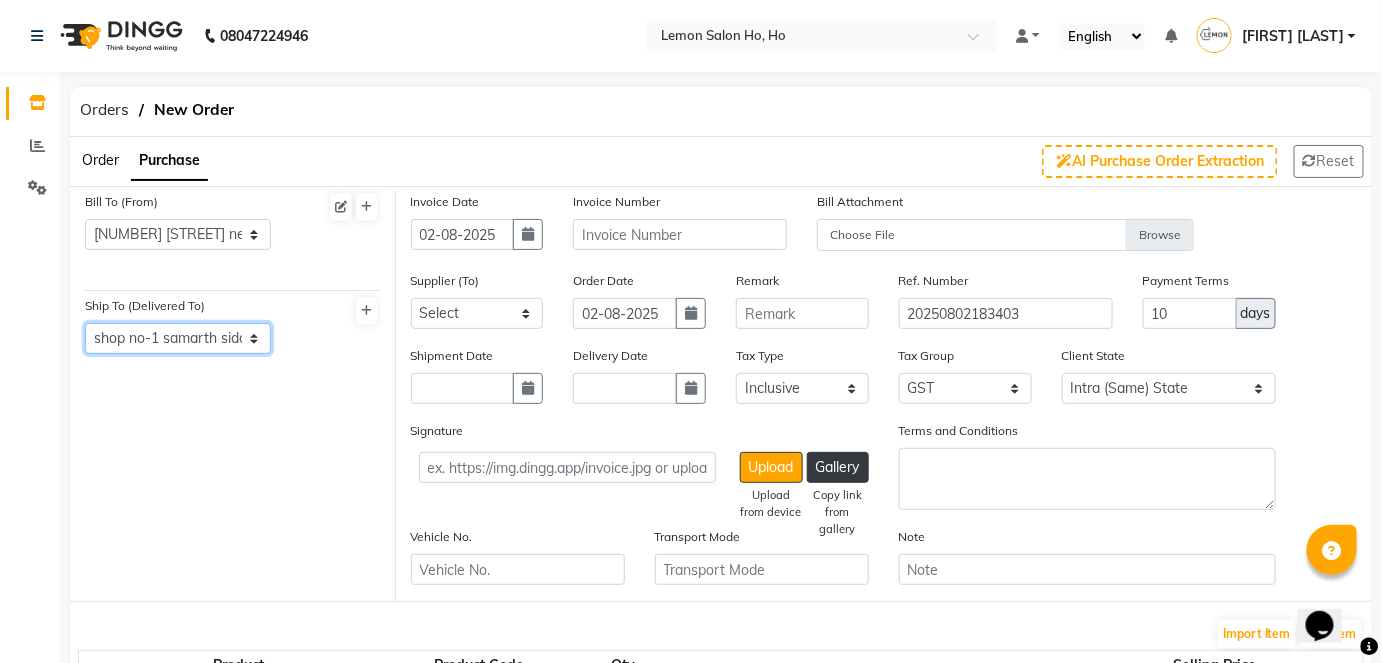 click on "Select Address  shop no-1 samarth siddhi near joggers park opp starbucks andheri west mumbai -400053    YY   Lemon Malad Auris Galleria" 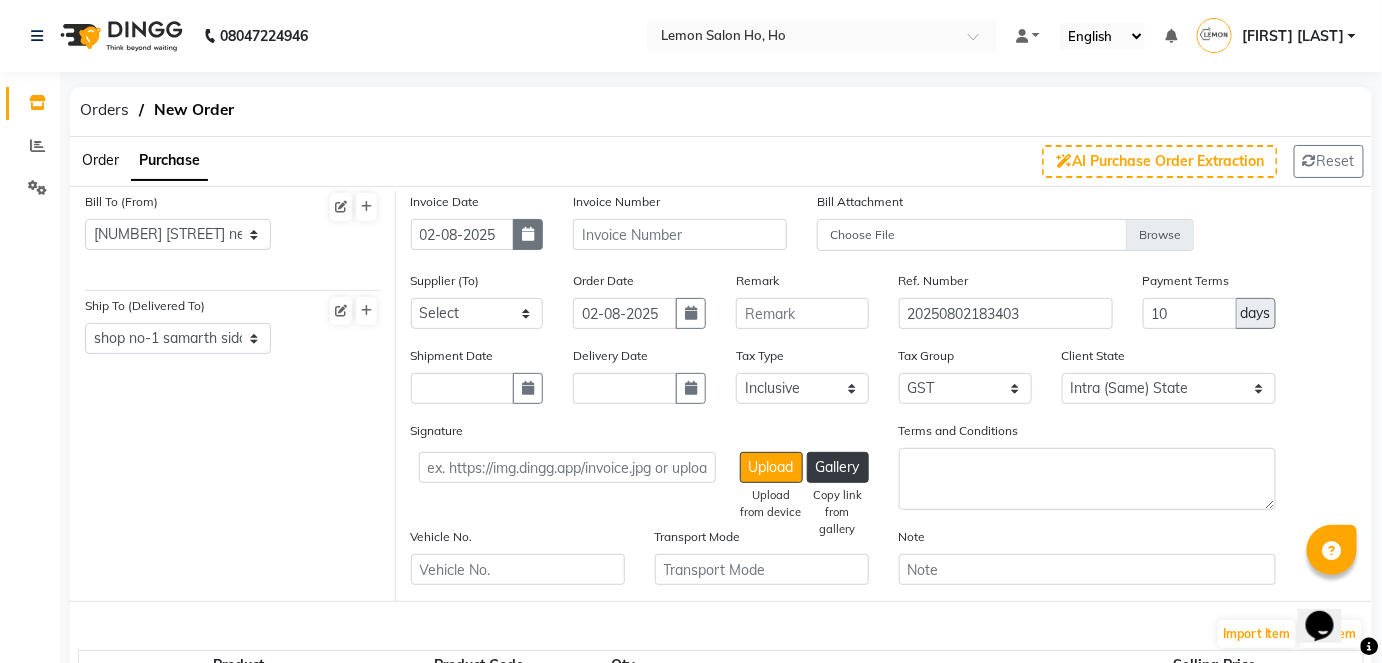 click 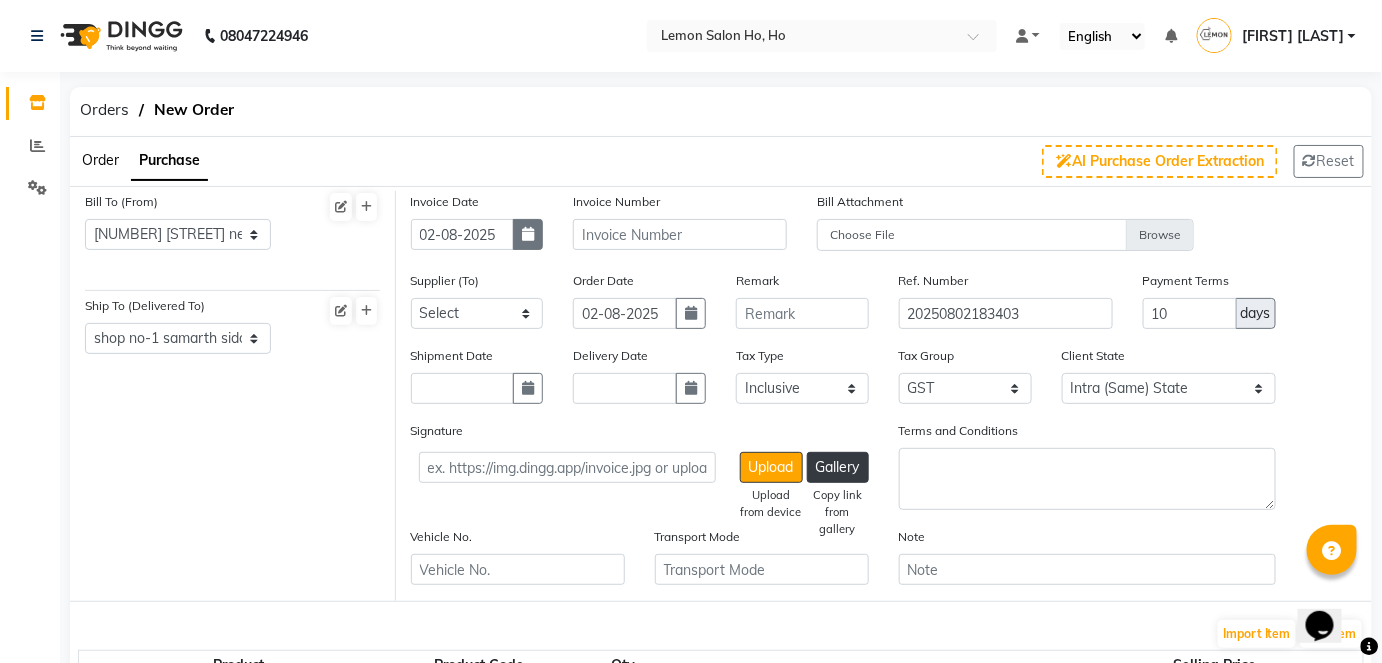 select on "8" 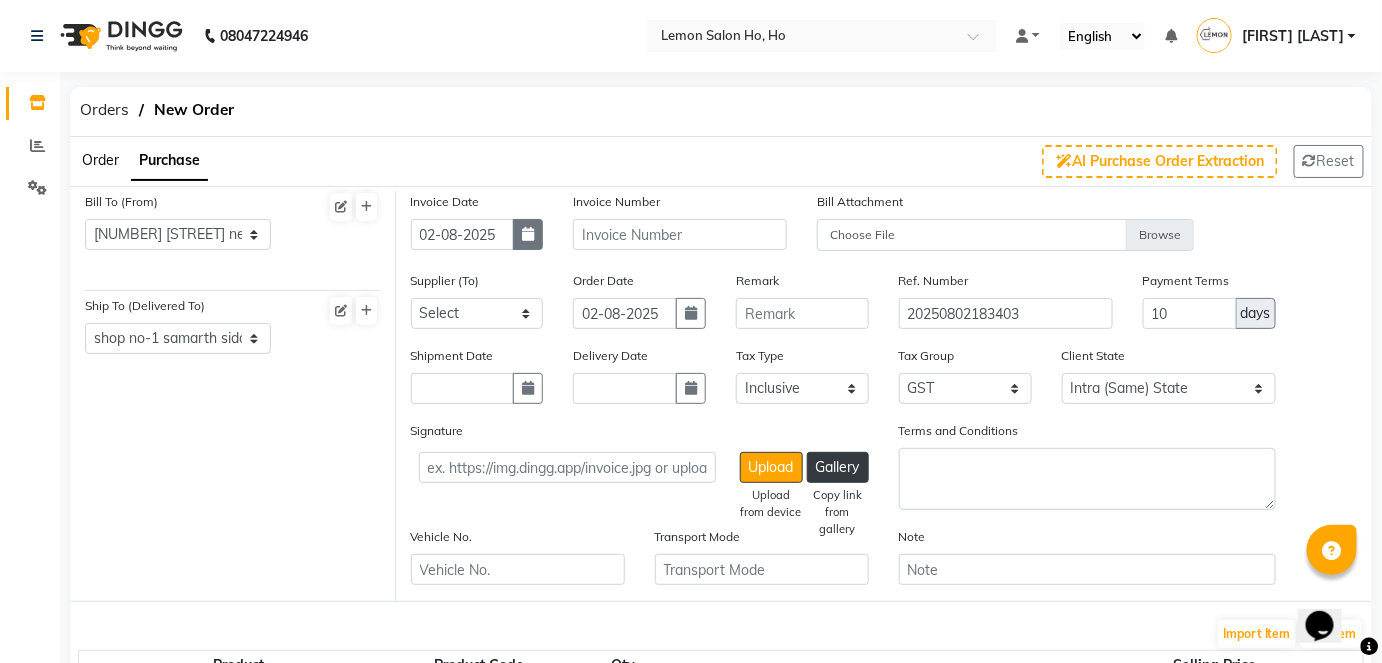 select on "2025" 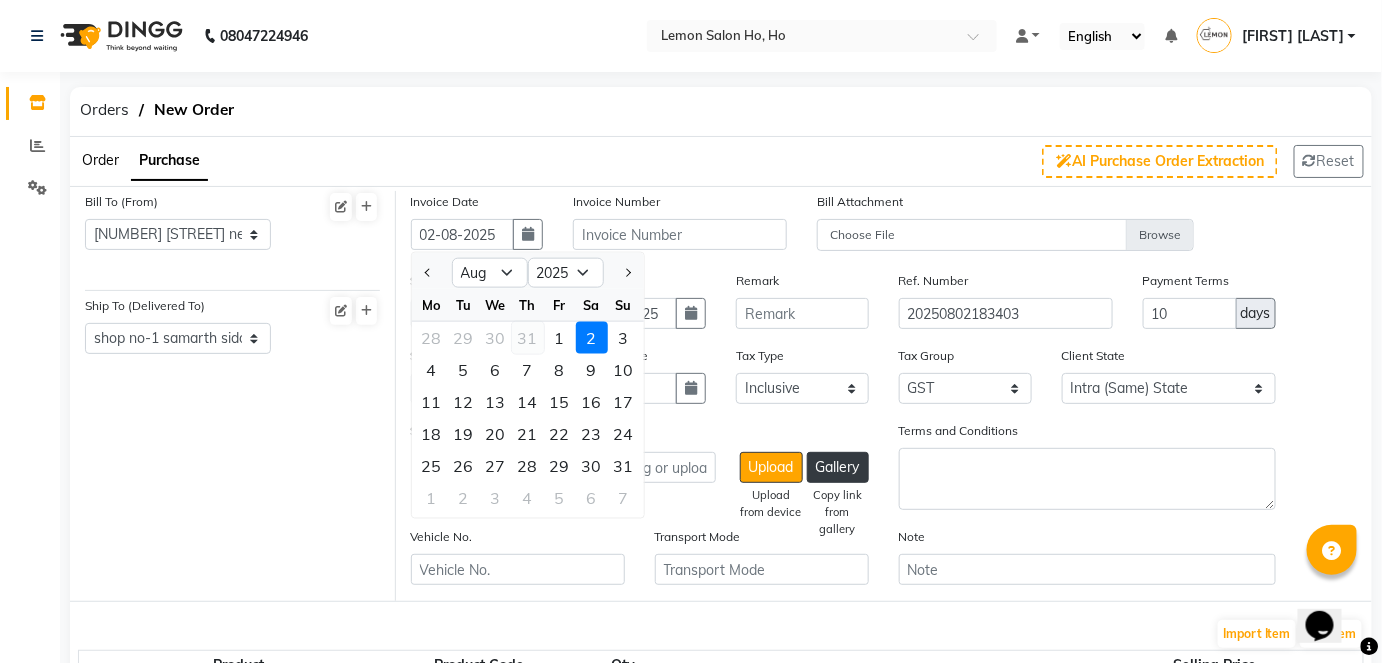 click on "31" 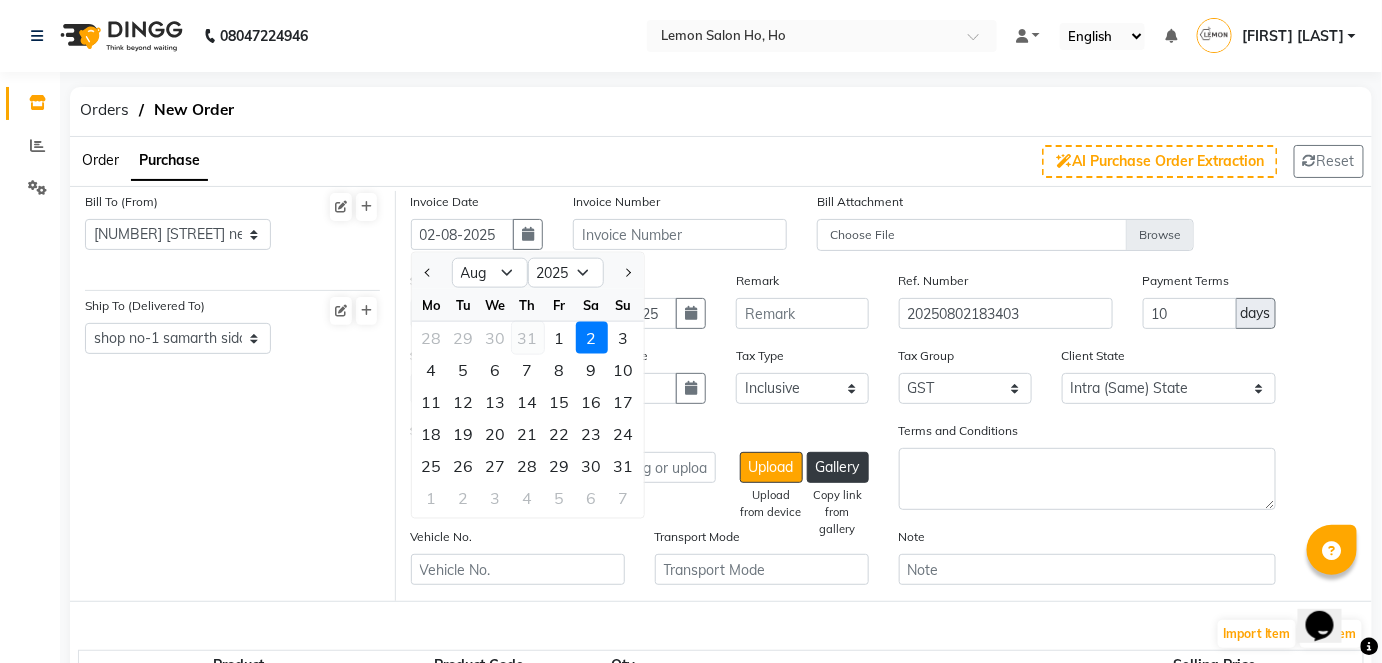 type on "31-07-2025" 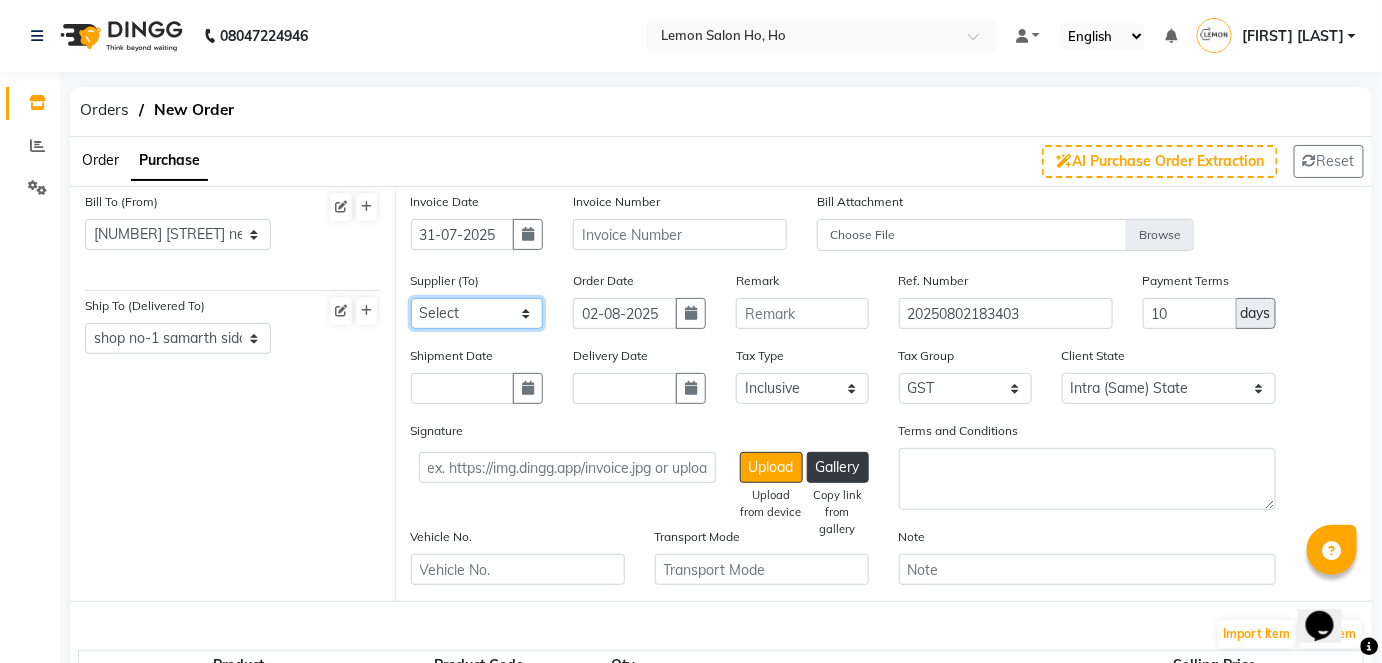 click on "Select Komal Enterprises (Loreal) Narayan Sales Agency  Osp Healthcare Rica Wax AURUS CORP  FLORACTIVE  - Floractive Cysteine Nashi  Remy Beauty Palace OLAPLEX MOKSH ENTERPRISE Moroccan Oil Ketki Panama SR Collection OPI Rich Personal Care - Richelon  wax  BEAUTY ESSENTIALS MARKETING INDIA LLP - QOD marketing  Ocean Marine Thalgo/Cirepil Oneline Wellness Ayur Marketing Beauty Glow Beauty and Glow Moksh Enterprise Zink Wellness SRISHTI ENTERPRISES Housekeeping  Czar Wellness (Vedic) Om Shanti Corporation- H&F Kit Evergreen Color Bar skinura  pvt ltd Shivam inc richelon  Shimmers Cosmetic Rich Hair & Skin  Park Exim (lotus) Beso Enterprises Nakoda Sales (bombini ) AL AHAD  ENTERPRISE TURQOISE  WELLNESS Nilesh Enterprise  Hair  Originals Glam ANITAS AROMATIC SOLUTIONS - ANITAS AROMATIC  SOLUTIONS Kerastase  Loreal India Private Limited  ENERGY BEVERAGES PVT LTD  - ENERGY WATER CREAT  BEVERAGES PVT LTD  SYNERGIE INDIA  - SYNERGIE INDYA INDIA Big Dad Enterprise - Nails  - Dinesh M.M.ENTERPRISES M.M.ENTERPRISES" 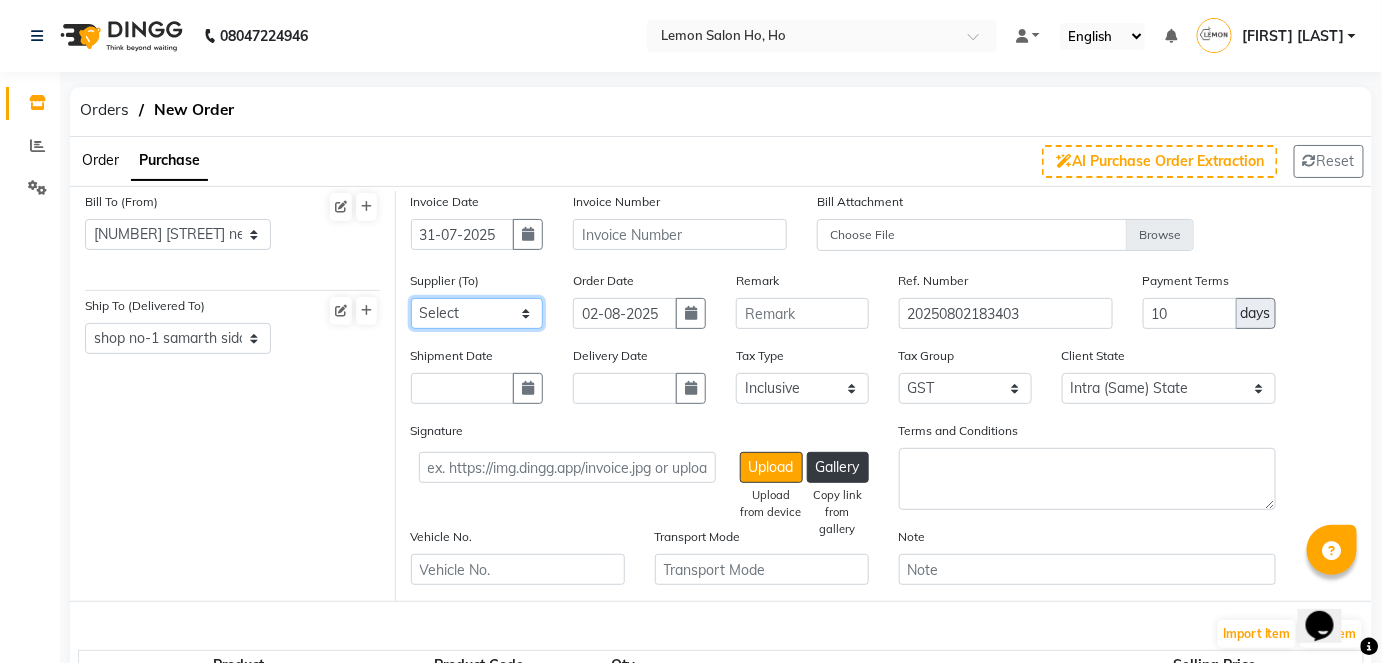 select on "1809" 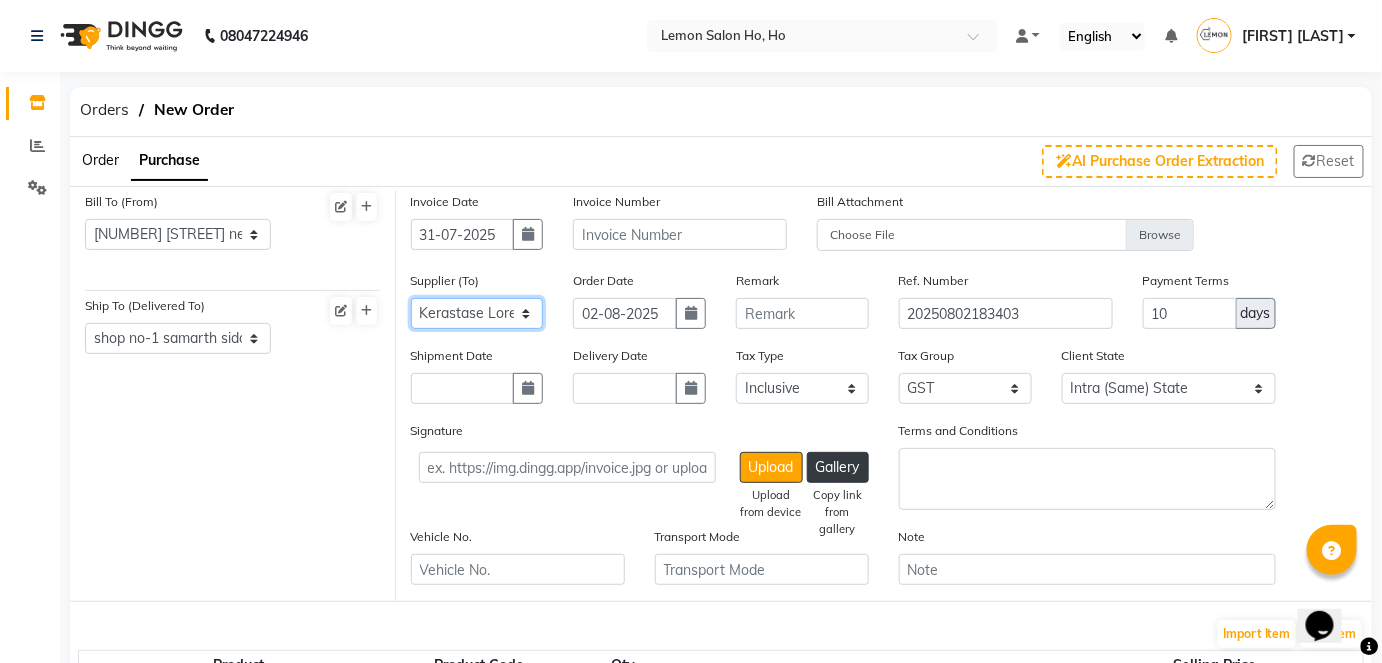 click on "Select Komal Enterprises (Loreal) Narayan Sales Agency  Osp Healthcare Rica Wax AURUS CORP  FLORACTIVE  - Floractive Cysteine Nashi  Remy Beauty Palace OLAPLEX MOKSH ENTERPRISE Moroccan Oil Ketki Panama SR Collection OPI Rich Personal Care - Richelon  wax  BEAUTY ESSENTIALS MARKETING INDIA LLP - QOD marketing  Ocean Marine Thalgo/Cirepil Oneline Wellness Ayur Marketing Beauty Glow Beauty and Glow Moksh Enterprise Zink Wellness SRISHTI ENTERPRISES Housekeeping  Czar Wellness (Vedic) Om Shanti Corporation- H&F Kit Evergreen Color Bar skinura  pvt ltd Shivam inc richelon  Shimmers Cosmetic Rich Hair & Skin  Park Exim (lotus) Beso Enterprises Nakoda Sales (bombini ) AL AHAD  ENTERPRISE TURQOISE  WELLNESS Nilesh Enterprise  Hair  Originals Glam ANITAS AROMATIC SOLUTIONS - ANITAS AROMATIC  SOLUTIONS Kerastase  Loreal India Private Limited  ENERGY BEVERAGES PVT LTD  - ENERGY WATER CREAT  BEVERAGES PVT LTD  SYNERGIE INDIA  - SYNERGIE INDYA INDIA Big Dad Enterprise - Nails  - Dinesh M.M.ENTERPRISES M.M.ENTERPRISES" 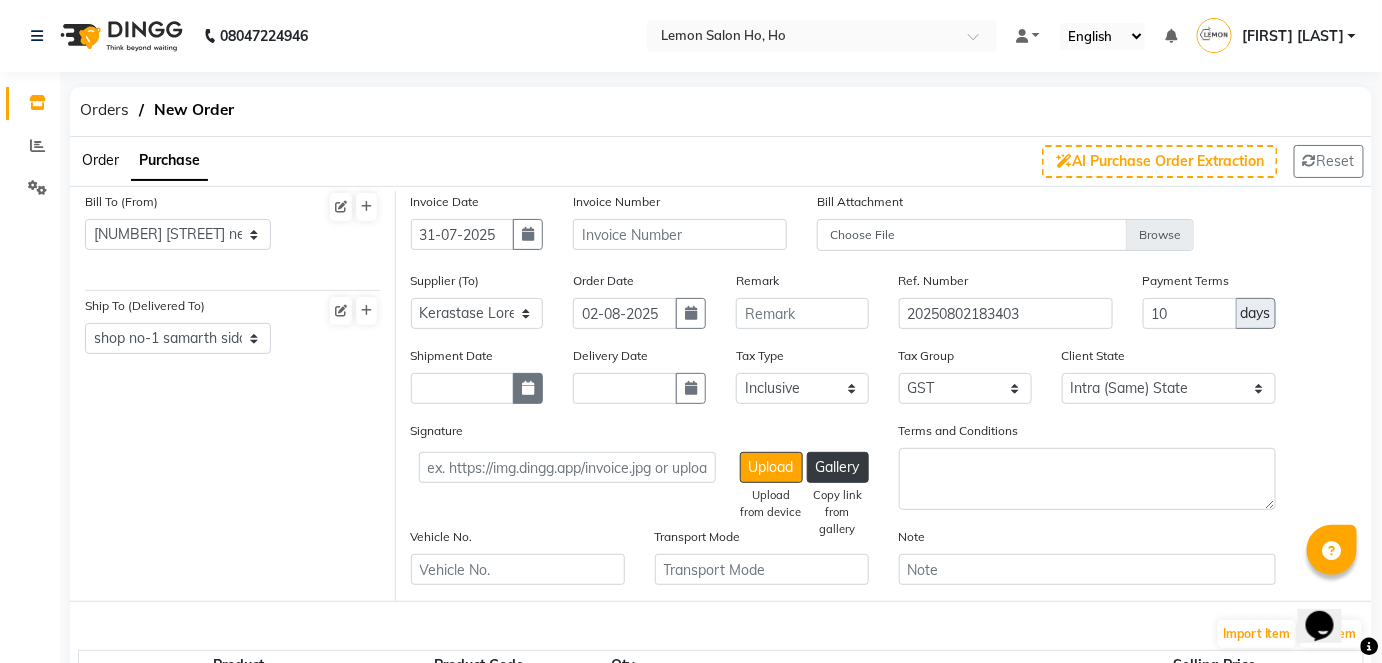 click 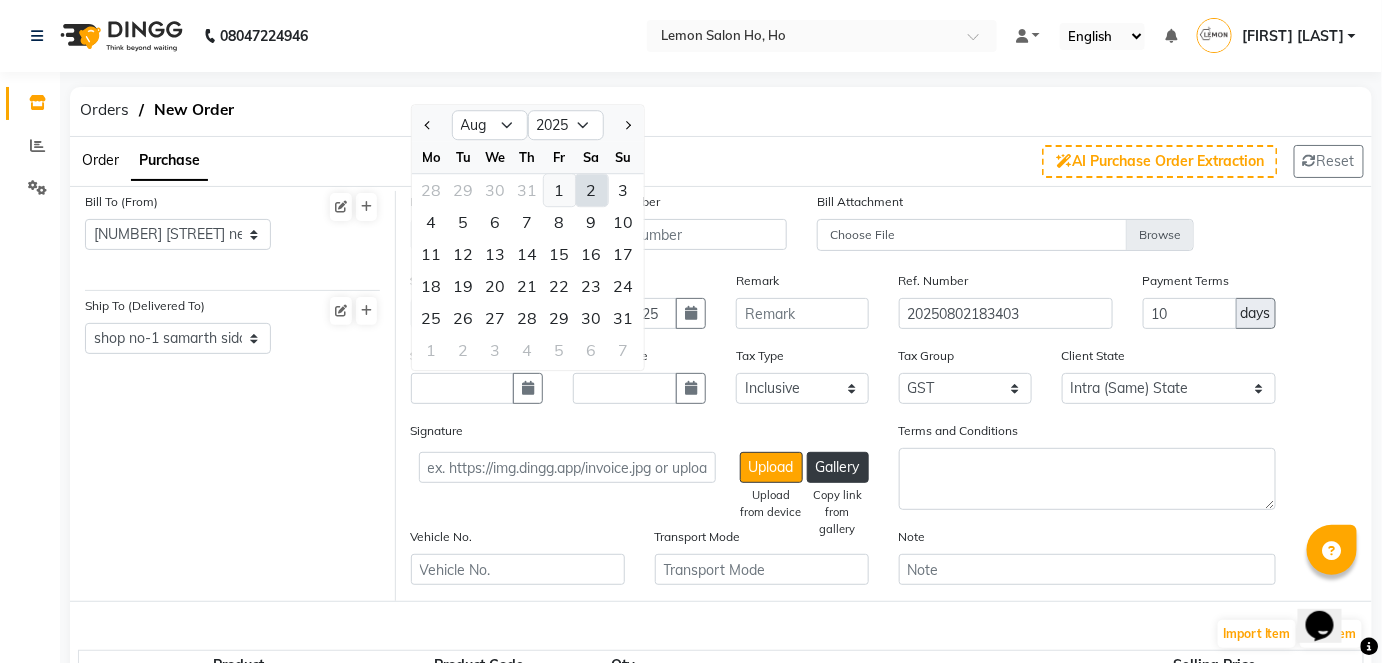 click on "1" 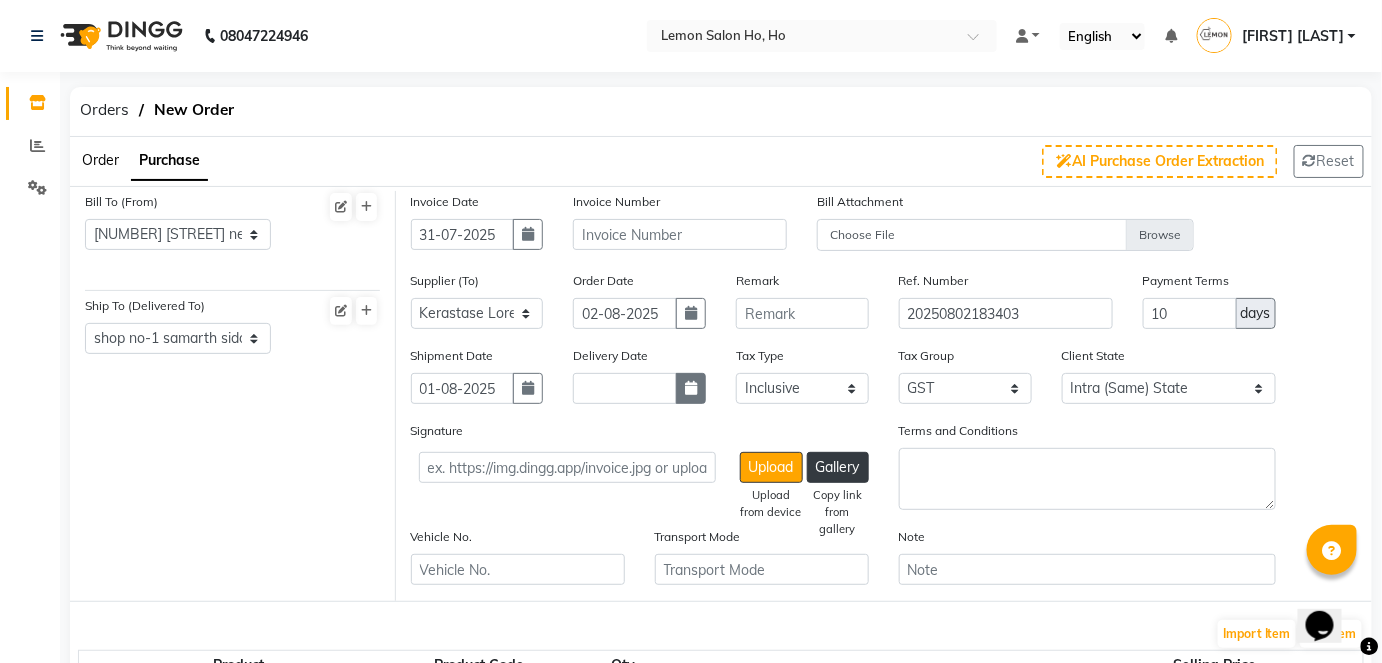 click 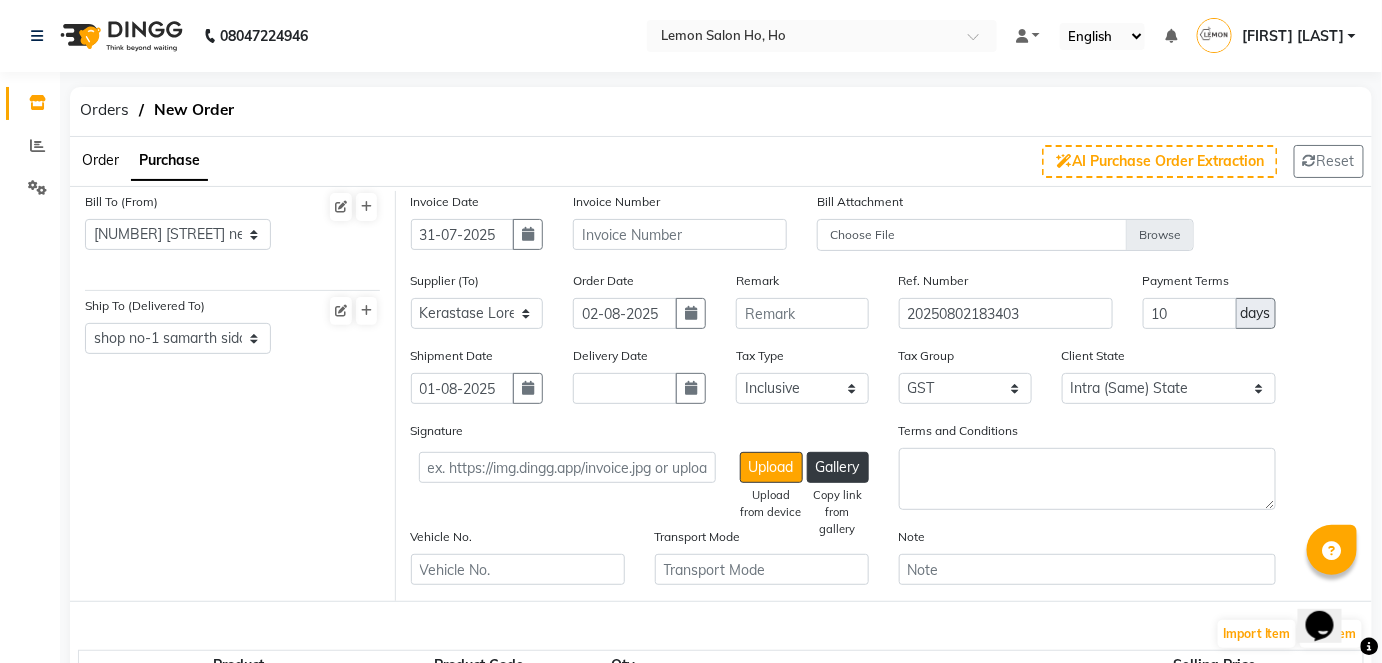 select on "8" 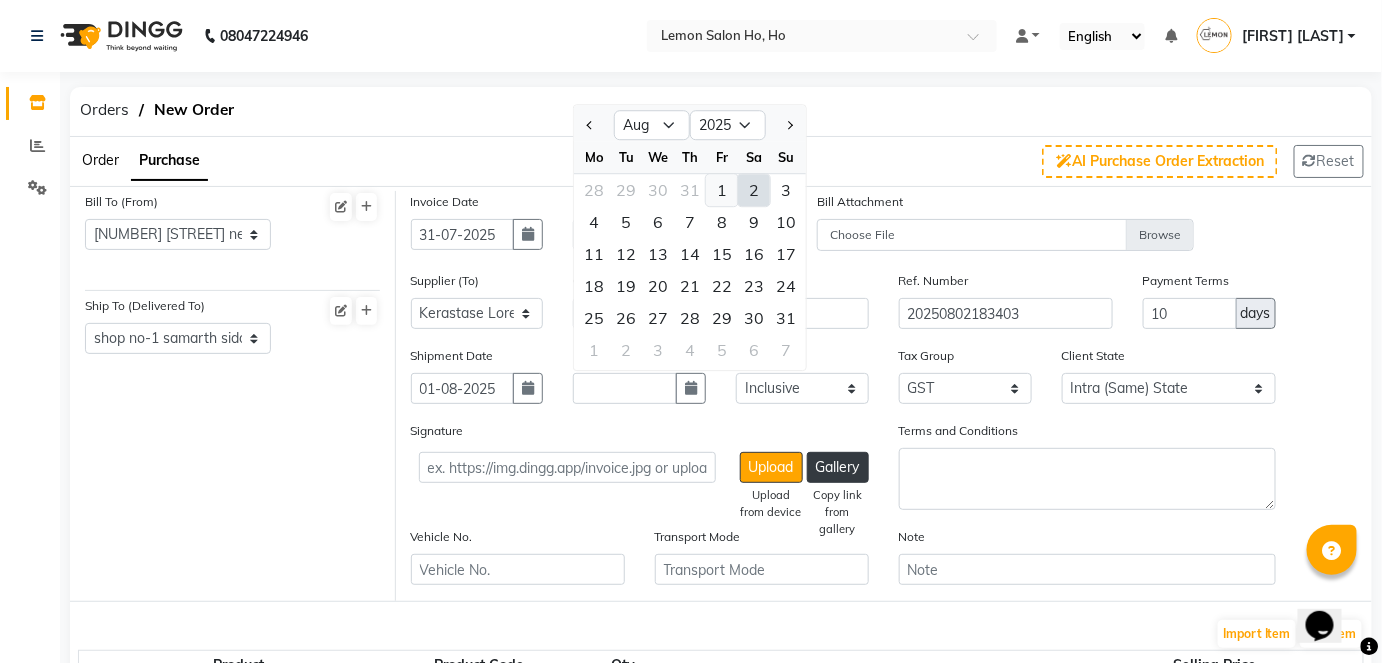 click on "1" 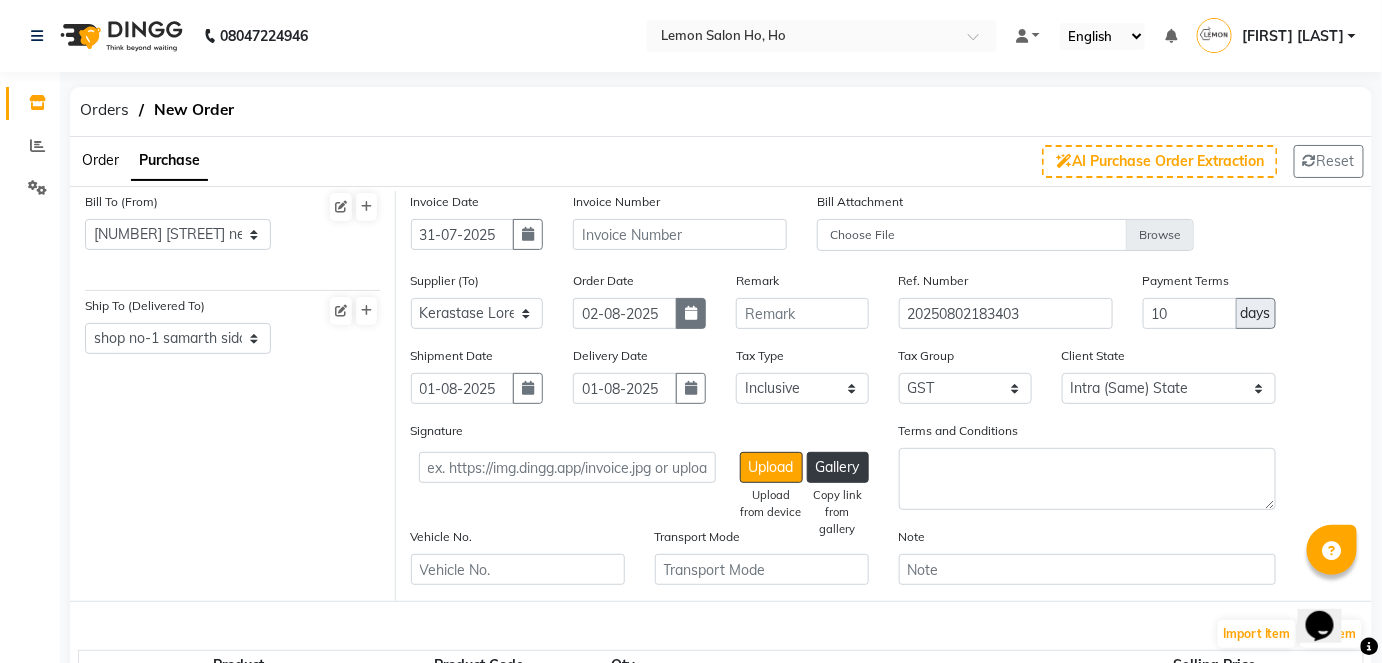 click 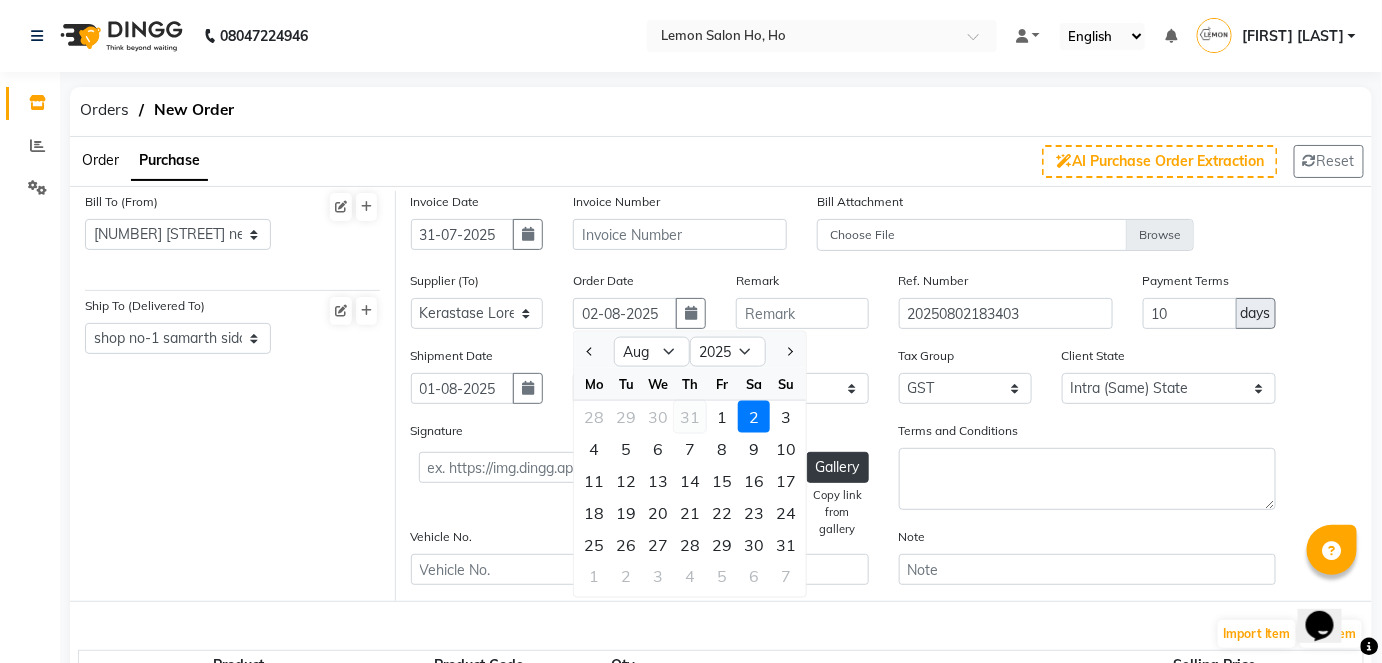 click on "31" 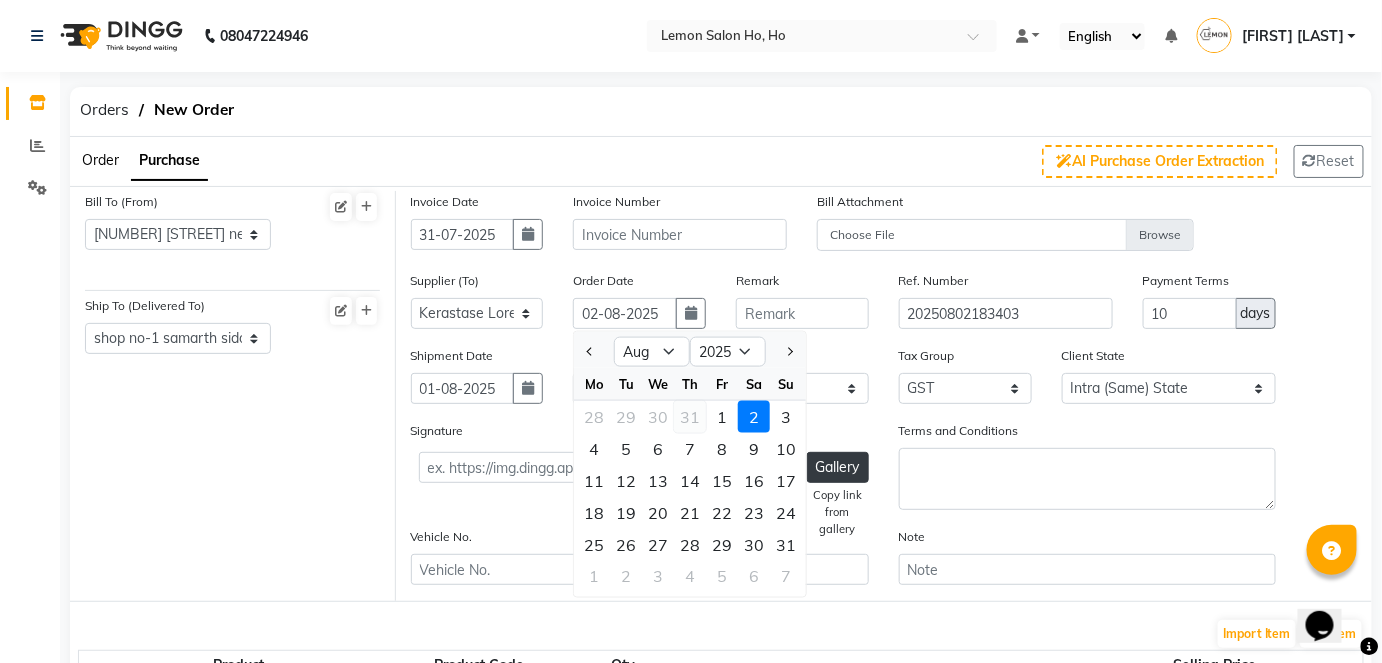 type on "31-07-2025" 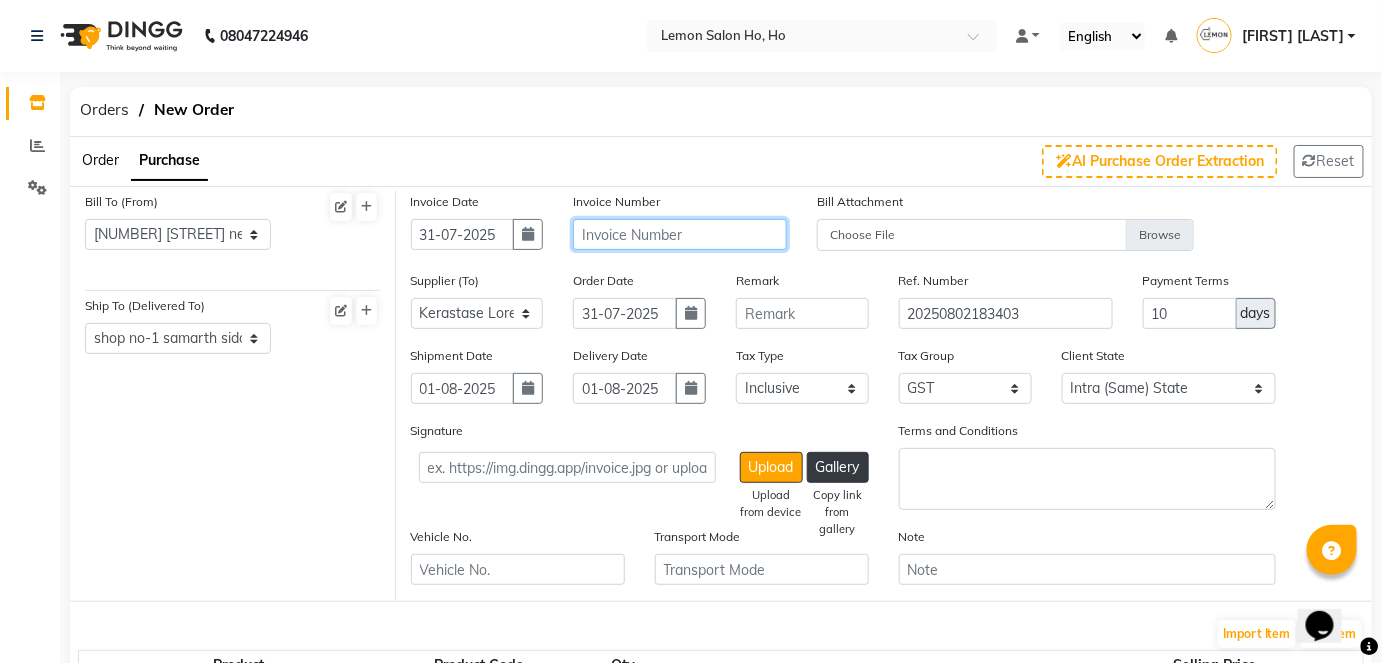 click 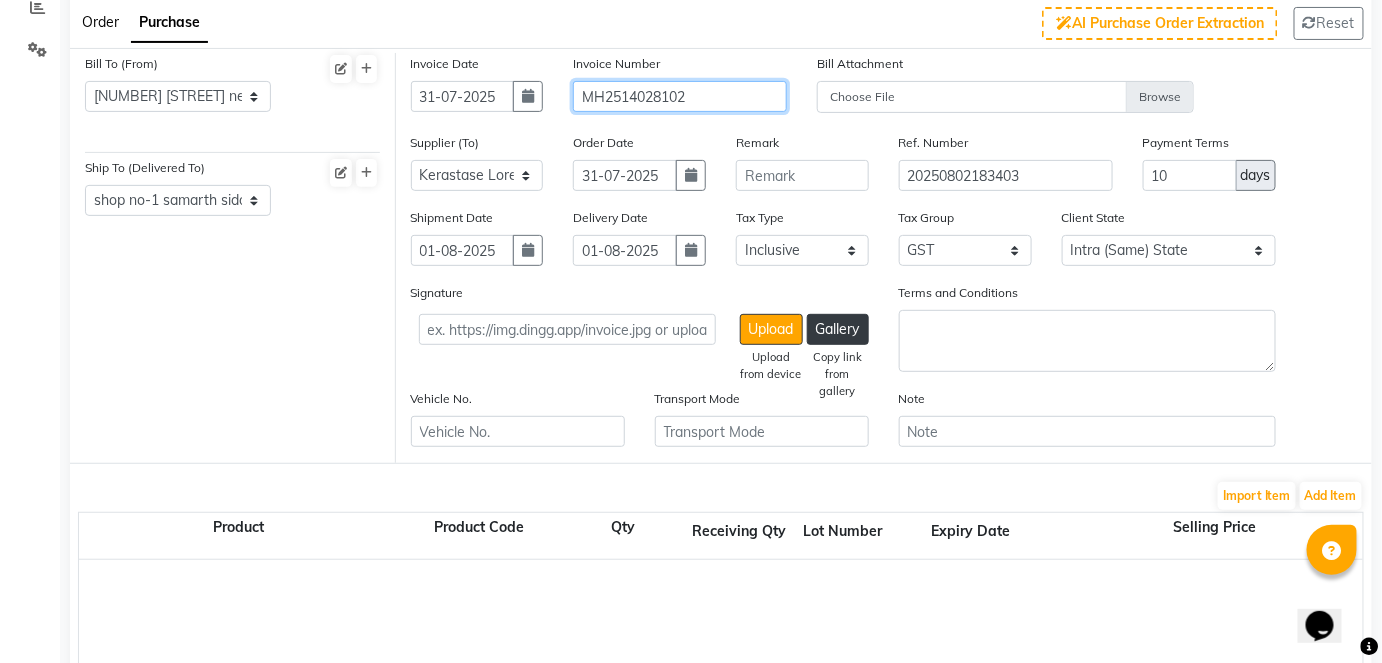 scroll, scrollTop: 181, scrollLeft: 0, axis: vertical 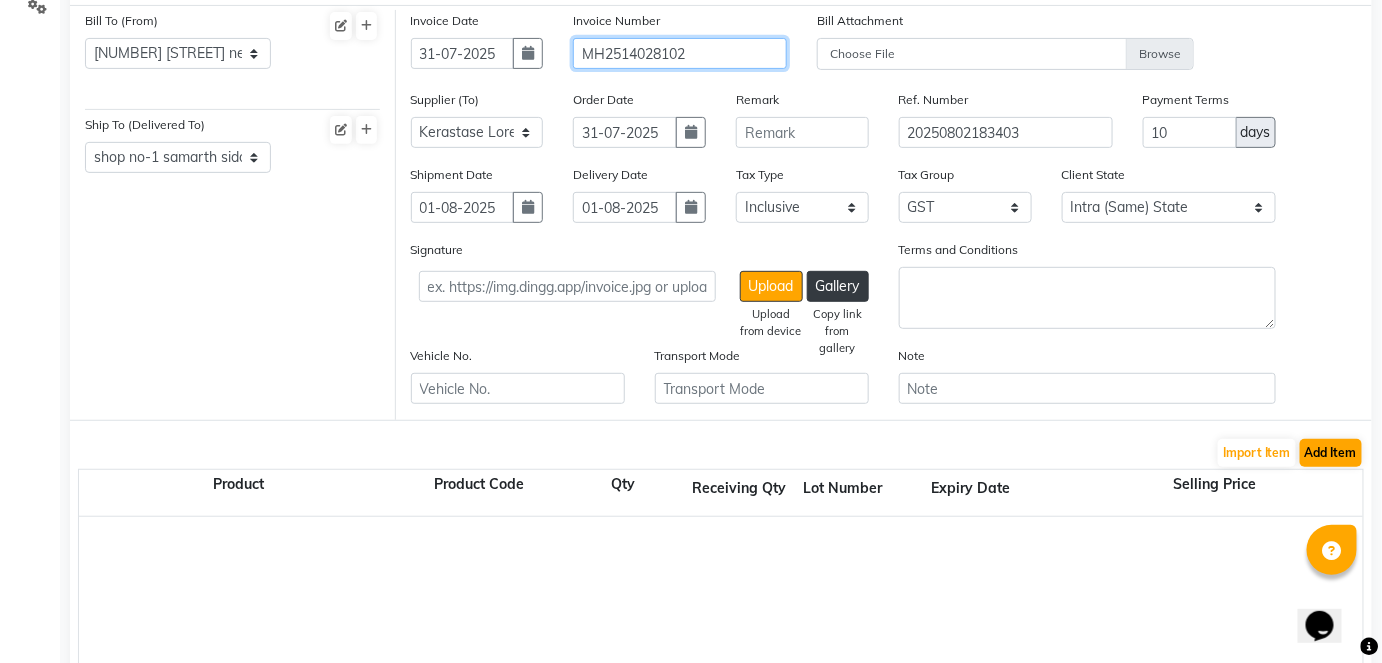 type on "MH2514028102" 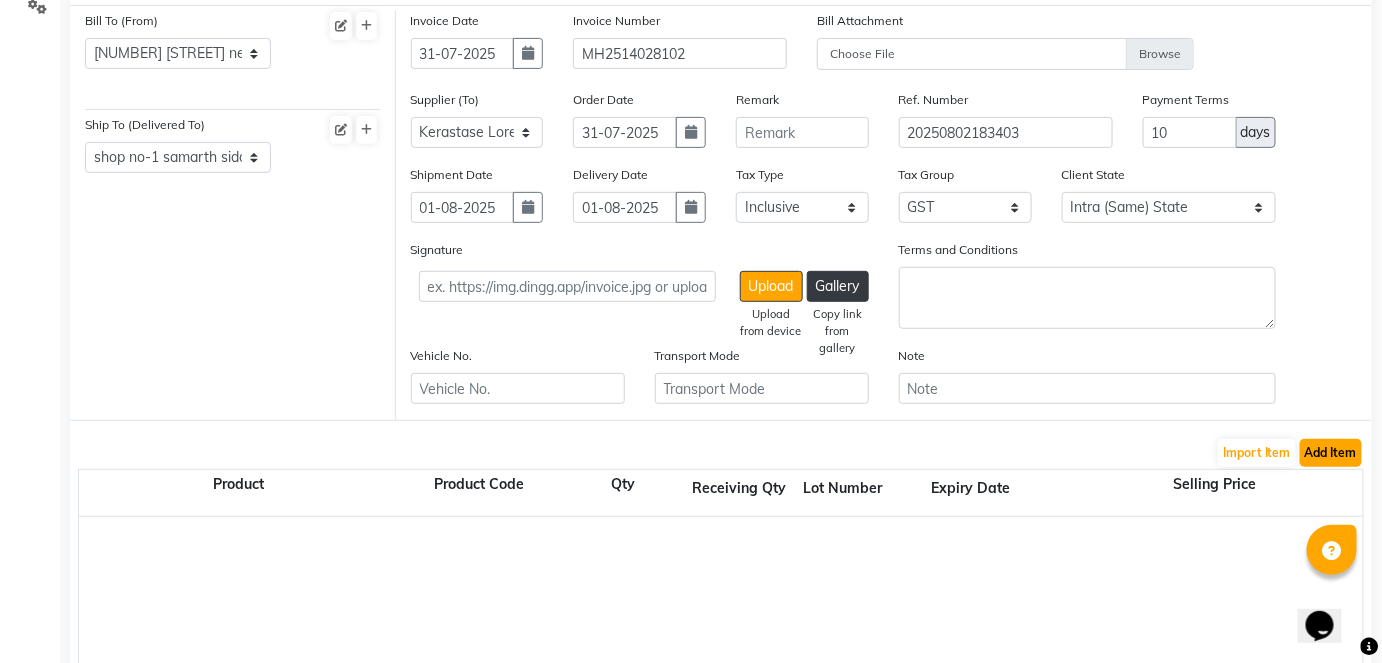 click on "Add Item" 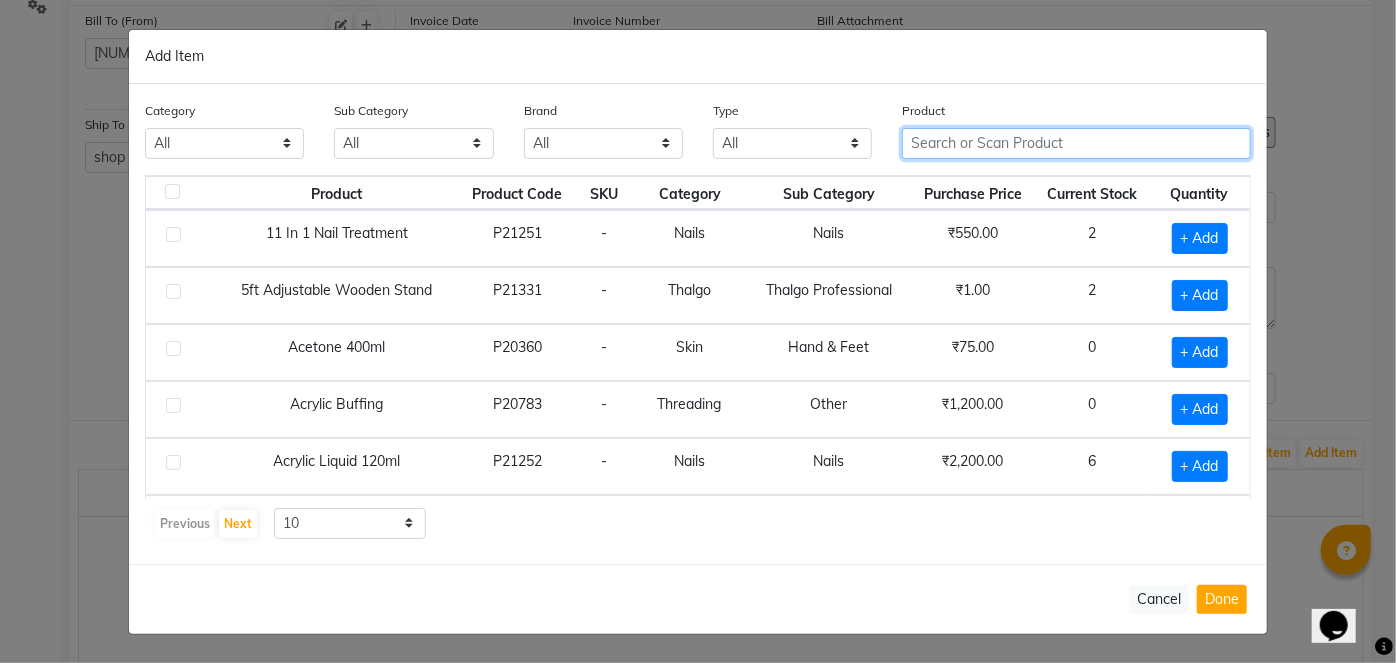 click 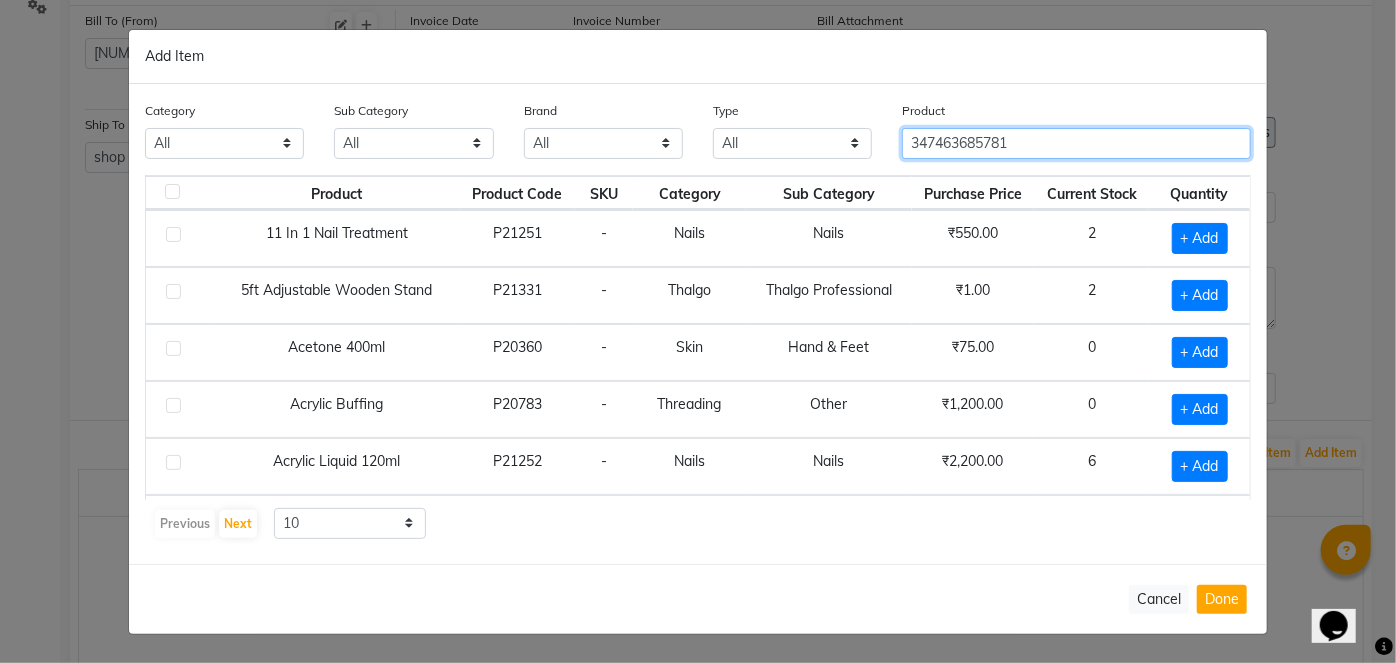 type on "3474636857814" 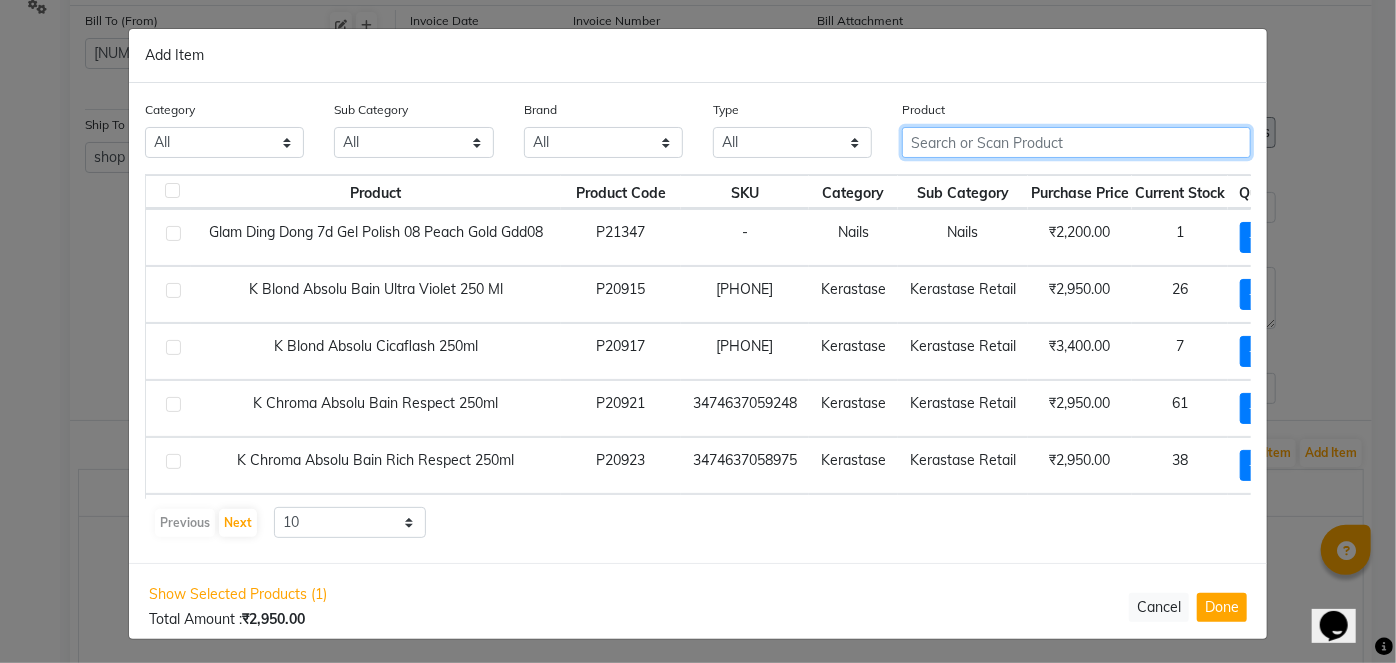 click 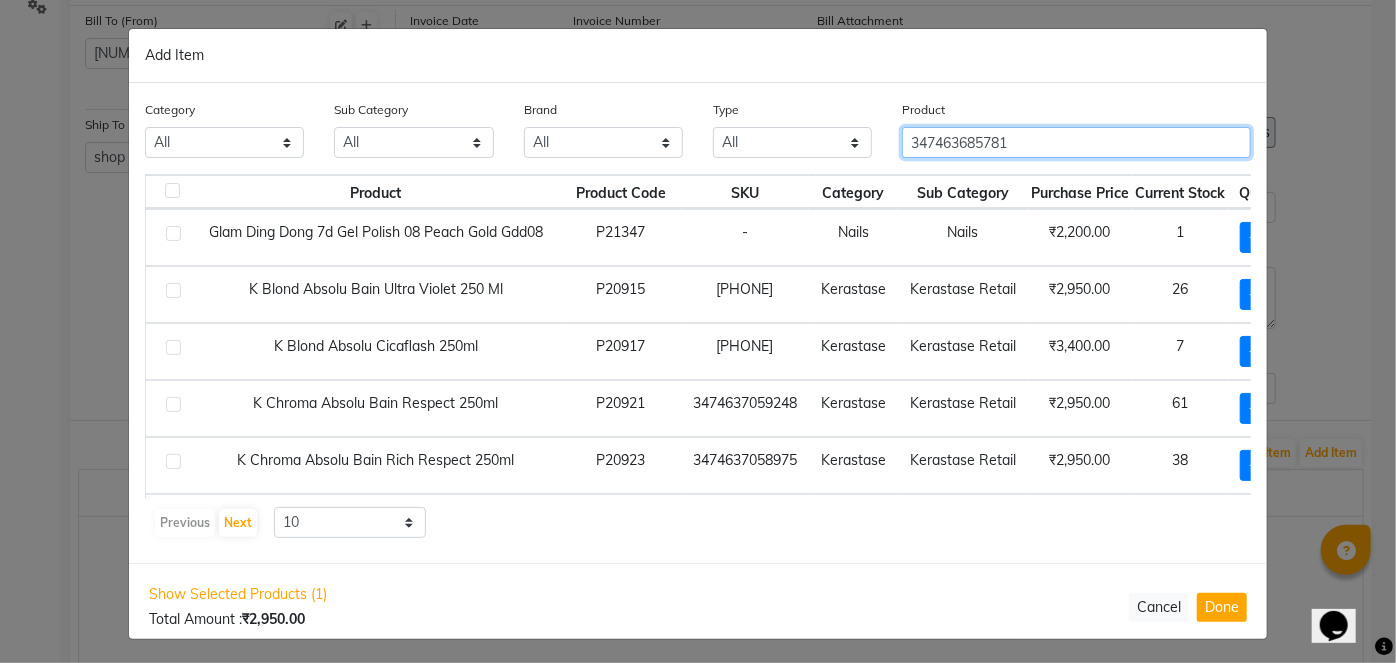 type on "3474636857814" 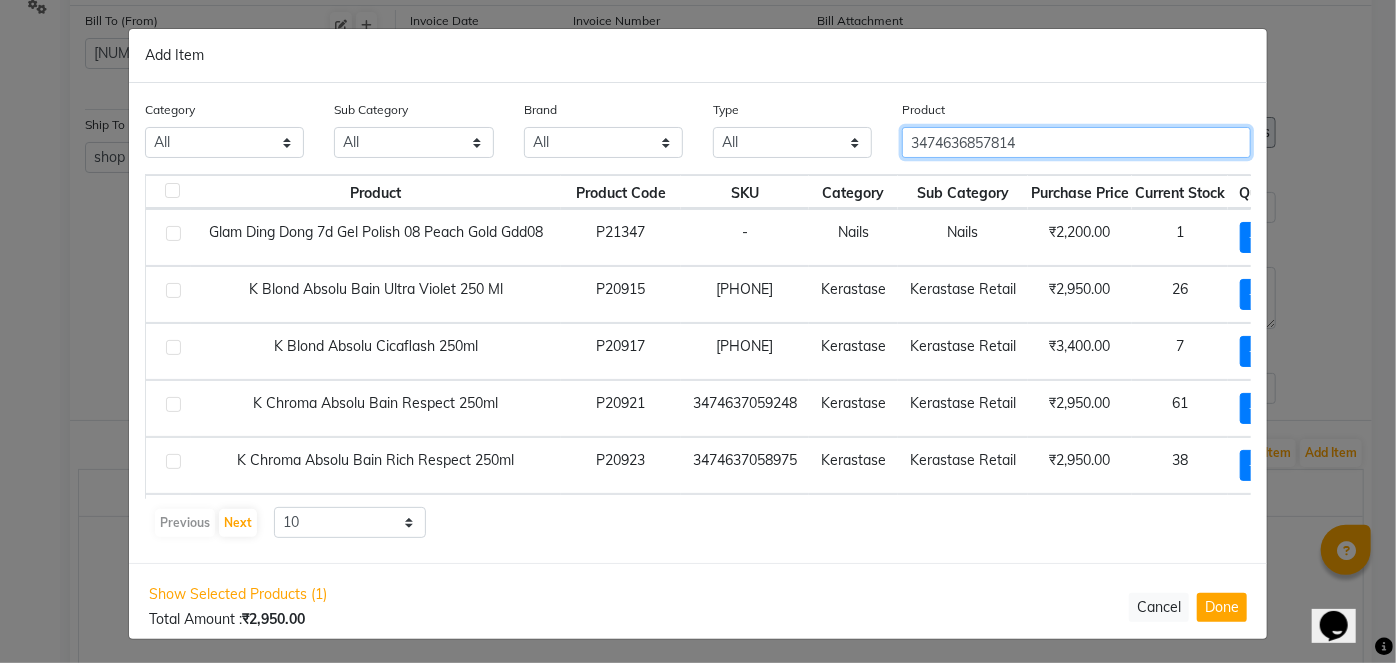 type 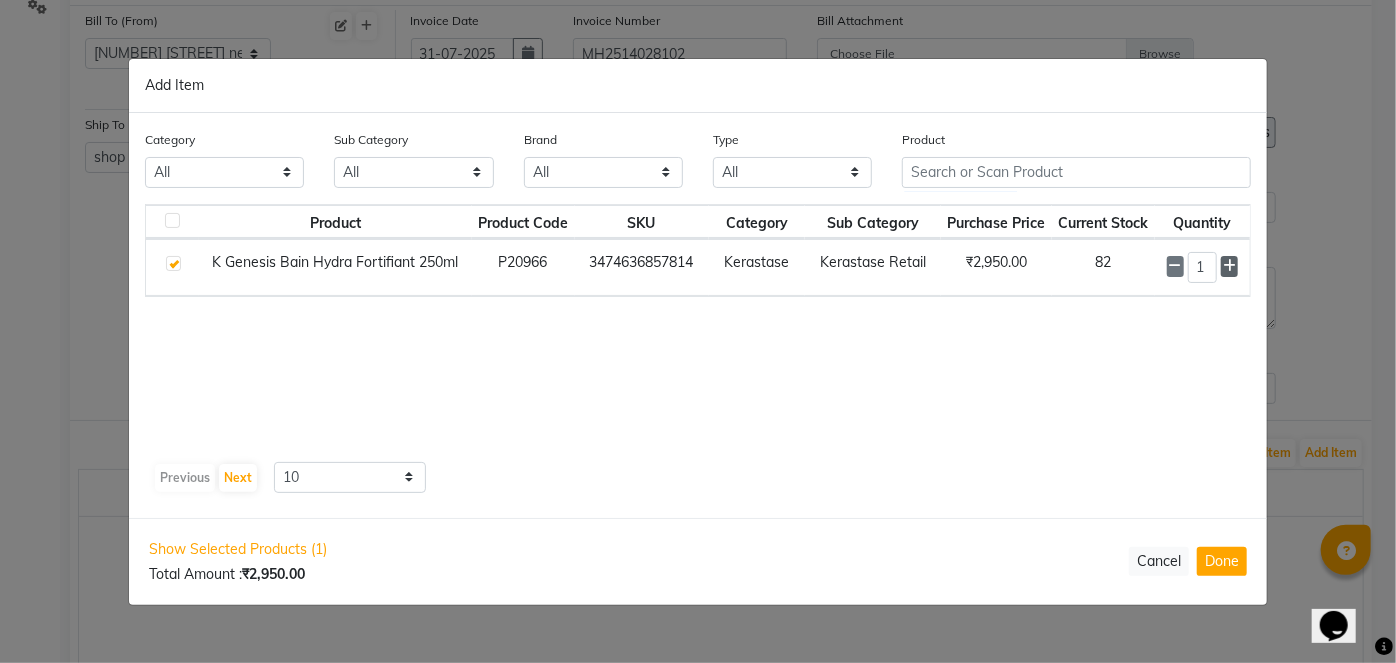 click 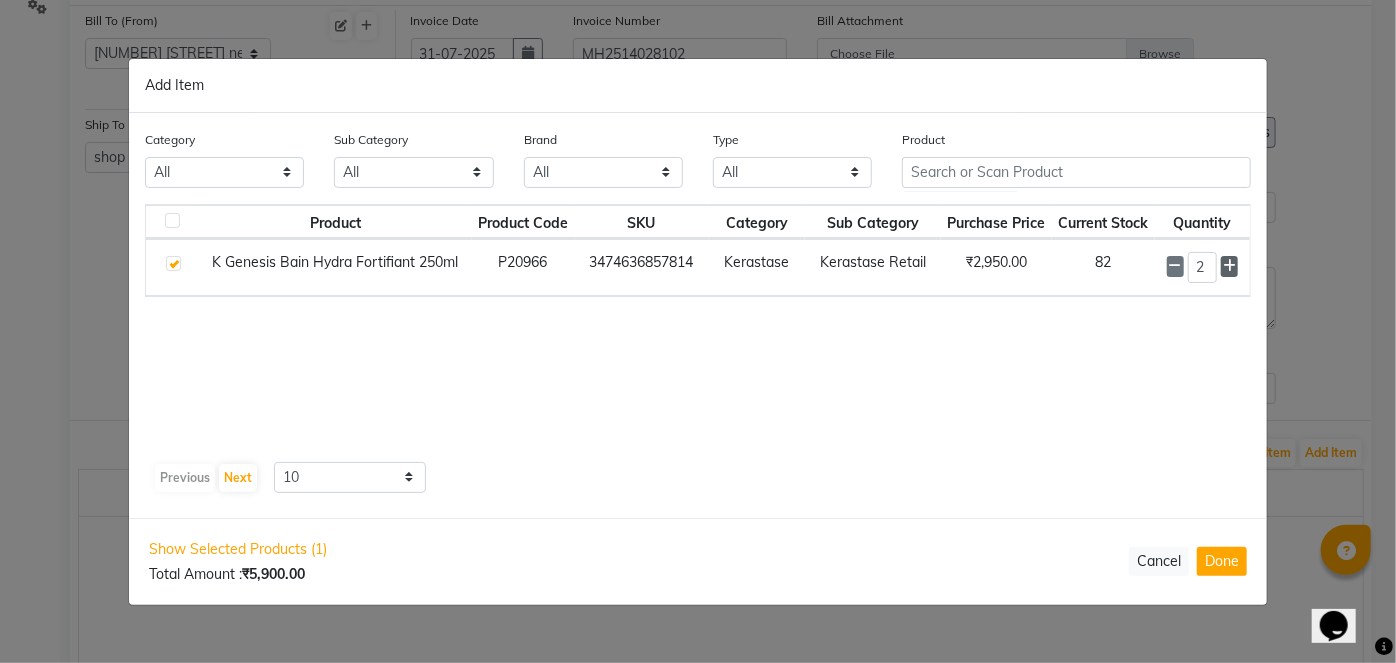 click 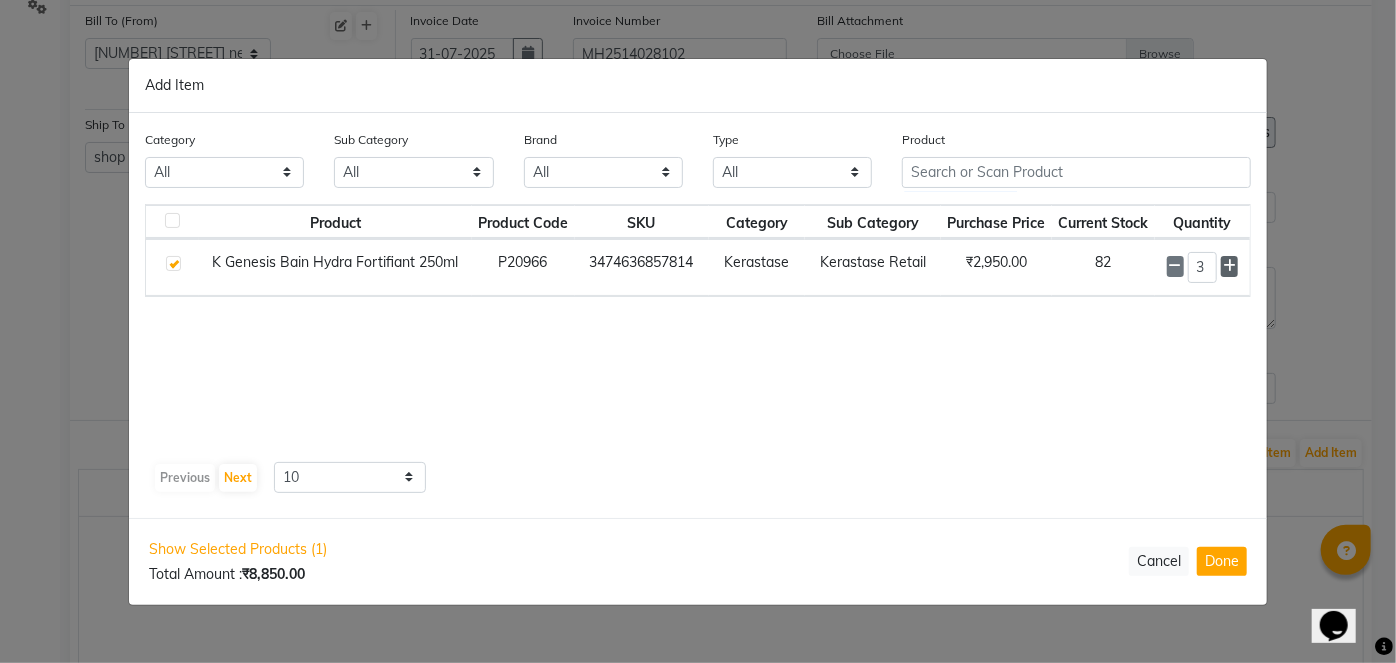 click 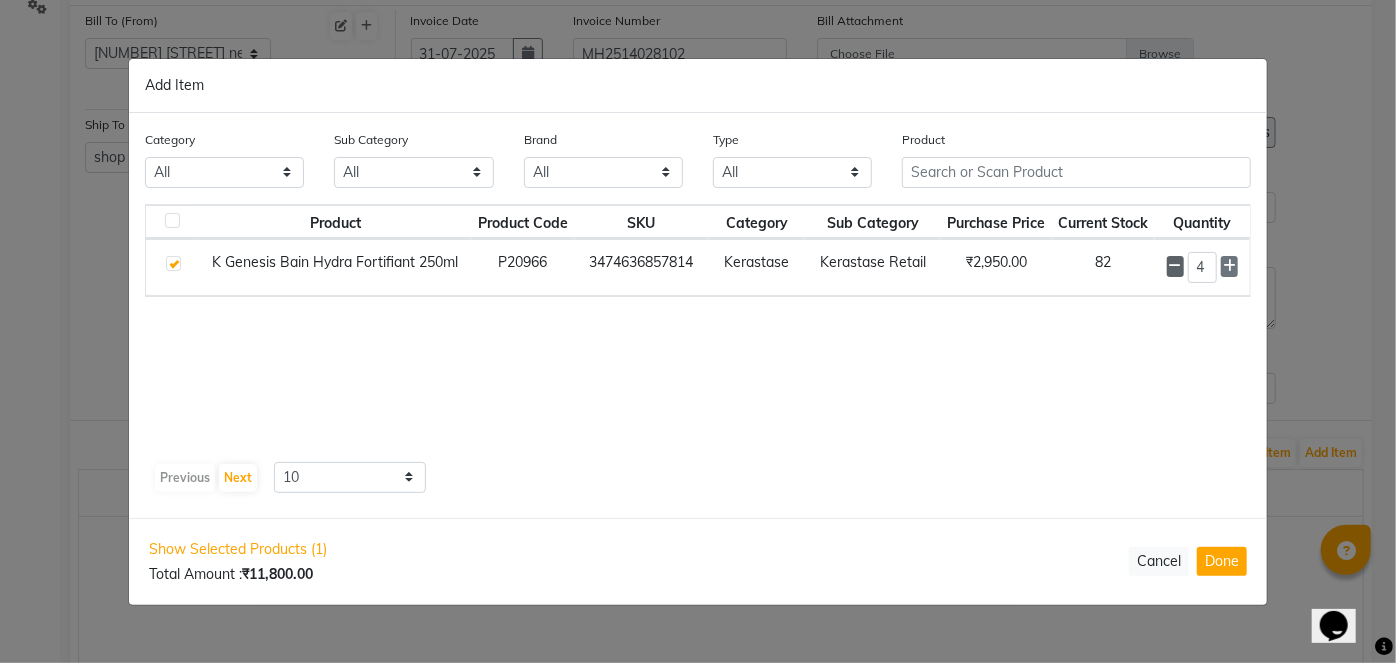 click 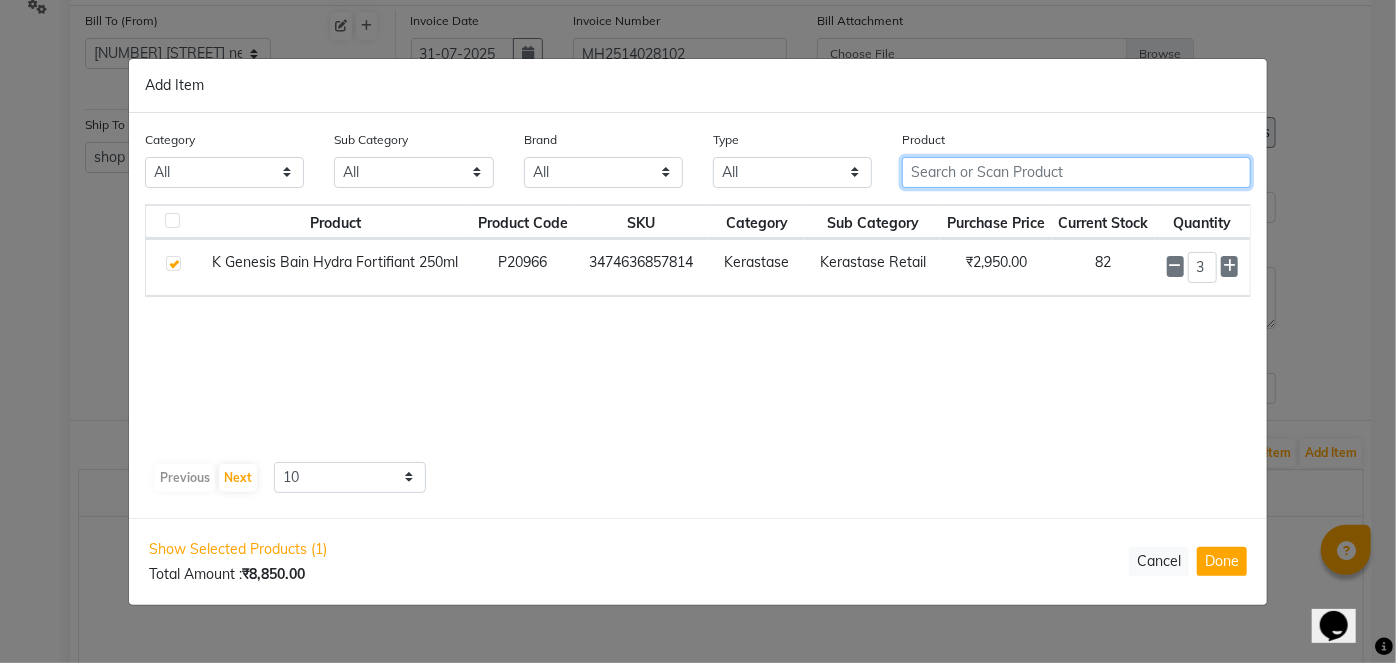 click 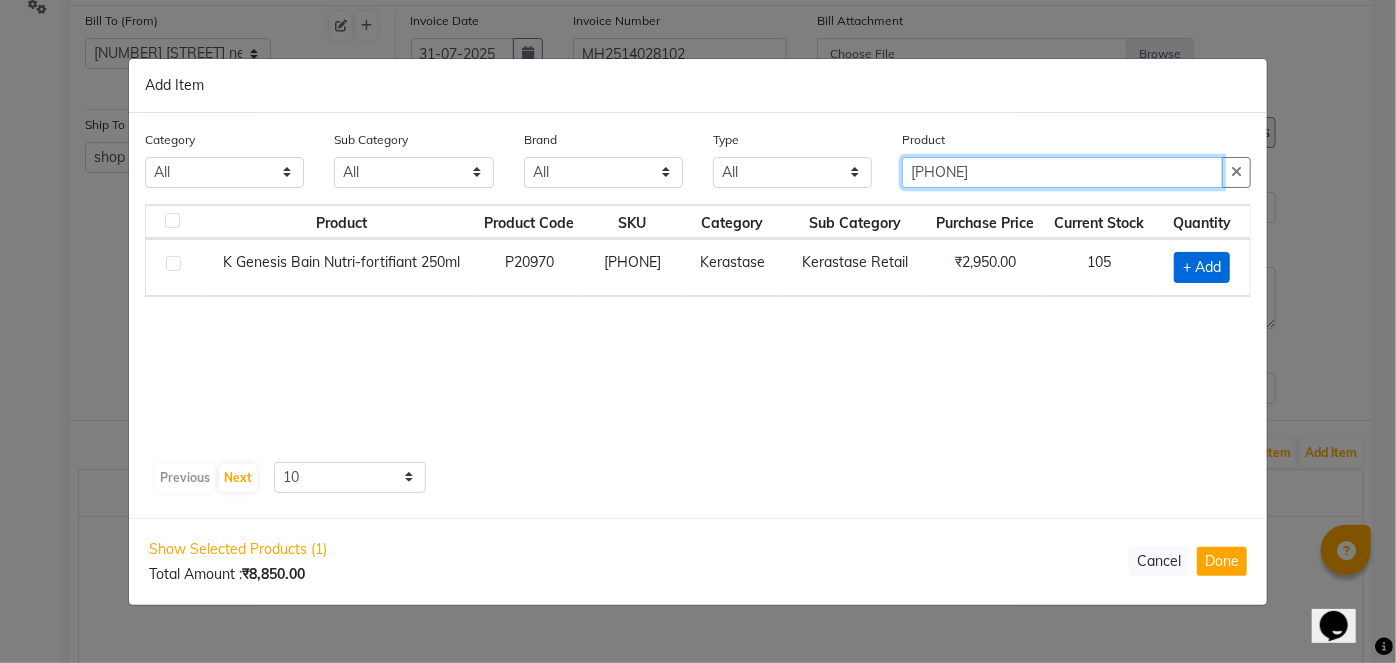 type on "[PHONE]" 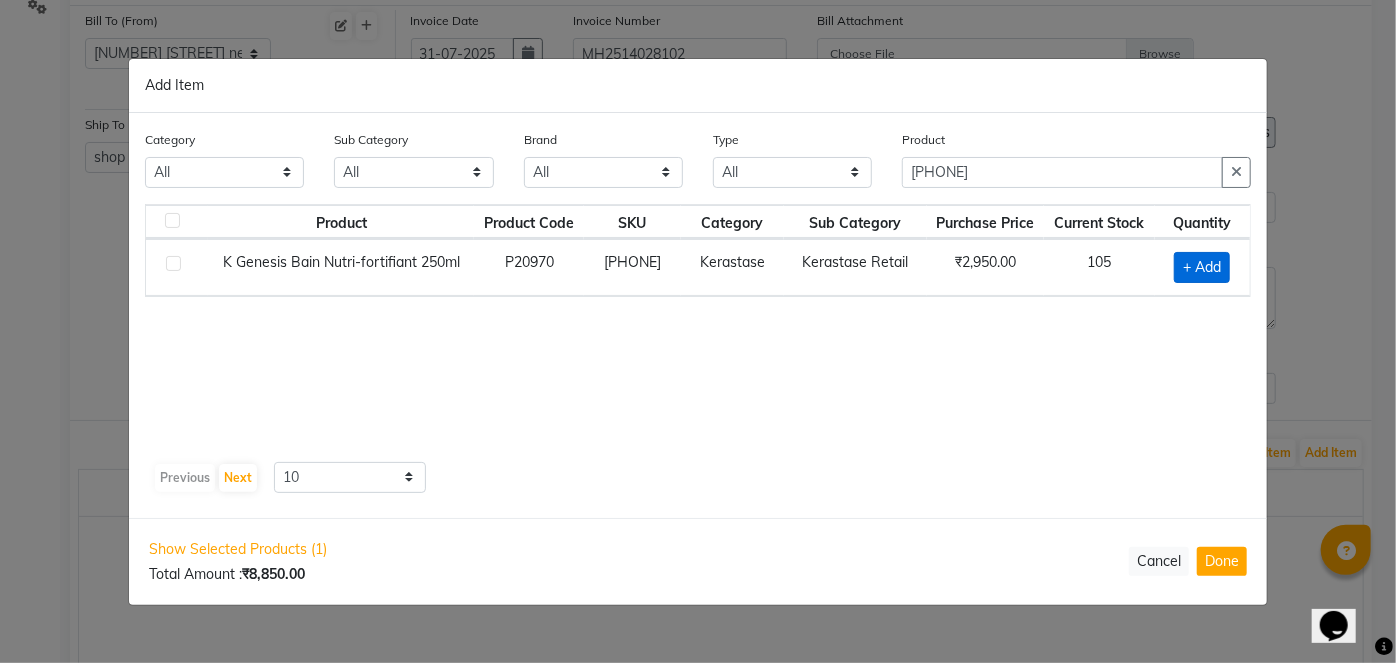 click on "+ Add" 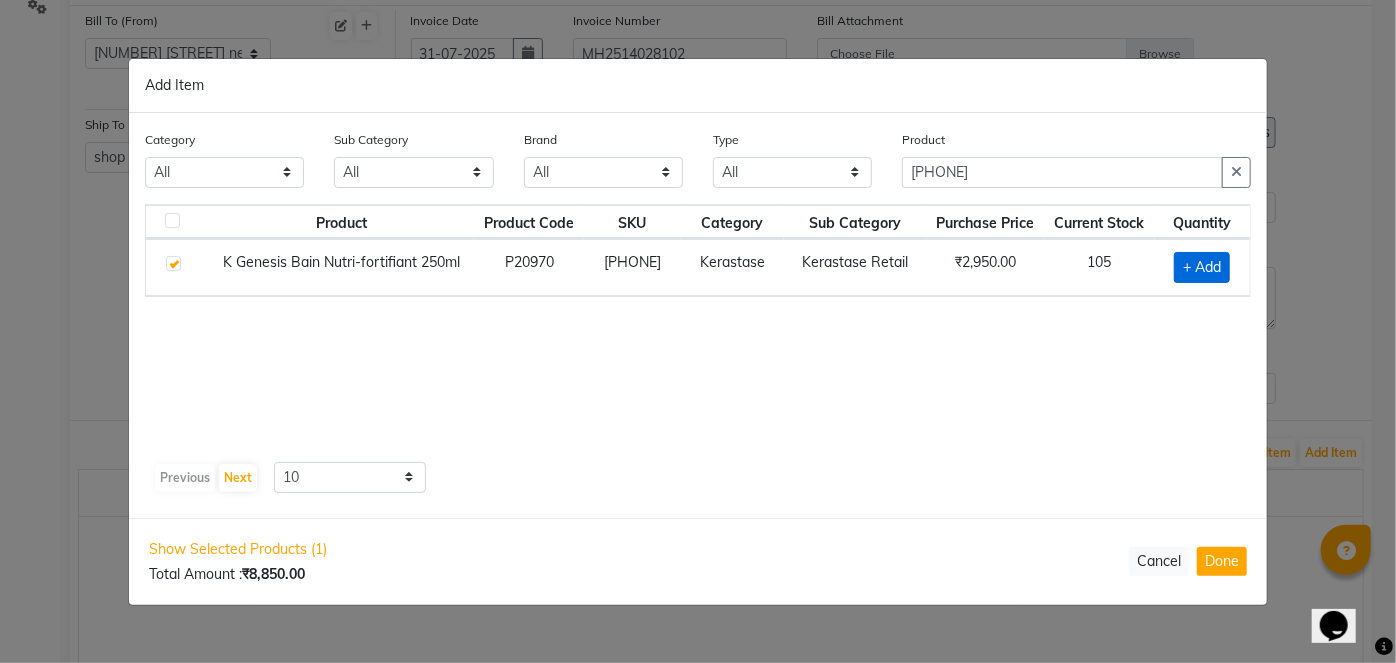 checkbox on "true" 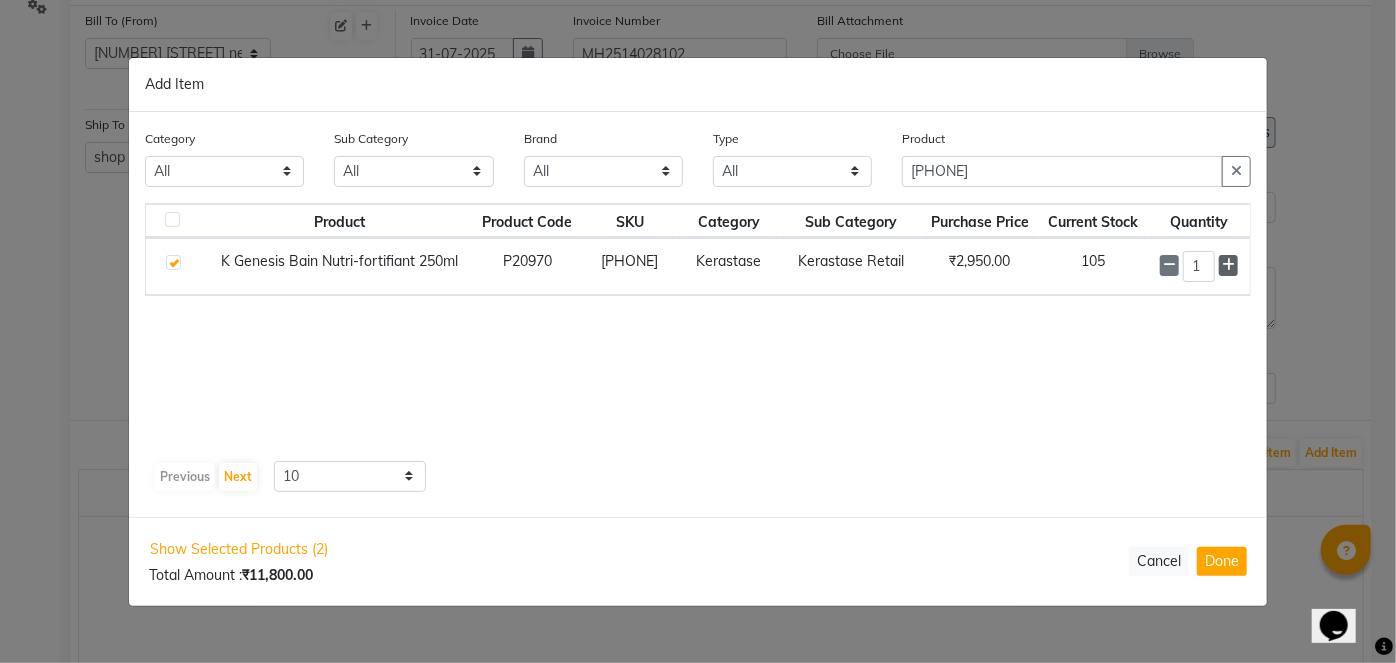 click 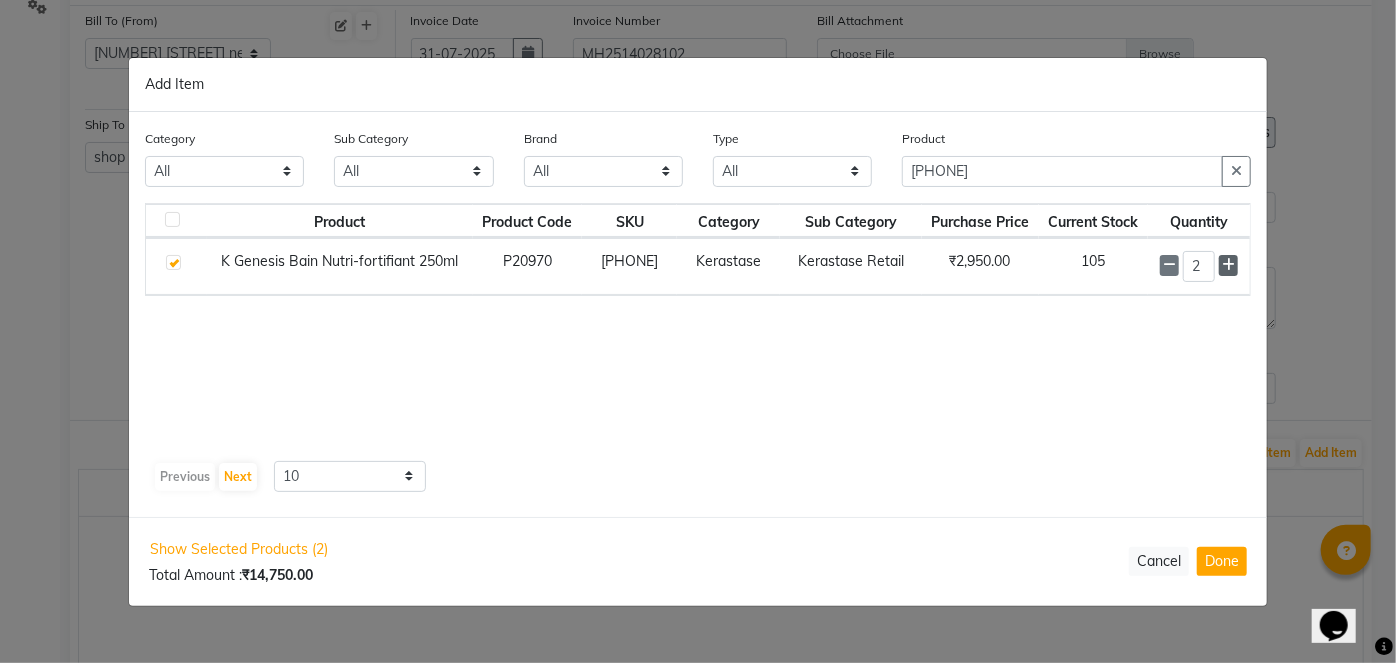 click 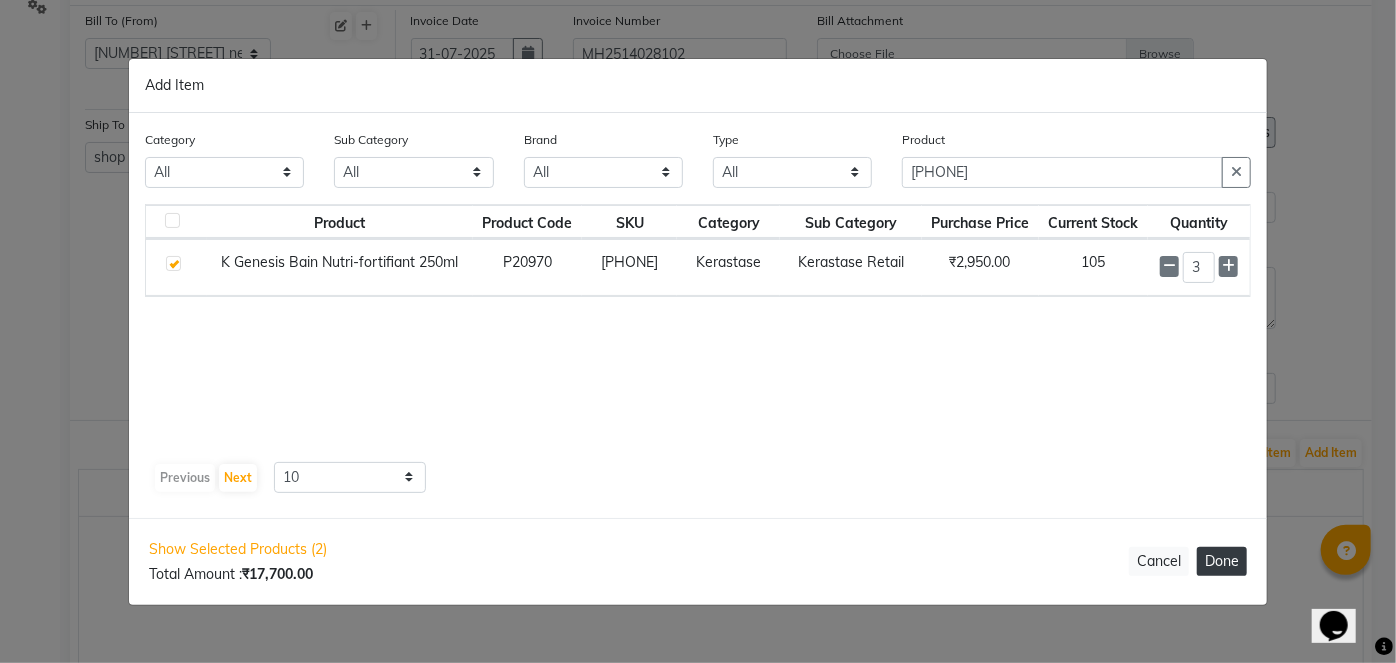 click on "Done" 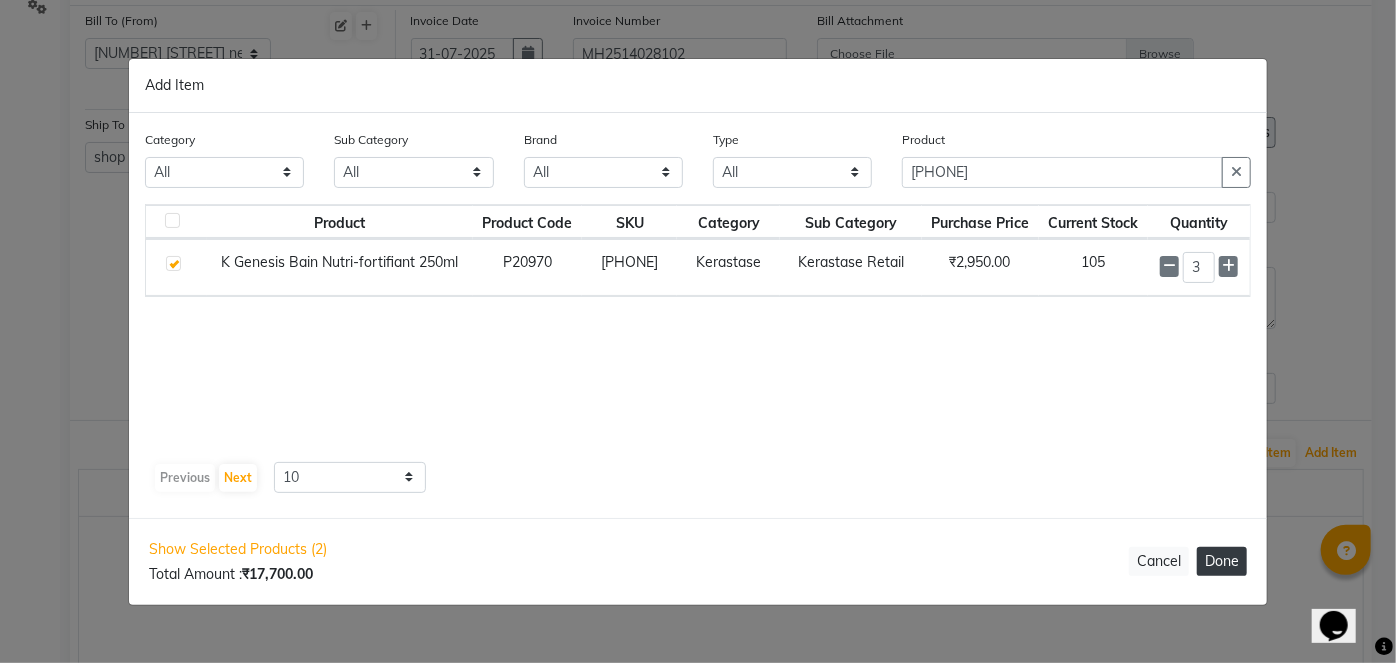 select on "2069" 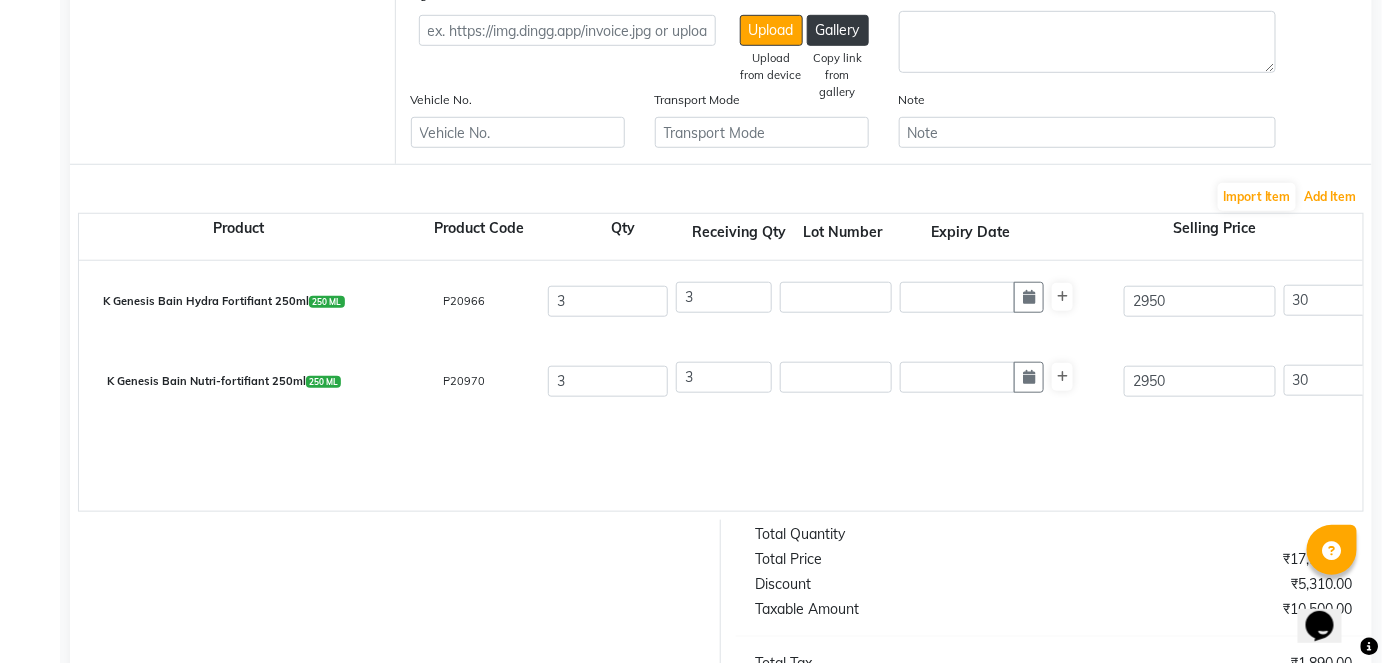 scroll, scrollTop: 454, scrollLeft: 0, axis: vertical 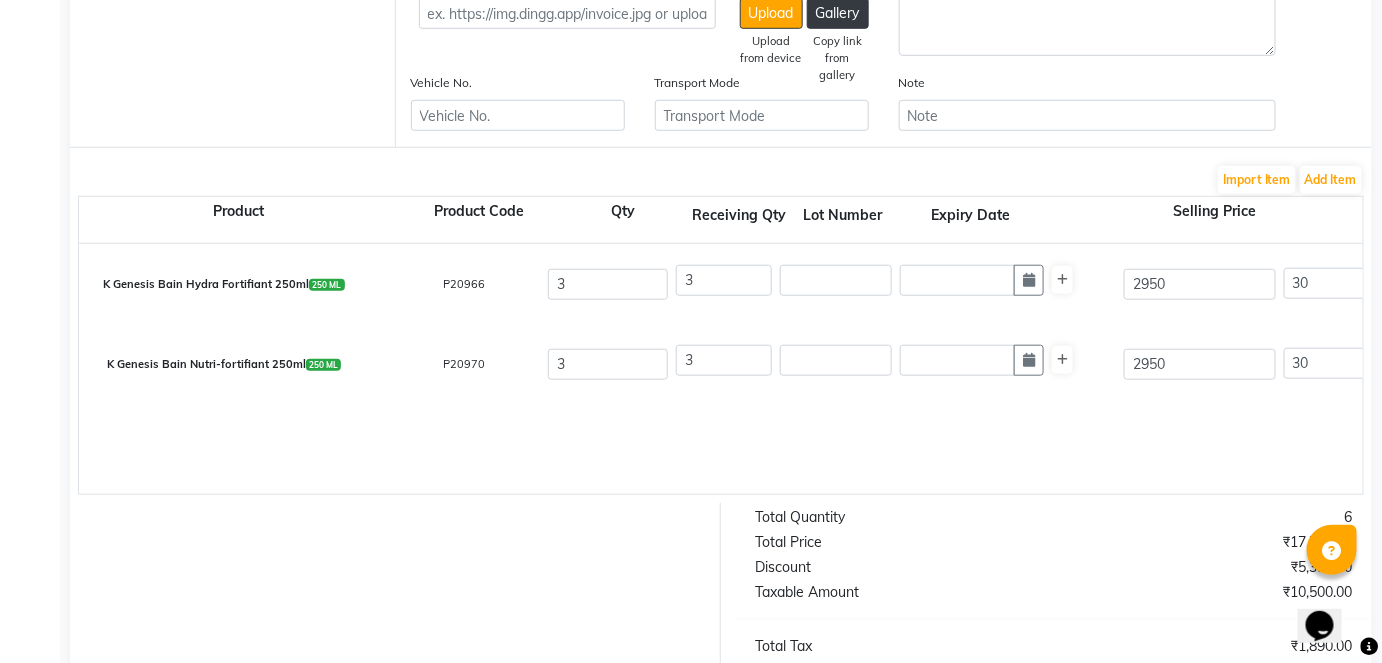 click on "K Genesis Bain Nutri-fortifiant 250ml  250 ML  P20970  3 3 2950 30 % | 885 F 2065 1750 5250 None GST (12%) (Any) IGST GST  (18%)  945 6195" 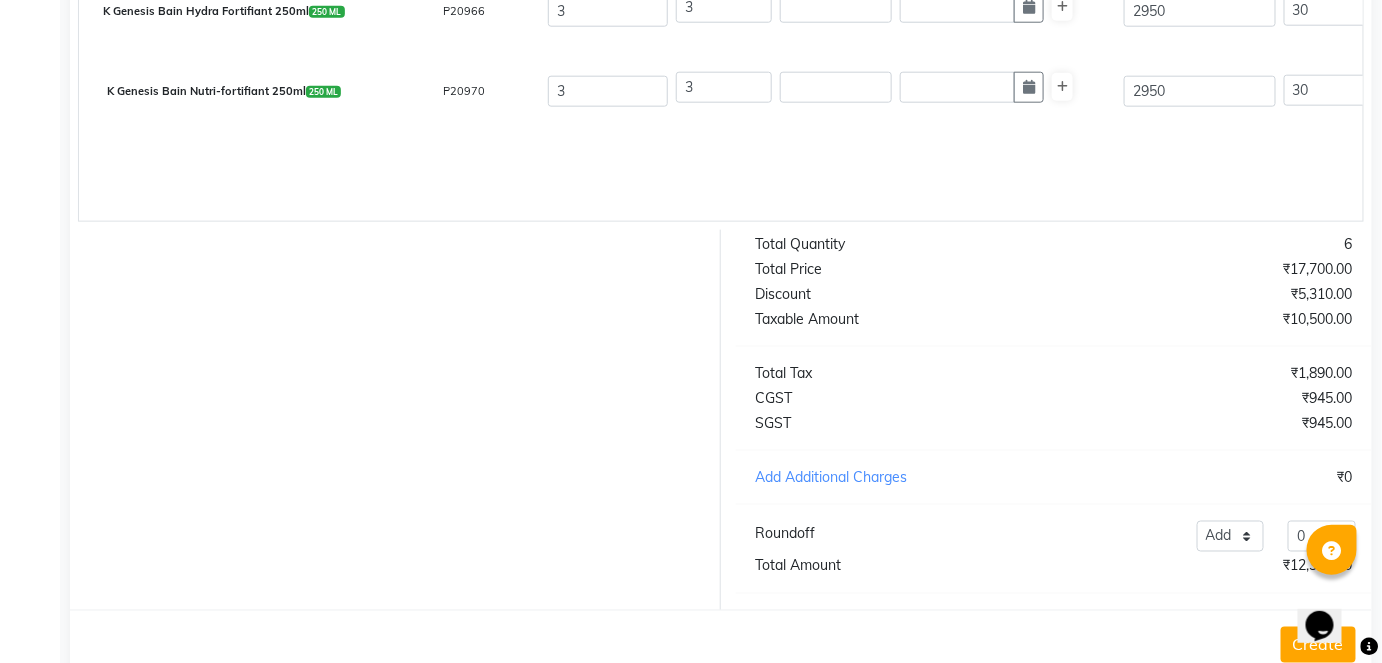 scroll, scrollTop: 786, scrollLeft: 0, axis: vertical 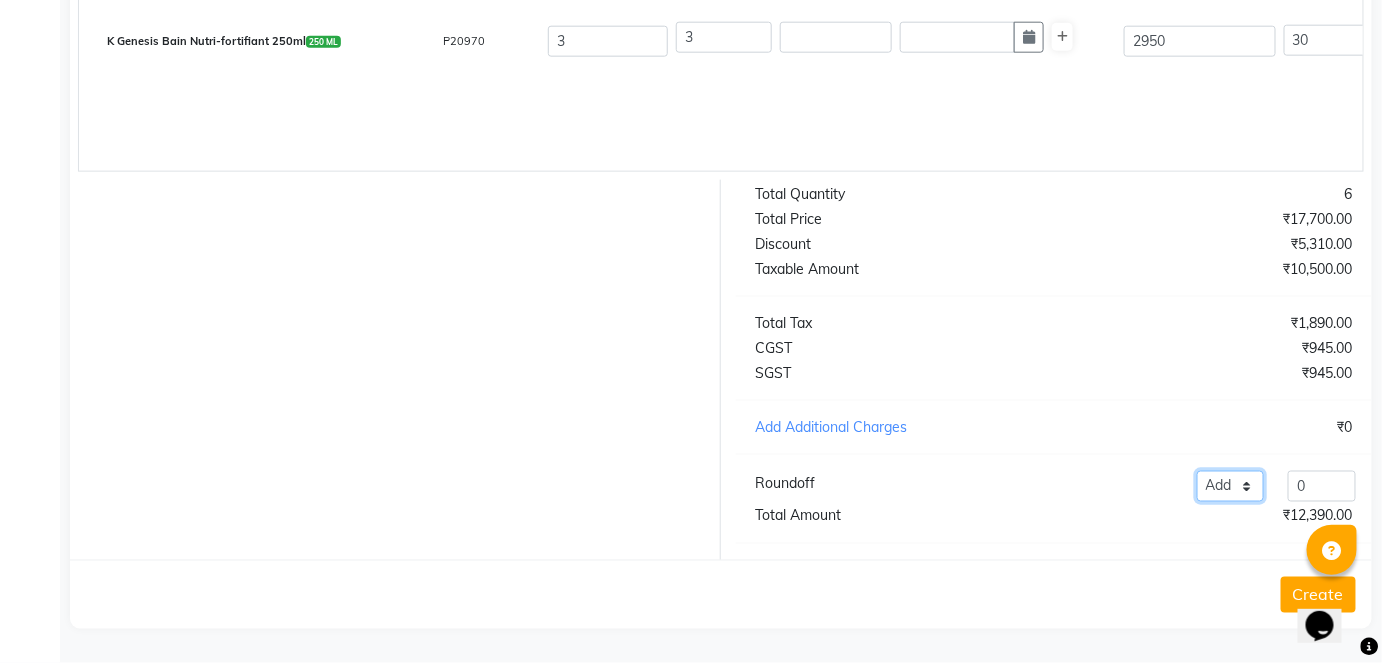 click on "Add Reduce" 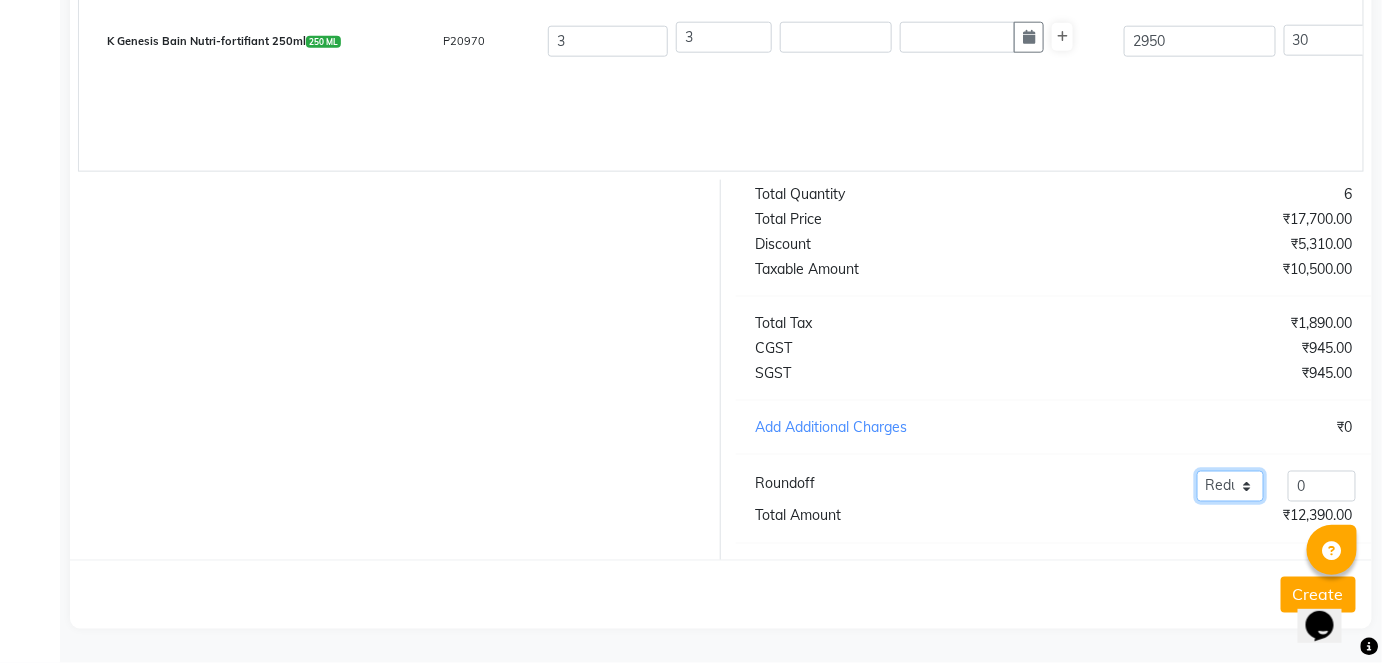 click on "Add Reduce" 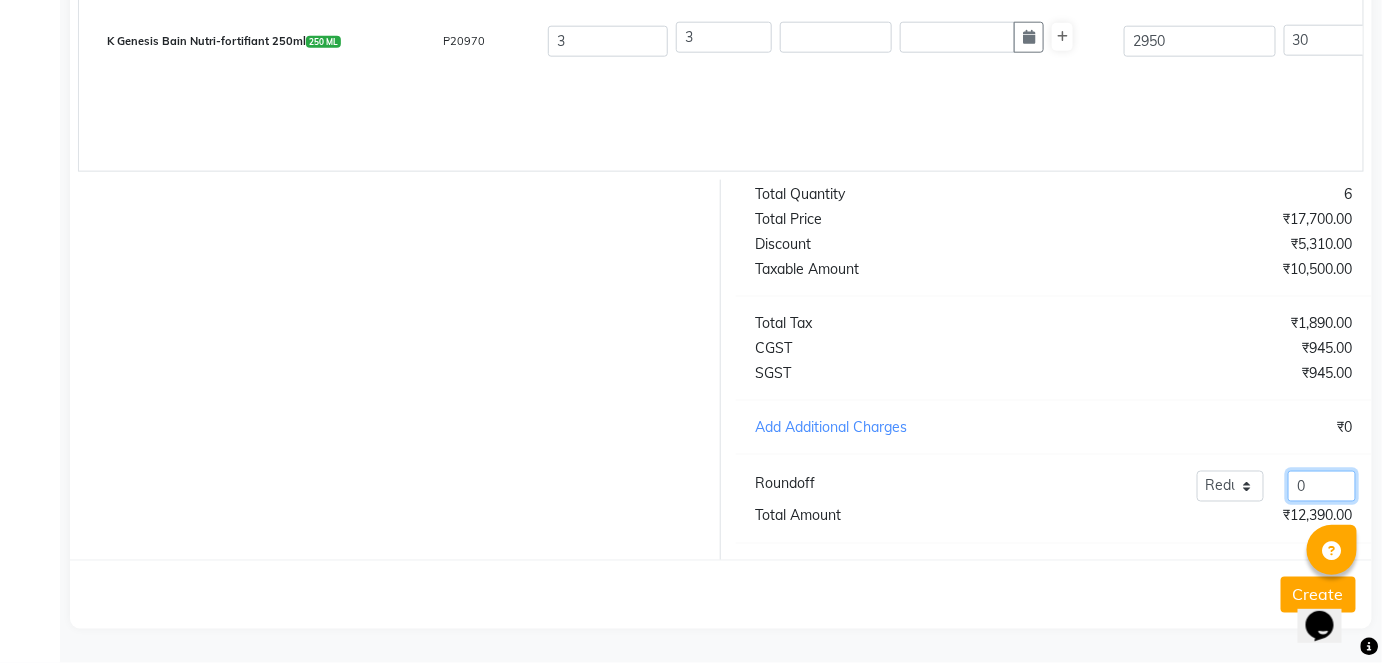 click on "0" 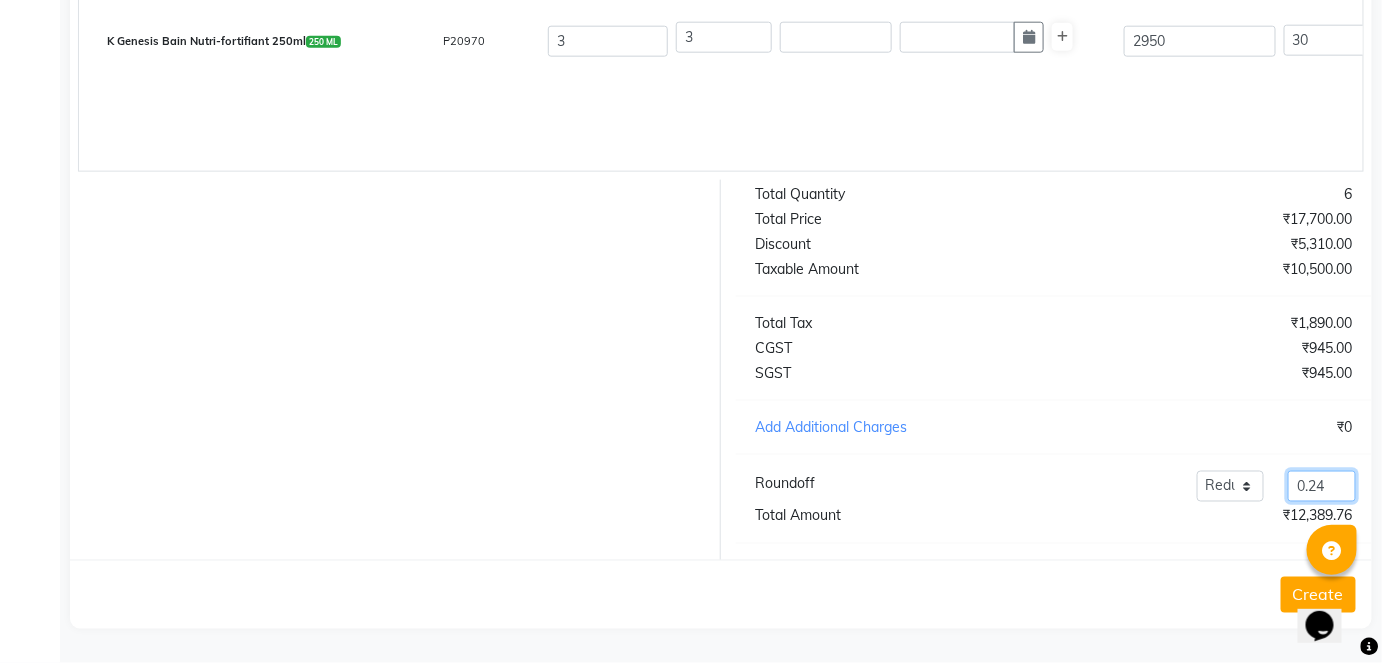 type on "0.24" 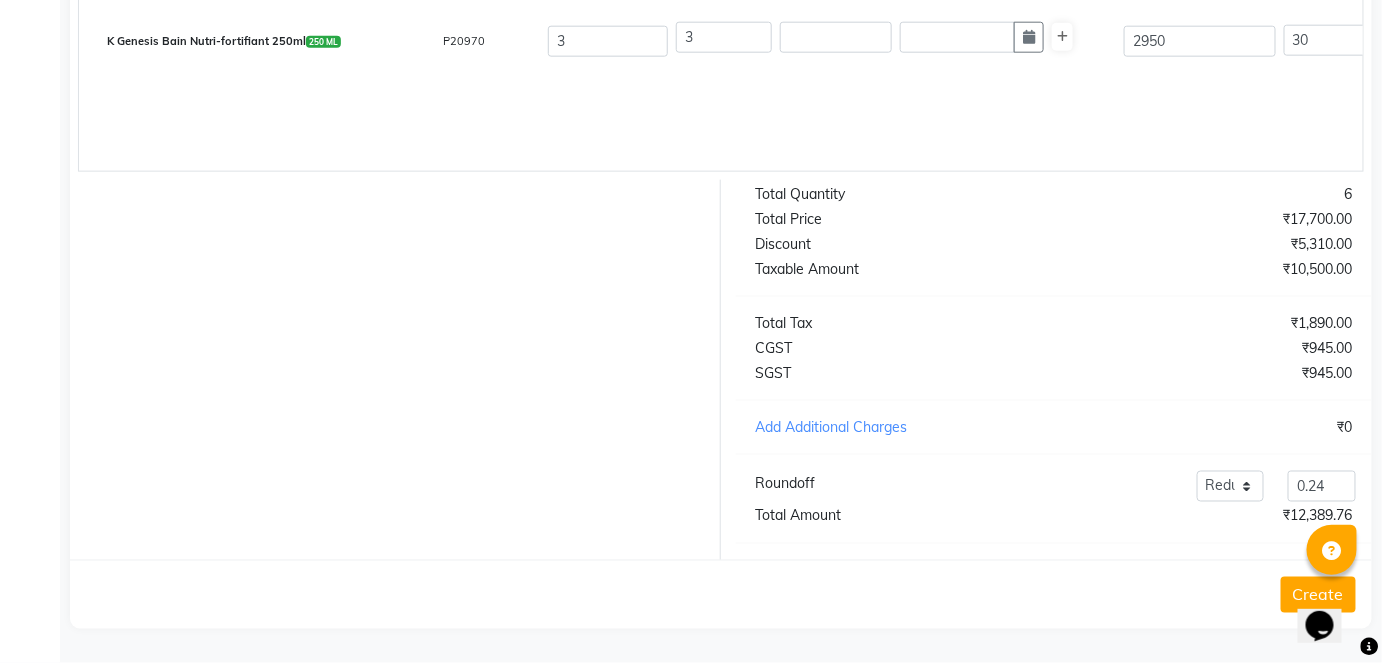 click on "Create" 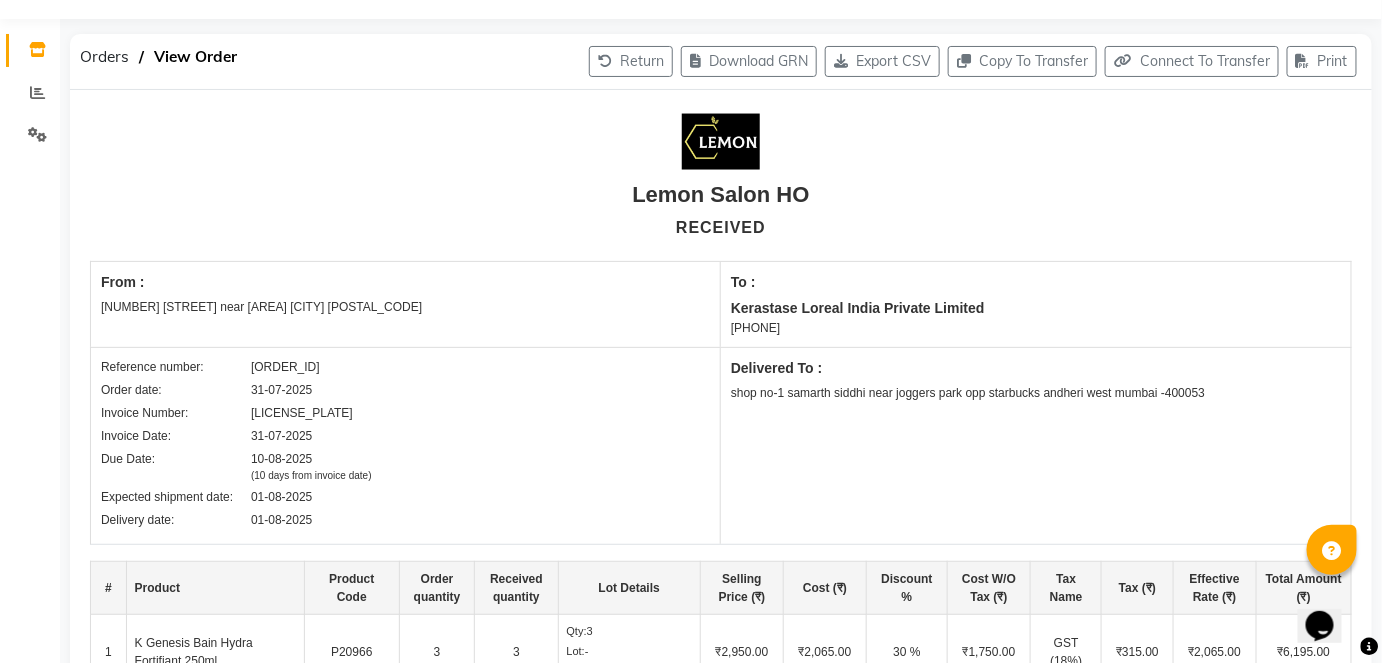 scroll, scrollTop: 0, scrollLeft: 0, axis: both 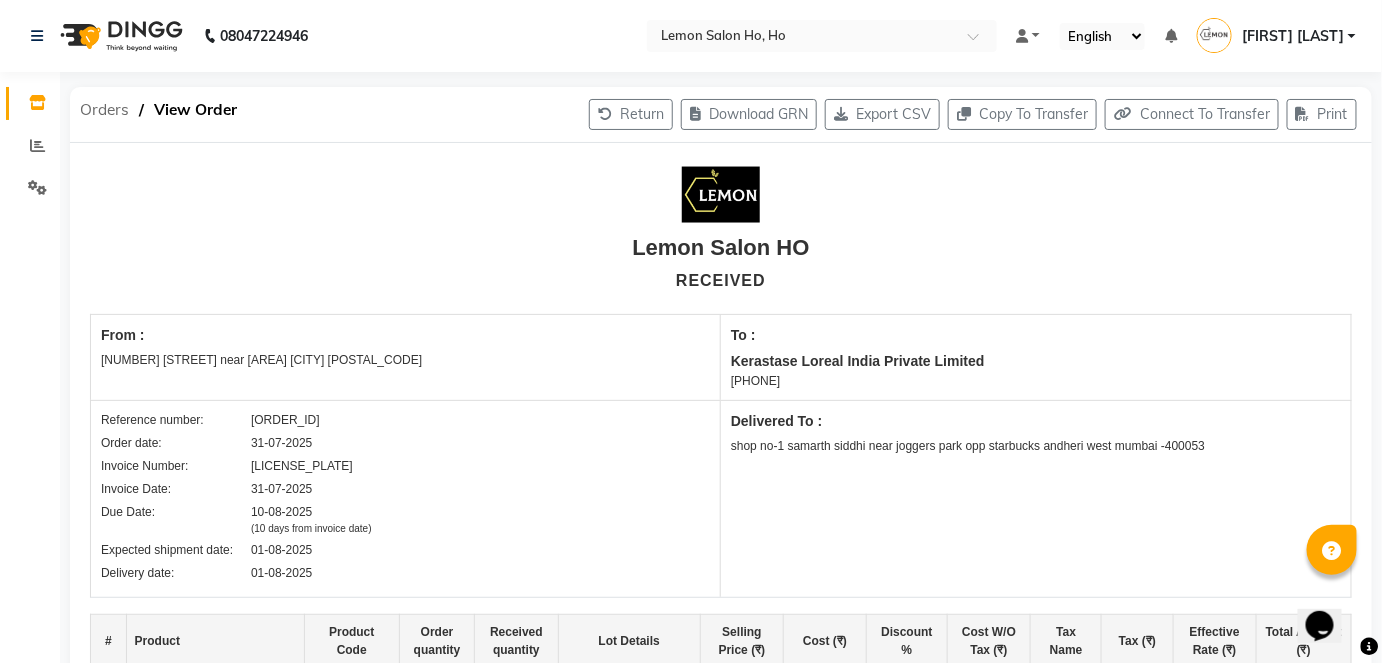 click on "Orders" 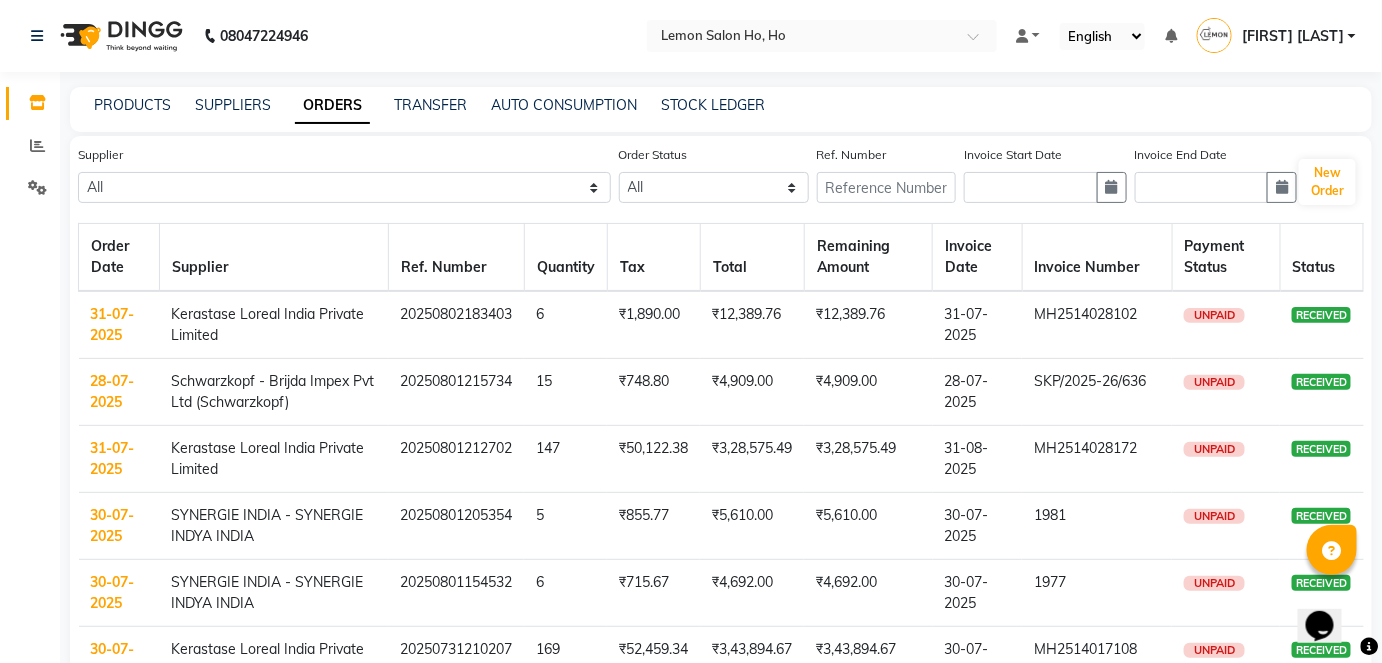 click on "PRODUCTS SUPPLIERS ORDERS TRANSFER AUTO CONSUMPTION STOCK LEDGER" 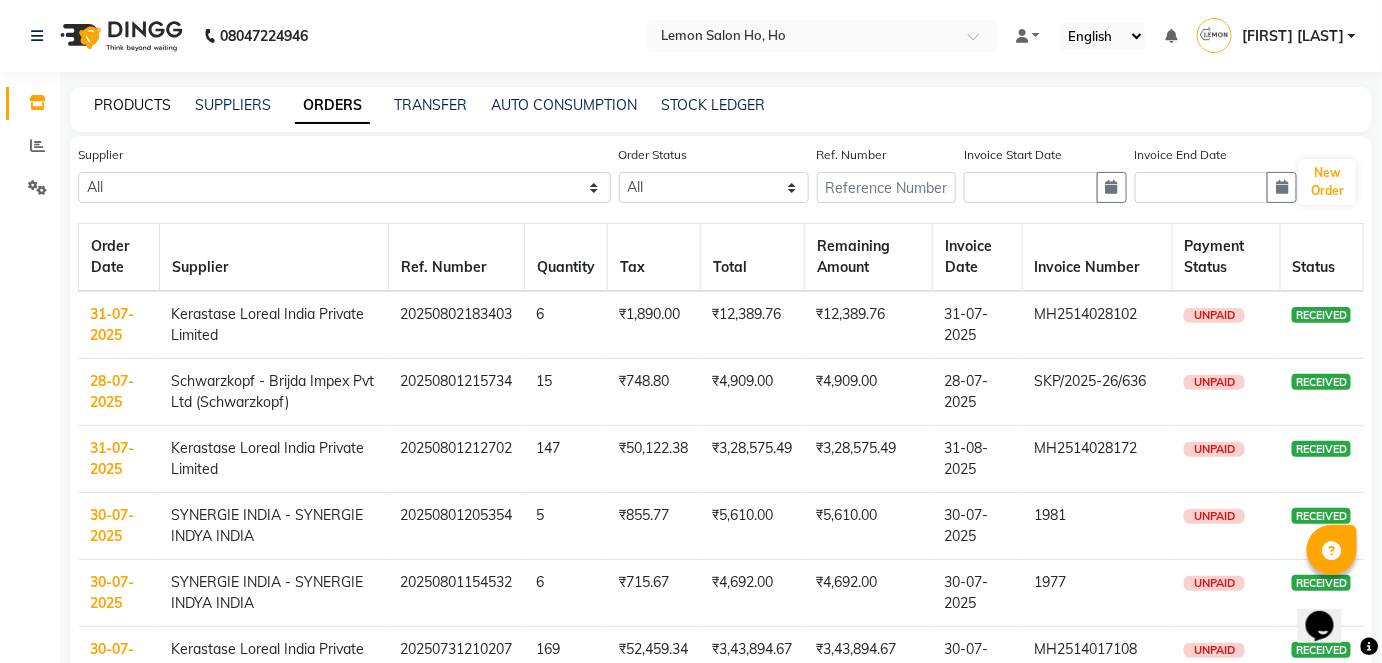 click on "PRODUCTS" 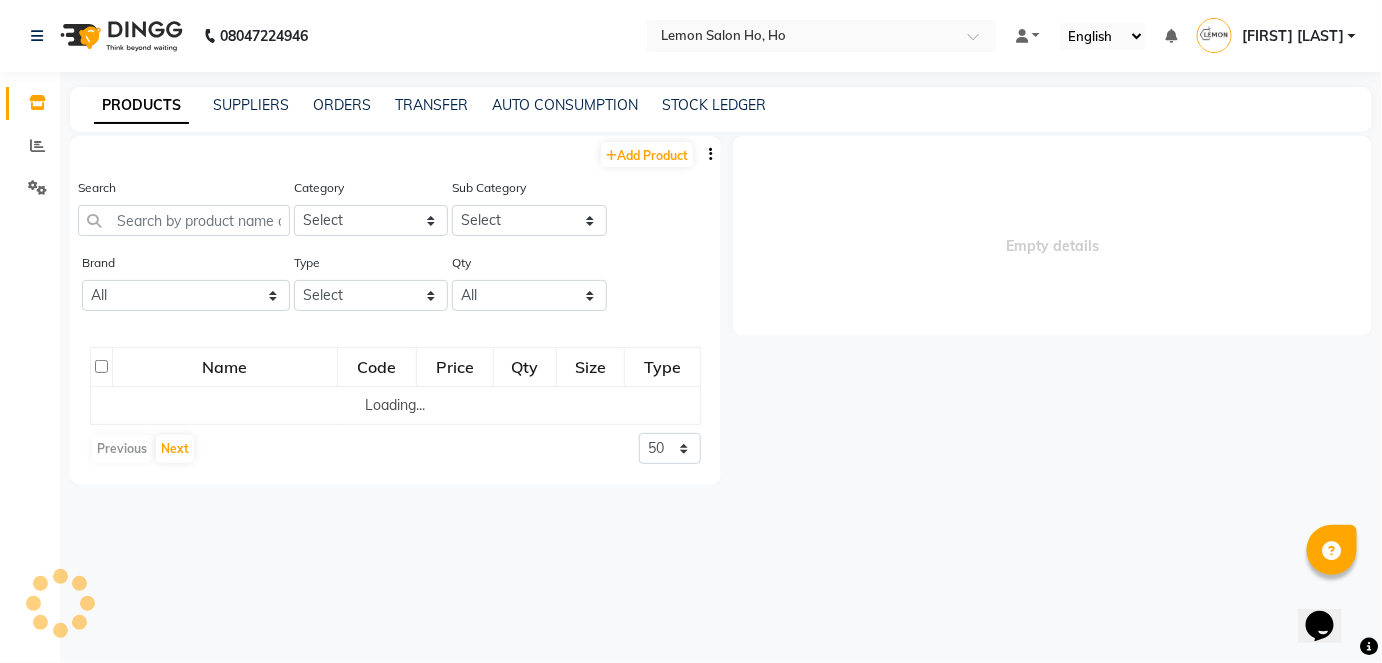 select 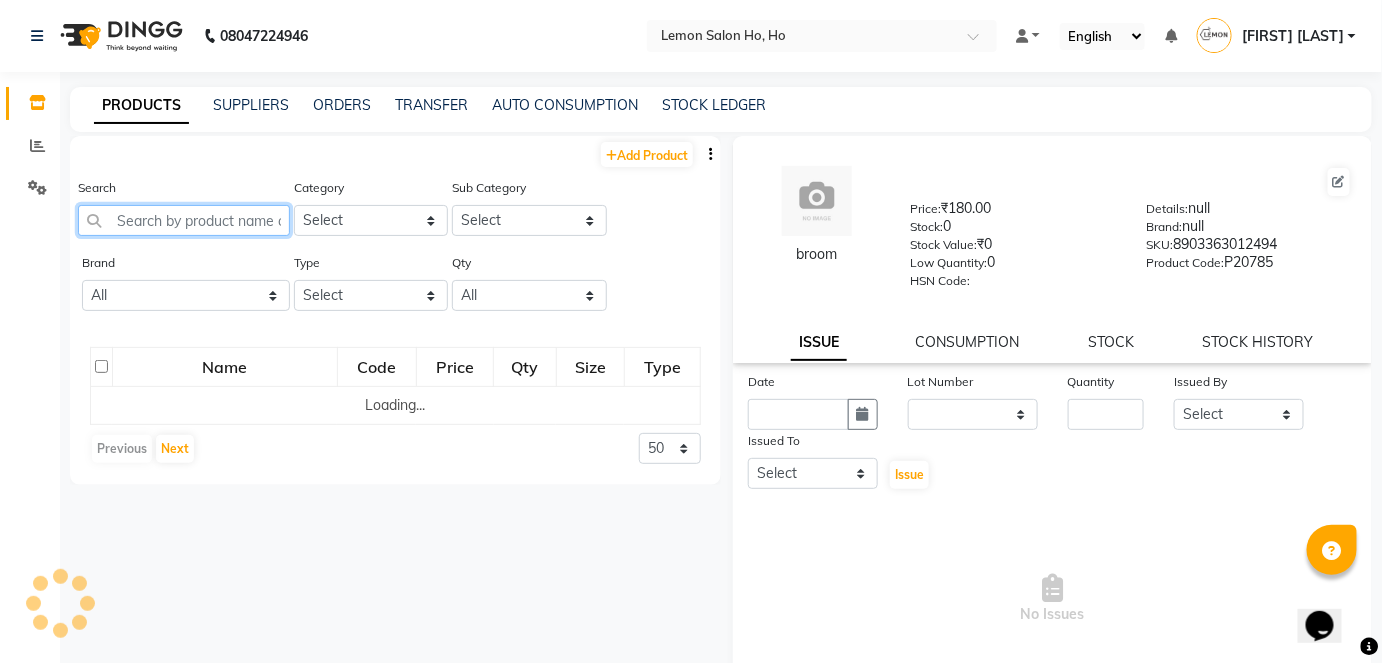 click 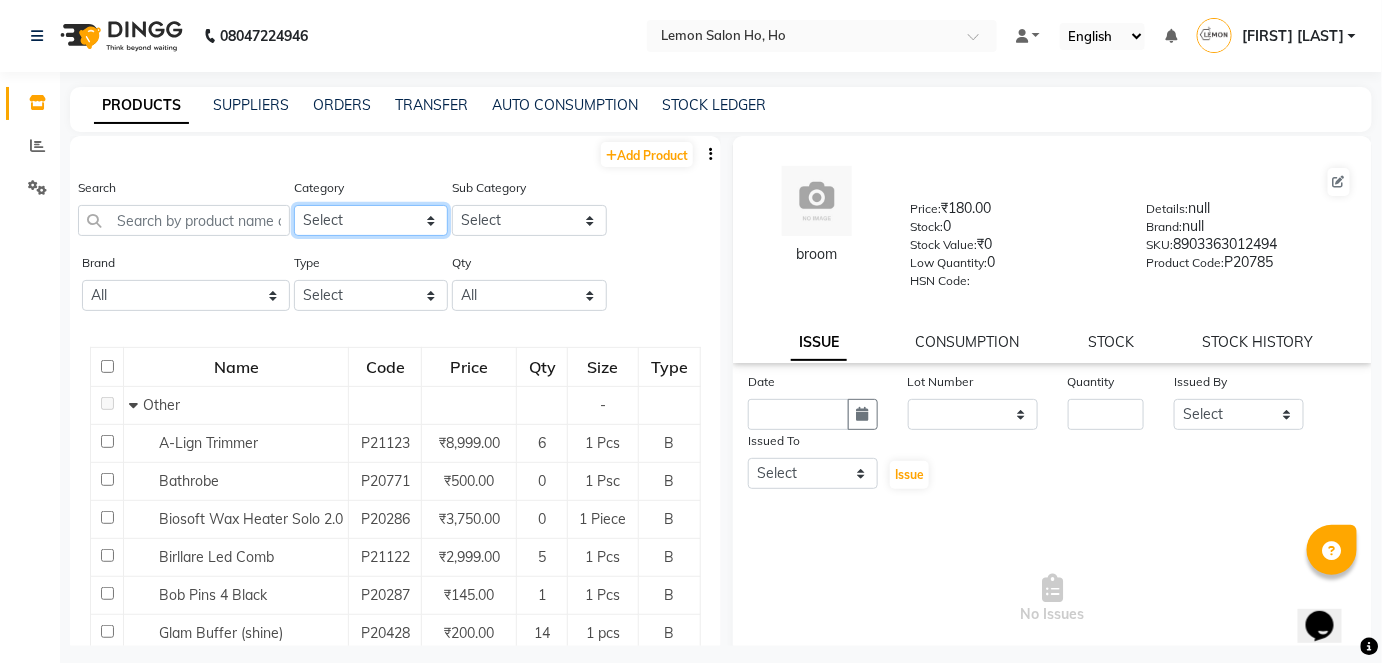 click on "Select Hair Skin Makeup Personal Care Appliances Beard Waxing Disposable Threading Hands and Feet Beauty Planet Botox Cadiveu Casmara Cheryls Loreal Olaplex Remy Raure Kerastase Moroccan Schwarzkopf MK Naturica DE Fabulous & QOD Floractive Thalgo Housekepping Nails Nashi Saveth Skinora Tools  O3+ Curlin Unmess Mois Richelon  Rica Styling Brillare Brazilian Forest Samba Redken Other" 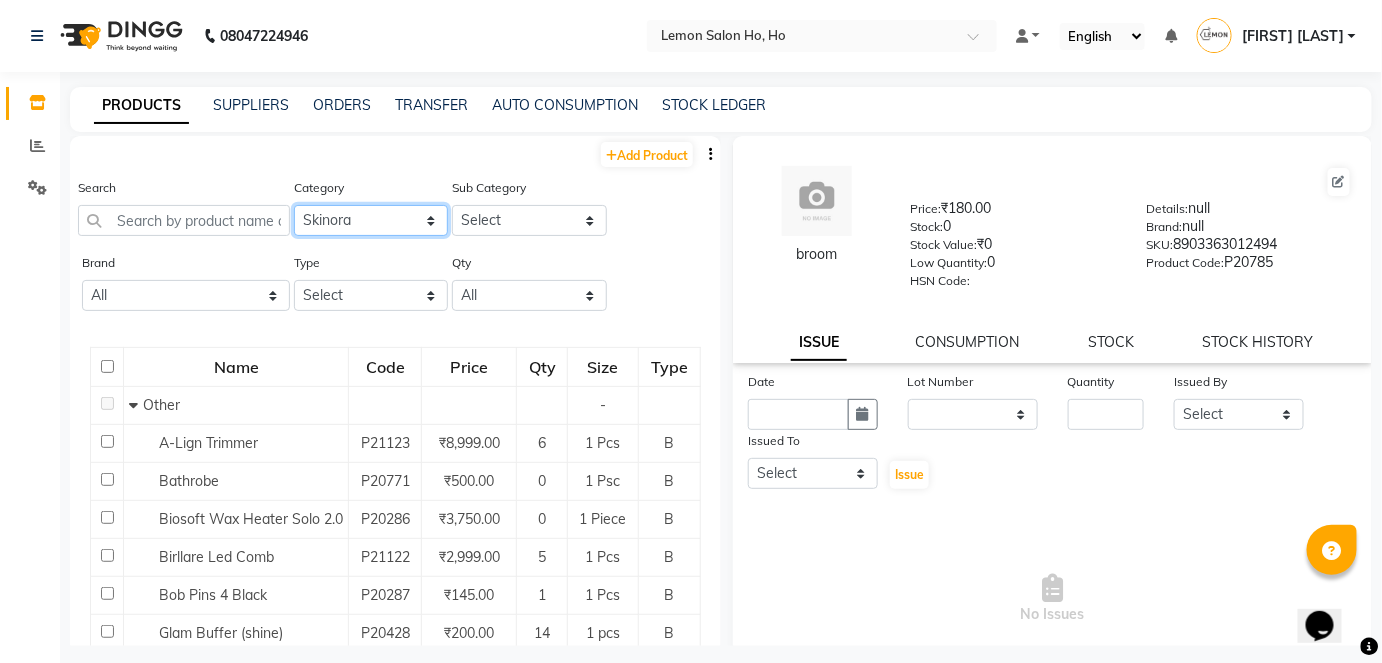 click on "Select Hair Skin Makeup Personal Care Appliances Beard Waxing Disposable Threading Hands and Feet Beauty Planet Botox Cadiveu Casmara Cheryls Loreal Olaplex Remy Raure Kerastase Moroccan Schwarzkopf MK Naturica DE Fabulous & QOD Floractive Thalgo Housekepping Nails Nashi Saveth Skinora Tools  O3+ Curlin Unmess Mois Richelon  Rica Styling Brillare Brazilian Forest Samba Redken Other" 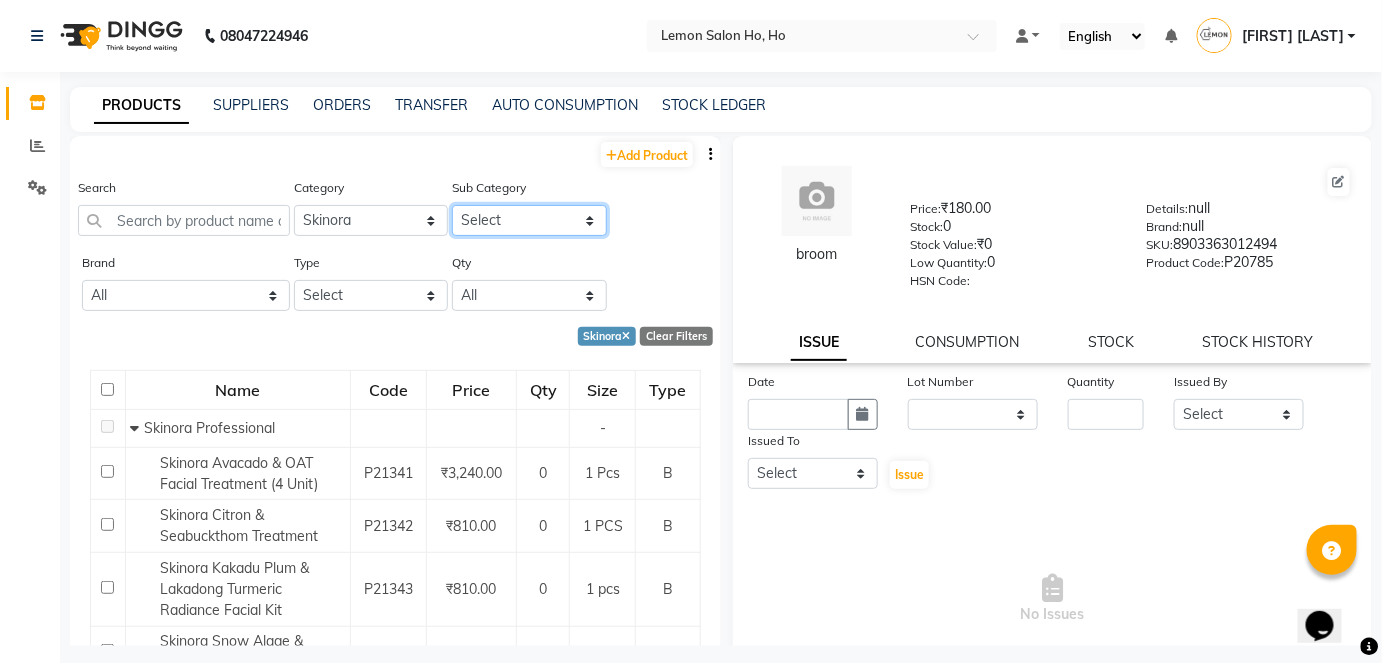 click on "Select Skinora Professional Skinora Retail" 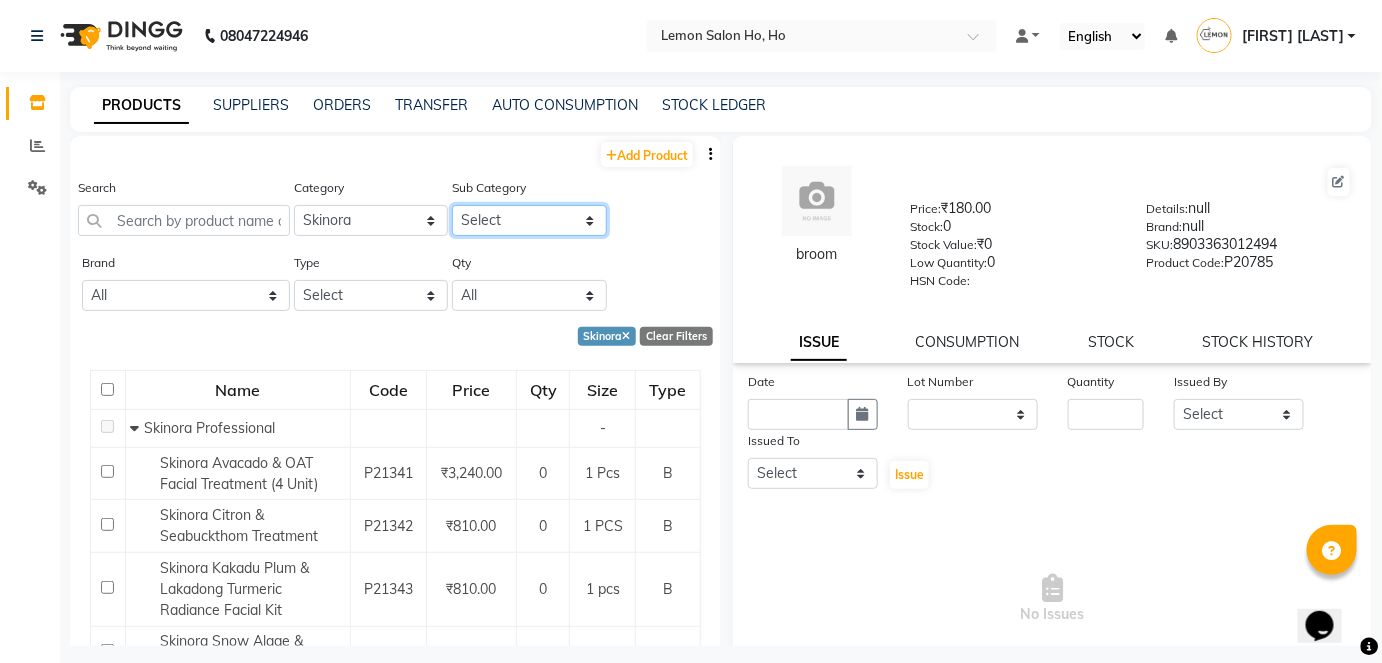 select on "2137034504" 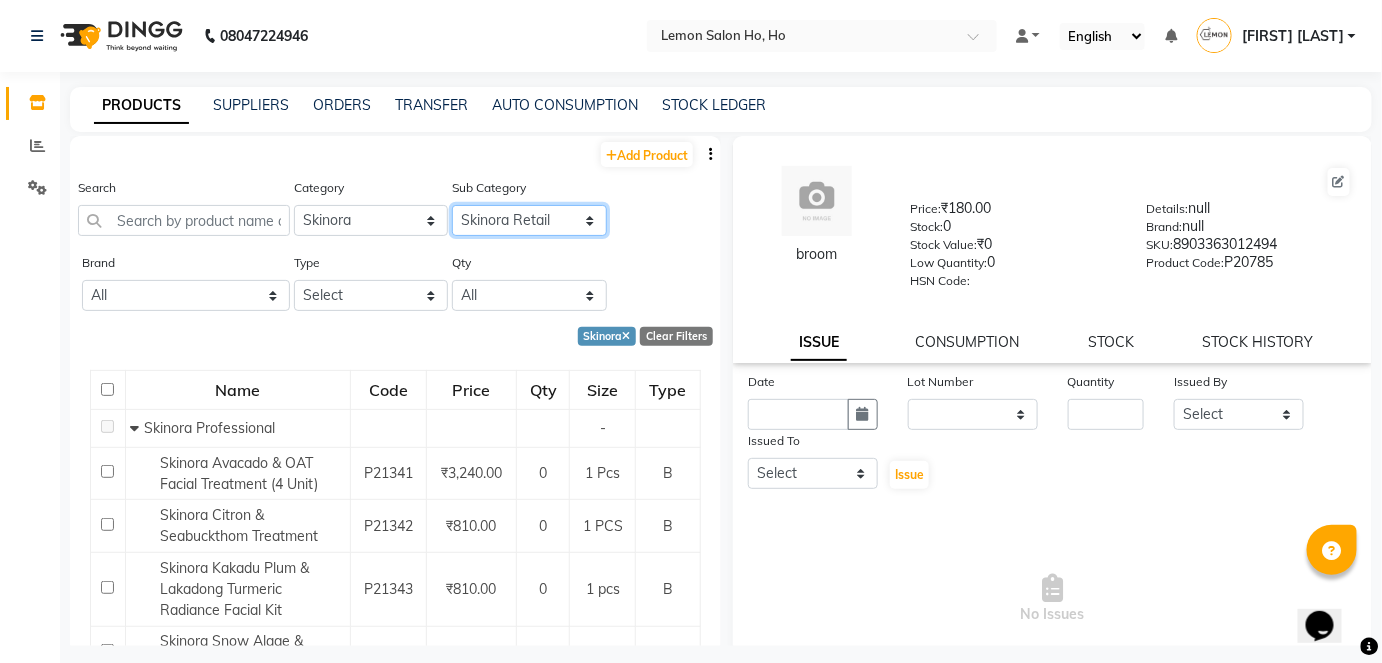 click on "Select Skinora Professional Skinora Retail" 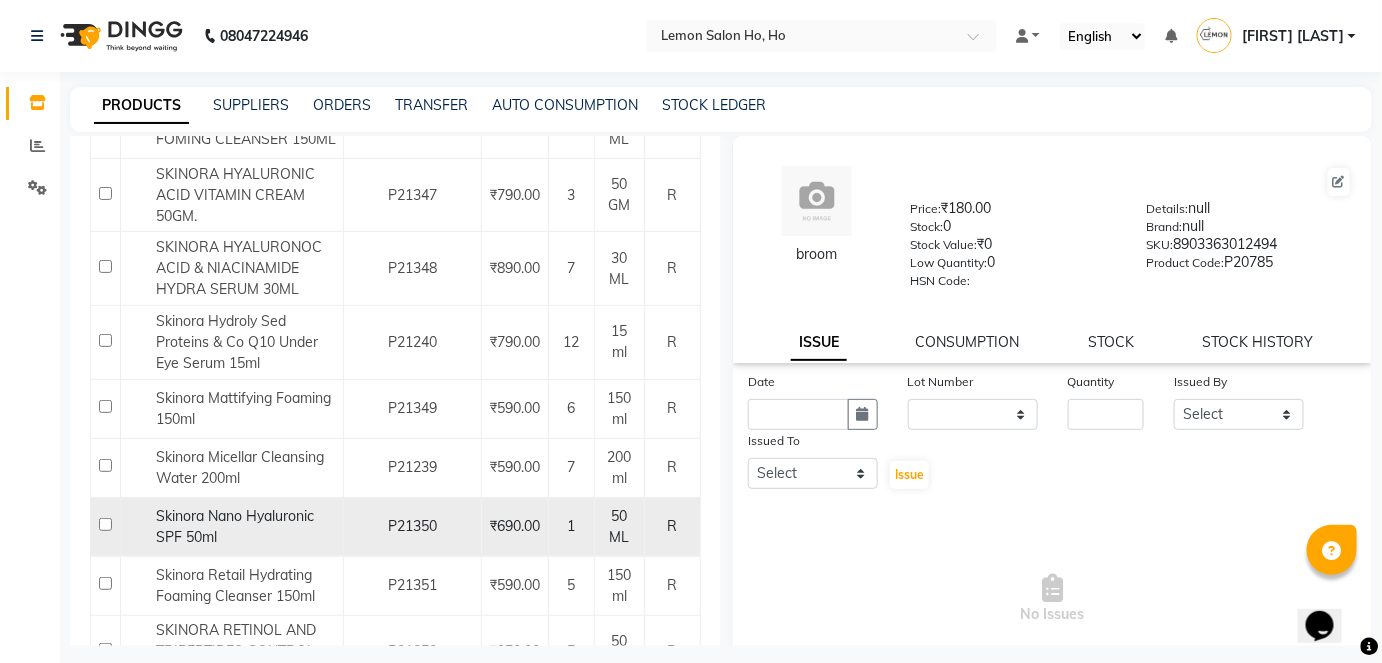 scroll, scrollTop: 0, scrollLeft: 0, axis: both 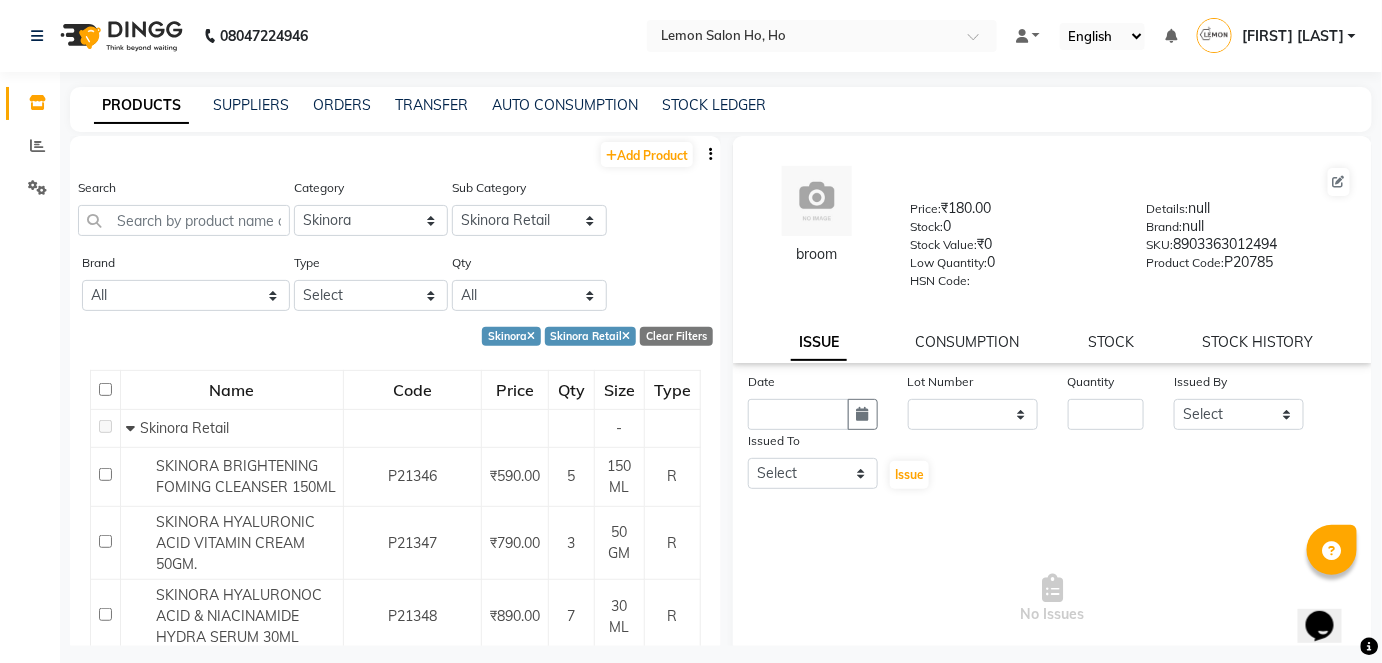 click 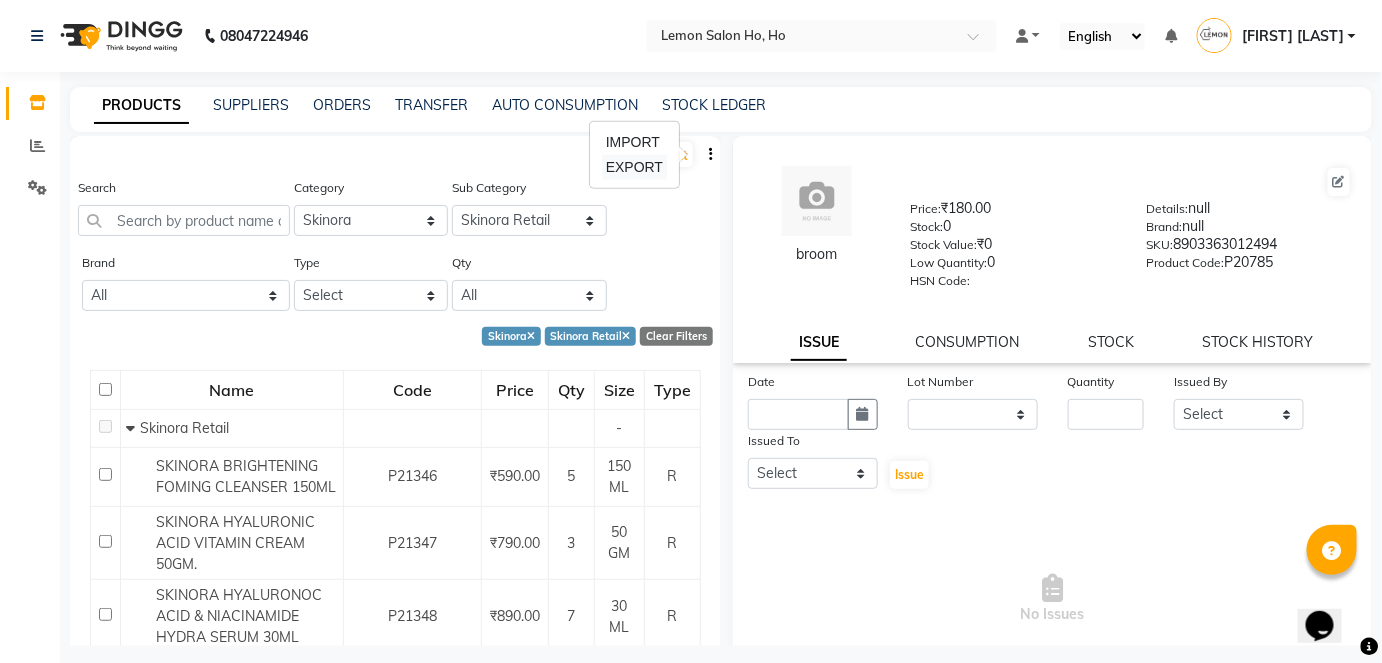 click on "EXPORT" at bounding box center (634, 167) 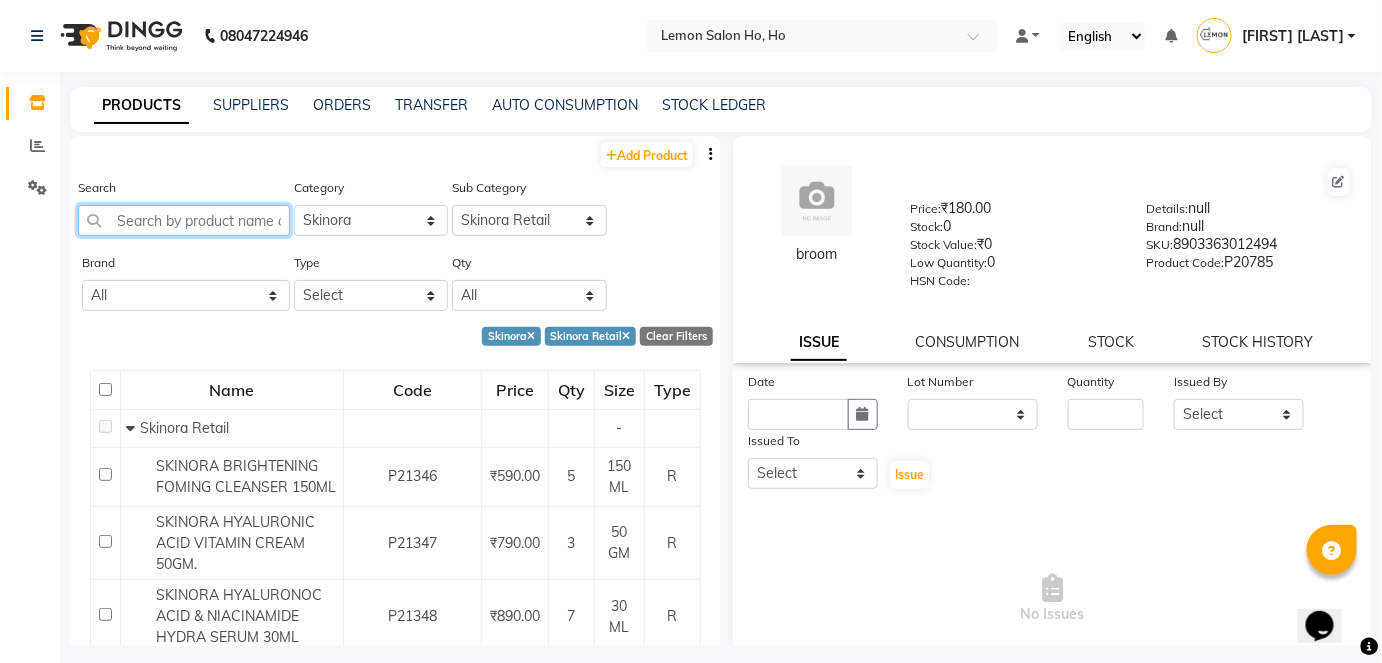 click 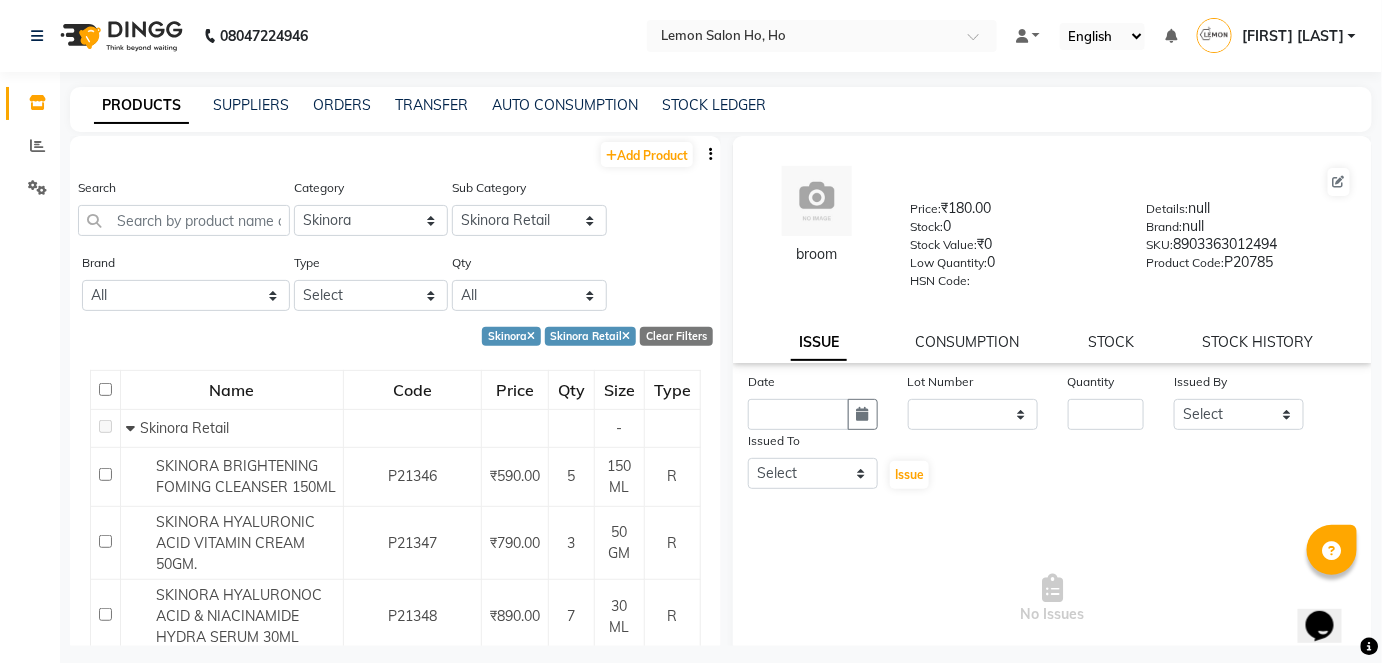 click on "Clear Filters" 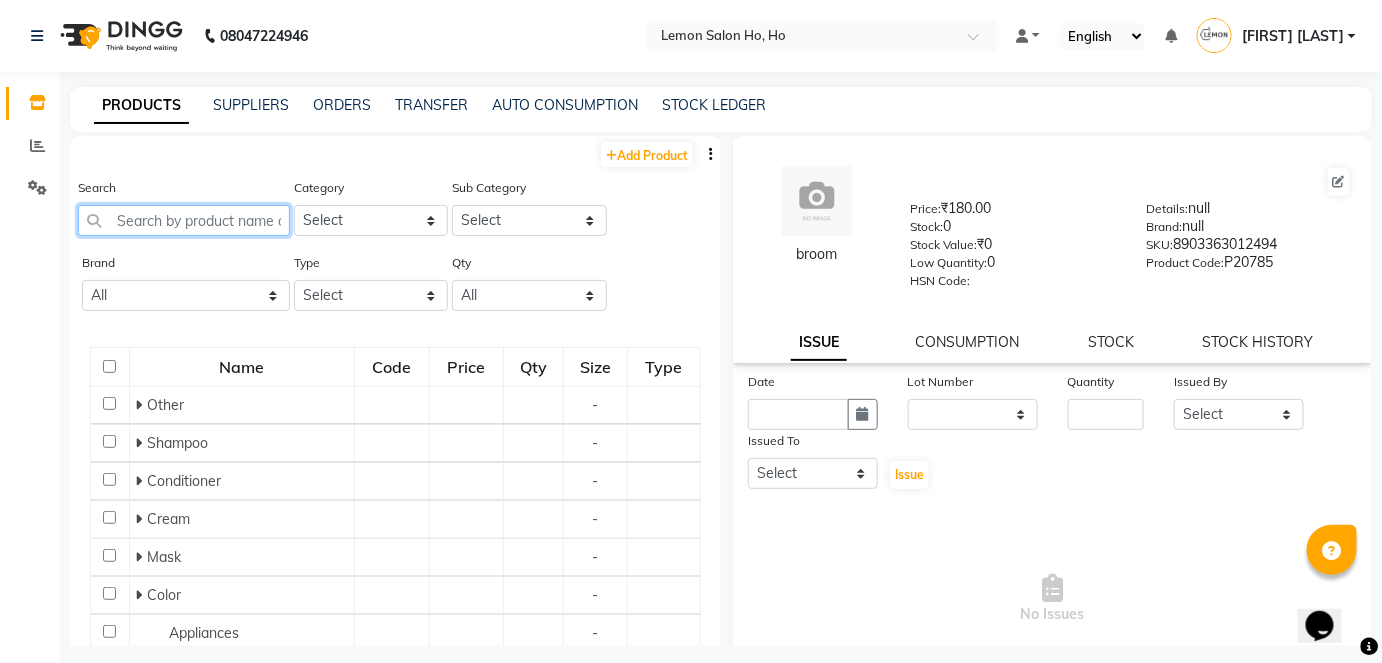 click 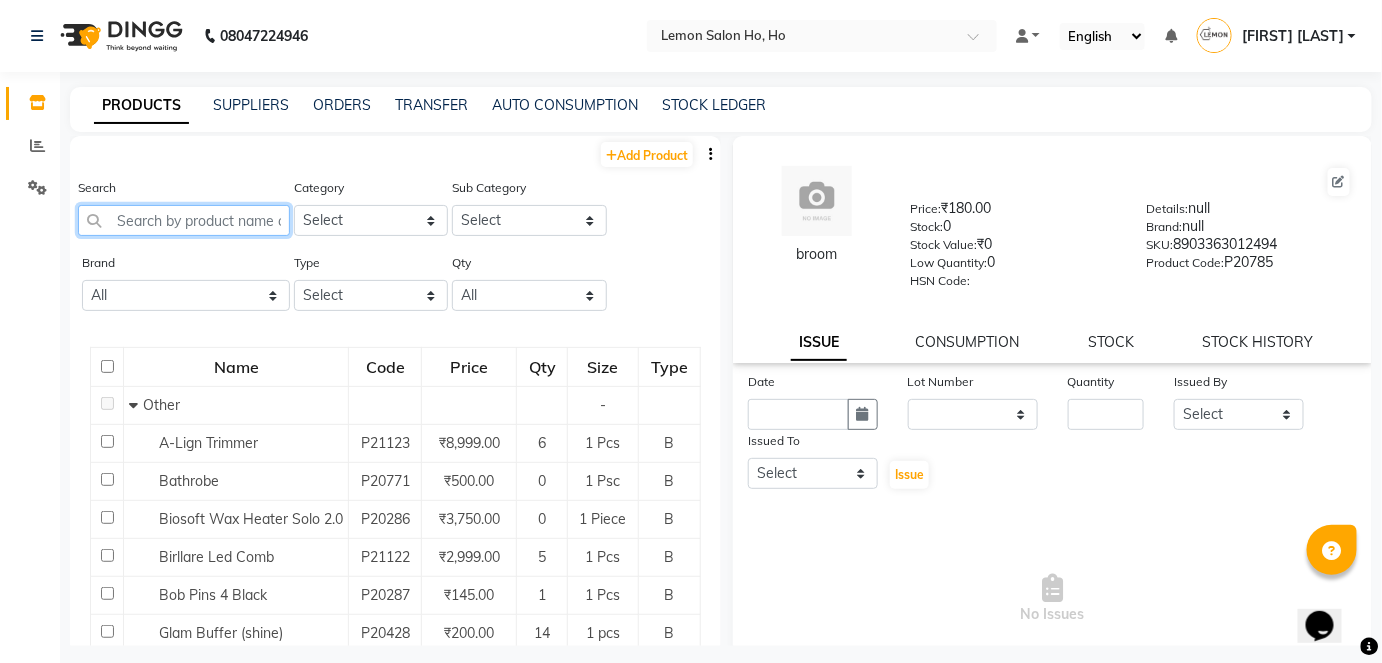 click 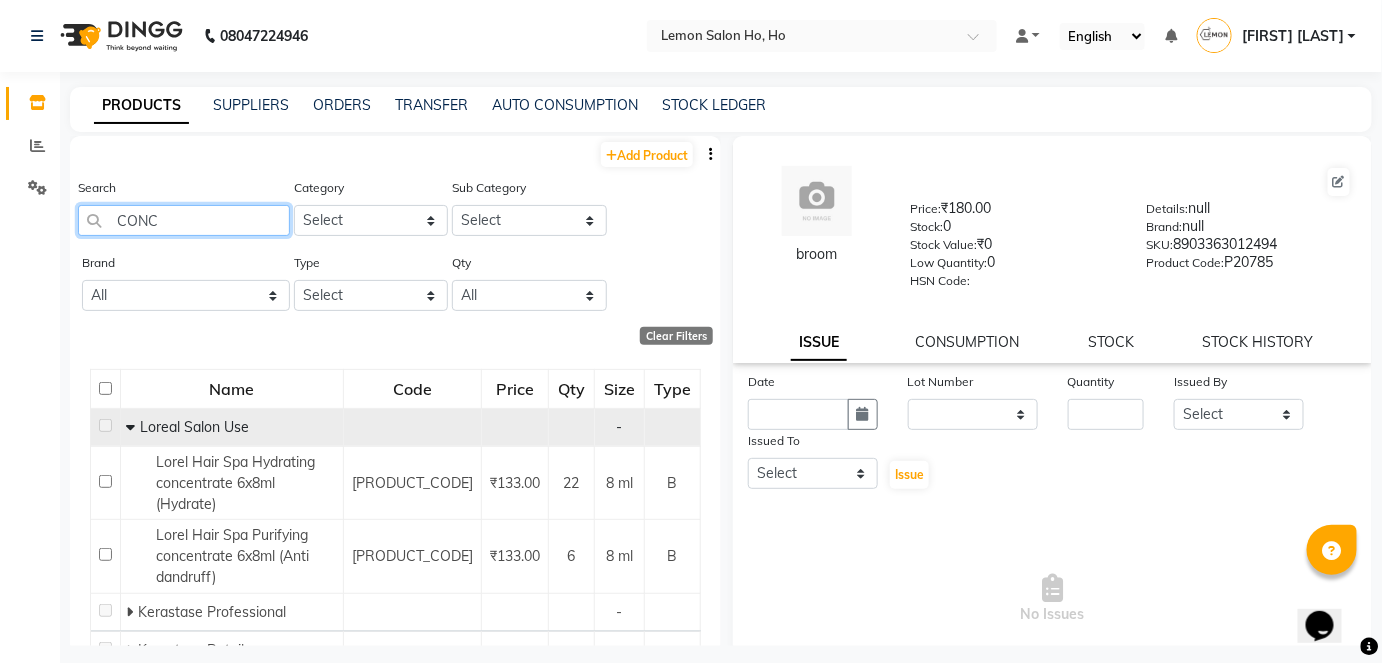 type on "CONC" 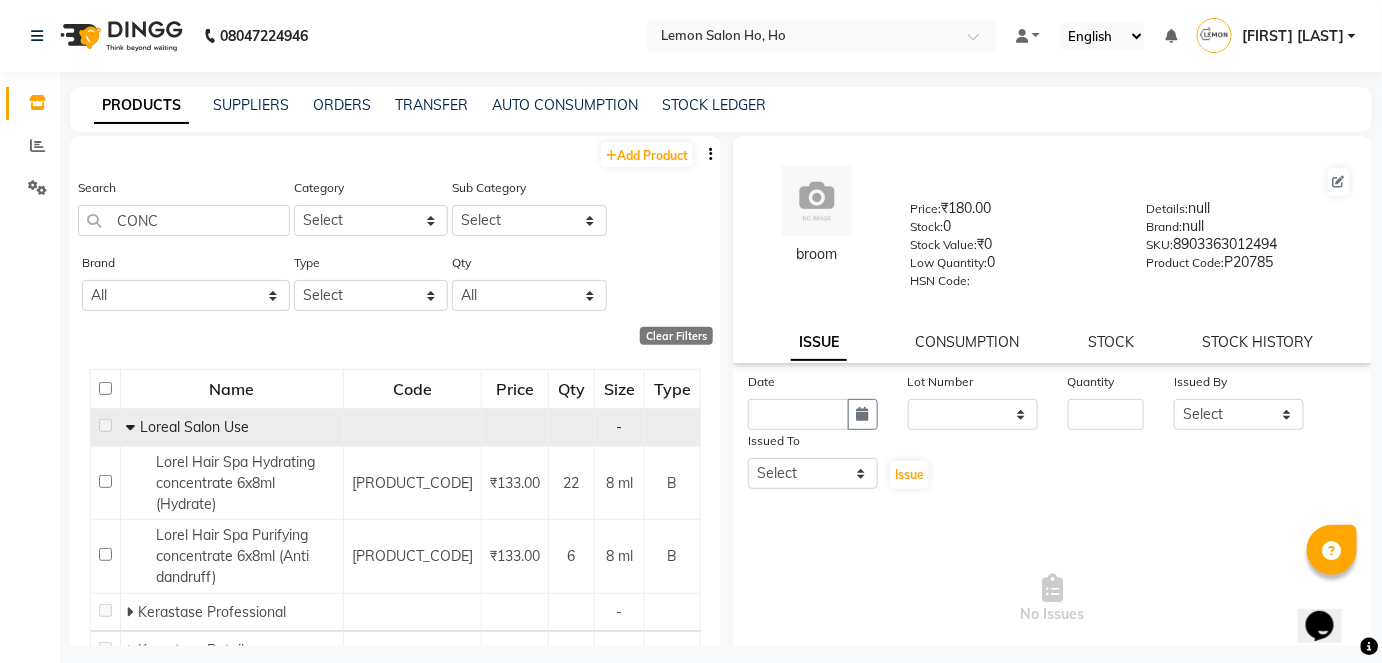 click 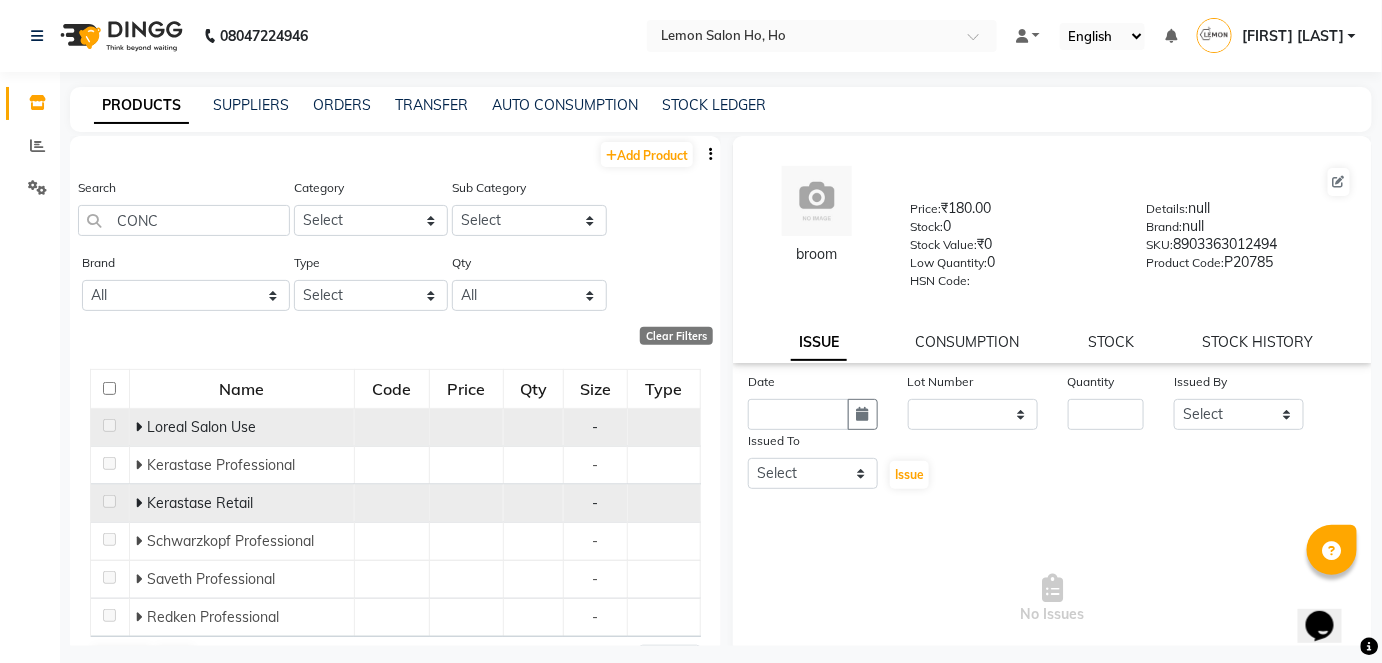 click 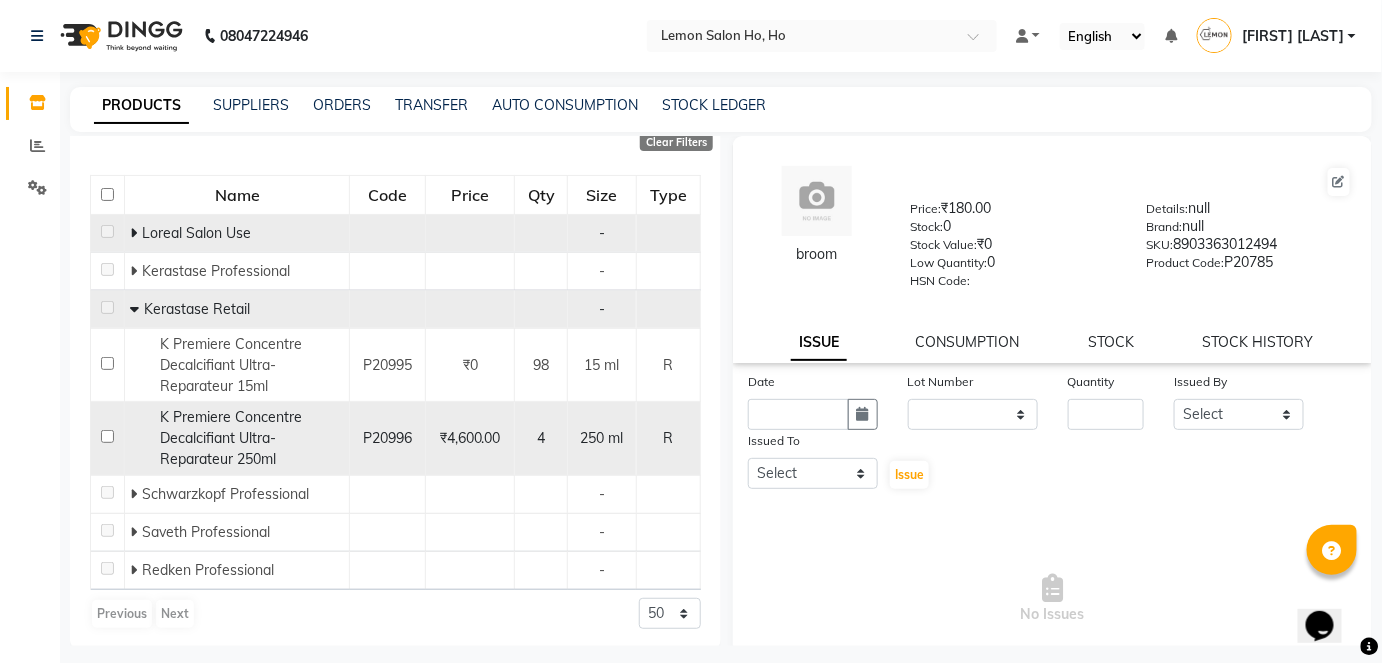 scroll, scrollTop: 195, scrollLeft: 0, axis: vertical 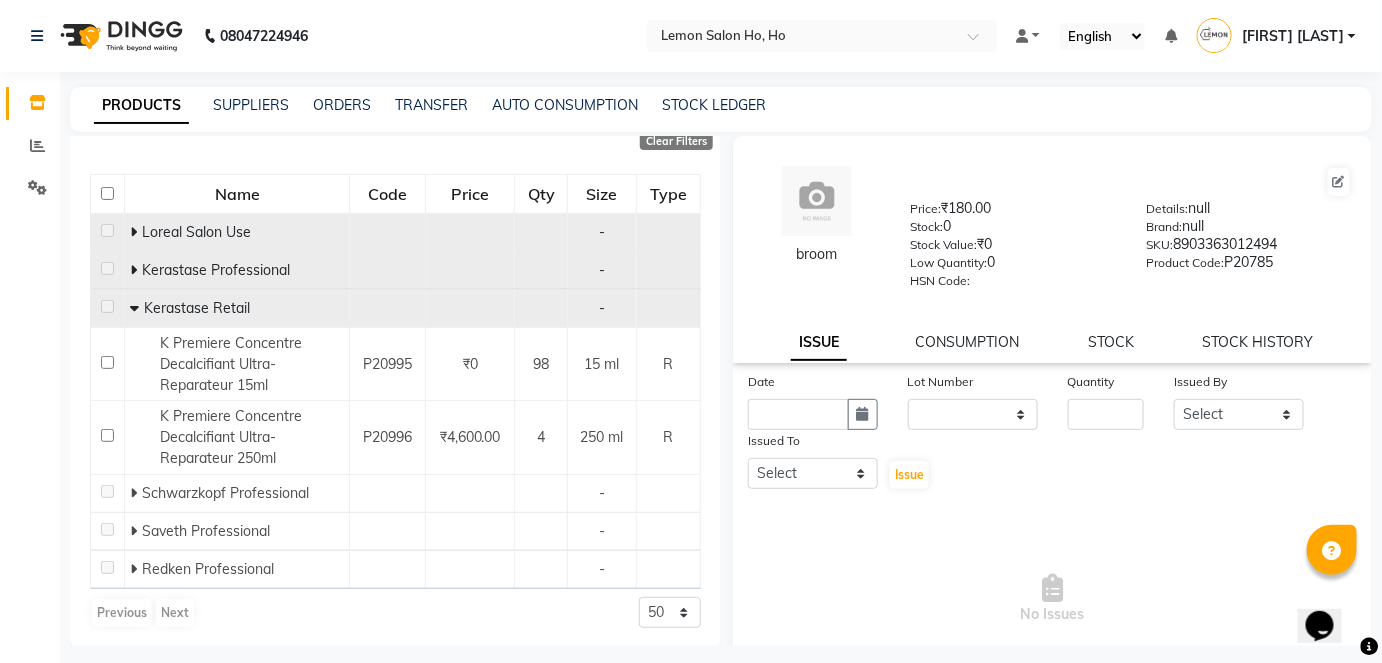 click 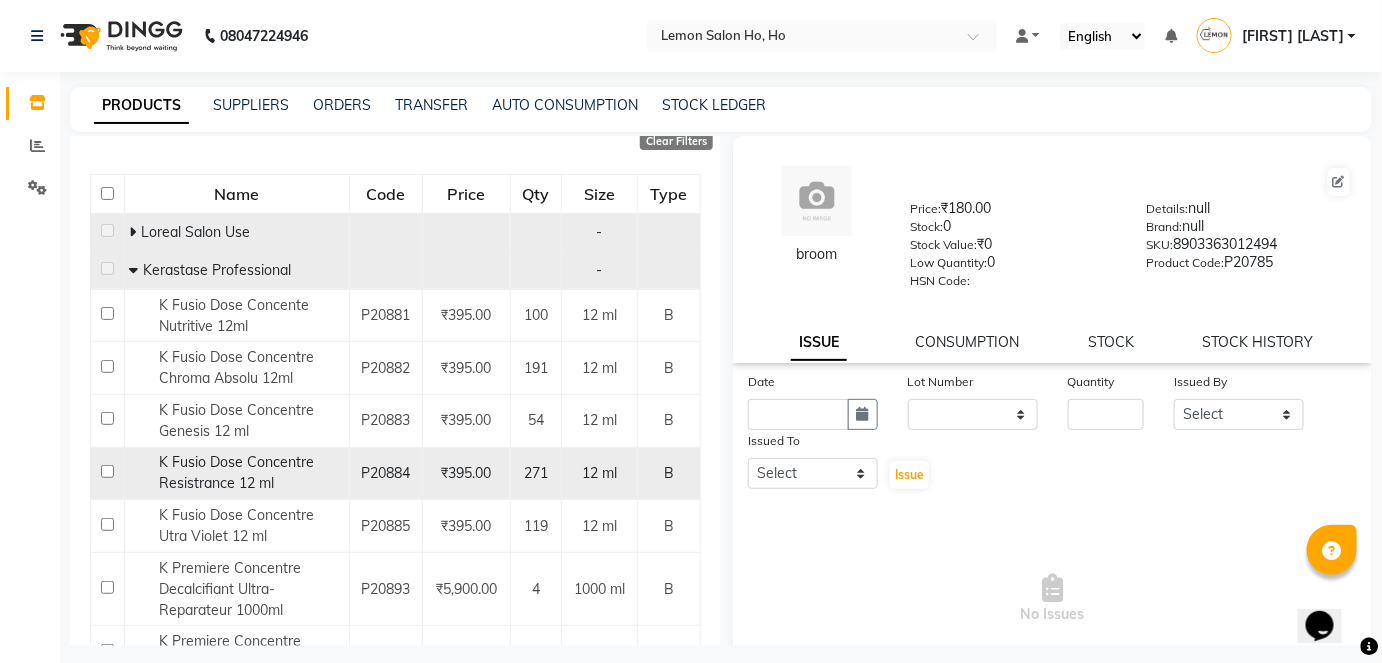 click 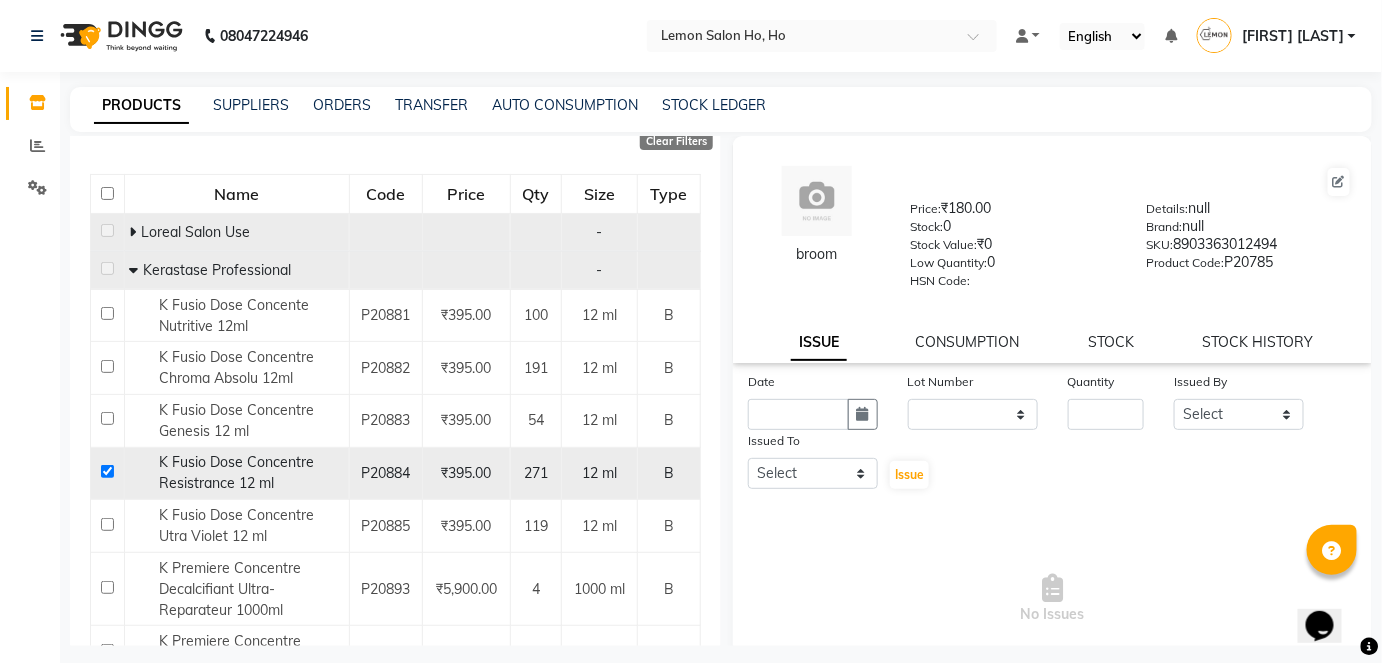 checkbox on "true" 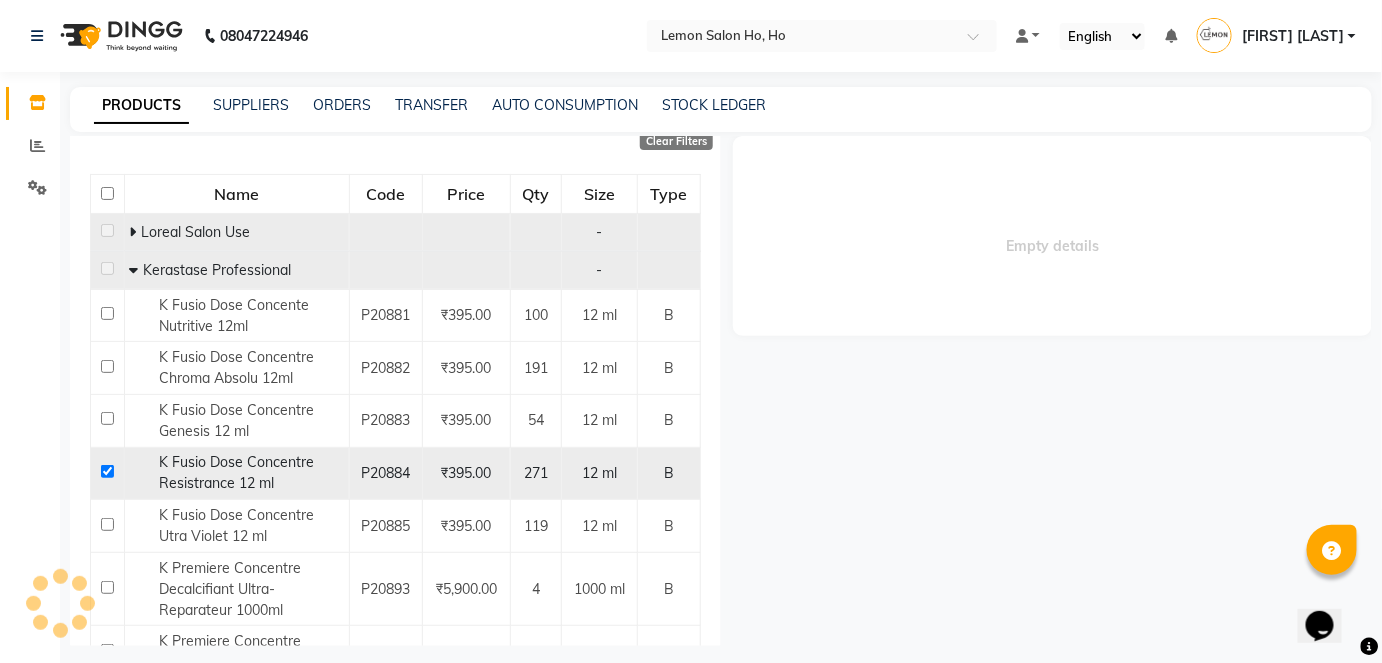 select 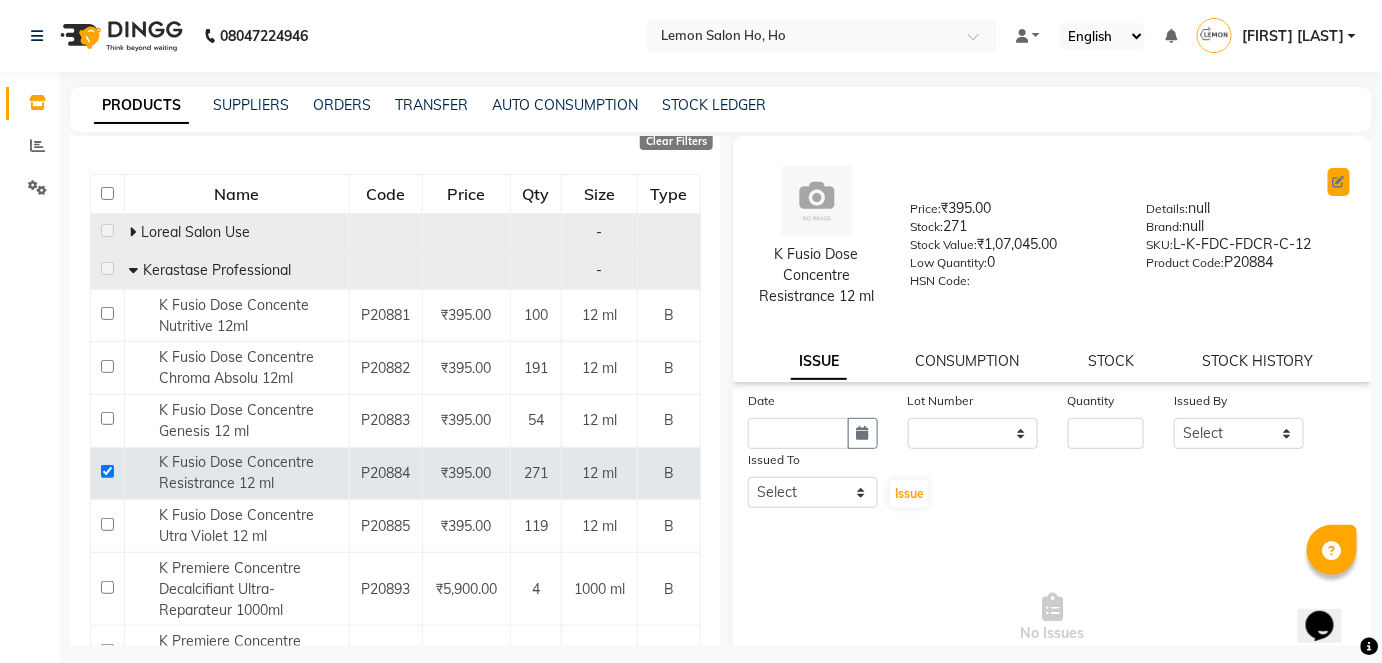 click 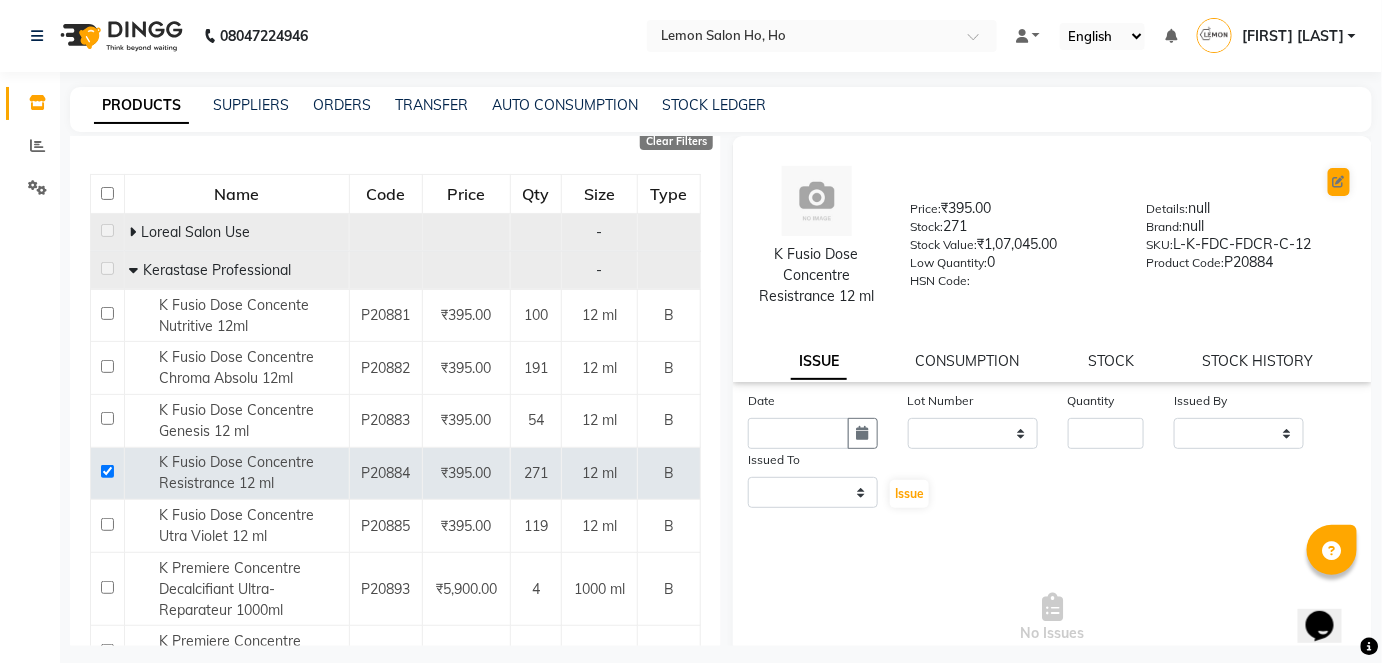select on "B" 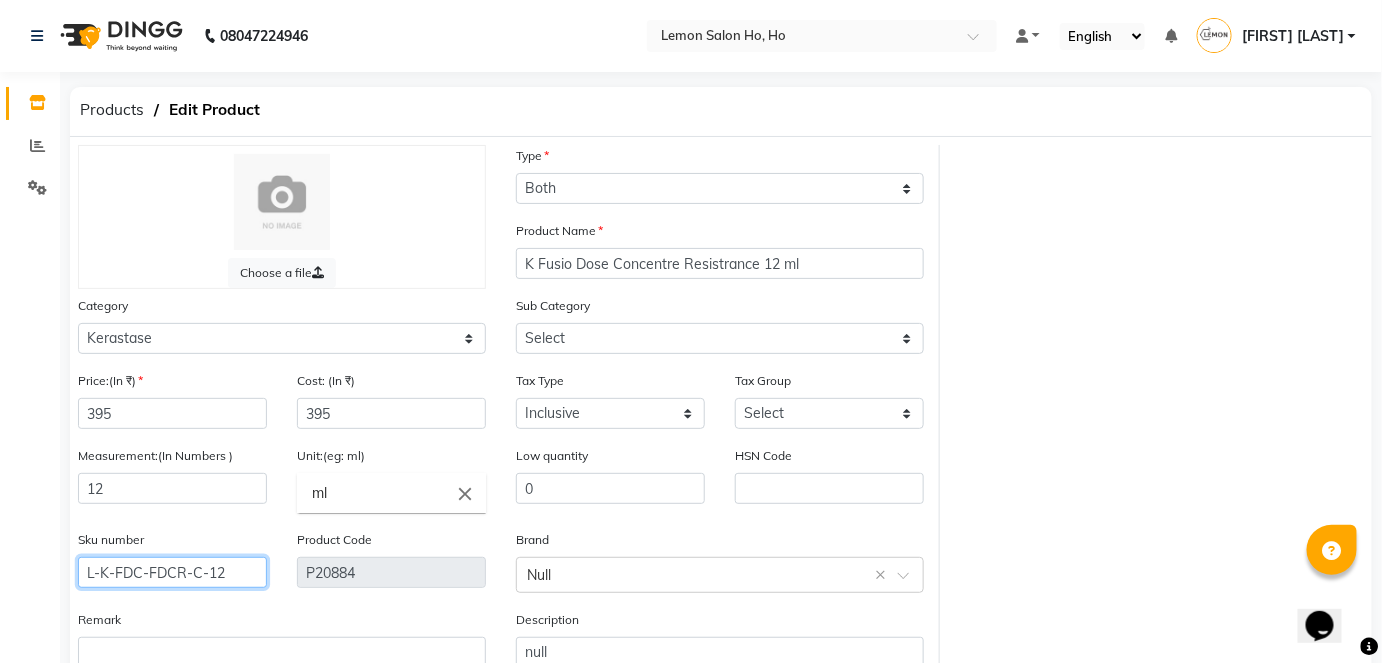 click on "L-K-FDC-FDCR-C-12" 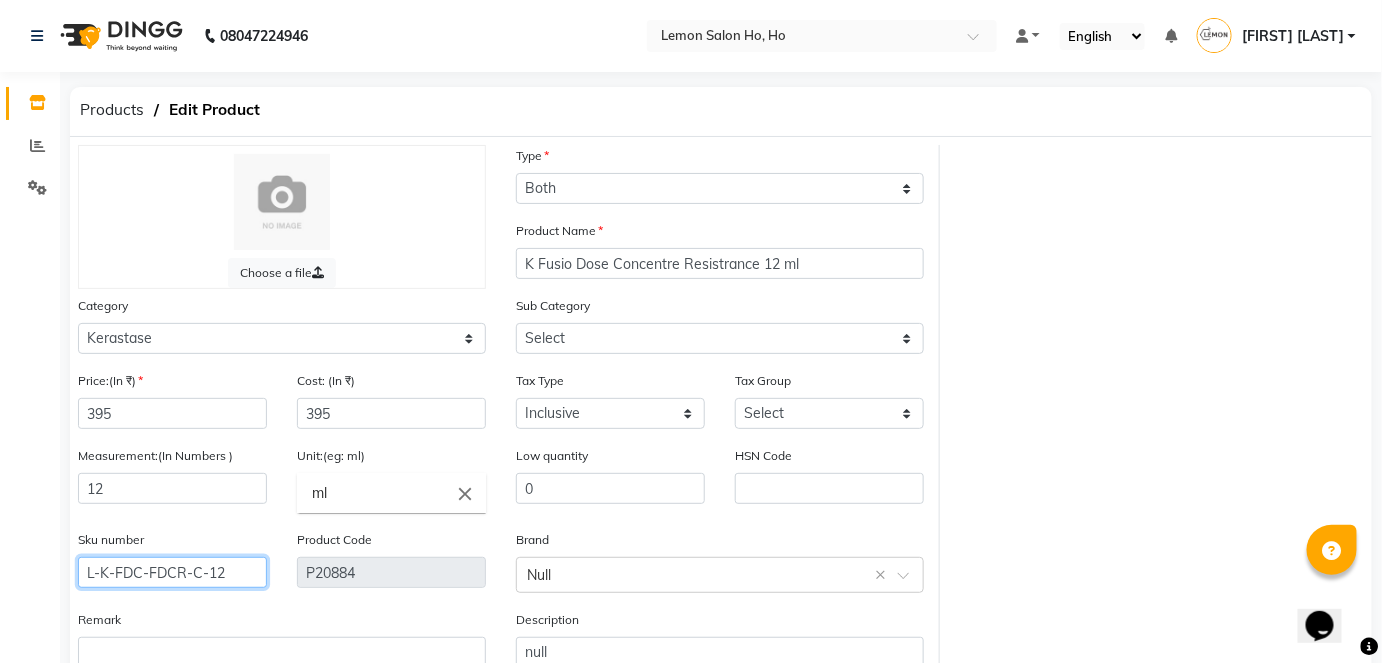 click on "L-K-FDC-FDCR-C-12" 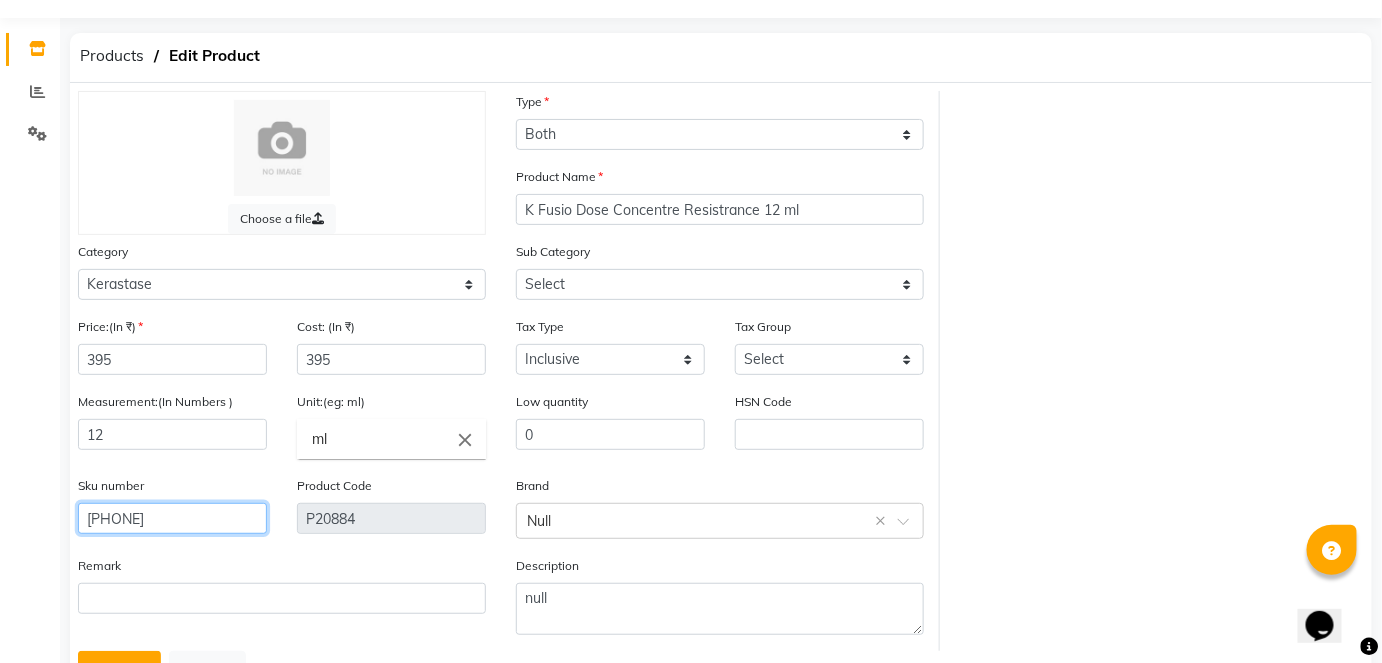 scroll, scrollTop: 138, scrollLeft: 0, axis: vertical 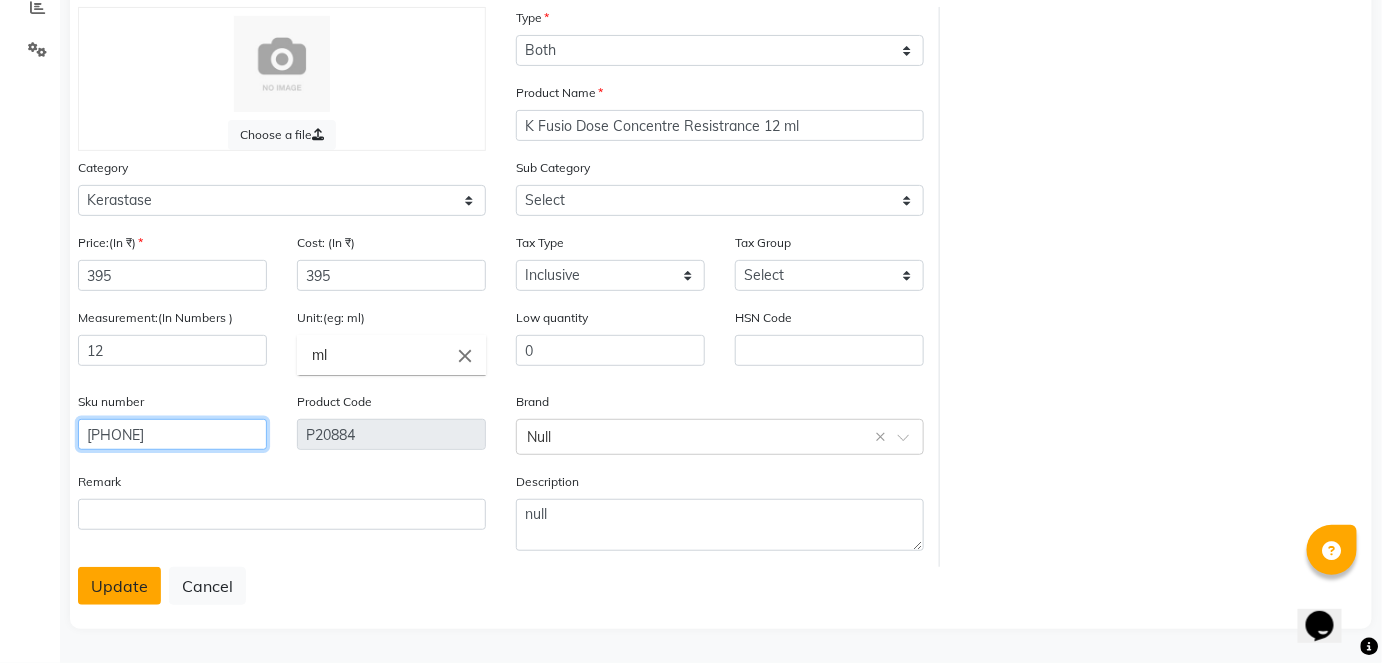 type on "[PHONE]" 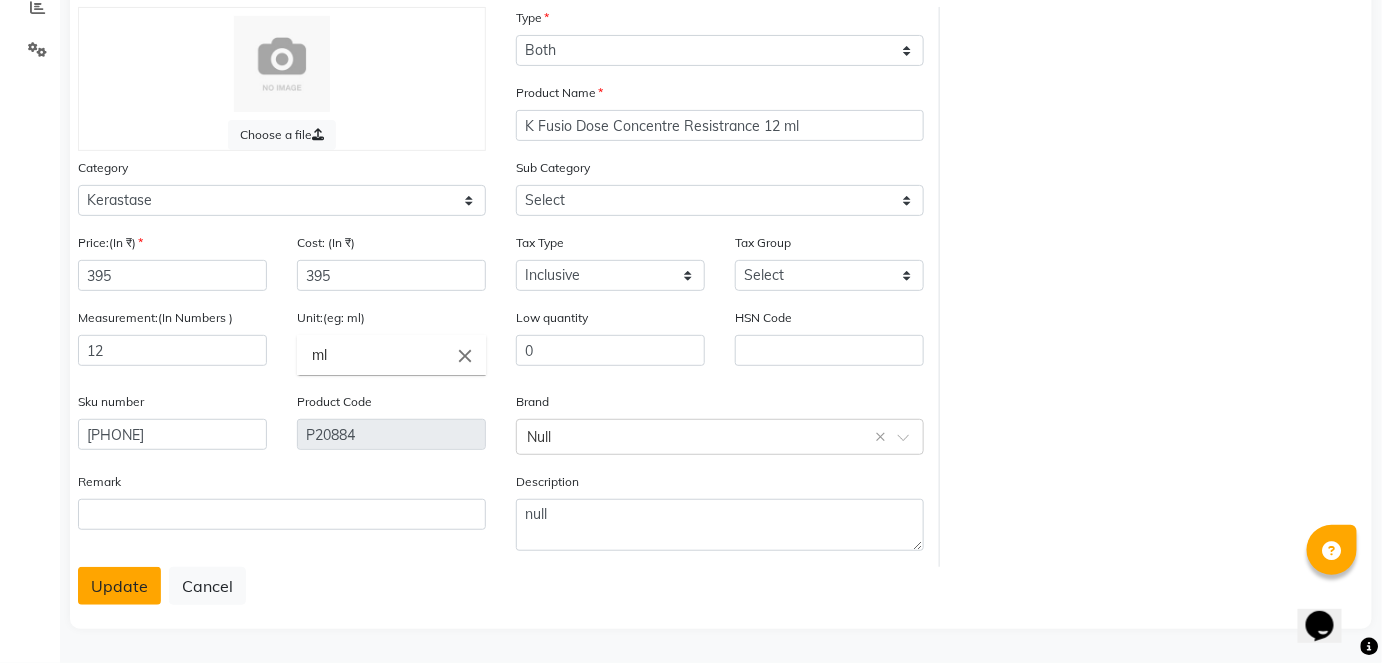 click on "Update" 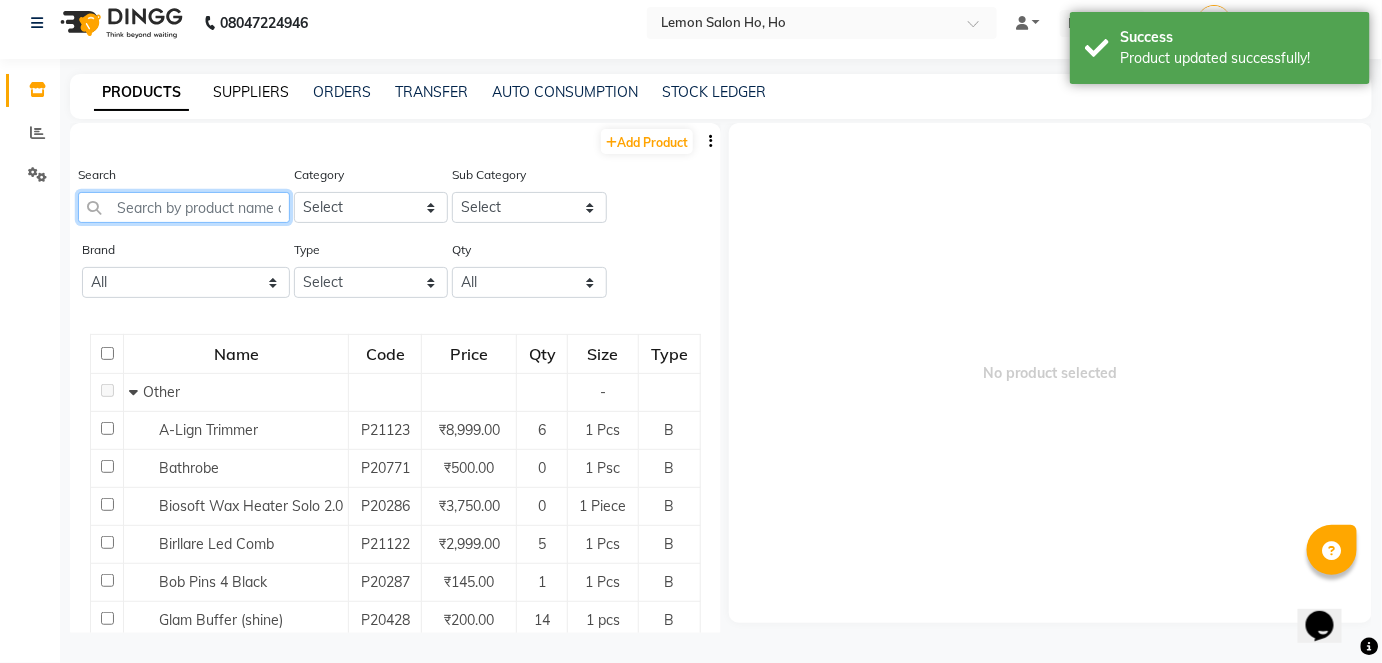 scroll, scrollTop: 13, scrollLeft: 0, axis: vertical 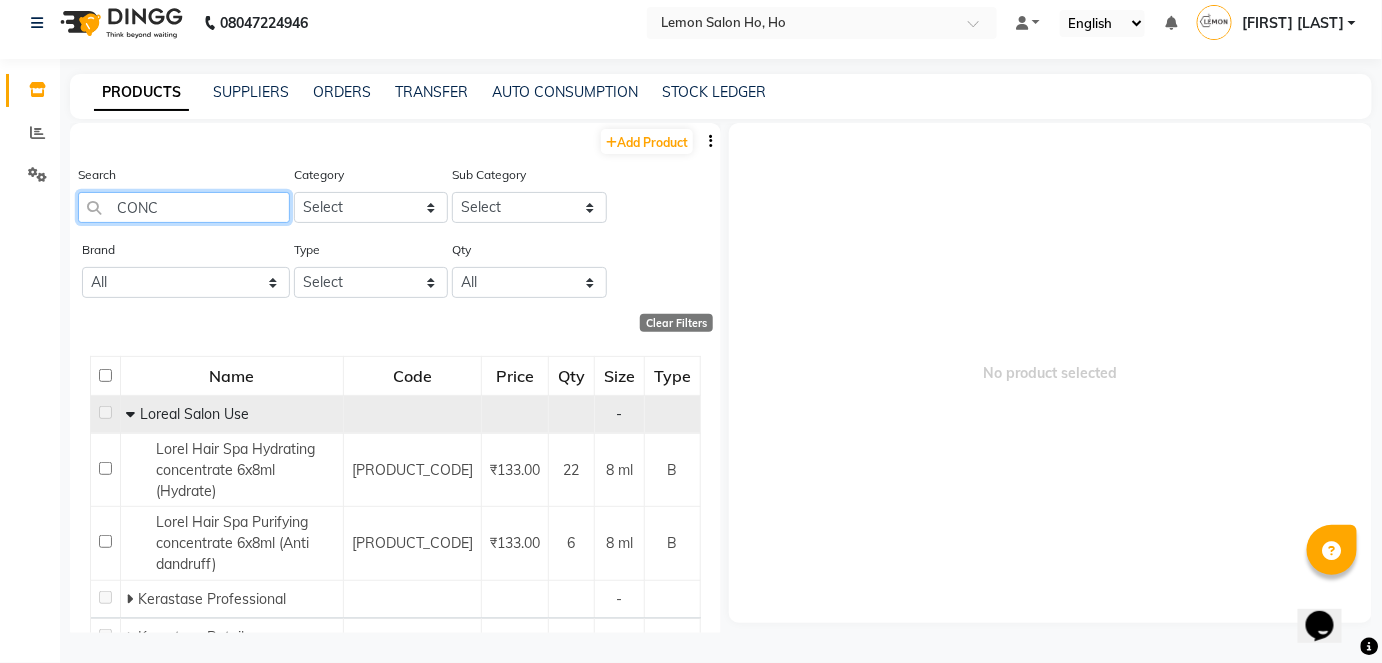 type on "CONC" 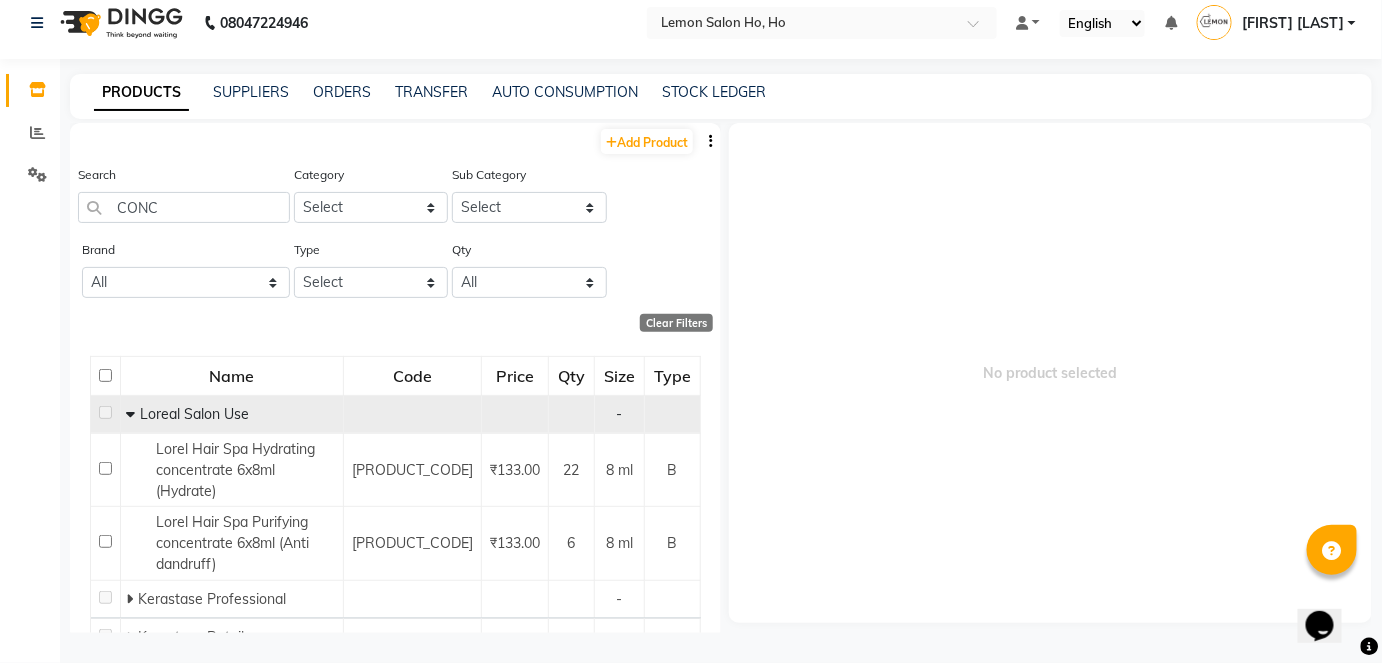 click 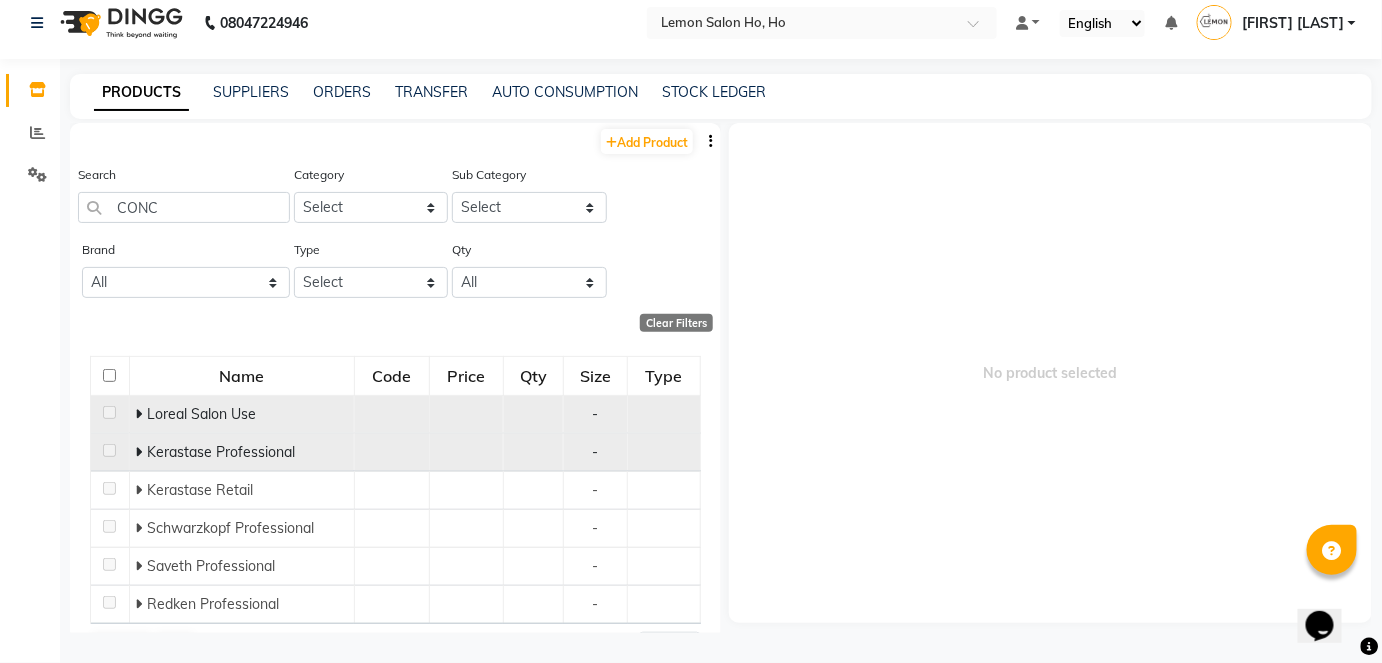 click 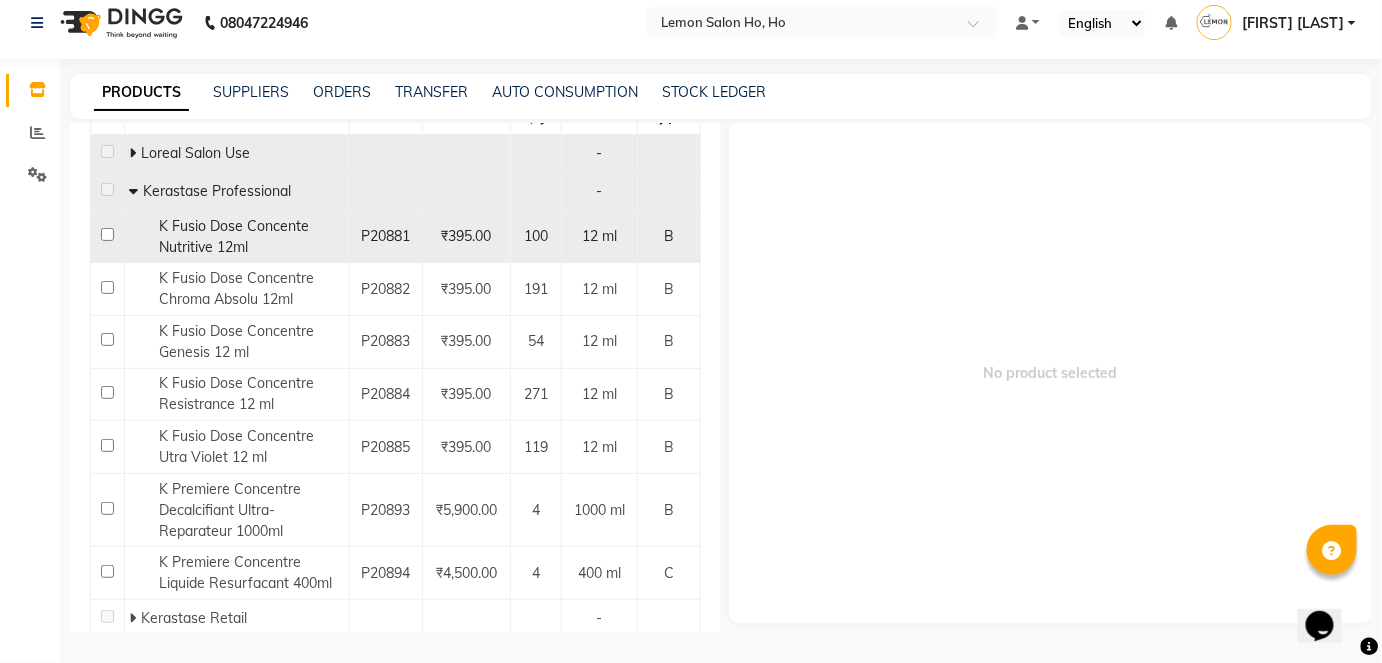 scroll, scrollTop: 272, scrollLeft: 0, axis: vertical 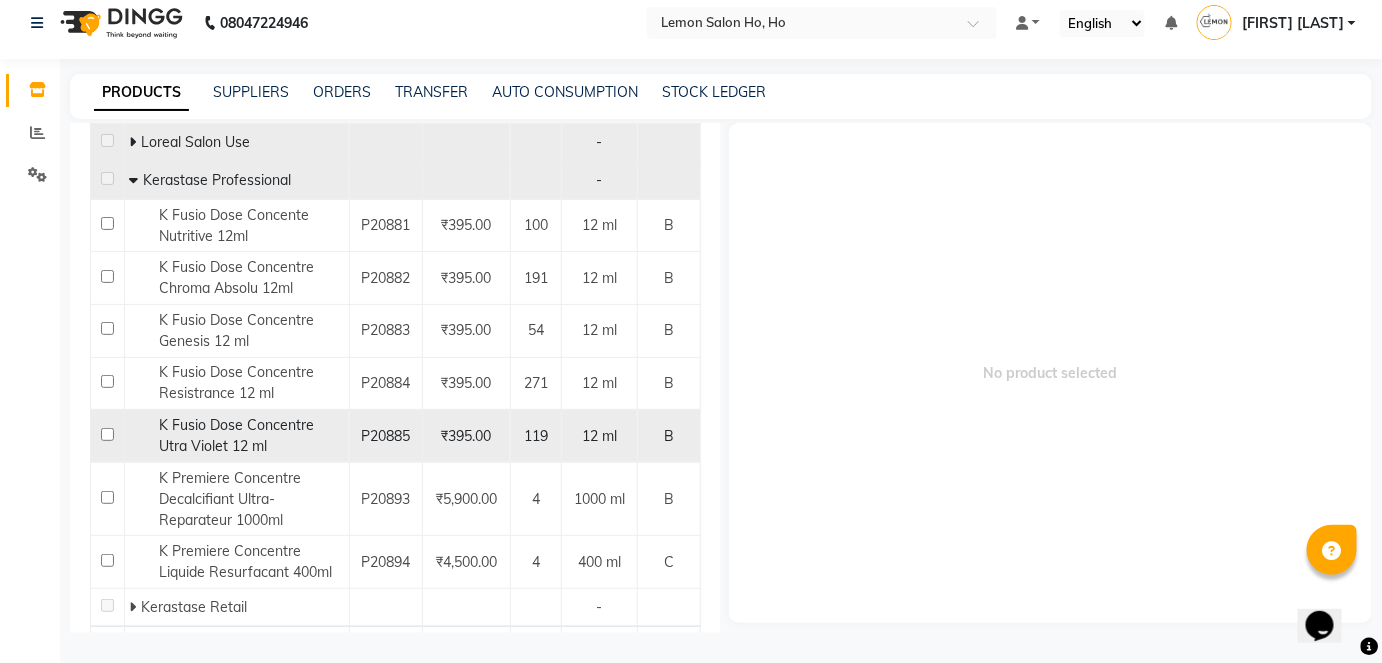 click 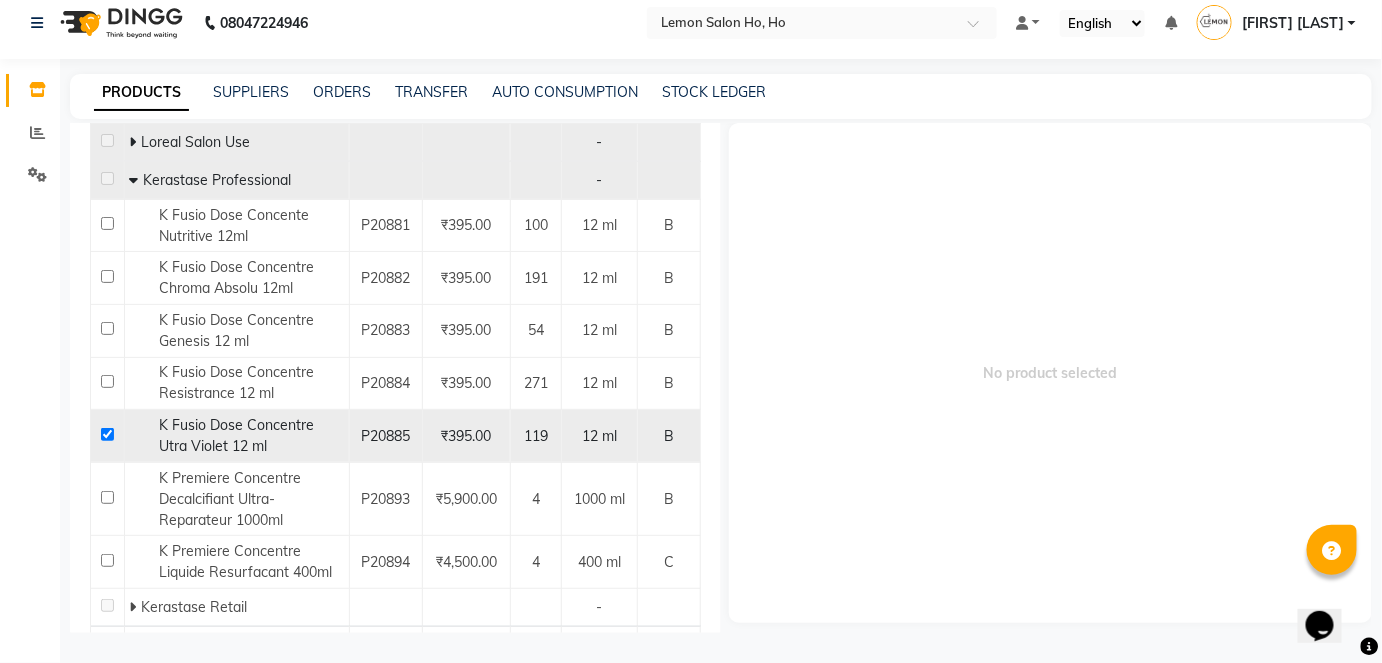 checkbox on "true" 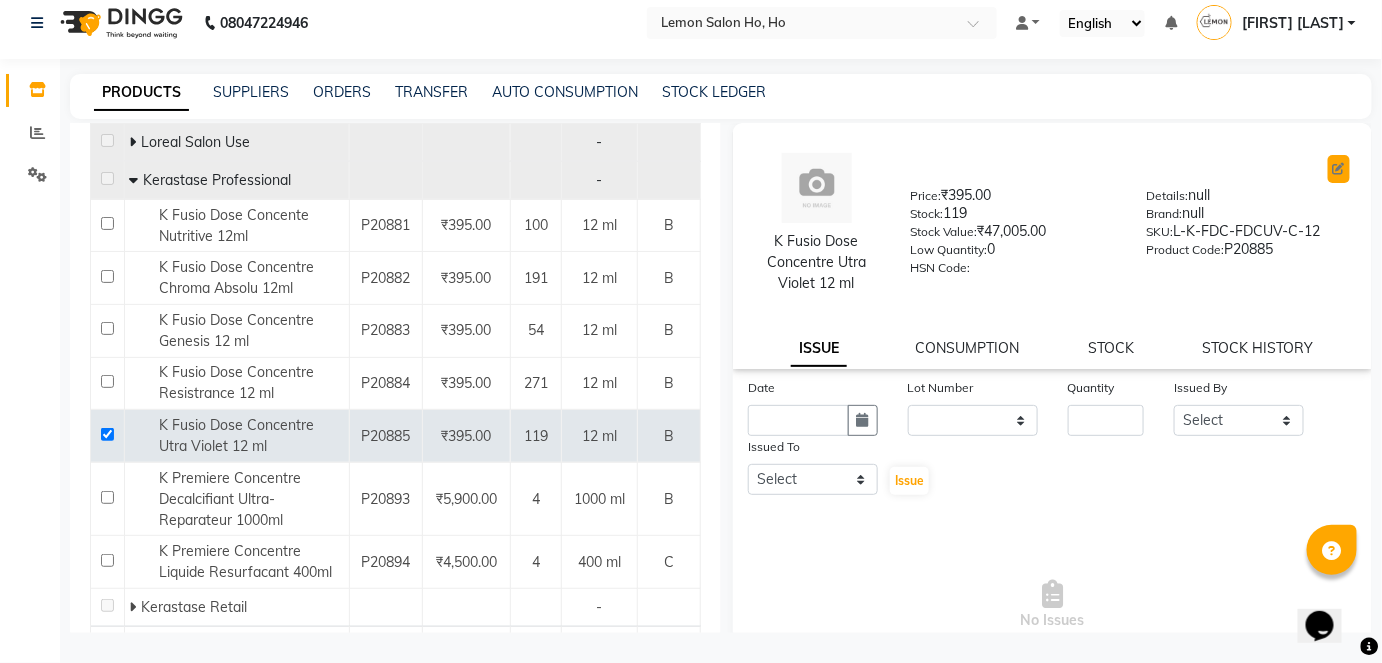 click 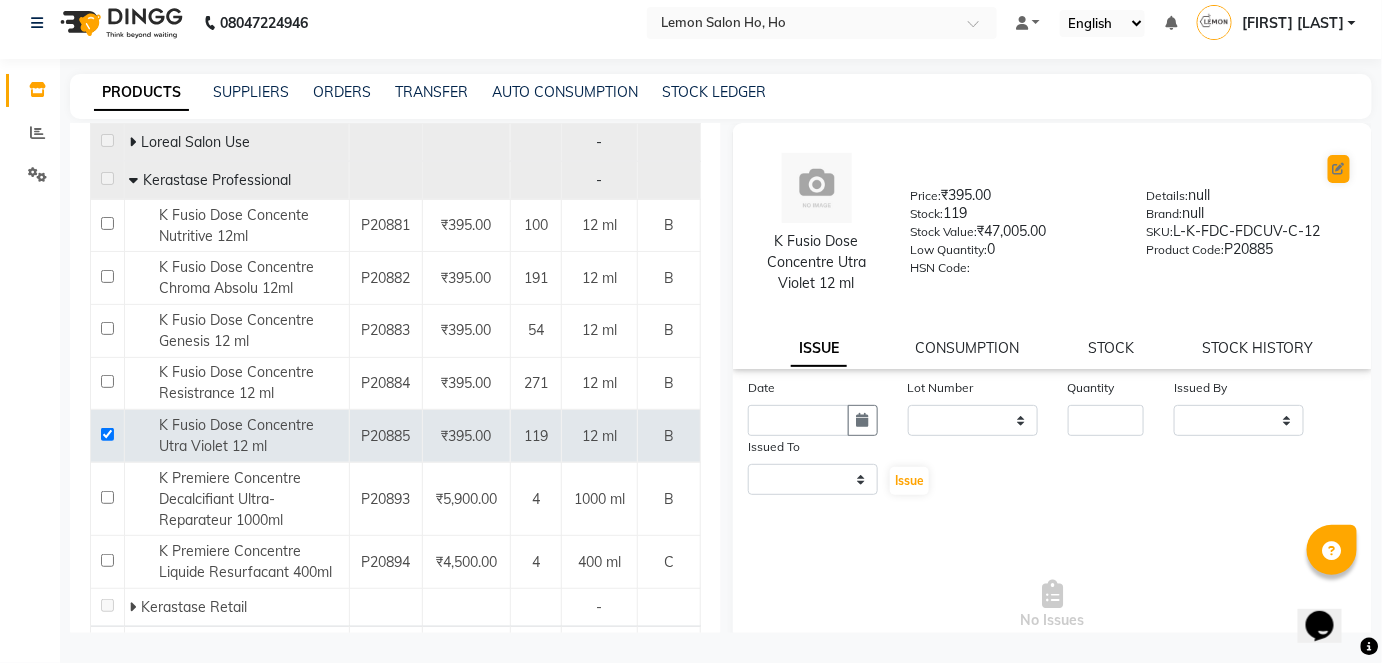 select on "B" 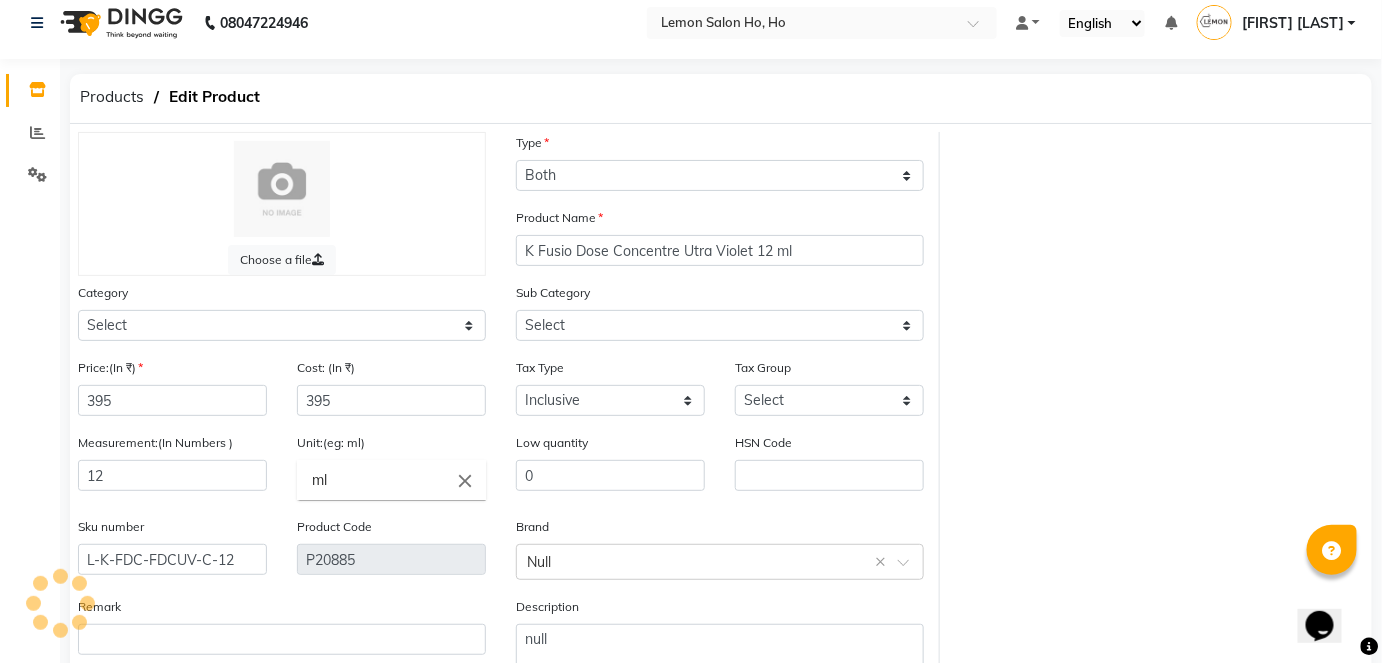 select on "213702150" 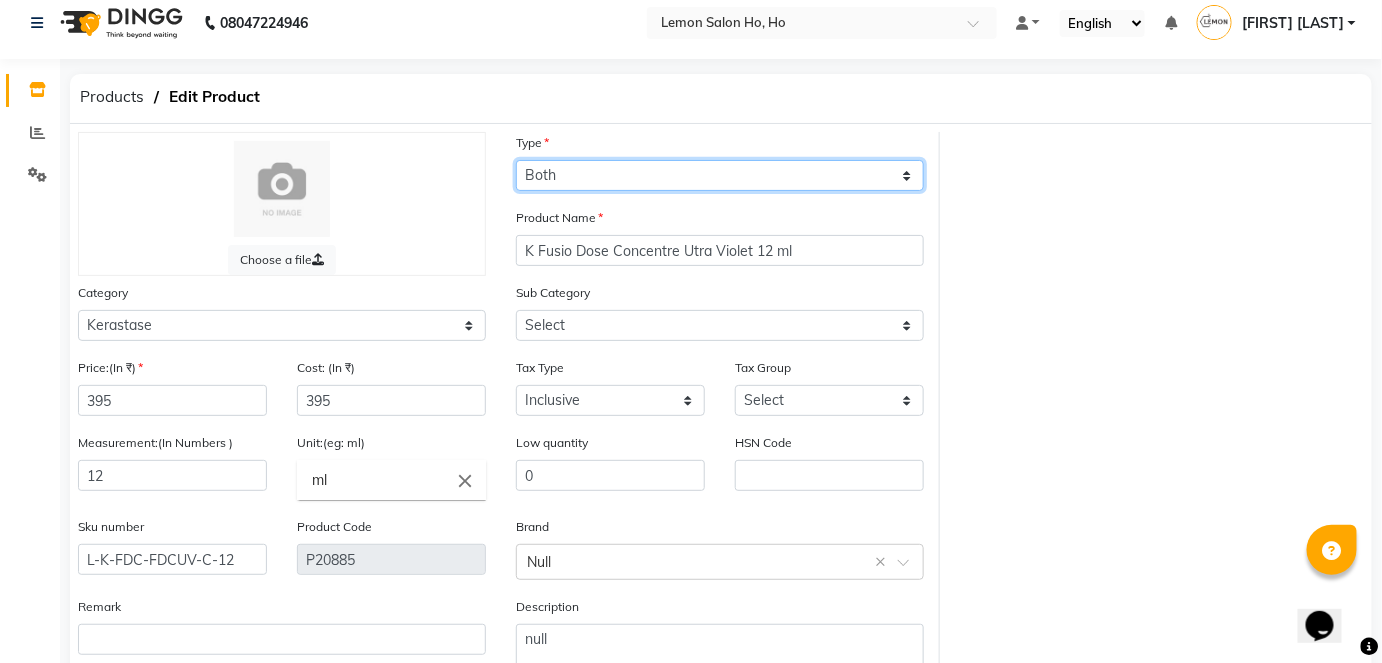 click on "Select Type Both Retail Consumable" 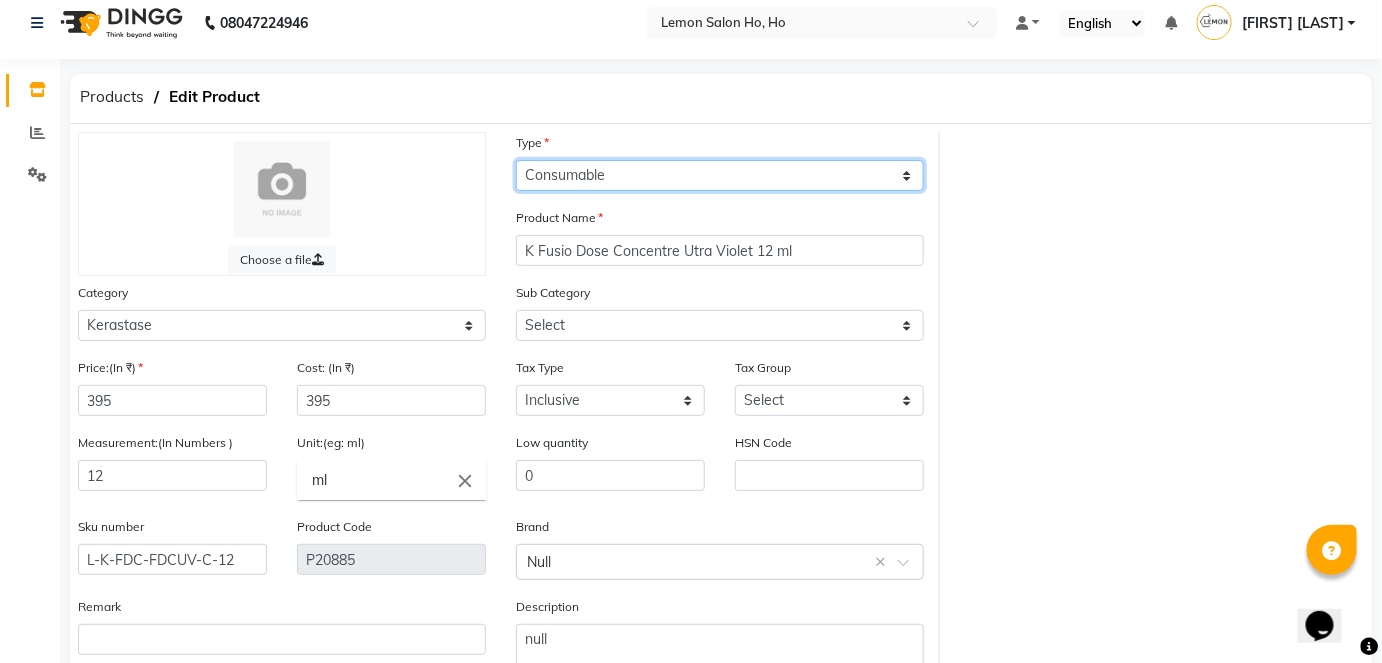 click on "Select Type Both Retail Consumable" 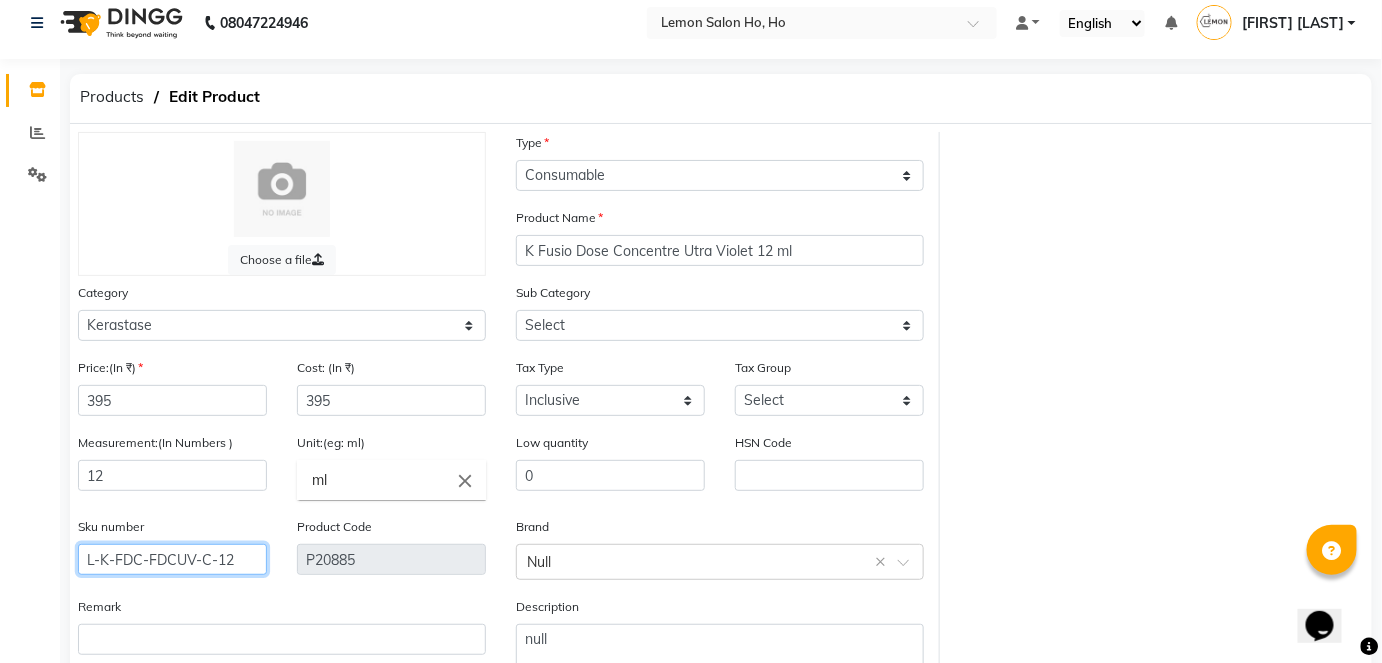 click on "L-K-FDC-FDCUV-C-12" 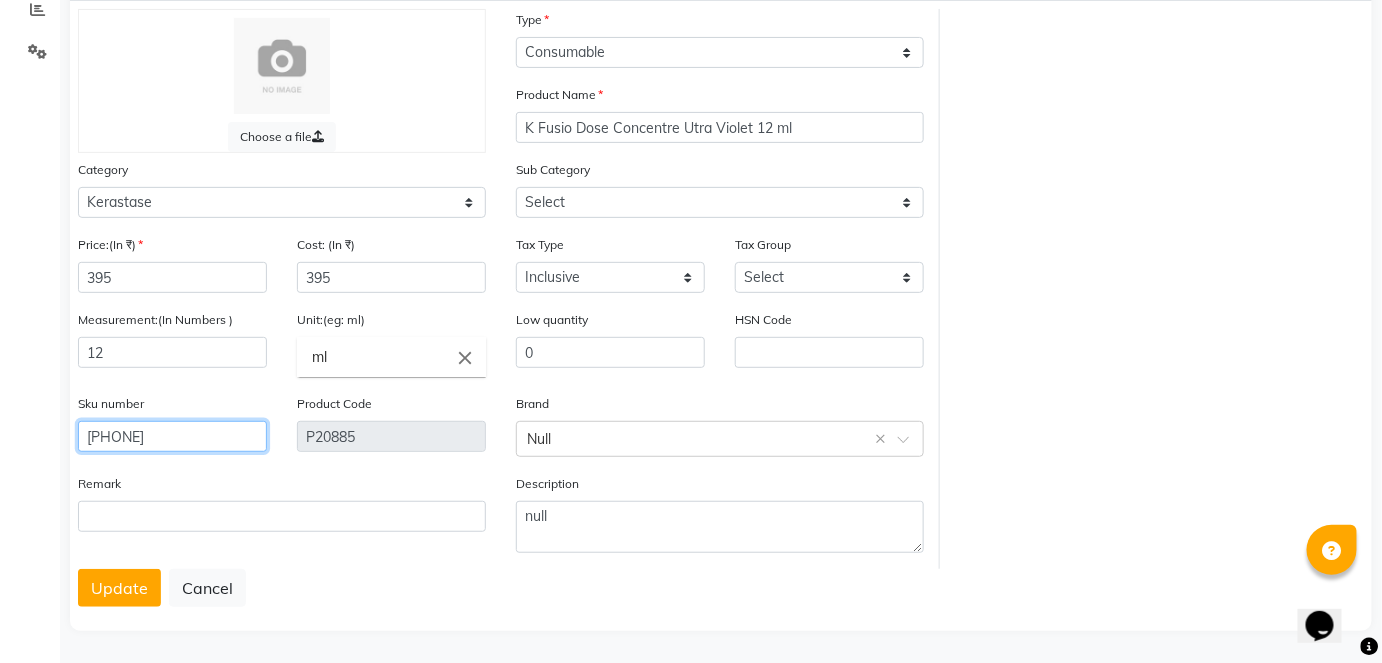 scroll, scrollTop: 138, scrollLeft: 0, axis: vertical 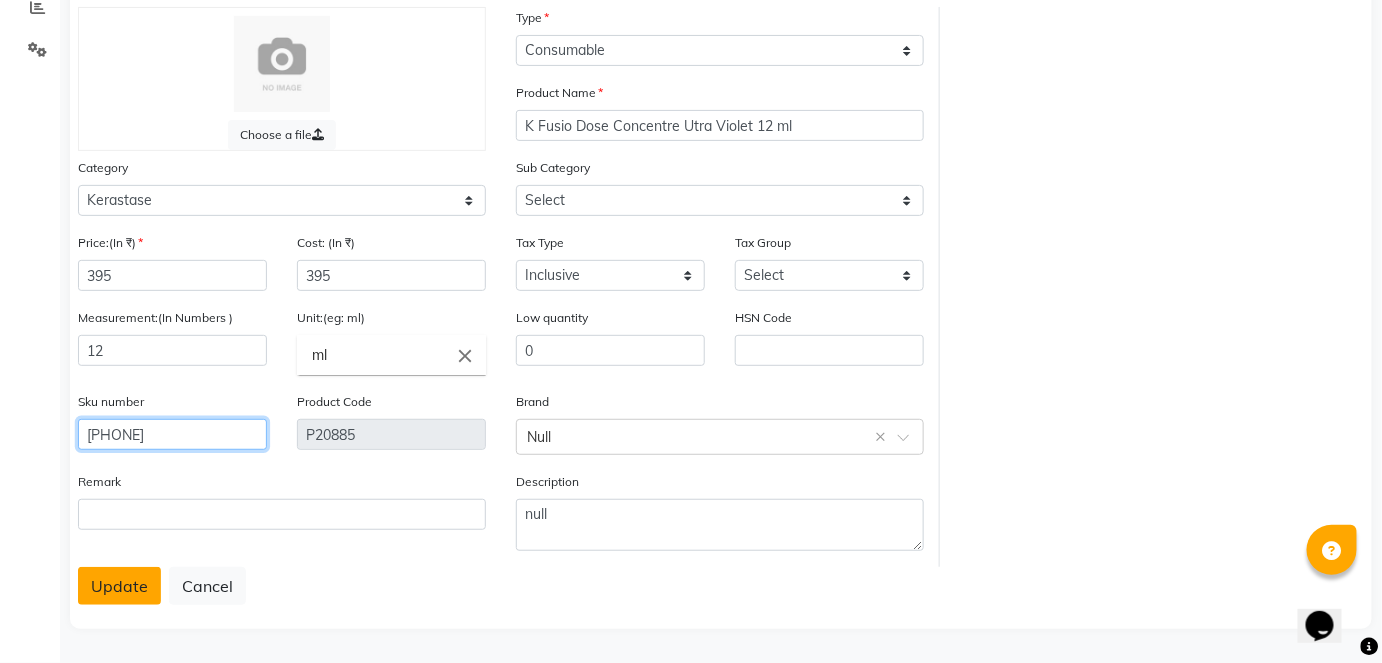 type on "[PHONE]" 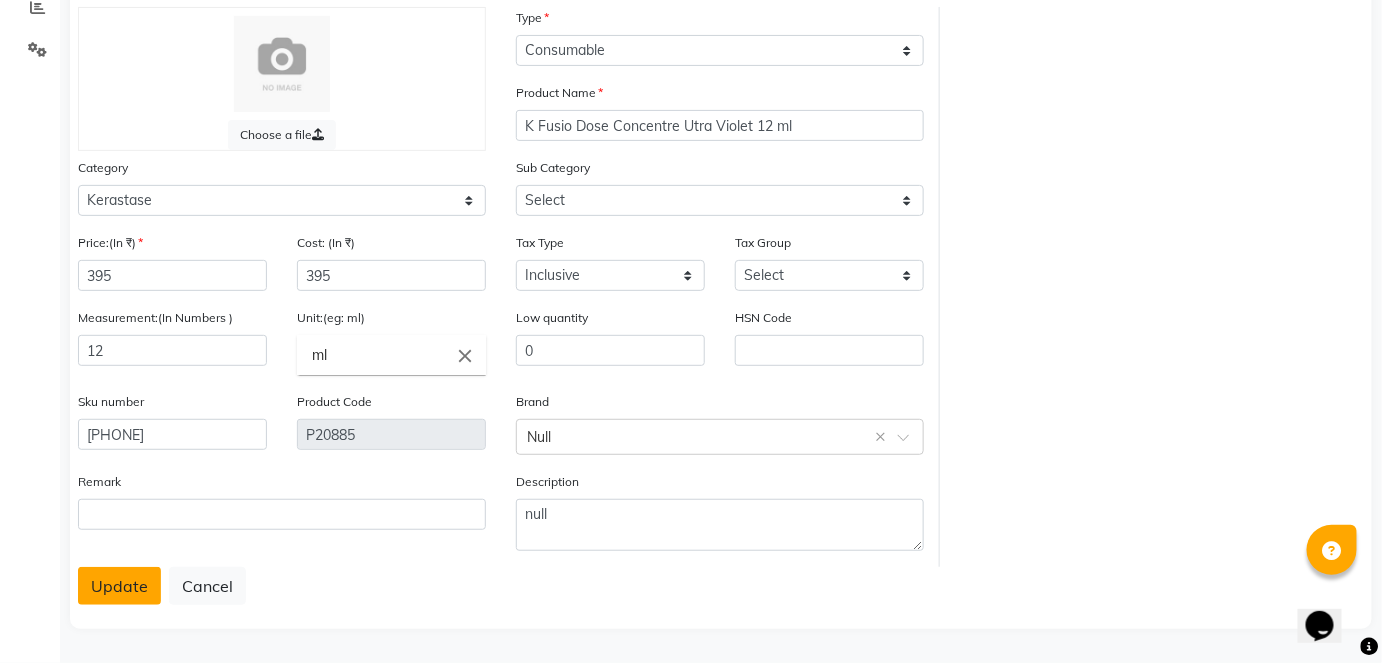 click on "Update" 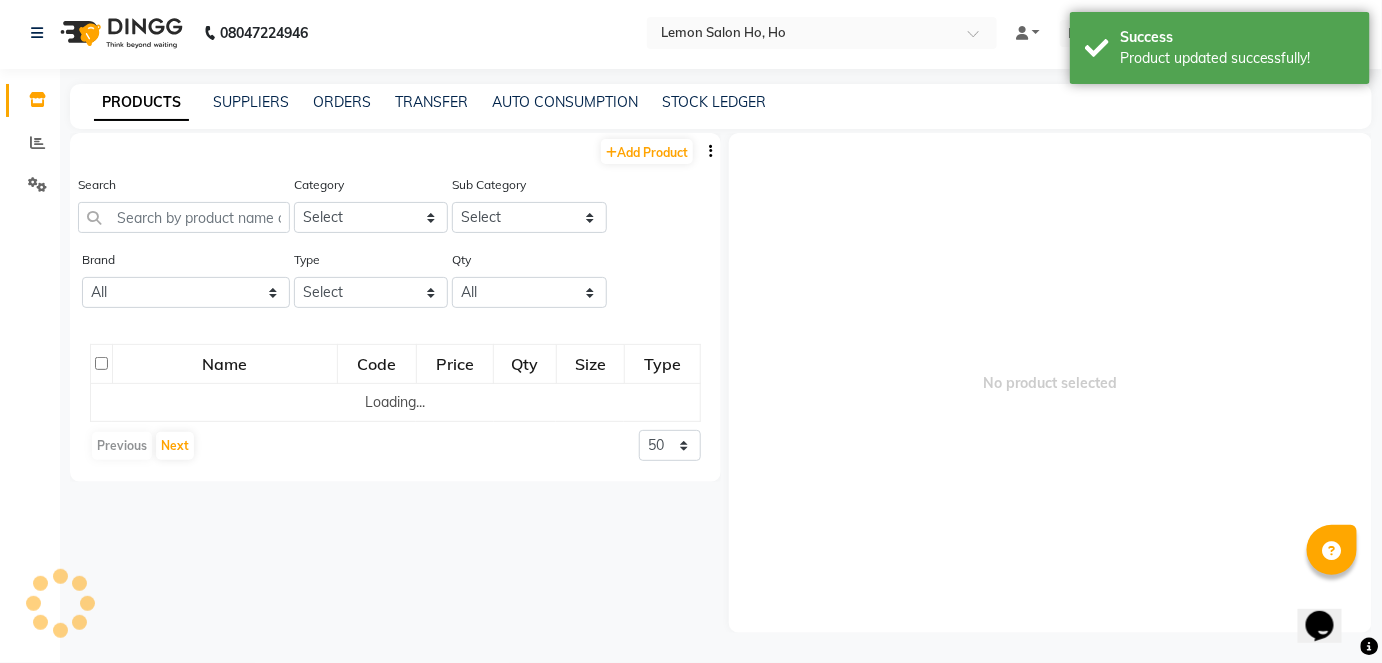 scroll, scrollTop: 2, scrollLeft: 0, axis: vertical 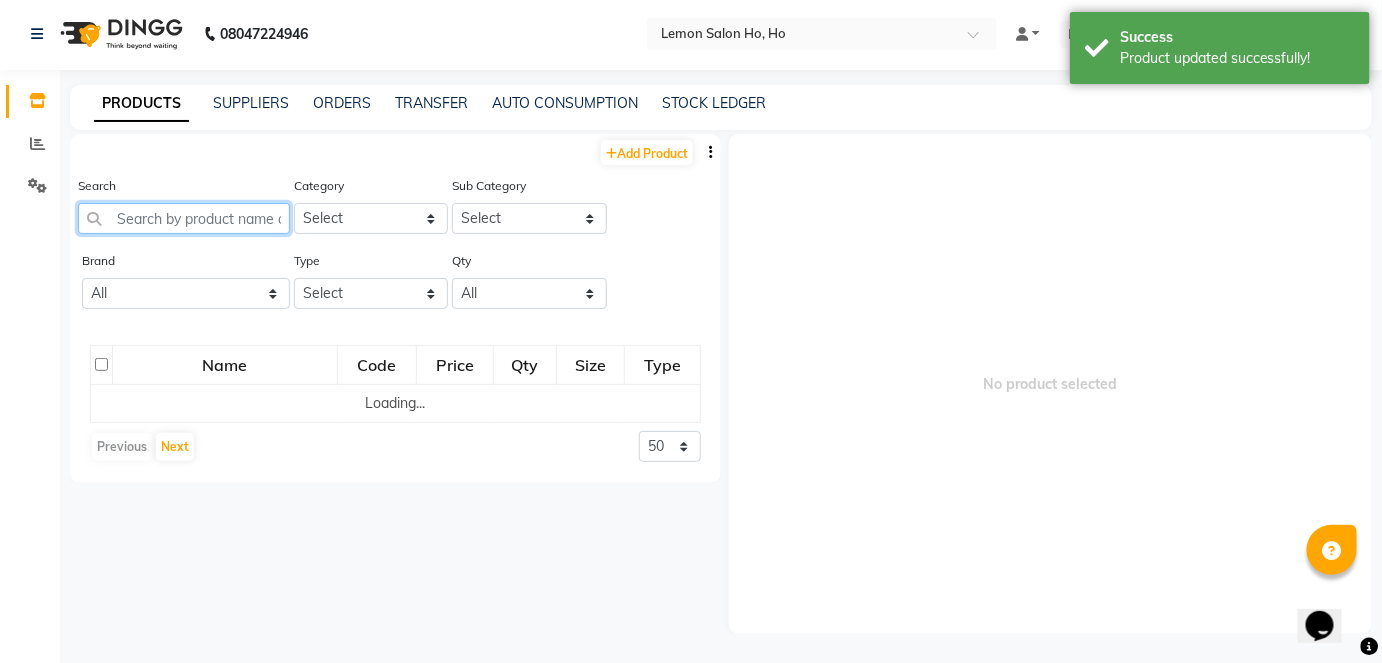 click 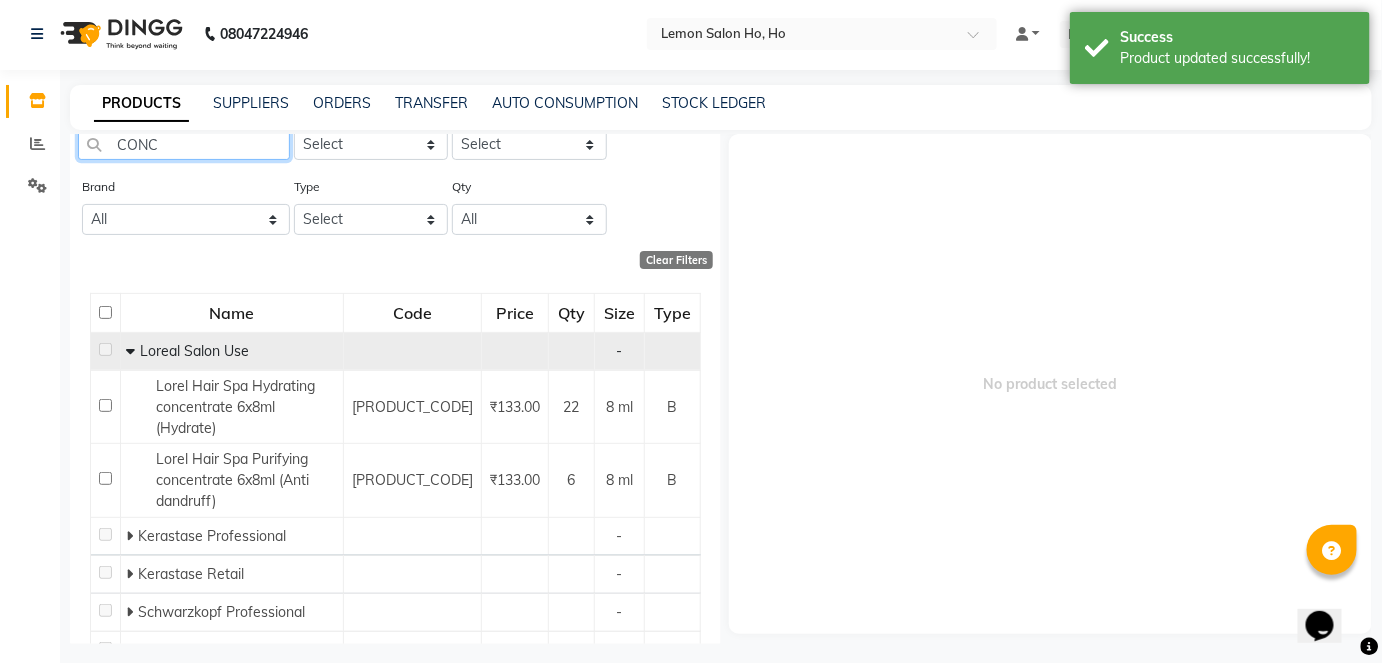 scroll, scrollTop: 181, scrollLeft: 0, axis: vertical 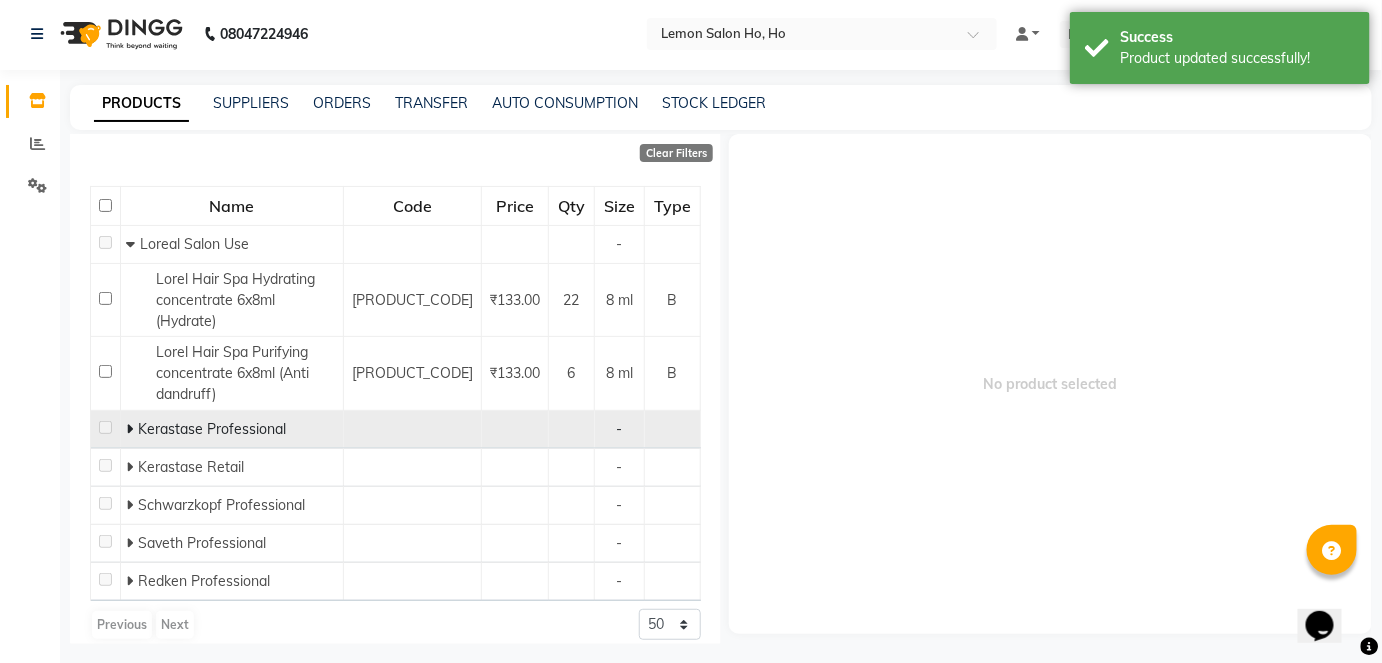 type on "CONC" 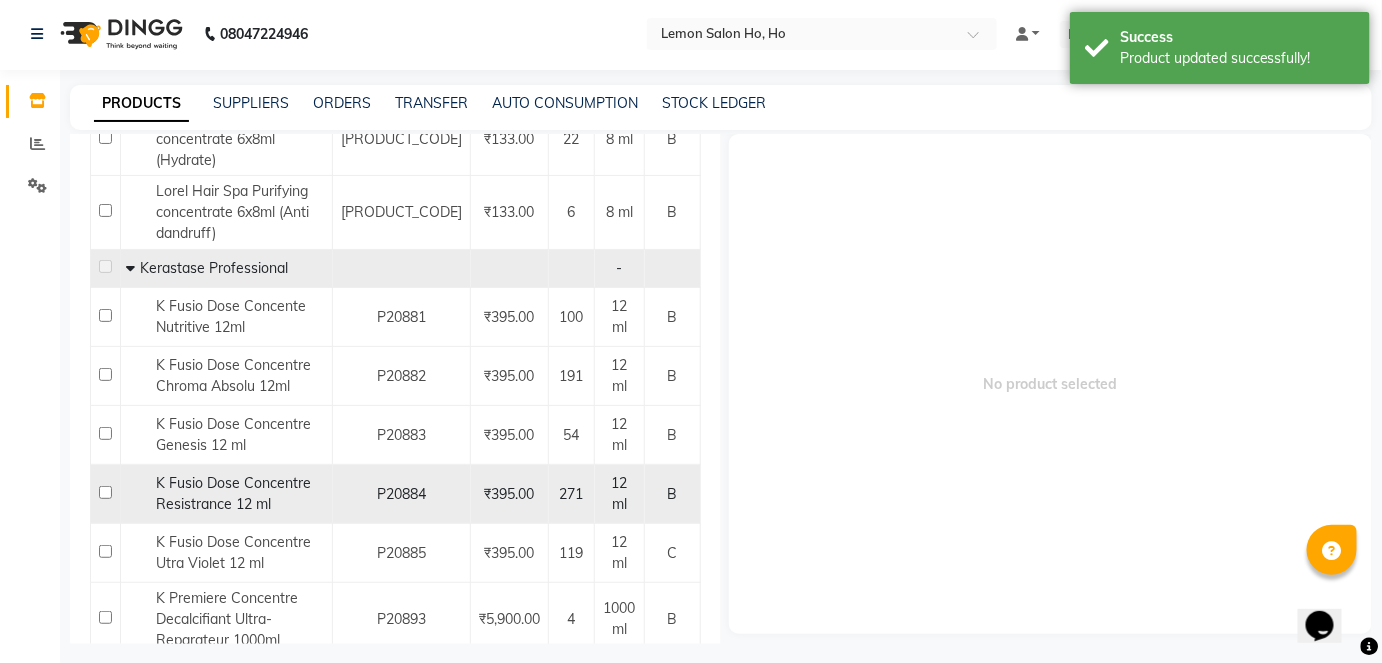 scroll, scrollTop: 363, scrollLeft: 0, axis: vertical 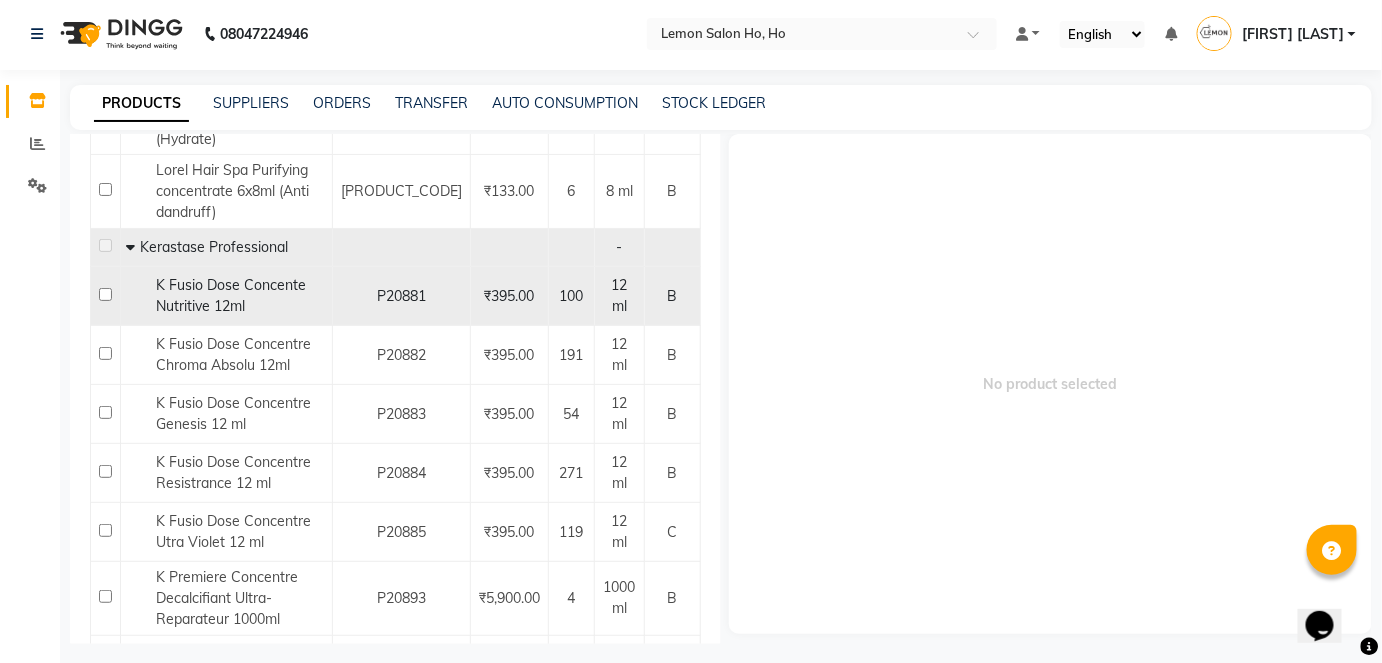 click 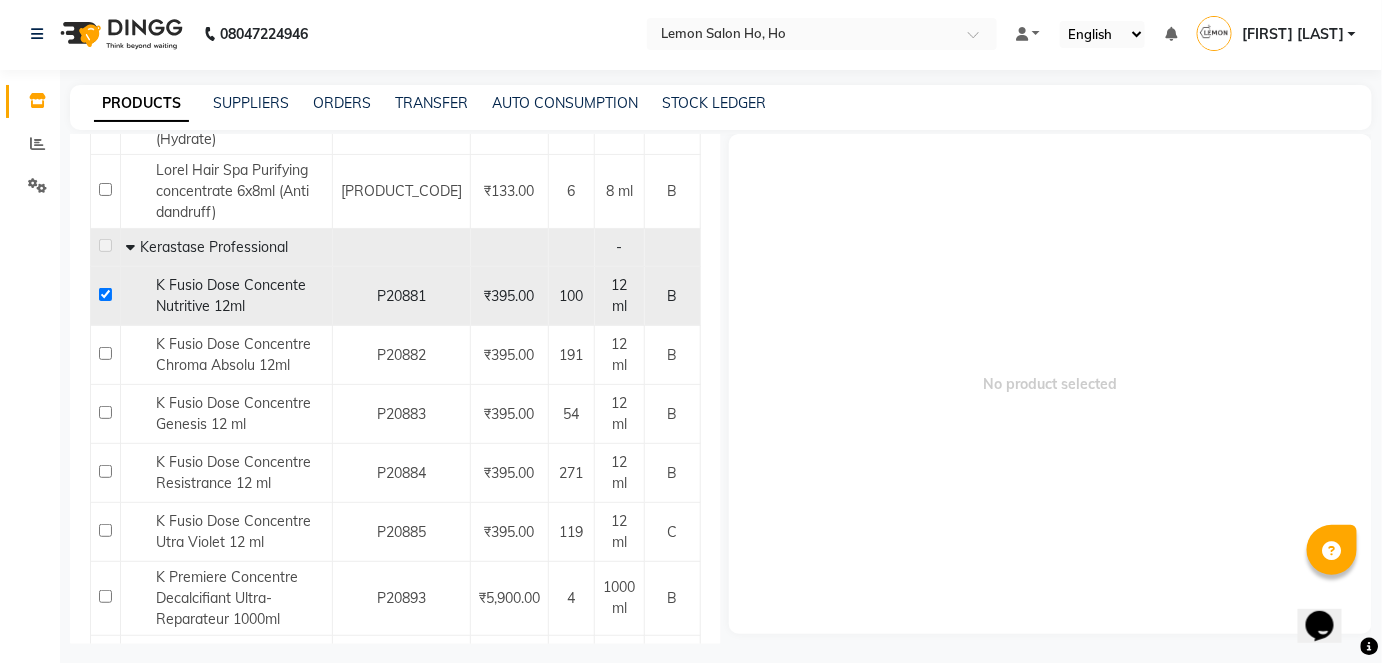 checkbox on "true" 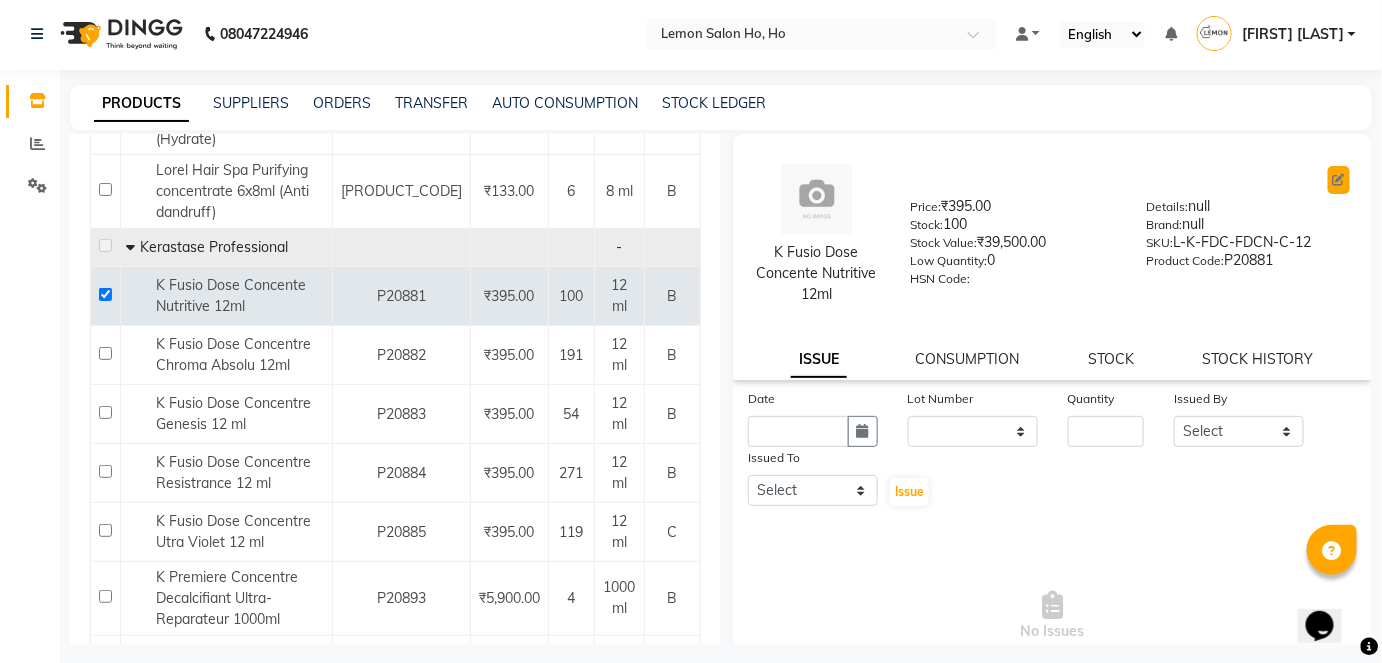 click 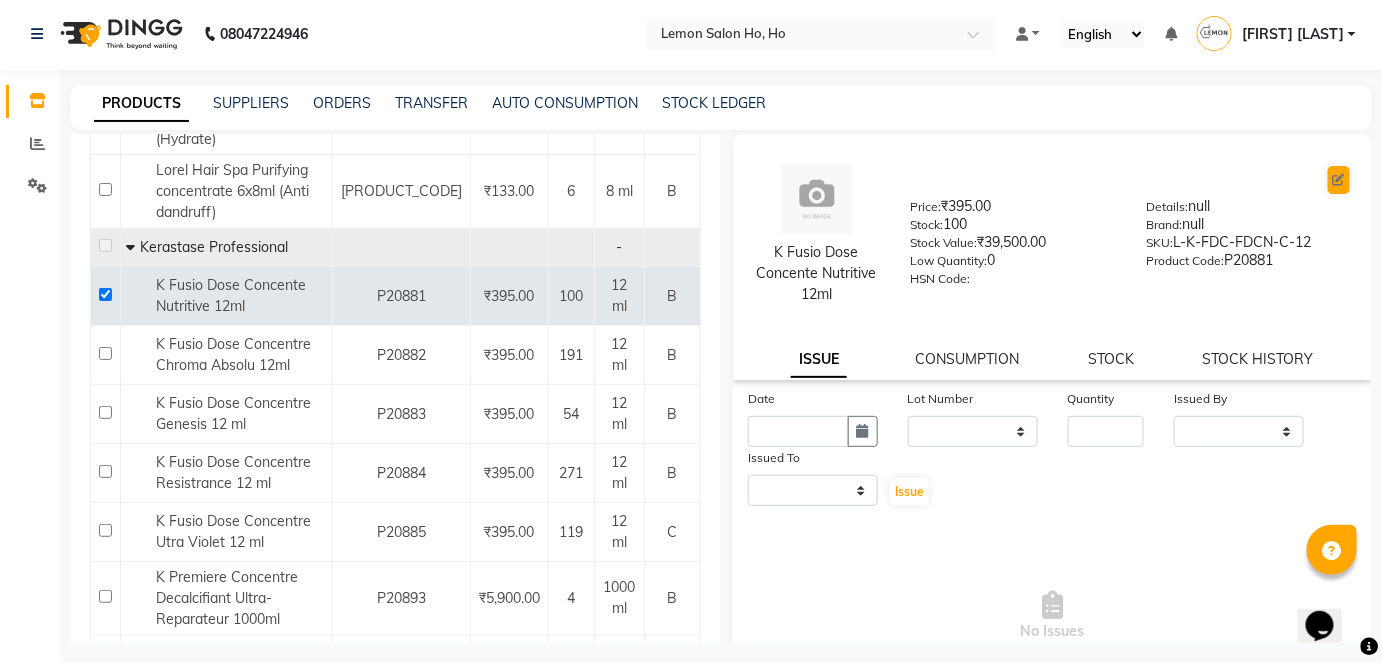 select on "B" 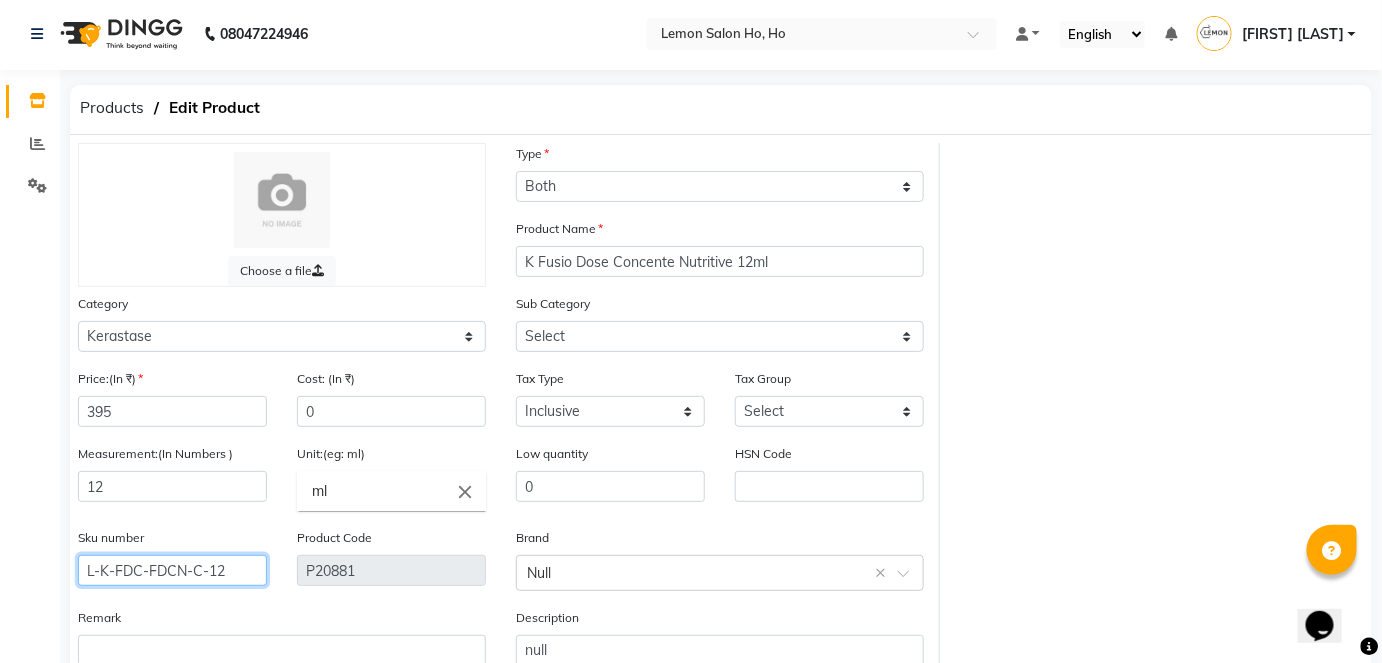 click on "L-K-FDC-FDCN-C-12" 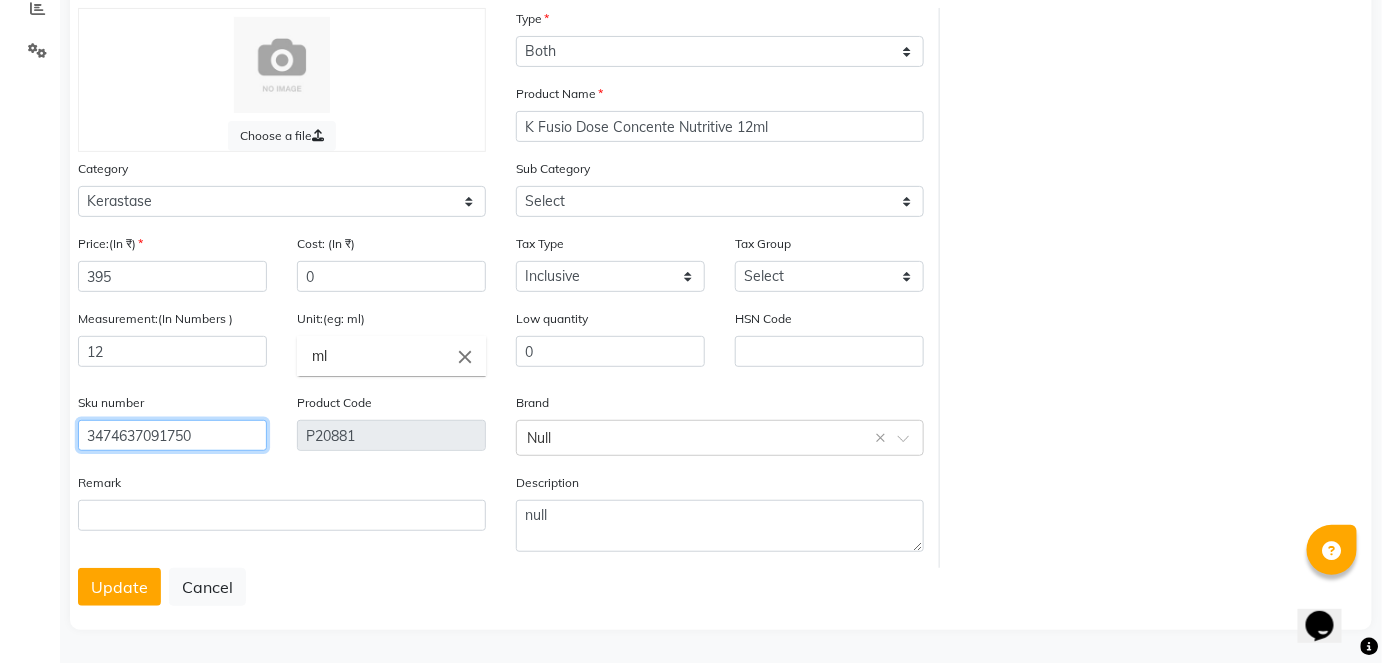 scroll, scrollTop: 138, scrollLeft: 0, axis: vertical 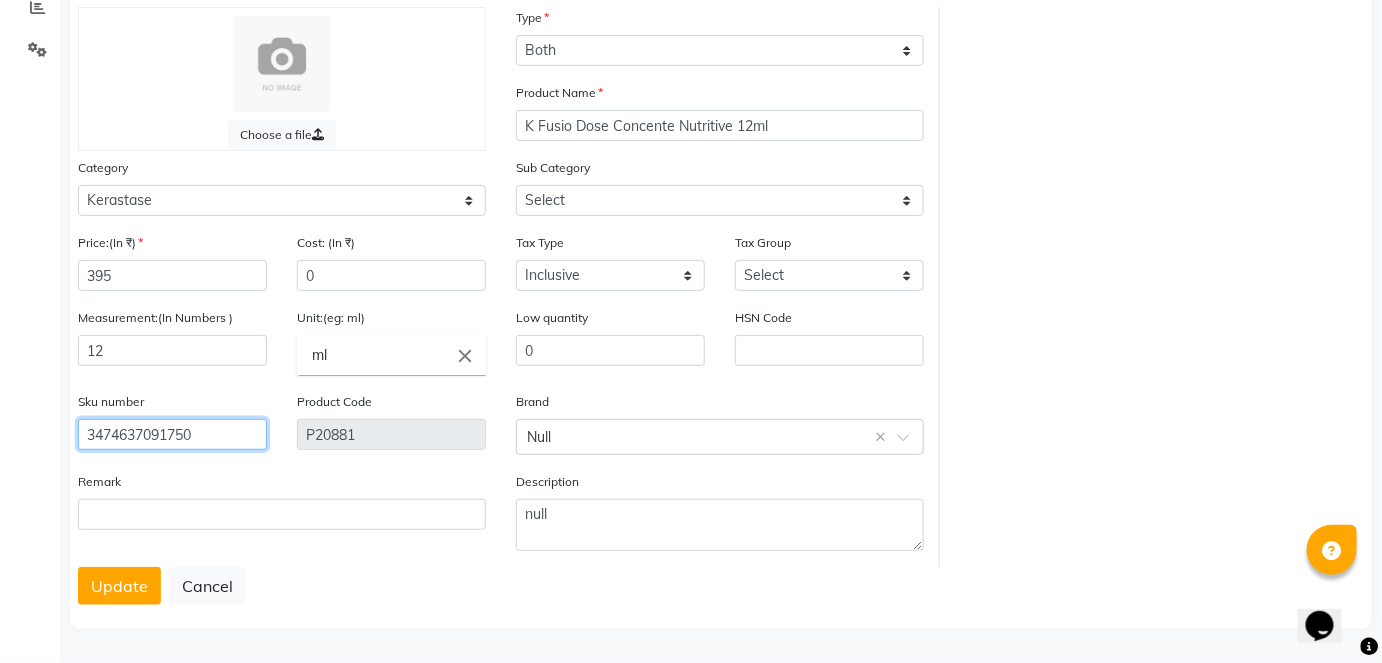 type on "3474637091750" 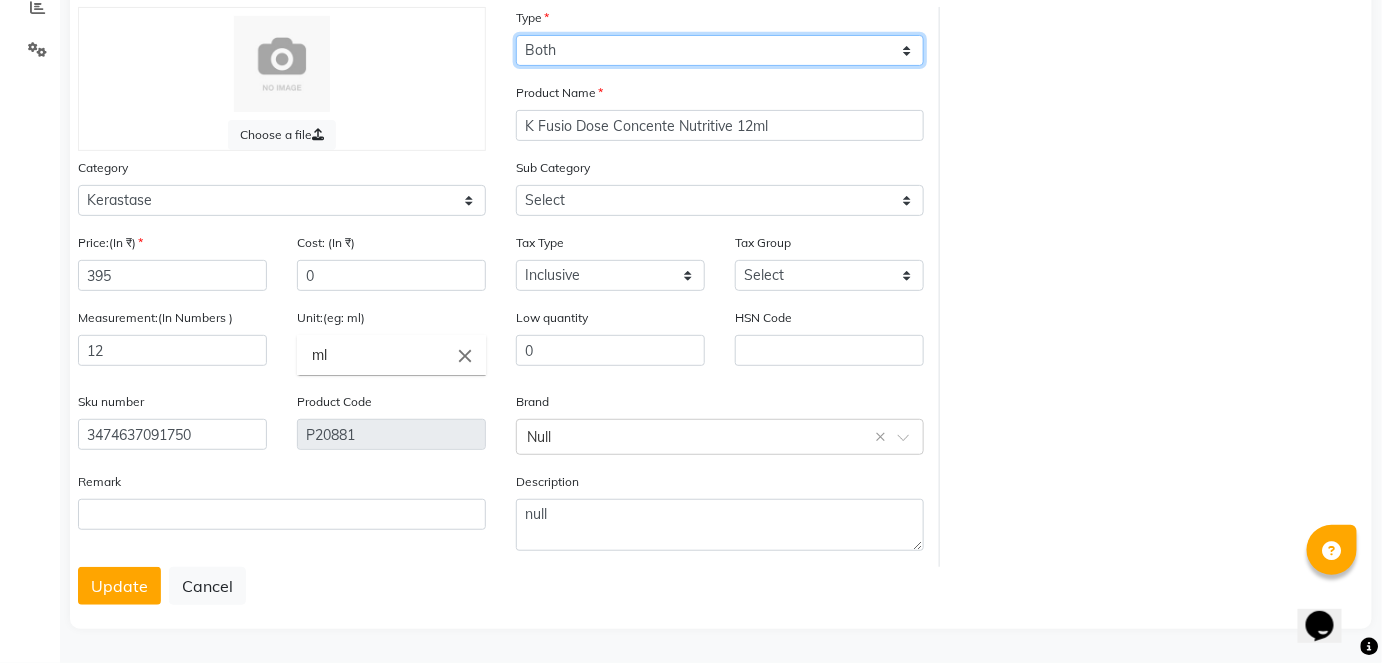 click on "Select Type Both Retail Consumable" 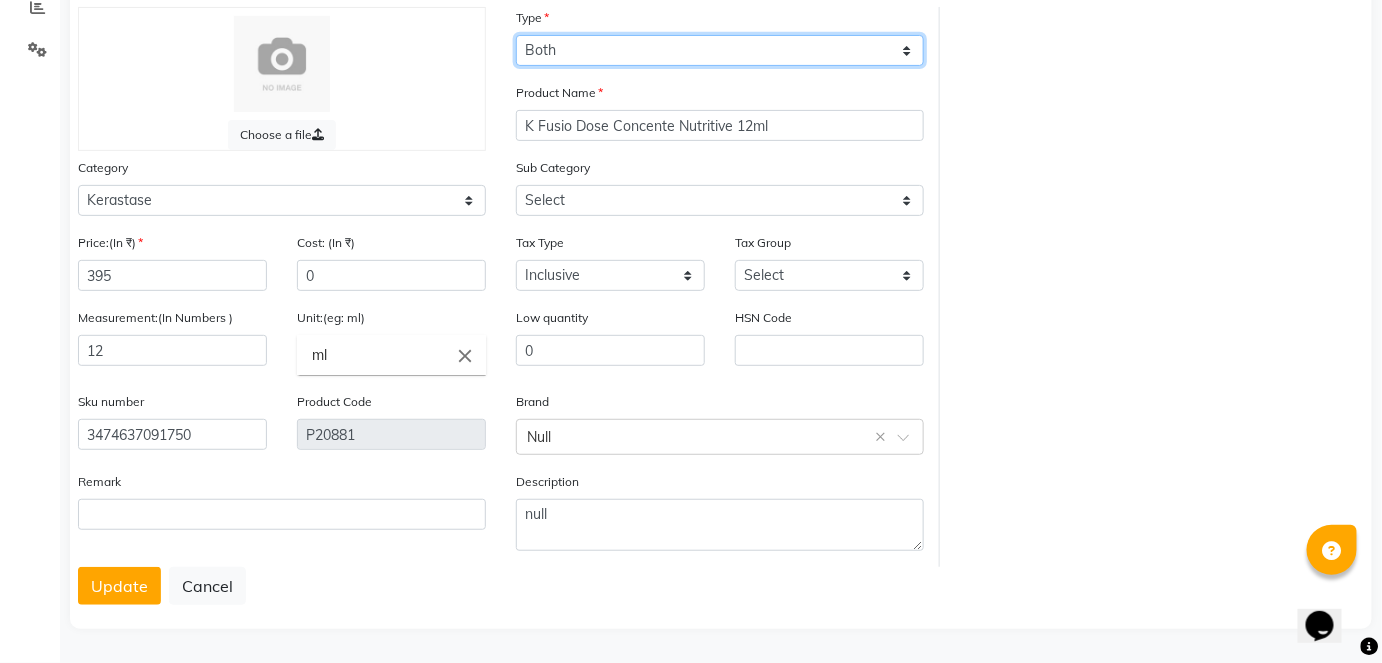 select on "C" 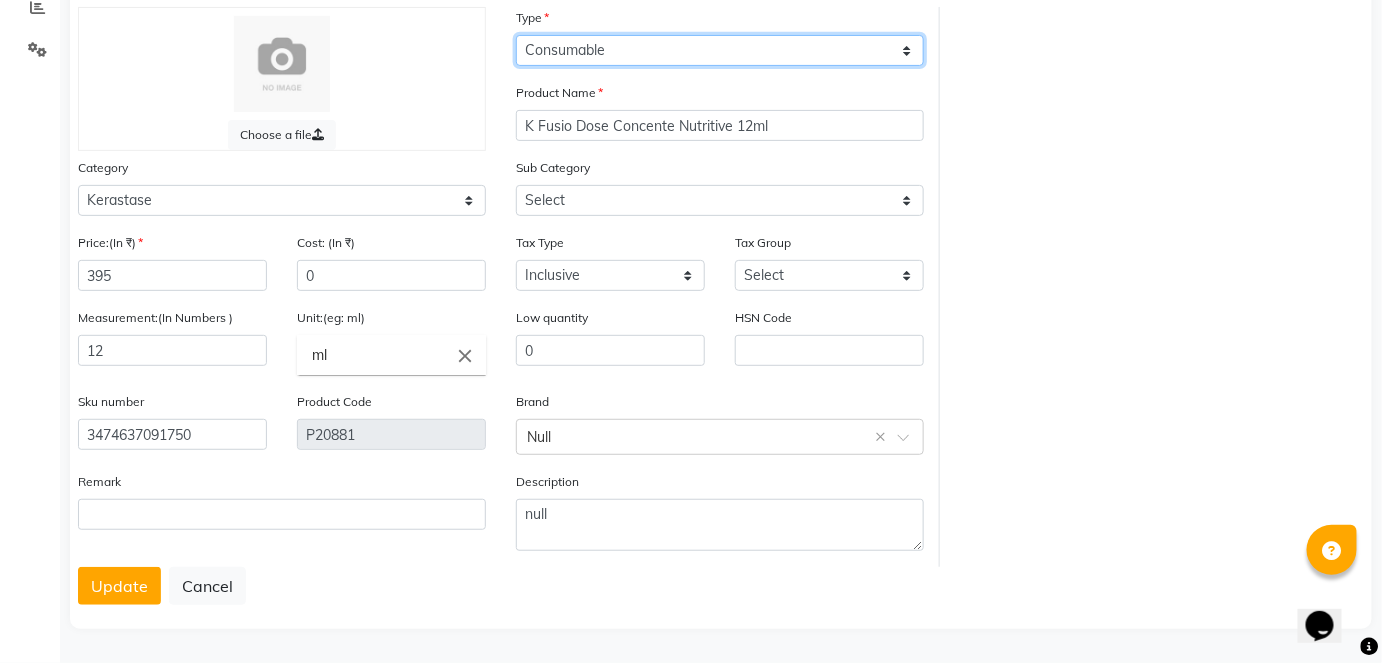 click on "Select Type Both Retail Consumable" 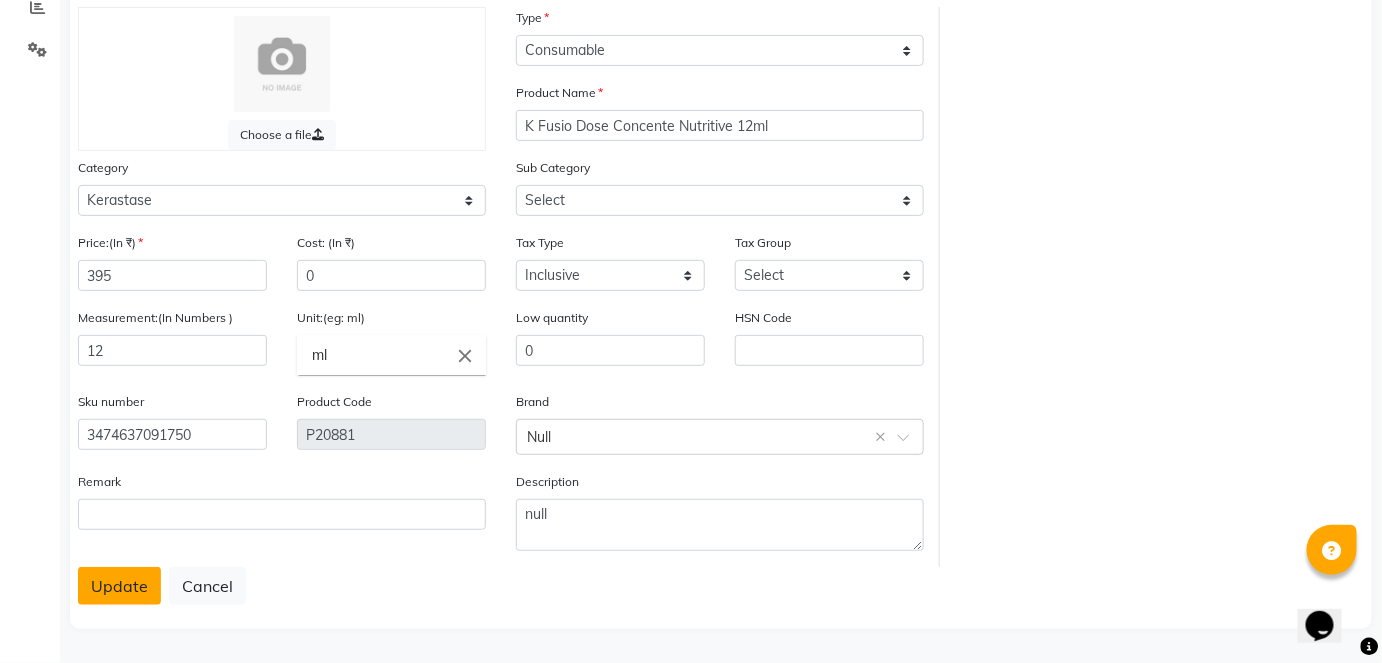 click on "Update" 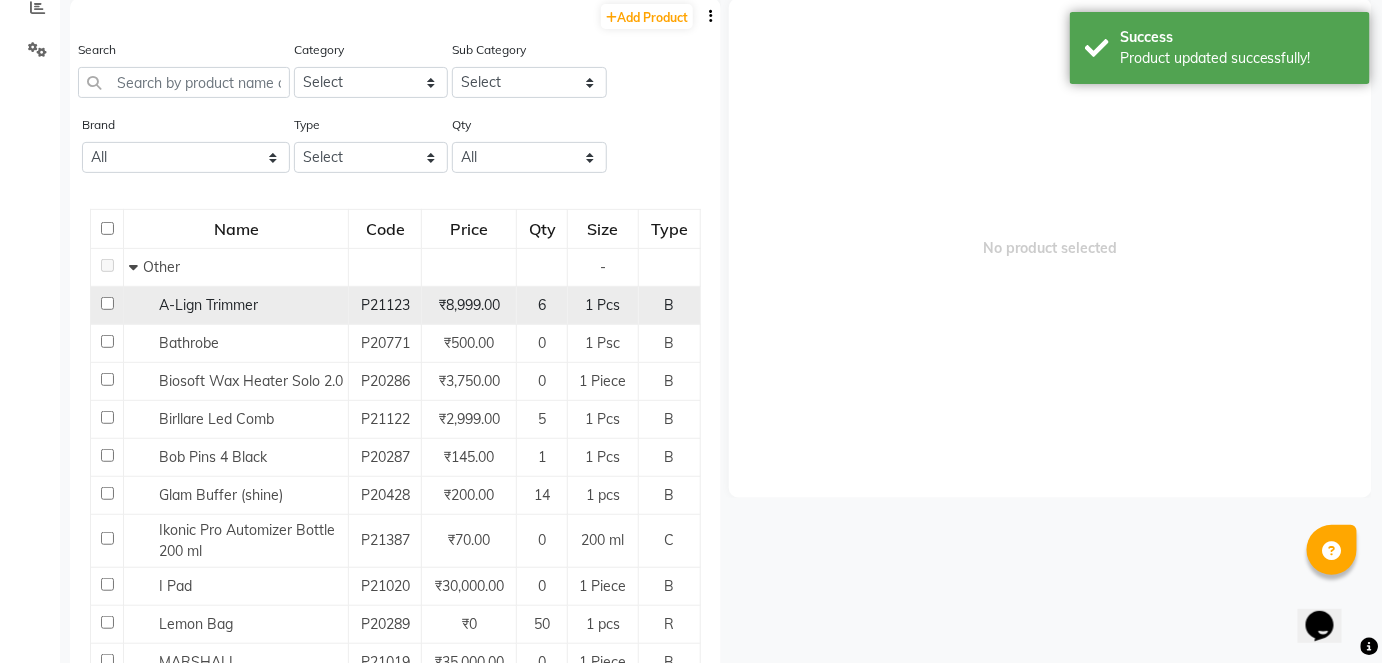 scroll, scrollTop: 13, scrollLeft: 0, axis: vertical 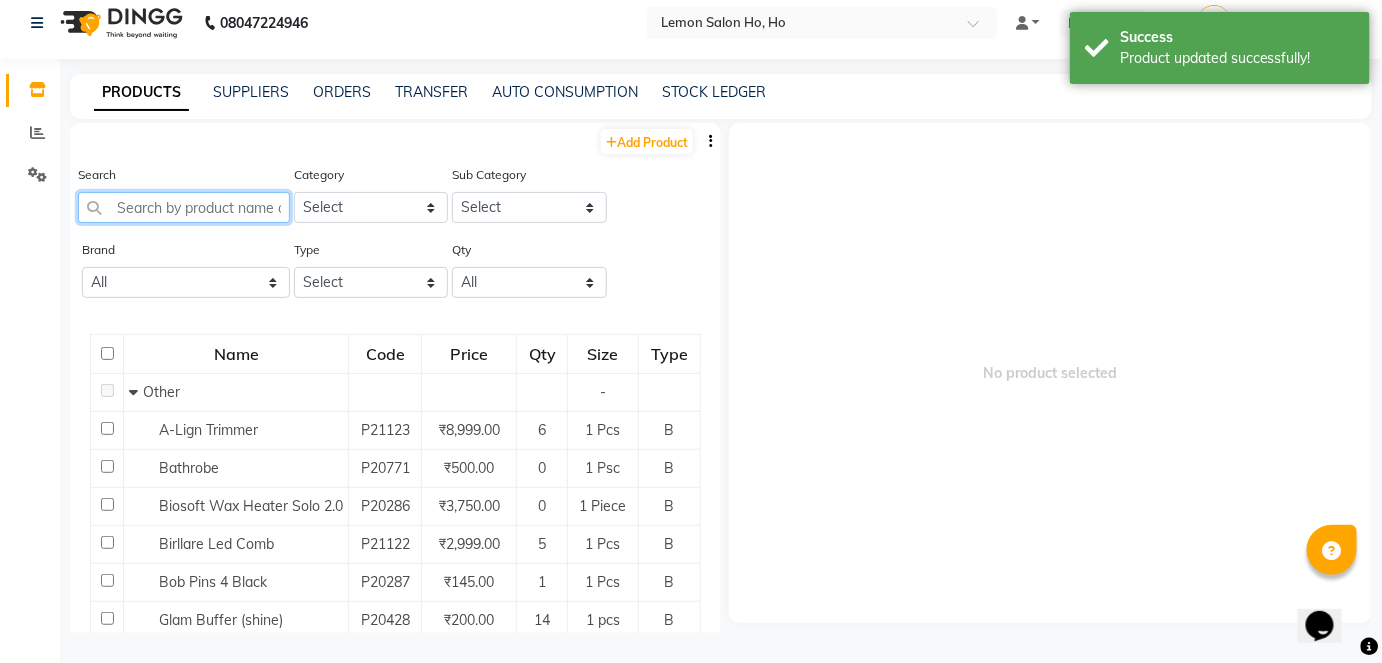 click 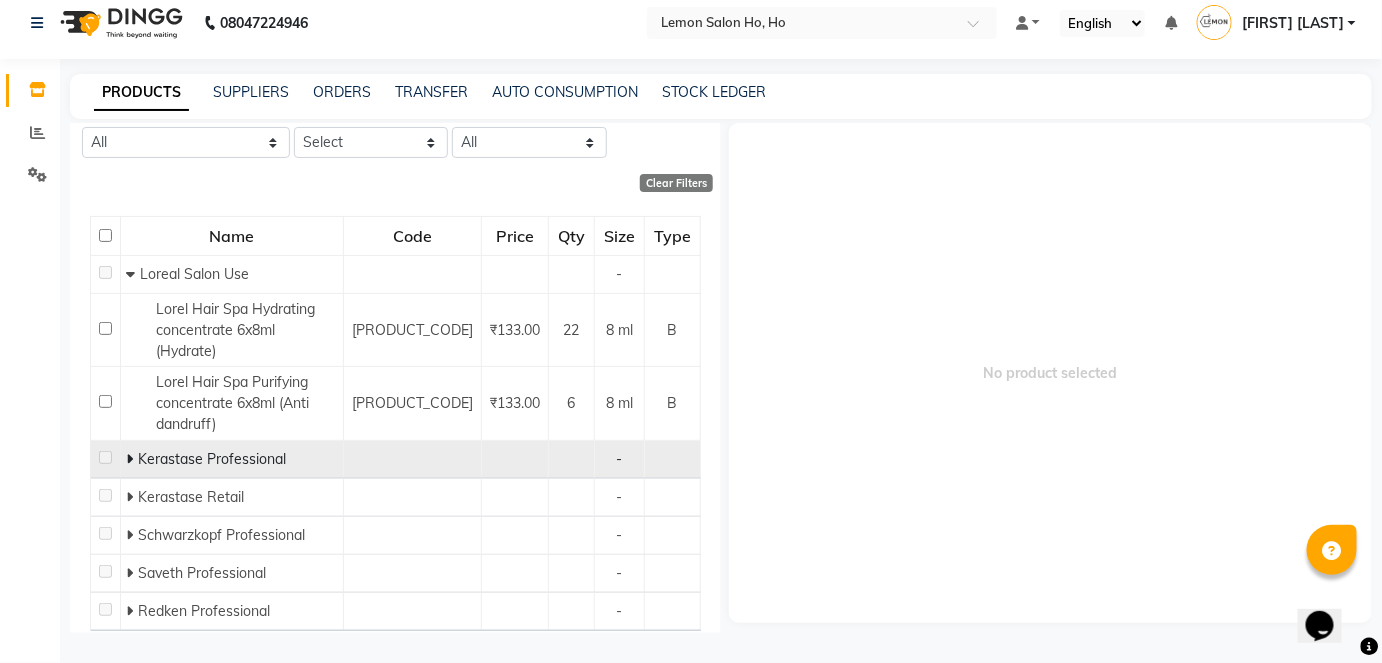 scroll, scrollTop: 181, scrollLeft: 0, axis: vertical 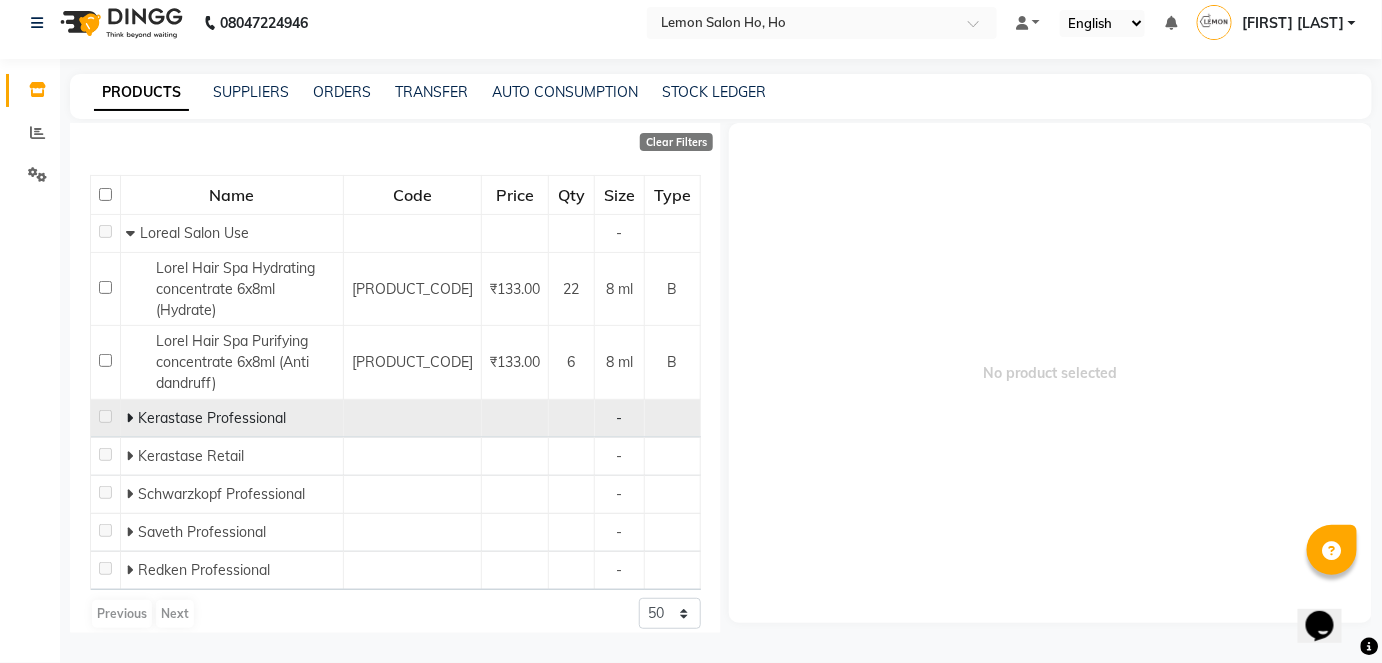 type on "CONC" 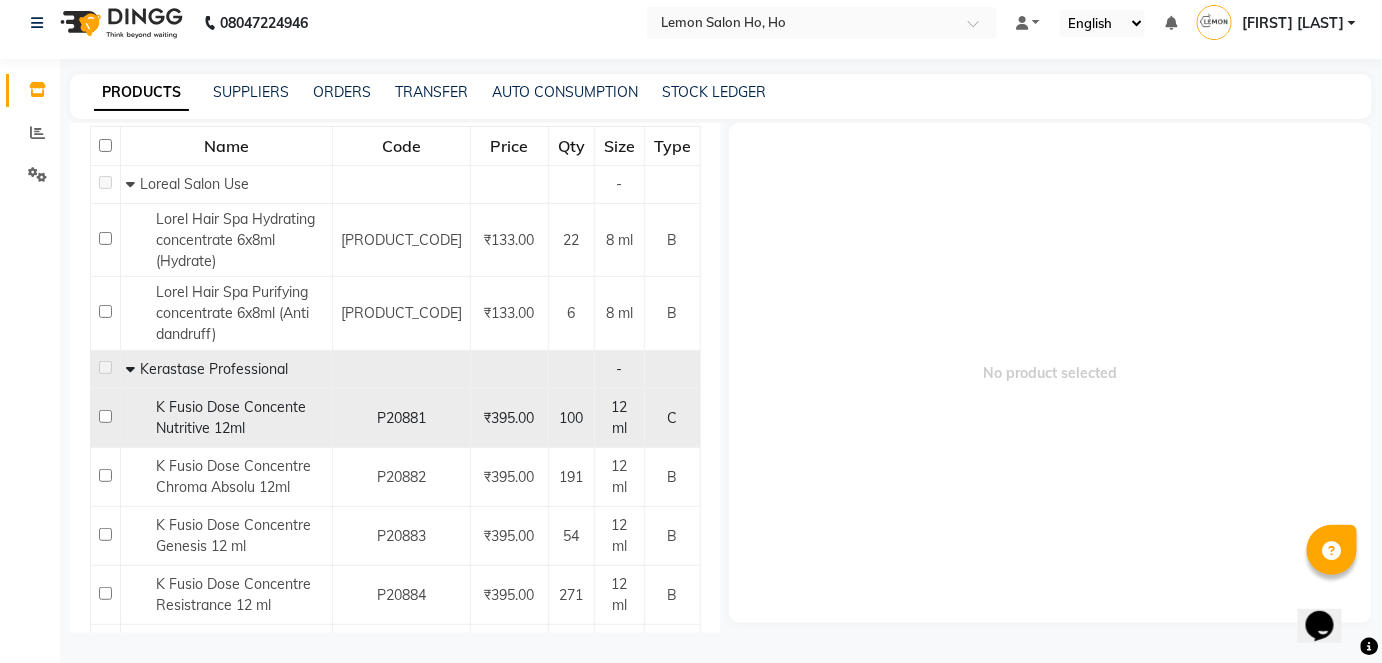 scroll, scrollTop: 272, scrollLeft: 0, axis: vertical 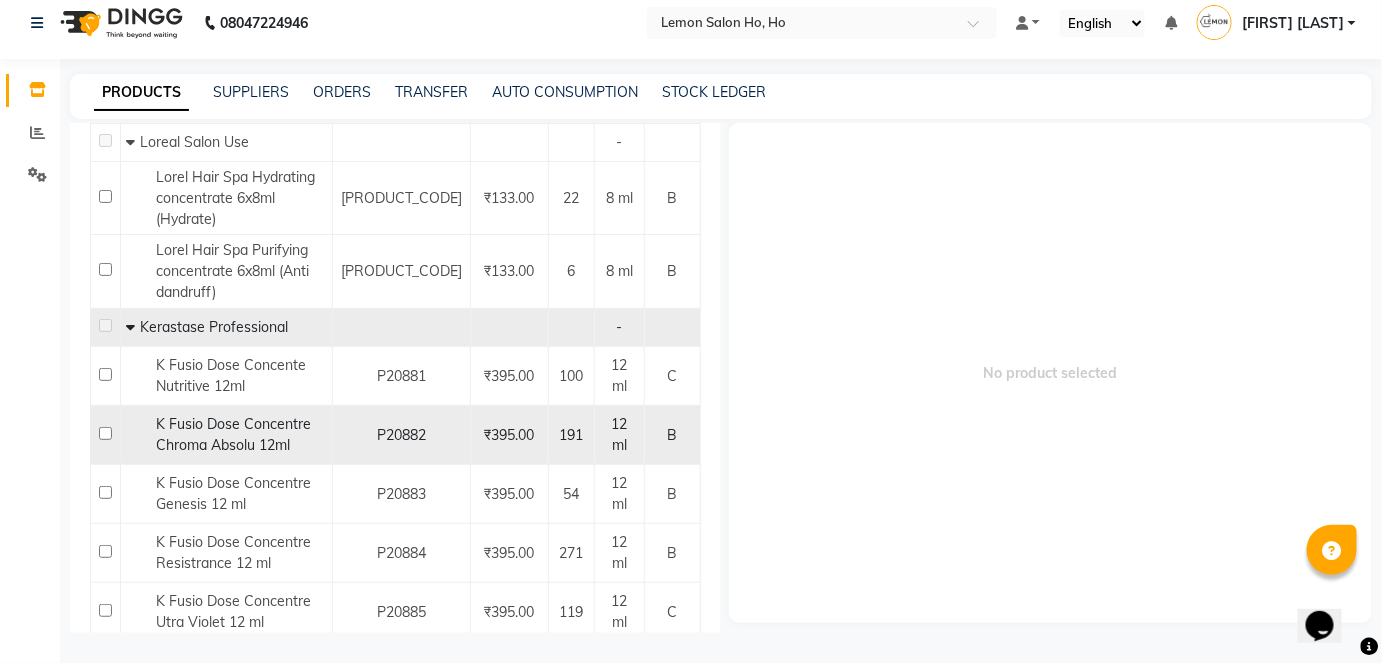 click 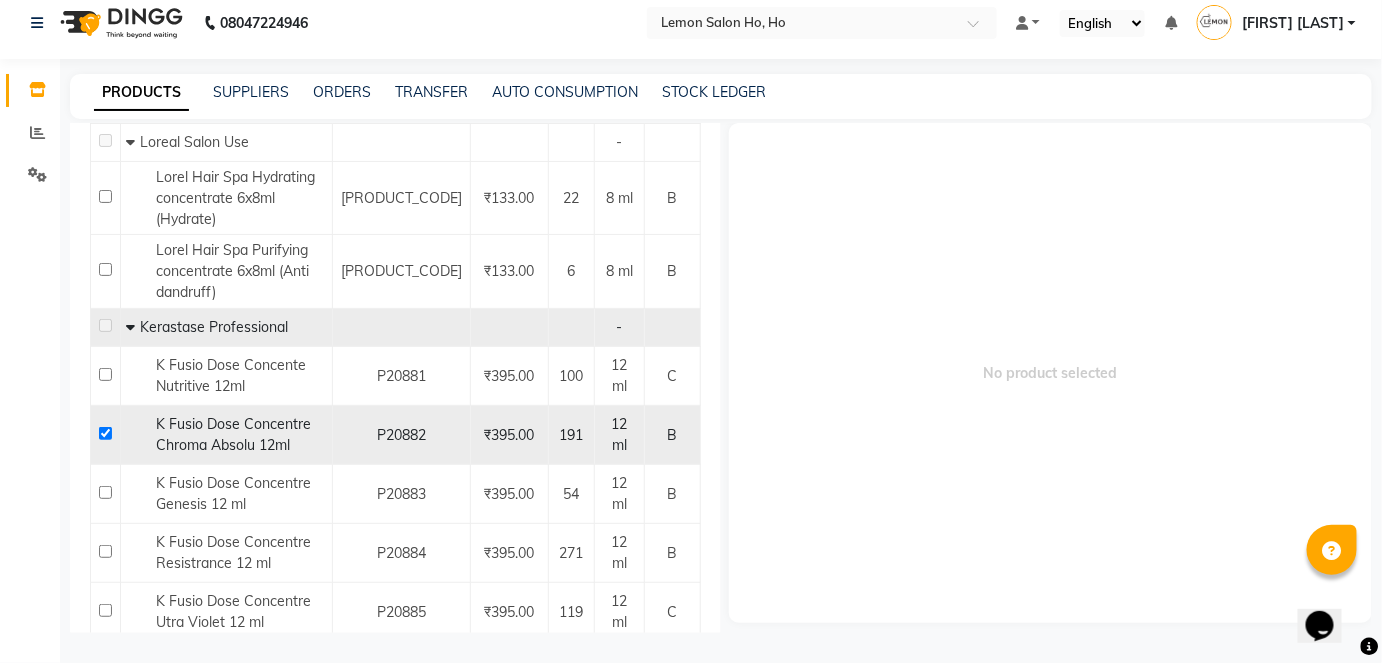 checkbox on "true" 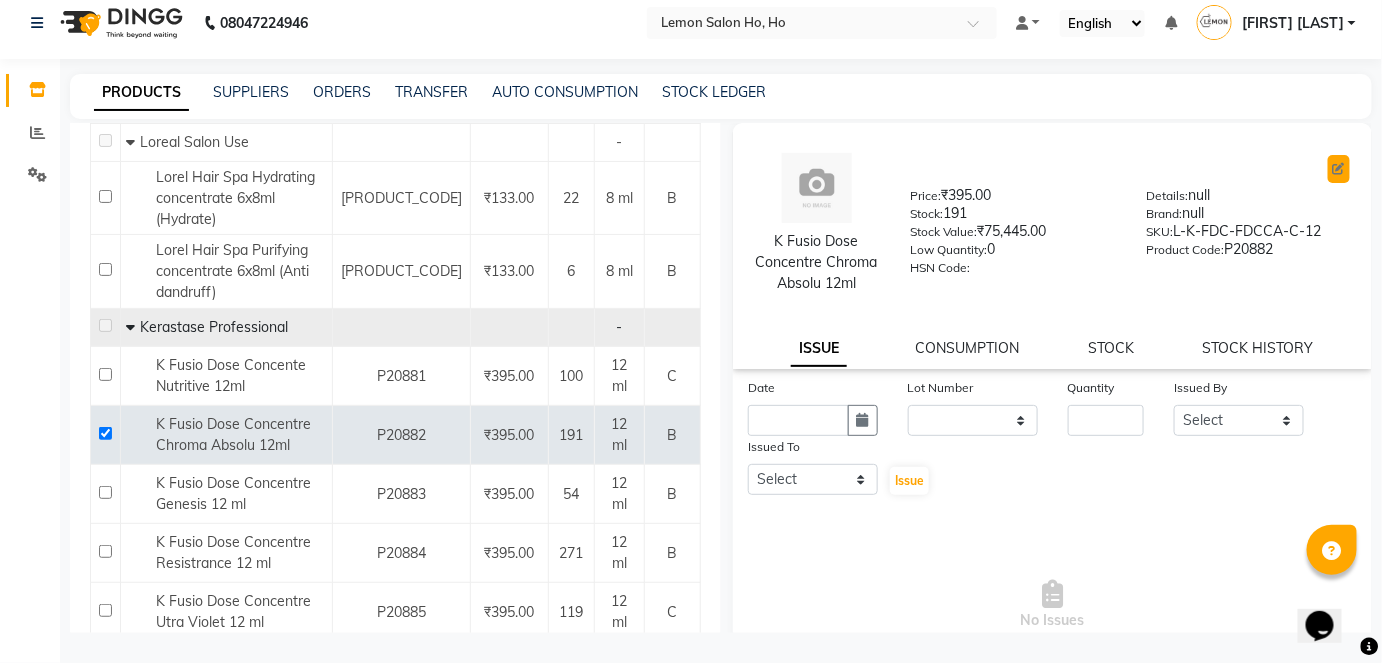 click 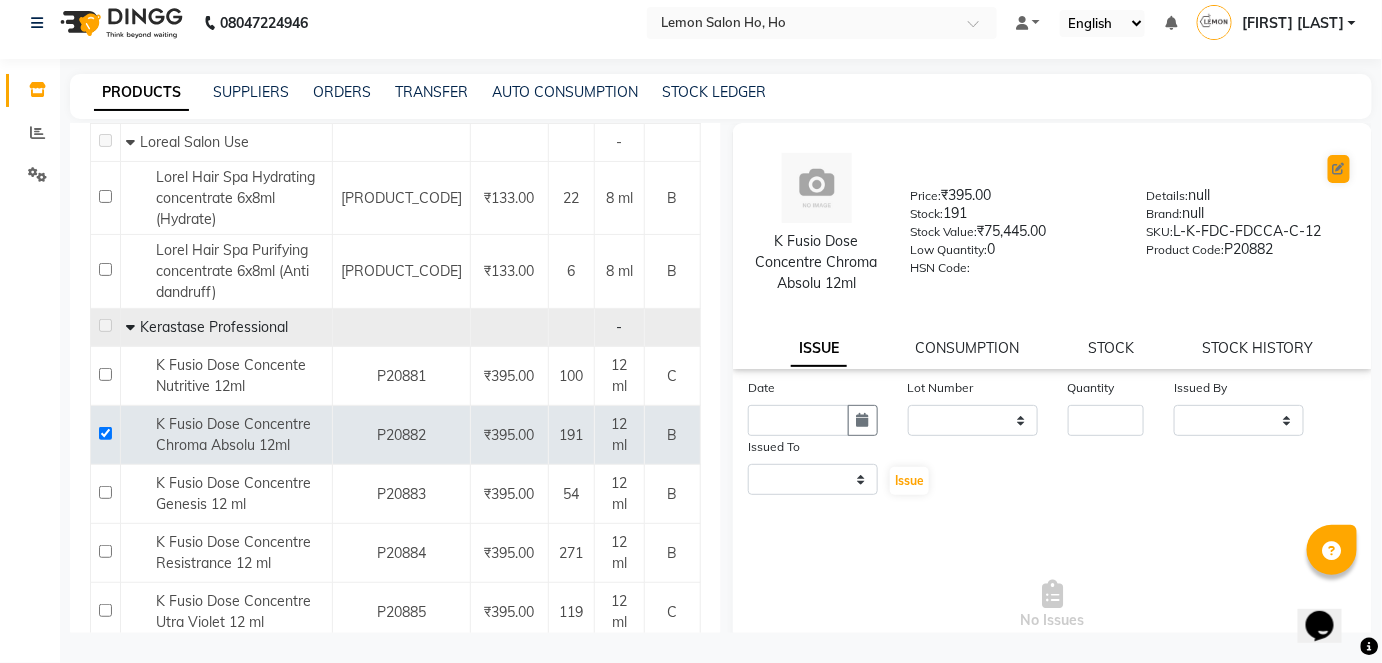 select on "B" 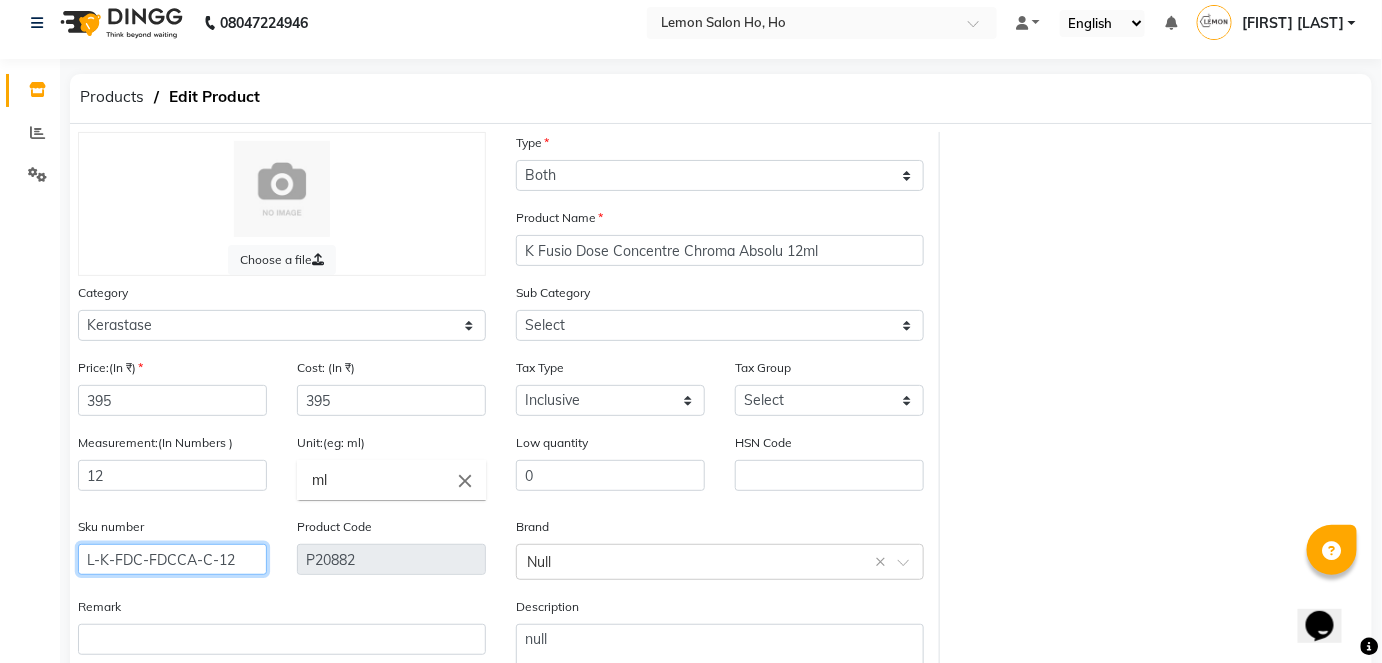 click on "L-K-FDC-FDCCA-C-12" 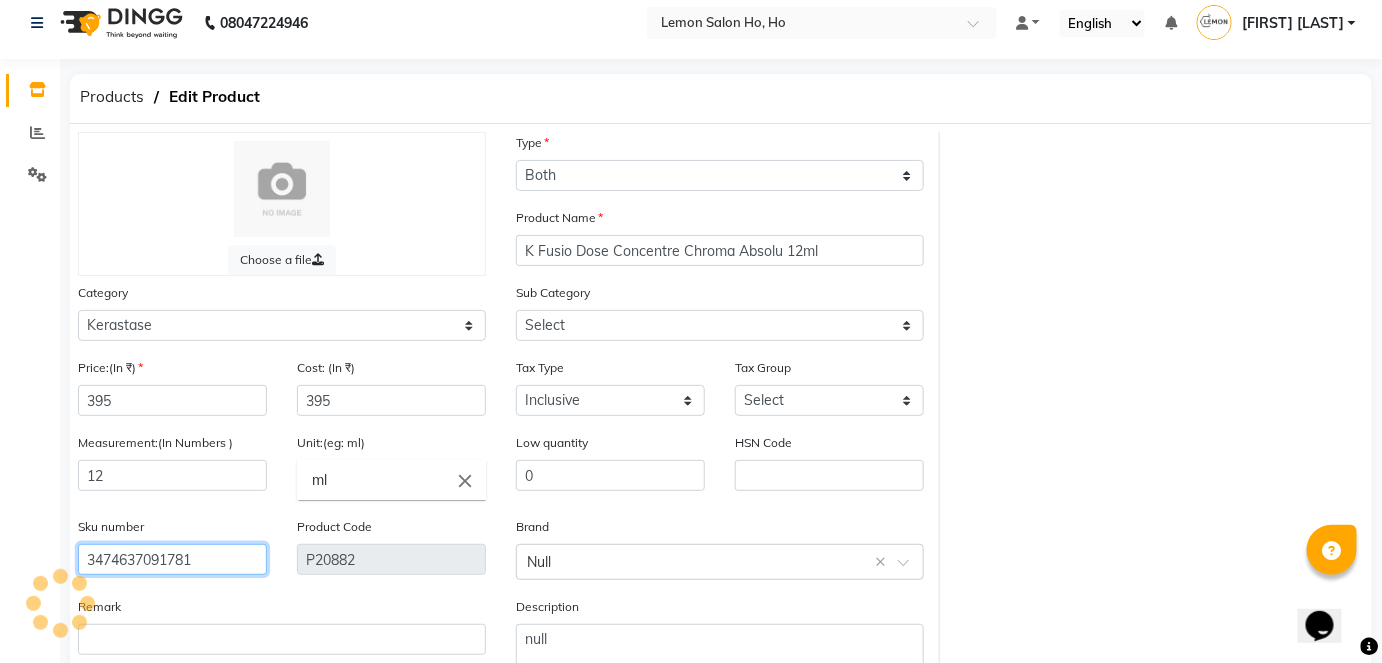 scroll, scrollTop: 138, scrollLeft: 0, axis: vertical 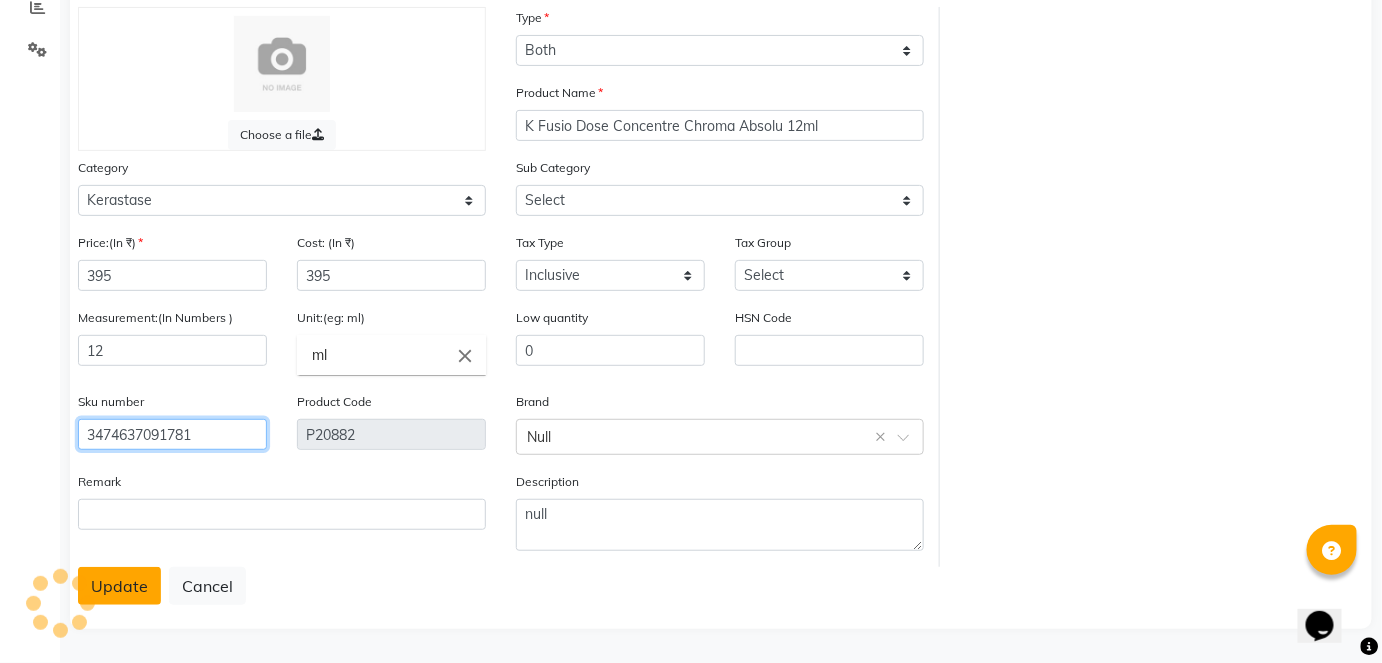 type on "3474637091781" 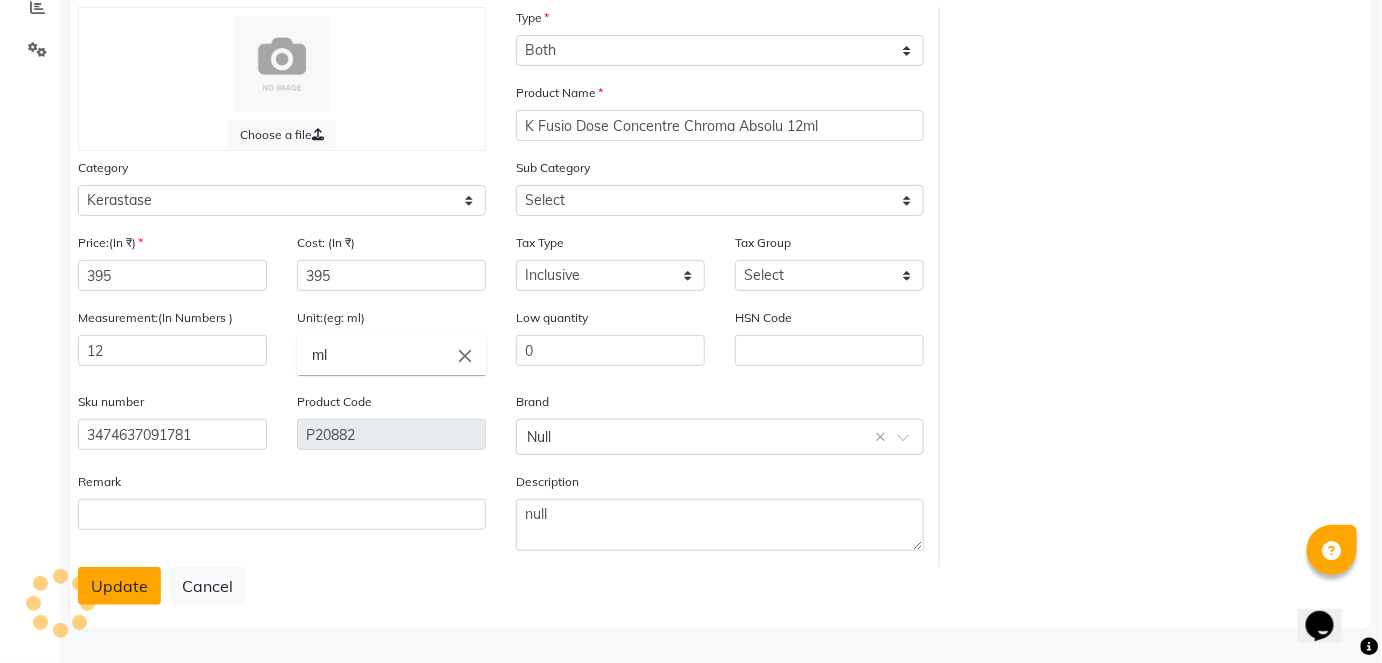 click on "Update" 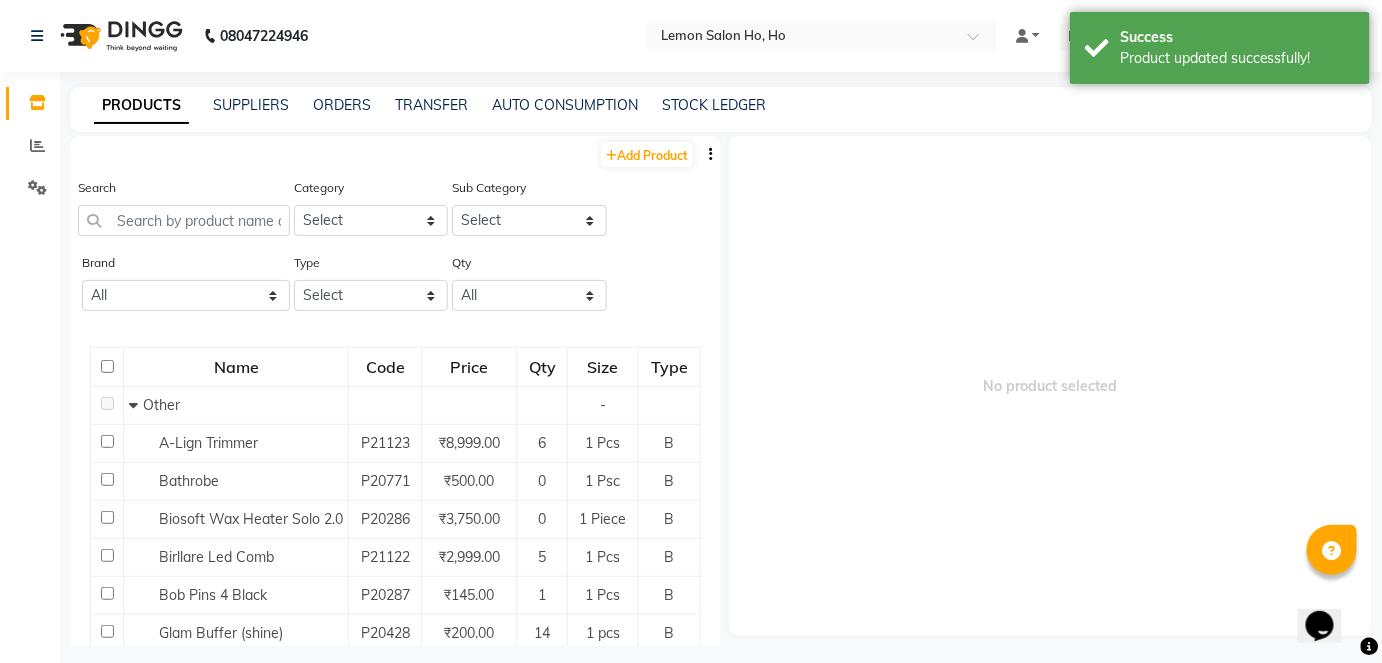 scroll, scrollTop: 0, scrollLeft: 0, axis: both 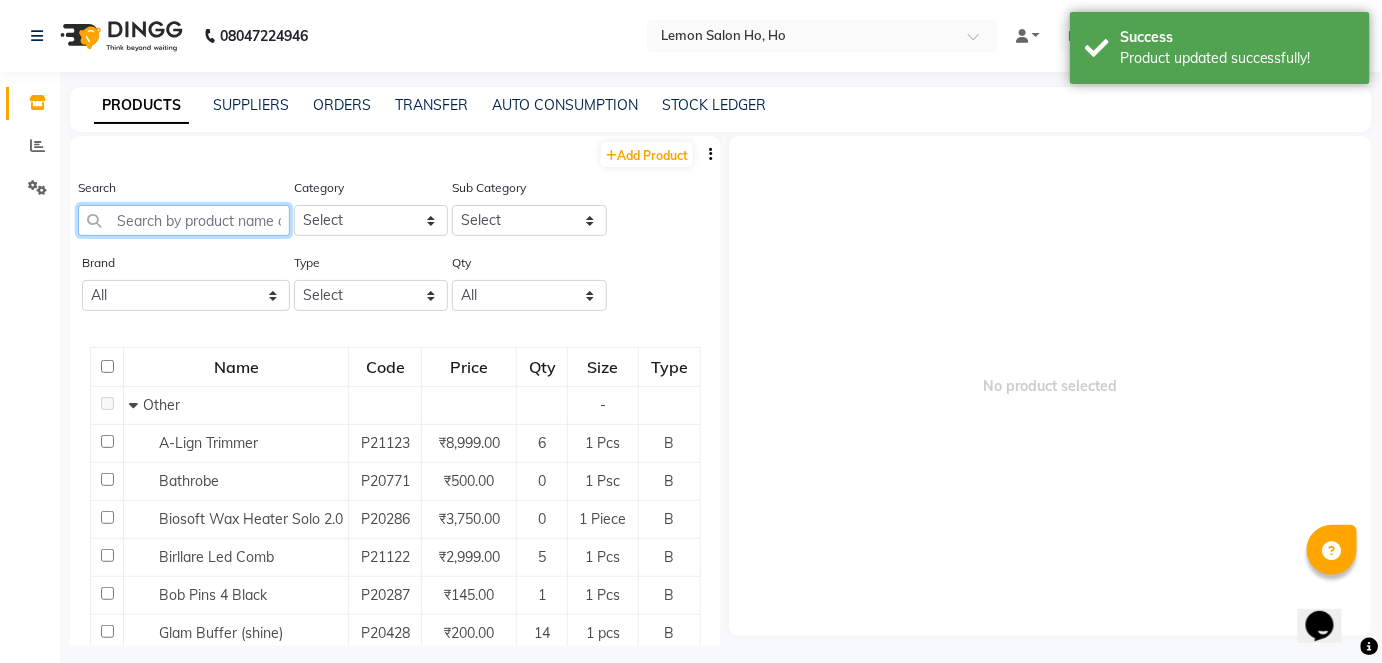 click 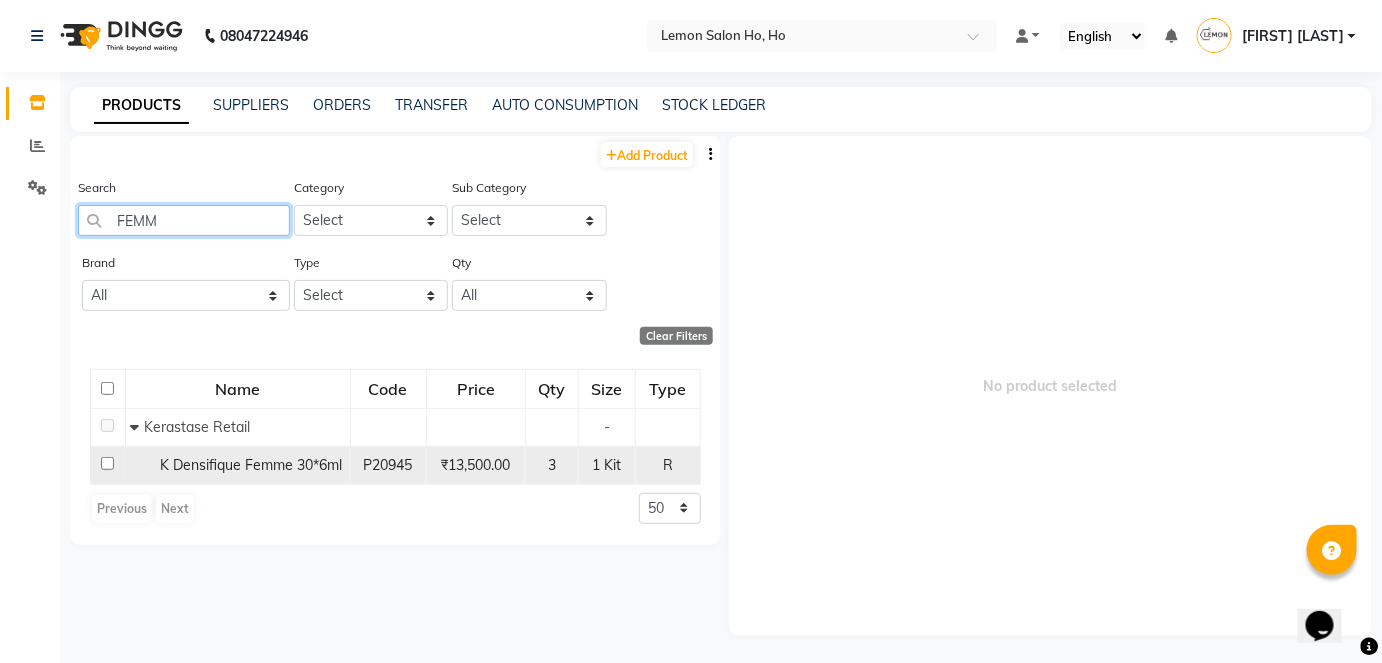 type on "FEMM" 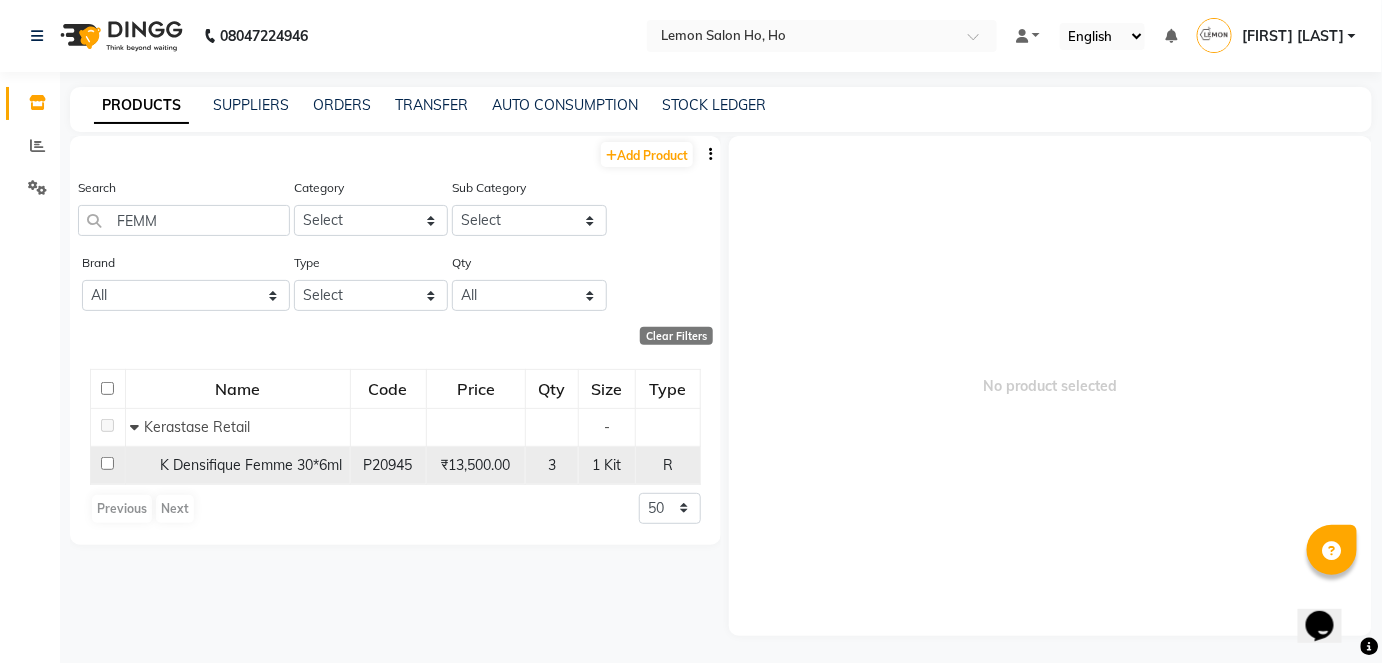 click 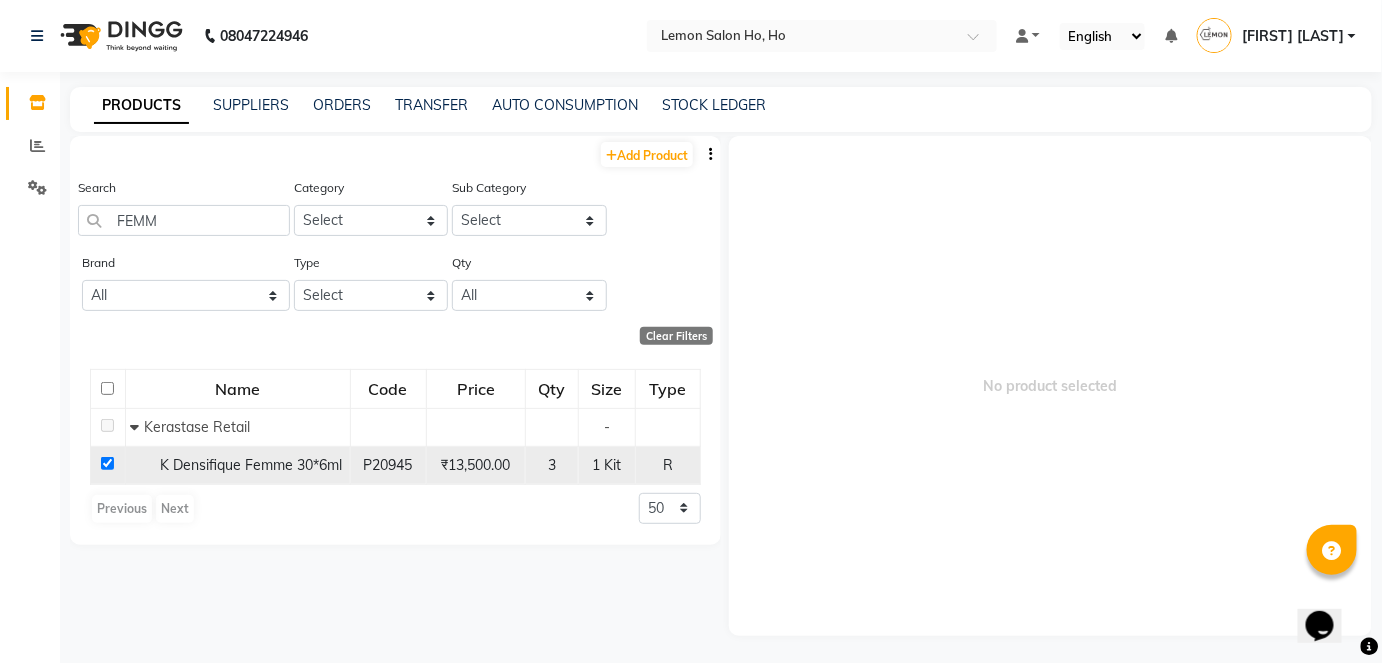 checkbox on "true" 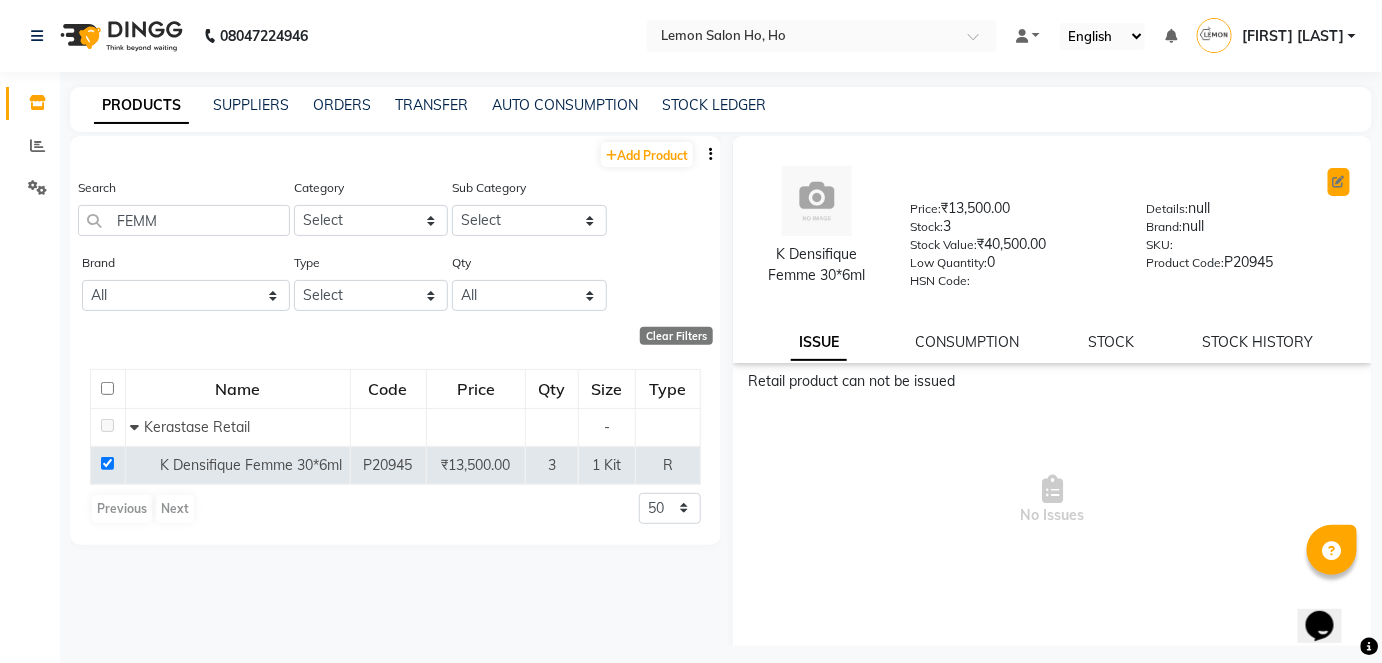 click 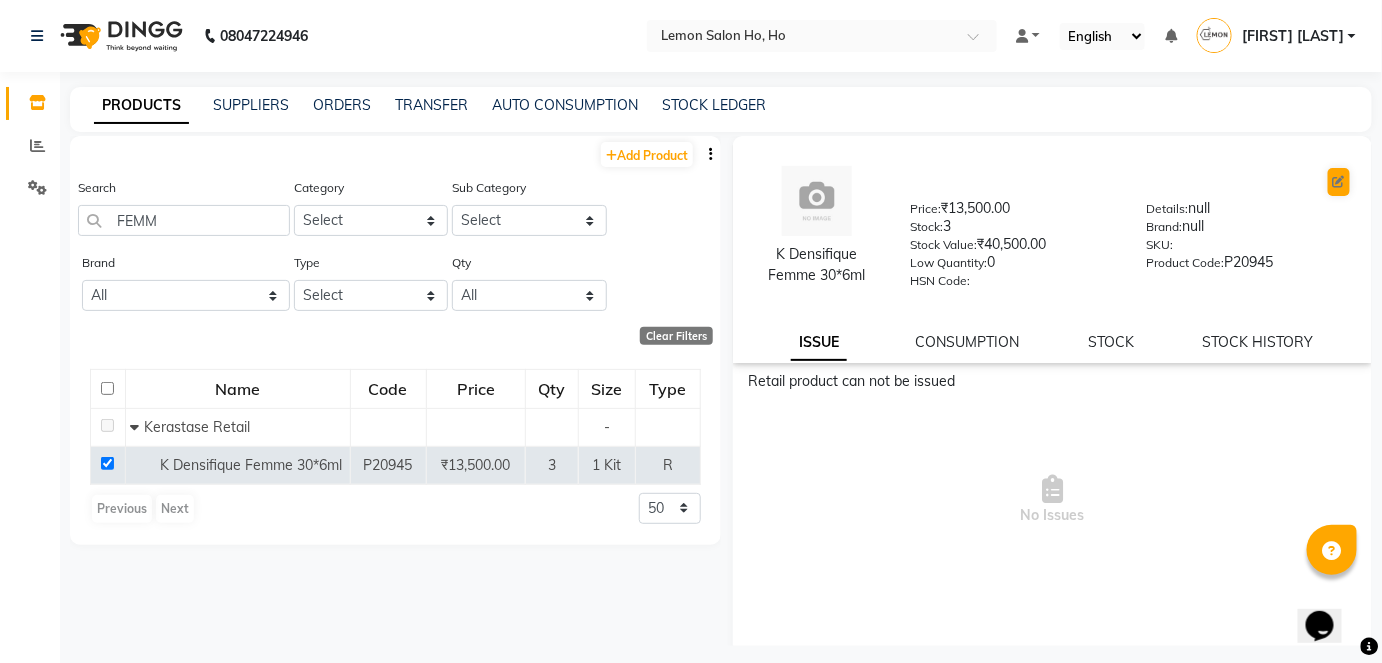 select on "R" 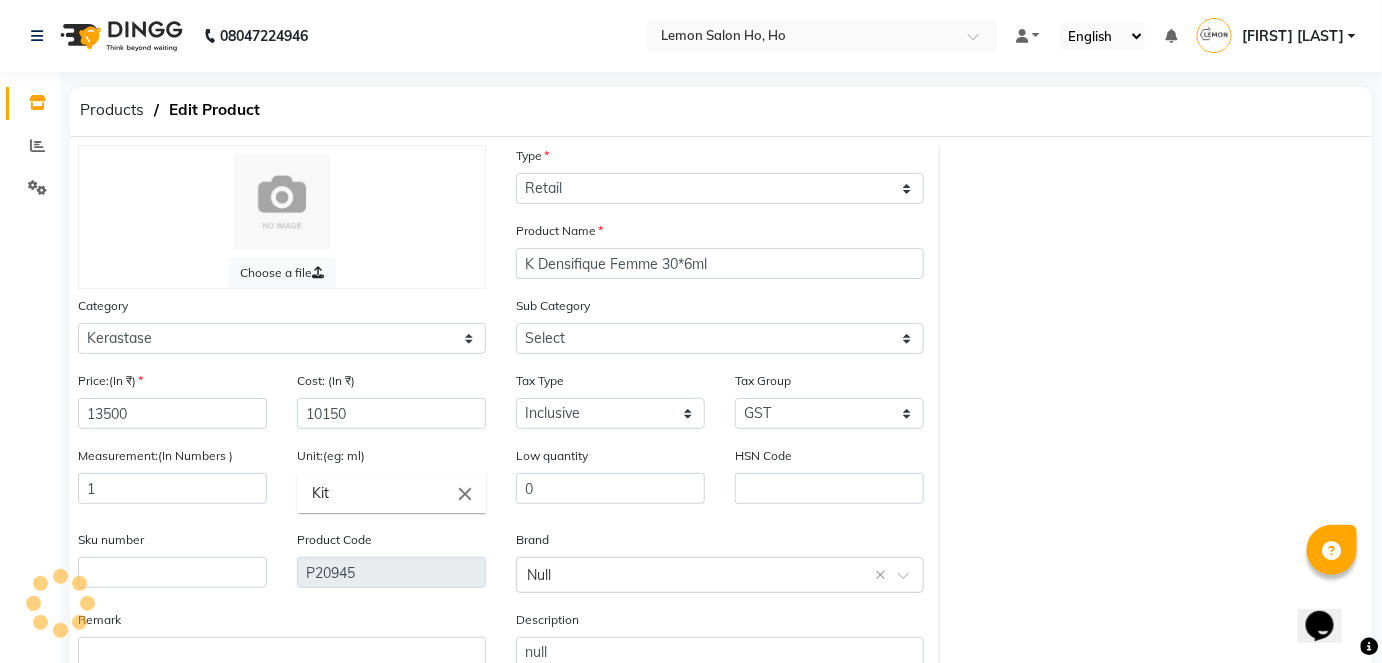 select on "2137021502" 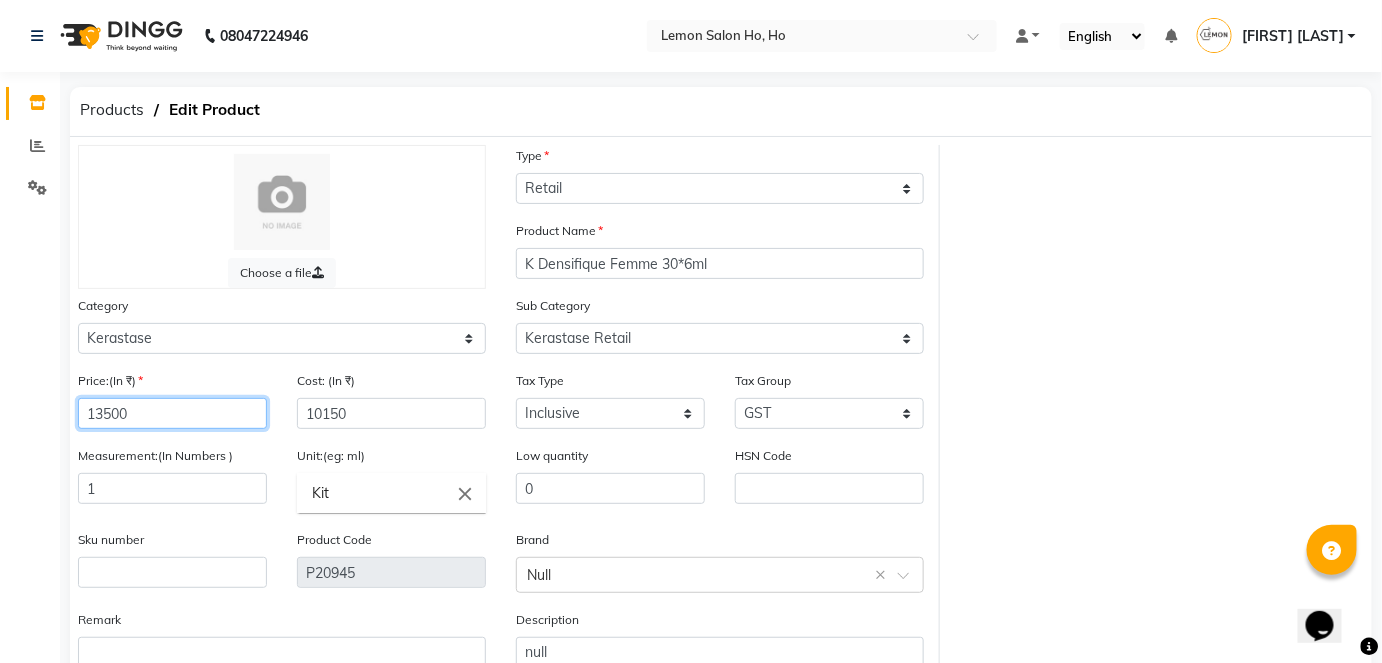 click on "13500" 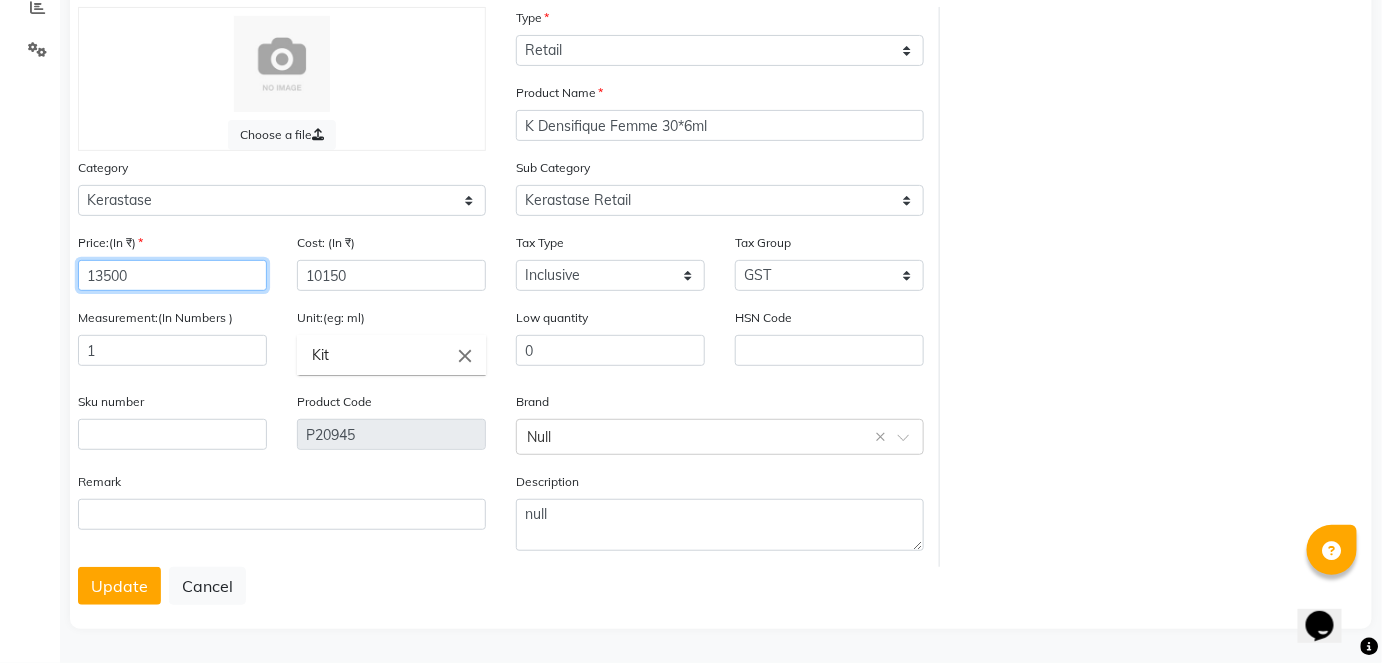 scroll, scrollTop: 47, scrollLeft: 0, axis: vertical 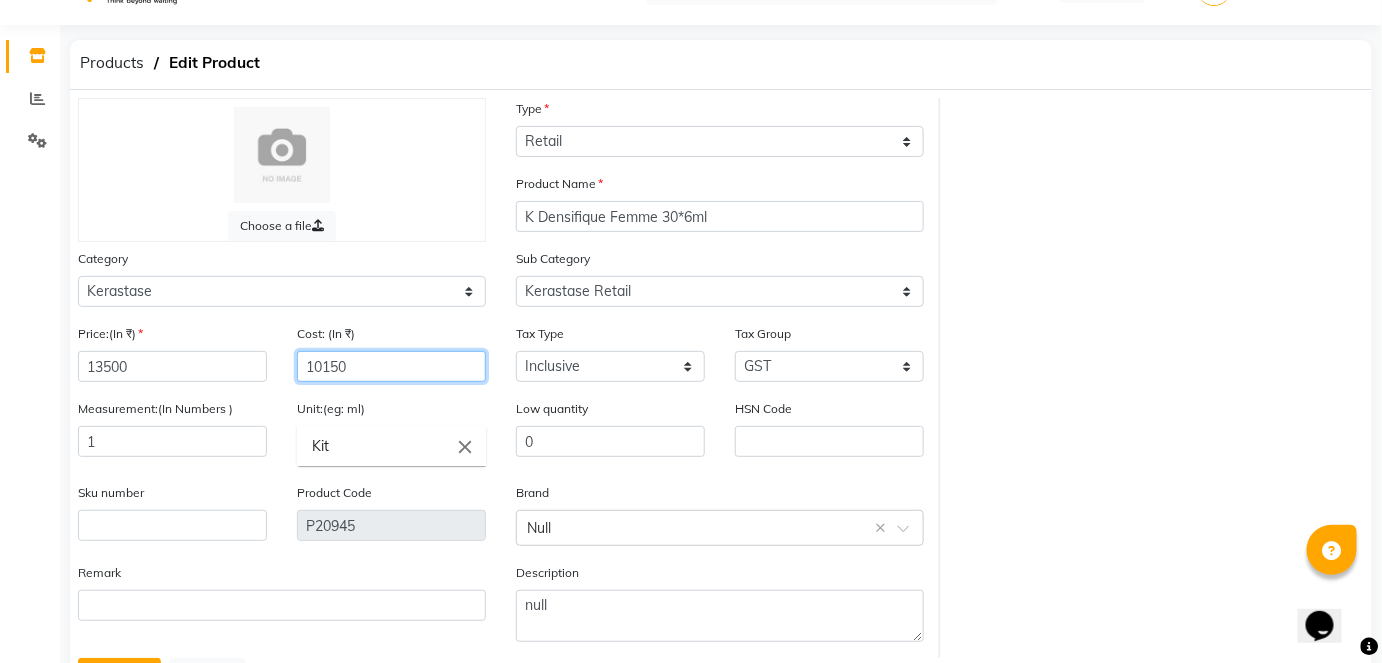 click on "10150" 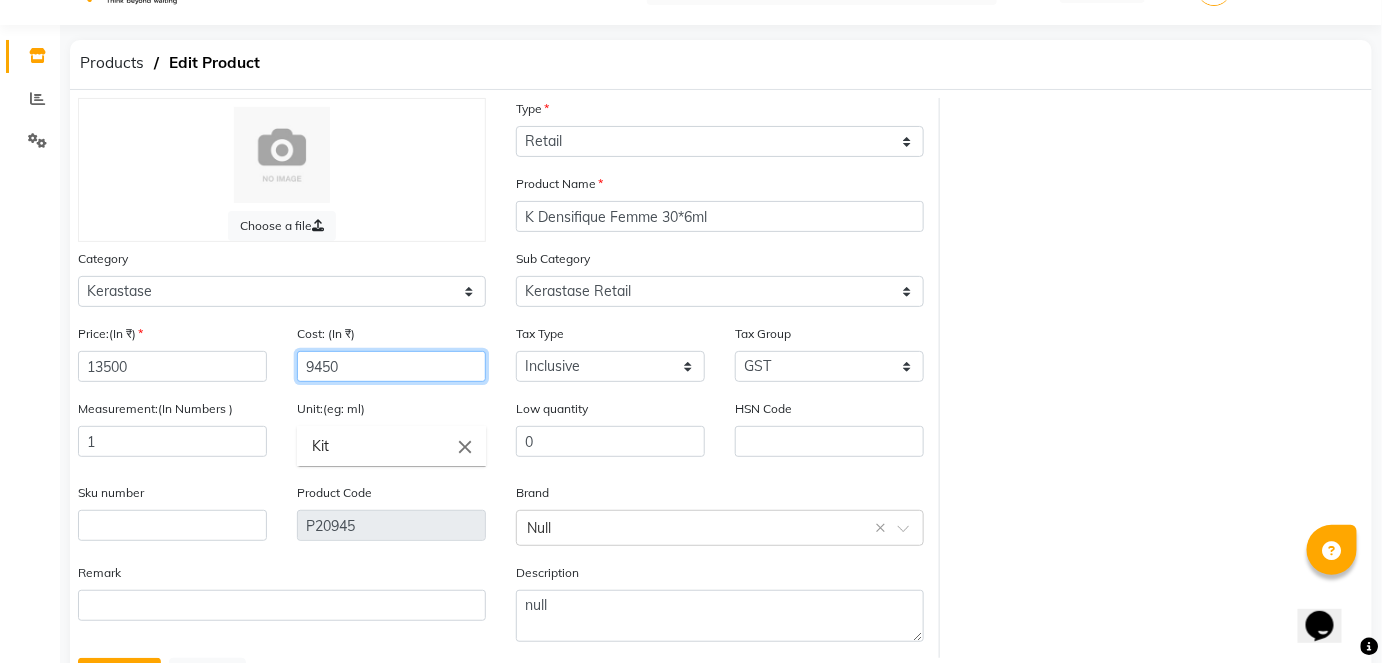 type on "9450" 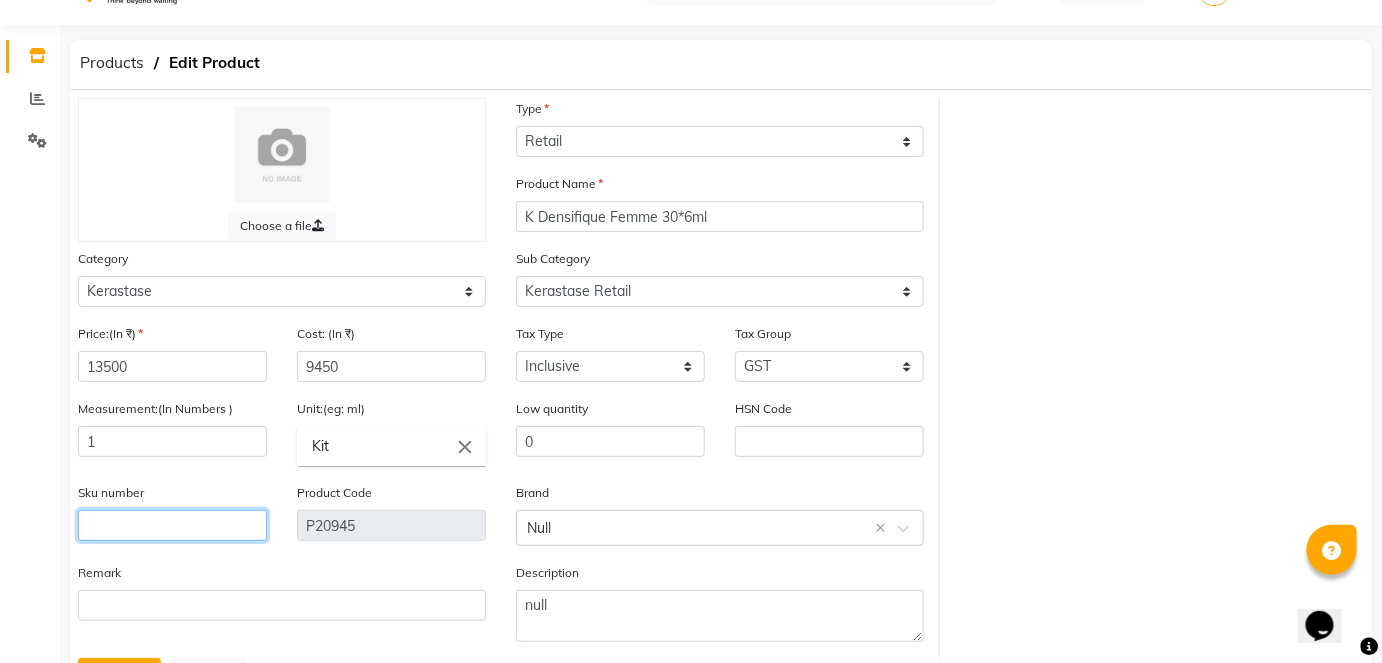 click 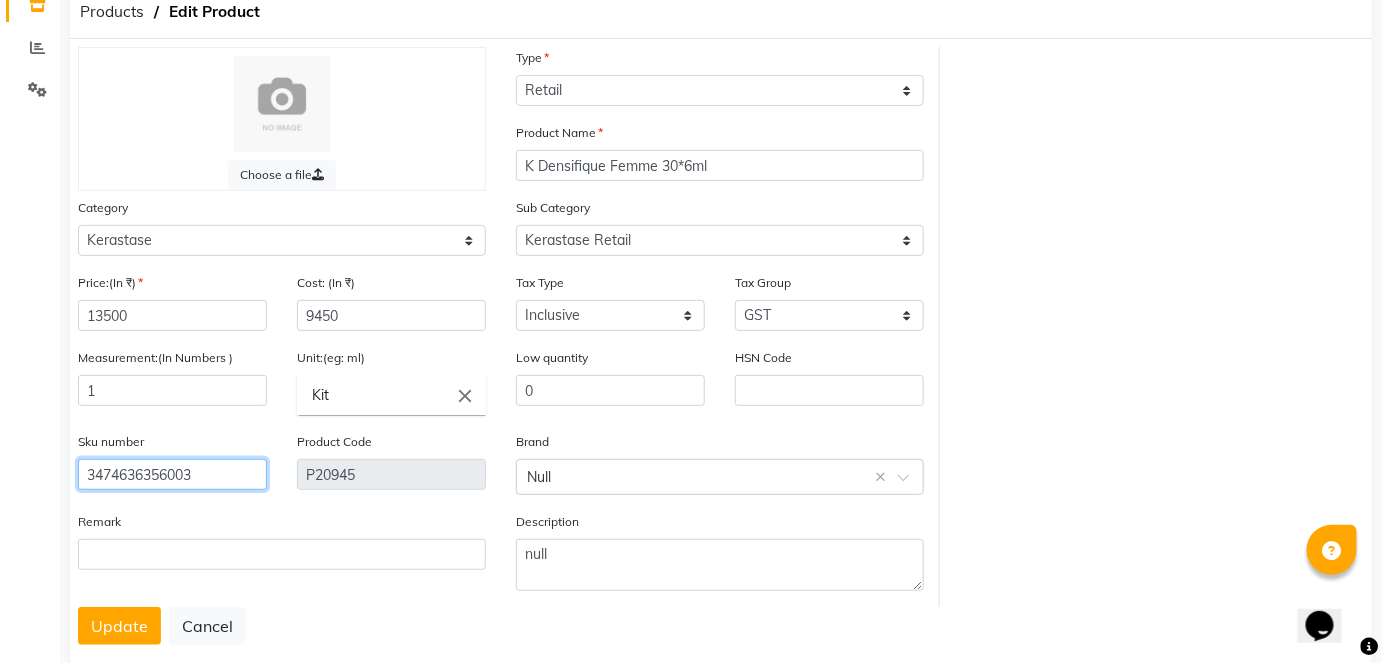 scroll, scrollTop: 138, scrollLeft: 0, axis: vertical 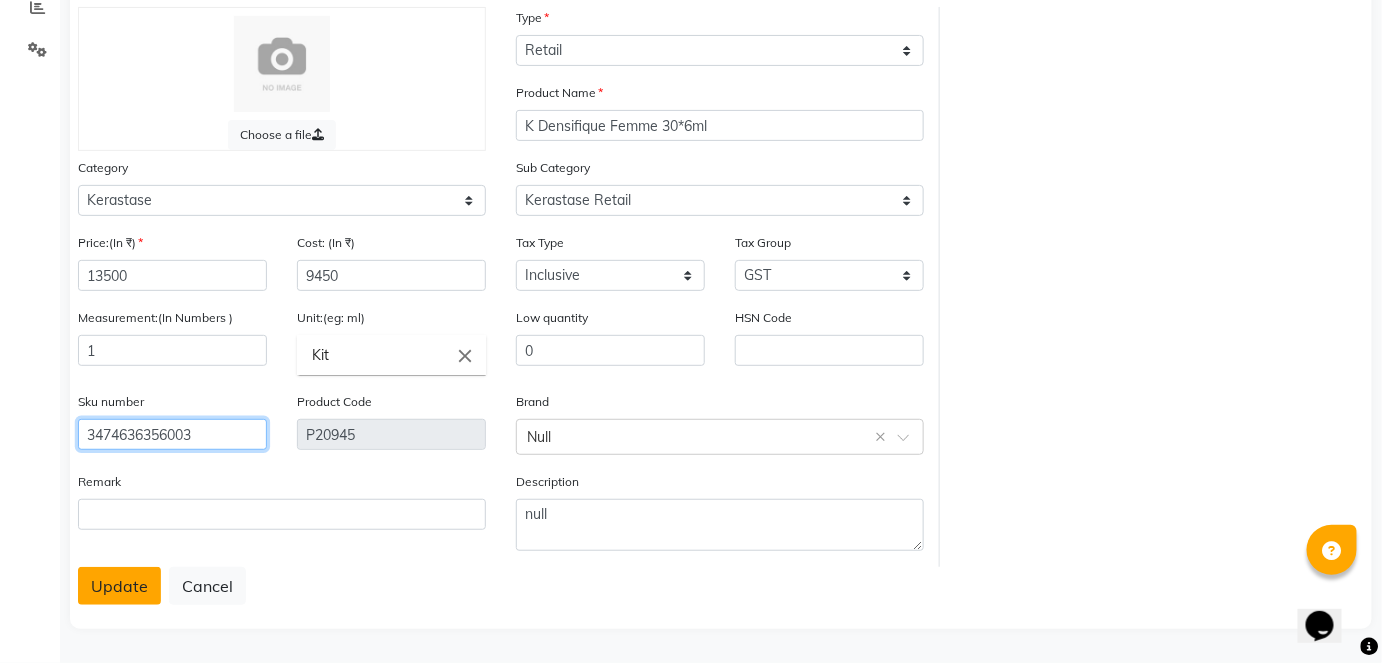 type on "3474636356003" 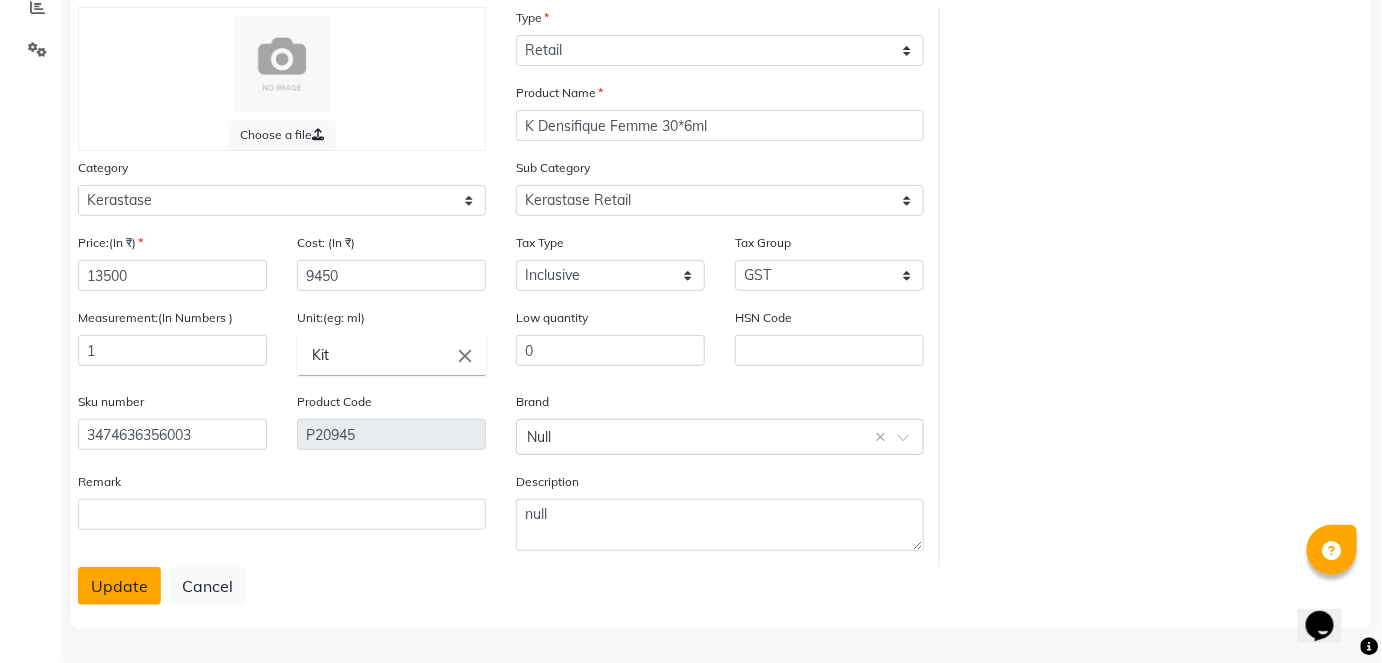 click on "Update" 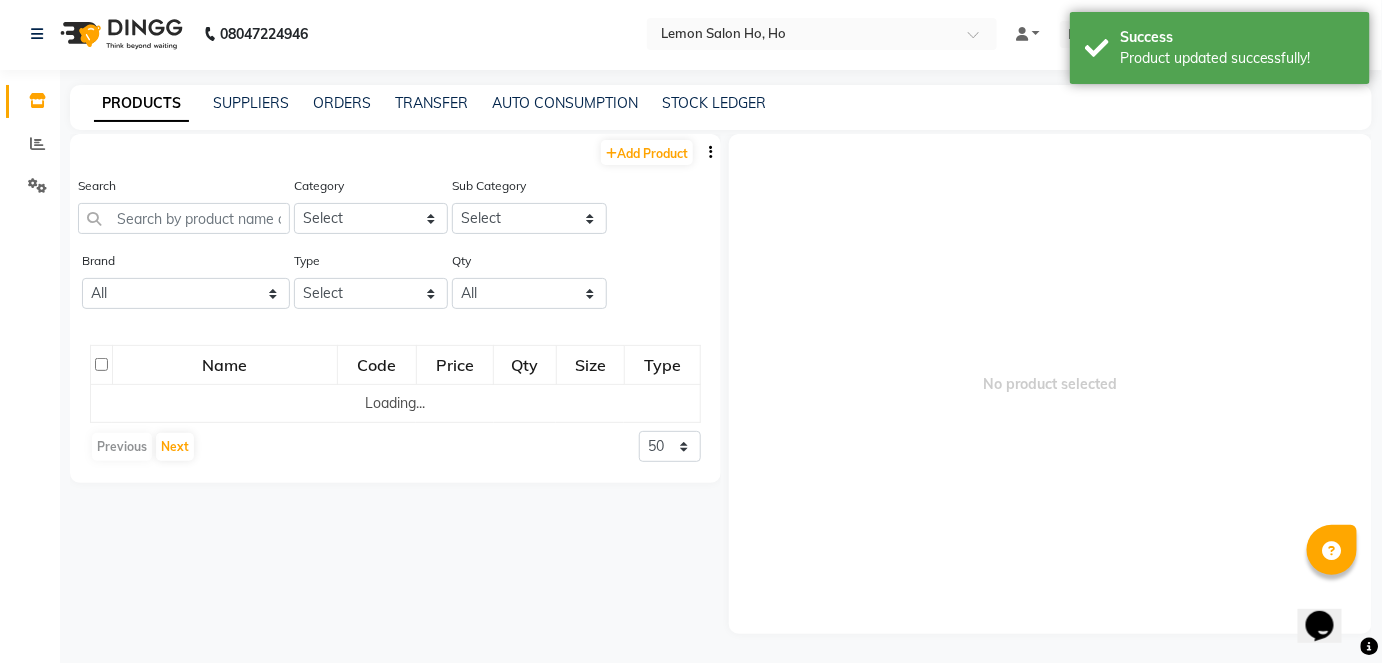 scroll, scrollTop: 13, scrollLeft: 0, axis: vertical 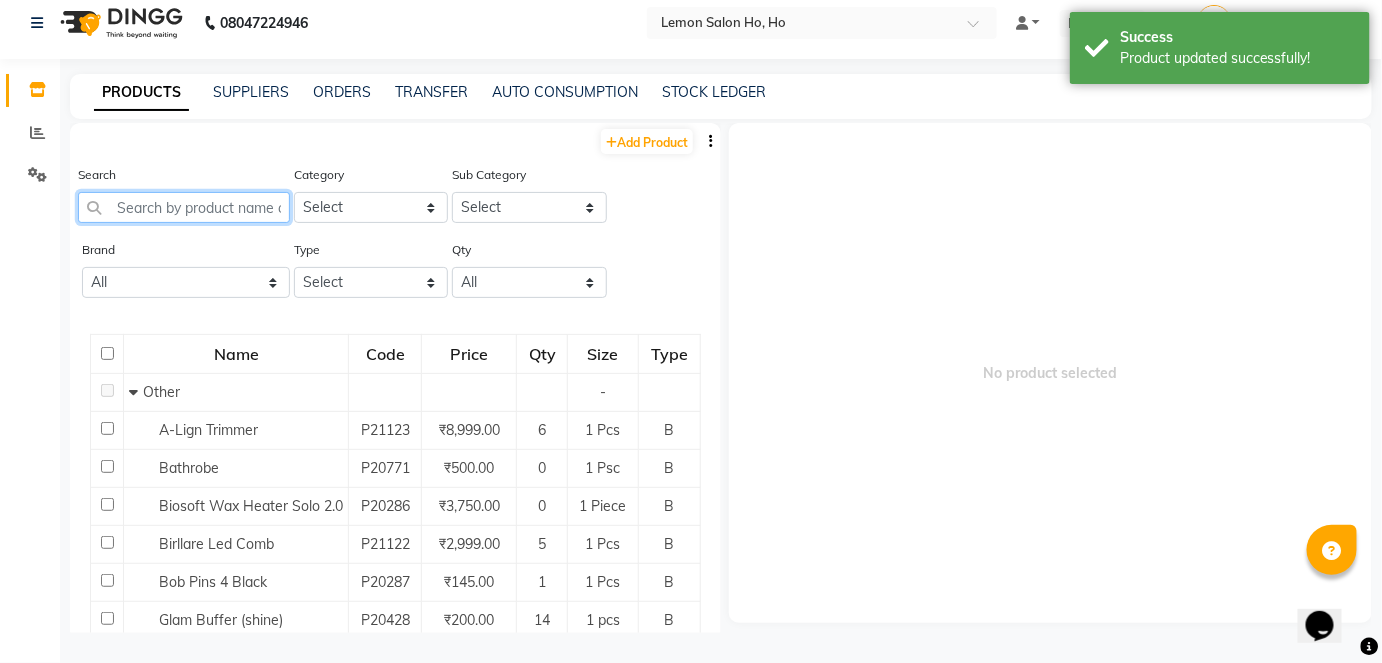 click 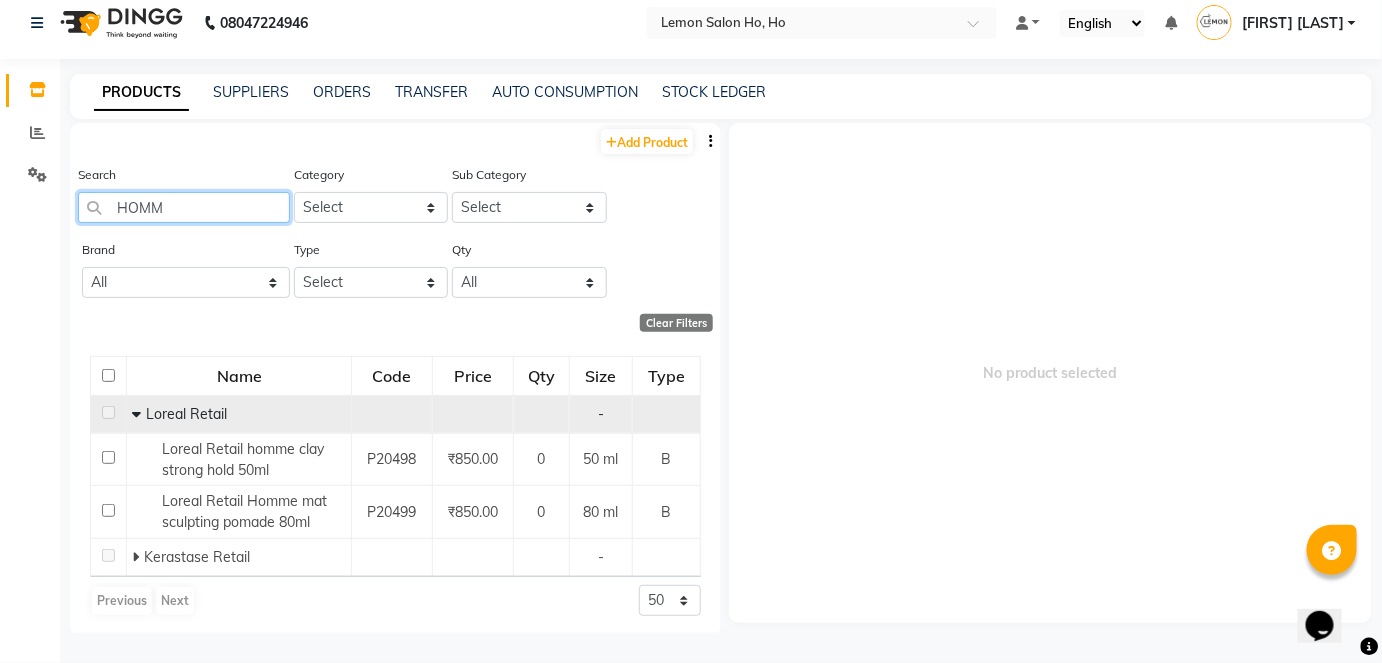 type on "HOMM" 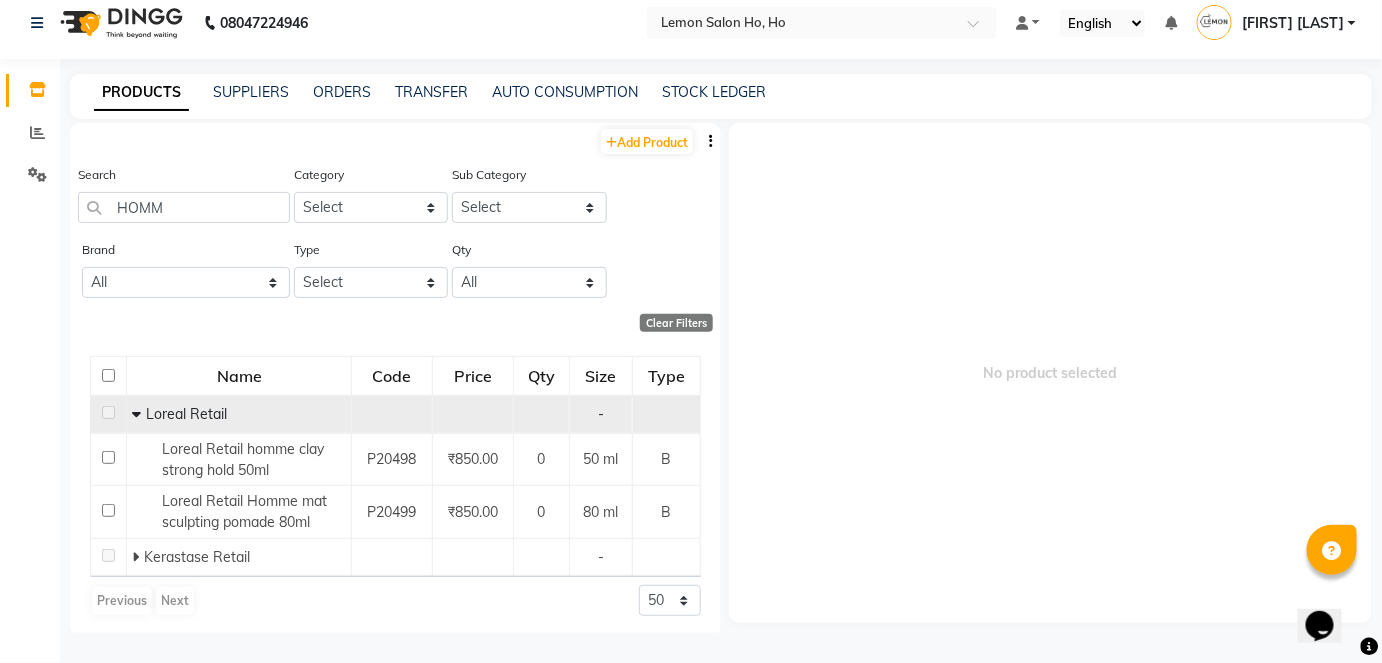click 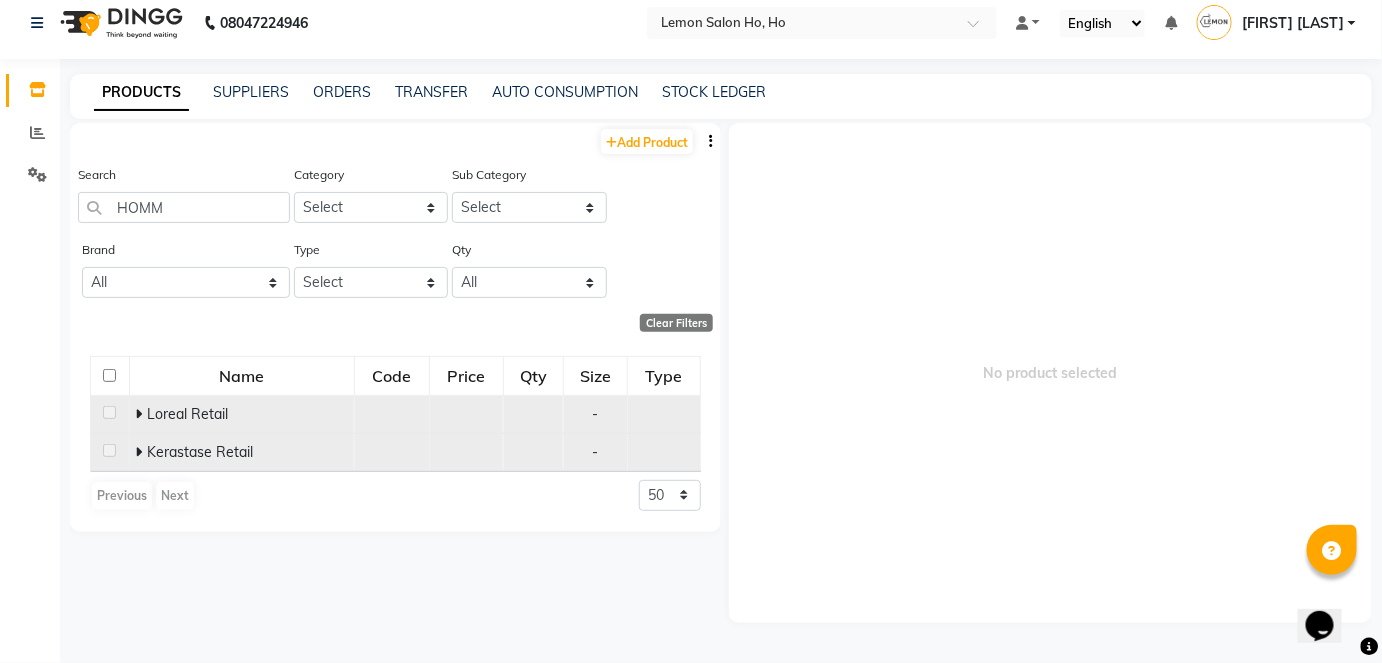 click 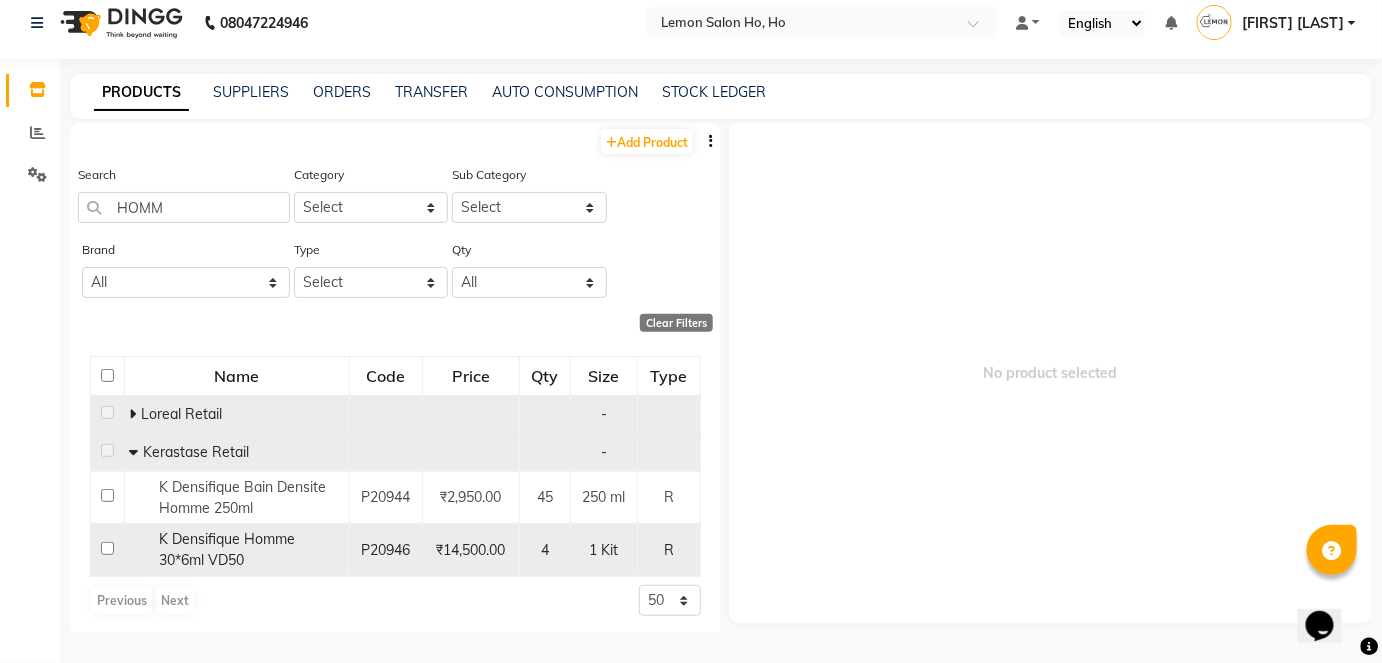 click 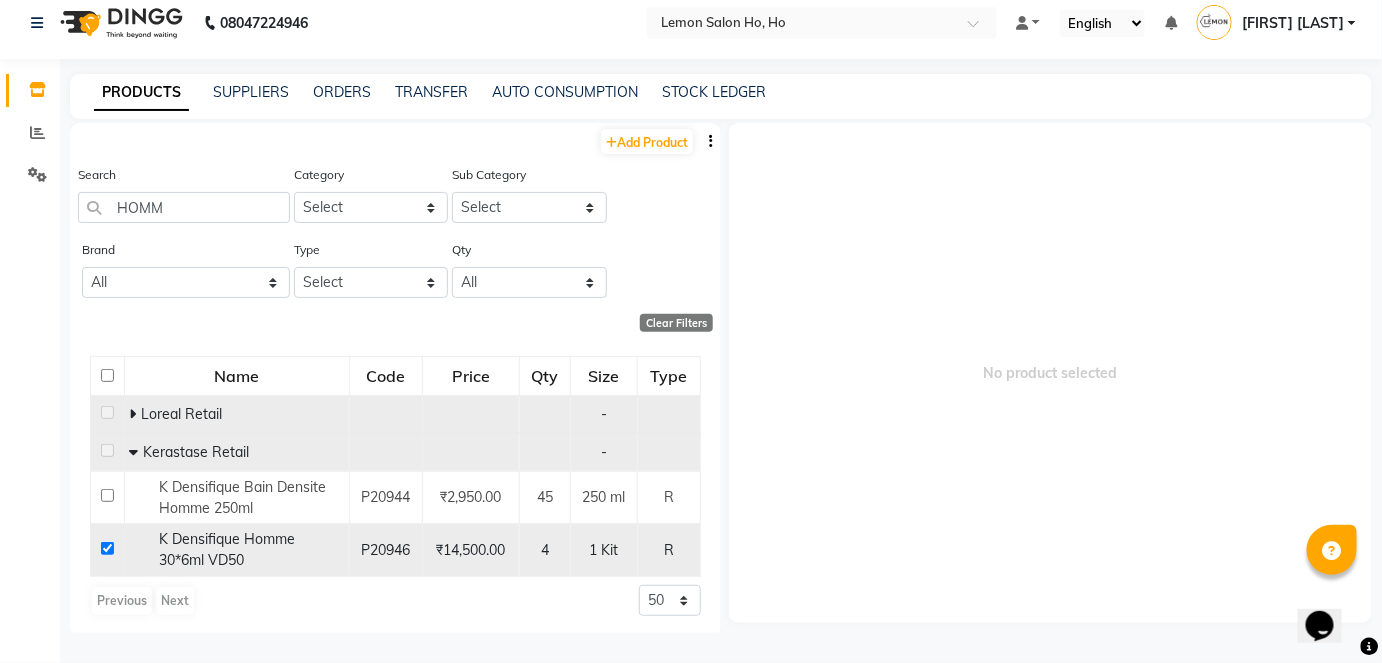 checkbox on "true" 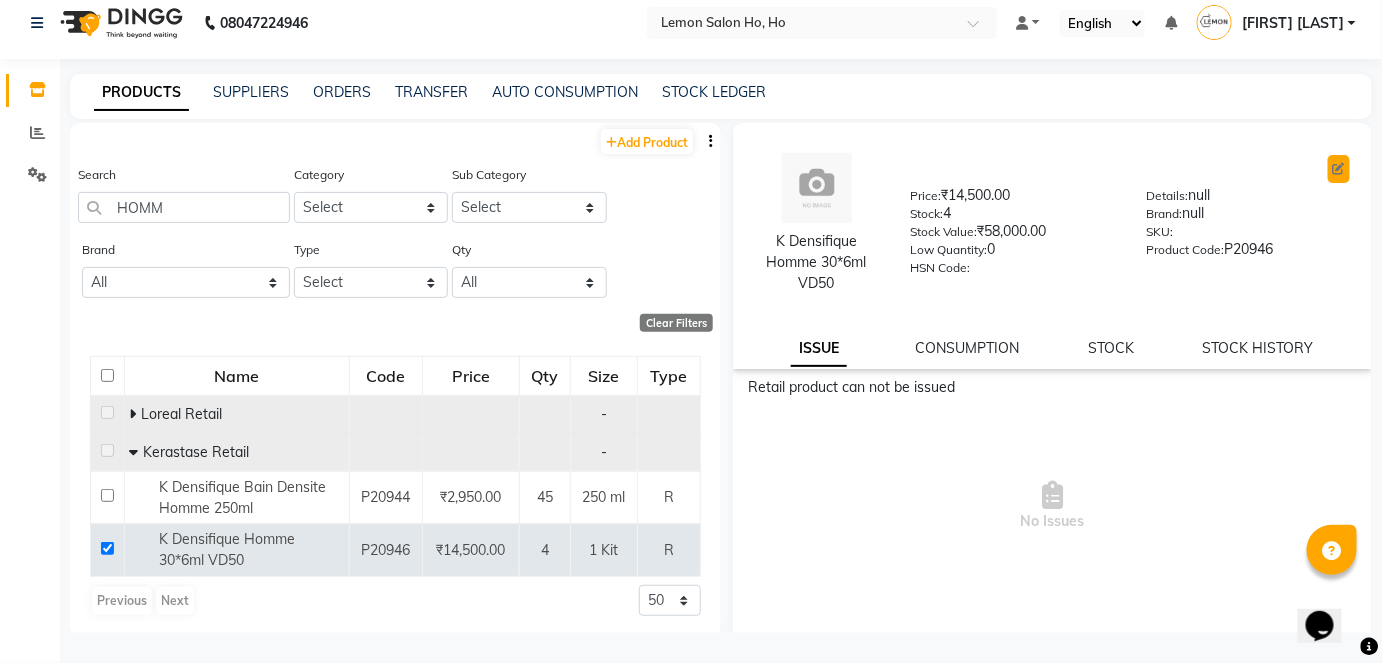 click 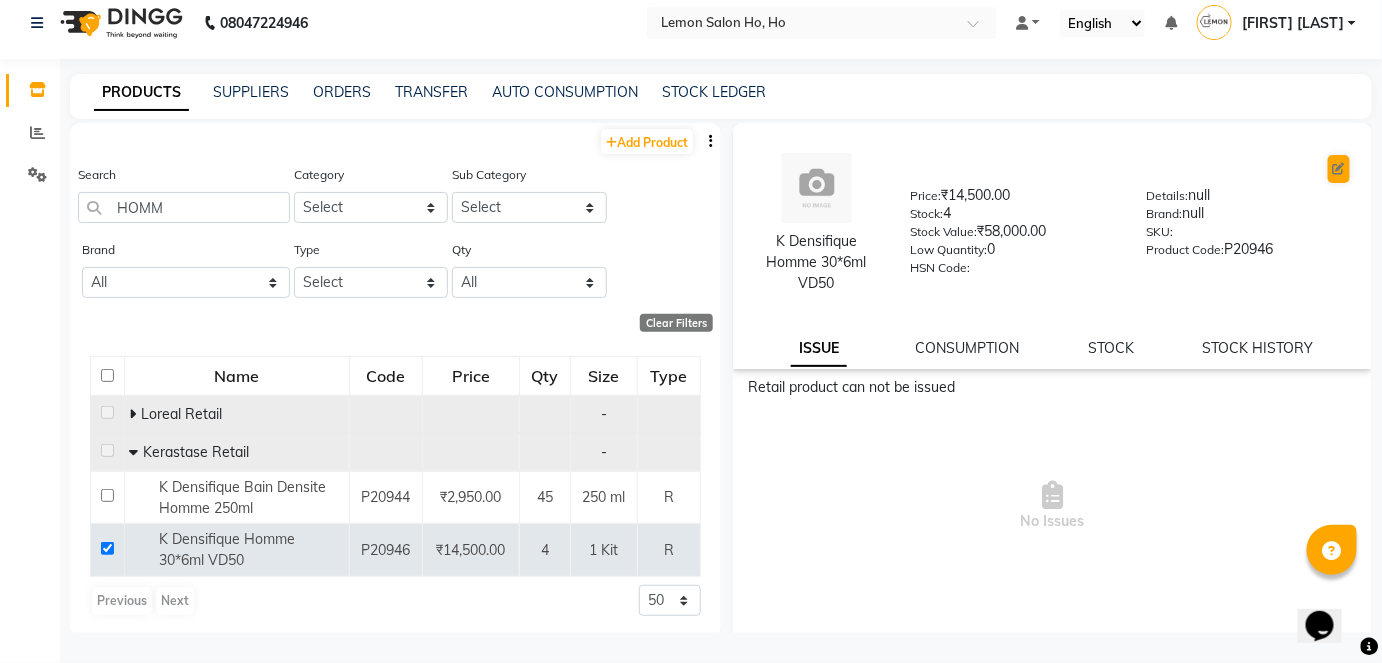 select on "R" 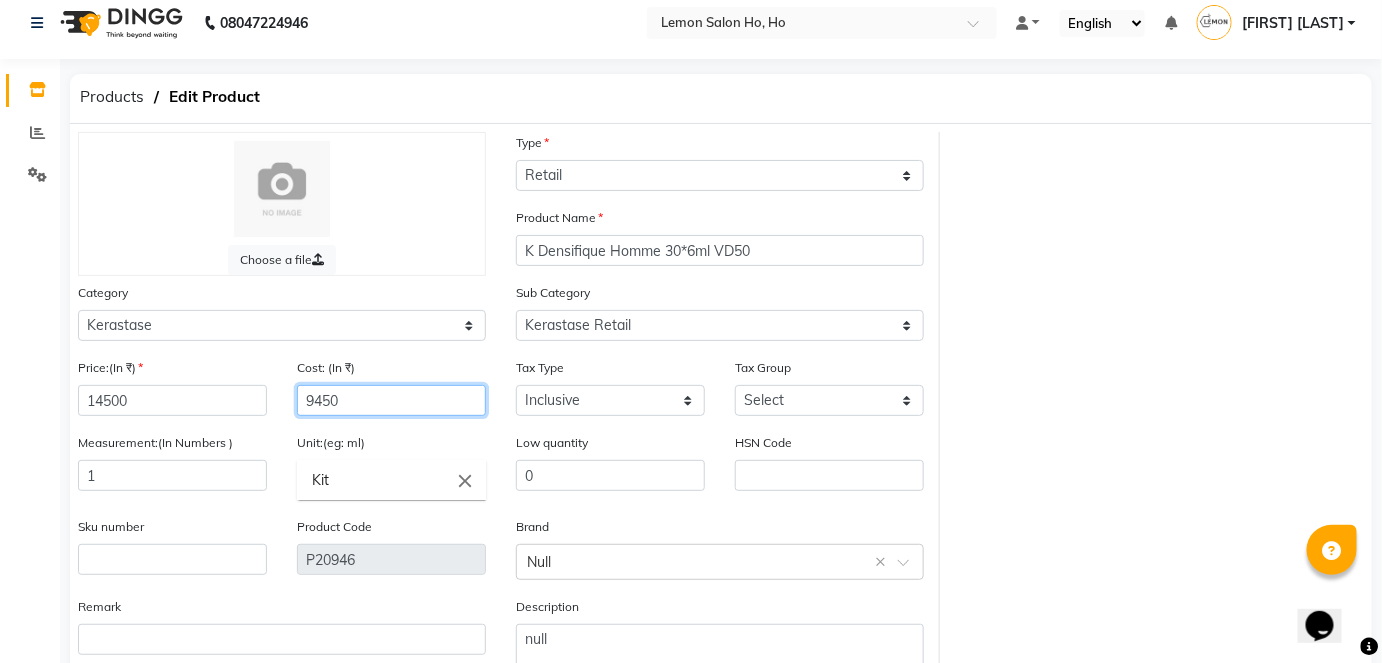 click on "9450" 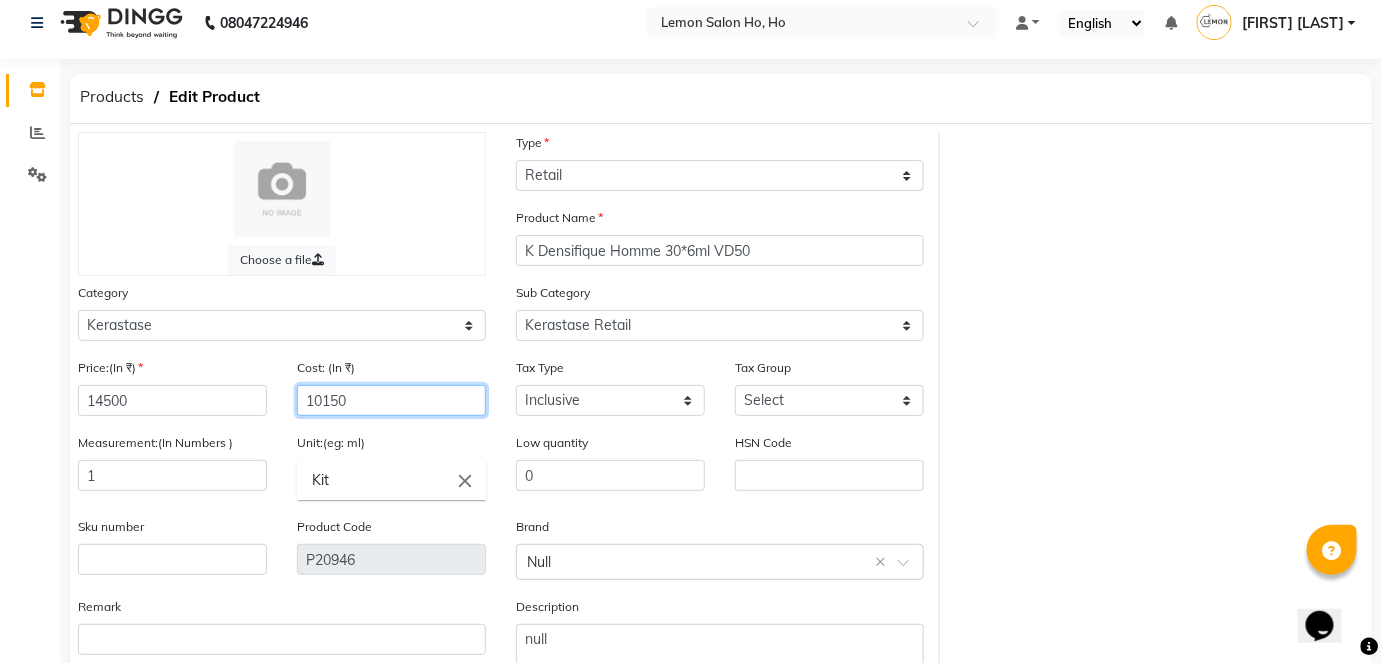 type on "10150" 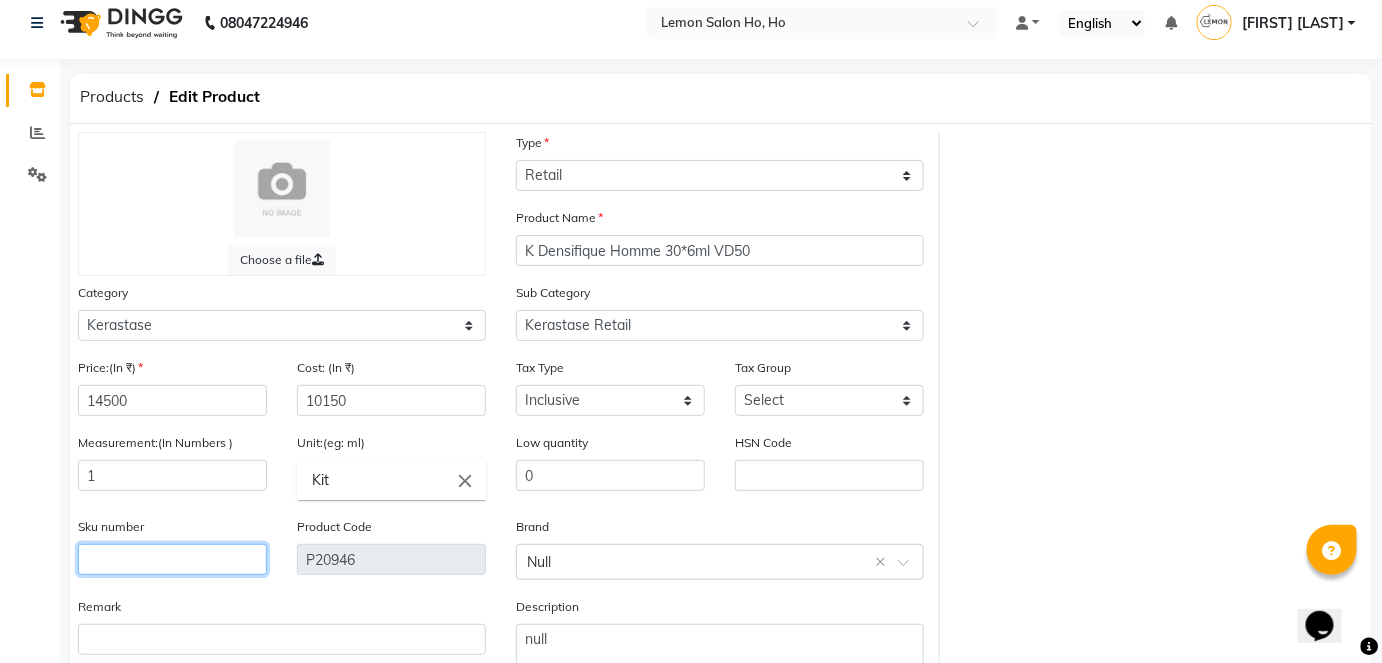 click 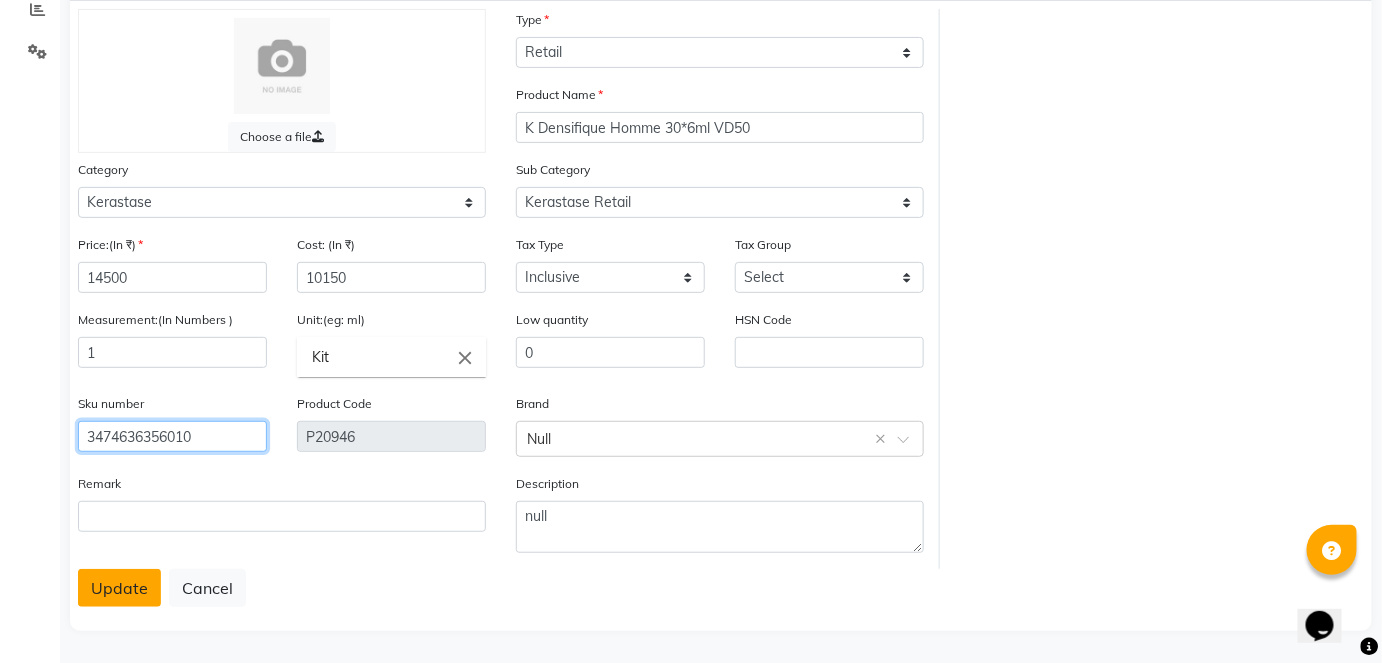 scroll, scrollTop: 138, scrollLeft: 0, axis: vertical 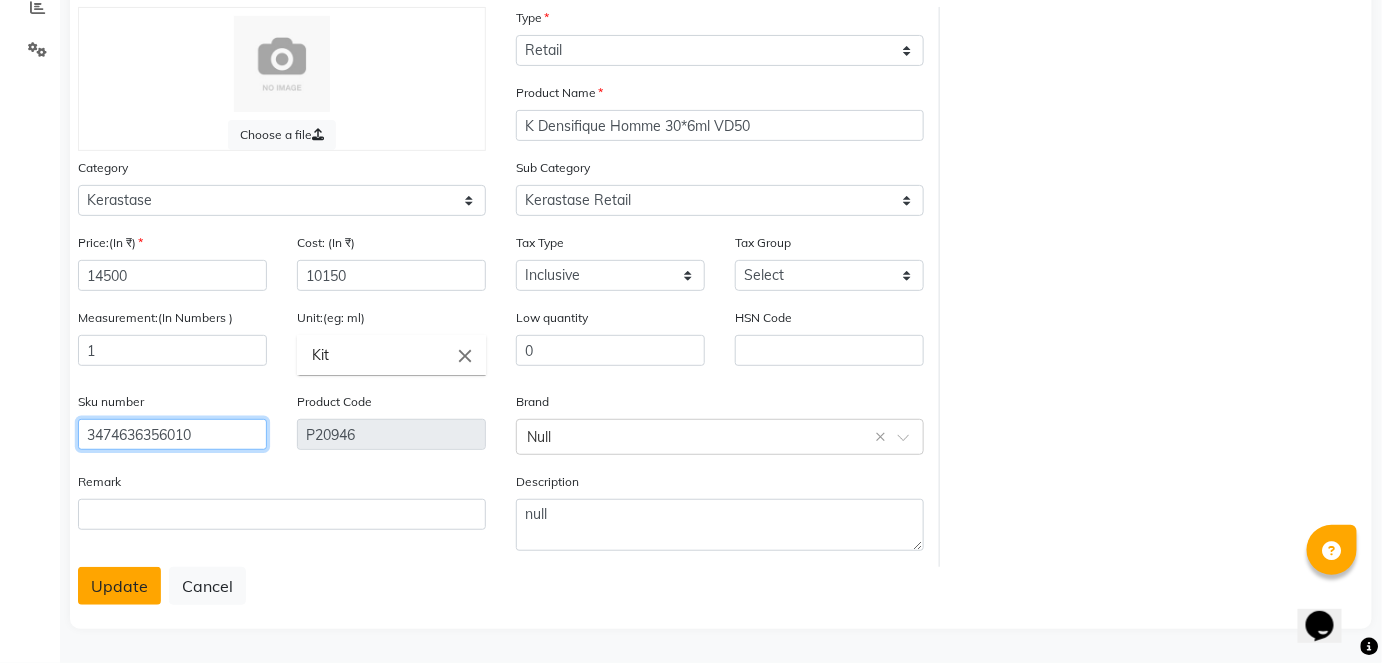 type on "3474636356010" 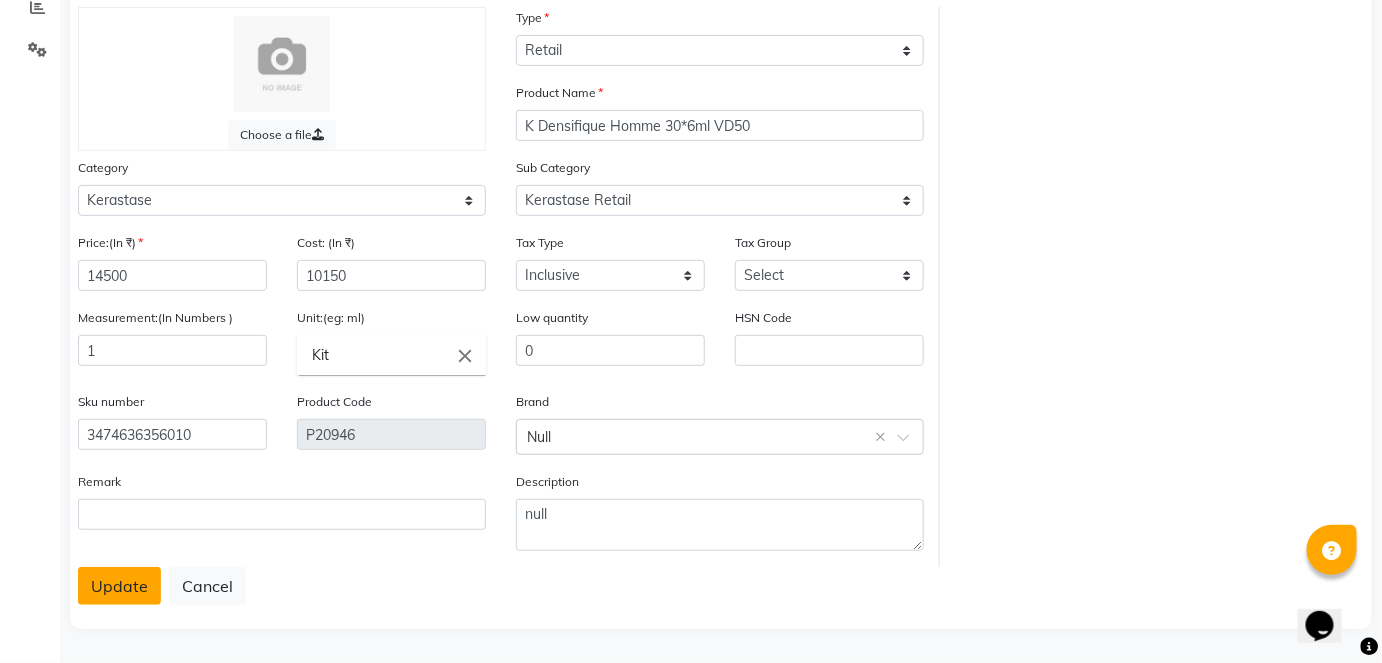 click on "Update" 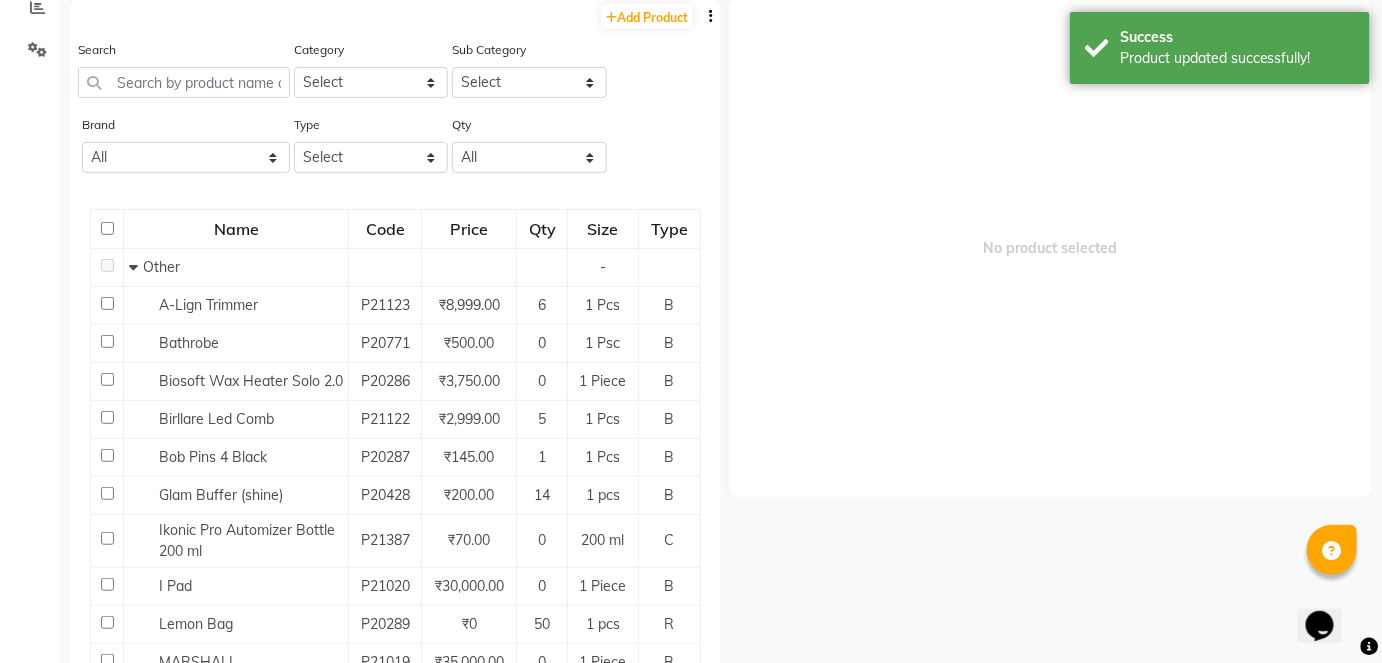 scroll, scrollTop: 13, scrollLeft: 0, axis: vertical 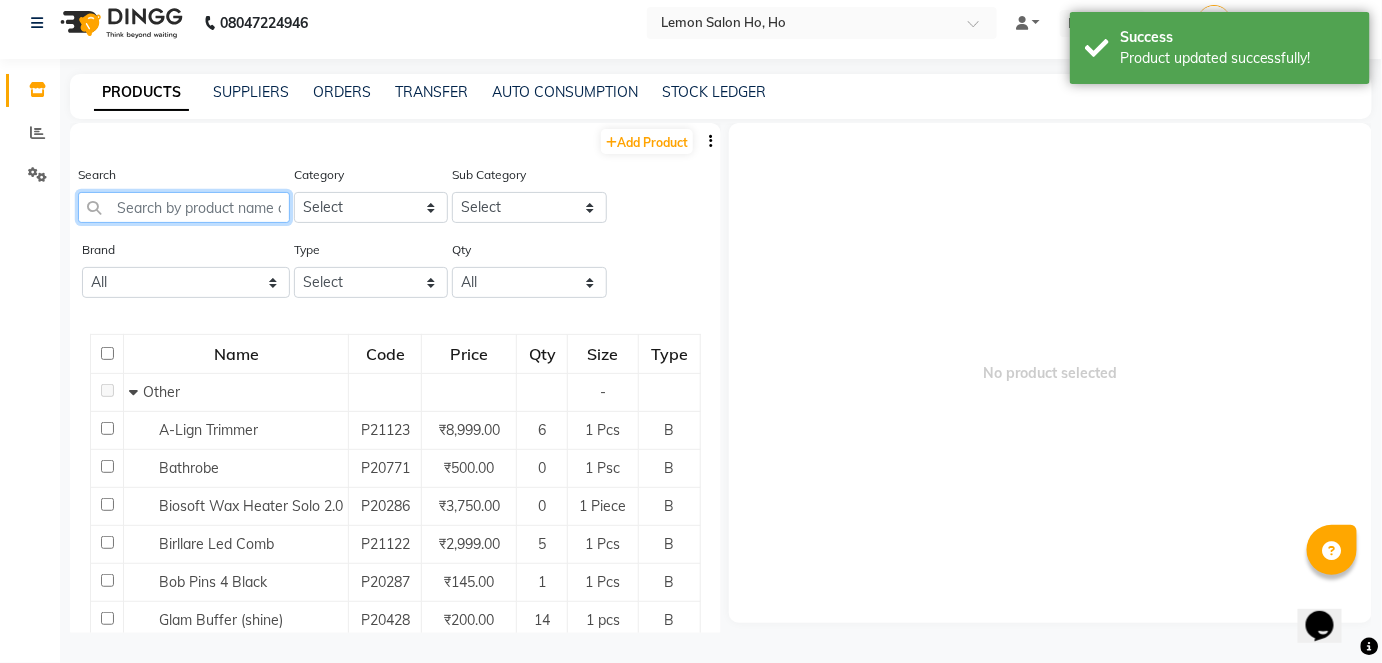 click 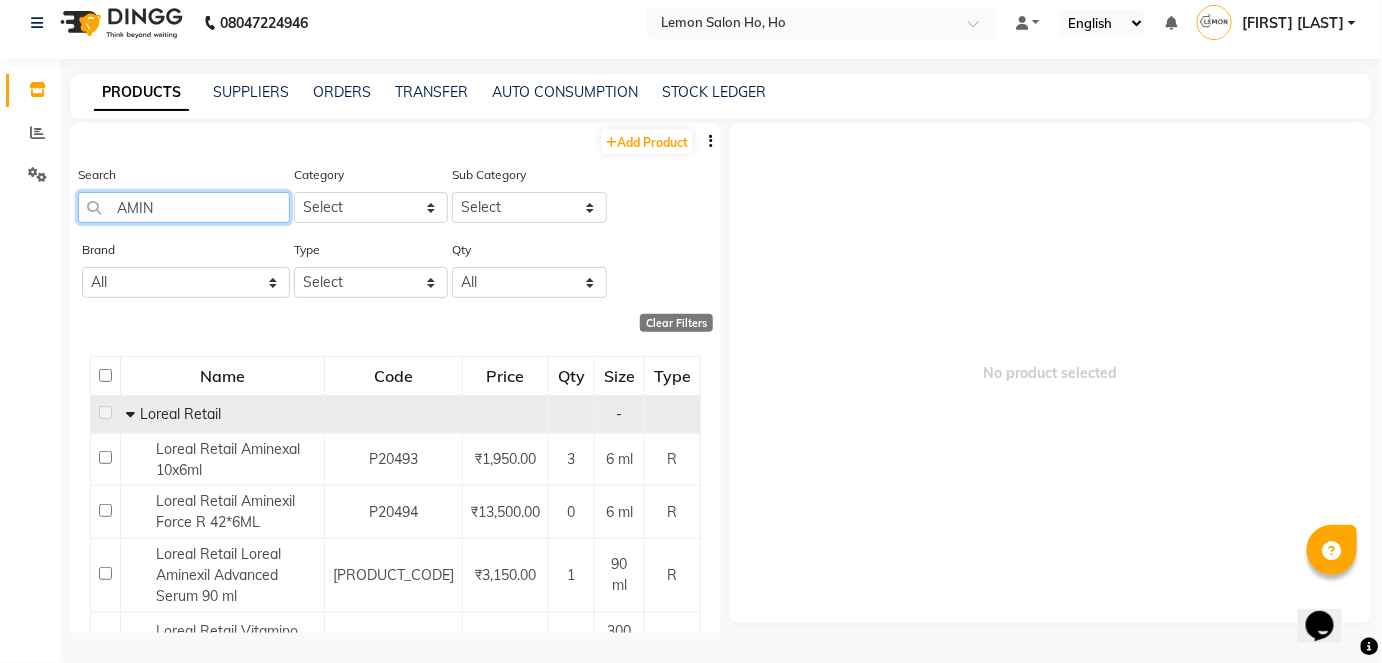 type on "AMIN" 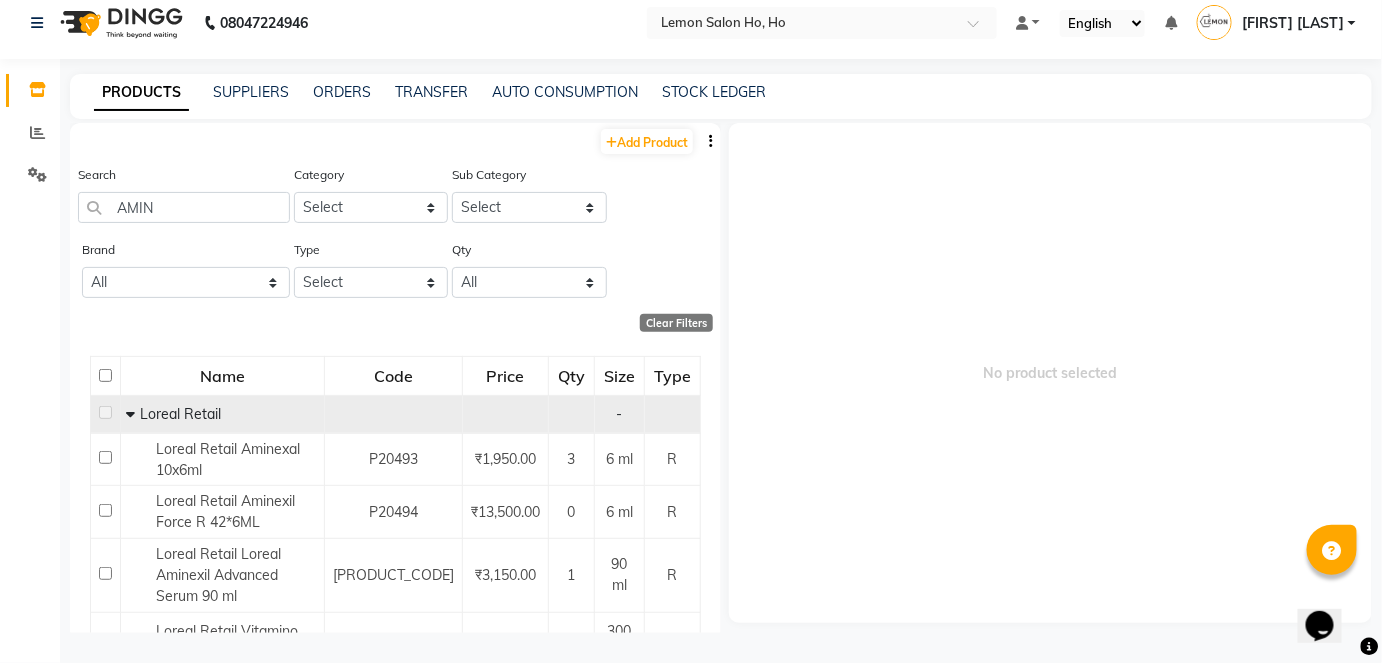 click 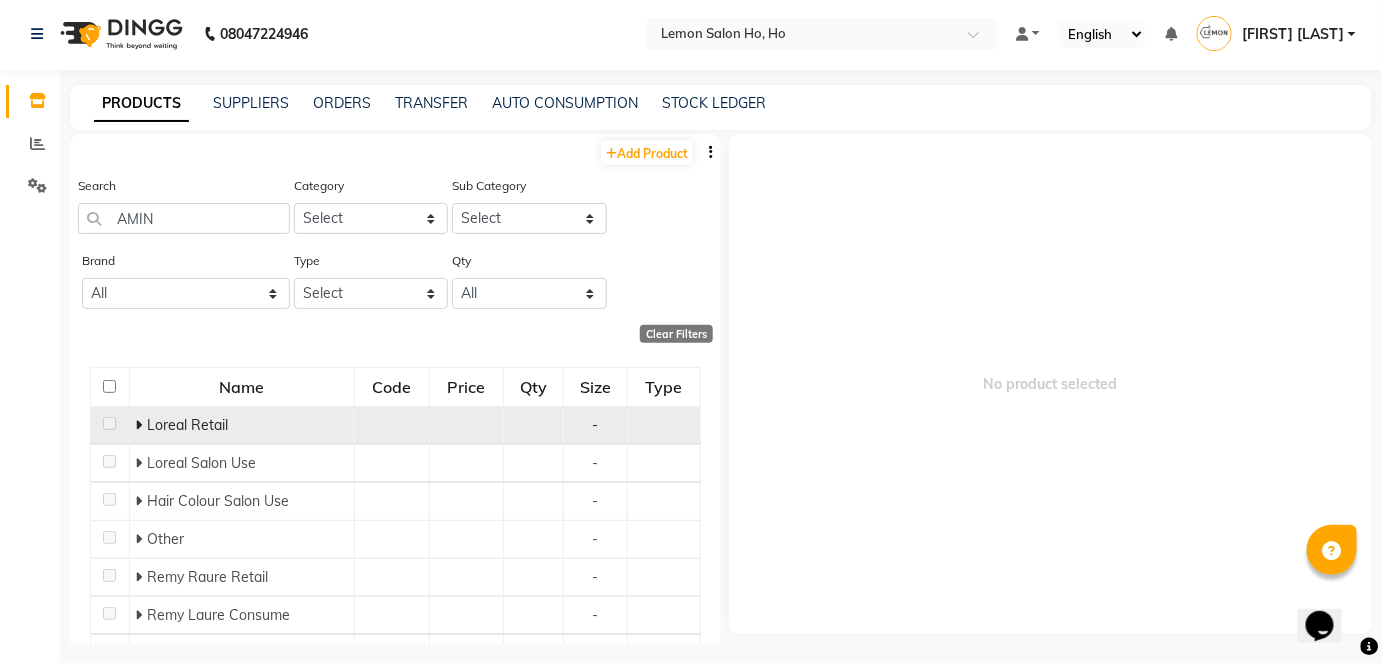 scroll, scrollTop: 0, scrollLeft: 0, axis: both 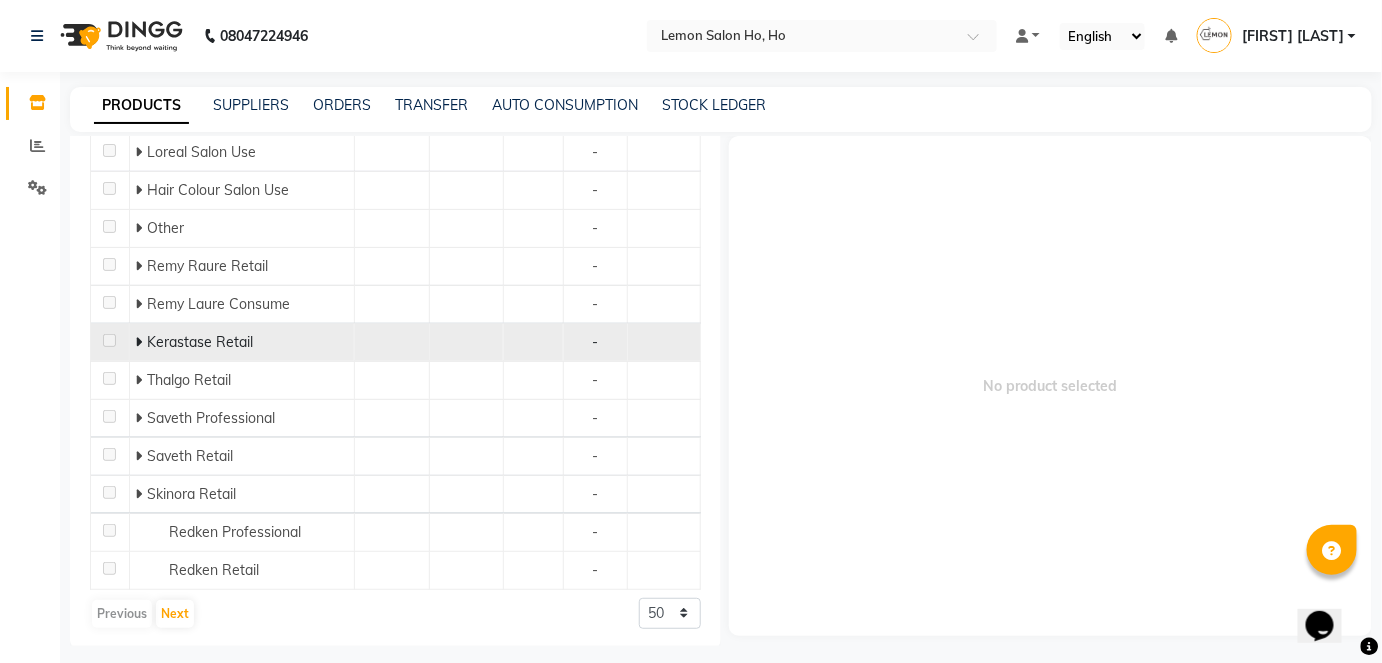 click 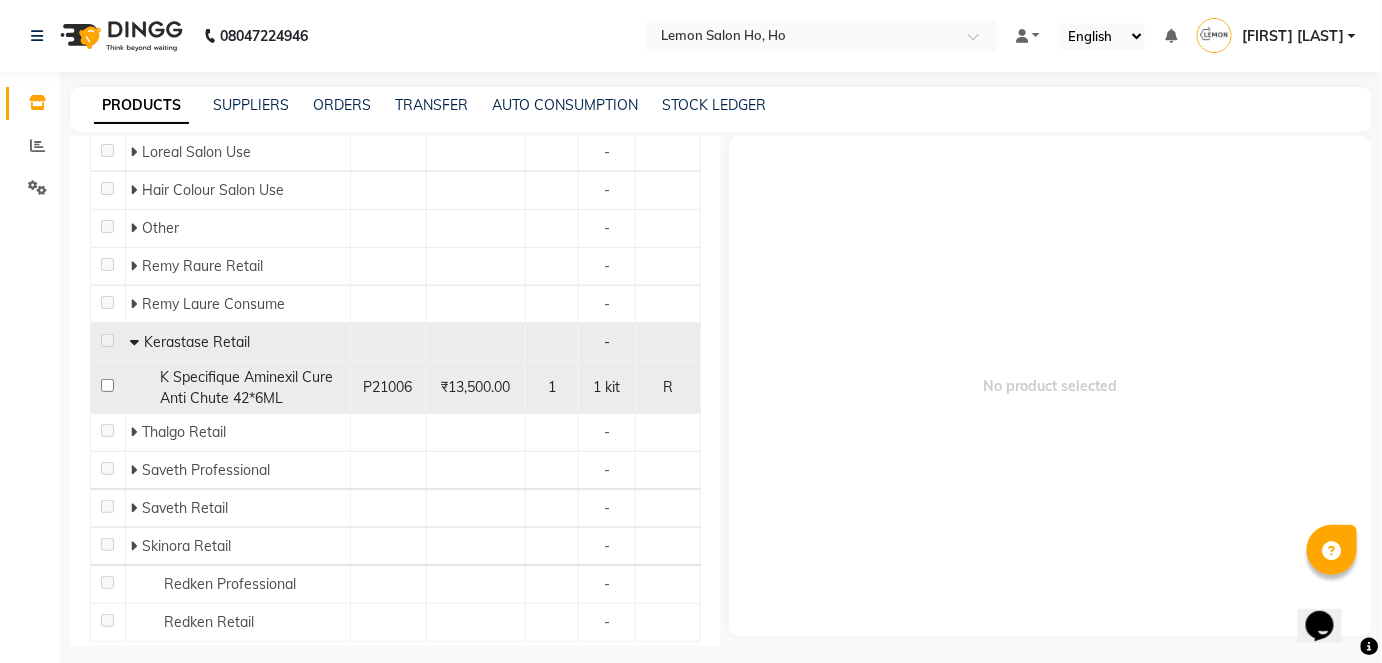 click 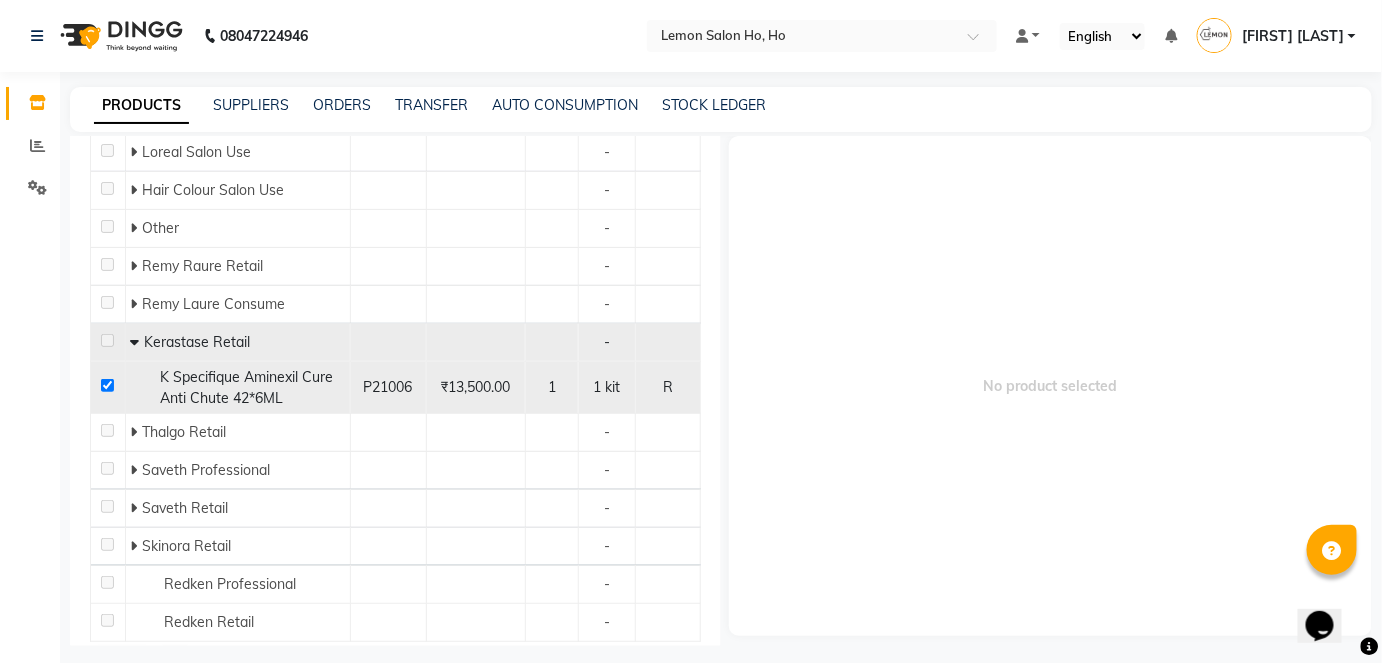 checkbox on "true" 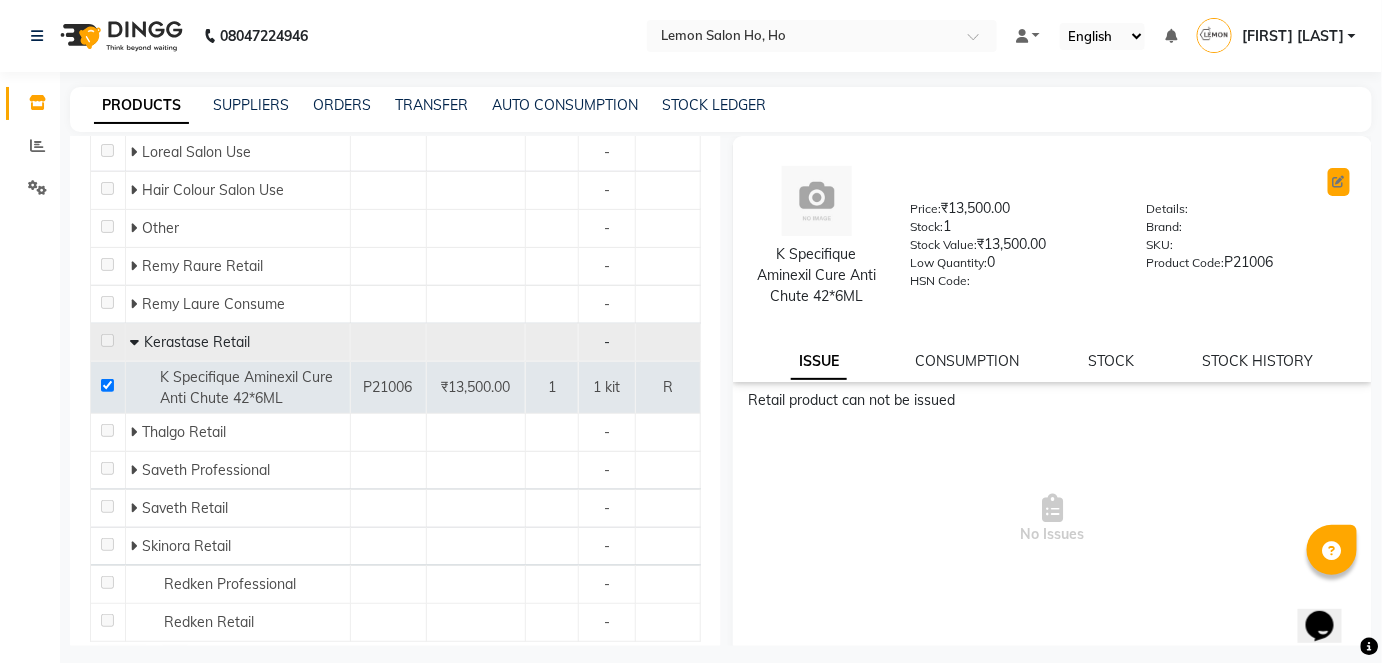 click 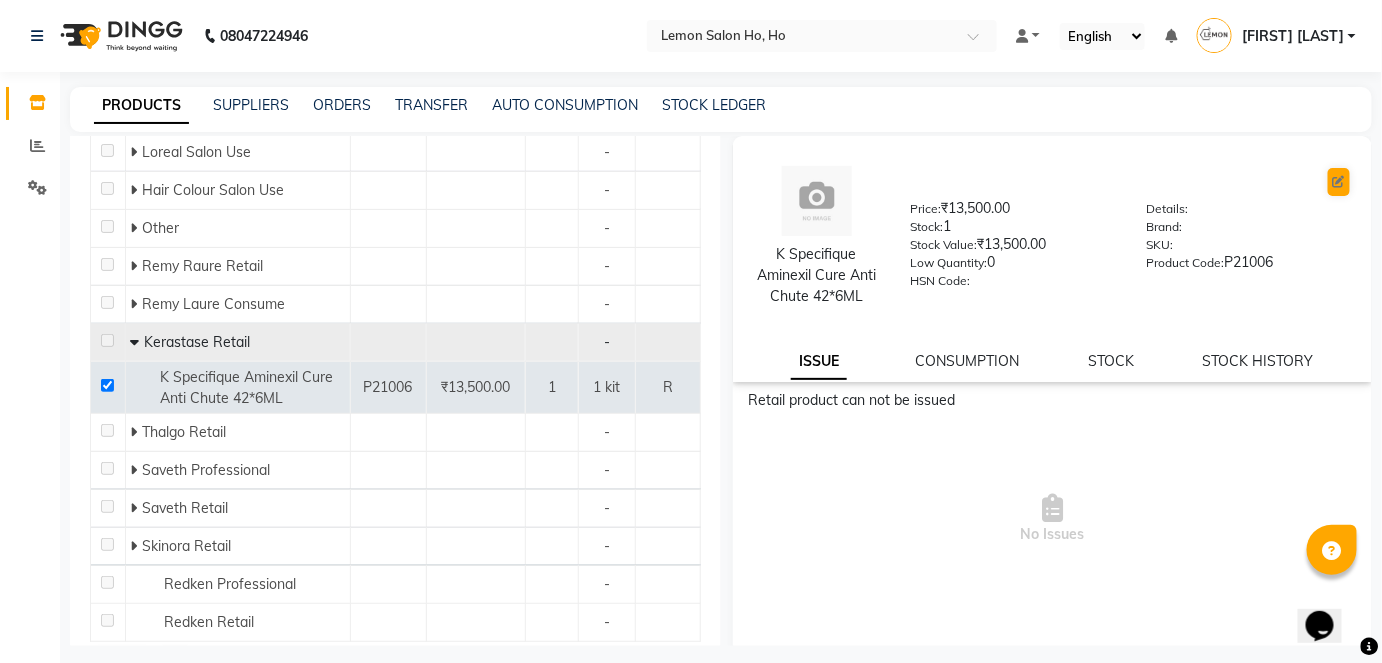select on "true" 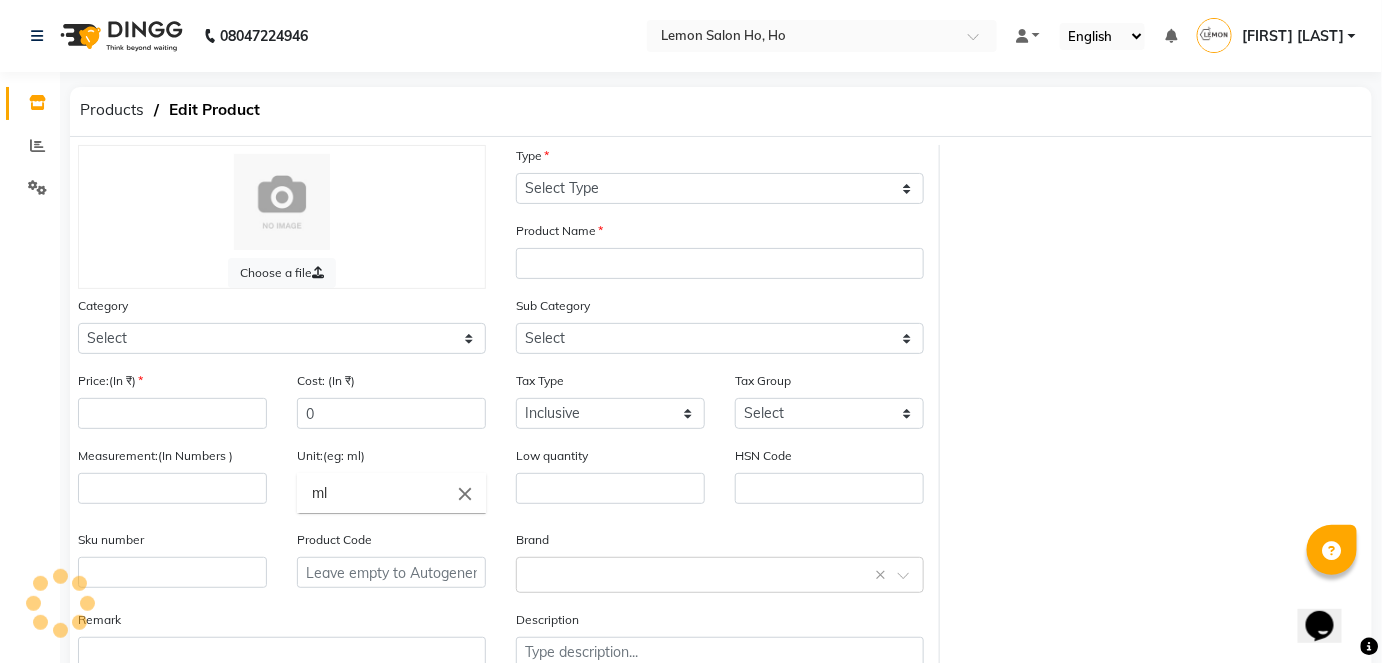 select on "R" 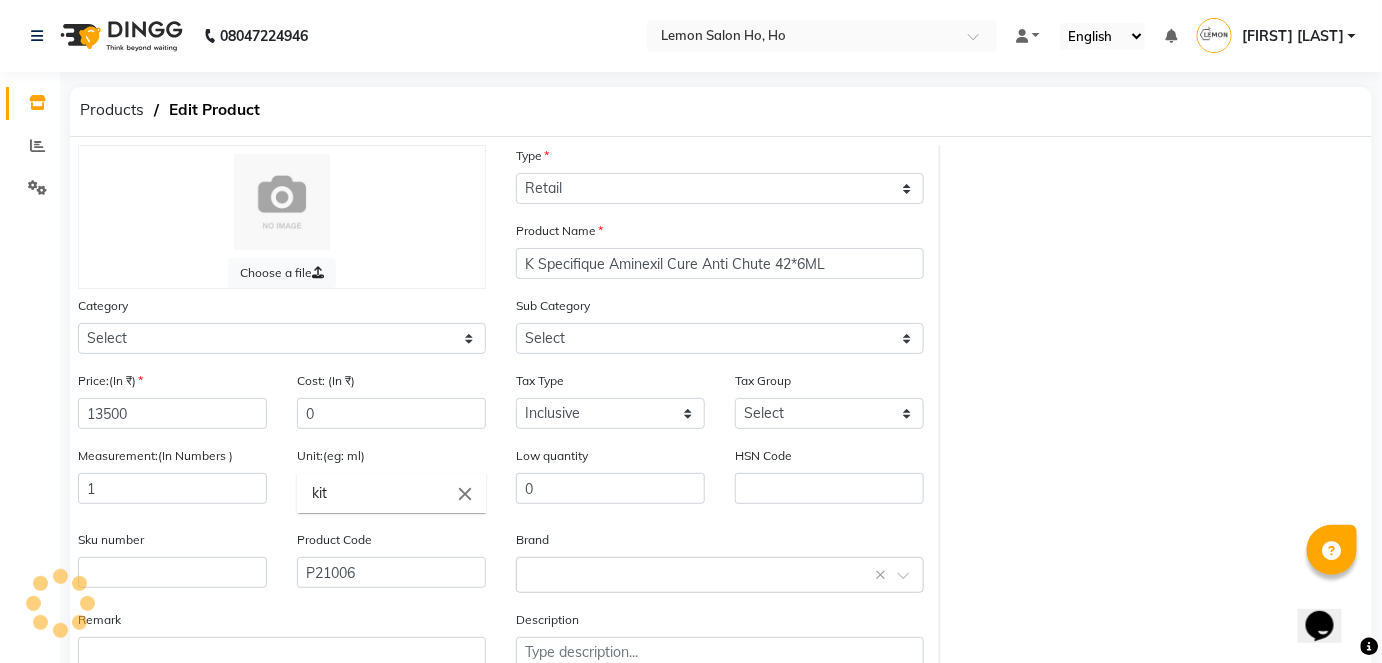 select on "213702150" 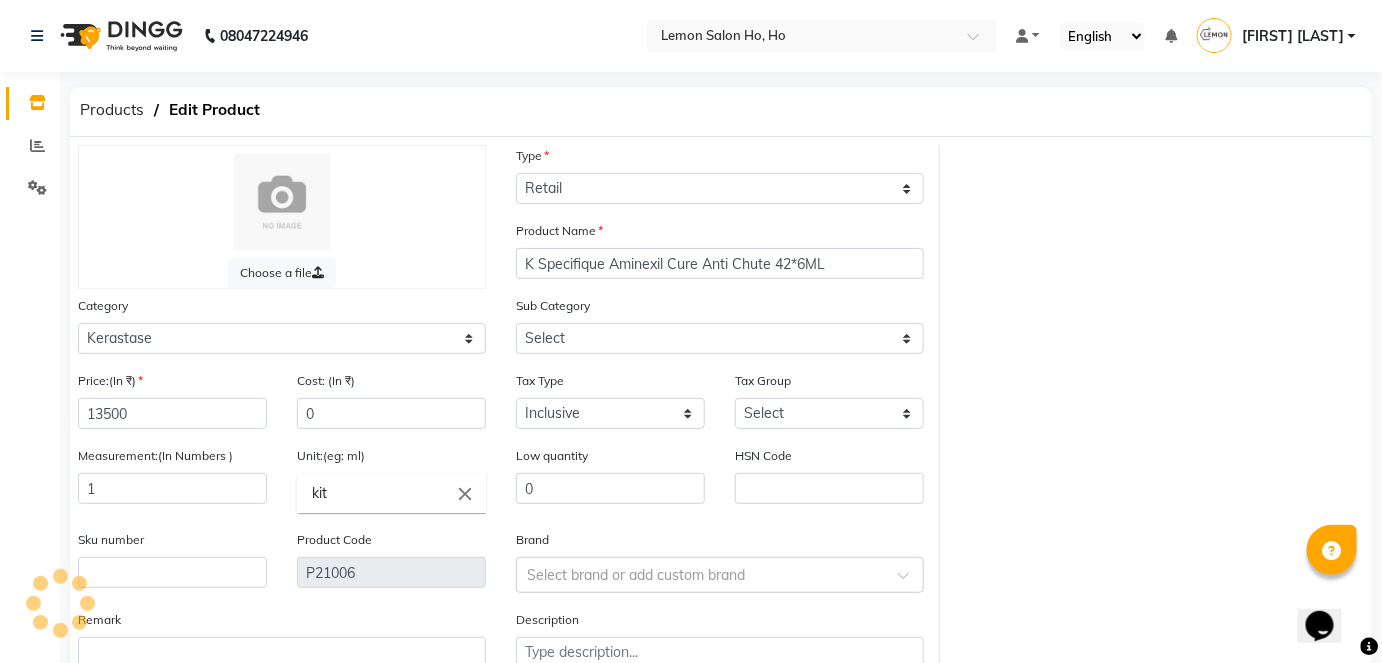 select on "2137021502" 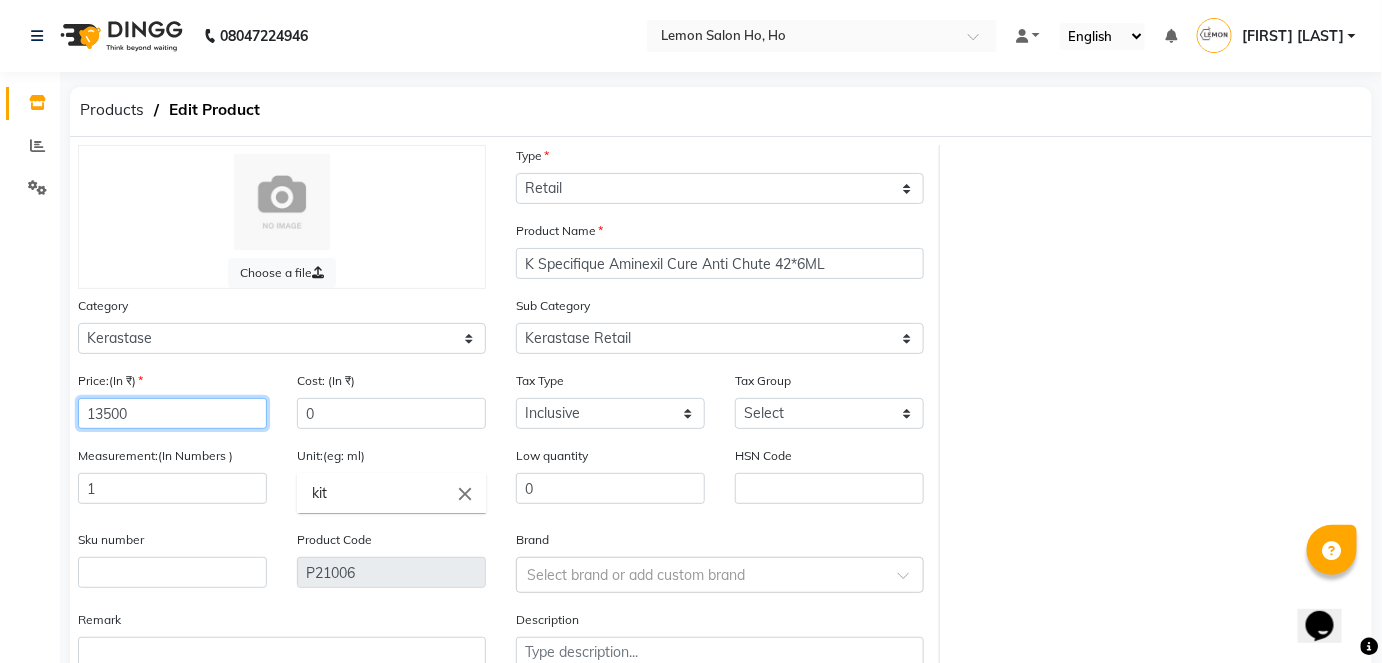 click on "13500" 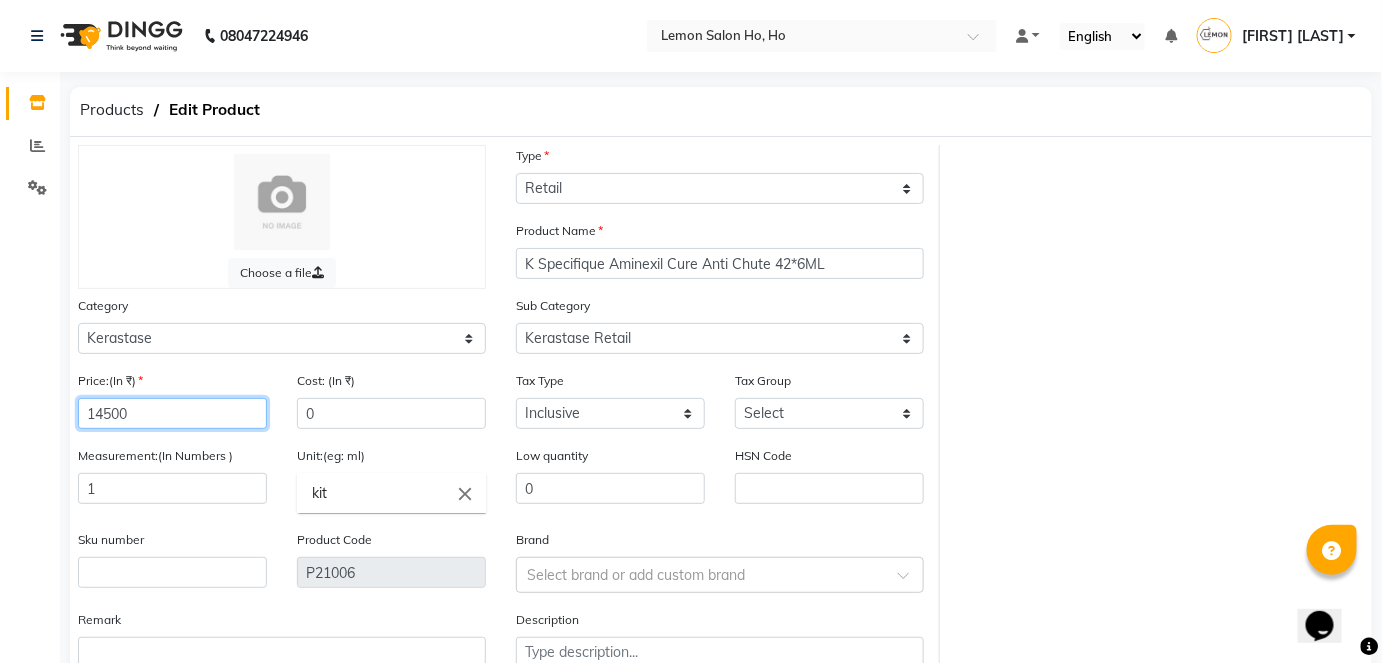 type on "14500" 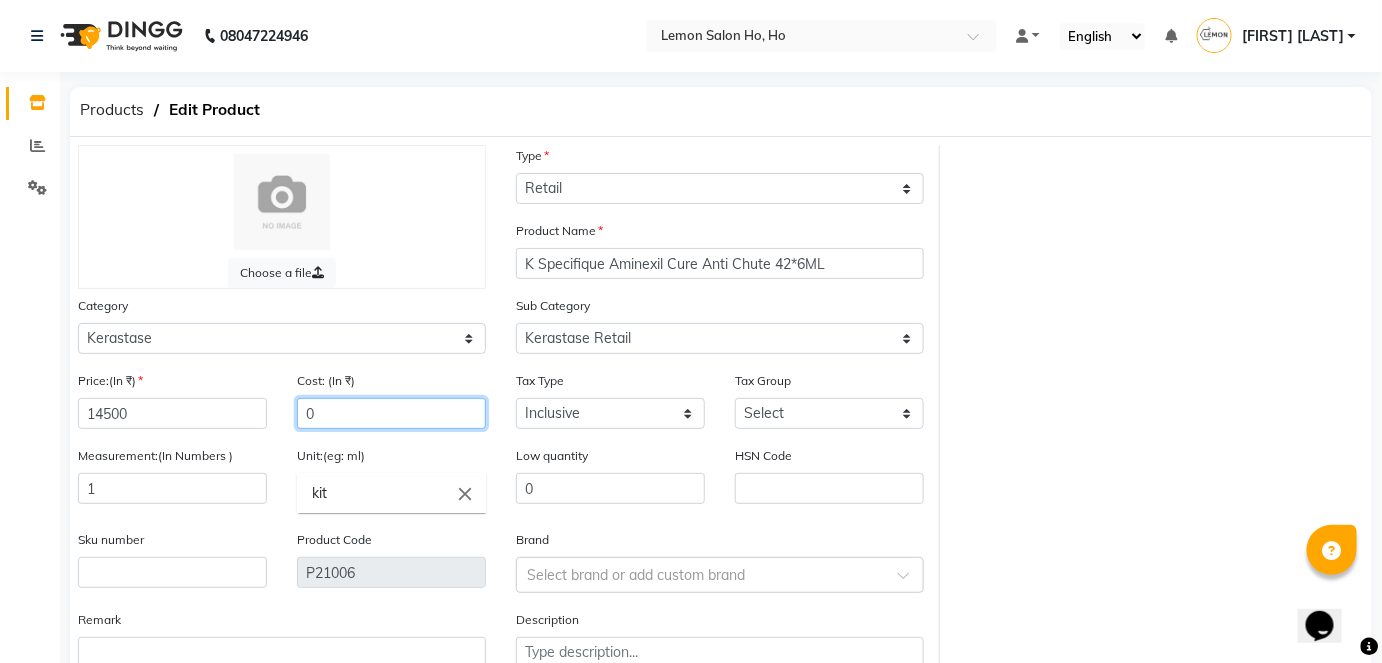 click on "0" 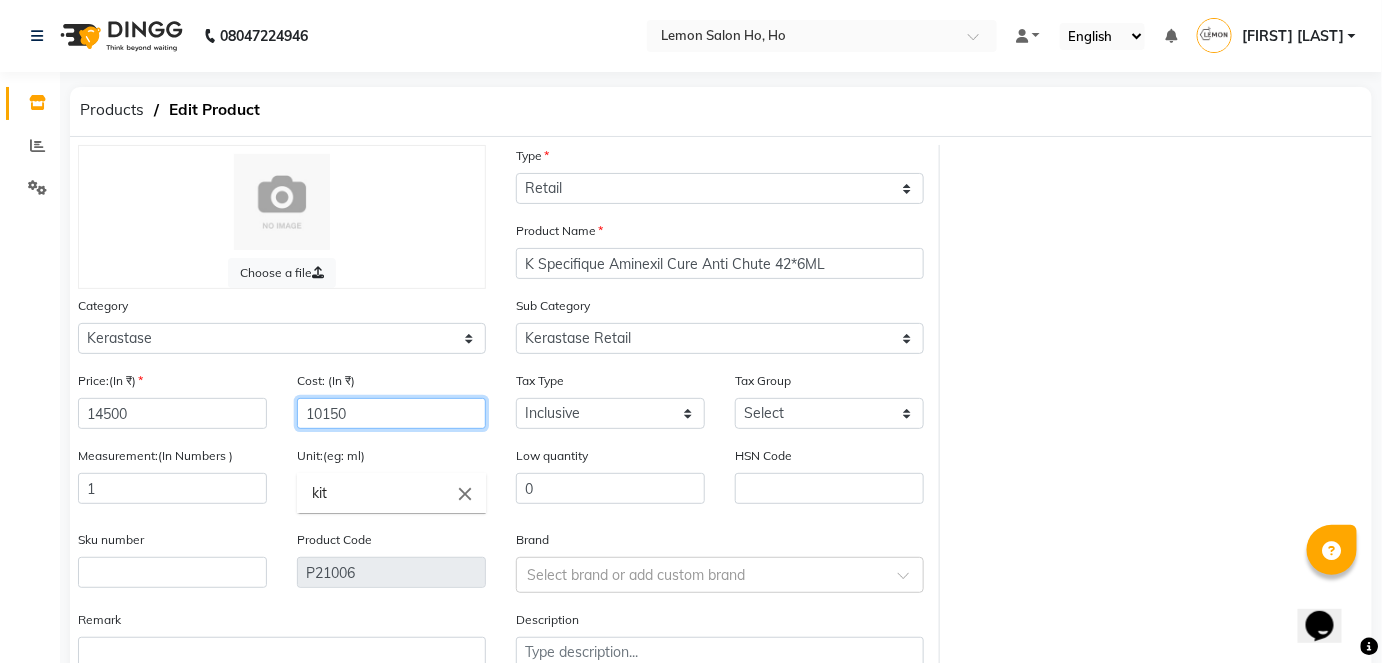 type on "10150" 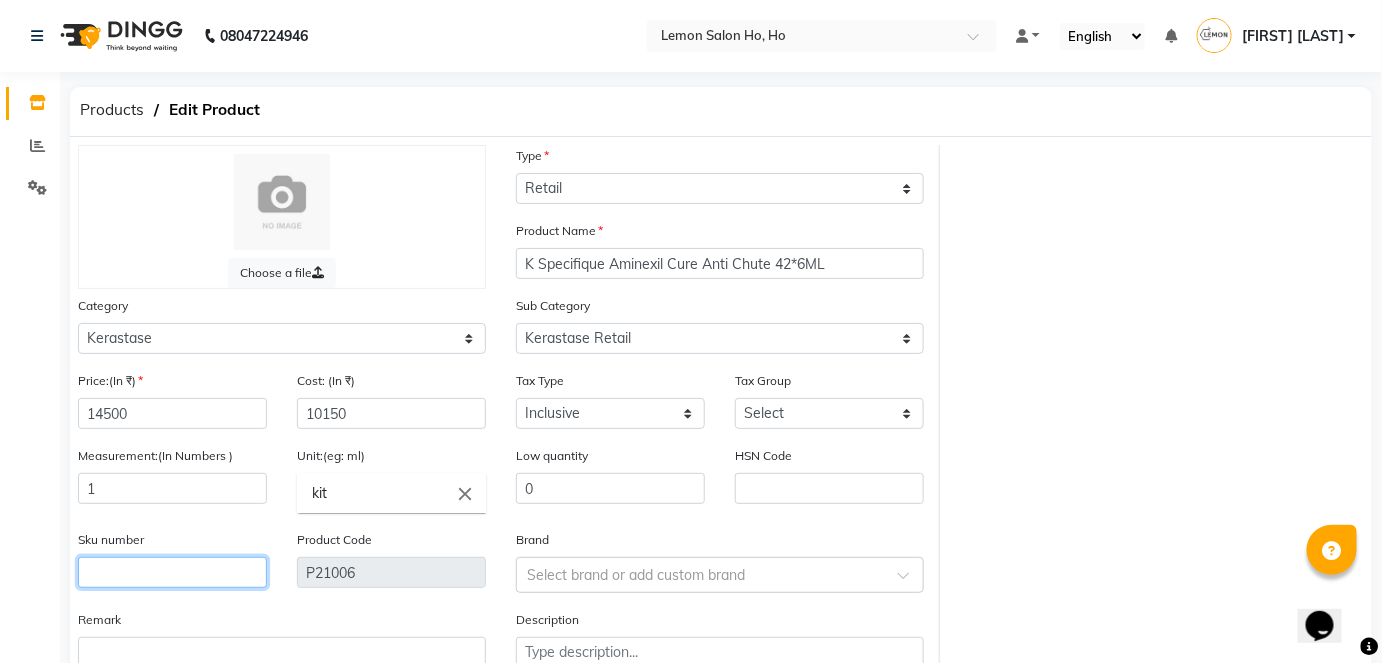 click 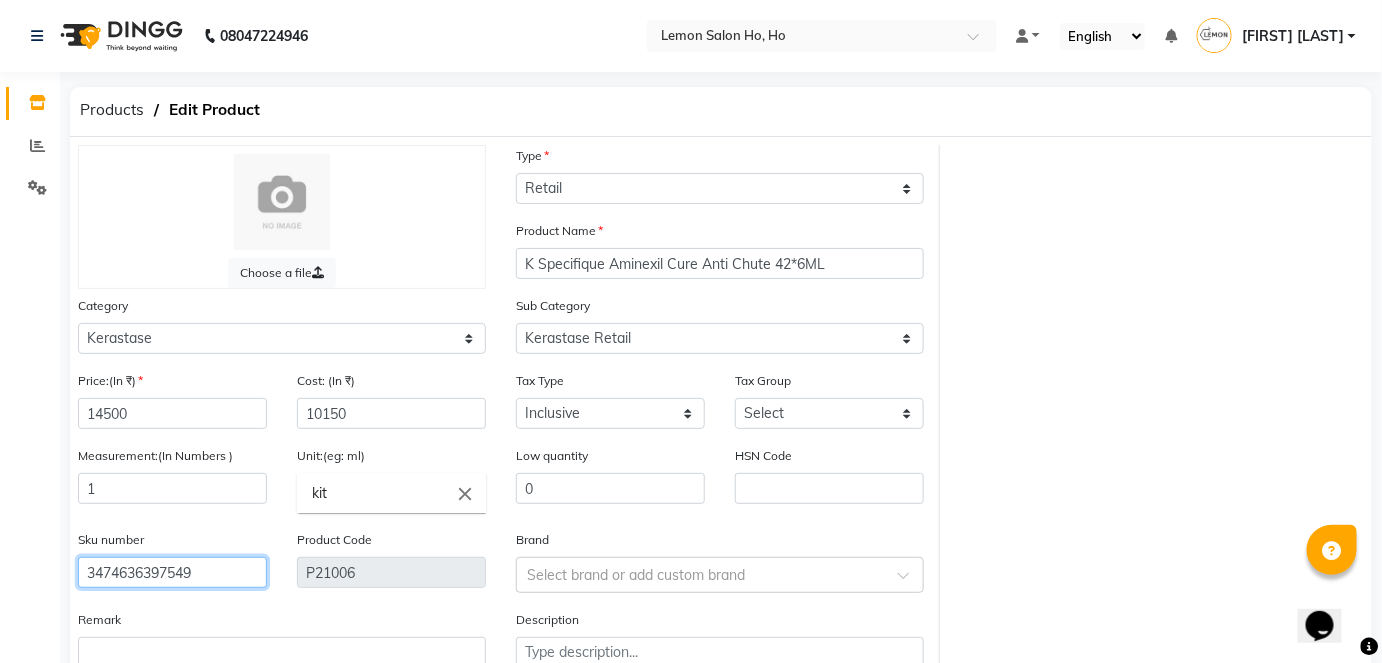 scroll, scrollTop: 138, scrollLeft: 0, axis: vertical 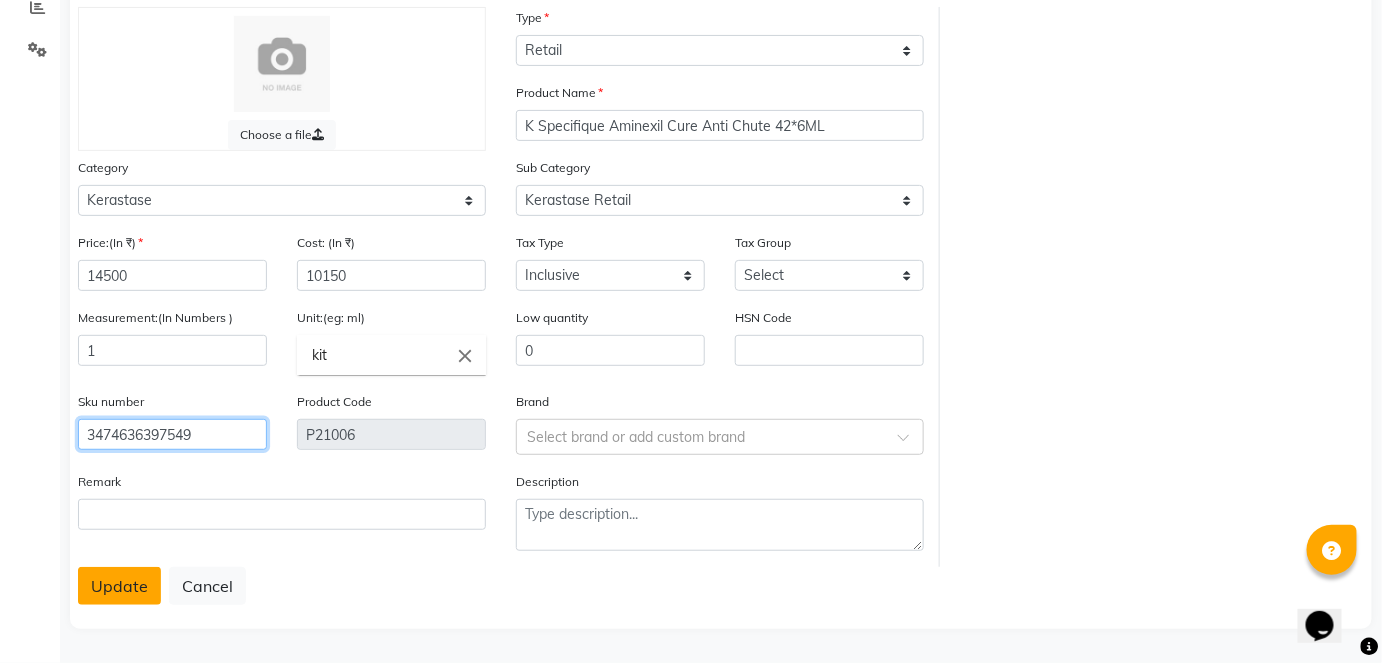 type on "3474636397549" 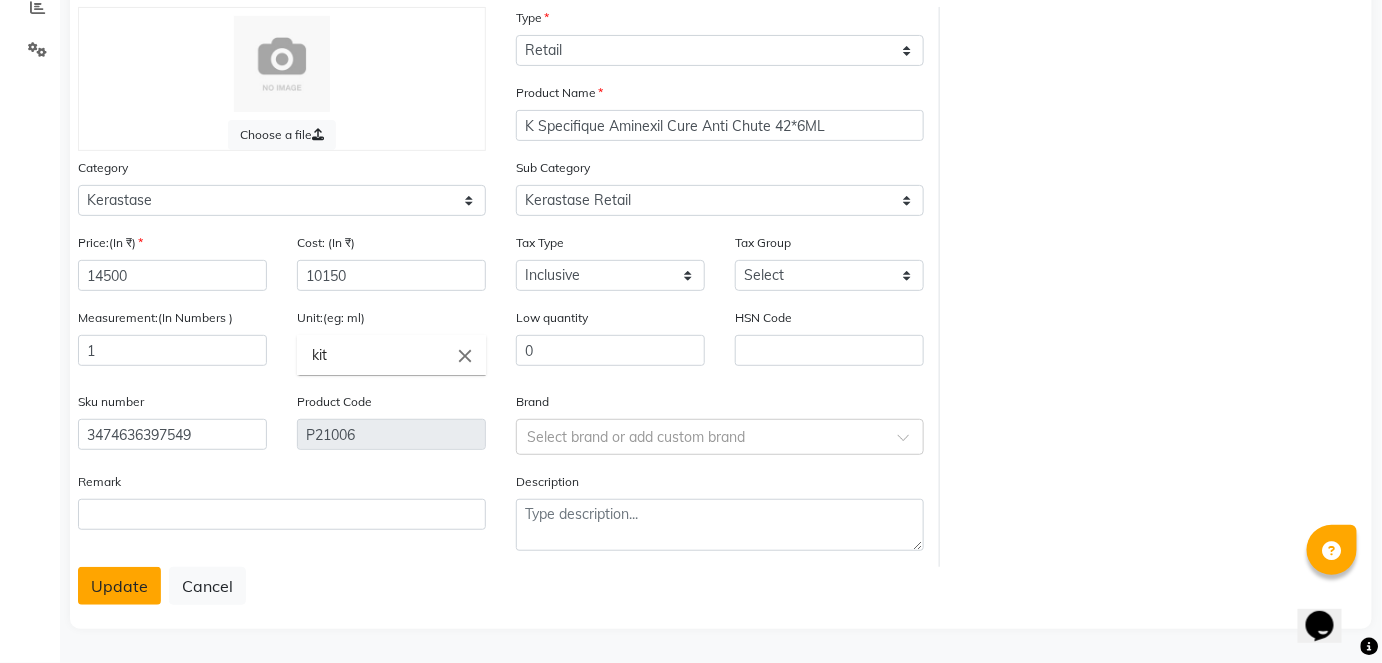 click on "Update" 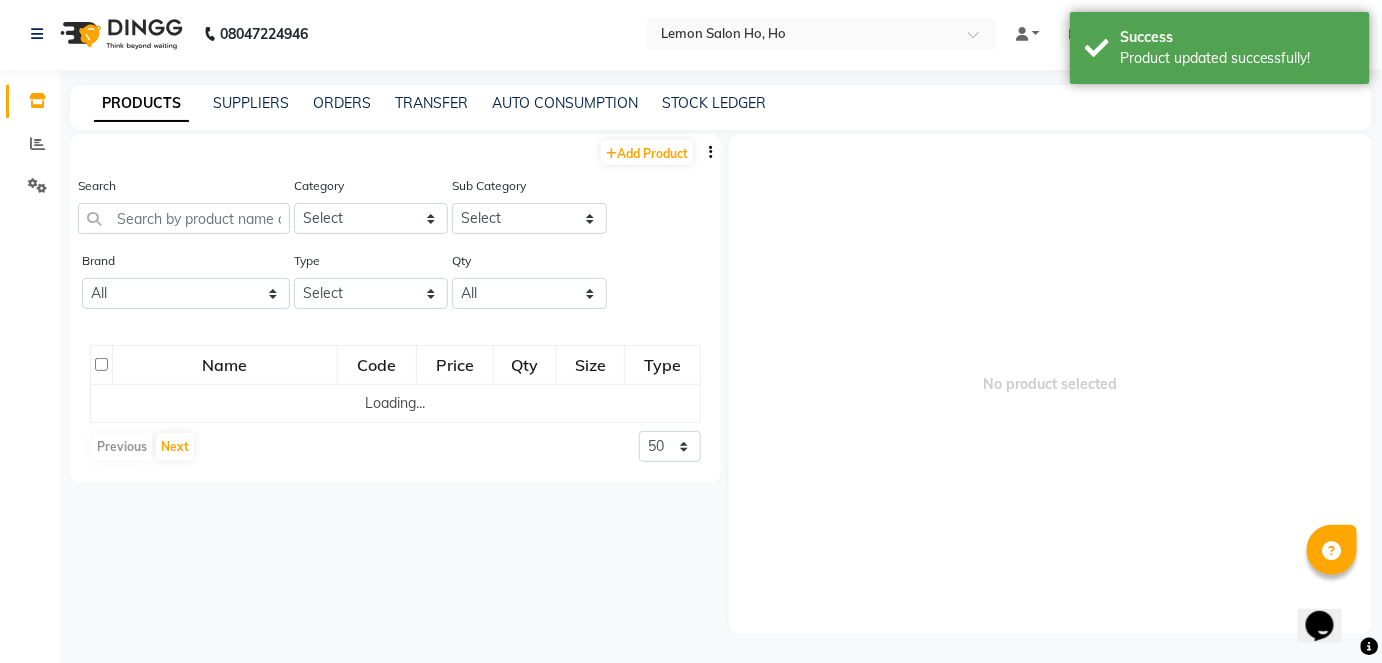 scroll, scrollTop: 13, scrollLeft: 0, axis: vertical 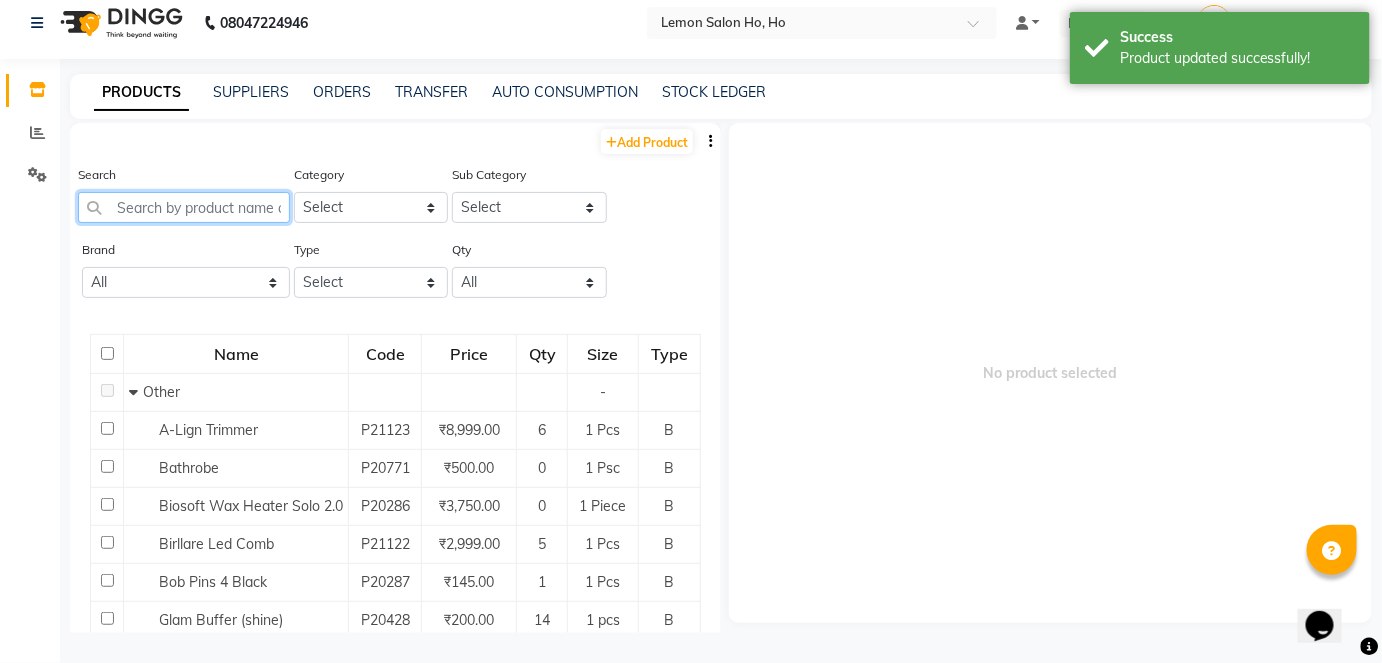 click 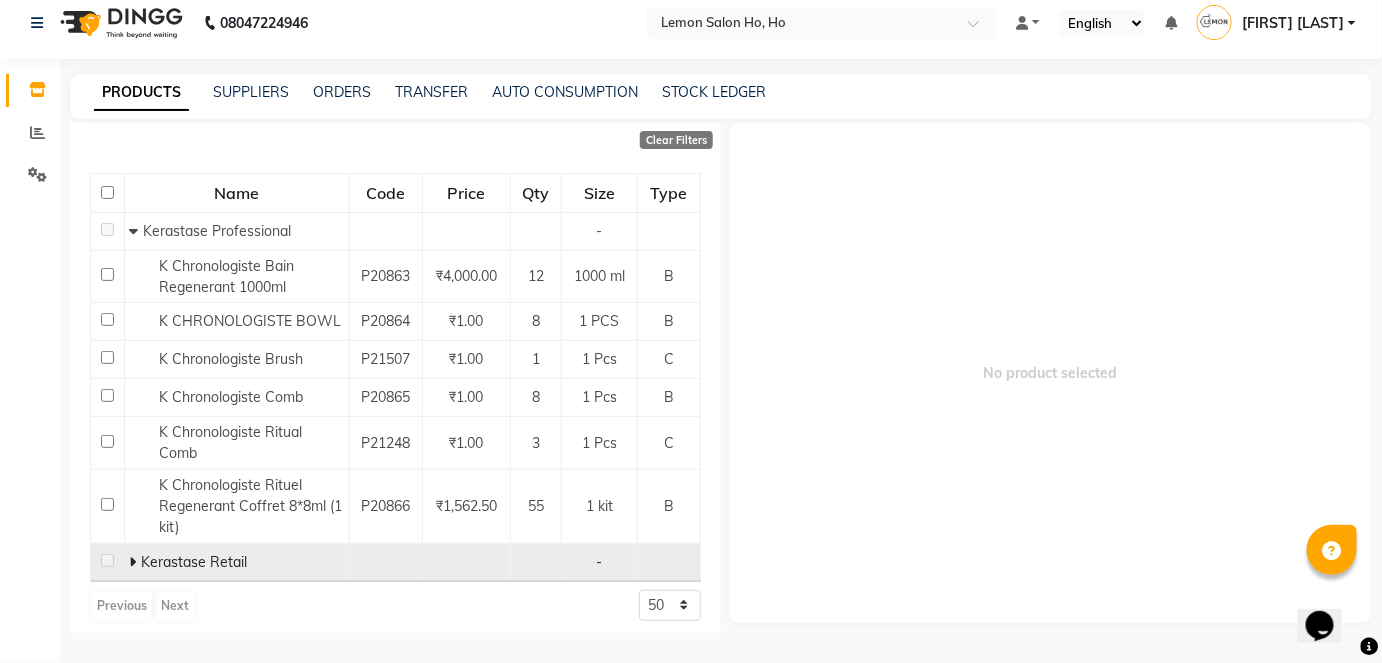 scroll, scrollTop: 189, scrollLeft: 0, axis: vertical 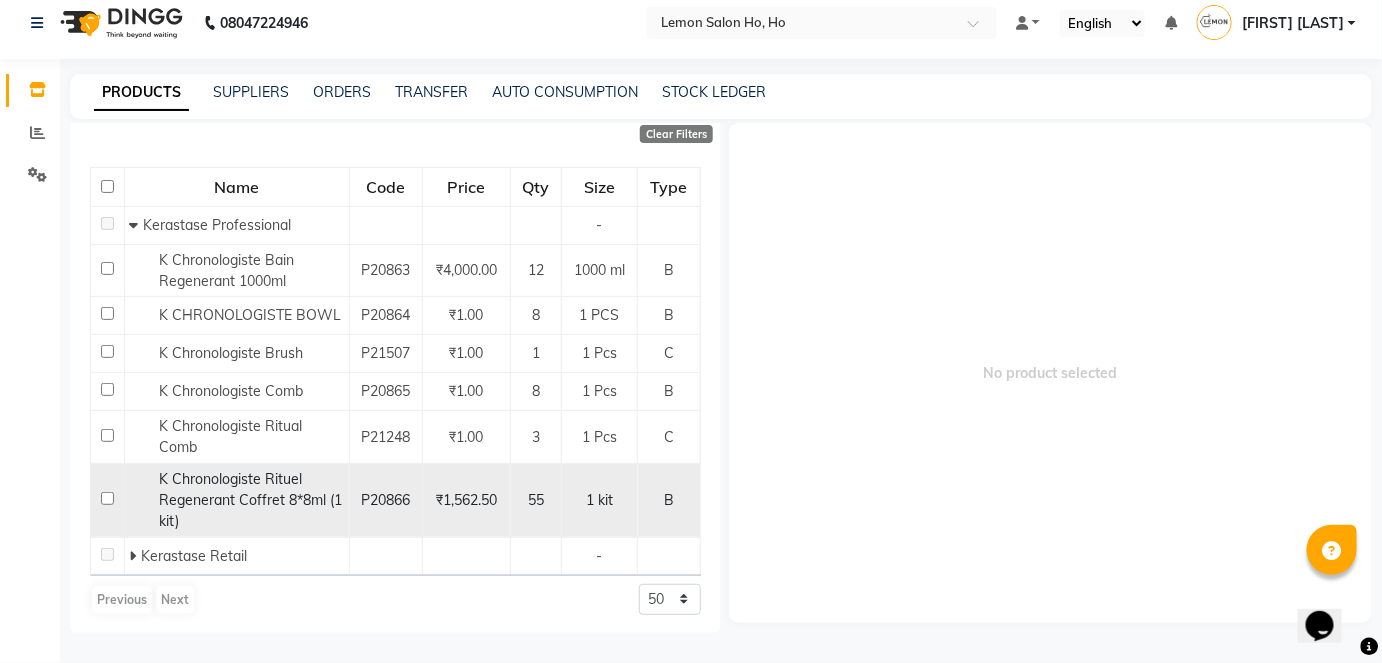 type on "CHRONO" 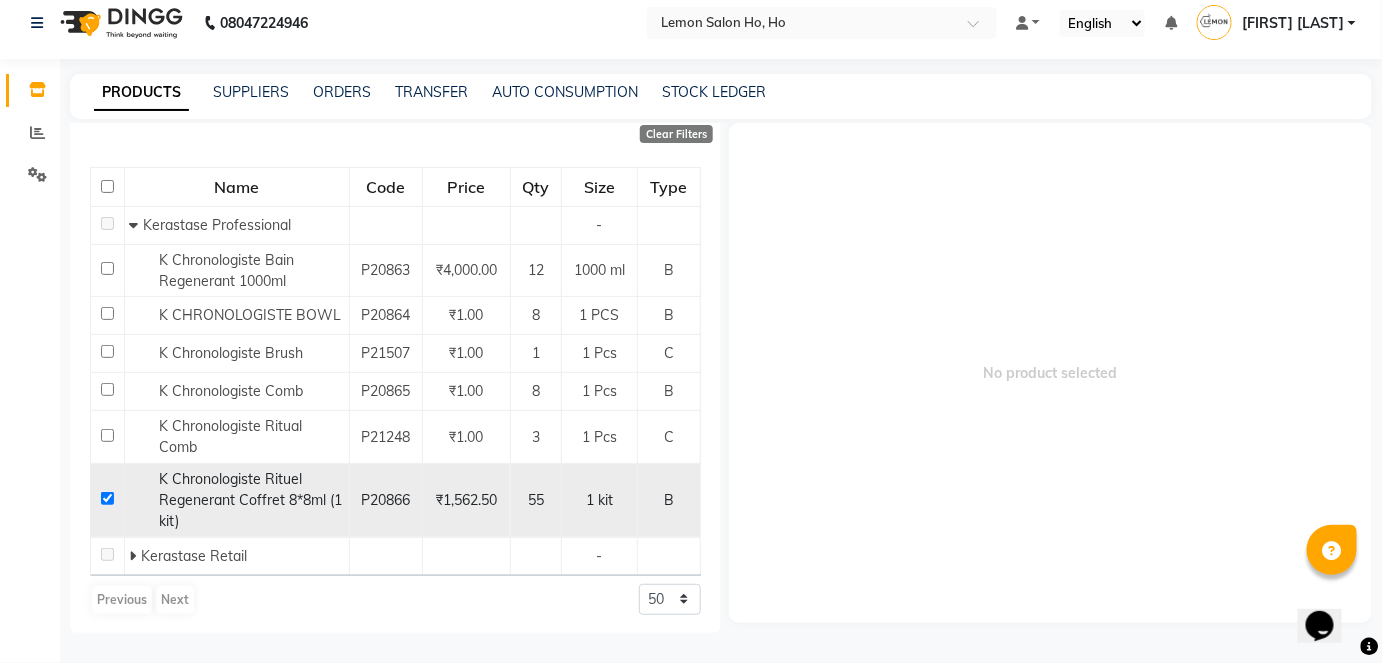 checkbox on "true" 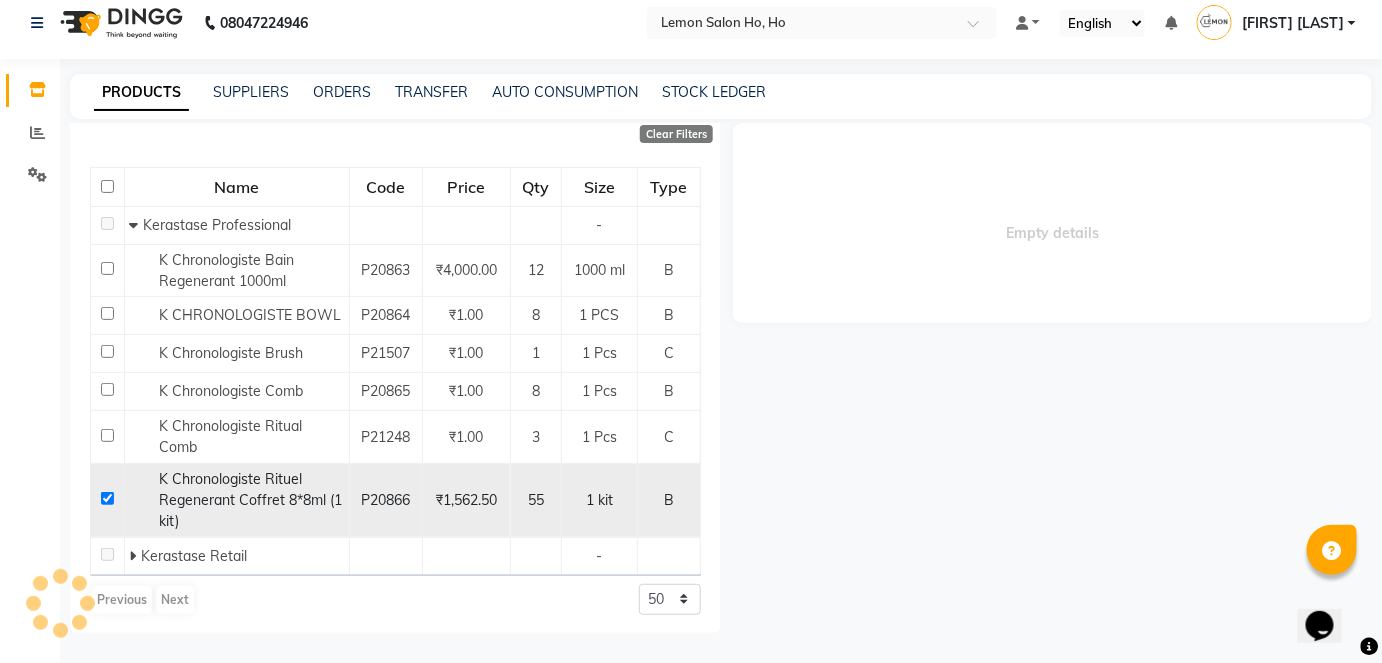 select 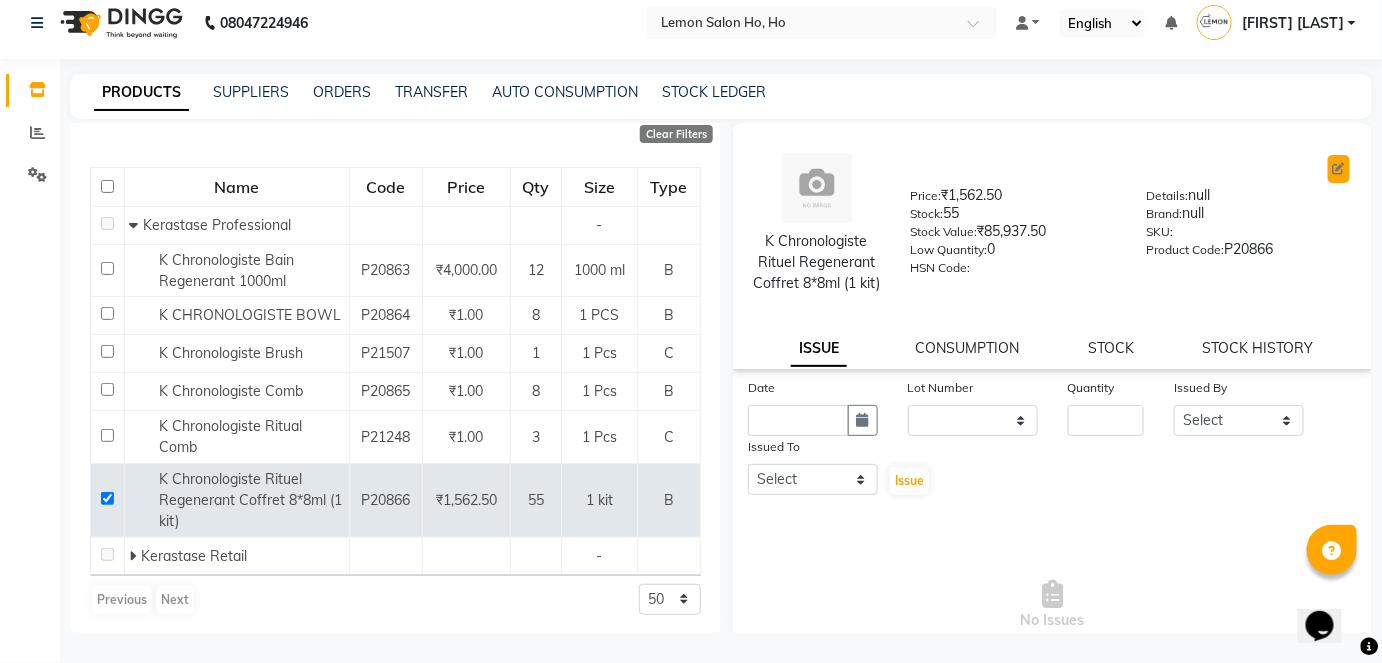 click 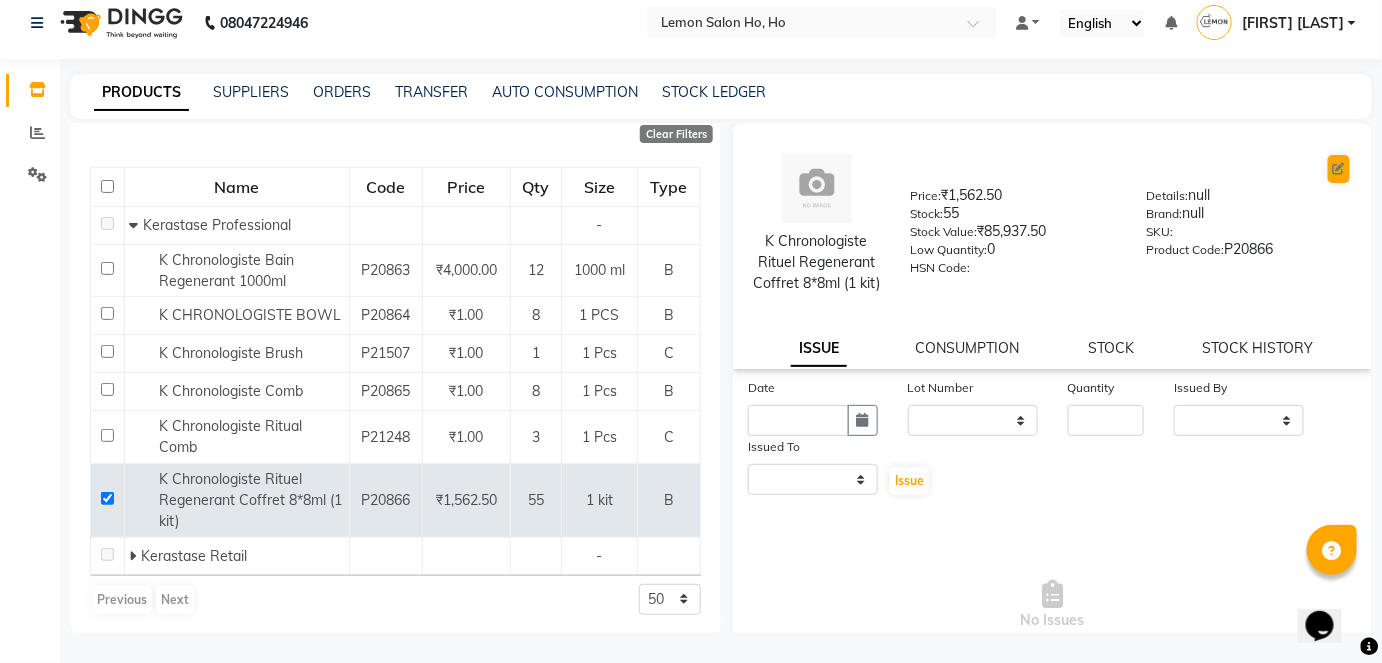 select on "true" 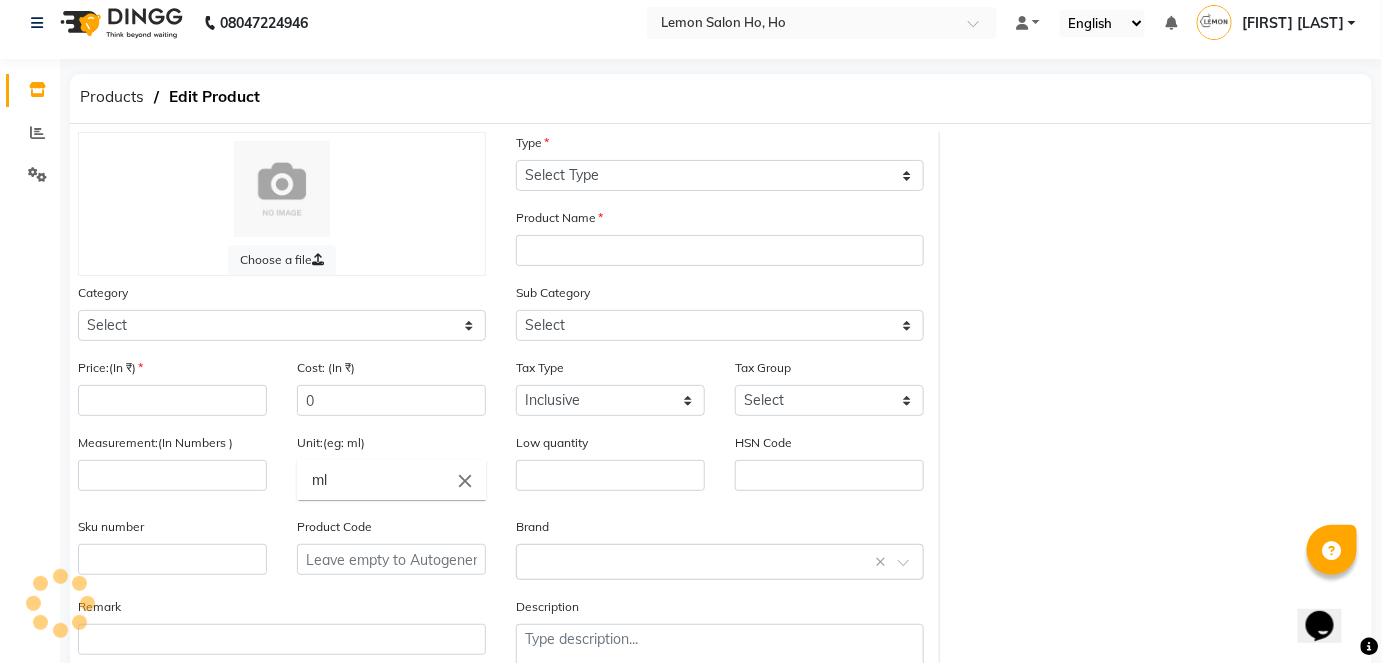 select on "B" 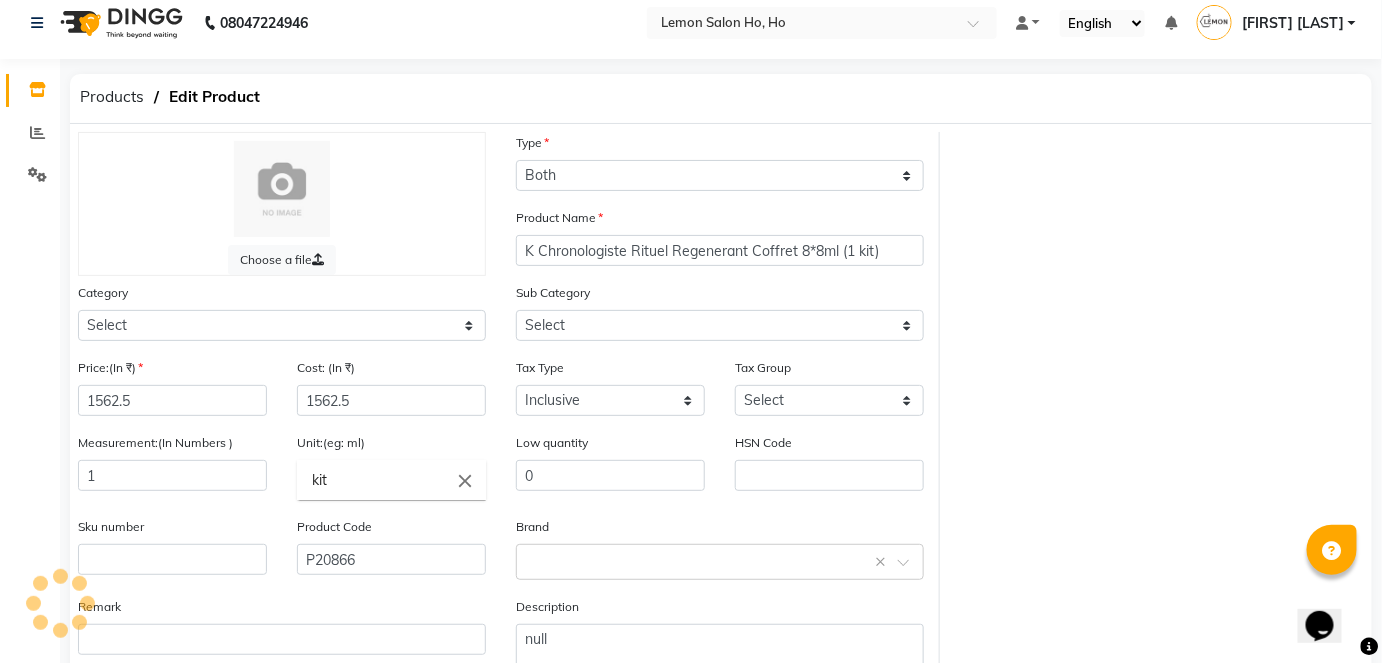 select on "[PHONE]" 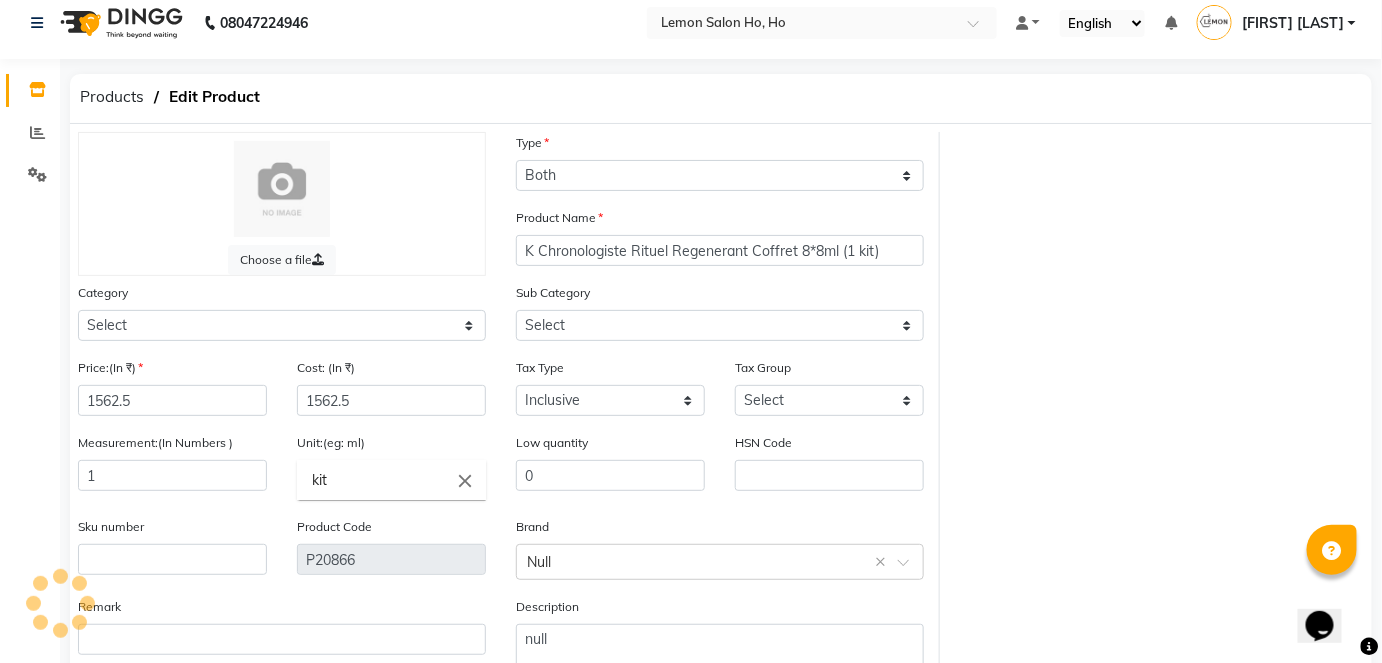 select on "213702150" 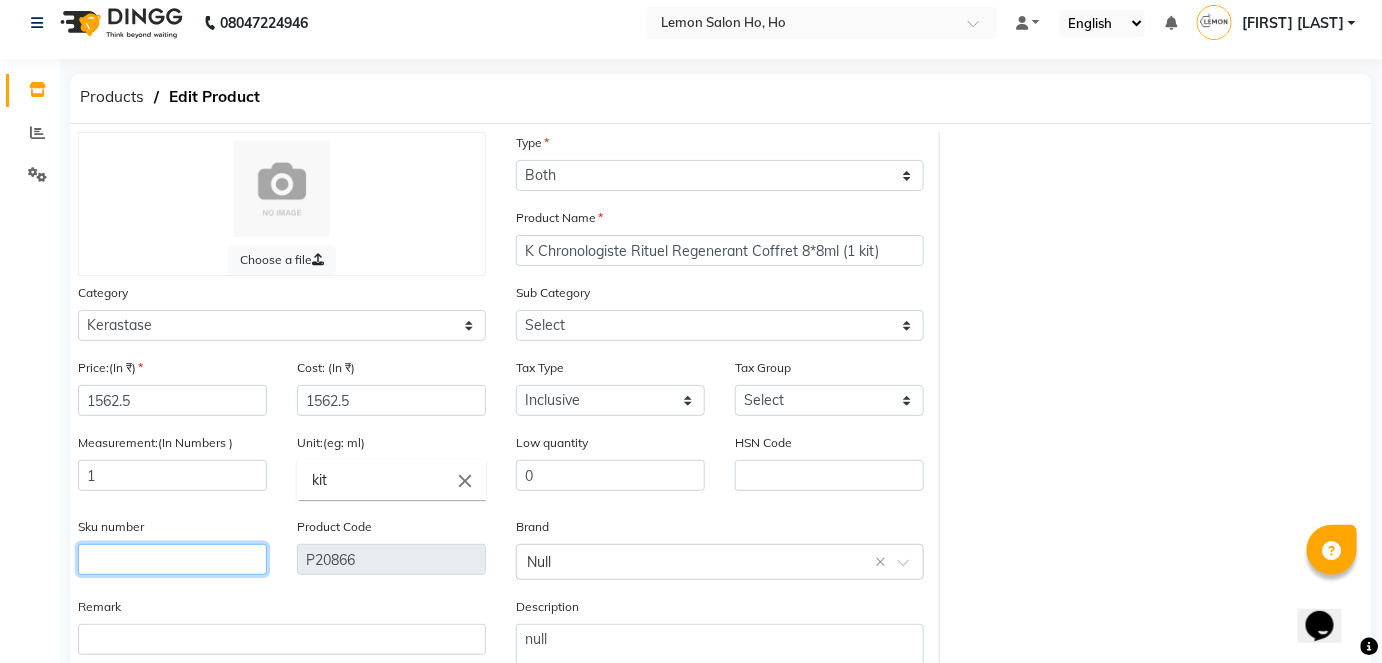click 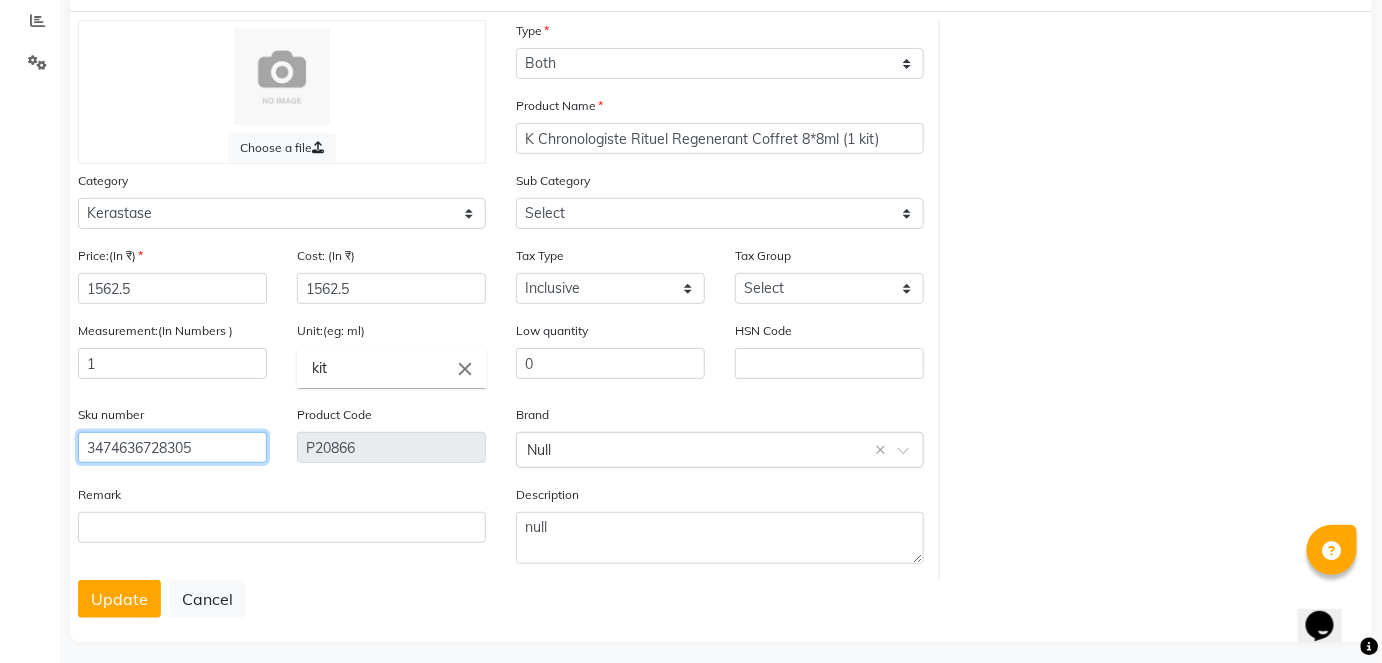 scroll, scrollTop: 138, scrollLeft: 0, axis: vertical 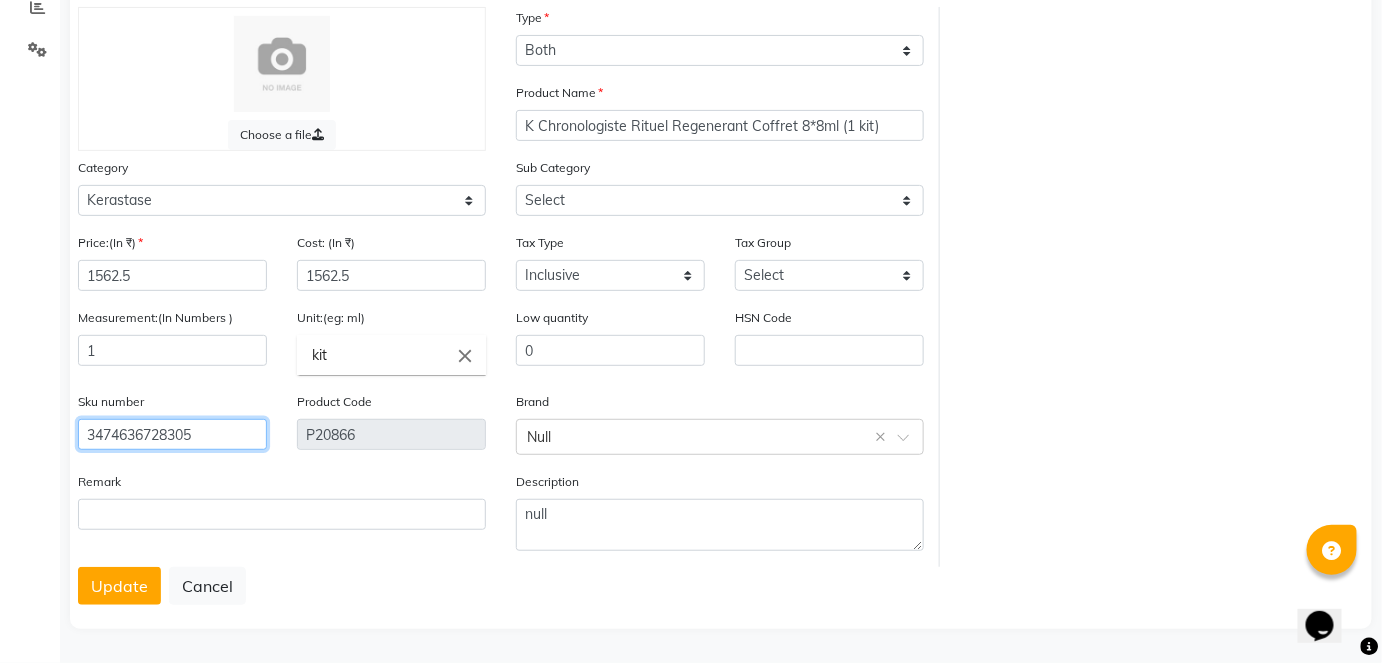 type on "3474636728305" 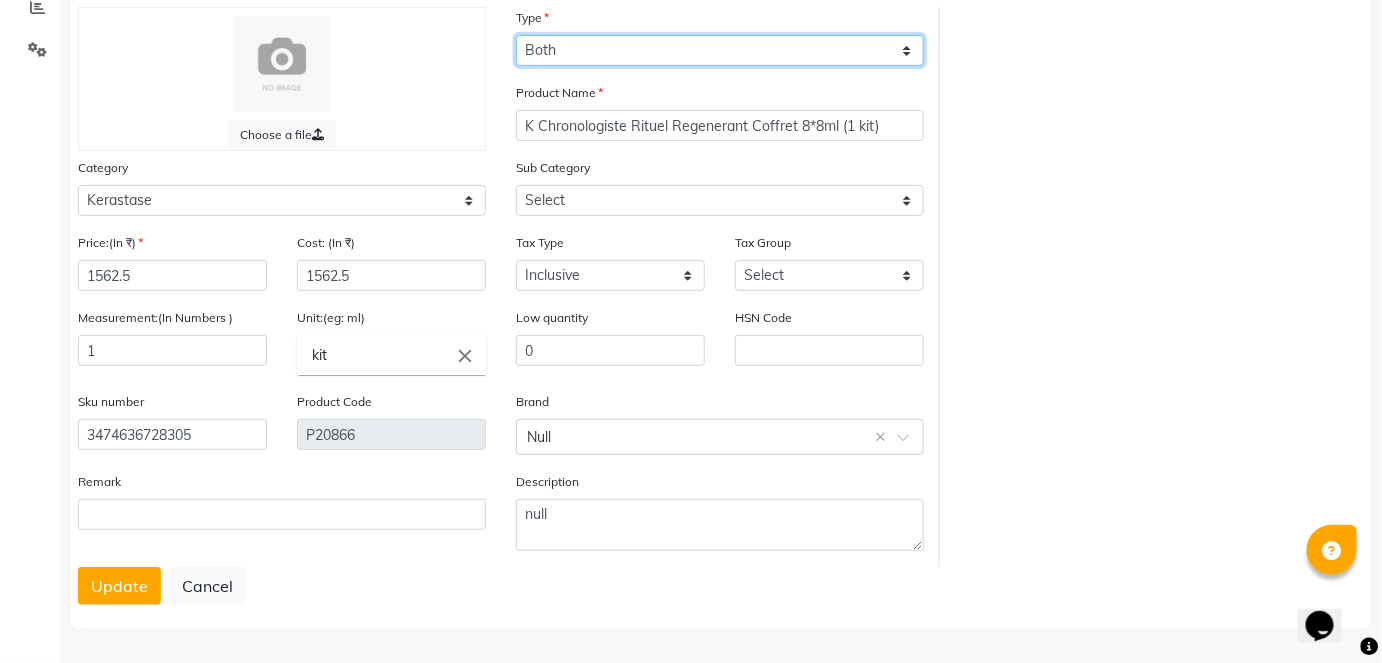 click on "Select Type Both Retail Consumable" 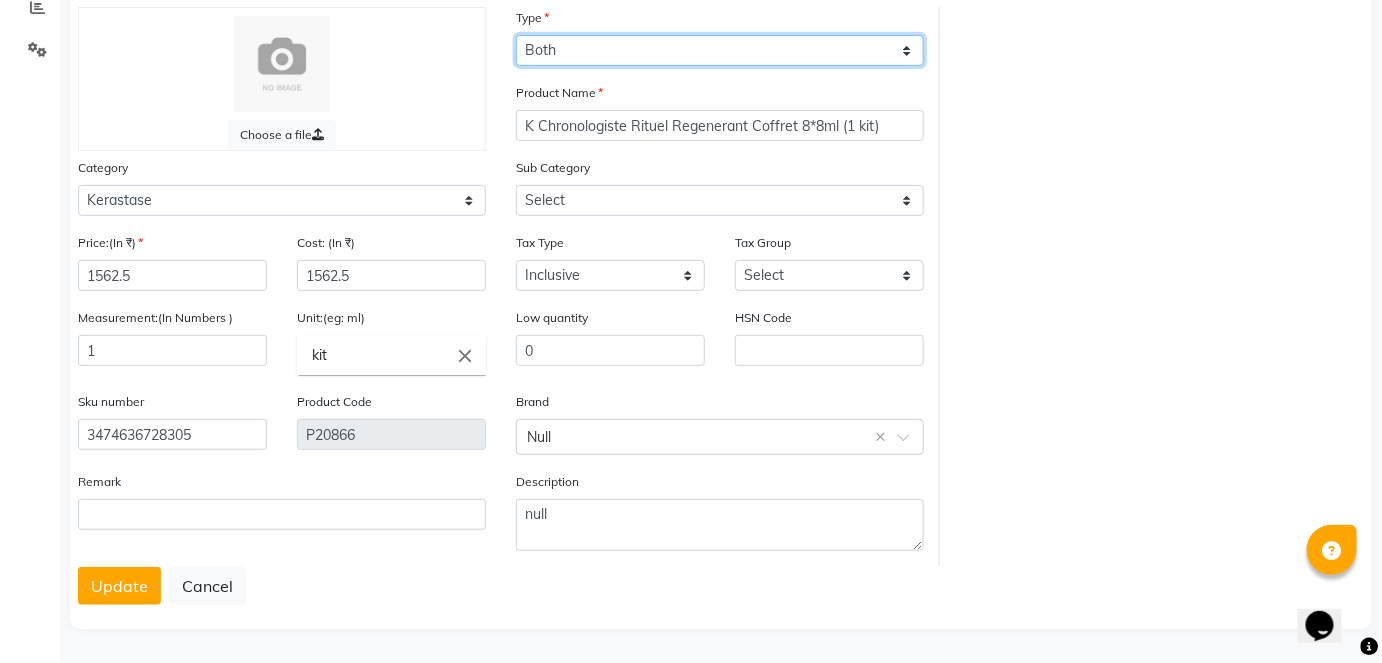 select on "C" 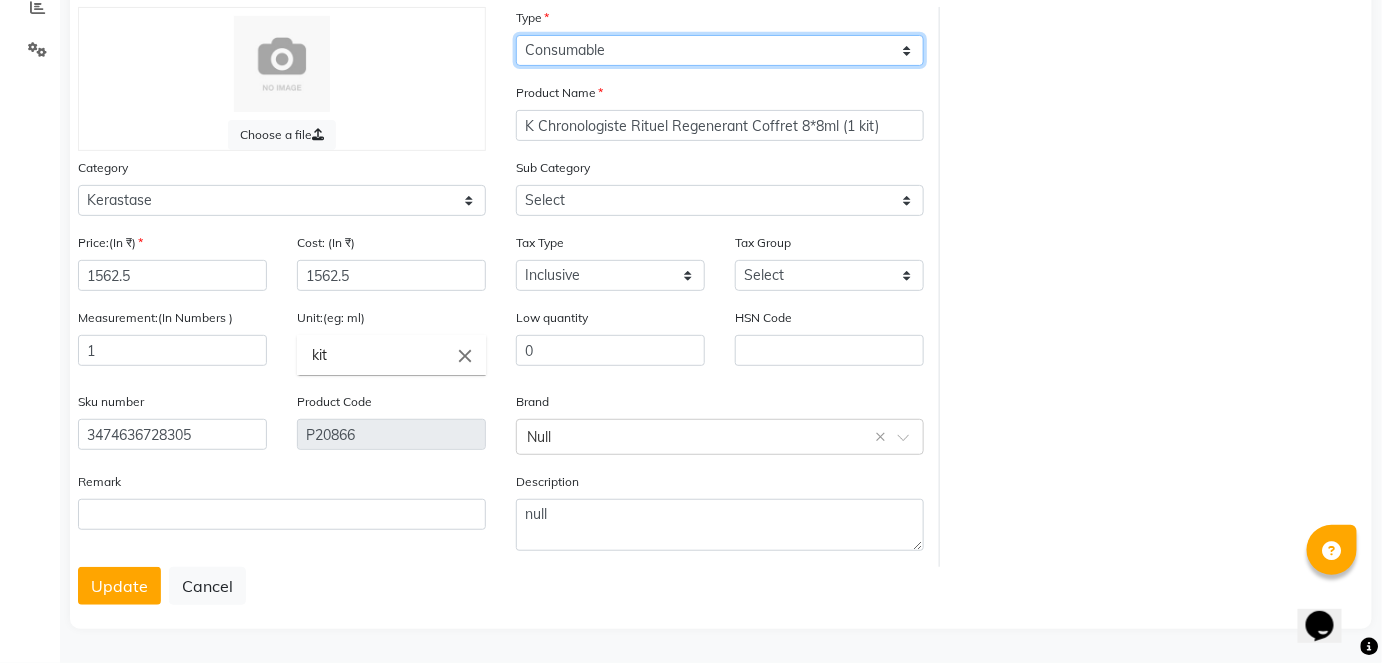 click on "Select Type Both Retail Consumable" 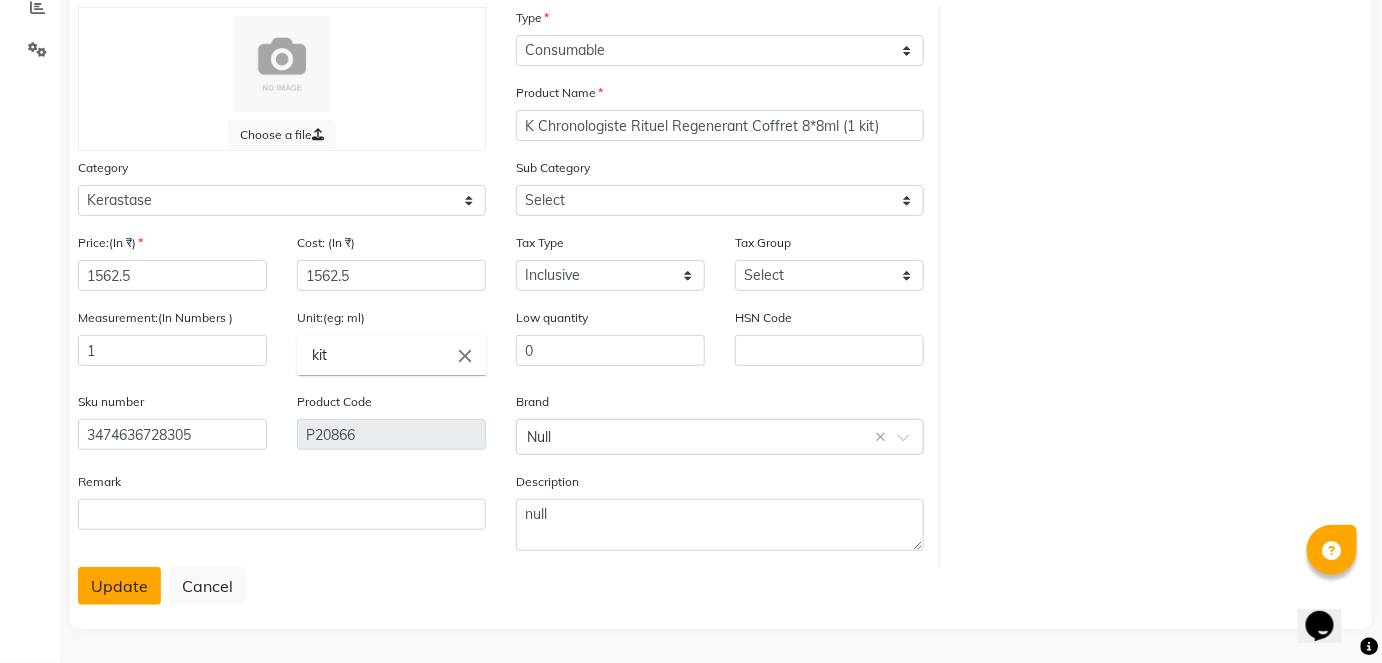 click on "Update" 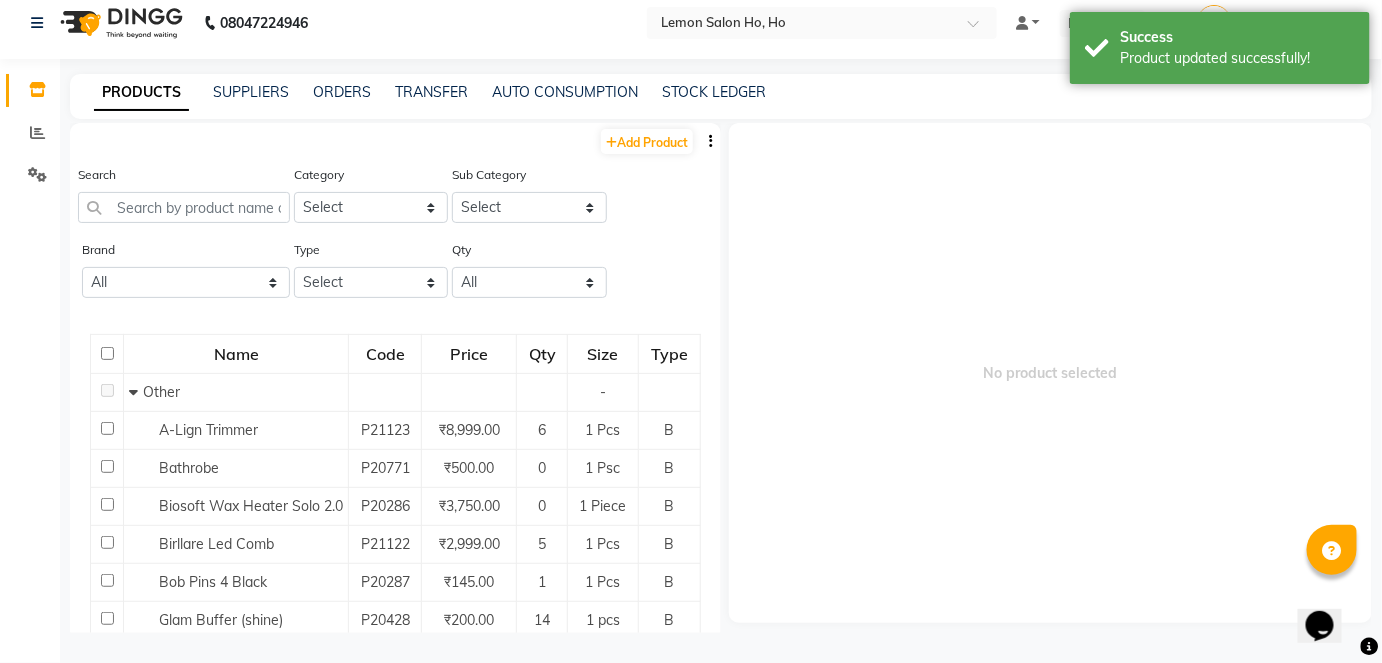 scroll, scrollTop: 13, scrollLeft: 0, axis: vertical 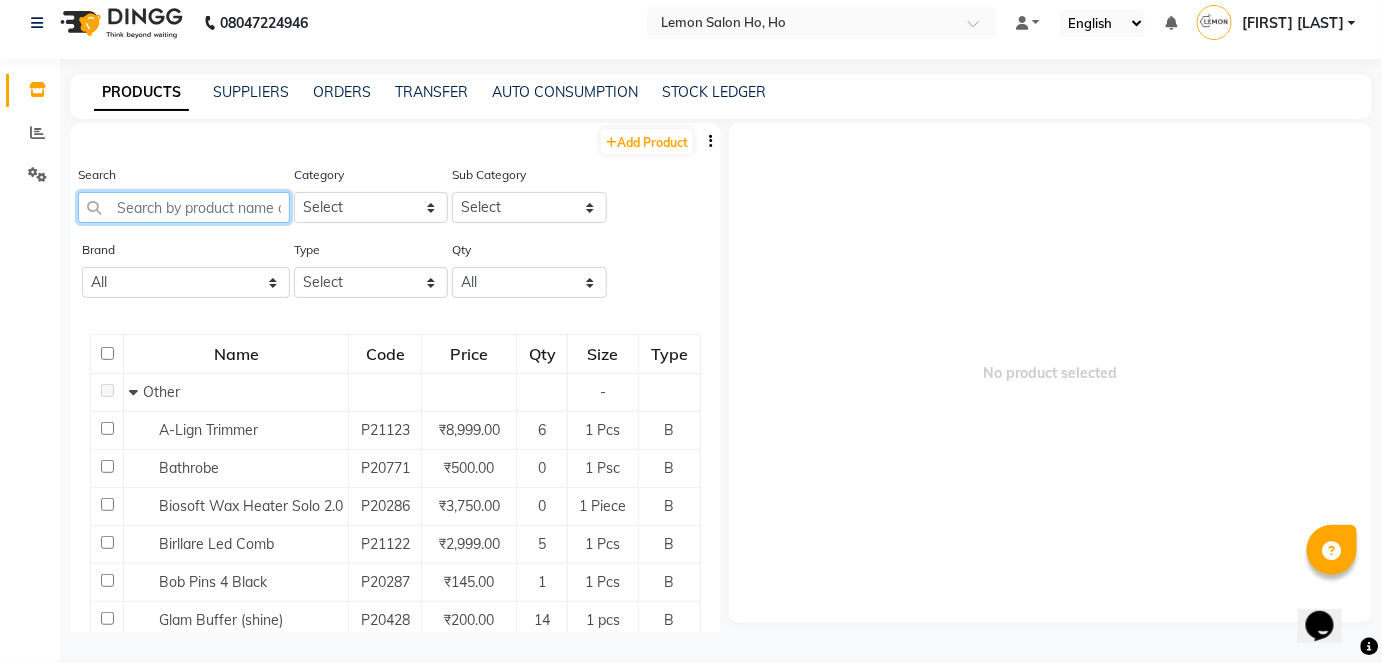click 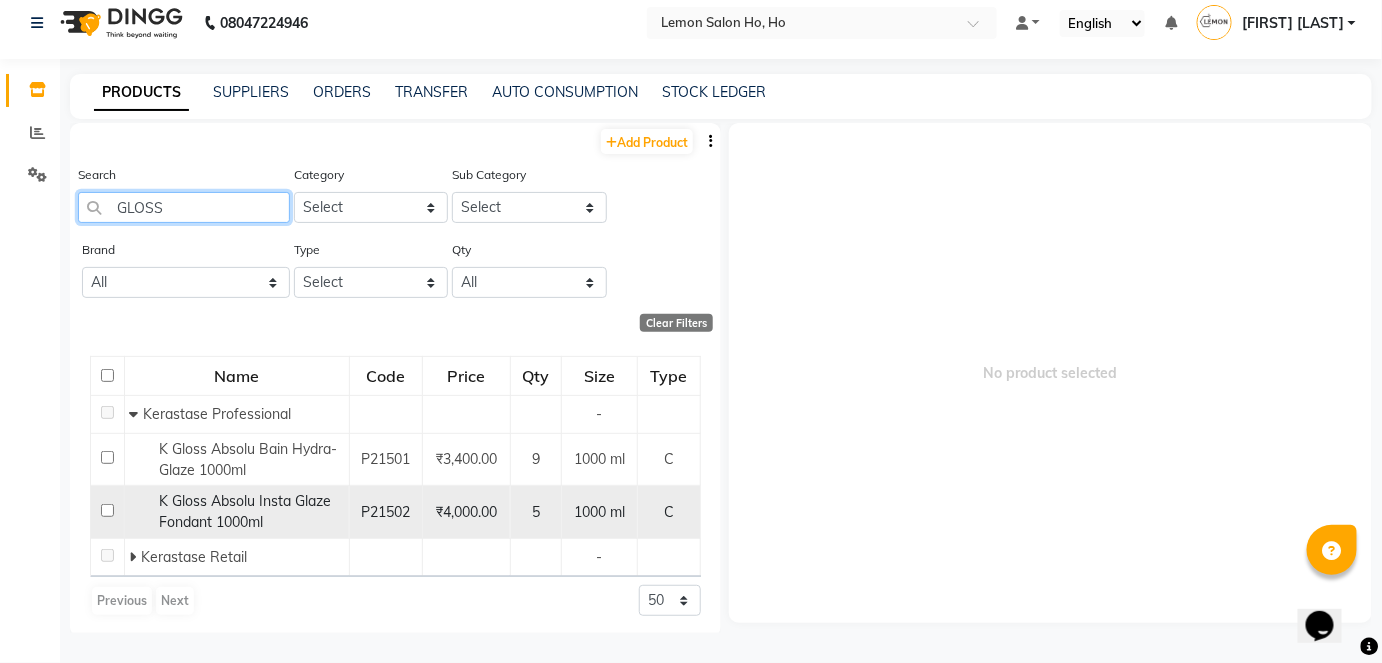 type on "GLOSS" 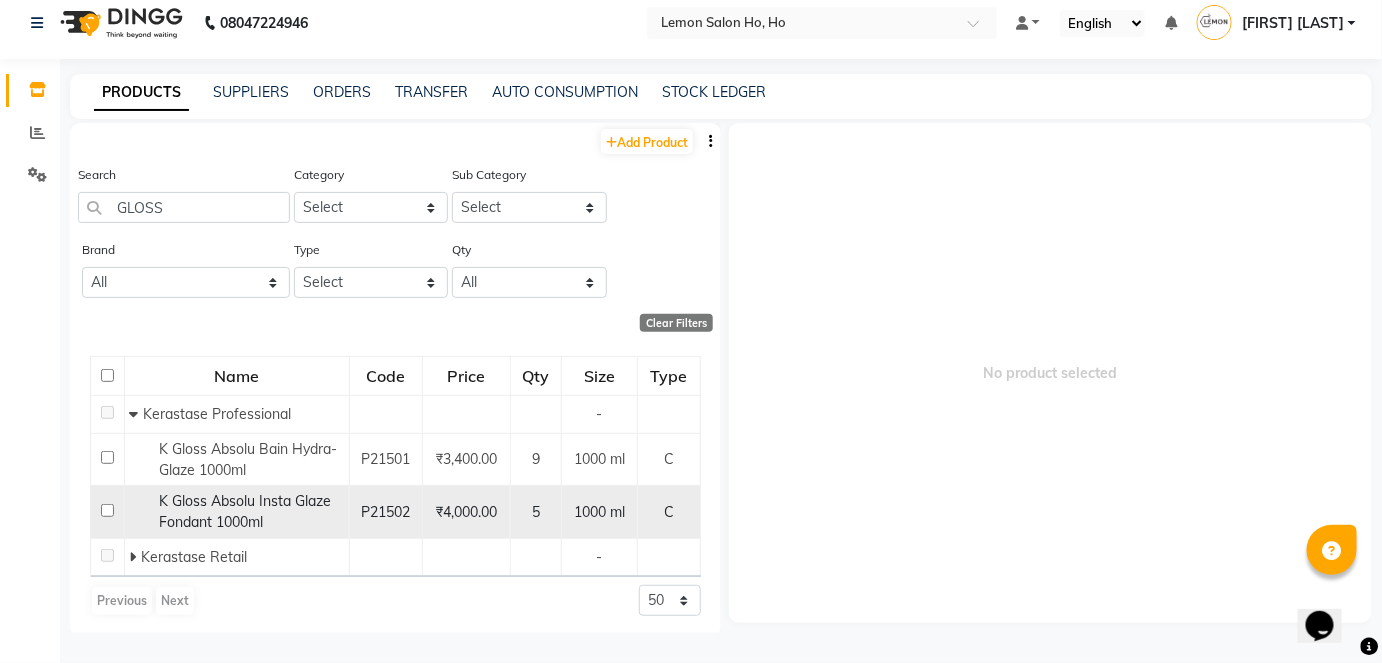 click 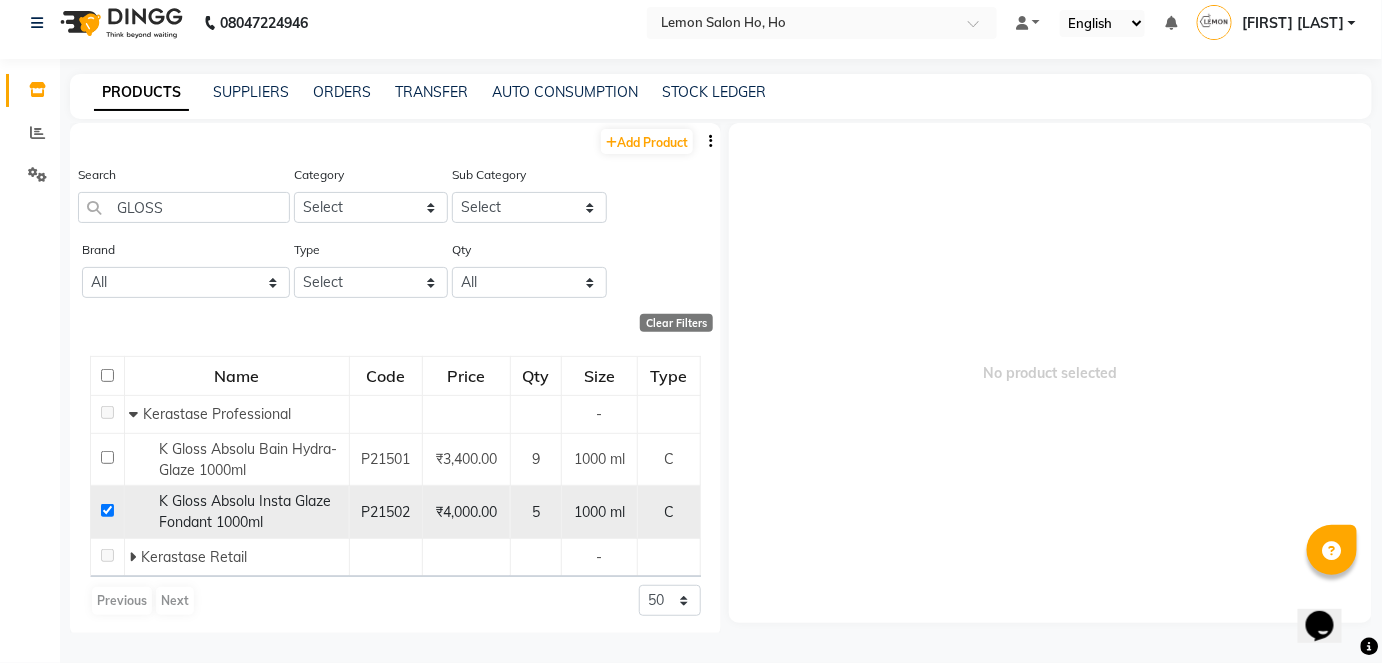 checkbox on "true" 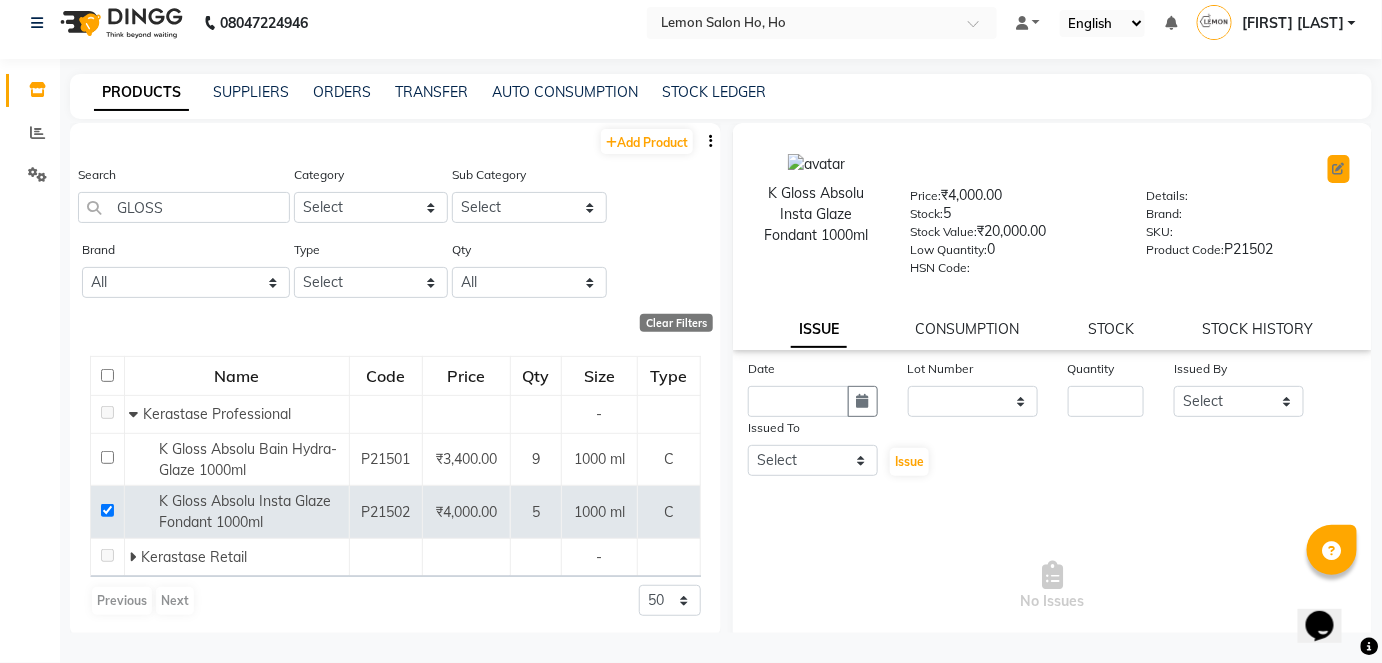 click 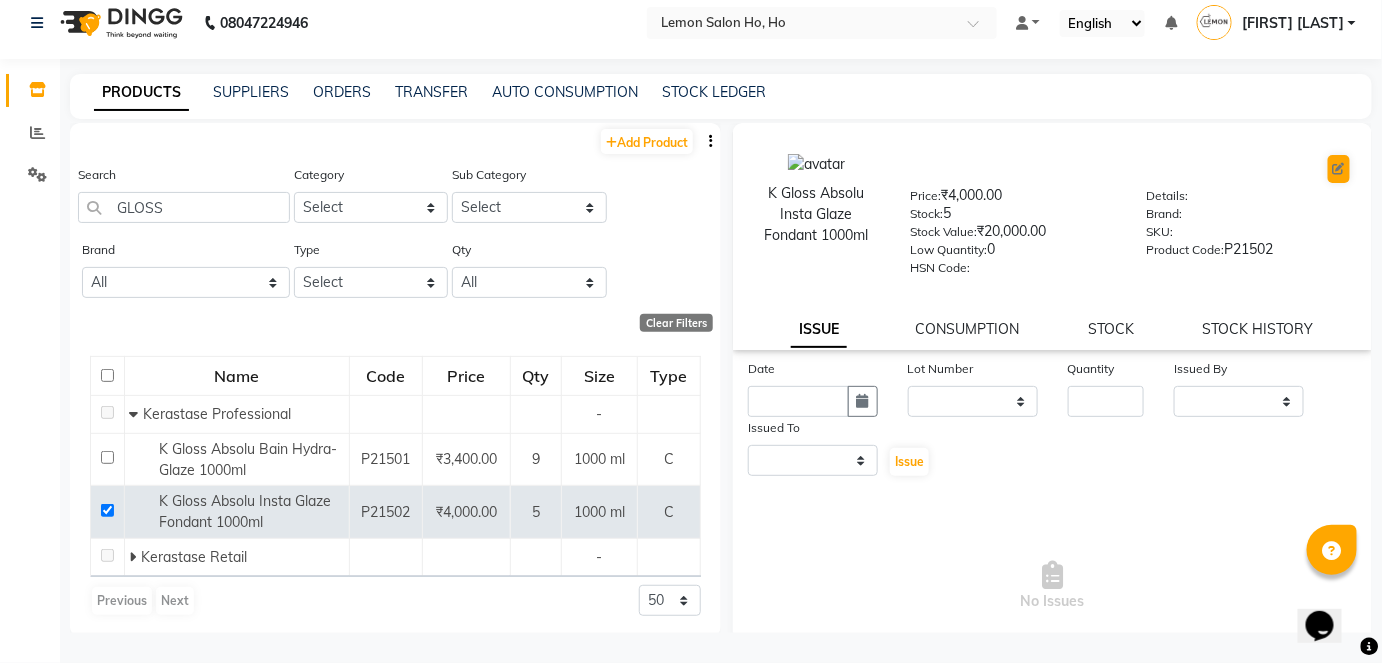 select on "C" 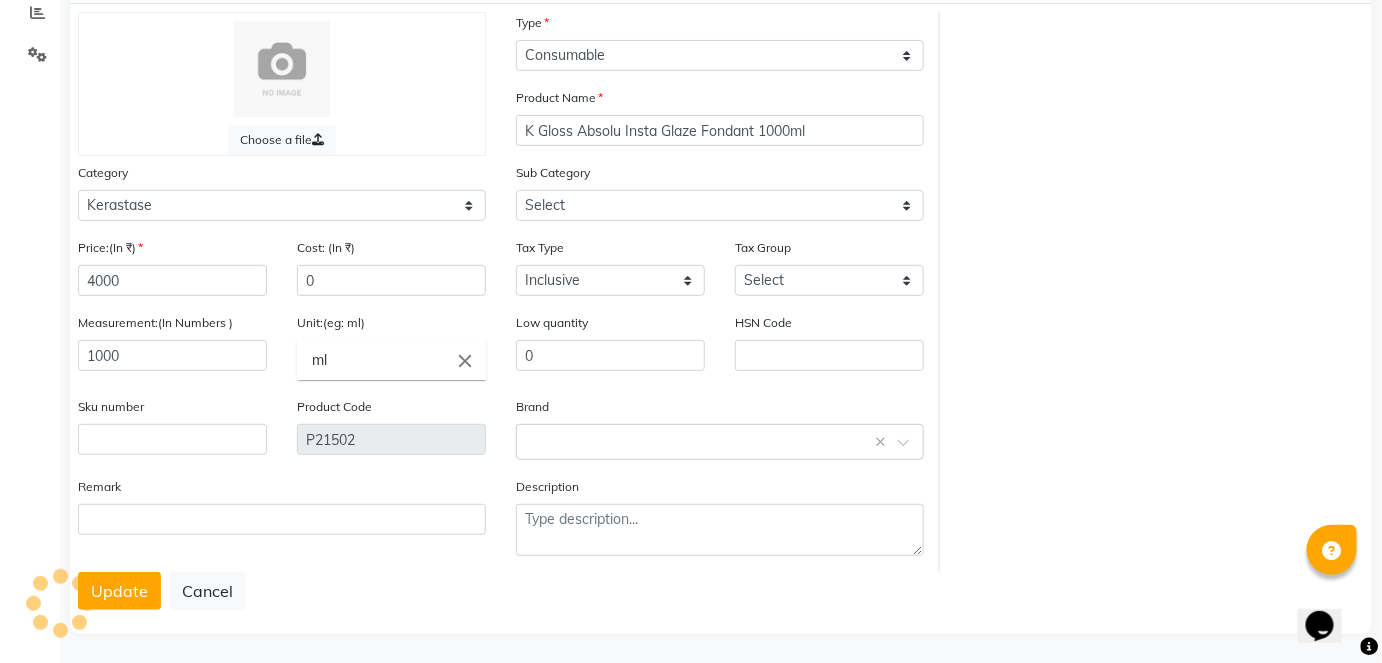 scroll, scrollTop: 138, scrollLeft: 0, axis: vertical 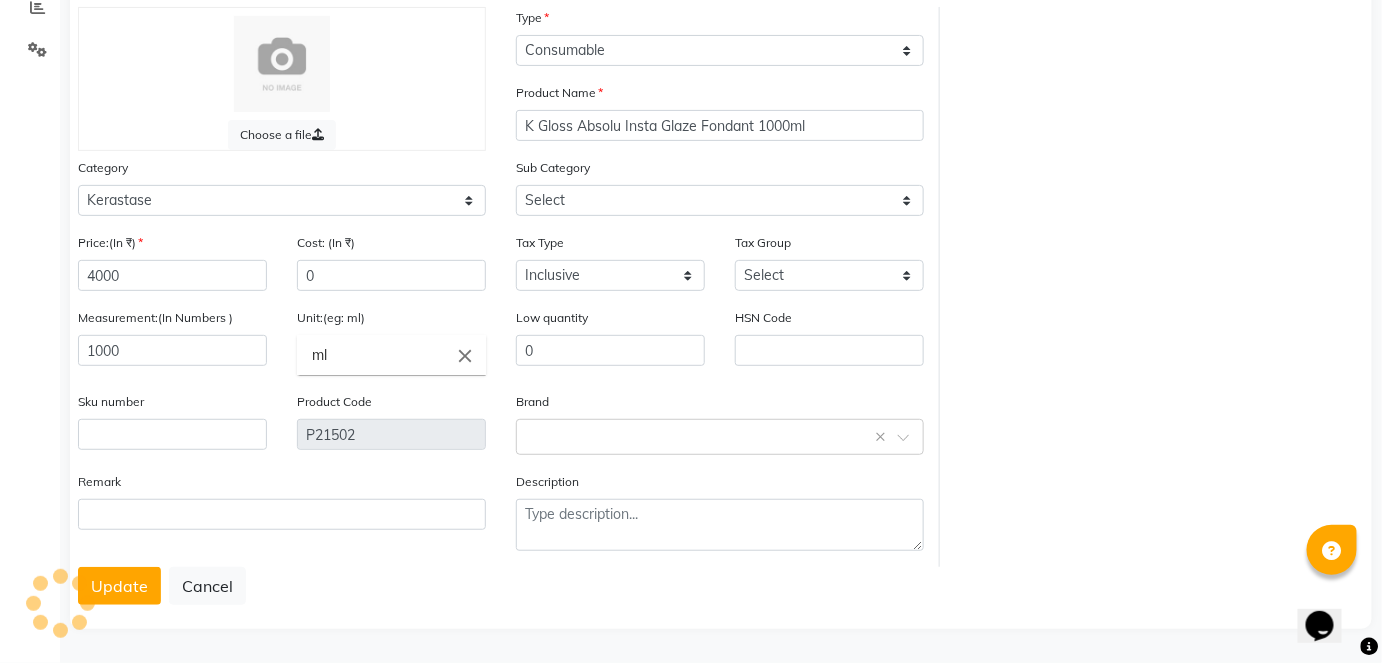 select on "[PHONE]" 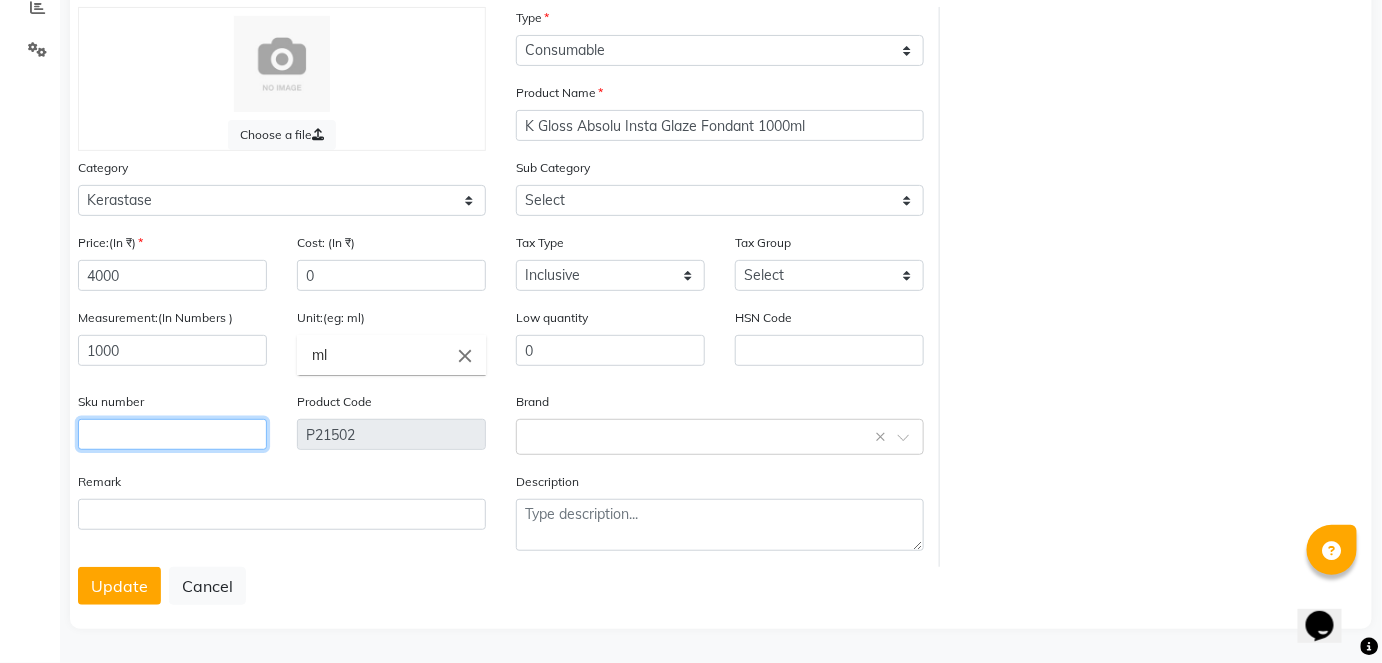 click 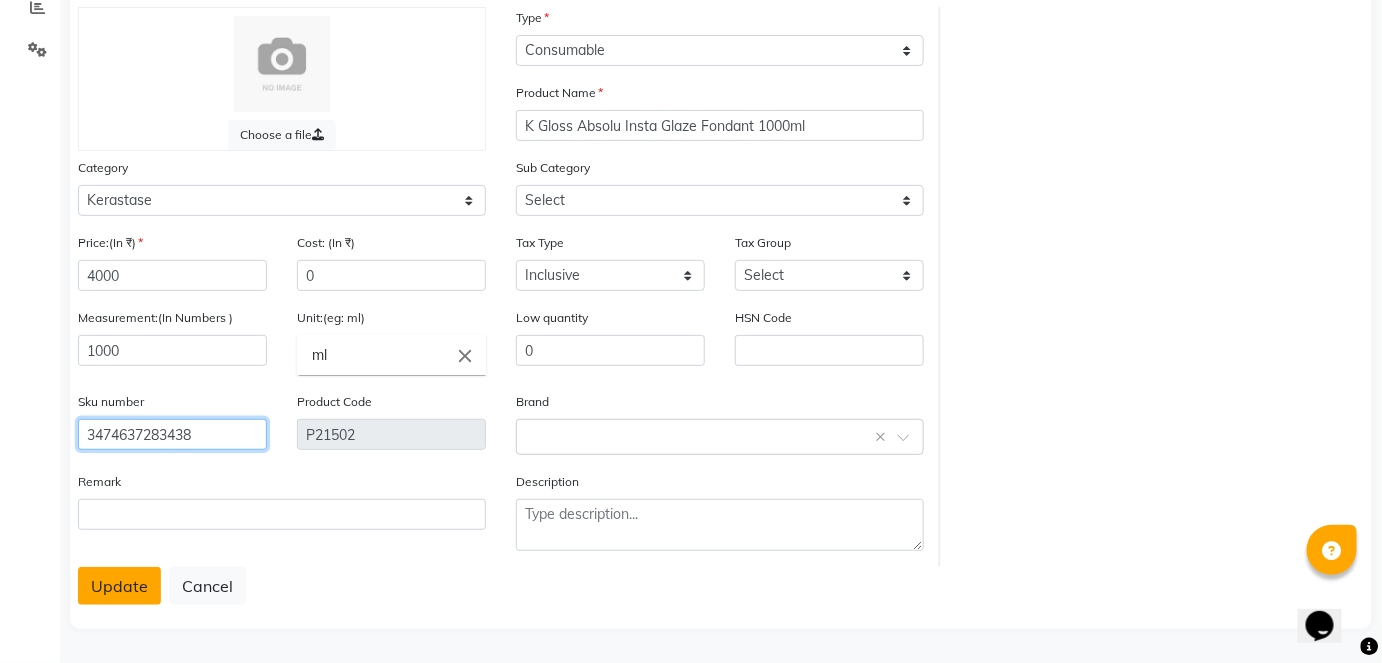 type on "3474637283438" 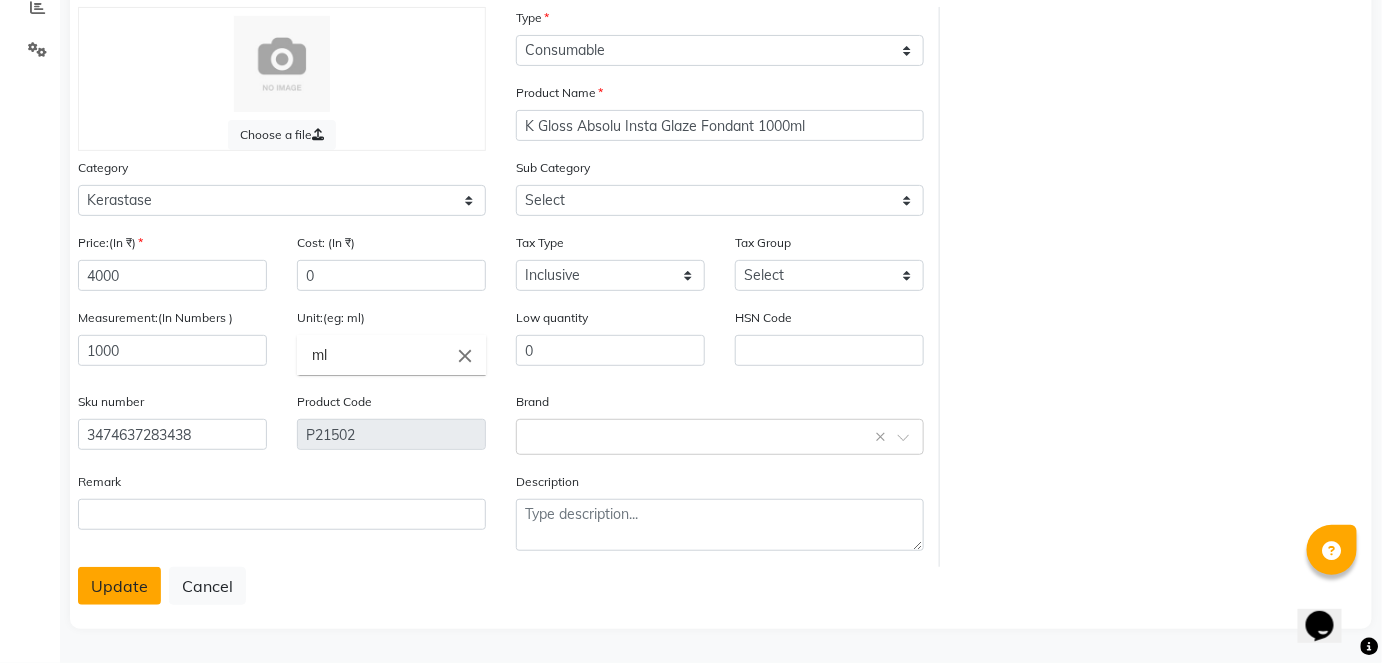 click on "Update" 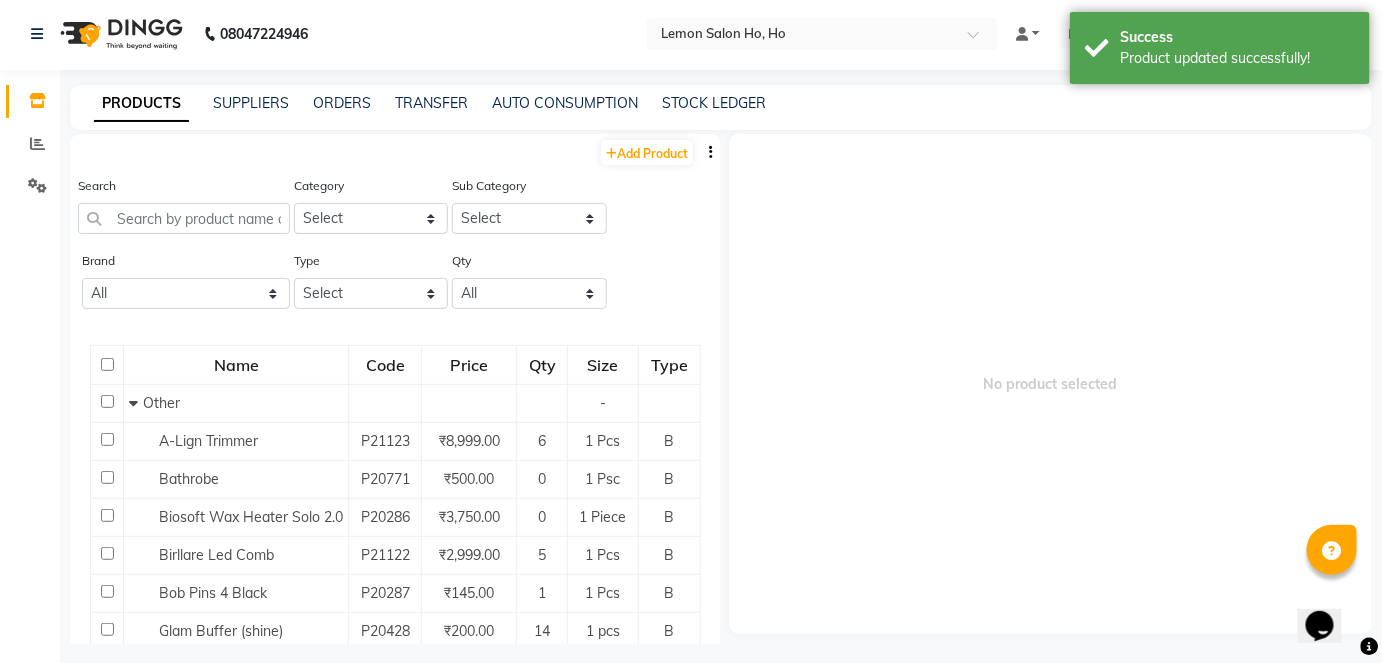 scroll, scrollTop: 13, scrollLeft: 0, axis: vertical 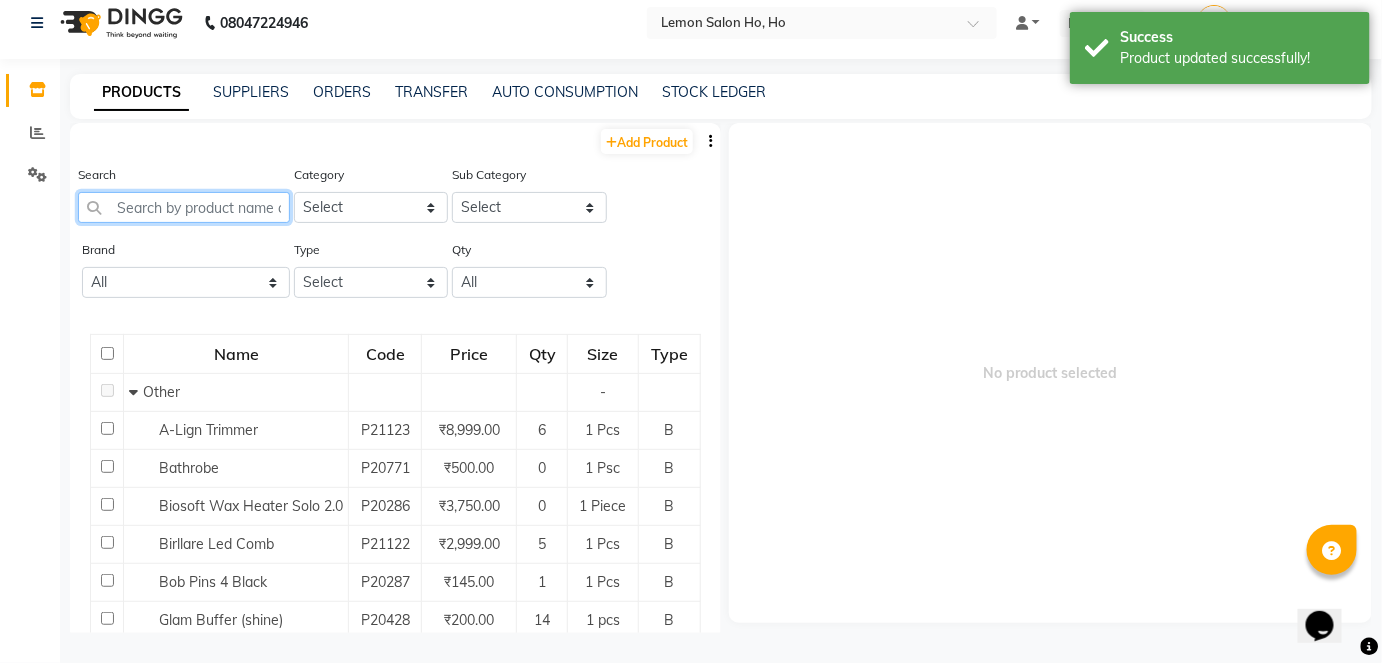 click 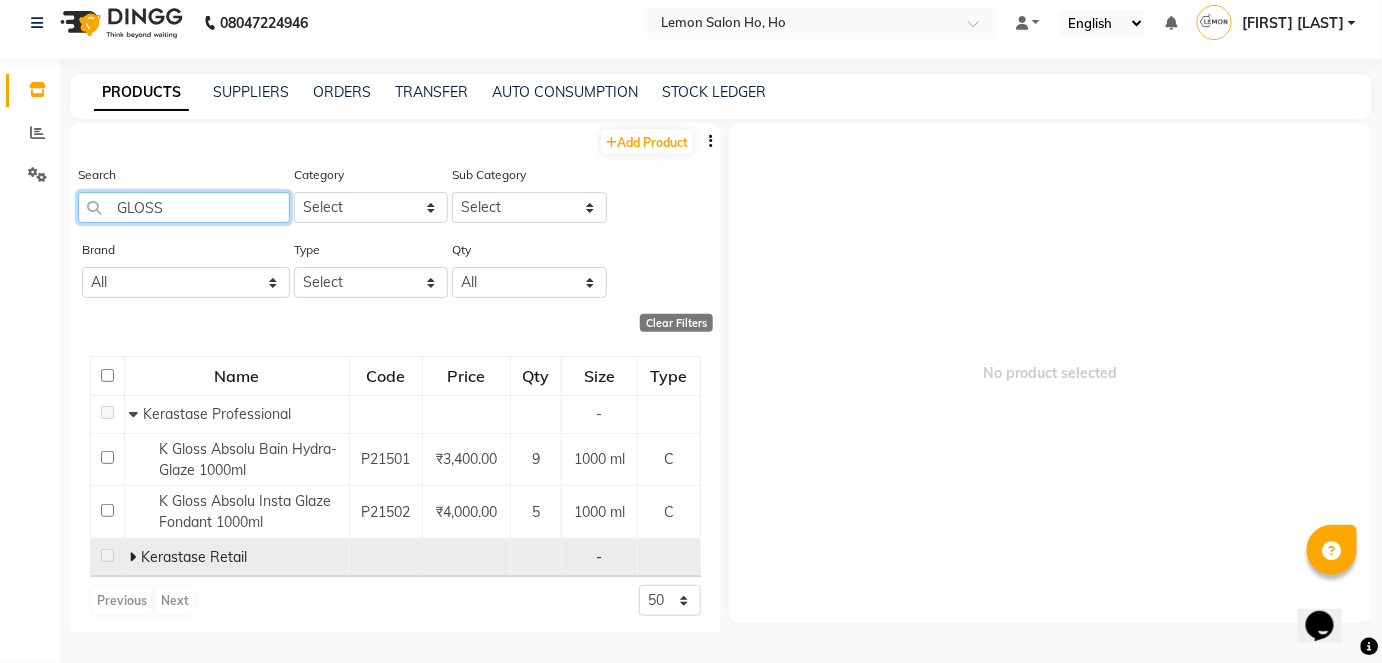 type on "GLOSS" 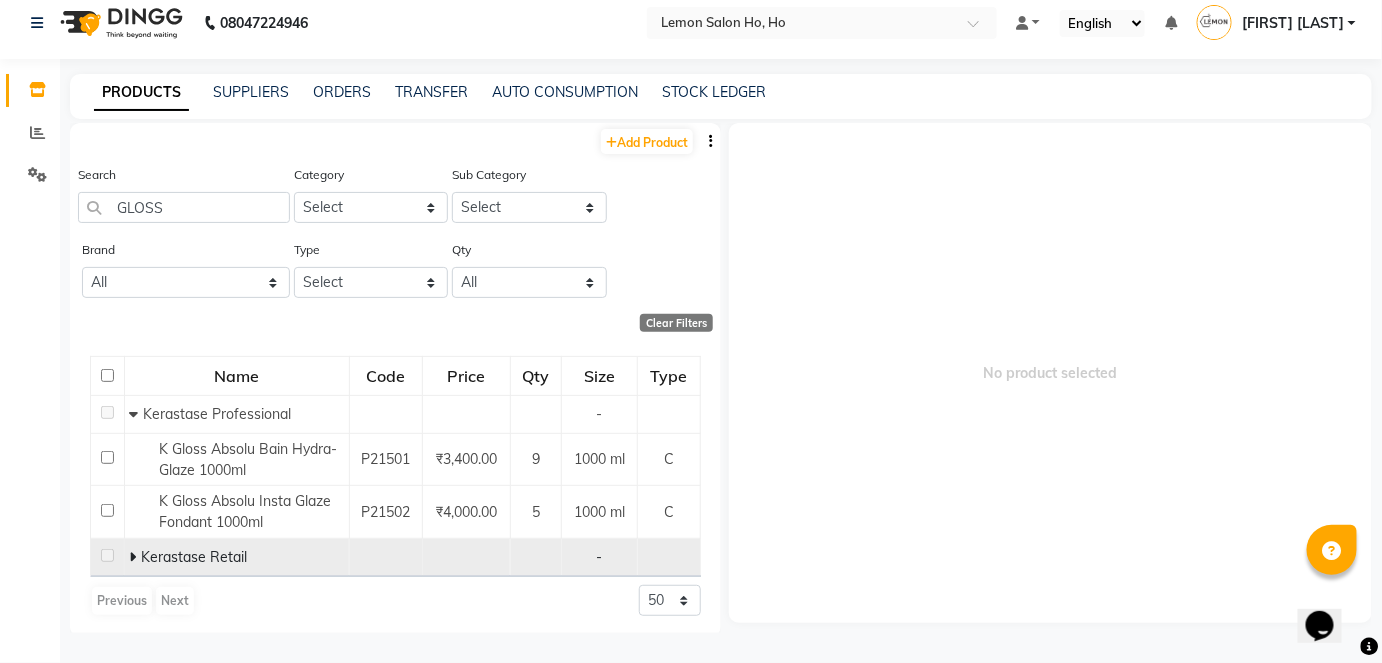 click 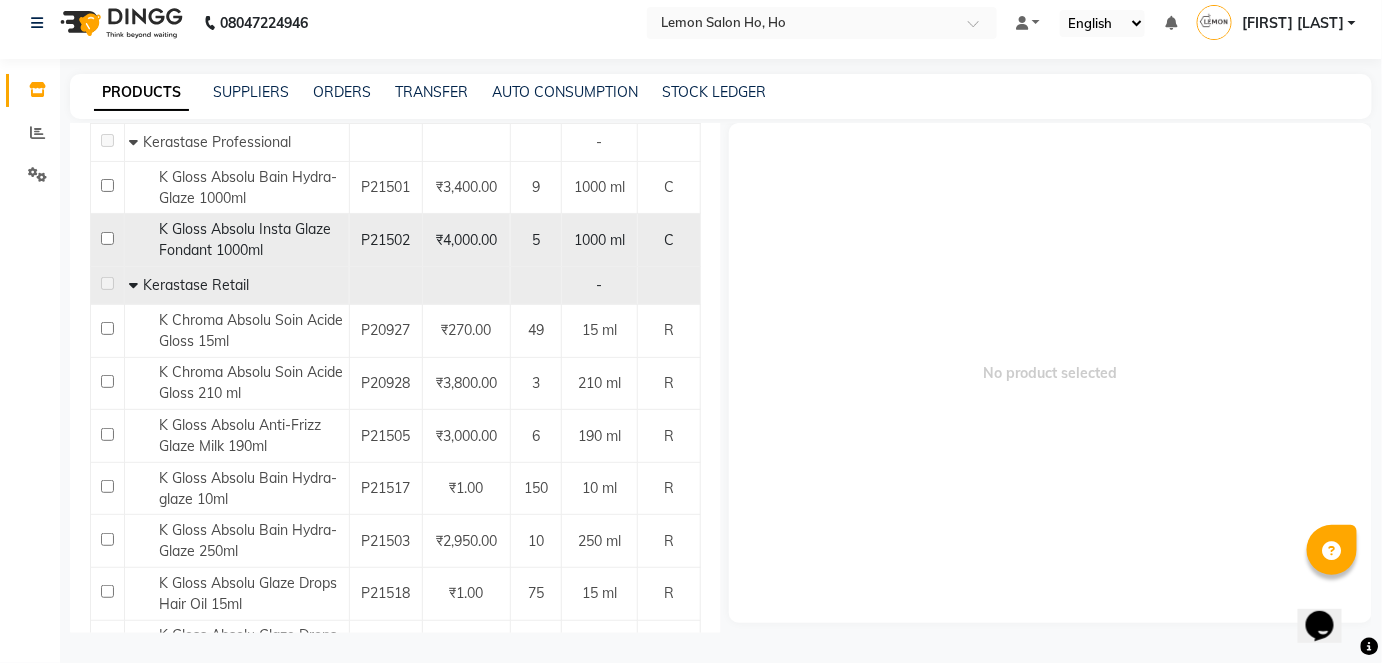 scroll, scrollTop: 90, scrollLeft: 0, axis: vertical 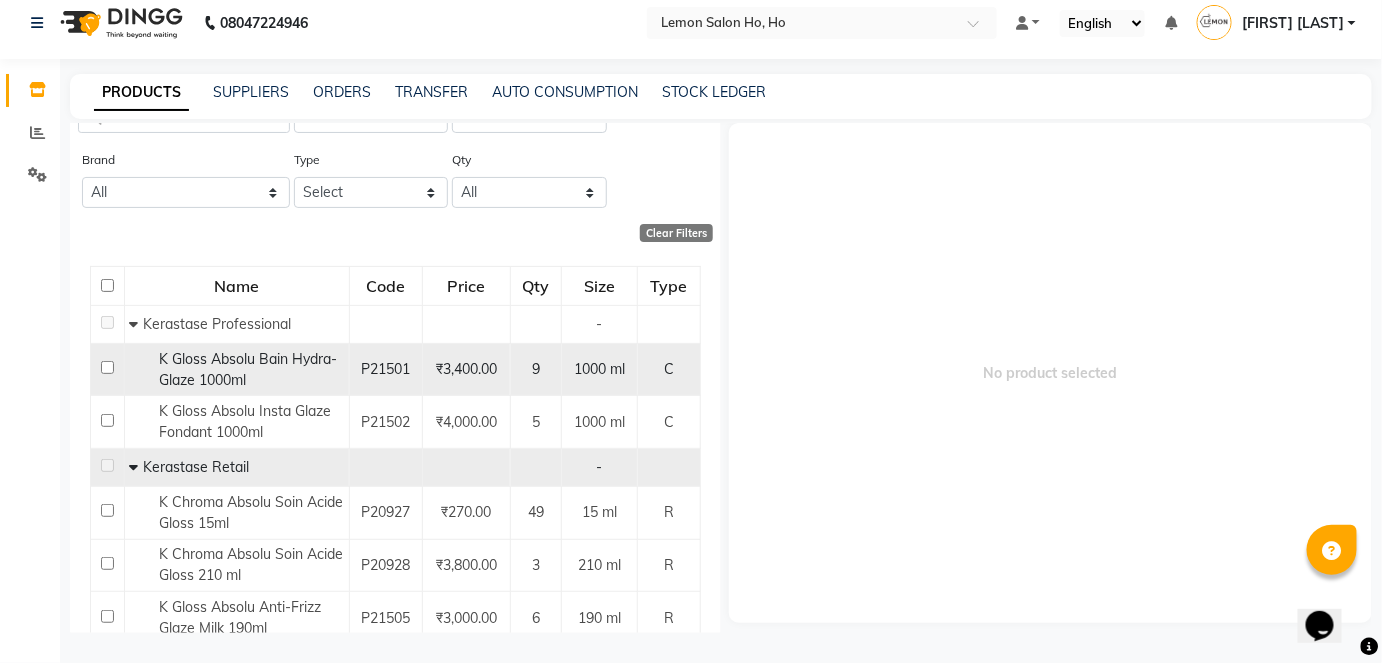click 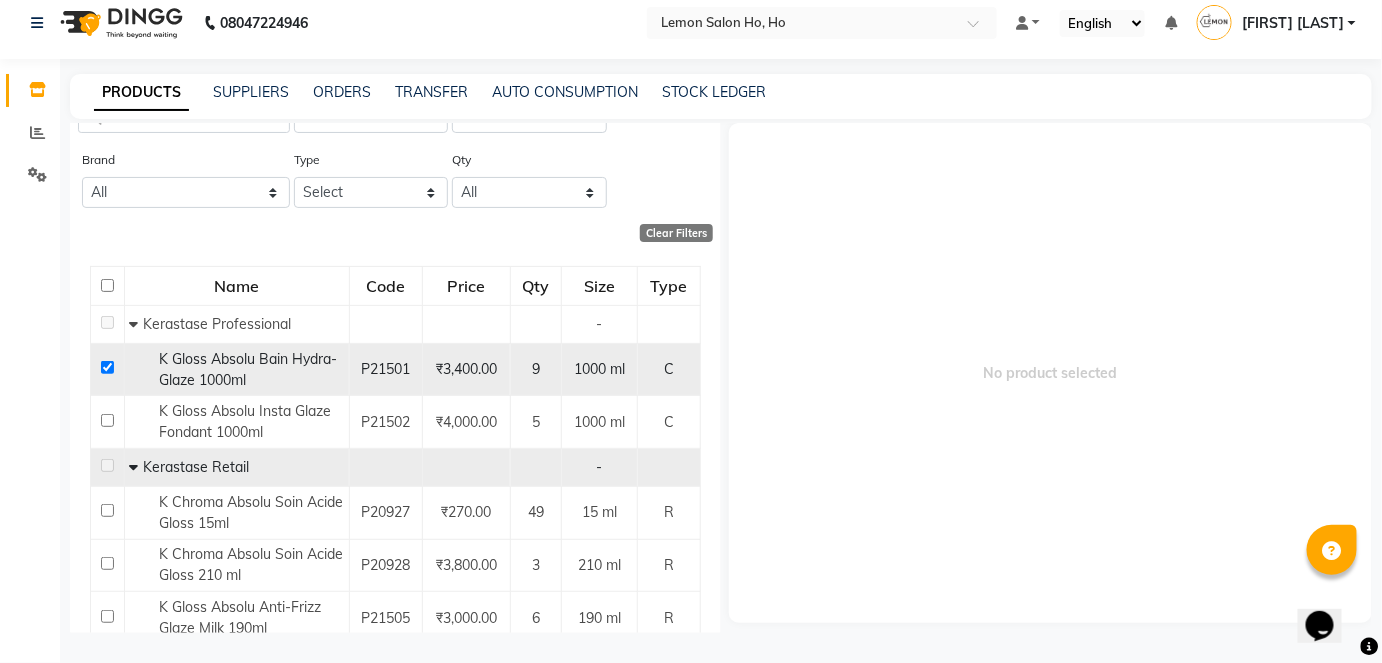 checkbox on "true" 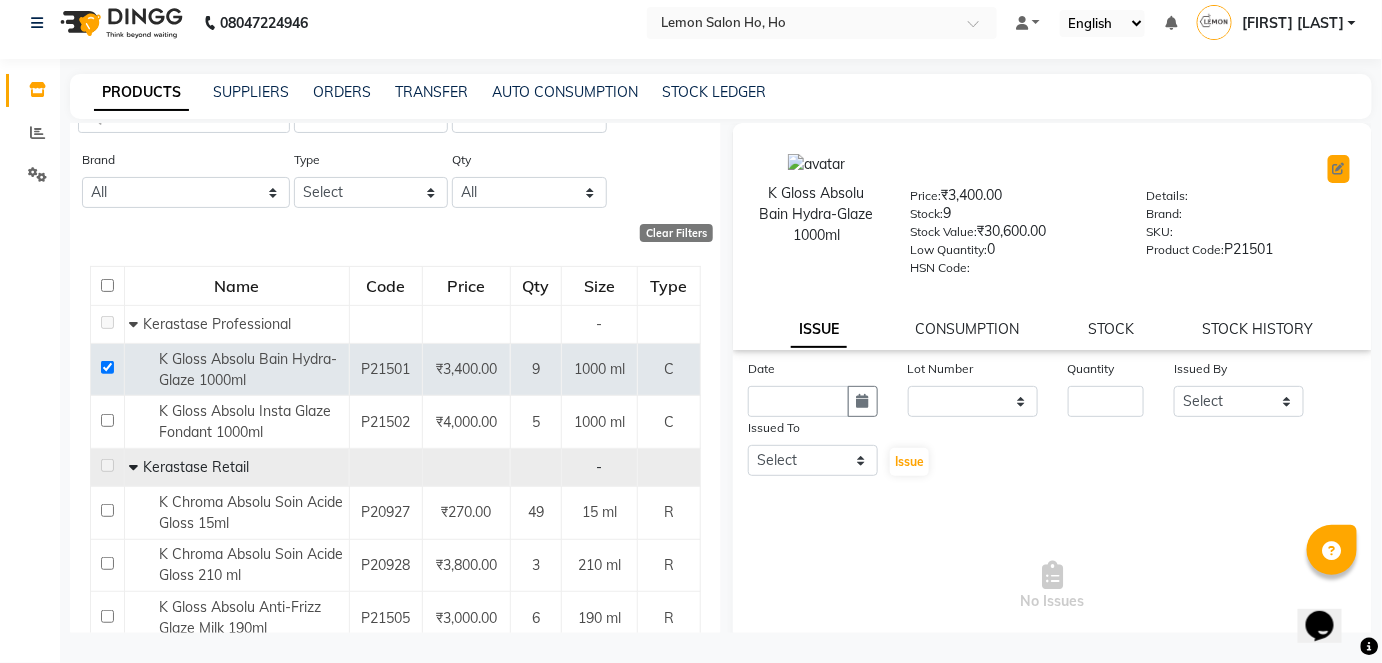 click 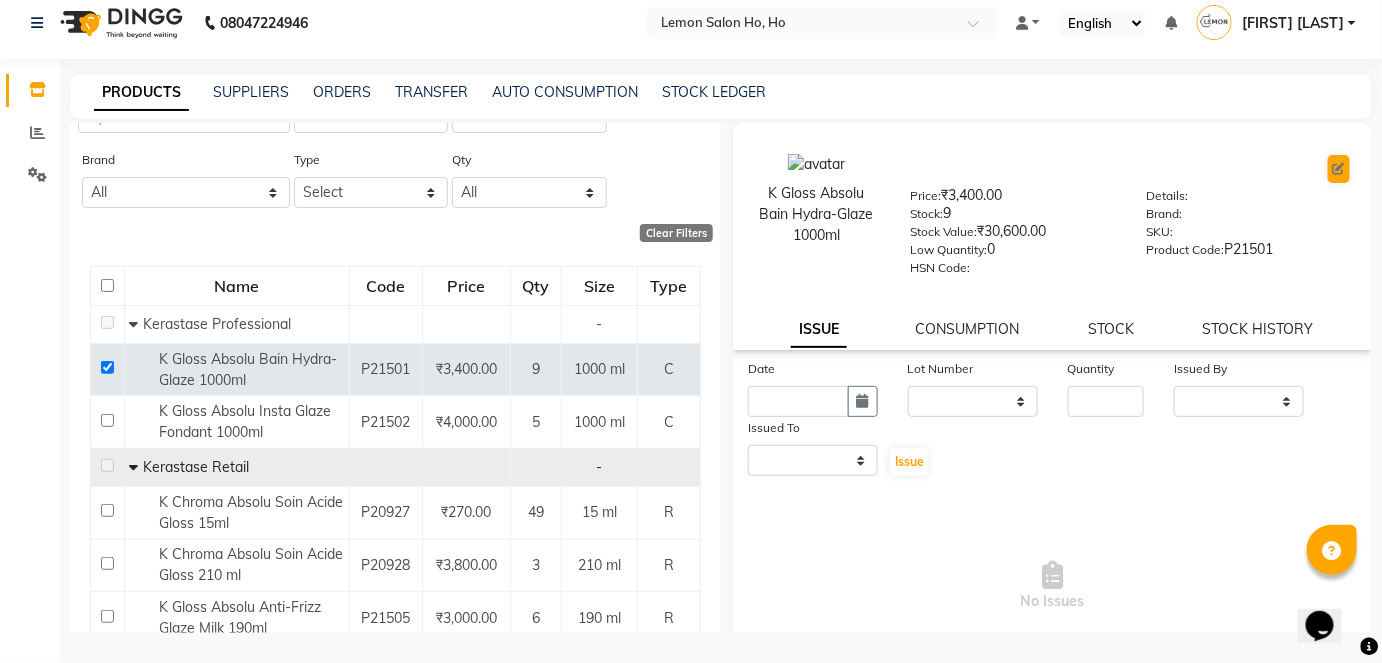 select on "C" 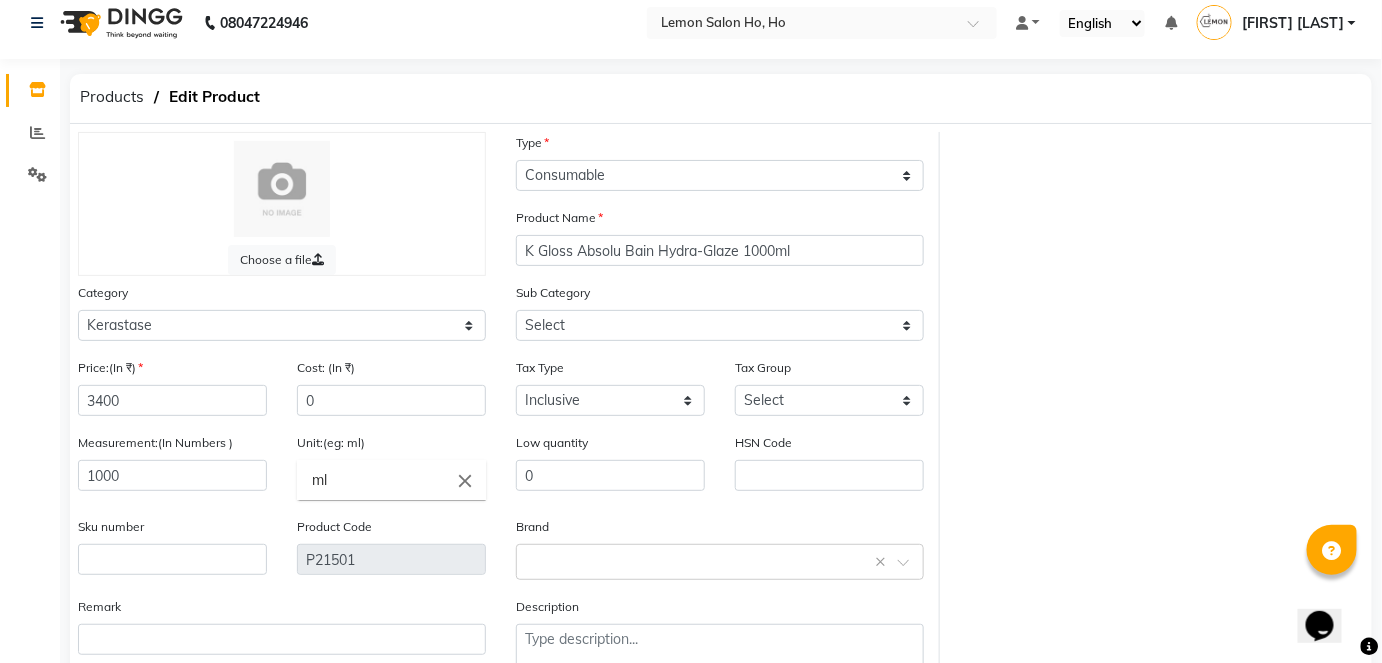 type 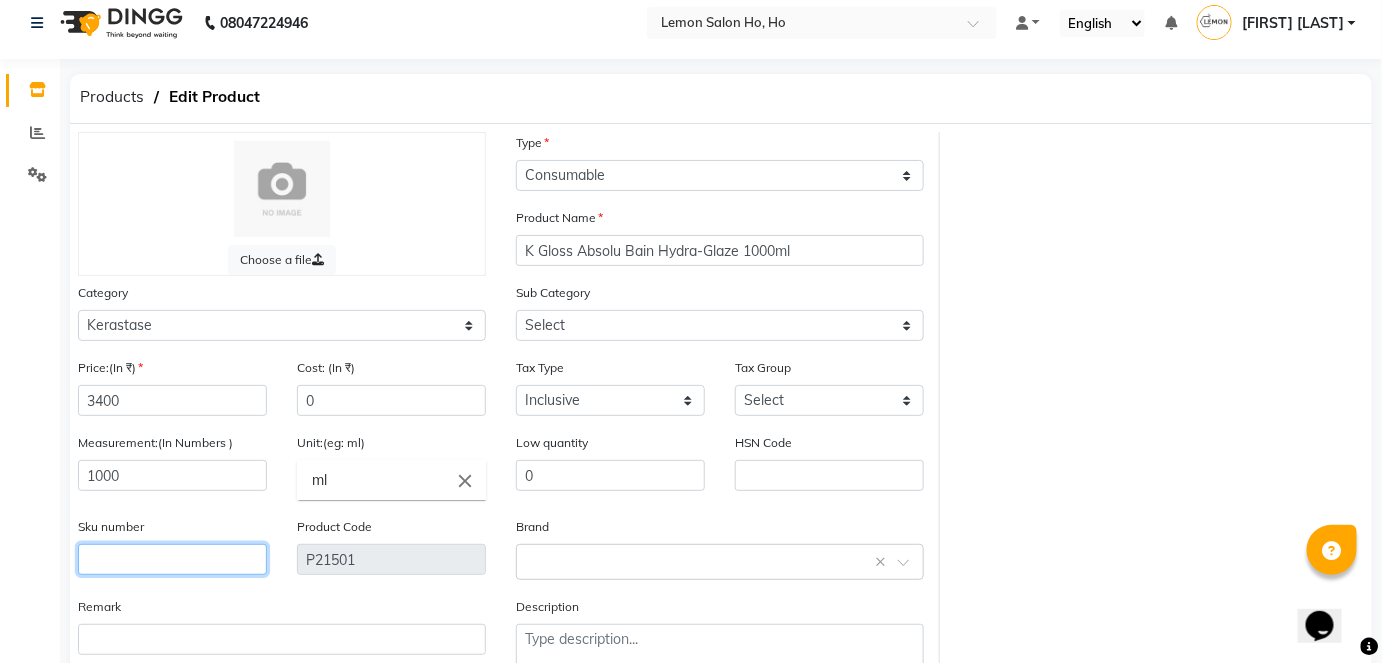 click 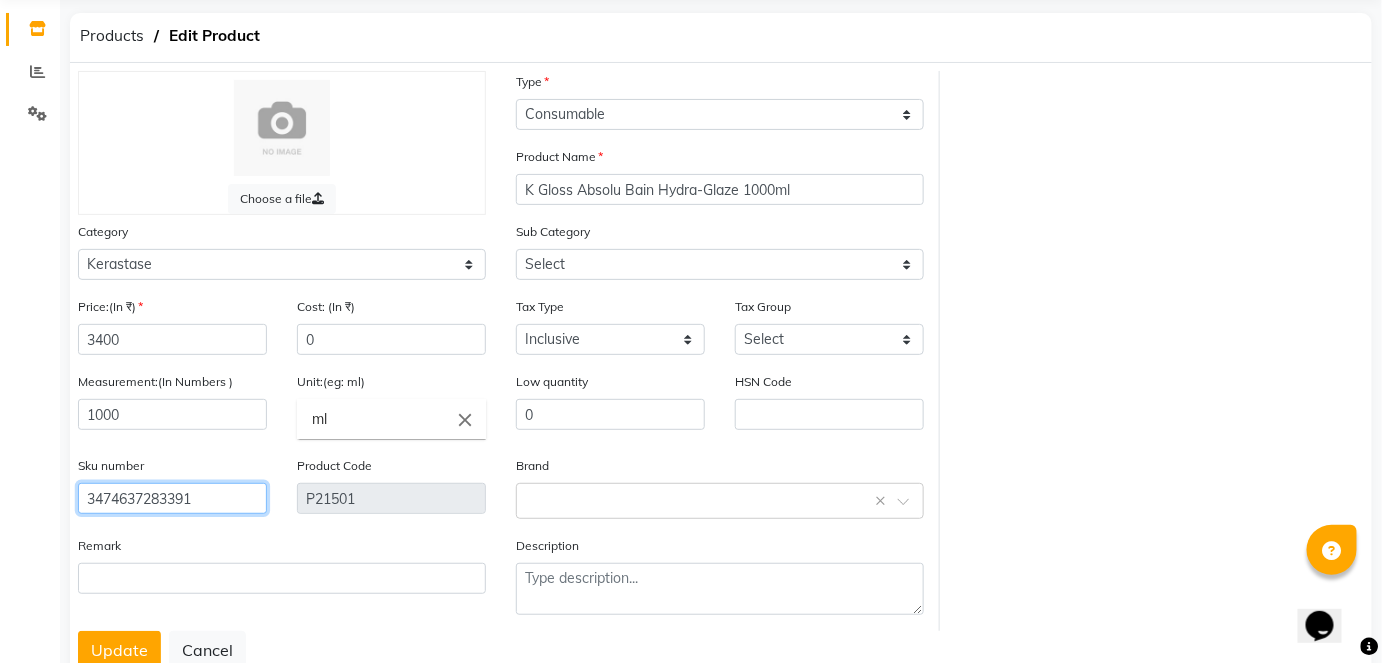 scroll, scrollTop: 138, scrollLeft: 0, axis: vertical 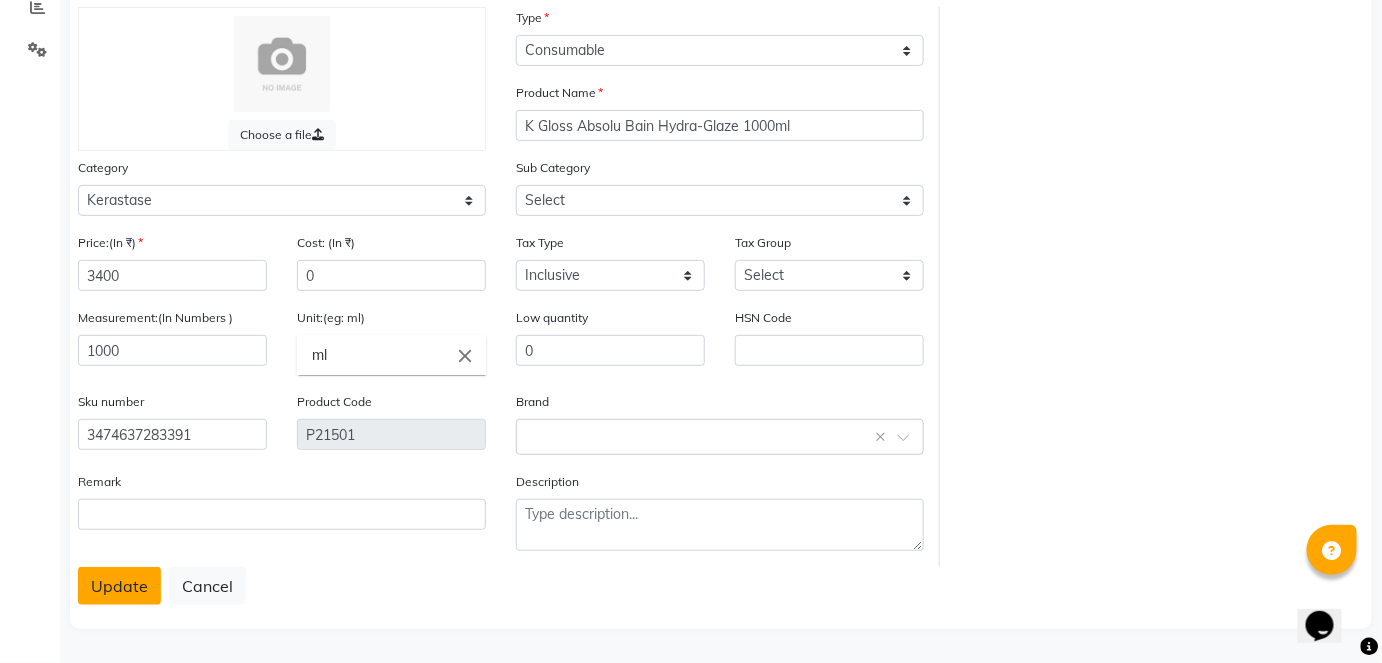 click on "Update" 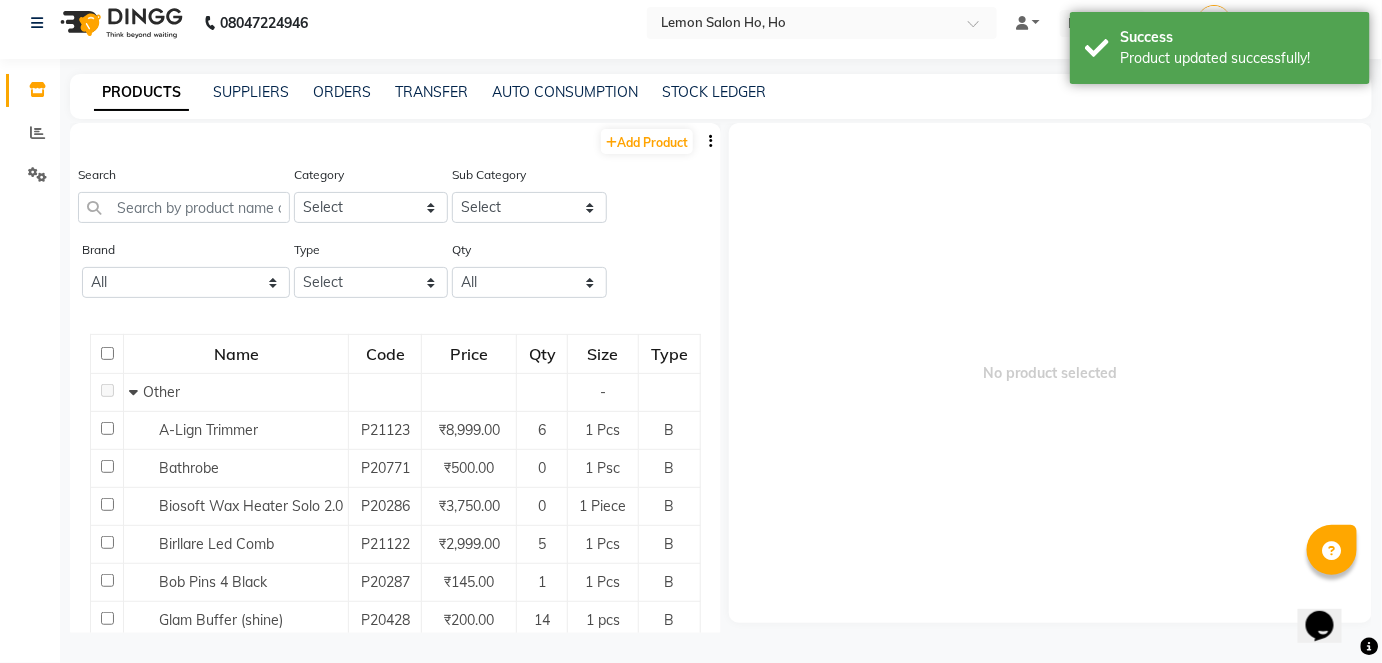 scroll, scrollTop: 13, scrollLeft: 0, axis: vertical 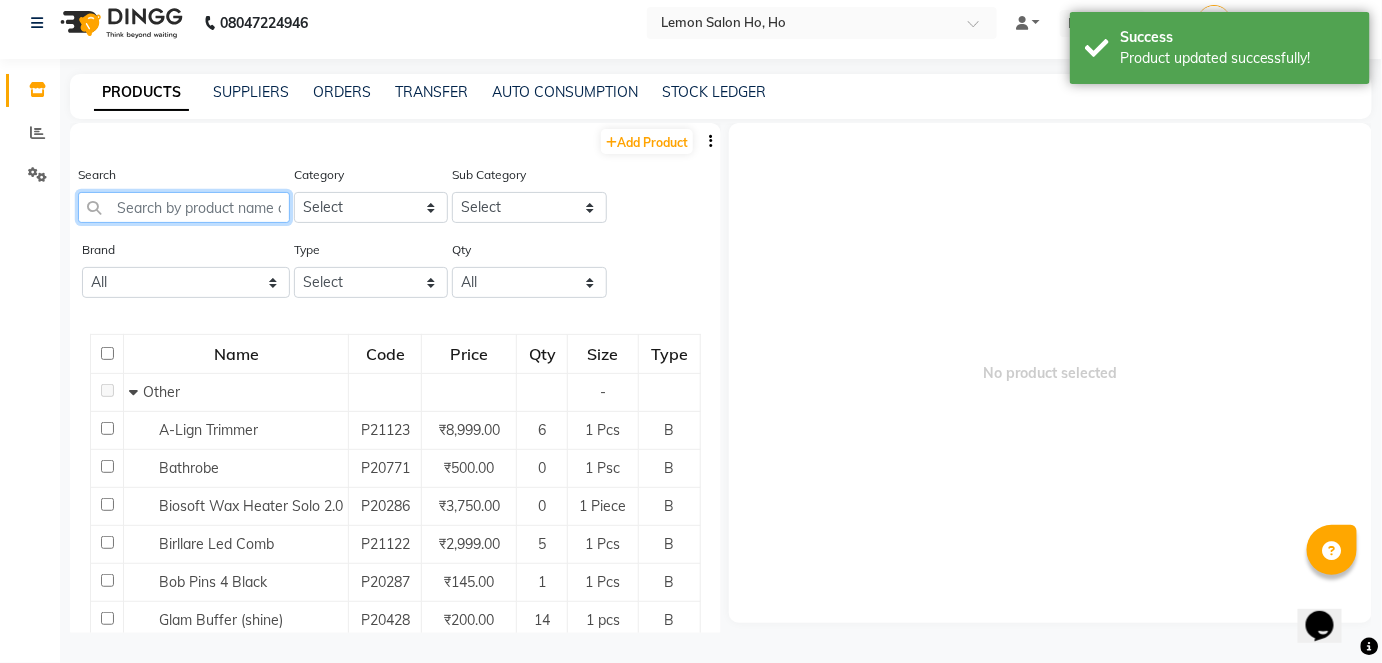 click 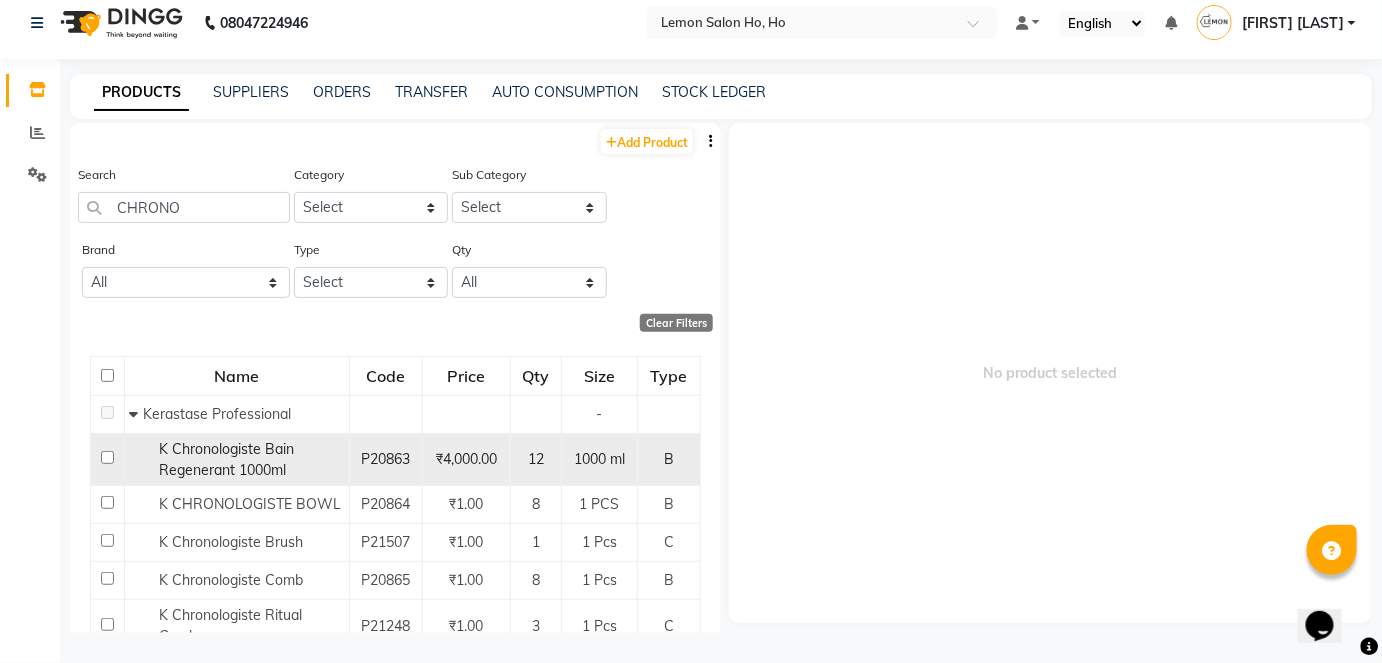 click 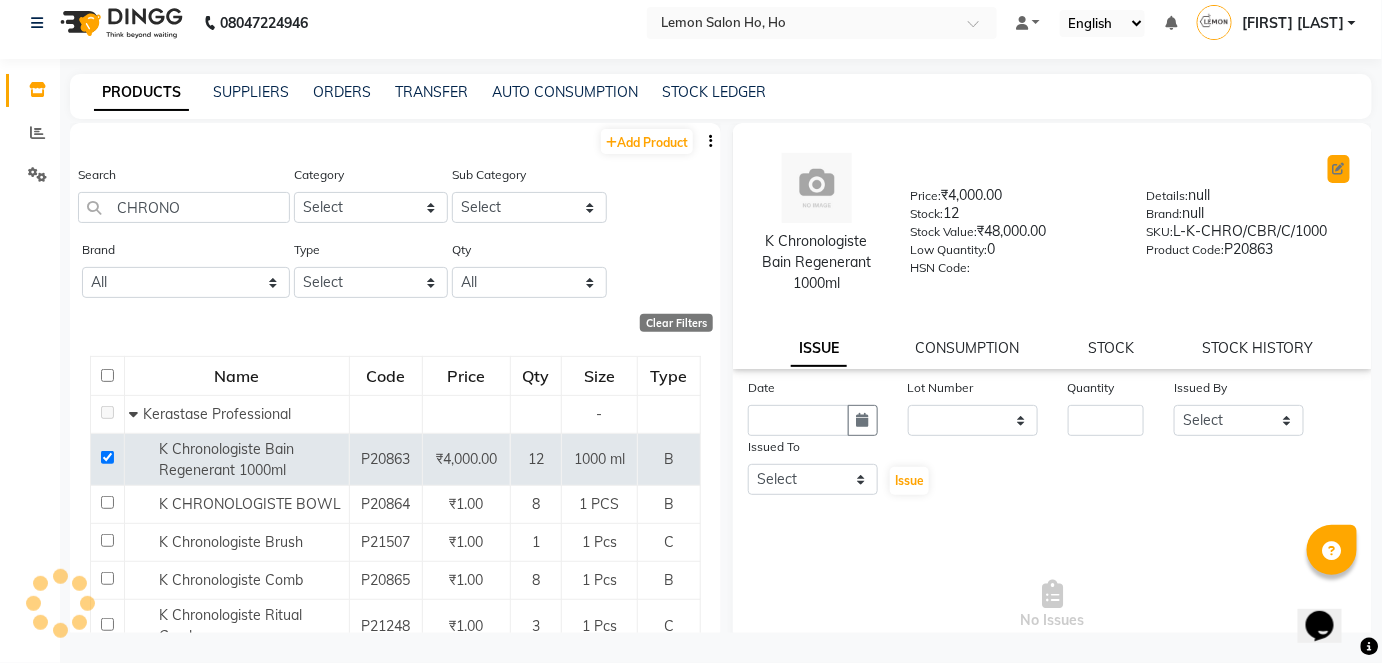 click 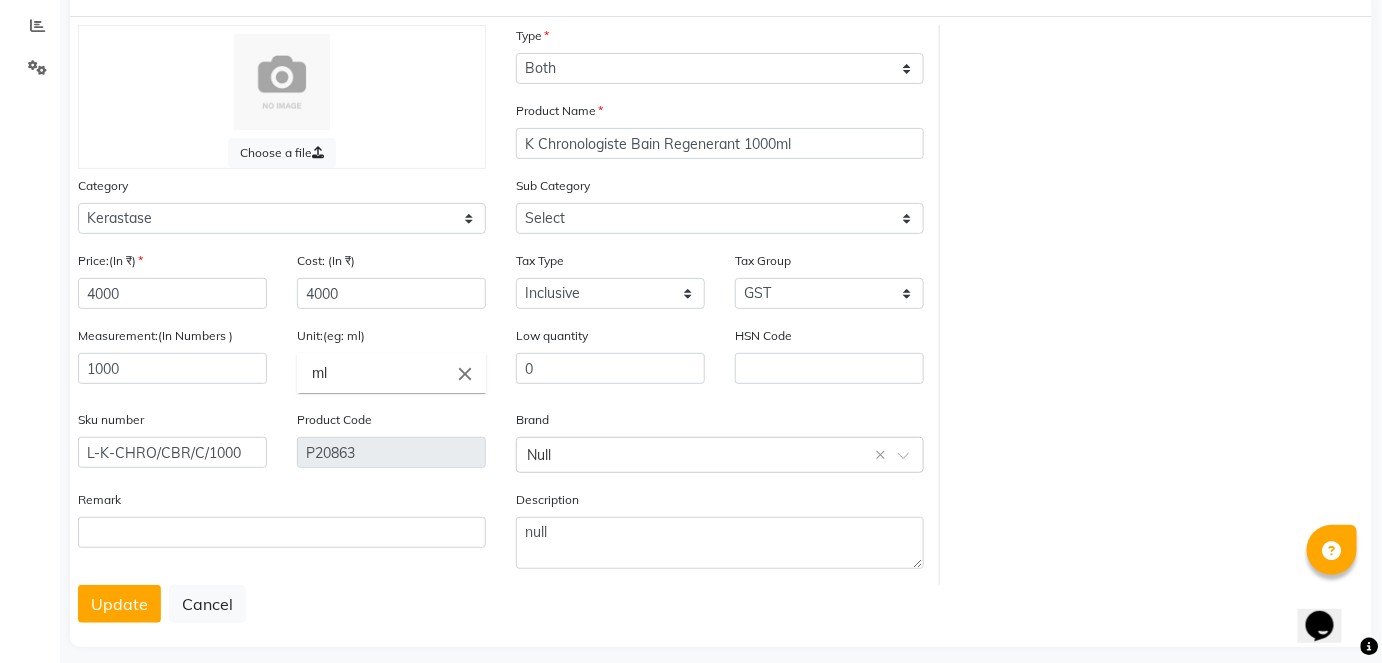 scroll, scrollTop: 138, scrollLeft: 0, axis: vertical 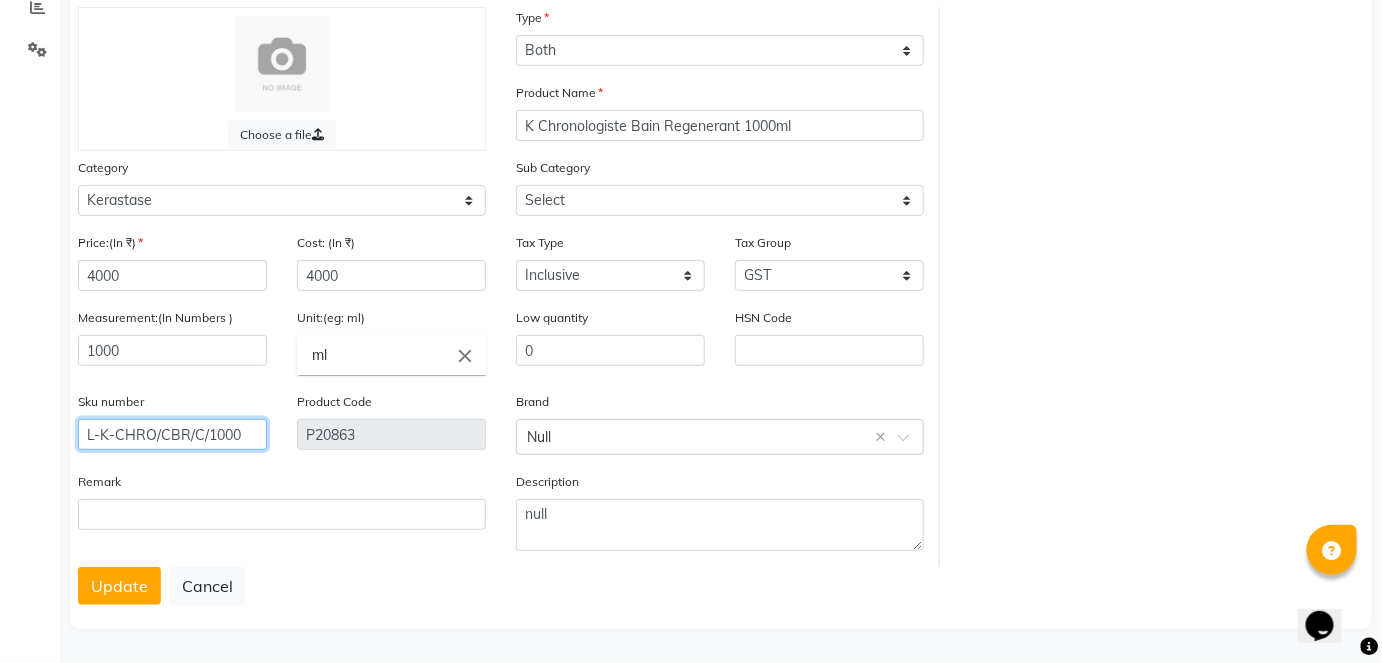 click on "L-K-CHRO/CBR/C/1000" 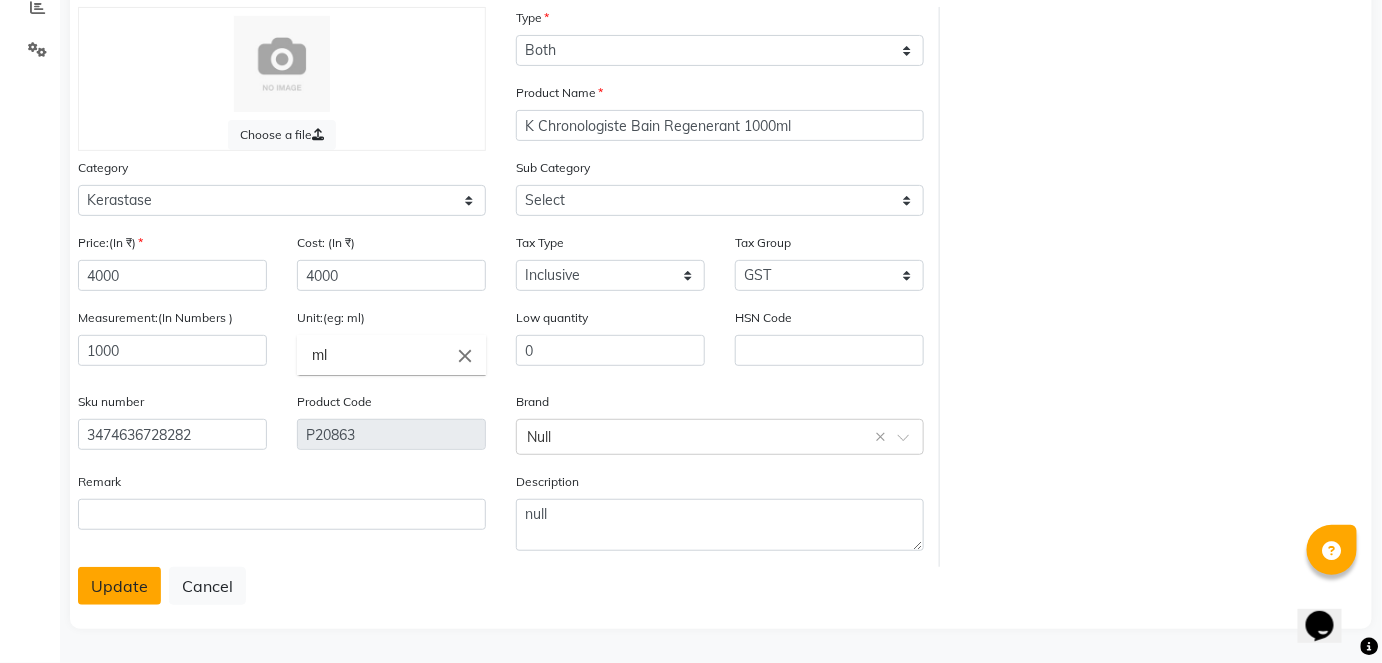 click on "Update" 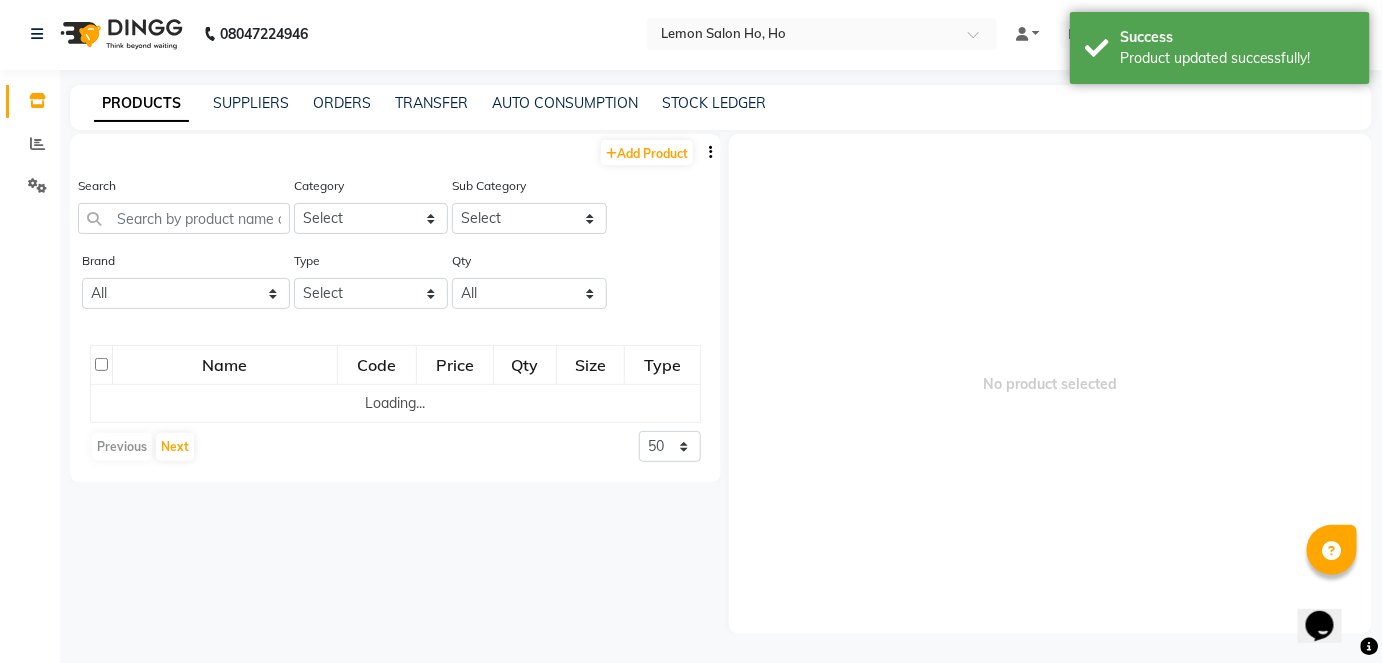 scroll, scrollTop: 13, scrollLeft: 0, axis: vertical 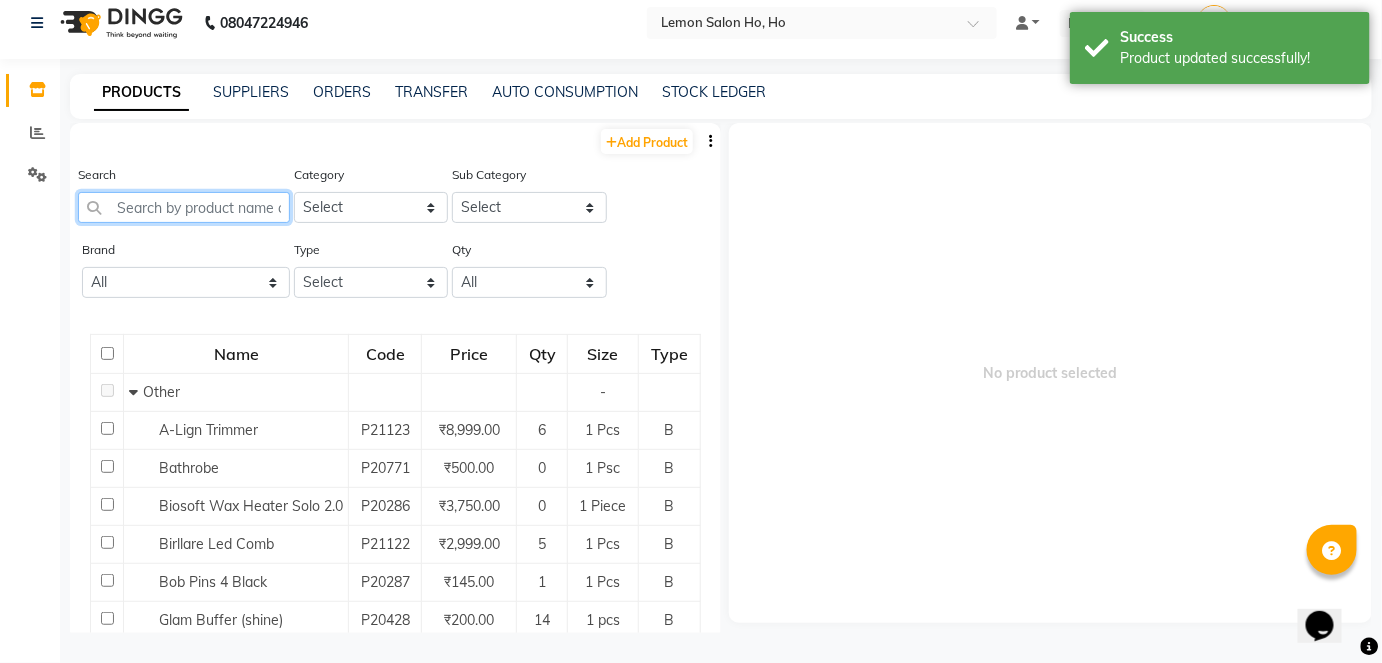 click 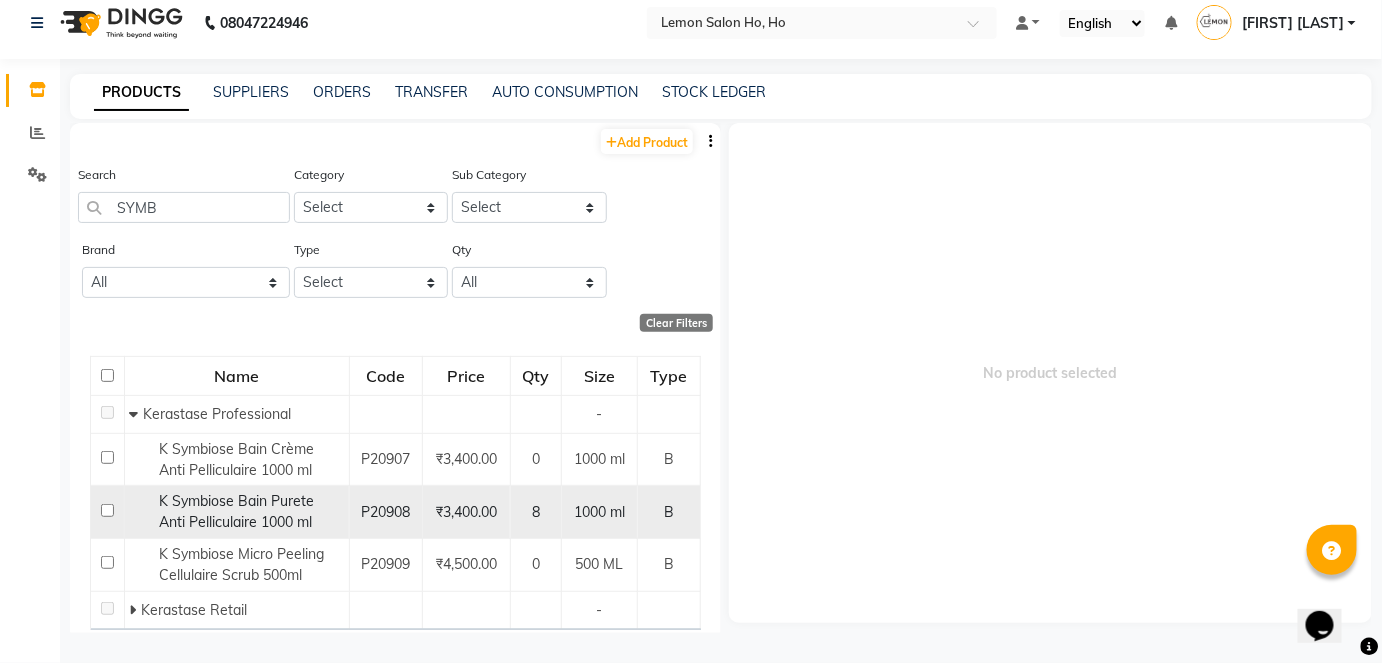 click 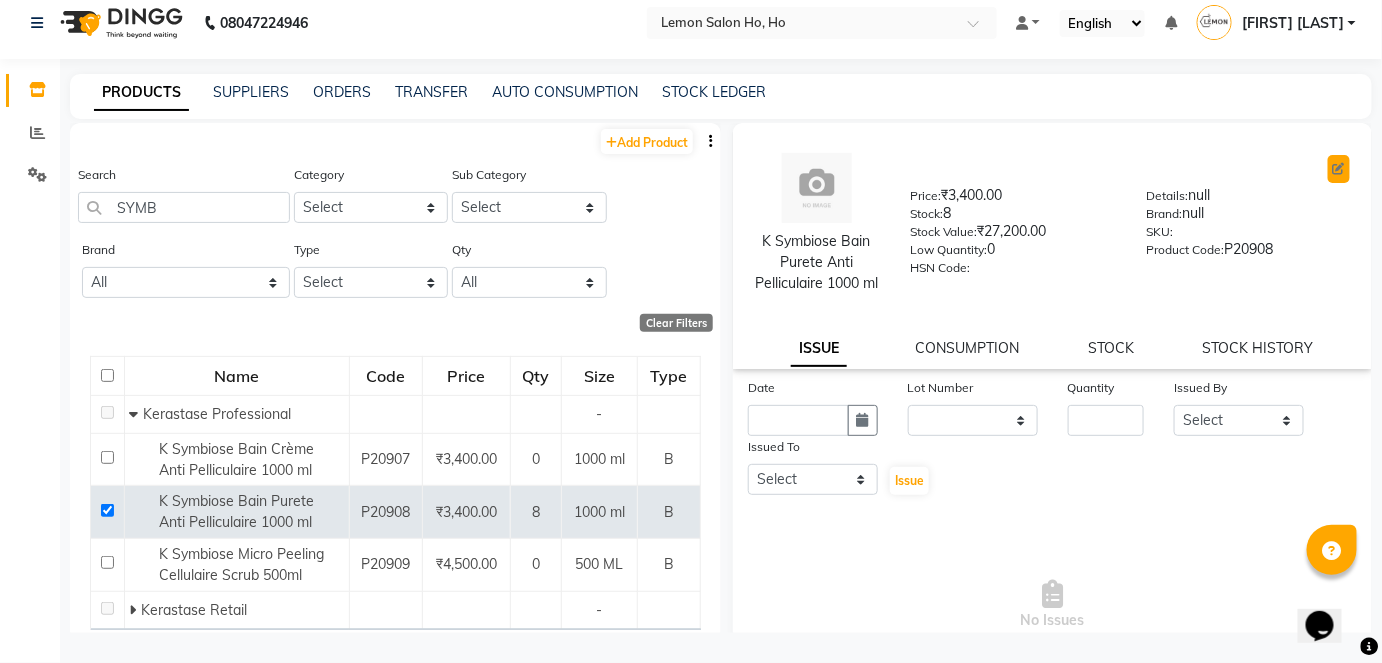 click 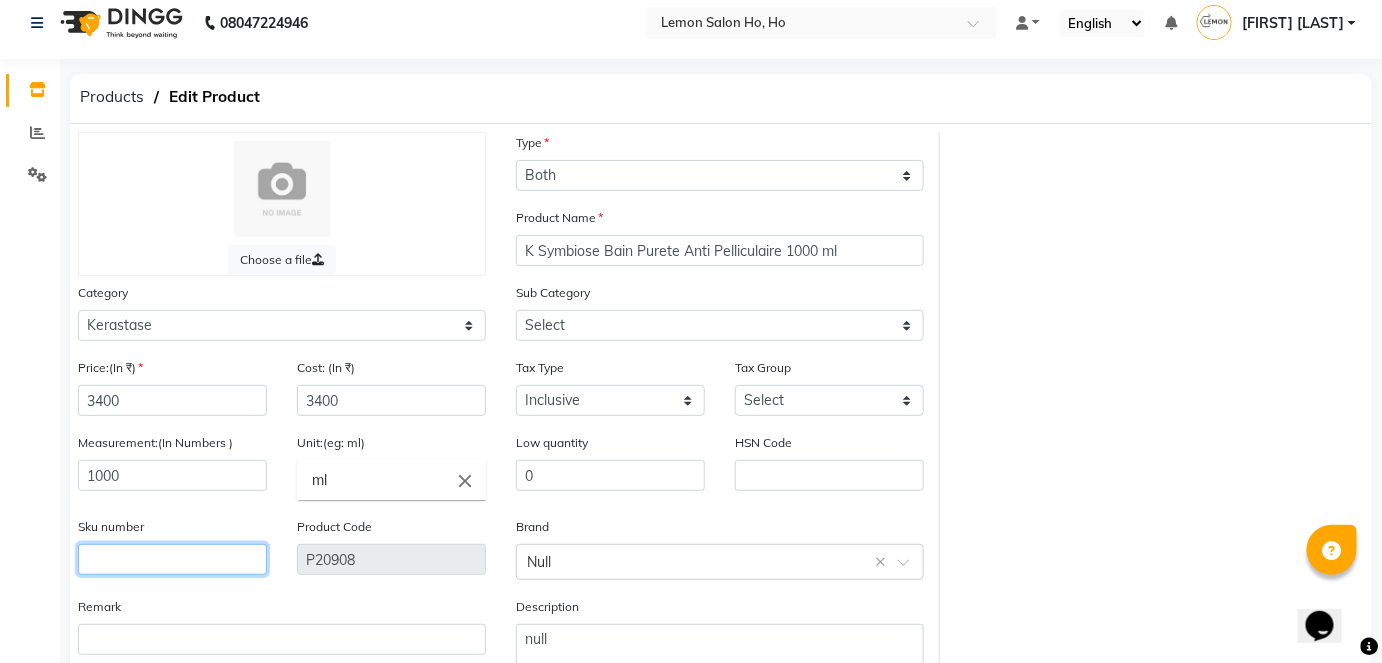 click 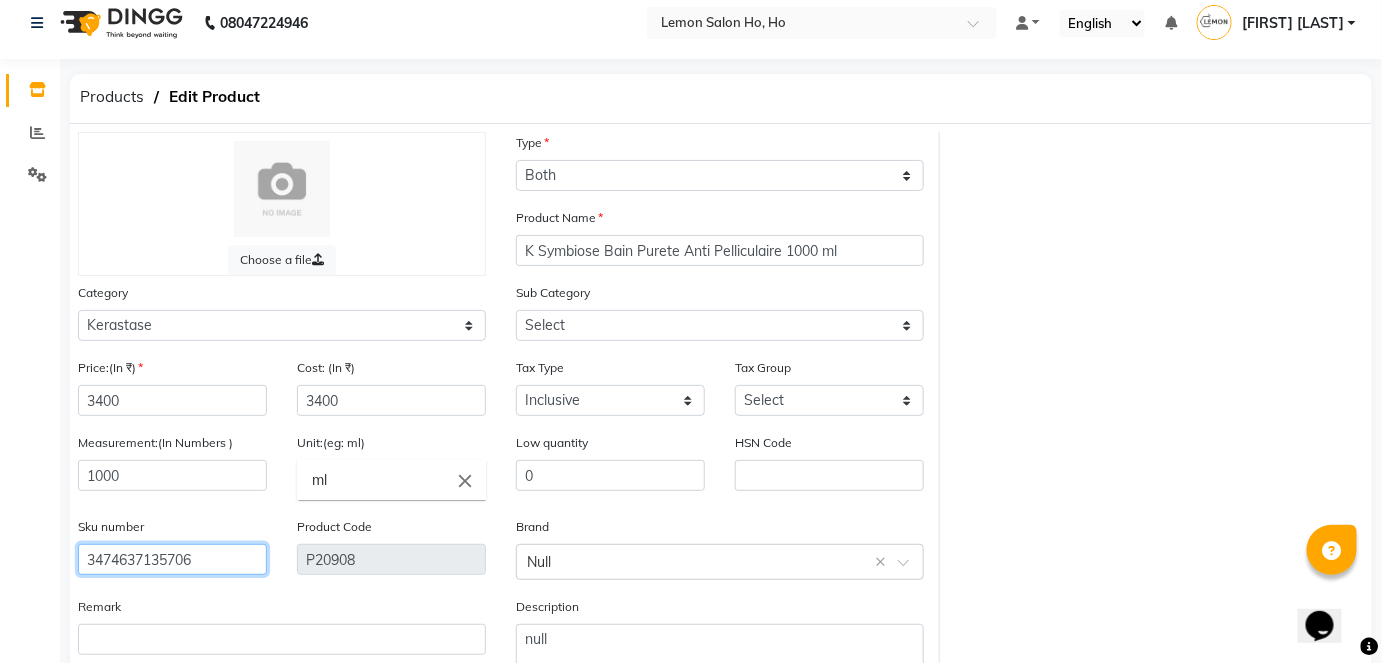 scroll, scrollTop: 138, scrollLeft: 0, axis: vertical 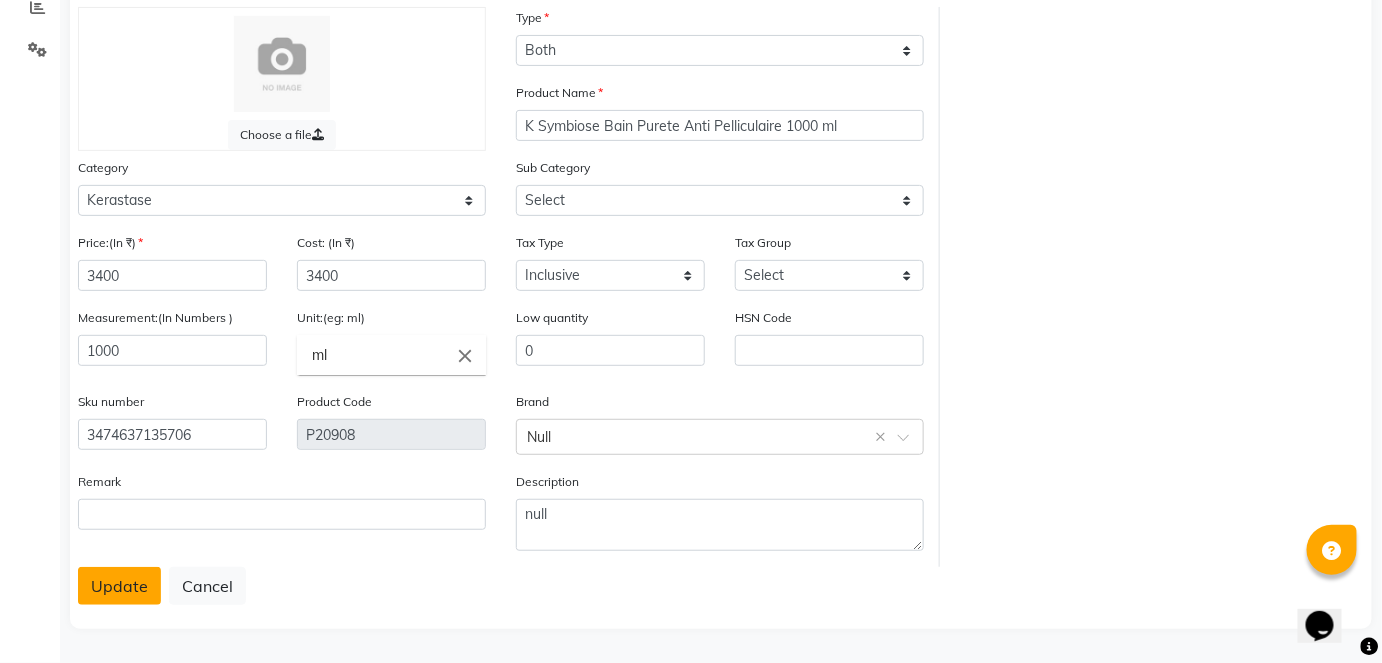 click on "Update" 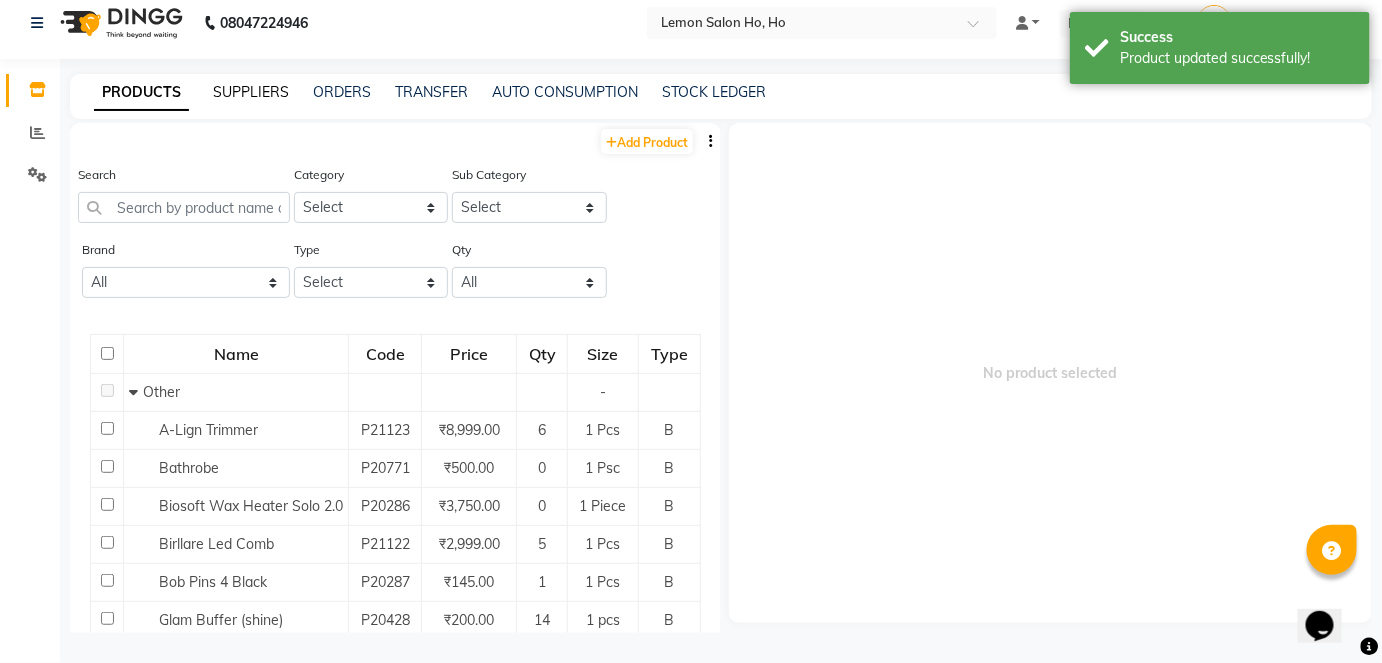 scroll, scrollTop: 13, scrollLeft: 0, axis: vertical 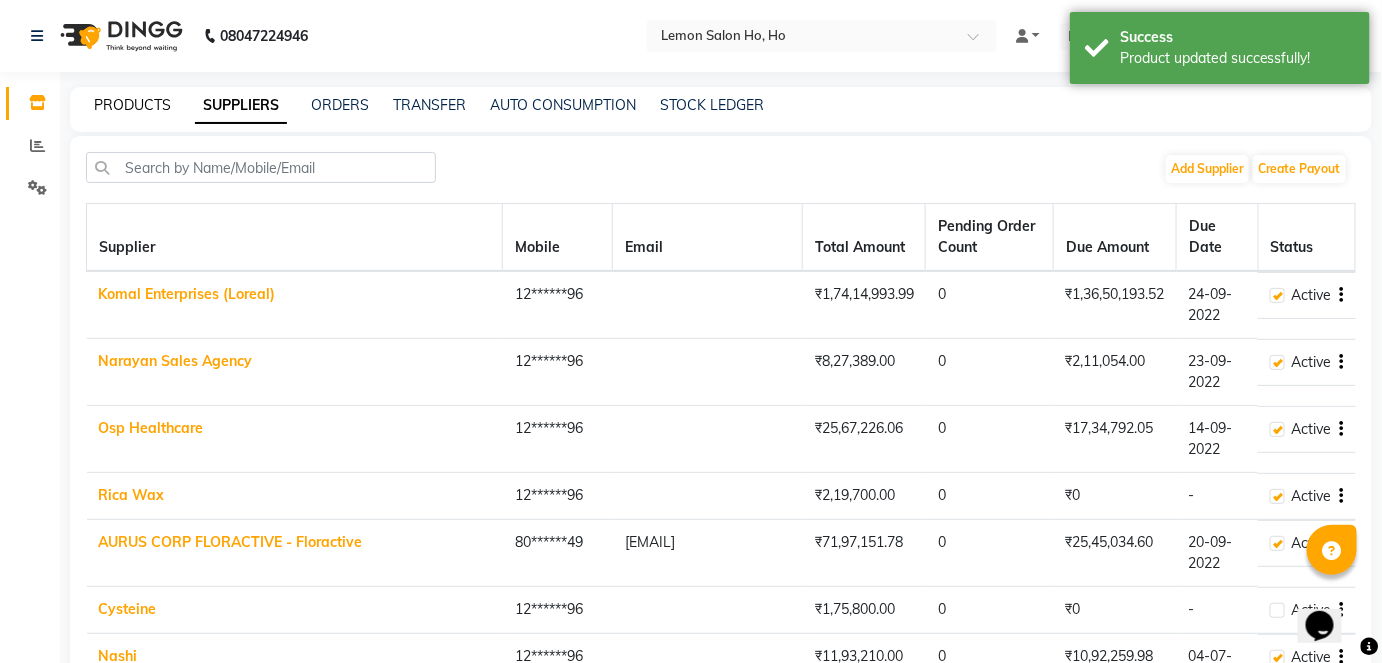 click on "PRODUCTS" 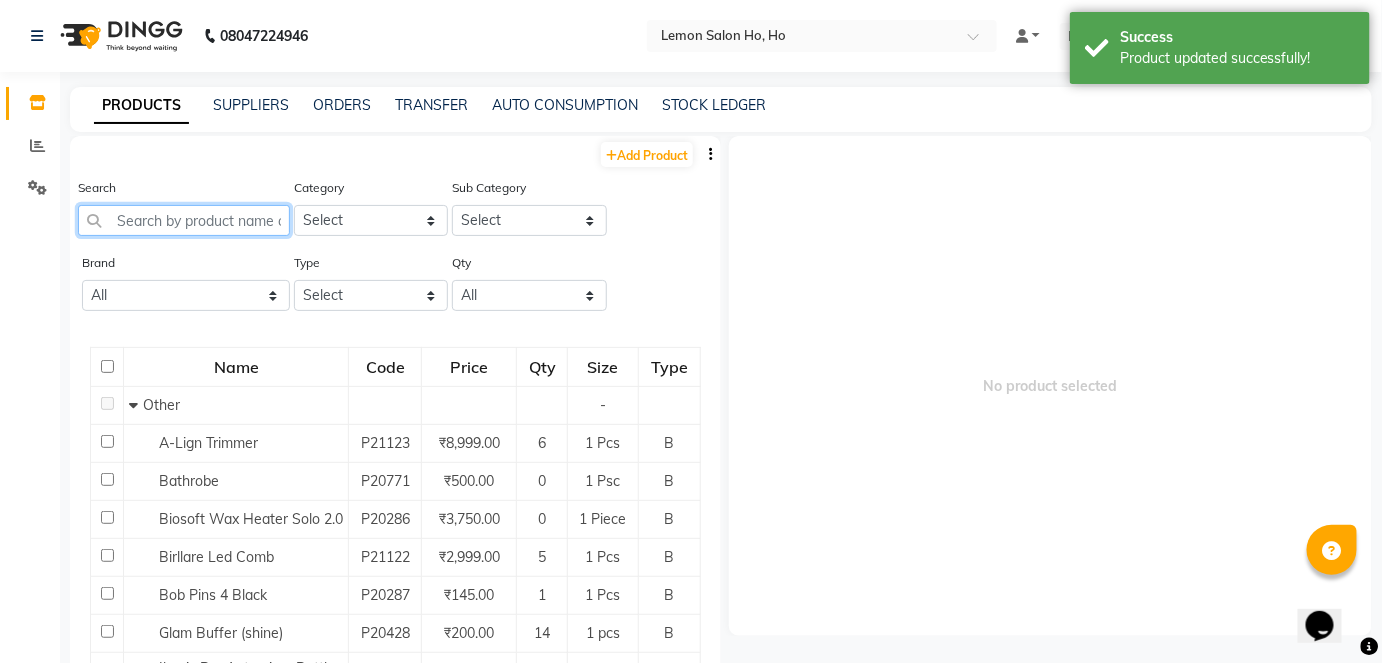 click 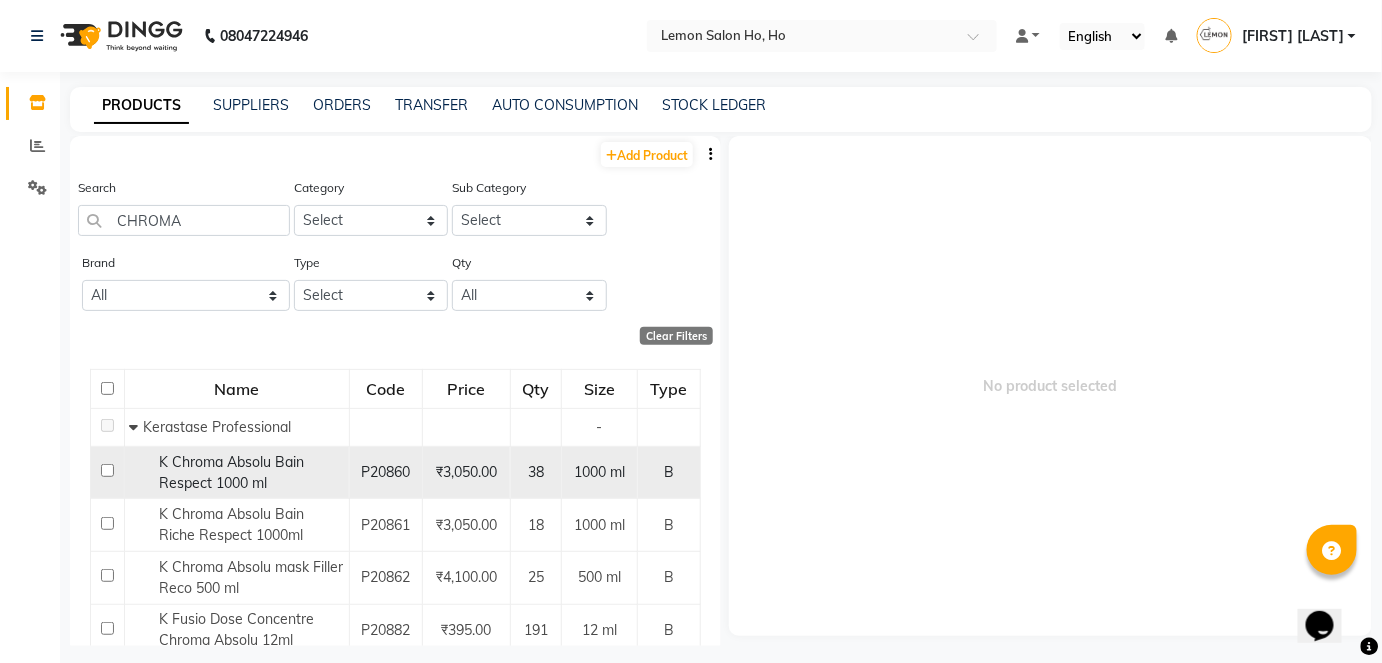 click 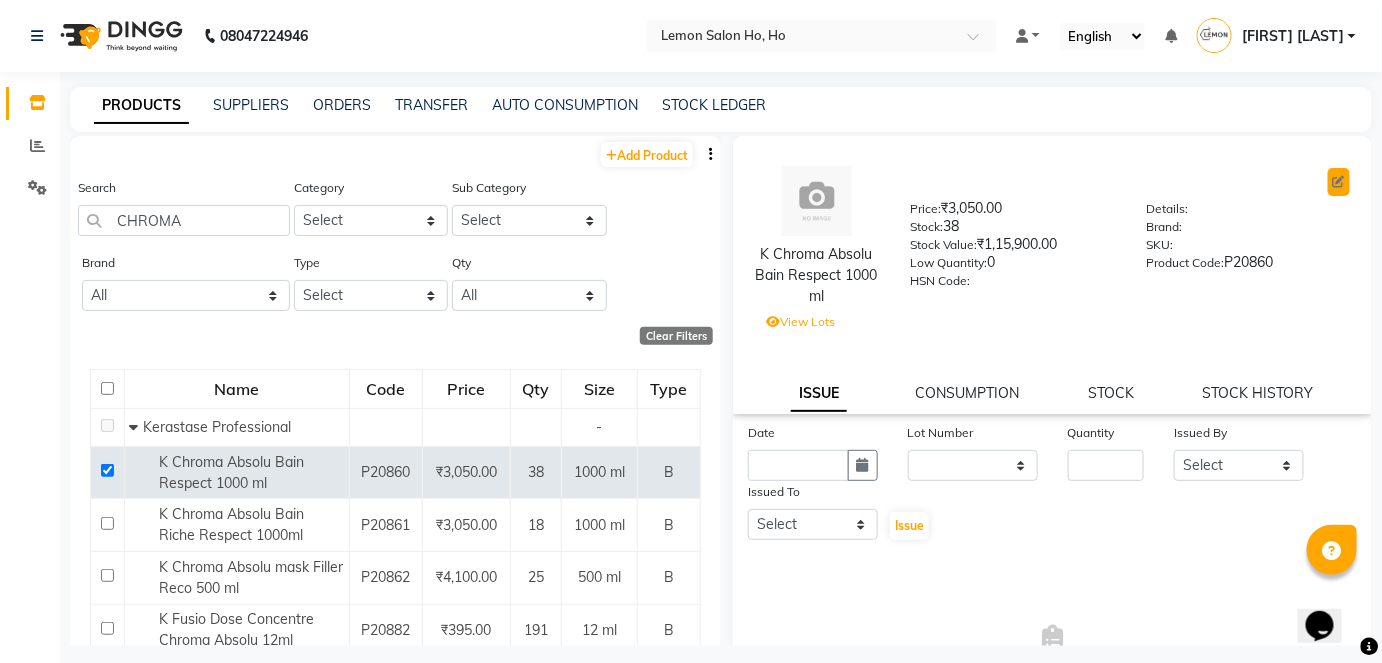 click 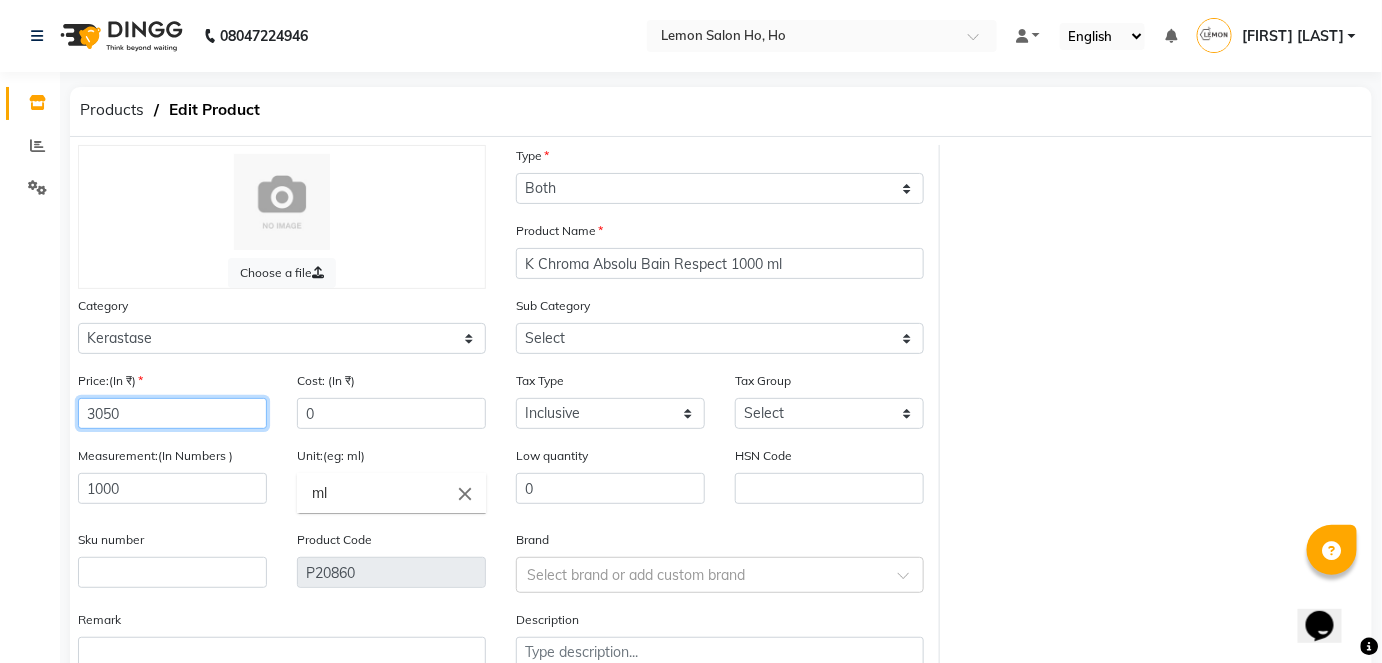 click on "3050" 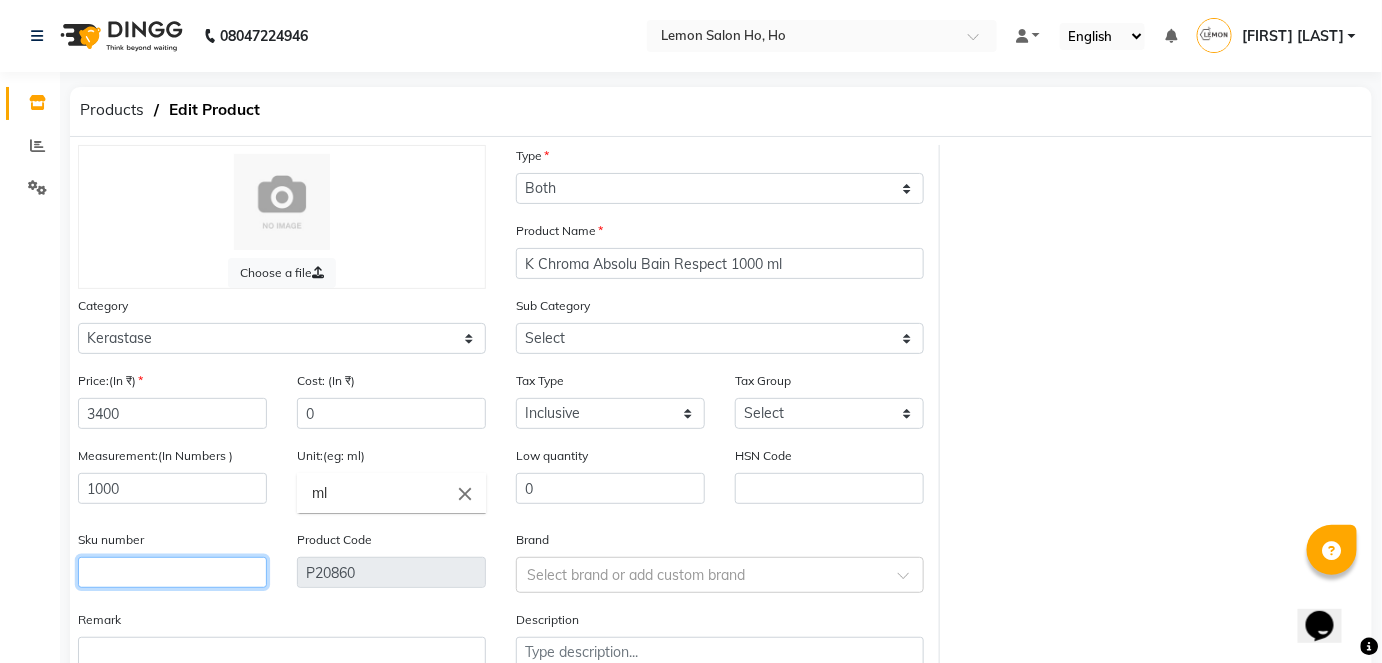 click 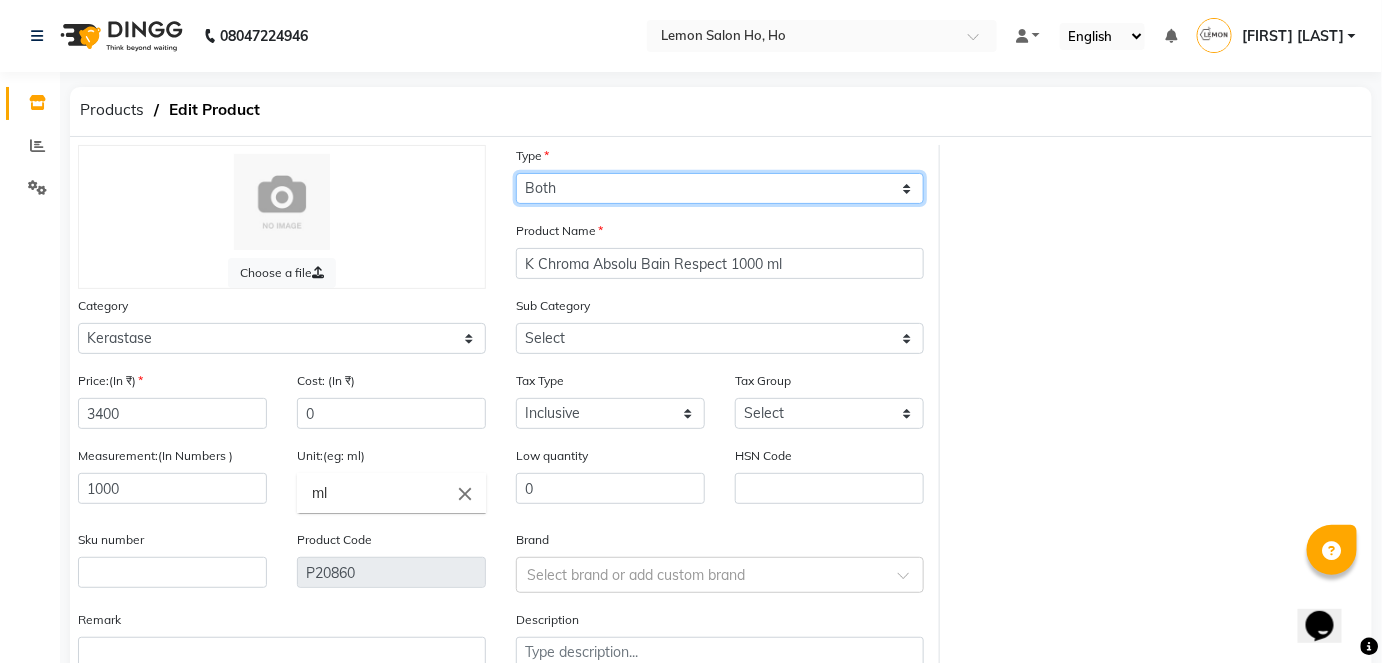 click on "Select Type Both Retail Consumable" 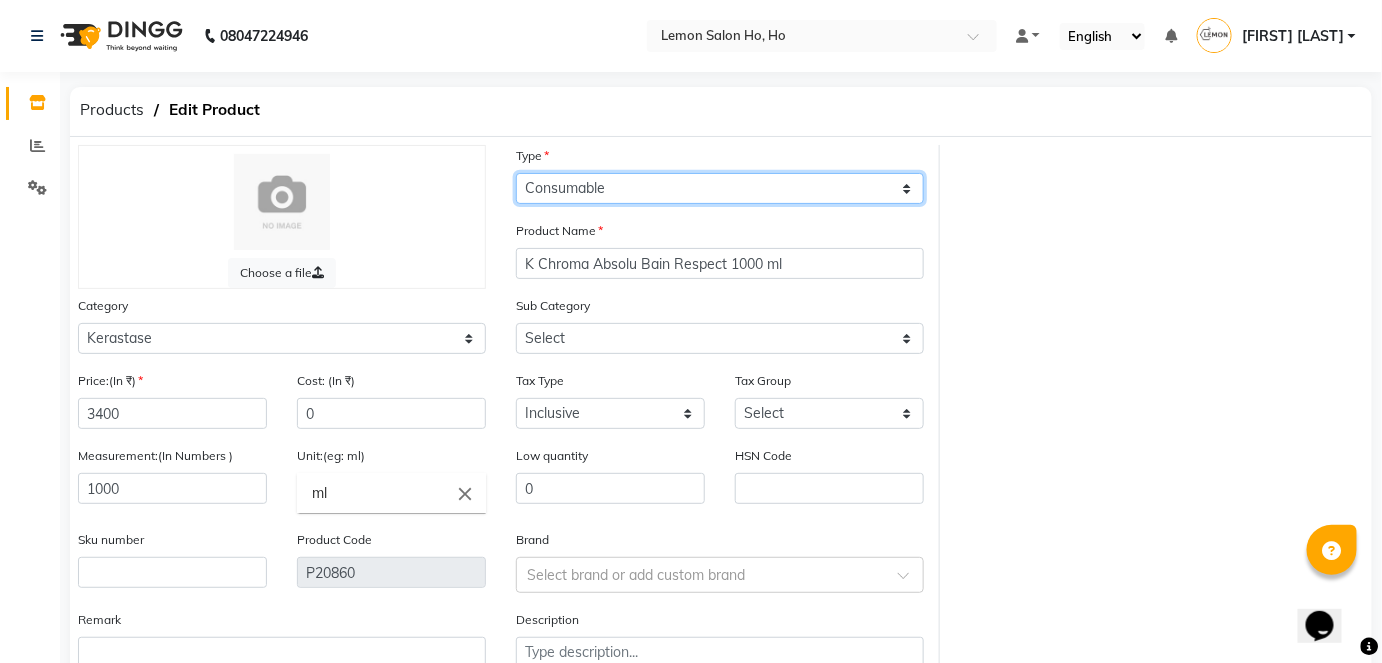click on "Select Type Both Retail Consumable" 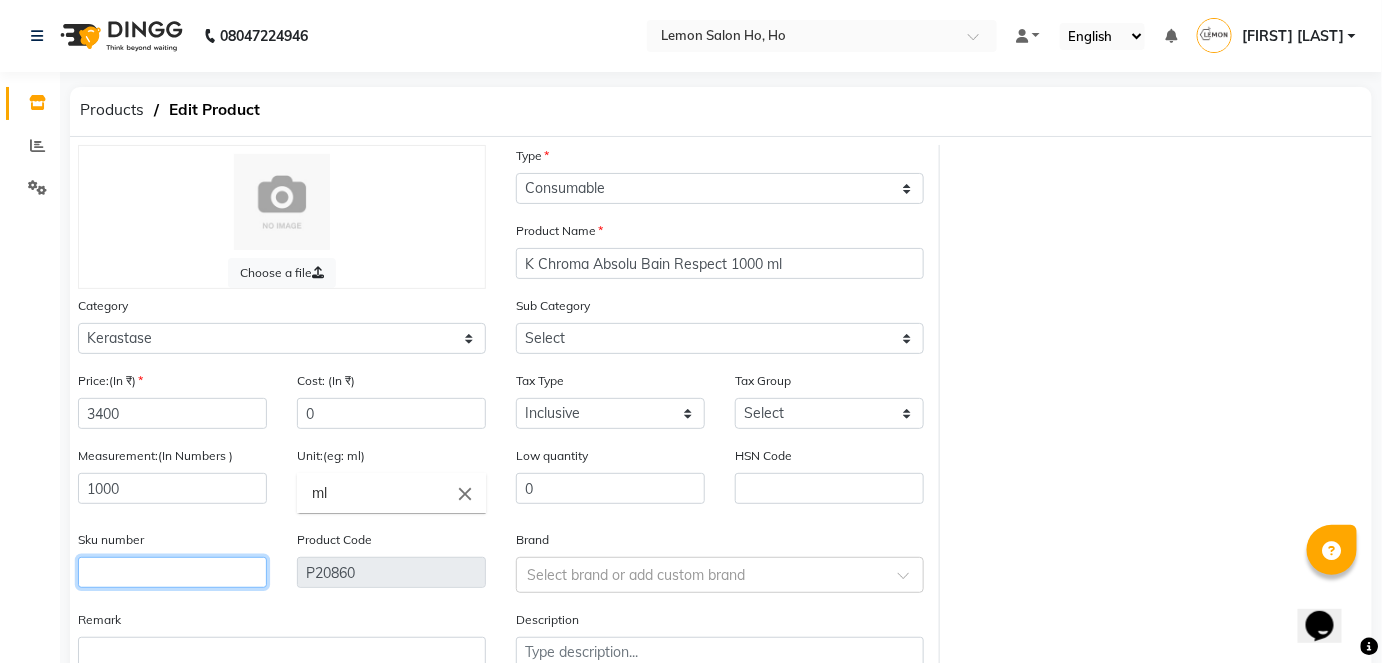 click 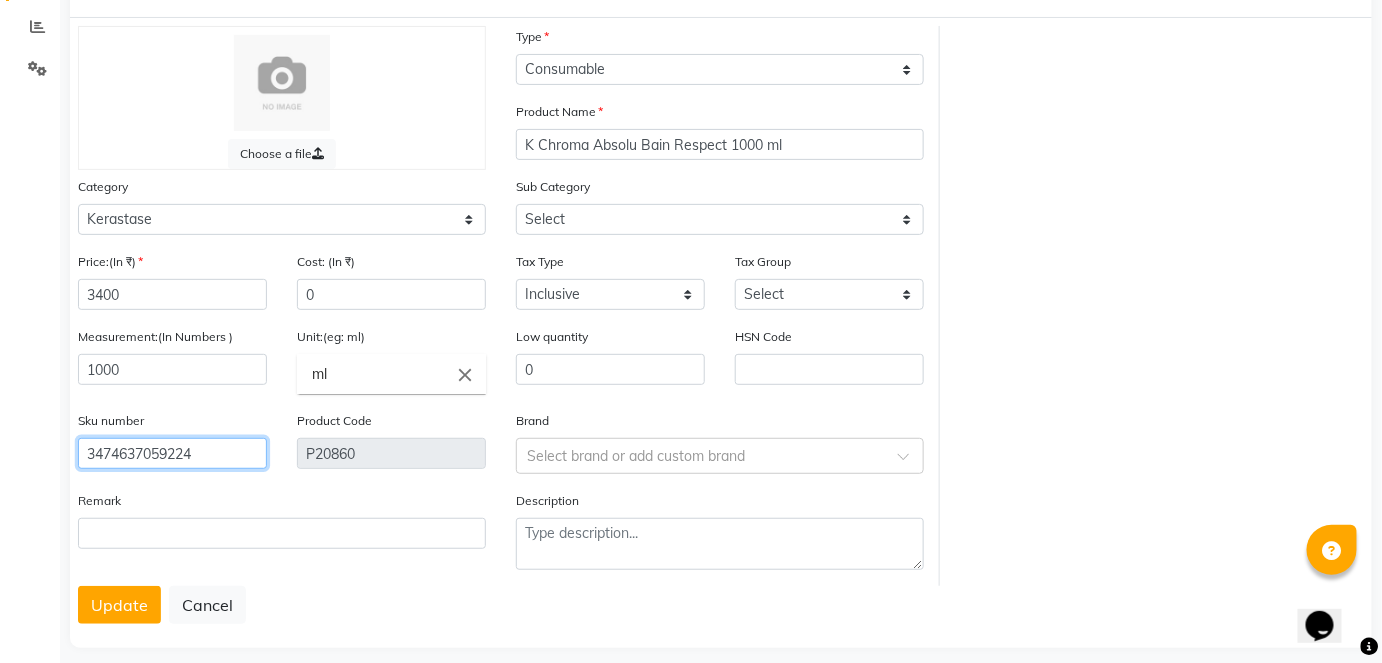 scroll, scrollTop: 138, scrollLeft: 0, axis: vertical 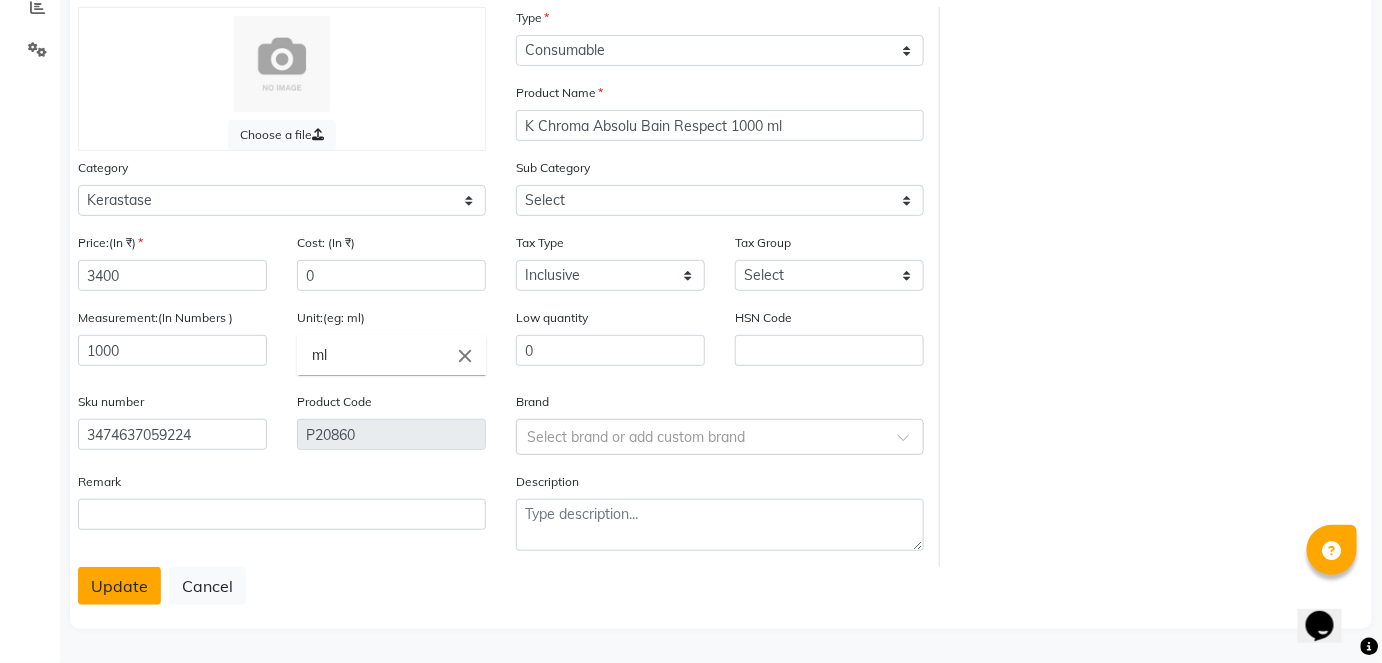 click on "Update" 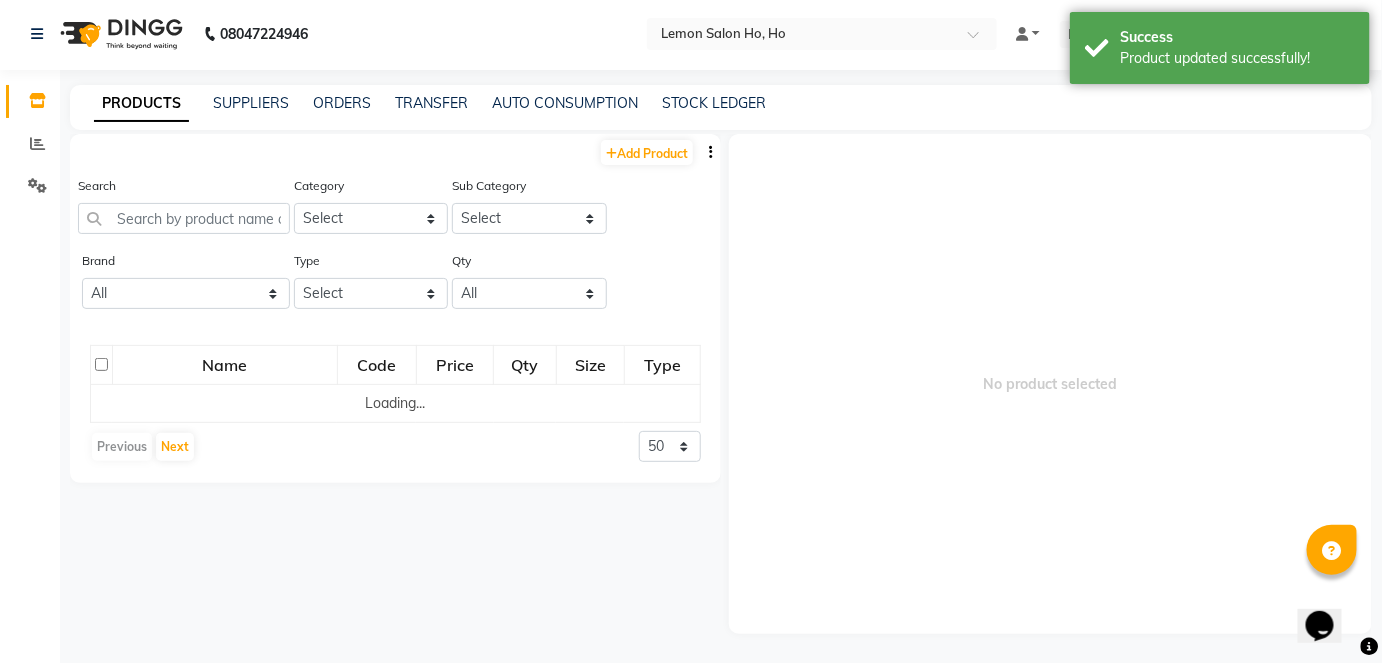 scroll, scrollTop: 13, scrollLeft: 0, axis: vertical 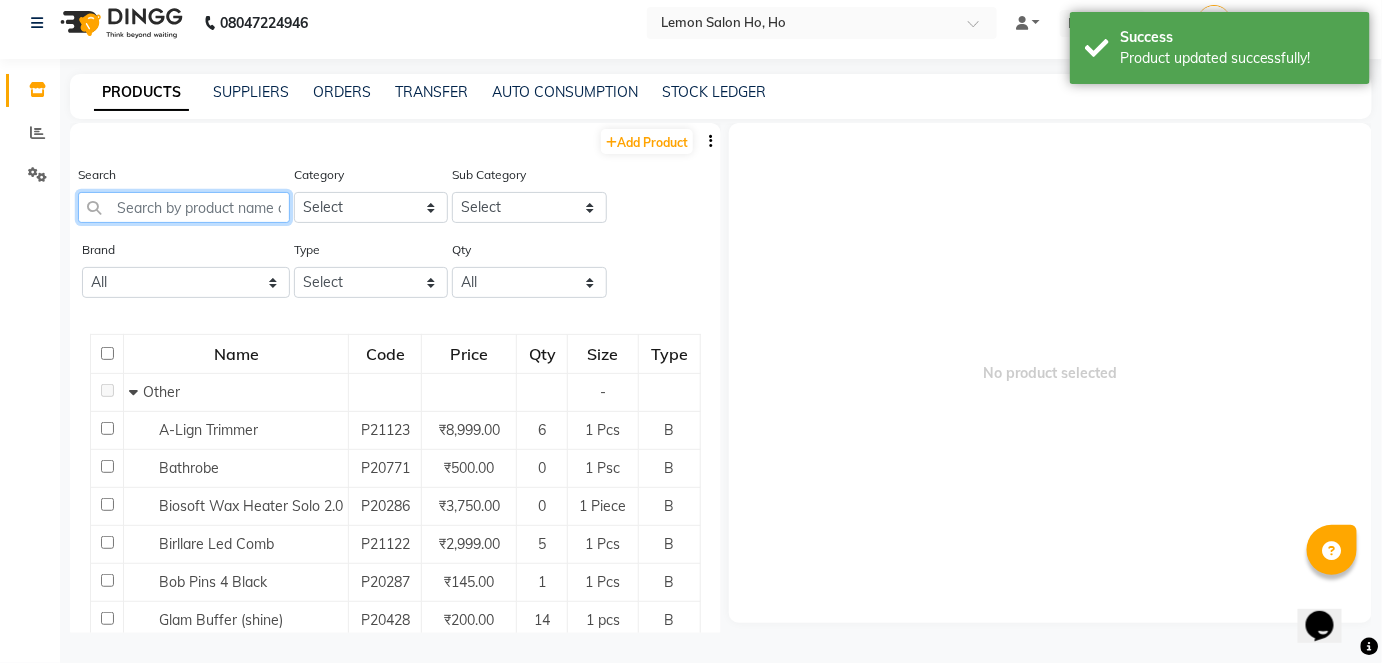 click 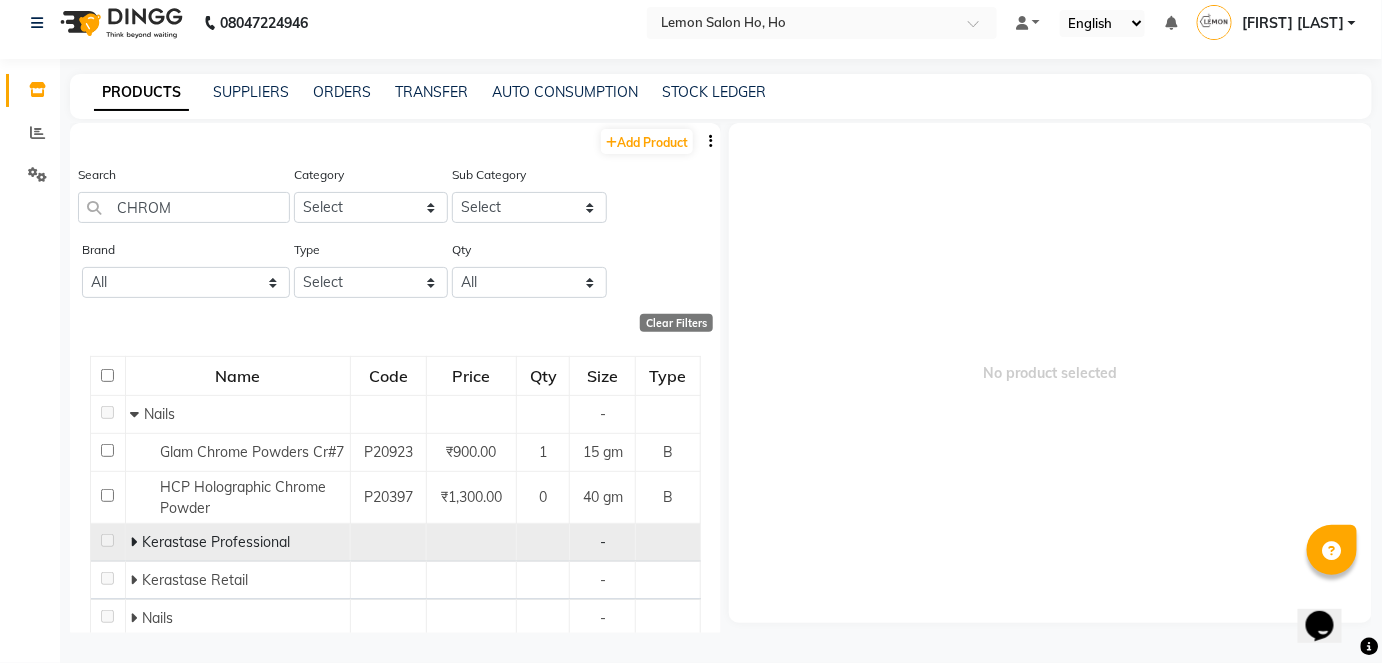 click 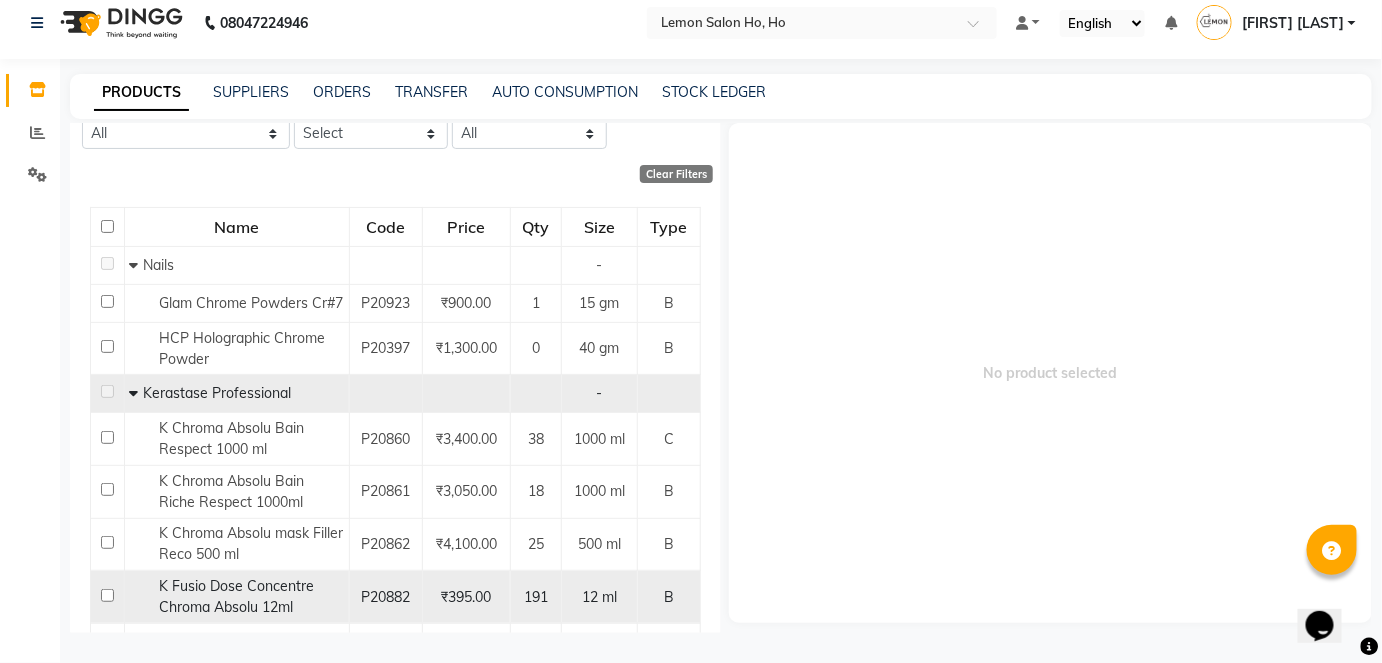 scroll, scrollTop: 181, scrollLeft: 0, axis: vertical 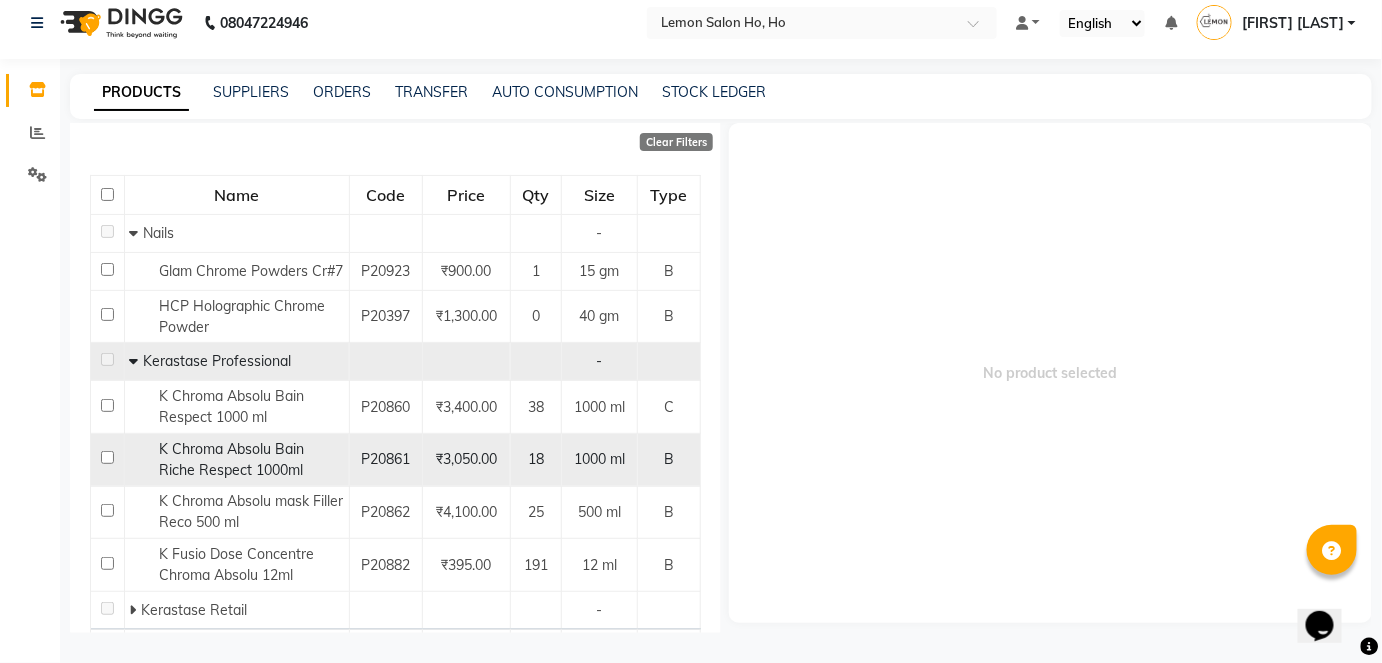 click 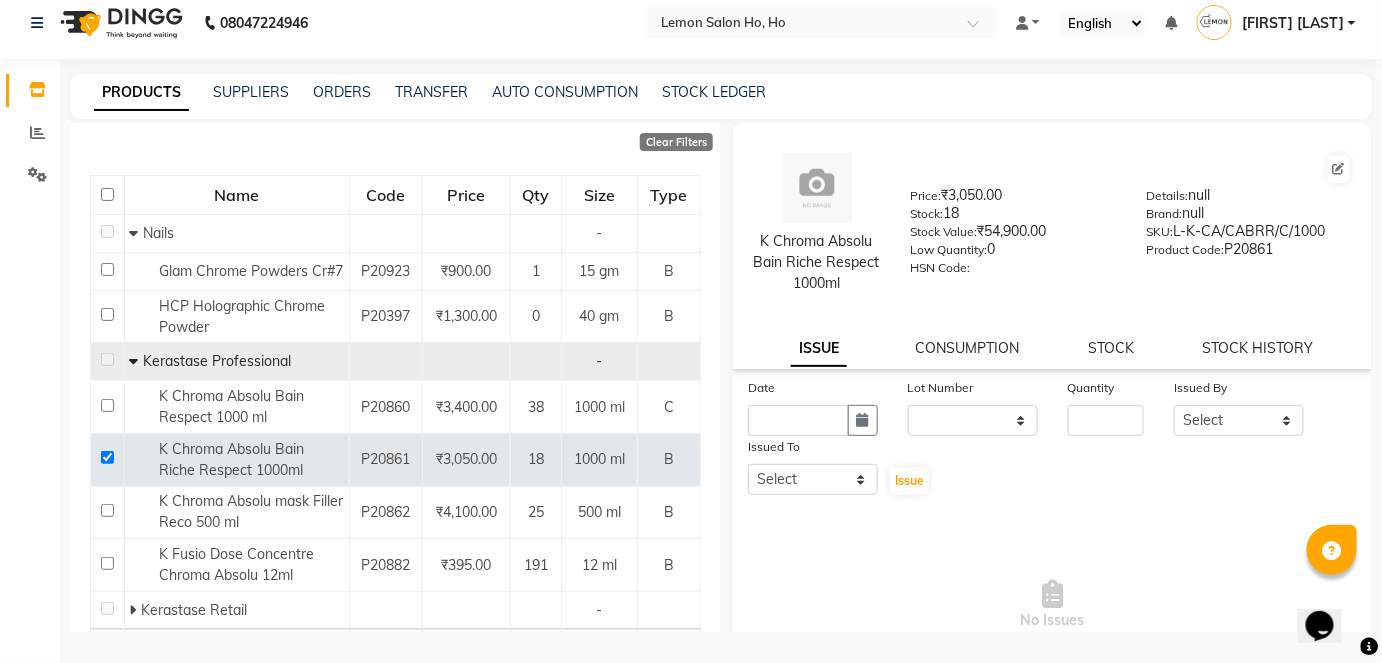 click 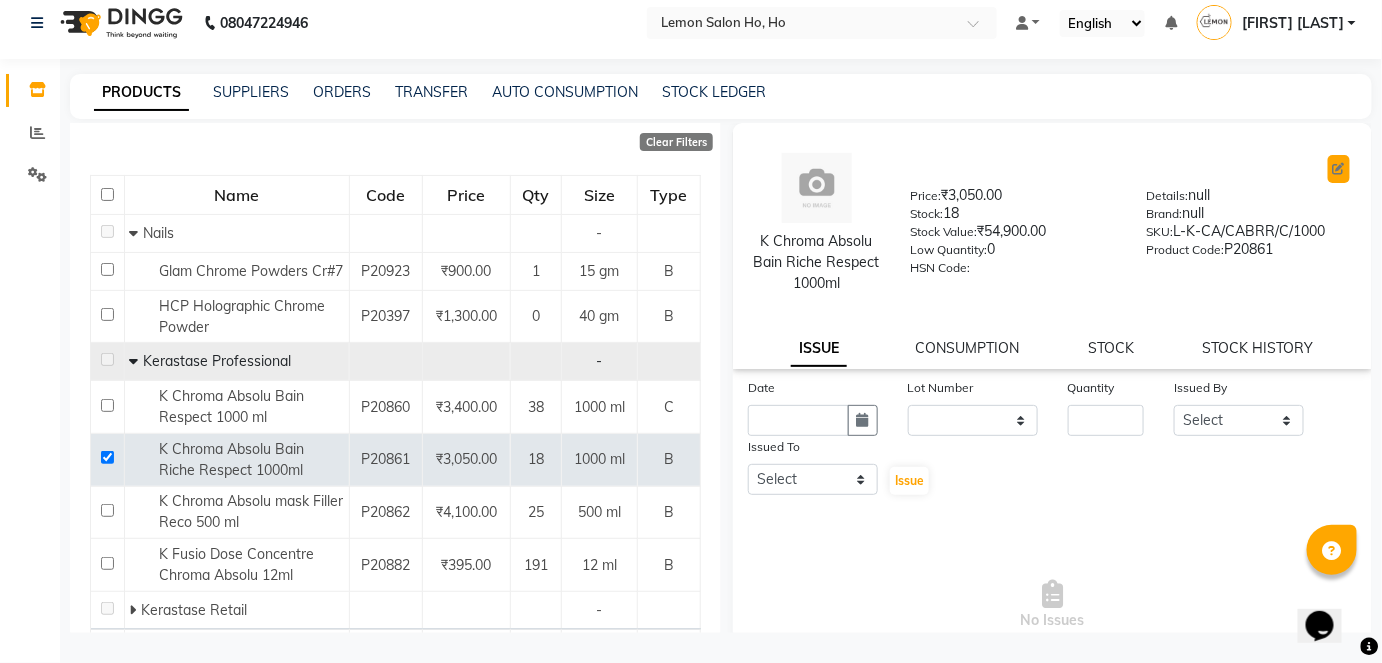 click 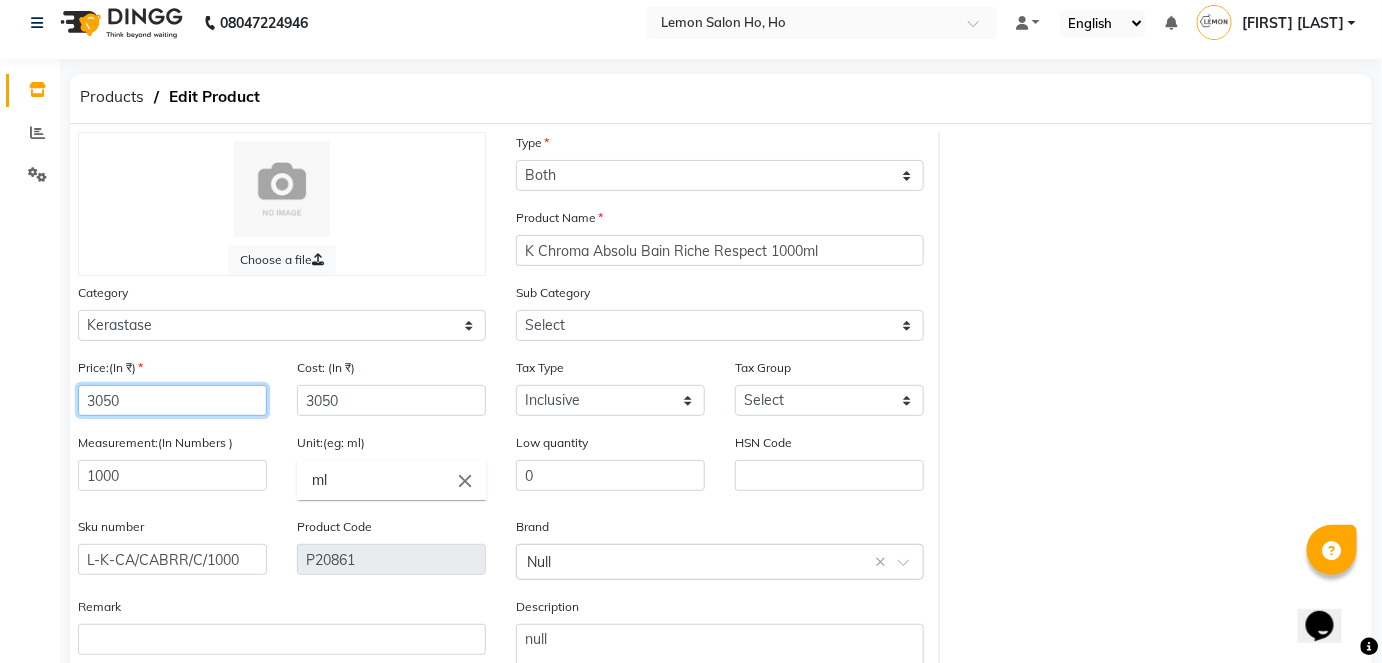 click on "3050" 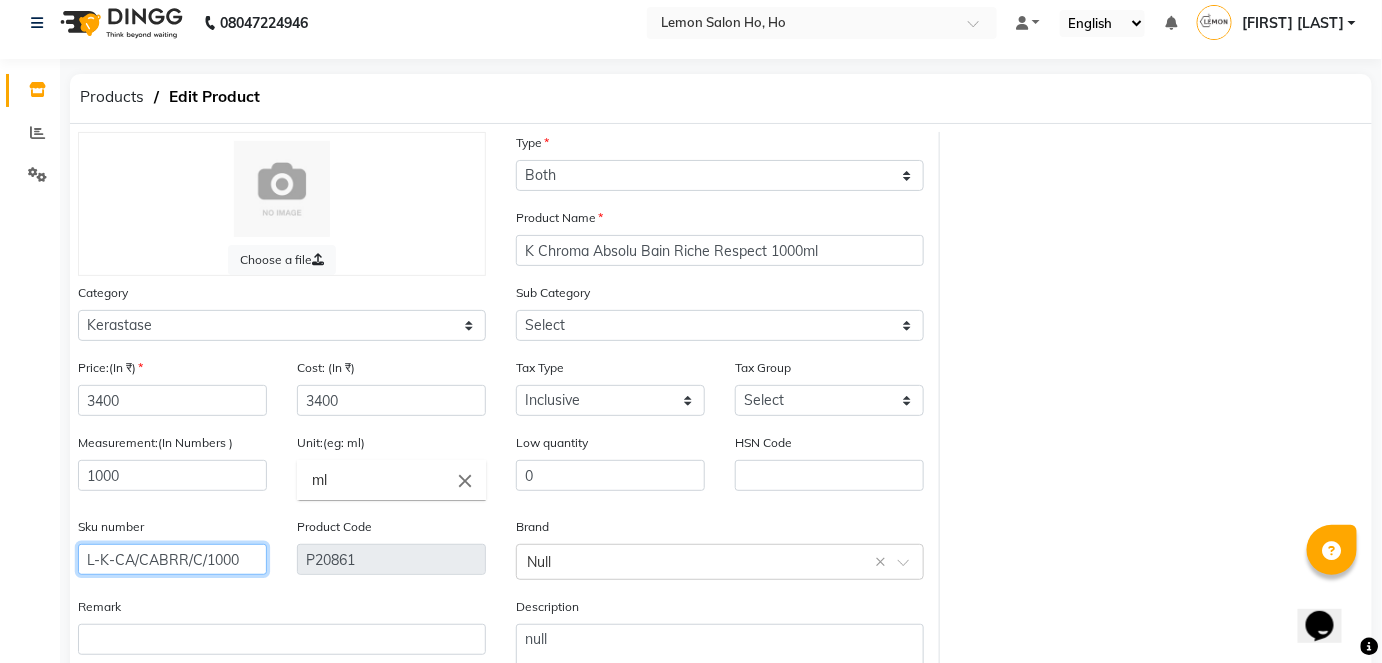 click on "L-K-CA/CABRR/C/1000" 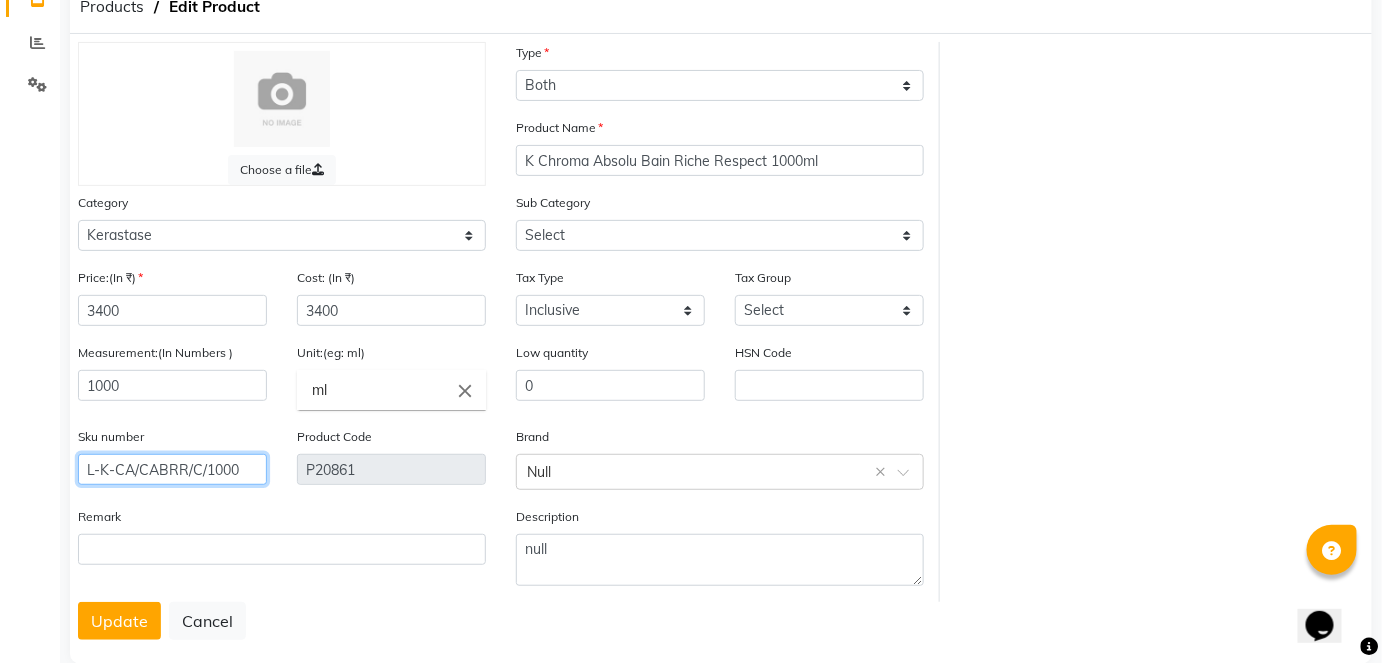 scroll, scrollTop: 104, scrollLeft: 0, axis: vertical 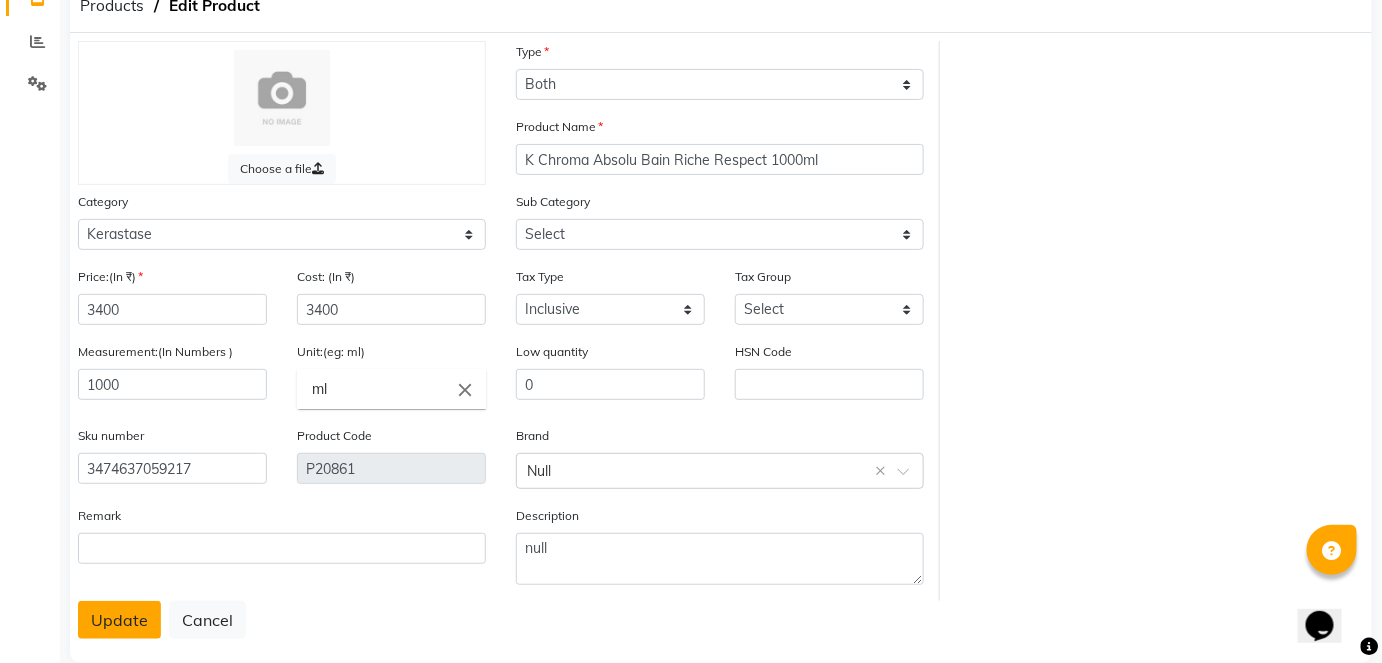 click on "Update" 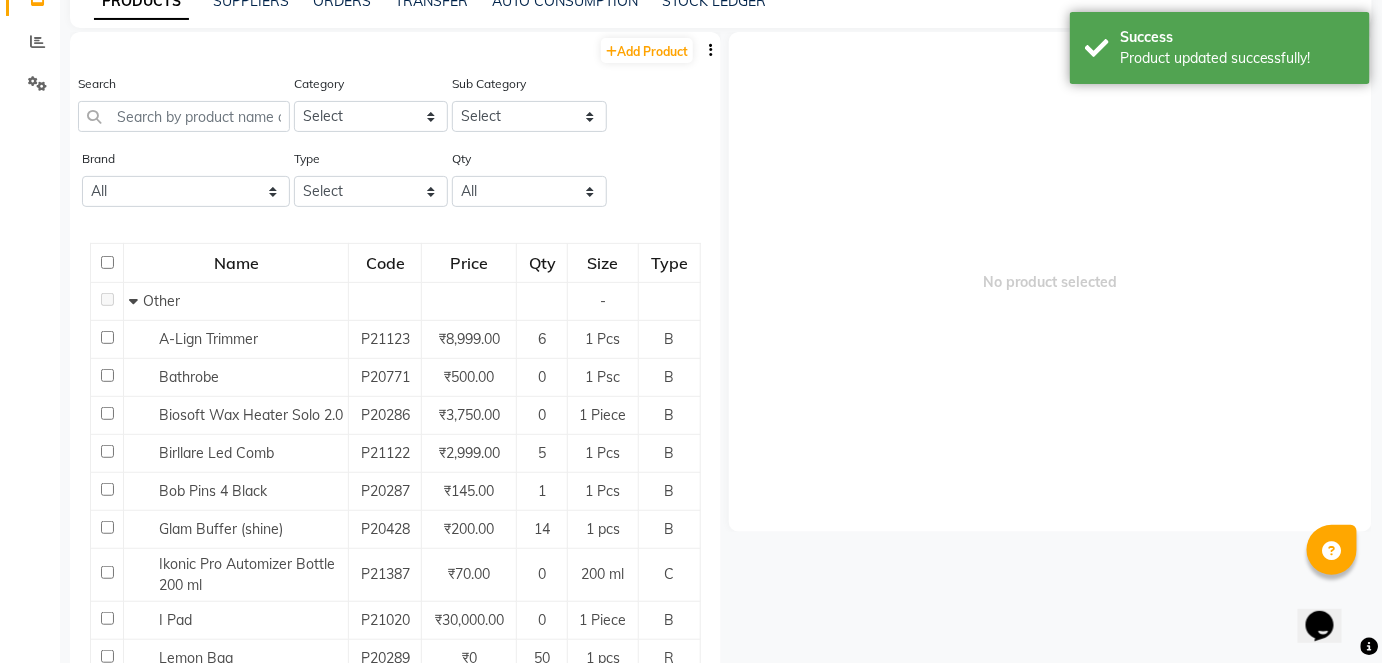 scroll, scrollTop: 13, scrollLeft: 0, axis: vertical 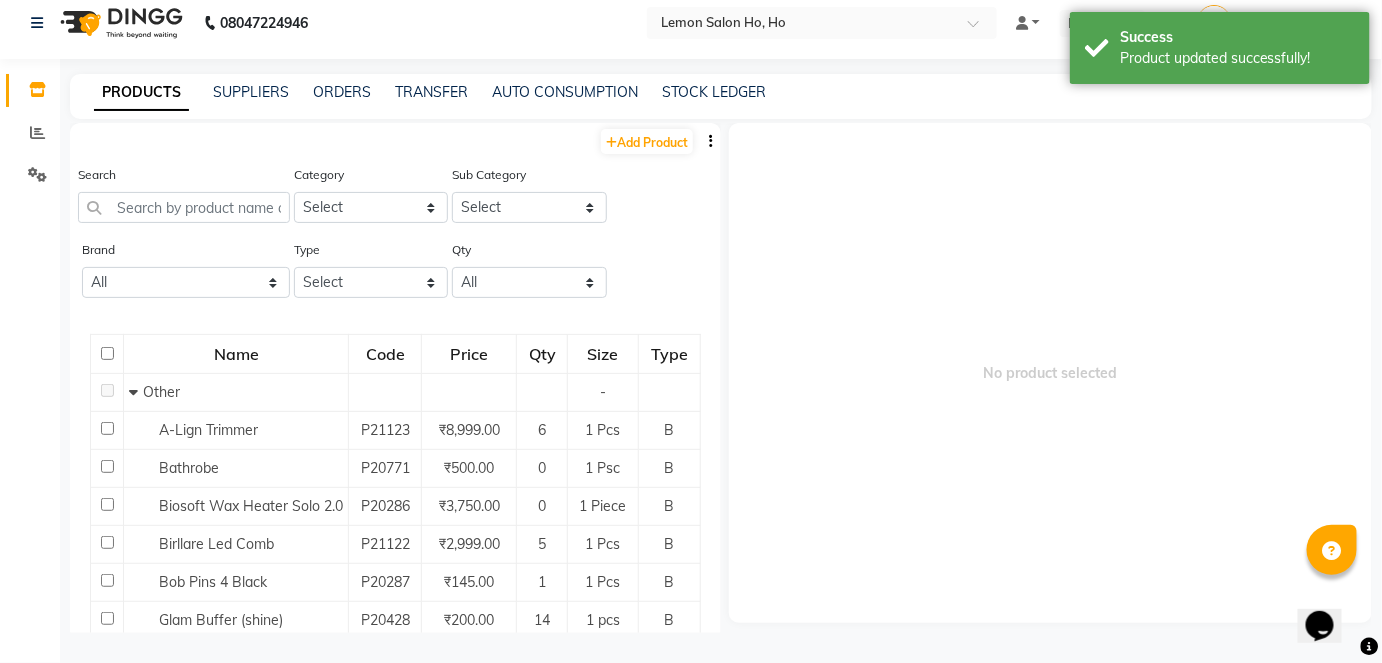 click on "PRODUCTS SUPPLIERS ORDERS TRANSFER AUTO CONSUMPTION STOCK LEDGER  Add Product  Search Category Select Hair Skin Makeup Personal Care Appliances Beard Waxing Disposable Threading Hands and Feet Beauty Planet Botox Cadiveu Casmara Cheryls Loreal Olaplex Remy Raure Kerastase Moroccan Schwarzkopf MK Naturica DE Fabulous & QOD Floractive Thalgo Housekepping Nails Nashi Saveth Skinora Tools  O3+ Curlin Unmess Mois Richelon  Rica Styling Brillare Brazilian Forest Samba Redken Other Sub Category Select Brand All Type Select Both Retail Consumable Qty All Low Out Of Stock Name Code Price Qty Size Type   Other - A-Lign Trimmer  P21123 ₹8,999.00 6 1 Pcs B Bathrobe P20771 ₹500.00 0 1 Psc B Biosoft Wax Heater Solo 2.0 P20286 ₹3,750.00 0 1 Piece B Birllare Led Comb P21122 ₹2,999.00 5 1 Pcs B Bob Pins 4 Black P20287 ₹145.00 1 1 Pcs B Glam Buffer (shine) P20428 ₹200.00 14 1 pcs B Ikonic Pro Automizer Bottle 200 ml P21387 ₹70.00 0 200 ml C I Pad  P21020 ₹30,000.00 0 1 Piece B Lemon Bag P20289 ₹0 50 1 pcs R 0" 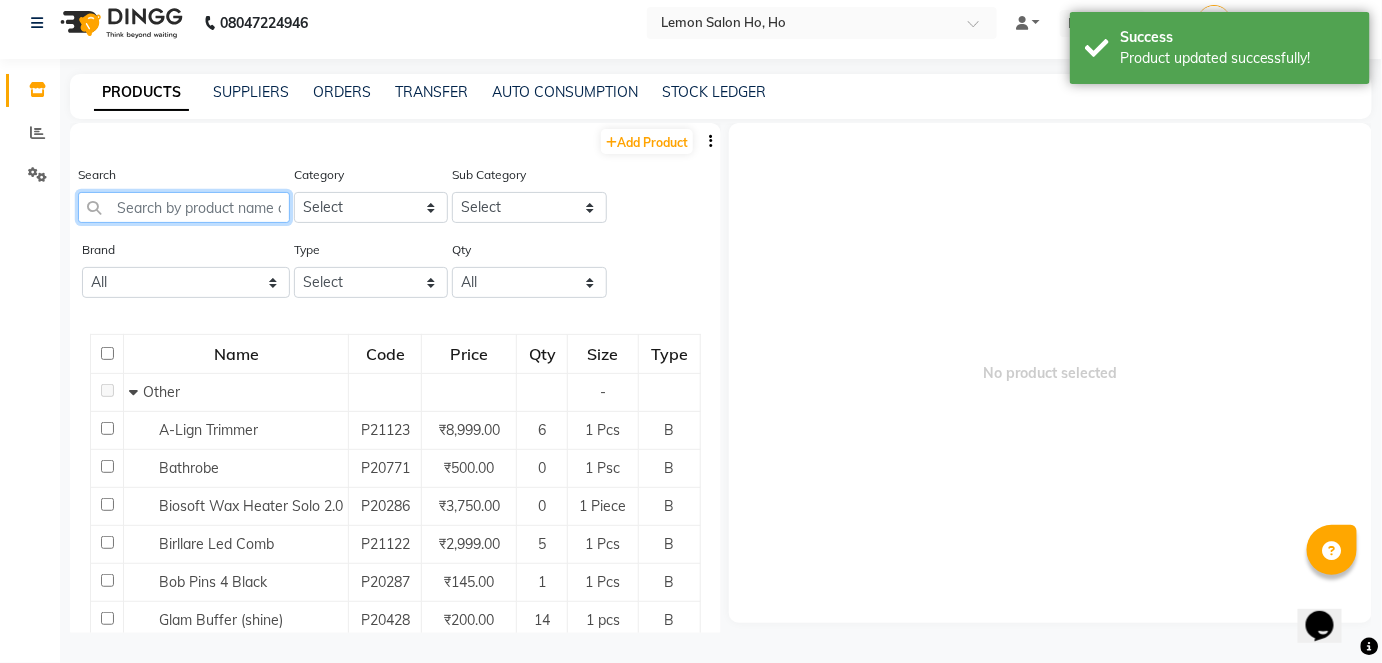 click 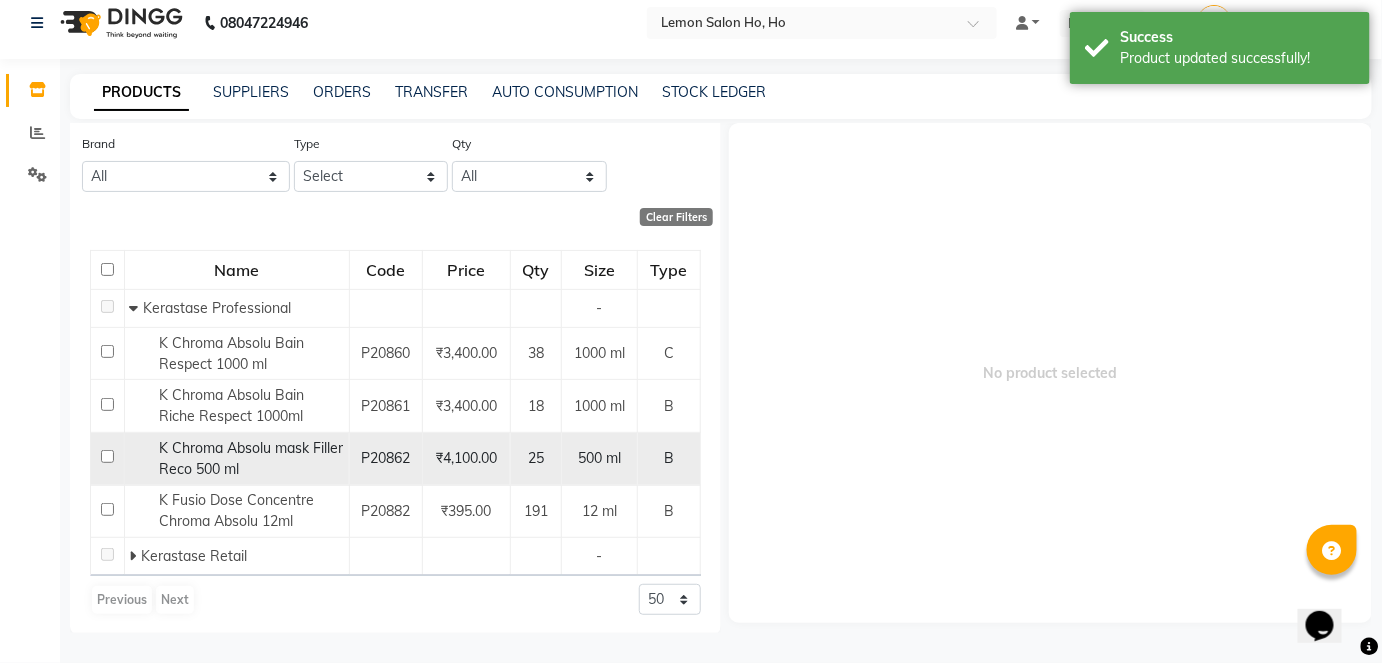 scroll, scrollTop: 107, scrollLeft: 0, axis: vertical 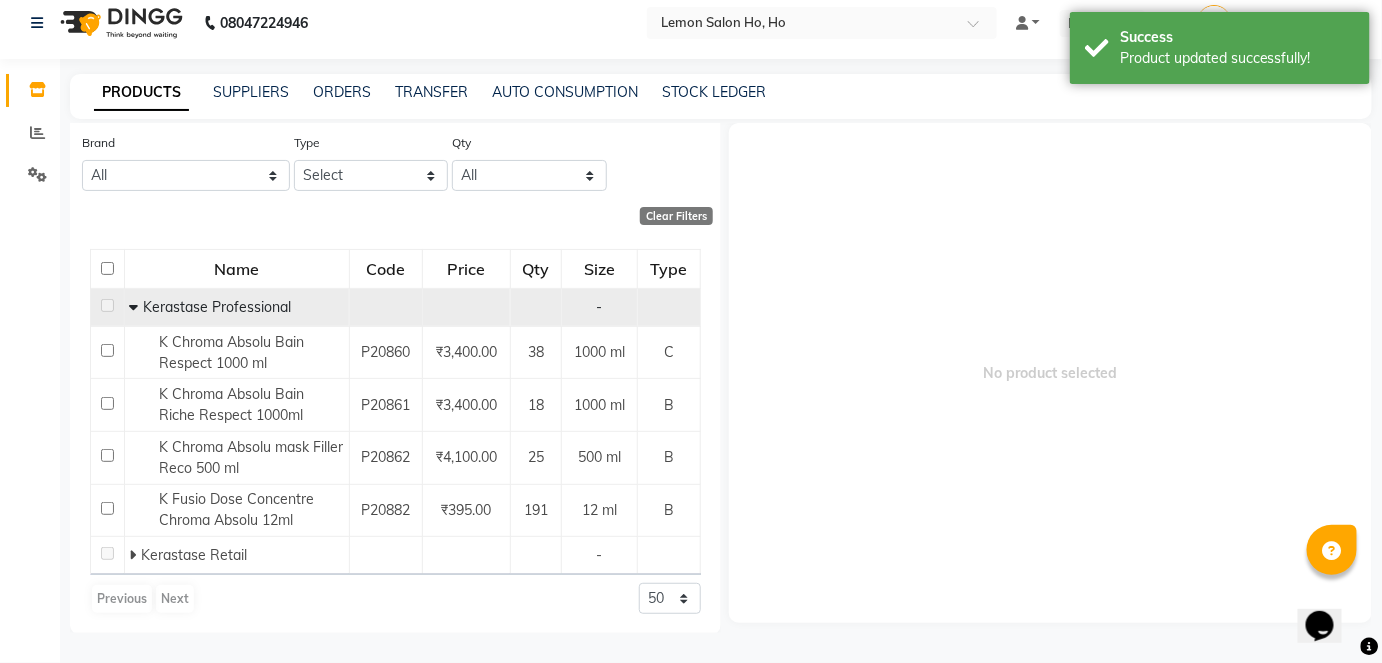 click 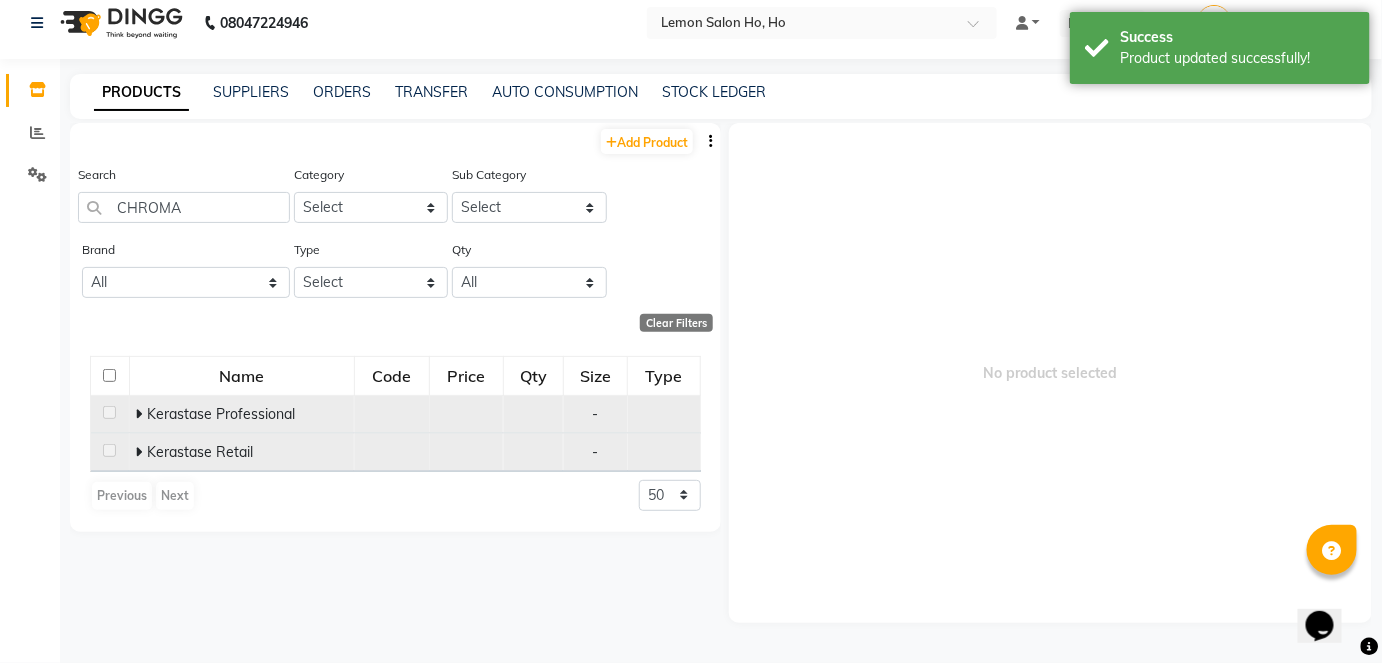 click 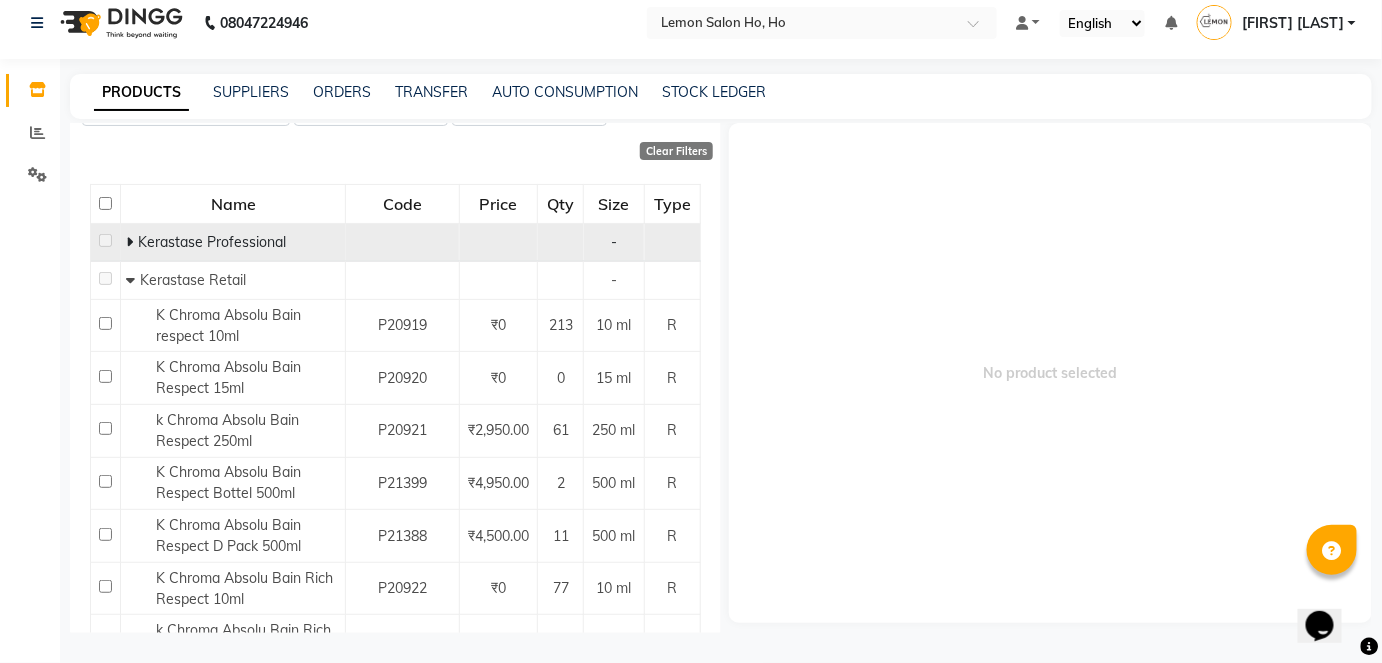 scroll, scrollTop: 272, scrollLeft: 0, axis: vertical 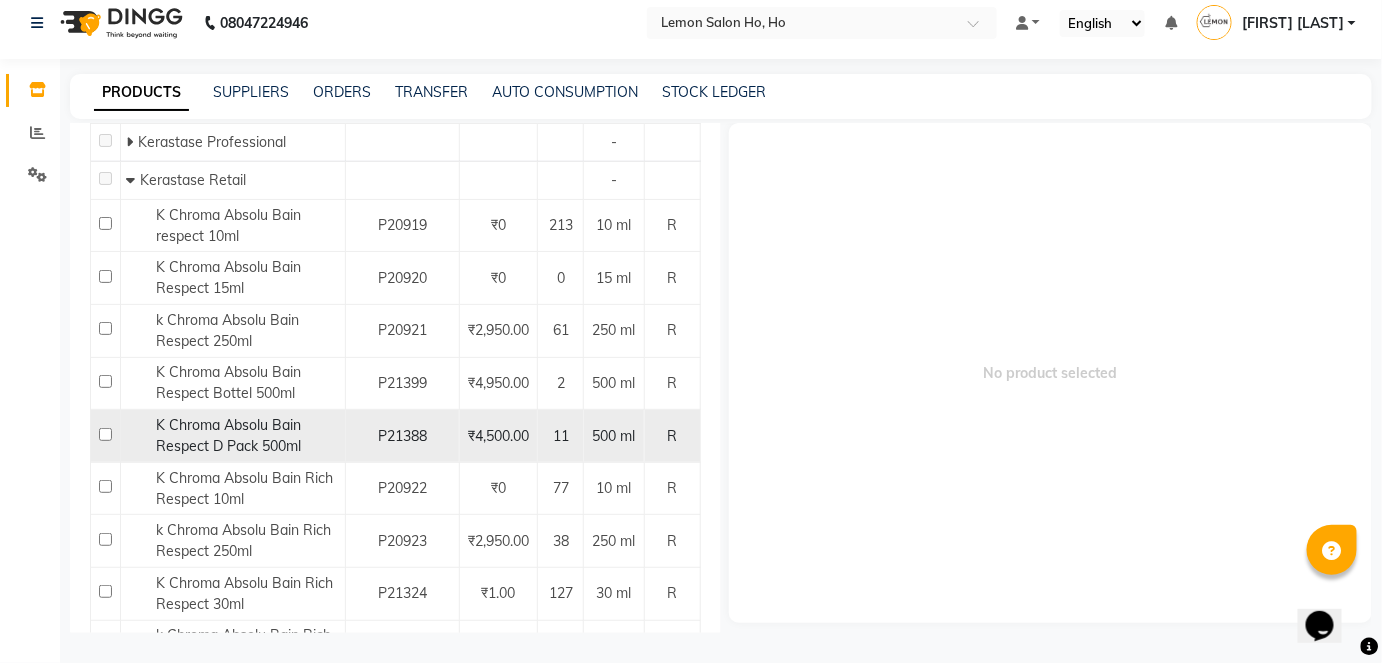 click 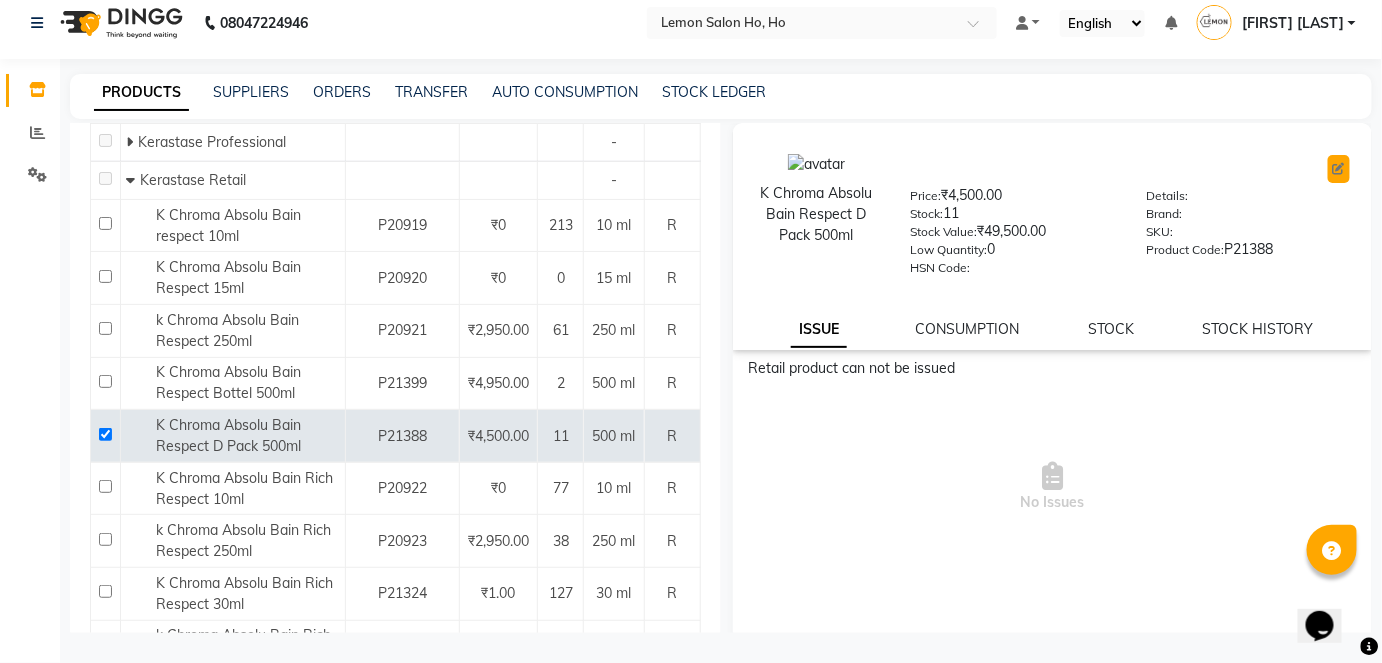 click 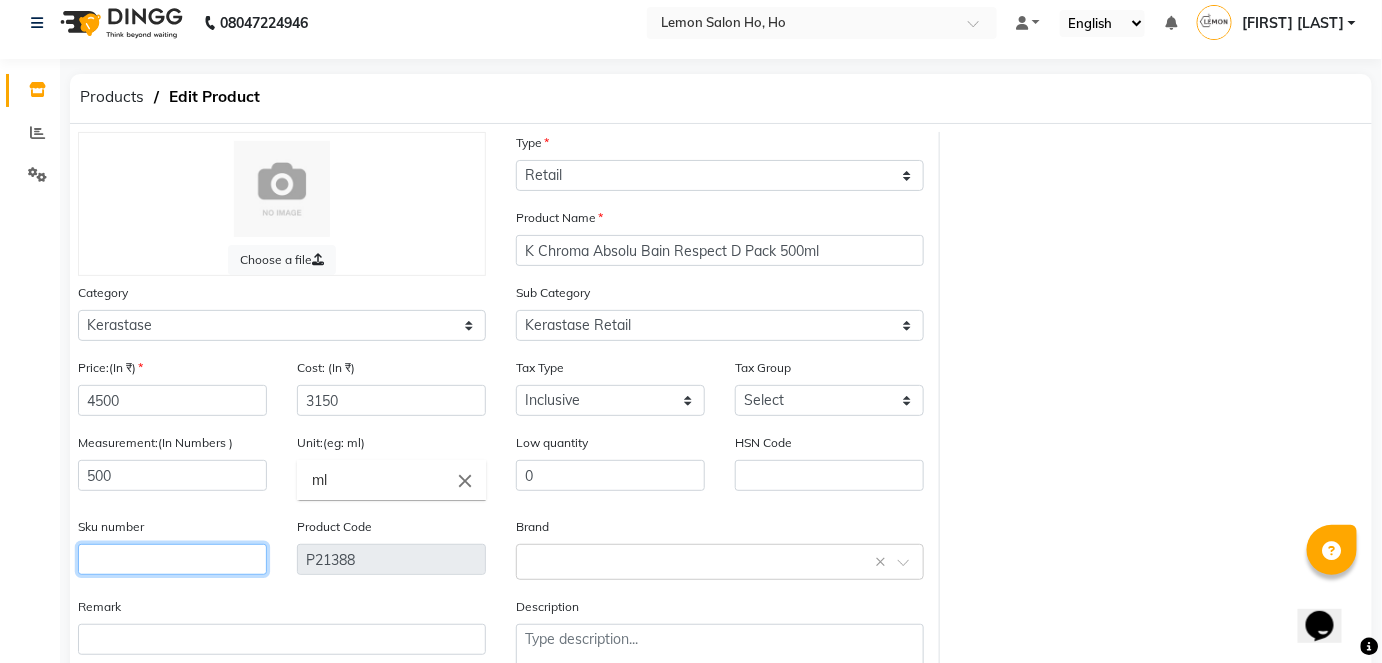 click 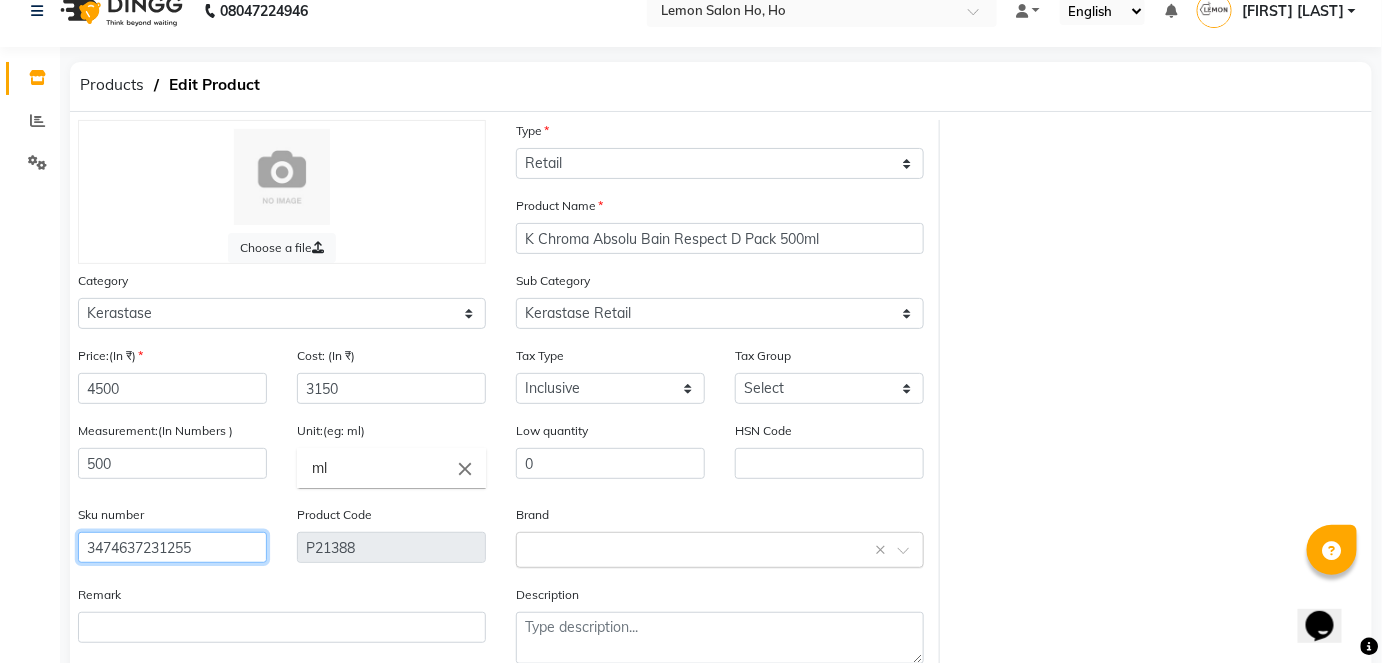 scroll, scrollTop: 138, scrollLeft: 0, axis: vertical 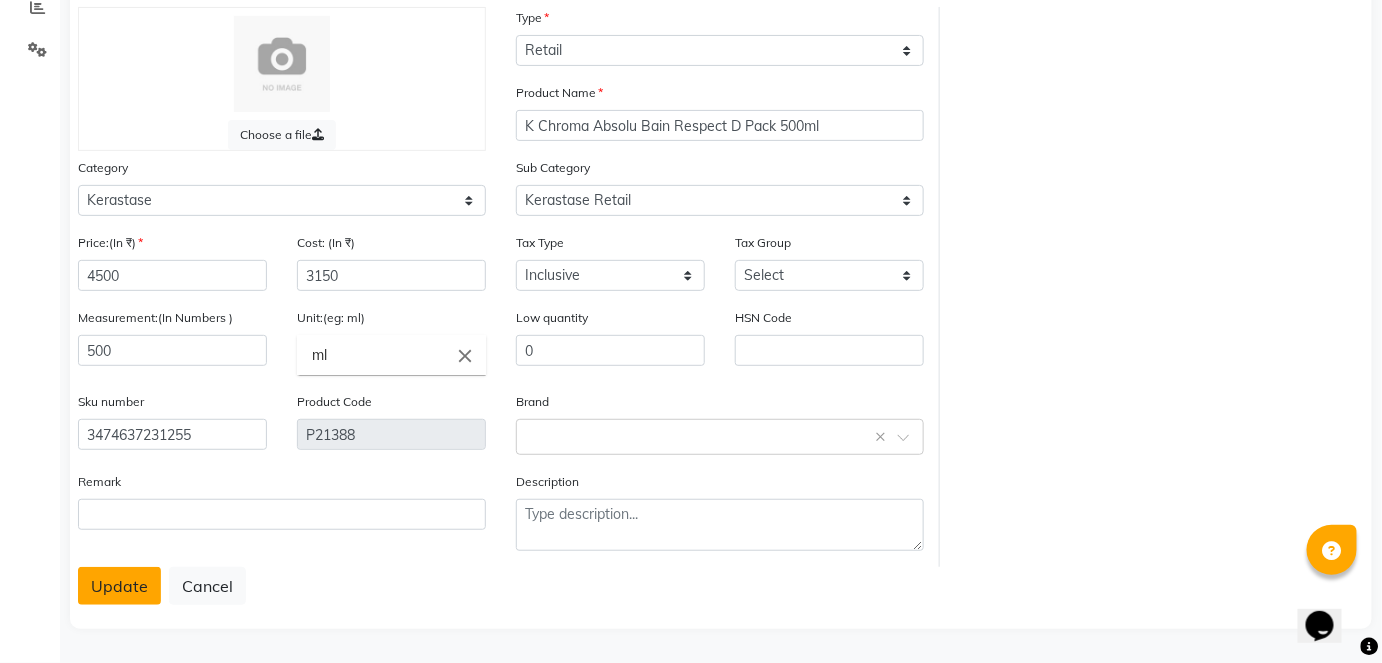 click on "Update" 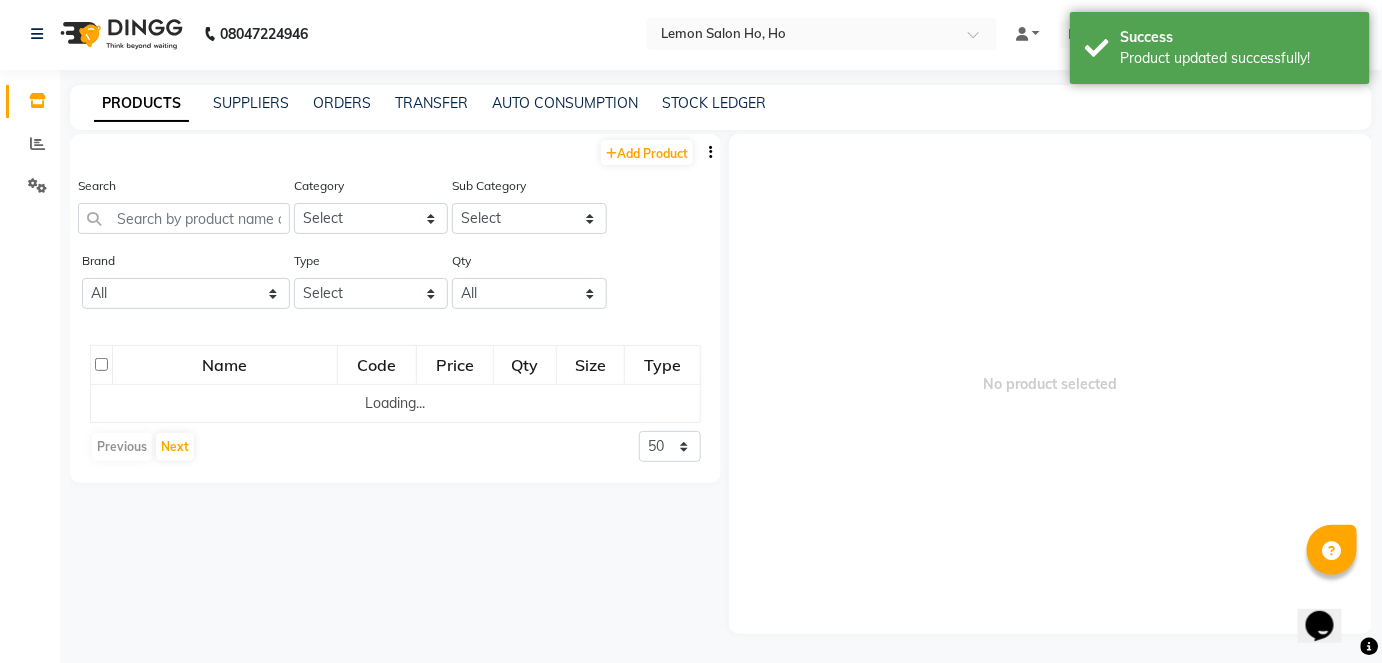 scroll, scrollTop: 13, scrollLeft: 0, axis: vertical 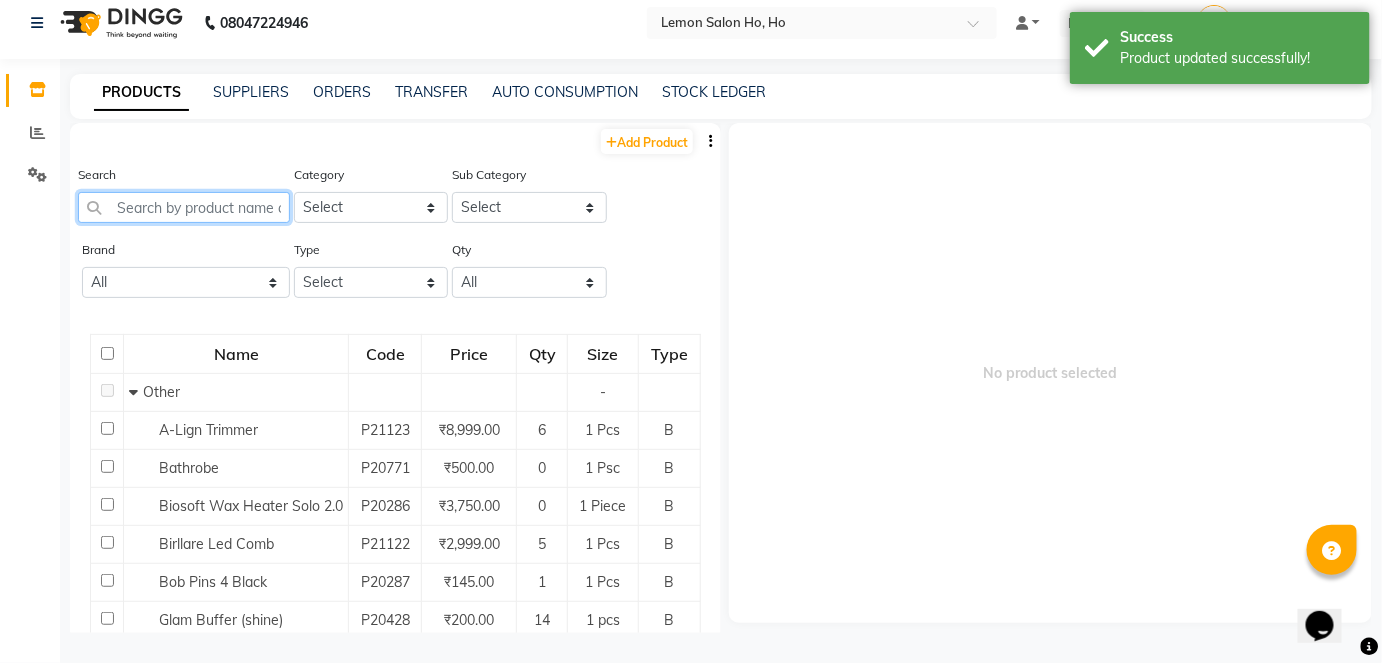 click 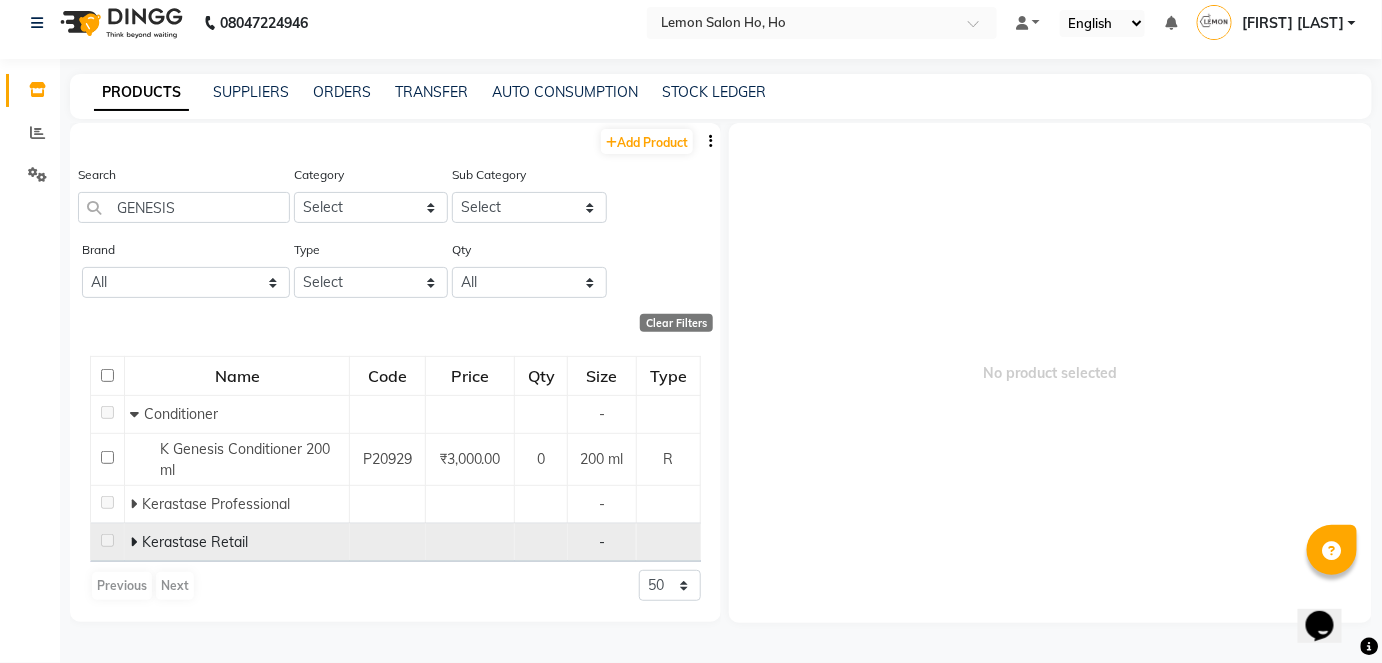click 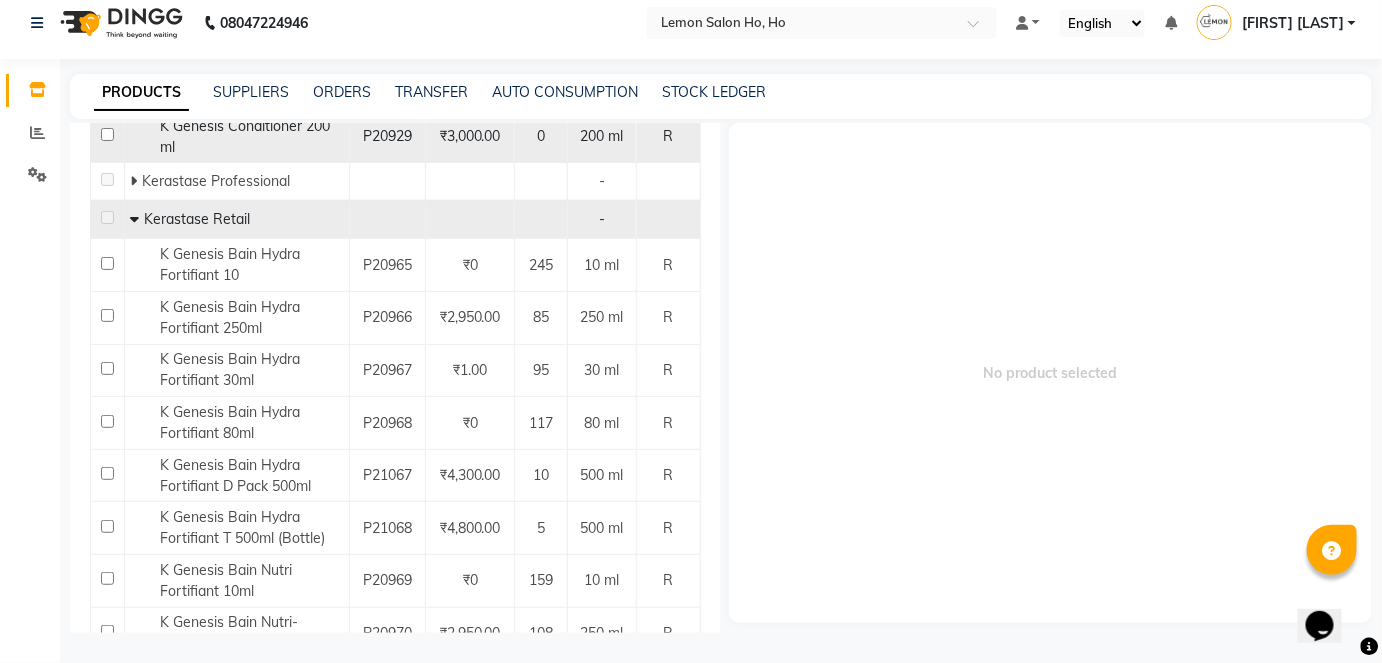 scroll, scrollTop: 363, scrollLeft: 0, axis: vertical 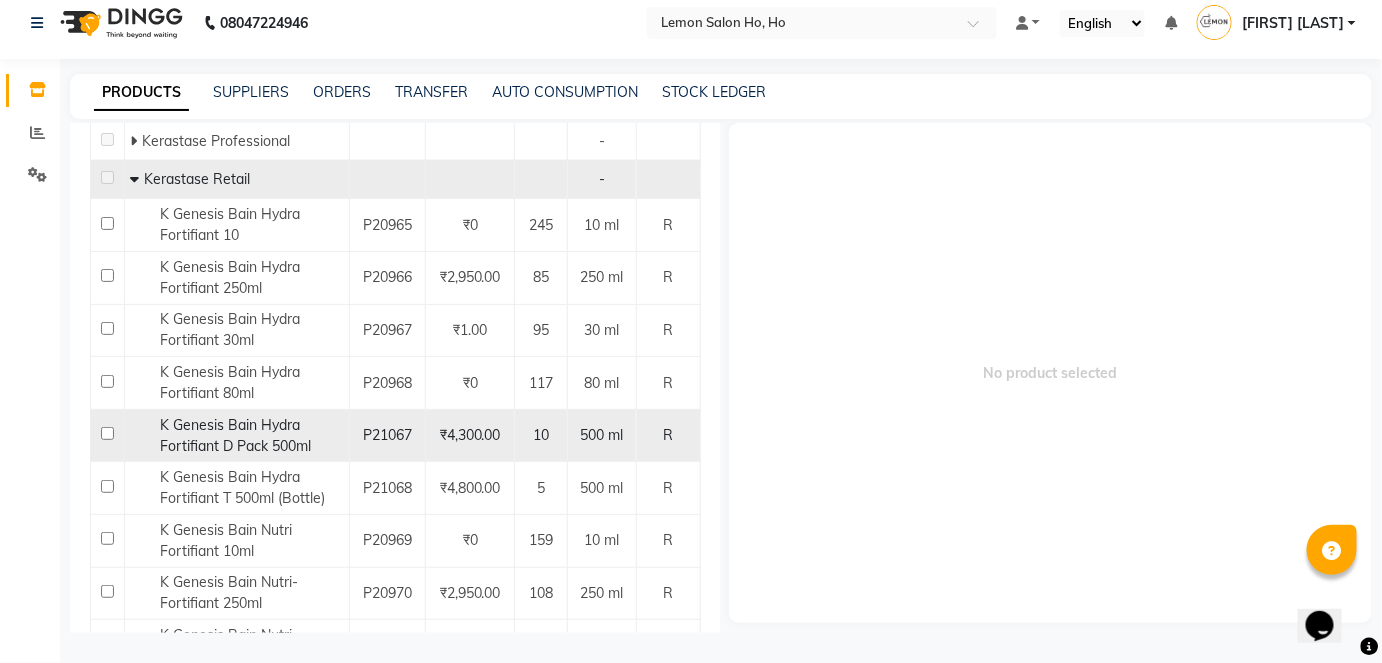 click 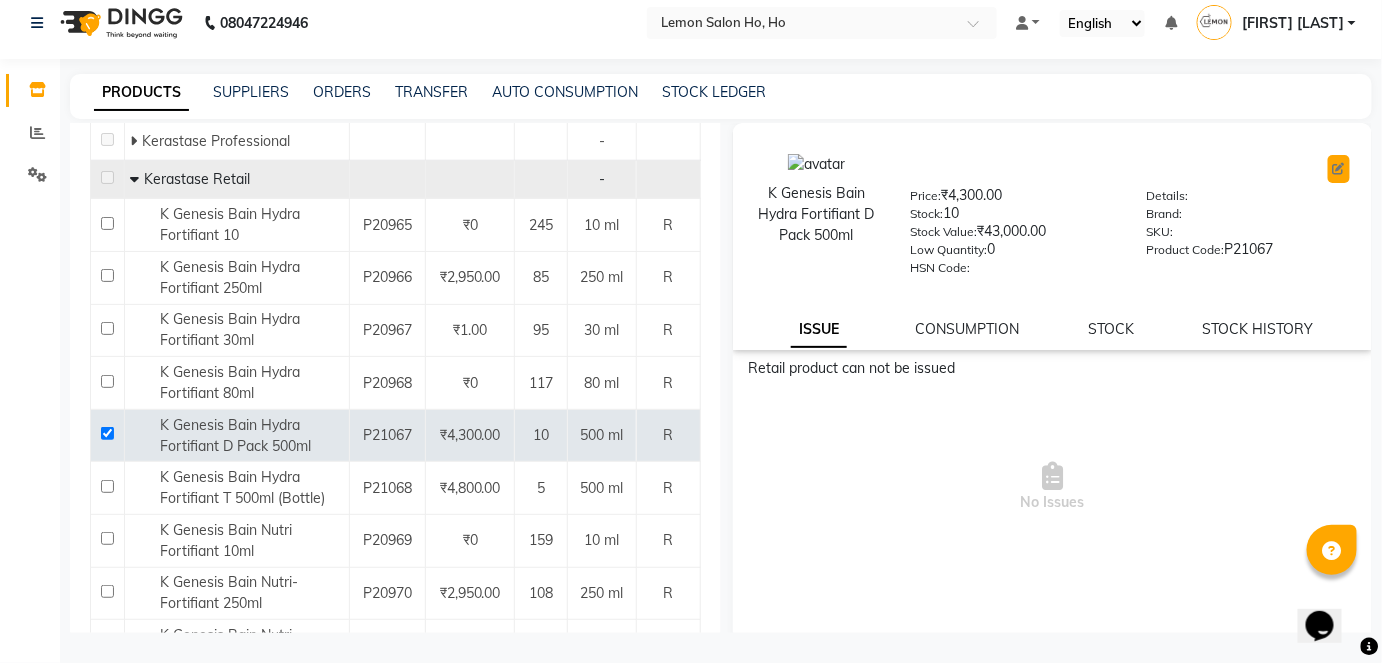 click 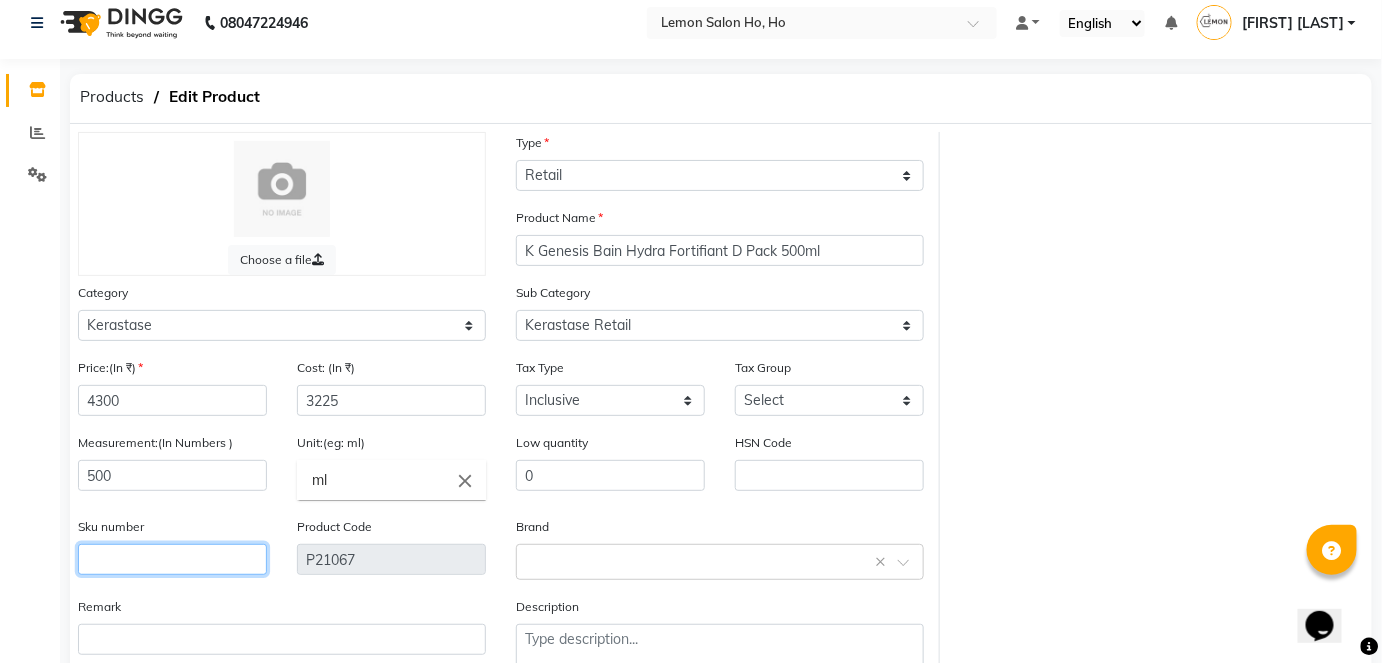 click 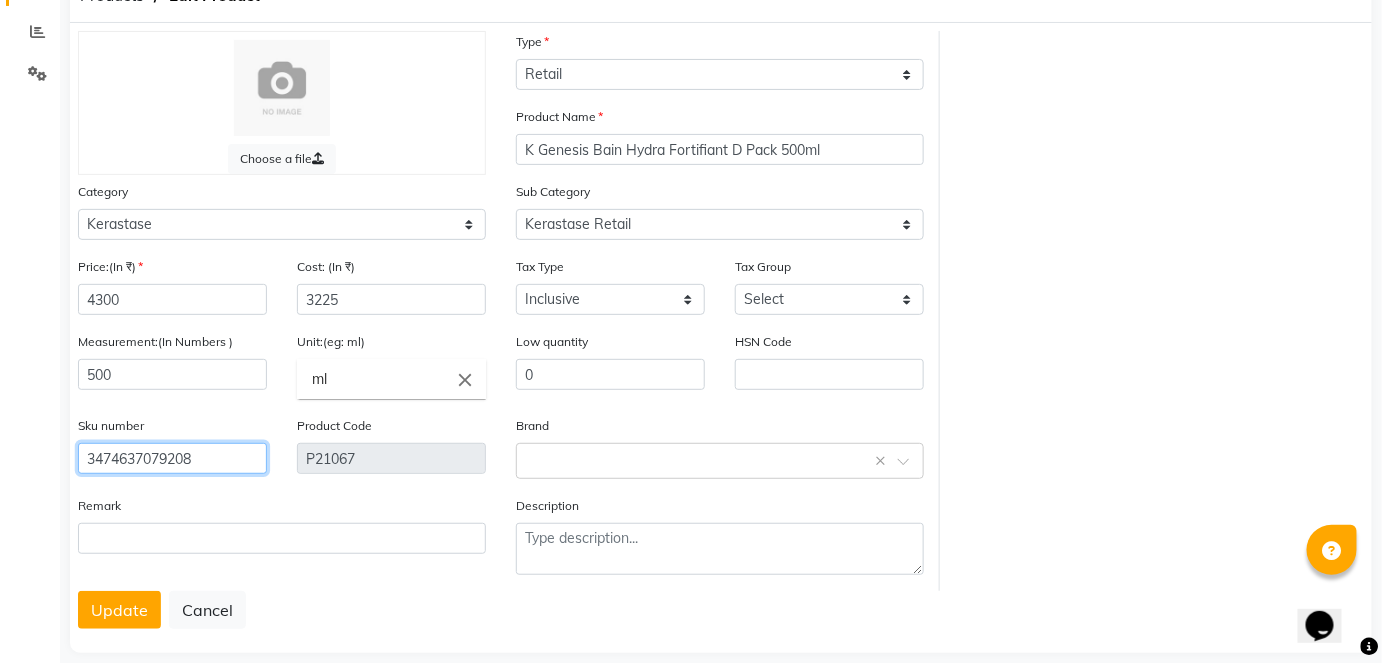 scroll, scrollTop: 138, scrollLeft: 0, axis: vertical 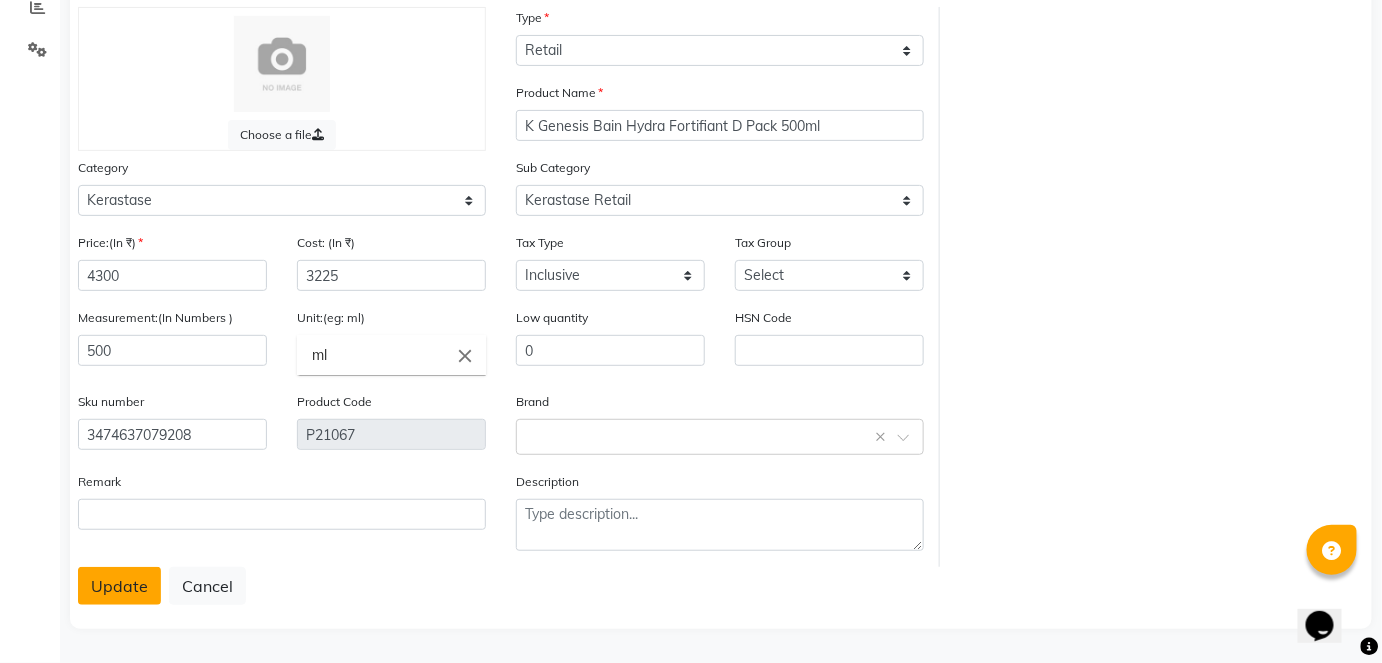 click on "Update" 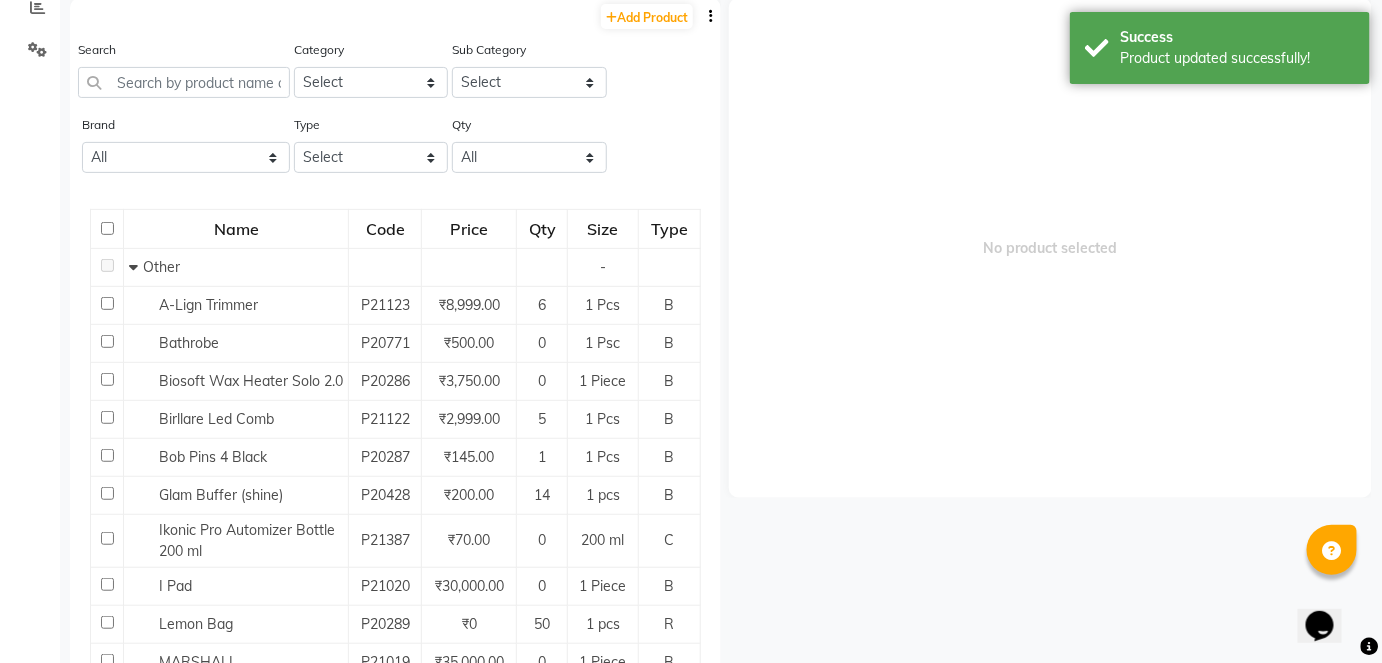 scroll, scrollTop: 13, scrollLeft: 0, axis: vertical 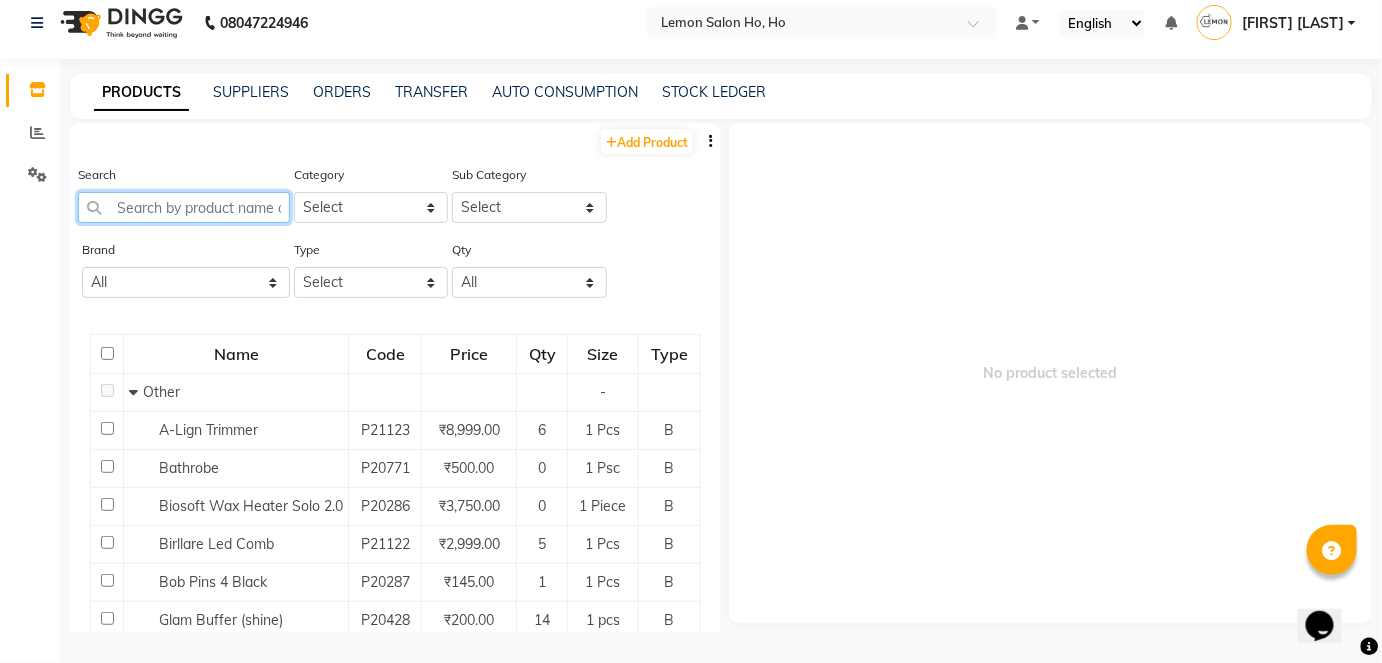 click 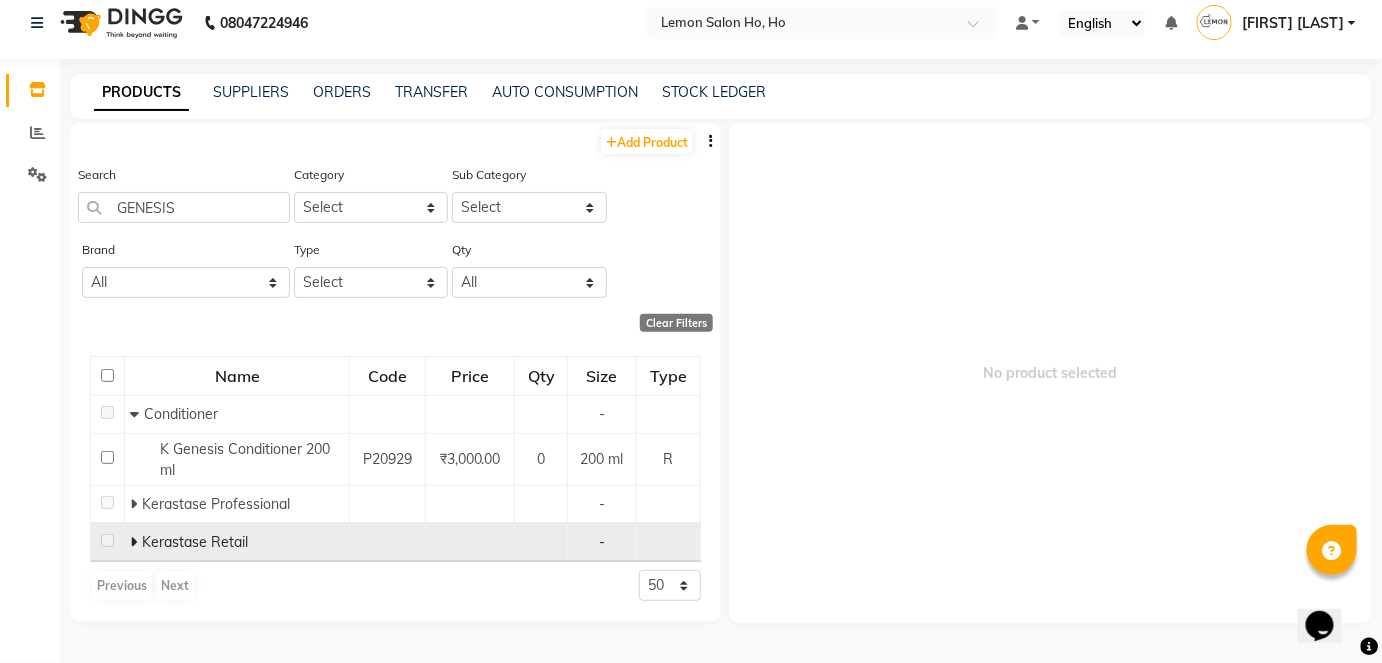 click 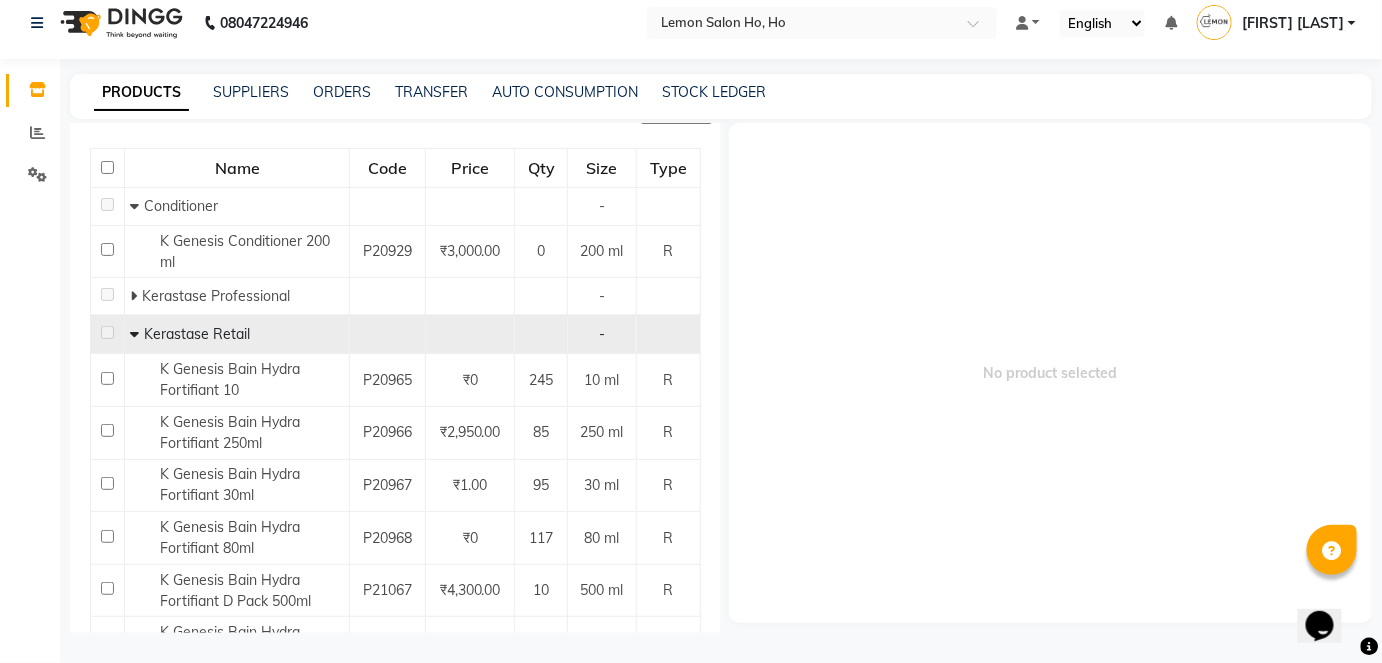scroll, scrollTop: 272, scrollLeft: 0, axis: vertical 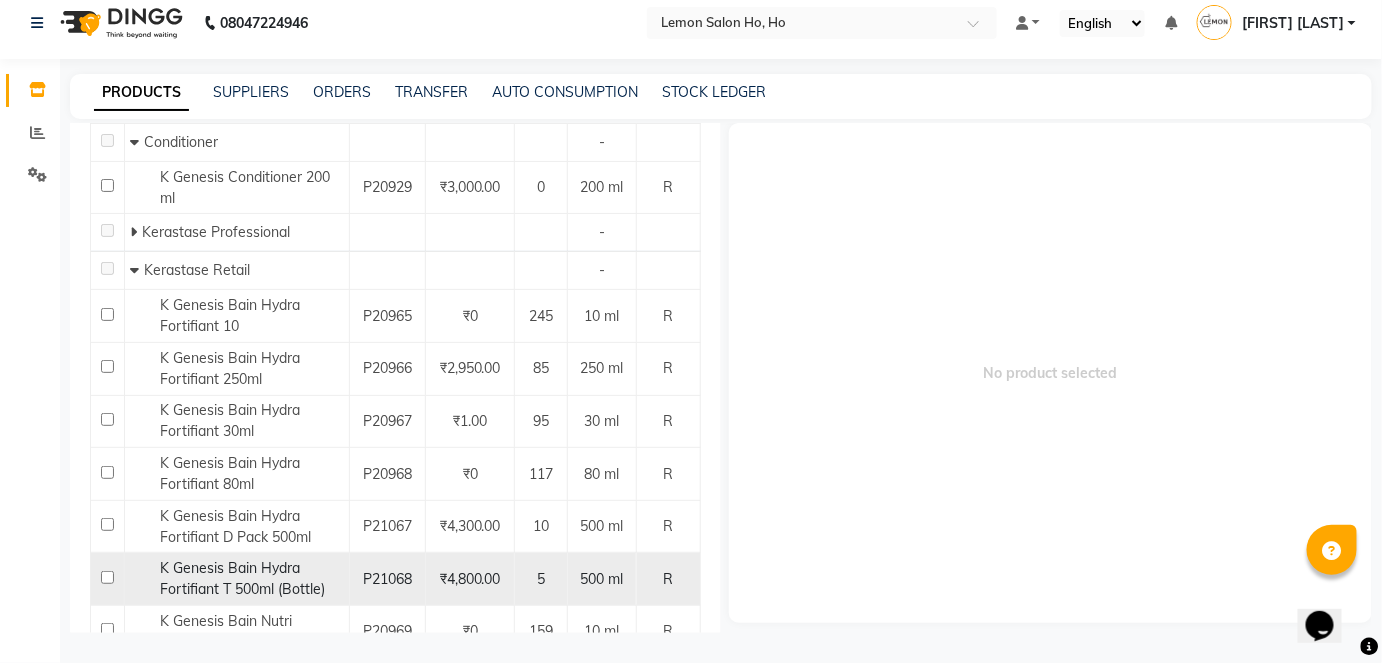 click 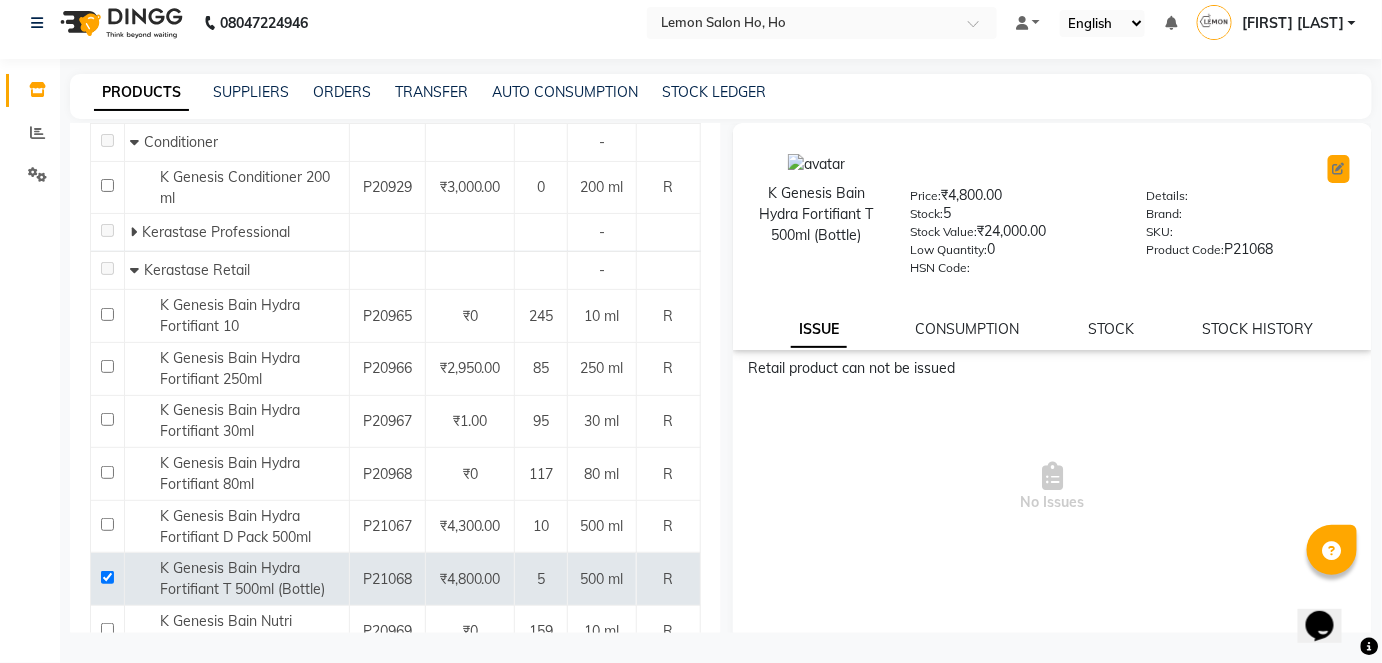 click 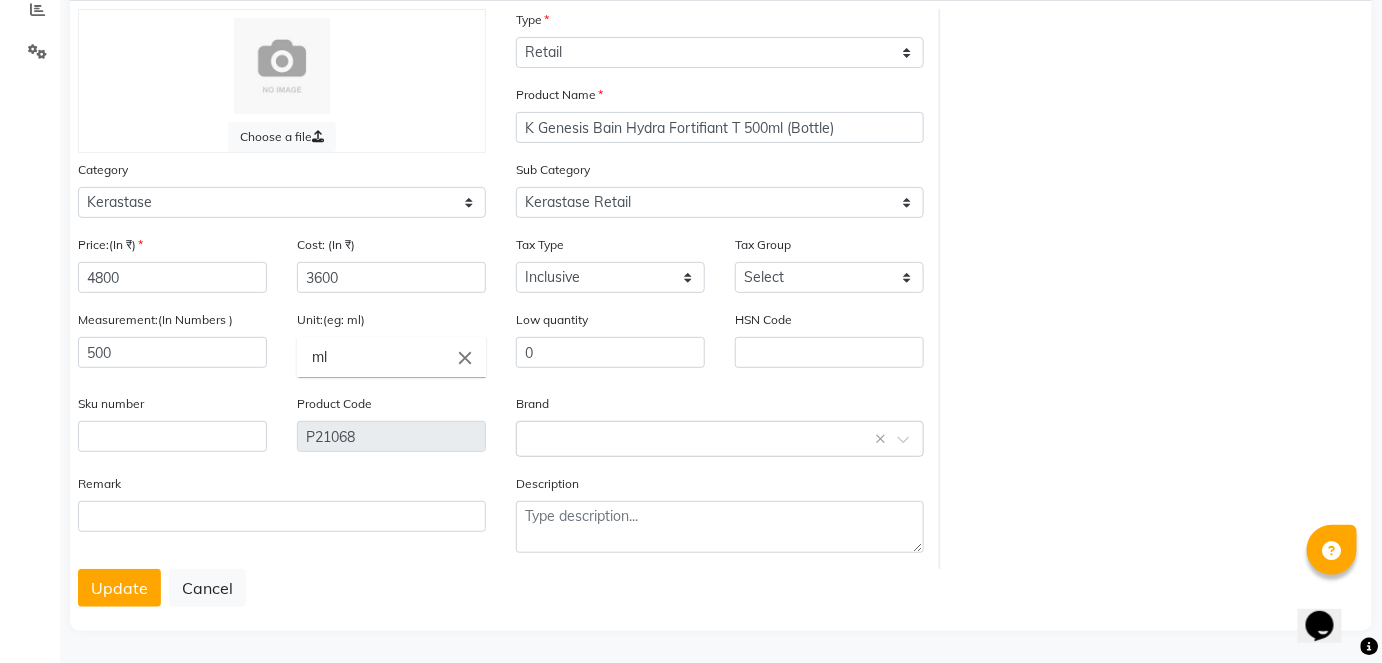 scroll, scrollTop: 138, scrollLeft: 0, axis: vertical 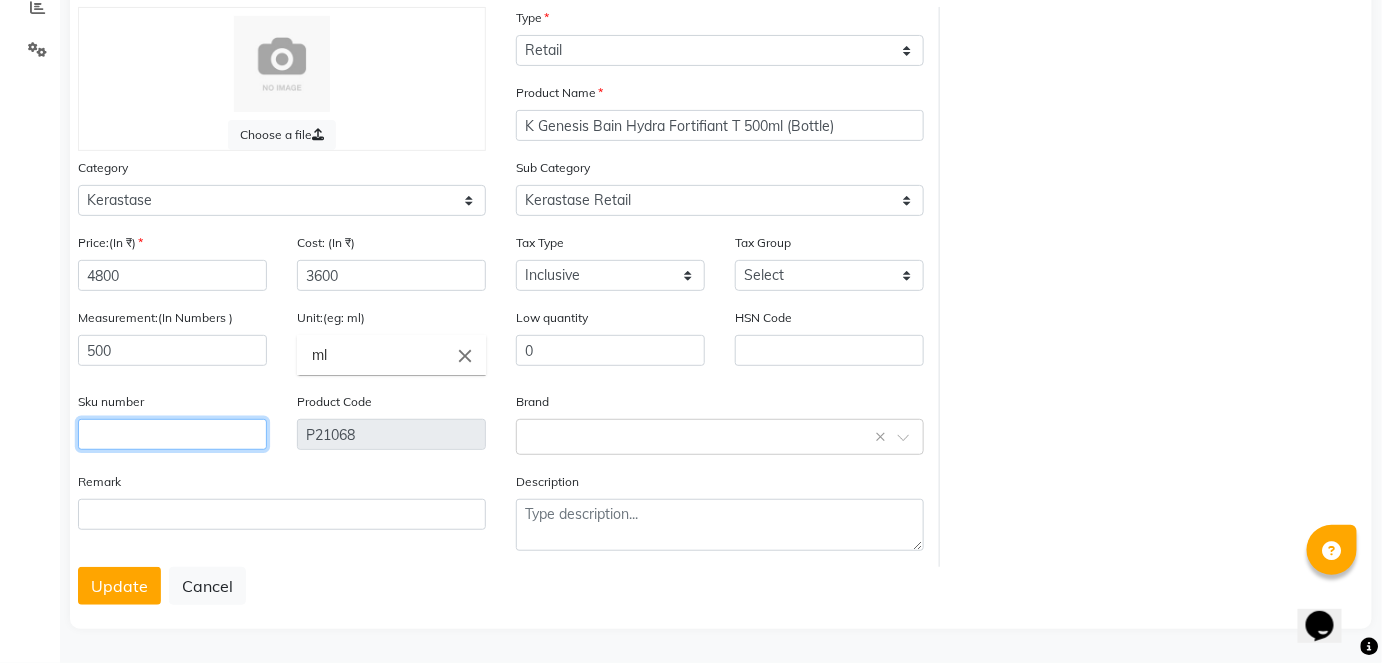 click 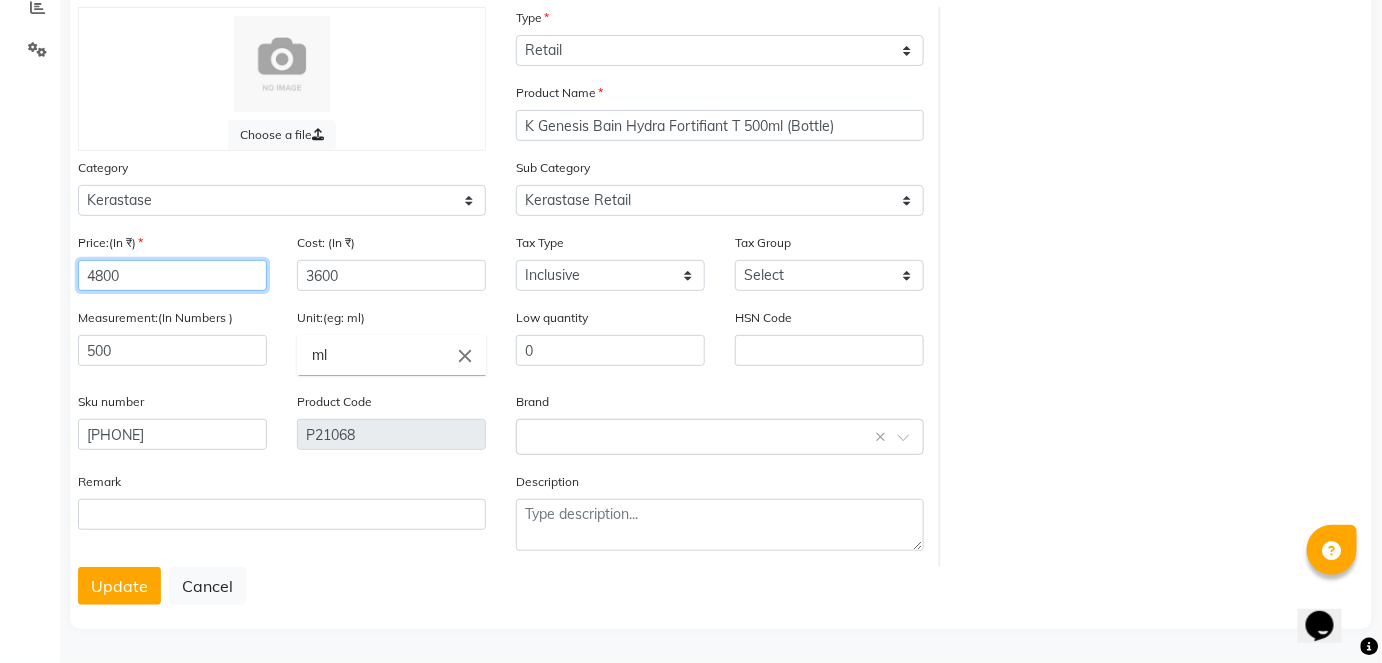 click on "4800" 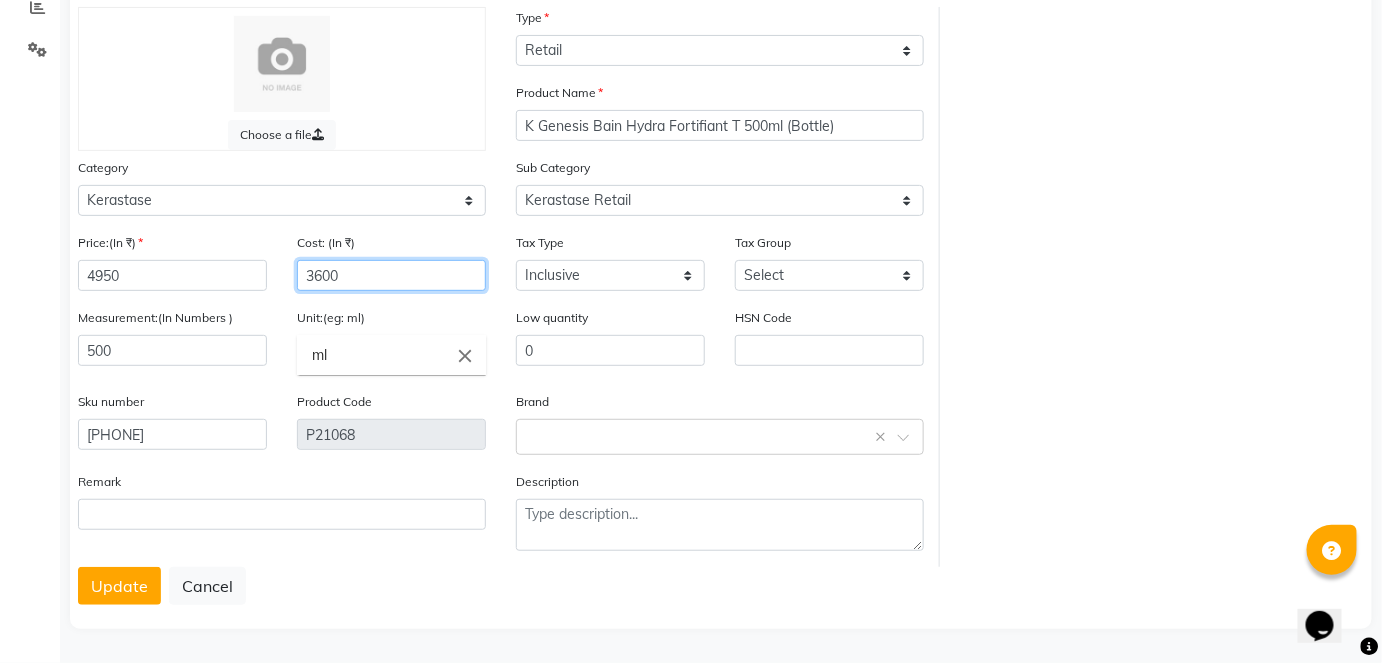 click on "3600" 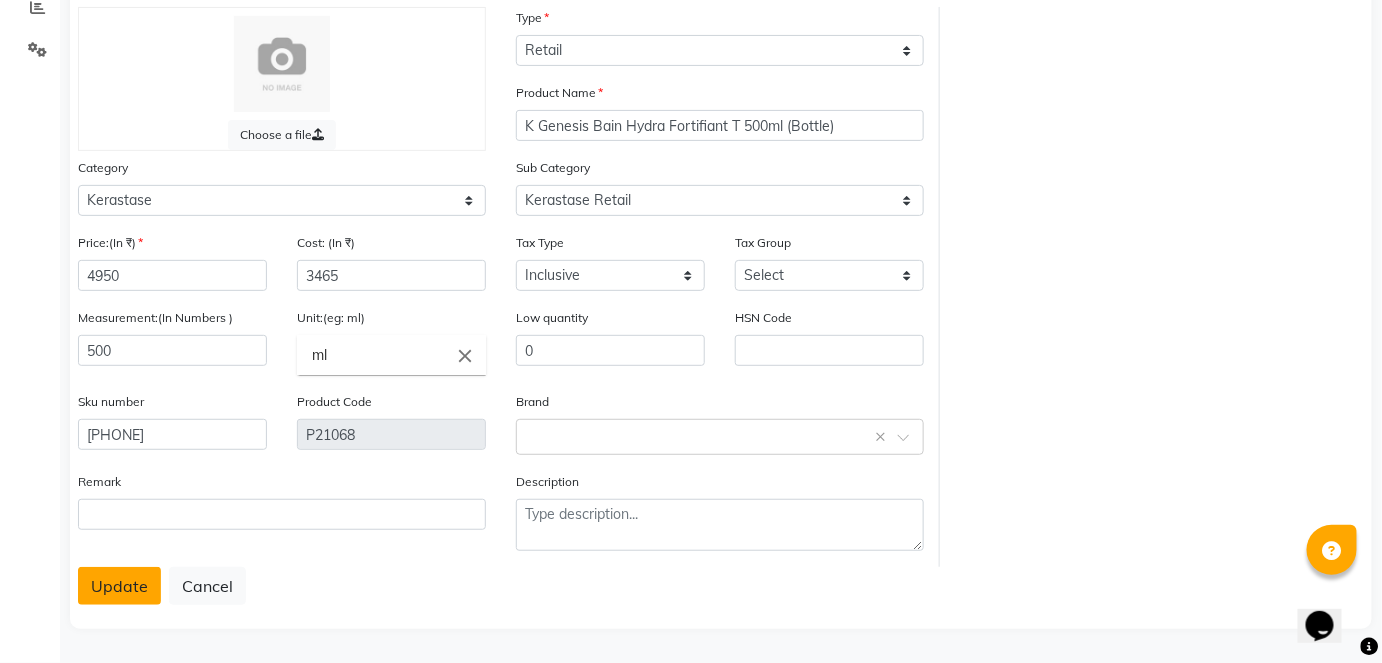click on "Update" 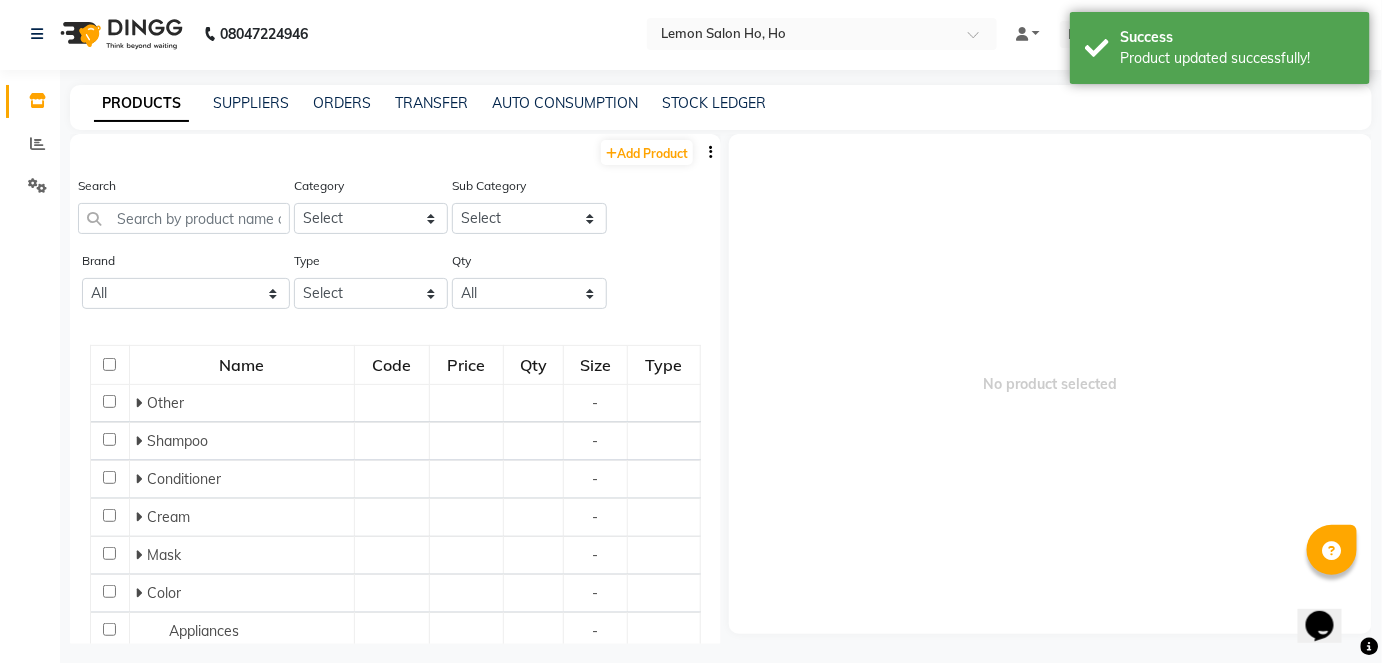 scroll, scrollTop: 13, scrollLeft: 0, axis: vertical 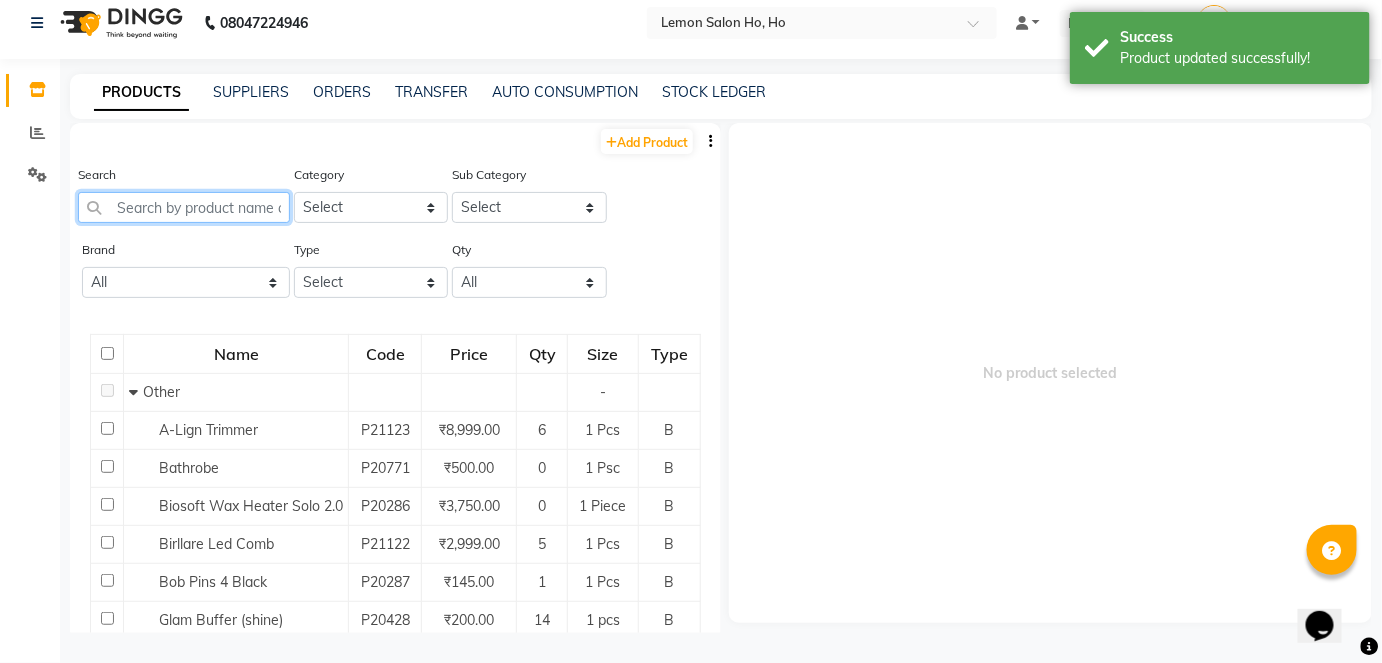click 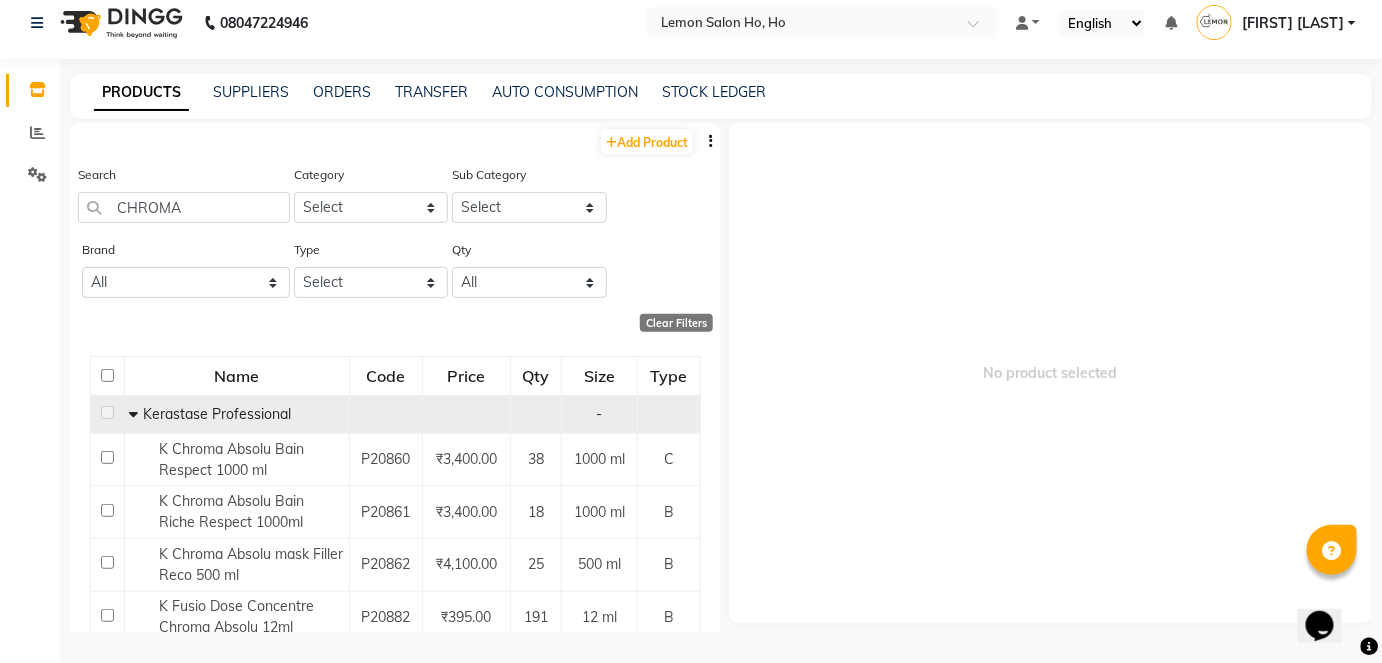 click 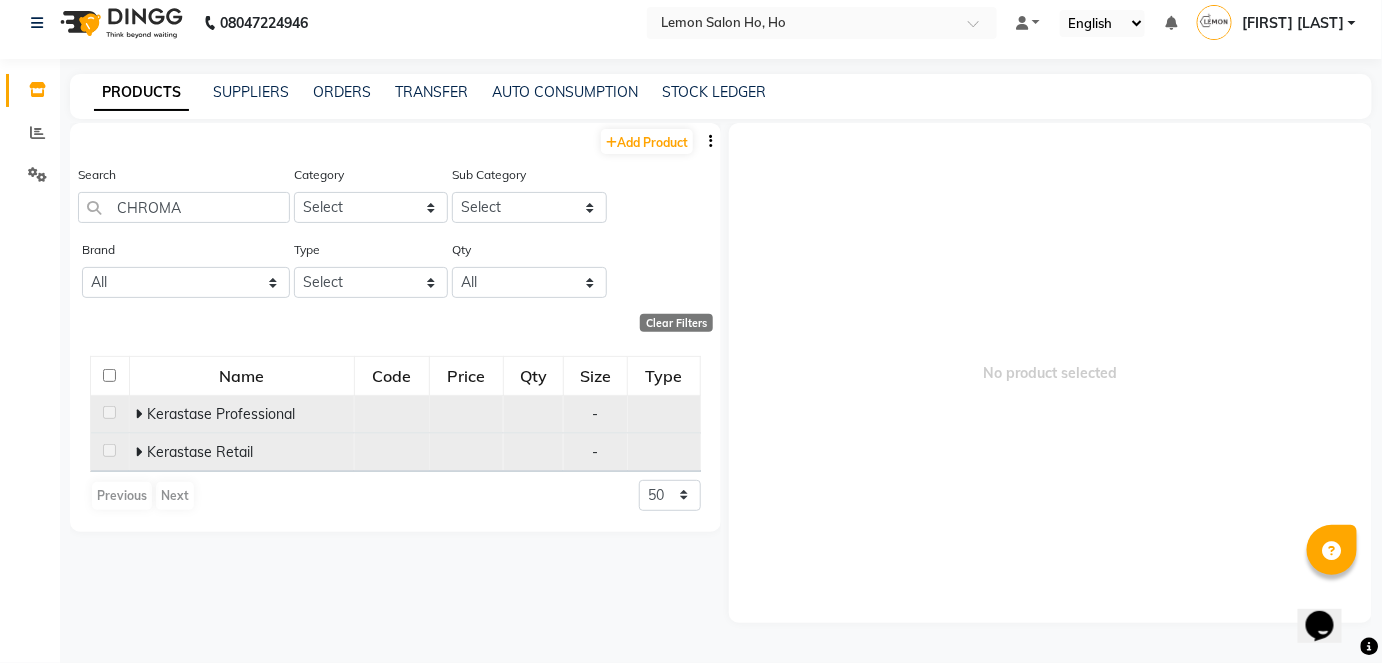 click 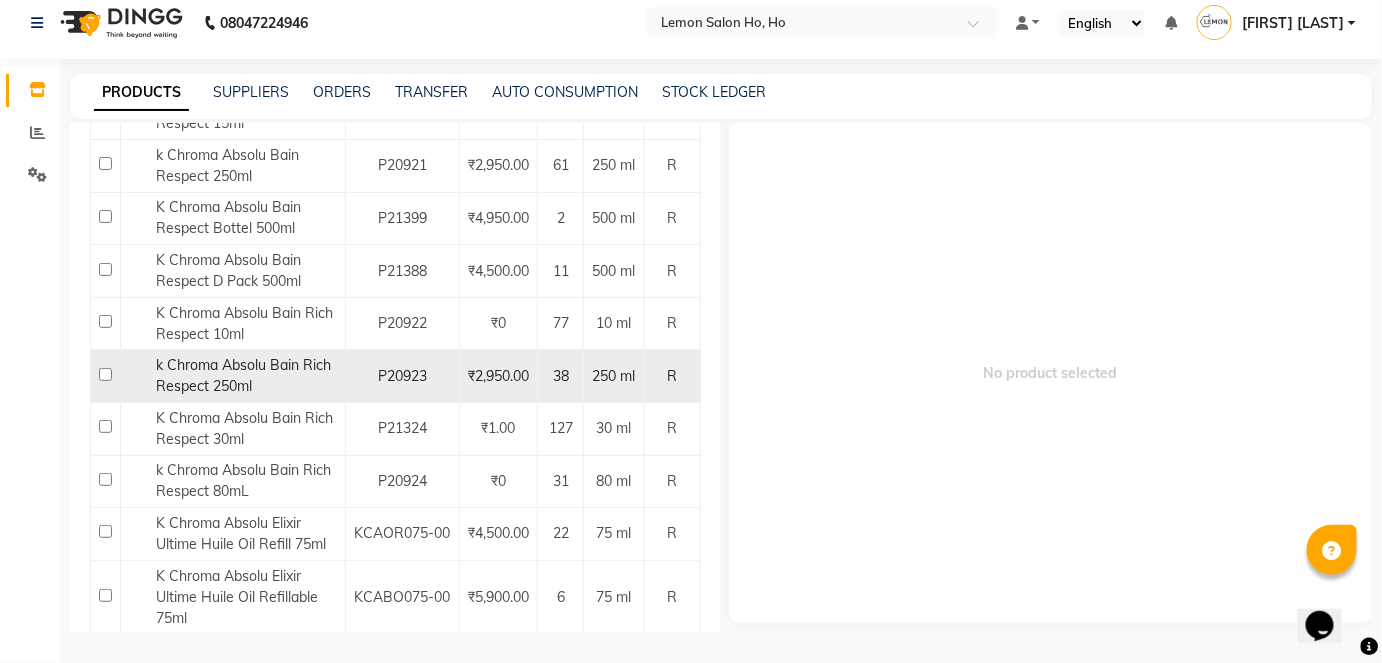 scroll, scrollTop: 454, scrollLeft: 0, axis: vertical 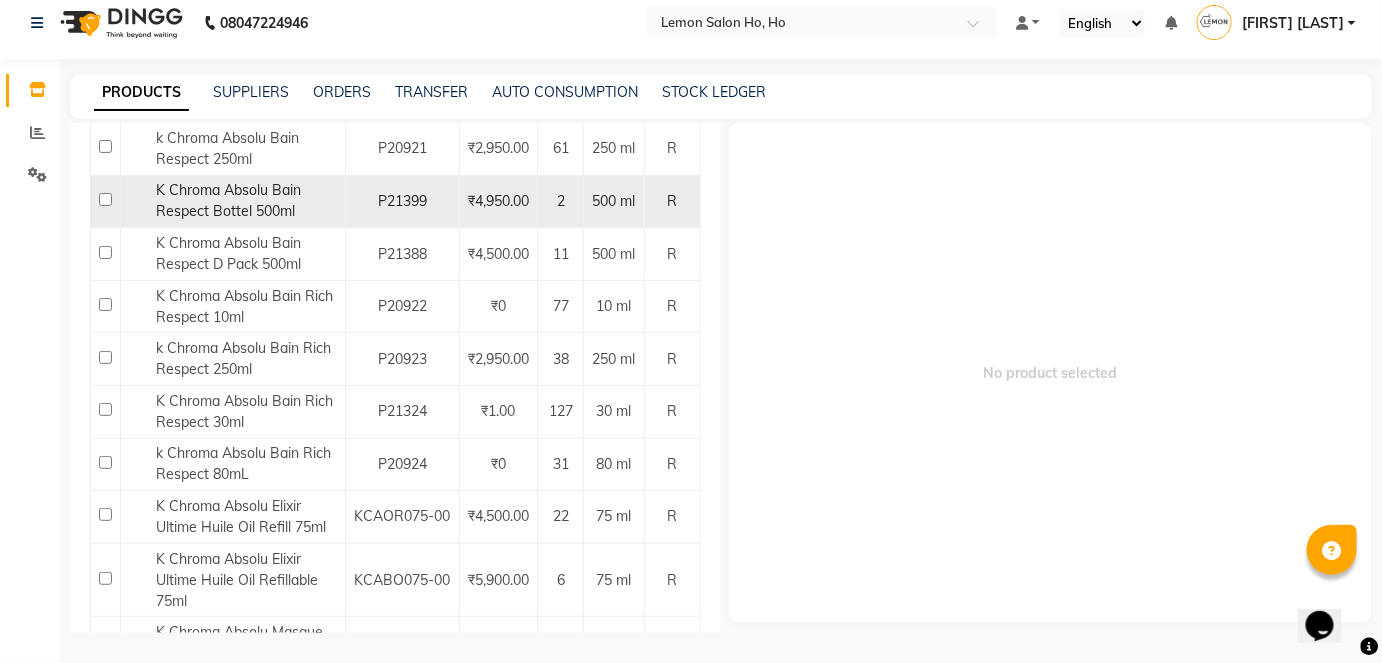 click 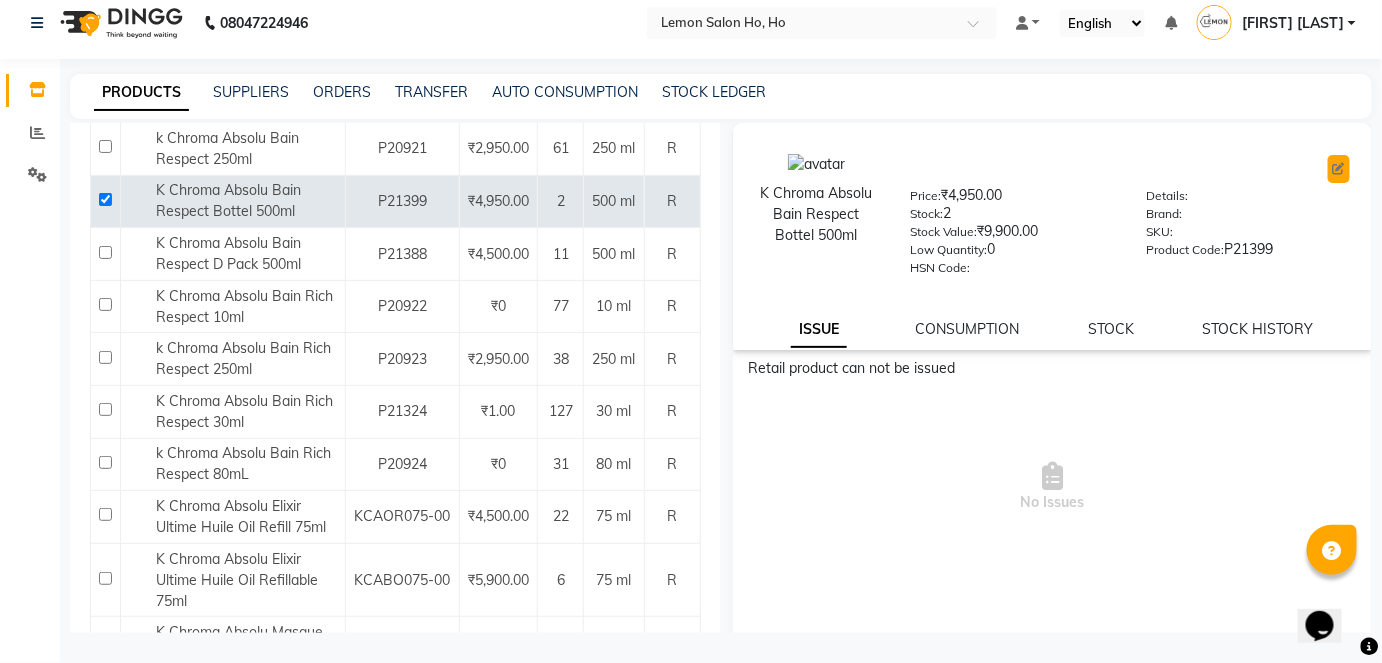 click 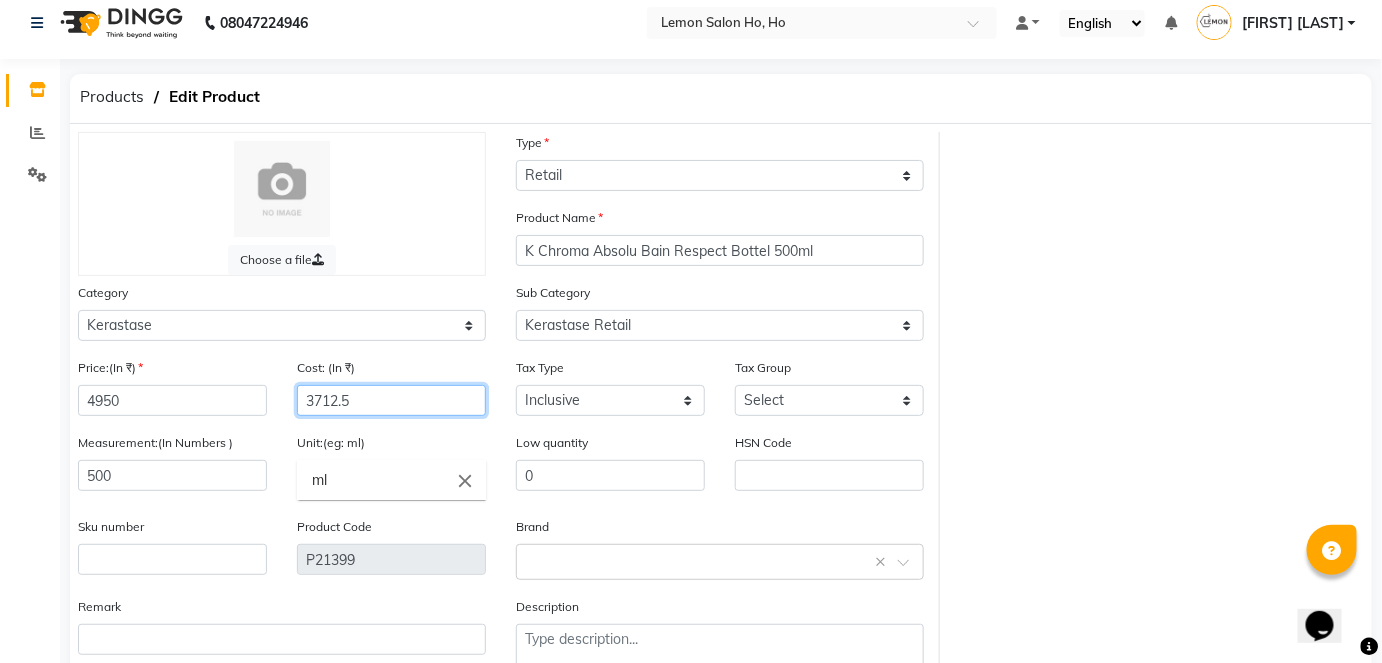 click on "3712.5" 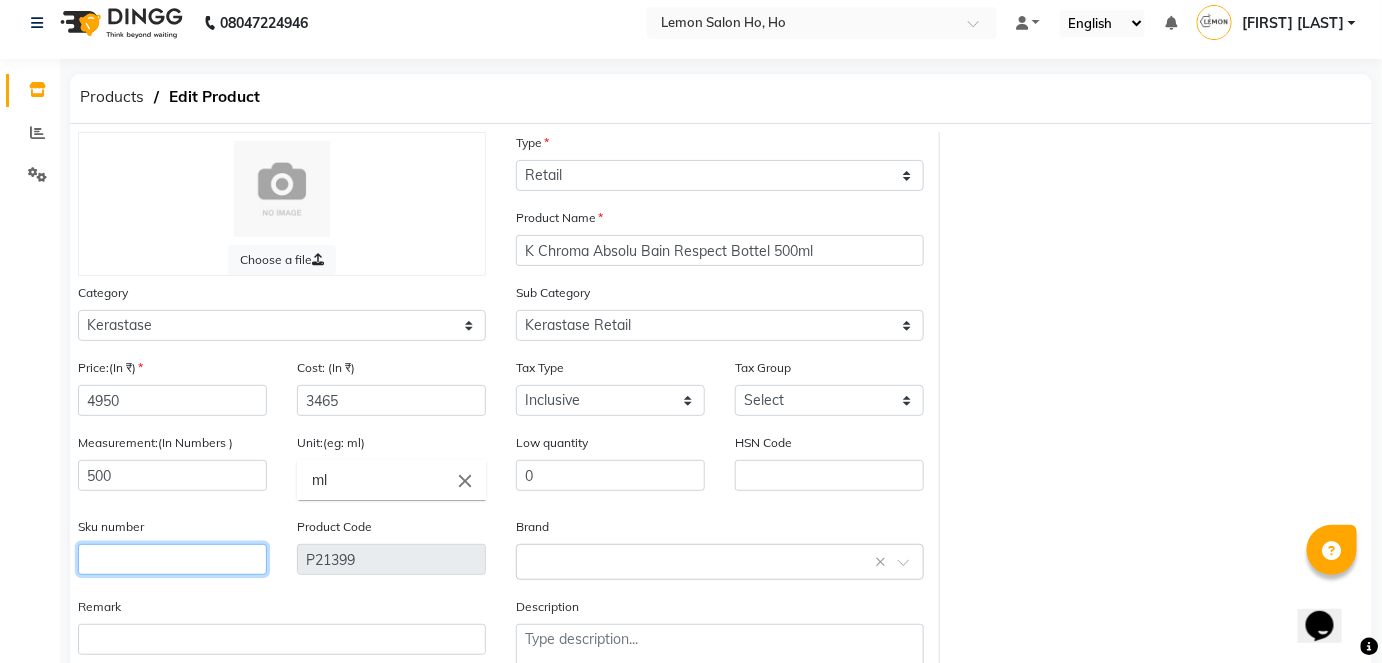 click 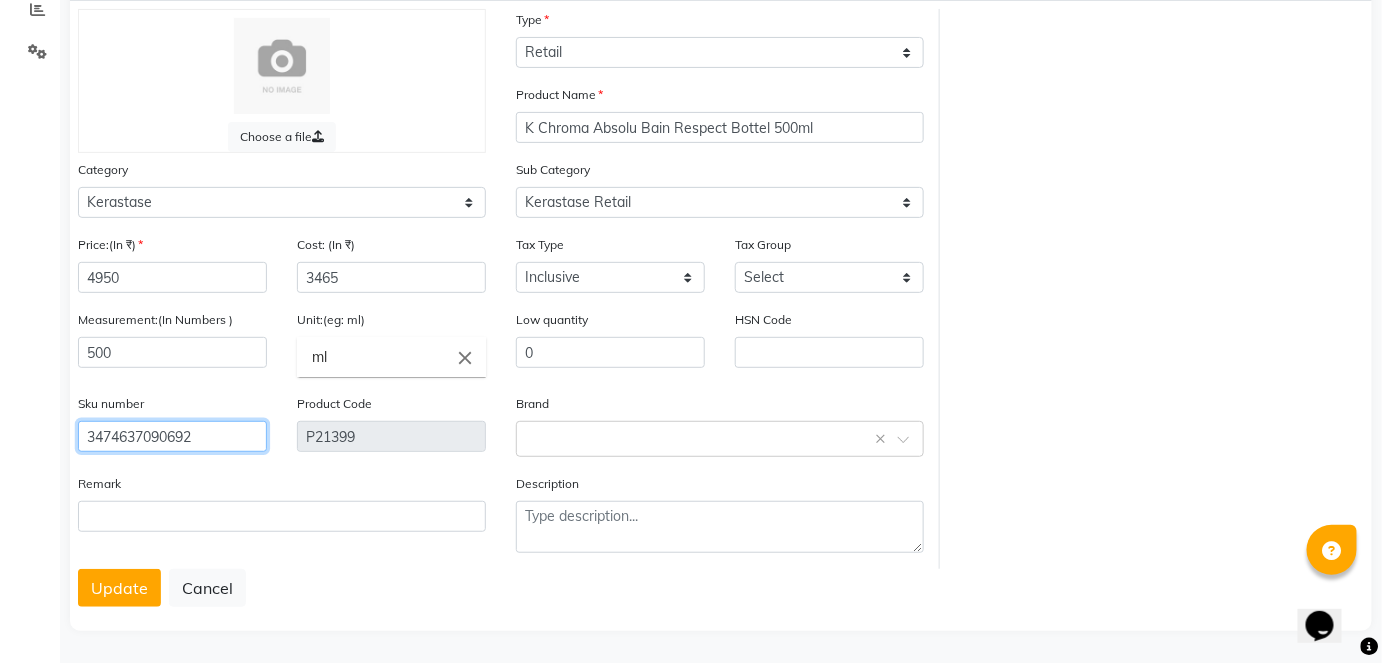 scroll, scrollTop: 138, scrollLeft: 0, axis: vertical 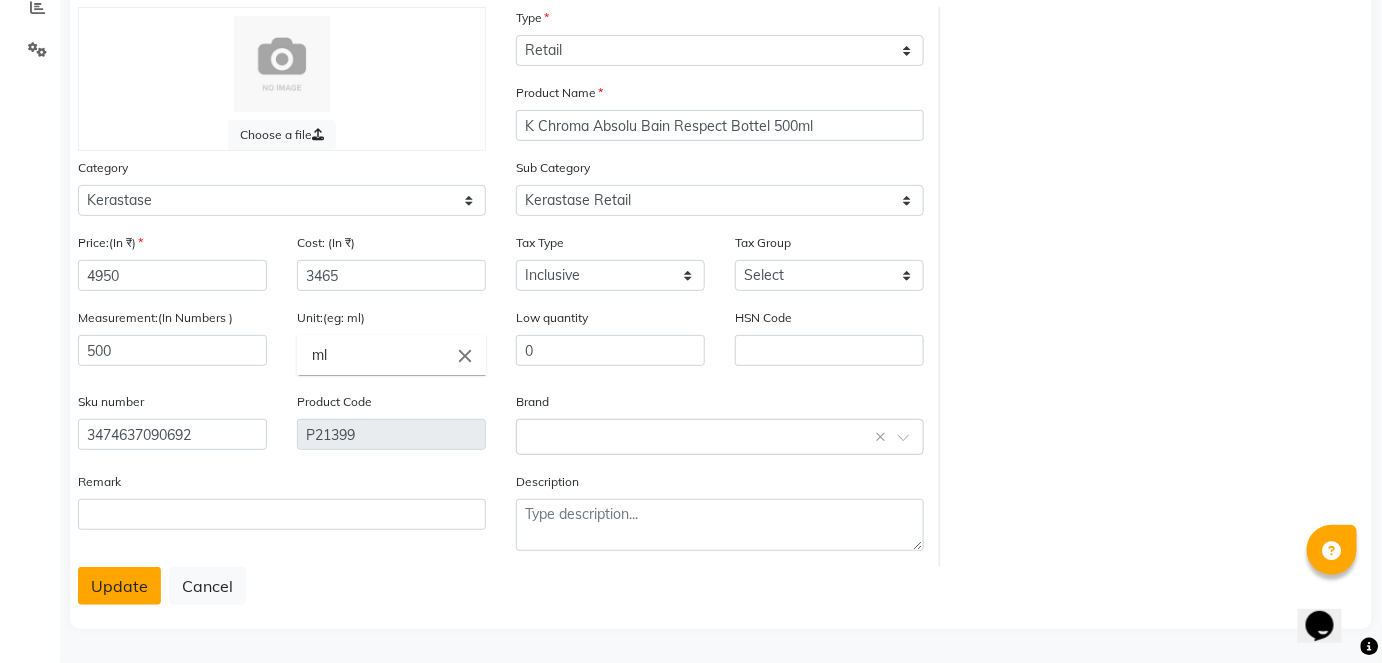 click on "Update" 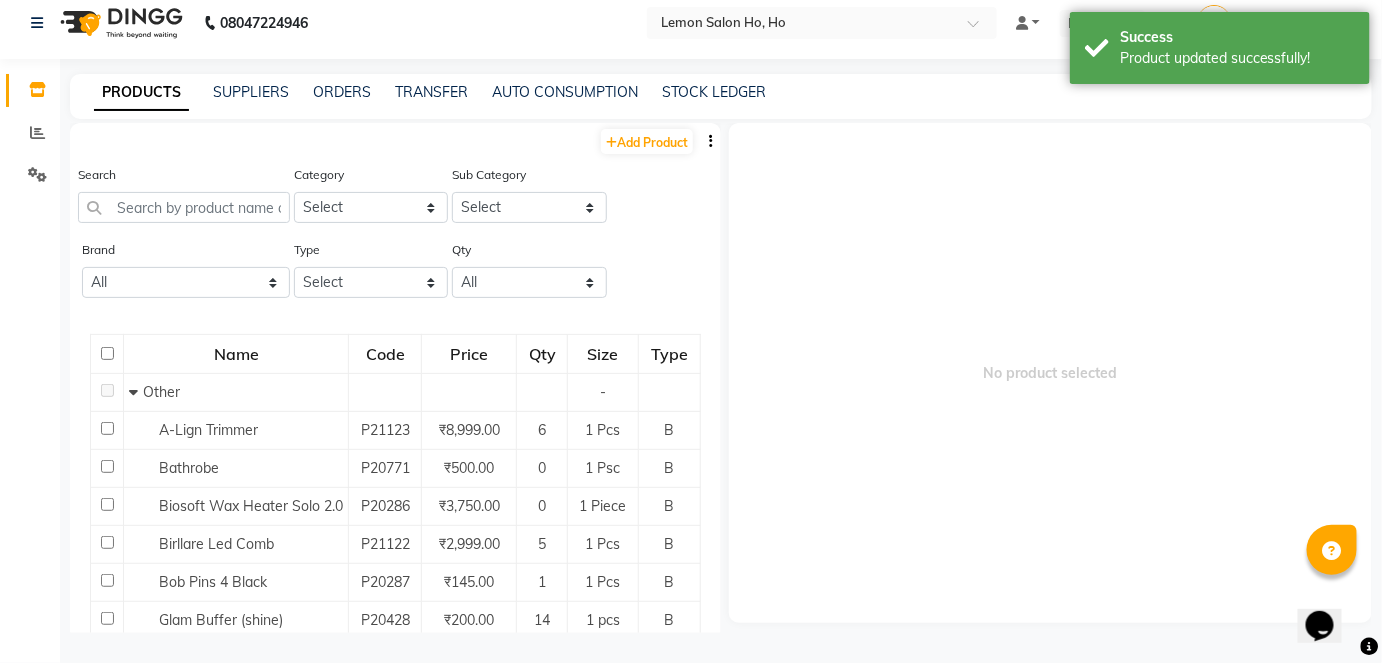 scroll, scrollTop: 13, scrollLeft: 0, axis: vertical 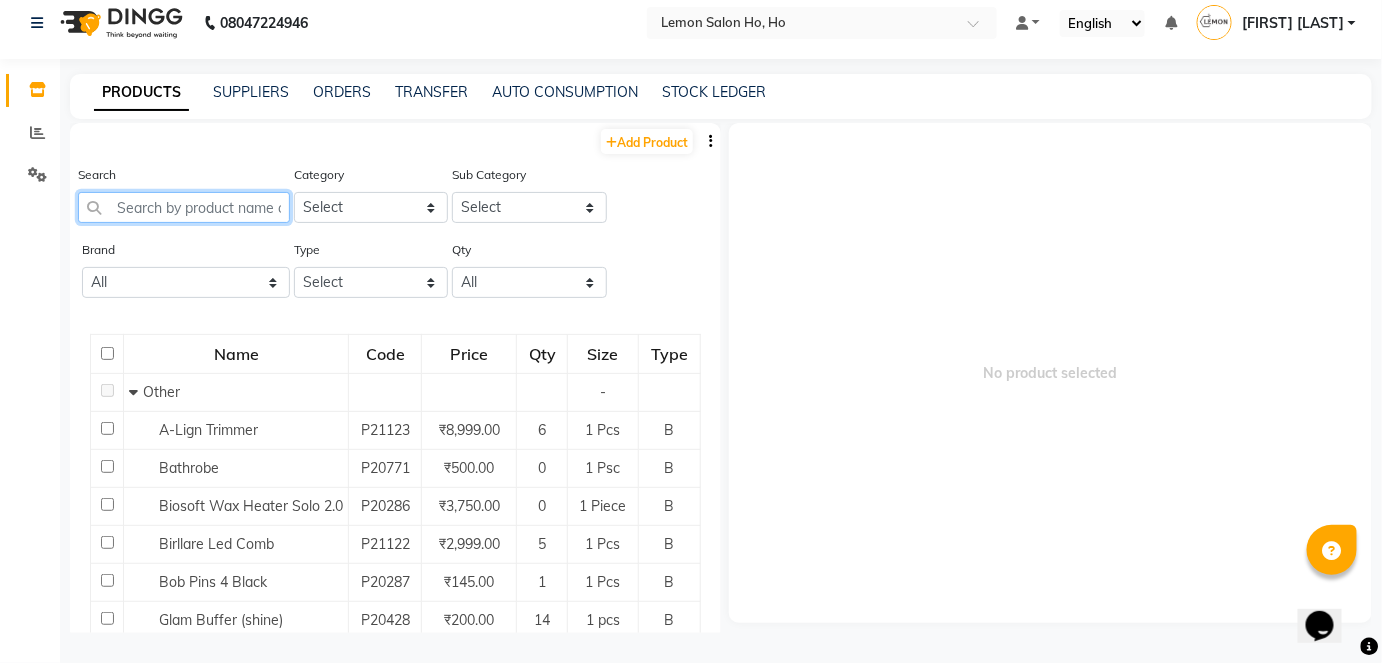 click 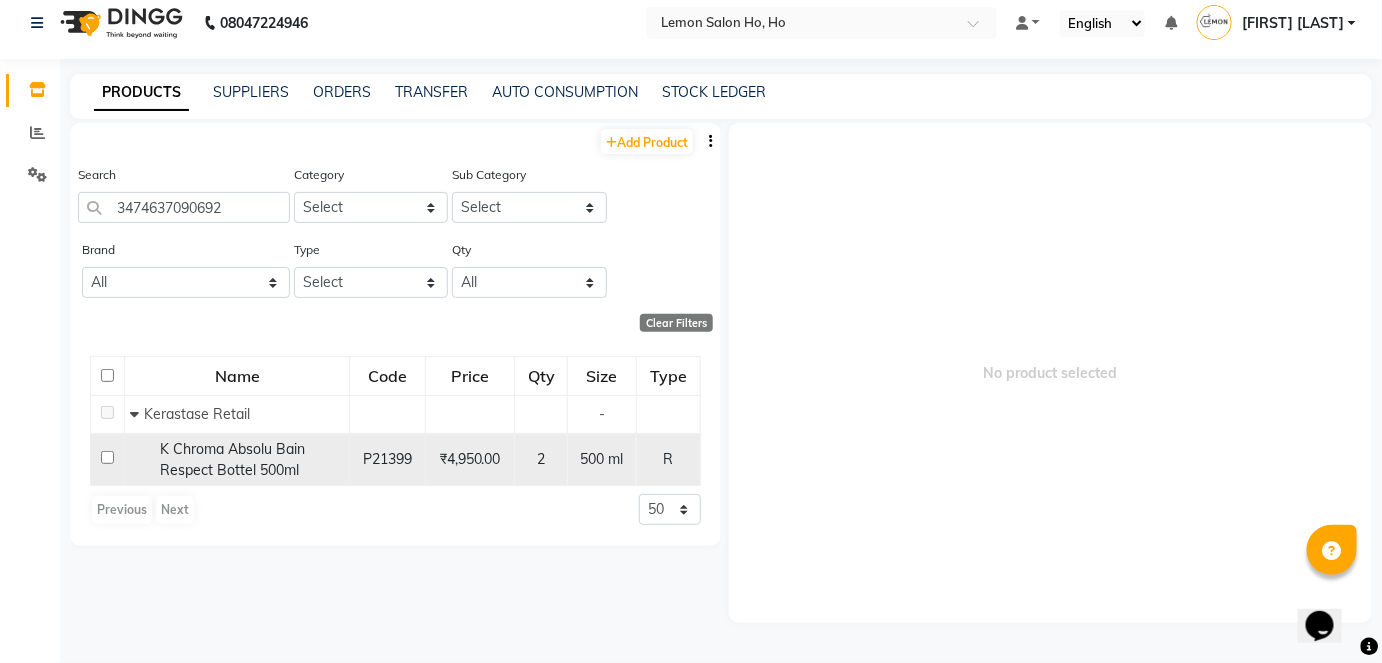 click 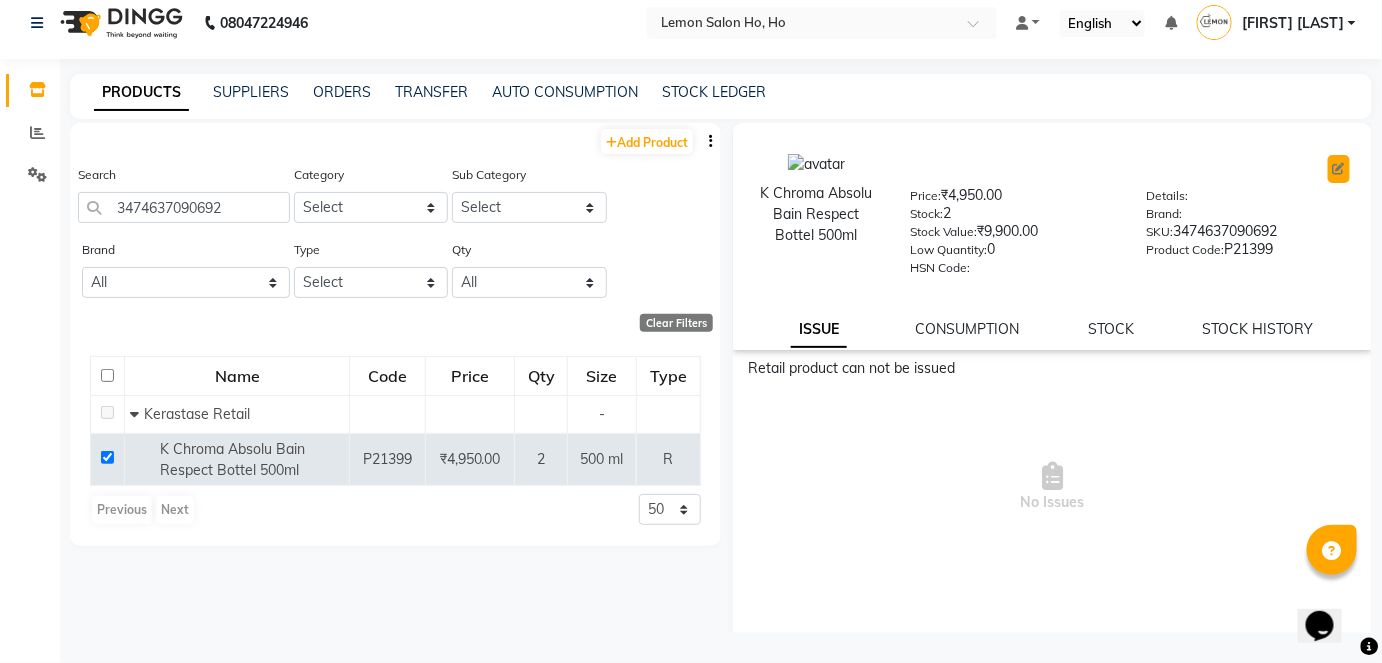 click 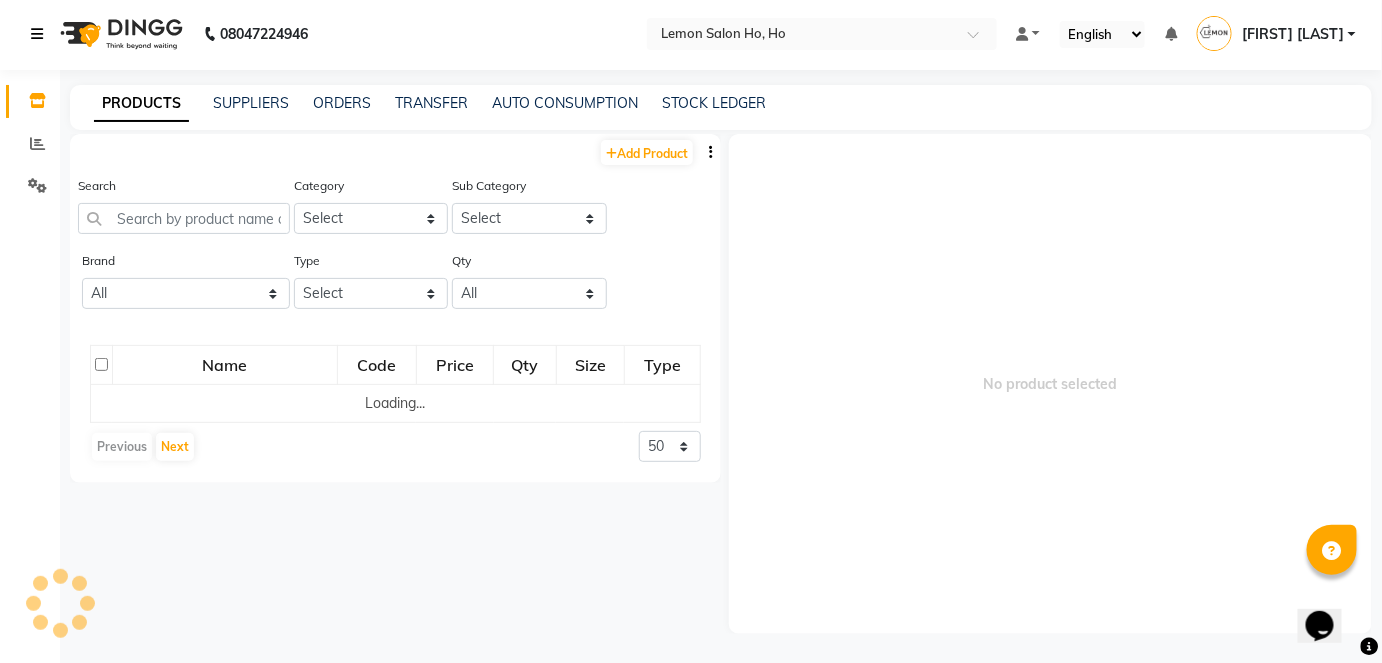 scroll, scrollTop: 13, scrollLeft: 0, axis: vertical 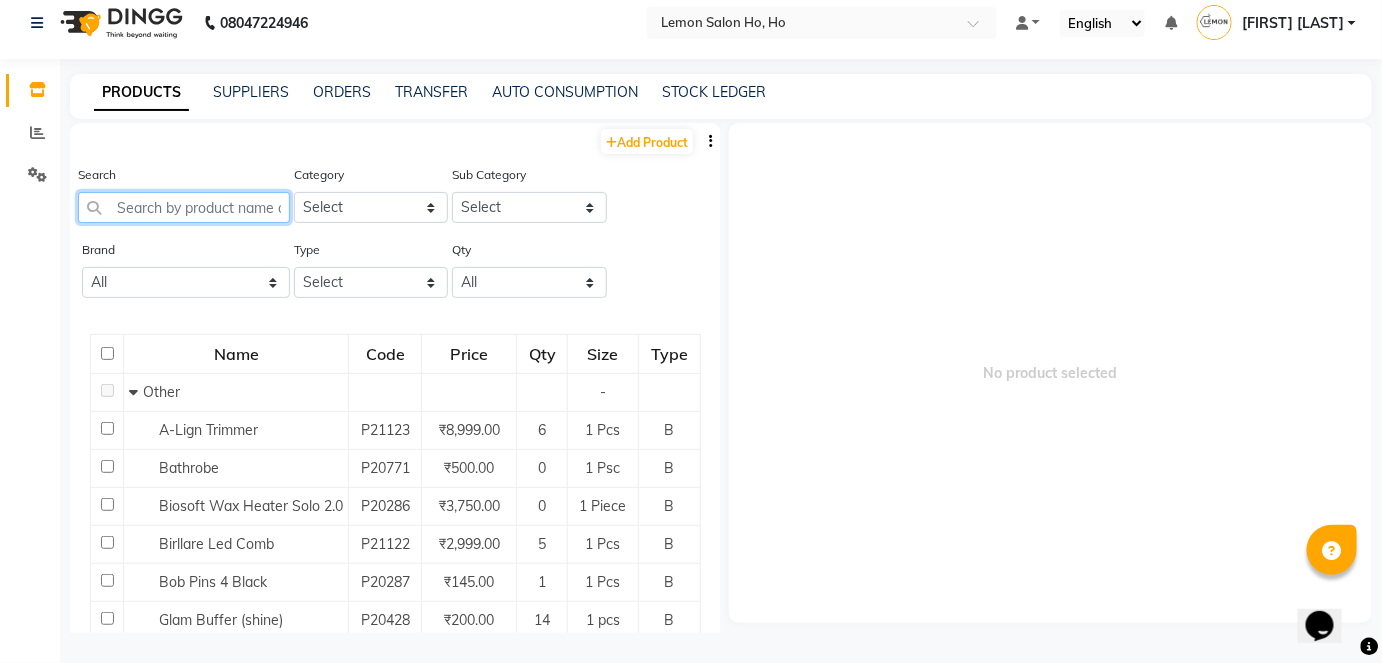 click 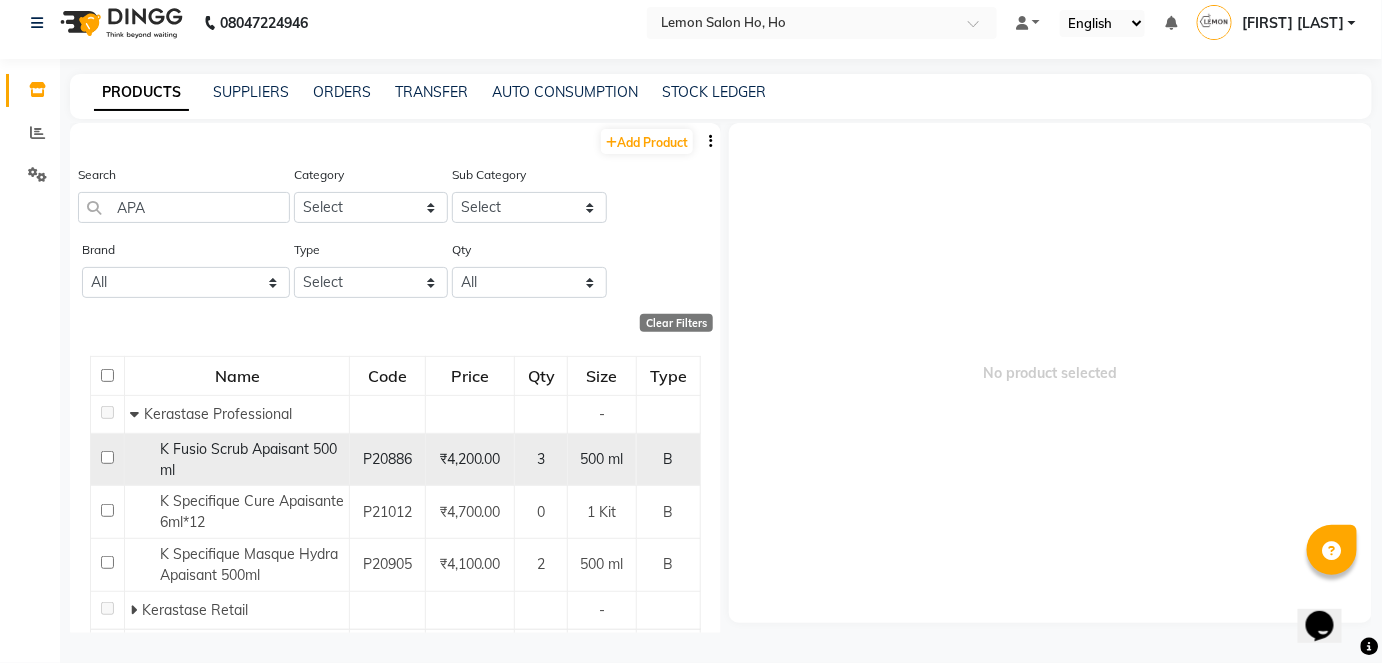 click 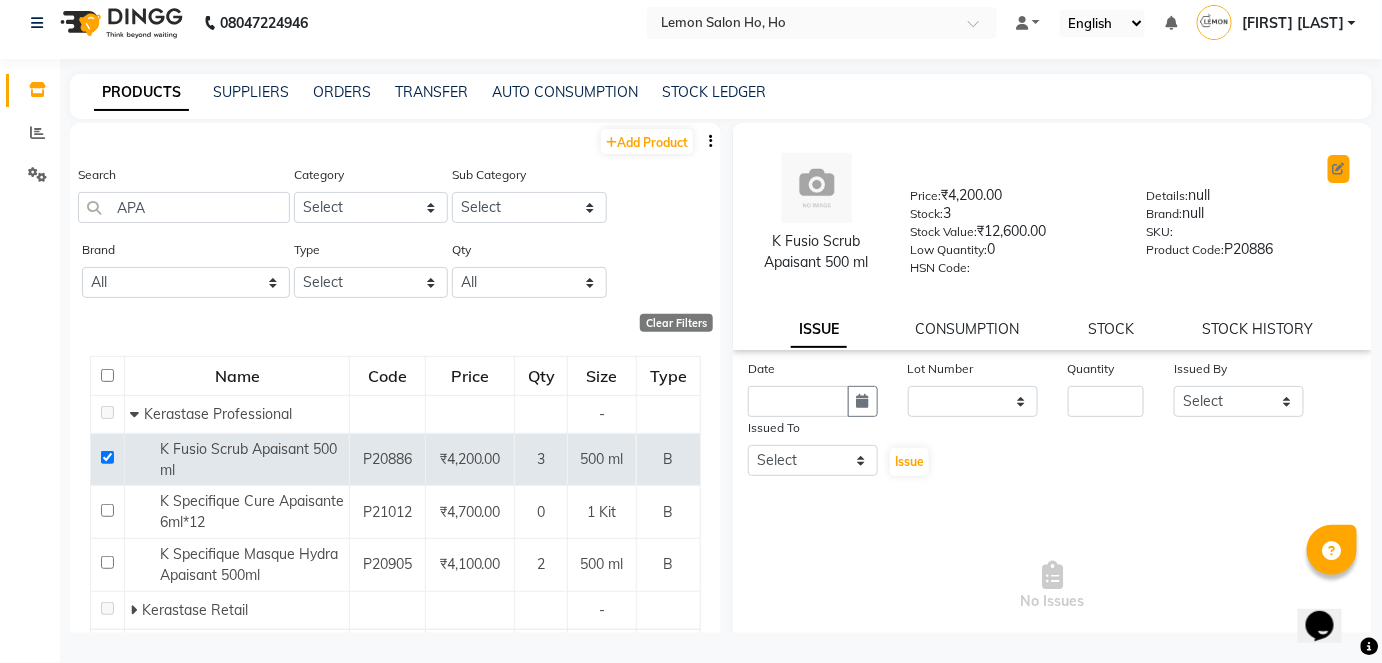 click 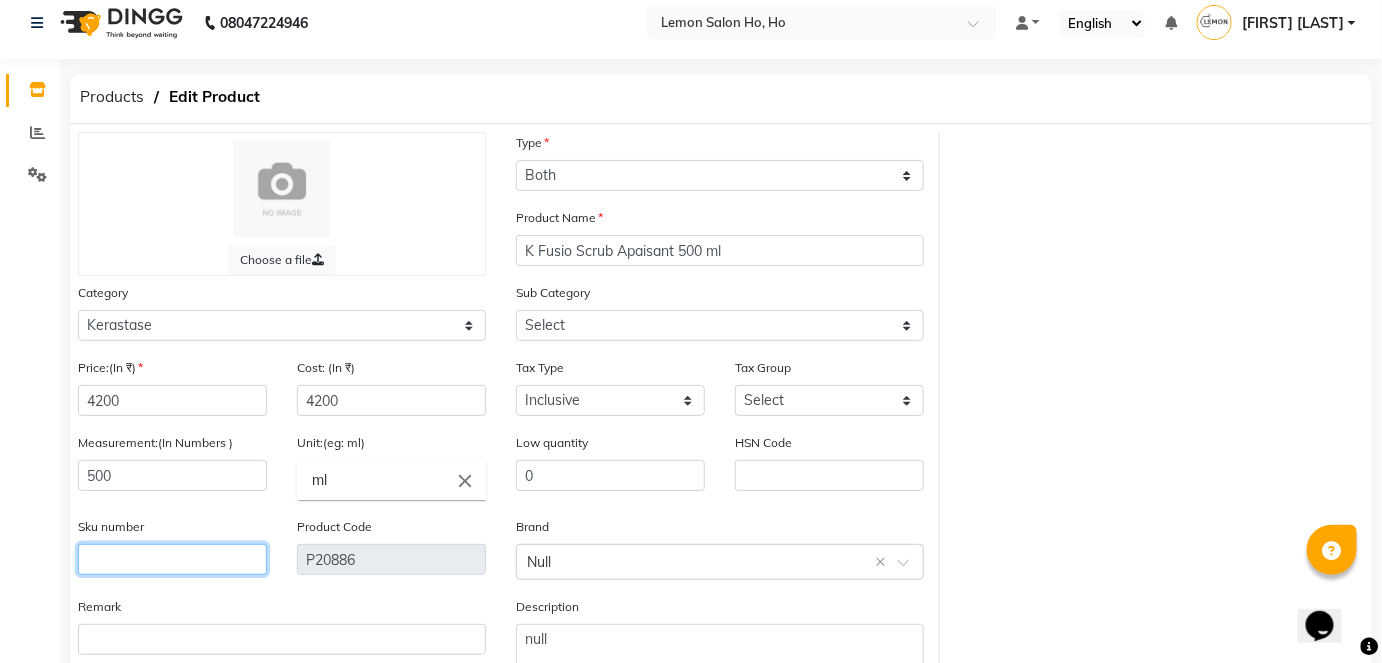 click 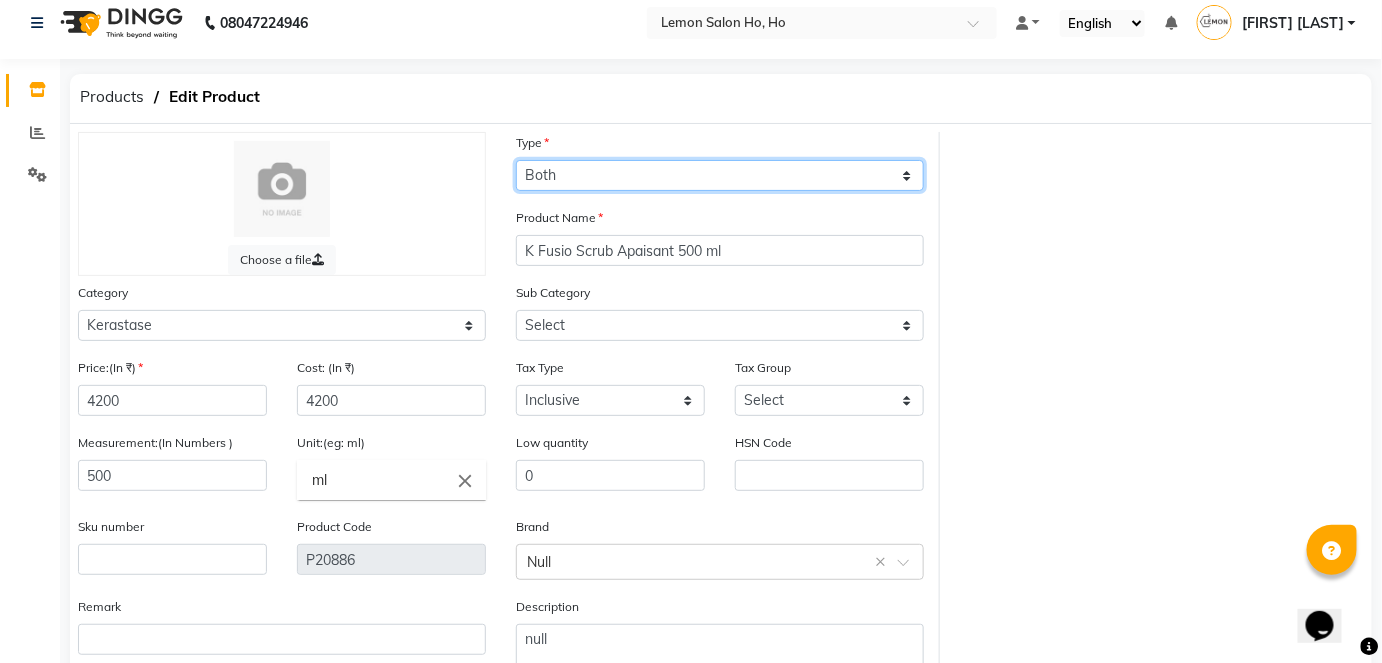 click on "Select Type Both Retail Consumable" 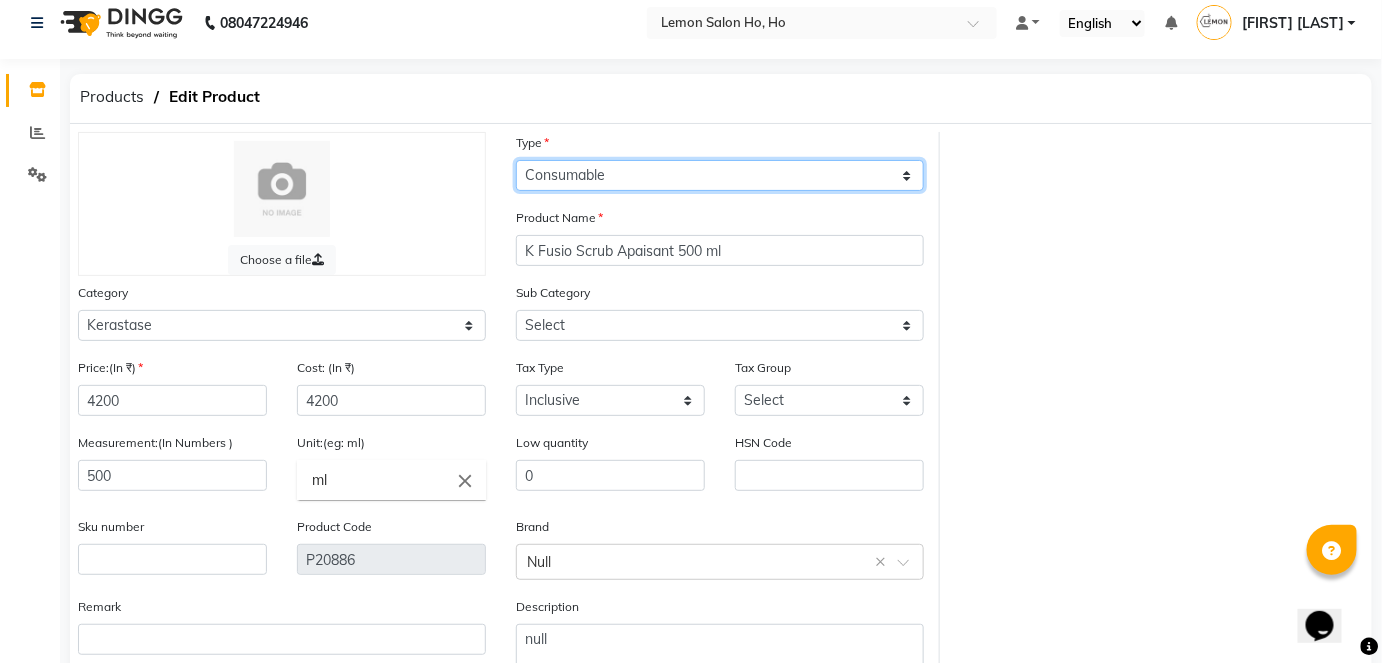 click on "Select Type Both Retail Consumable" 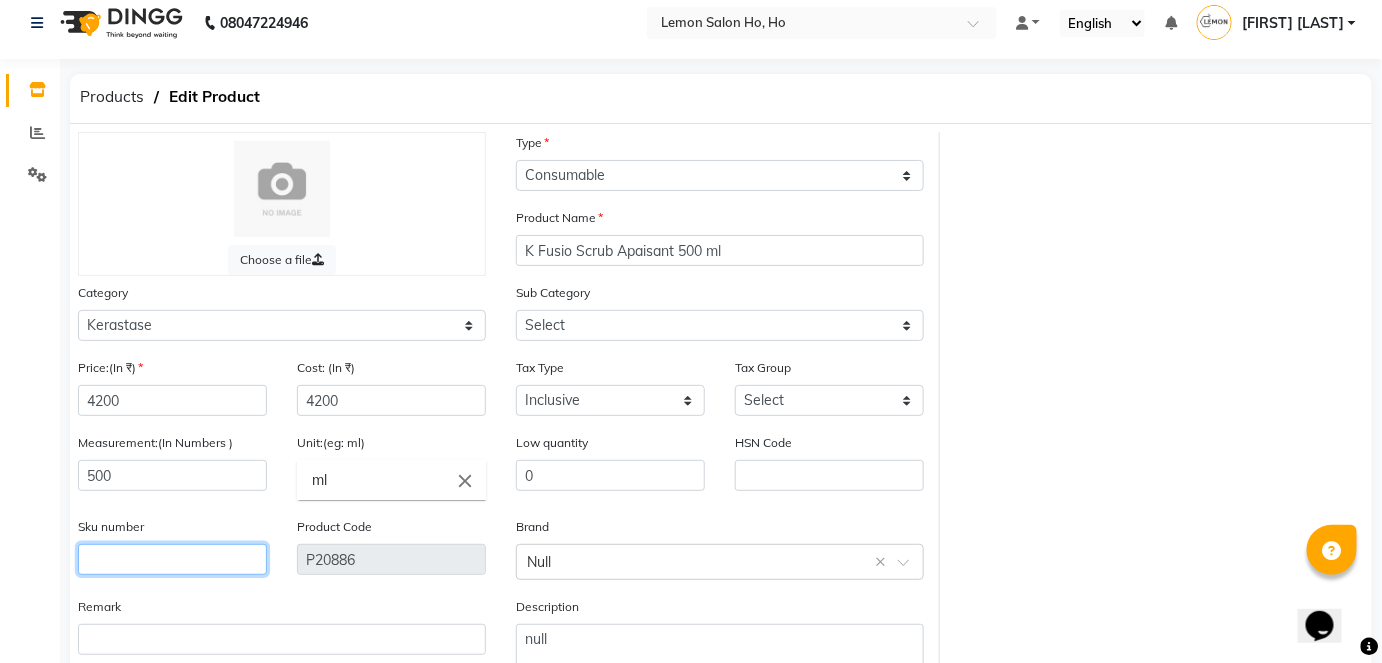 click 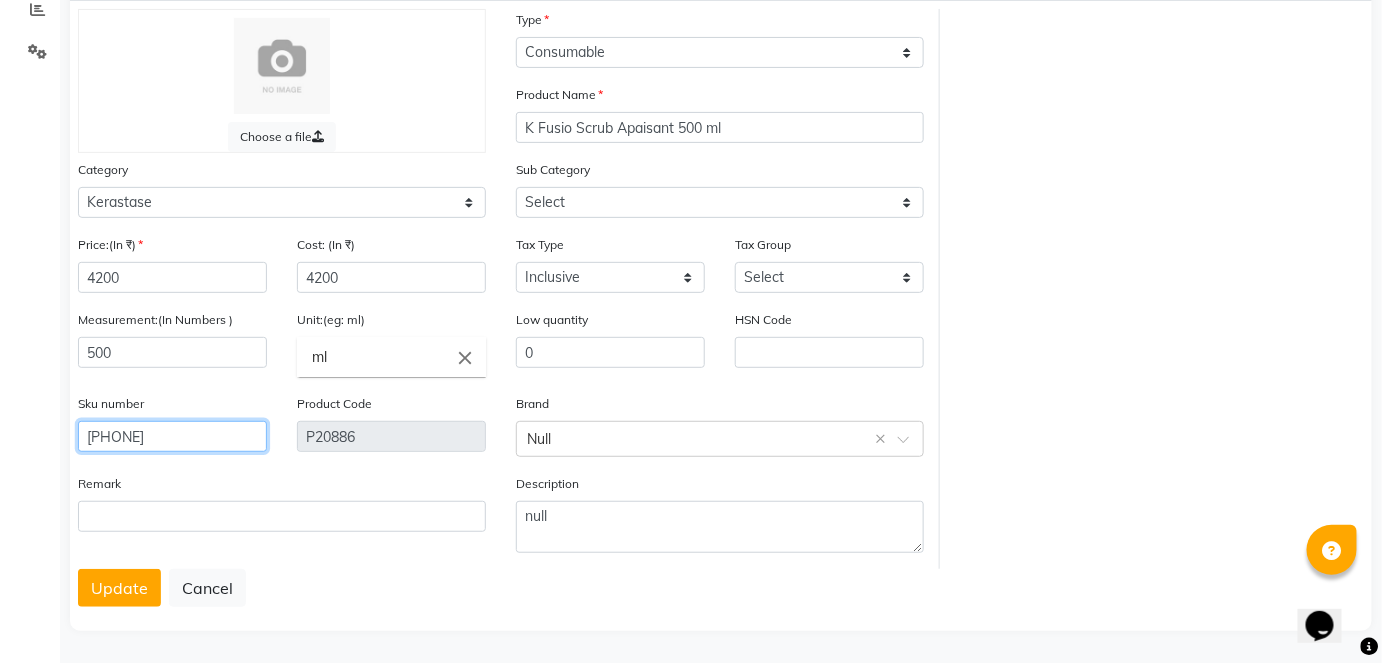 scroll, scrollTop: 138, scrollLeft: 0, axis: vertical 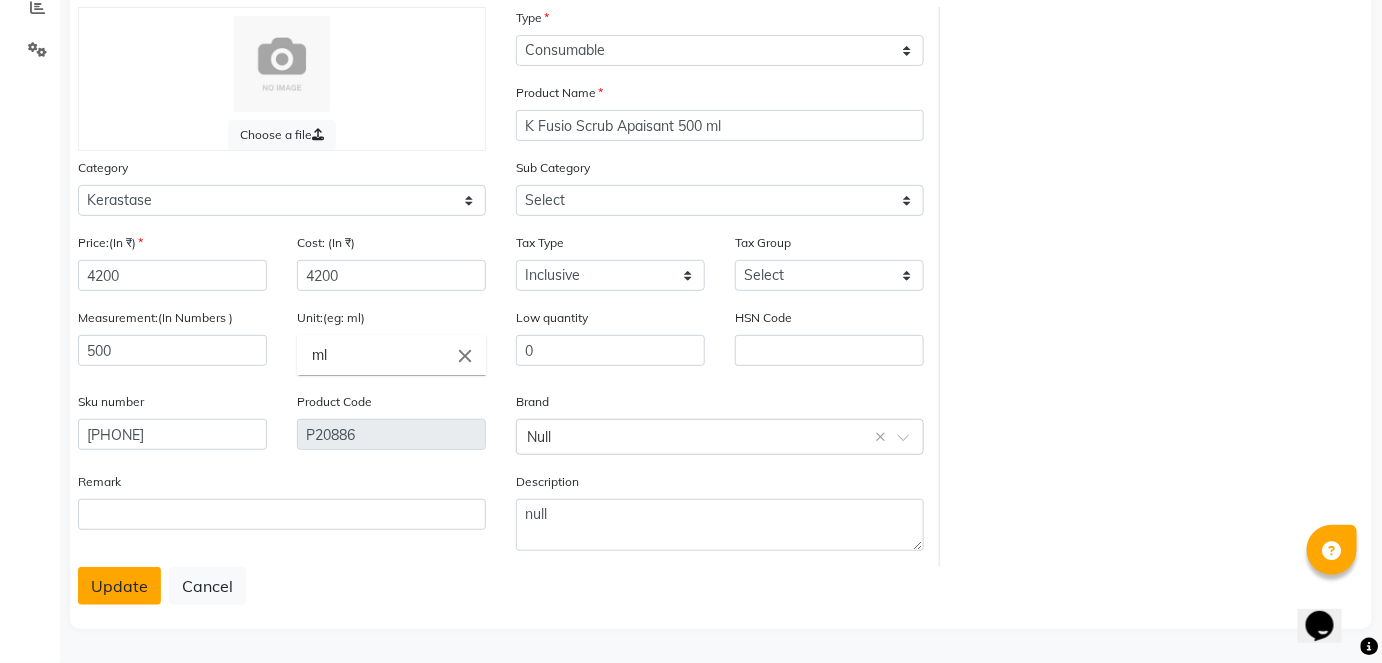 click on "Update" 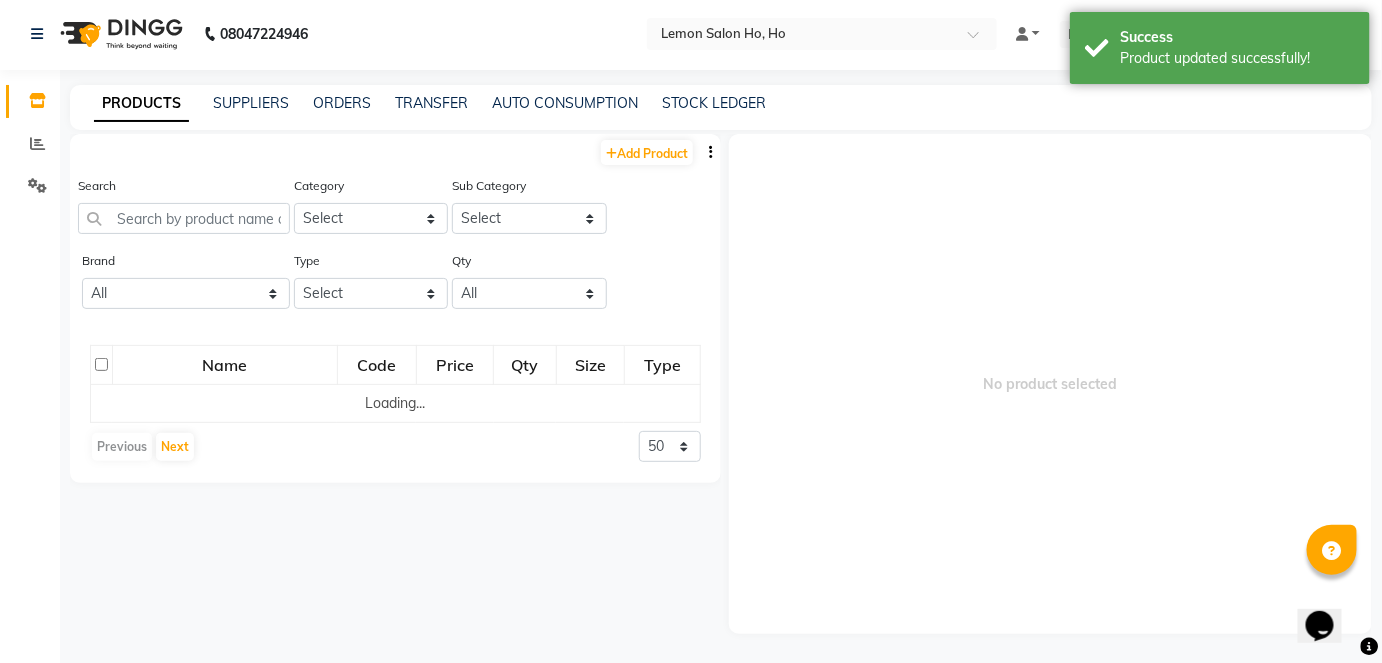 scroll, scrollTop: 13, scrollLeft: 0, axis: vertical 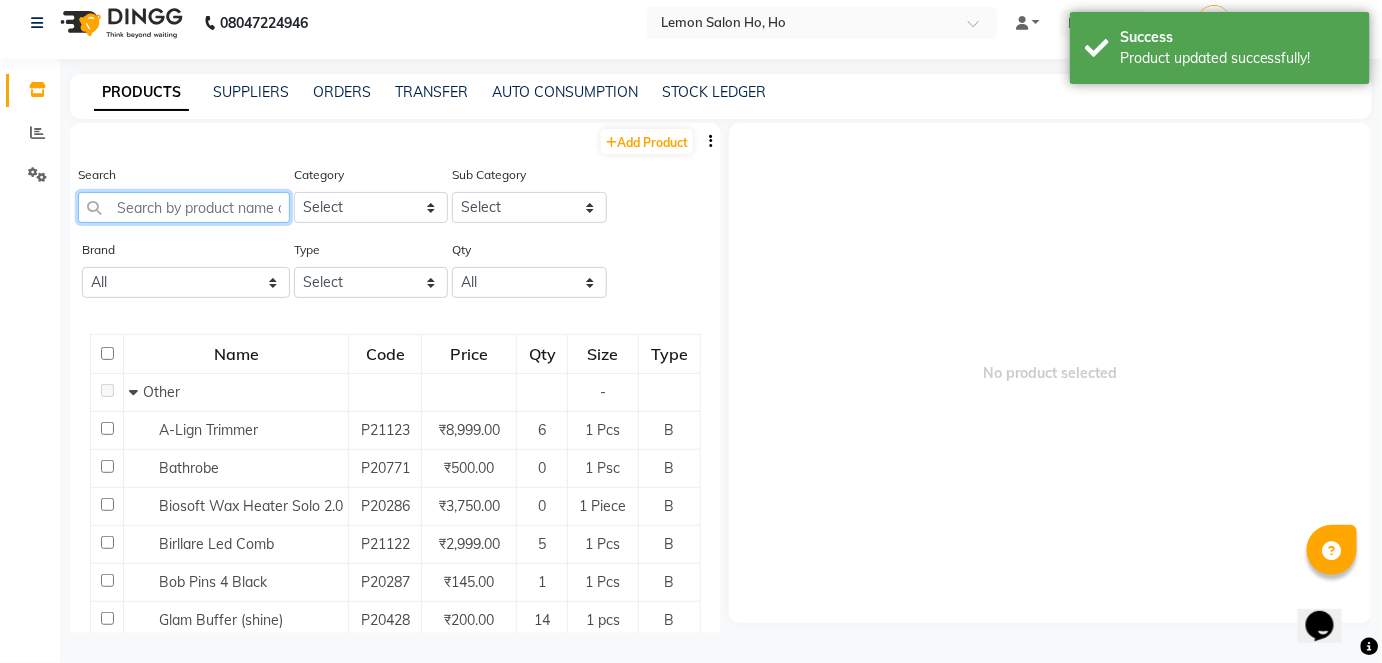 click 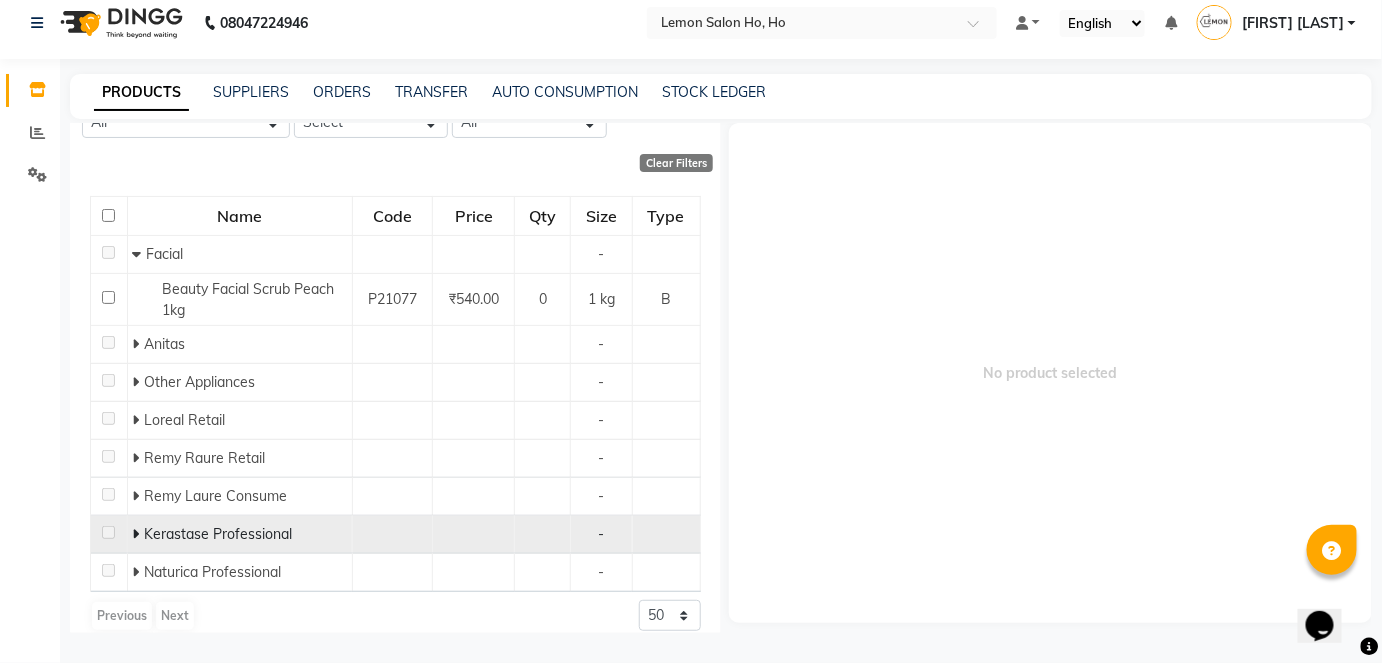 scroll, scrollTop: 176, scrollLeft: 0, axis: vertical 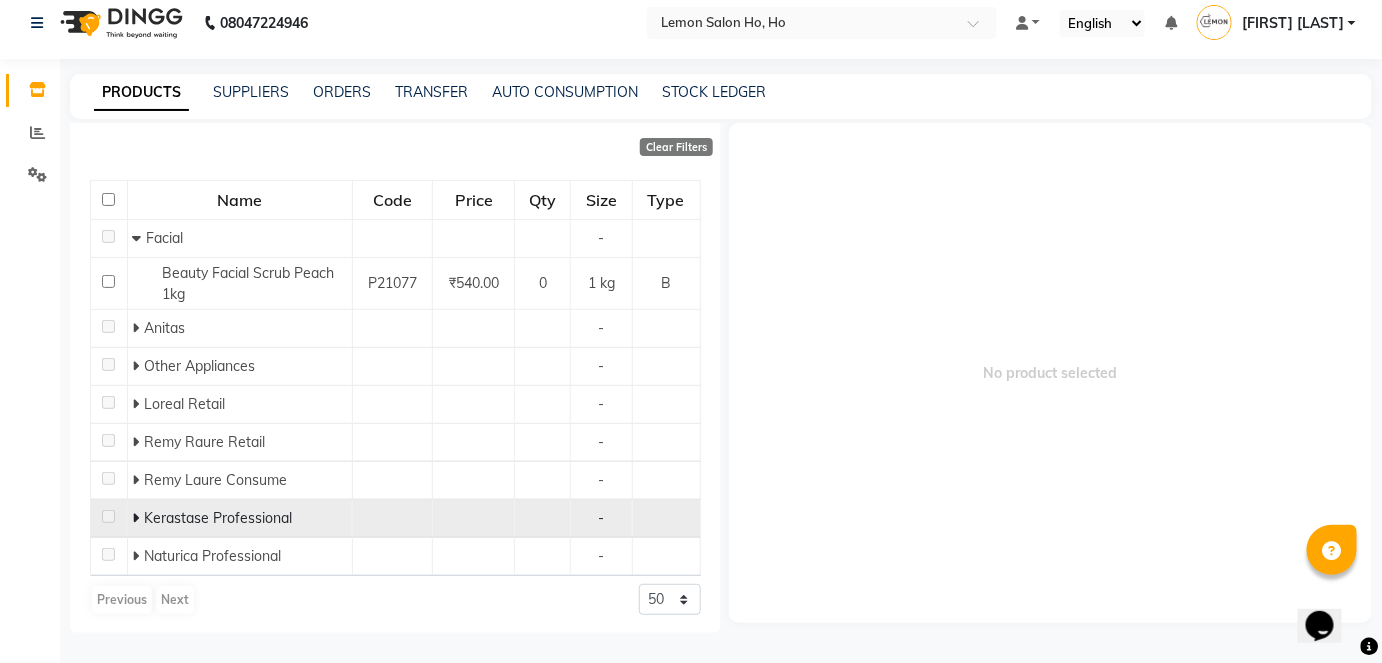 click 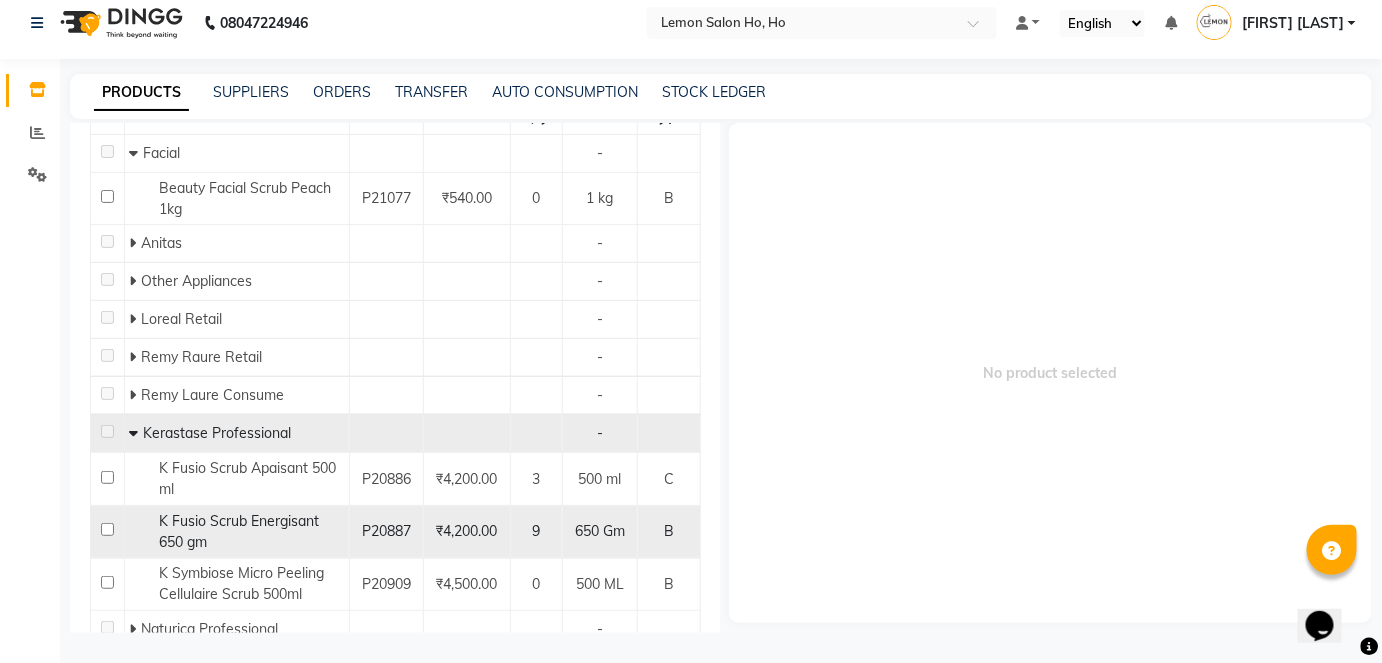scroll, scrollTop: 333, scrollLeft: 0, axis: vertical 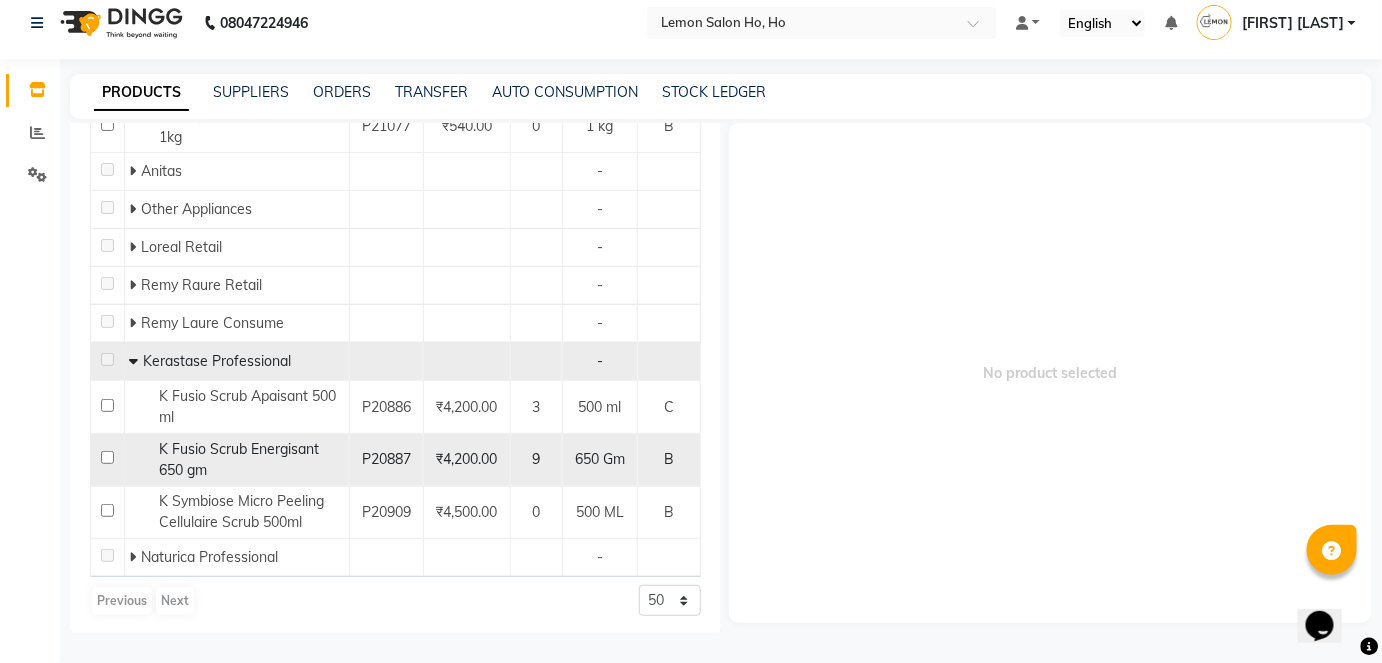 click 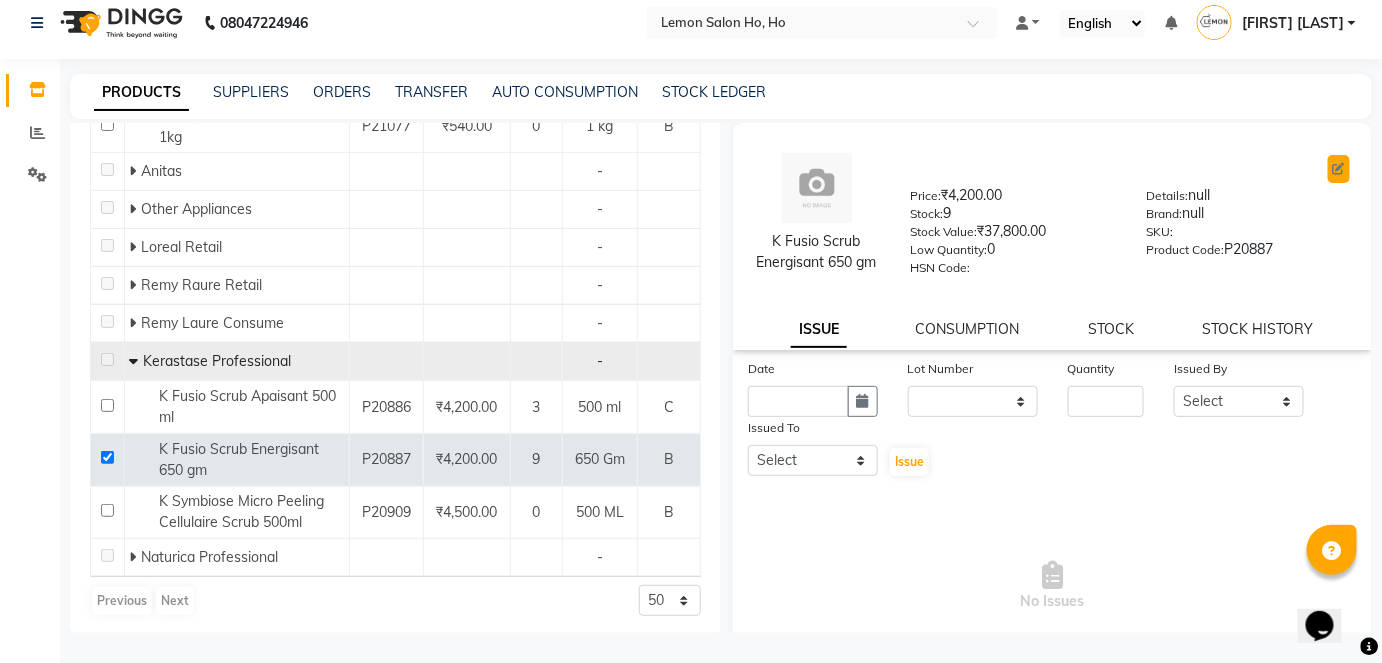 click 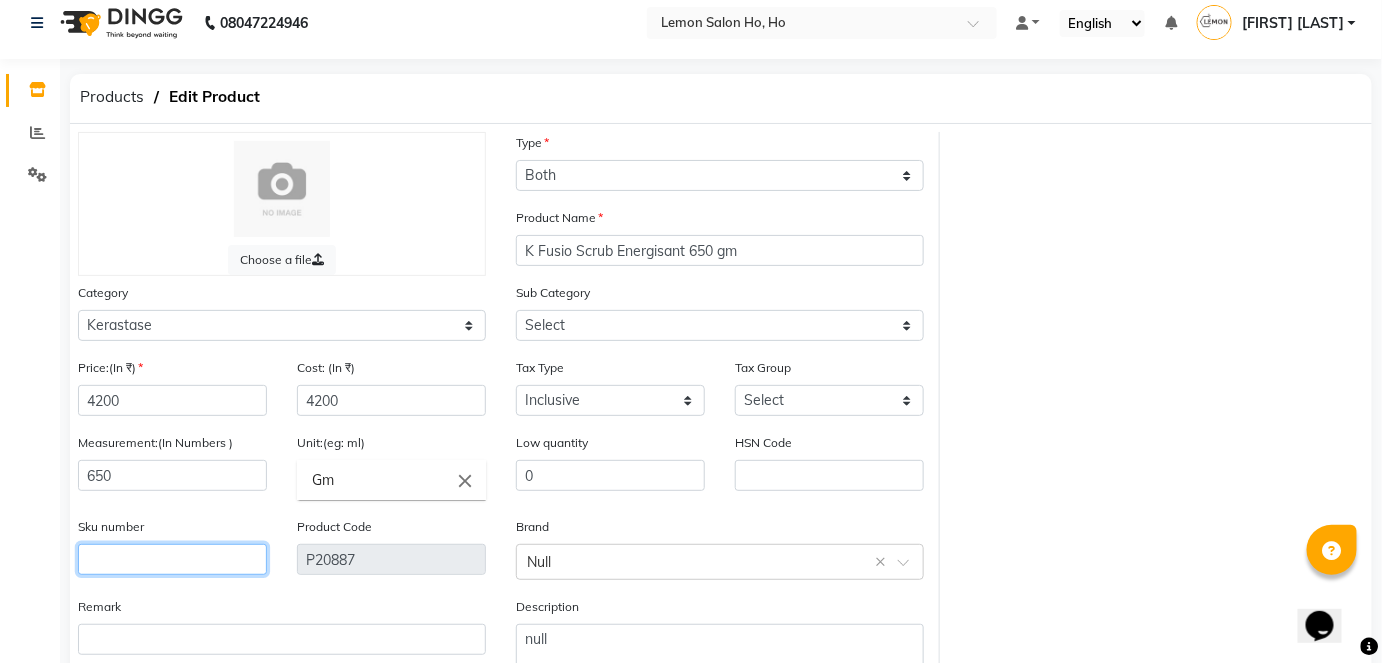 click 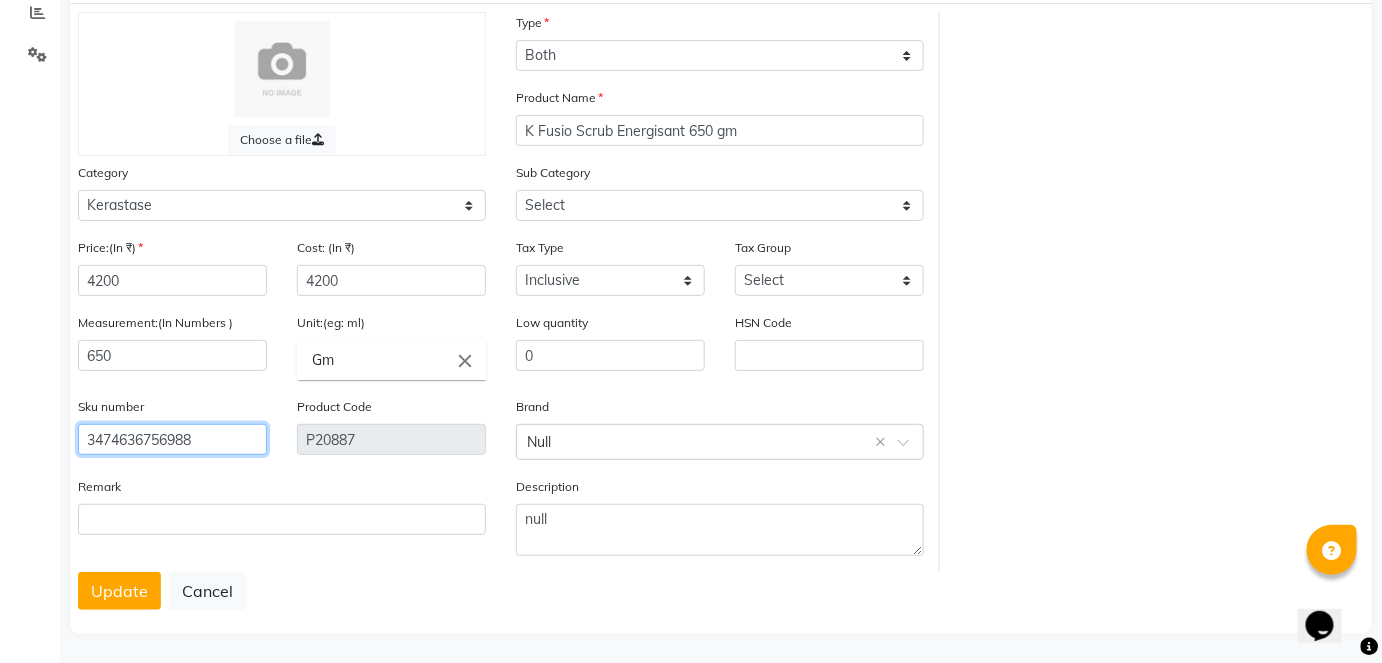 scroll, scrollTop: 138, scrollLeft: 0, axis: vertical 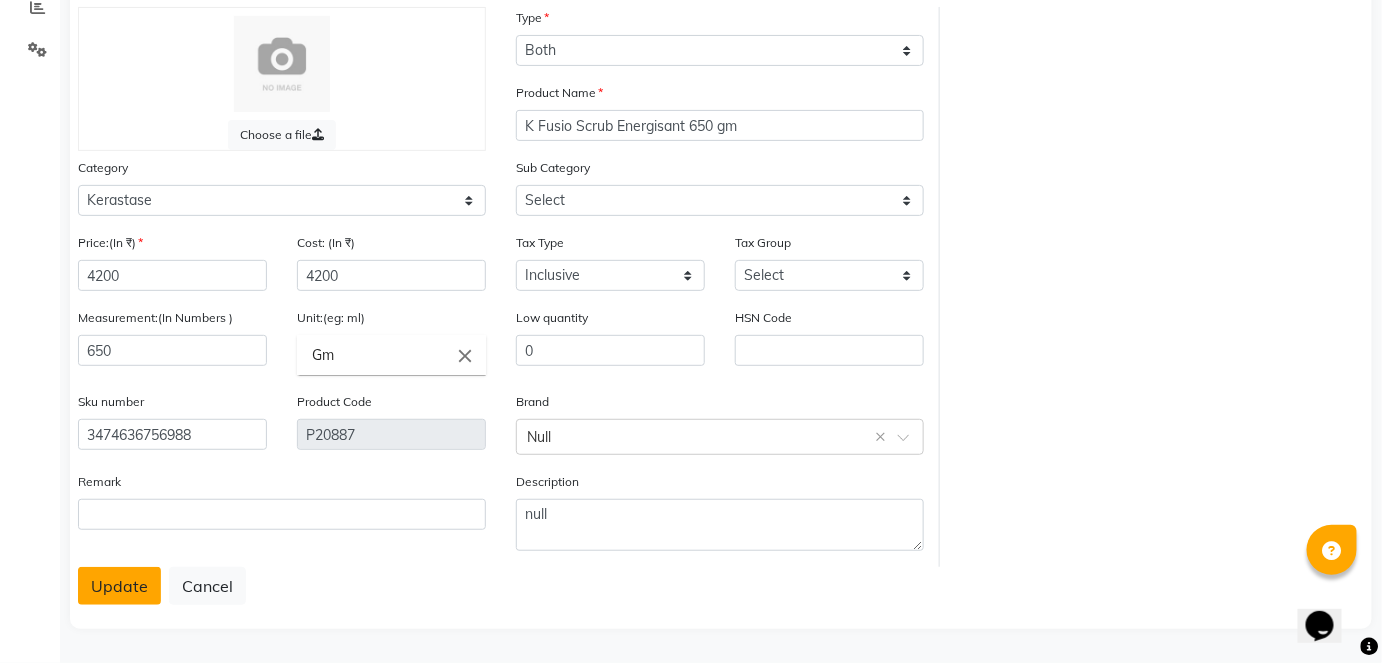 click on "Update" 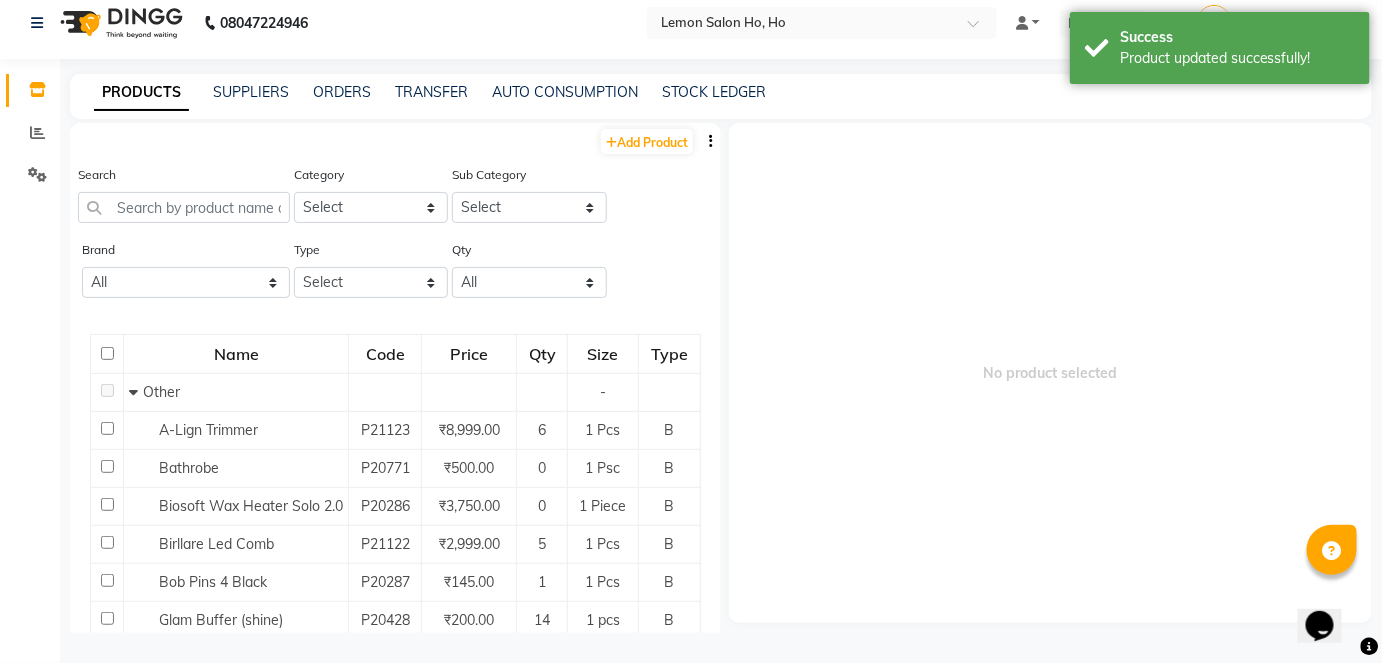 scroll, scrollTop: 13, scrollLeft: 0, axis: vertical 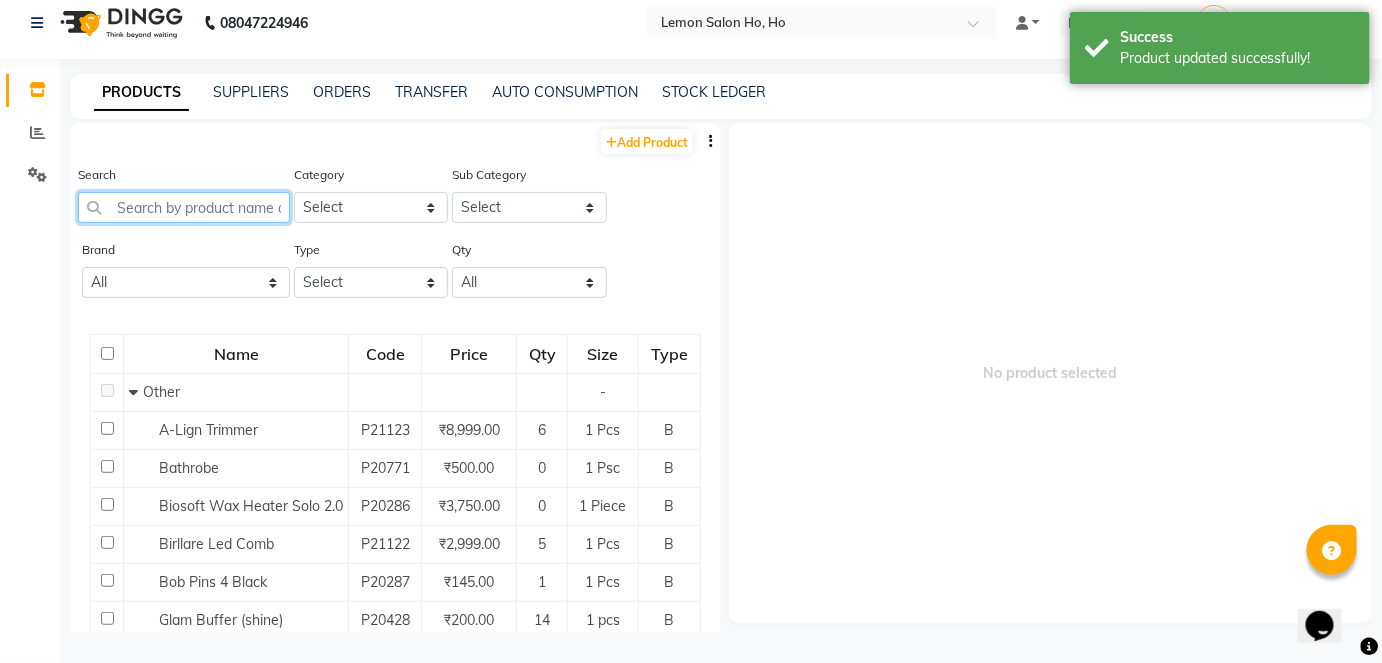 click 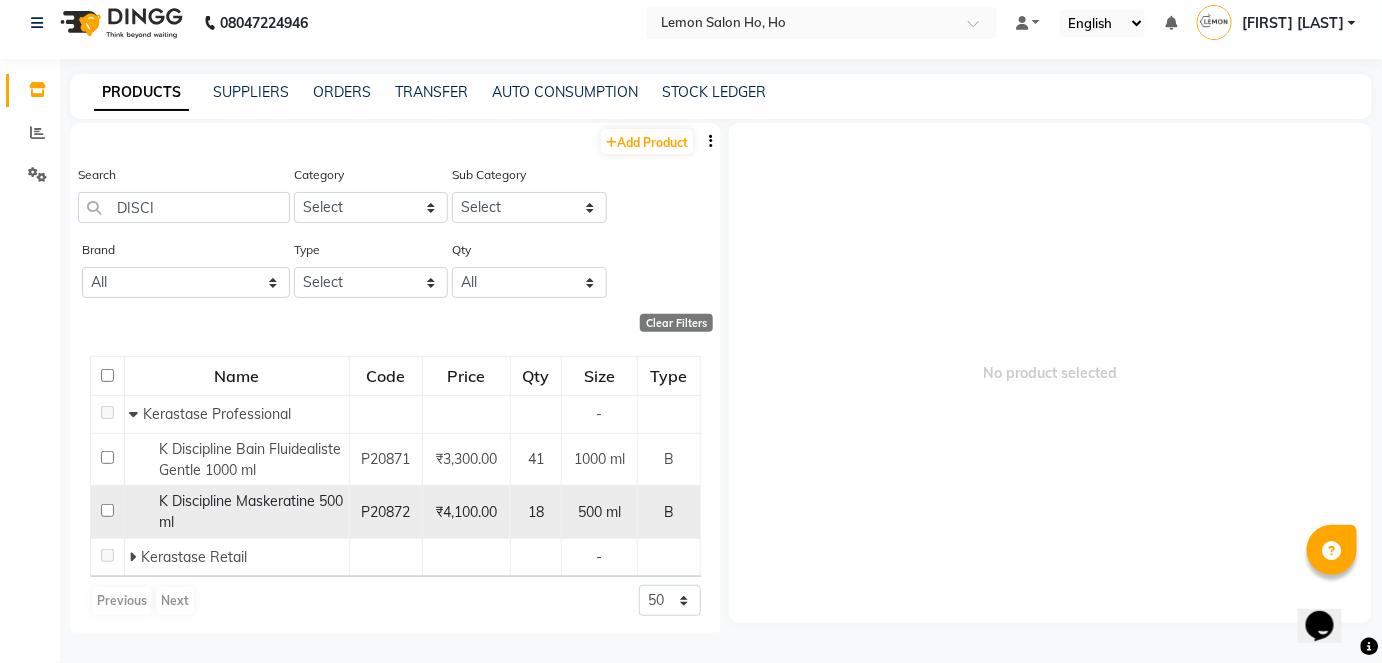 click 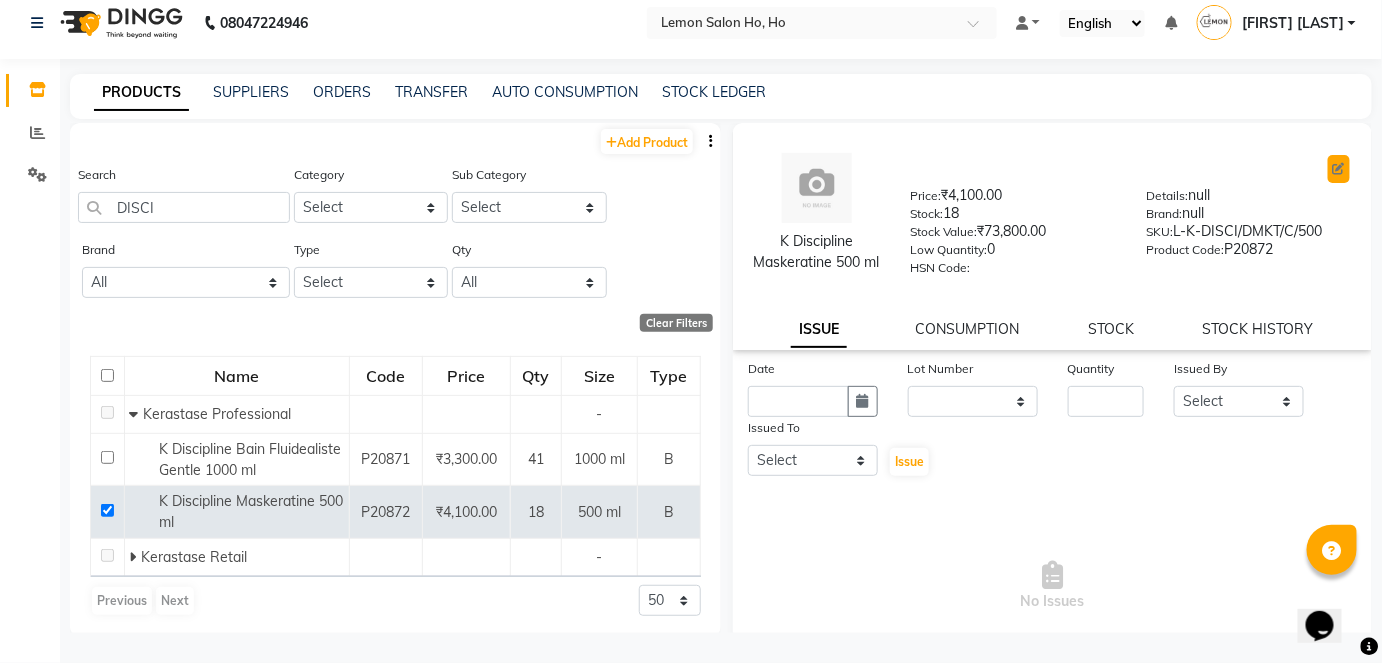 click 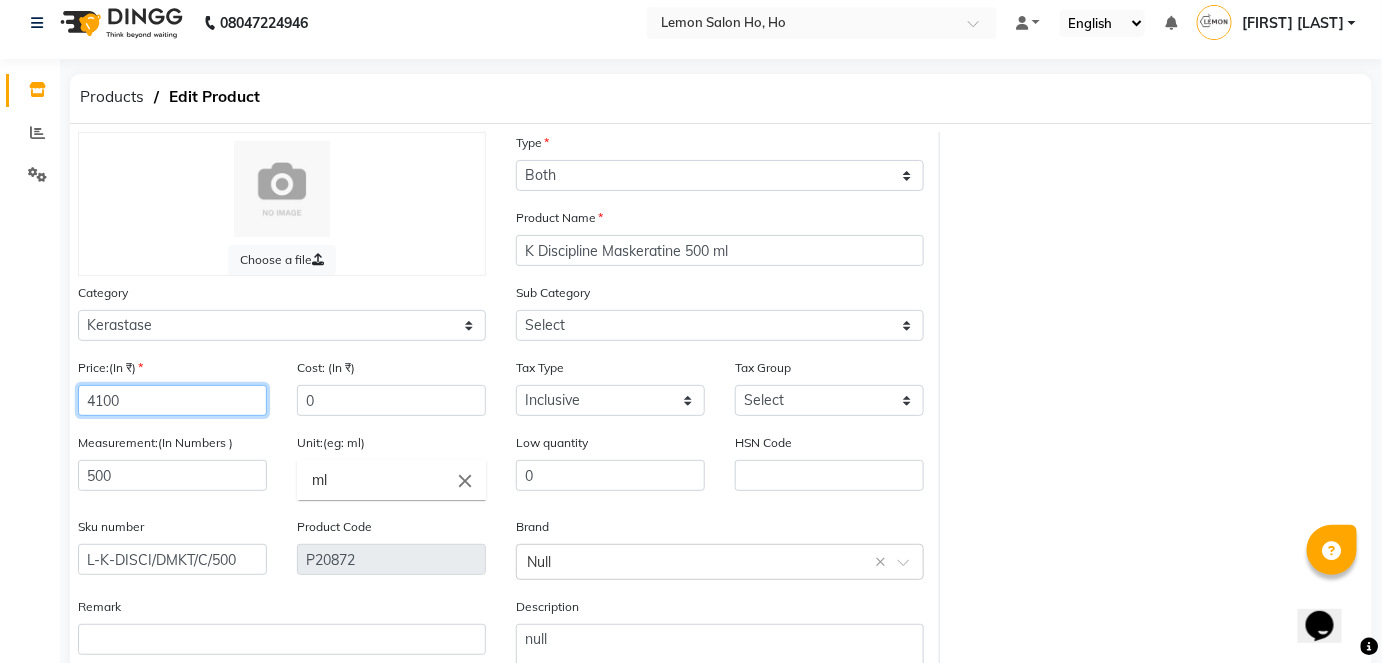 click on "4100" 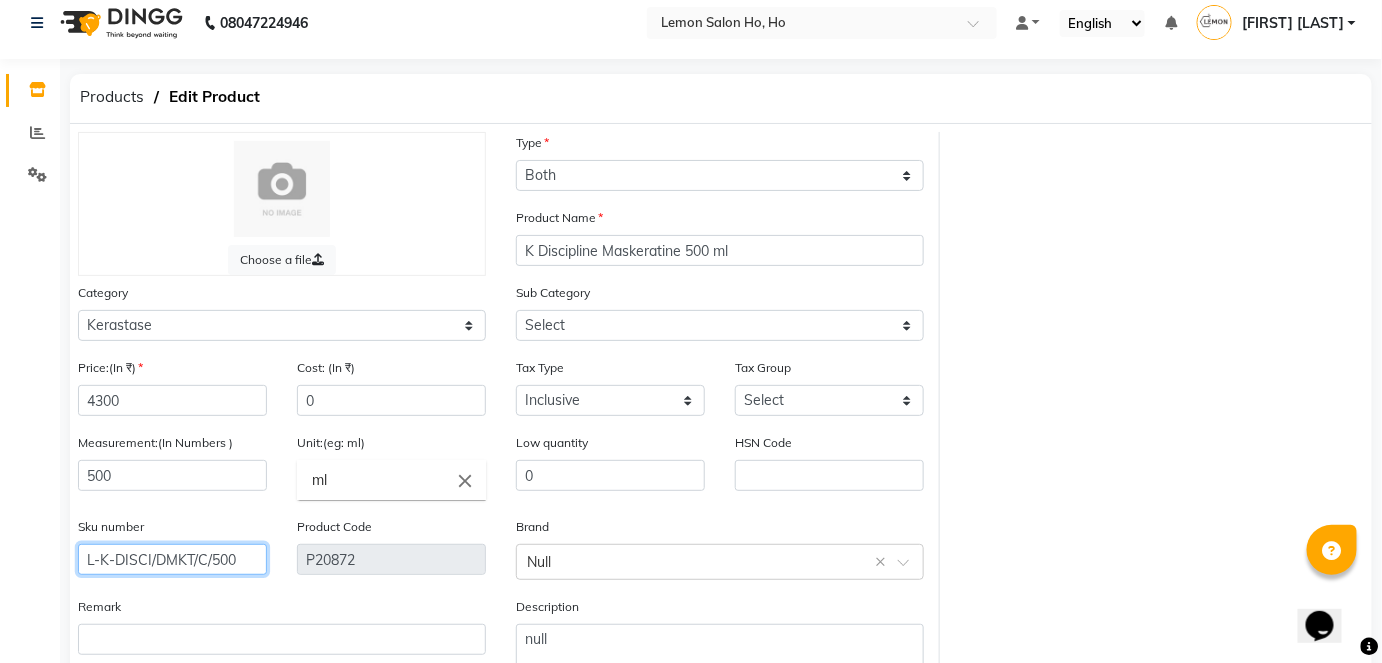 click on "L-K-DISCI/DMKT/C/500" 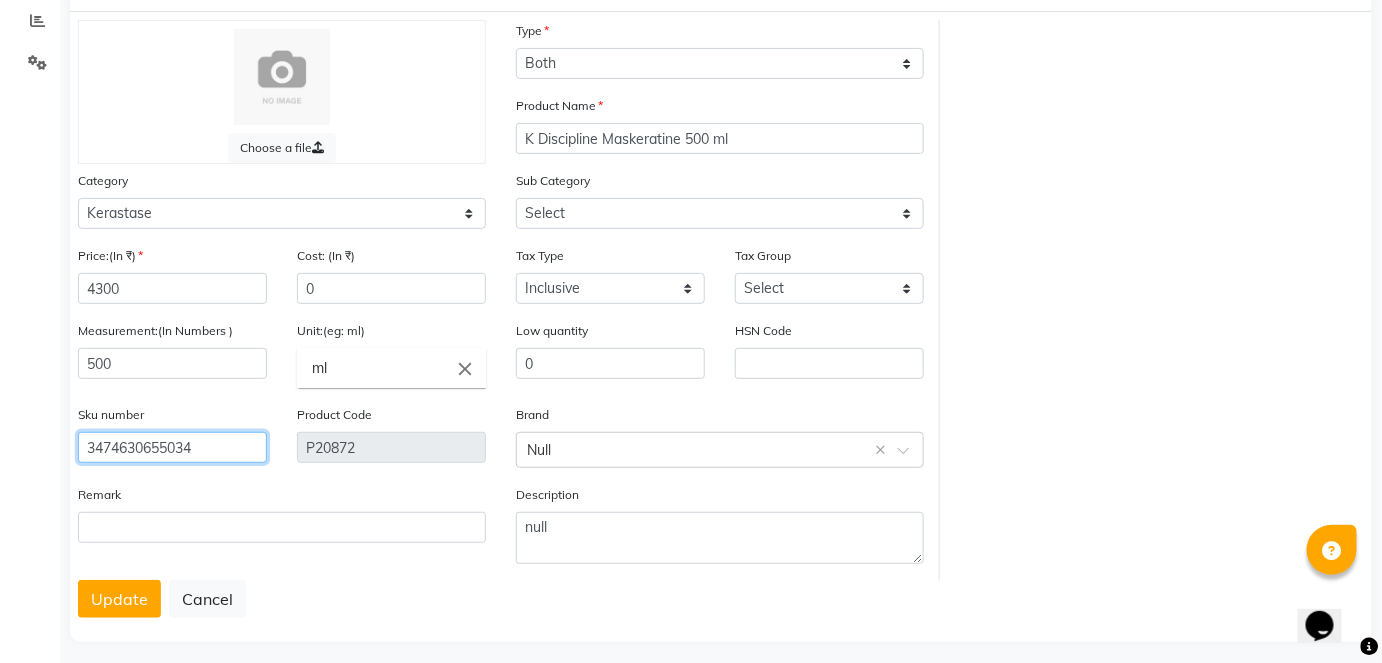 scroll, scrollTop: 138, scrollLeft: 0, axis: vertical 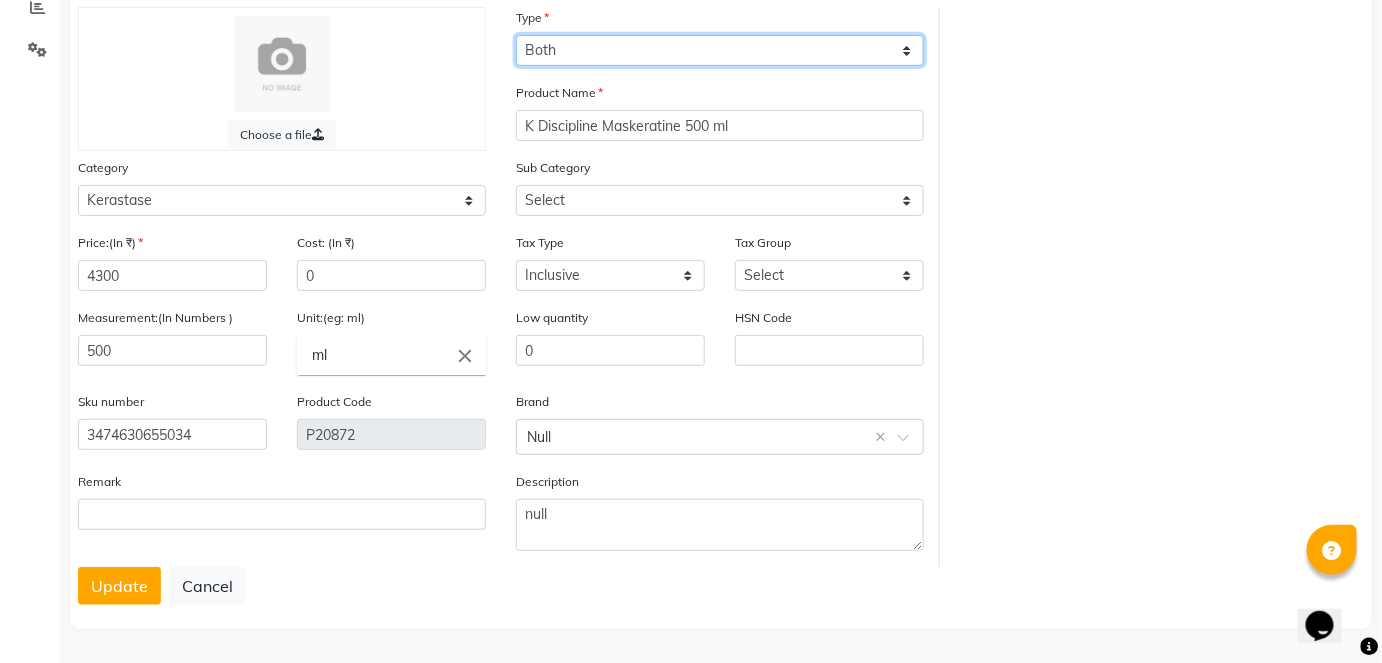 click on "Select Type Both Retail Consumable" 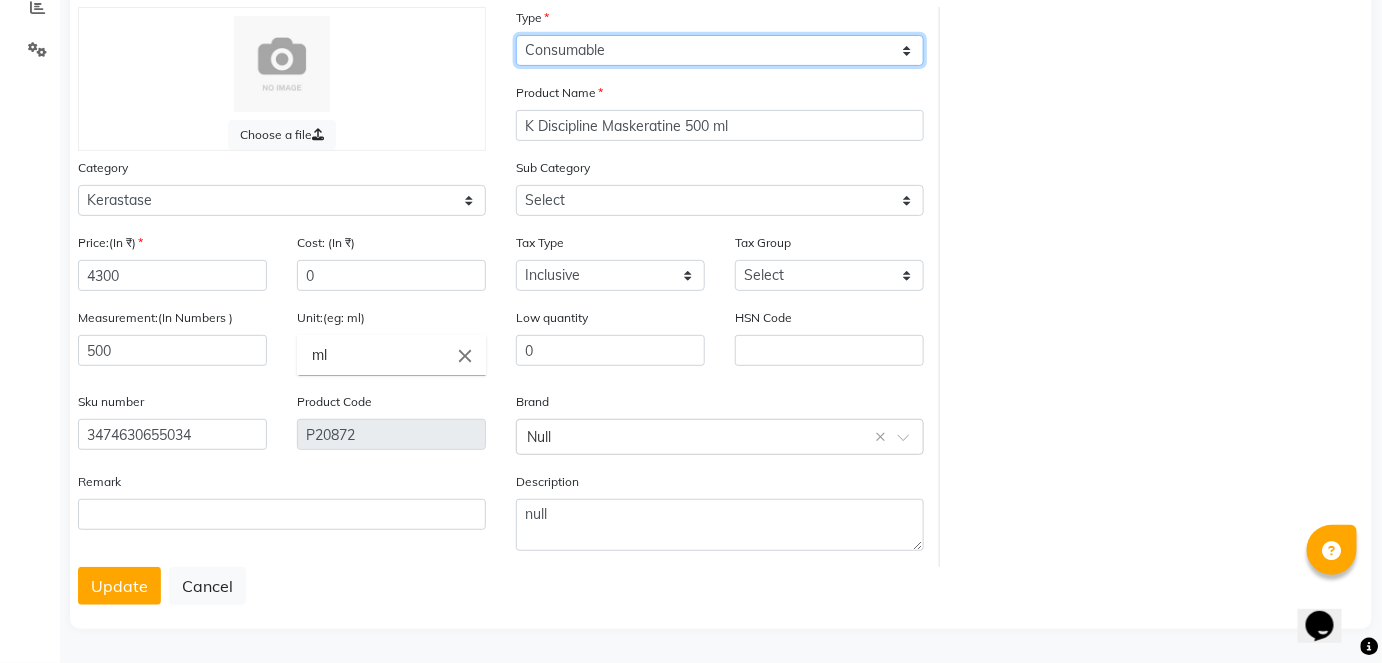click on "Select Type Both Retail Consumable" 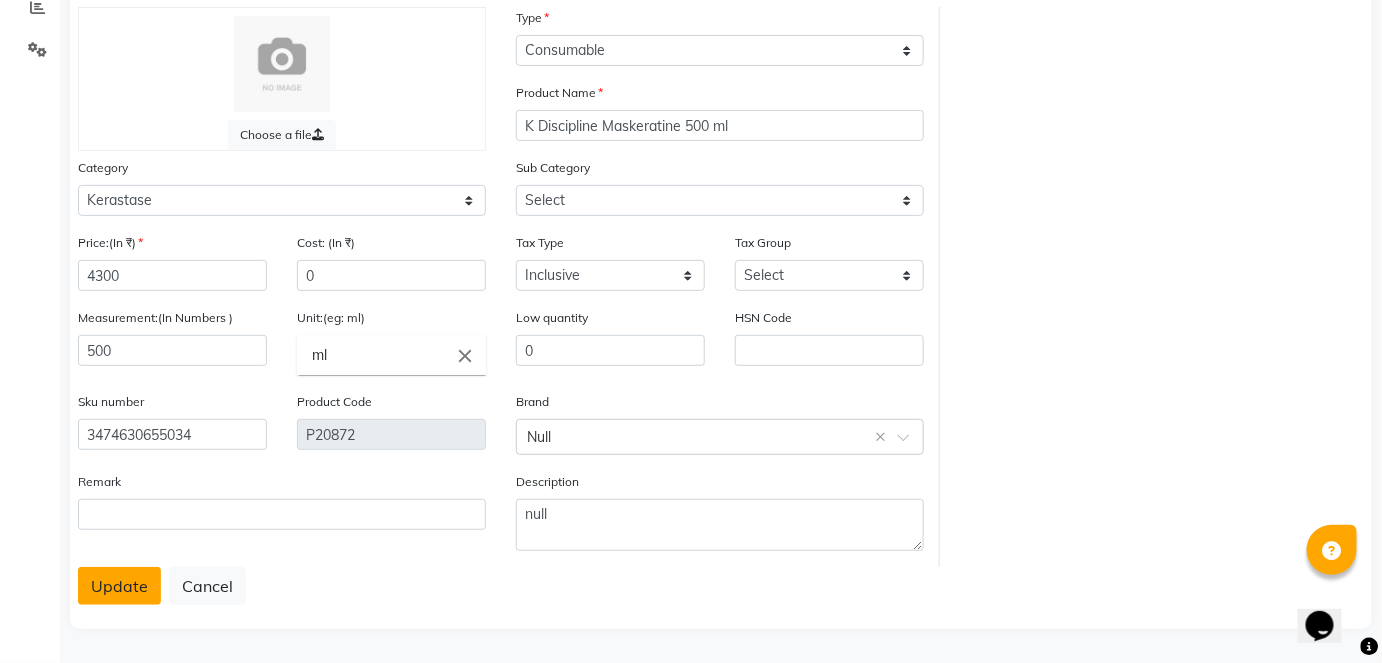 click on "Update" 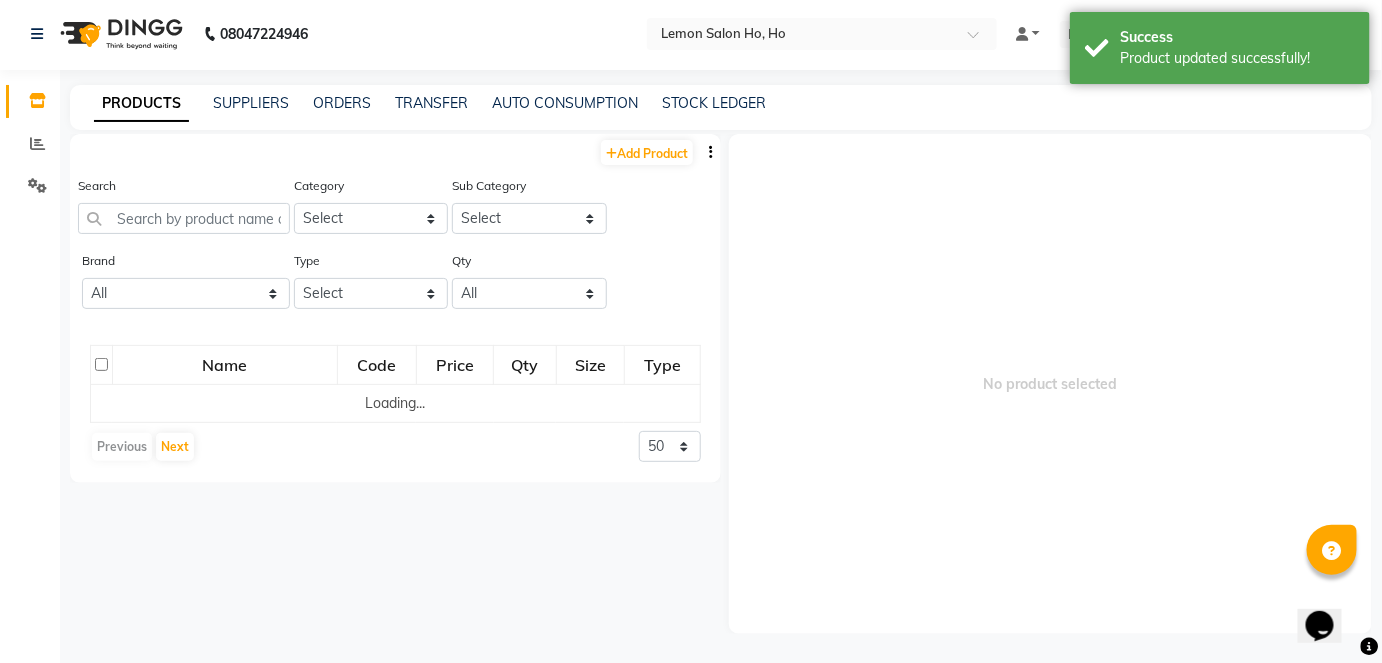 scroll, scrollTop: 13, scrollLeft: 0, axis: vertical 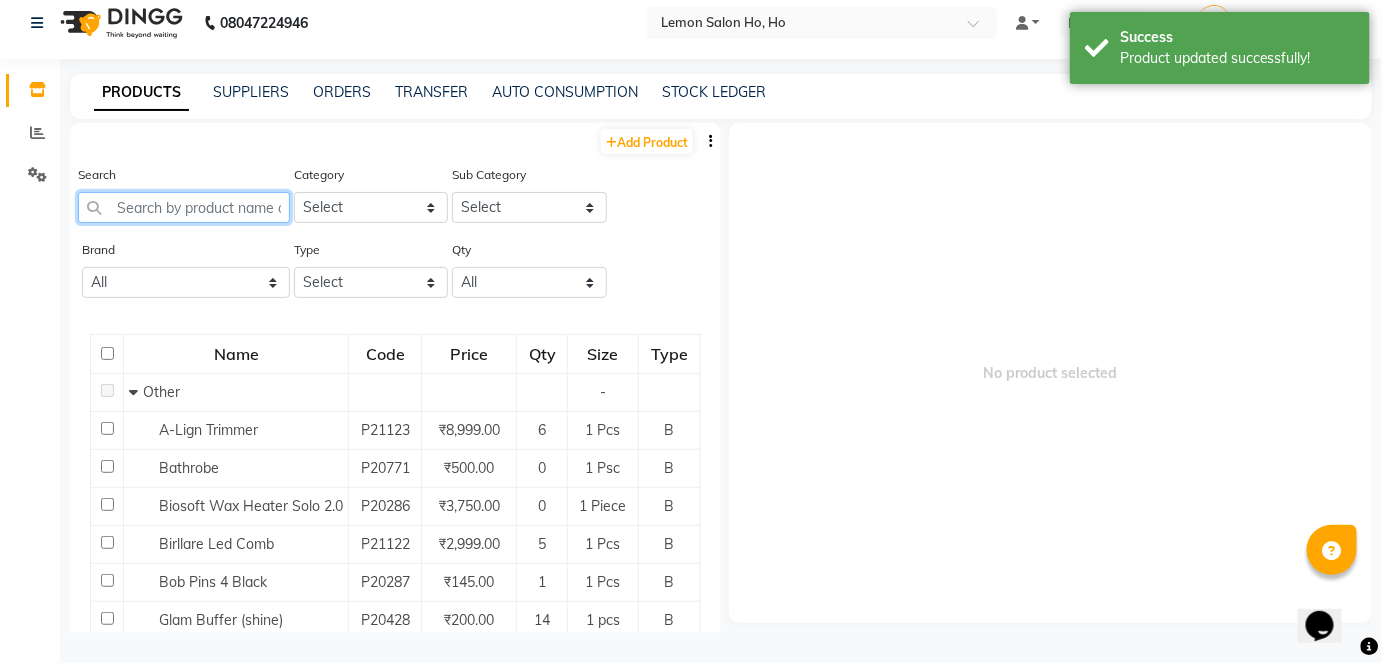 click 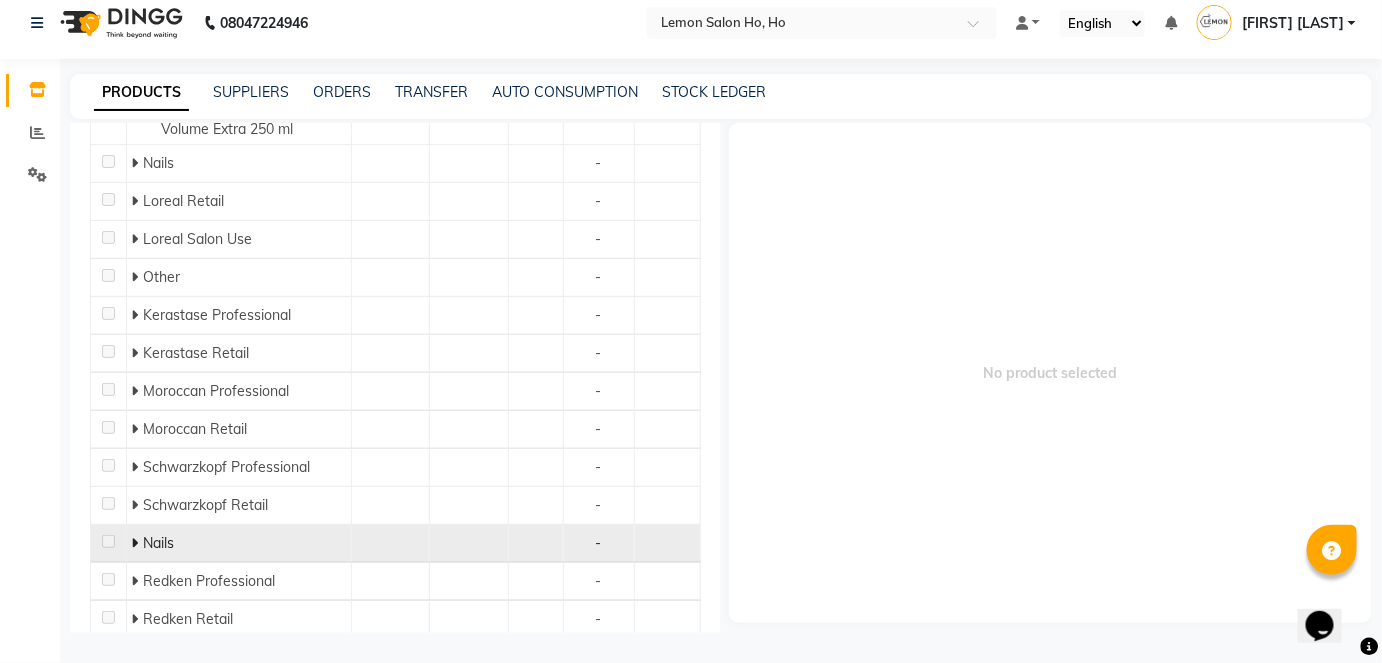 scroll, scrollTop: 363, scrollLeft: 0, axis: vertical 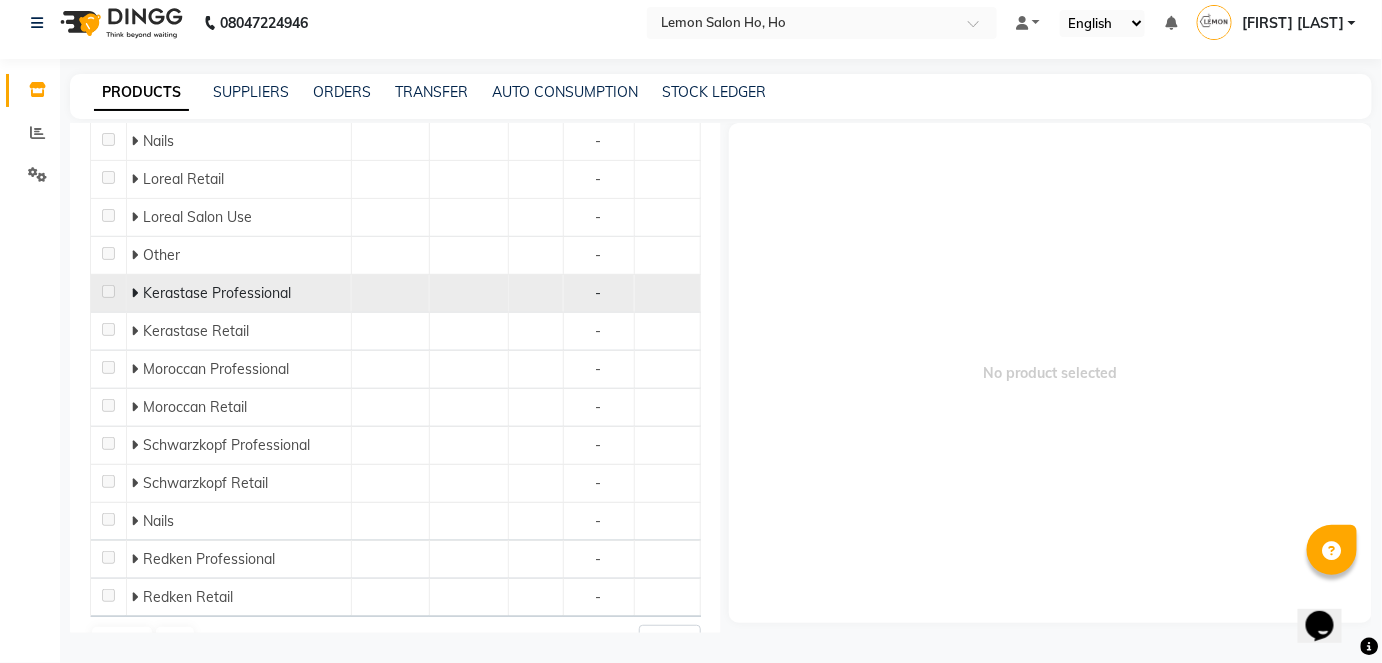 click 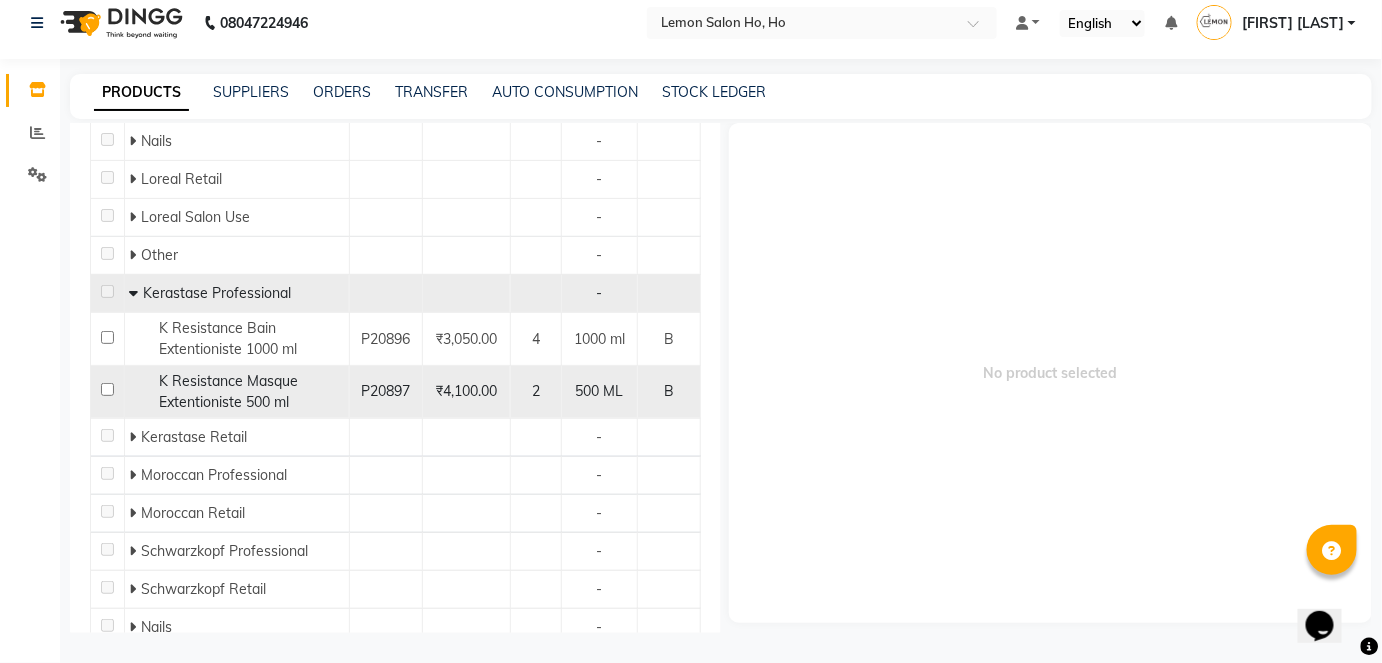 click 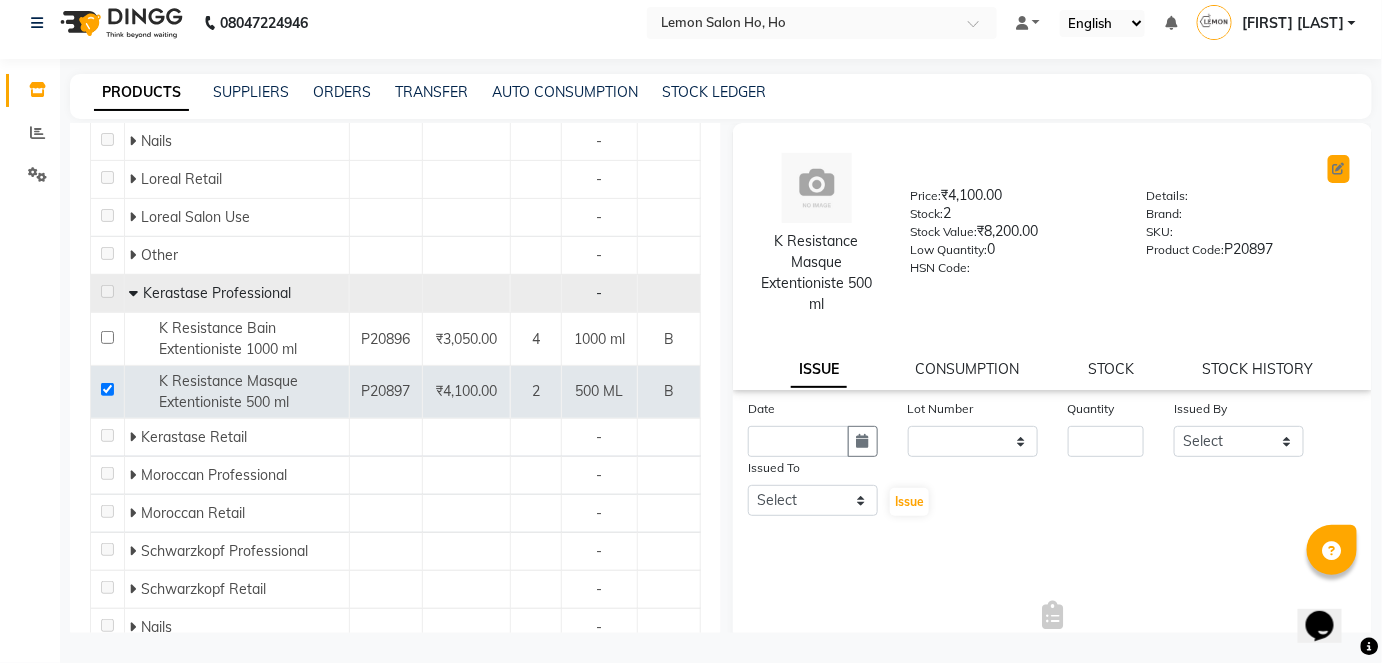 click 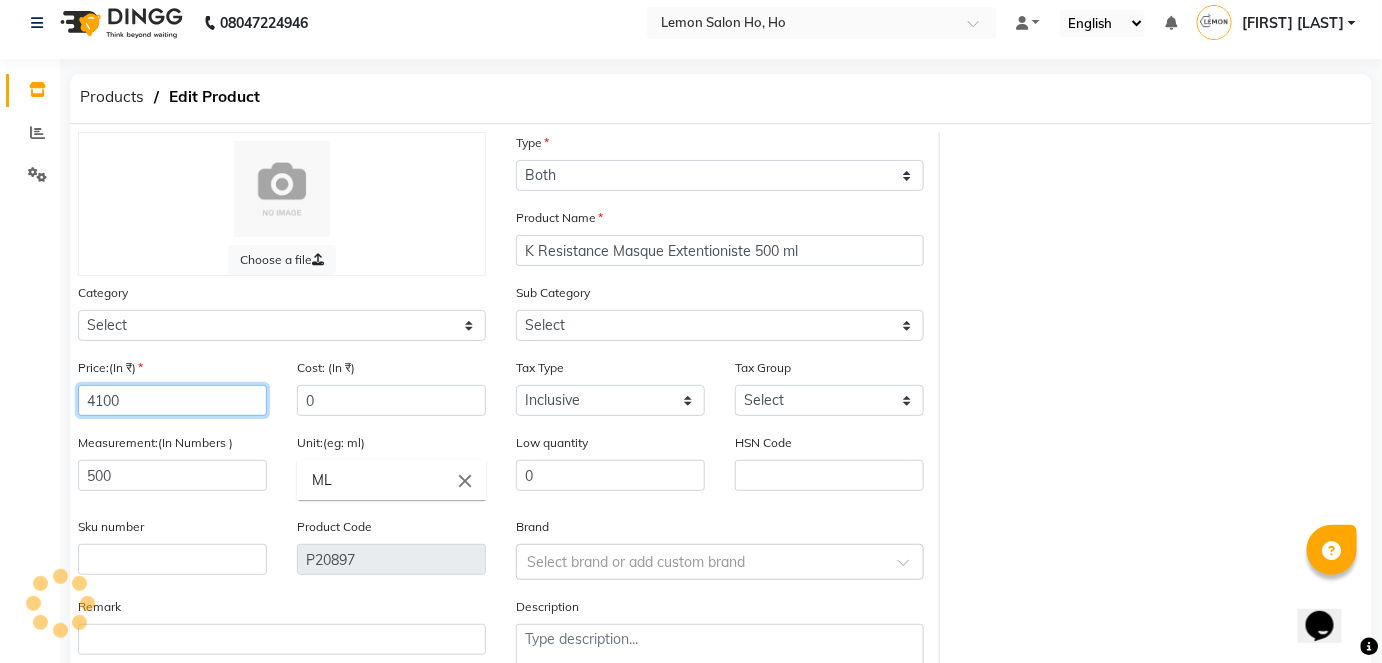 click on "4100" 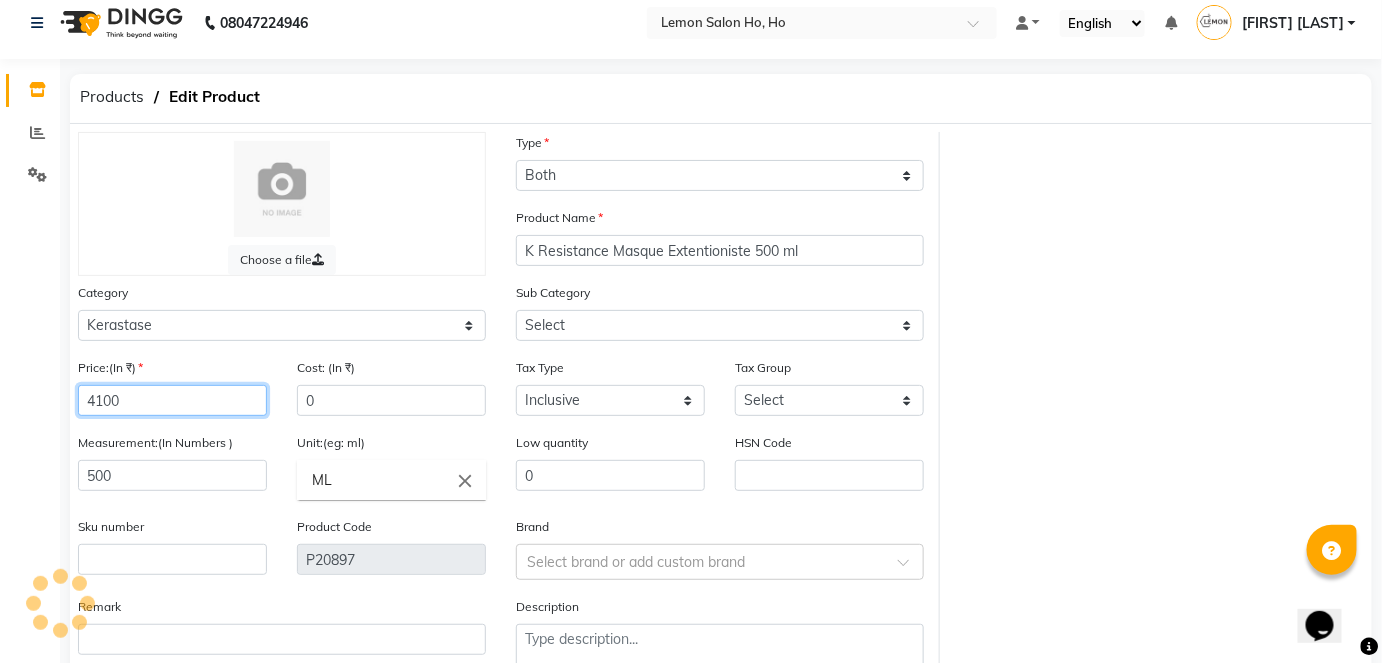 click on "4100" 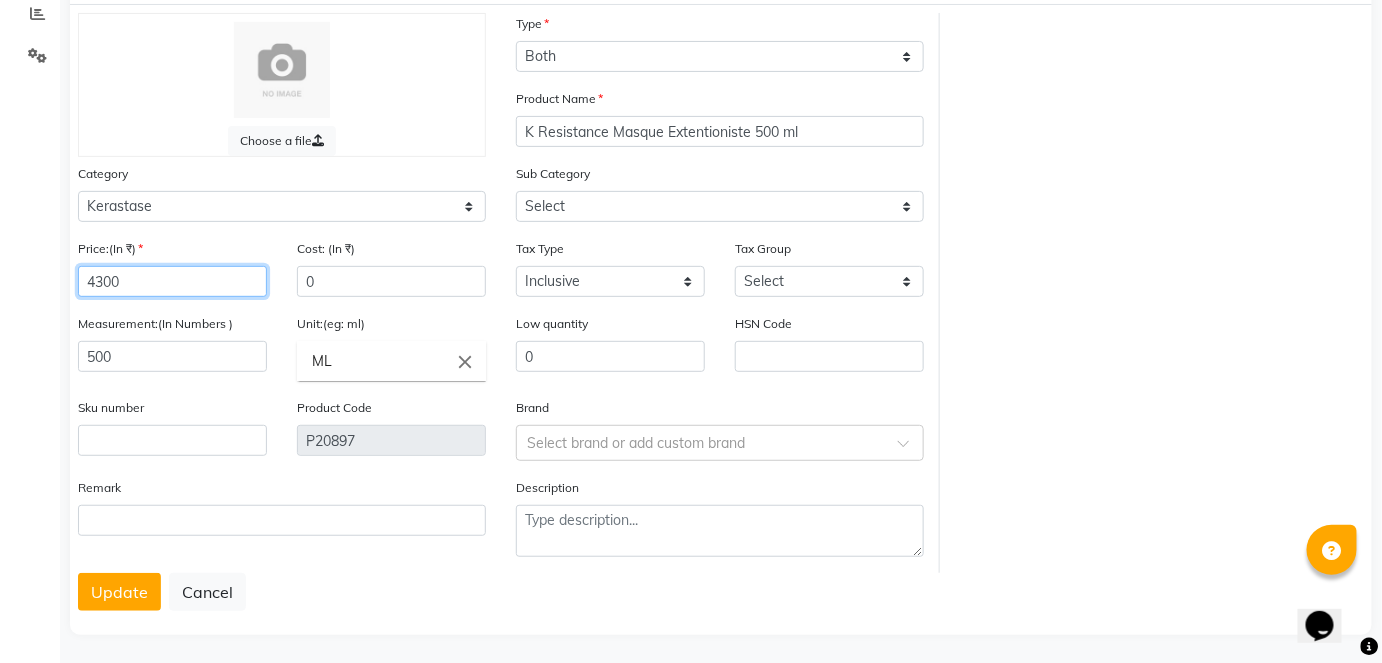 scroll, scrollTop: 138, scrollLeft: 0, axis: vertical 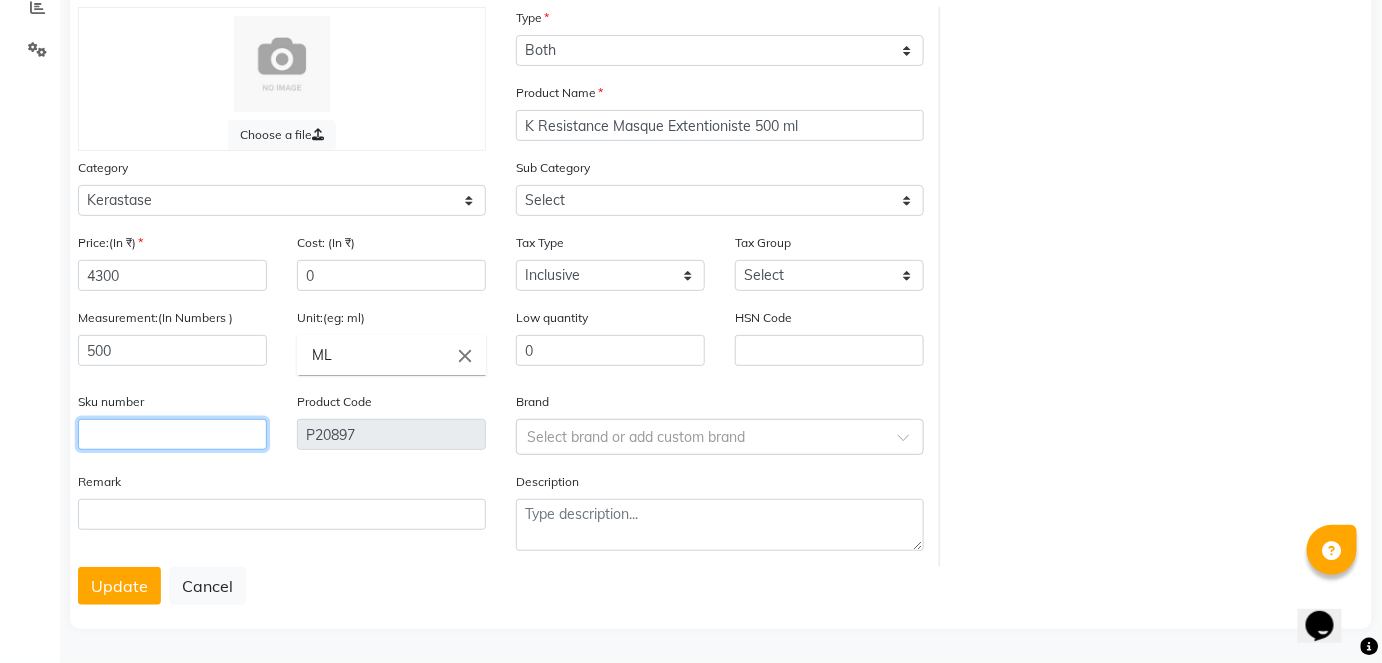 click 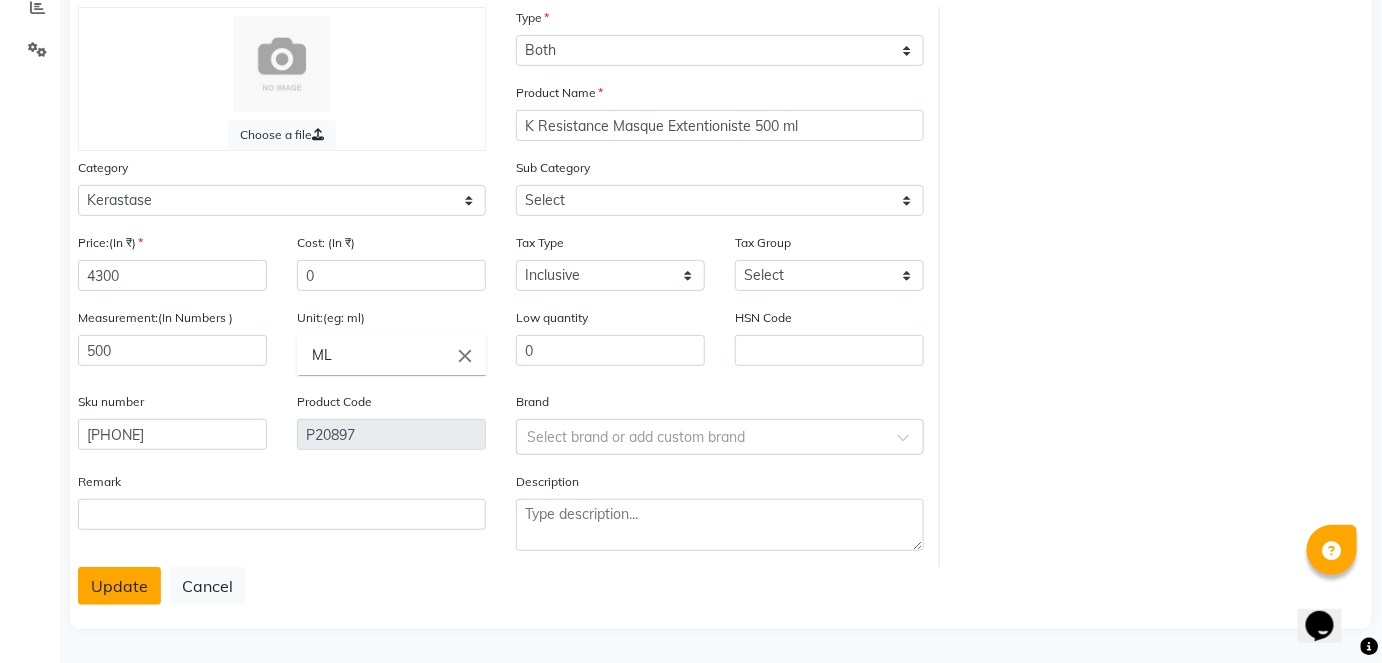 click on "Update" 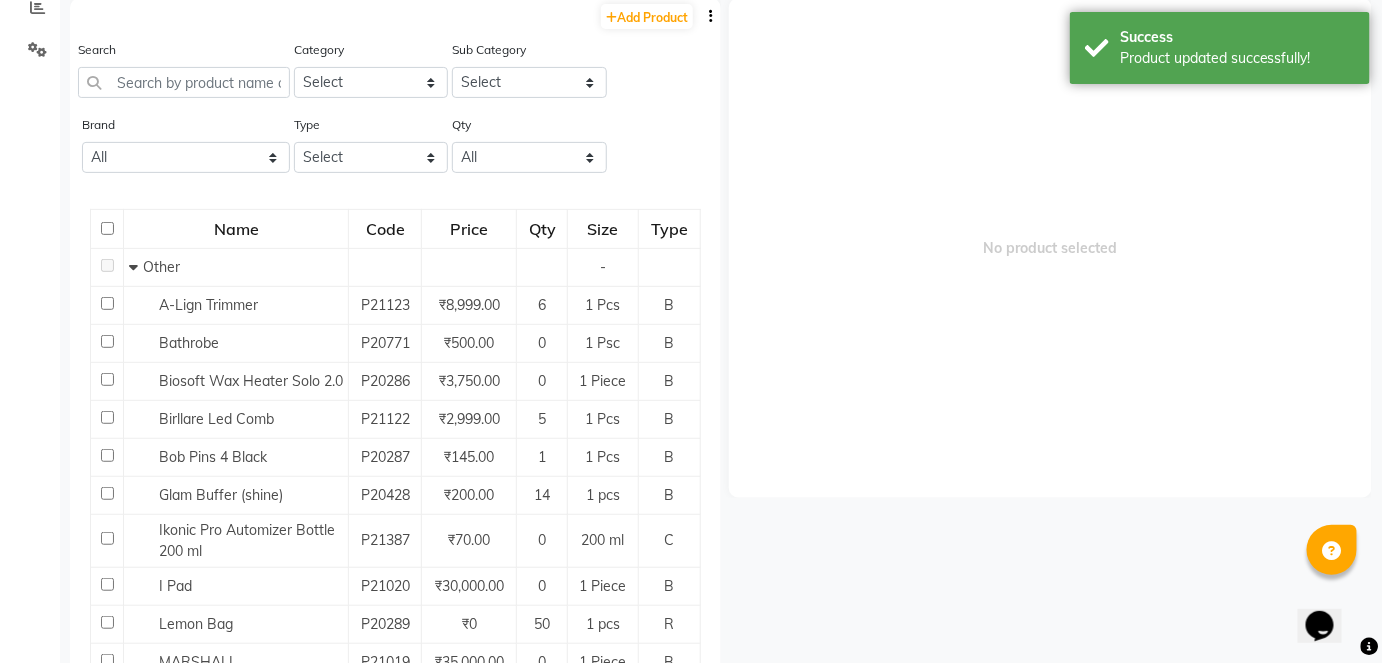 scroll, scrollTop: 13, scrollLeft: 0, axis: vertical 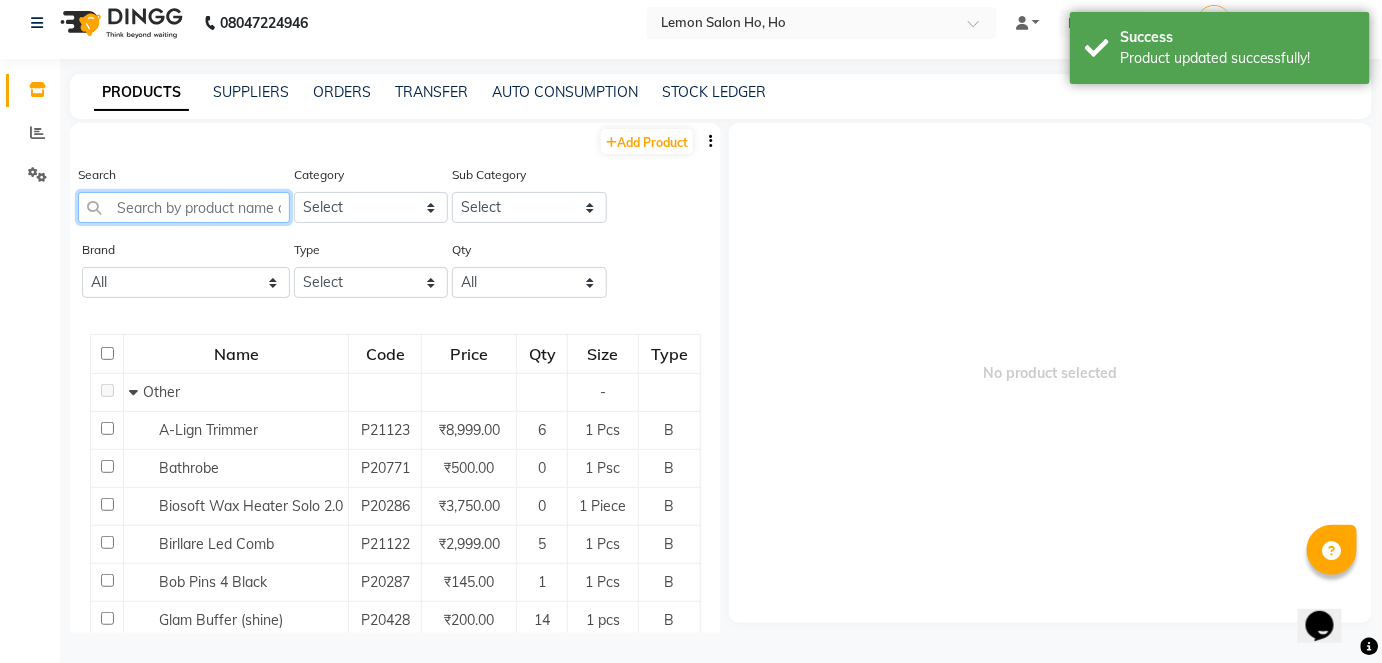 click 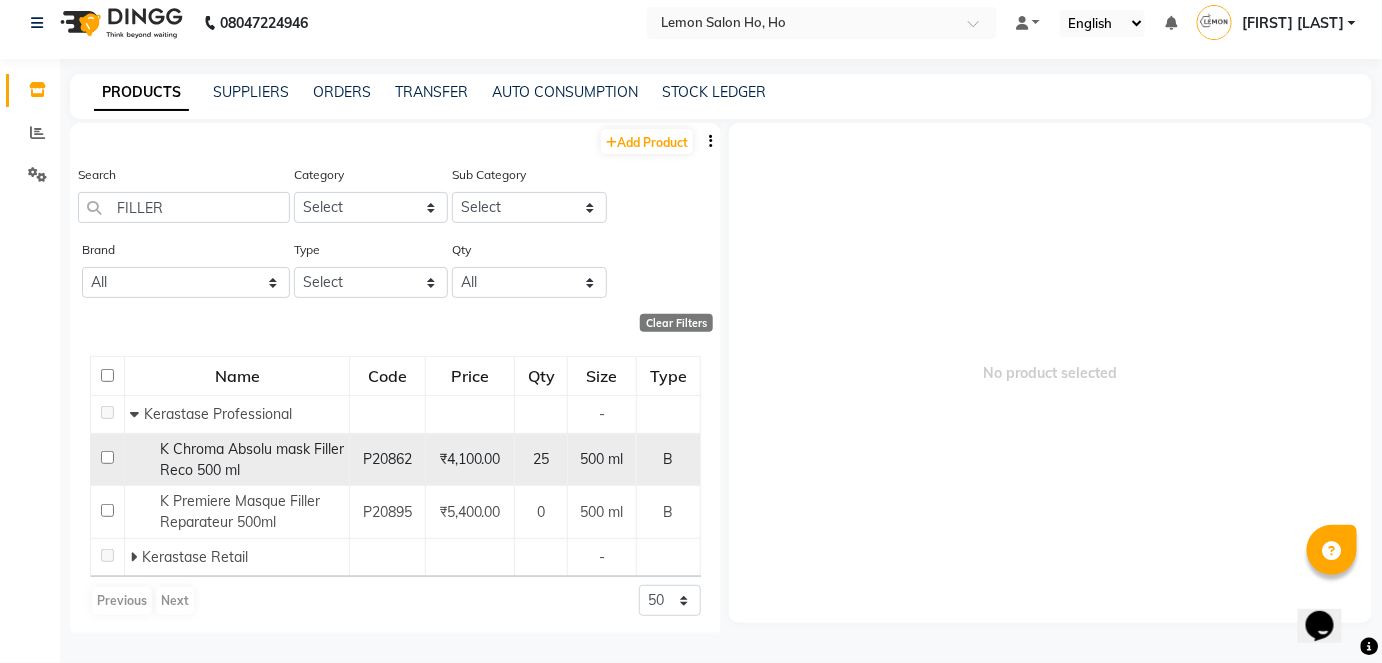 click 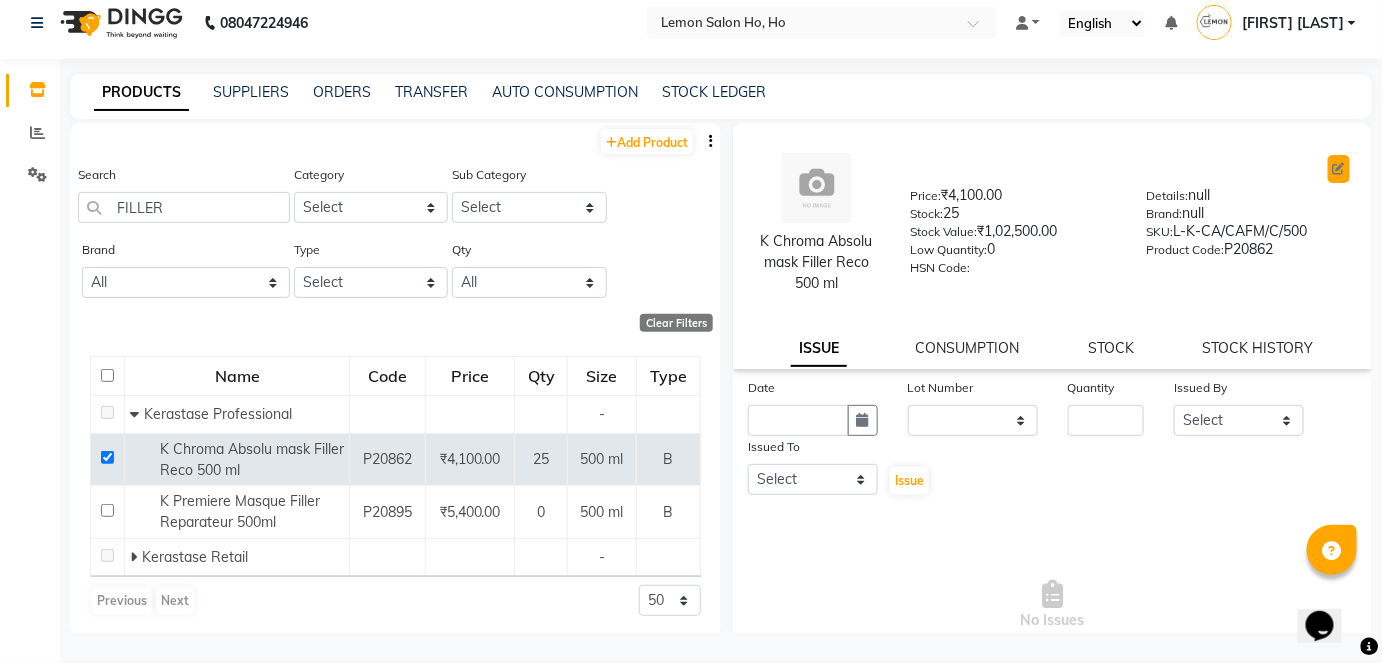 click 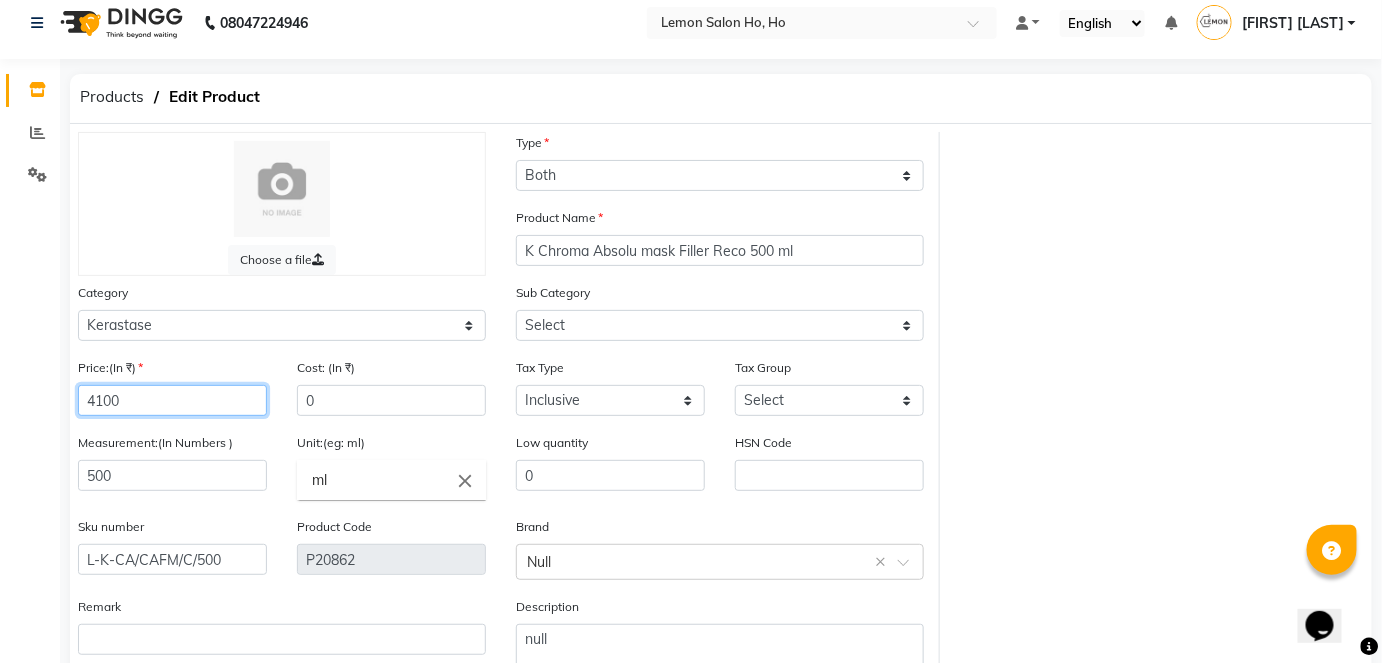 click on "4100" 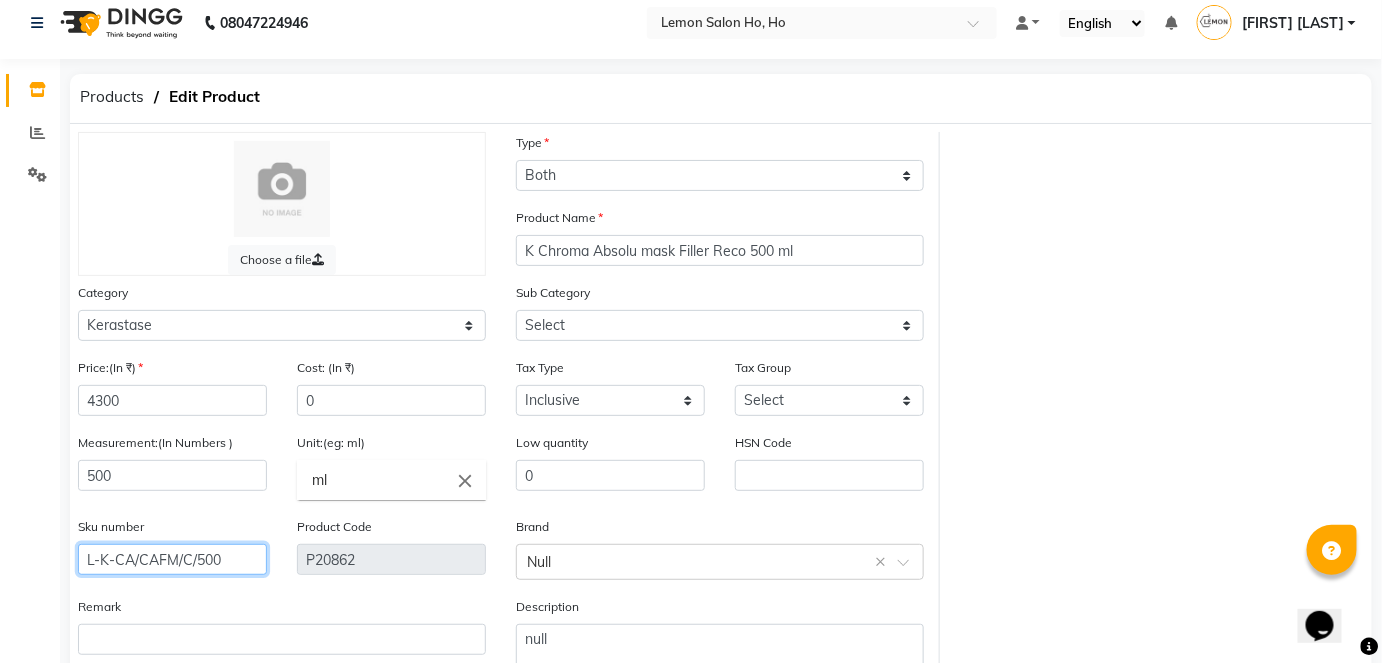 click on "L-K-CA/CAFM/C/500" 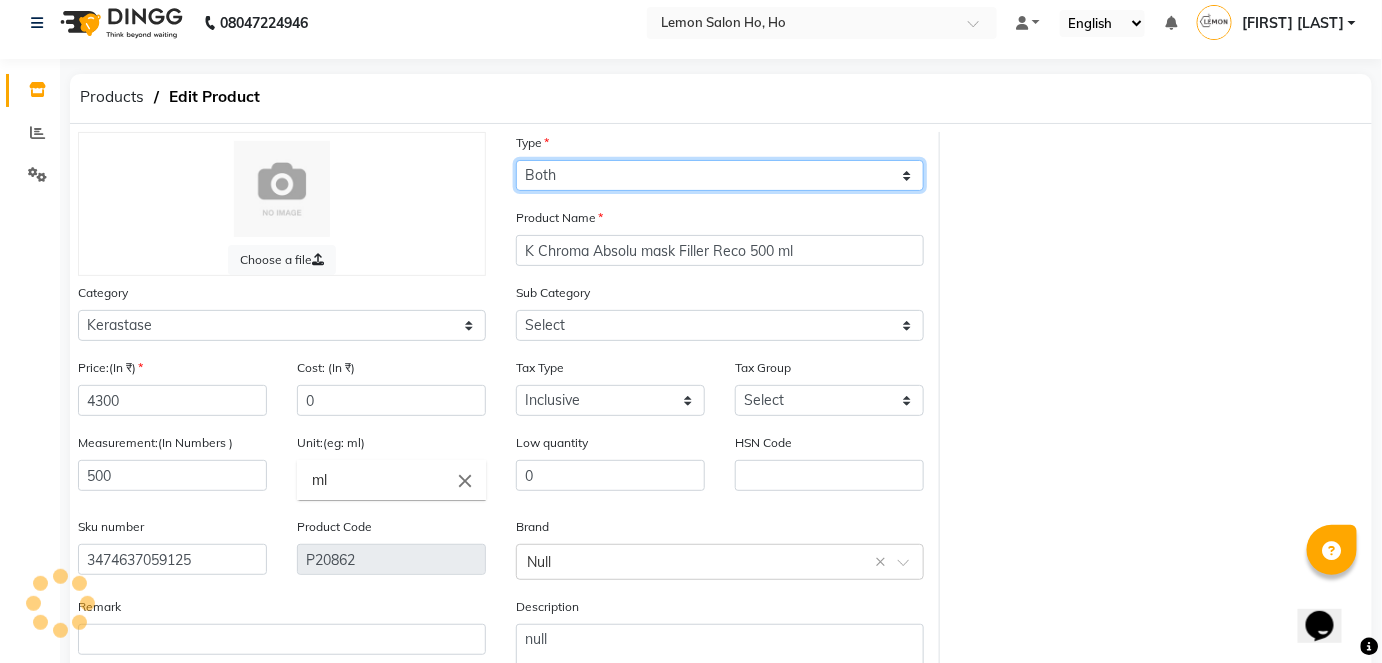 click on "Select Type Both Retail Consumable" 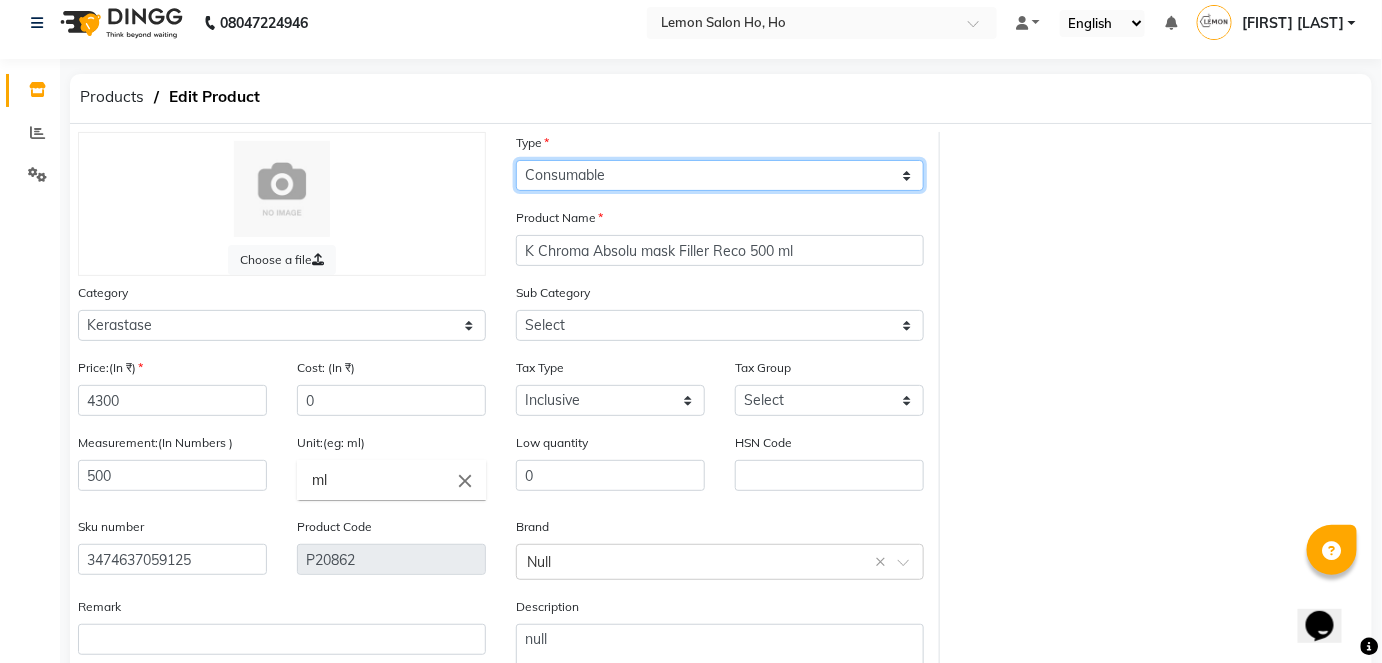 click on "Select Type Both Retail Consumable" 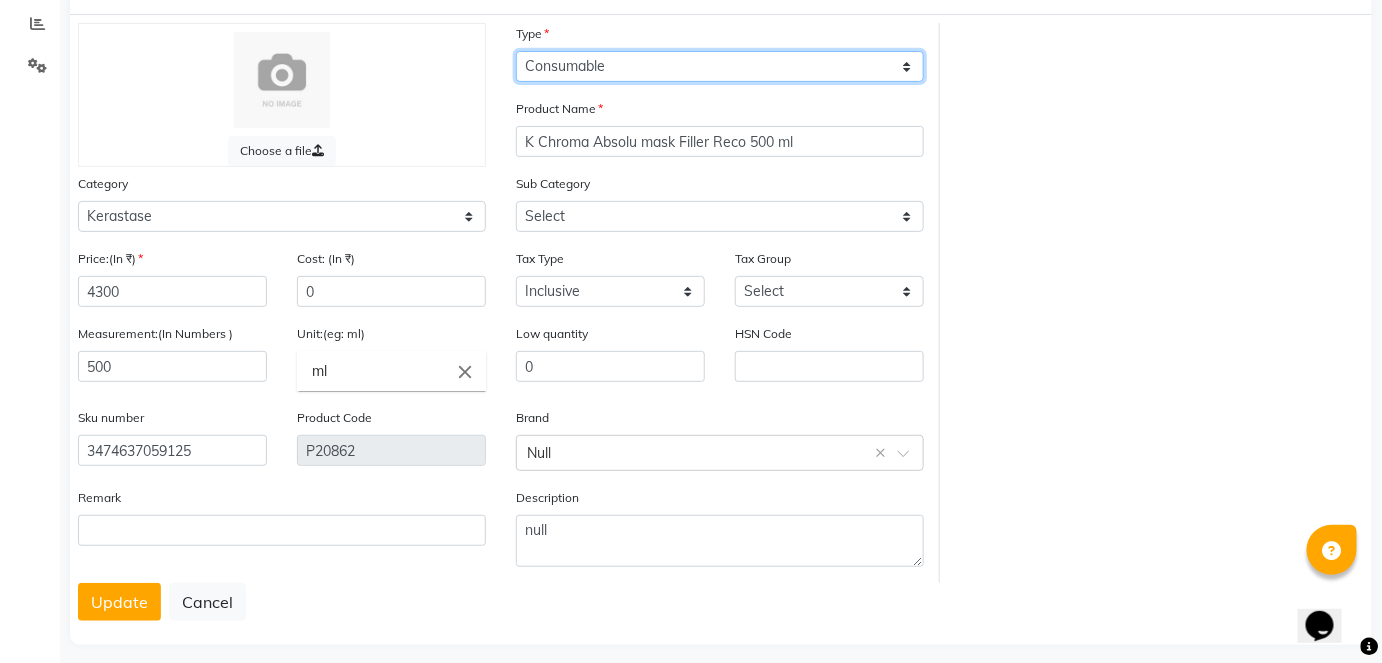 scroll, scrollTop: 138, scrollLeft: 0, axis: vertical 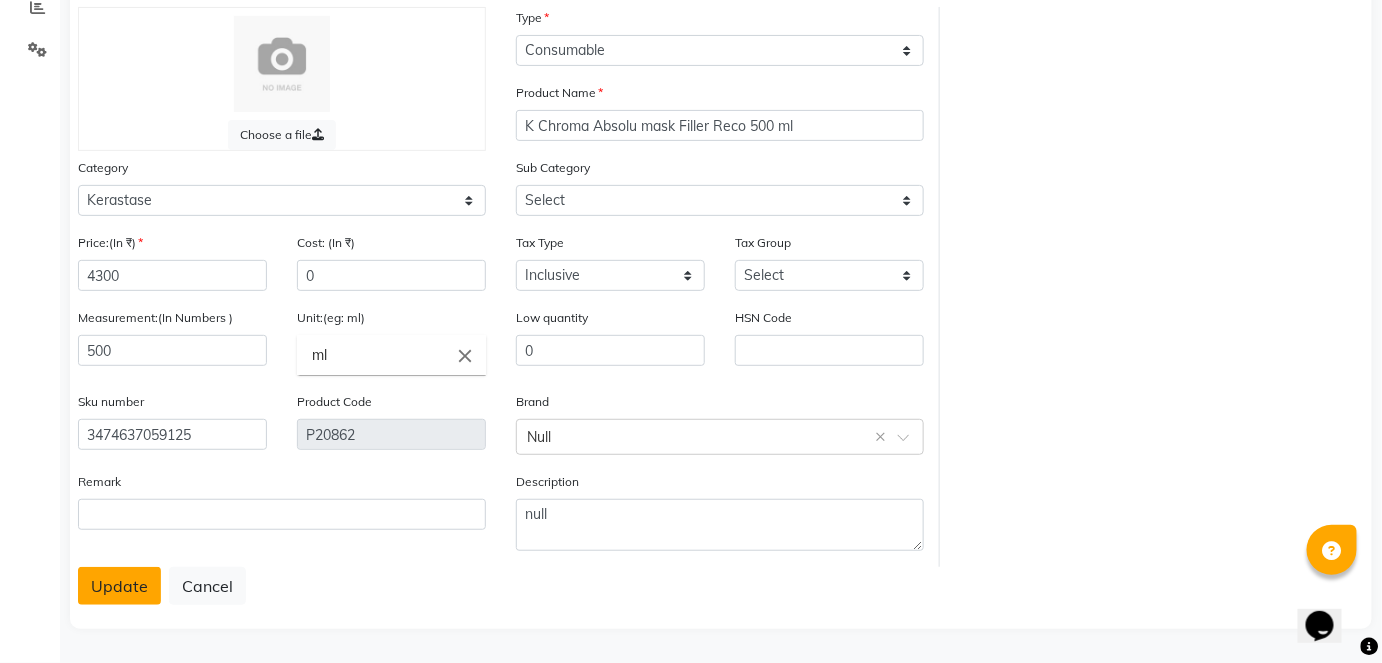 click on "Update" 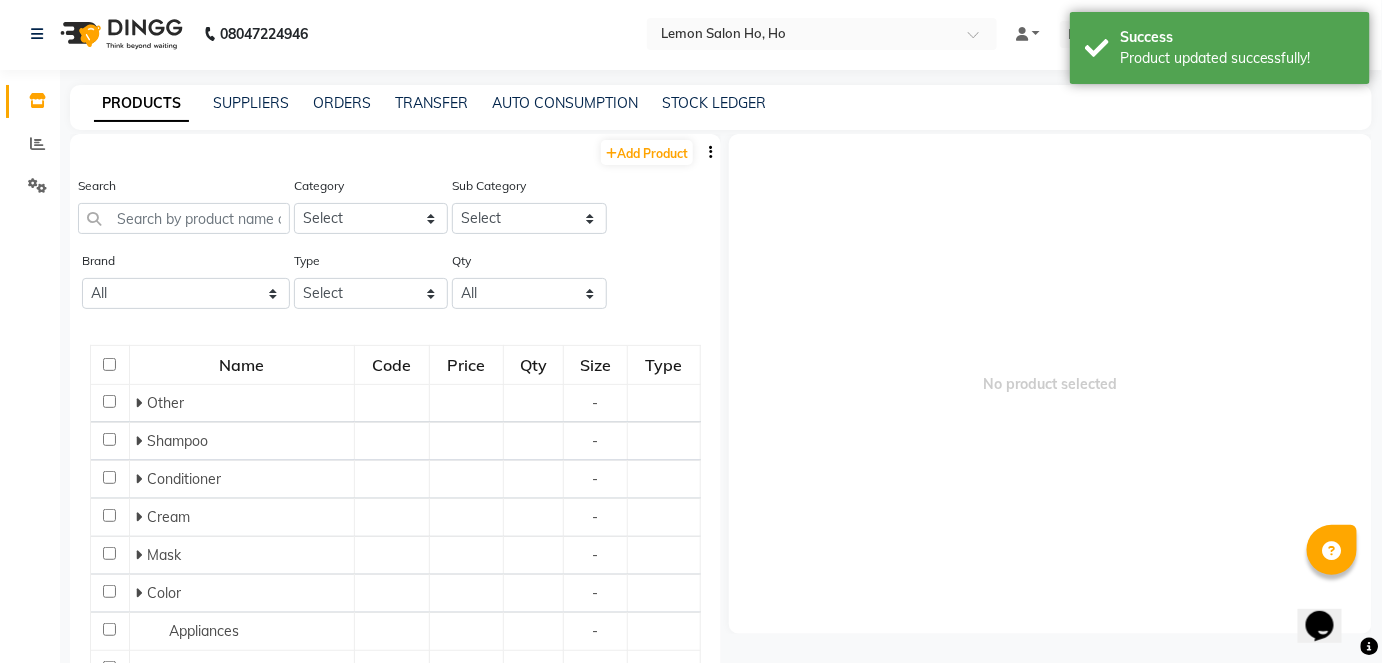 scroll, scrollTop: 13, scrollLeft: 0, axis: vertical 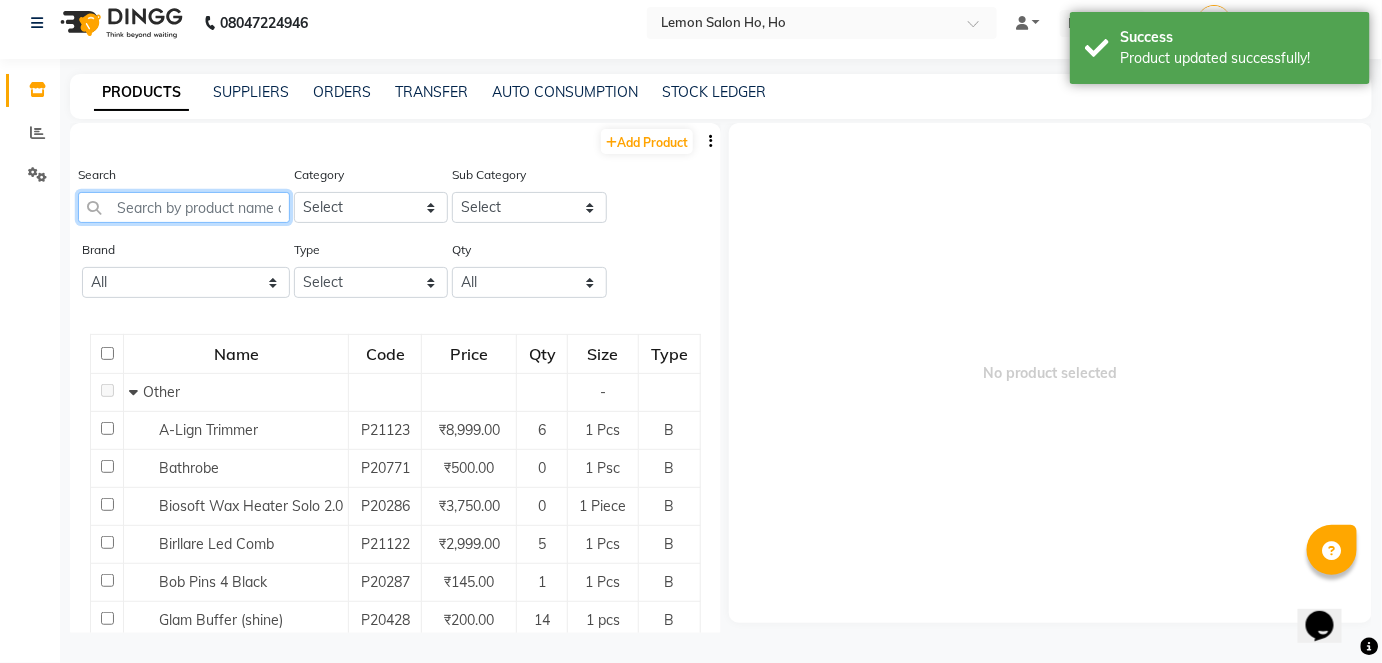 click 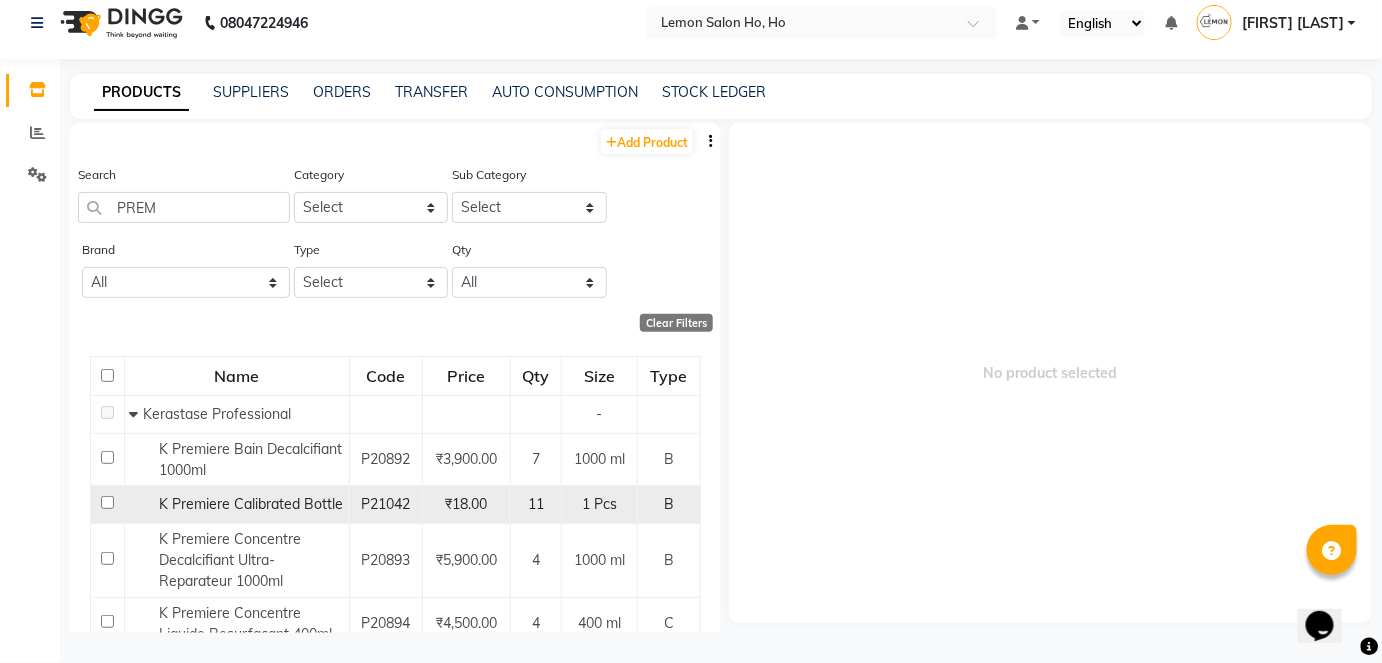 click 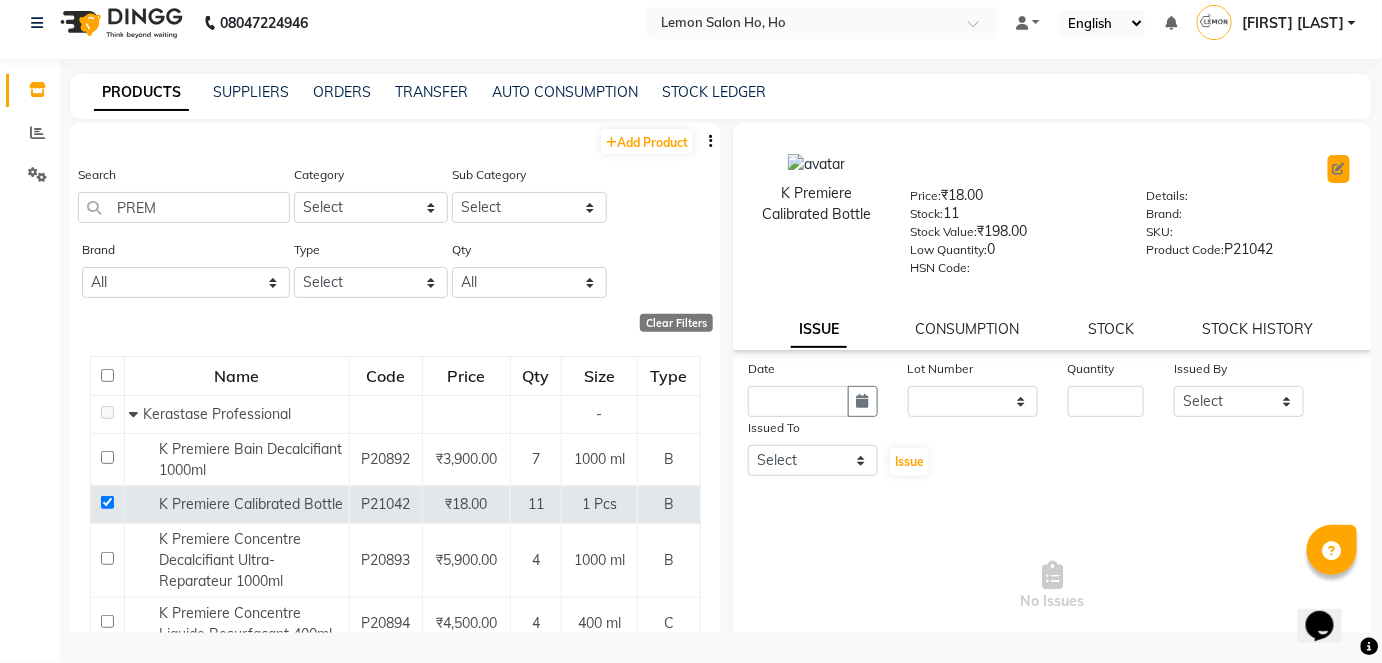 click 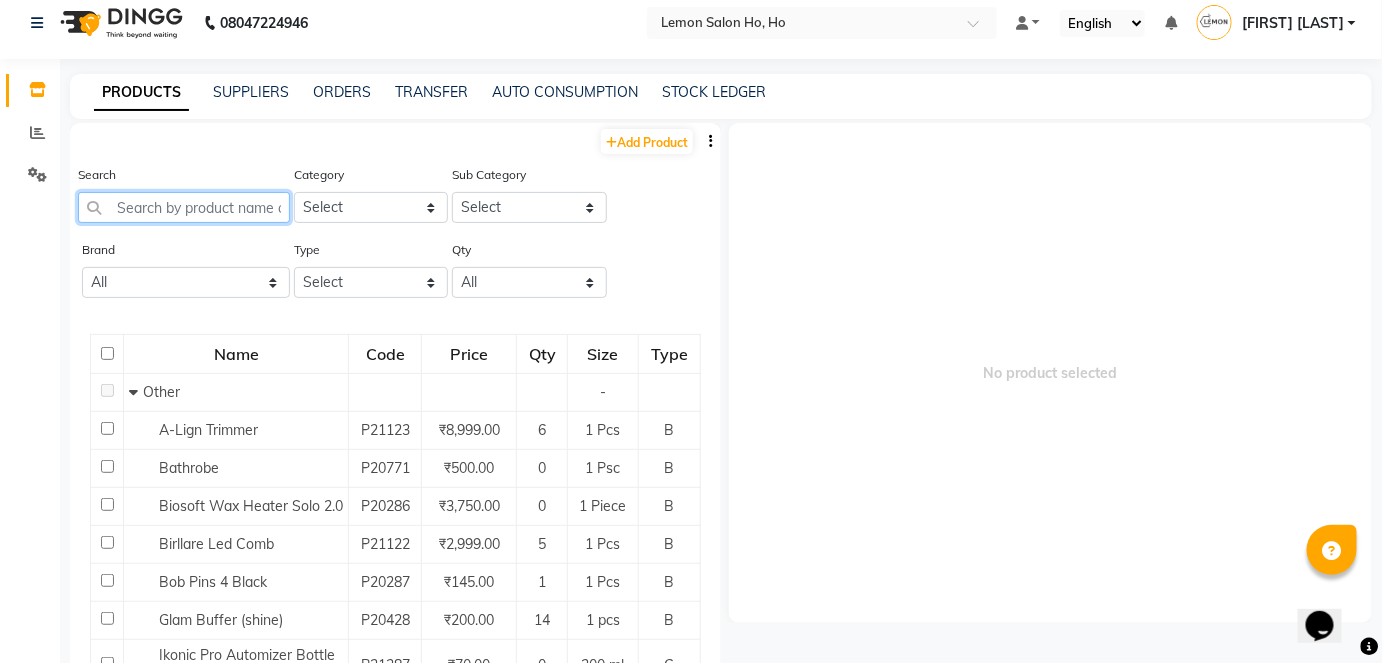 click 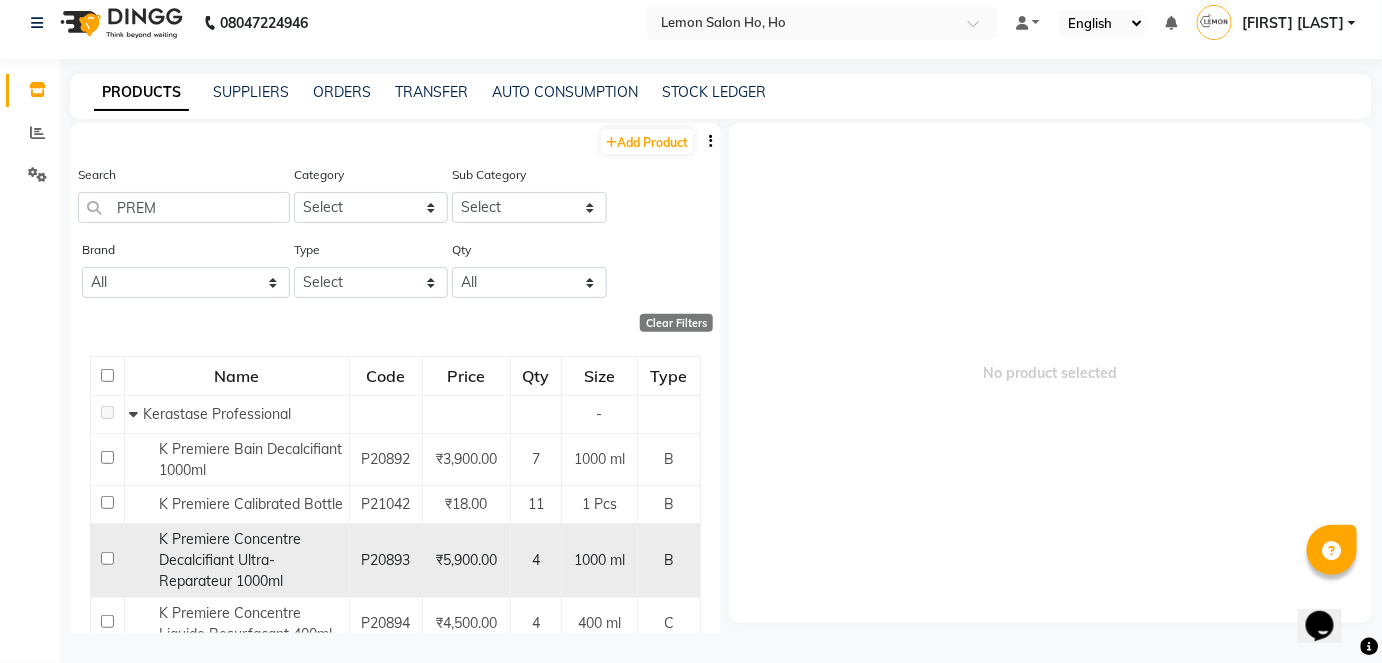 click 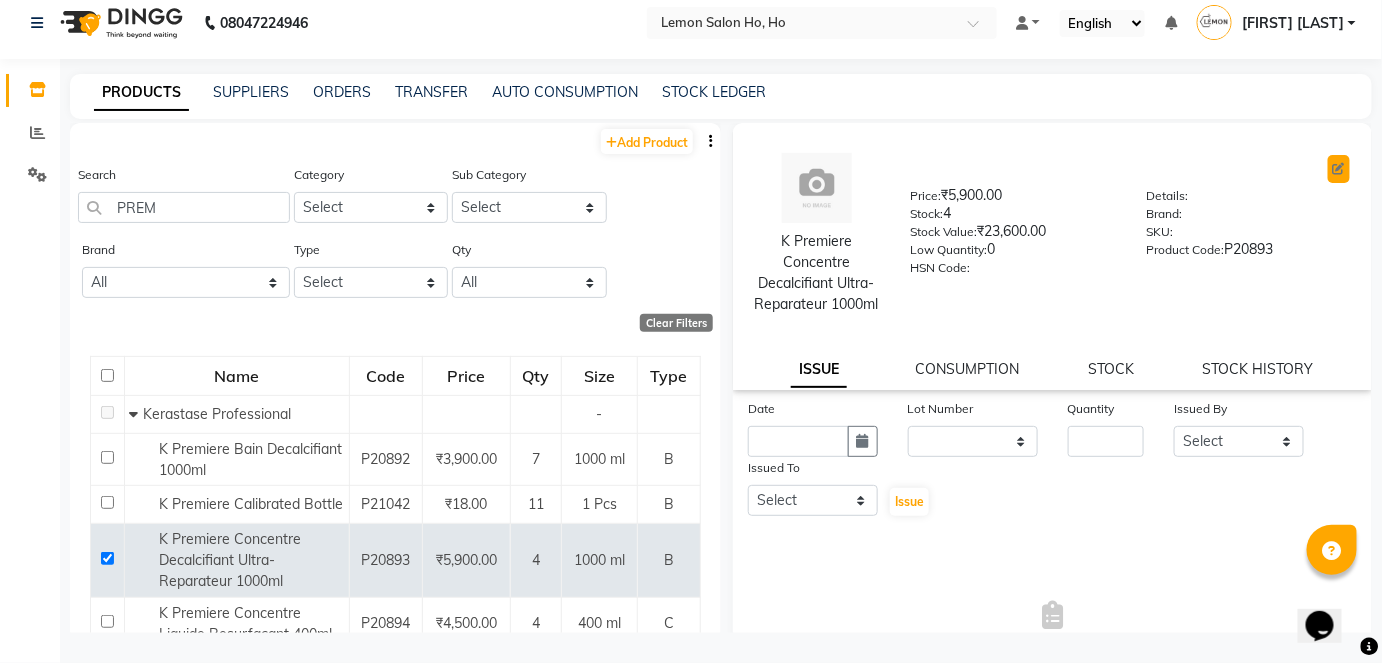 click 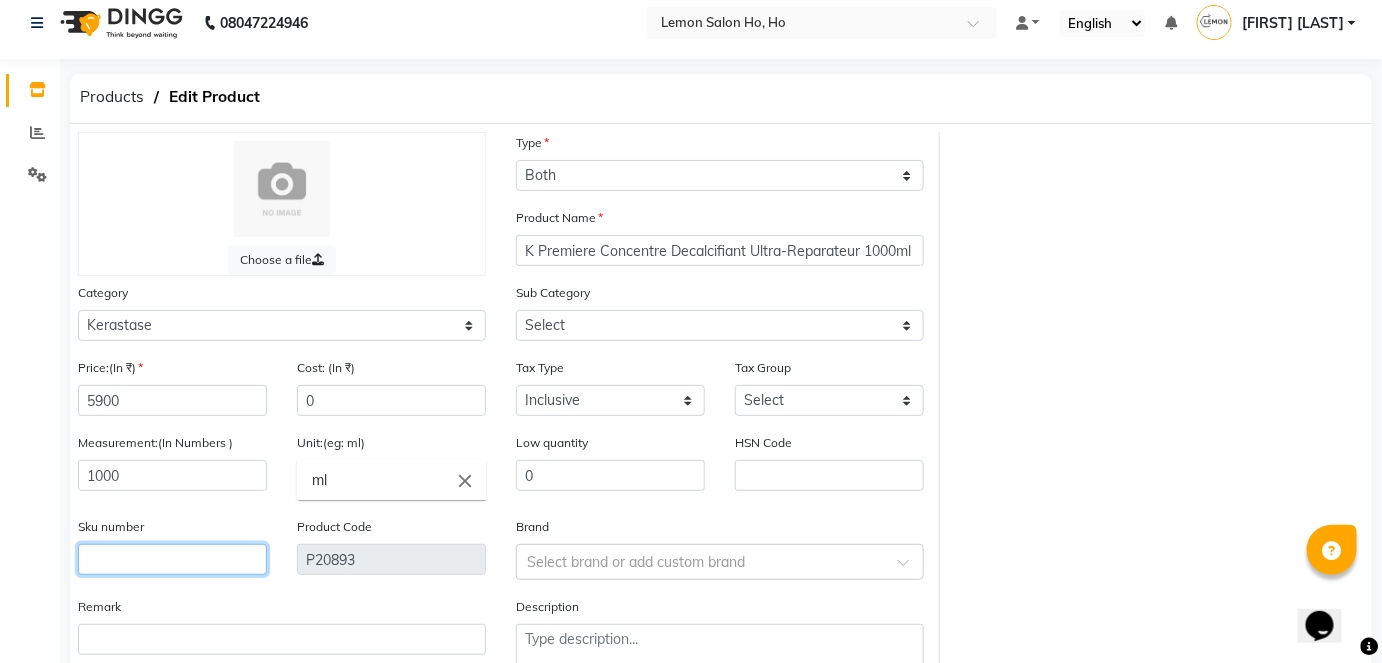 click 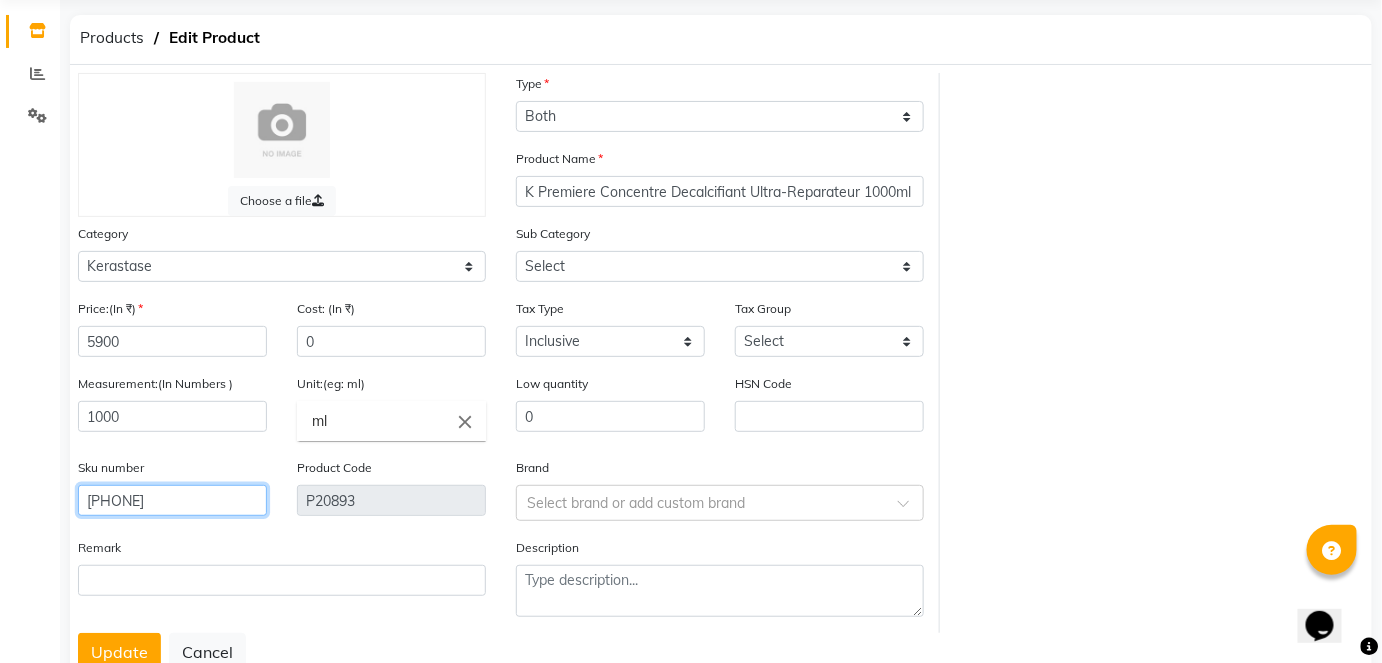 scroll, scrollTop: 138, scrollLeft: 0, axis: vertical 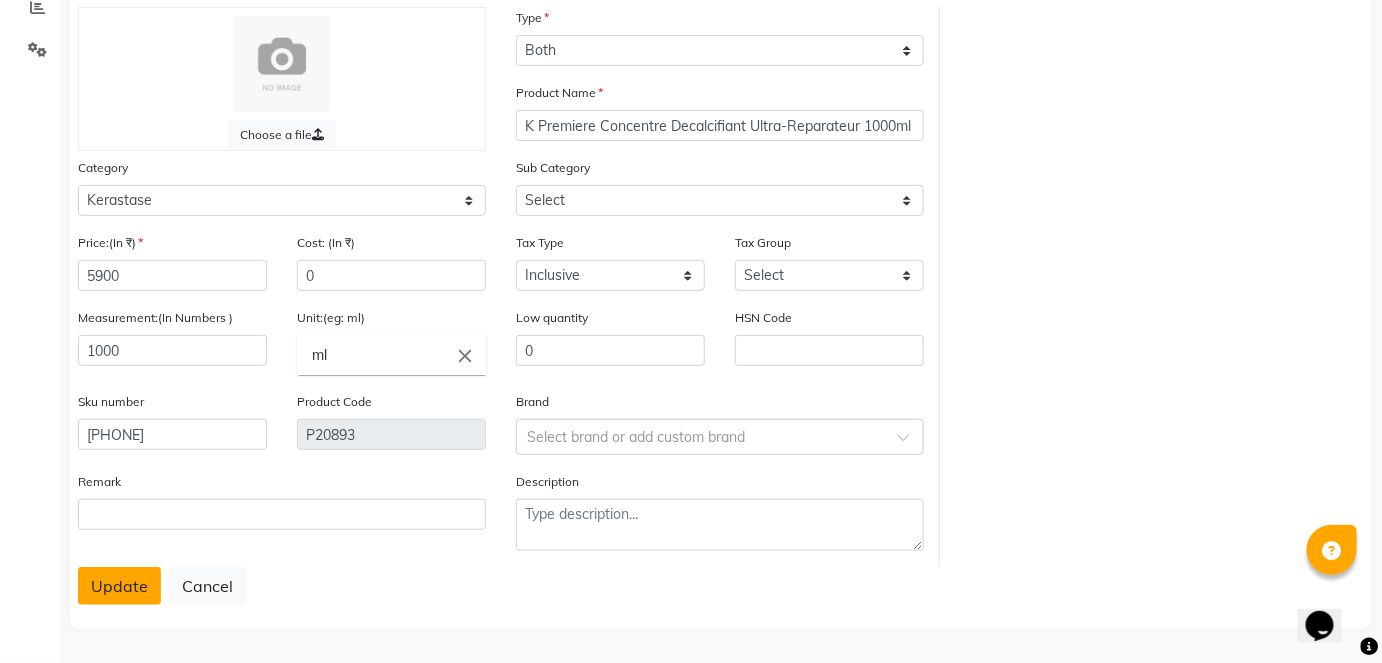 click on "Update" 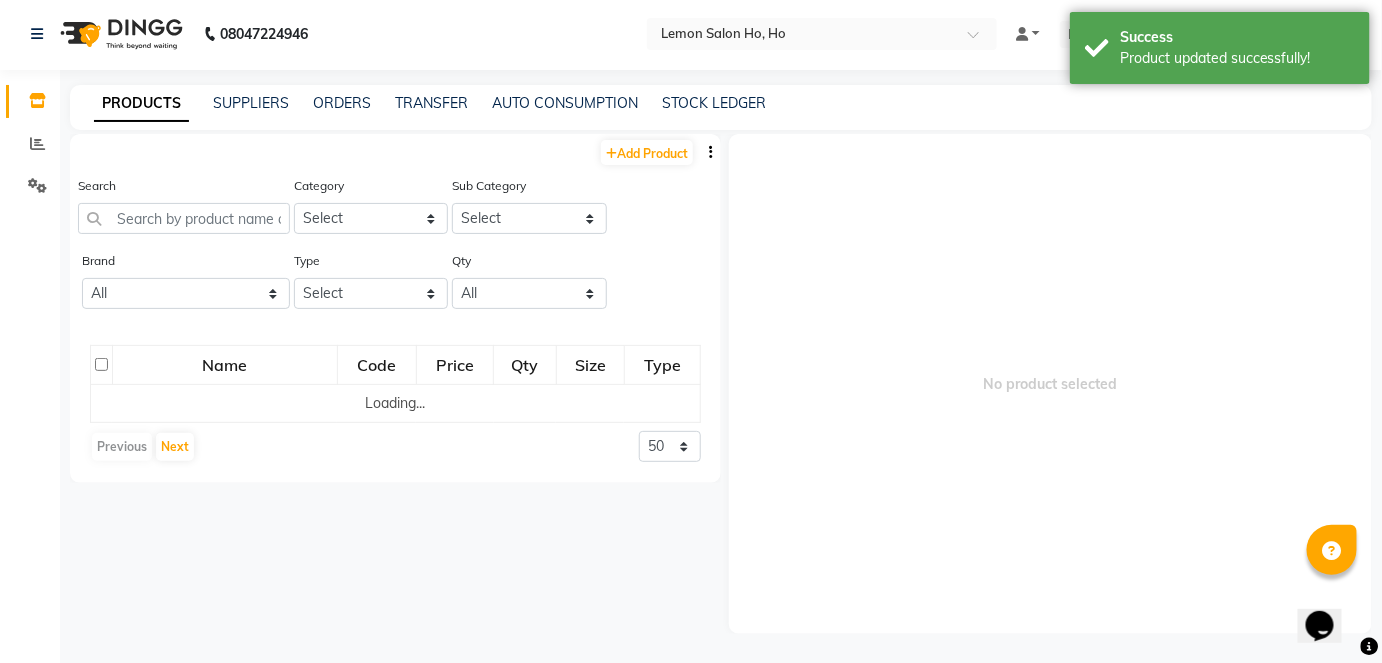 scroll, scrollTop: 13, scrollLeft: 0, axis: vertical 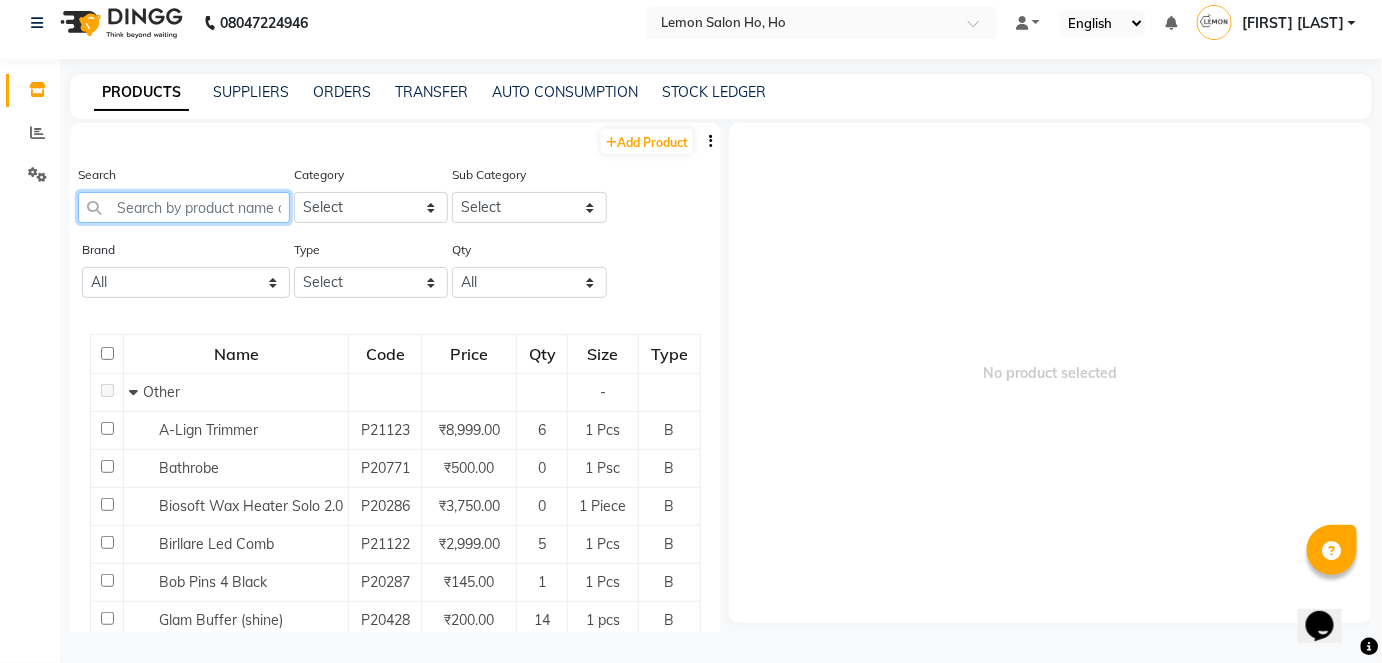 click 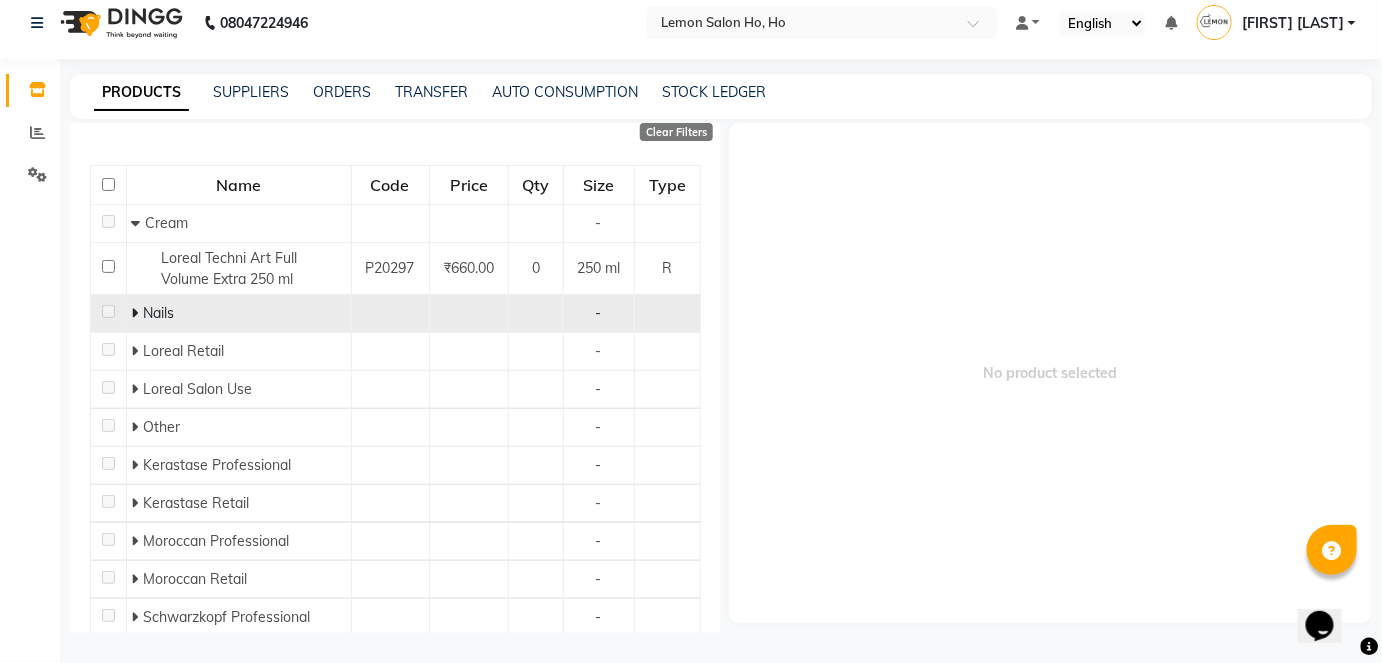 scroll, scrollTop: 272, scrollLeft: 0, axis: vertical 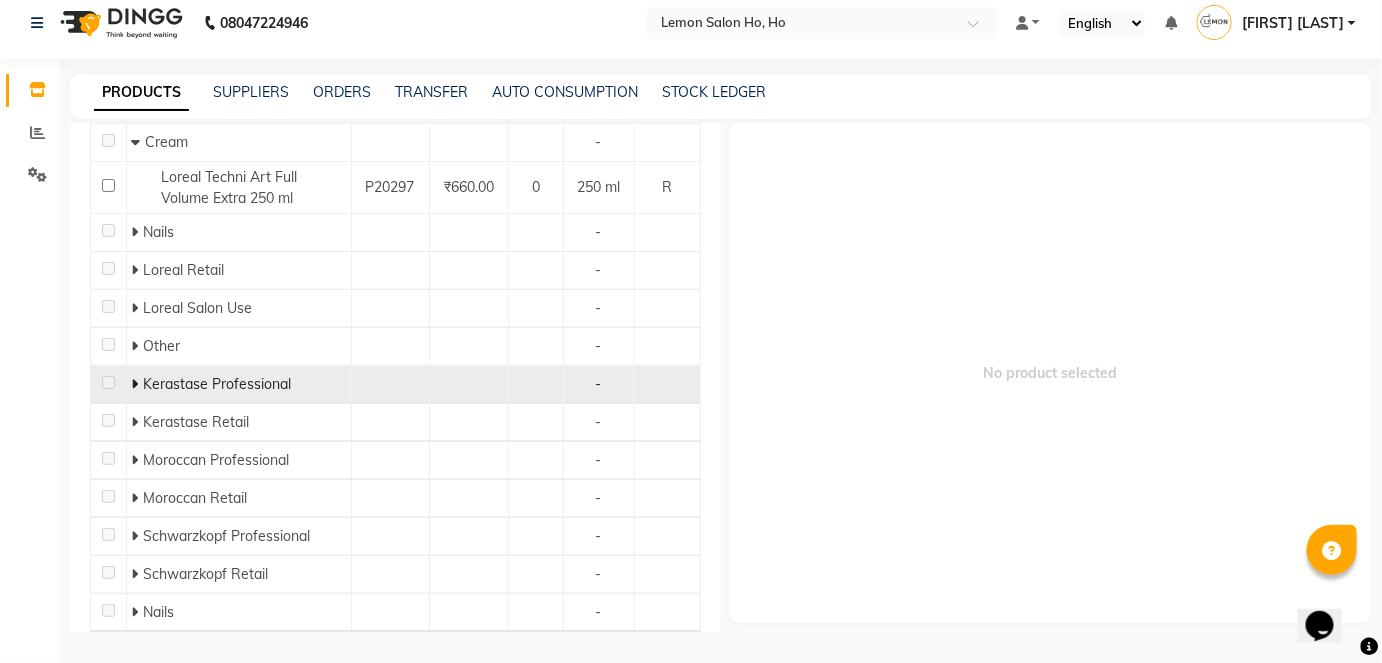 click 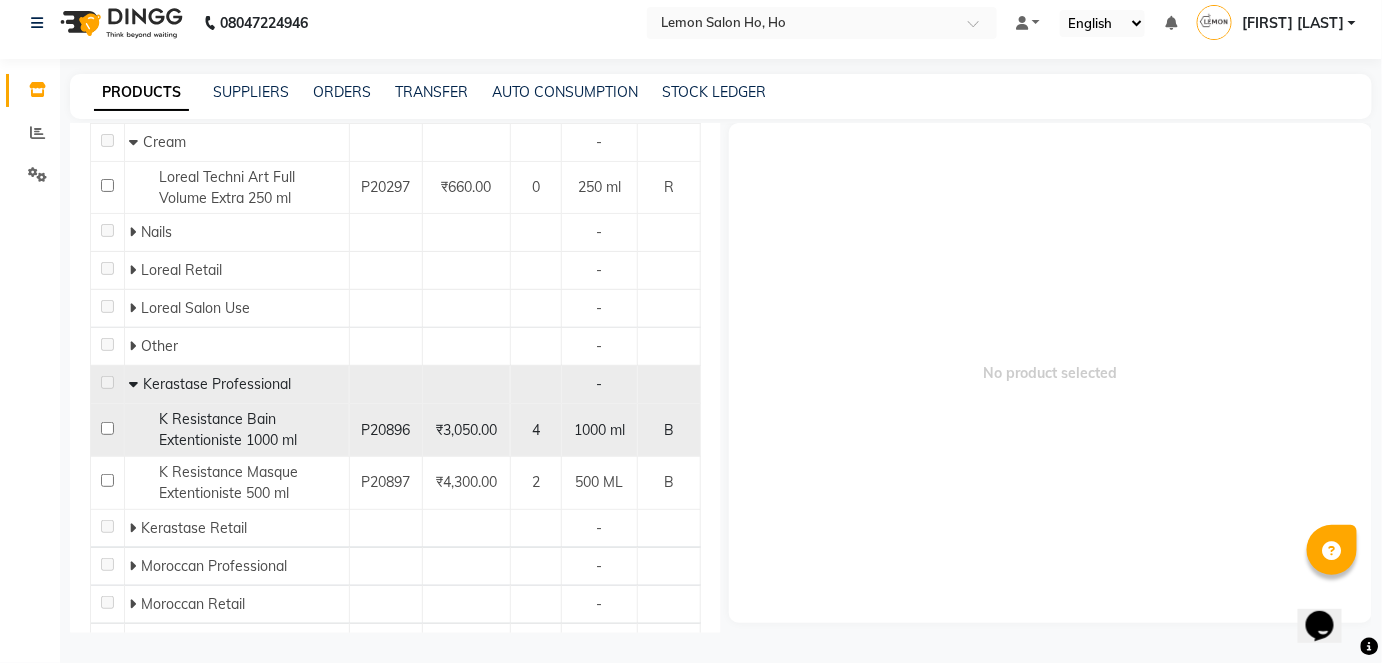 click 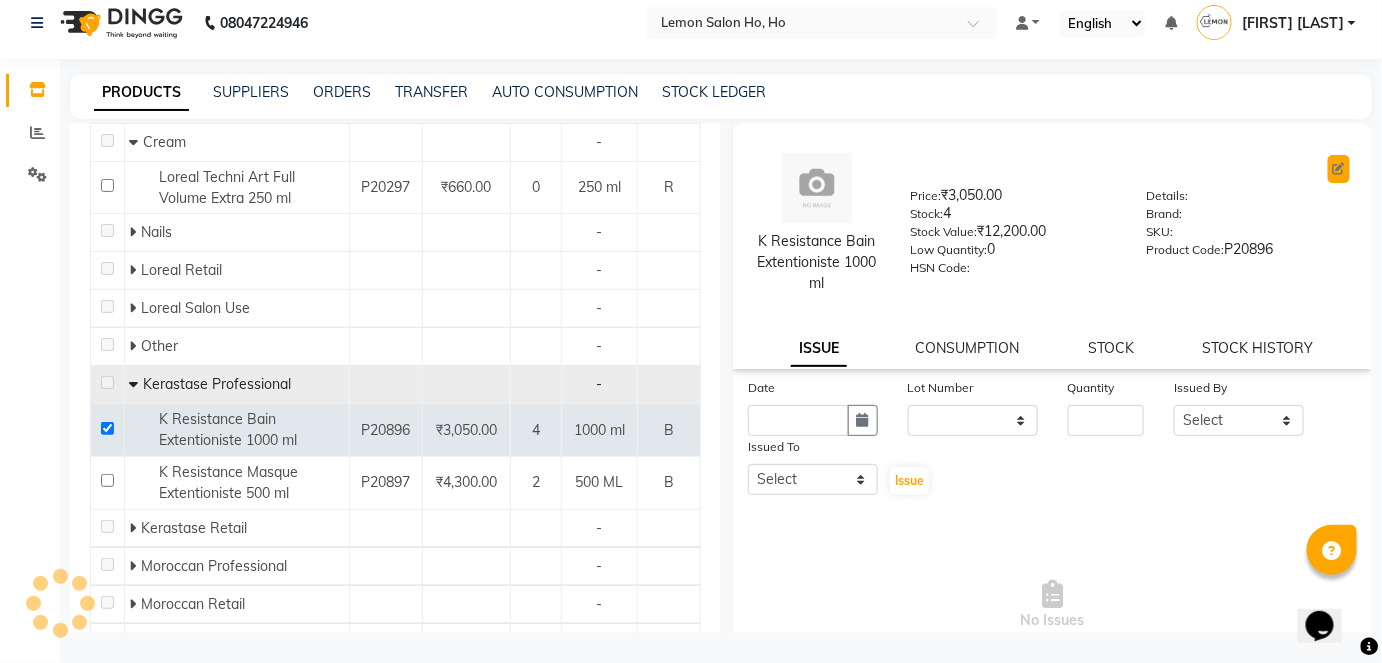 click 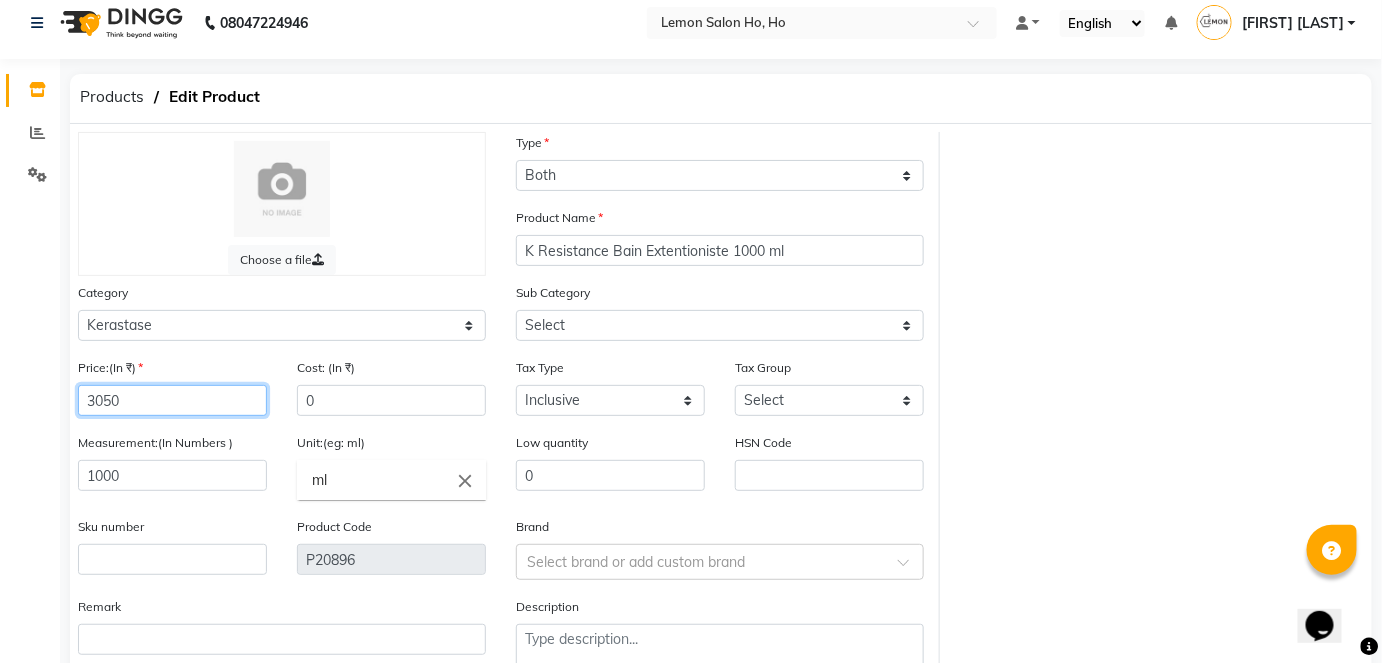 click on "3050" 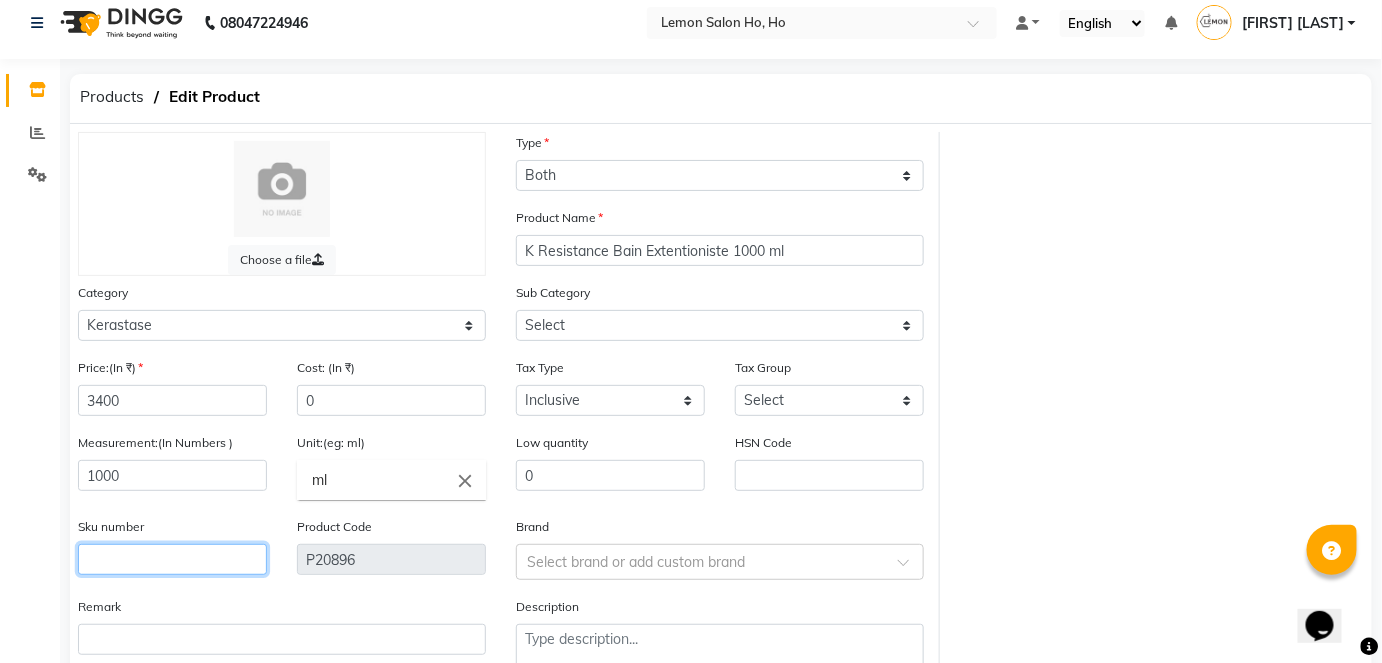 click 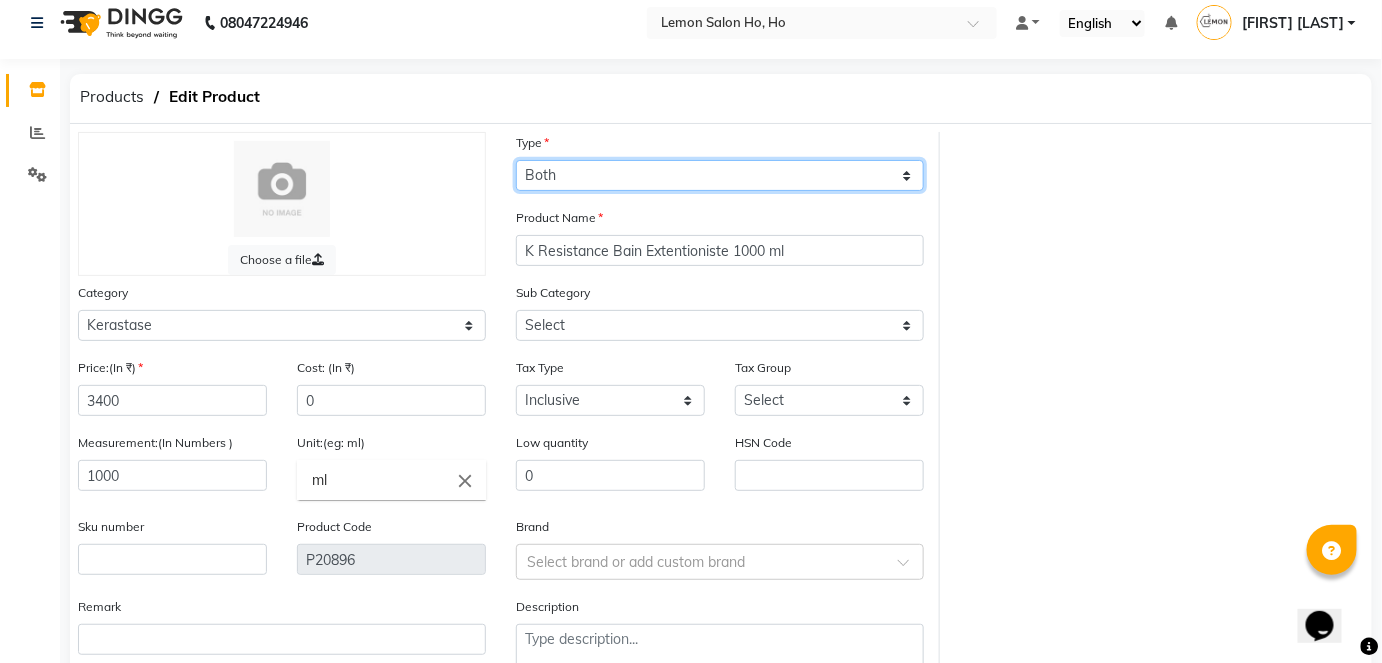 drag, startPoint x: 578, startPoint y: 171, endPoint x: 577, endPoint y: 187, distance: 16.03122 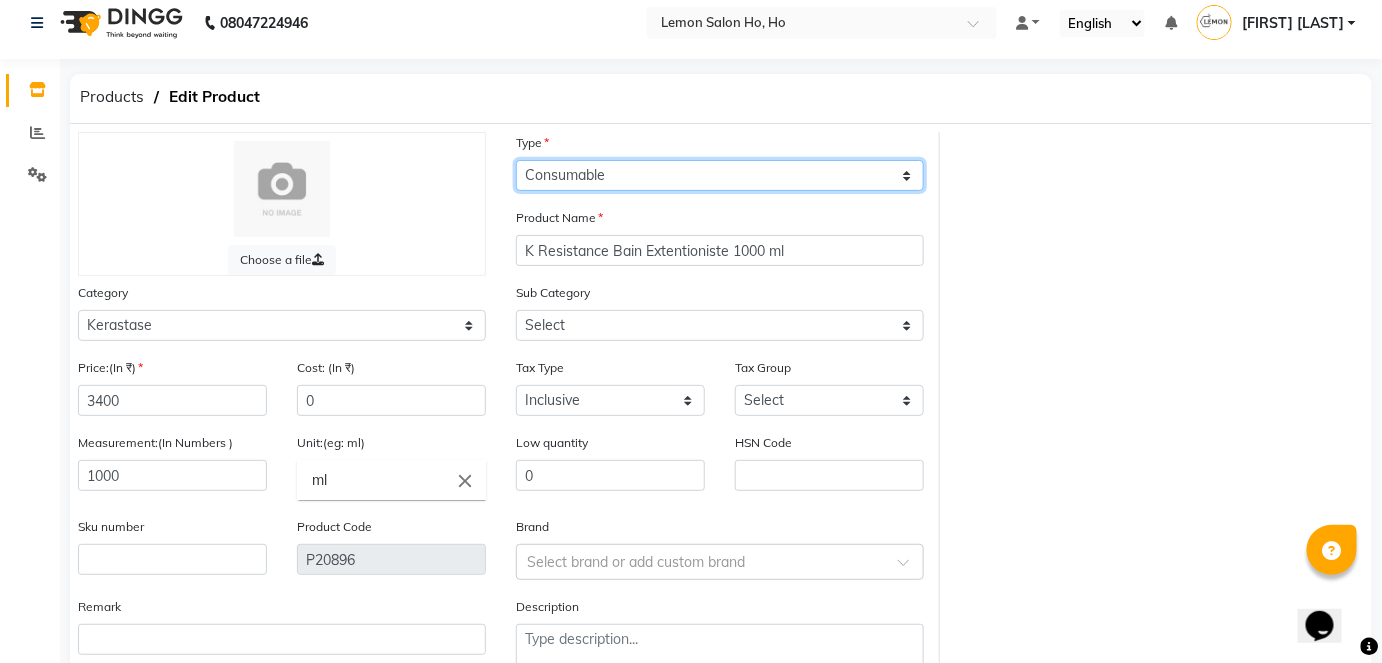 click on "Select Type Both Retail Consumable" 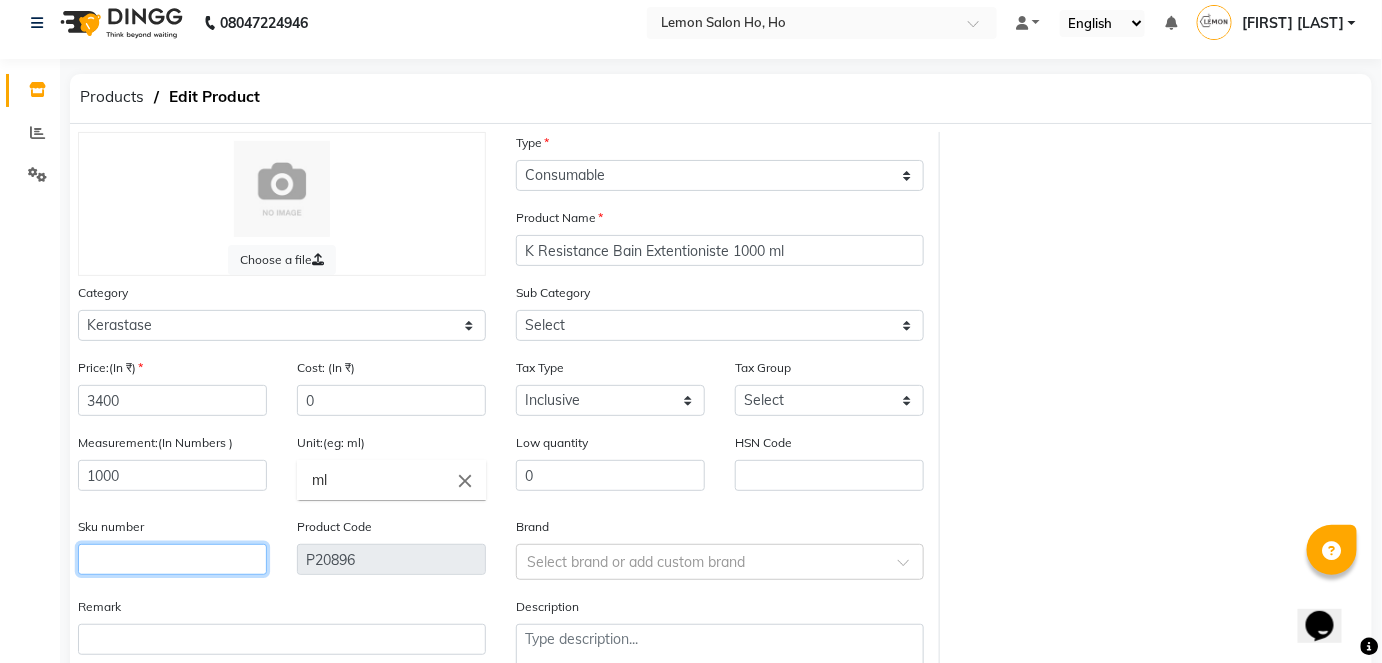 click 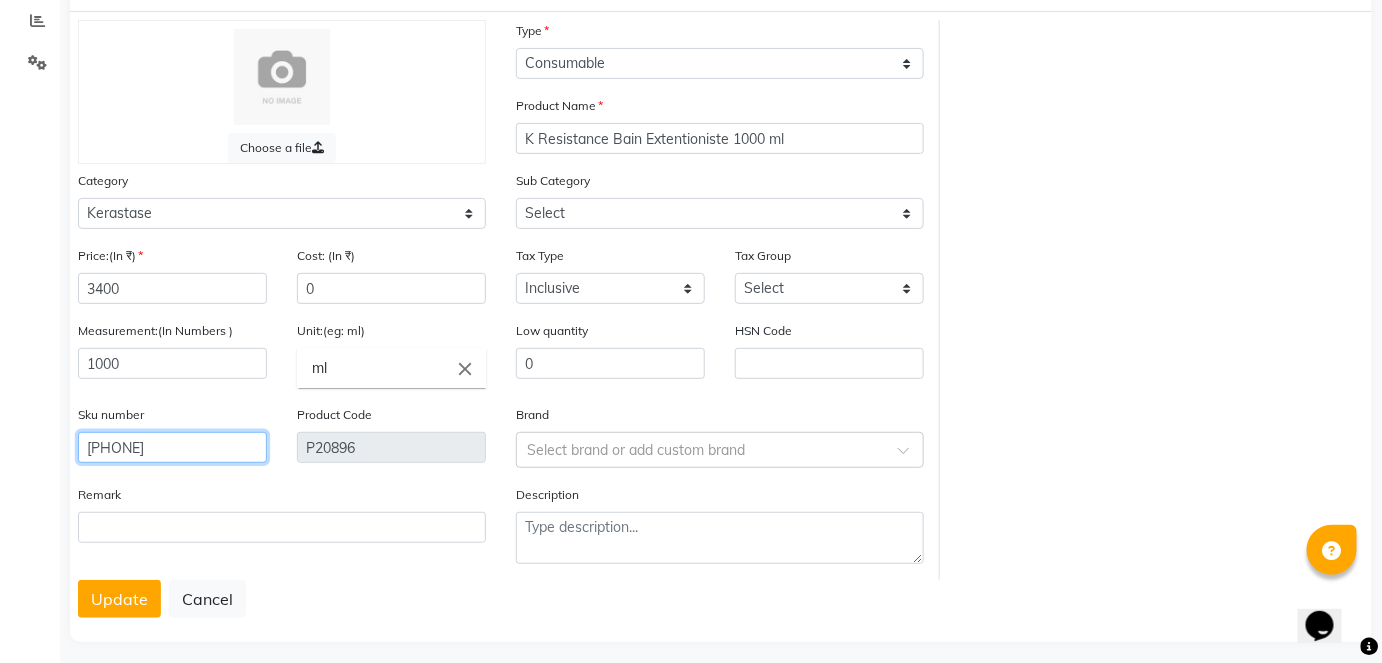 scroll, scrollTop: 138, scrollLeft: 0, axis: vertical 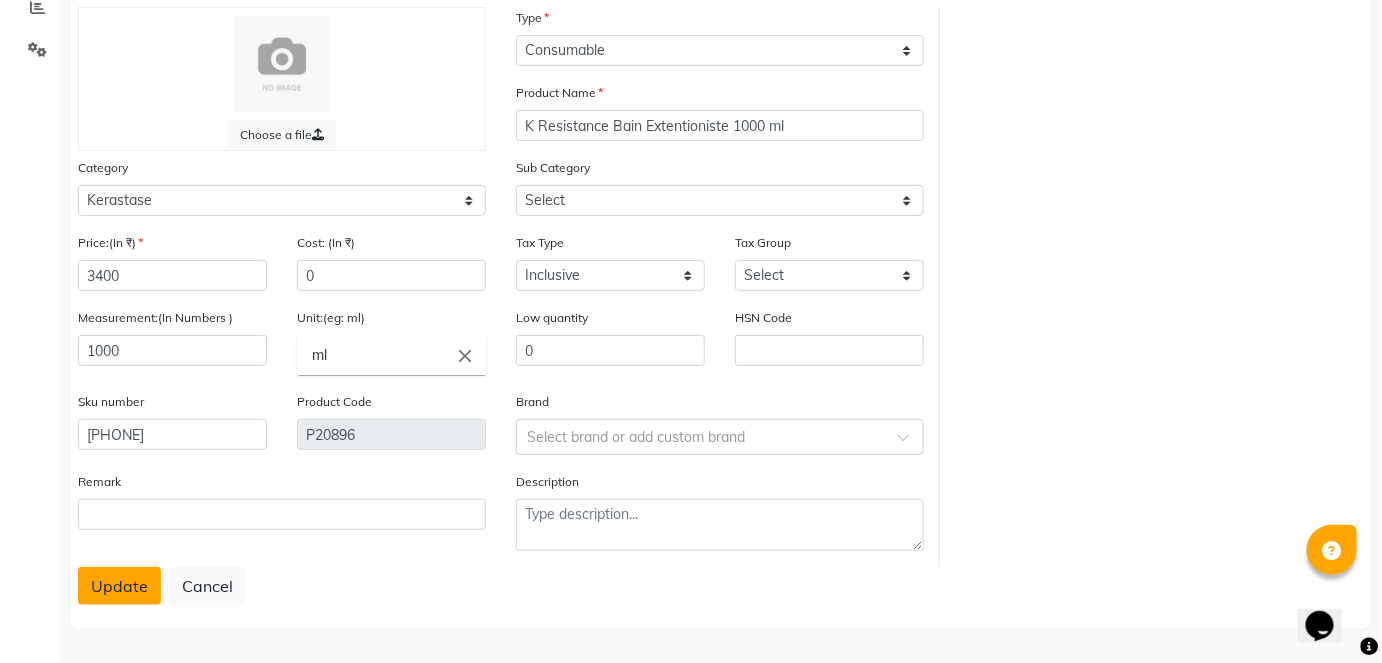 click on "Update" 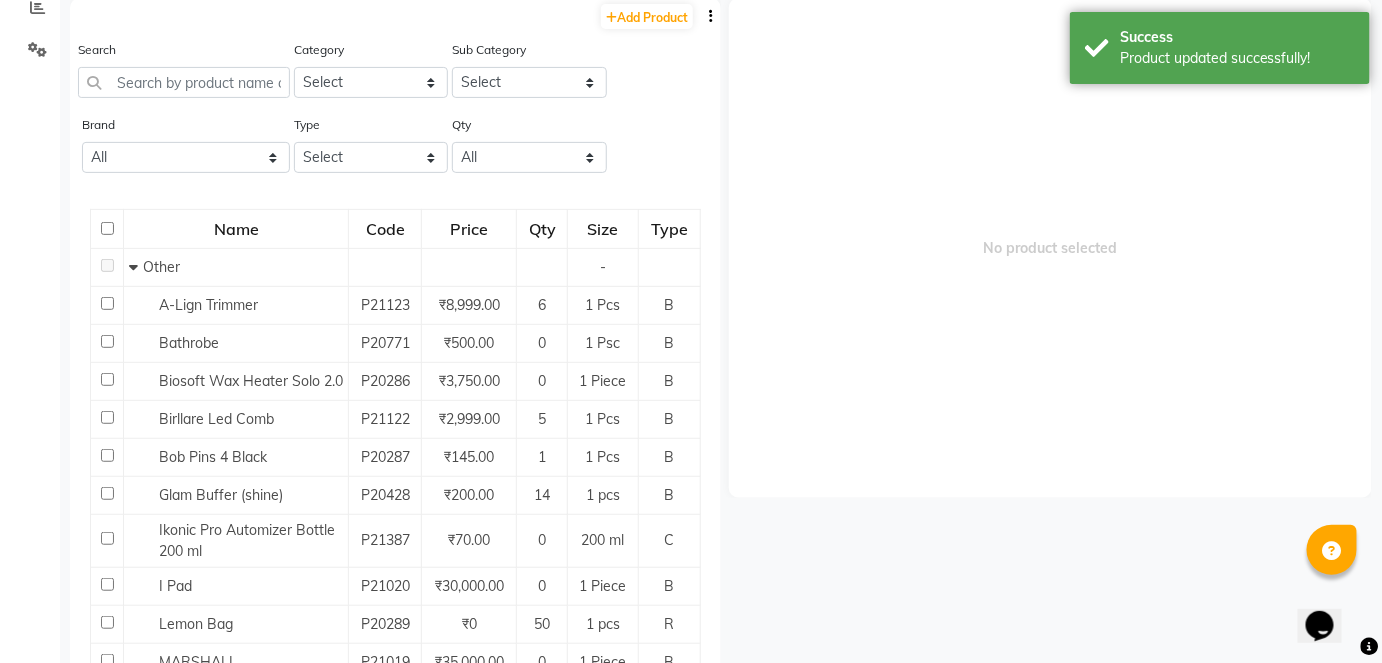 scroll, scrollTop: 13, scrollLeft: 0, axis: vertical 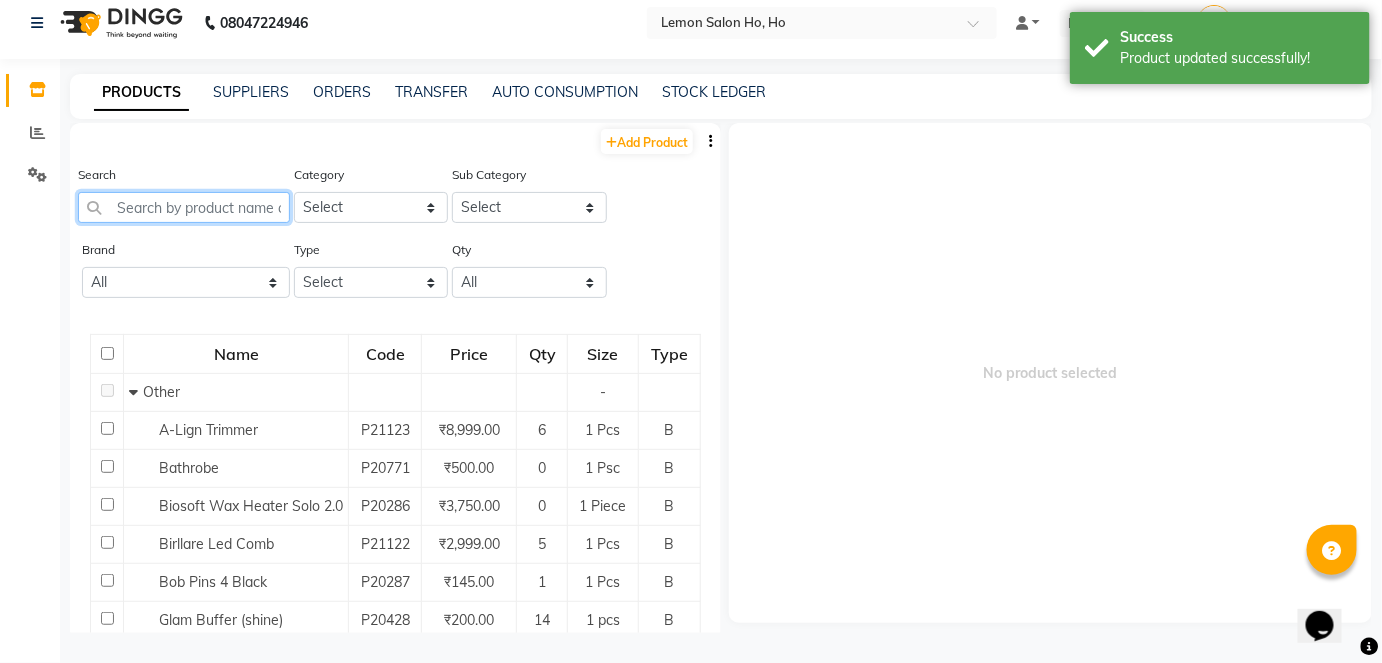 click 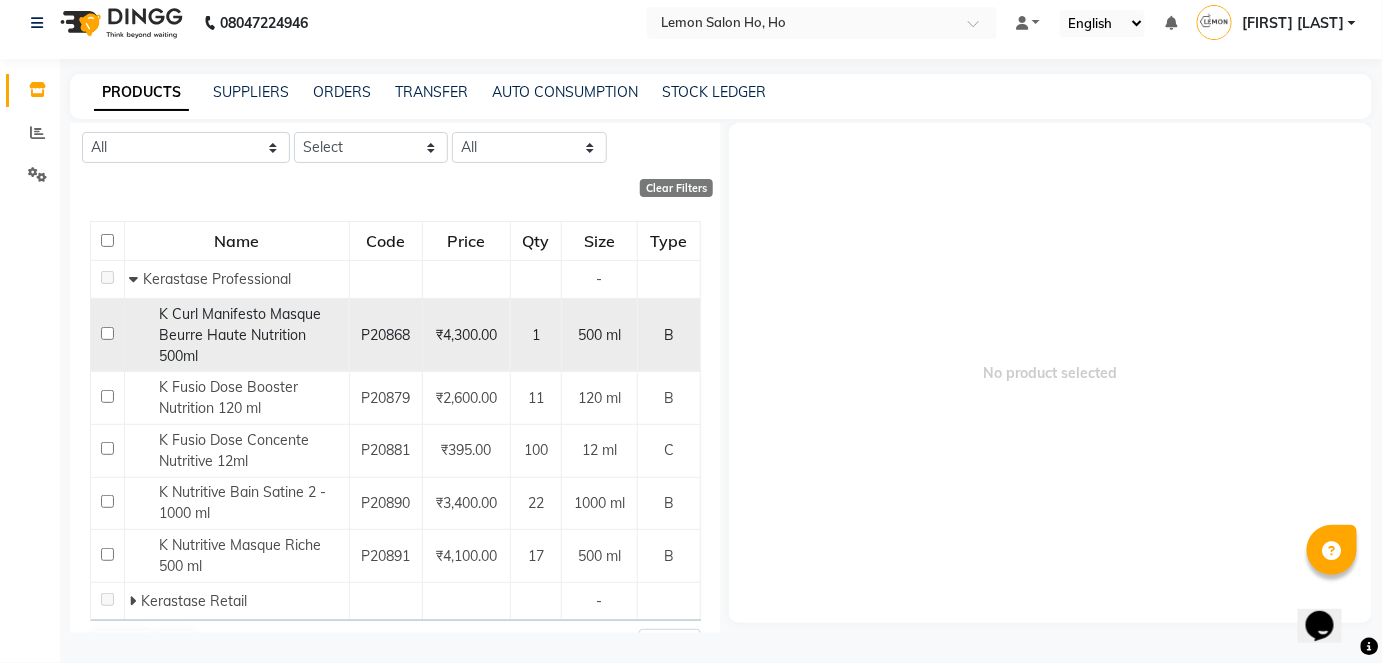 scroll, scrollTop: 181, scrollLeft: 0, axis: vertical 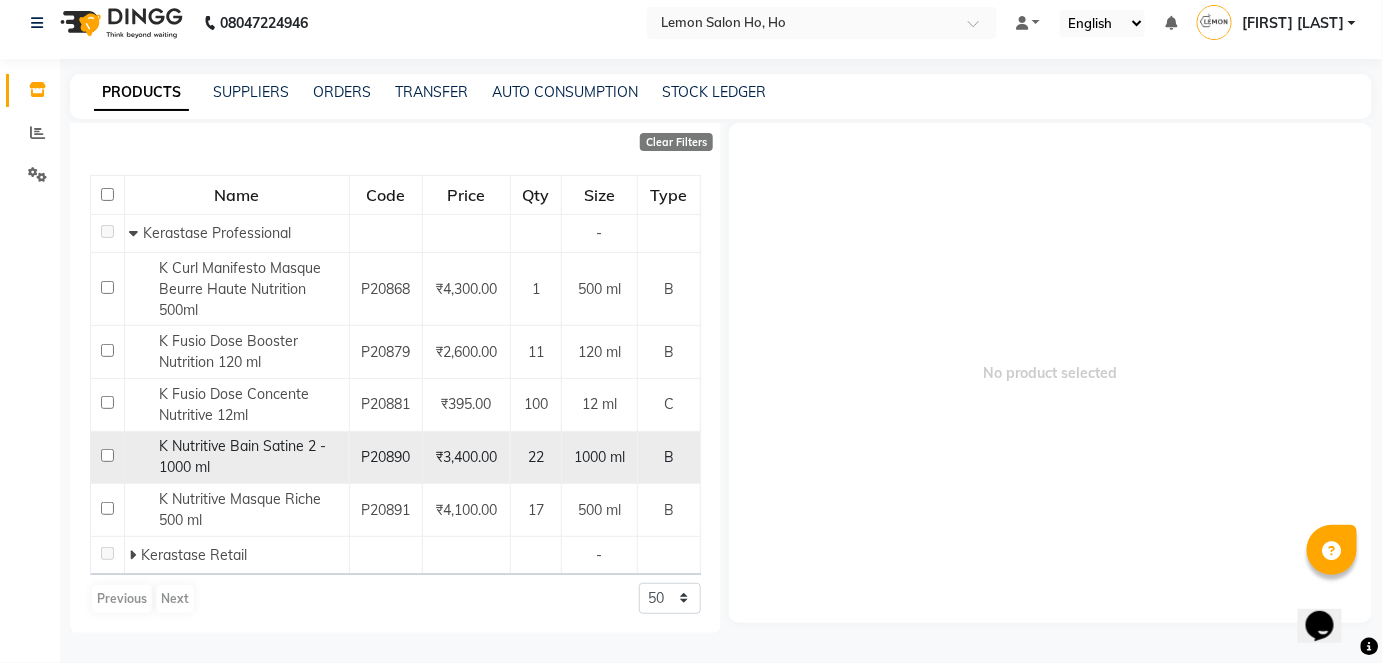 click 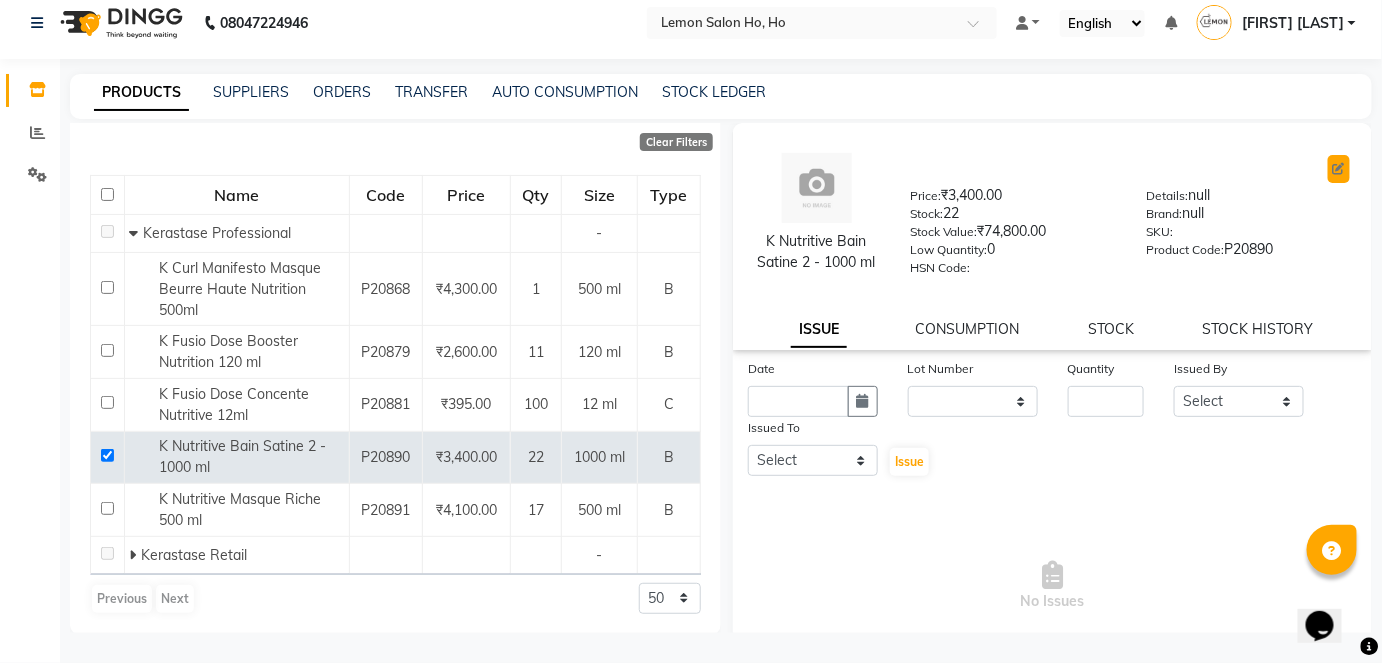 click 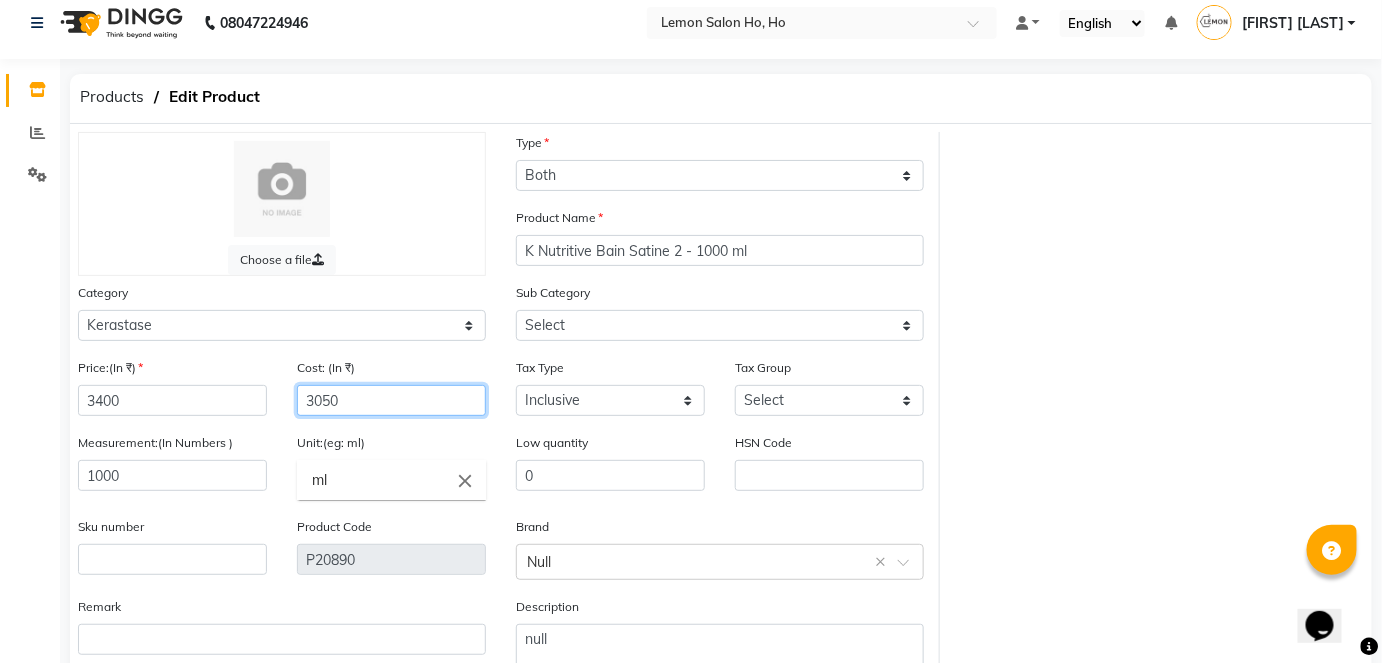 click on "3050" 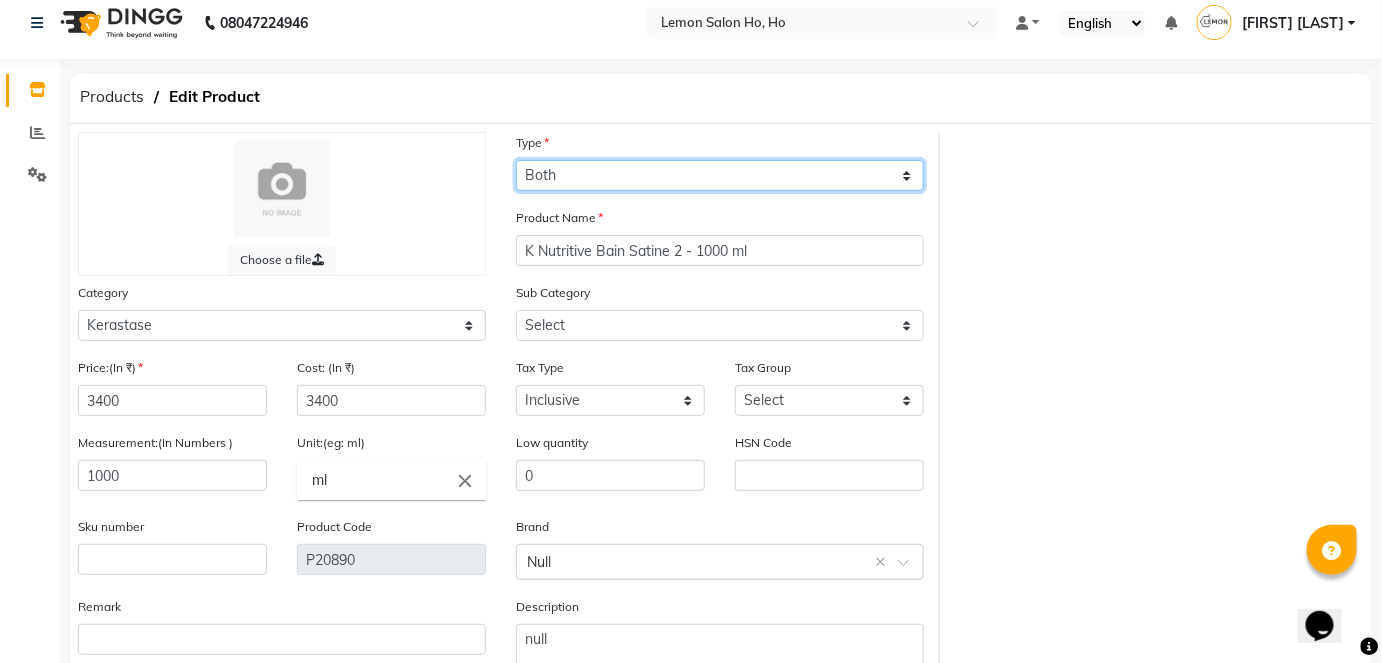 click on "Select Type Both Retail Consumable" 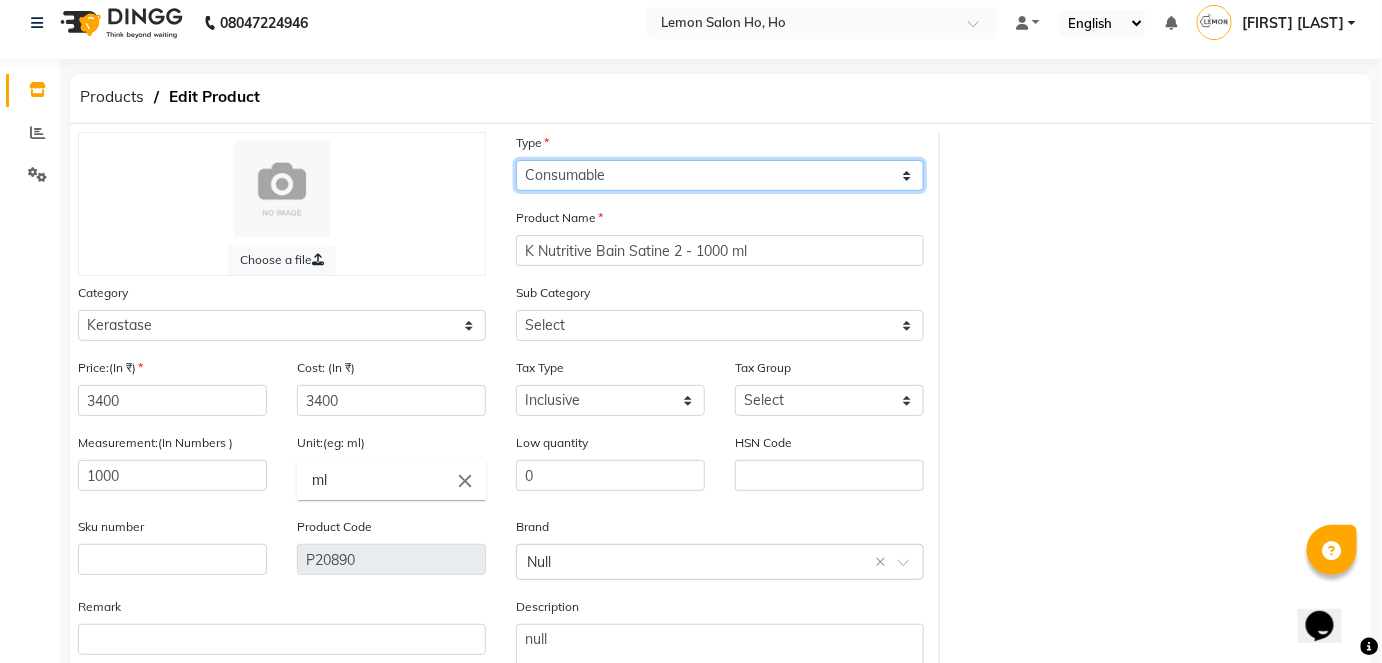 click on "Select Type Both Retail Consumable" 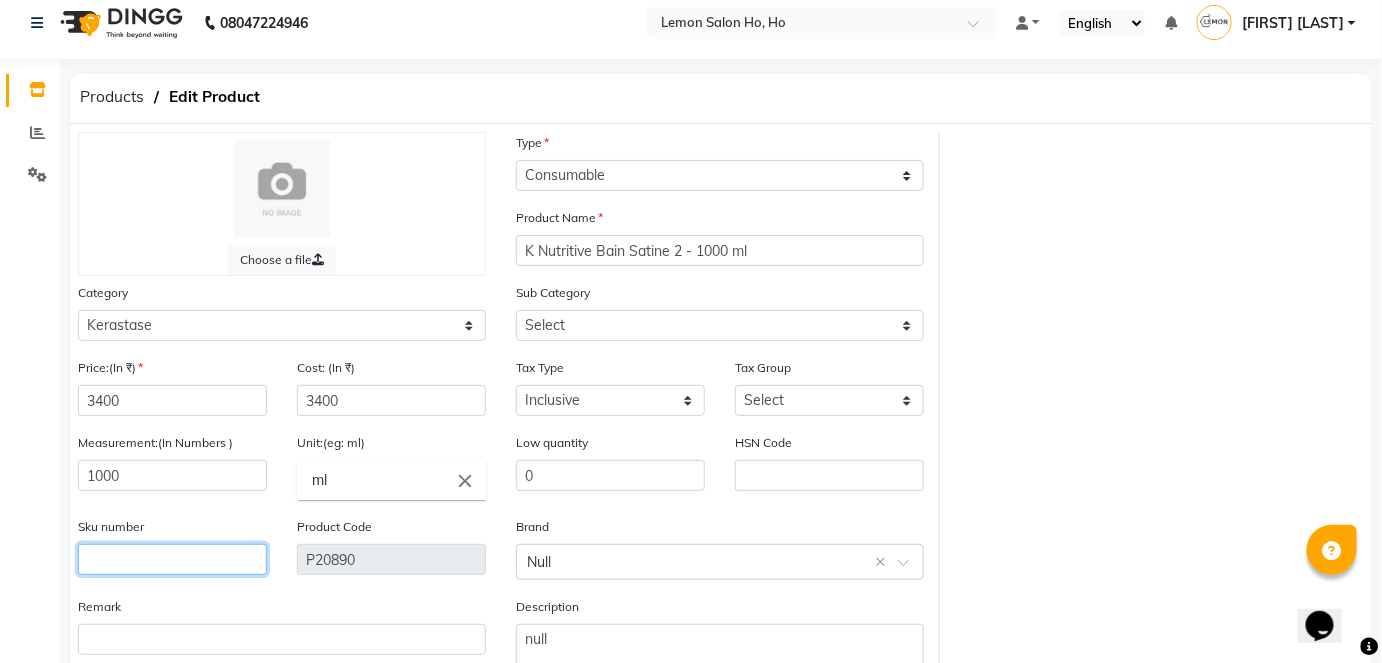 click 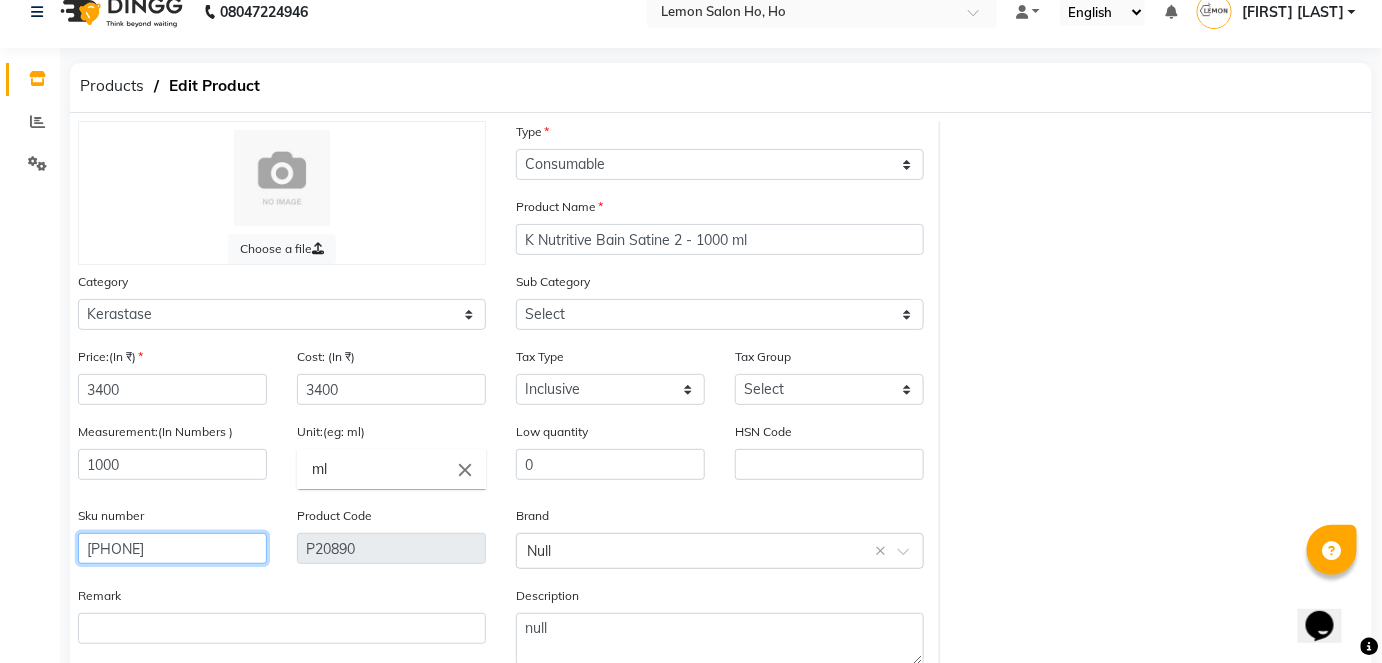 scroll, scrollTop: 138, scrollLeft: 0, axis: vertical 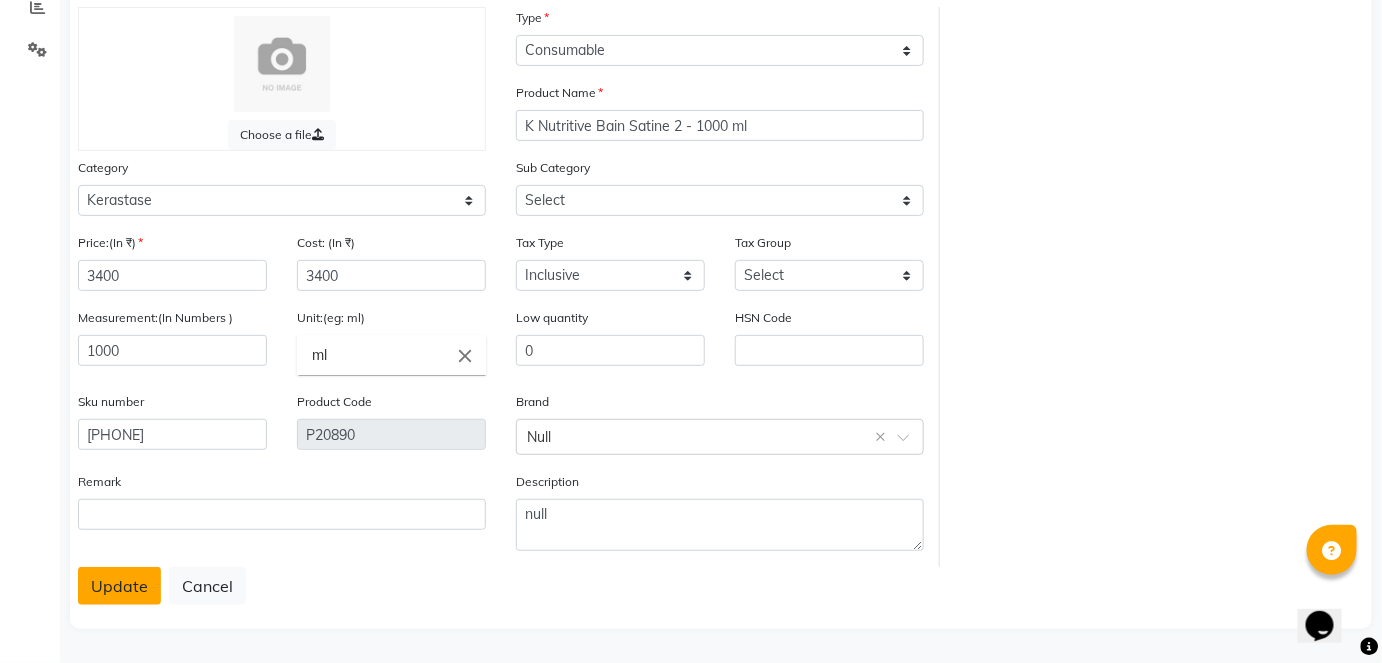 click on "Update" 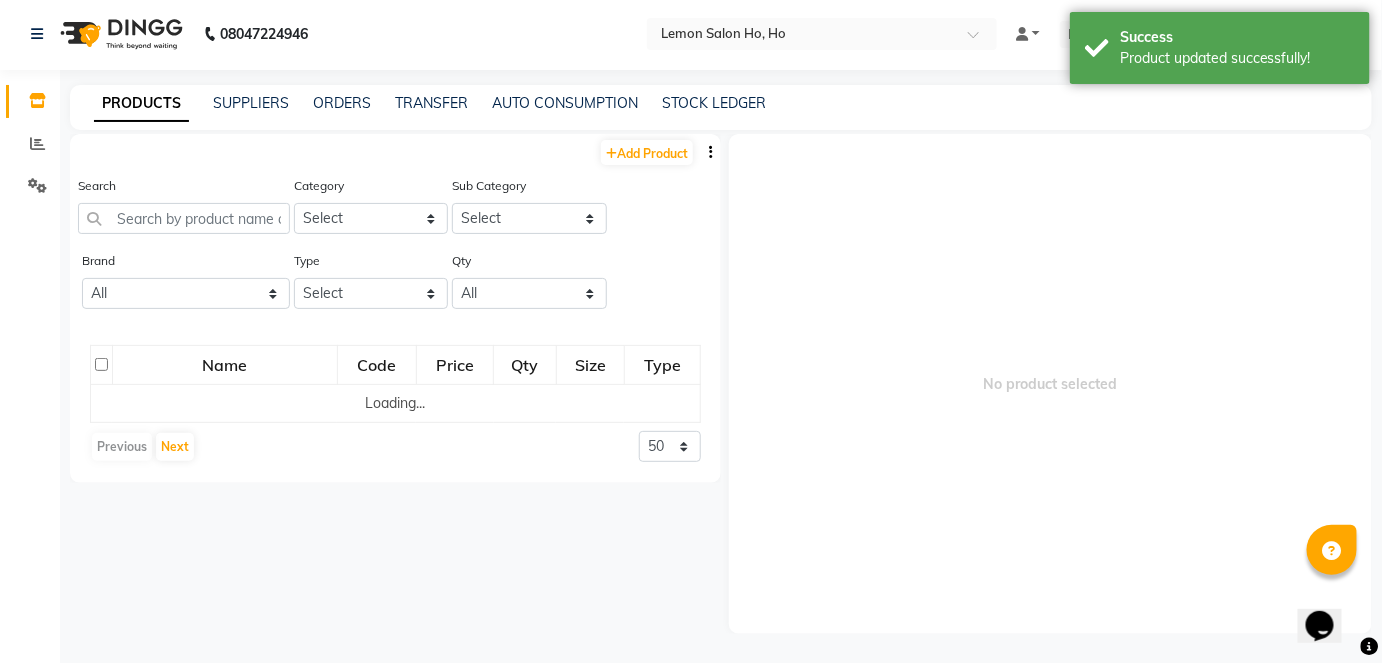 scroll, scrollTop: 13, scrollLeft: 0, axis: vertical 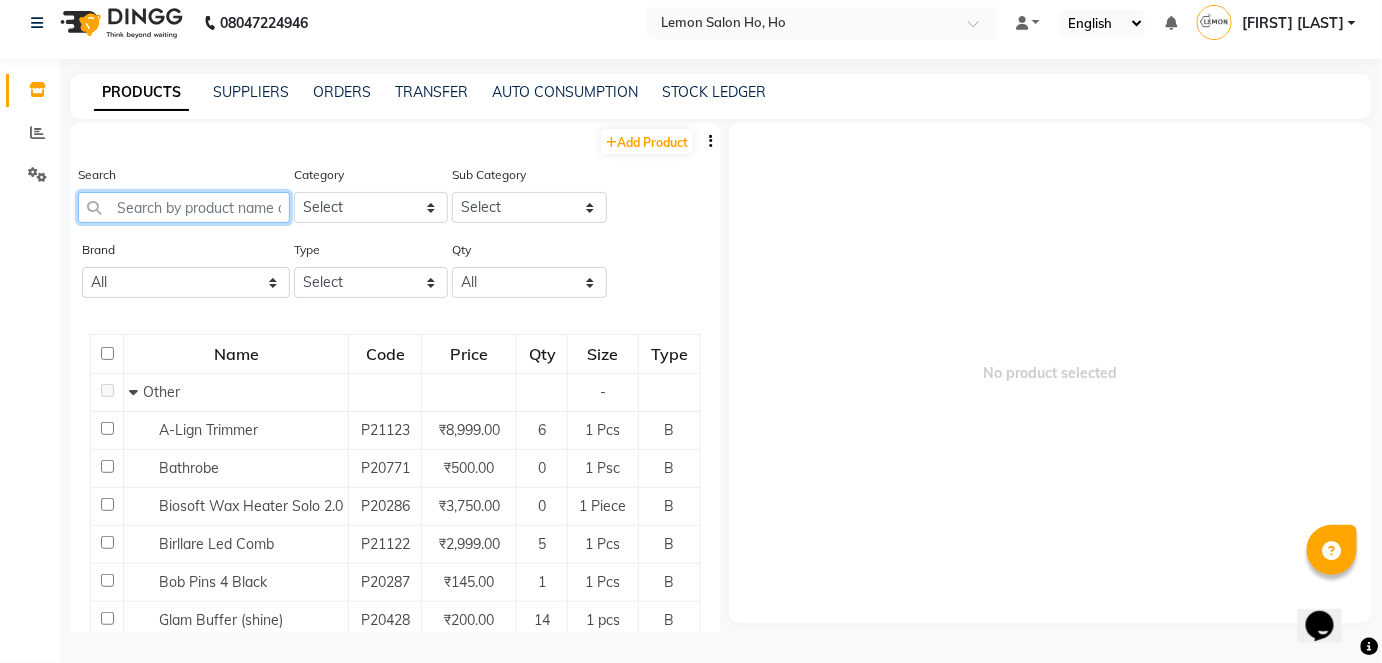 click 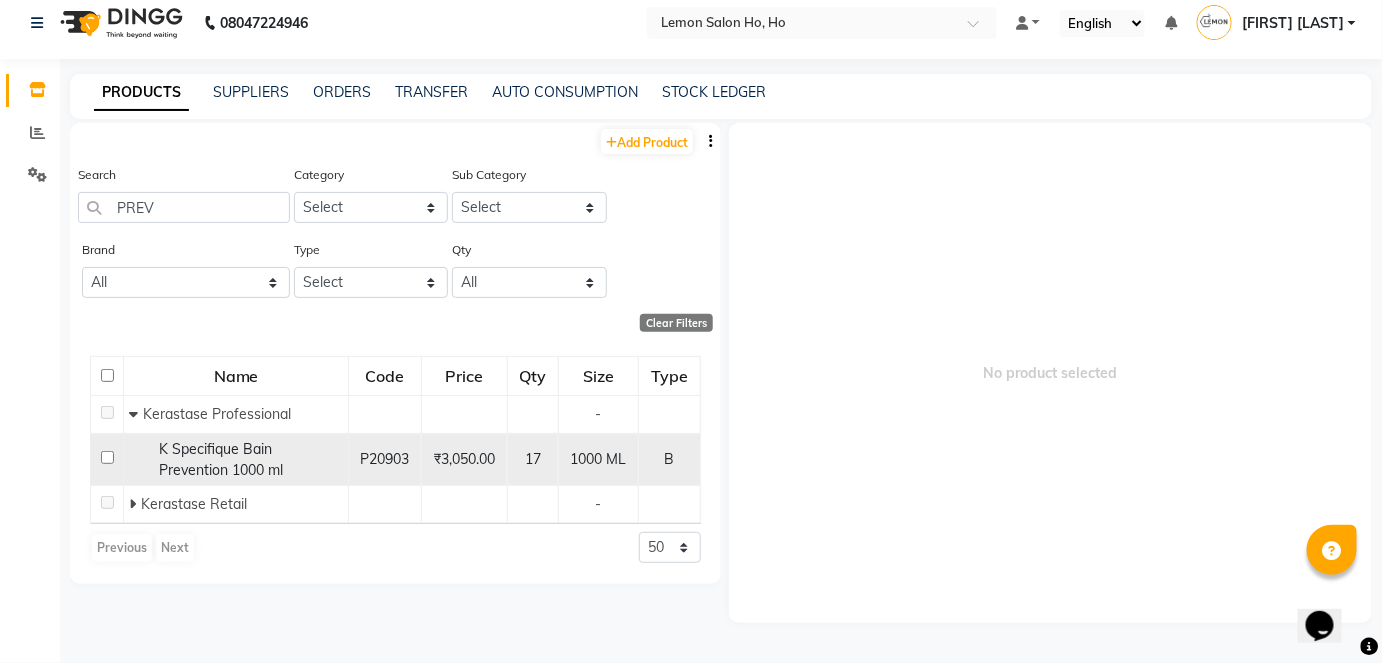 click 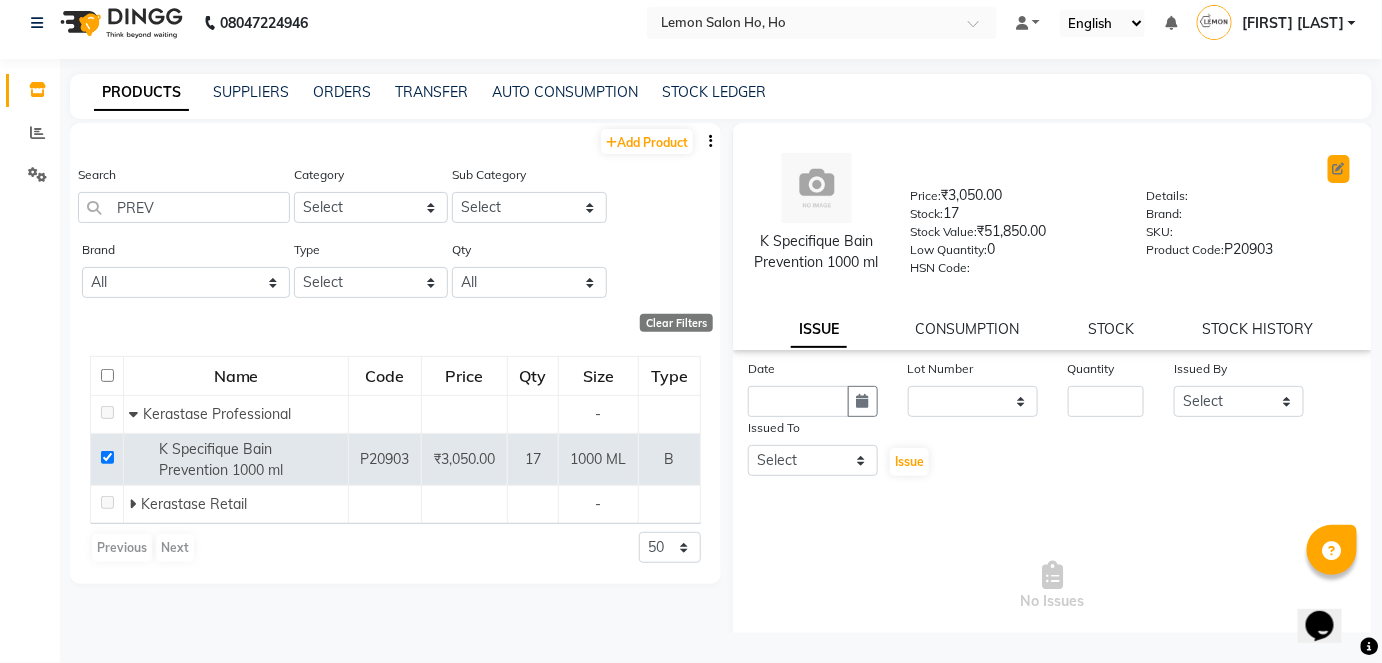 click 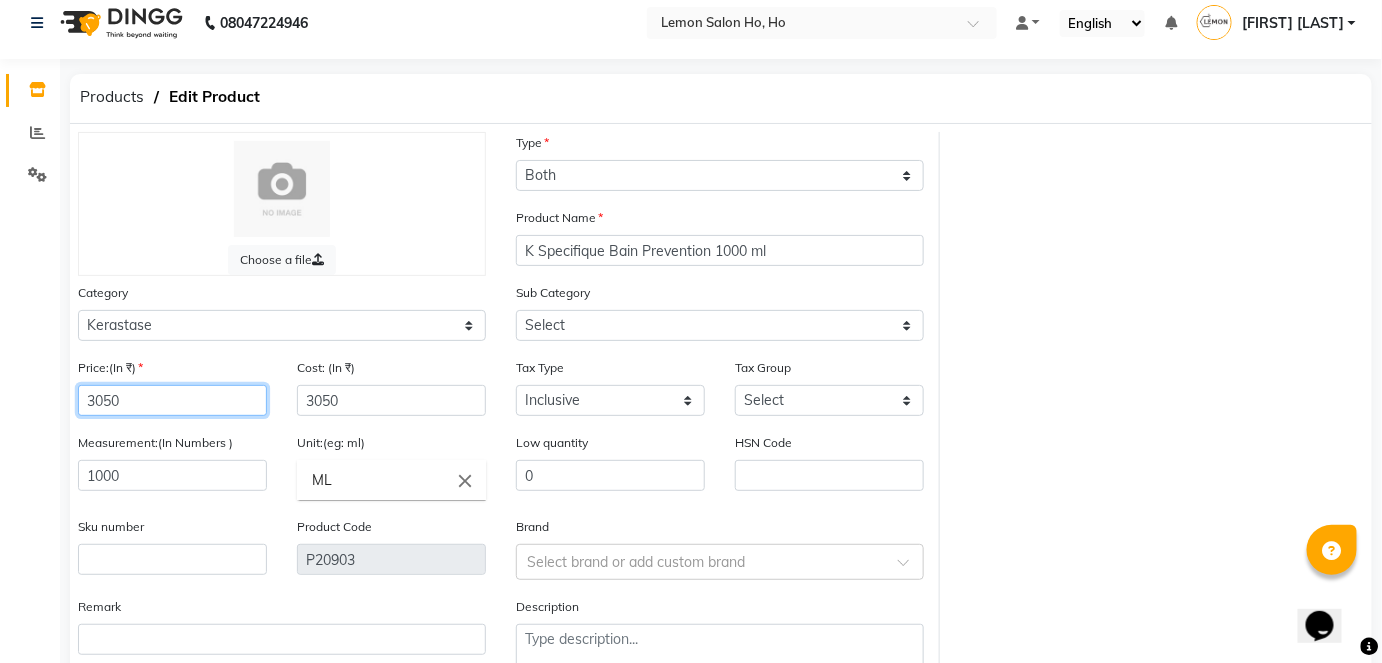 click on "3050" 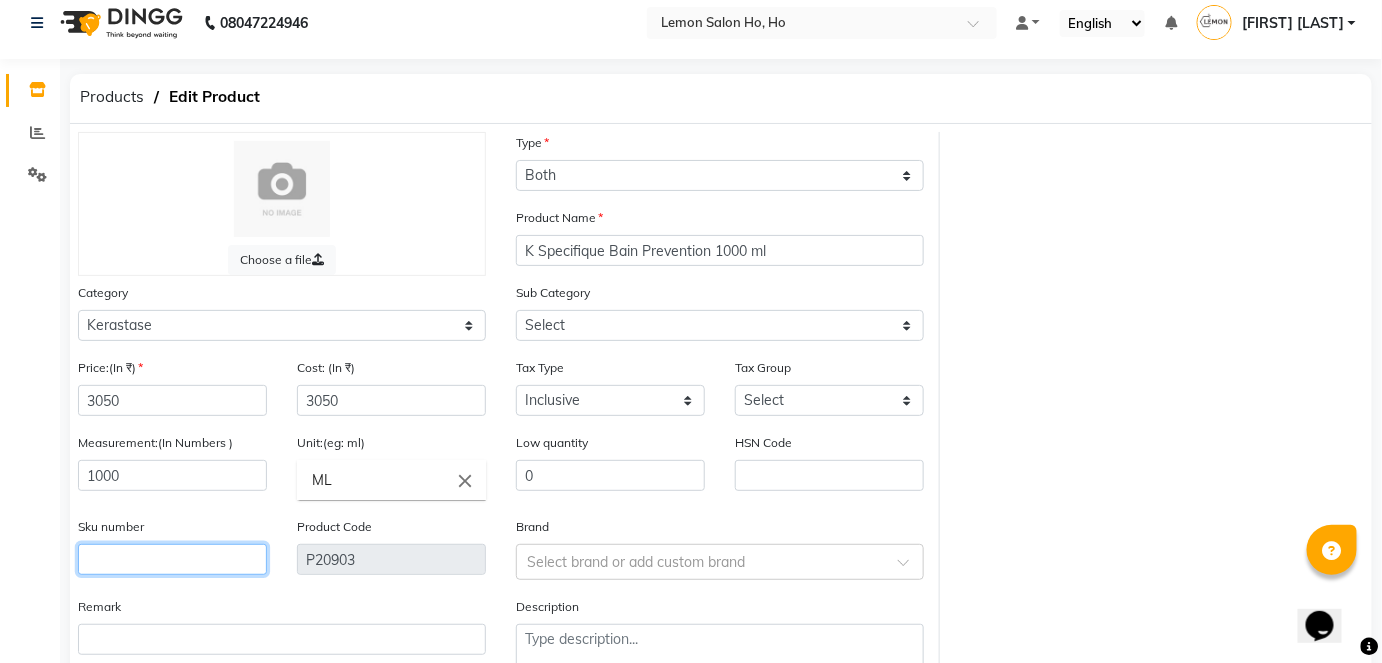 click 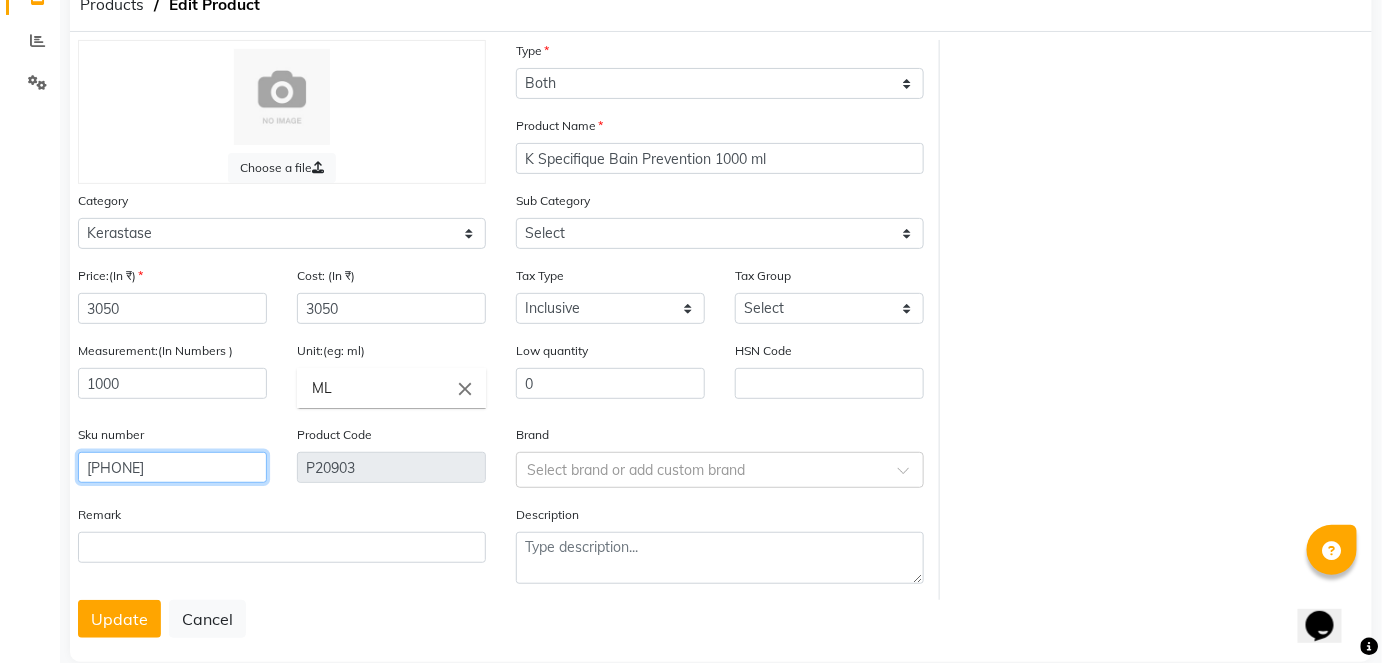 scroll, scrollTop: 138, scrollLeft: 0, axis: vertical 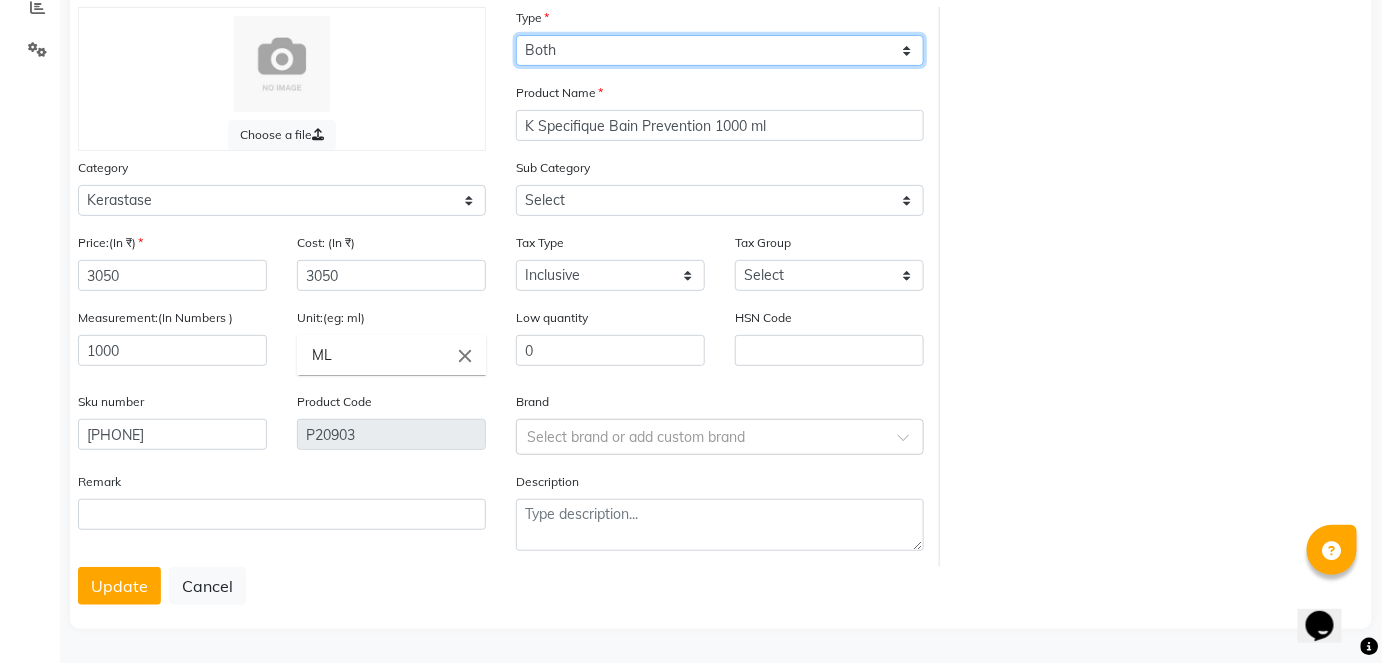 click on "Select Type Both Retail Consumable" 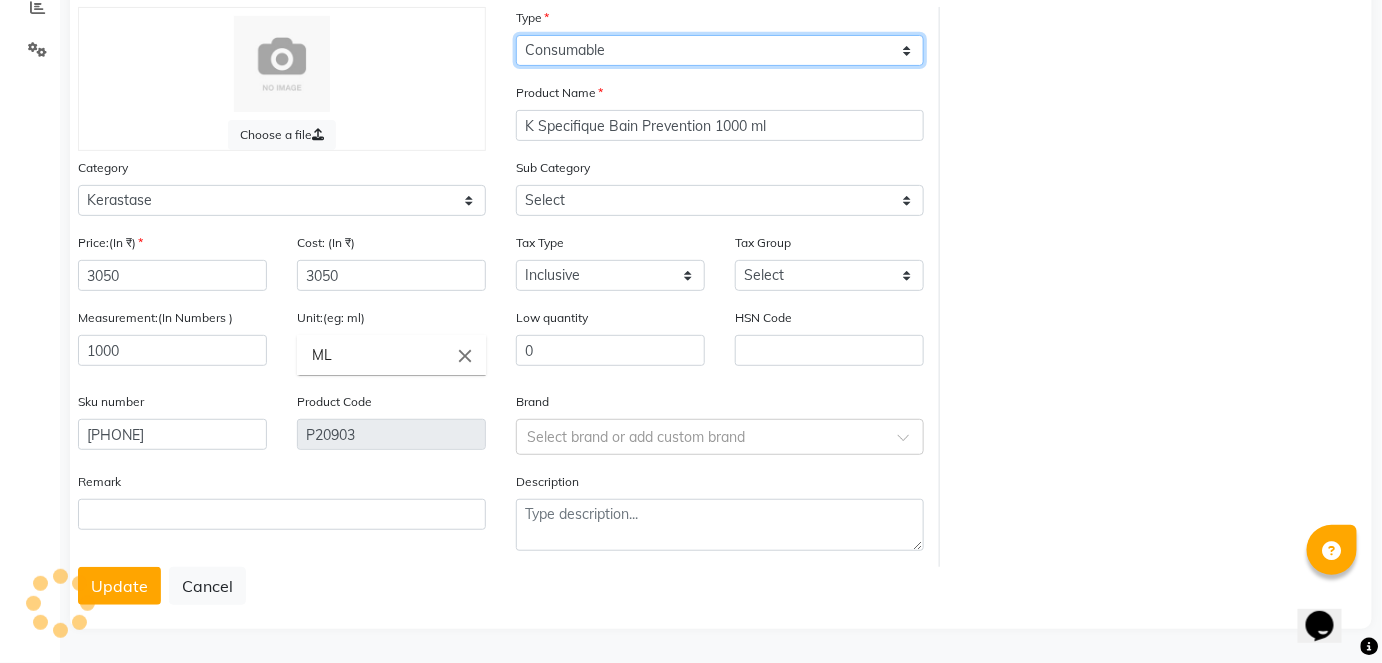 click on "Select Type Both Retail Consumable" 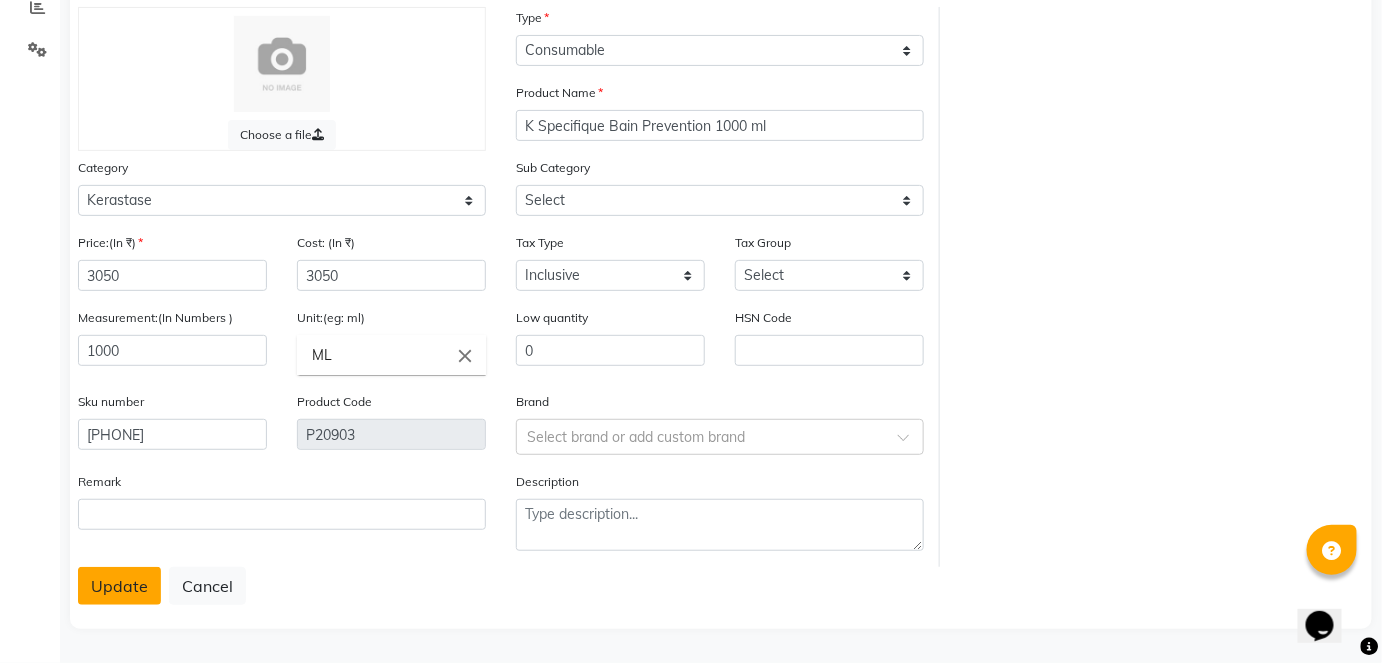 click on "Update" 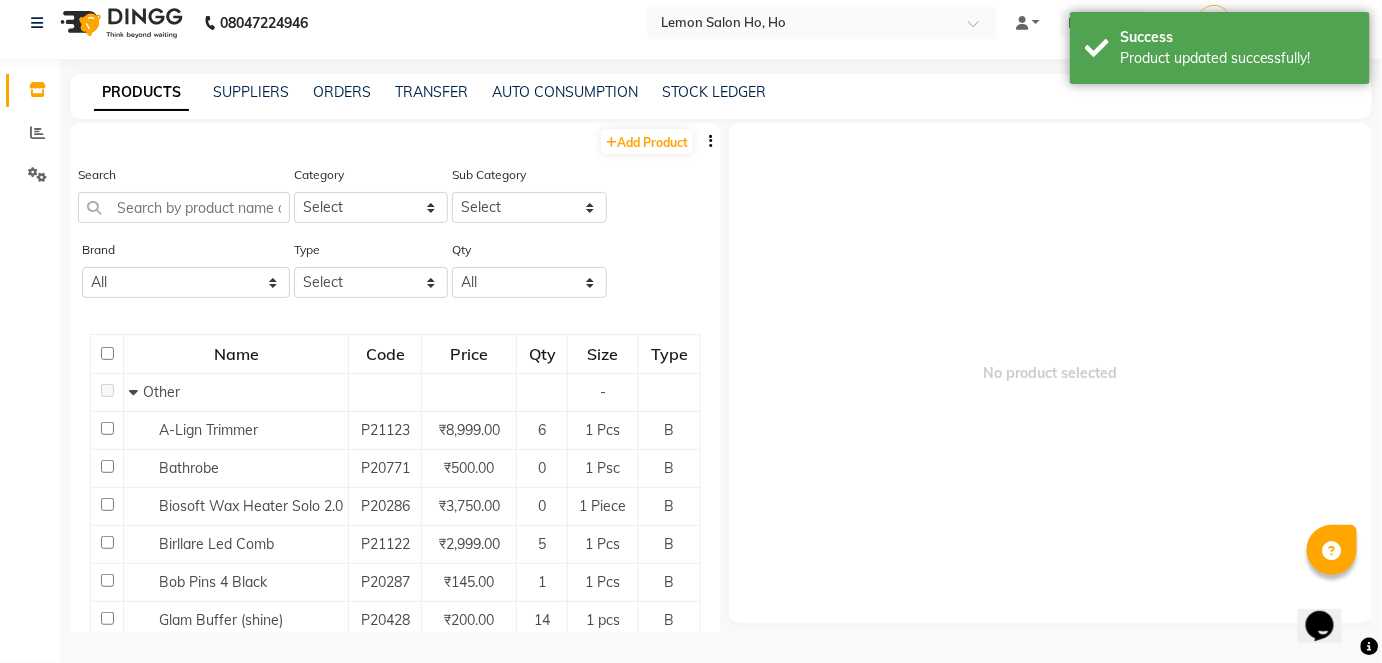 scroll, scrollTop: 13, scrollLeft: 0, axis: vertical 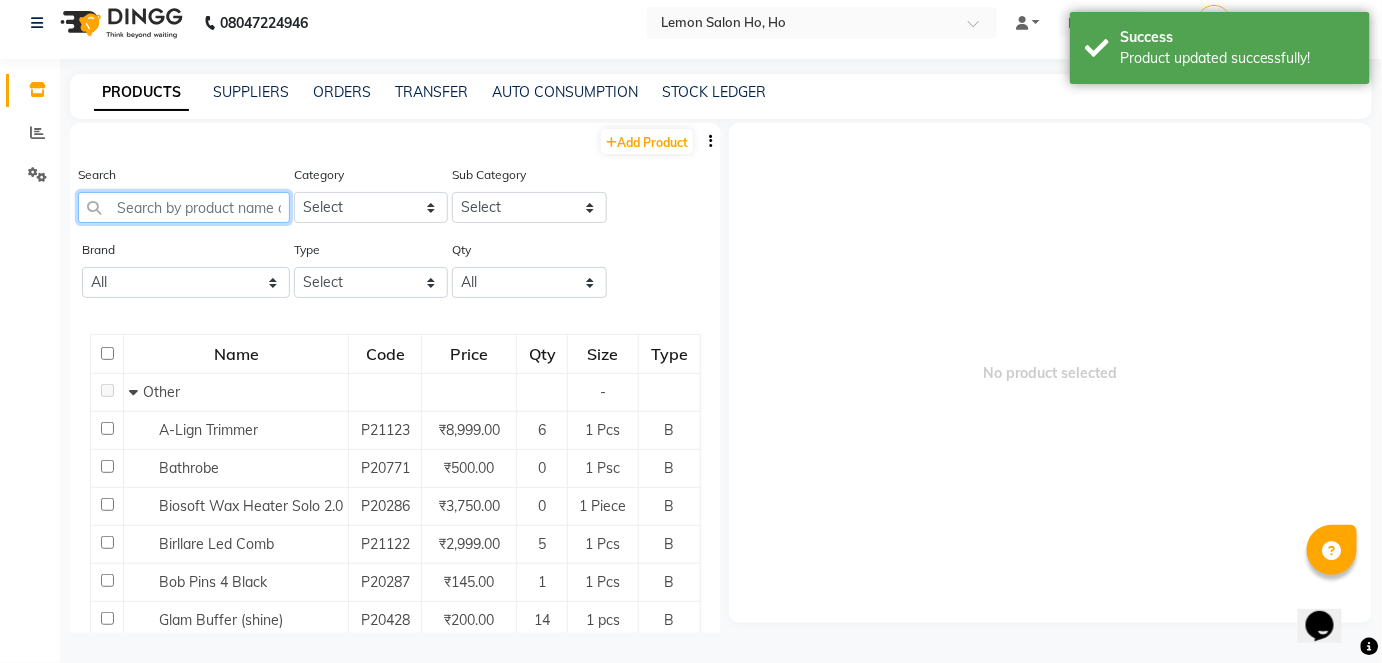 click 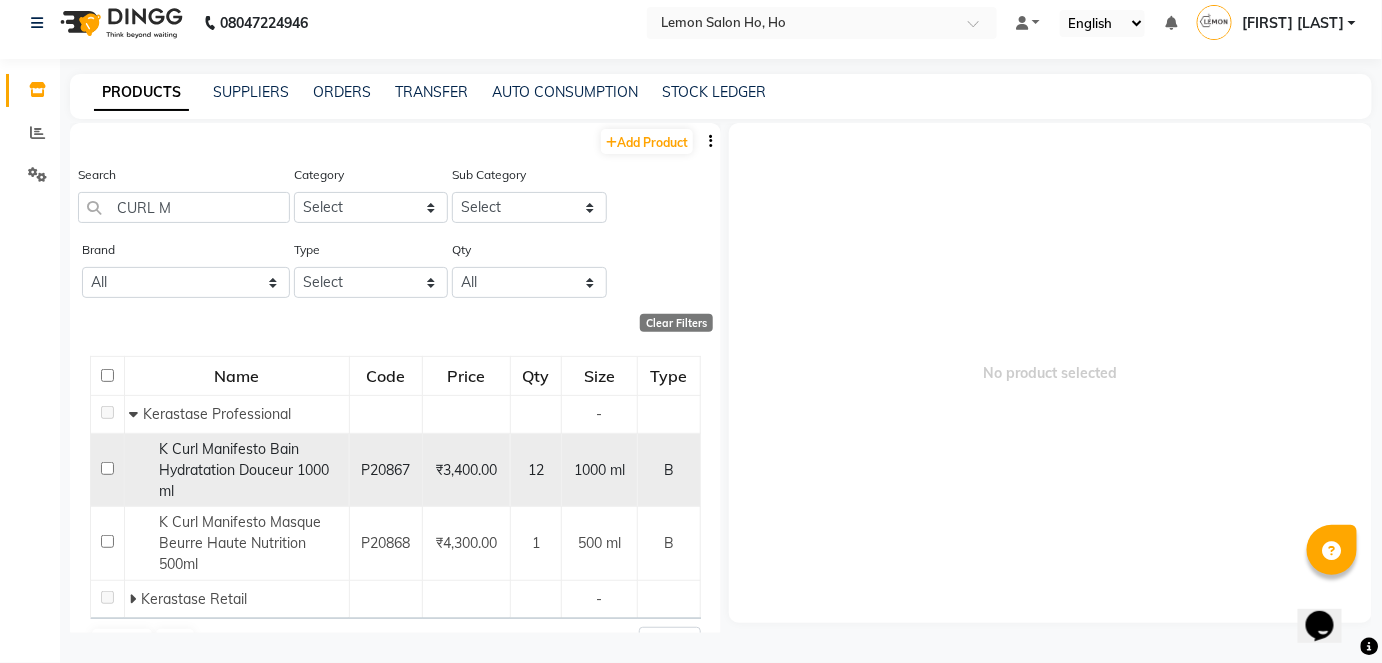 click 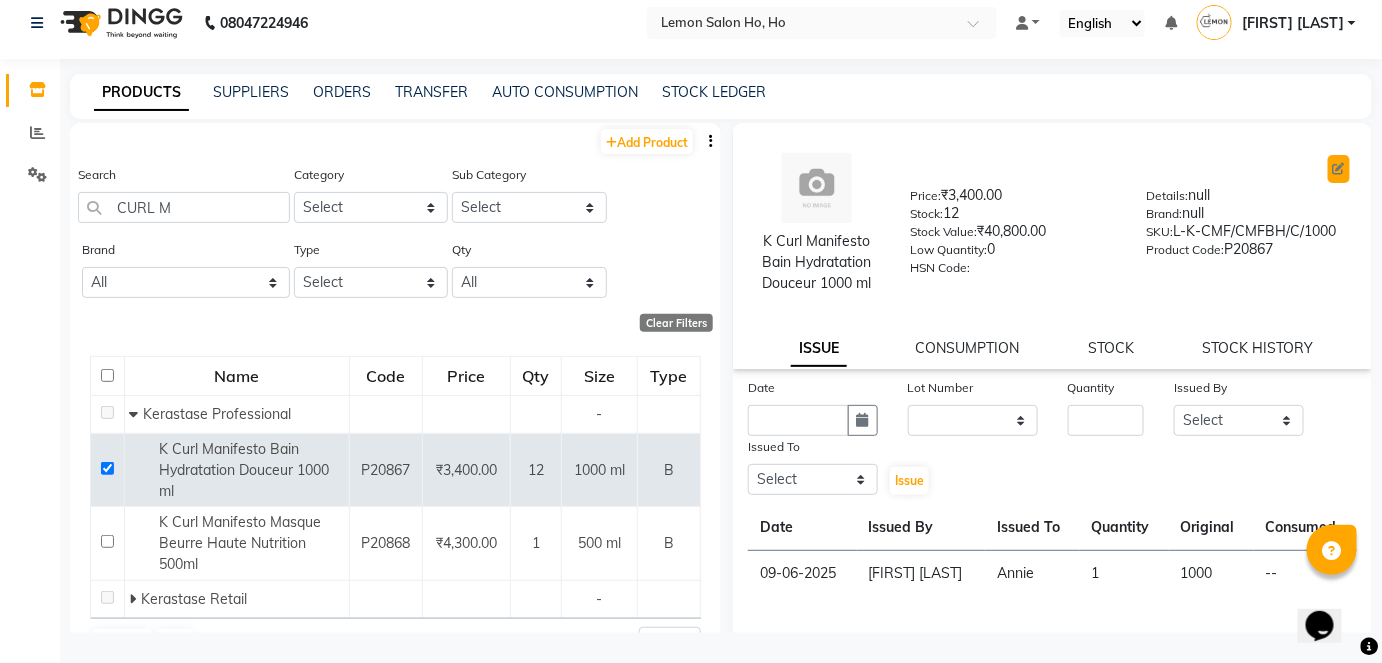 click 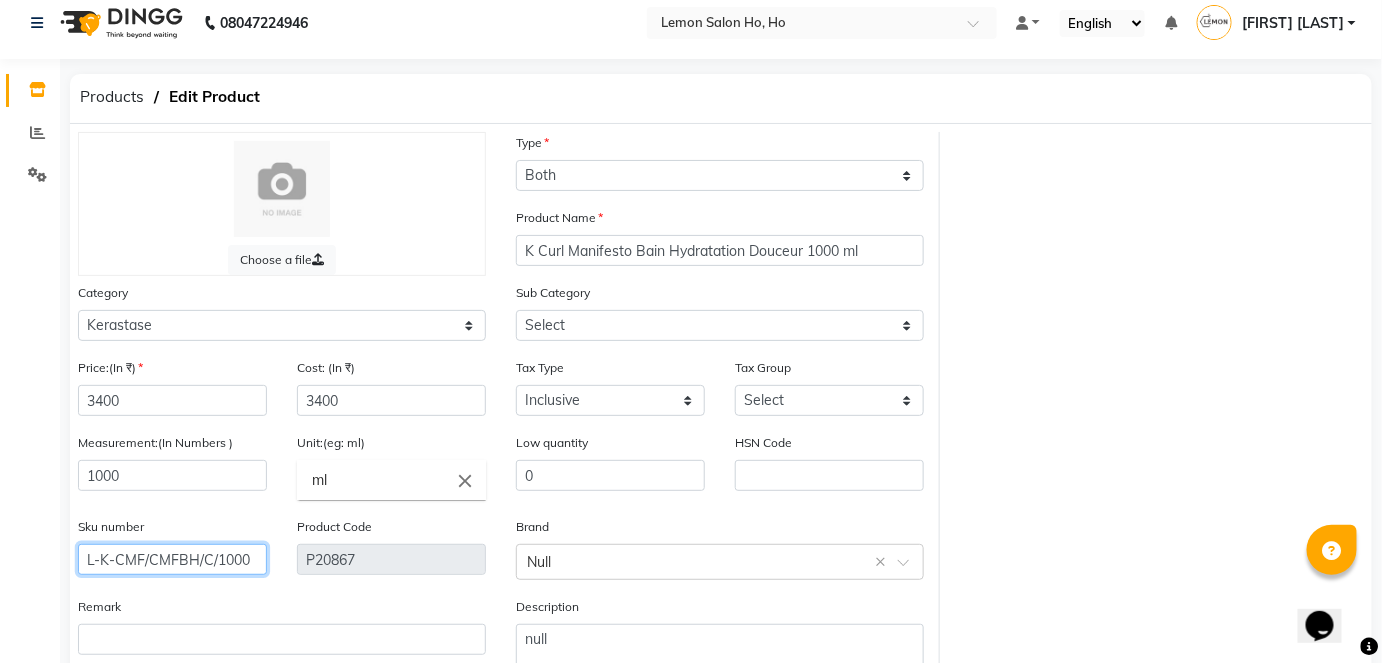 click on "L-K-CMF/CMFBH/C/1000" 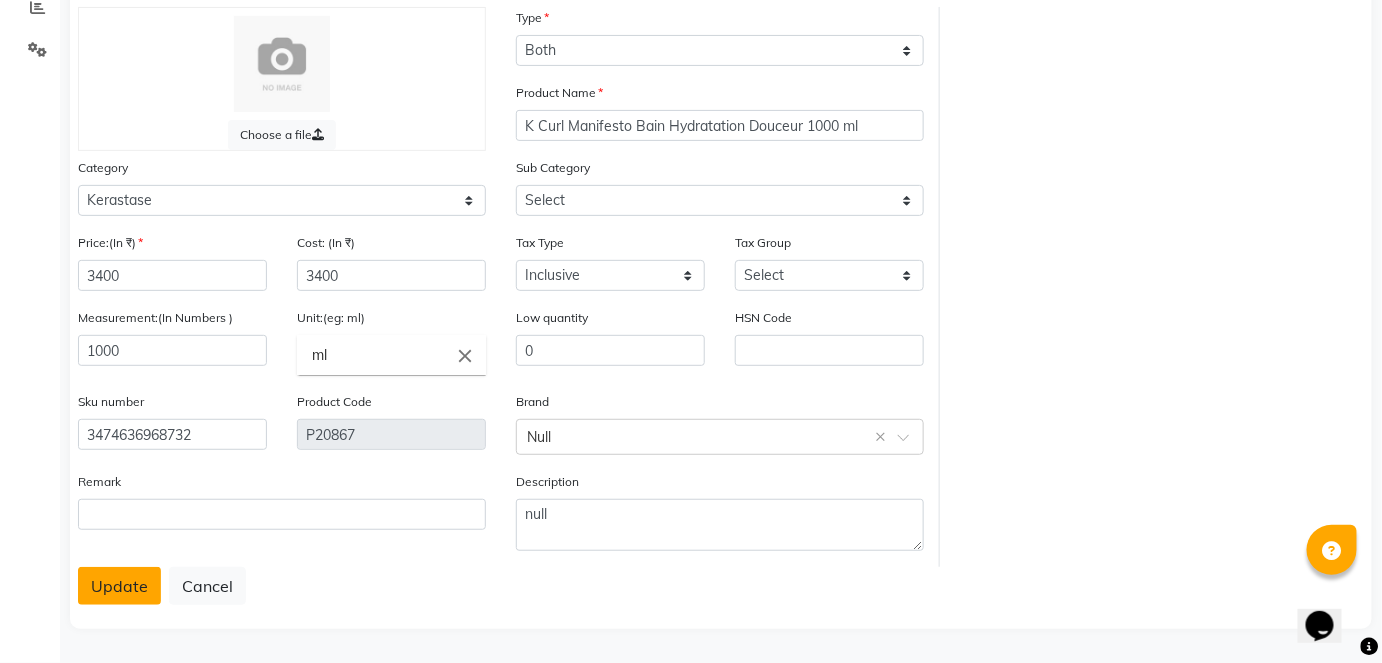 click on "Update" 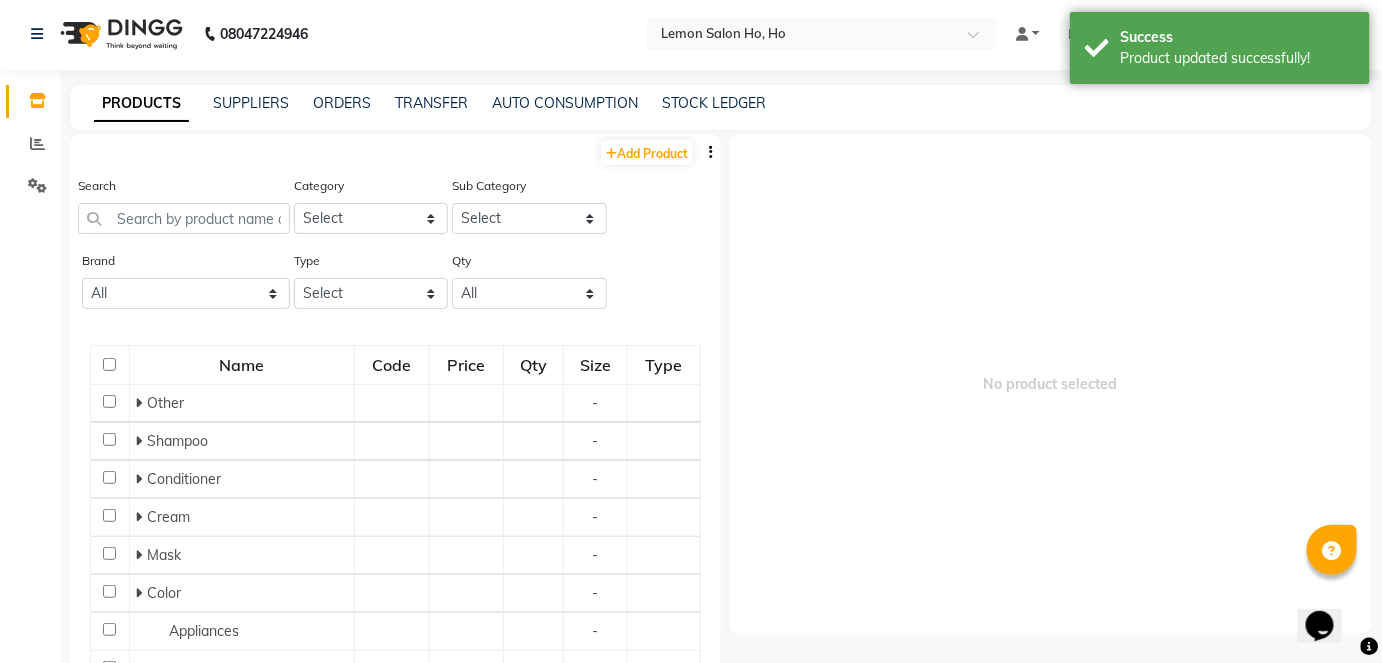 scroll, scrollTop: 13, scrollLeft: 0, axis: vertical 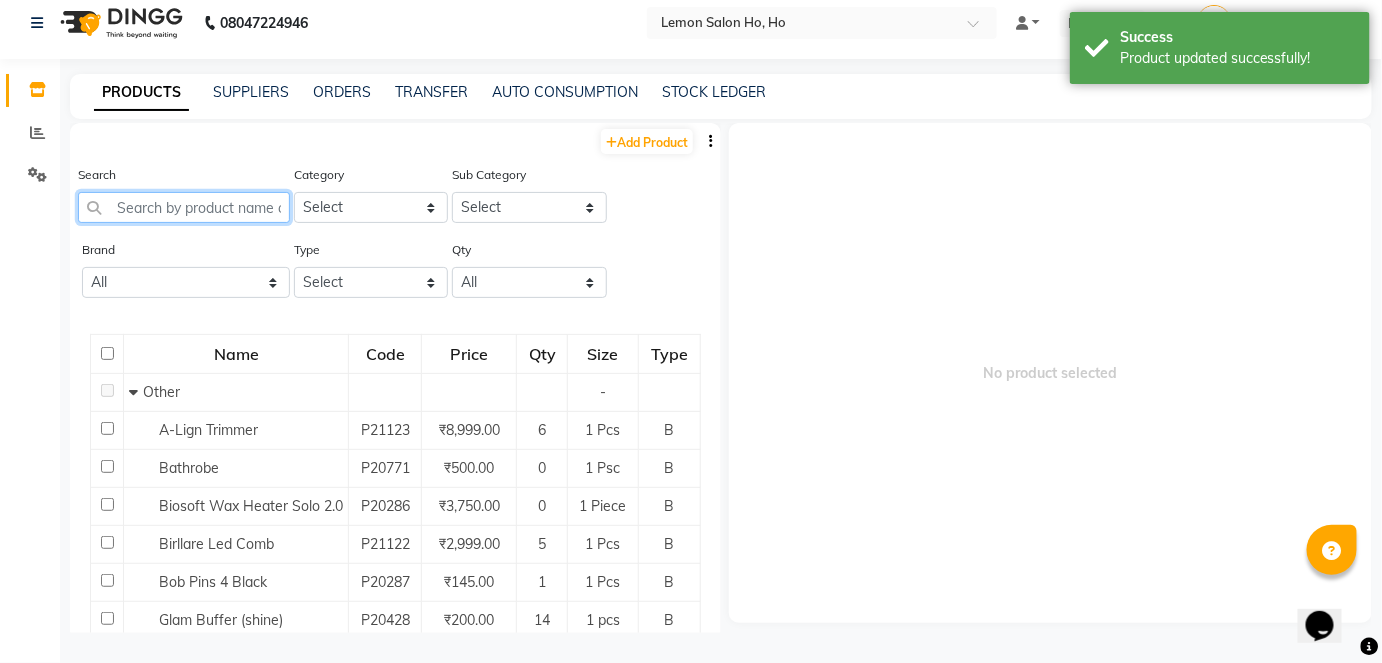 click 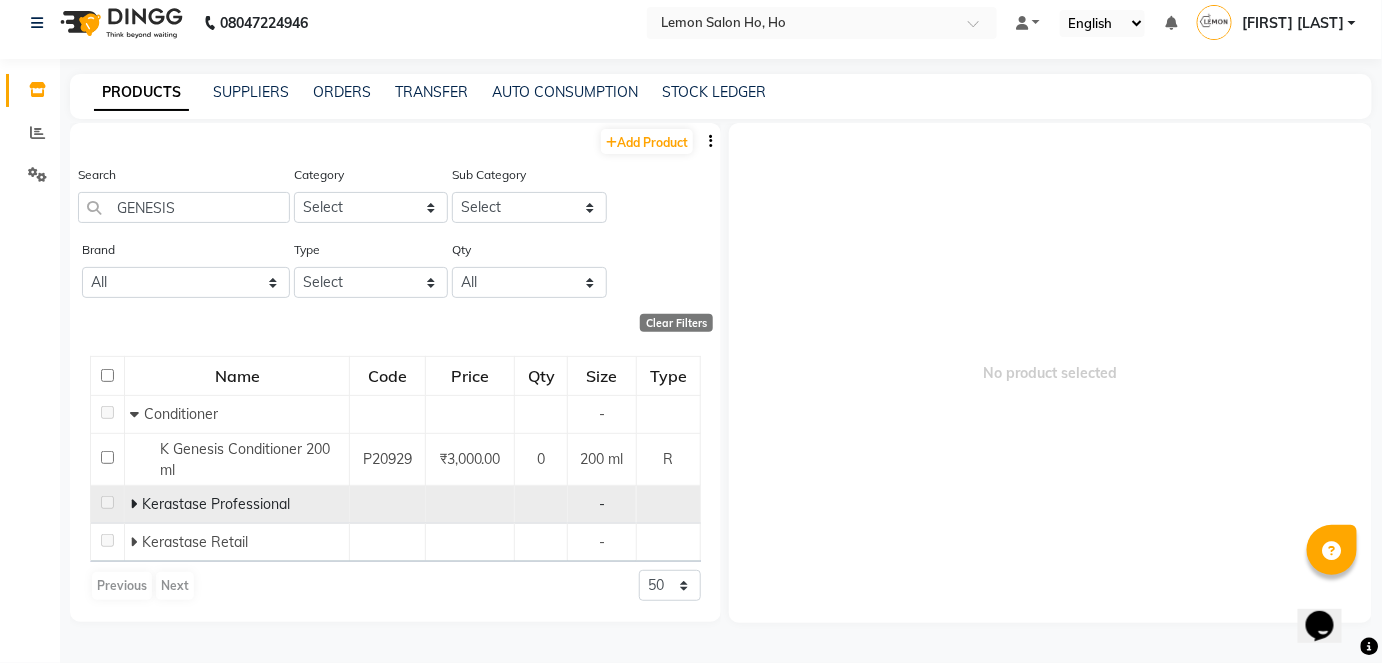 click 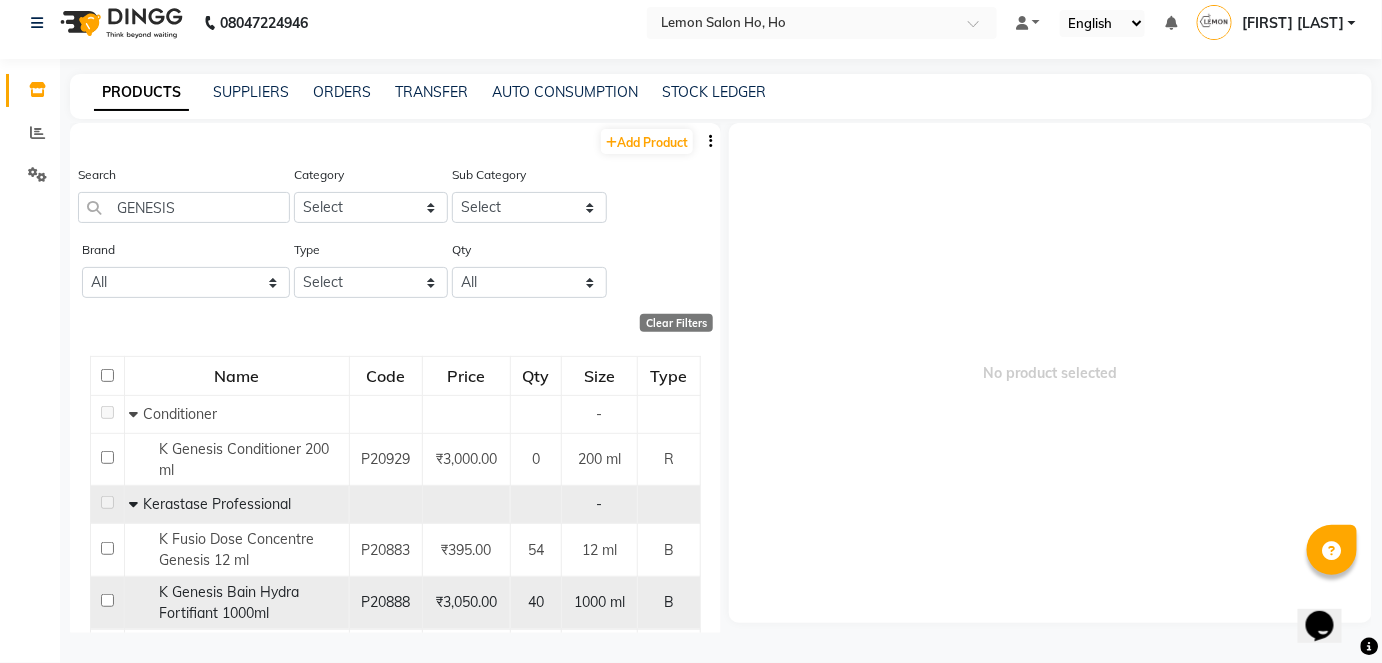 click 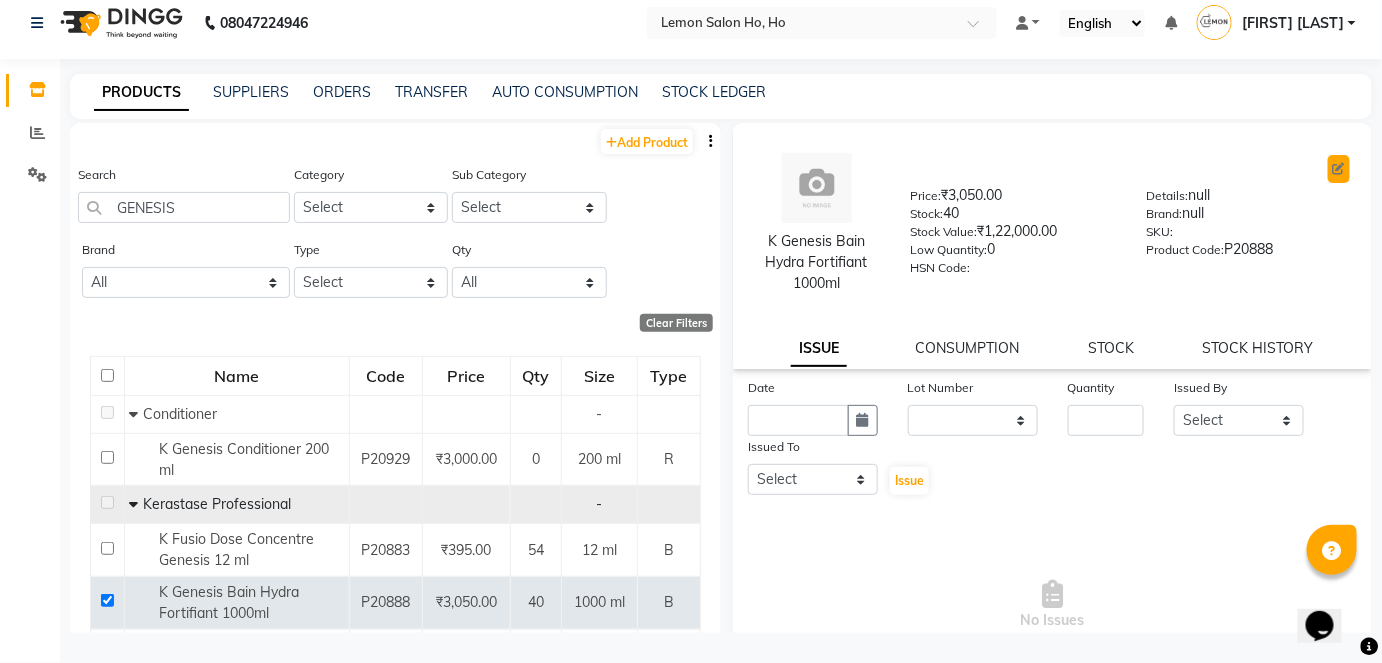 click 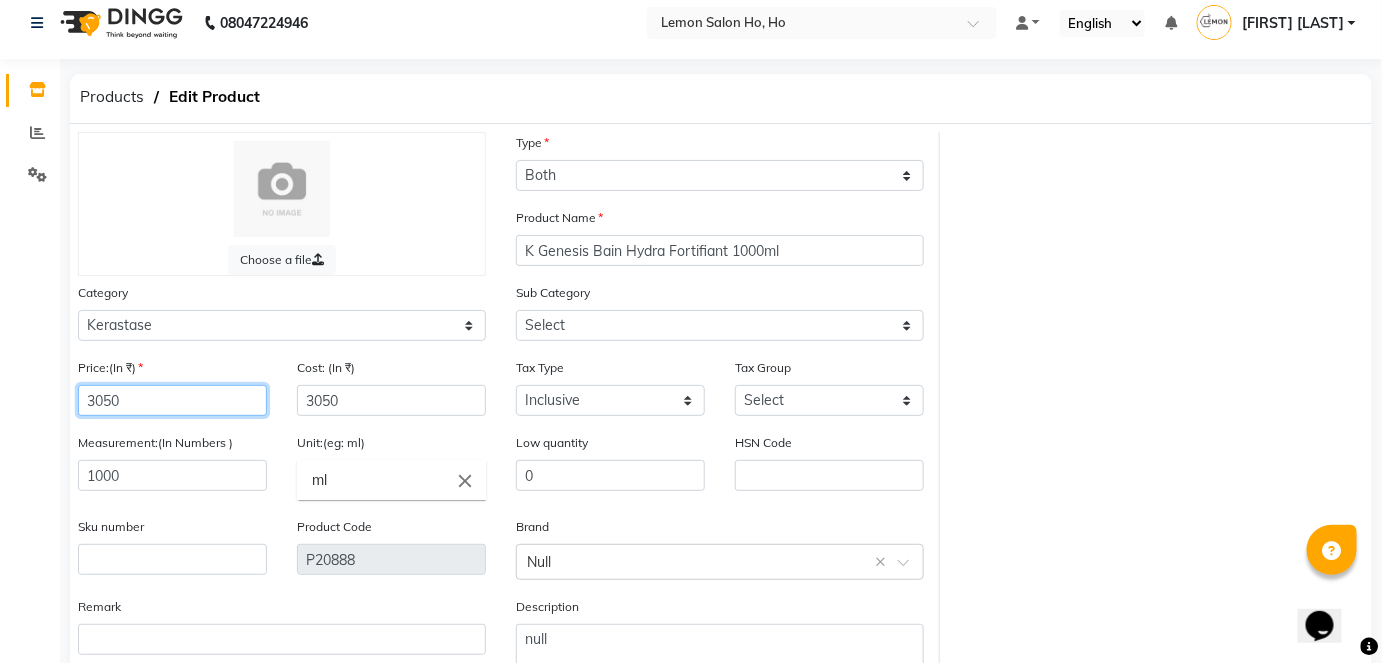 click on "3050" 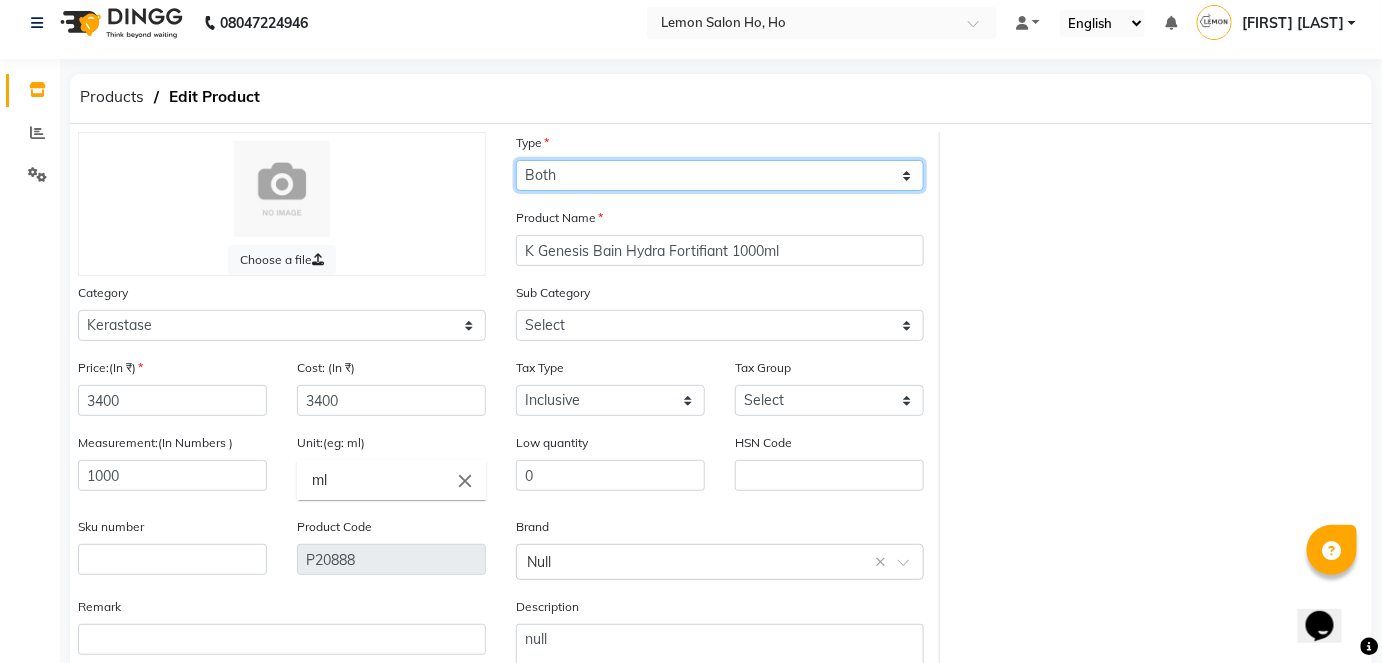 click on "Select Type Both Retail Consumable" 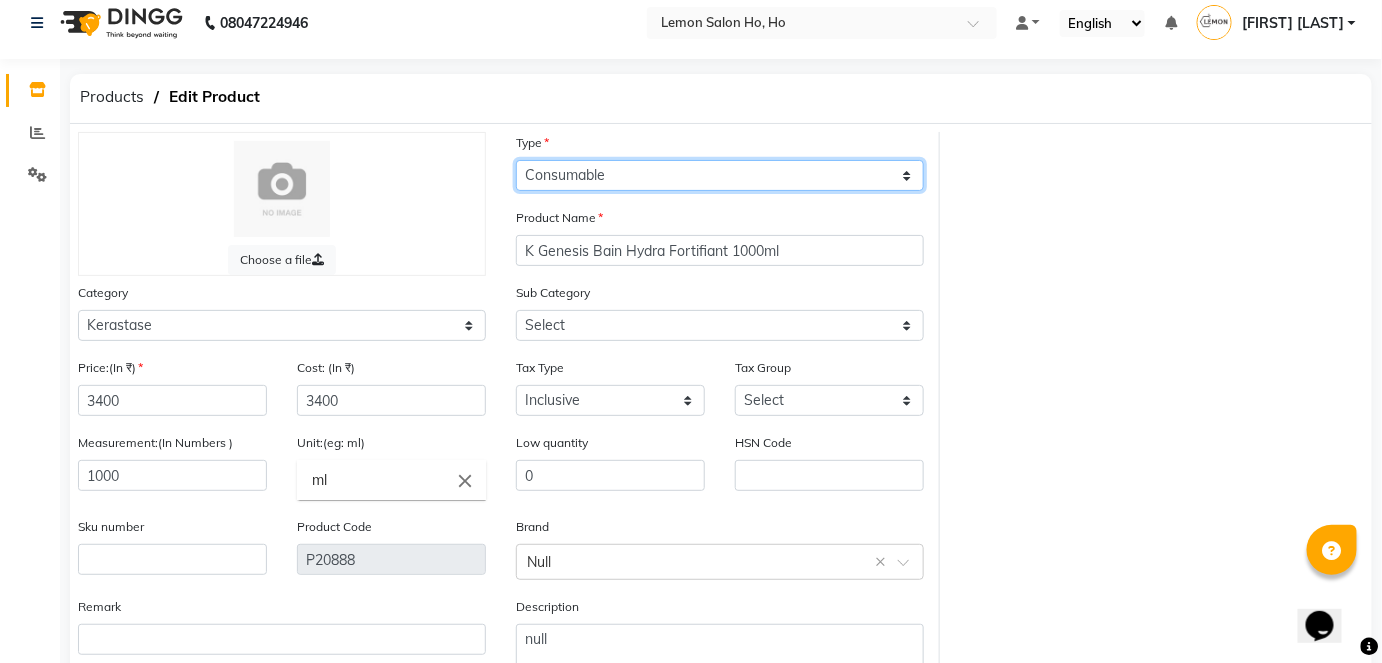 click on "Select Type Both Retail Consumable" 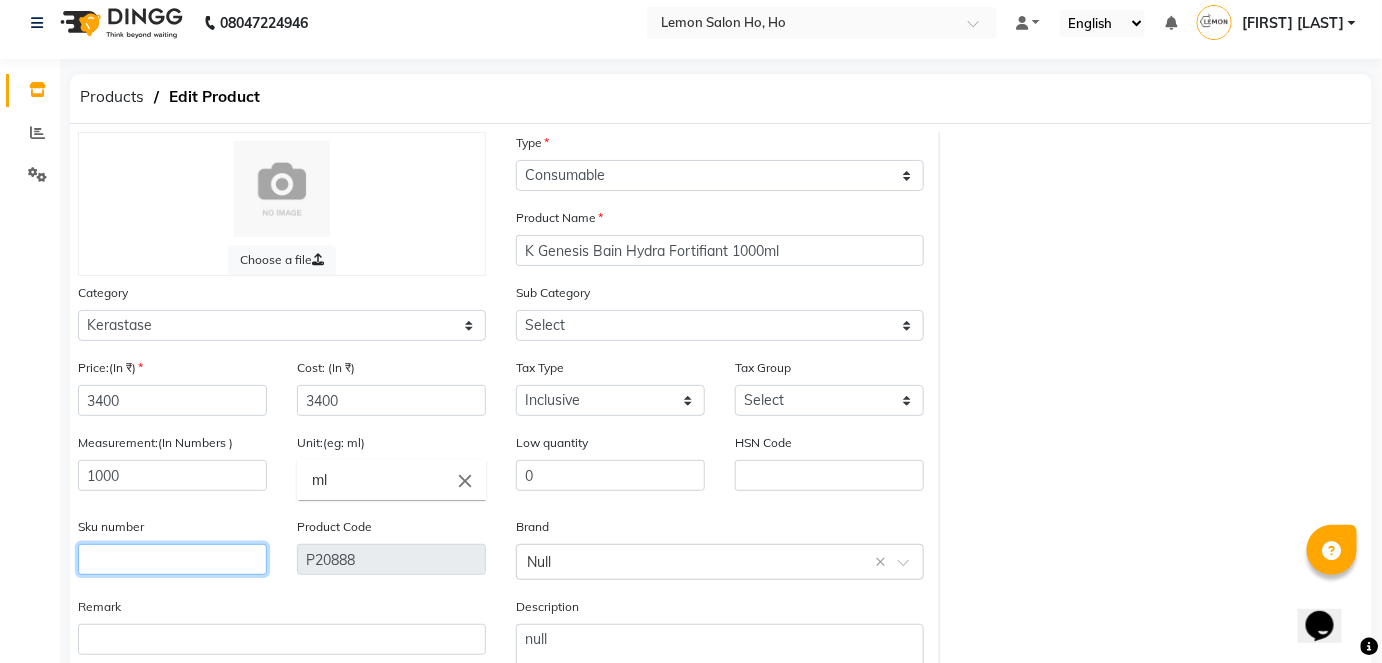 click 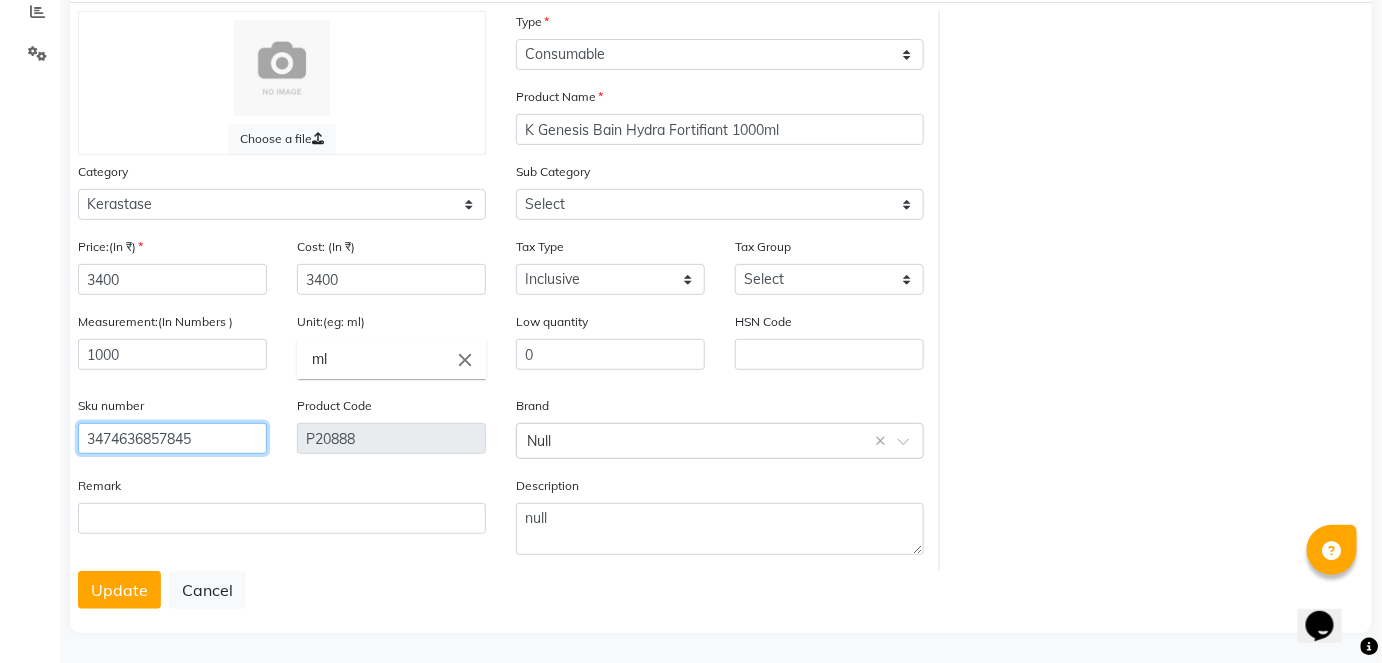 scroll, scrollTop: 138, scrollLeft: 0, axis: vertical 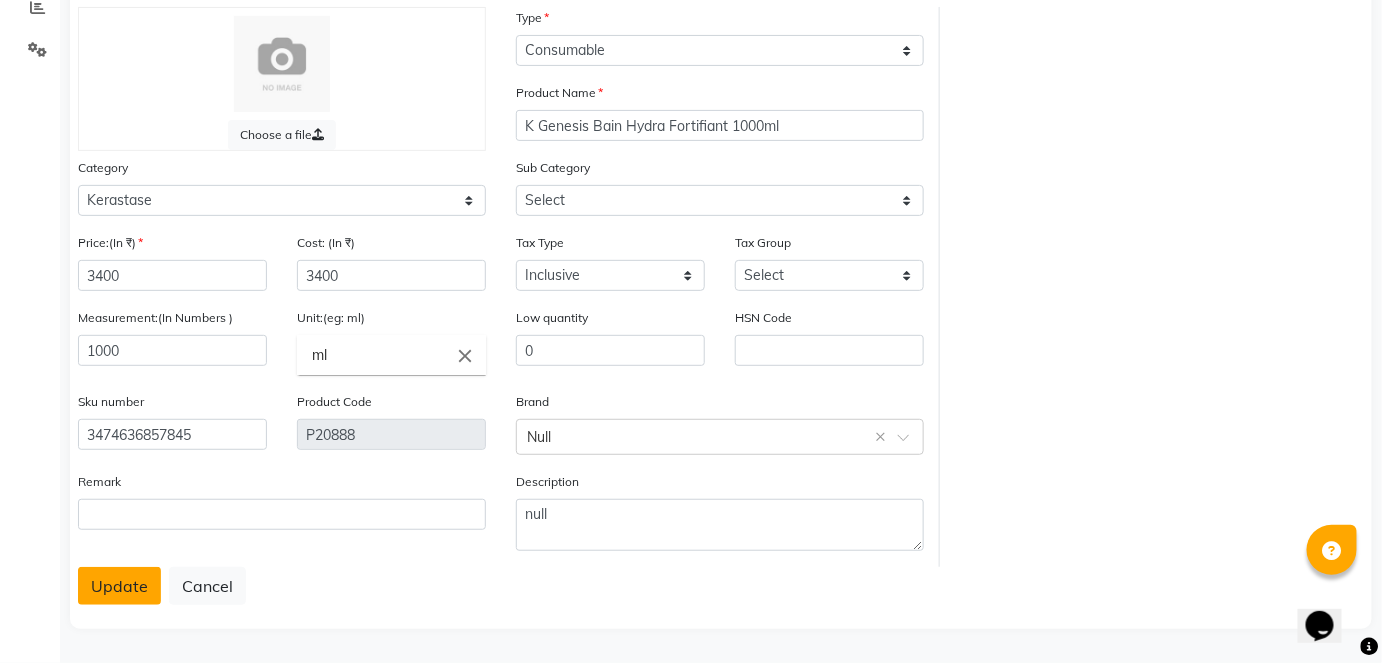 click on "Update" 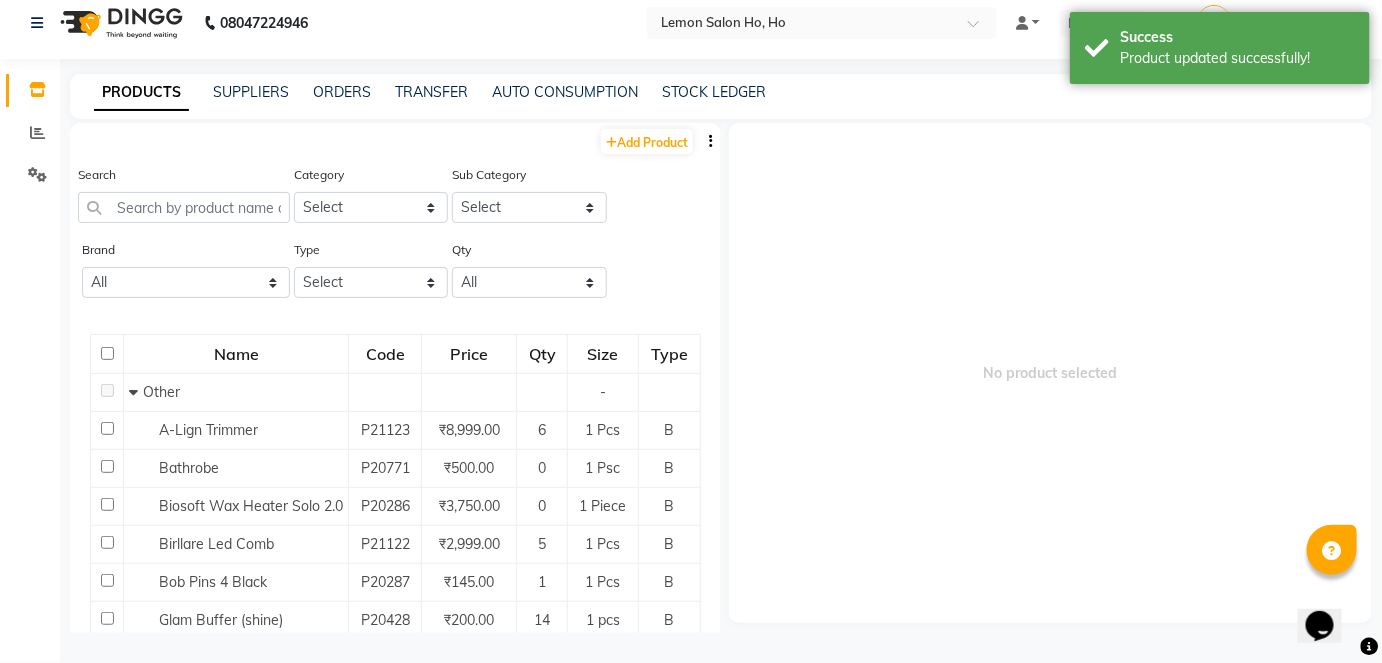 scroll, scrollTop: 13, scrollLeft: 0, axis: vertical 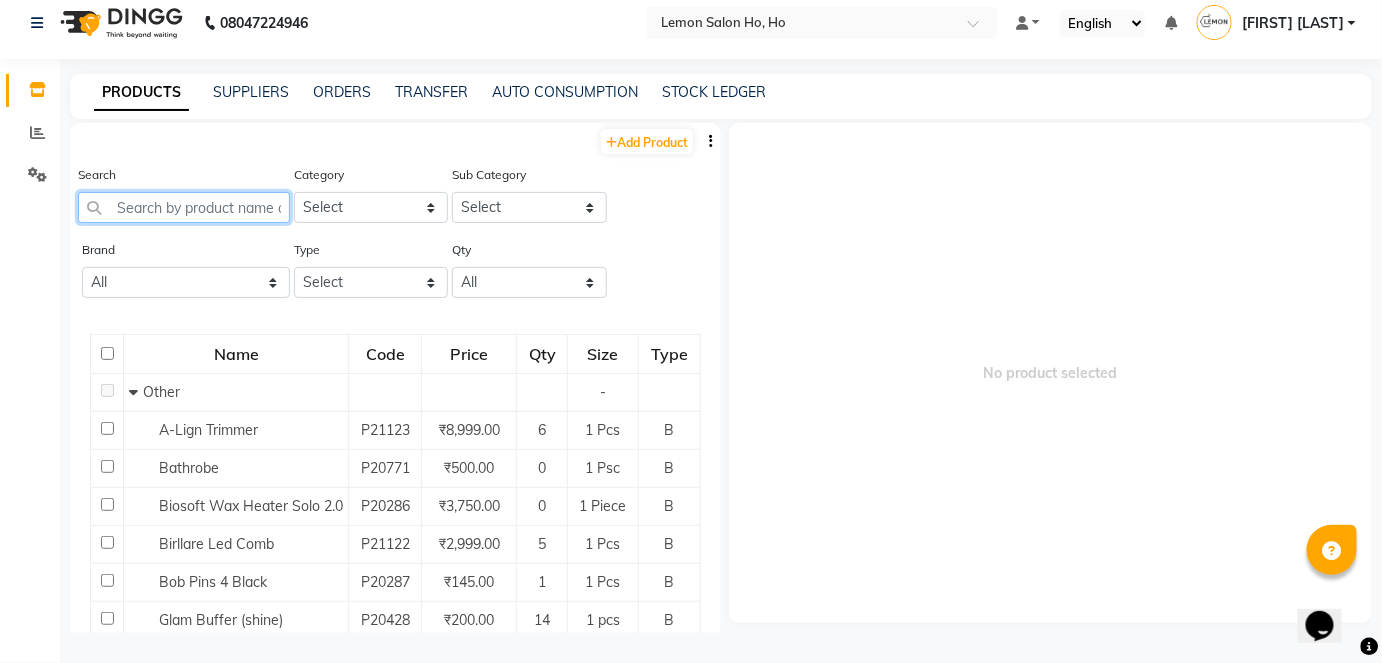 click 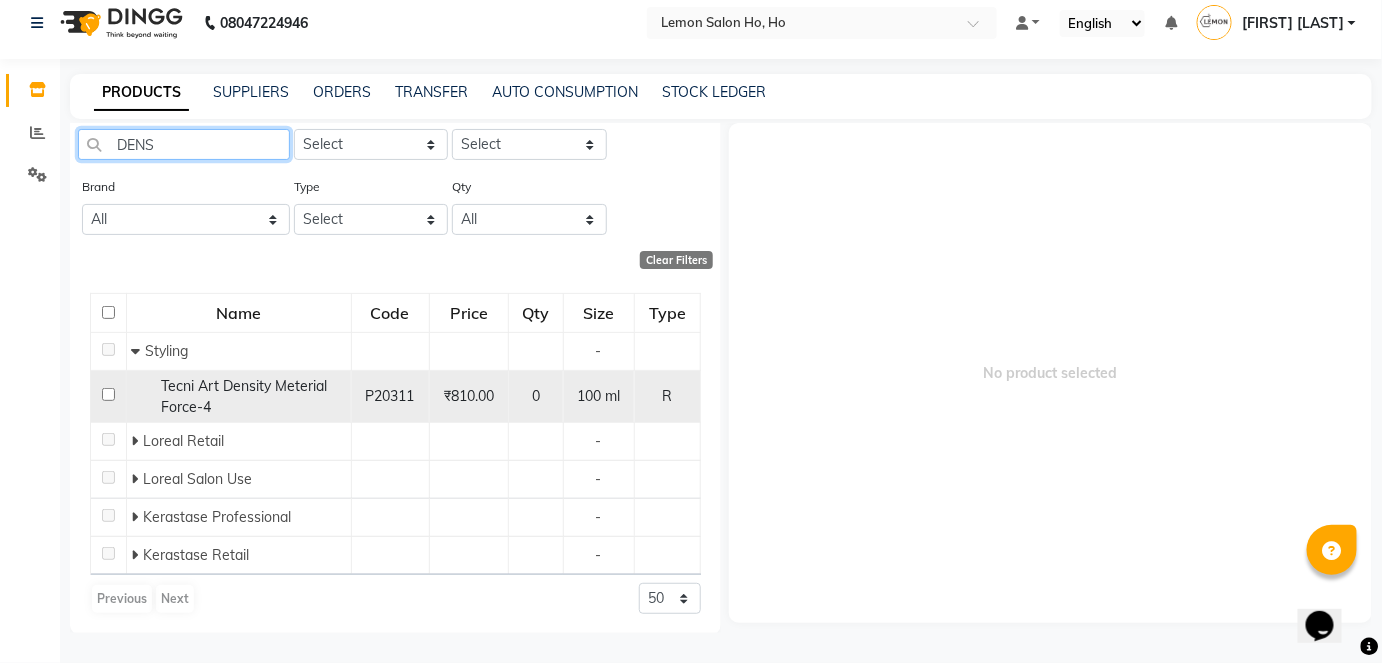 scroll, scrollTop: 64, scrollLeft: 0, axis: vertical 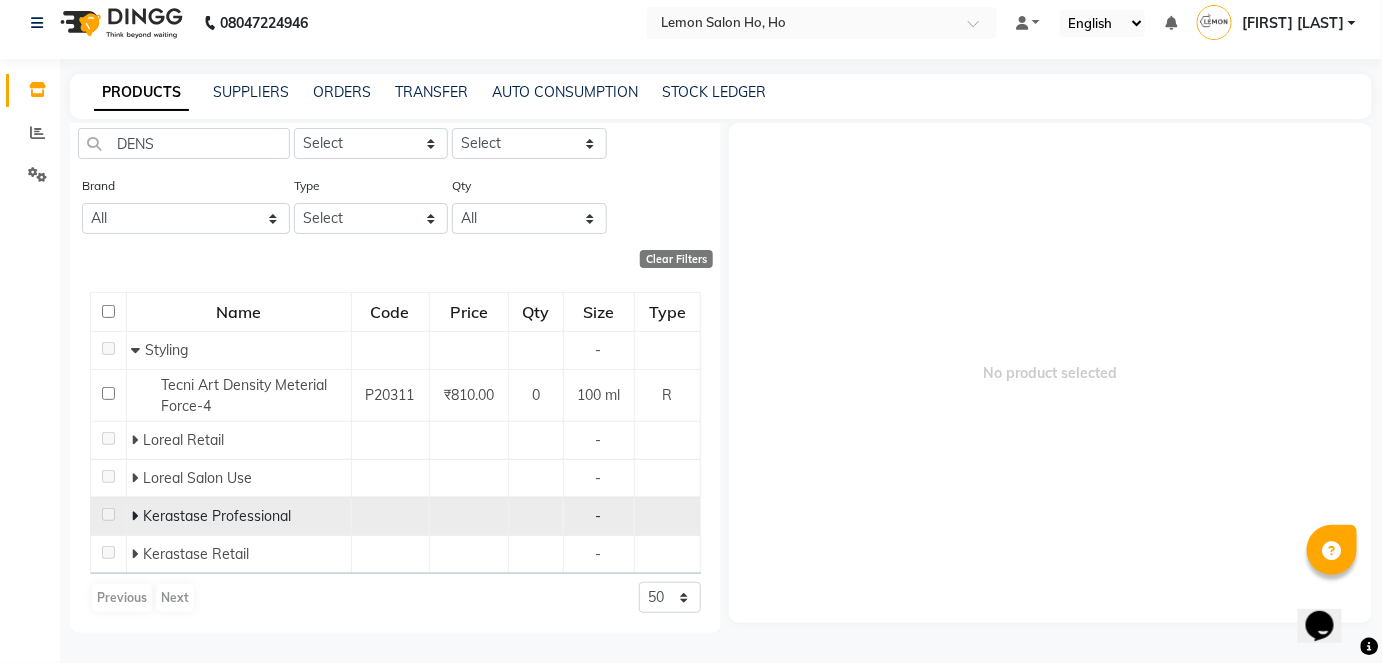 click 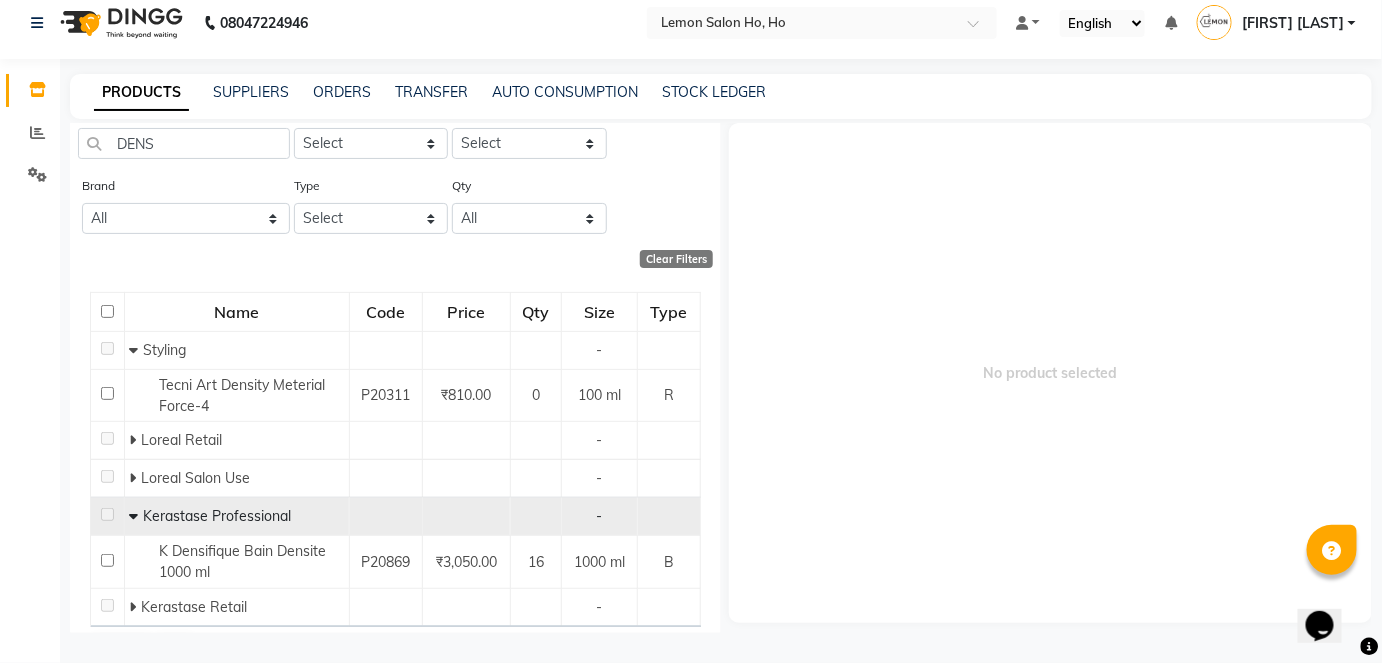 scroll, scrollTop: 116, scrollLeft: 0, axis: vertical 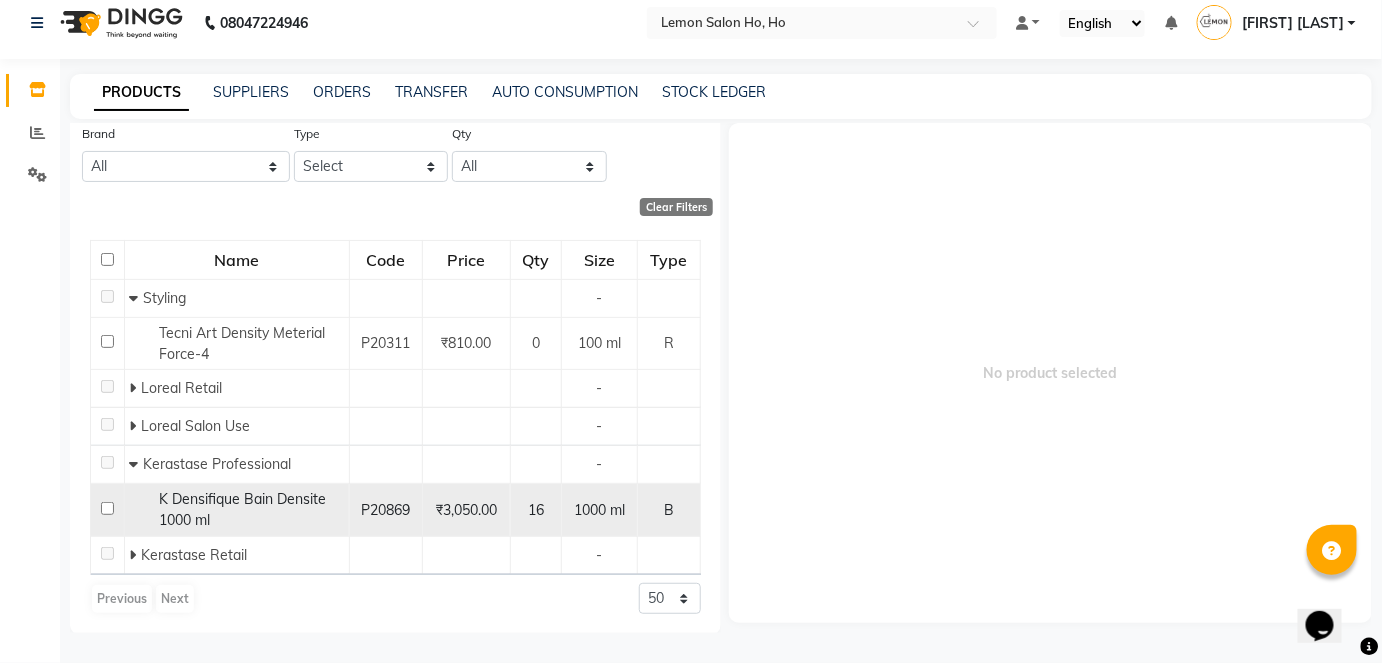 click 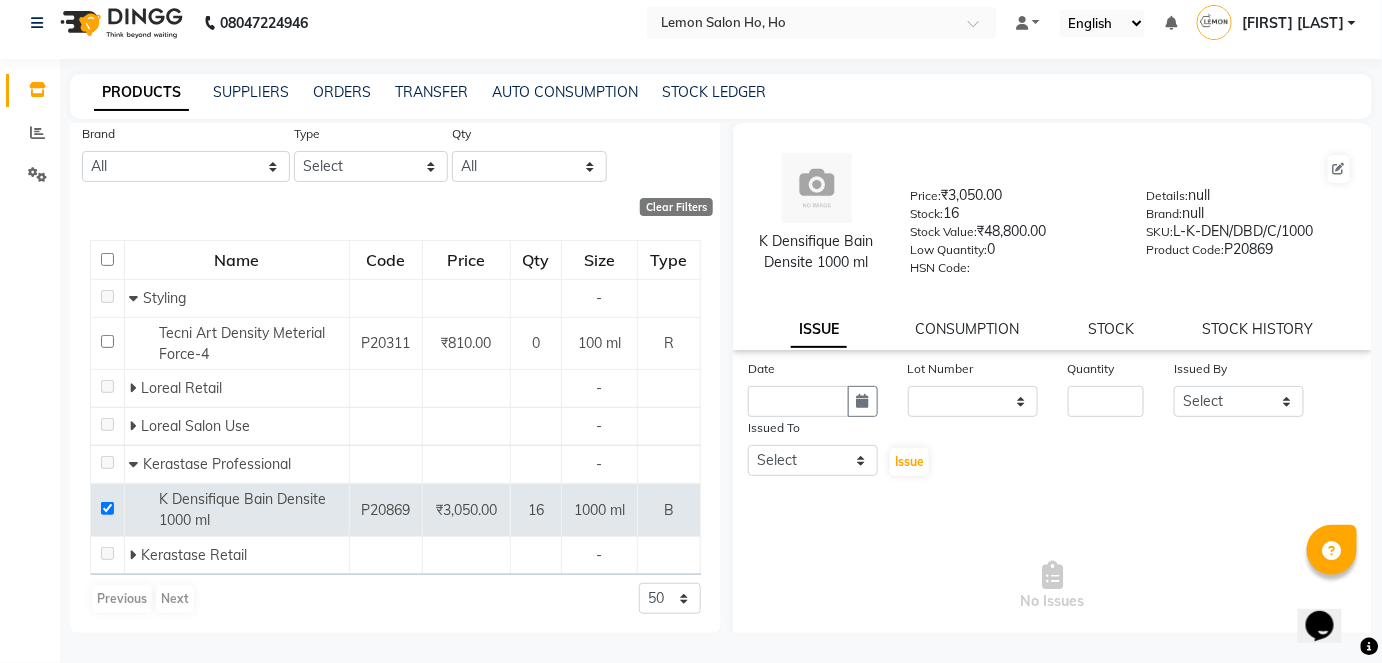 click 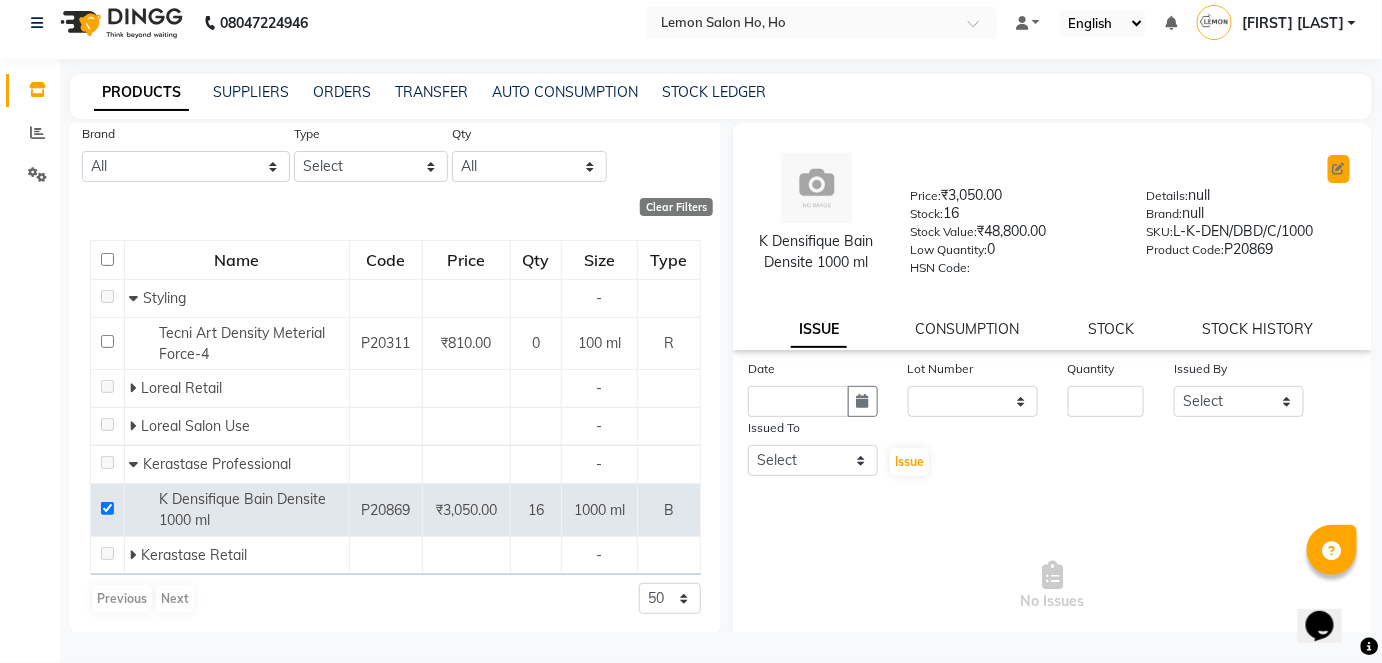 click 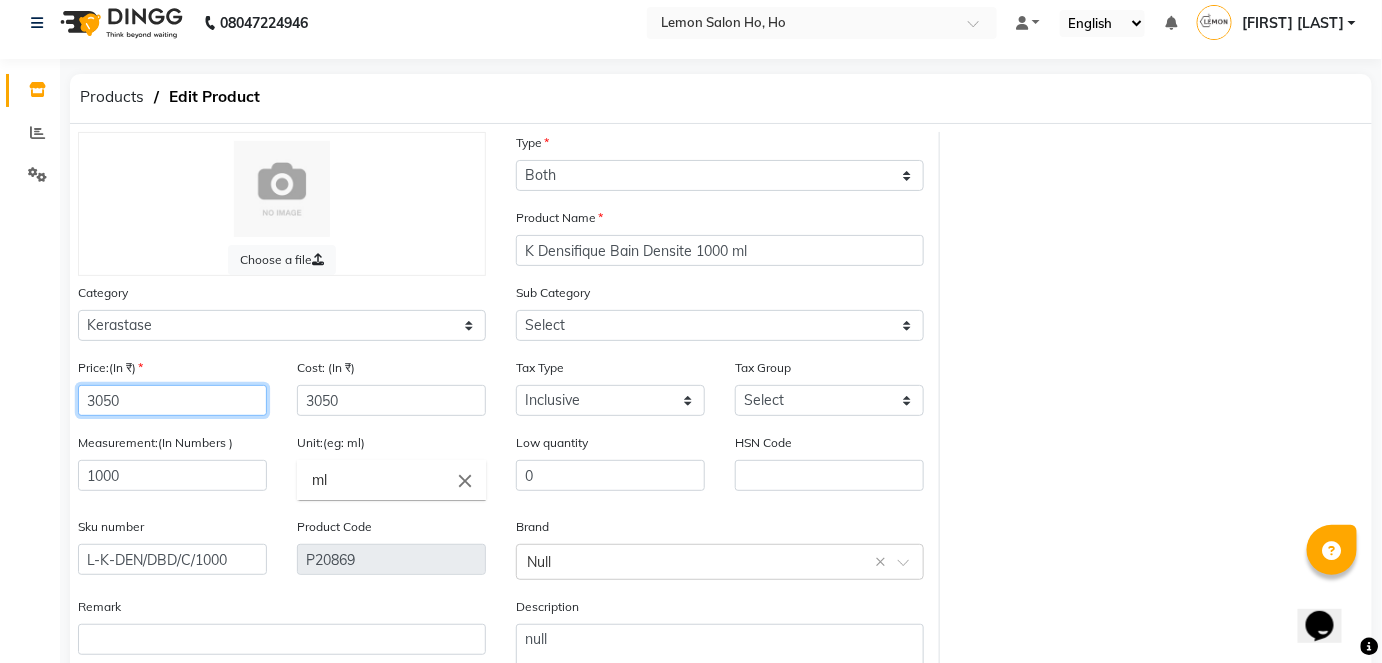 click on "3050" 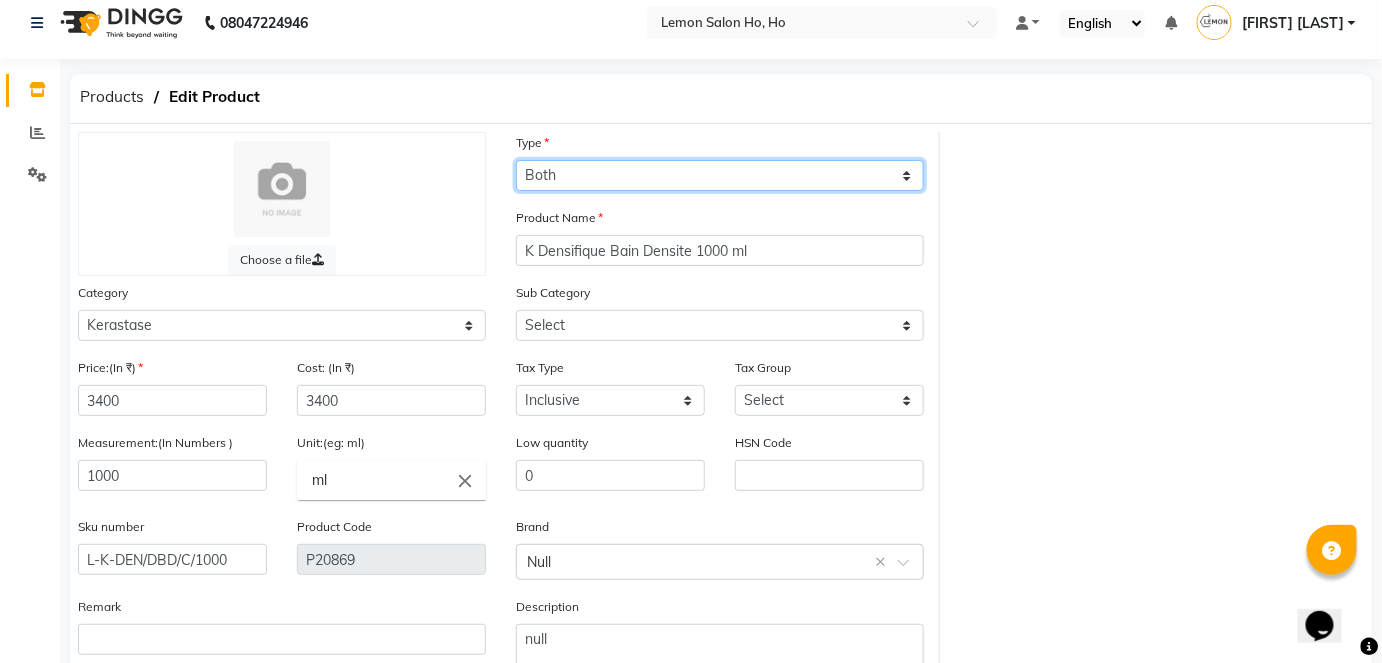 click on "Select Type Both Retail Consumable" 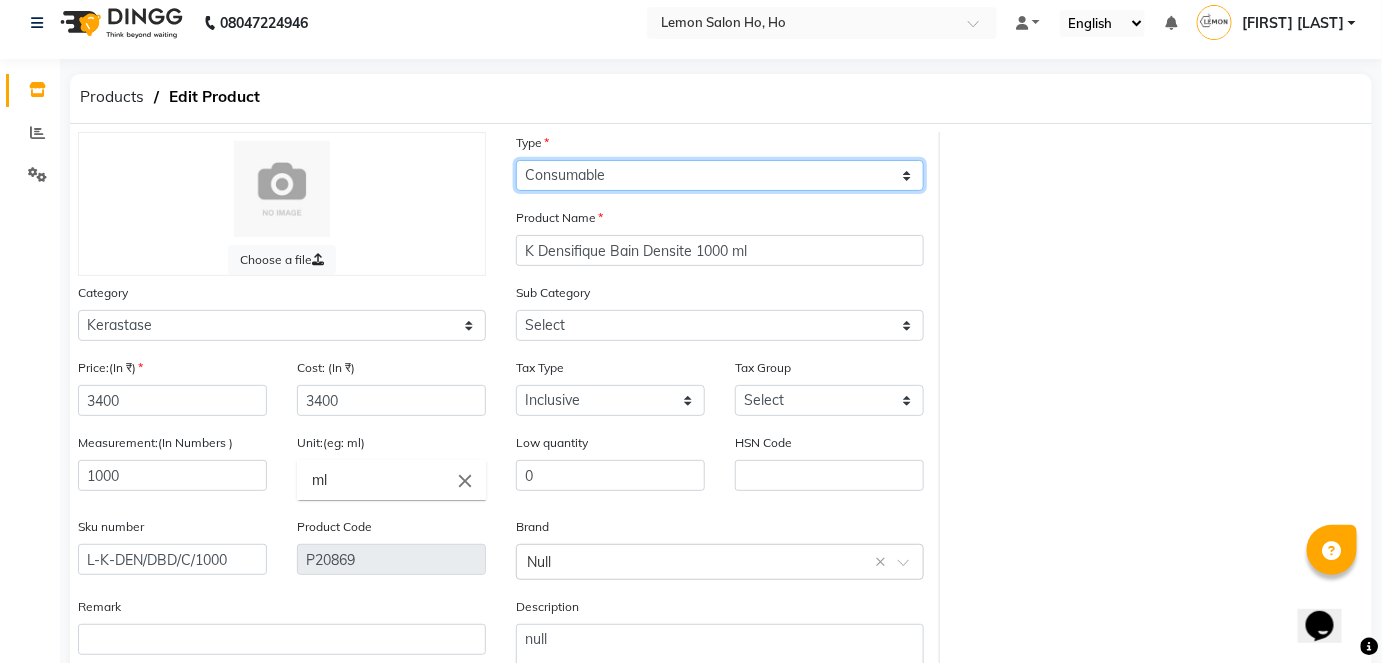 click on "Select Type Both Retail Consumable" 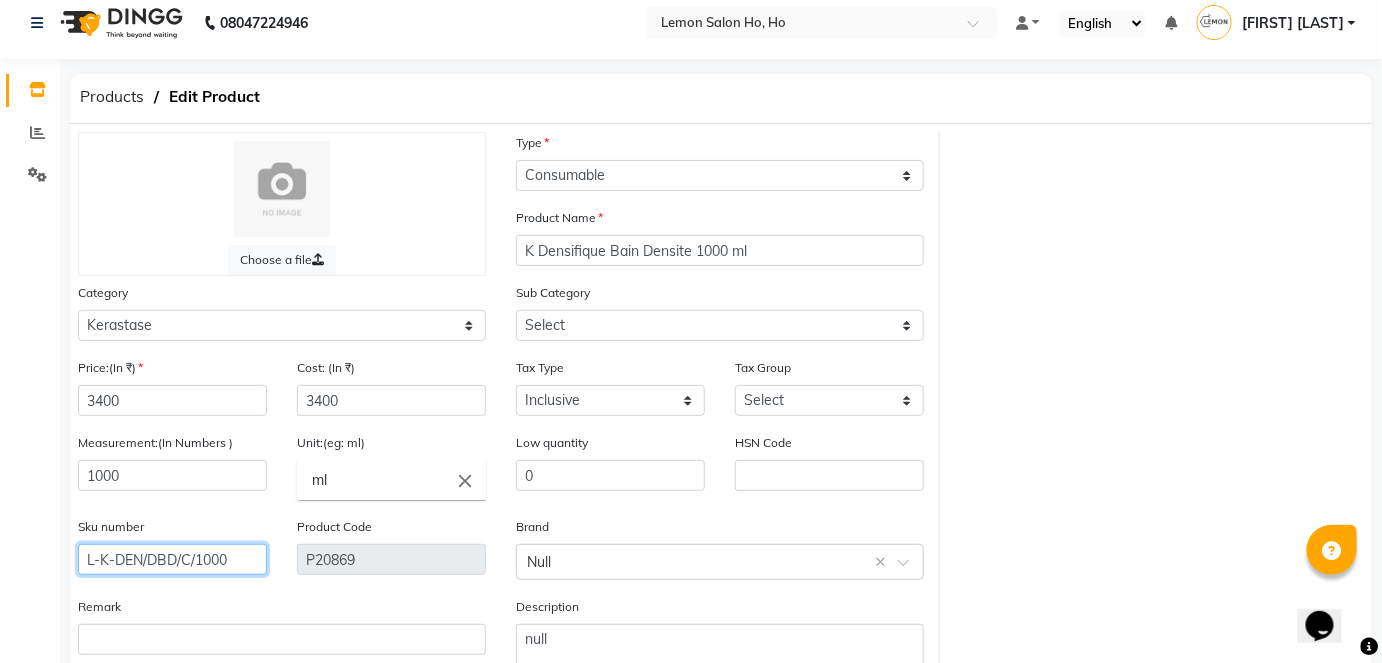click on "L-K-DEN/DBD/C/1000" 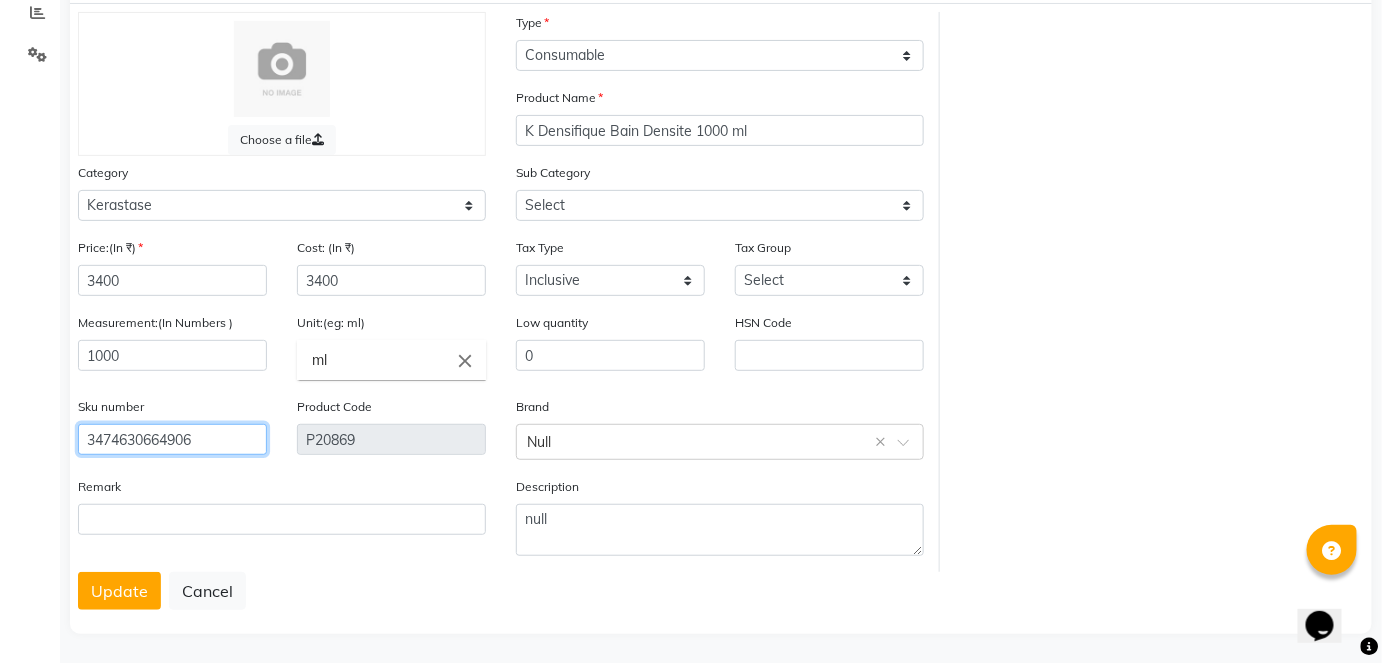 scroll, scrollTop: 138, scrollLeft: 0, axis: vertical 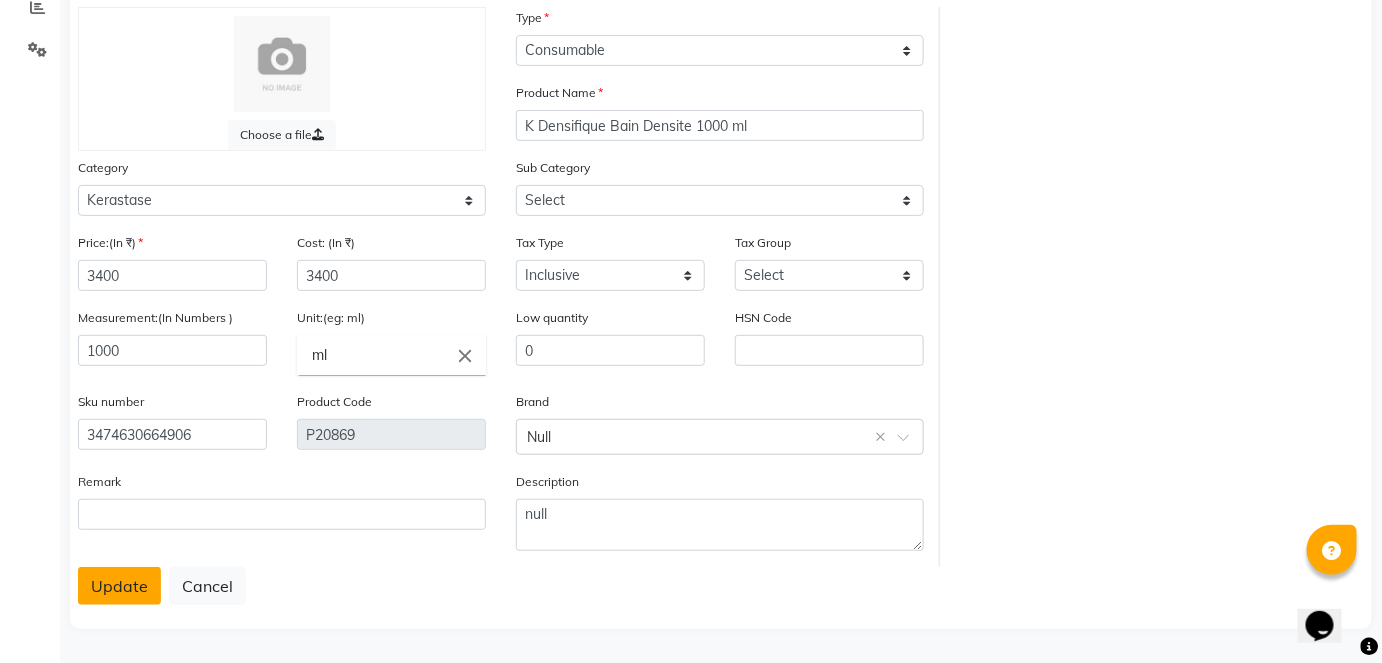 click on "Update" 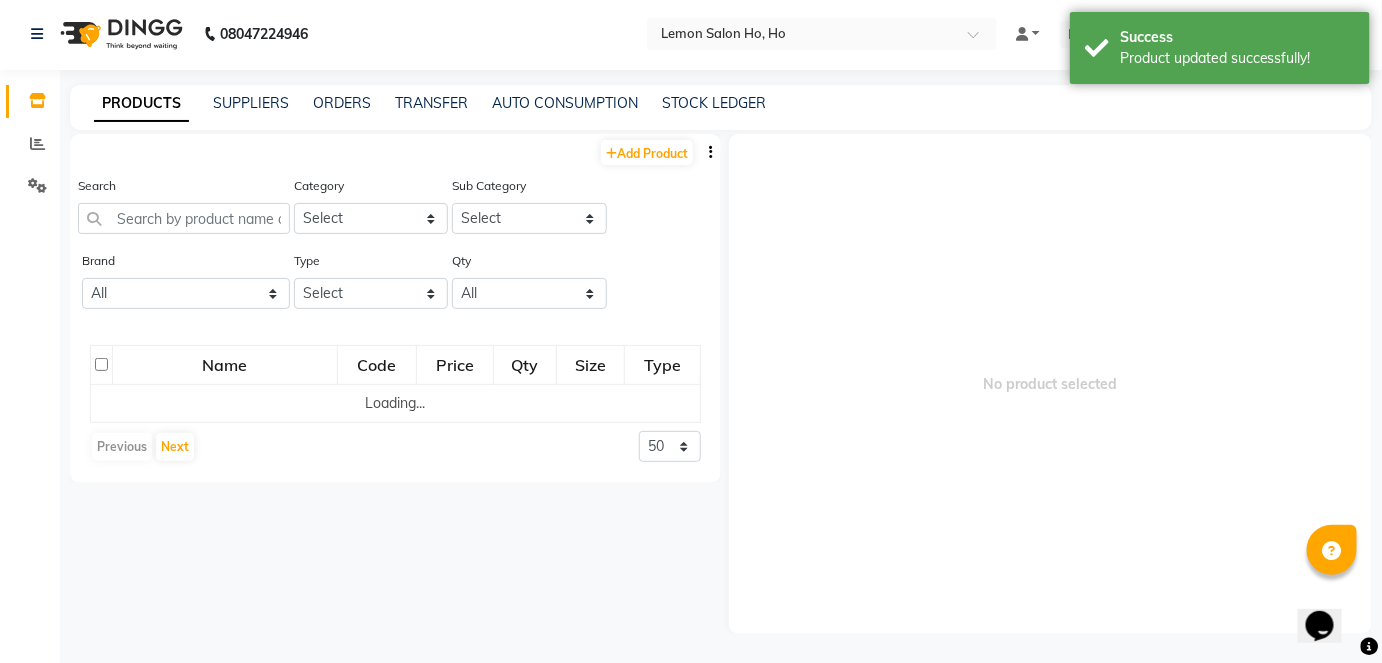scroll, scrollTop: 13, scrollLeft: 0, axis: vertical 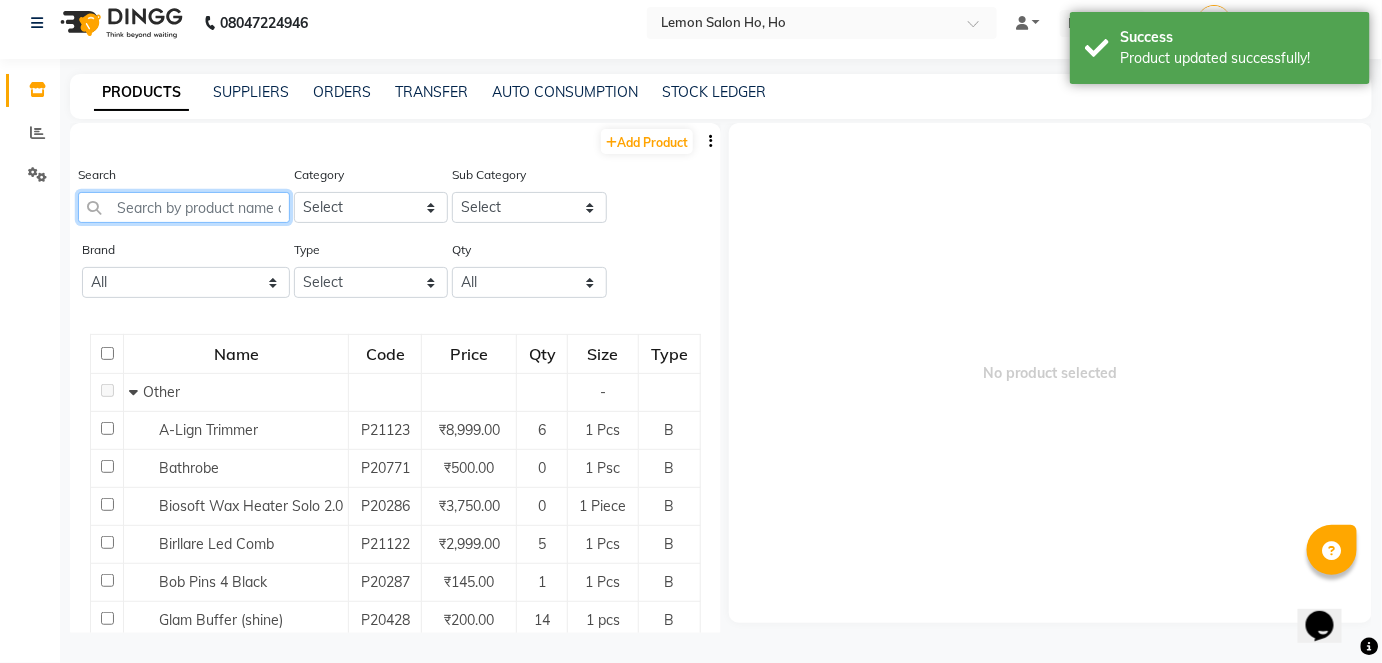 click 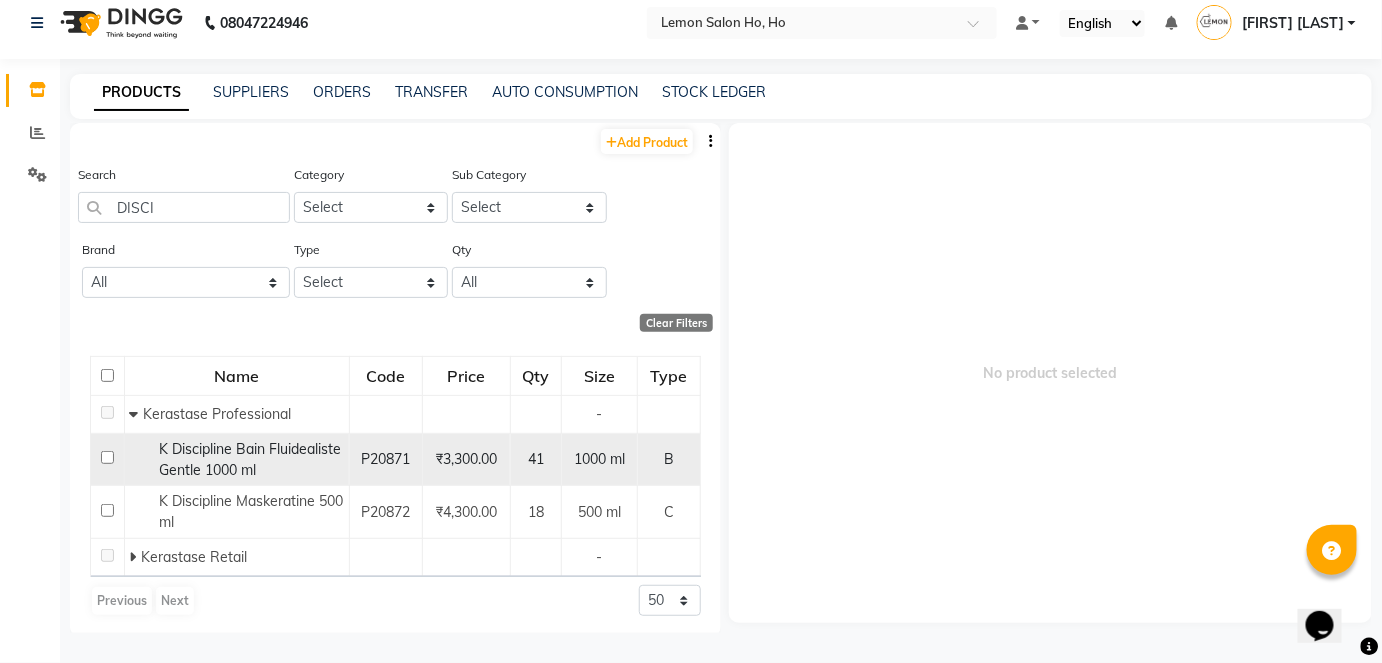 click 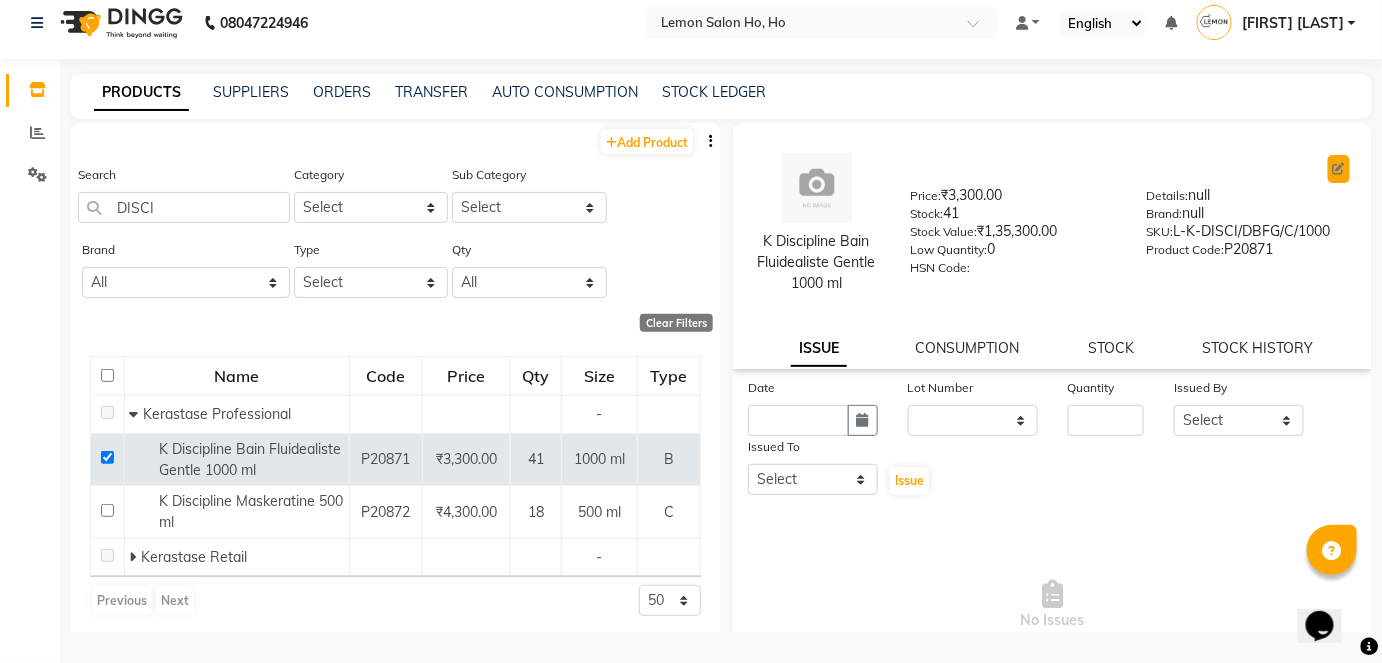 click 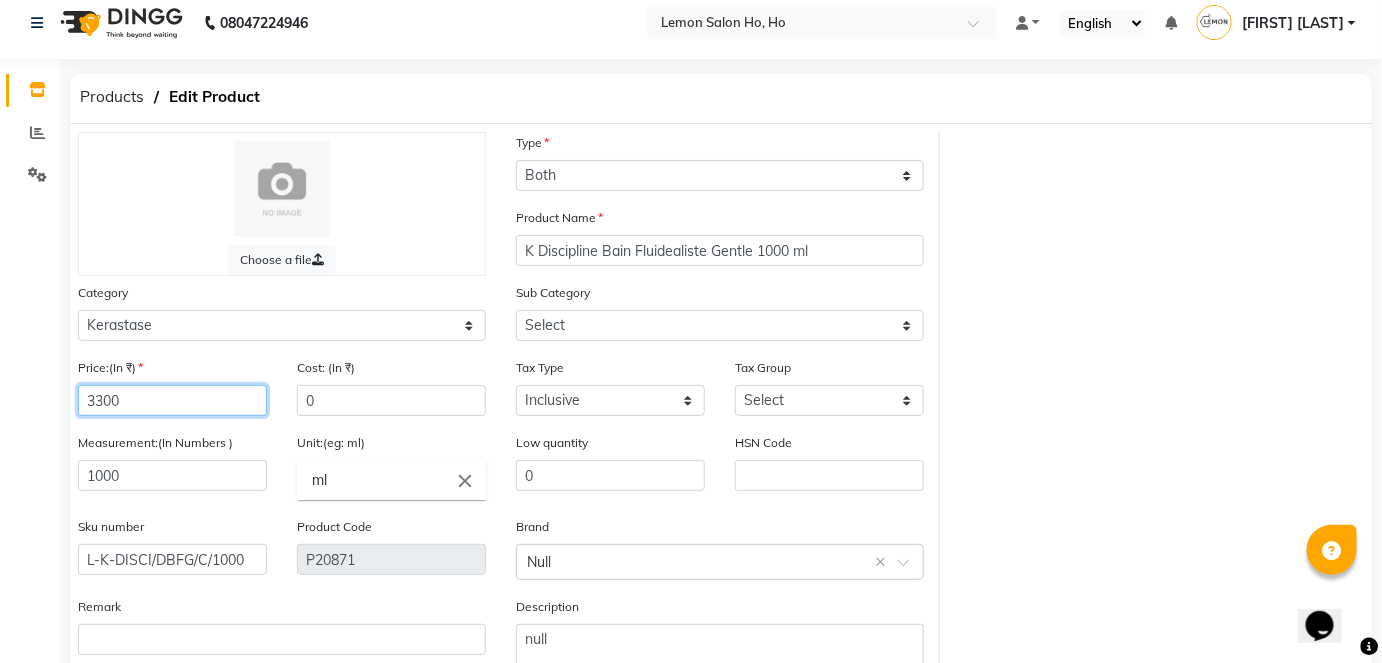 click on "3300" 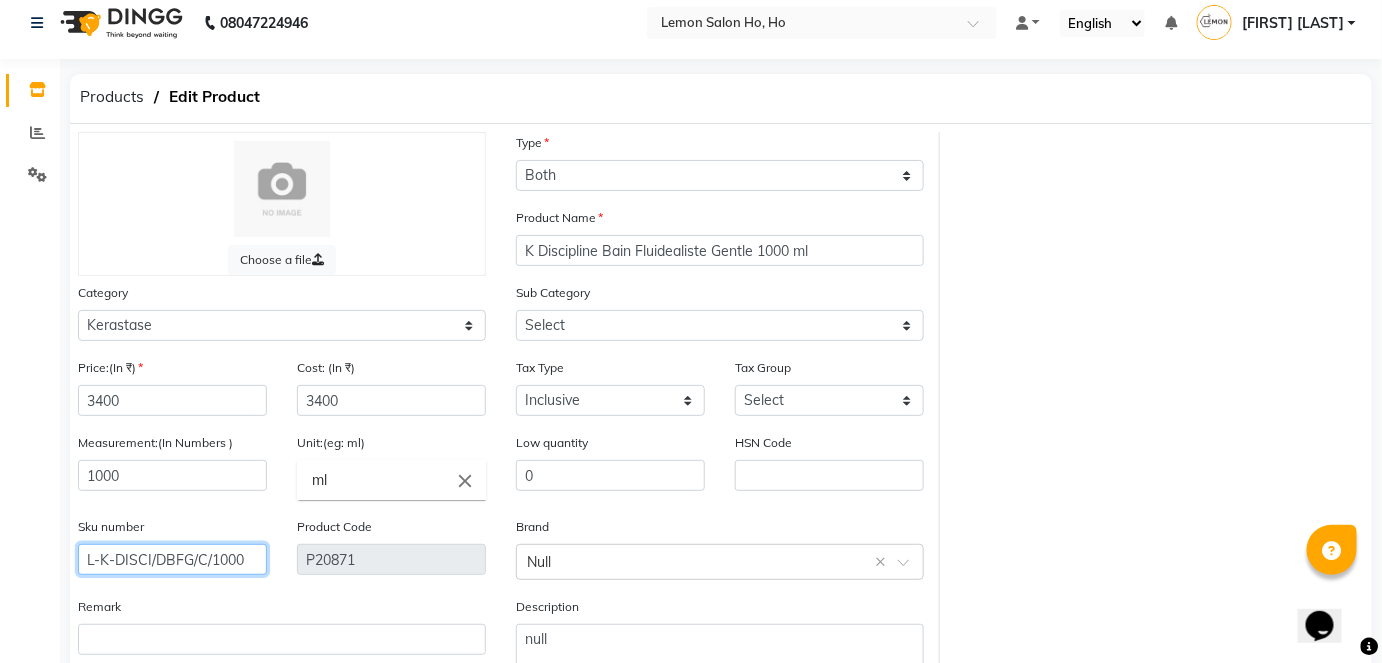 click on "L-K-DISCI/DBFG/C/1000" 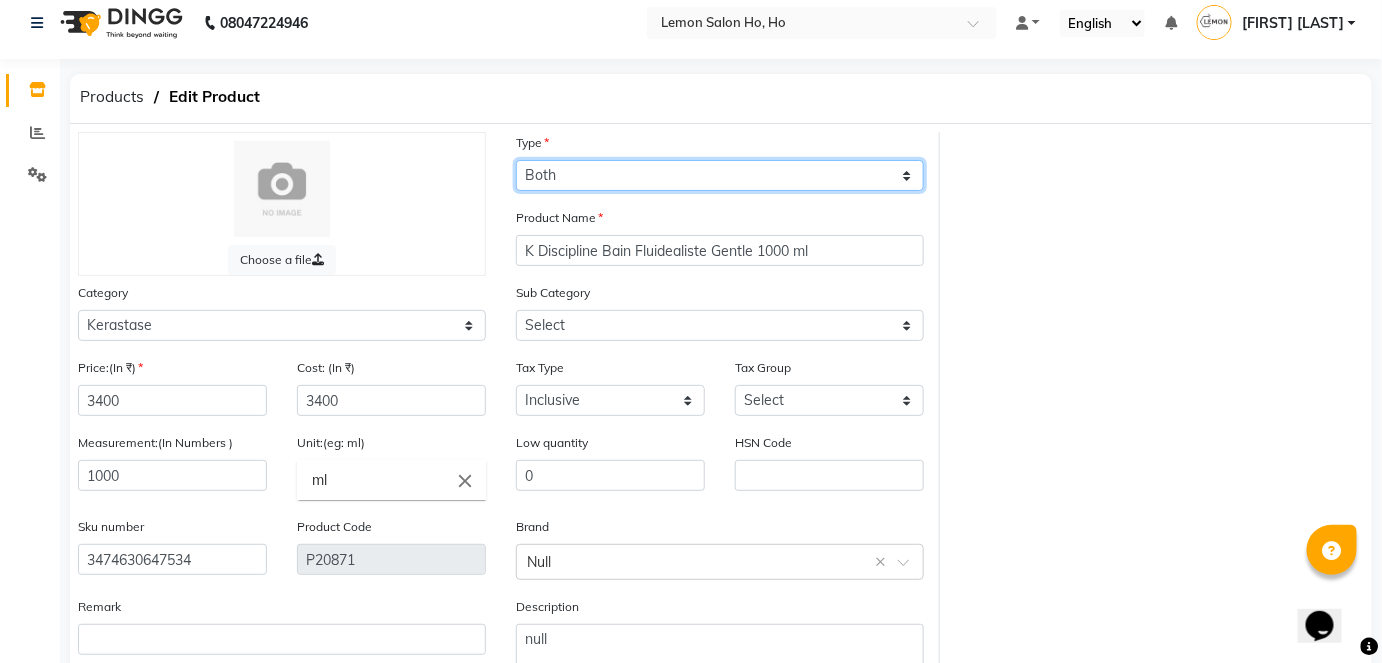 click on "Select Type Both Retail Consumable" 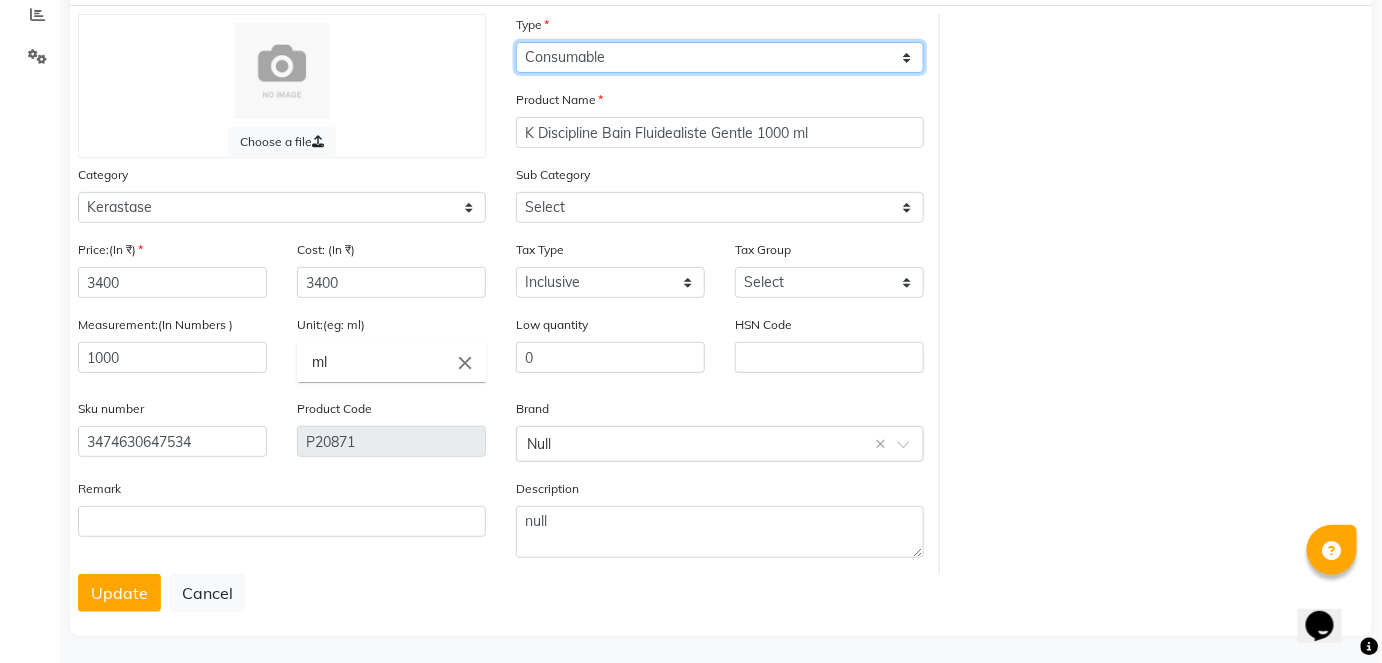 scroll, scrollTop: 138, scrollLeft: 0, axis: vertical 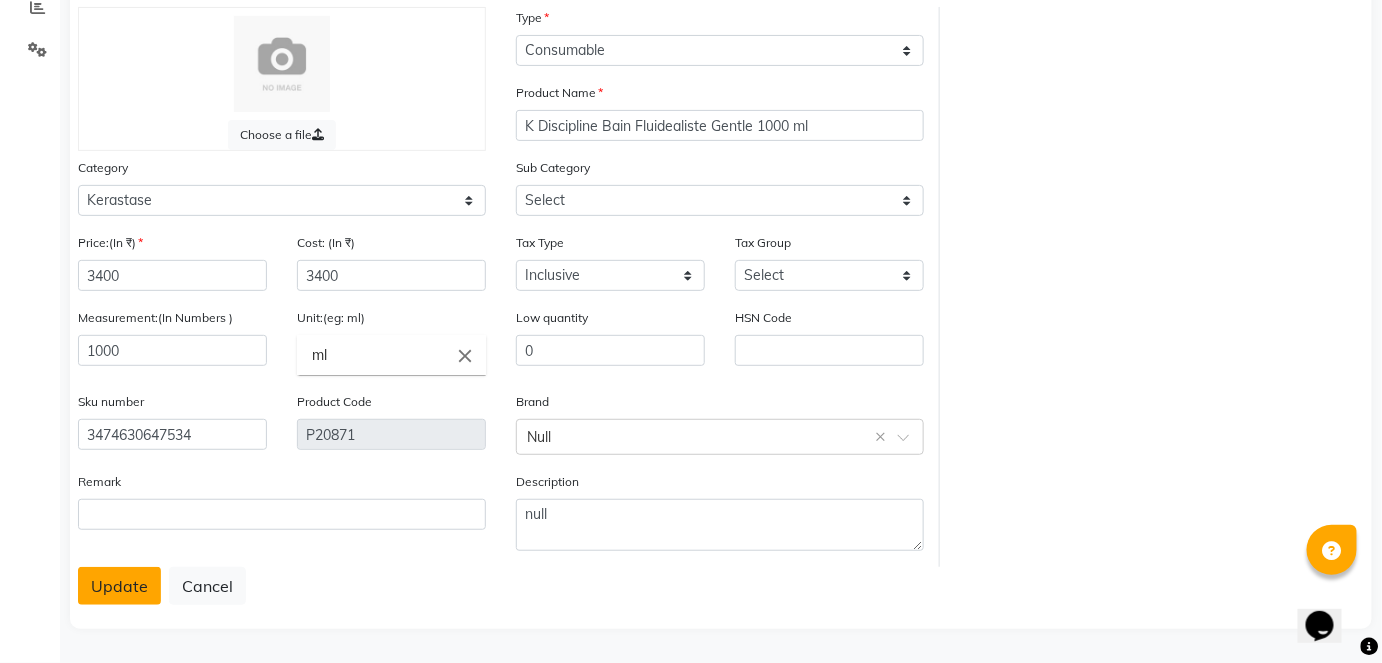click on "Update" 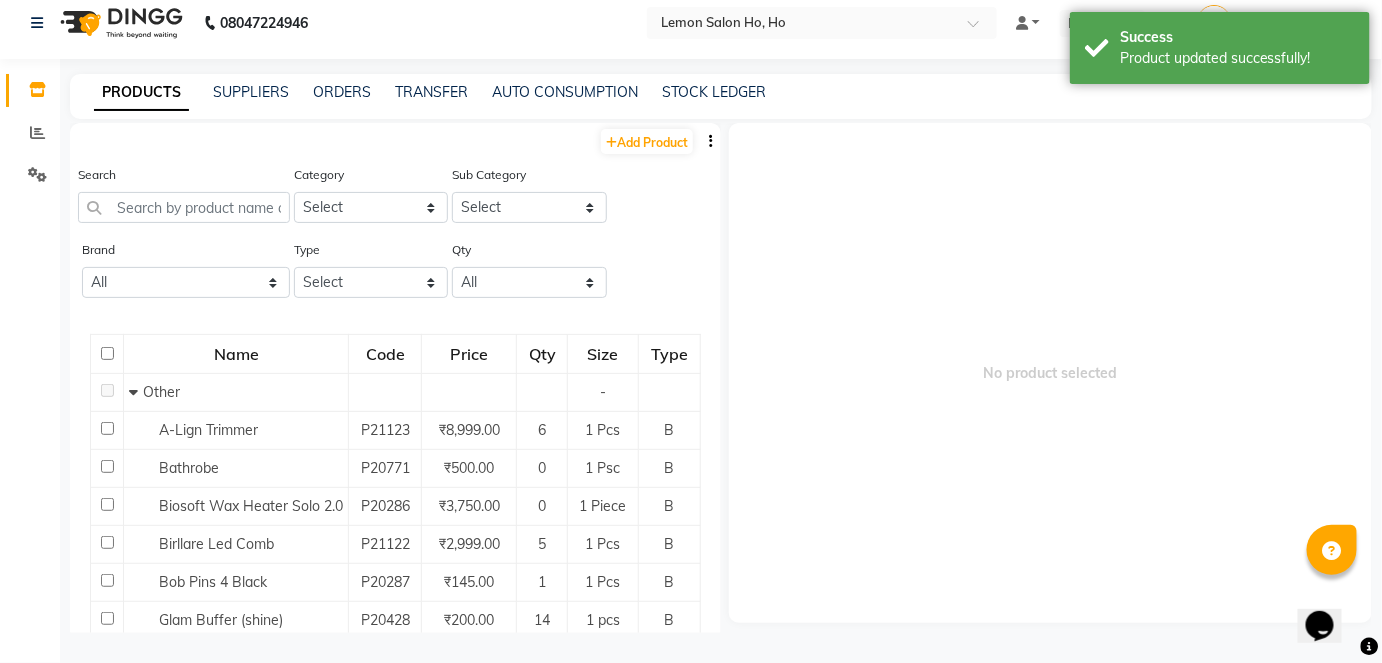 scroll, scrollTop: 13, scrollLeft: 0, axis: vertical 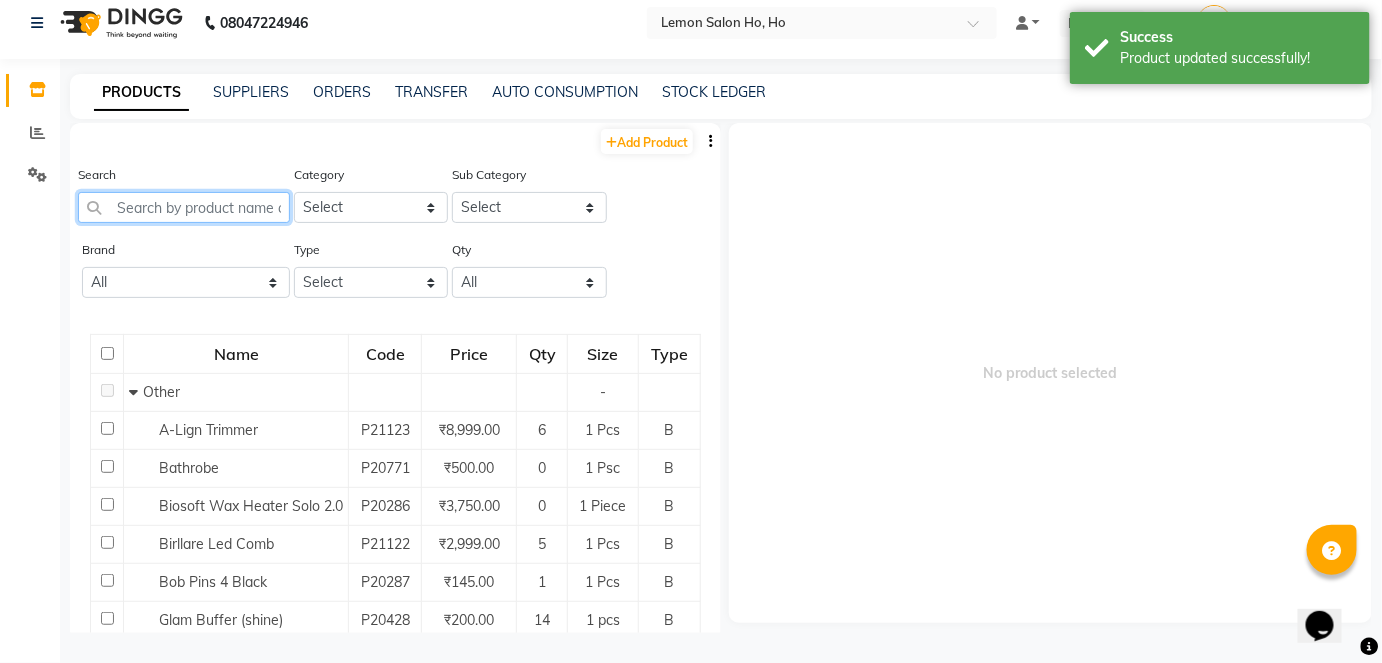 click 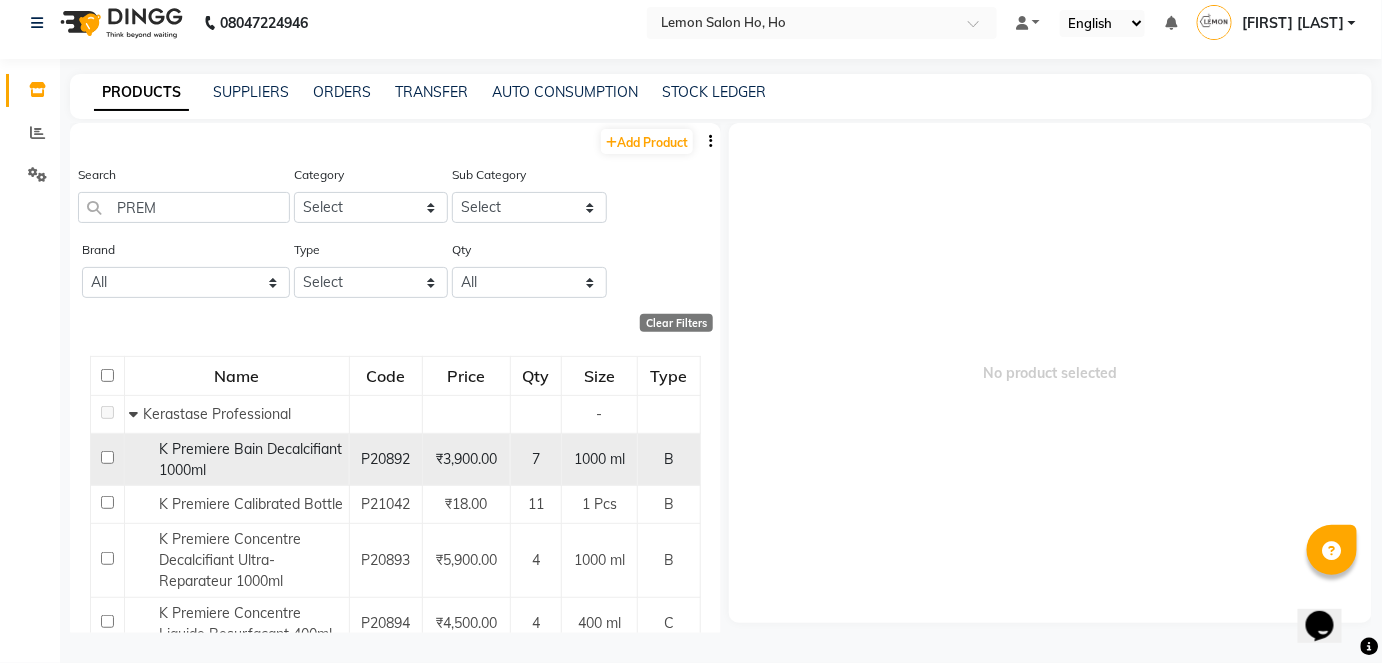 click 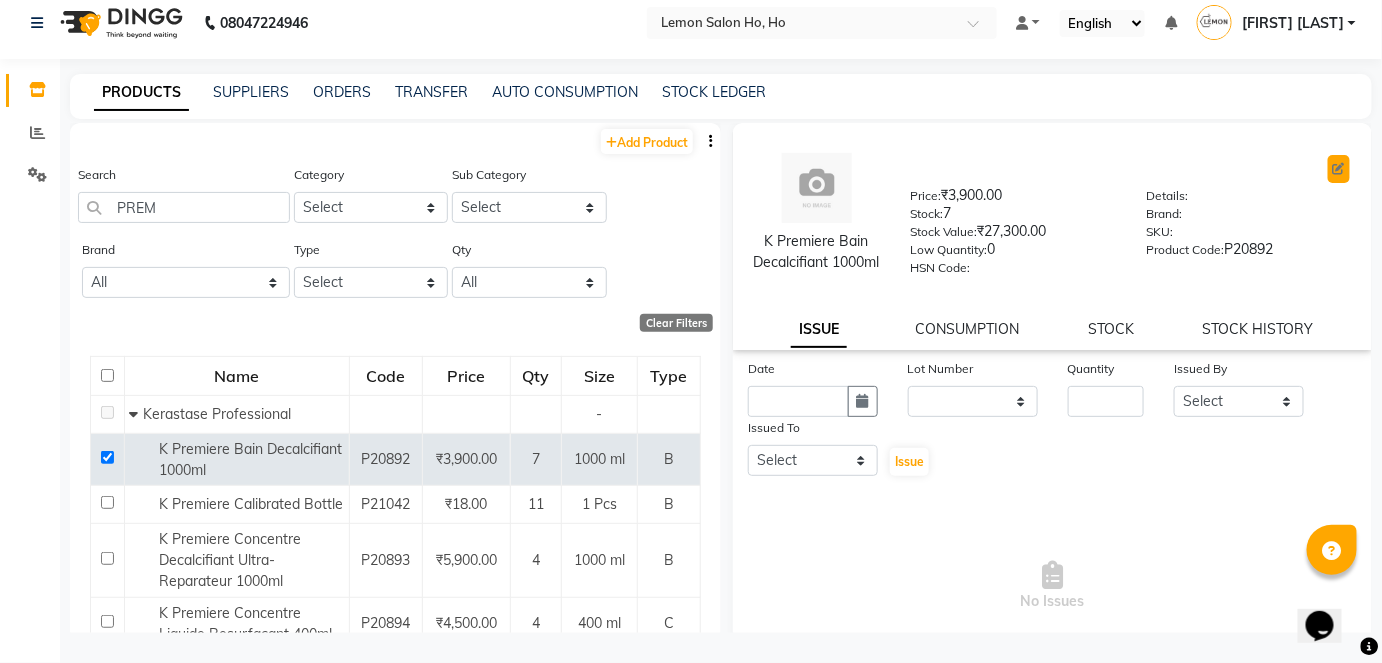 click 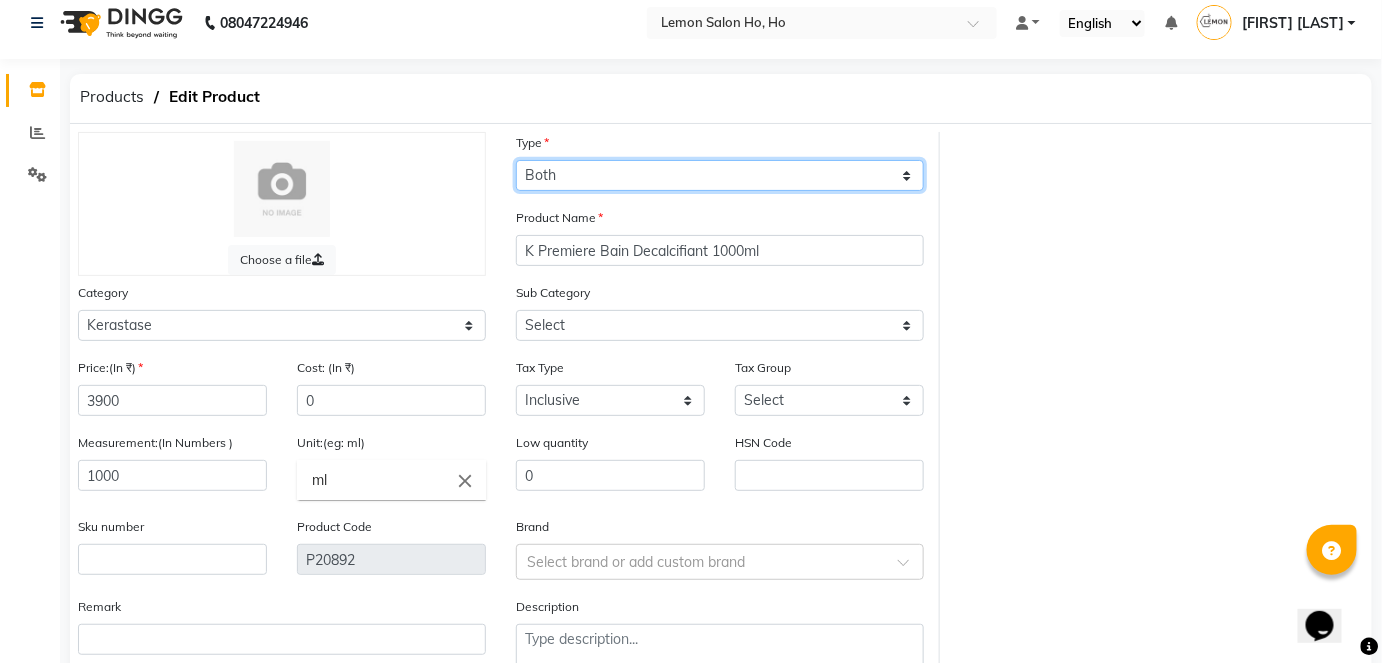 click on "Select Type Both Retail Consumable" 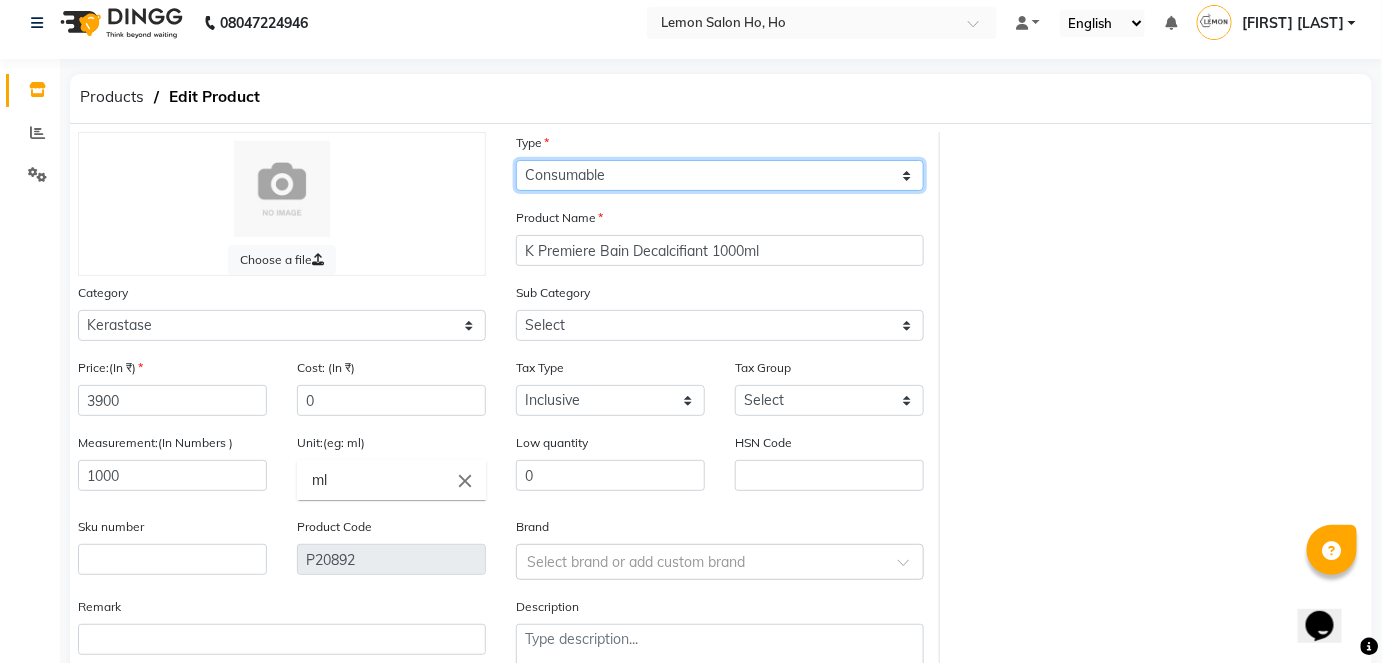 click on "Select Type Both Retail Consumable" 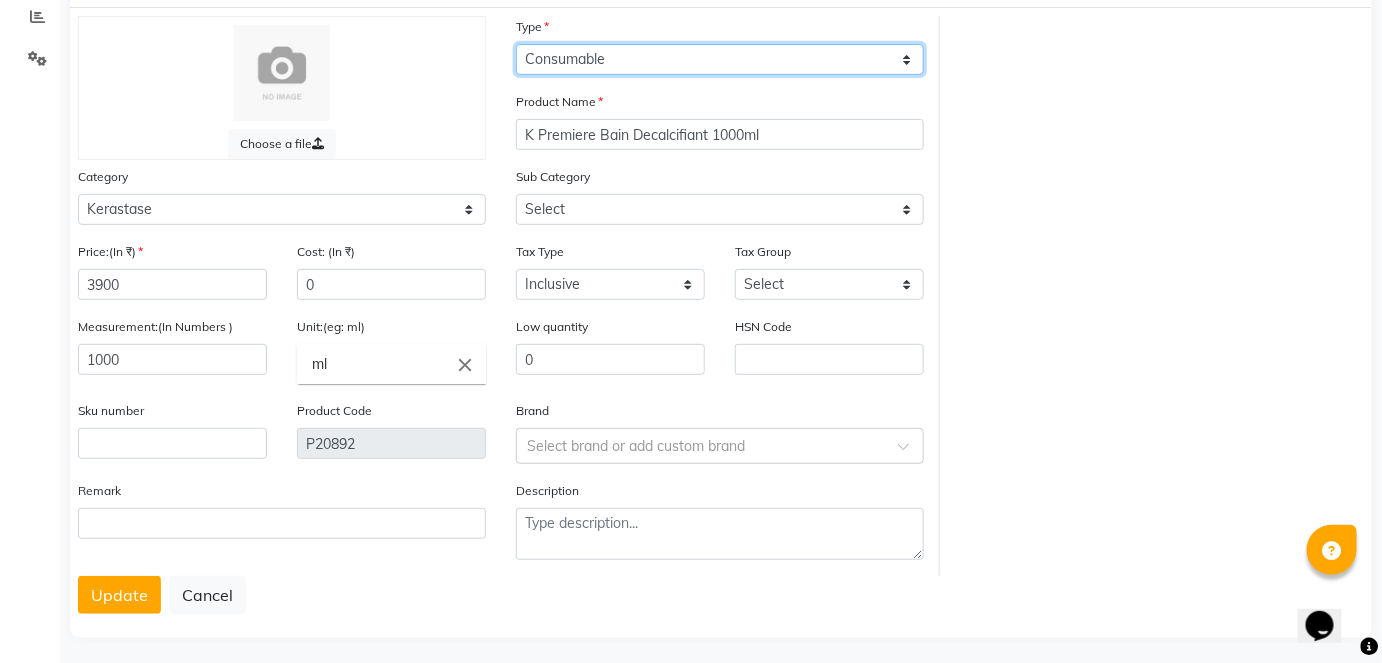 scroll, scrollTop: 138, scrollLeft: 0, axis: vertical 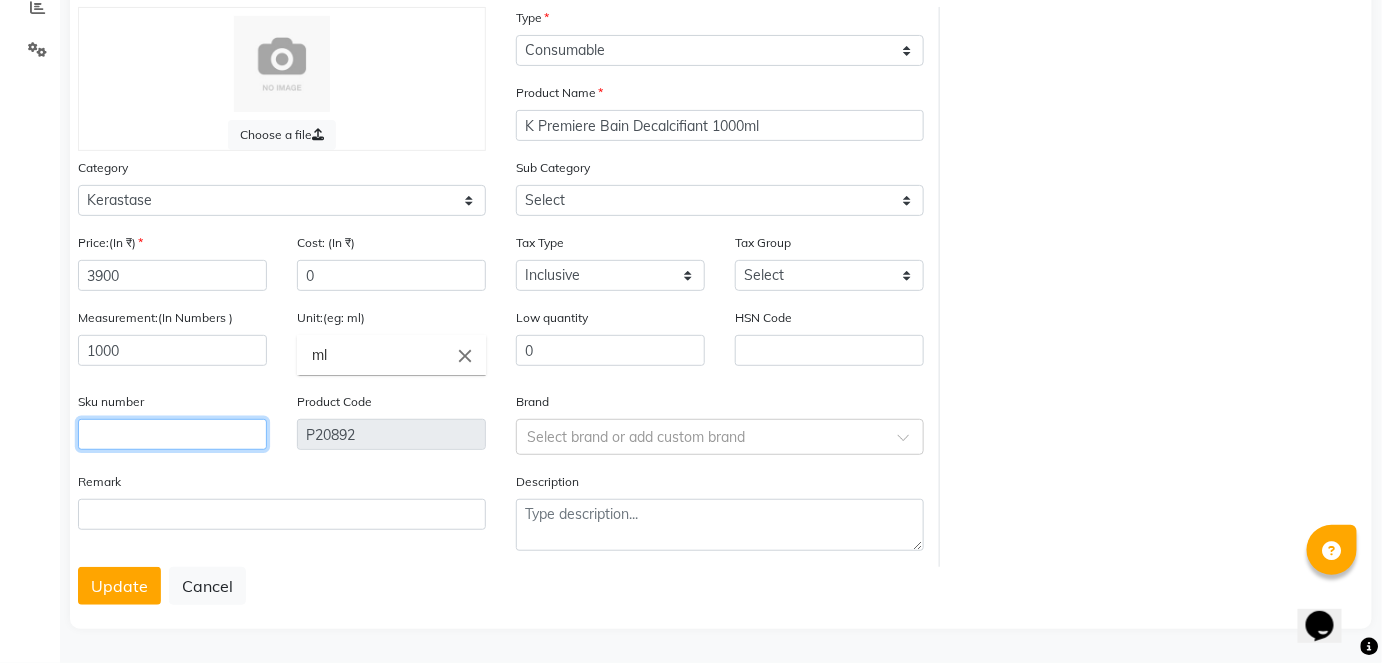 click 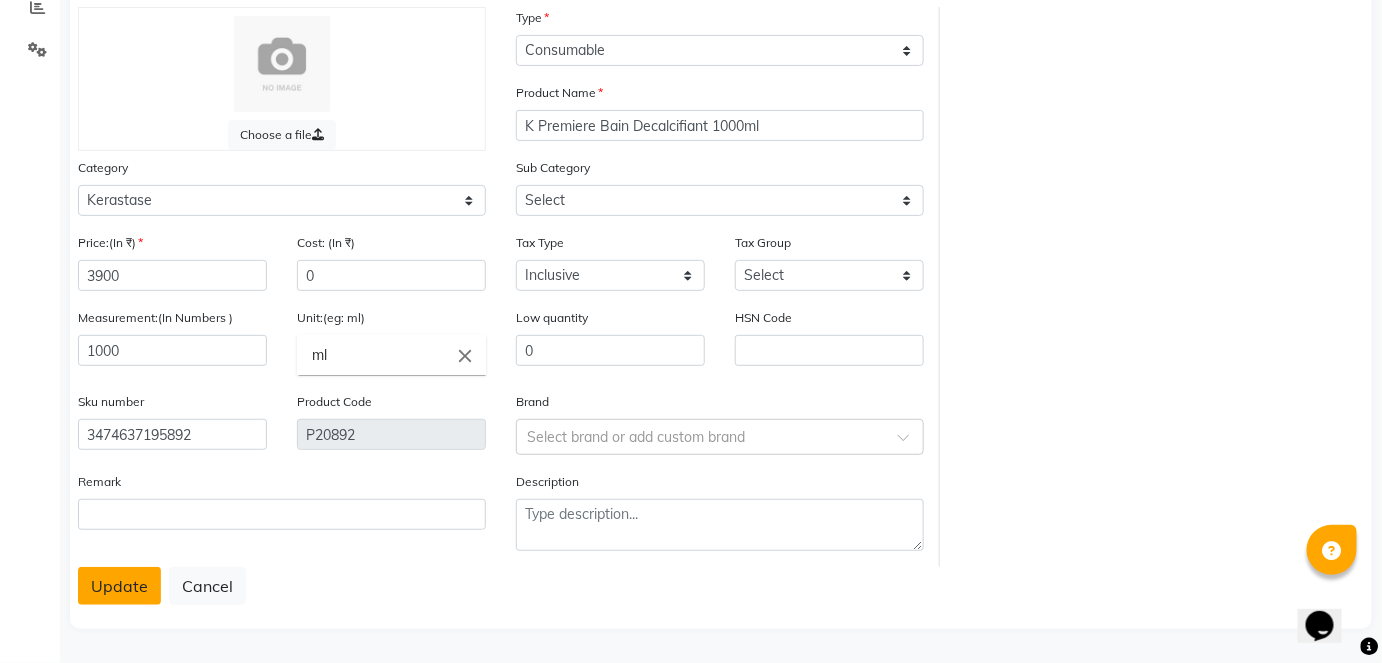 click on "Update" 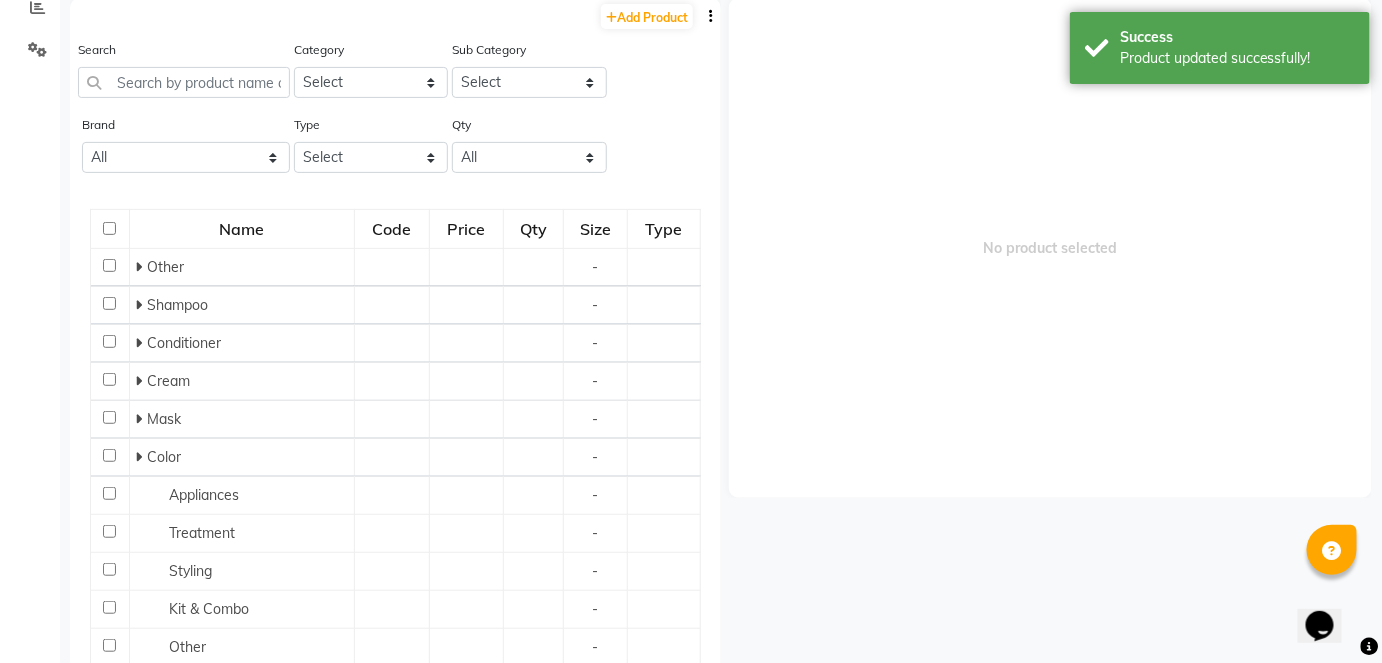 scroll, scrollTop: 13, scrollLeft: 0, axis: vertical 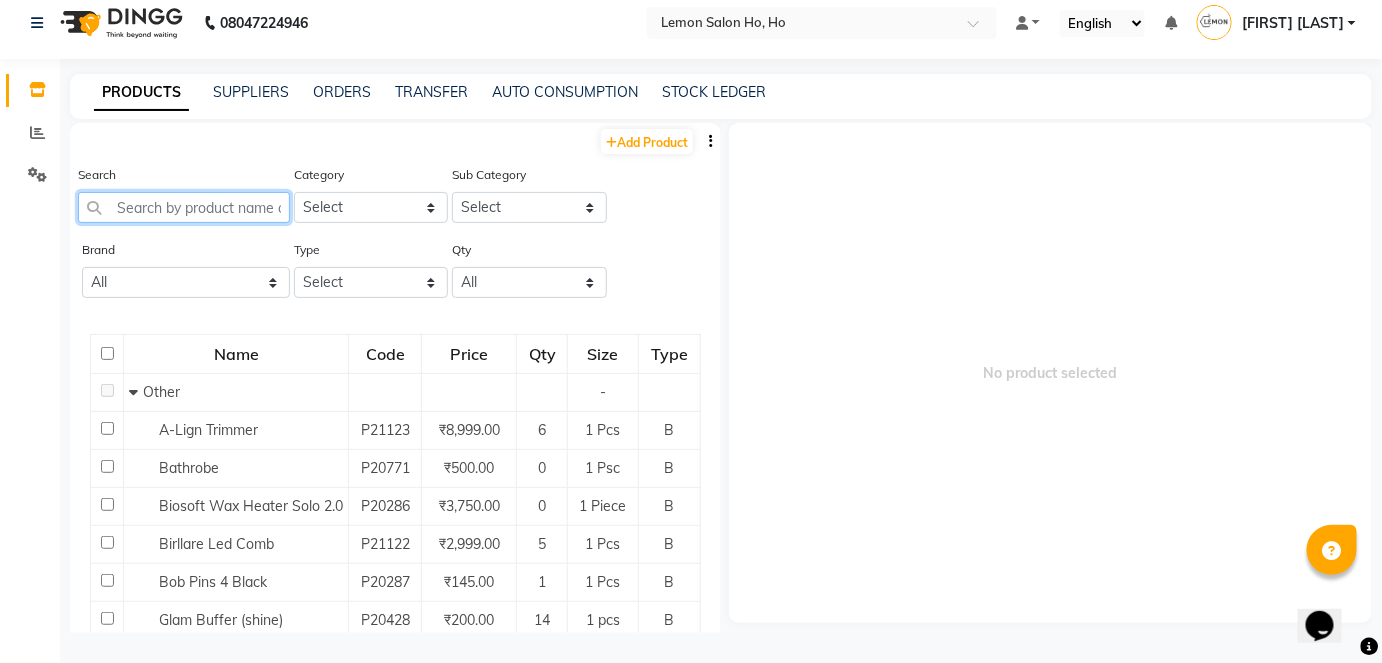 click 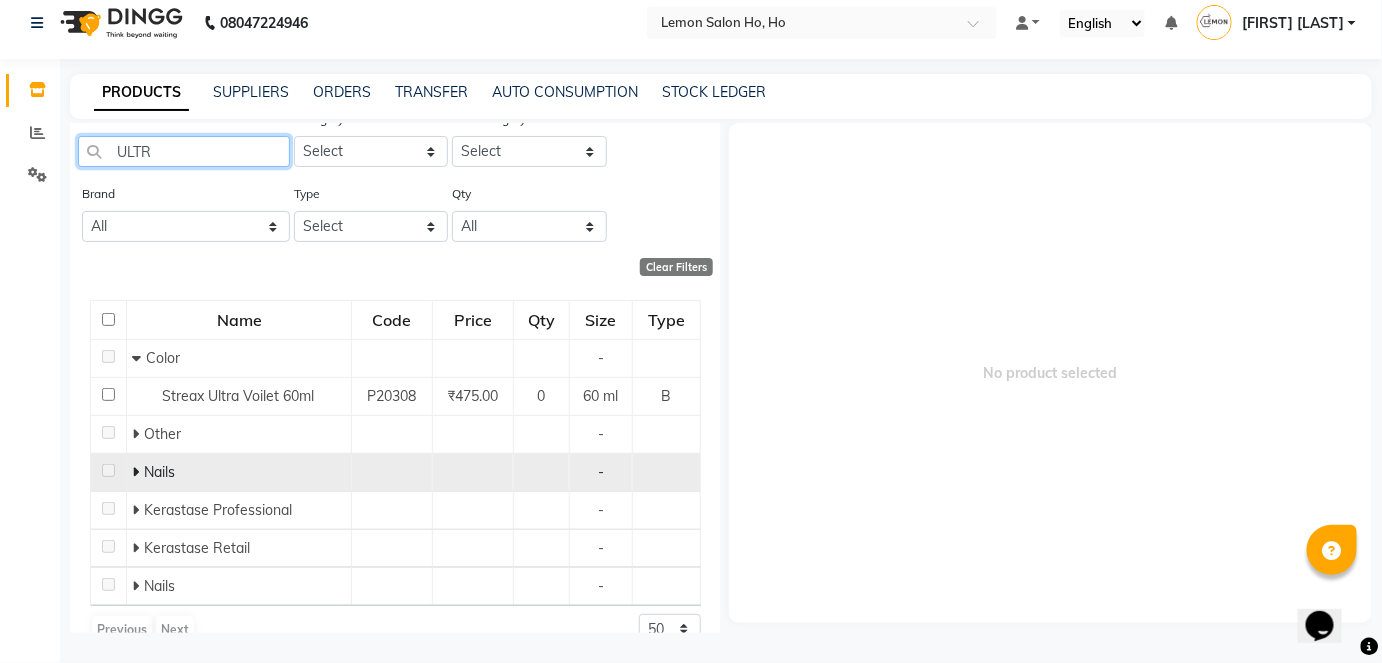 scroll, scrollTop: 87, scrollLeft: 0, axis: vertical 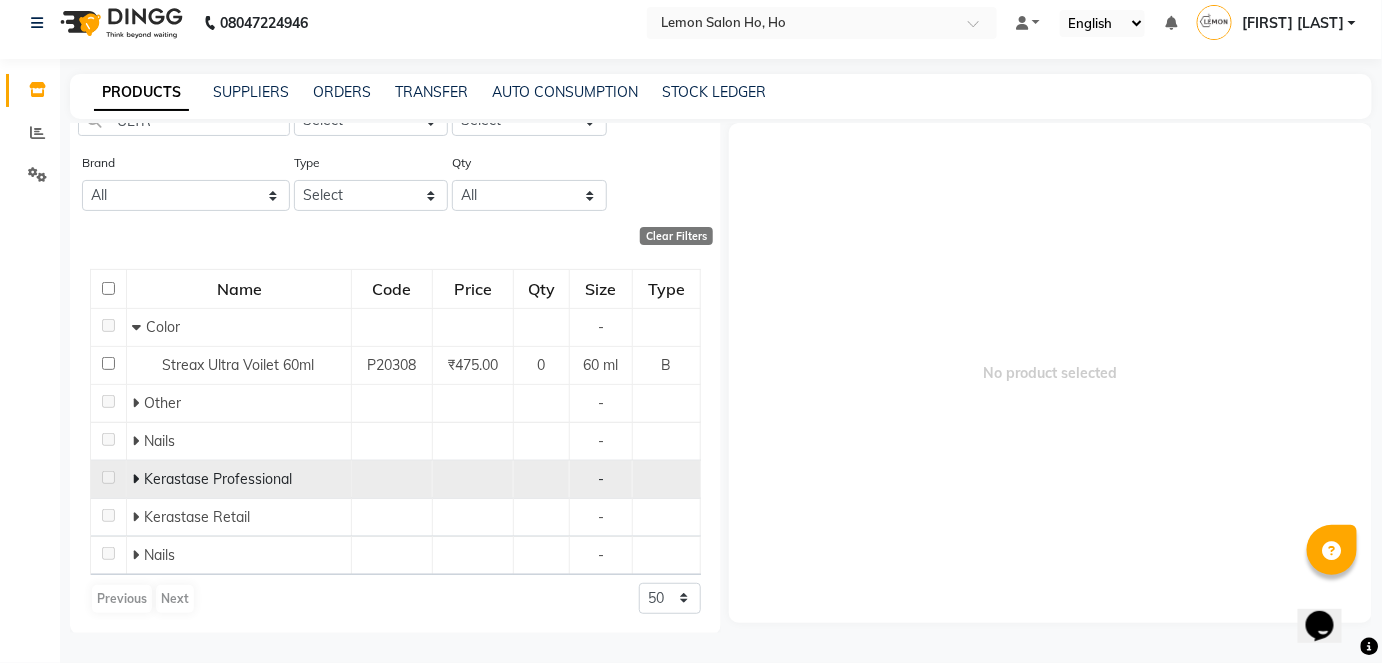 click 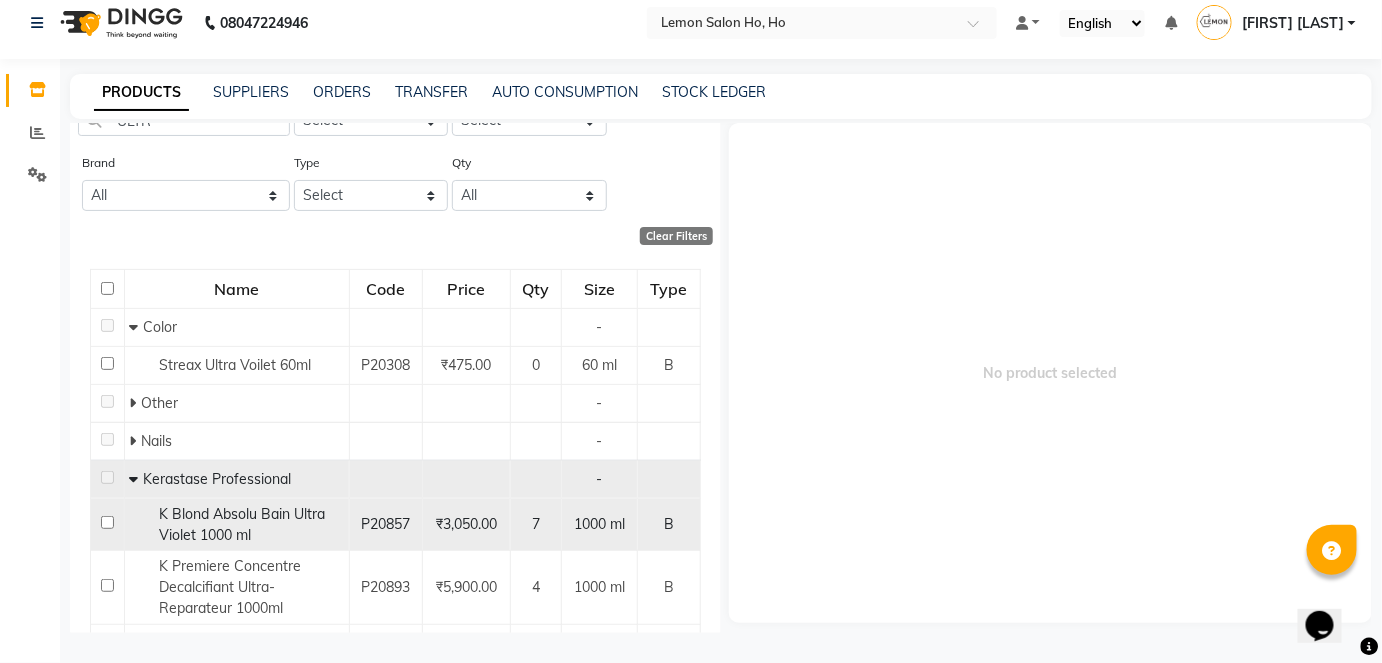 click 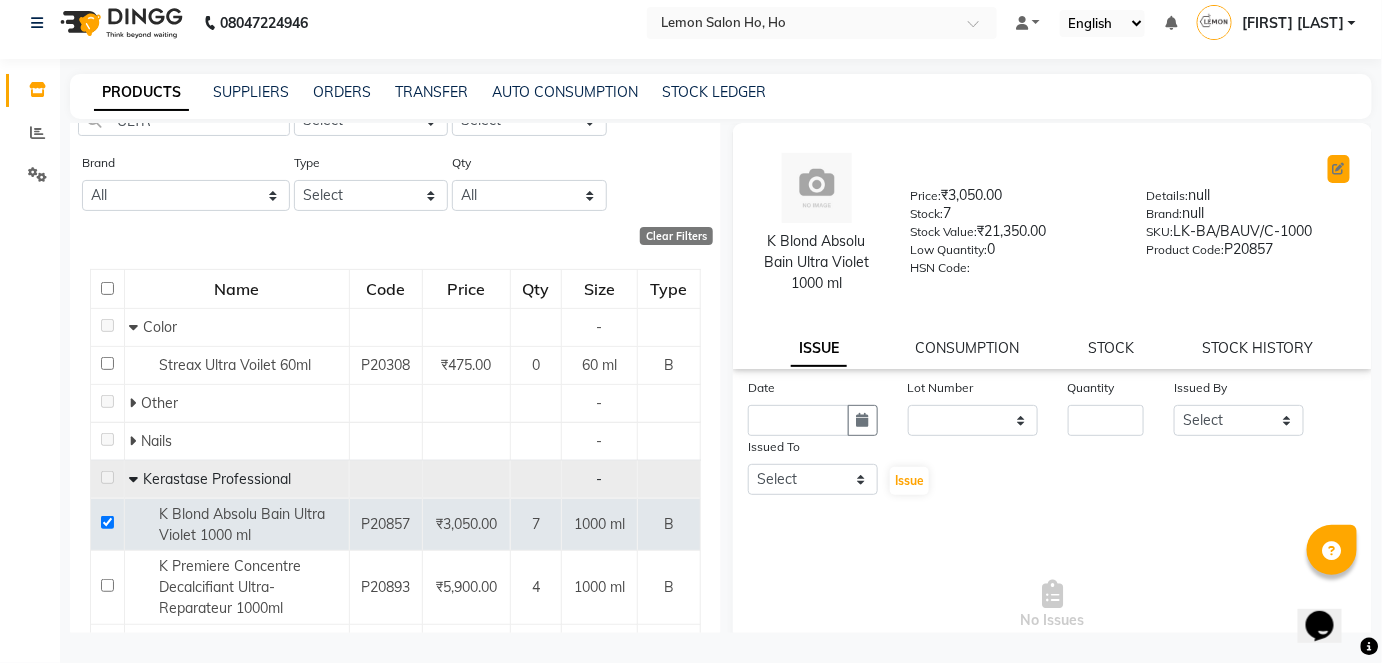 click 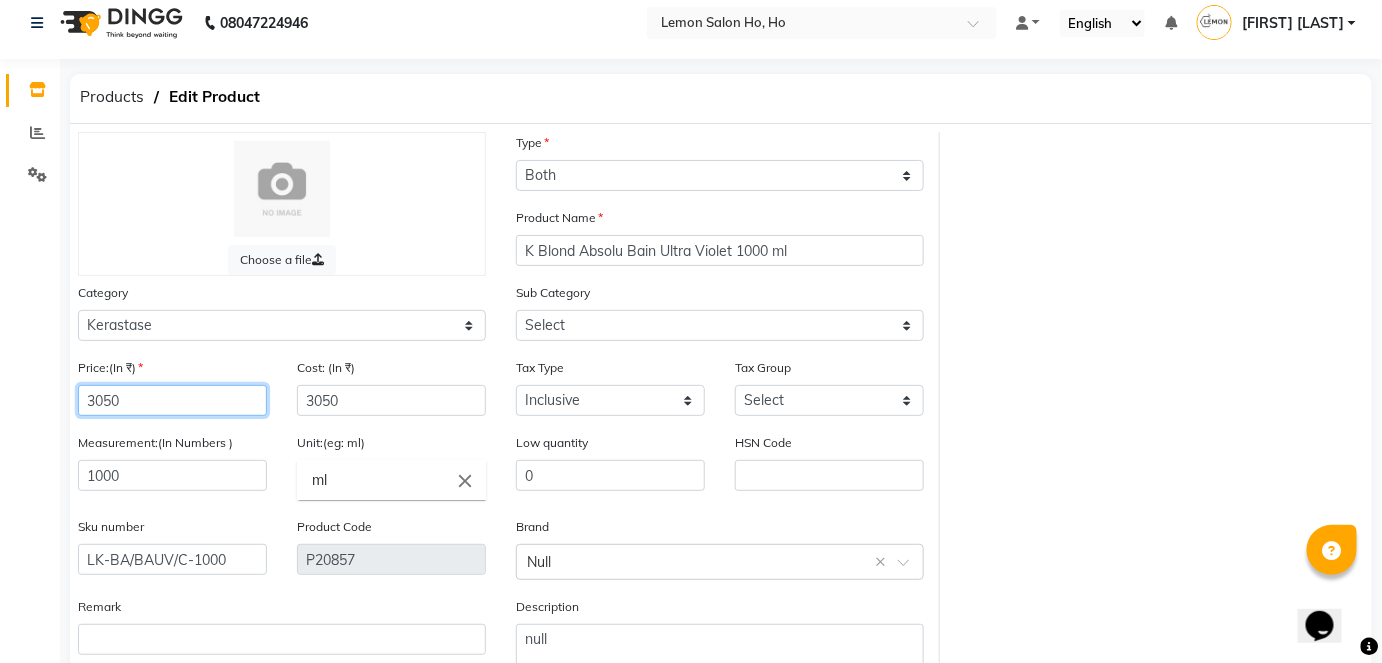 click on "3050" 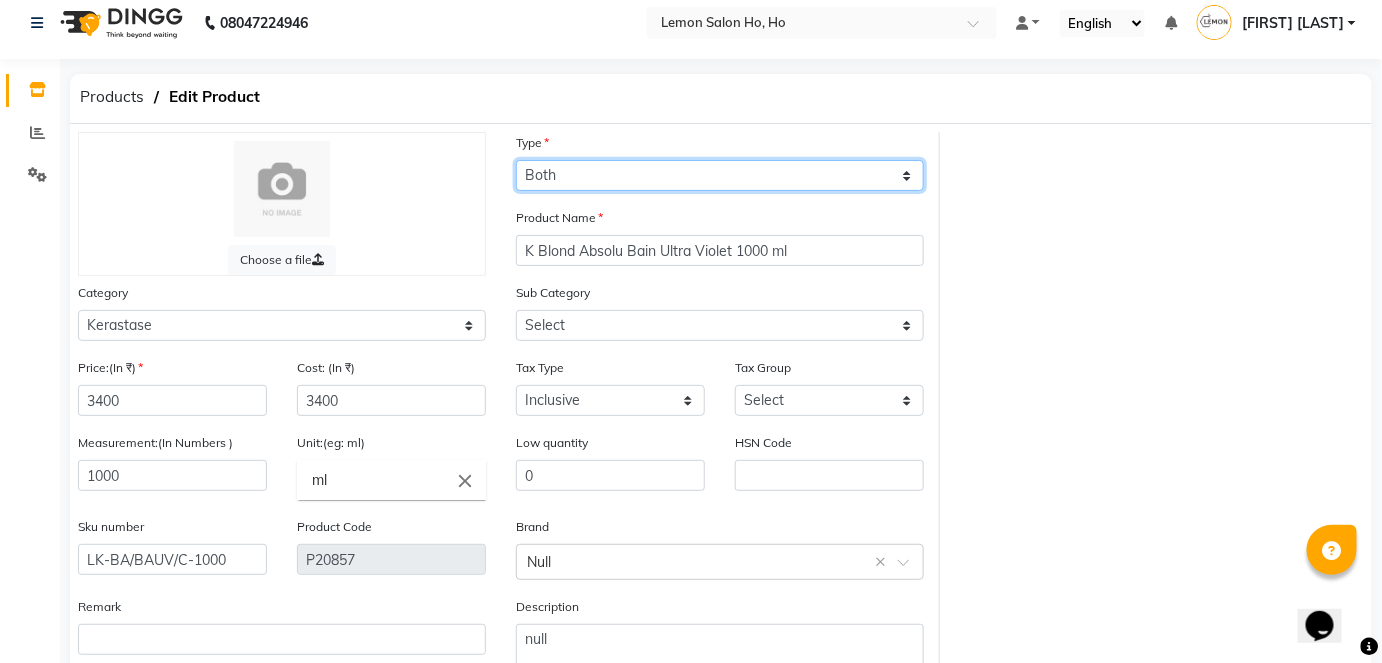click on "Select Type Both Retail Consumable" 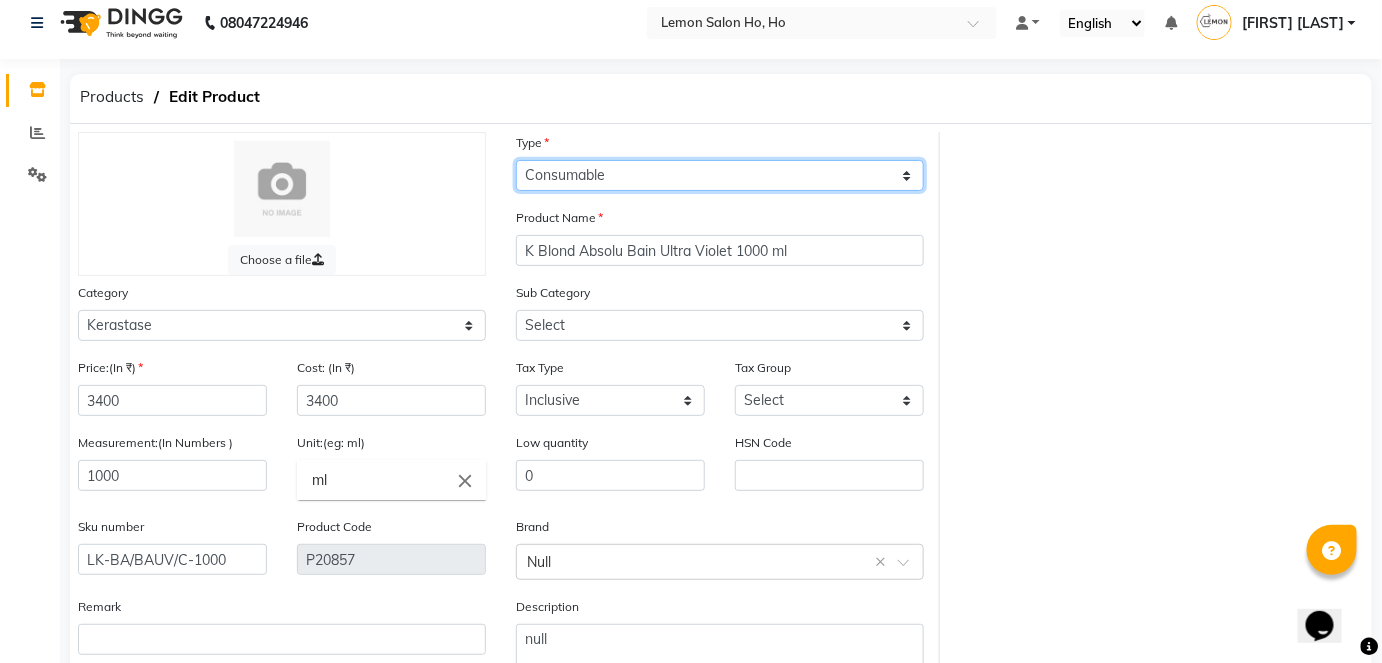 click on "Select Type Both Retail Consumable" 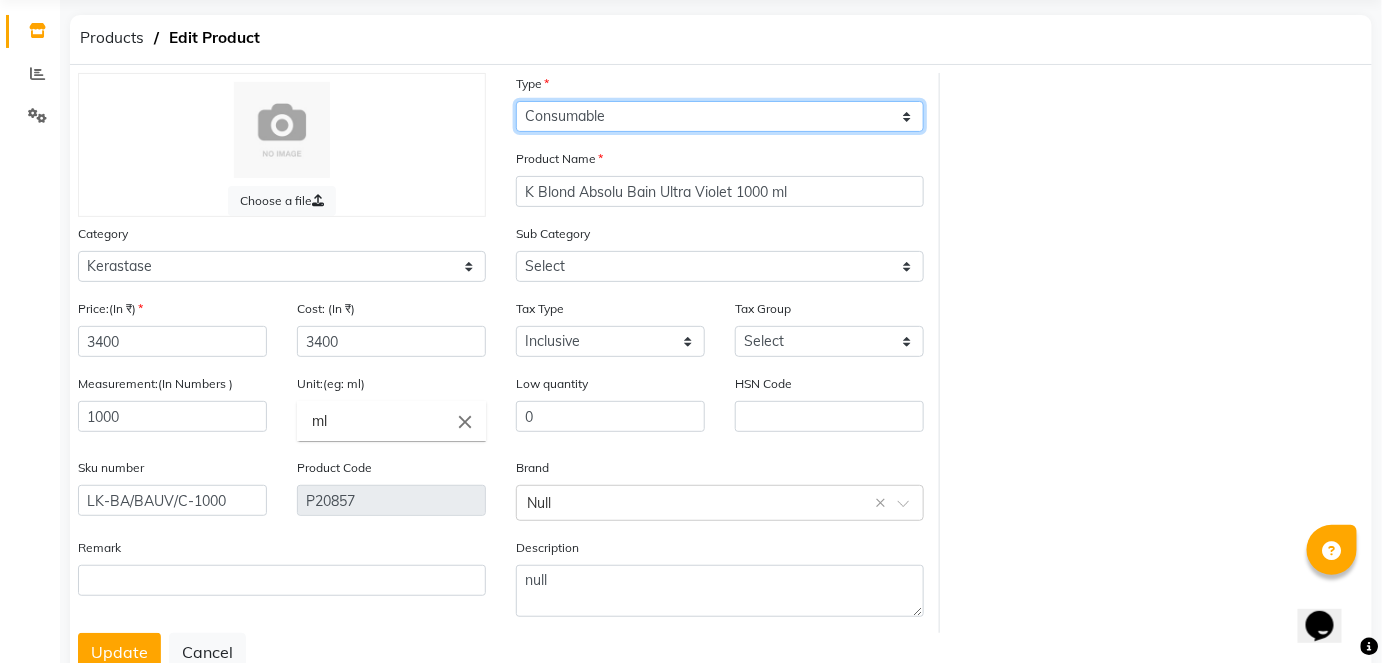 scroll, scrollTop: 138, scrollLeft: 0, axis: vertical 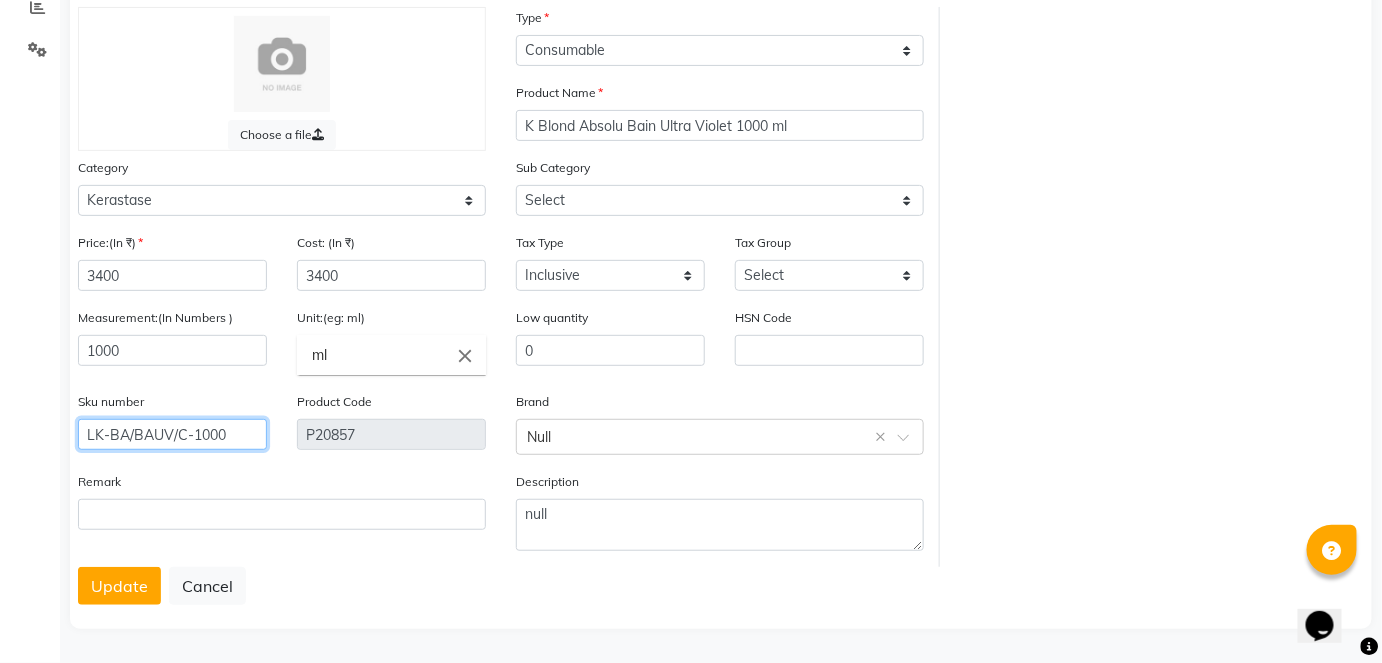 click on "LK-BA/BAUV/C-1000" 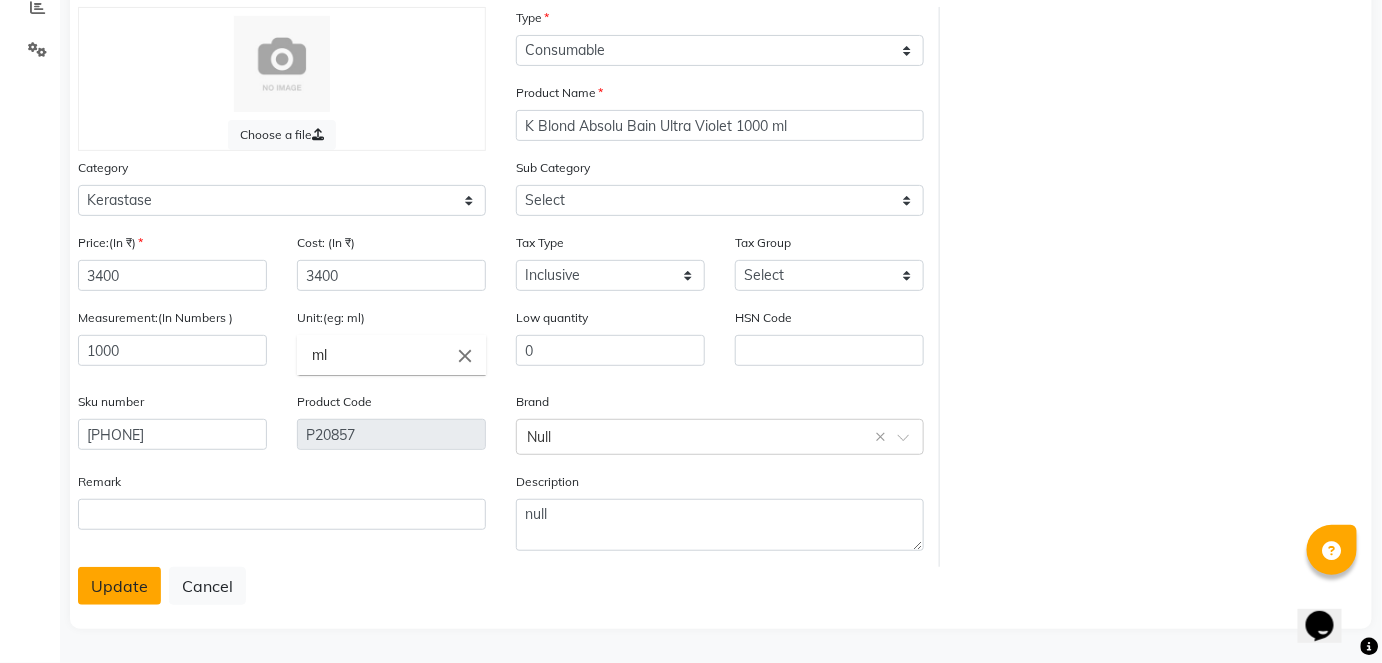 click on "Update" 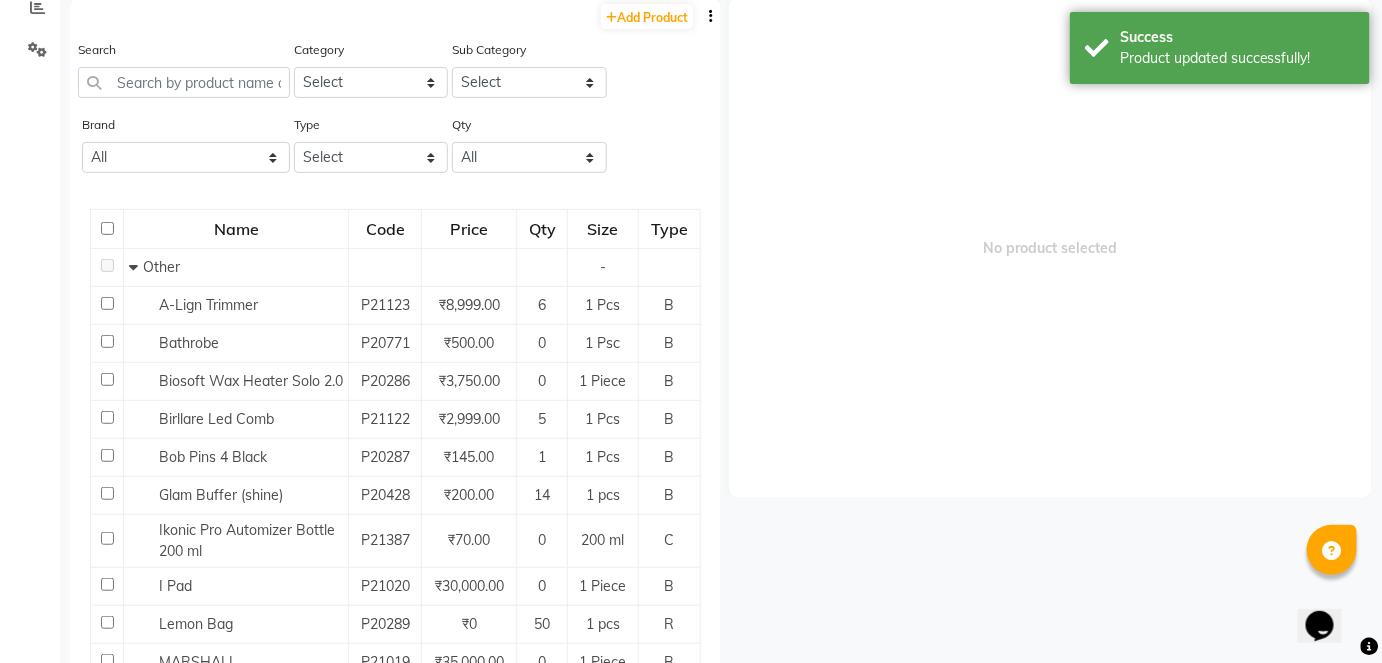 scroll, scrollTop: 13, scrollLeft: 0, axis: vertical 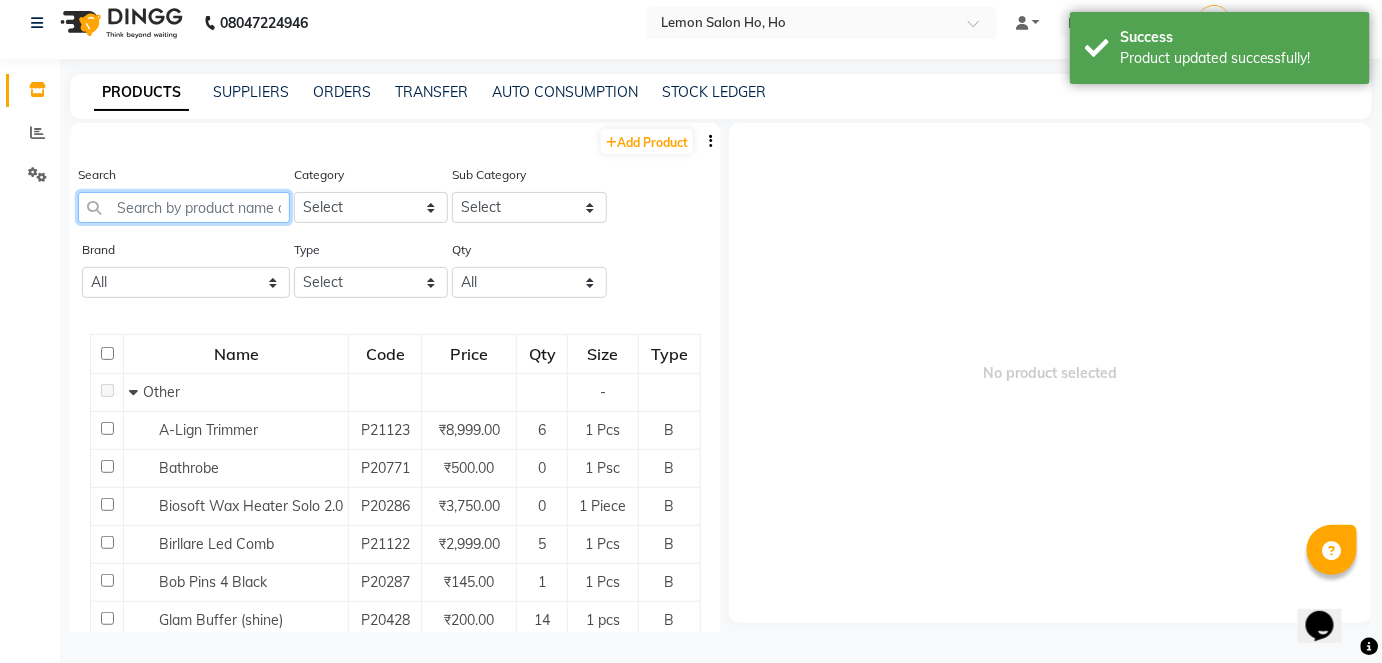 click 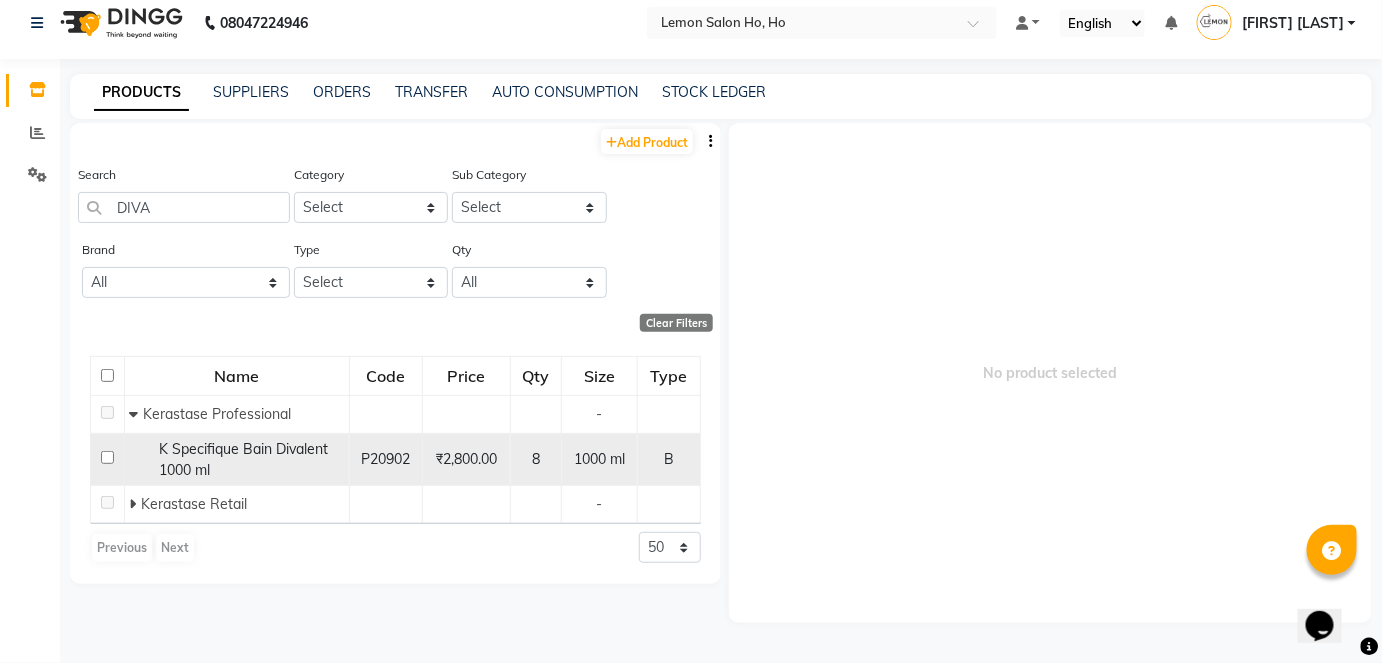 click 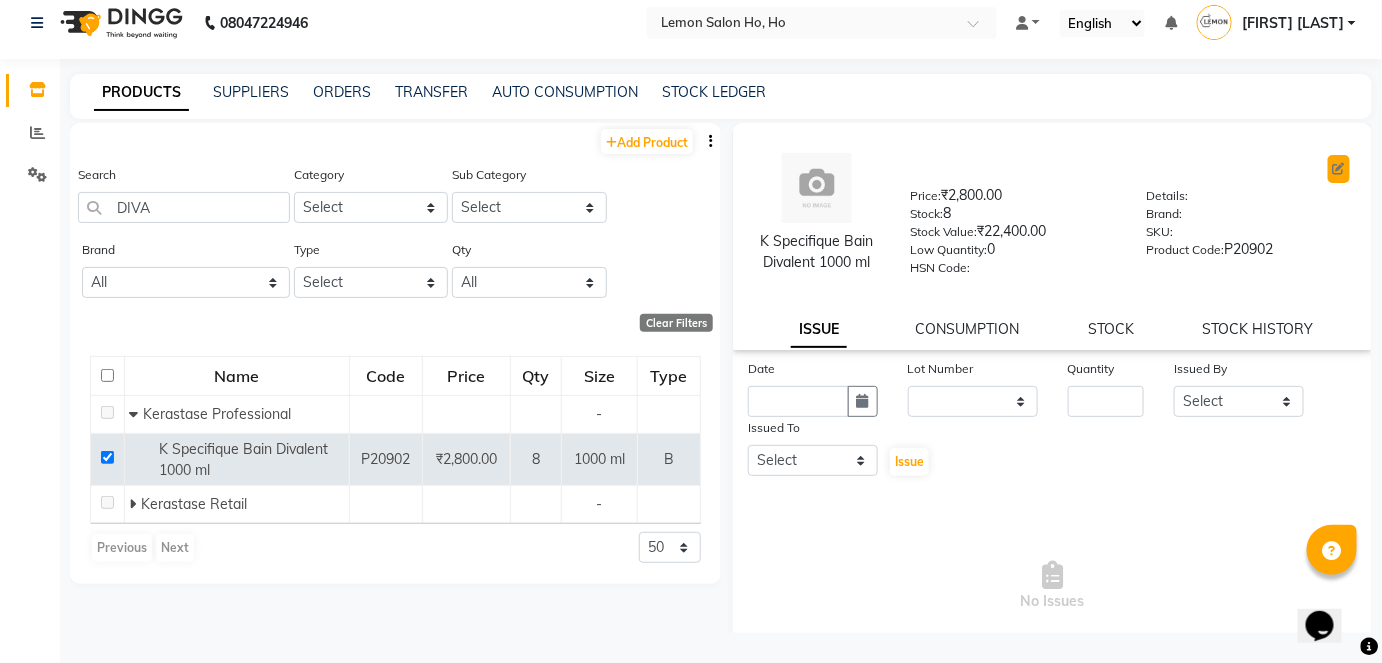 click 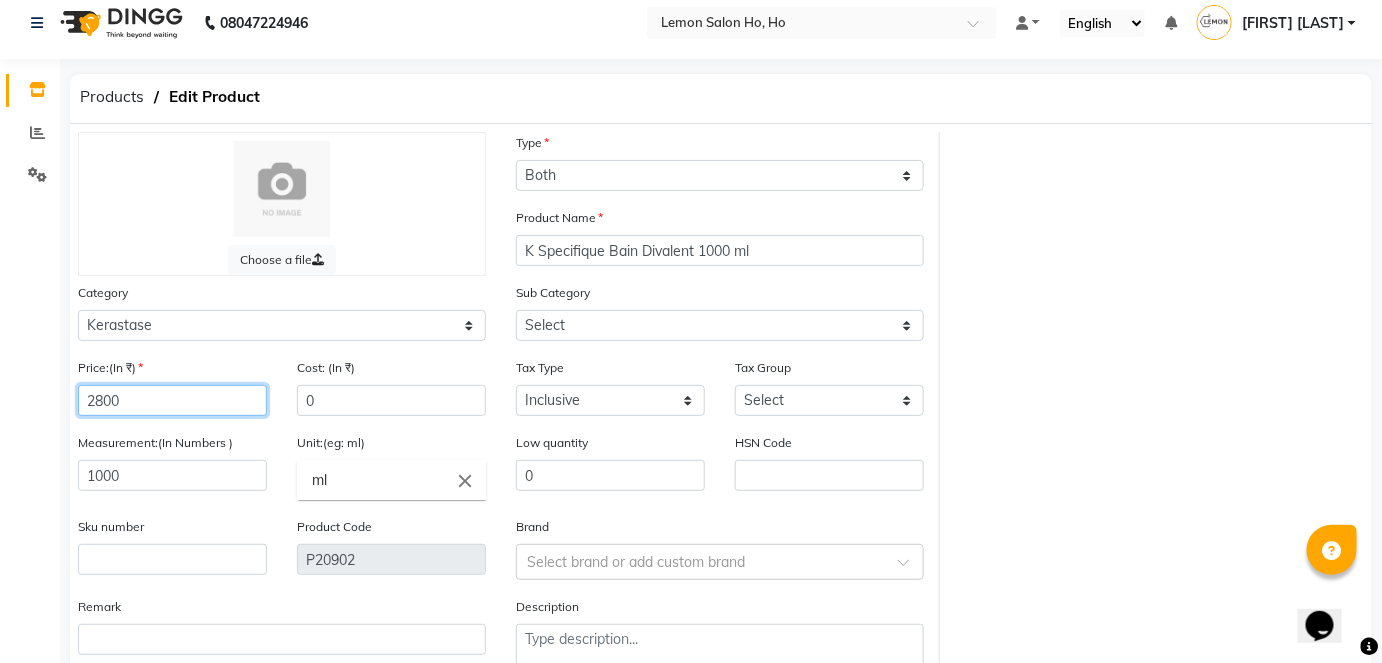 click on "2800" 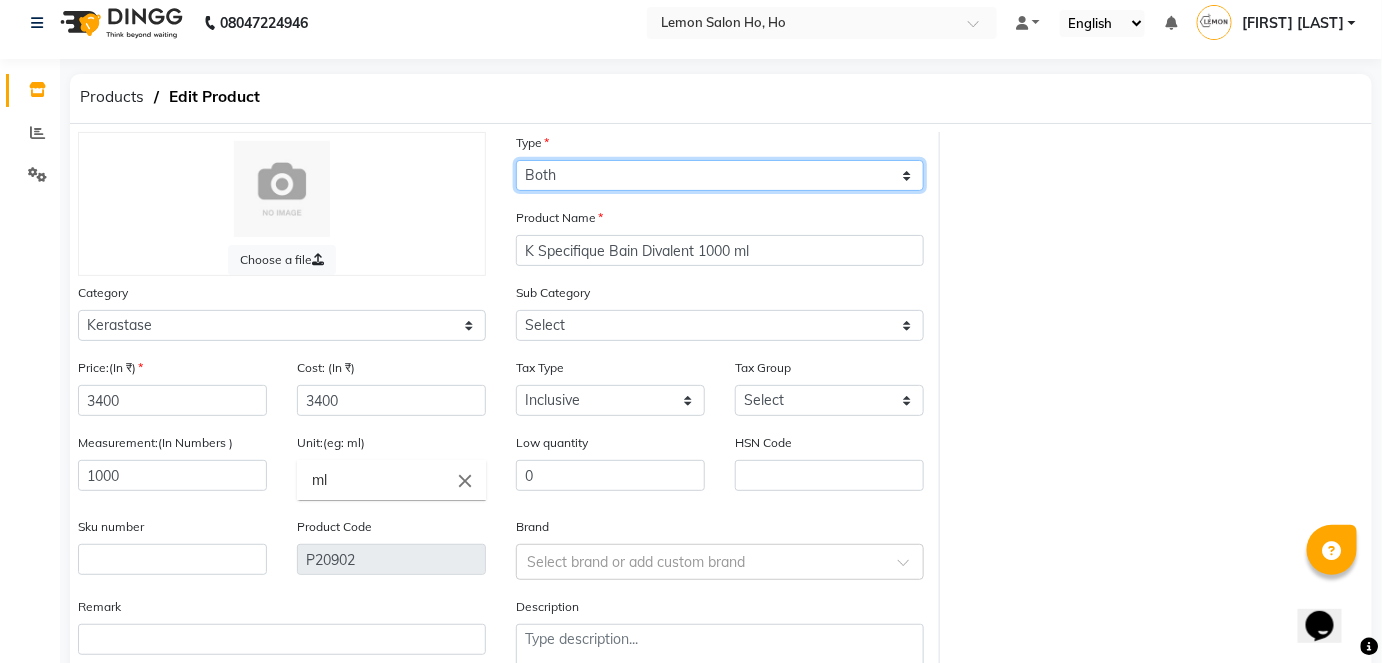click on "Select Type Both Retail Consumable" 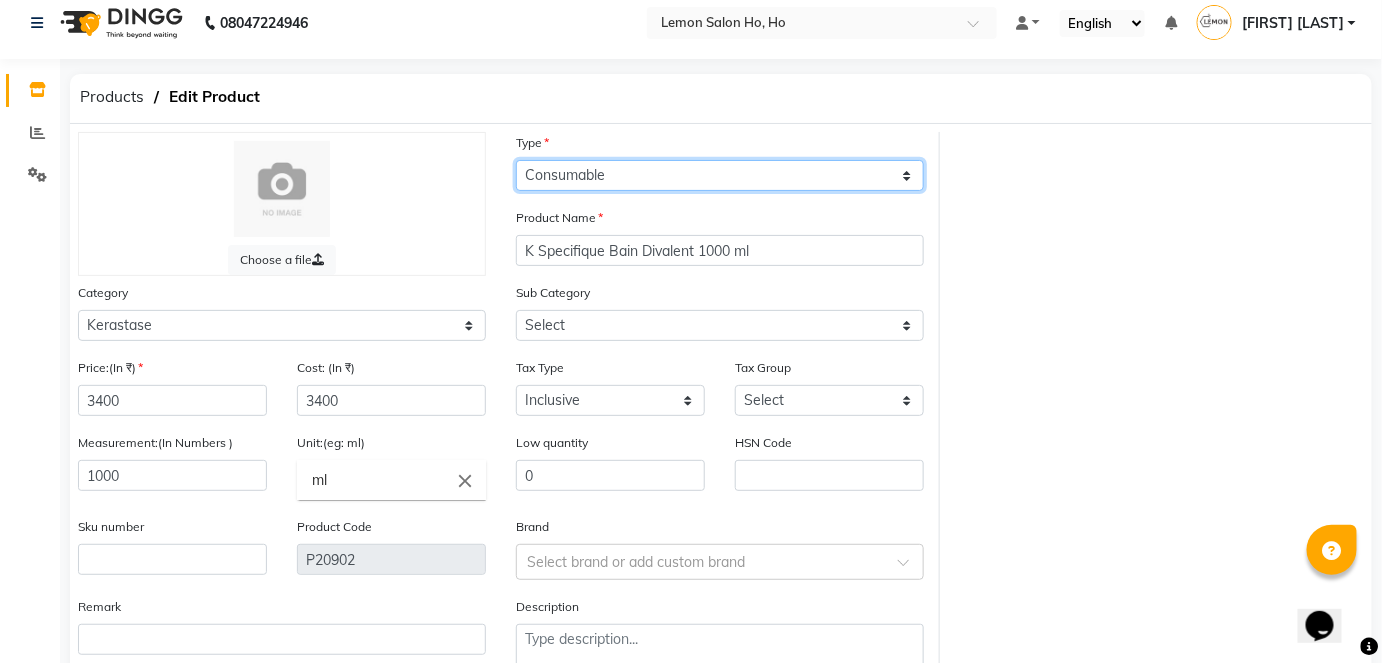 click on "Select Type Both Retail Consumable" 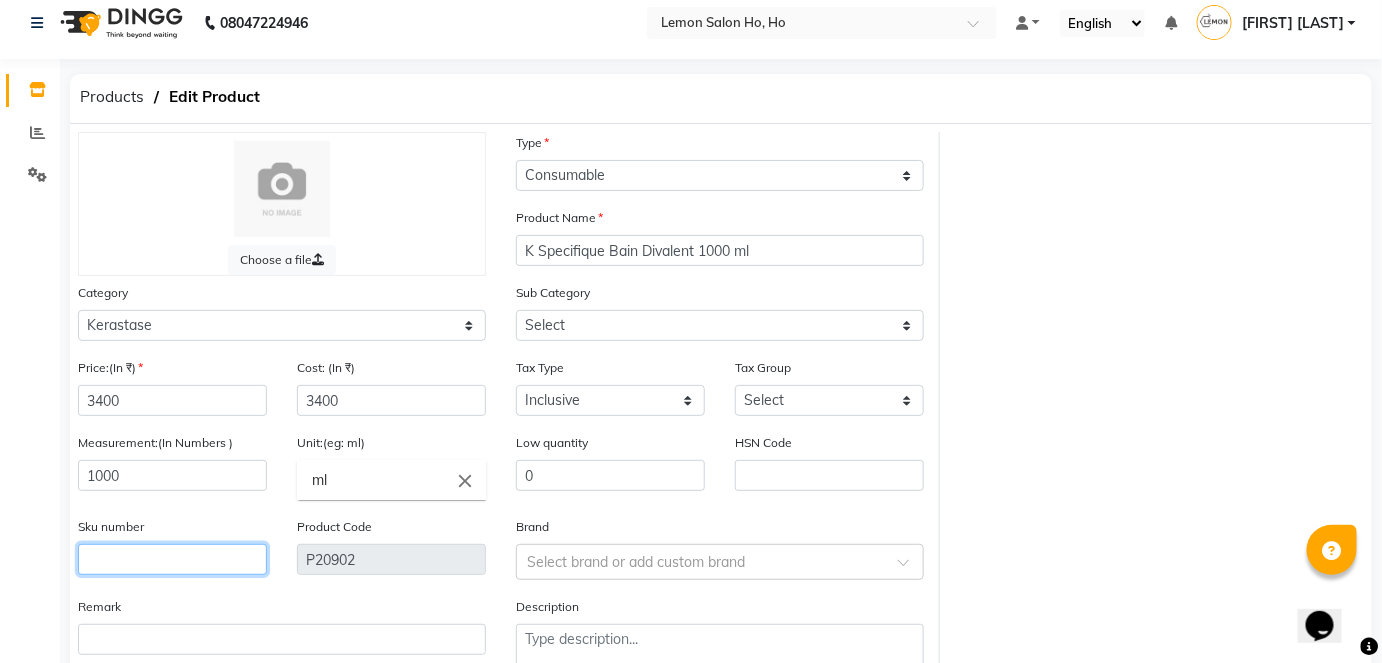 click 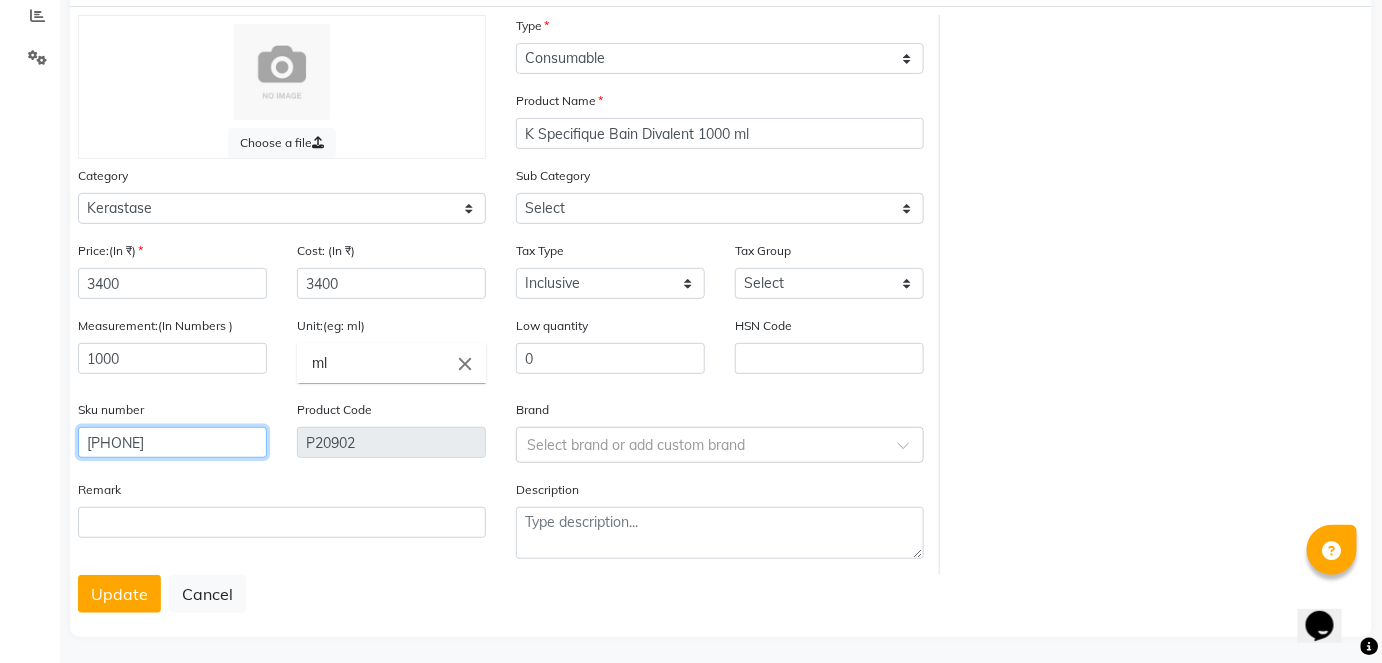 scroll, scrollTop: 138, scrollLeft: 0, axis: vertical 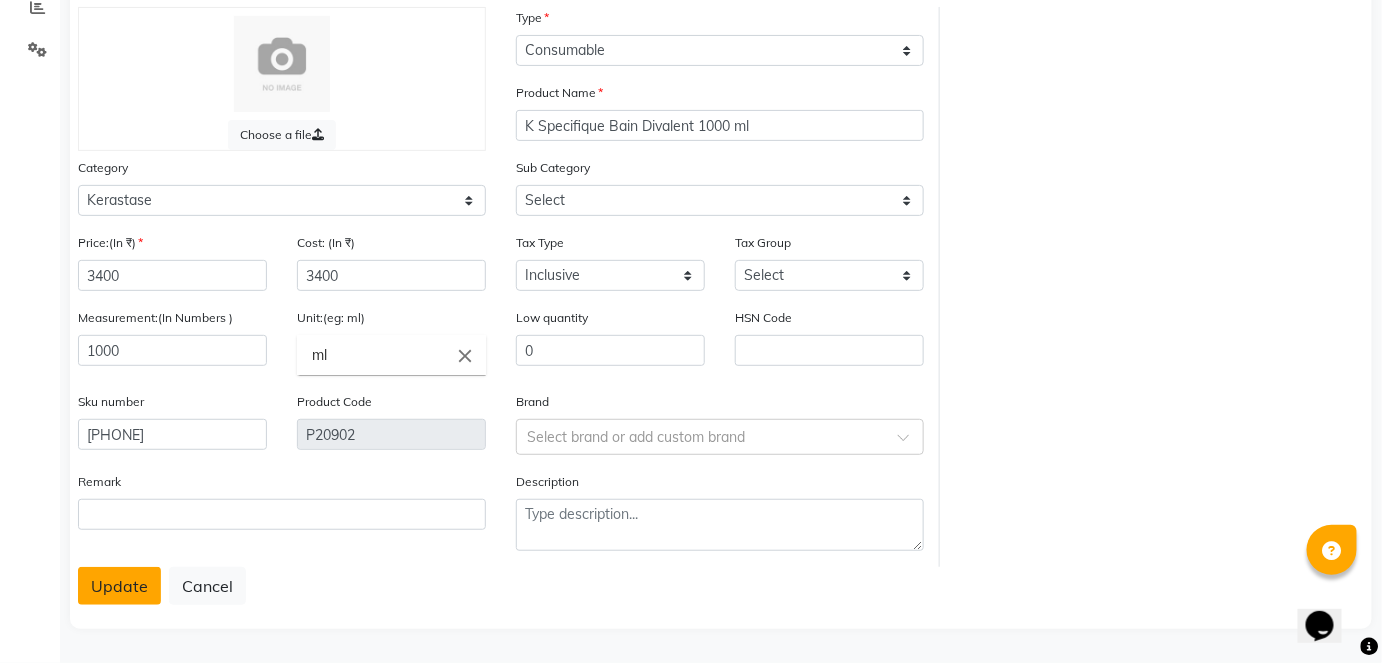 click on "Update" 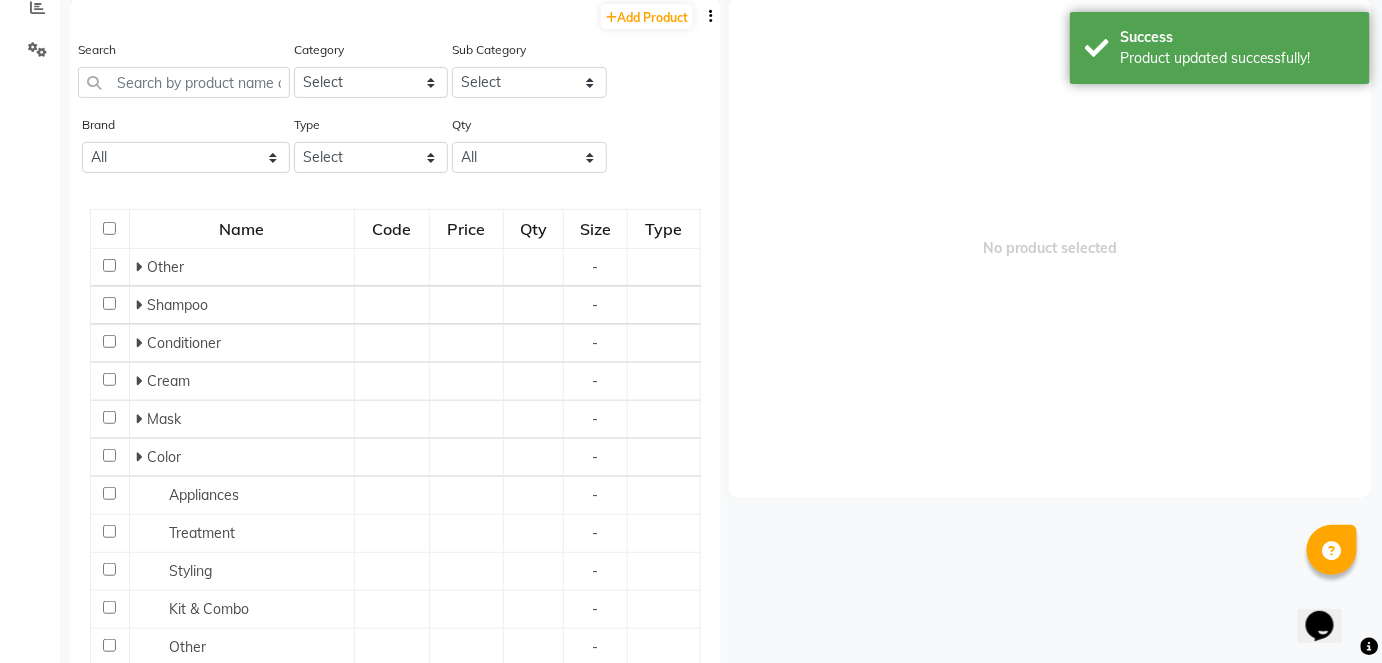 scroll, scrollTop: 13, scrollLeft: 0, axis: vertical 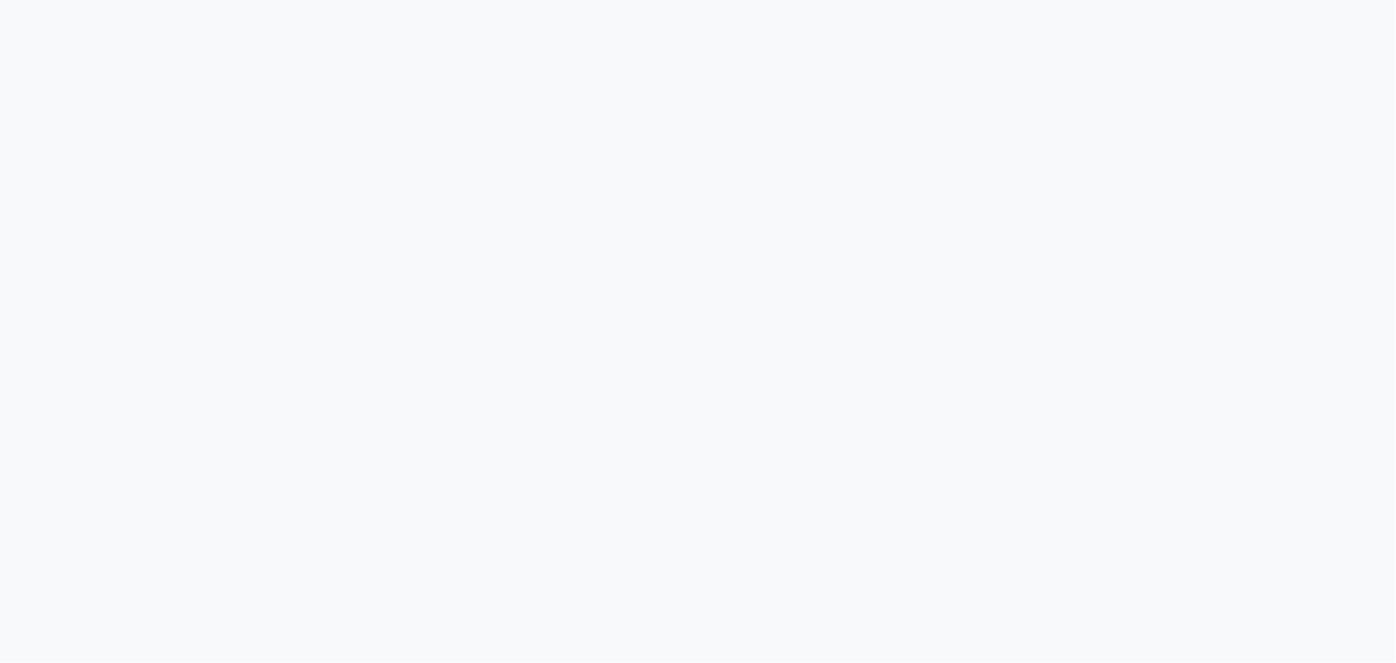 select 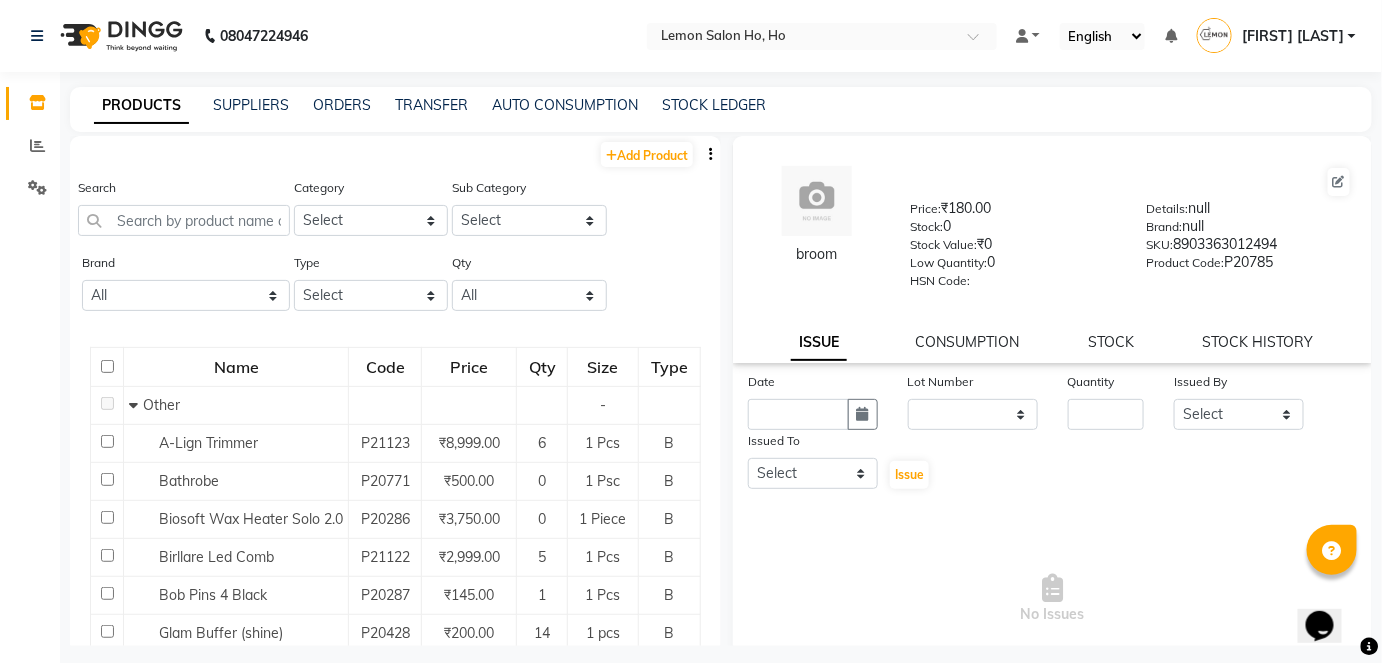 scroll, scrollTop: 0, scrollLeft: 0, axis: both 